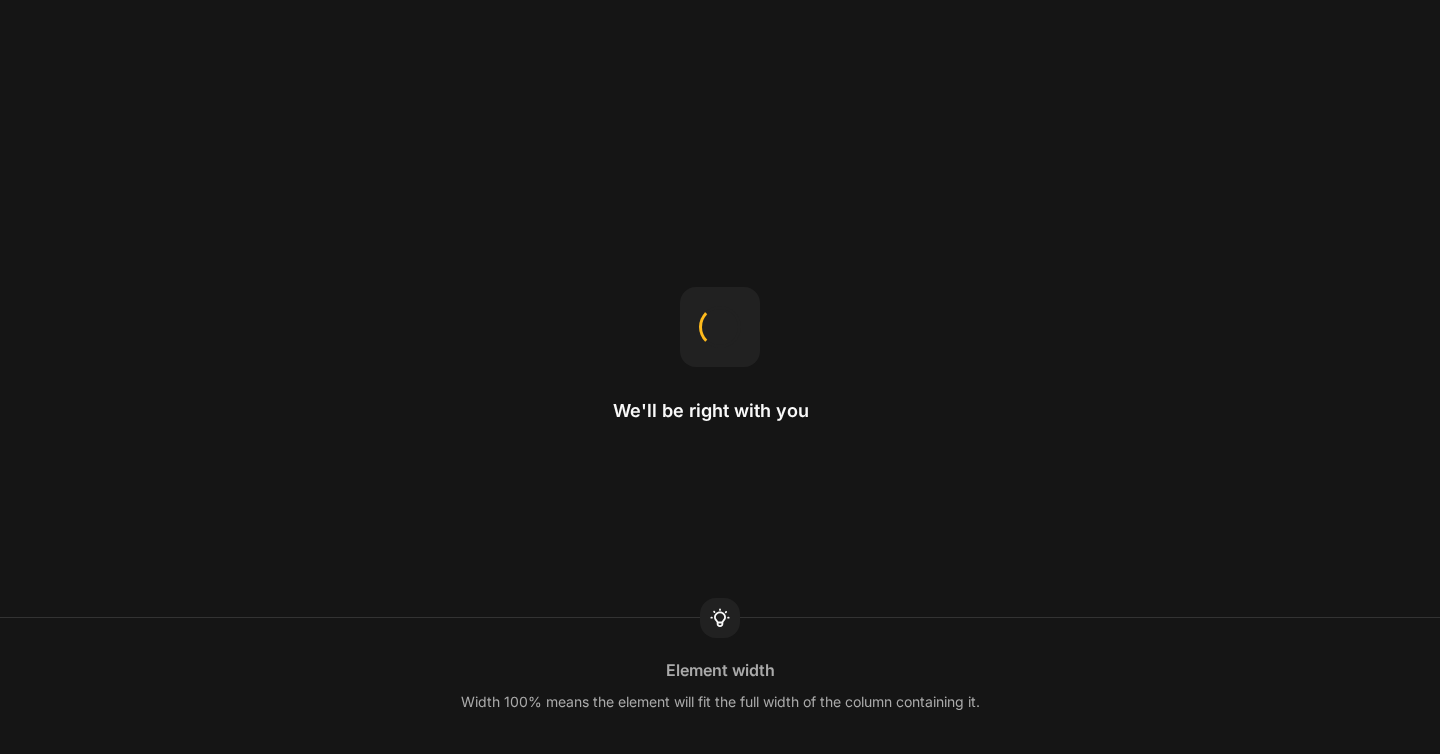 scroll, scrollTop: 0, scrollLeft: 0, axis: both 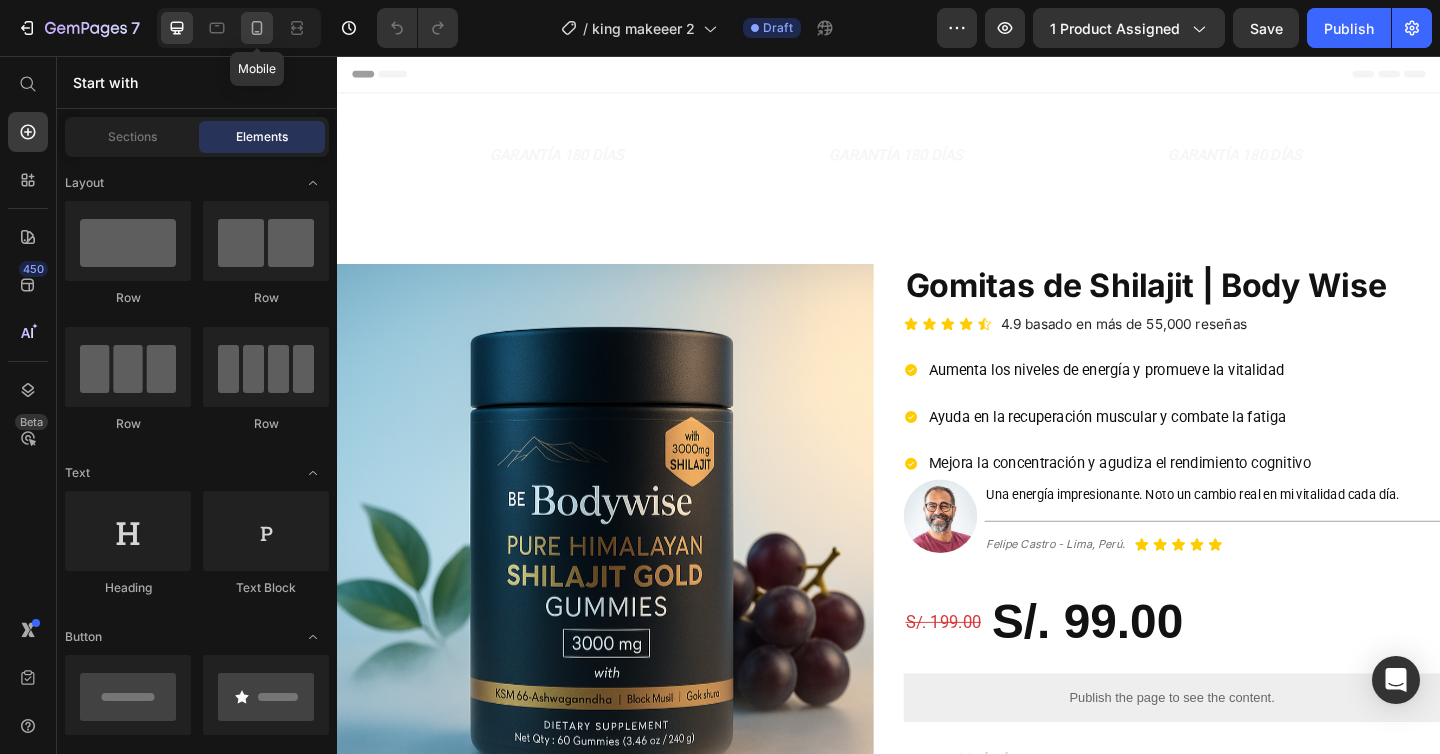 click 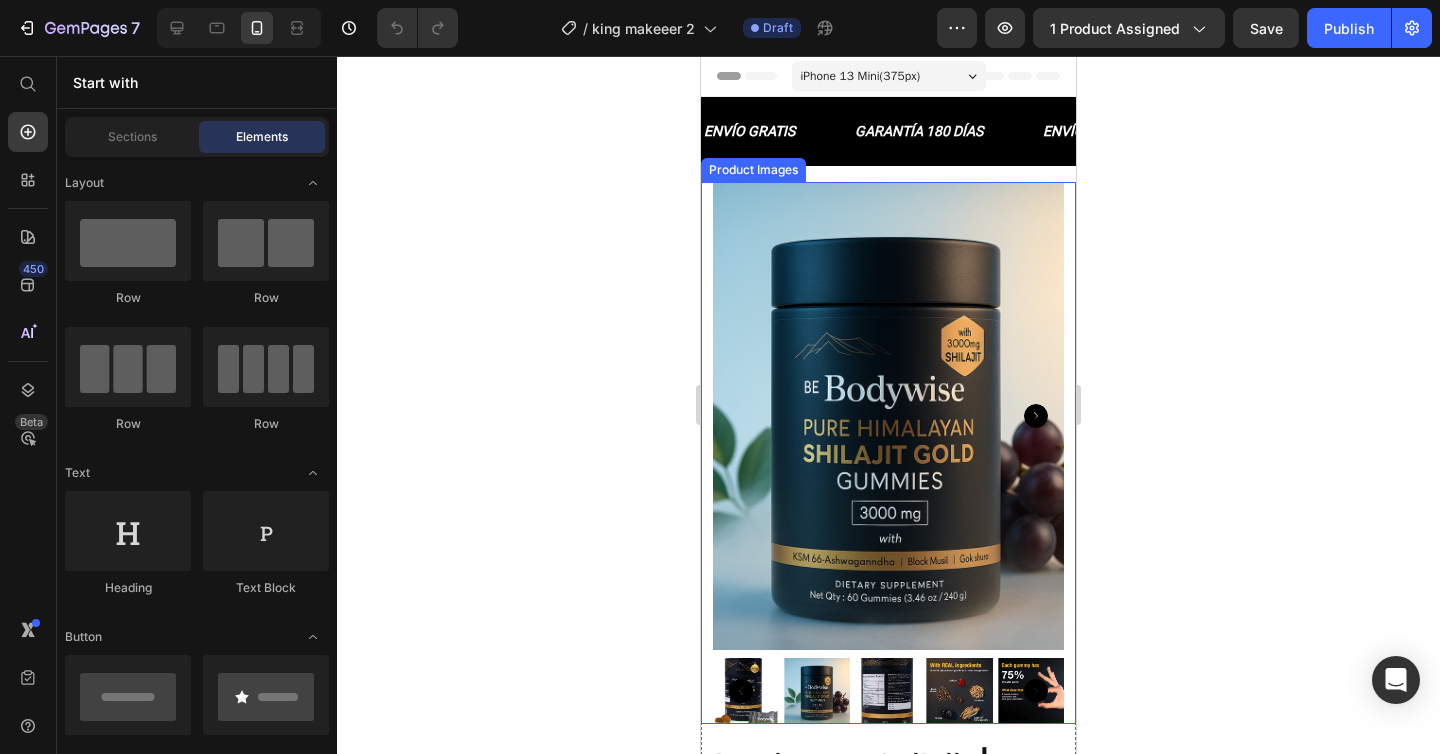 click at bounding box center [888, 416] 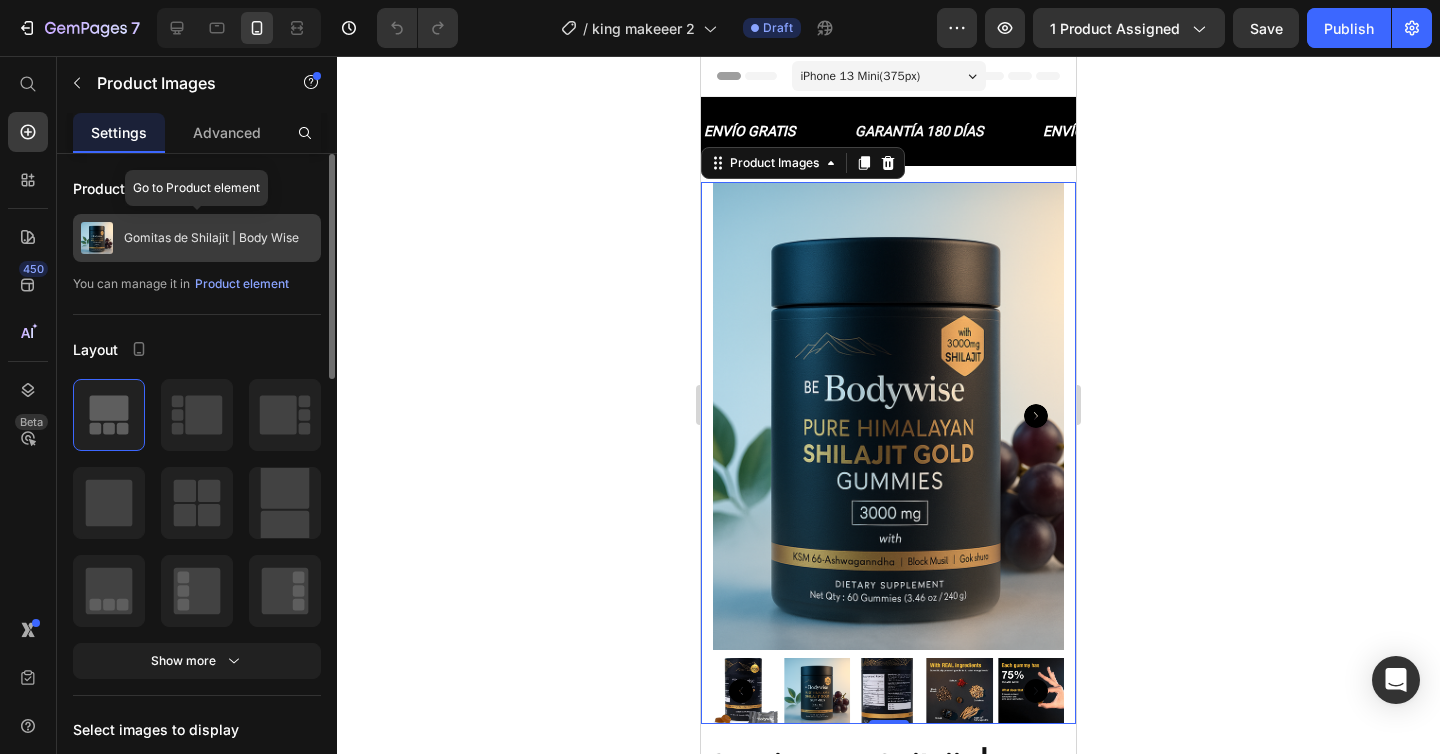 click on "Gomitas de Shilajit | Body Wise" at bounding box center (211, 238) 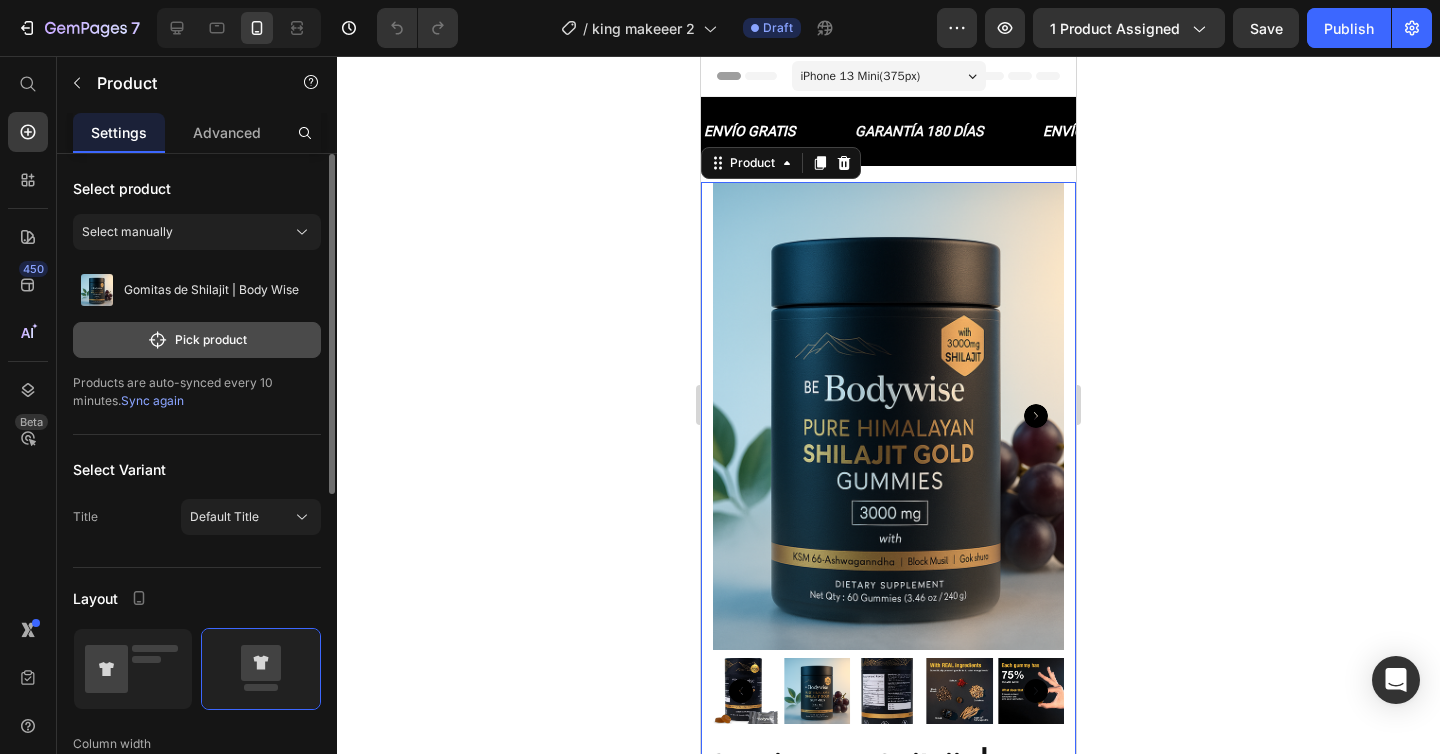 click on "Pick product" at bounding box center [197, 340] 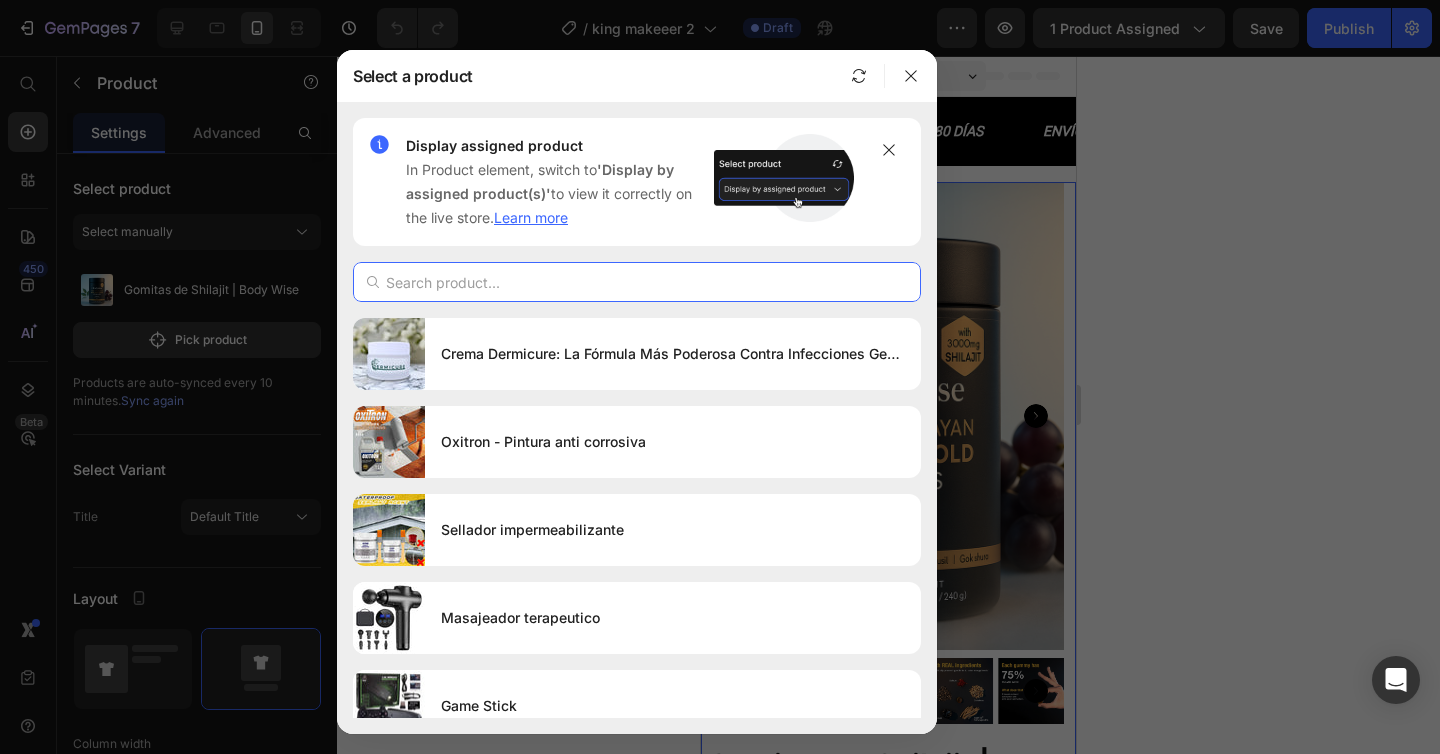 click at bounding box center (637, 282) 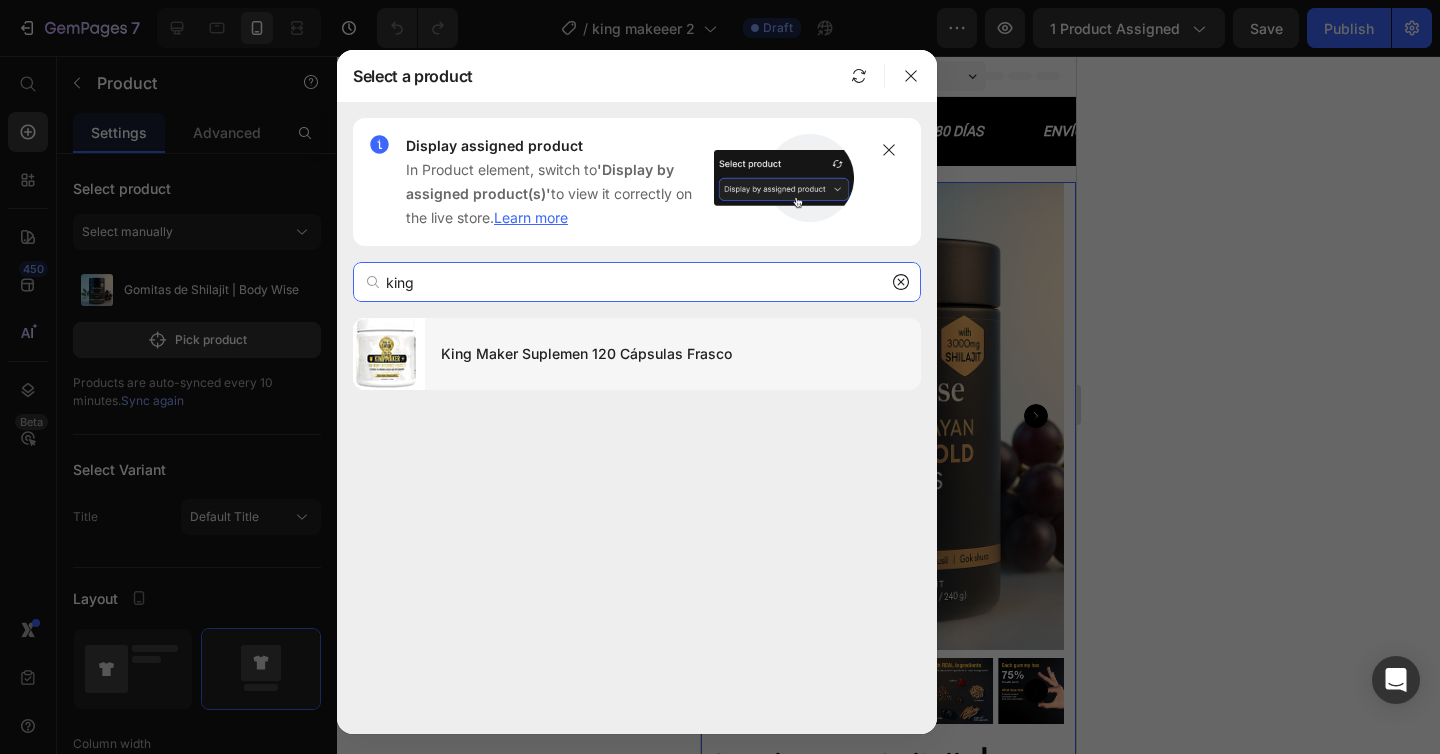 type on "king" 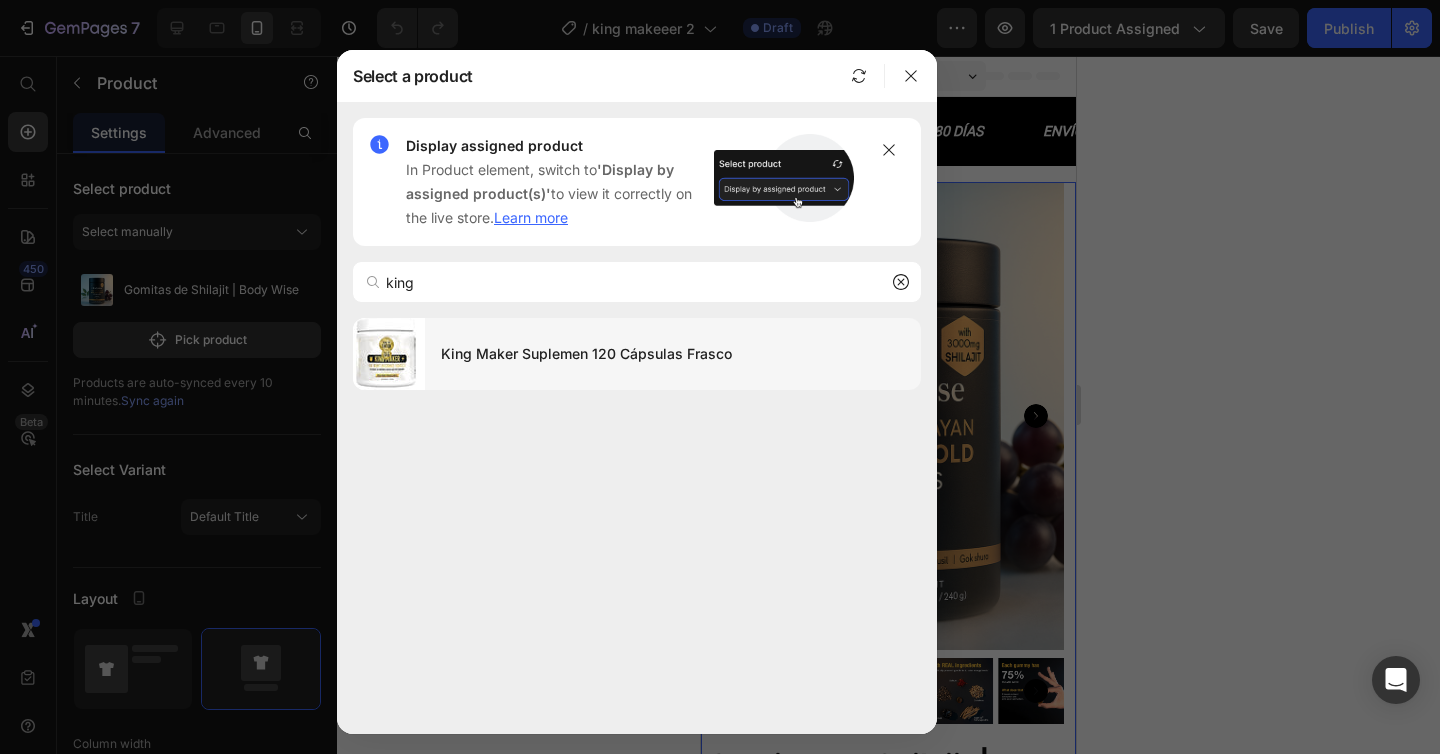 click on "King Maker Suplemen 120 Cápsulas Frasco" at bounding box center [673, 354] 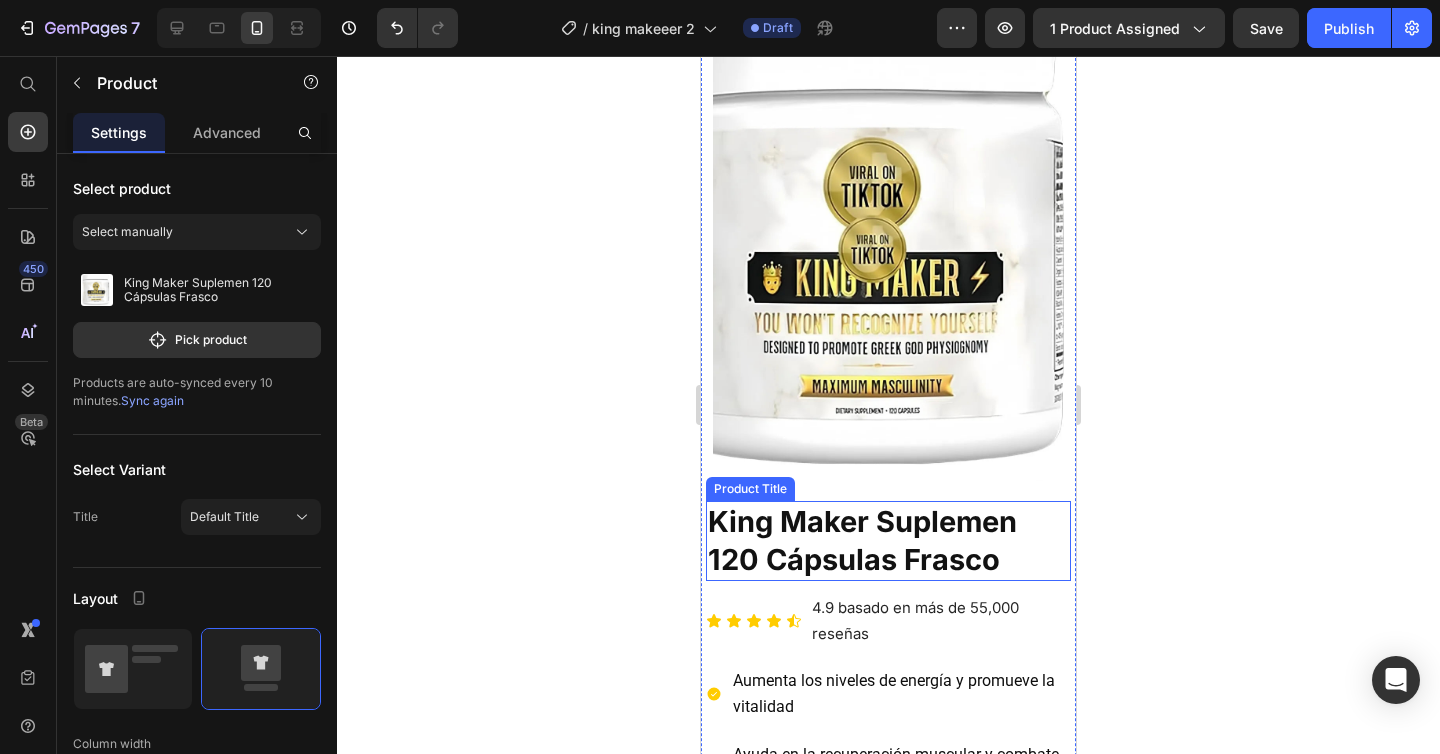 scroll, scrollTop: 82, scrollLeft: 0, axis: vertical 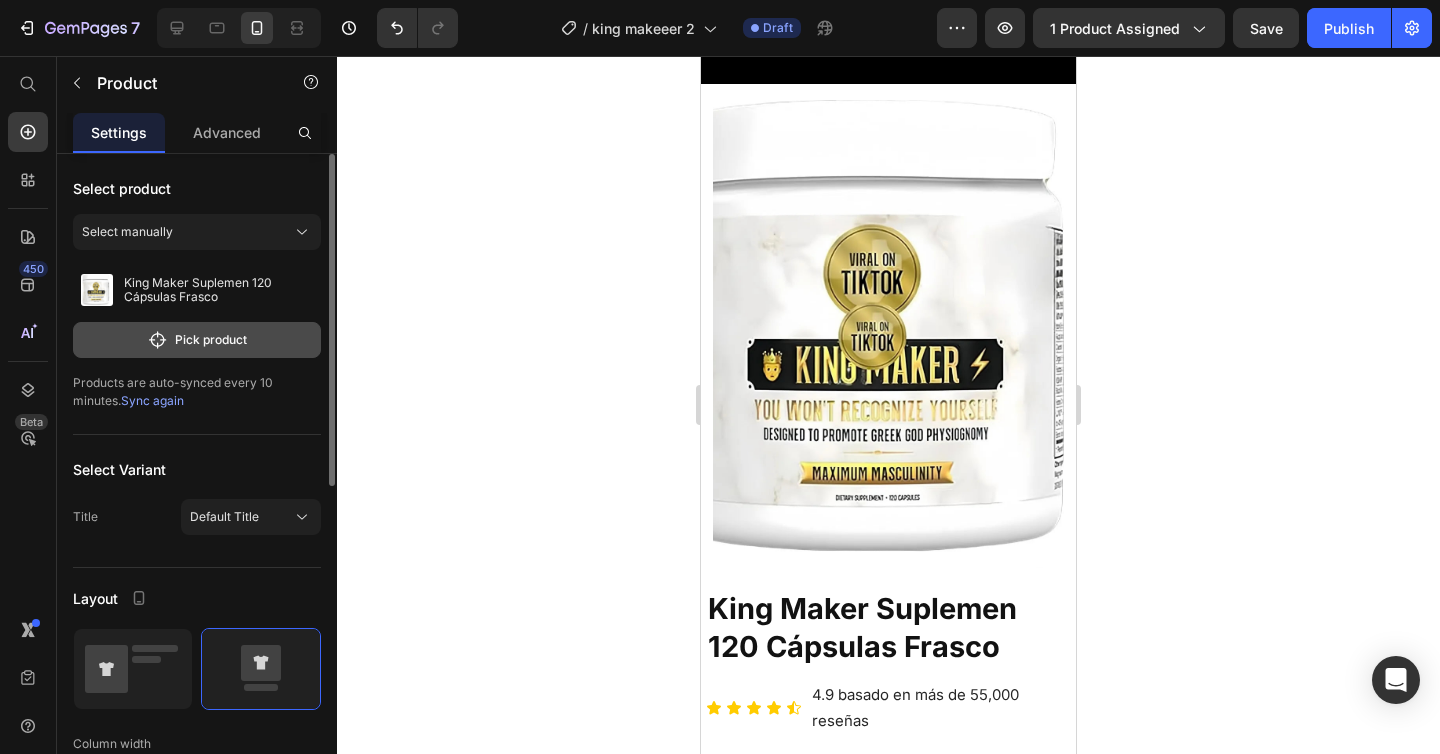 click on "Pick product" 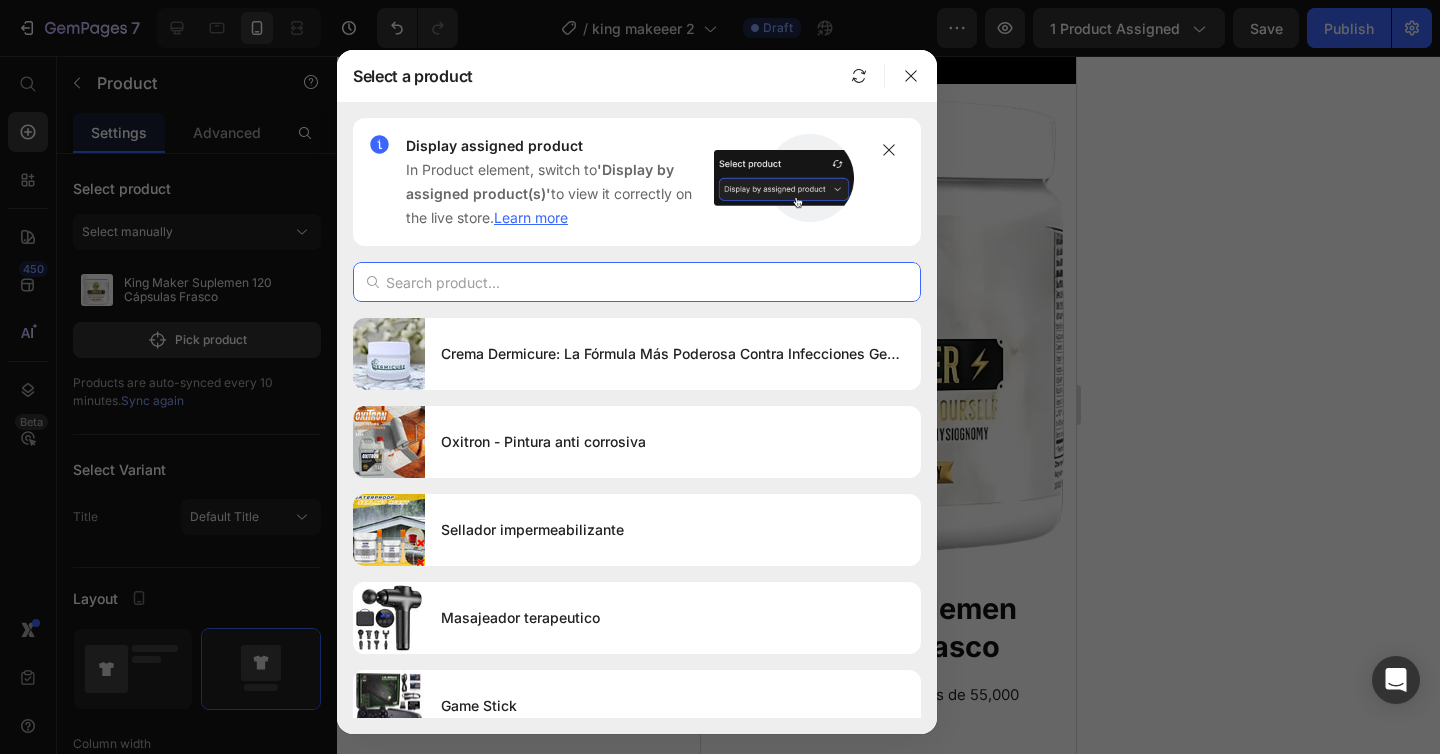 click at bounding box center [637, 282] 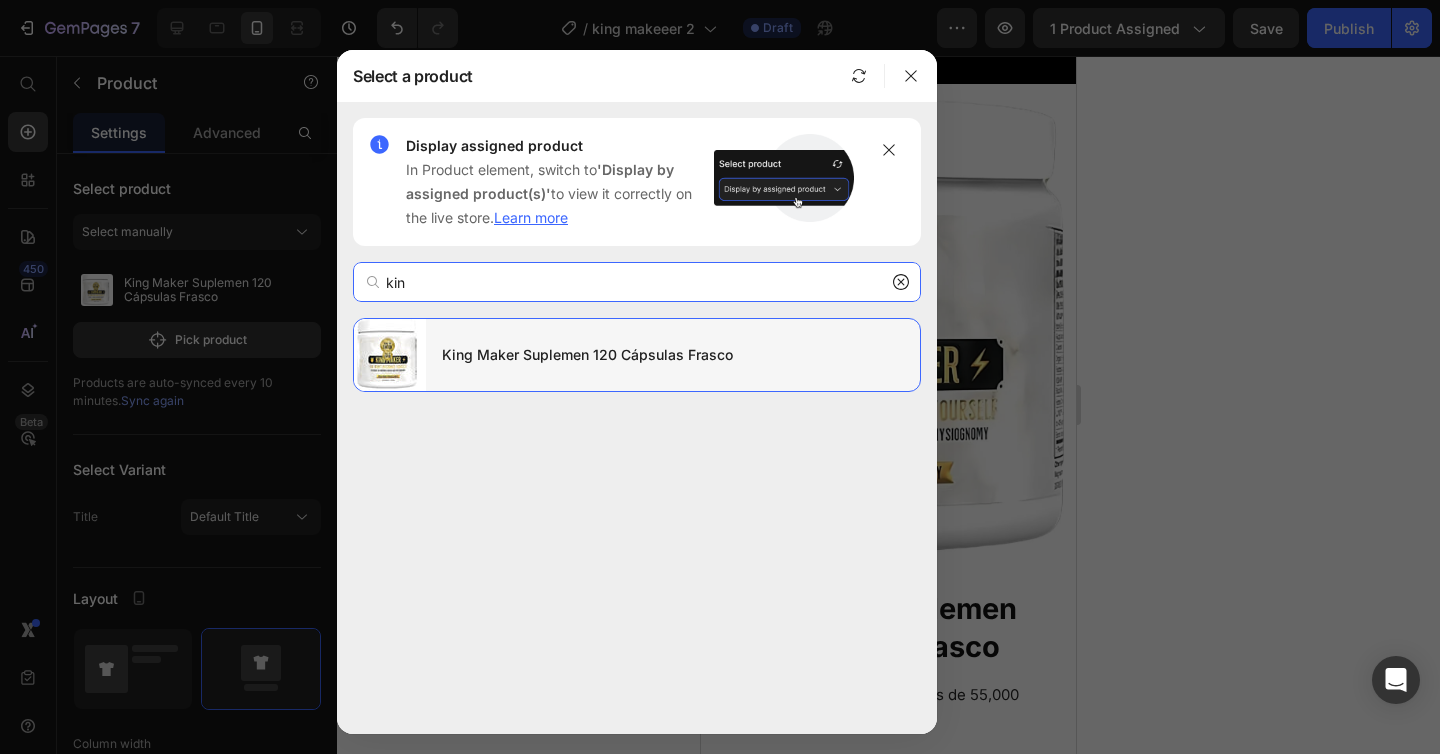 type on "kin" 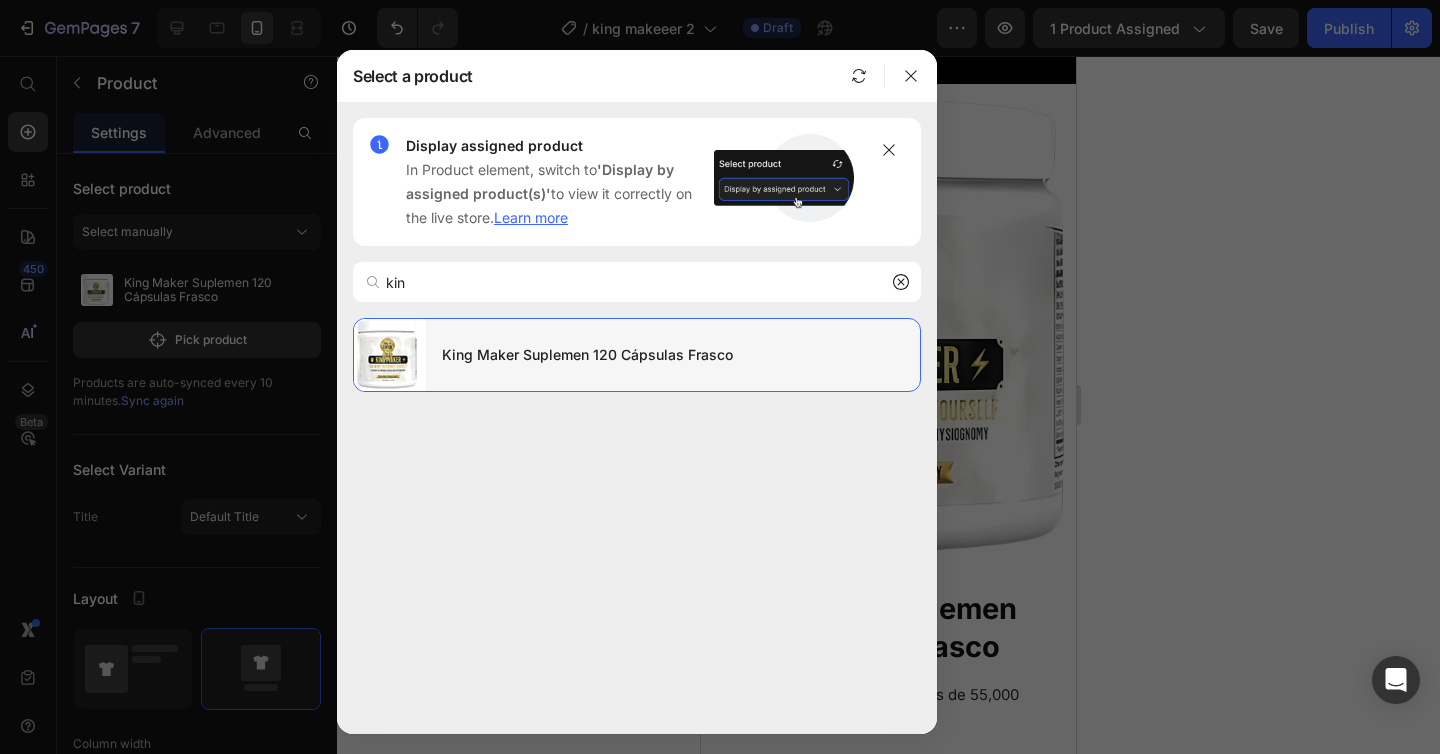 click on "King Maker Suplemen 120 Cápsulas Frasco" at bounding box center (673, 355) 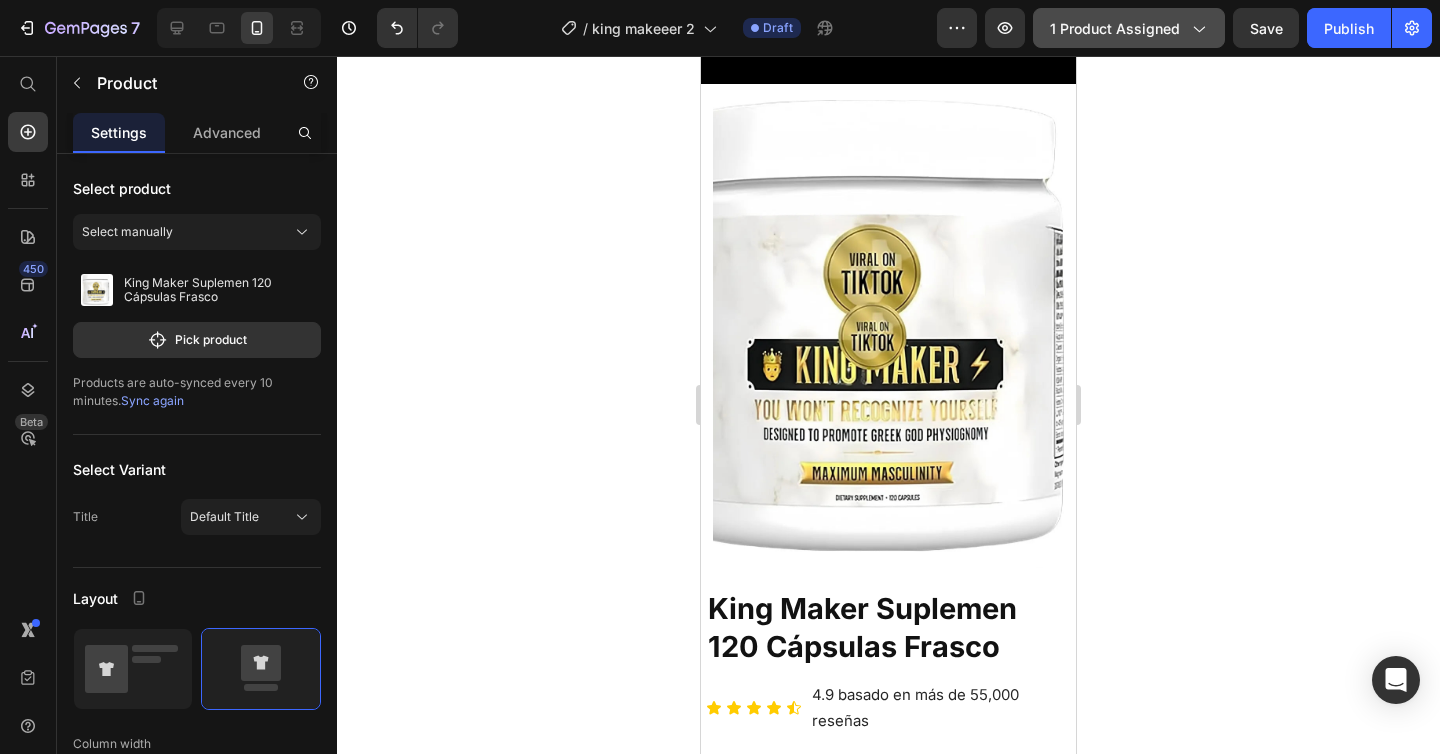 click on "1 product assigned" 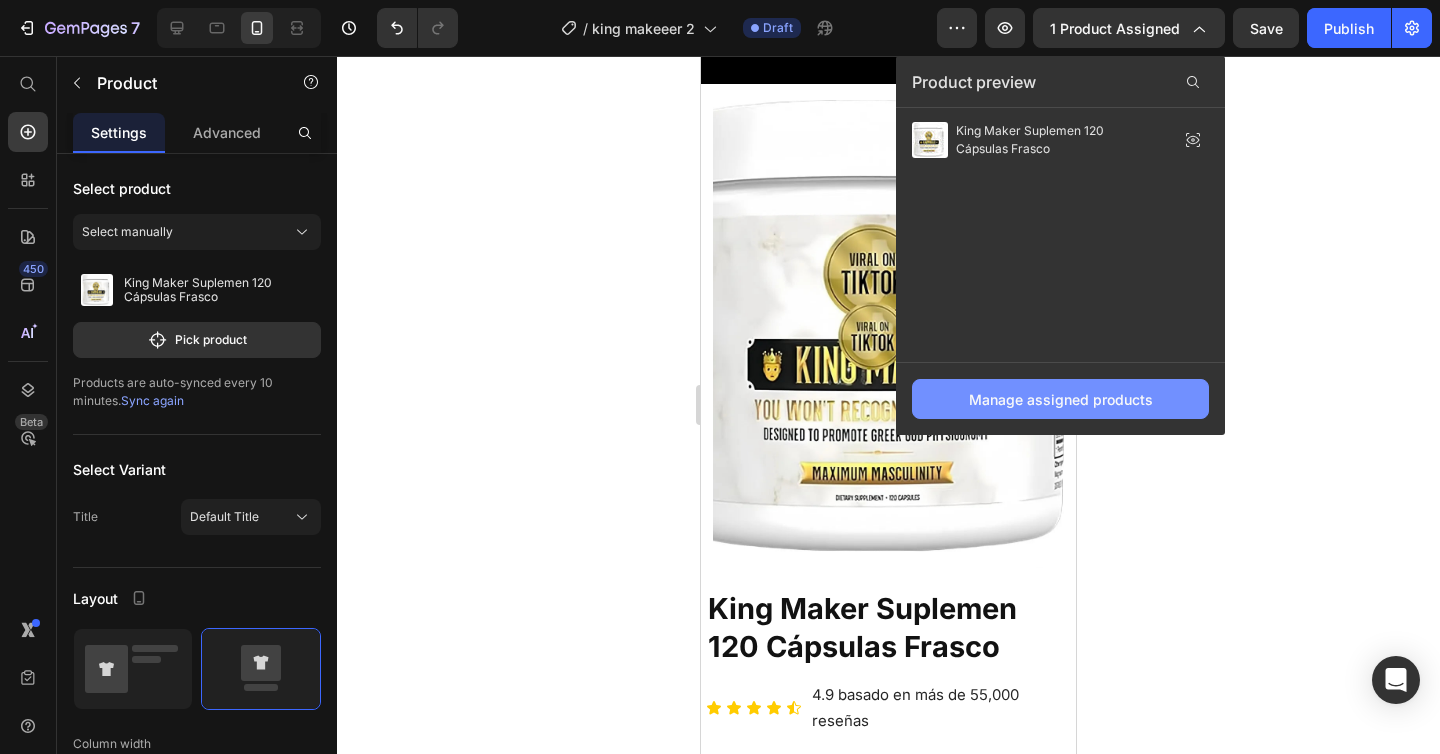 click on "Manage assigned products" at bounding box center (1060, 399) 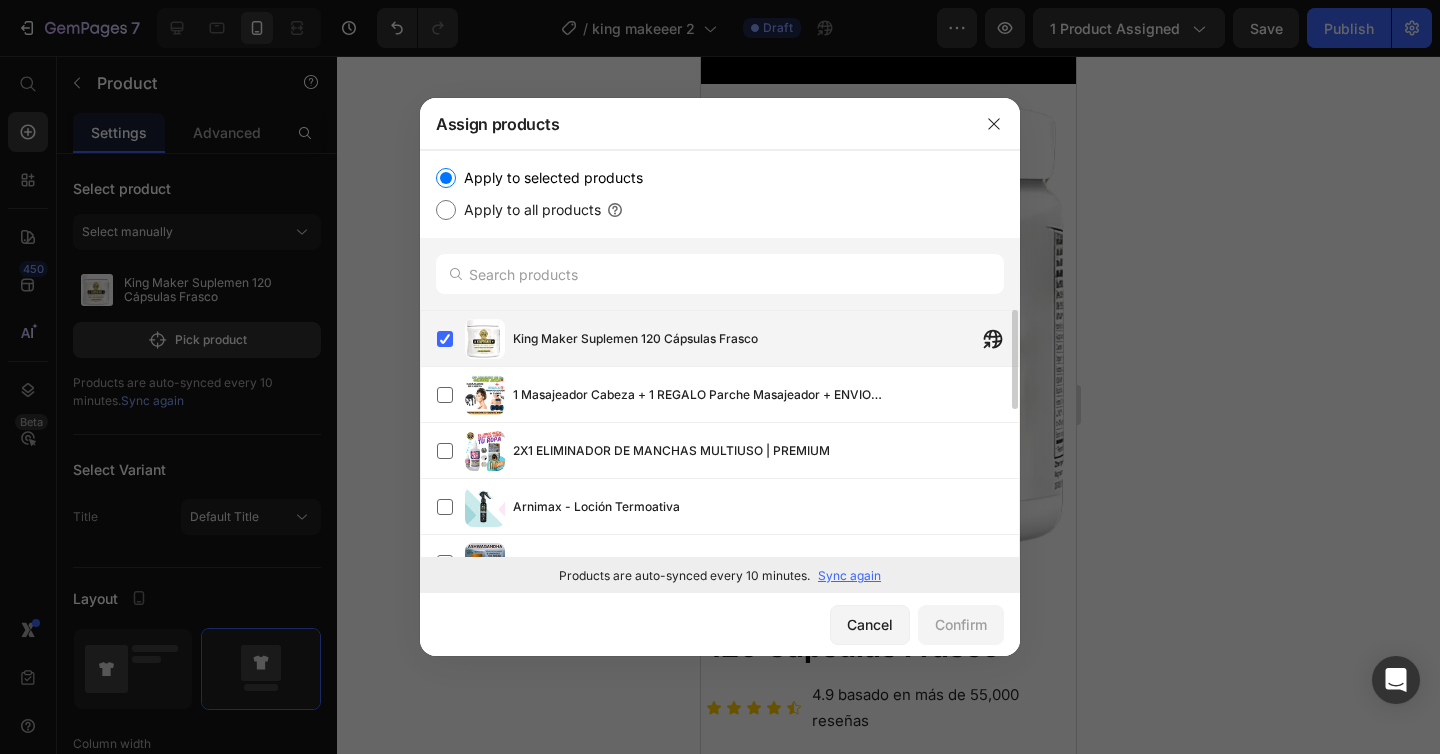 click on "King Maker Suplemen 120 Cápsulas Frasco" at bounding box center [728, 339] 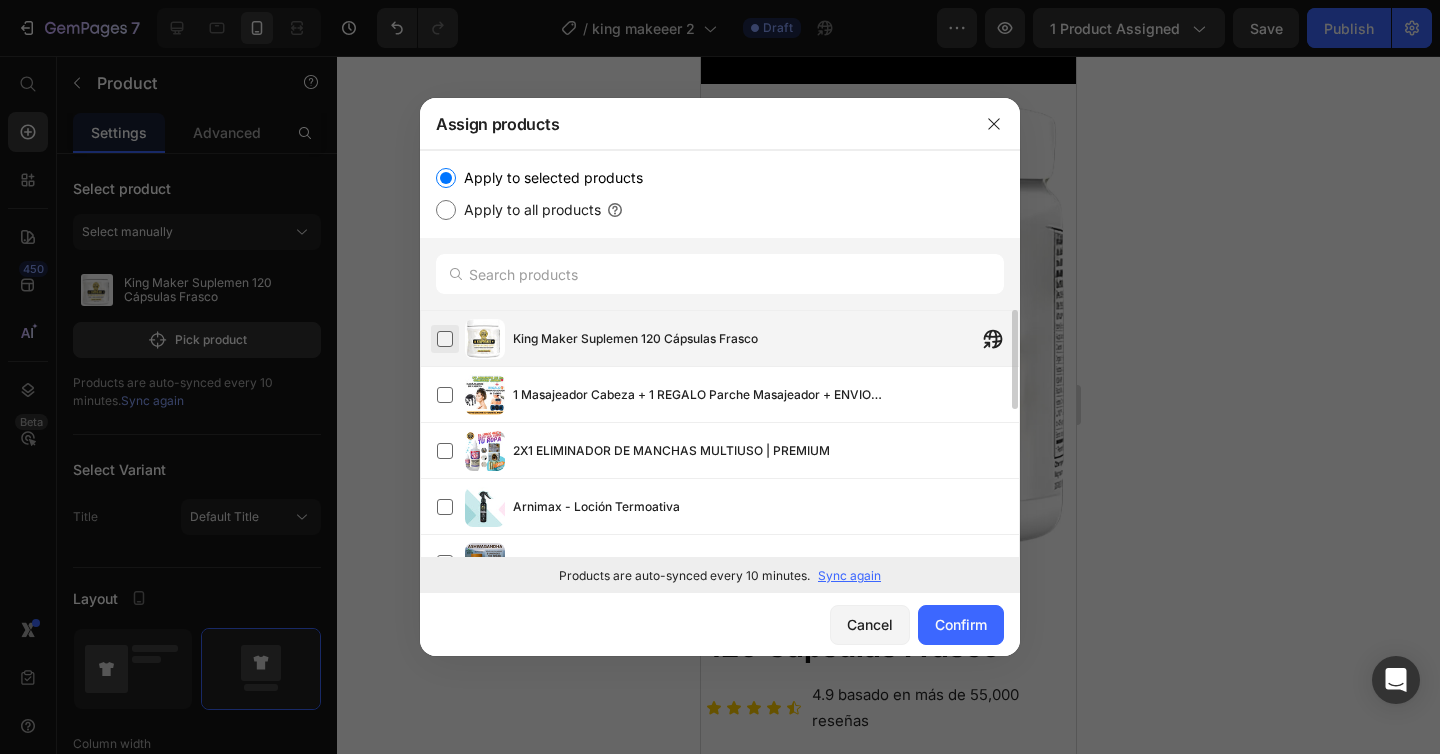 click at bounding box center [445, 339] 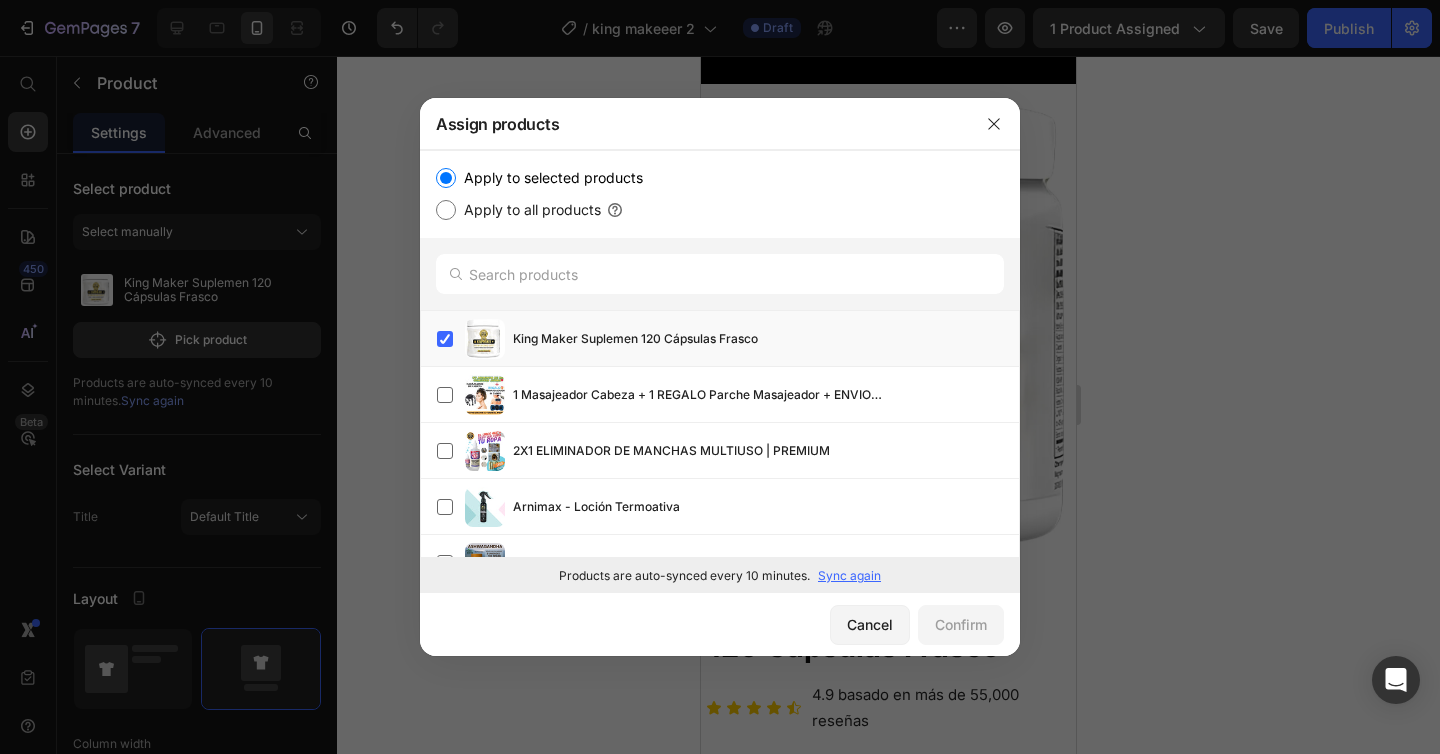 click at bounding box center [720, 377] 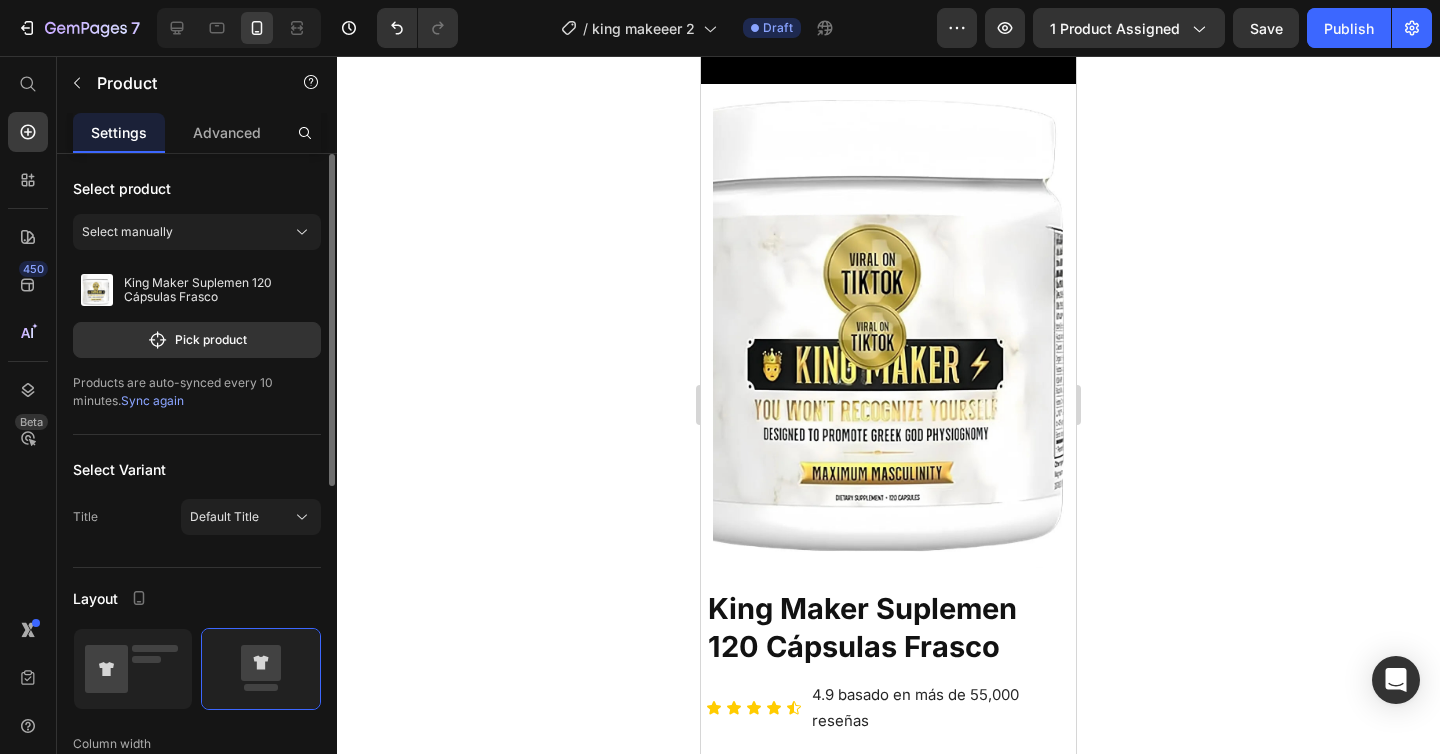 click on "Sync again" at bounding box center [152, 400] 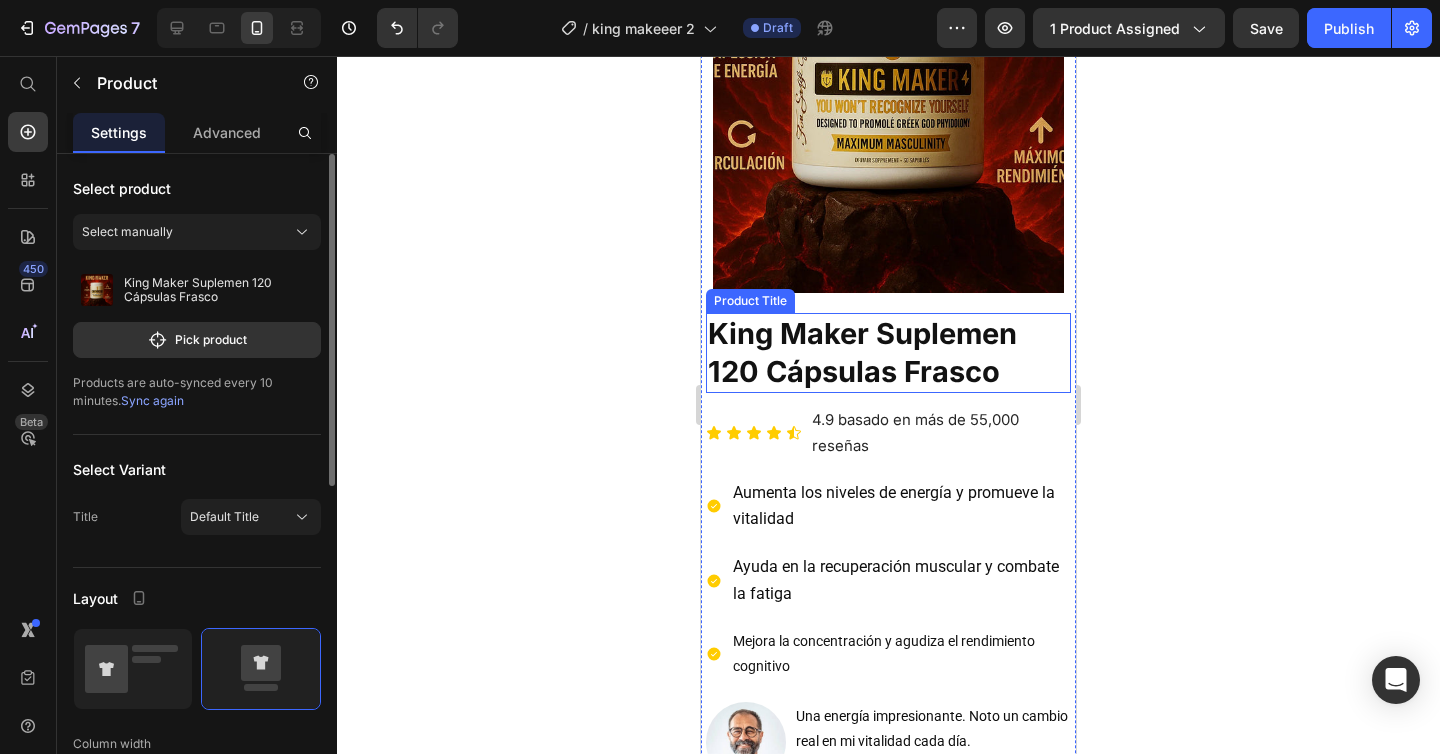 scroll, scrollTop: 464, scrollLeft: 0, axis: vertical 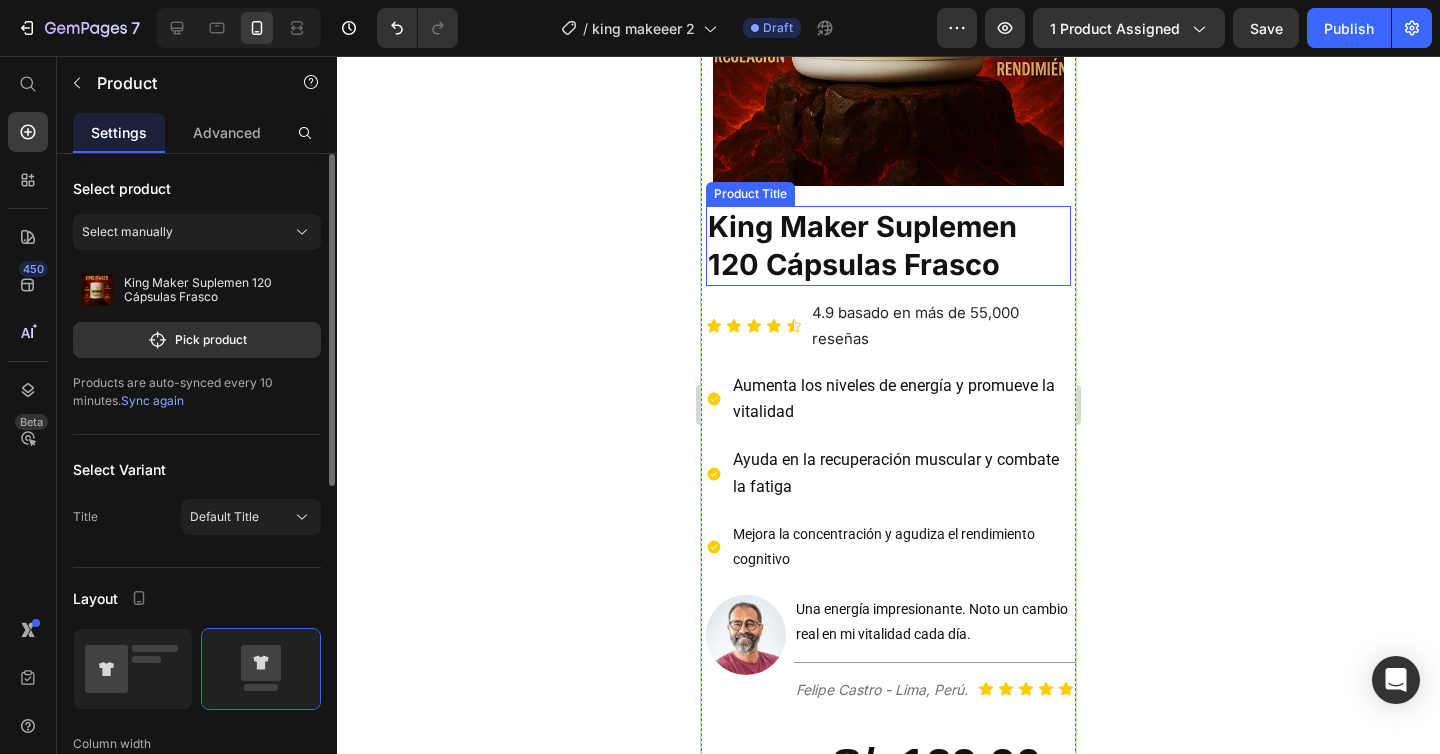 click on "King Maker Suplemen 120 Cápsulas Frasco" at bounding box center [888, 245] 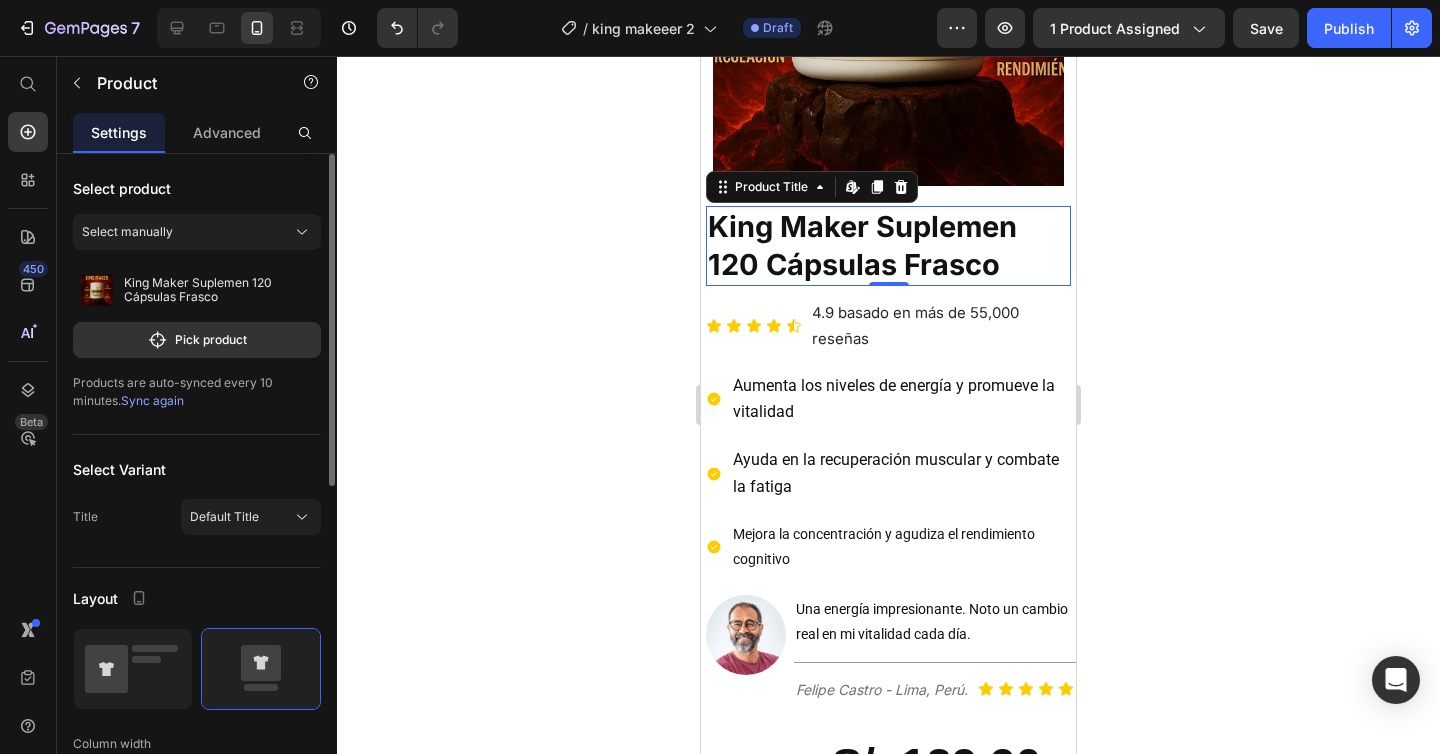click on "King Maker Suplemen 120 Cápsulas Frasco" at bounding box center [888, 245] 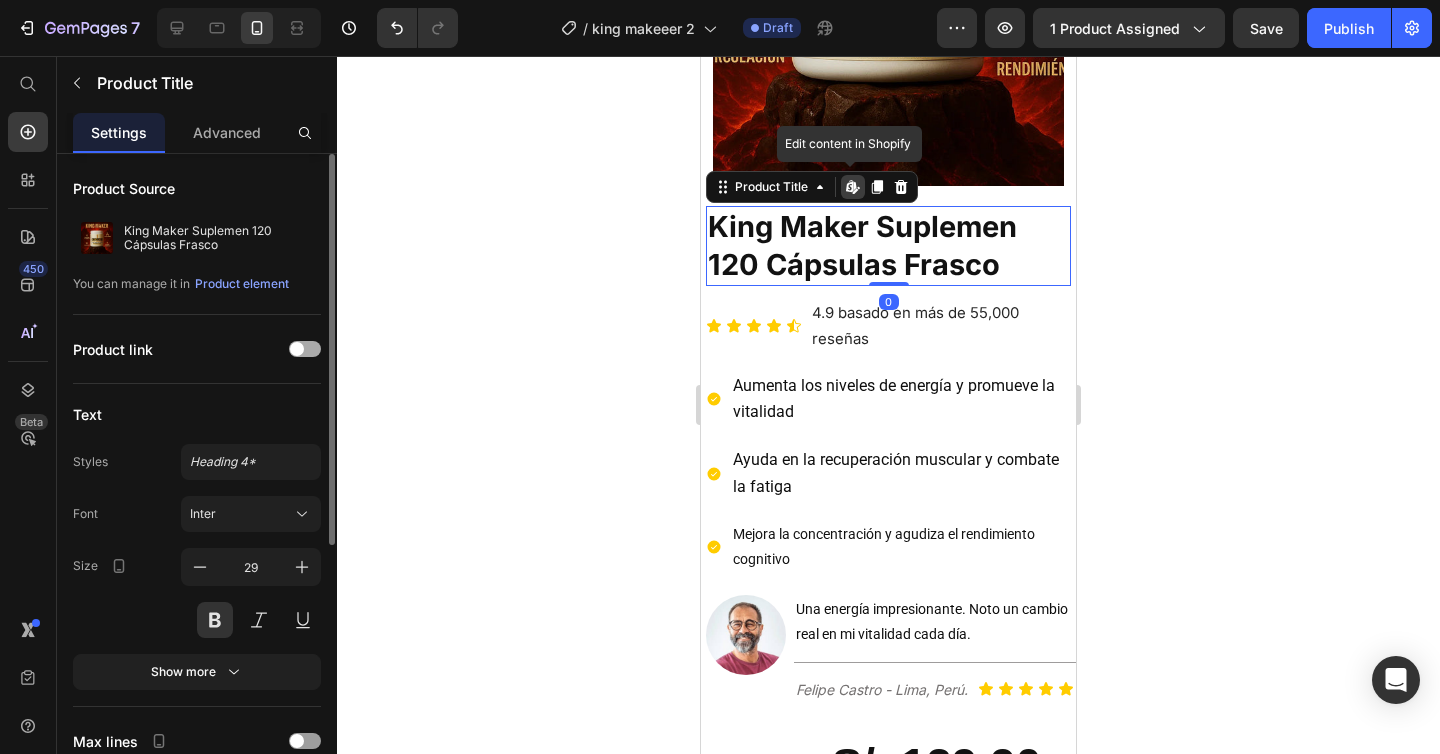 click on "King Maker Suplemen 120 Cápsulas Frasco" at bounding box center [888, 245] 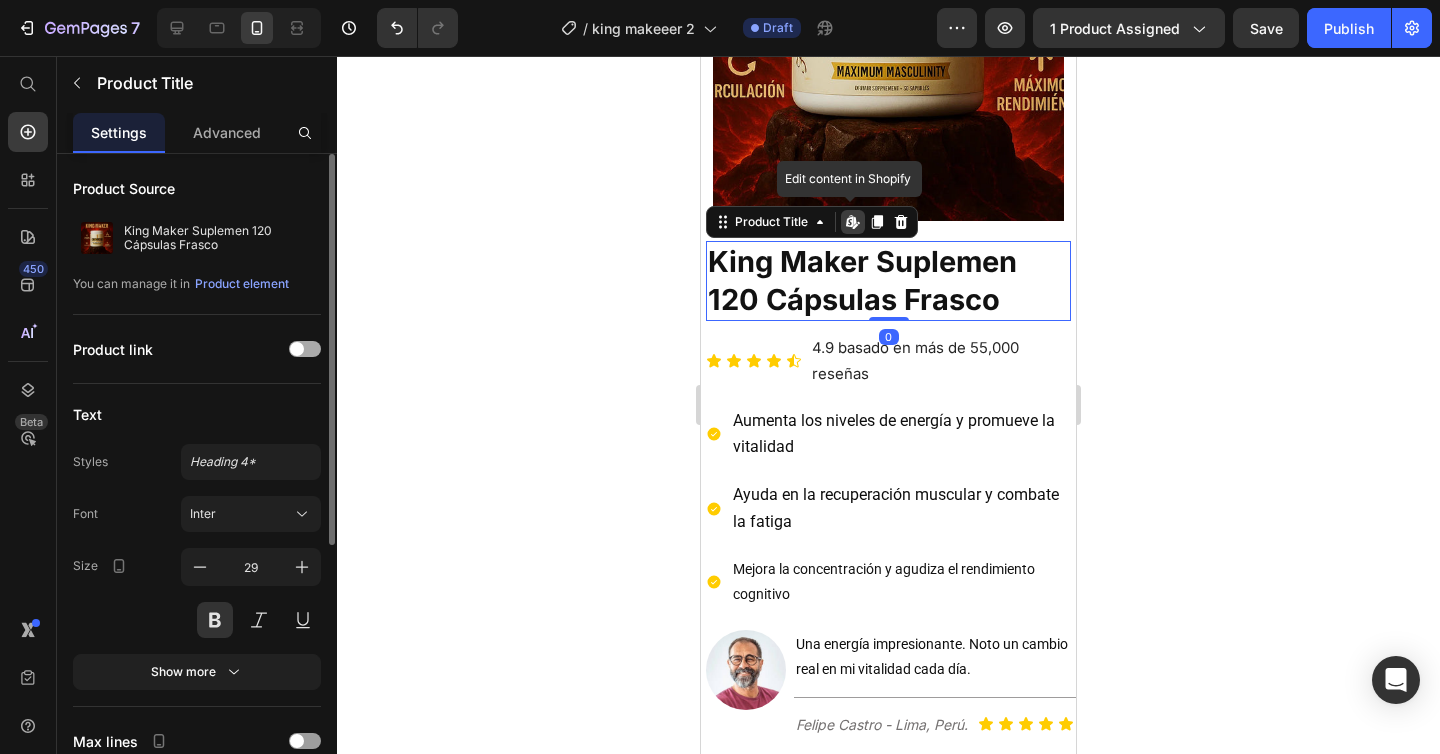 scroll, scrollTop: 399, scrollLeft: 0, axis: vertical 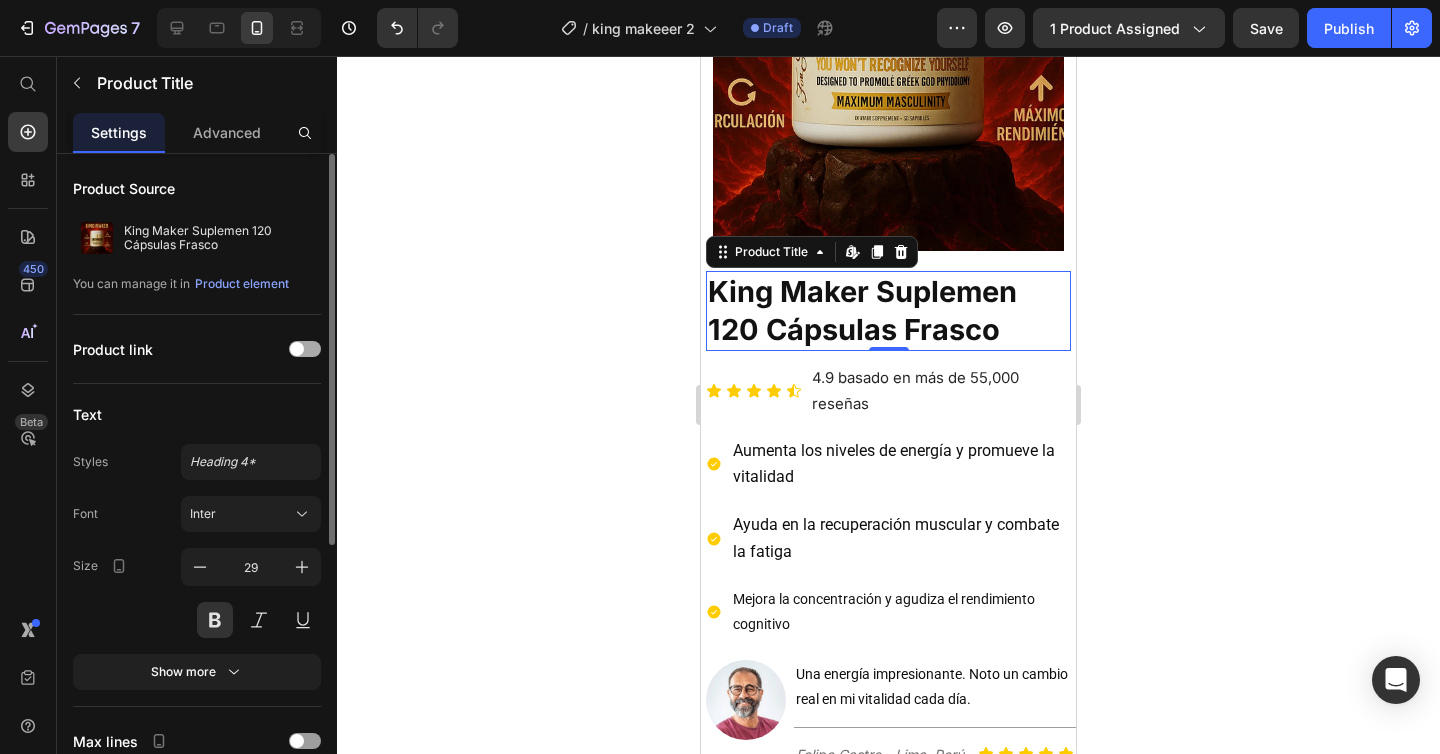 click on "King Maker Suplemen 120 Cápsulas Frasco" at bounding box center (888, 310) 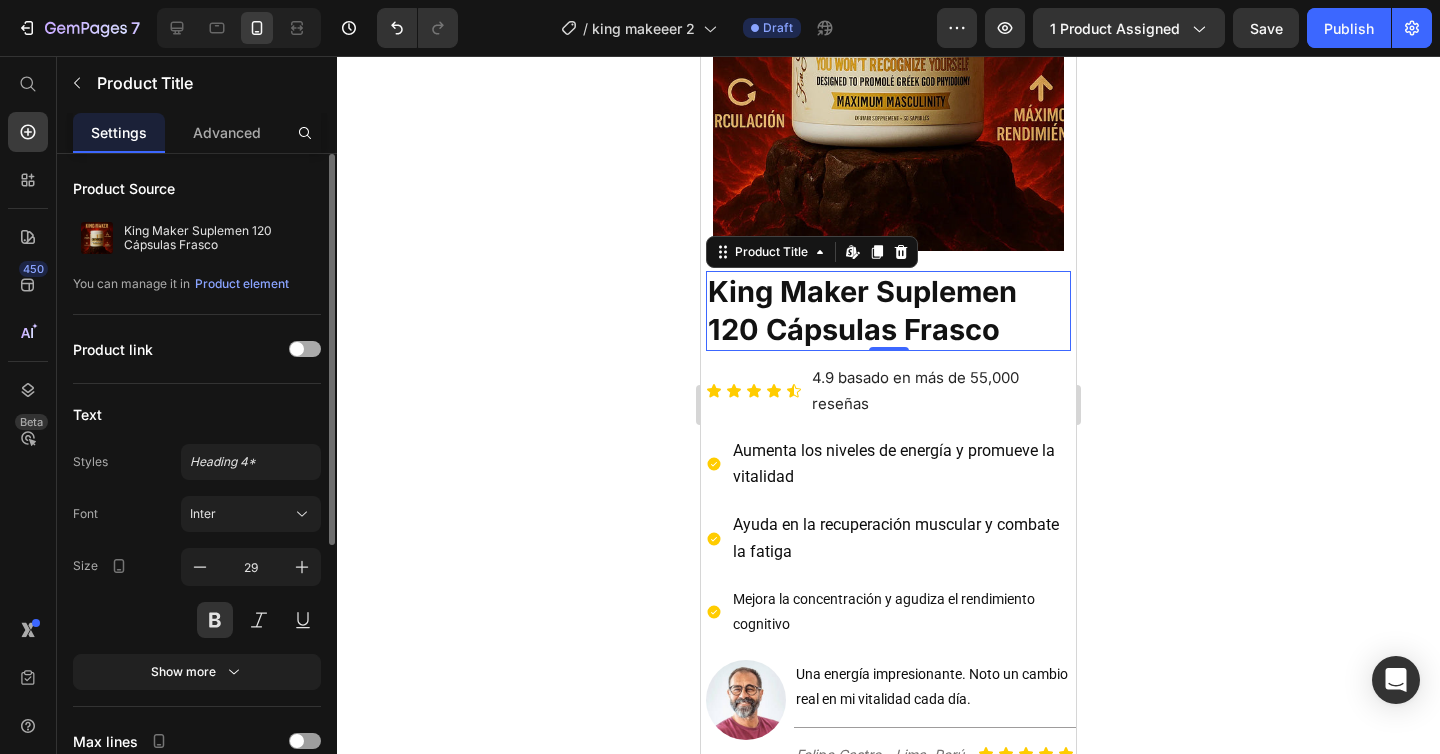 click on "King Maker Suplemen 120 Cápsulas Frasco" at bounding box center [888, 310] 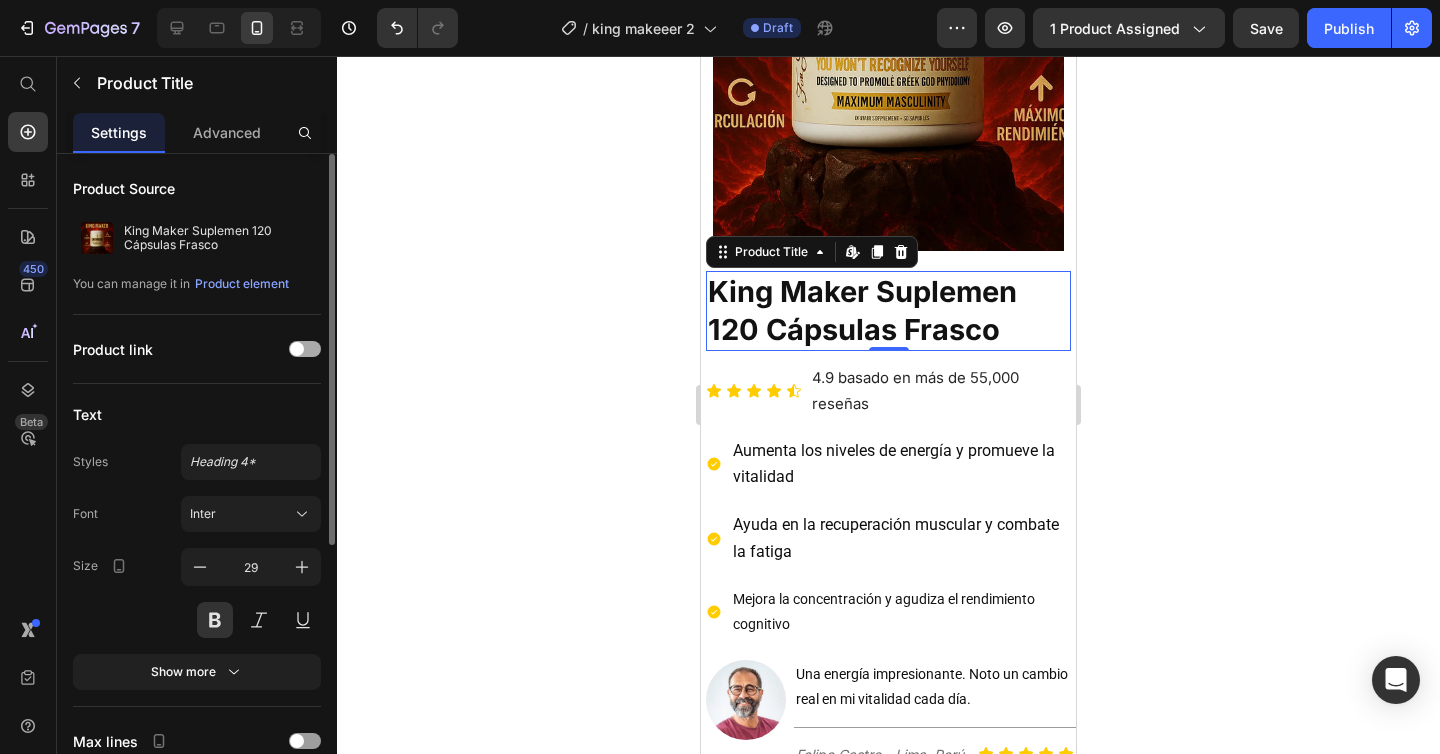 click on "King Maker Suplemen 120 Cápsulas Frasco" at bounding box center [888, 310] 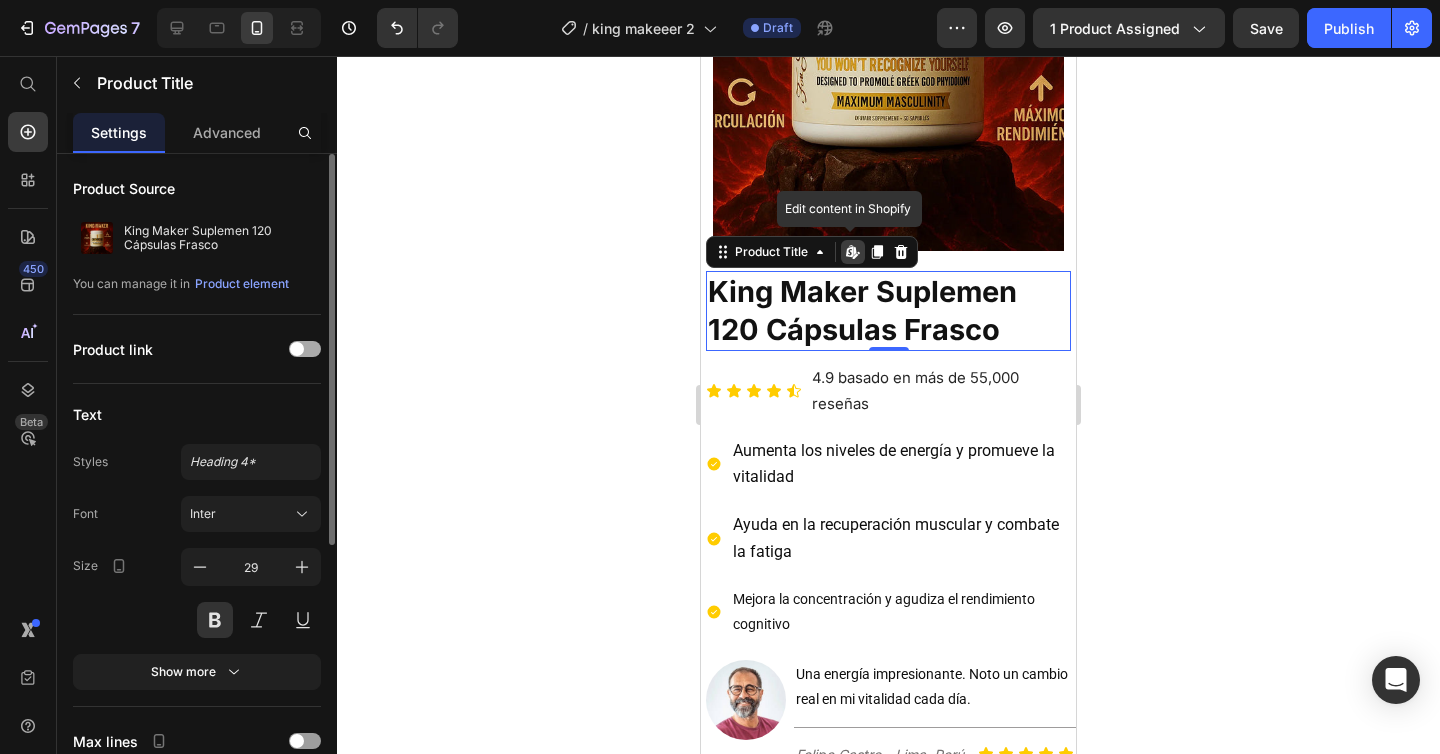 click on "King Maker Suplemen 120 Cápsulas Frasco" at bounding box center [888, 310] 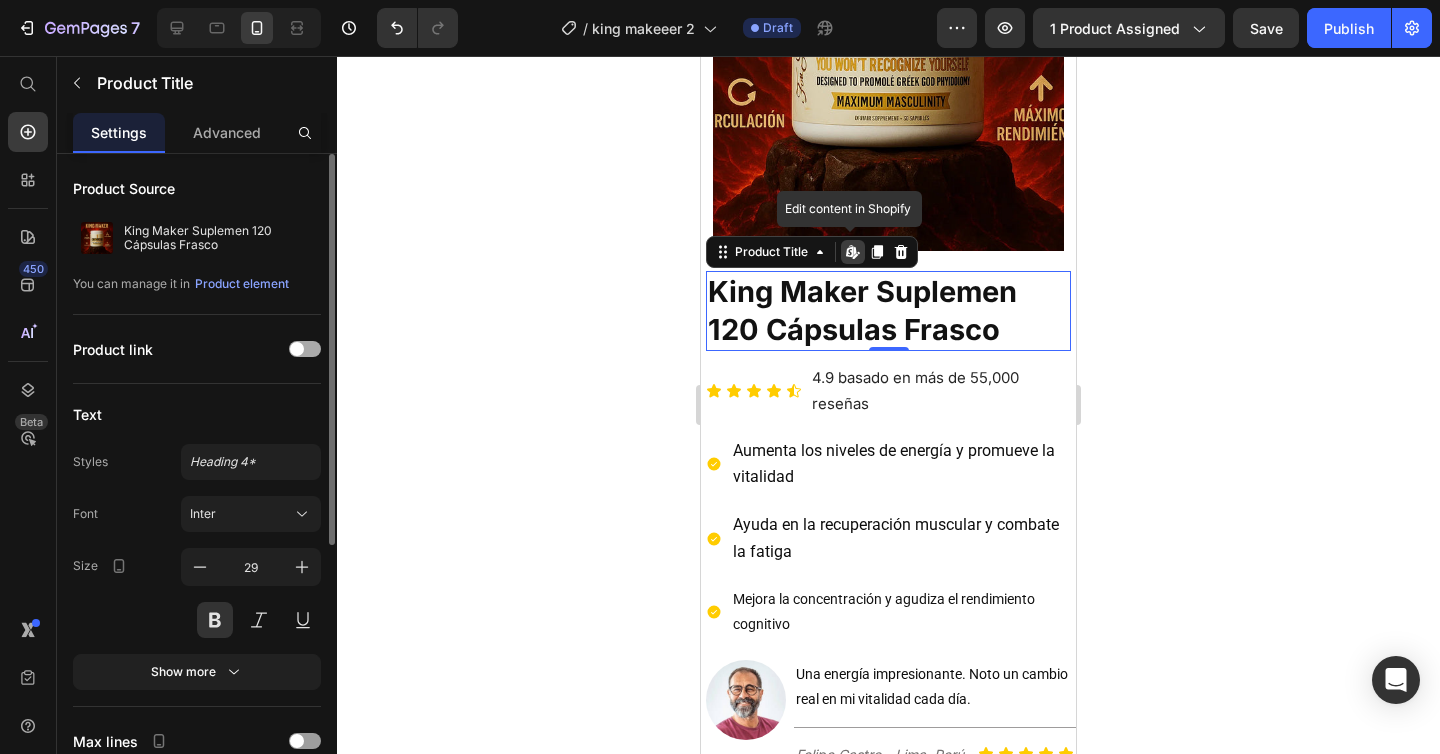 click on "King Maker Suplemen 120 Cápsulas Frasco" at bounding box center [888, 310] 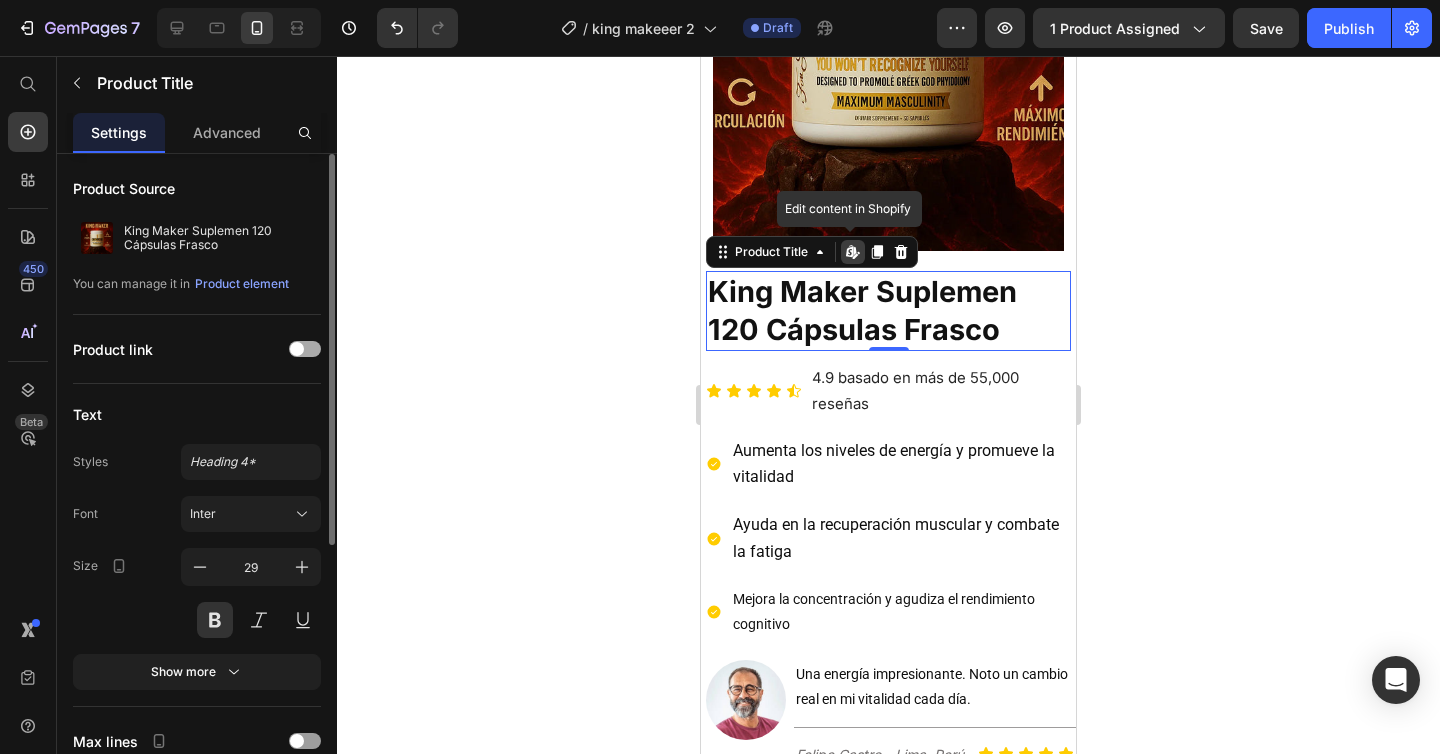 click on "King Maker Suplemen 120 Cápsulas Frasco" at bounding box center (888, 310) 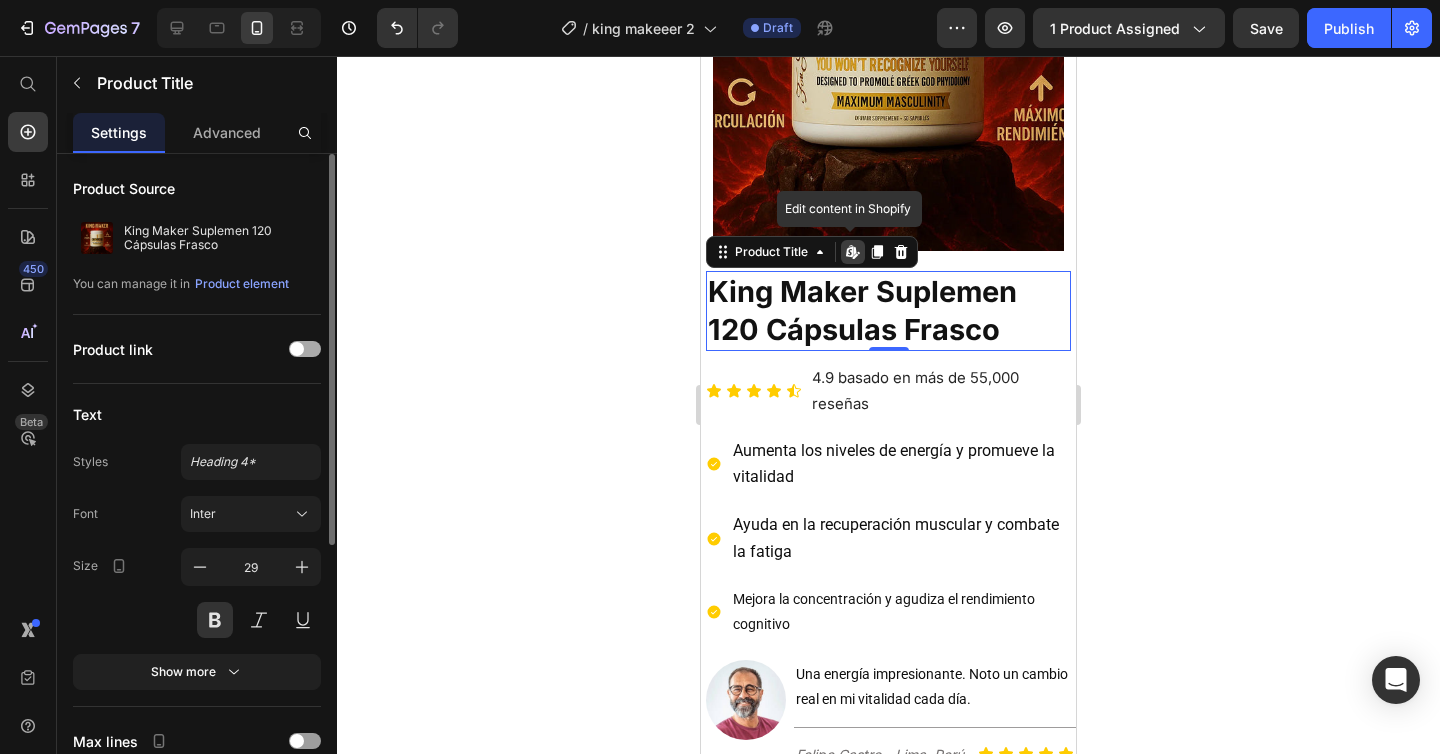 click on "King Maker Suplemen 120 Cápsulas Frasco" at bounding box center [888, 310] 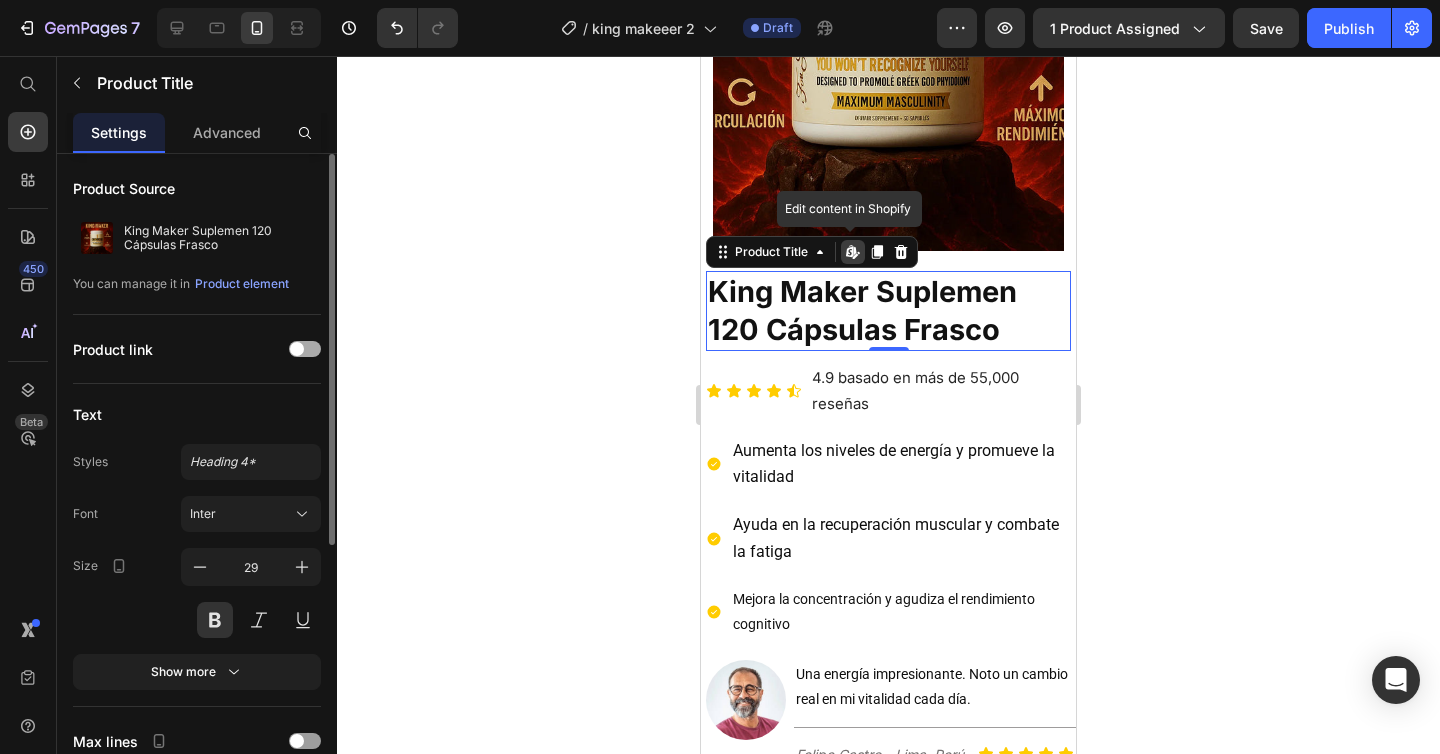 click on "King Maker Suplemen 120 Cápsulas Frasco" at bounding box center [888, 310] 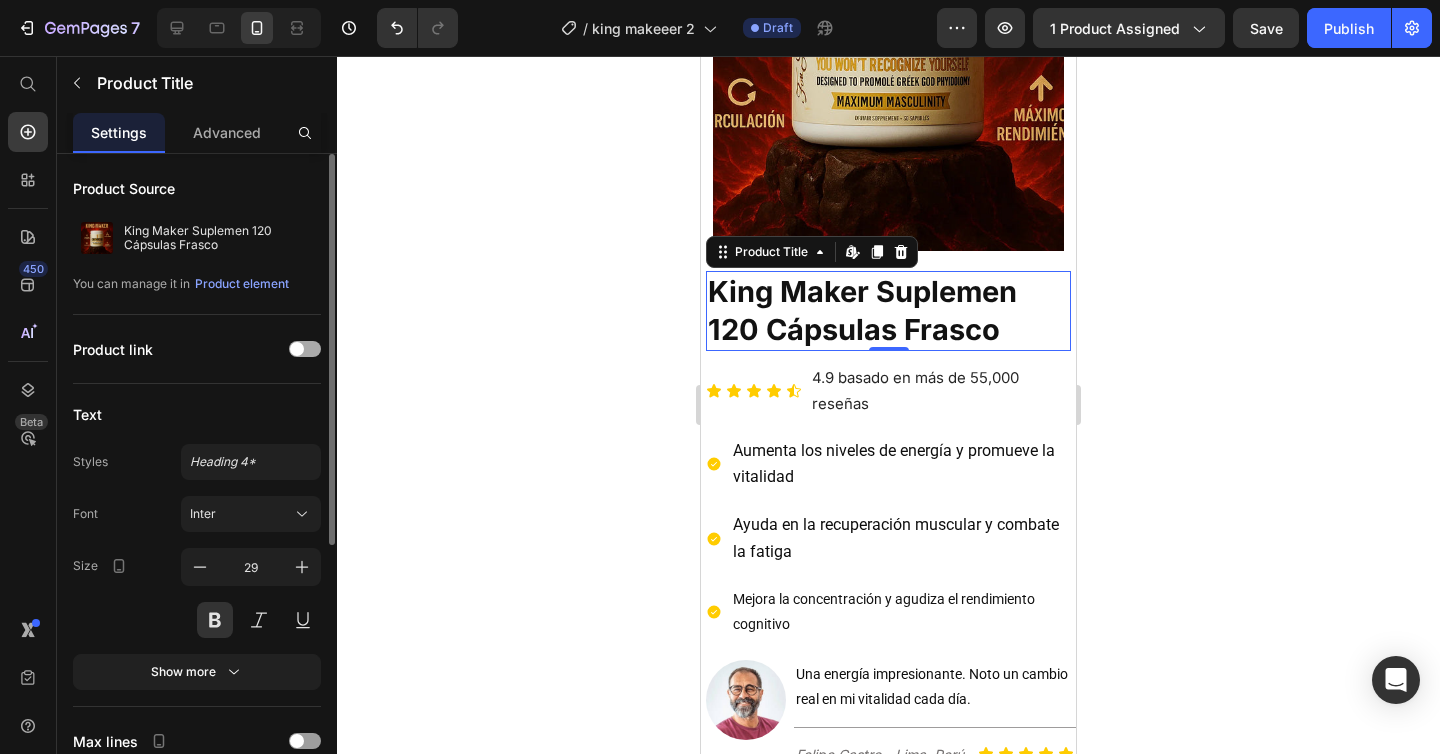 click on "King Maker Suplemen 120 Cápsulas Frasco" at bounding box center (888, 310) 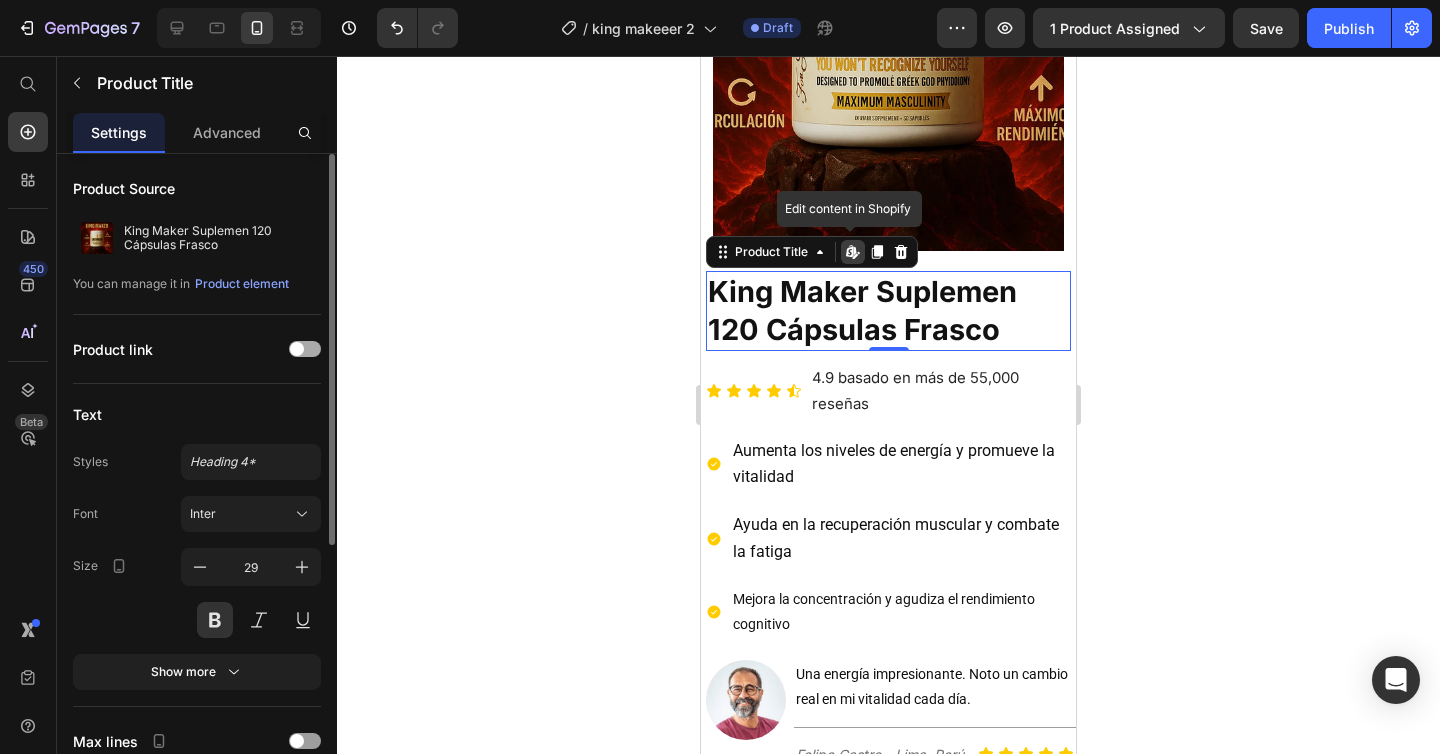 click on "King Maker Suplemen 120 Cápsulas Frasco" at bounding box center [888, 310] 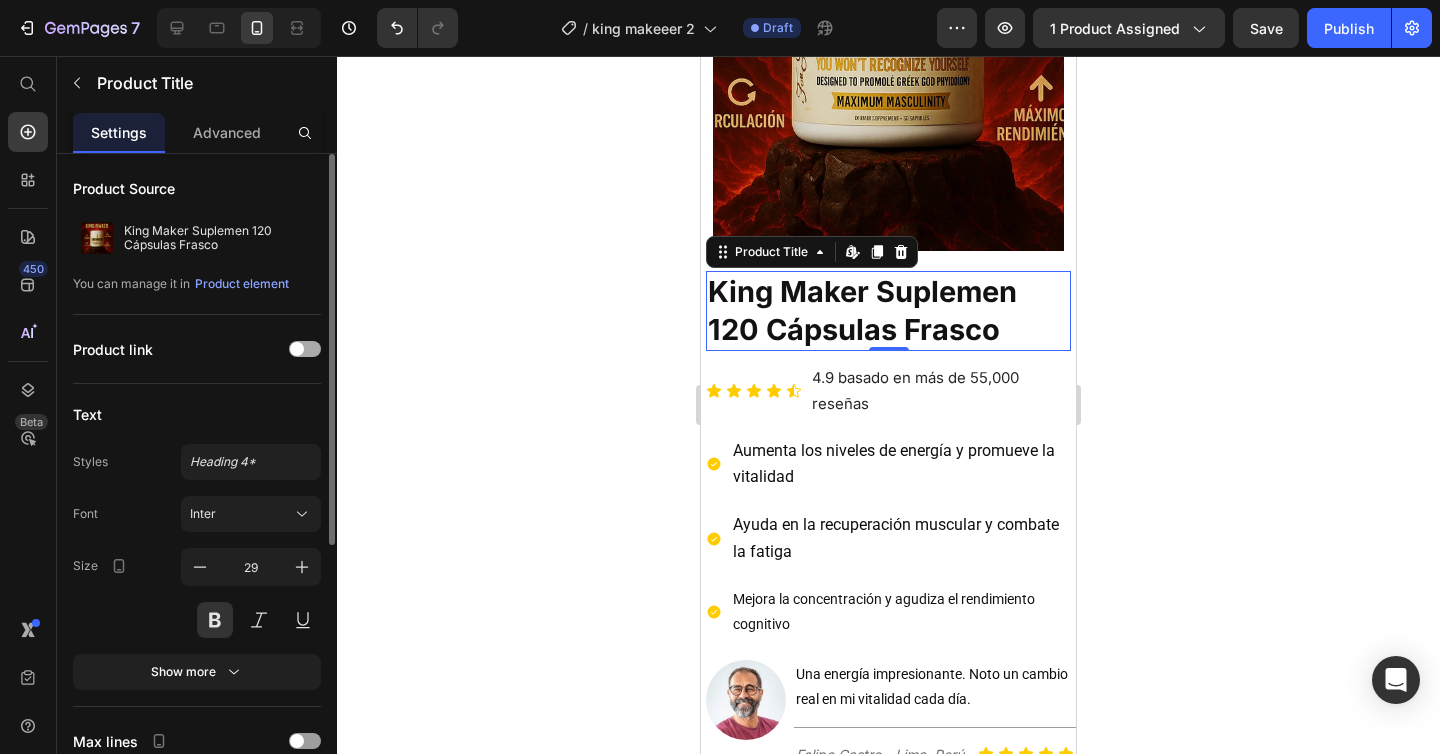 click on "King Maker Suplemen 120 Cápsulas Frasco" at bounding box center [888, 310] 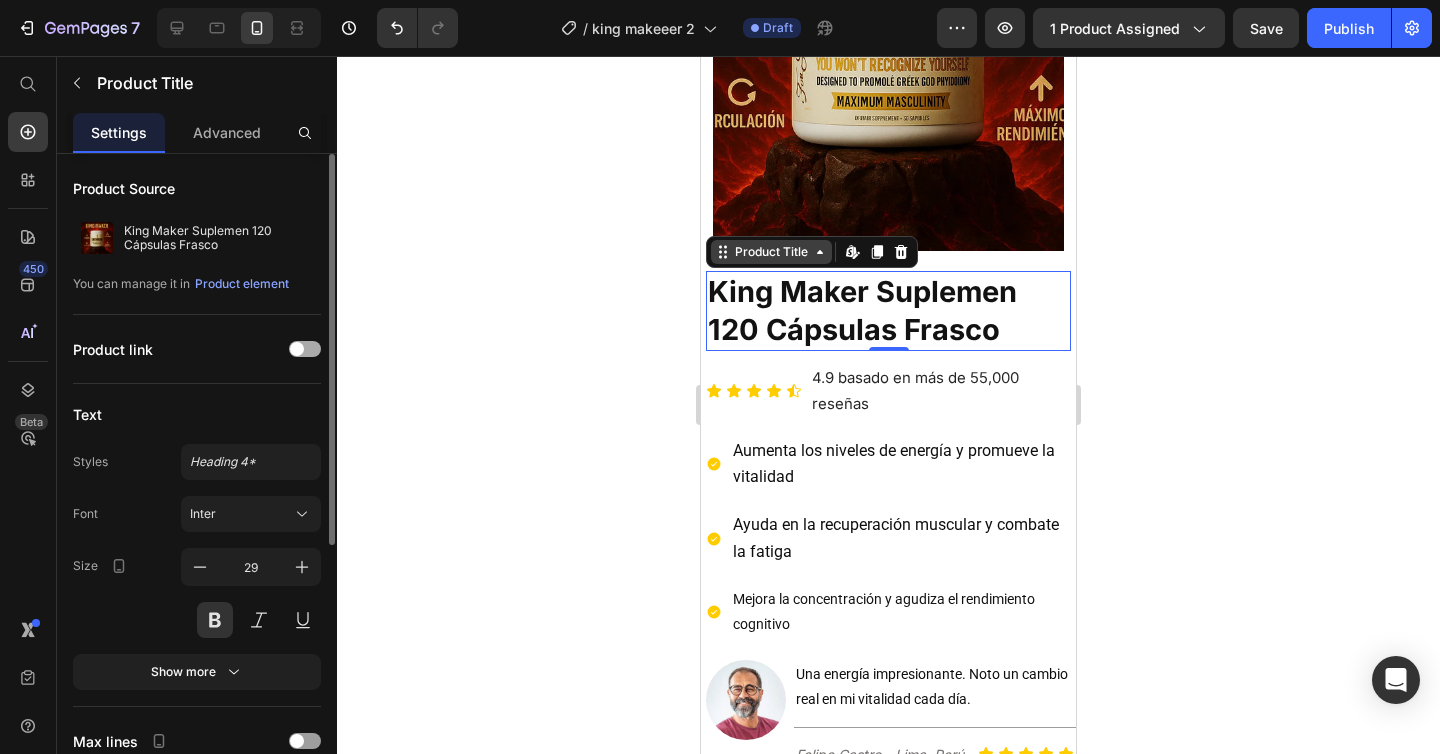 click on "Product Title" at bounding box center [771, 252] 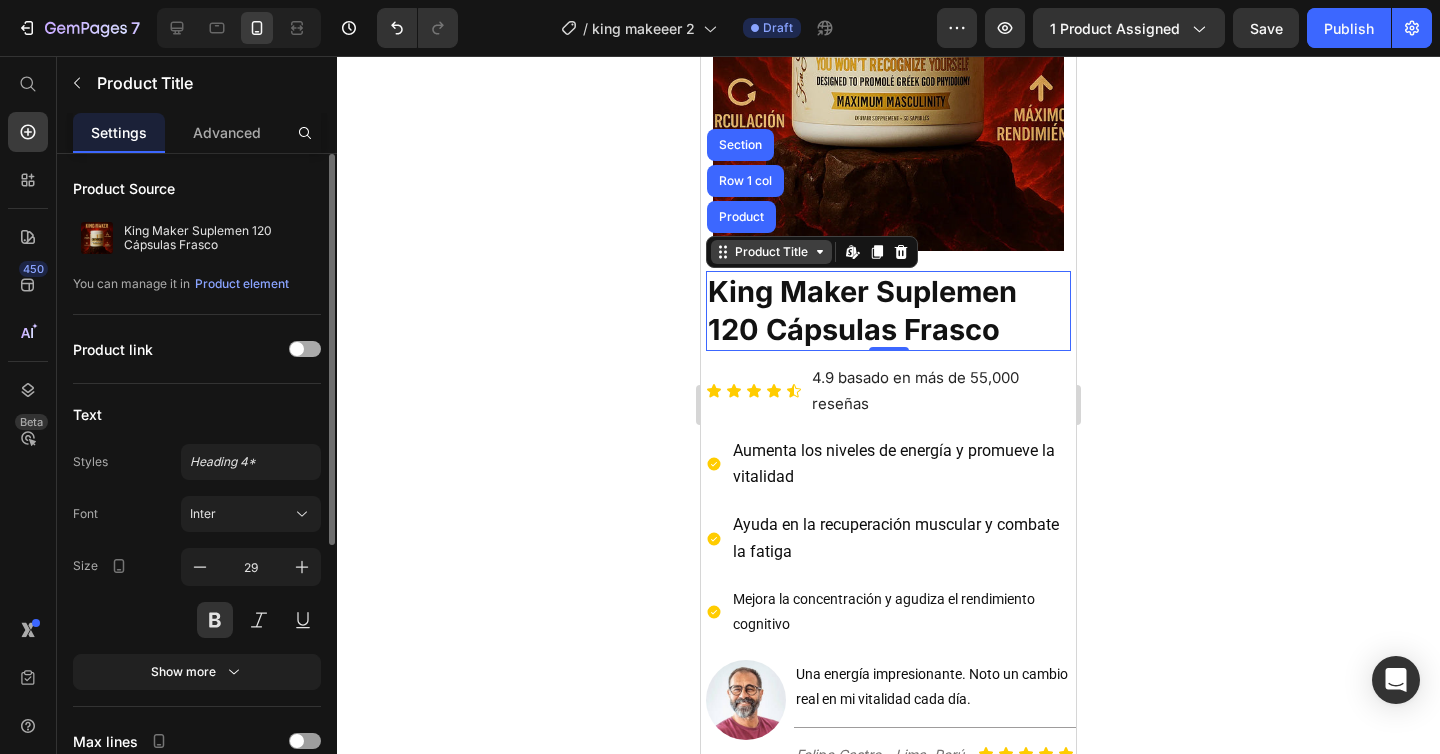 click on "Product Title" at bounding box center (771, 252) 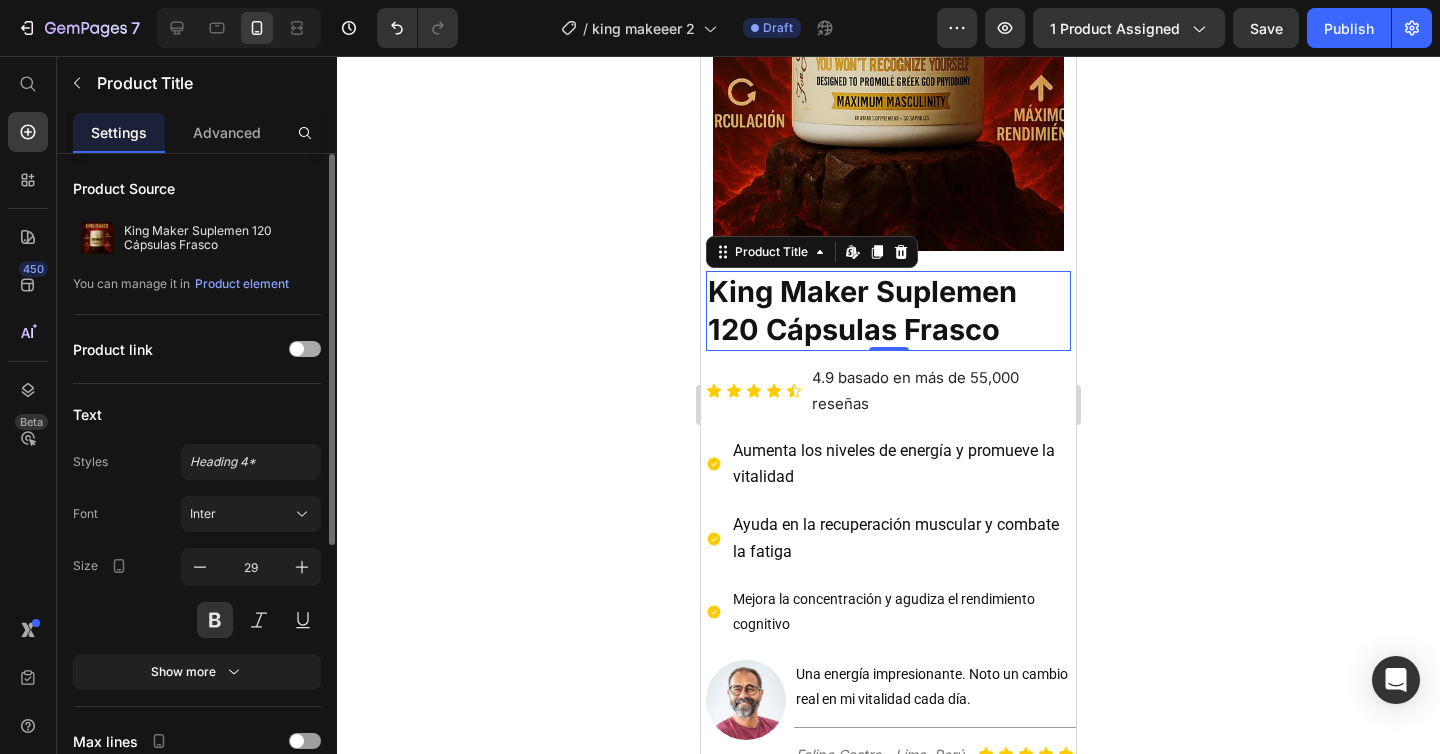 click on "King Maker Suplemen 120 Cápsulas Frasco" at bounding box center [888, 310] 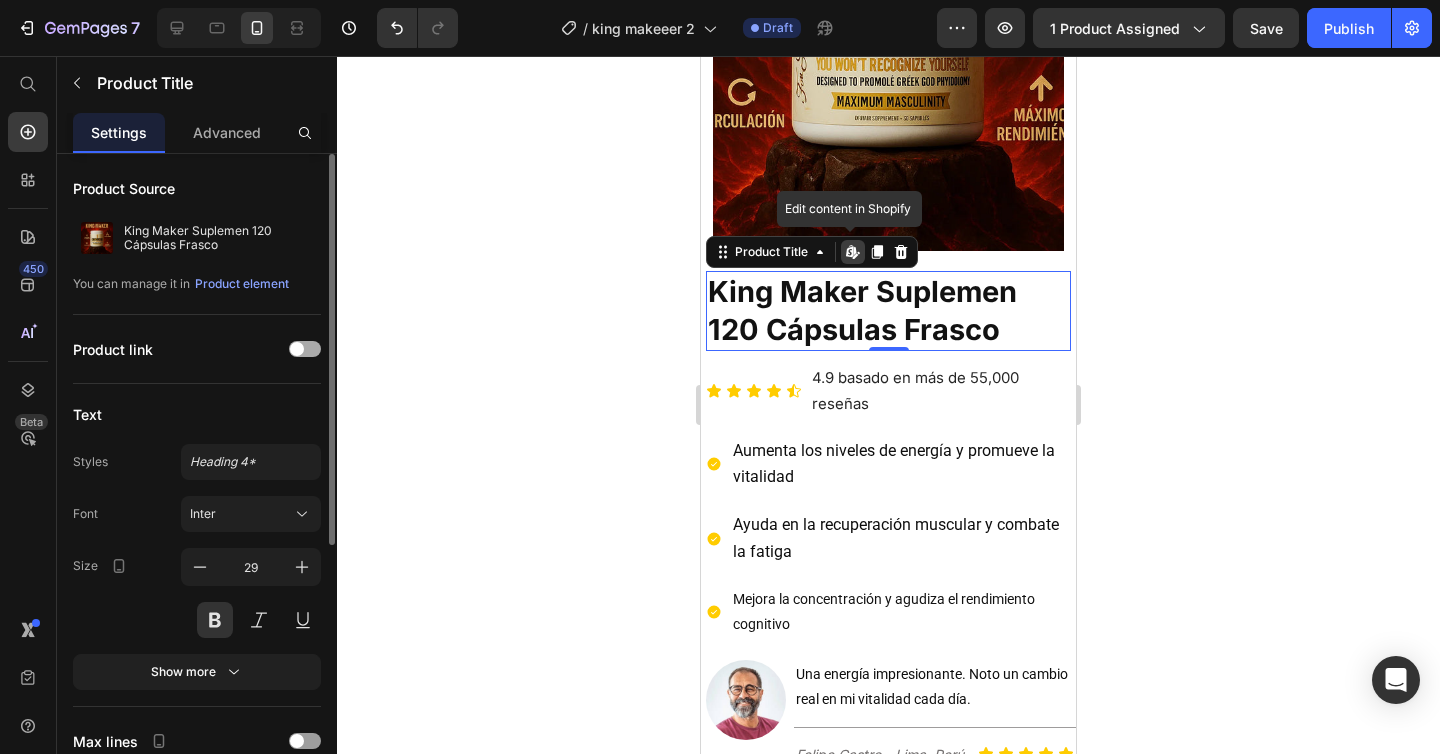 click on "King Maker Suplemen 120 Cápsulas Frasco" at bounding box center (888, 310) 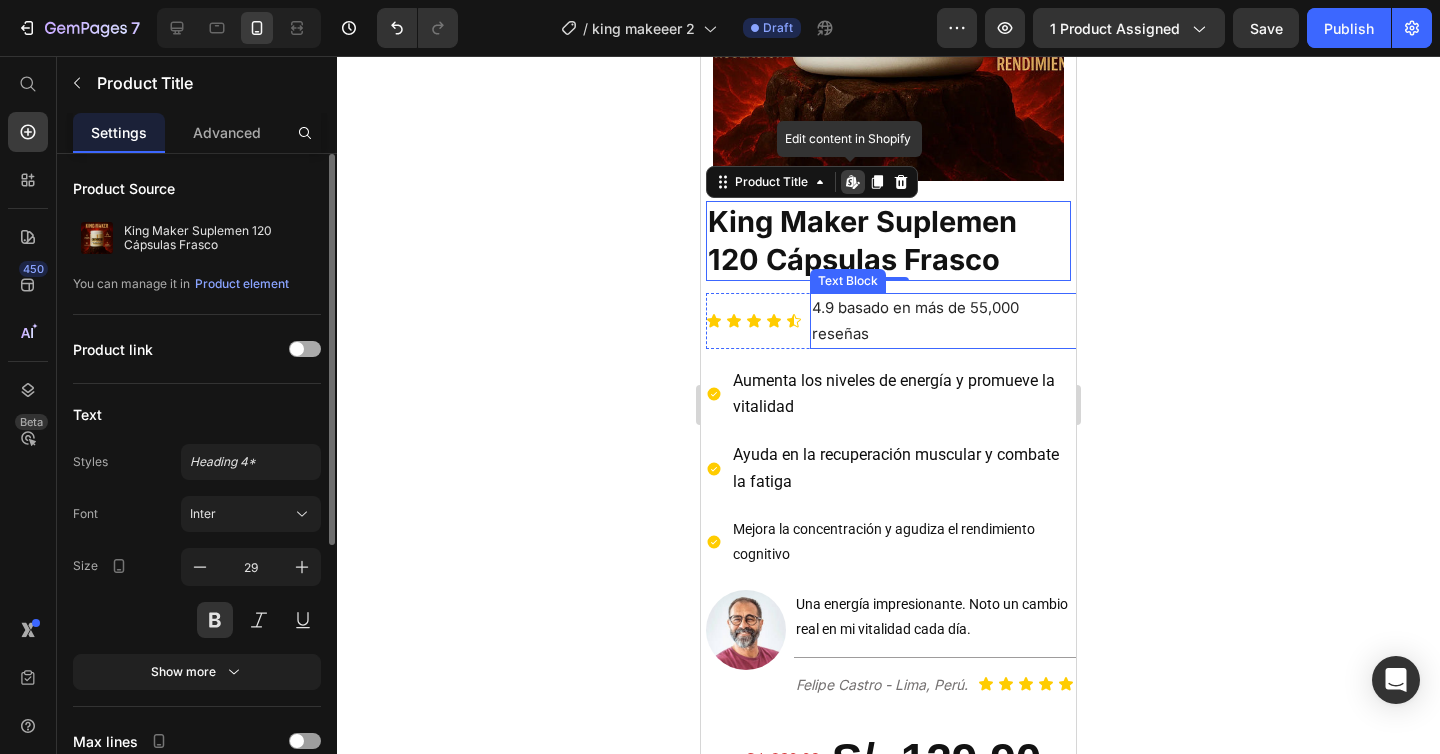 click on "4.9 basado en más de 55,000 reseñas" at bounding box center [945, 321] 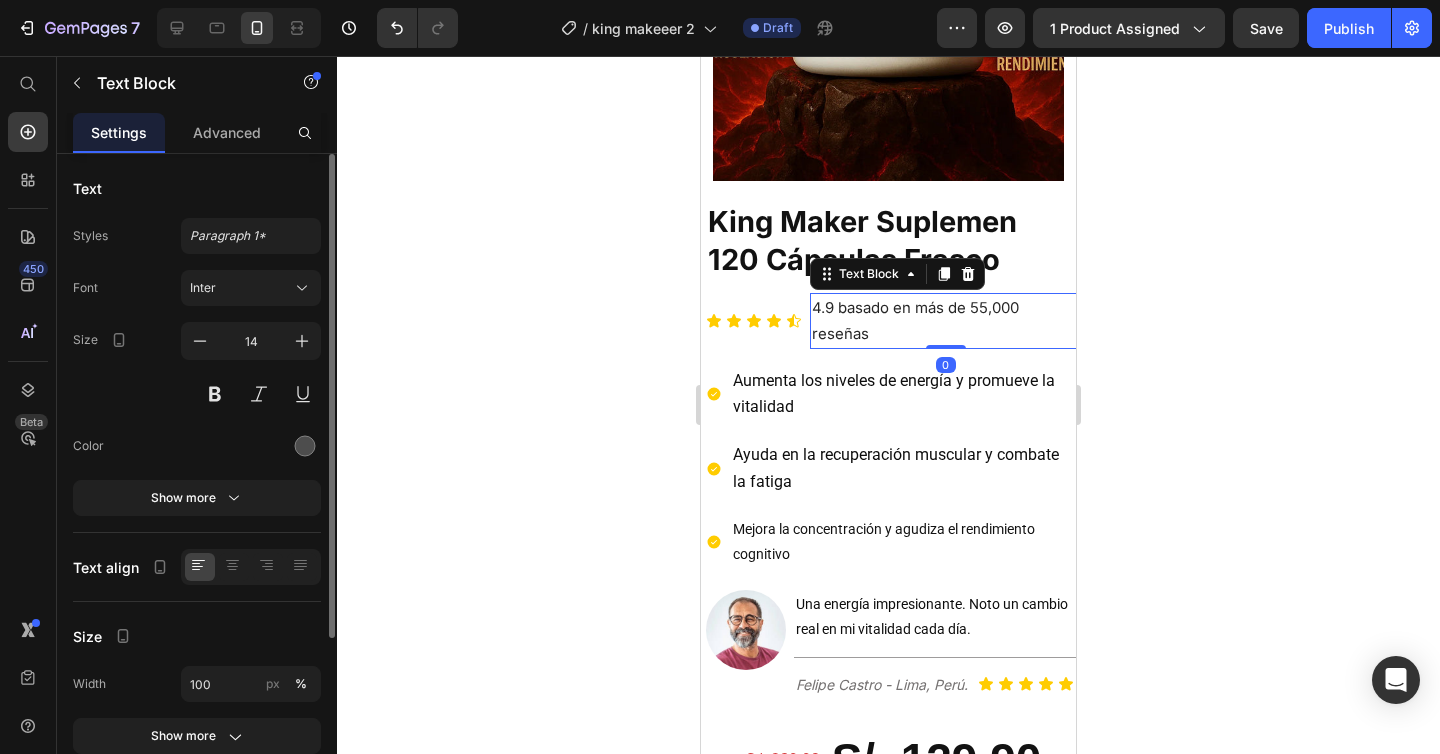 click on "4.9 basado en más de 55,000 reseñas" at bounding box center [945, 321] 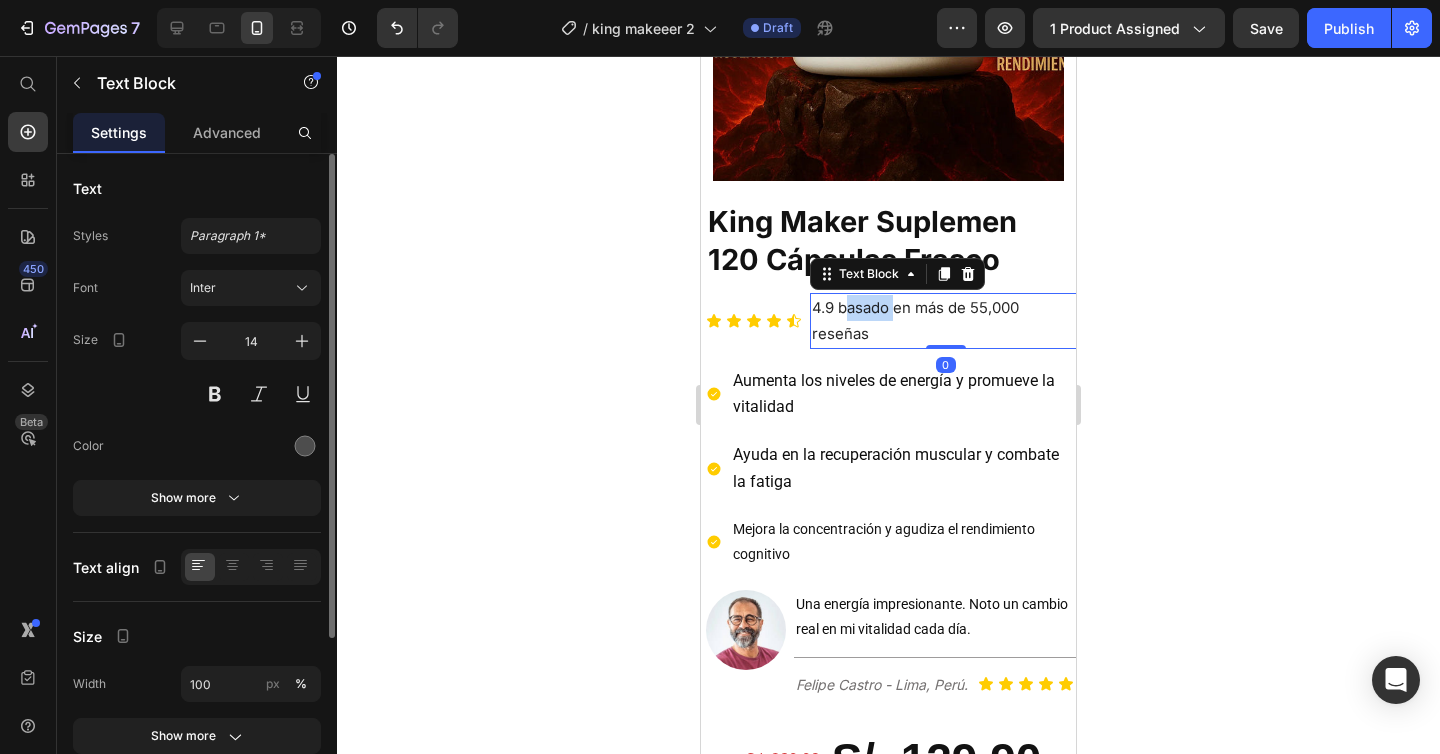 click on "4.9 basado en más de 55,000 reseñas" at bounding box center [945, 321] 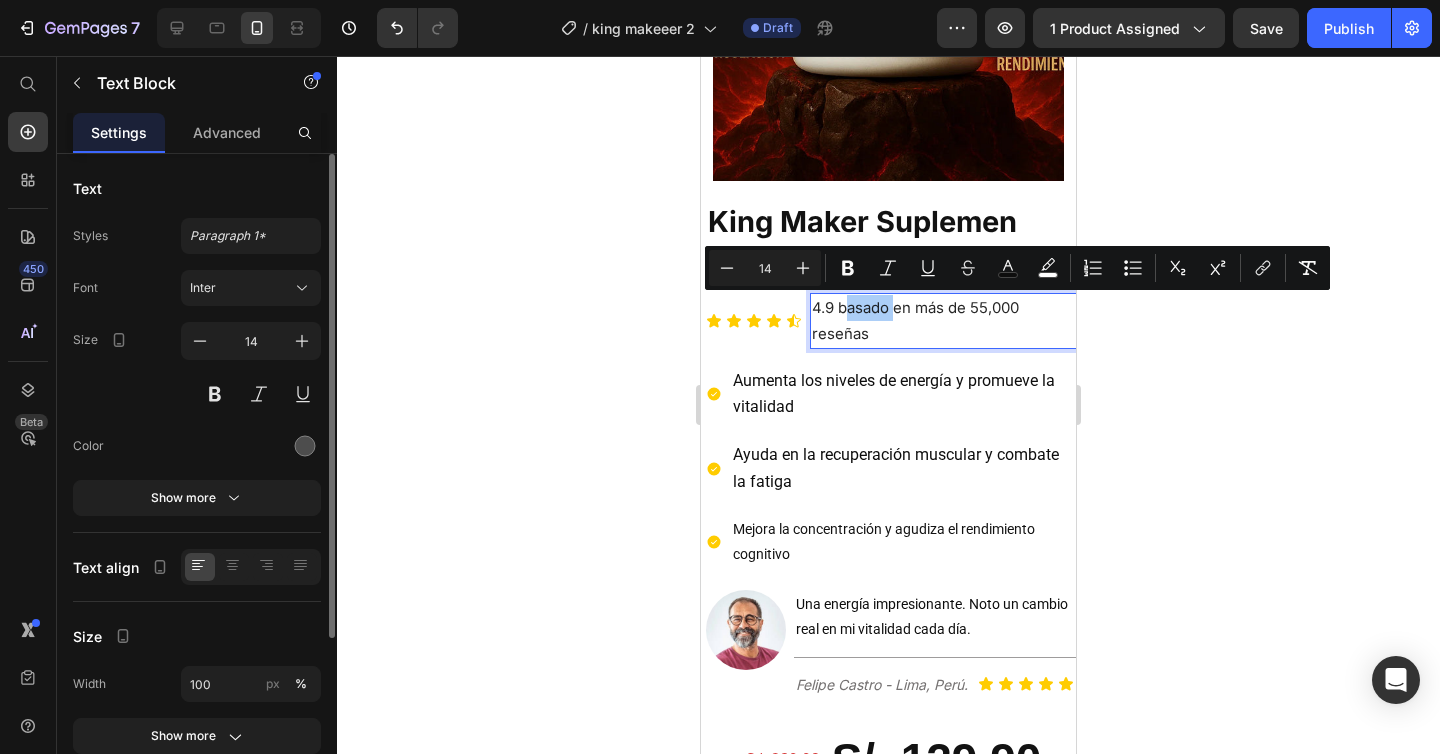 click 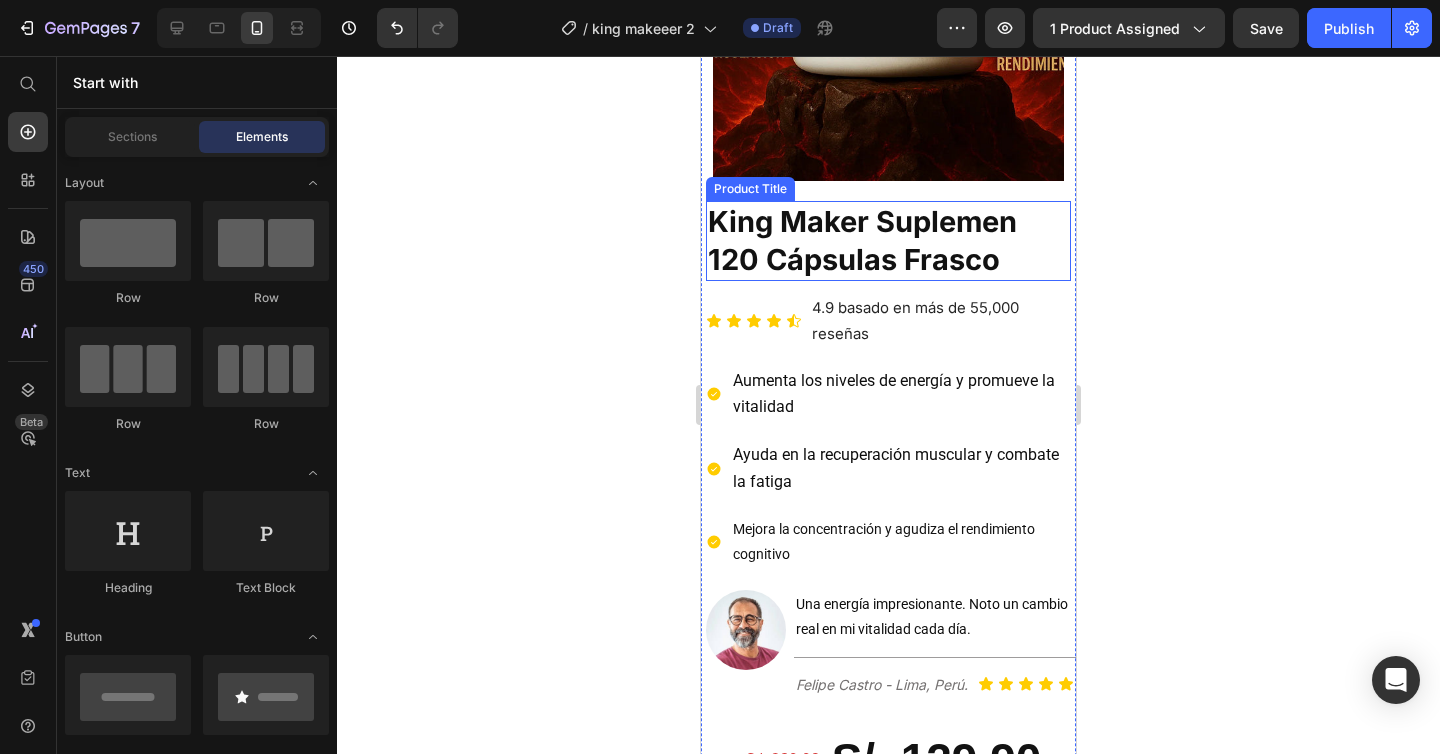click on "King Maker Suplemen 120 Cápsulas Frasco" at bounding box center [888, 240] 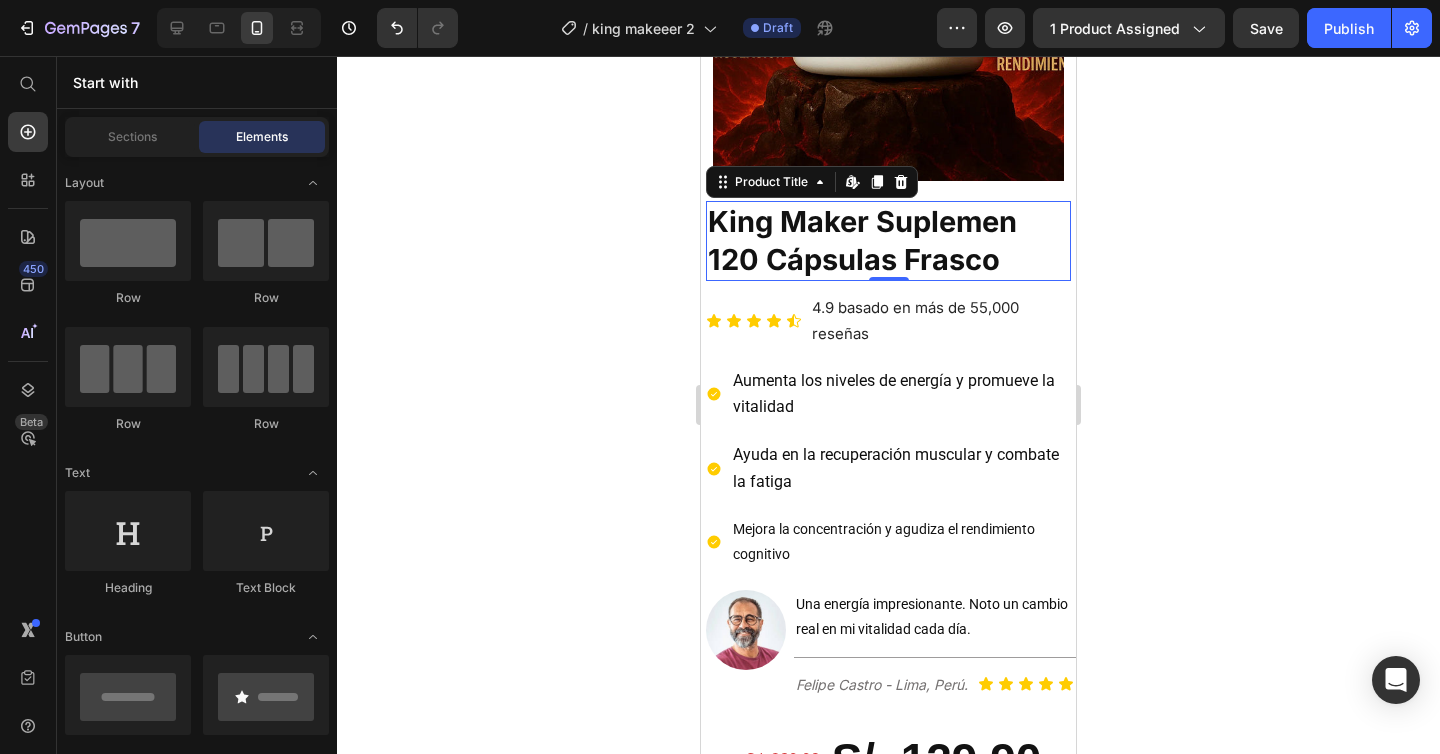 click on "King Maker Suplemen 120 Cápsulas Frasco" at bounding box center [888, 240] 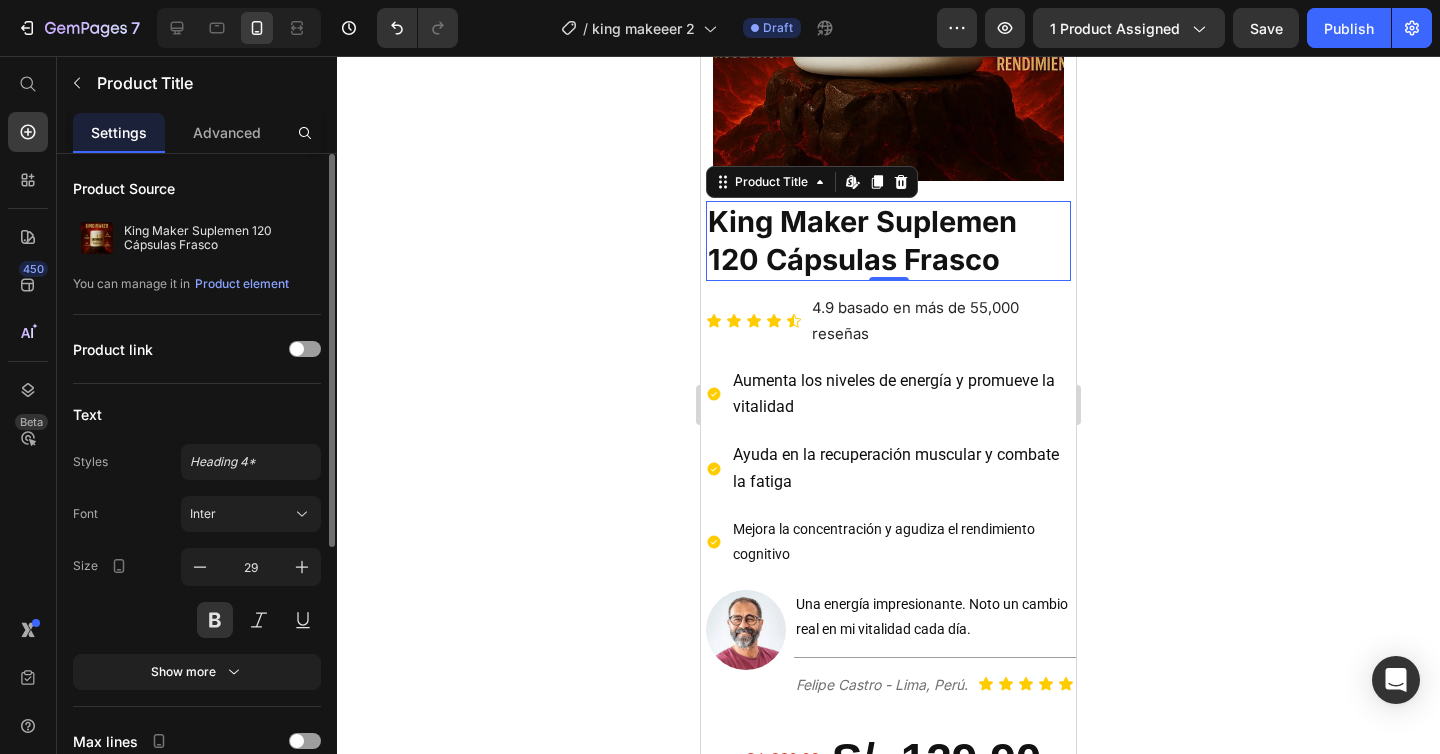 click on "King Maker Suplemen 120 Cápsulas Frasco" at bounding box center [888, 240] 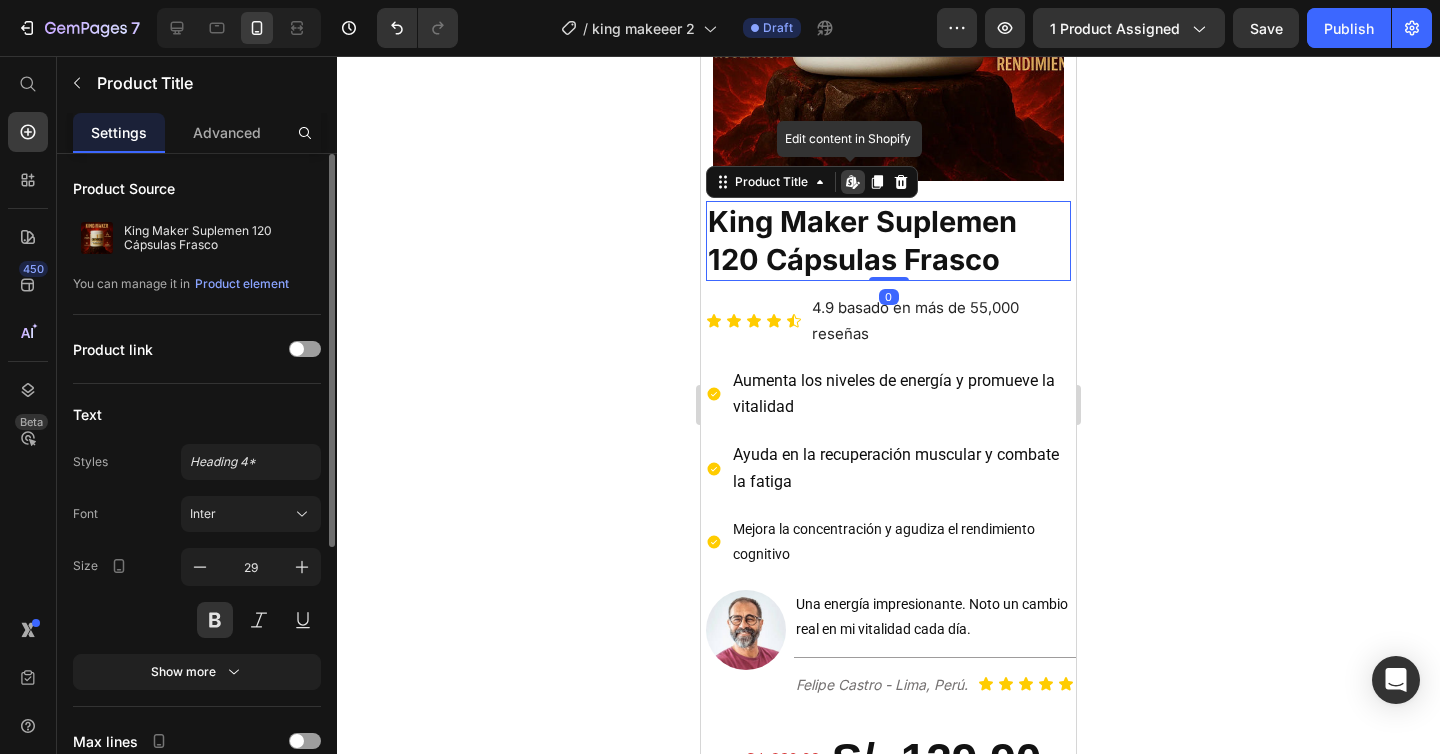 click on "King Maker Suplemen 120 Cápsulas Frasco" at bounding box center [888, 240] 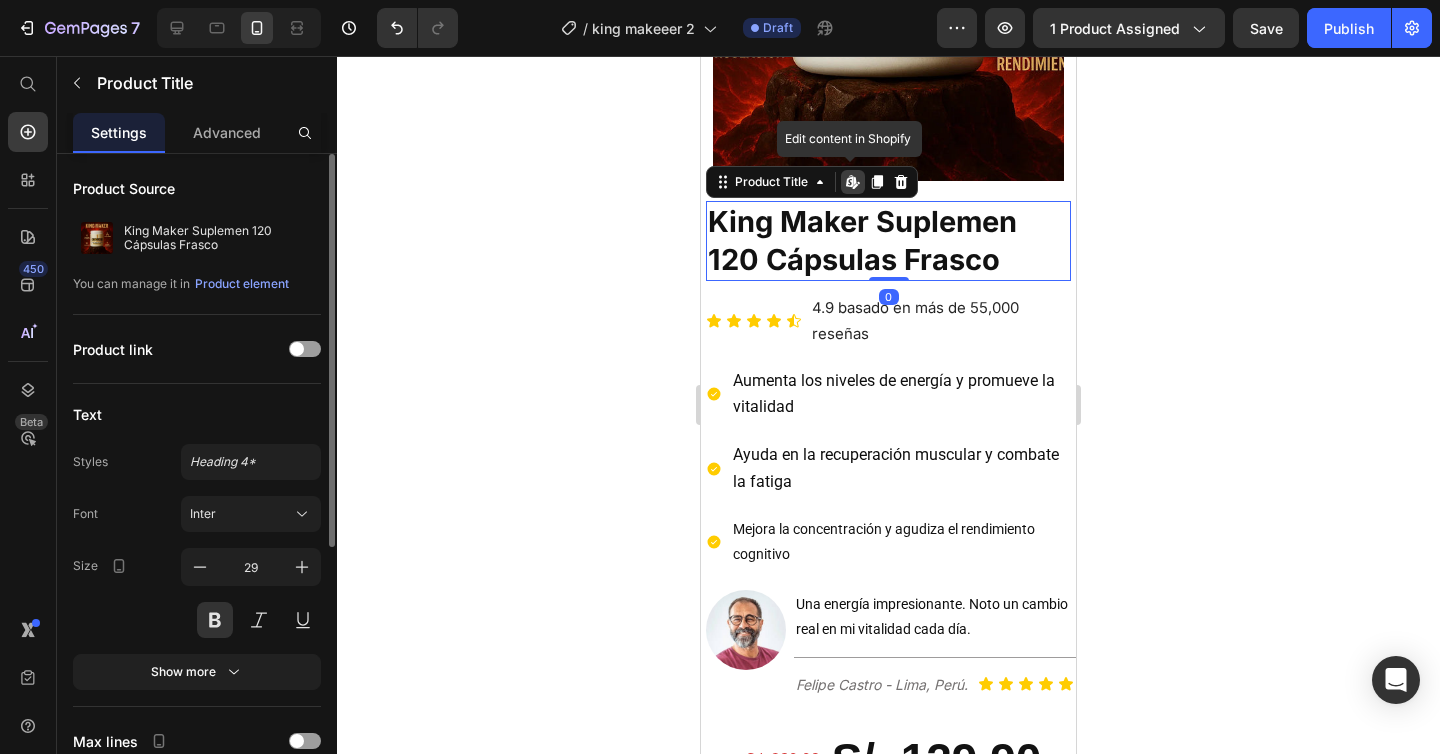 click 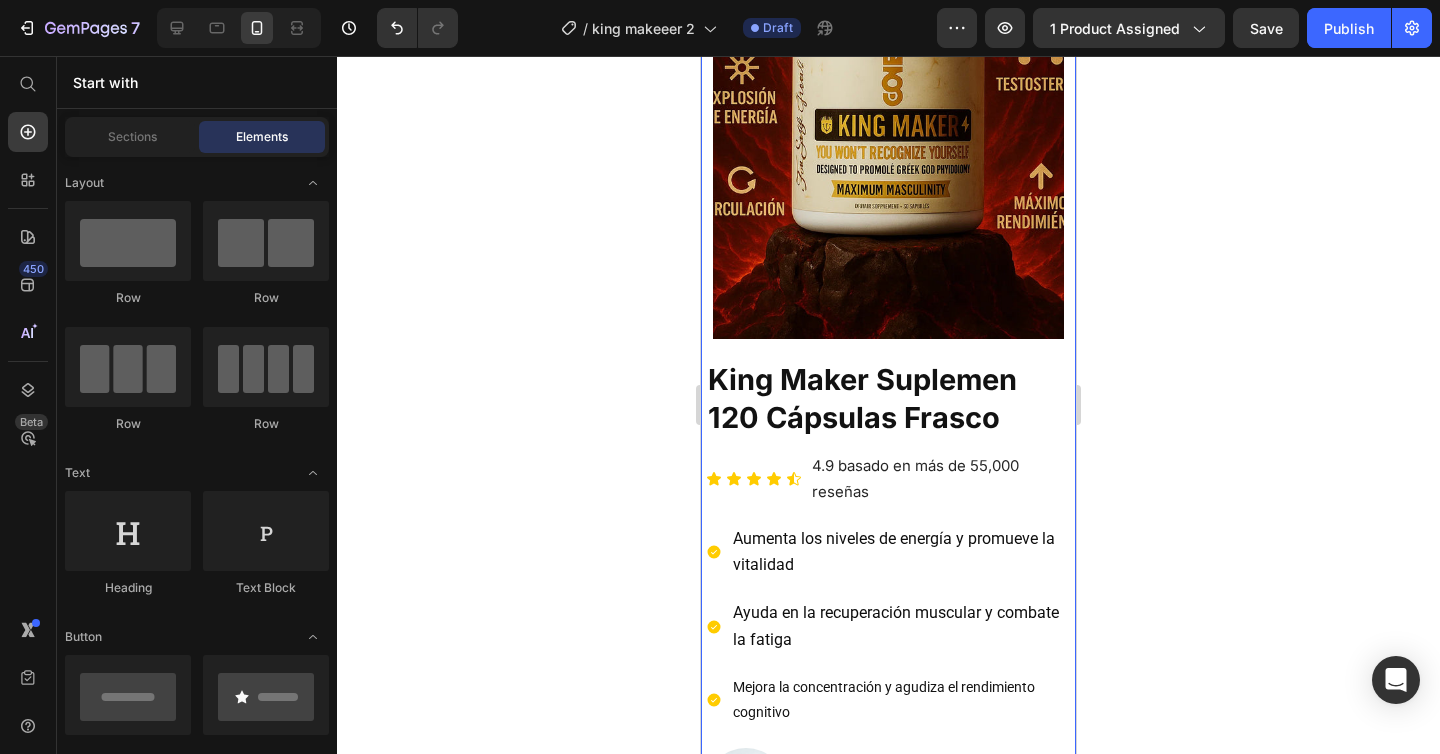 scroll, scrollTop: 225, scrollLeft: 0, axis: vertical 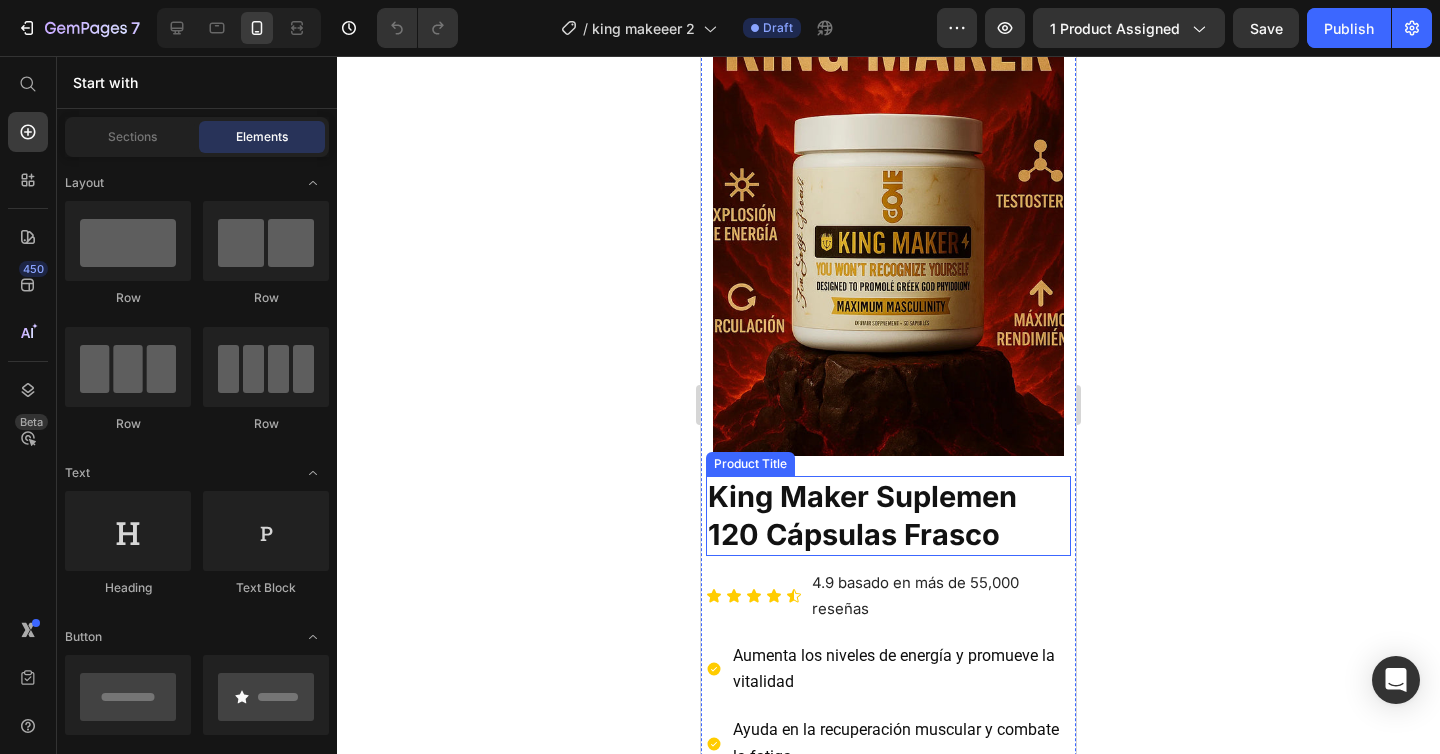 click on "King Maker Suplemen 120 Cápsulas Frasco" at bounding box center [888, 515] 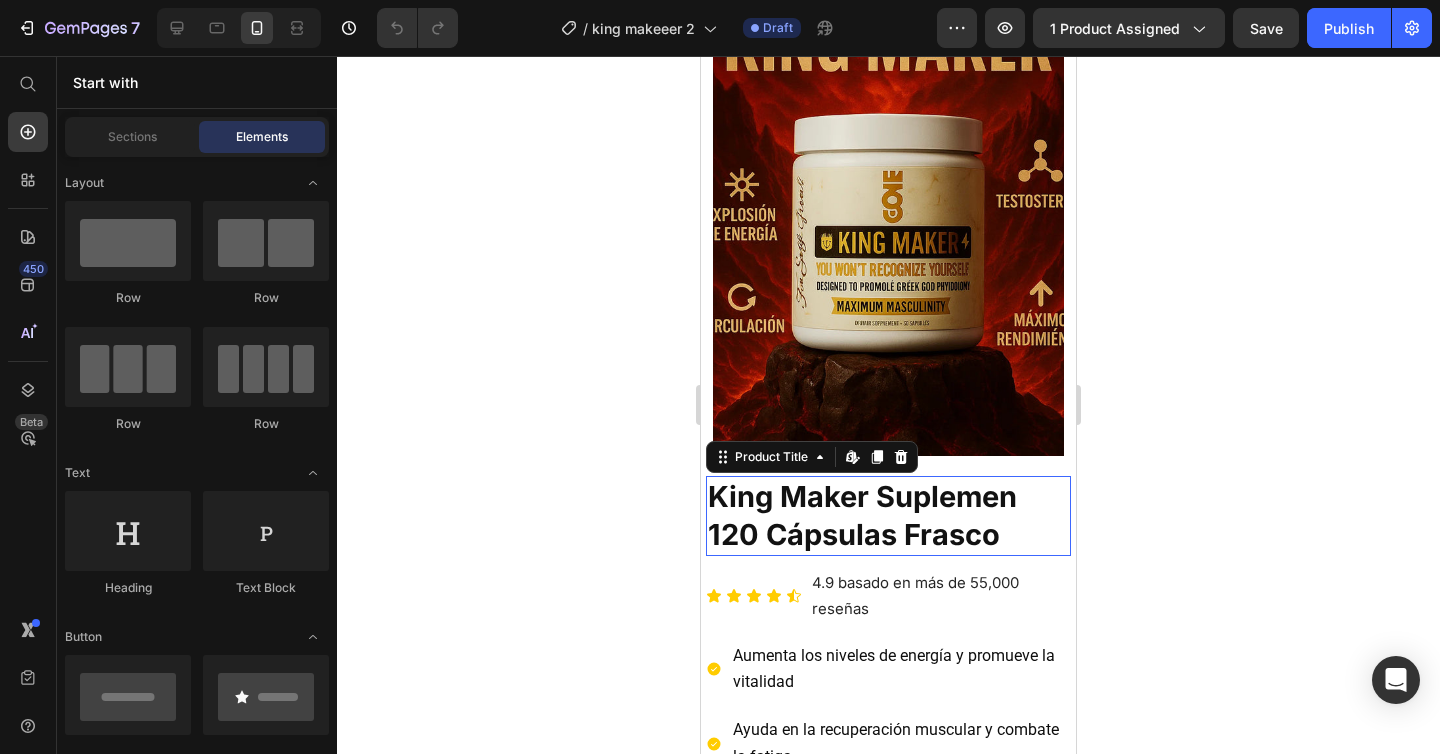 click on "King Maker Suplemen 120 Cápsulas Frasco" at bounding box center [888, 515] 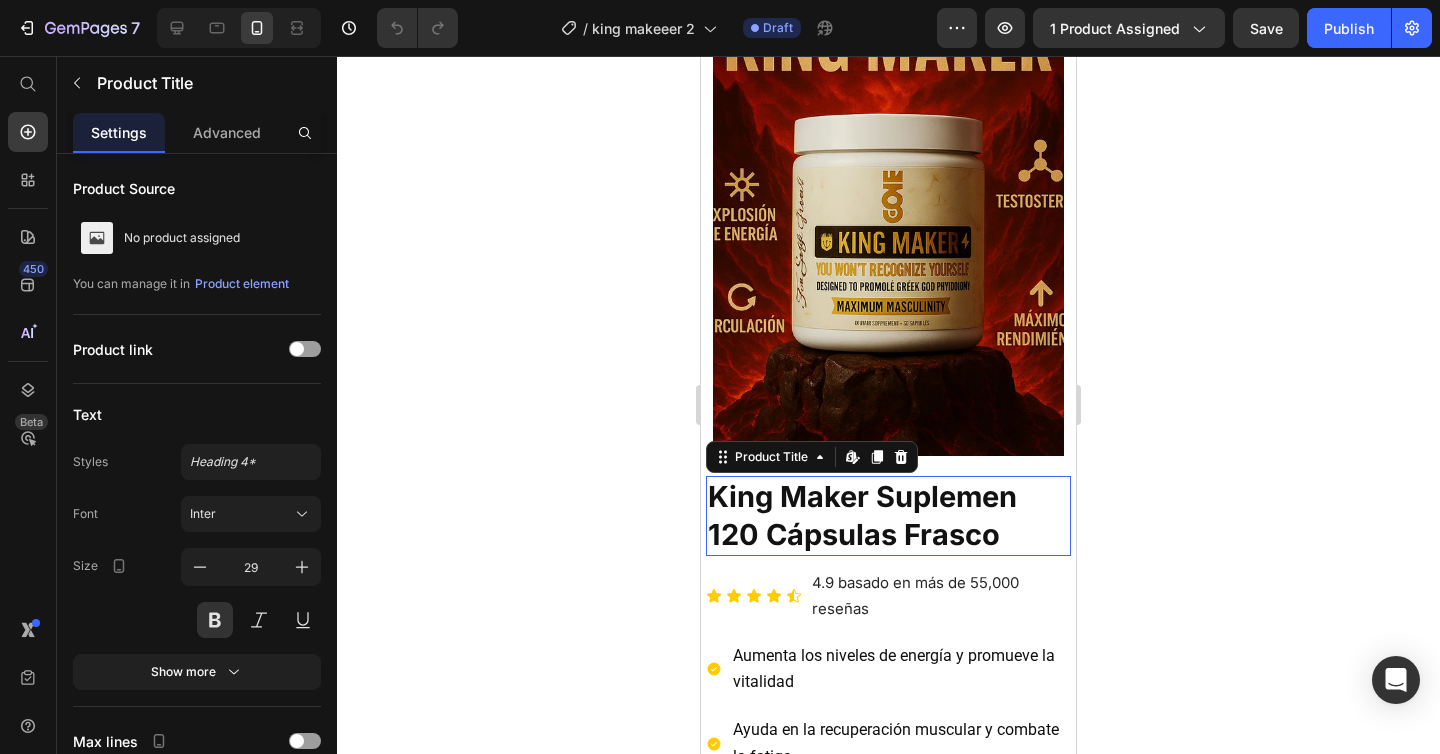 click on "King Maker Suplemen 120 Cápsulas Frasco" at bounding box center [888, 515] 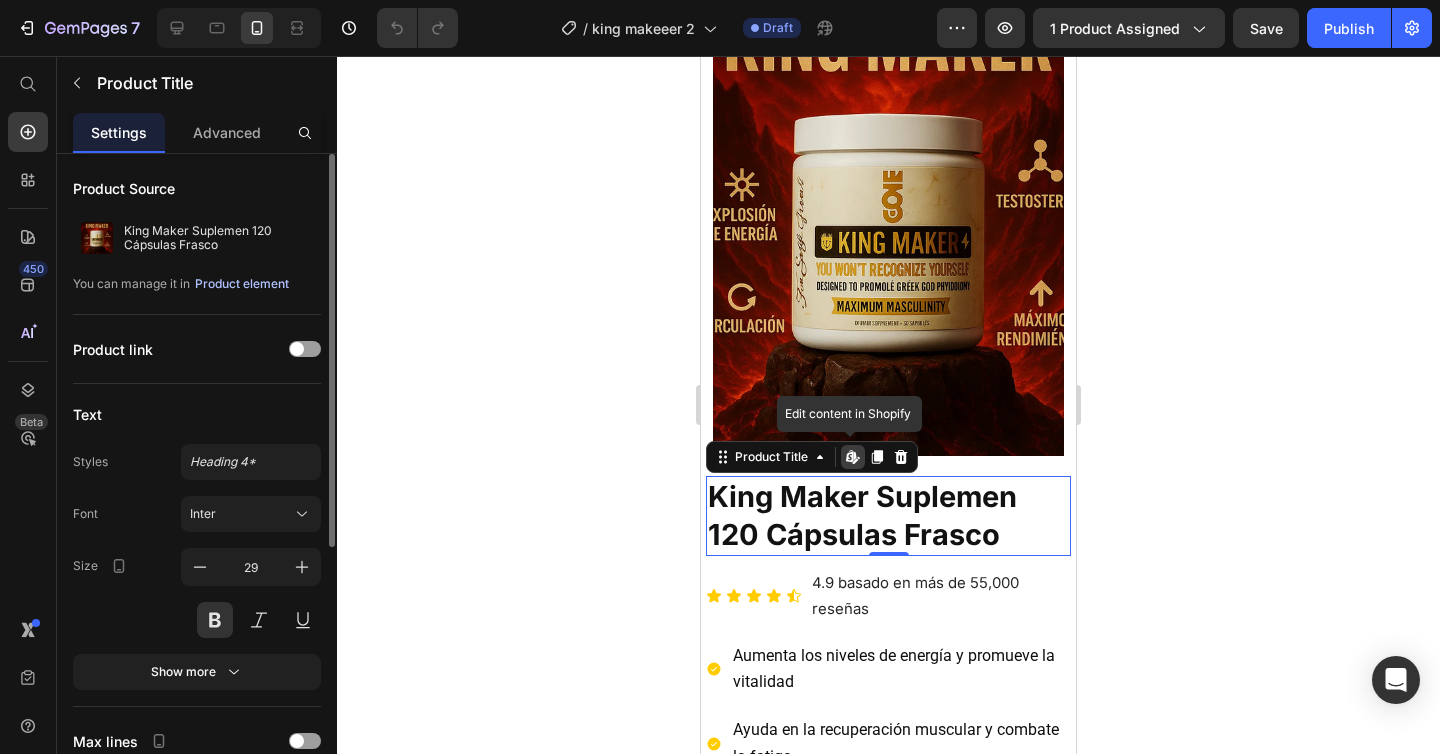 click on "Product element" at bounding box center (242, 284) 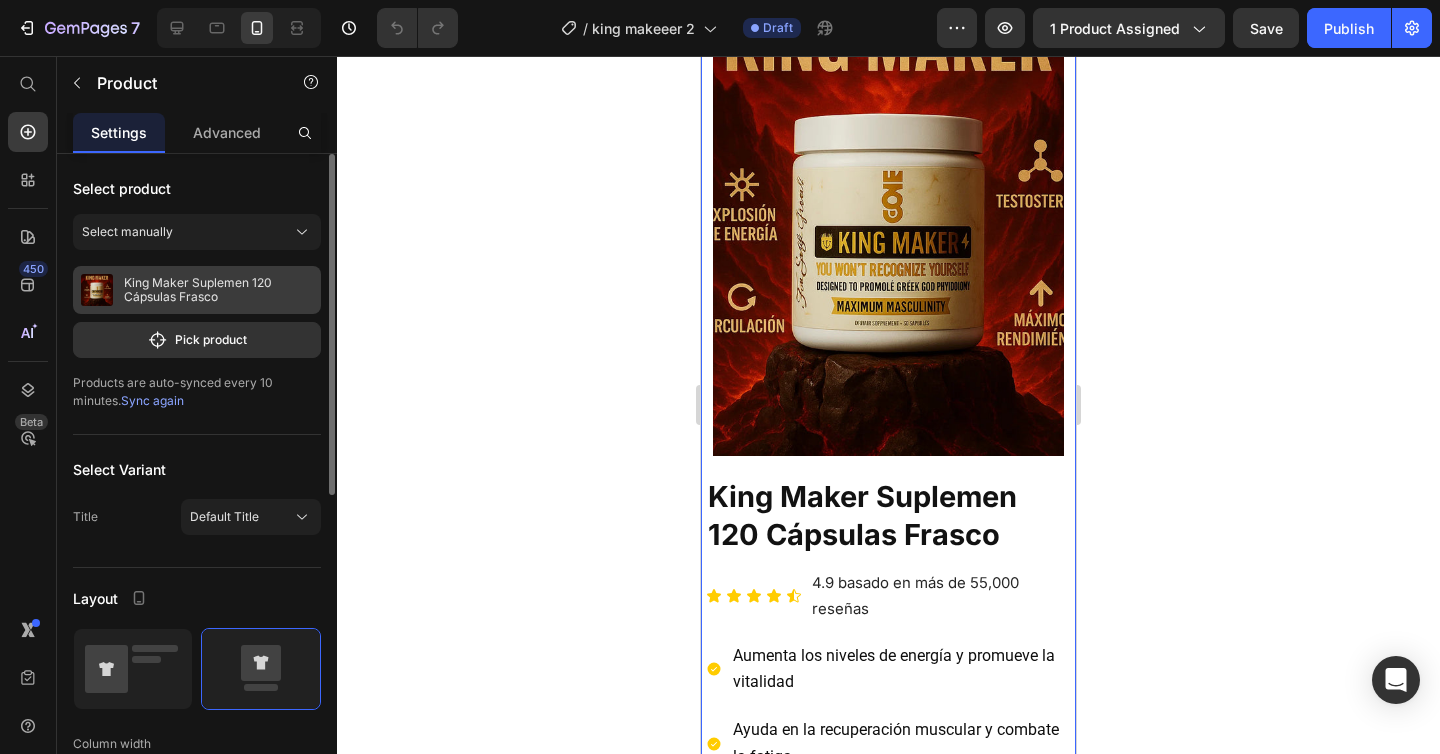 click on "King Maker Suplemen 120 Cápsulas Frasco" at bounding box center [218, 290] 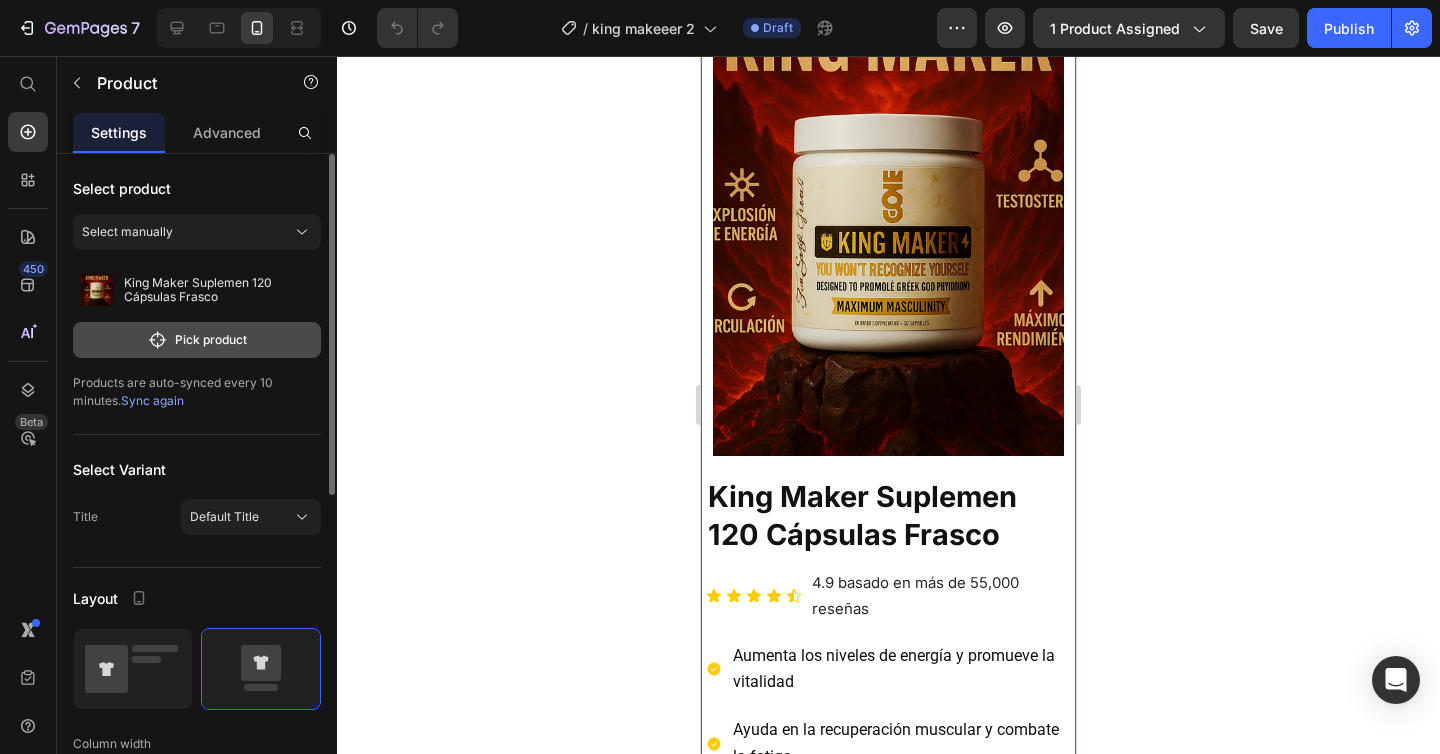 click on "Pick product" at bounding box center (197, 340) 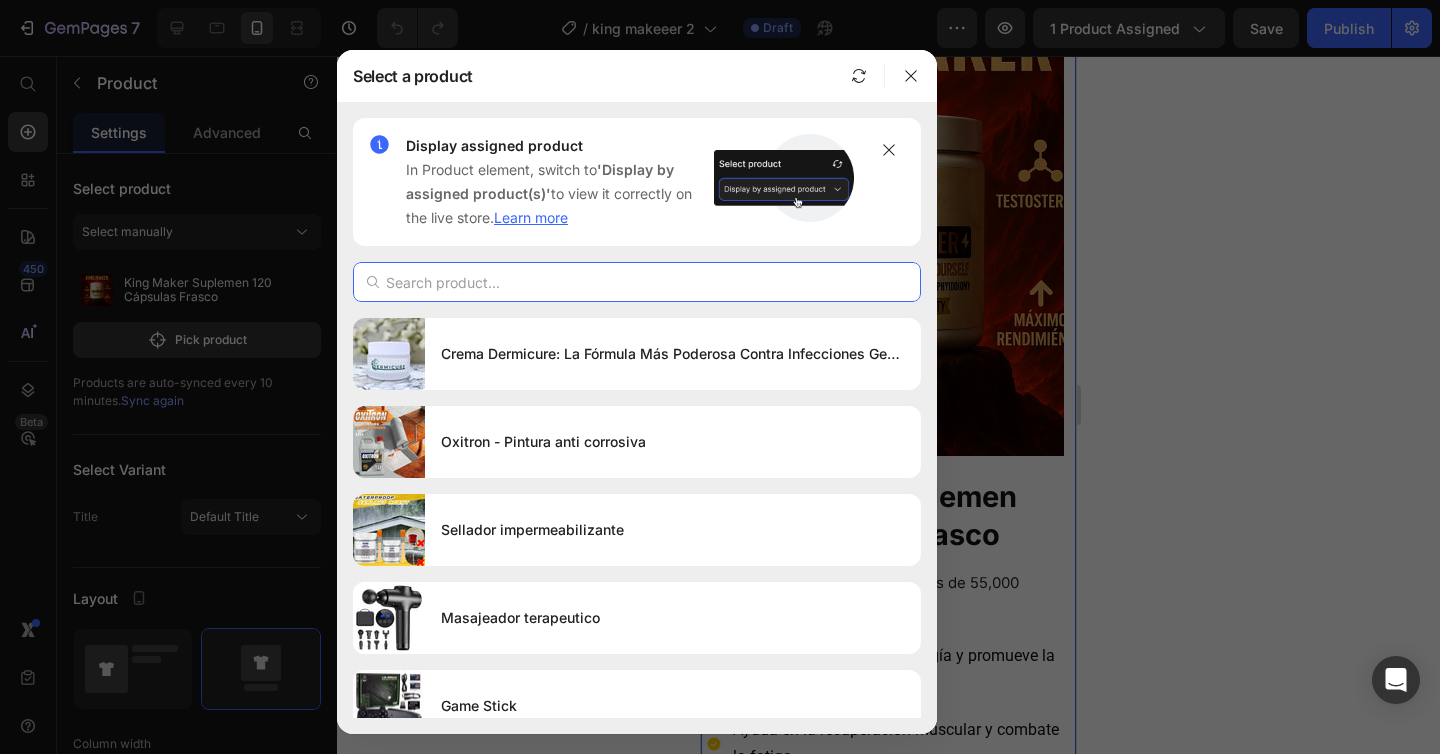 click at bounding box center [637, 282] 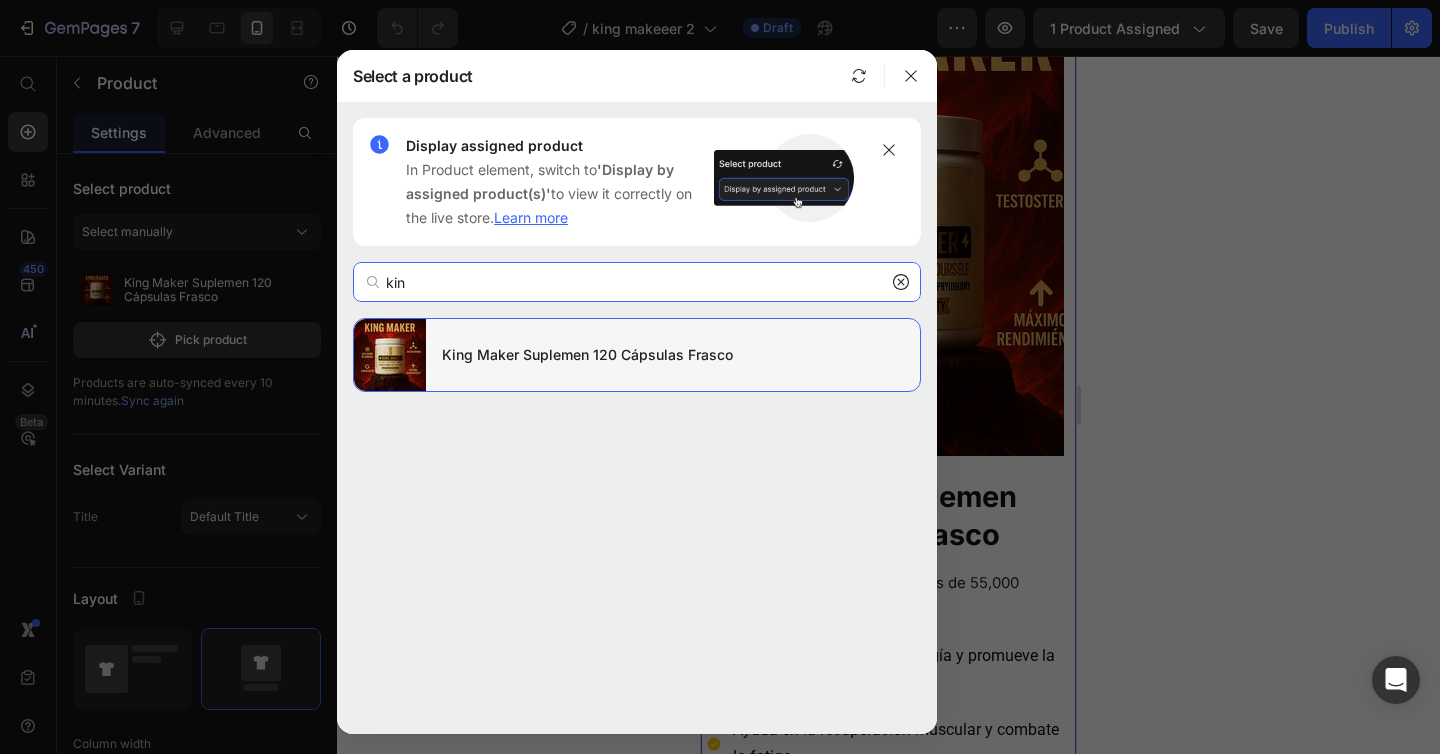 type on "kin" 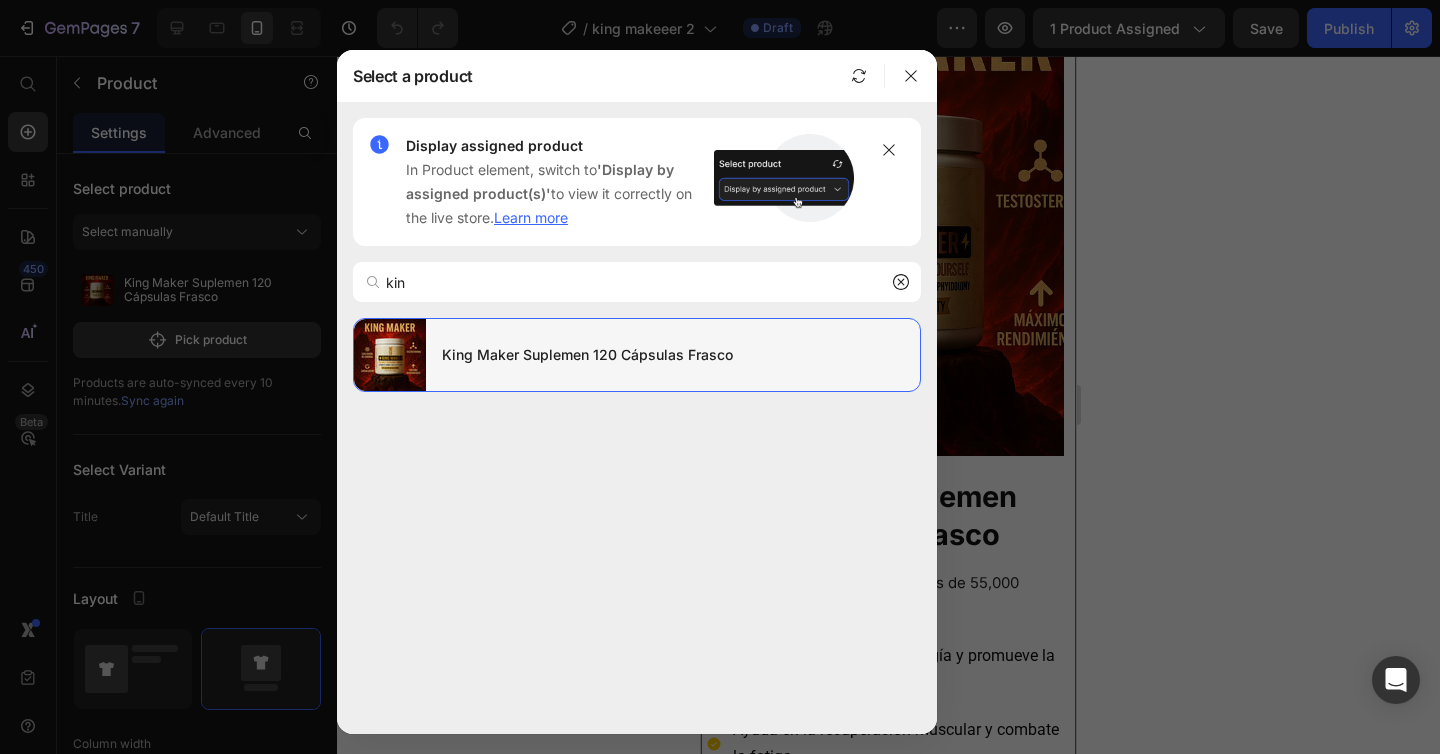 click on "King Maker Suplemen 120 Cápsulas Frasco" at bounding box center [673, 355] 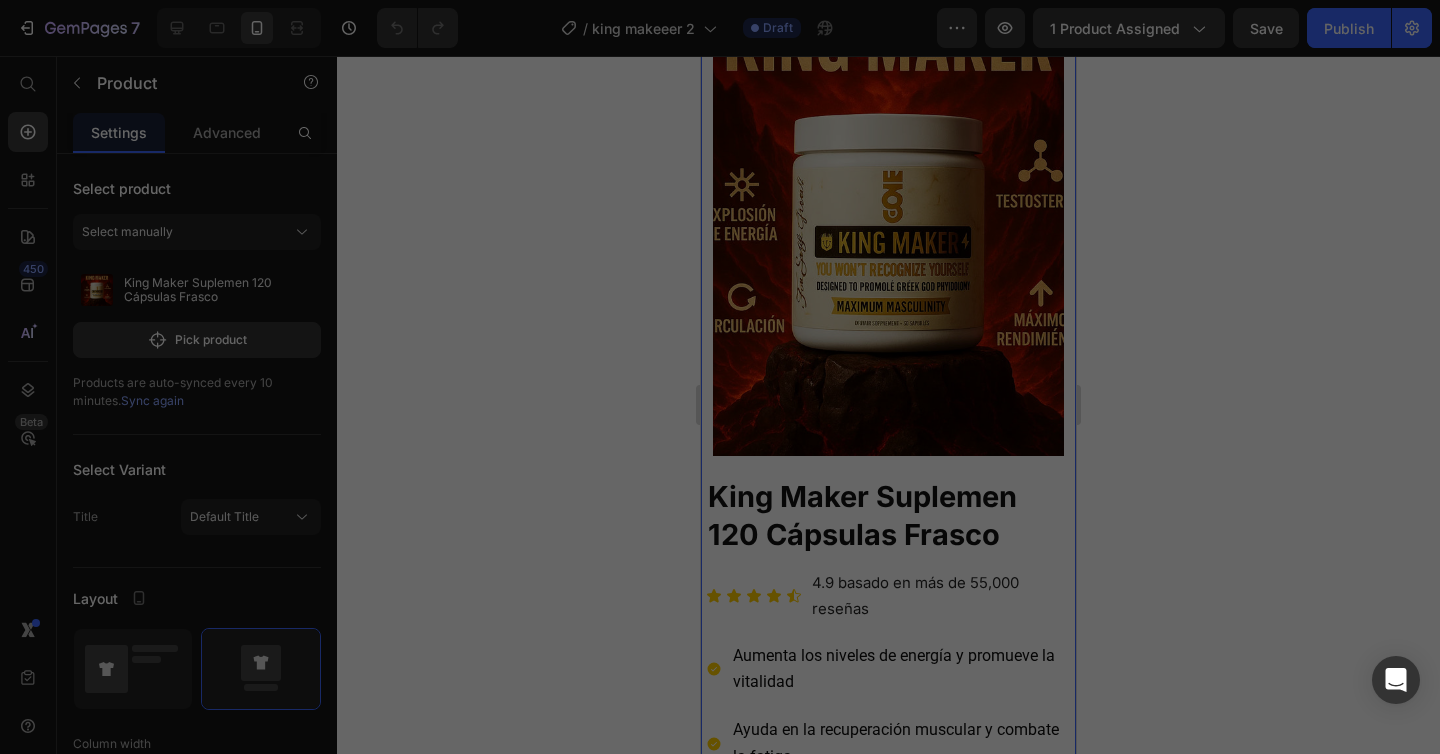 click 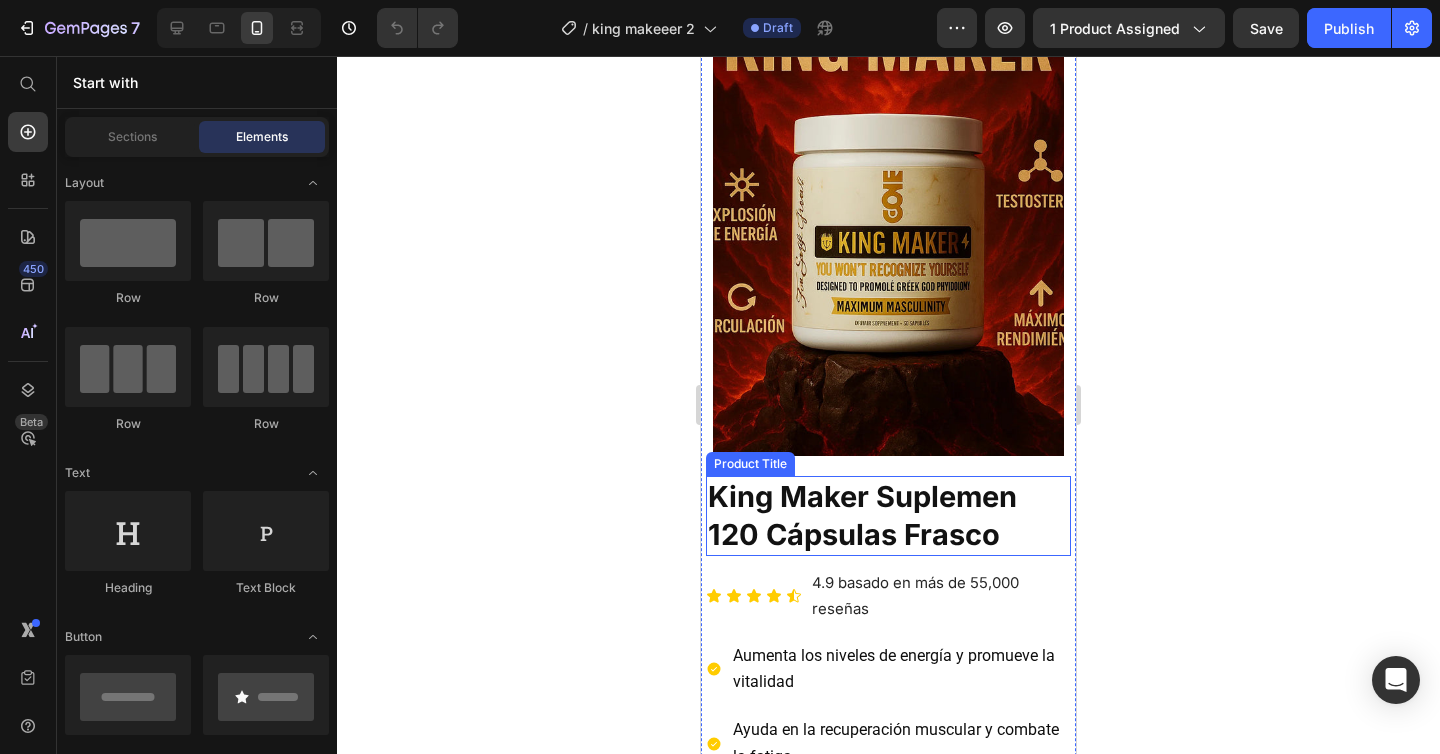 click on "King Maker Suplemen 120 Cápsulas Frasco" at bounding box center (888, 515) 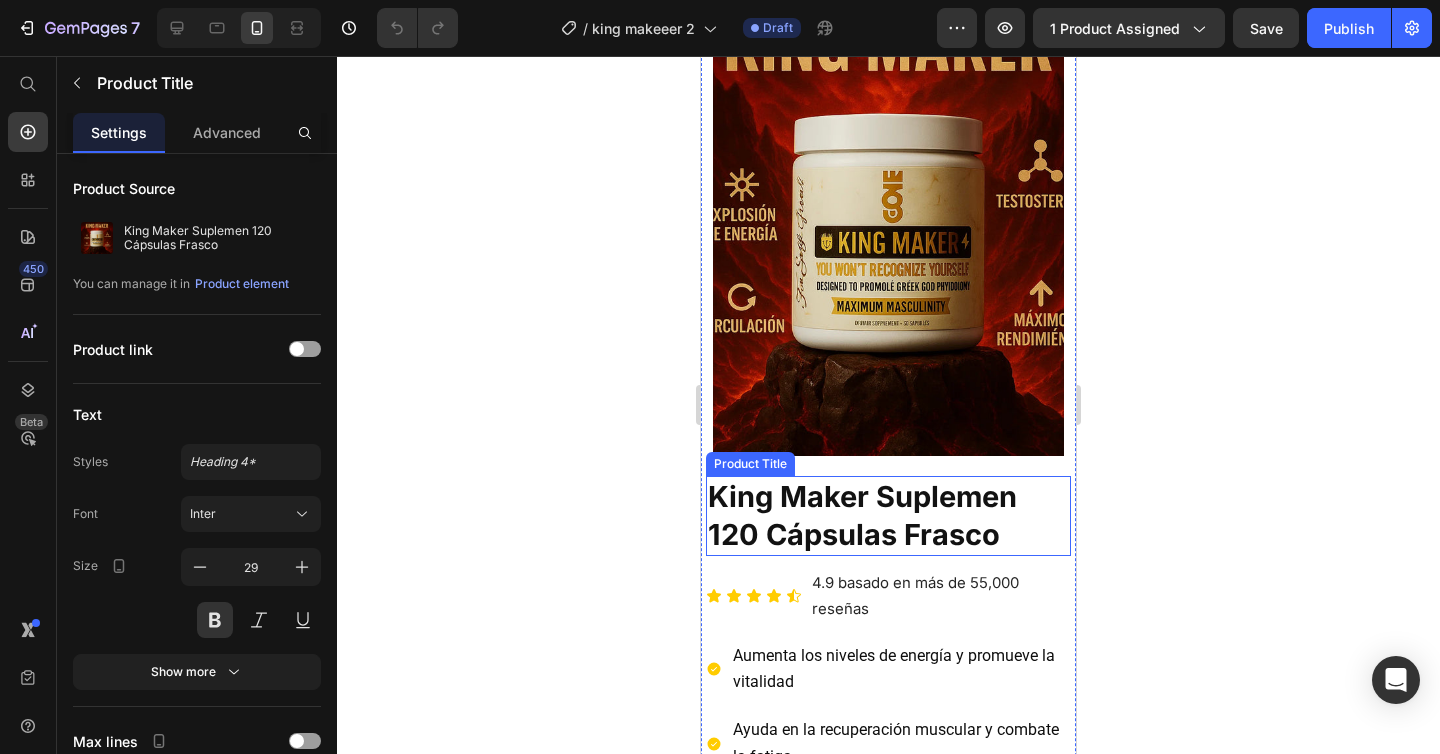 click on "King Maker Suplemen 120 Cápsulas Frasco" at bounding box center (888, 515) 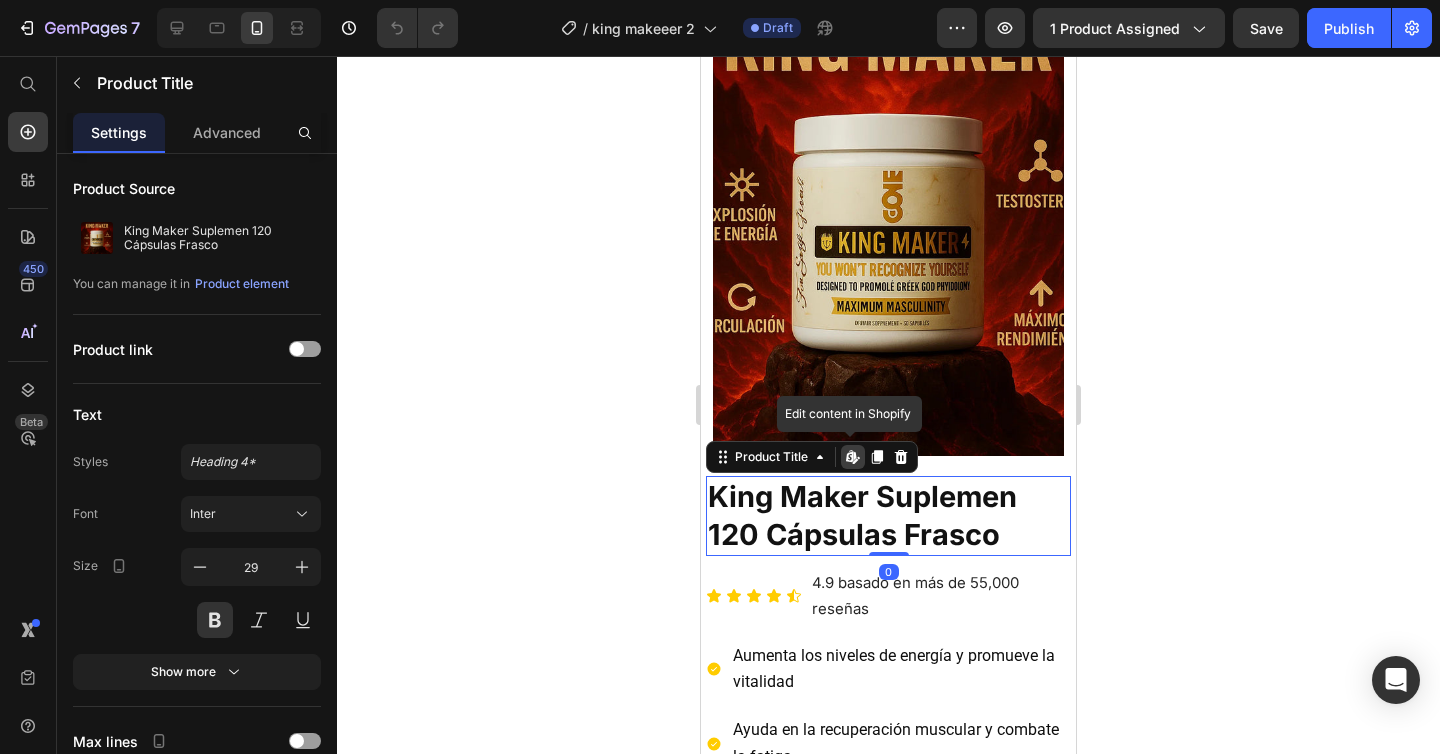 click on "King Maker Suplemen 120 Cápsulas Frasco" at bounding box center (888, 515) 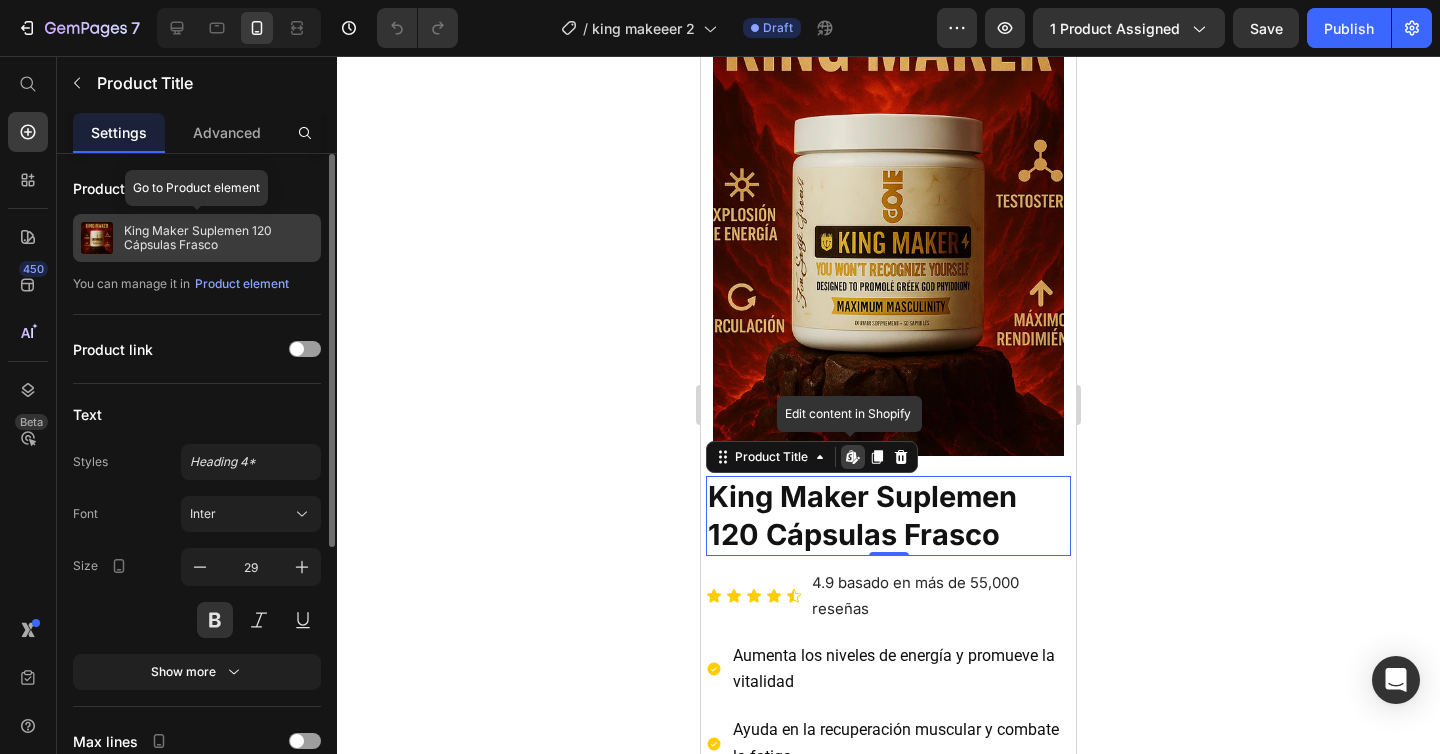 click on "King Maker Suplemen 120 Cápsulas Frasco" at bounding box center (218, 238) 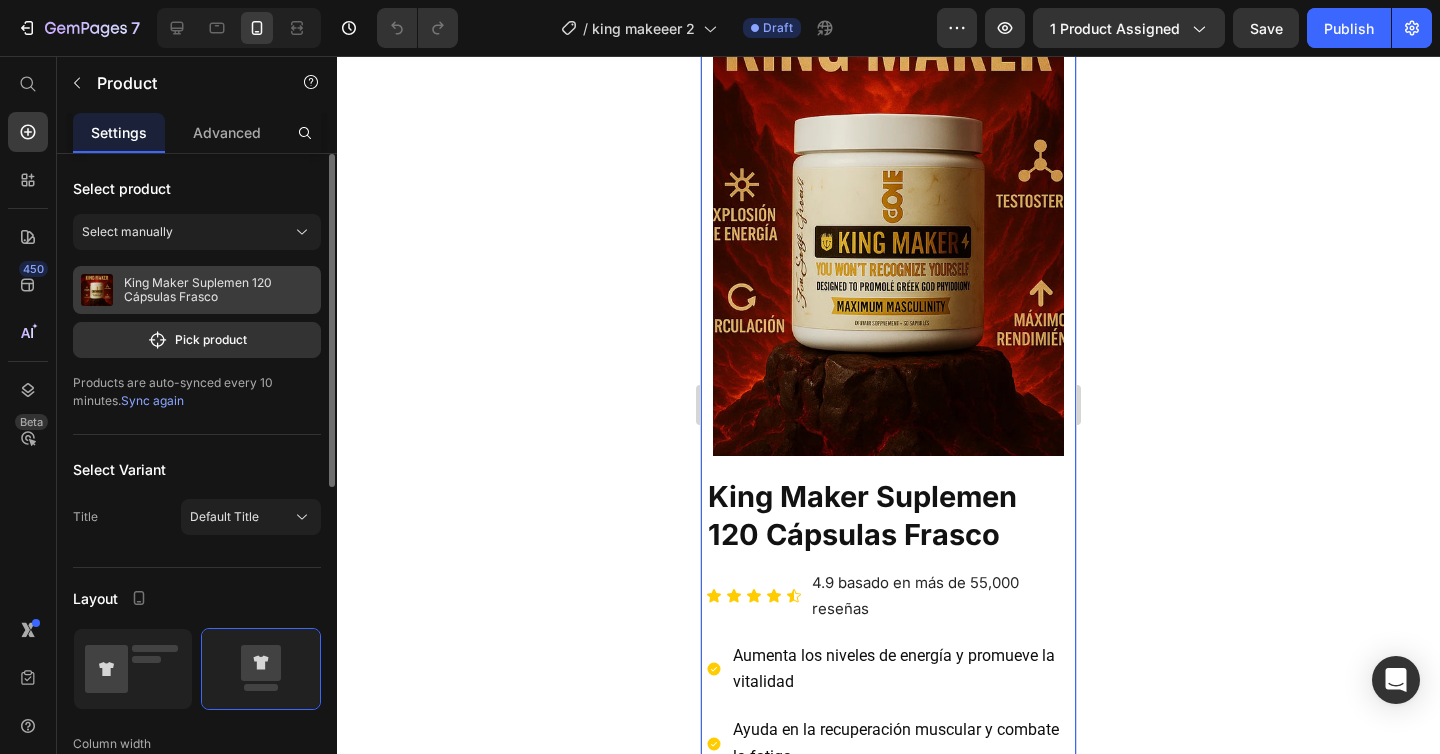 click on "King Maker Suplemen 120 Cápsulas Frasco" at bounding box center (218, 290) 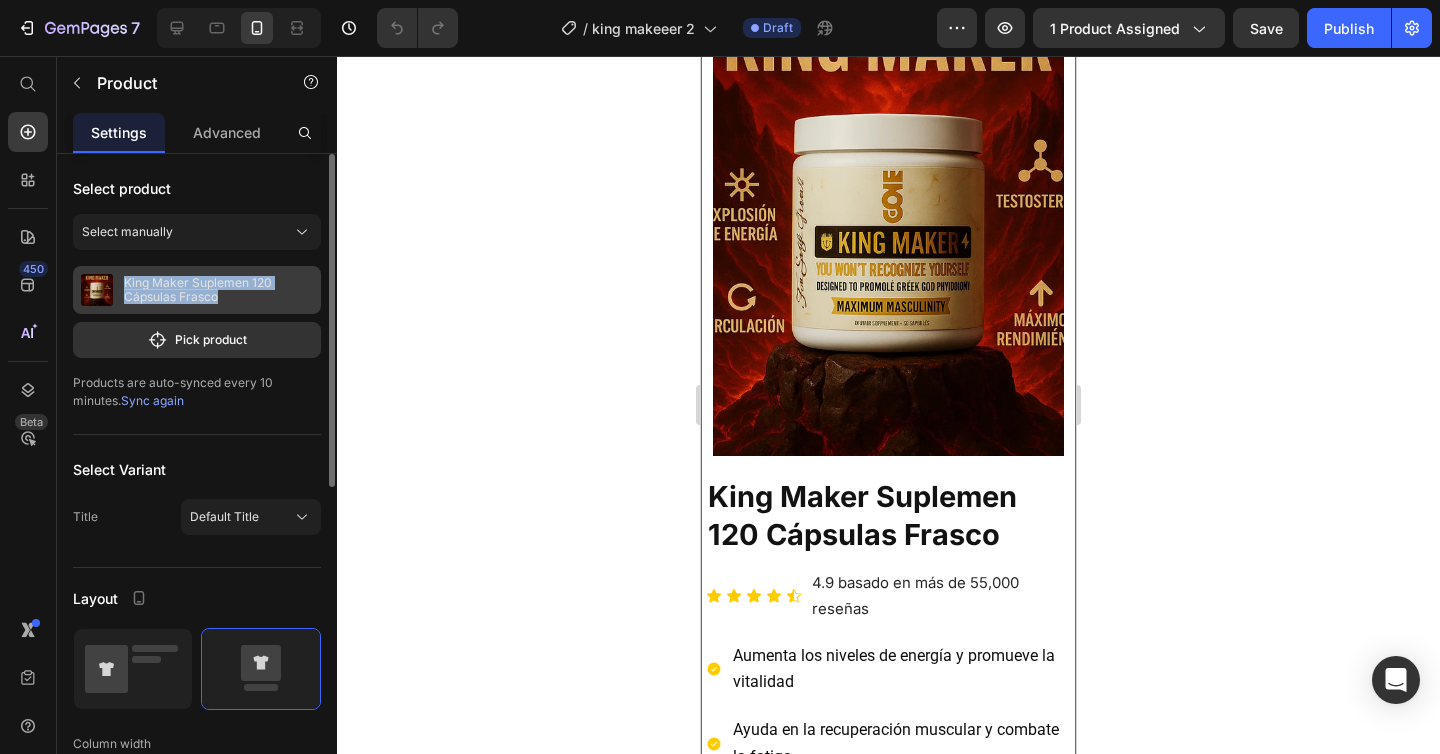 click on "King Maker Suplemen 120 Cápsulas Frasco" at bounding box center (218, 290) 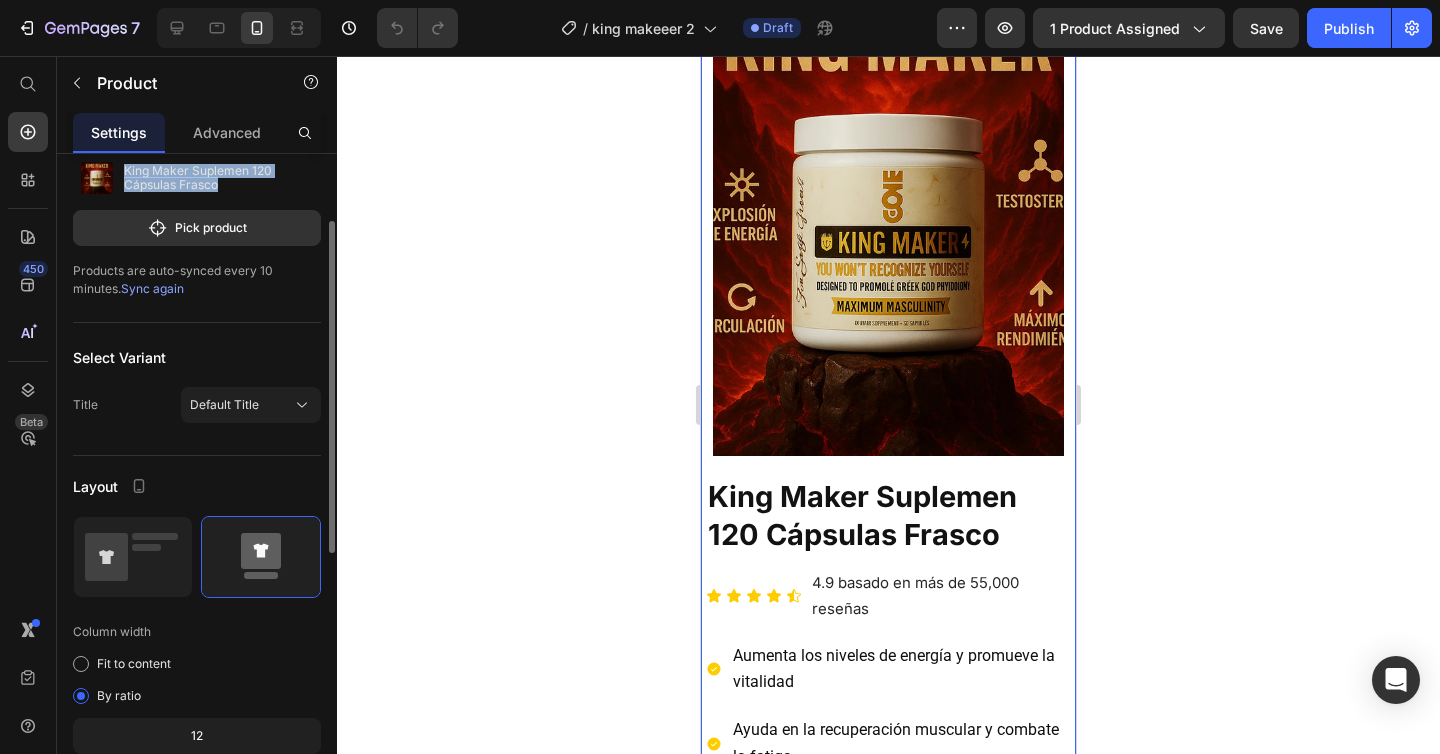 scroll, scrollTop: 119, scrollLeft: 0, axis: vertical 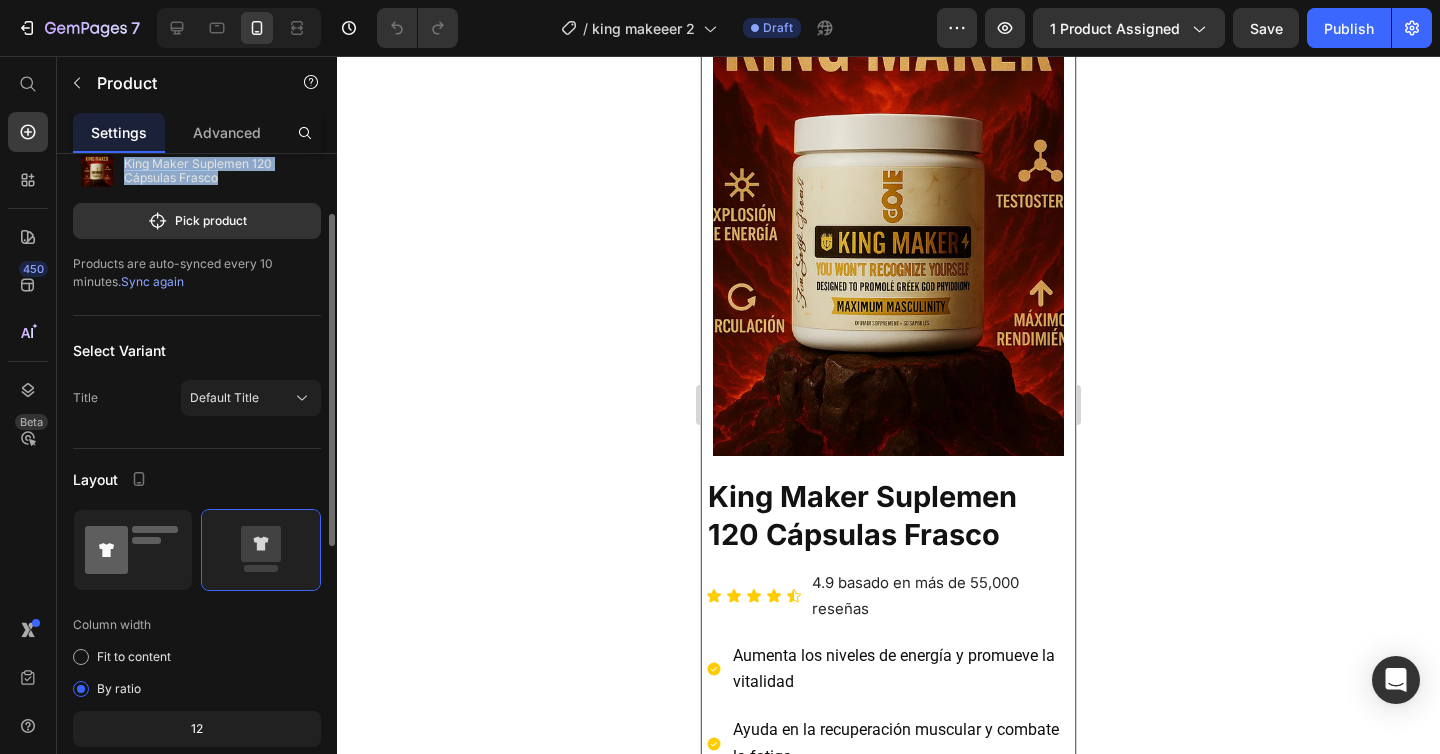 click 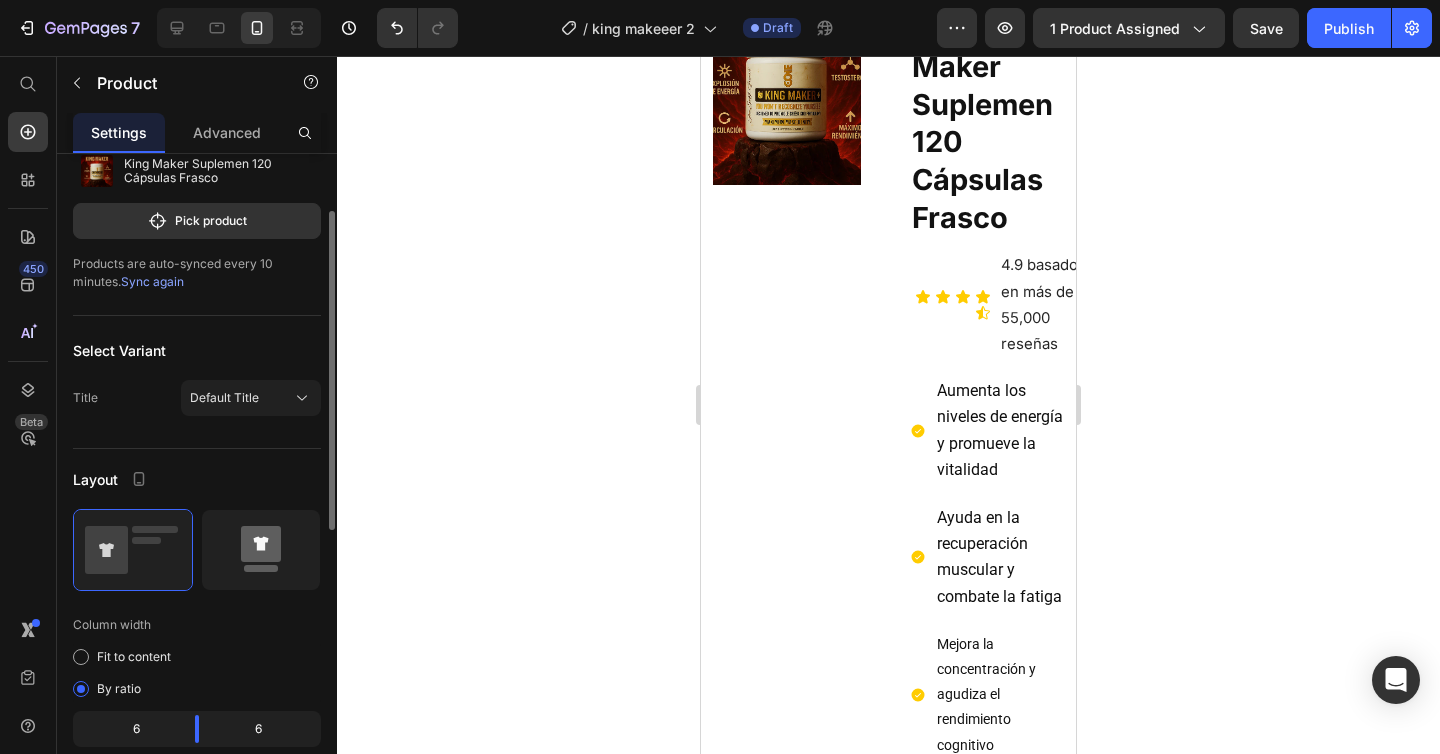 click 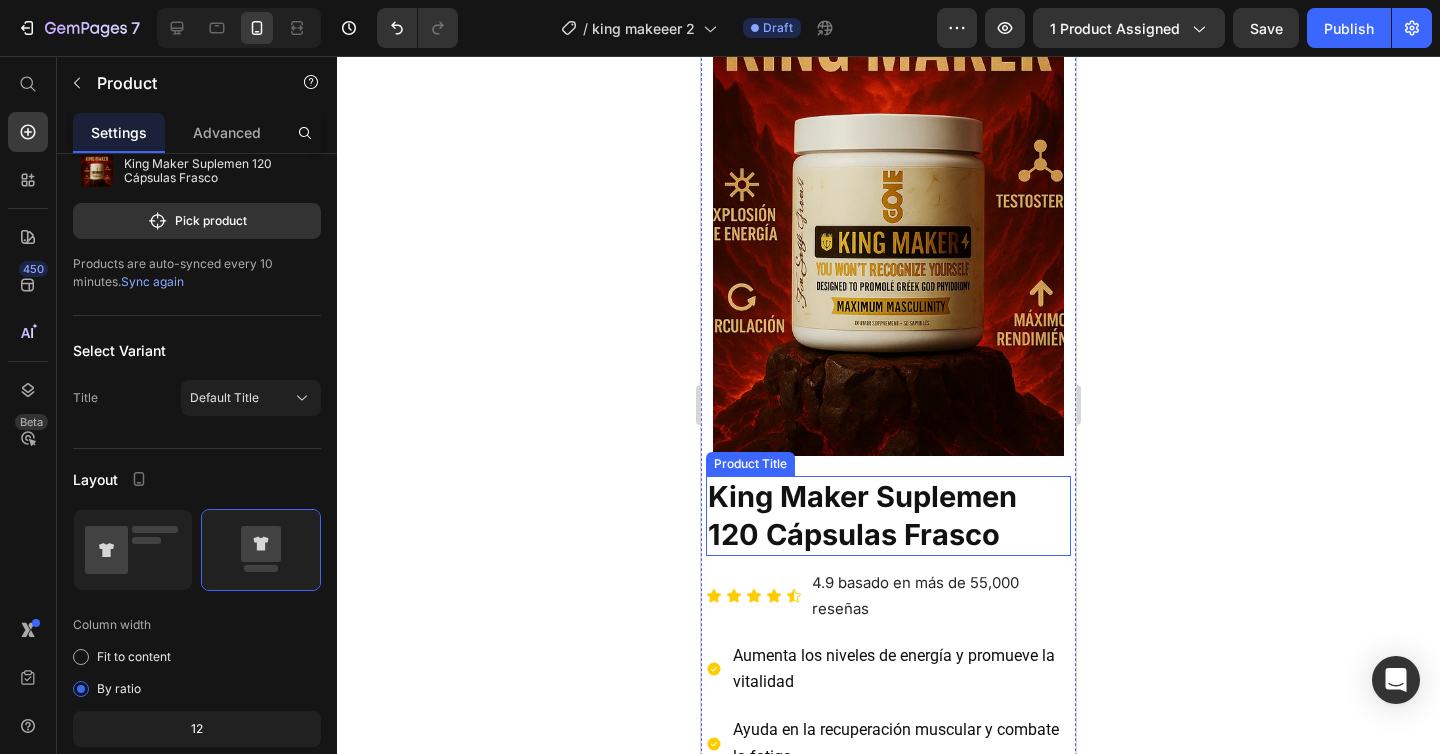 click on "King Maker Suplemen 120 Cápsulas Frasco" at bounding box center [888, 515] 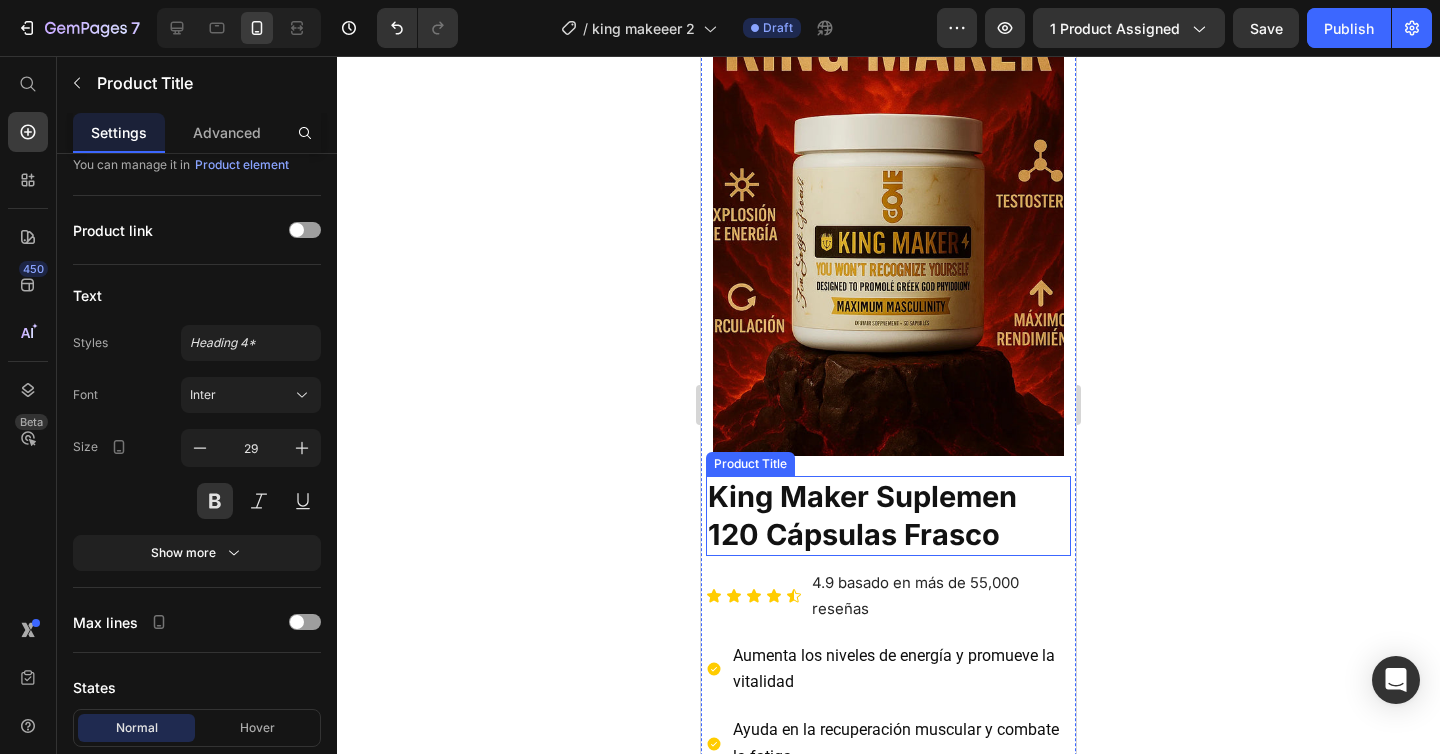 click on "King Maker Suplemen 120 Cápsulas Frasco" at bounding box center (888, 515) 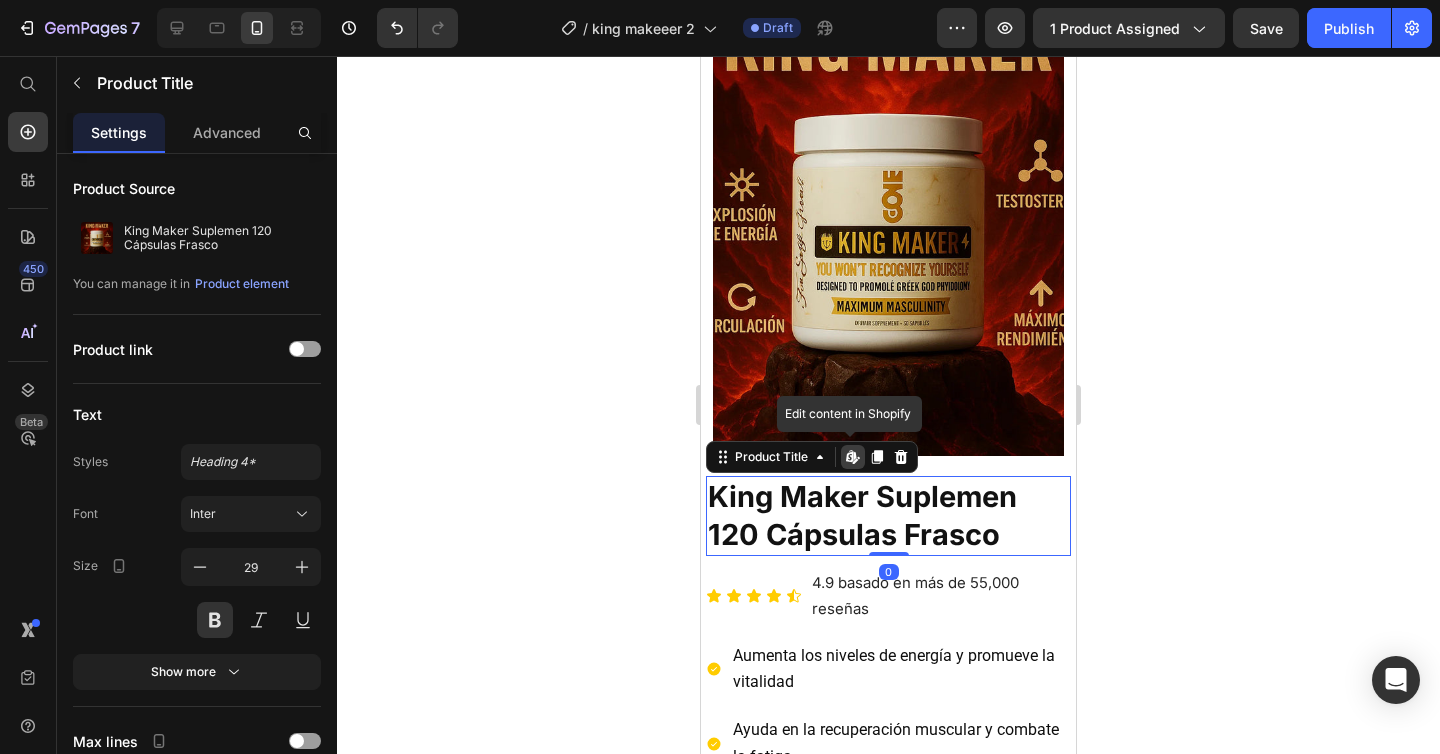 click on "King Maker Suplemen 120 Cápsulas Frasco" at bounding box center (888, 515) 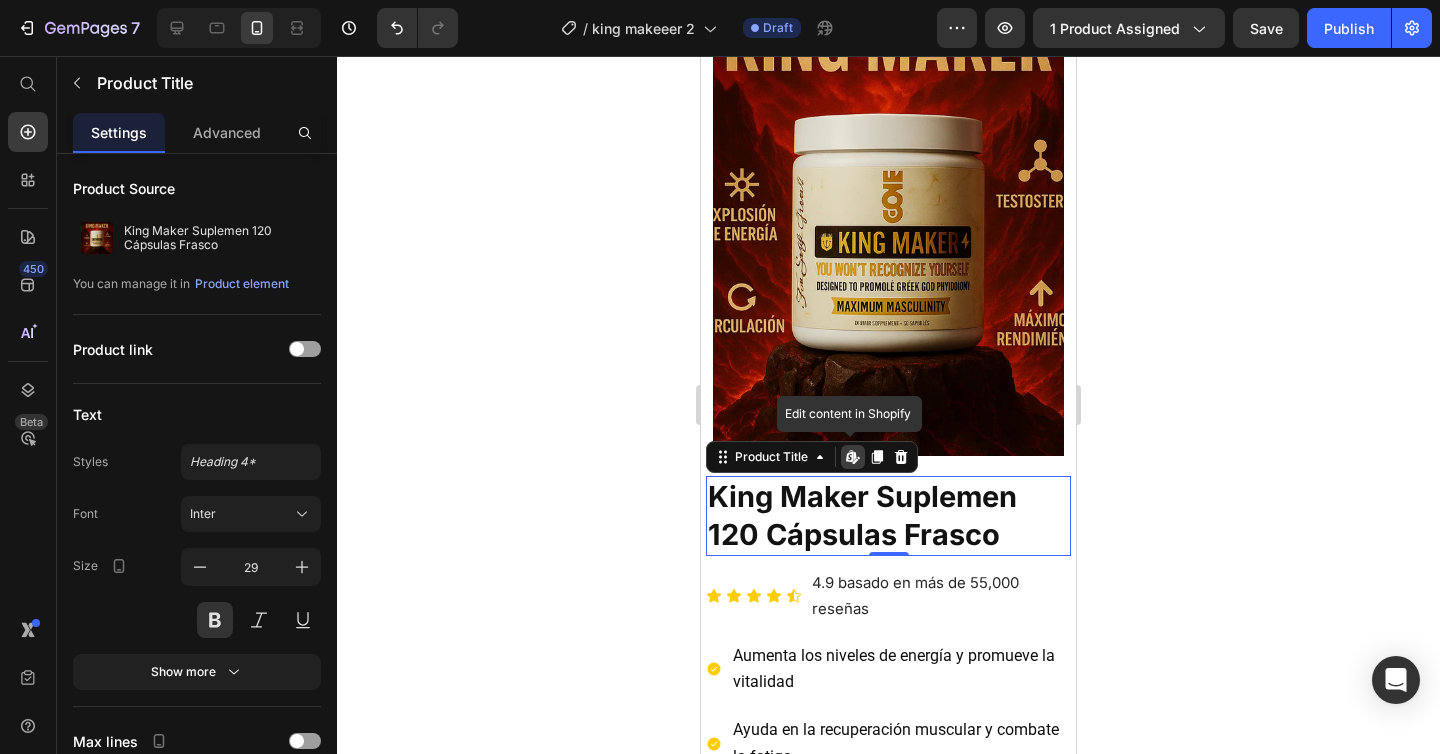 click 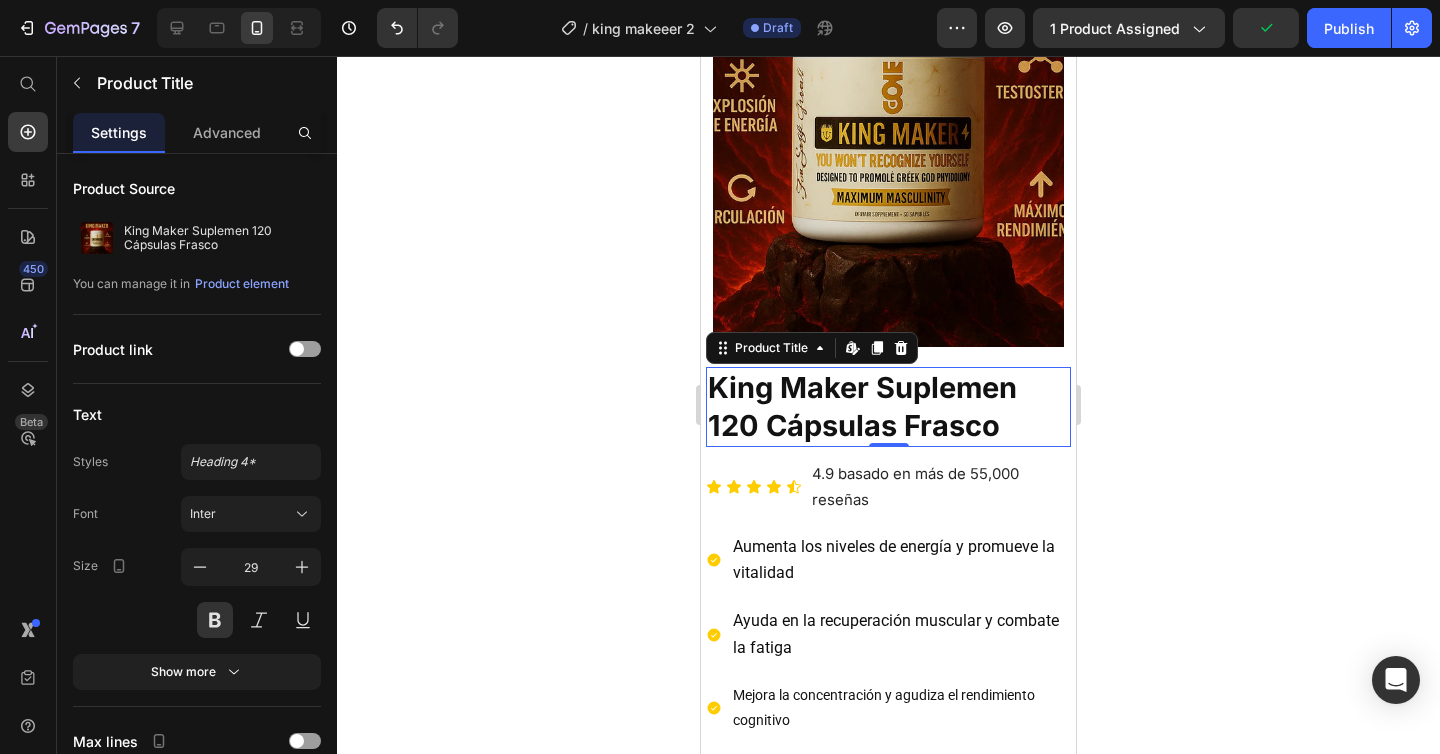 scroll, scrollTop: 333, scrollLeft: 0, axis: vertical 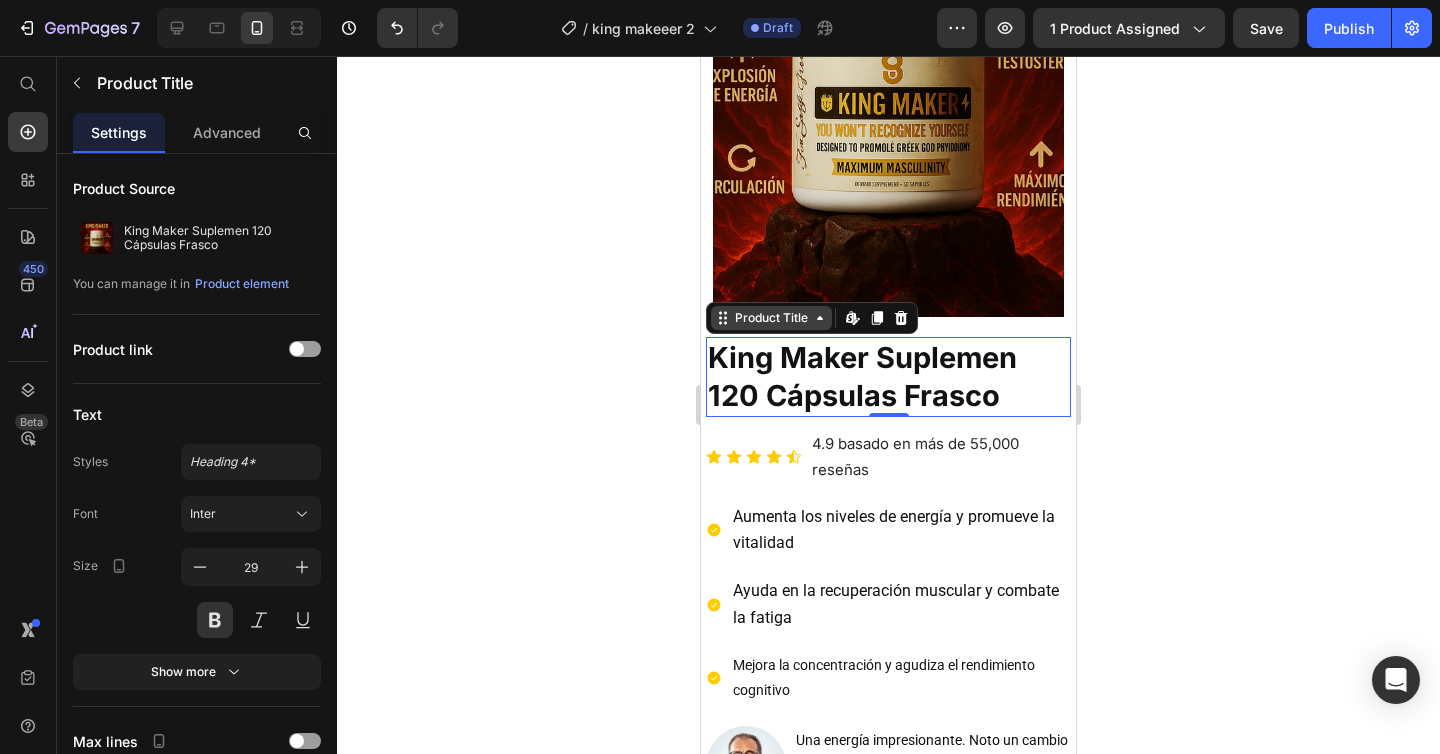 click 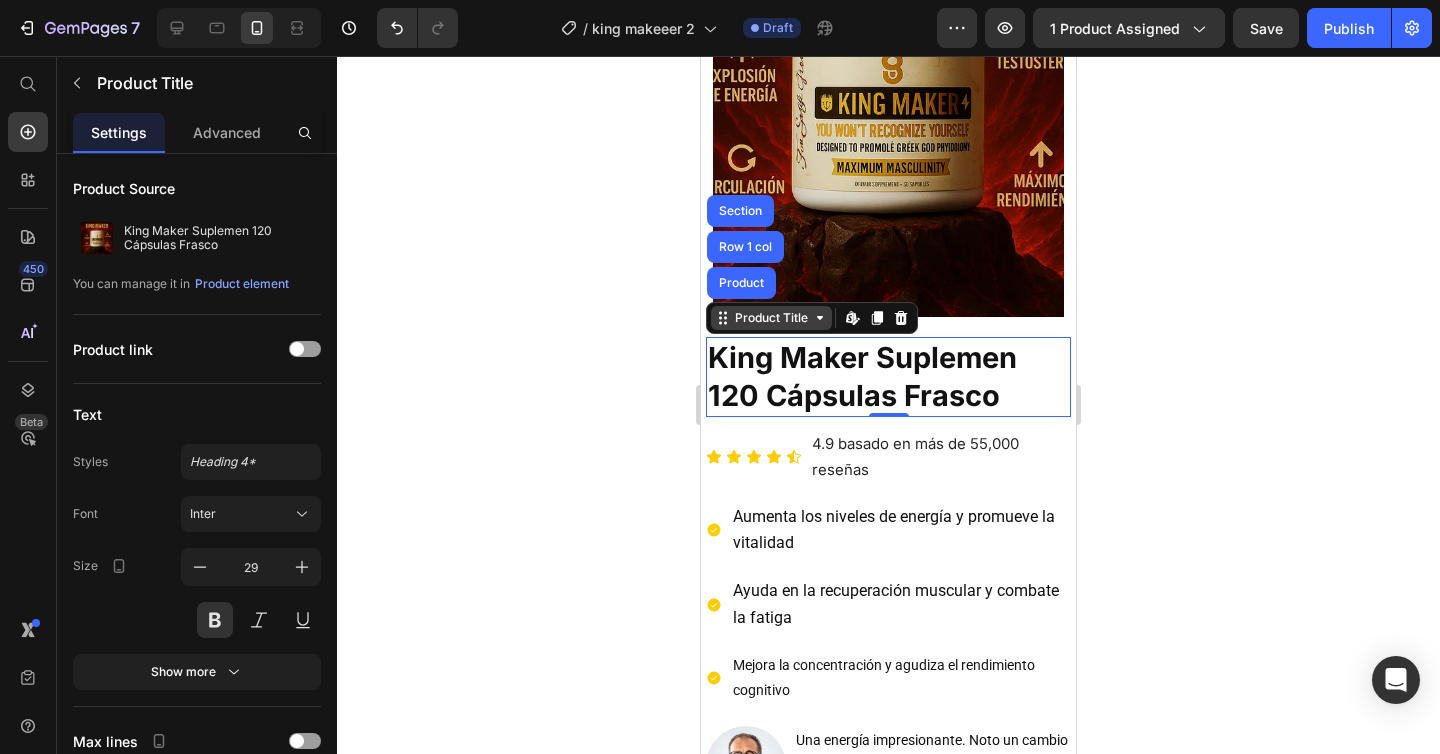 click 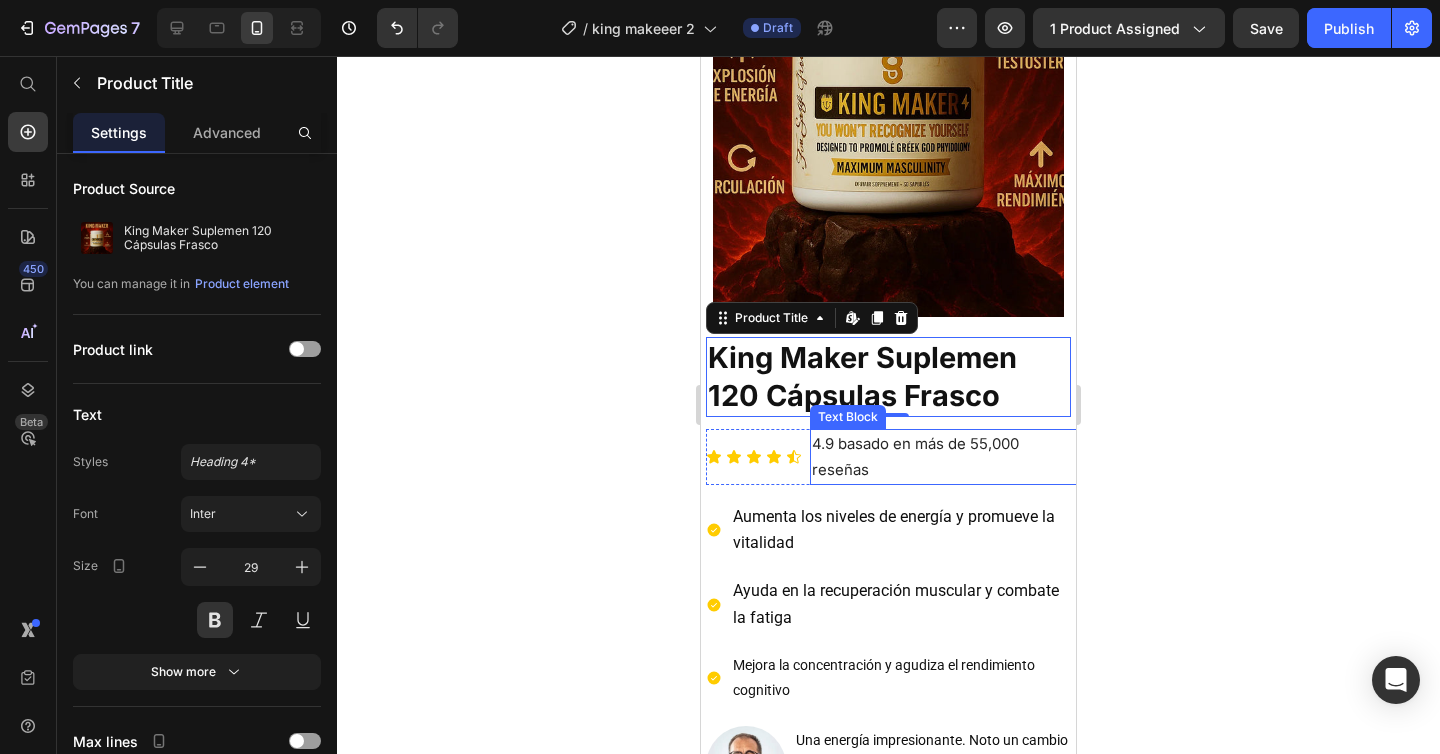 click on "4.9 basado en más de 55,000 reseñas" at bounding box center [915, 457] 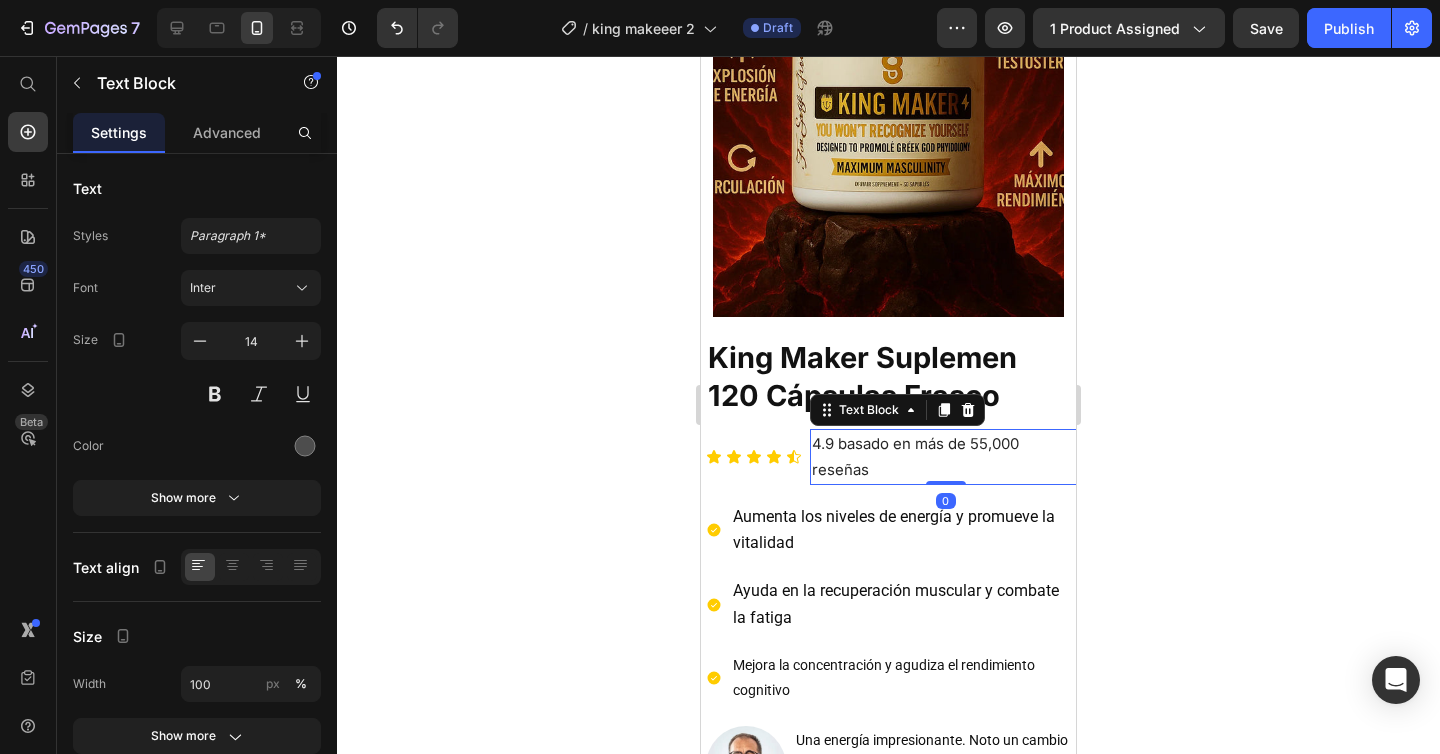 click 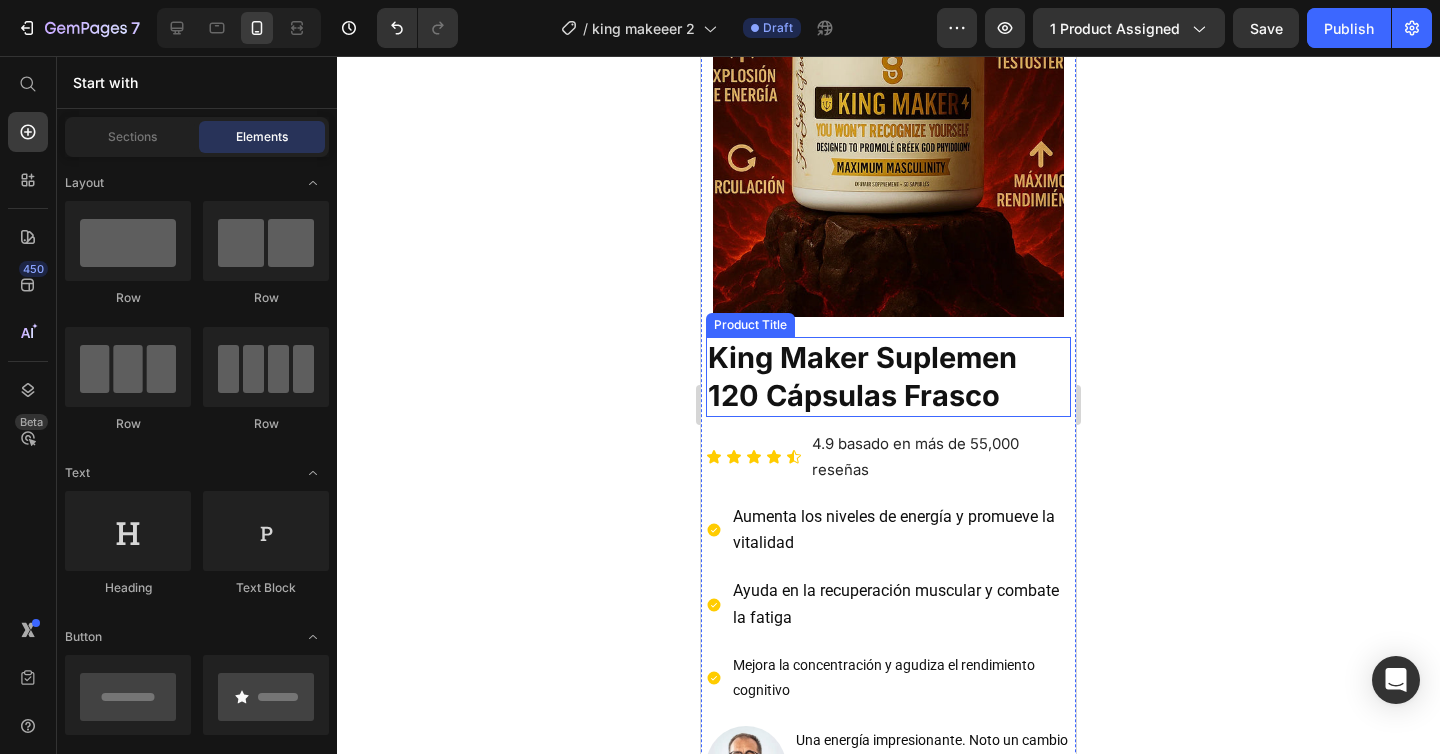 click on "King Maker Suplemen 120 Cápsulas Frasco" at bounding box center (888, 376) 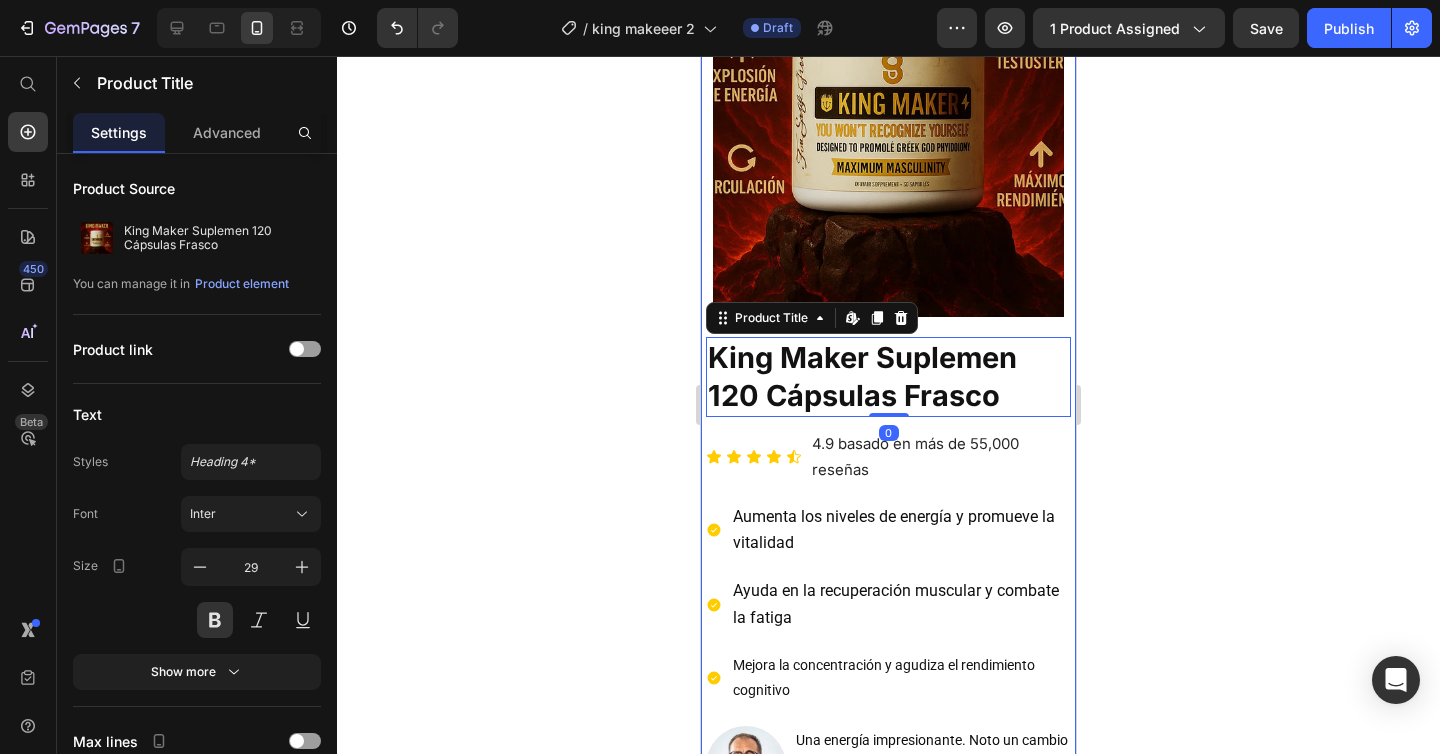 click on "King Maker Suplemen 120 Cápsulas Frasco Product Title   Edit content in Shopify 0 Icon Icon Icon Icon Icon Icon List  4.9 basado en más de 55,000 reseñas Text Block Row Aumenta los niveles de energía y promueve la vitalidad Ayuda en la recuperación muscular y combate la fatiga Mejora la concentración y agudiza el rendimiento cognitivo Item List Image Una energía impresionante. Noto un cambio real en mi vitalidad cada día. Text Block                Title Line Felipe Castro - Lima, Perú. Text Block Icon Icon Icon Icon Icon Icon List Row Row S/. 239.90 Product Price S/. 129.90 Product Price Row
Publish the page to see the content.
Custom Code Row
Modo de uso
Nuestra garantía
Detalle de envío Accordion Row Image Image Image Image Image Image Image Image Image Image Marquee Row Image Row Row Recupera tu energía de forma natural Heading Row la energía Text Block Row" at bounding box center (888, 1657) 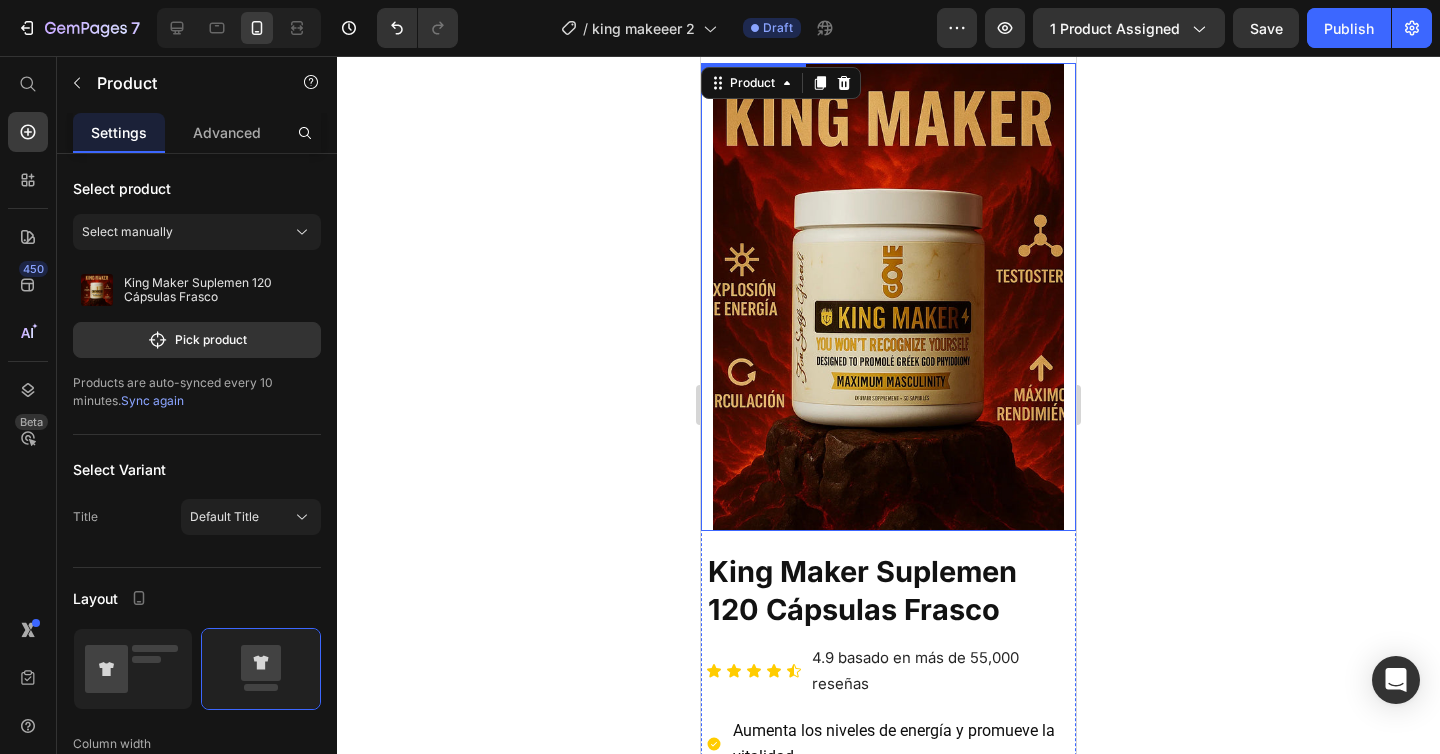 scroll, scrollTop: 0, scrollLeft: 0, axis: both 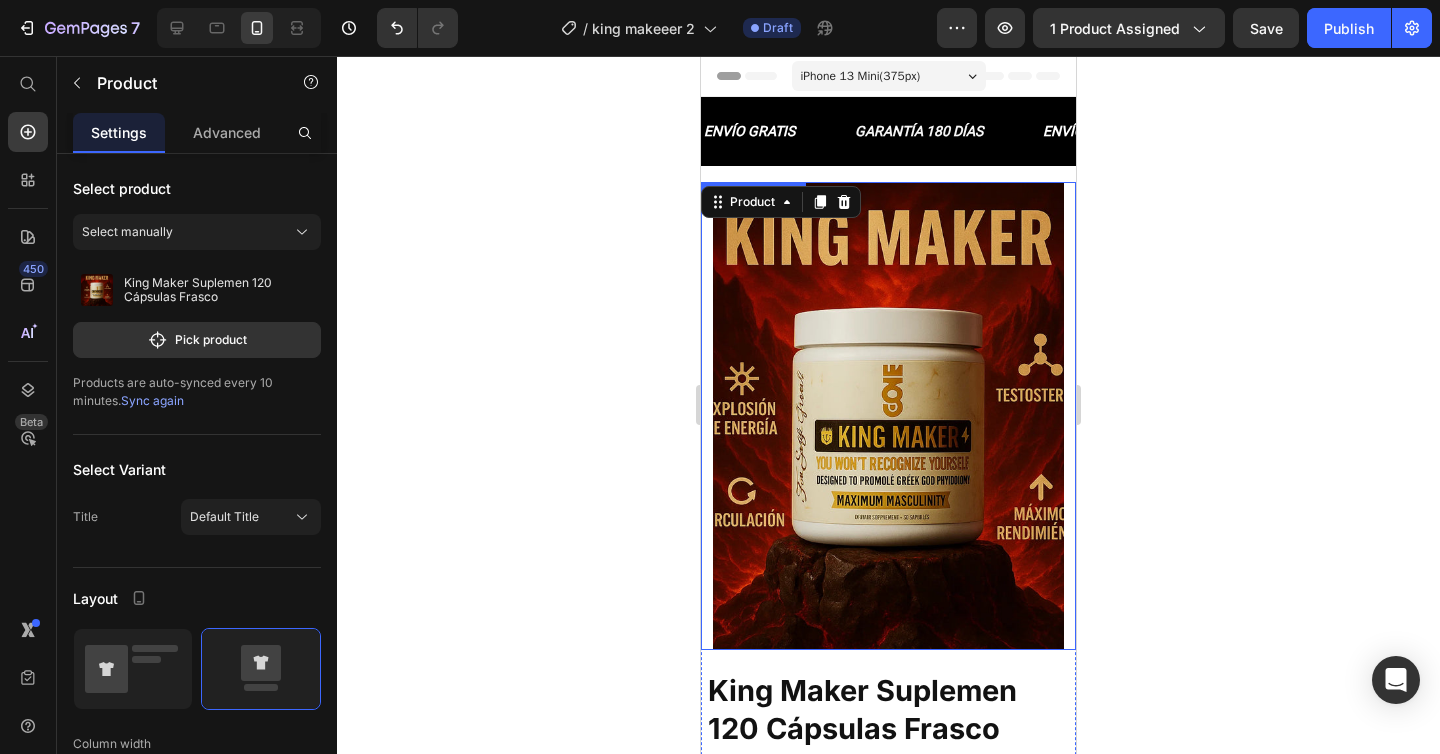 click at bounding box center [888, 416] 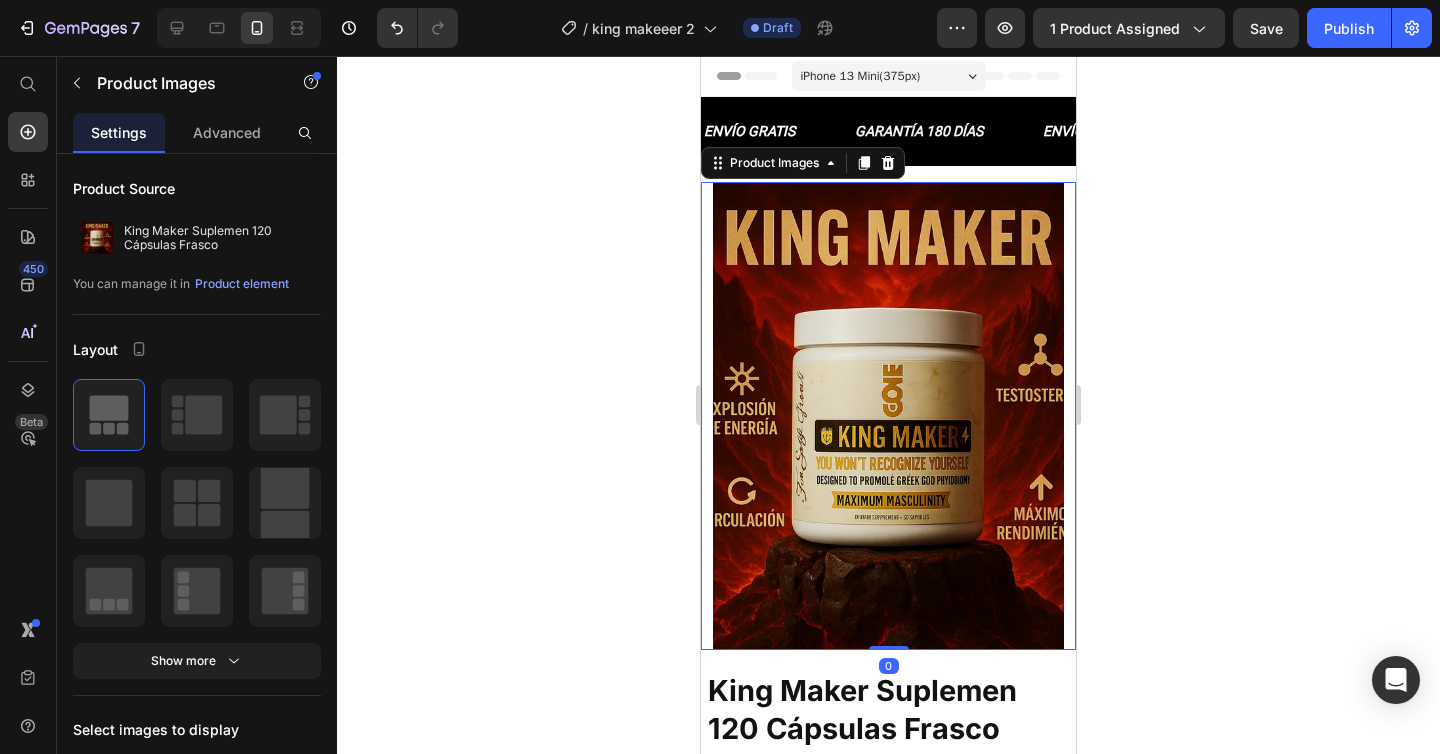 click at bounding box center [888, 416] 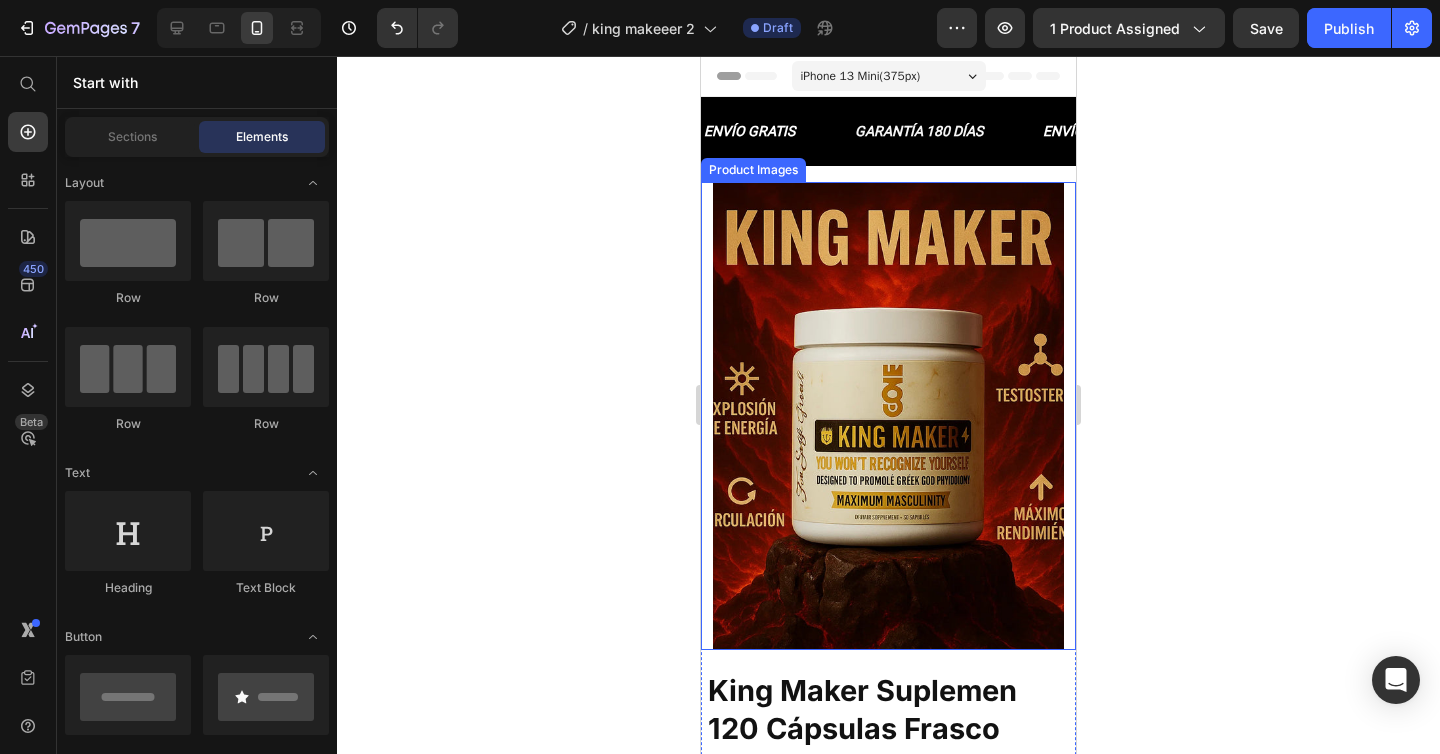 click on "Product Images" at bounding box center [888, 416] 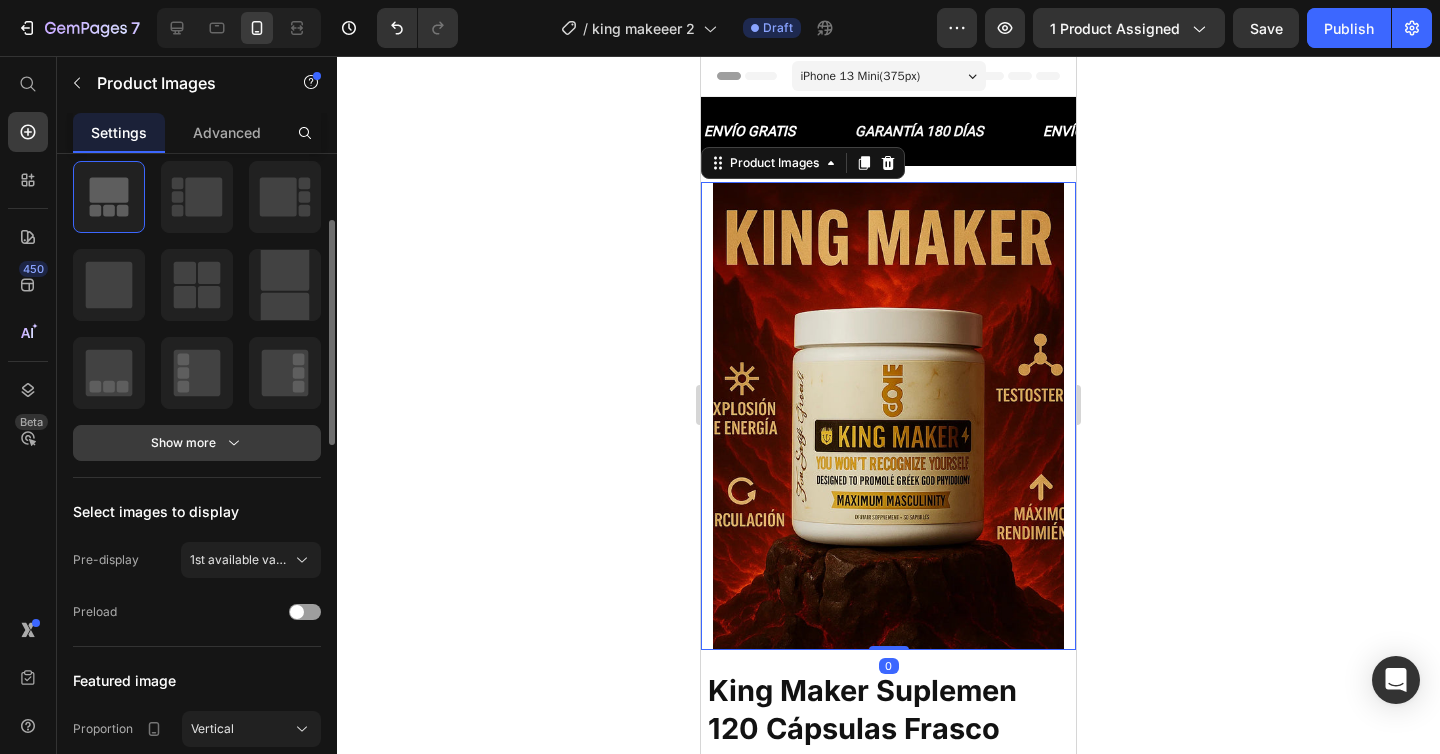 scroll, scrollTop: 211, scrollLeft: 0, axis: vertical 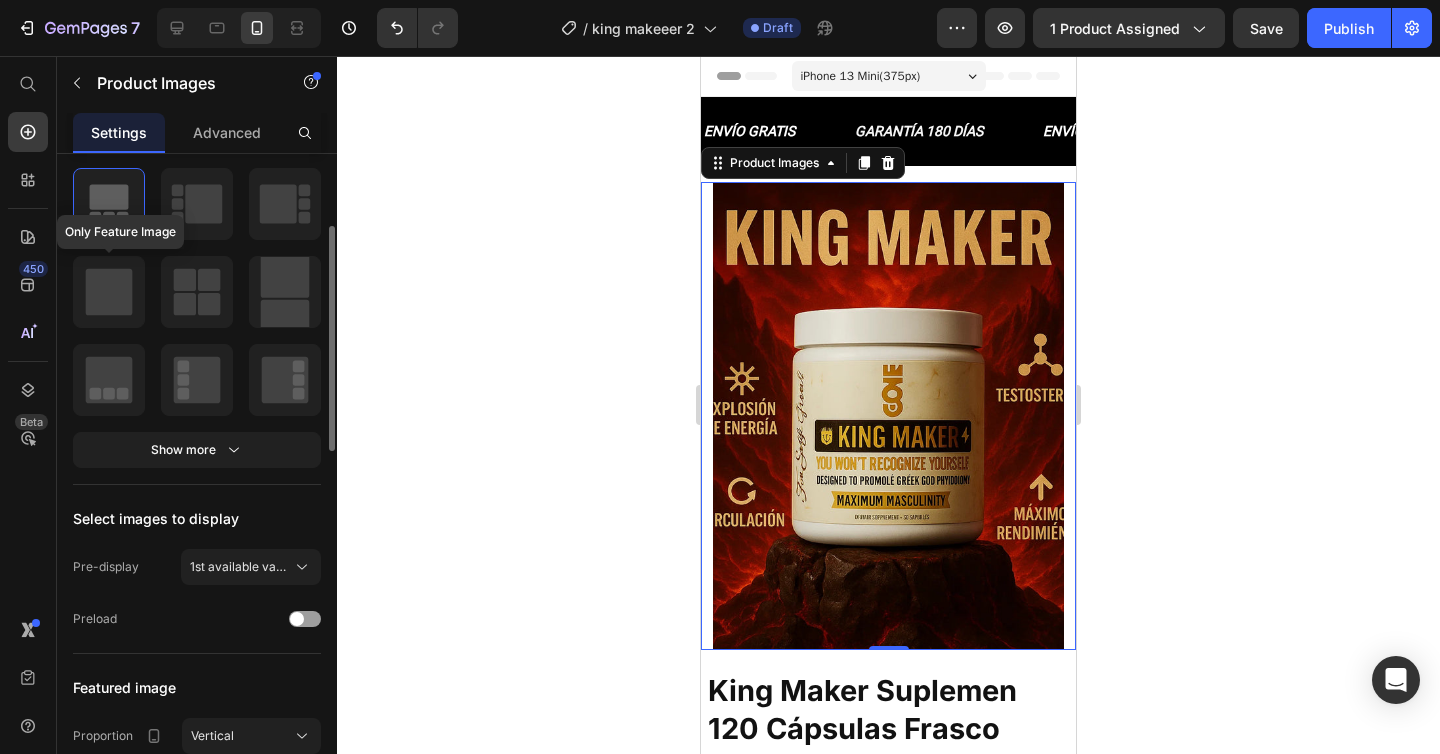 click 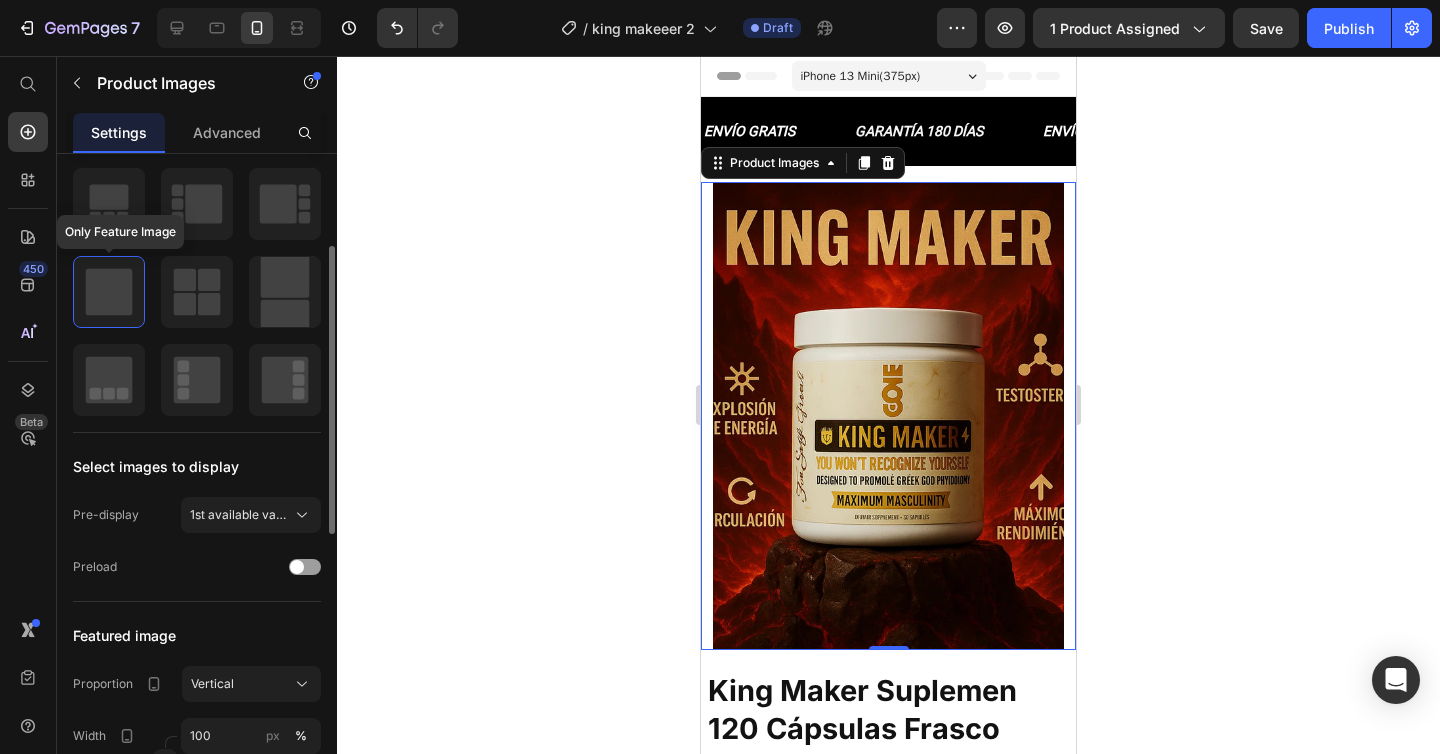 click 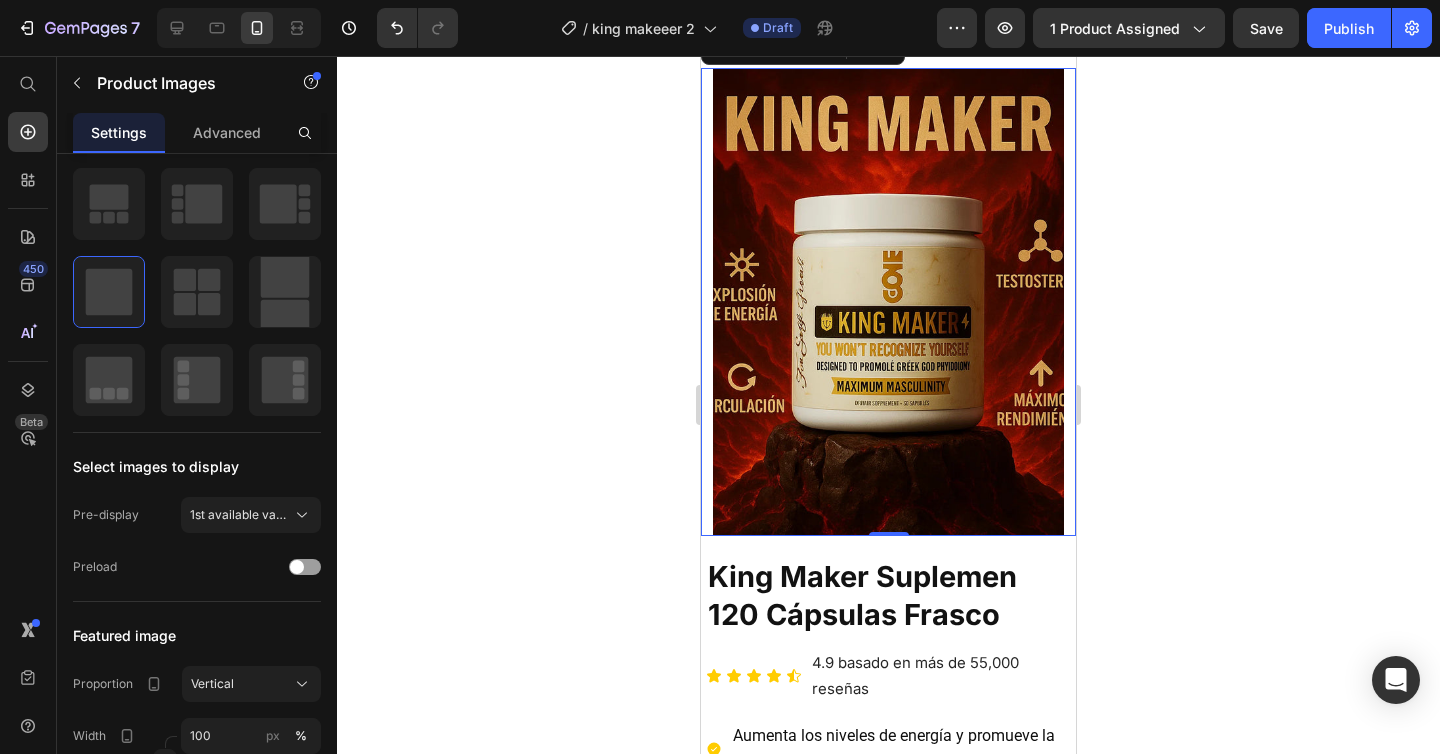 scroll, scrollTop: 169, scrollLeft: 0, axis: vertical 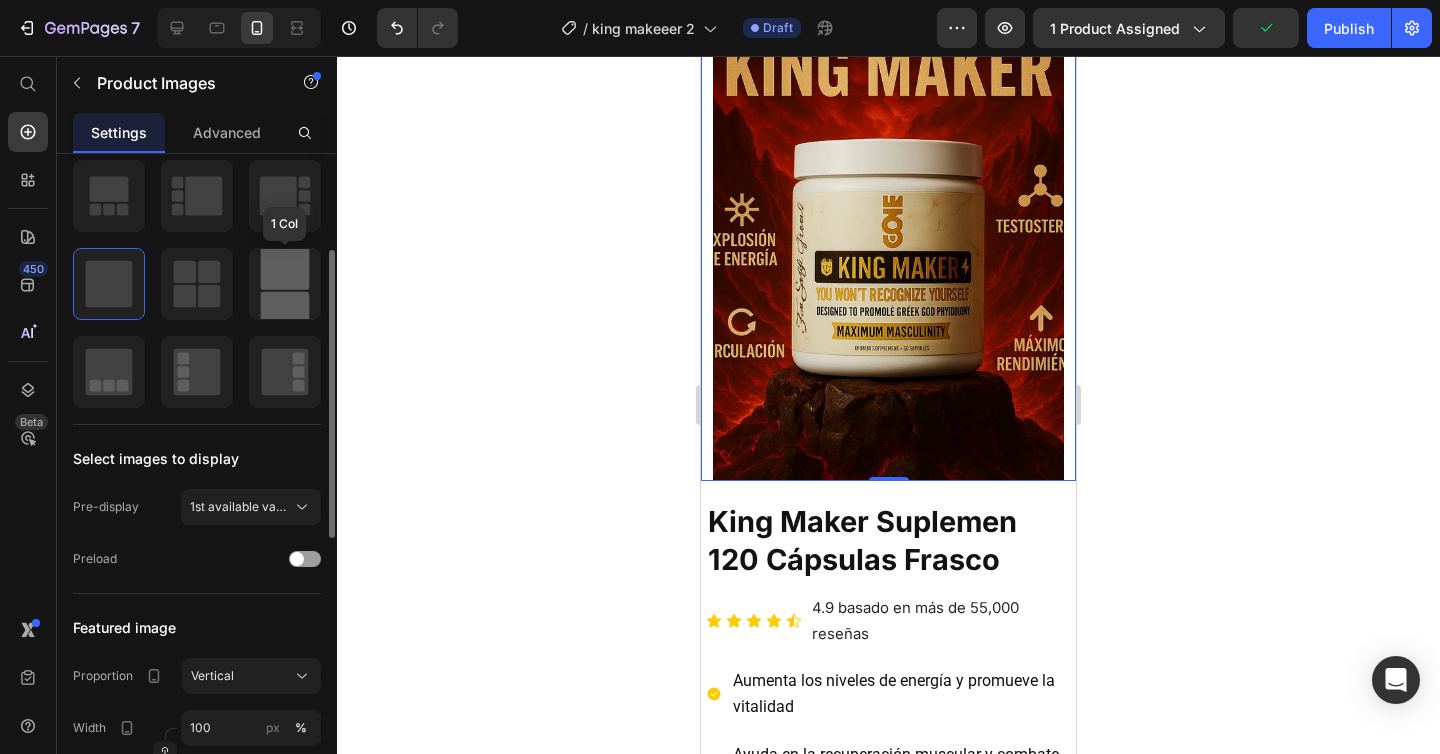 click 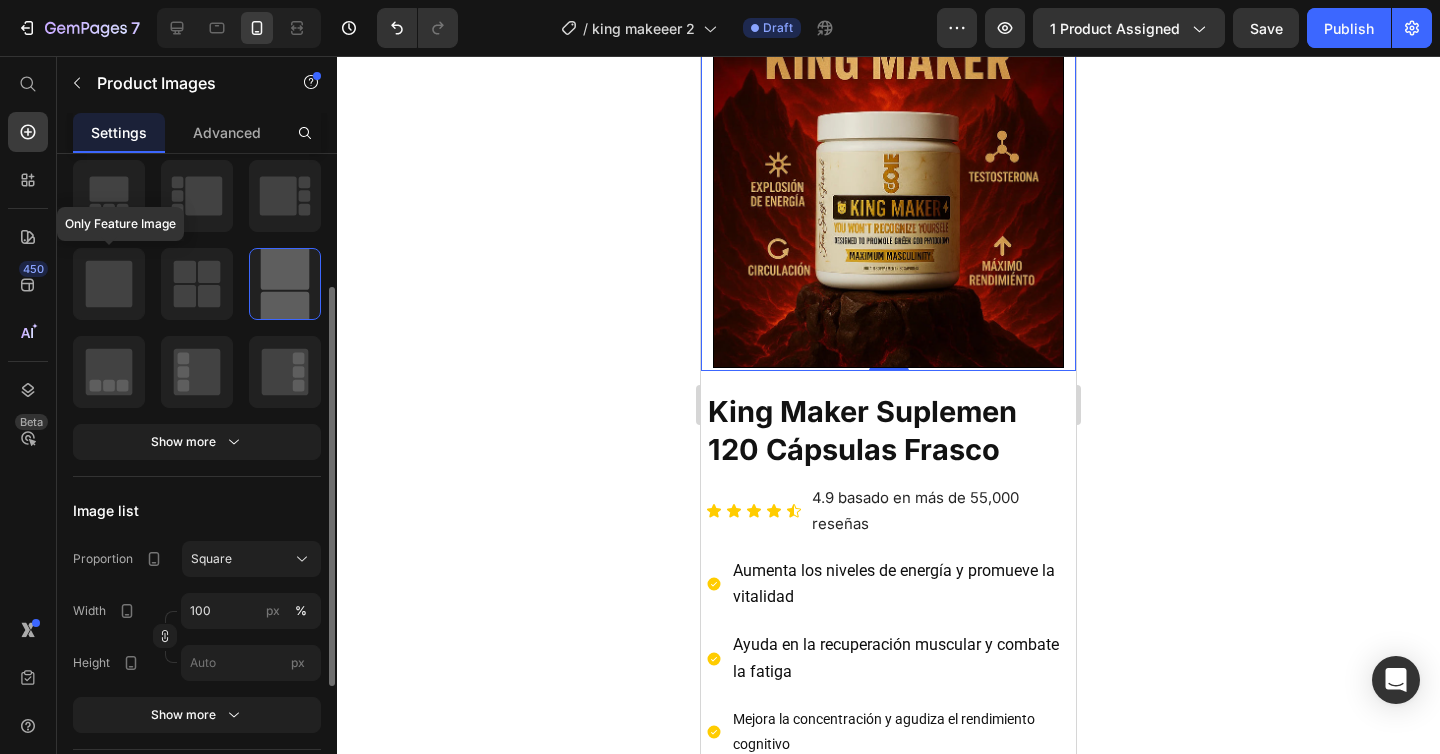 click 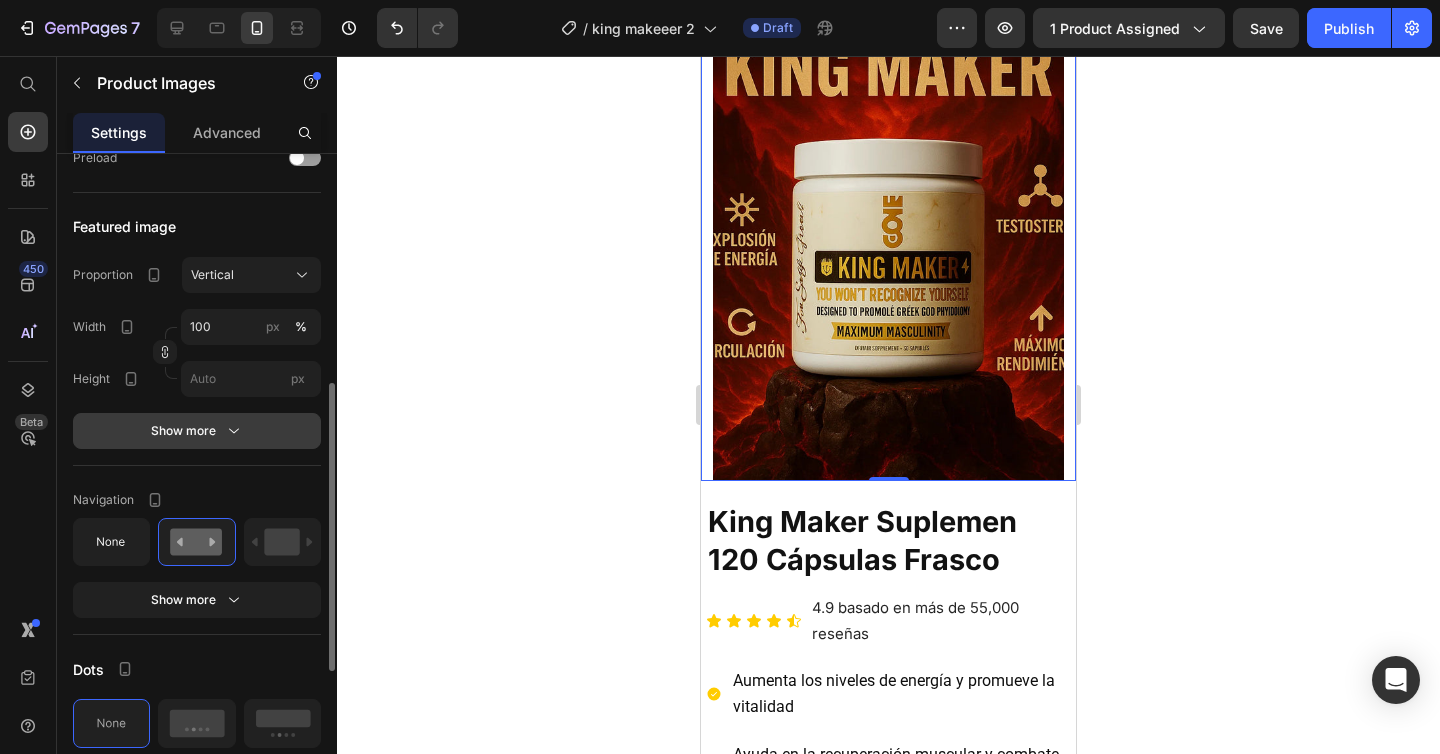 scroll, scrollTop: 584, scrollLeft: 0, axis: vertical 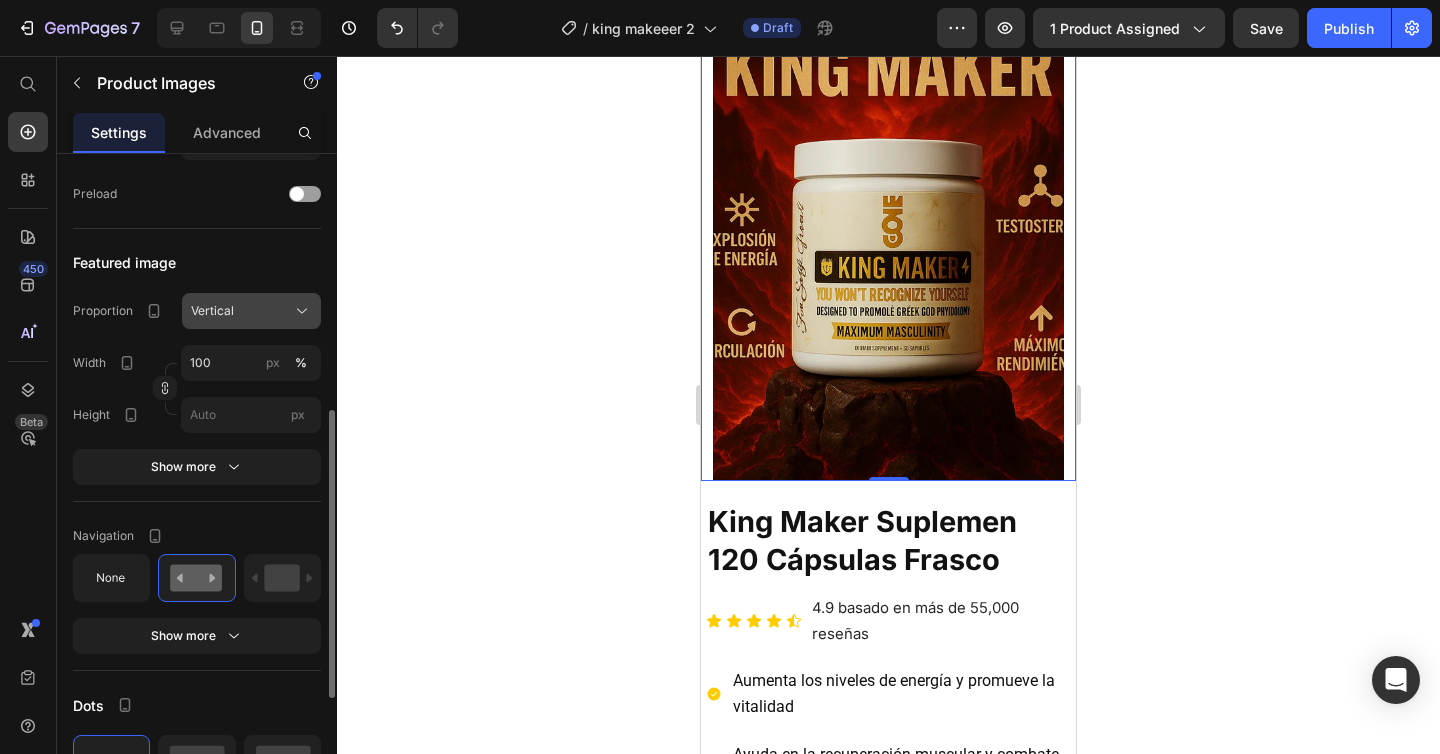 click on "Vertical" at bounding box center [251, 311] 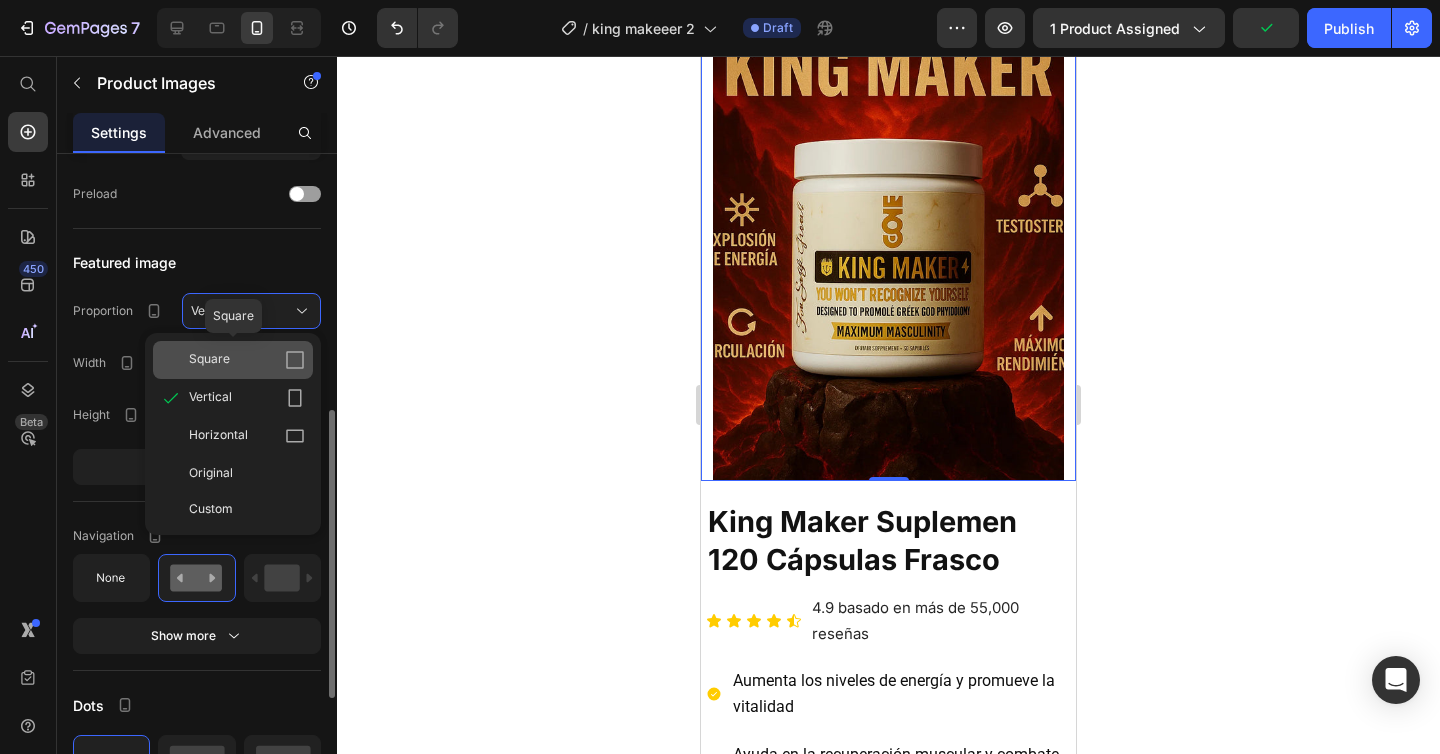 click 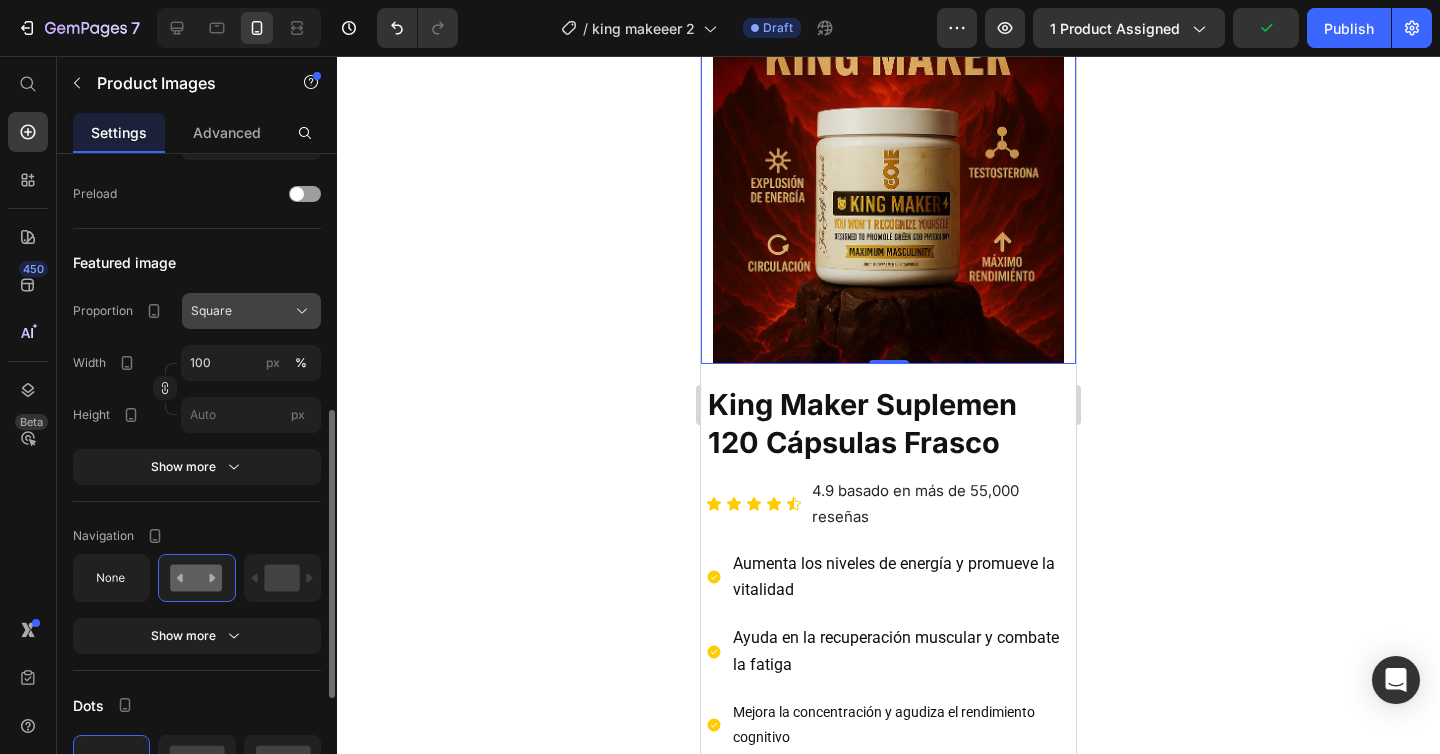 click on "Square" at bounding box center [251, 311] 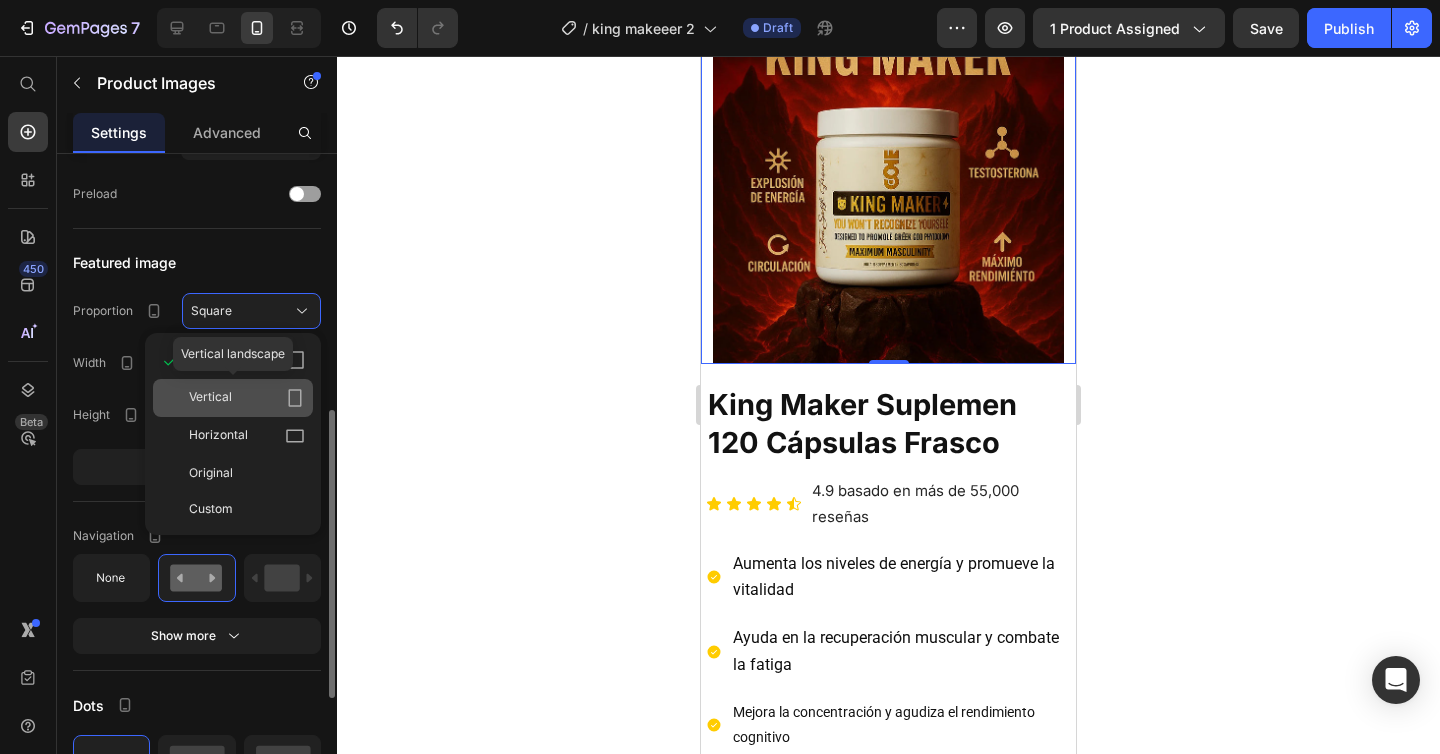 click on "Vertical" at bounding box center [247, 398] 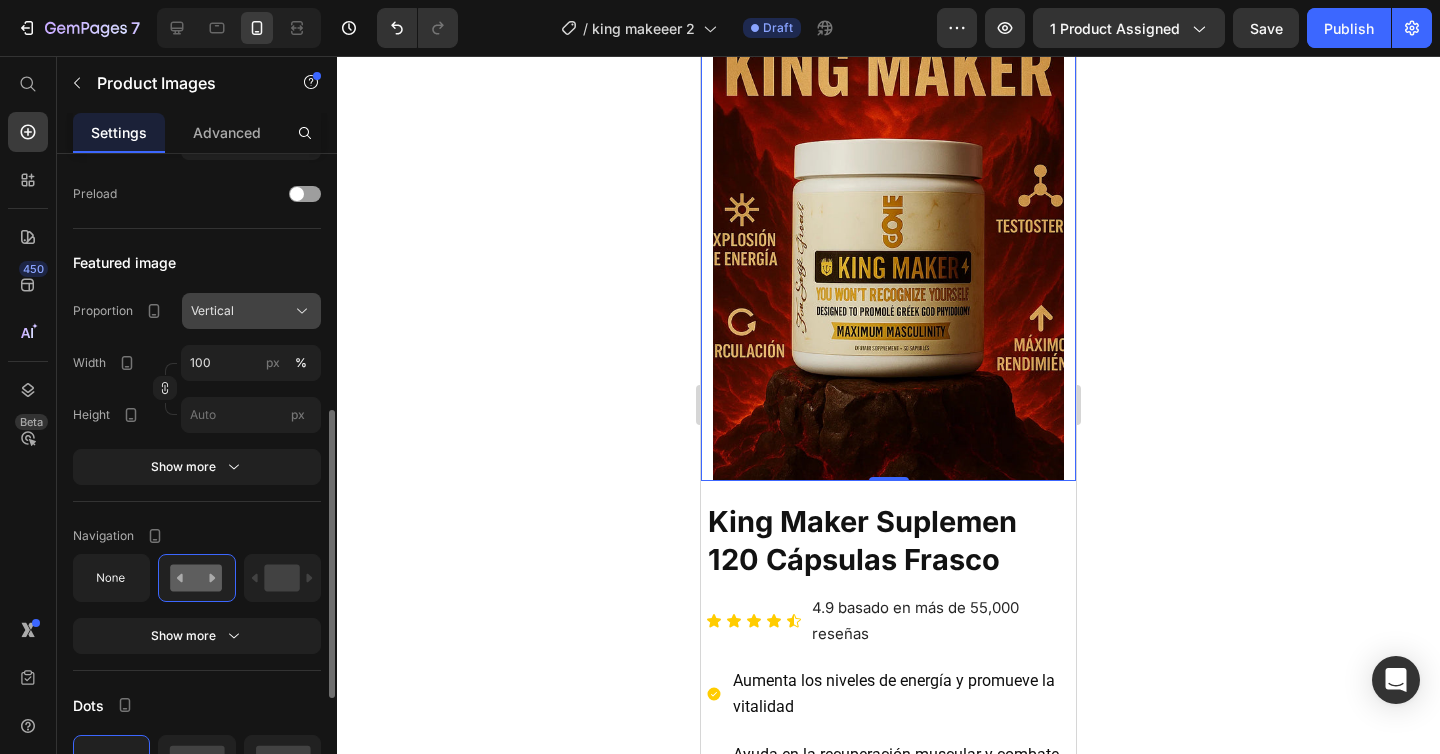 click on "Vertical" at bounding box center [251, 311] 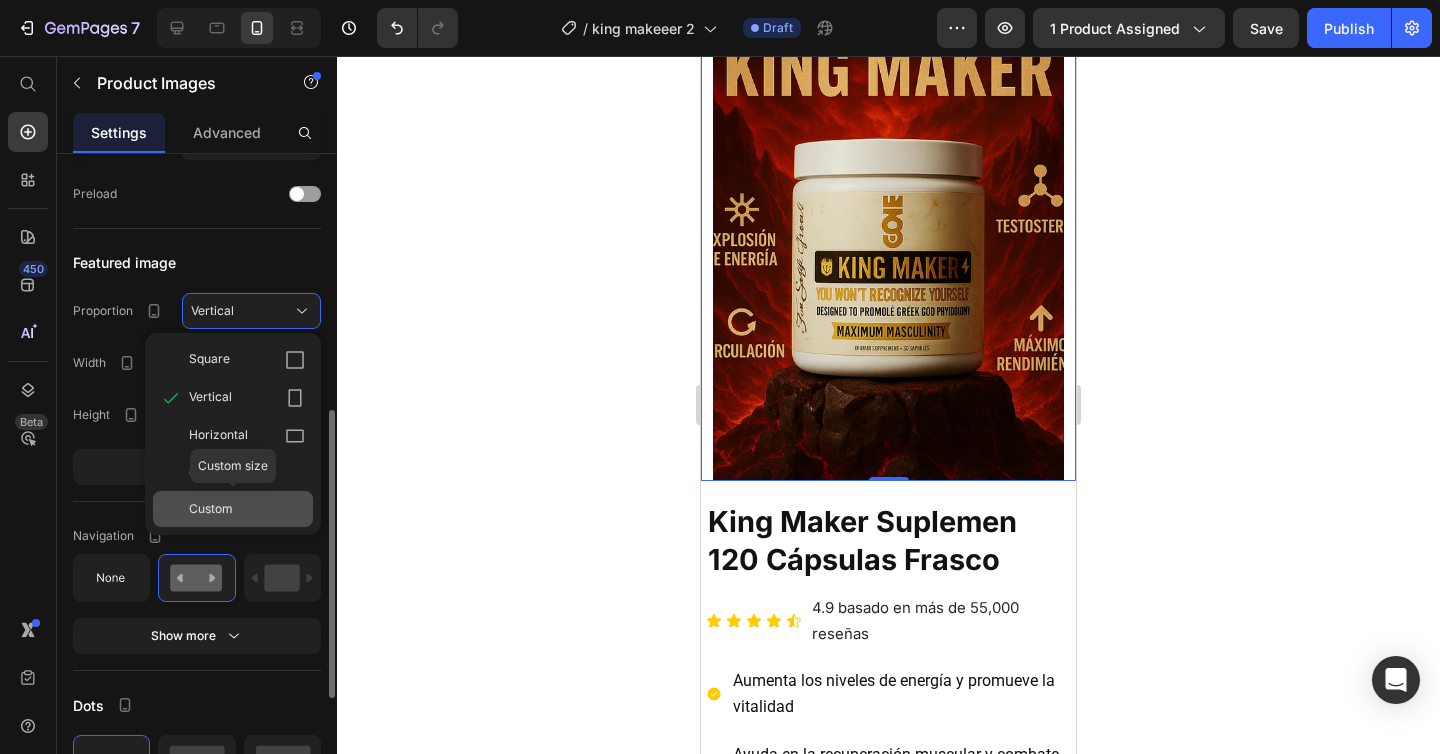 click on "Custom" 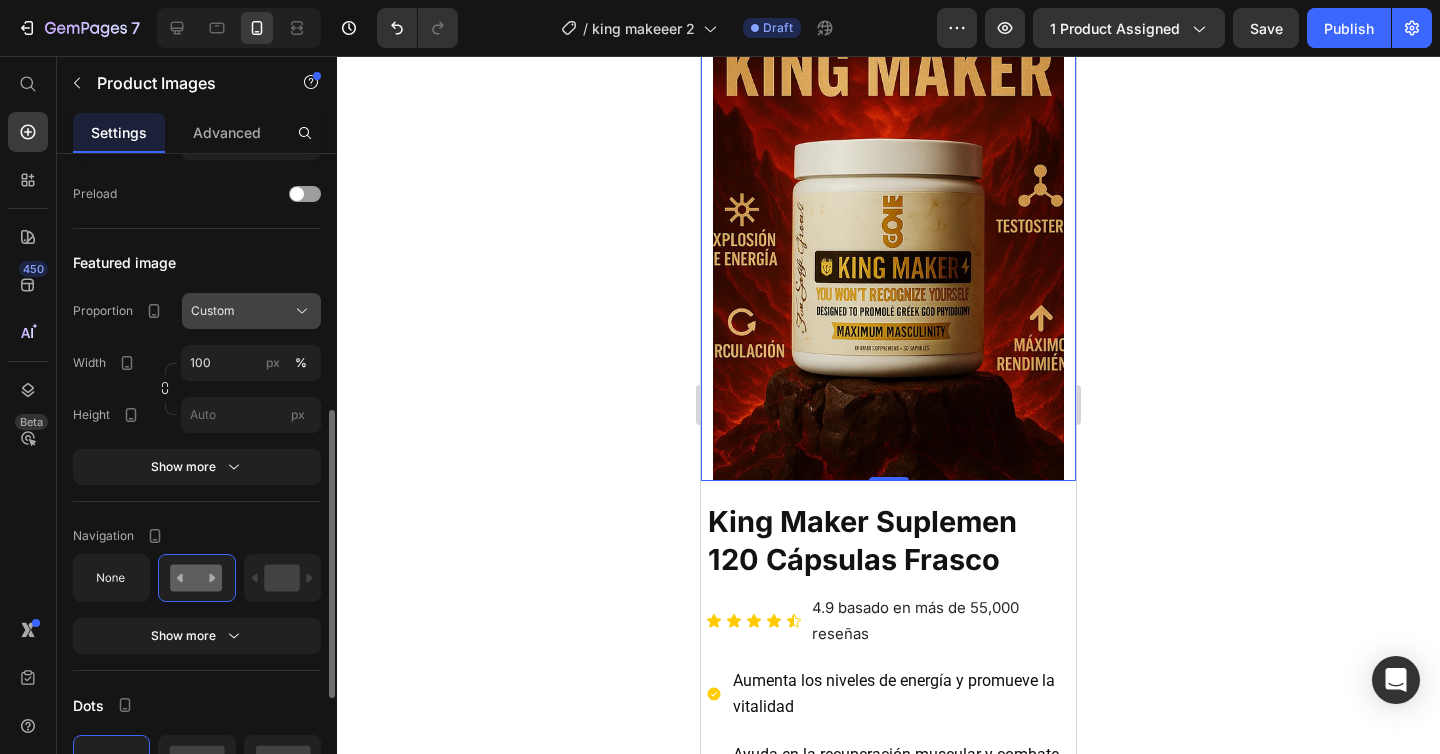 click on "Custom" at bounding box center (251, 311) 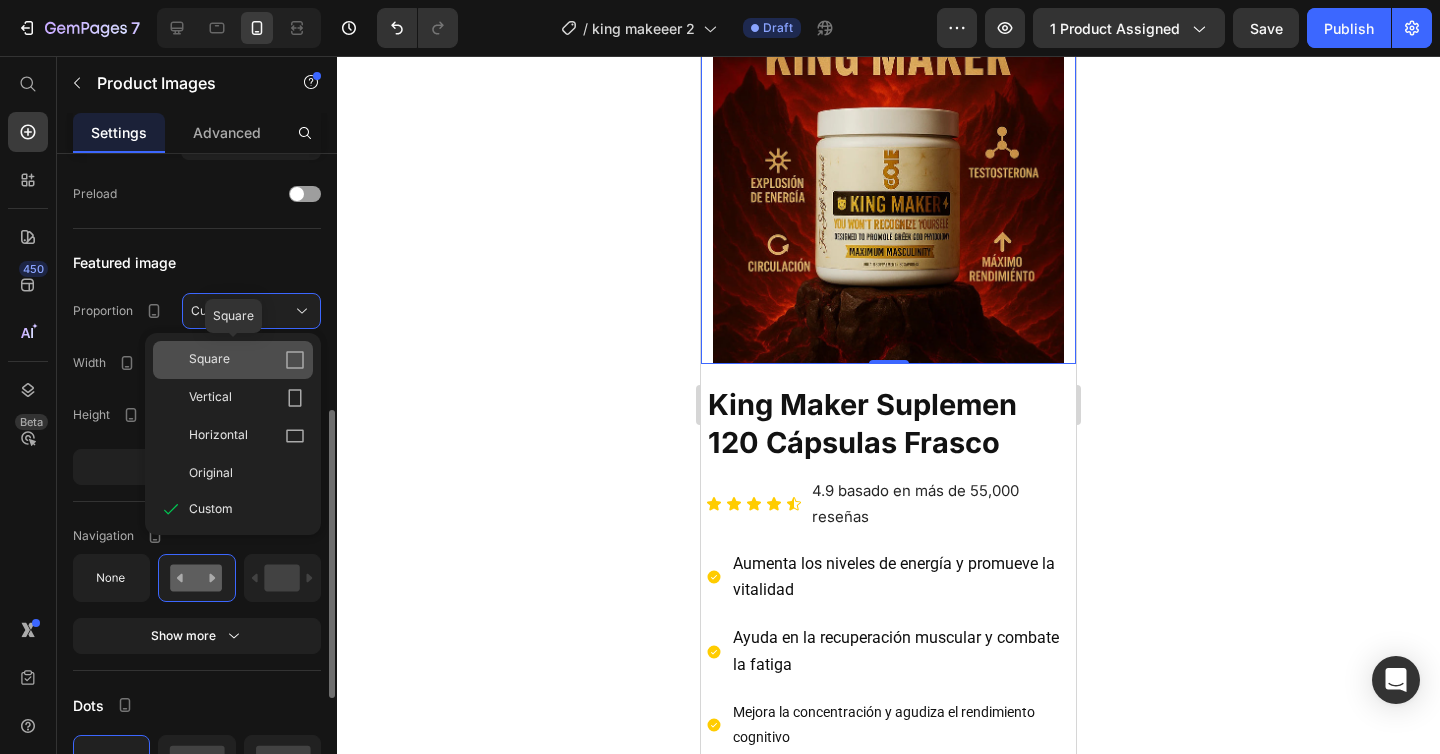 click on "Square" at bounding box center (247, 360) 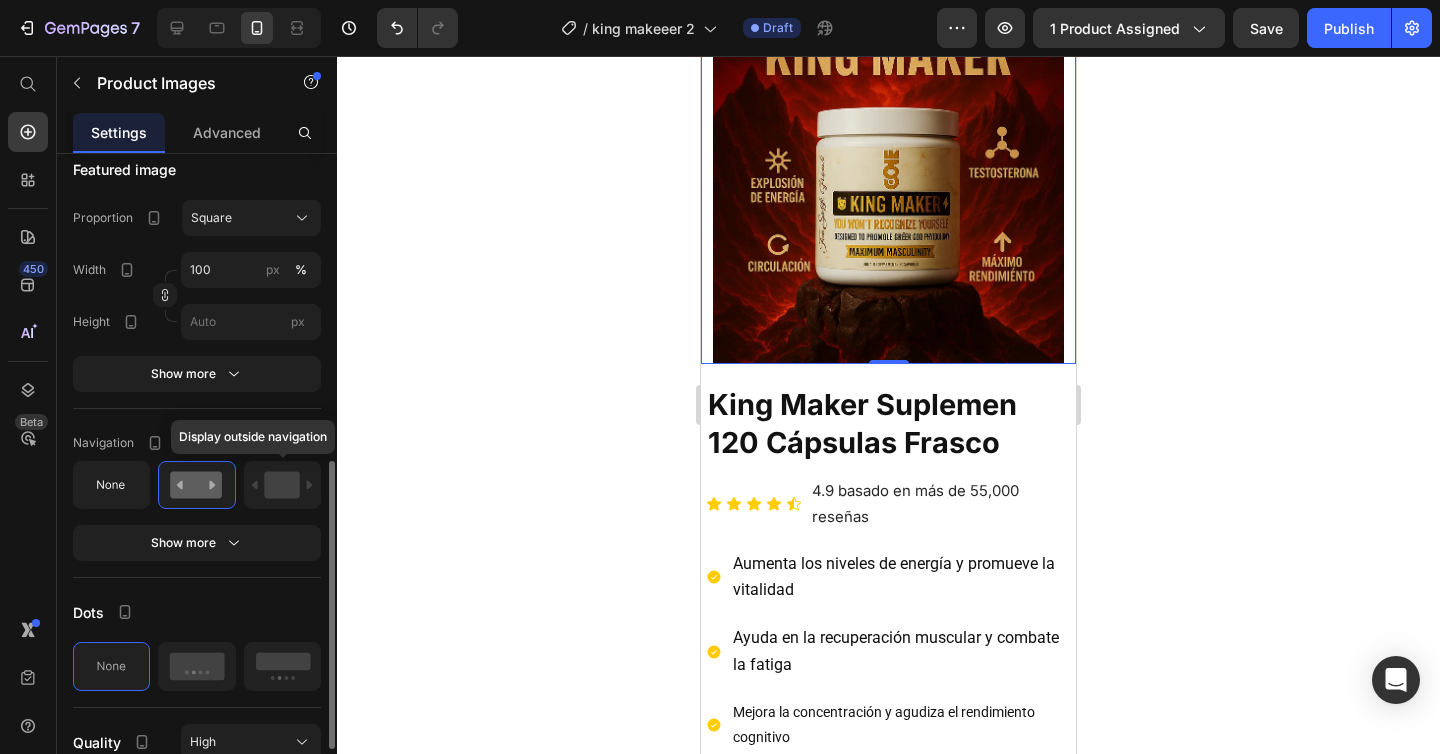 scroll, scrollTop: 699, scrollLeft: 0, axis: vertical 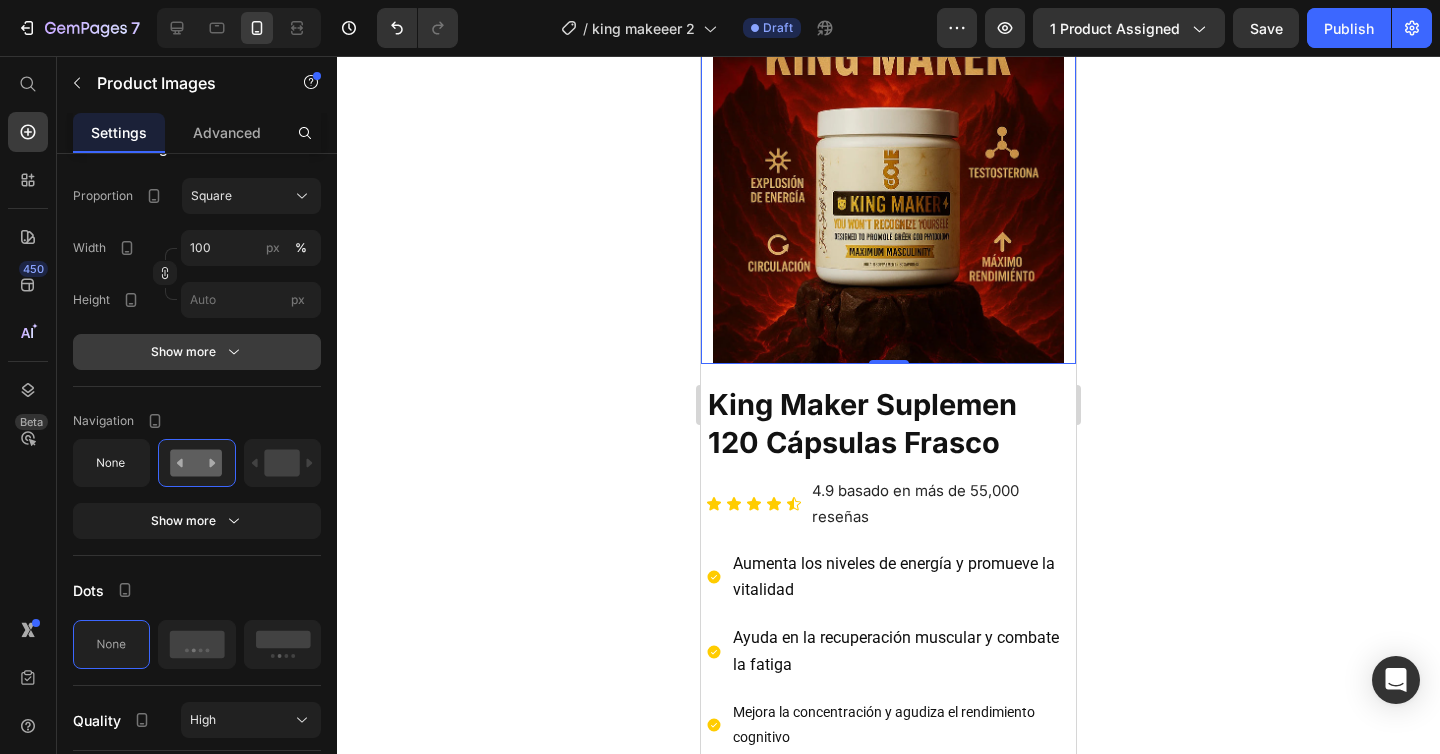 click on "Show more" at bounding box center (197, 352) 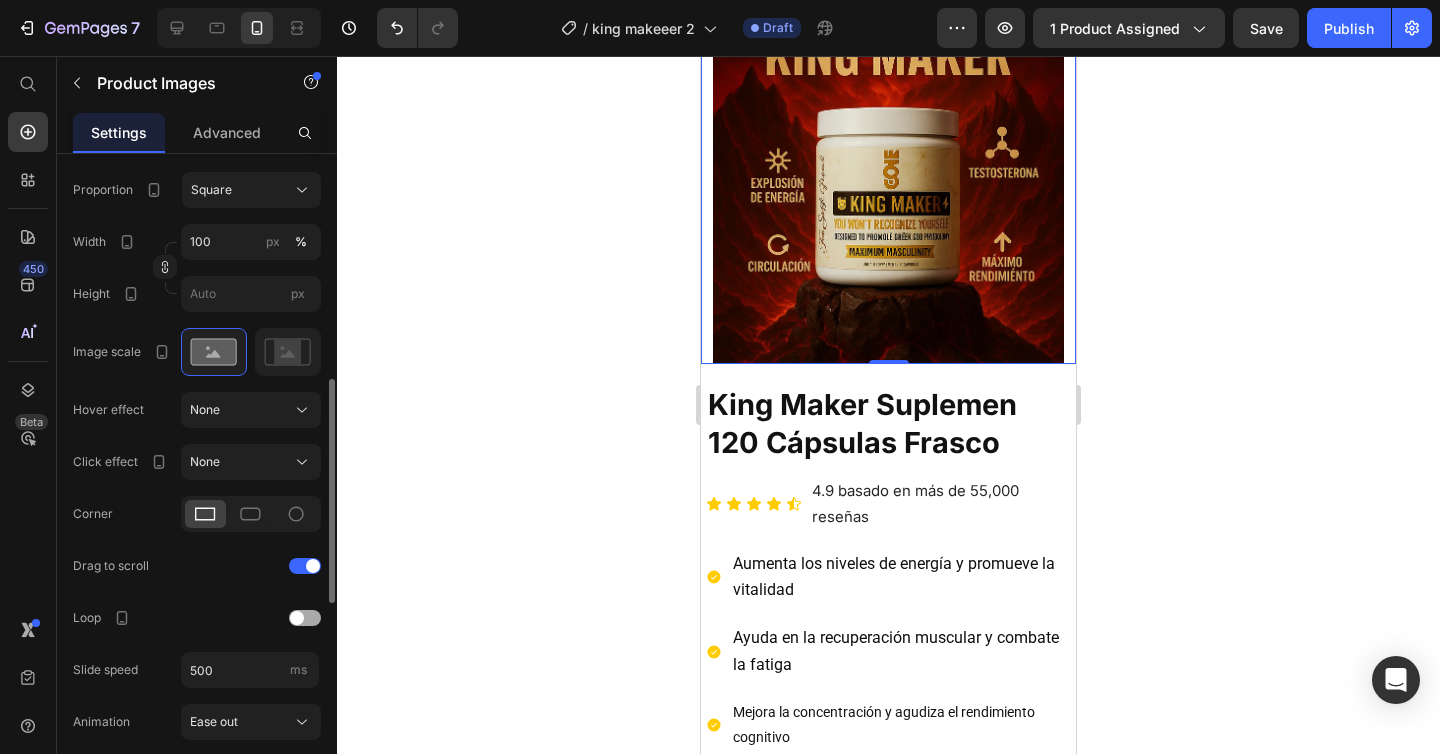 scroll, scrollTop: 675, scrollLeft: 0, axis: vertical 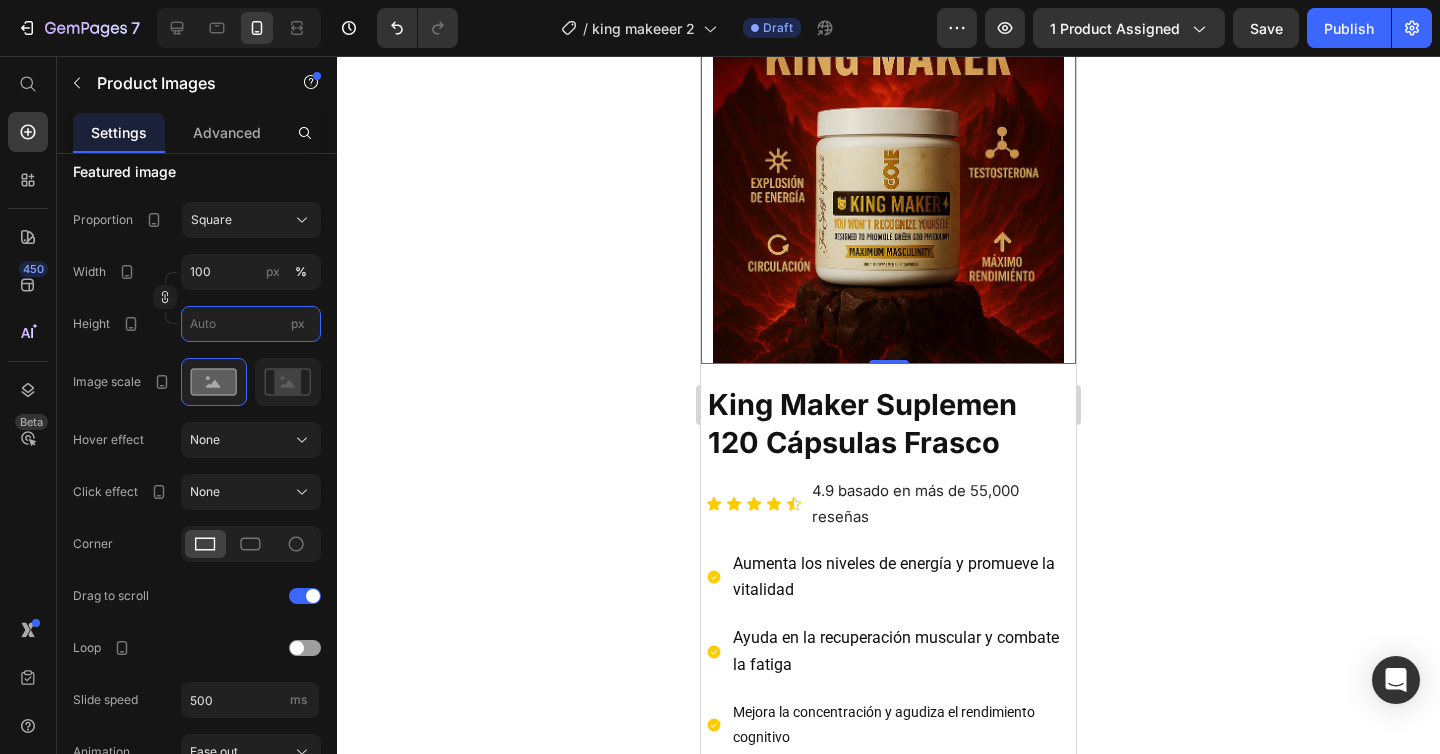 click on "px" at bounding box center [251, 324] 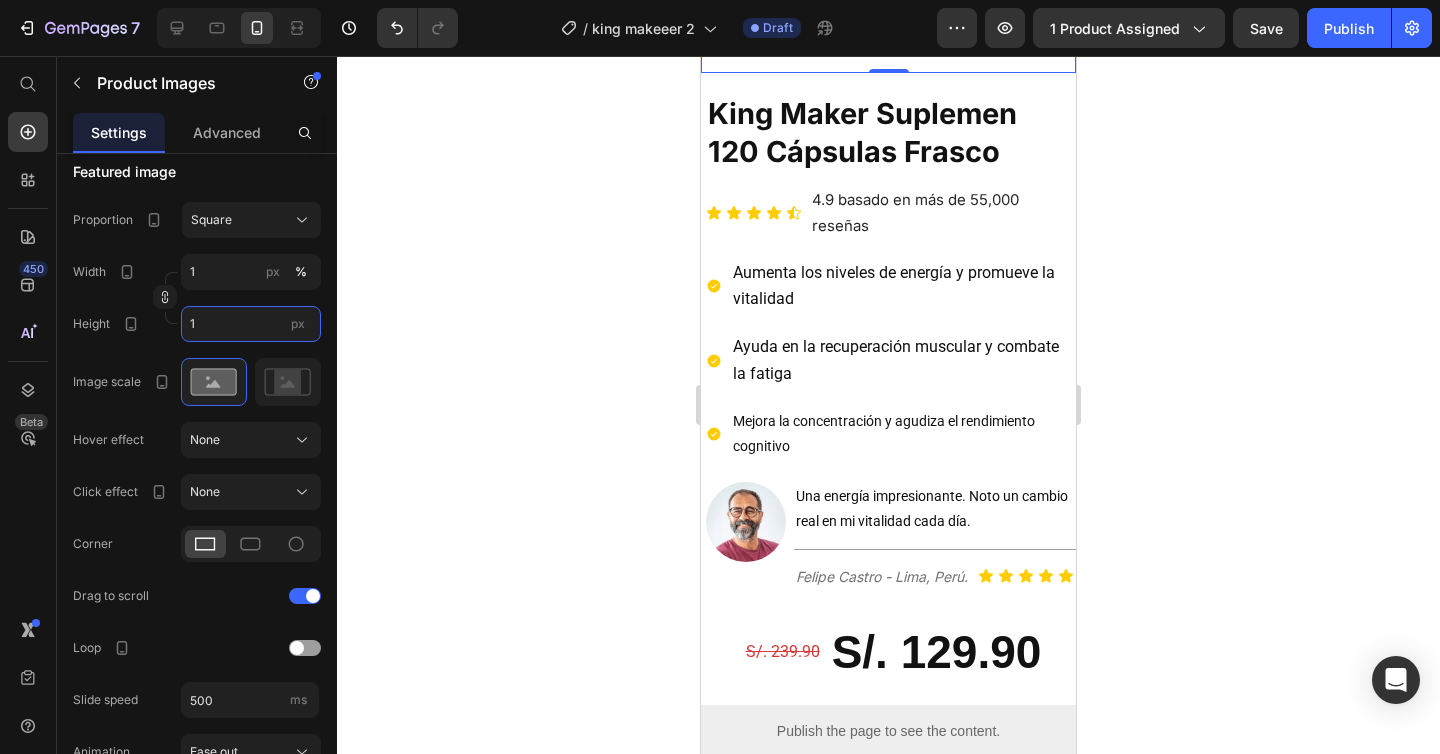 type on "10" 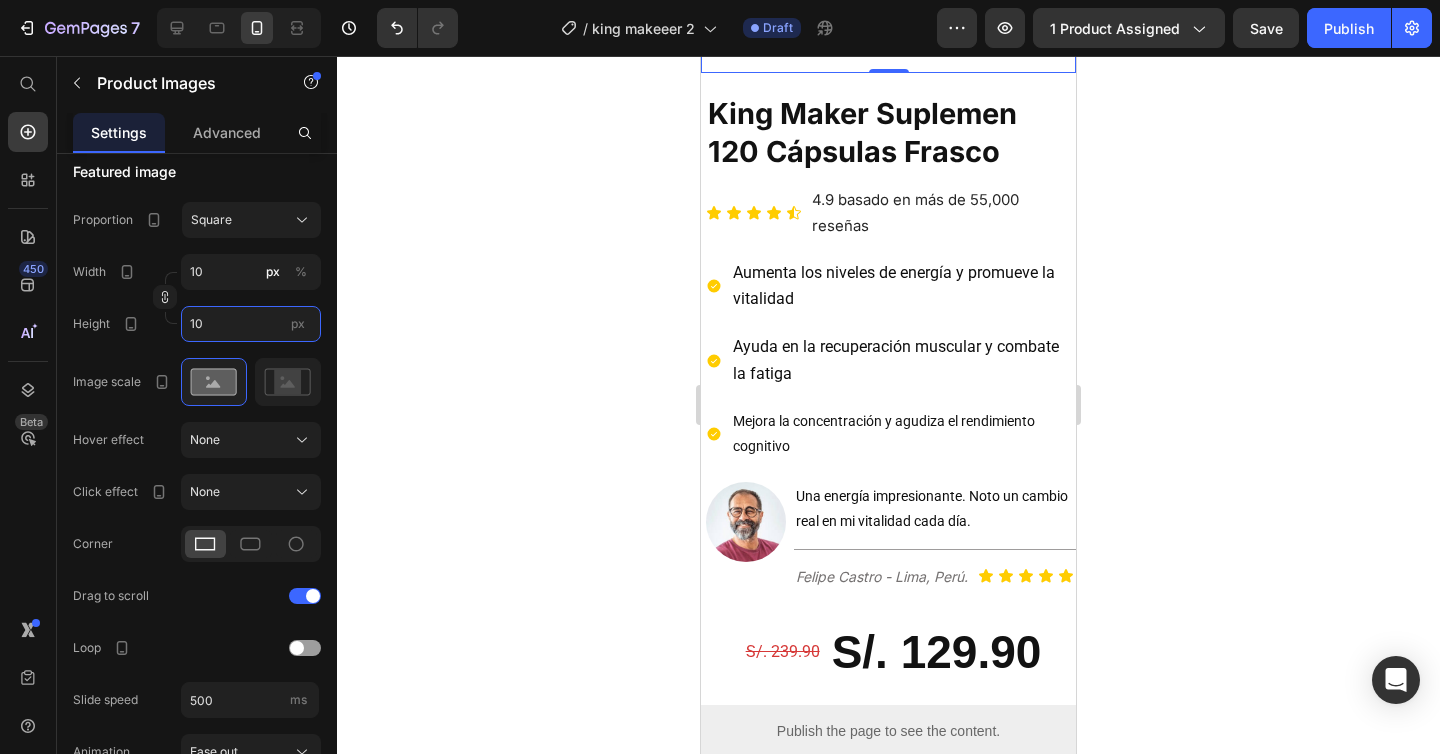 type on "100" 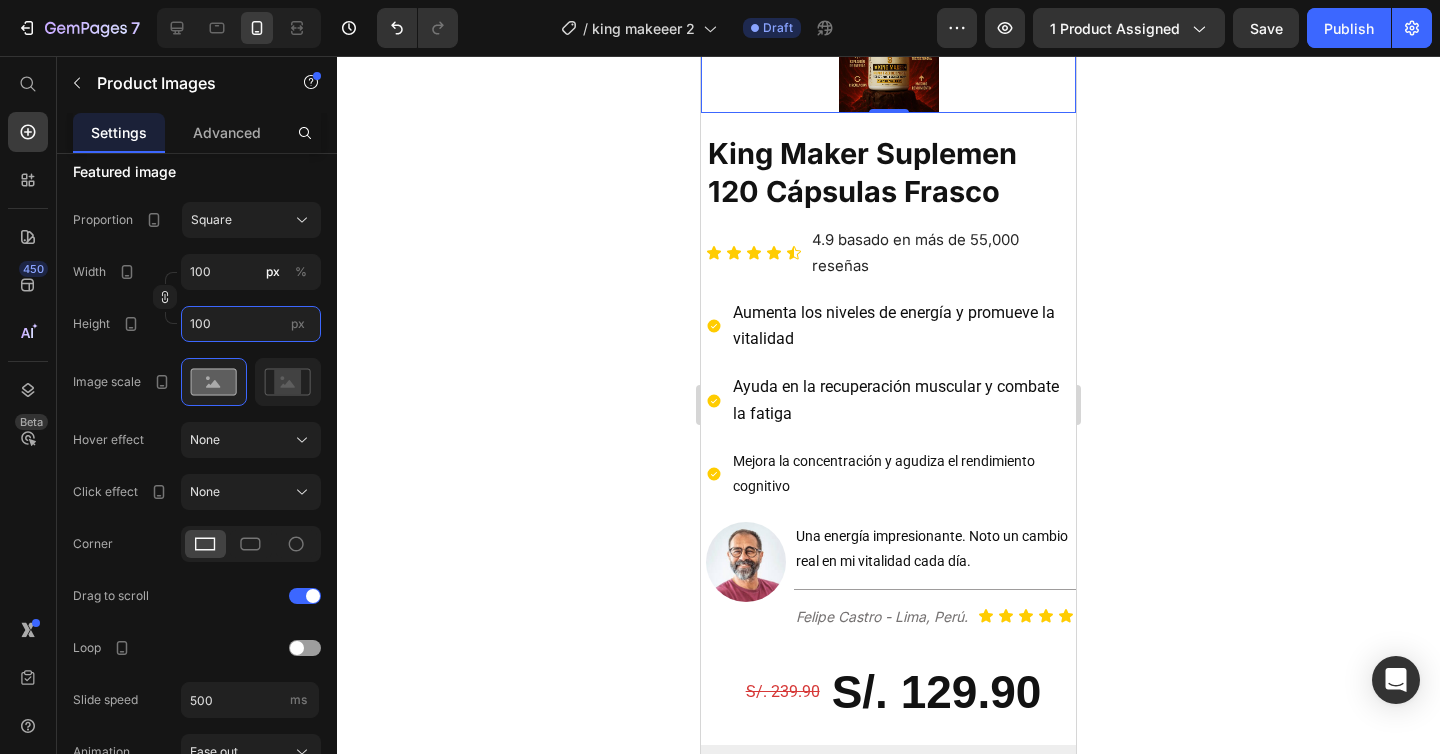 type on "10" 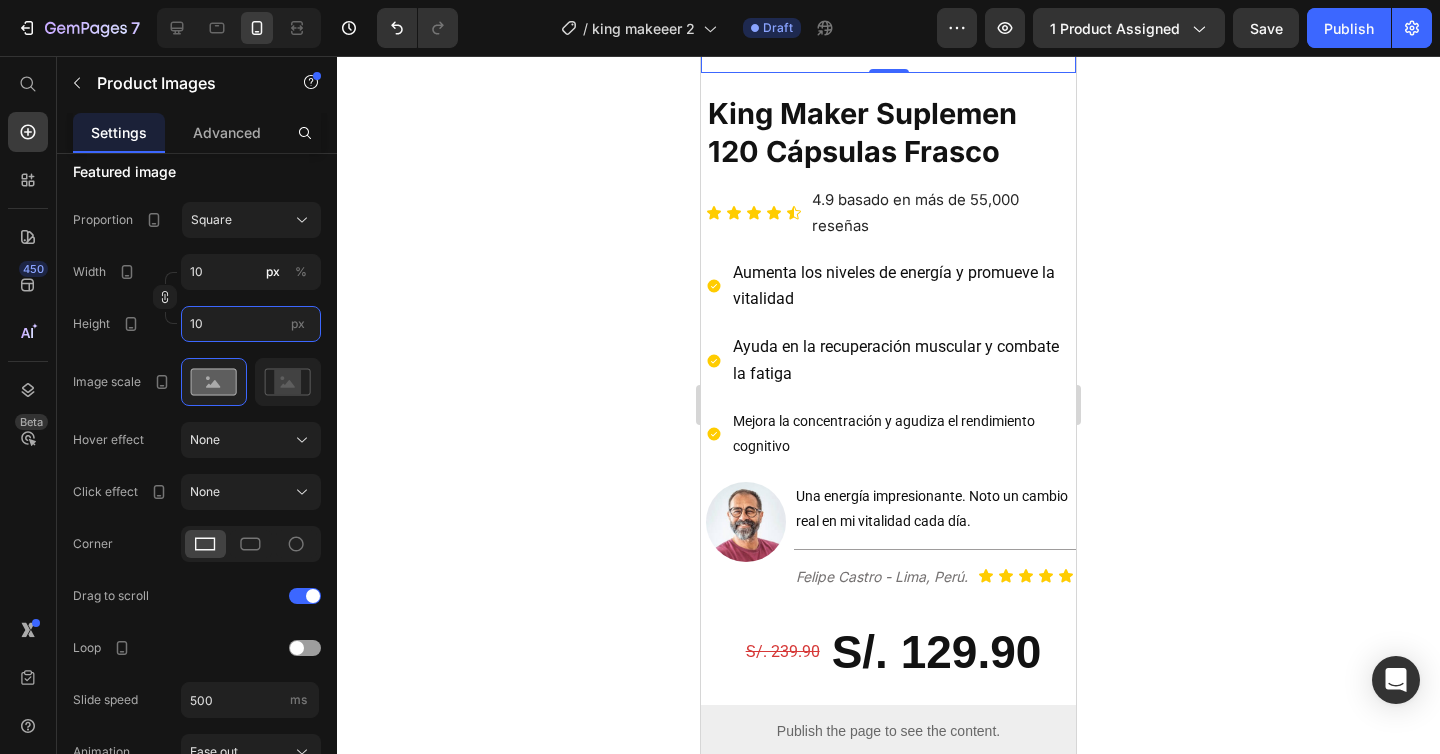 type on "1" 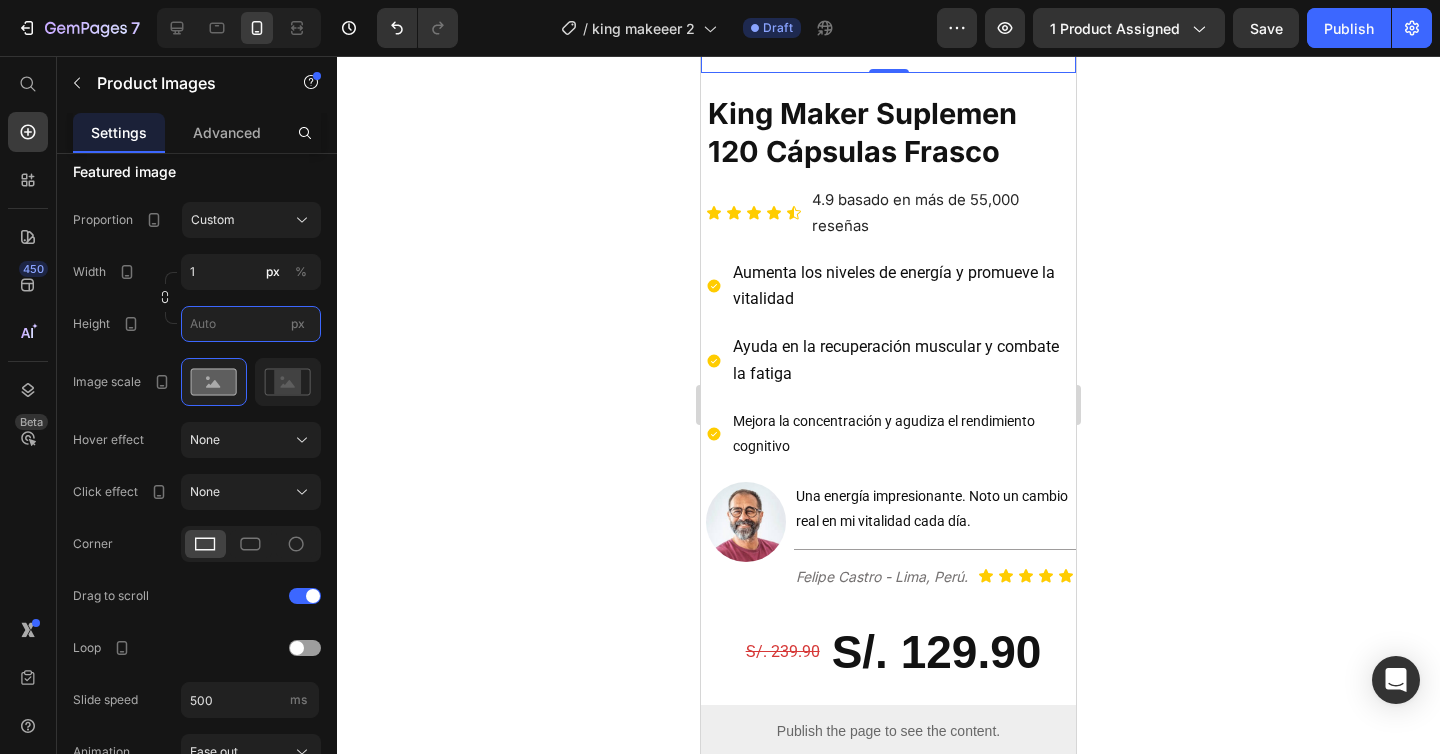 type on "1" 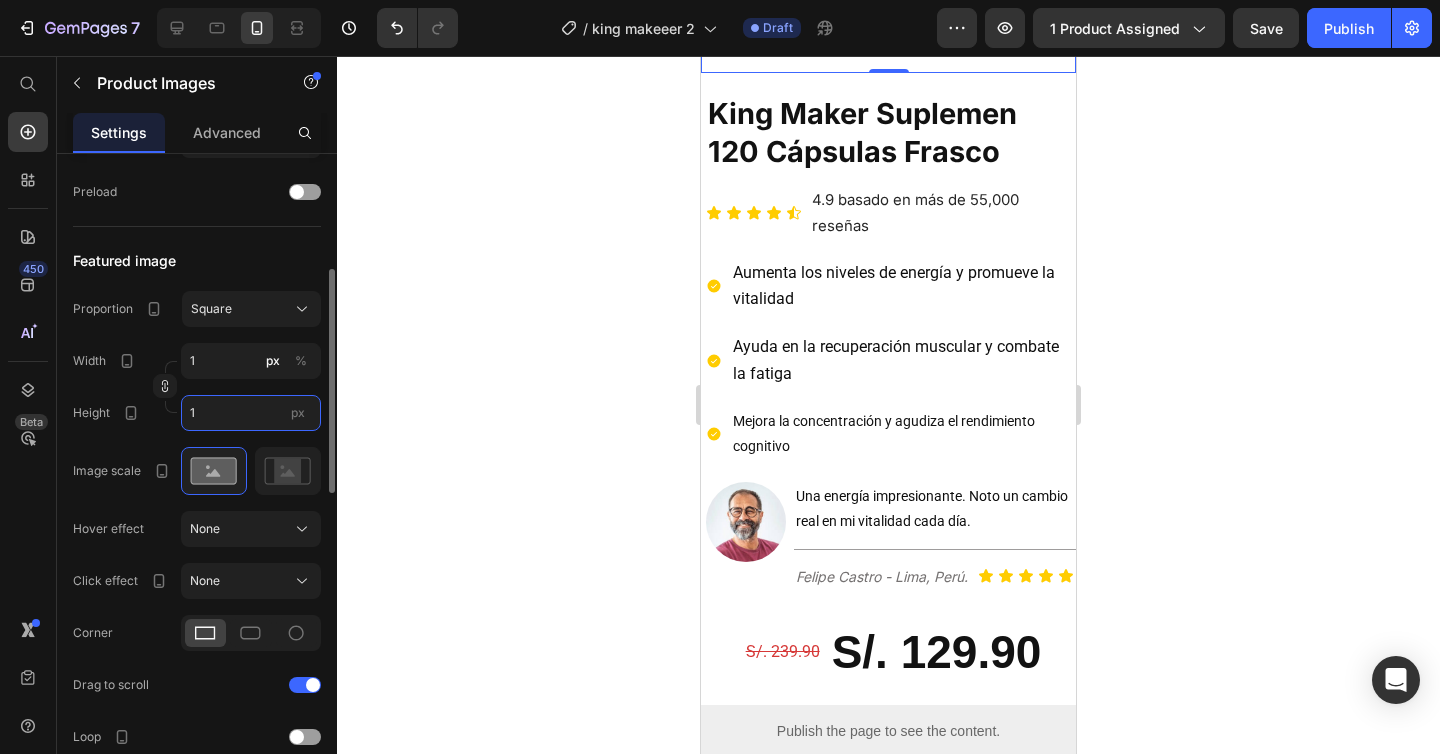 scroll, scrollTop: 519, scrollLeft: 0, axis: vertical 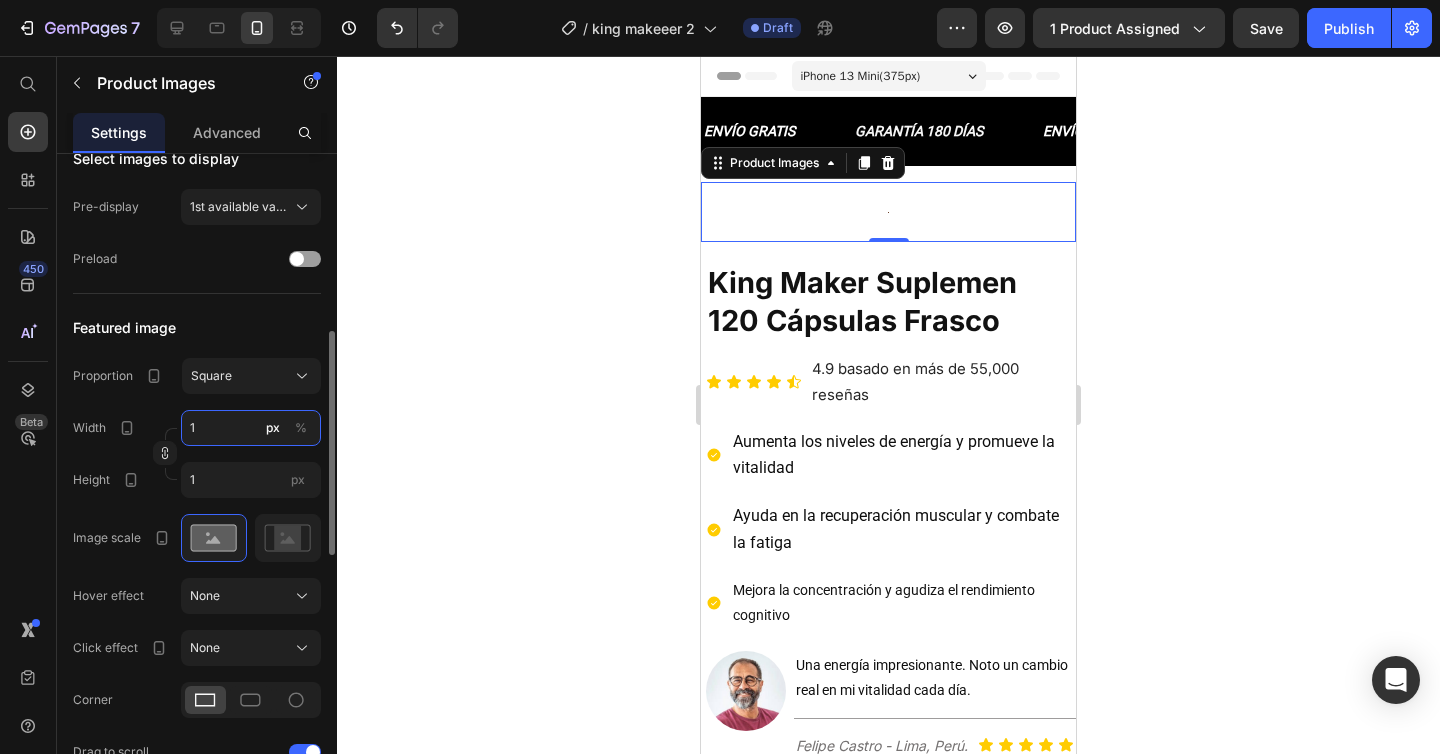 click on "1" at bounding box center [251, 428] 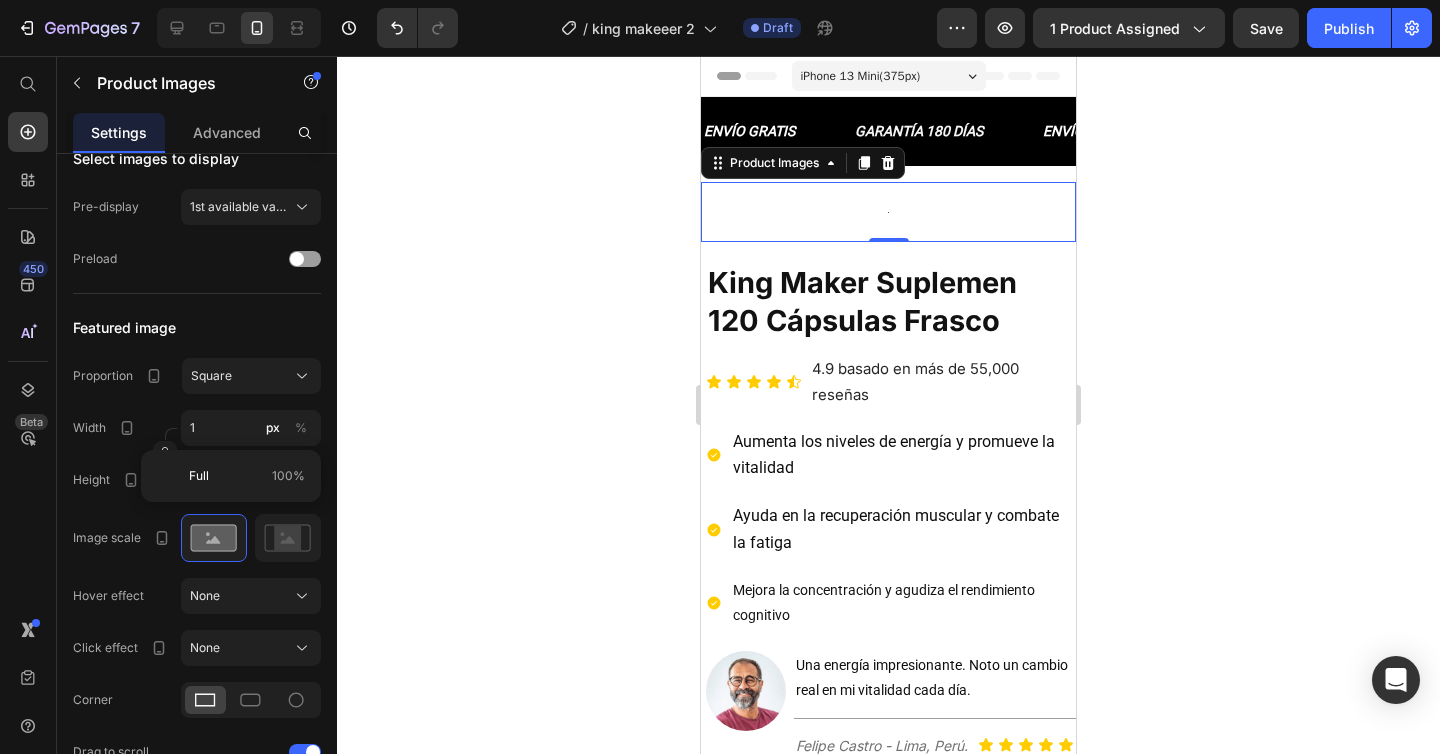 click 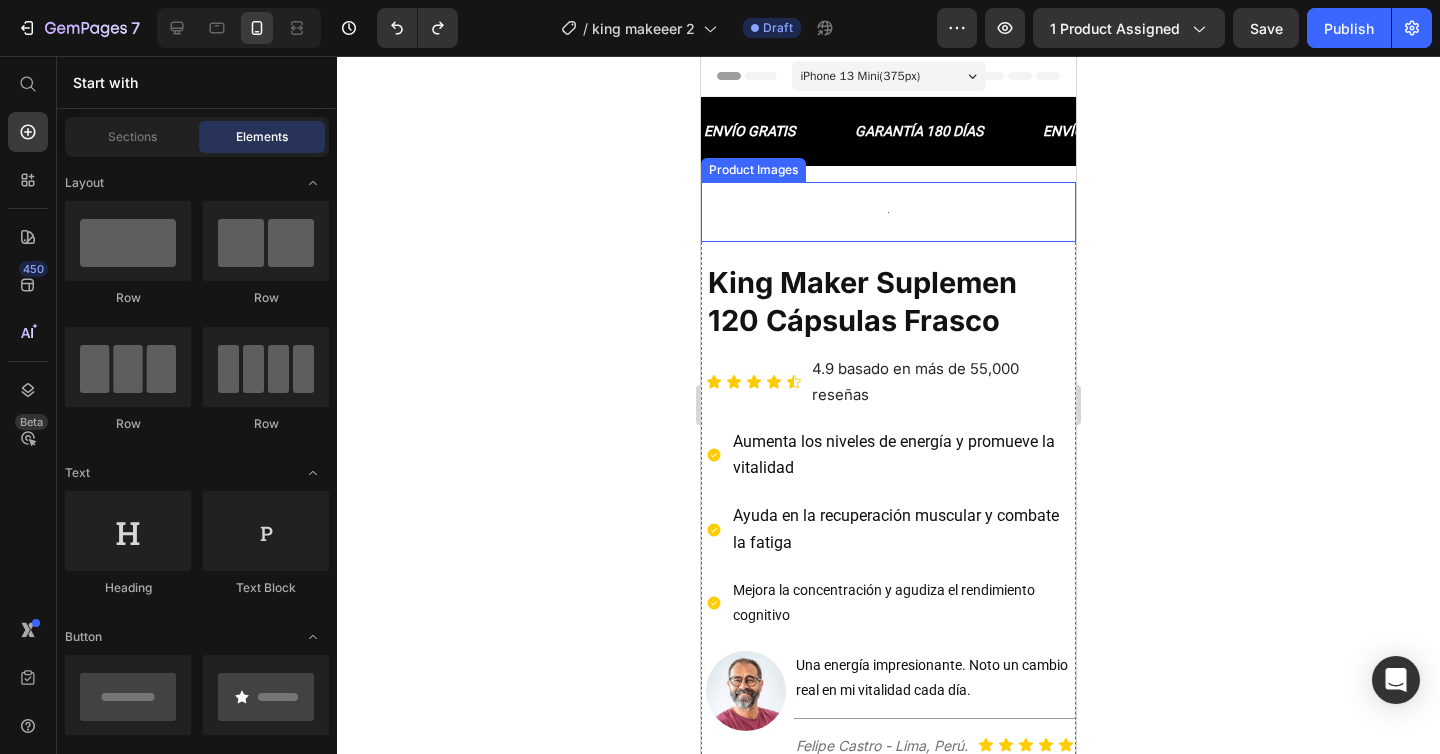 click at bounding box center [888, 212] 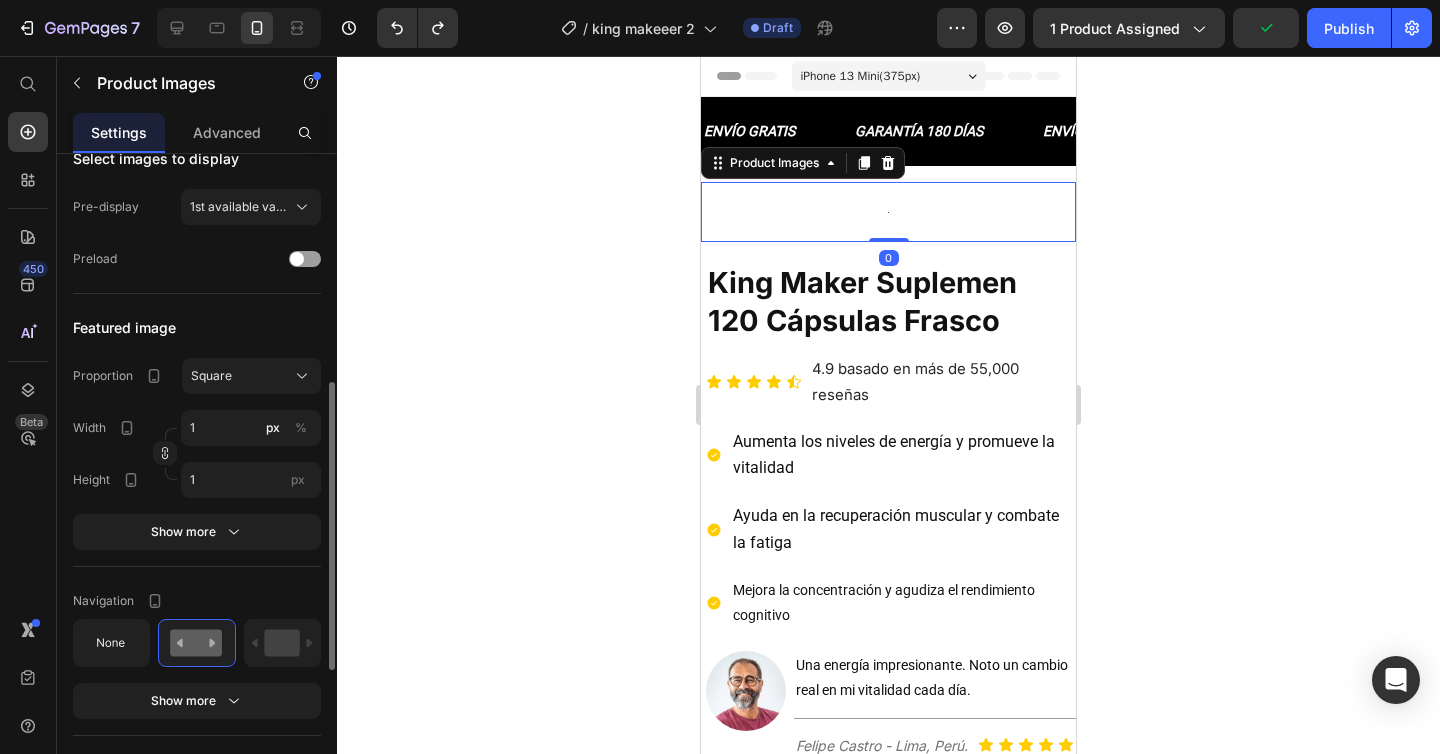 scroll, scrollTop: 509, scrollLeft: 0, axis: vertical 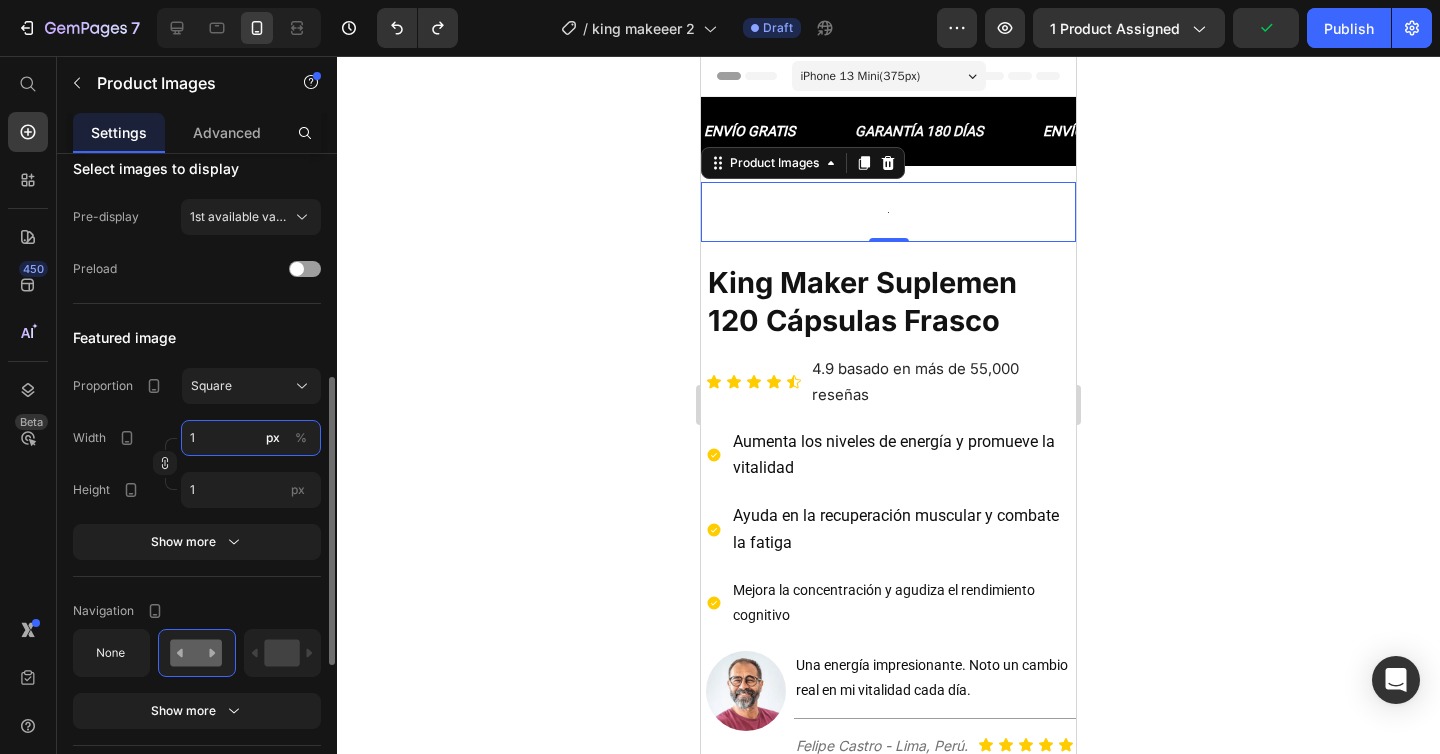 click on "1" at bounding box center (251, 438) 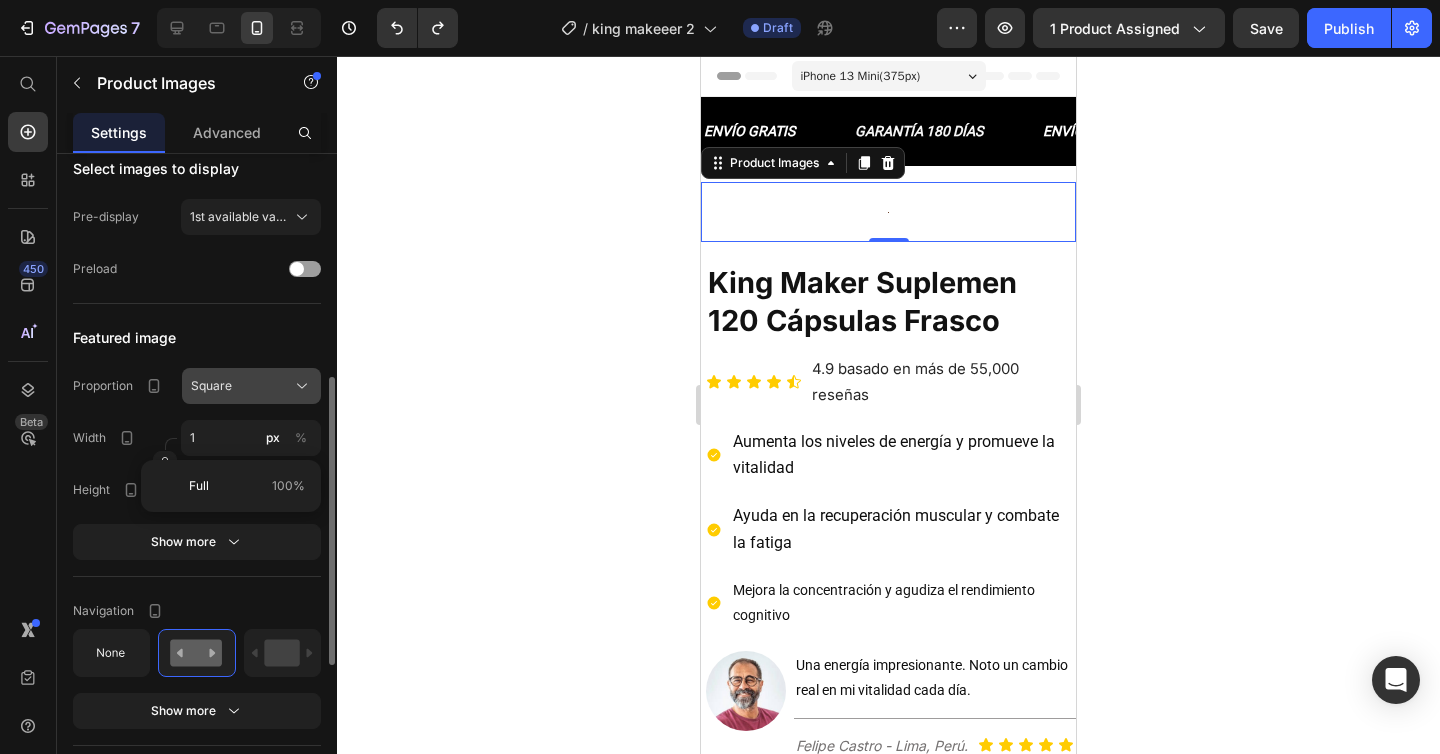 click on "Square" at bounding box center (251, 386) 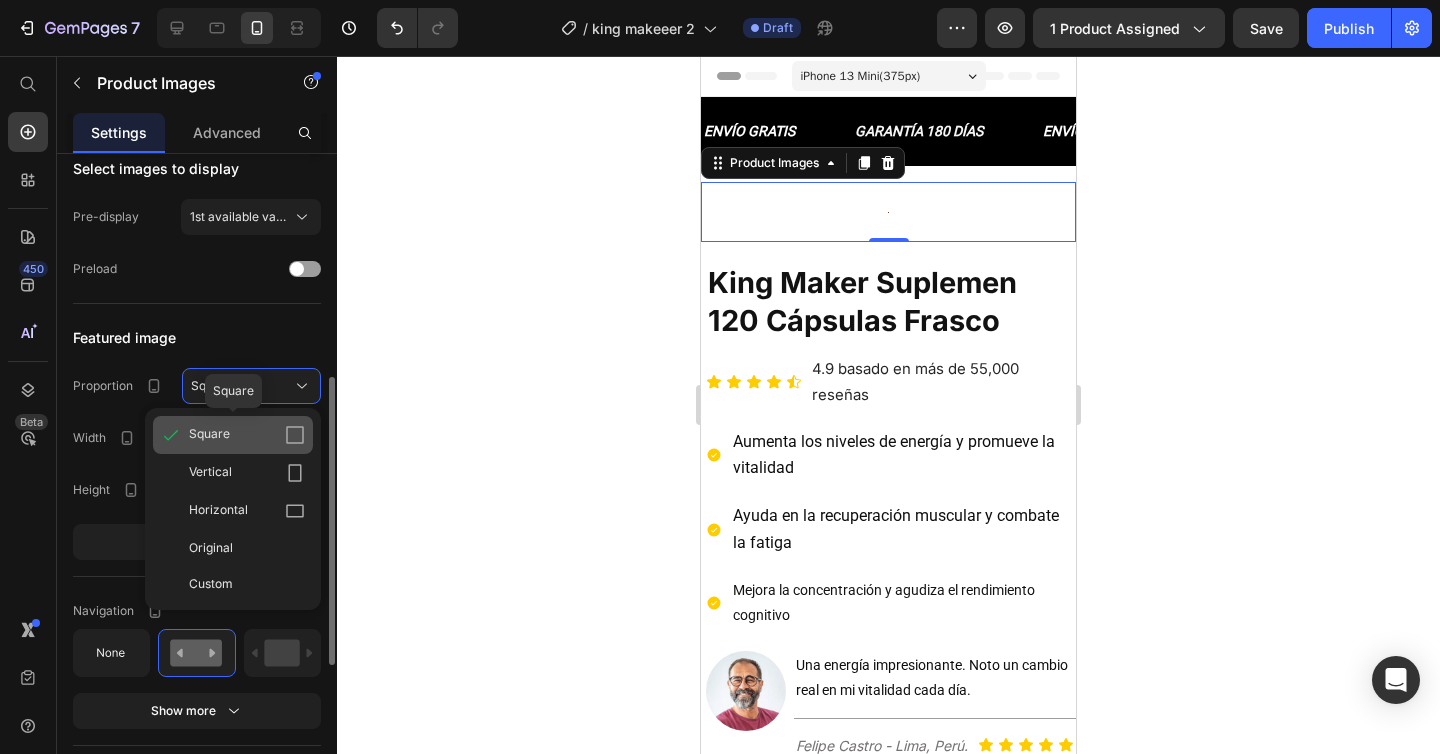 click on "Square" 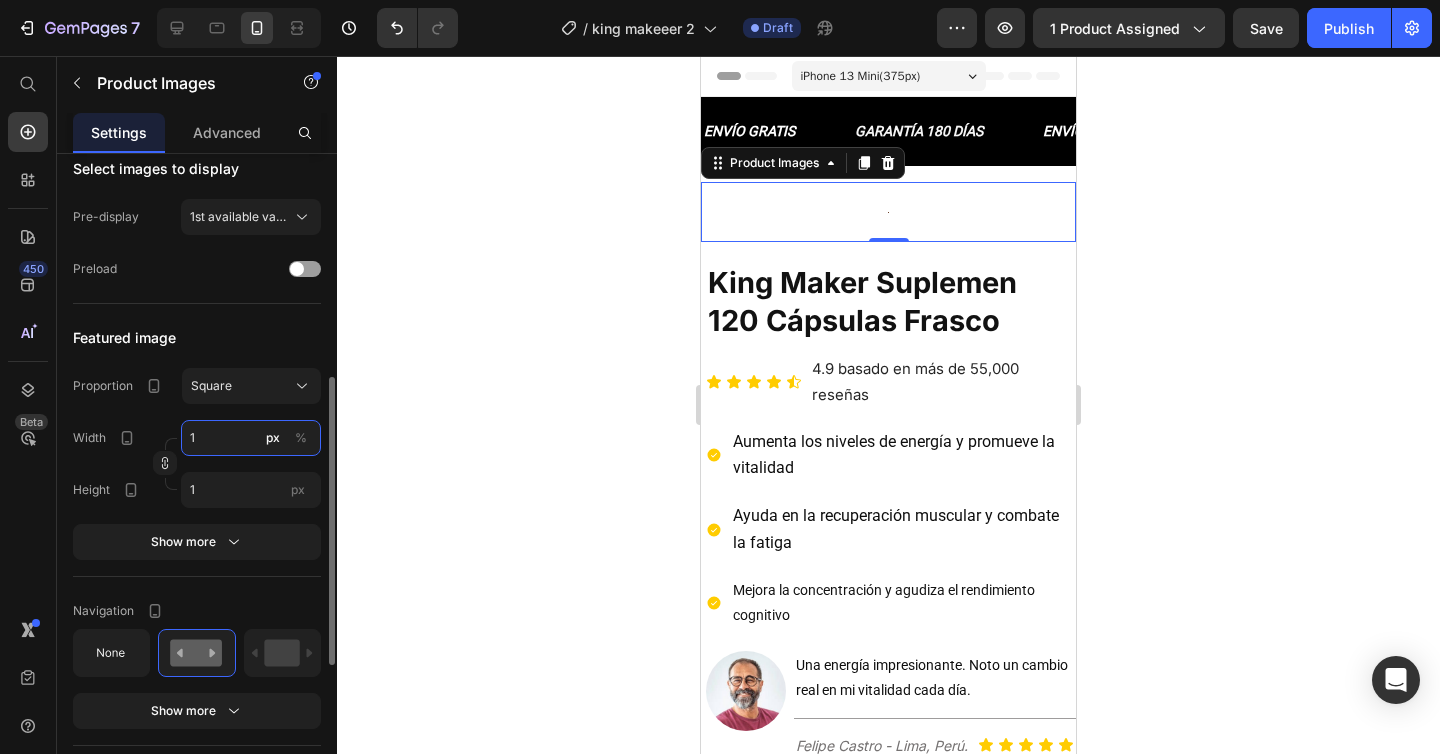 click on "1" at bounding box center (251, 438) 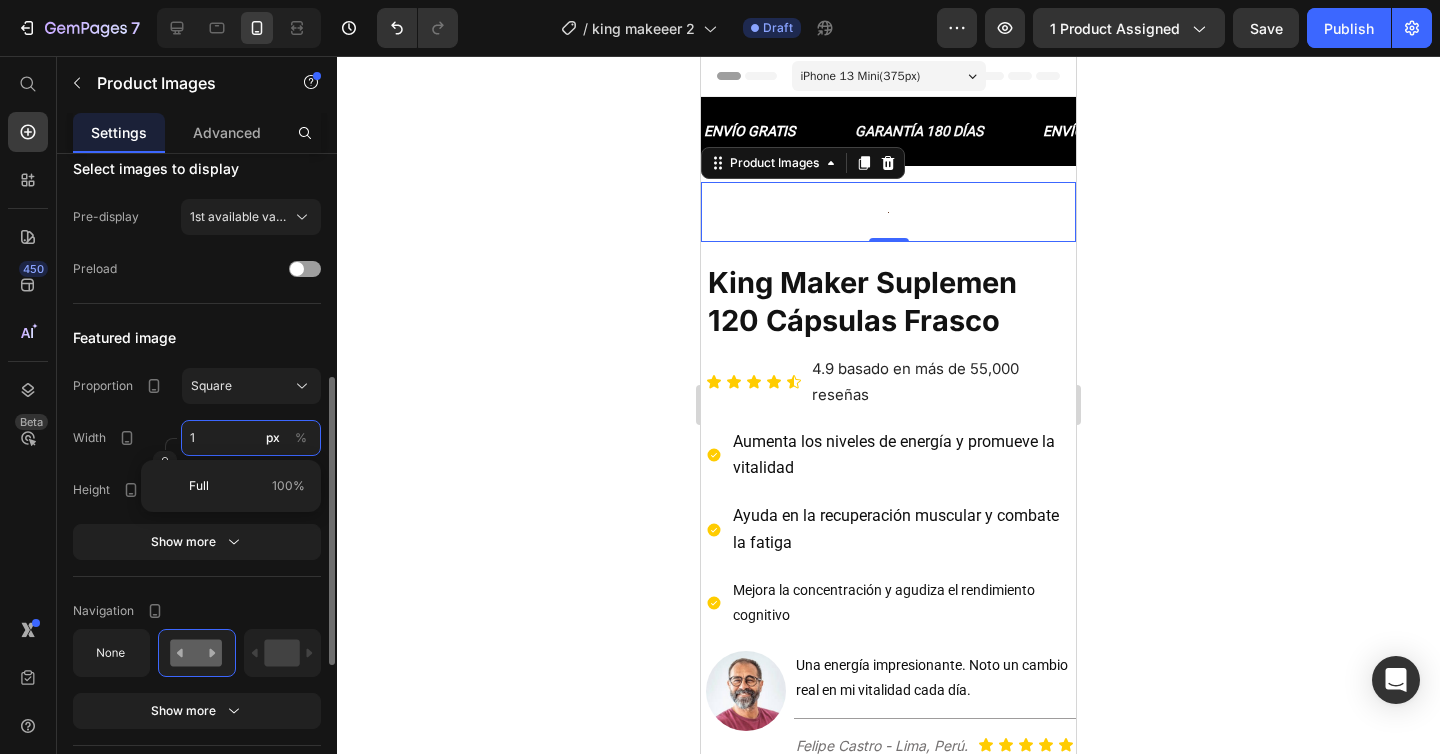 type on "11" 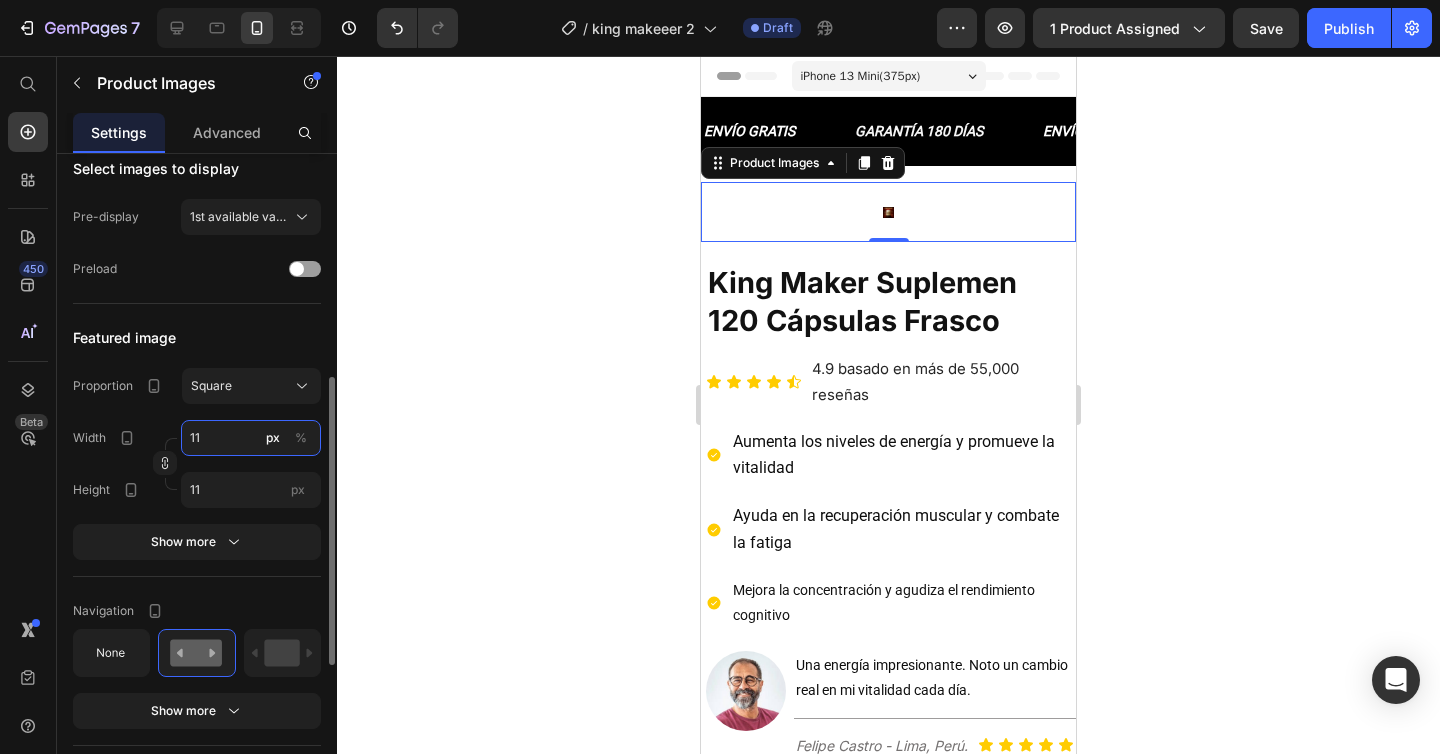 type on "110" 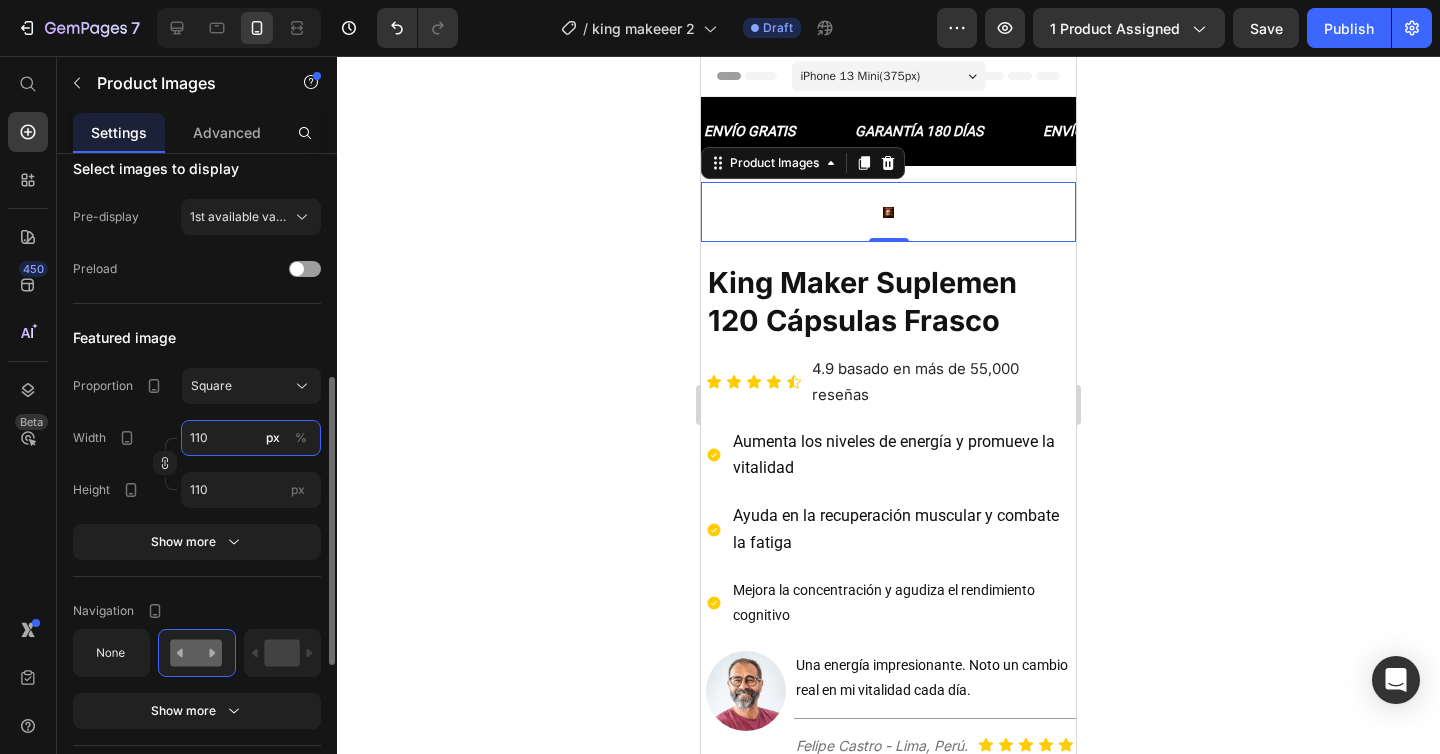 type on "1100" 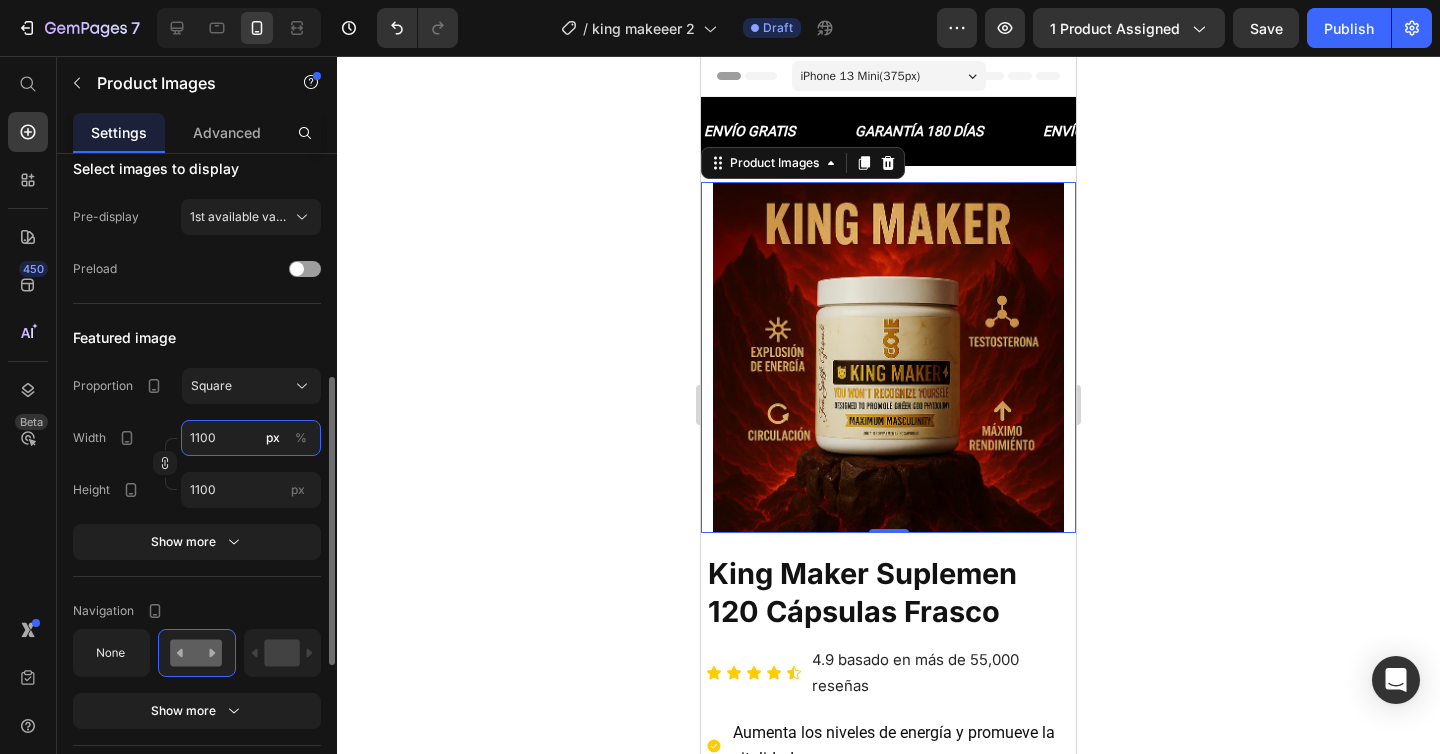 type on "110" 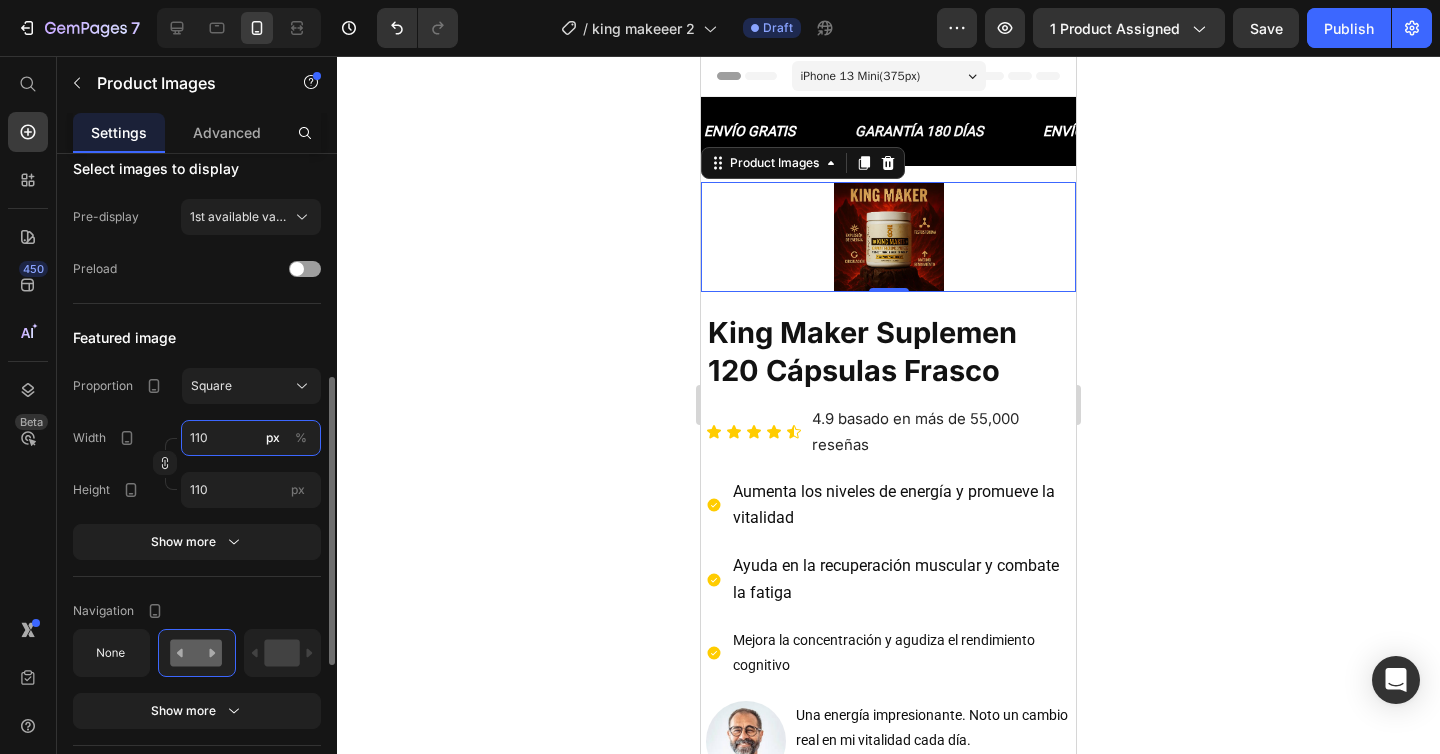 type on "11" 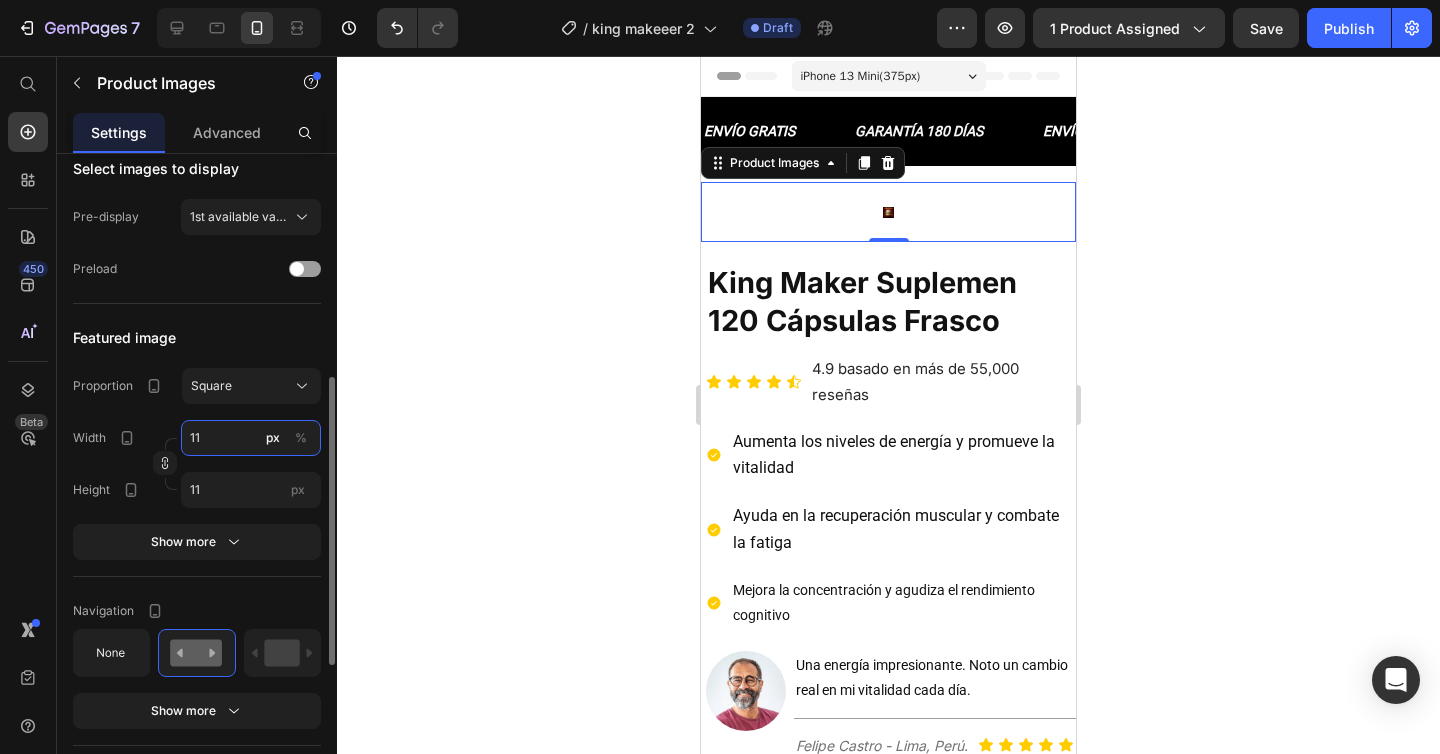 type on "1" 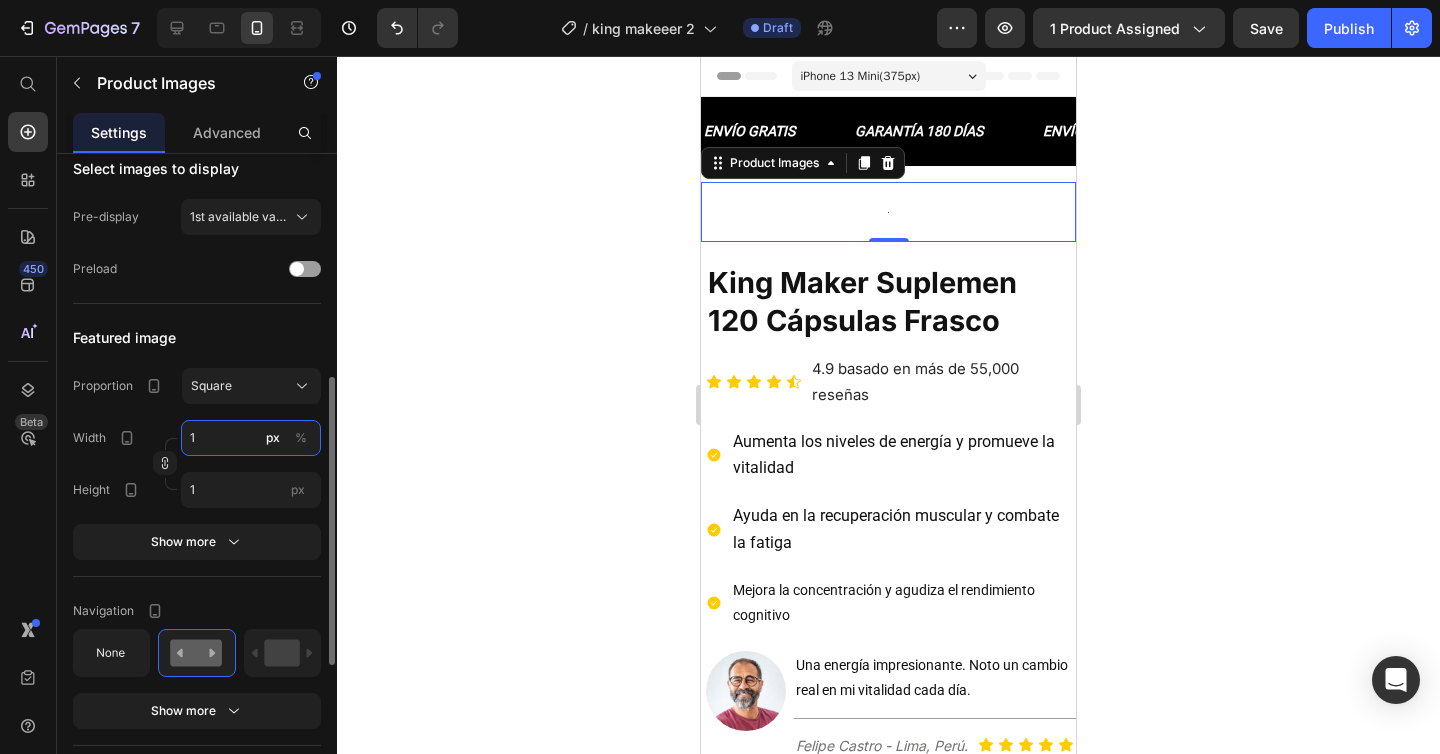 type on "10" 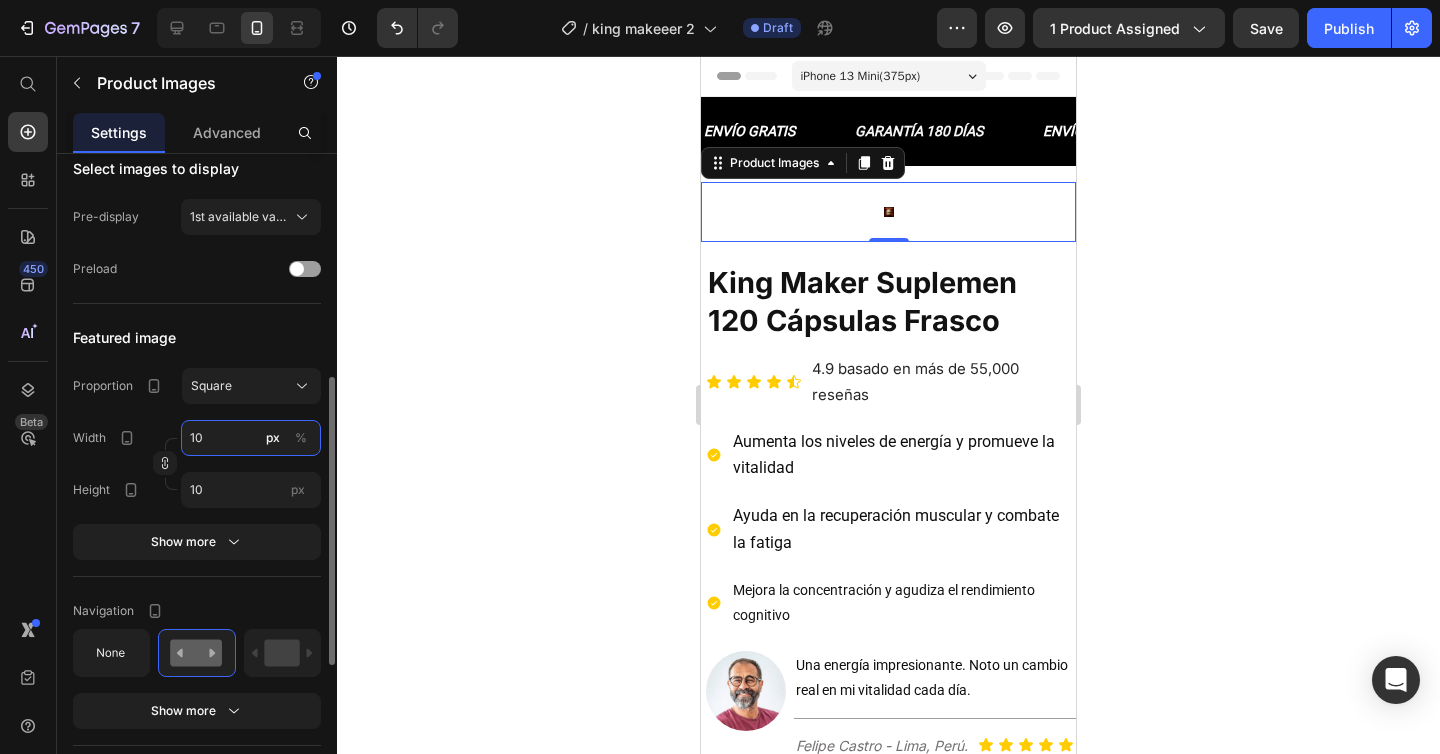 type on "100" 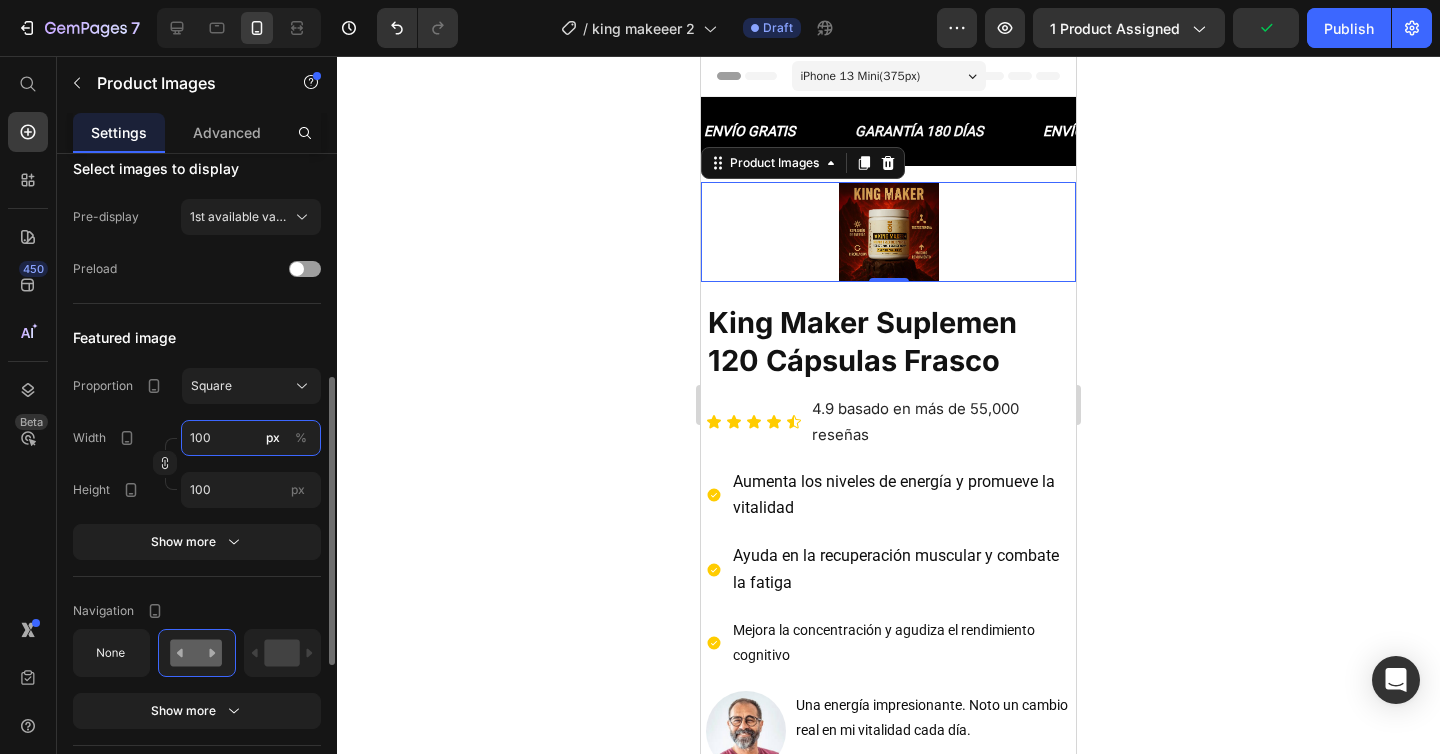 type on "1000" 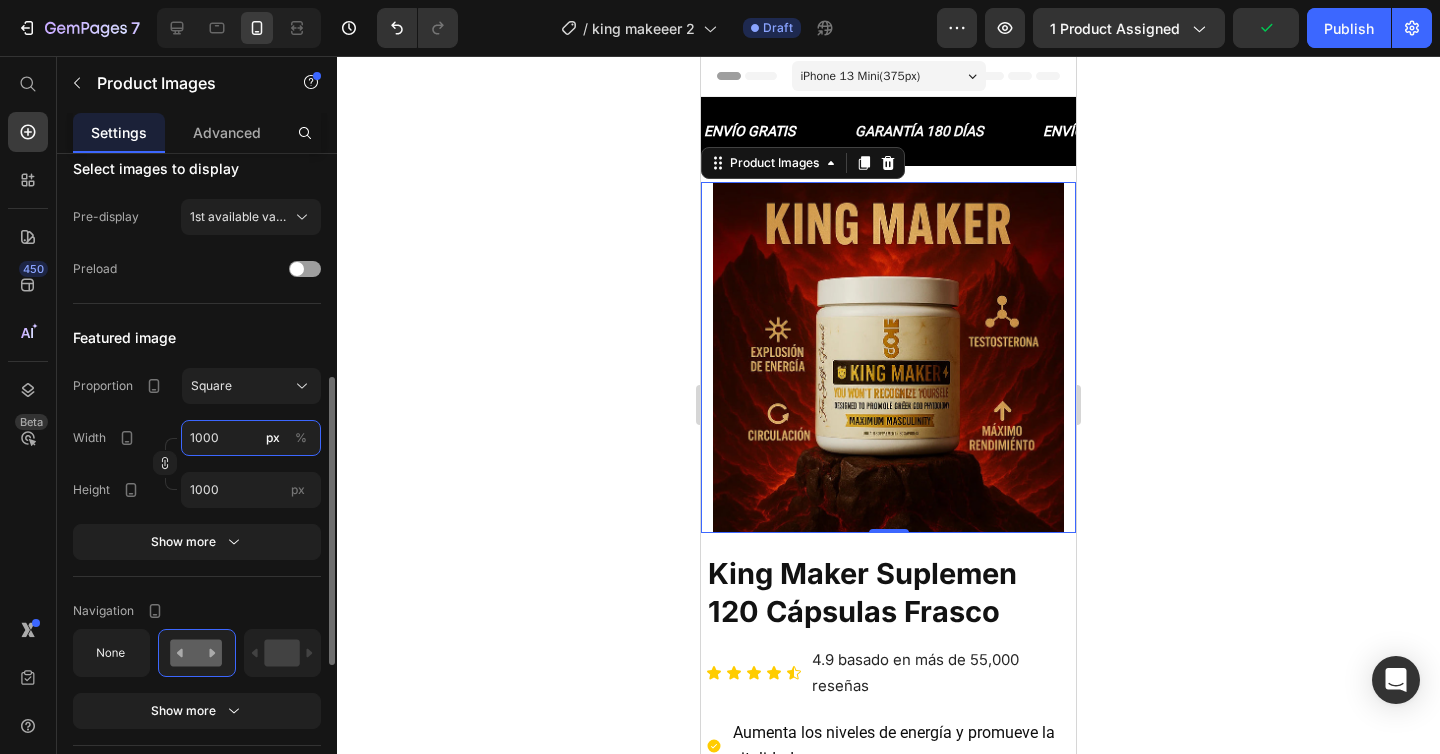 type on "10000" 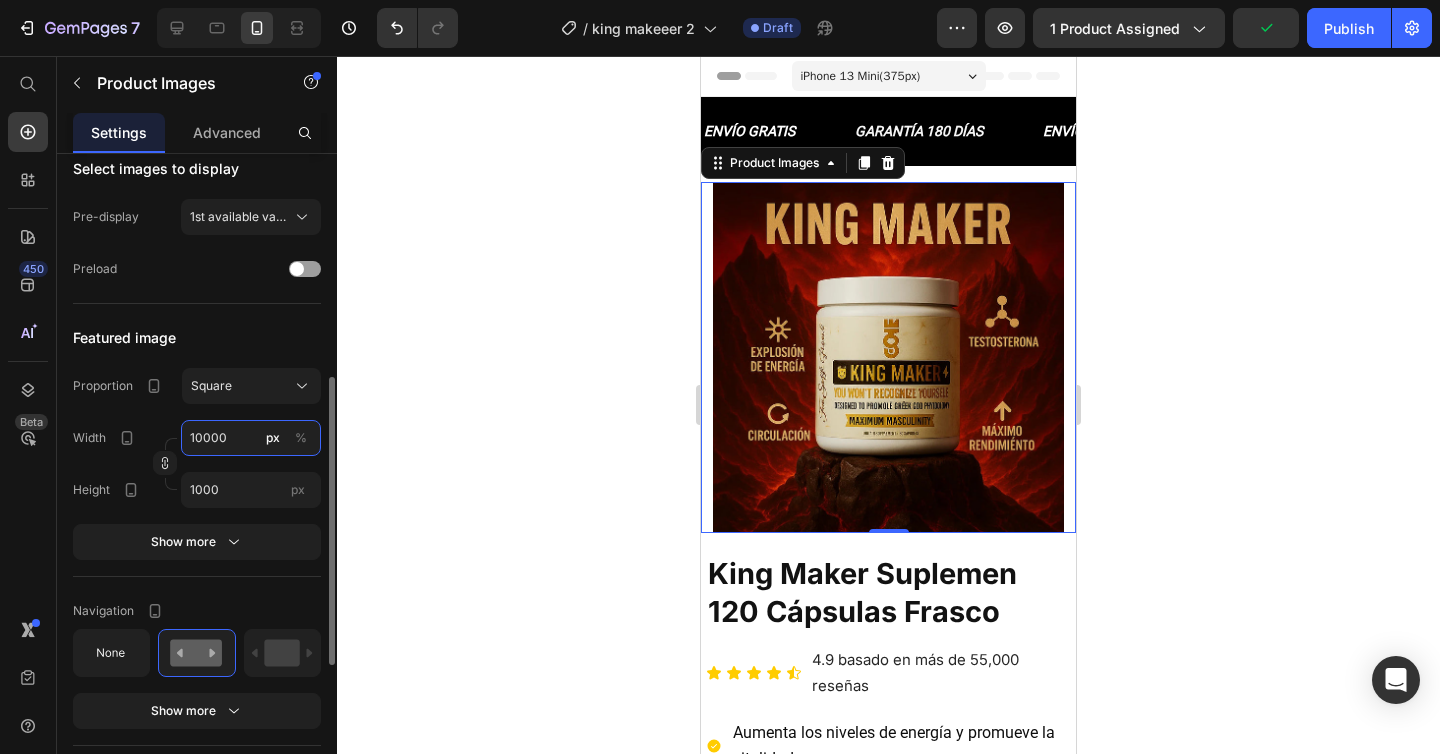 type on "10000" 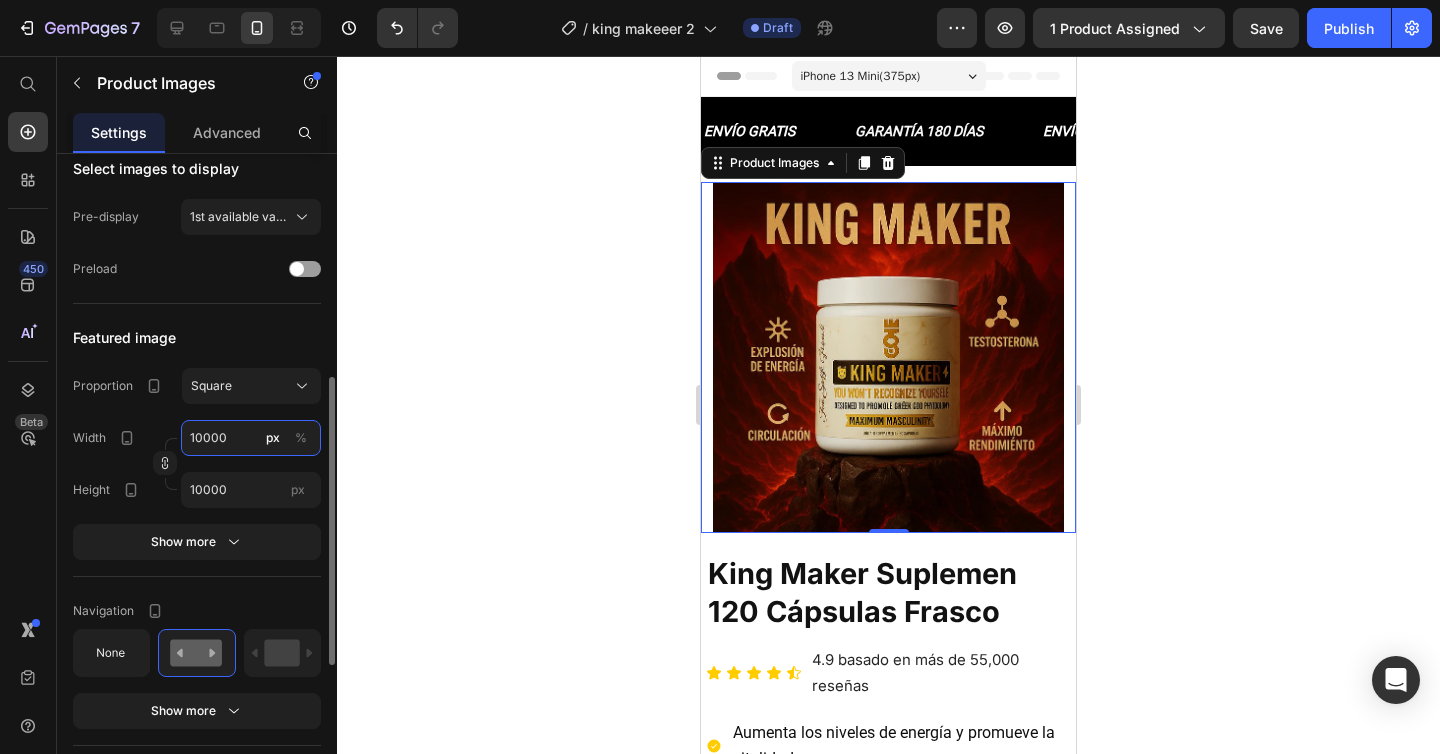 type on "1000" 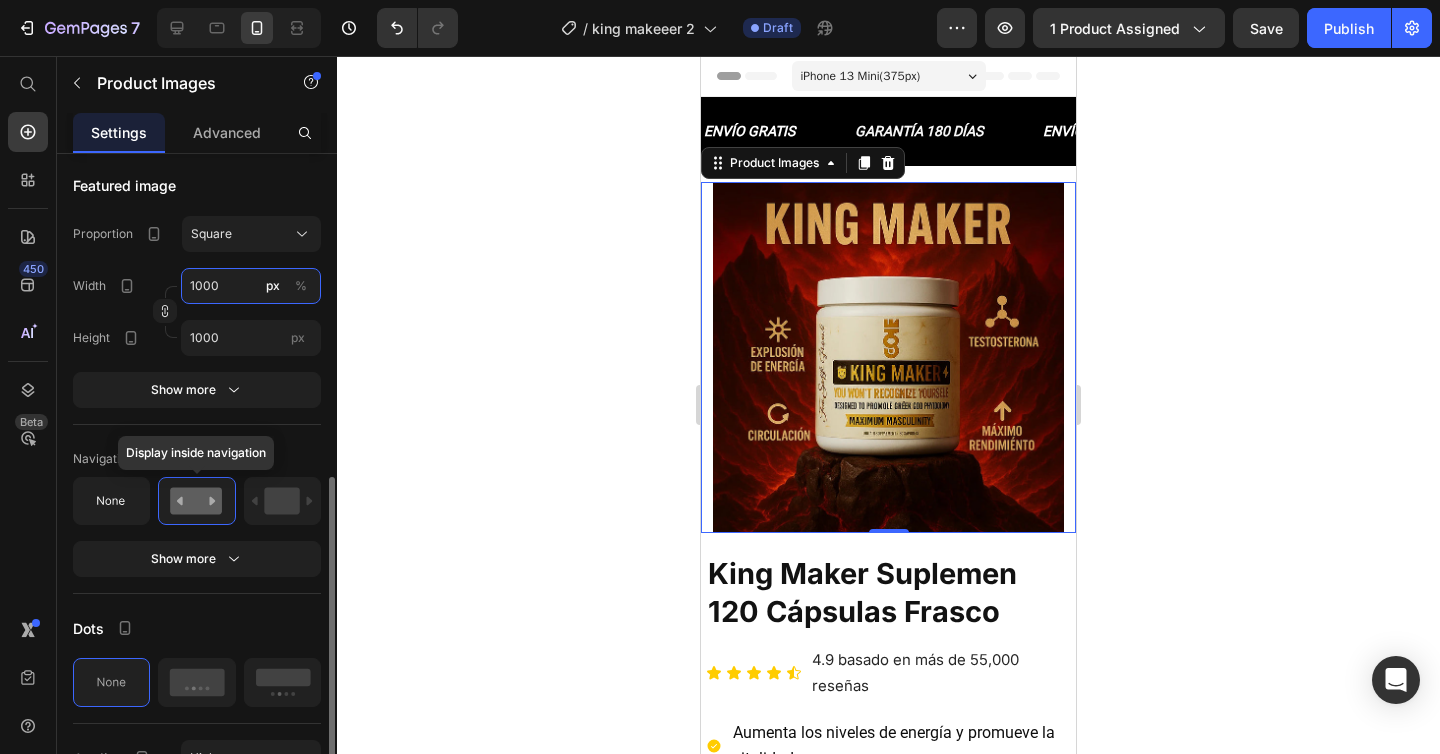 scroll, scrollTop: 684, scrollLeft: 0, axis: vertical 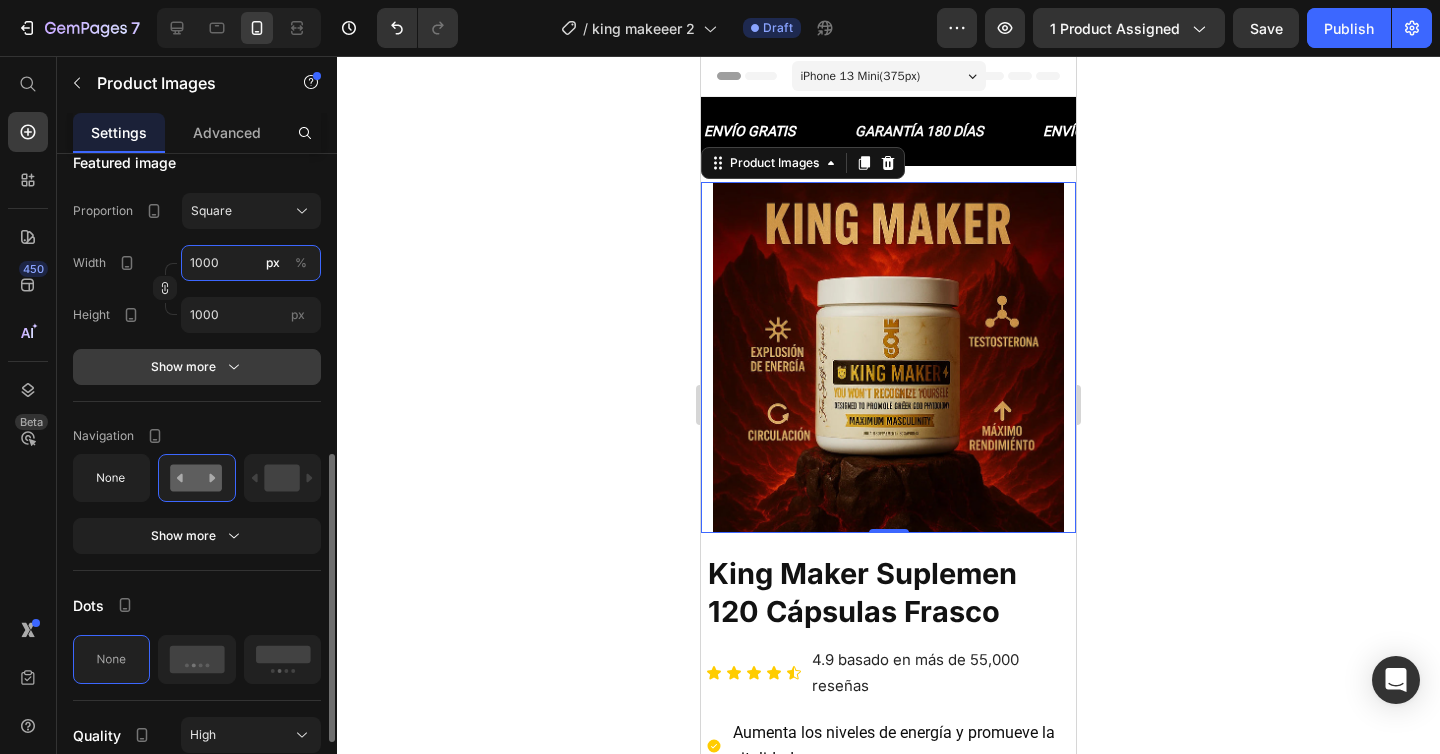 type on "1000" 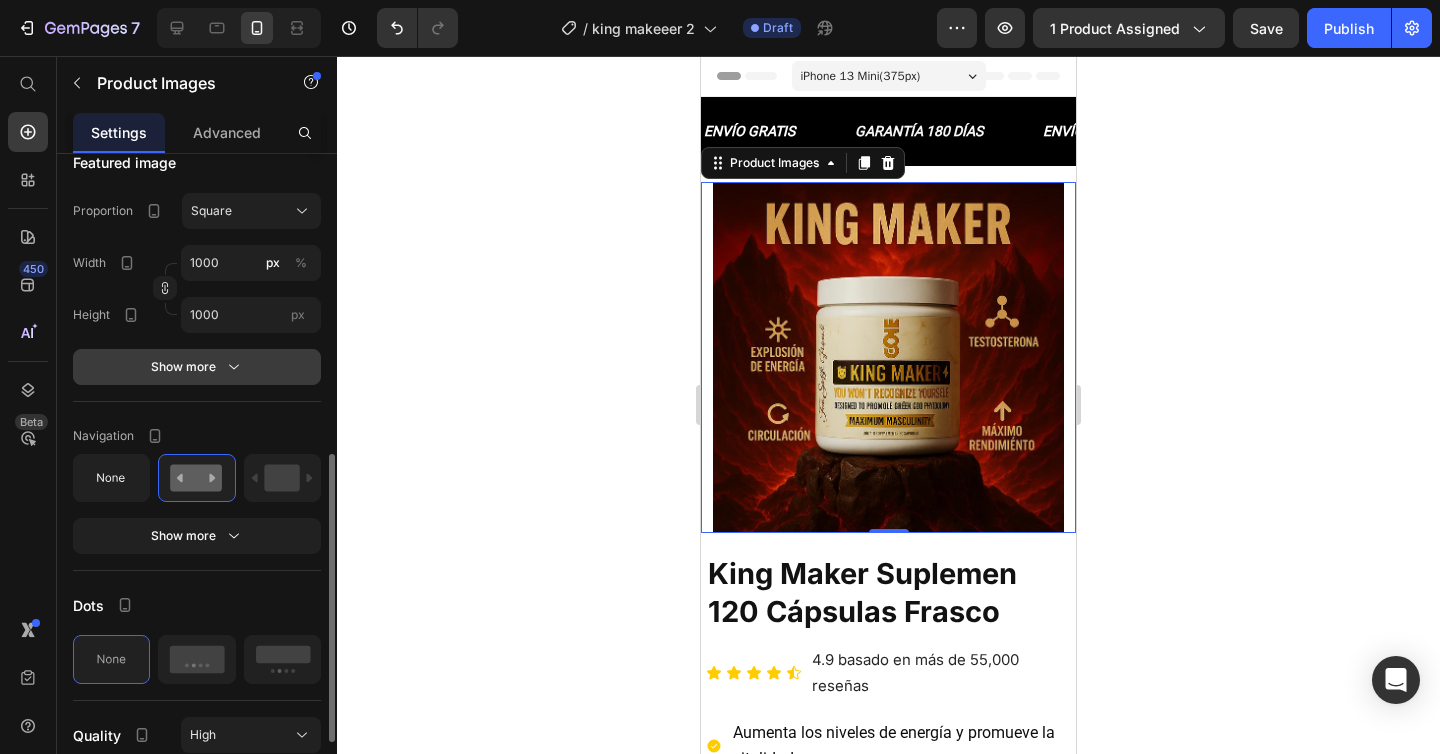 click 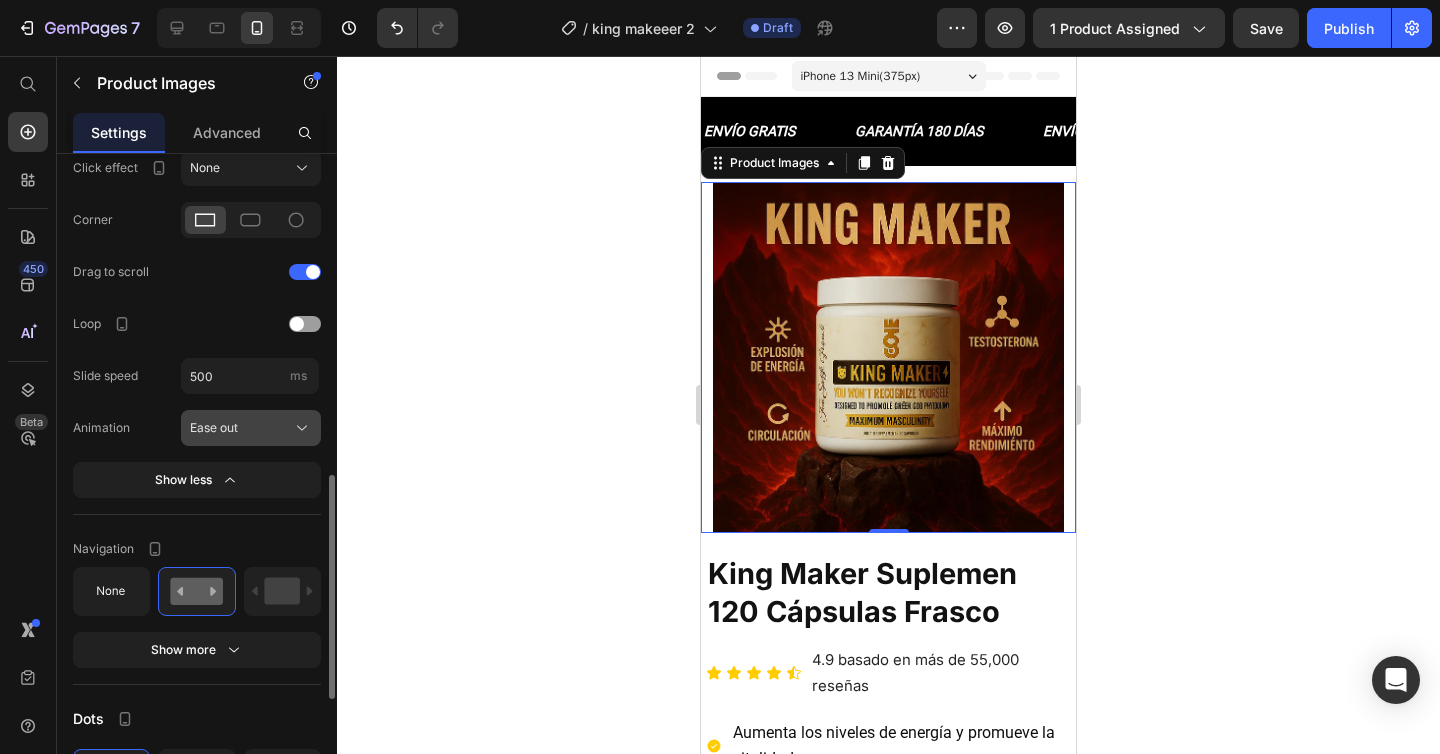 scroll, scrollTop: 1009, scrollLeft: 0, axis: vertical 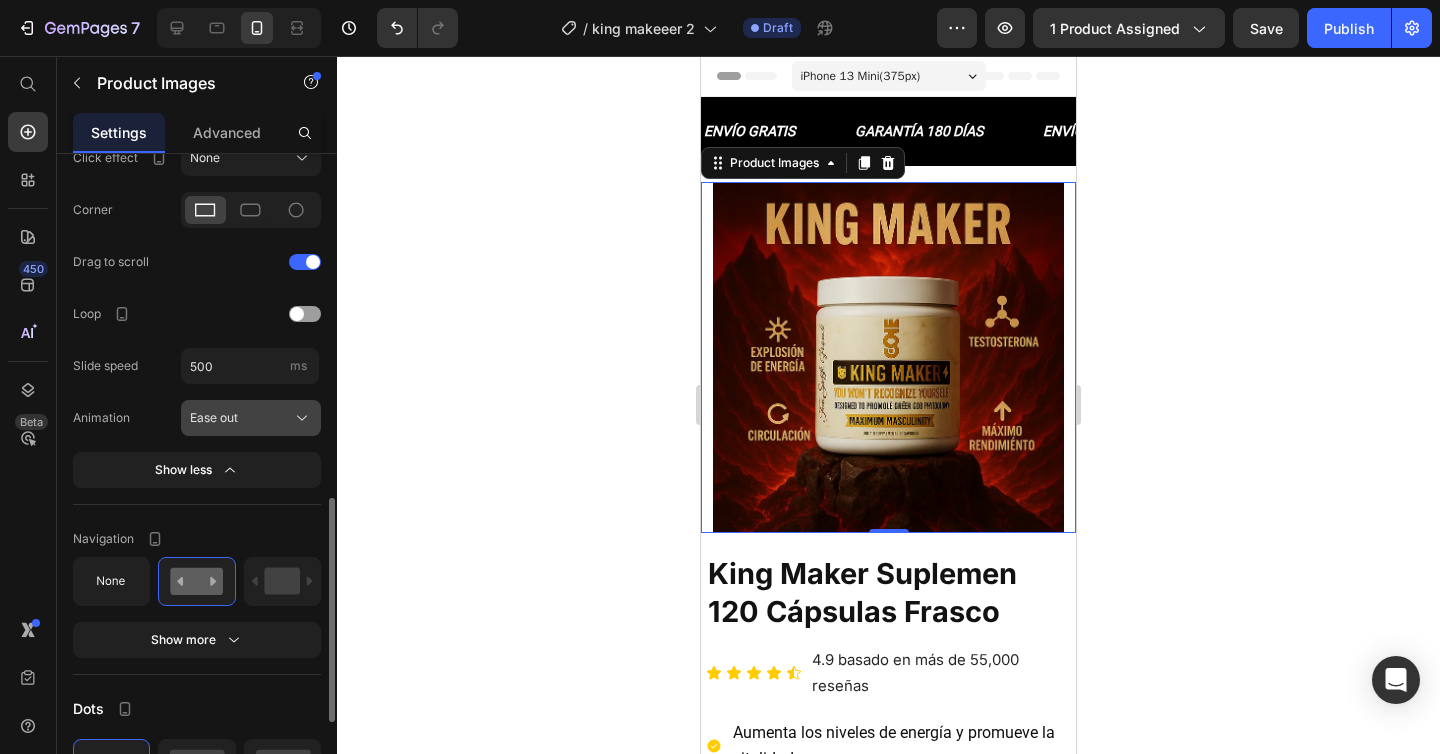 click on "Ease out" at bounding box center [251, 418] 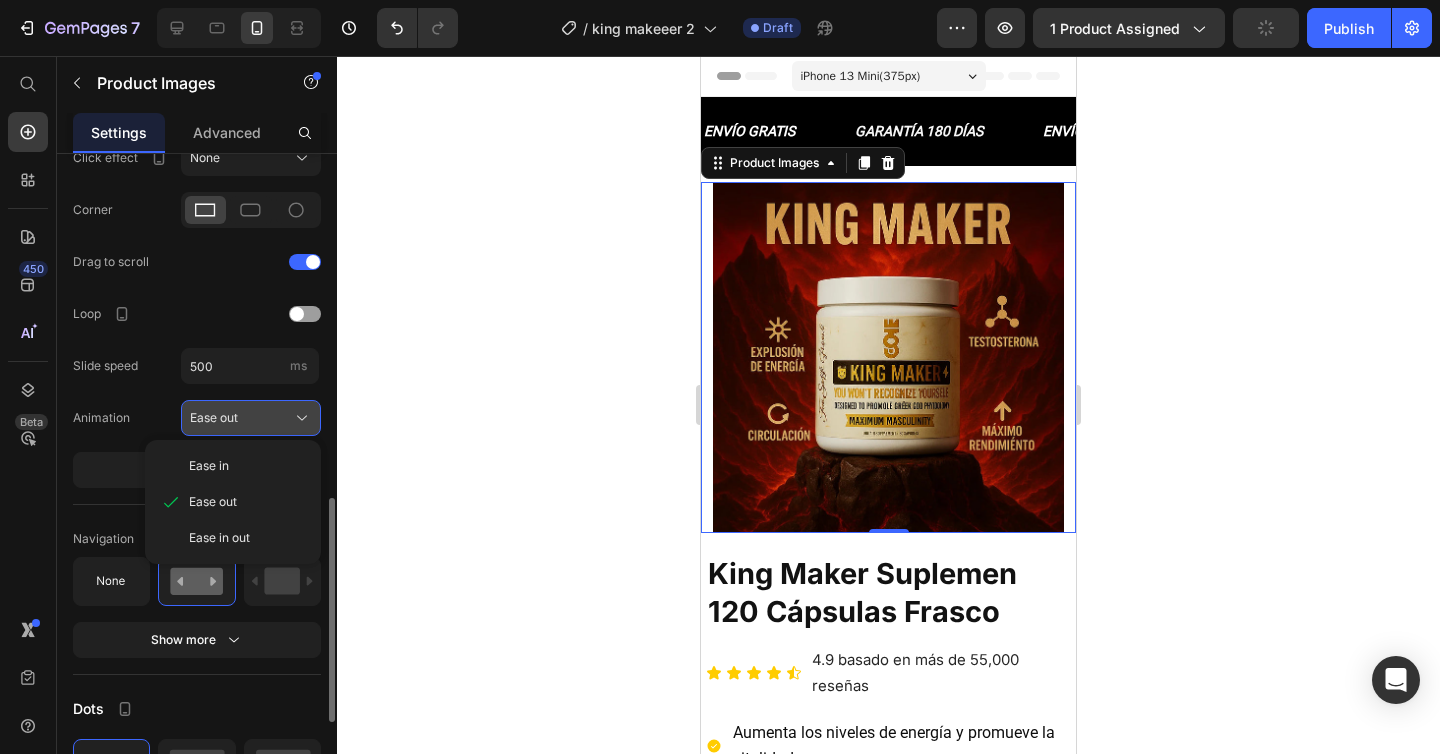 click on "Ease out" 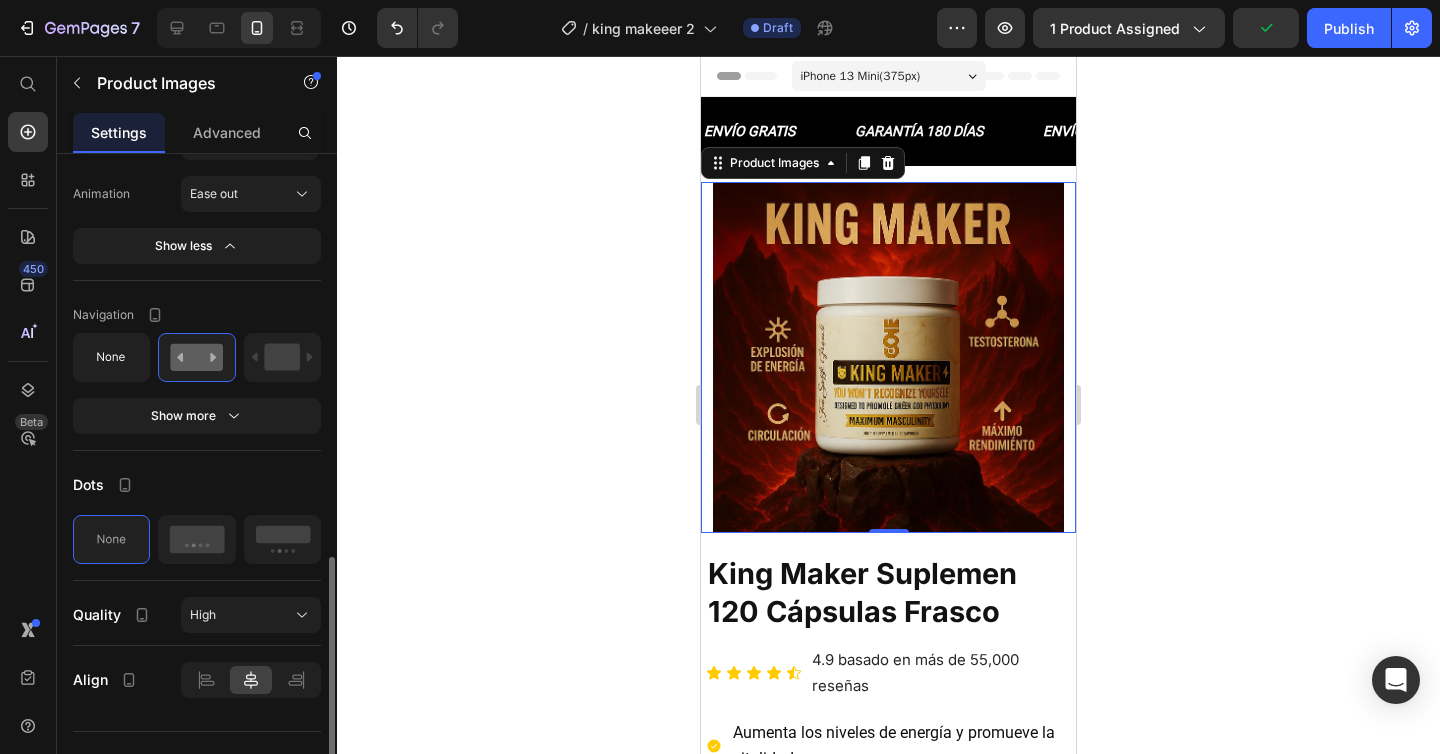 scroll, scrollTop: 1268, scrollLeft: 0, axis: vertical 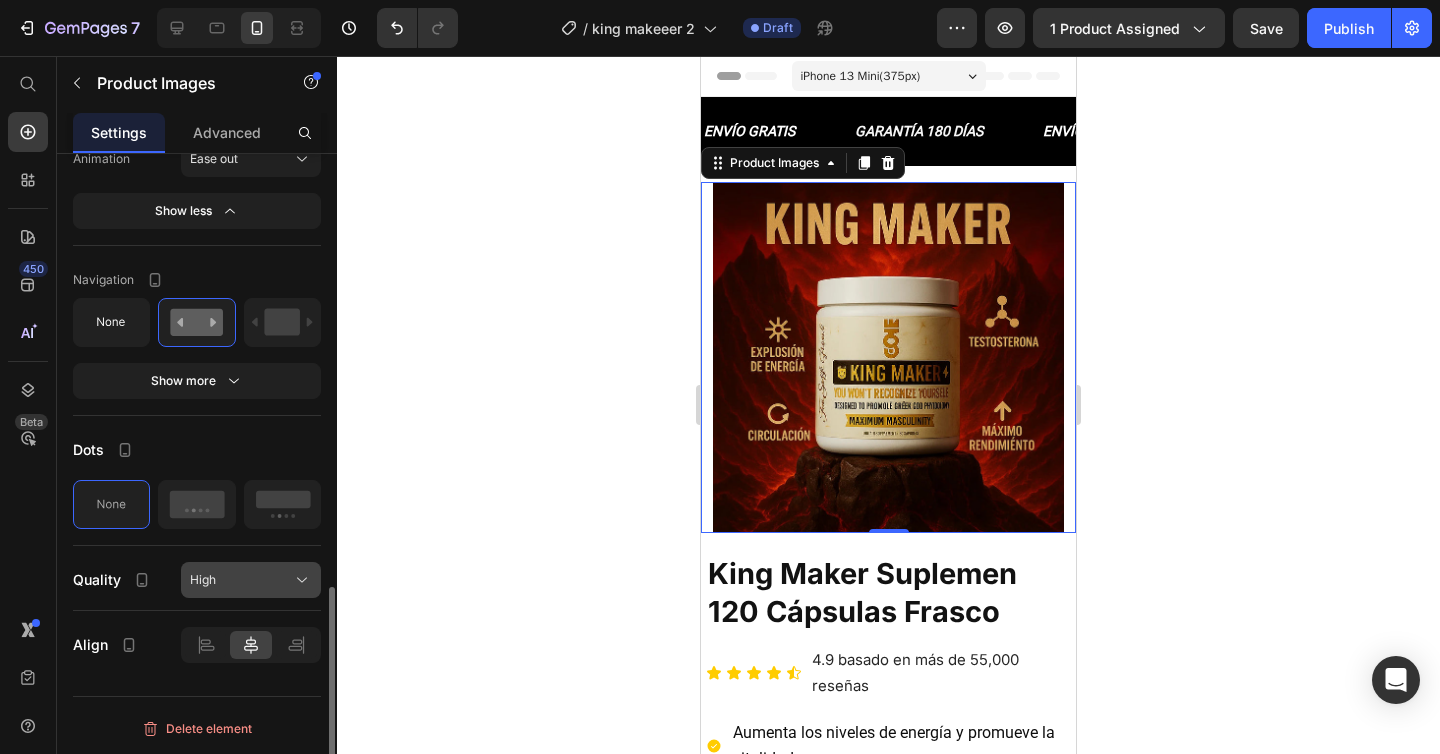 click on "High" at bounding box center (251, 580) 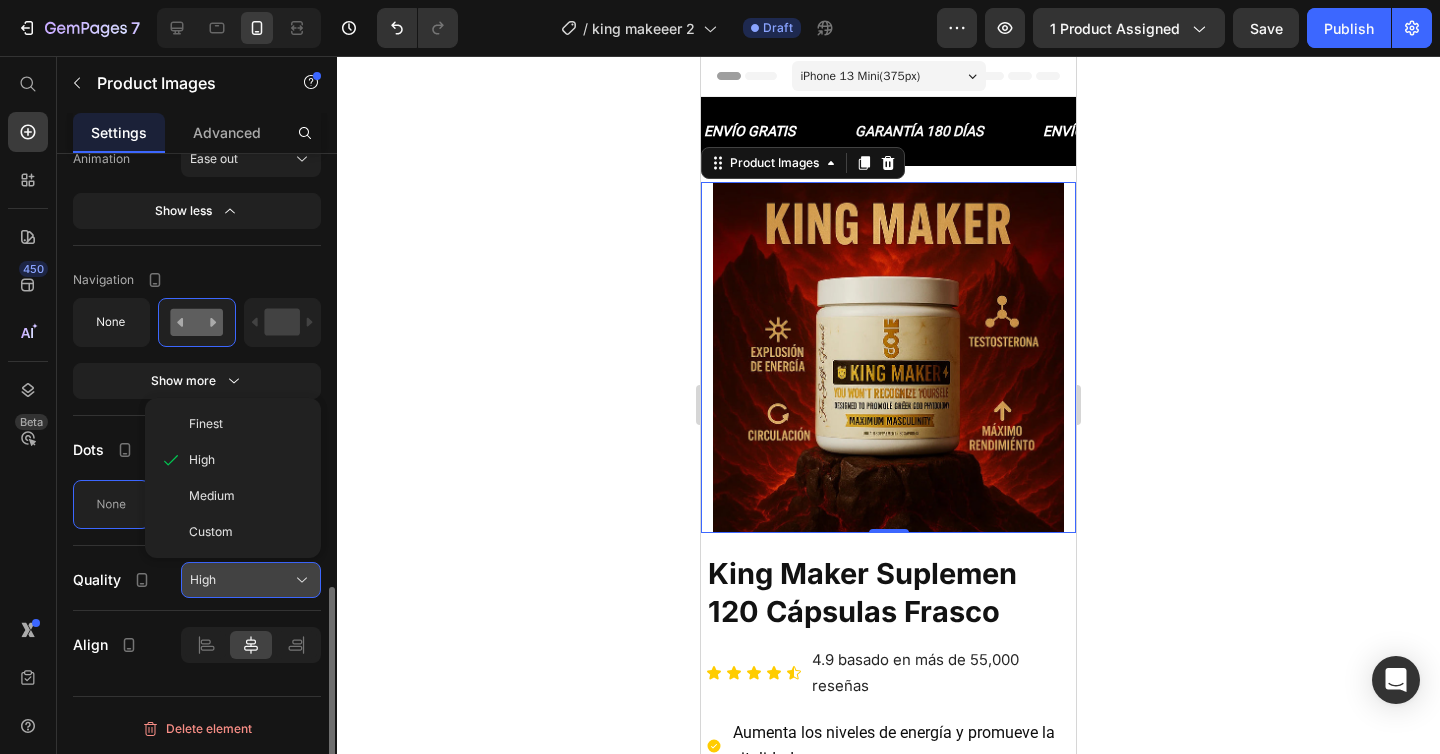 click on "High" 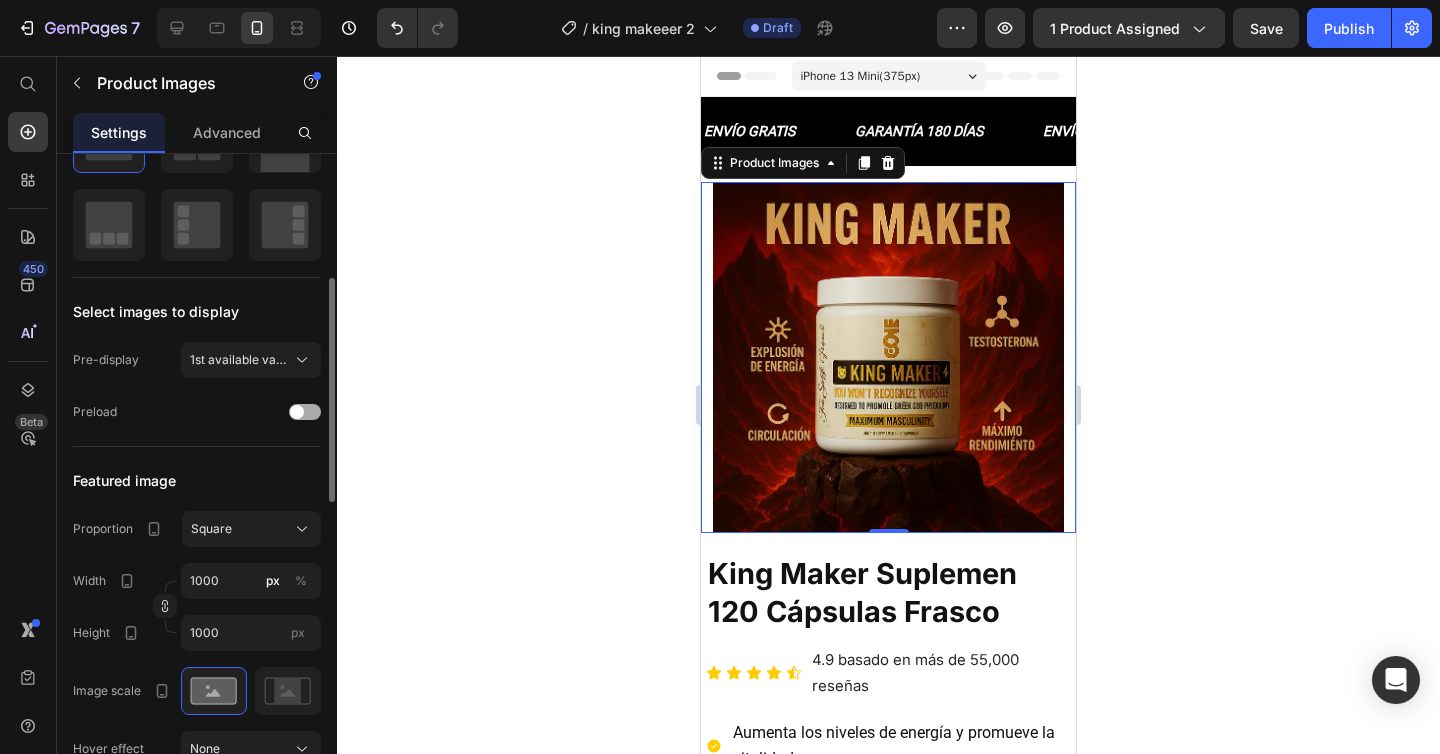 scroll, scrollTop: 355, scrollLeft: 0, axis: vertical 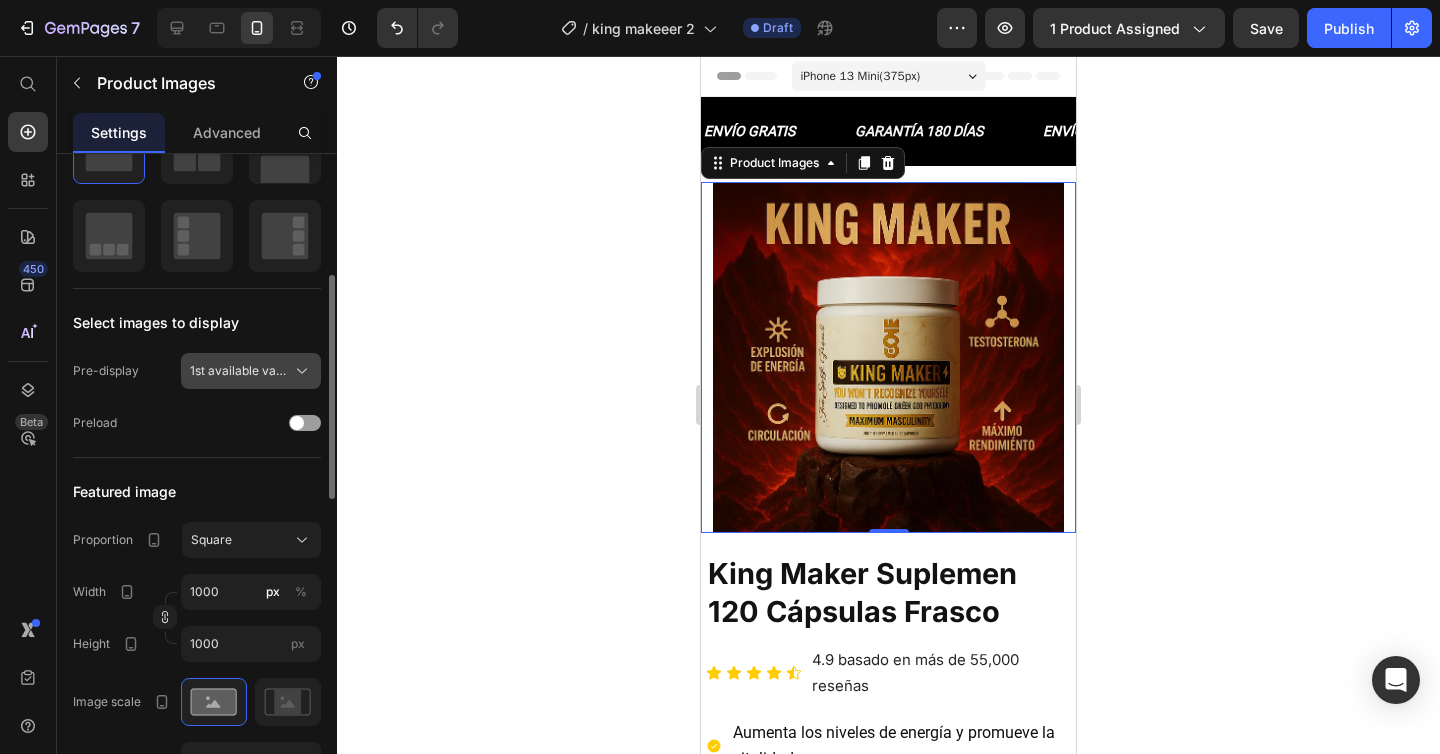 click on "1st available variant" at bounding box center (239, 371) 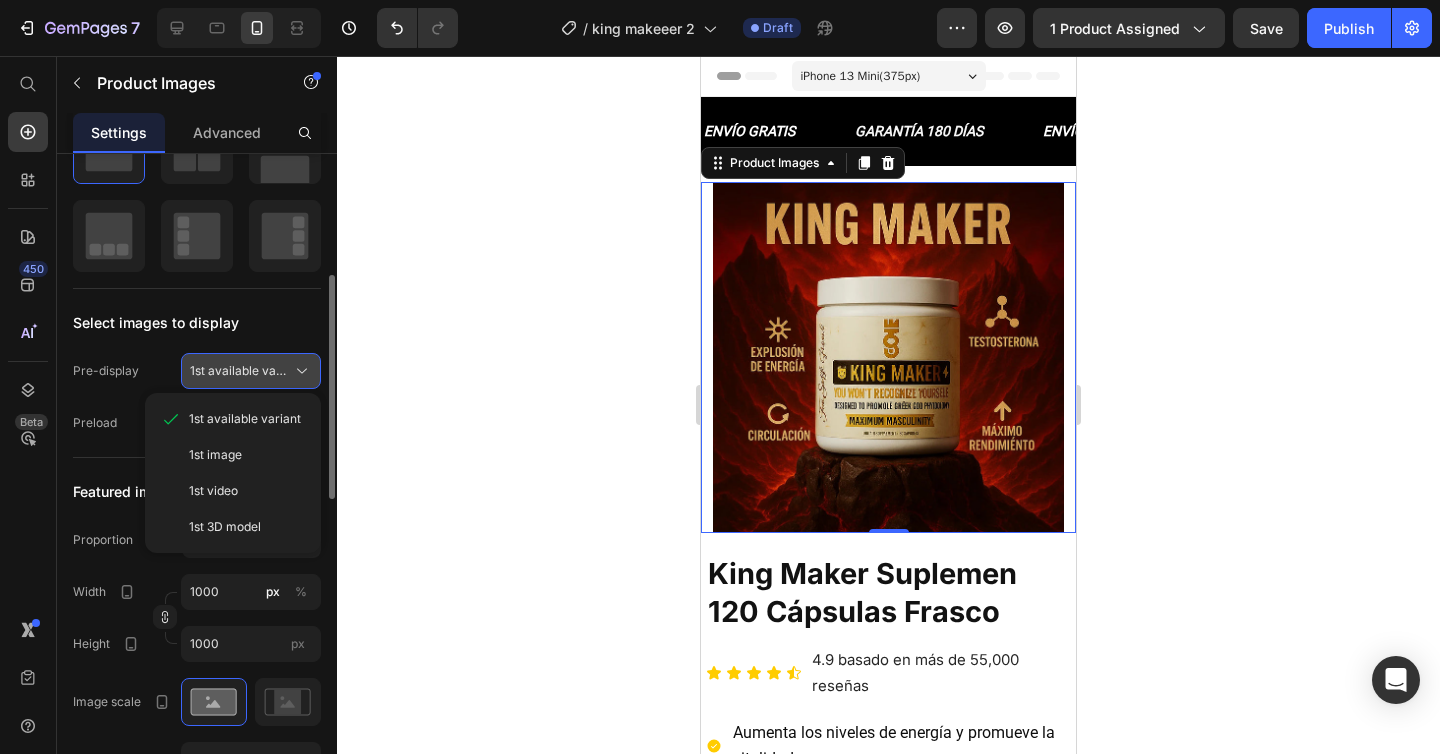 click on "1st available variant" at bounding box center (239, 371) 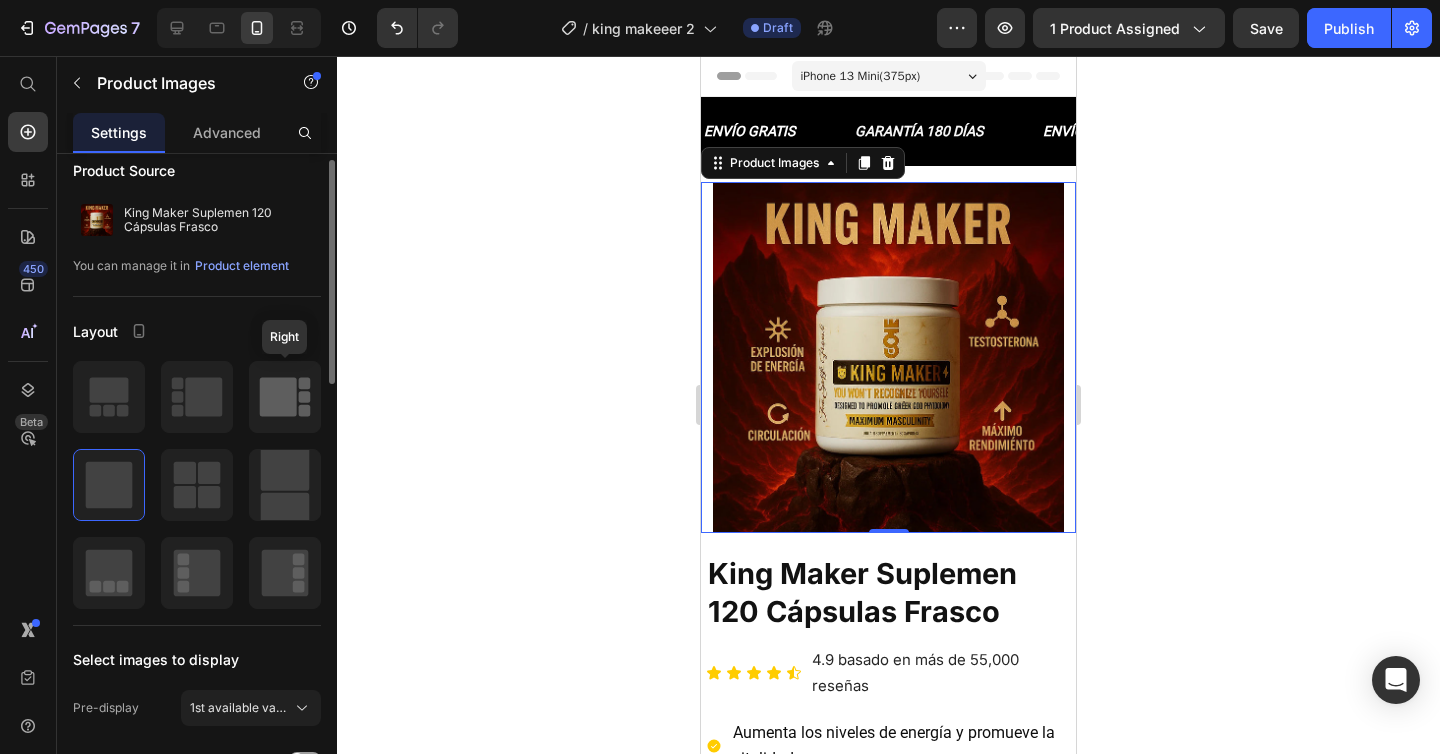 scroll, scrollTop: 0, scrollLeft: 0, axis: both 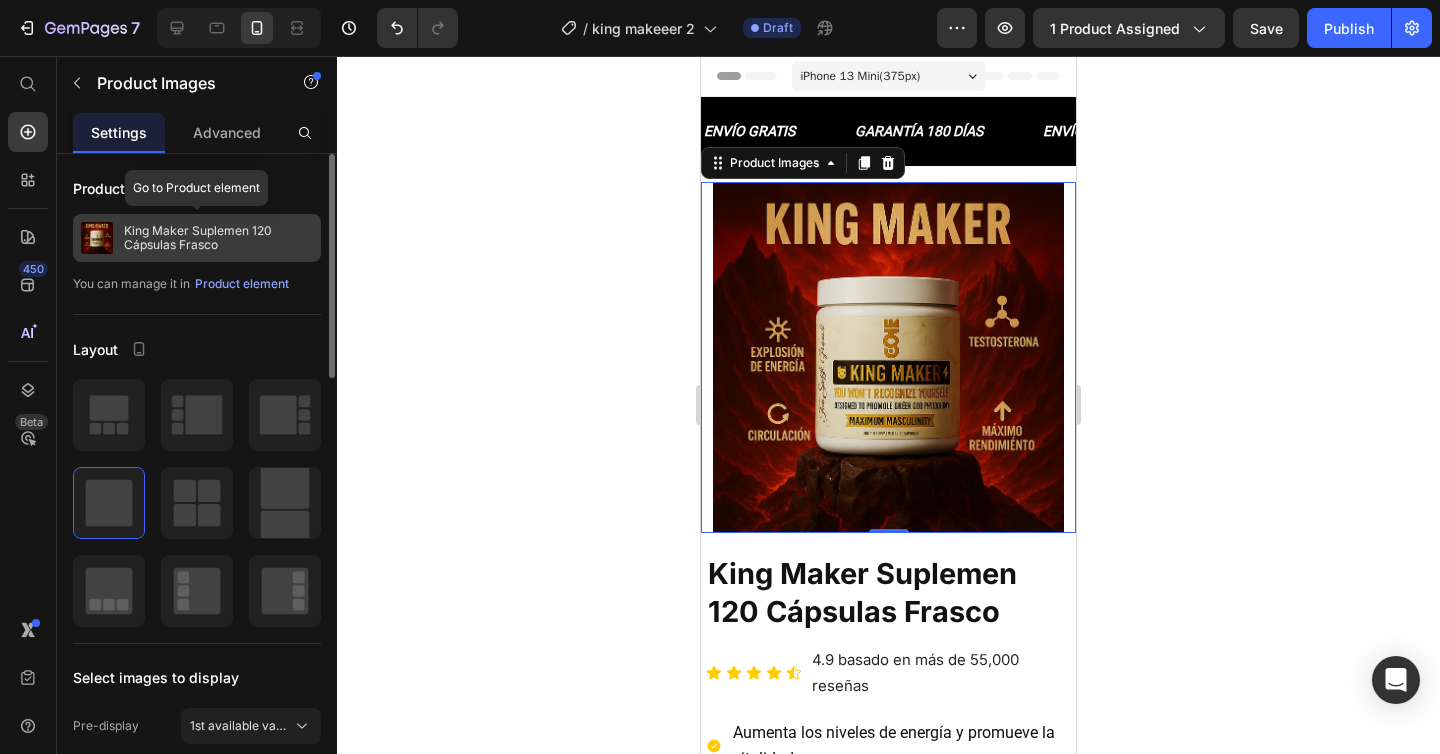 click on "King Maker Suplemen 120 Cápsulas Frasco" 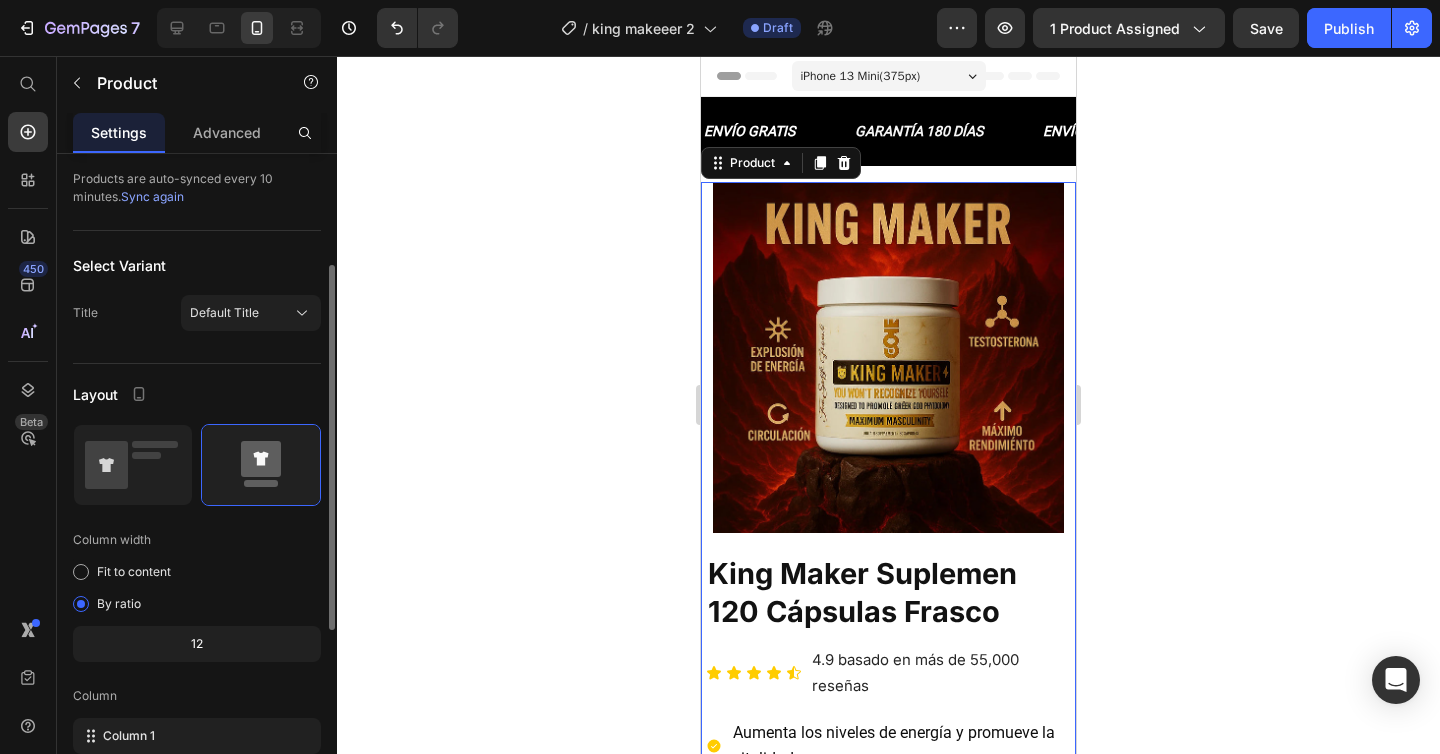 scroll, scrollTop: 205, scrollLeft: 0, axis: vertical 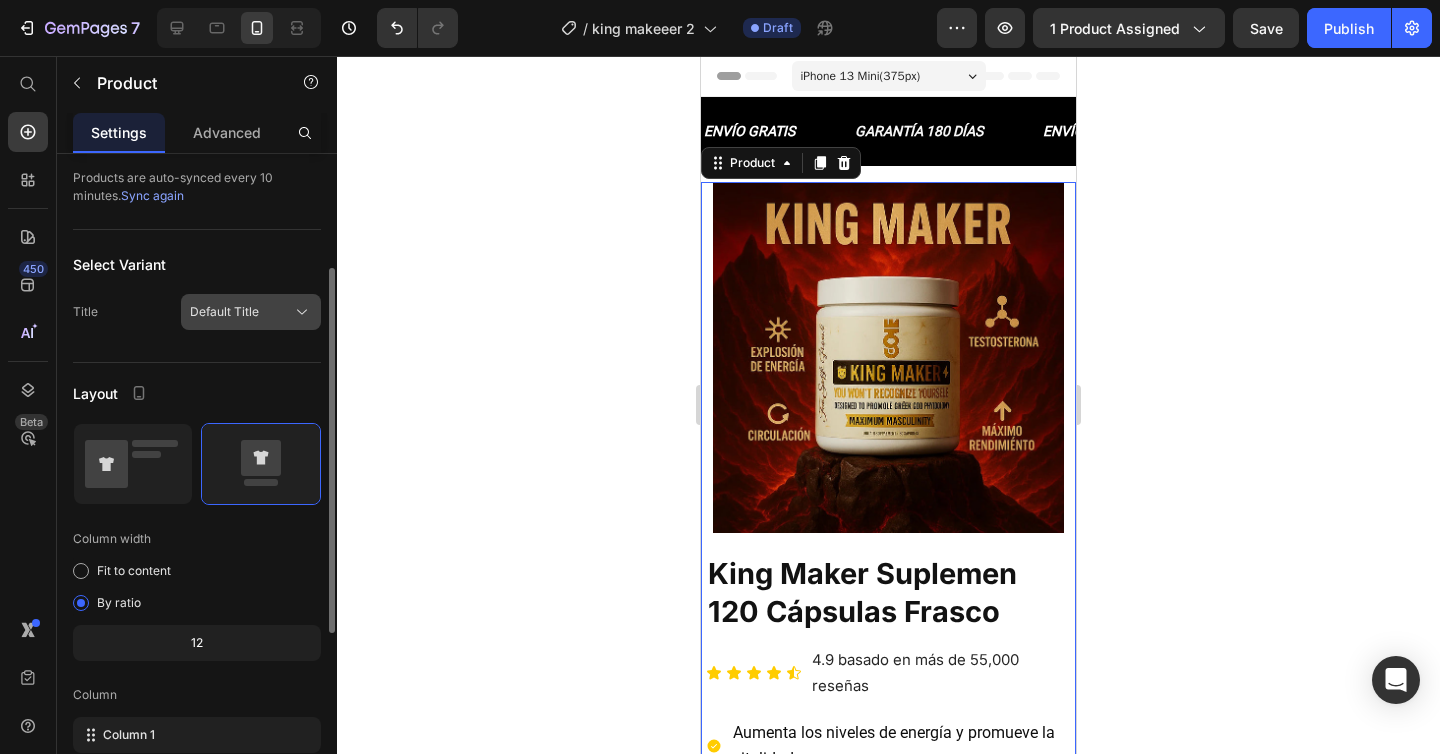 click on "Default Title" at bounding box center [224, 312] 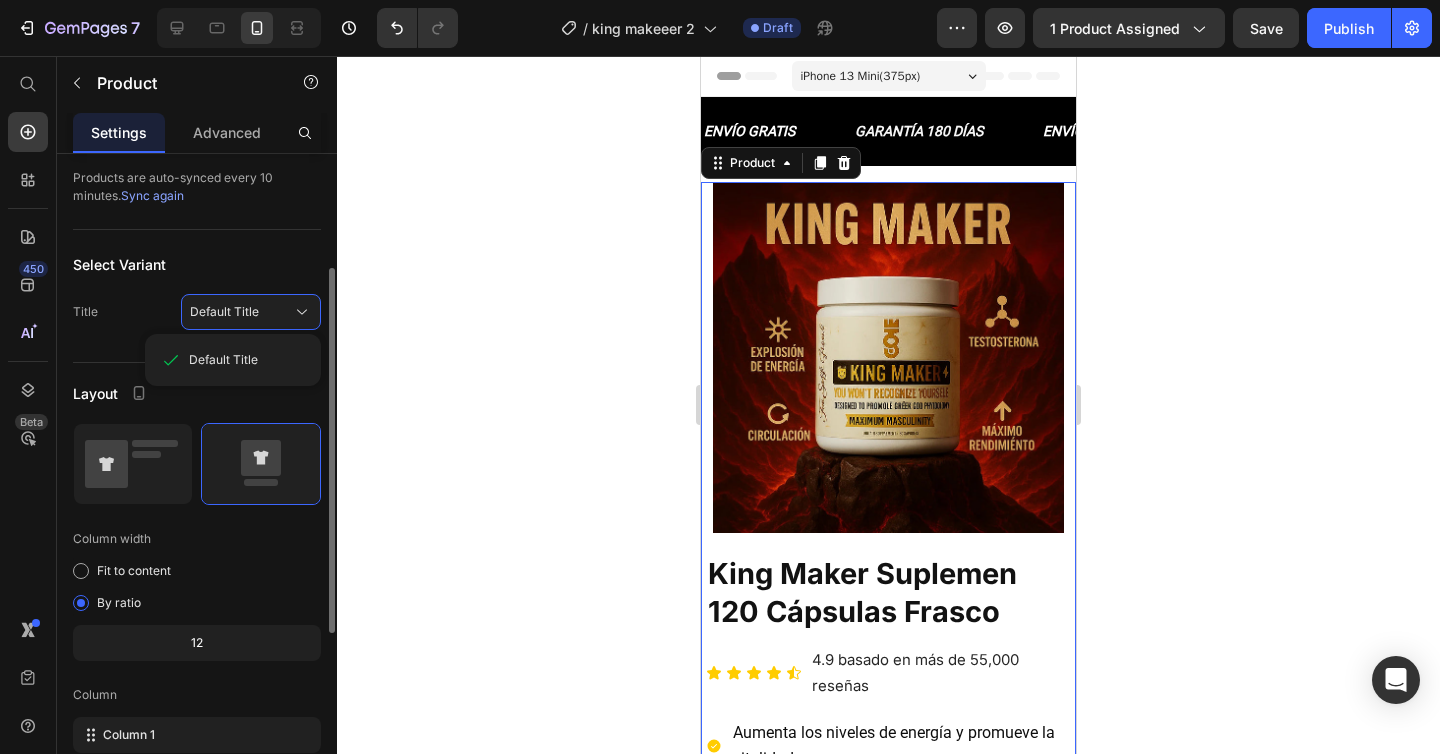 click on "Default Title" at bounding box center (233, 360) 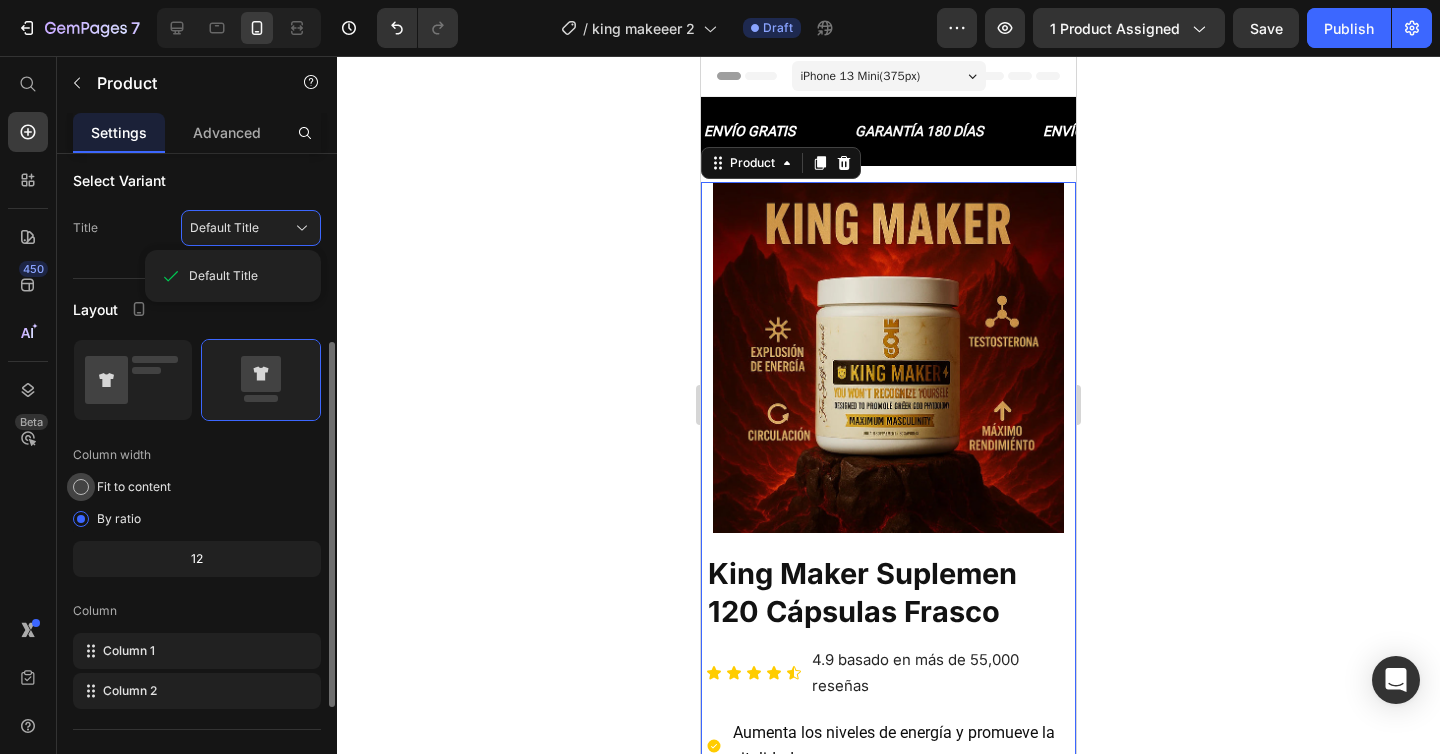 scroll, scrollTop: 307, scrollLeft: 0, axis: vertical 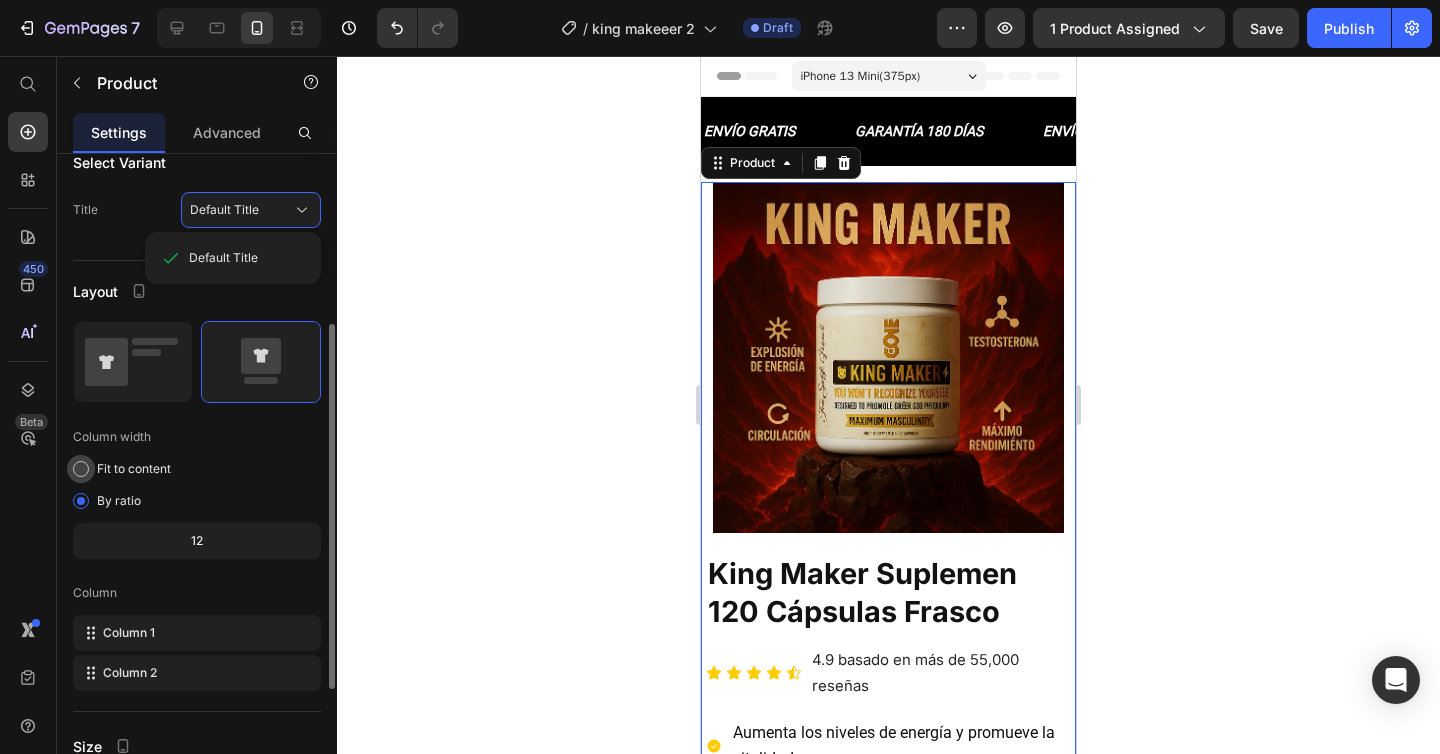 click on "Fit to content" at bounding box center (134, 469) 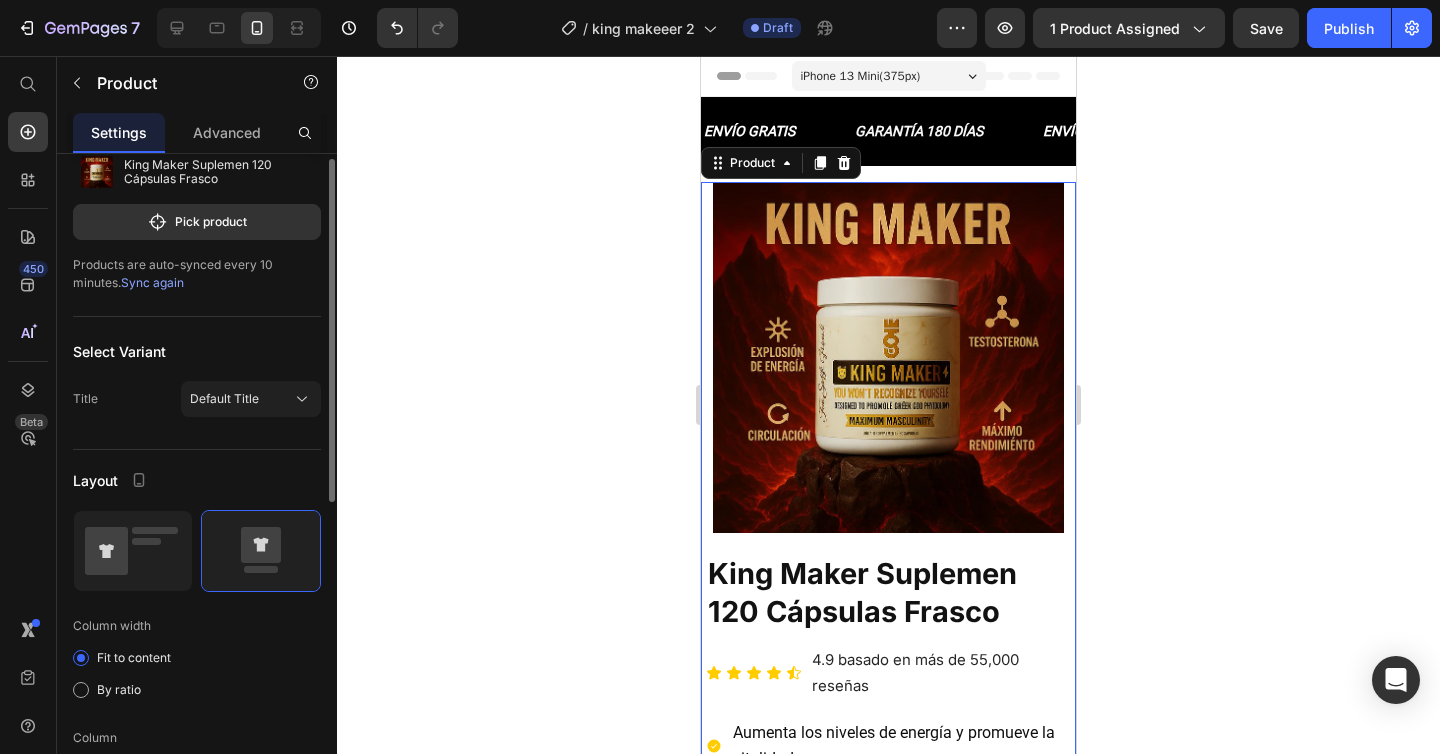 scroll, scrollTop: 0, scrollLeft: 0, axis: both 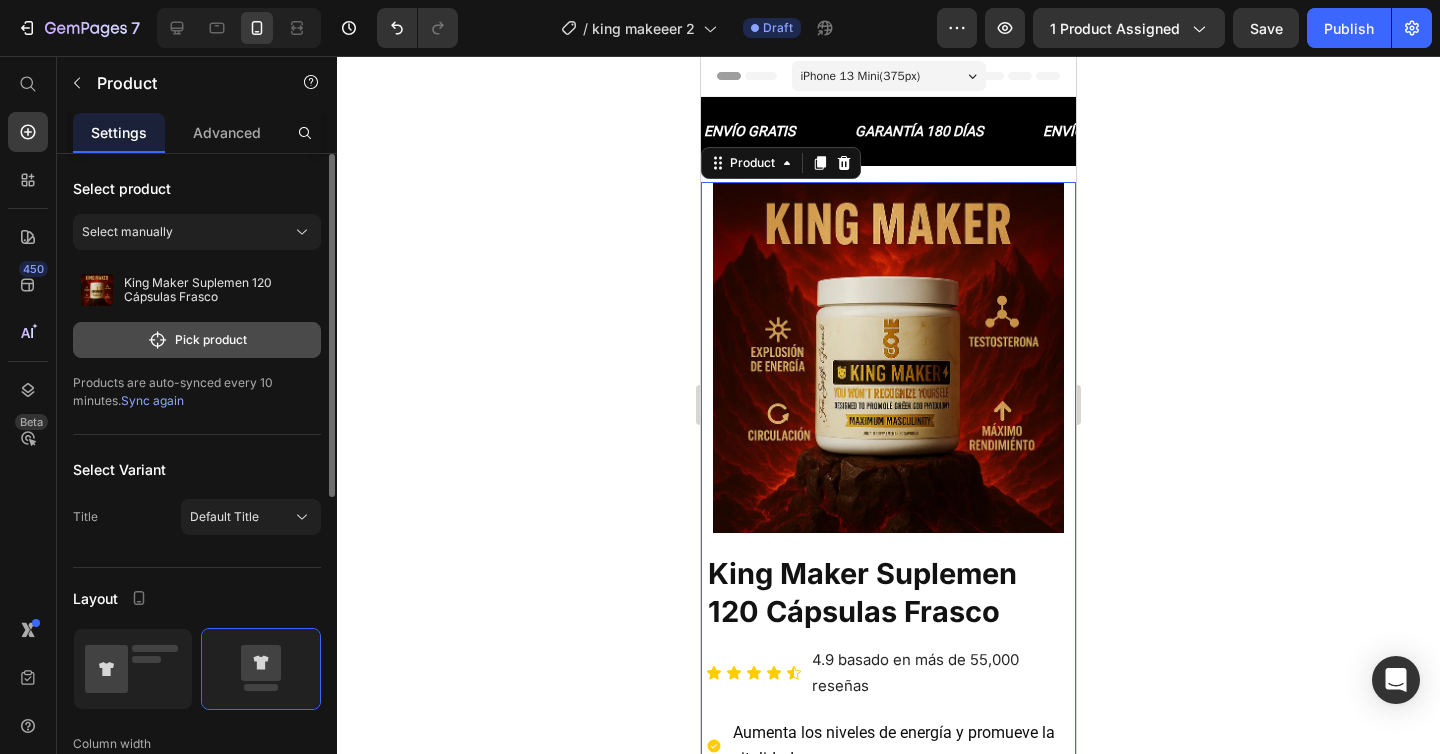 click on "Pick product" at bounding box center [197, 340] 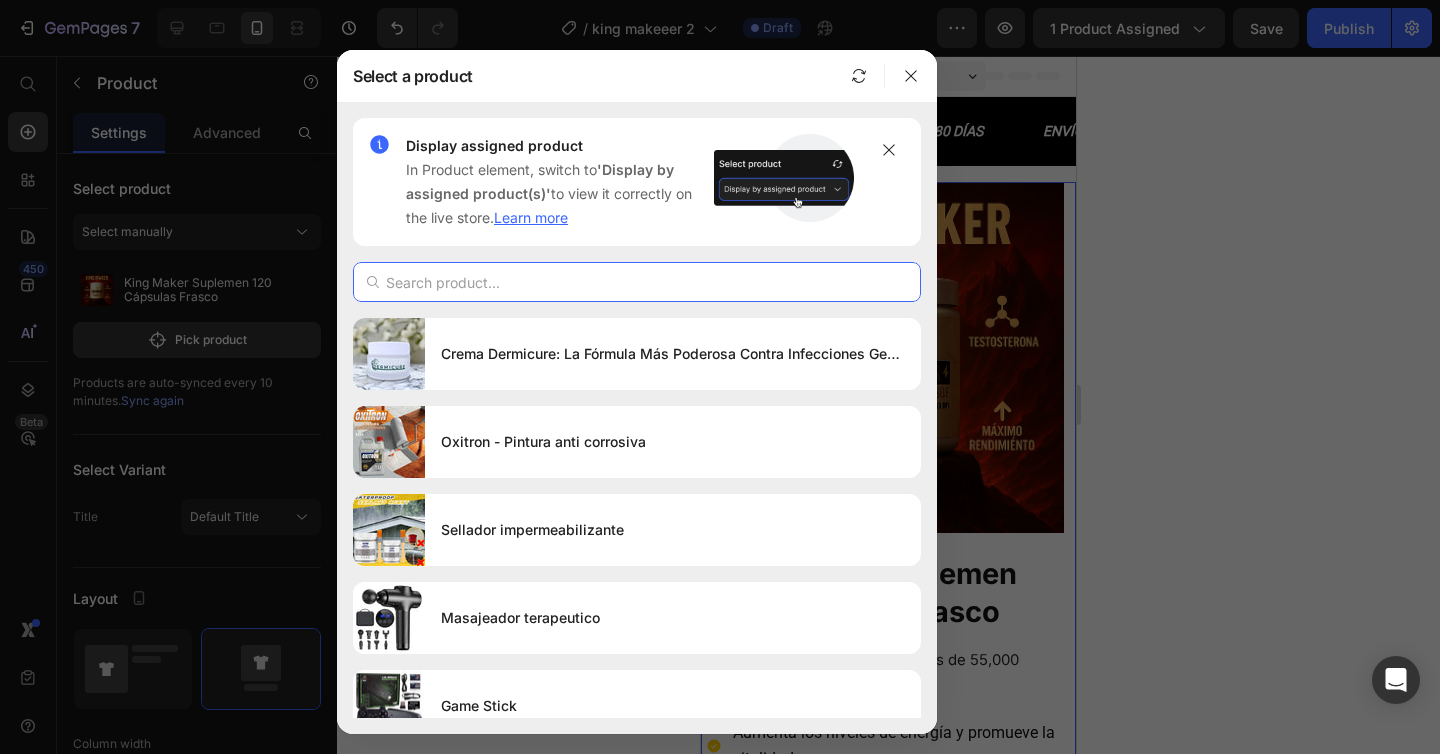 click at bounding box center (637, 282) 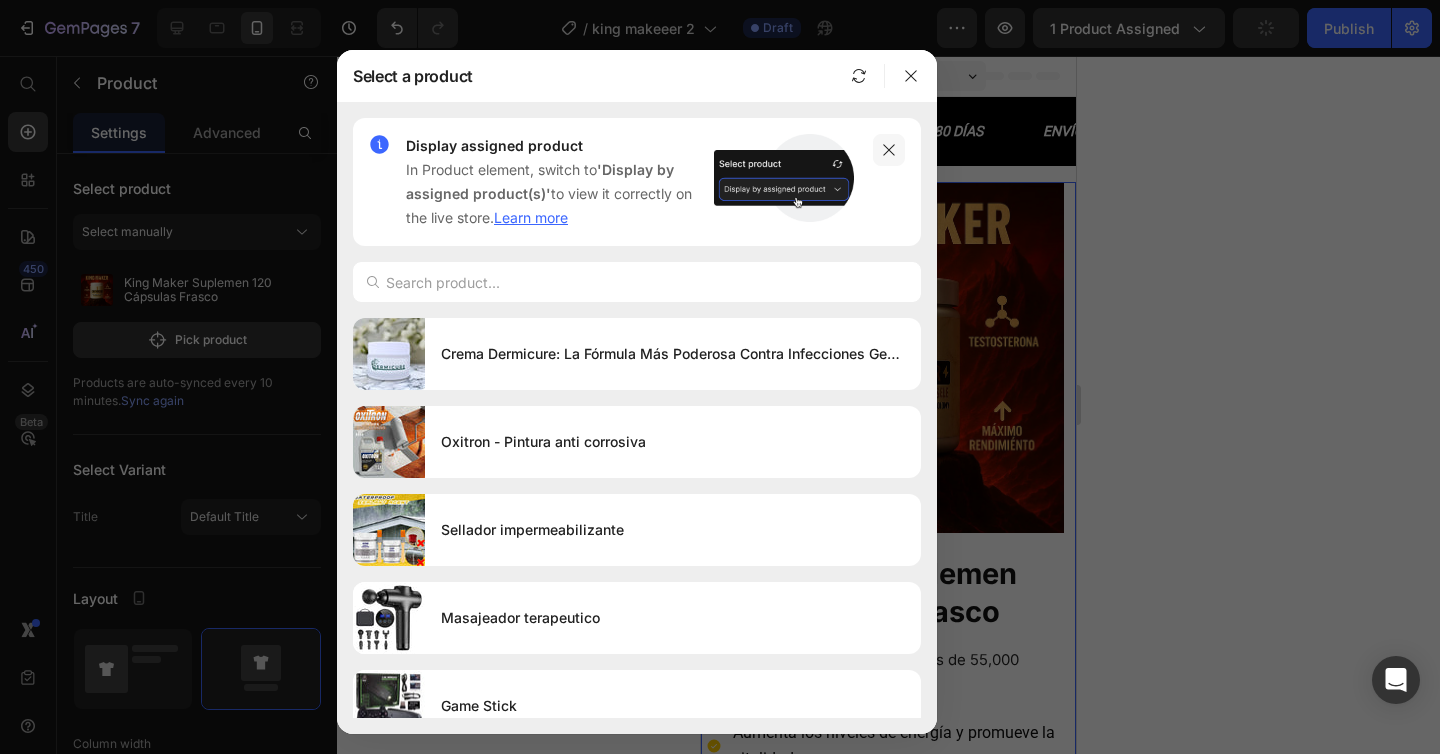 click 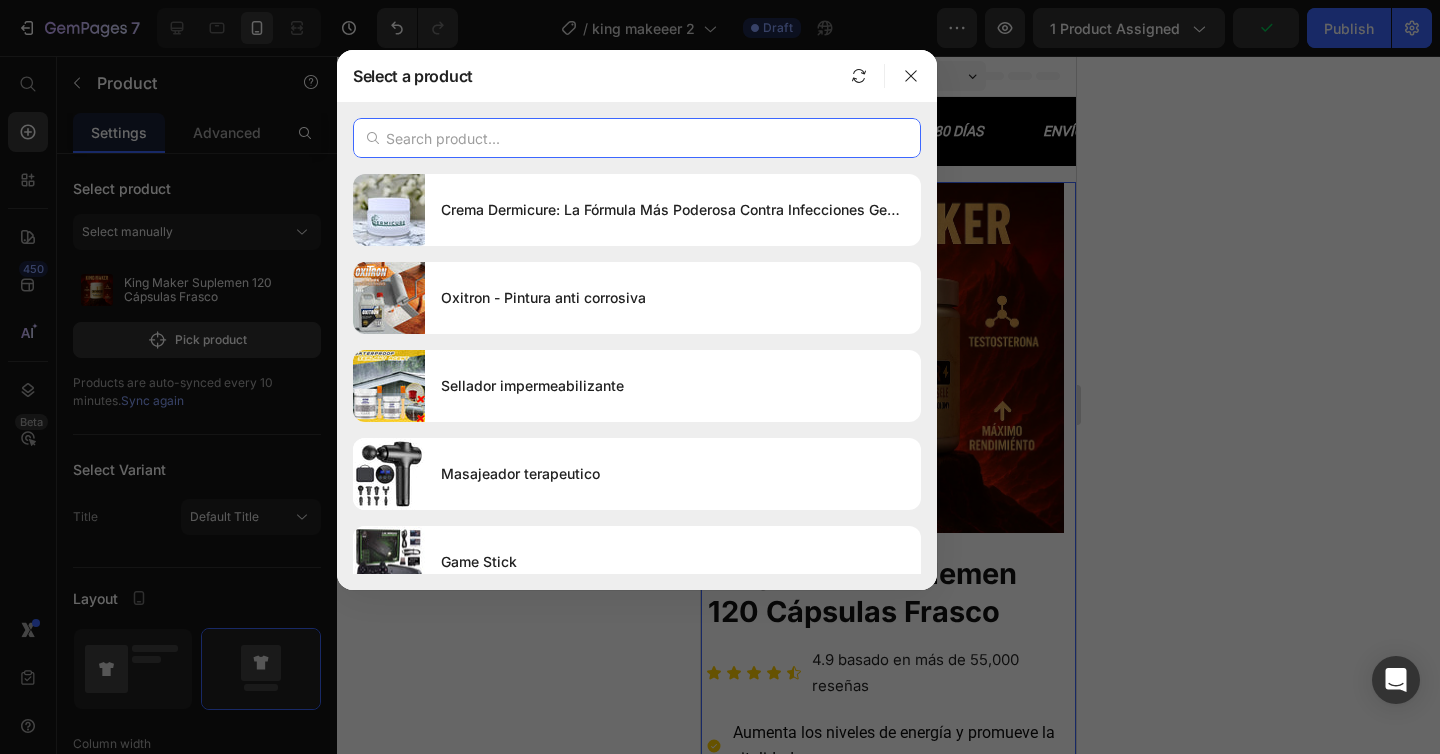 click at bounding box center [637, 138] 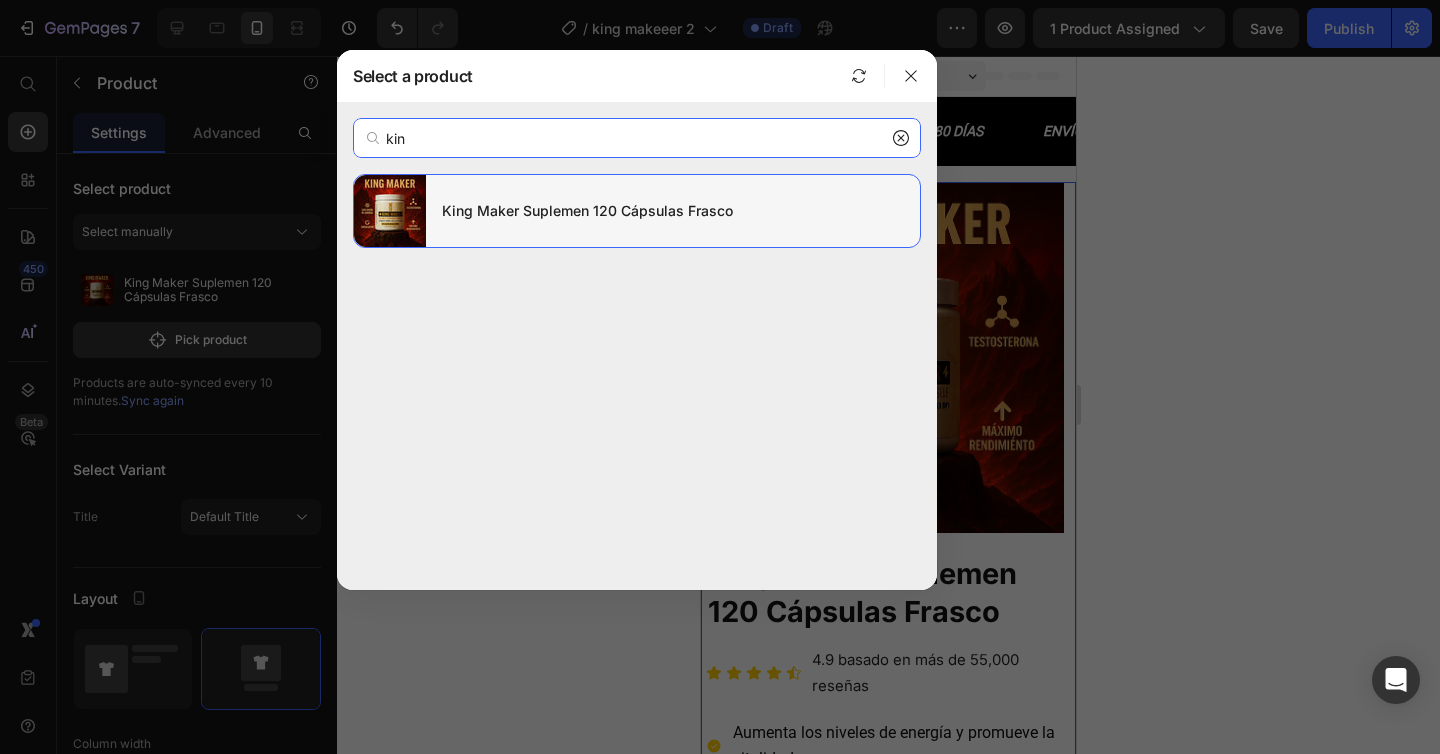 type on "kin" 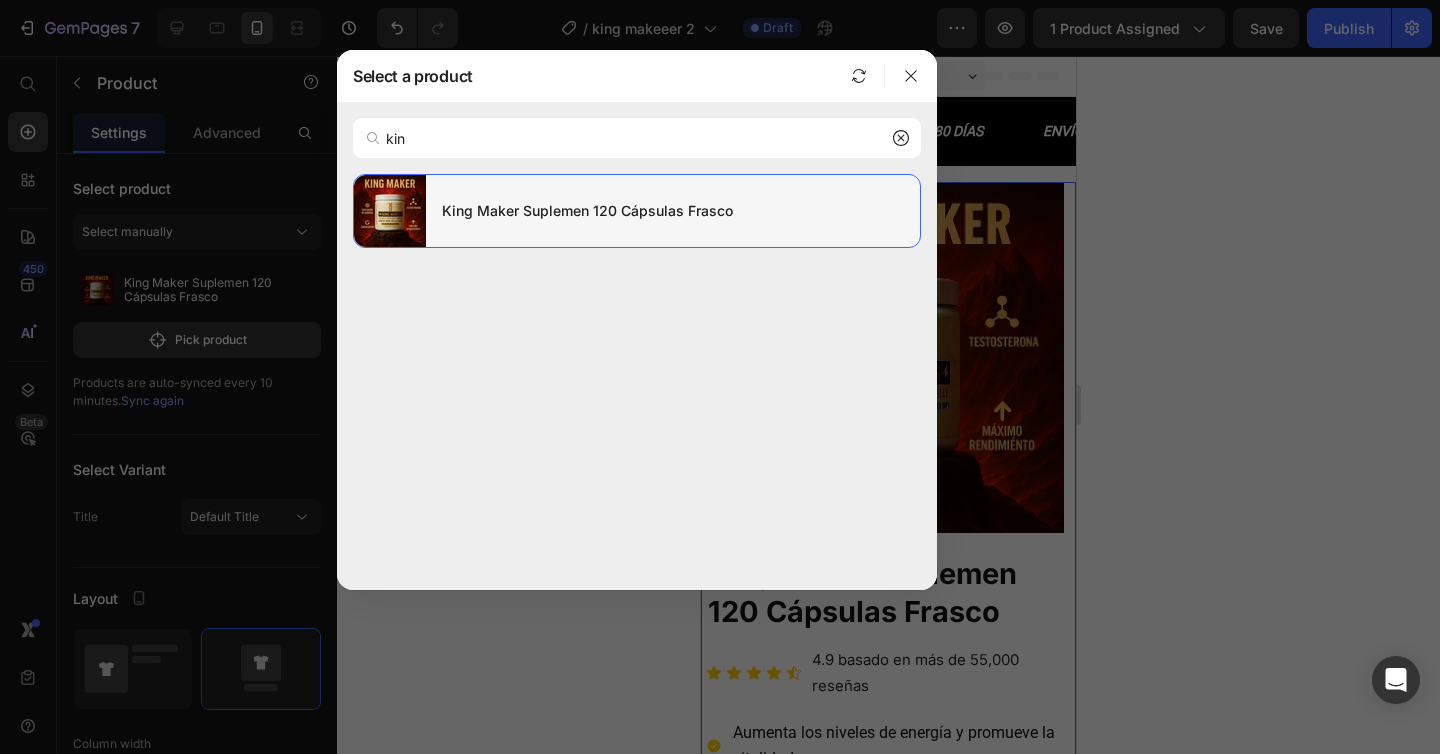 click on "King Maker Suplemen 120 Cápsulas Frasco" at bounding box center (673, 211) 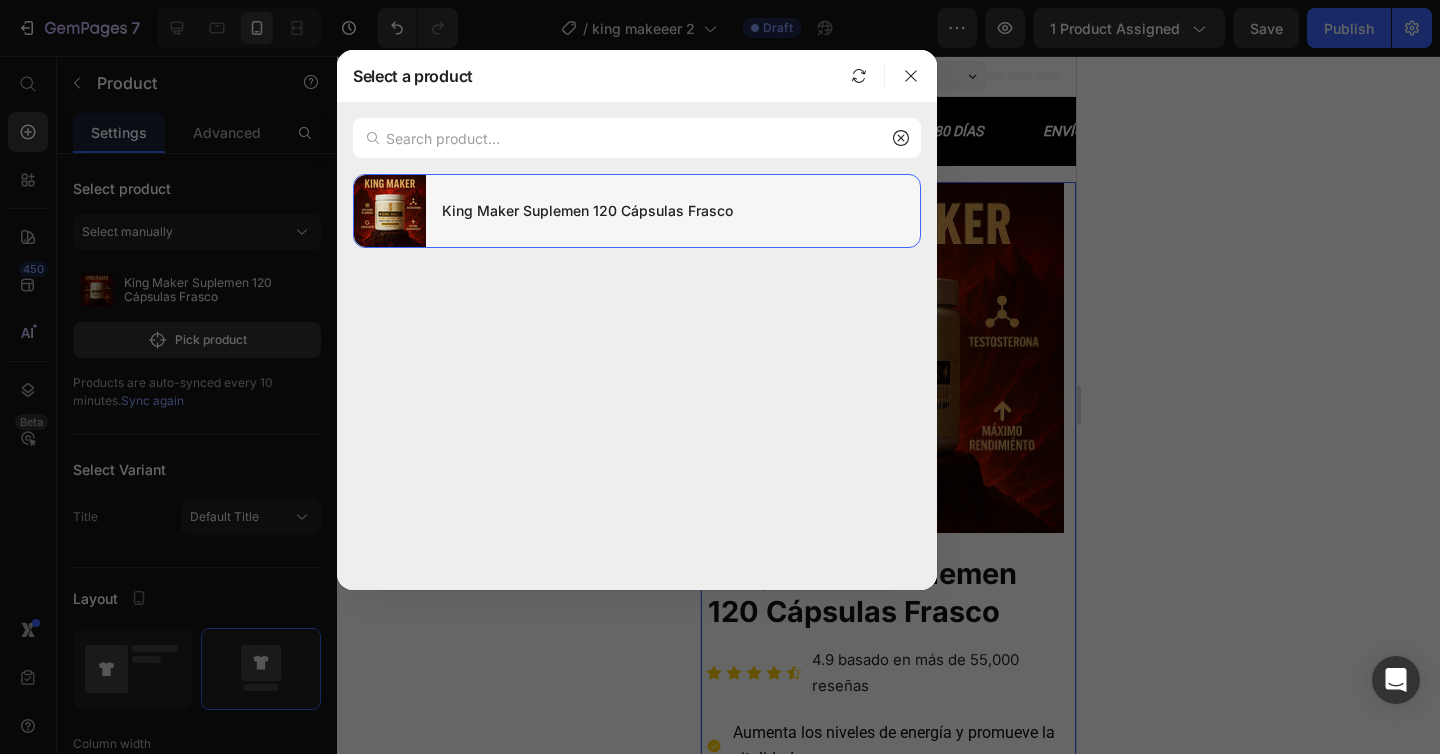 click on "King Maker Suplemen 120 Cápsulas Frasco" at bounding box center [673, 211] 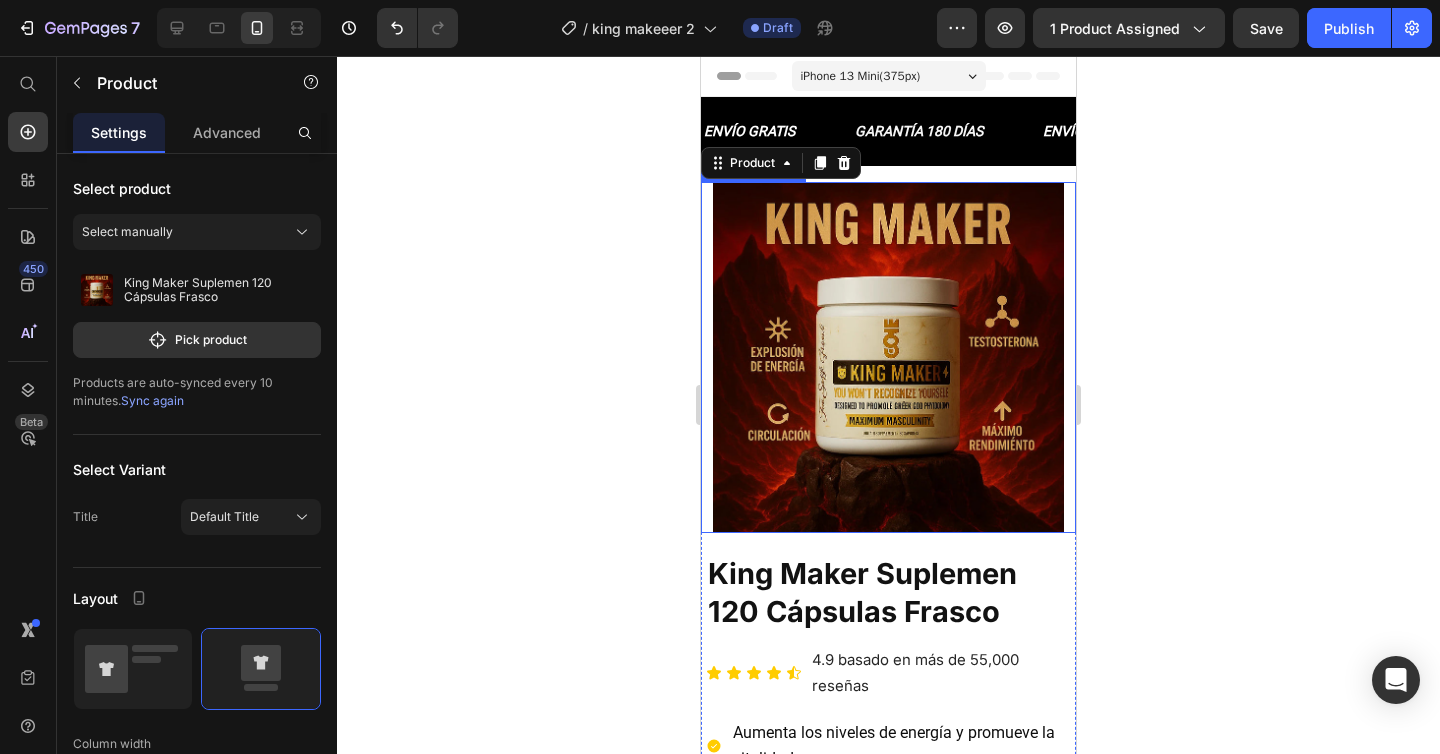 scroll, scrollTop: 136, scrollLeft: 0, axis: vertical 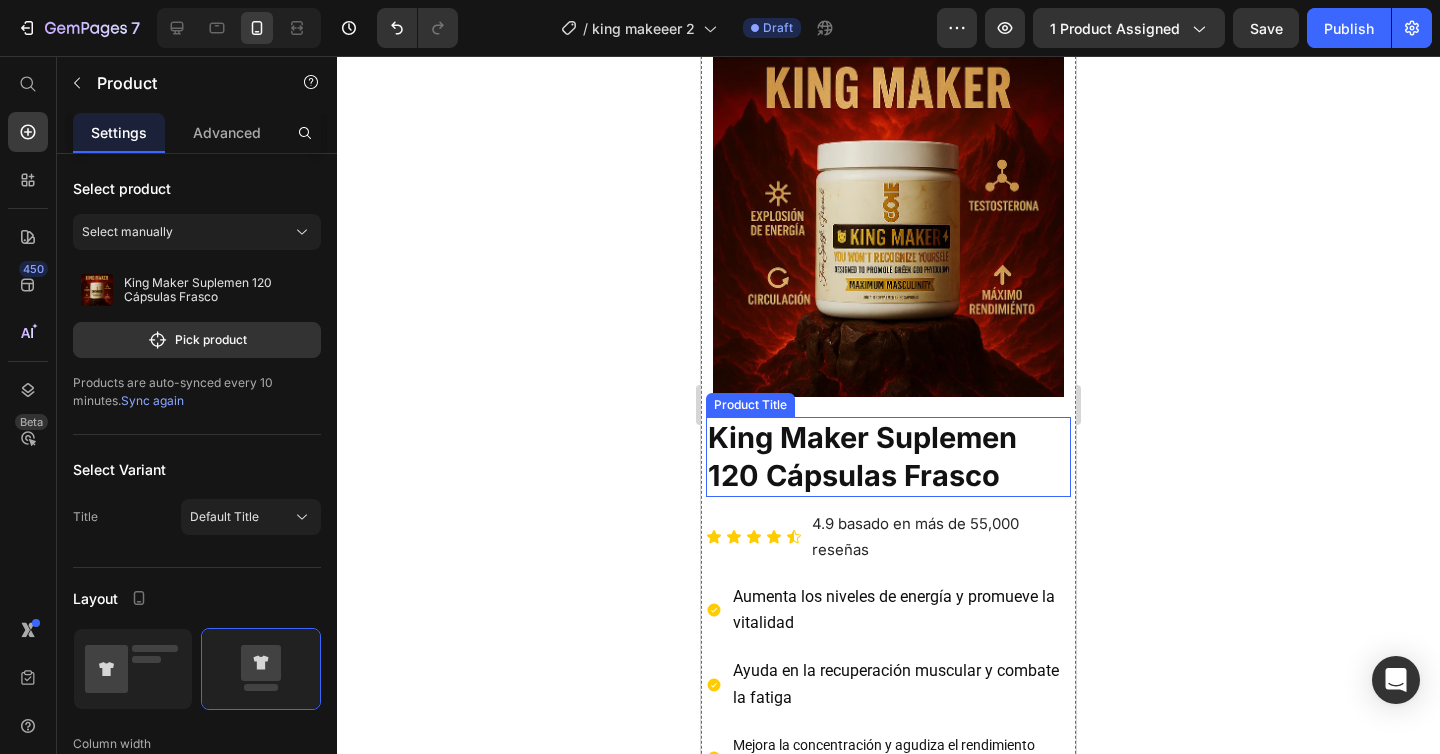 click on "King Maker Suplemen 120 Cápsulas Frasco" at bounding box center [888, 456] 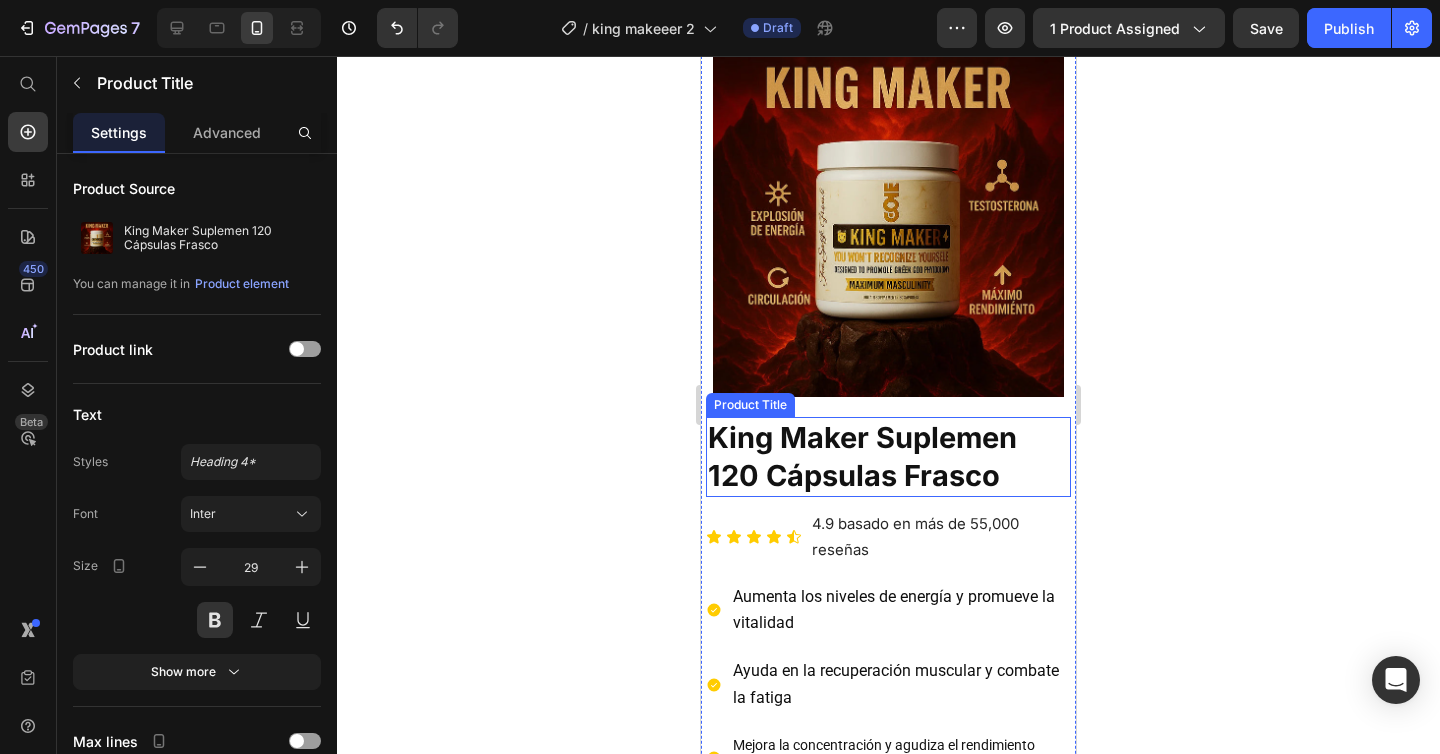 click on "King Maker Suplemen 120 Cápsulas Frasco" at bounding box center [888, 456] 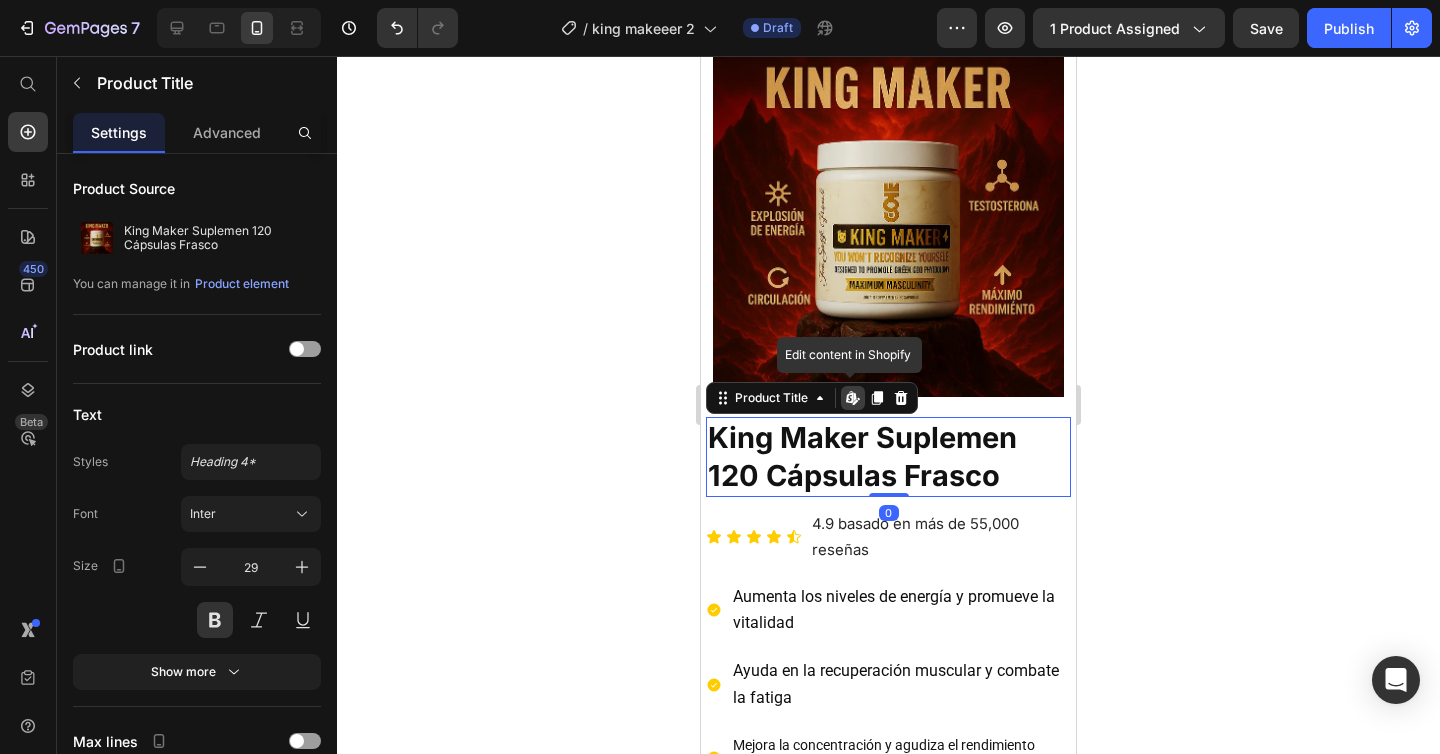click on "King Maker Suplemen 120 Cápsulas Frasco" at bounding box center [888, 456] 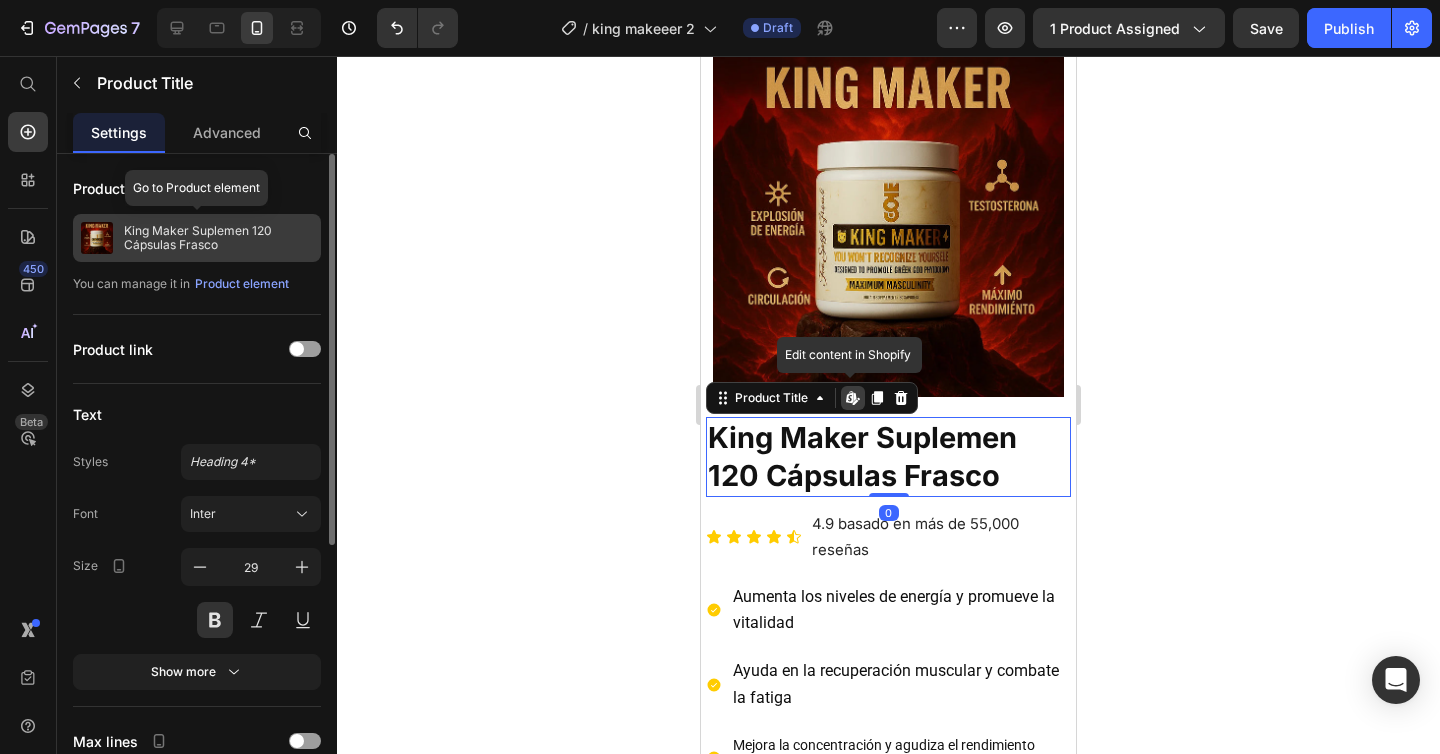 click on "King Maker Suplemen 120 Cápsulas Frasco" at bounding box center (218, 238) 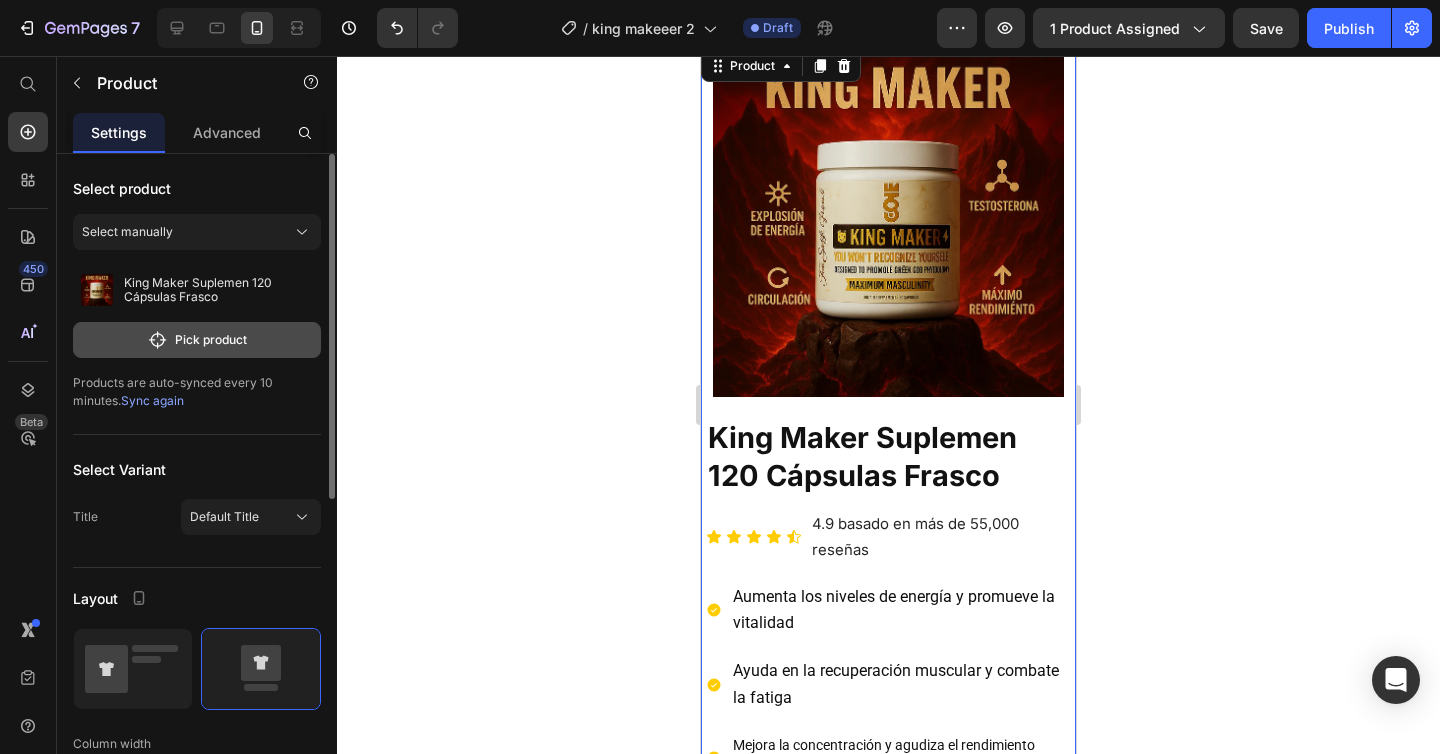 click on "Pick product" at bounding box center [197, 340] 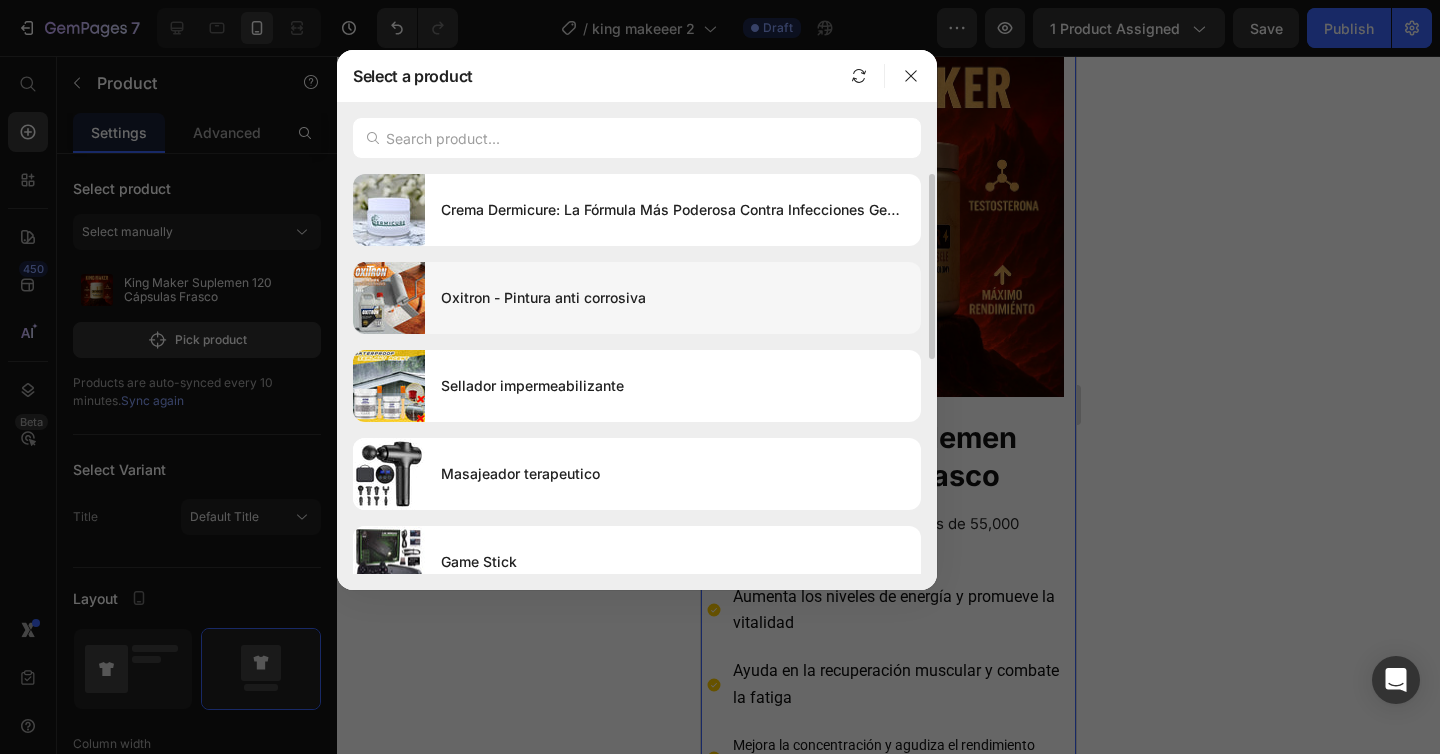 click on "Oxitron - Pintura anti corrosiva" at bounding box center (673, 298) 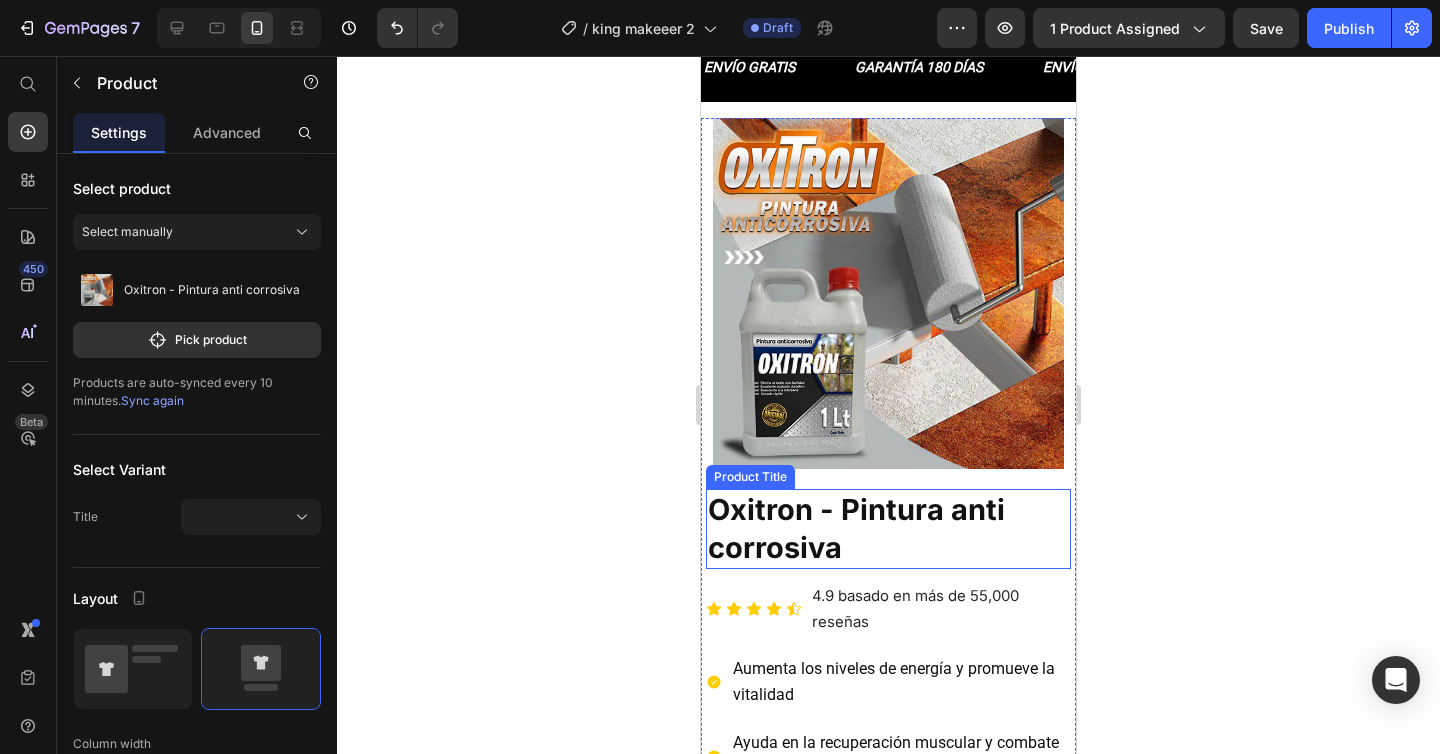 scroll, scrollTop: 4, scrollLeft: 0, axis: vertical 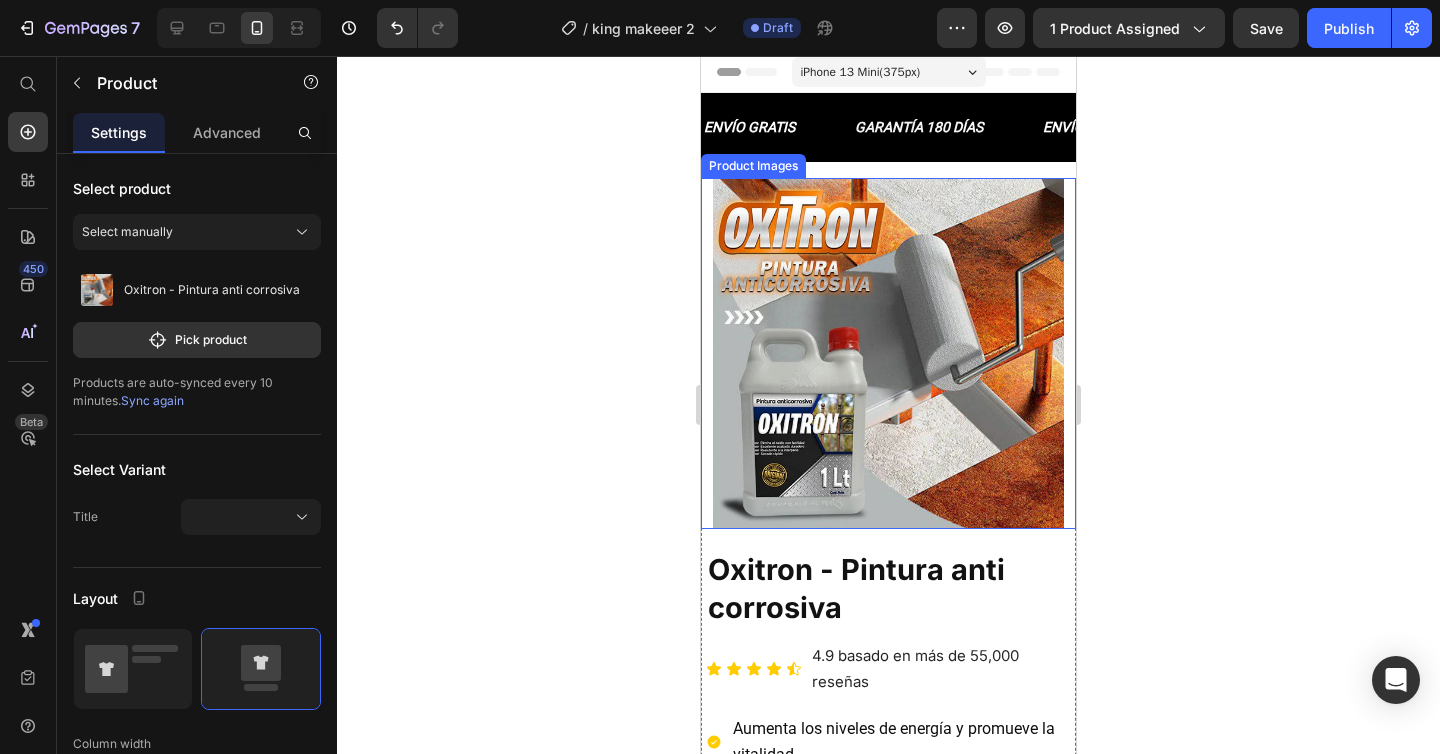 click at bounding box center [888, 353] 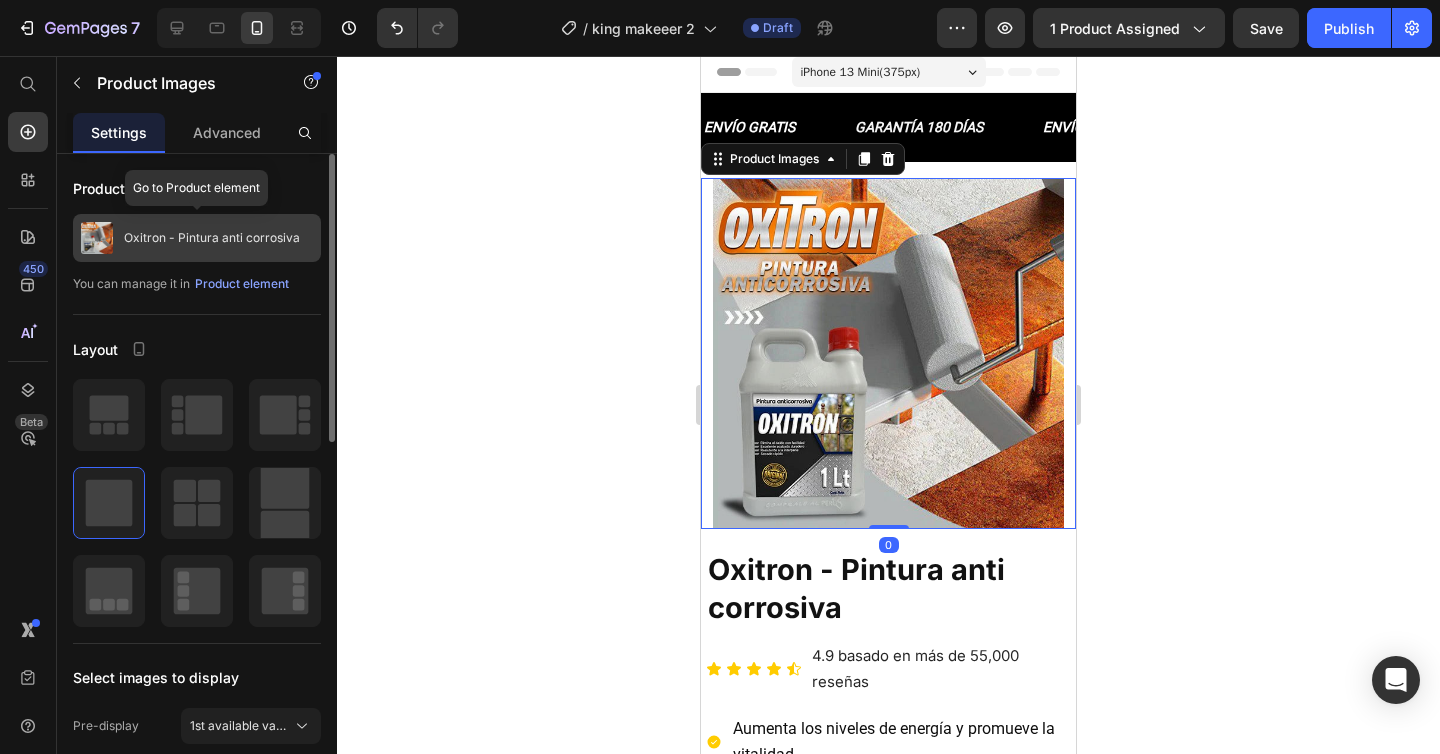 click on "Oxitron - Pintura anti corrosiva" at bounding box center [197, 238] 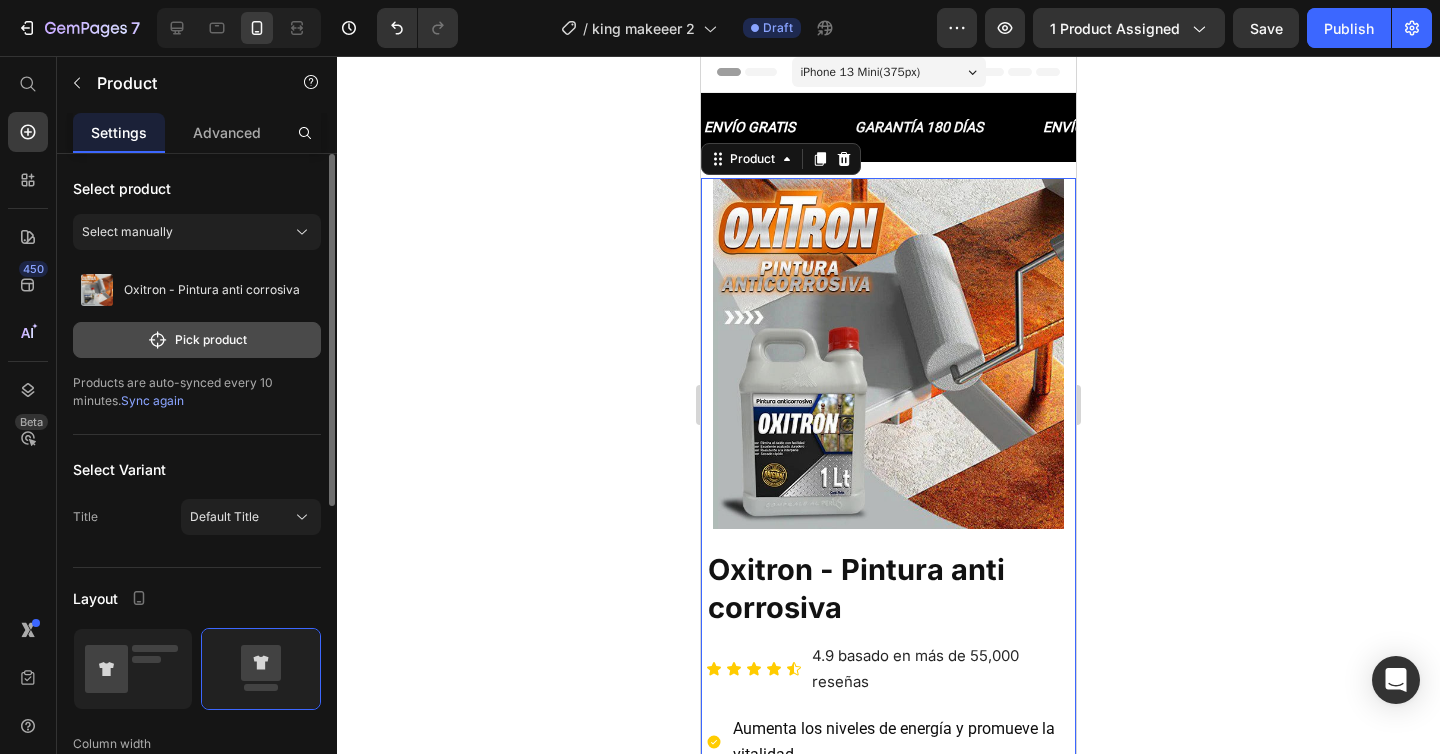 click on "Pick product" 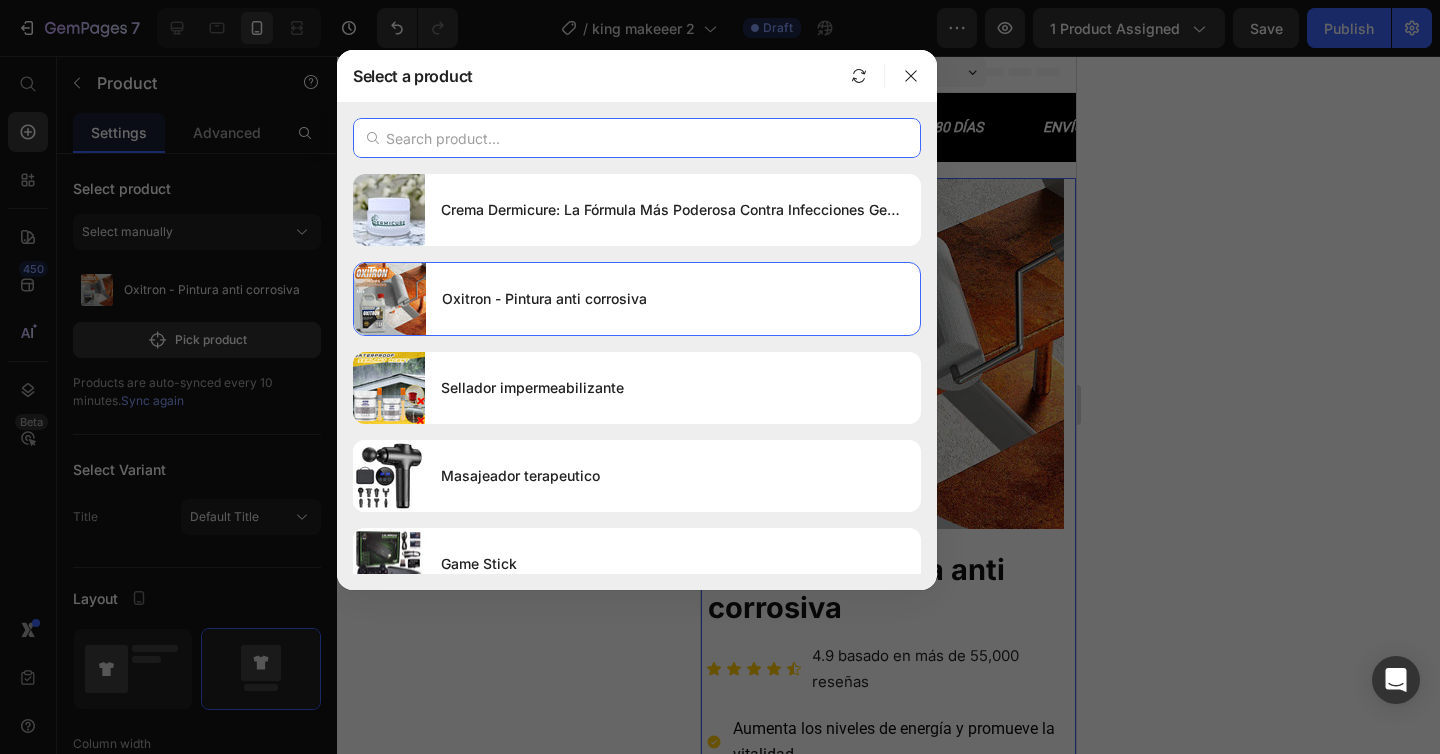 click at bounding box center [637, 138] 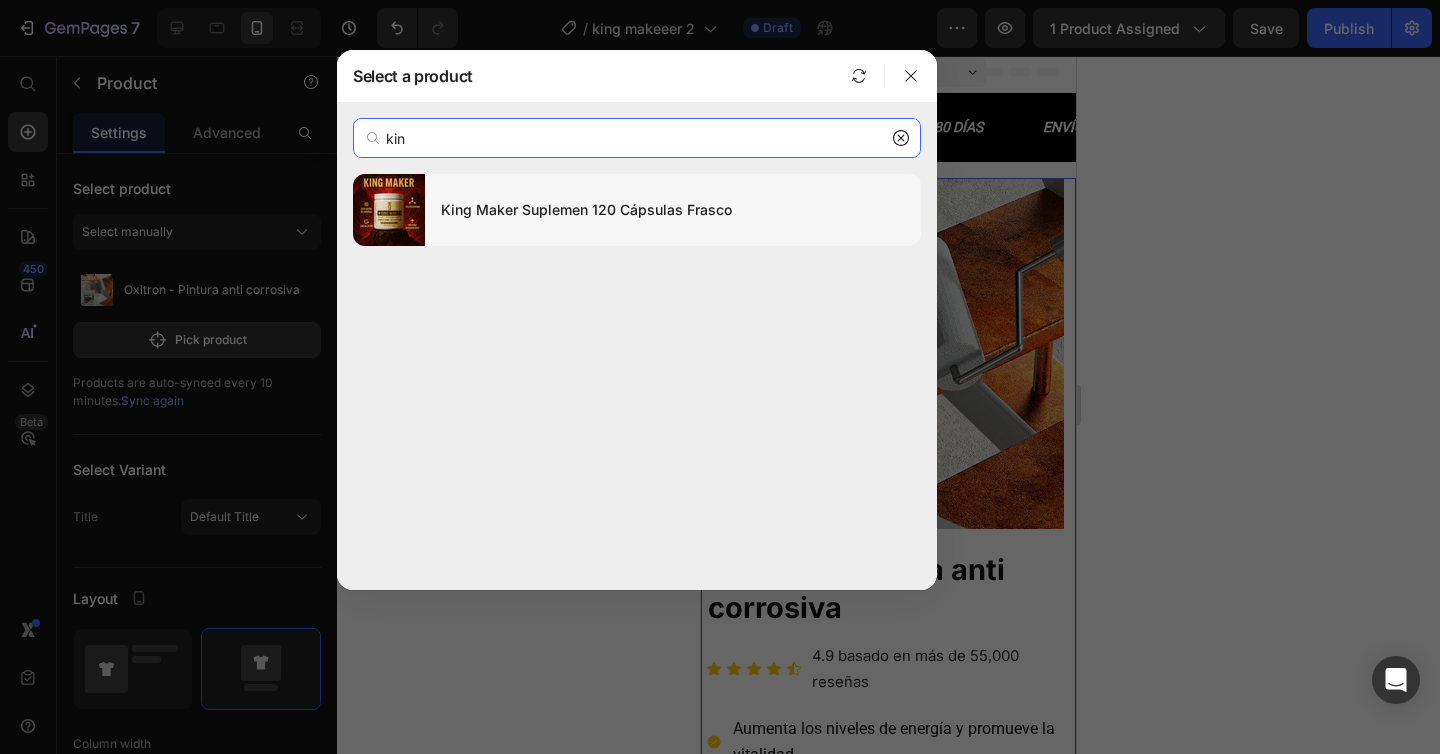 type on "kin" 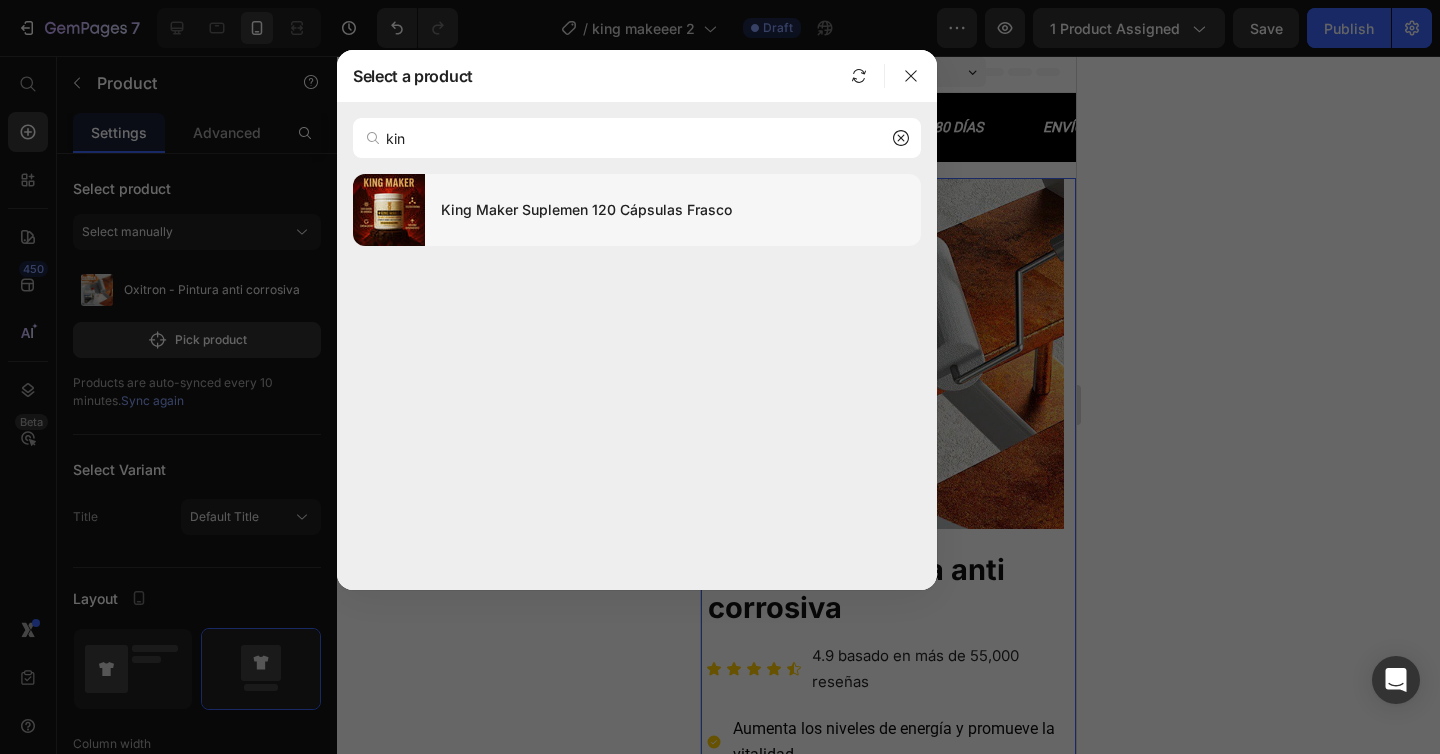 click on "King Maker Suplemen 120 Cápsulas Frasco" at bounding box center (673, 210) 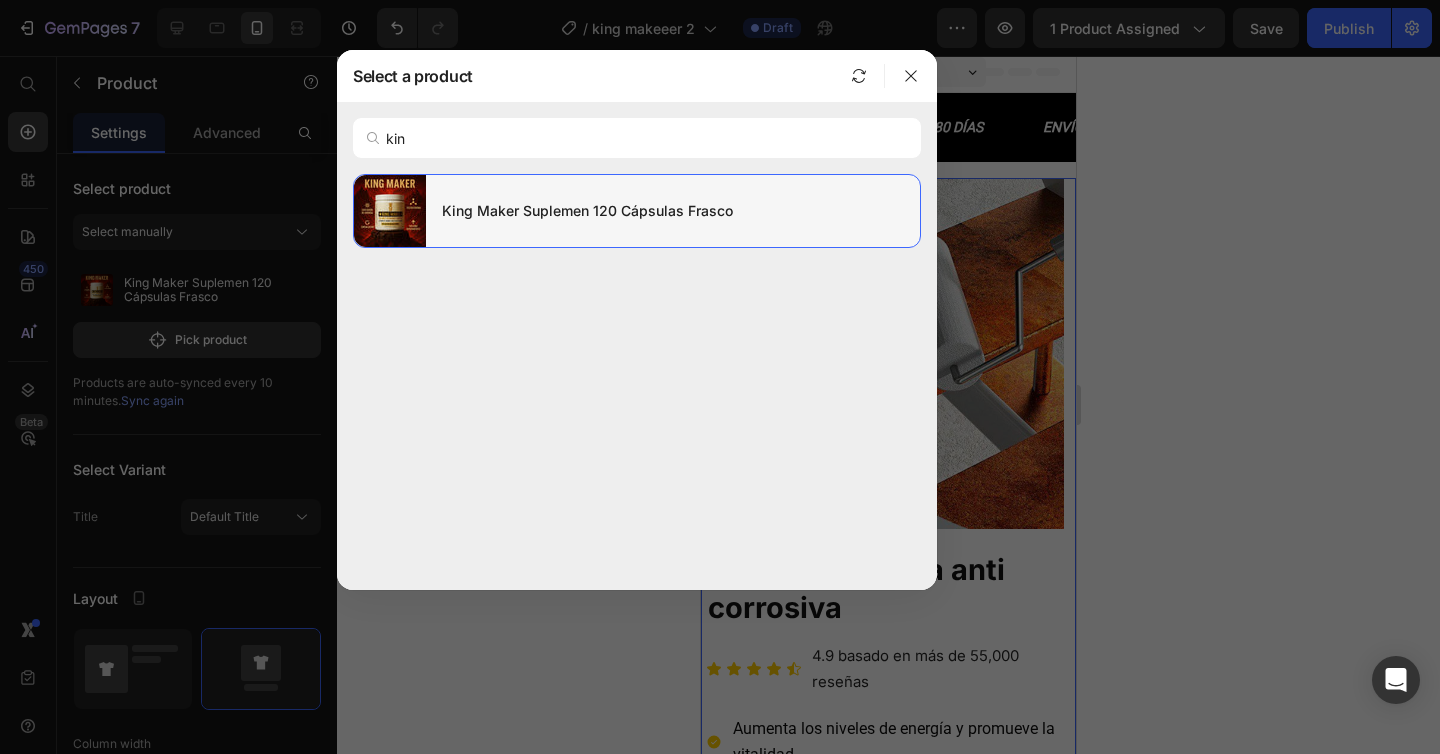 type 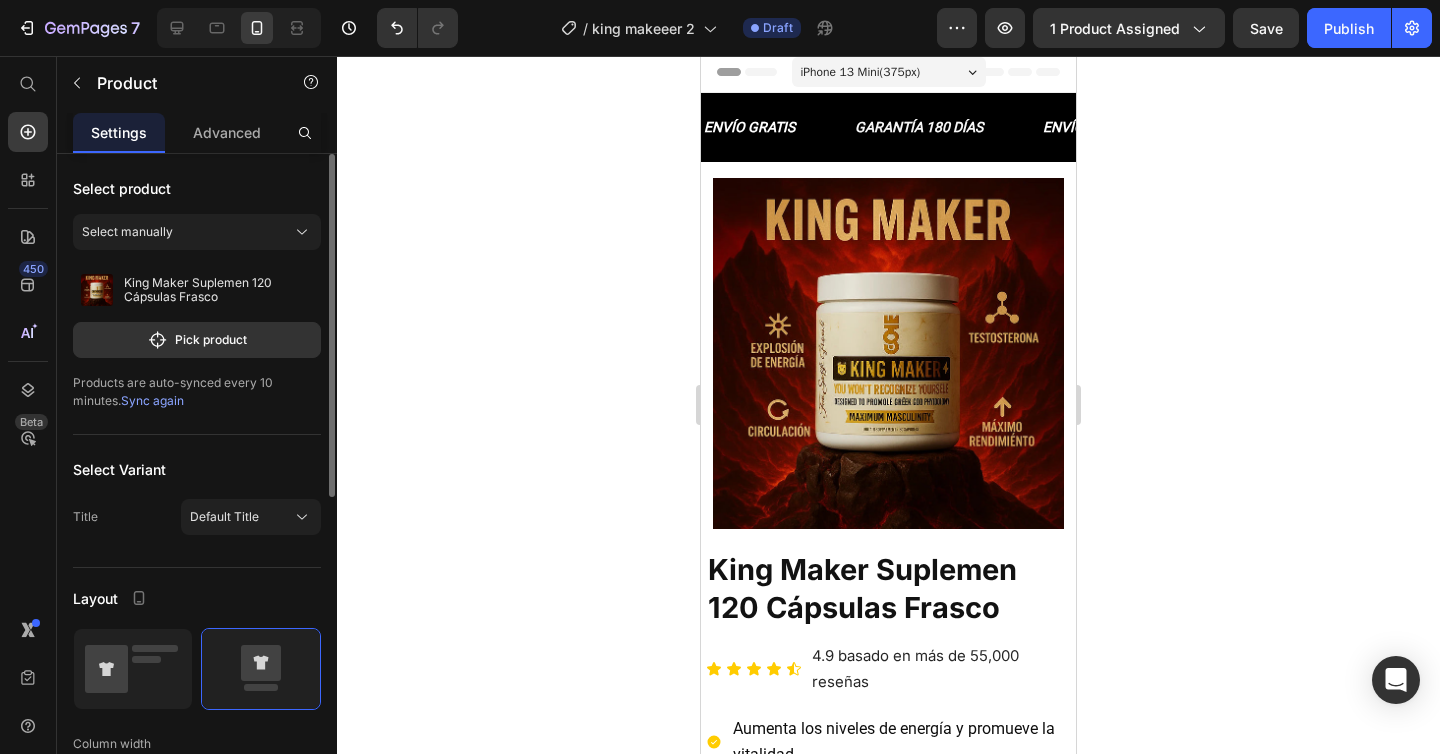 click on "Products are auto-synced every 10 minutes.  Sync again" at bounding box center (197, 392) 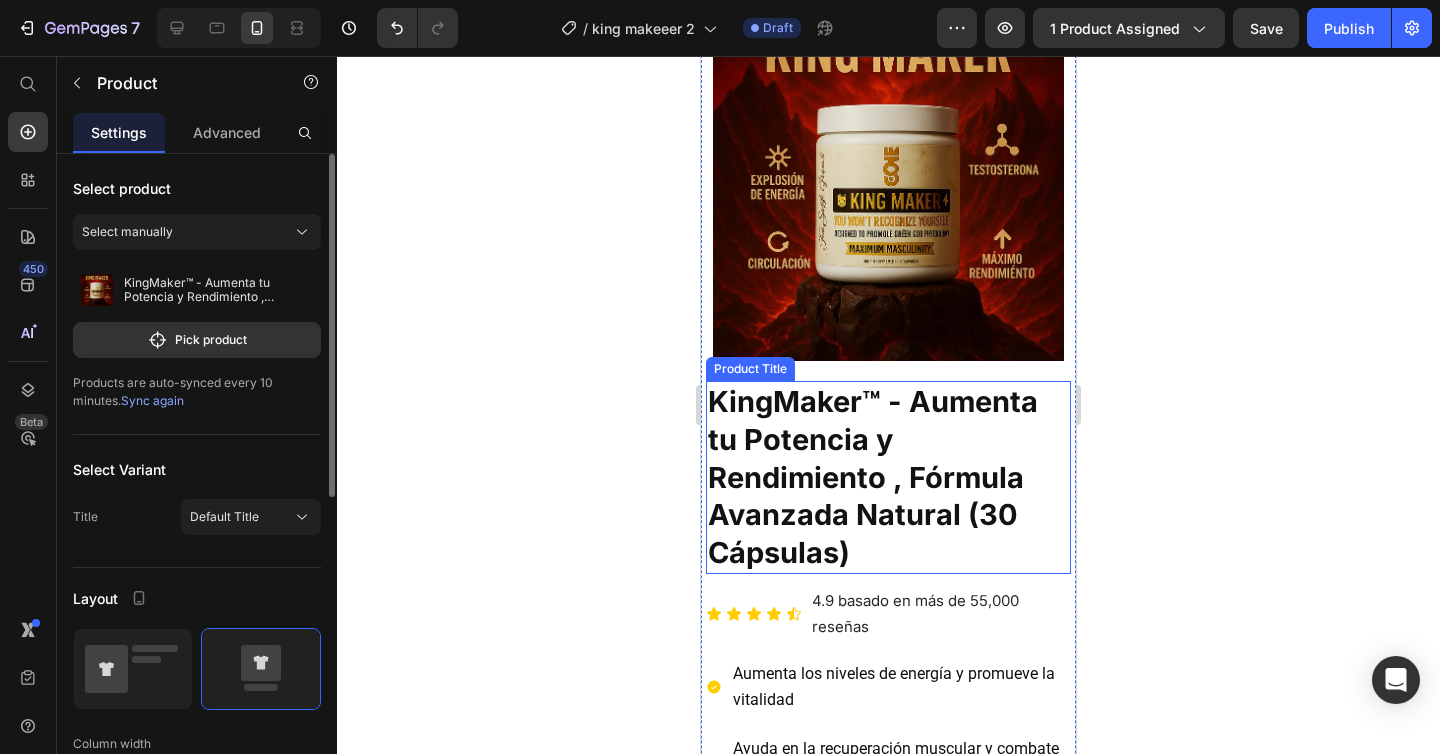 scroll, scrollTop: 96, scrollLeft: 0, axis: vertical 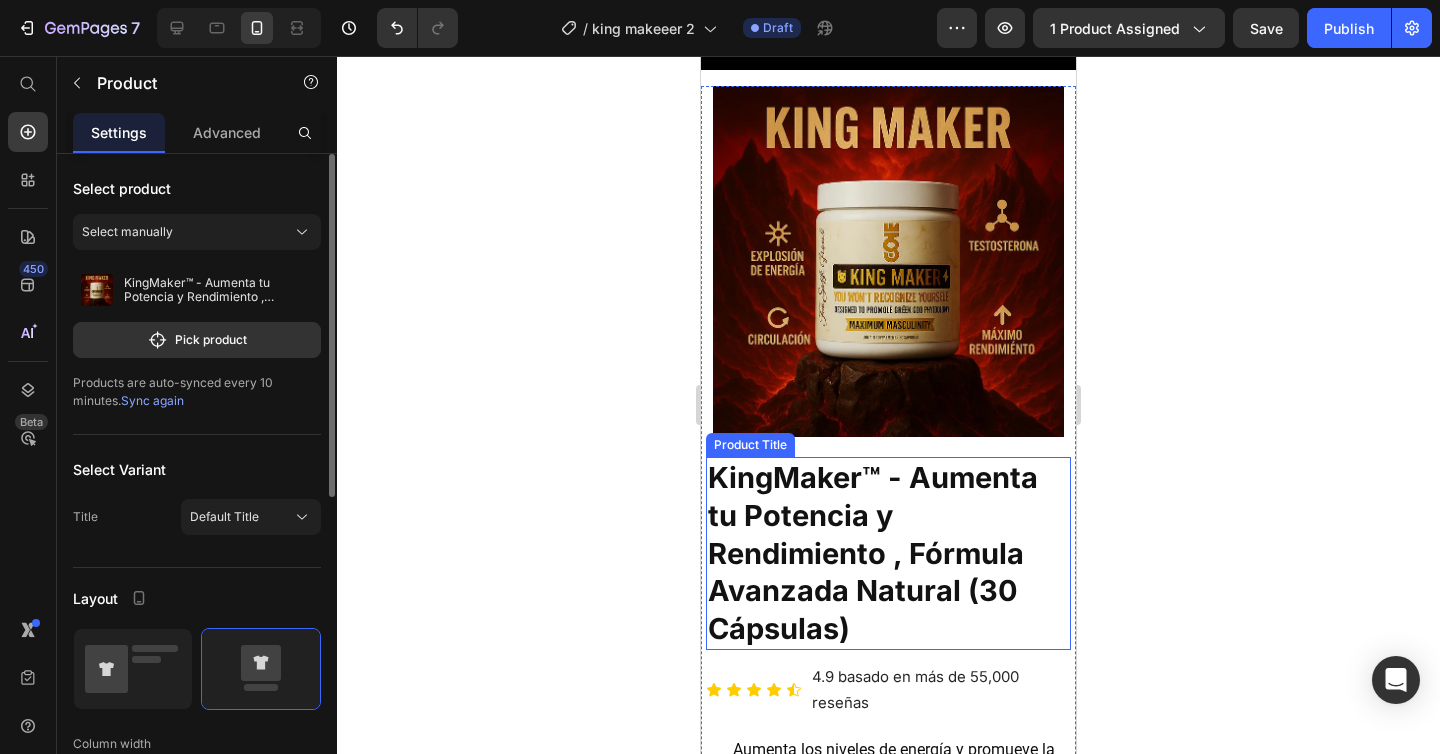 click on "KingMaker™ - Aumenta tu Potencia y Rendimiento , Fórmula Avanzada Natural (30 Cápsulas)" at bounding box center (888, 553) 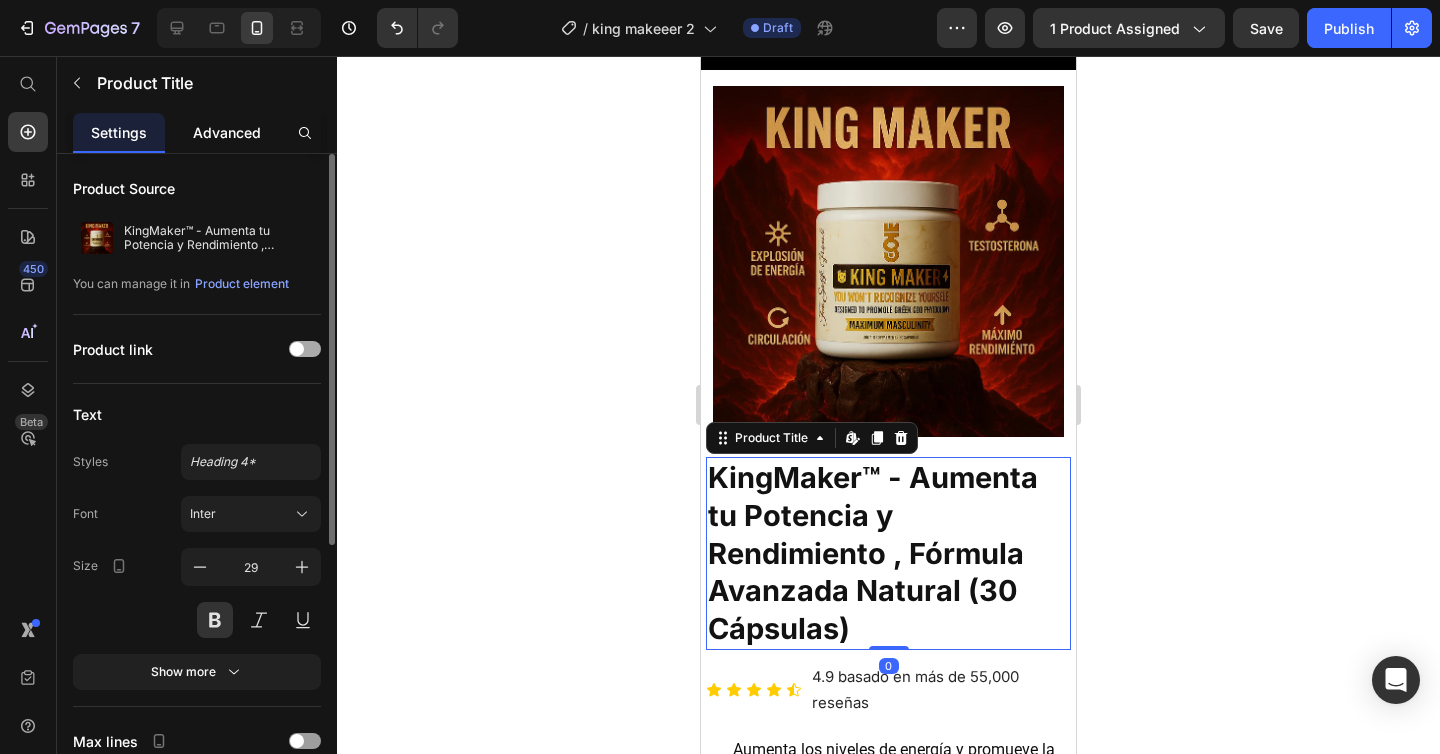 click on "Advanced" 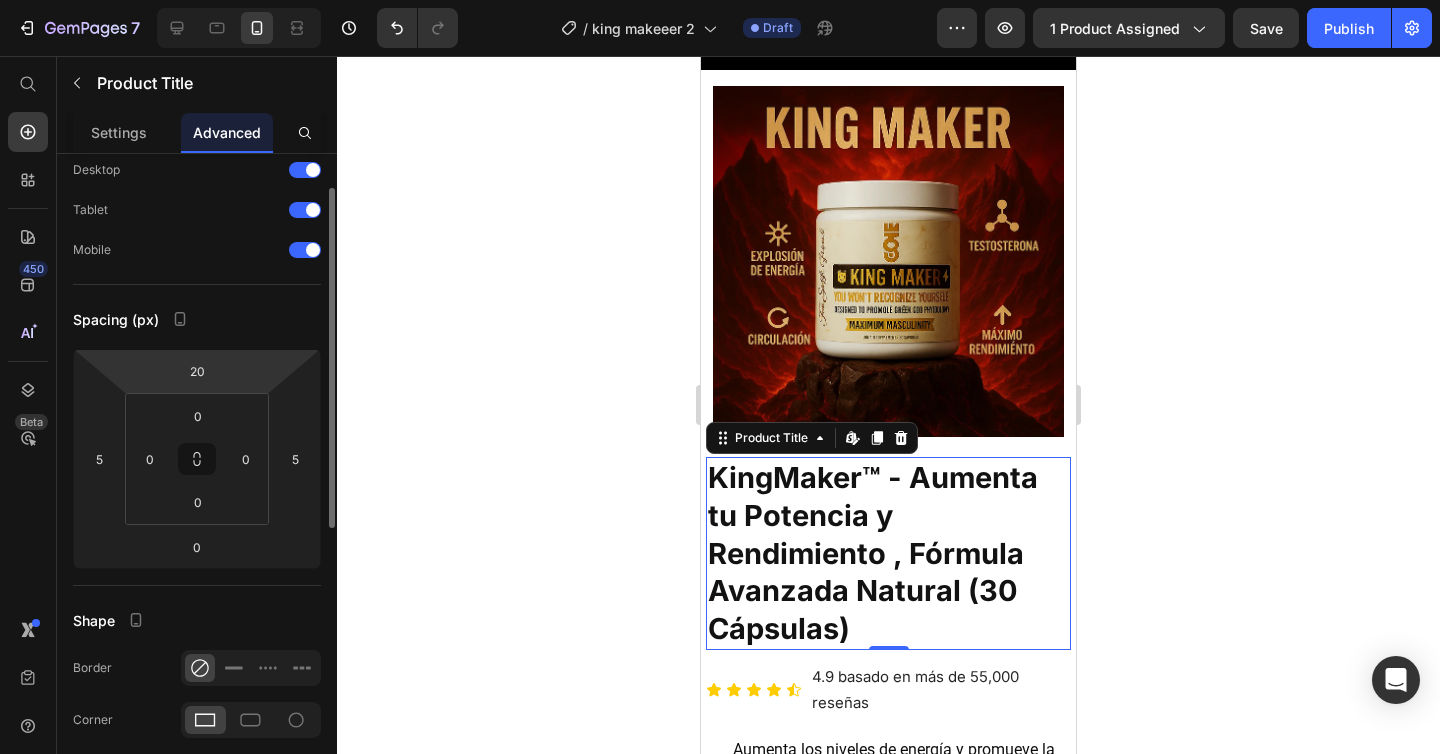 scroll, scrollTop: 73, scrollLeft: 0, axis: vertical 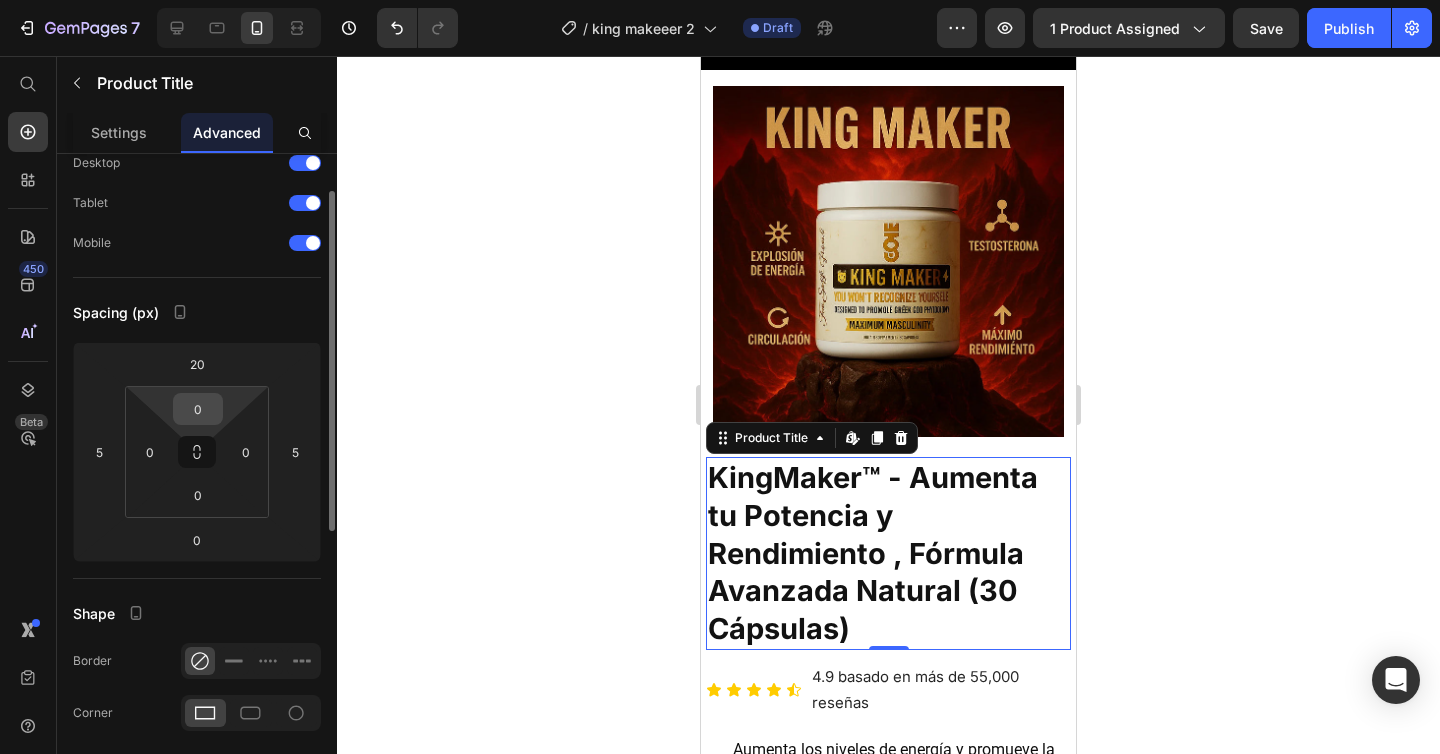 click on "0" at bounding box center (198, 409) 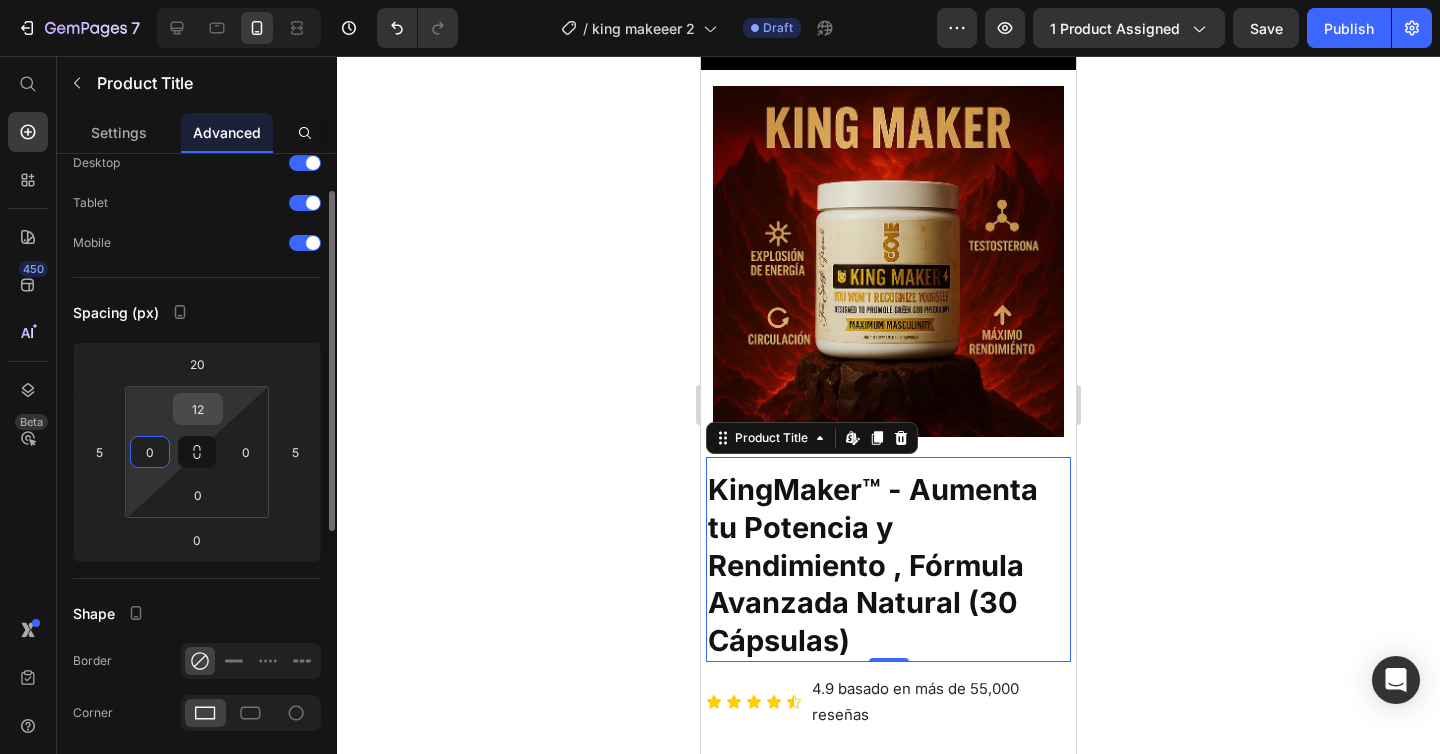 click on "12" at bounding box center [198, 409] 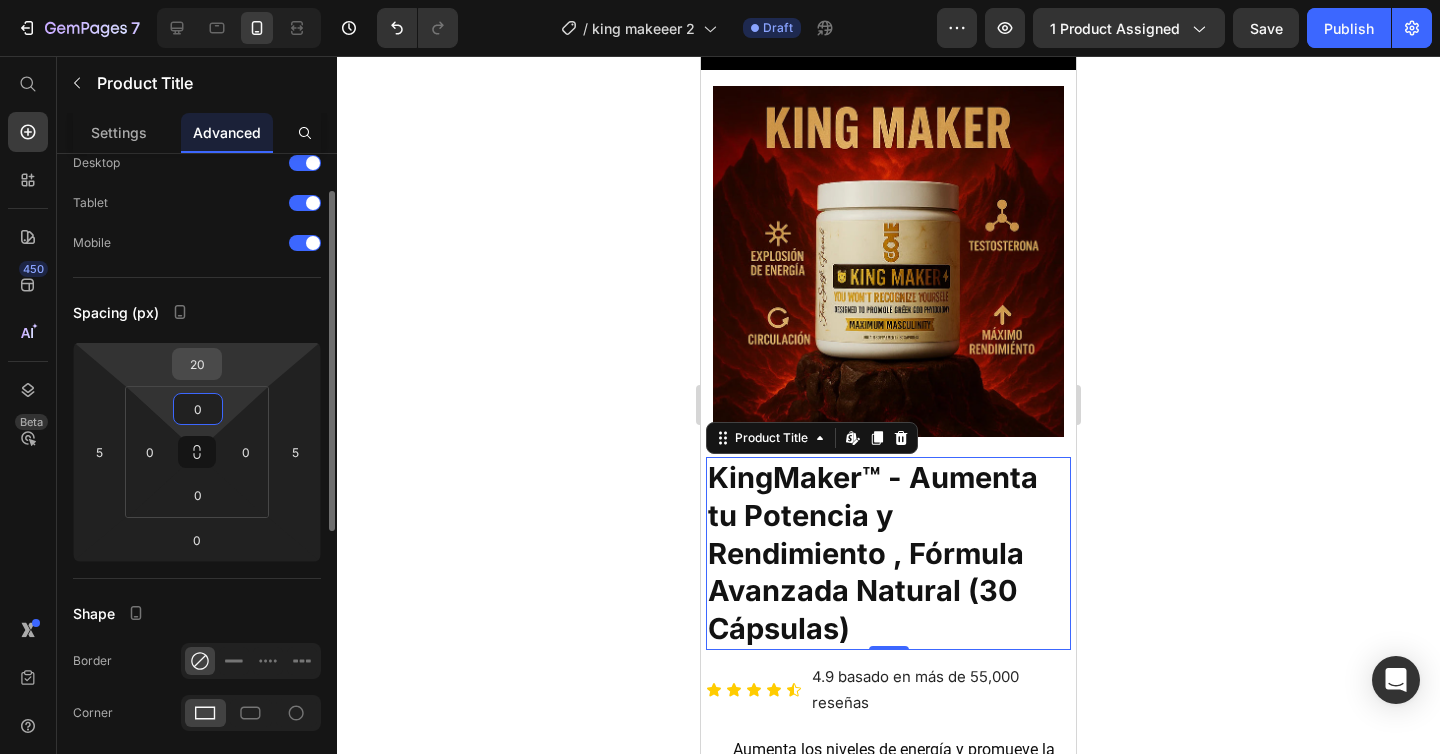 type on "0" 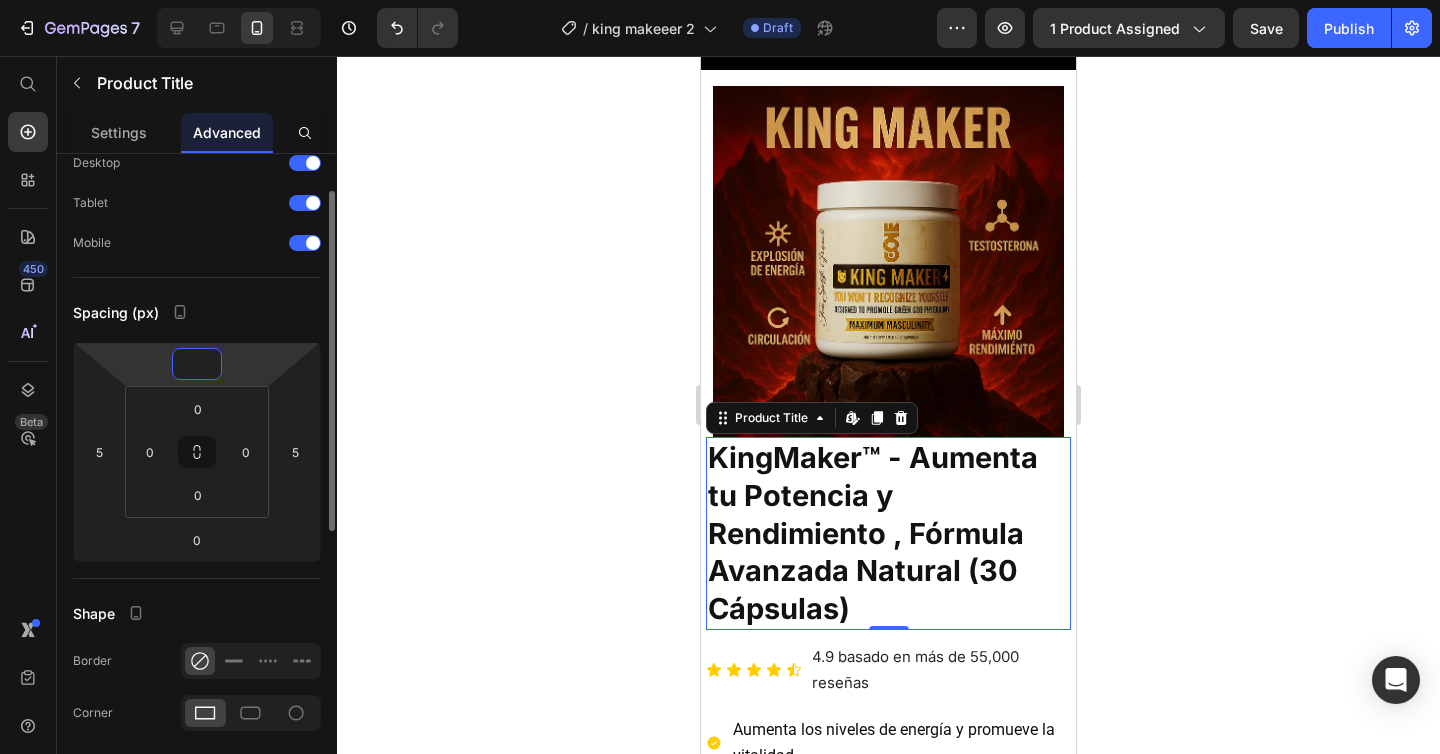 type on "-2" 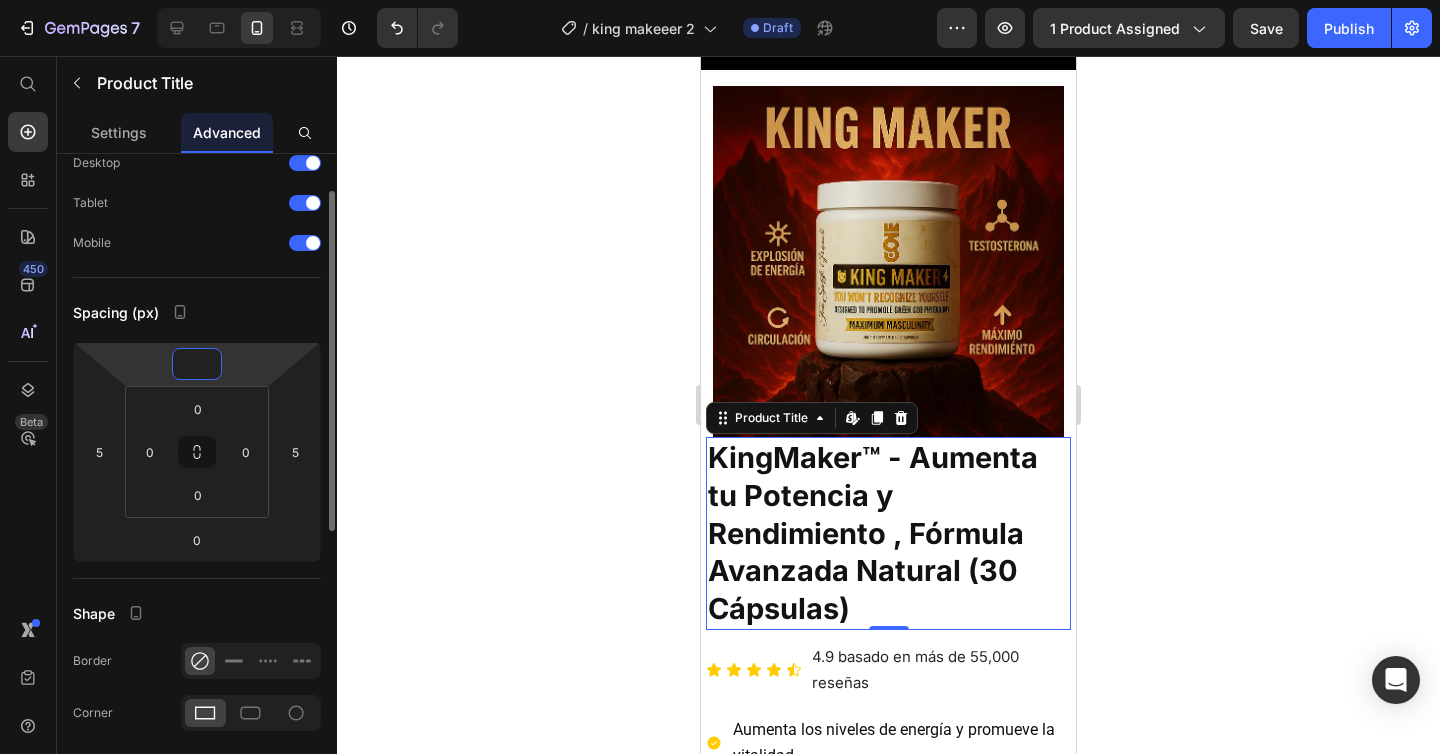 type on "0" 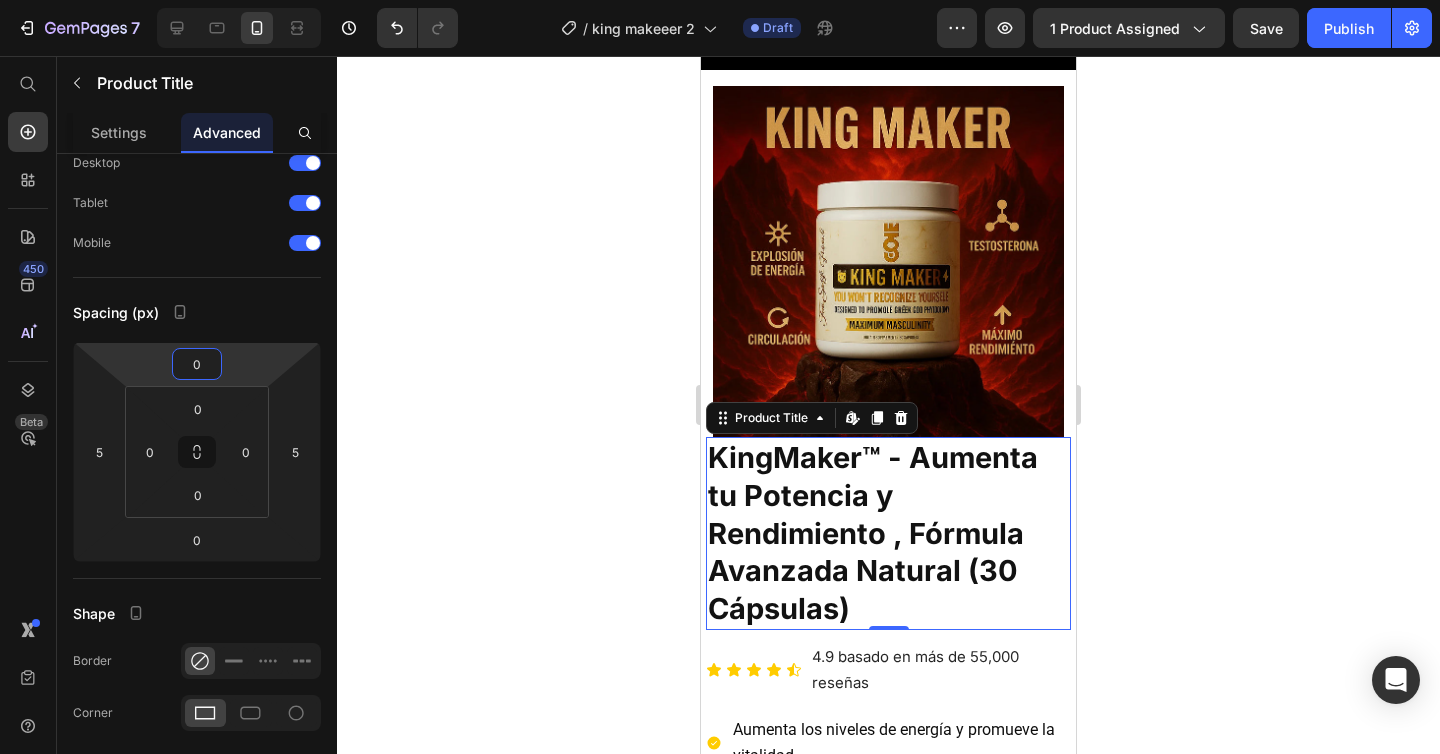 click 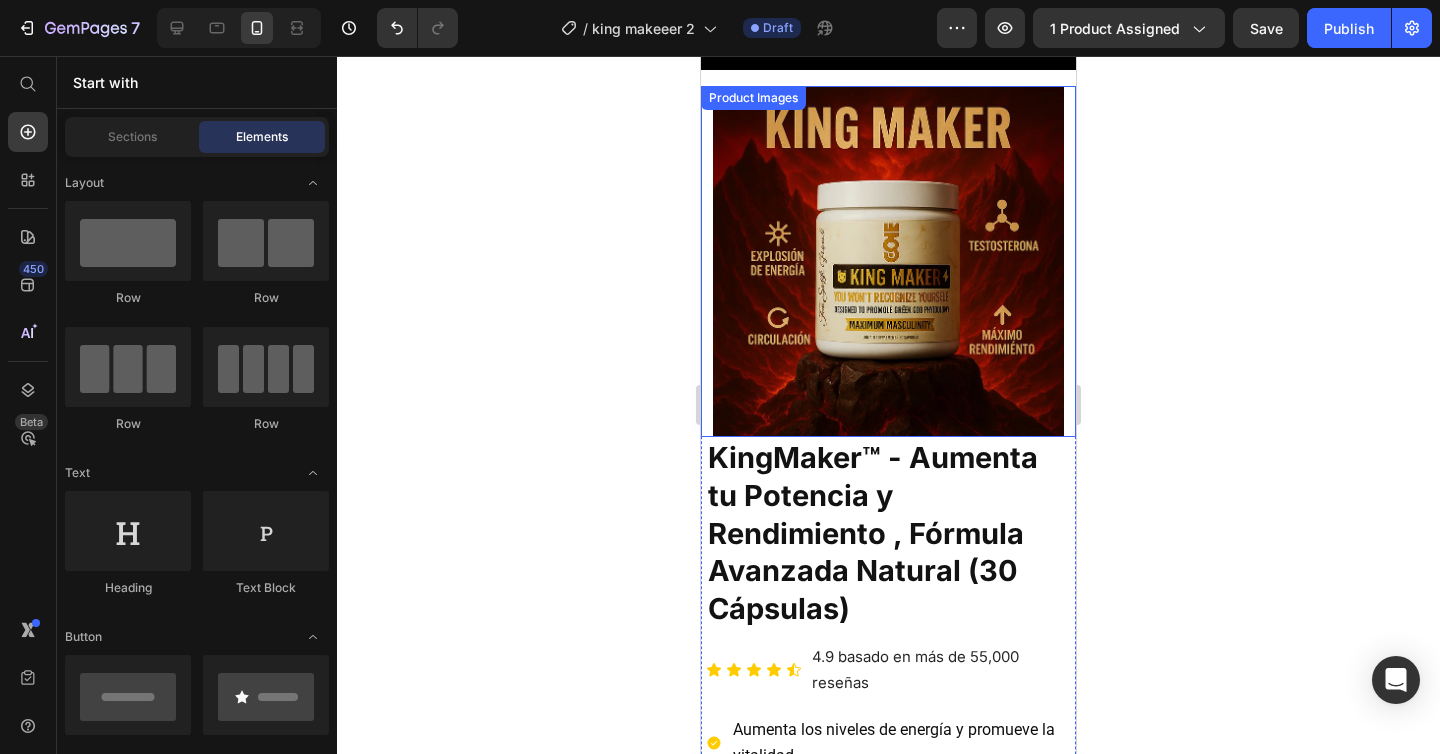 click at bounding box center (888, 261) 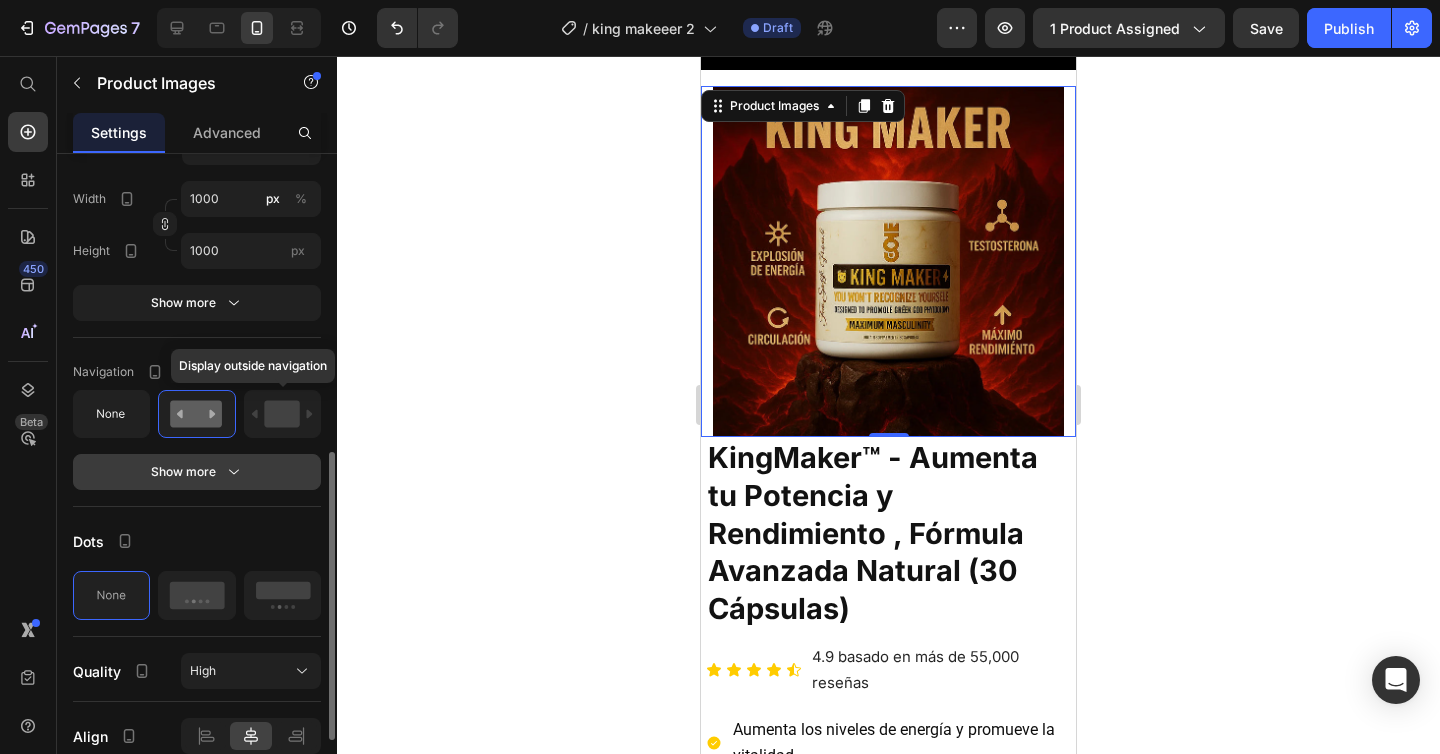 scroll, scrollTop: 755, scrollLeft: 0, axis: vertical 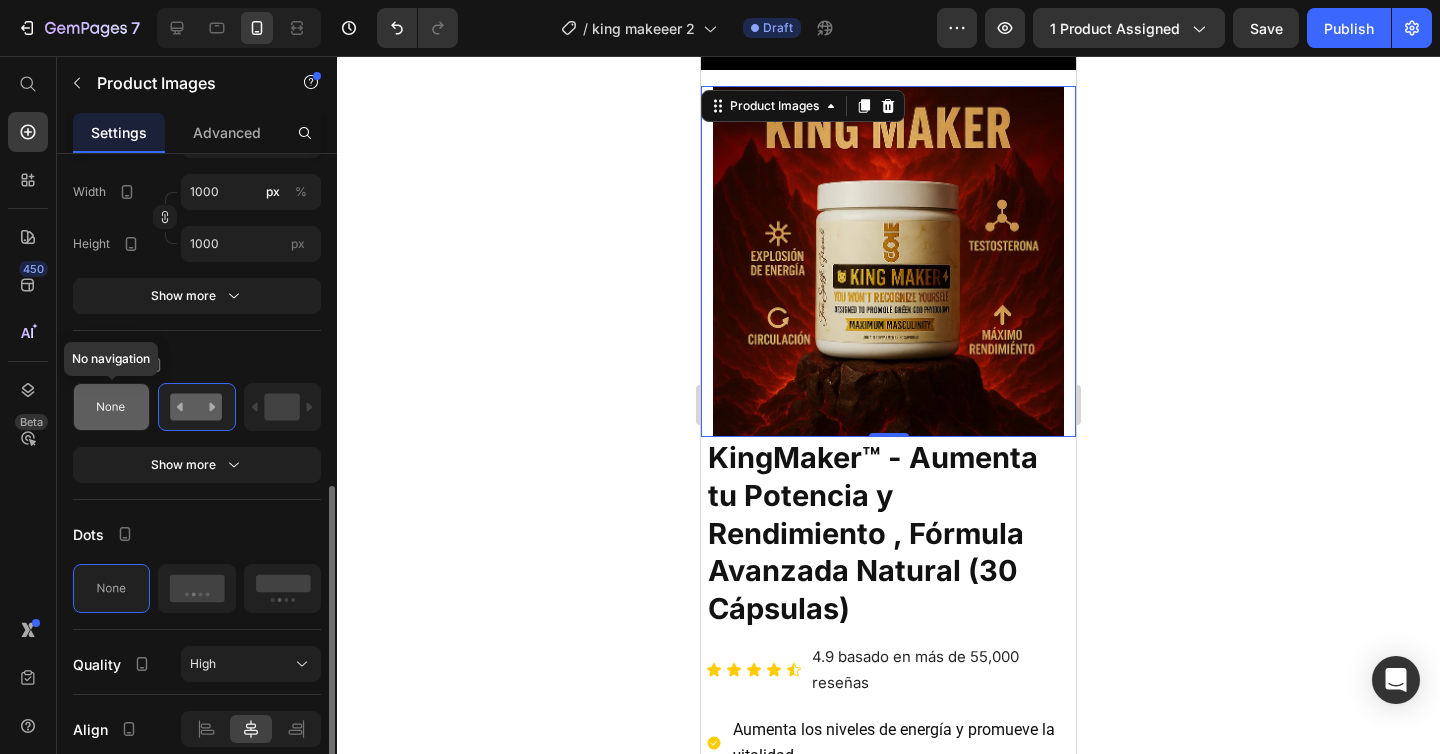 click 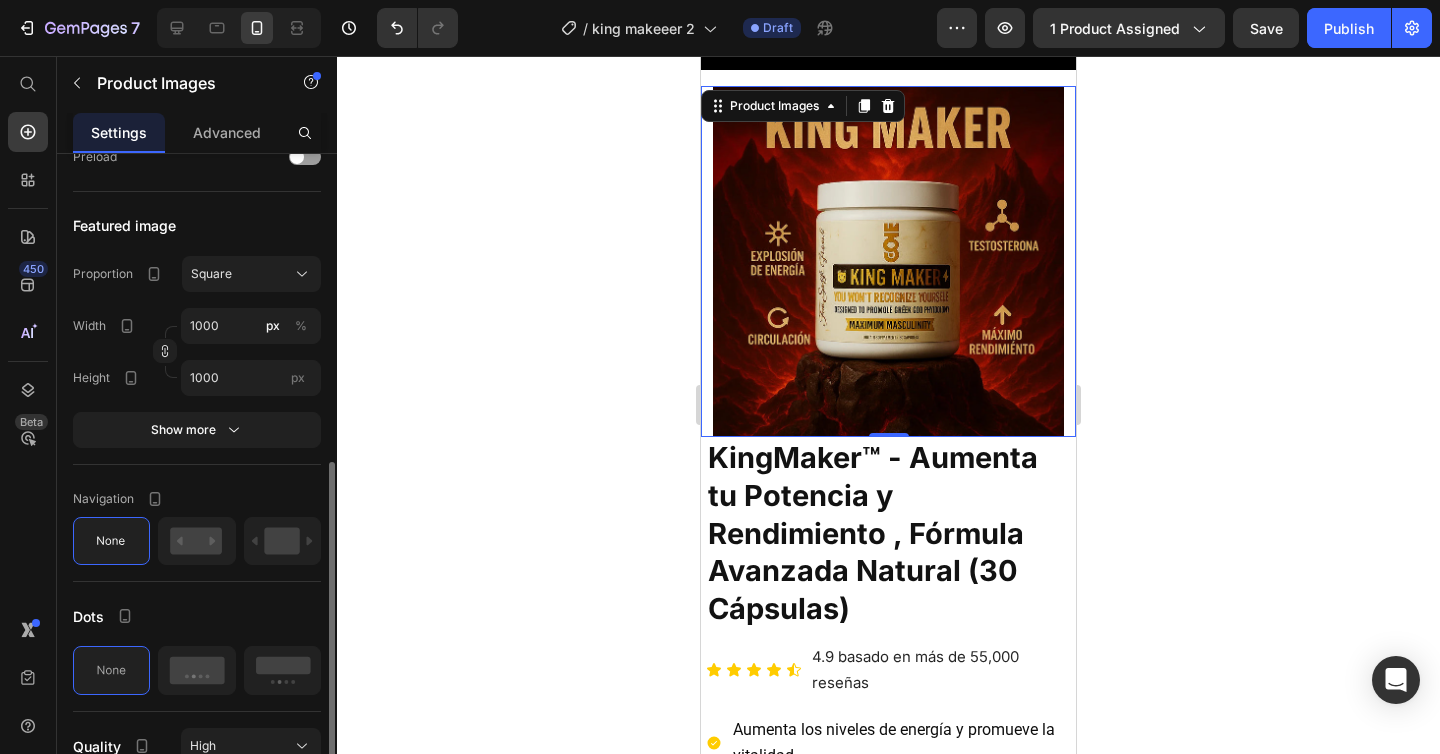 scroll, scrollTop: 614, scrollLeft: 0, axis: vertical 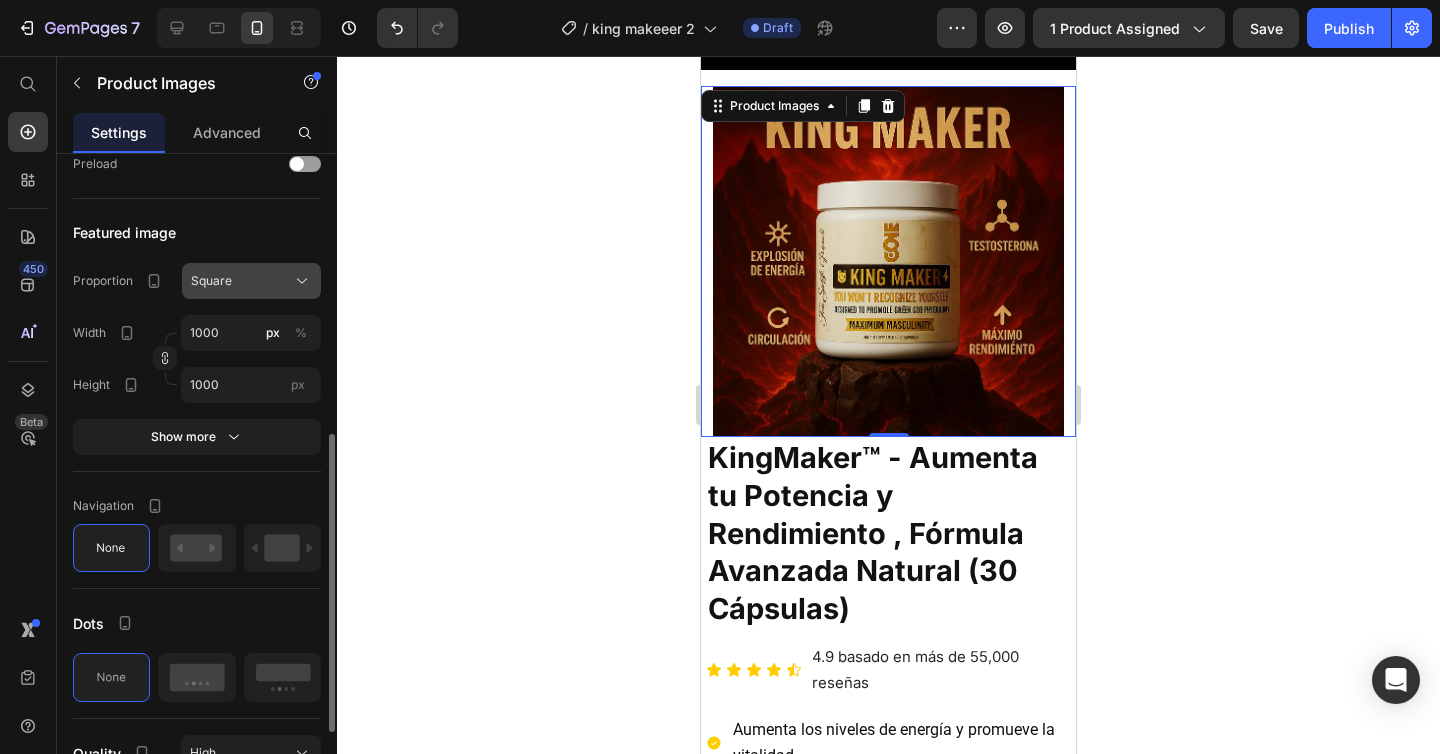 click on "Square" 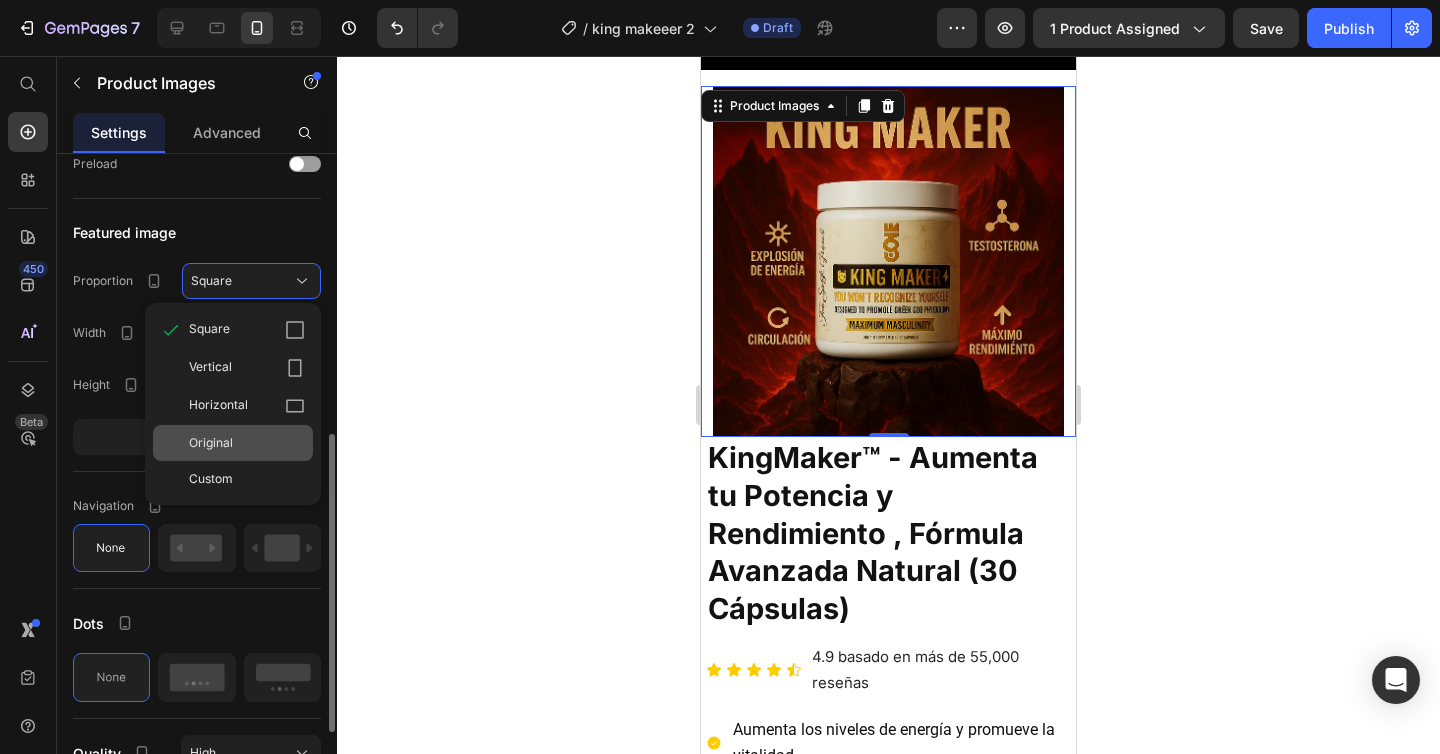 click on "Original" at bounding box center [247, 443] 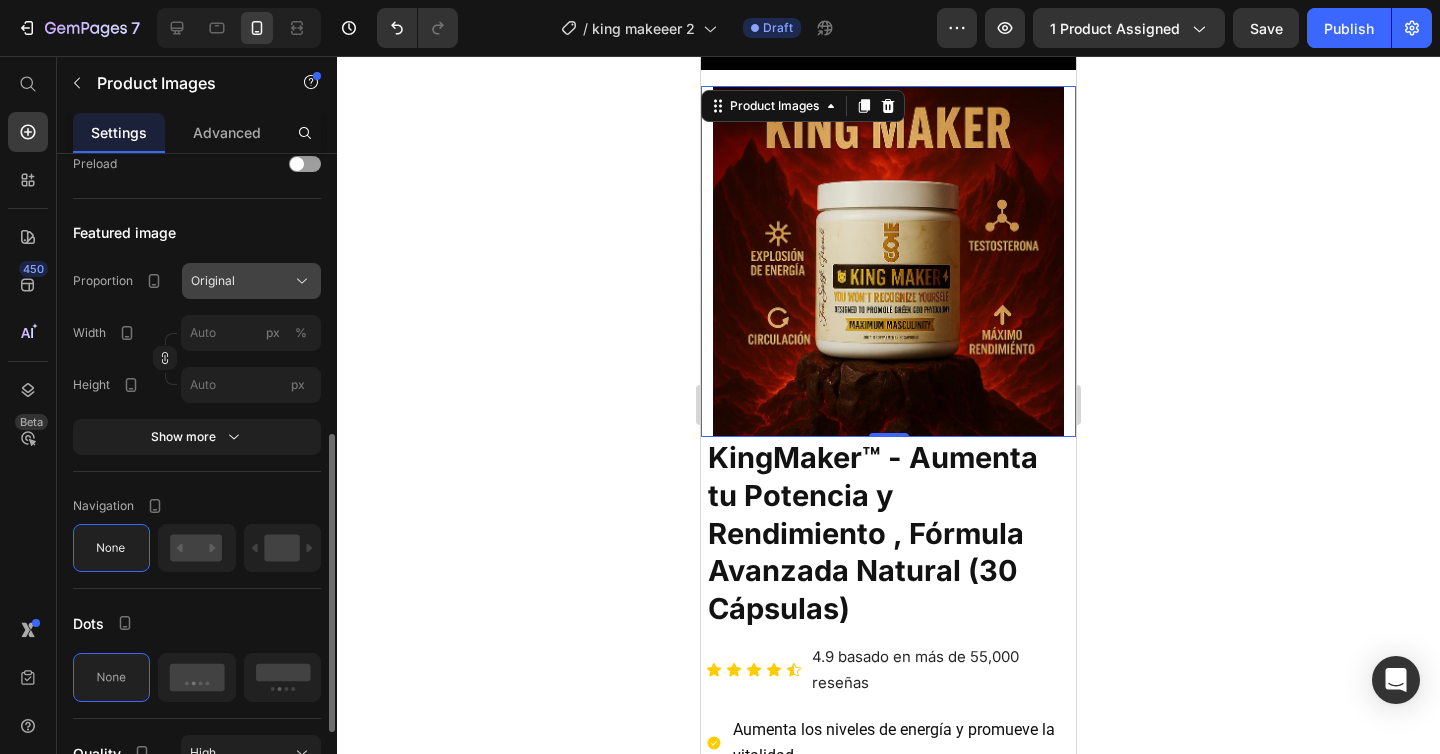 click on "Original" at bounding box center [251, 281] 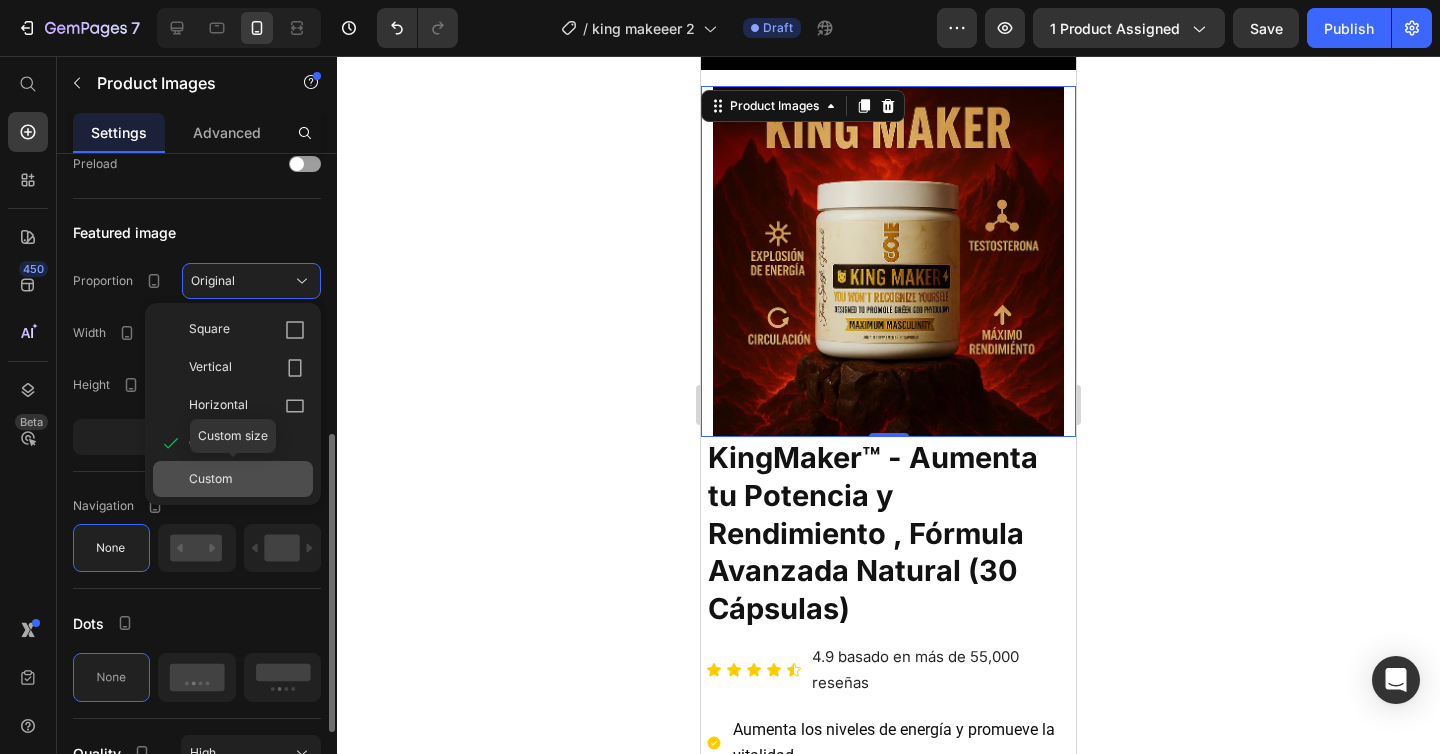 click on "Custom" at bounding box center (211, 479) 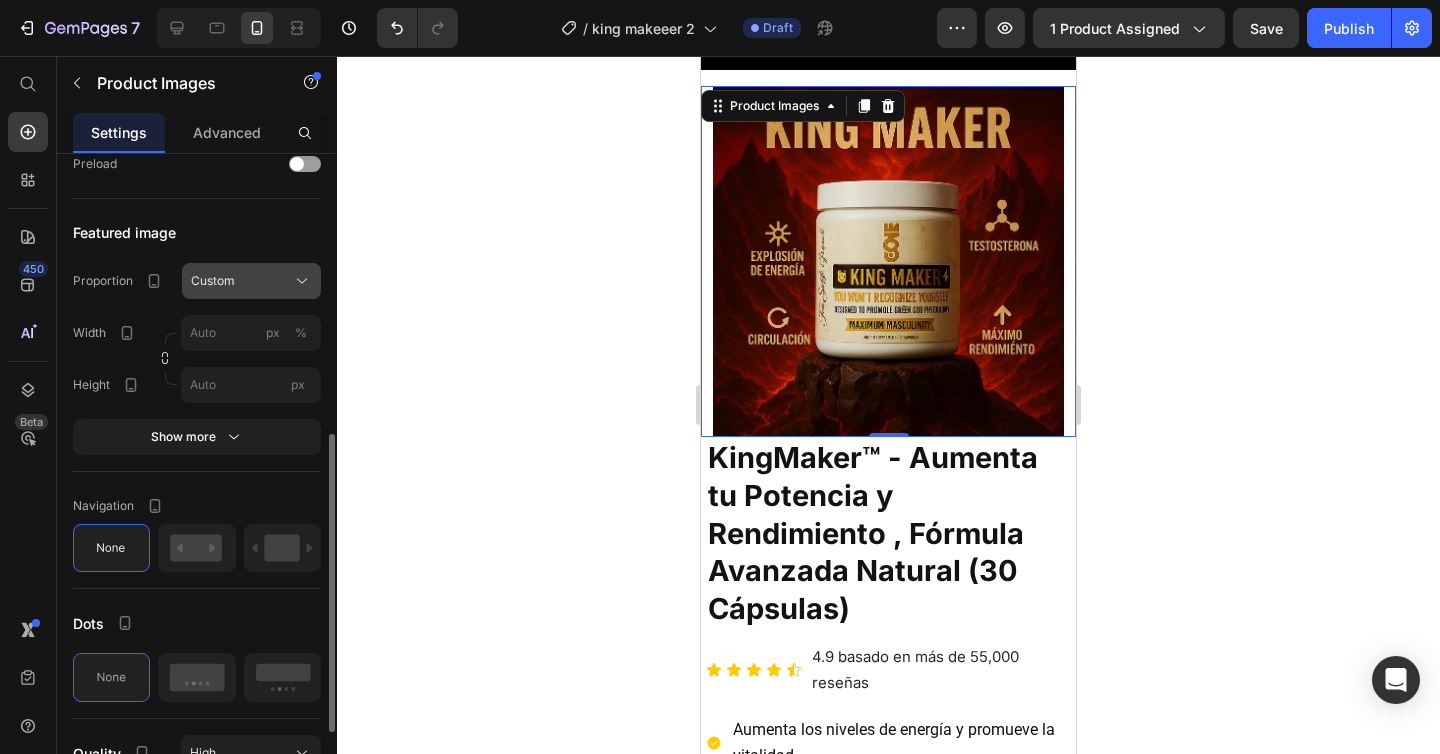 click on "Custom" at bounding box center [251, 281] 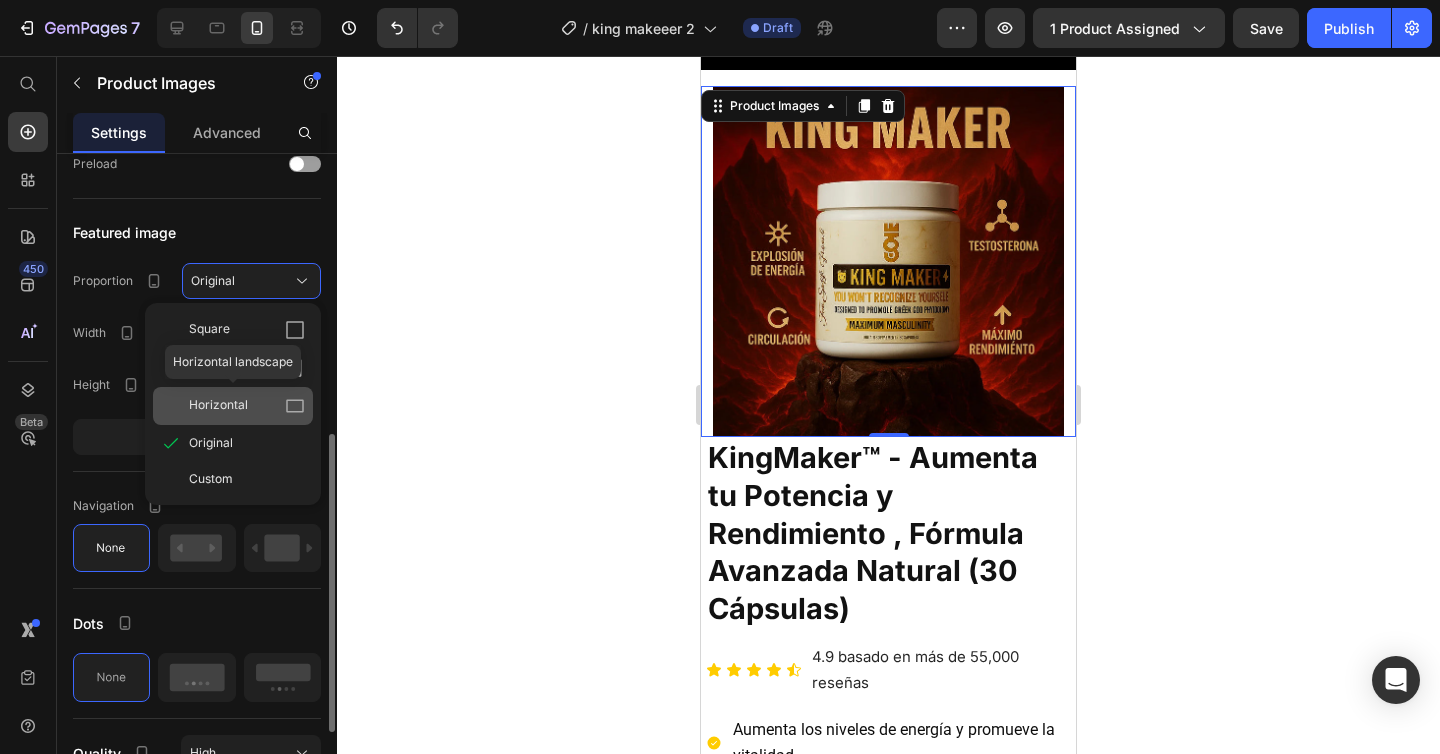 click on "Horizontal" at bounding box center (218, 406) 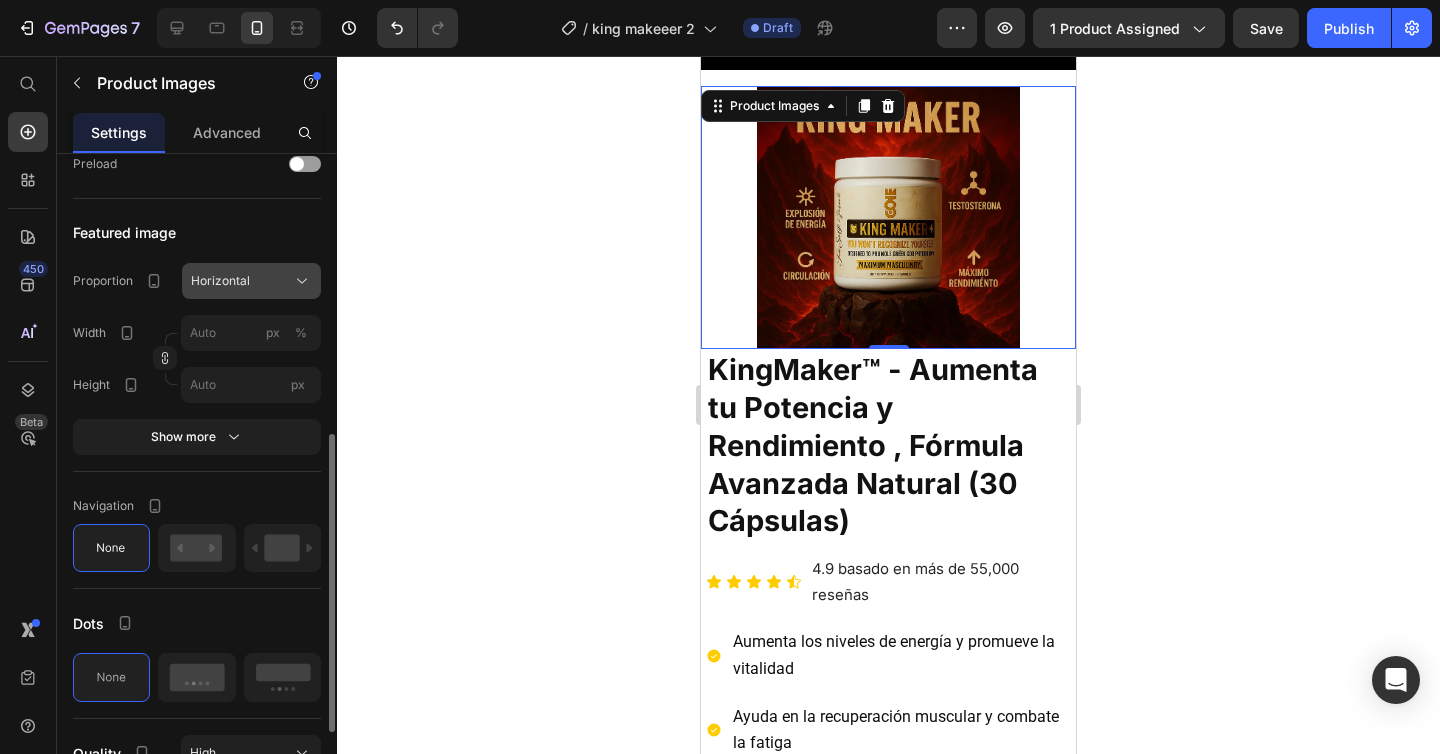 click on "Horizontal" at bounding box center [251, 281] 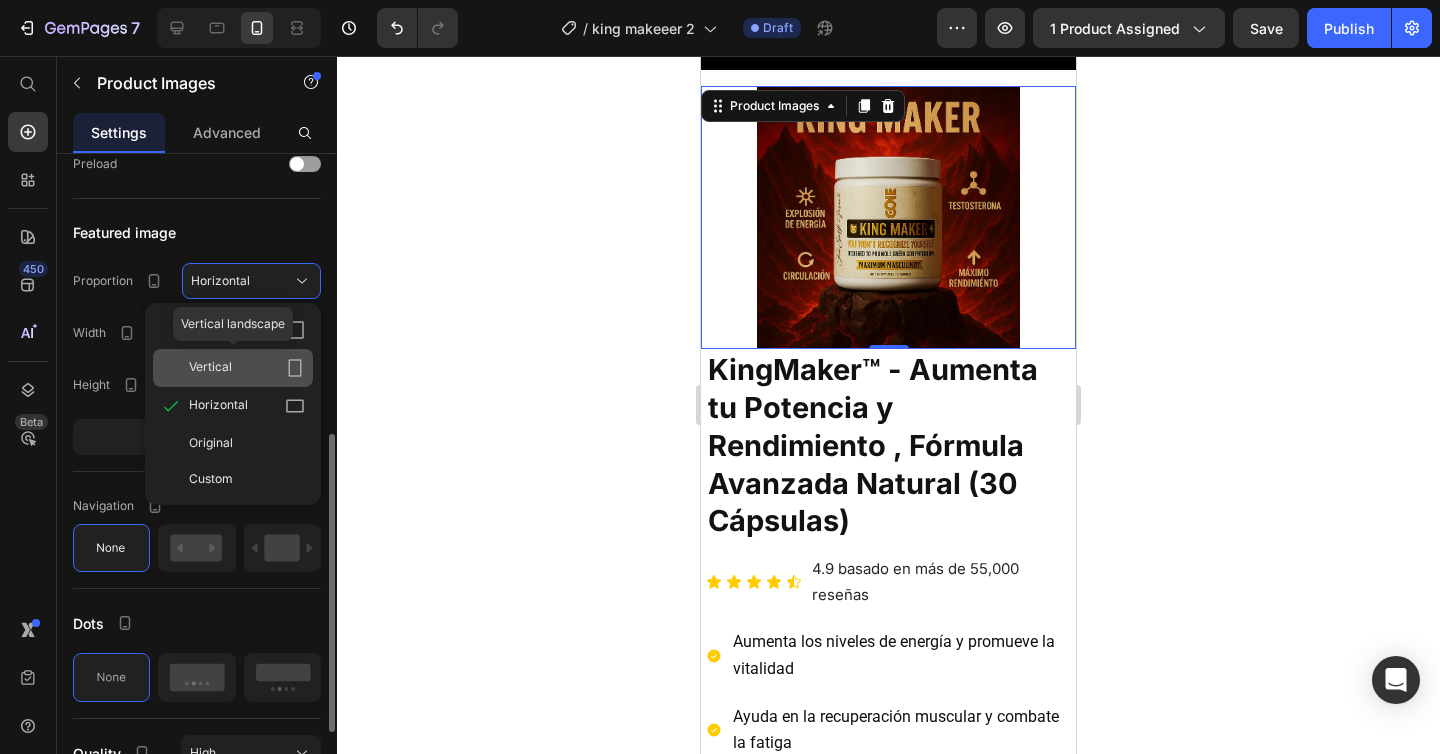 click on "Vertical" at bounding box center (247, 368) 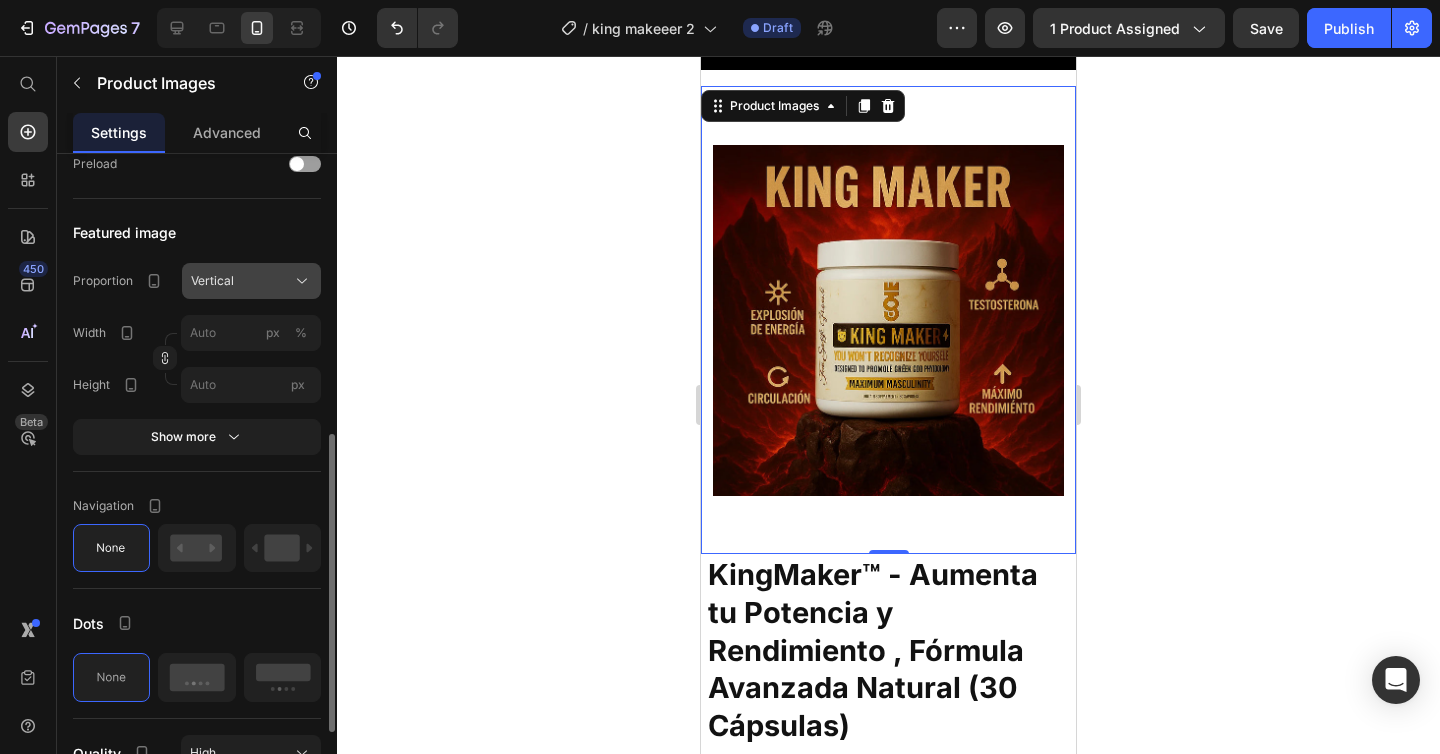 click on "Vertical" 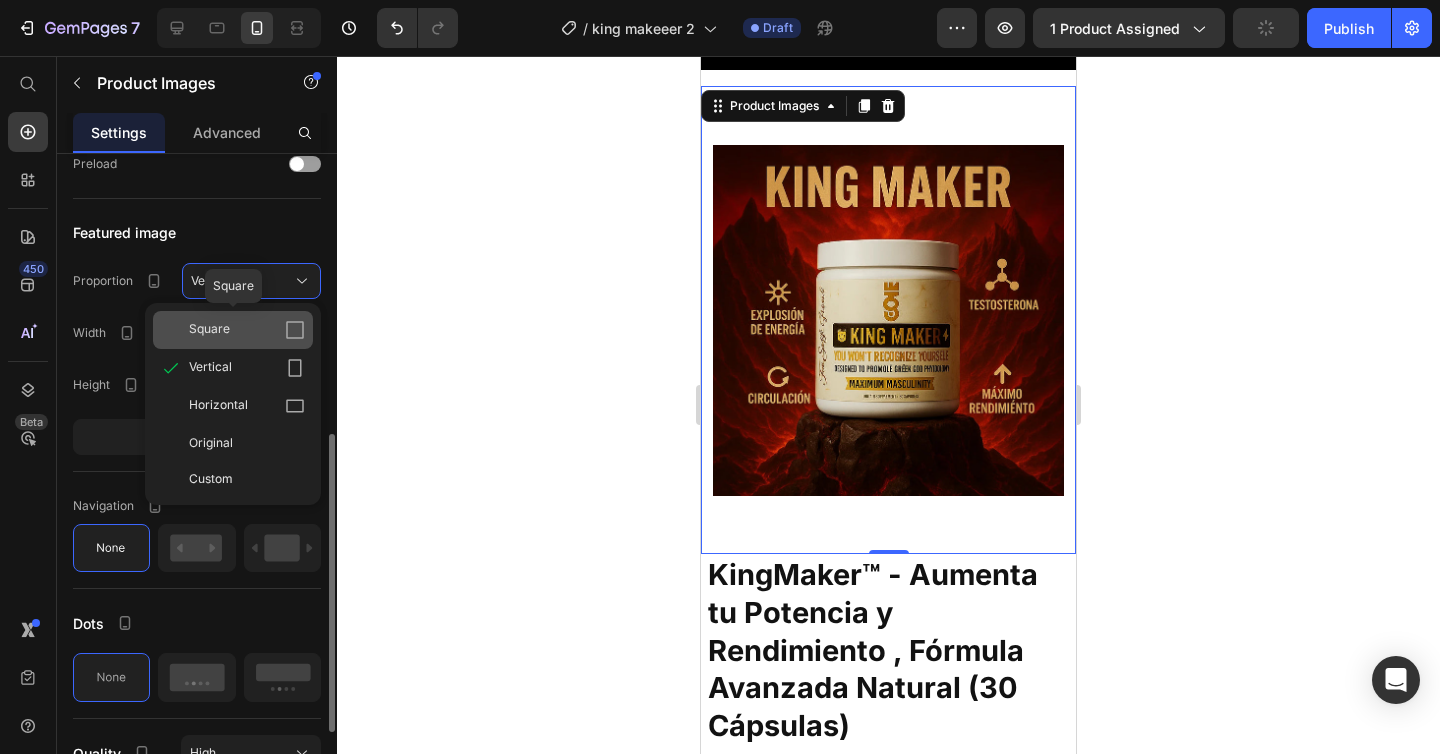 click on "Square" 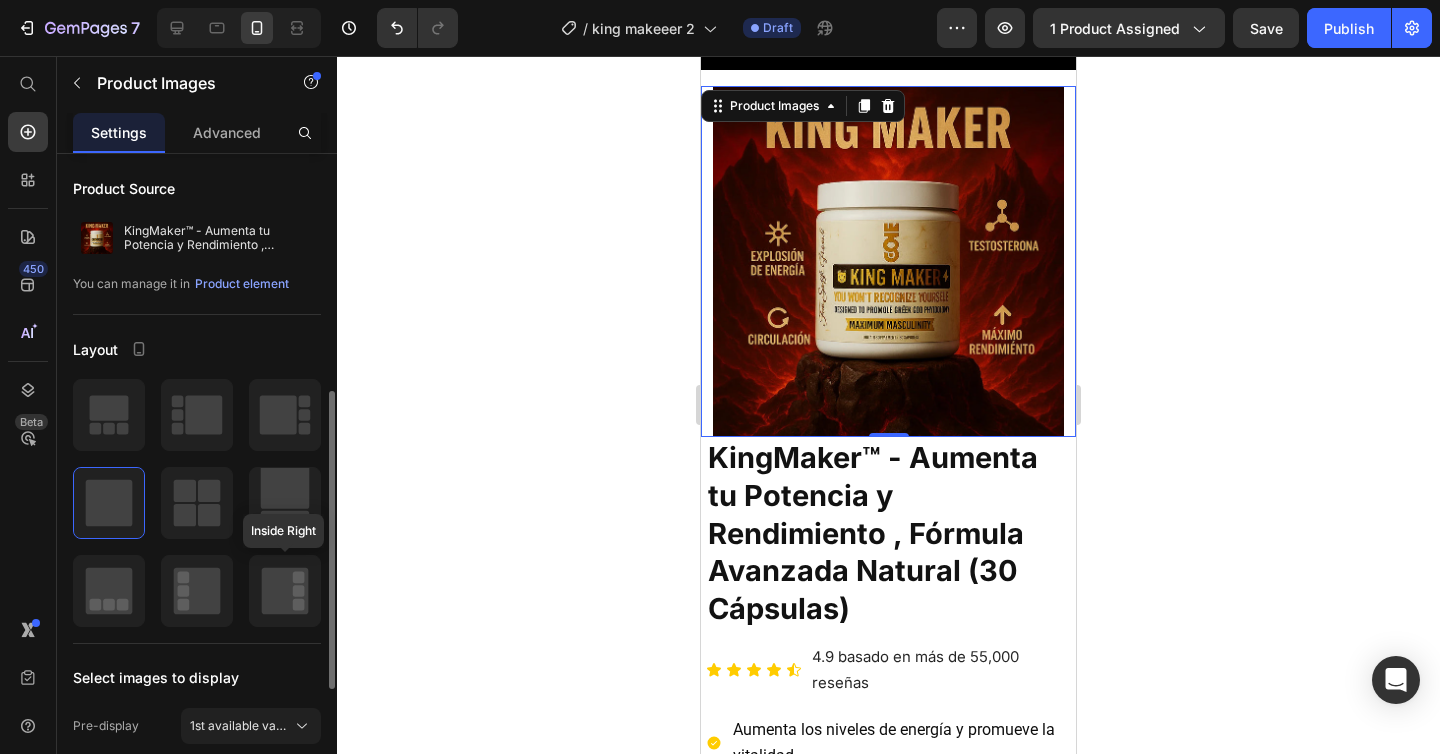 scroll, scrollTop: 0, scrollLeft: 0, axis: both 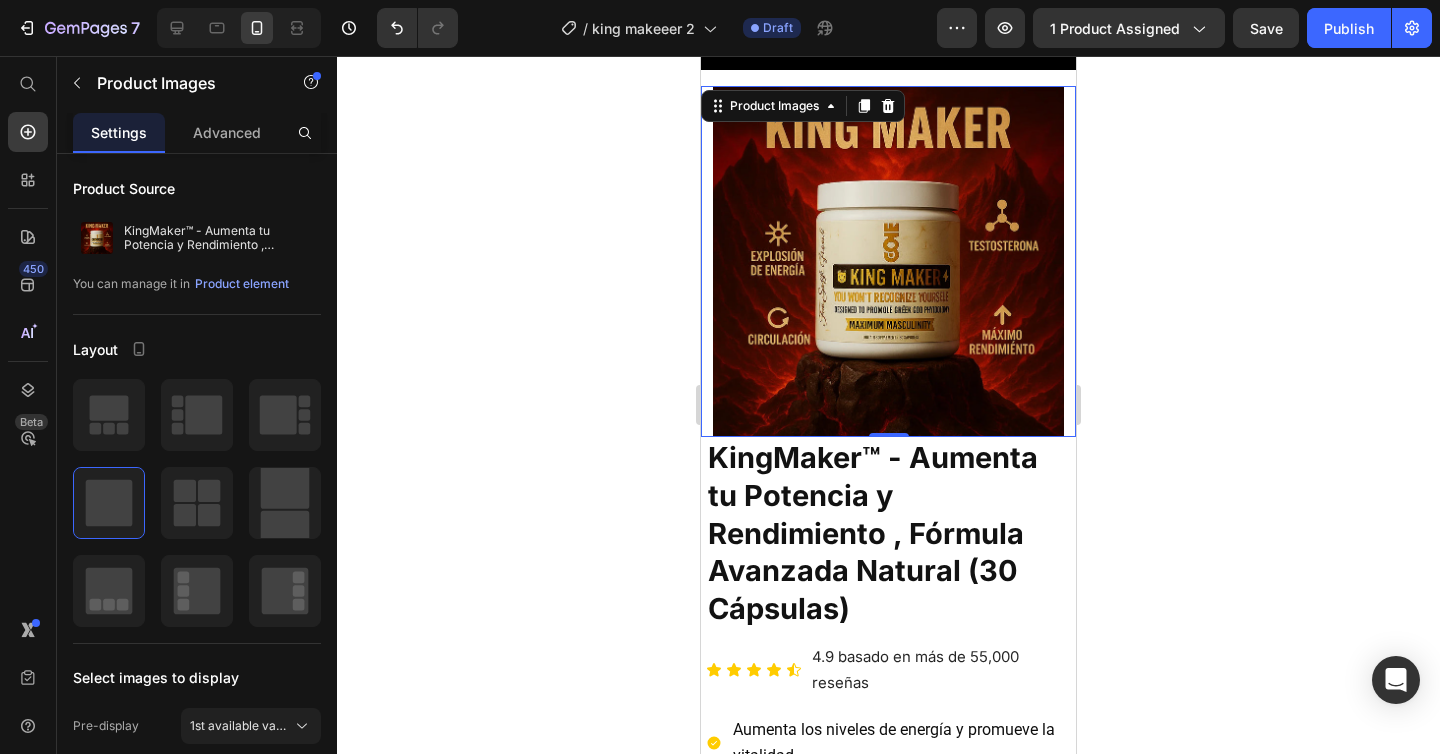 click 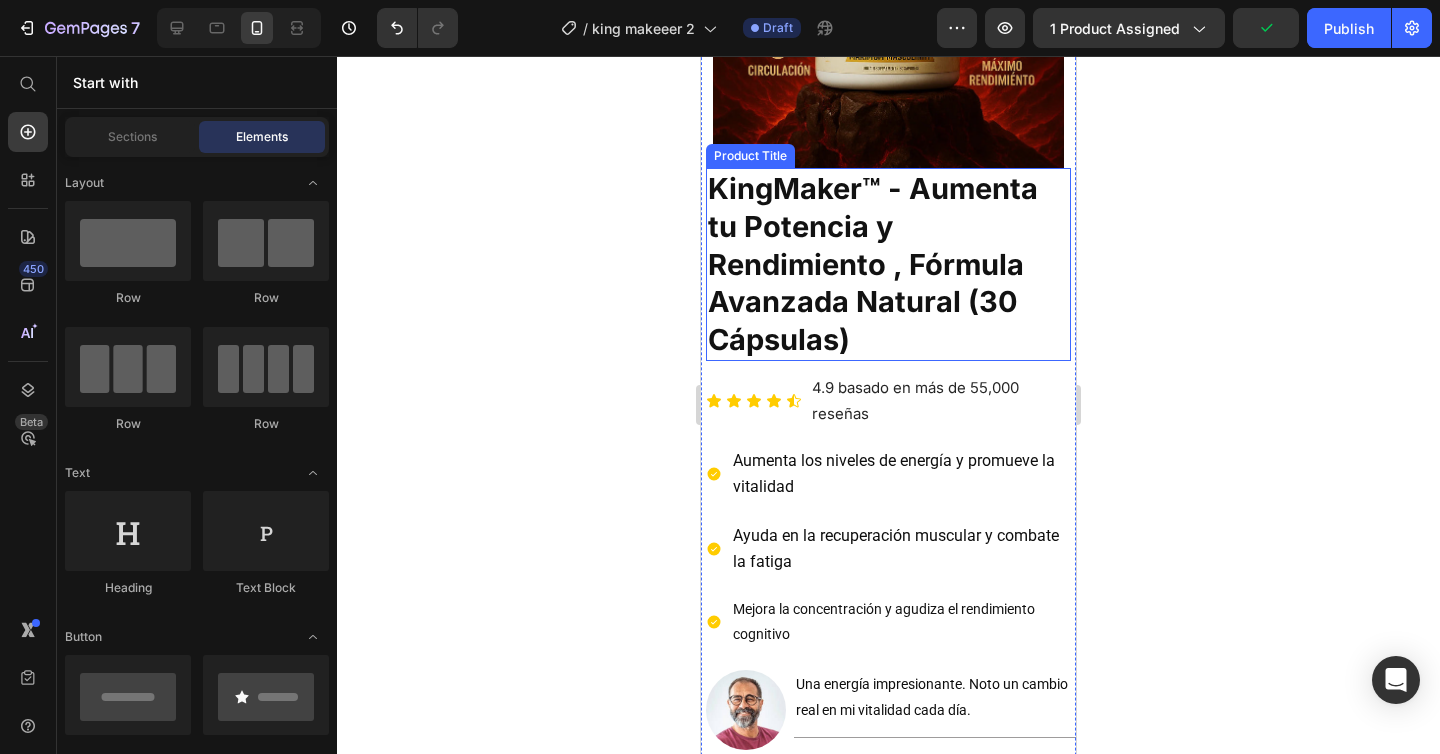 scroll, scrollTop: 366, scrollLeft: 0, axis: vertical 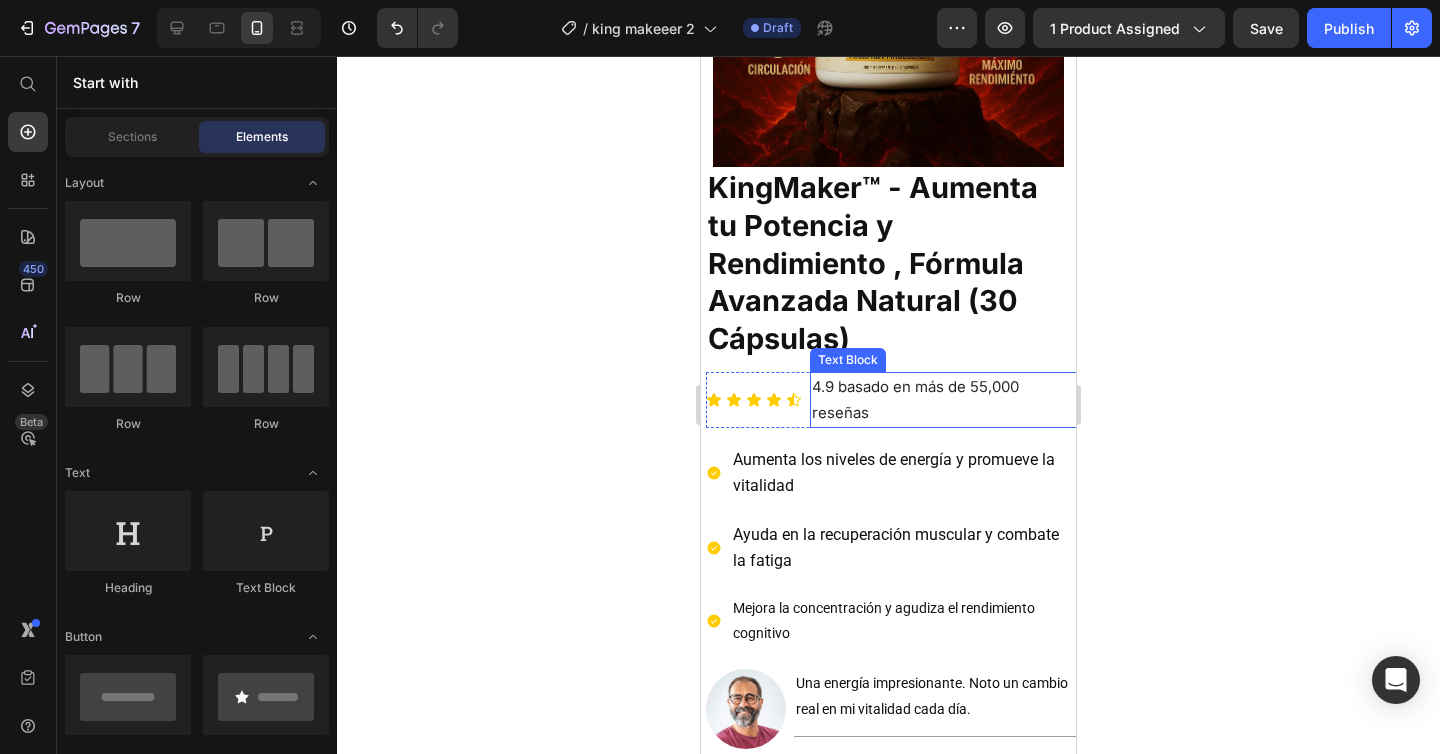 click on "4.9 basado en más de 55,000 reseñas" at bounding box center [915, 400] 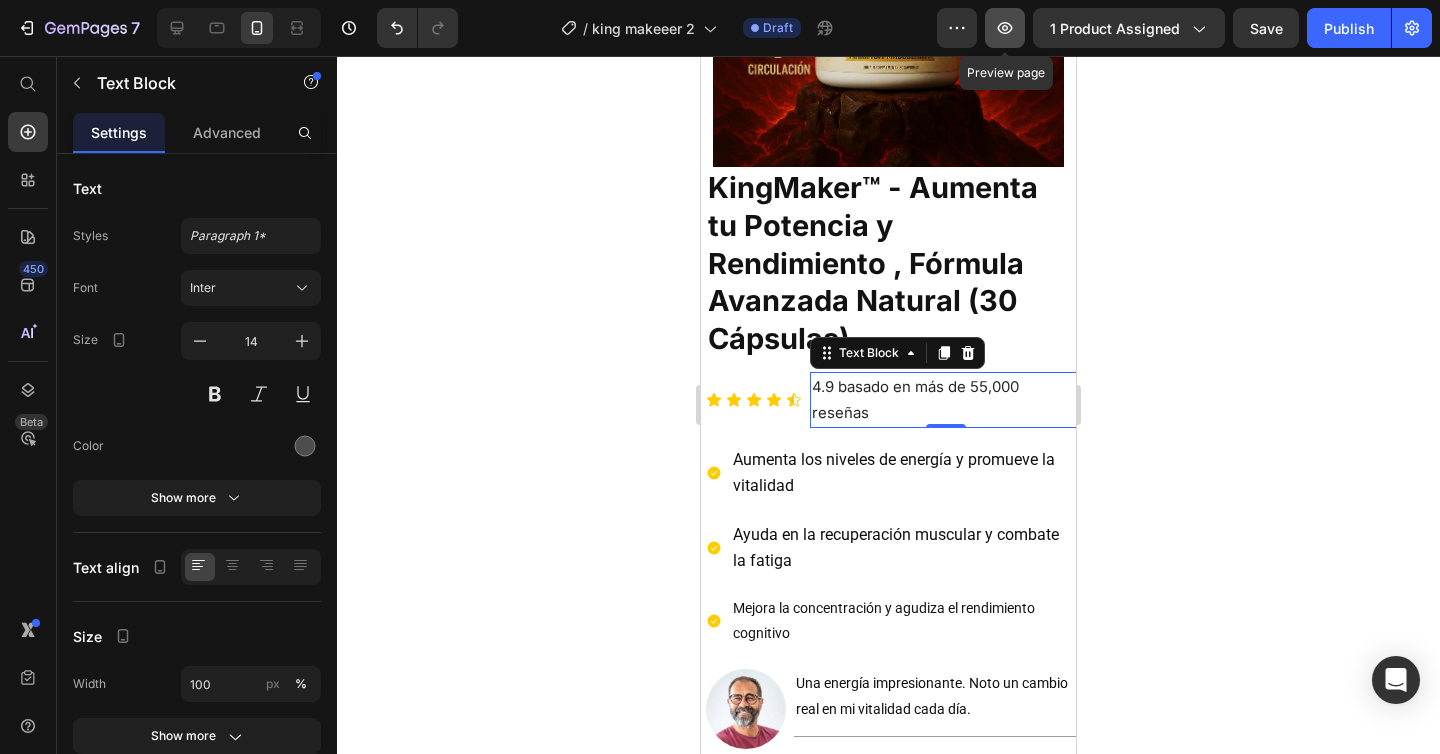 click 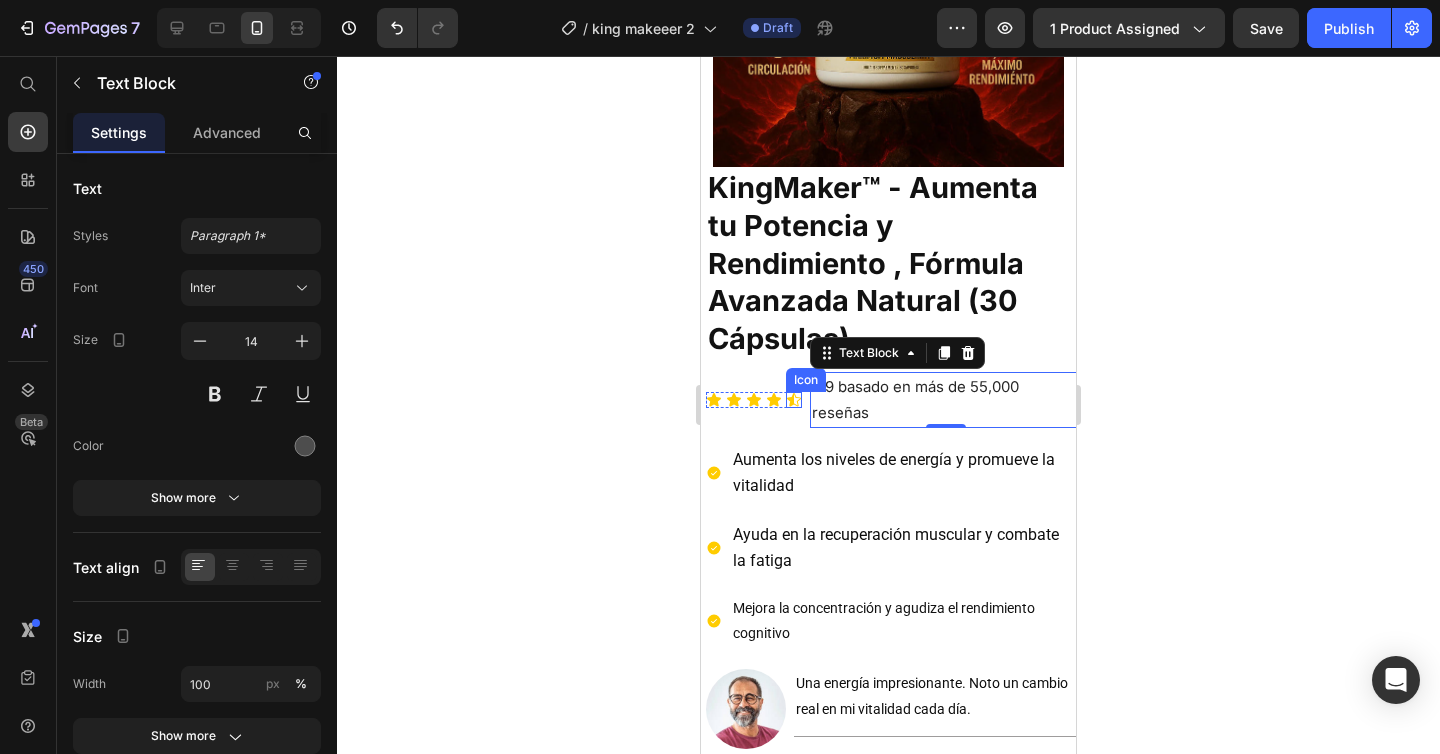 click 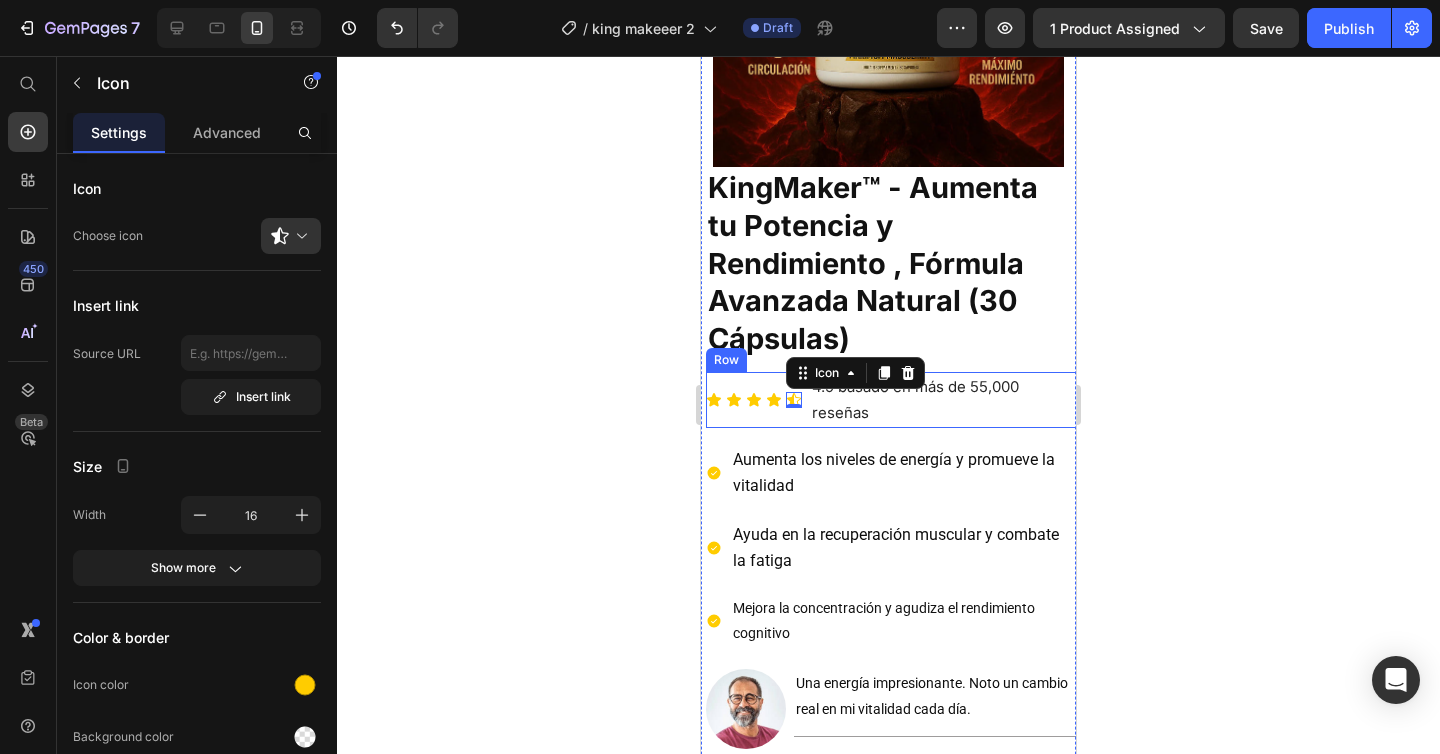 click on "Icon Icon Icon Icon Icon   0 Icon List" at bounding box center (754, 400) 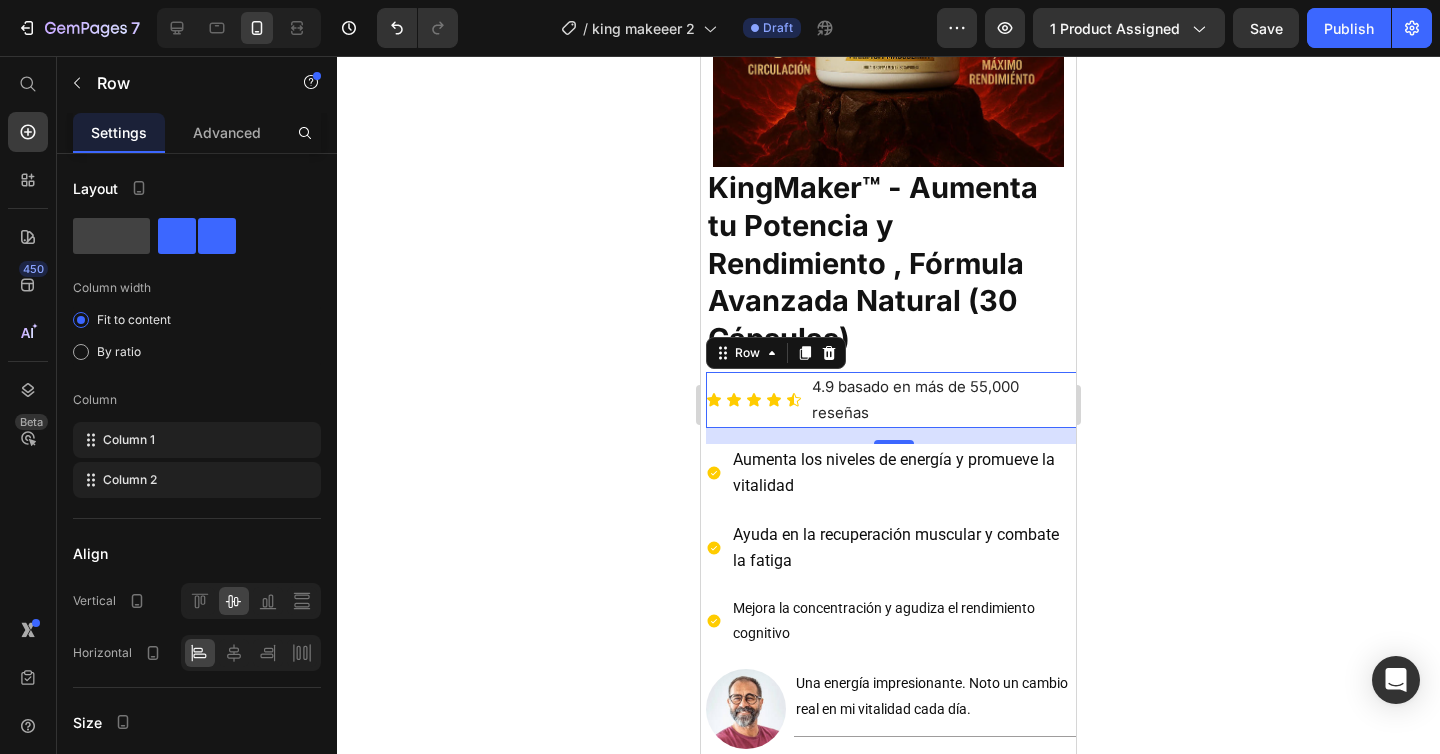 click on "Icon Icon Icon Icon Icon Icon List" at bounding box center [754, 400] 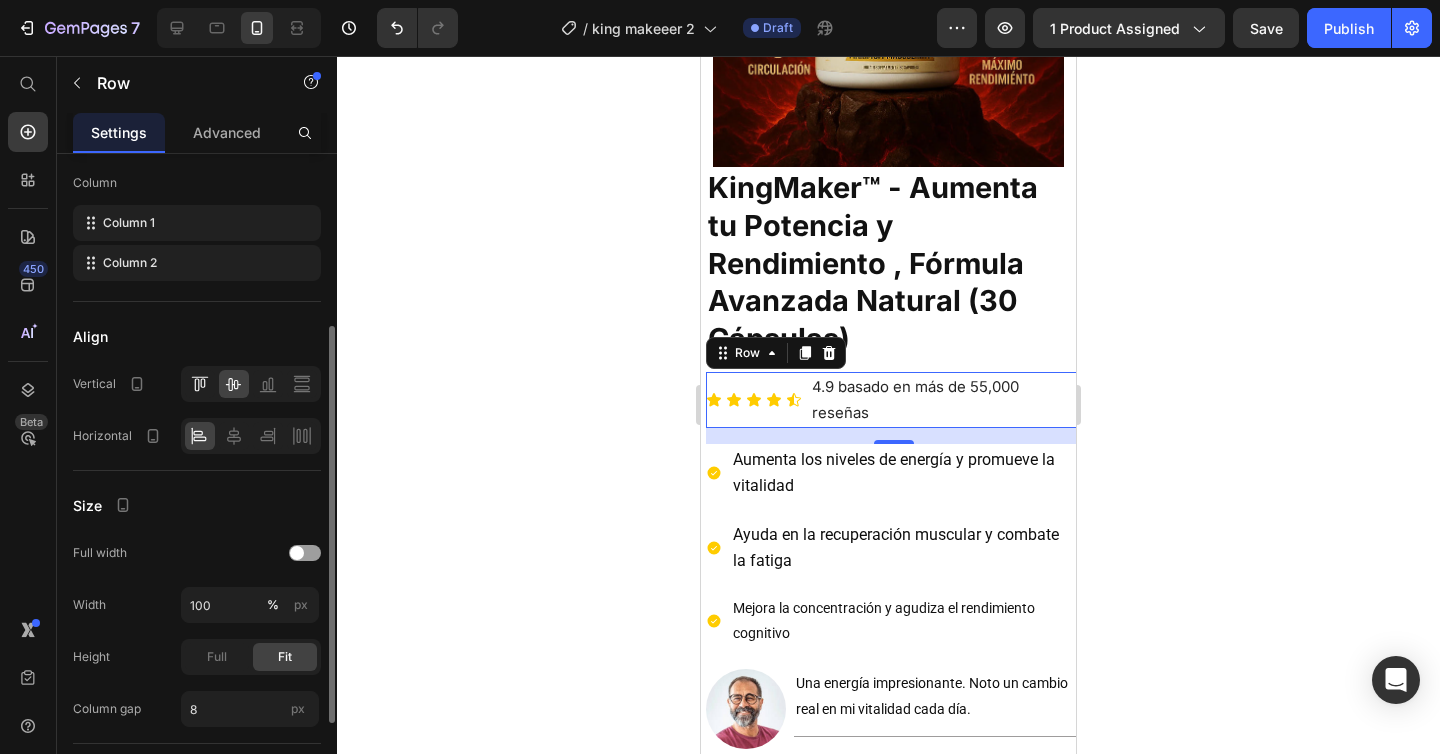 scroll, scrollTop: 275, scrollLeft: 0, axis: vertical 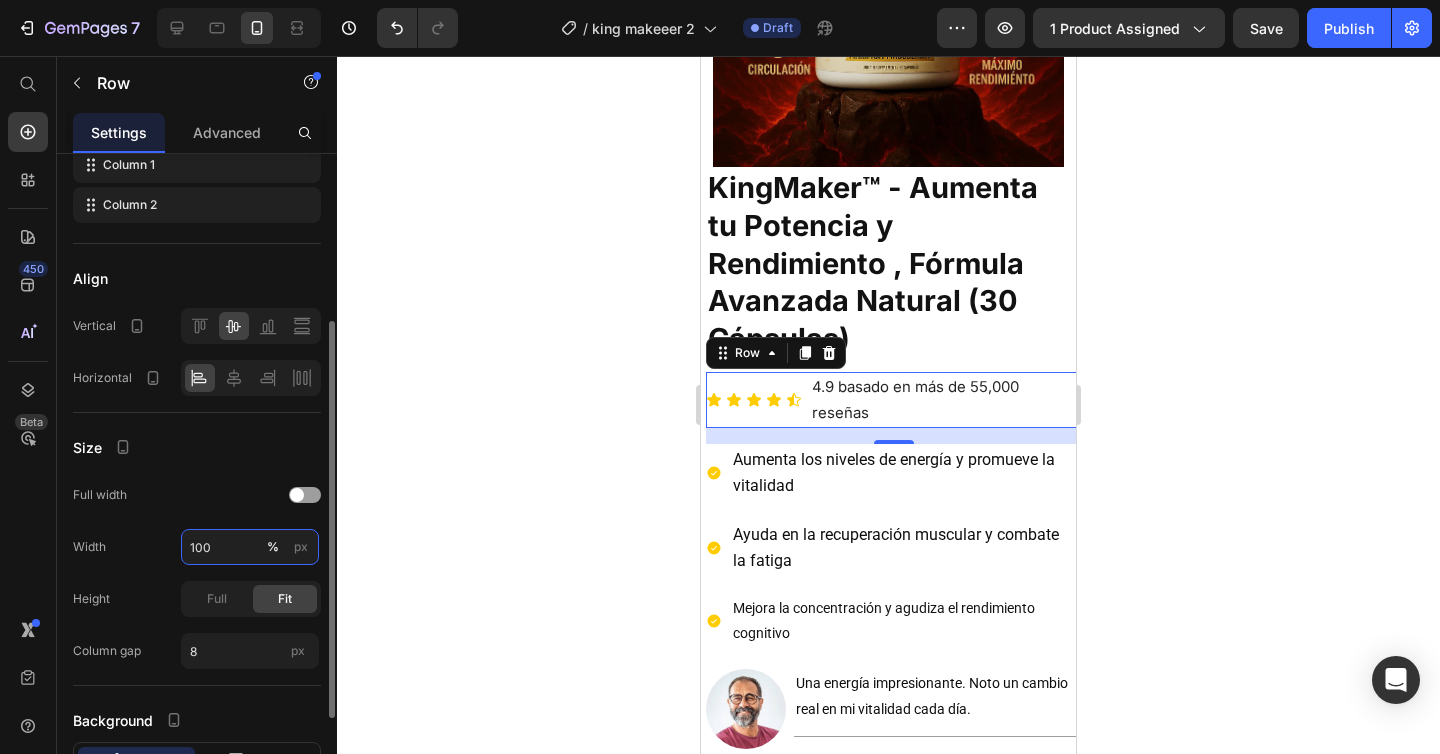 click on "100" at bounding box center (250, 547) 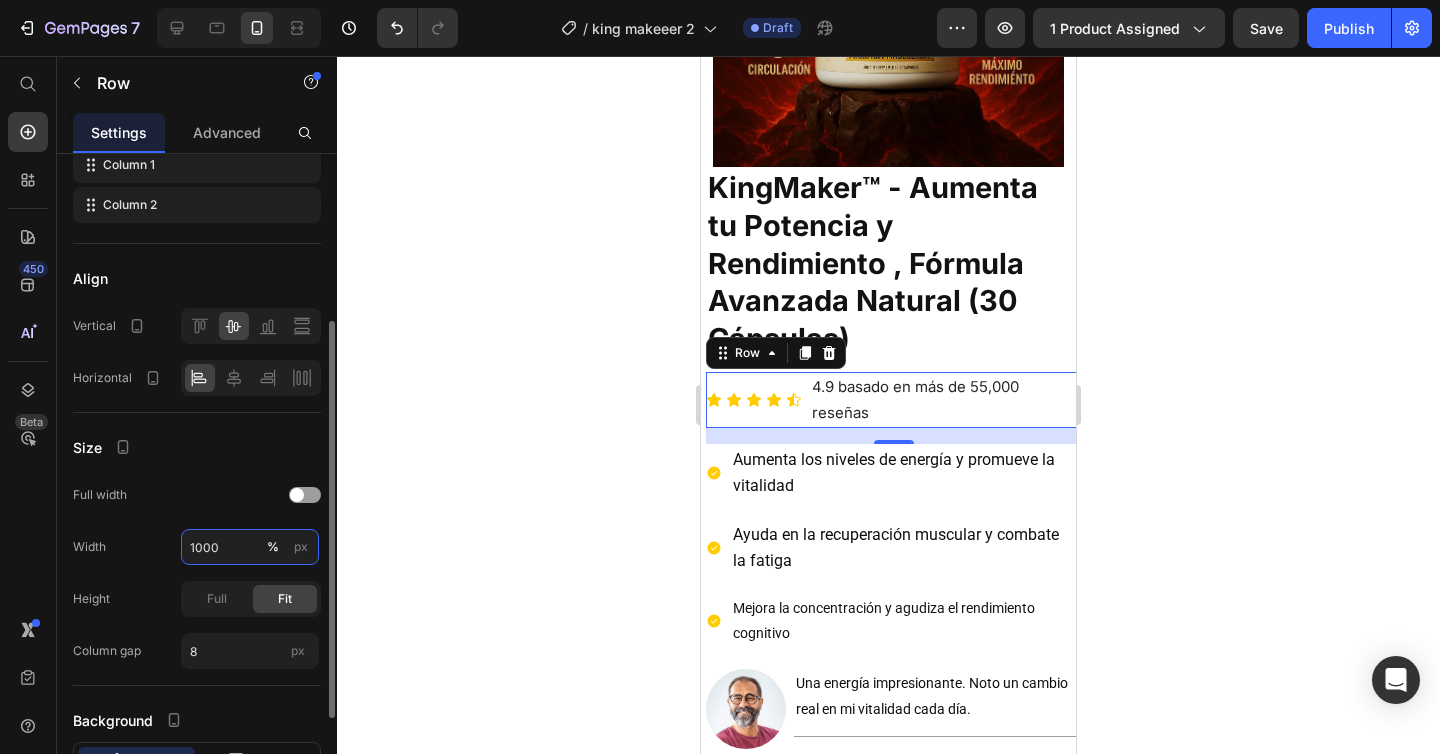type on "100" 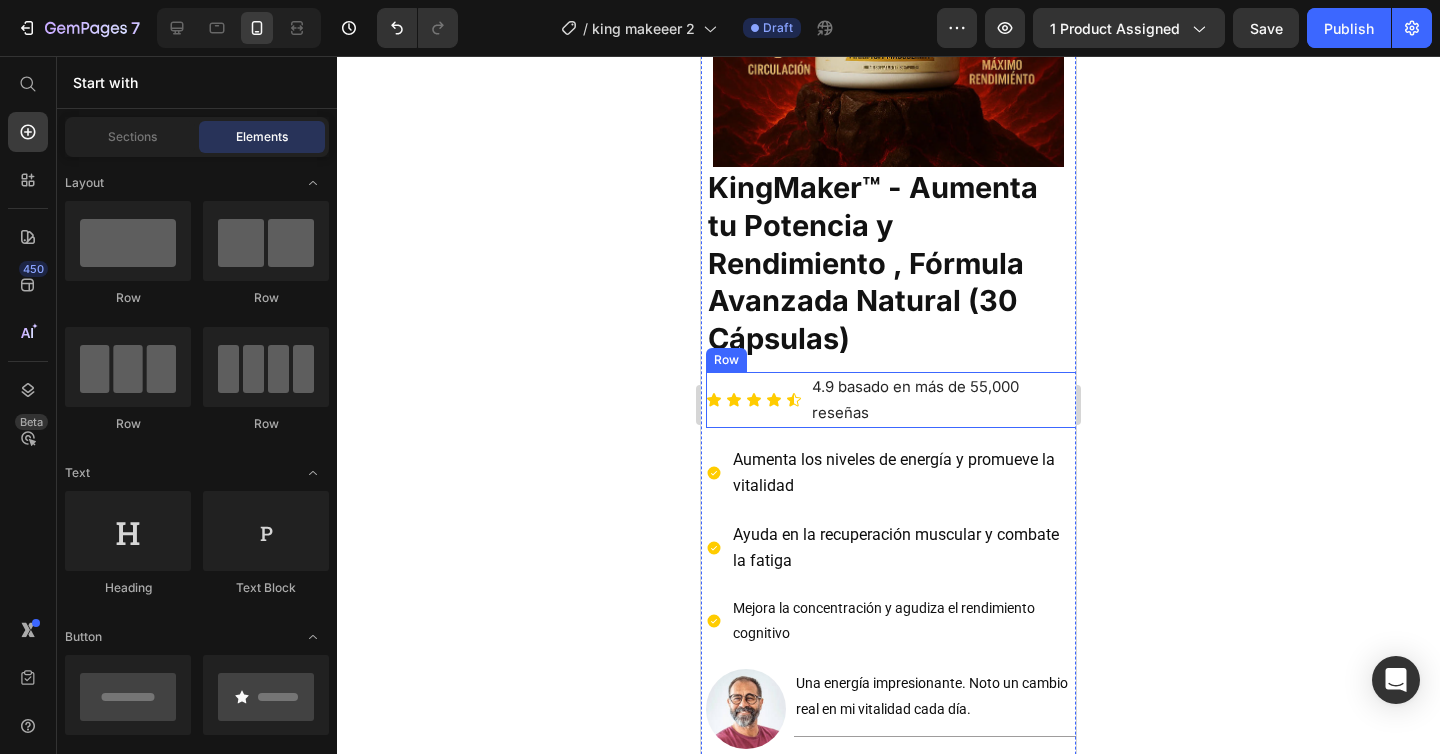 click on "Icon Icon Icon Icon Icon Icon List" at bounding box center [754, 400] 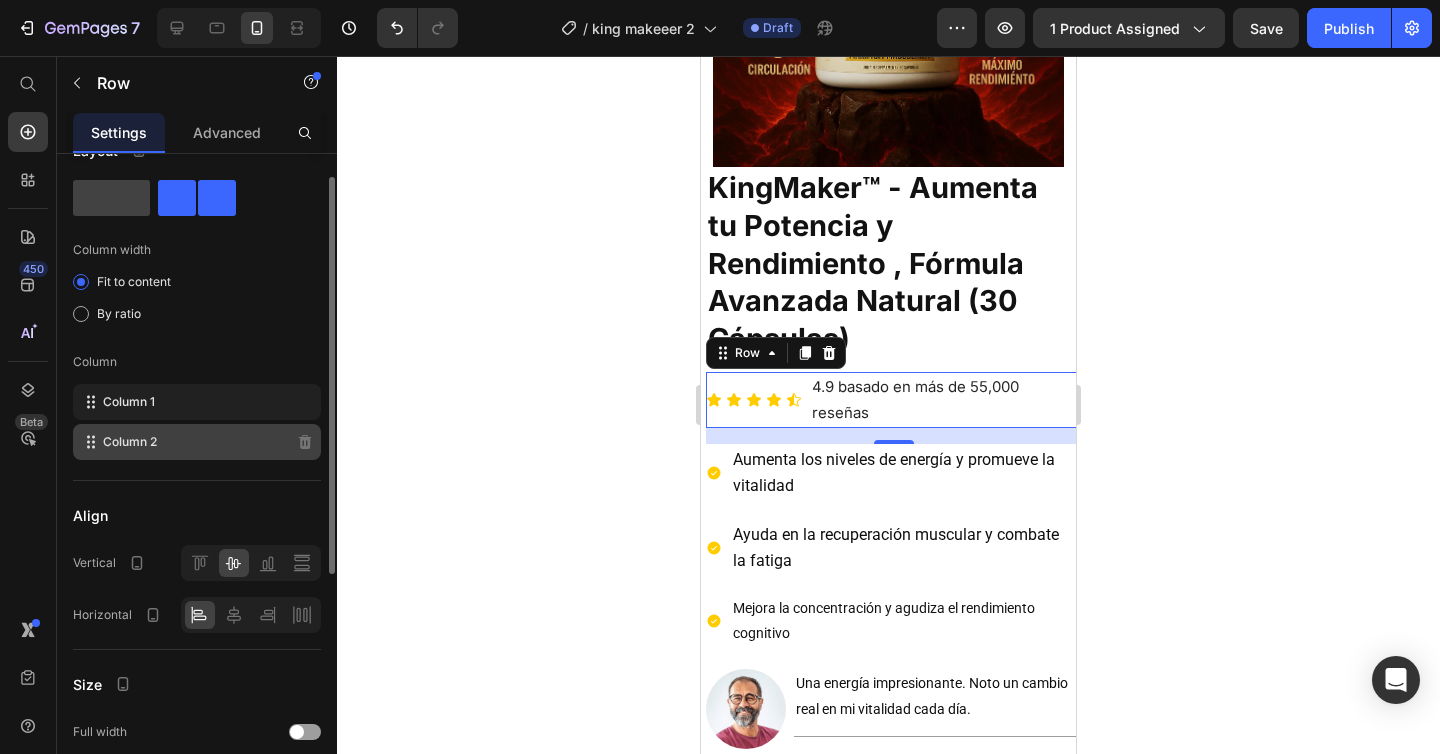 scroll, scrollTop: 0, scrollLeft: 0, axis: both 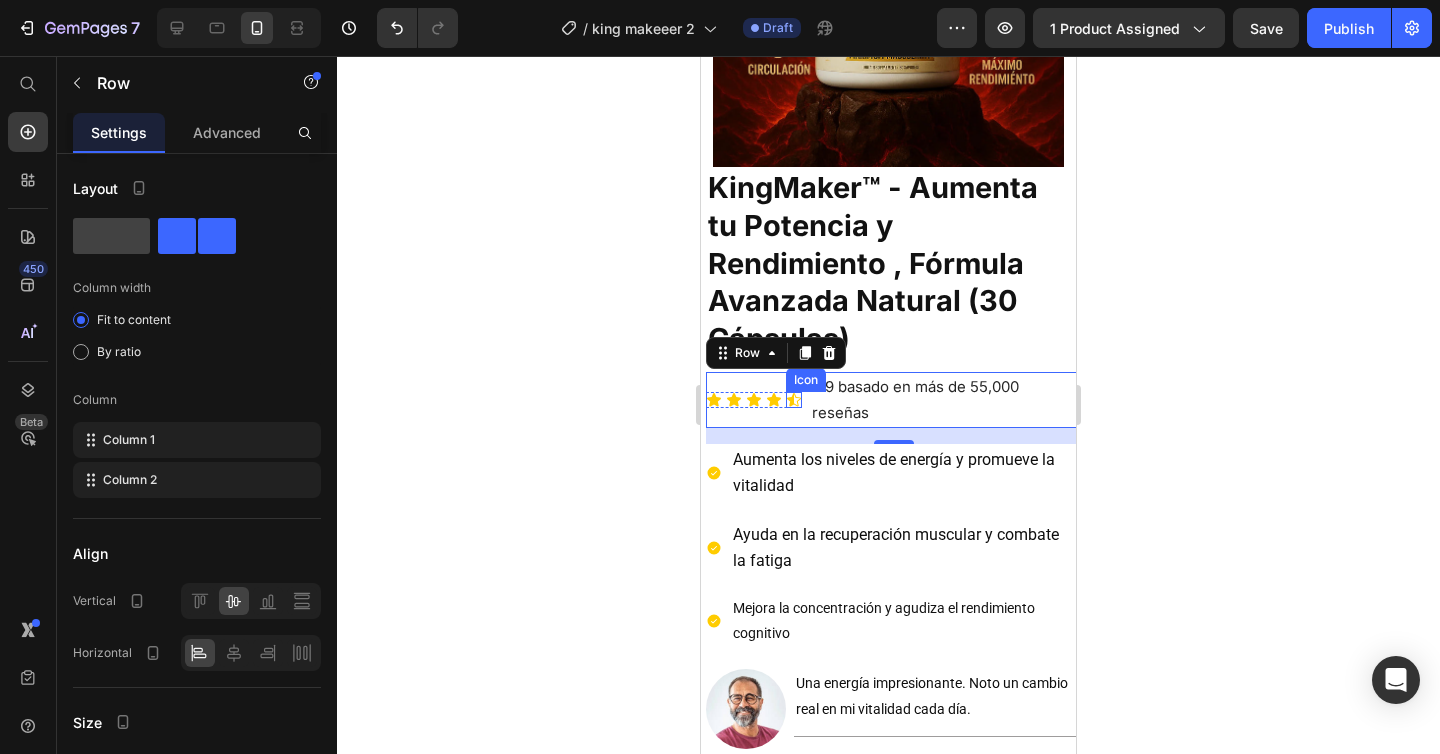 click 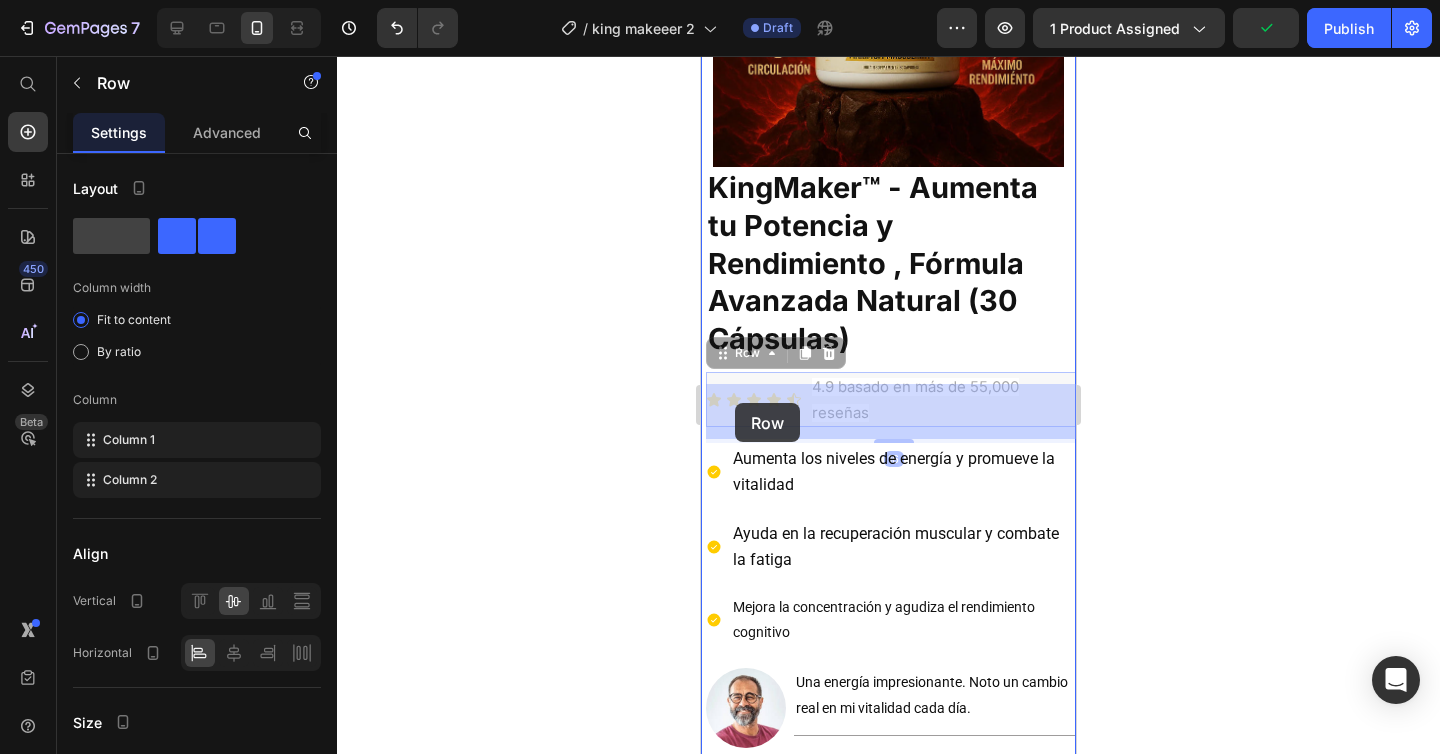 drag, startPoint x: 800, startPoint y: 420, endPoint x: 734, endPoint y: 403, distance: 68.154236 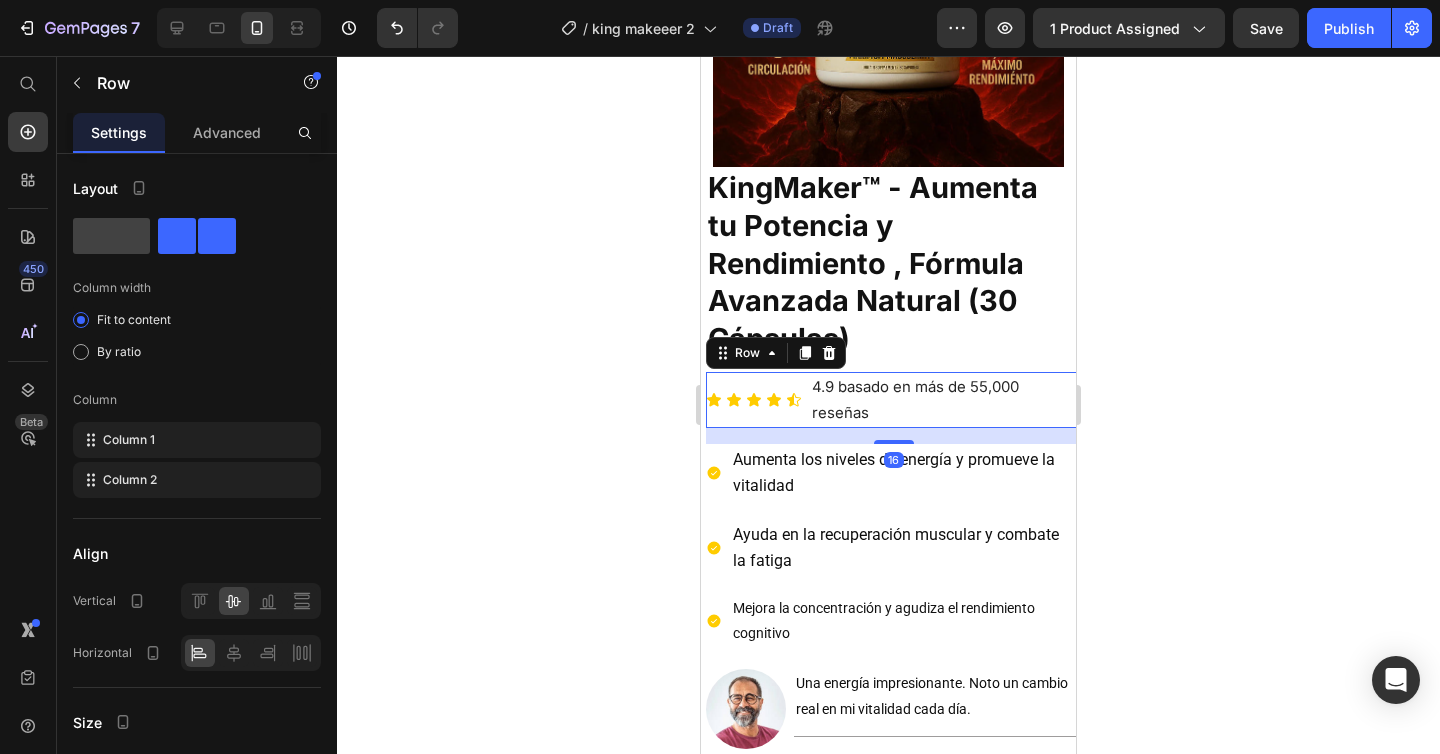 click 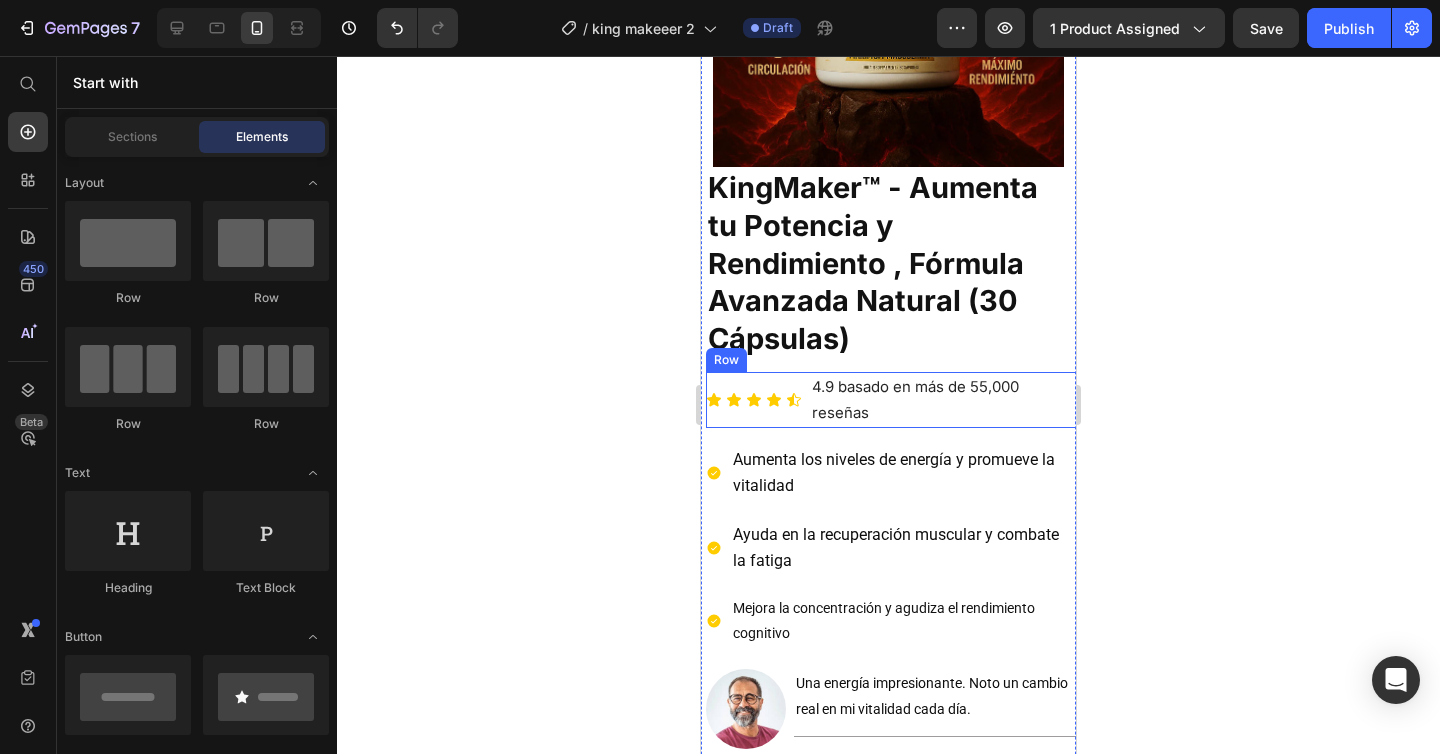 click on "Icon Icon Icon Icon Icon Icon List" at bounding box center (754, 400) 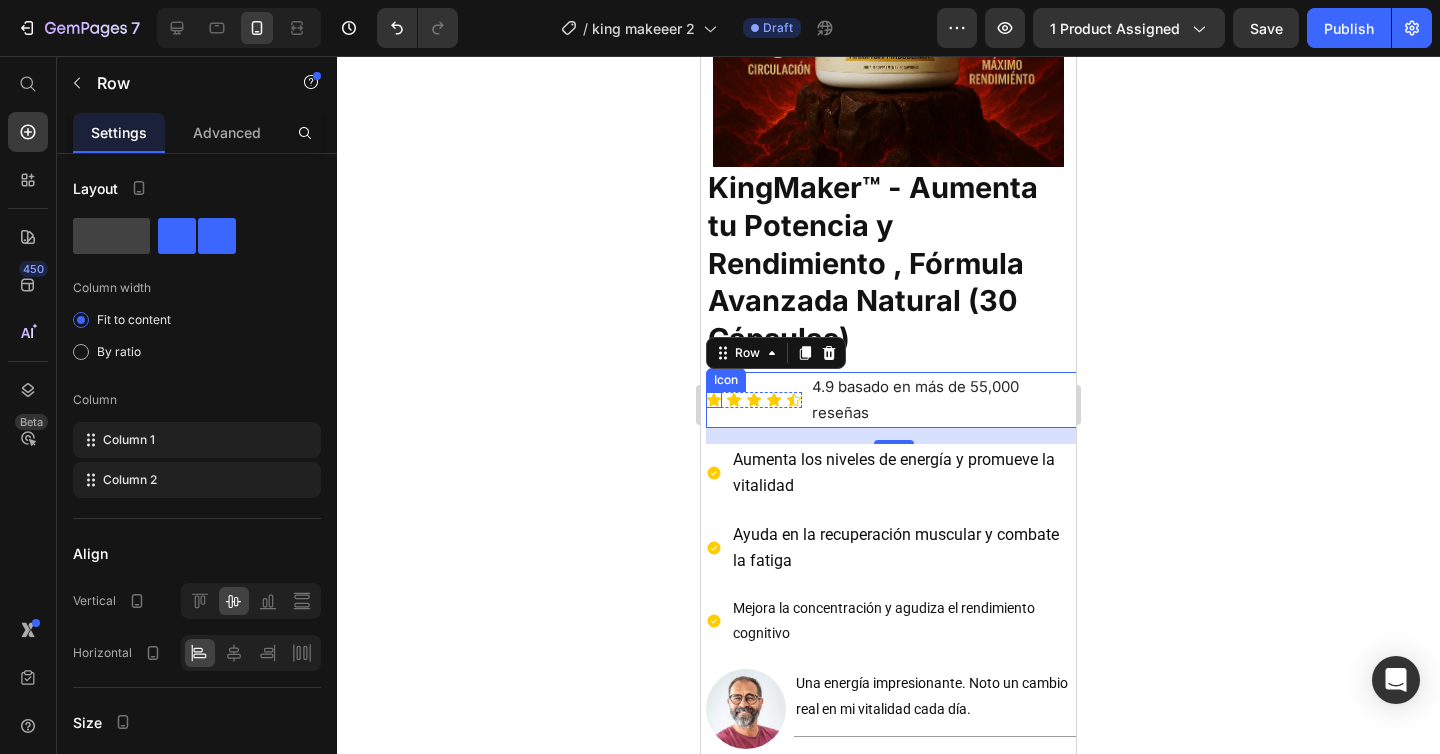 click 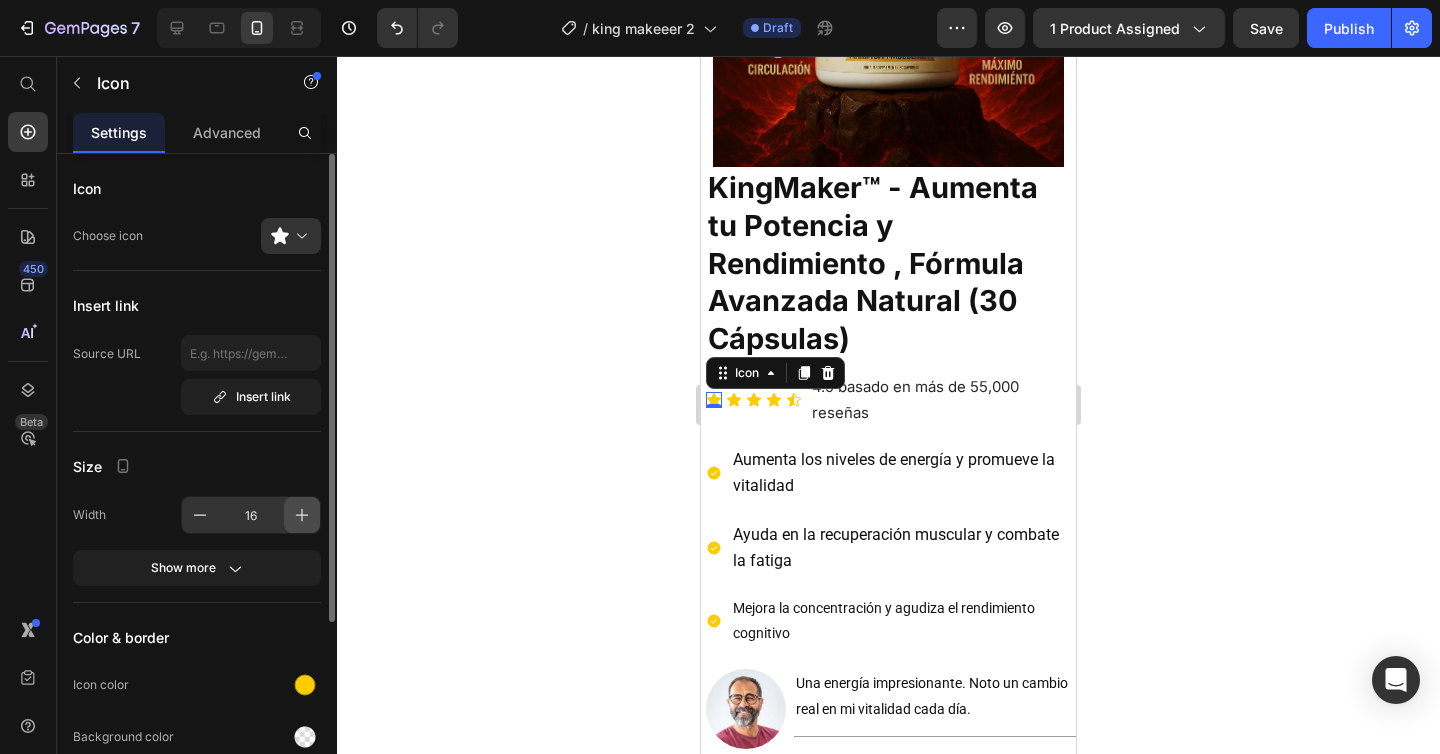 click 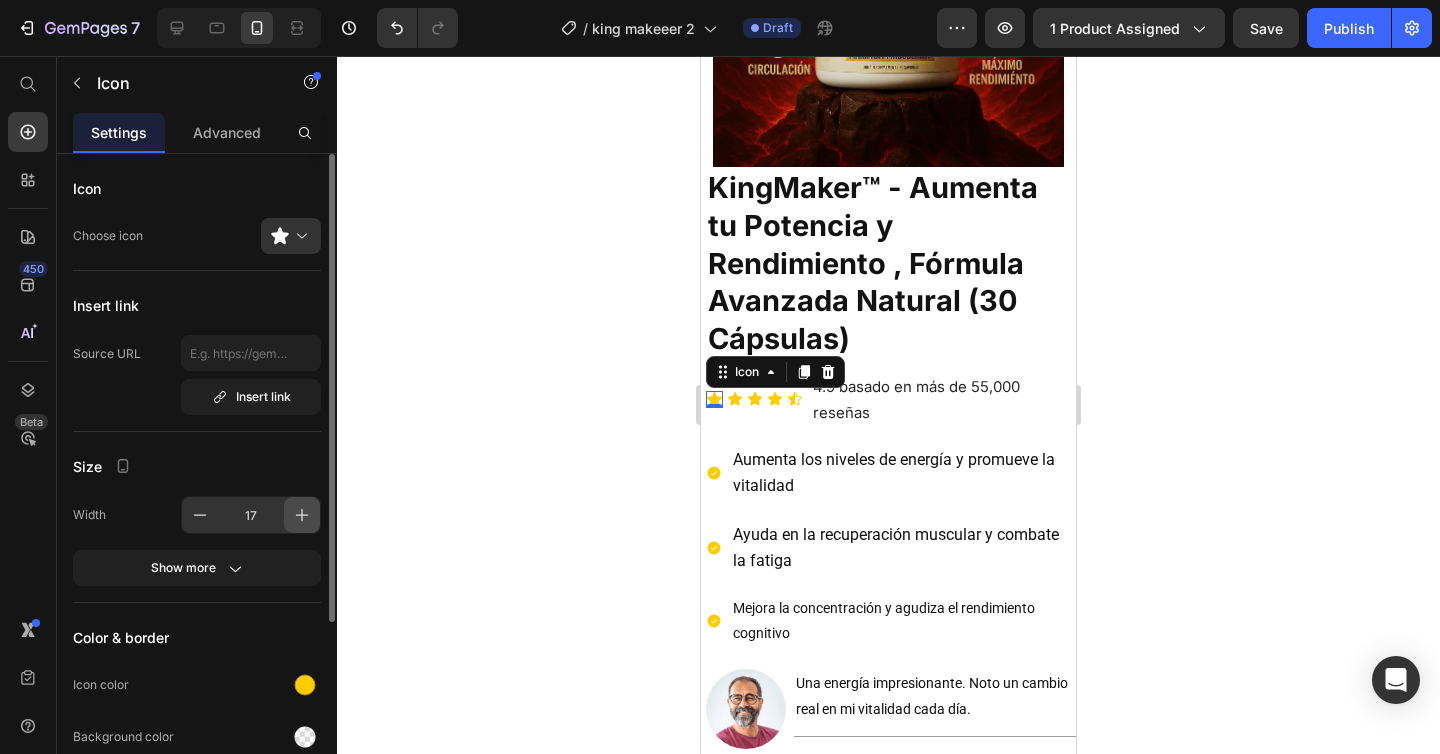 click 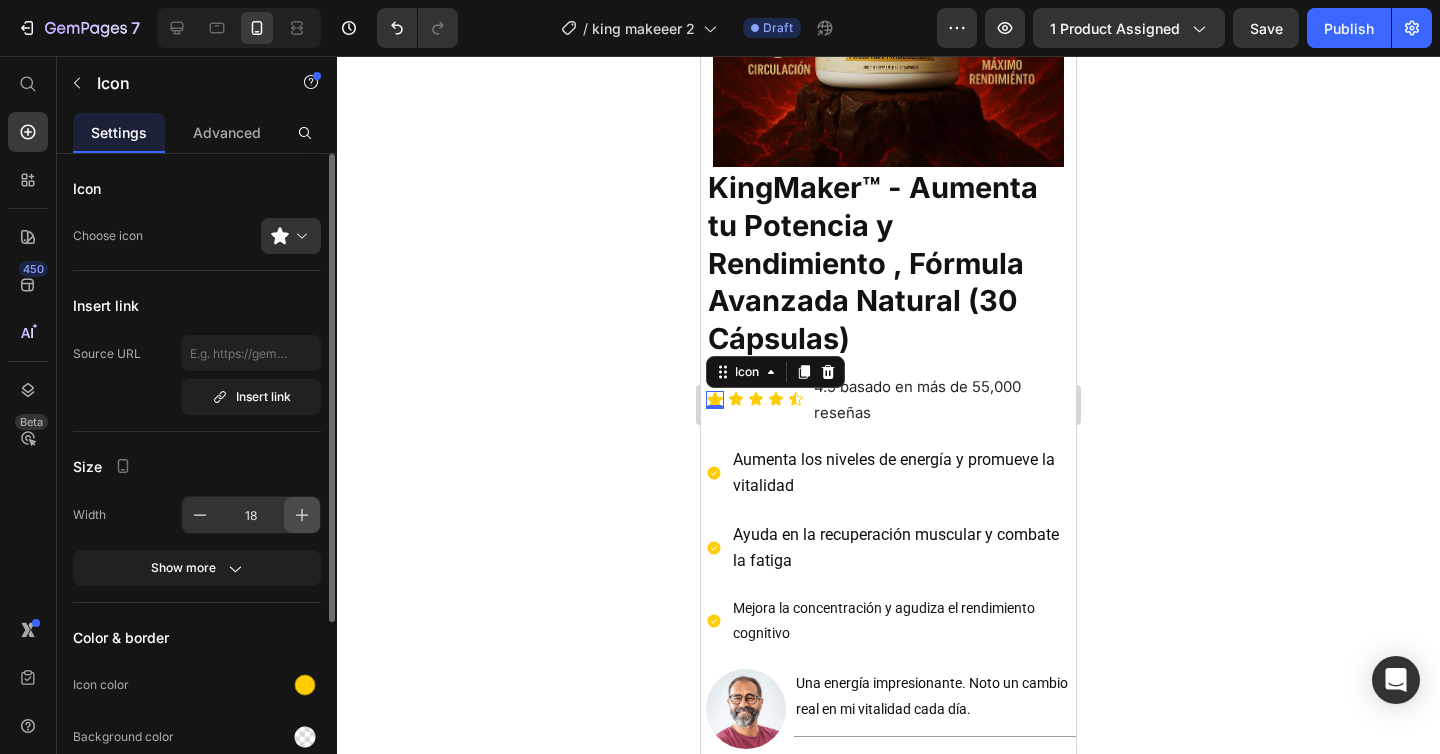 click 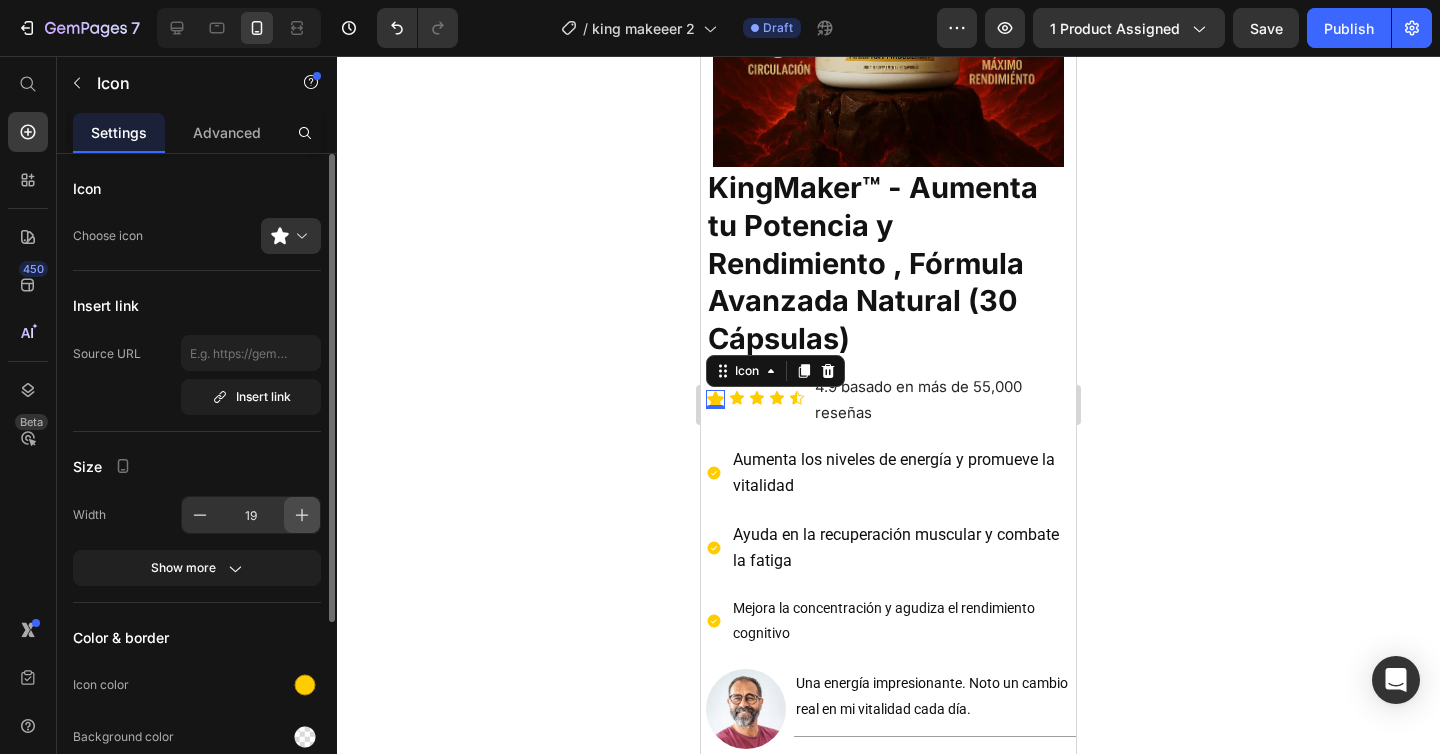 click 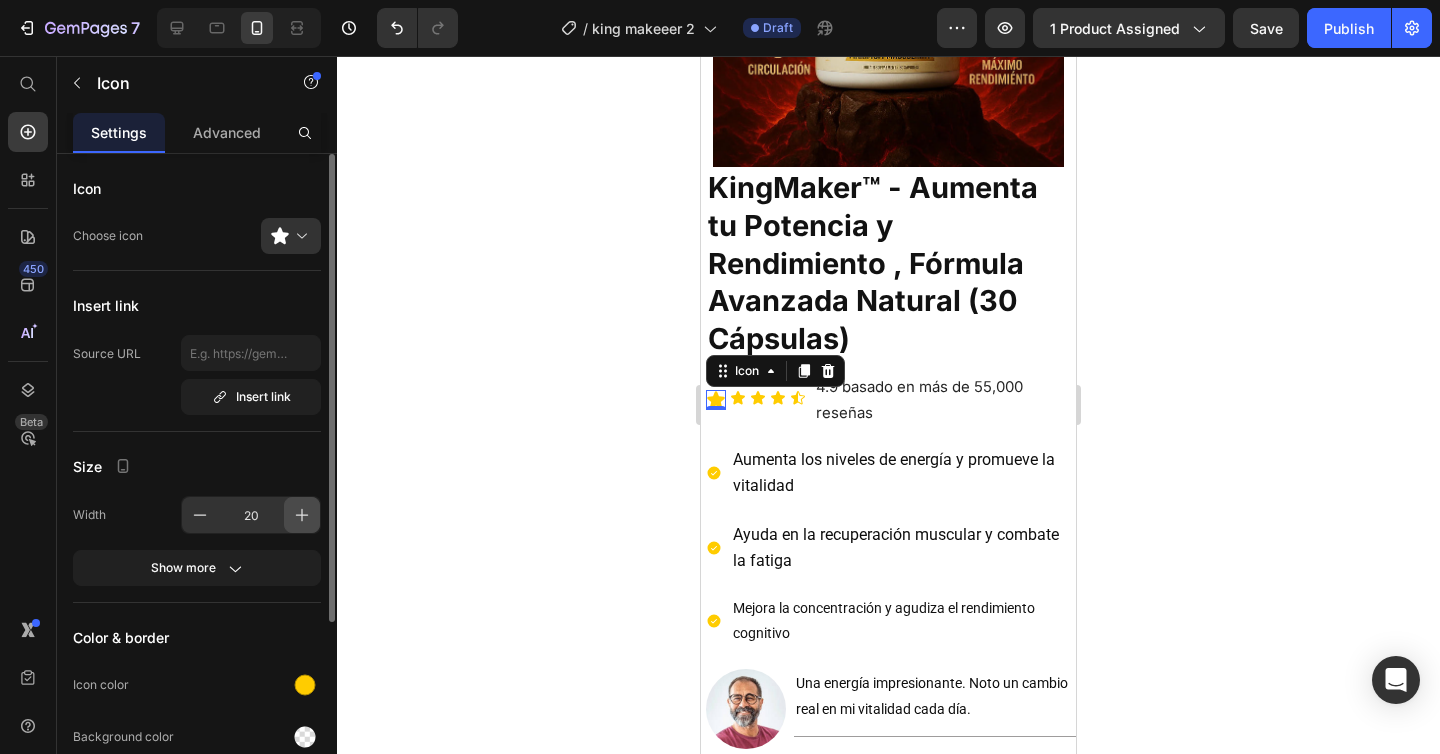 click 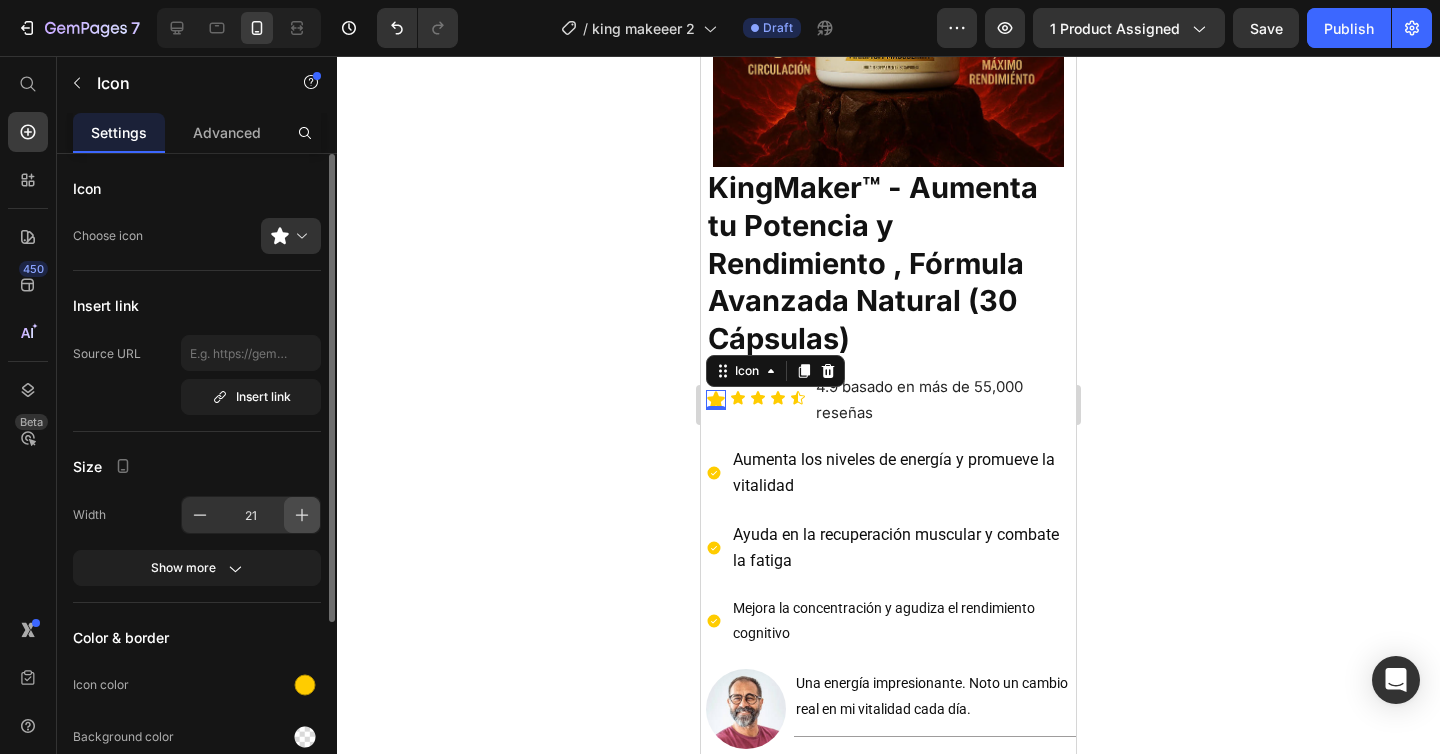 click 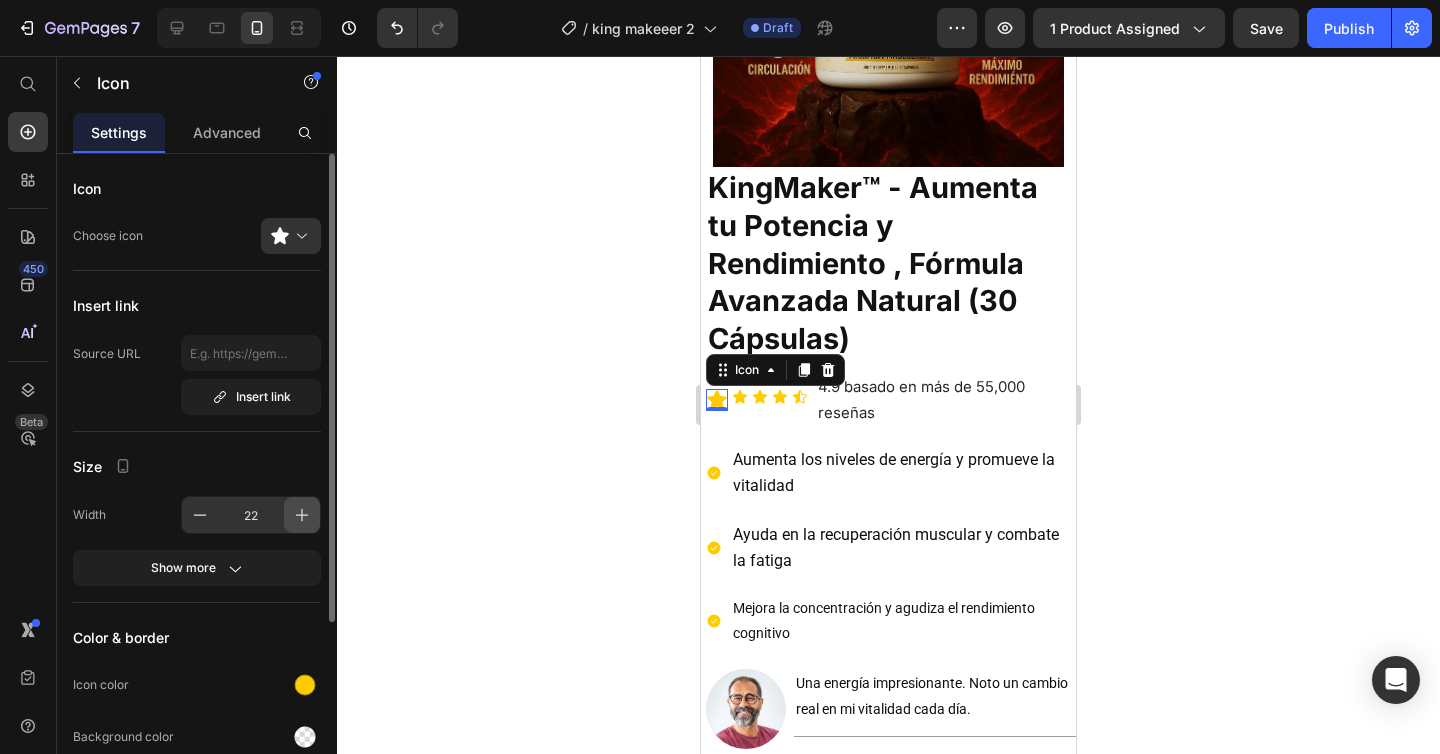 click 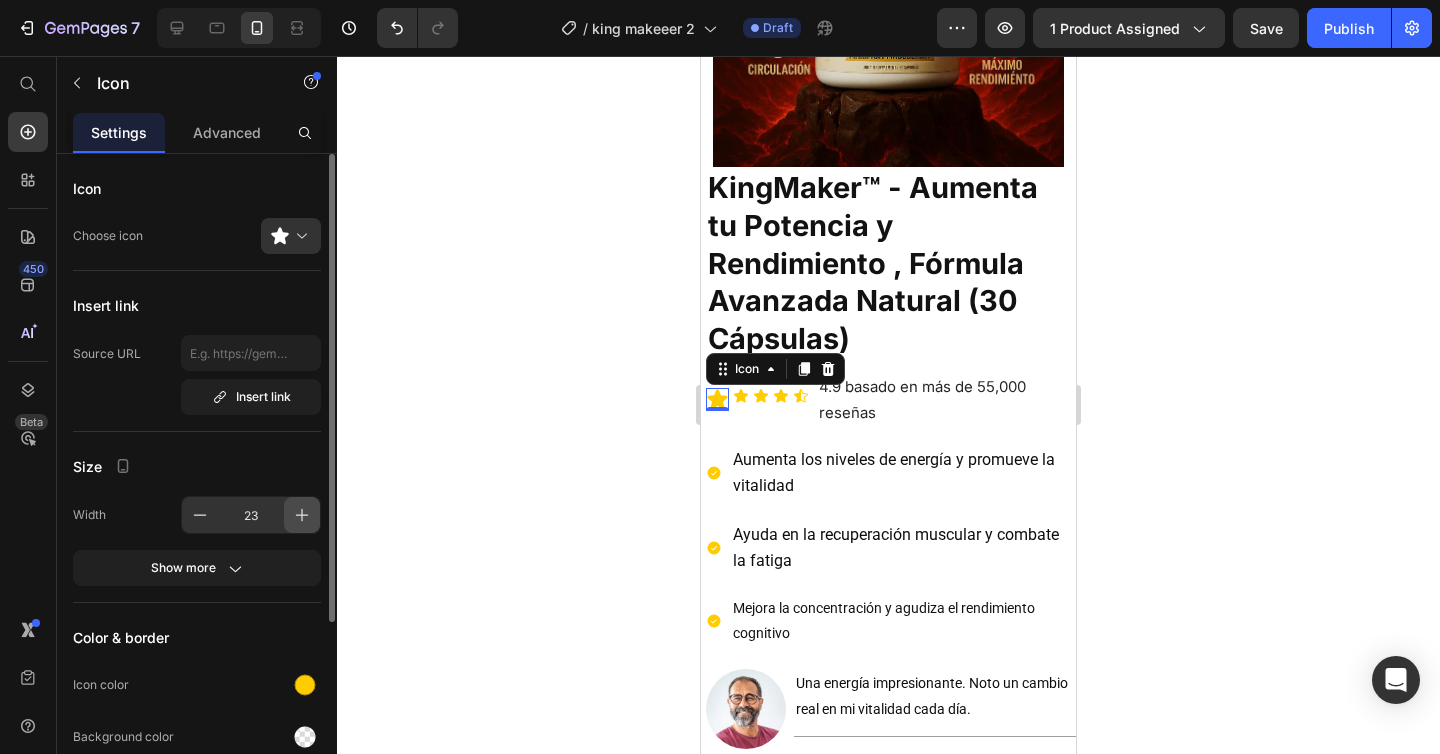 click 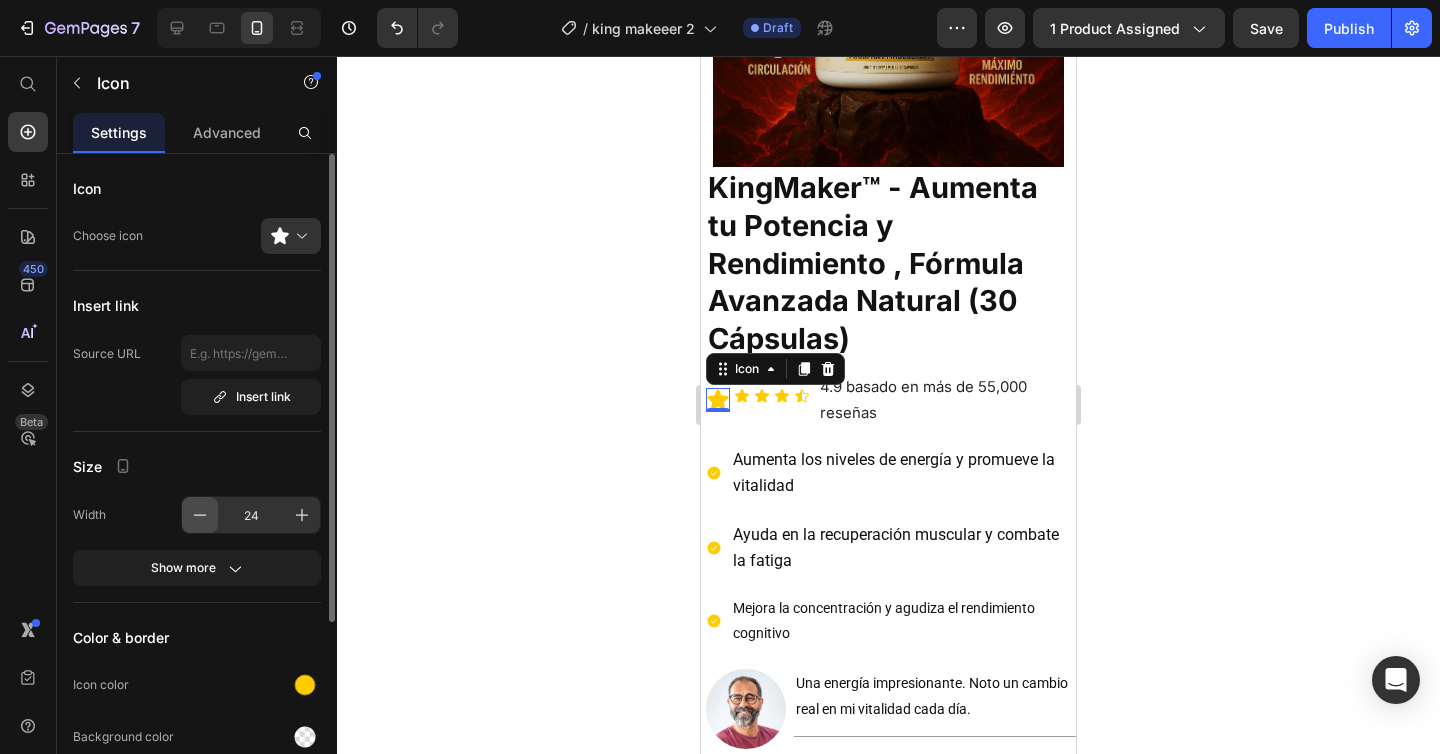 click at bounding box center [200, 515] 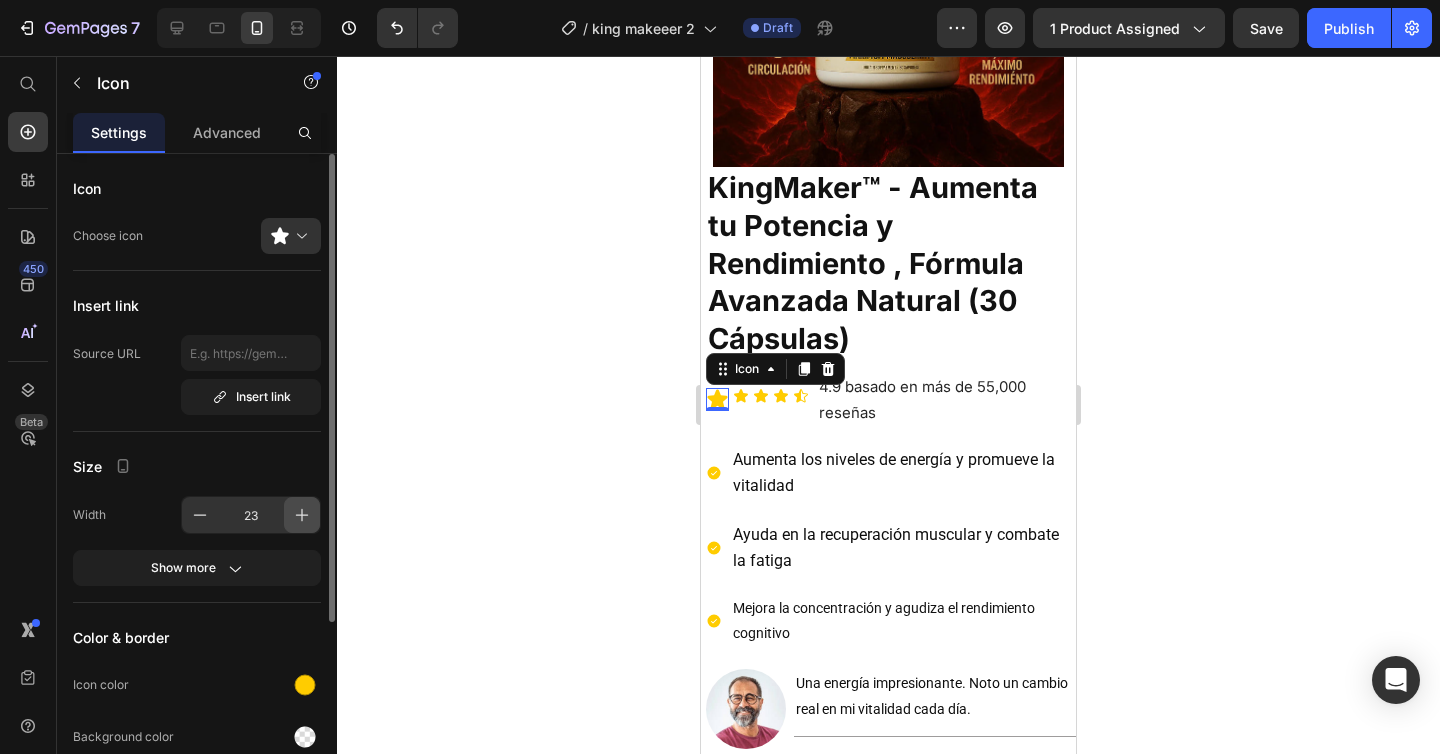 click at bounding box center (302, 515) 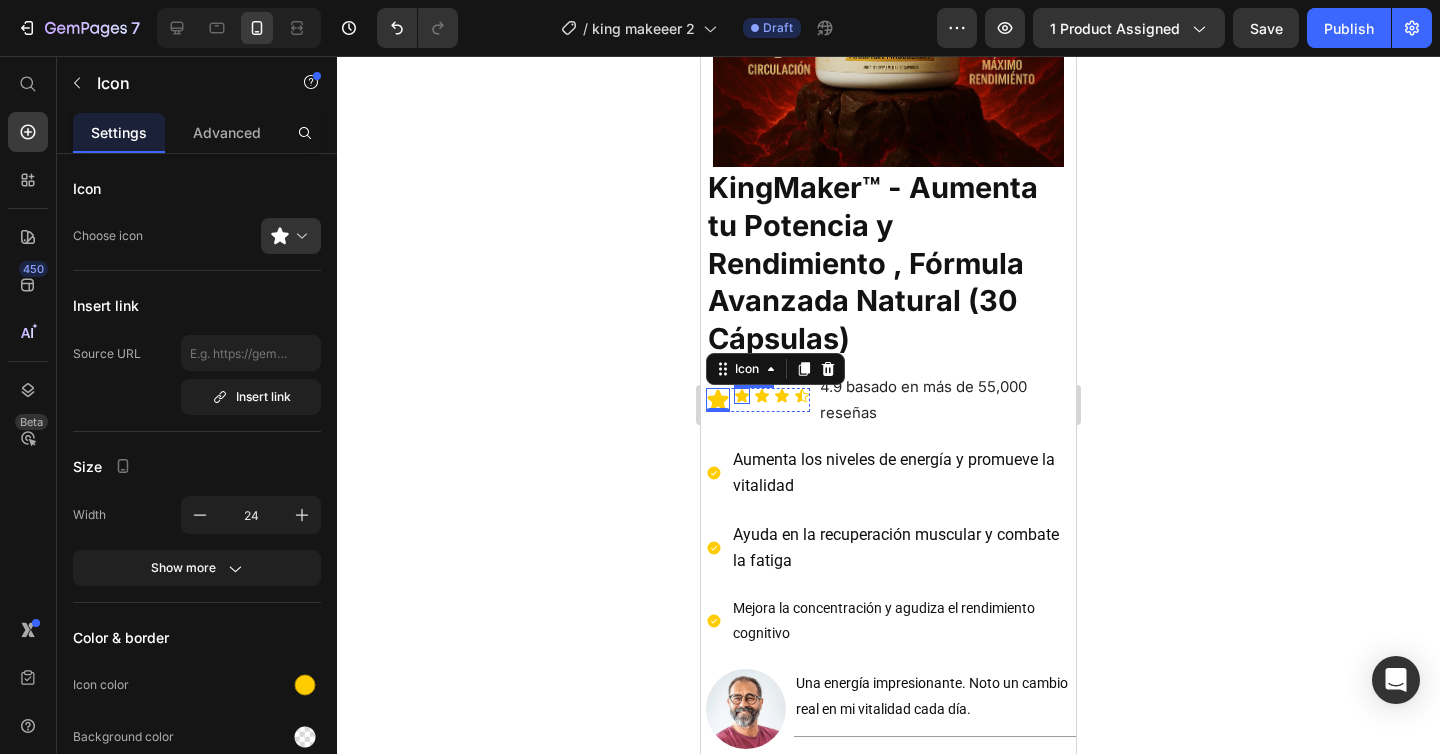 click 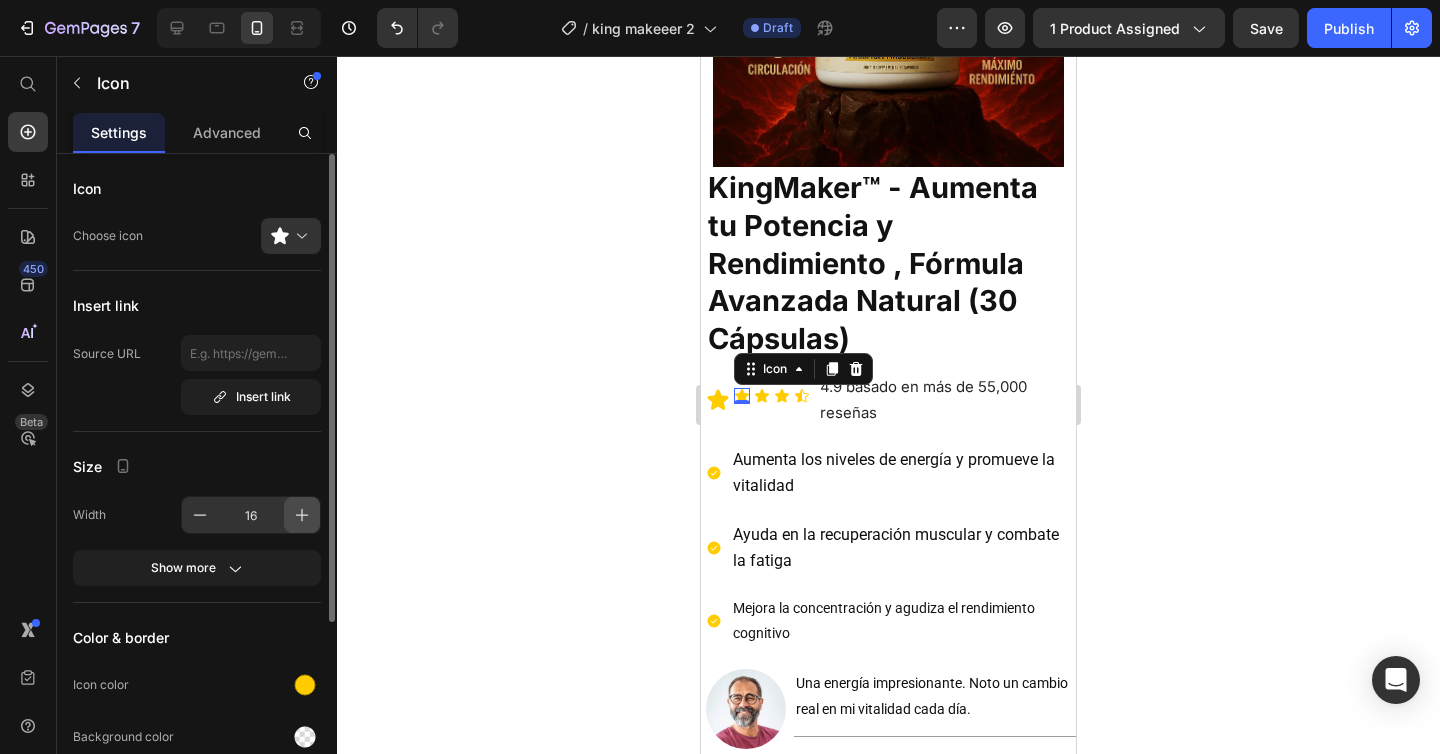 click 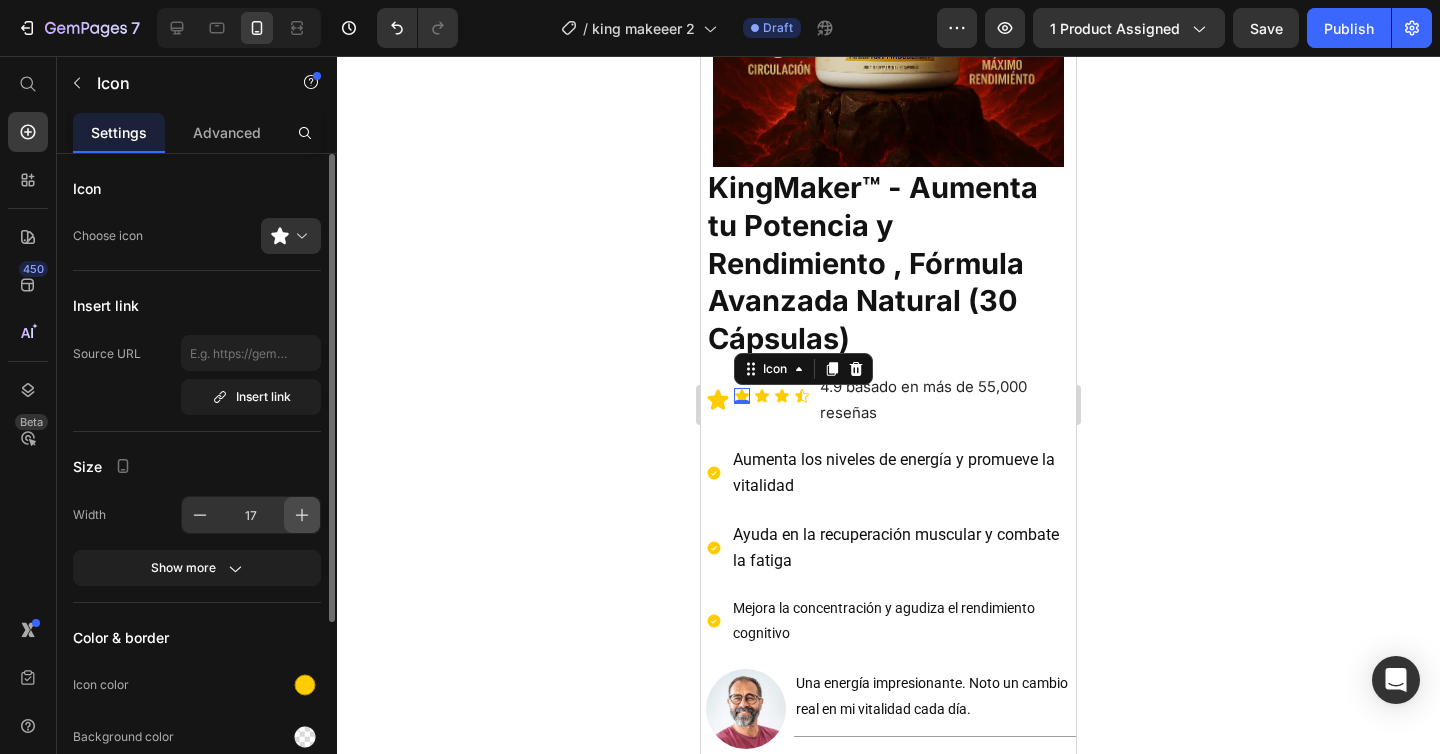 click 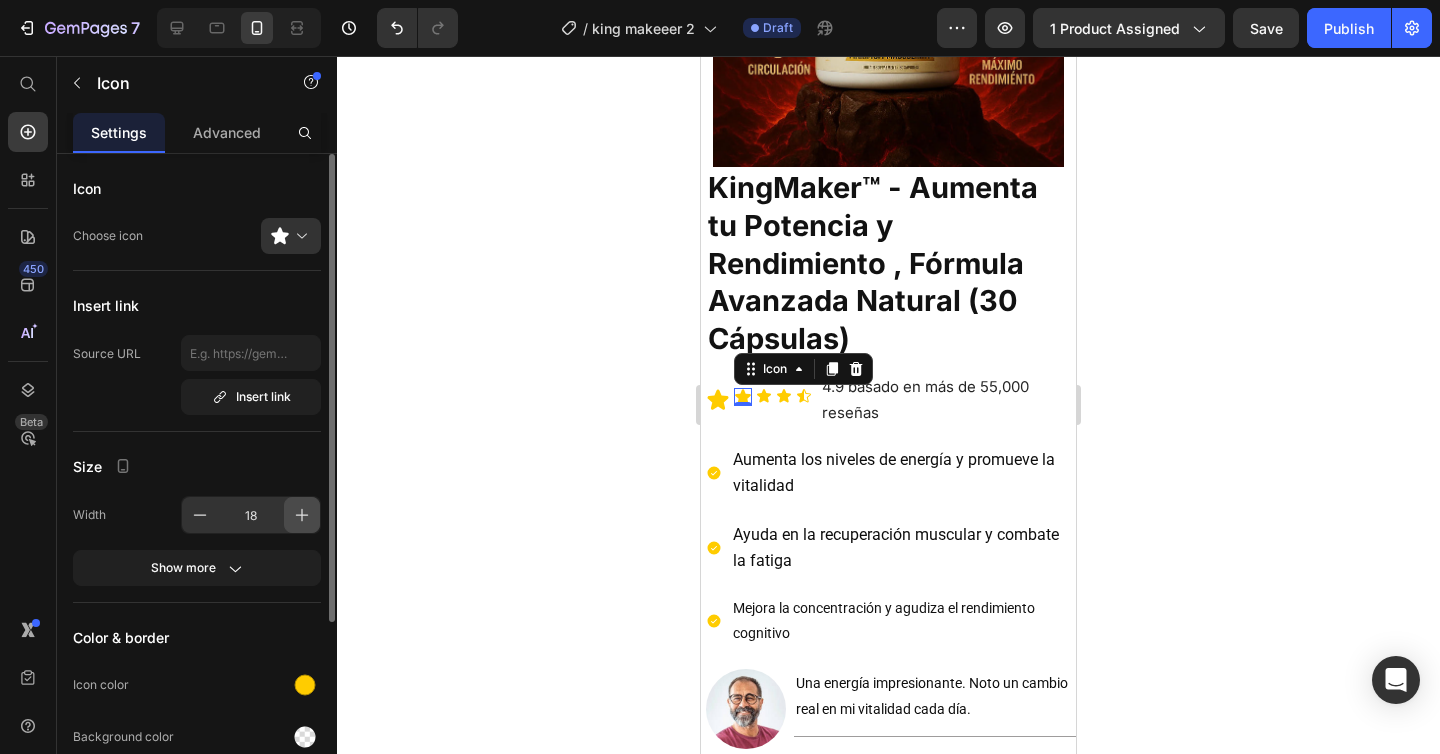 click 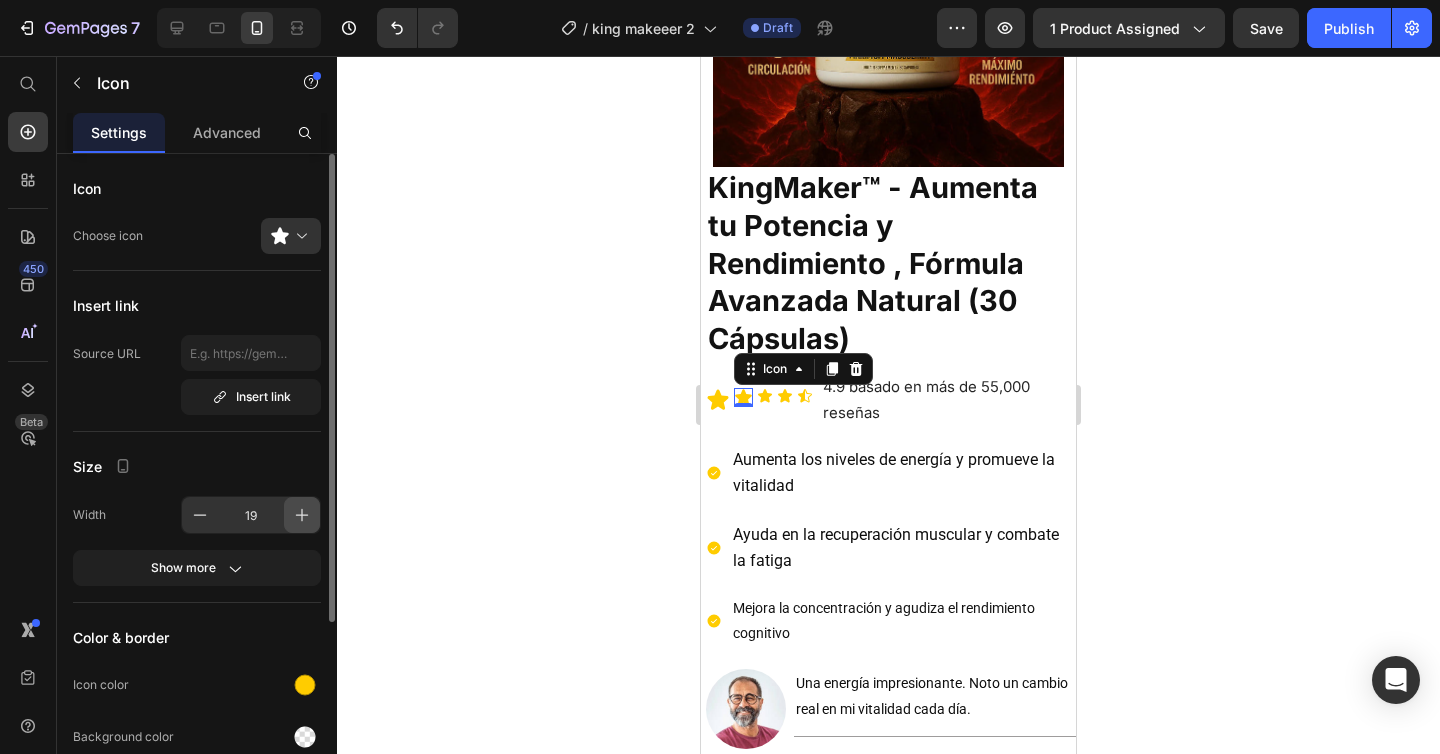 click 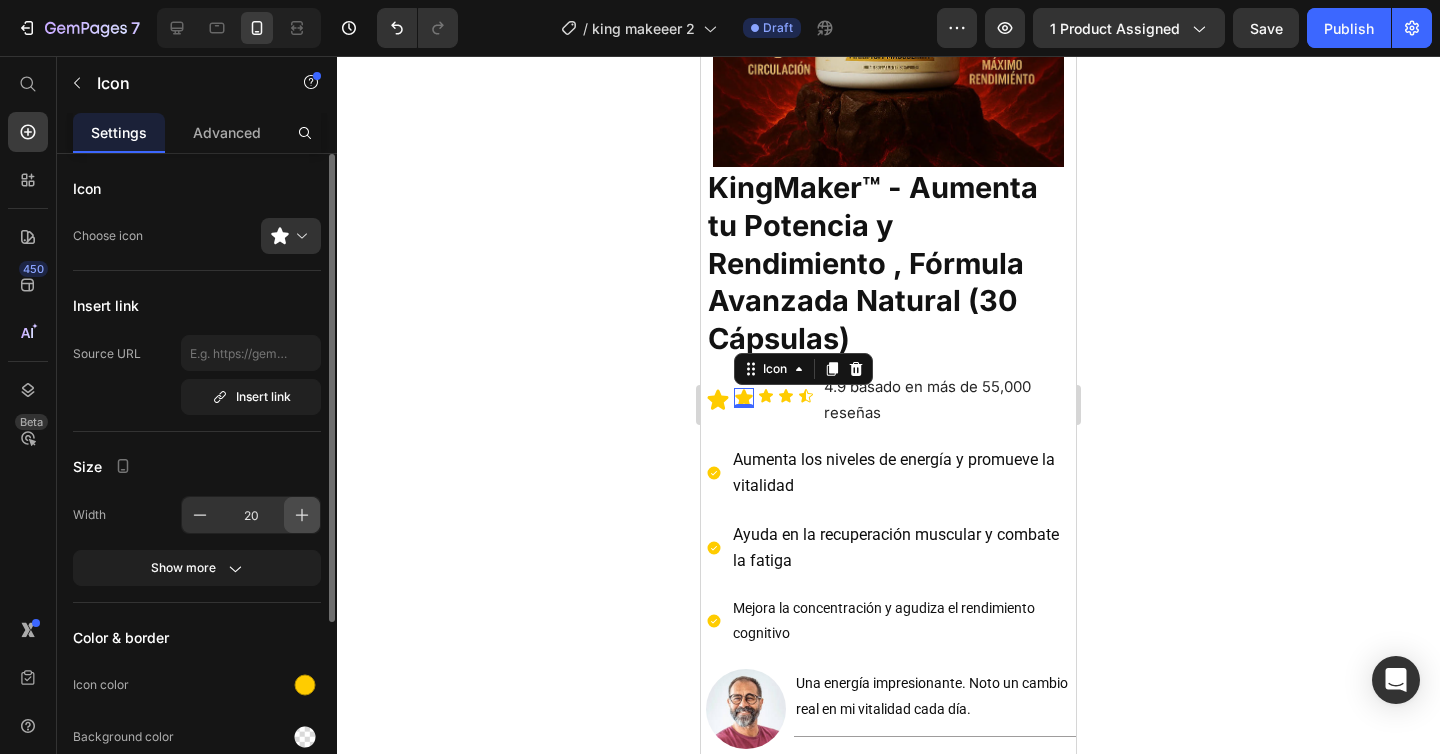 click 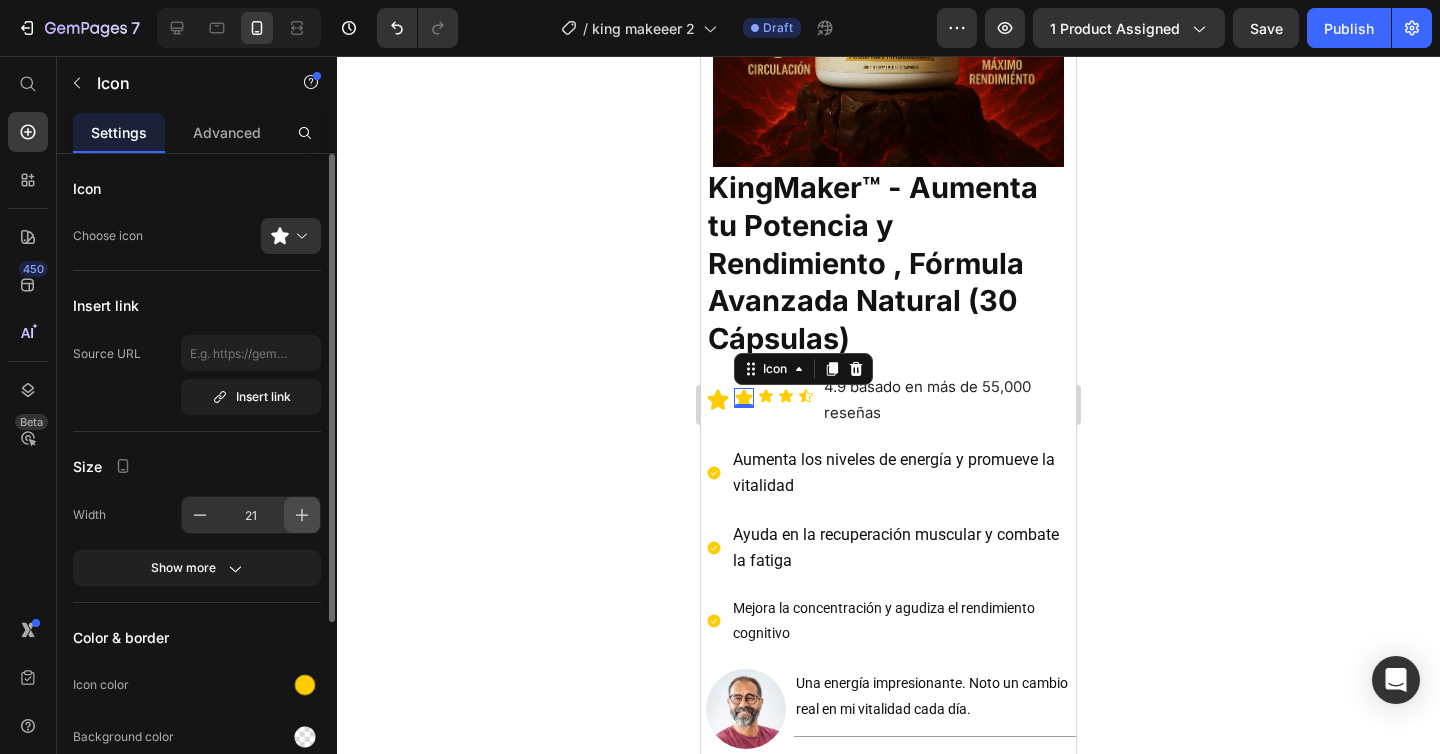 click 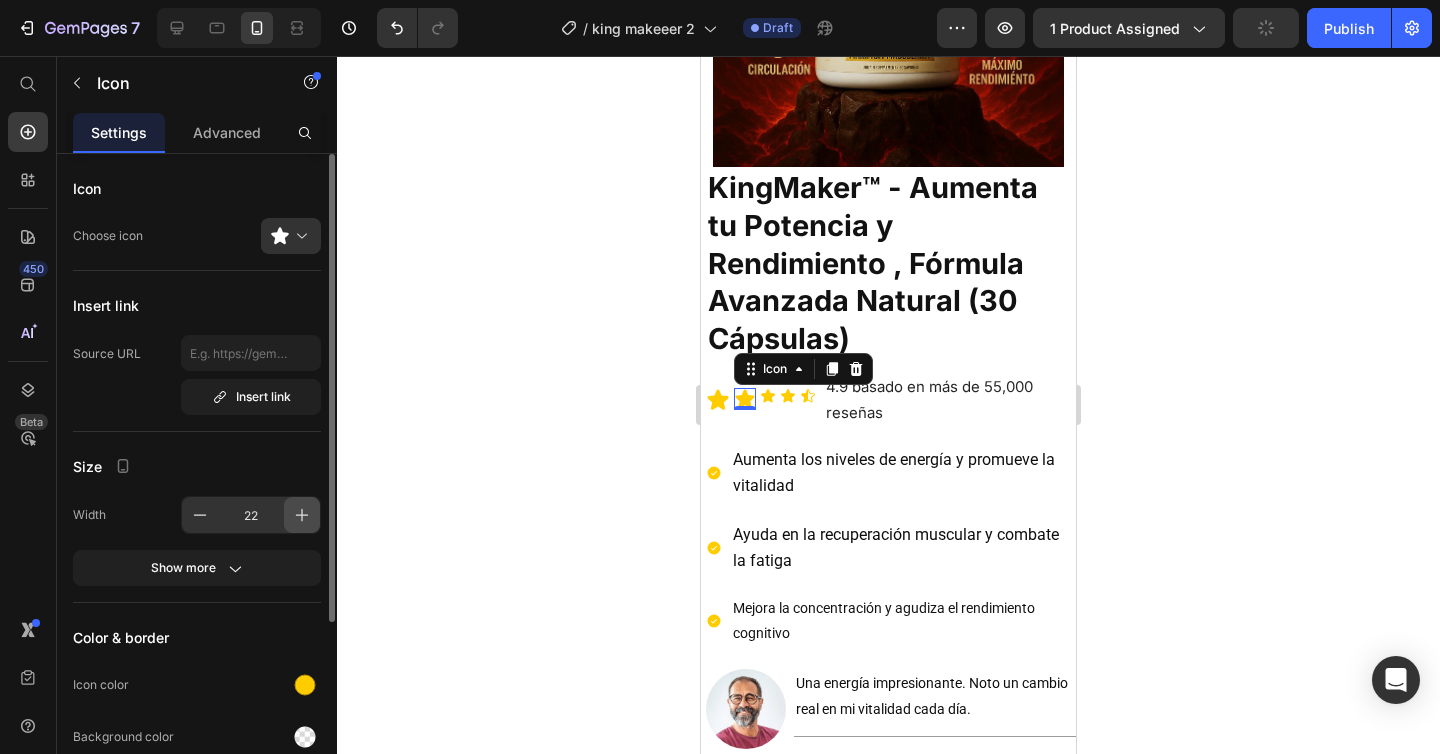 click 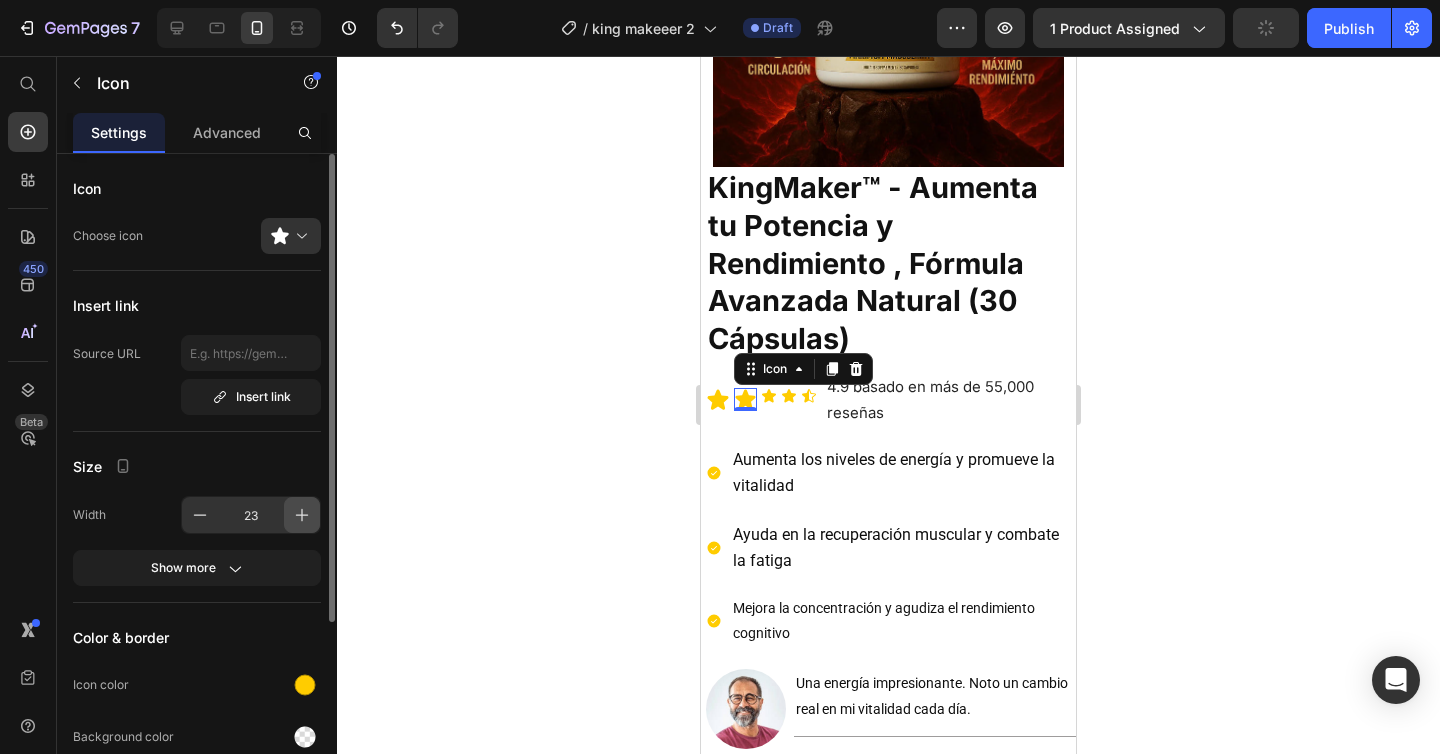 click 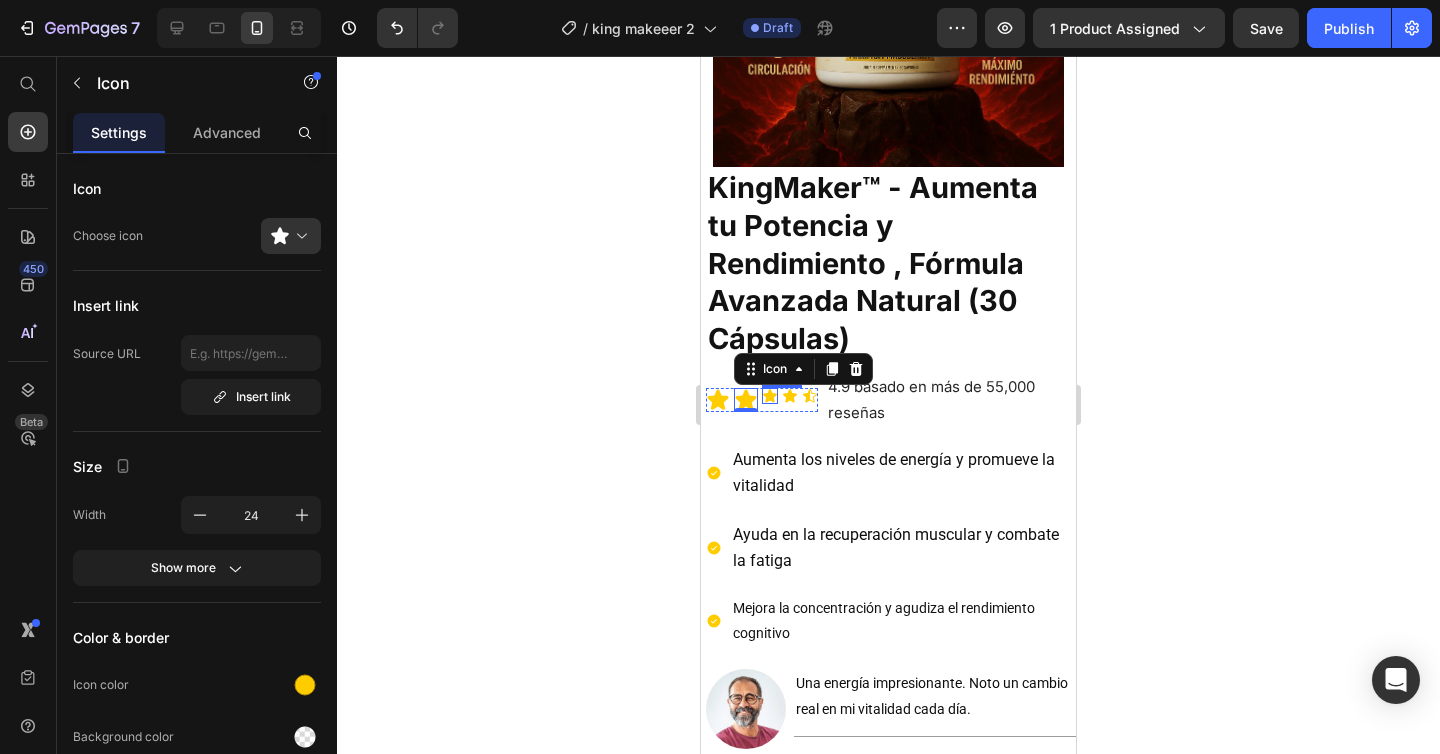 click 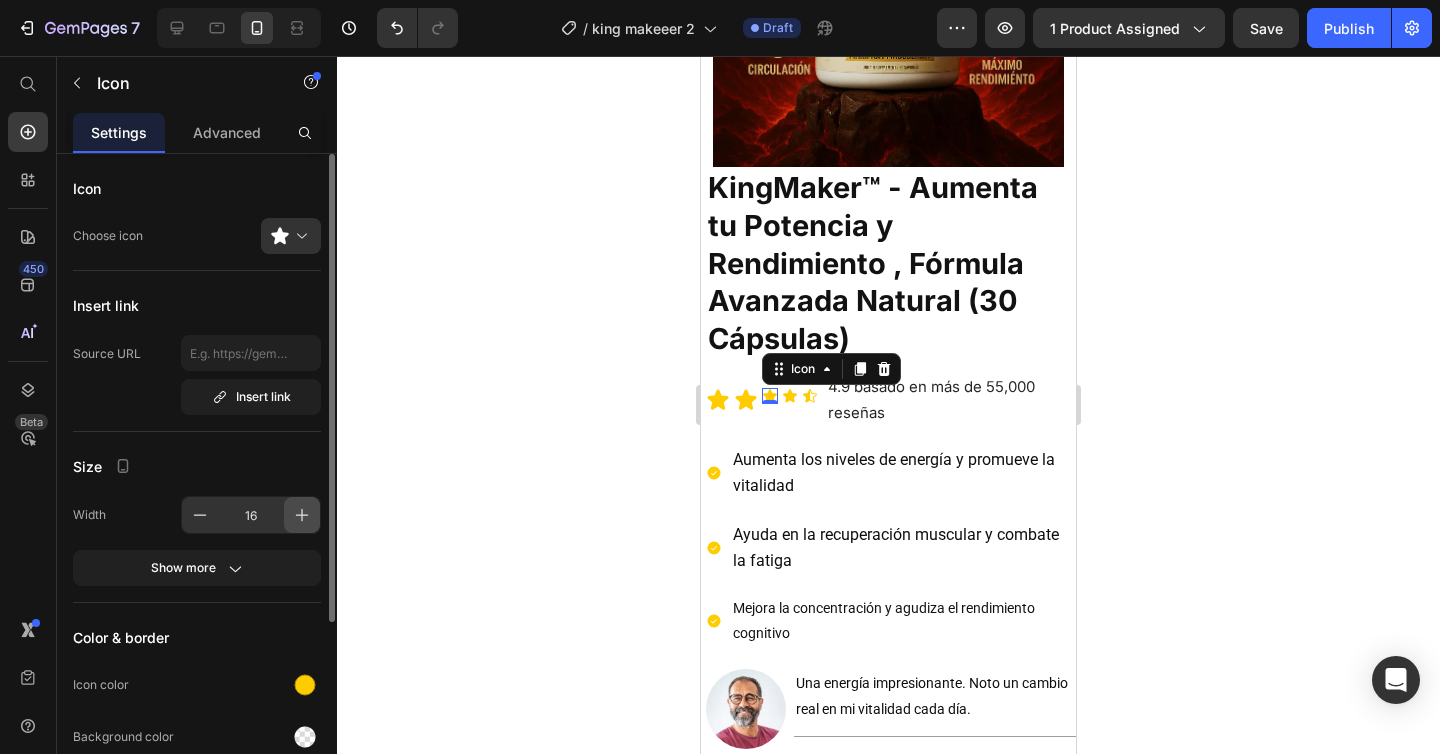 click 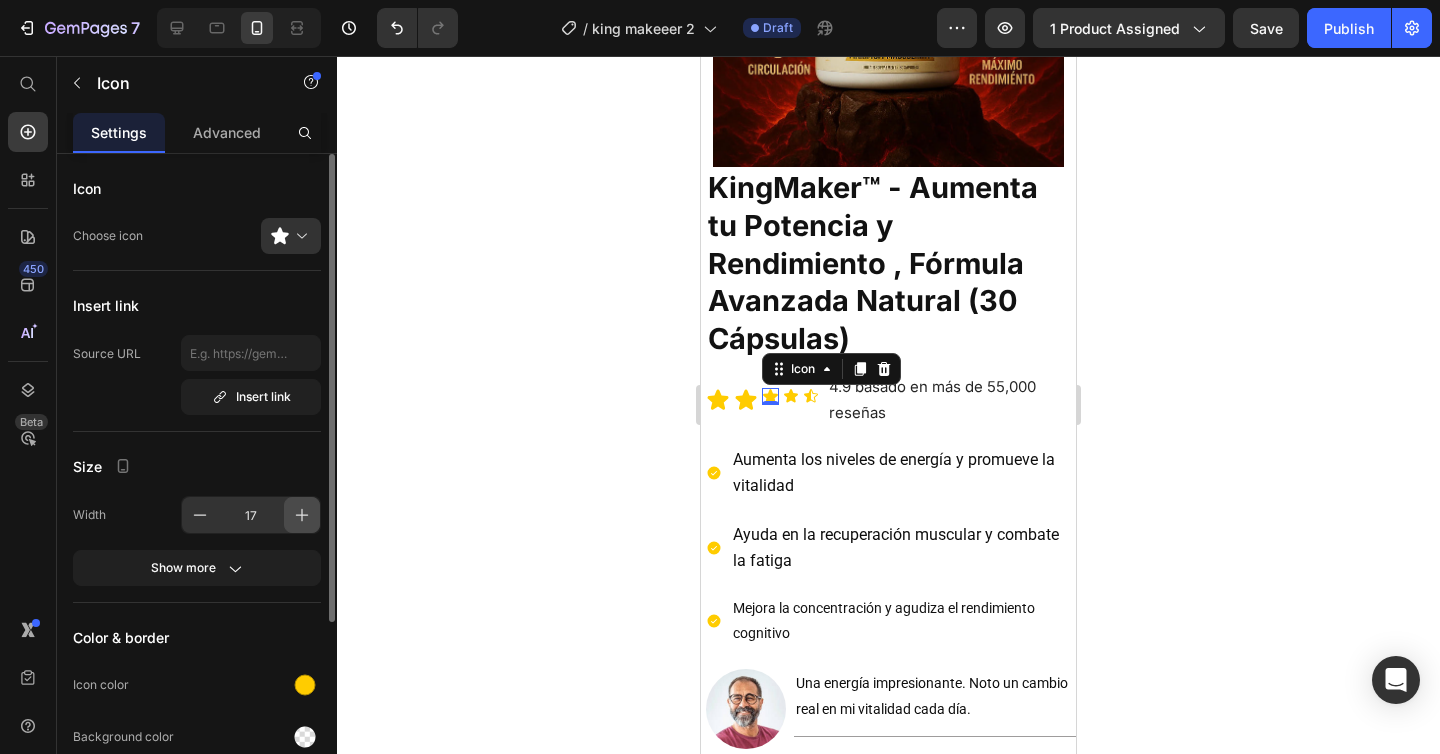 click 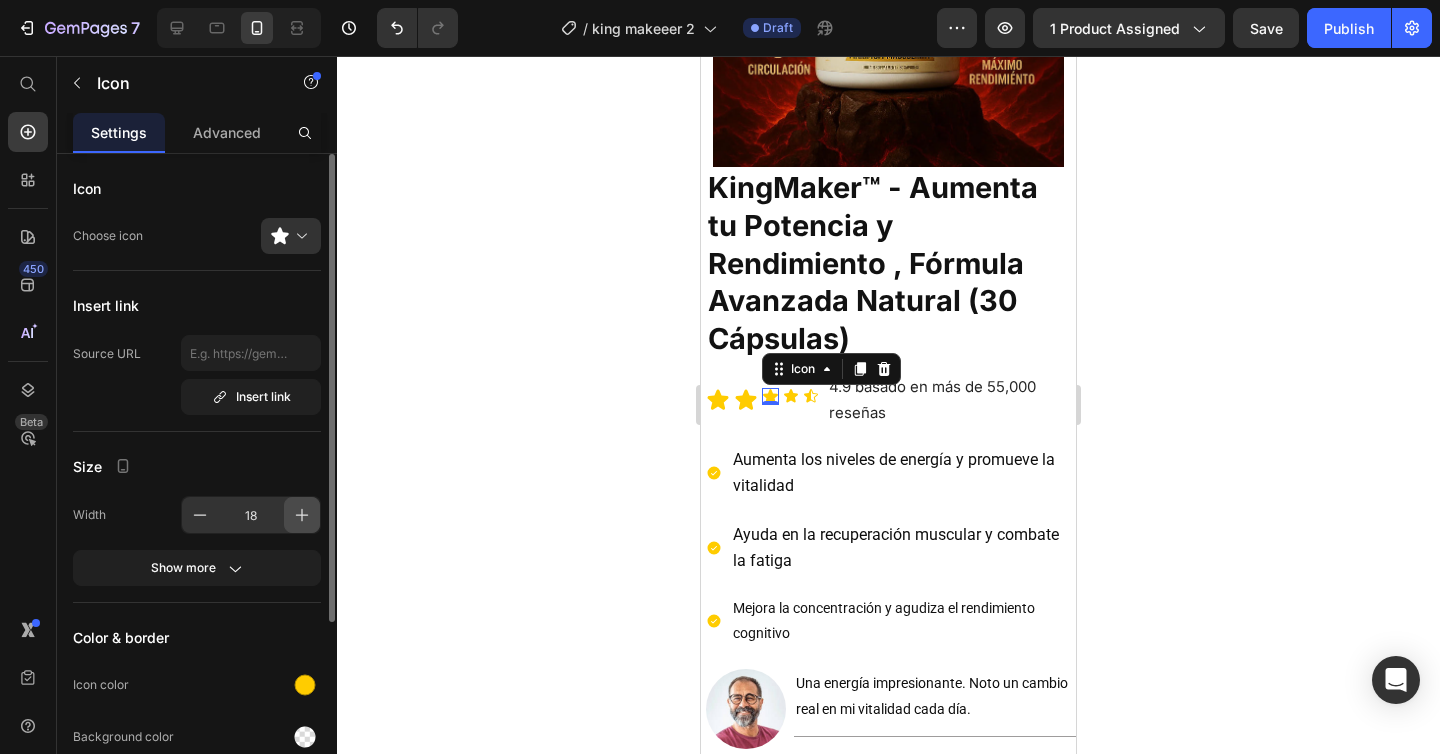 click 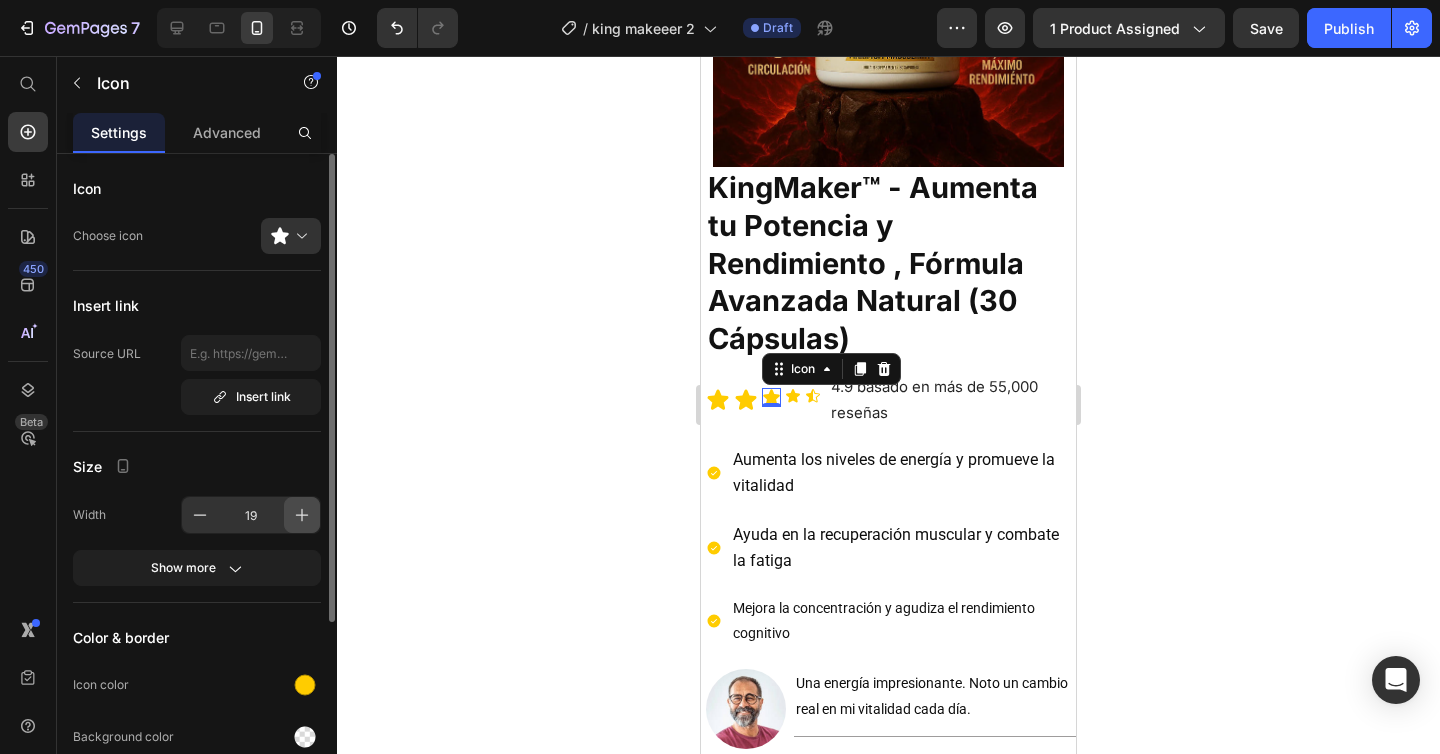 click 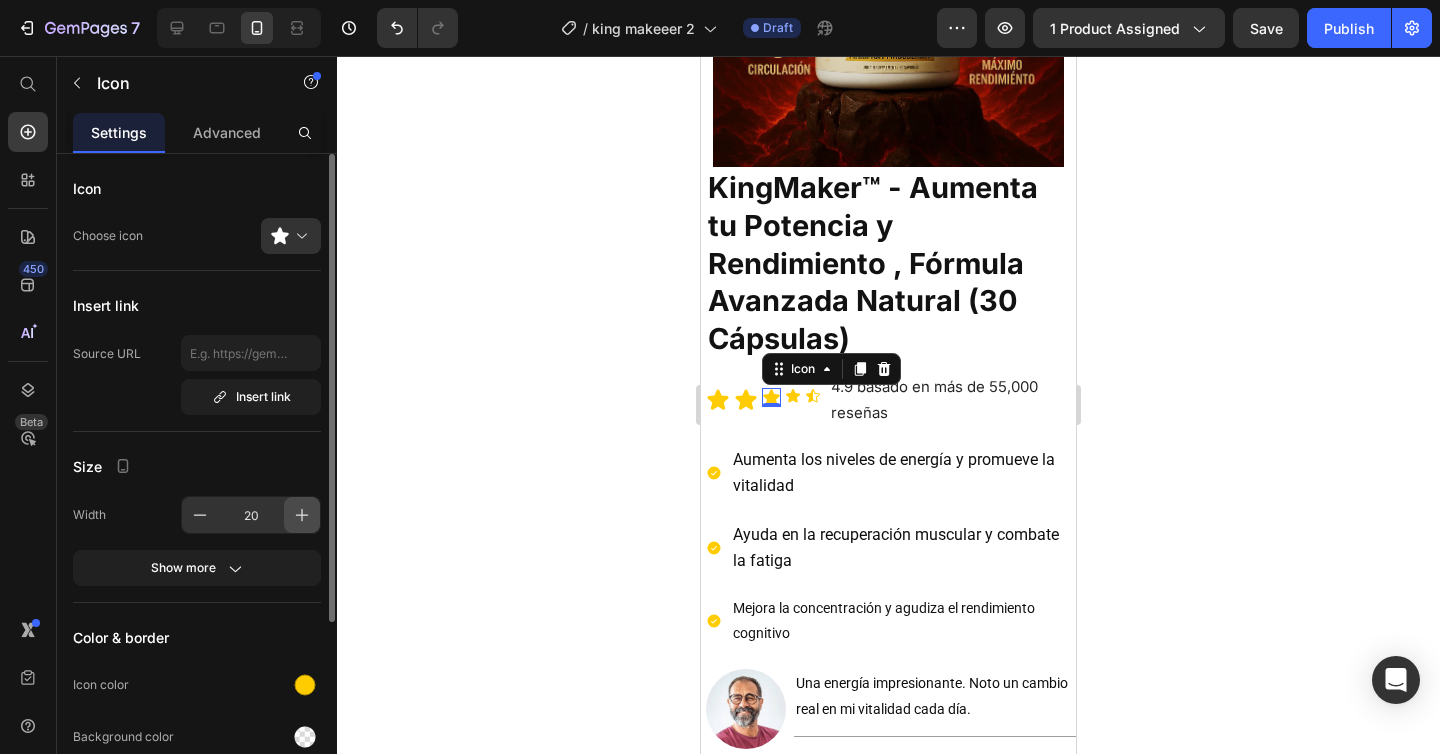 click 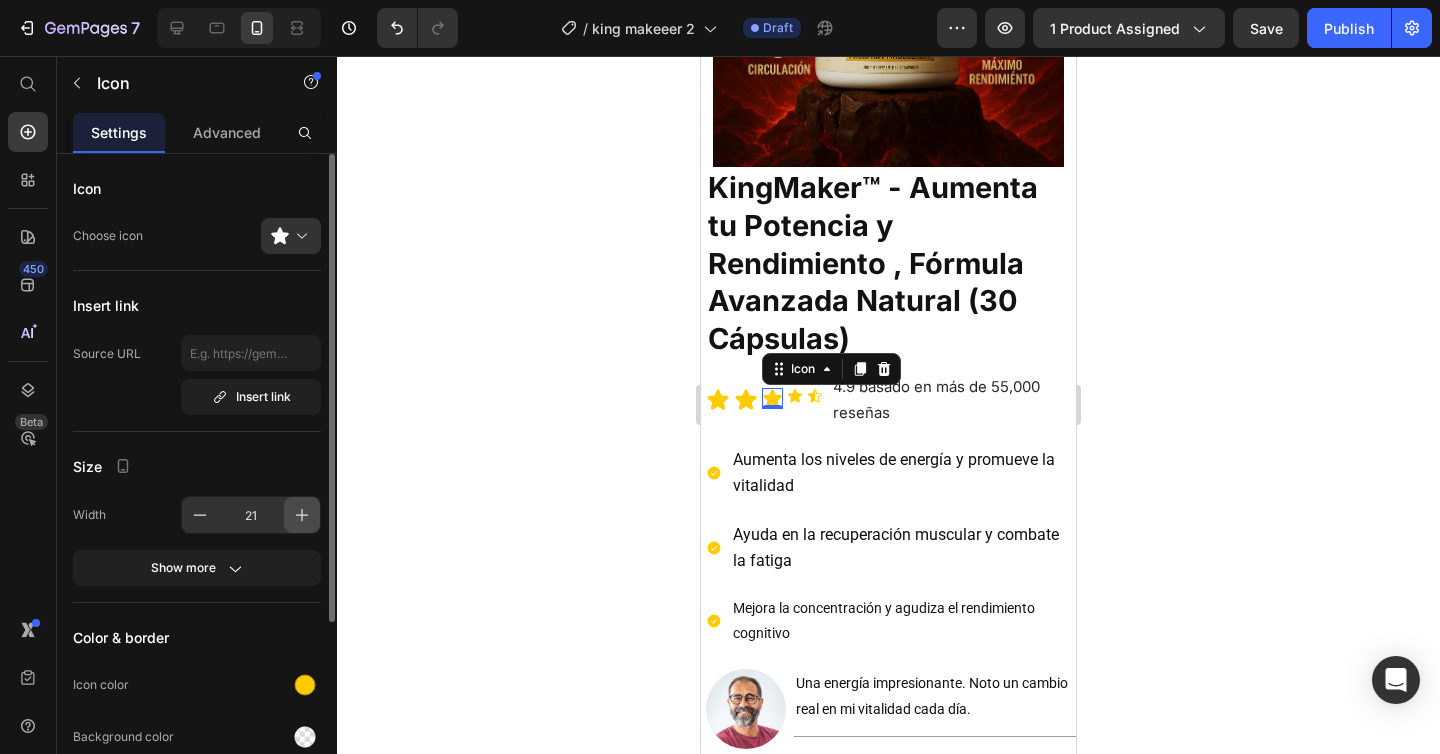 click 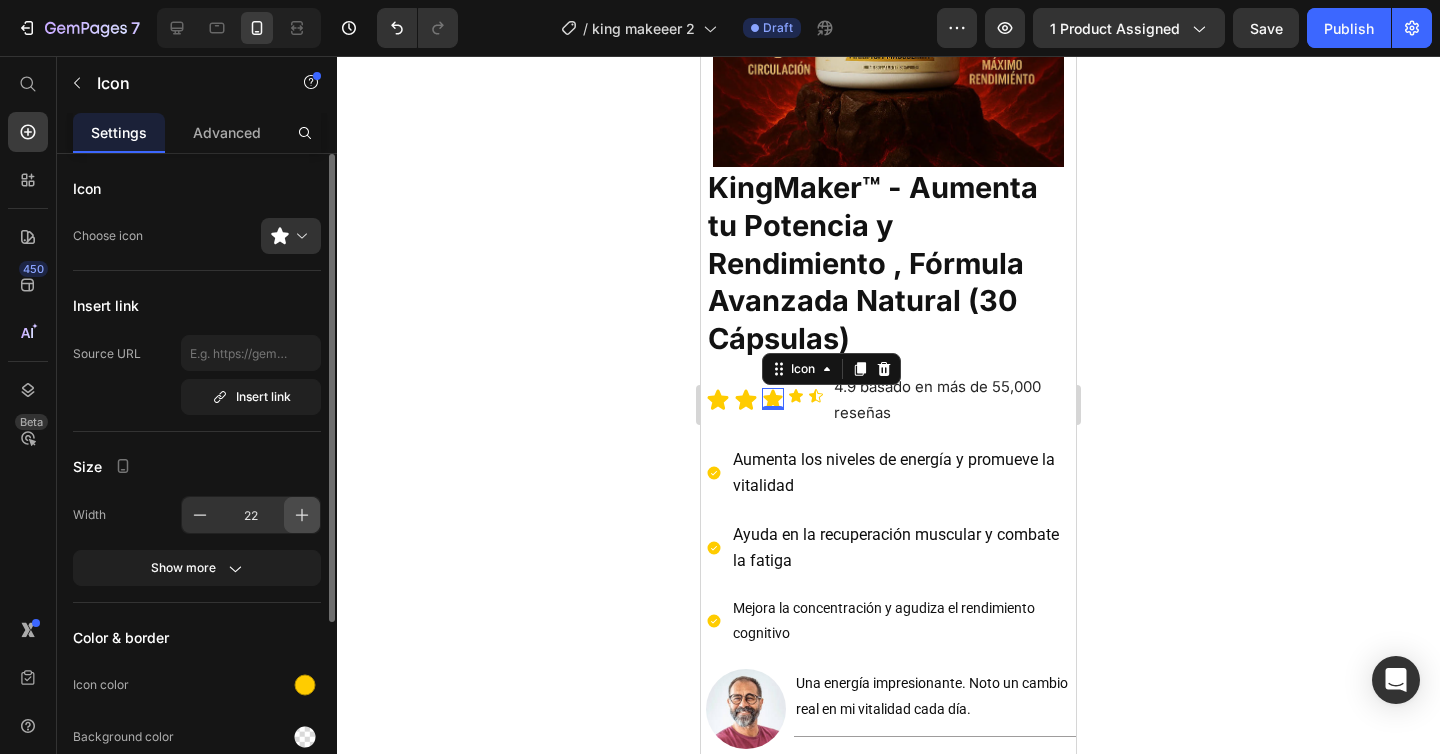 click 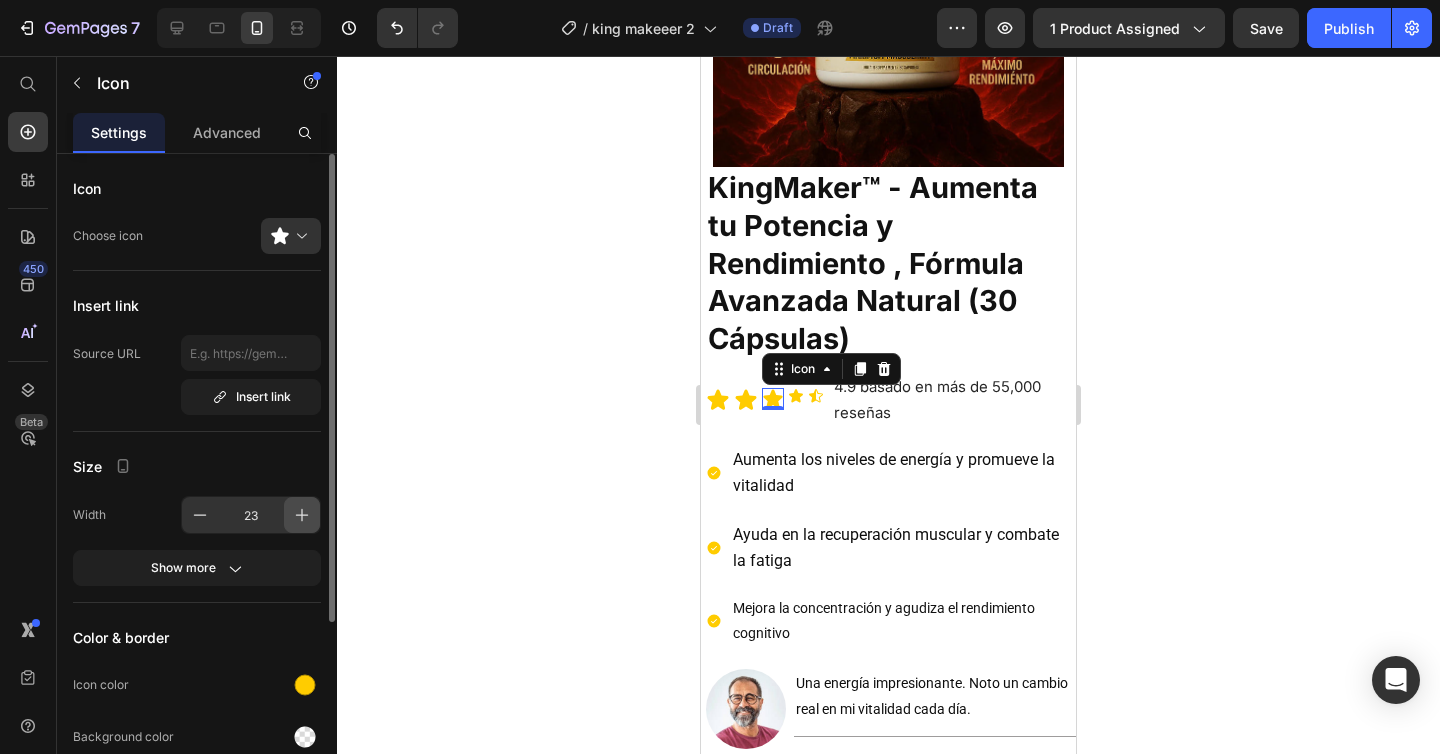 click 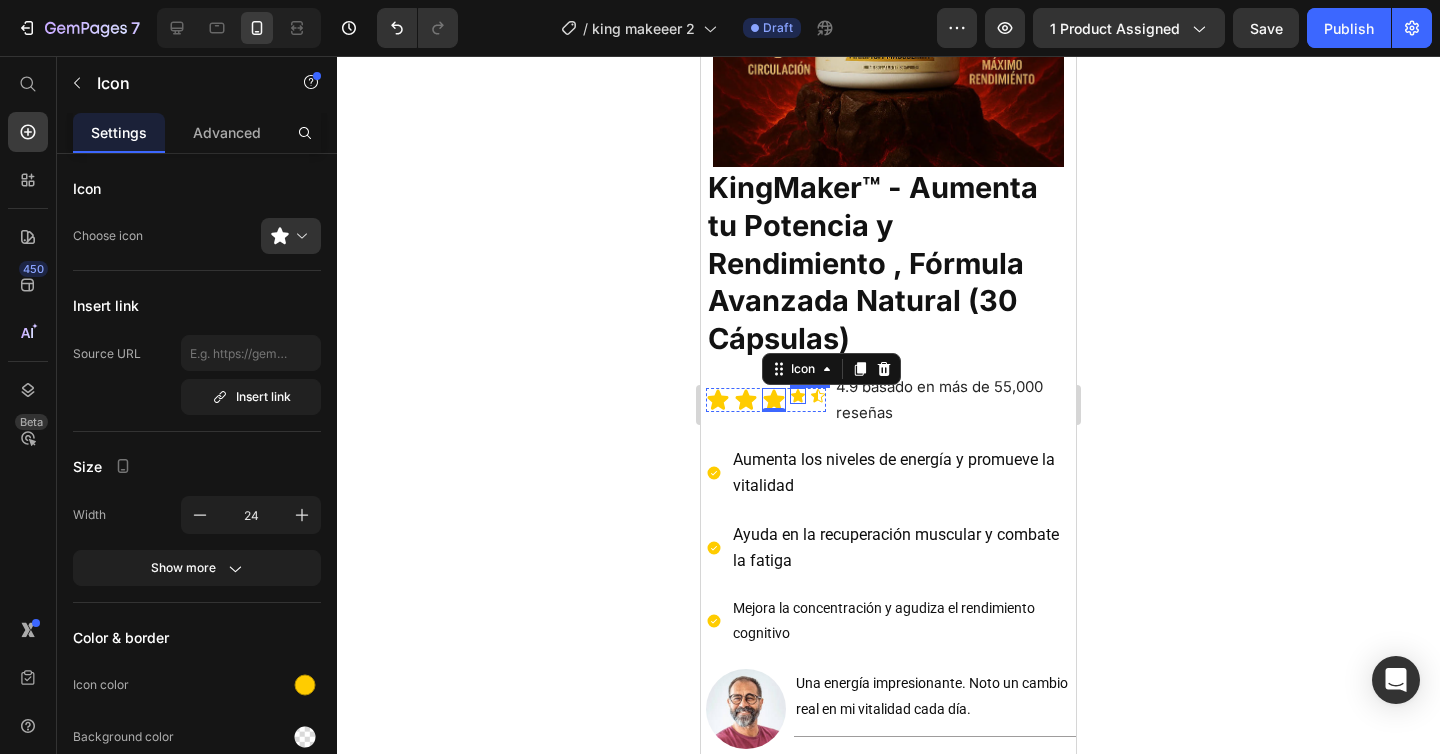 click 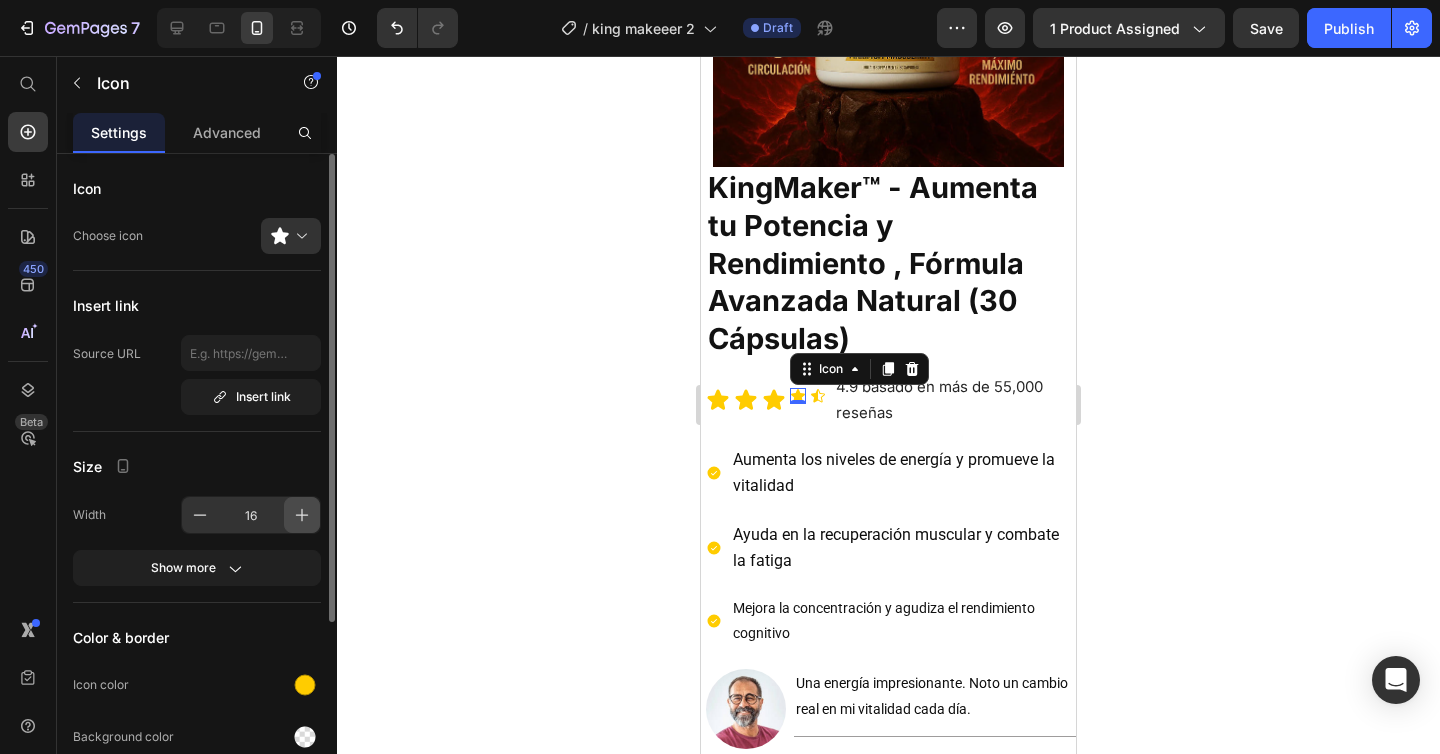 click at bounding box center (302, 515) 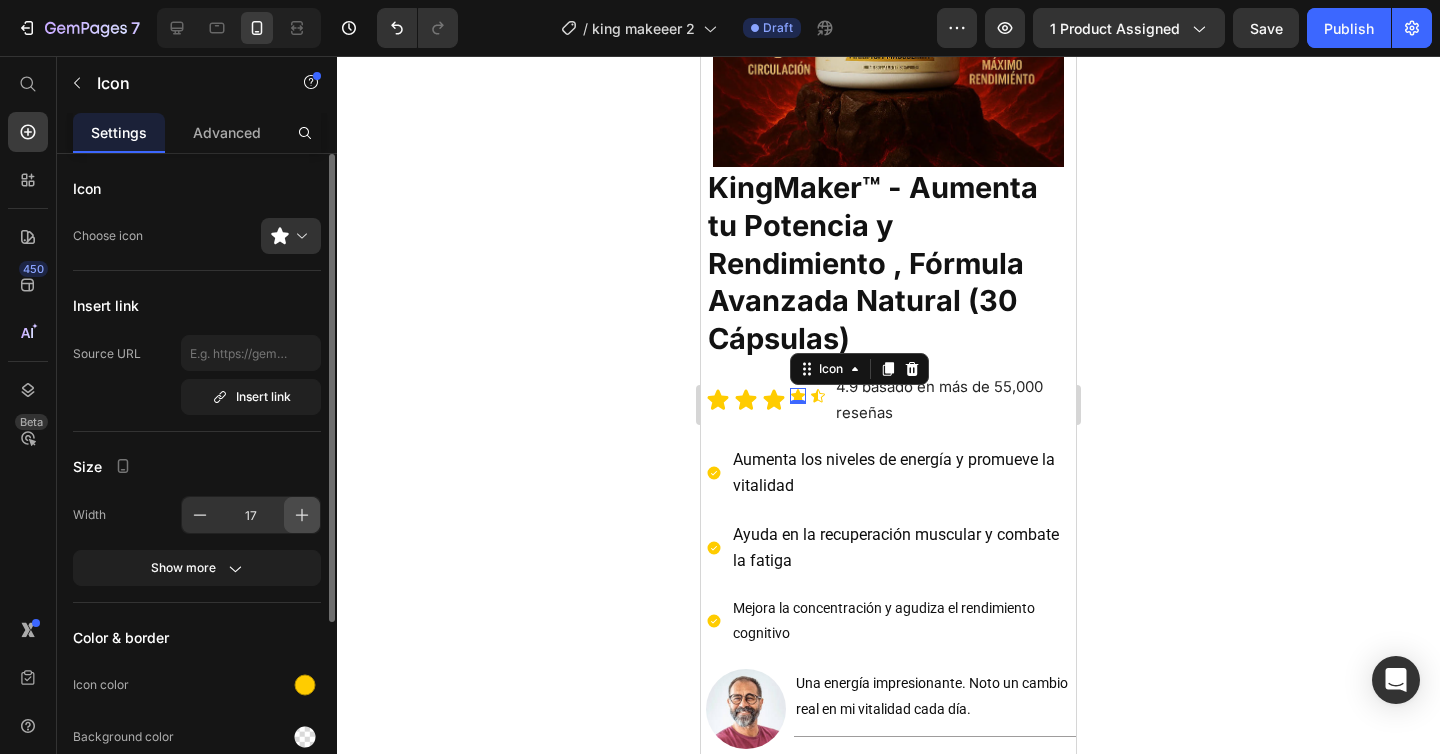 click at bounding box center (302, 515) 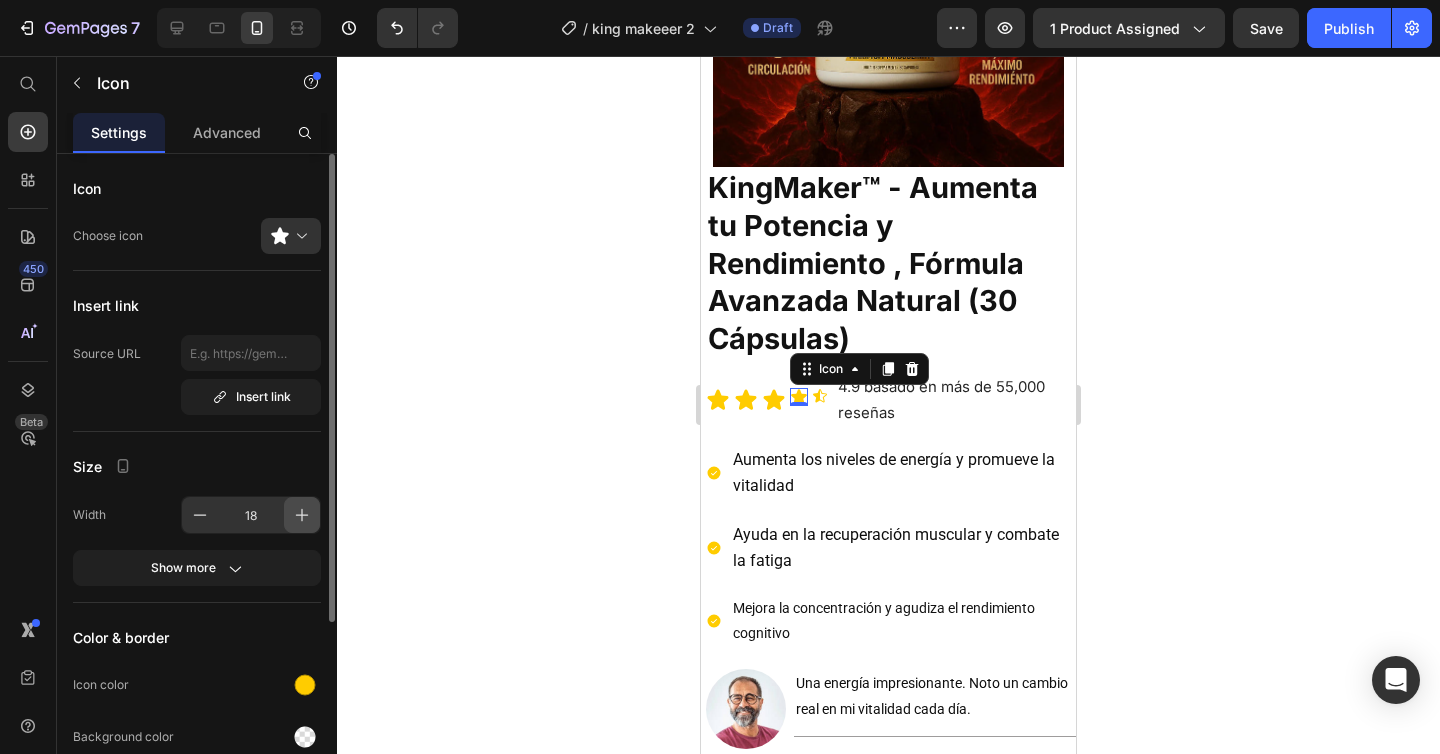 click at bounding box center [302, 515] 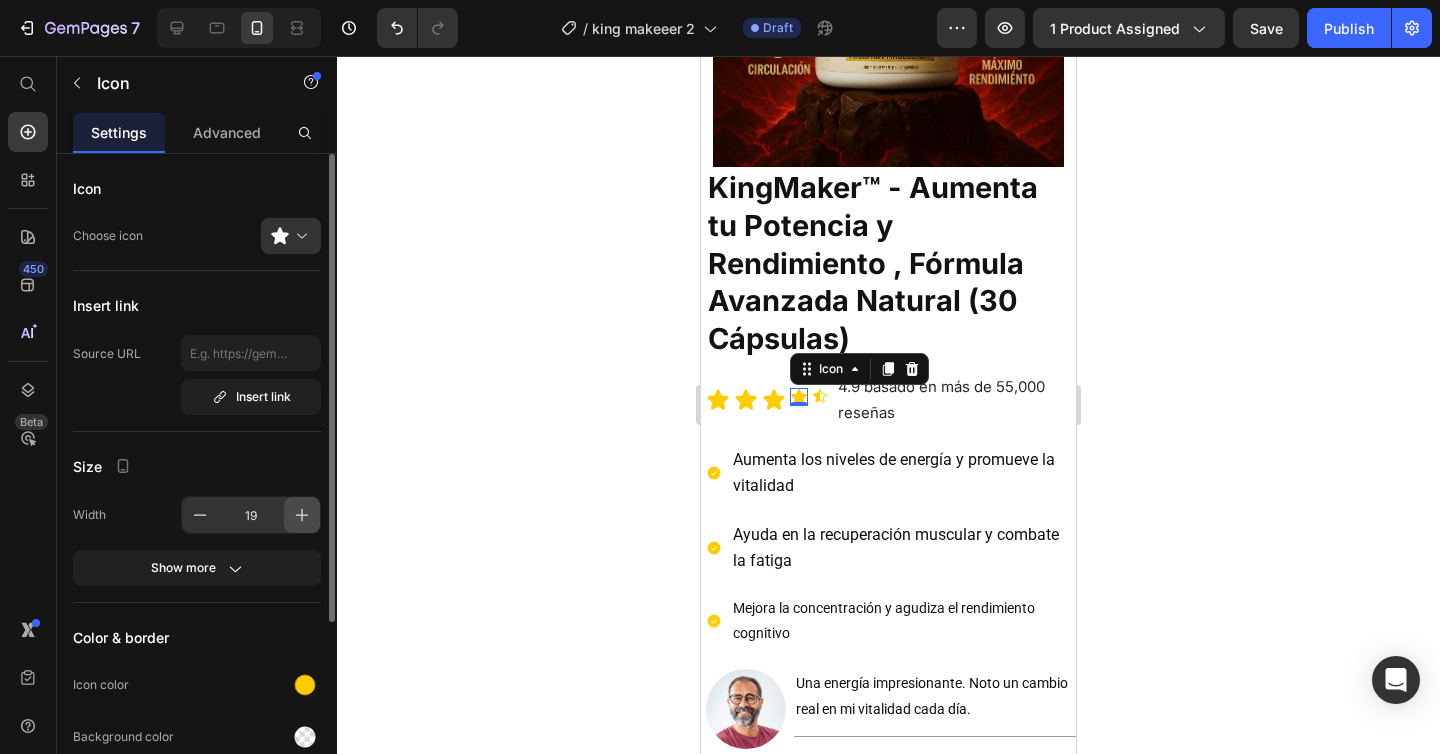 click at bounding box center [302, 515] 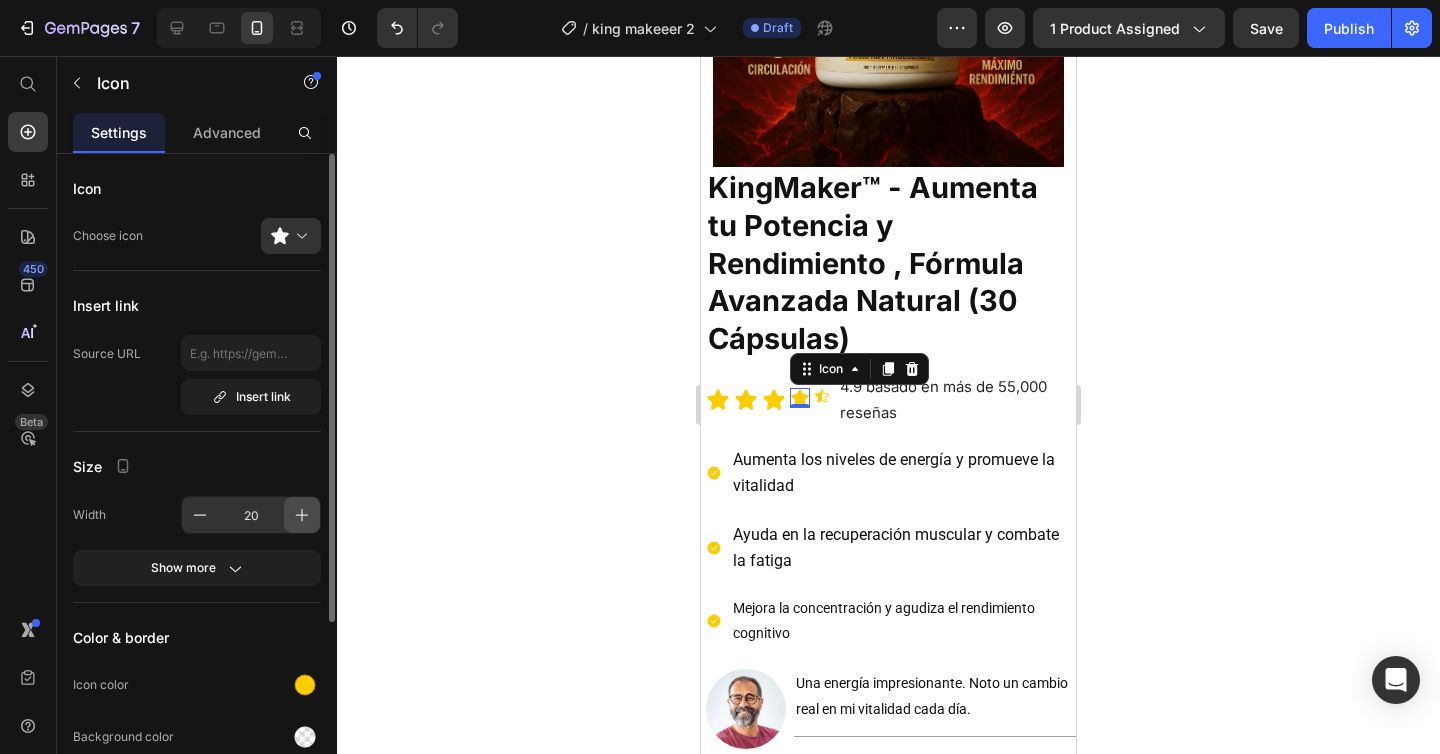click at bounding box center [302, 515] 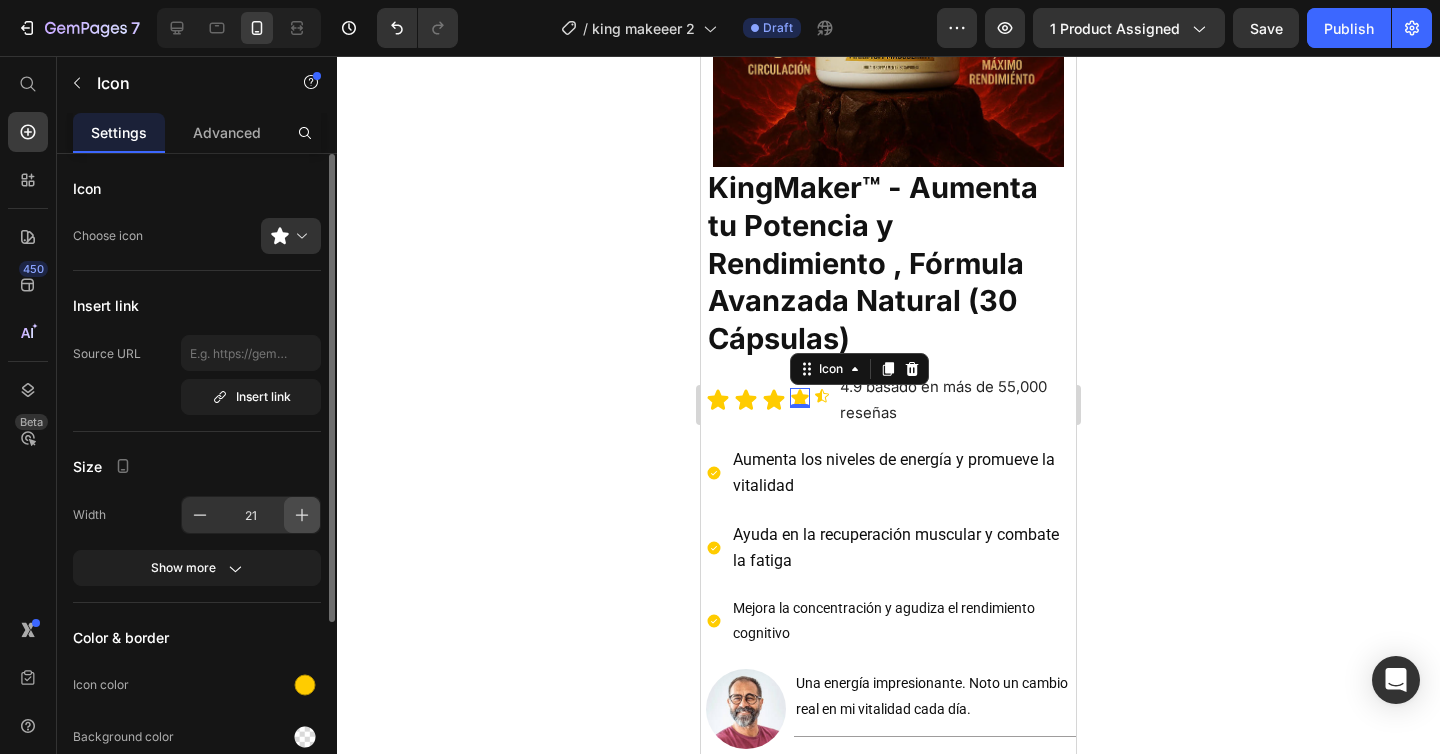 click at bounding box center [302, 515] 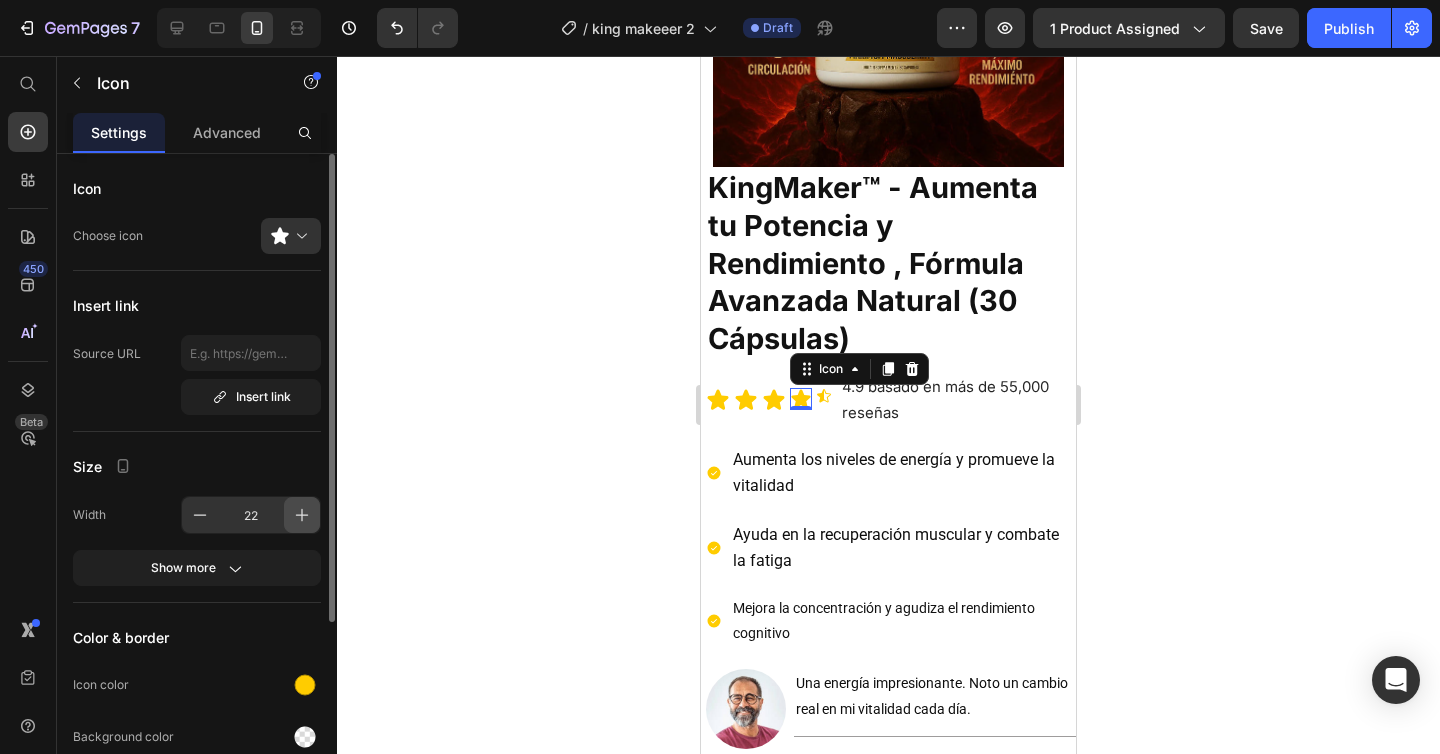 click at bounding box center [302, 515] 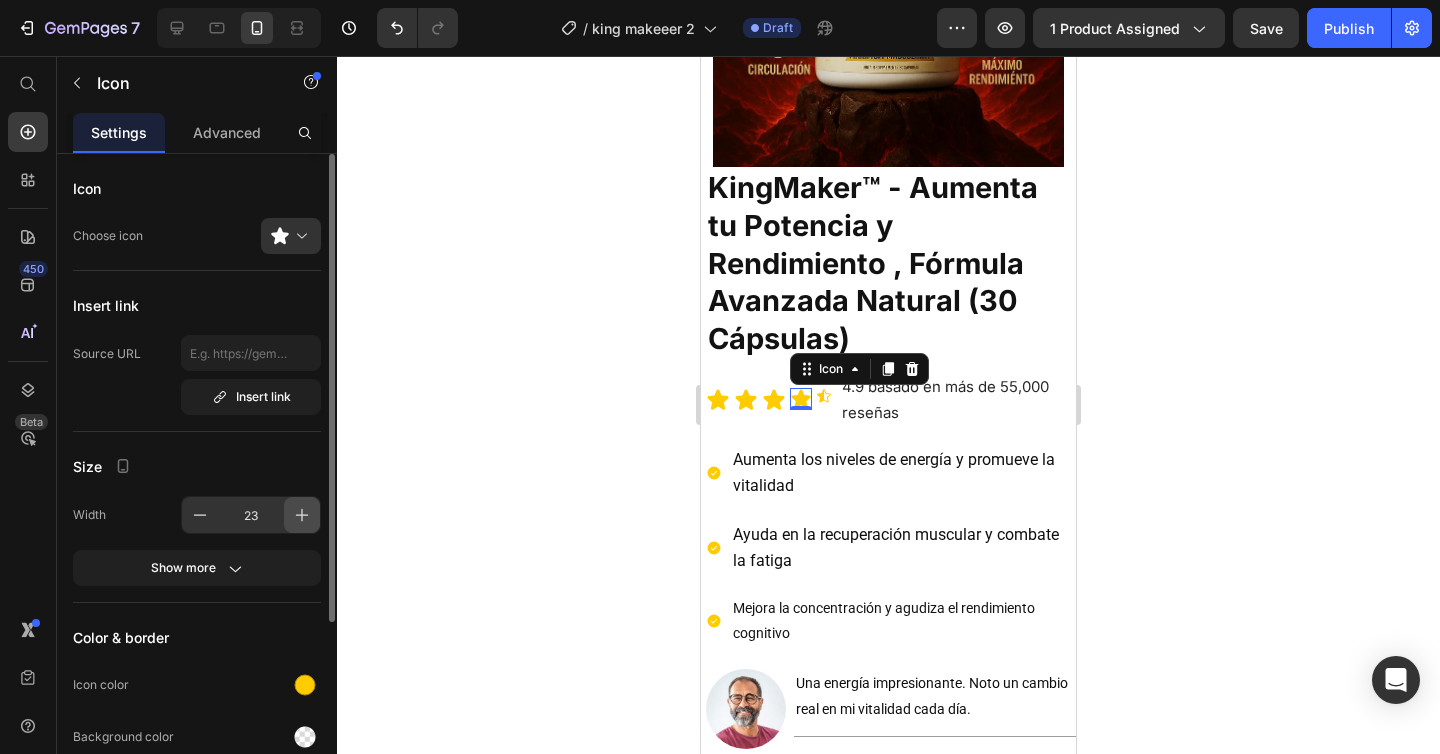 click at bounding box center [302, 515] 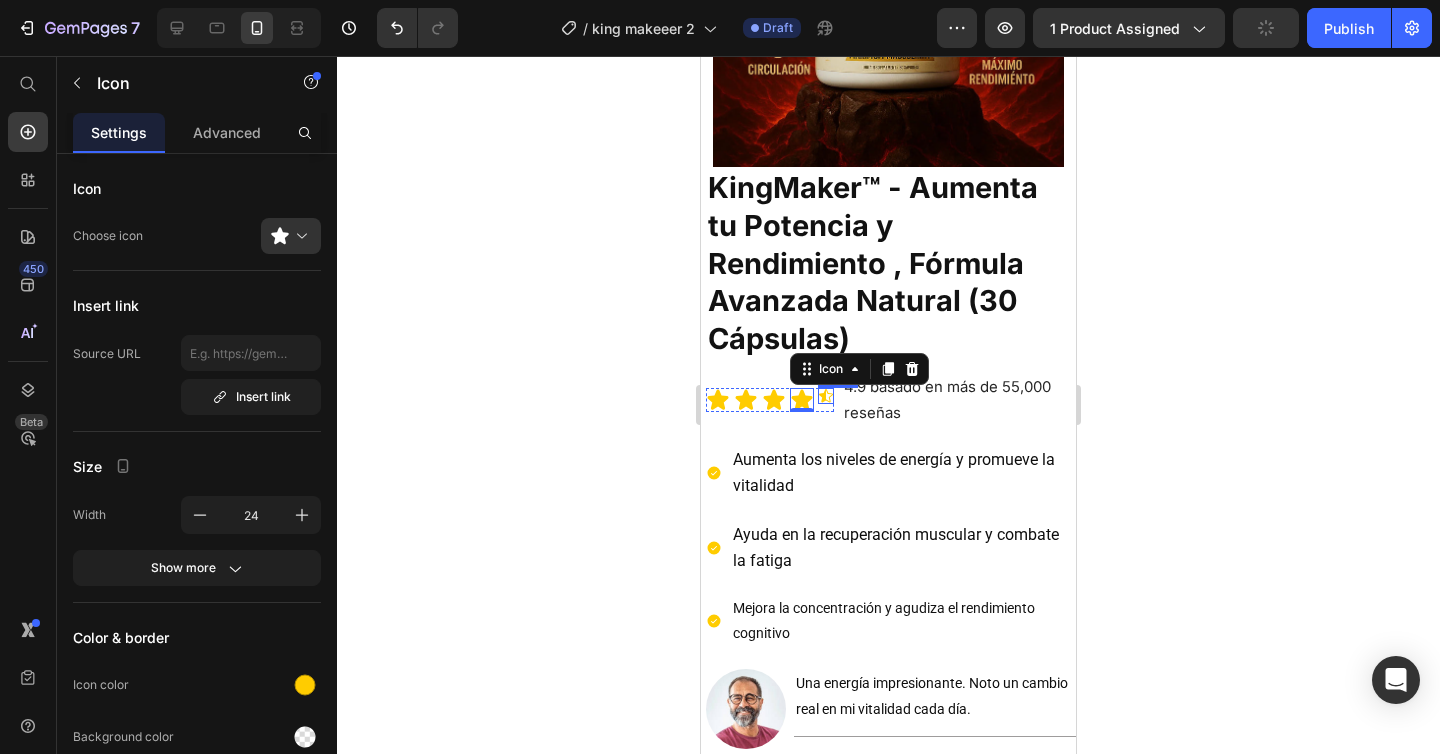 click 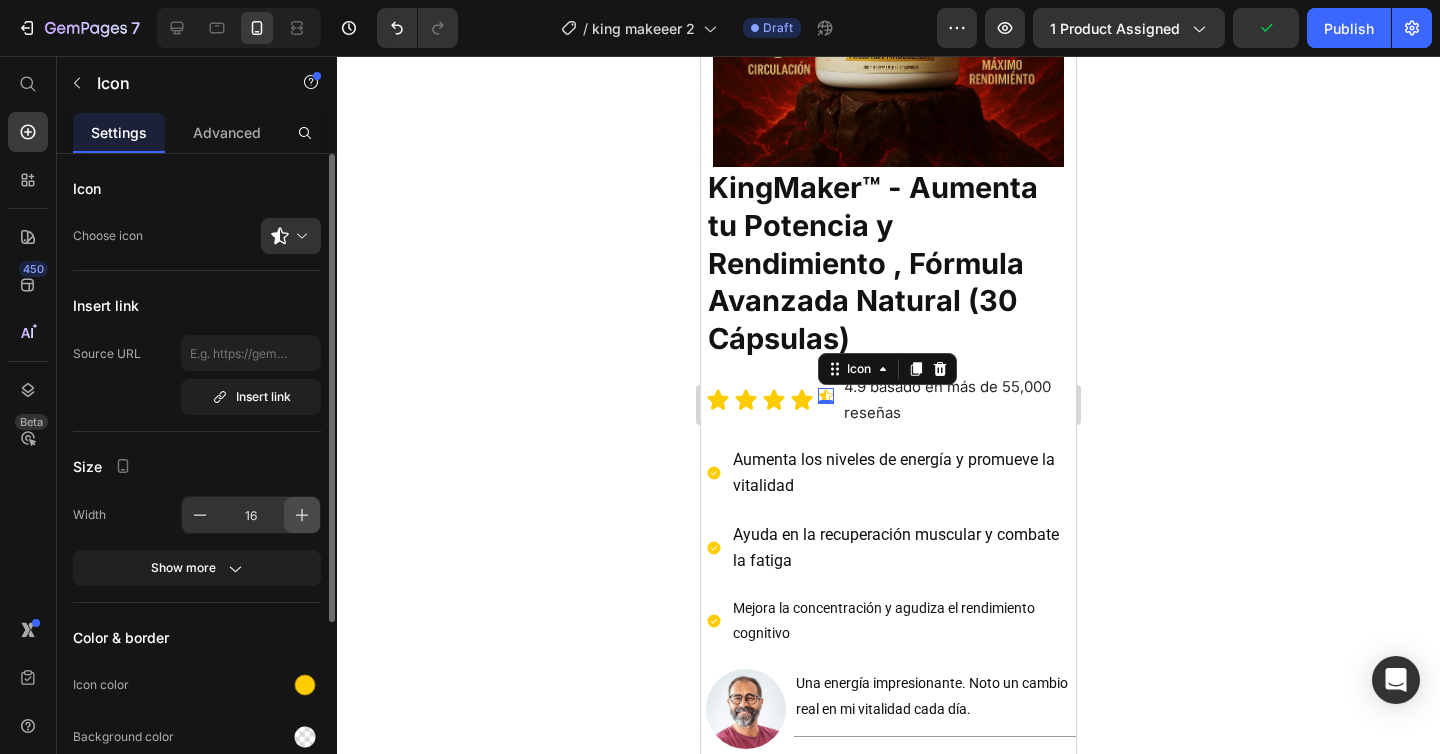 click 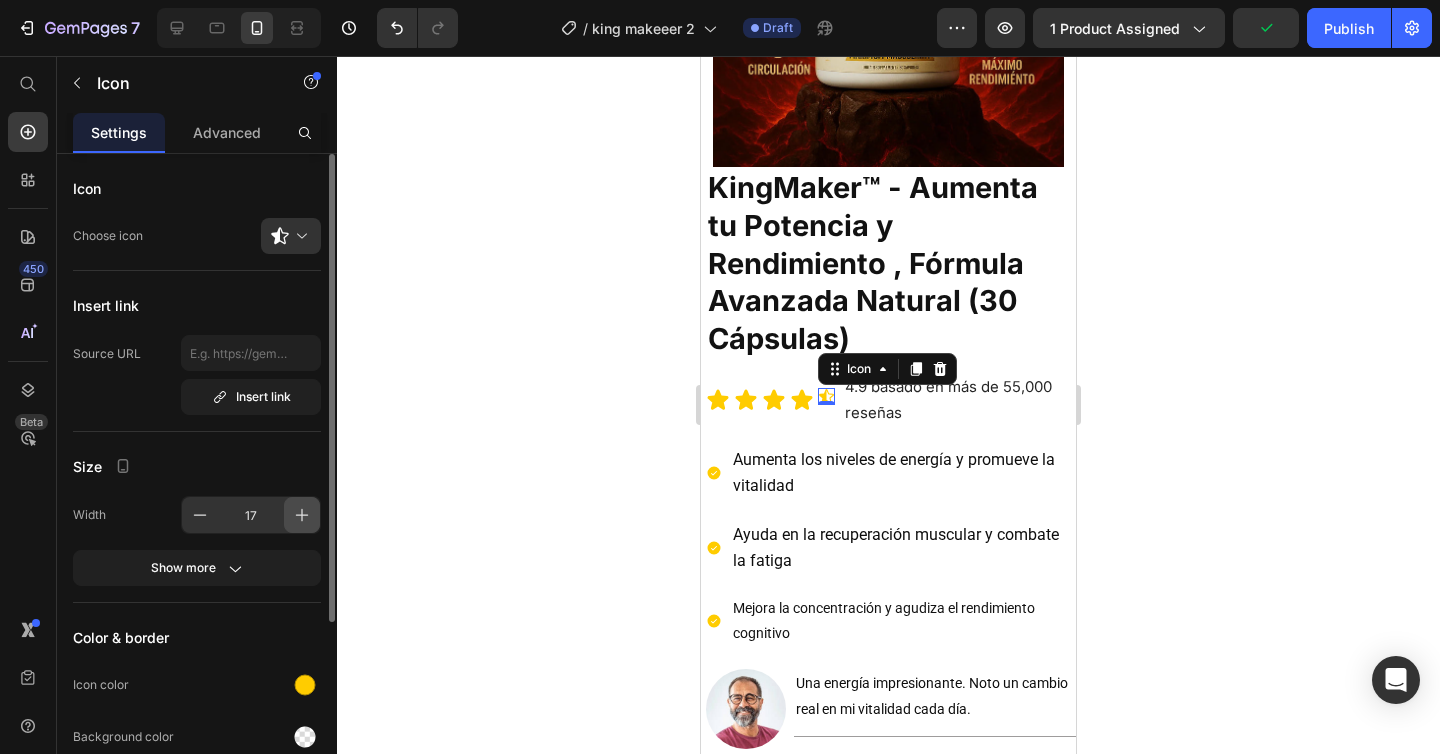 click 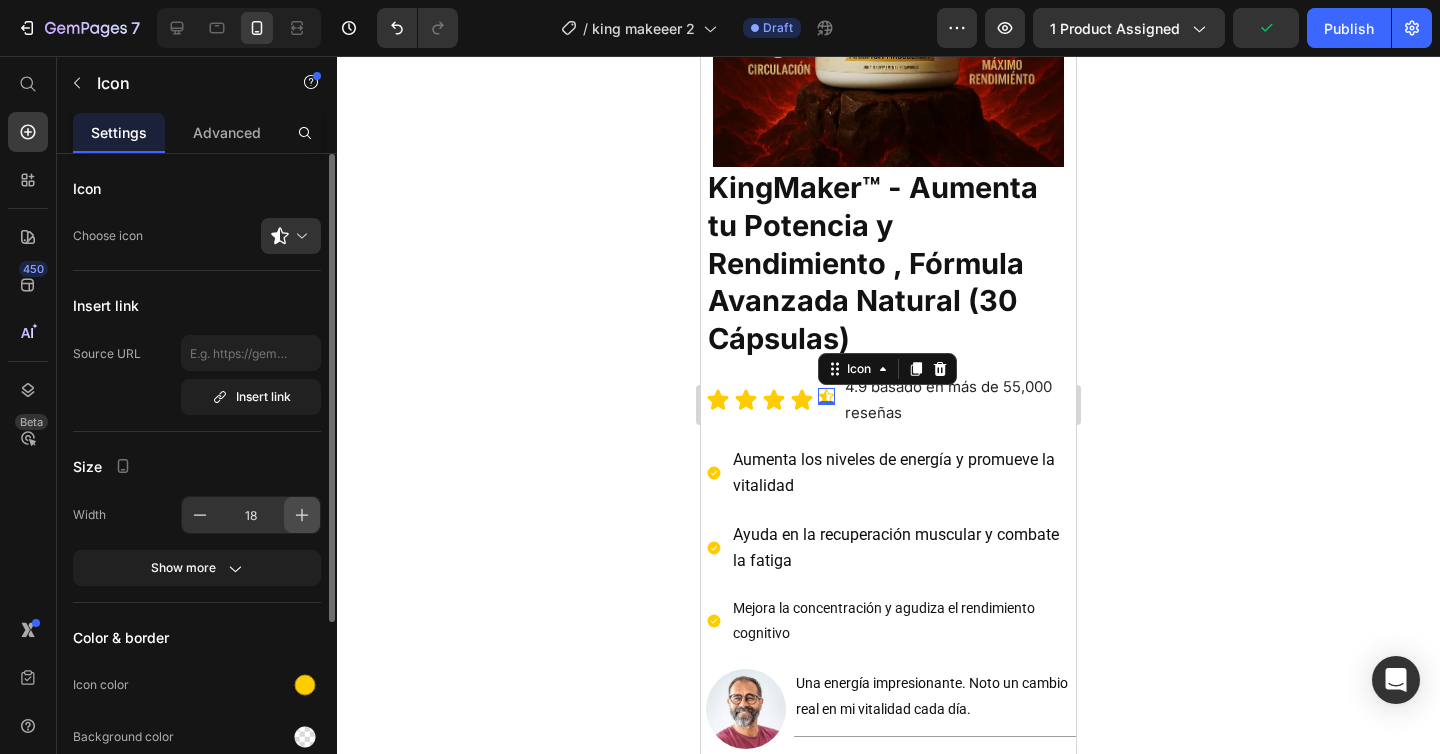 click 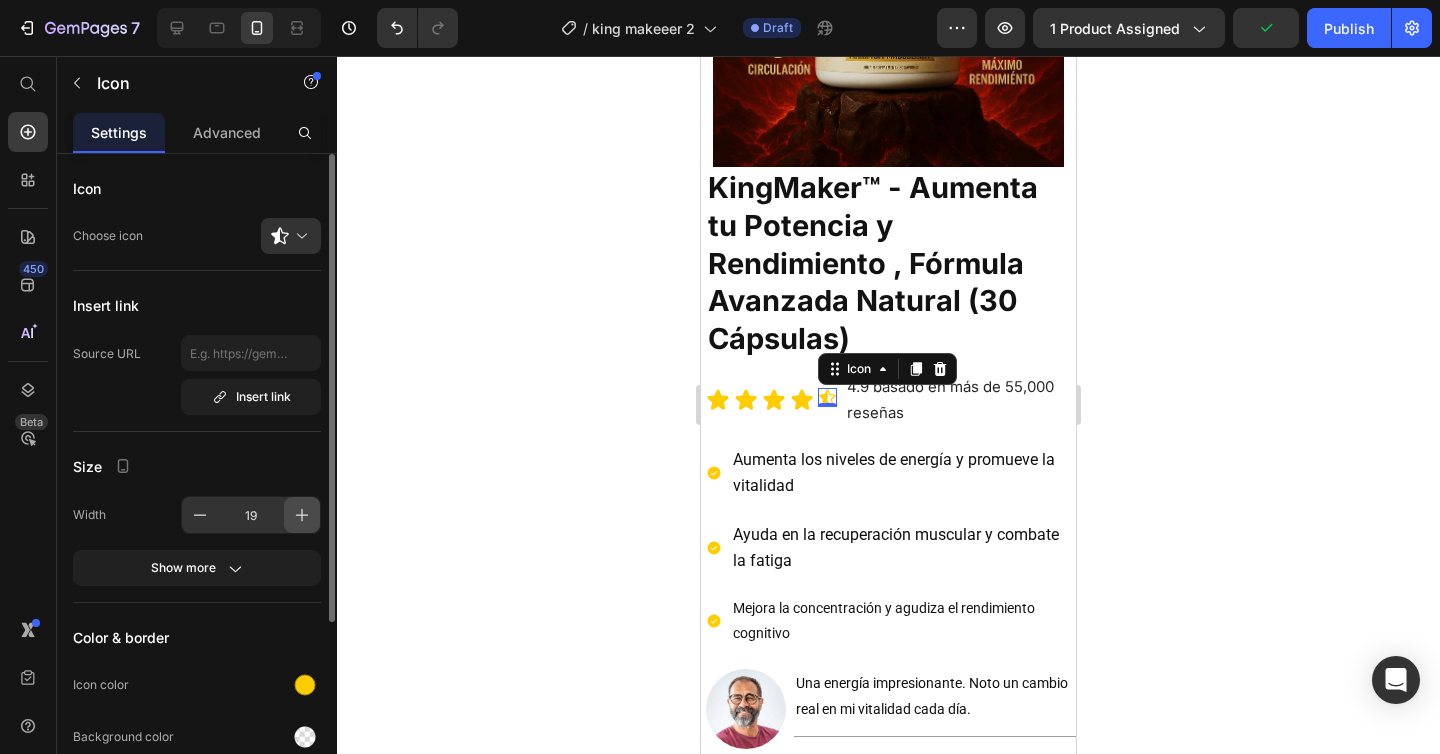 click 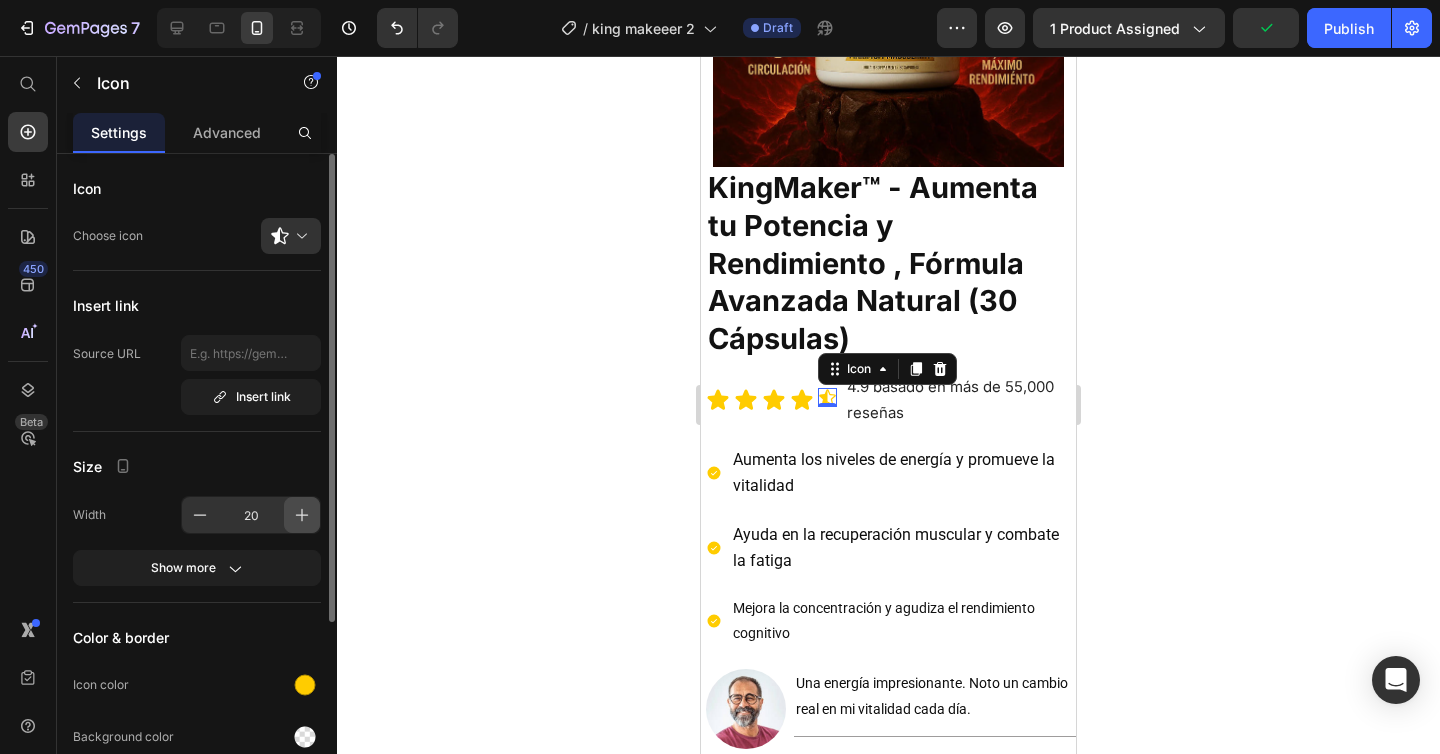 click 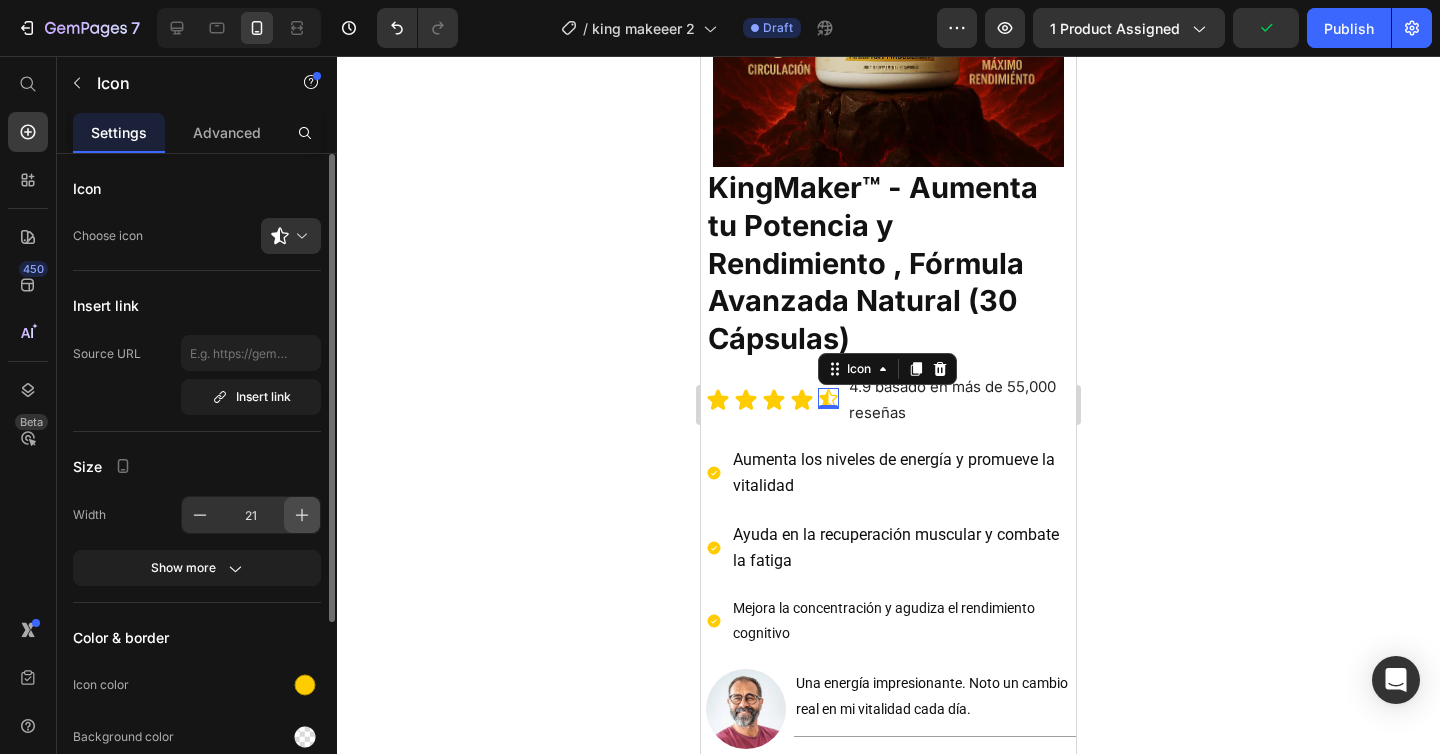 click 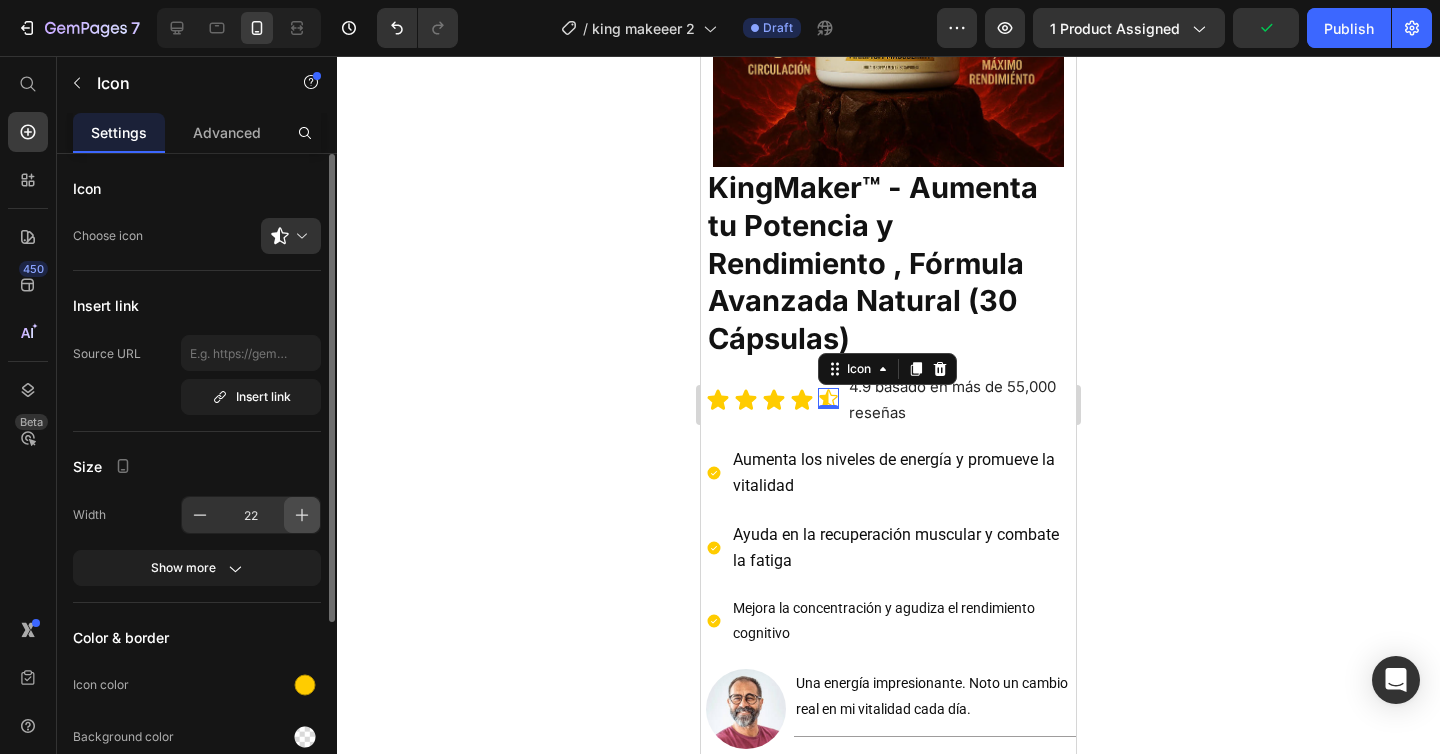 click 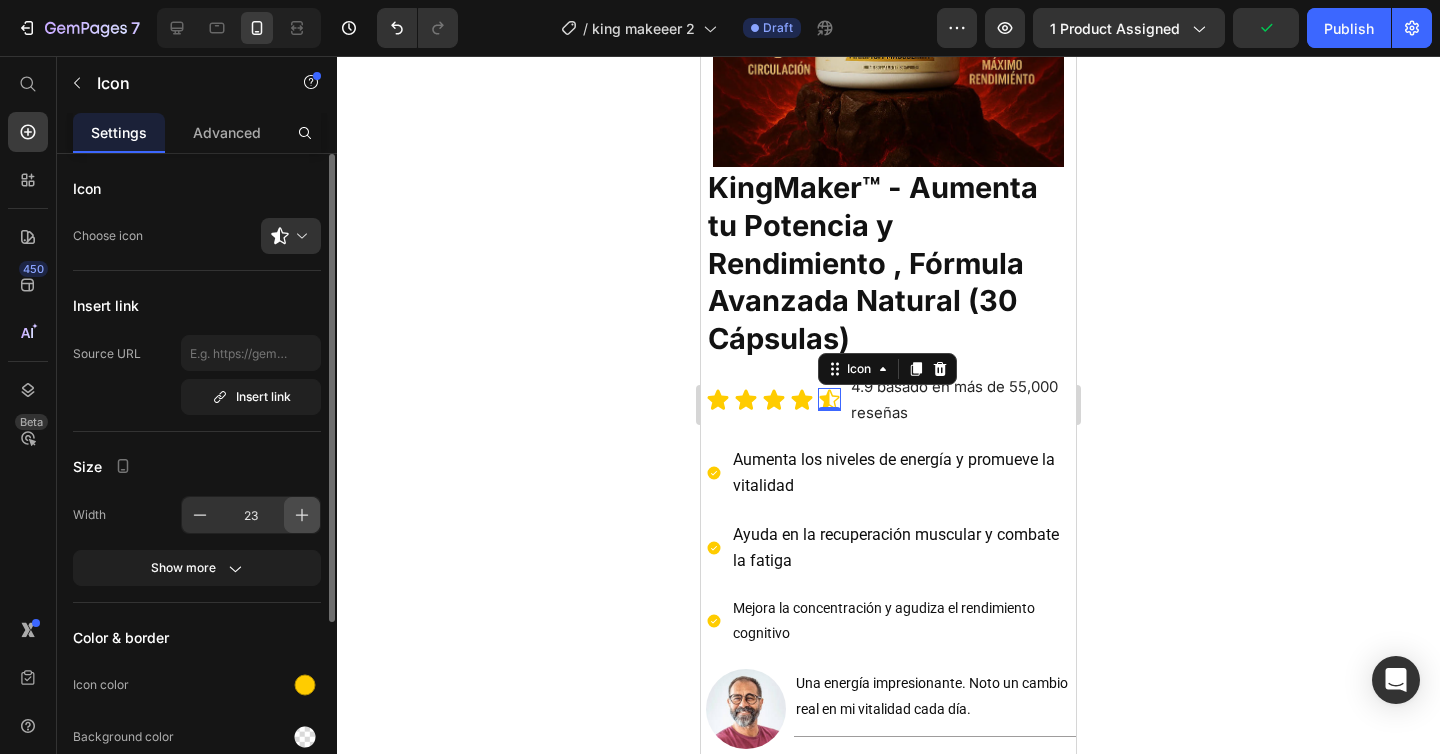 click 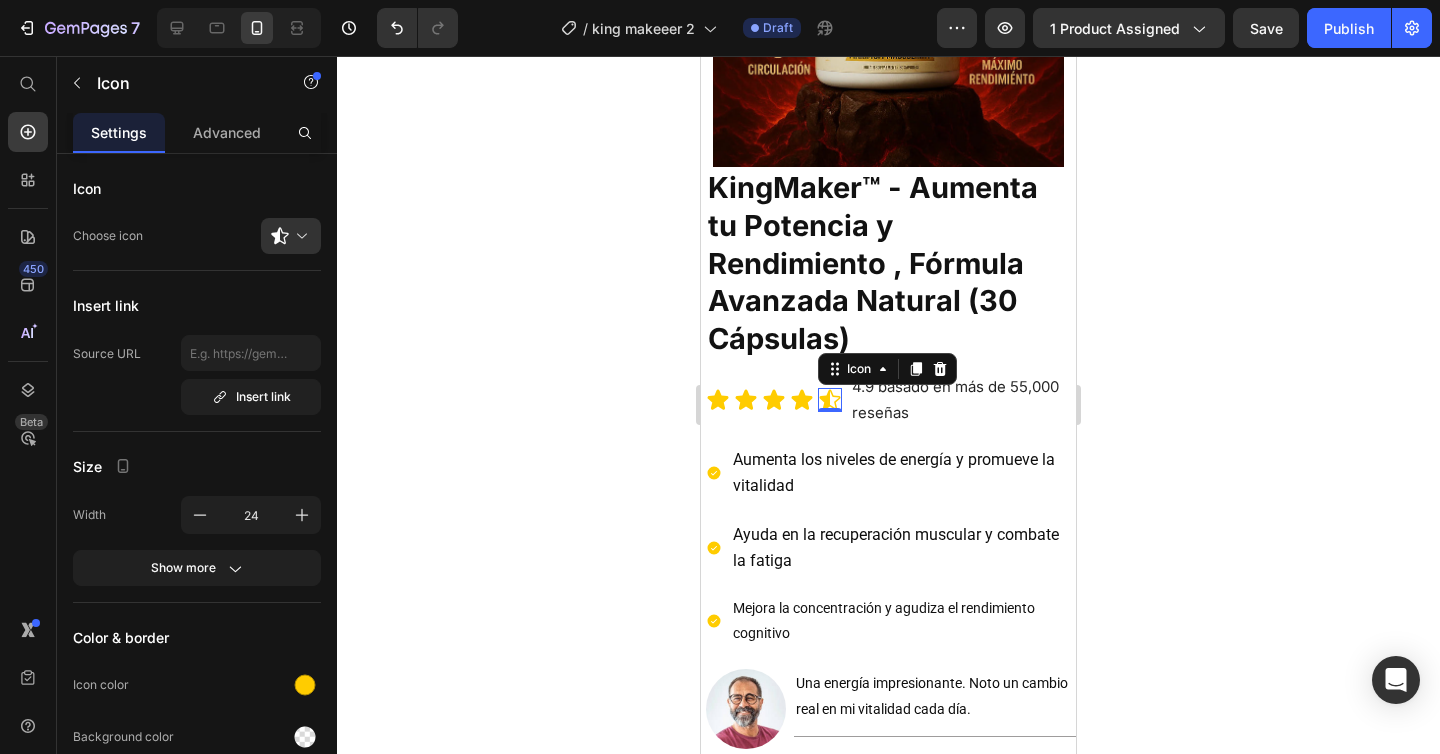 click 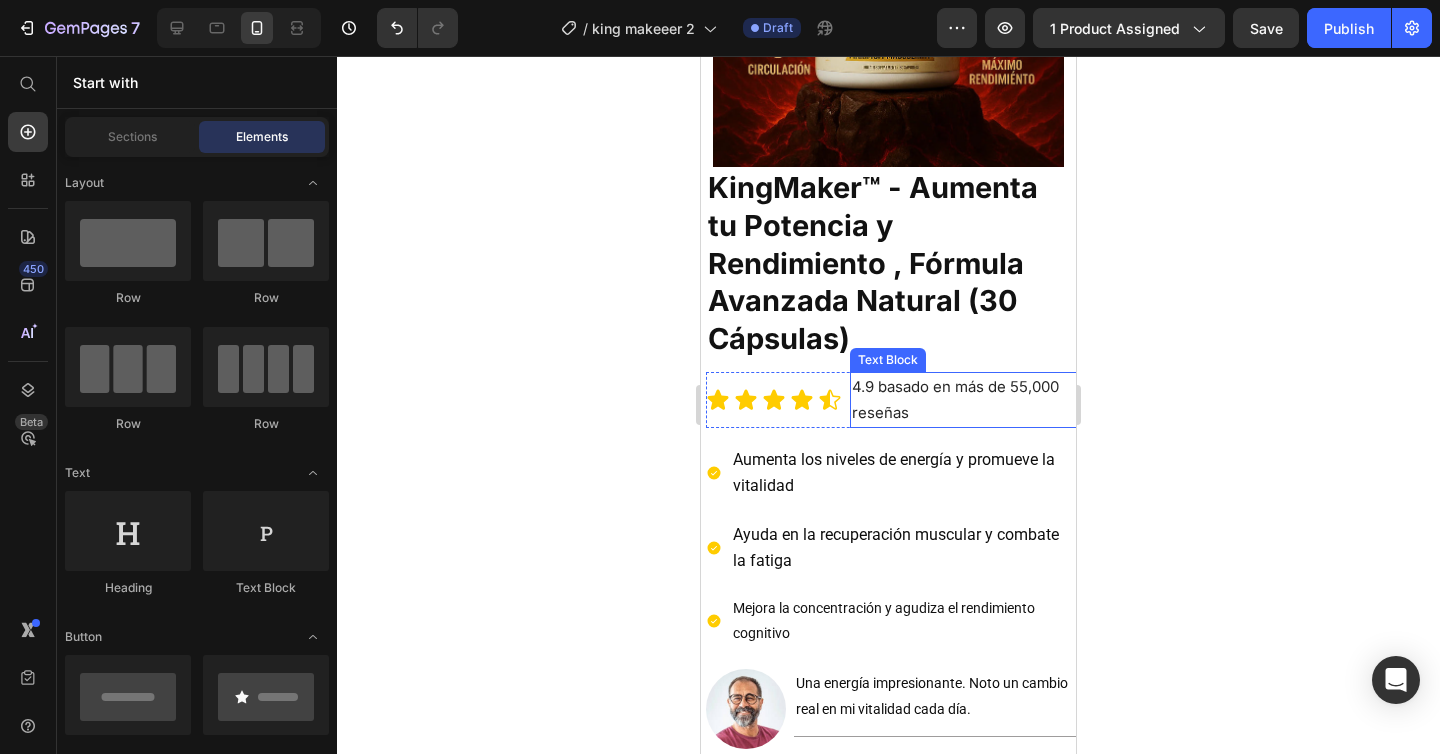 click on "4.9 basado en más de 55,000 reseñas" at bounding box center (965, 400) 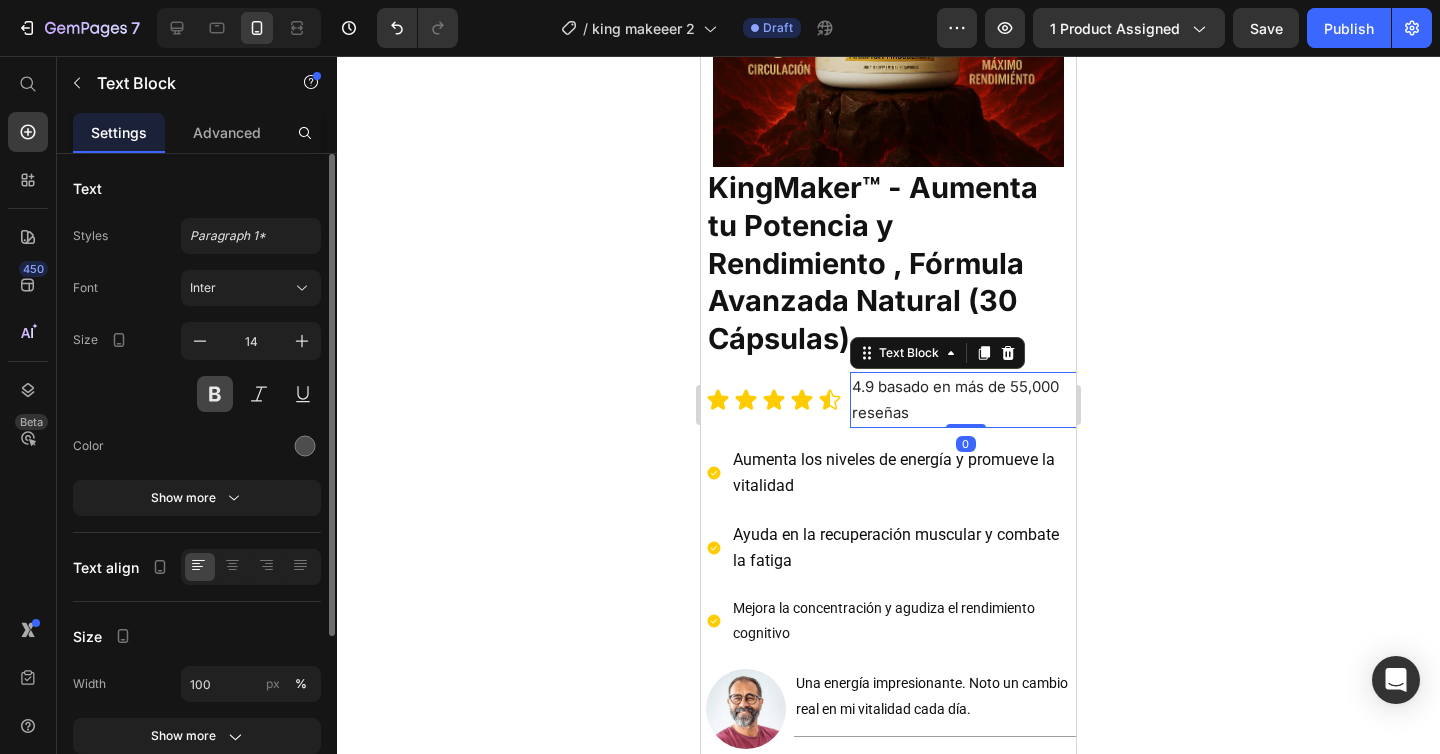 click at bounding box center [215, 394] 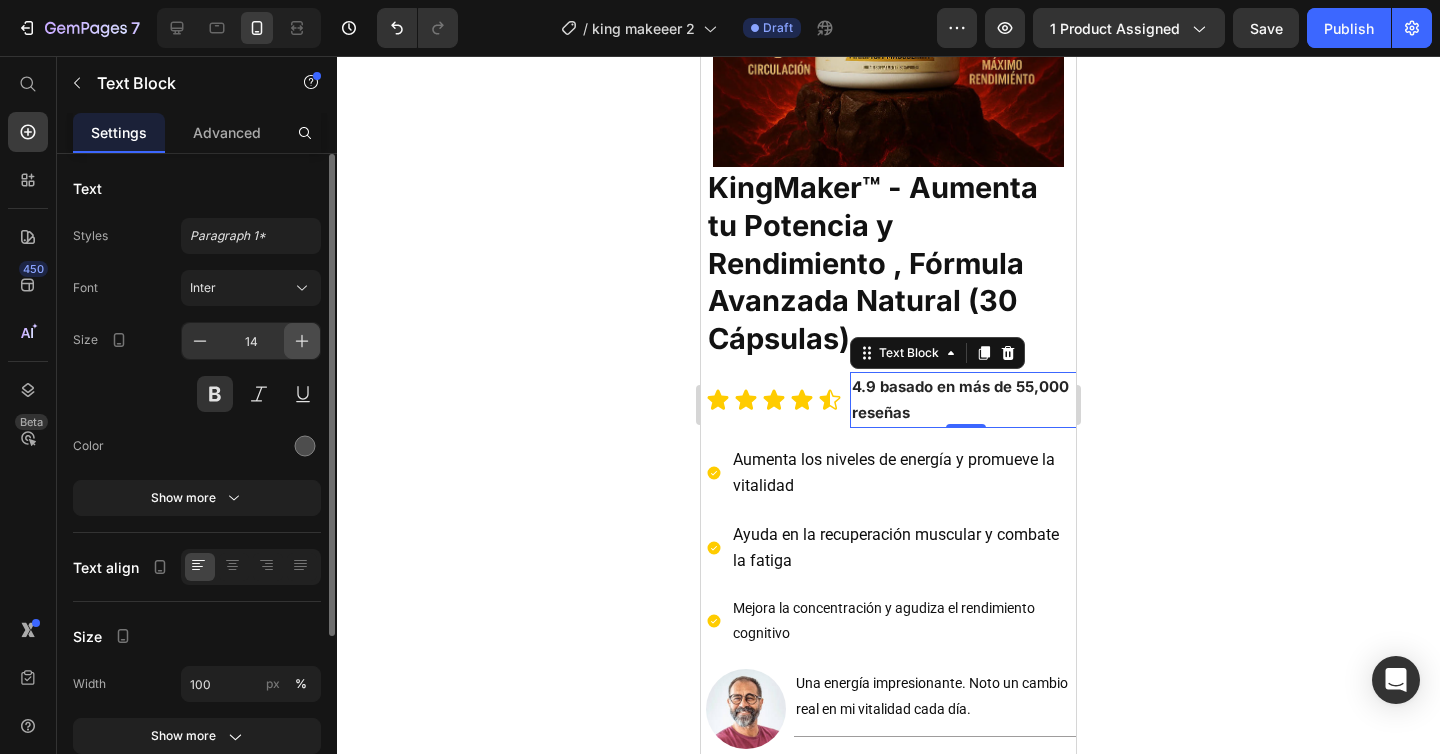 click at bounding box center [302, 341] 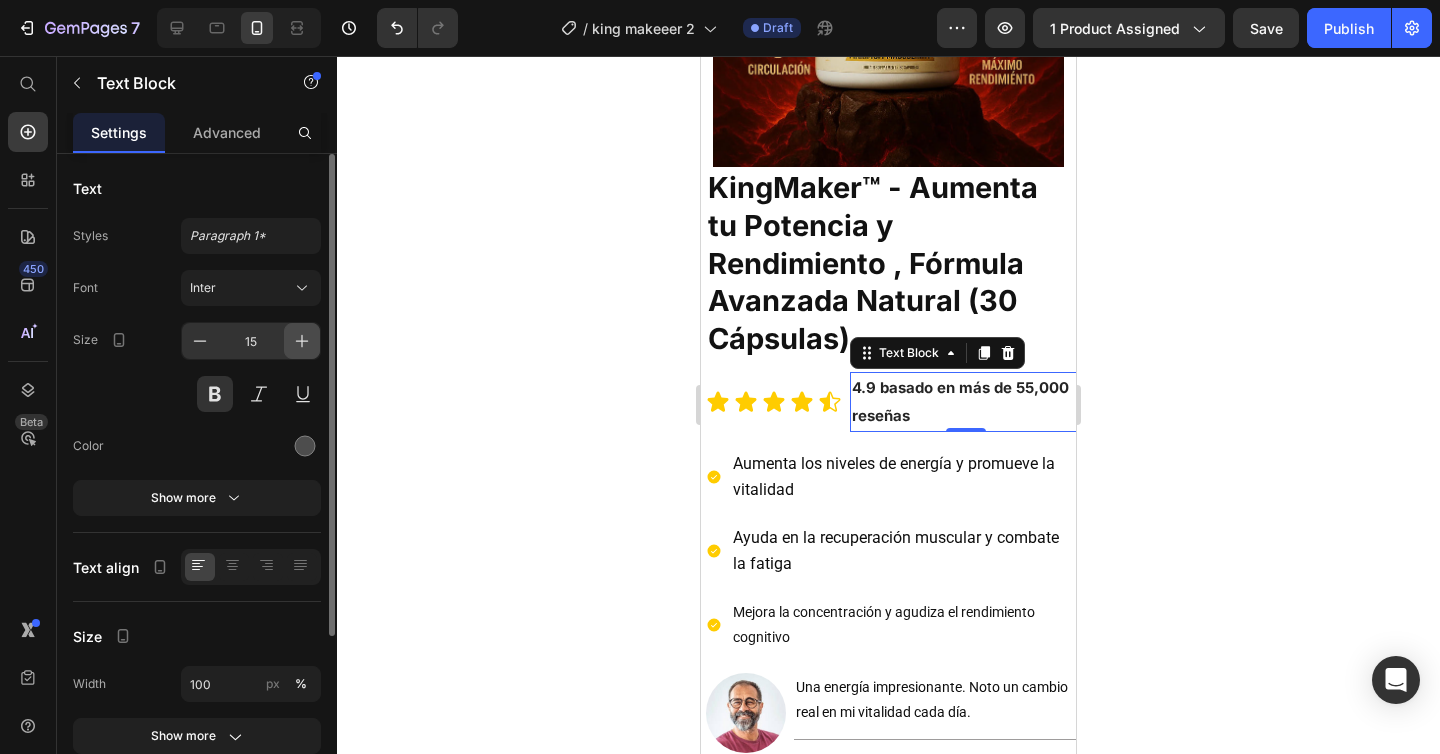 click at bounding box center (302, 341) 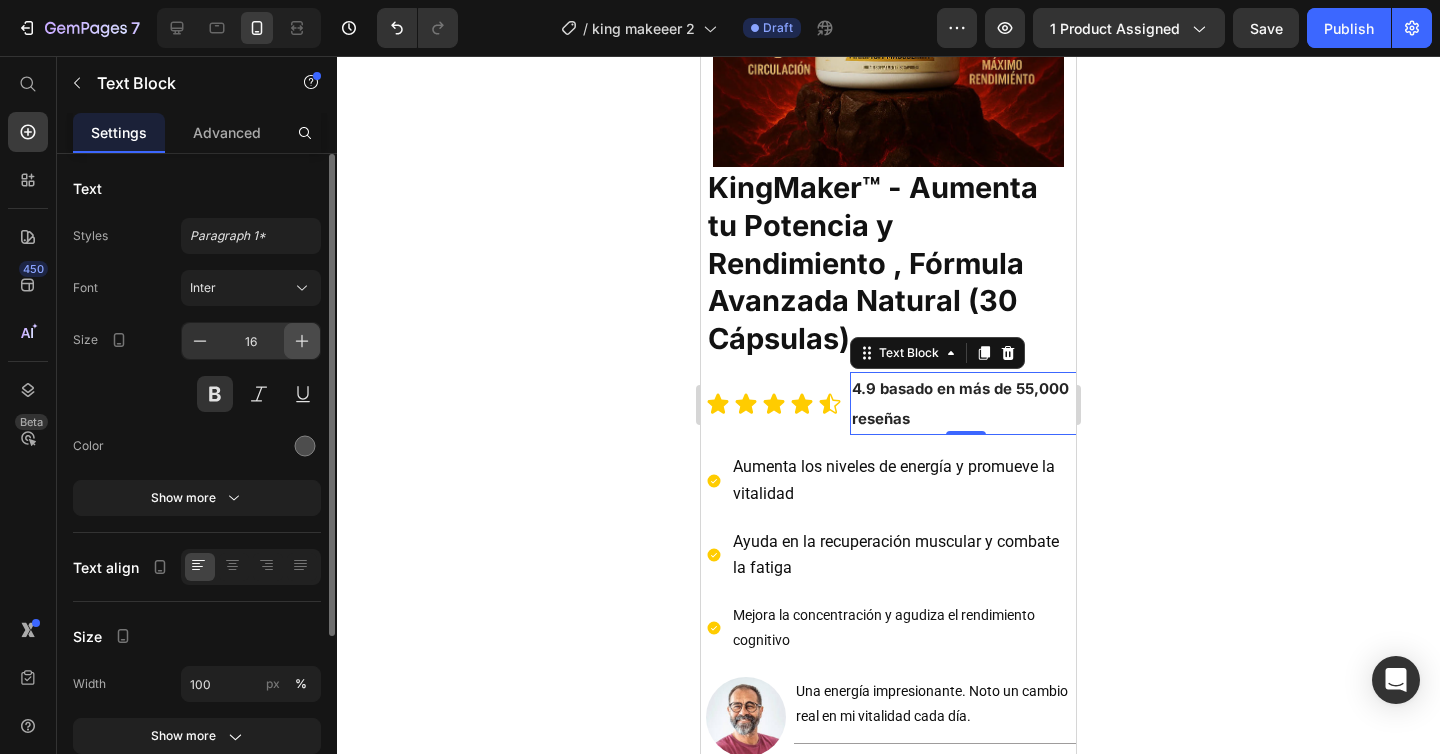 click at bounding box center (302, 341) 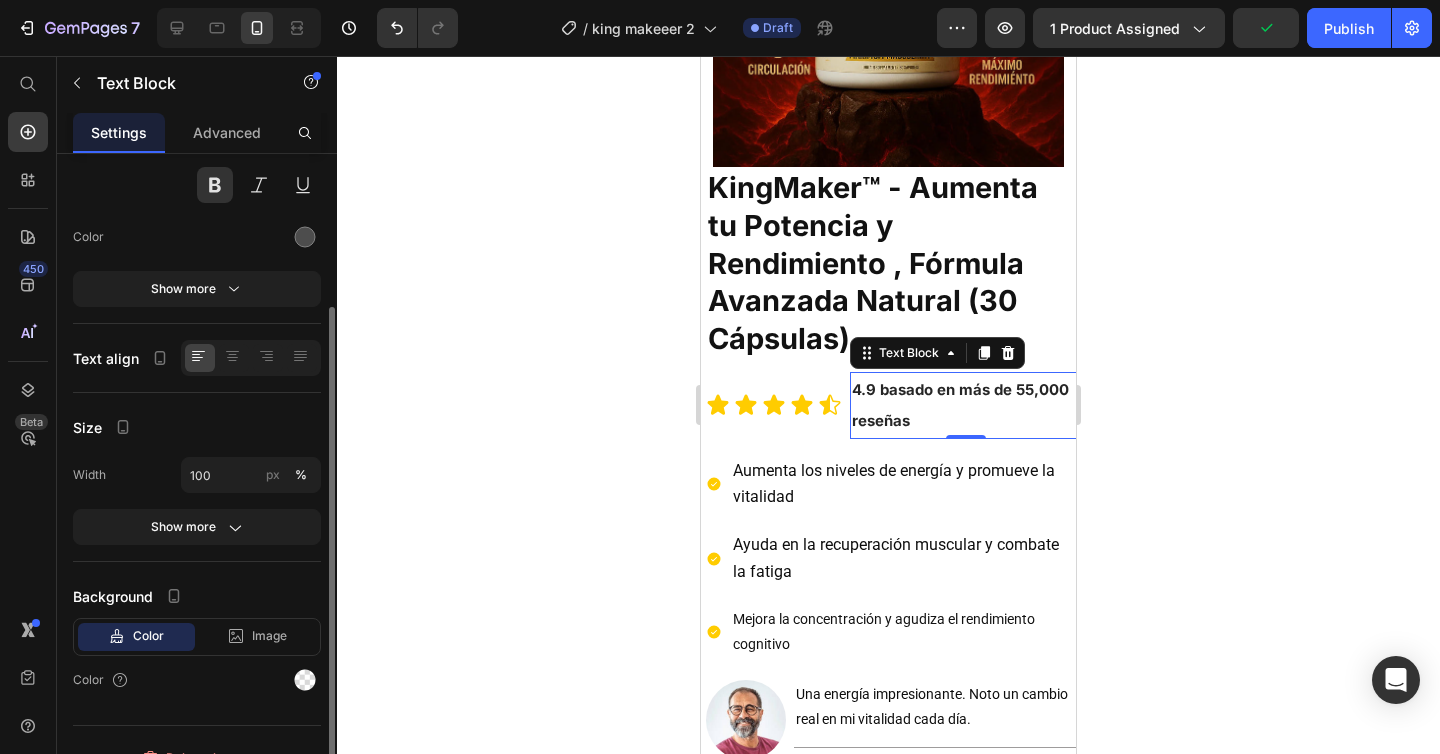 scroll, scrollTop: 238, scrollLeft: 0, axis: vertical 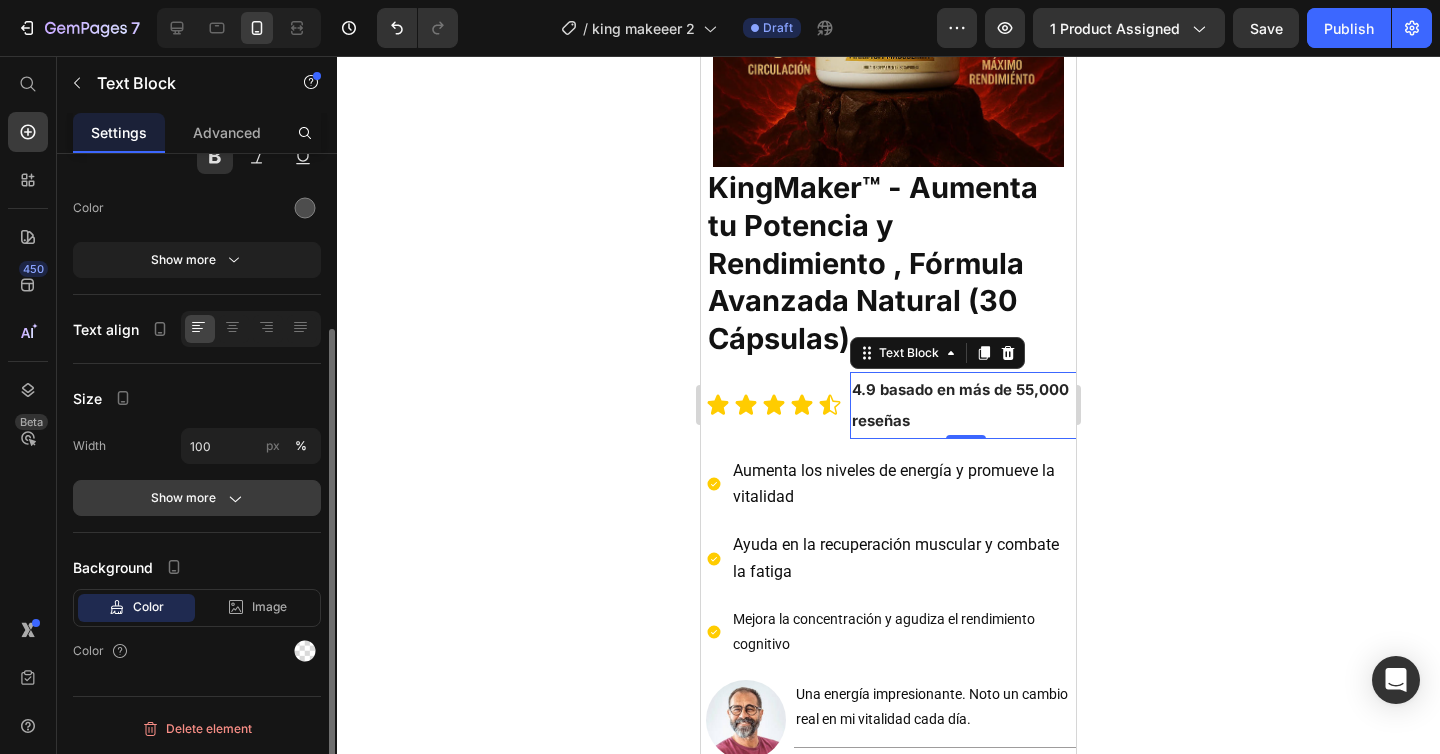 click 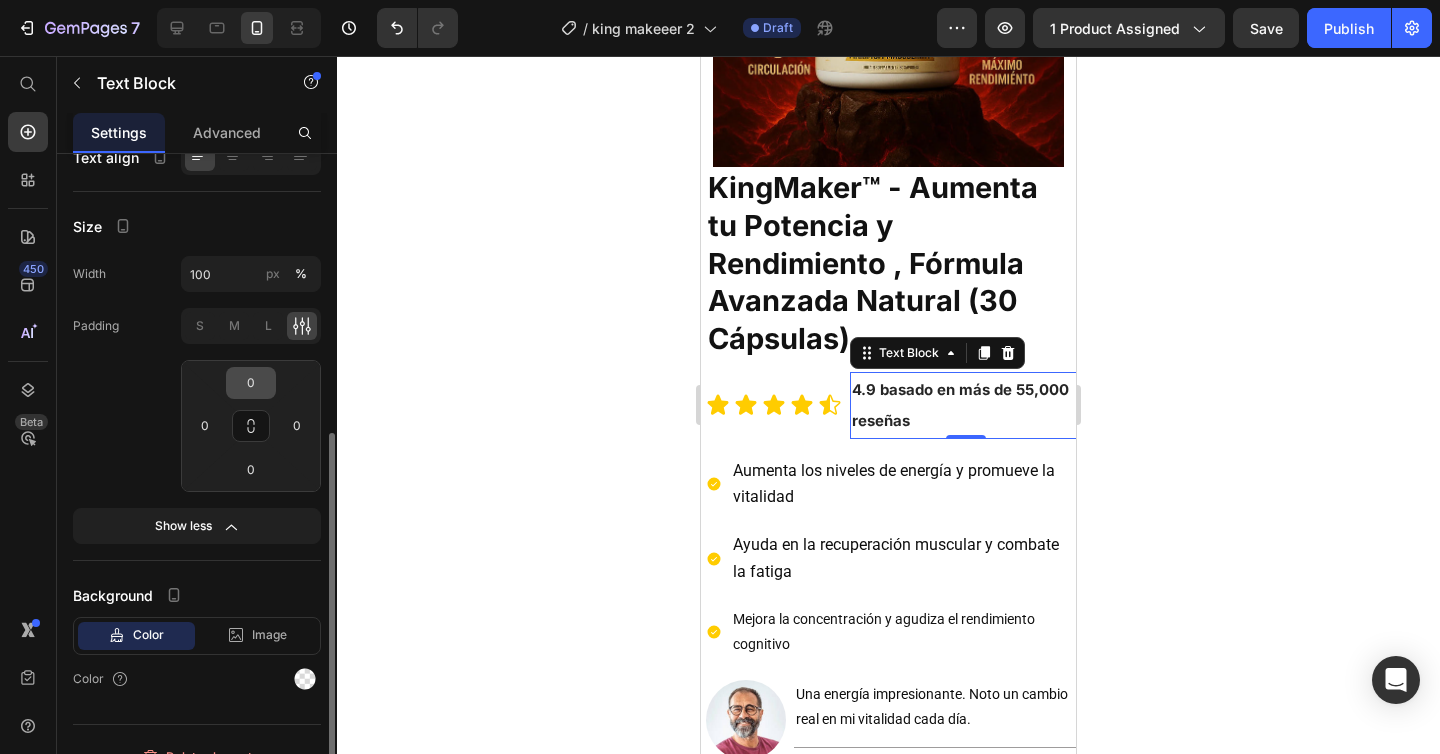 scroll, scrollTop: 438, scrollLeft: 0, axis: vertical 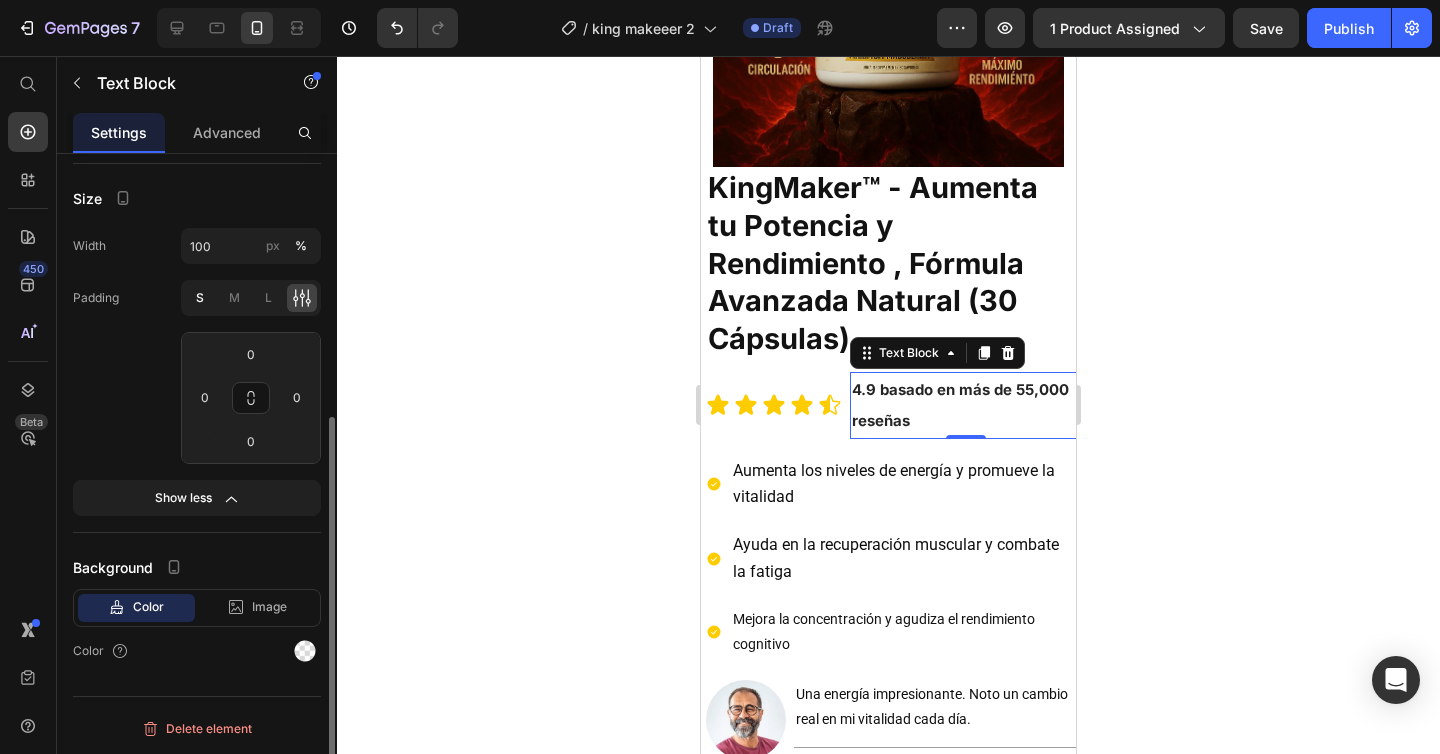 click on "S" 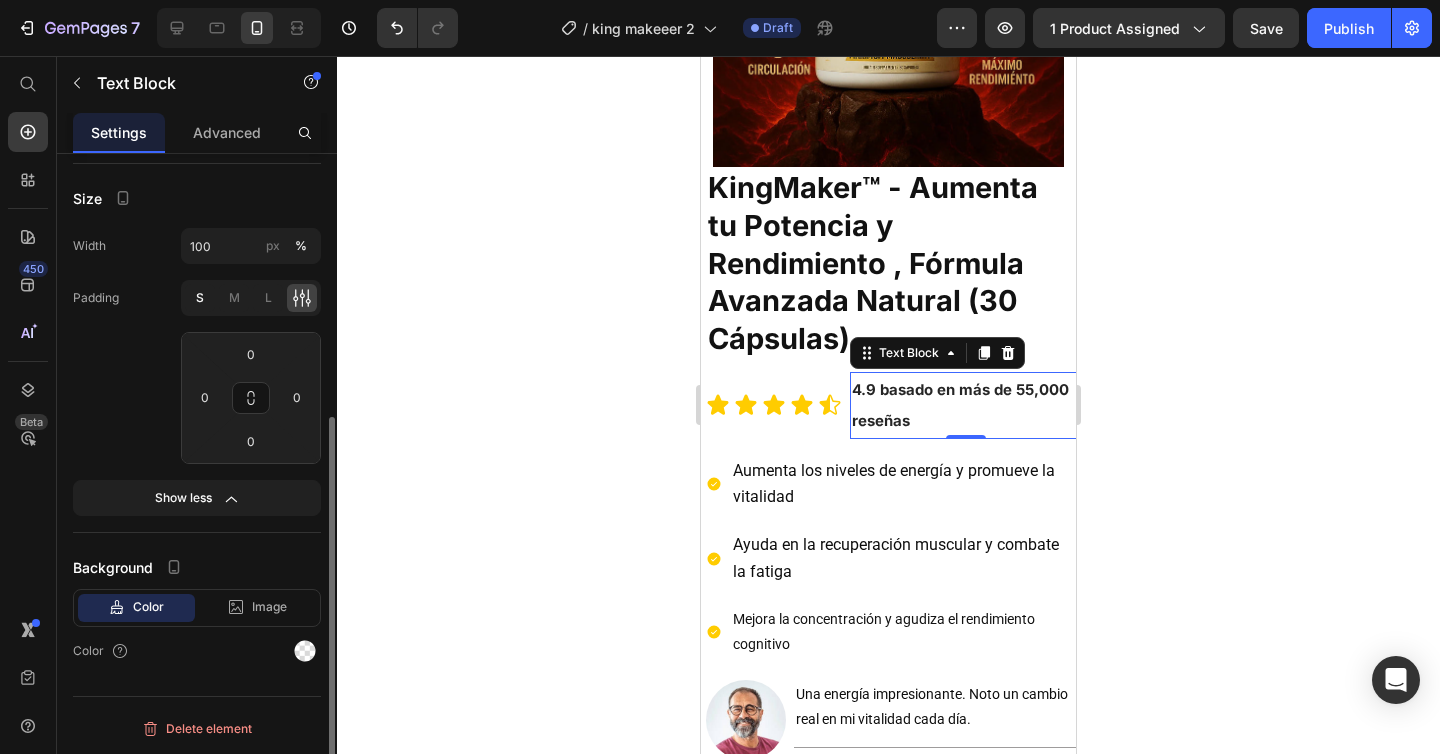 type on "4" 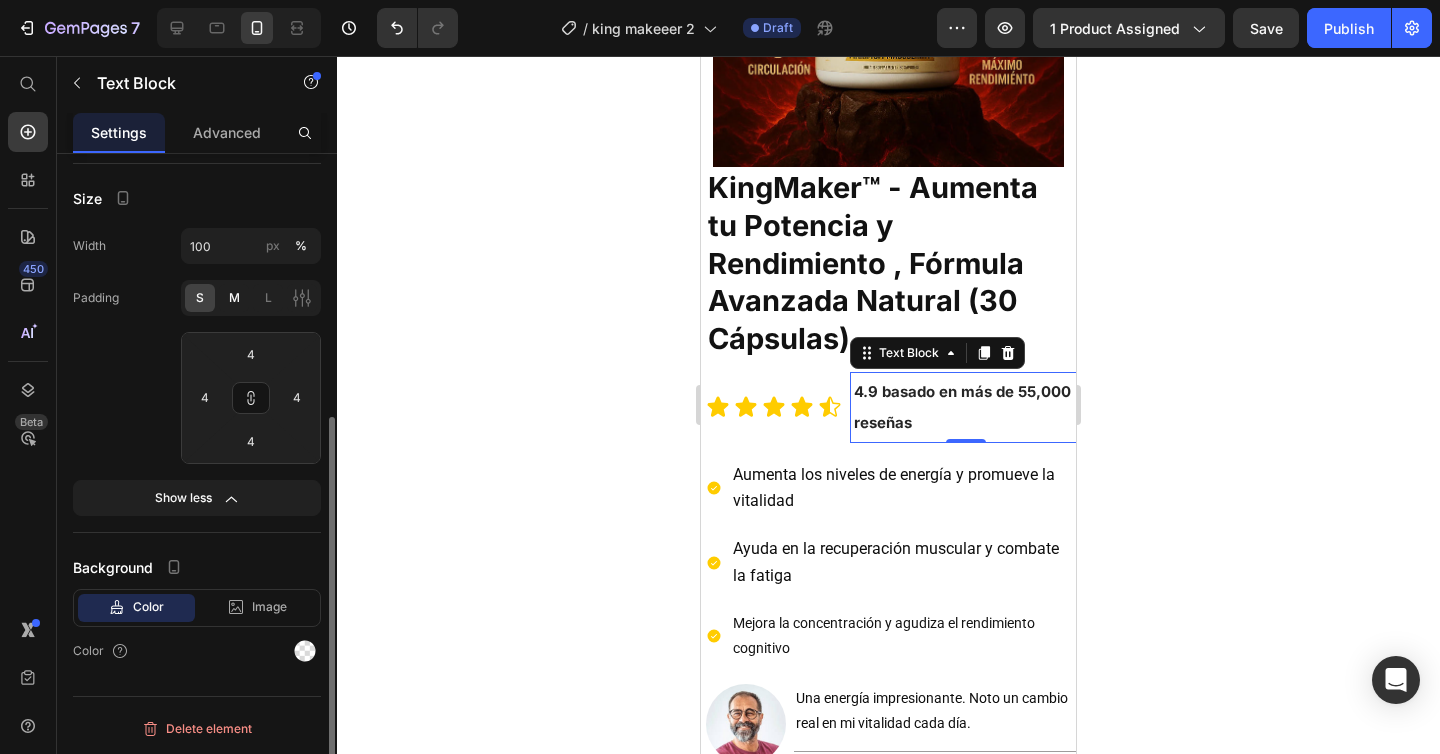 click on "M" 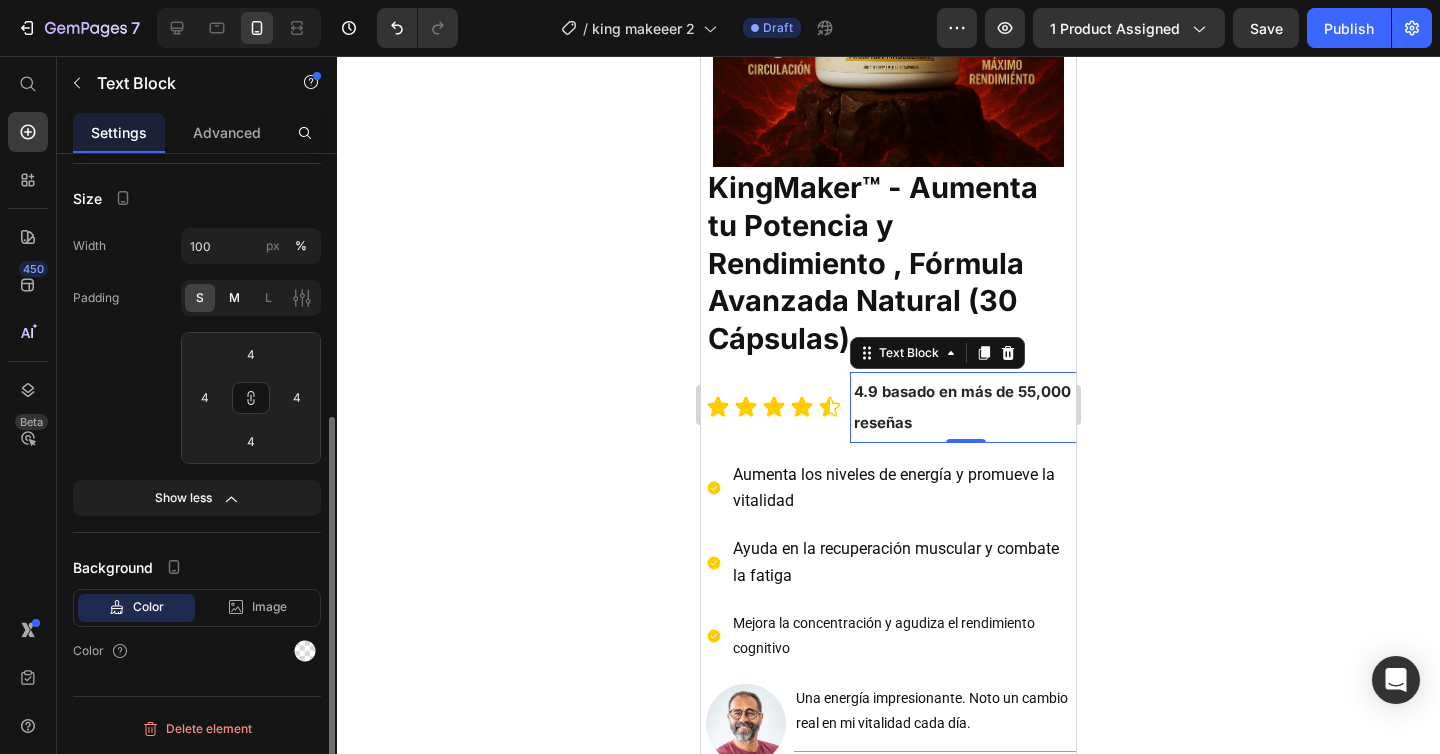 type on "8" 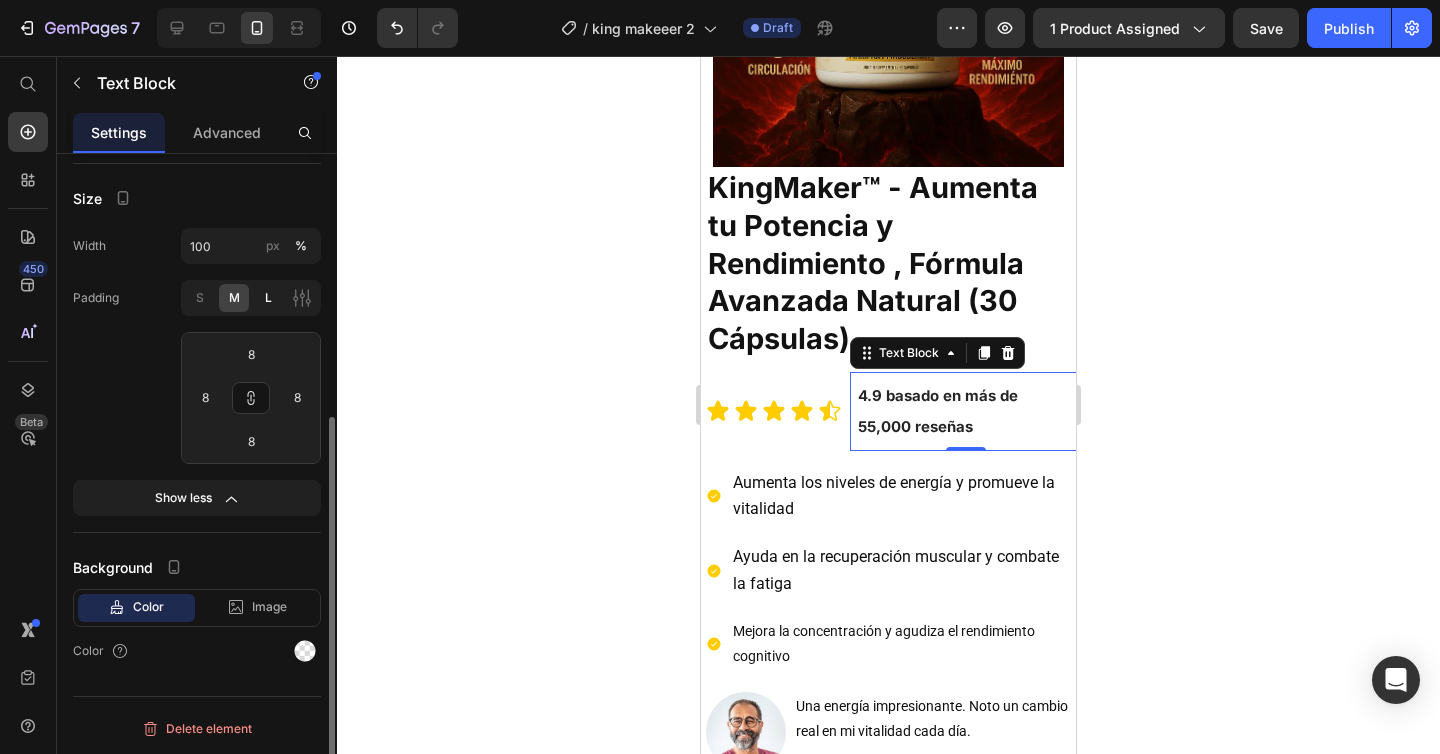 click on "L" 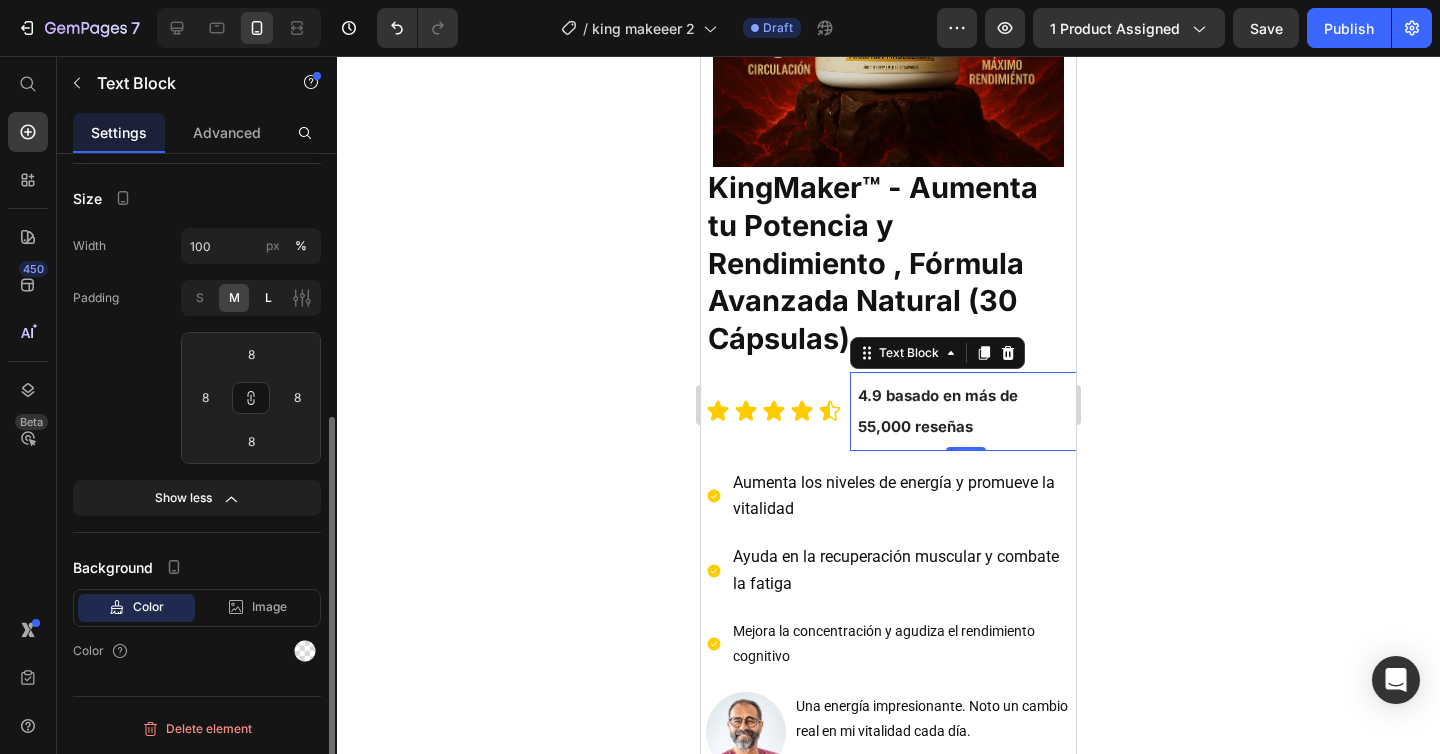type on "16" 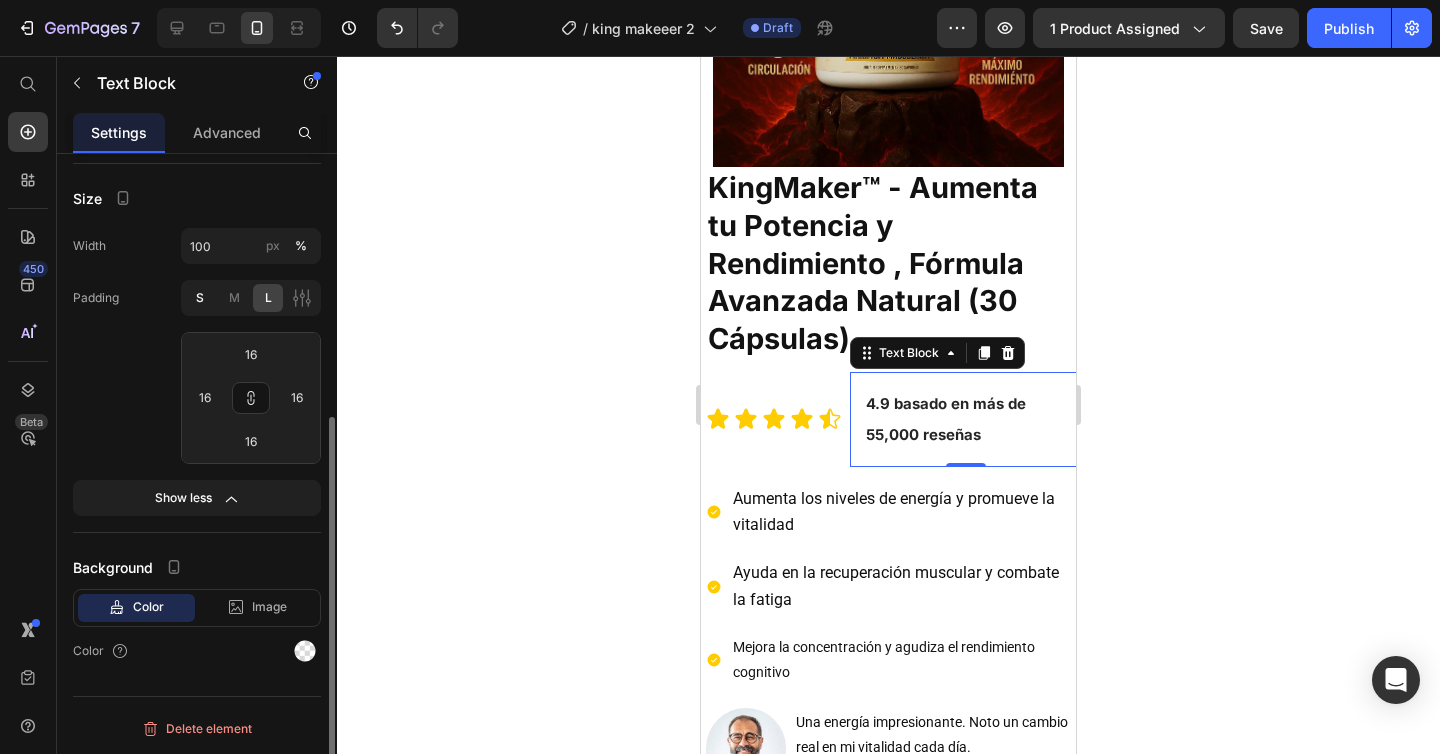 click on "S" 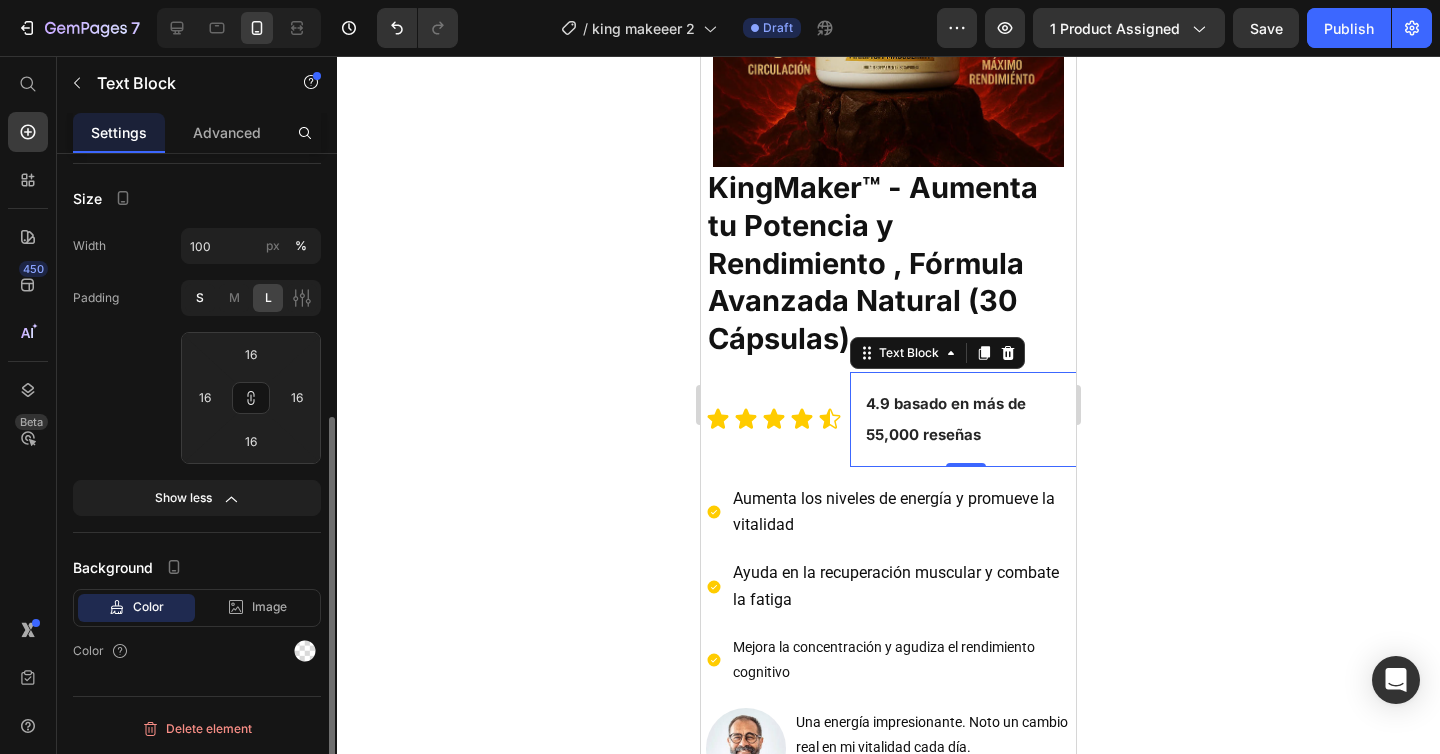 type on "4" 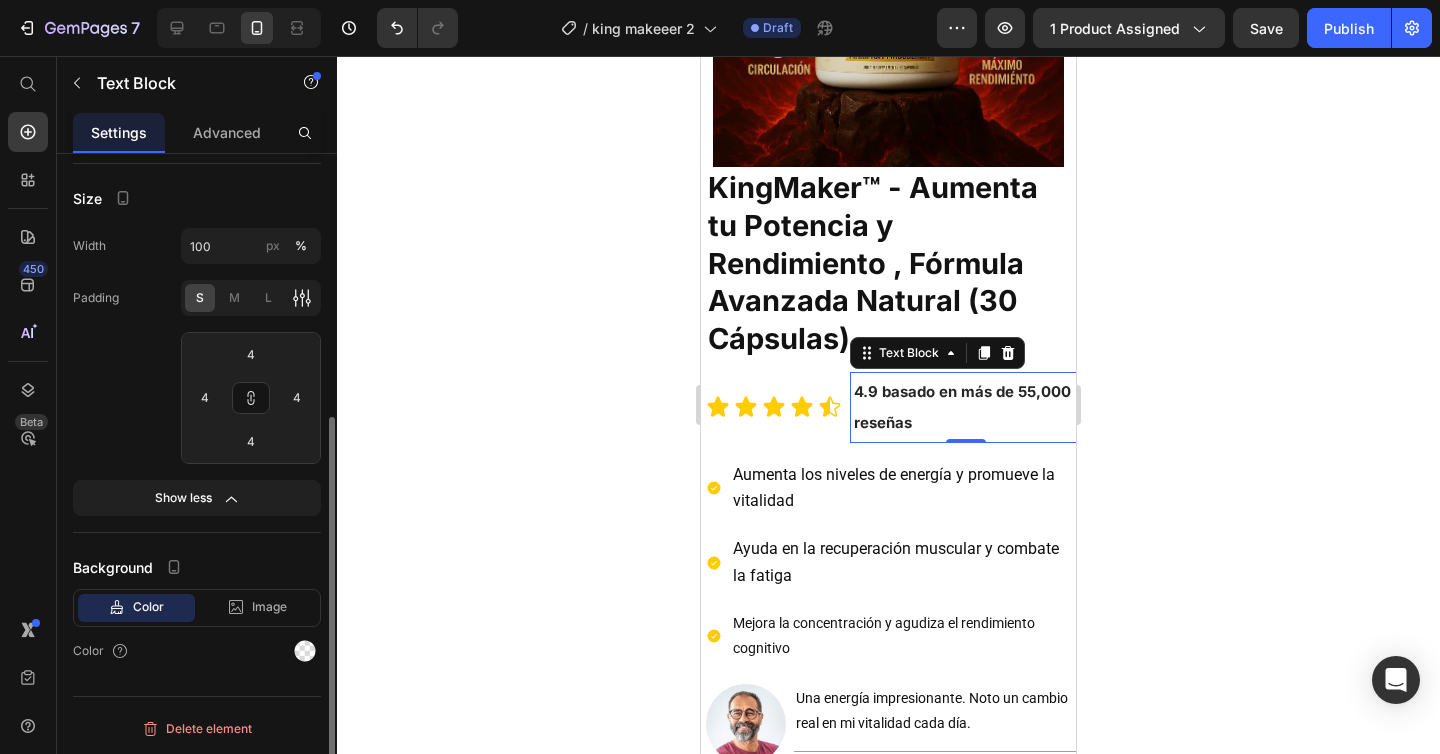 click 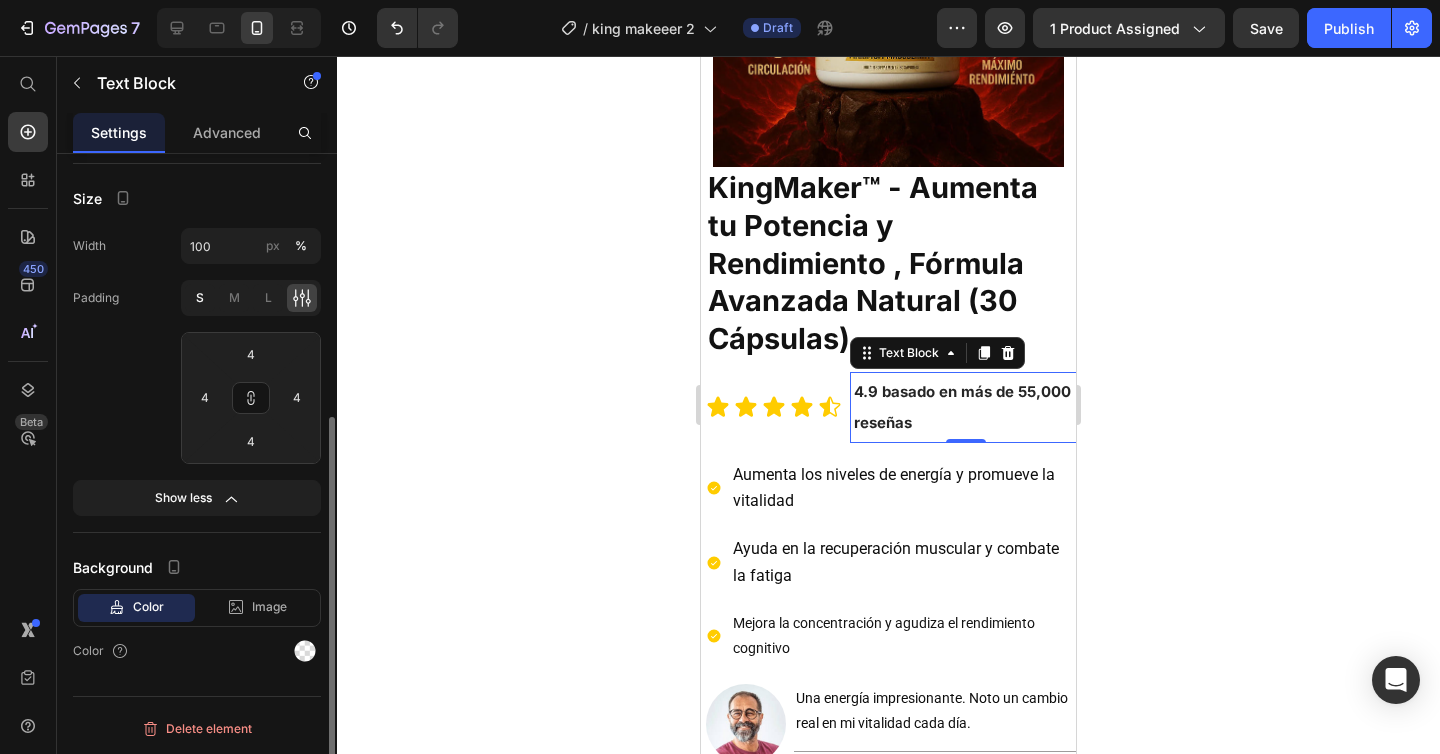click on "S" 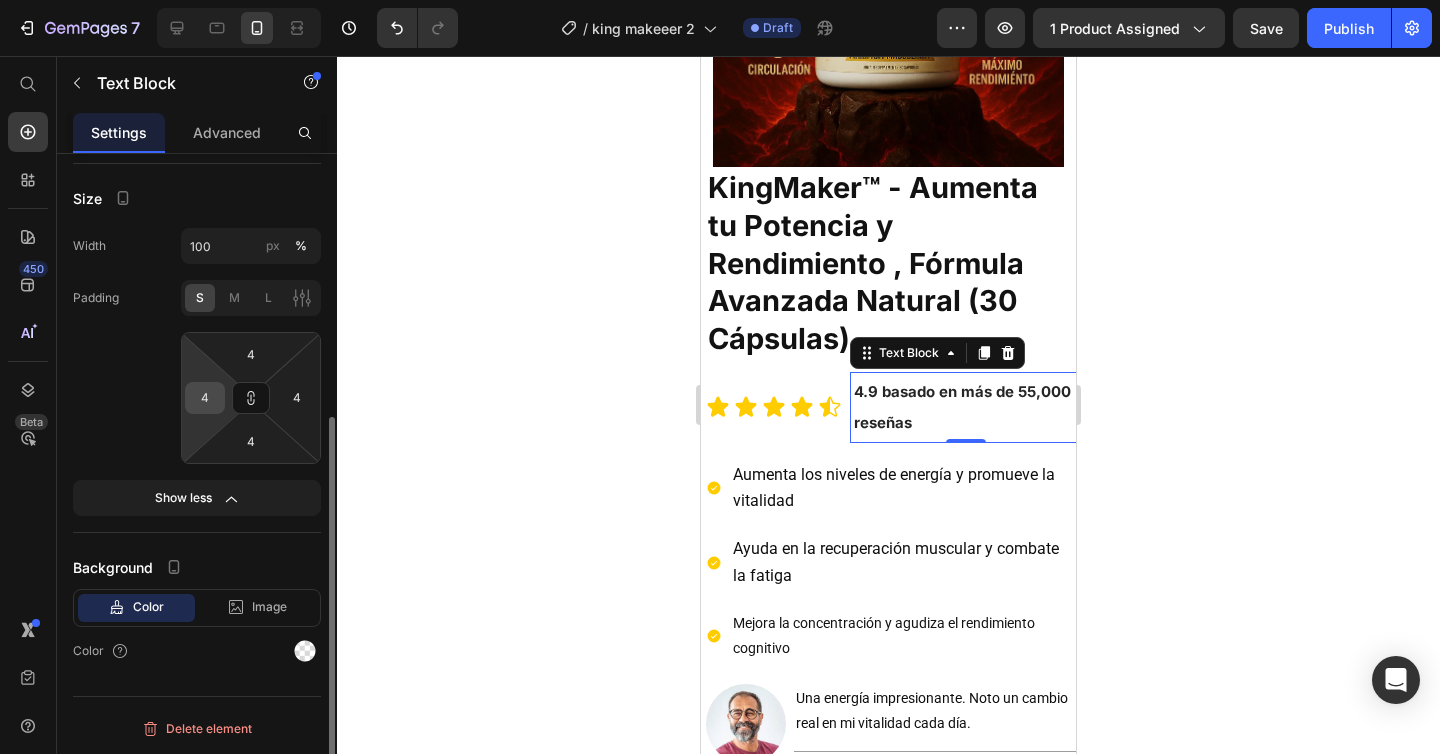 click on "4" at bounding box center (205, 398) 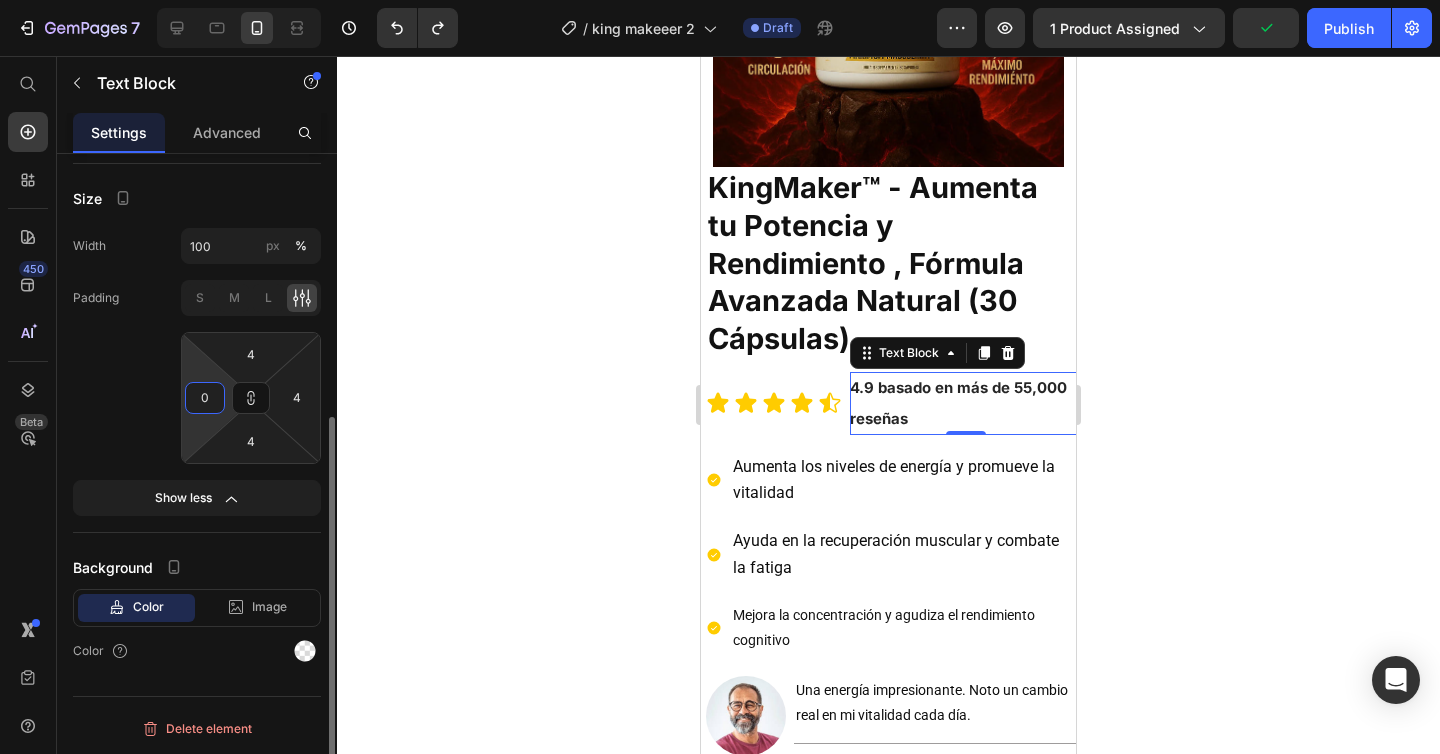 type on "4" 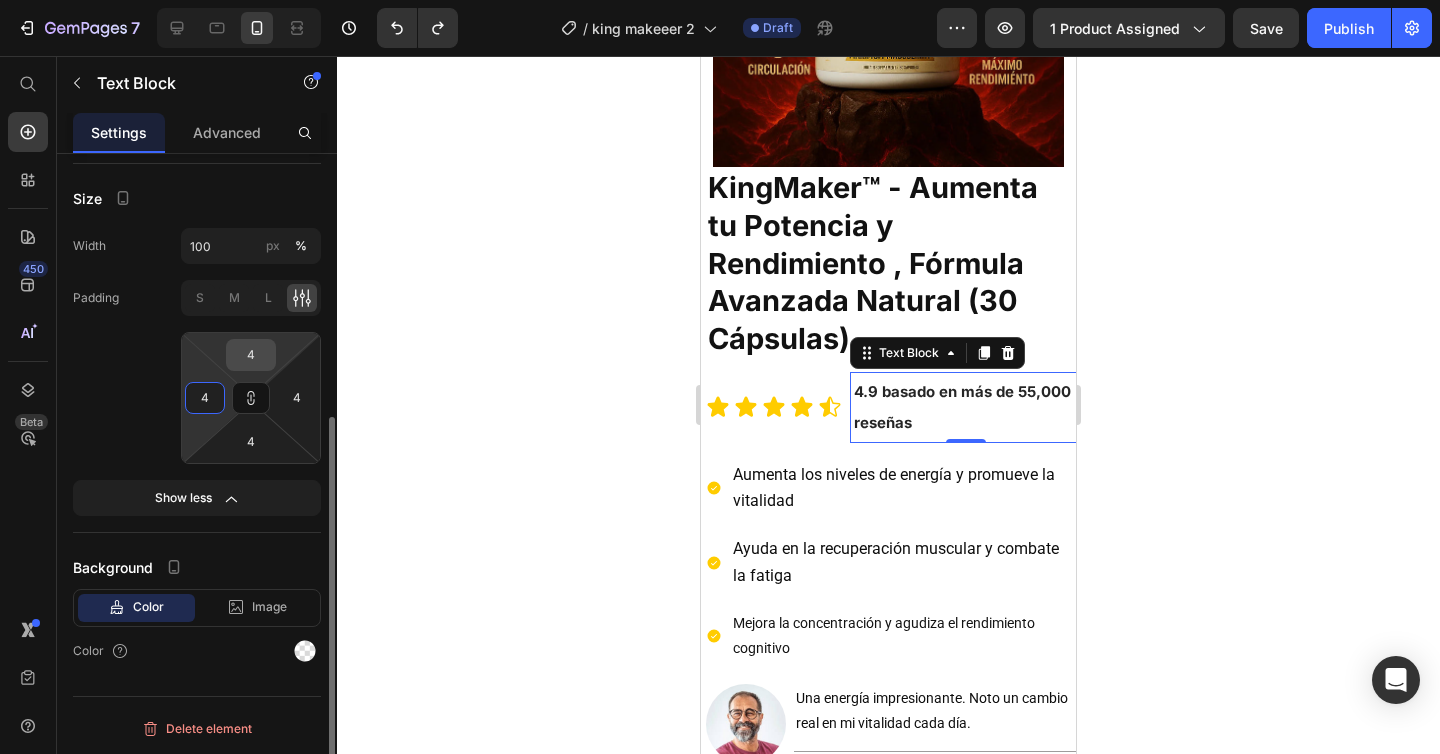 click on "4" at bounding box center (251, 355) 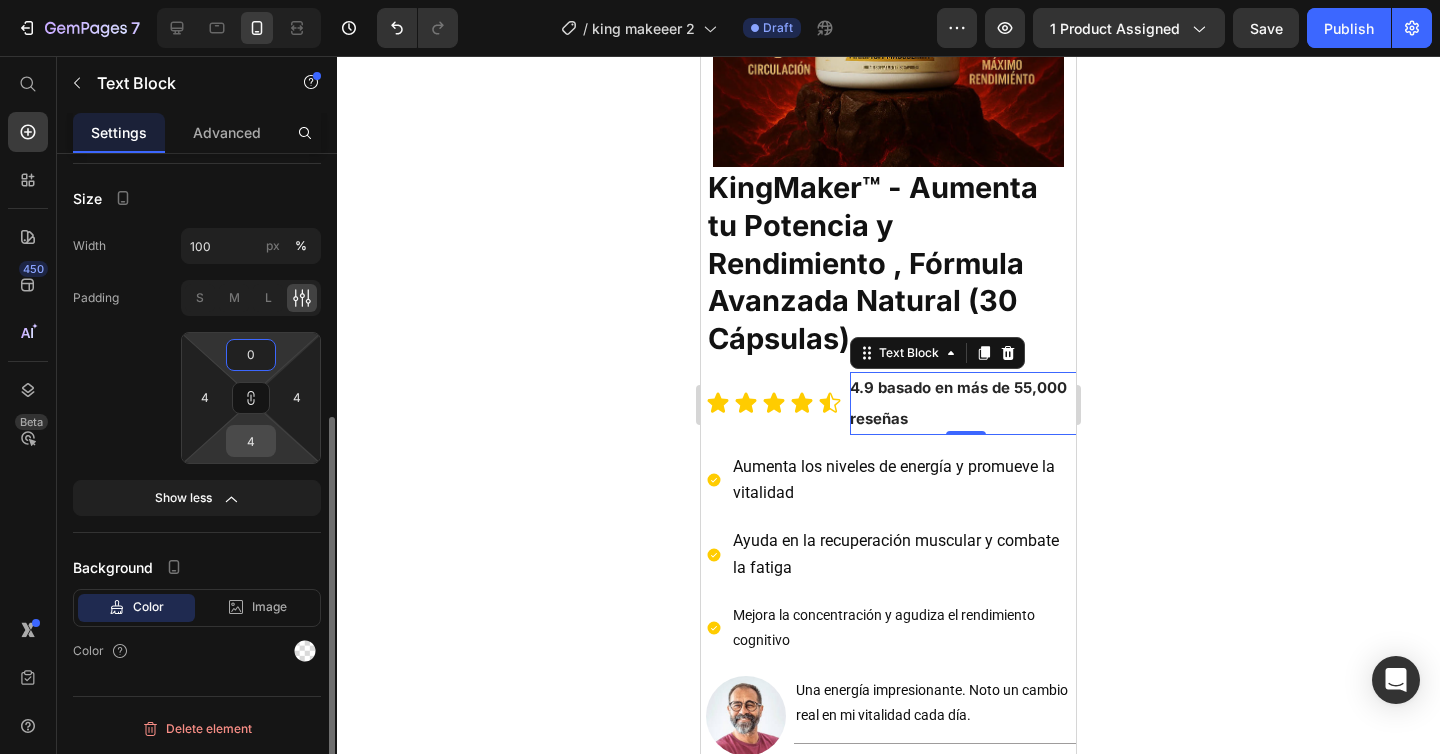 type on "0" 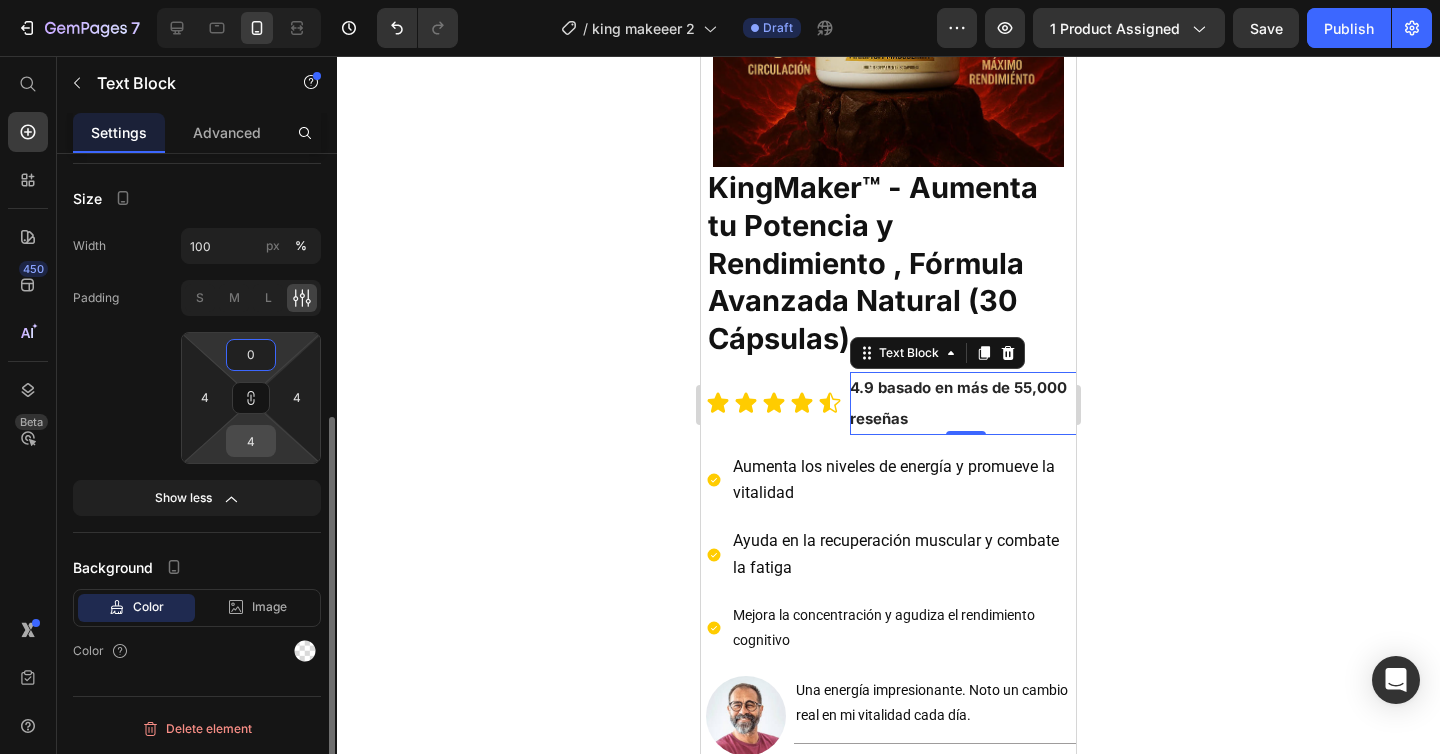 click on "4" at bounding box center [251, 441] 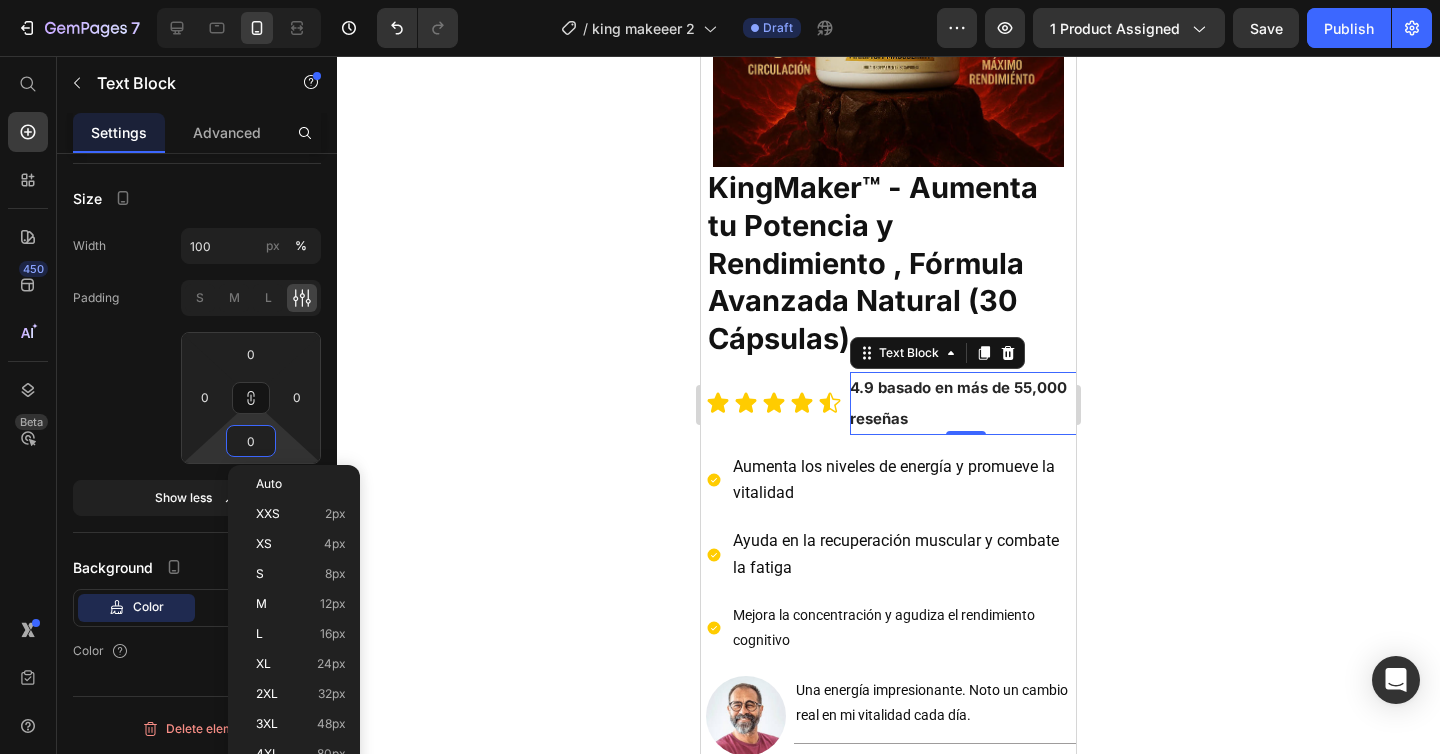 click 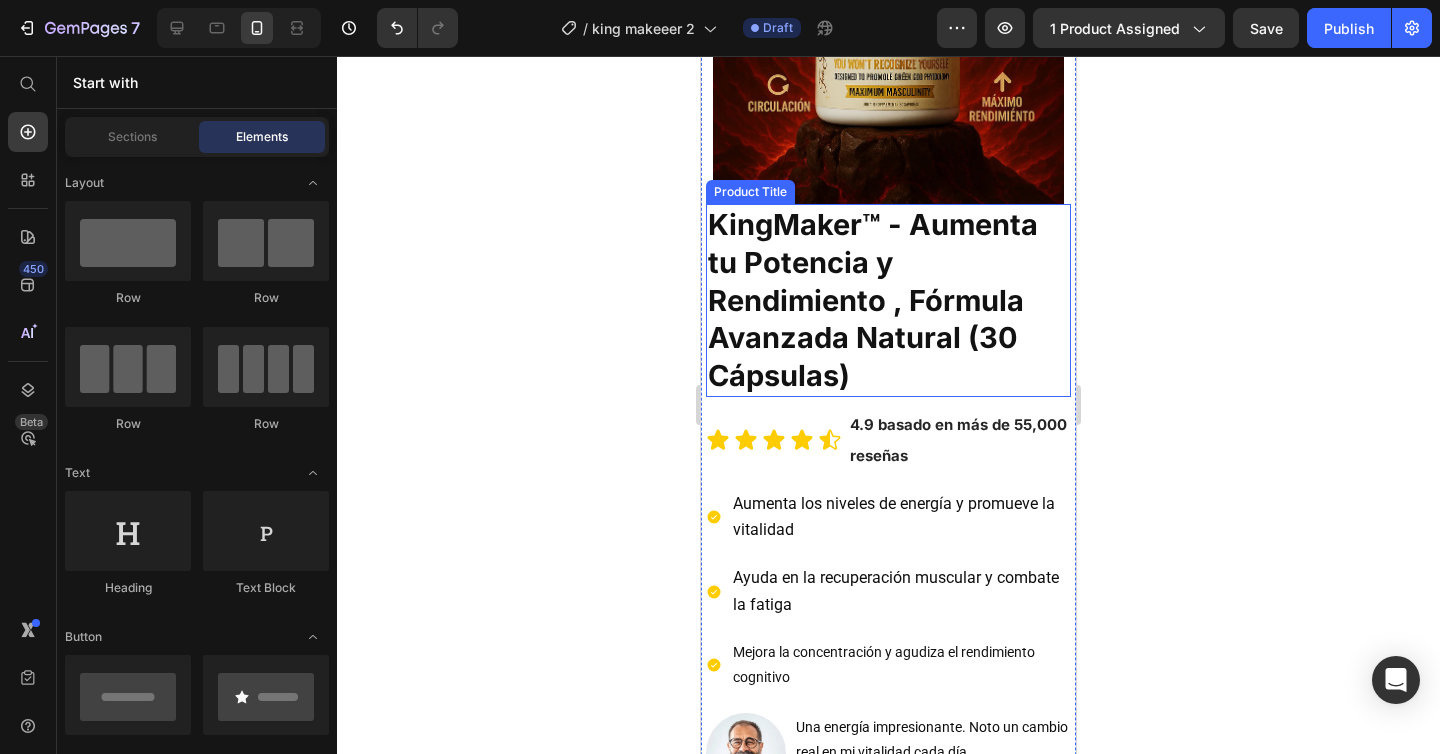 scroll, scrollTop: 294, scrollLeft: 0, axis: vertical 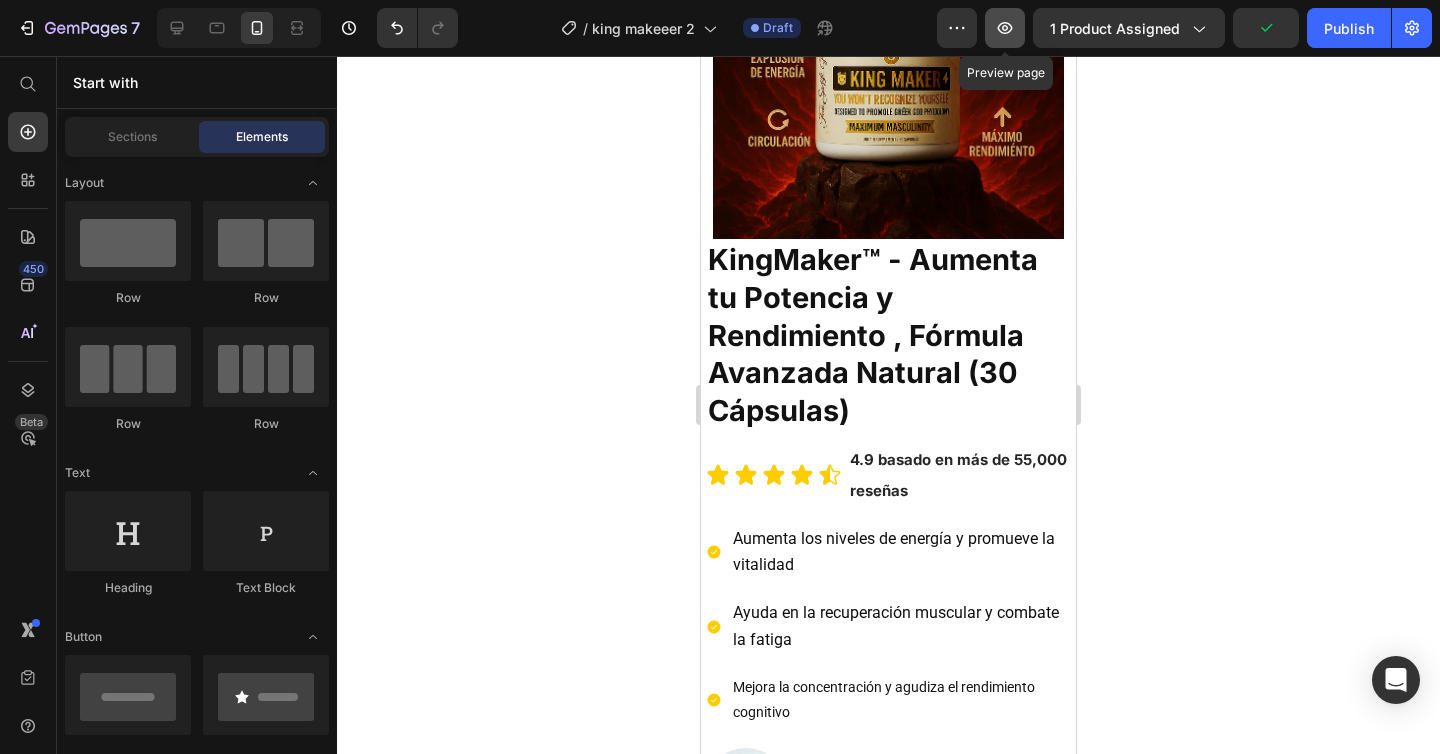 click 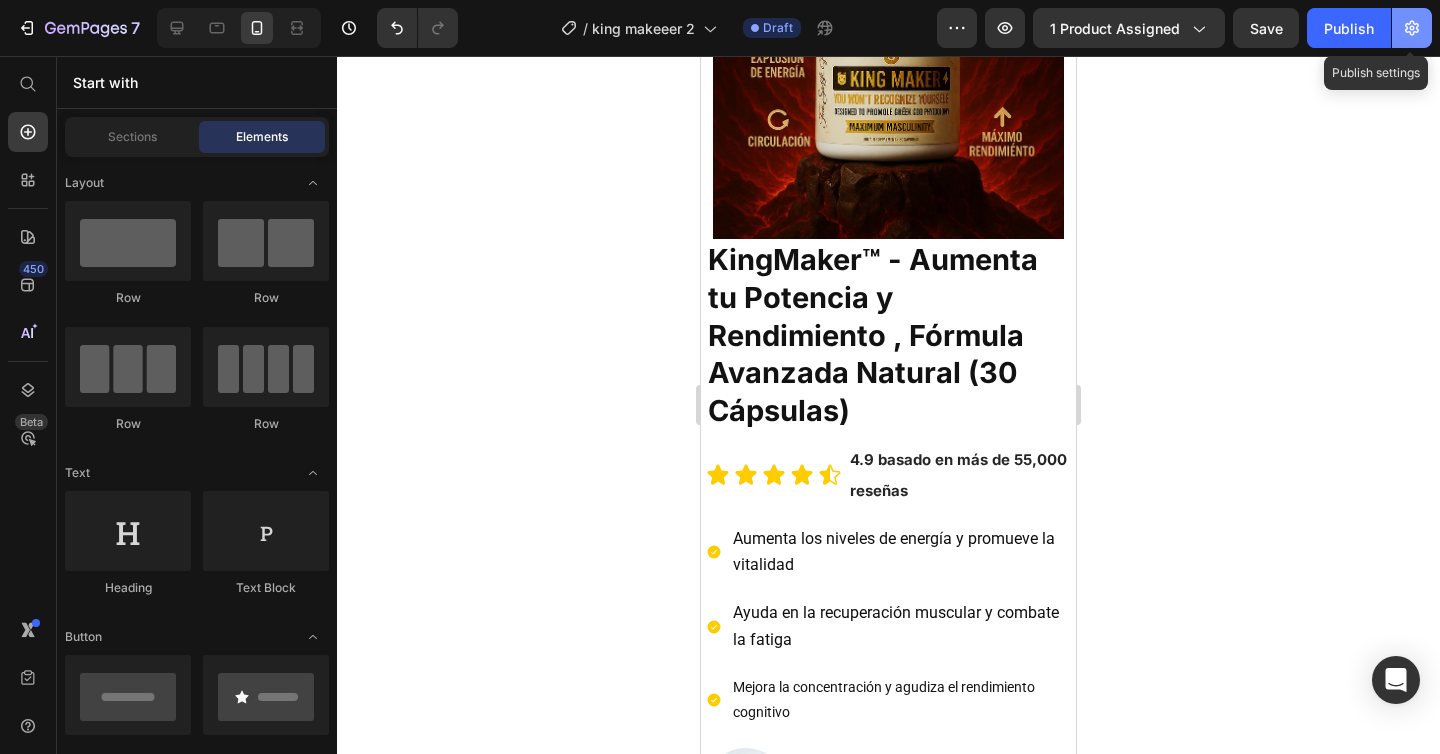 click 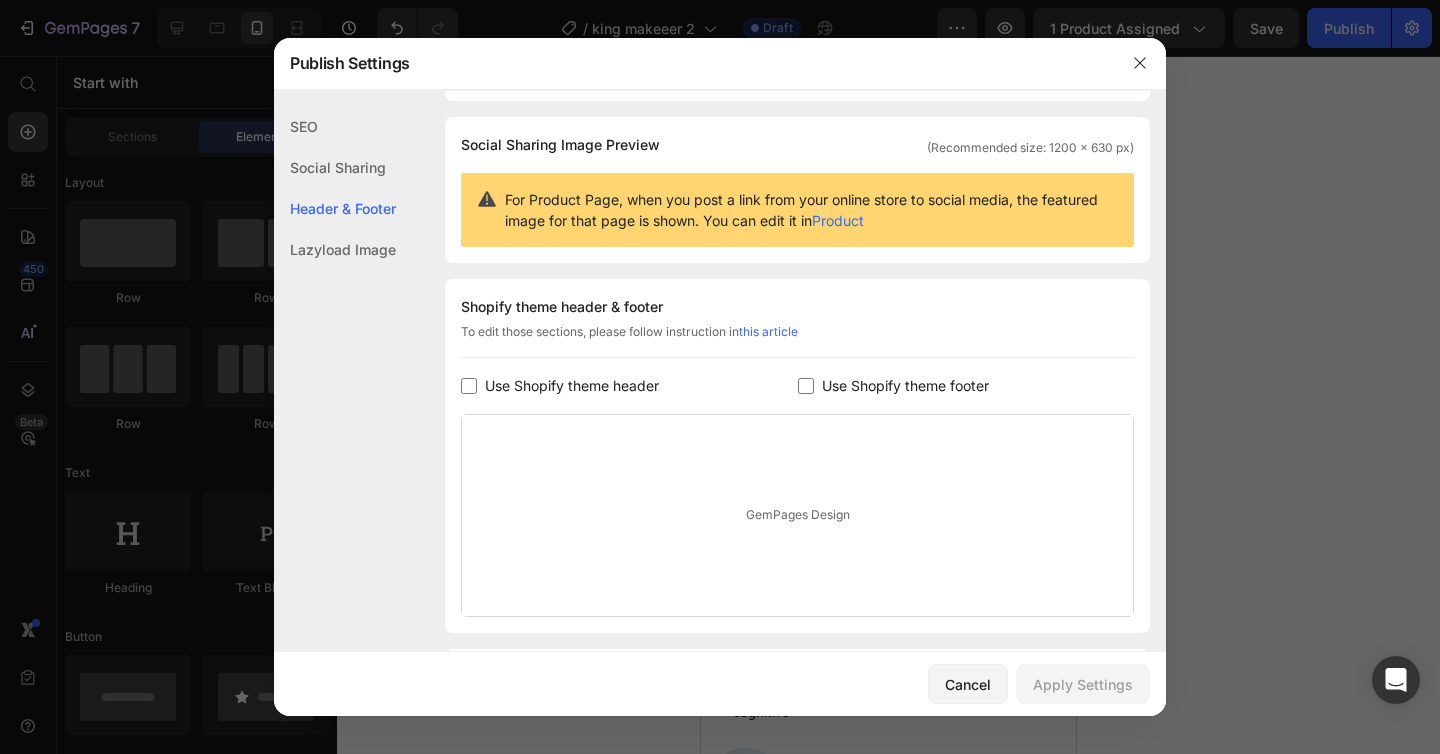 scroll, scrollTop: 168, scrollLeft: 0, axis: vertical 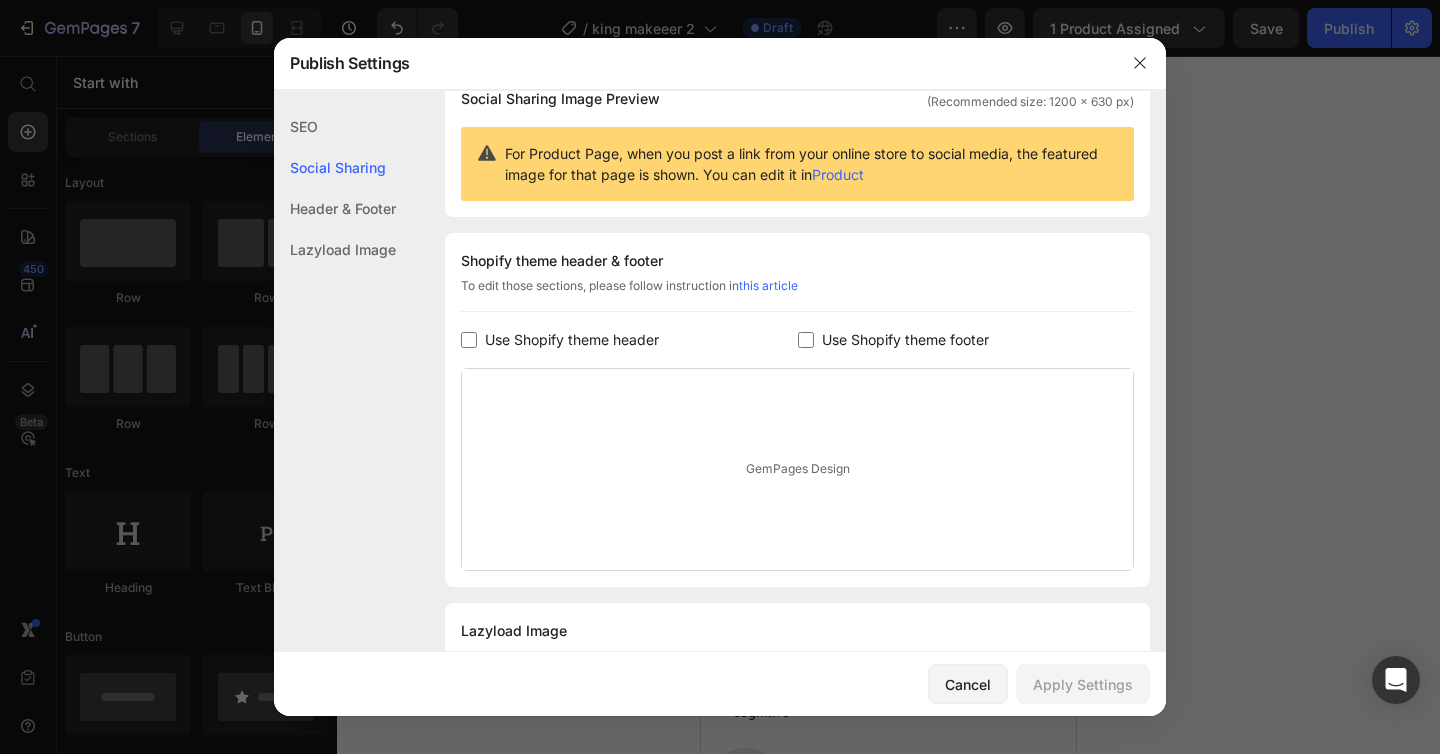 click on "Use Shopify theme header" at bounding box center (572, 340) 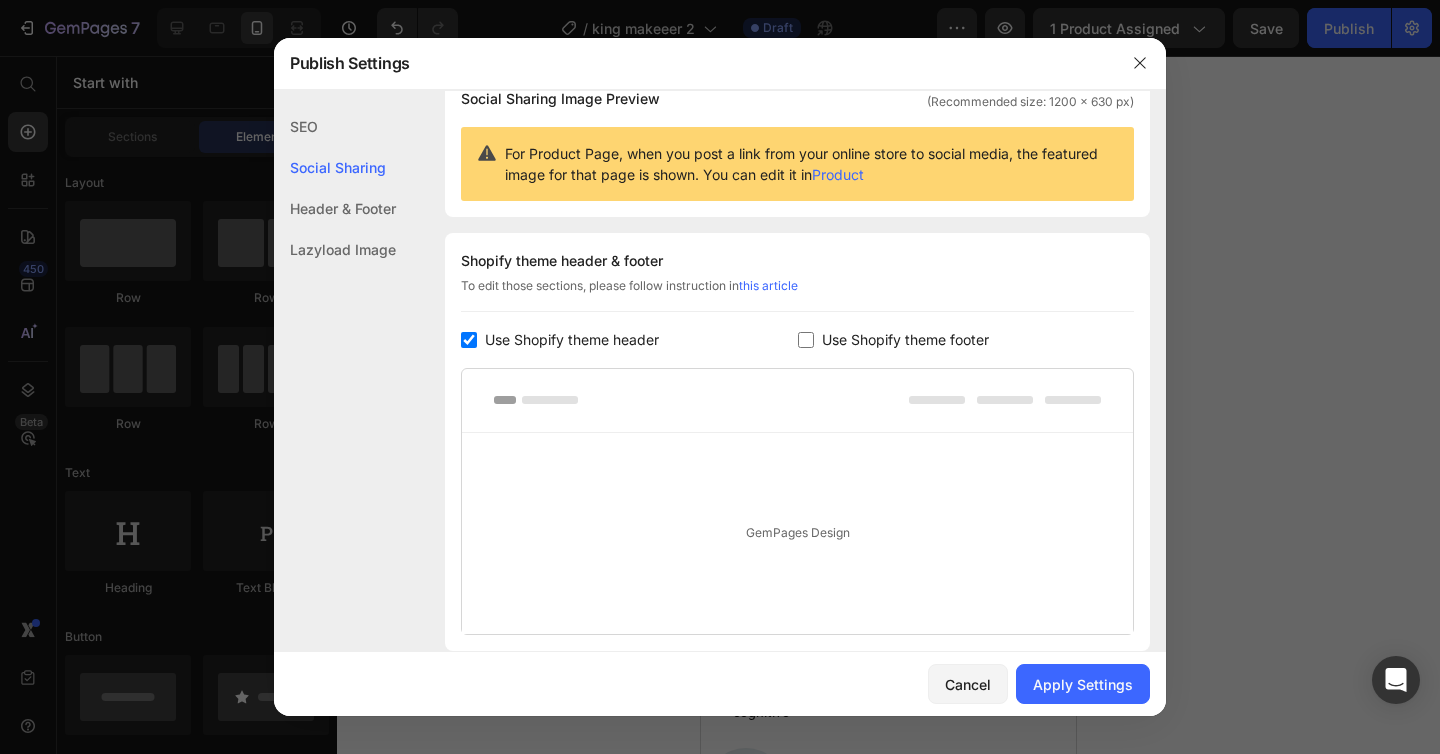 click on "Use Shopify theme header" at bounding box center [572, 340] 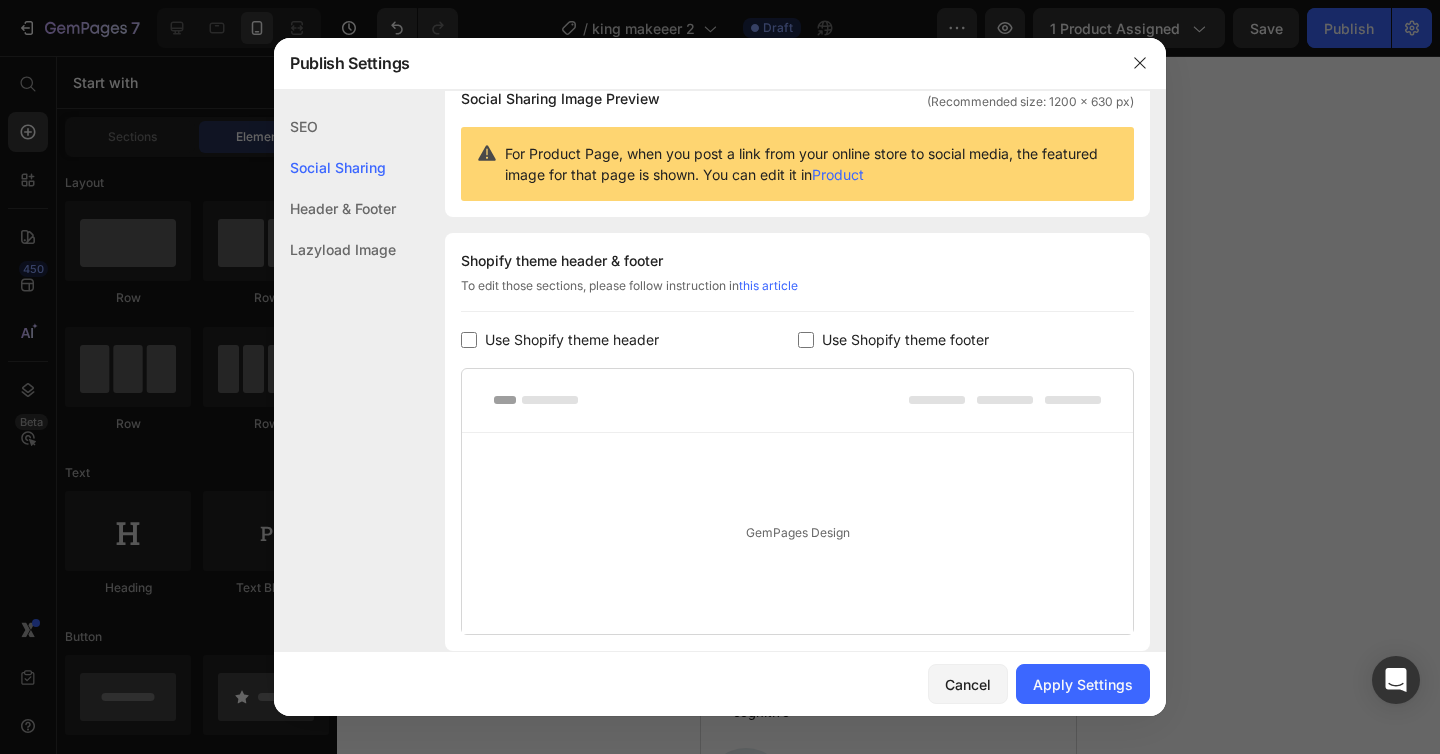 checkbox on "false" 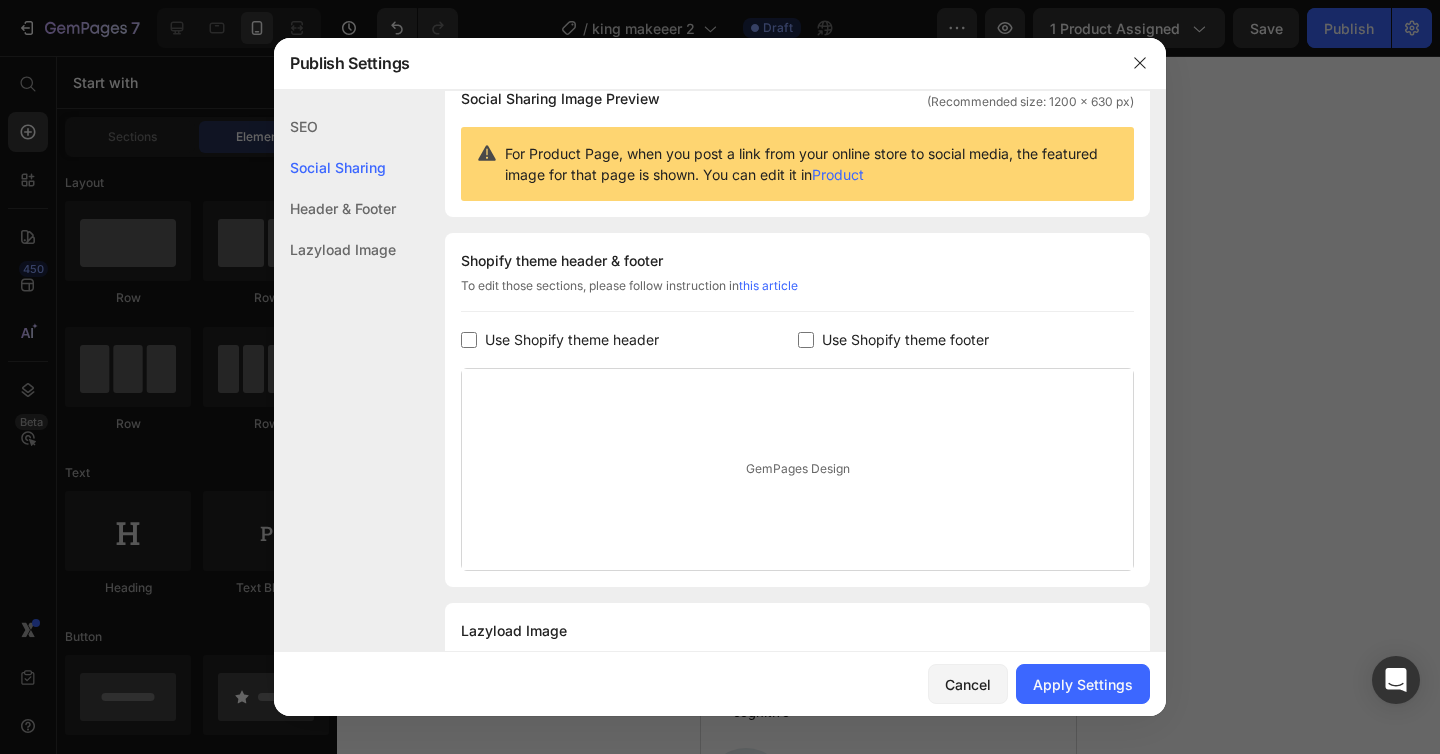 scroll, scrollTop: 250, scrollLeft: 0, axis: vertical 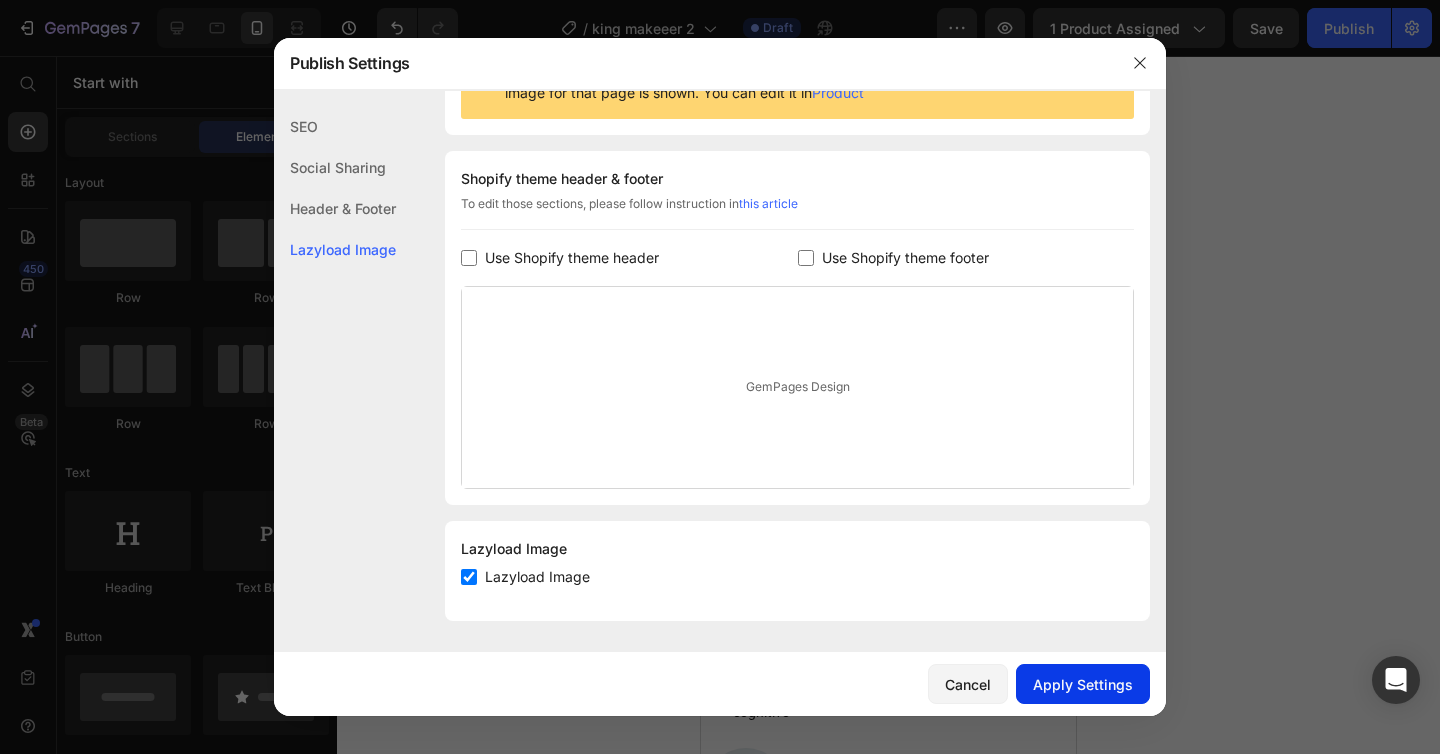 click on "Apply Settings" 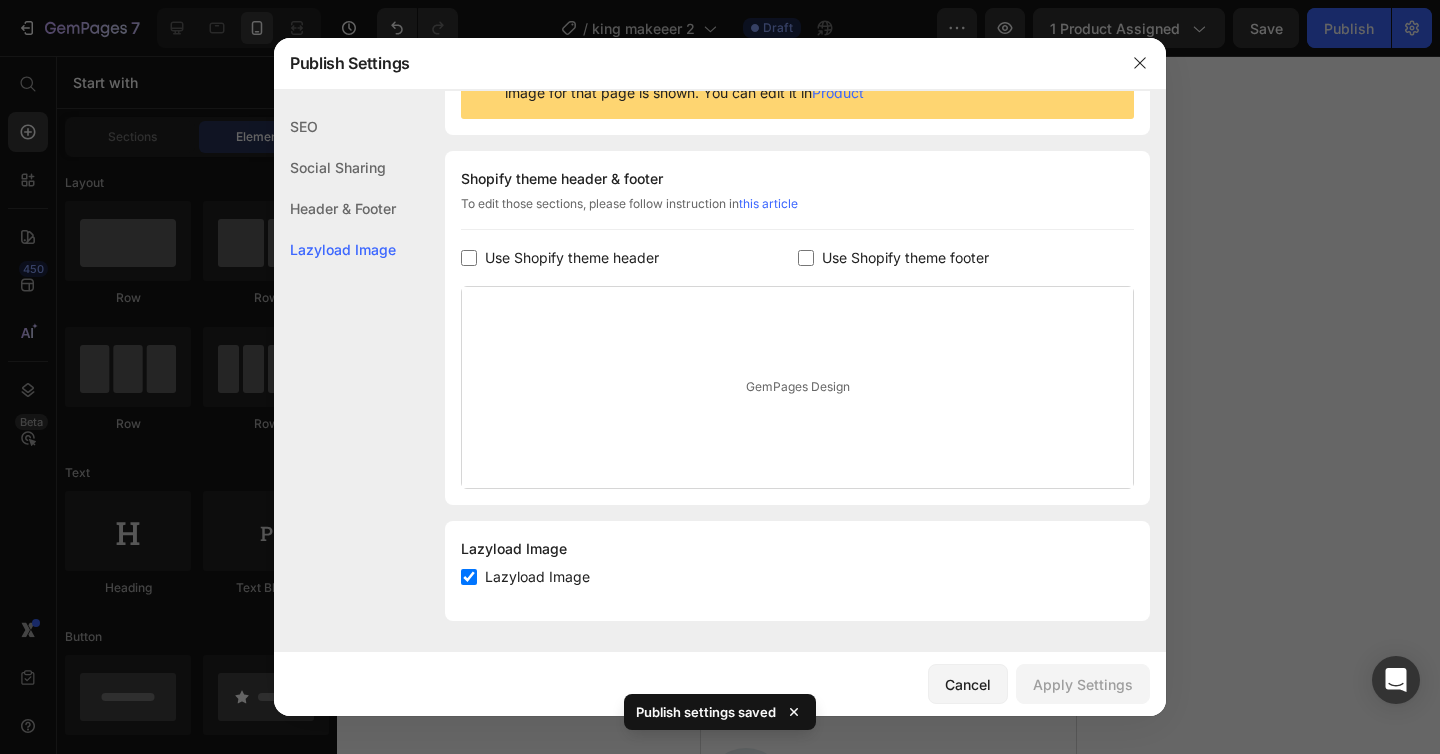 click on "Lazyload Image" at bounding box center [533, 577] 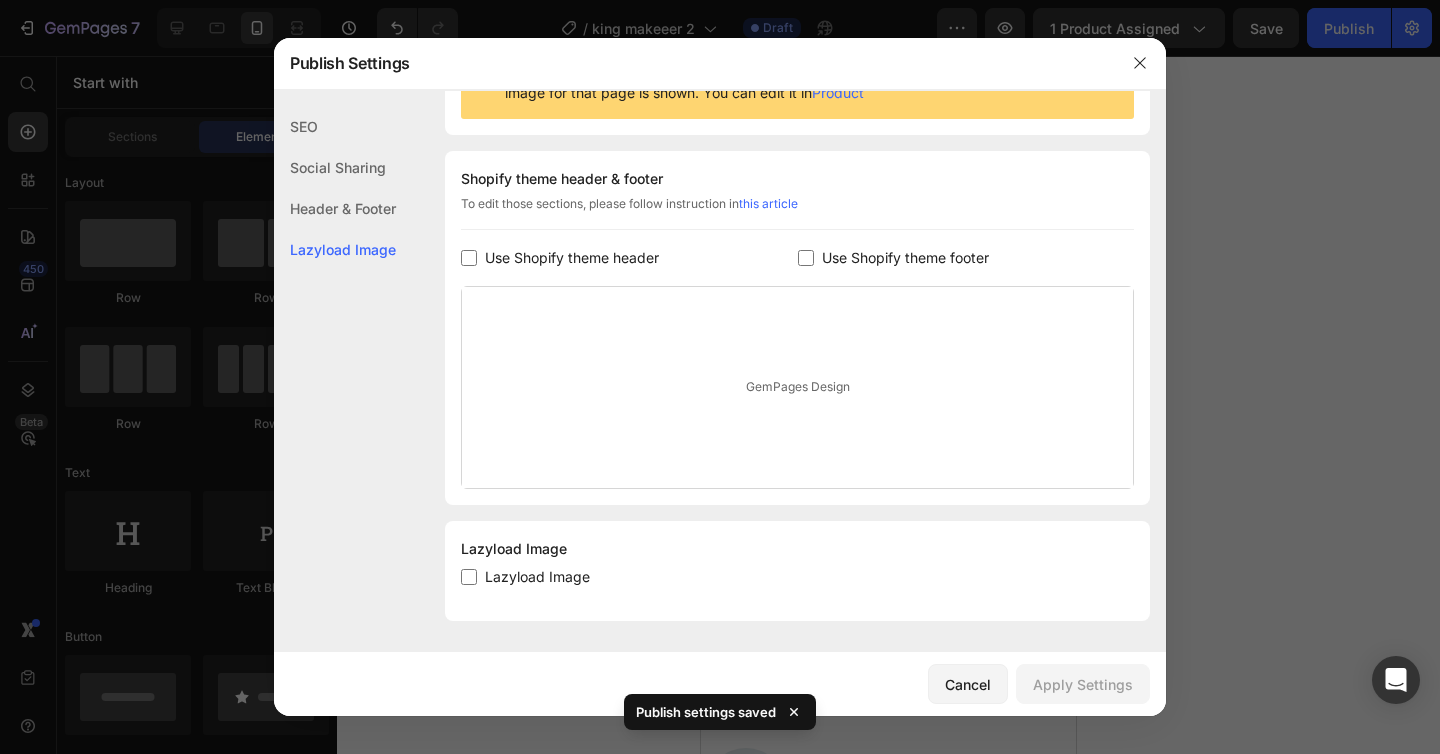 checkbox on "false" 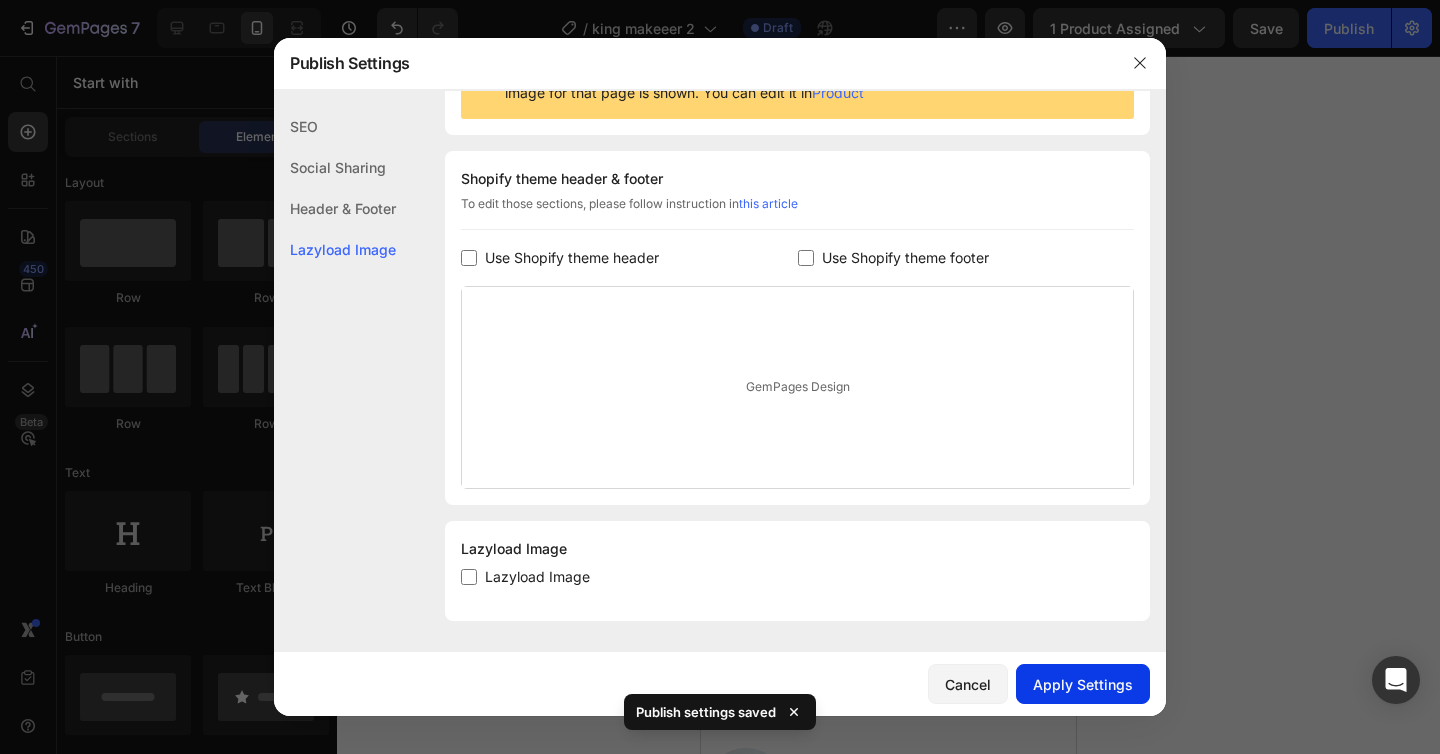 click on "Apply Settings" 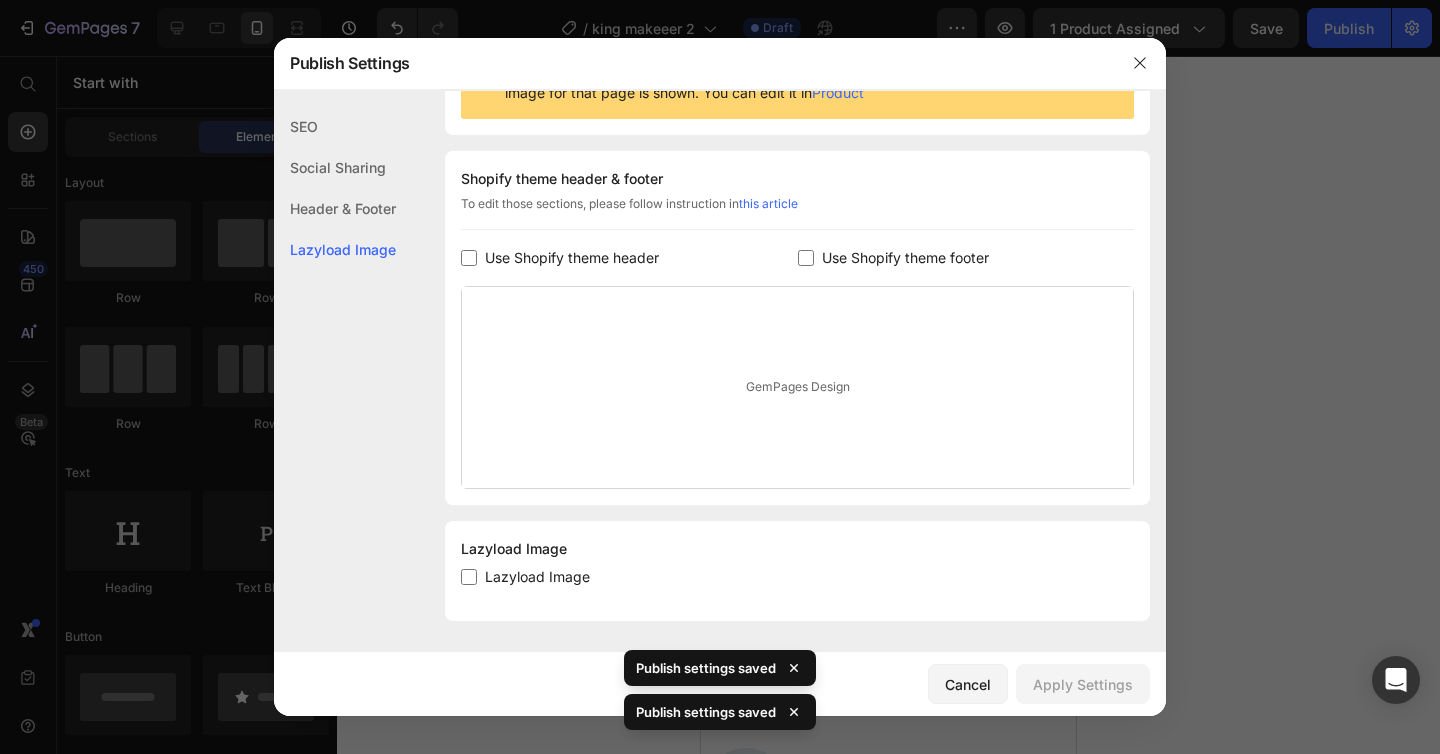 scroll, scrollTop: 0, scrollLeft: 0, axis: both 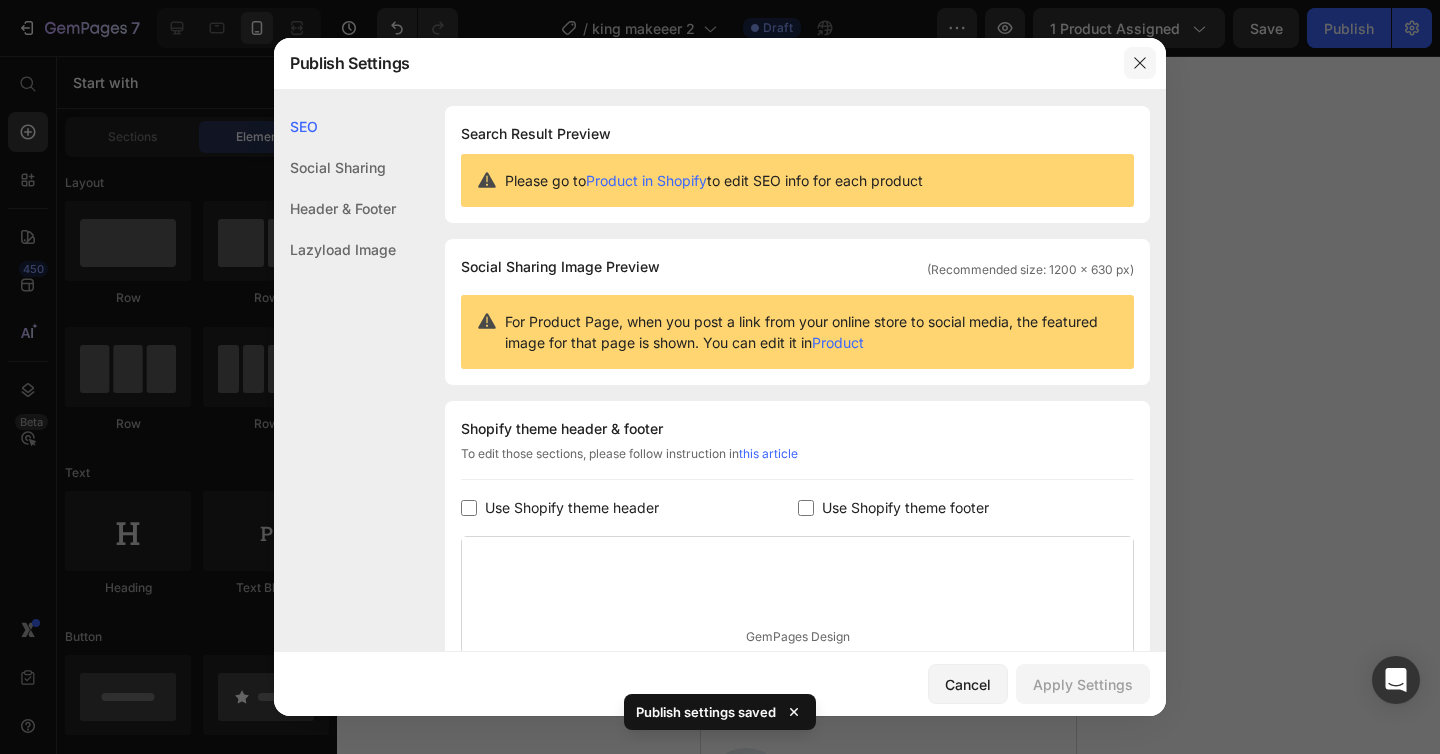 click at bounding box center [1140, 63] 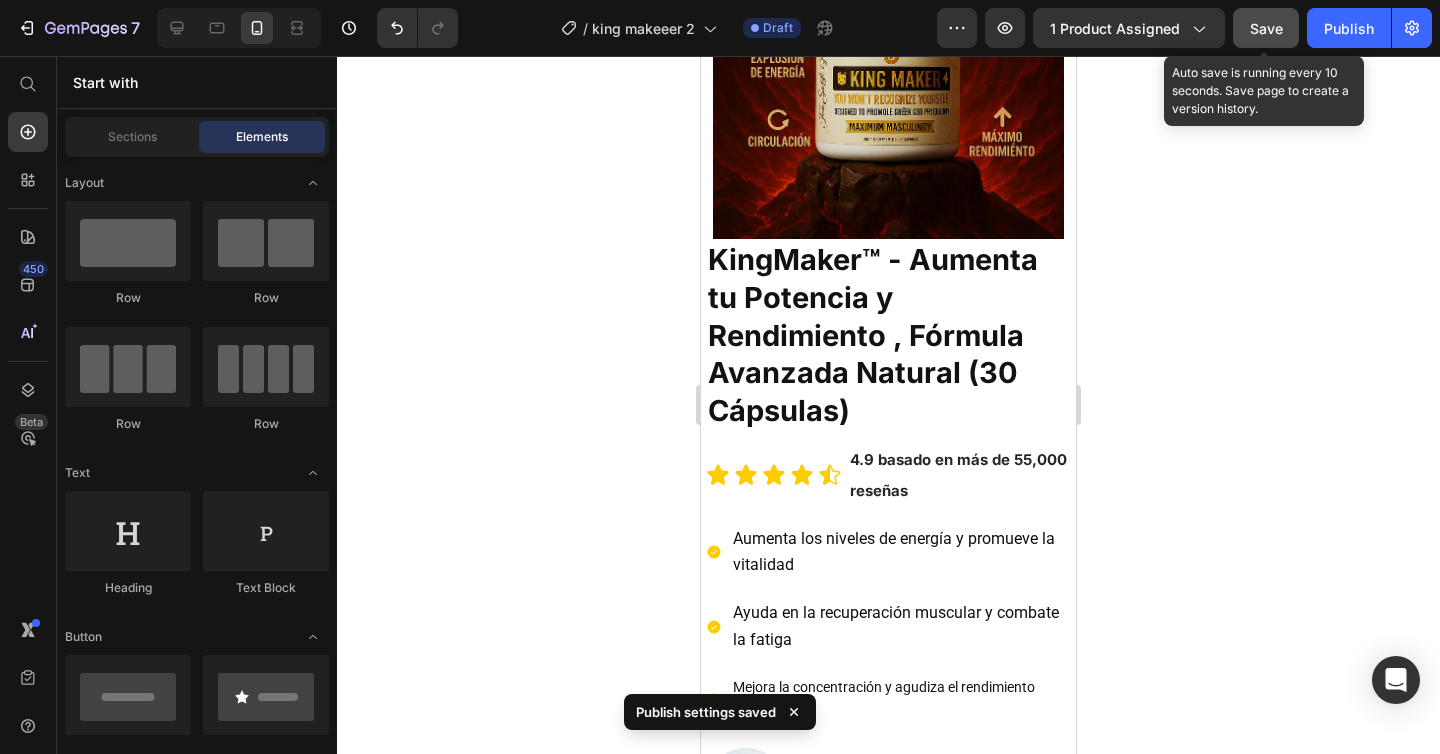 click on "Save" at bounding box center [1266, 28] 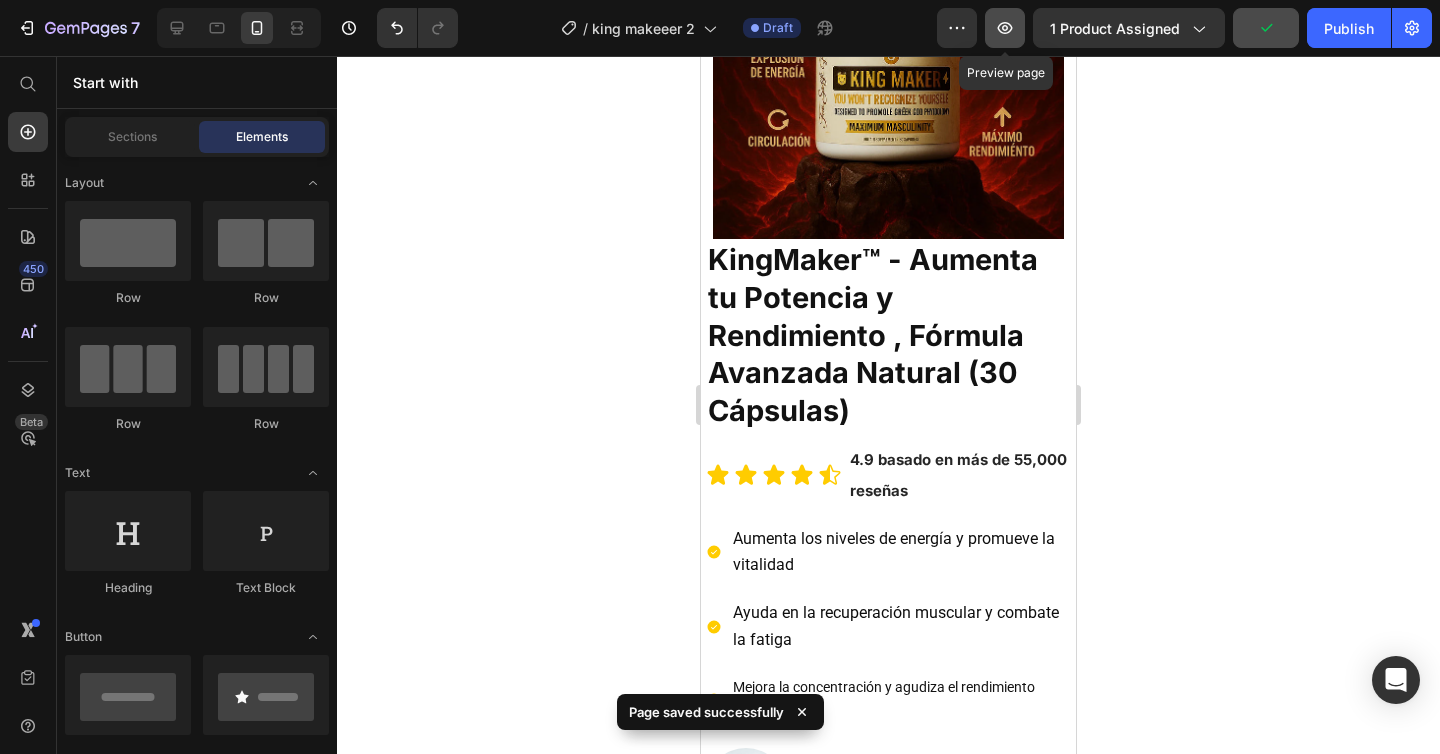 click 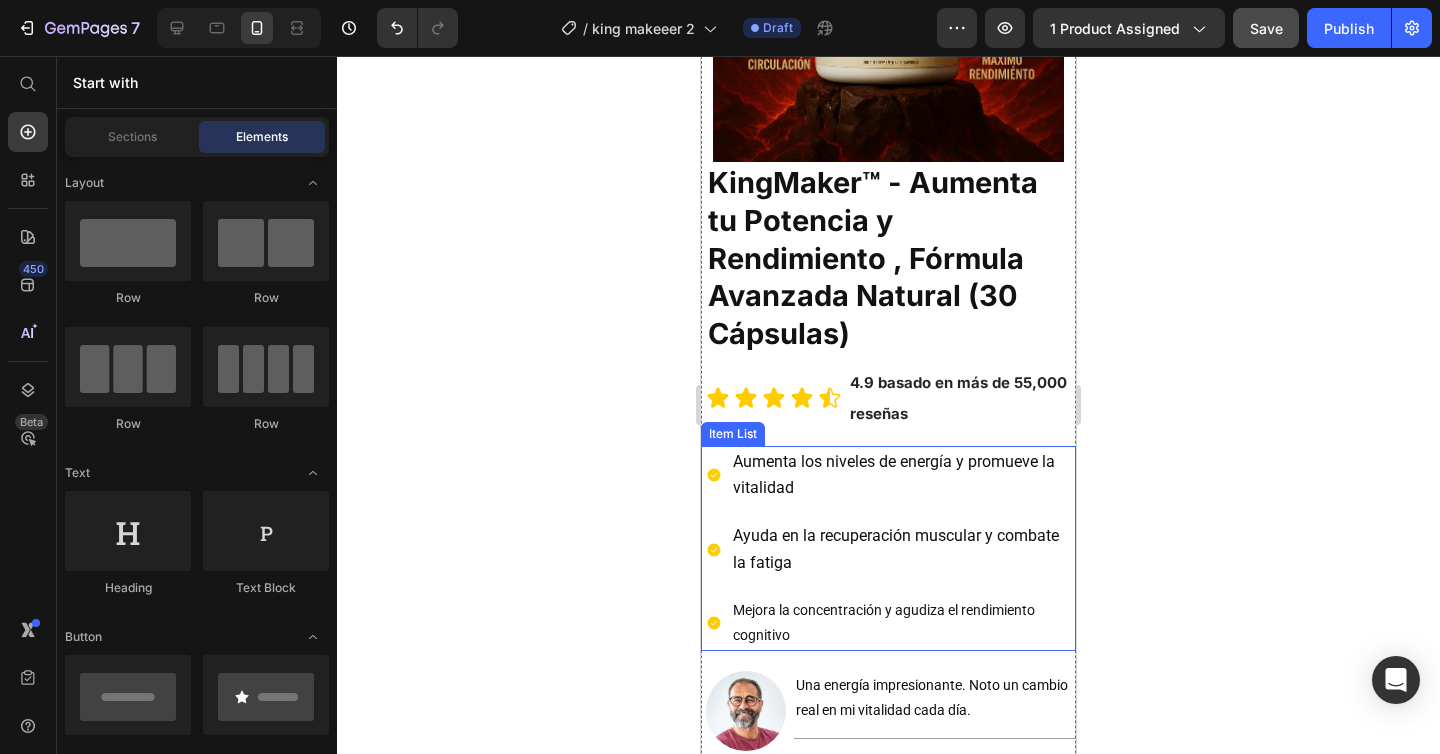 scroll, scrollTop: 386, scrollLeft: 0, axis: vertical 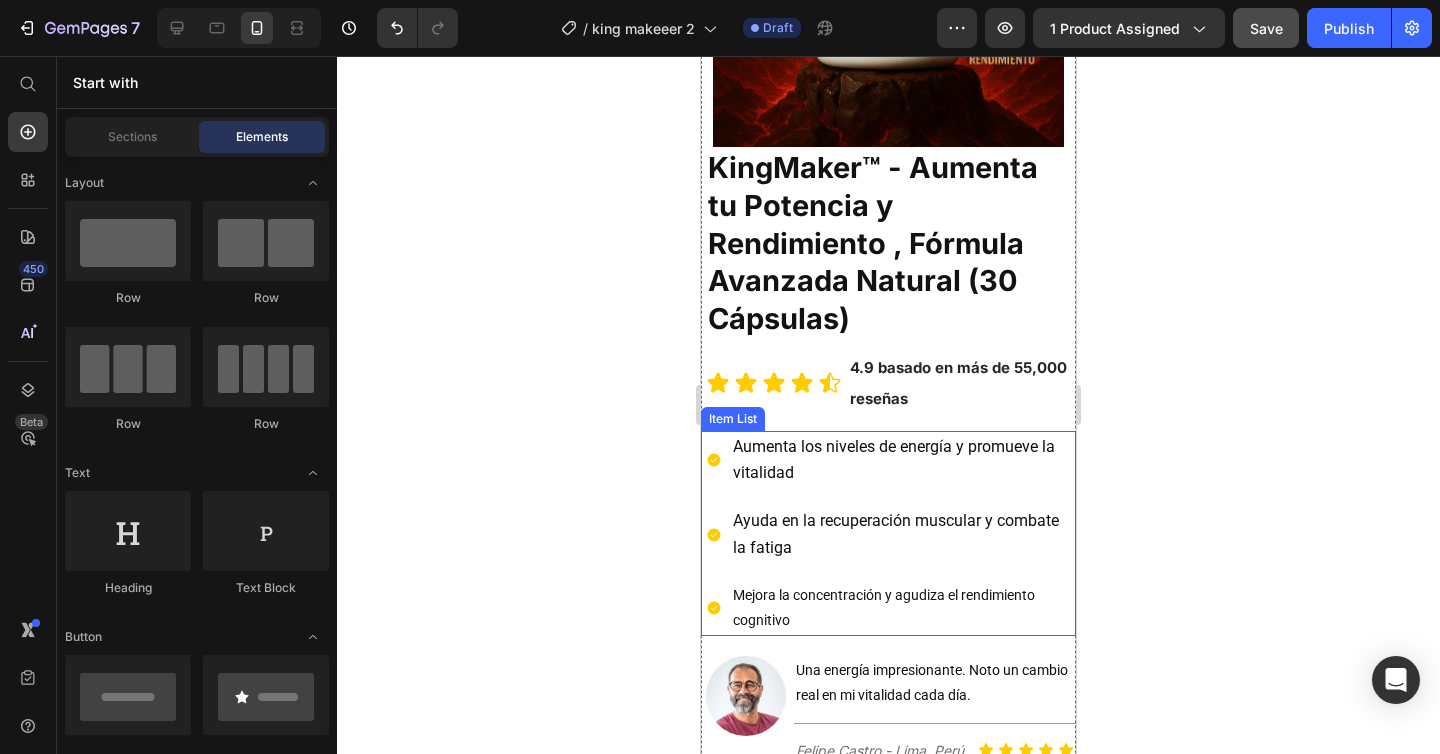 click 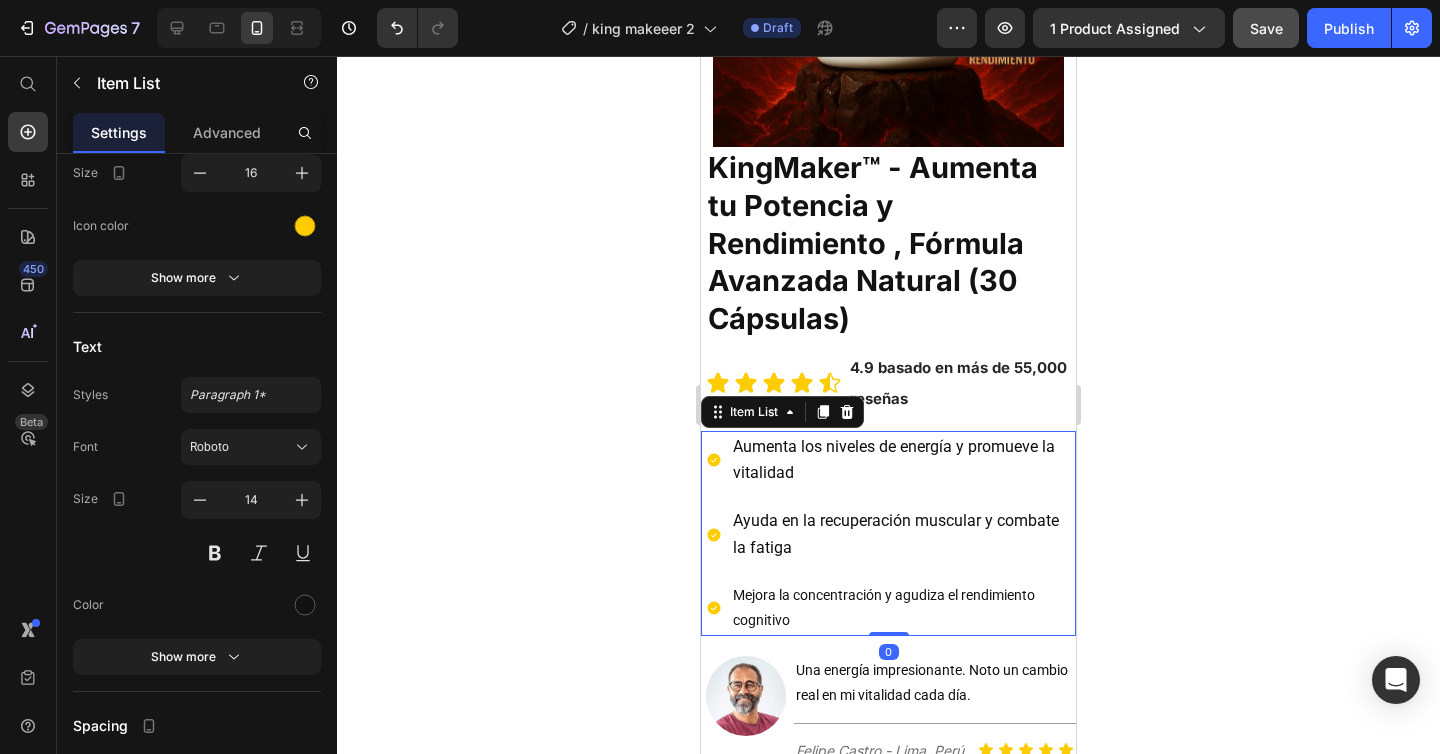 scroll, scrollTop: 0, scrollLeft: 0, axis: both 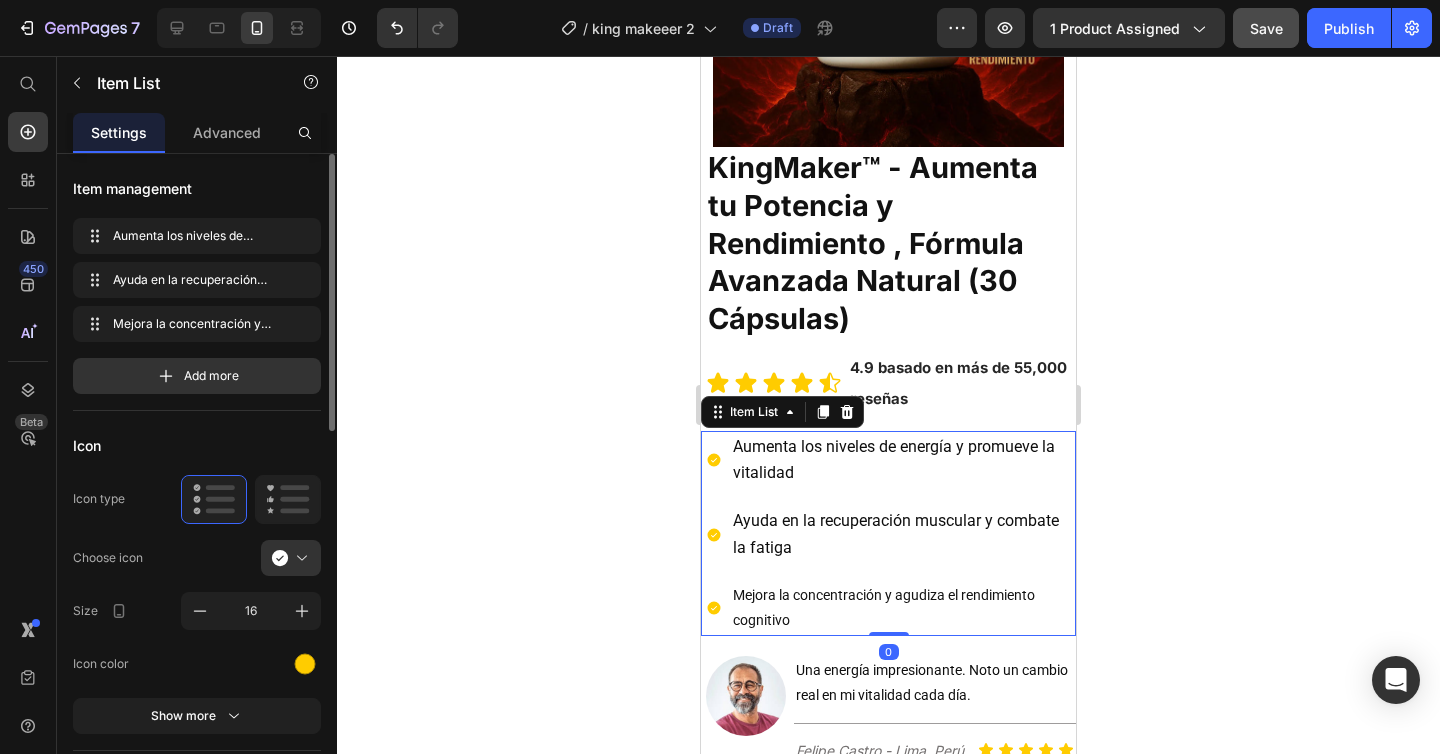 click on "Aumenta los niveles de energía y promueve la vitalidad" at bounding box center [894, 459] 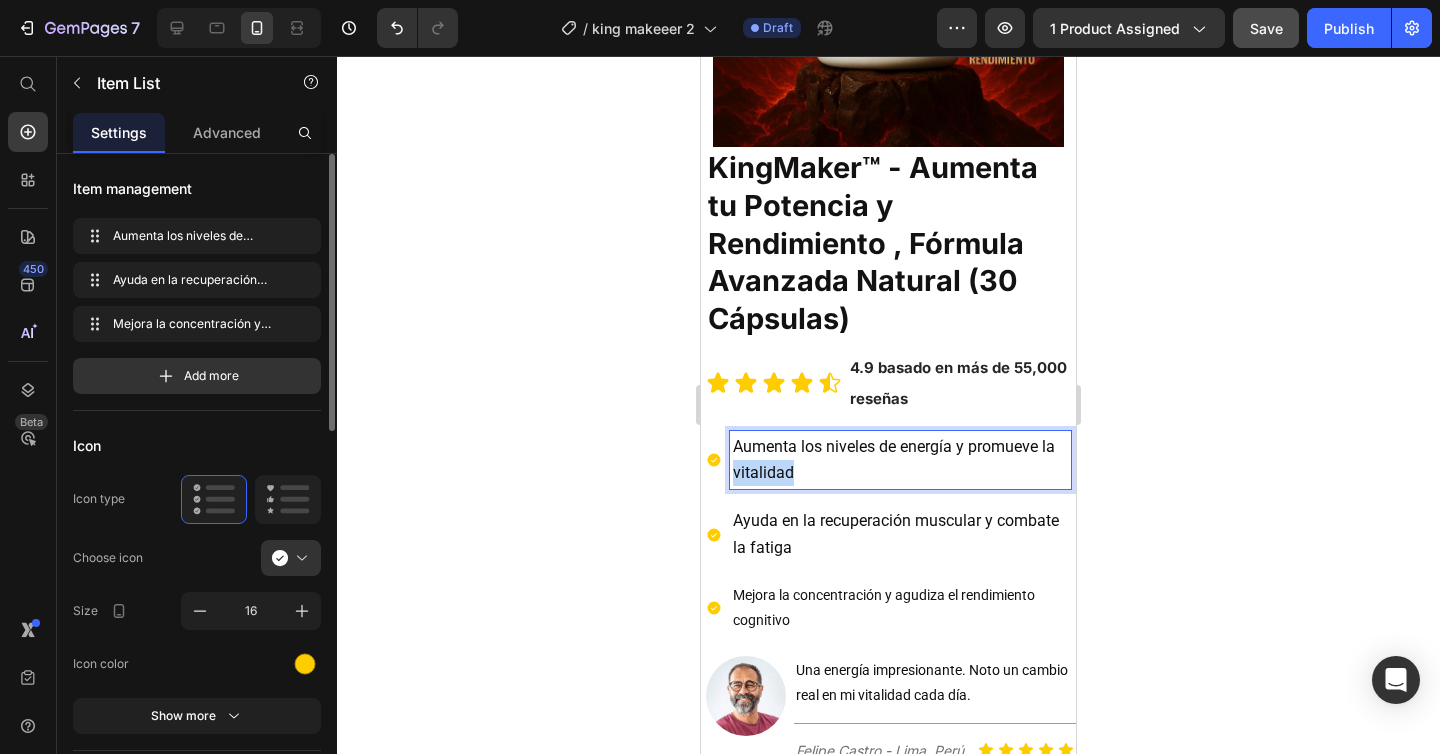 click on "Aumenta los niveles de energía y promueve la vitalidad" at bounding box center [894, 459] 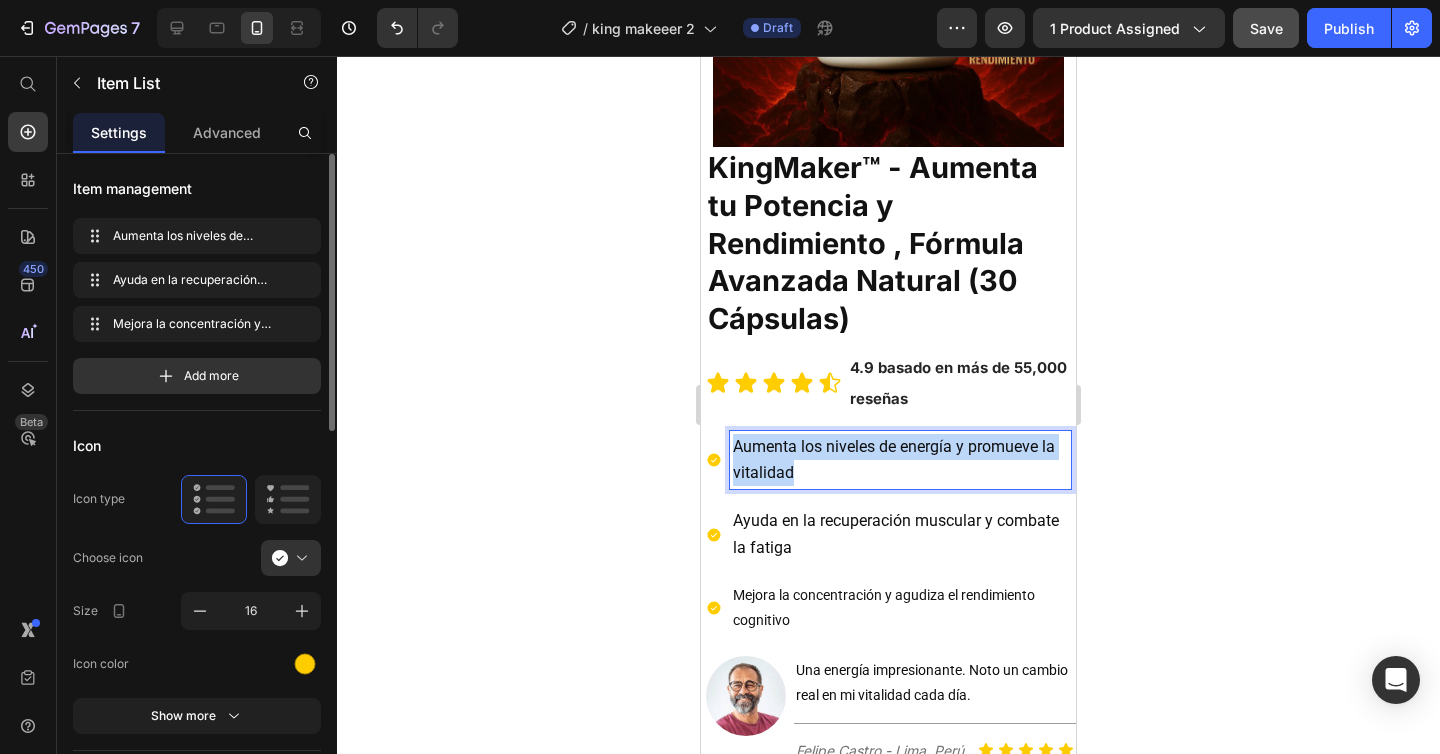 click on "Aumenta los niveles de energía y promueve la vitalidad" at bounding box center [894, 459] 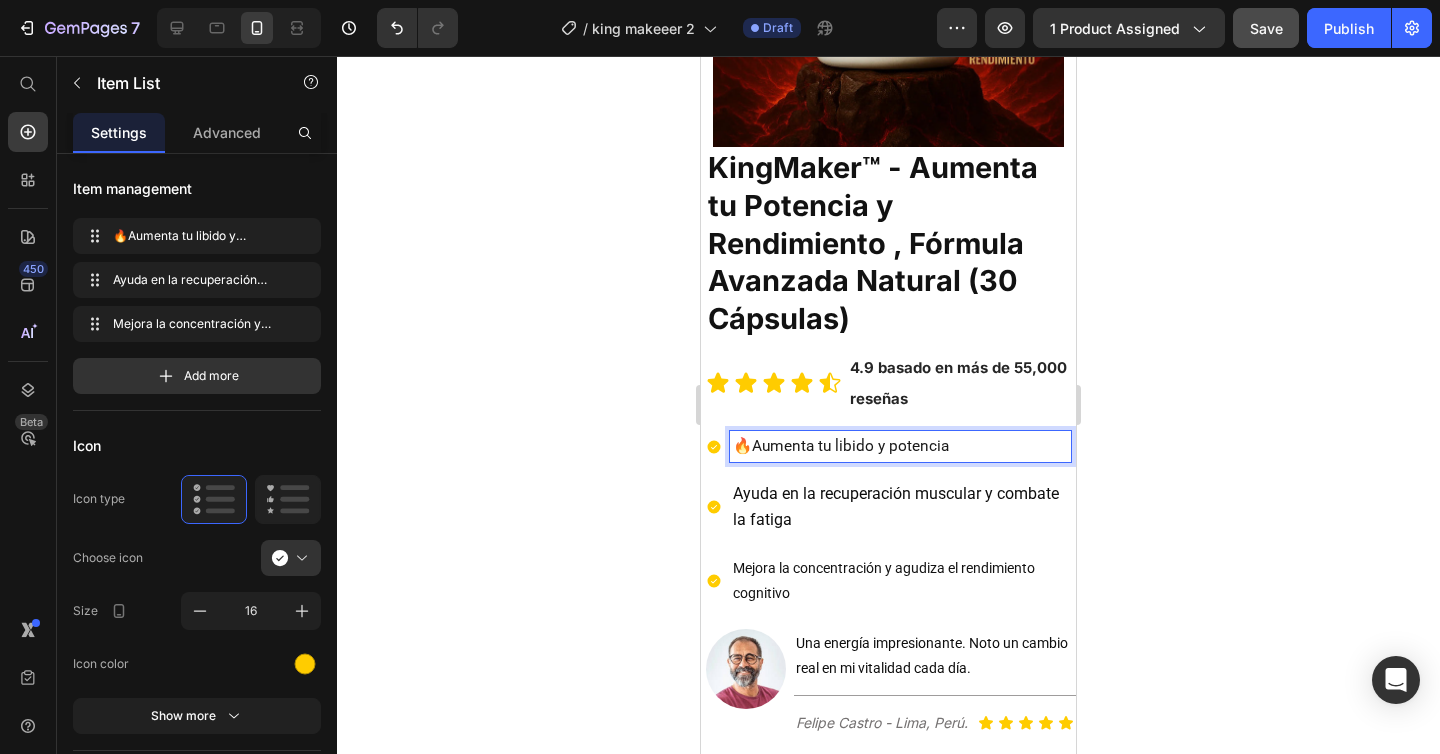 click on "🔥Aumenta tu libido y potencia" at bounding box center [888, 446] 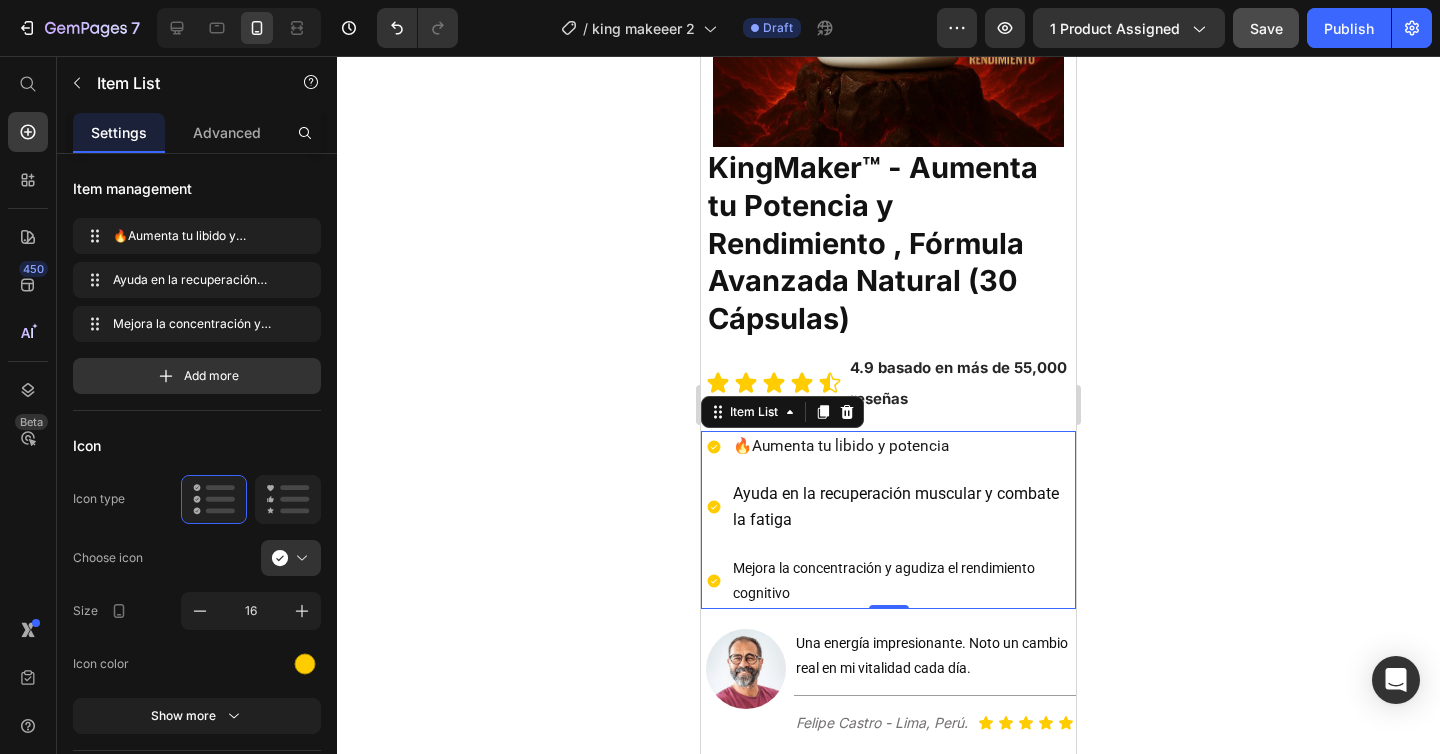 click 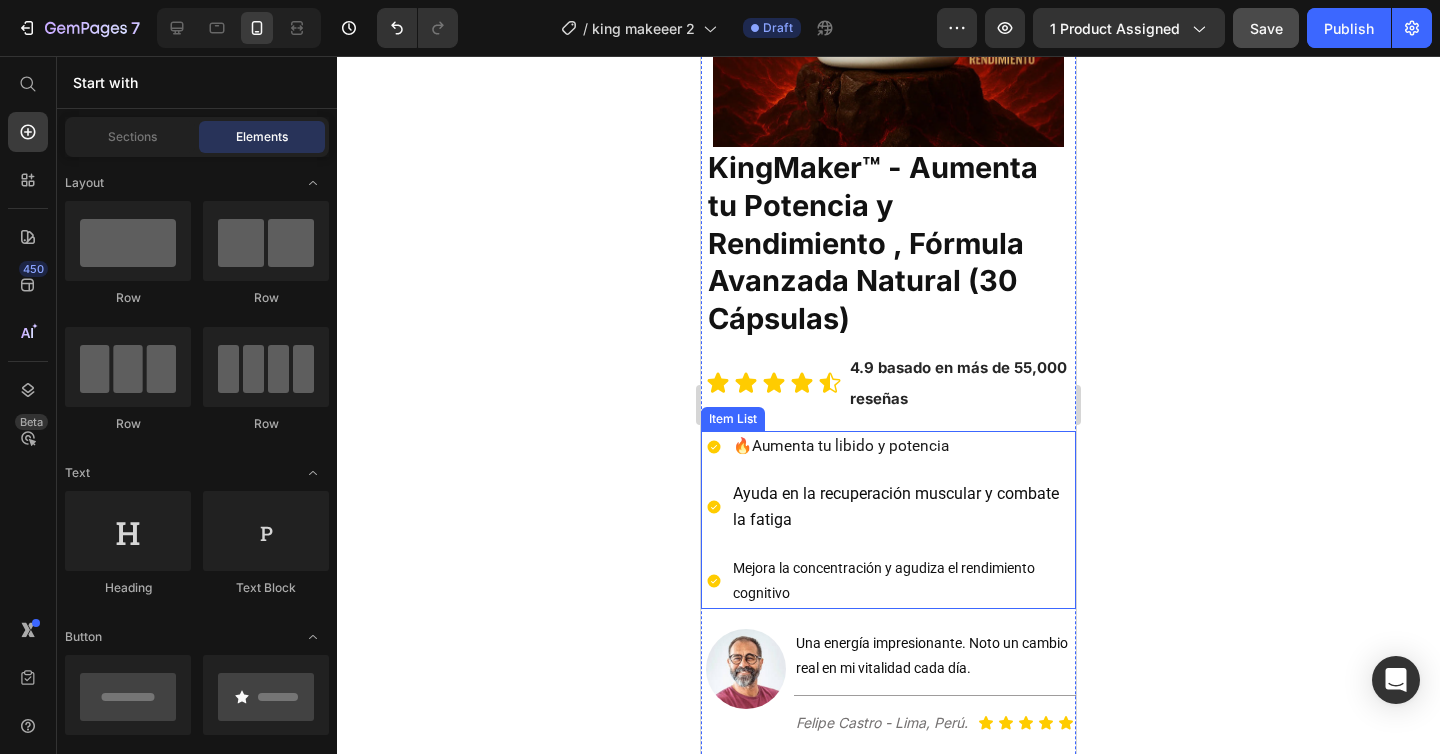 click 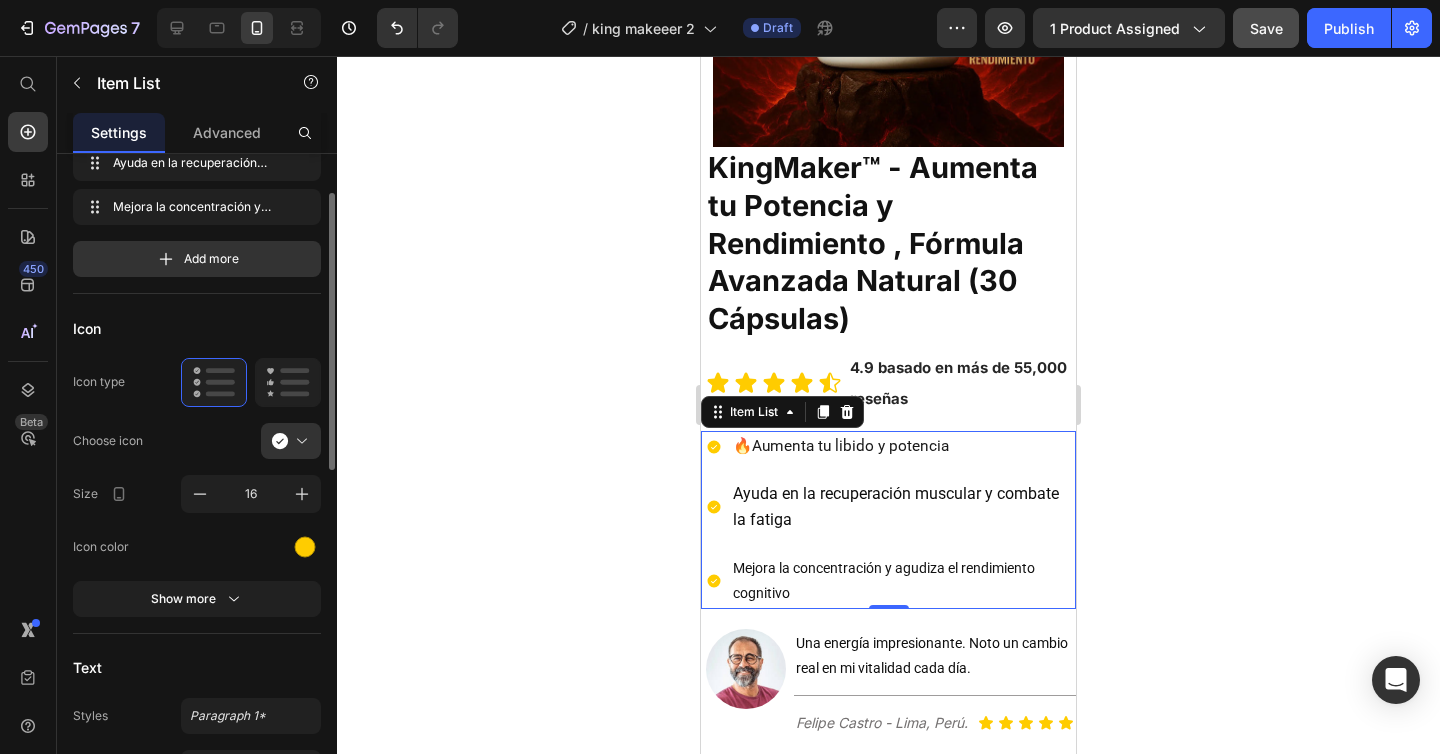 scroll, scrollTop: 0, scrollLeft: 0, axis: both 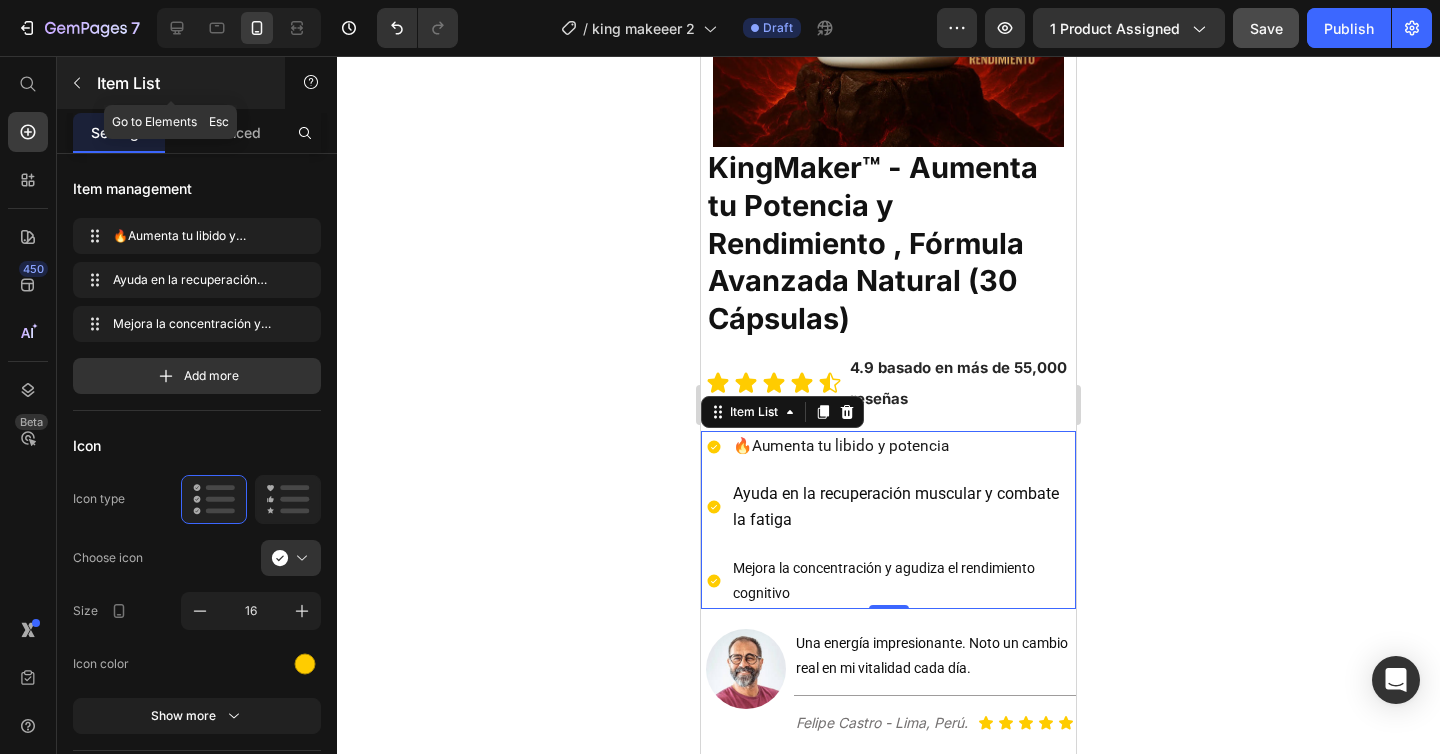 click 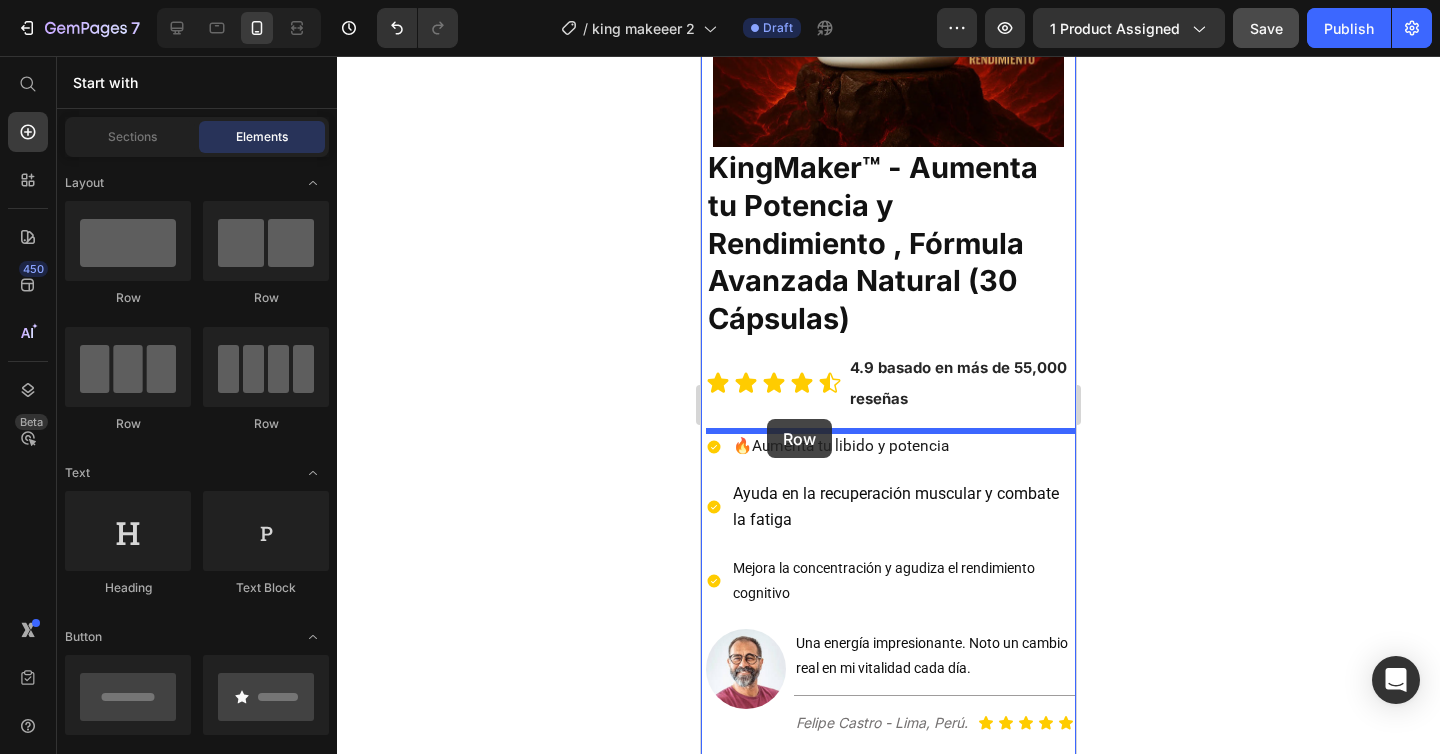 drag, startPoint x: 841, startPoint y: 312, endPoint x: 765, endPoint y: 414, distance: 127.20063 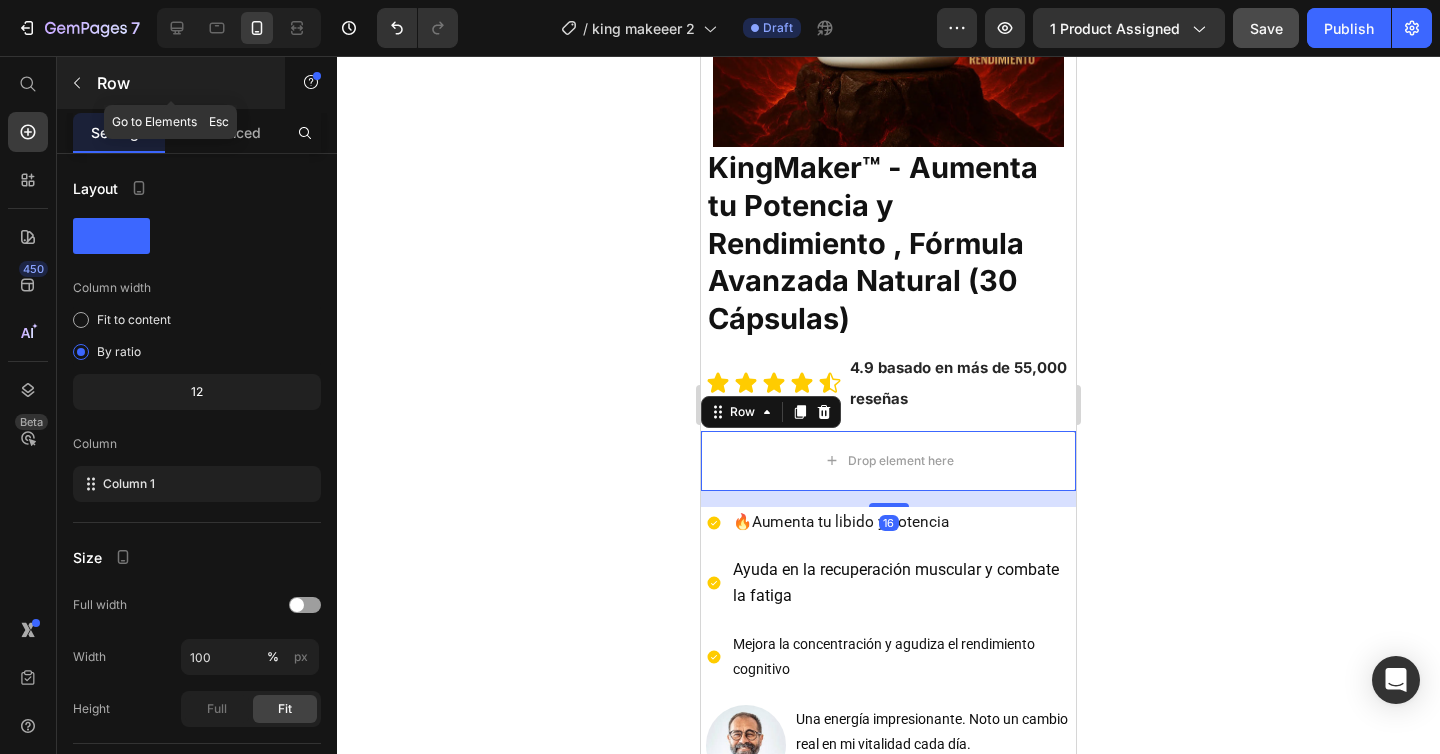 click at bounding box center (77, 83) 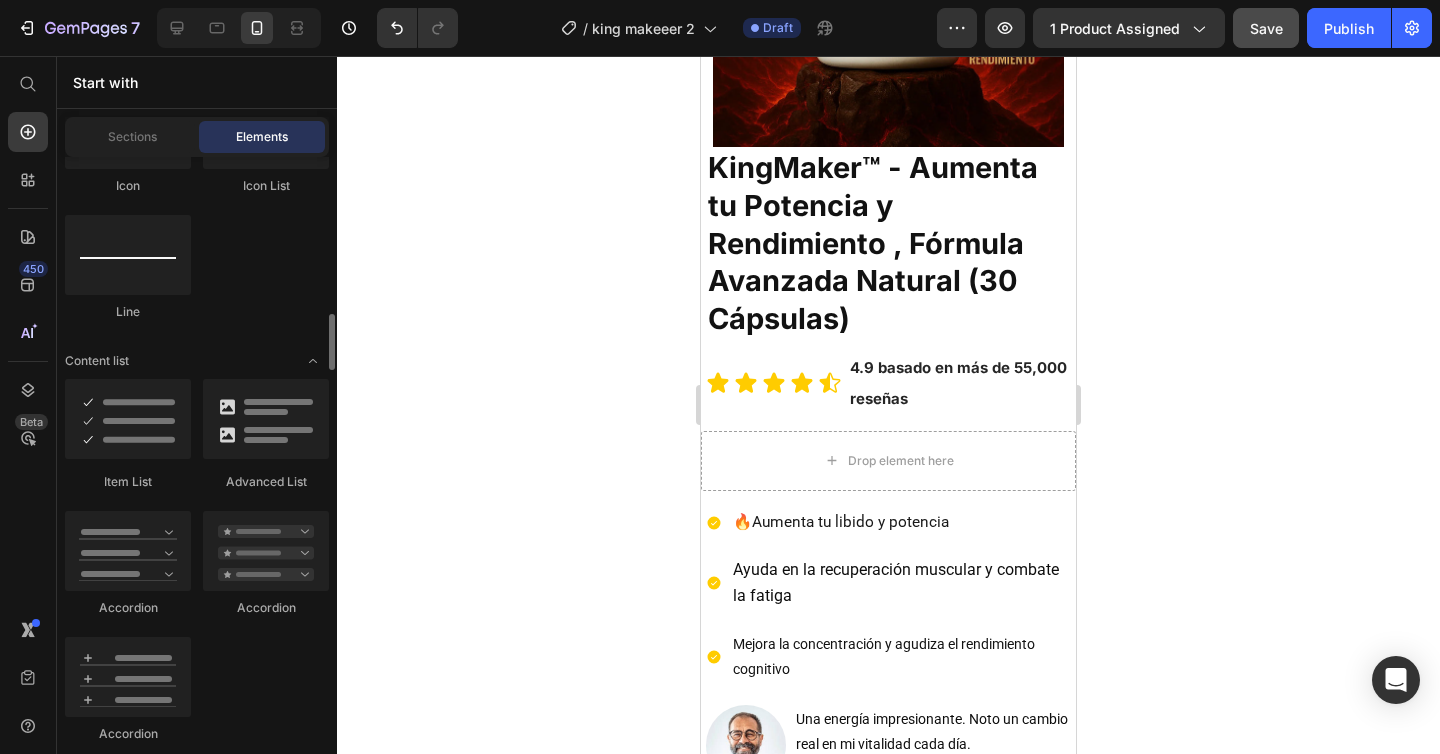 scroll, scrollTop: 1536, scrollLeft: 0, axis: vertical 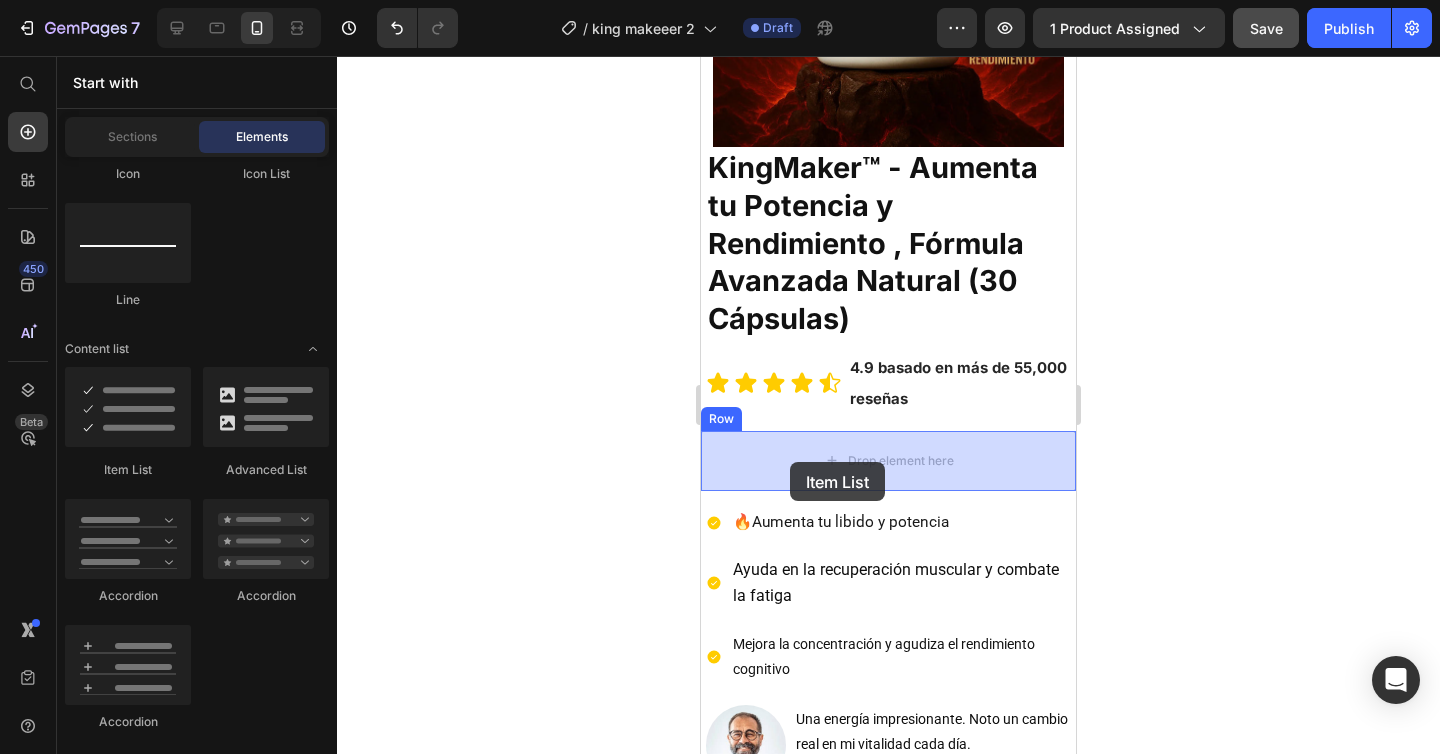drag, startPoint x: 843, startPoint y: 468, endPoint x: 790, endPoint y: 462, distance: 53.338543 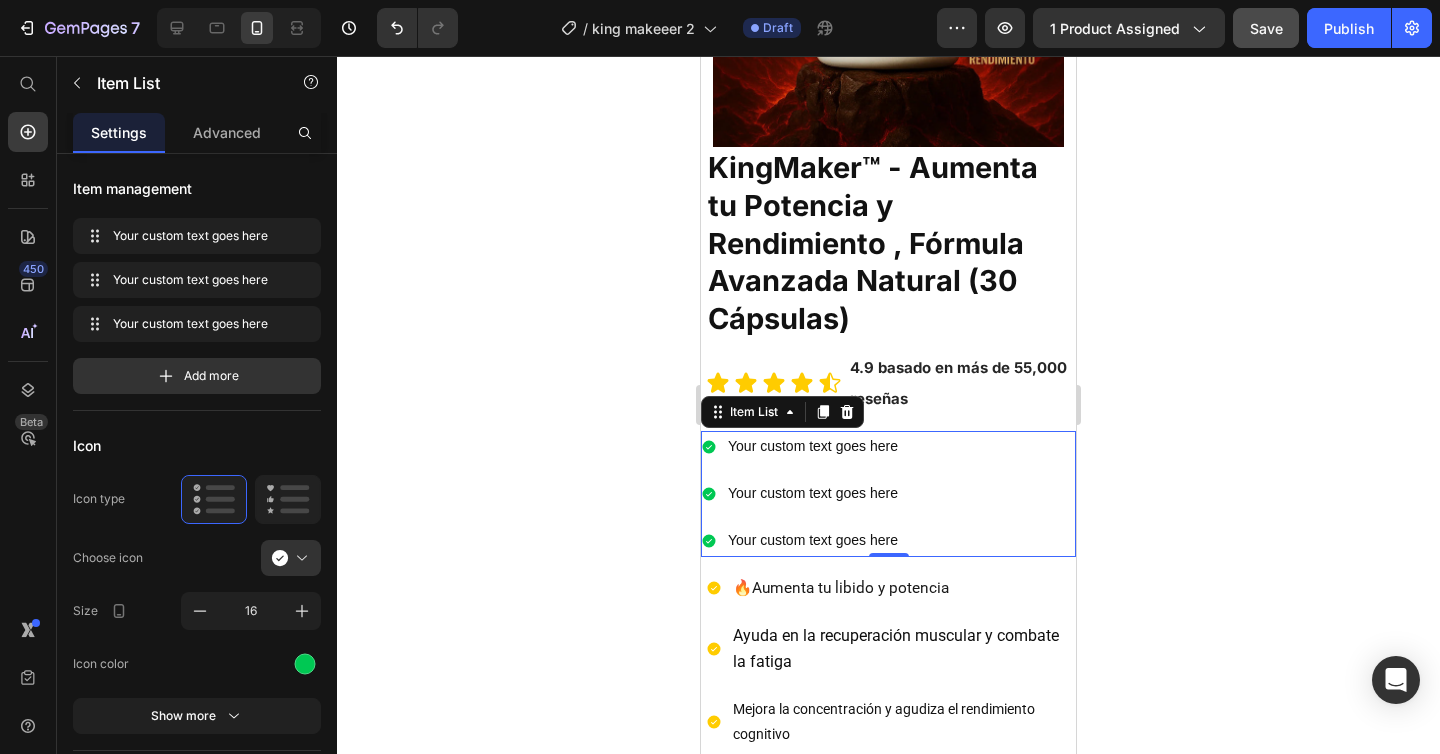click 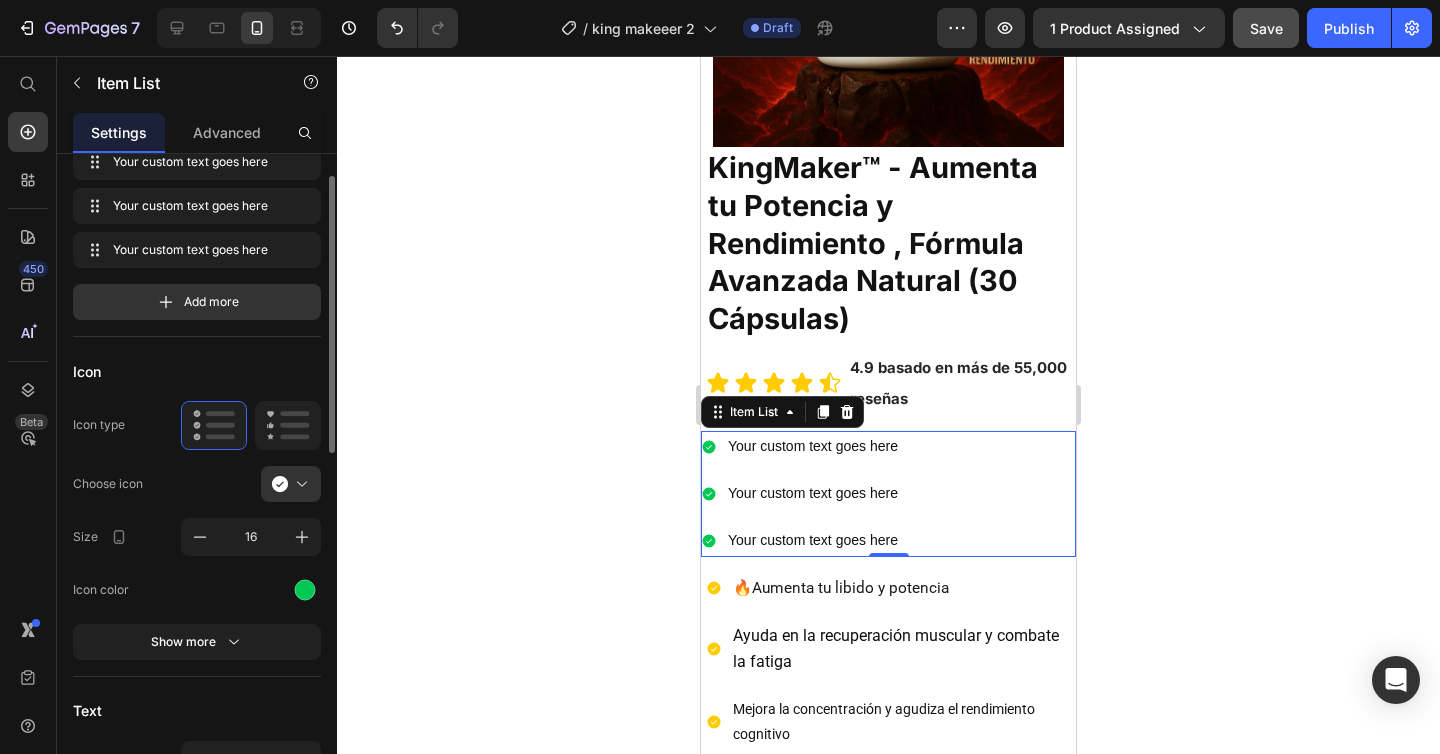 scroll, scrollTop: 80, scrollLeft: 0, axis: vertical 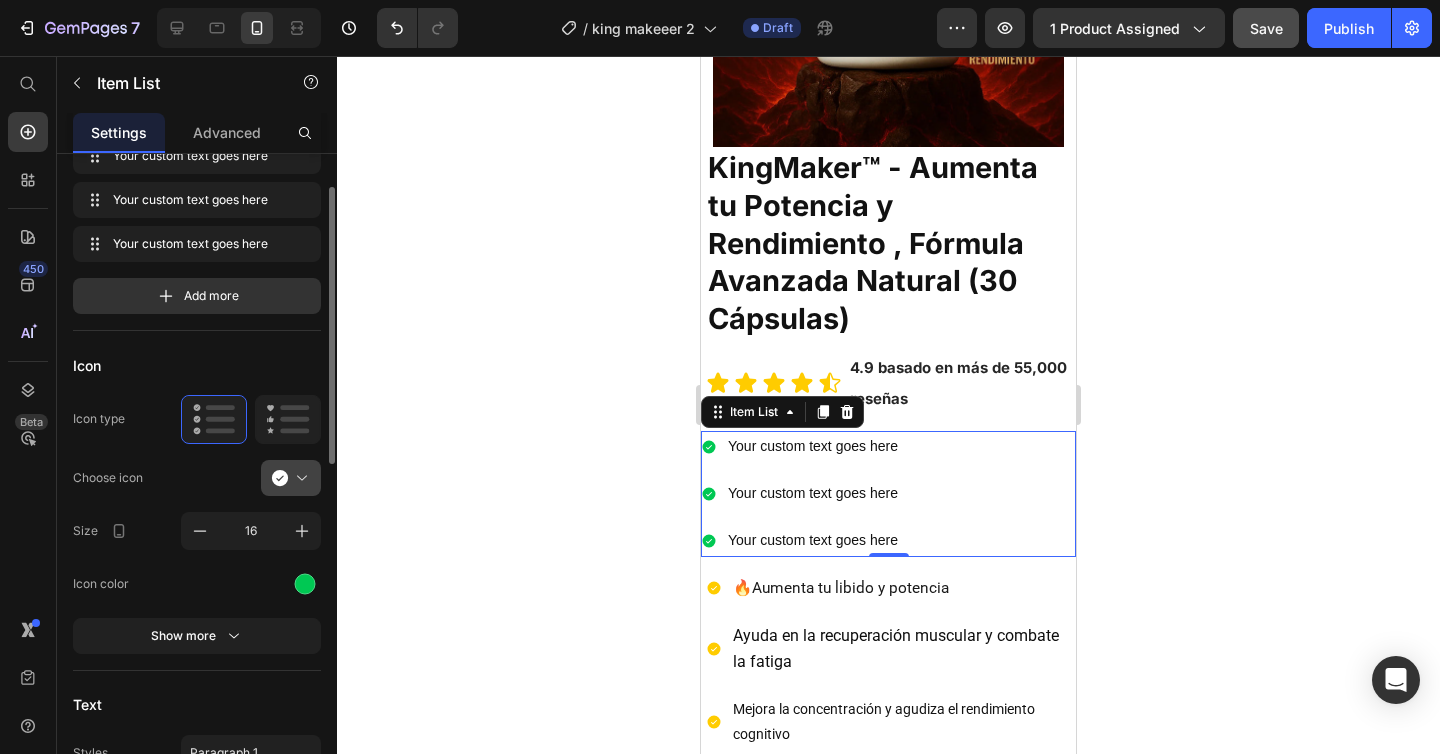 click at bounding box center (299, 478) 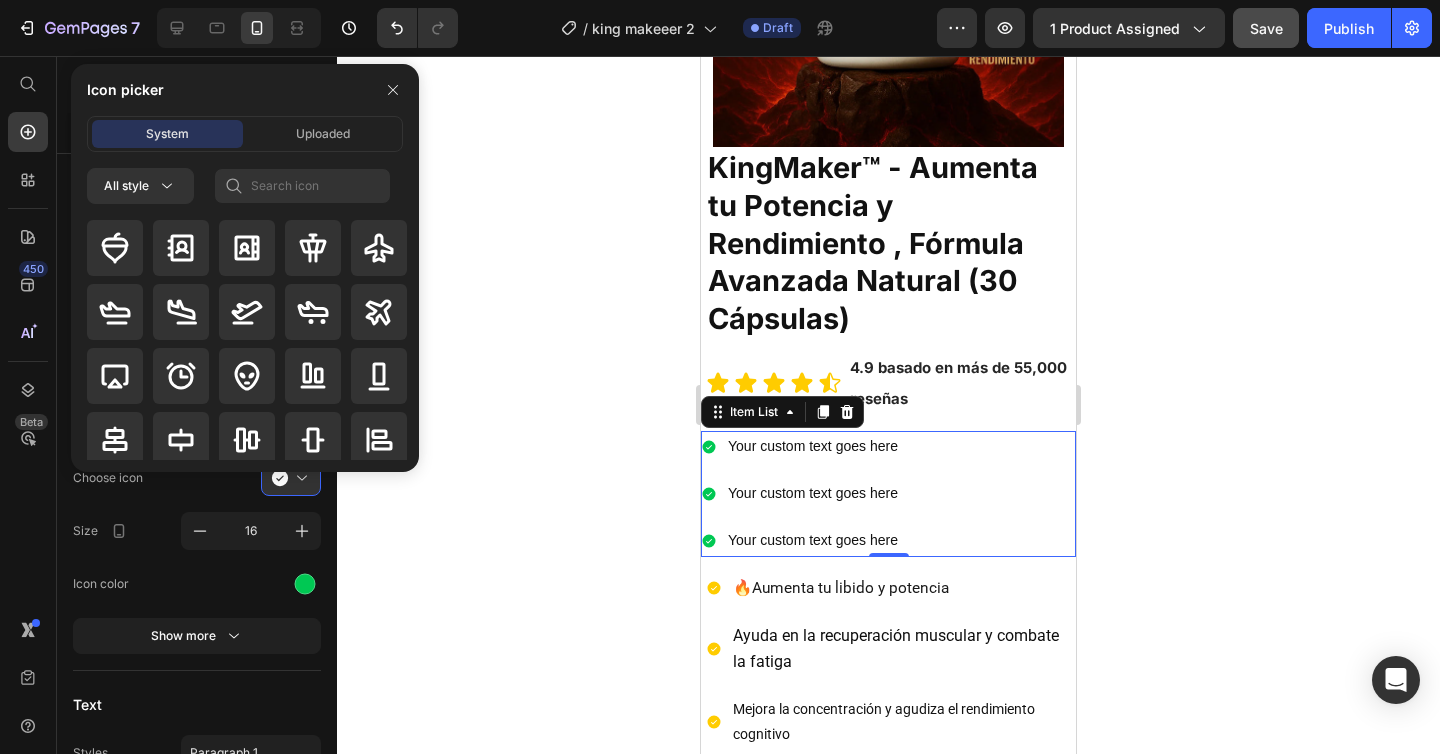 click 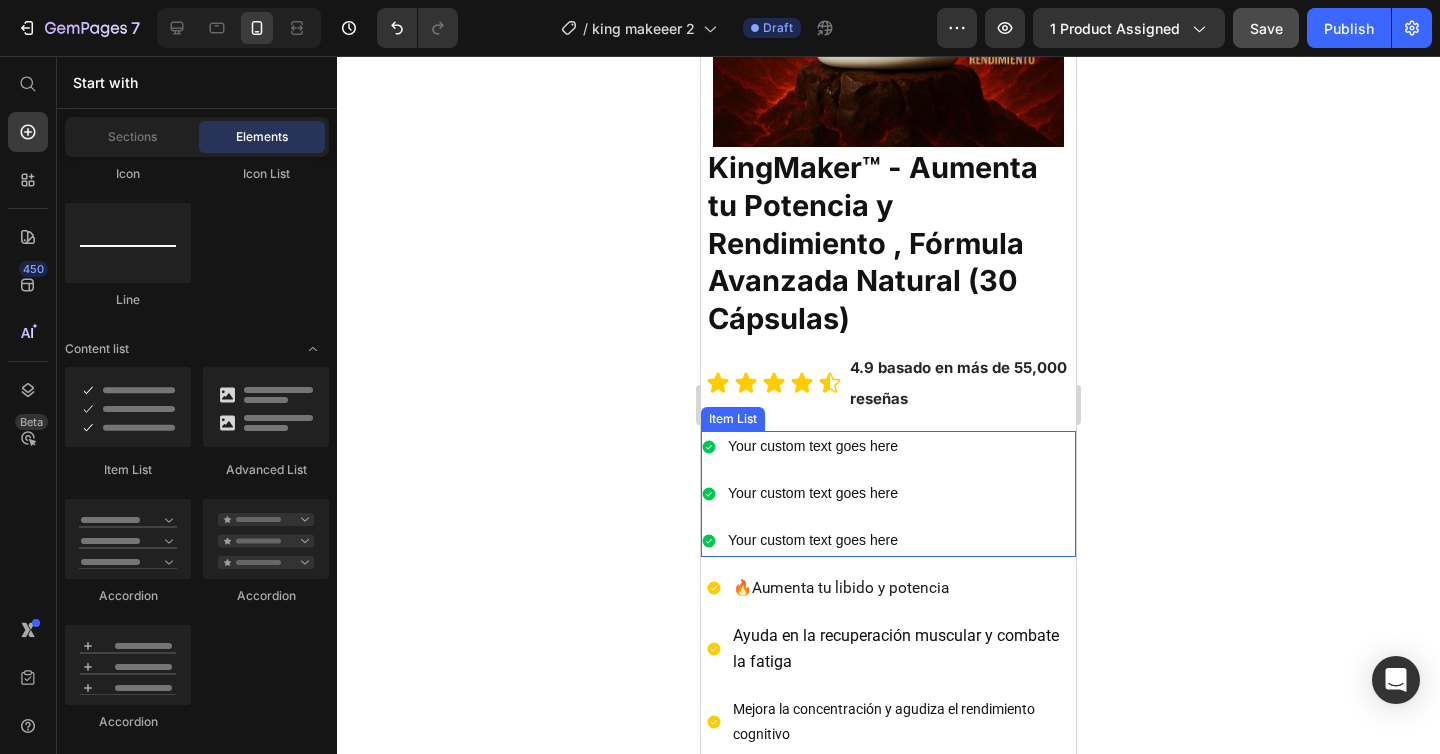 click on "Your custom text goes here Your custom text goes here Your custom text goes here" at bounding box center [888, 494] 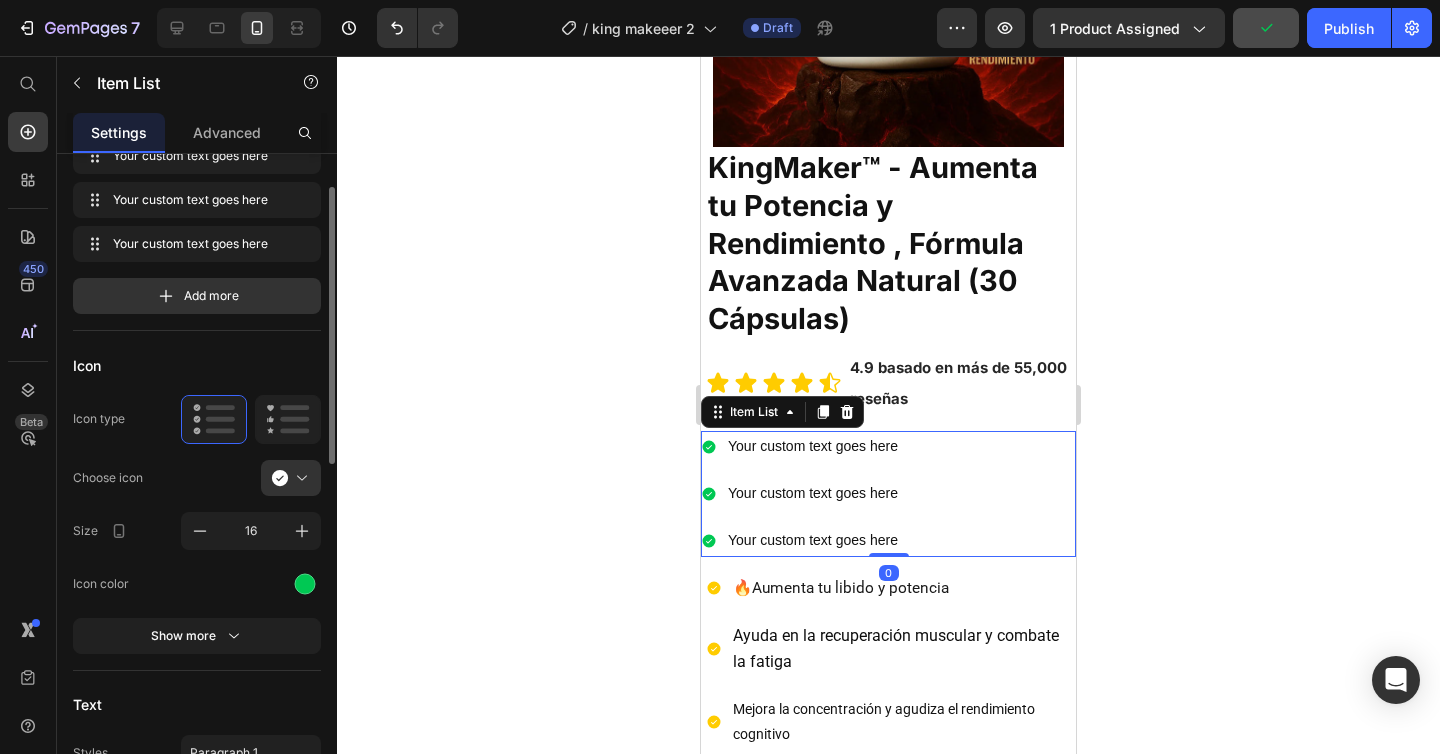 click on "Icon type" at bounding box center (99, 419) 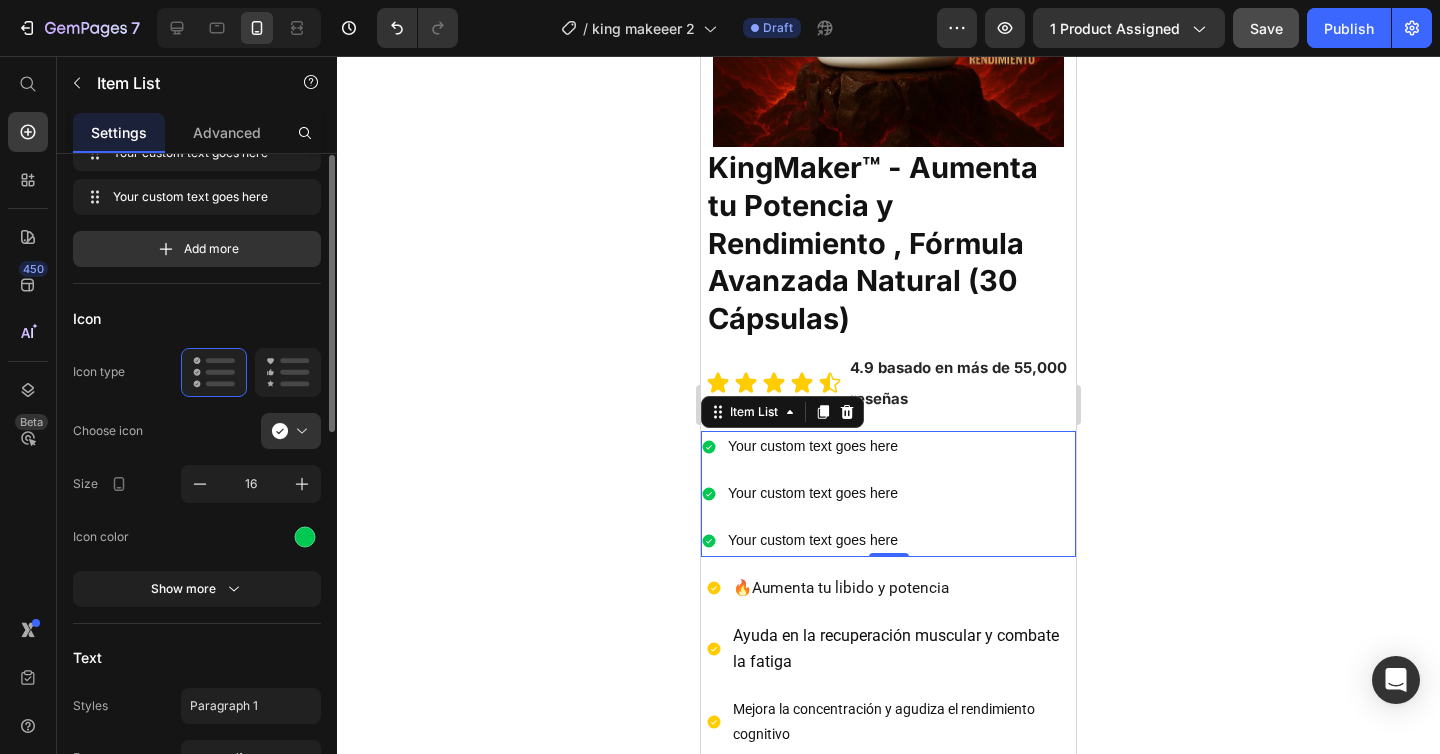 scroll, scrollTop: 165, scrollLeft: 0, axis: vertical 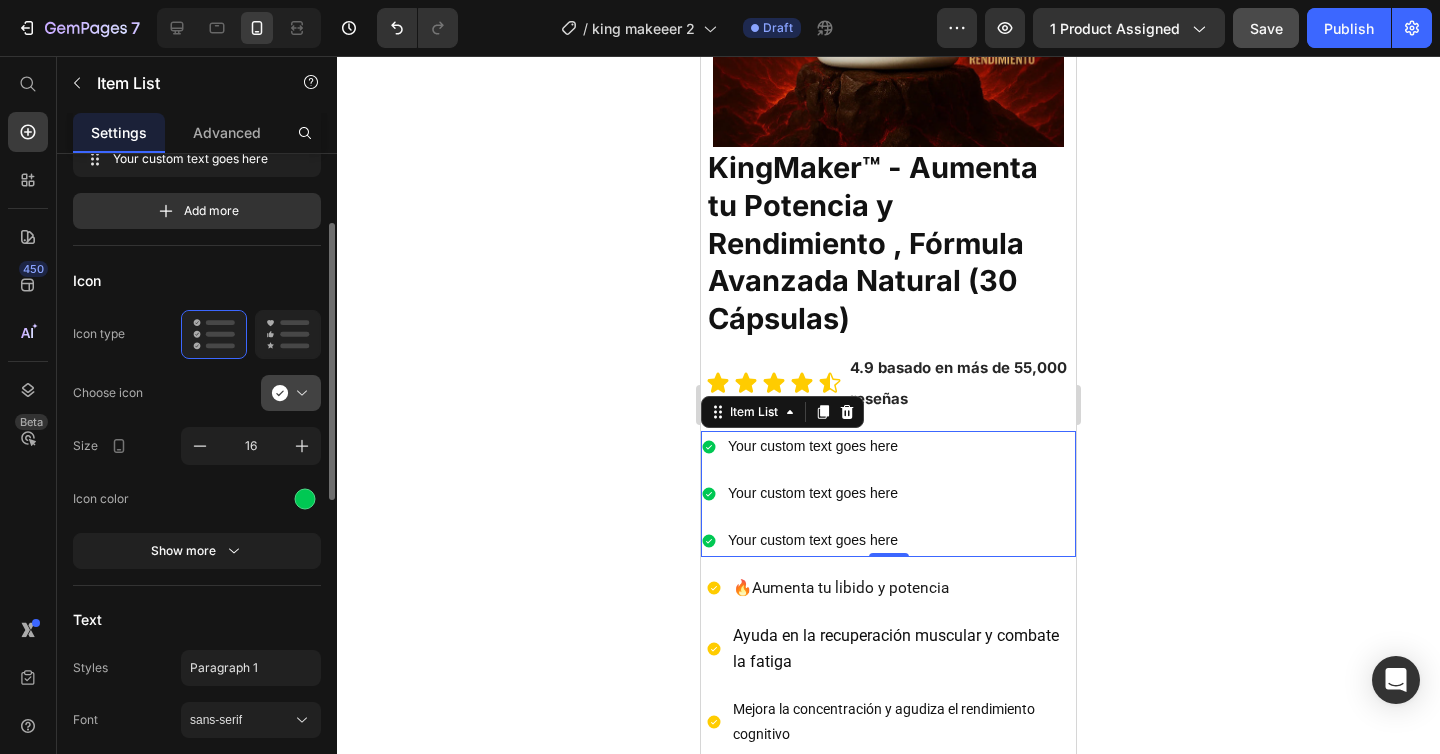 click at bounding box center (299, 393) 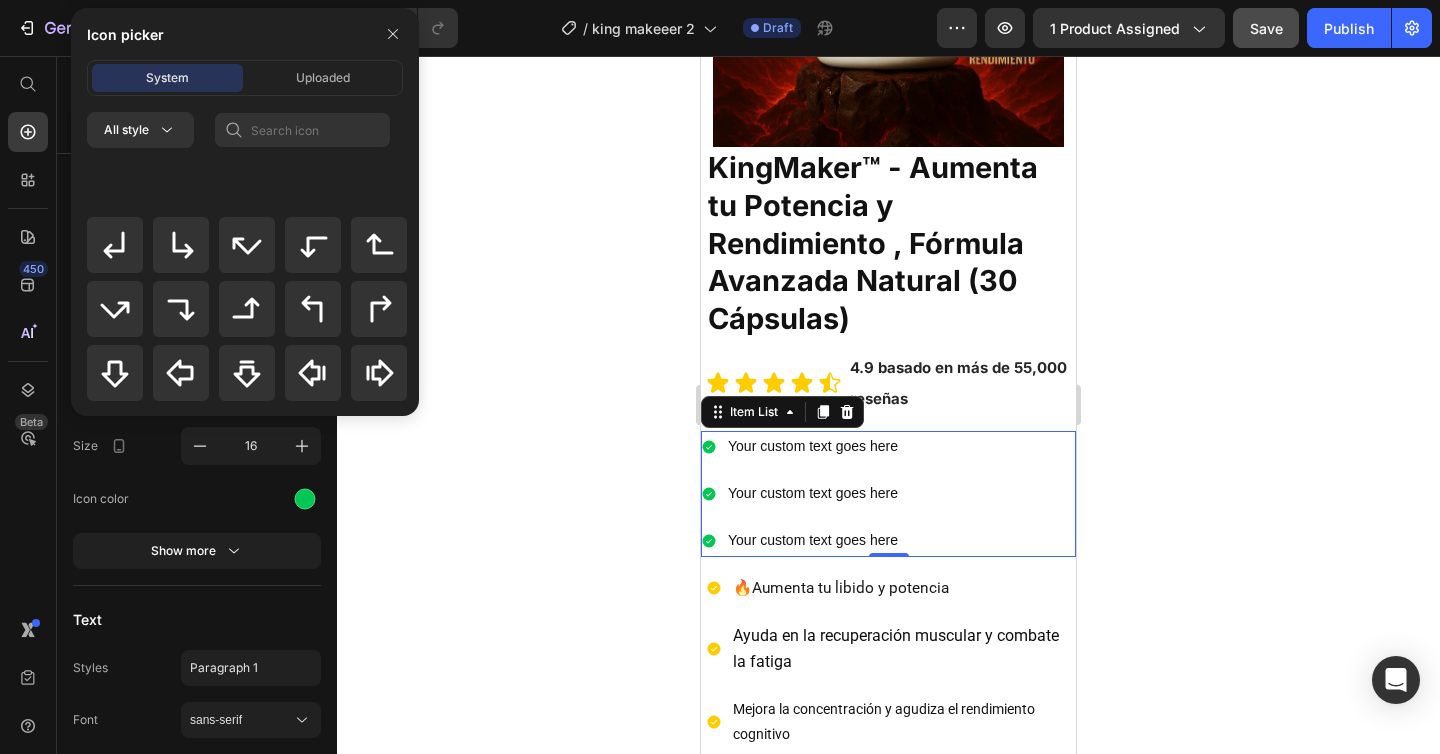 scroll, scrollTop: 928, scrollLeft: 0, axis: vertical 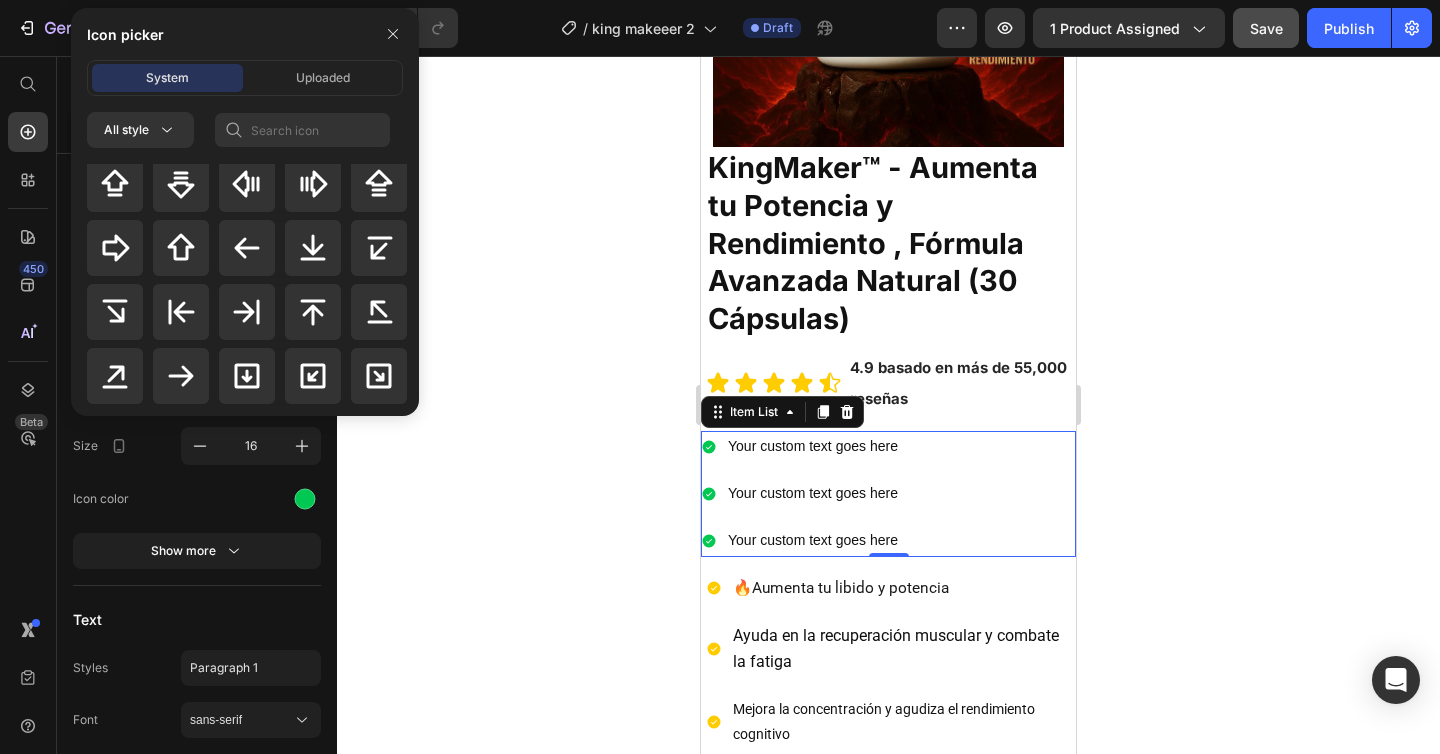 click 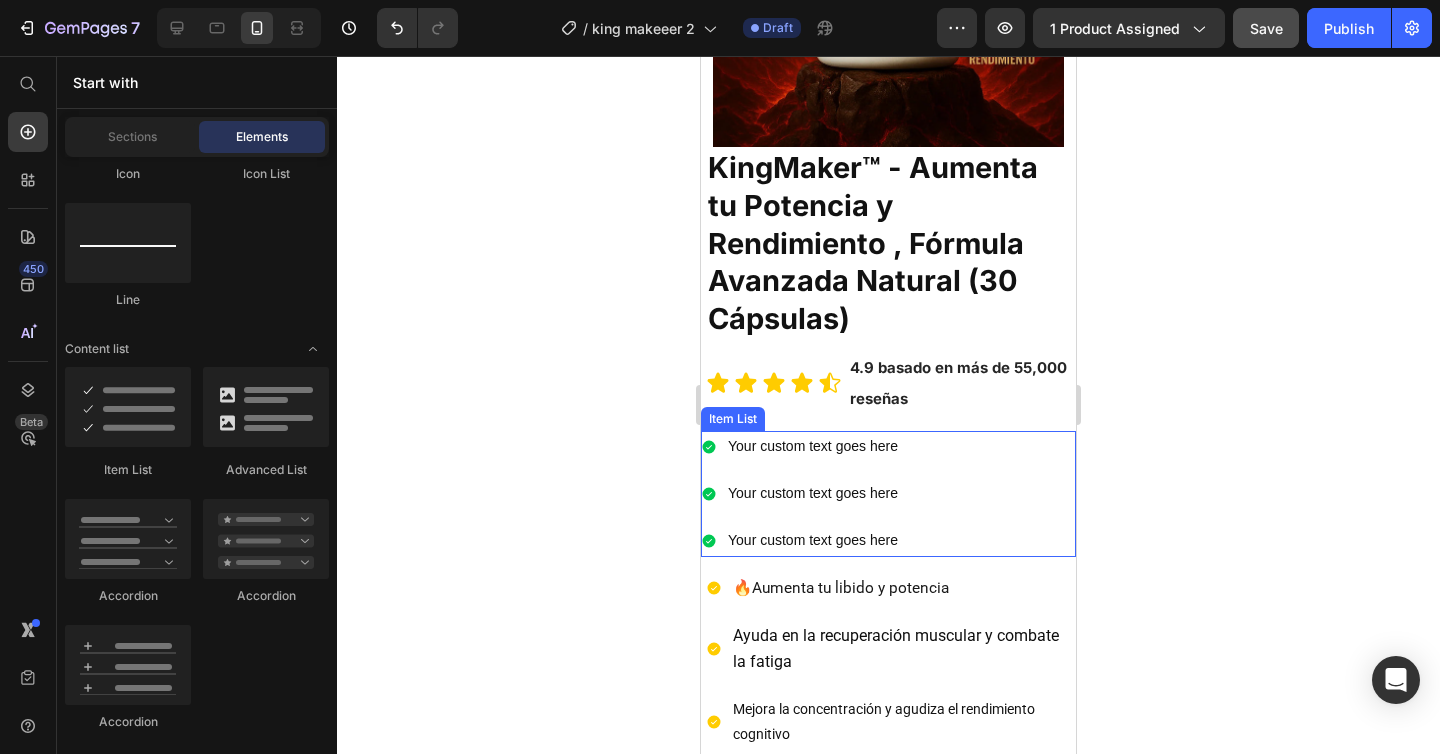 click on "Your custom text goes here" at bounding box center (813, 446) 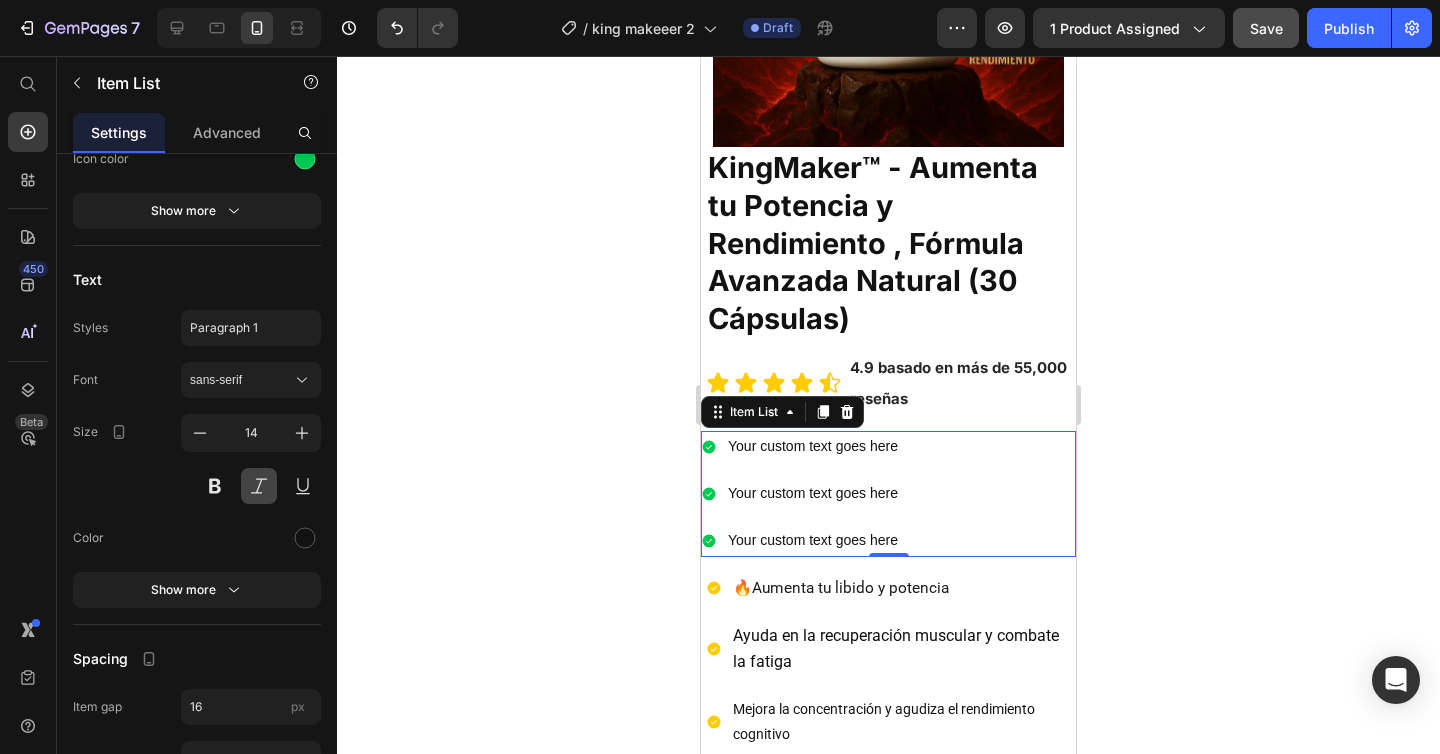 scroll, scrollTop: 0, scrollLeft: 0, axis: both 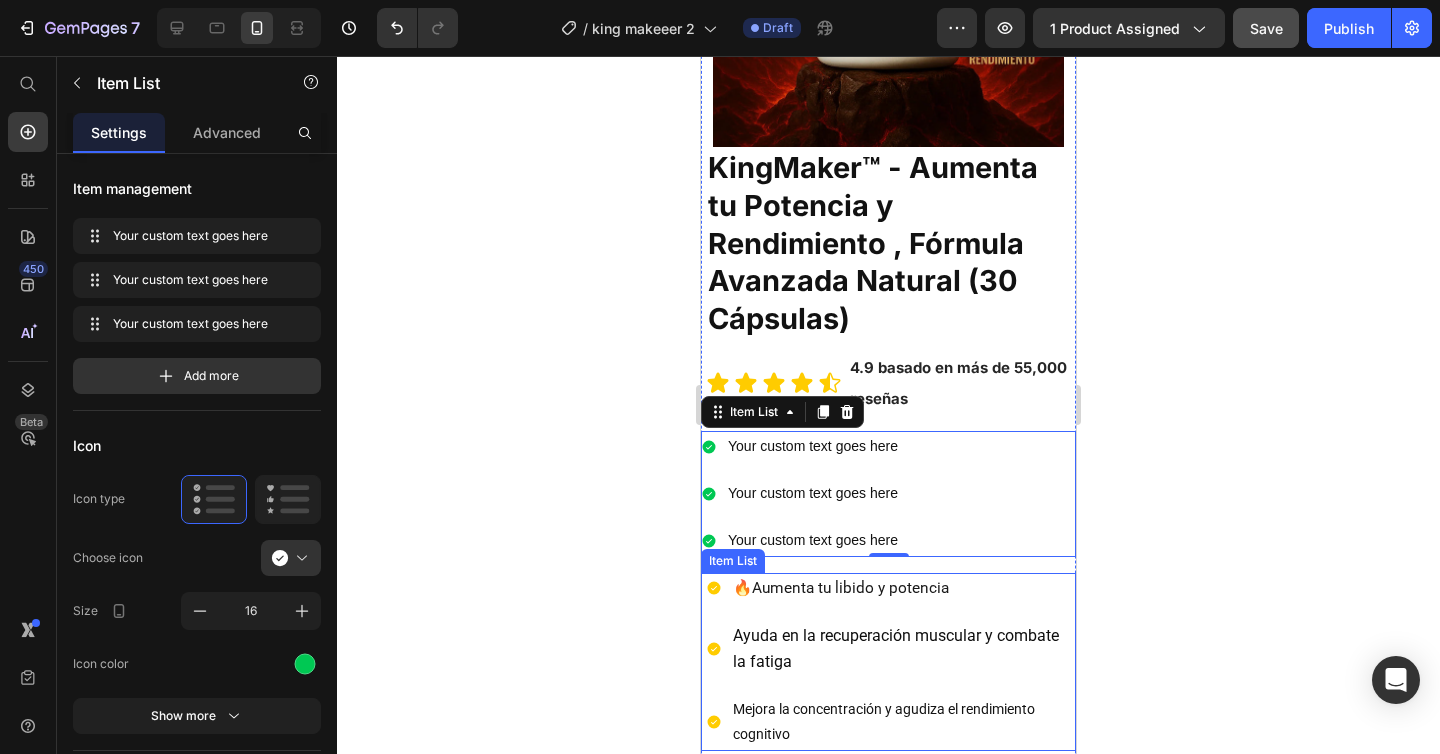 click on "🔥Aumenta tu libido y potencia" at bounding box center [841, 588] 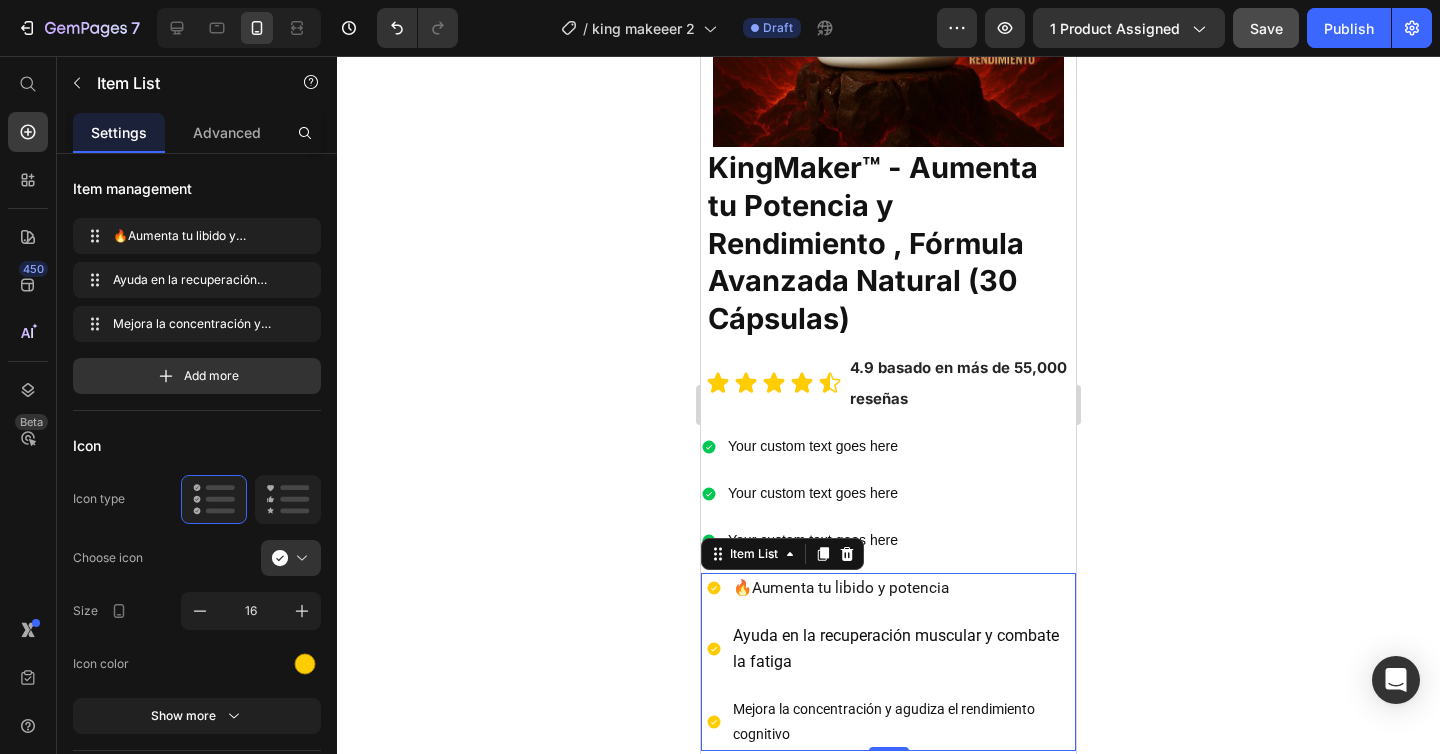 click on "🔥Aumenta tu libido y potencia" at bounding box center [888, 588] 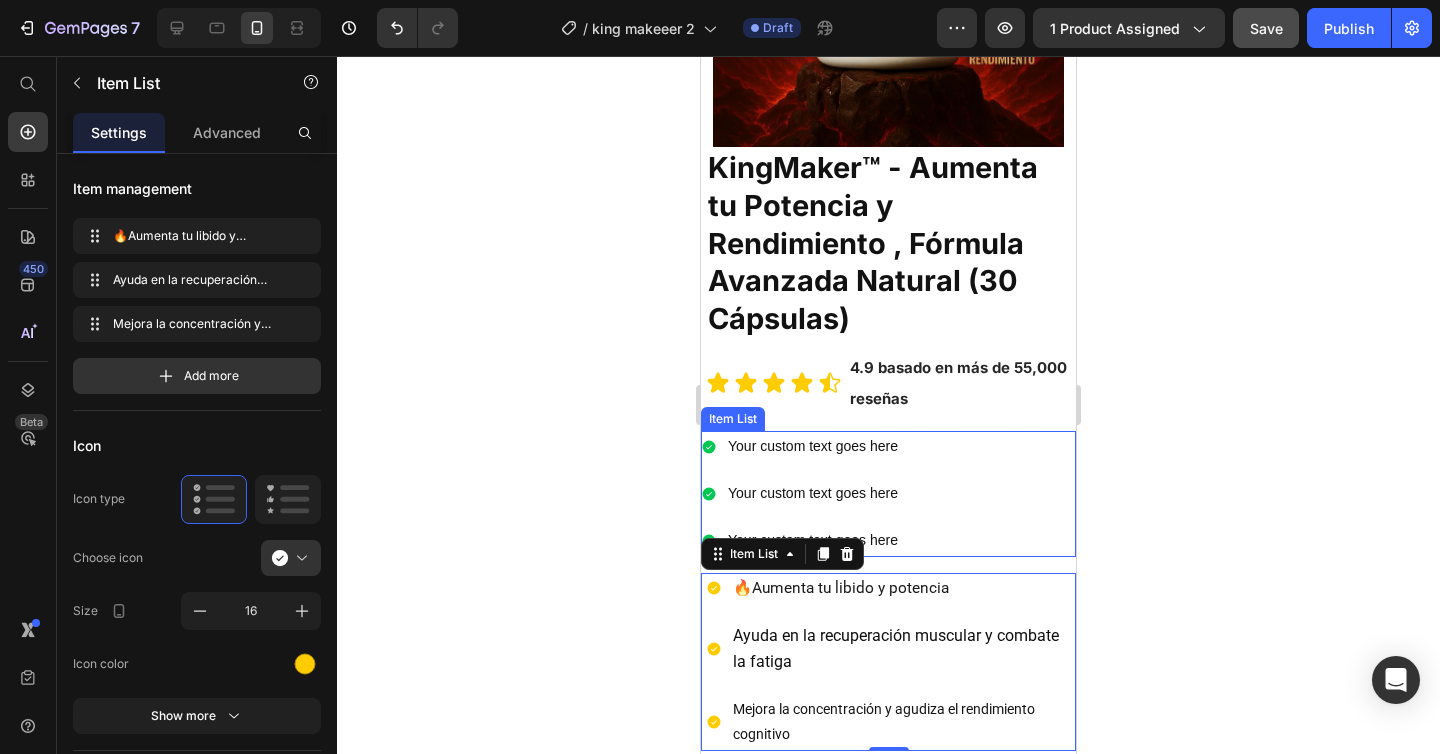 click on "Your custom text goes here" at bounding box center [813, 446] 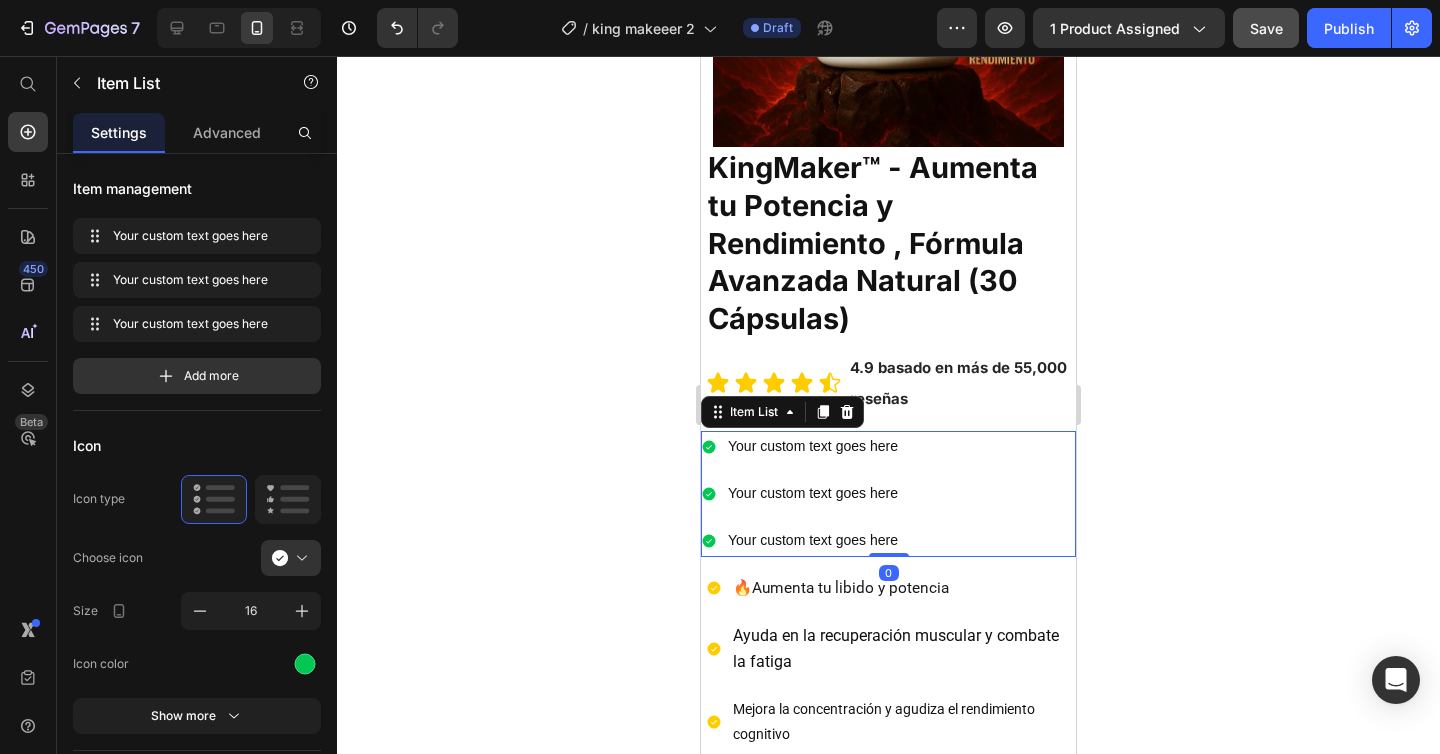 click 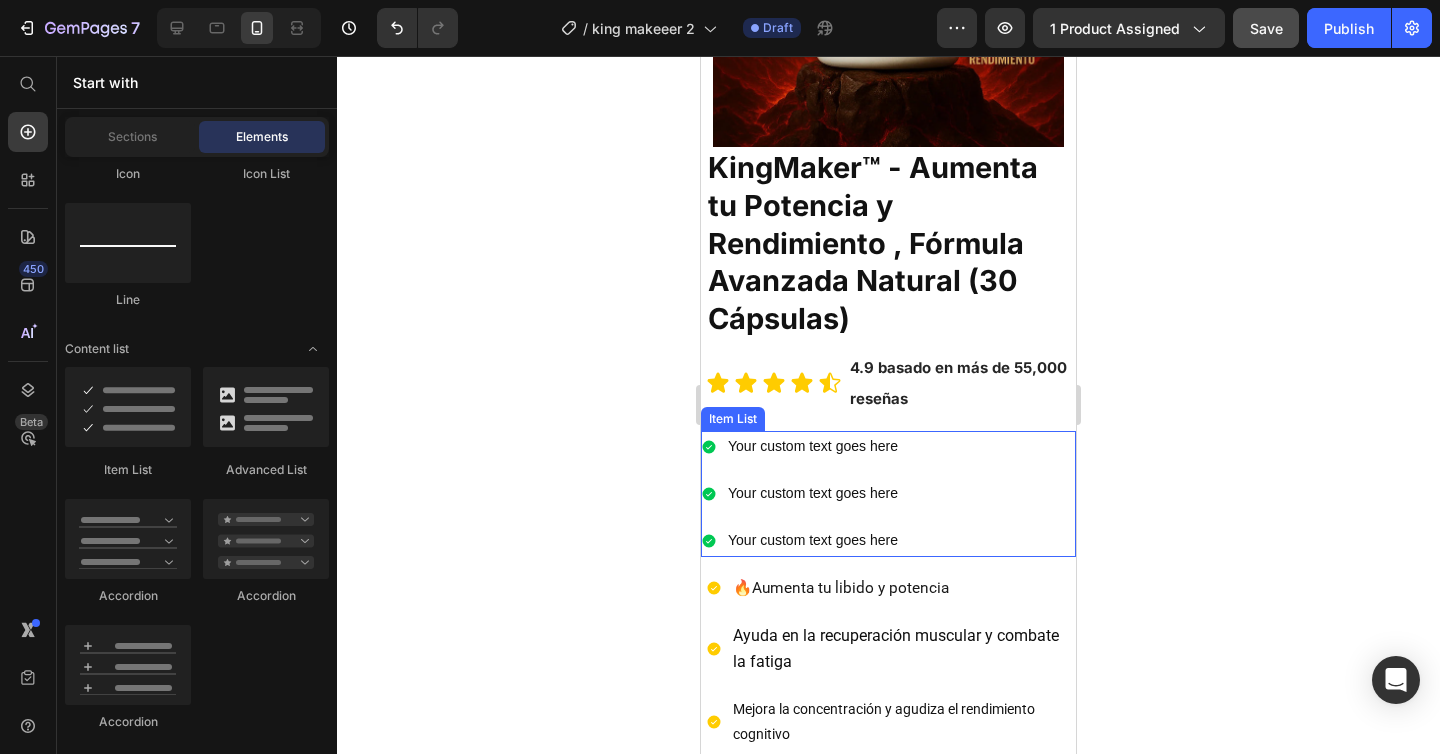 click on "Your custom text goes here Your custom text goes here Your custom text goes here" at bounding box center (888, 494) 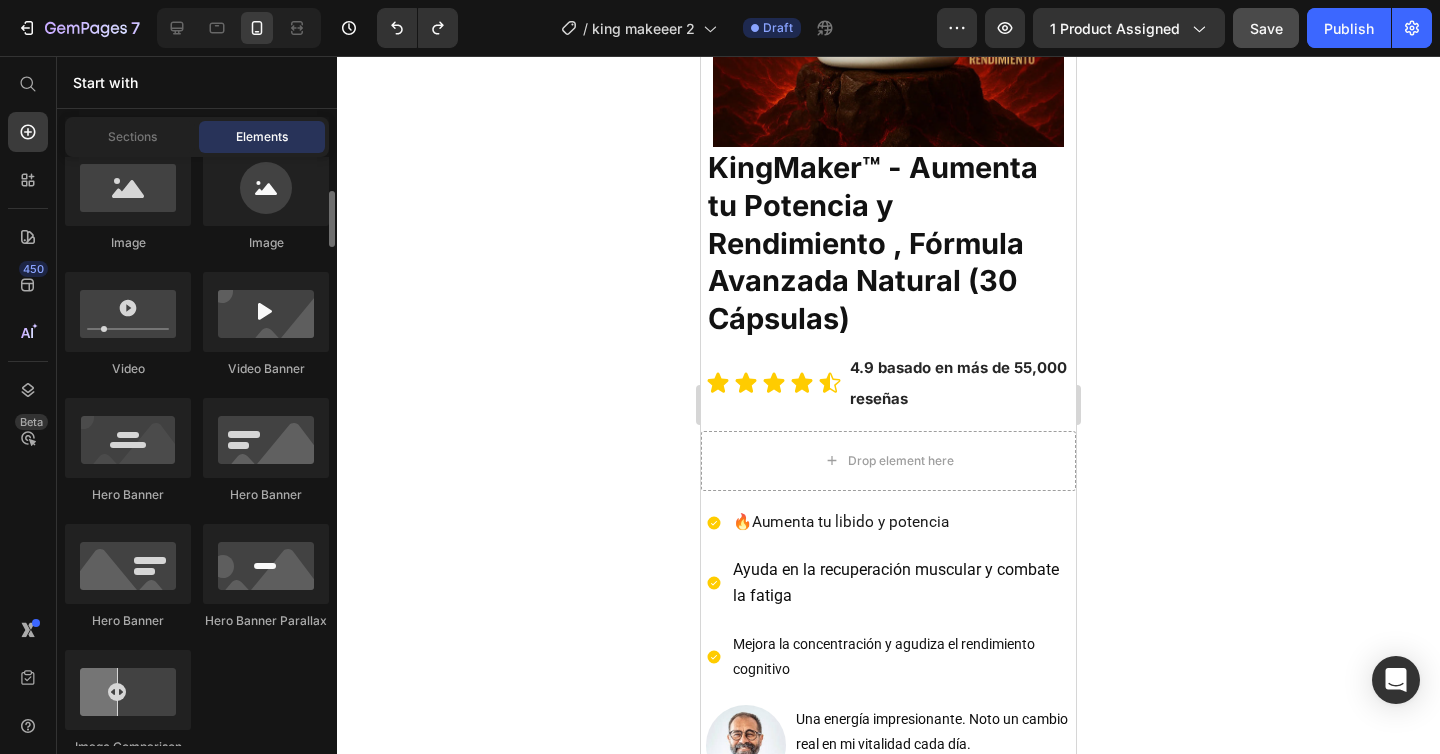 scroll, scrollTop: 0, scrollLeft: 0, axis: both 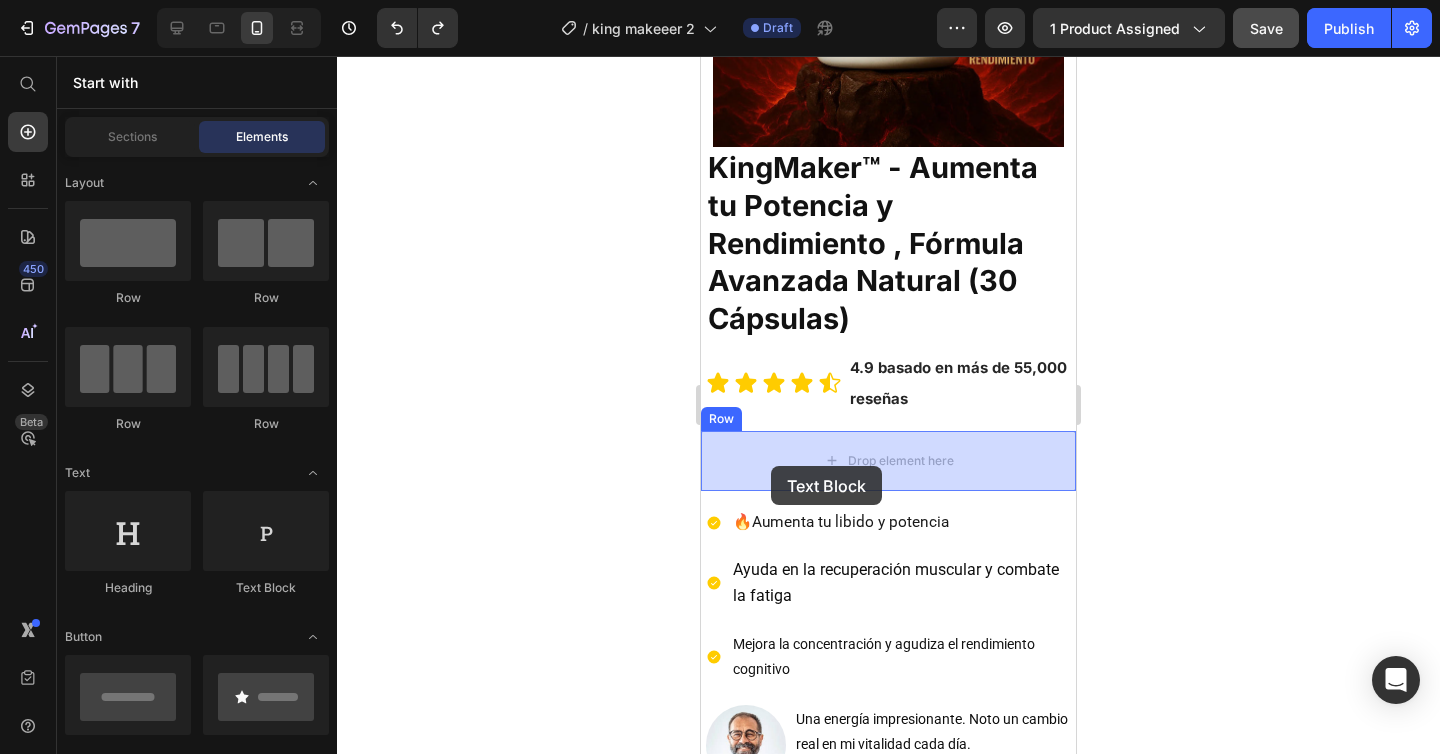 drag, startPoint x: 964, startPoint y: 599, endPoint x: 773, endPoint y: 473, distance: 228.81651 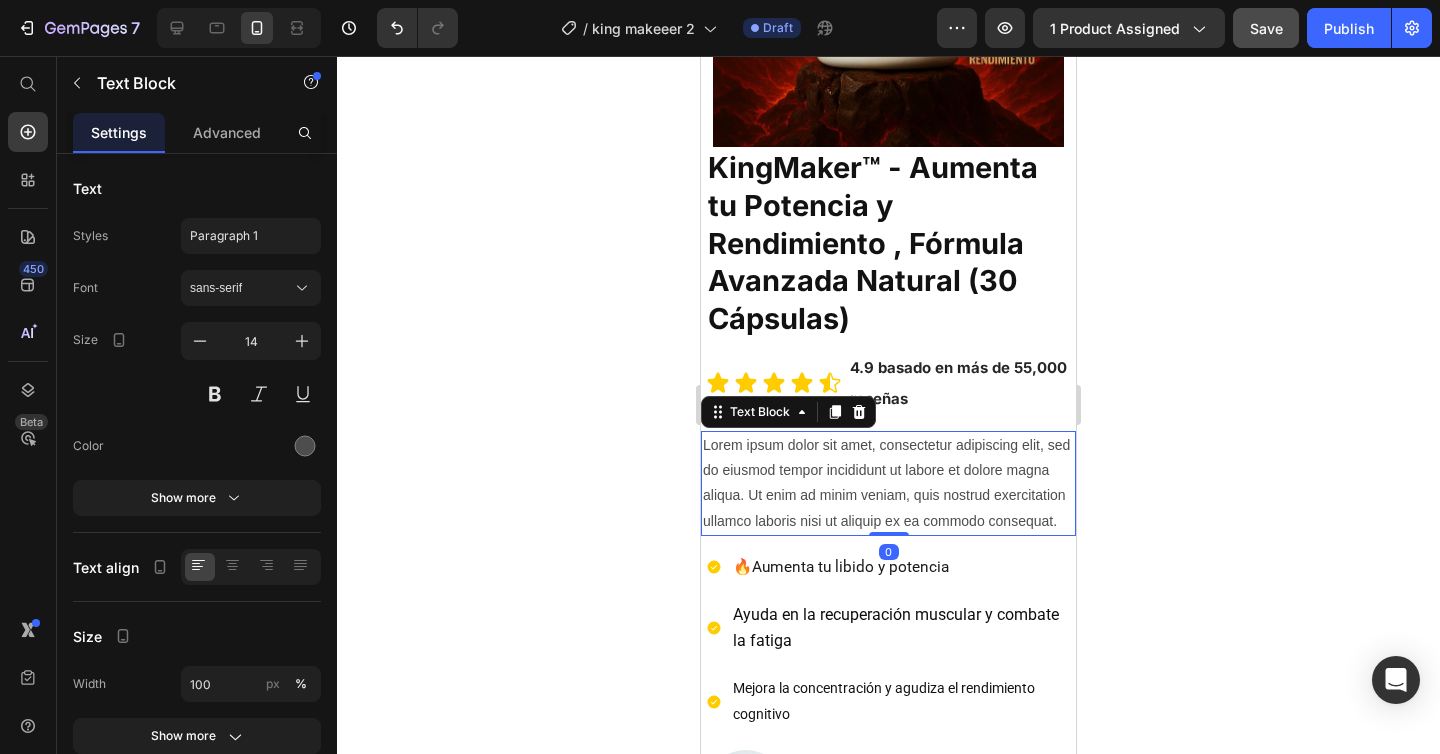 click on "Lorem ipsum dolor sit amet, consectetur adipiscing elit, sed do eiusmod tempor incididunt ut labore et dolore magna aliqua. Ut enim ad minim veniam, quis nostrud exercitation ullamco laboris nisi ut aliquip ex ea commodo consequat." at bounding box center (888, 483) 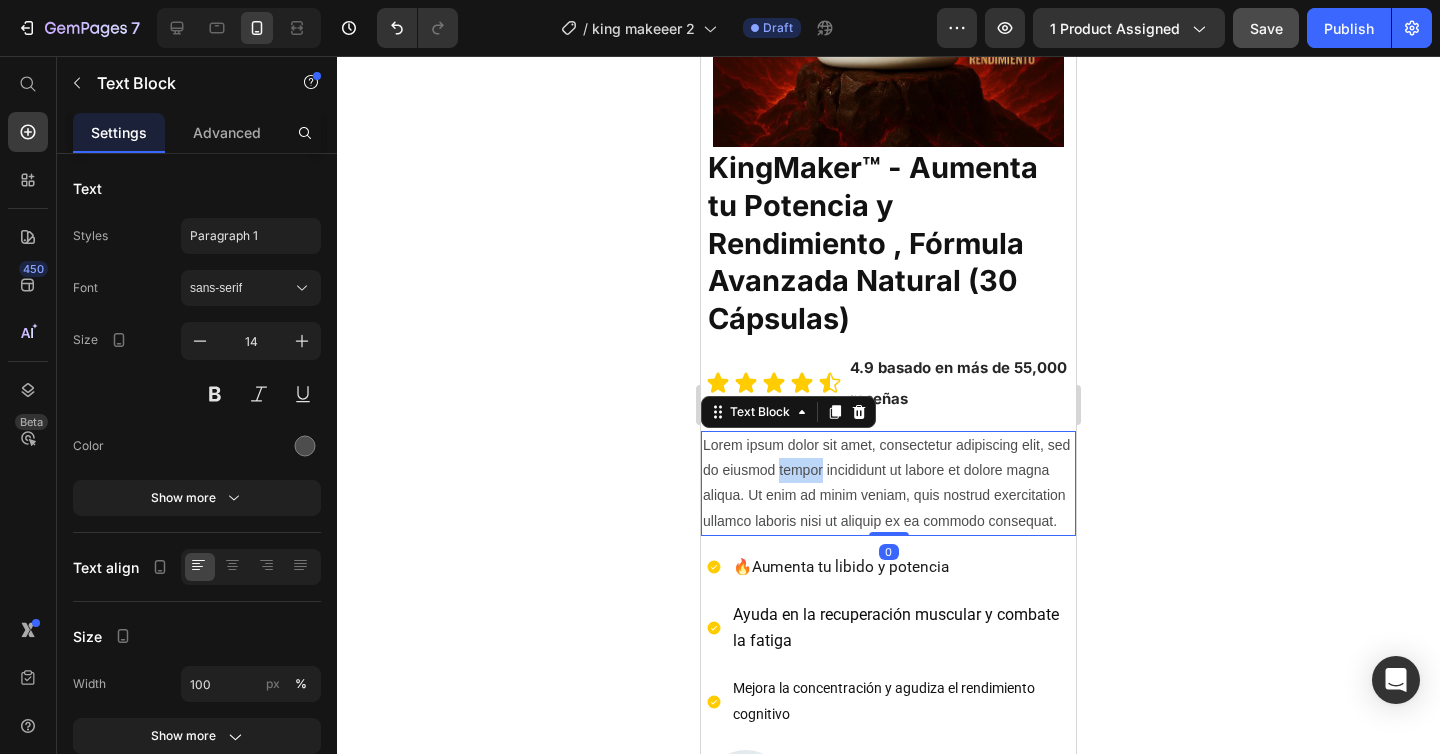click on "Lorem ipsum dolor sit amet, consectetur adipiscing elit, sed do eiusmod tempor incididunt ut labore et dolore magna aliqua. Ut enim ad minim veniam, quis nostrud exercitation ullamco laboris nisi ut aliquip ex ea commodo consequat." at bounding box center [888, 483] 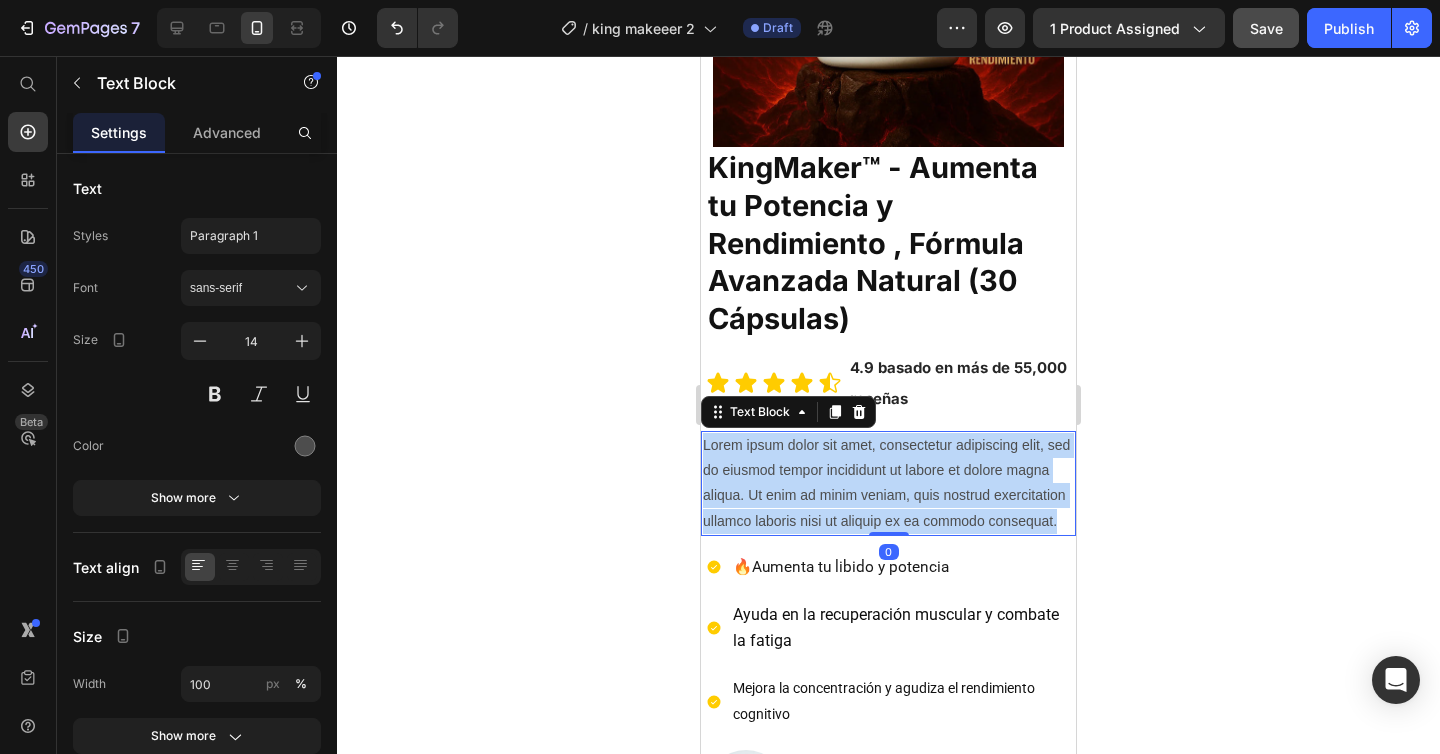 click on "Lorem ipsum dolor sit amet, consectetur adipiscing elit, sed do eiusmod tempor incididunt ut labore et dolore magna aliqua. Ut enim ad minim veniam, quis nostrud exercitation ullamco laboris nisi ut aliquip ex ea commodo consequat." at bounding box center [888, 483] 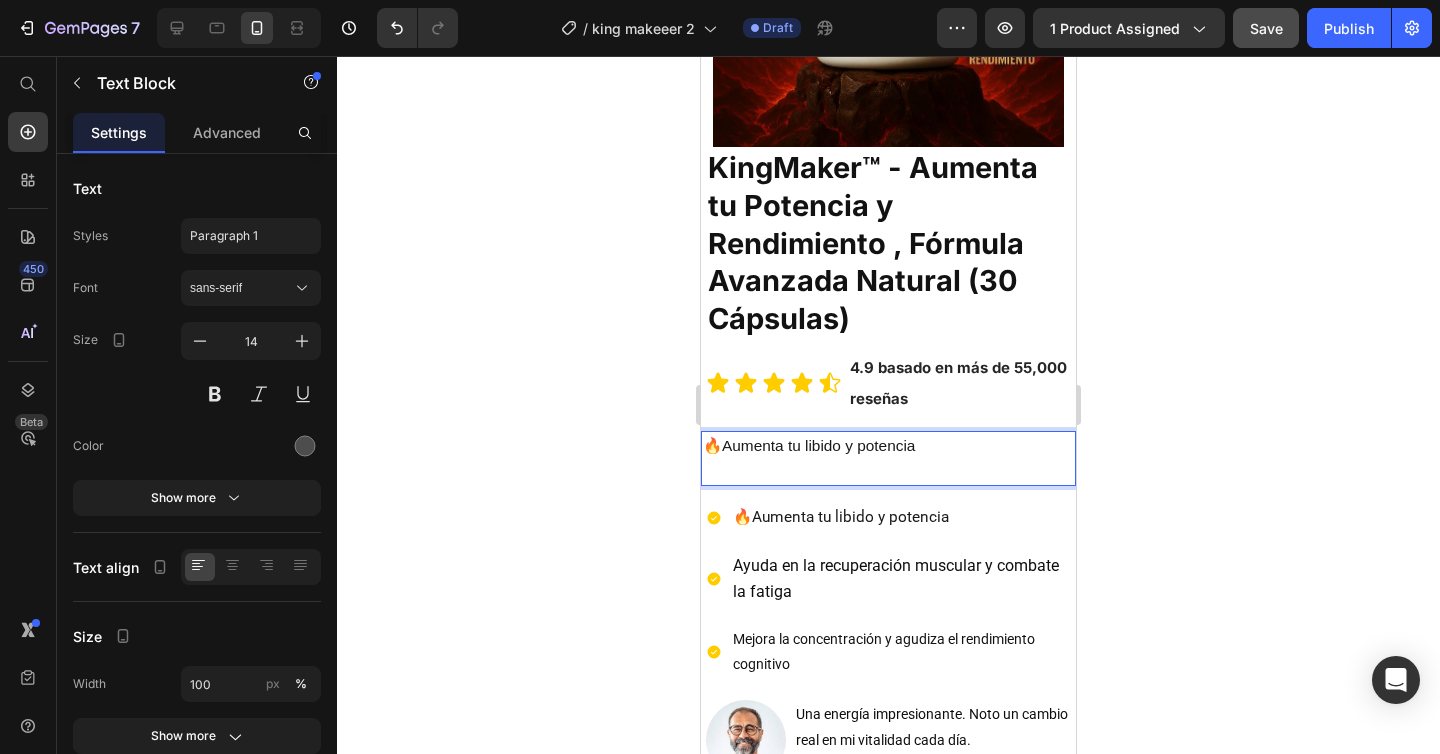 click on "🔥Aumenta tu libido y potencia" at bounding box center [888, 458] 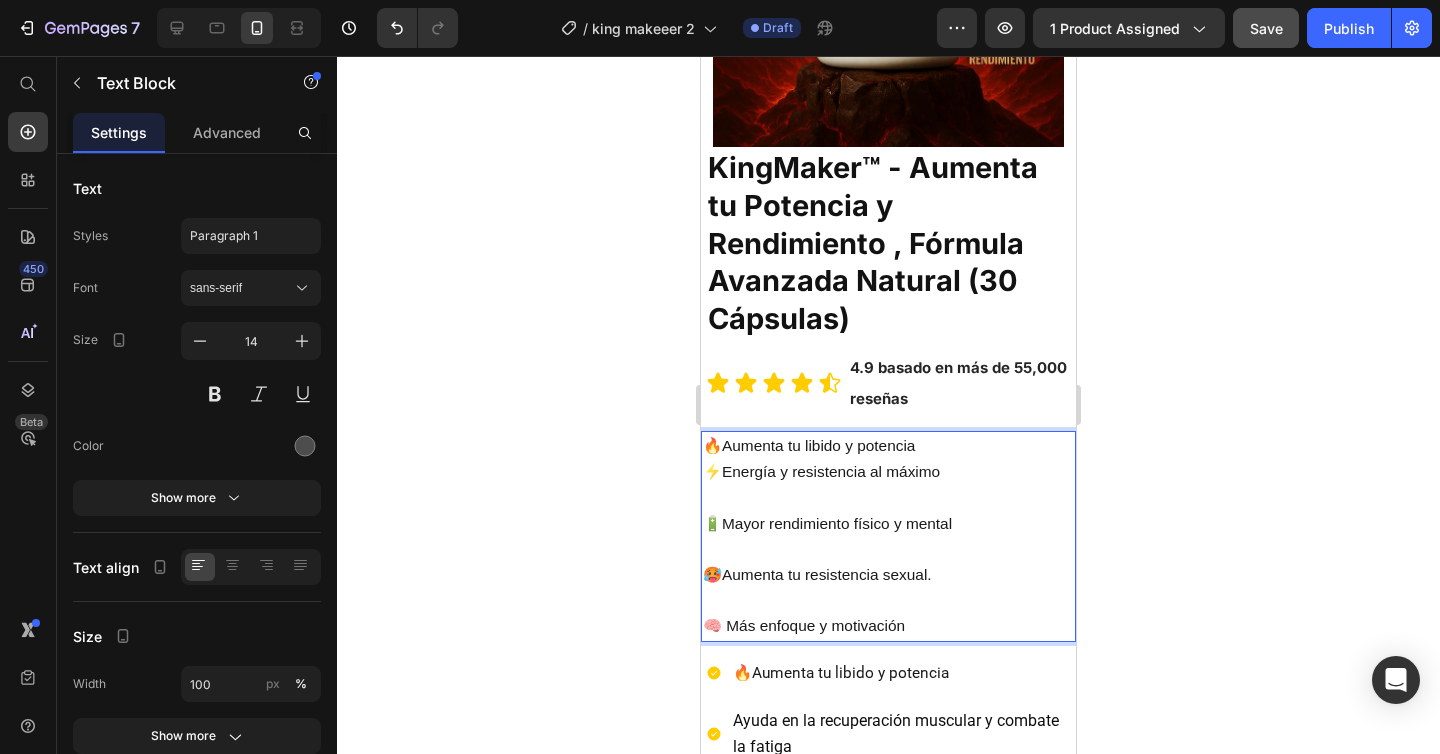 click on "🔥Aumenta tu libido y potencia ⚡Energía y resistencia al máximo 🔋Mayor rendimiento físico y mental 🥵Aumenta tu resistencia sexual. 🧠 Más enfoque y motivación" at bounding box center (888, 536) 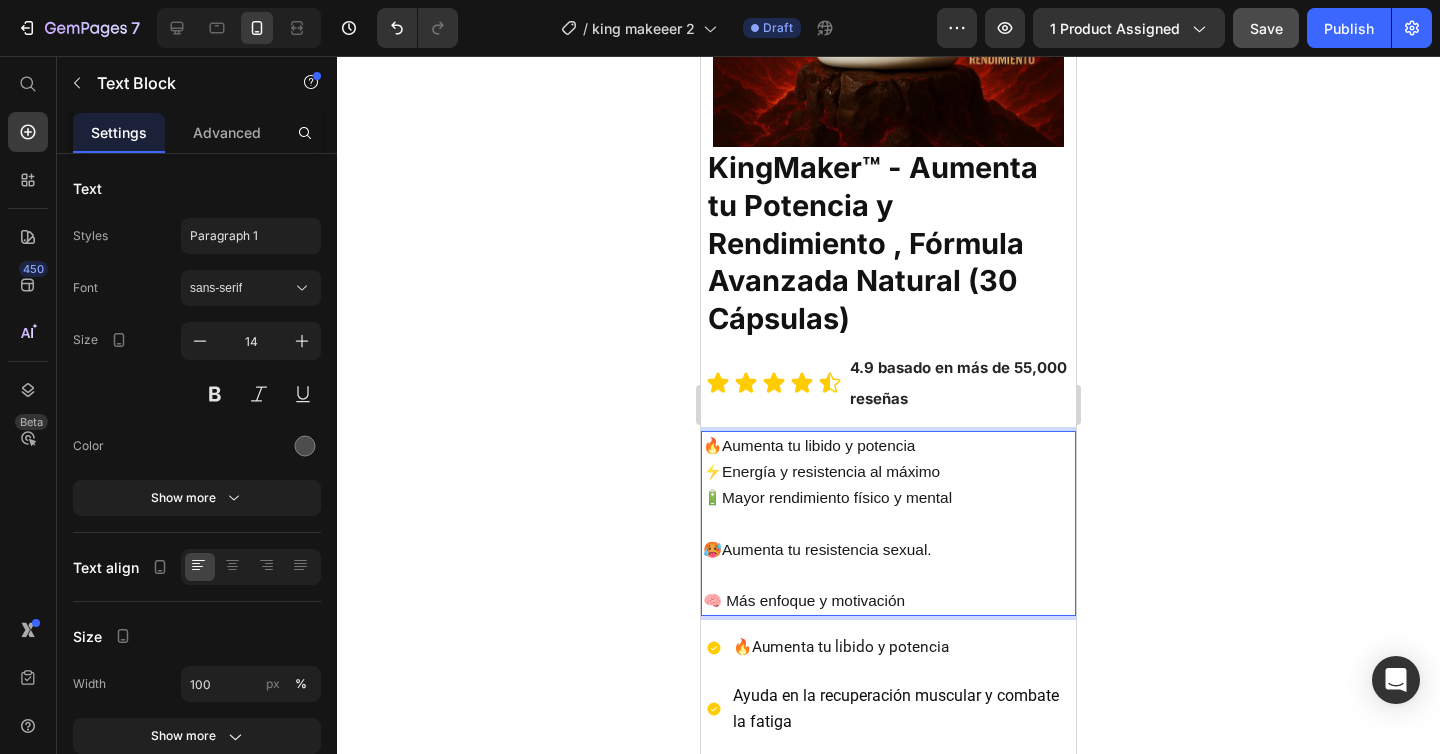 click on "🔥Aumenta tu libido y potencia ⚡Energía y resistencia al máximo 🔋Mayor rendimiento físico y mental 🥵Aumenta tu resistencia sexual. 🧠 Más enfoque y motivación" at bounding box center [888, 523] 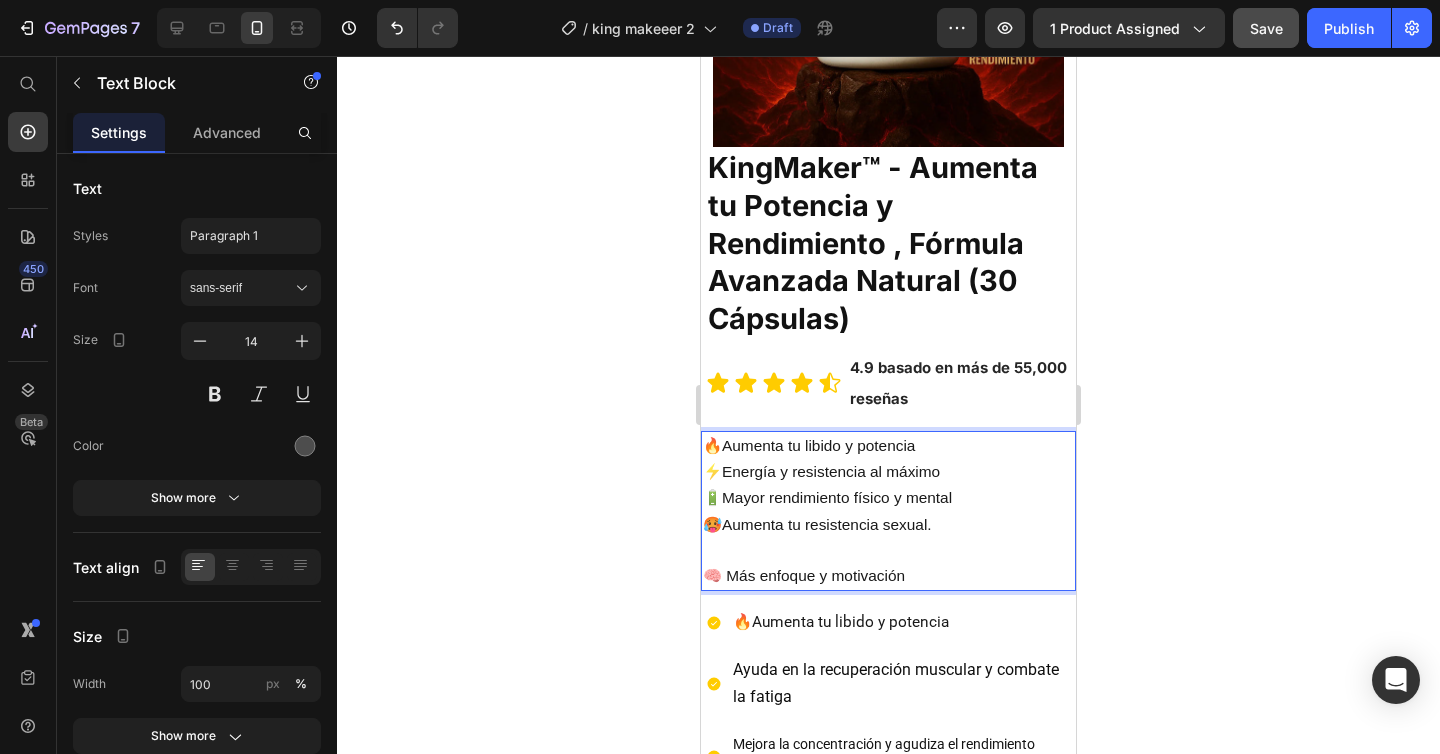 click on "🔥Aumenta tu libido y potencia ⚡Energía y resistencia al máximo 🔋Mayor rendimiento físico y mental 🥵Aumenta tu resistencia sexual. 🧠 Más enfoque y motivación" at bounding box center [888, 511] 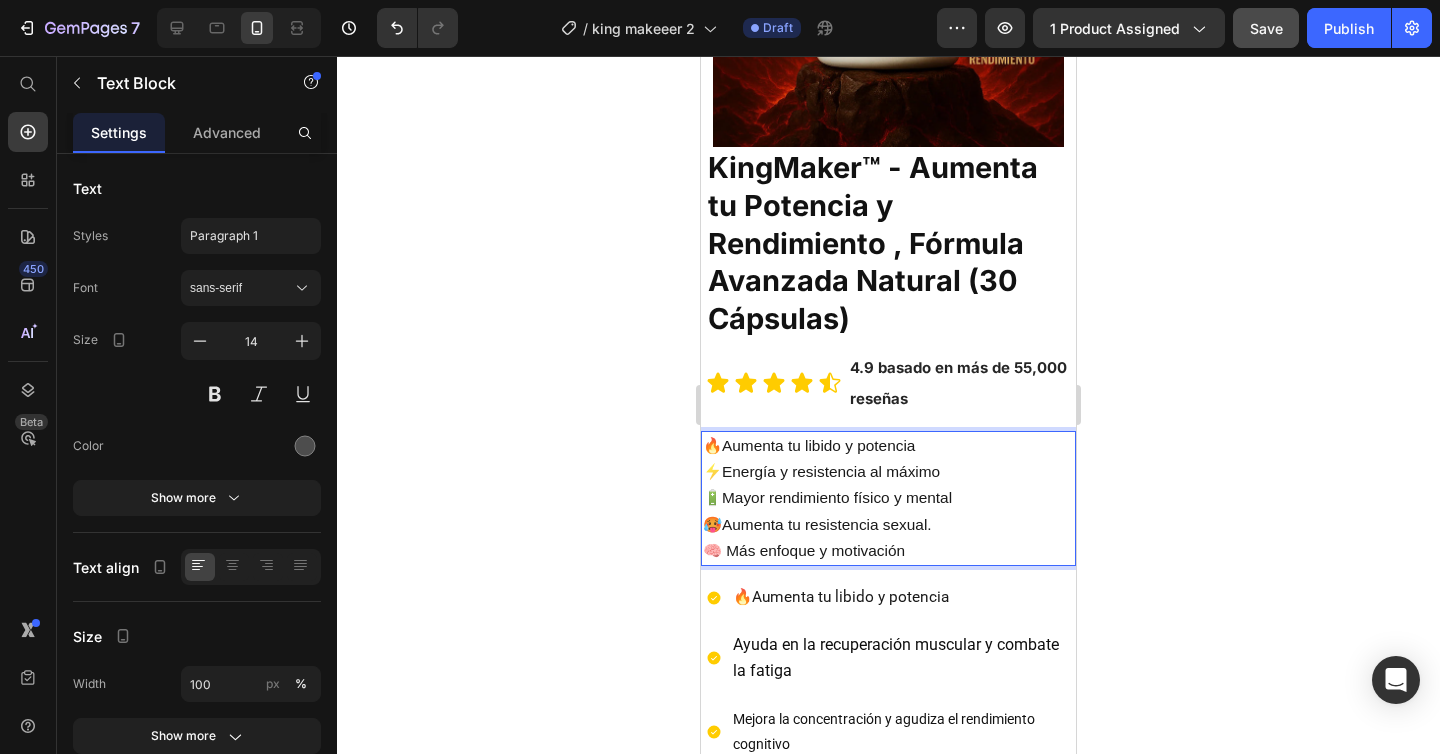 click on "🔥Aumenta tu libido y potencia ⚡Energía y resistencia al máximo 🔋Mayor rendimiento físico y mental 🥵Aumenta tu resistencia sexual. 🧠 Más enfoque y motivación" at bounding box center (888, 498) 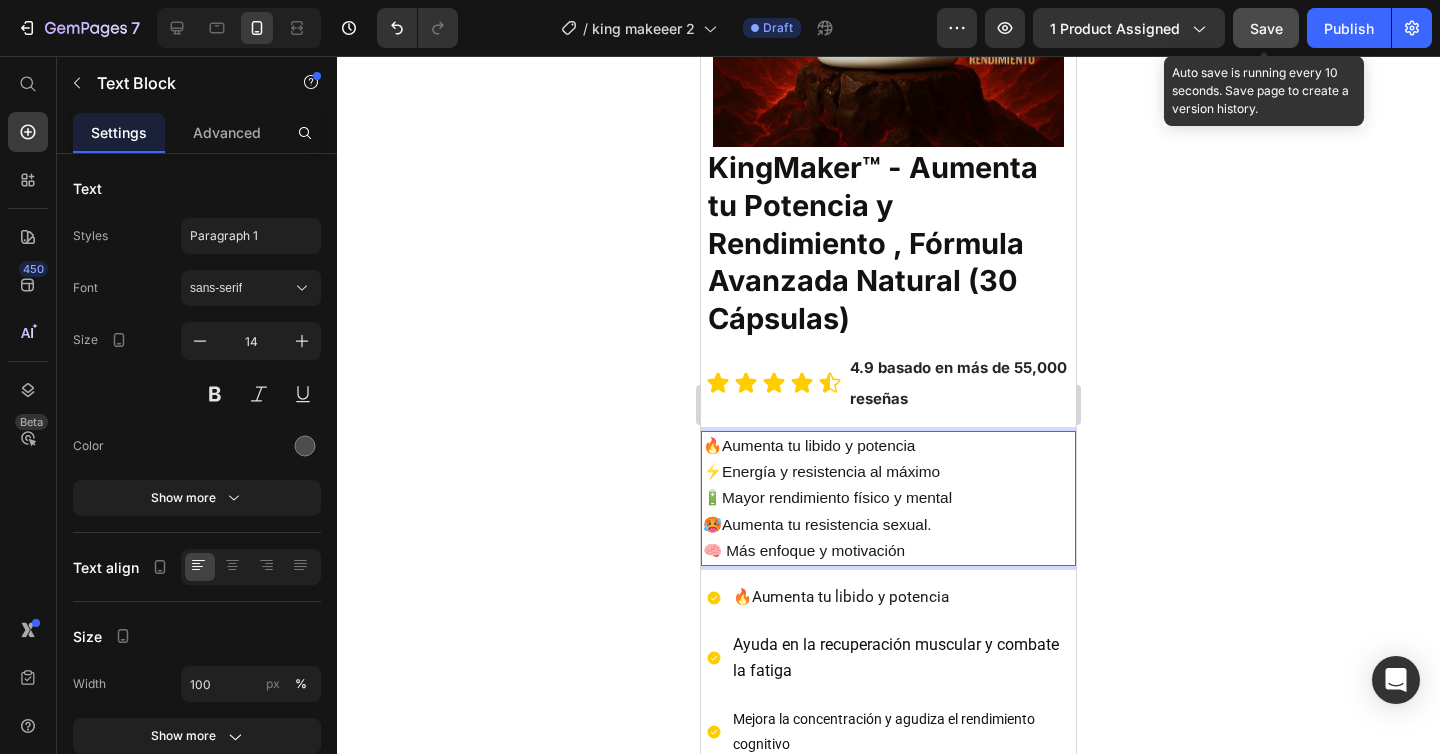 click on "Save" at bounding box center (1266, 28) 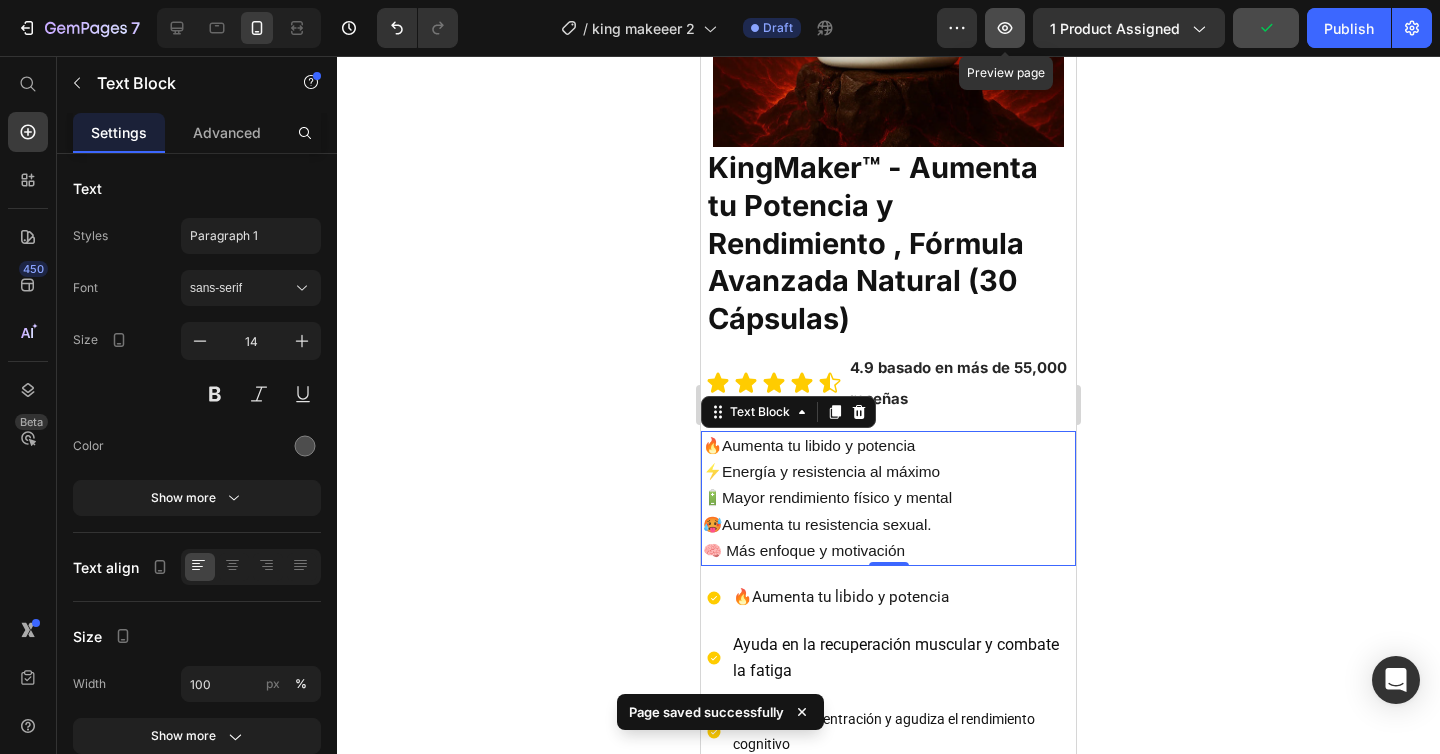 click 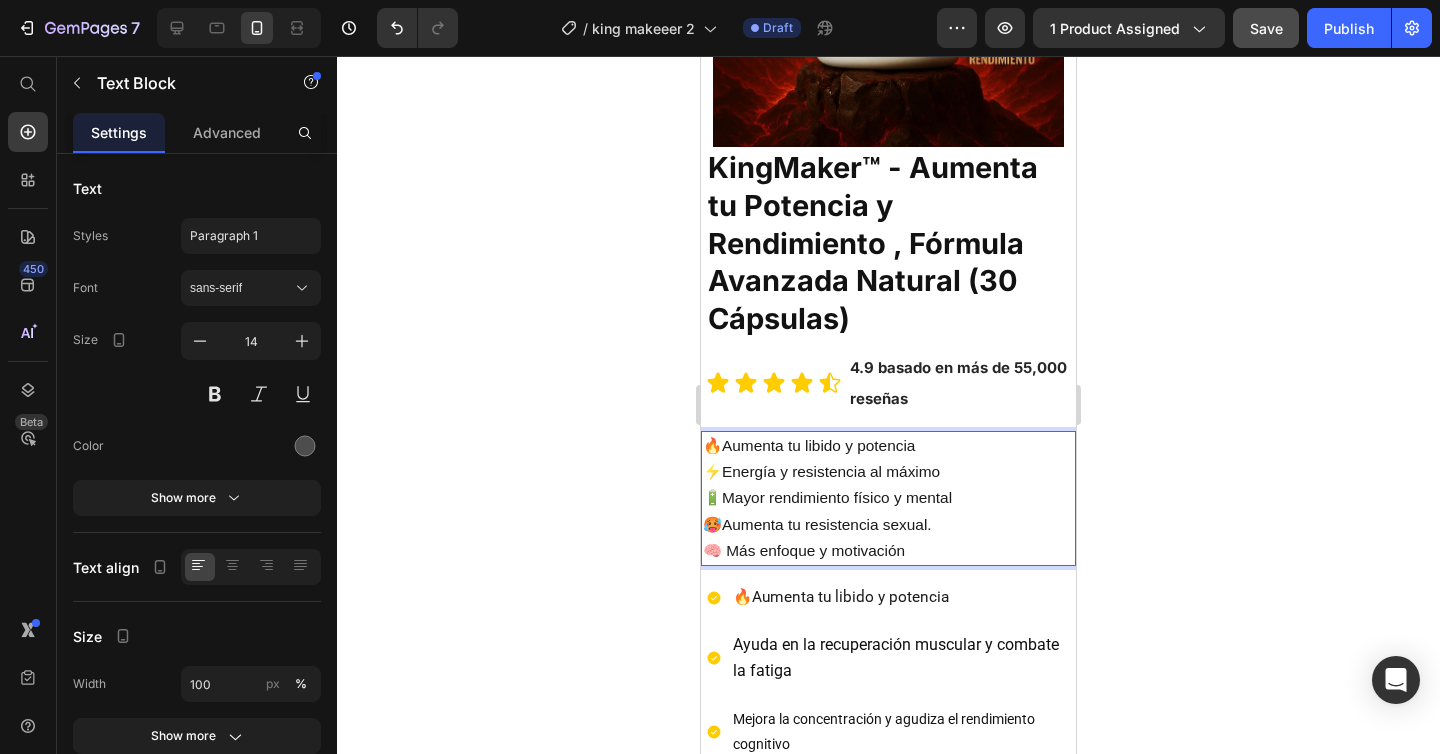 click 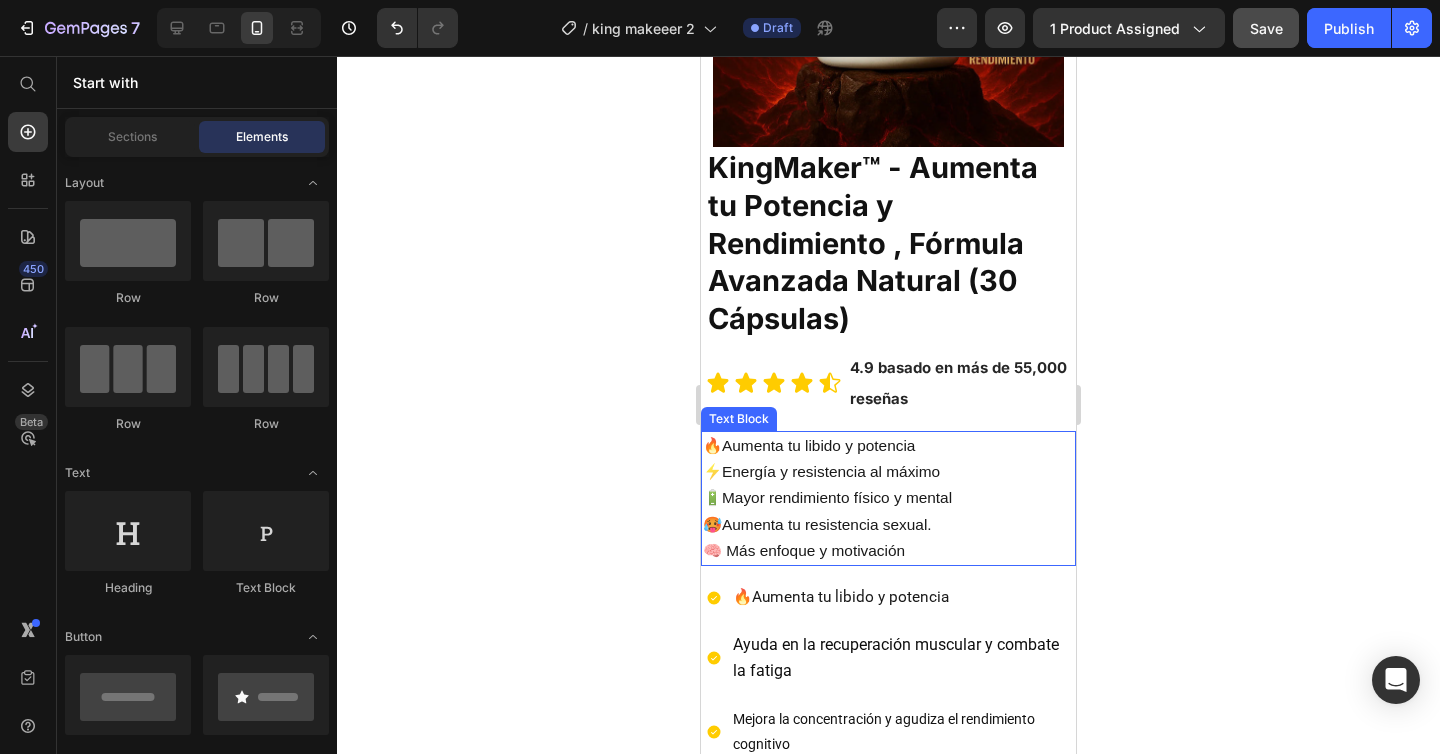 click on "🔥Aumenta tu libido y potencia ⚡Energía y resistencia al máximo 🔋Mayor rendimiento físico y mental 🥵Aumenta tu resistencia sexual. 🧠 Más enfoque y motivación" at bounding box center [888, 498] 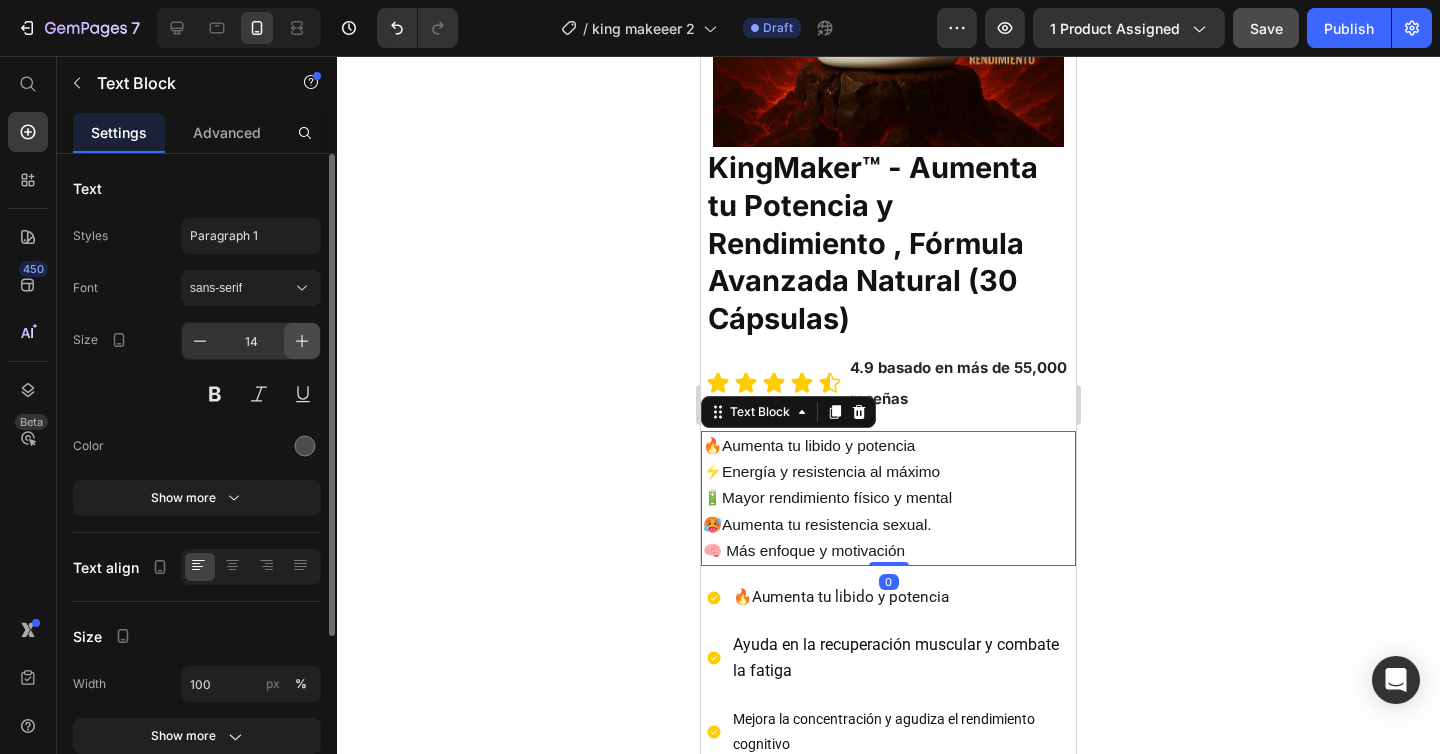 click at bounding box center (302, 341) 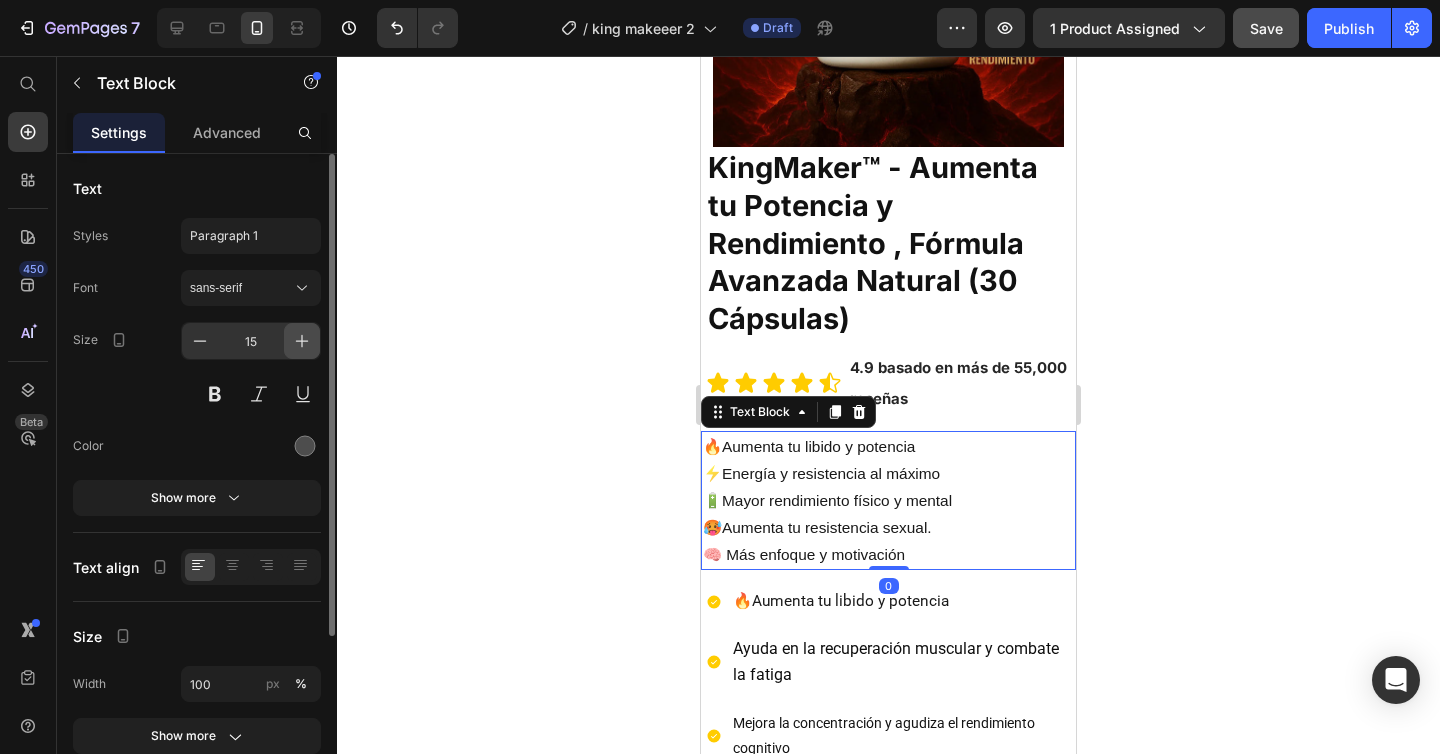 click at bounding box center (302, 341) 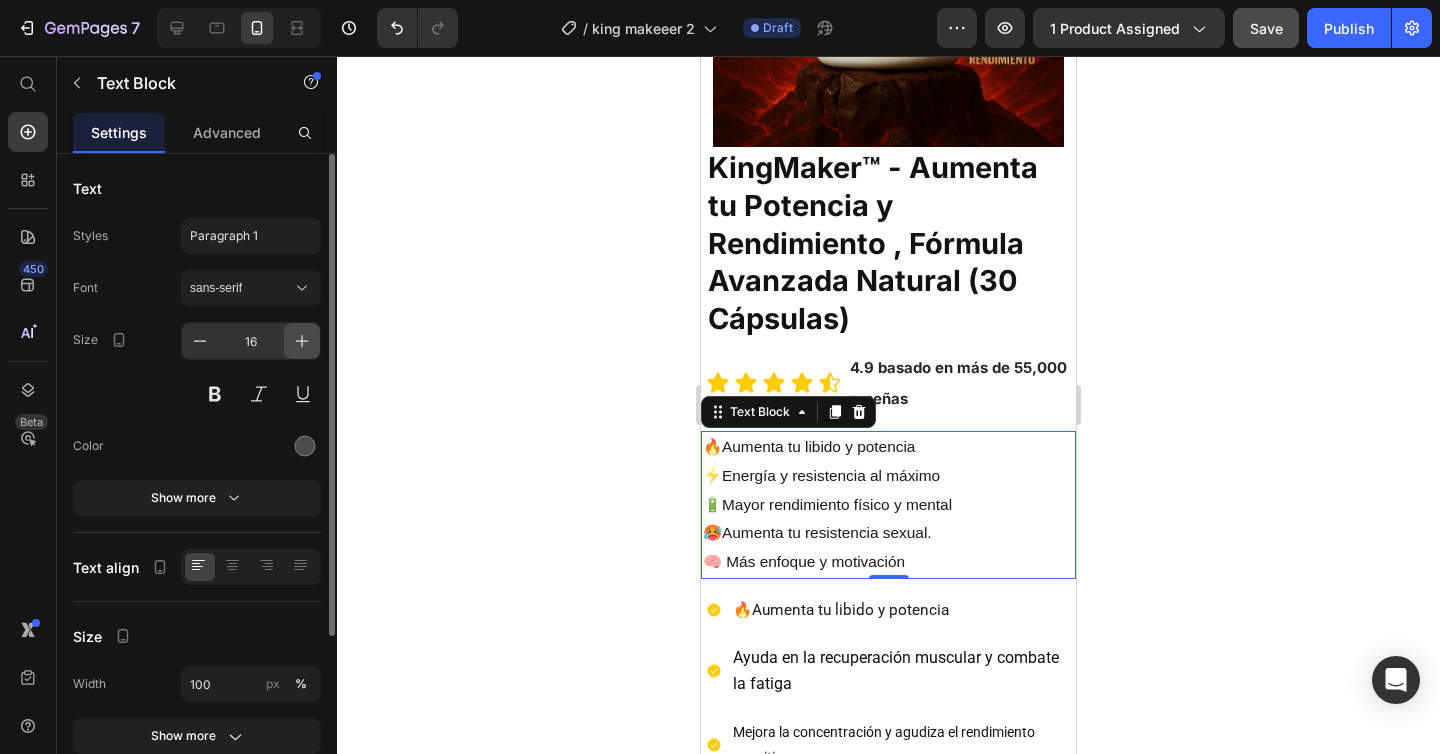 click at bounding box center (302, 341) 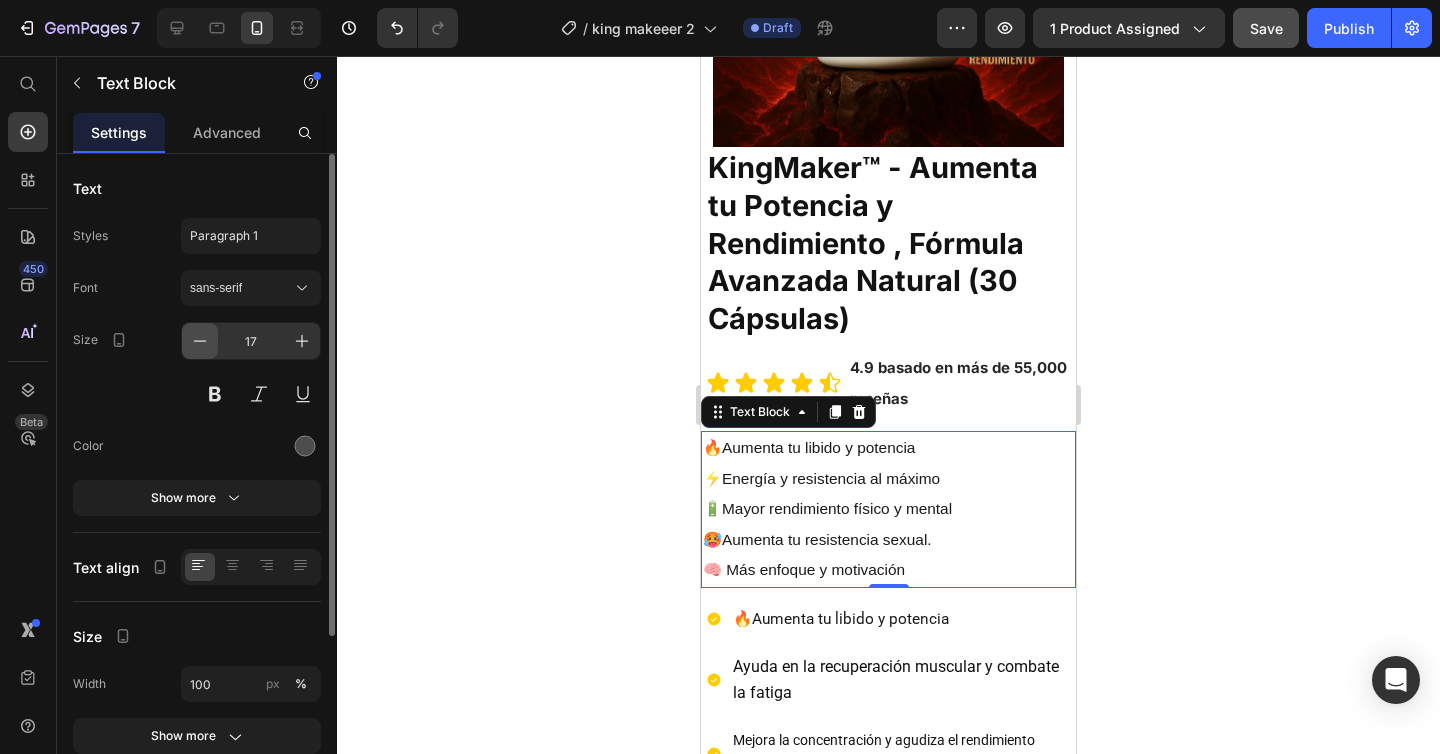 click at bounding box center [200, 341] 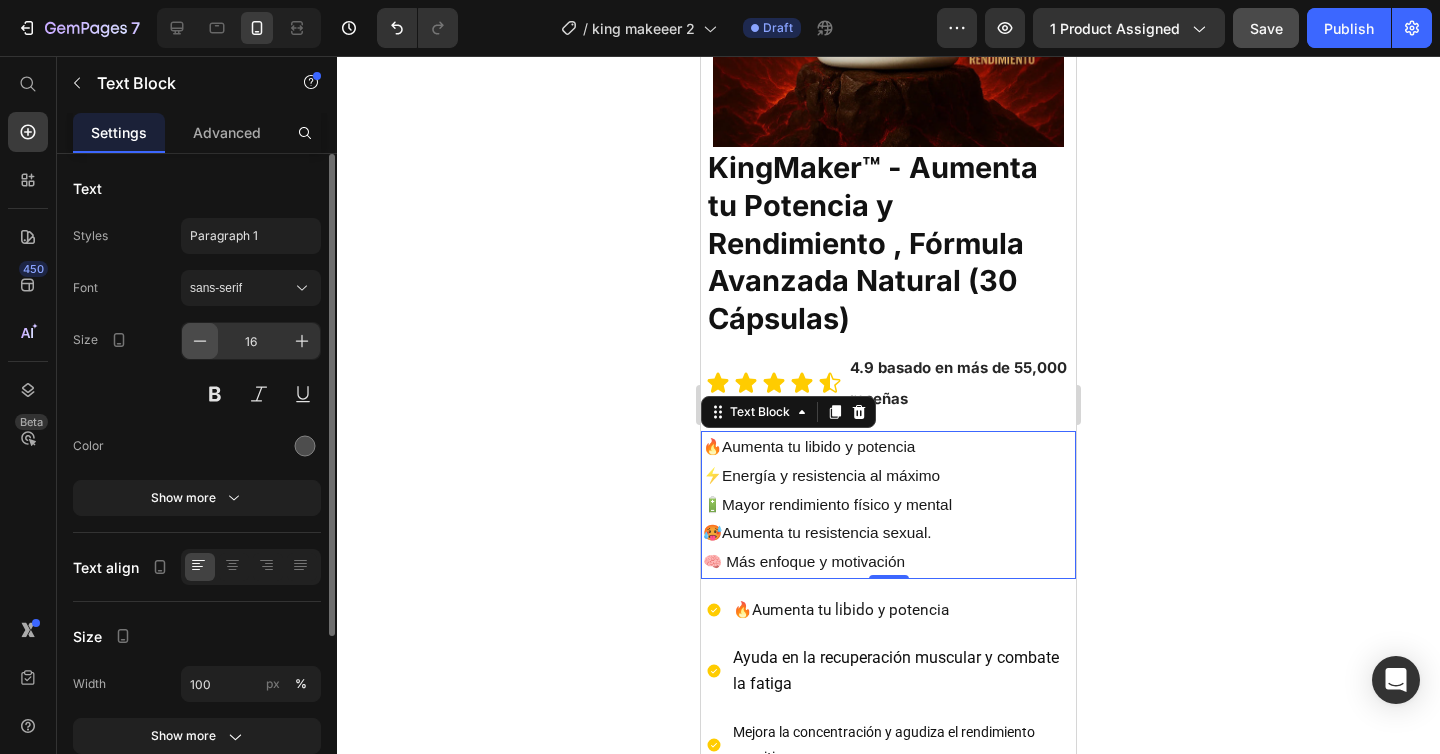 click at bounding box center [200, 341] 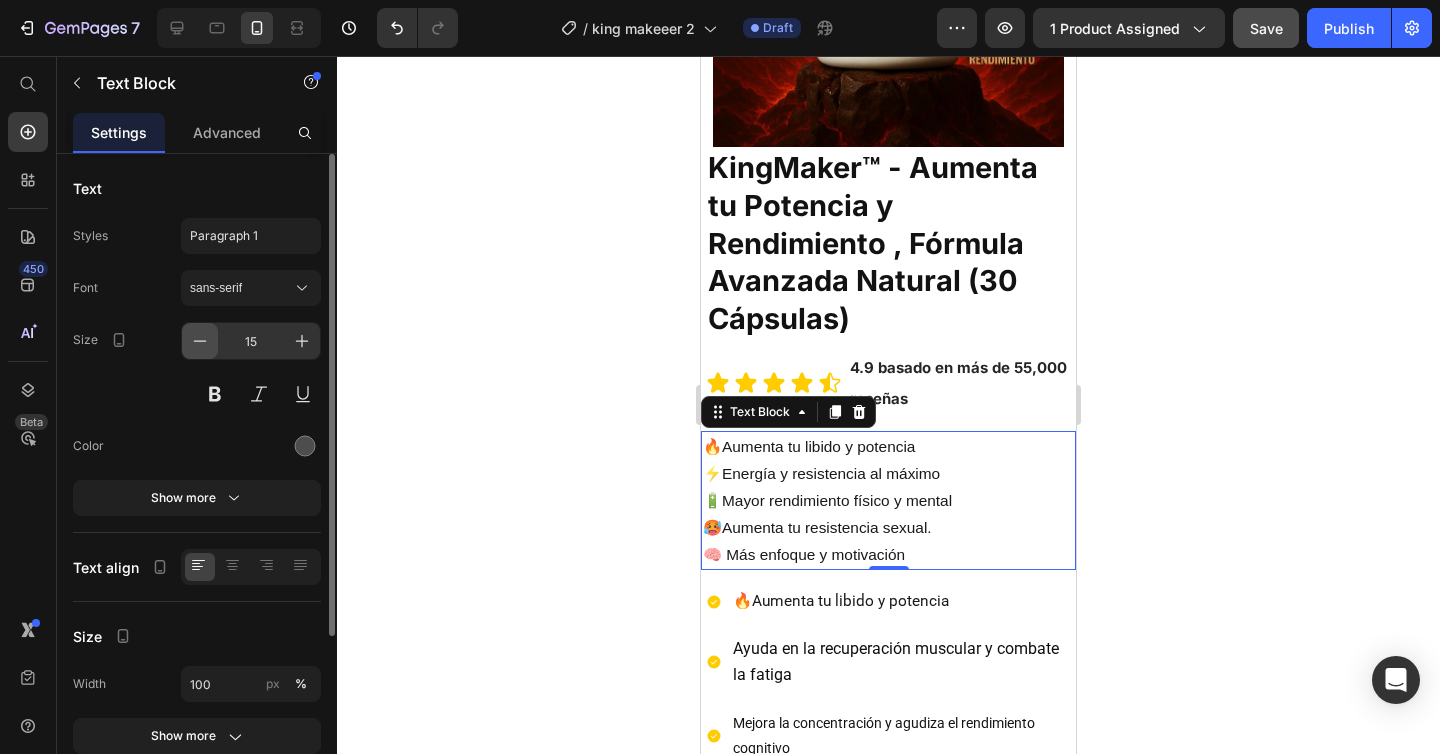 click at bounding box center (200, 341) 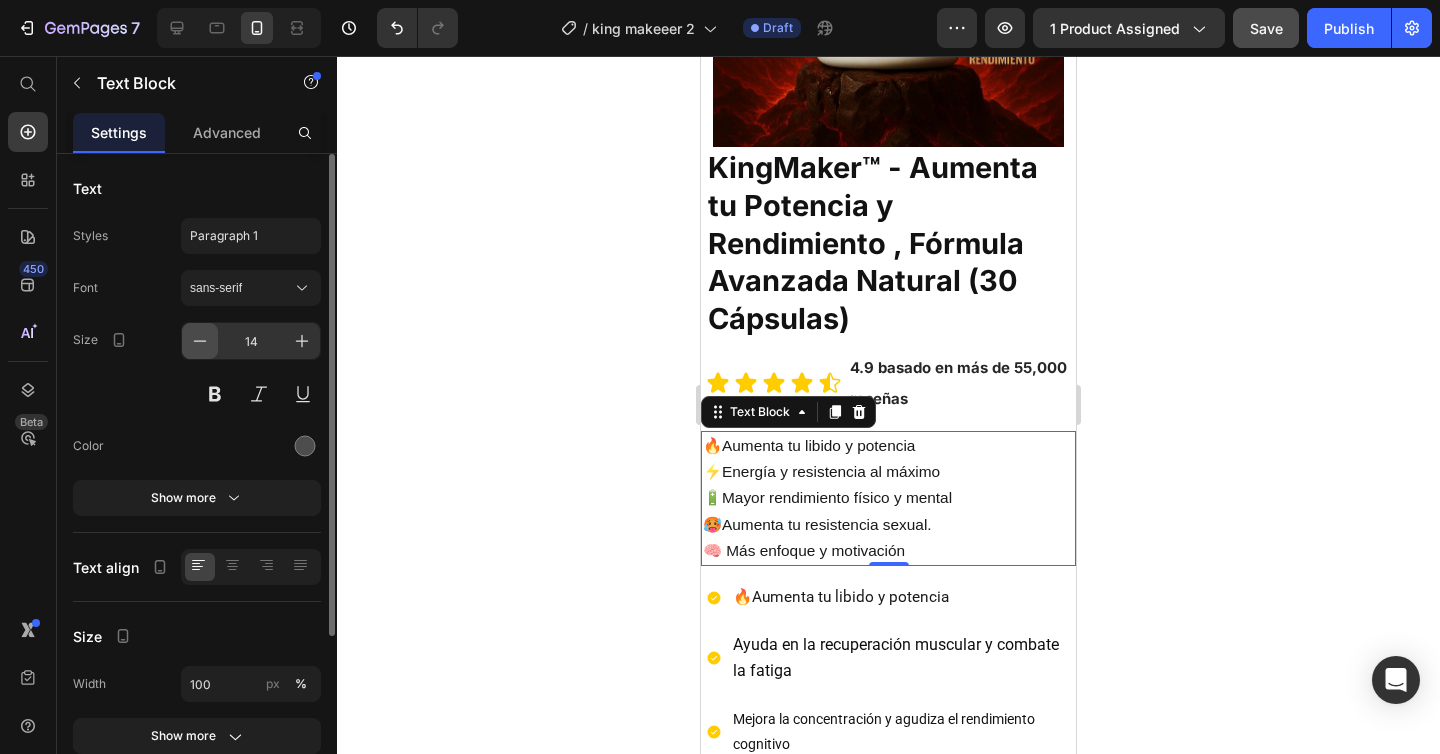 click at bounding box center [200, 341] 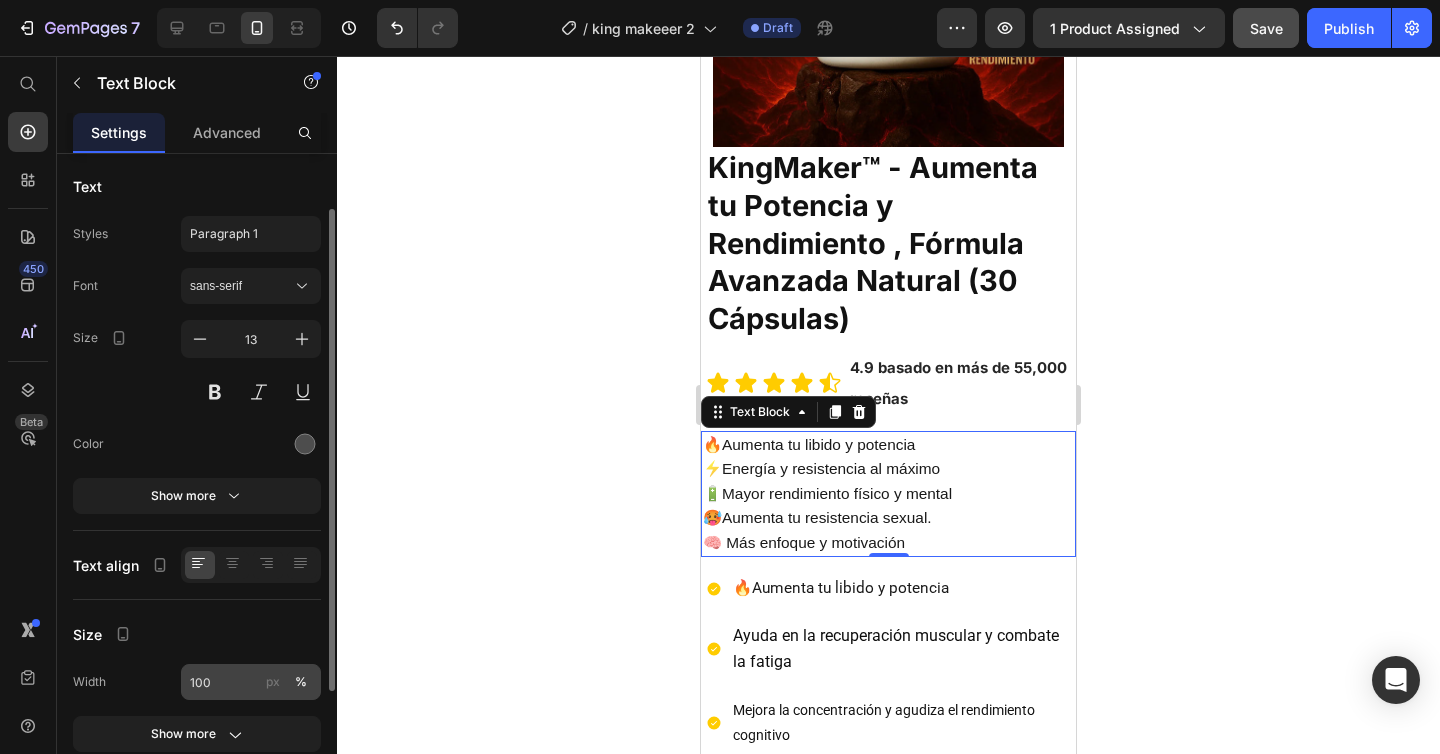 scroll, scrollTop: 0, scrollLeft: 0, axis: both 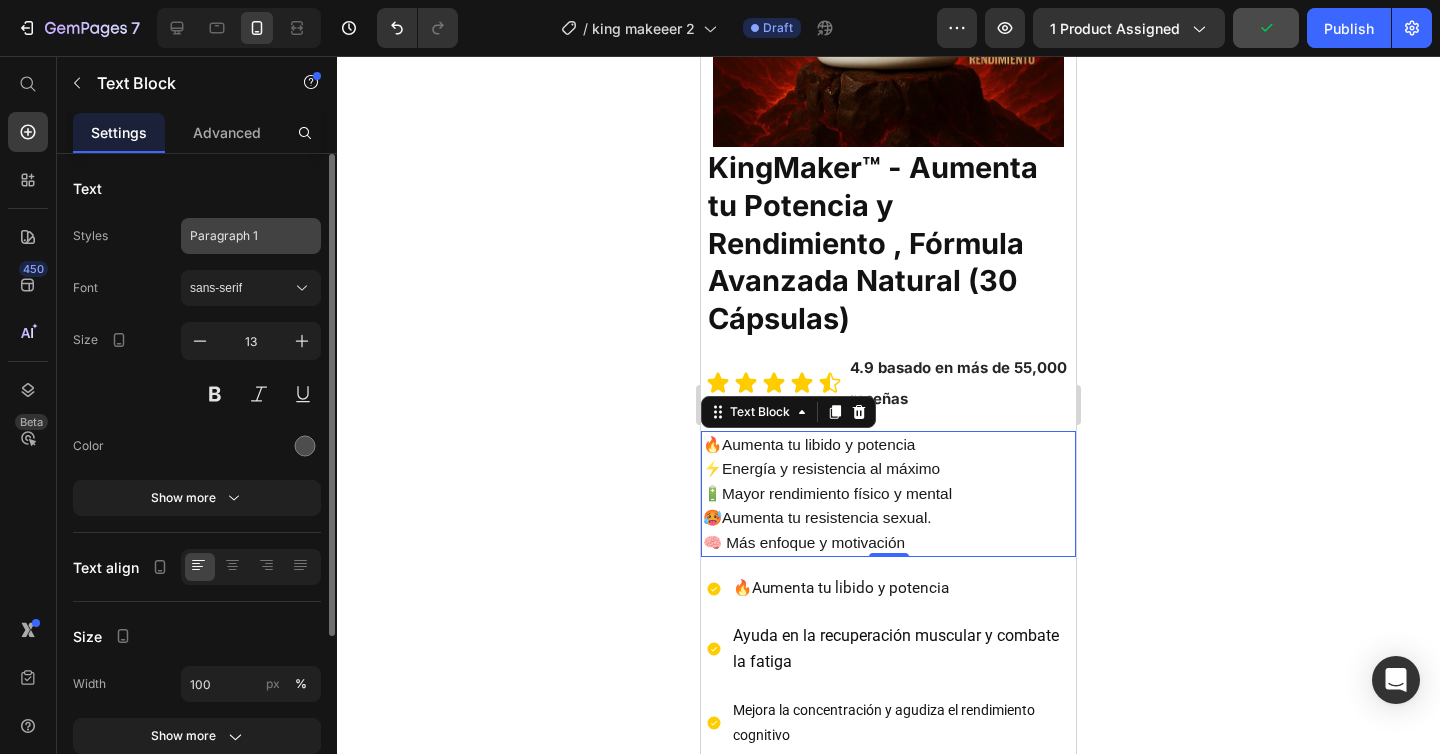click on "Paragraph 1" at bounding box center (251, 236) 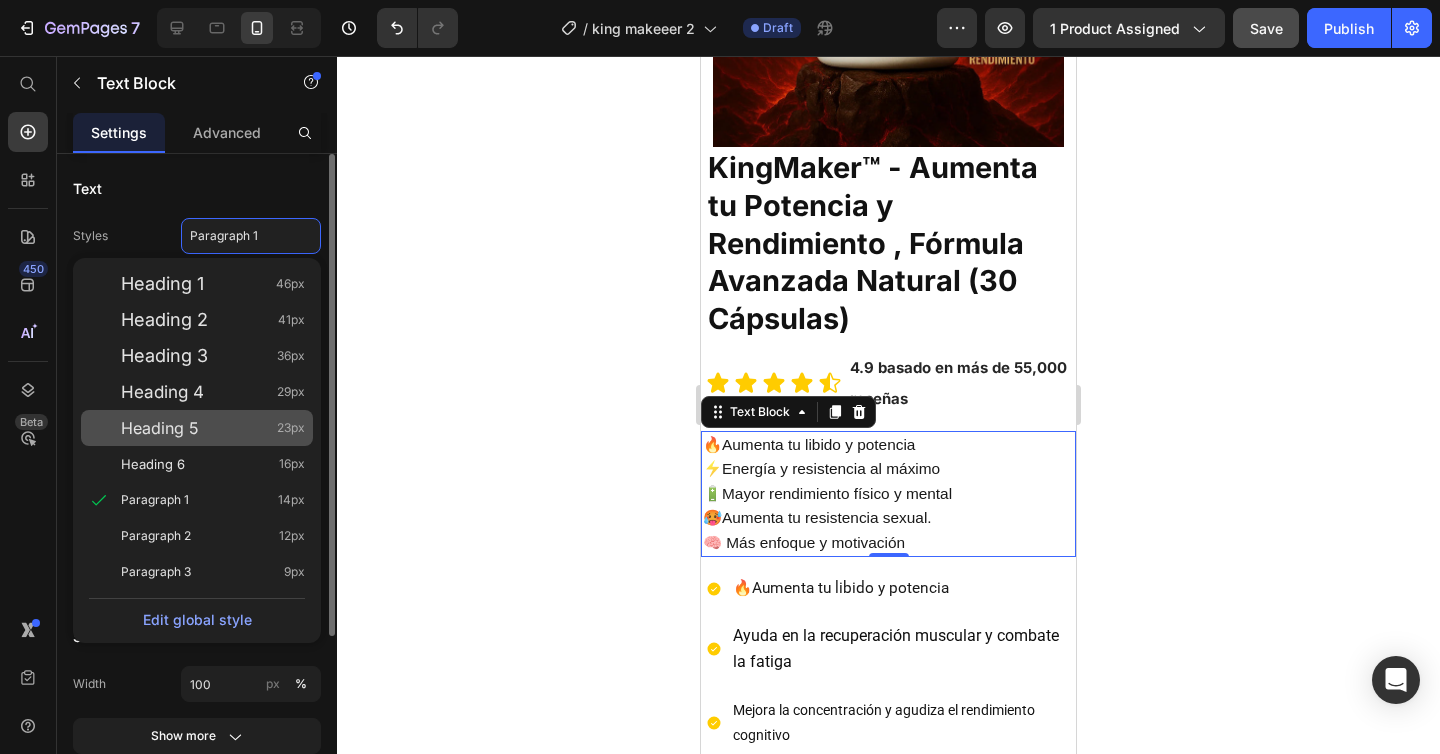 click on "Heading 5" at bounding box center (160, 428) 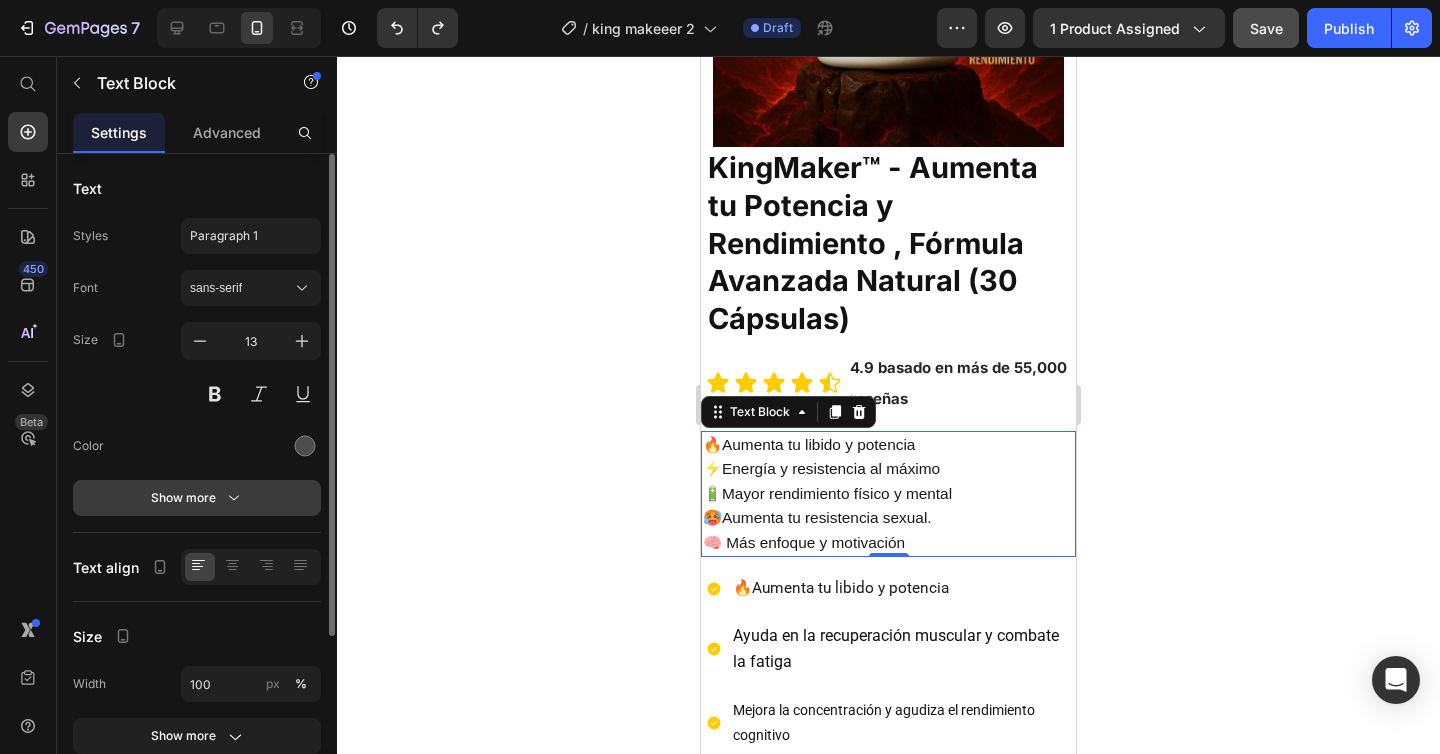 click 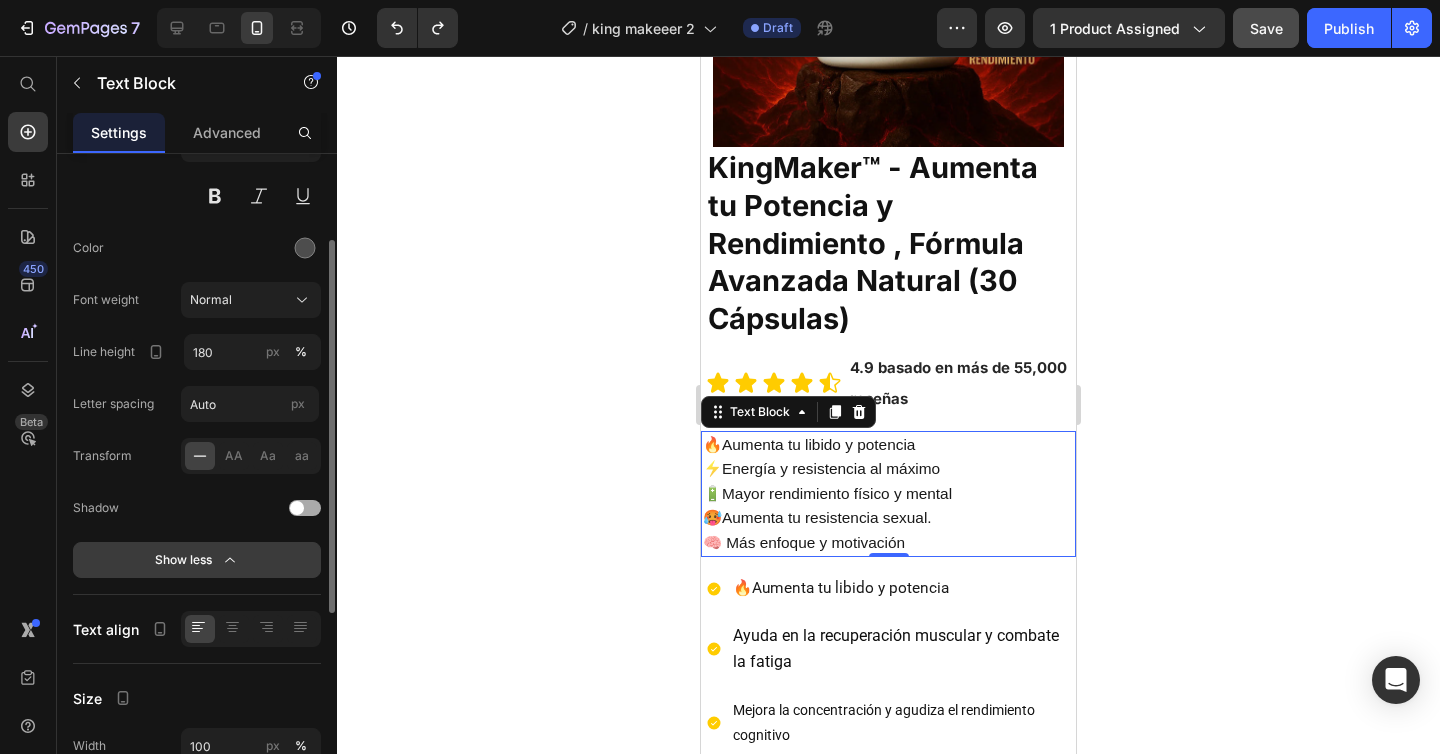 scroll, scrollTop: 210, scrollLeft: 0, axis: vertical 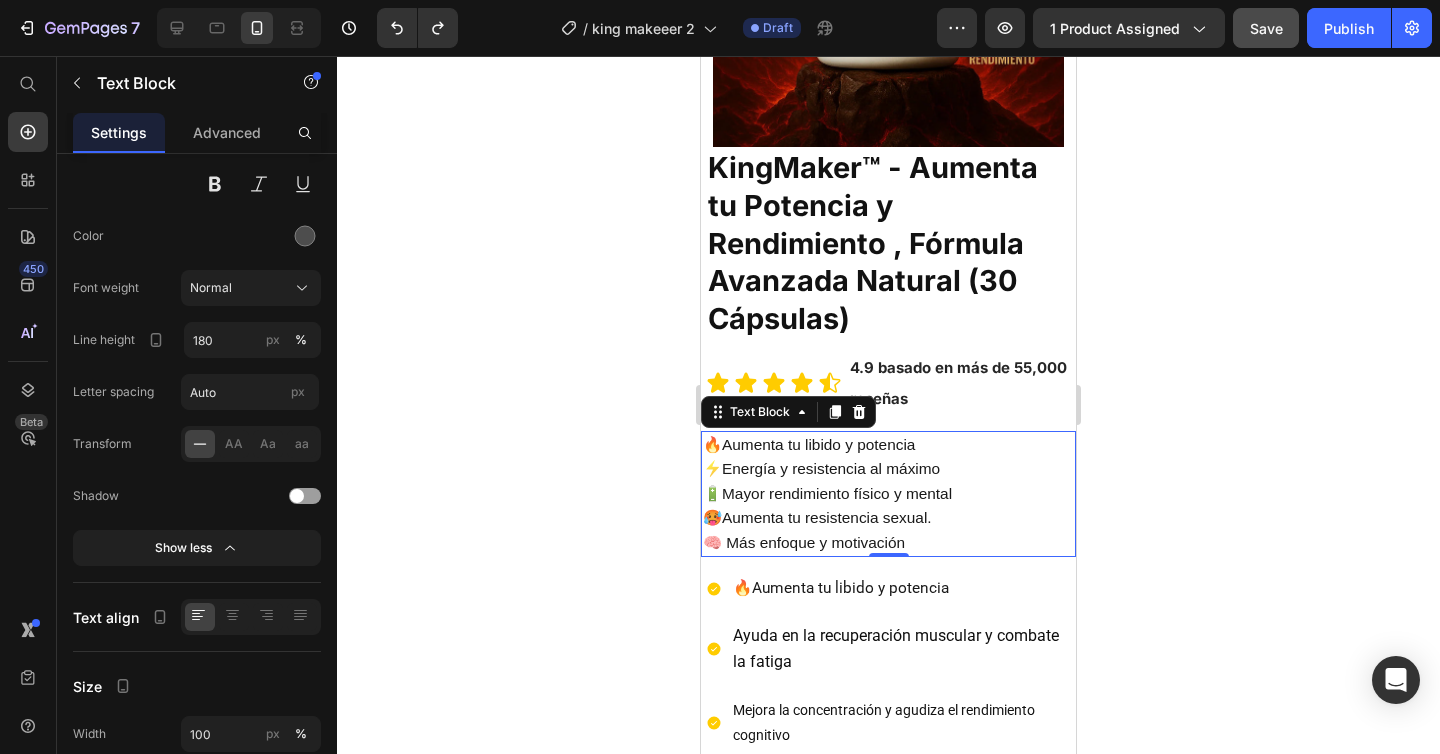 click on "⚡Energía y resistencia al máximo" at bounding box center [821, 468] 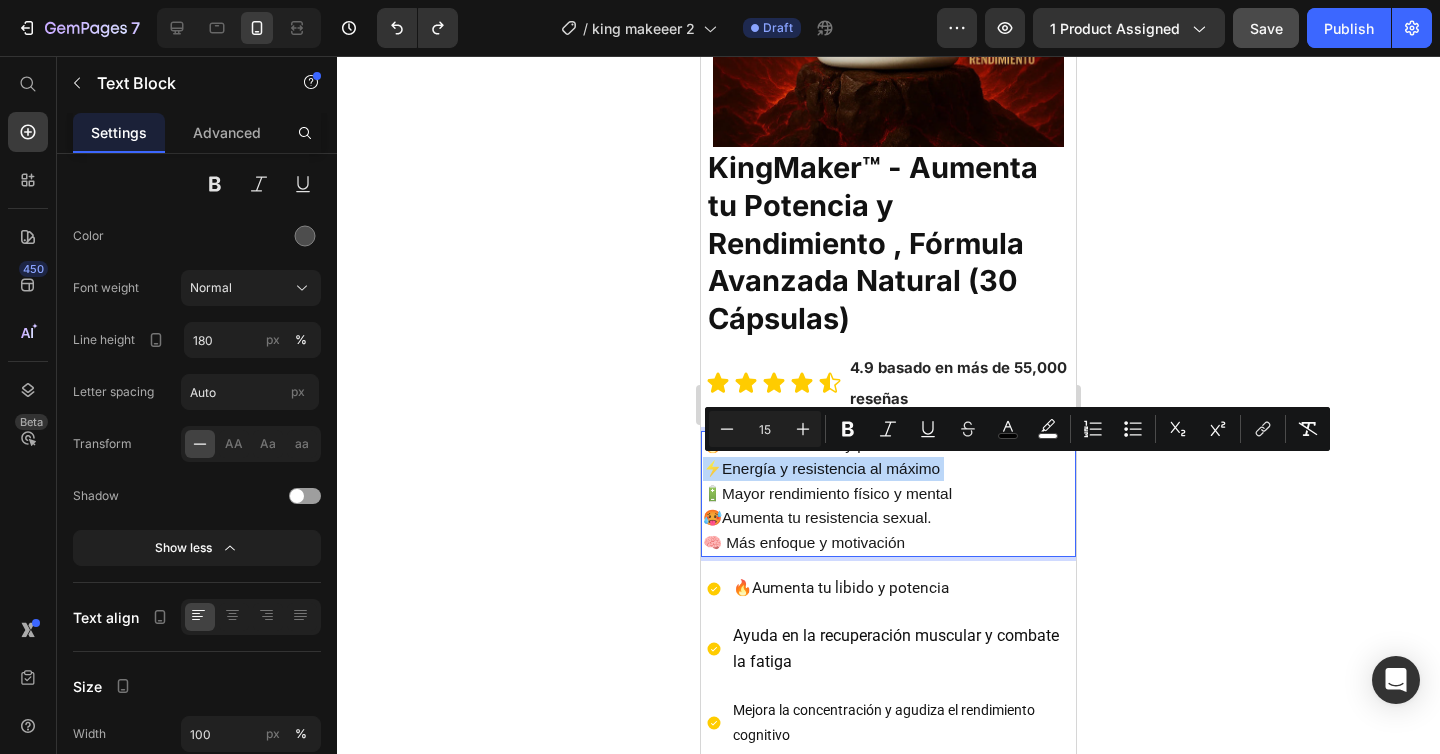 click on "🔥Aumenta tu libido y potencia ⚡Energía y resistencia al máximo 🔋Mayor rendimiento físico y mental 🥵Aumenta tu resistencia sexual. 🧠 Más enfoque y motivación" at bounding box center [888, 494] 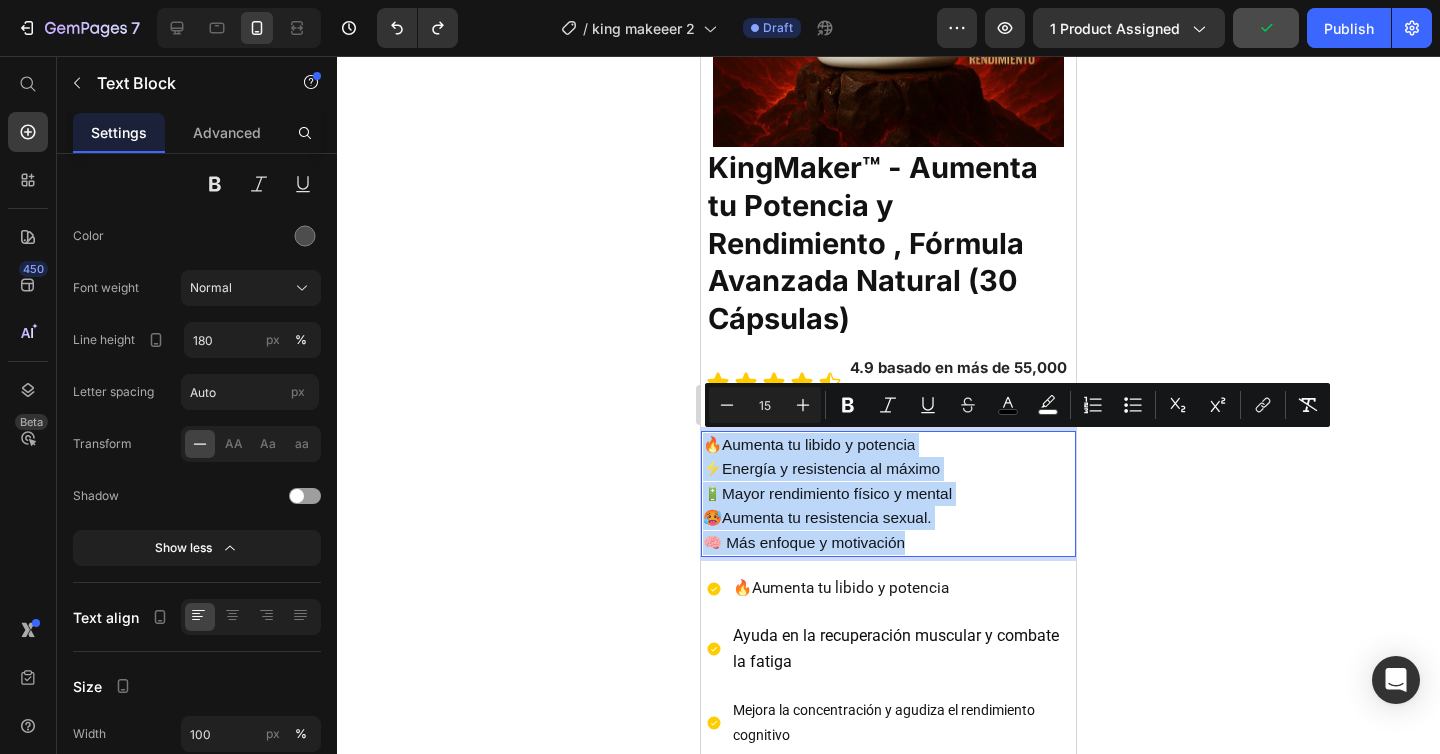 drag, startPoint x: 918, startPoint y: 550, endPoint x: 701, endPoint y: 447, distance: 240.20409 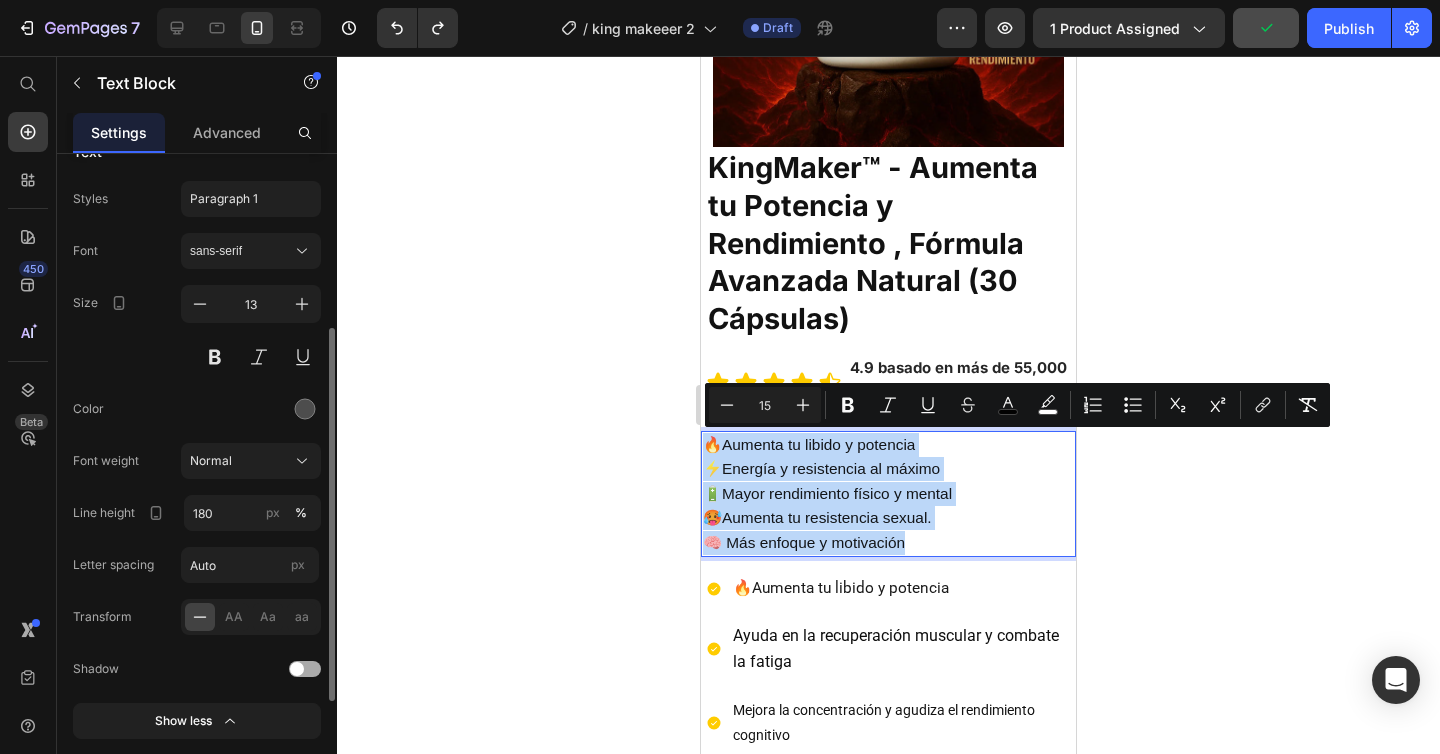 scroll, scrollTop: 0, scrollLeft: 0, axis: both 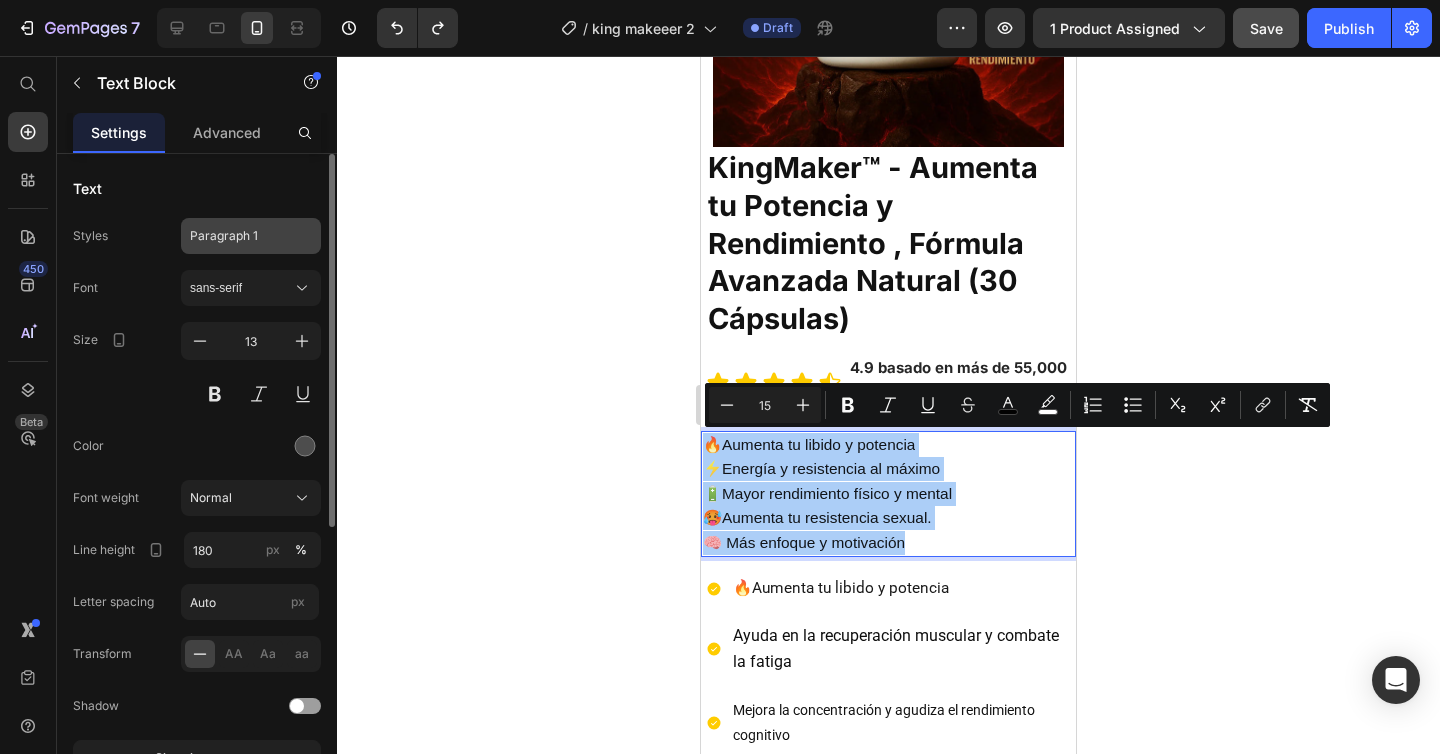 click on "Paragraph 1" at bounding box center [239, 236] 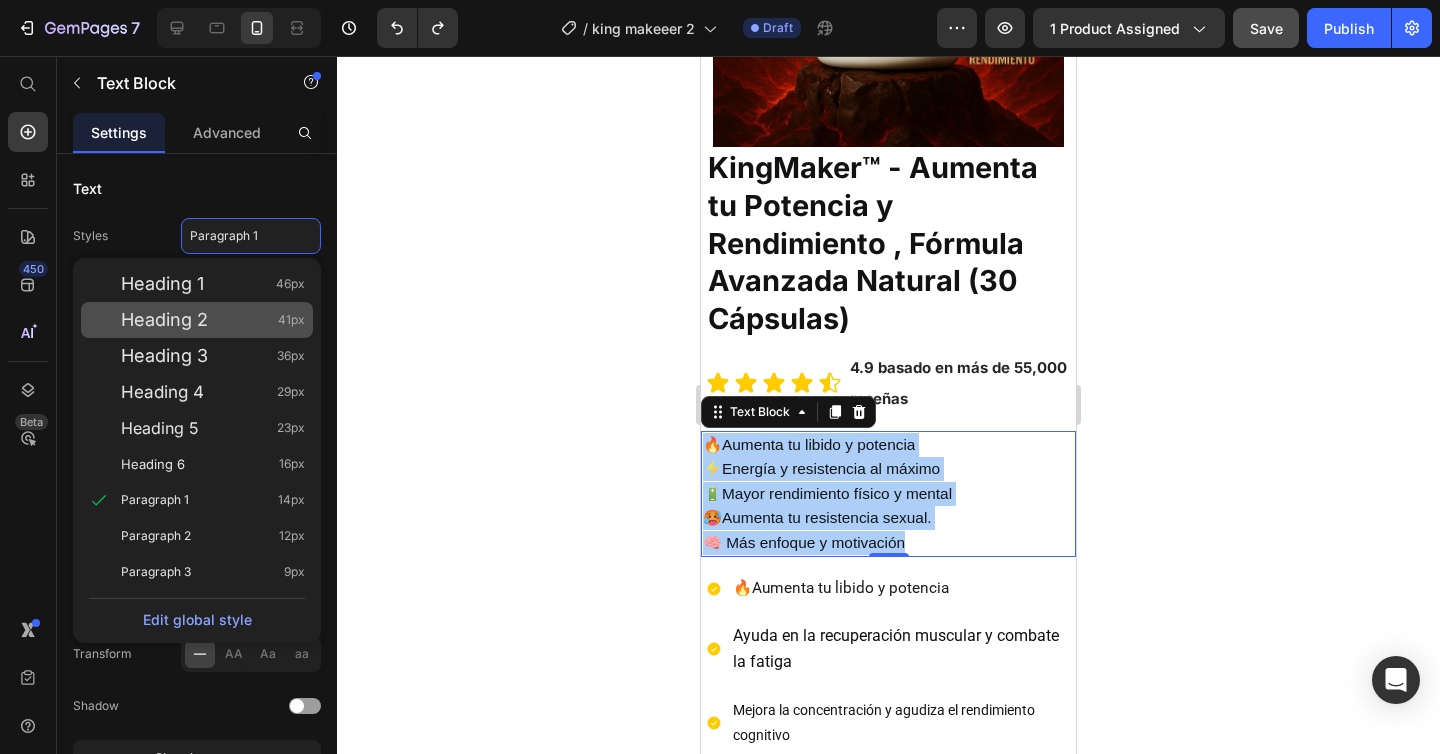 click on "Heading 2" at bounding box center [164, 320] 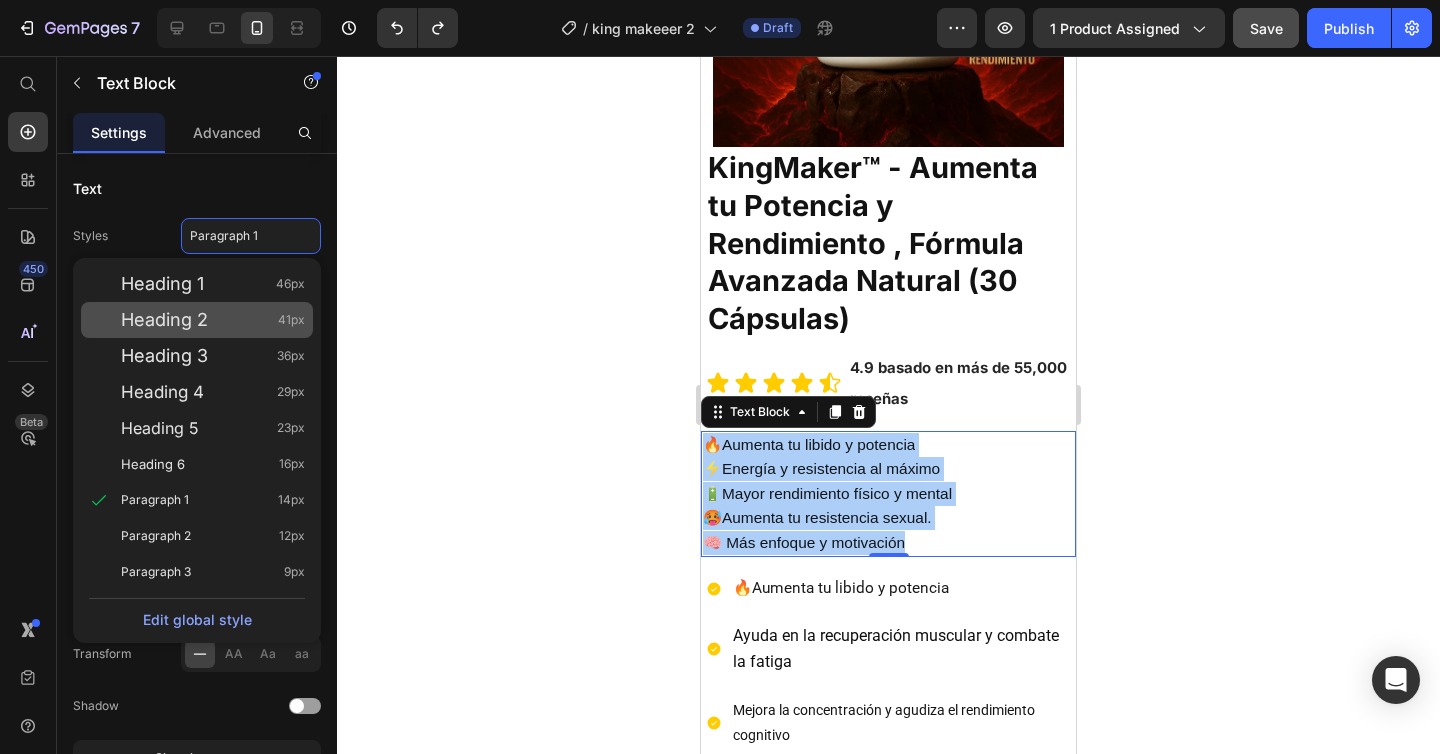 type on "41" 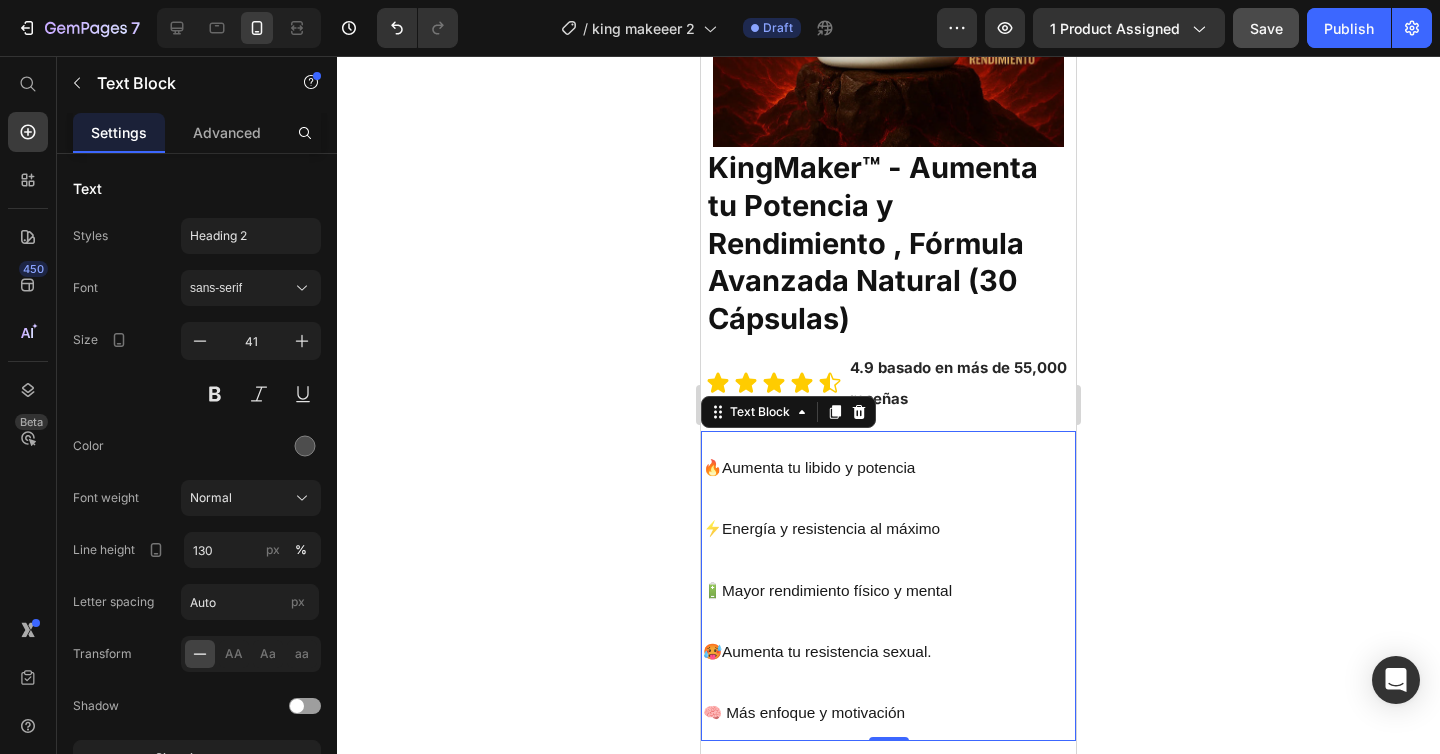 click on "🔥Aumenta tu libido y potencia ⚡Energía y resistencia al máximo 🔋Mayor rendimiento físico y mental 🥵Aumenta tu resistencia sexual. 🧠 Más enfoque y motivación" at bounding box center (888, 586) 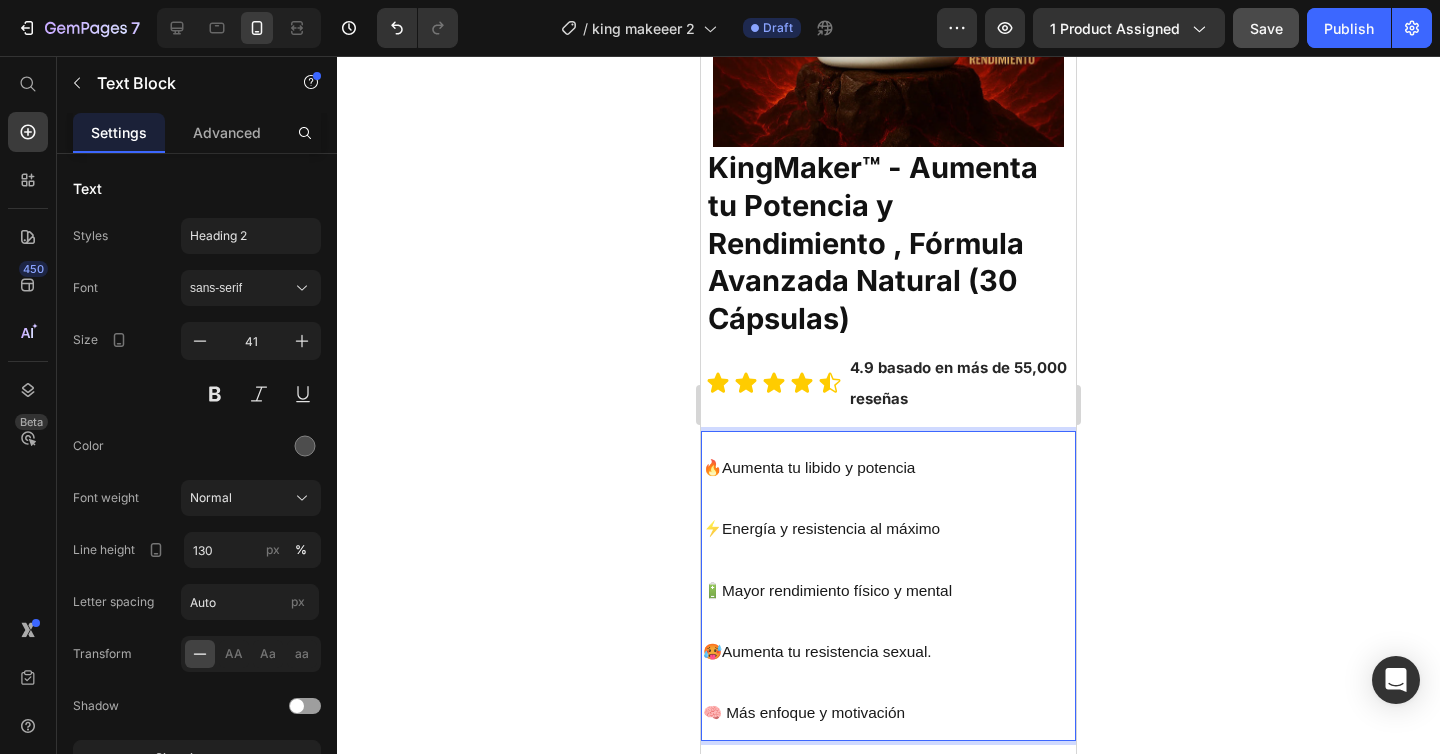 click on "🔥Aumenta tu libido y potencia ⚡Energía y resistencia al máximo 🔋Mayor rendimiento físico y mental 🥵Aumenta tu resistencia sexual. 🧠 Más enfoque y motivación" at bounding box center (888, 586) 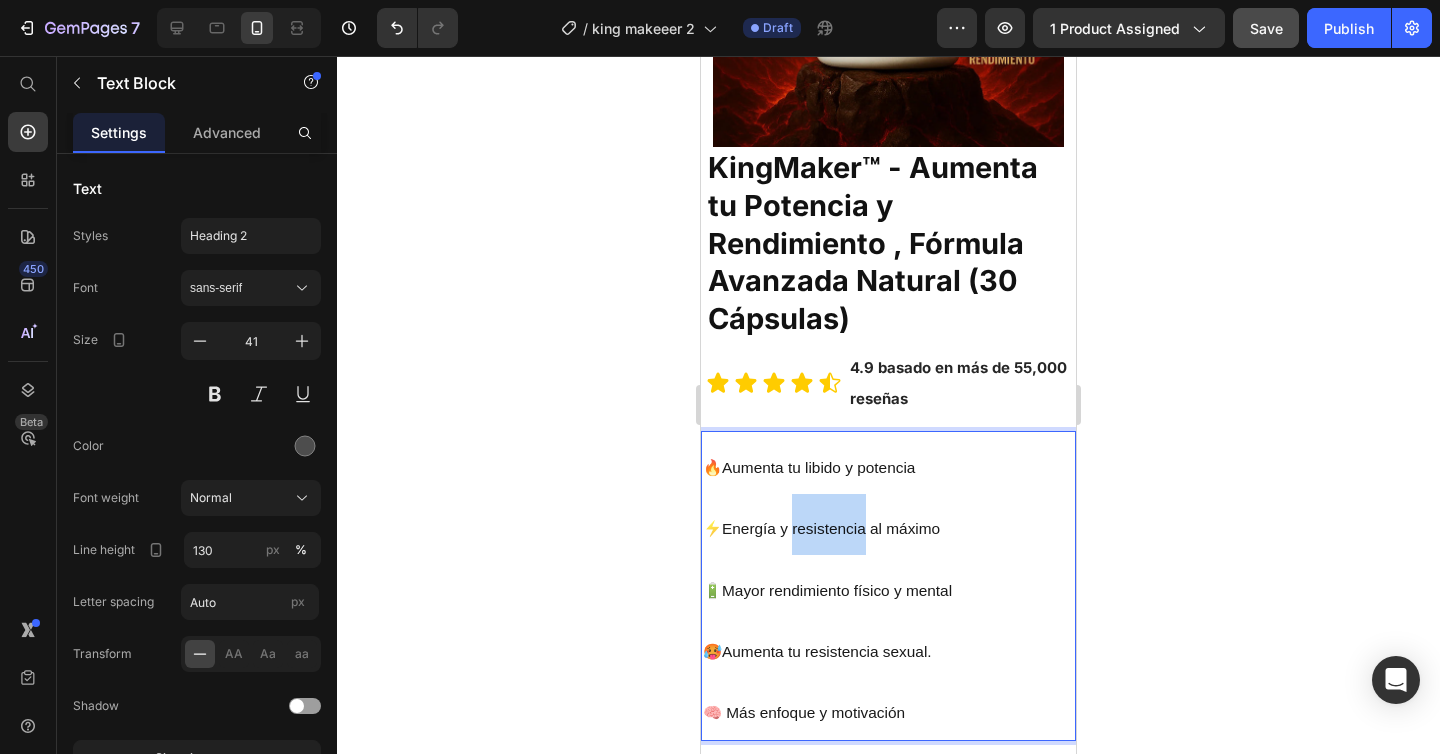click on "🔥Aumenta tu libido y potencia ⚡Energía y resistencia al máximo 🔋Mayor rendimiento físico y mental 🥵Aumenta tu resistencia sexual. 🧠 Más enfoque y motivación" at bounding box center (888, 586) 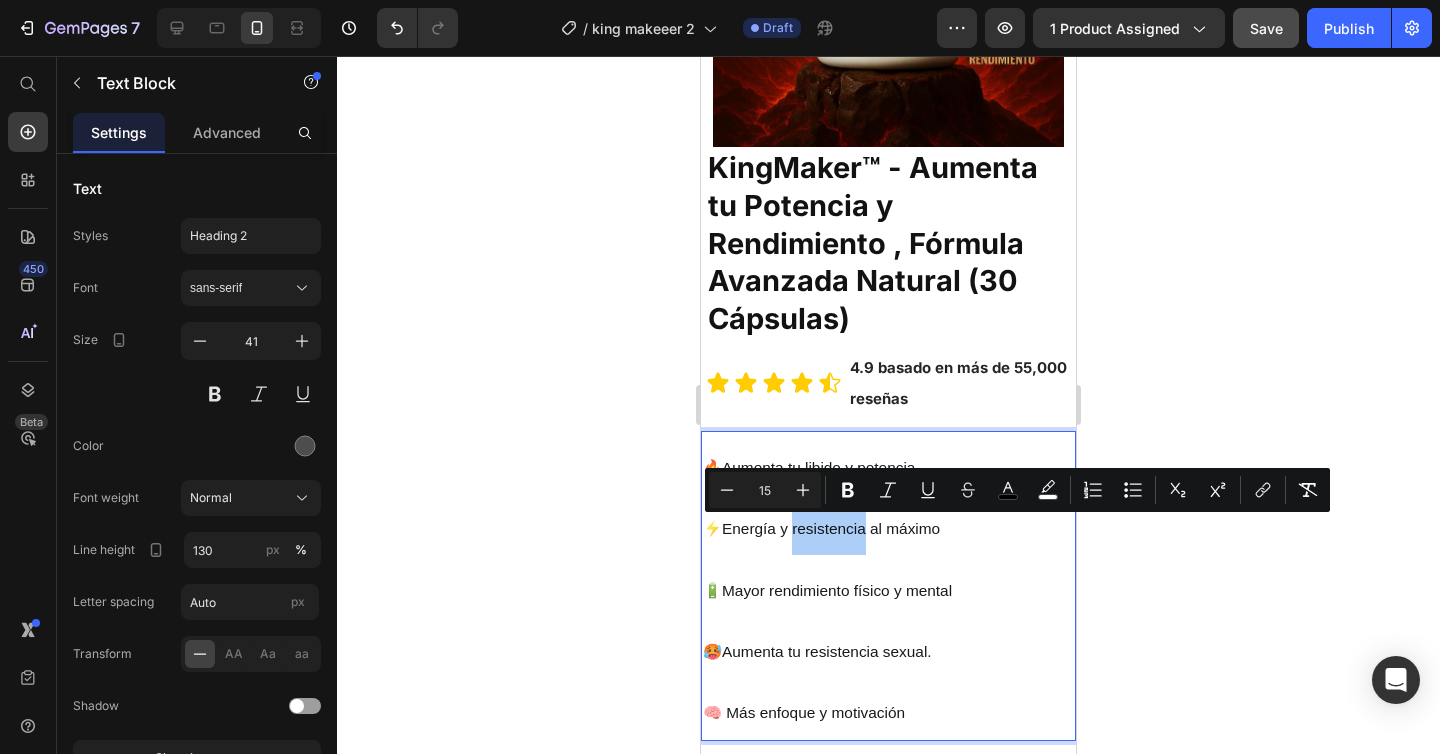 click 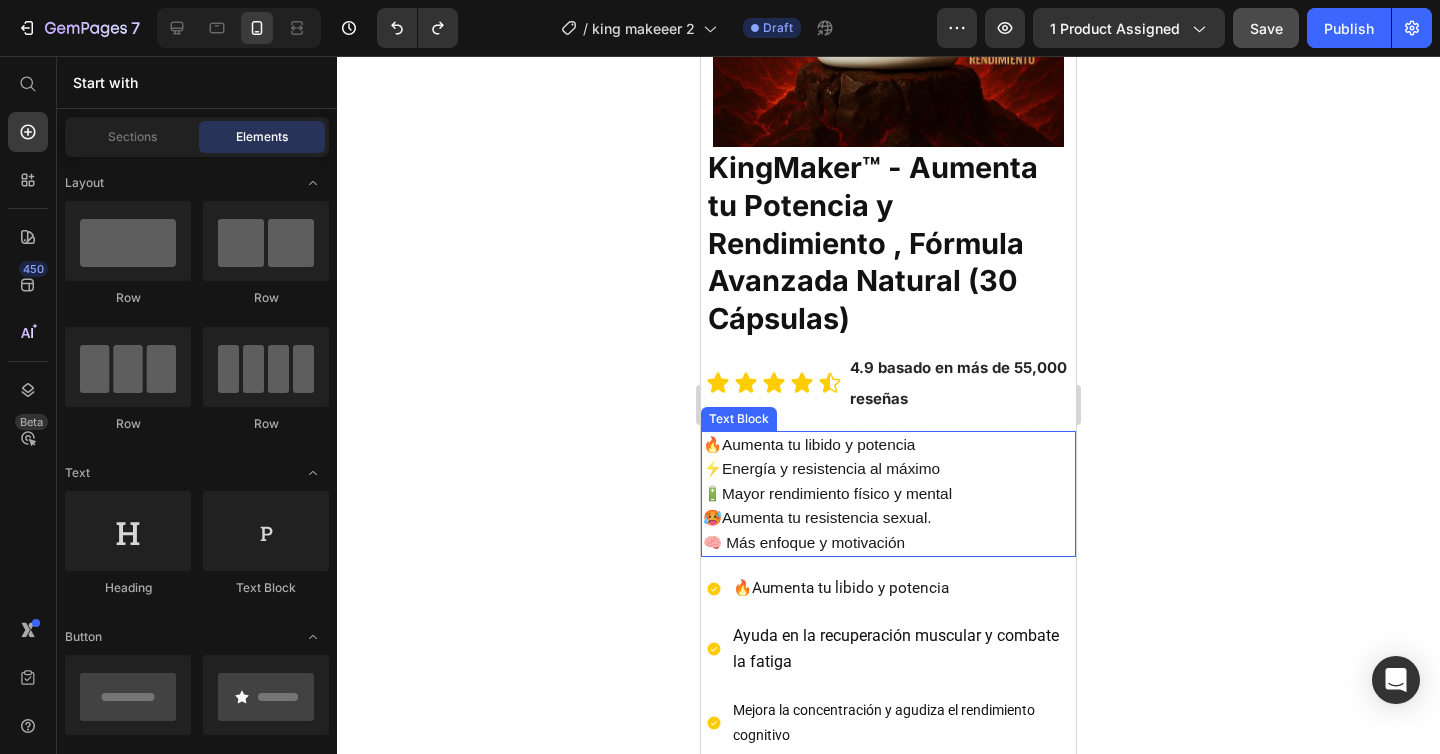 click on "🧠 Más enfoque y motivación" at bounding box center [804, 542] 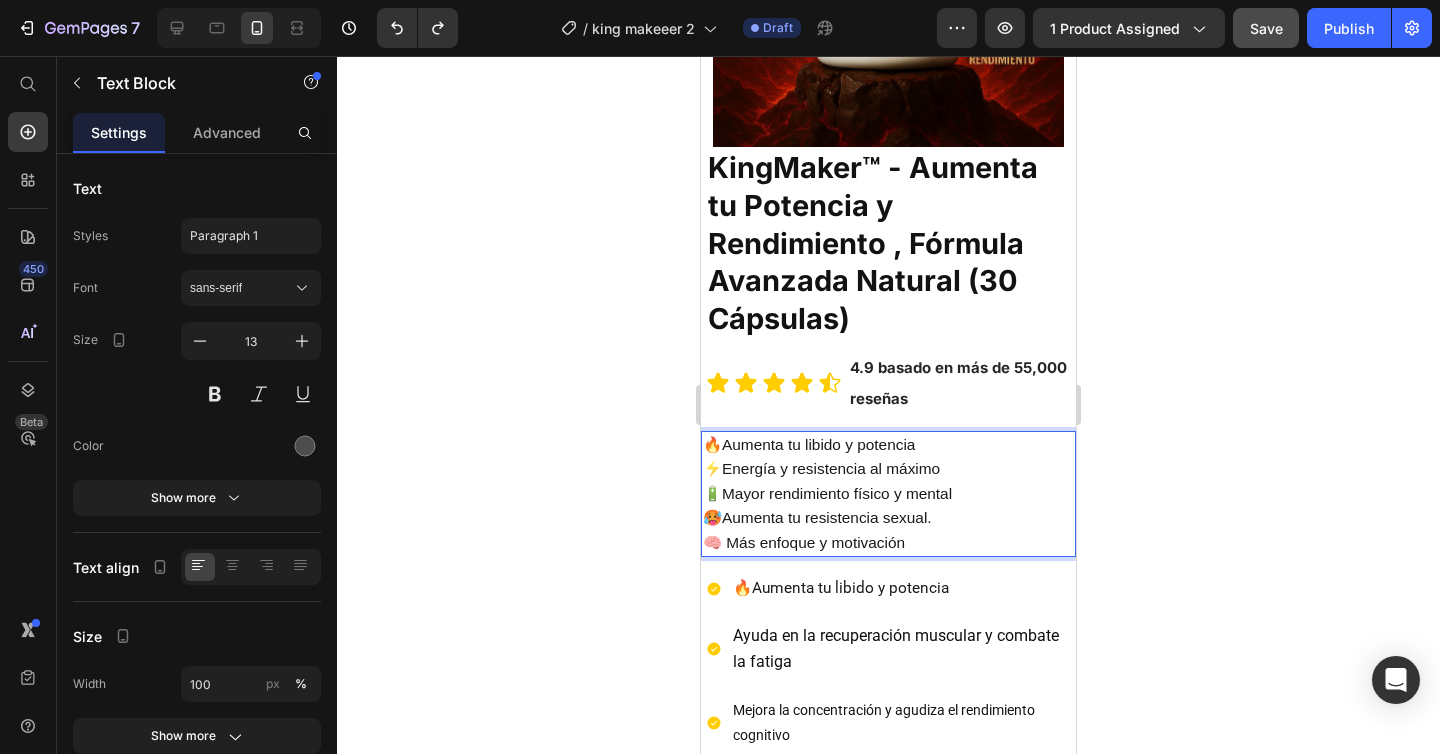 click on "🔥Aumenta tu libido y potencia ⚡Energía y resistencia al máximo 🔋Mayor rendimiento físico y mental 🥵Aumenta tu resistencia sexual. 🧠 Más enfoque y motivación" at bounding box center (888, 494) 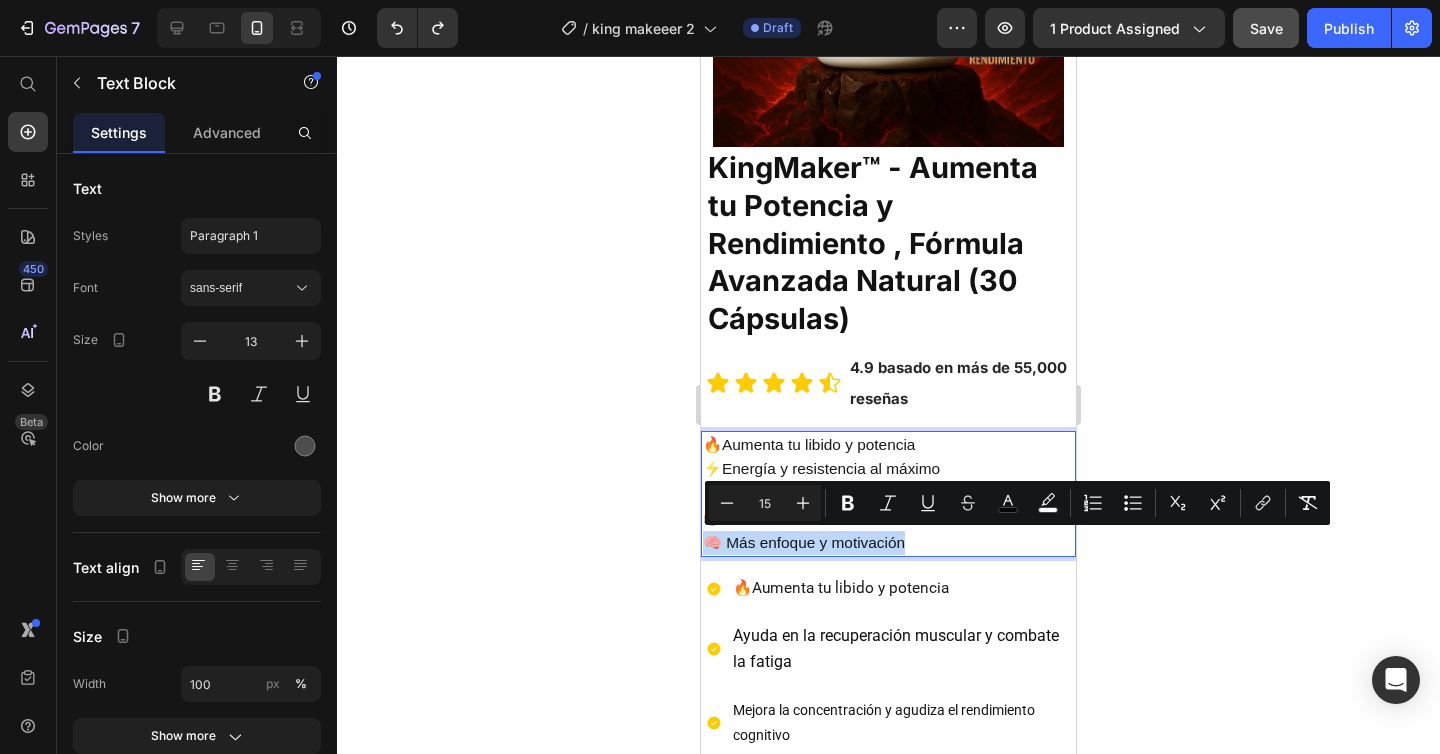 click on "🔥Aumenta tu libido y potencia ⚡Energía y resistencia al máximo 🔋Mayor rendimiento físico y mental 🥵Aumenta tu resistencia sexual. 🧠 Más enfoque y motivación" at bounding box center (888, 494) 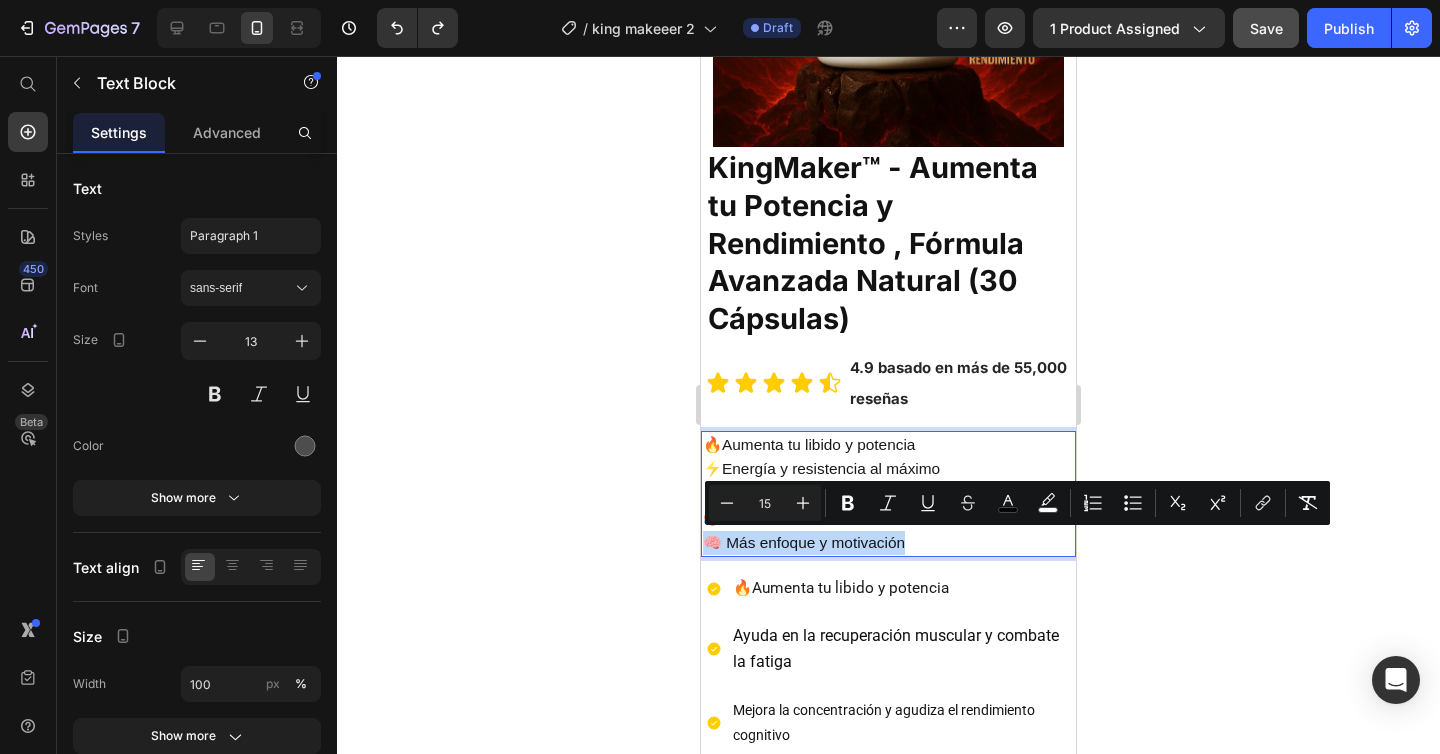 click on "🔥Aumenta tu libido y potencia ⚡Energía y resistencia al máximo 🔋Mayor rendimiento físico y mental 🥵Aumenta tu resistencia sexual. 🧠 Más enfoque y motivación" at bounding box center [888, 494] 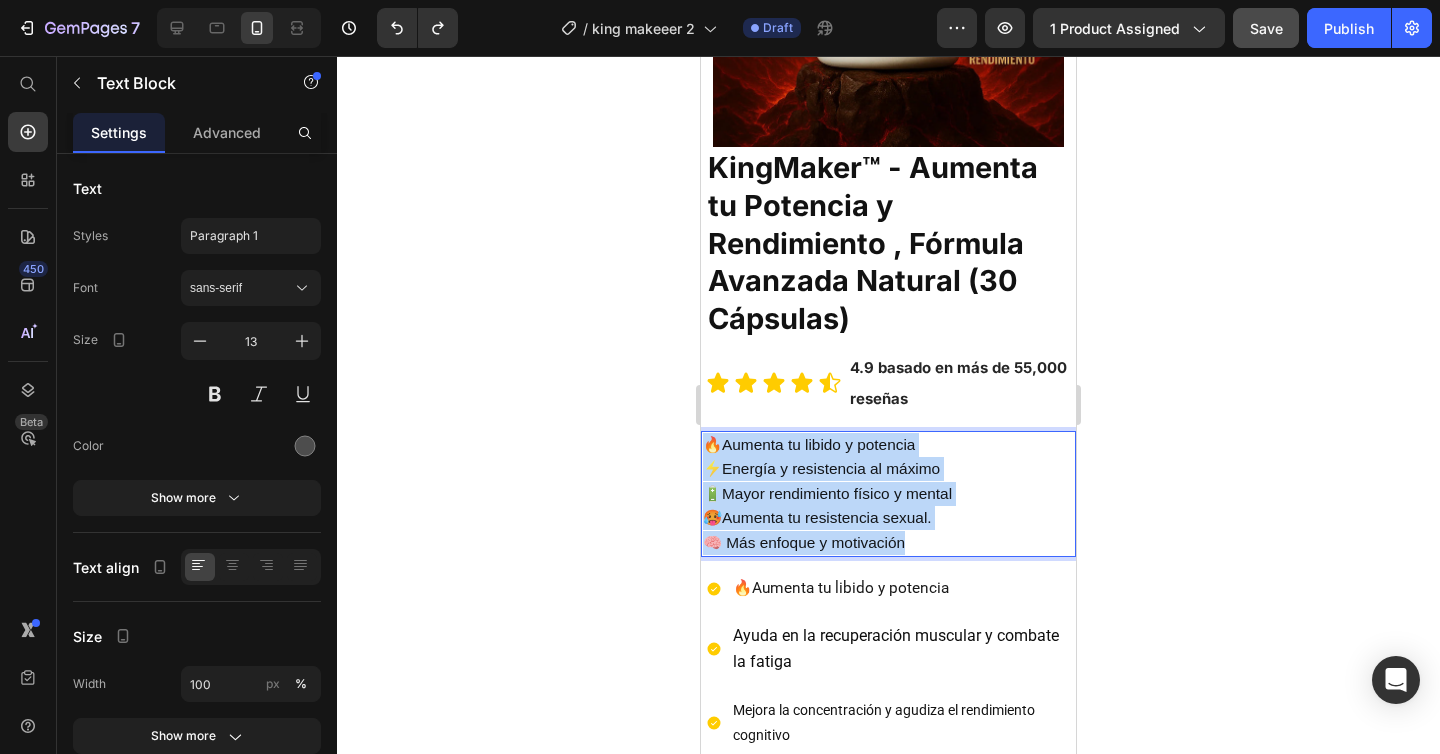 drag, startPoint x: 922, startPoint y: 550, endPoint x: 678, endPoint y: 443, distance: 266.4301 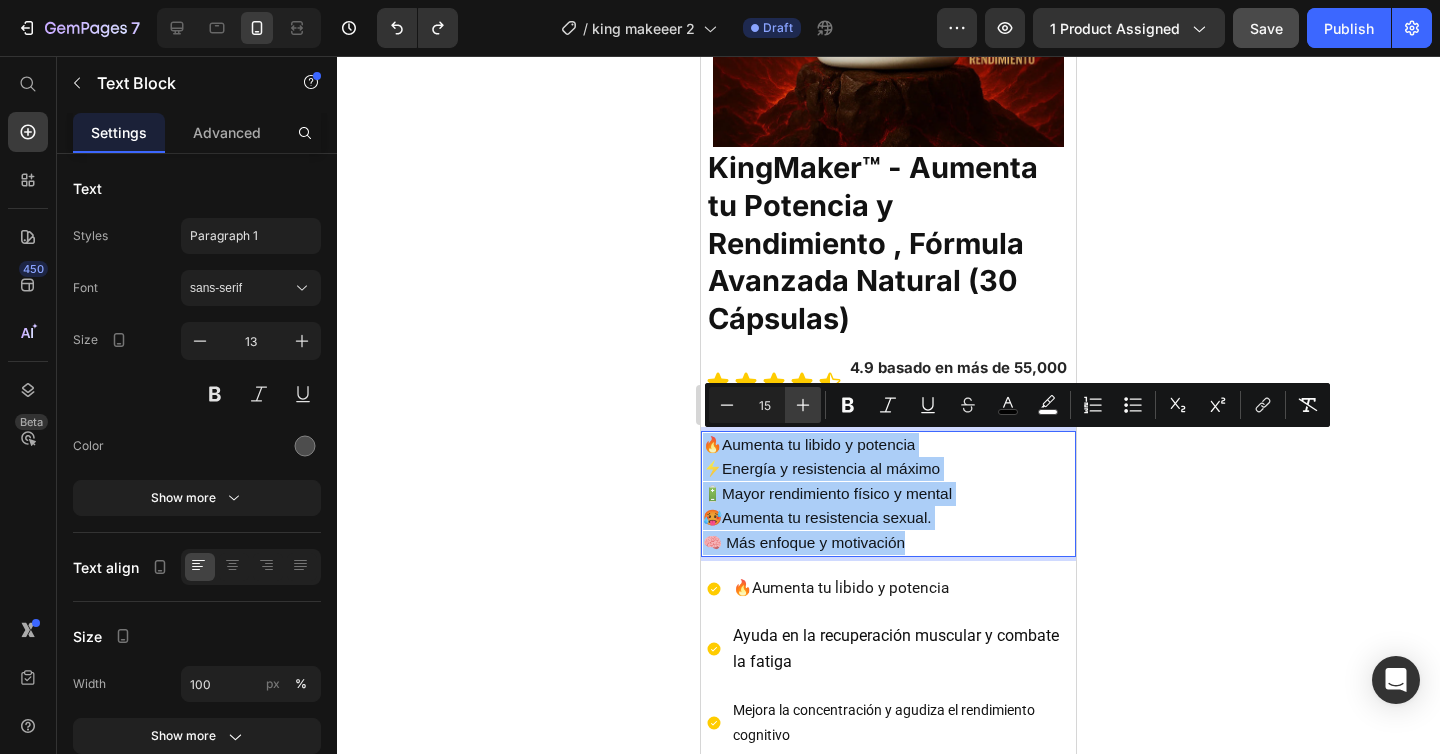 click 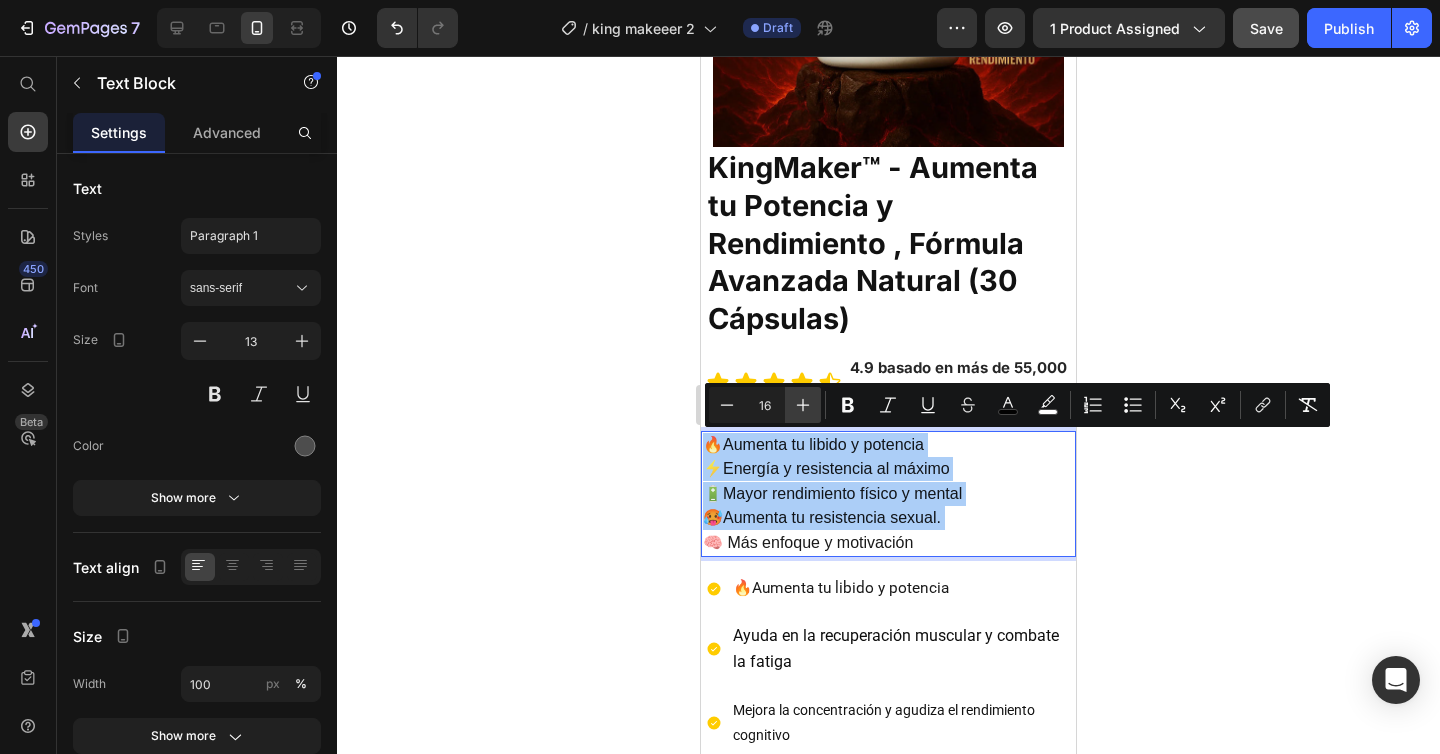 click 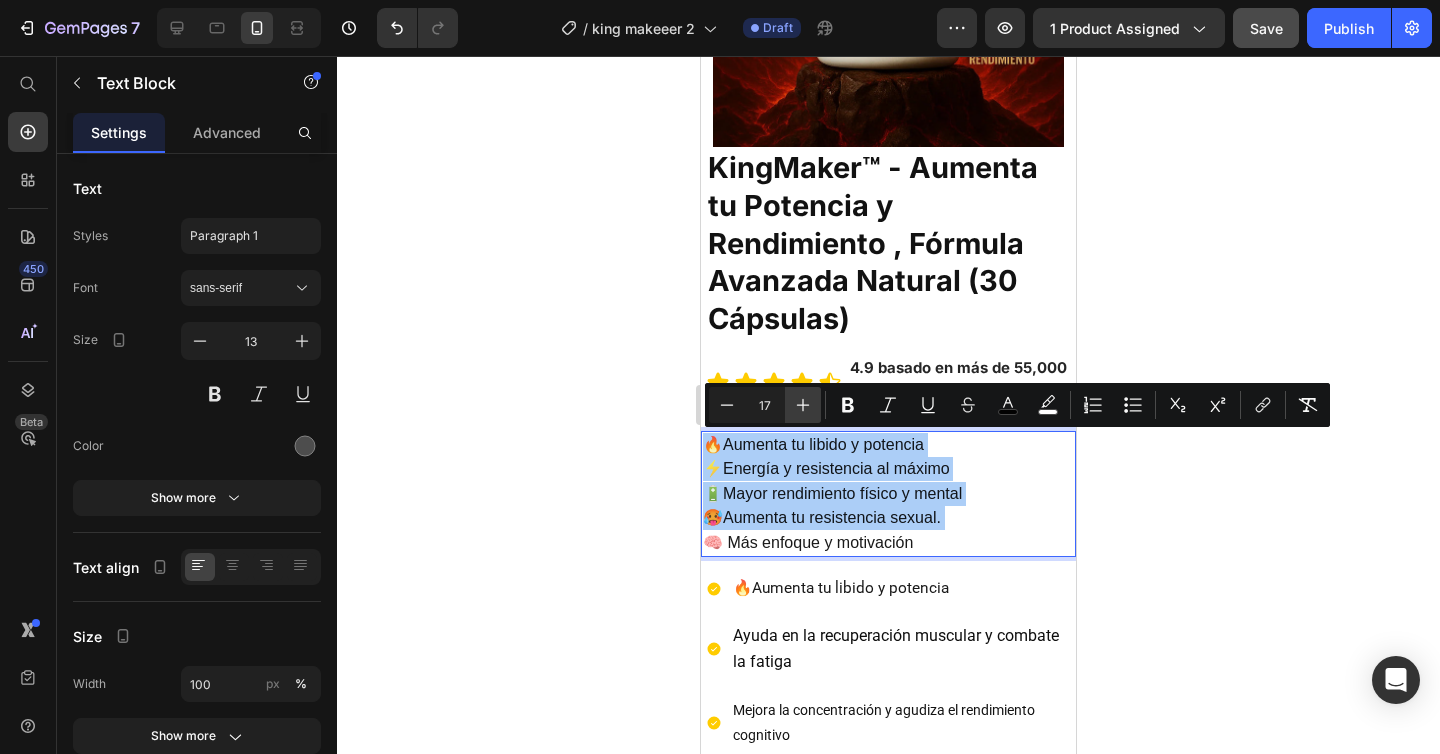 click 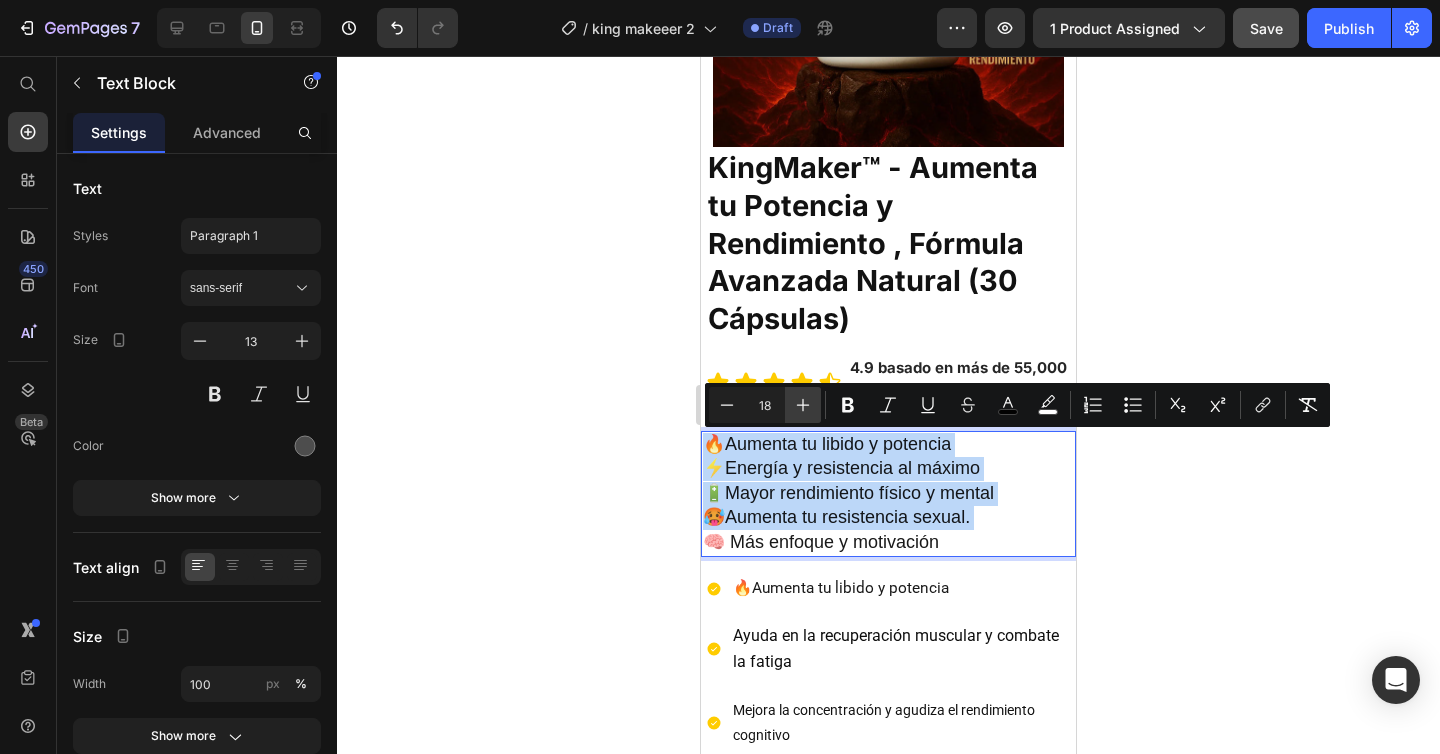 click 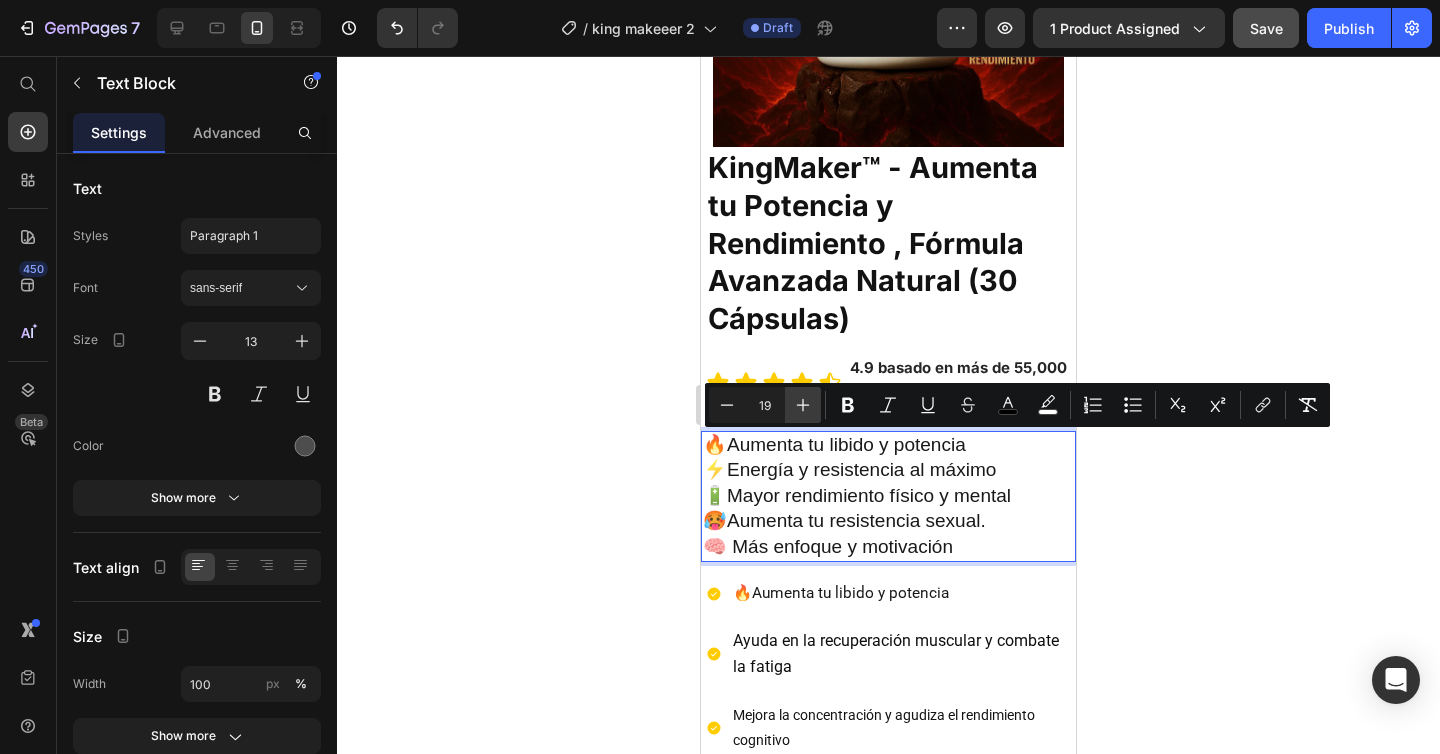 click 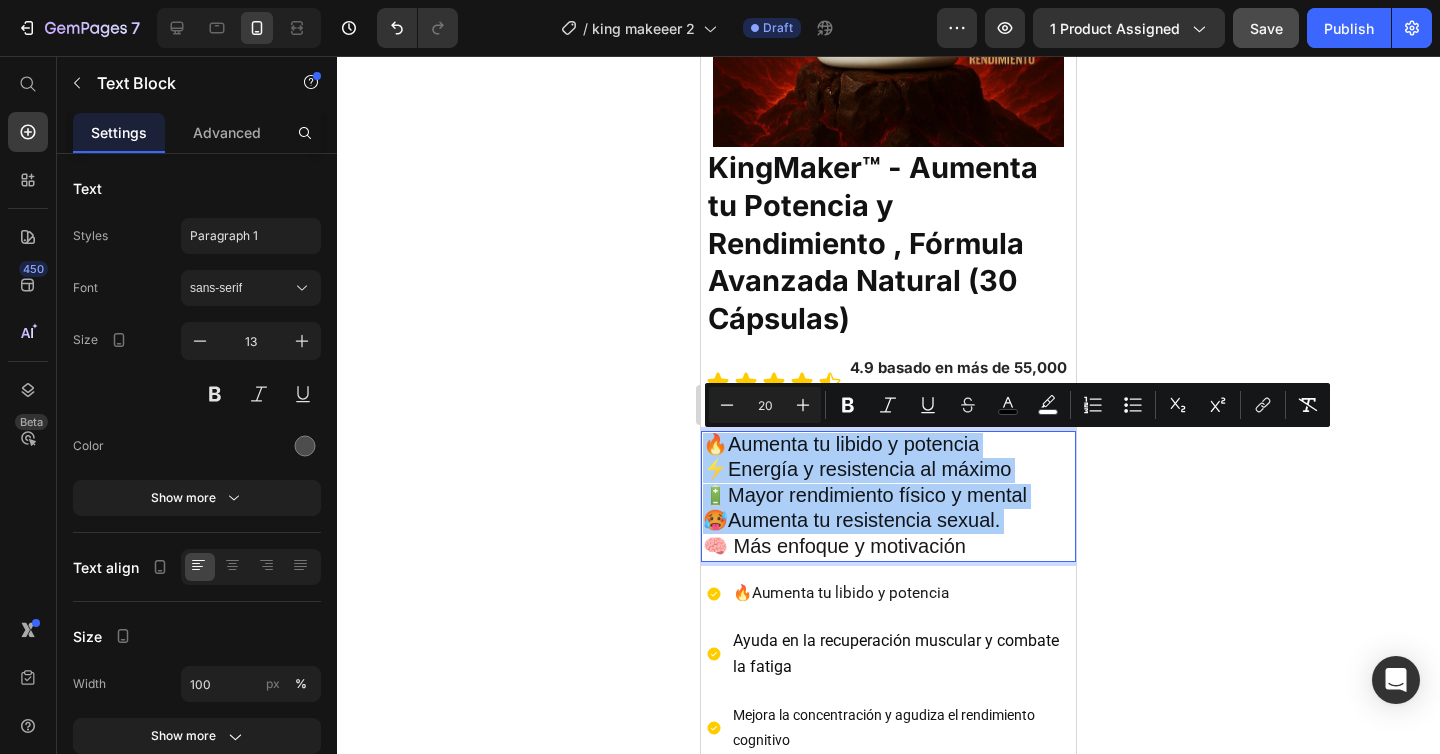 click 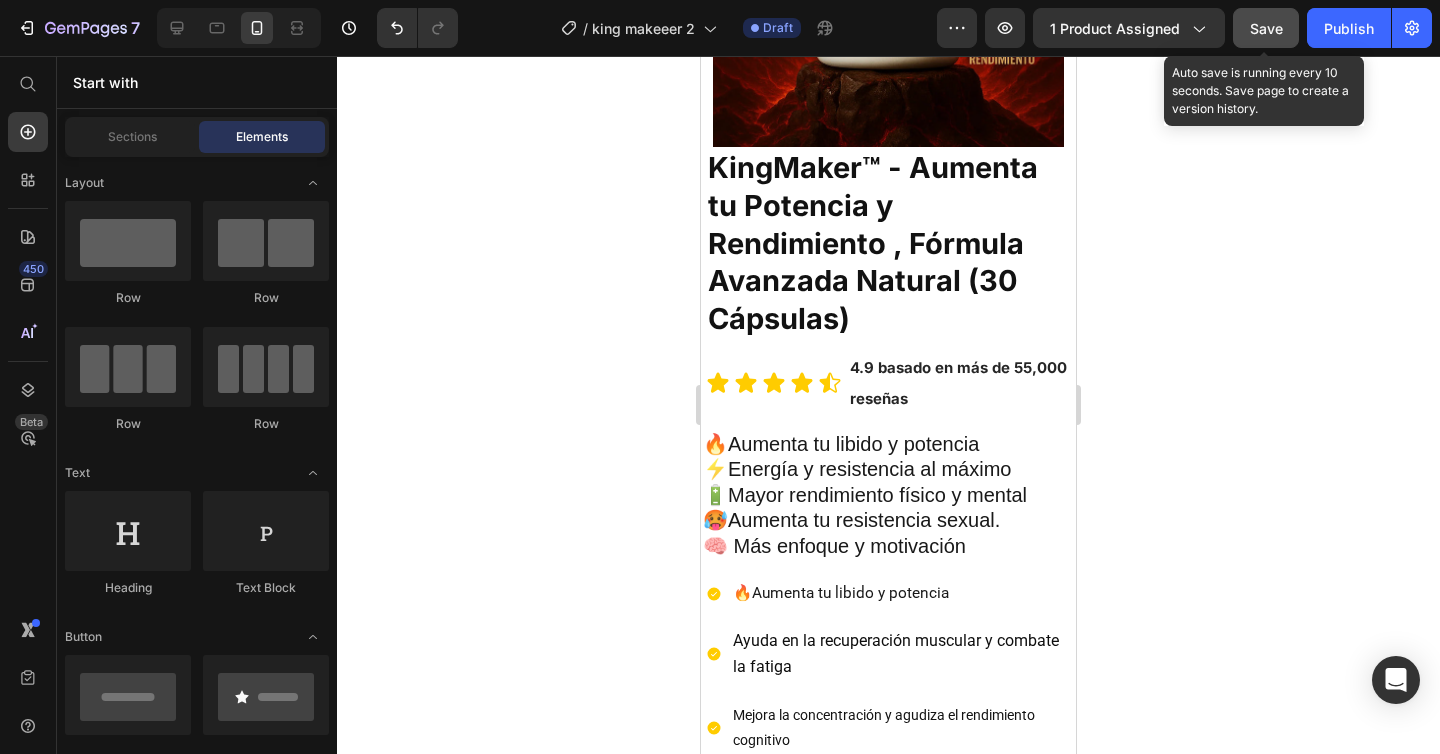 click on "Save" at bounding box center (1266, 28) 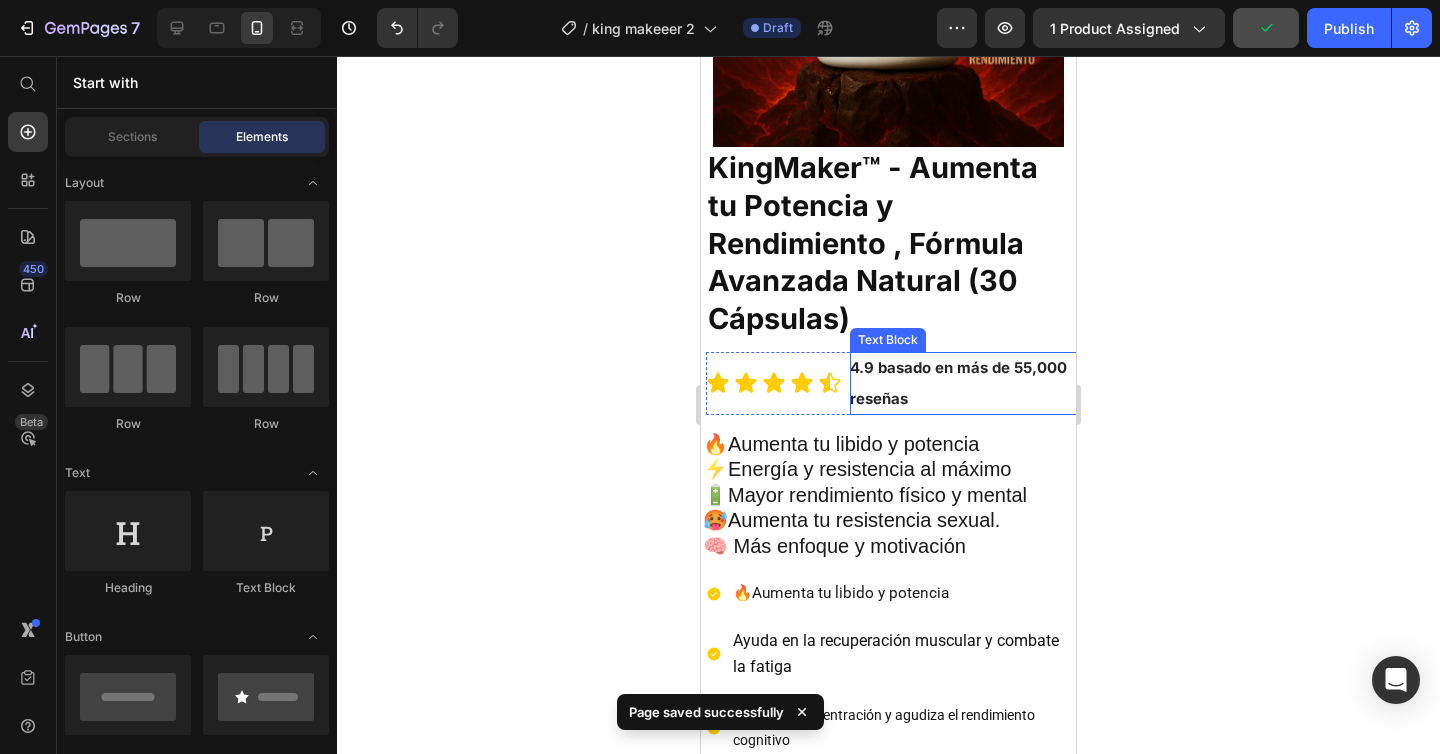 click on "4.9 basado en más de 55,000 reseñas" at bounding box center [965, 383] 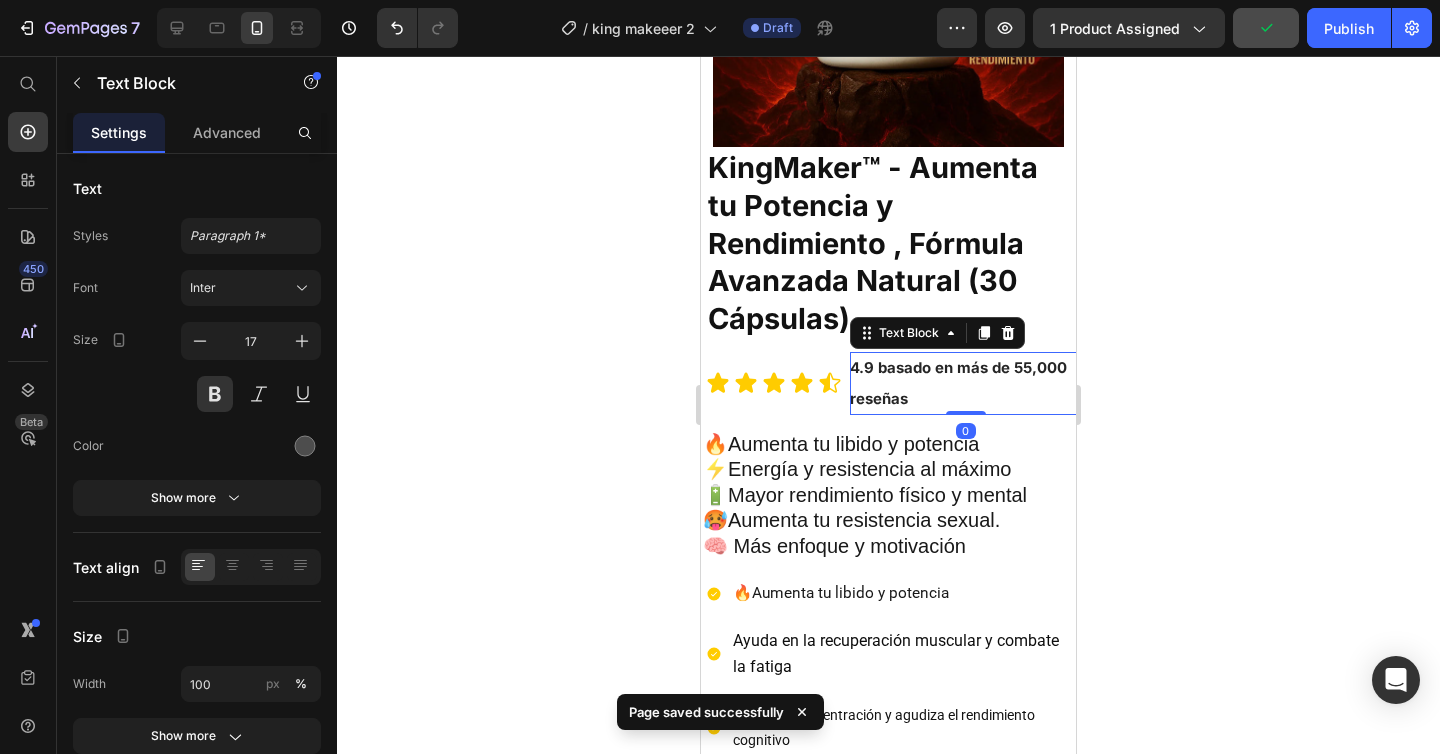 click on "4.9 basado en más de 55,000 reseñas" at bounding box center [965, 383] 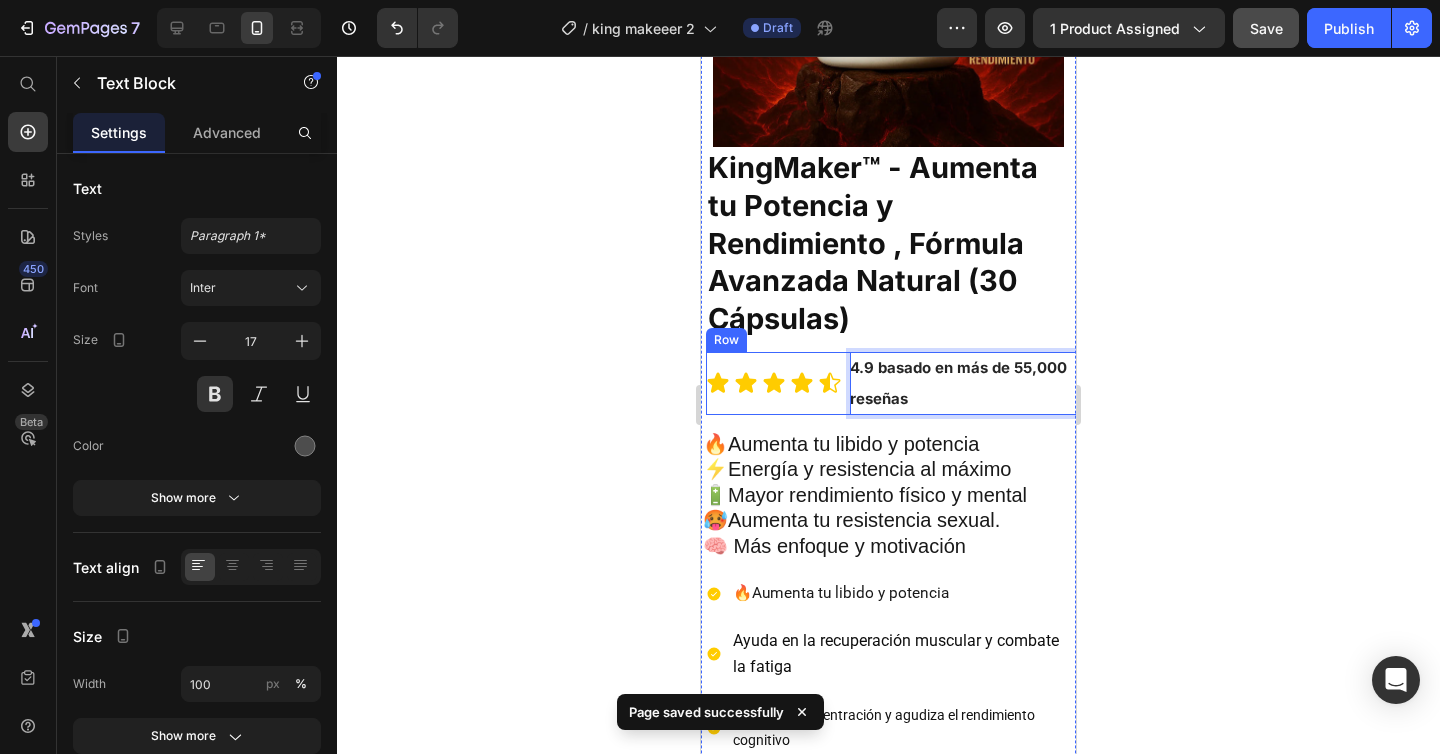 drag, startPoint x: 915, startPoint y: 401, endPoint x: 848, endPoint y: 367, distance: 75.13322 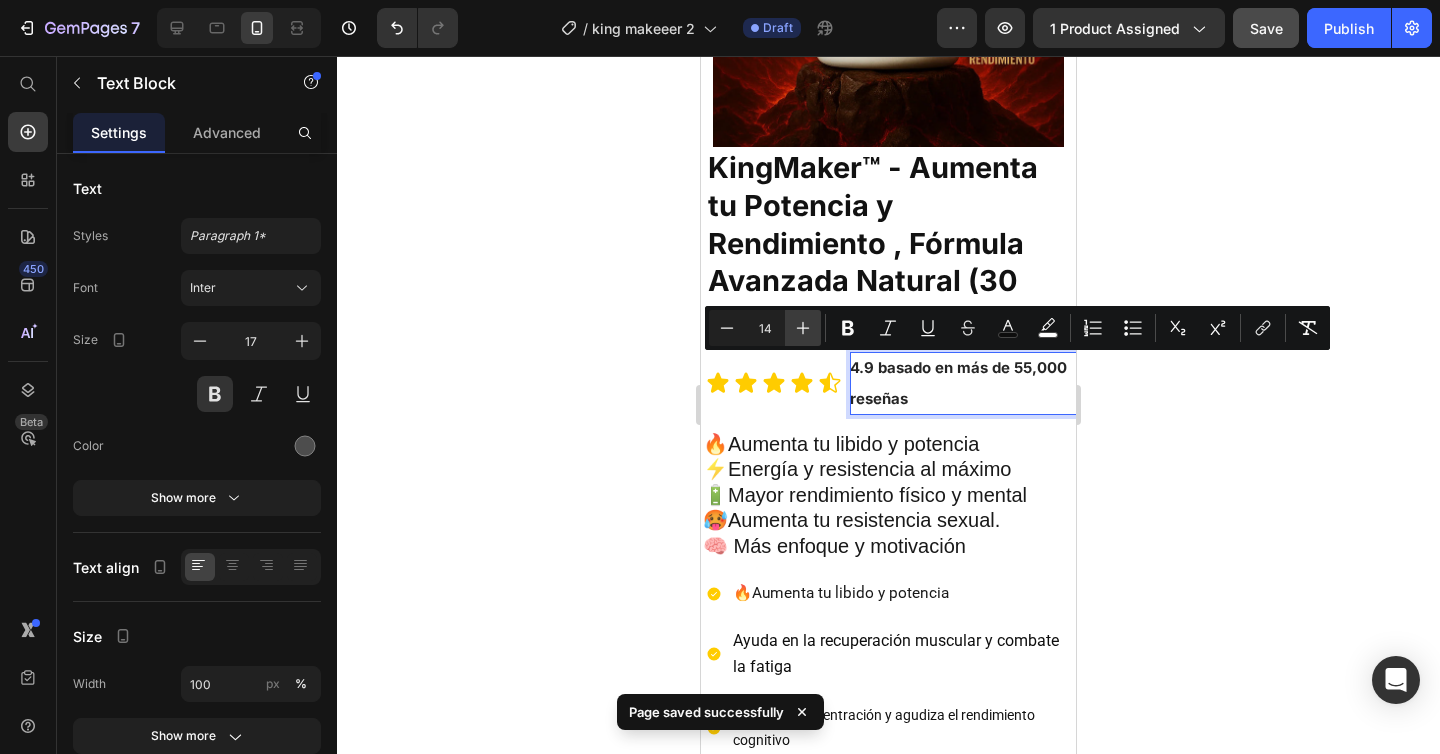 click on "Plus" at bounding box center (803, 328) 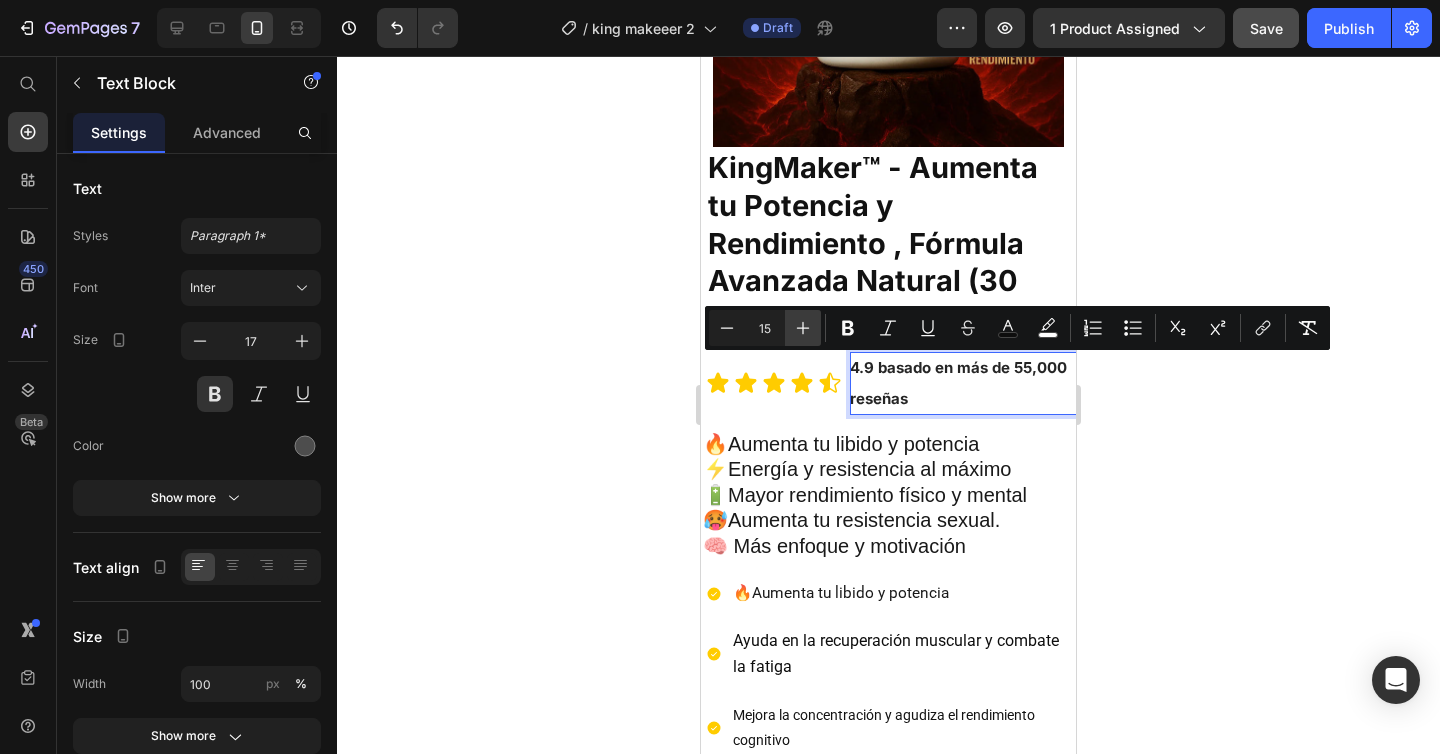 click 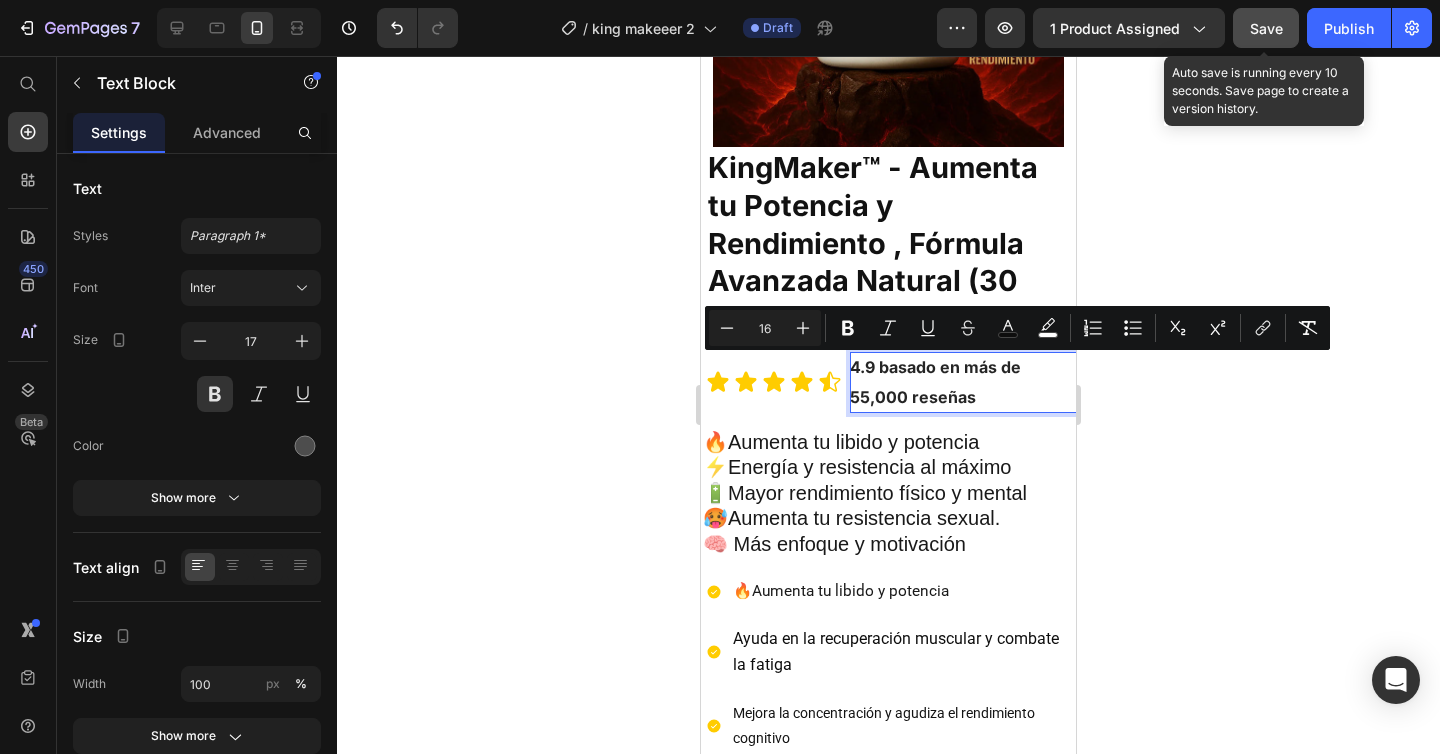 click on "Save" 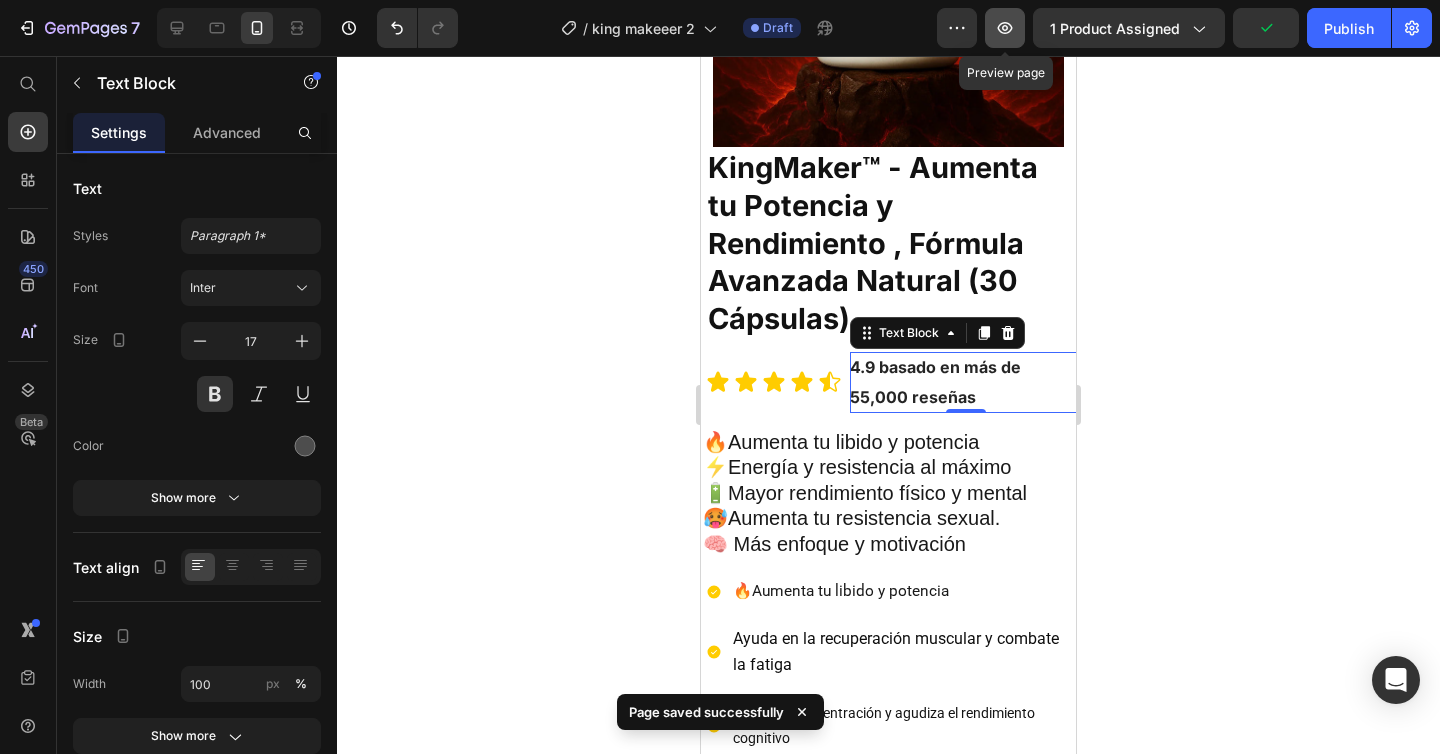 click 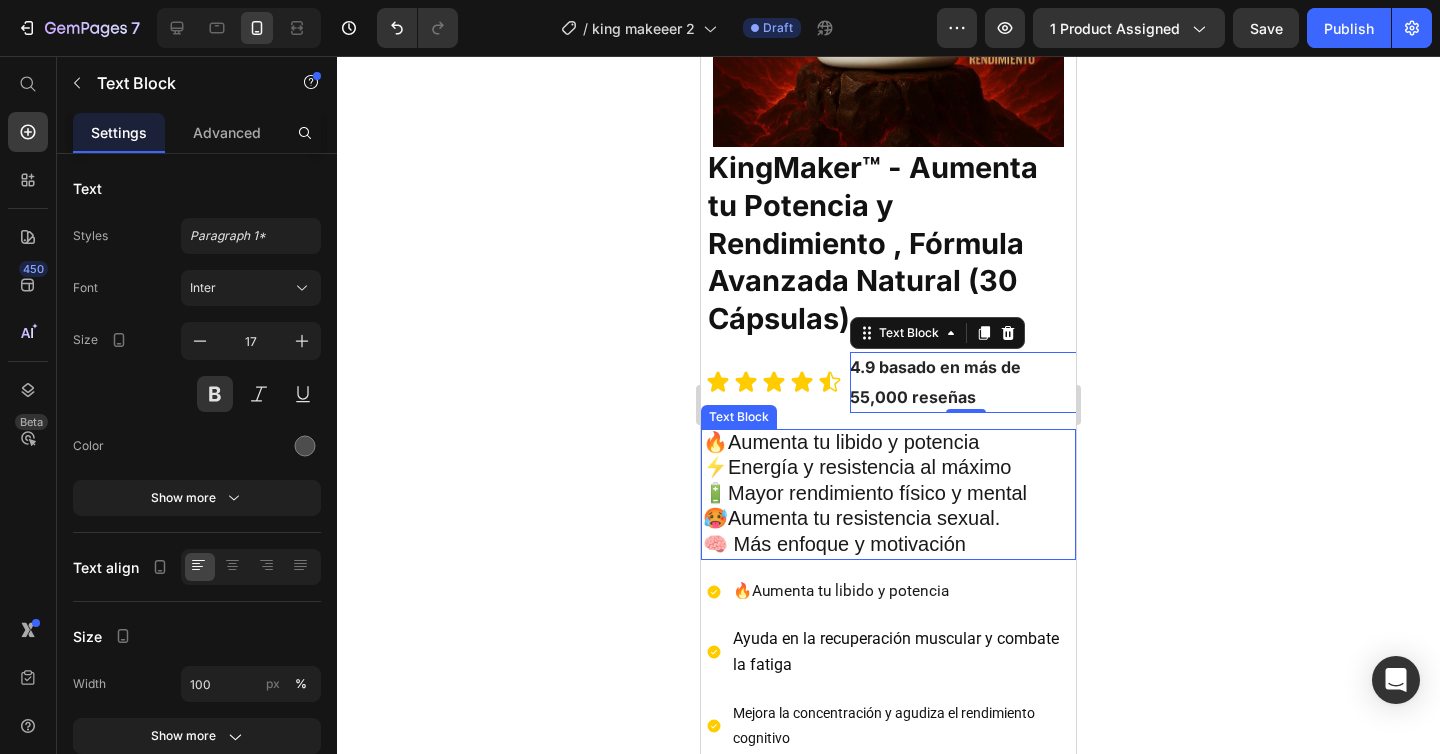 click on "🥵Aumenta tu resistencia sexual." at bounding box center [851, 518] 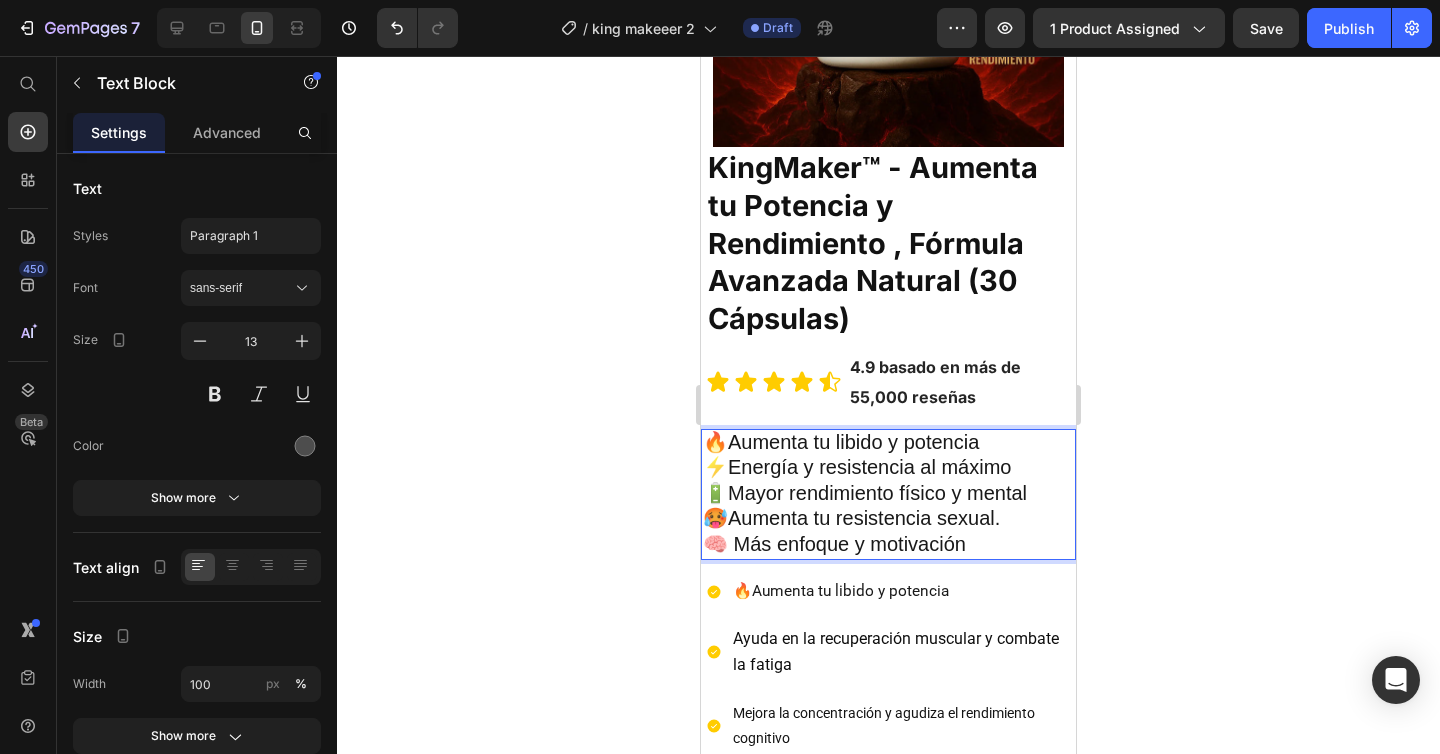click on "🔥Aumenta tu libido y potencia ⚡Energía y resistencia al máximo 🔋Mayor rendimiento físico y mental 🥵Aumenta tu resistencia sexual. 🧠 Más enfoque y motivación" at bounding box center [888, 494] 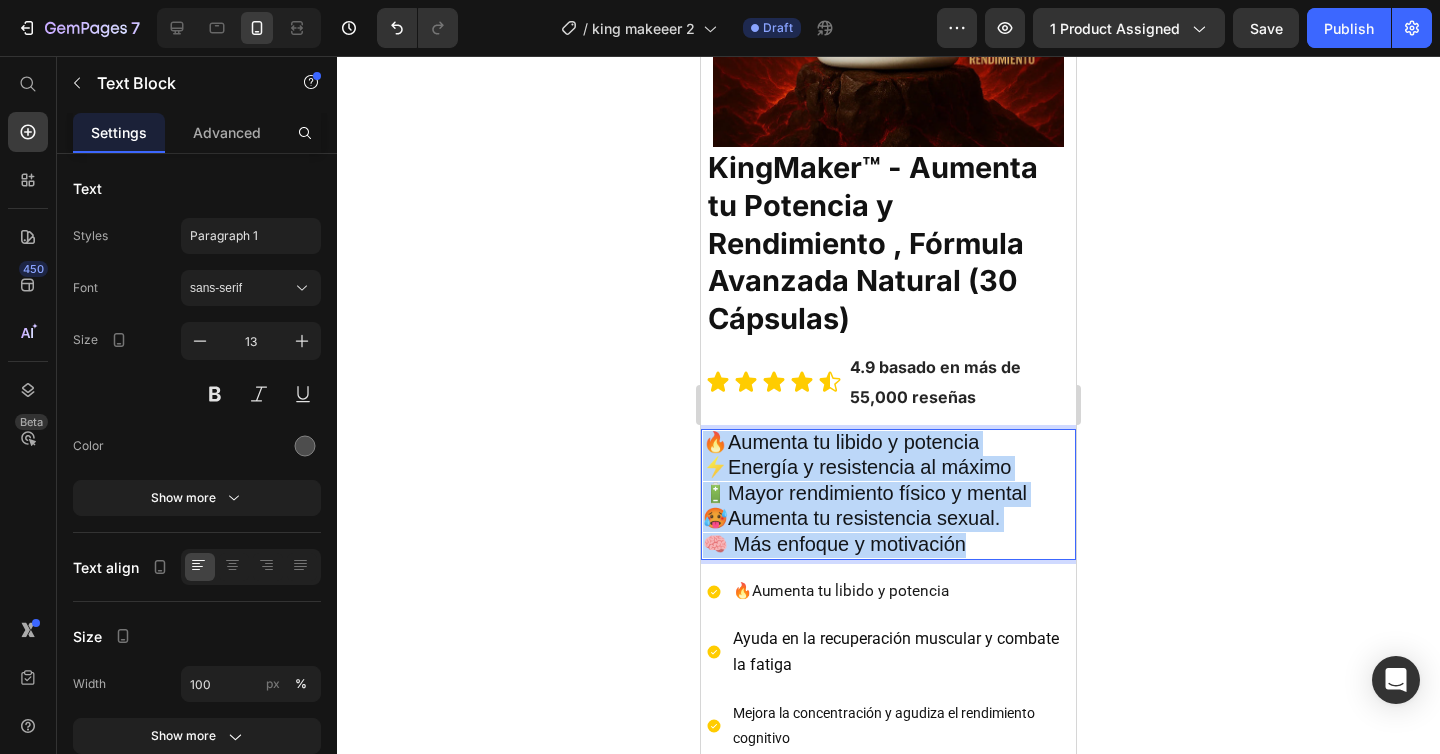 drag, startPoint x: 968, startPoint y: 547, endPoint x: 687, endPoint y: 441, distance: 300.32816 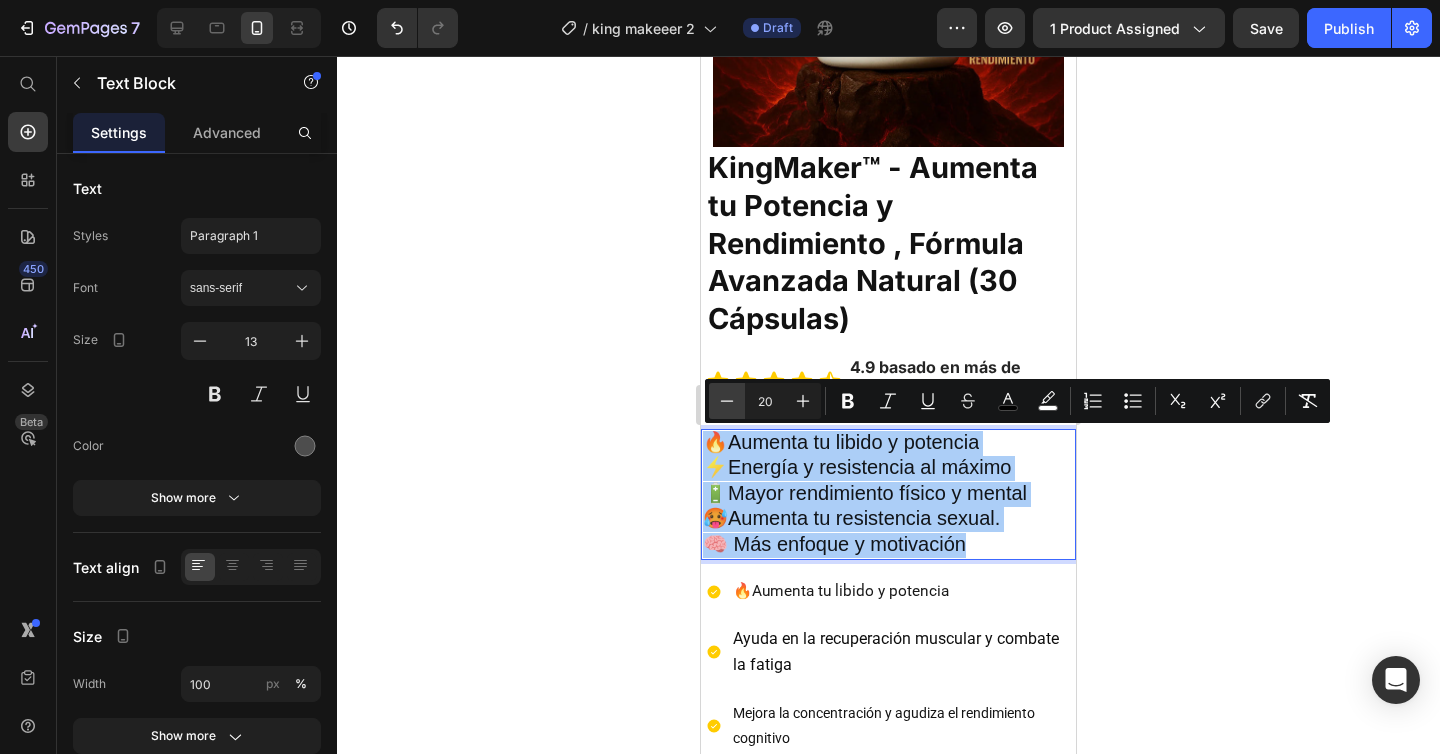 click 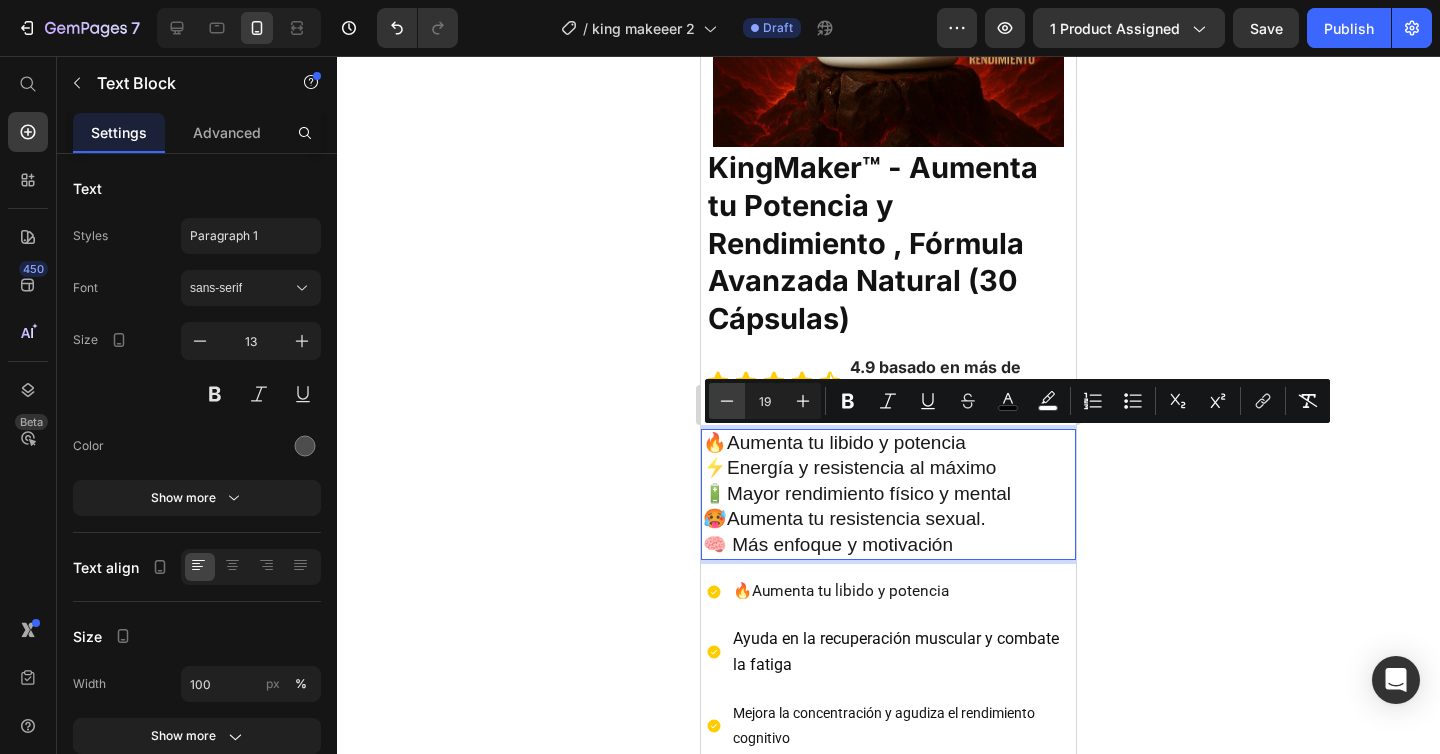click 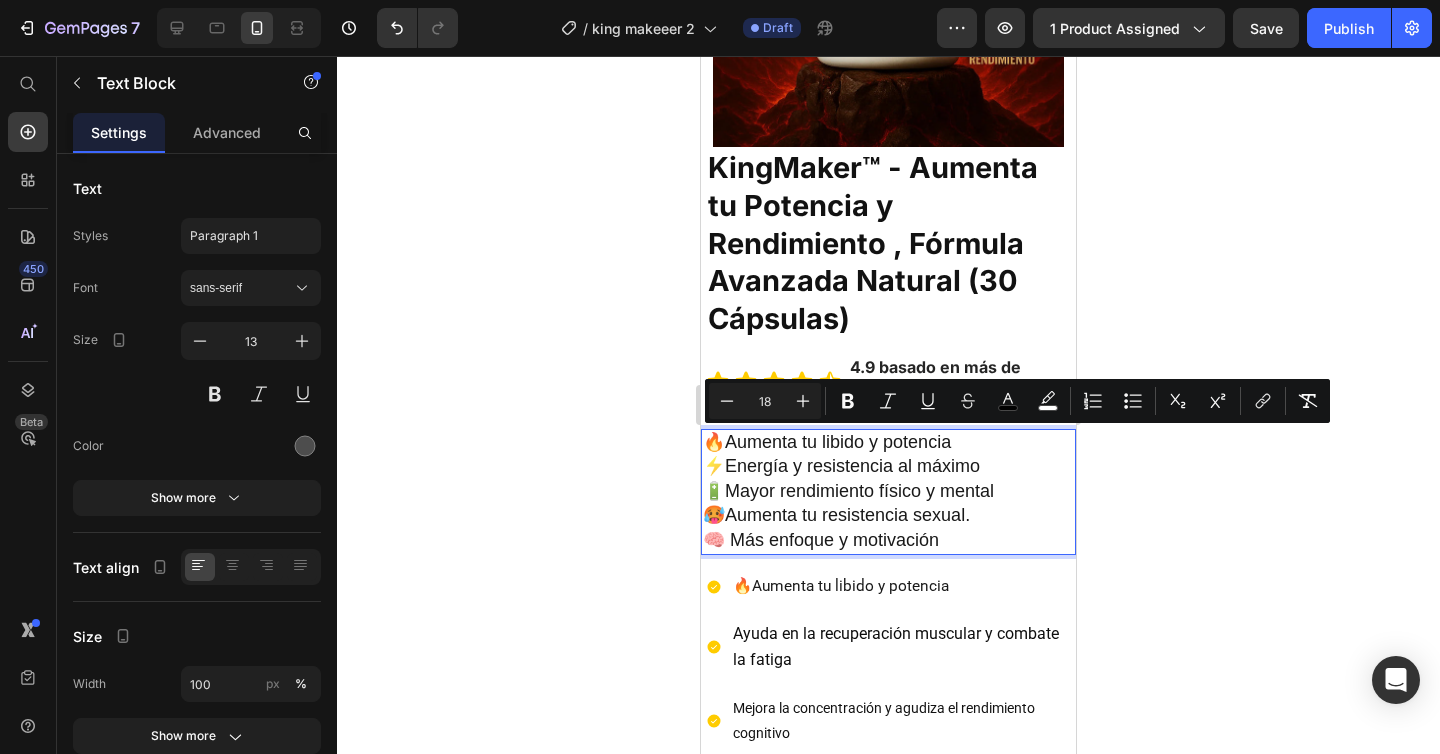 click 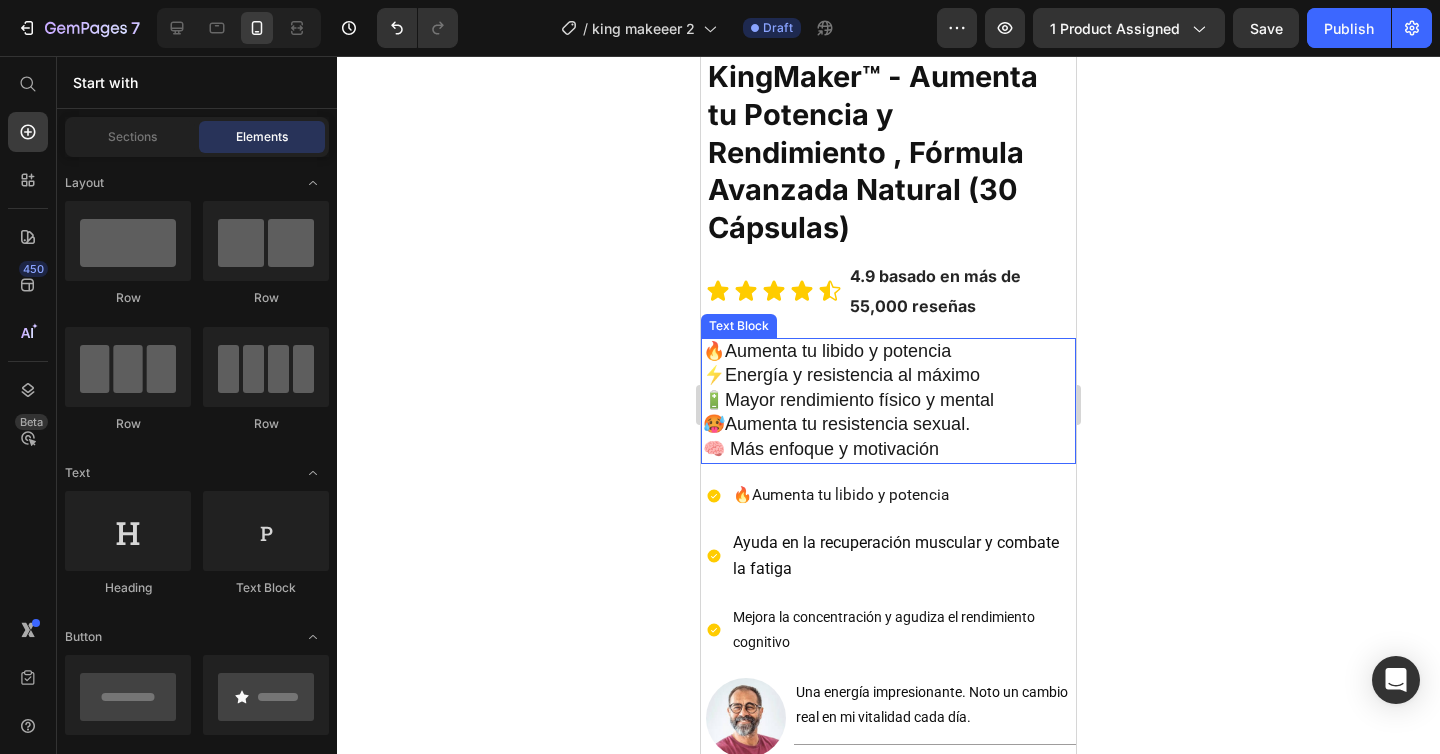 scroll, scrollTop: 546, scrollLeft: 0, axis: vertical 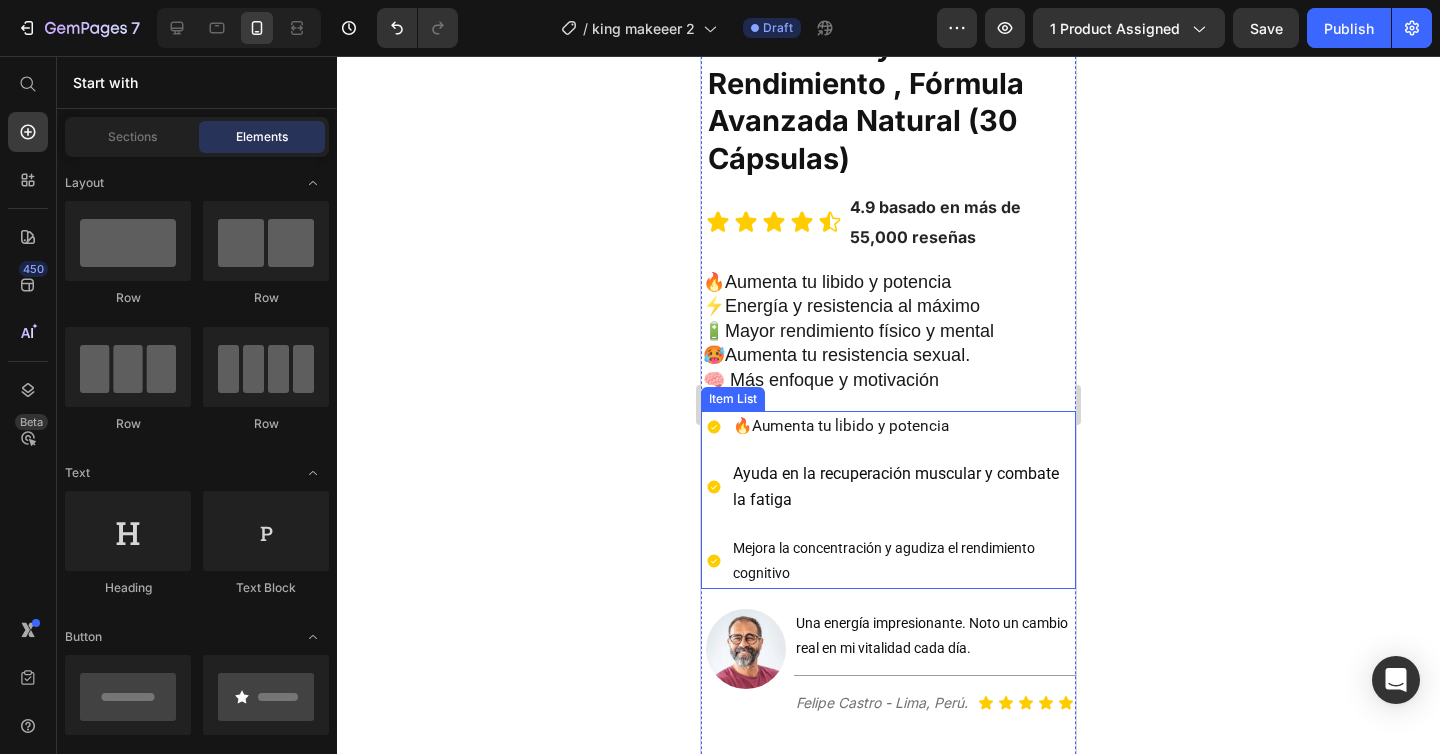 click on "🔥Aumenta tu libido y potencia Ayuda en la recuperación muscular y combate la fatiga Mejora la concentración y agudiza el rendimiento cognitivo" at bounding box center (888, 500) 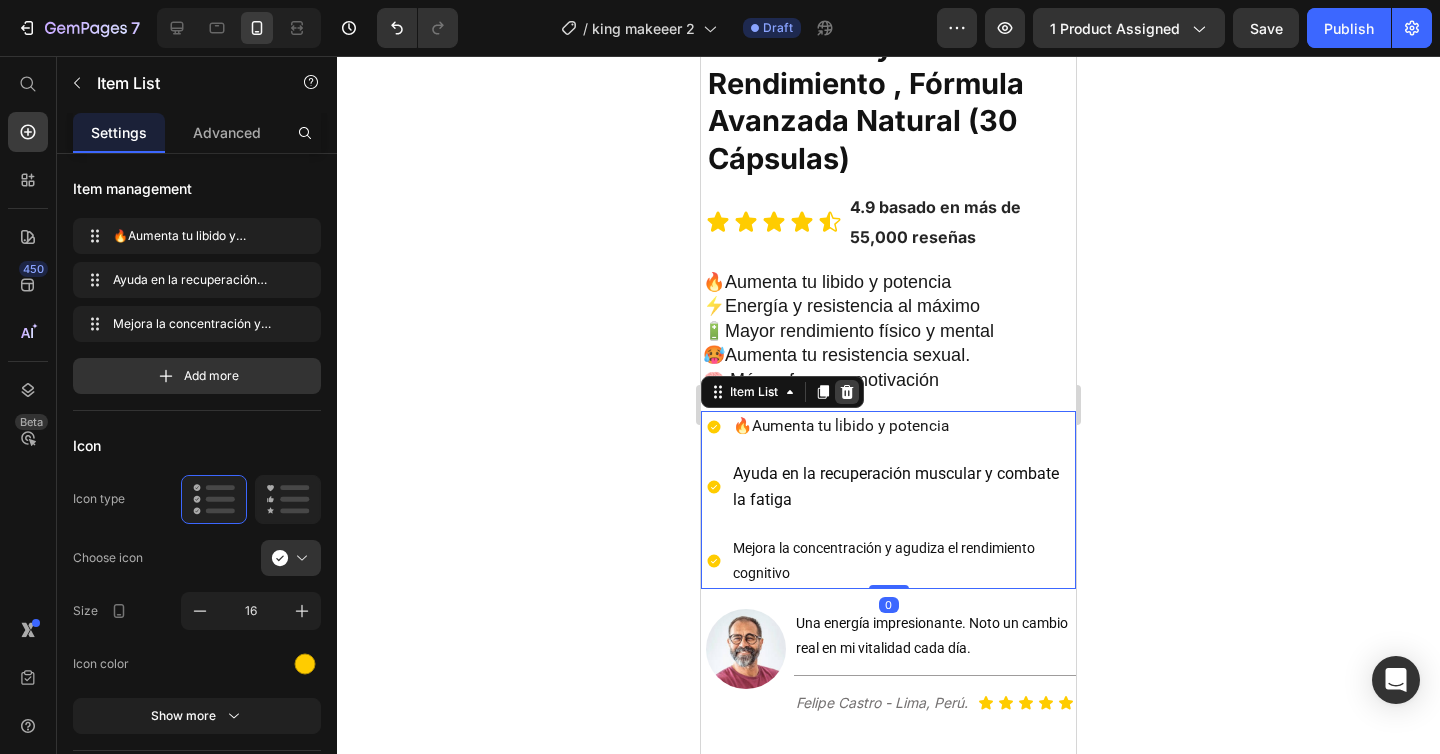click 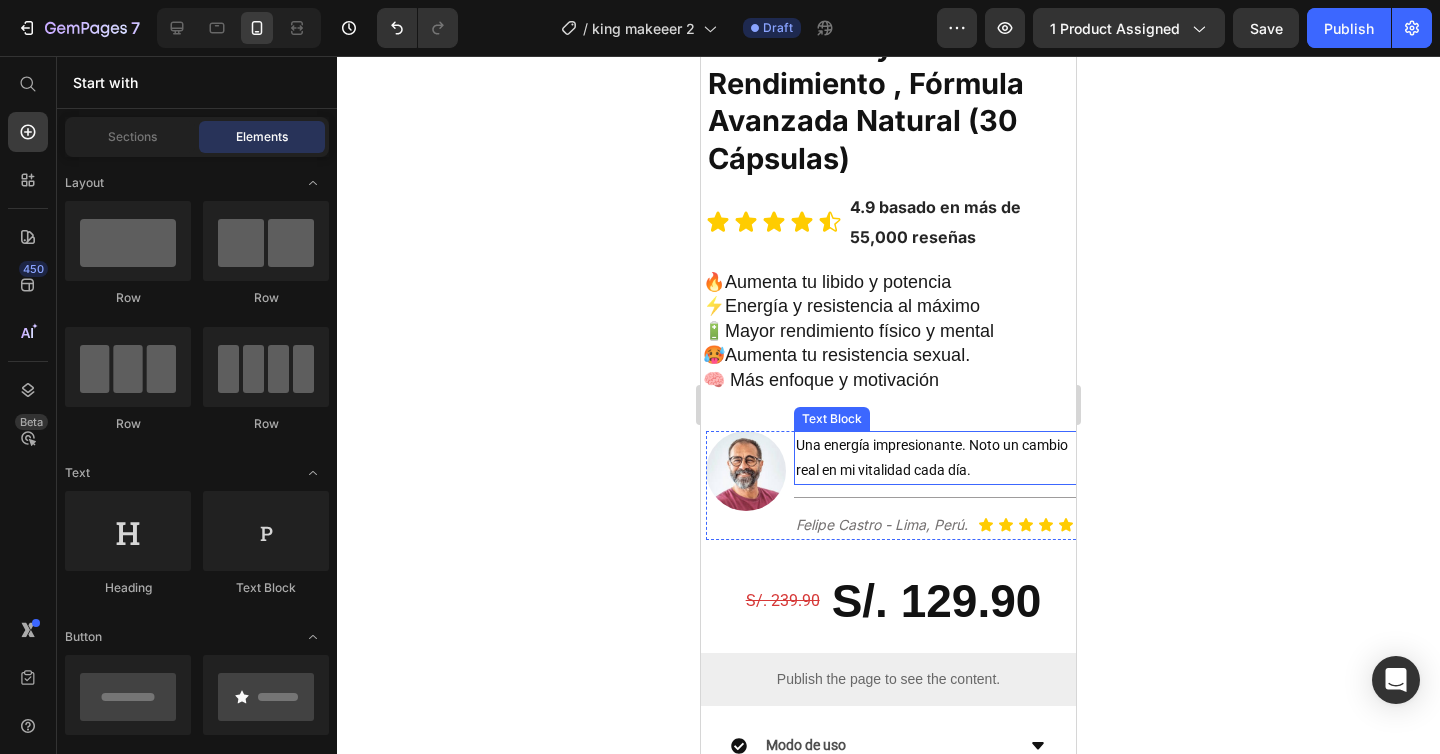 click on "Una energía impresionante. Noto un cambio real en mi vitalidad cada día." at bounding box center (937, 458) 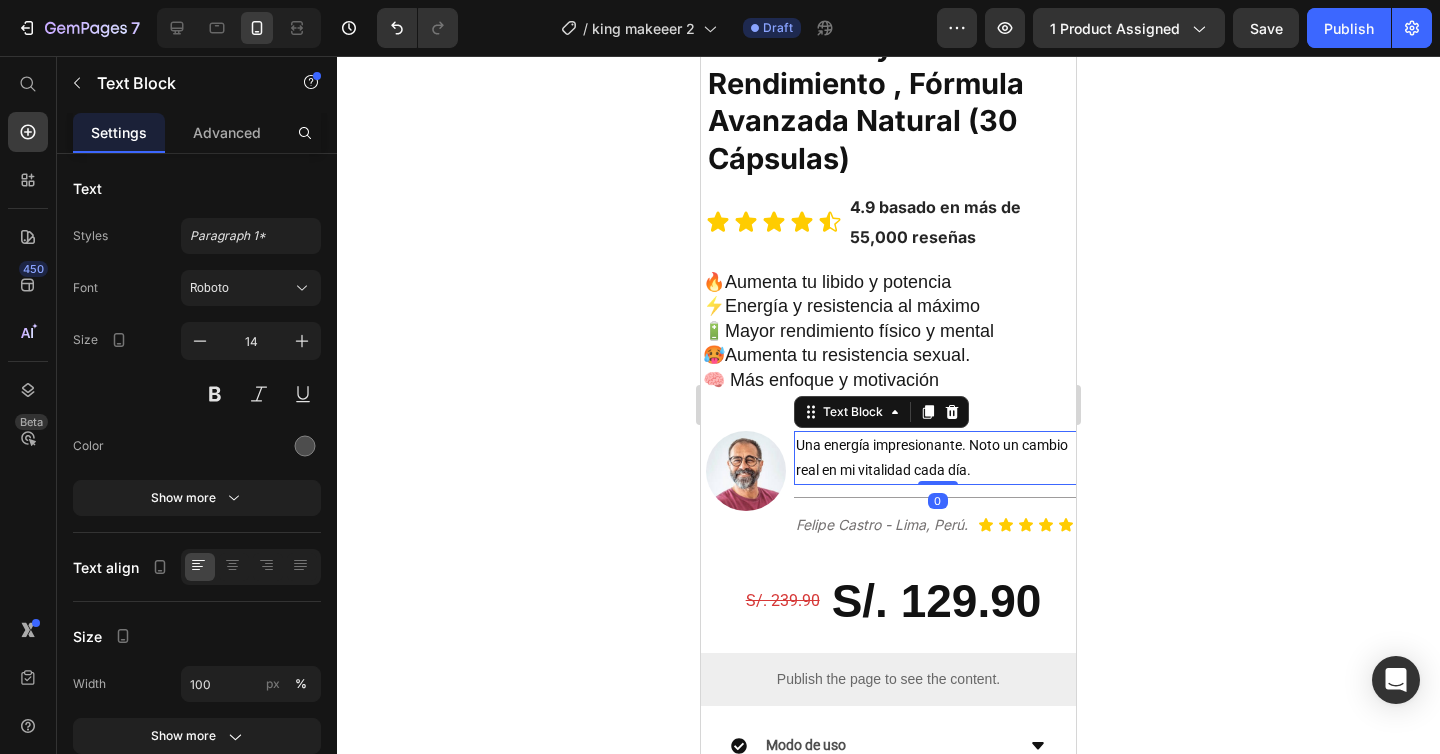 click on "Una energía impresionante. Noto un cambio real en mi vitalidad cada día." at bounding box center (937, 458) 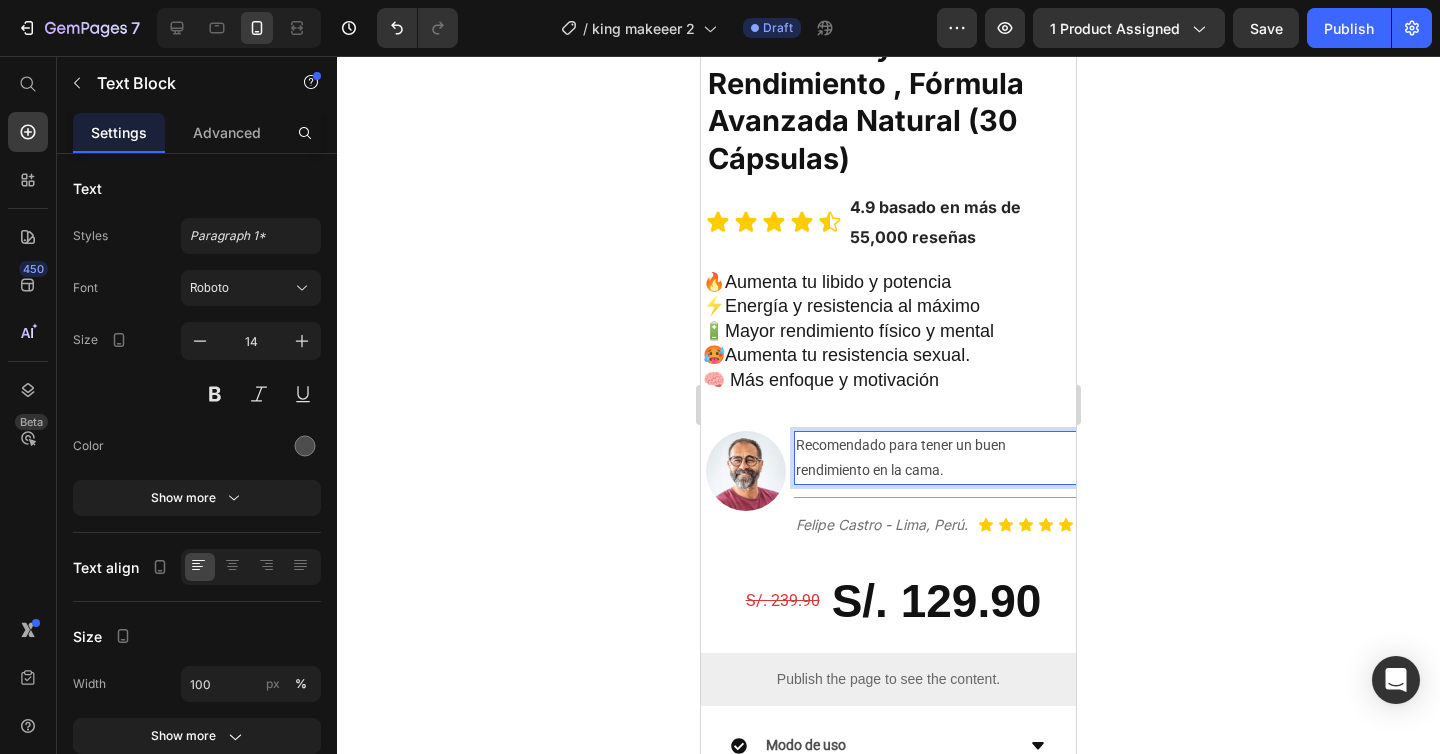 click 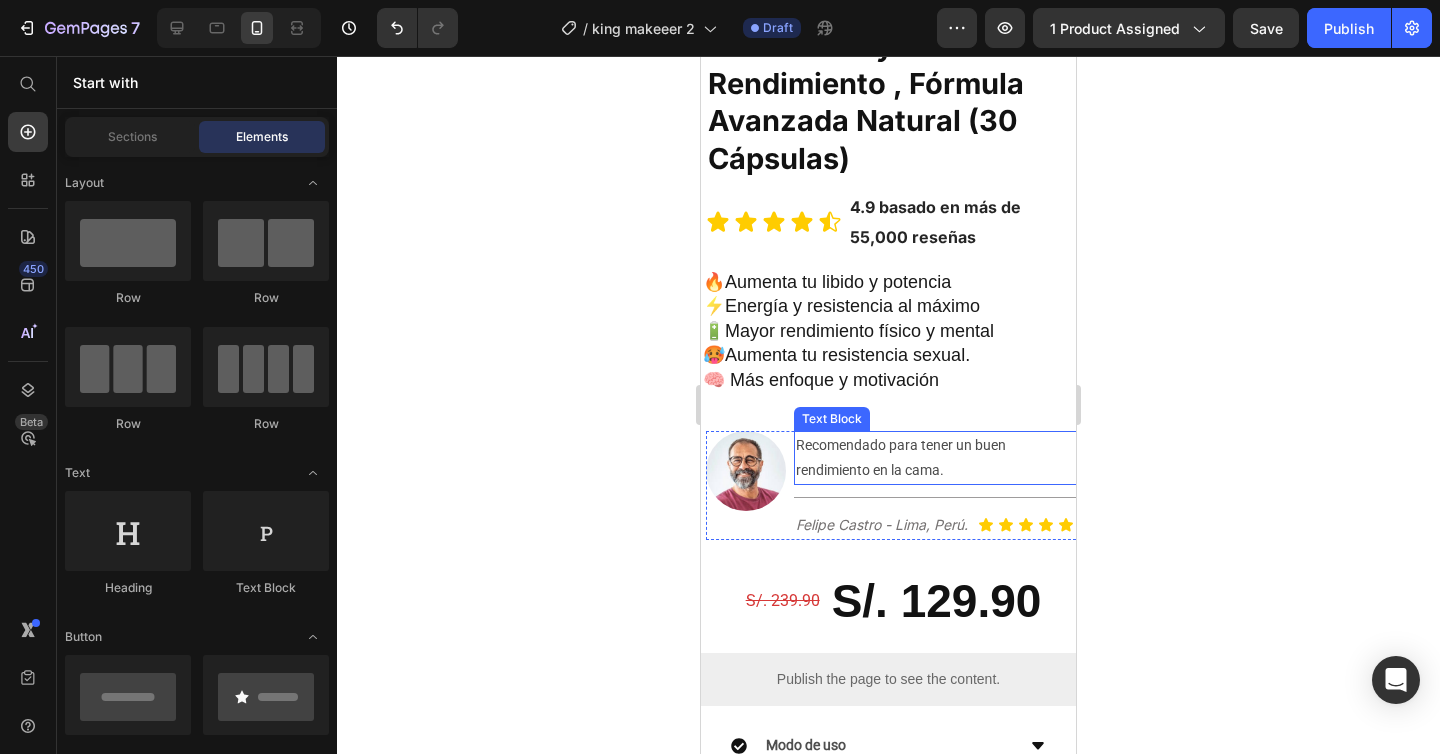 click on "Recomendado para tener un buen rendimiento en la cama." at bounding box center (937, 458) 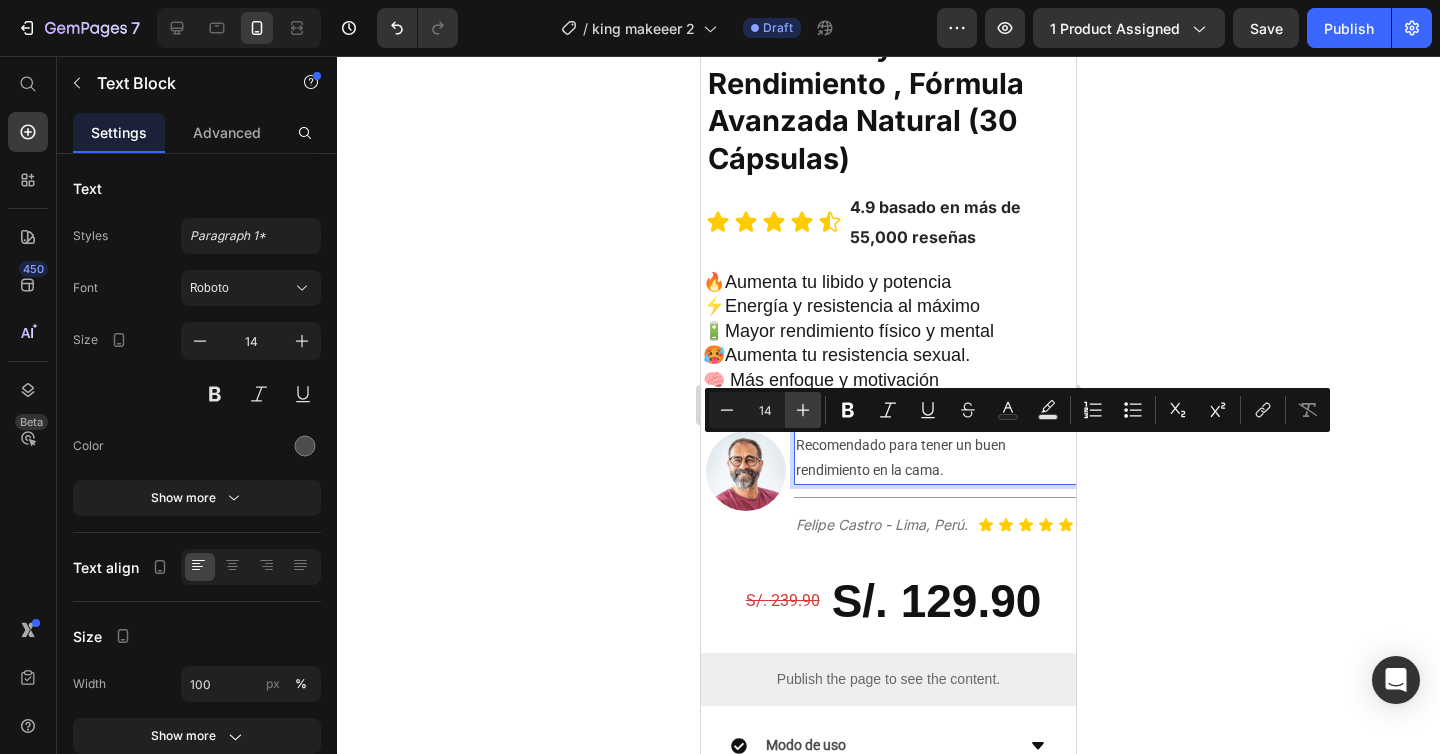 click 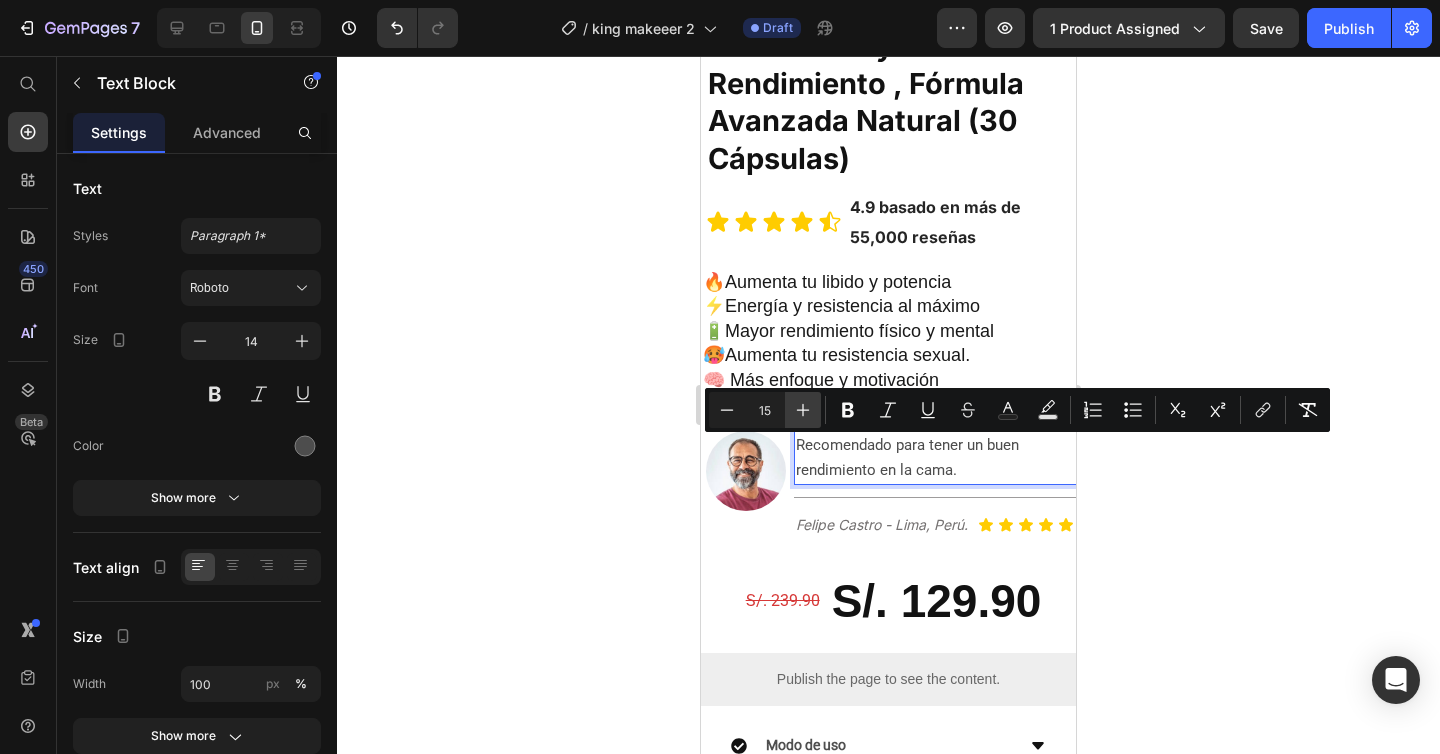 click 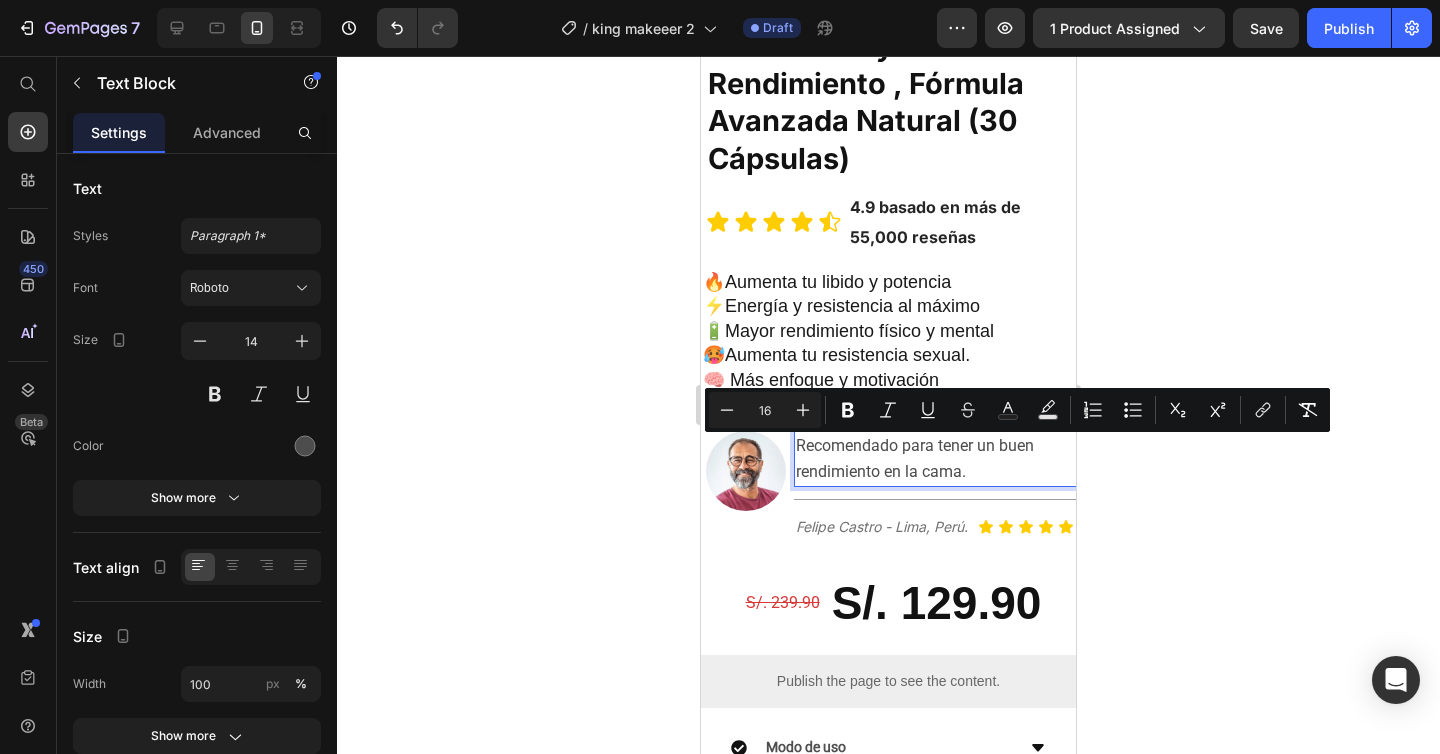 click 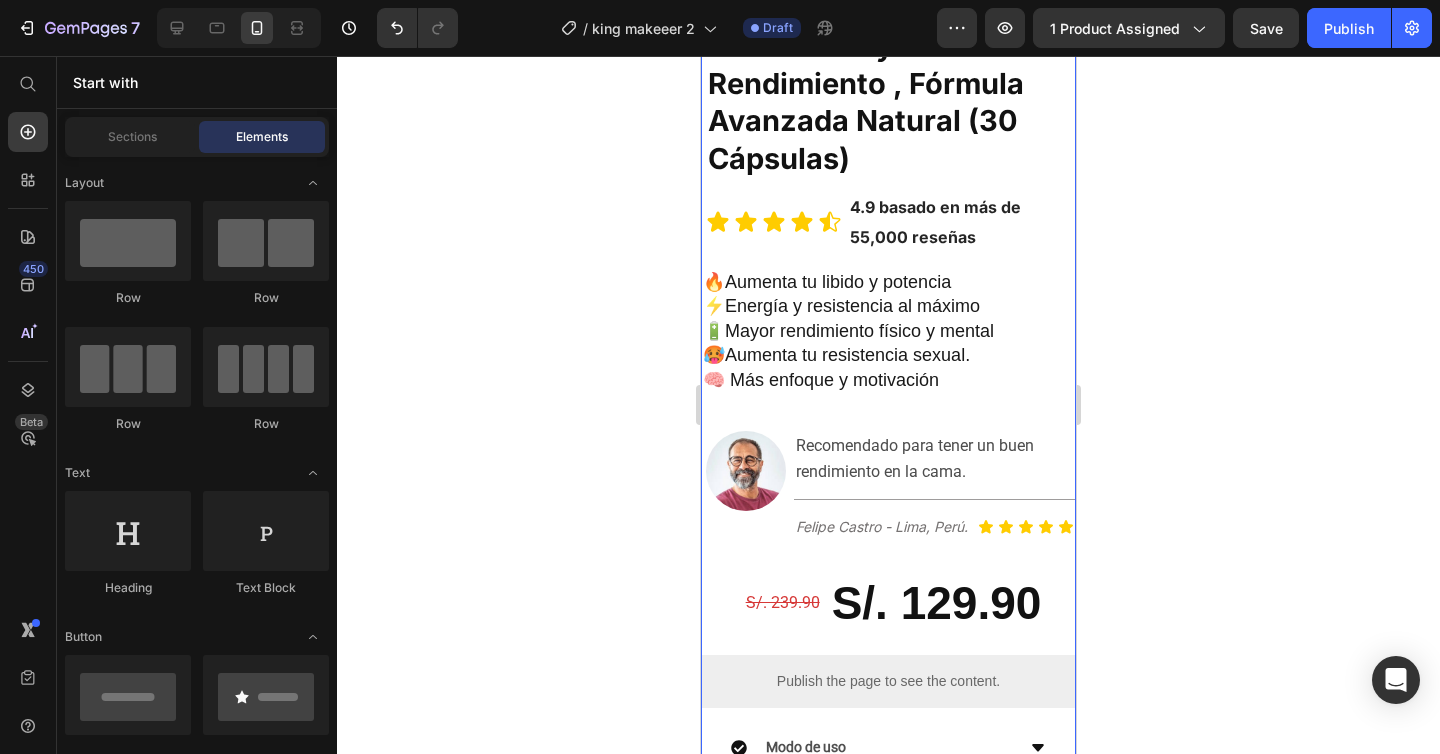 click on "KingMaker™ - Aumenta tu Potencia y Rendimiento , Fórmula Avanzada Natural (30 Cápsulas) Product Title Icon Icon Icon Icon Icon Icon List  4.9 basado en más de 55,000 reseñas Text Block Row 🔥Aumenta tu libido y potencia ⚡Energía y resistencia al máximo 🔋Mayor rendimiento físico y mental 🥵Aumenta tu resistencia sexual. 🧠 Más enfoque y motivación Text Block Row Image Recomendado para tener un buen rendimiento en la cama. Text Block                Title Line Felipe Castro - Lima, Perú. Text Block Icon Icon Icon Icon Icon Icon List Row Row S/. 239.90 Product Price S/. 129.90 Product Price Row
Publish the page to see the content.
Custom Code Row
Modo de uso
Nuestra garantía
Detalle de envío Accordion Row Image Image Image Image Image Image Image Image Image Image Marquee Row Image Row Row Recupera tu energía de forma natural Heading Row la energía" at bounding box center (888, 1345) 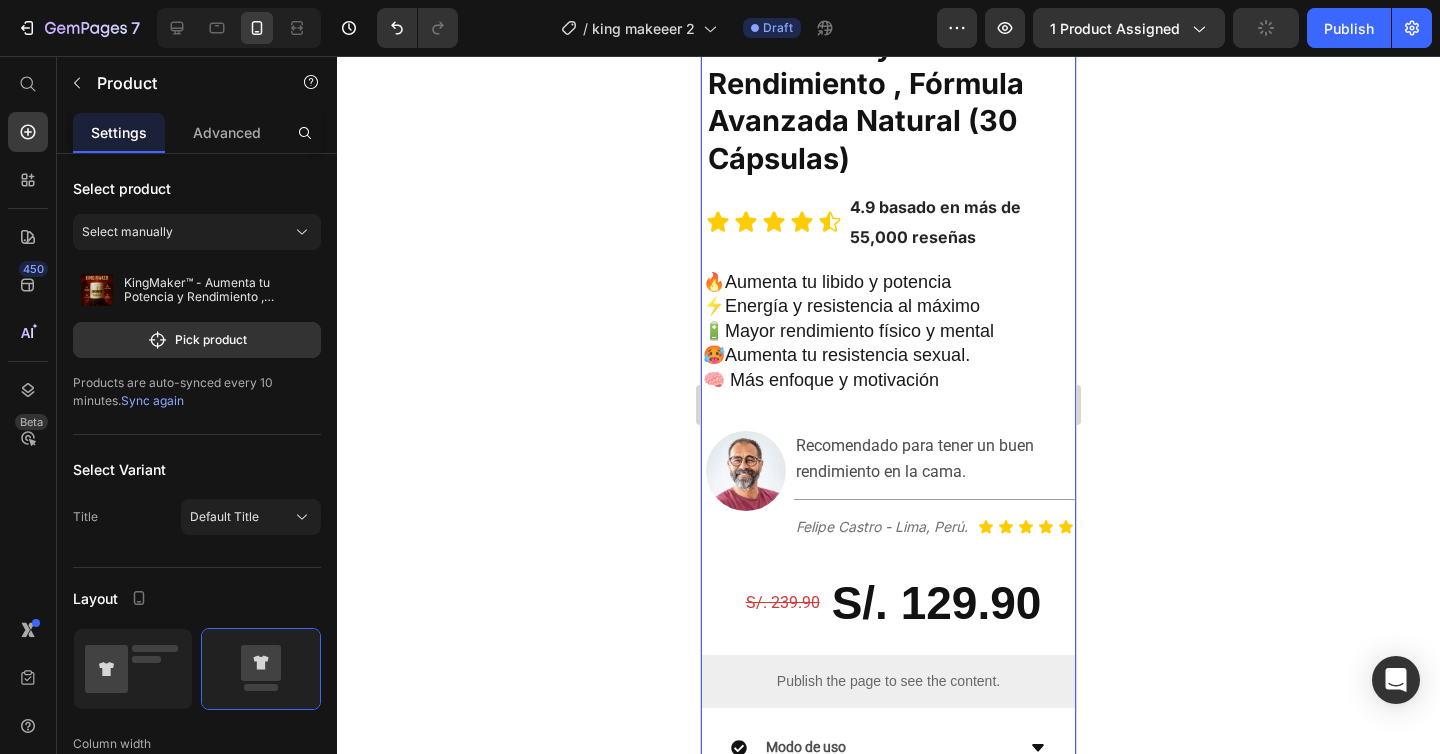 click on "KingMaker™ - Aumenta tu Potencia y Rendimiento , Fórmula Avanzada Natural (30 Cápsulas) Product Title Icon Icon Icon Icon Icon Icon List  4.9 basado en más de 55,000 reseñas Text Block Row 🔥Aumenta tu libido y potencia ⚡Energía y resistencia al máximo 🔋Mayor rendimiento físico y mental 🥵Aumenta tu resistencia sexual. 🧠 Más enfoque y motivación Text Block Row Image Recomendado para tener un buen rendimiento en la cama. Text Block                Title Line Felipe Castro - Lima, Perú. Text Block Icon Icon Icon Icon Icon Icon List Row Row S/. 239.90 Product Price S/. 129.90 Product Price Row
Publish the page to see the content.
Custom Code Row
Modo de uso
Nuestra garantía
Detalle de envío Accordion Row Image Image Image Image Image Image Image Image Image Image Marquee Row Image Row Row Recupera tu energía de forma natural Heading Row la energía" at bounding box center [888, 1345] 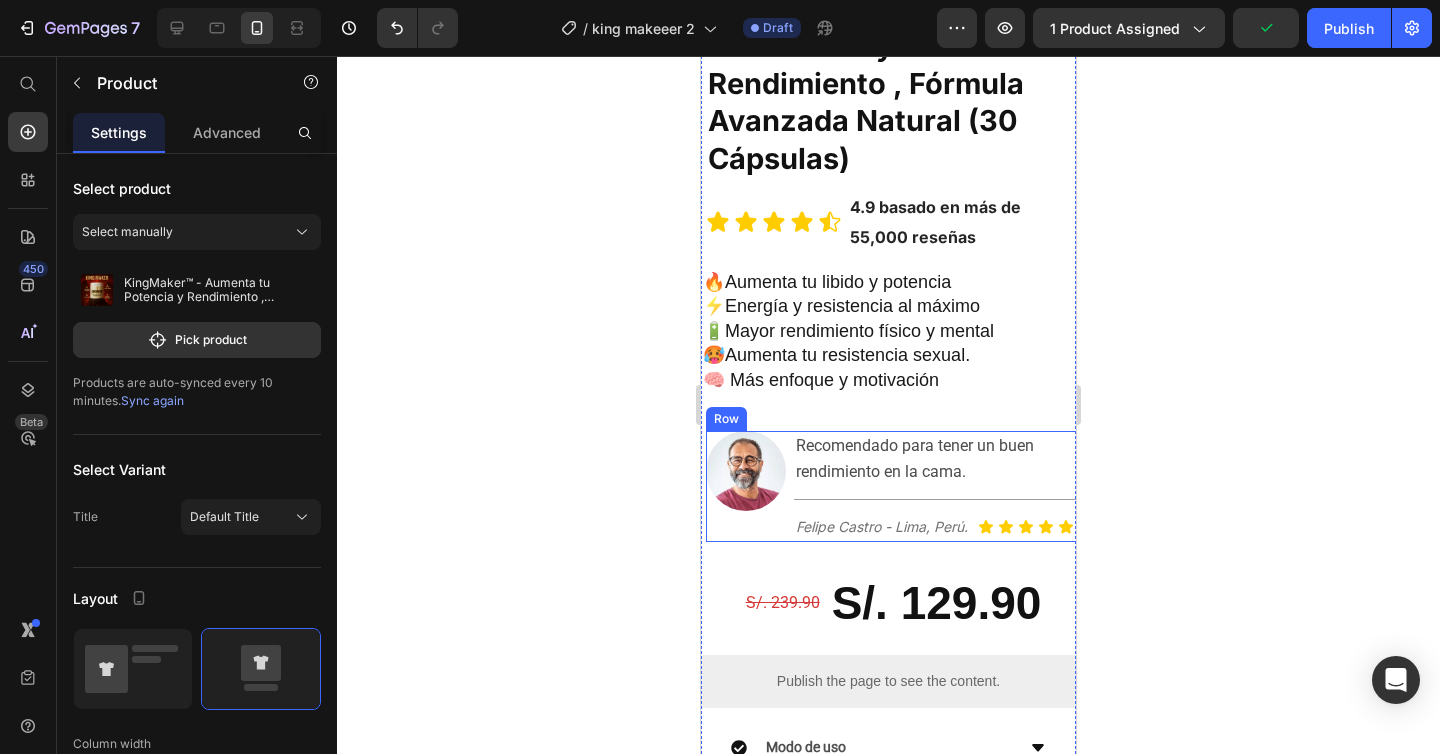 click on "Image" at bounding box center [746, 486] 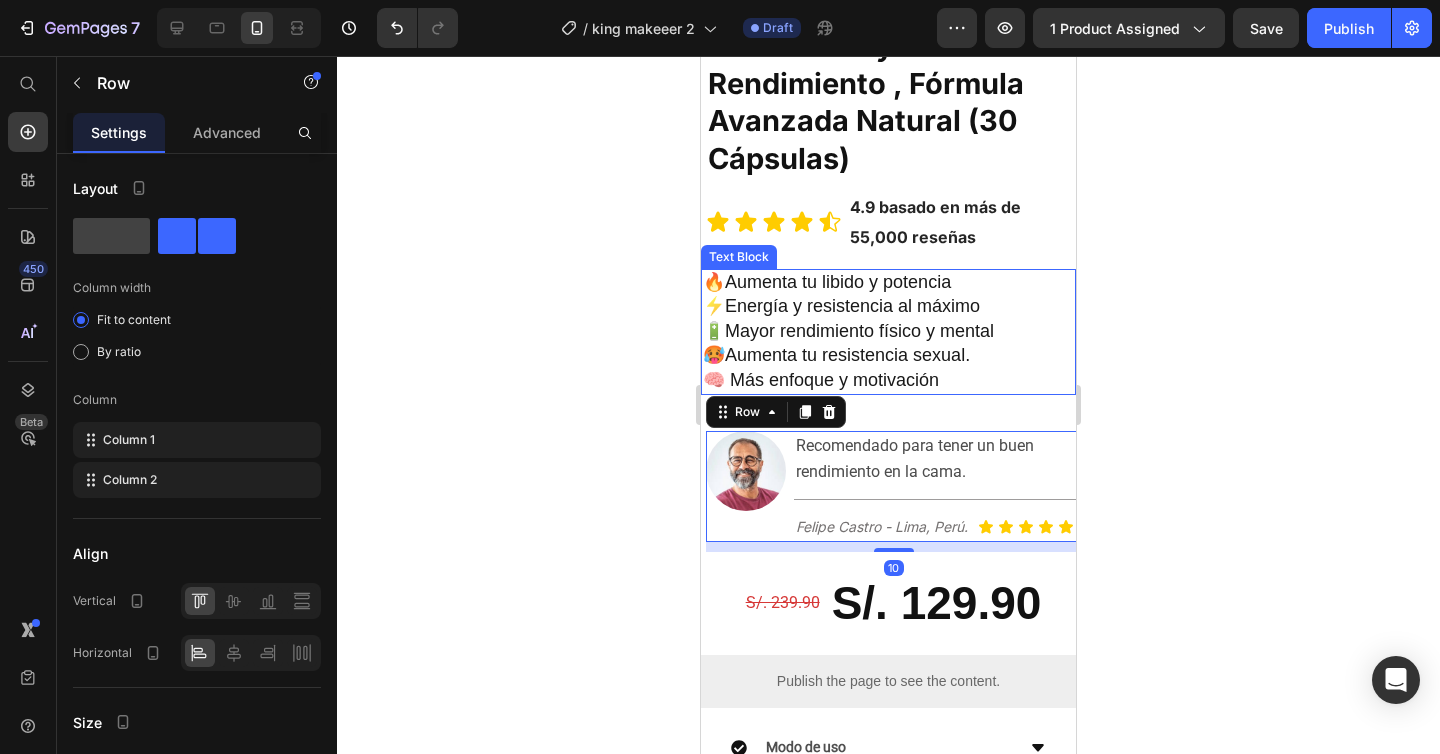 click on "🥵Aumenta tu resistencia sexual." at bounding box center [836, 355] 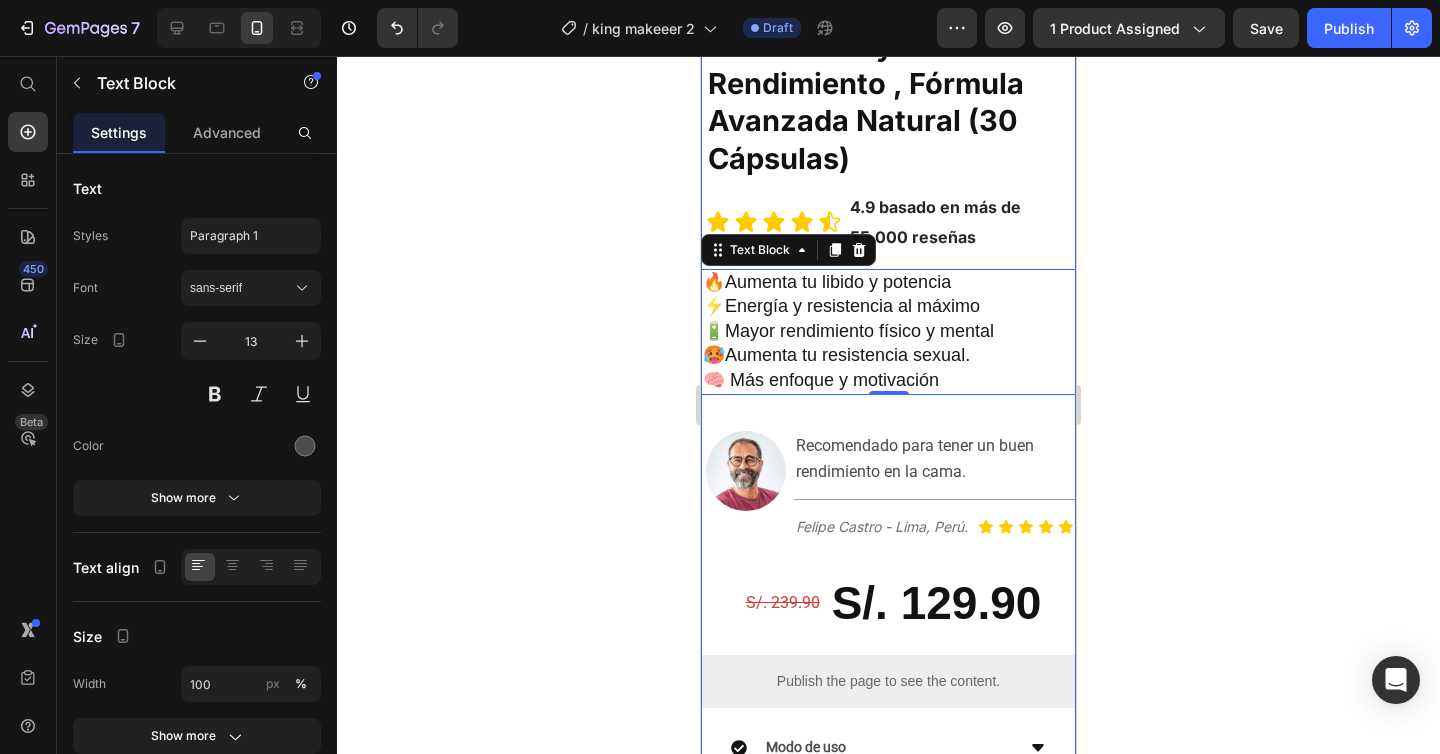click on "KingMaker™ - Aumenta tu Potencia y Rendimiento , Fórmula Avanzada Natural (30 Cápsulas) Product Title Icon Icon Icon Icon Icon Icon List  4.9 basado en más de 55,000 reseñas Text Block Row 🔥Aumenta tu libido y potencia ⚡Energía y resistencia al máximo 🔋Mayor rendimiento físico y mental 🥵Aumenta tu resistencia sexual. 🧠 Más enfoque y motivación Text Block   0 Row Image Recomendado para tener un buen rendimiento en la cama. Text Block                Title Line Felipe Castro - Lima, Perú. Text Block Icon Icon Icon Icon Icon Icon List Row Row S/. 239.90 Product Price S/. 129.90 Product Price Row
Publish the page to see the content.
Custom Code Row
Modo de uso
Nuestra garantía
Detalle de envío Accordion Row Image Image Image Image Image Image Image Image Image Image Marquee Row Image Row Row Recupera tu energía de forma natural Heading Row Row Image" at bounding box center (888, 1345) 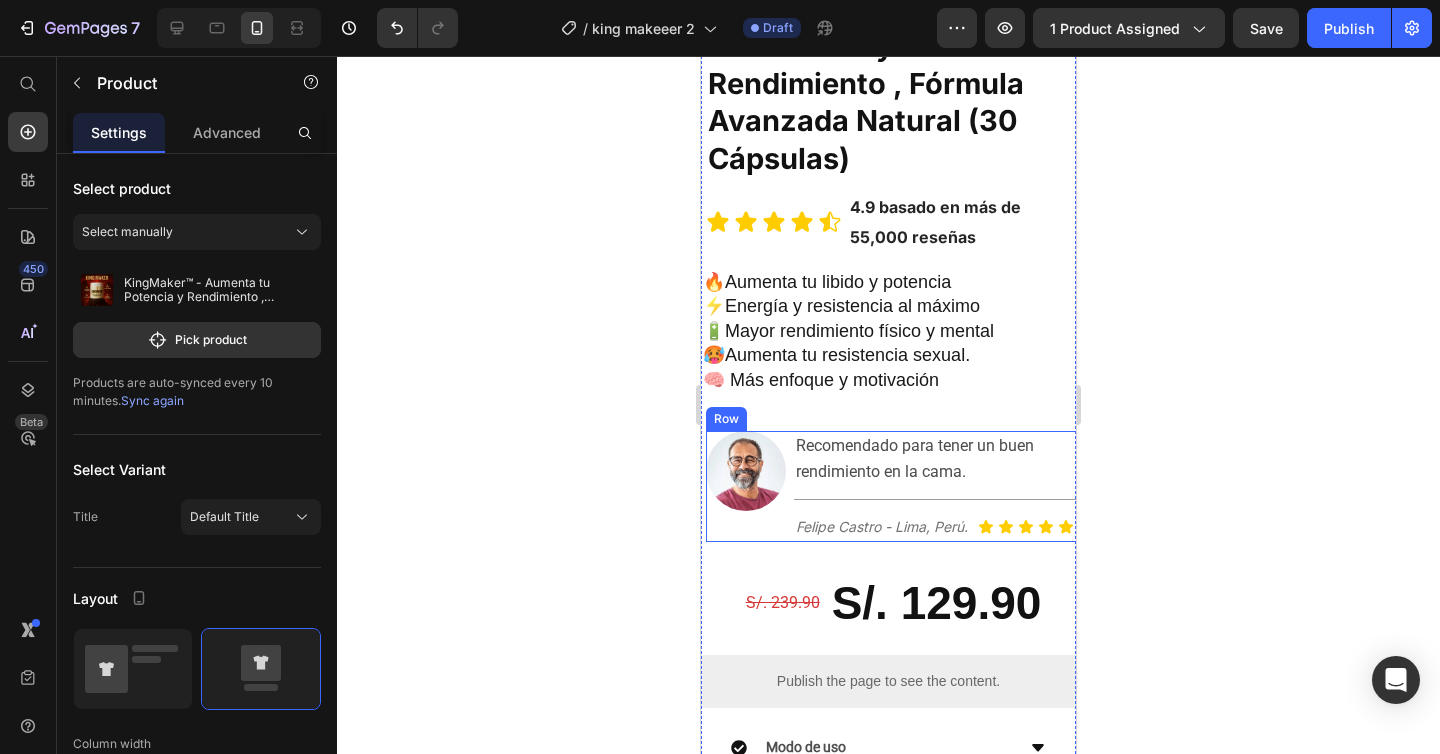 click on "Image Recomendado para tener un buen rendimiento en la cama. Text Block                Title Line Felipe Castro - Lima, Perú. Text Block Icon Icon Icon Icon Icon Icon List Row Row" at bounding box center (893, 486) 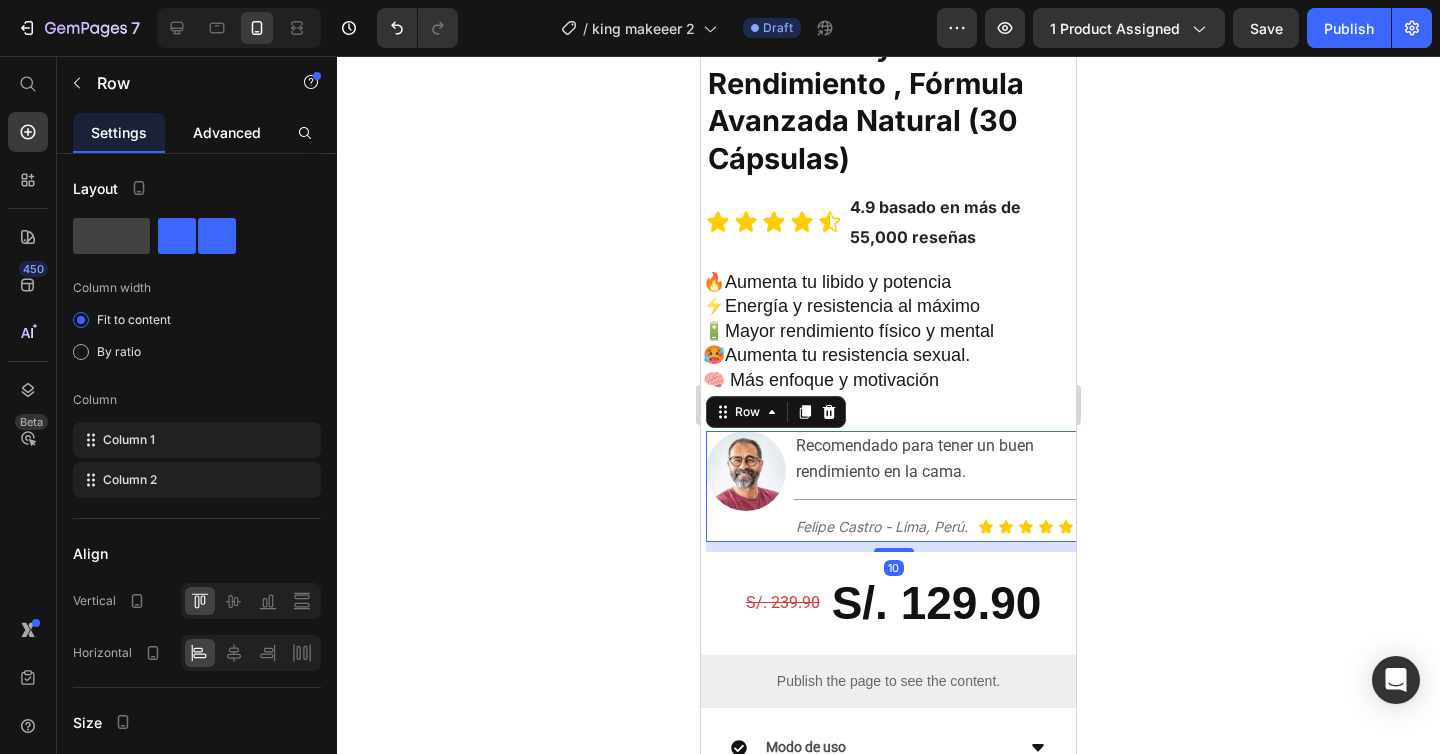 click on "Advanced" 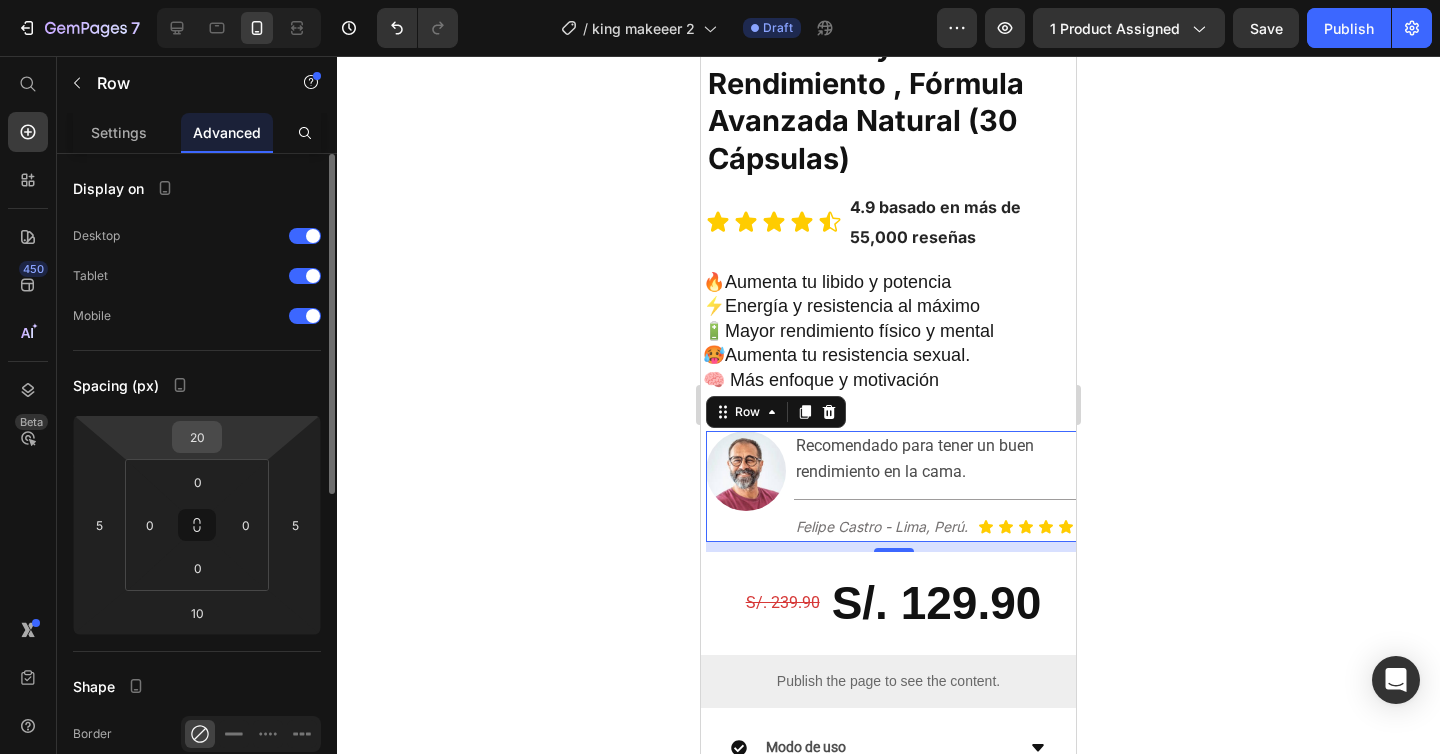 click on "20" at bounding box center [197, 437] 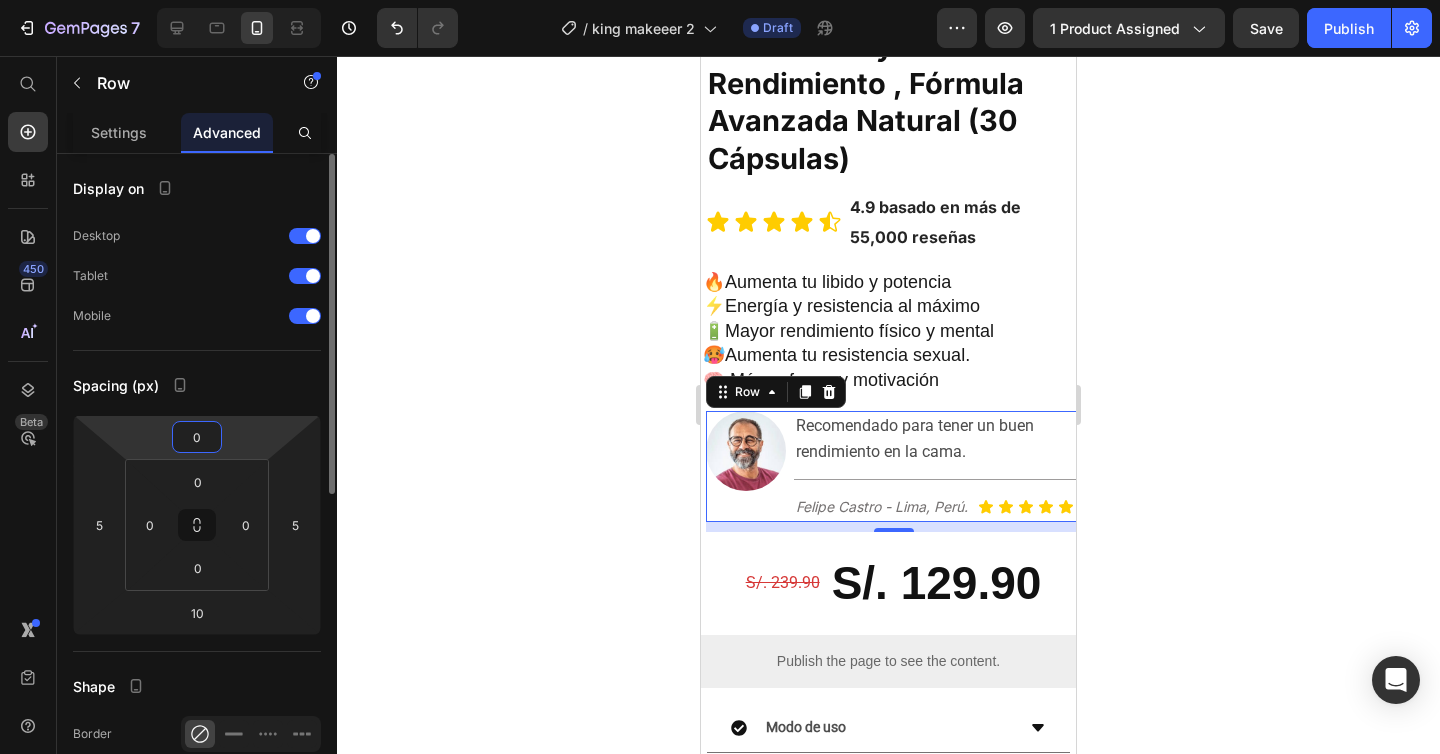 type on "0" 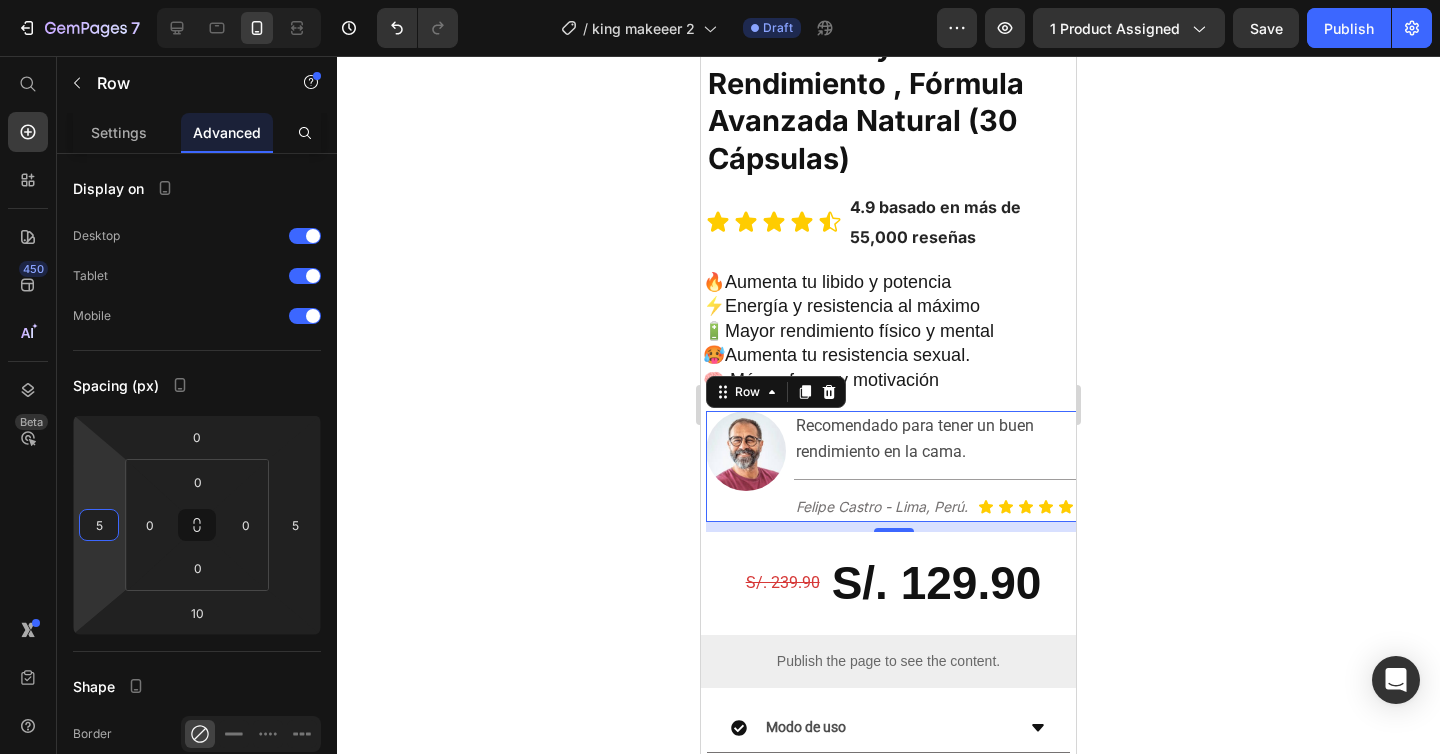 click 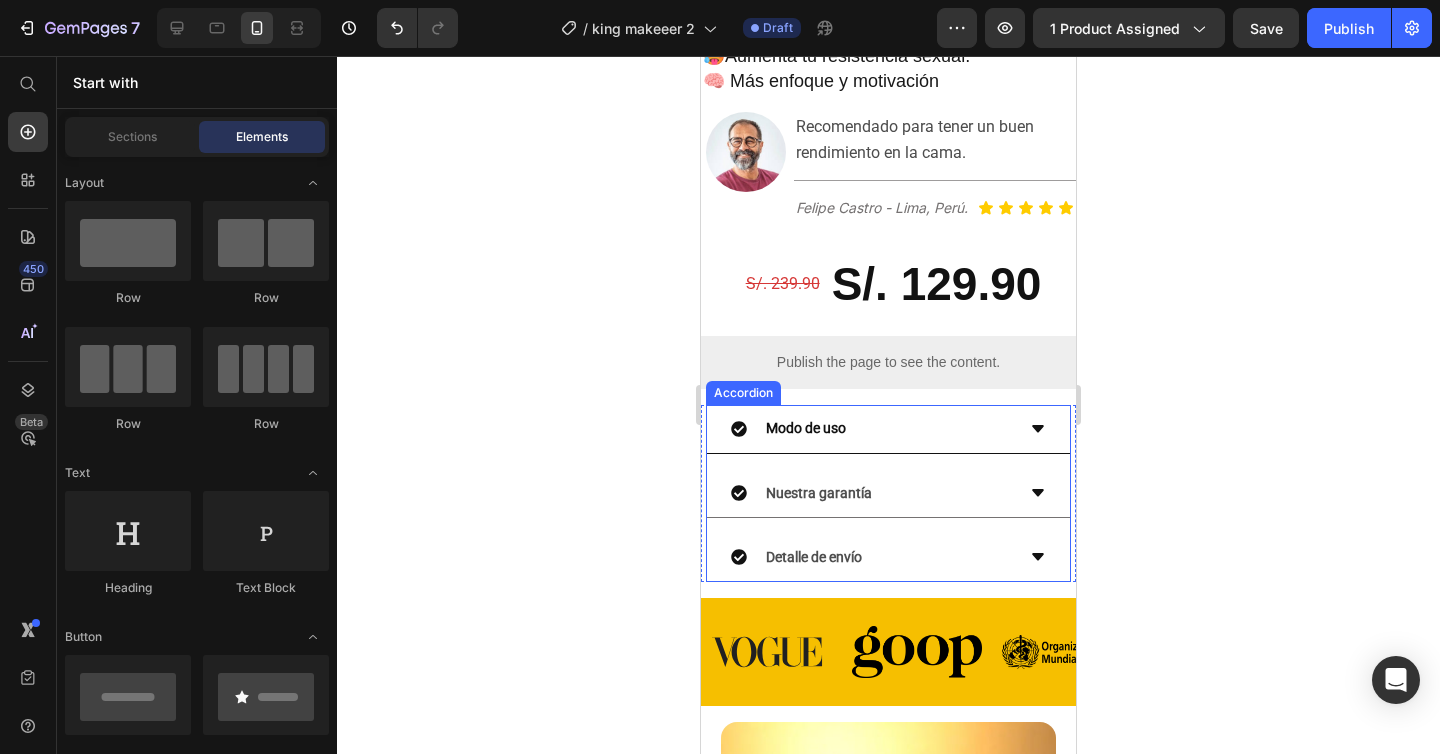 scroll, scrollTop: 909, scrollLeft: 0, axis: vertical 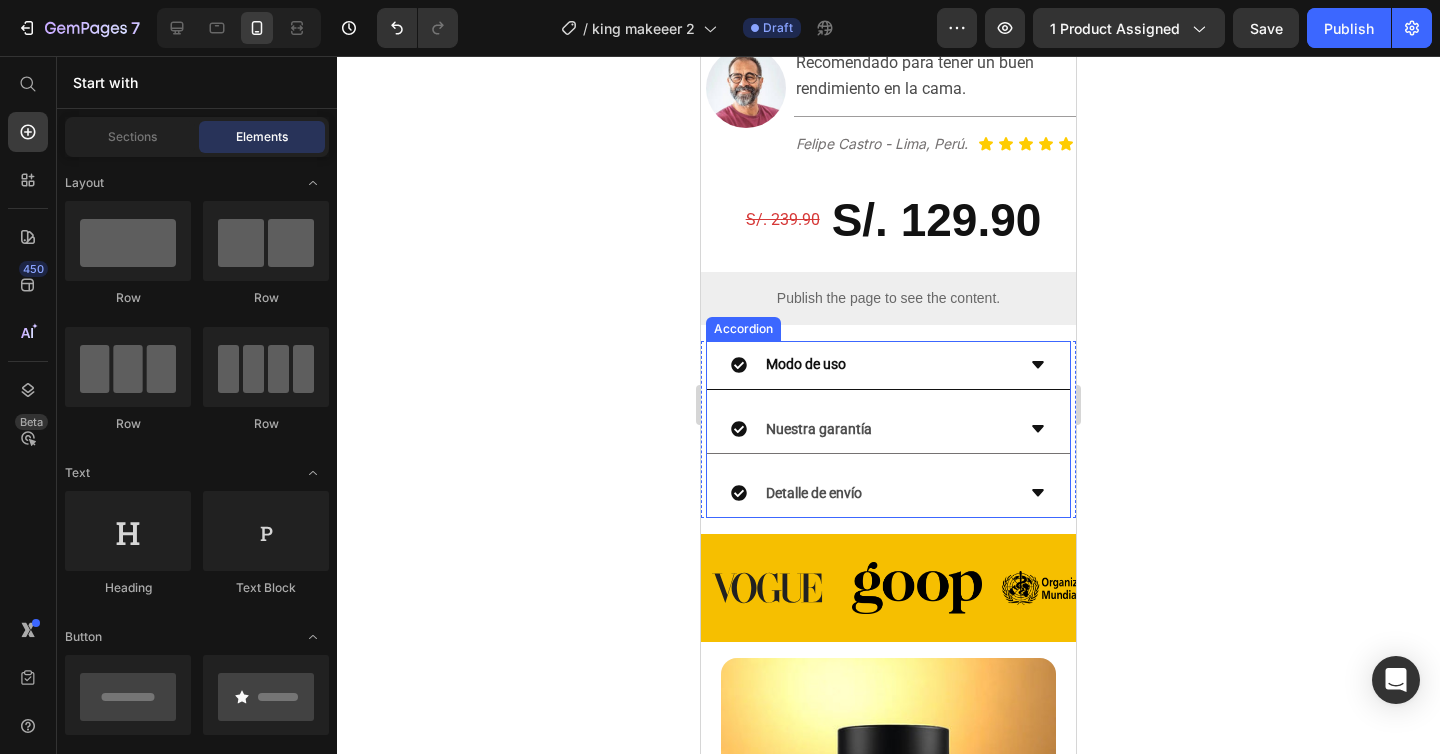 click on "Modo de uso" at bounding box center [888, 365] 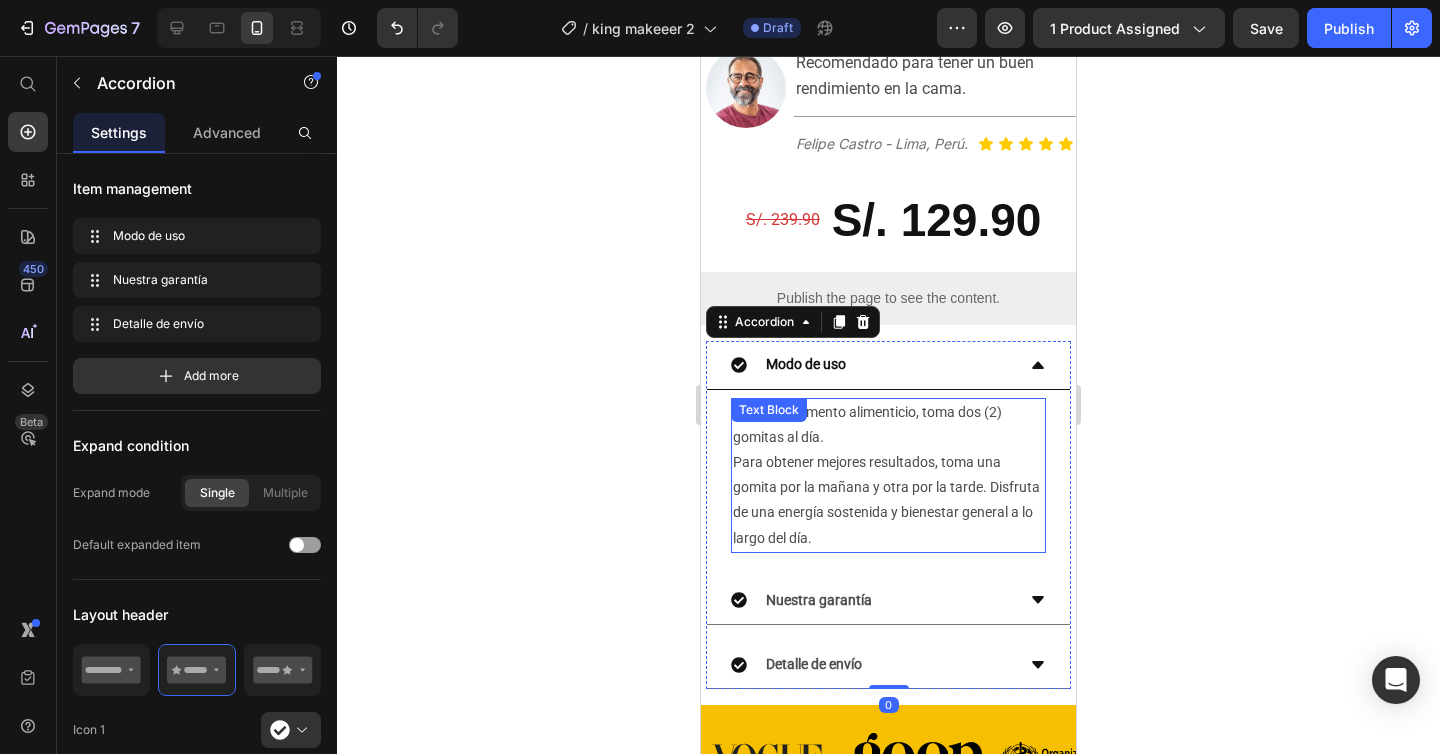 click on "Para obtener mejores resultados, toma una gomita por la mañana y otra por la tarde. Disfruta de una energía sostenida y bienestar general a lo largo del día." at bounding box center [888, 500] 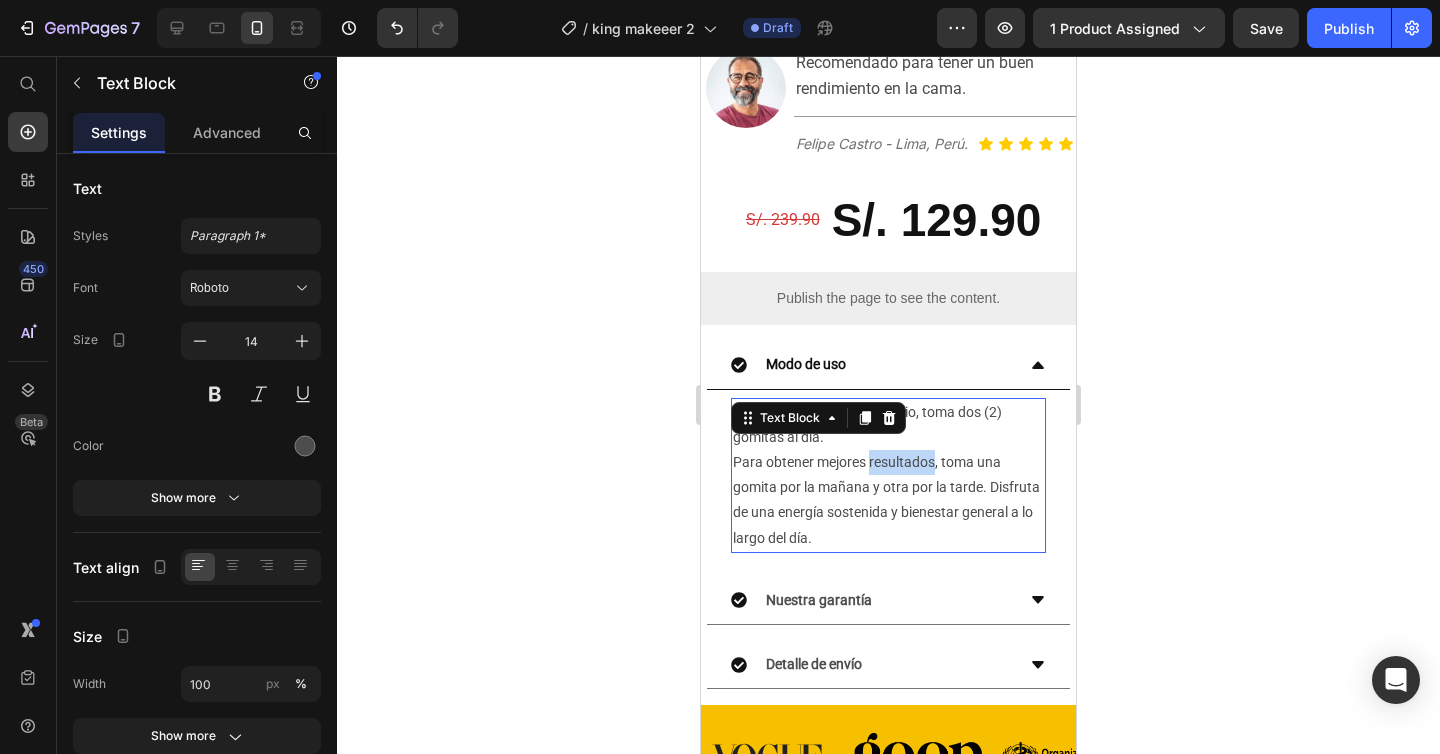 click on "Para obtener mejores resultados, toma una gomita por la mañana y otra por la tarde. Disfruta de una energía sostenida y bienestar general a lo largo del día." at bounding box center (888, 500) 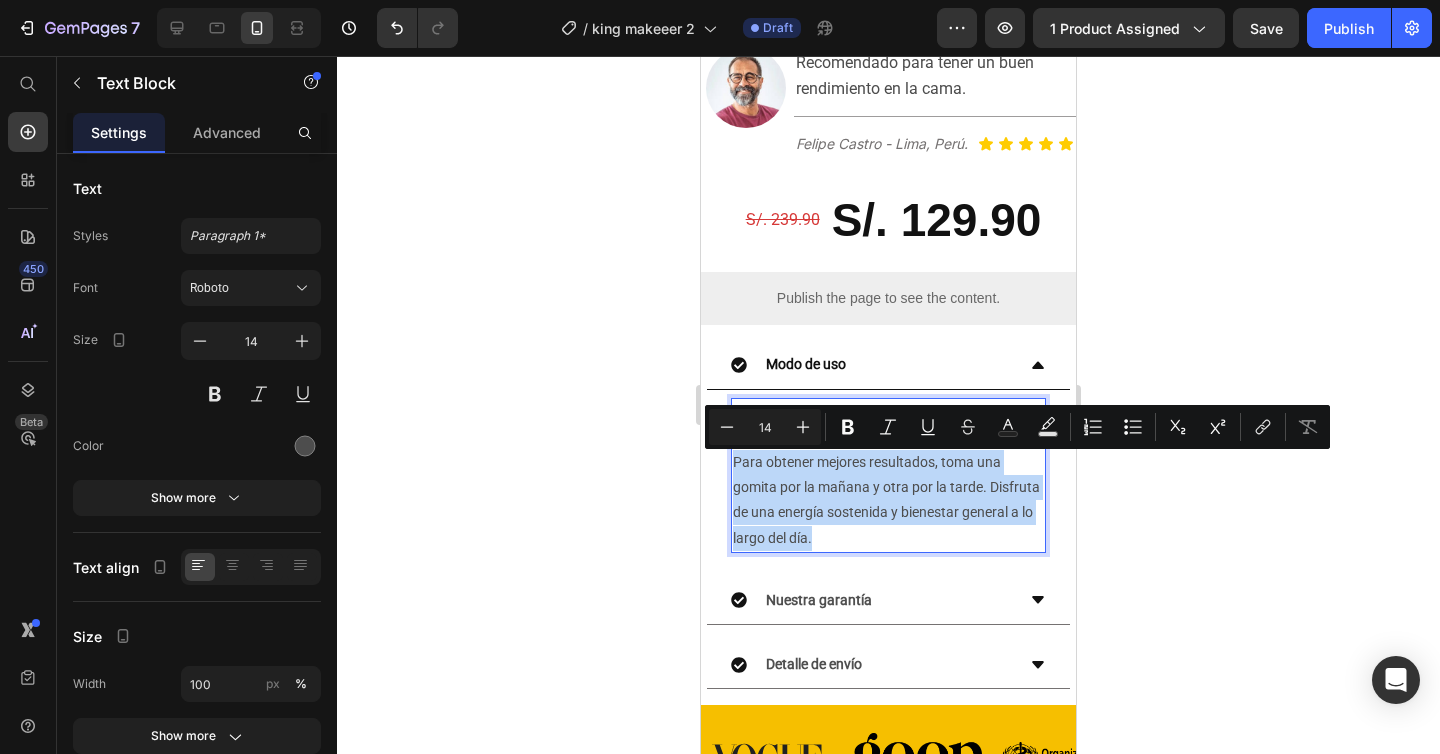 click on "Para obtener mejores resultados, toma una gomita por la mañana y otra por la tarde. Disfruta de una energía sostenida y bienestar general a lo largo del día." at bounding box center (888, 500) 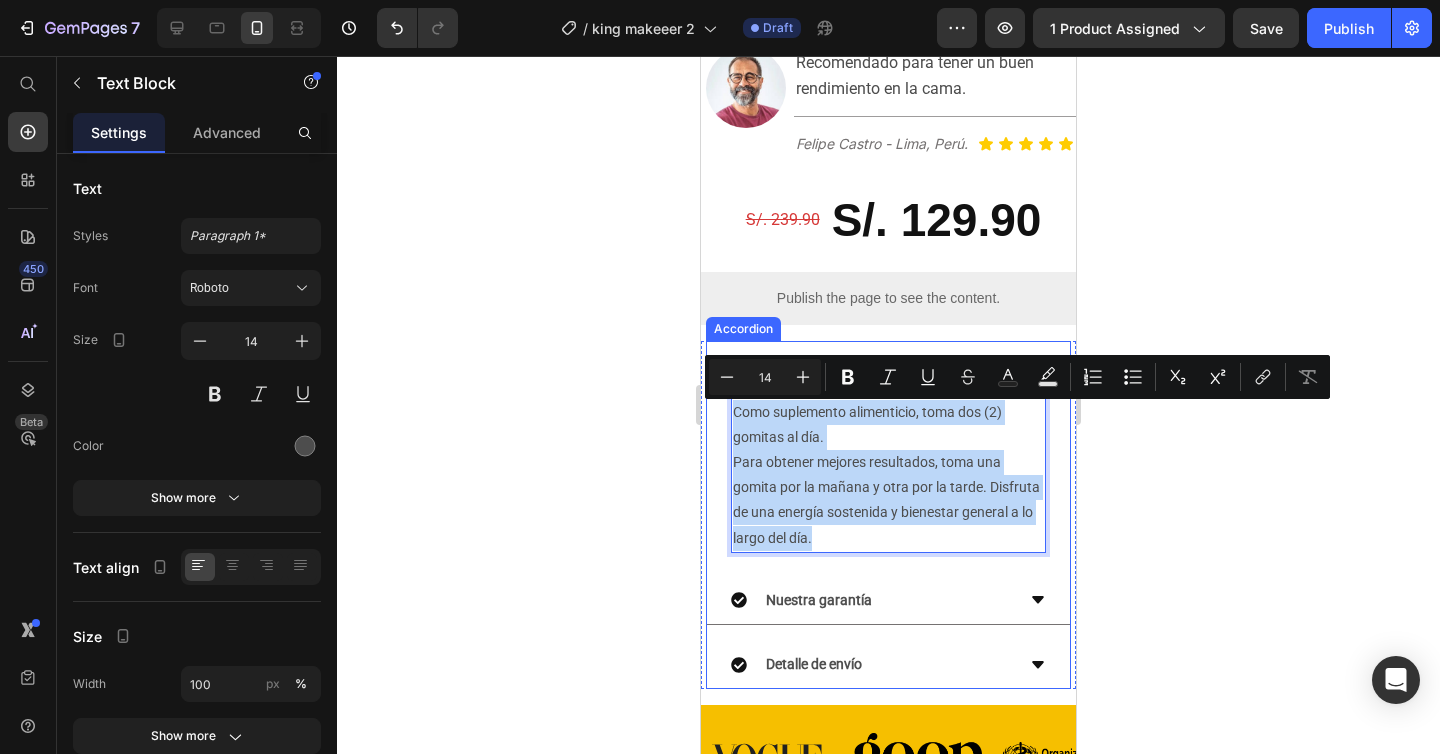 drag, startPoint x: 835, startPoint y: 538, endPoint x: 725, endPoint y: 419, distance: 162.05246 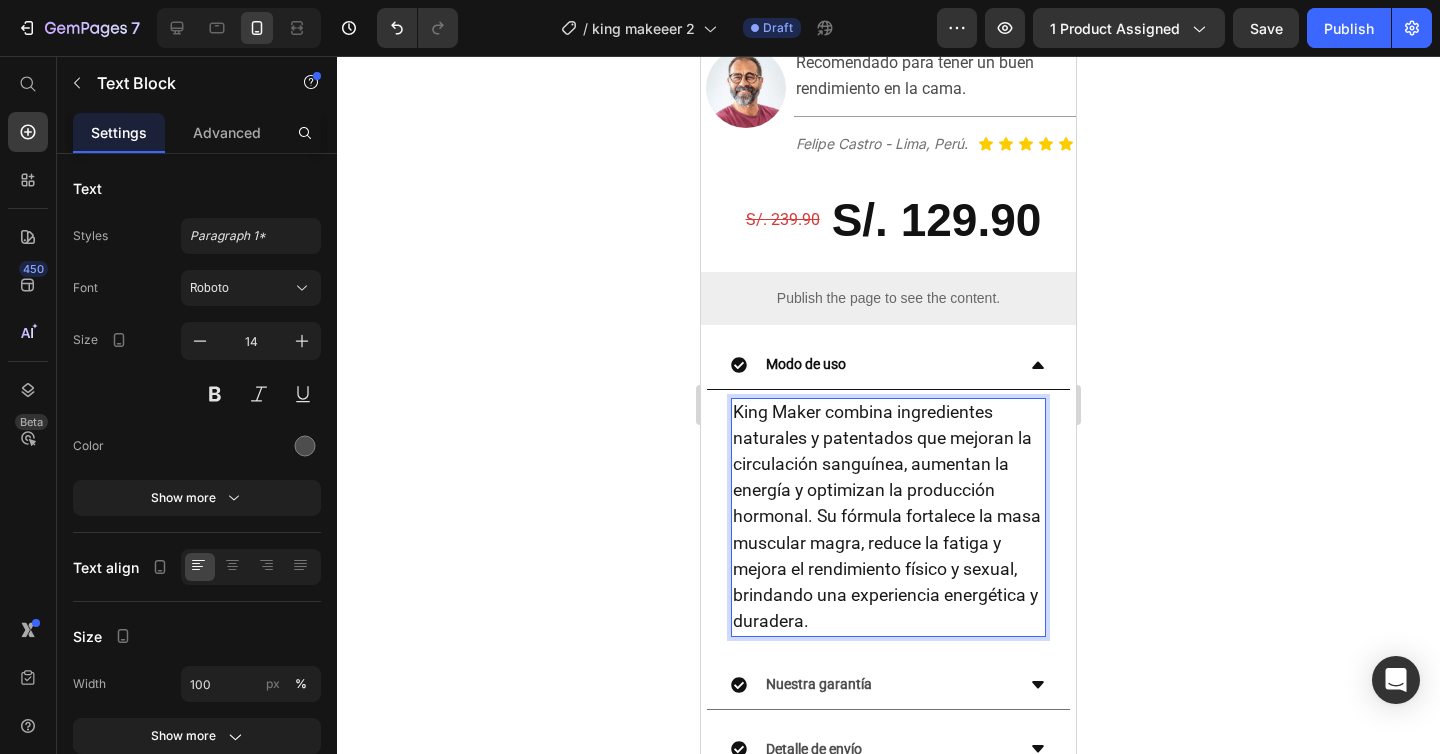 click 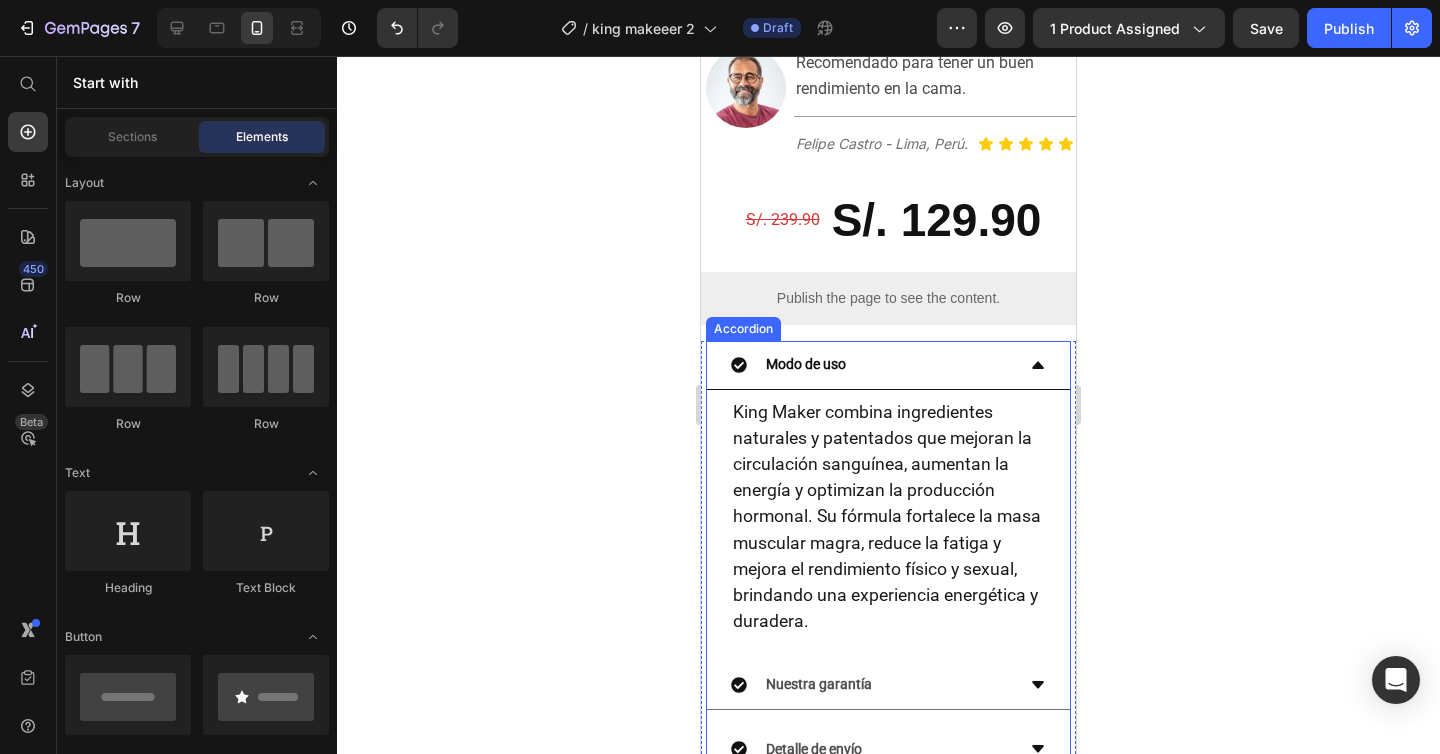 click on "Modo de uso" at bounding box center (806, 364) 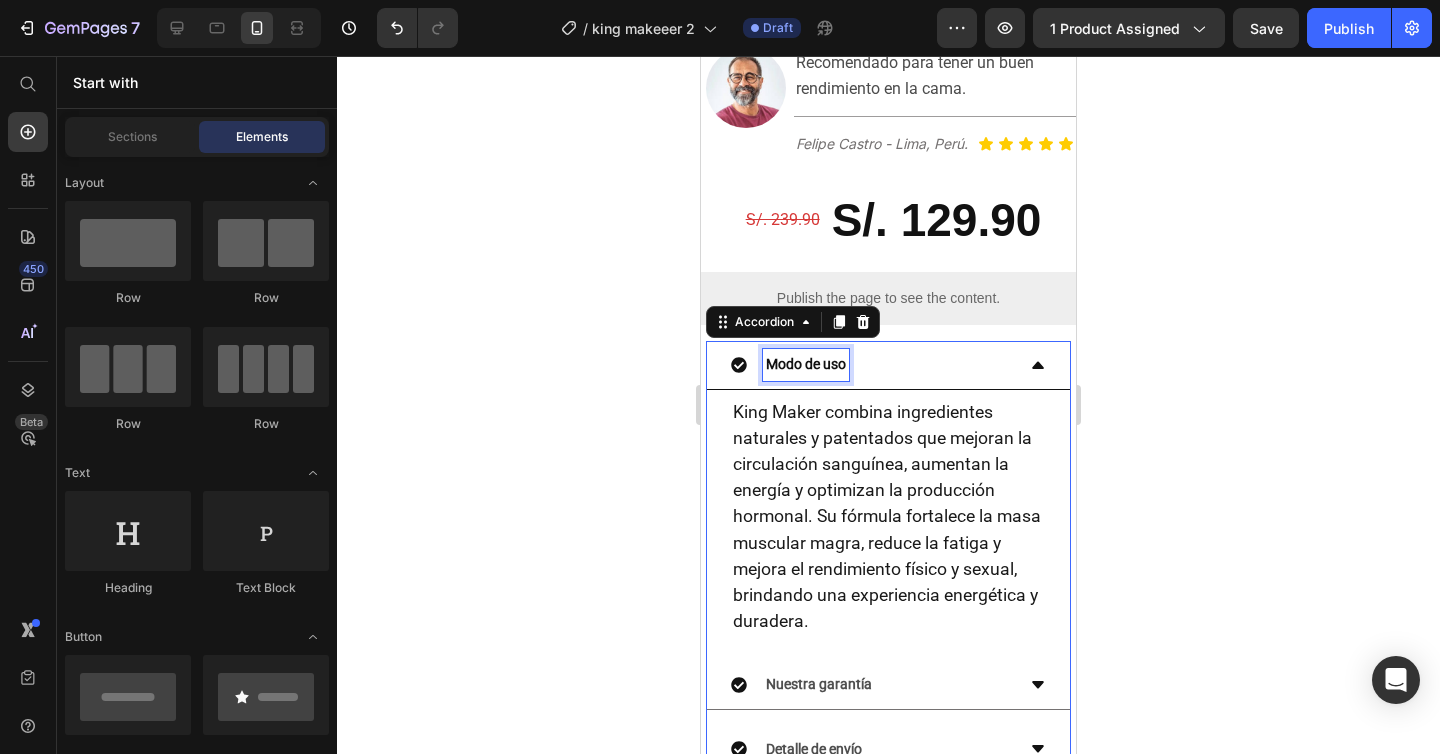 click on "Modo de uso" at bounding box center (806, 364) 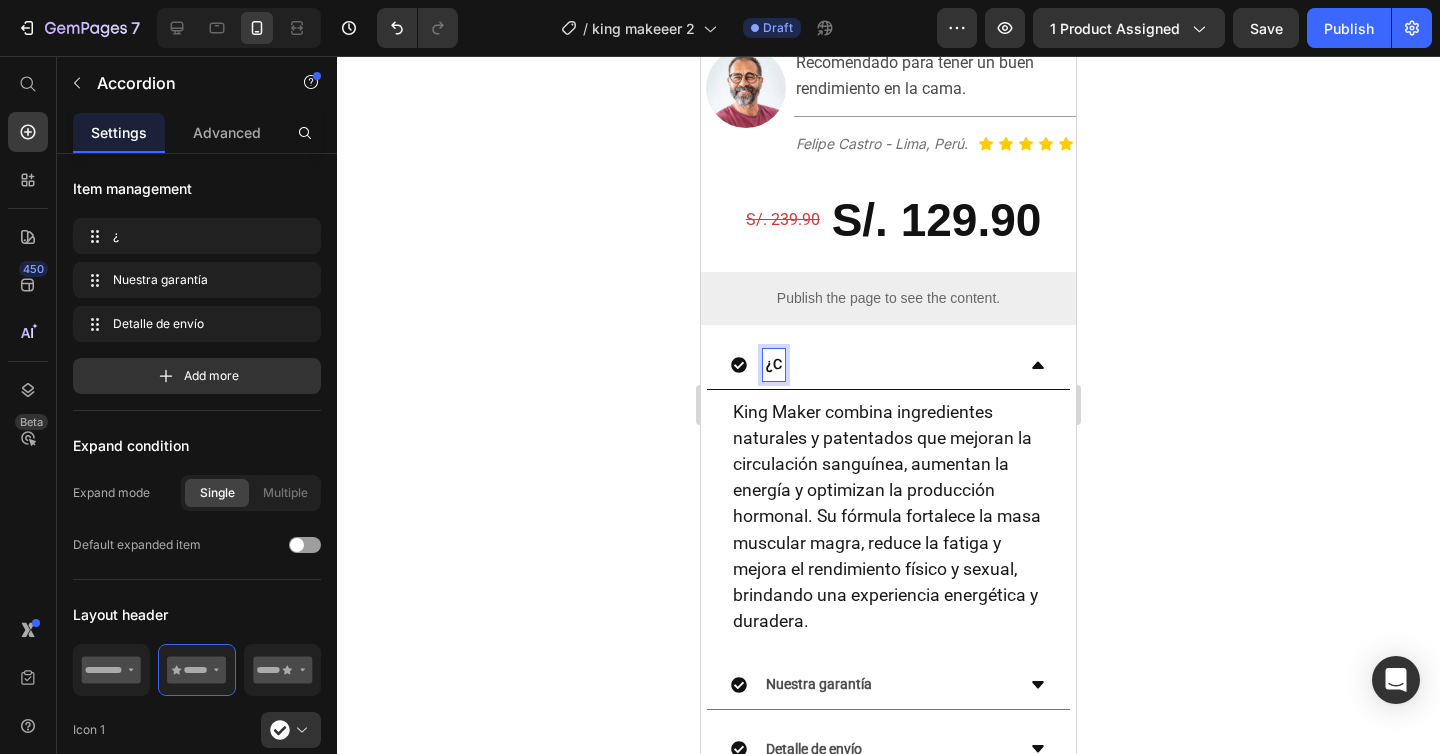 type 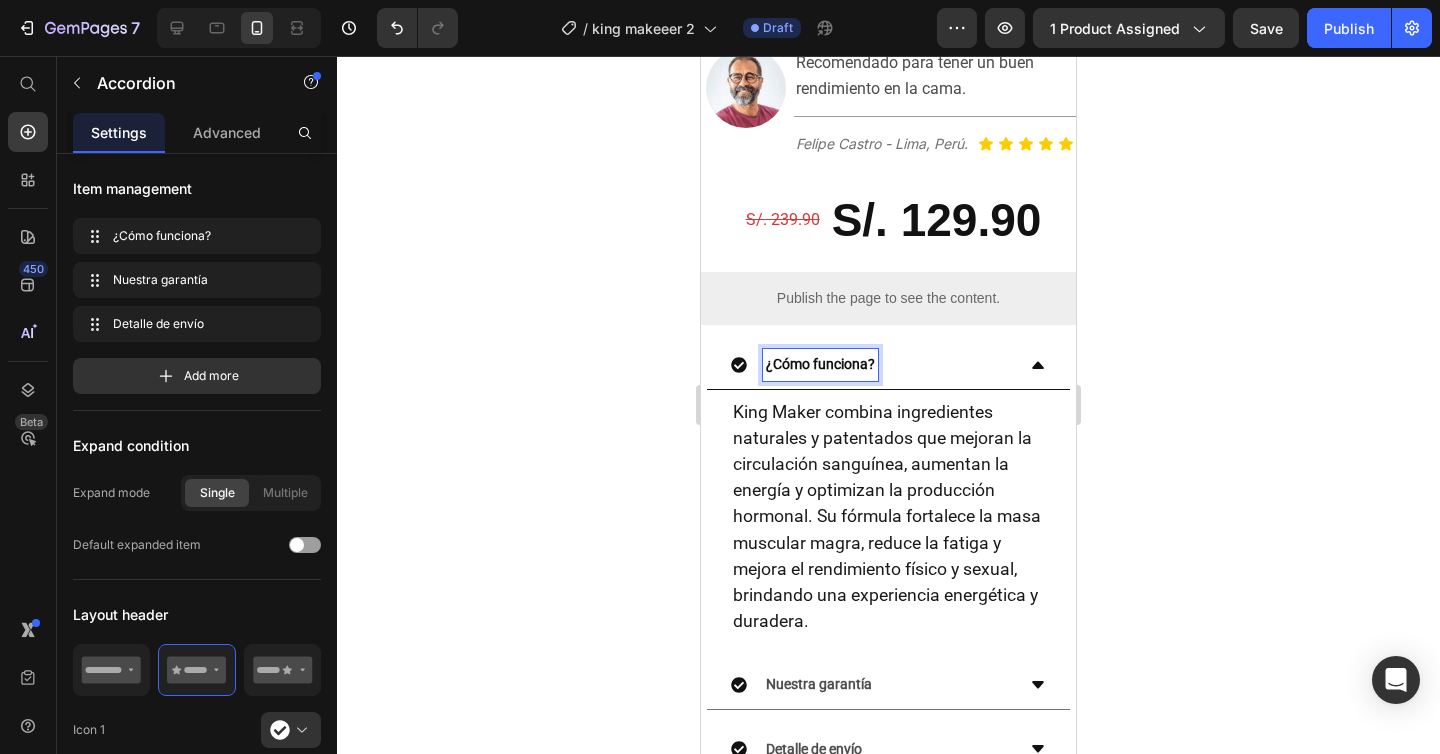 click 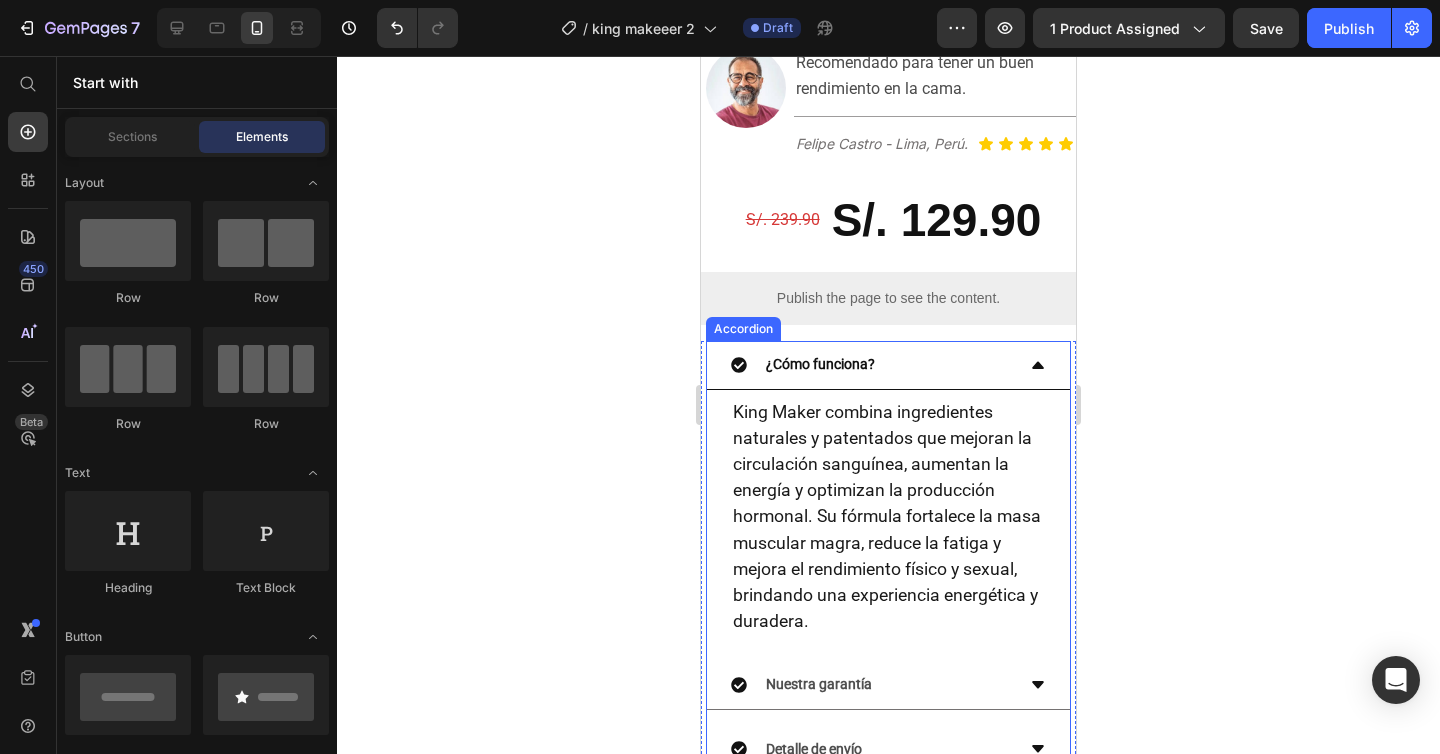 click on "¿Cómo funciona?" at bounding box center (820, 364) 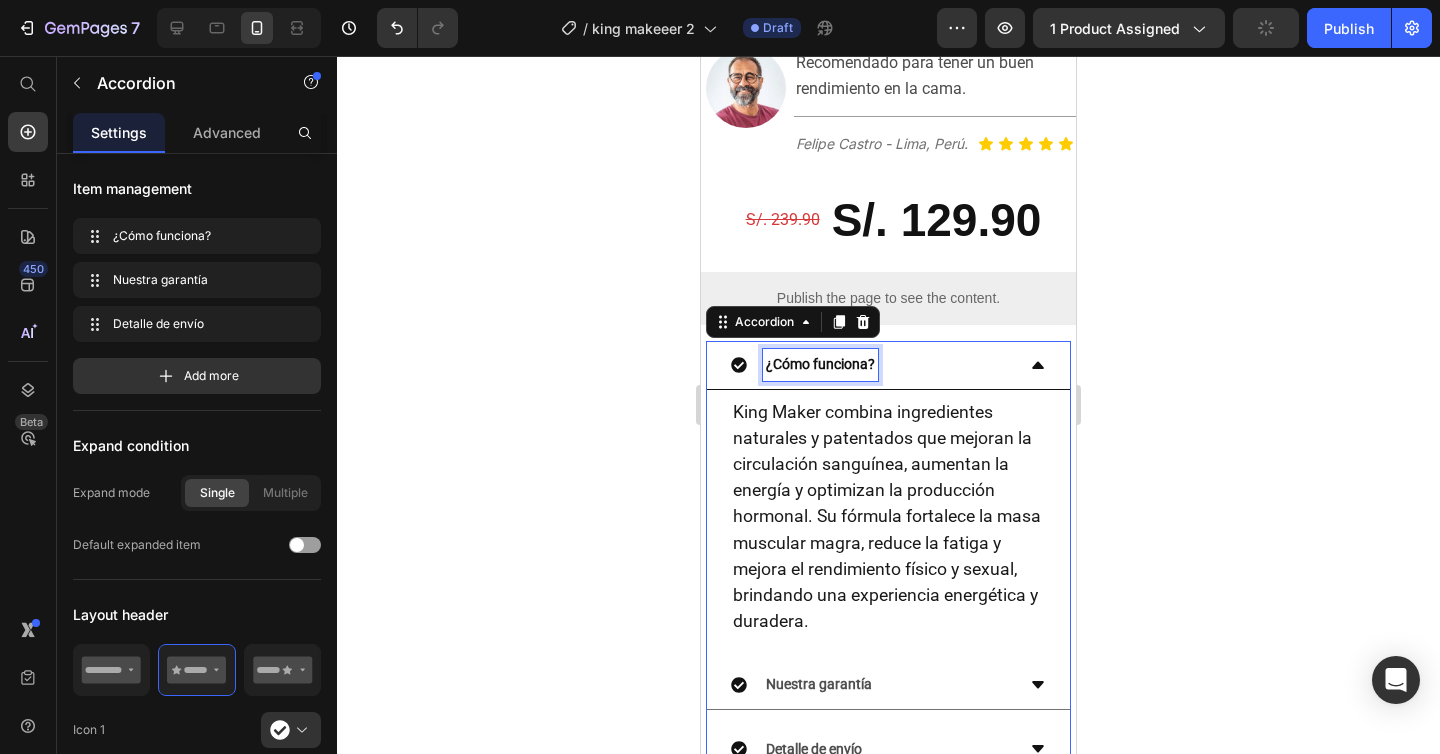 click on "¿Cómo funciona?" at bounding box center (820, 364) 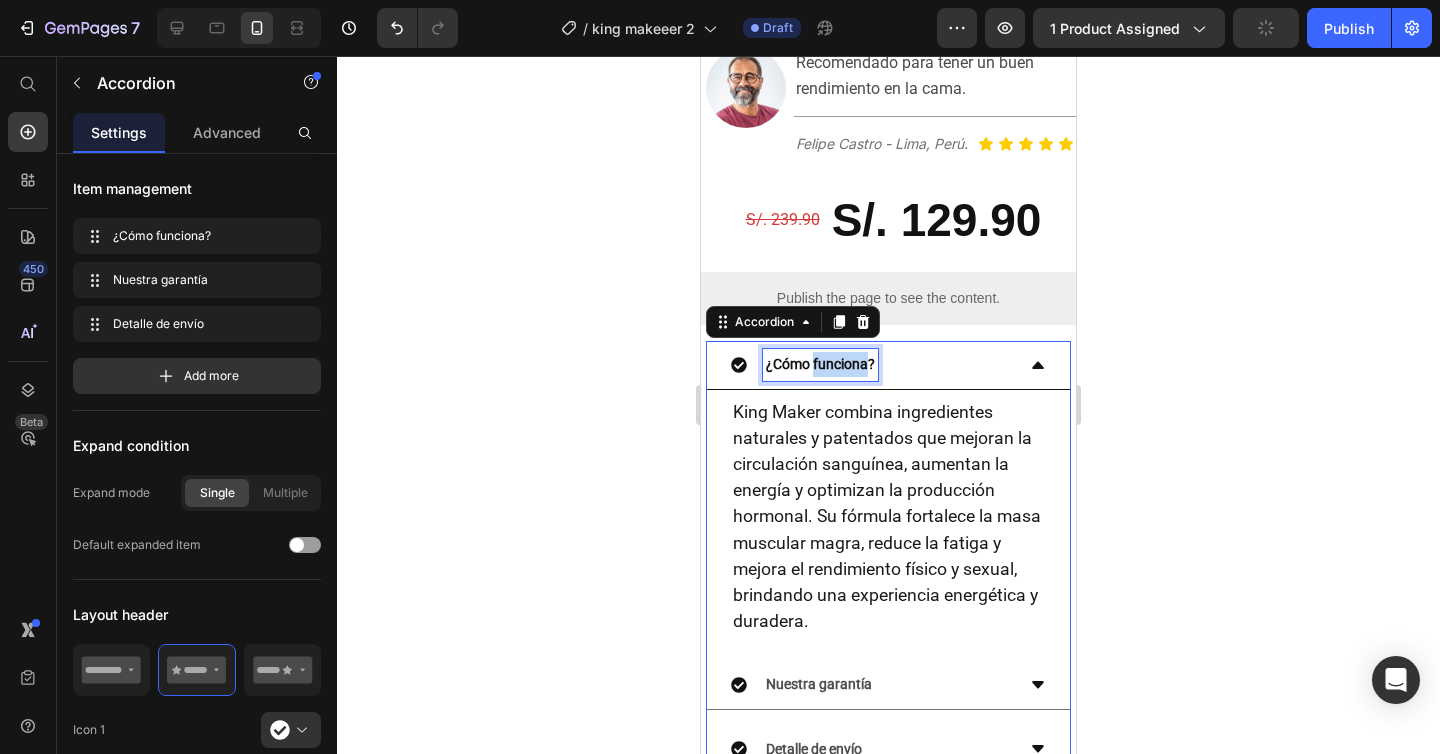 click on "¿Cómo funciona?" at bounding box center (820, 364) 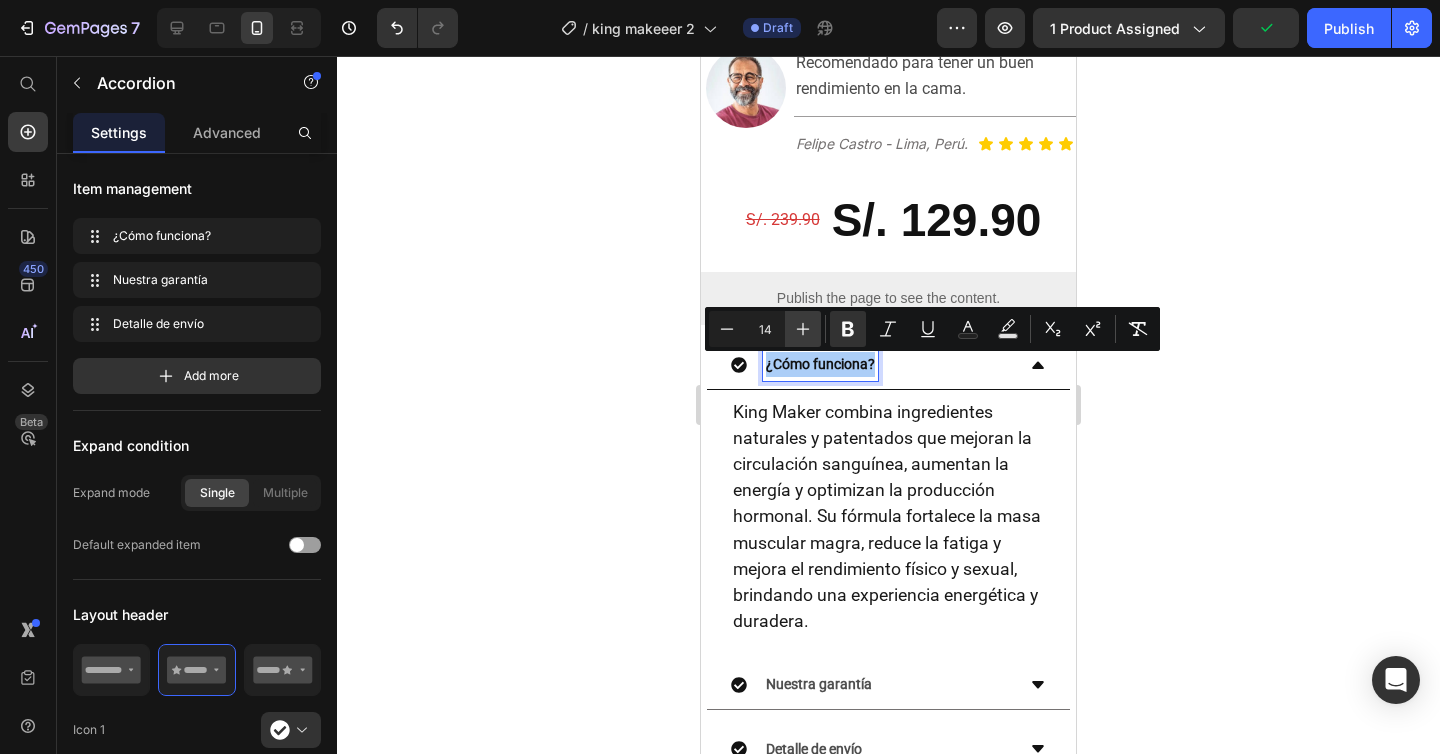 click on "Plus" at bounding box center (803, 329) 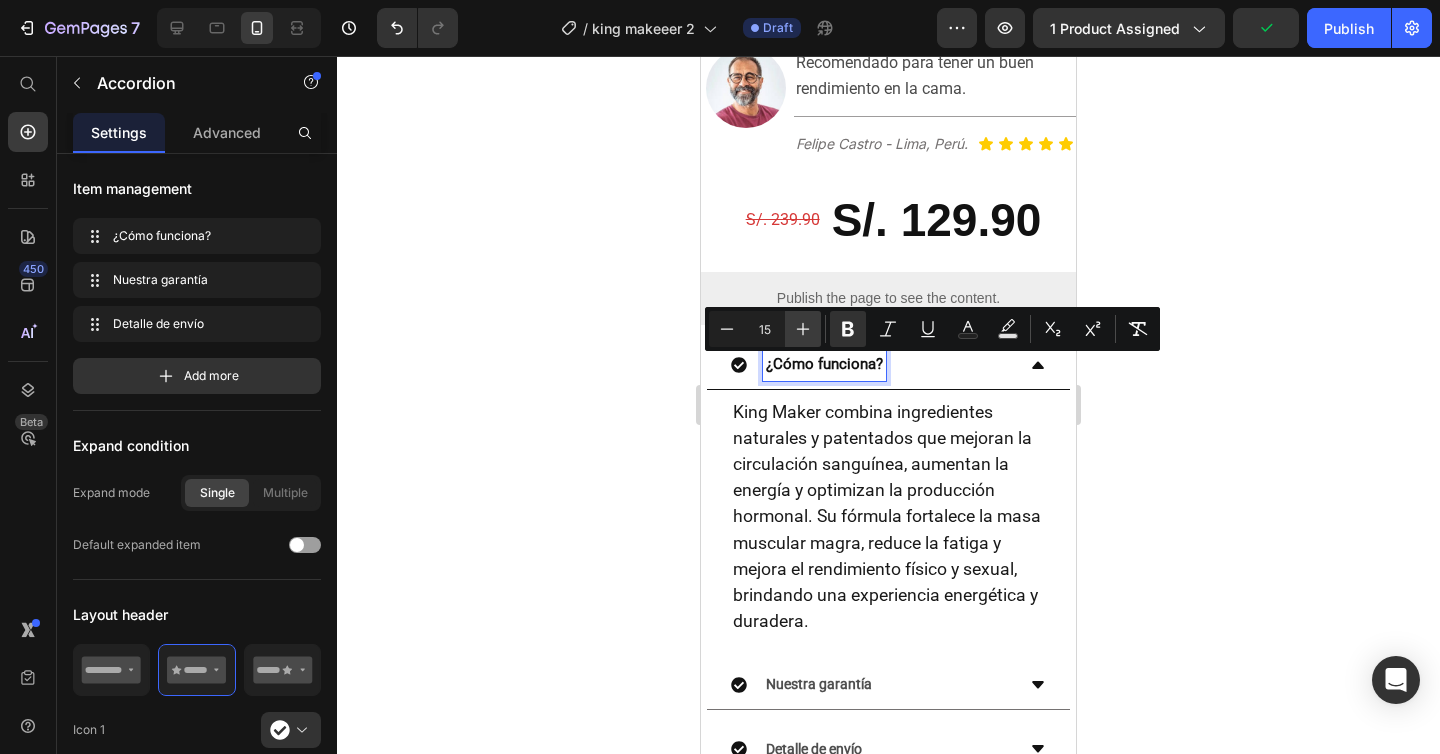 click on "Plus" at bounding box center (803, 329) 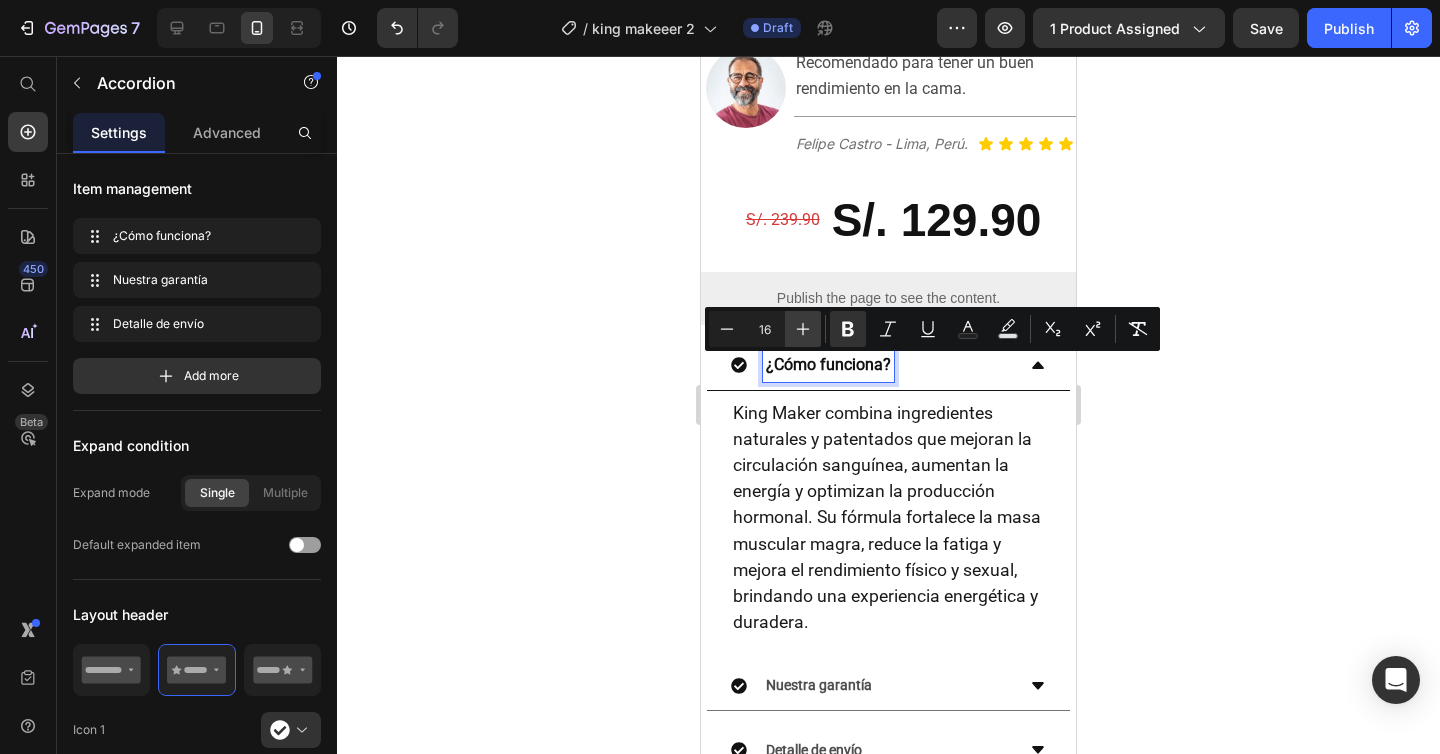 click on "Plus" at bounding box center [803, 329] 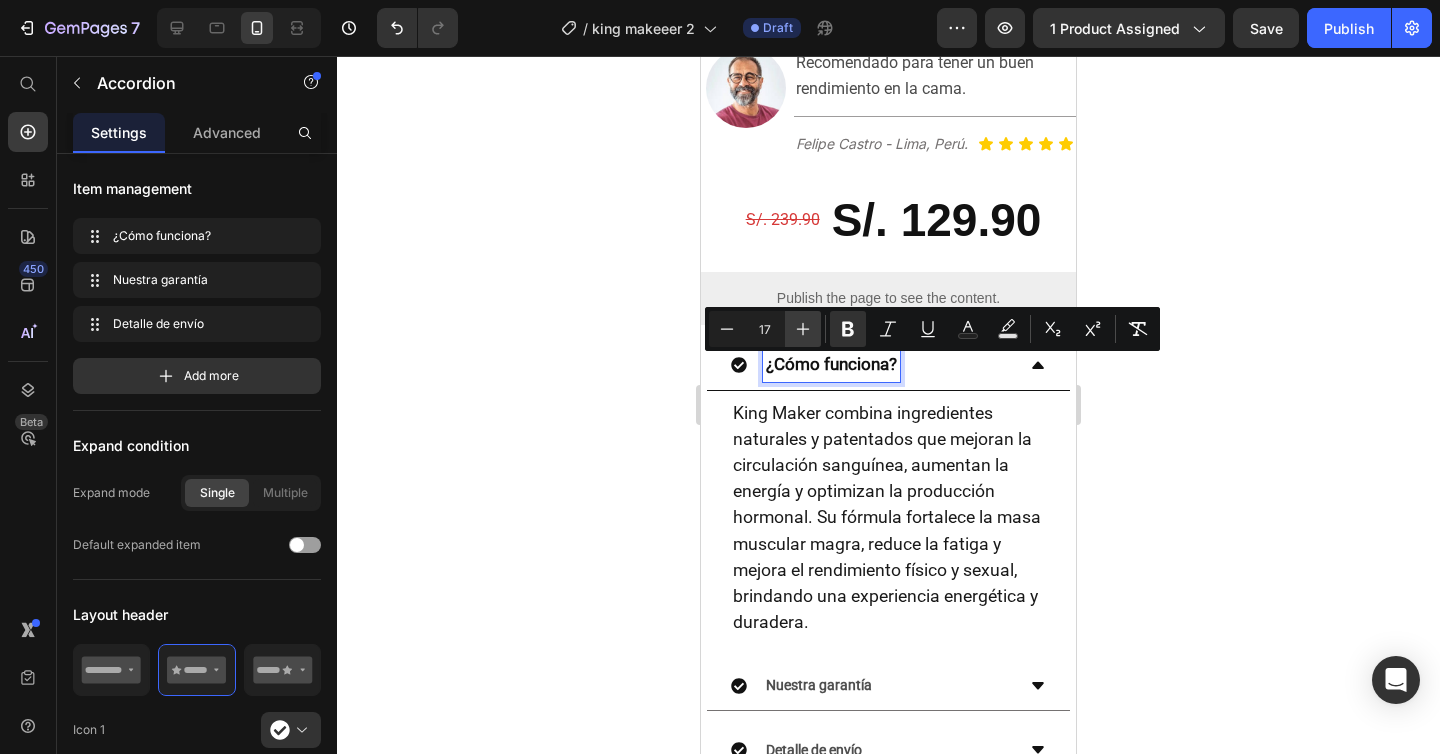 click 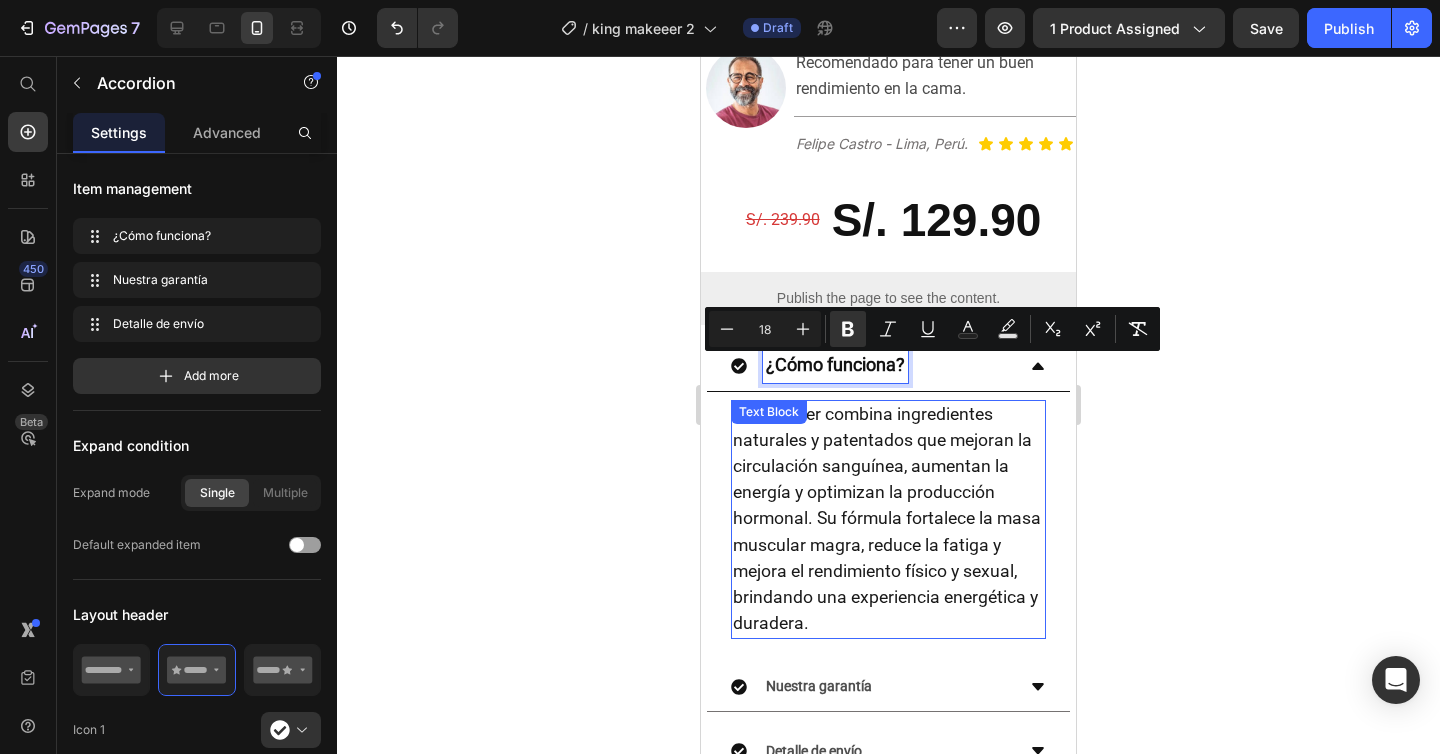 click on "King Maker combina ingredientes naturales y patentados que mejoran la circulación sanguínea, aumentan la energía y optimizan la producción hormonal. Su fórmula fortalece la masa muscular magra, reduce la fatiga y mejora el rendimiento físico y sexual, brindando una experiencia energética y duradera." at bounding box center [888, 520] 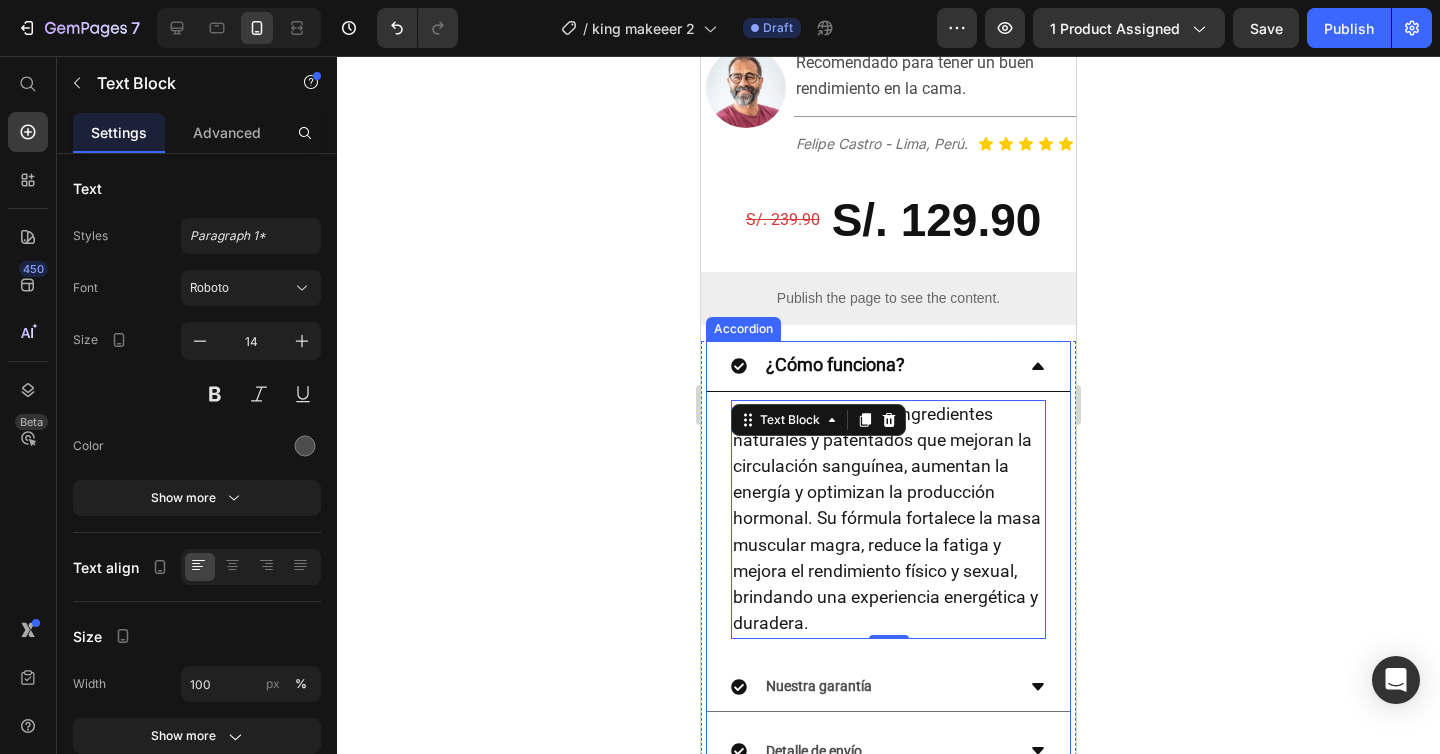click 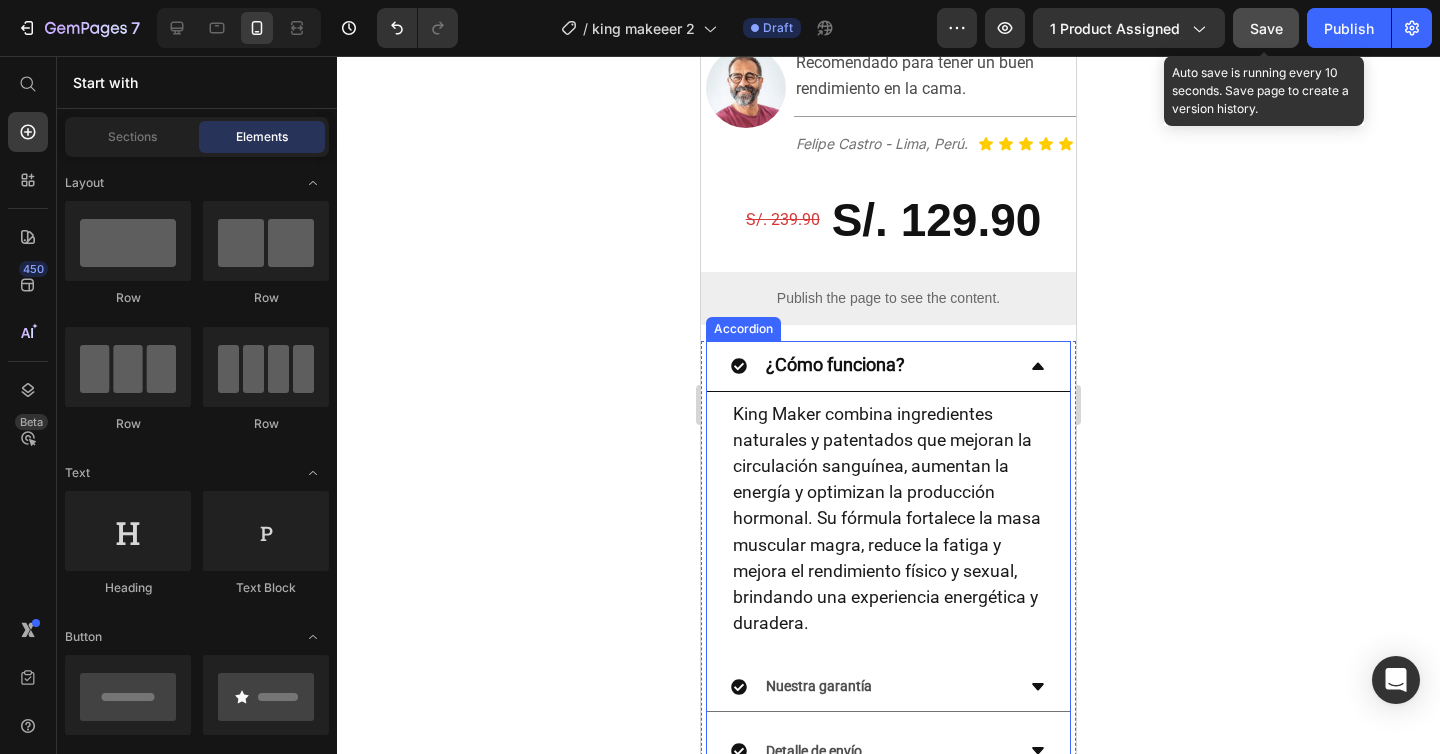 click on "Save" 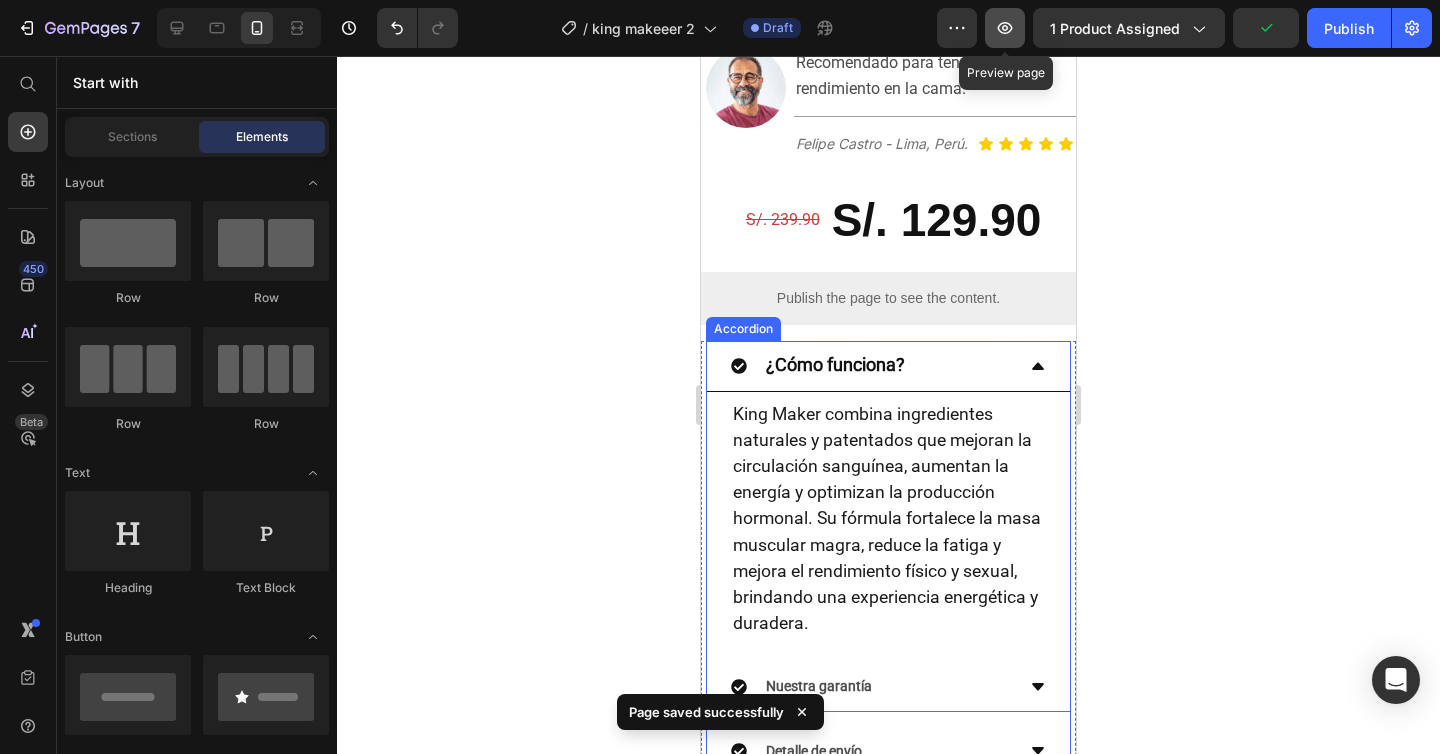 click 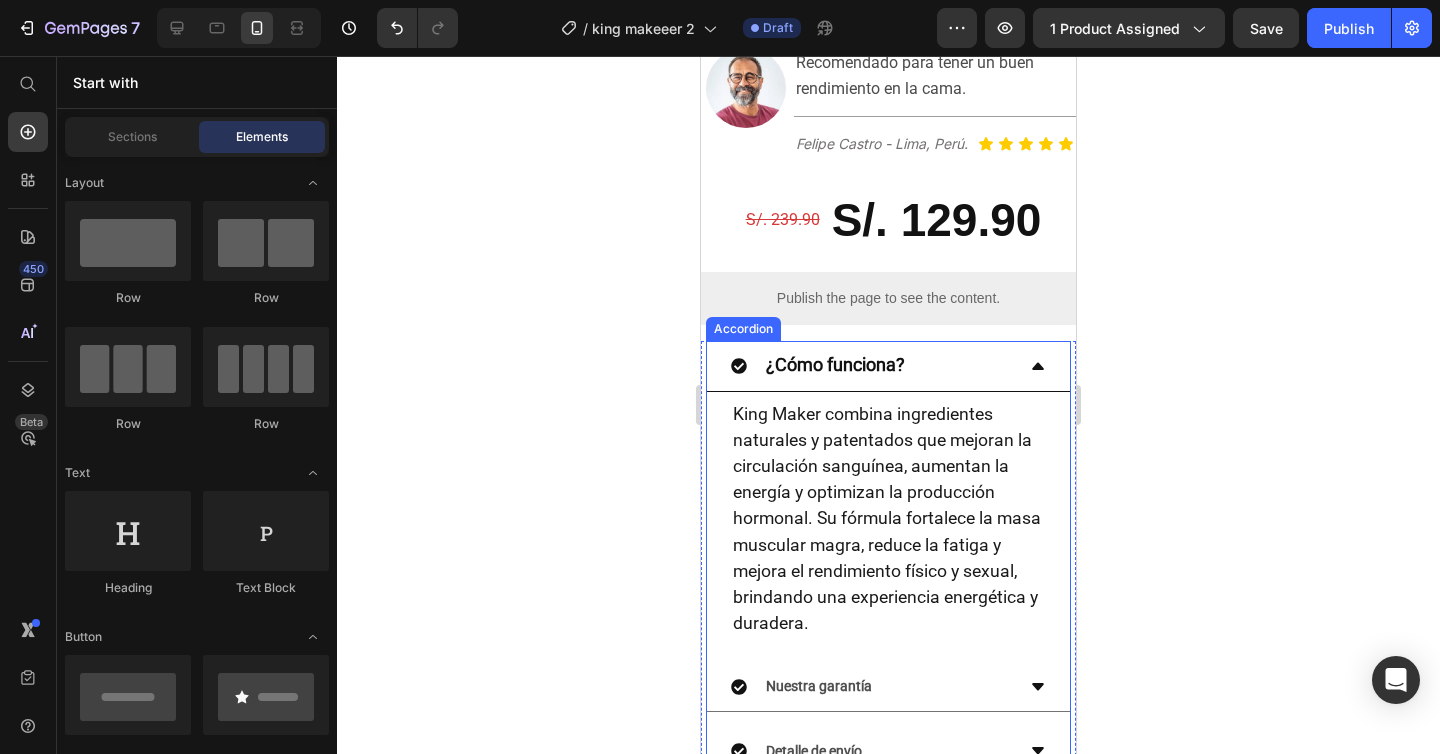 click on "¿Cómo funciona?" at bounding box center [835, 364] 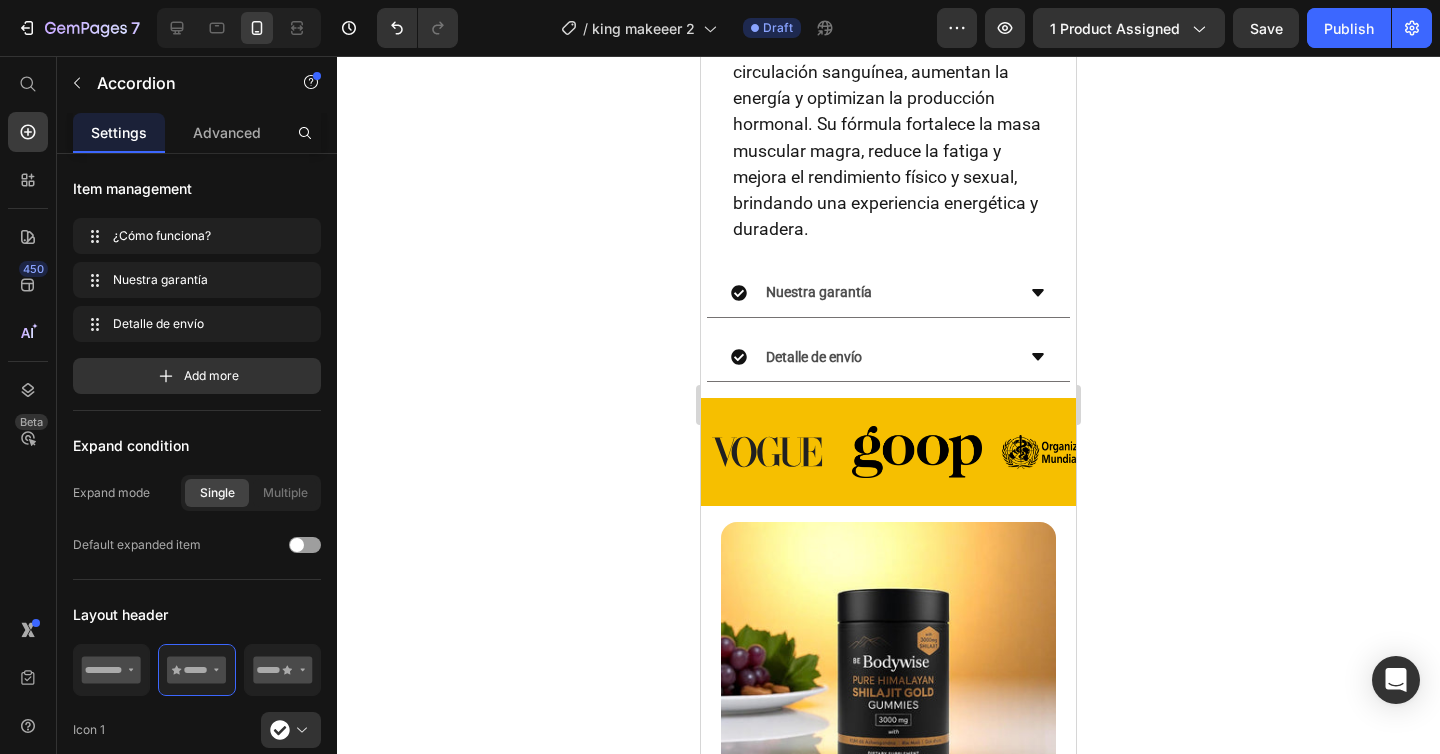 scroll, scrollTop: 1306, scrollLeft: 0, axis: vertical 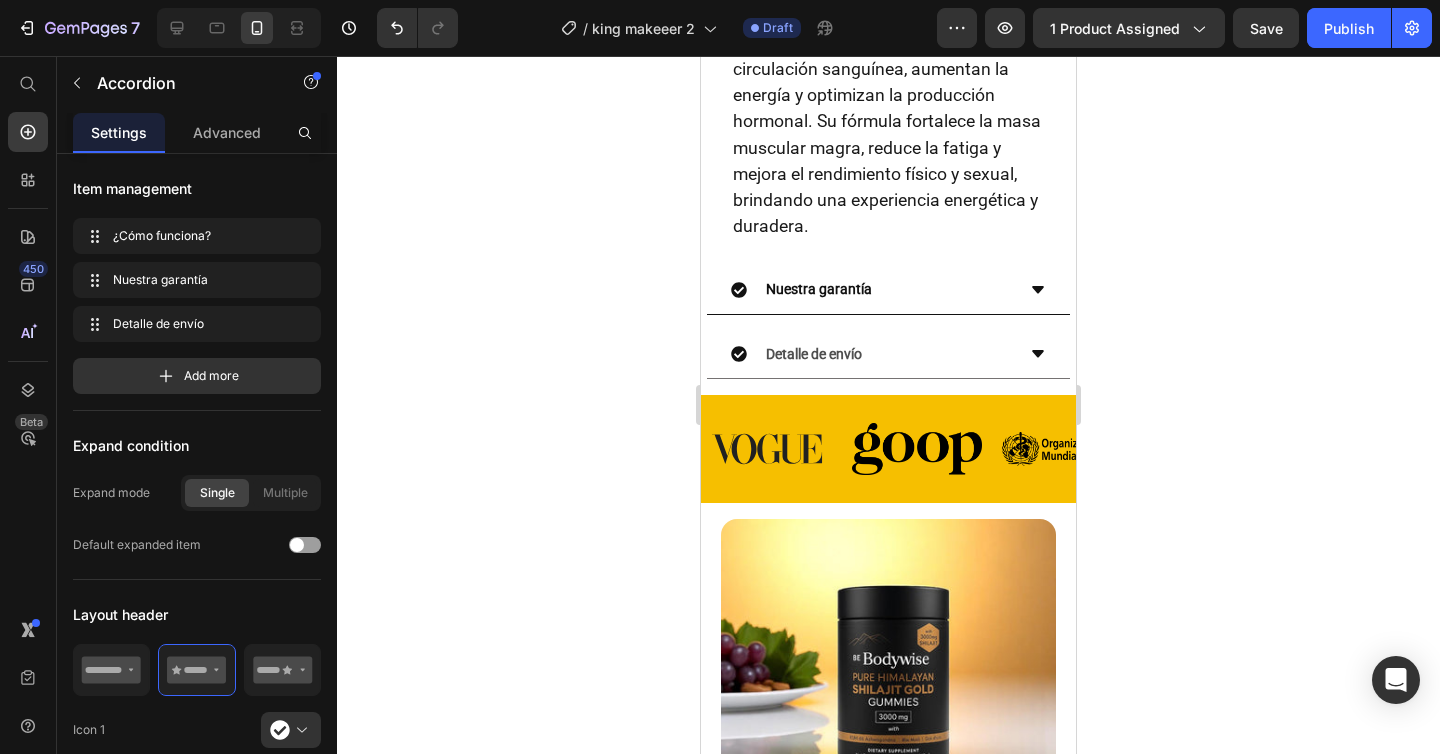 click on "Nuestra garantía" at bounding box center [819, 289] 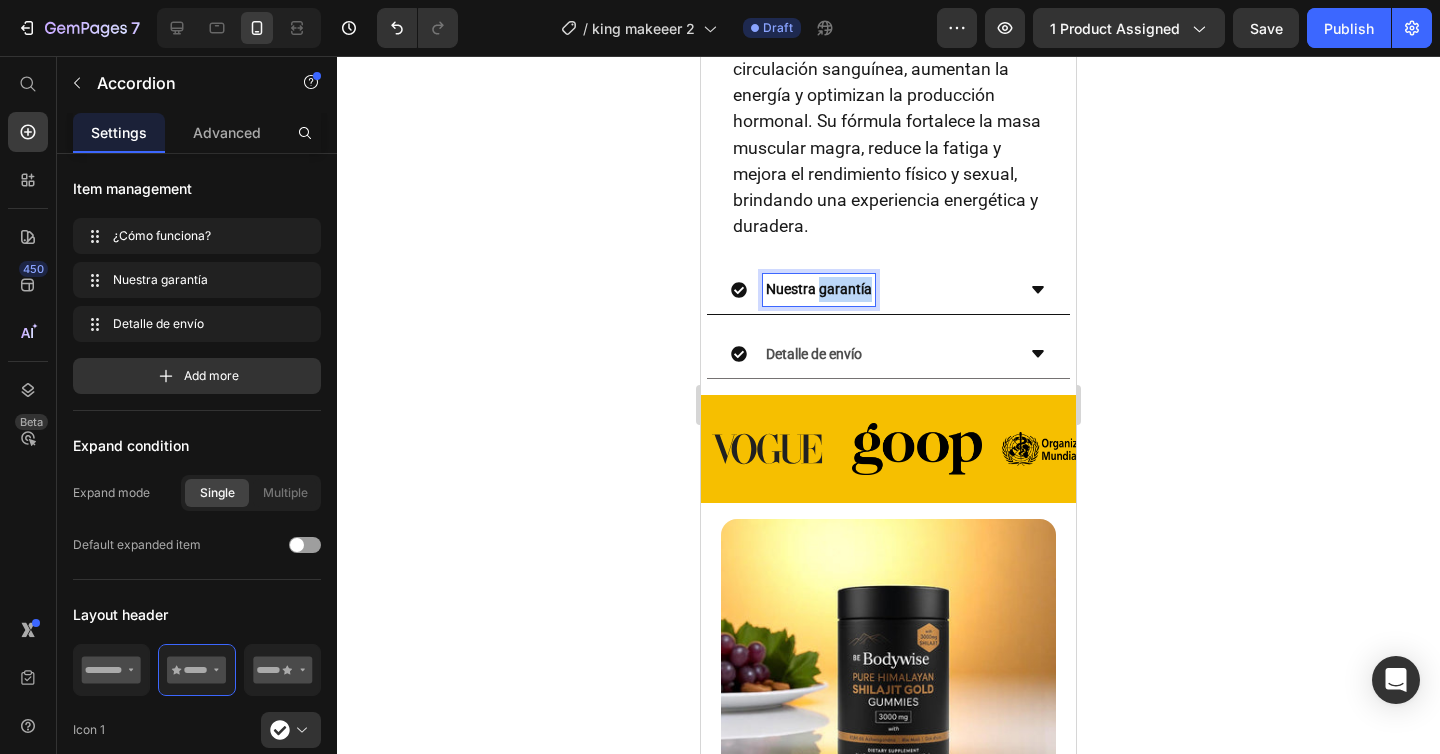 click on "Nuestra garantía" at bounding box center (819, 289) 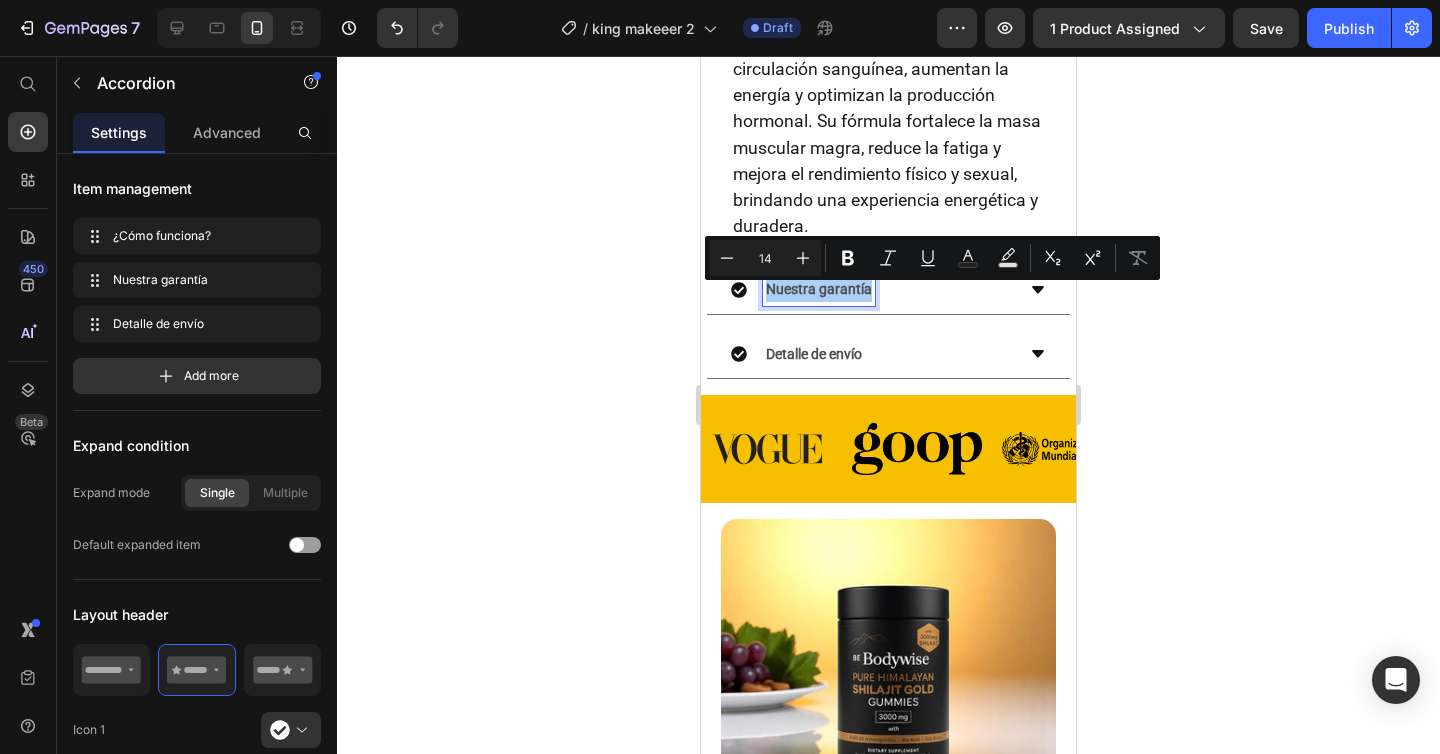 click on "14" at bounding box center (765, 258) 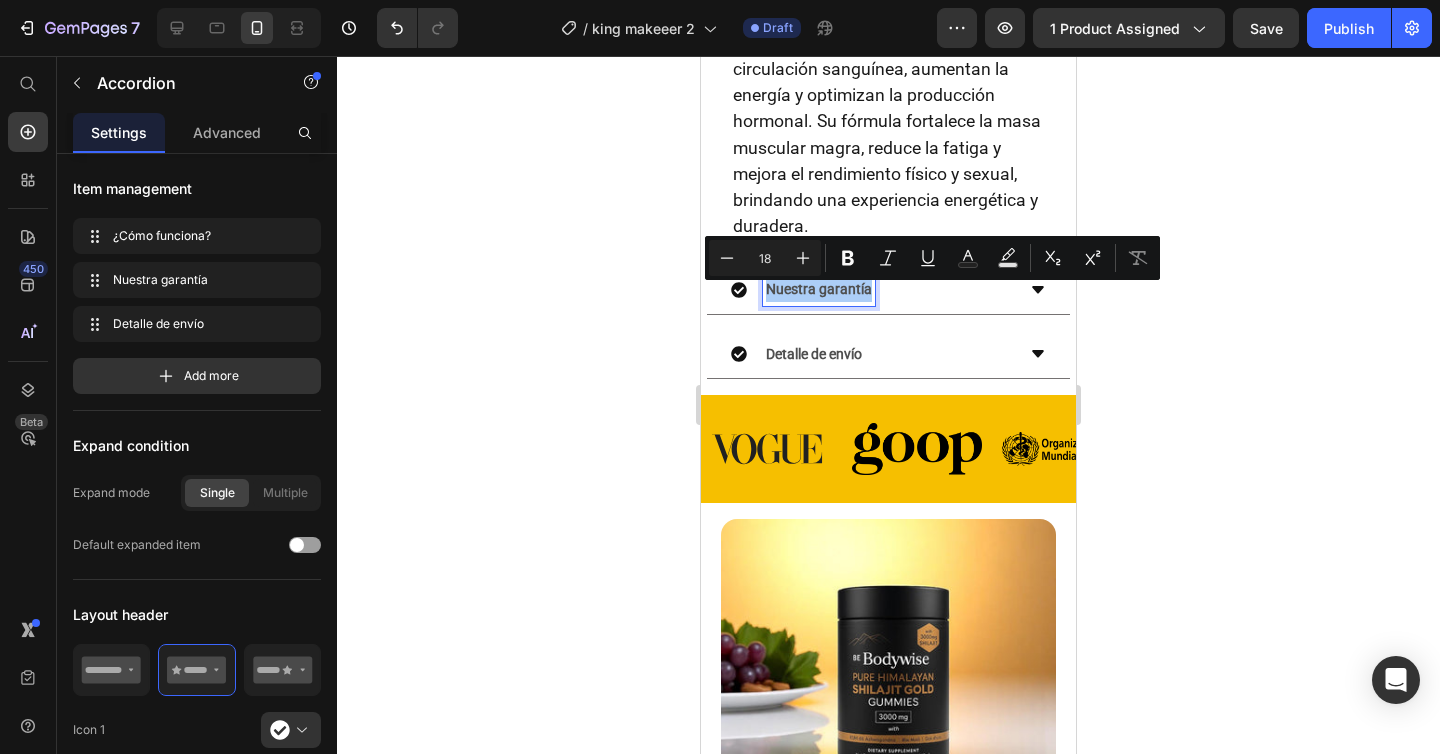 type on "18" 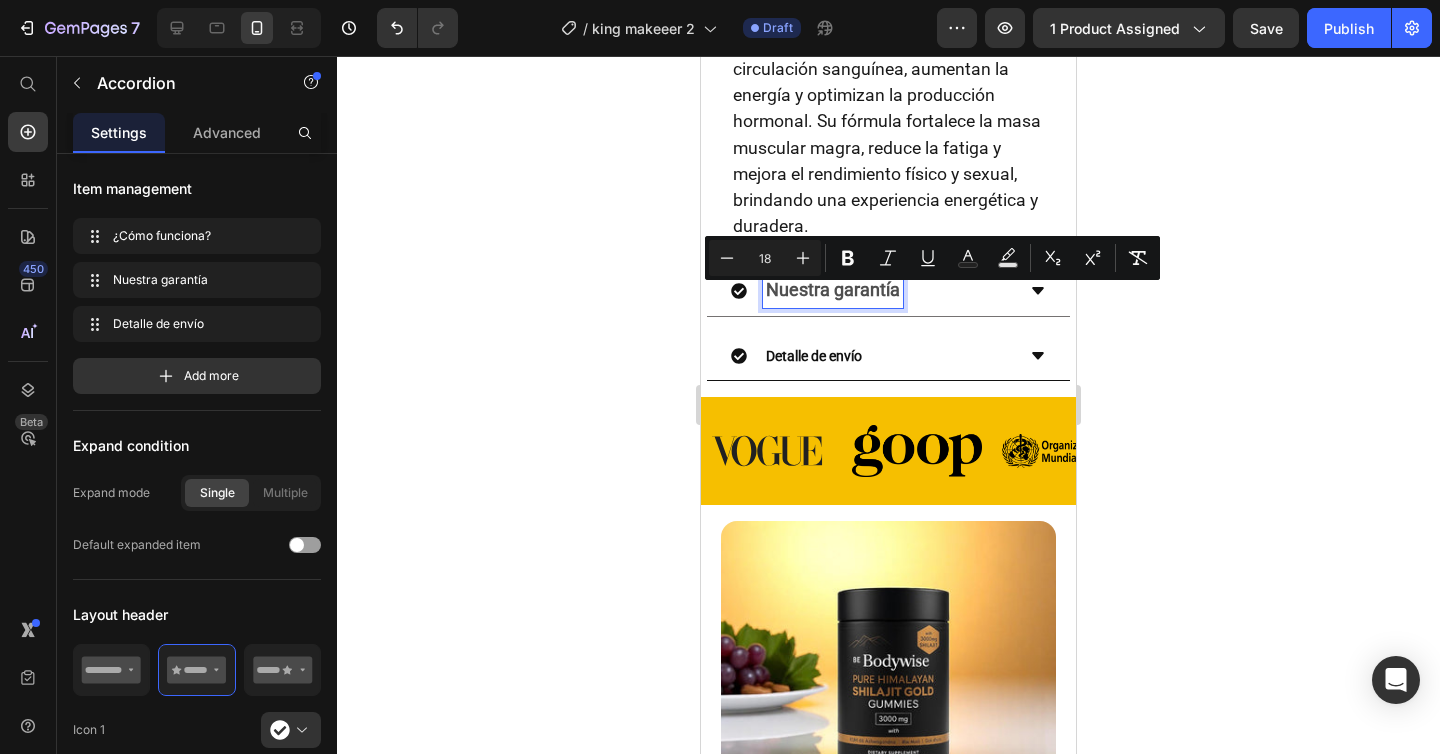click on "Detalle de envío" at bounding box center (814, 356) 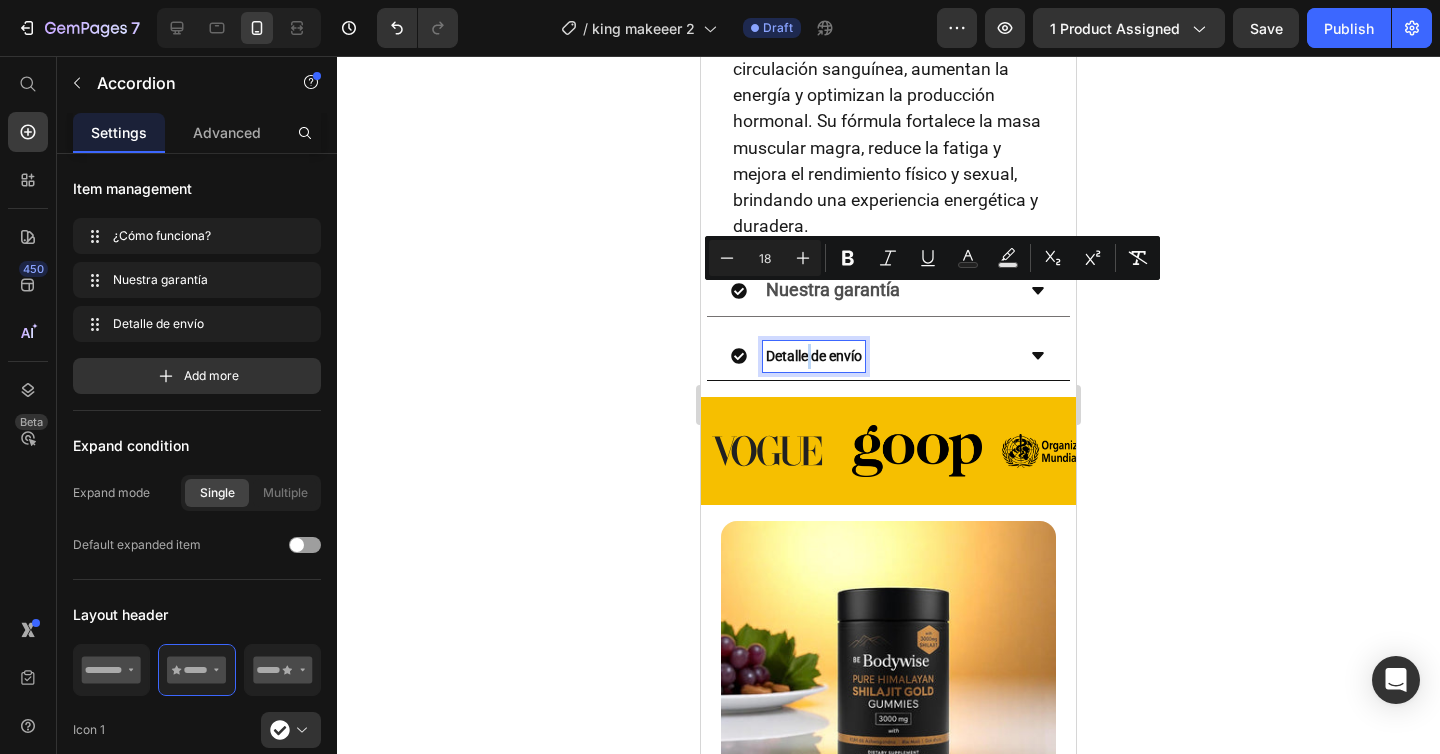 click on "Detalle de envío" at bounding box center [814, 356] 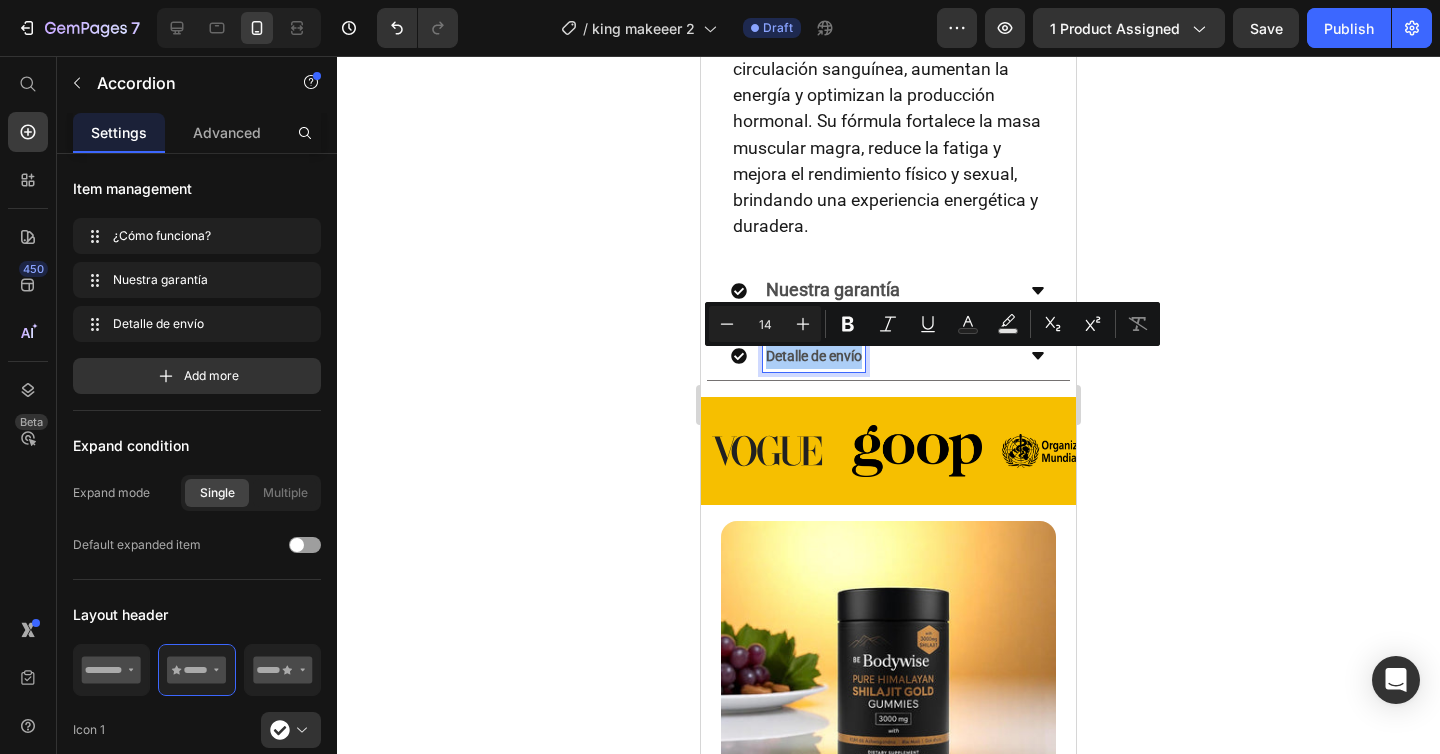 click on "14" at bounding box center [765, 324] 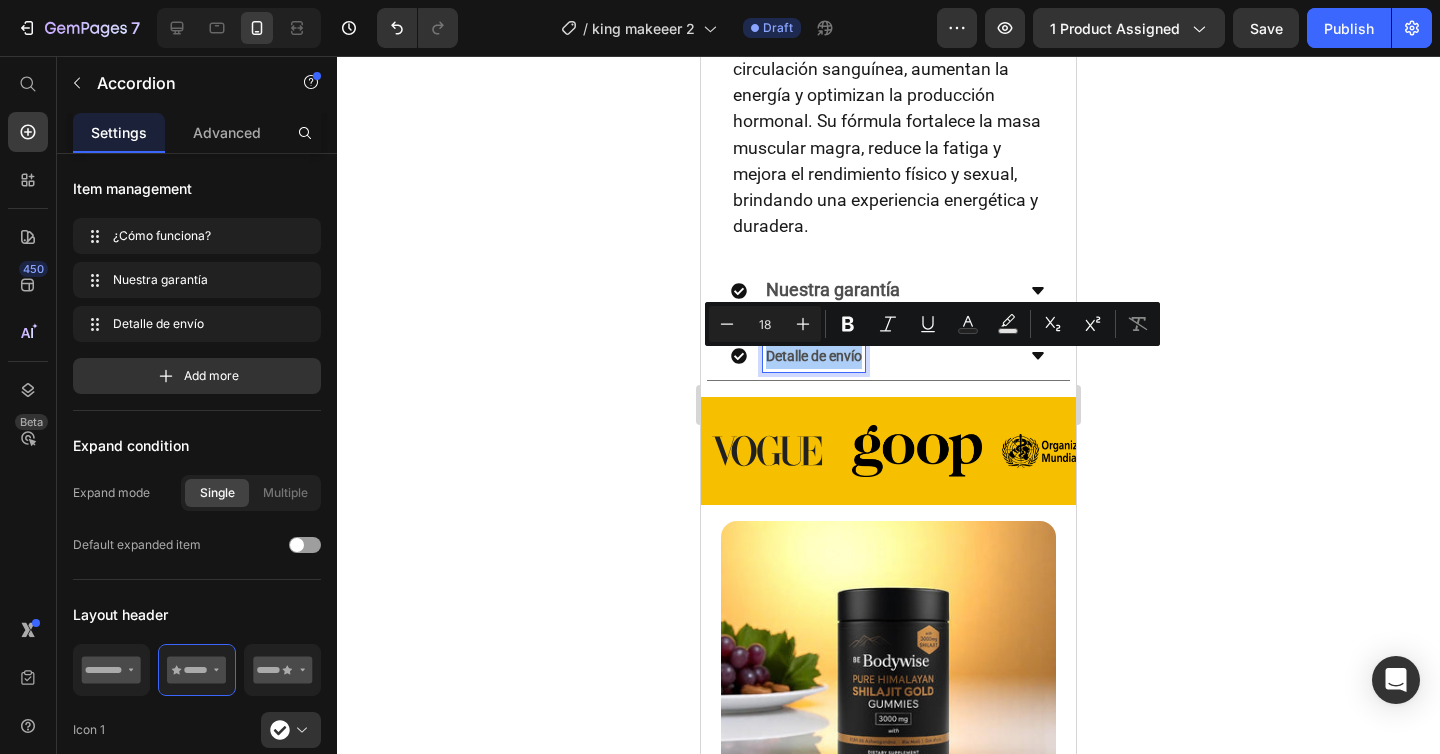 type on "18" 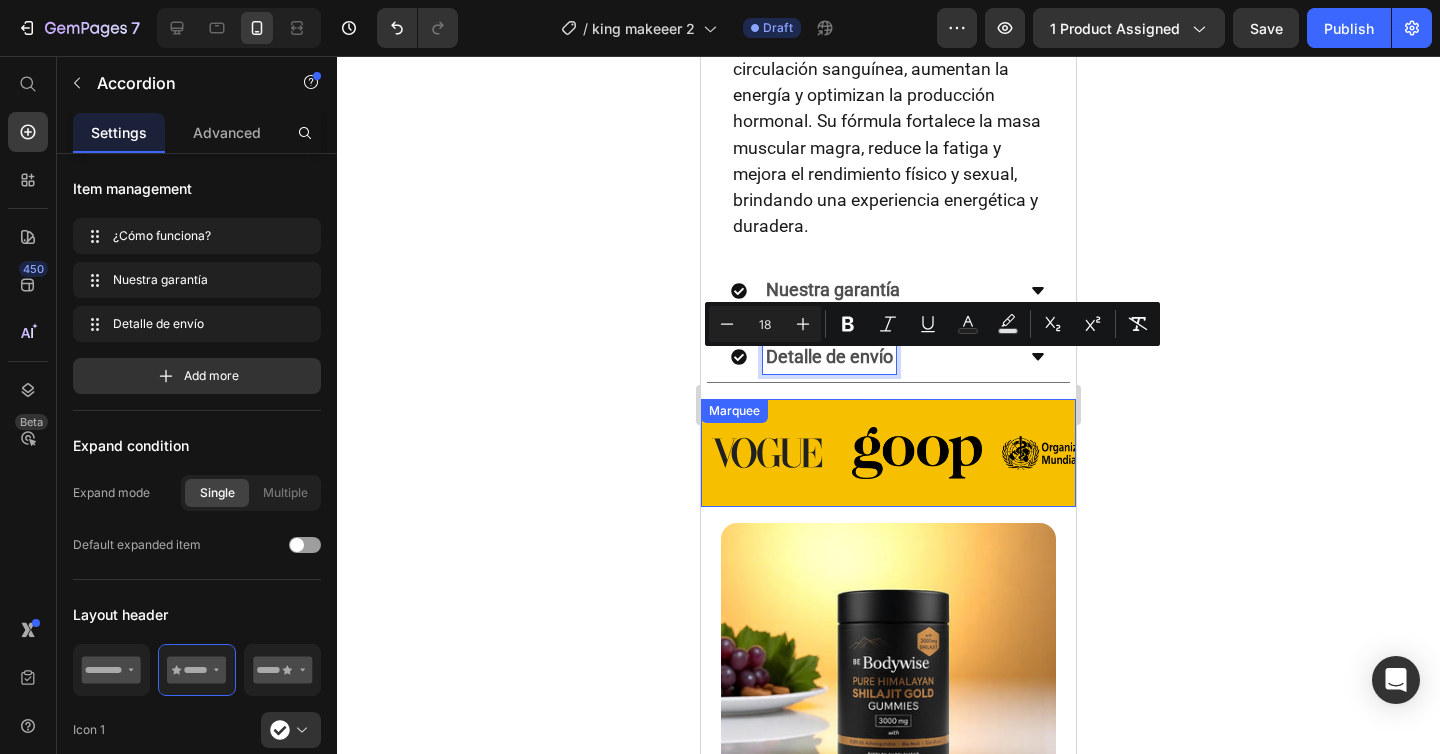 click 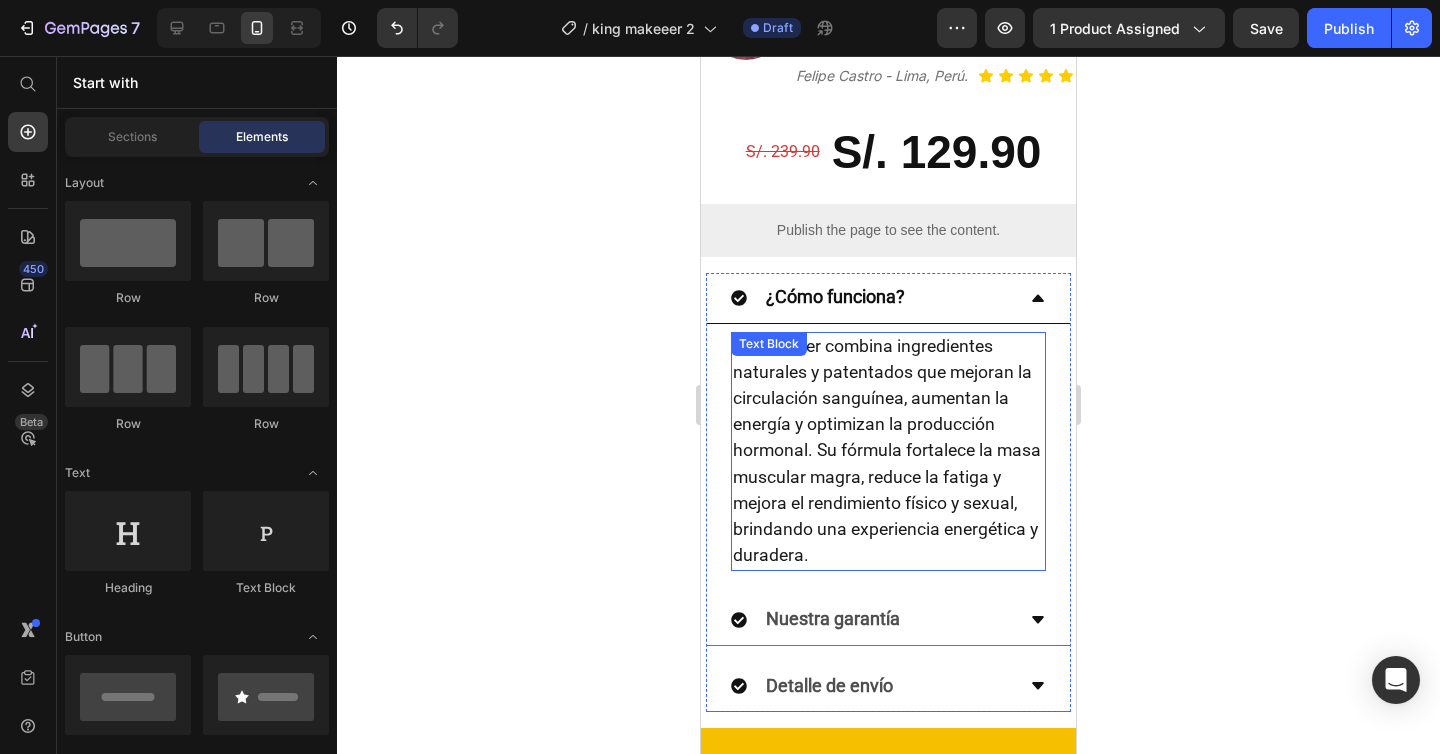 scroll, scrollTop: 1114, scrollLeft: 0, axis: vertical 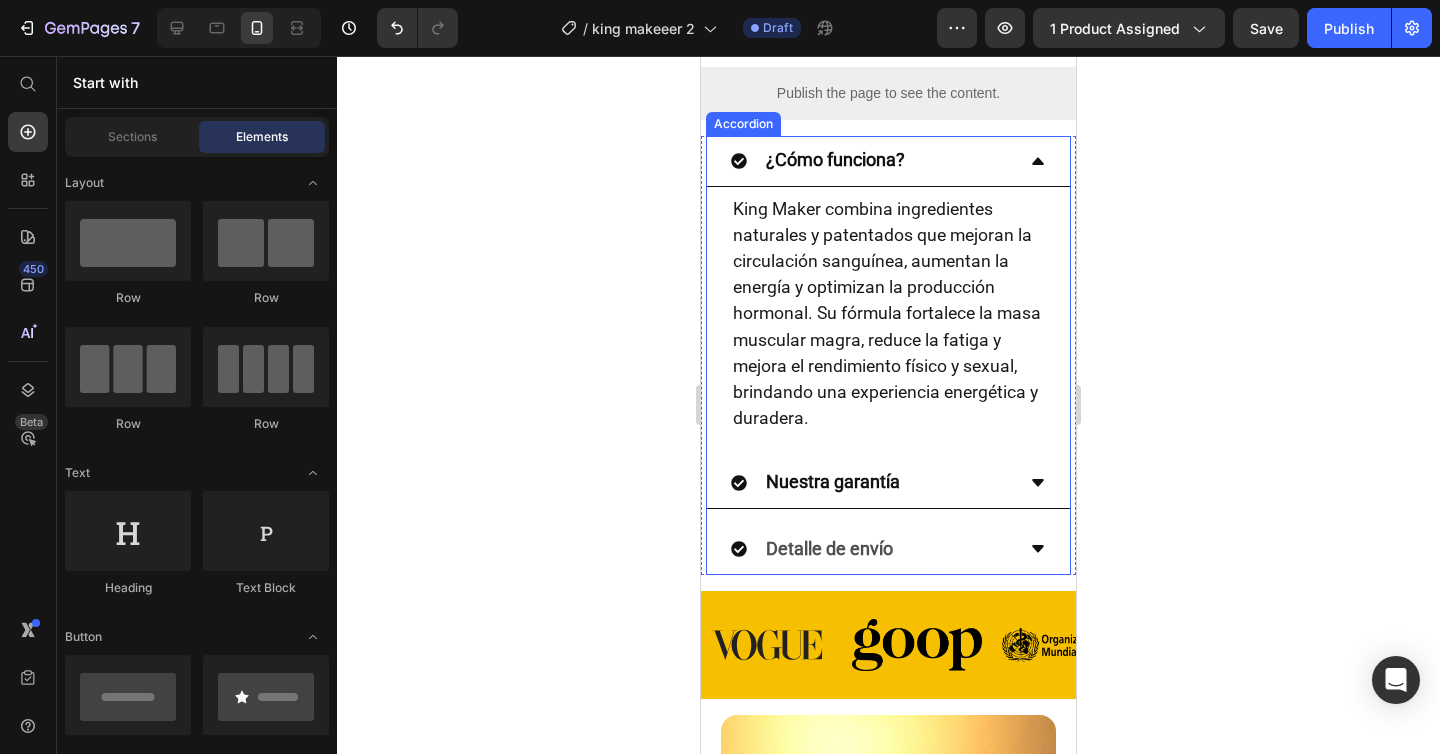 click on "Nuestra garantía" at bounding box center [888, 483] 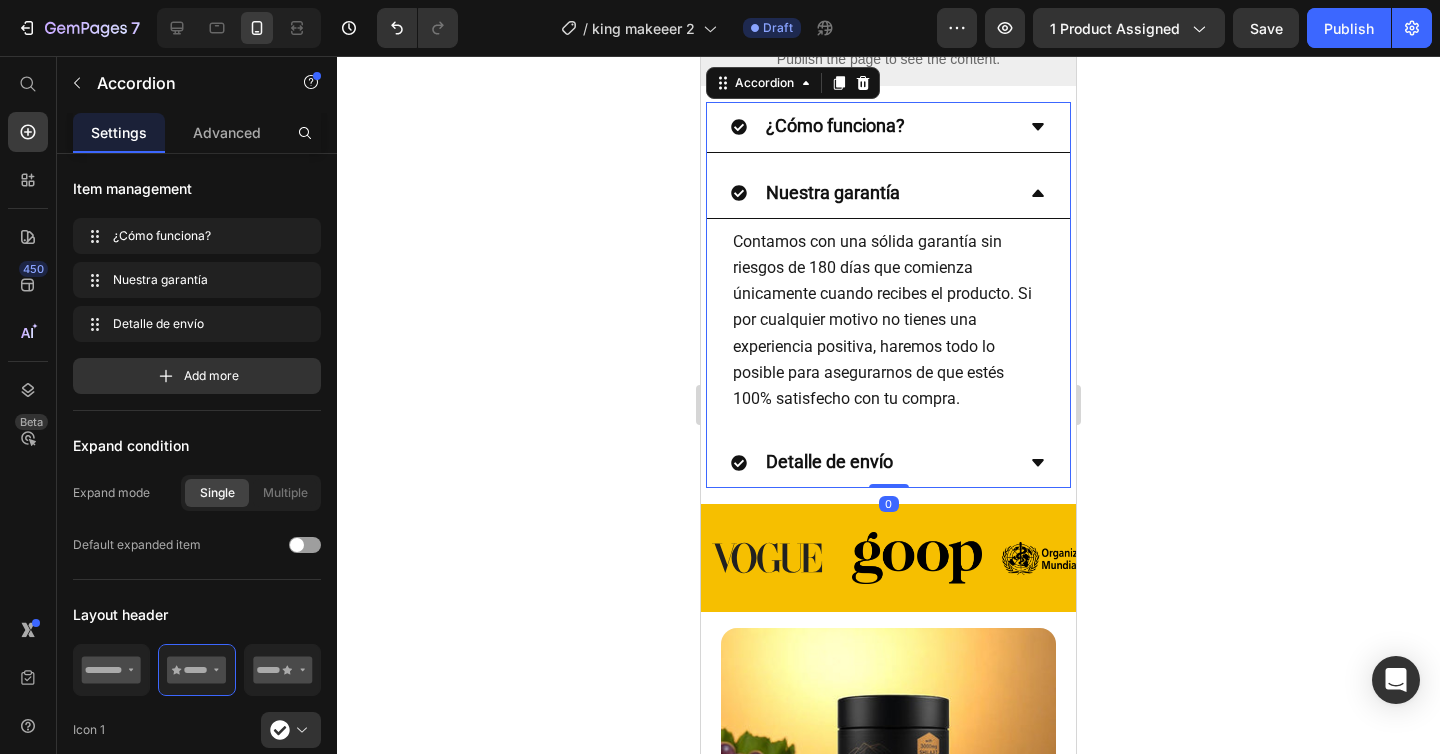 scroll, scrollTop: 1178, scrollLeft: 0, axis: vertical 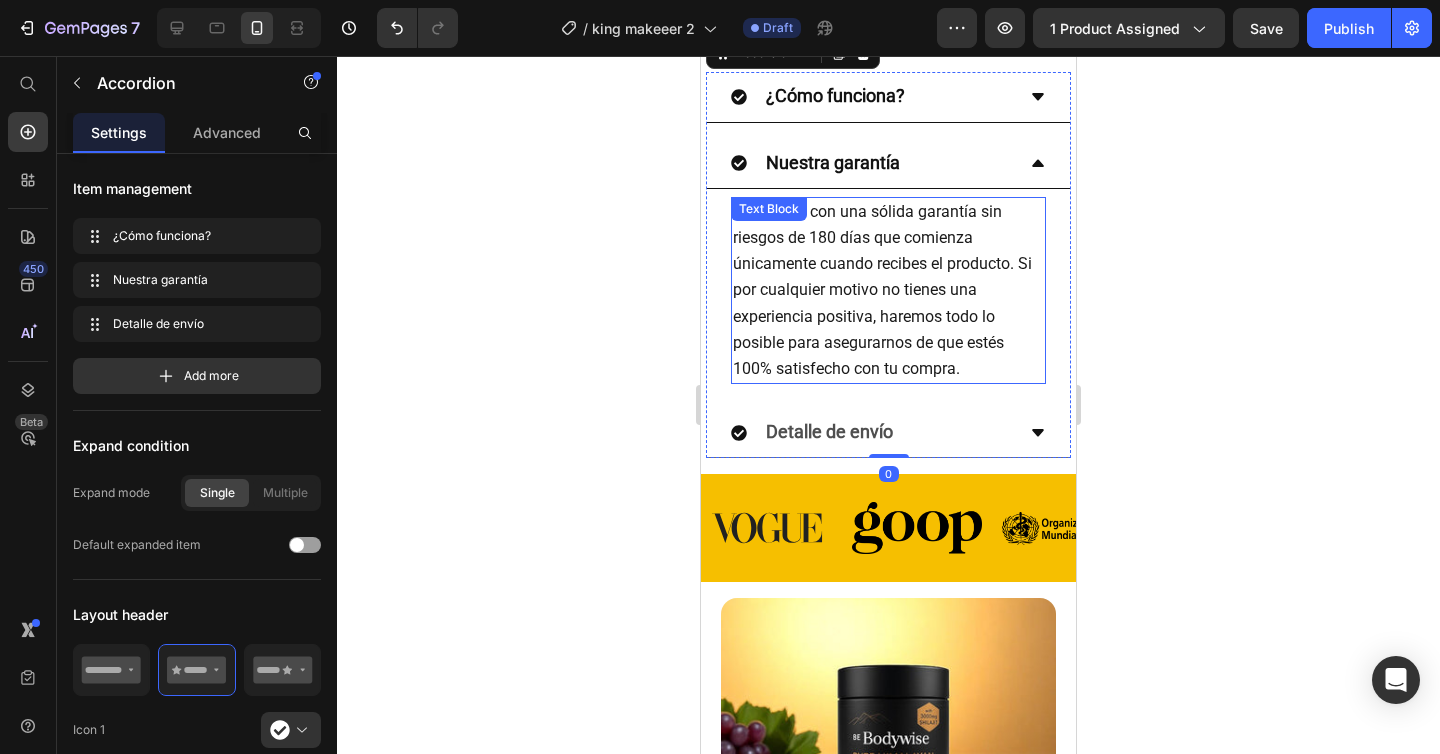 click on "Contamos con una sólida garantía sin riesgos de 180 días que comienza únicamente cuando recibes el producto. Si por cualquier motivo no tienes una experiencia positiva, haremos todo lo posible para asegurarnos de que estés 100% satisfecho con tu compra." at bounding box center (882, 290) 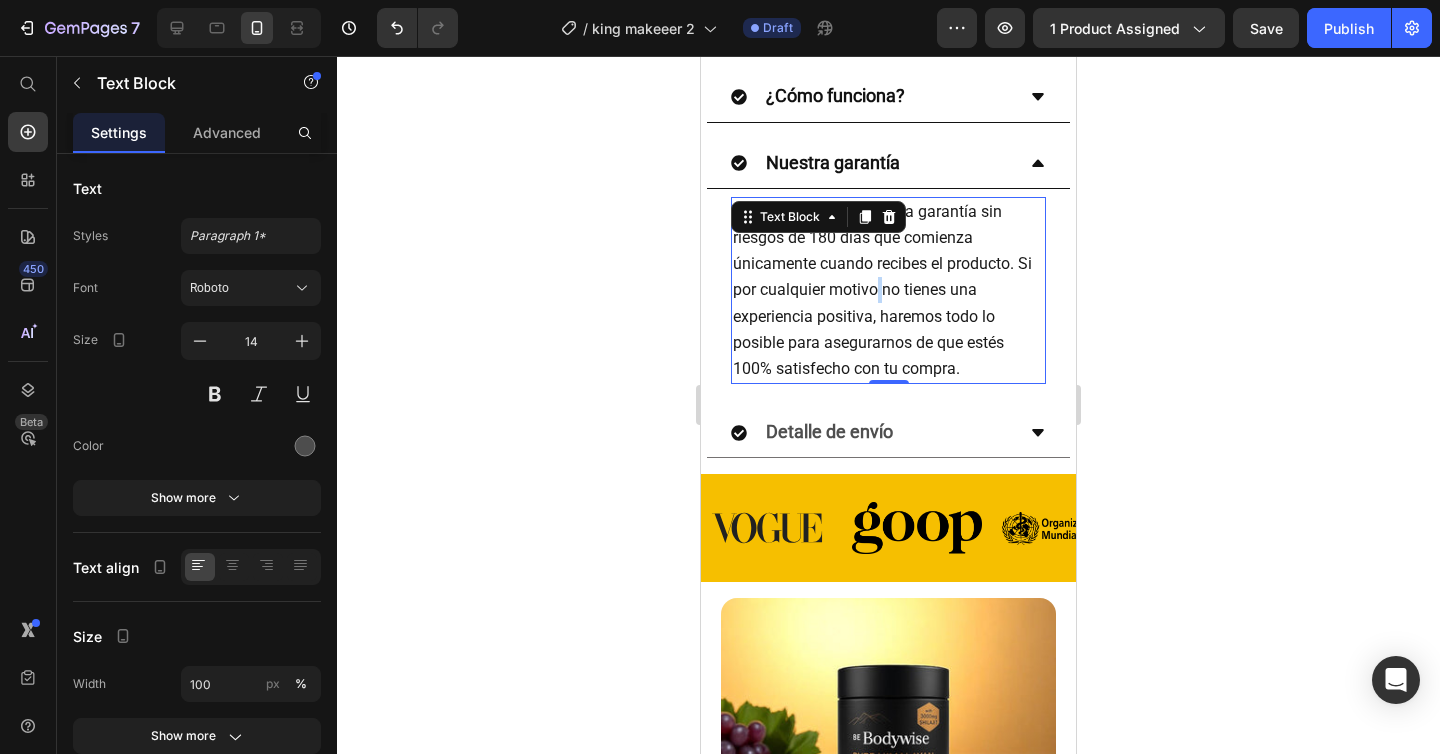 click on "Contamos con una sólida garantía sin riesgos de 180 días que comienza únicamente cuando recibes el producto. Si por cualquier motivo no tienes una experiencia positiva, haremos todo lo posible para asegurarnos de que estés 100% satisfecho con tu compra." at bounding box center [882, 290] 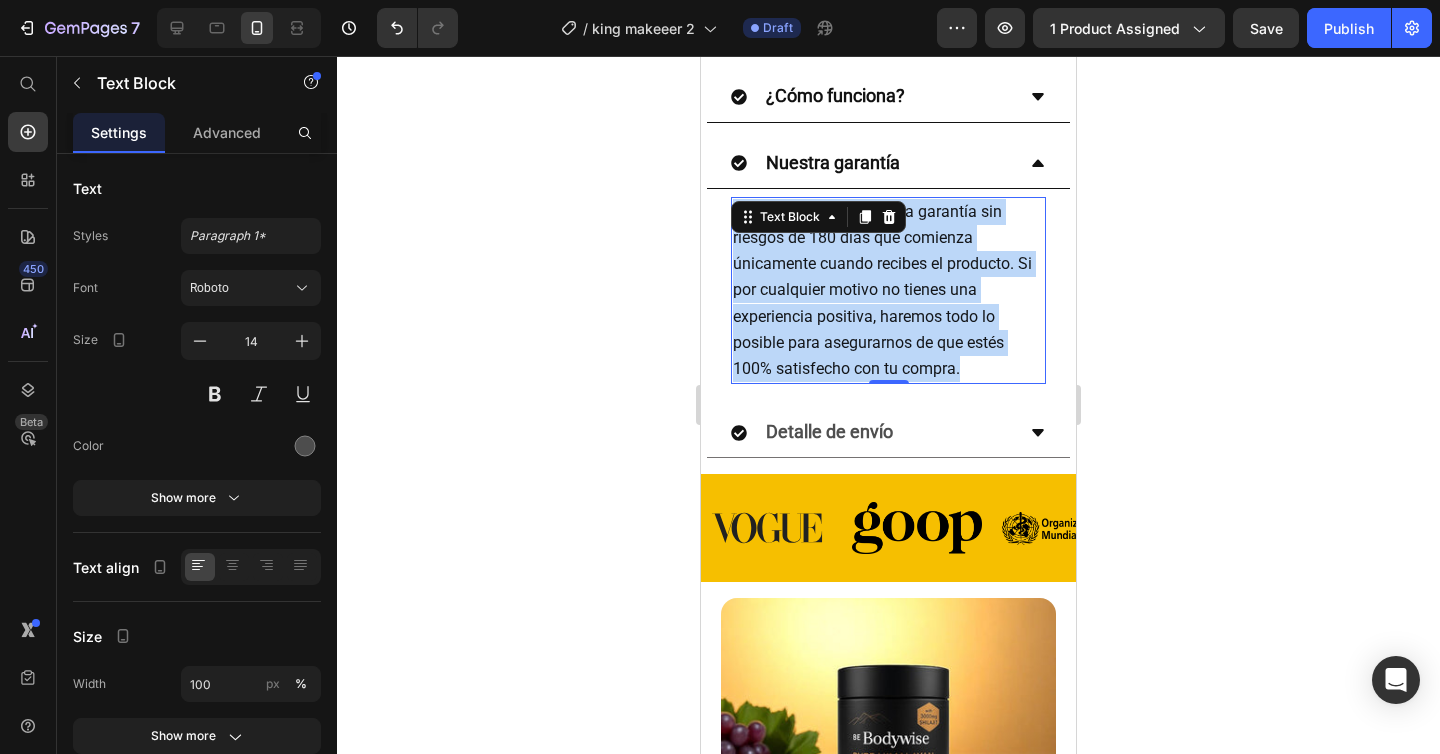 click on "Contamos con una sólida garantía sin riesgos de 180 días que comienza únicamente cuando recibes el producto. Si por cualquier motivo no tienes una experiencia positiva, haremos todo lo posible para asegurarnos de que estés 100% satisfecho con tu compra." at bounding box center (882, 290) 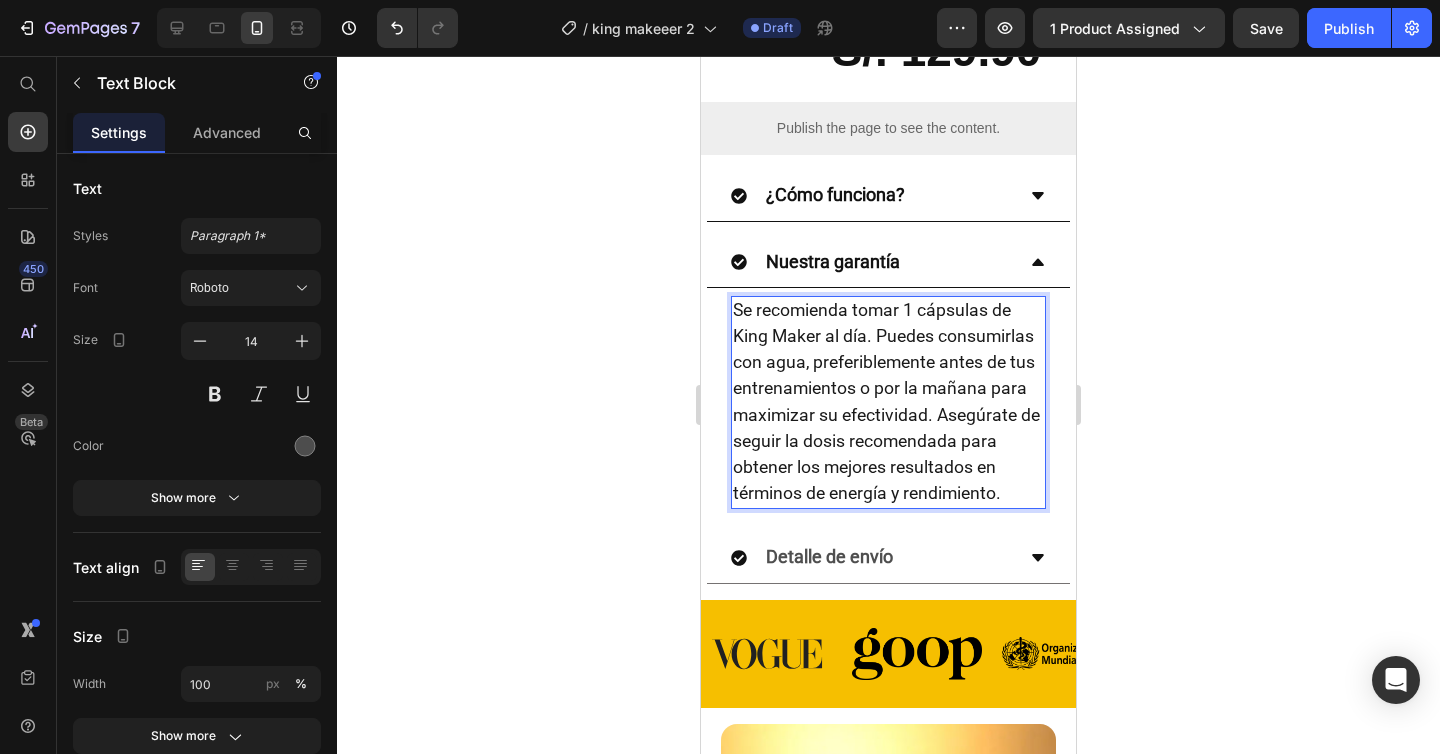 scroll, scrollTop: 1061, scrollLeft: 0, axis: vertical 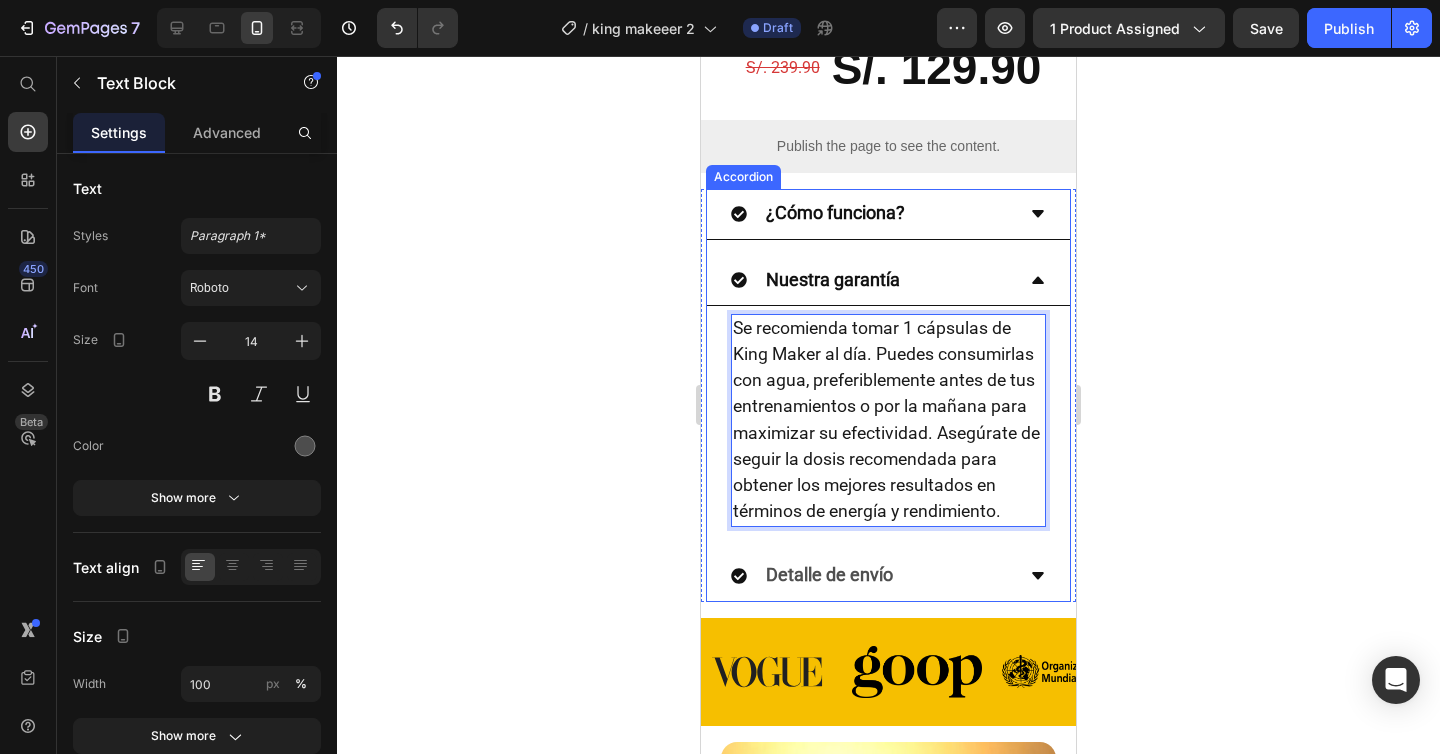 click on "Nuestra garantía" at bounding box center (833, 279) 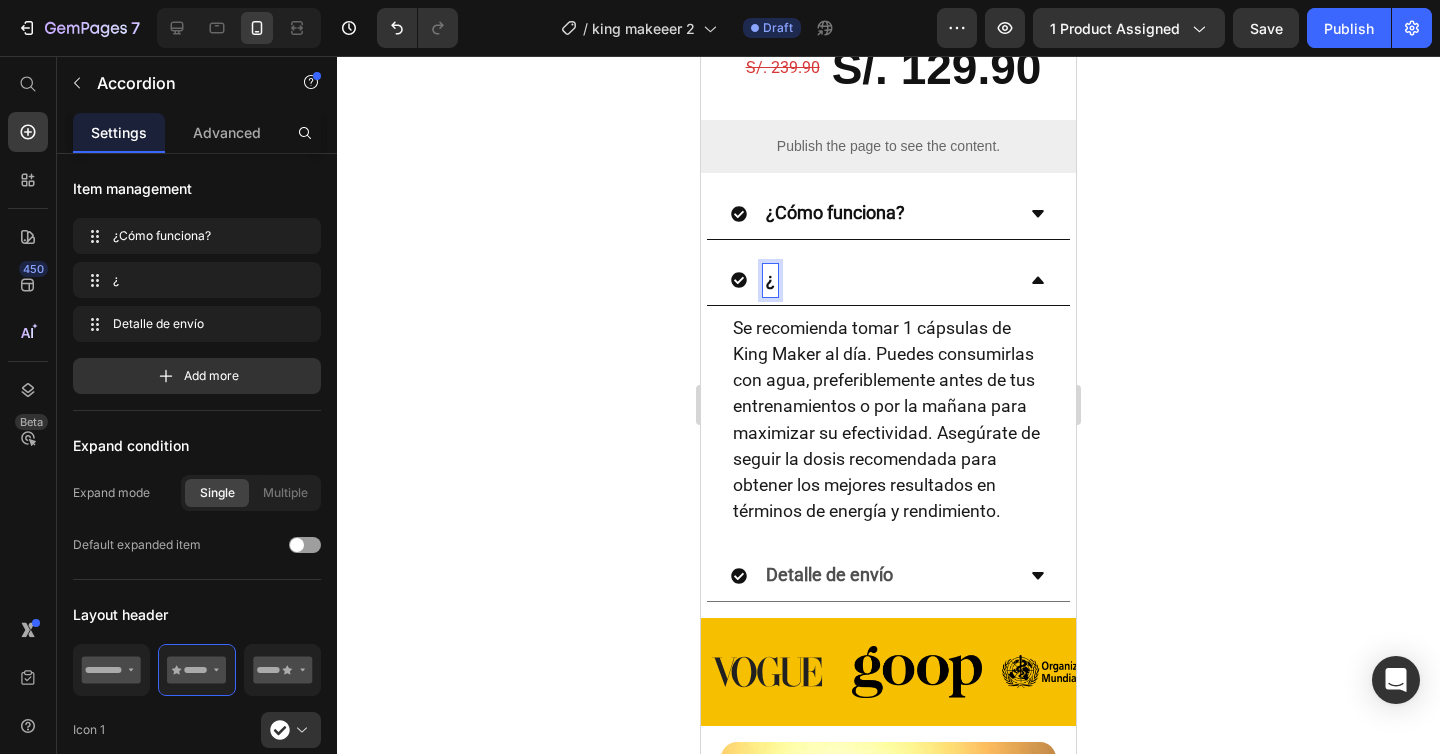 type 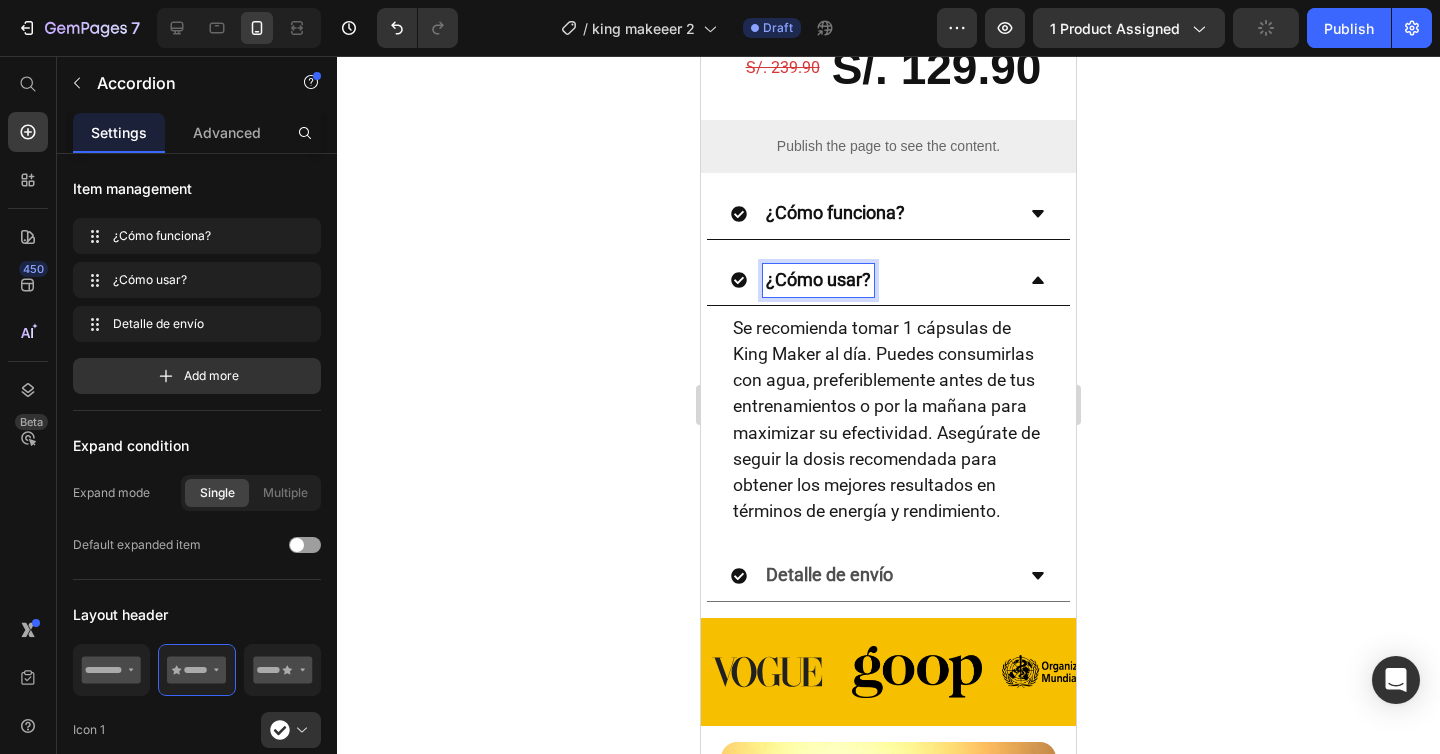 click 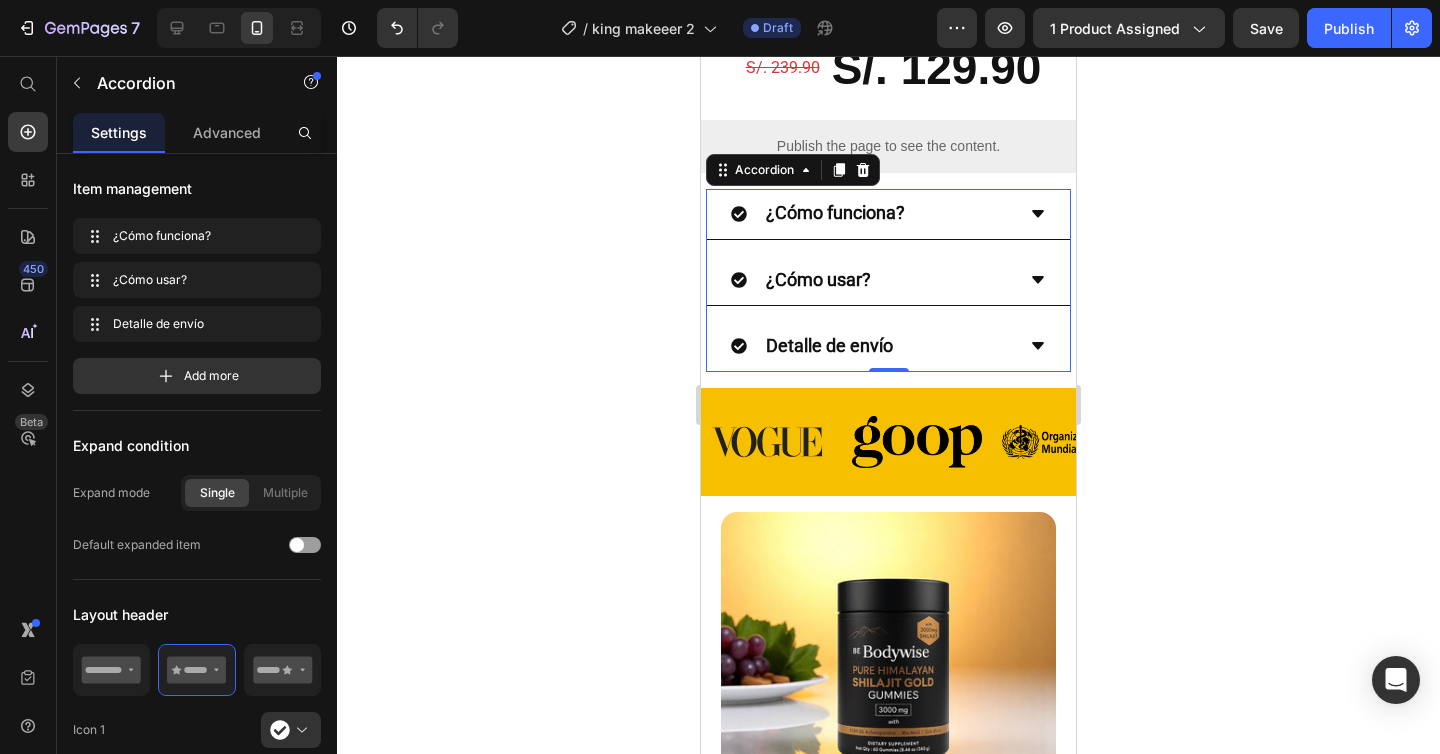click 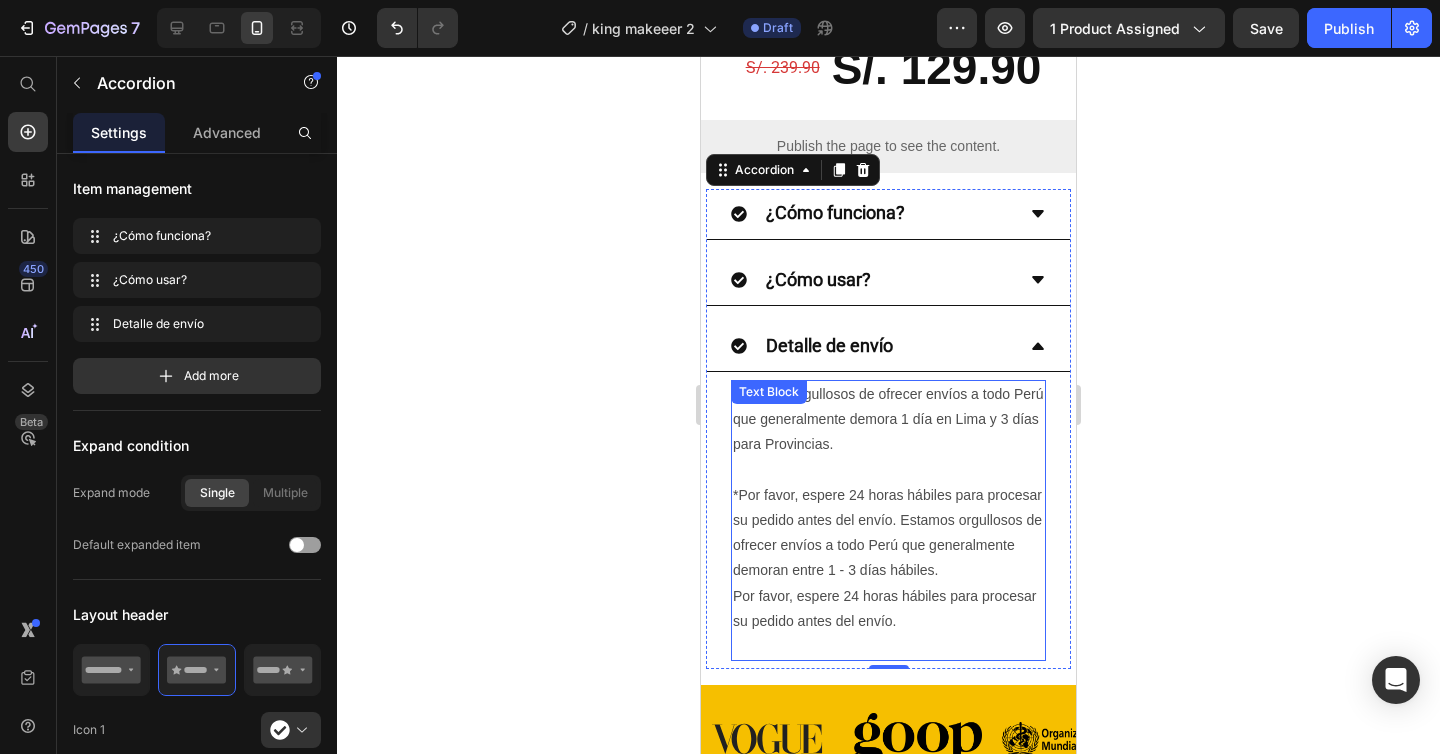 click on "*Por favor, espere 24 horas hábiles para procesar su pedido antes del envío. Estamos orgullosos de ofrecer envíos a todo Perú que generalmente demoran entre 1 - 3 días hábiles." at bounding box center (888, 533) 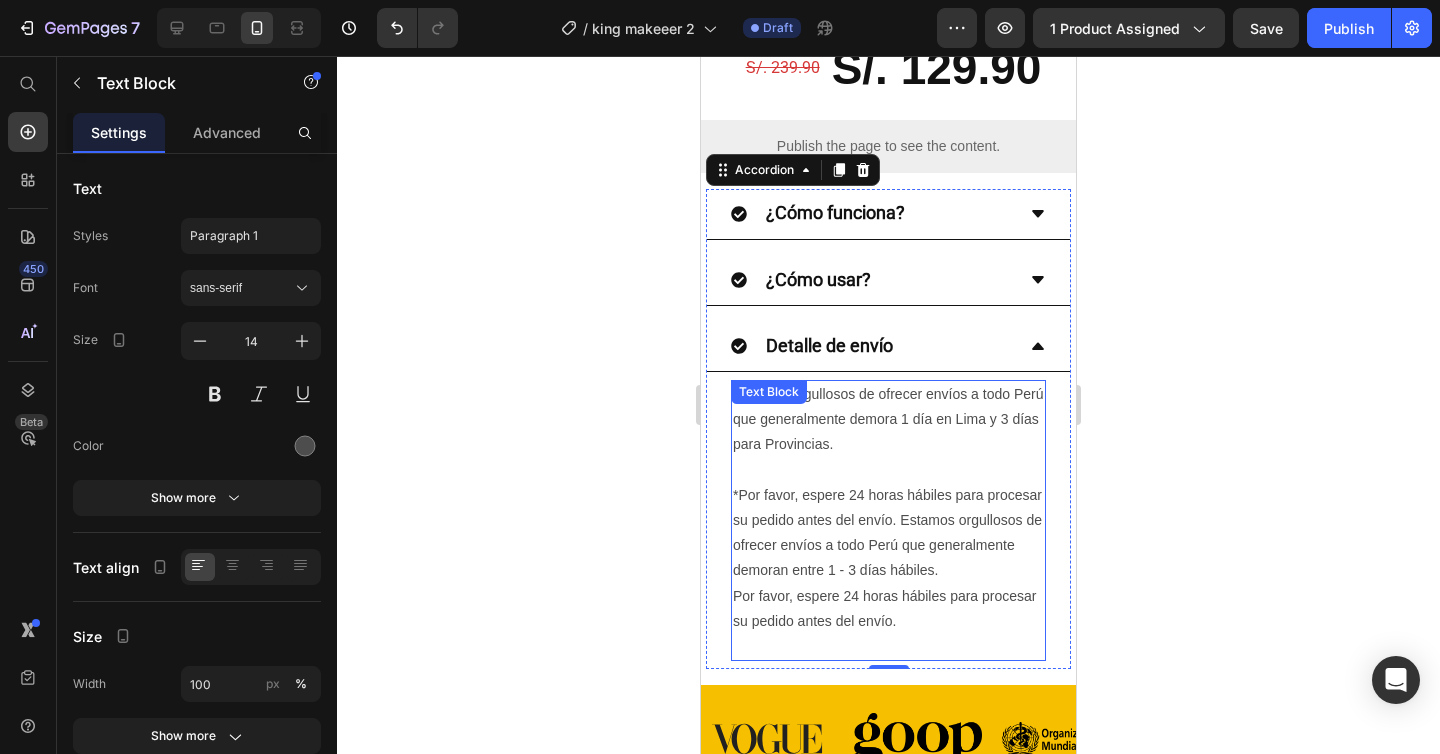 click on "*Por favor, espere 24 horas hábiles para procesar su pedido antes del envío. Estamos orgullosos de ofrecer envíos a todo Perú que generalmente demoran entre 1 - 3 días hábiles." at bounding box center (888, 533) 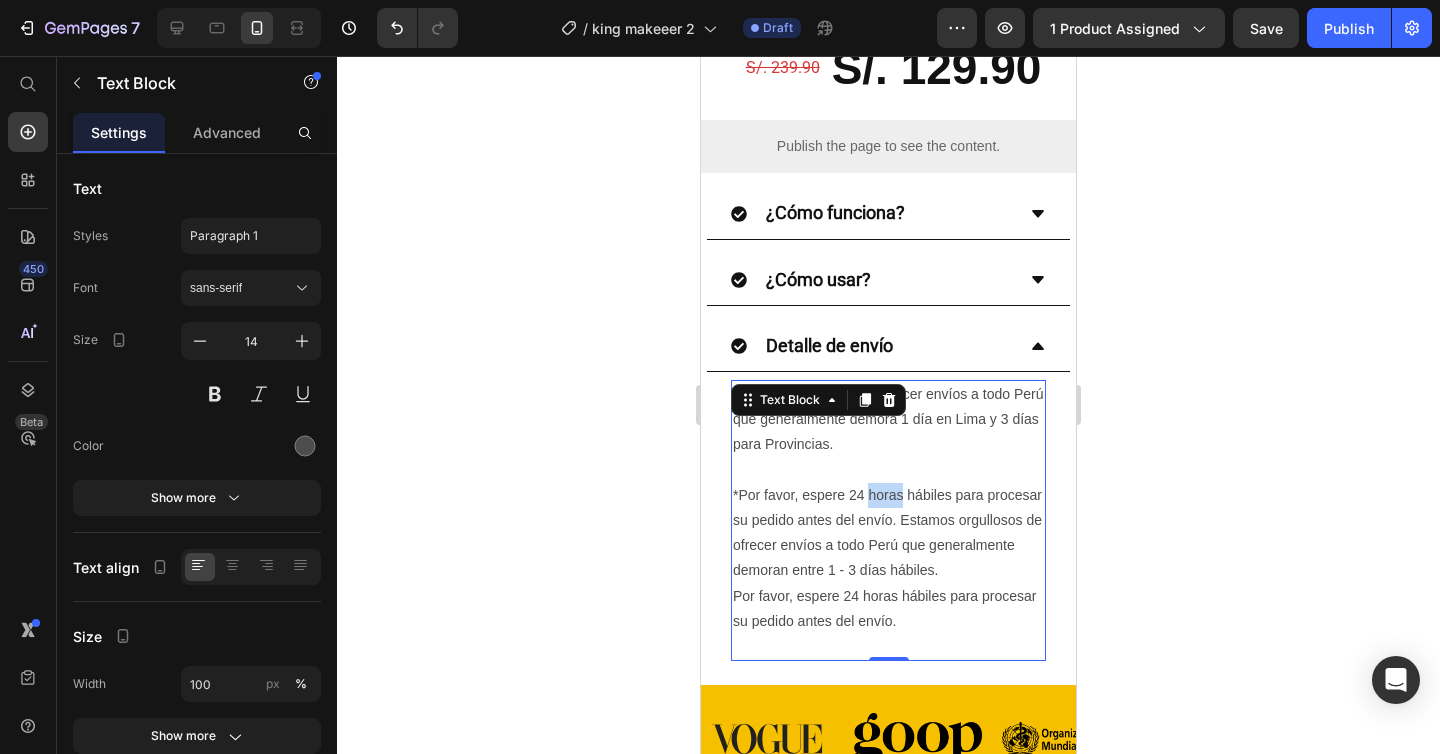 click on "*Por favor, espere 24 horas hábiles para procesar su pedido antes del envío. Estamos orgullosos de ofrecer envíos a todo Perú que generalmente demoran entre 1 - 3 días hábiles." at bounding box center (888, 533) 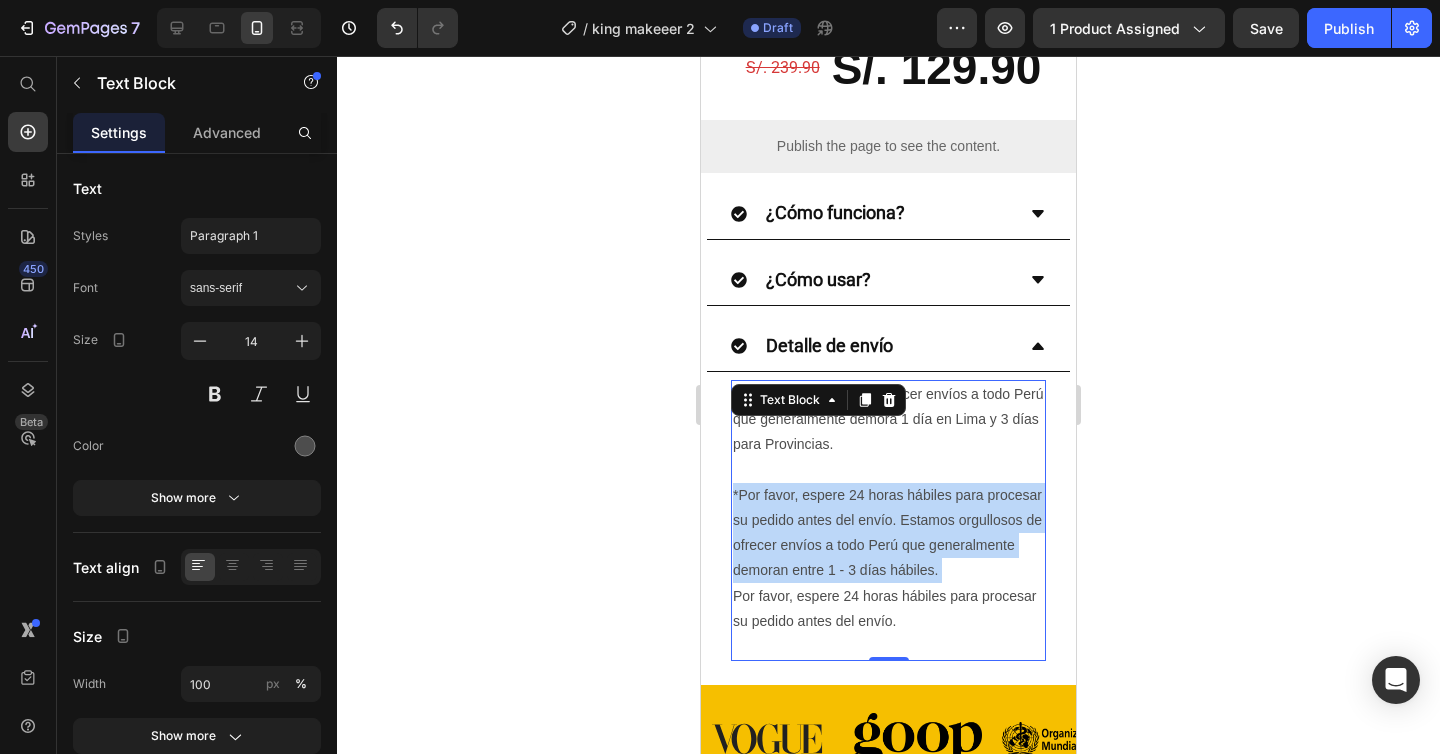 click on "*Por favor, espere 24 horas hábiles para procesar su pedido antes del envío. Estamos orgullosos de ofrecer envíos a todo Perú que generalmente demoran entre 1 - 3 días hábiles." at bounding box center [888, 533] 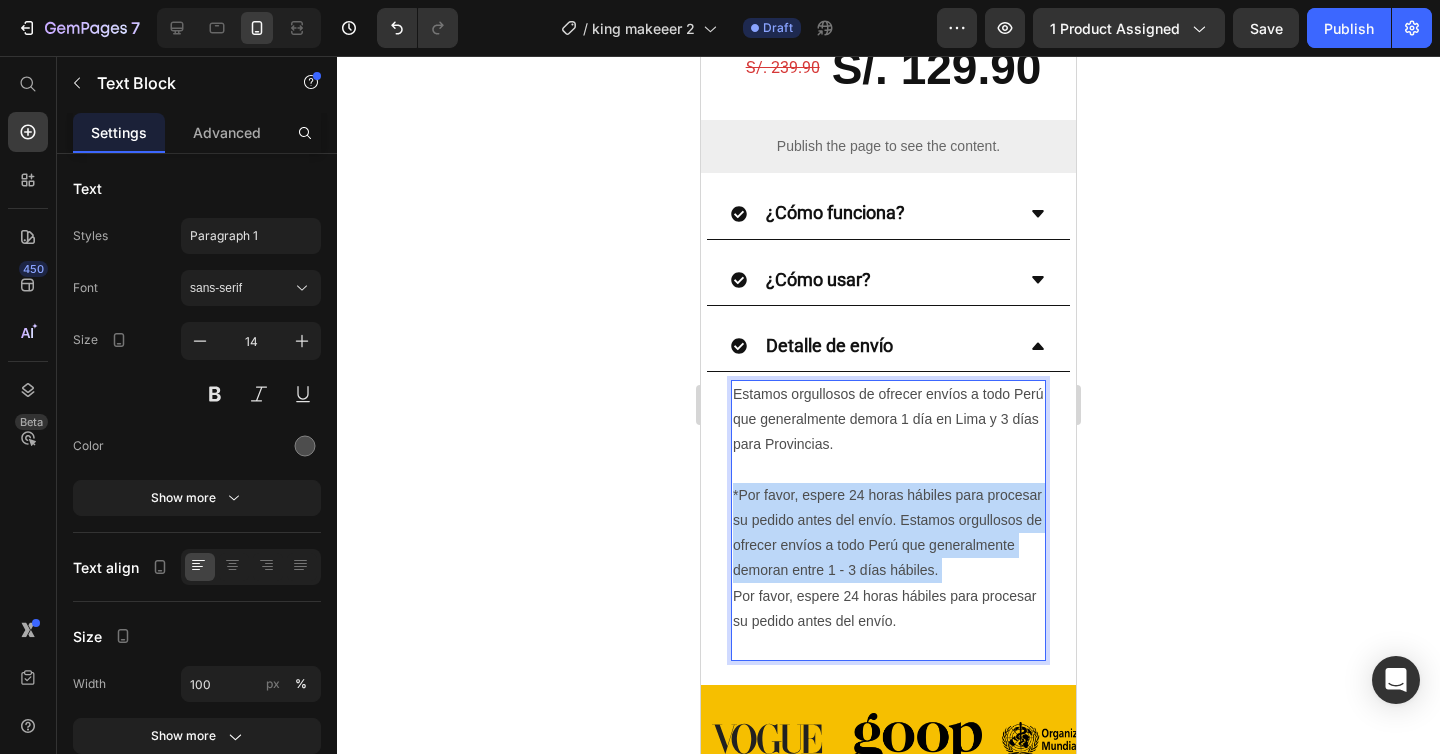 click on "*Por favor, espere 24 horas hábiles para procesar su pedido antes del envío. Estamos orgullosos de ofrecer envíos a todo Perú que generalmente demoran entre 1 - 3 días hábiles." at bounding box center (888, 533) 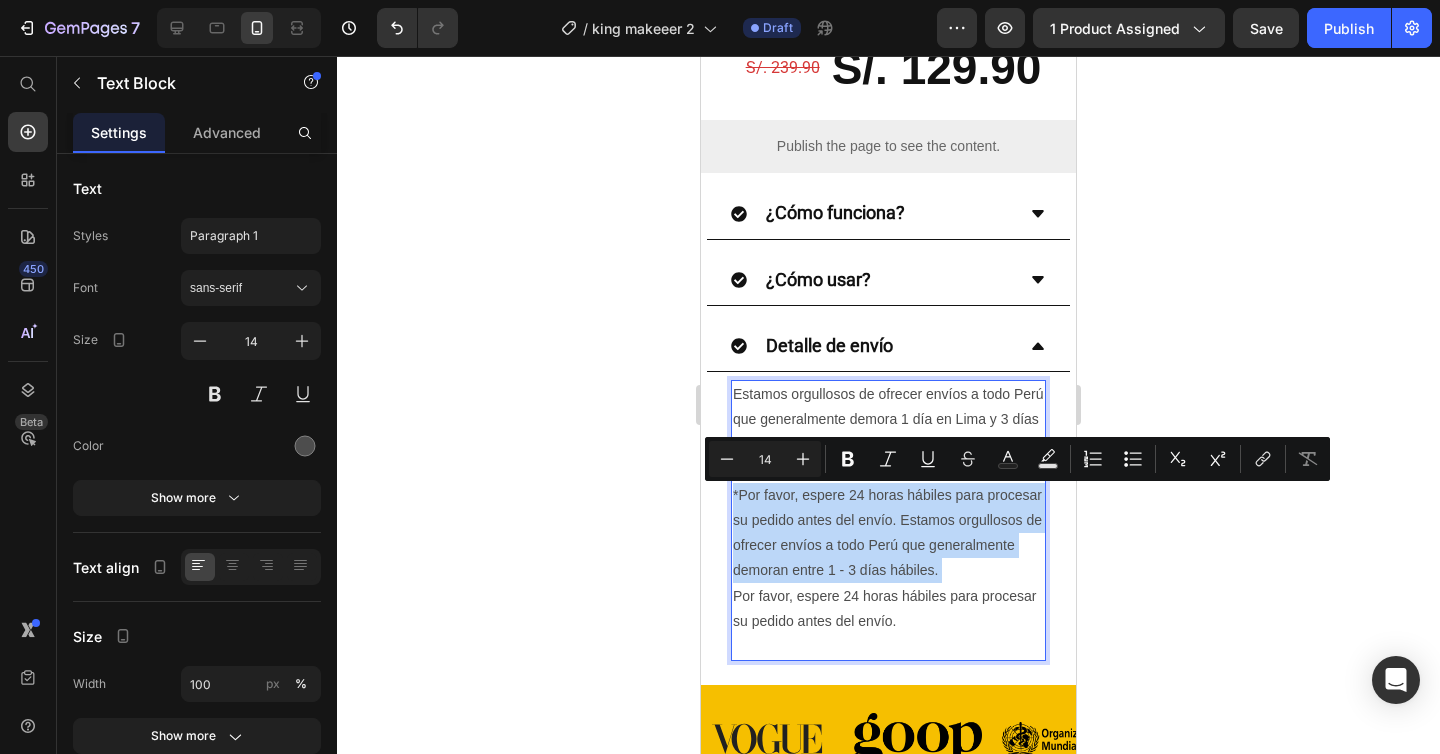 click on "Por favor, espere 24 horas hábiles para procesar su pedido antes del envío." at bounding box center (888, 622) 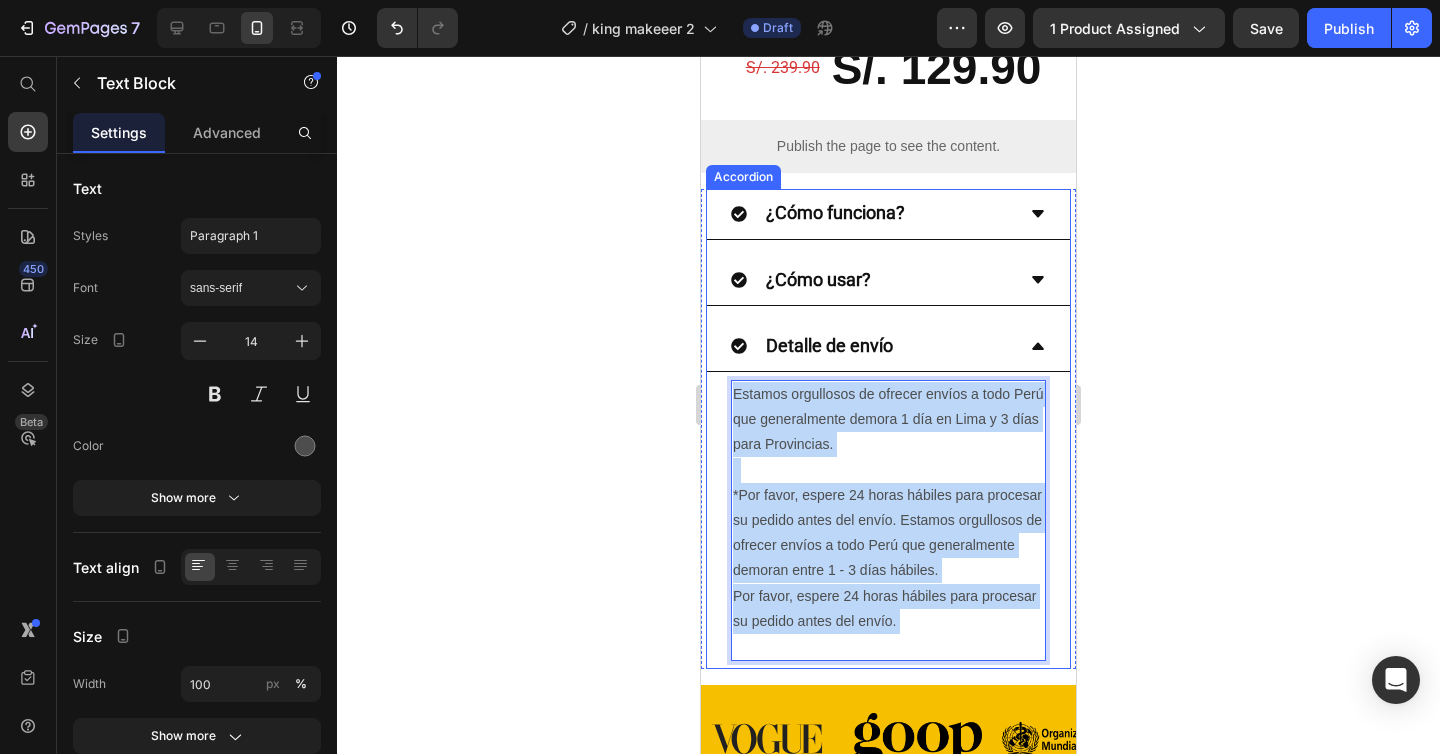 drag, startPoint x: 921, startPoint y: 631, endPoint x: 726, endPoint y: 397, distance: 304.59973 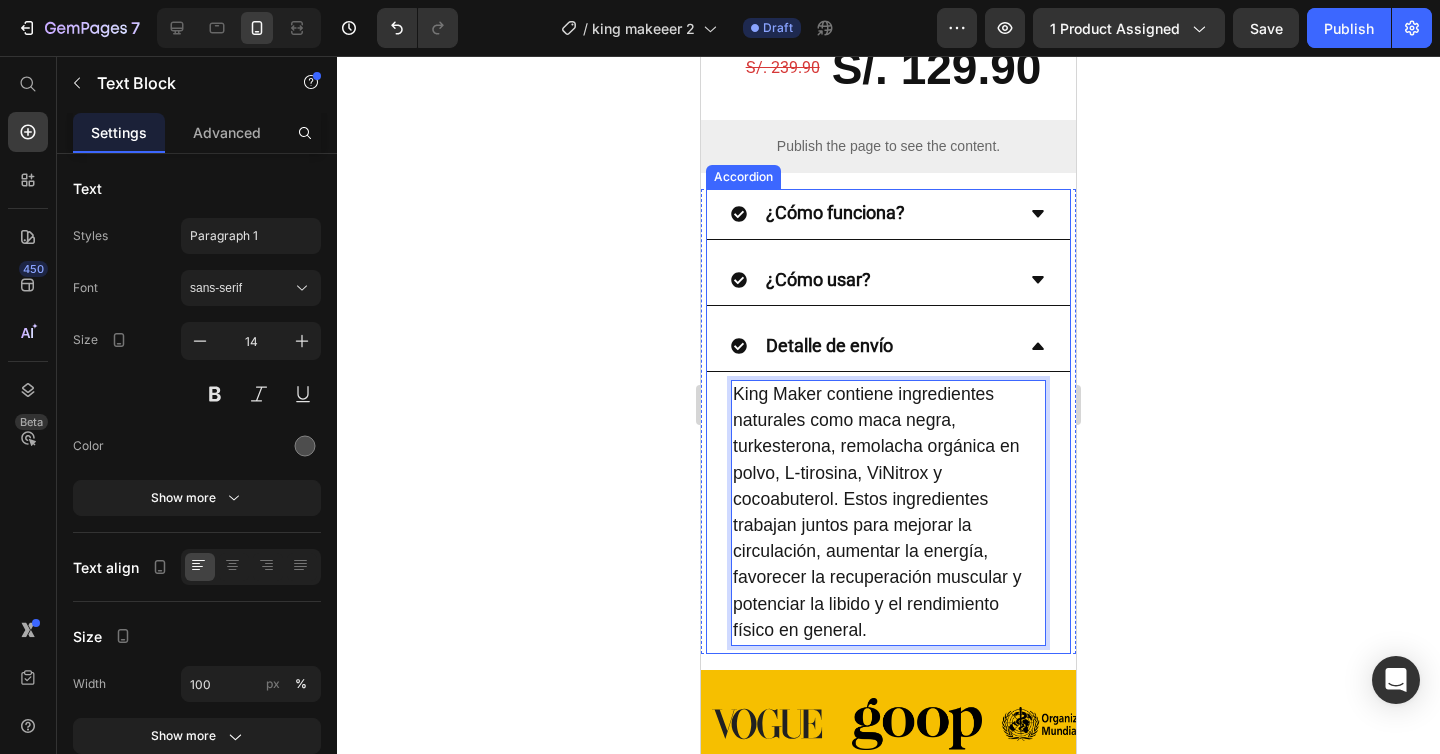 click on "Detalle de envío" at bounding box center [829, 345] 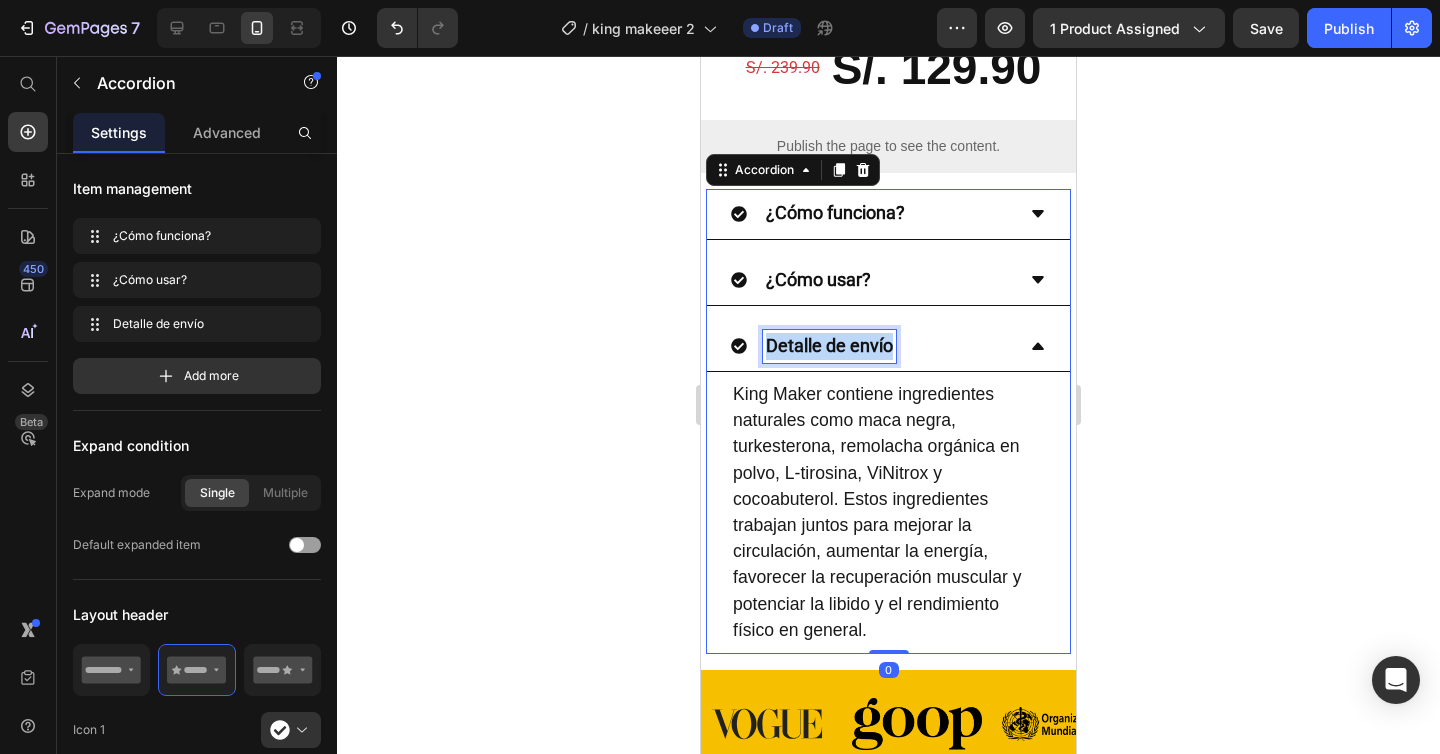 click on "Detalle de envío" at bounding box center (829, 345) 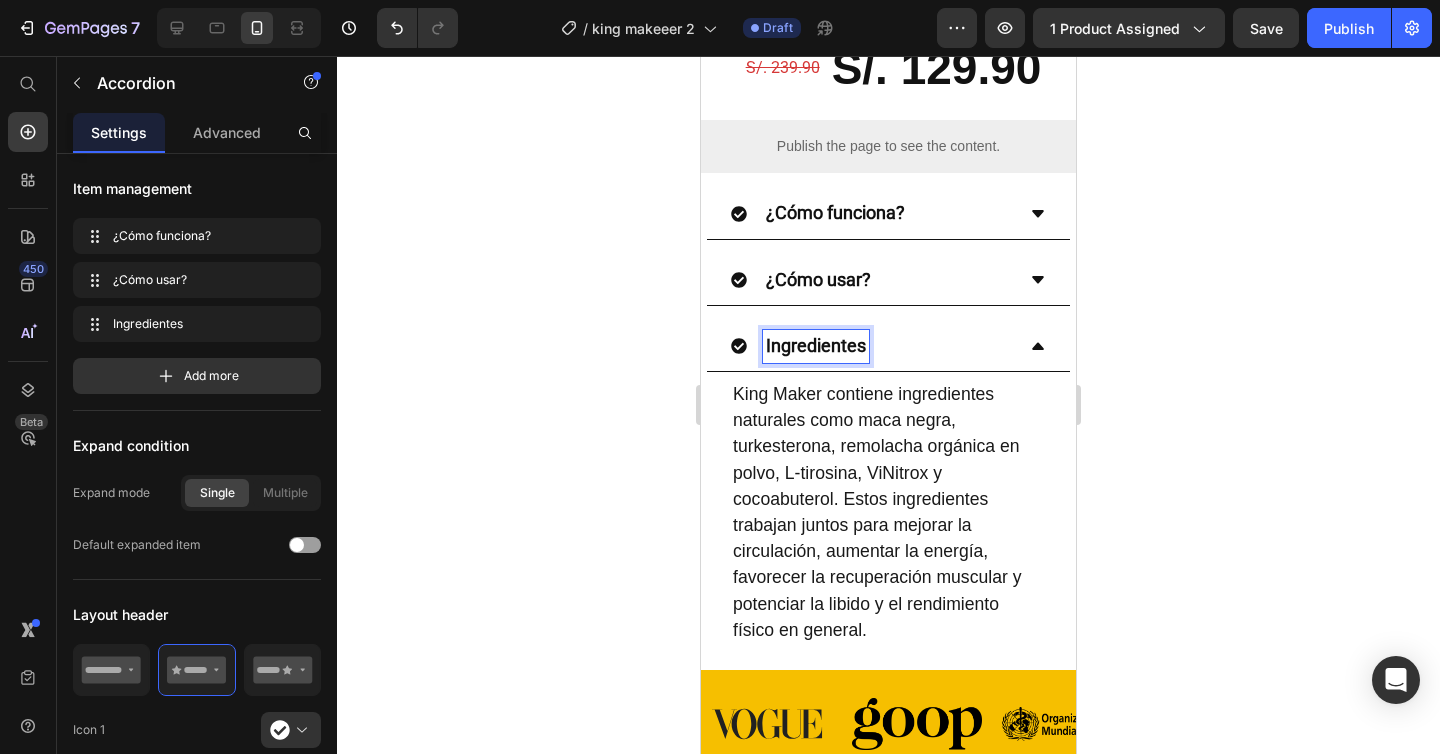 click on "Ingredientes" at bounding box center [888, 347] 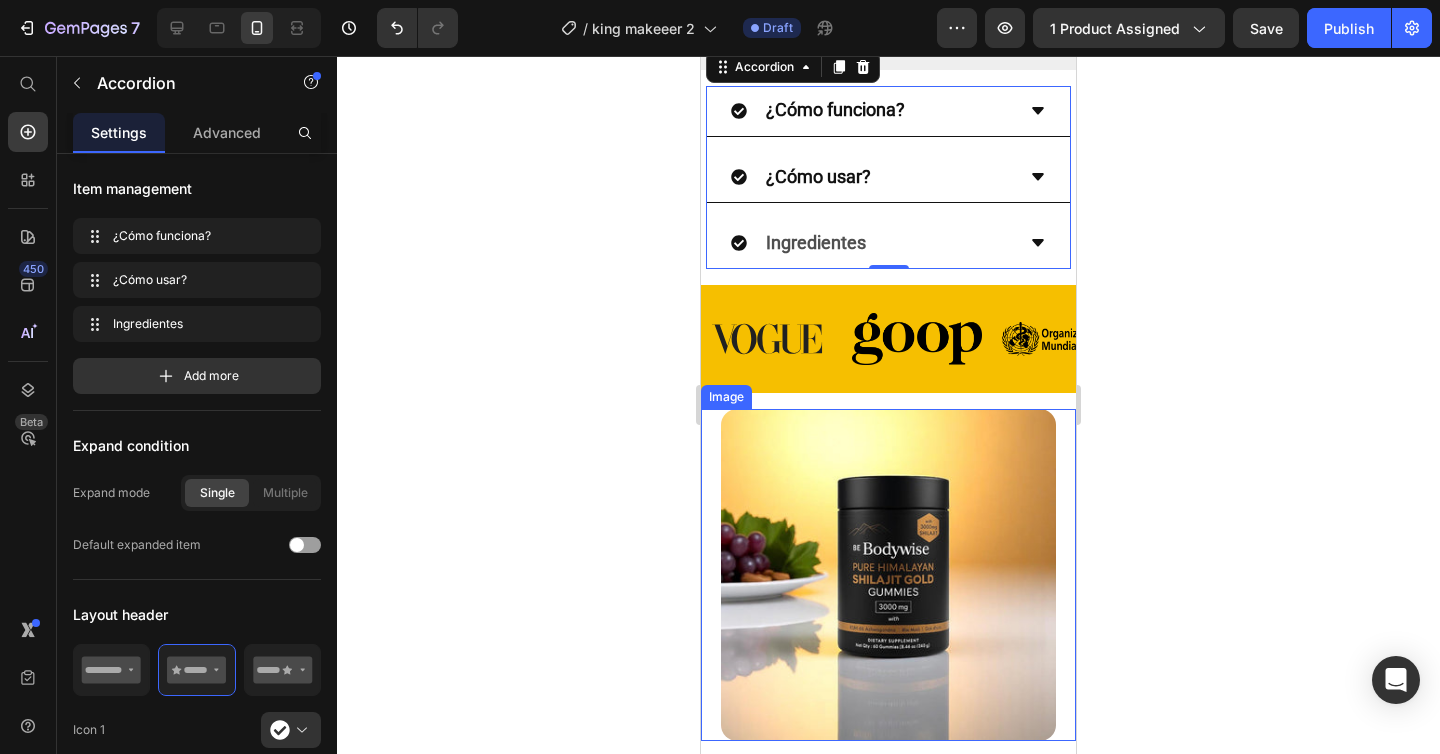 scroll, scrollTop: 1135, scrollLeft: 0, axis: vertical 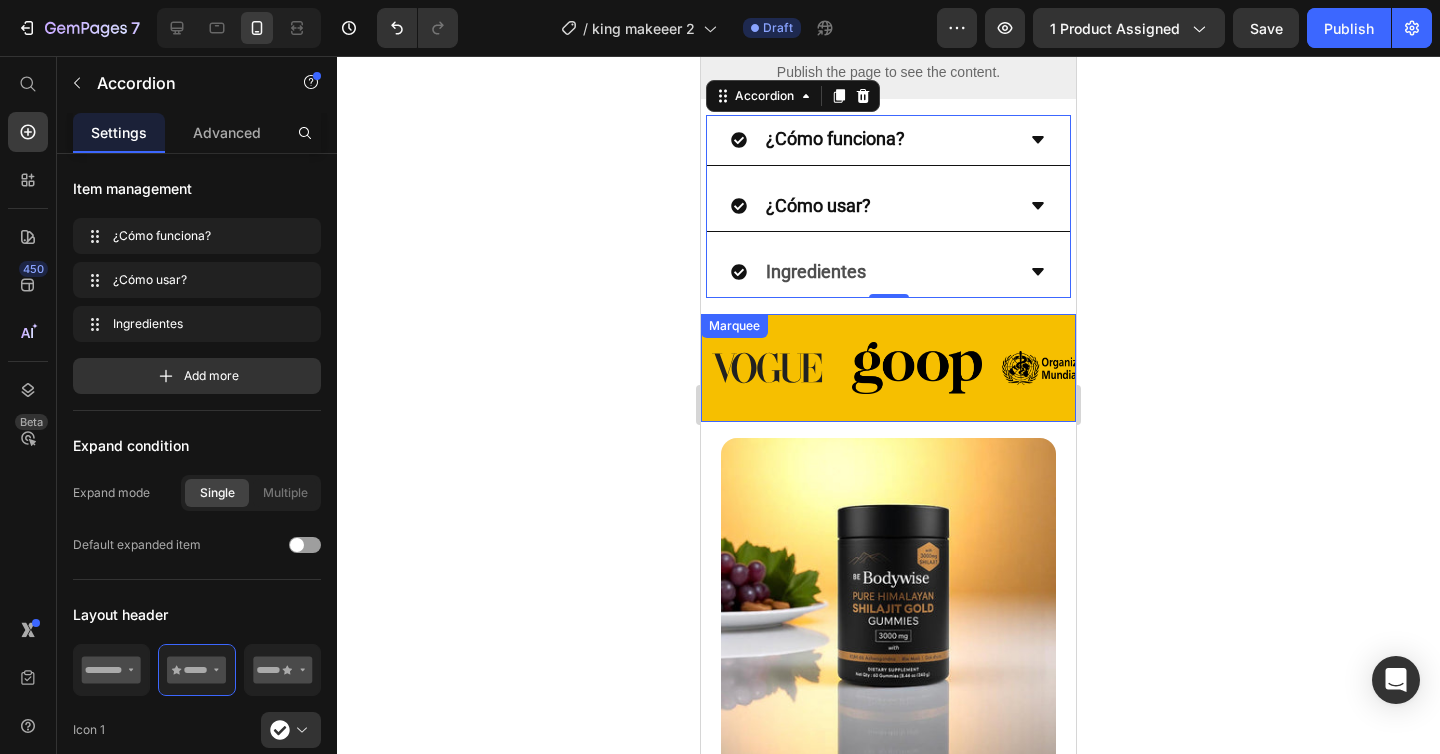 click on "Image Image Image Image Image Image Image Image Image Image Marquee" at bounding box center (888, 368) 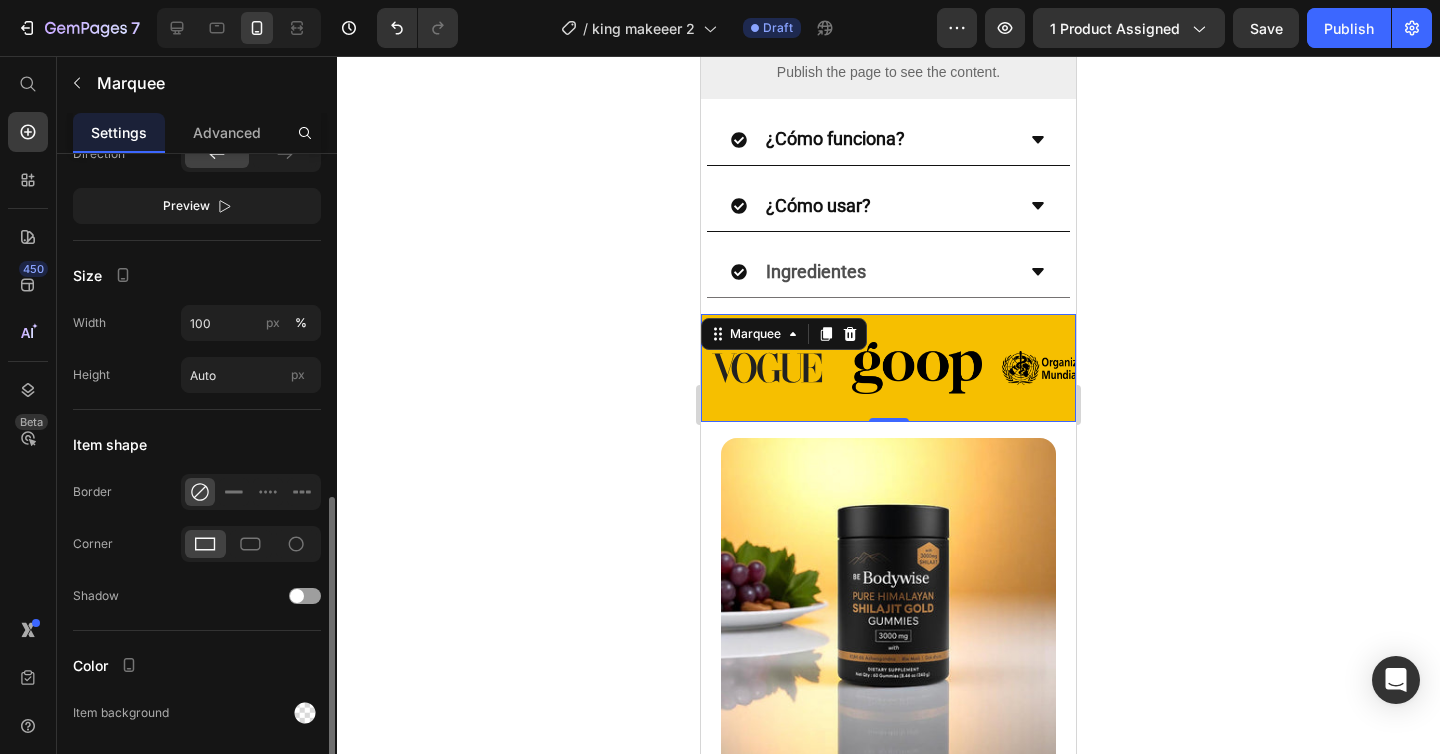 scroll, scrollTop: 968, scrollLeft: 0, axis: vertical 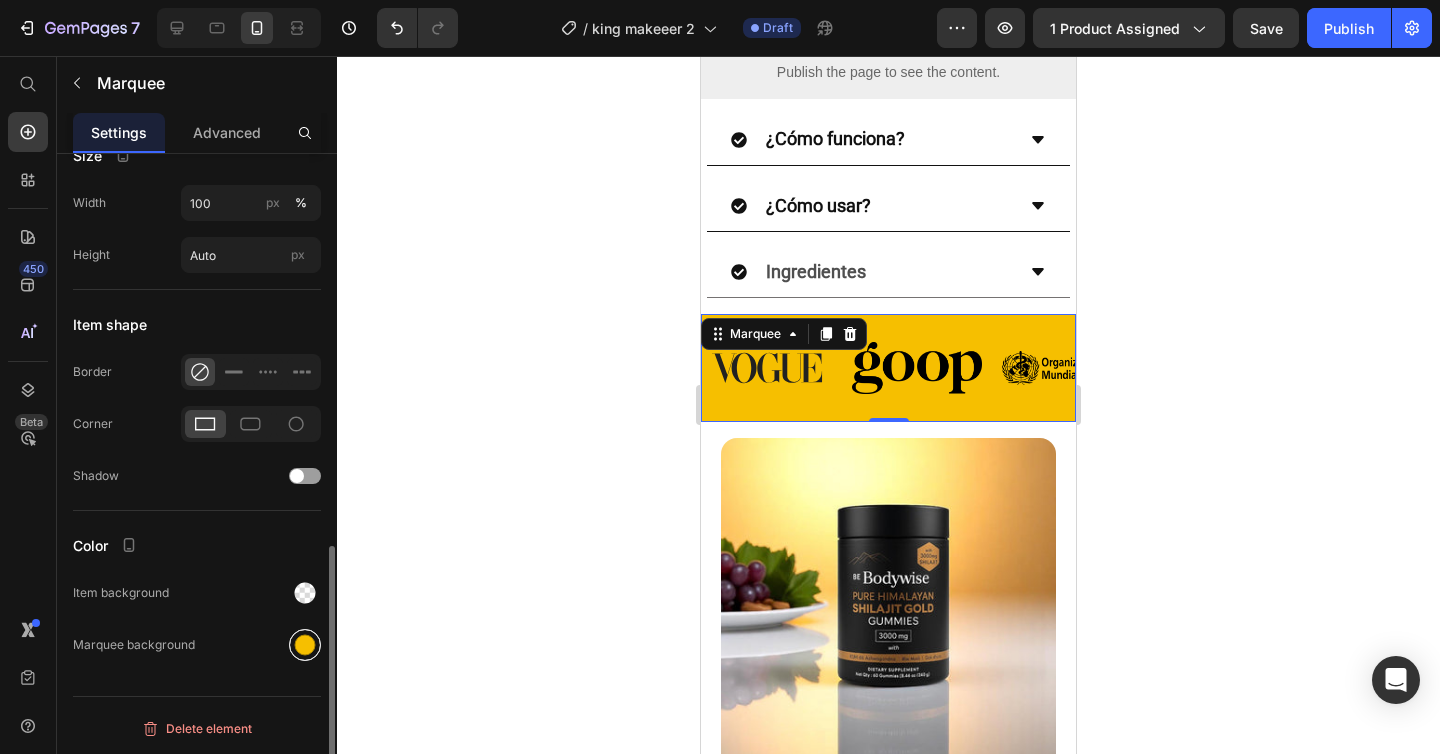 click at bounding box center (305, 645) 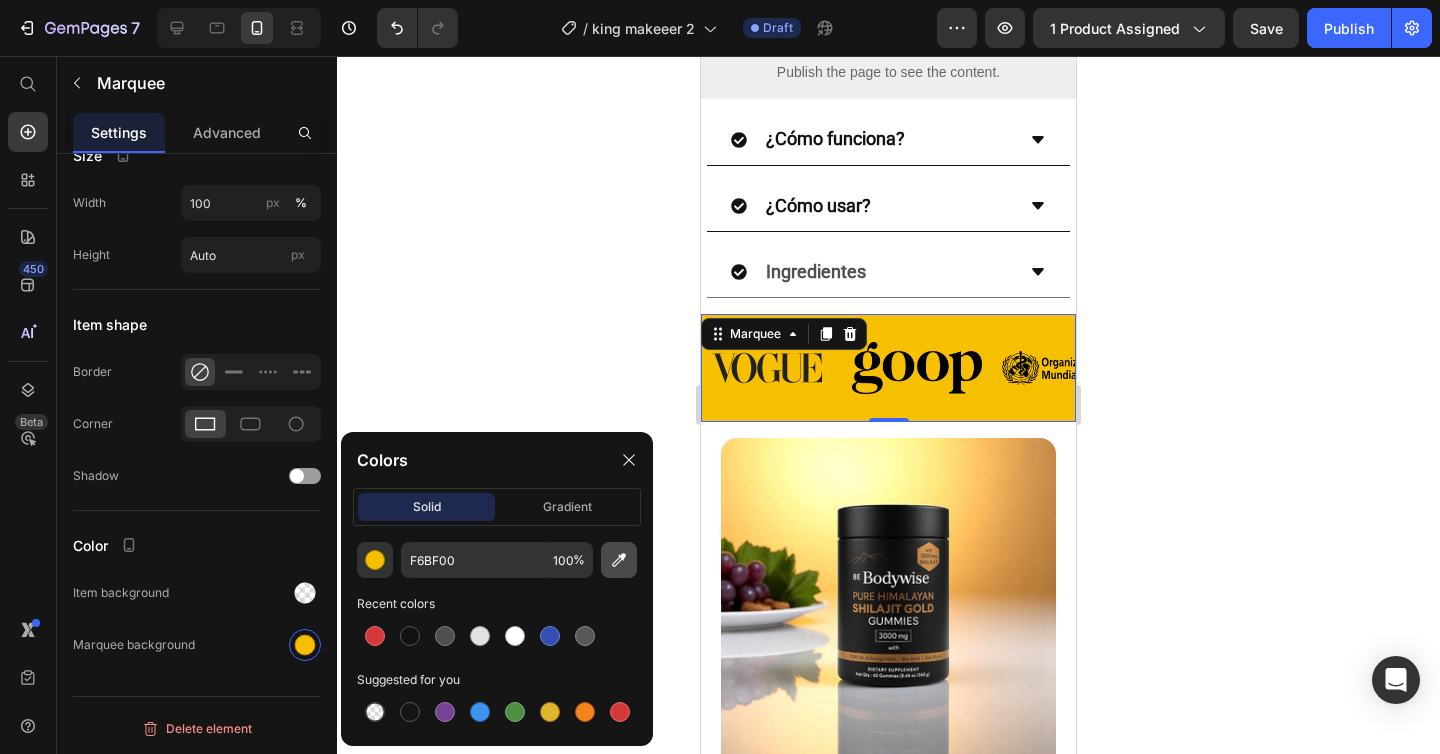 click 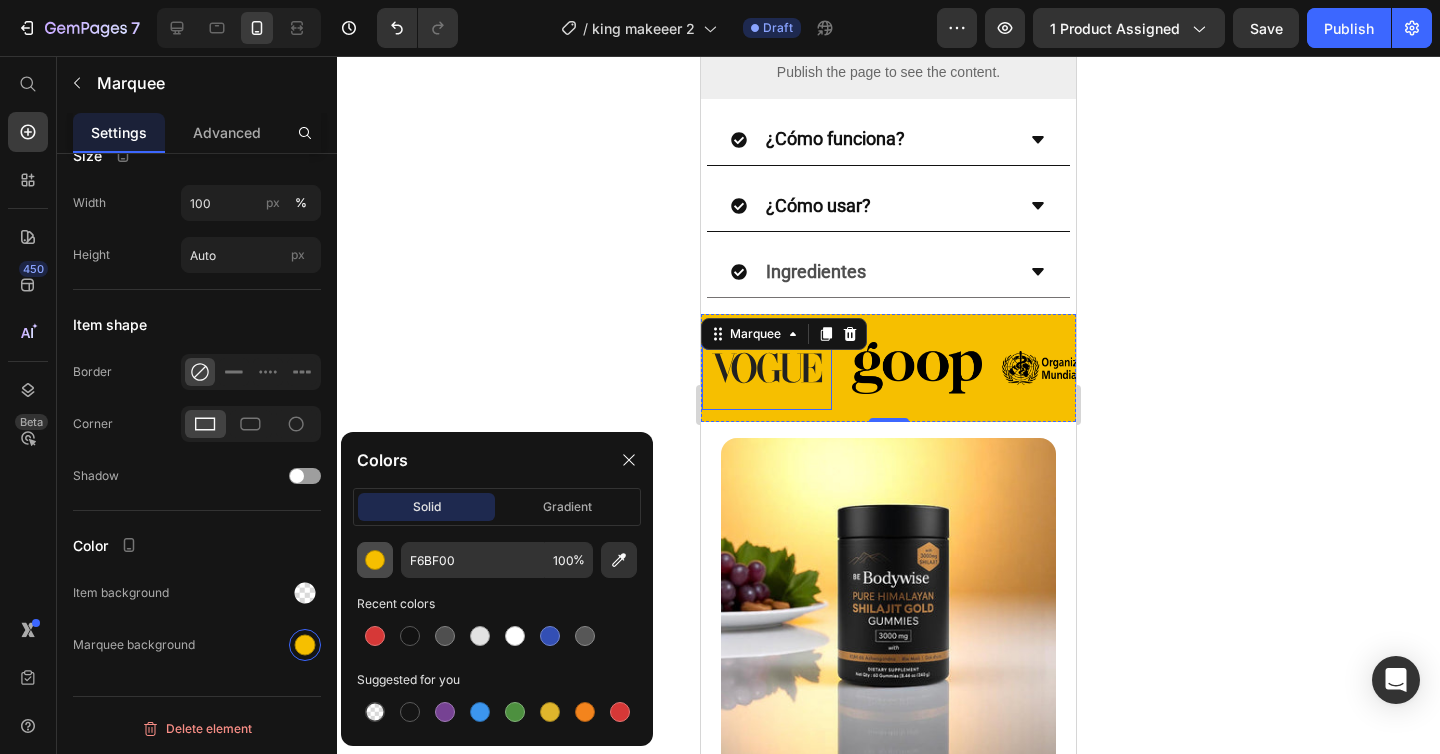 click at bounding box center [375, 560] 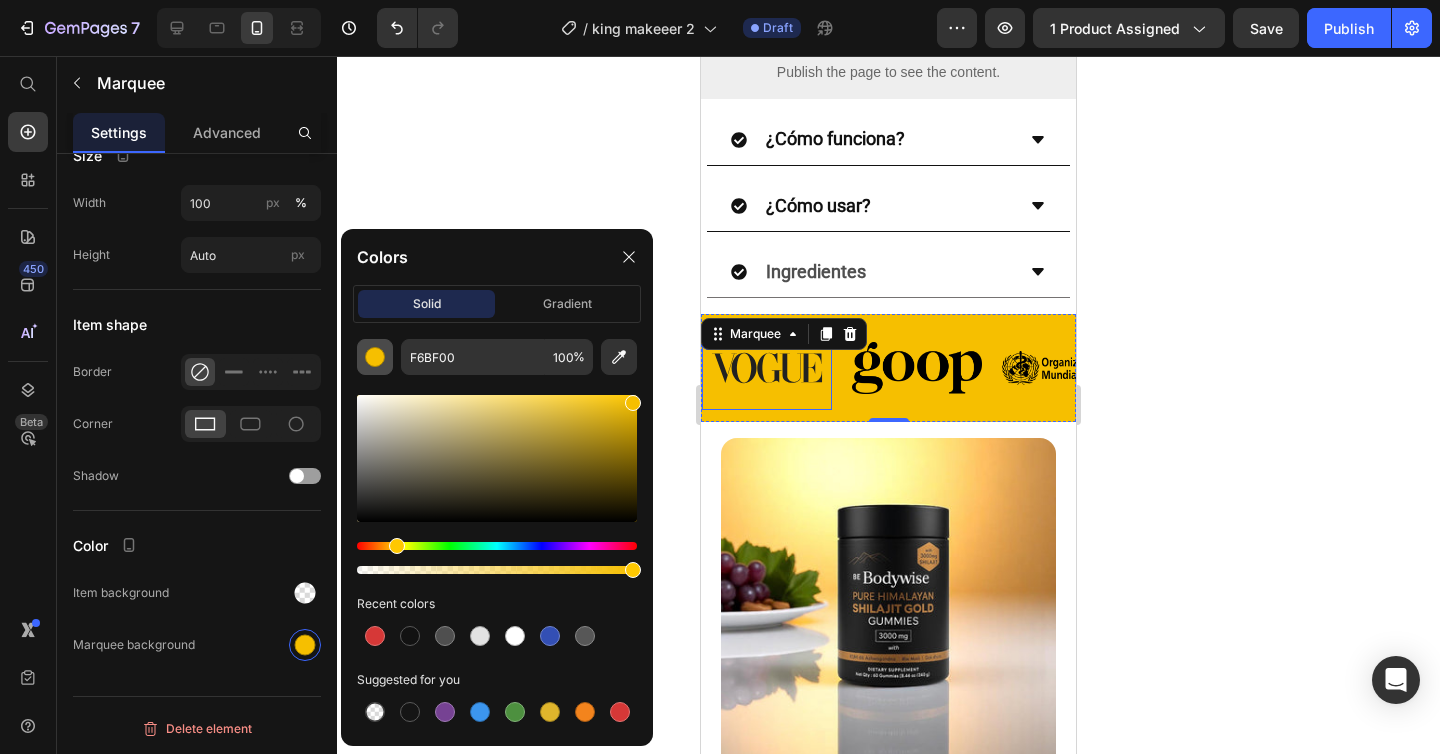 click at bounding box center [497, 558] 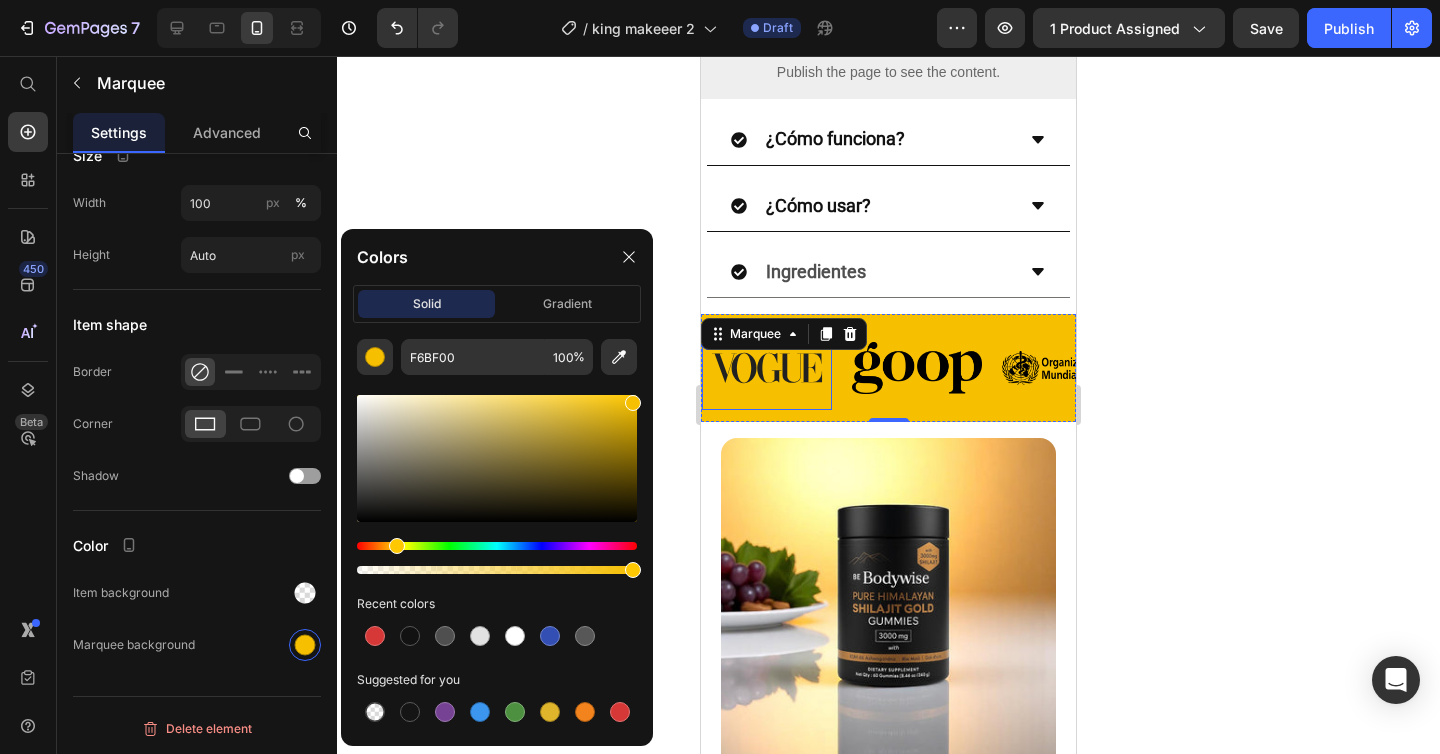 click on "Recent colors" at bounding box center (497, 604) 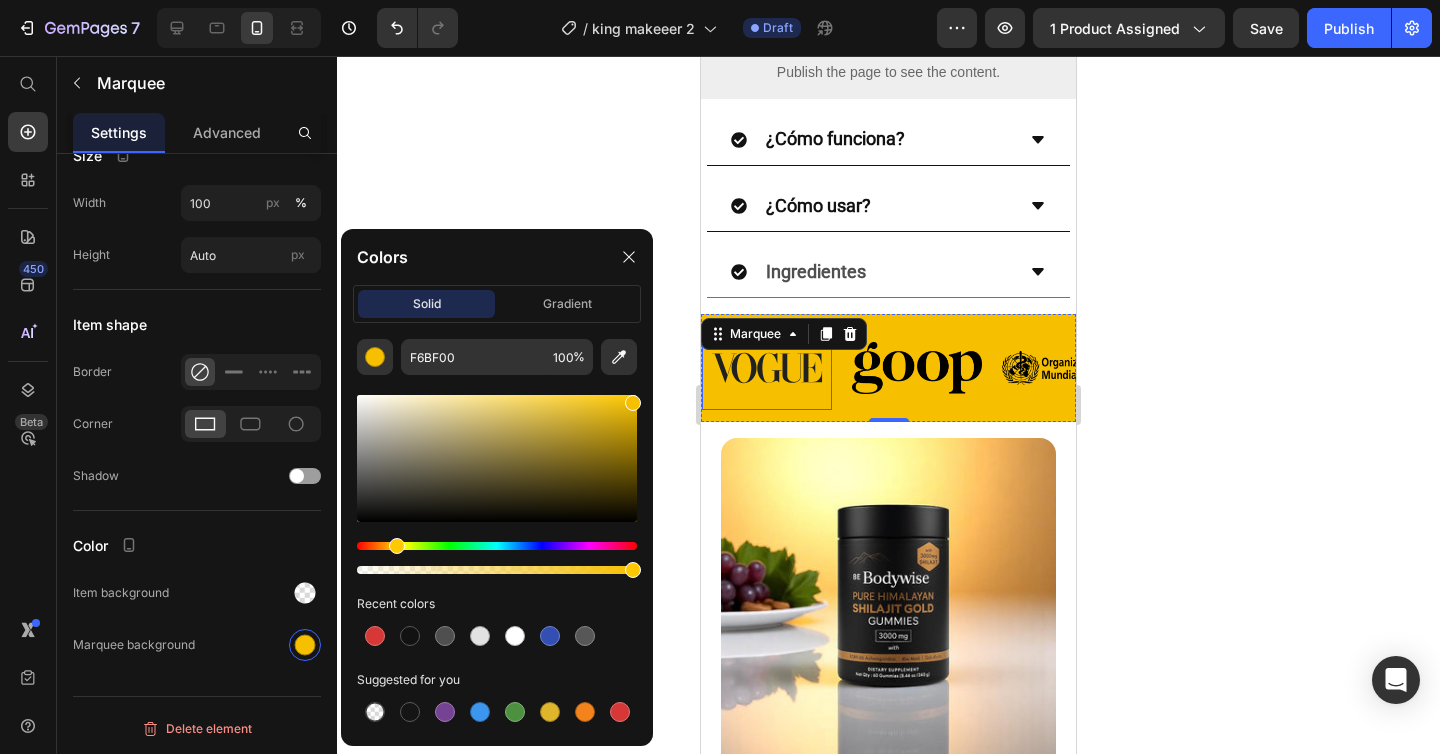 click at bounding box center (497, 558) 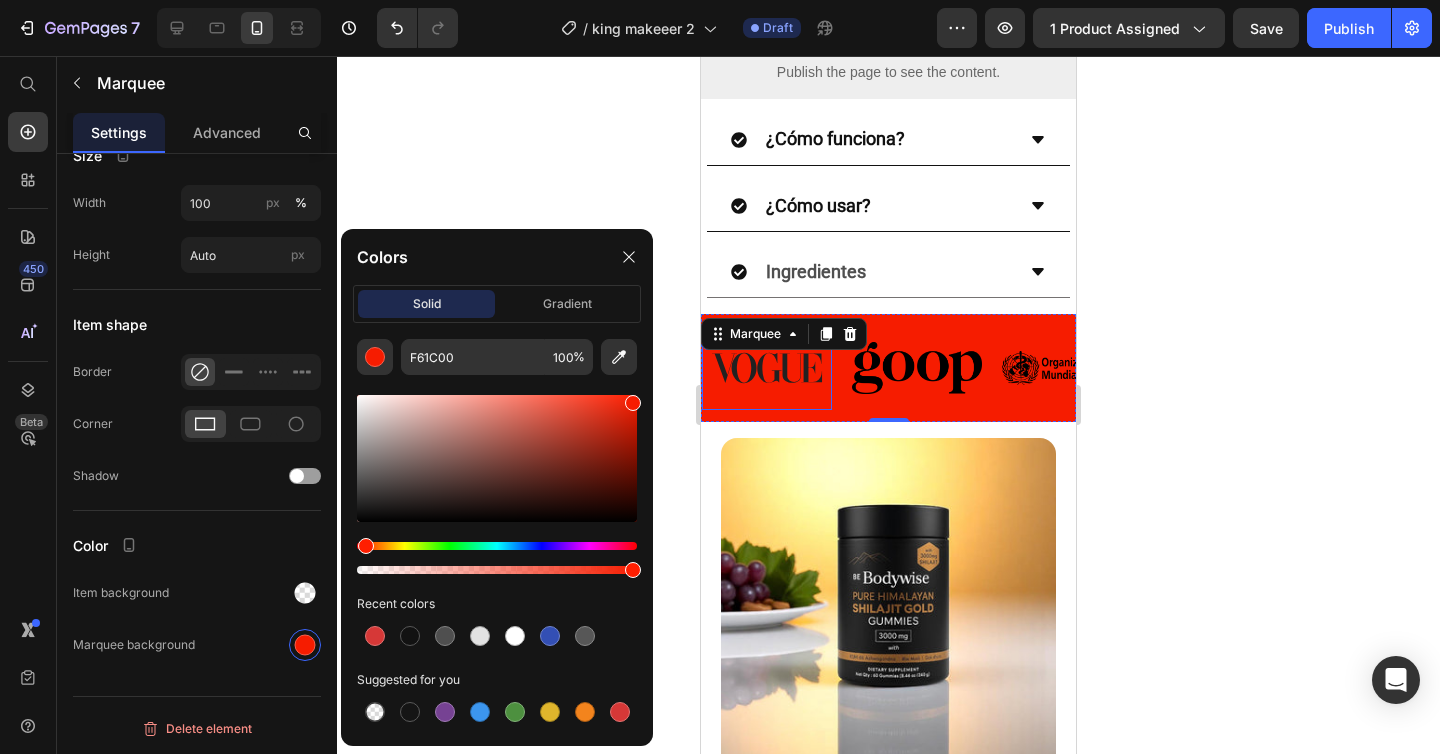 click at bounding box center [497, 458] 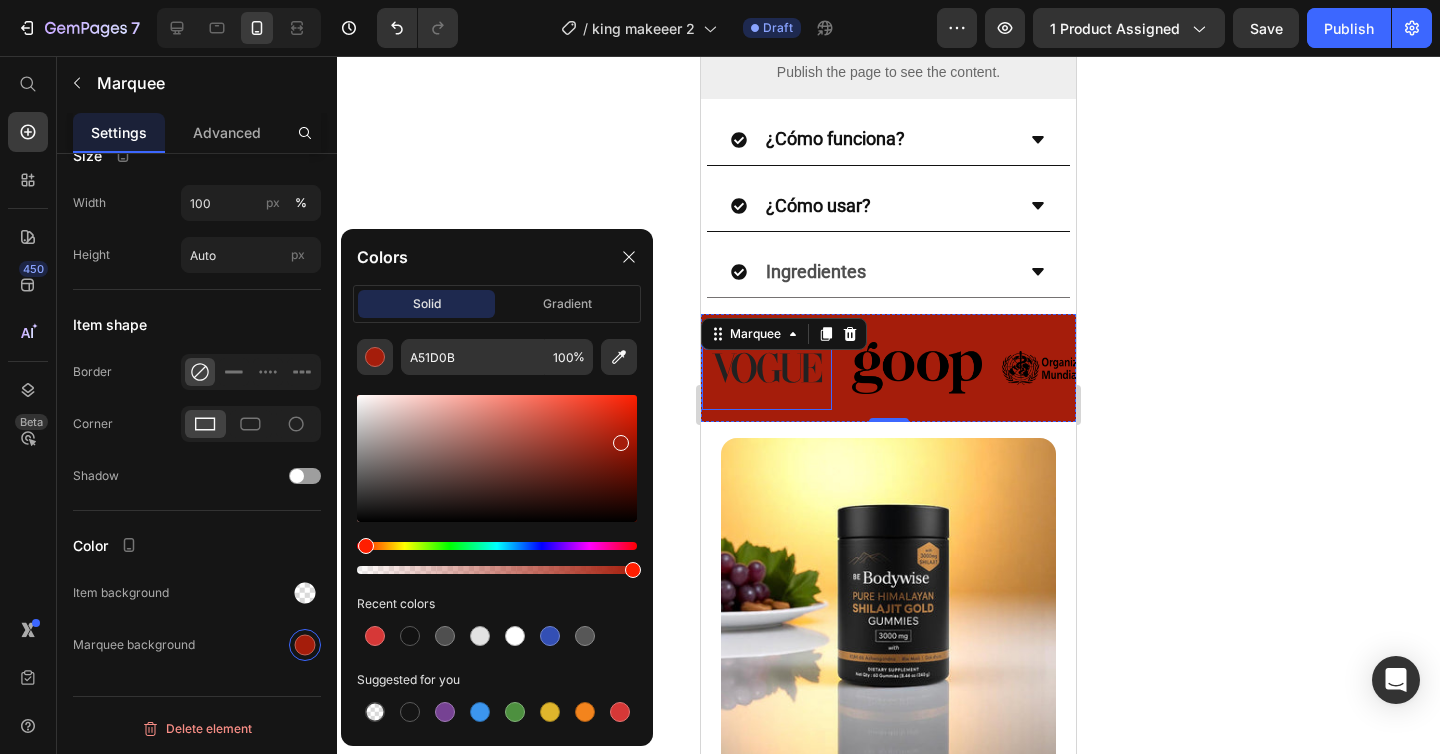 click at bounding box center [497, 458] 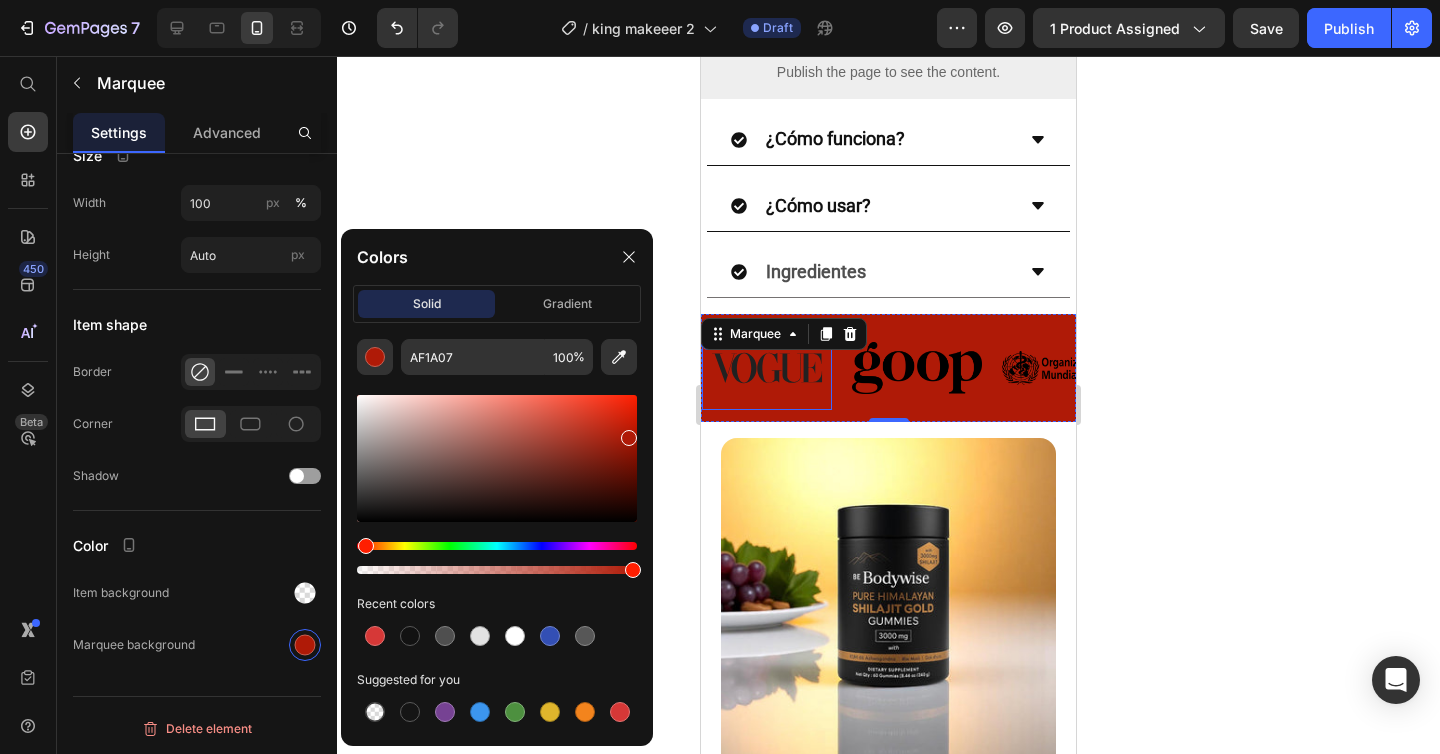 click at bounding box center [497, 458] 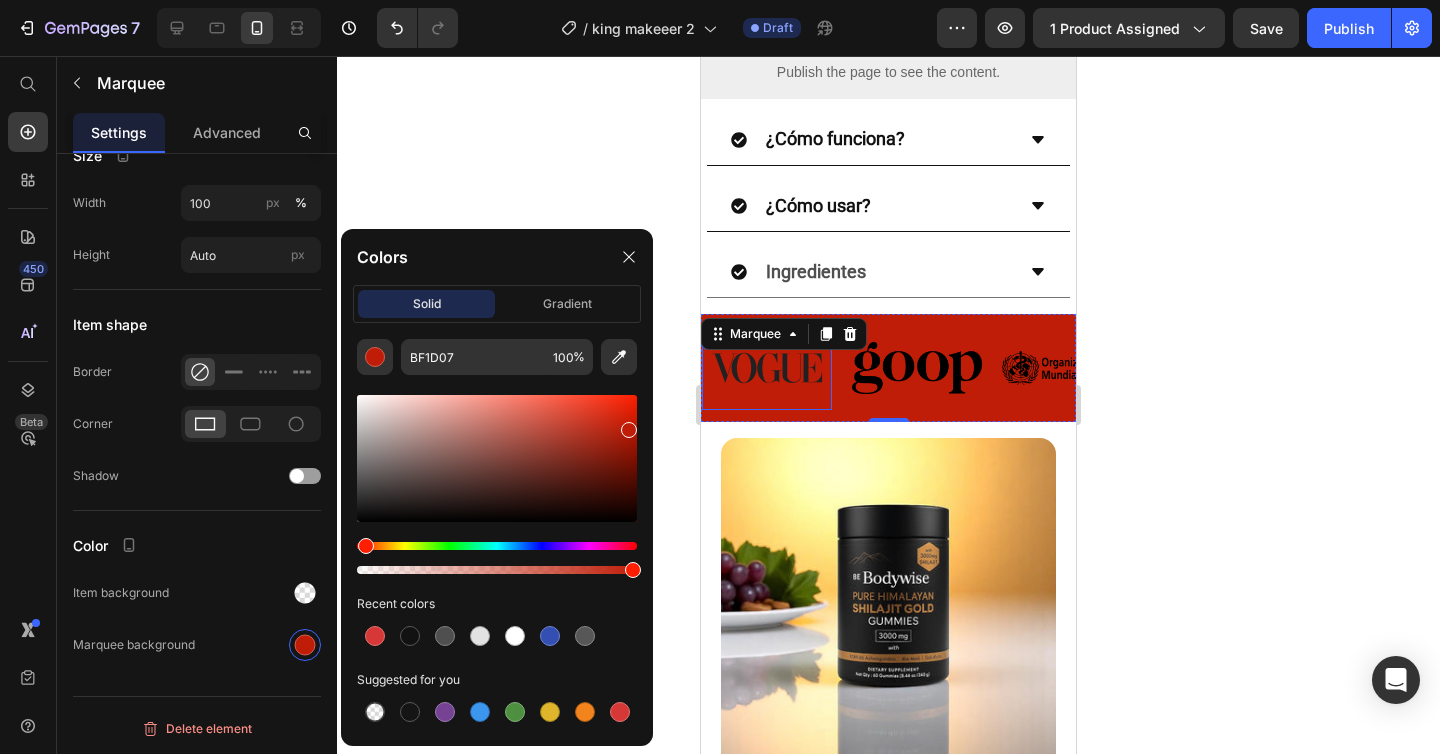 click at bounding box center [497, 458] 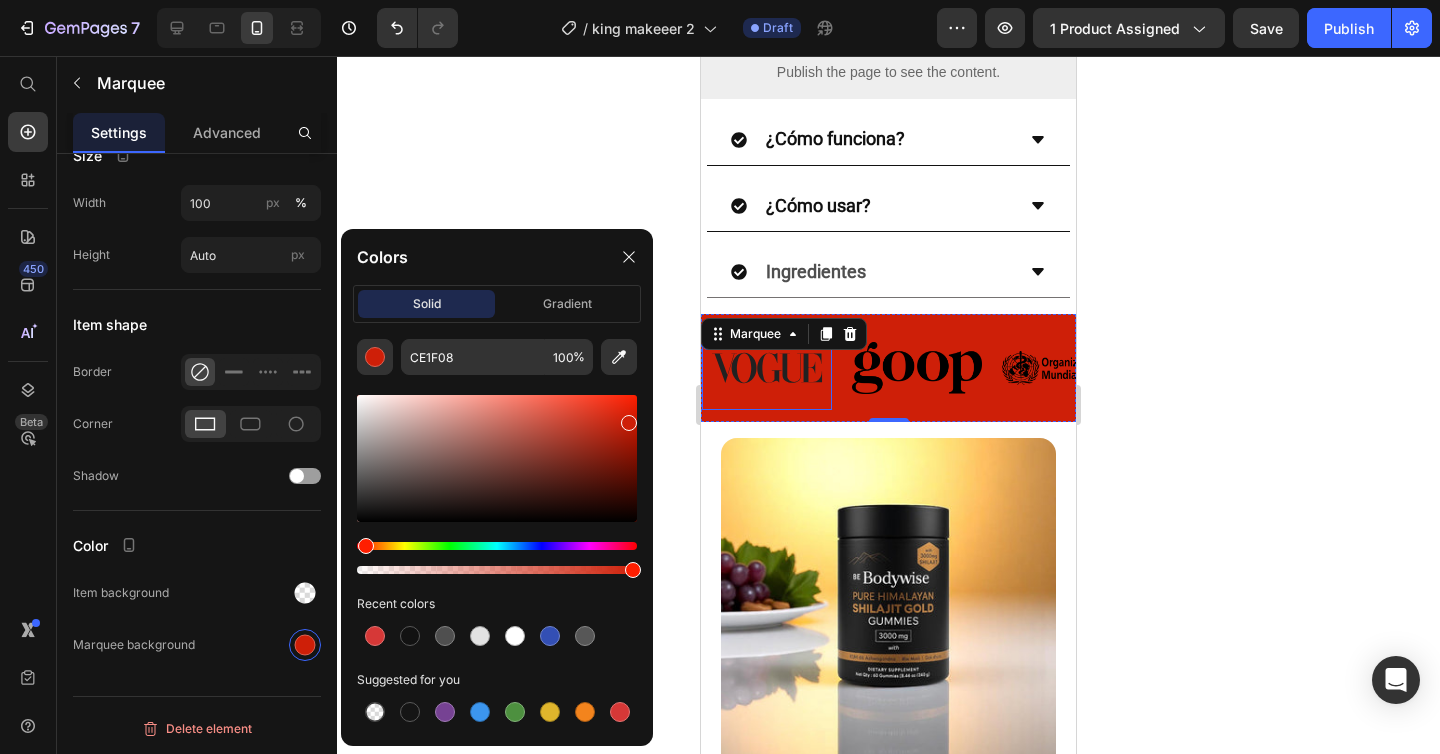 click at bounding box center [629, 423] 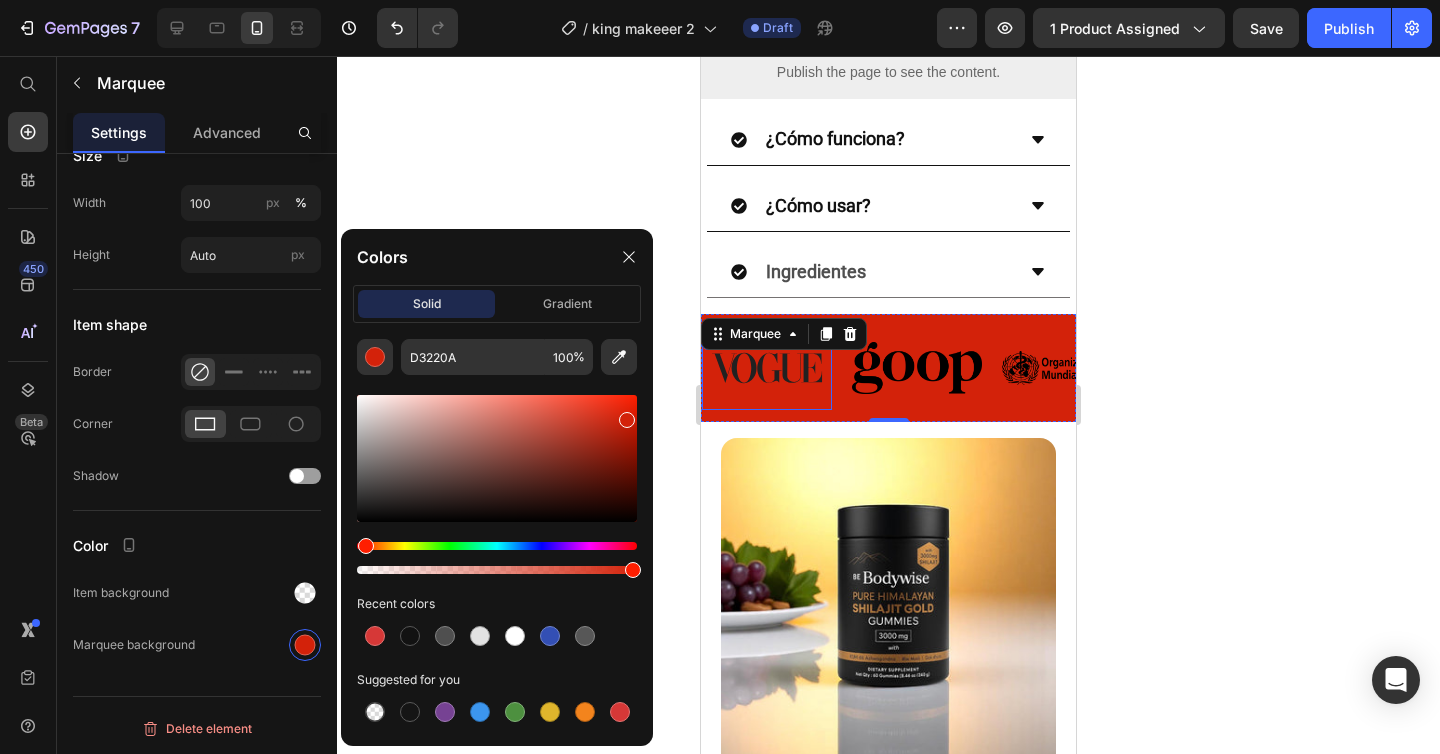 click at bounding box center [497, 458] 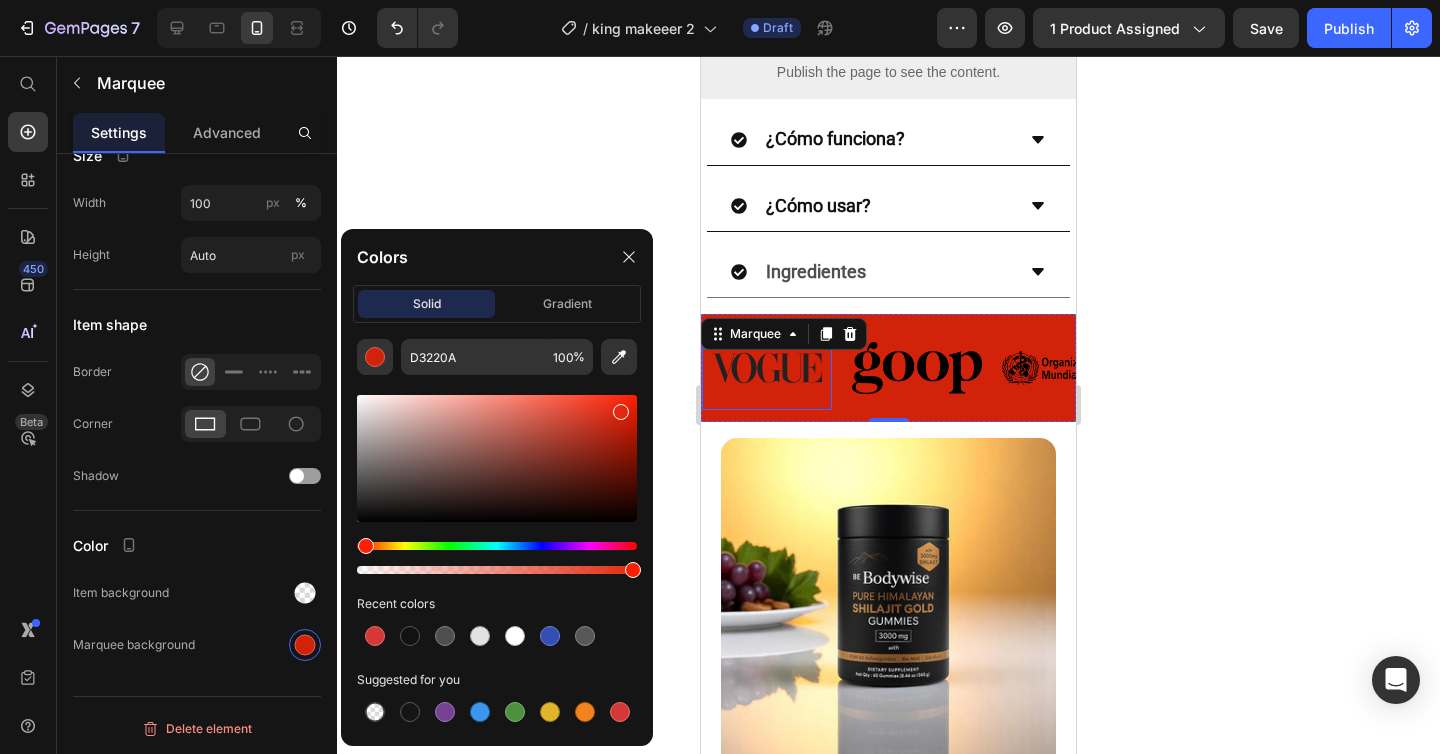 type on "E2280F" 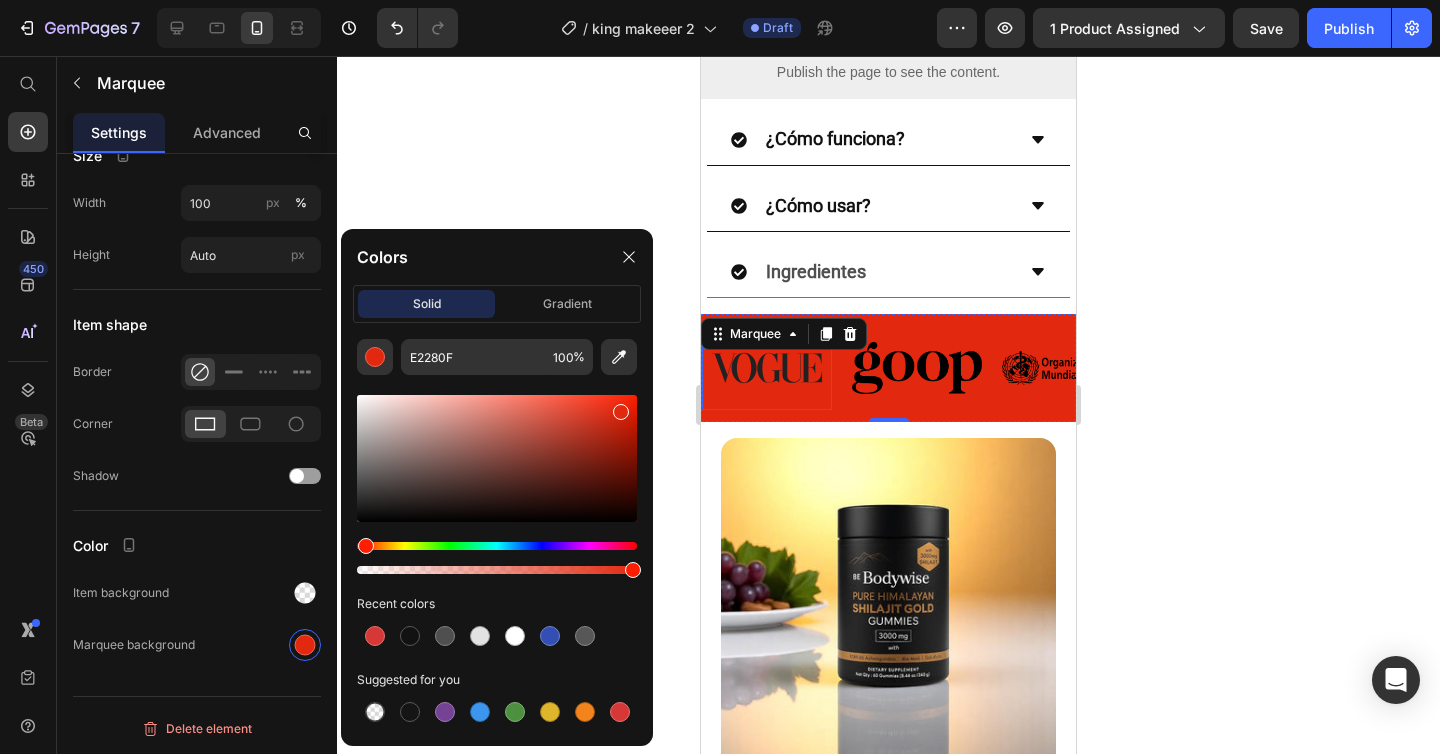click 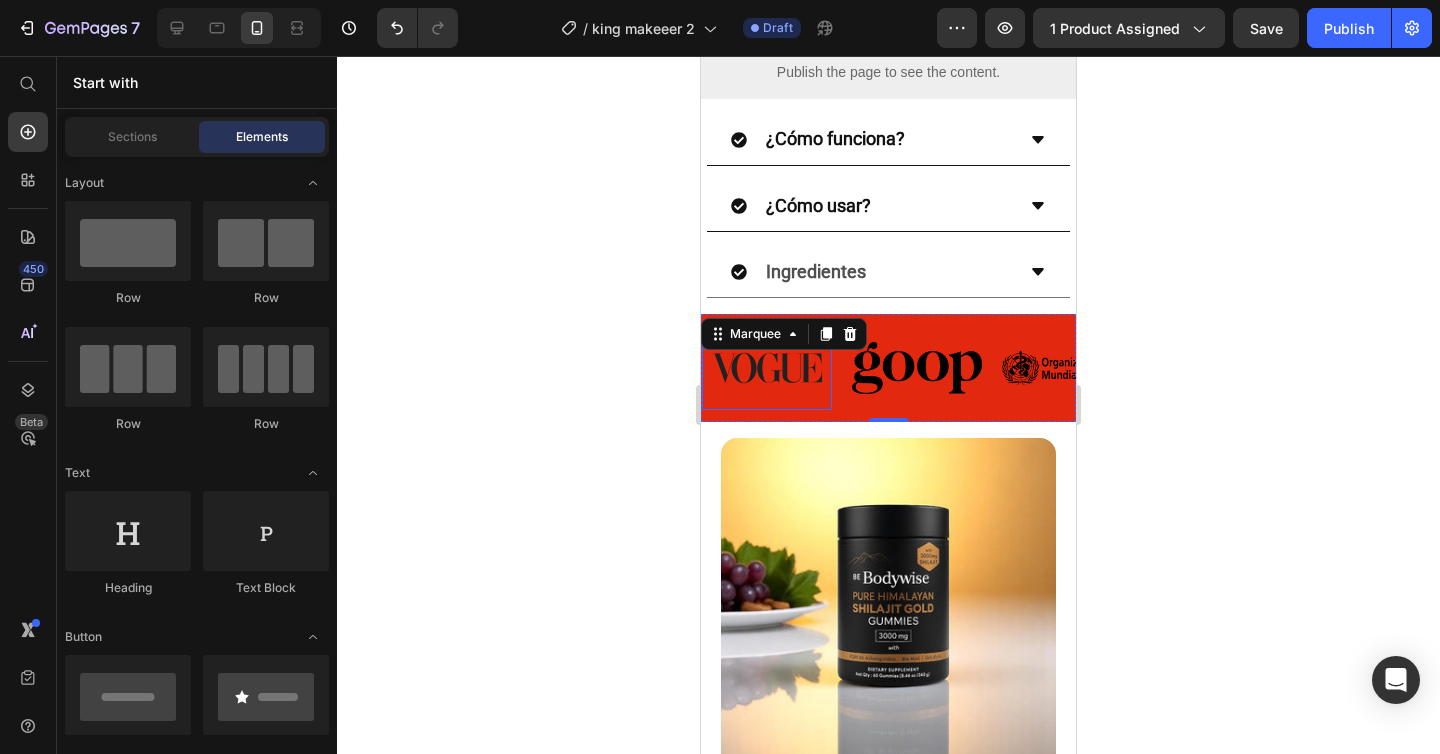 click 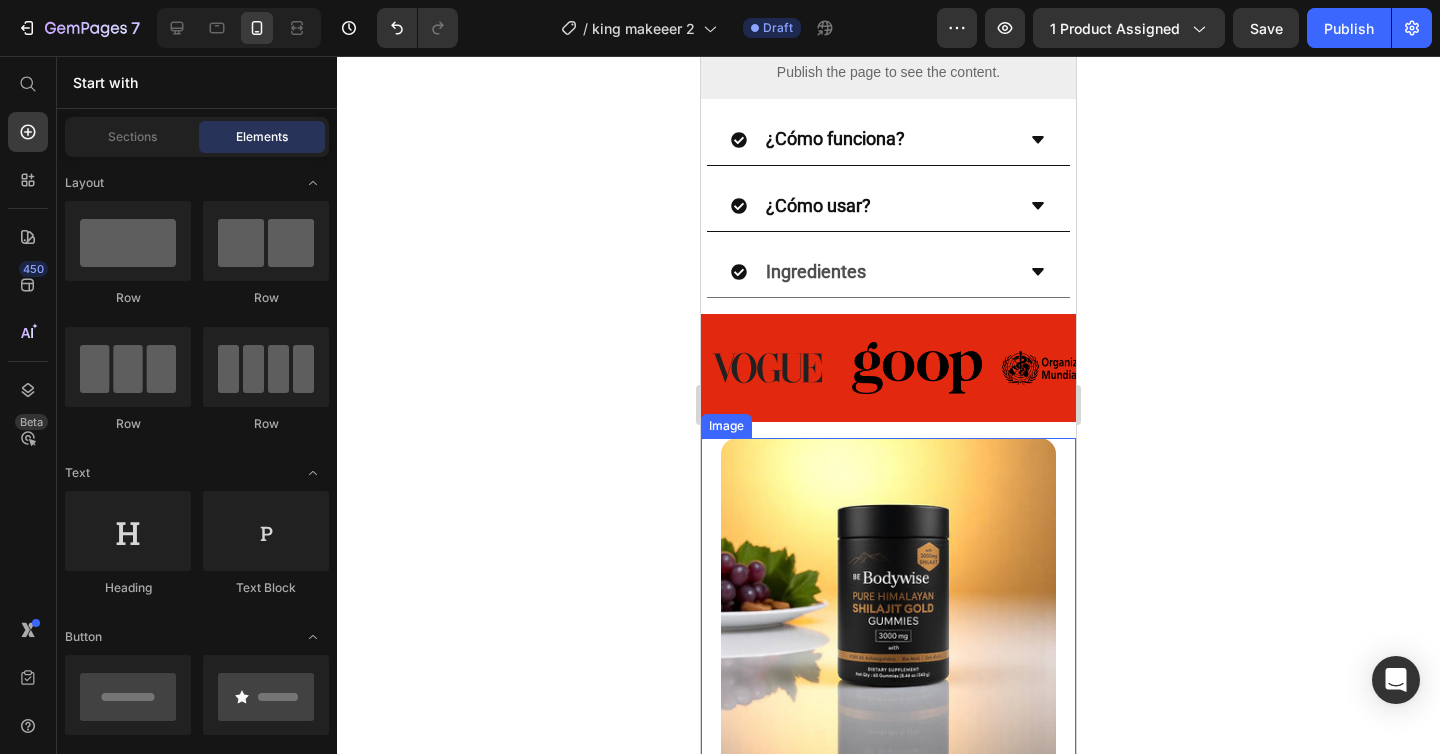 click 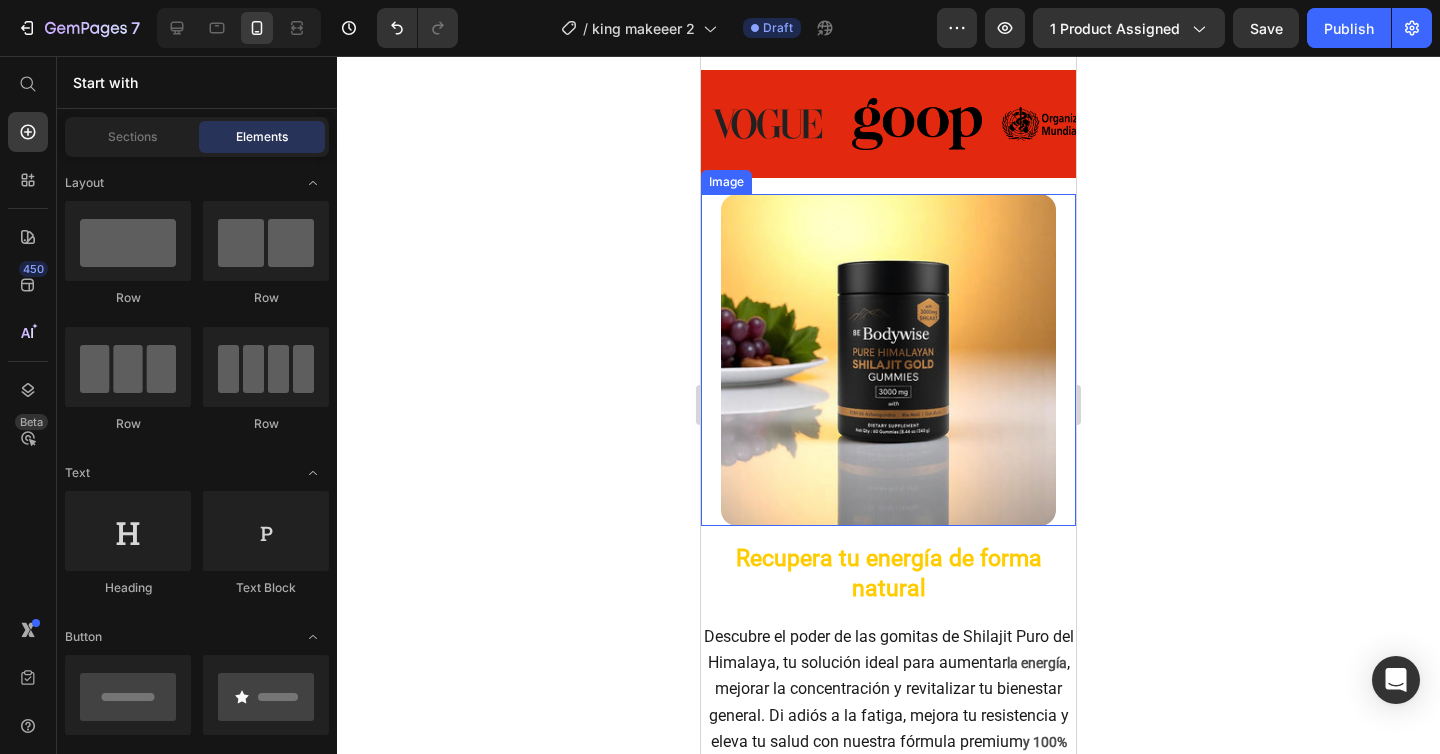 scroll, scrollTop: 1404, scrollLeft: 0, axis: vertical 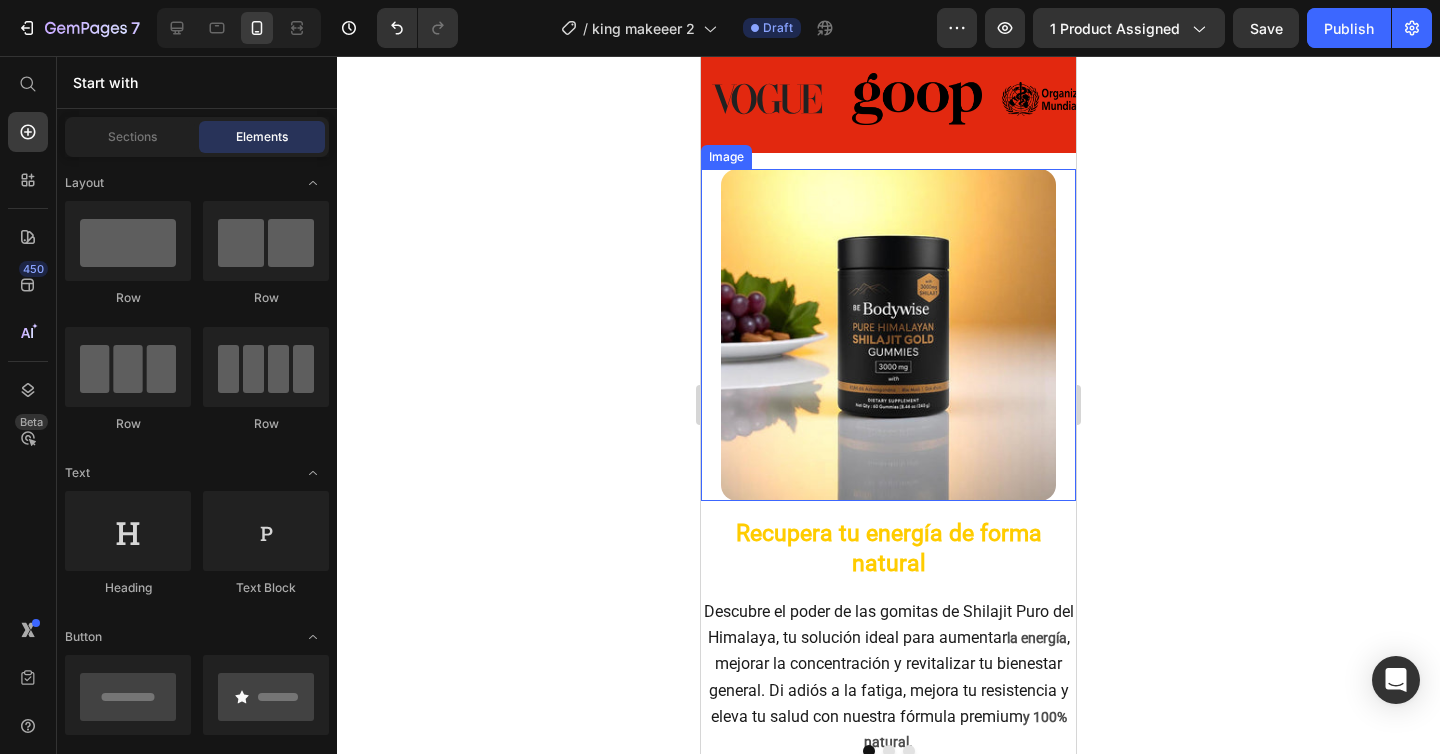 click at bounding box center (888, 335) 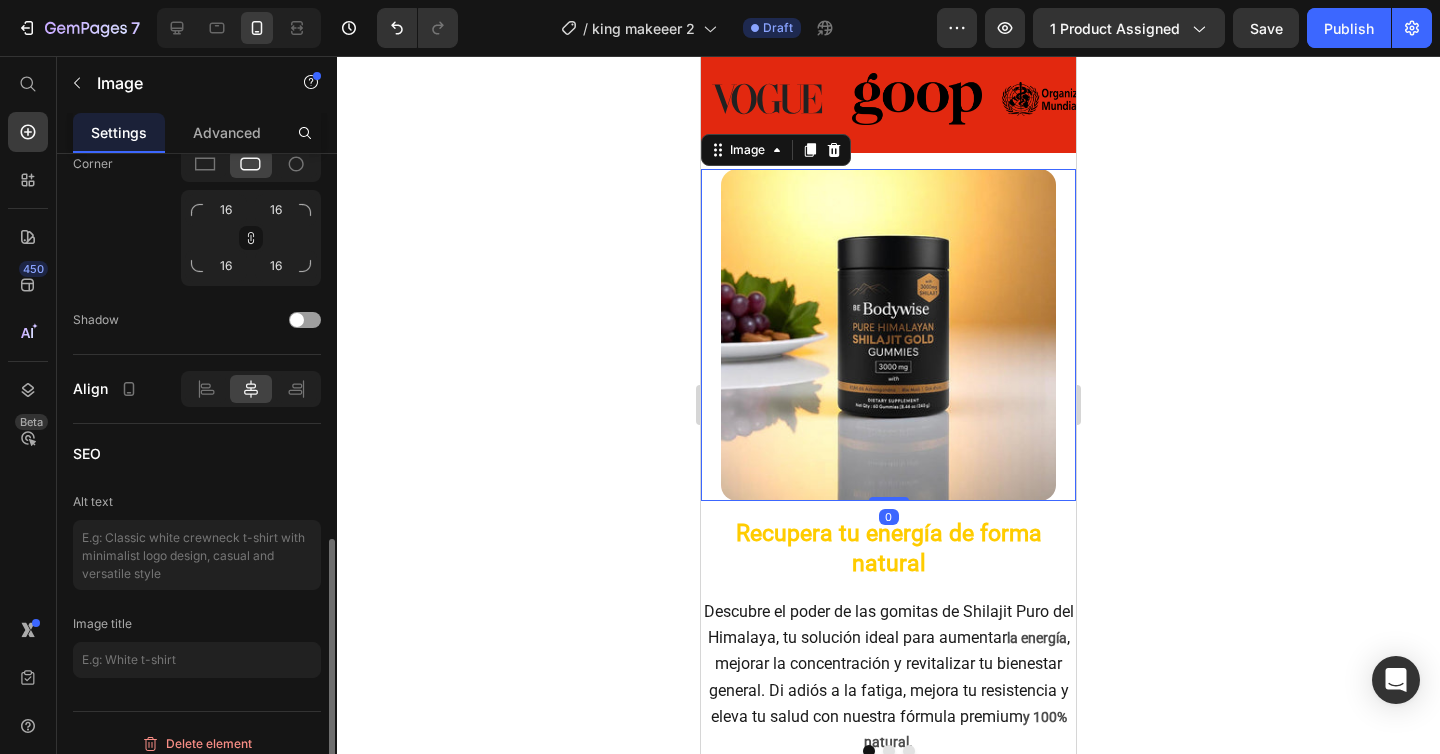 scroll, scrollTop: 0, scrollLeft: 0, axis: both 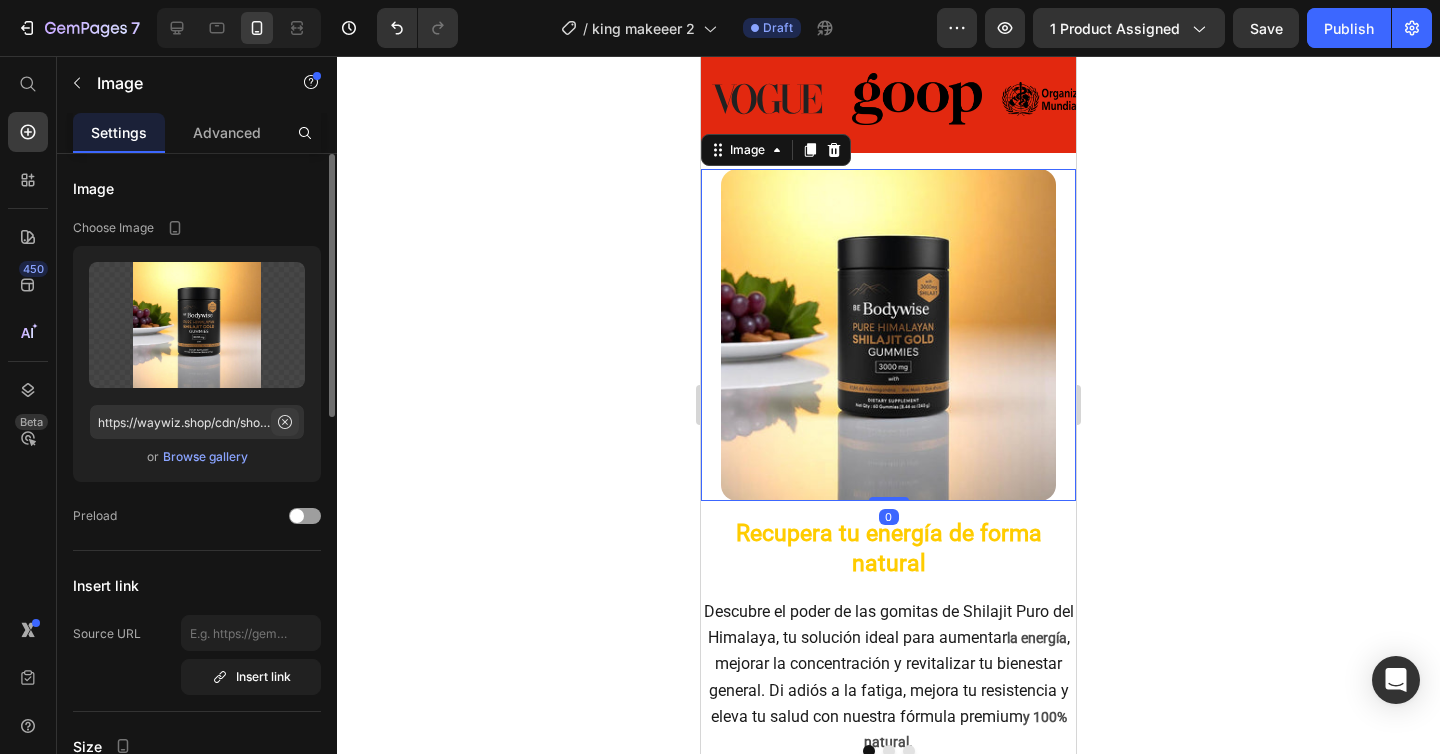 click 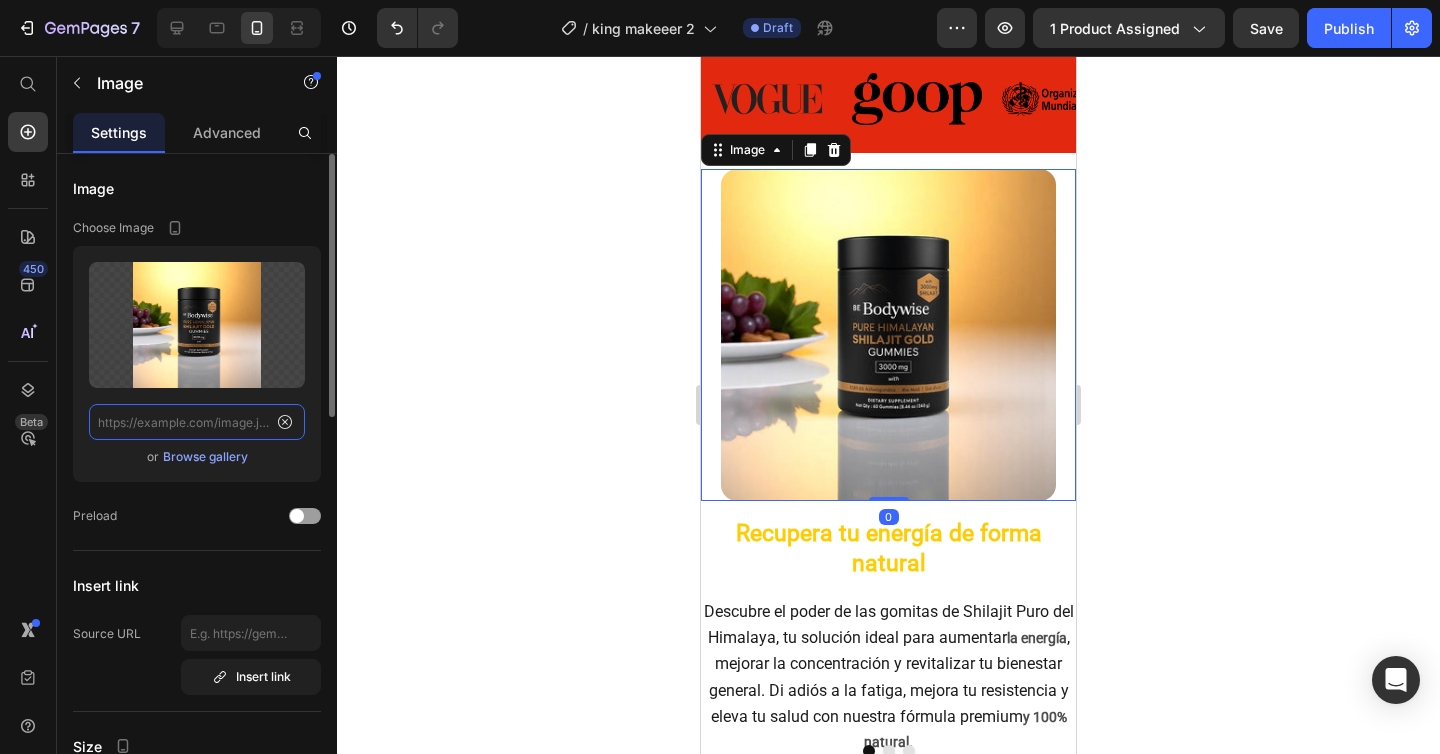 scroll, scrollTop: 0, scrollLeft: 0, axis: both 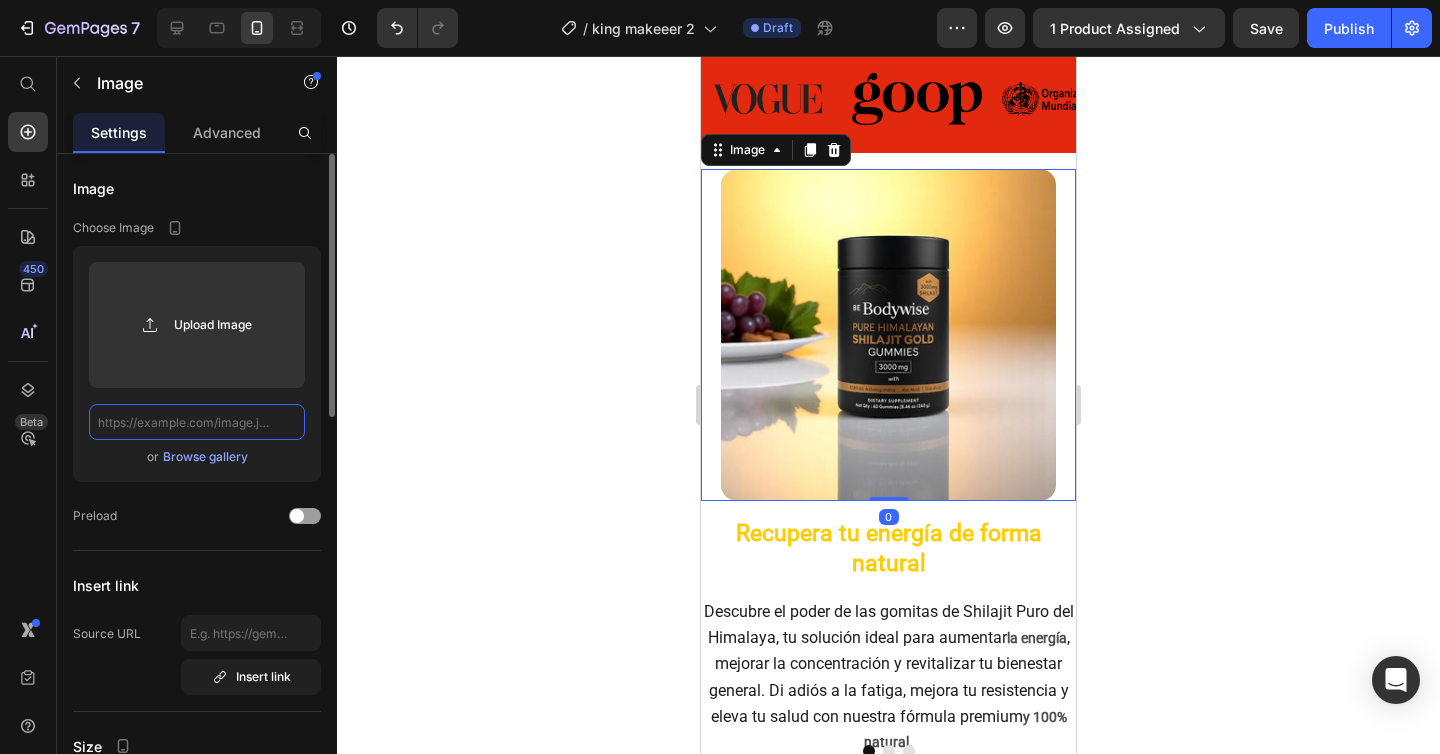 click 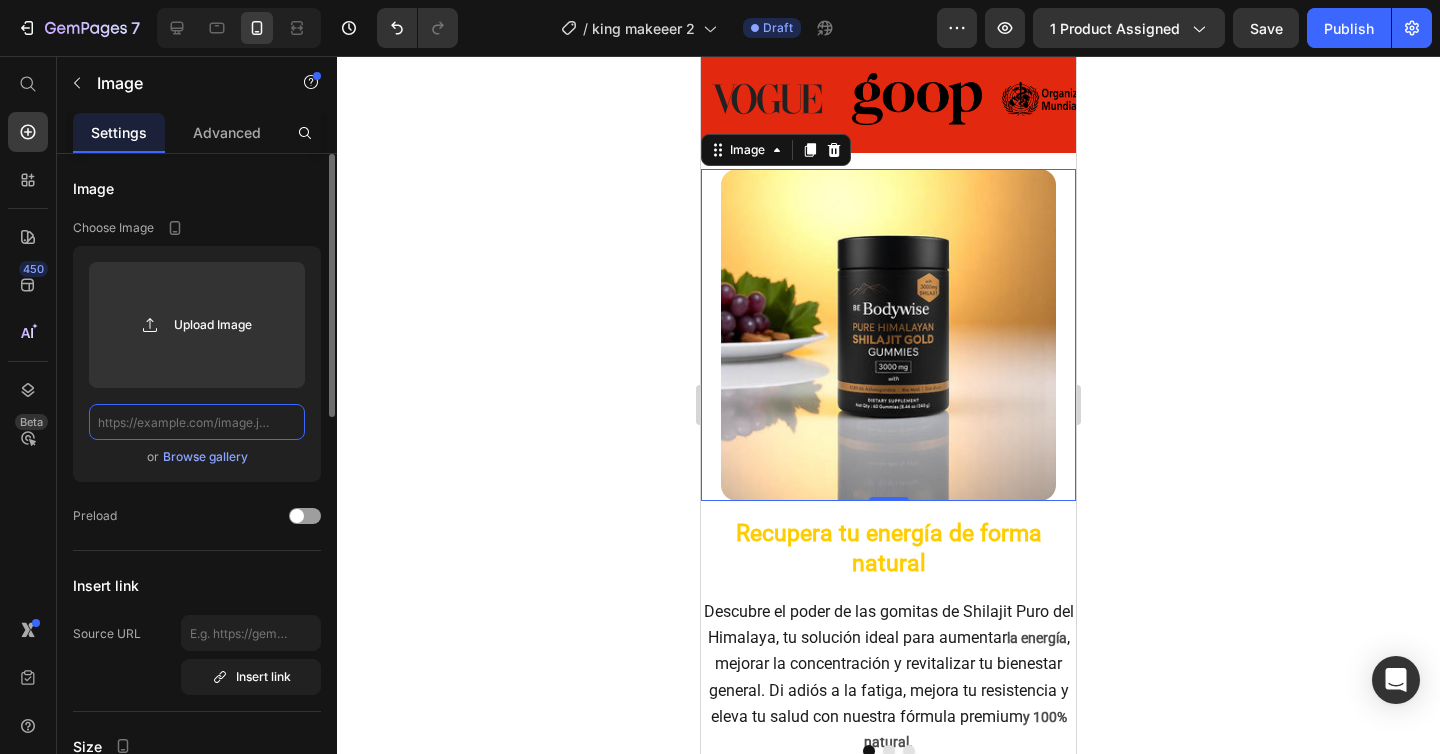 paste on "https://xpressperu.com/cdn/shop/files/imagwq.webp?v=1750916406&width=1500" 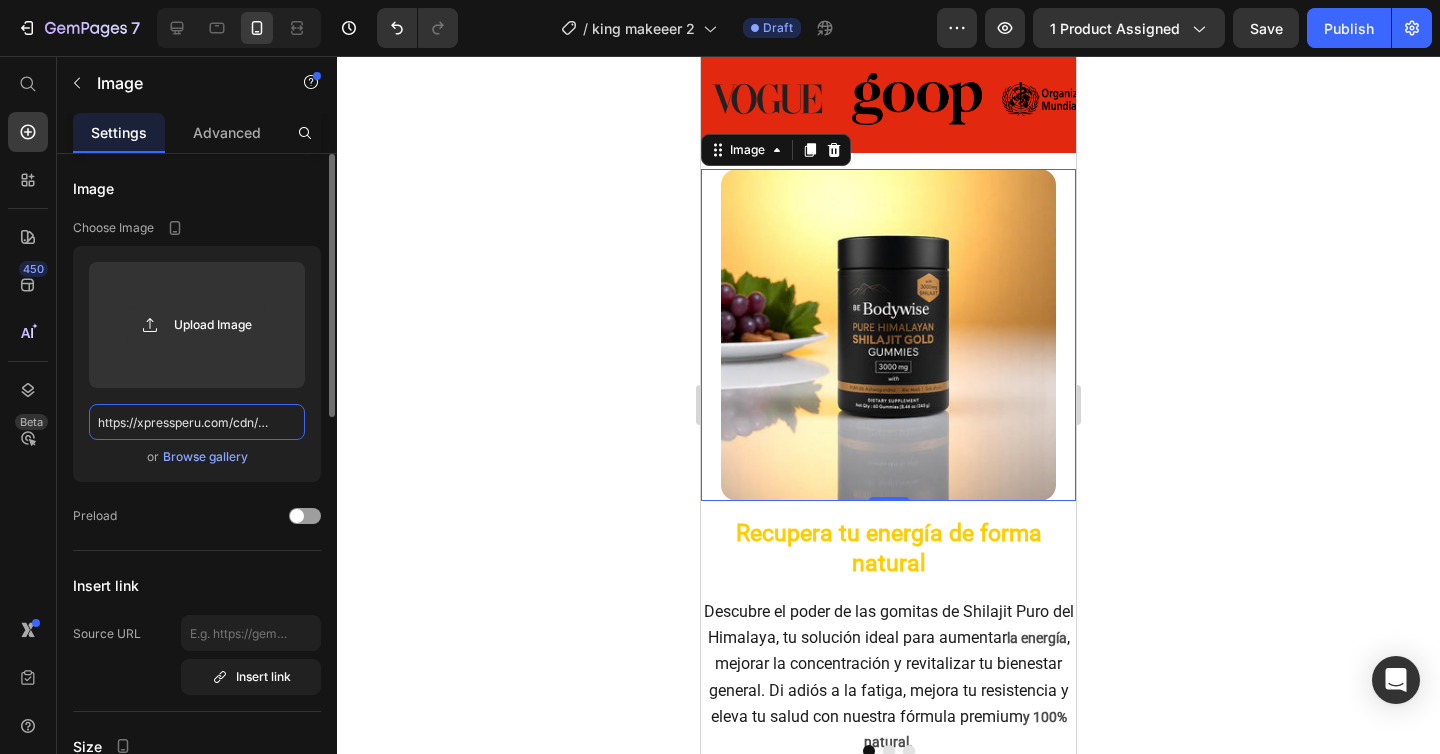 scroll, scrollTop: 0, scrollLeft: 290, axis: horizontal 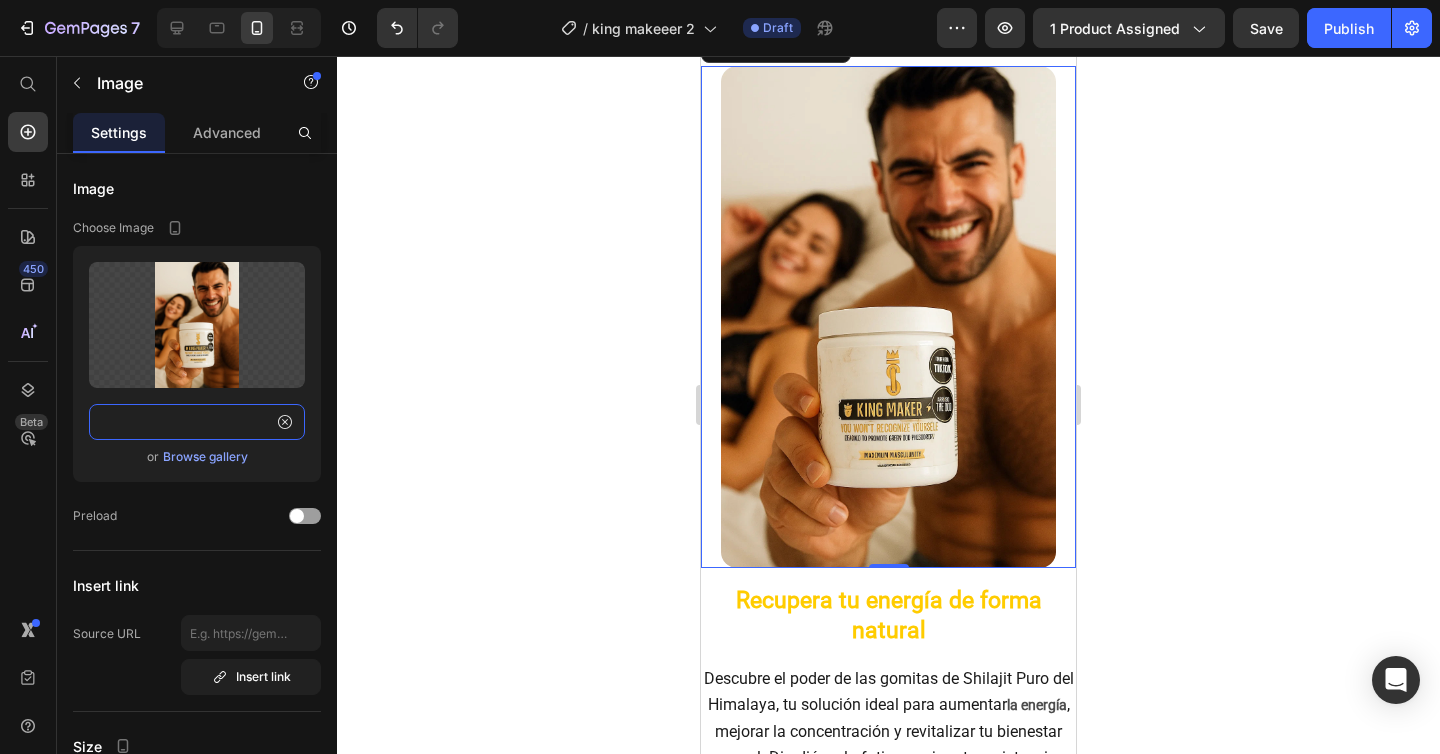 type on "https://xpressperu.com/cdn/shop/files/imagwq.webp?v=1750916406&width=1500" 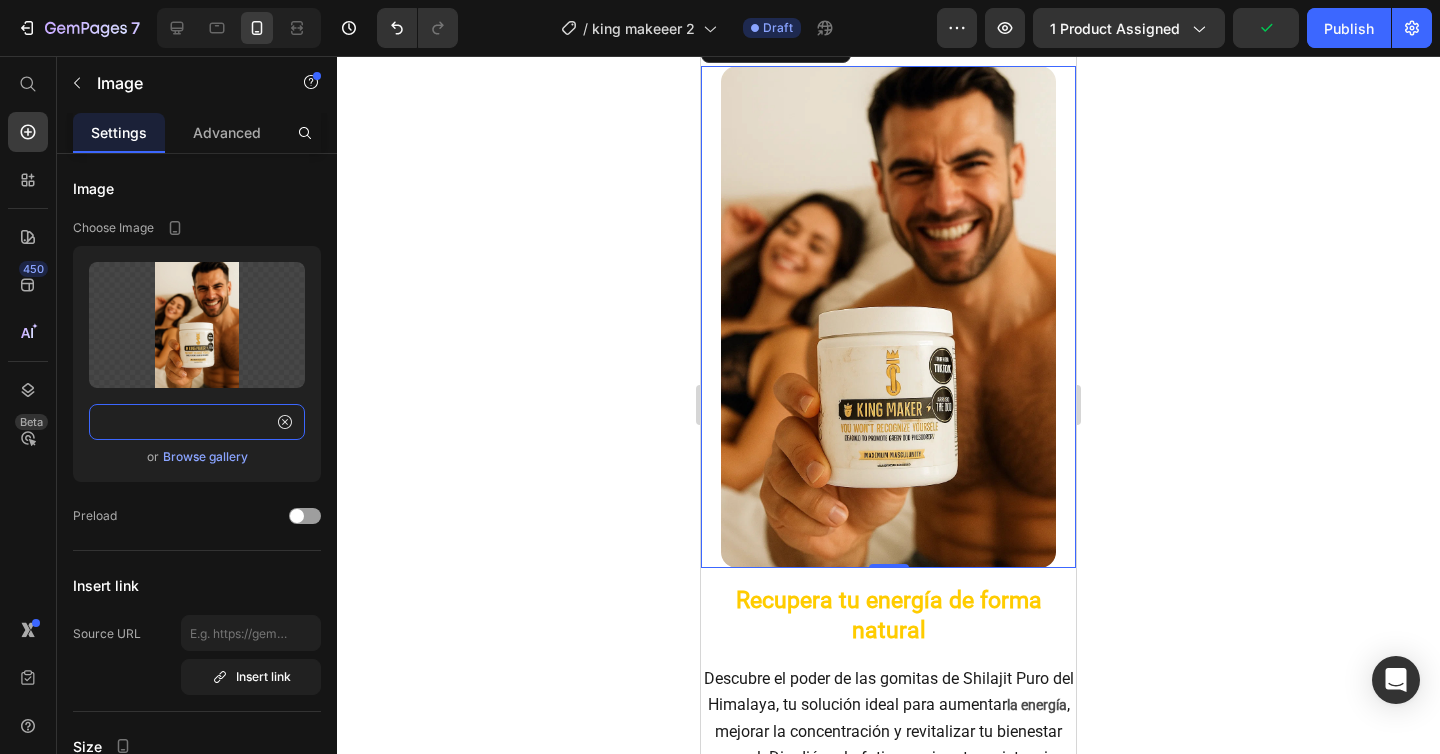 scroll, scrollTop: 0, scrollLeft: 0, axis: both 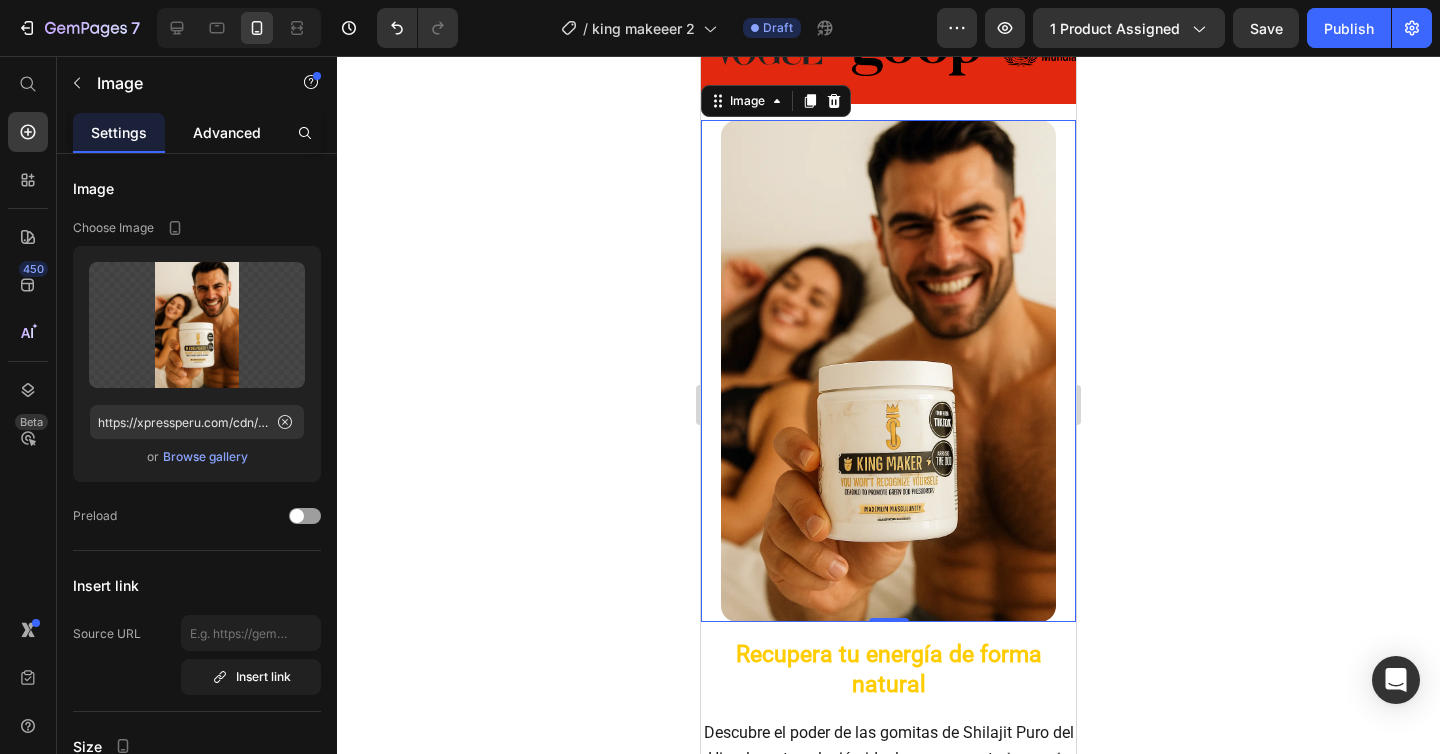 click on "Advanced" at bounding box center [227, 132] 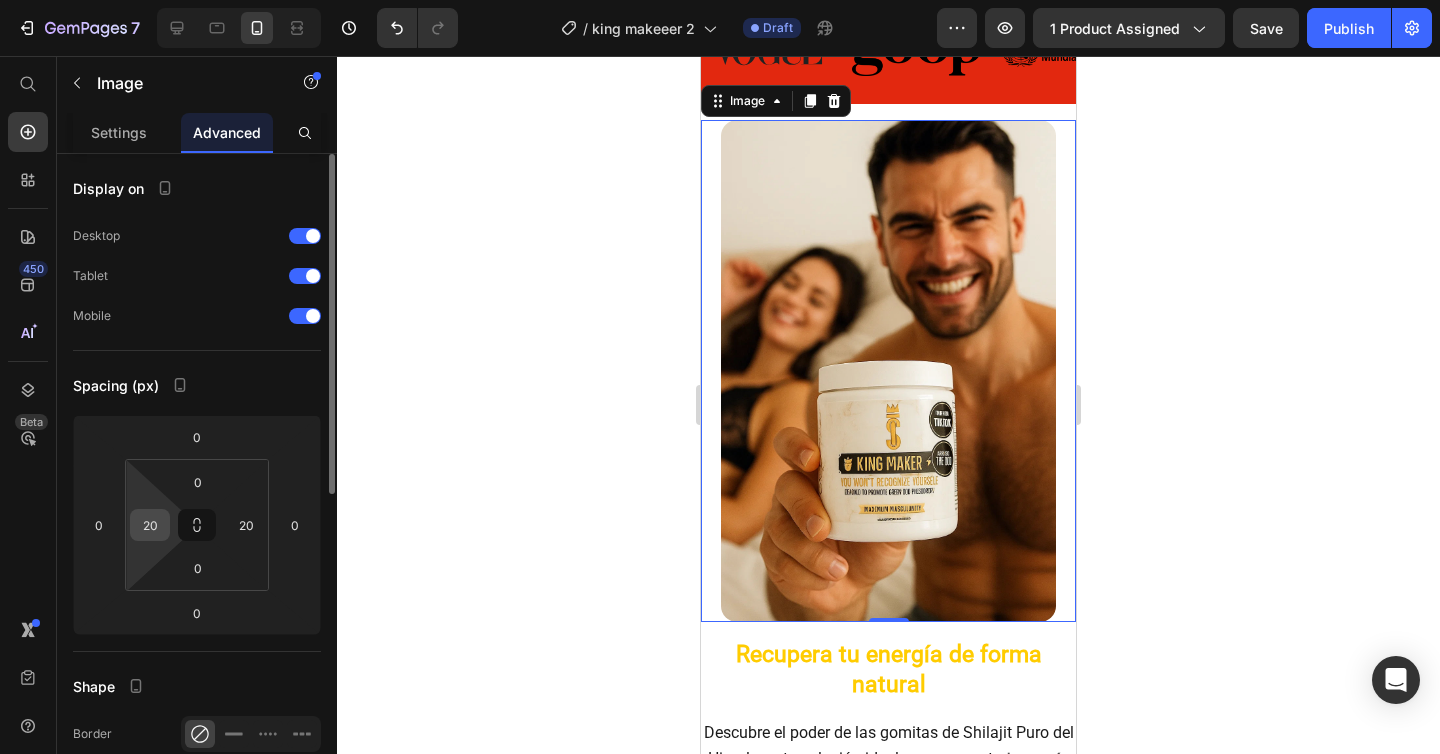 click on "20" at bounding box center (150, 525) 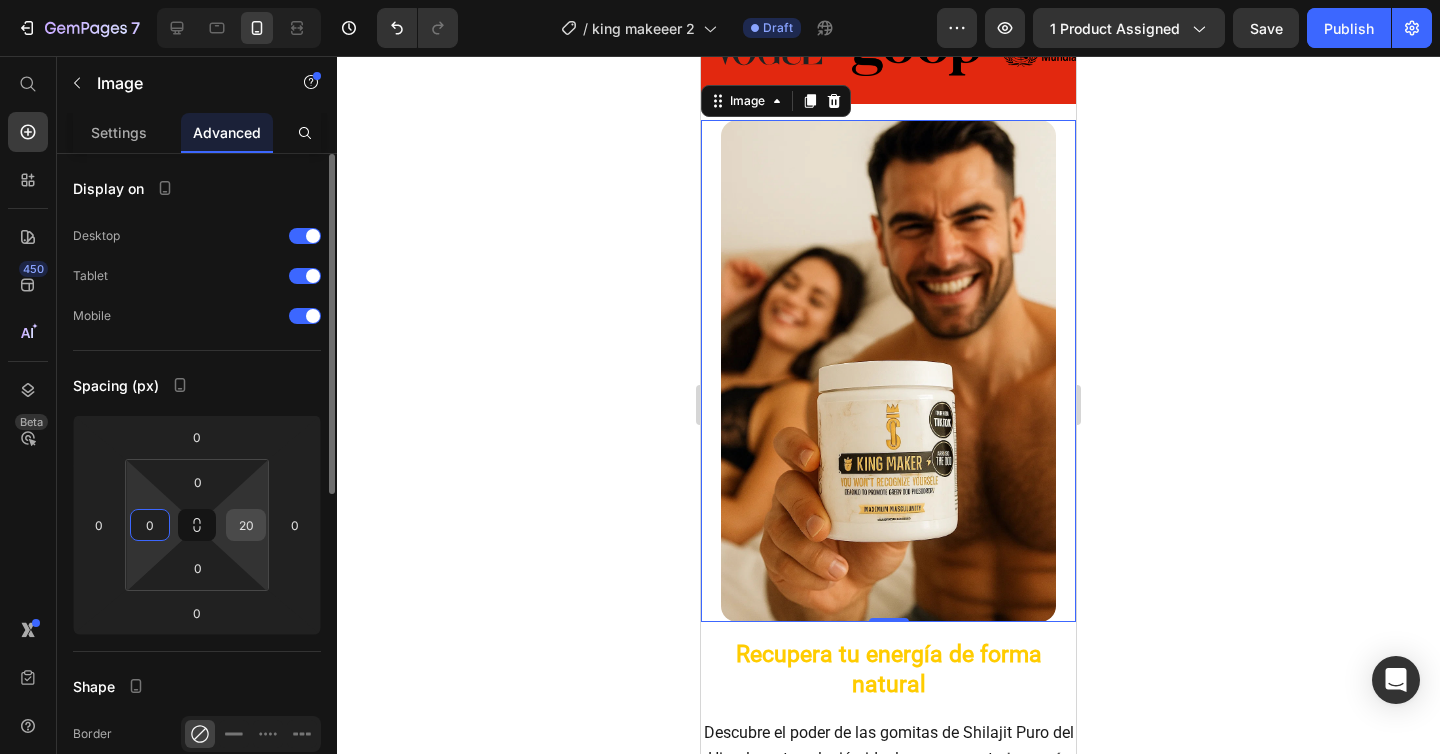 type on "0" 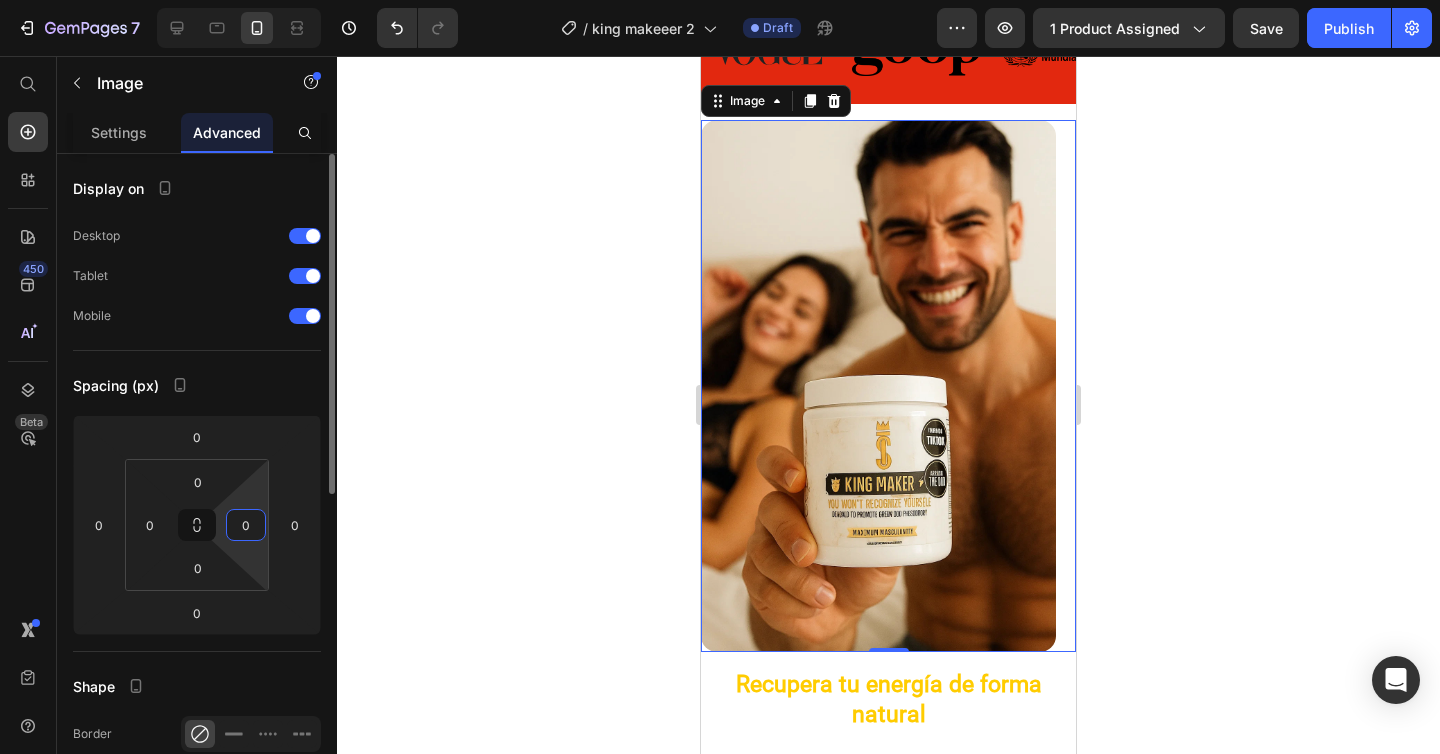 type on "0" 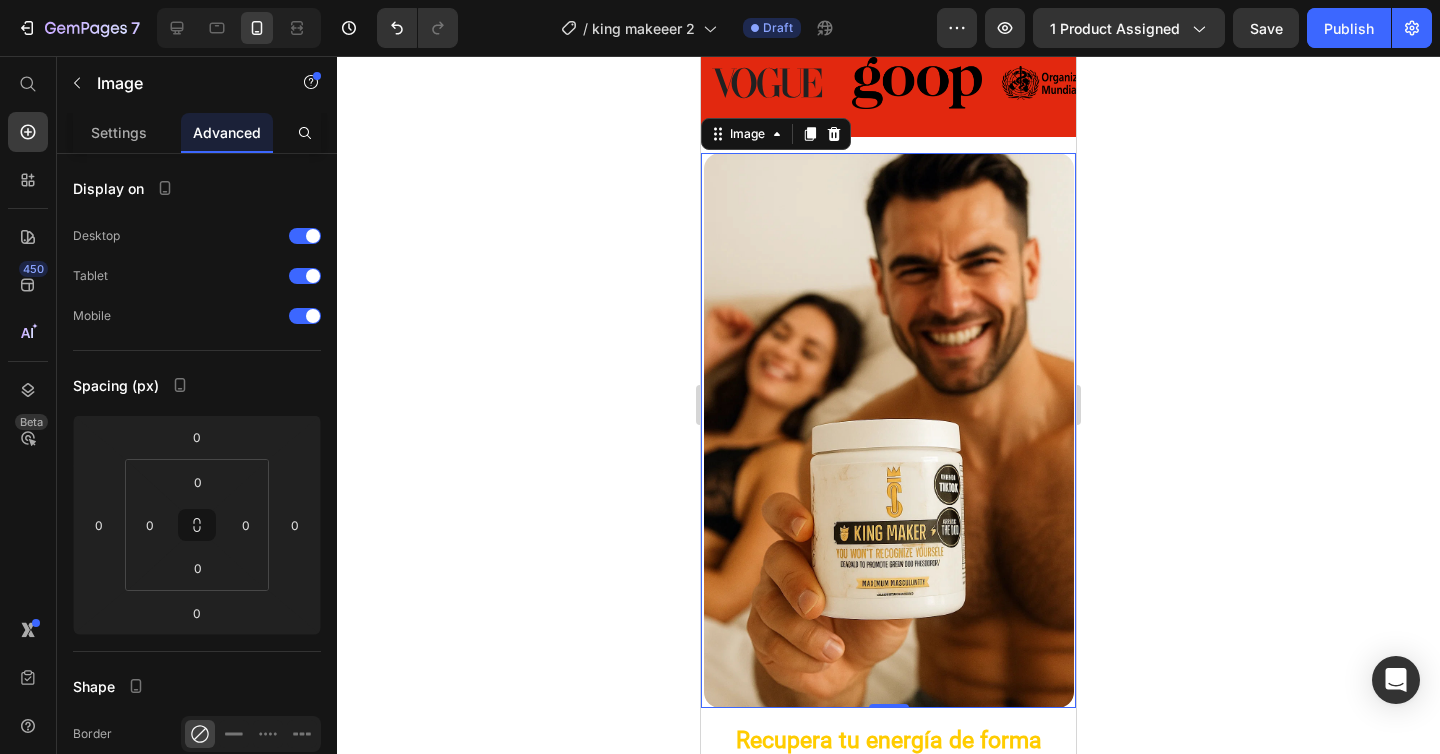 scroll, scrollTop: 1399, scrollLeft: 0, axis: vertical 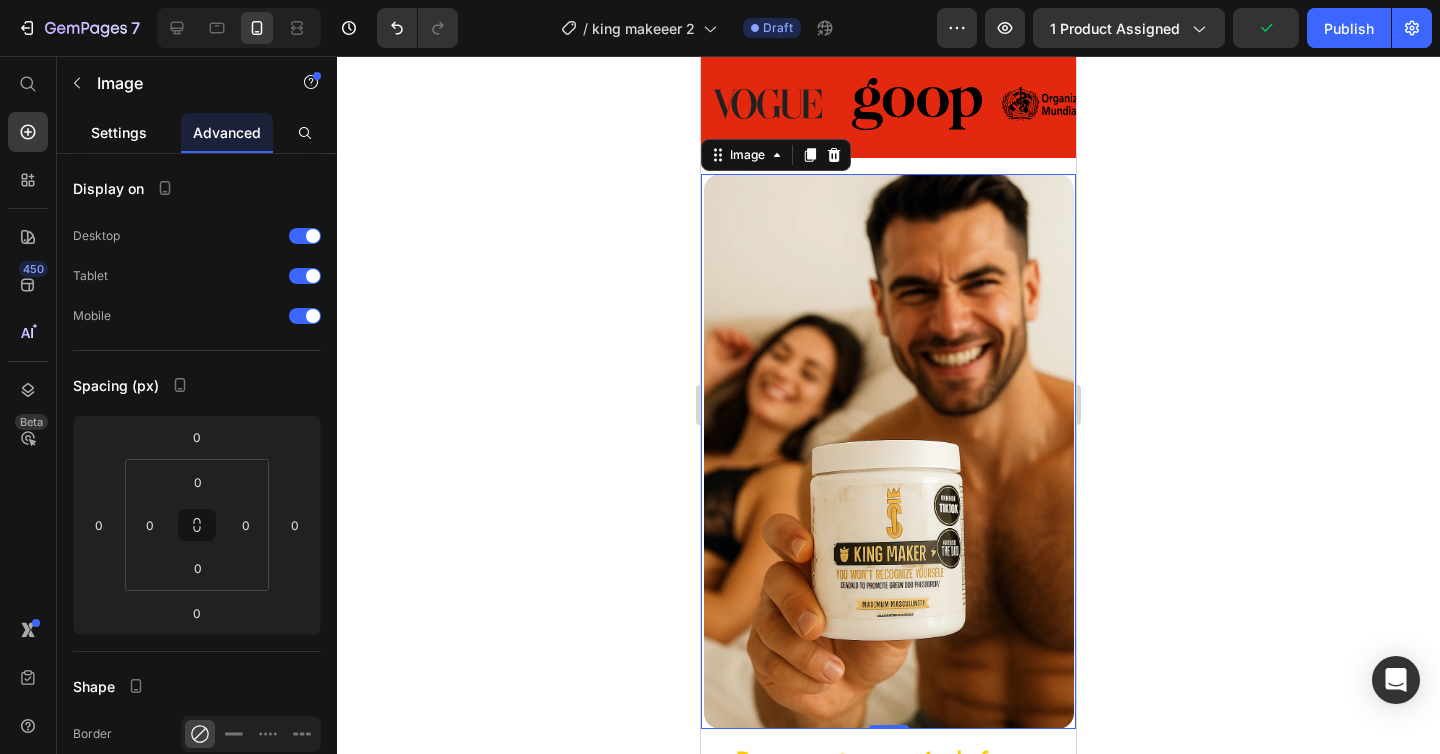 click on "Settings" at bounding box center (119, 132) 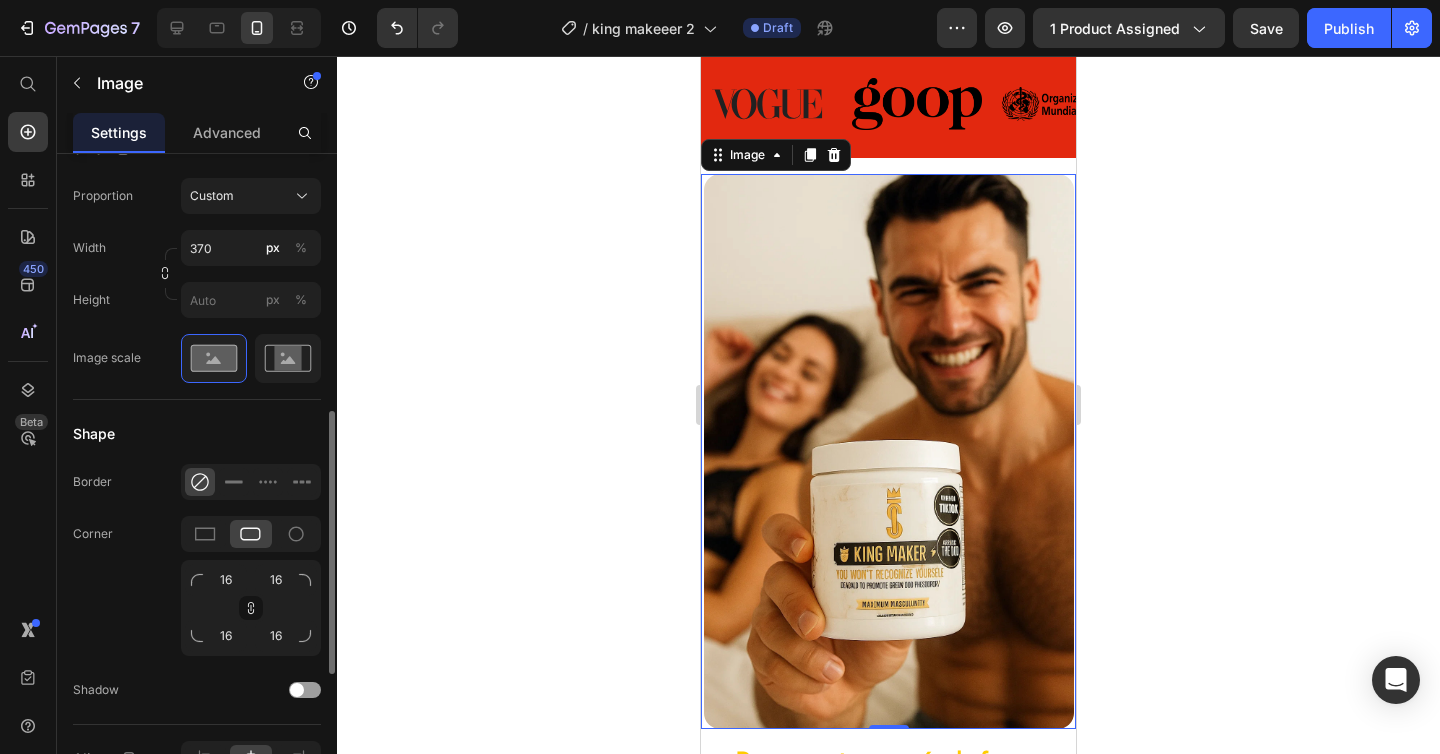 scroll, scrollTop: 626, scrollLeft: 0, axis: vertical 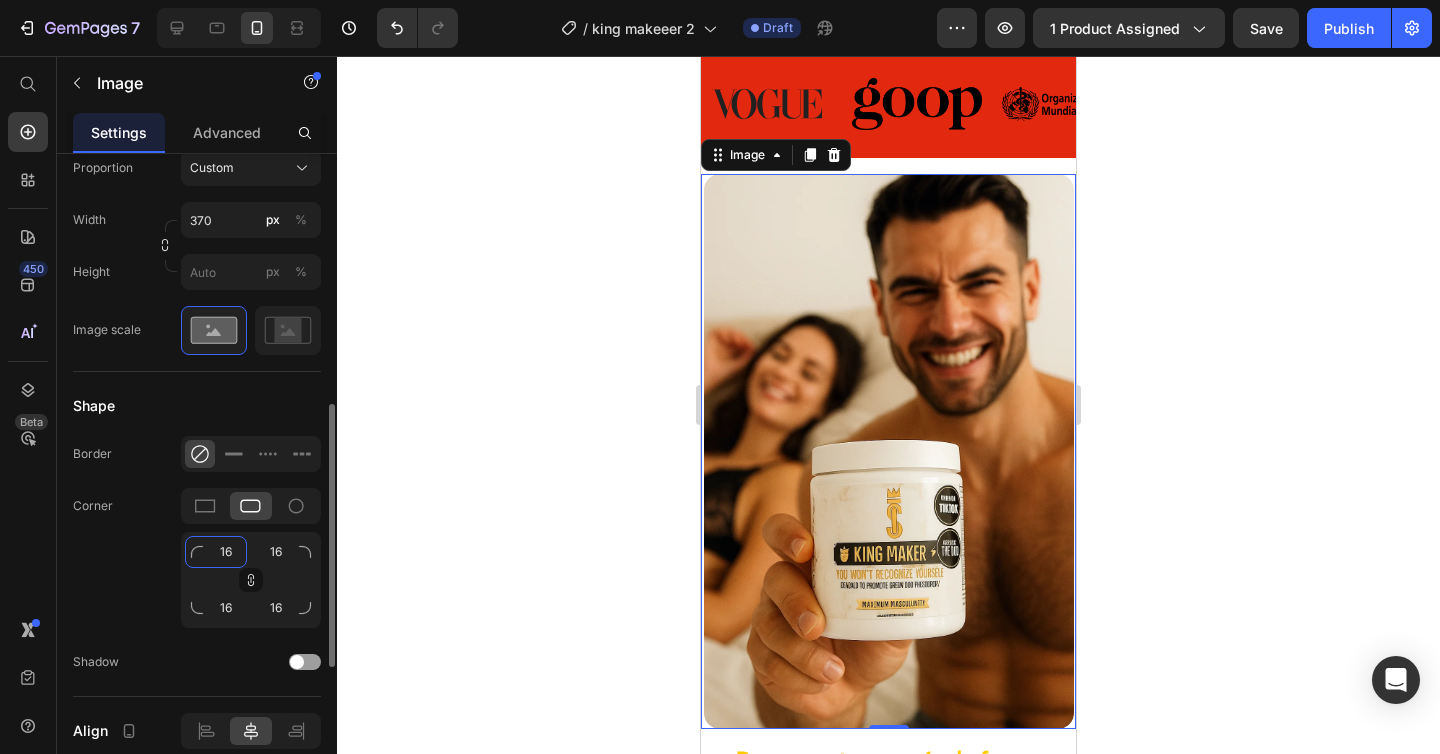 click on "16" 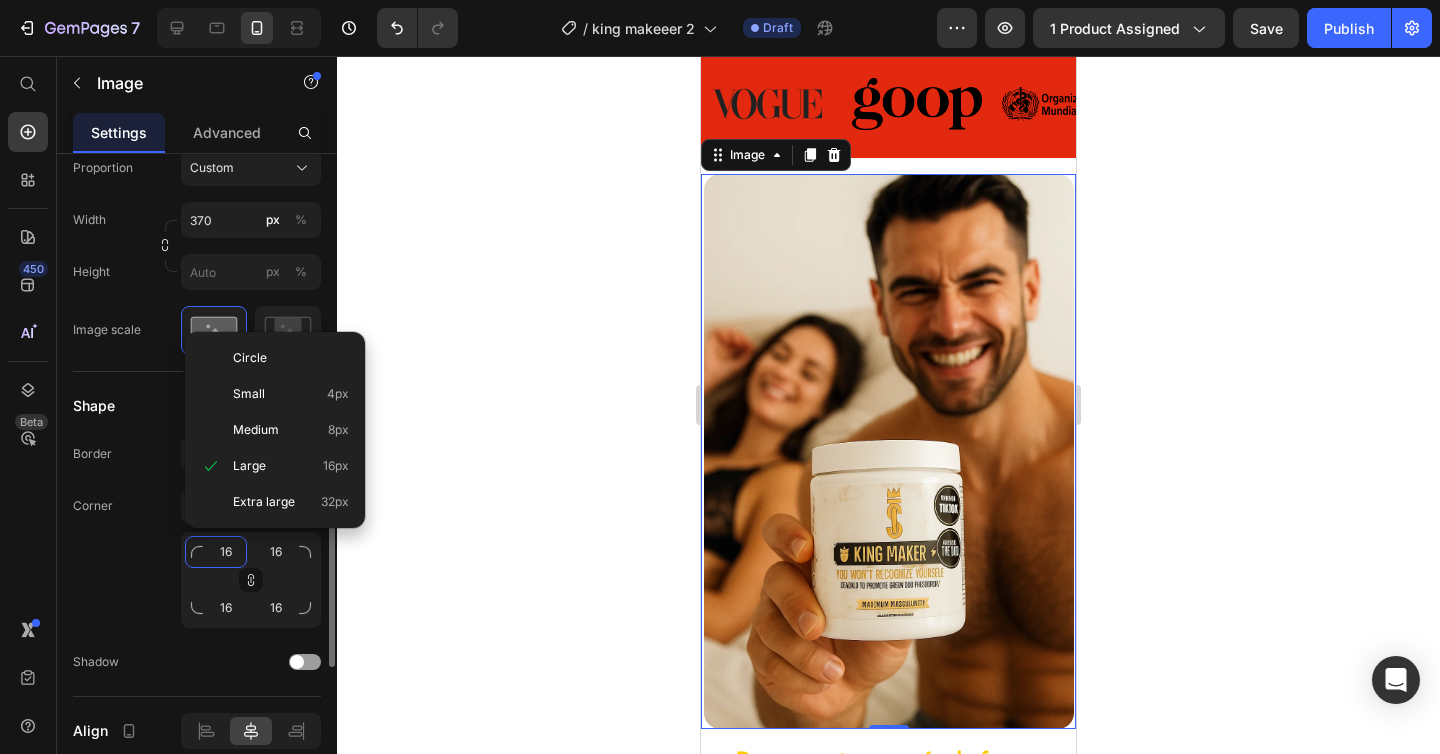 type on "0" 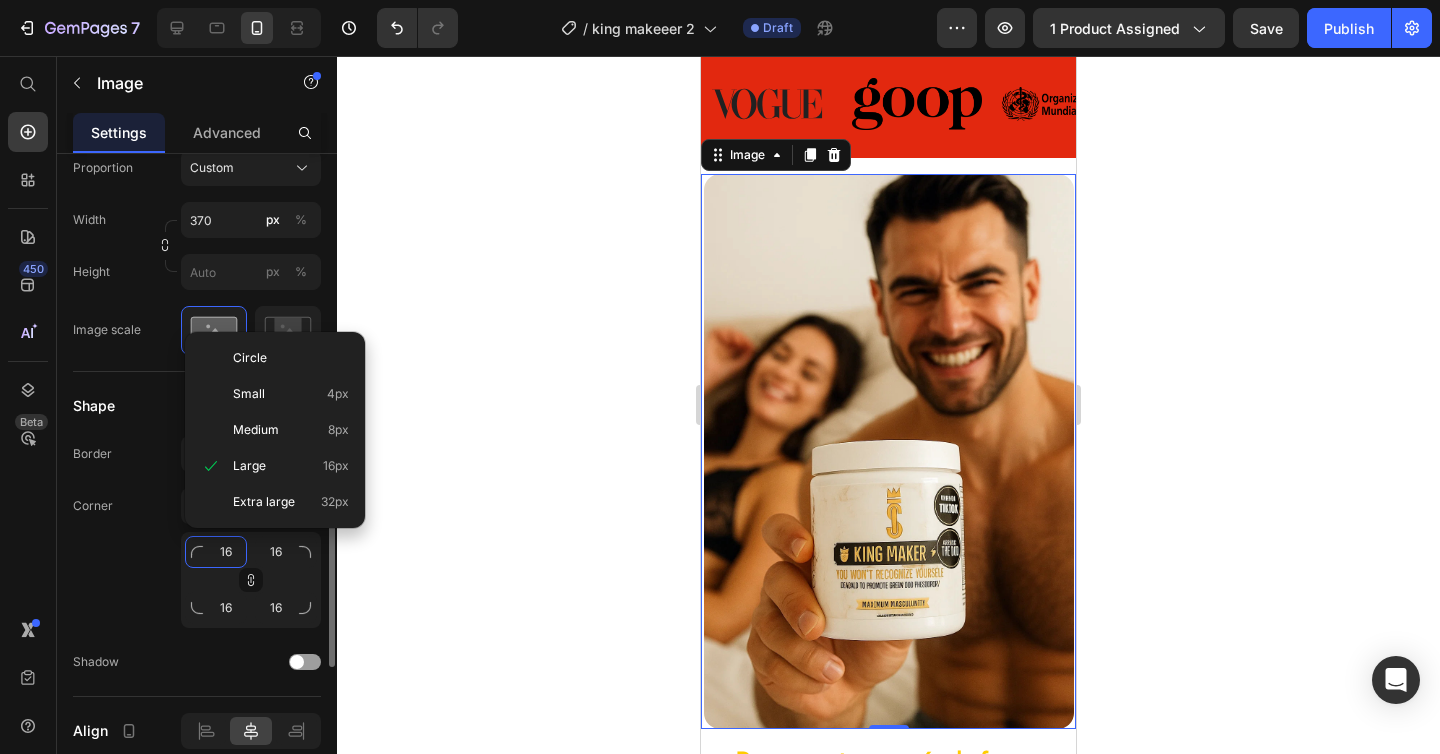 type on "0" 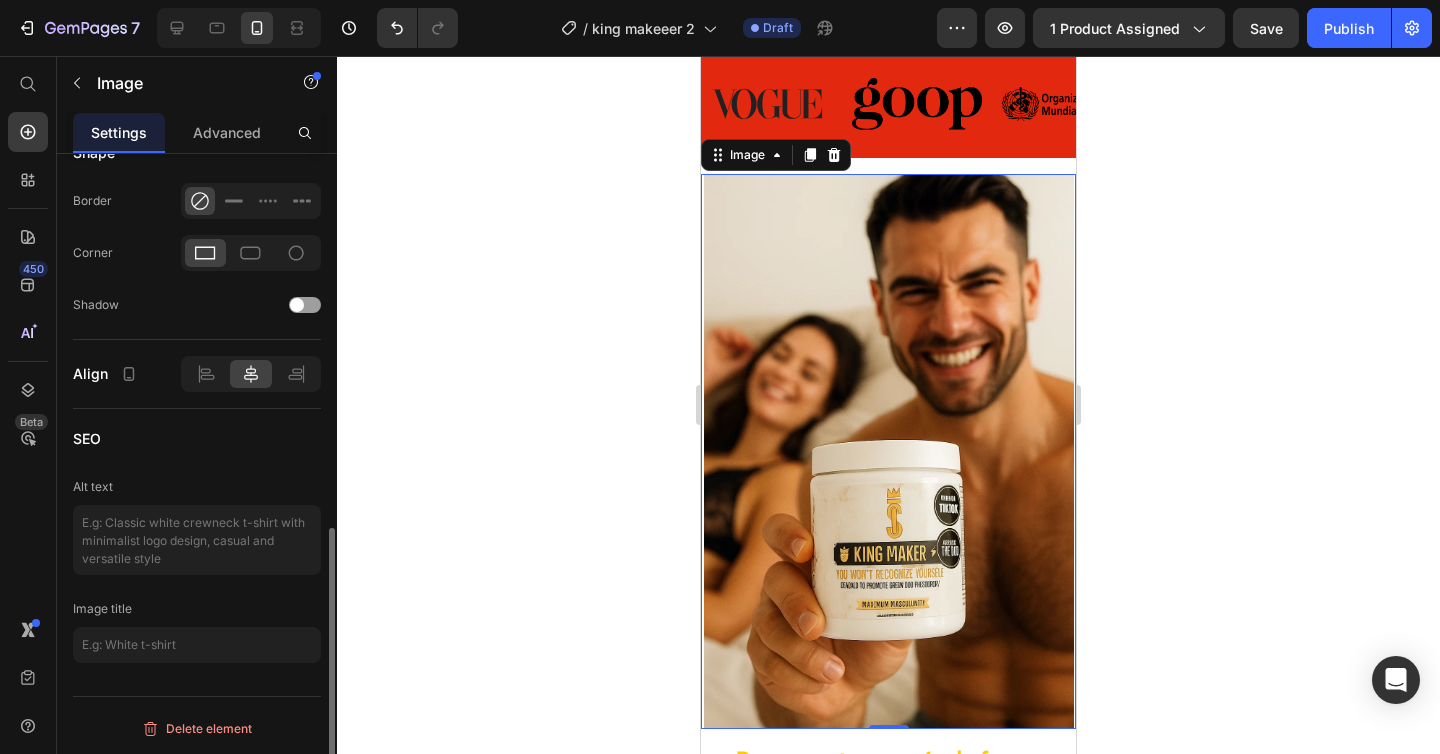 scroll, scrollTop: 878, scrollLeft: 0, axis: vertical 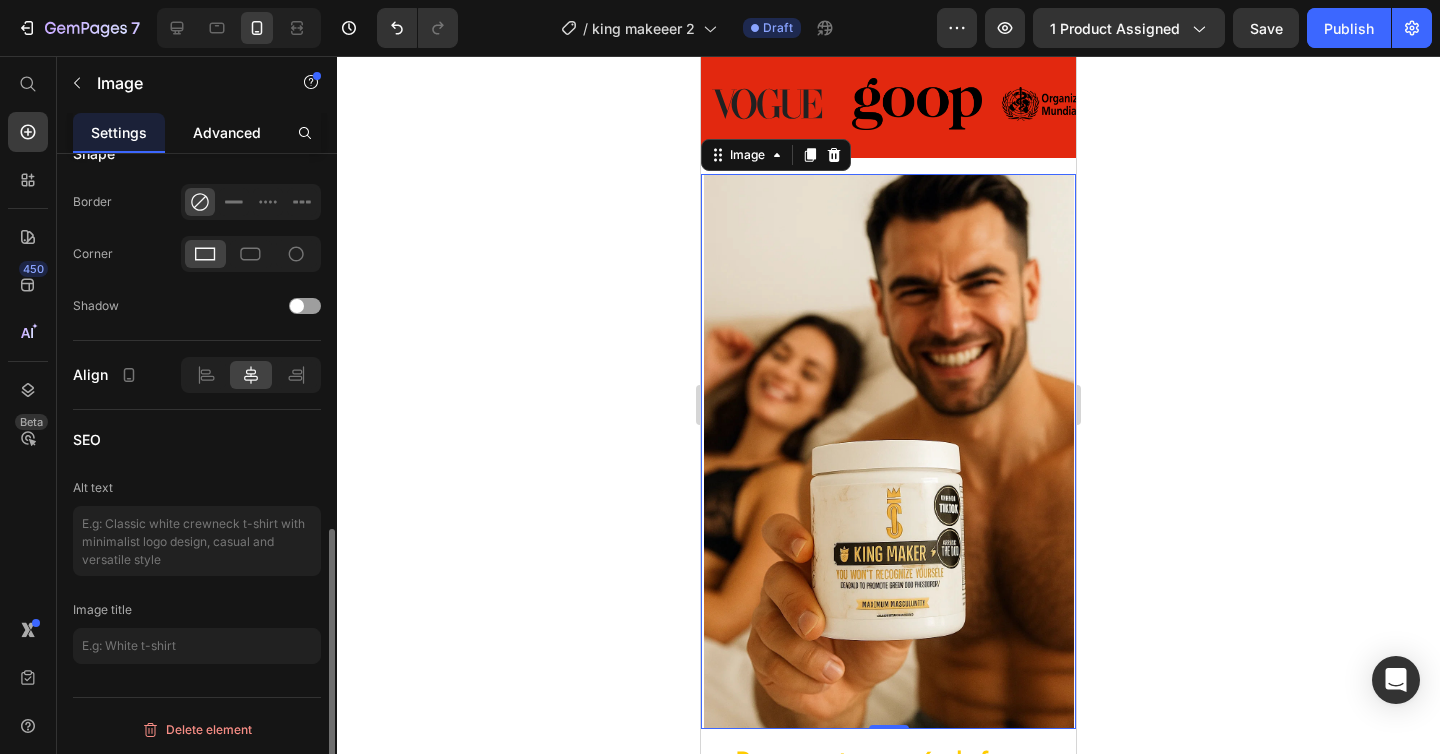 click on "Advanced" at bounding box center (227, 132) 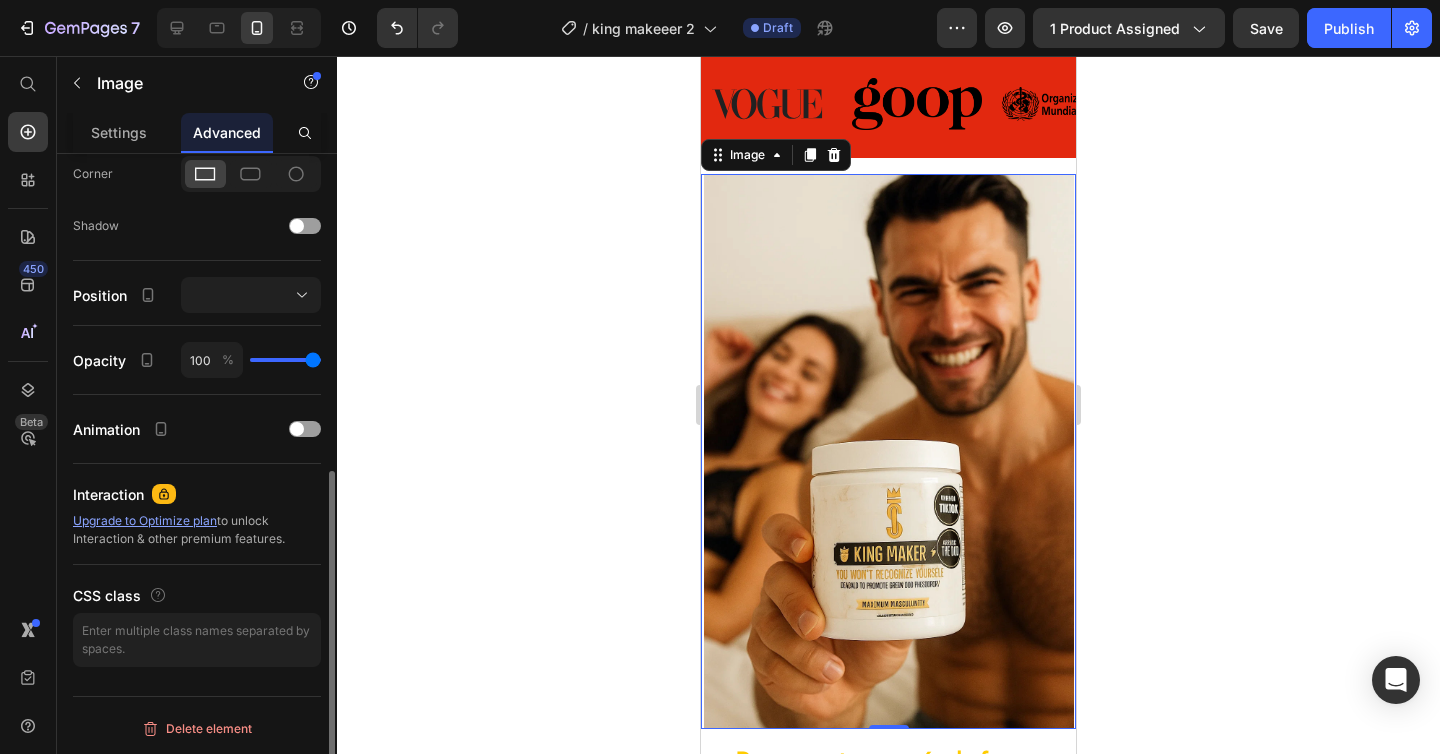 scroll, scrollTop: 0, scrollLeft: 0, axis: both 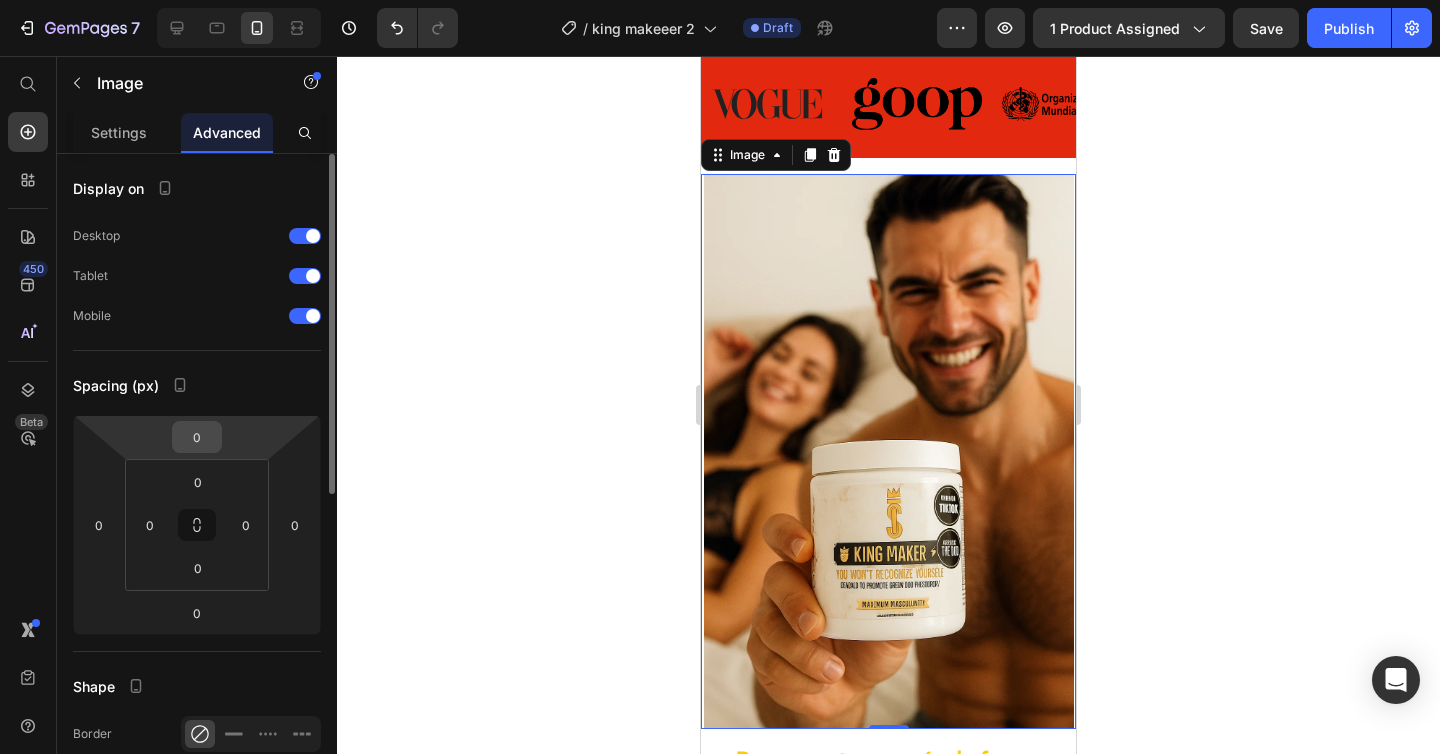 click on "0" at bounding box center (197, 437) 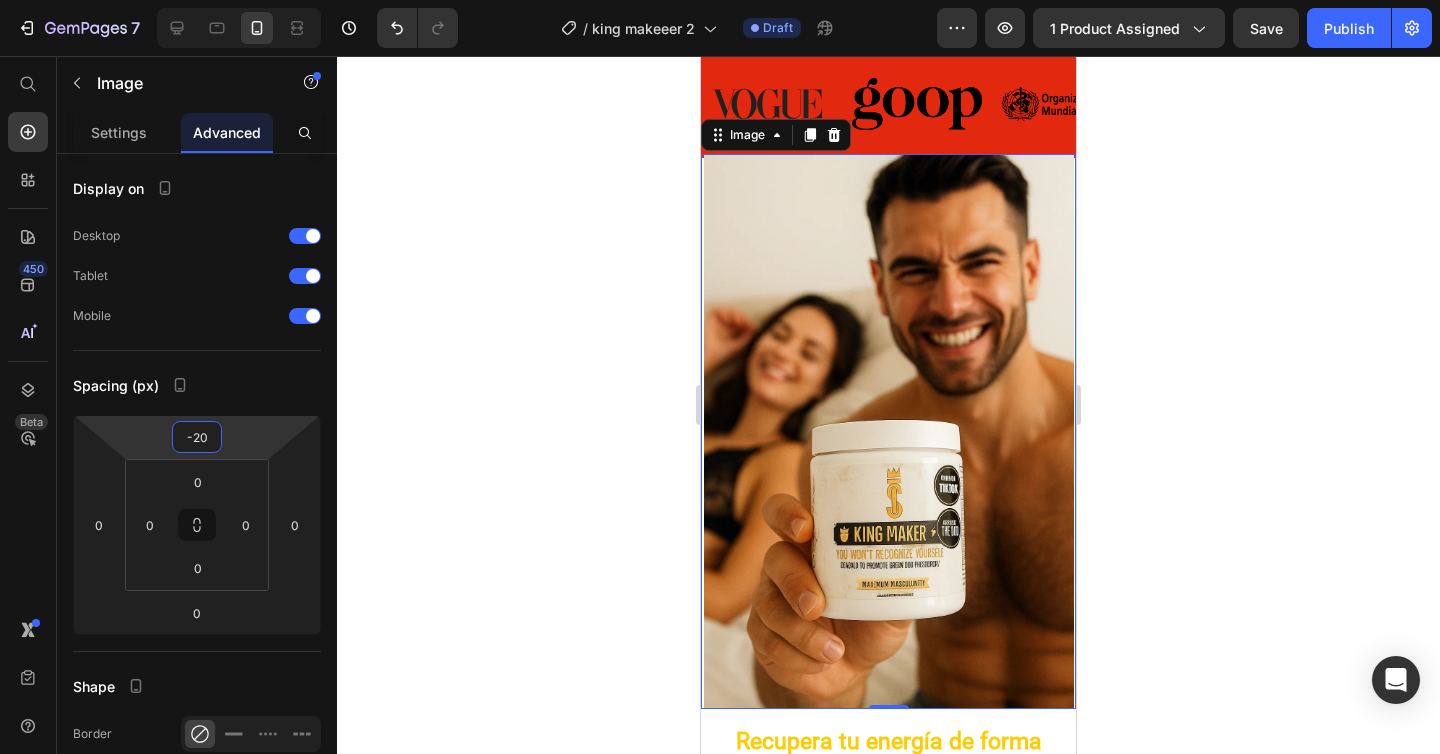 type on "-20" 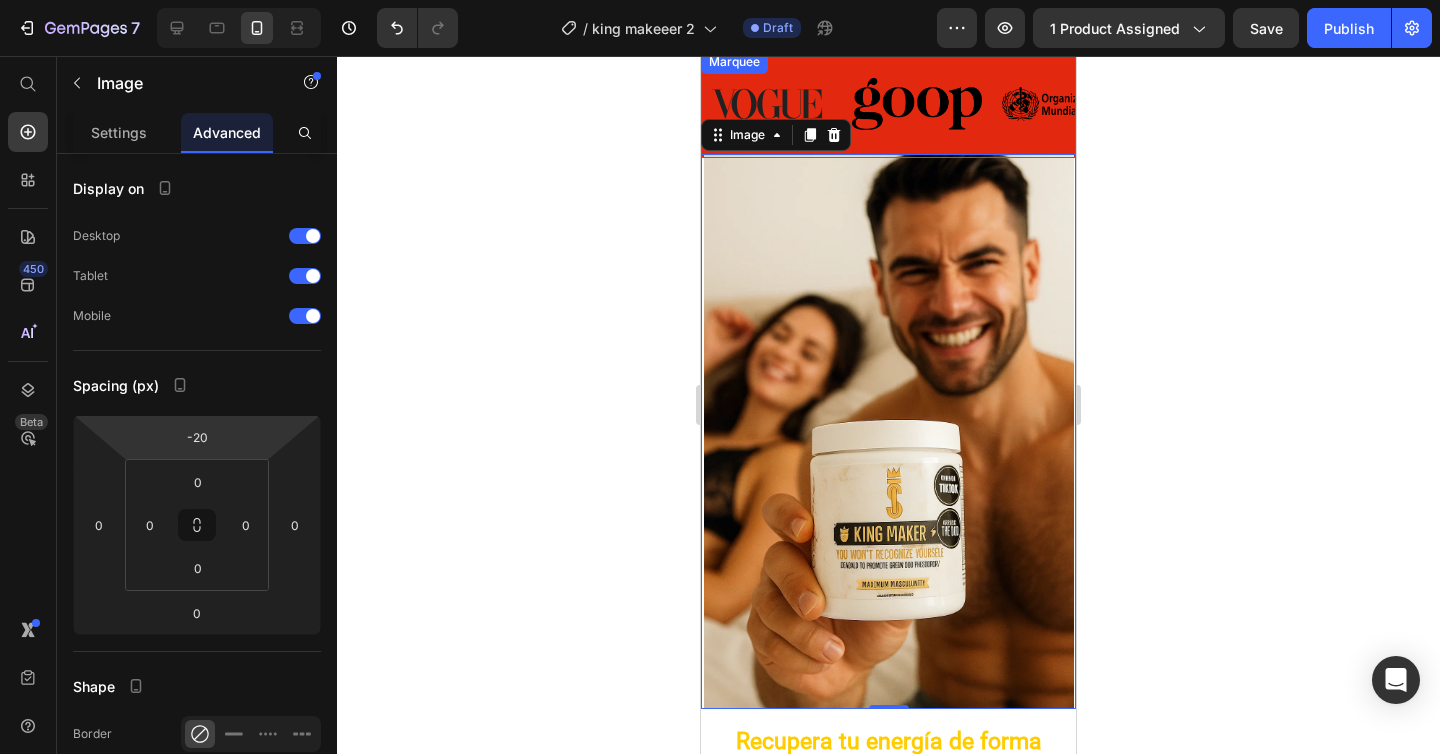 click on "Image Image Image Image Image Image Image Image Image Image Marquee" at bounding box center [888, 104] 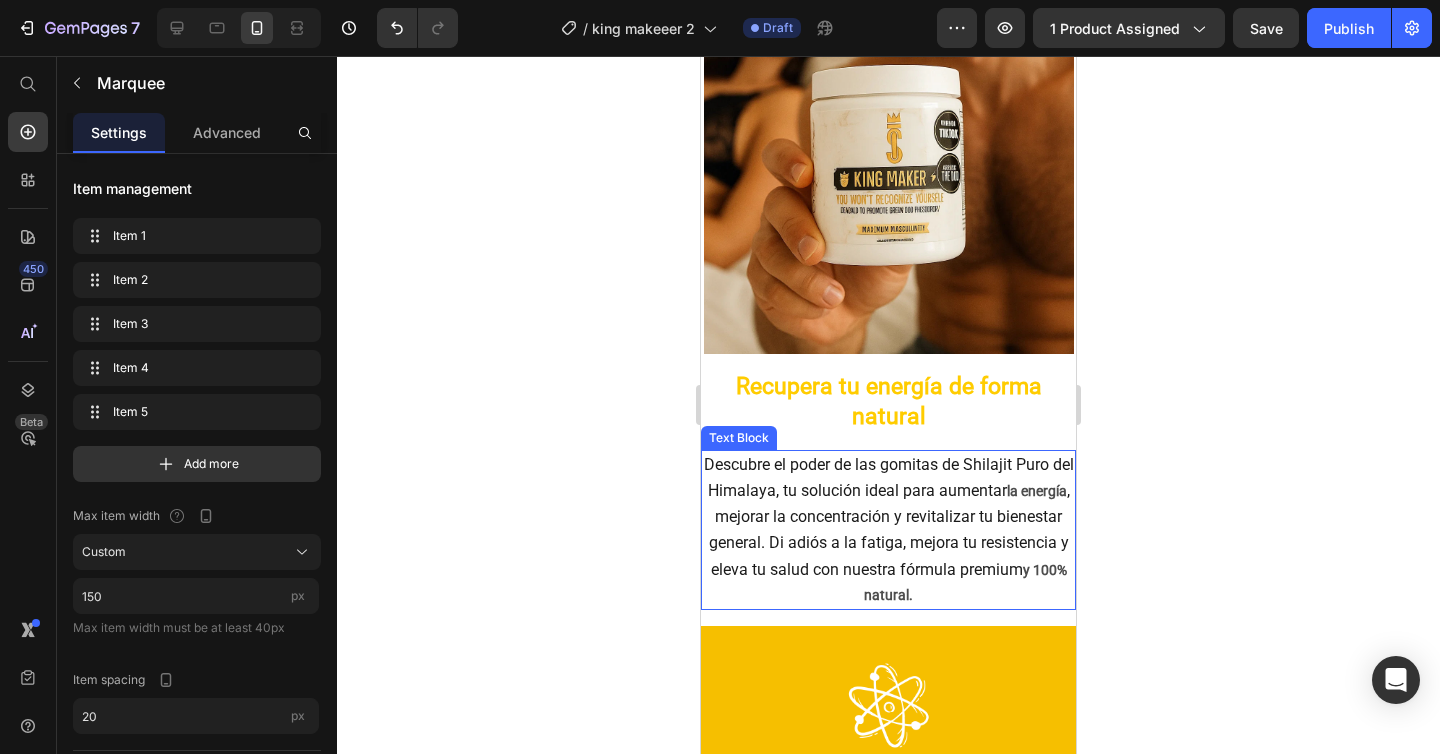 scroll, scrollTop: 1679, scrollLeft: 0, axis: vertical 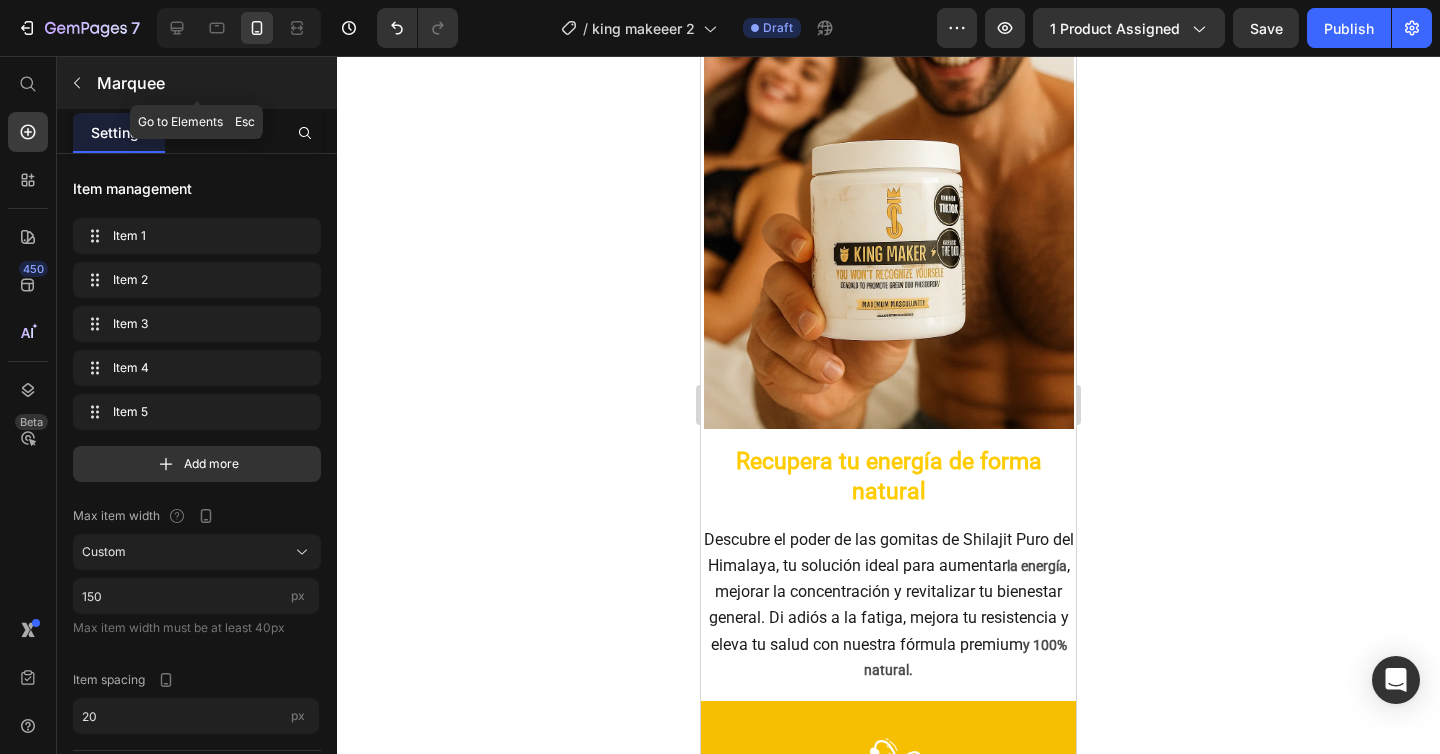 click at bounding box center [77, 83] 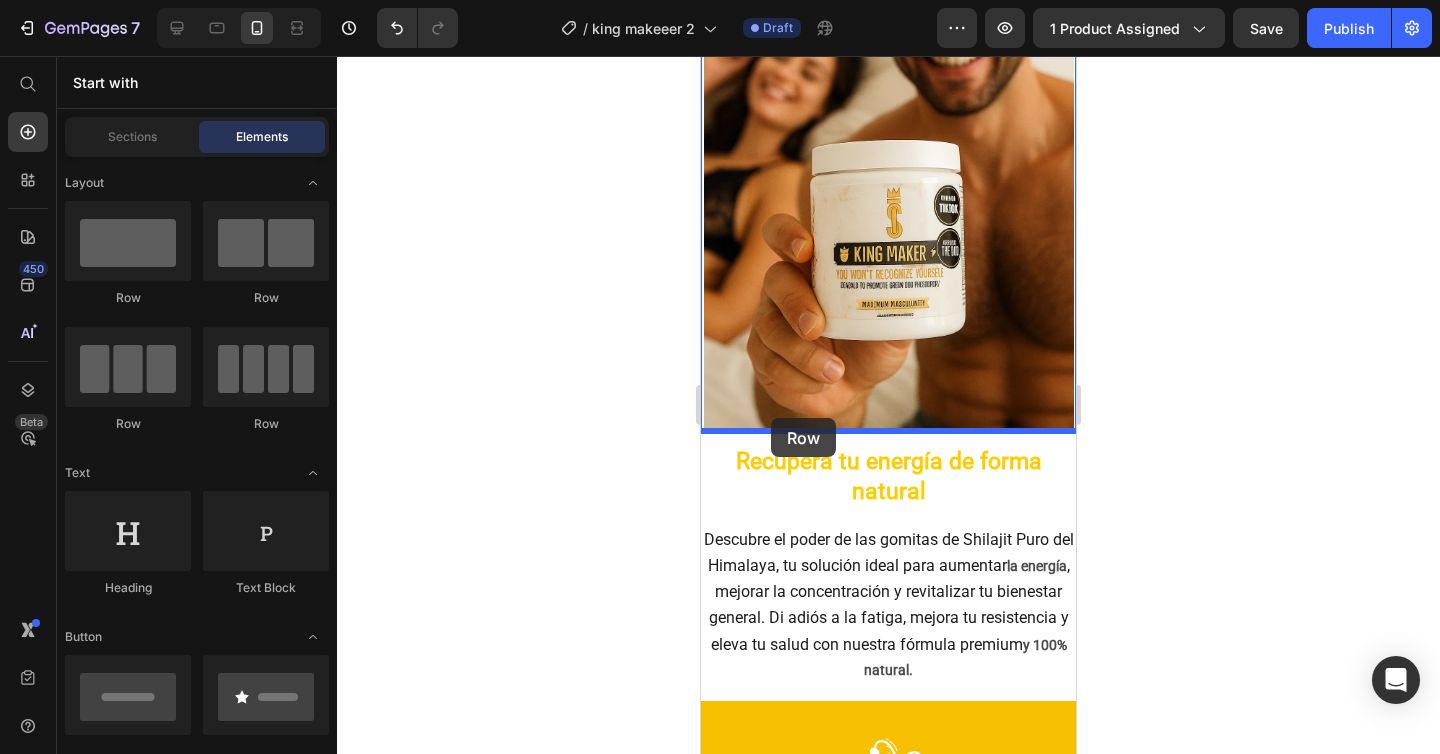 drag, startPoint x: 827, startPoint y: 297, endPoint x: 771, endPoint y: 418, distance: 133.33041 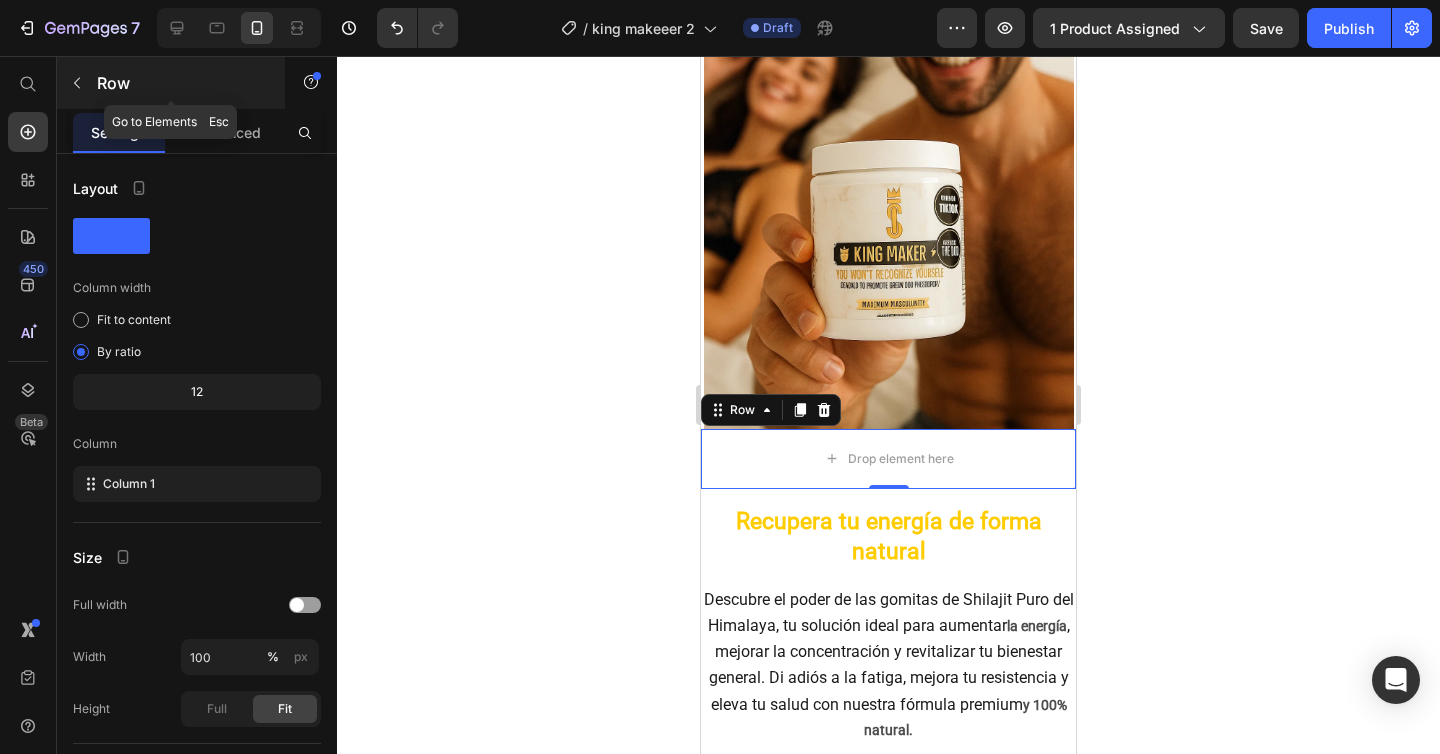 click at bounding box center (77, 83) 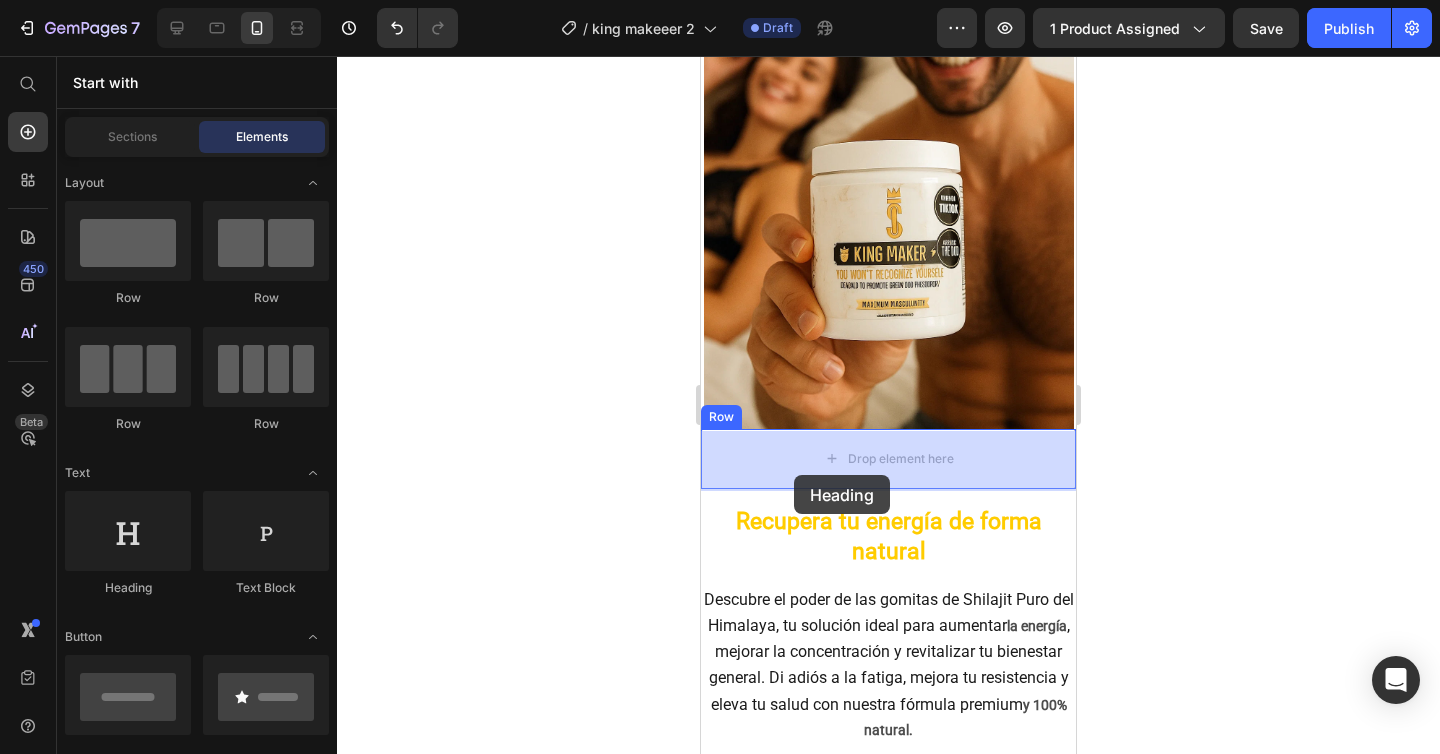 drag, startPoint x: 852, startPoint y: 608, endPoint x: 794, endPoint y: 475, distance: 145.09653 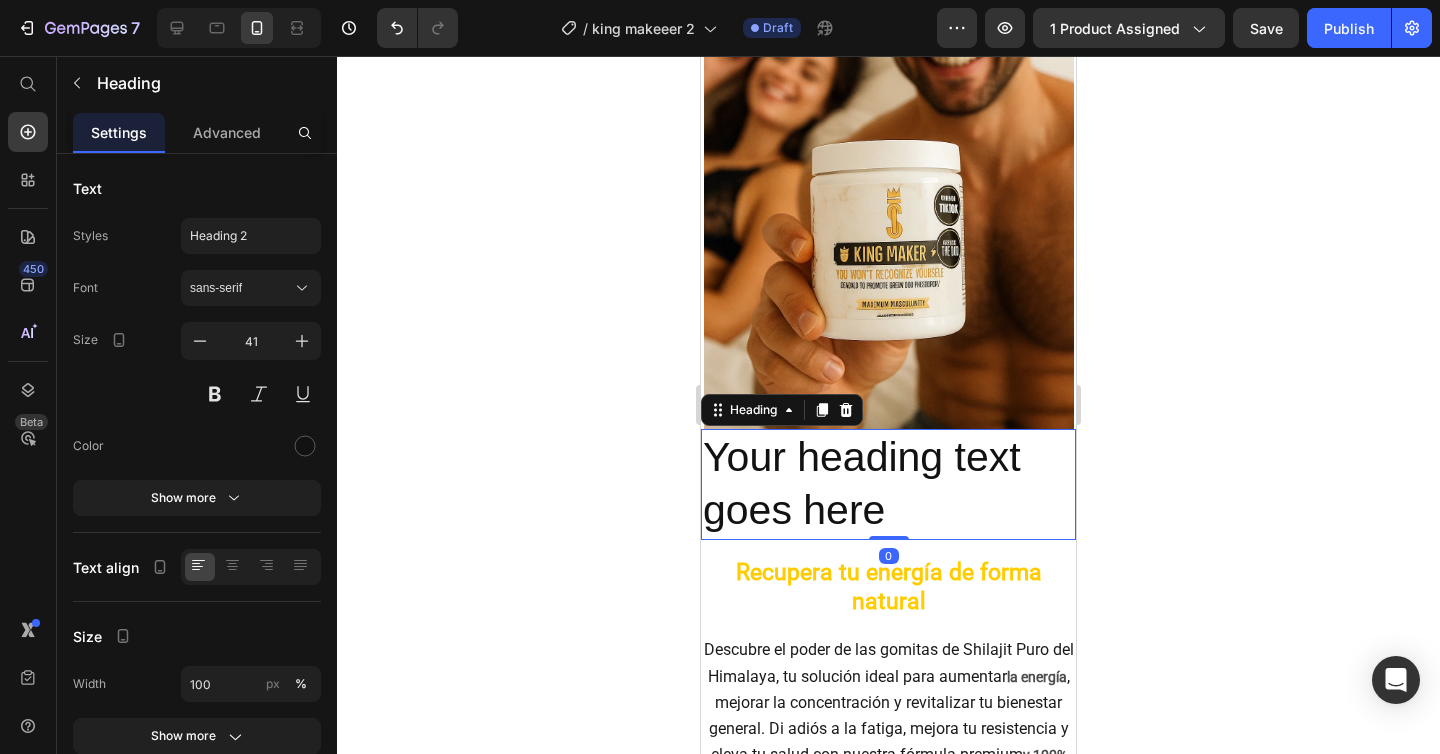 click on "Your heading text goes here" at bounding box center [888, 484] 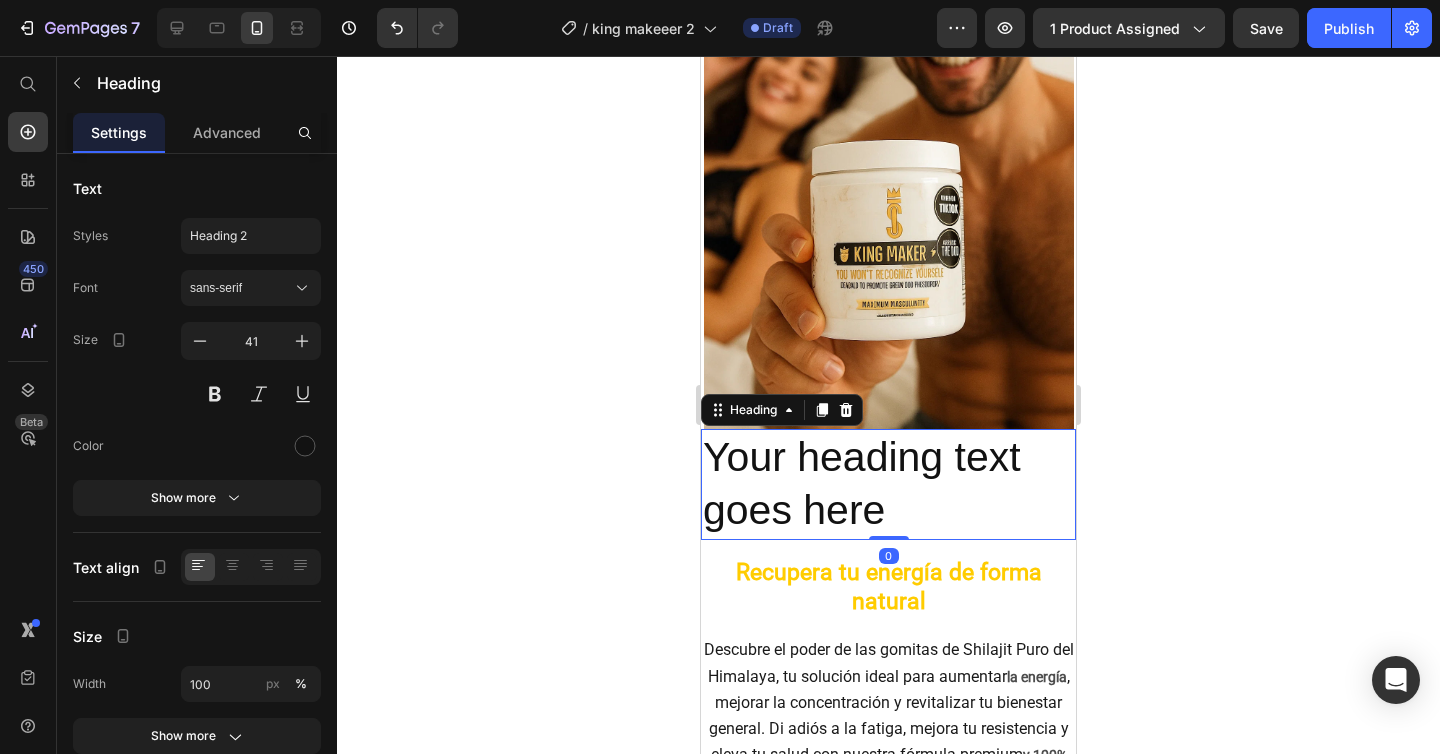click on "Your heading text goes here" at bounding box center [888, 484] 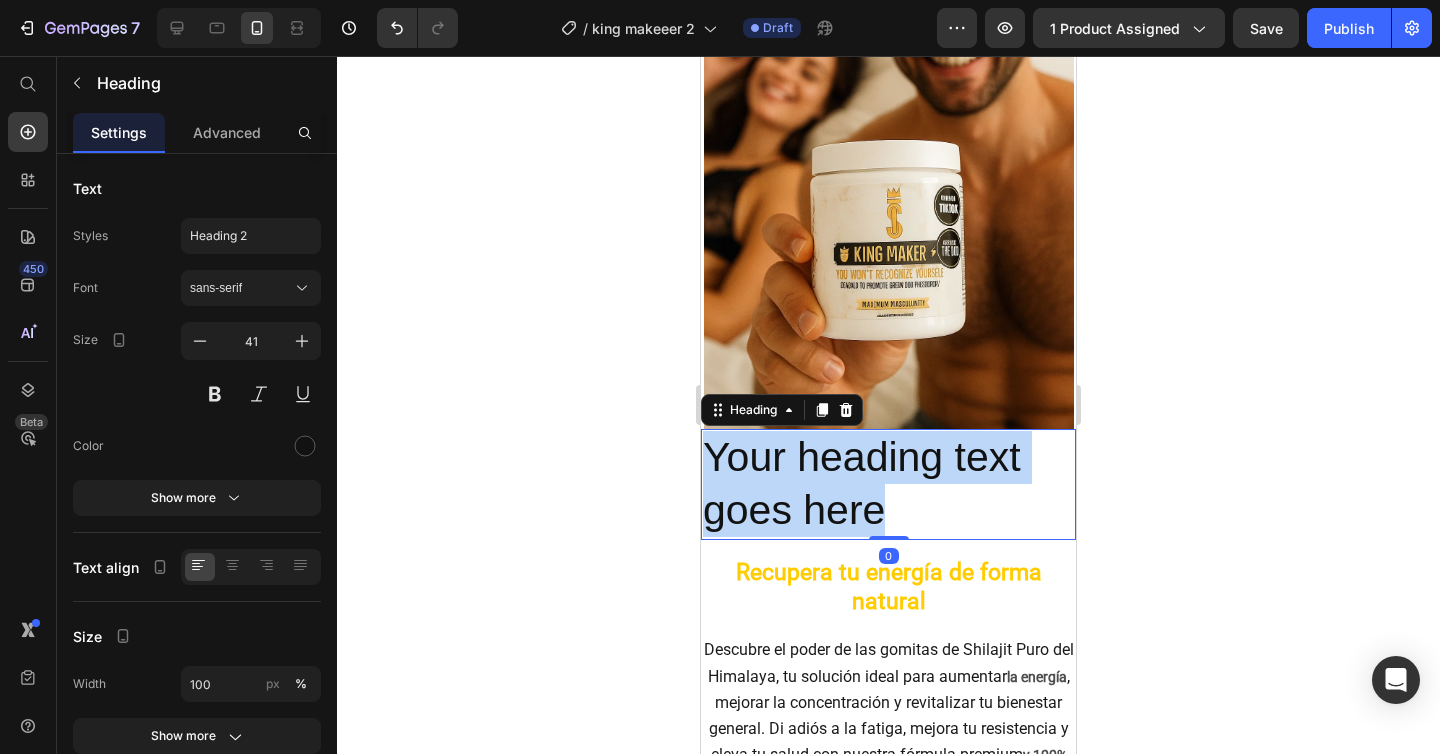 click on "Your heading text goes here" at bounding box center (888, 484) 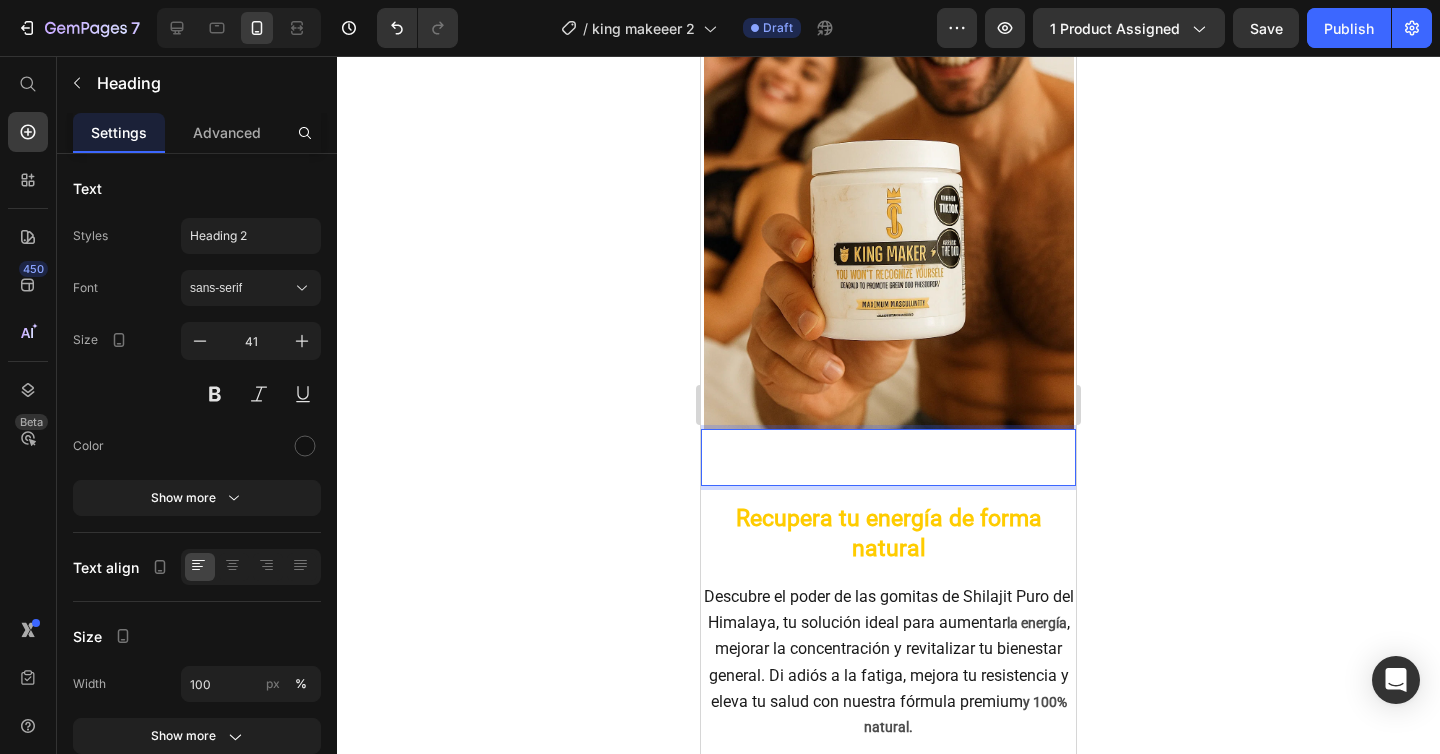 click at bounding box center (888, 457) 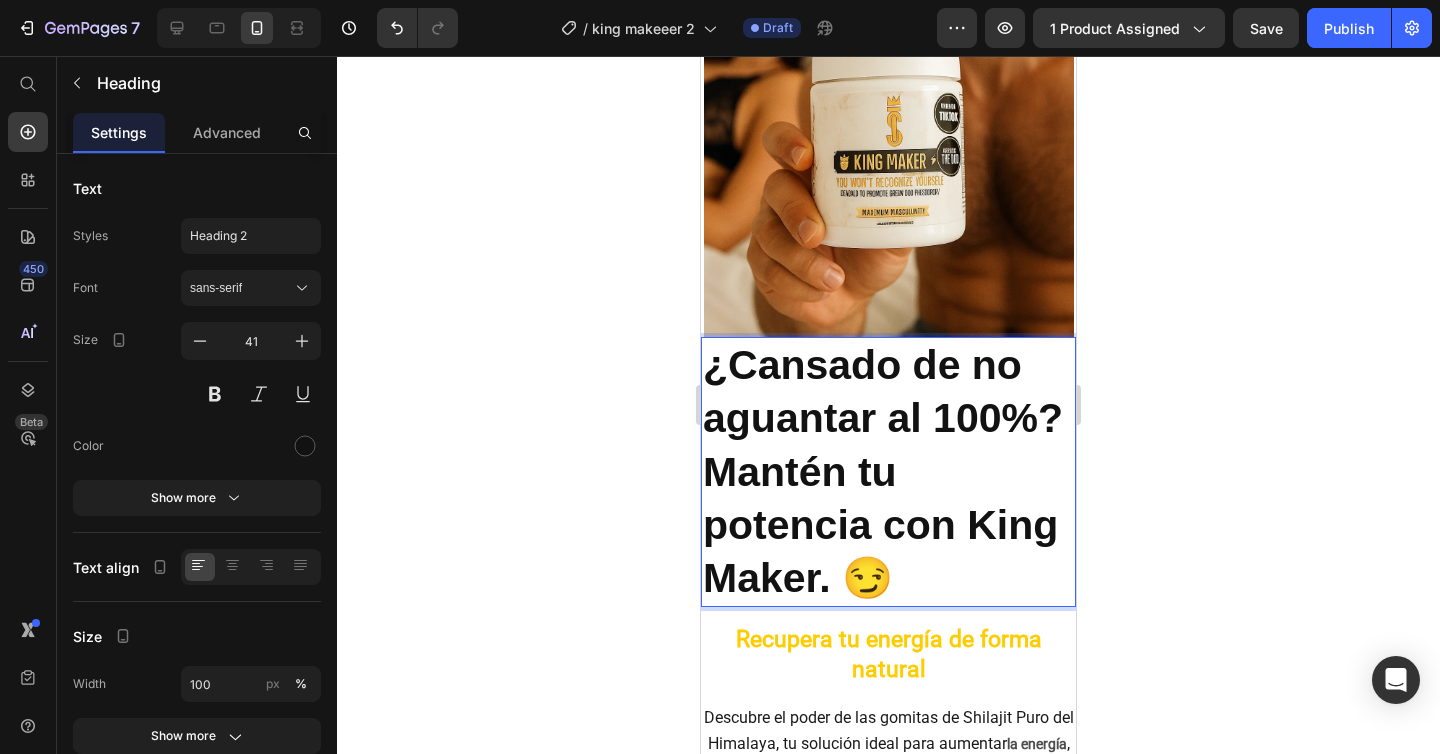 scroll, scrollTop: 1777, scrollLeft: 0, axis: vertical 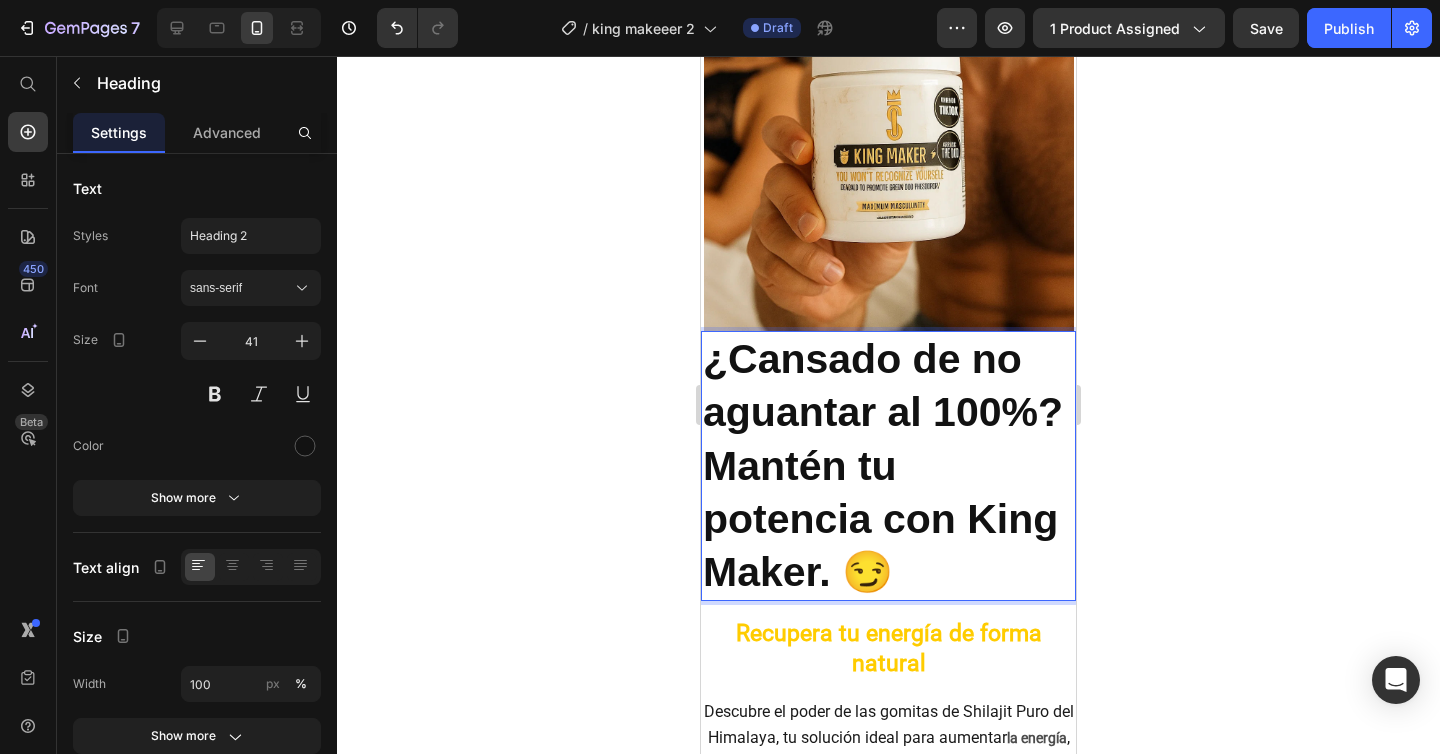click 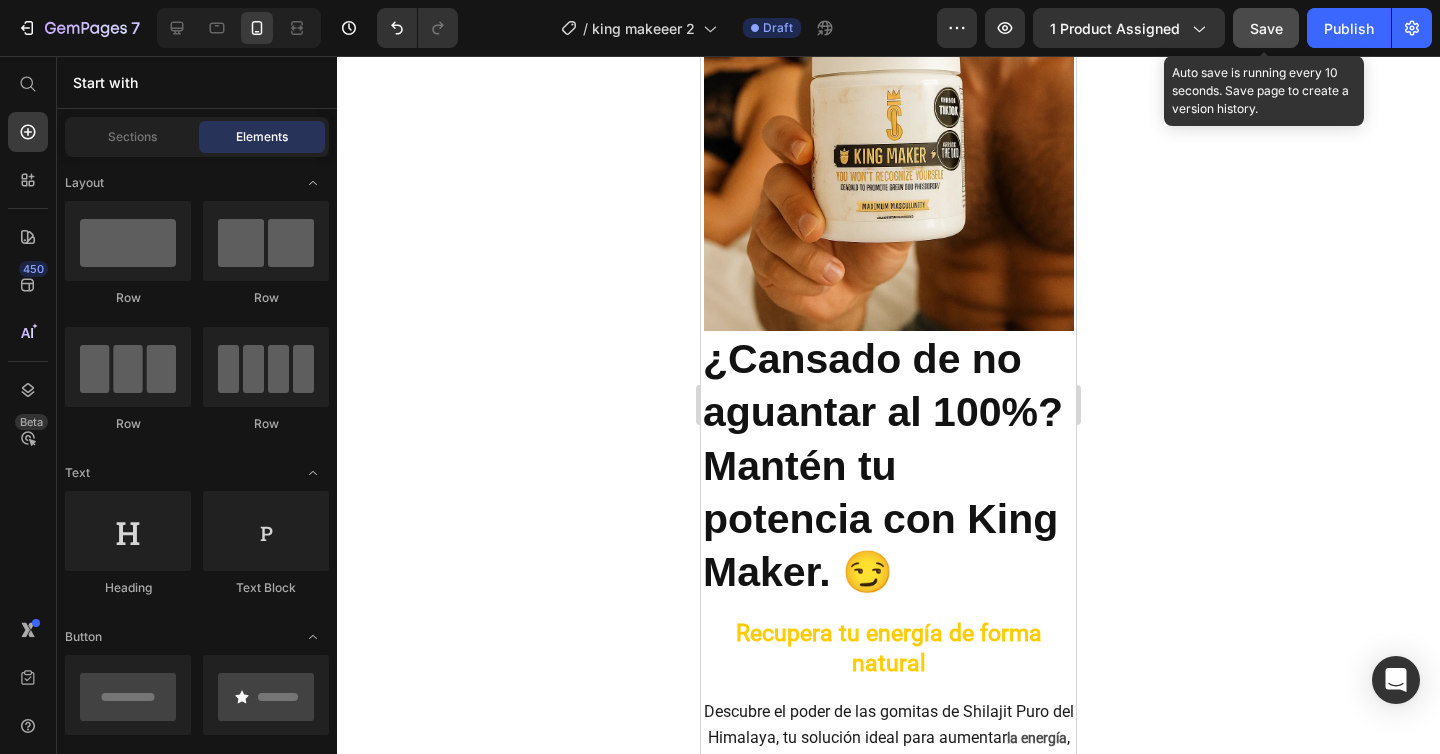 click on "Save" 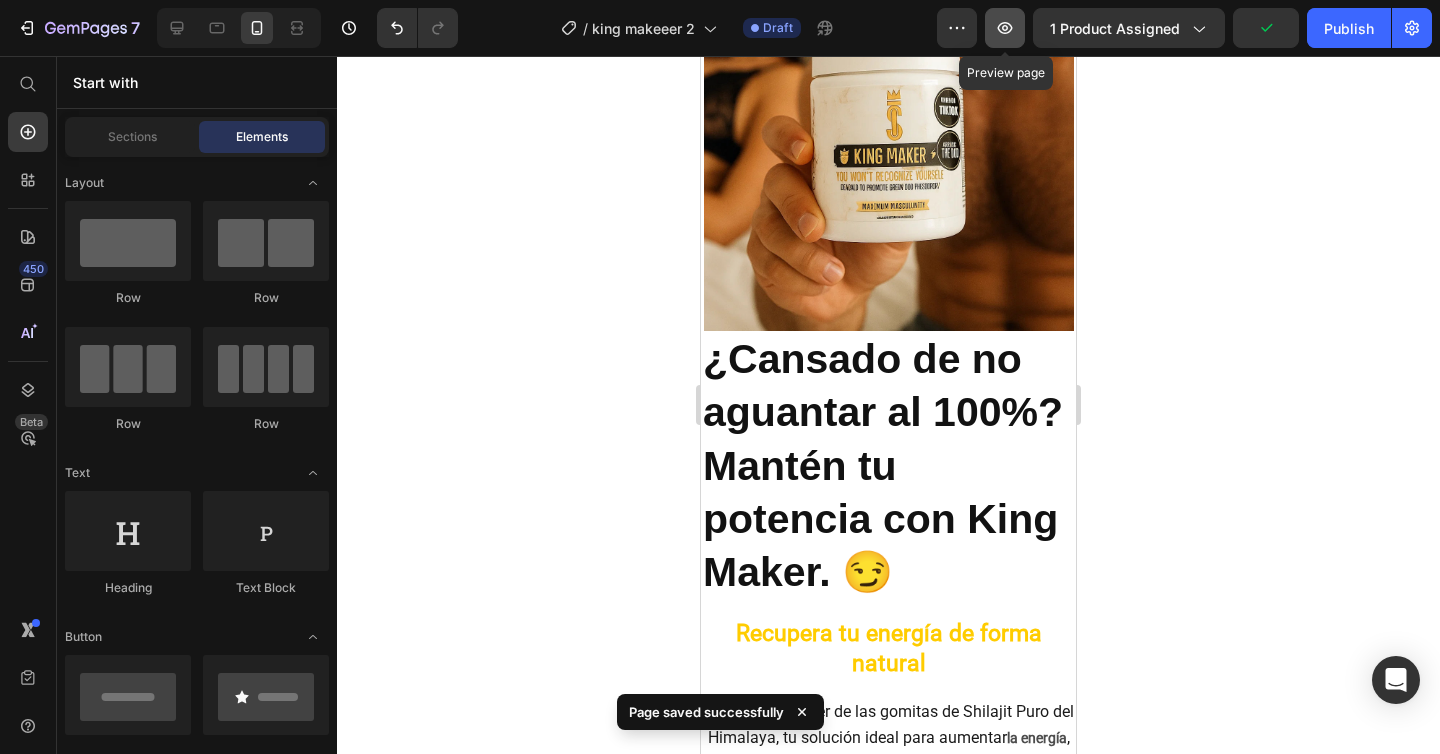 click 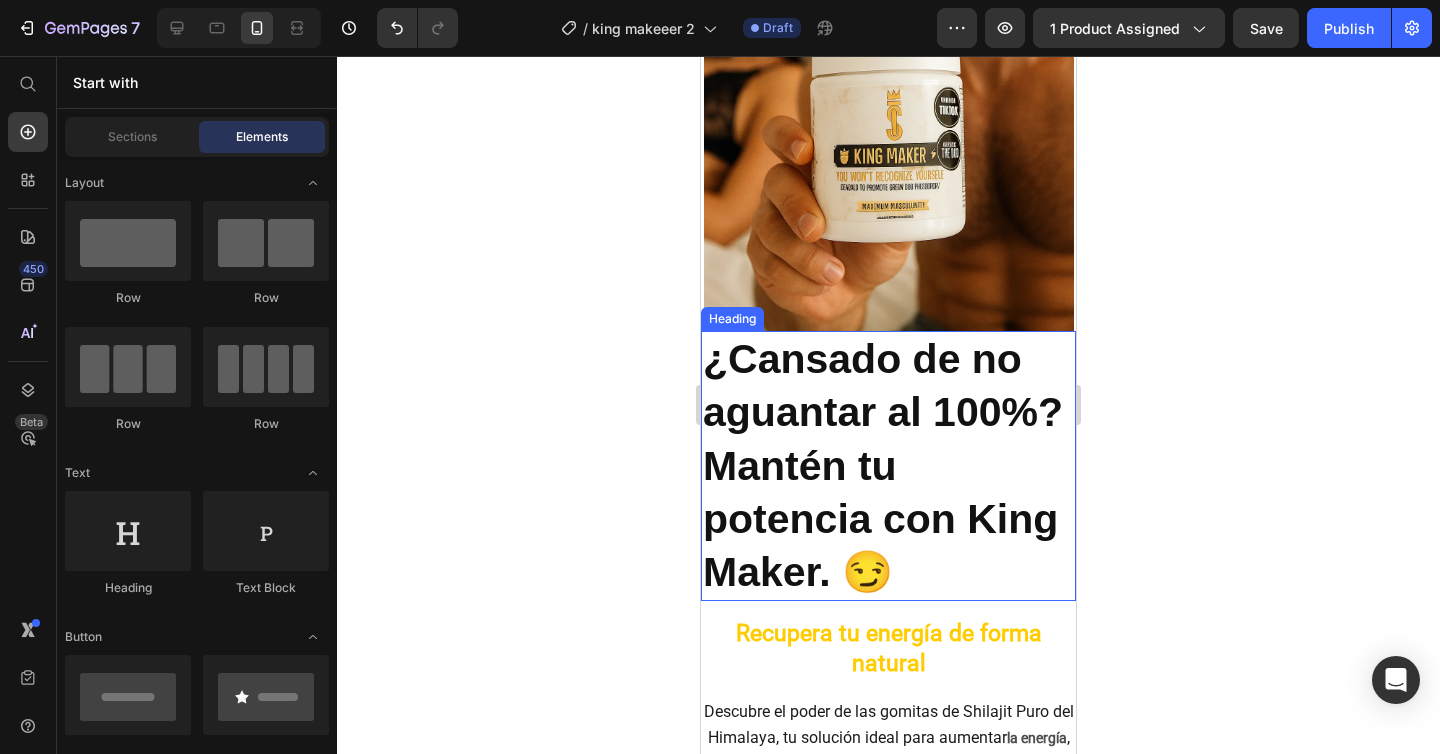 click on "¿Cansado de no aguantar al 100%? Mantén tu potencia con King Maker. 😏" at bounding box center [883, 465] 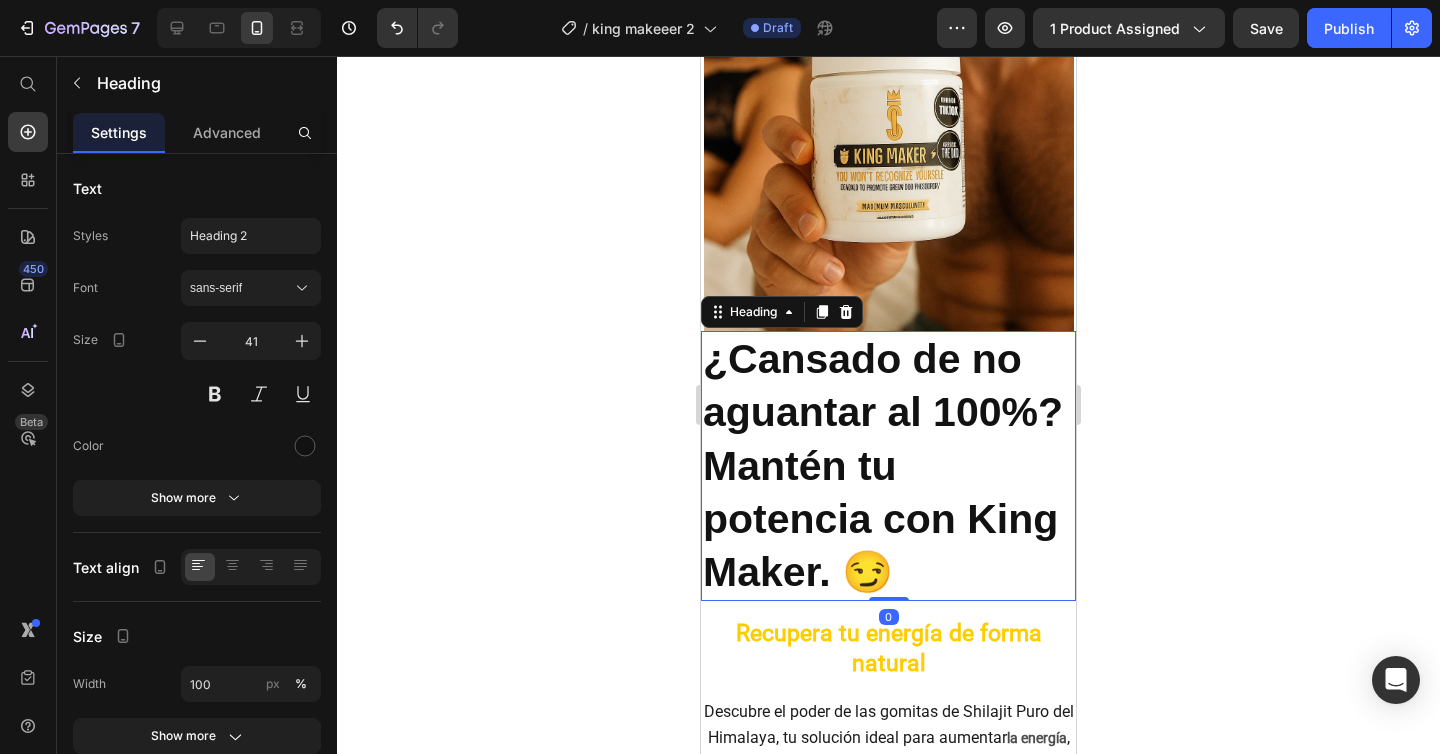 click on "¿Cansado de no aguantar al 100%? Mantén tu potencia con King Maker. 😏" at bounding box center [883, 465] 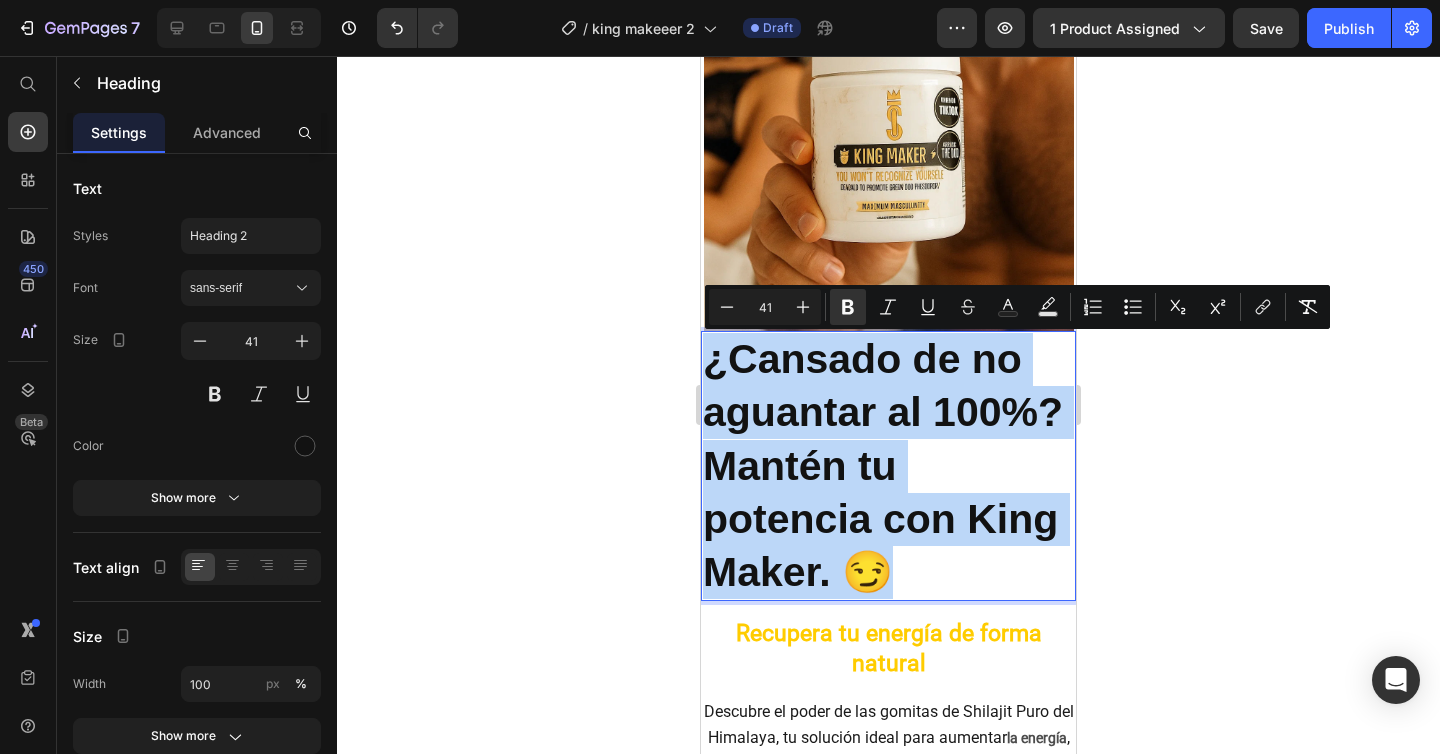 click on "¿Cansado de no aguantar al 100%? Mantén tu potencia con King Maker. 😏" at bounding box center [883, 465] 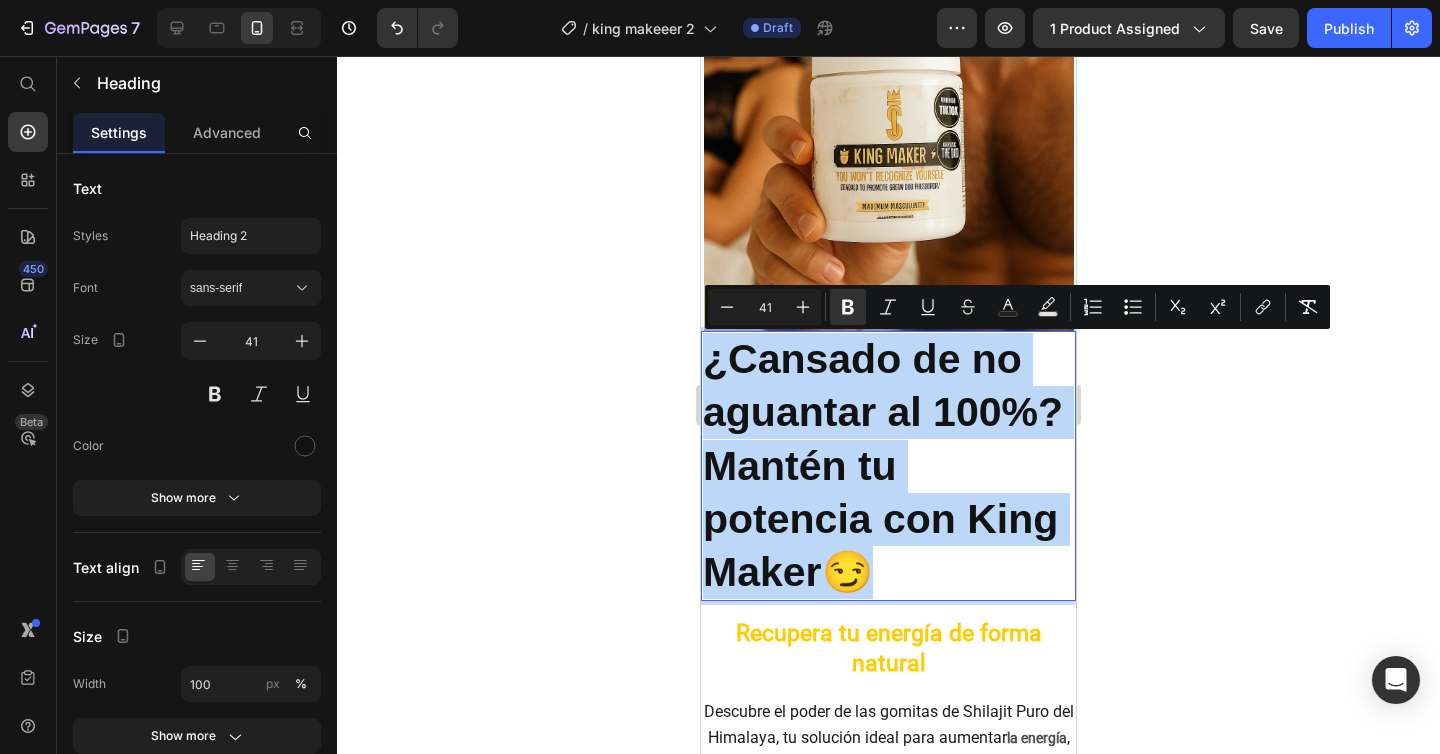 drag, startPoint x: 867, startPoint y: 576, endPoint x: 678, endPoint y: 364, distance: 284.01584 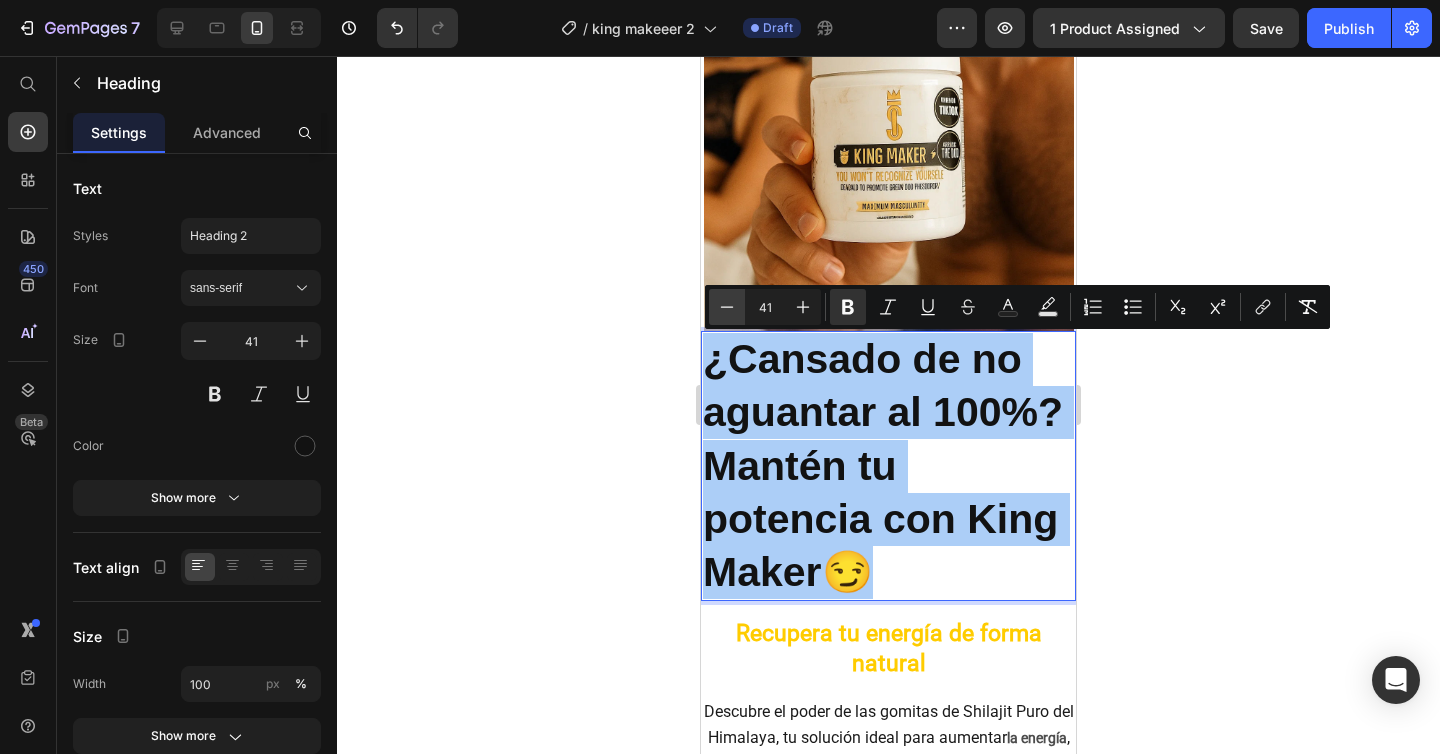 click 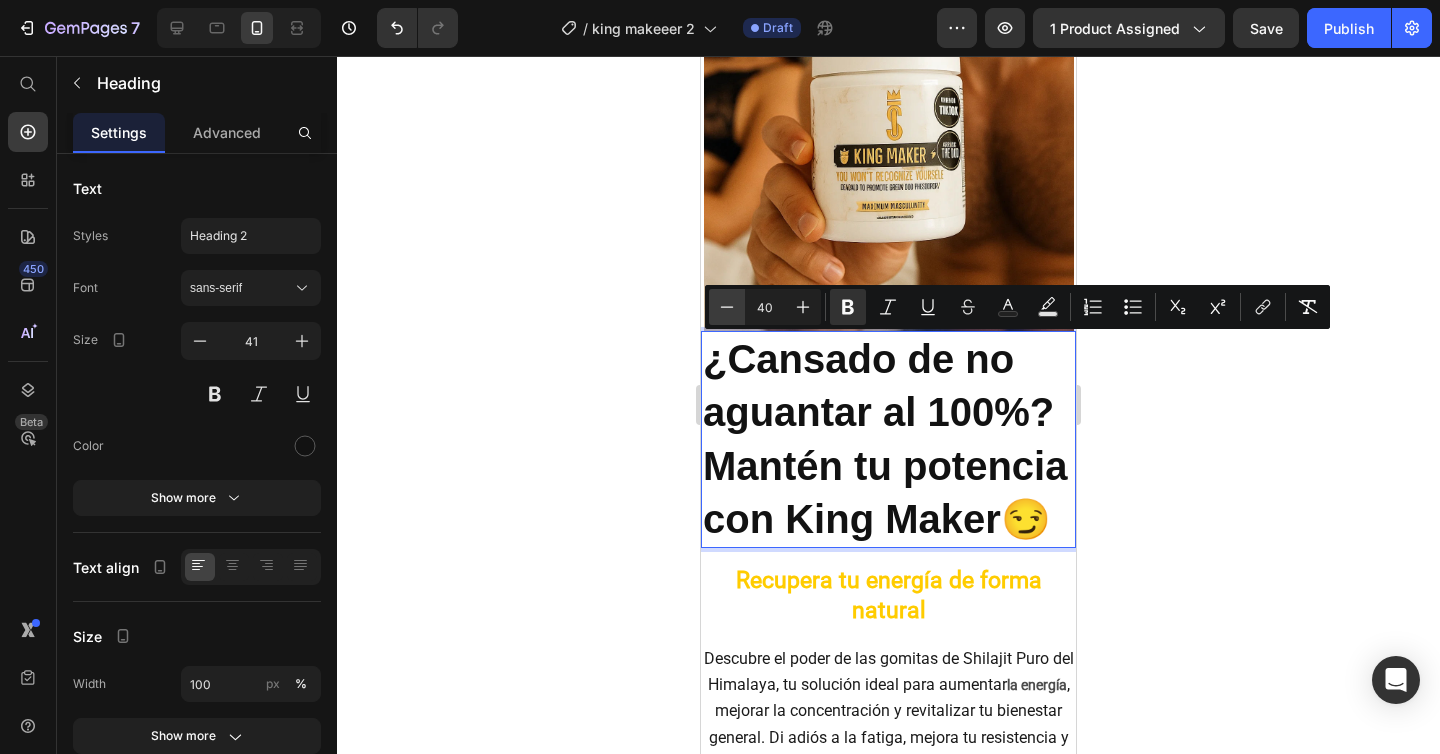 click 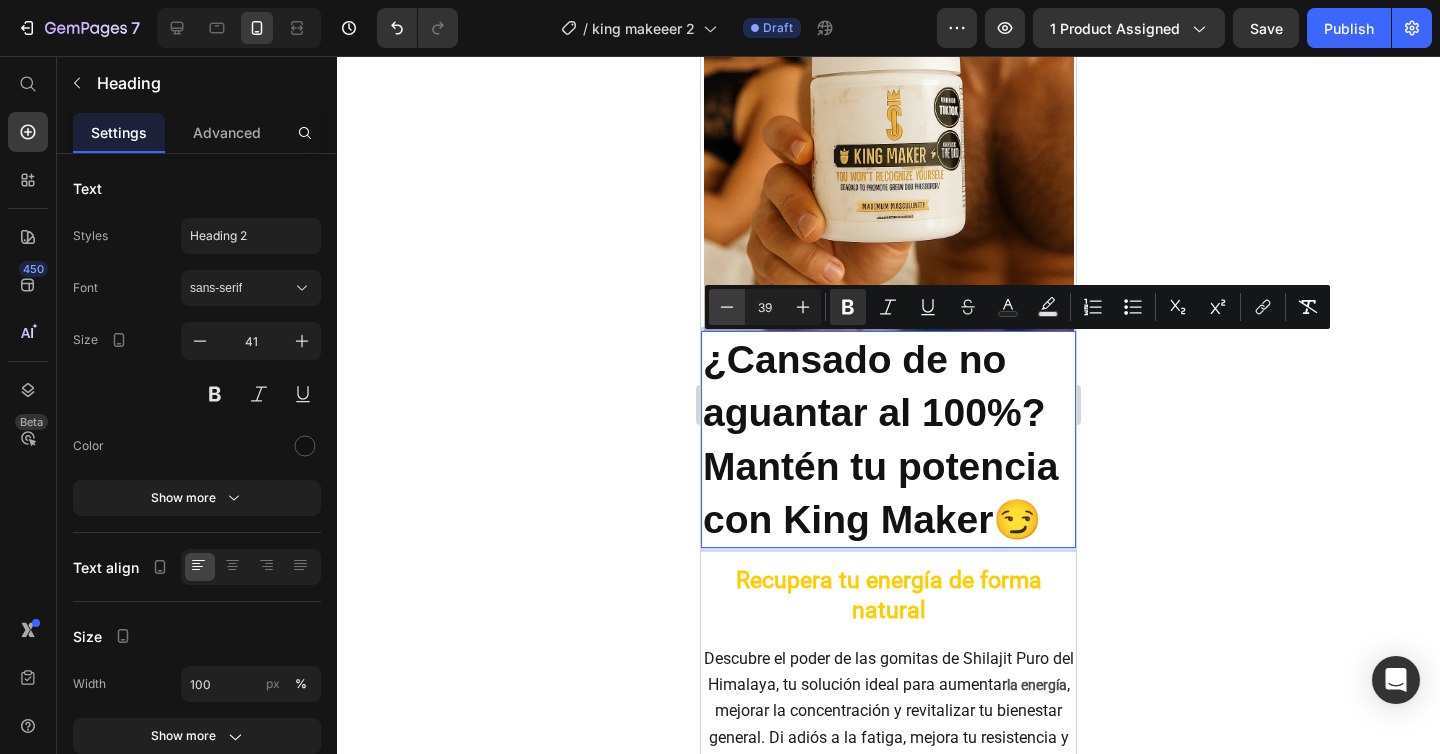 click 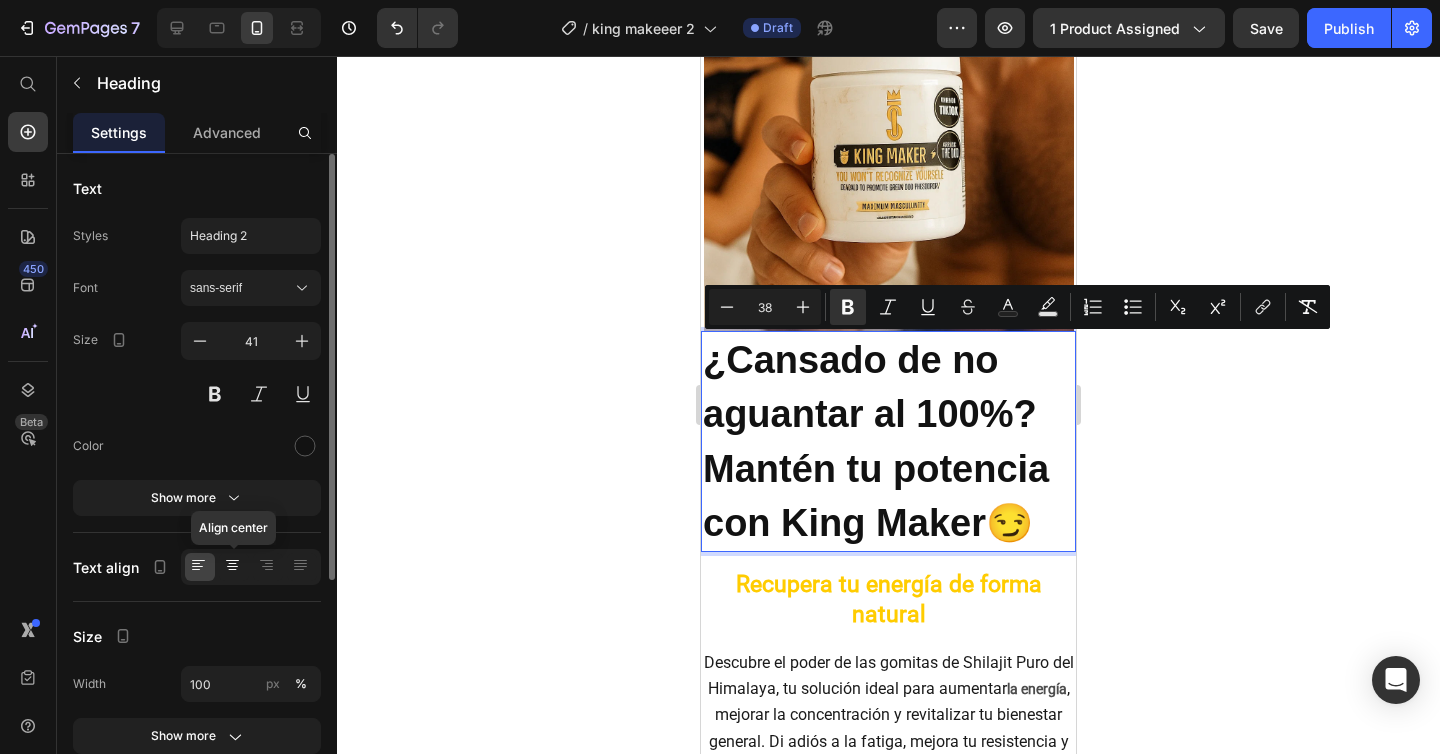 click 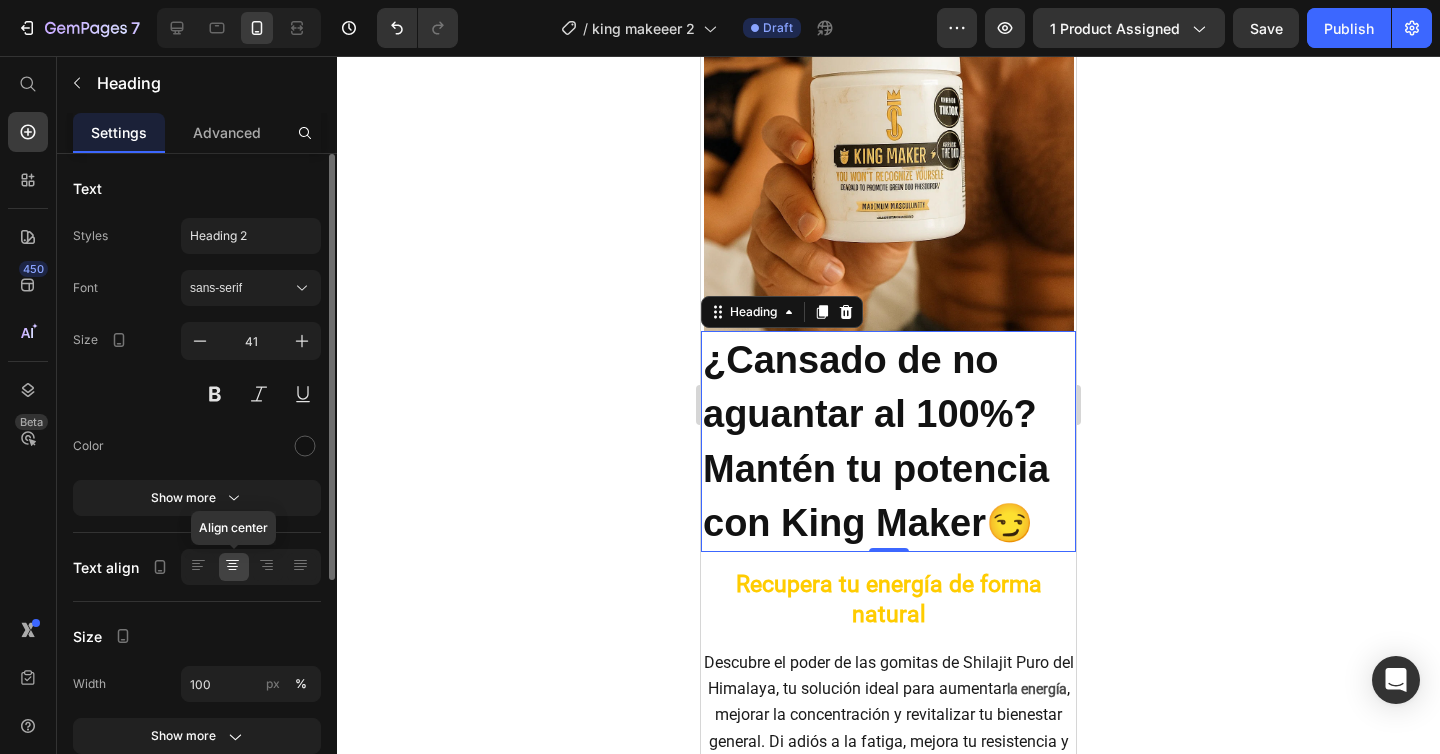 click 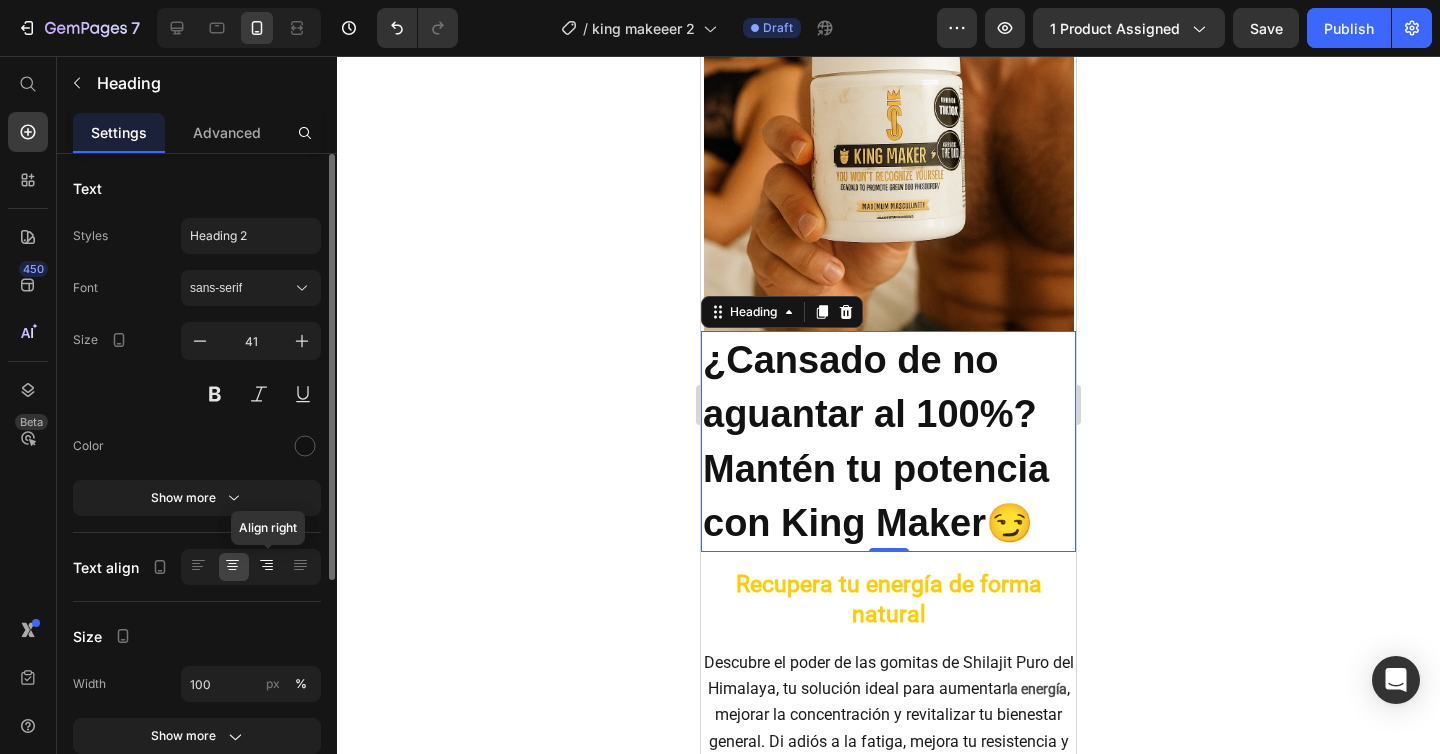 click 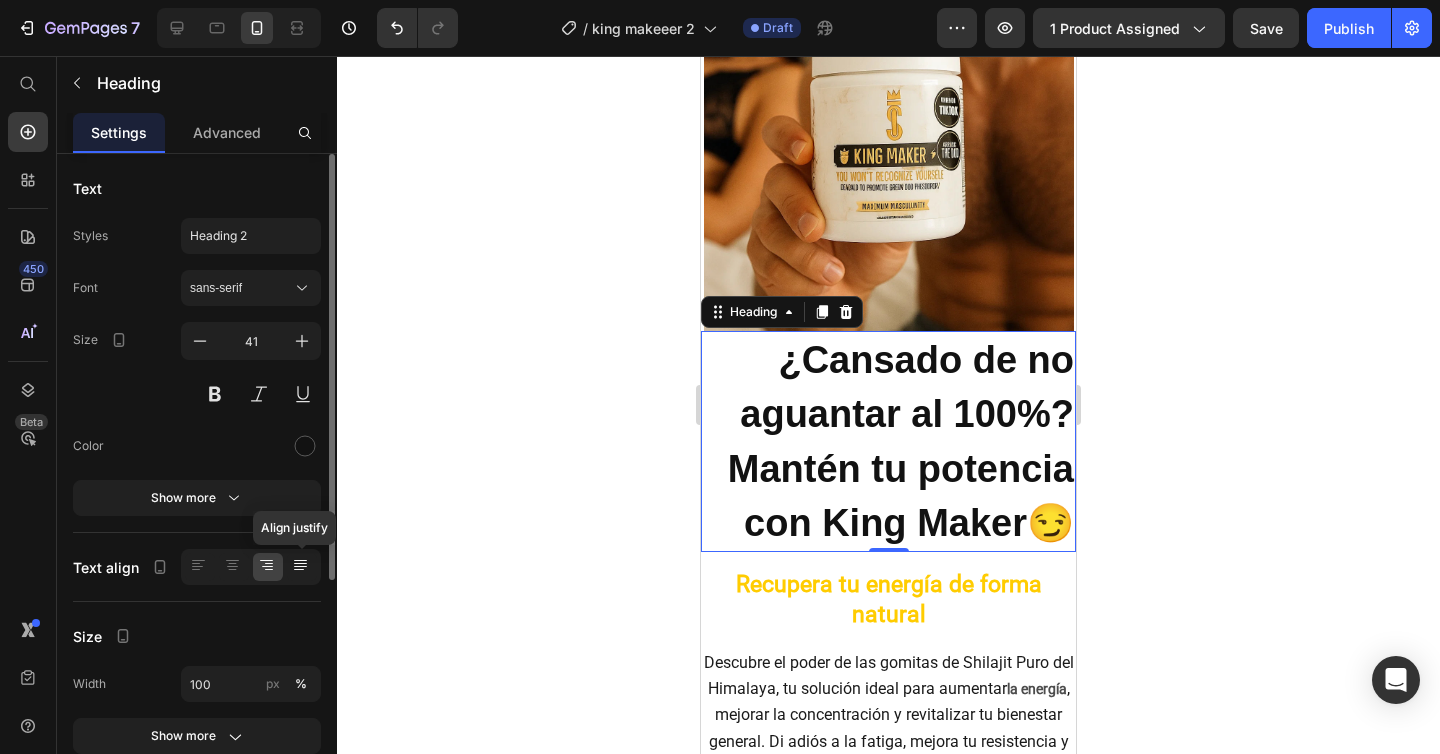 click 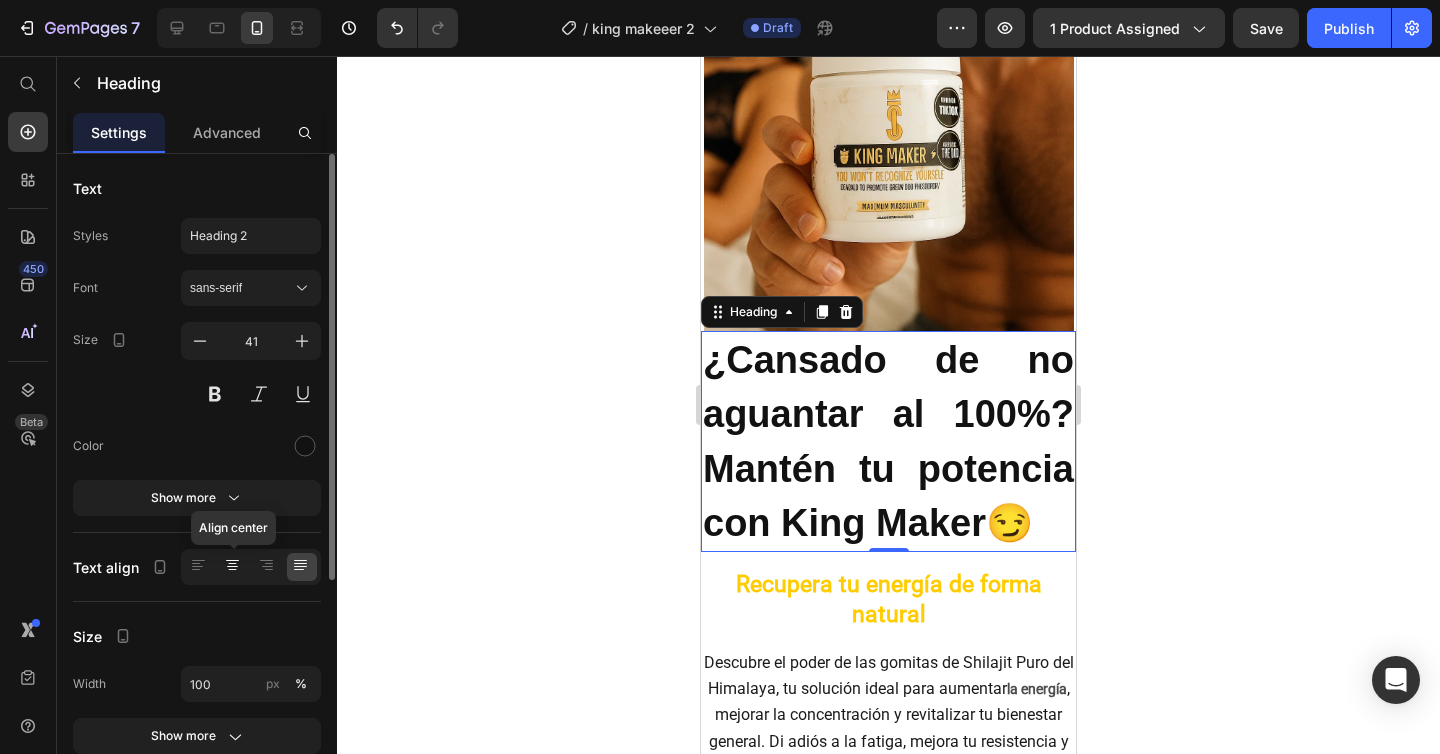 click 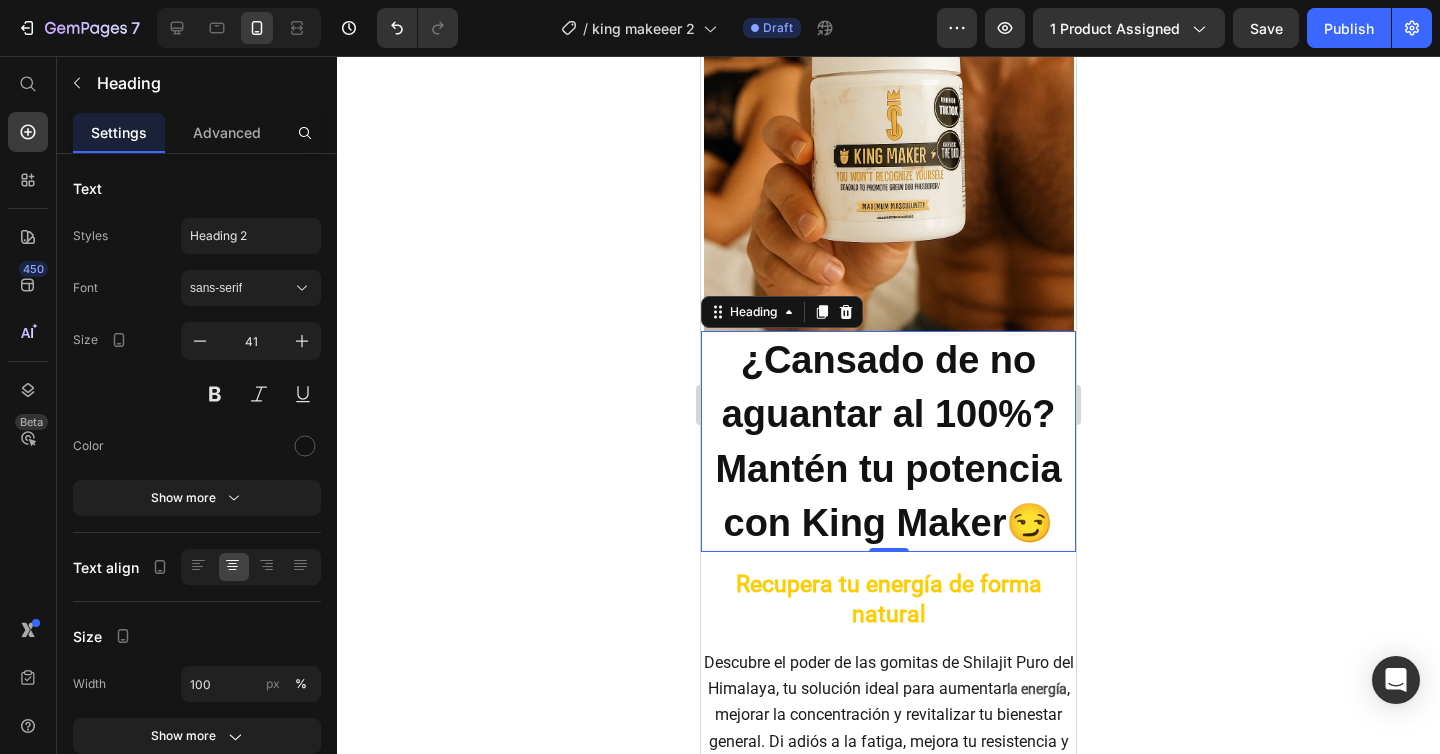 click 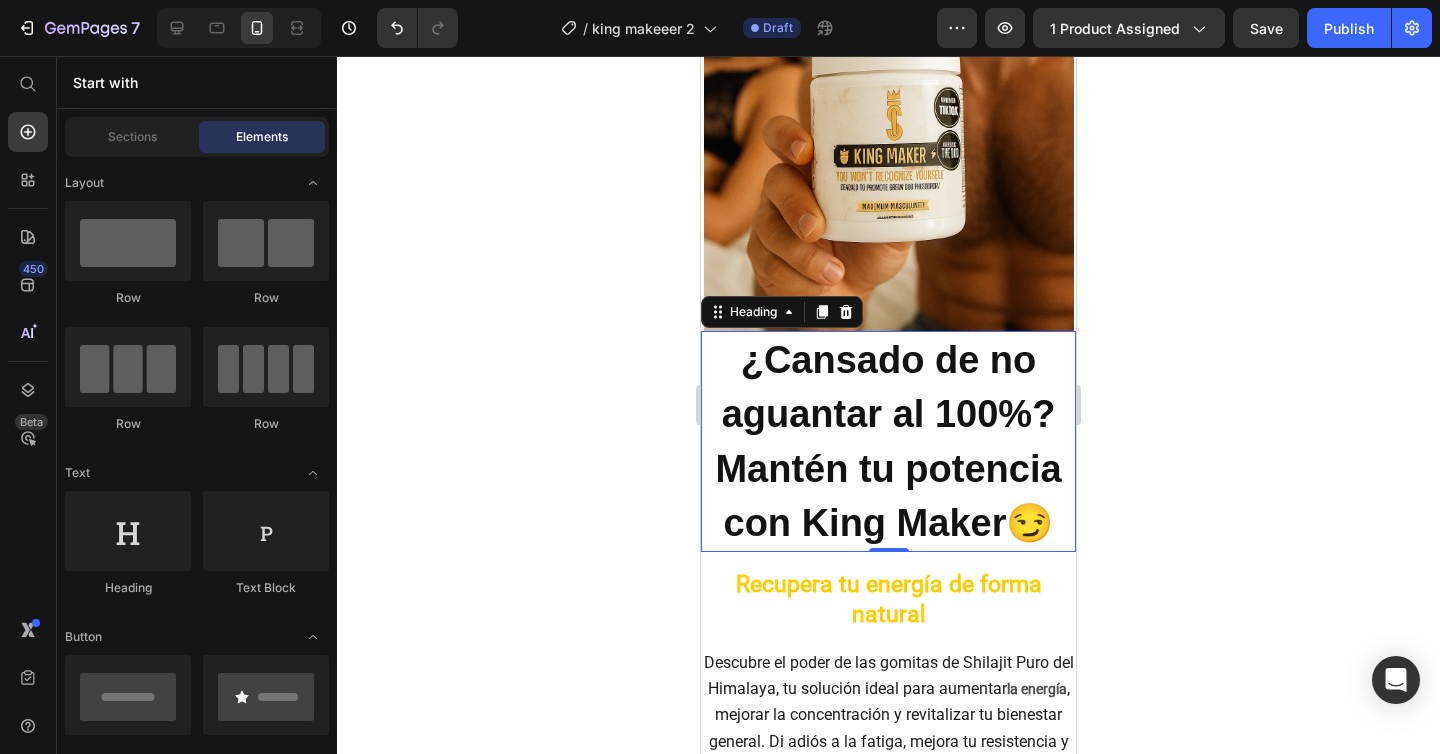 click 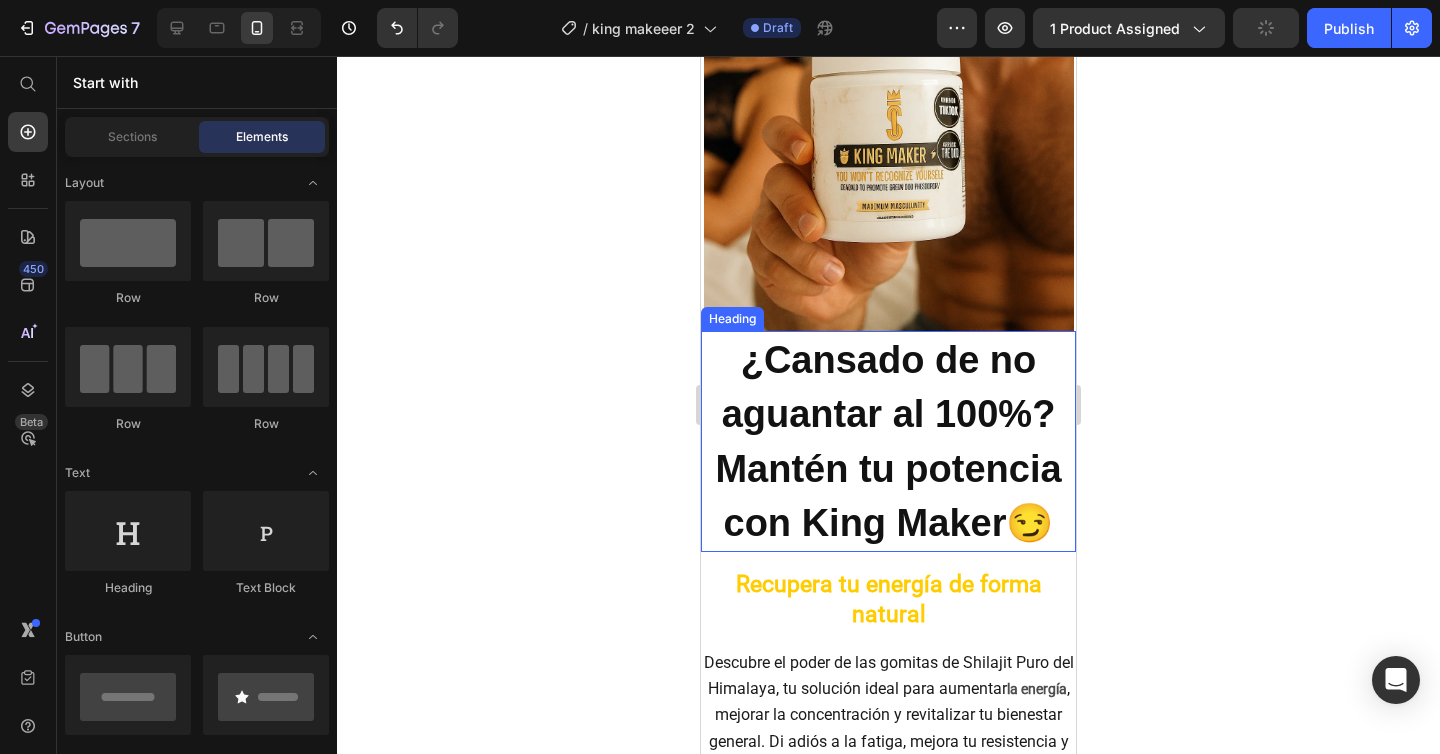 click on "¿Cansado de no aguantar al 100%? Mantén tu potencia con King Maker😏" at bounding box center [888, 441] 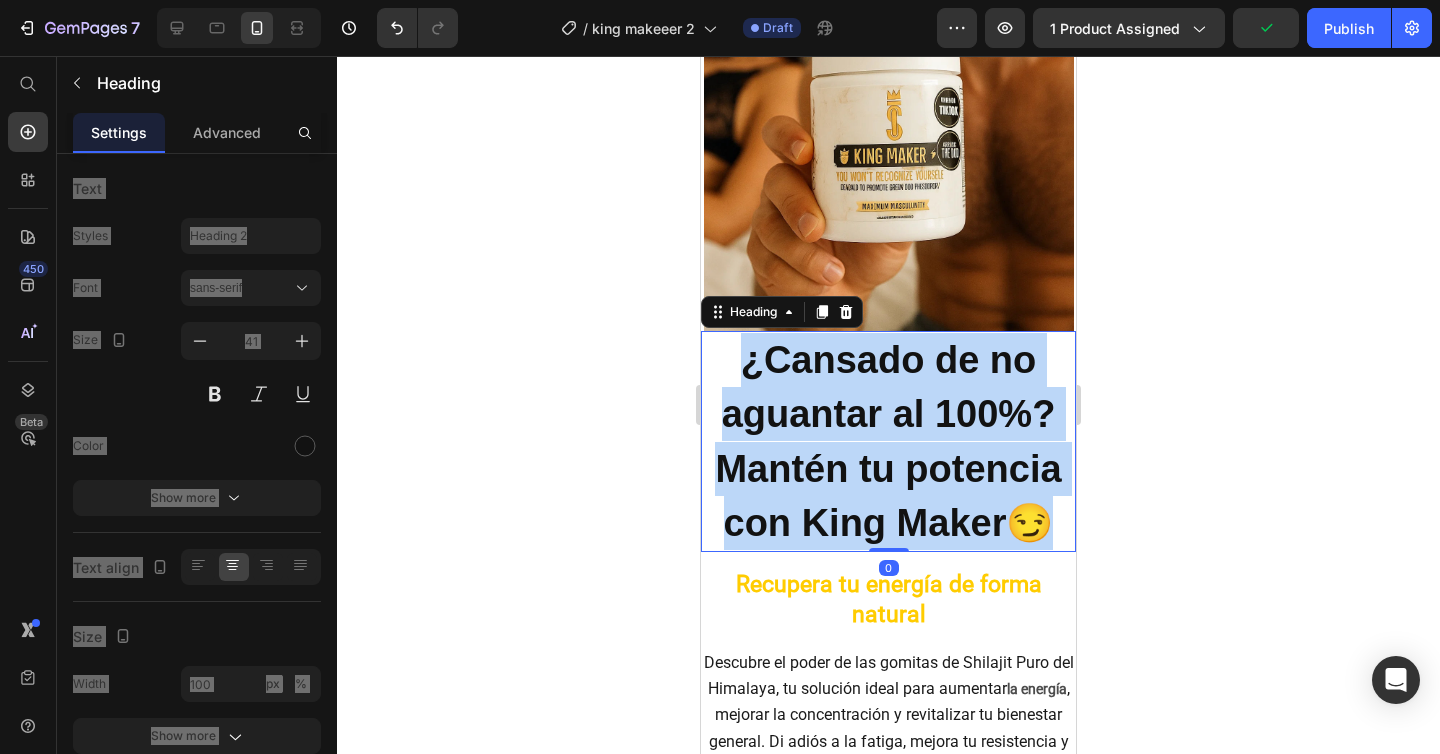 click on "¿Cansado de no aguantar al 100%? Mantén tu potencia con King Maker😏" at bounding box center (888, 441) 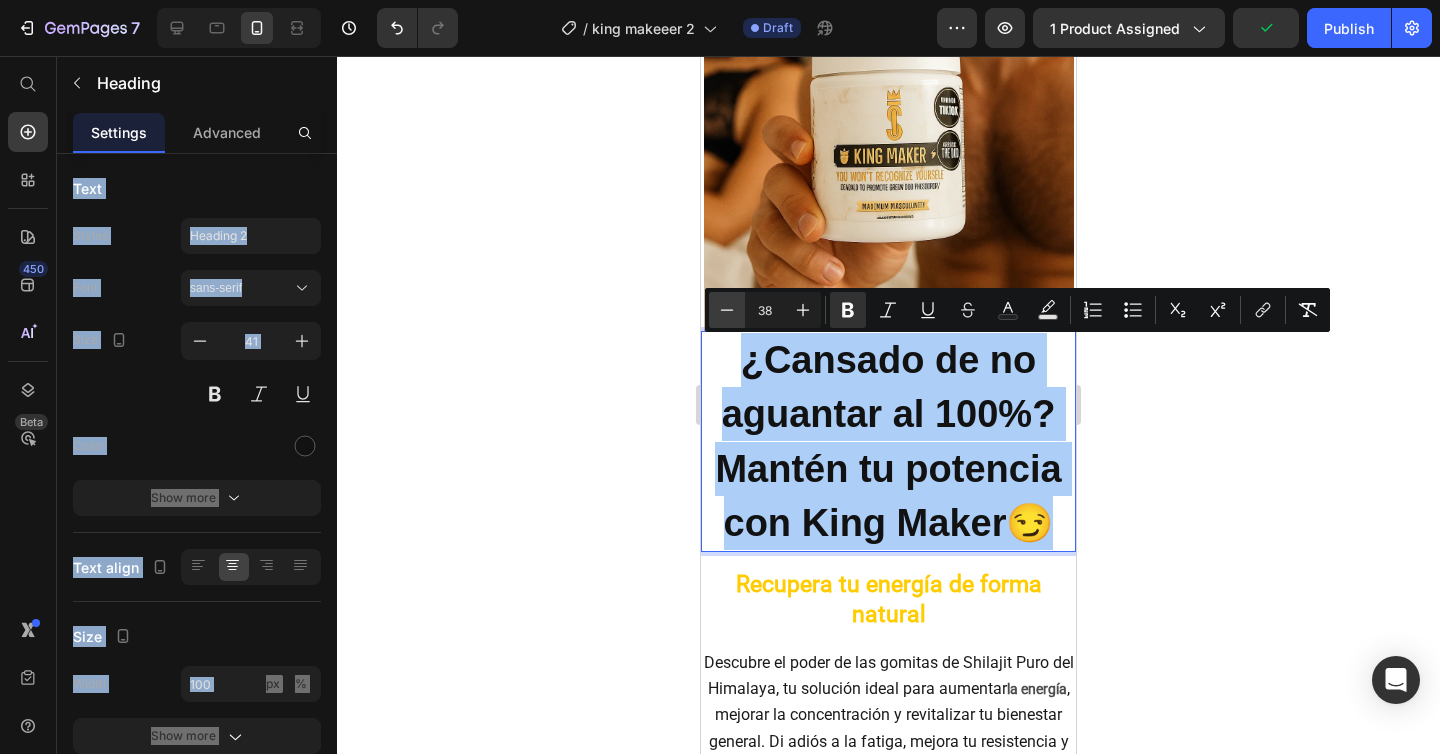 click 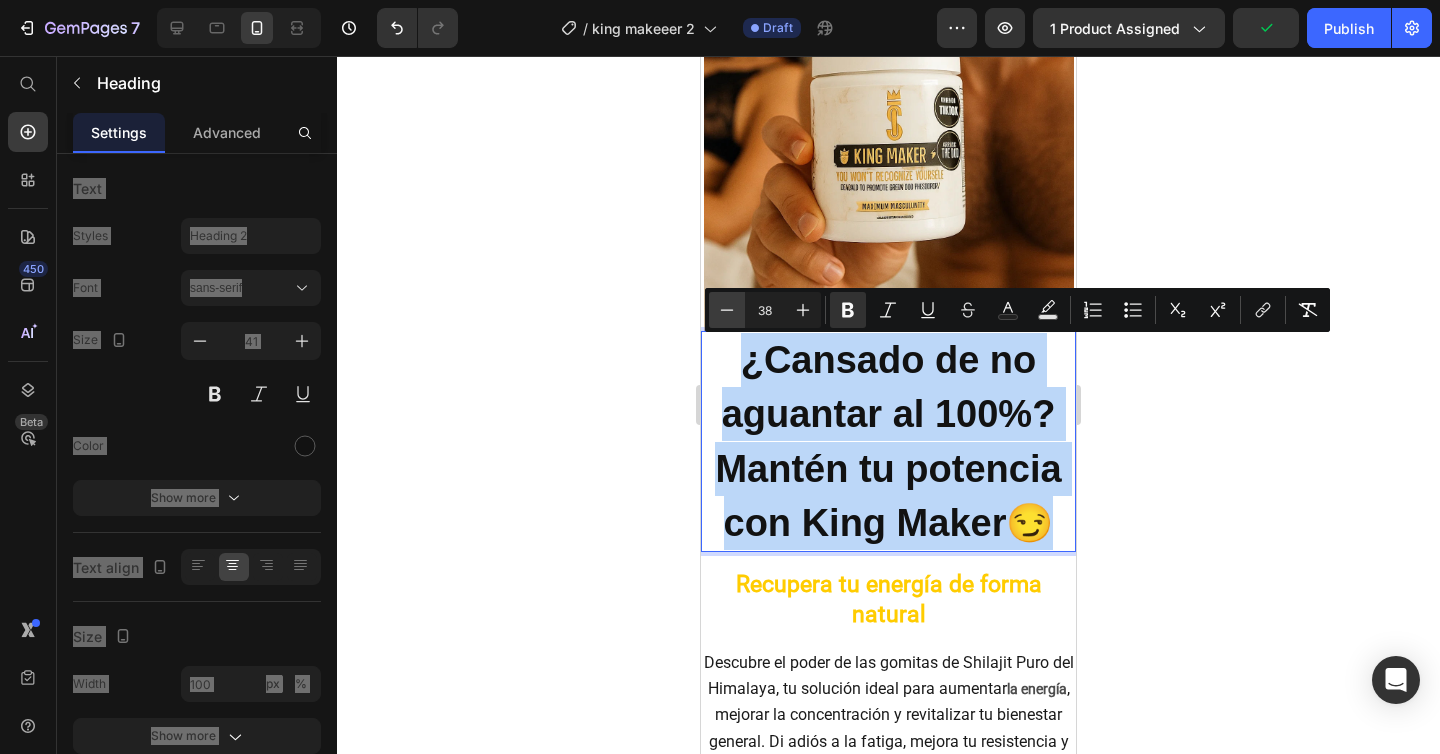 type on "37" 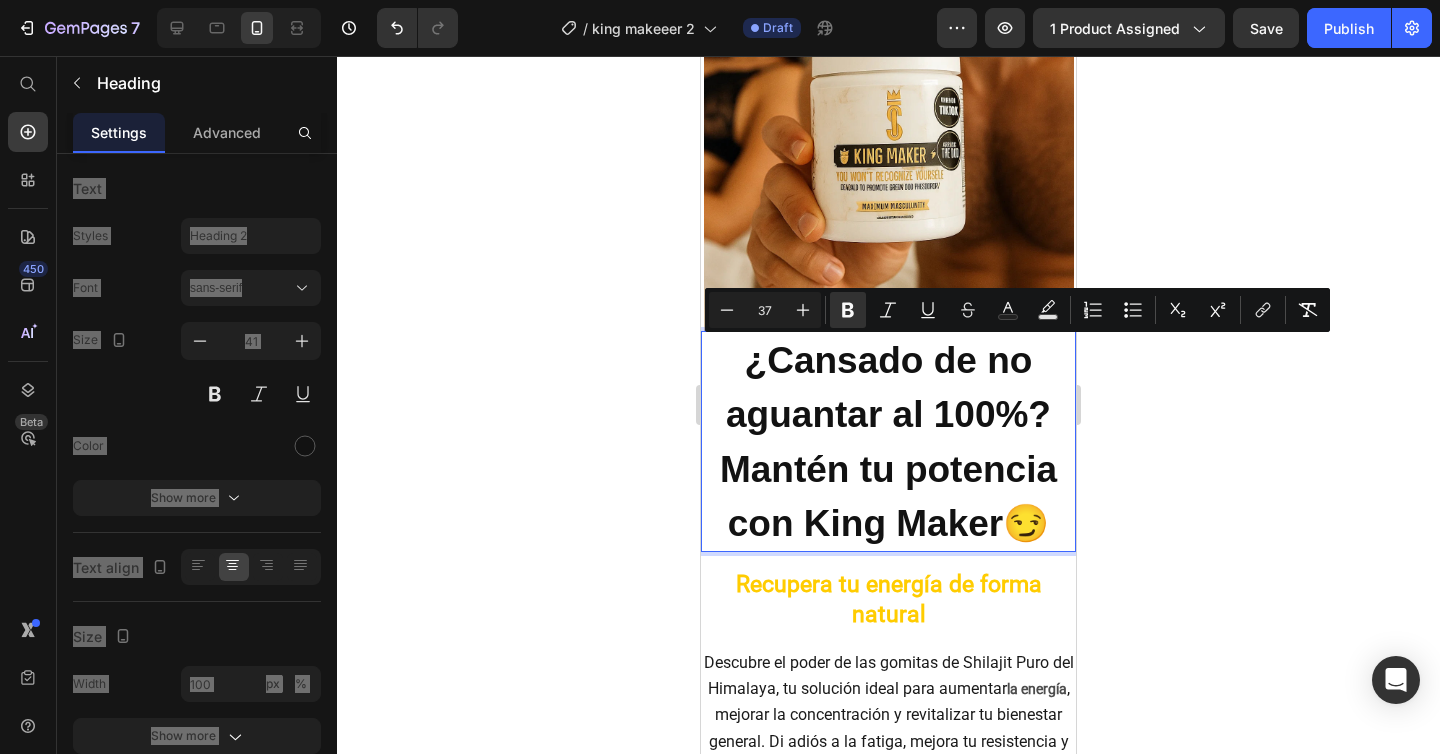 click on "¿Cansado de no aguantar al 100%? Mantén tu potencia con King Maker😏" at bounding box center (888, 442) 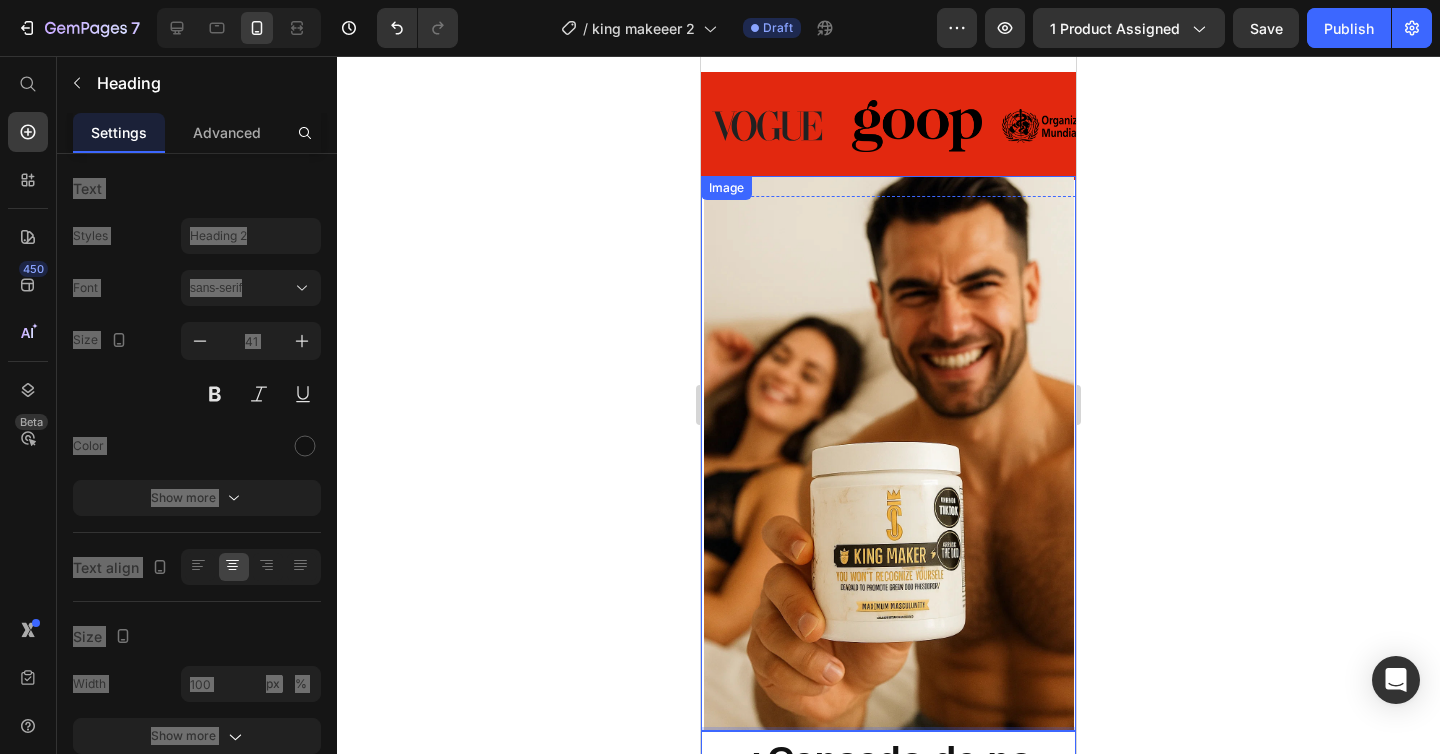 scroll, scrollTop: 1376, scrollLeft: 0, axis: vertical 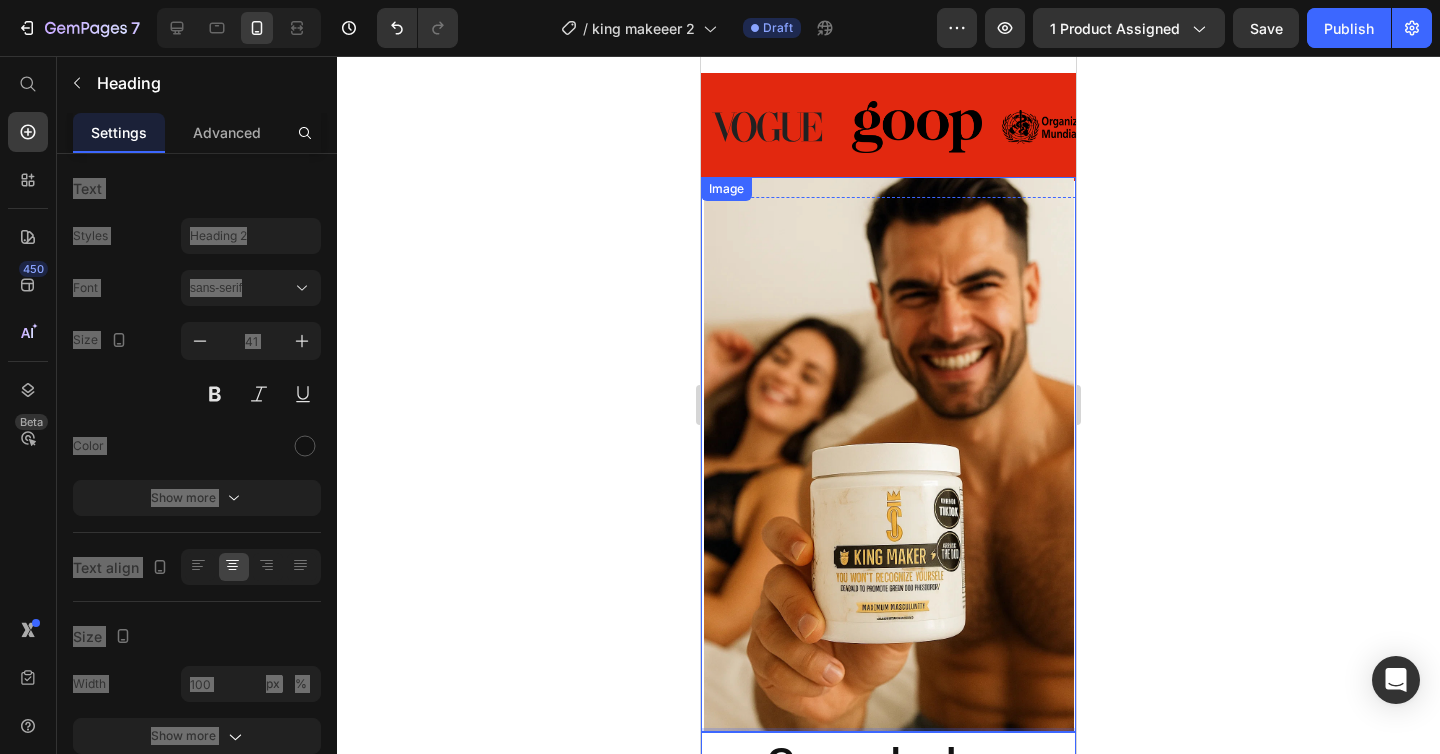 click at bounding box center (888, 454) 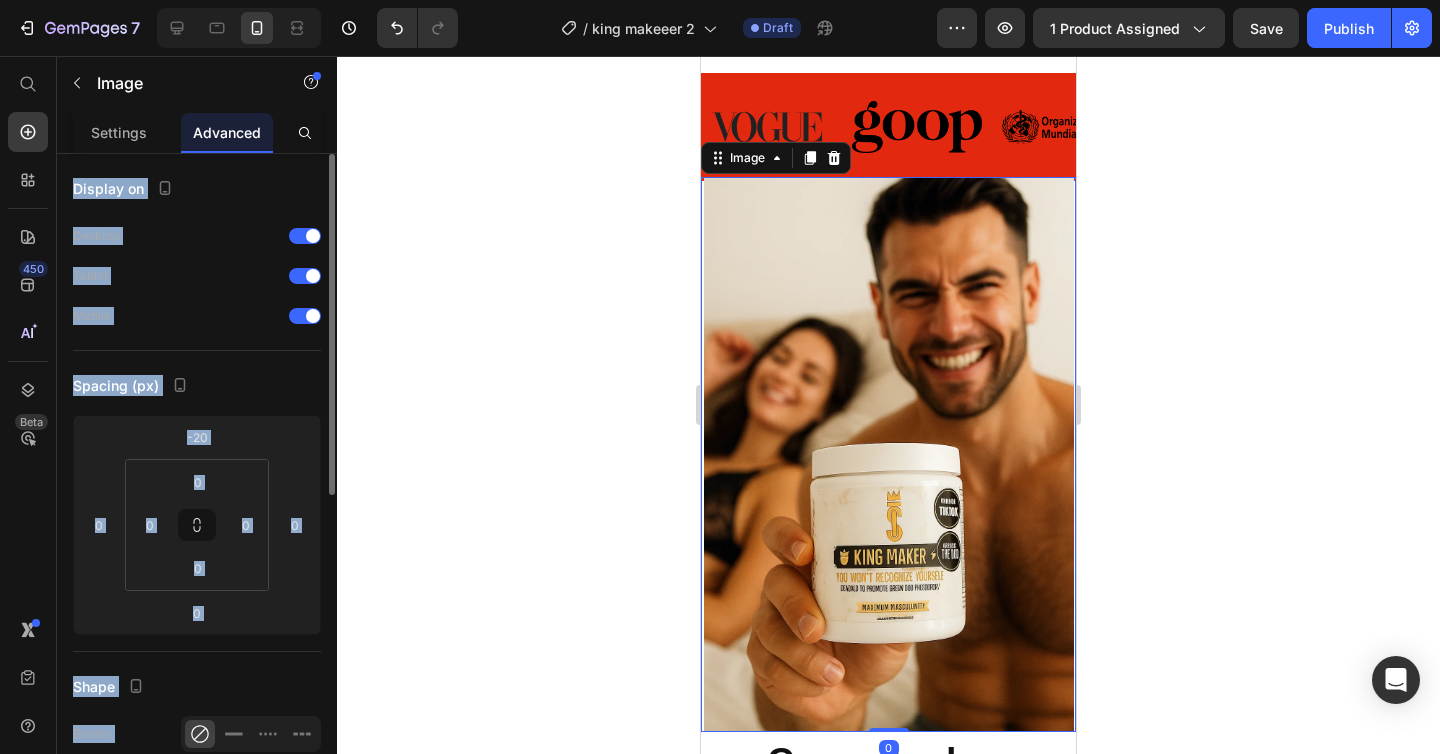 click on "Spacing (px)" at bounding box center (197, 385) 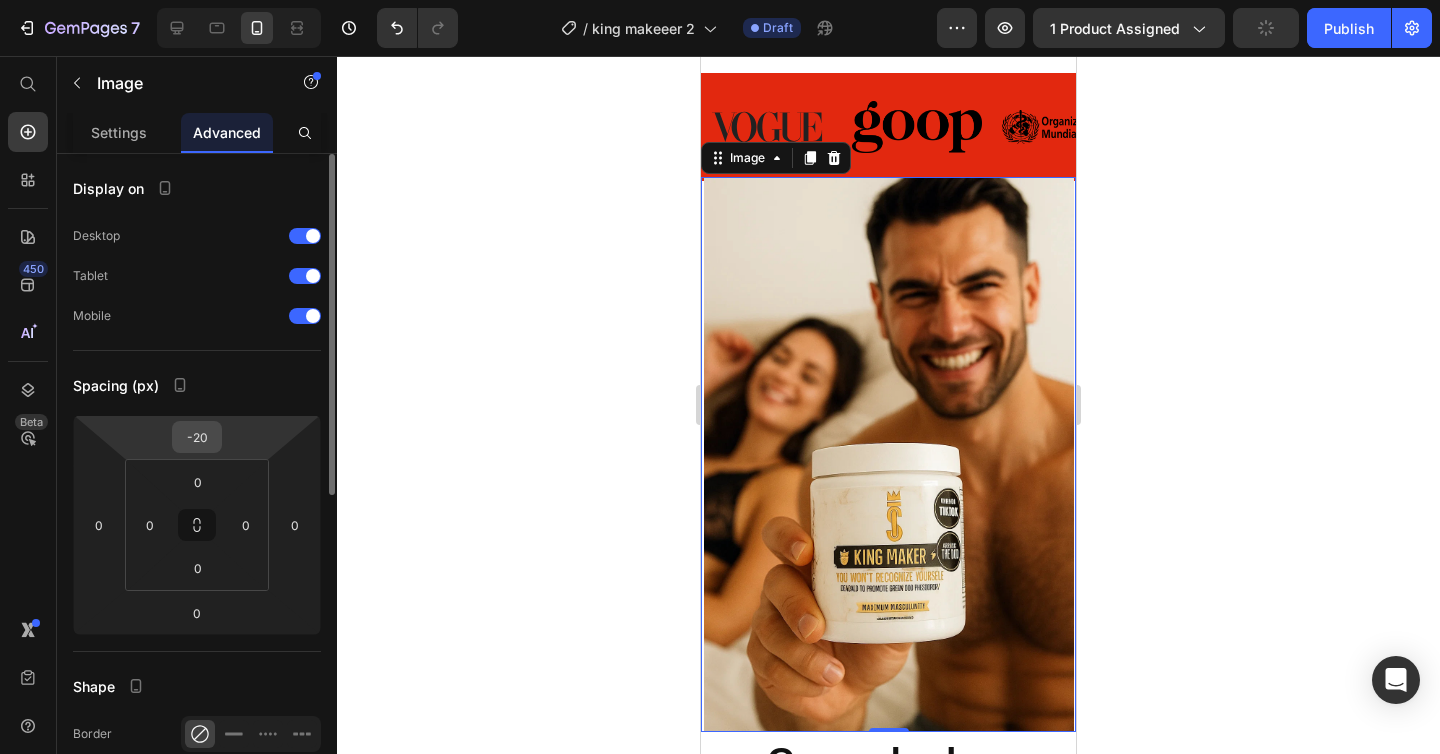 click on "-20" at bounding box center [197, 437] 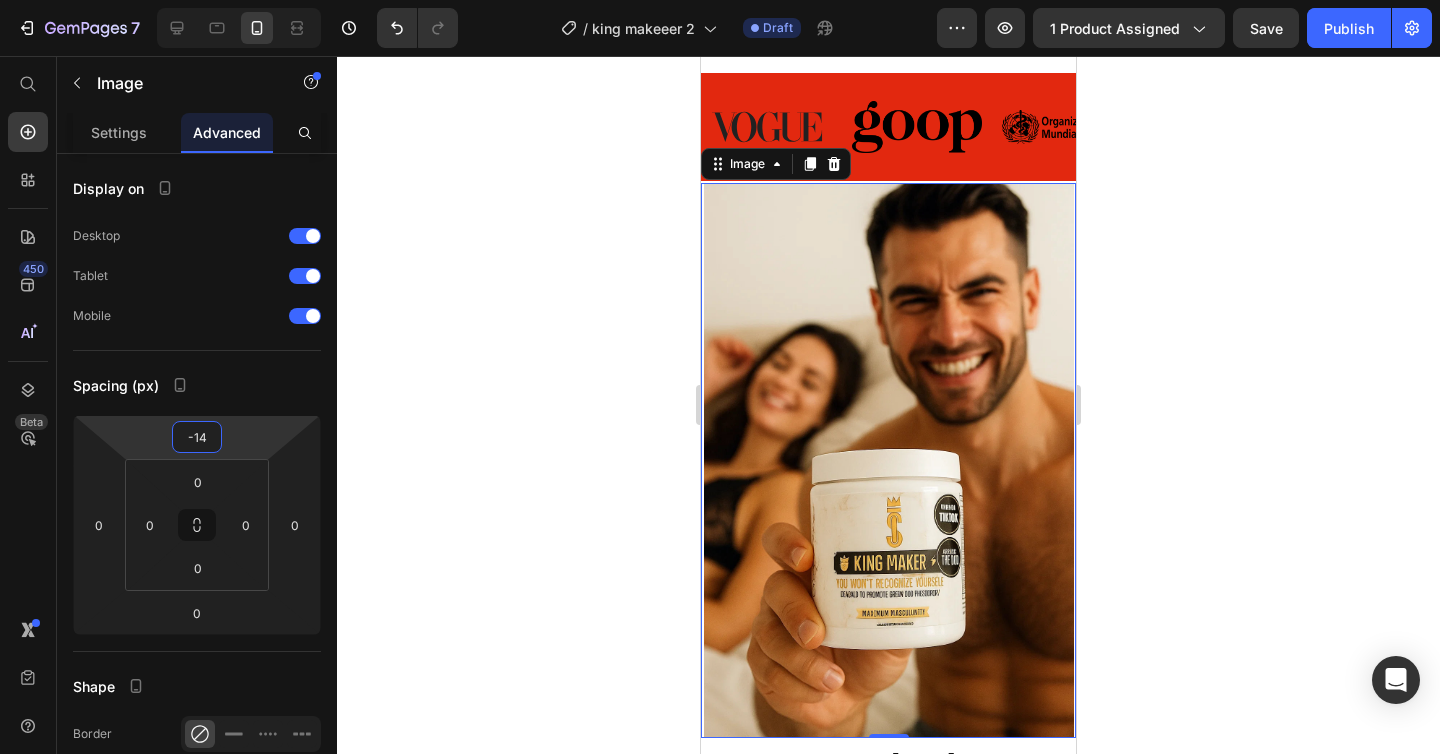 type on "-14" 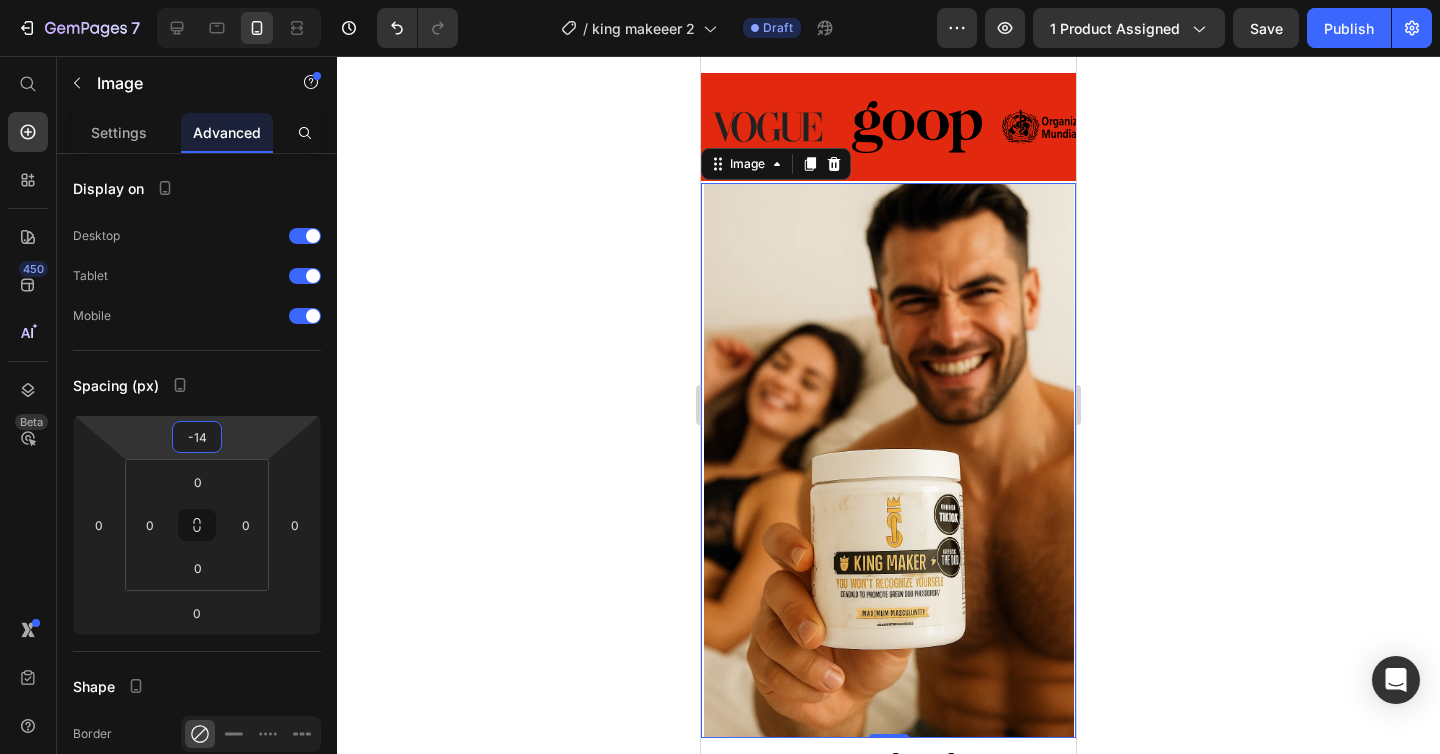 click at bounding box center [888, 460] 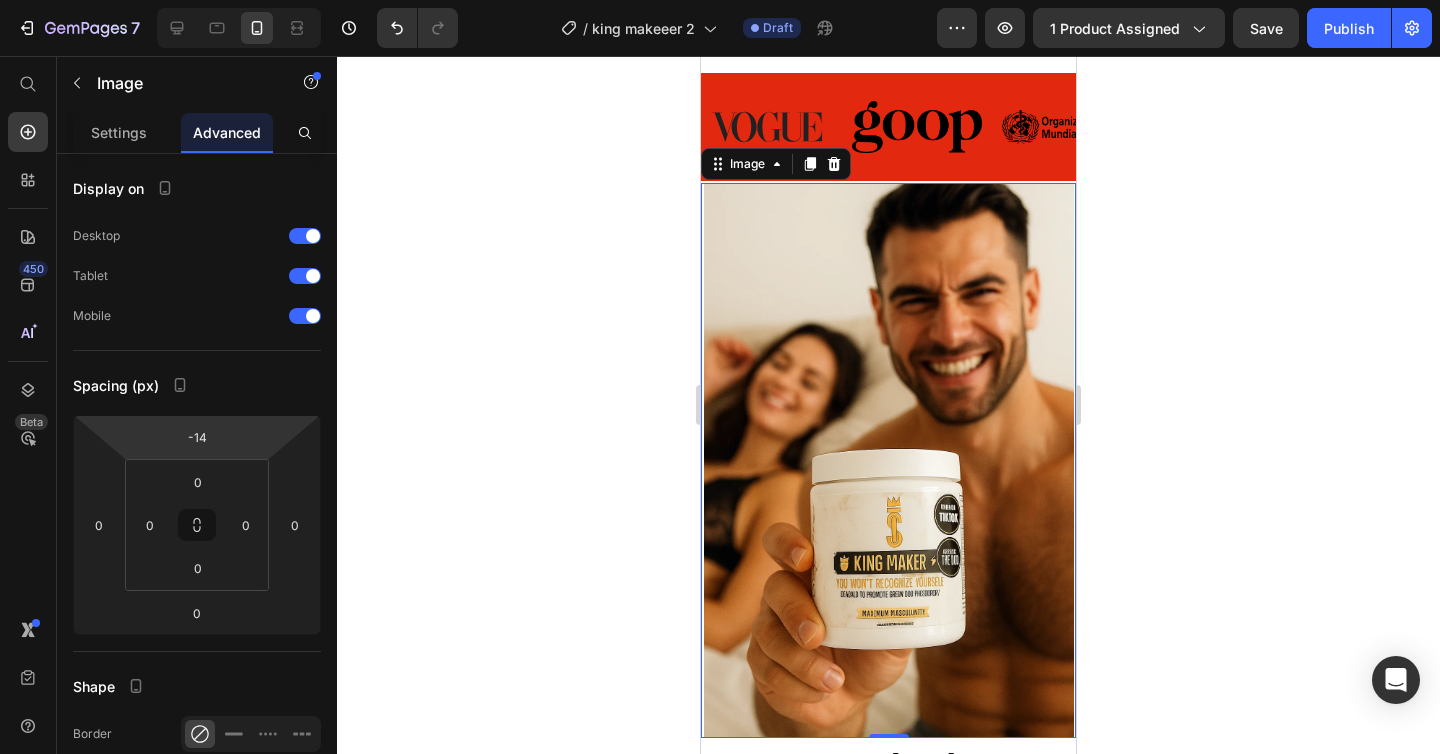 click on "7  Version history  /  king makeeer 2 Draft Preview 1 product assigned  Save   Publish" 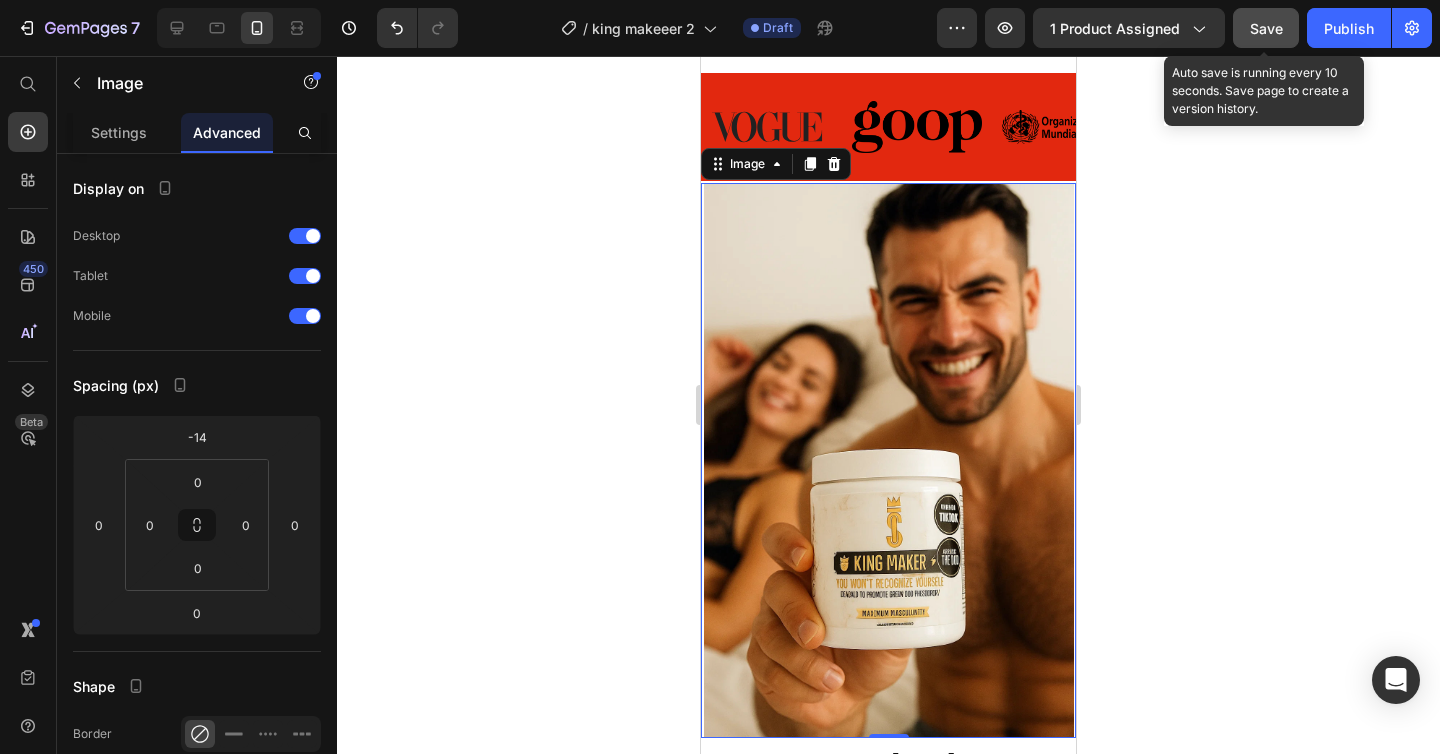 click on "Save" 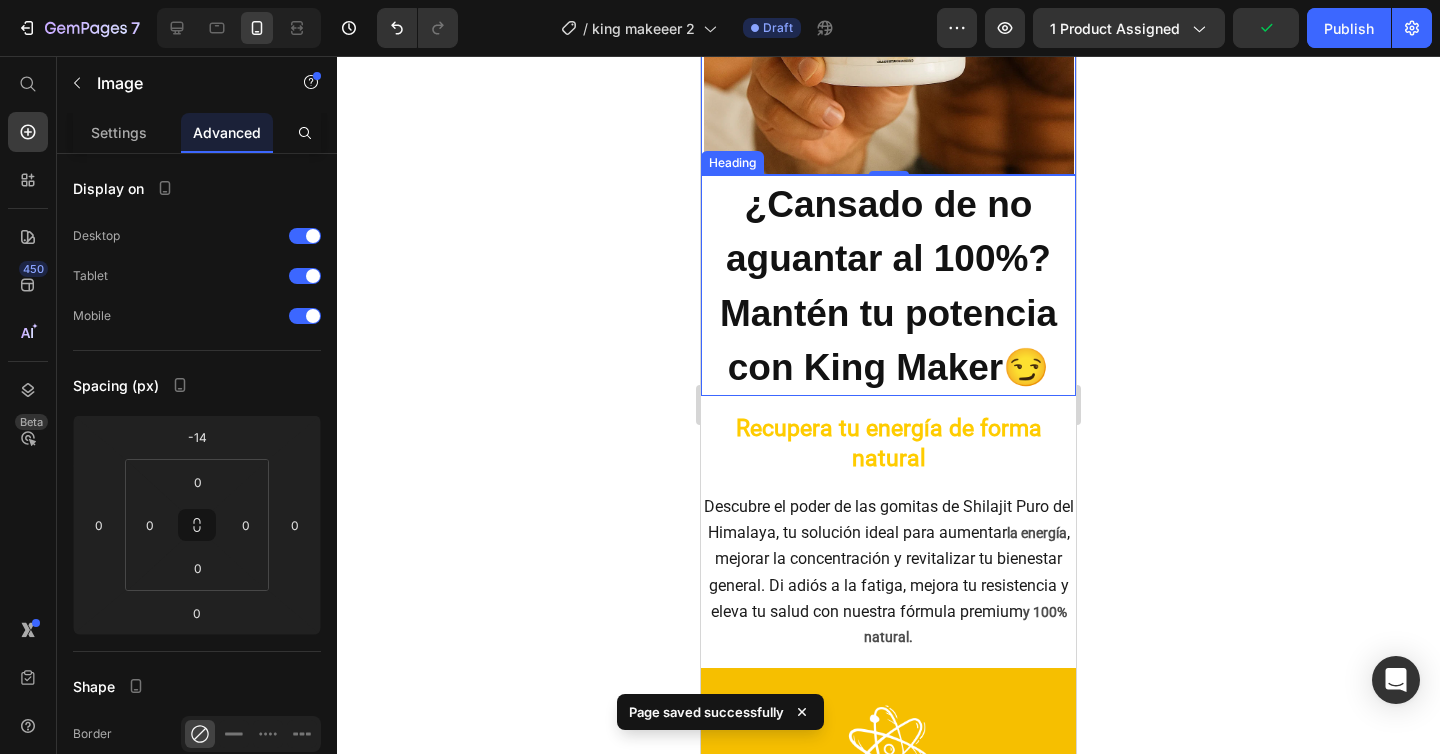 scroll, scrollTop: 2008, scrollLeft: 0, axis: vertical 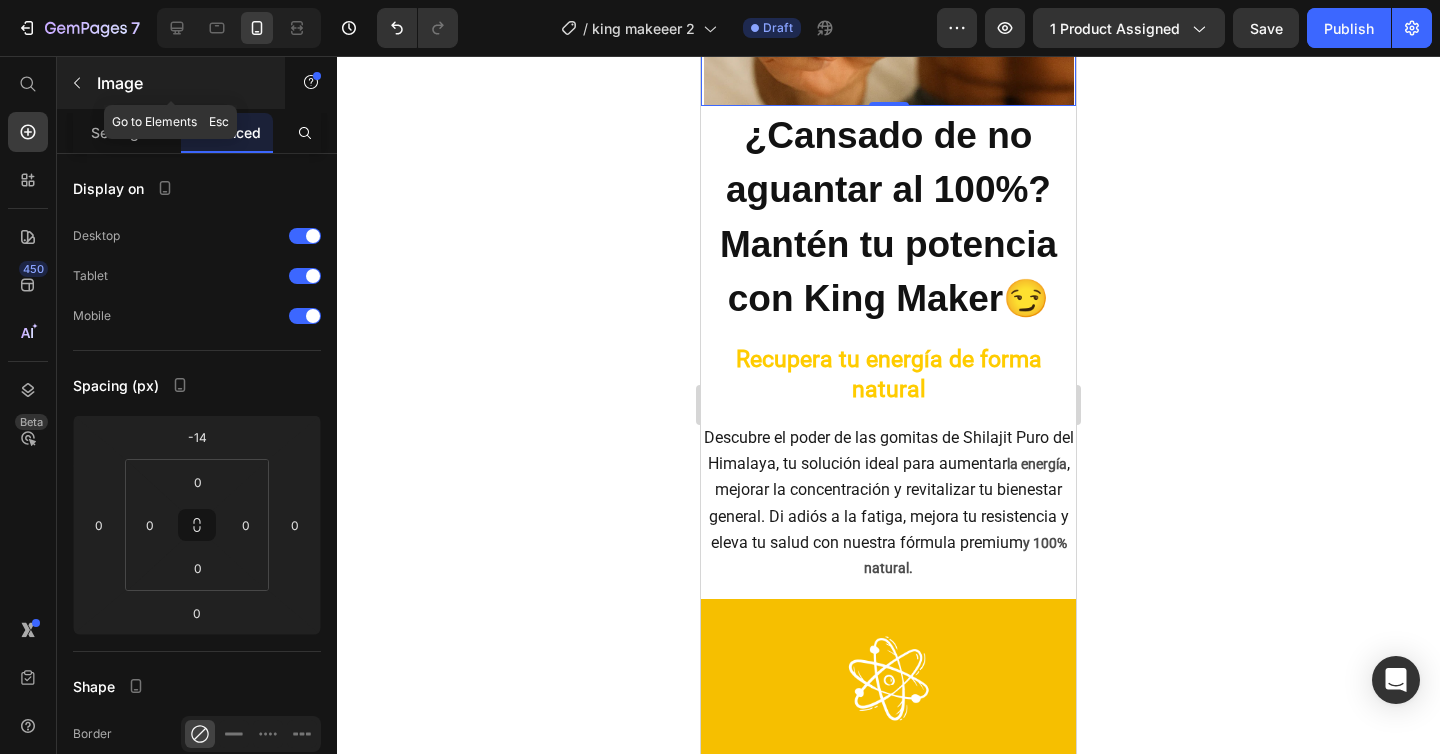click at bounding box center (77, 83) 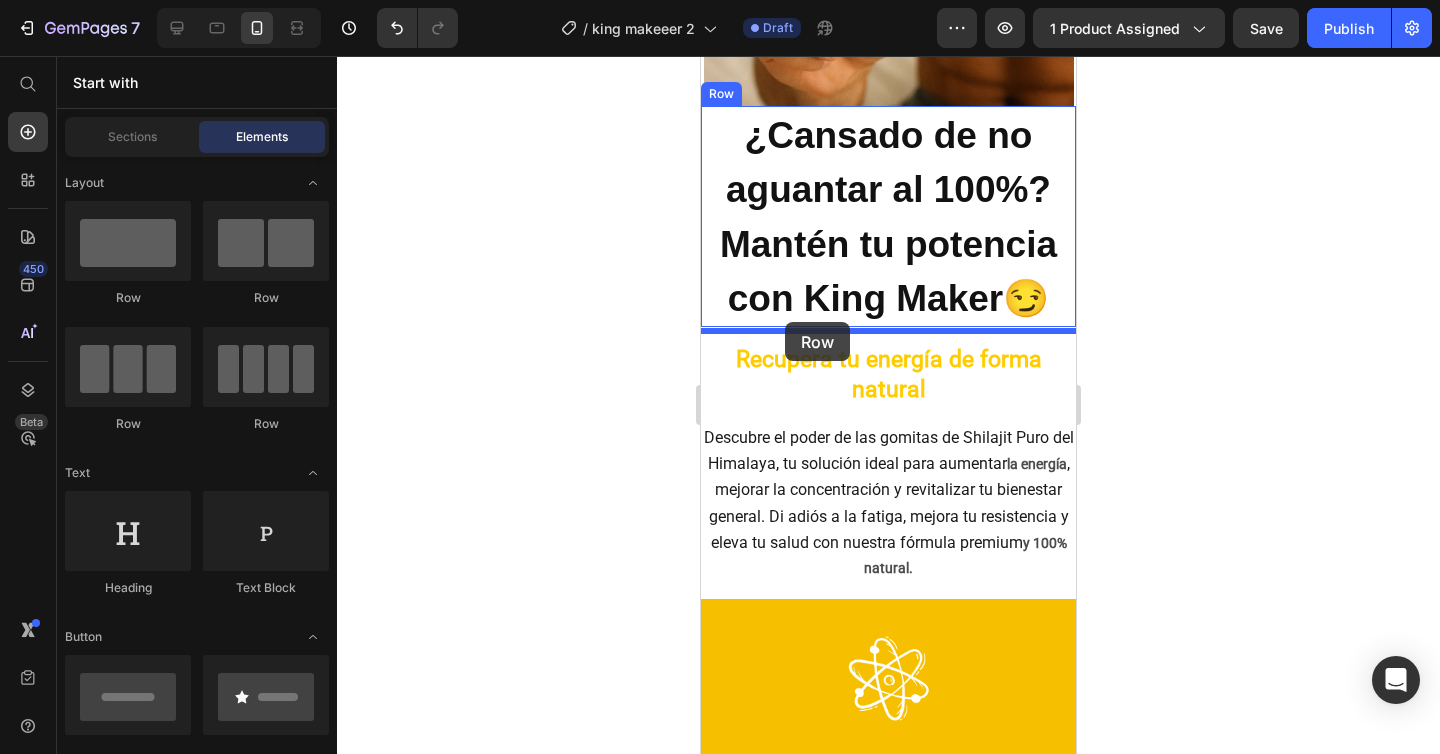 drag, startPoint x: 833, startPoint y: 291, endPoint x: 785, endPoint y: 322, distance: 57.14018 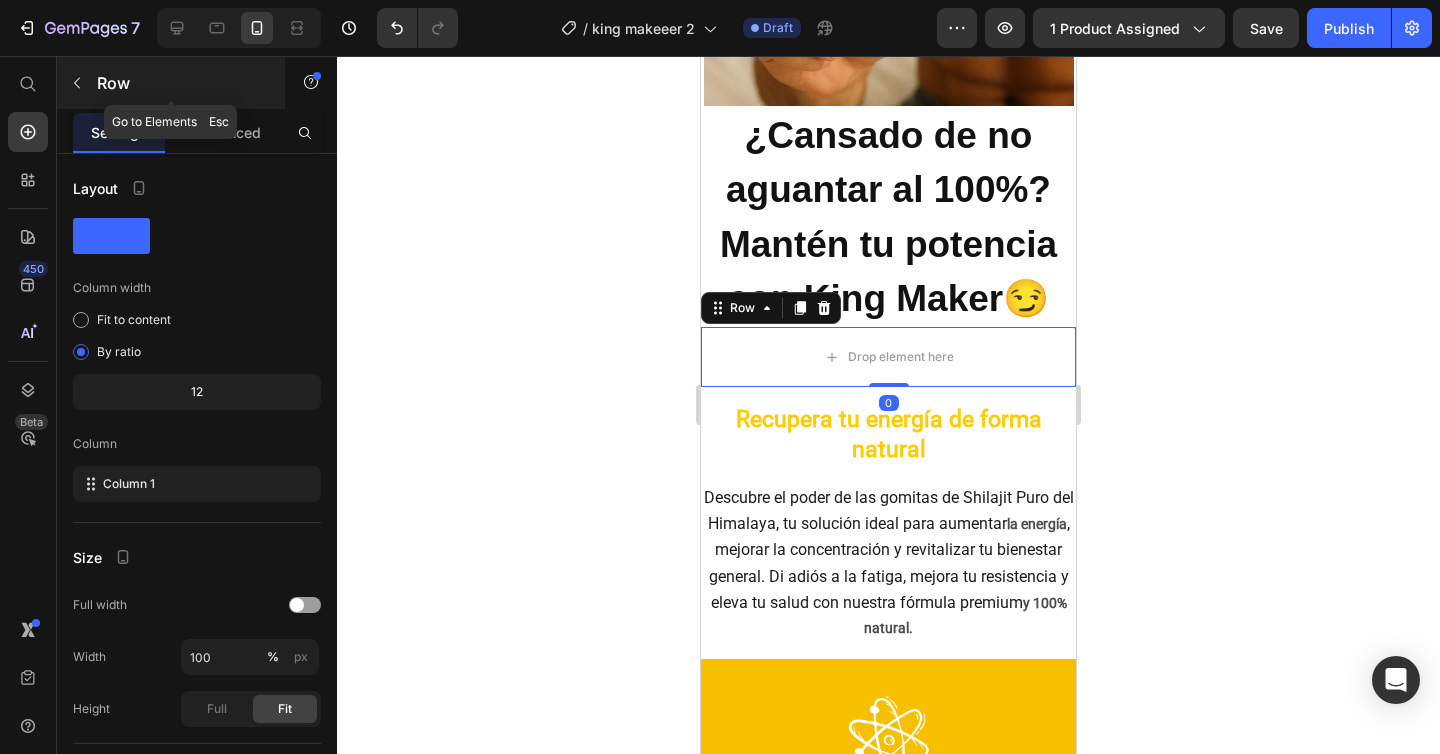 click on "Row" at bounding box center [171, 83] 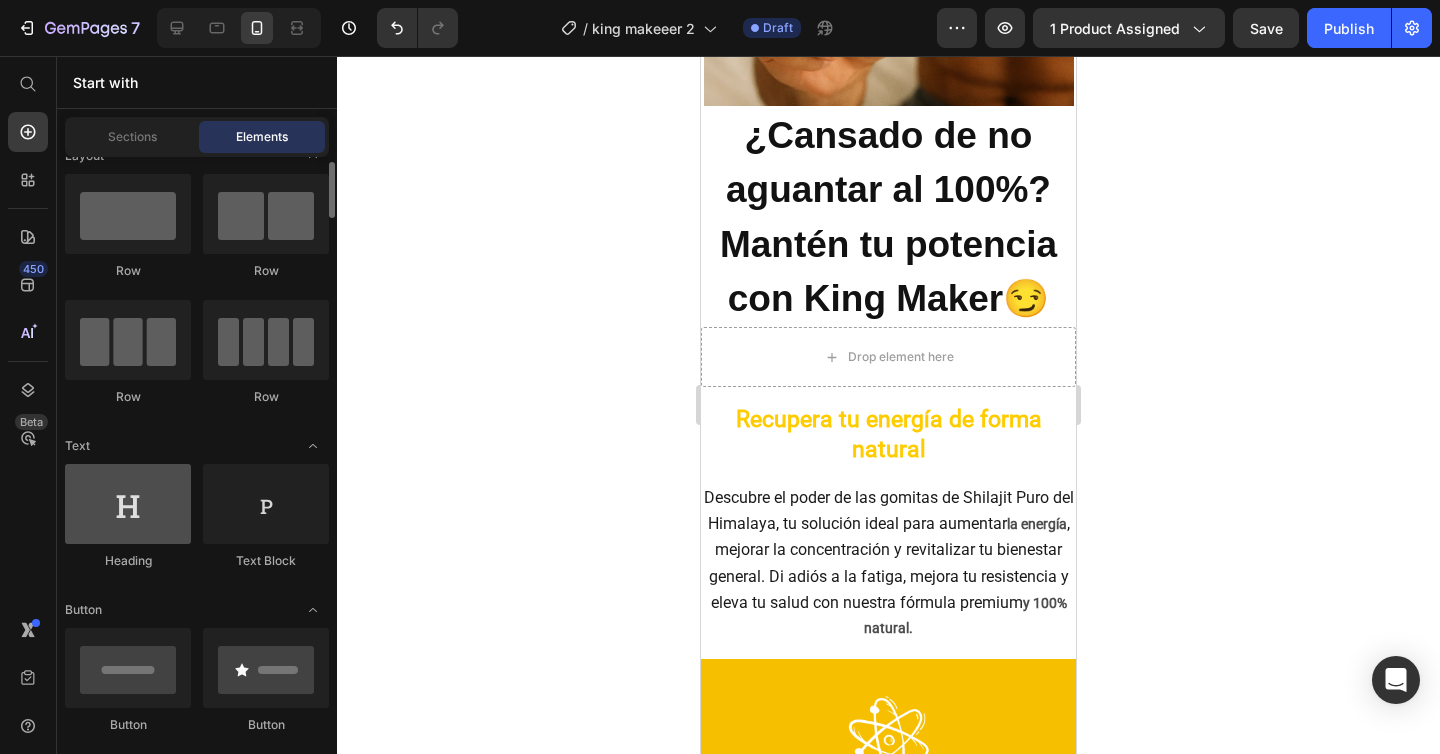 scroll, scrollTop: 32, scrollLeft: 0, axis: vertical 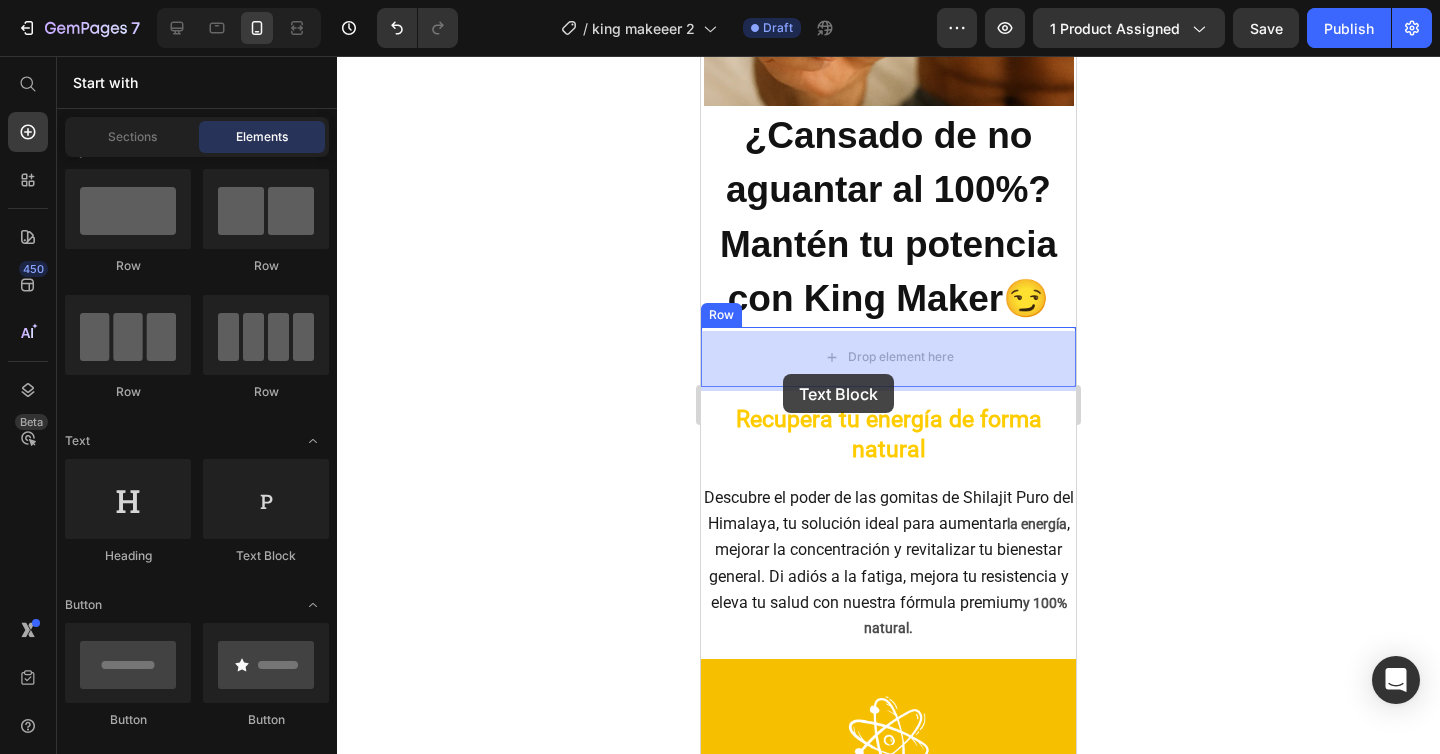 drag, startPoint x: 959, startPoint y: 565, endPoint x: 783, endPoint y: 374, distance: 259.72485 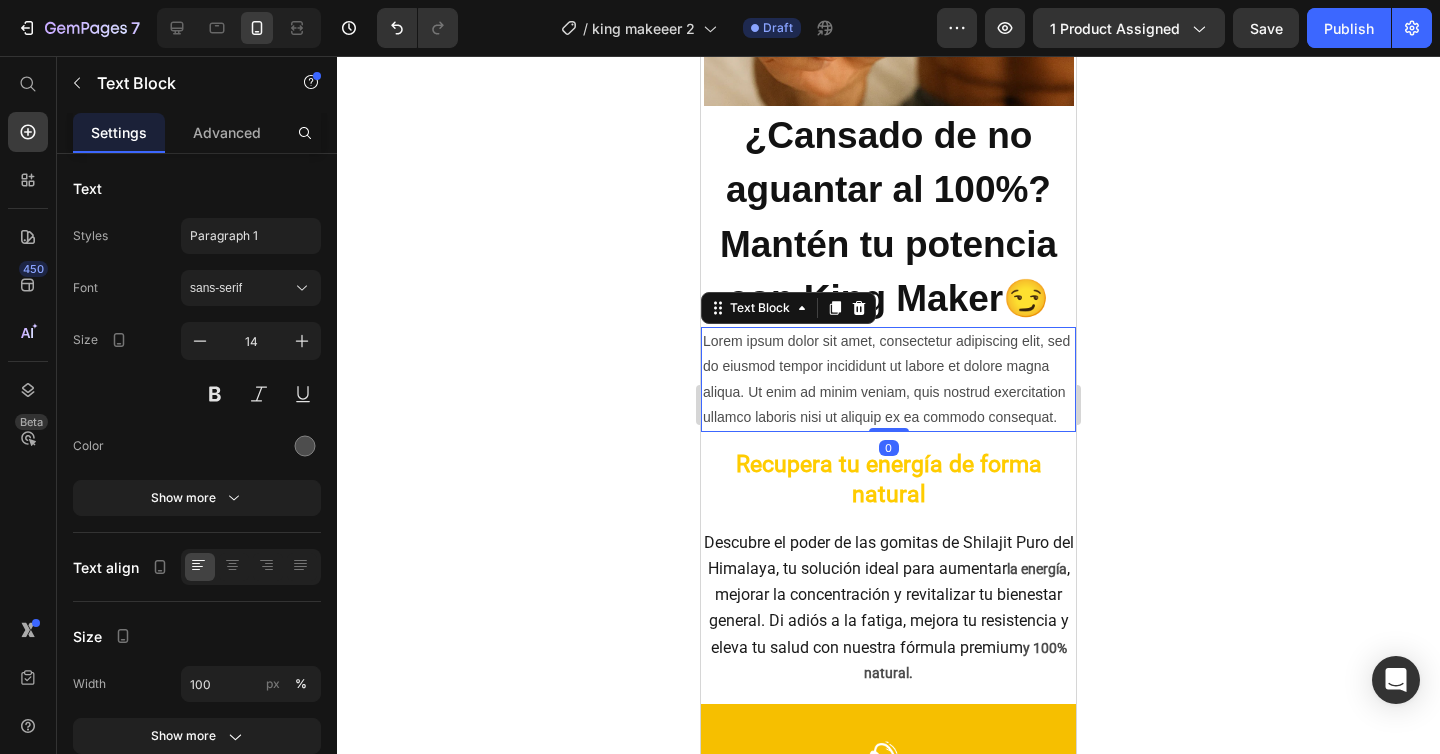 click on "Lorem ipsum dolor sit amet, consectetur adipiscing elit, sed do eiusmod tempor incididunt ut labore et dolore magna aliqua. Ut enim ad minim veniam, quis nostrud exercitation ullamco laboris nisi ut aliquip ex ea commodo consequat." at bounding box center [888, 379] 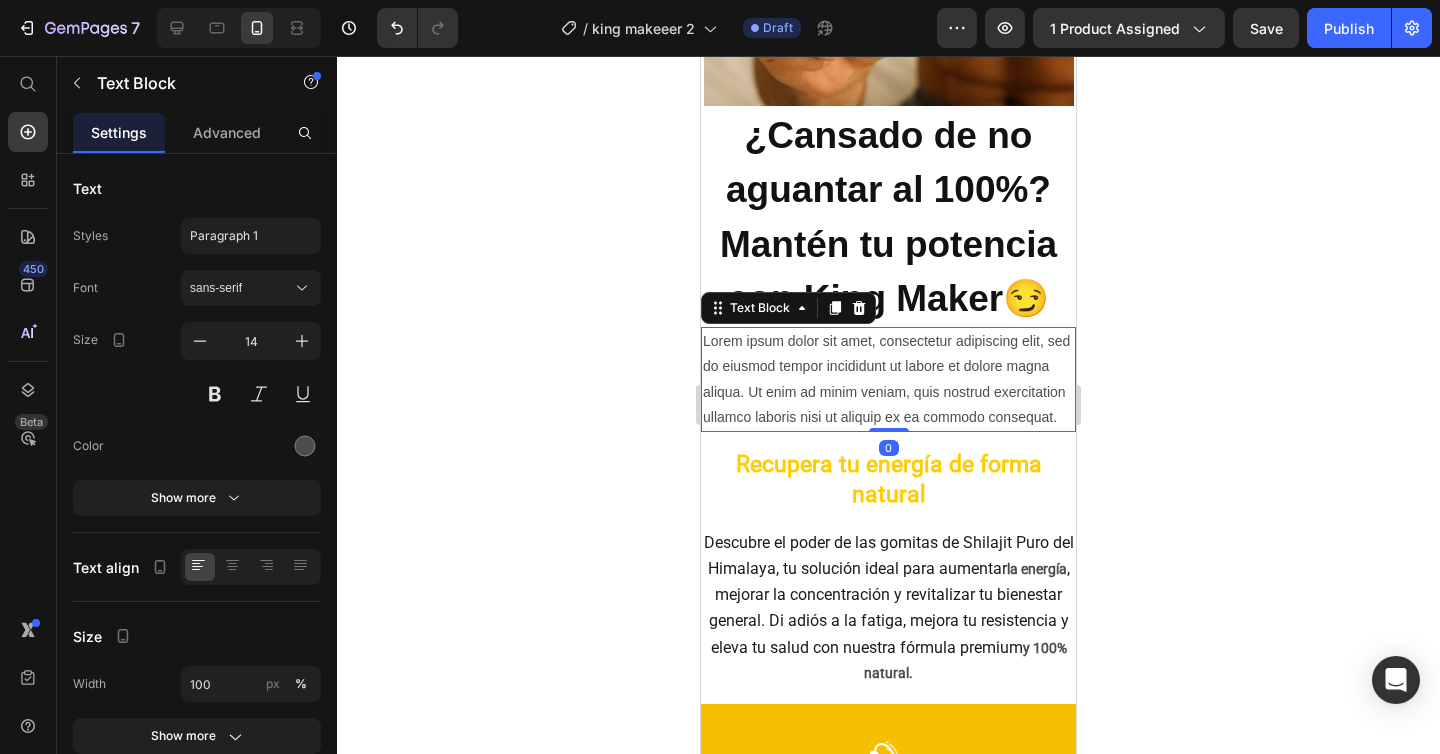 click on "Lorem ipsum dolor sit amet, consectetur adipiscing elit, sed do eiusmod tempor incididunt ut labore et dolore magna aliqua. Ut enim ad minim veniam, quis nostrud exercitation ullamco laboris nisi ut aliquip ex ea commodo consequat." at bounding box center (888, 379) 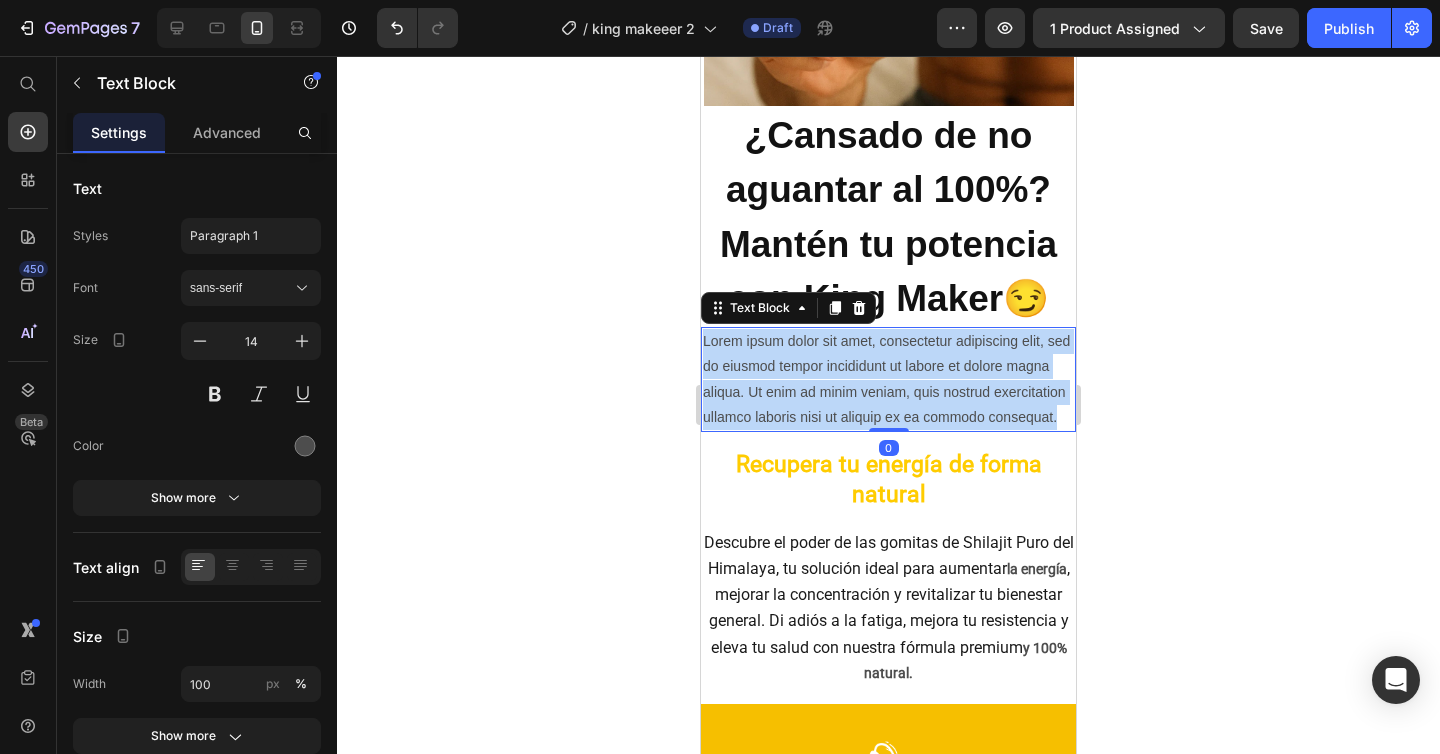 click on "Lorem ipsum dolor sit amet, consectetur adipiscing elit, sed do eiusmod tempor incididunt ut labore et dolore magna aliqua. Ut enim ad minim veniam, quis nostrud exercitation ullamco laboris nisi ut aliquip ex ea commodo consequat." at bounding box center [888, 379] 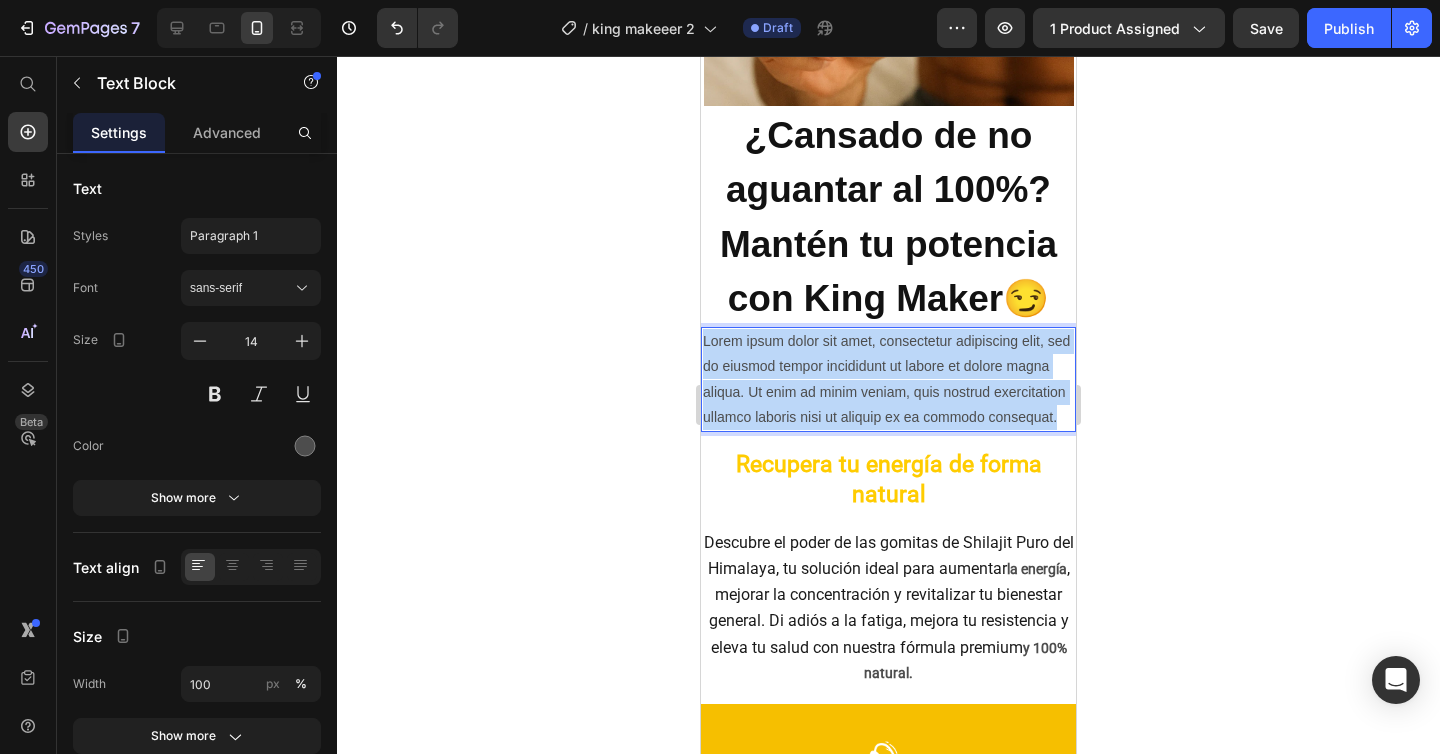 click on "Lorem ipsum dolor sit amet, consectetur adipiscing elit, sed do eiusmod tempor incididunt ut labore et dolore magna aliqua. Ut enim ad minim veniam, quis nostrud exercitation ullamco laboris nisi ut aliquip ex ea commodo consequat." at bounding box center [888, 379] 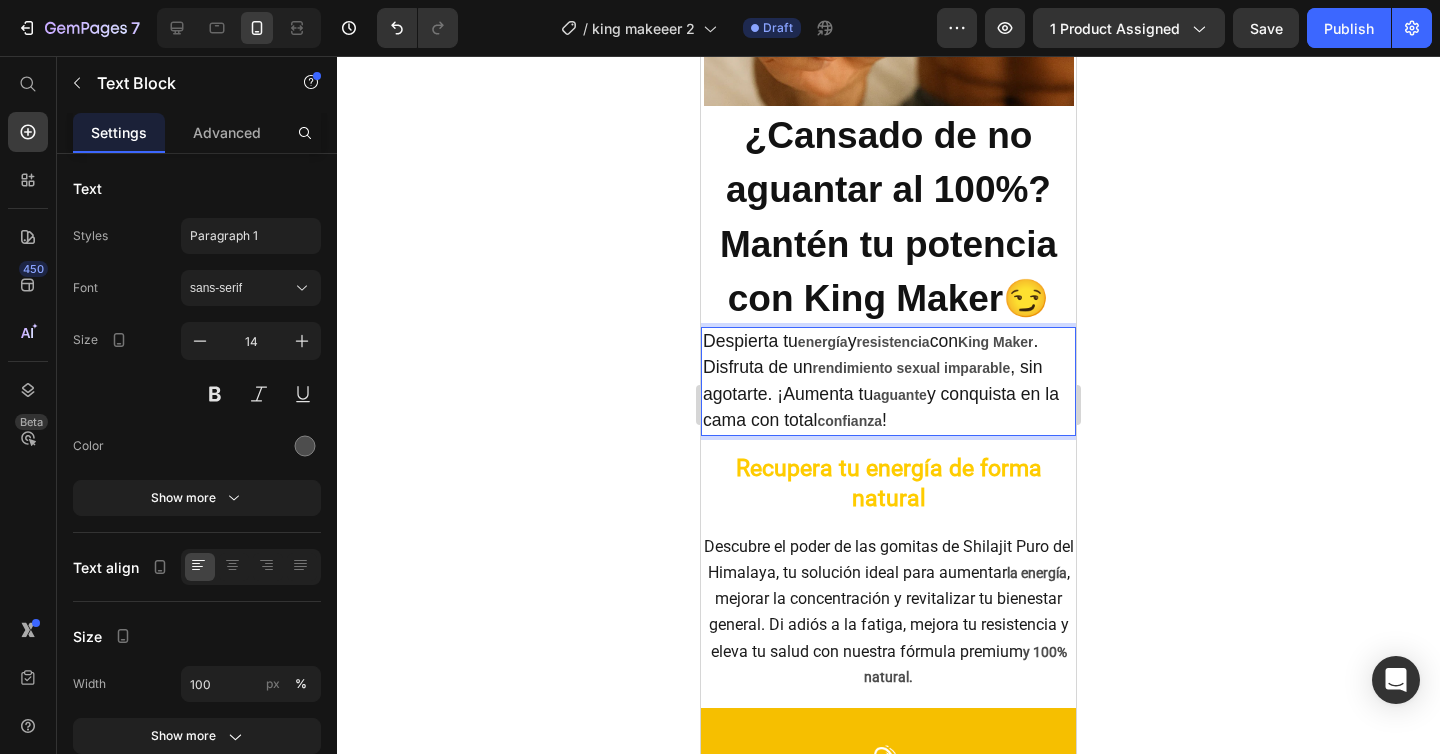 click 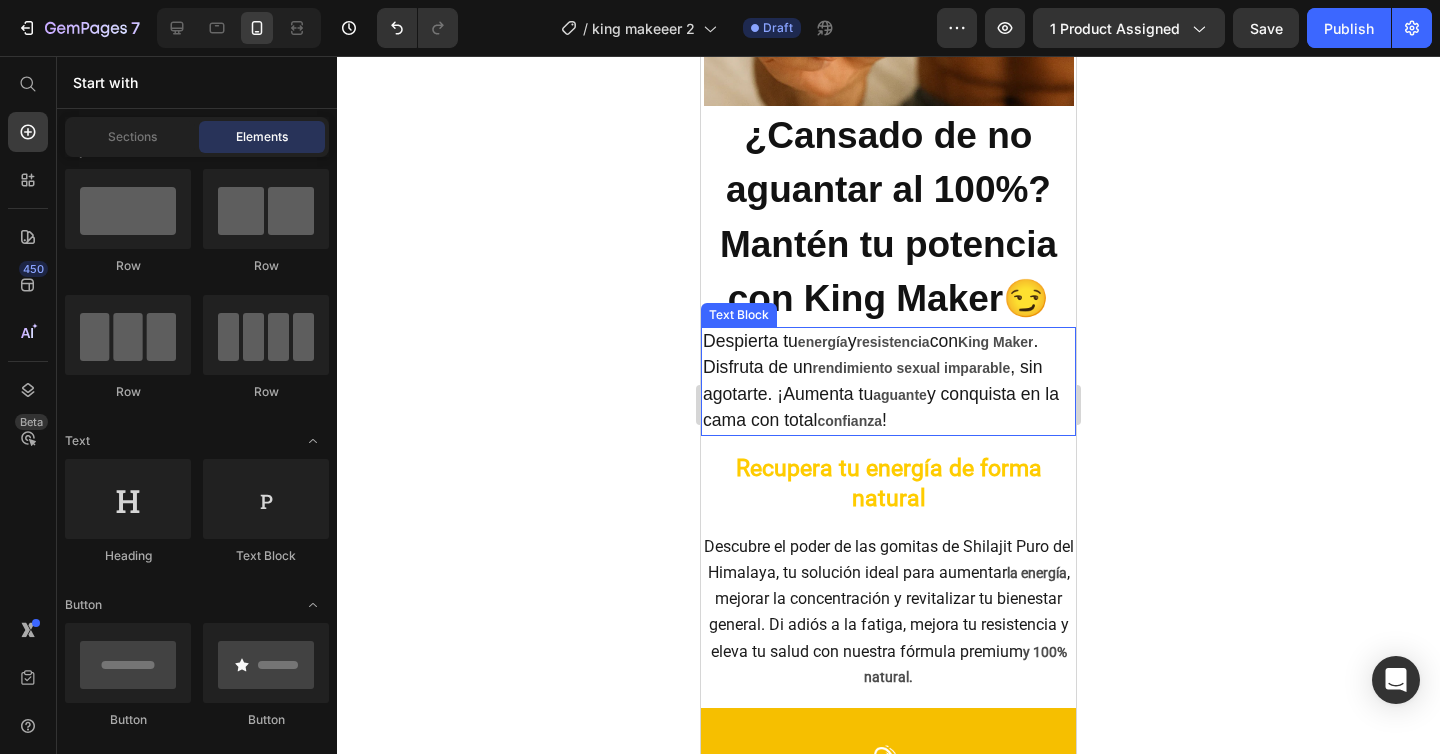 click on "aguante" at bounding box center [900, 395] 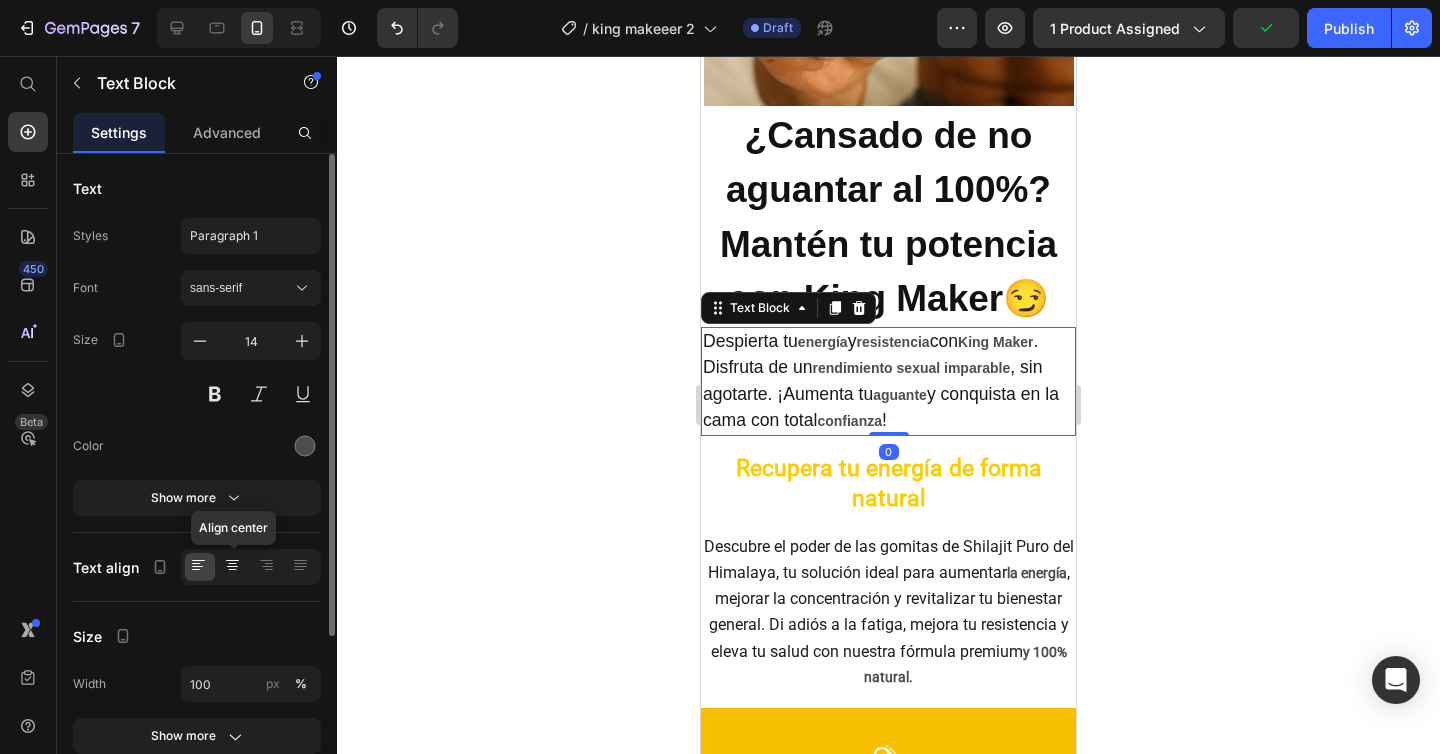 click 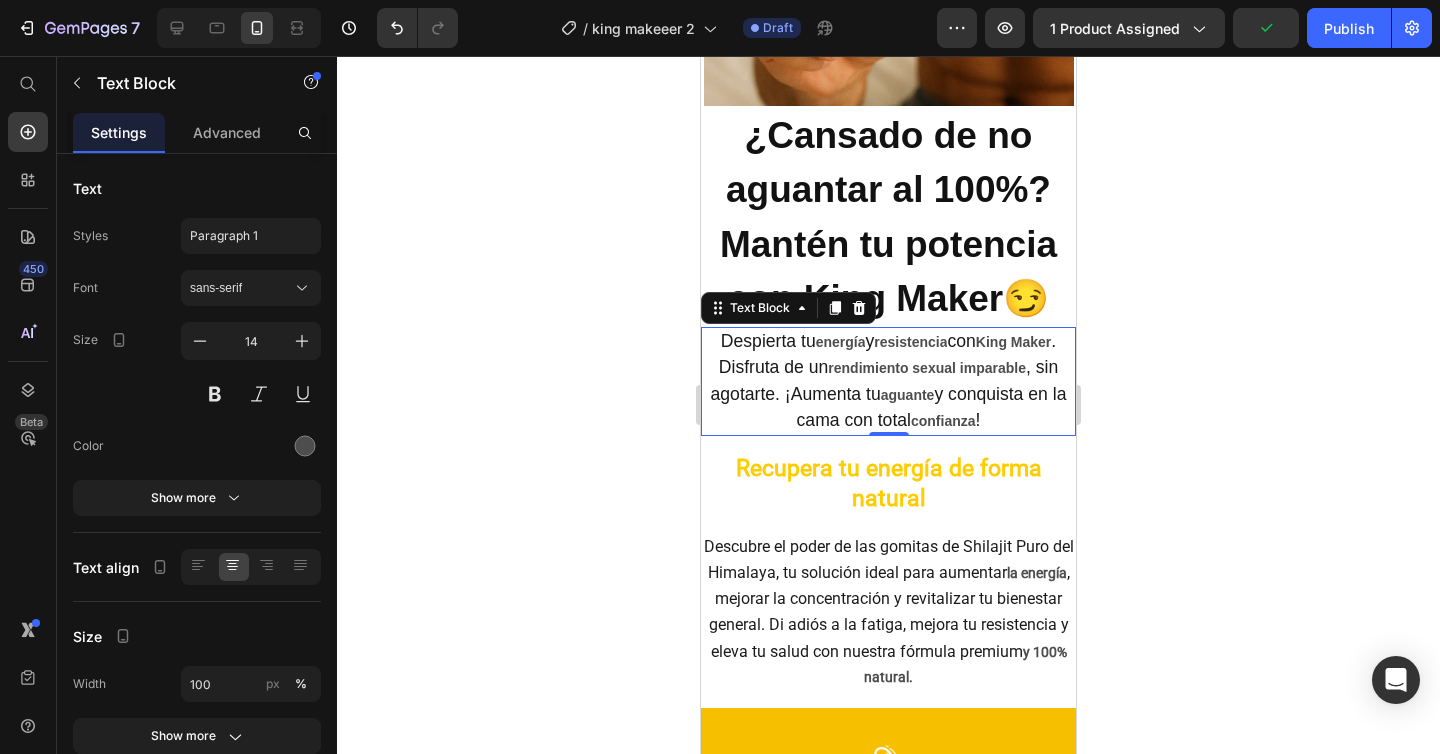 click on "y conquista en la cama con total" at bounding box center (932, 407) 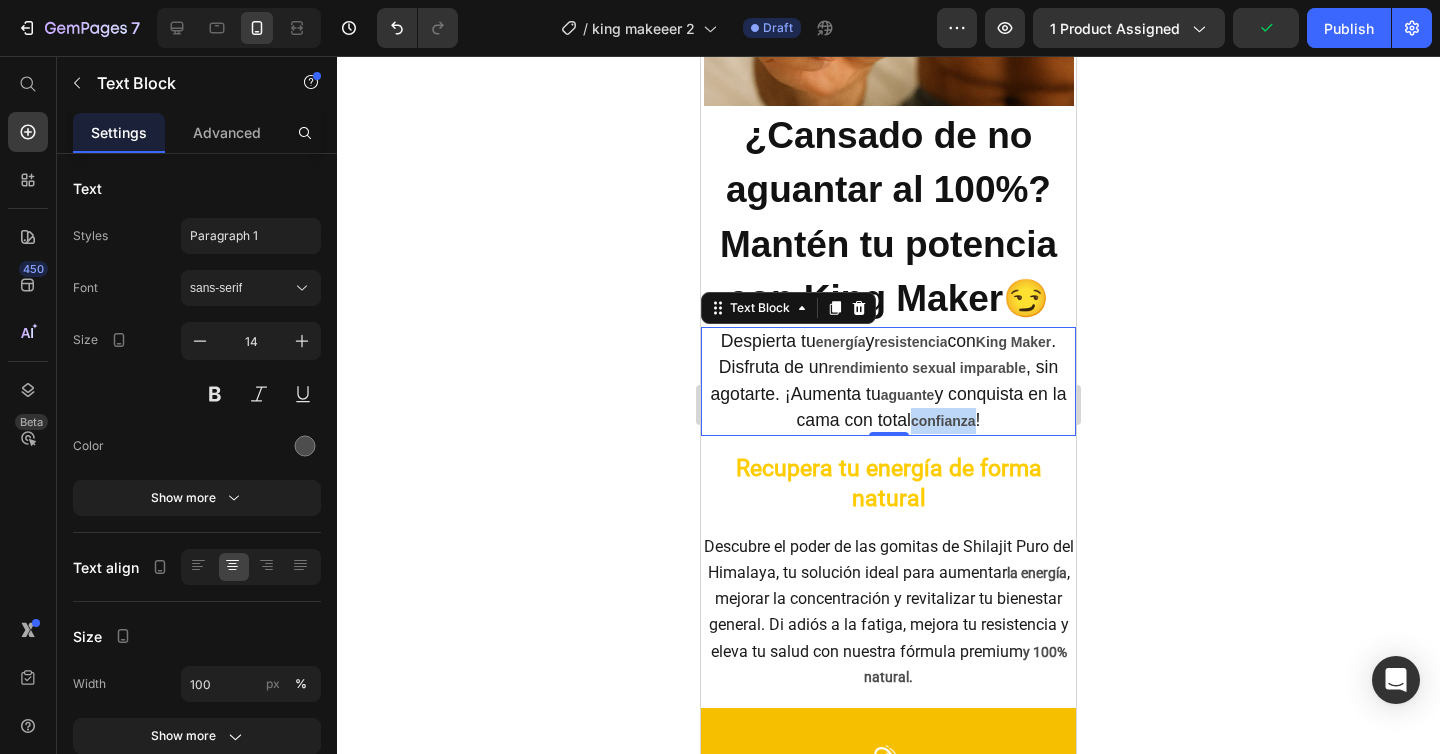 click on "y conquista en la cama con total" at bounding box center (932, 407) 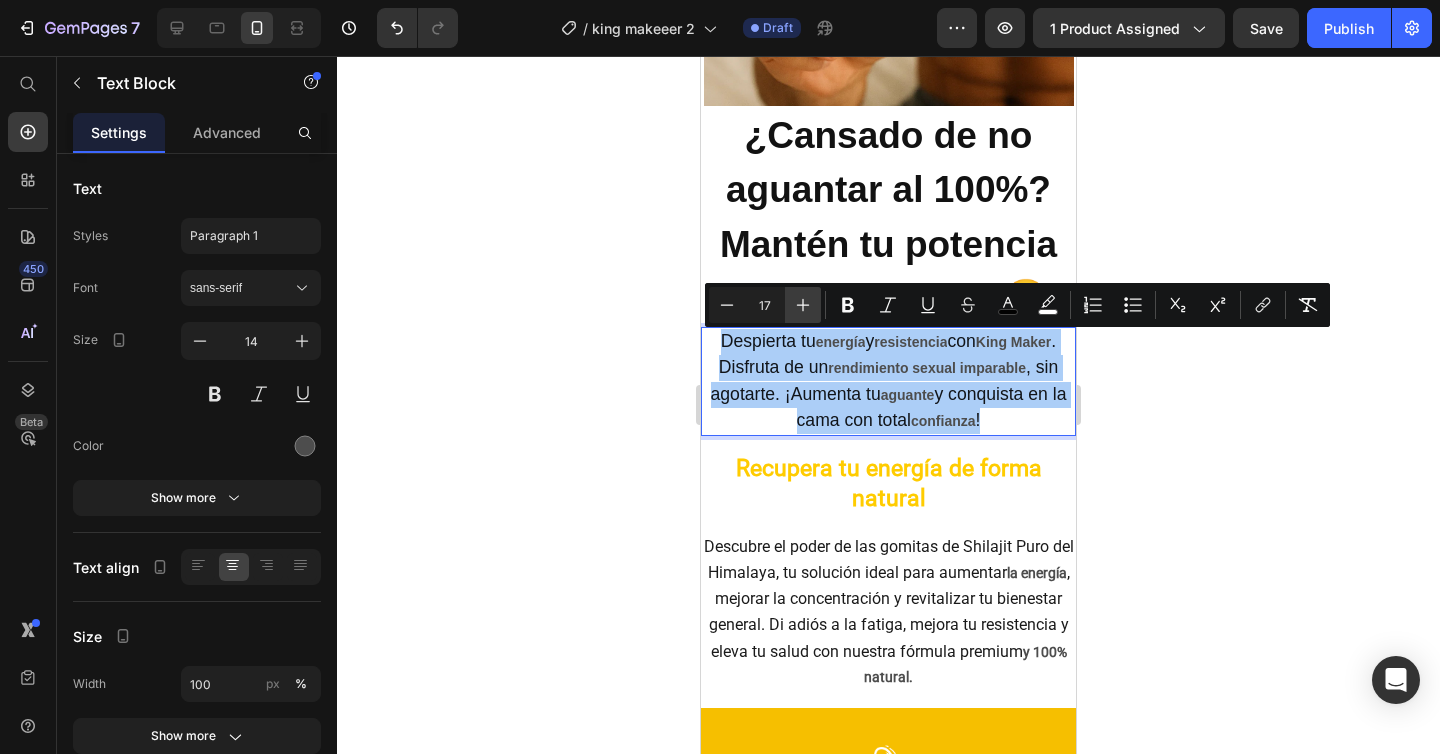 click 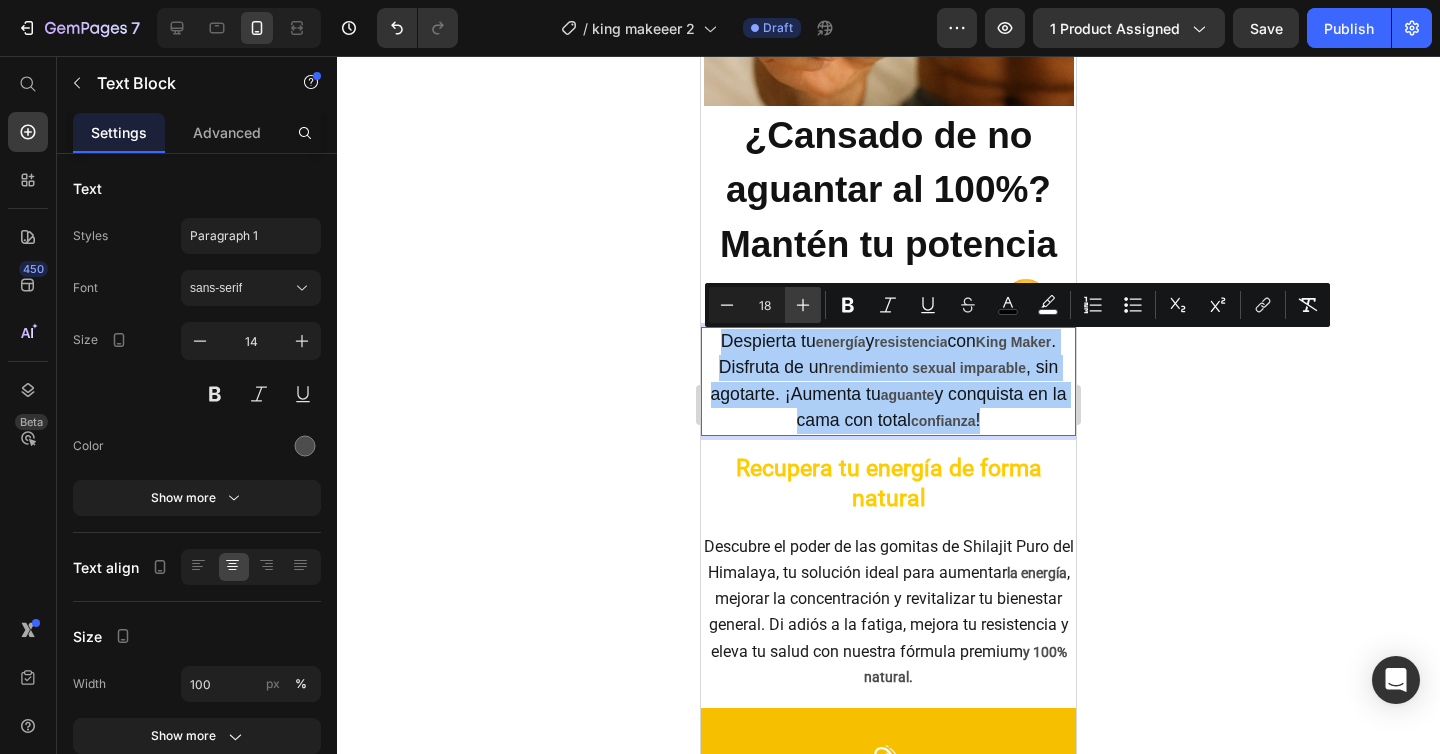 click 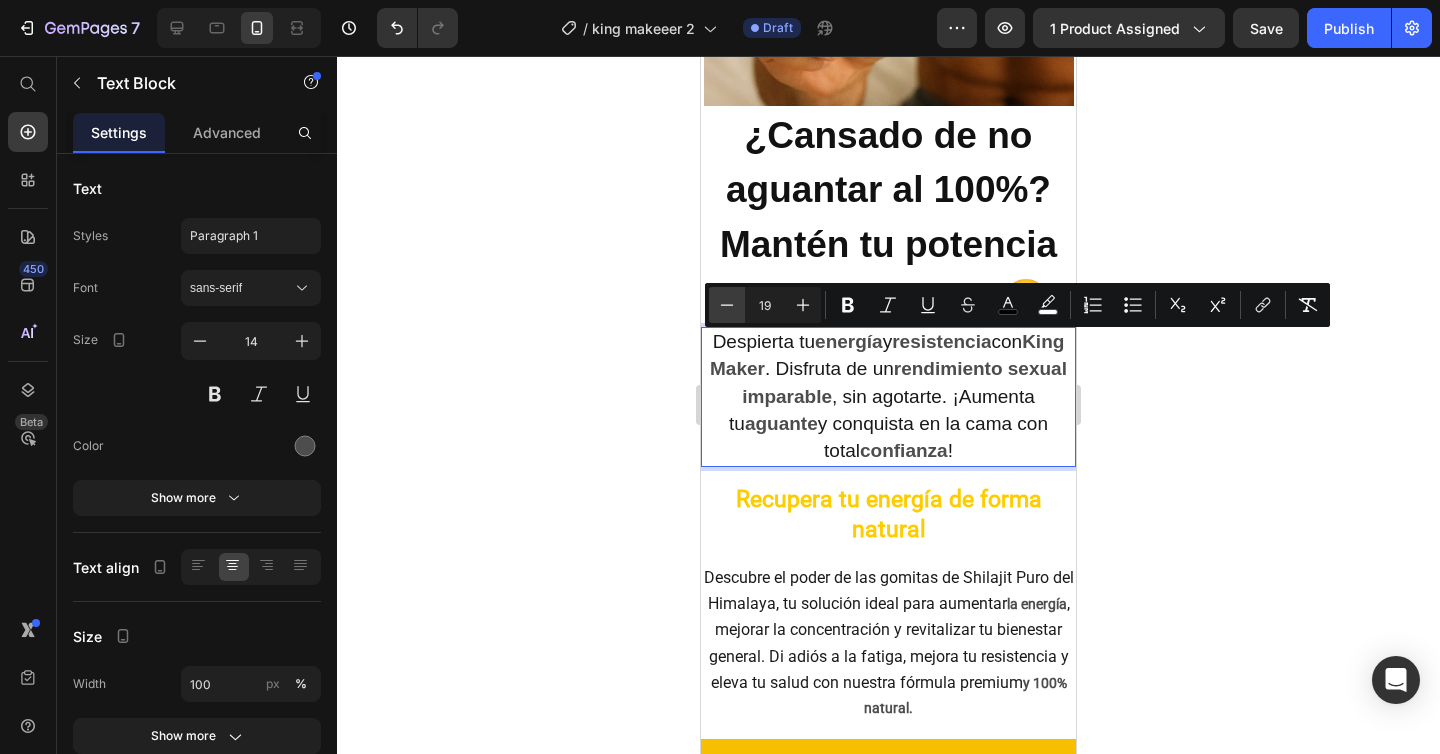 click 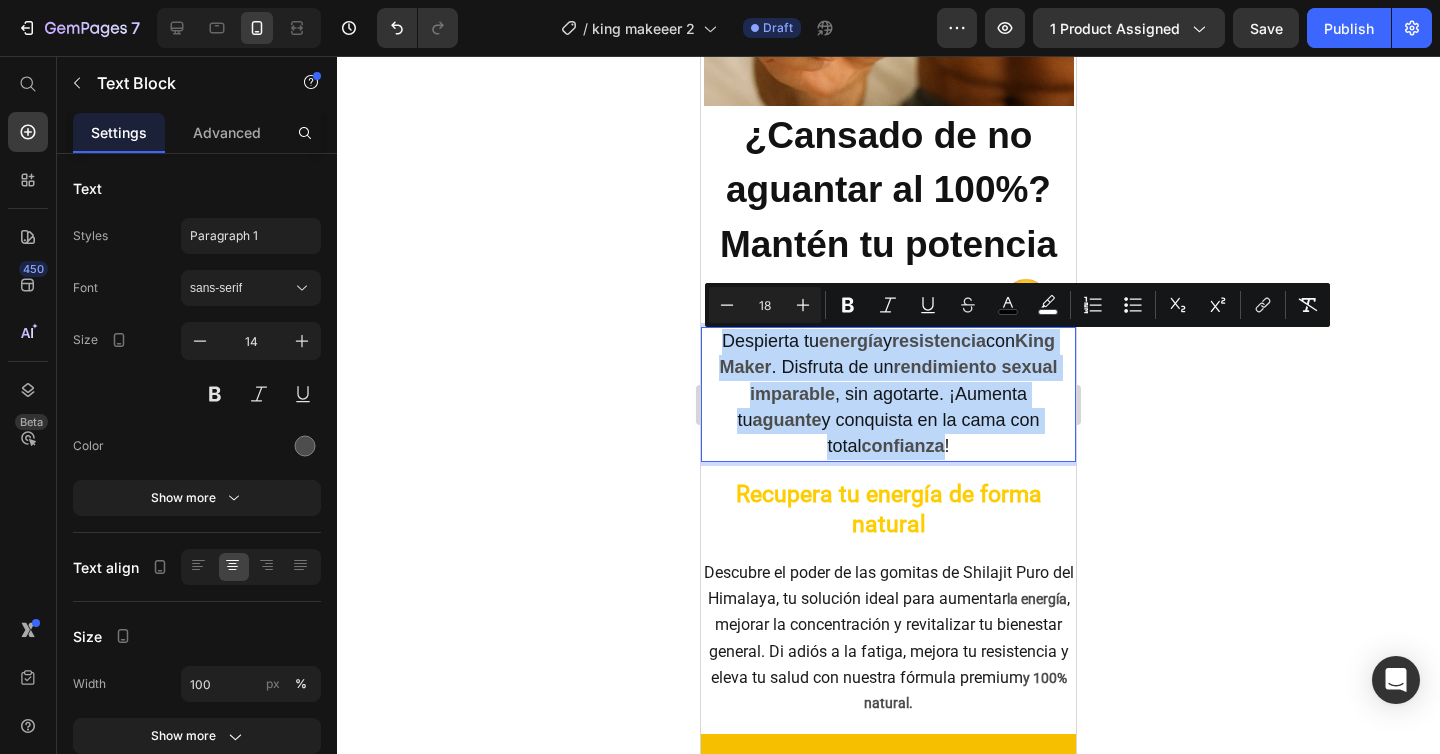 click on ", sin agotarte. ¡Aumenta tu" at bounding box center (882, 407) 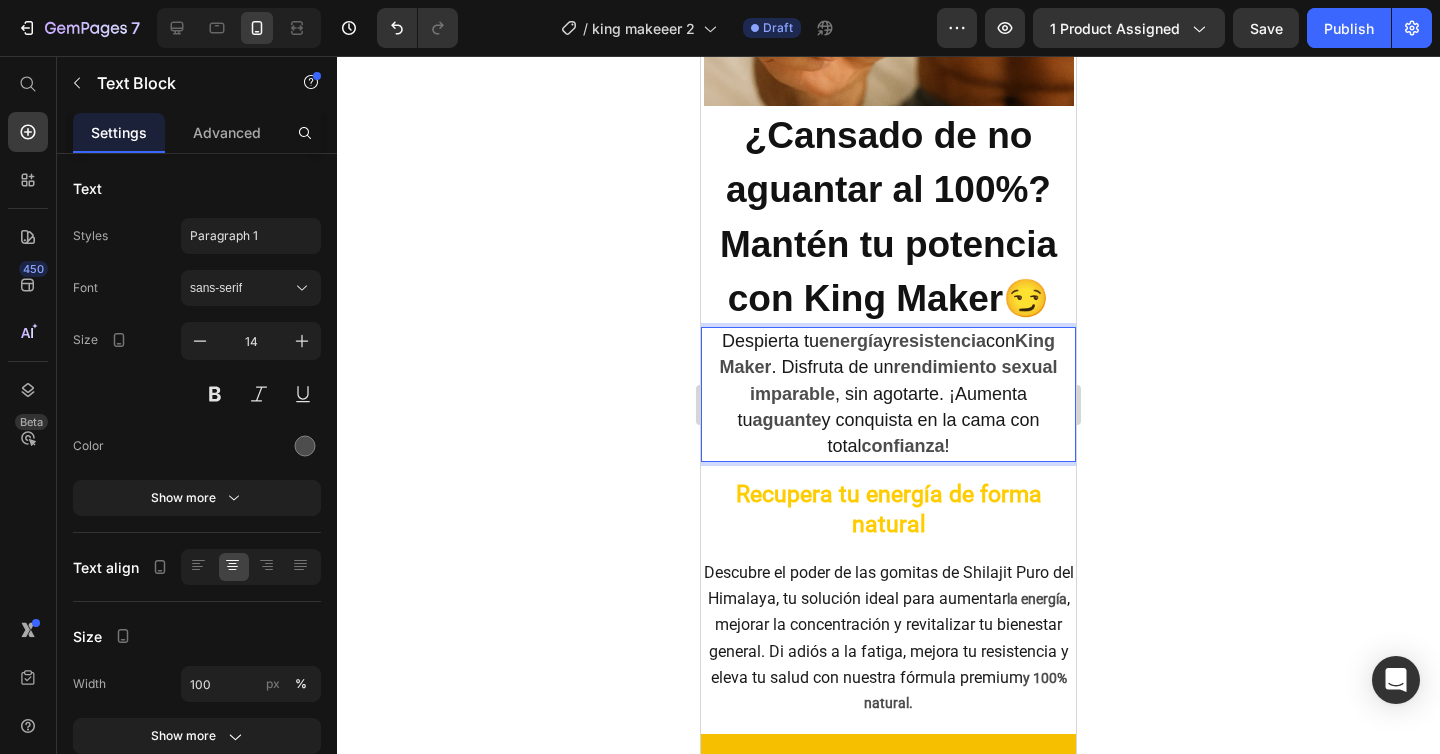 click 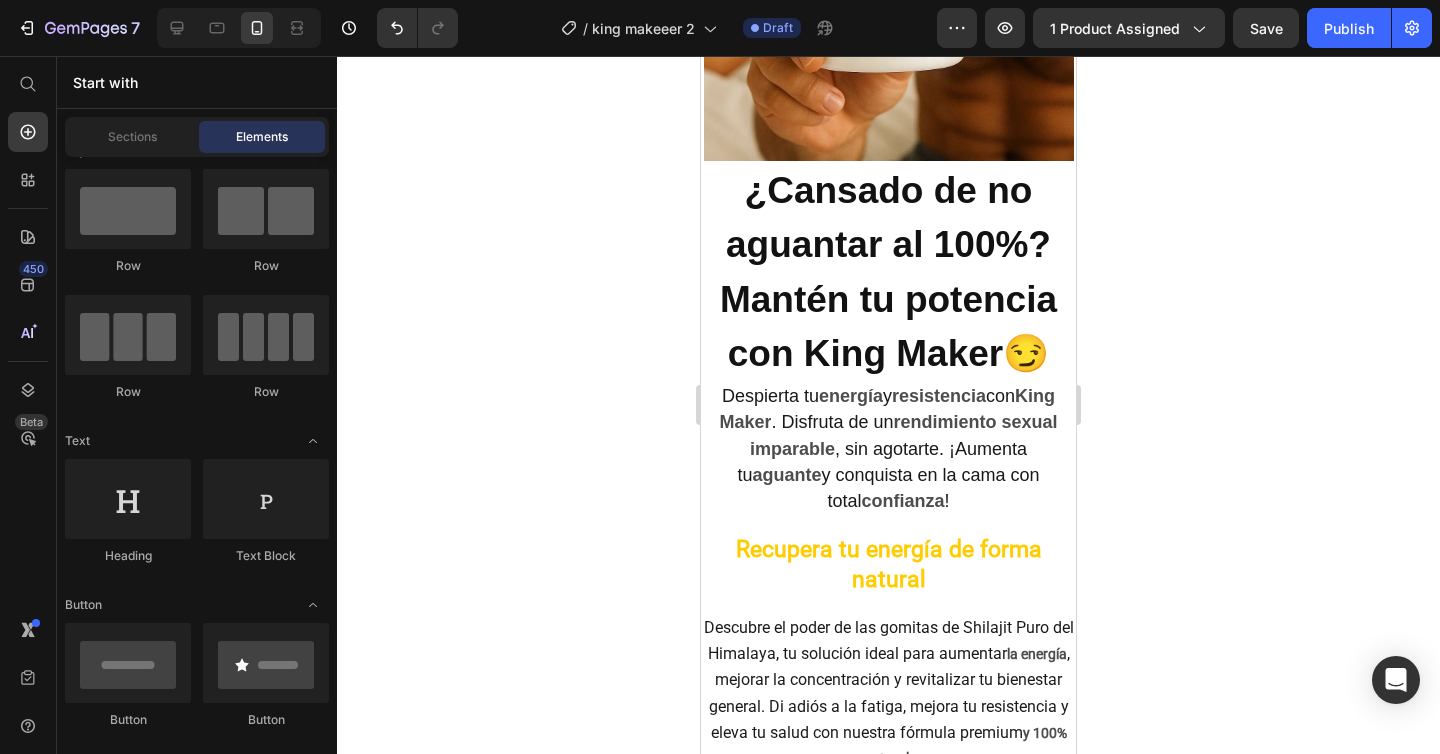 scroll, scrollTop: 1950, scrollLeft: 0, axis: vertical 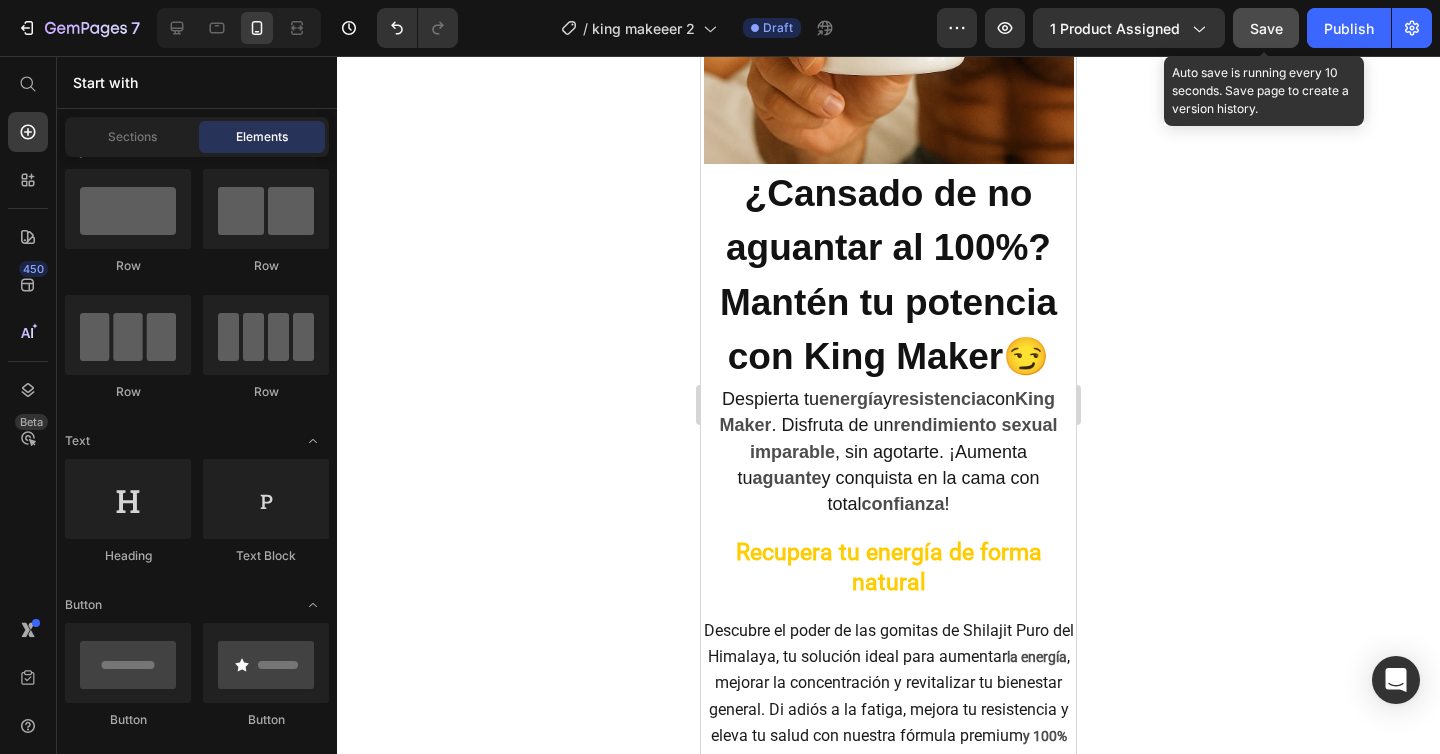 click on "Save" 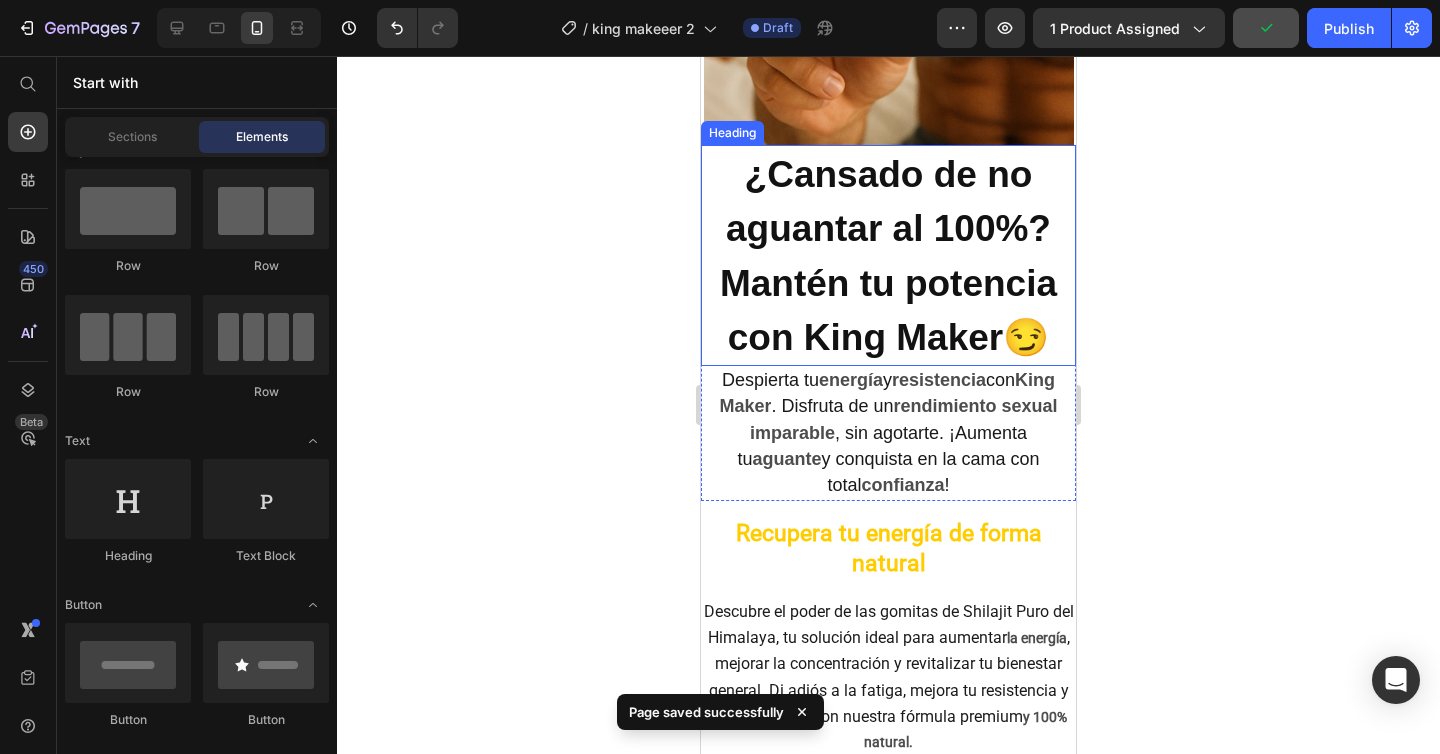 scroll, scrollTop: 1988, scrollLeft: 0, axis: vertical 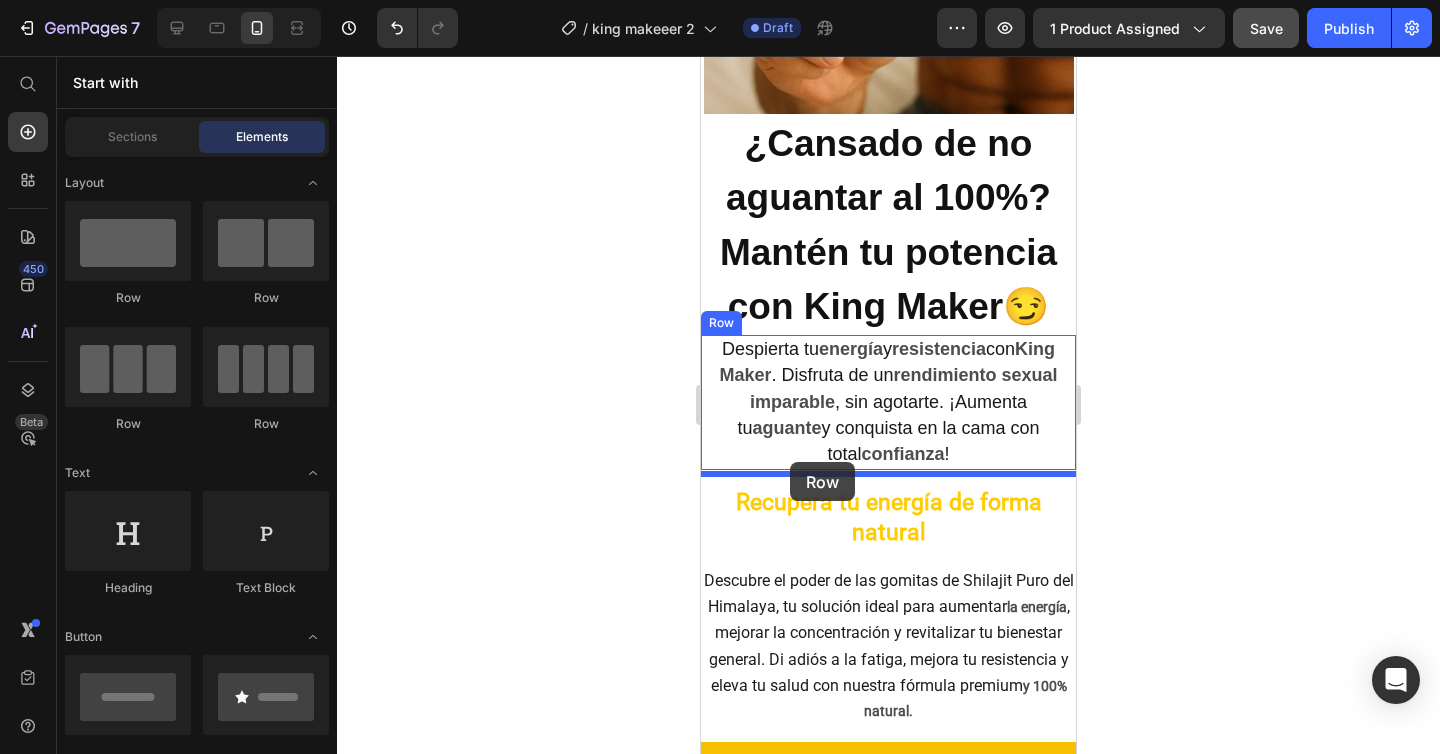 drag, startPoint x: 839, startPoint y: 314, endPoint x: 787, endPoint y: 457, distance: 152.1611 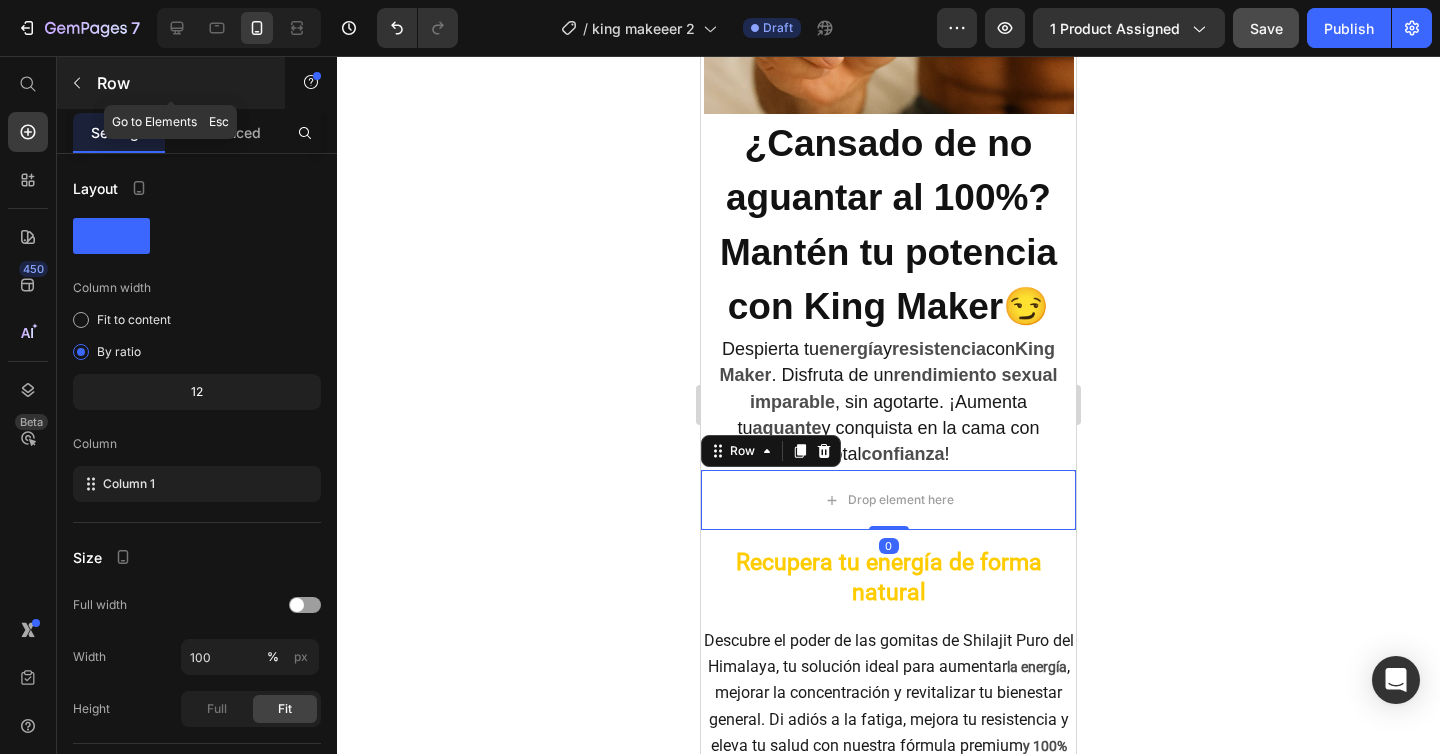 click at bounding box center (77, 83) 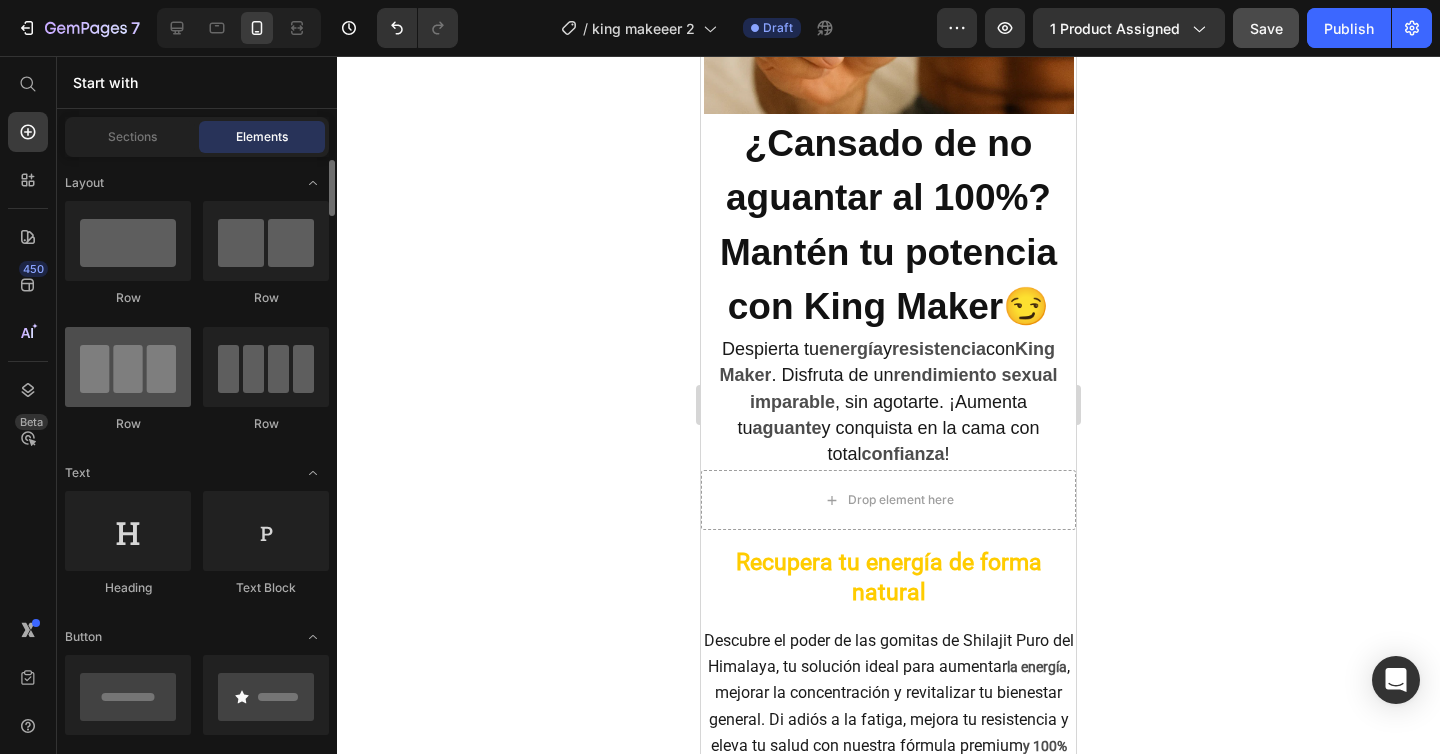 scroll, scrollTop: 34, scrollLeft: 0, axis: vertical 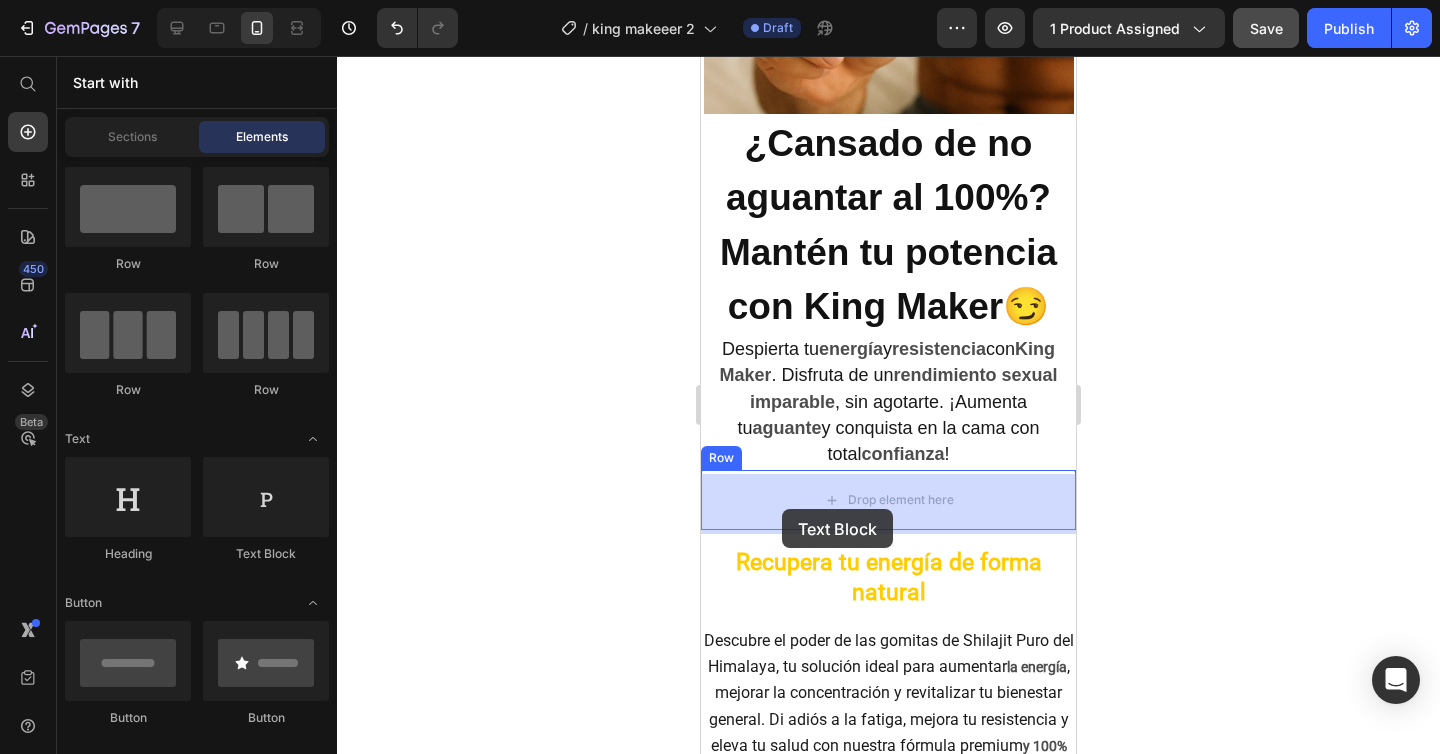 drag, startPoint x: 970, startPoint y: 573, endPoint x: 782, endPoint y: 509, distance: 198.59506 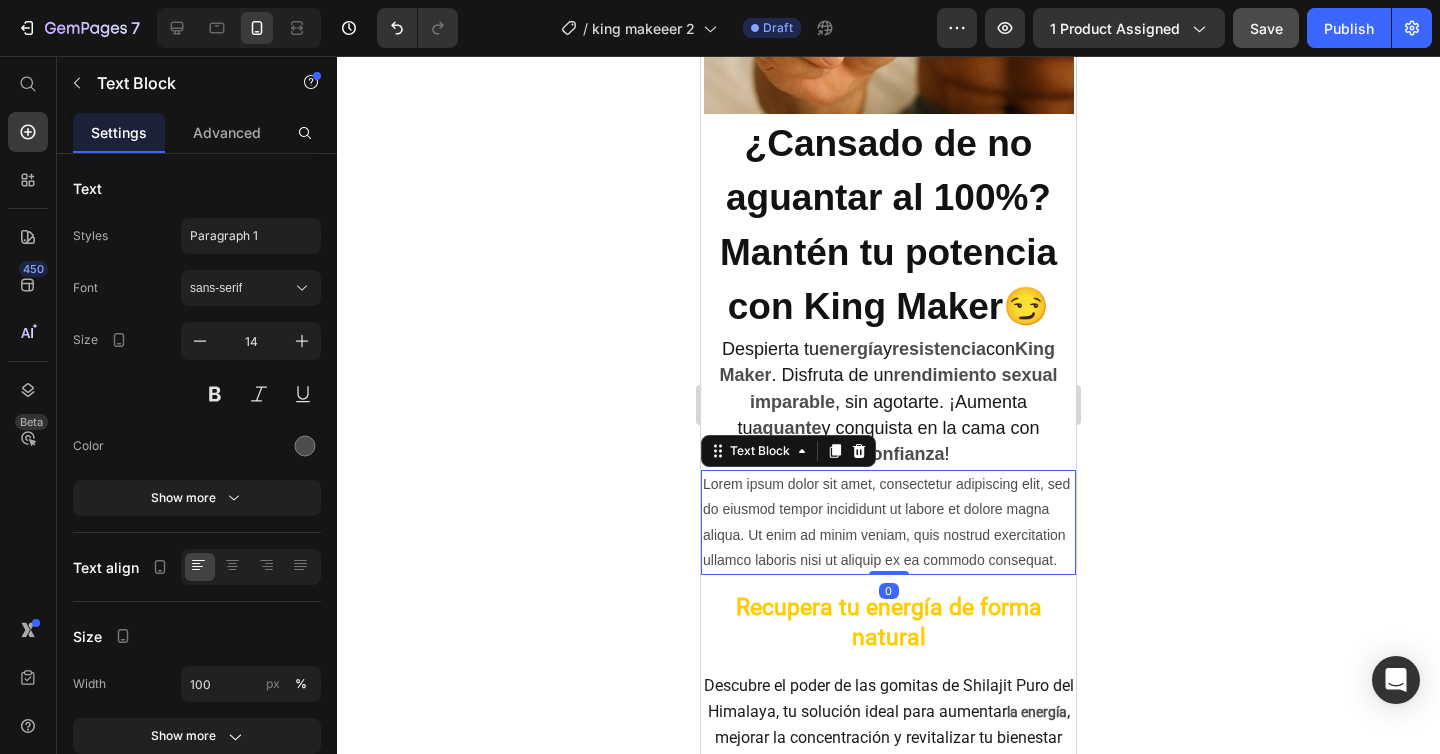 click on "Lorem ipsum dolor sit amet, consectetur adipiscing elit, sed do eiusmod tempor incididunt ut labore et dolore magna aliqua. Ut enim ad minim veniam, quis nostrud exercitation ullamco laboris nisi ut aliquip ex ea commodo consequat." at bounding box center [888, 522] 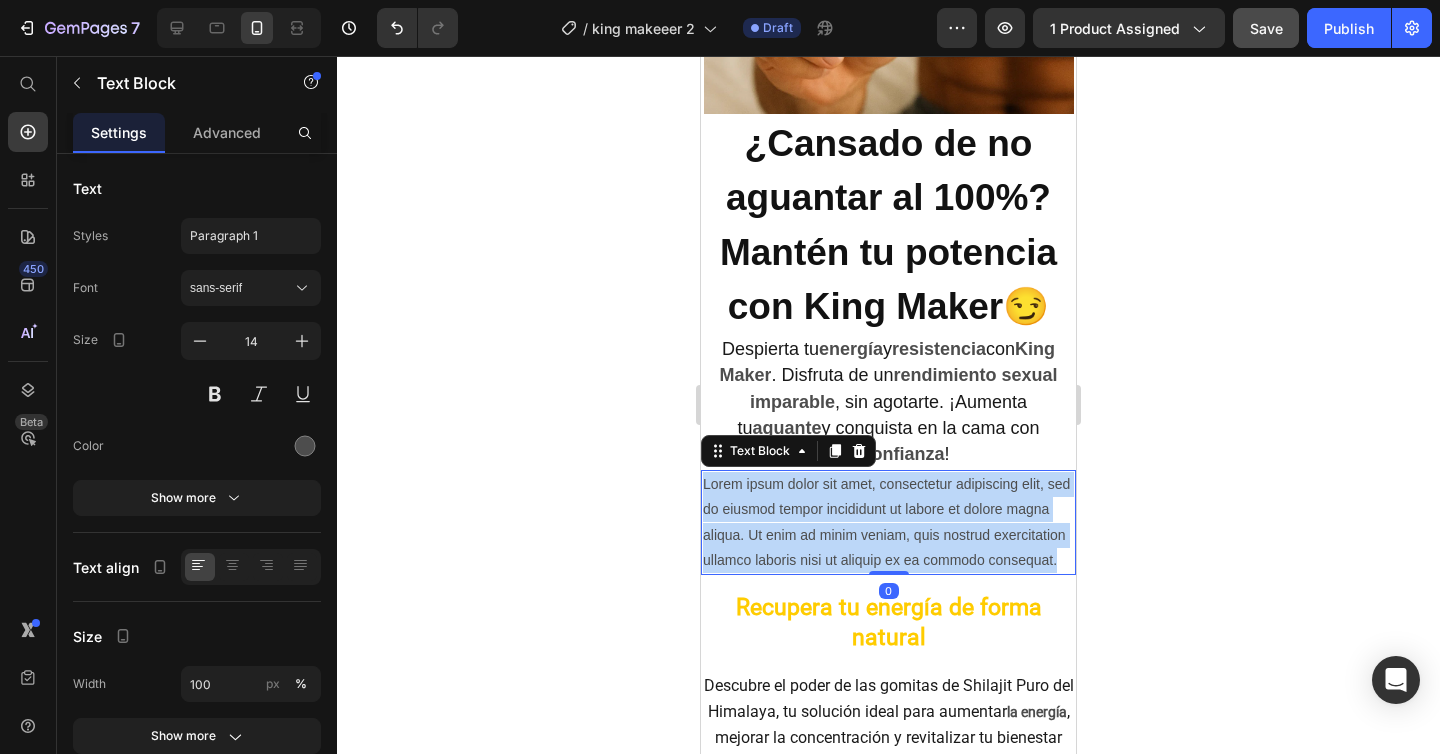 click on "Lorem ipsum dolor sit amet, consectetur adipiscing elit, sed do eiusmod tempor incididunt ut labore et dolore magna aliqua. Ut enim ad minim veniam, quis nostrud exercitation ullamco laboris nisi ut aliquip ex ea commodo consequat." at bounding box center [888, 522] 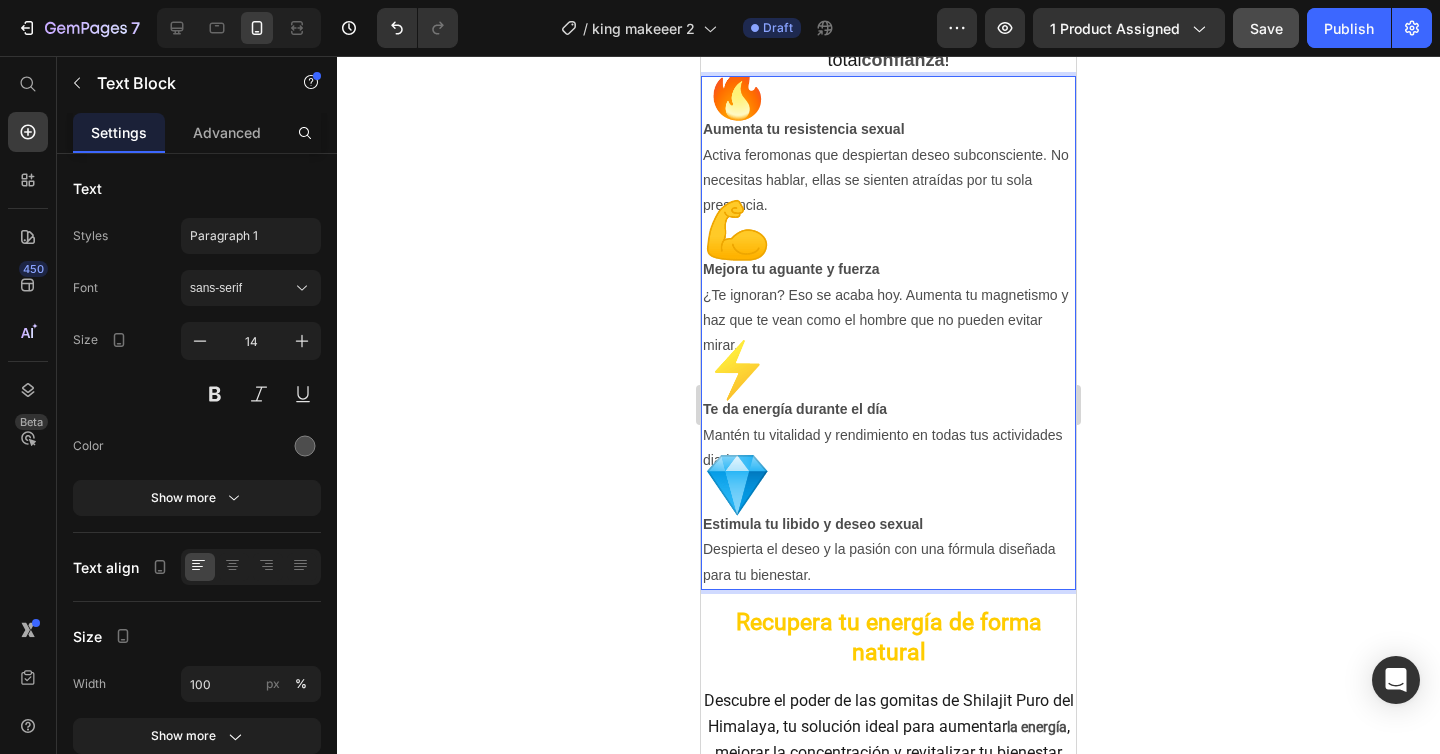 scroll, scrollTop: 2423, scrollLeft: 0, axis: vertical 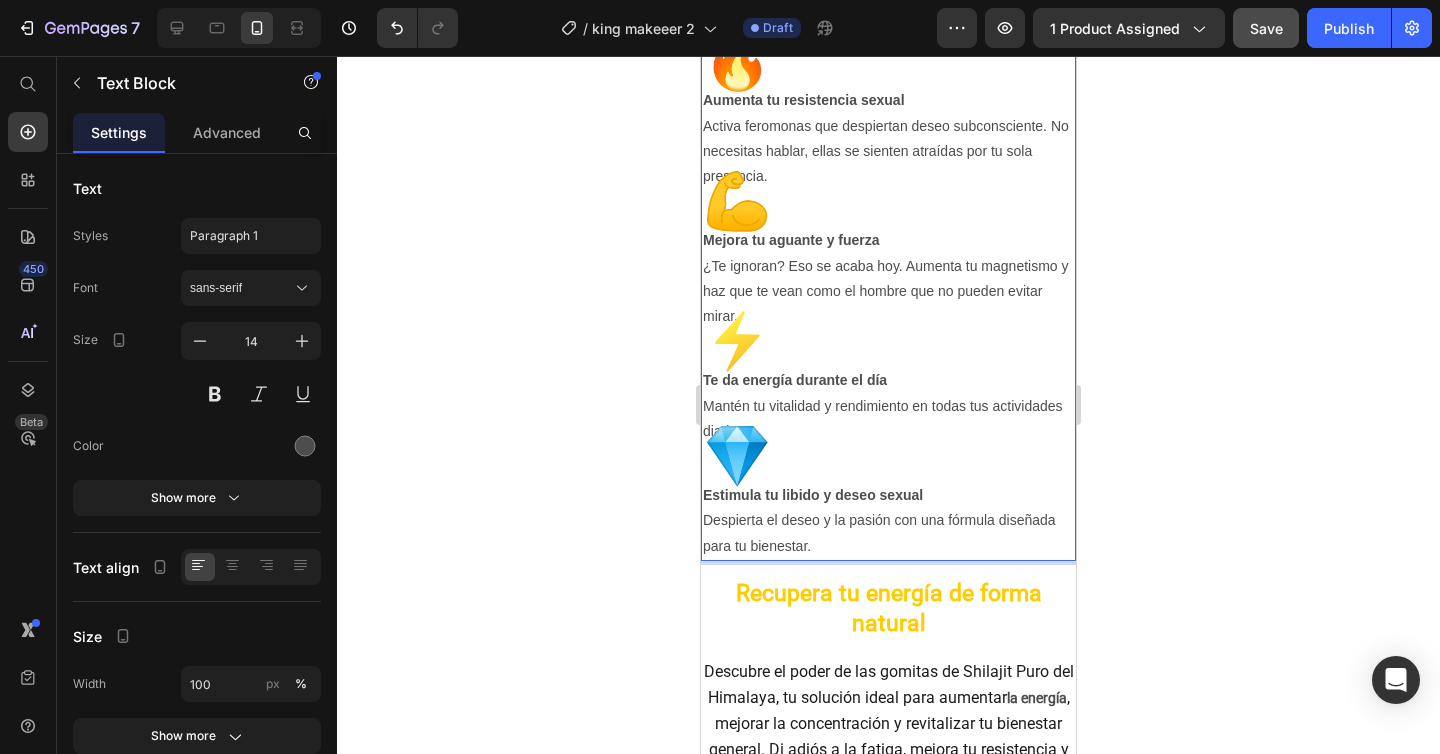 click on "Despierta el deseo y la pasión con una fórmula diseñada para tu bienestar." at bounding box center (888, 533) 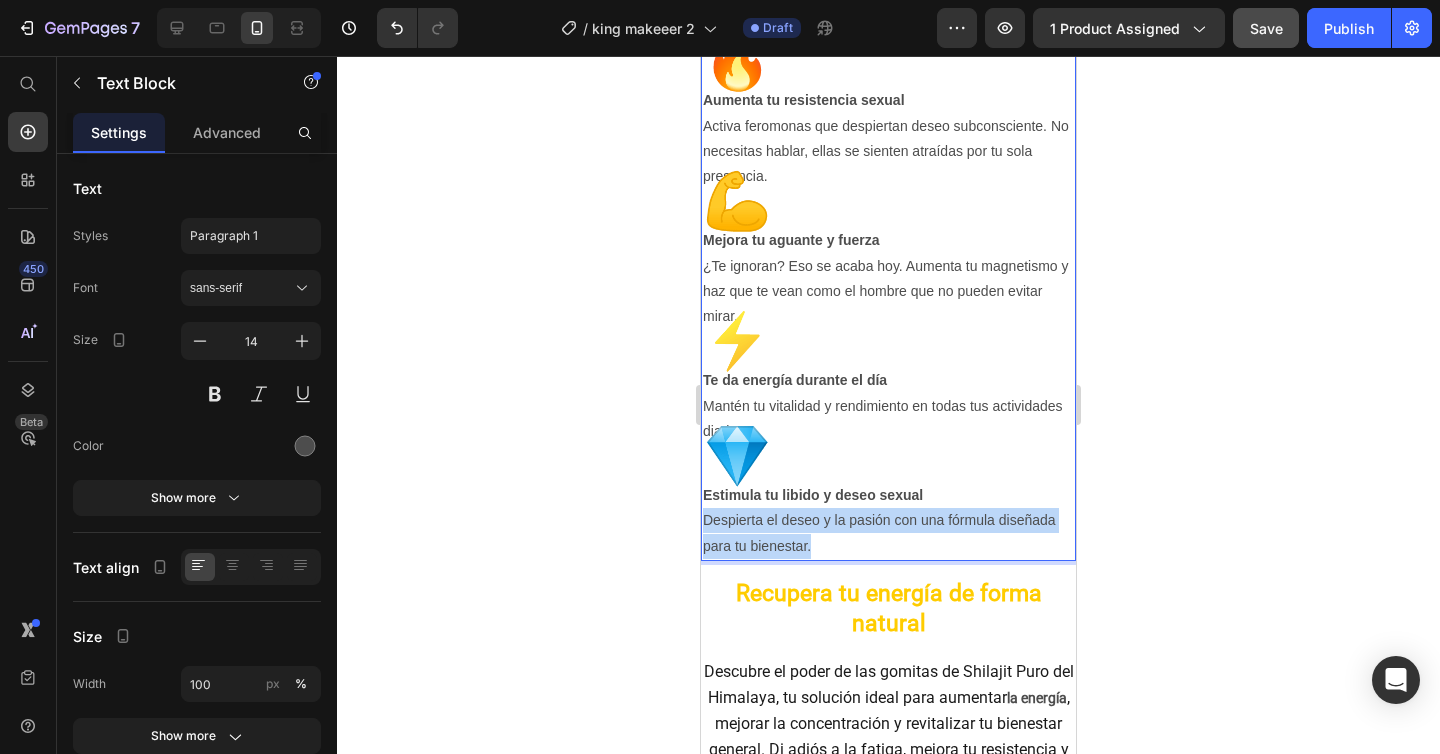 click on "Despierta el deseo y la pasión con una fórmula diseñada para tu bienestar." at bounding box center (888, 533) 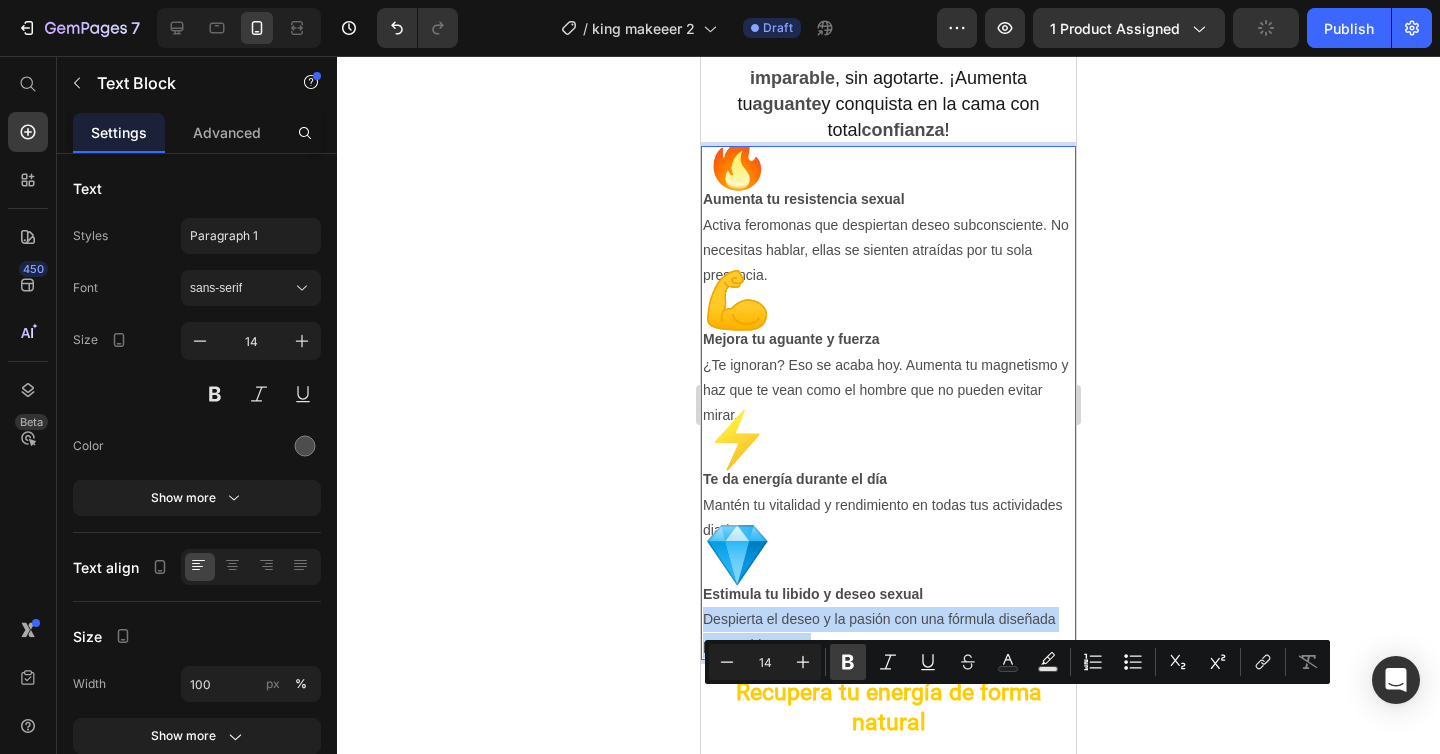 scroll, scrollTop: 2207, scrollLeft: 0, axis: vertical 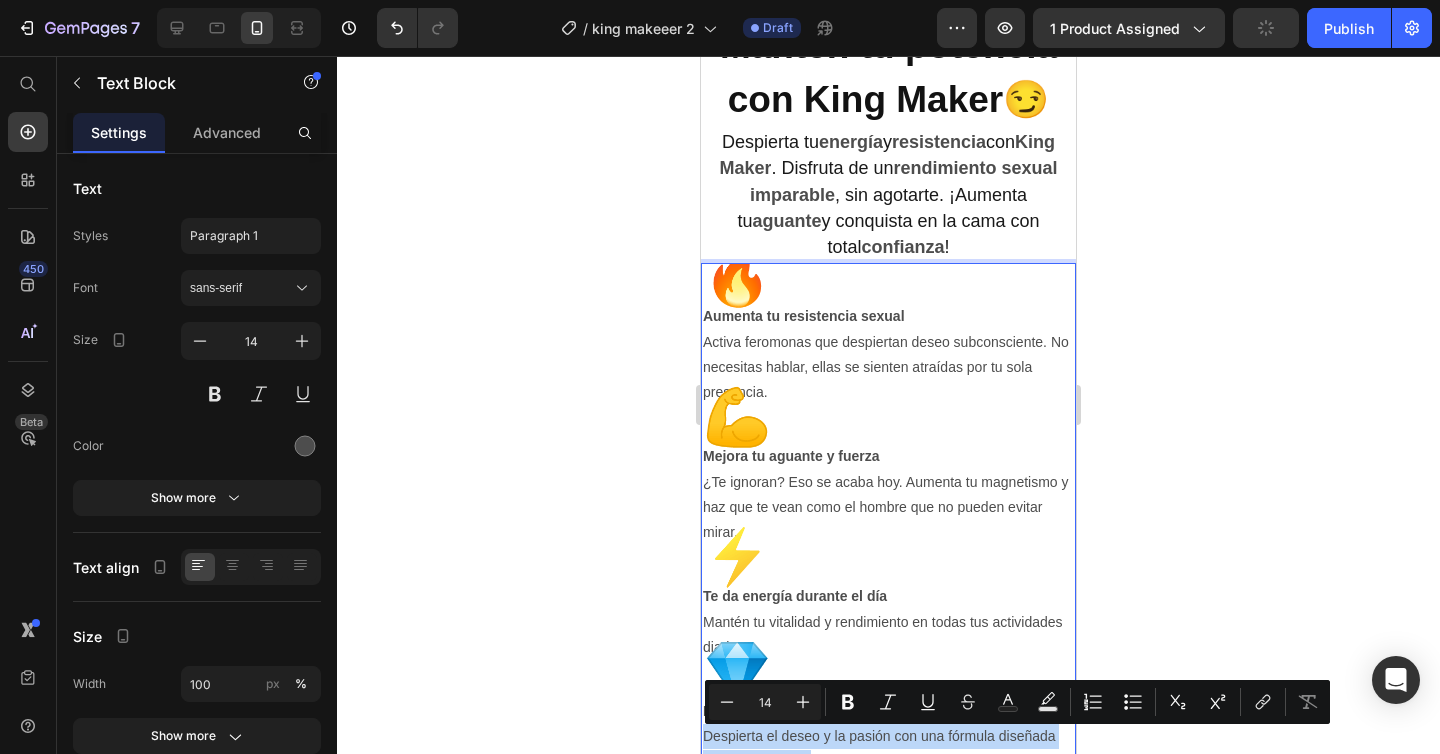 click on "Activa feromonas que despiertan deseo subconsciente. No necesitas hablar, ellas se sienten atraídas por tu sola presencia." at bounding box center (888, 368) 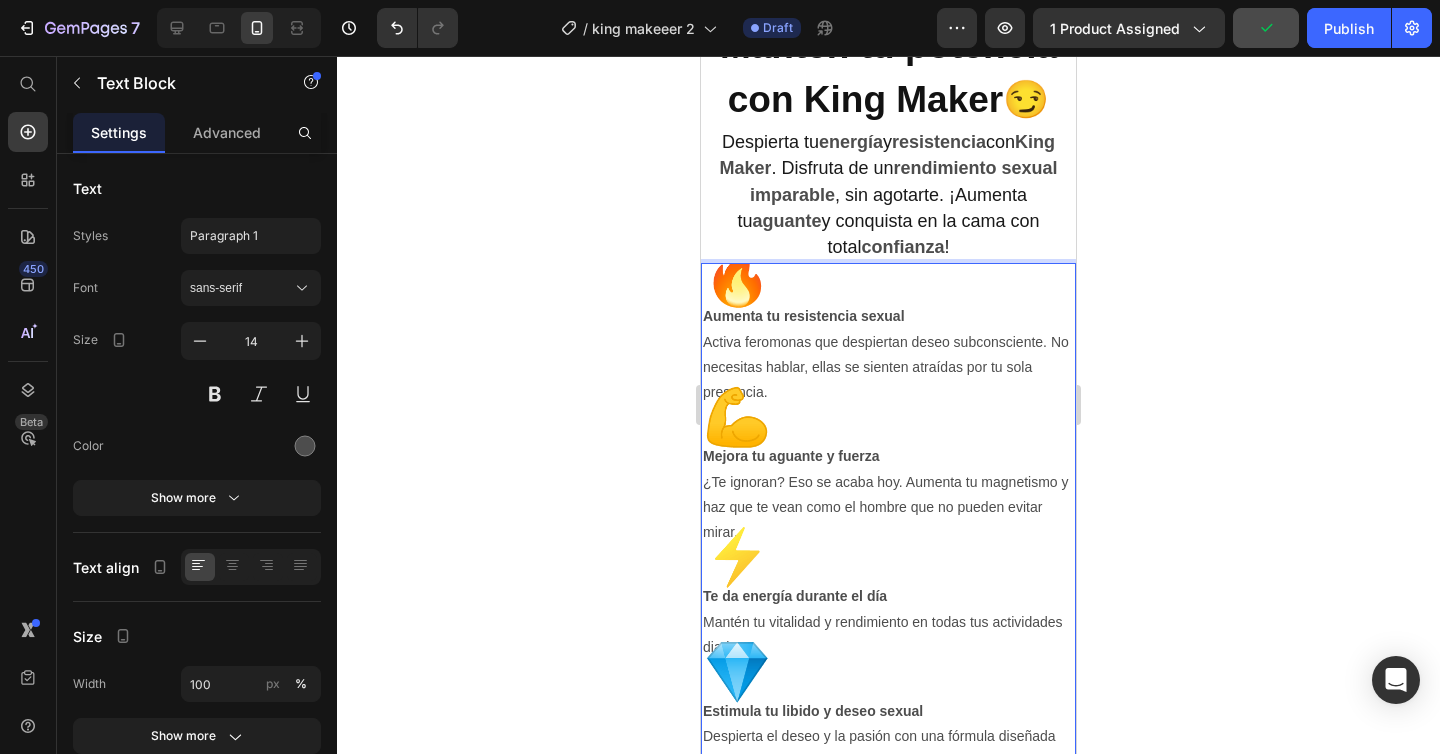 click on "Aumenta tu resistencia sexual" at bounding box center (804, 316) 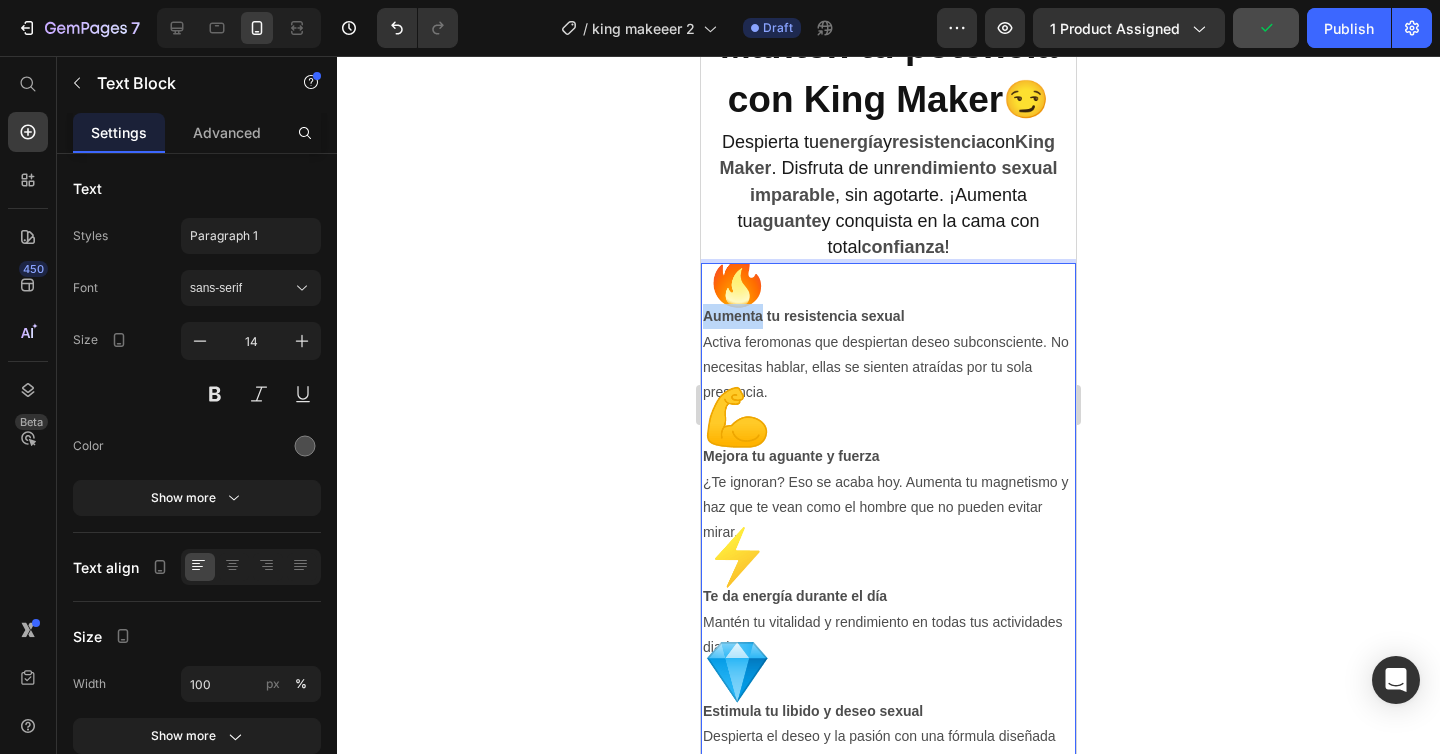 click on "Aumenta tu resistencia sexual" at bounding box center [804, 316] 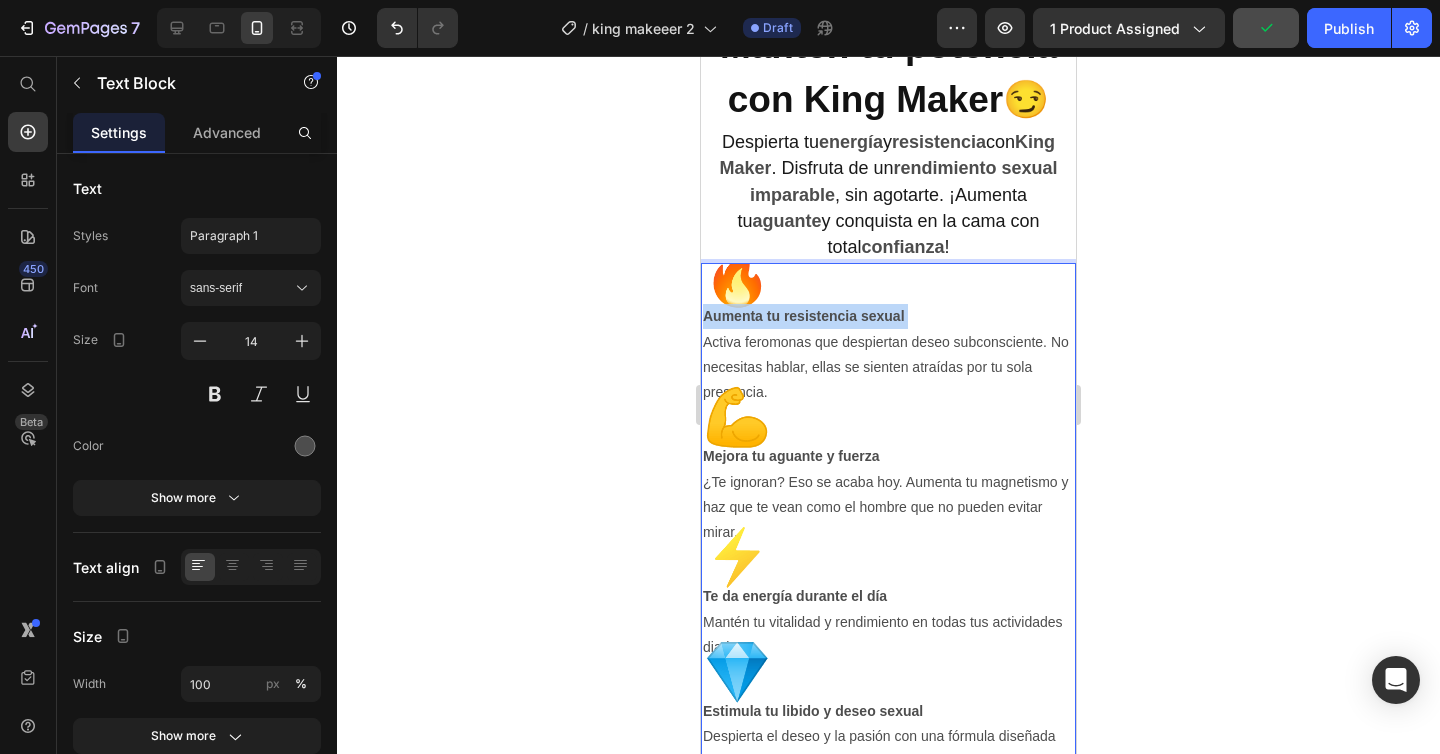 click on "Aumenta tu resistencia sexual" at bounding box center [804, 316] 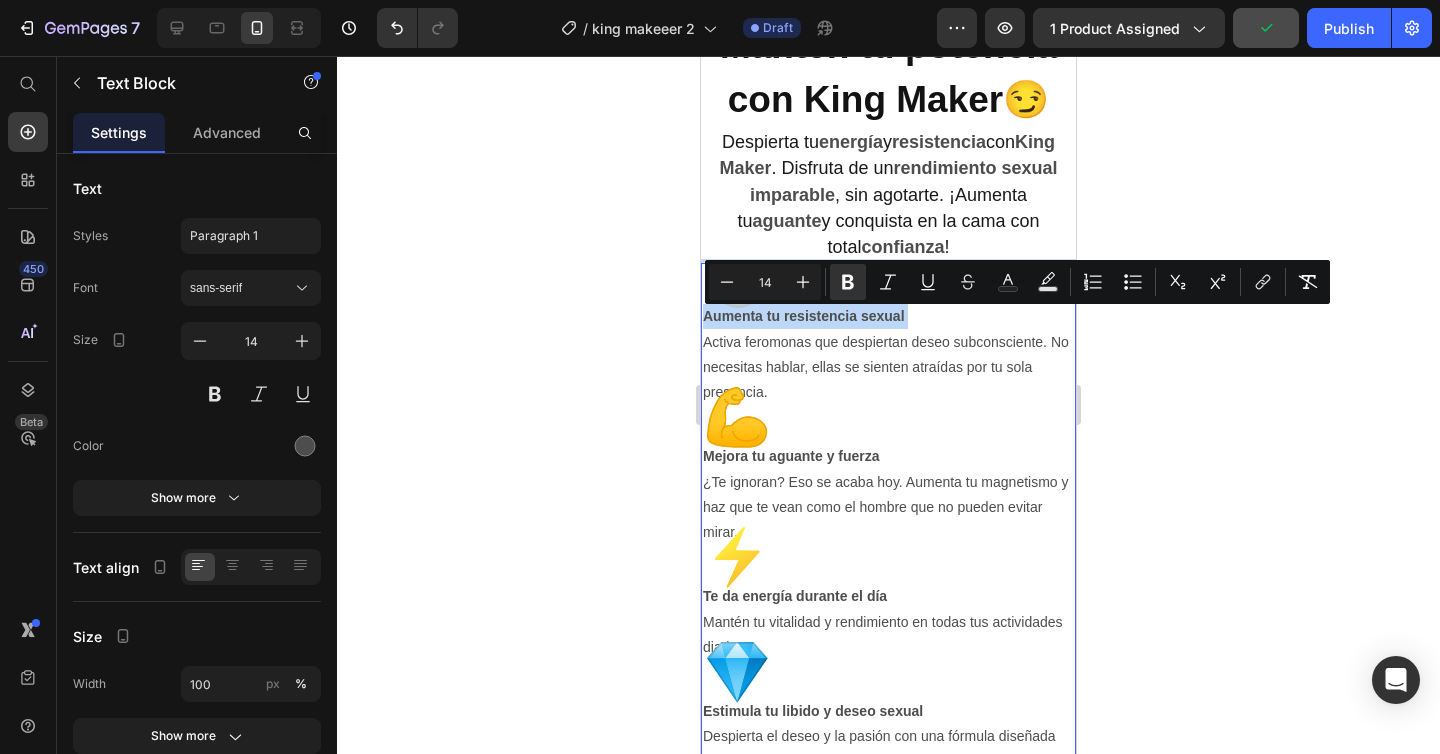 click on "Activa feromonas que despiertan deseo subconsciente. No necesitas hablar, ellas se sienten atraídas por tu sola presencia." at bounding box center (888, 368) 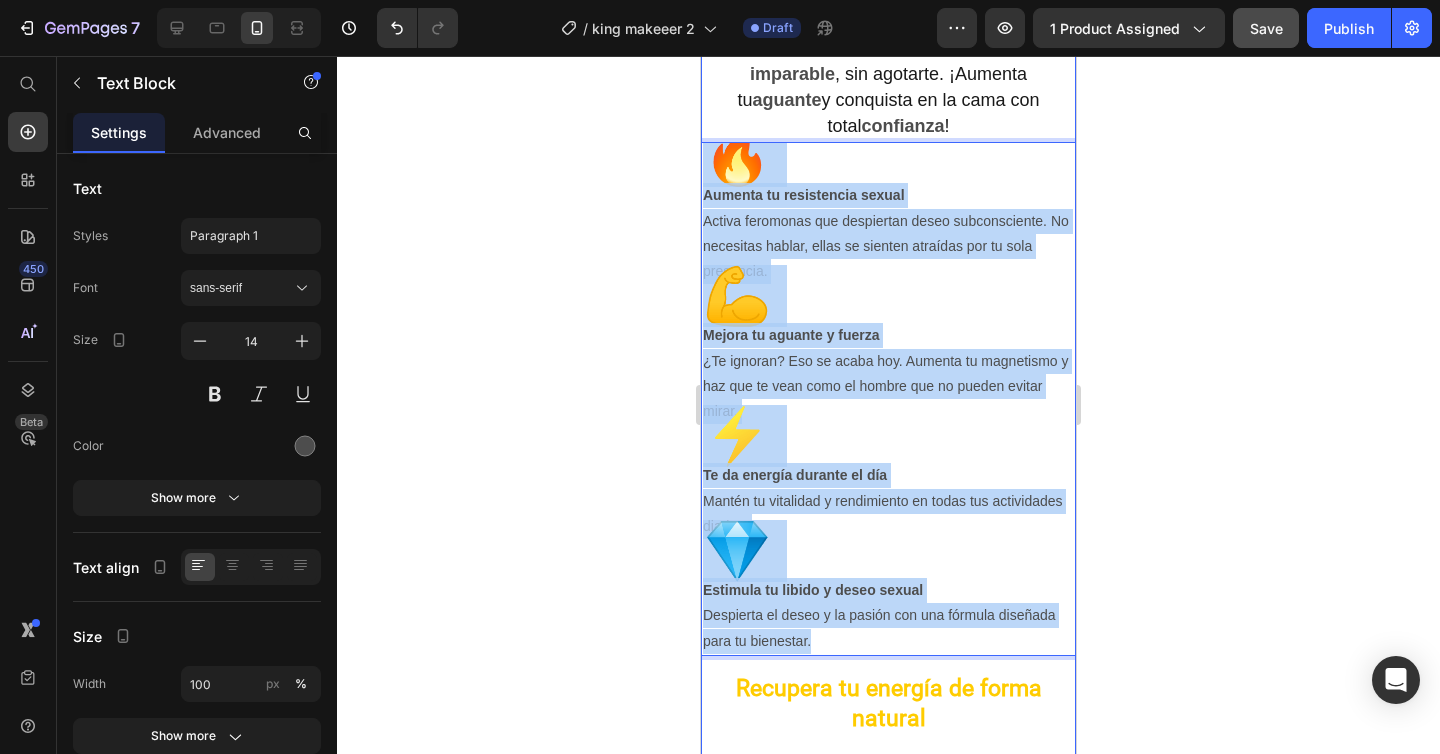 scroll, scrollTop: 2334, scrollLeft: 0, axis: vertical 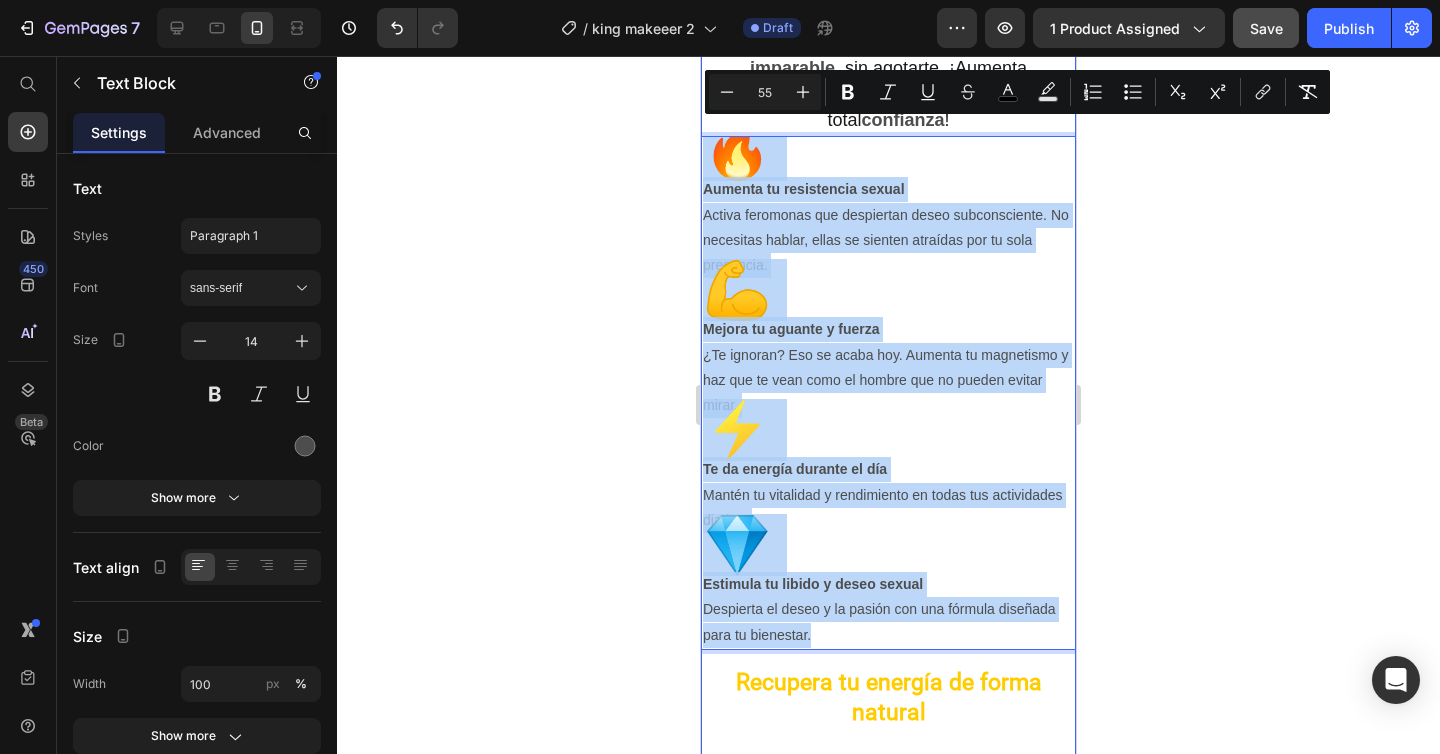 drag, startPoint x: 715, startPoint y: 286, endPoint x: 891, endPoint y: 659, distance: 412.43787 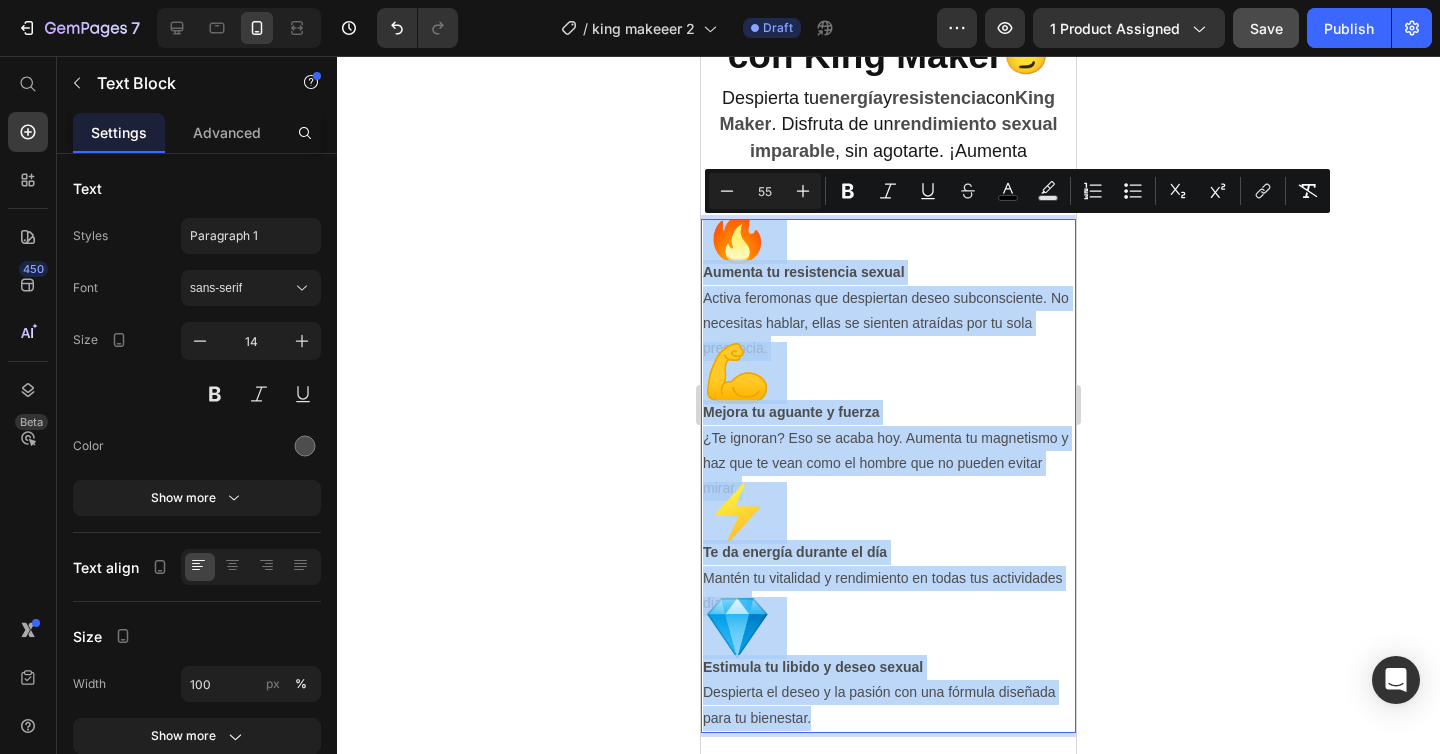 scroll, scrollTop: 2235, scrollLeft: 0, axis: vertical 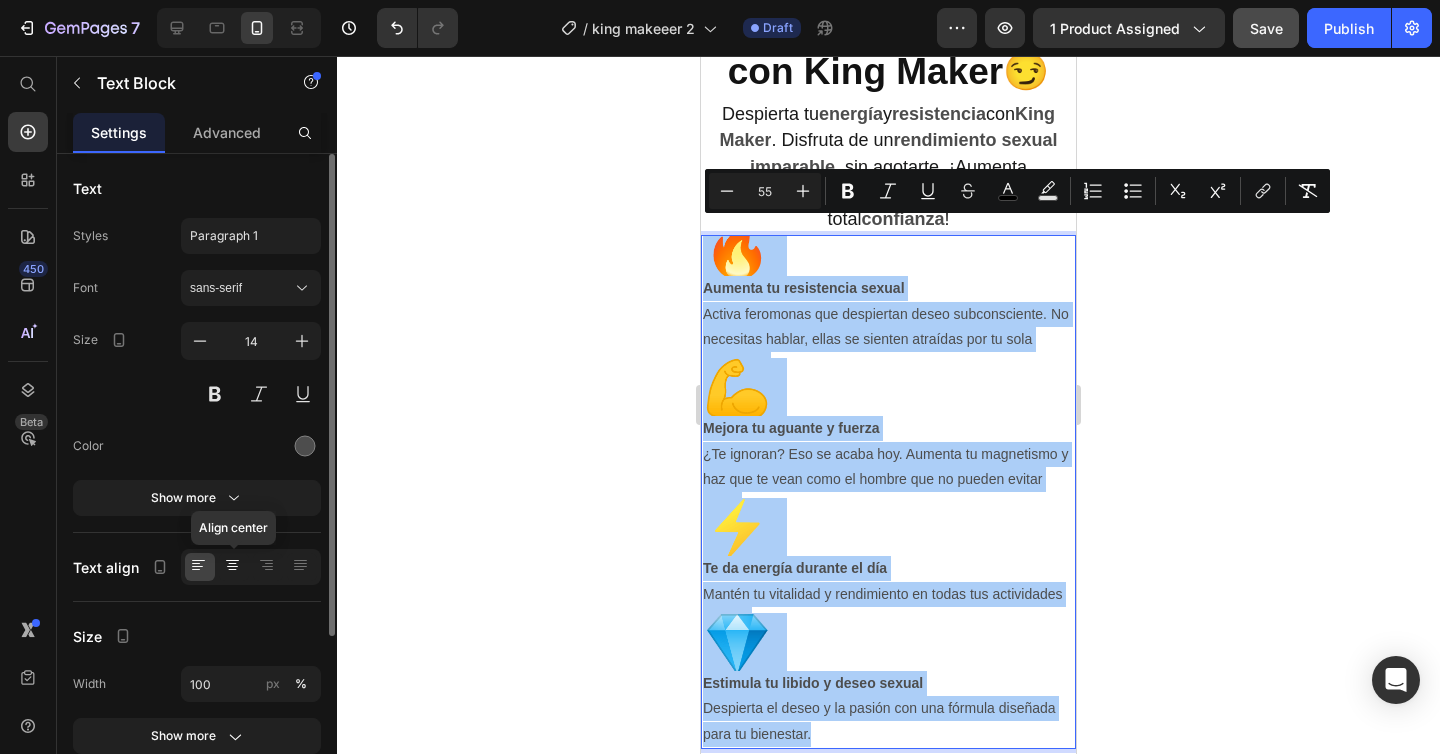 click 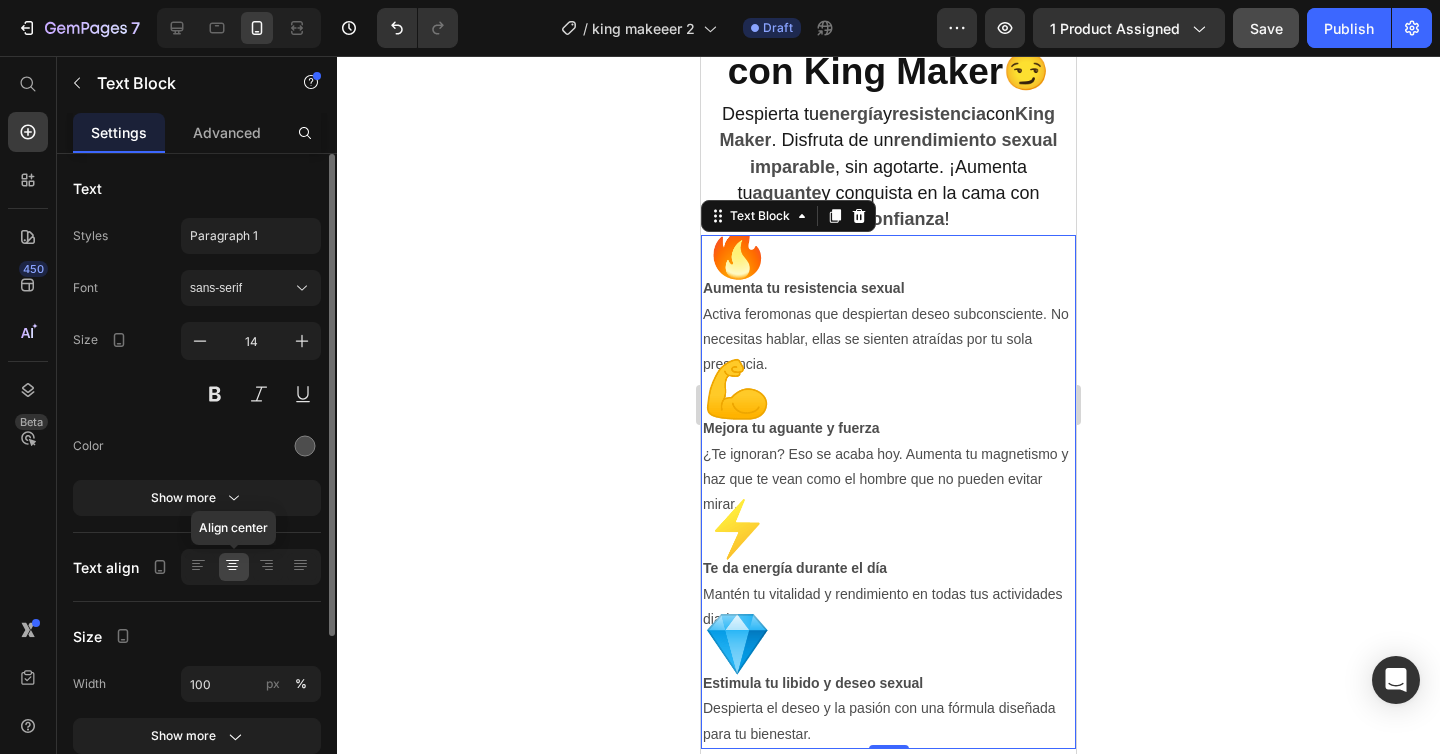 click 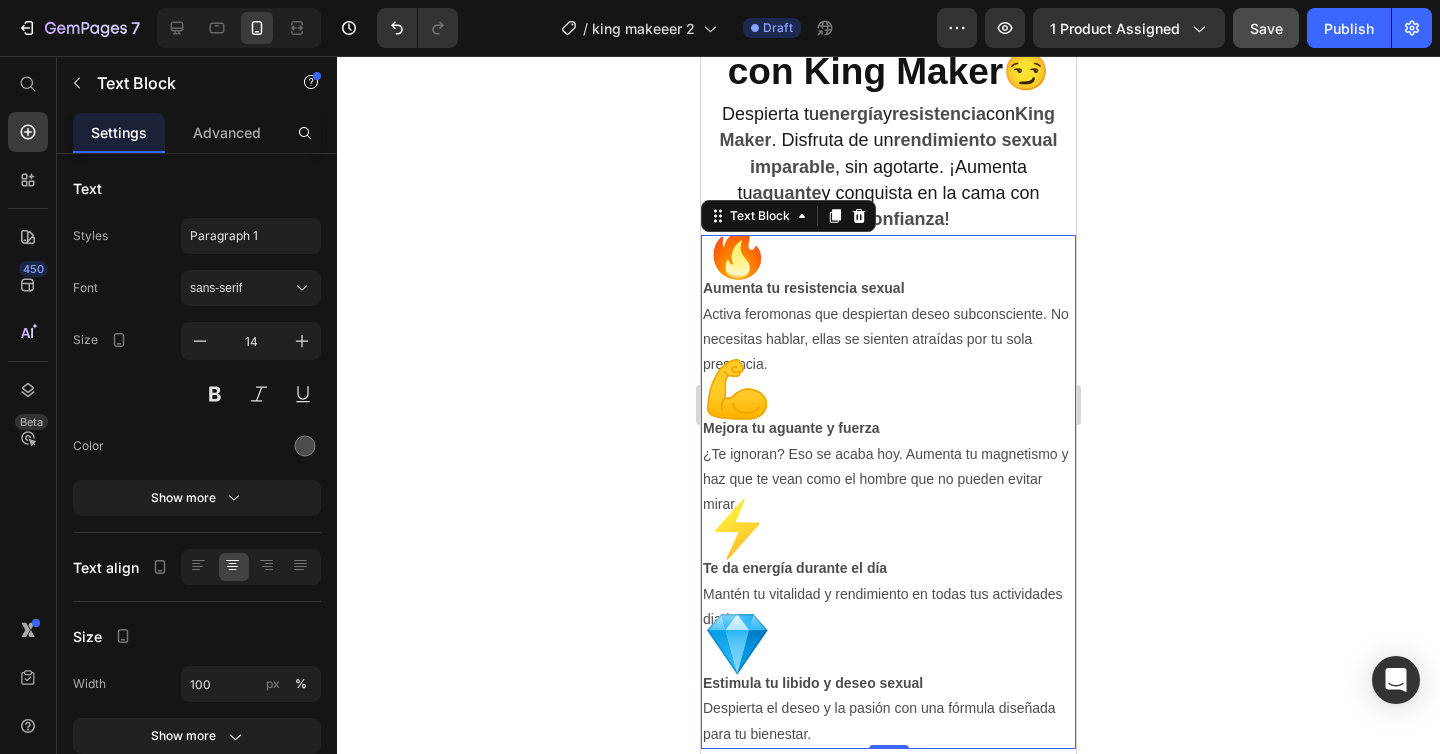click 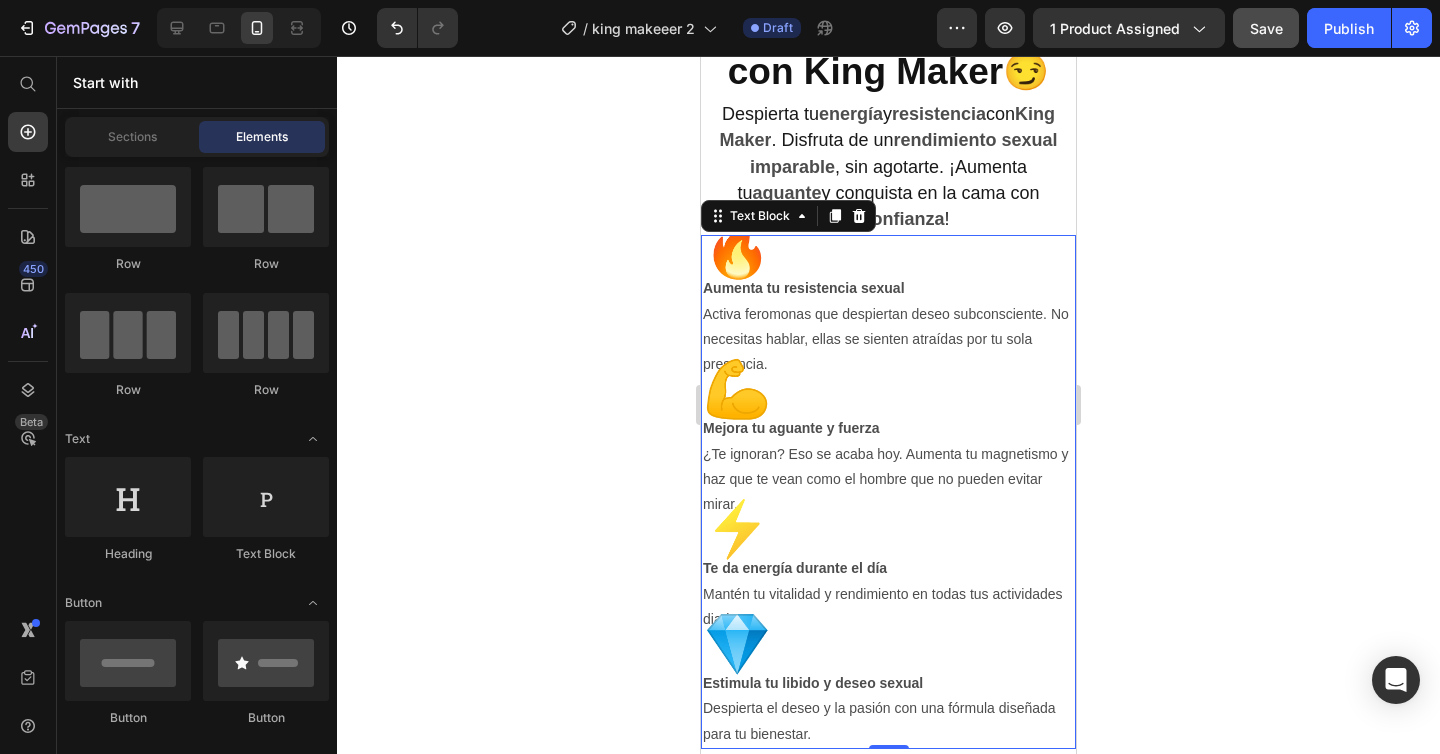 scroll, scrollTop: 0, scrollLeft: 0, axis: both 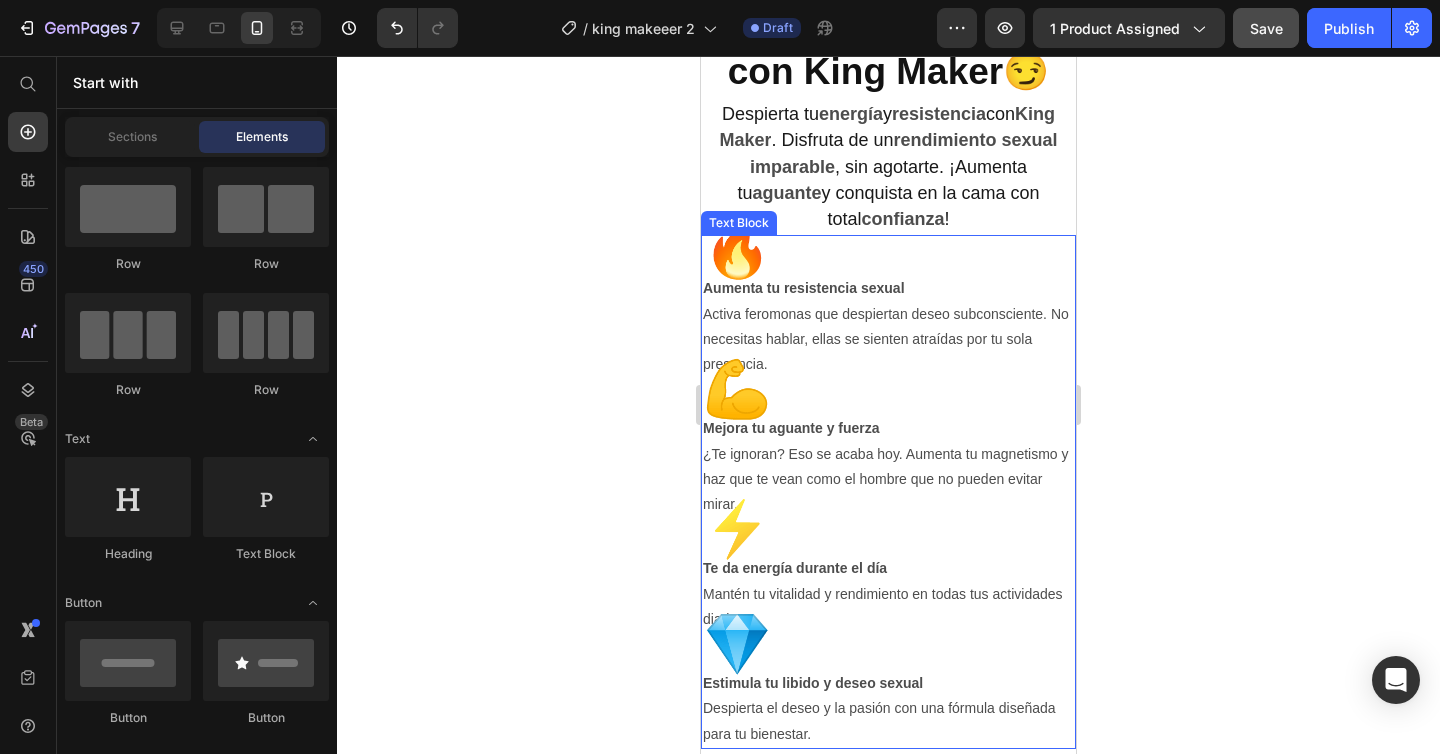 click on "Aumenta tu resistencia sexual" at bounding box center (888, 288) 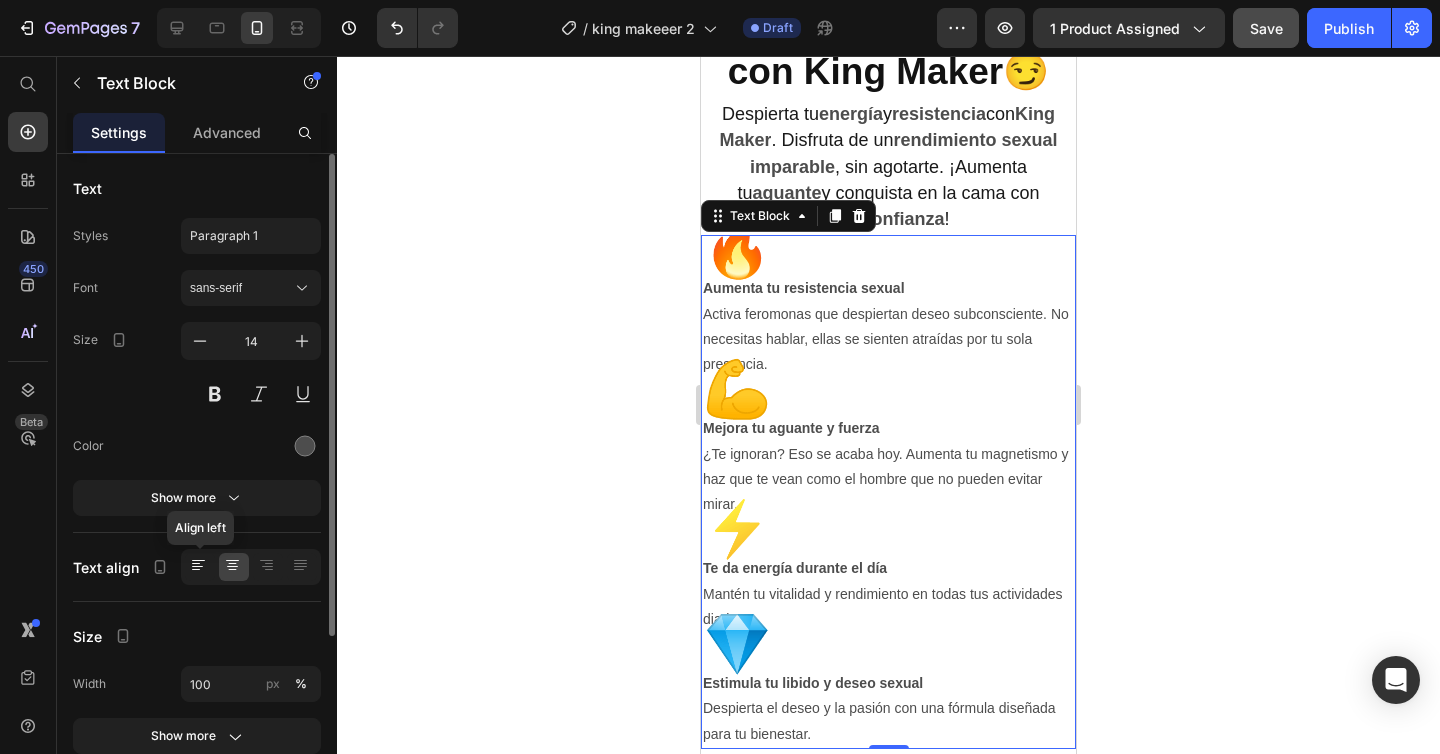 click 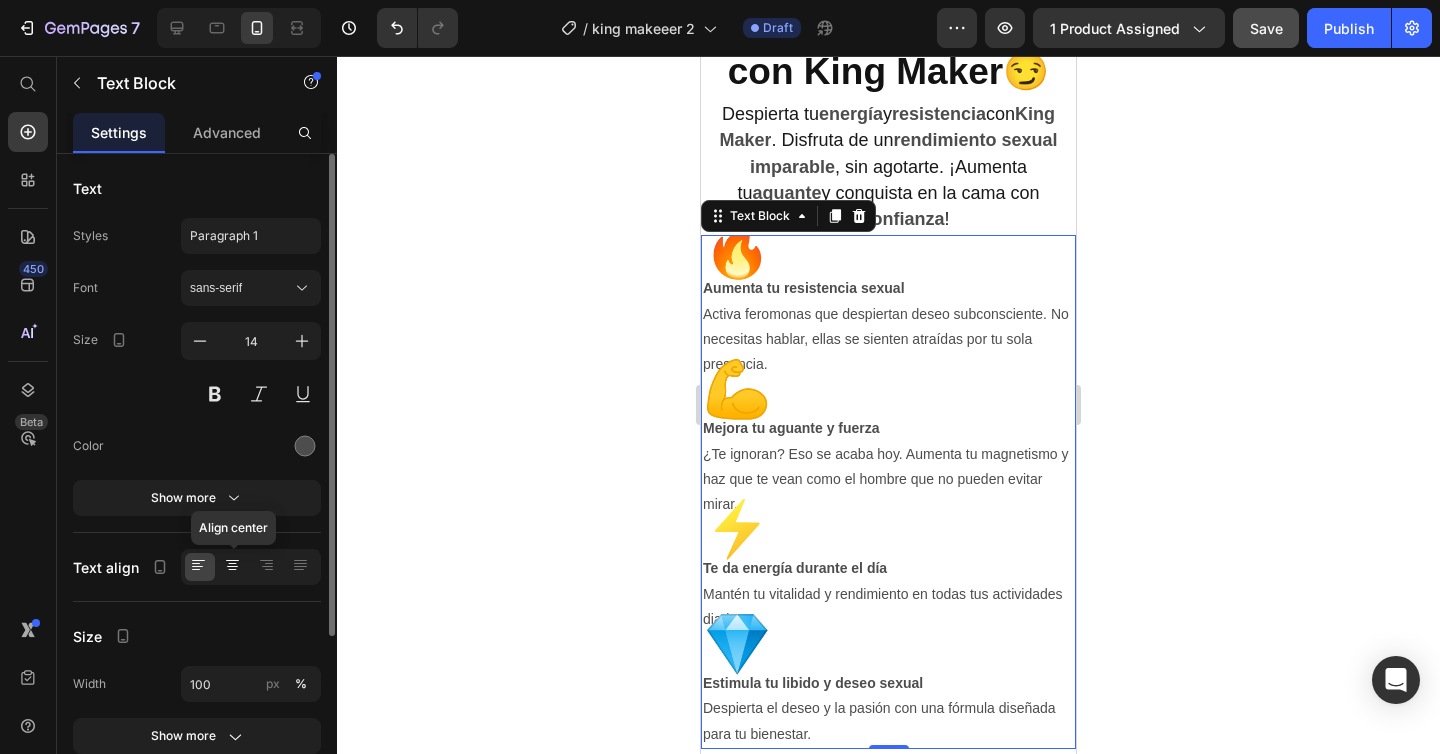click 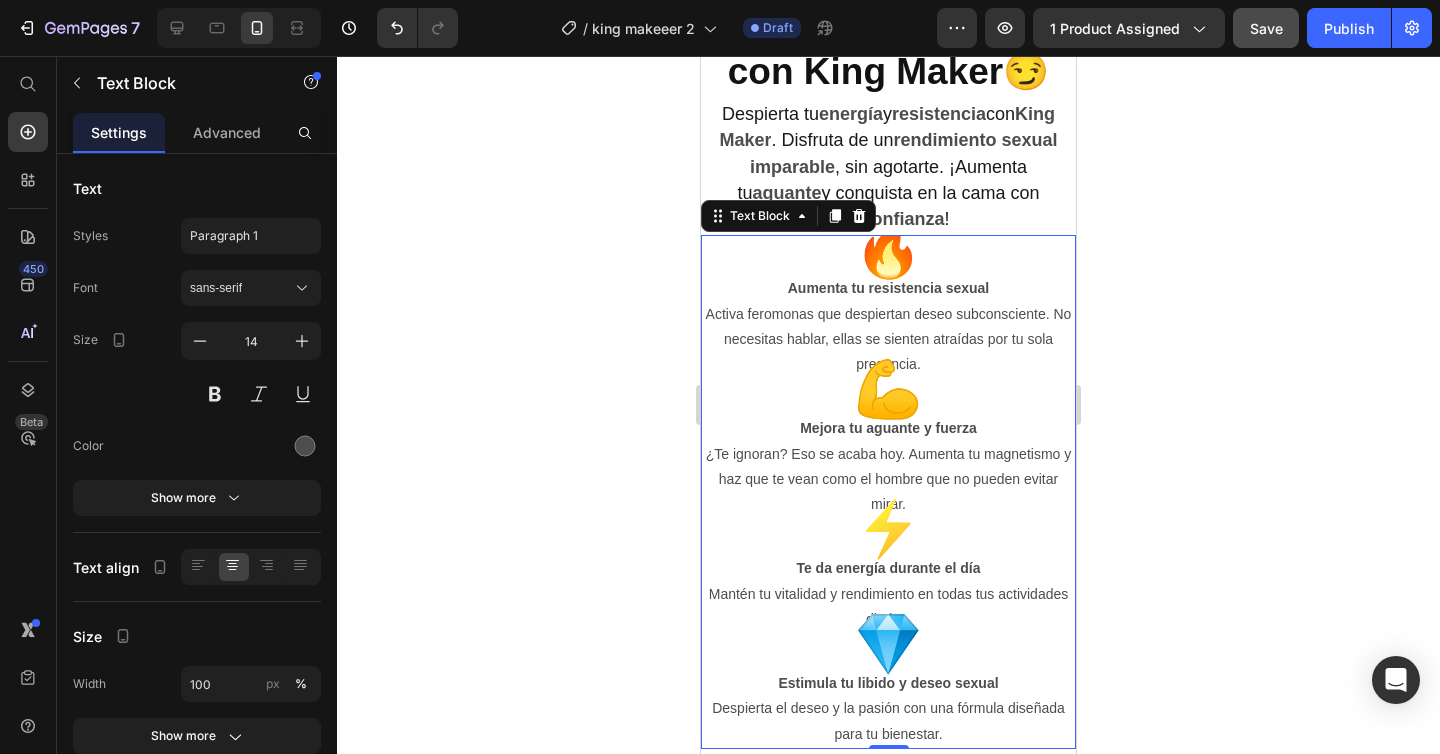 click on "Activa feromonas que despiertan deseo subconsciente. No necesitas hablar, ellas se sienten atraídas por tu sola presencia." at bounding box center (888, 340) 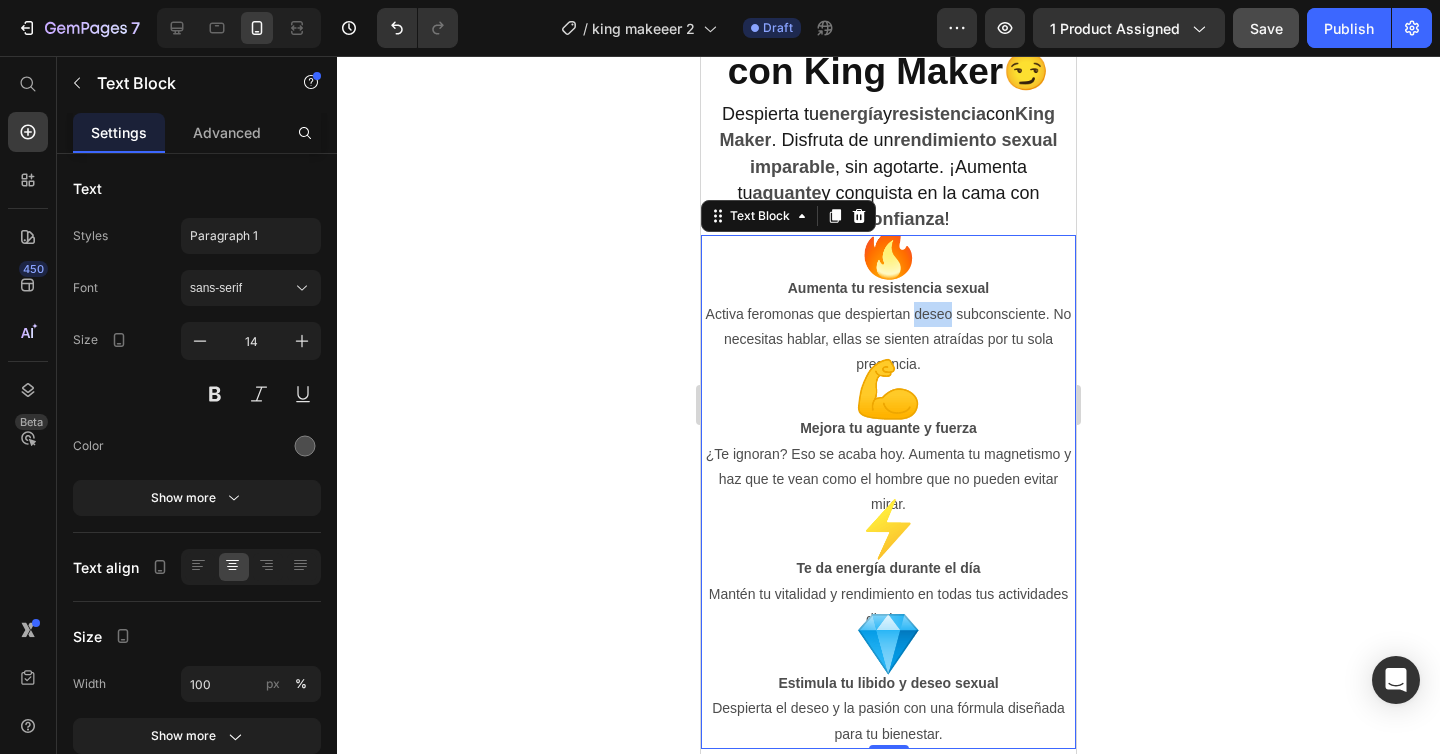 click on "Activa feromonas que despiertan deseo subconsciente. No necesitas hablar, ellas se sienten atraídas por tu sola presencia." at bounding box center (888, 340) 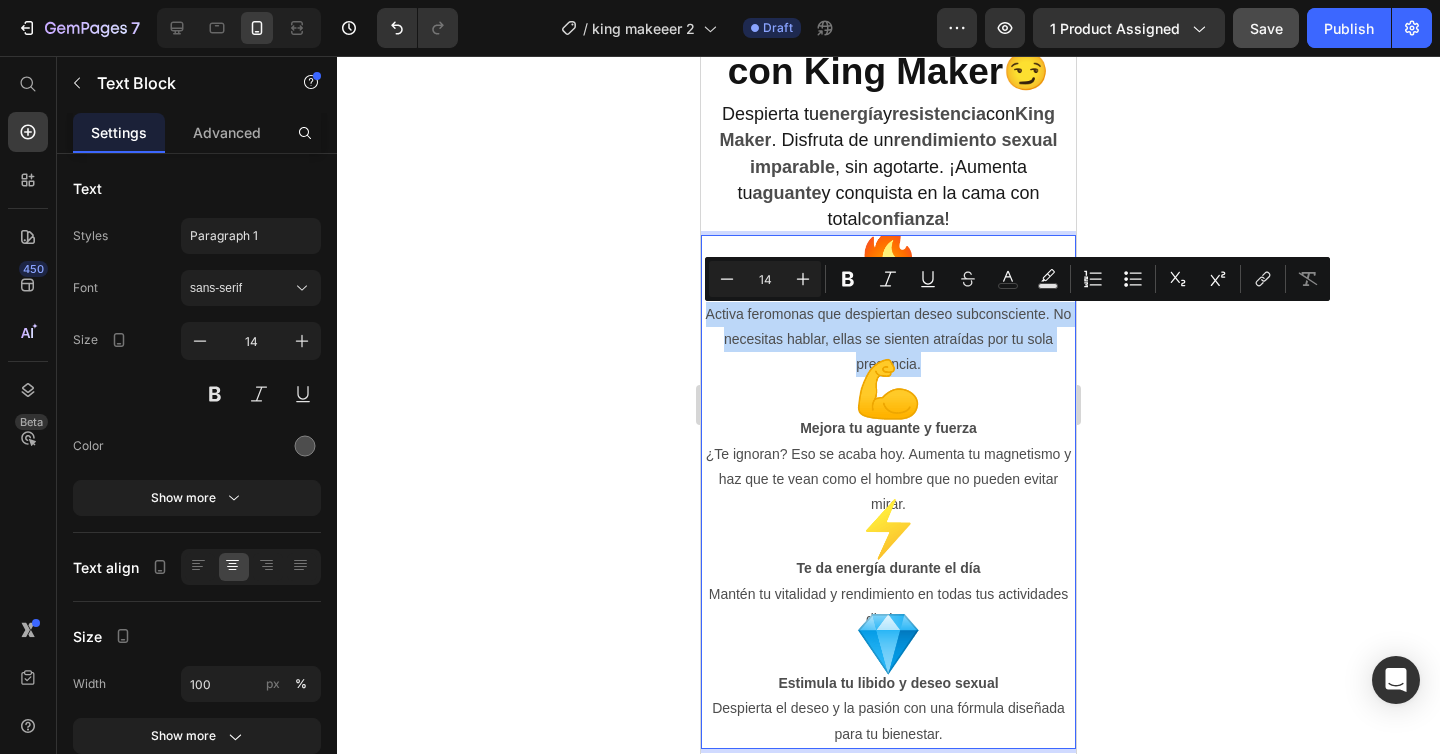 click on "Activa feromonas que despiertan deseo subconsciente. No necesitas hablar, ellas se sienten atraídas por tu sola presencia." at bounding box center [888, 340] 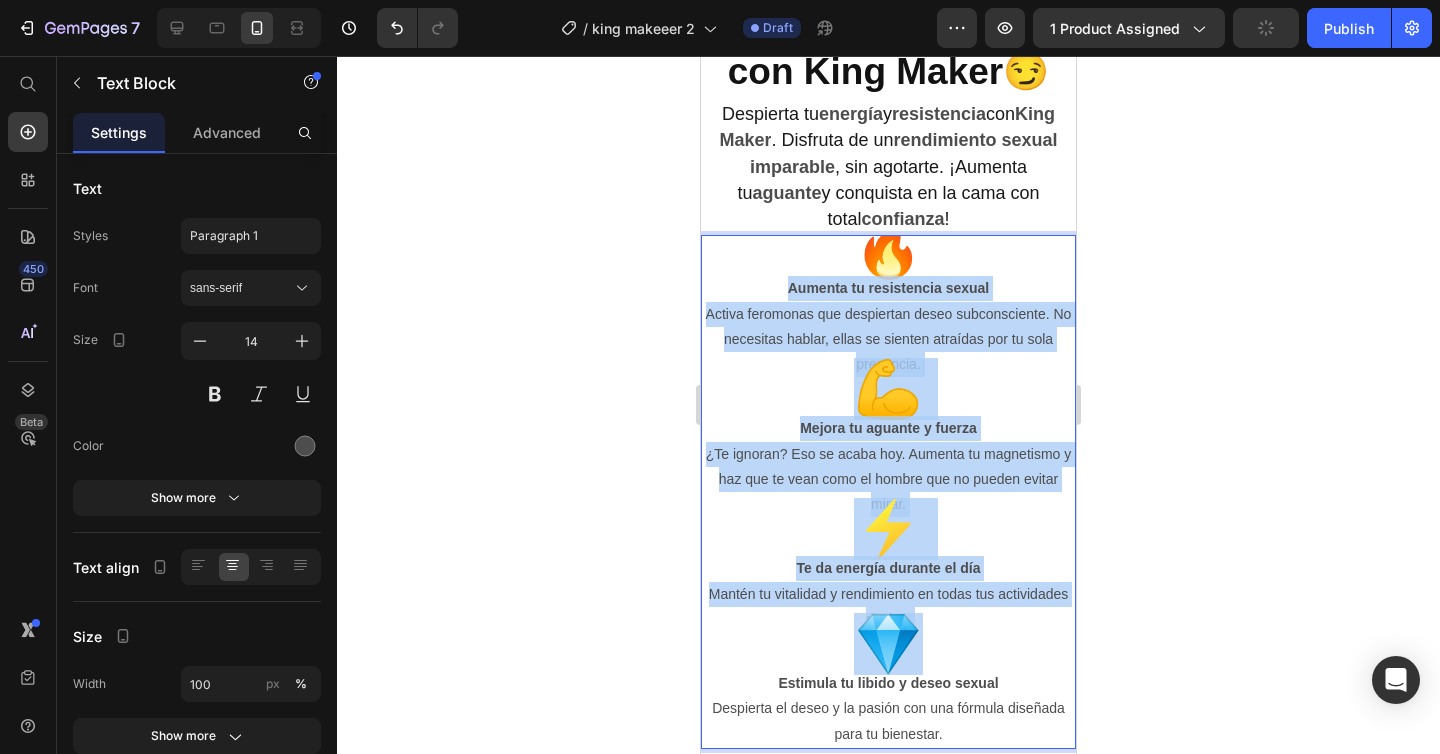 drag, startPoint x: 784, startPoint y: 291, endPoint x: 1052, endPoint y: 654, distance: 451.2128 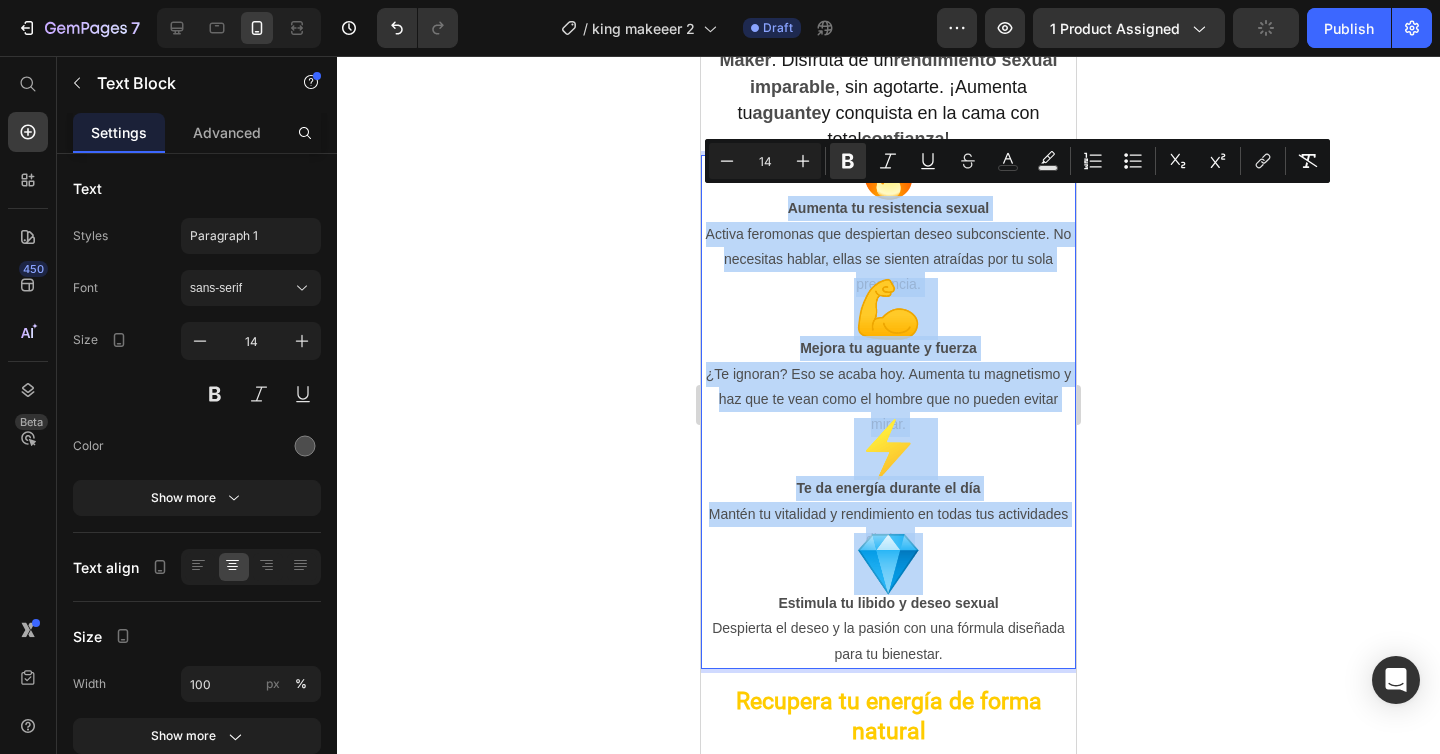 scroll, scrollTop: 2354, scrollLeft: 0, axis: vertical 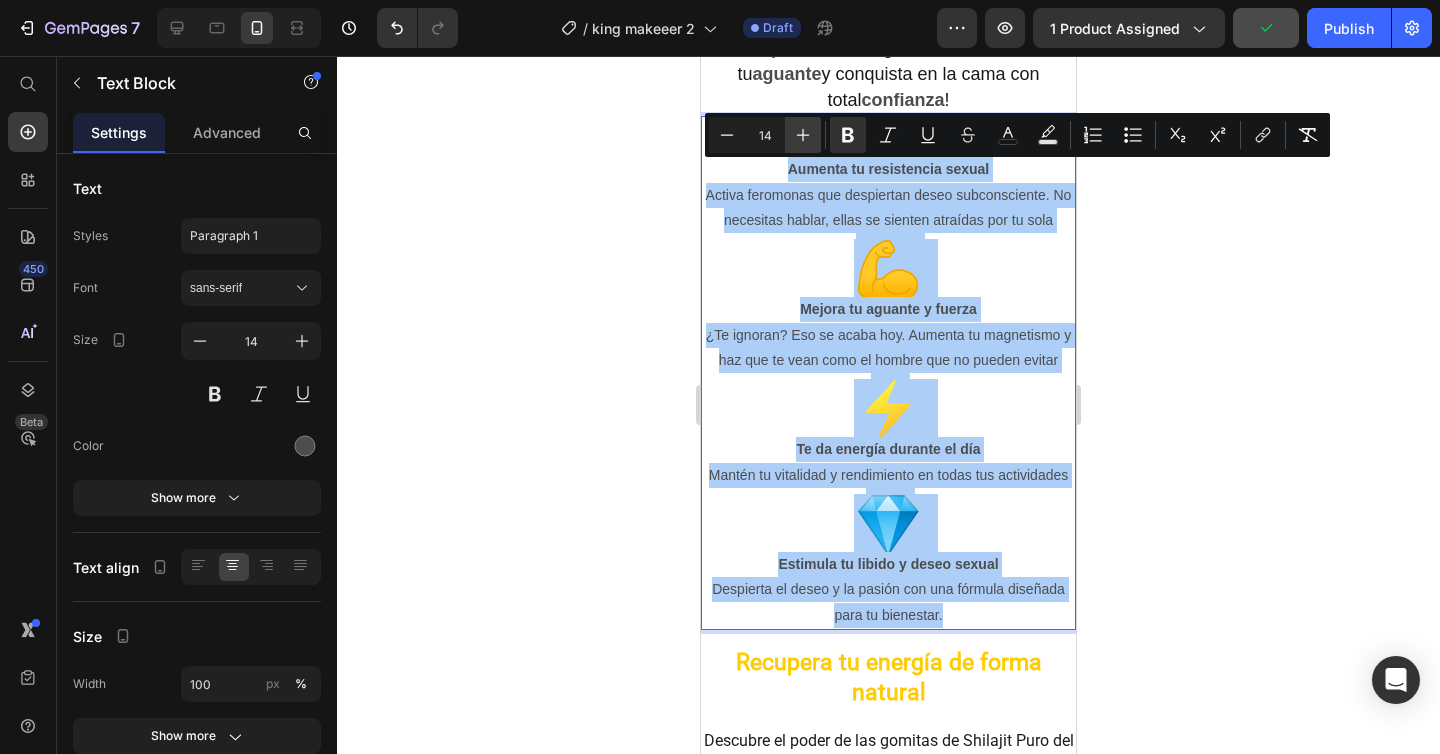 click 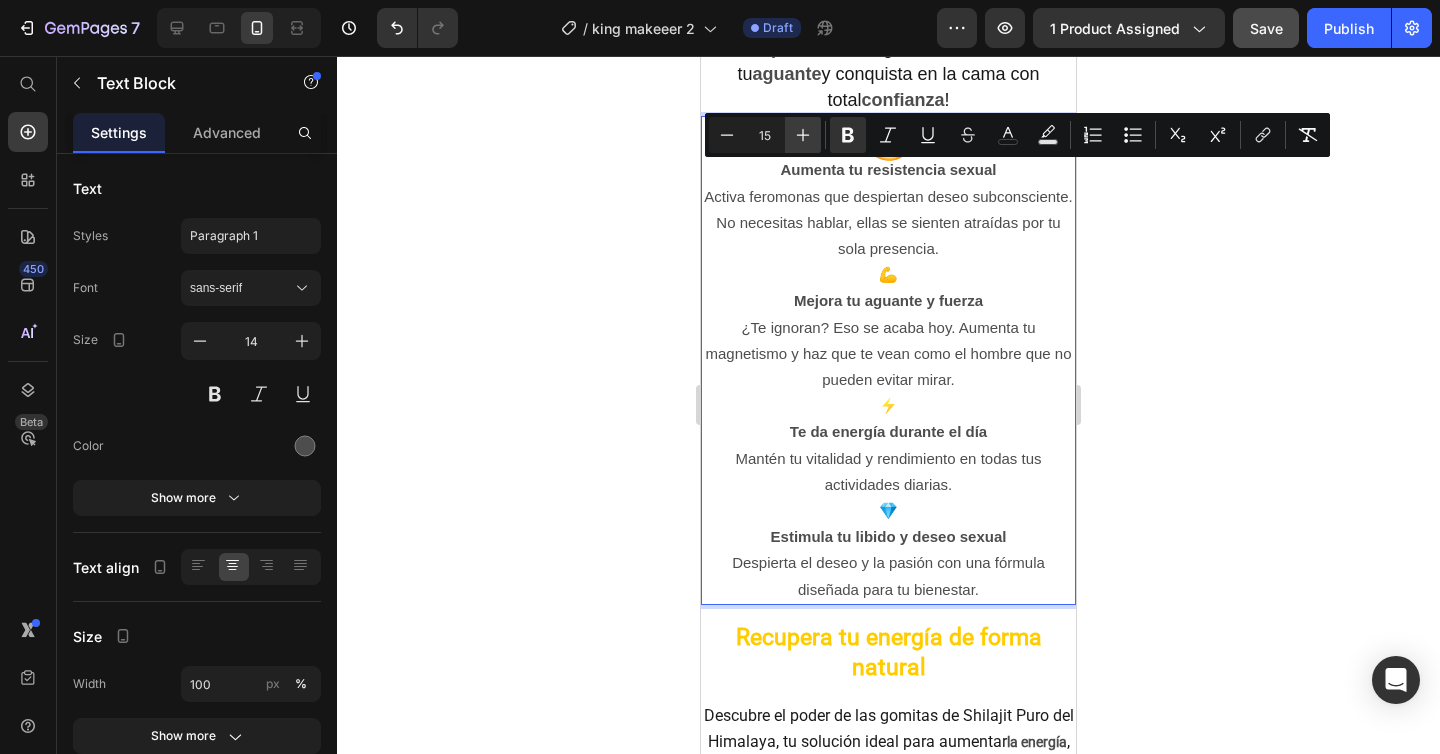 click 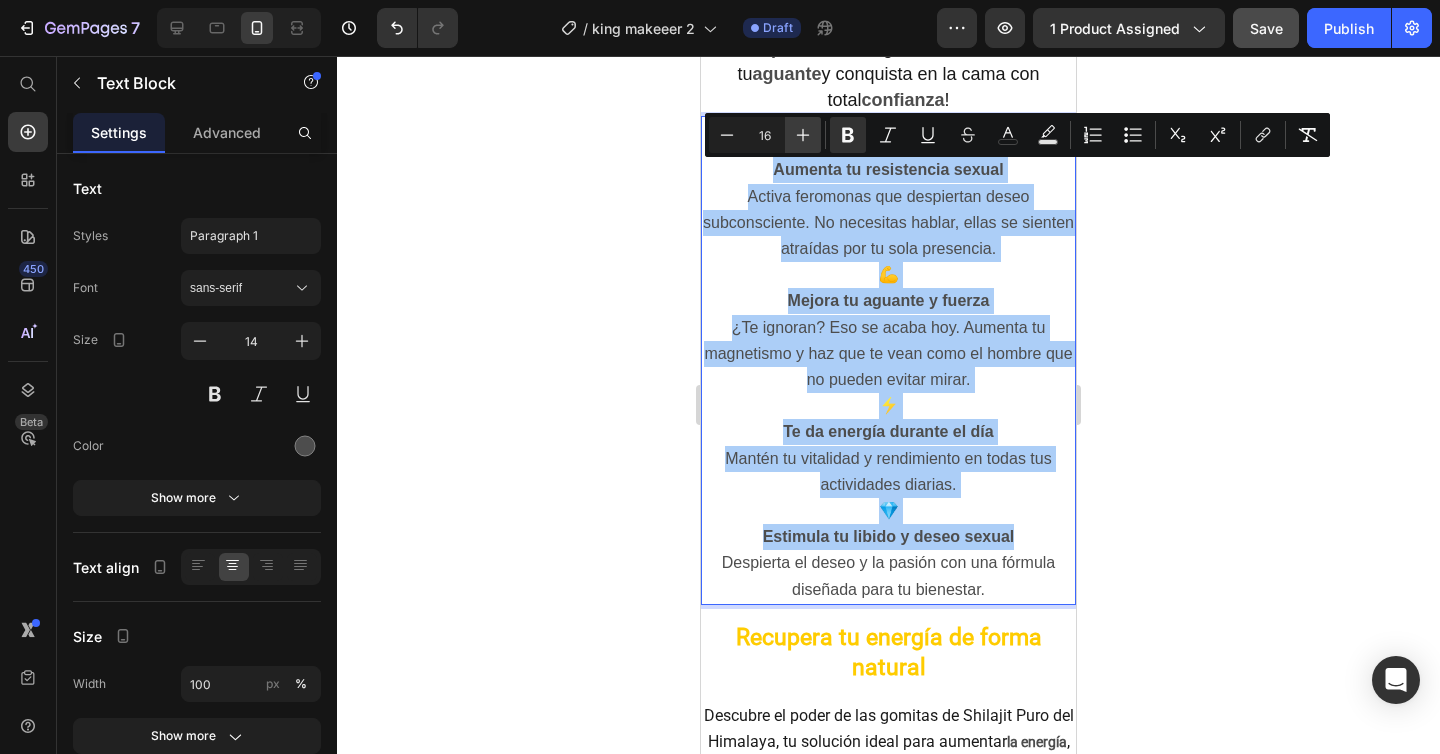 click 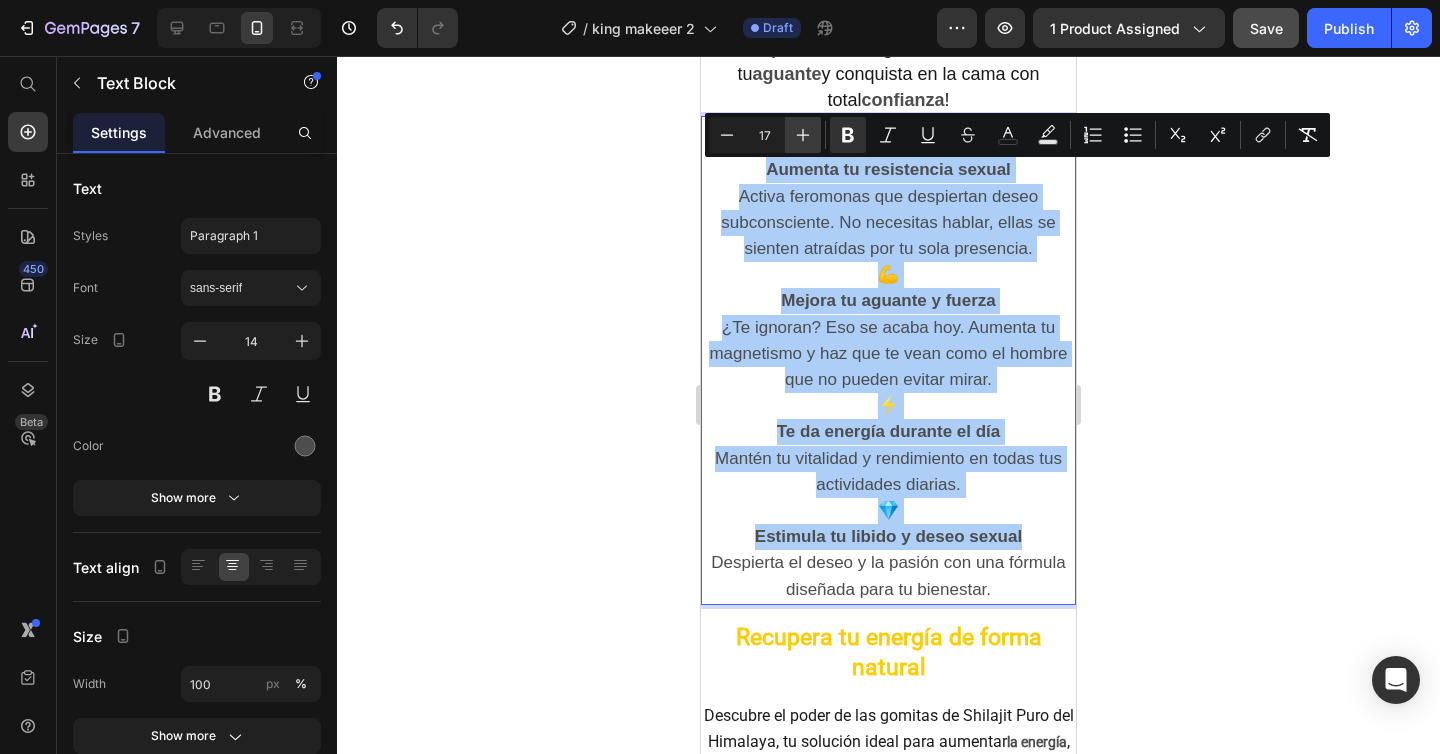 click 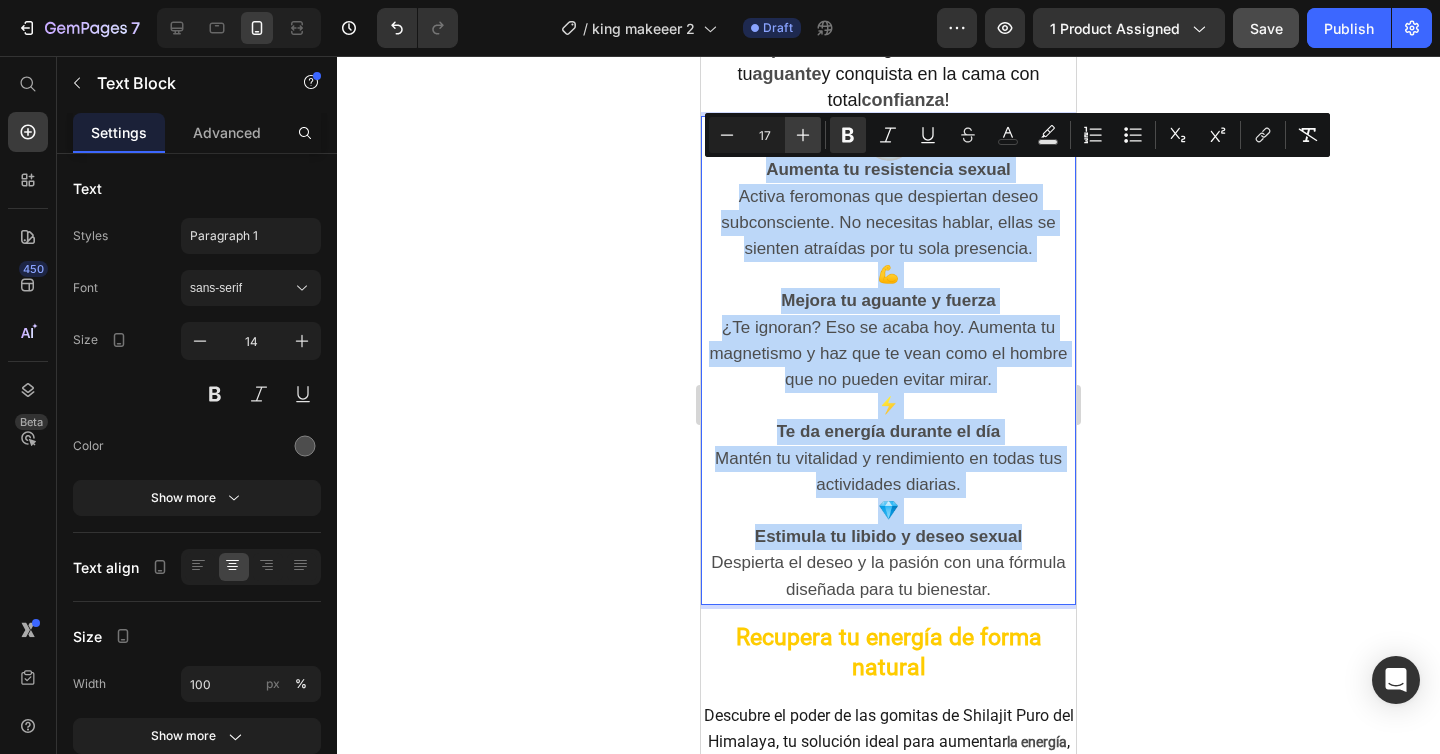 type on "18" 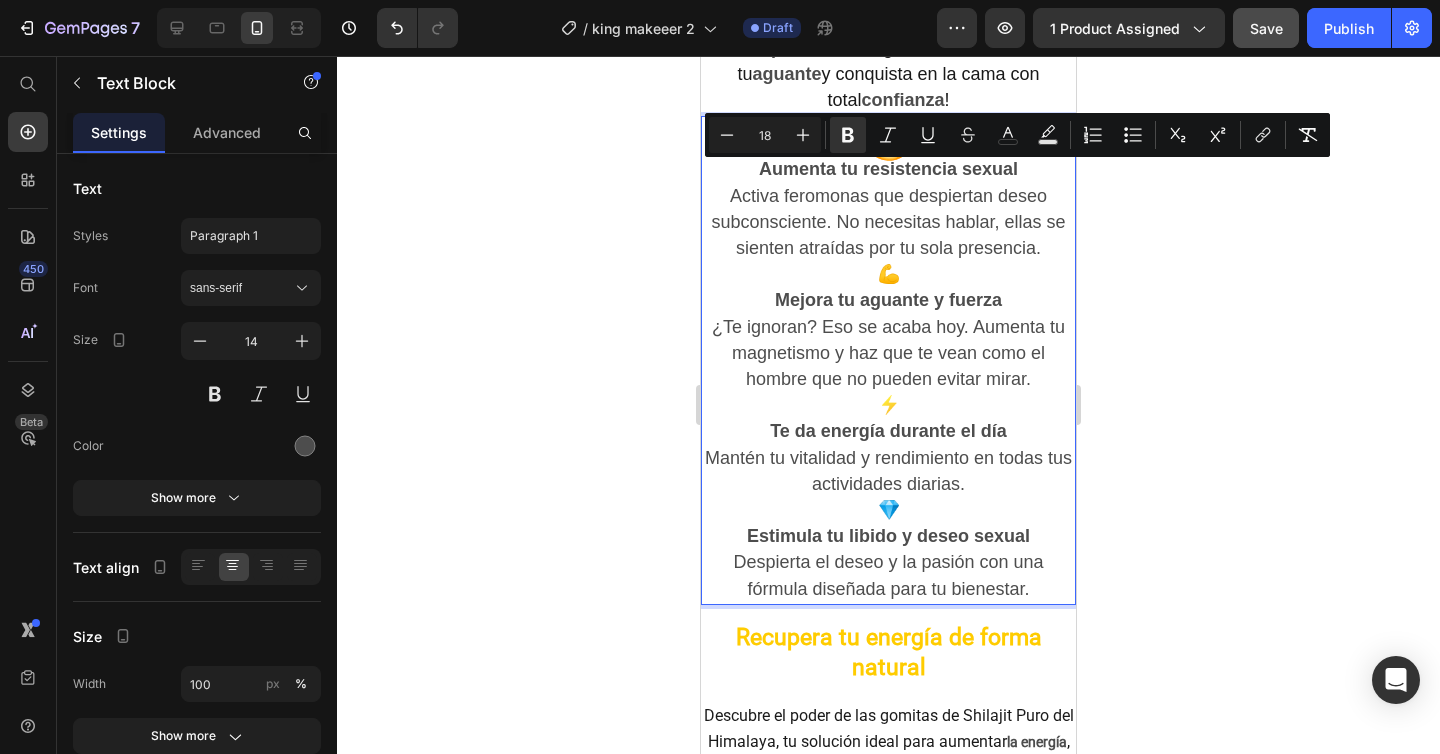 click on "Mejora tu aguante y fuerza" at bounding box center (888, 300) 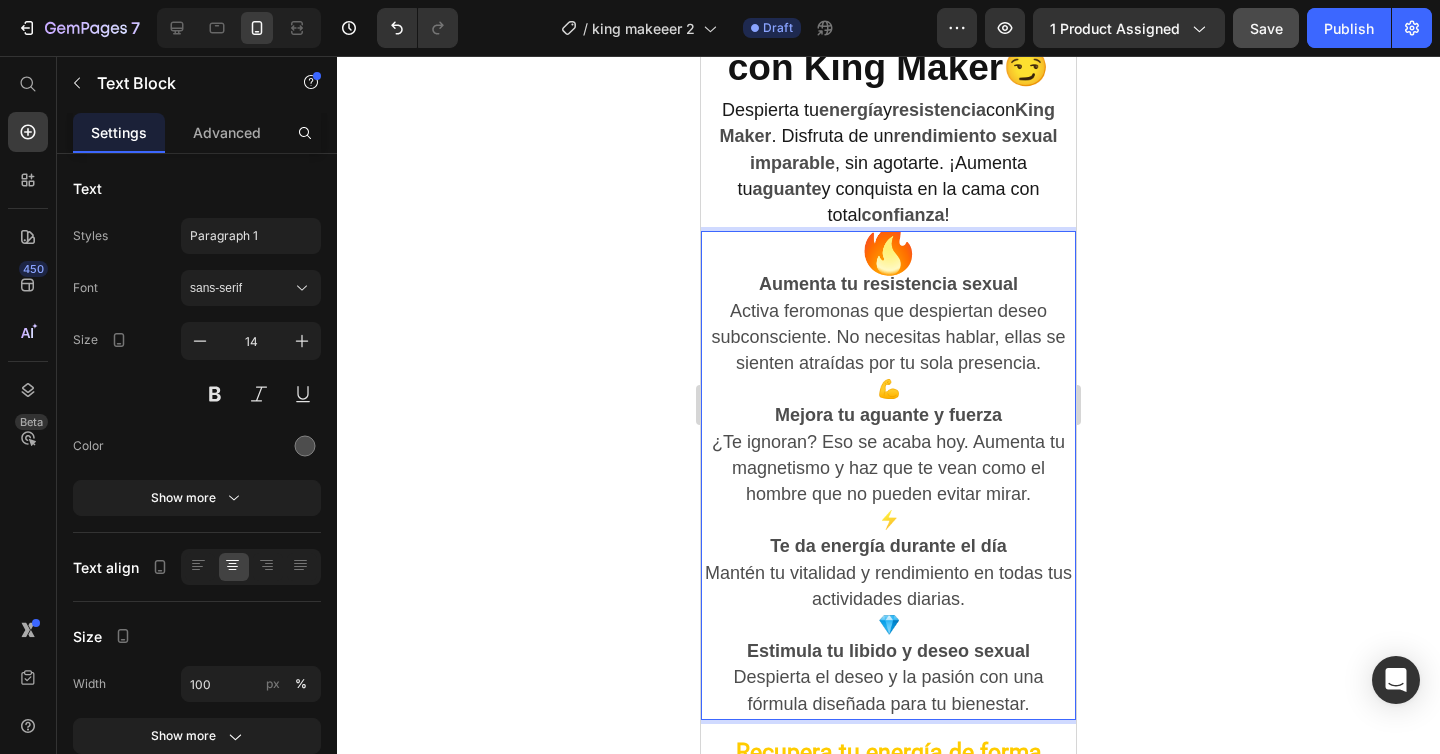 scroll, scrollTop: 2234, scrollLeft: 0, axis: vertical 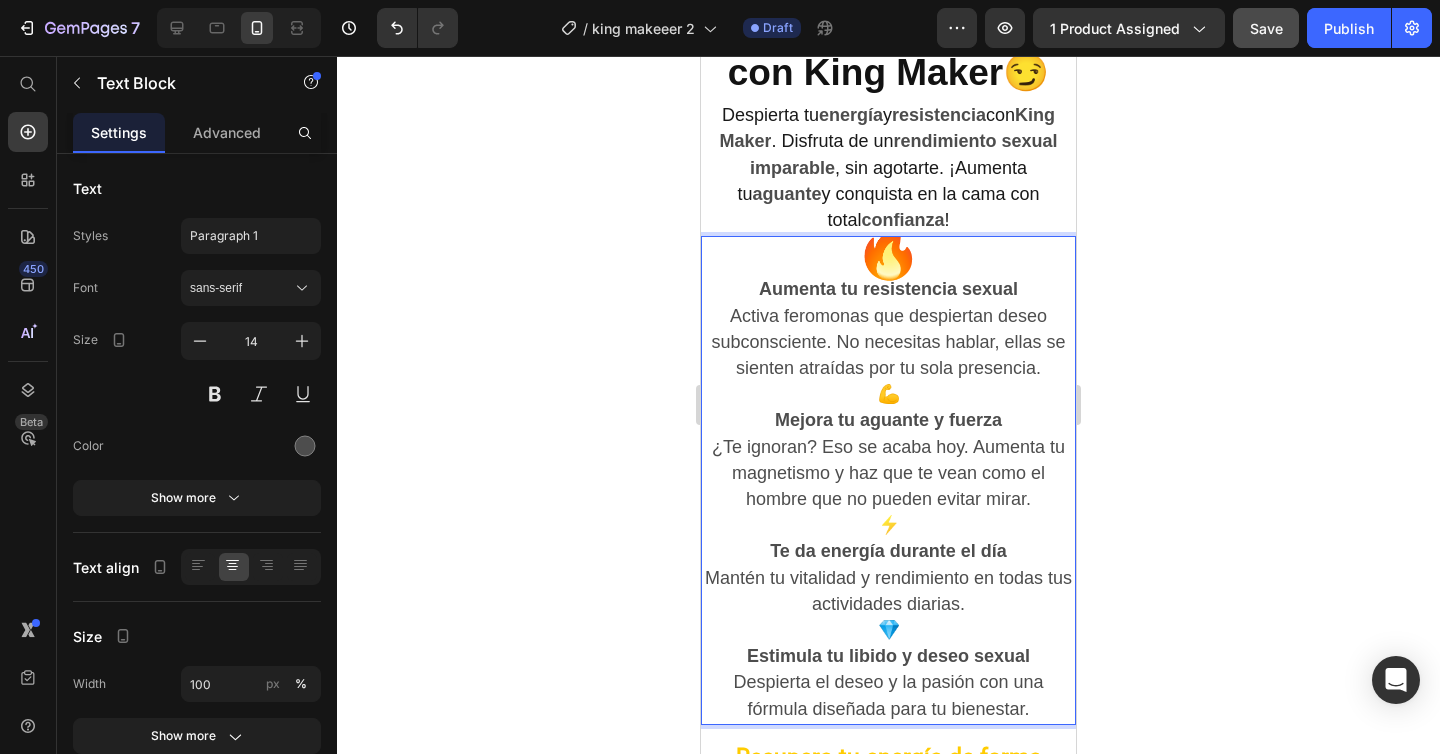 click on "💪" at bounding box center (889, 394) 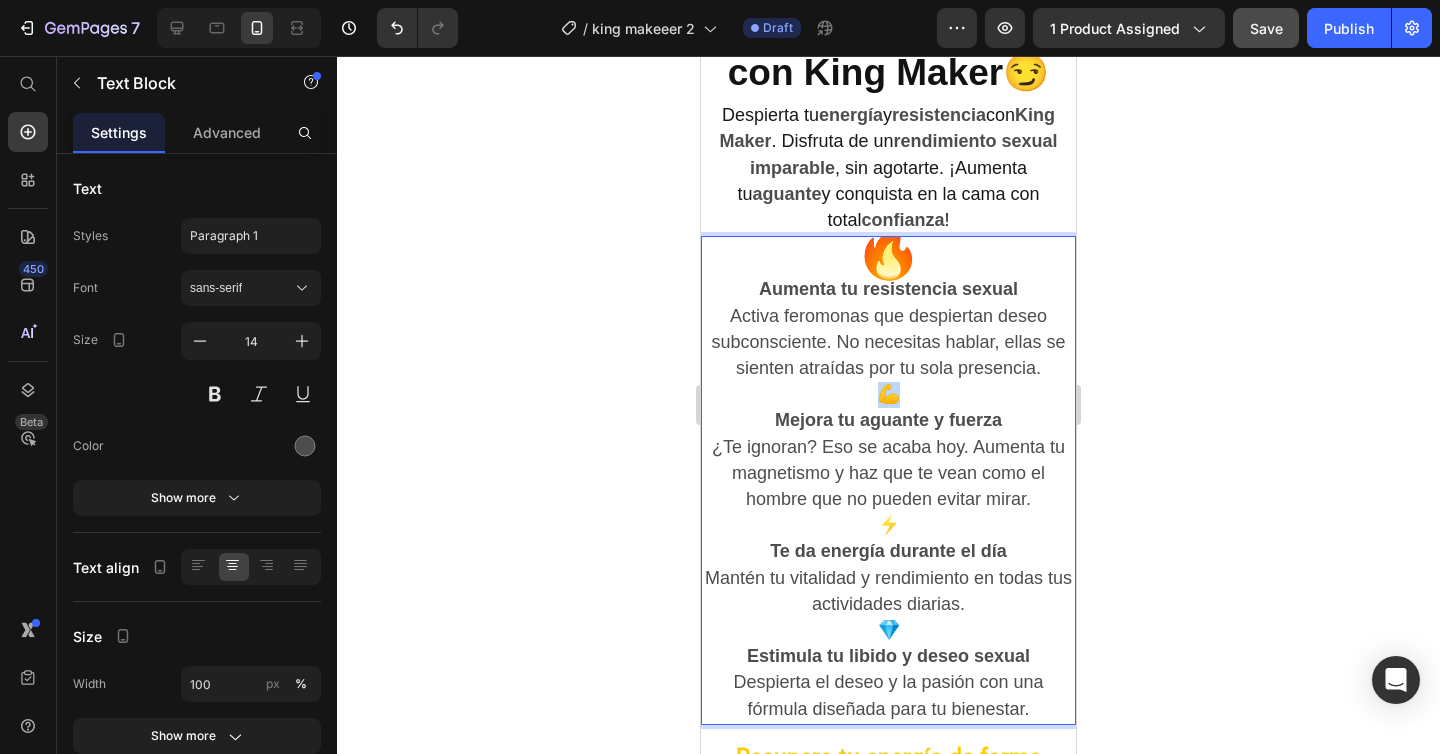 click on "💪" at bounding box center (889, 394) 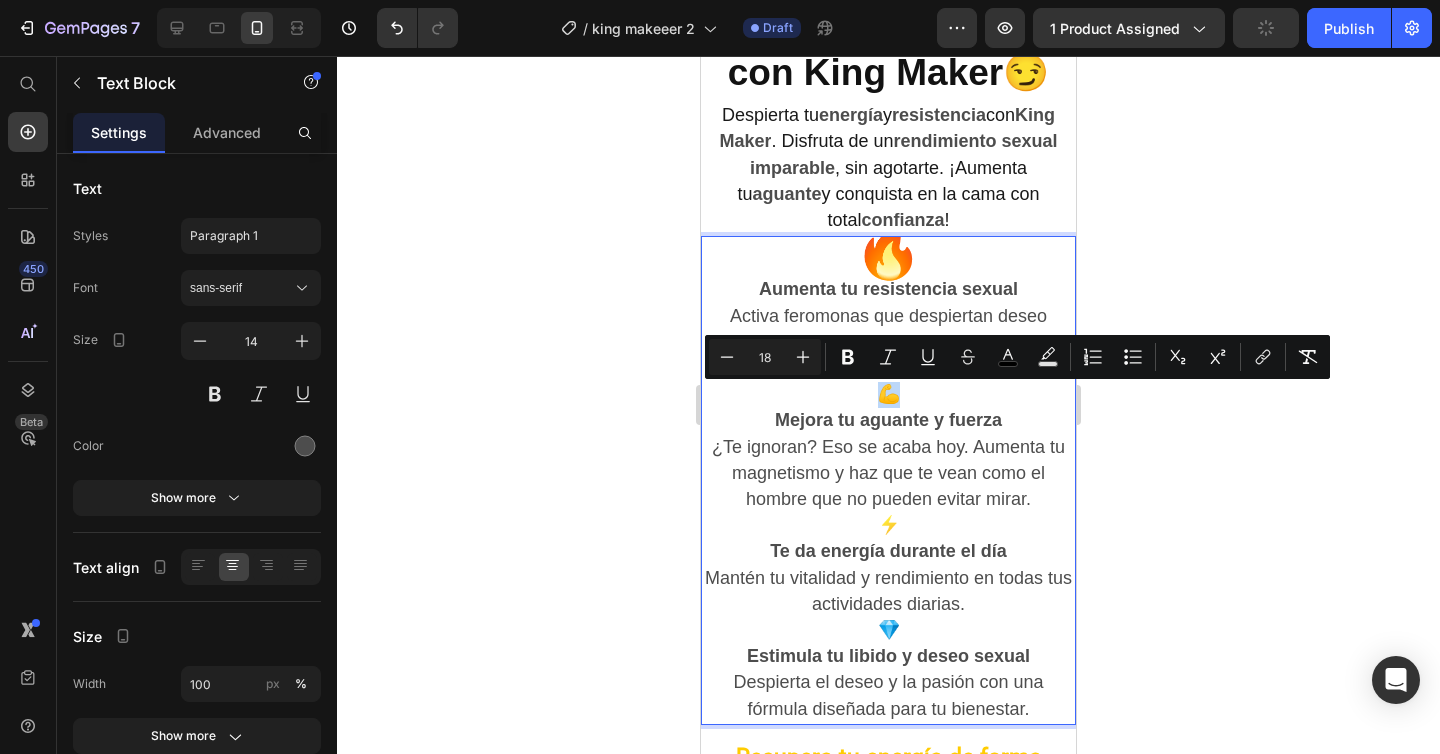 click on "🔥" at bounding box center (888, 250) 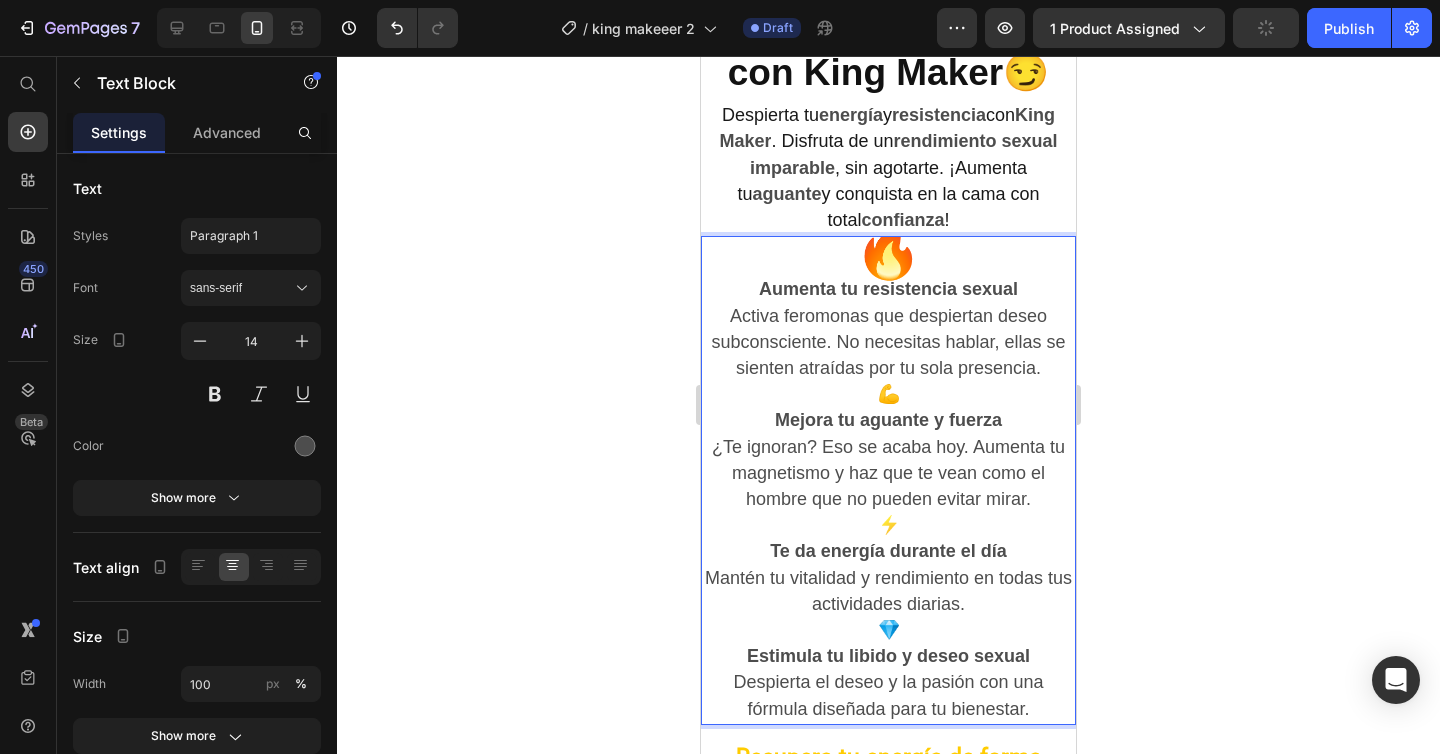 click on "🔥" at bounding box center [888, 250] 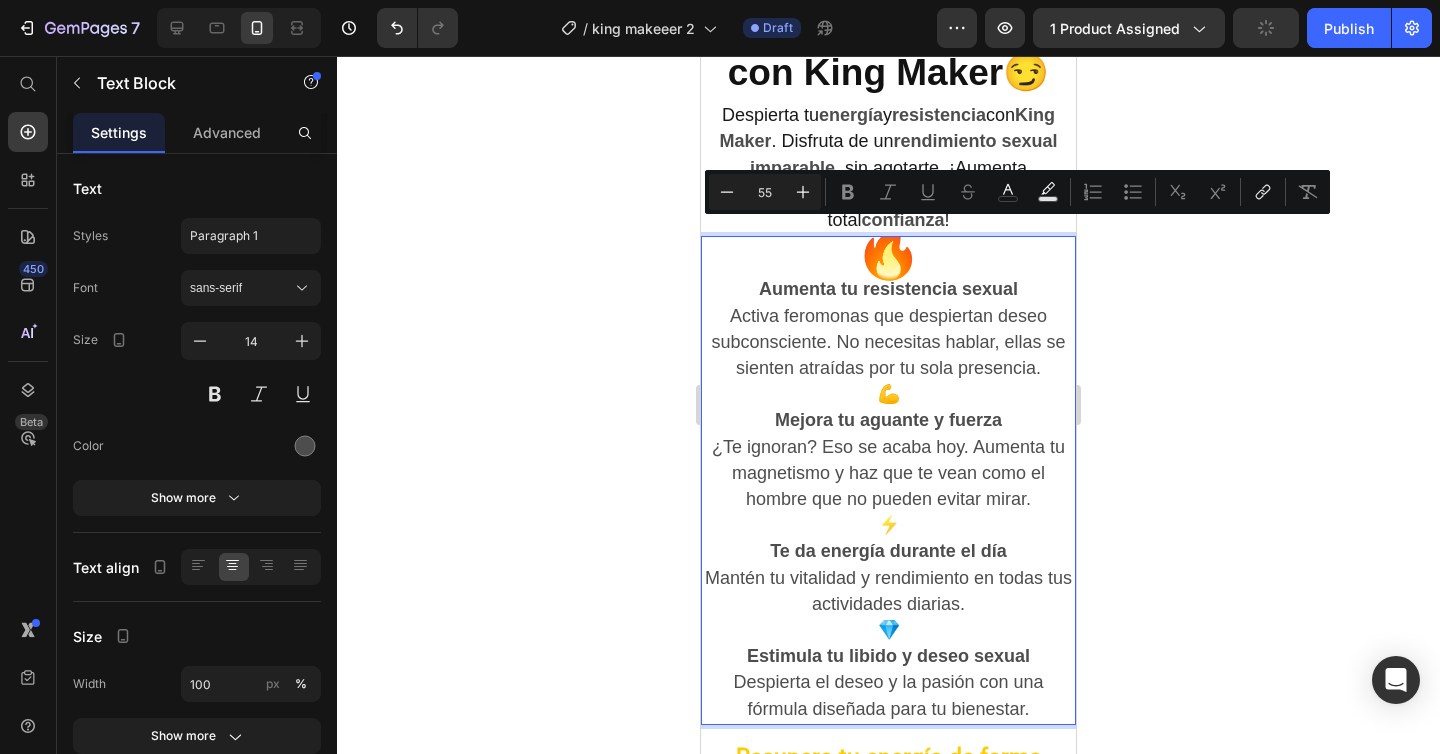 click on "🔥" at bounding box center (888, 250) 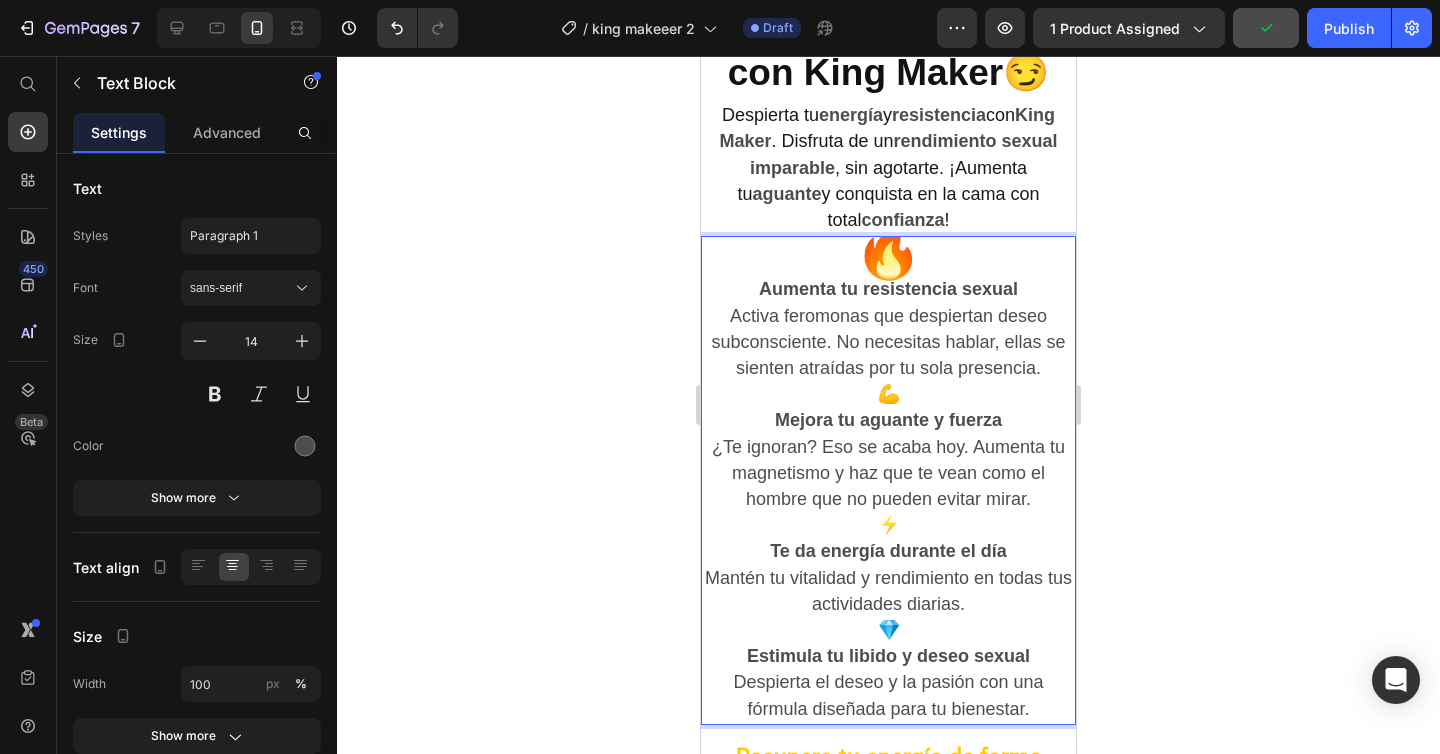 click on "🔥" at bounding box center (888, 250) 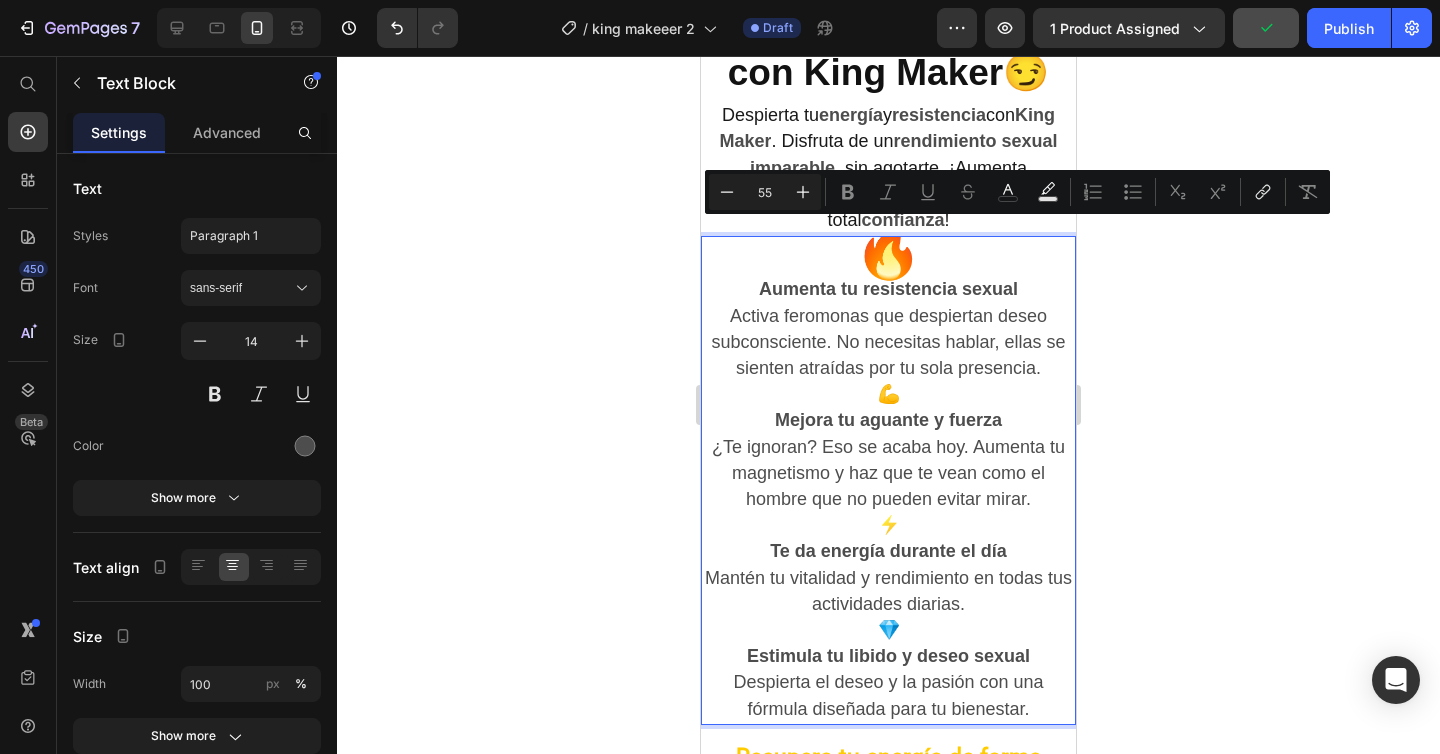 type on "18" 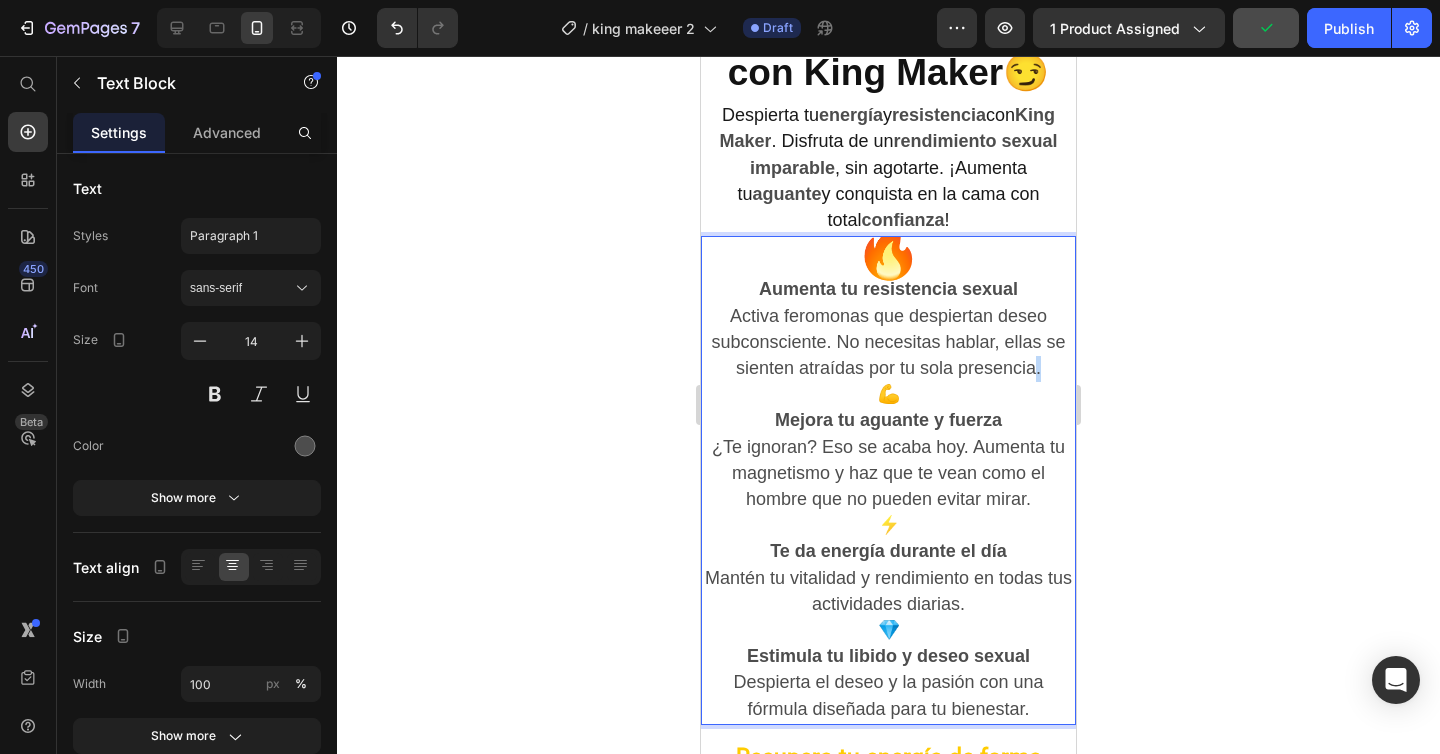 click on "💪" at bounding box center (889, 394) 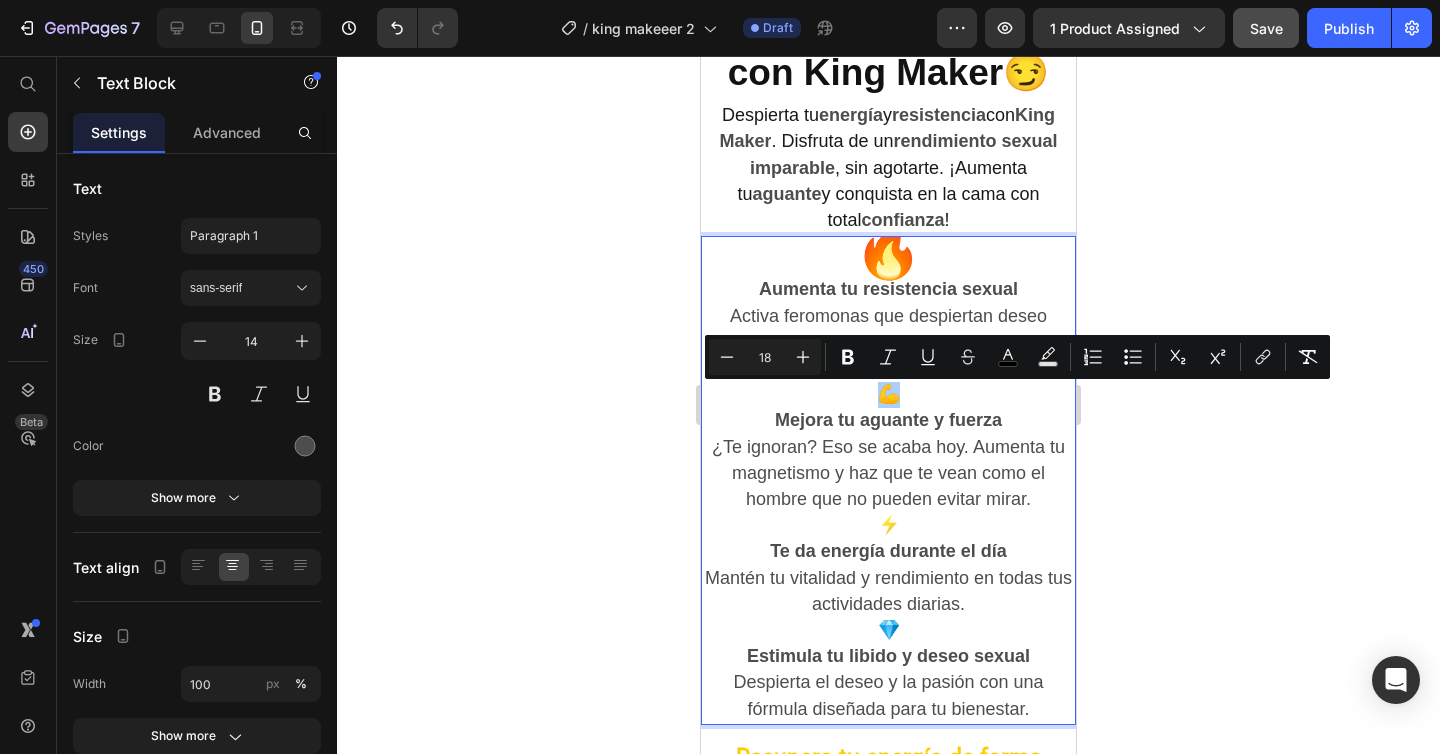 click on "18" at bounding box center [765, 357] 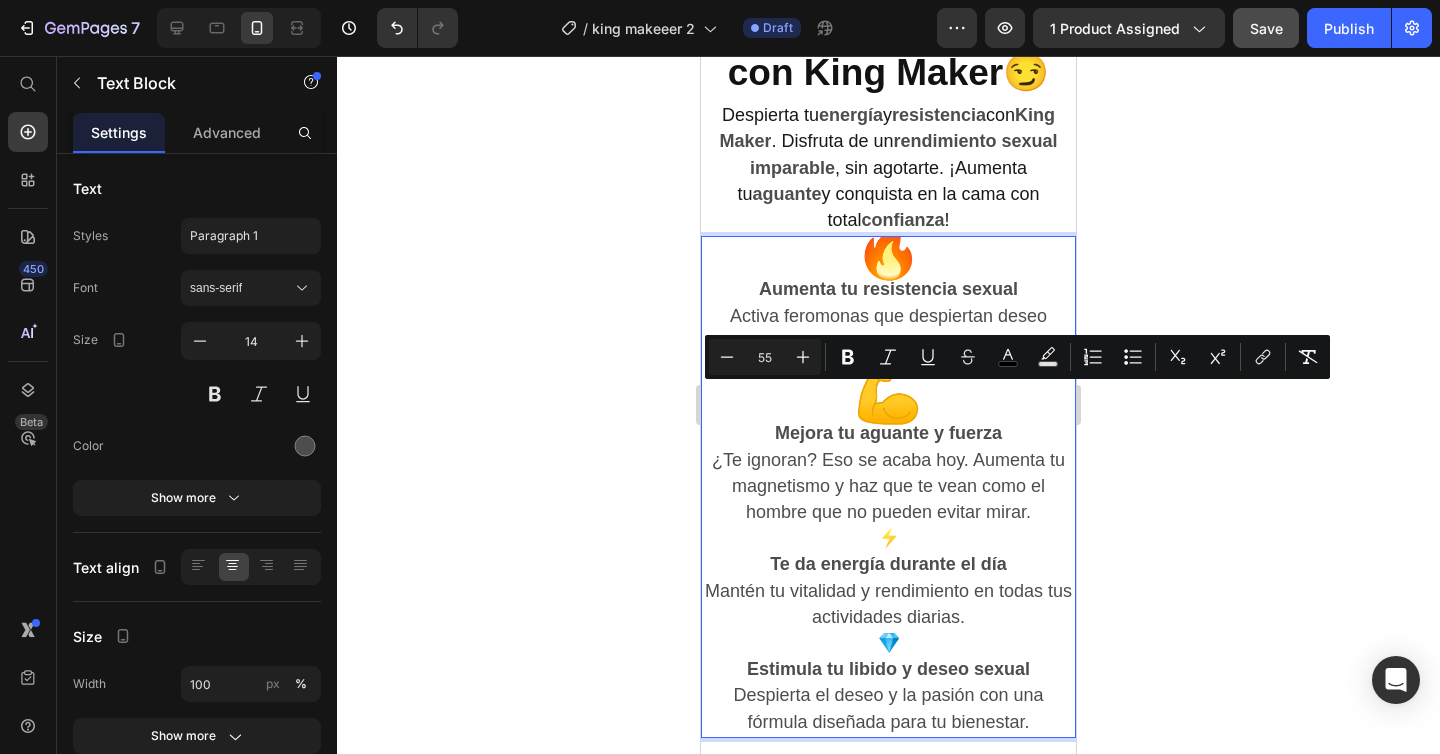 type on "18" 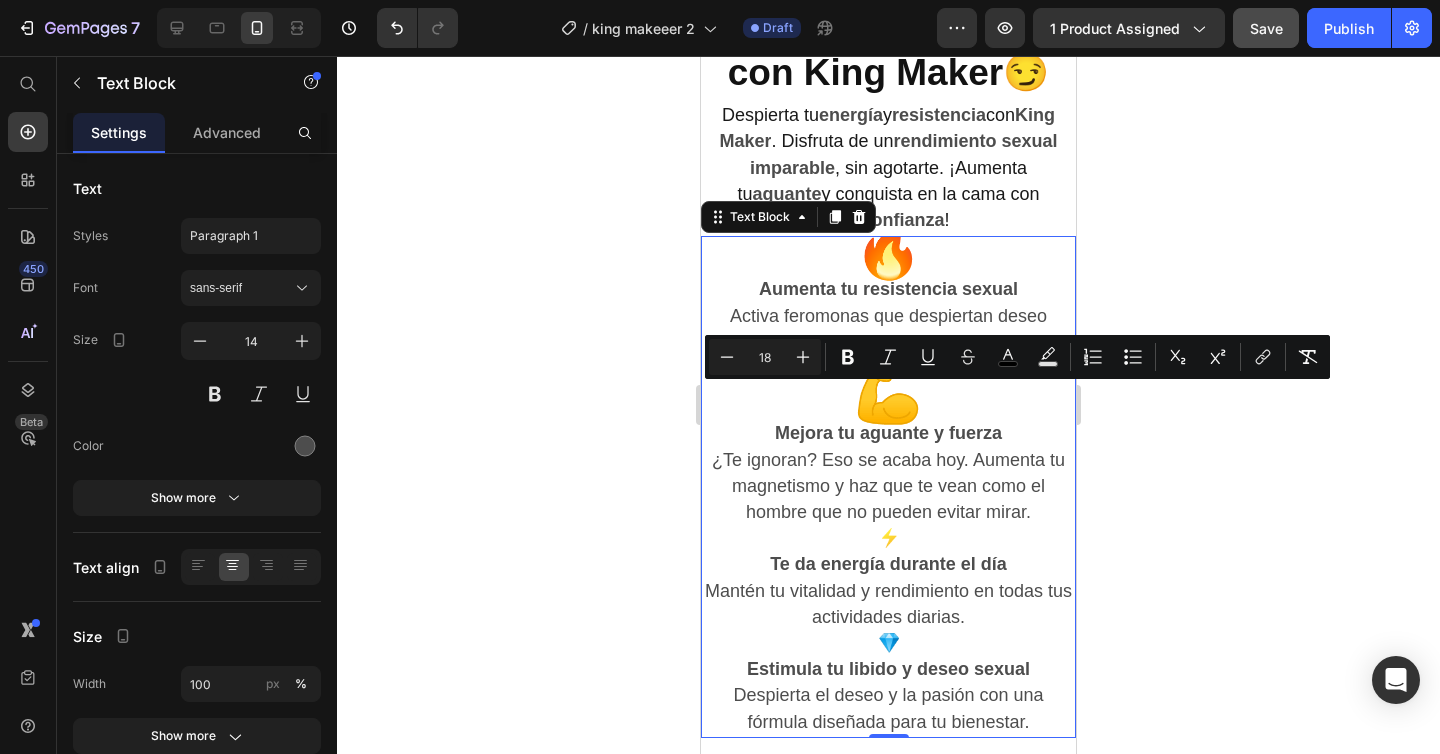 click on "⚡" at bounding box center (889, 538) 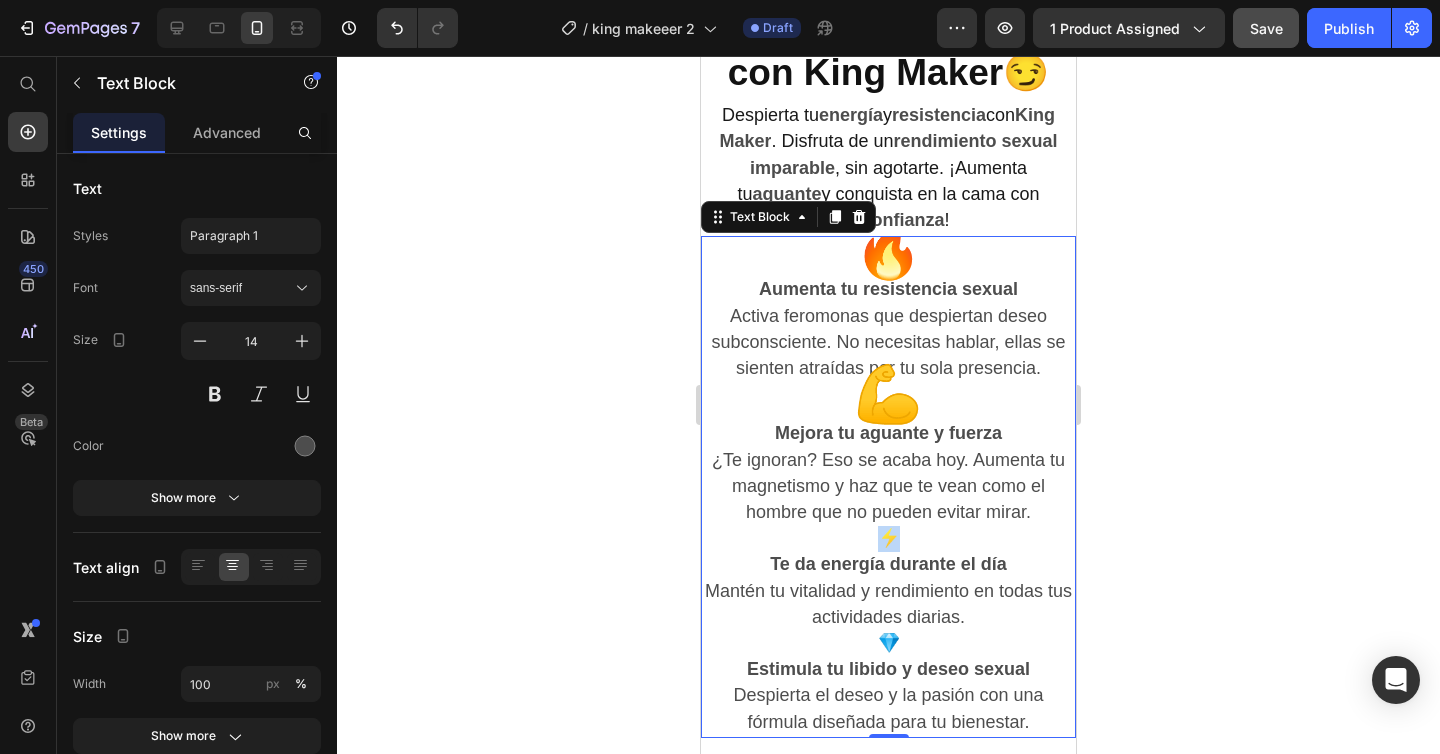 click on "⚡" at bounding box center [889, 538] 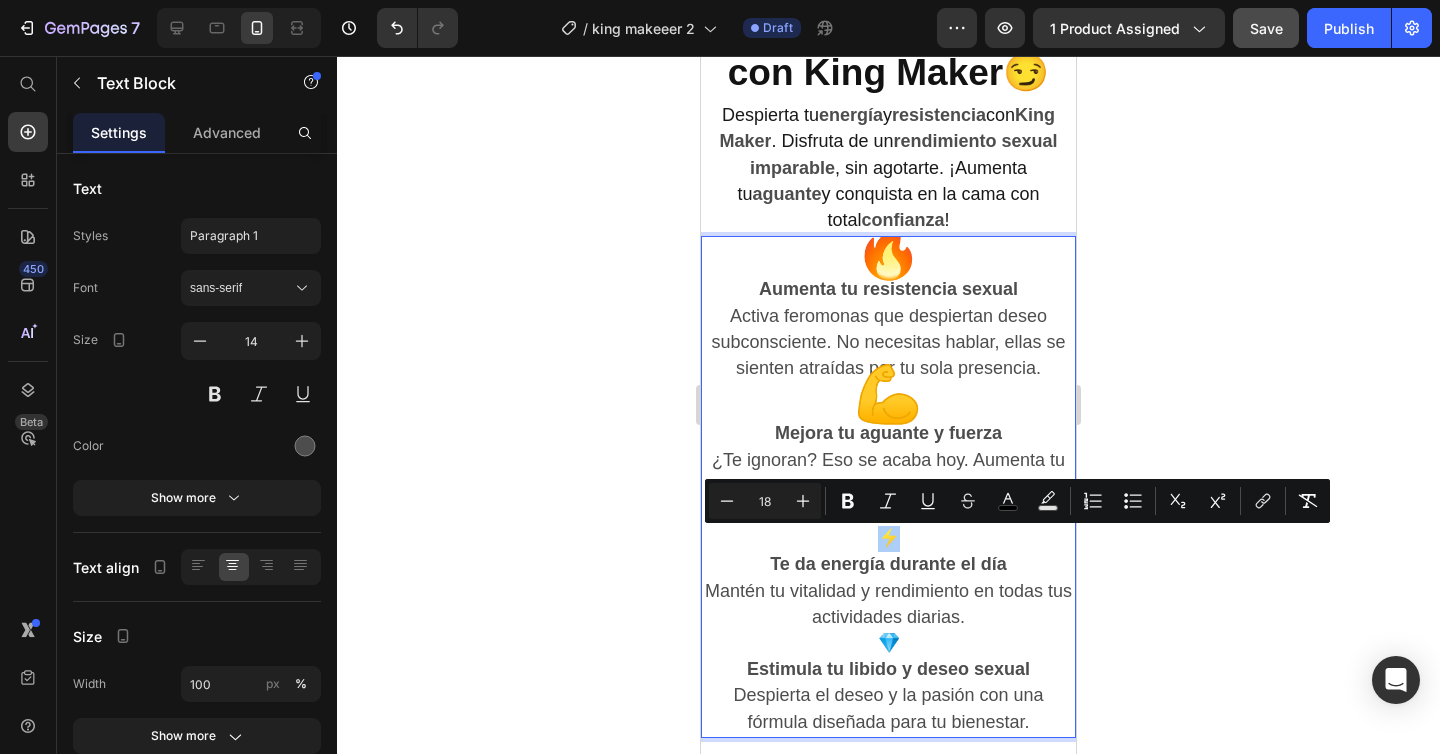 click on "18" at bounding box center [765, 501] 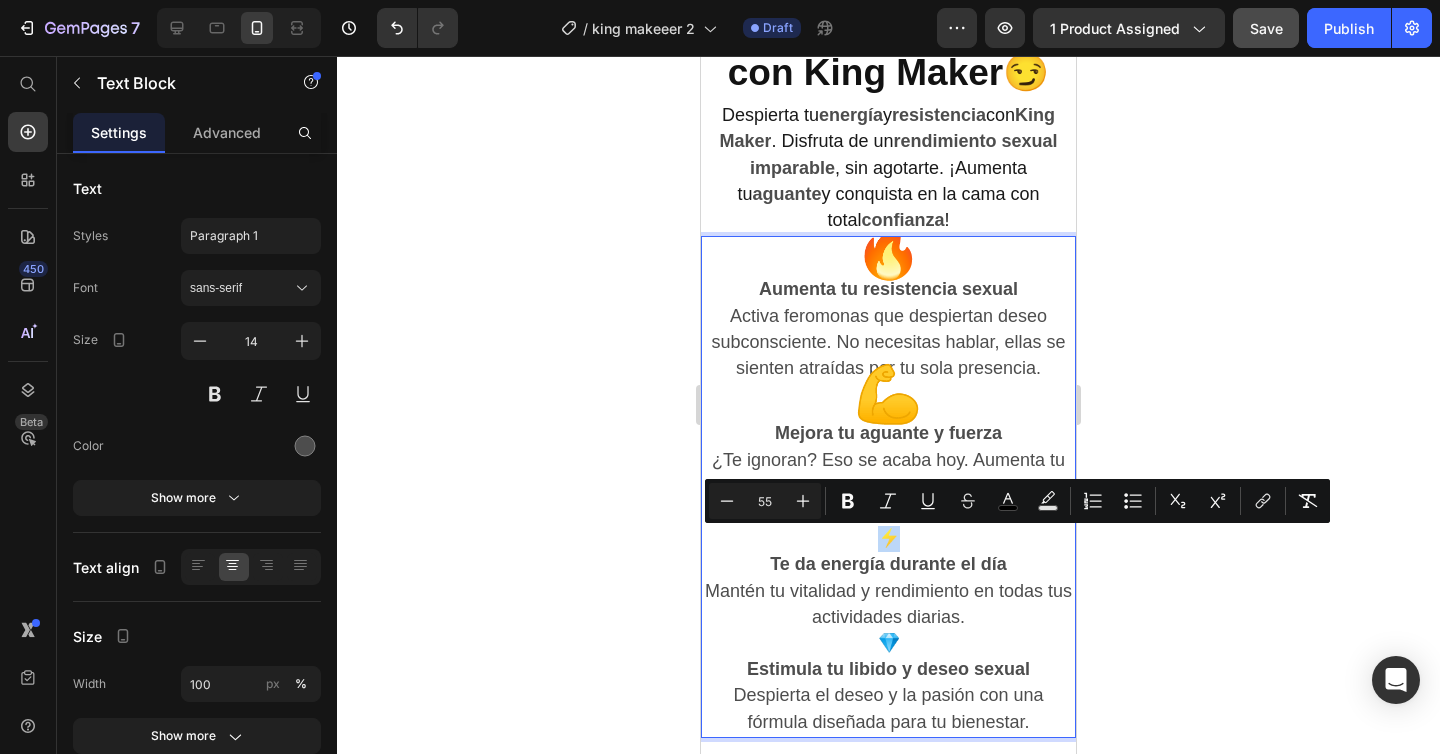 type on "18" 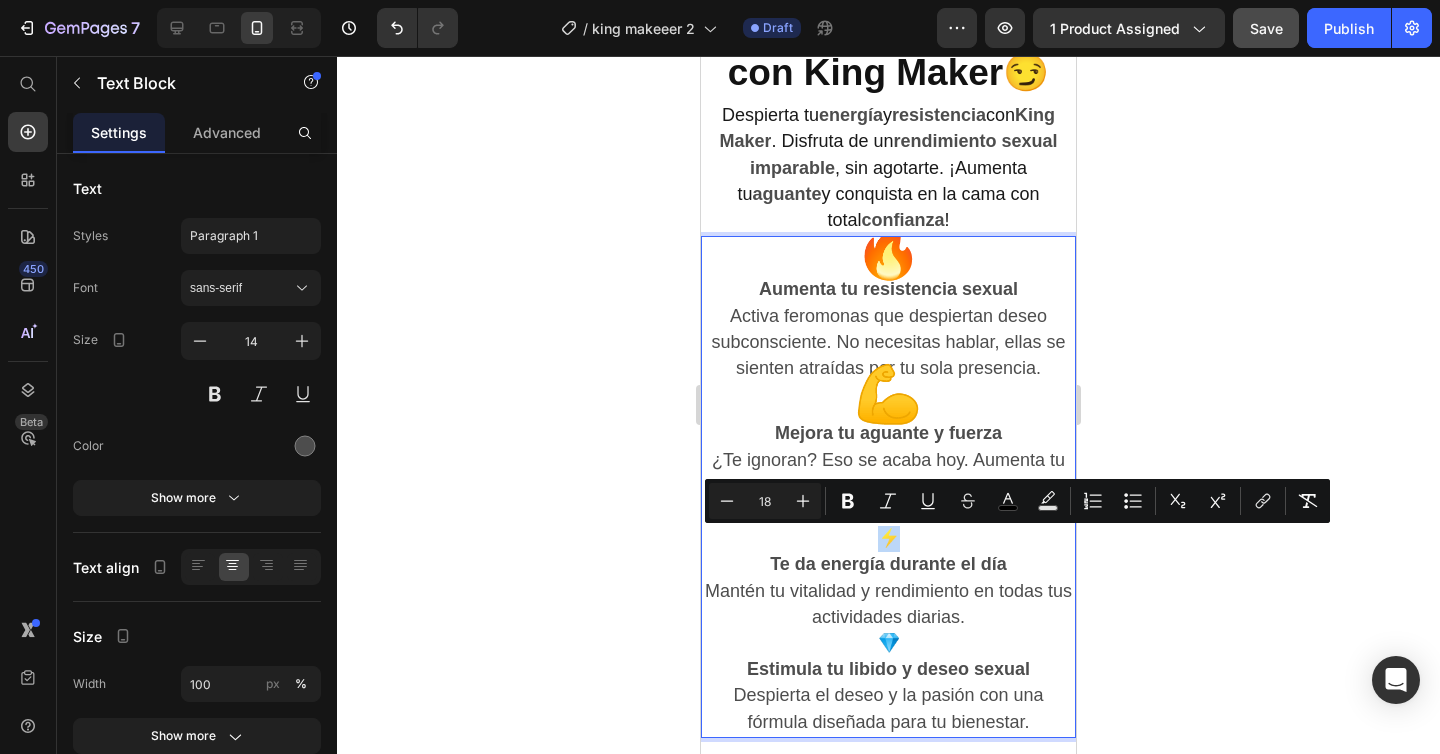 click on "Te da energía durante el día" at bounding box center [888, 565] 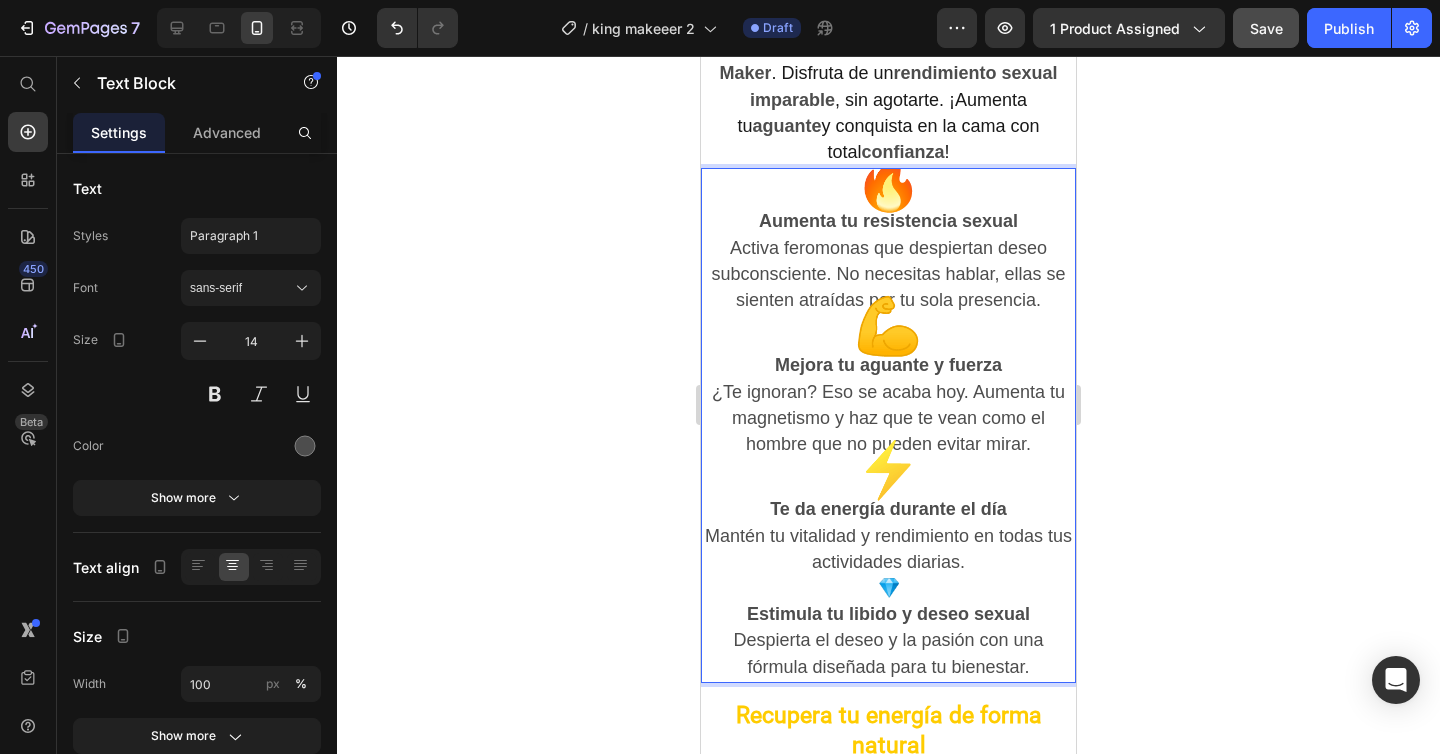 scroll, scrollTop: 2395, scrollLeft: 0, axis: vertical 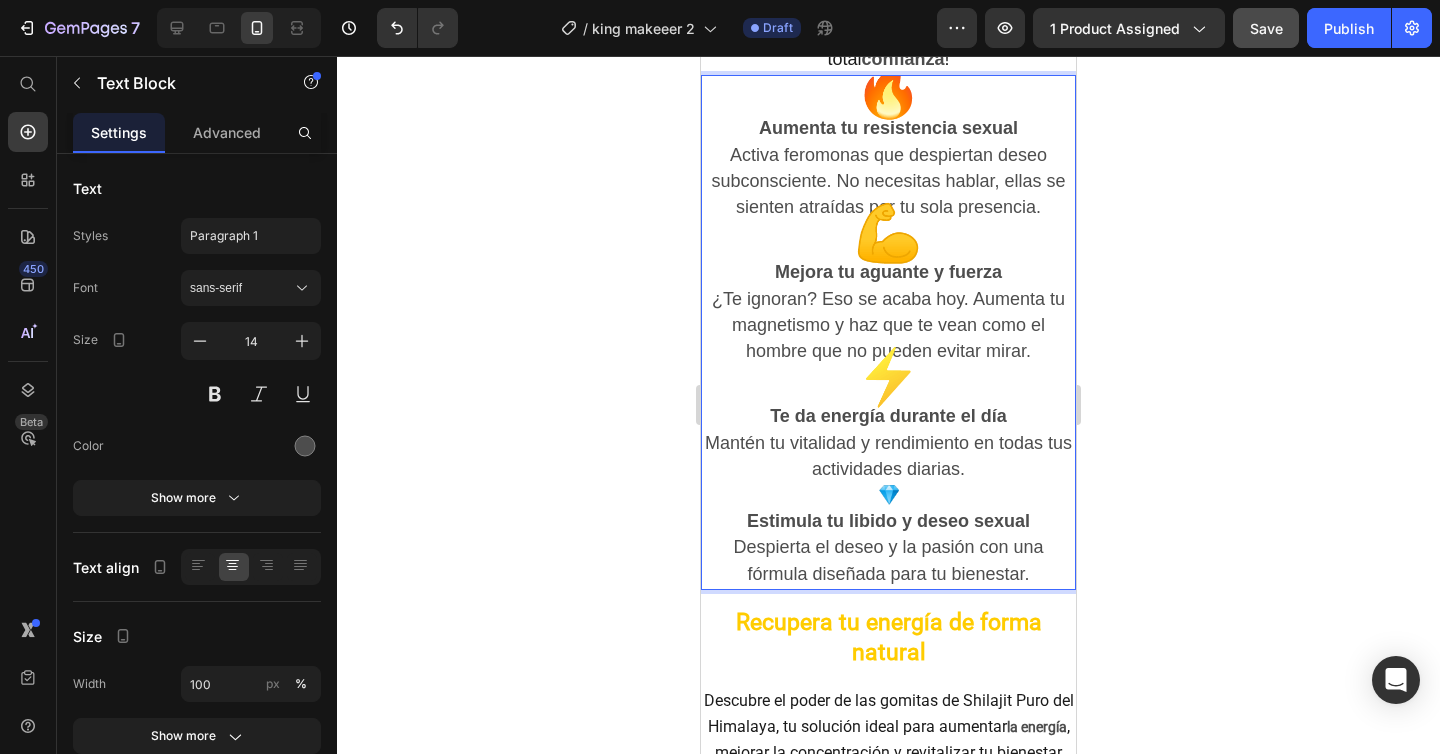 click on "💎" at bounding box center [889, 495] 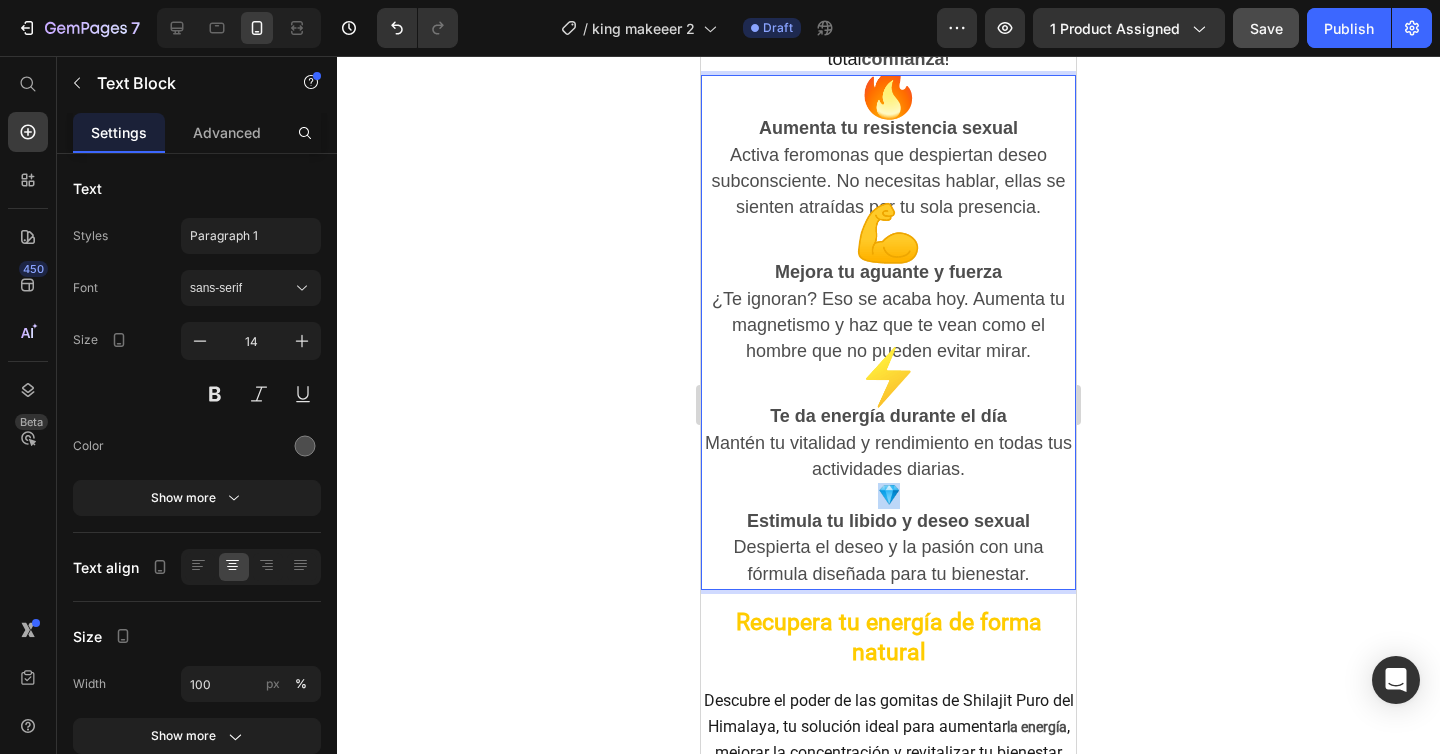 click on "💎" at bounding box center (889, 495) 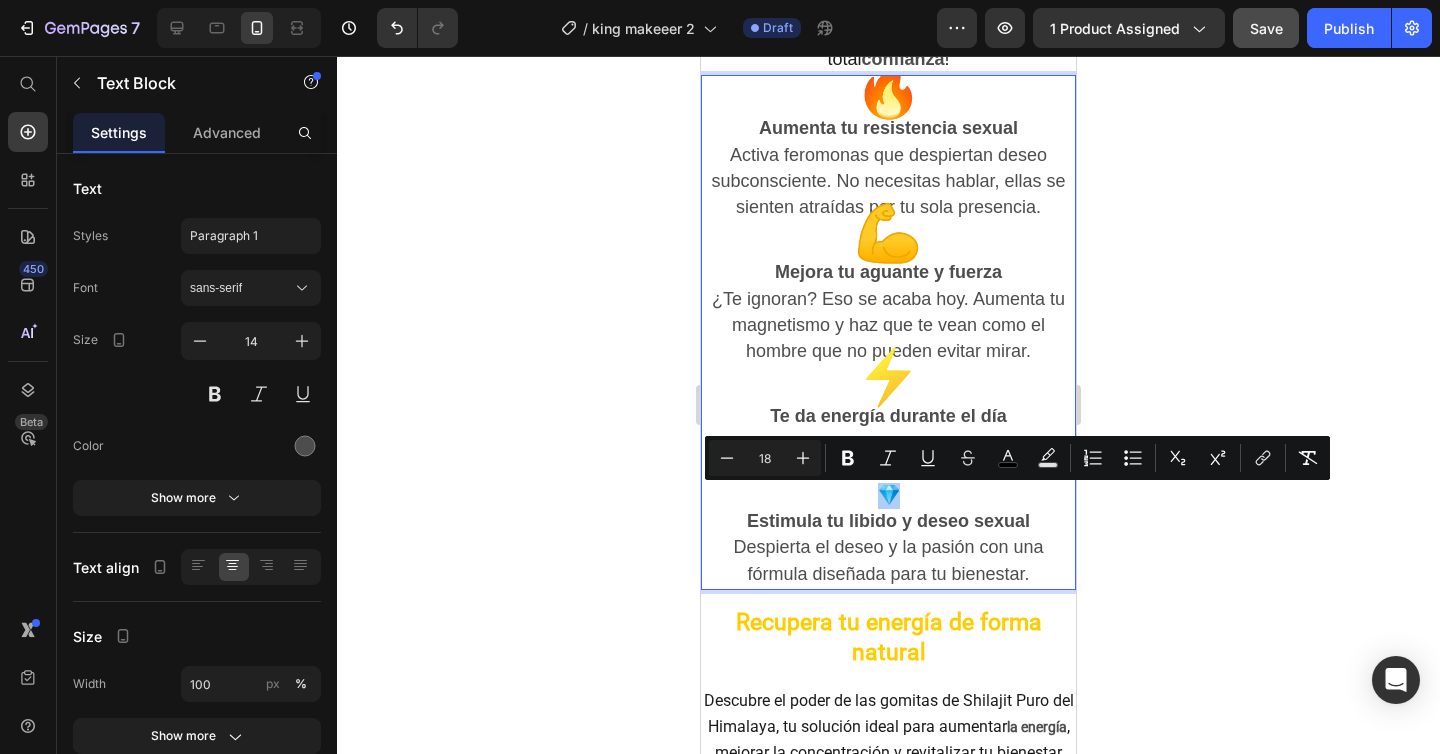 click on "18" at bounding box center [765, 458] 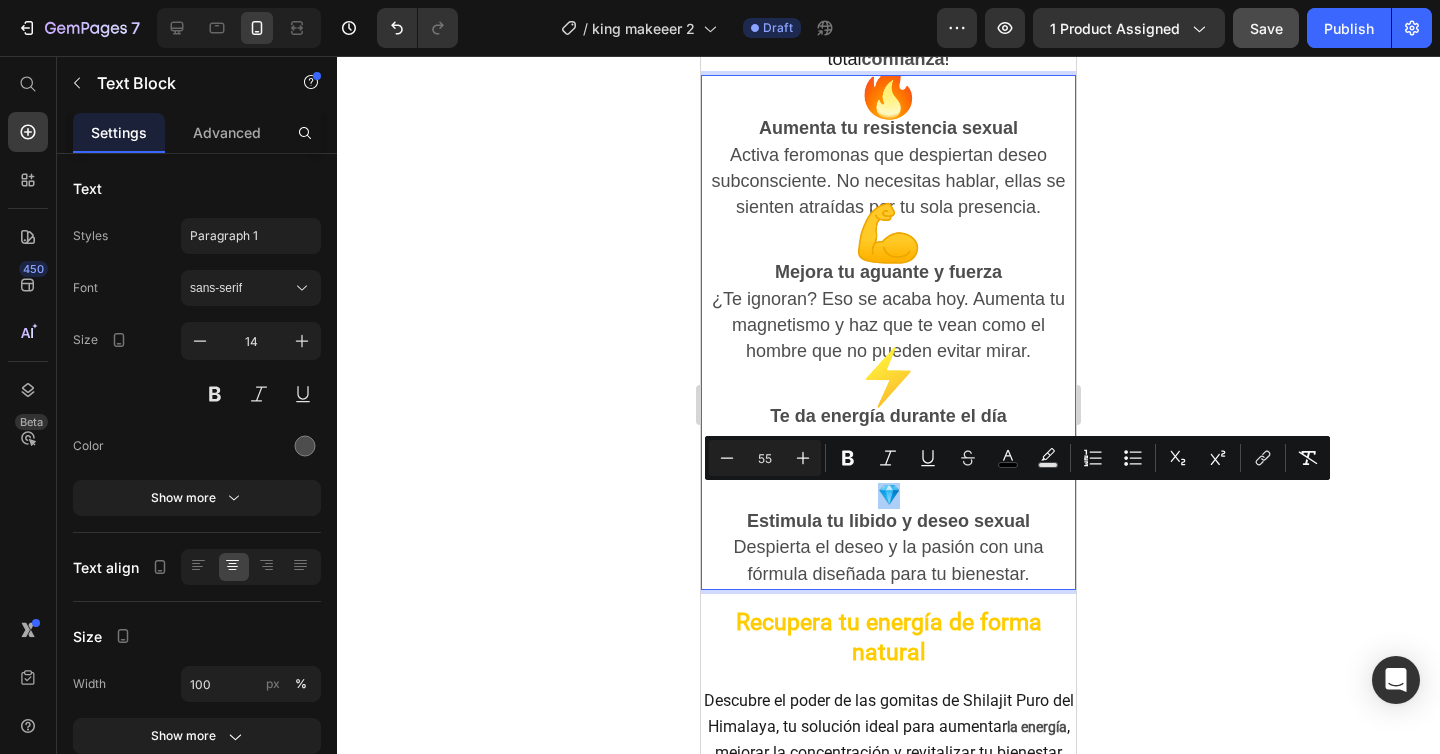 type on "55" 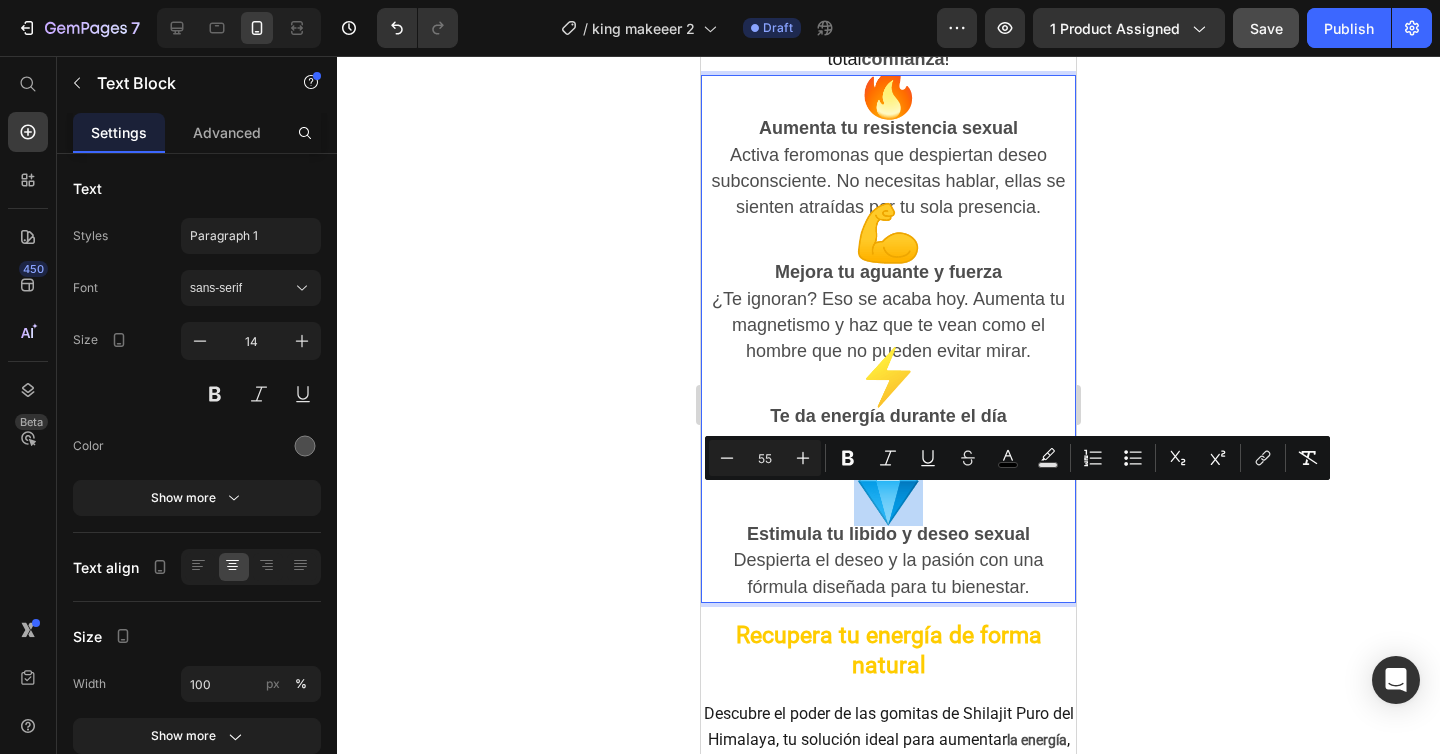 click on "¿Te ignoran? Eso se acaba hoy. Aumenta tu magnetismo y haz que te vean como el hombre que no pueden evitar mirar." at bounding box center [888, 325] 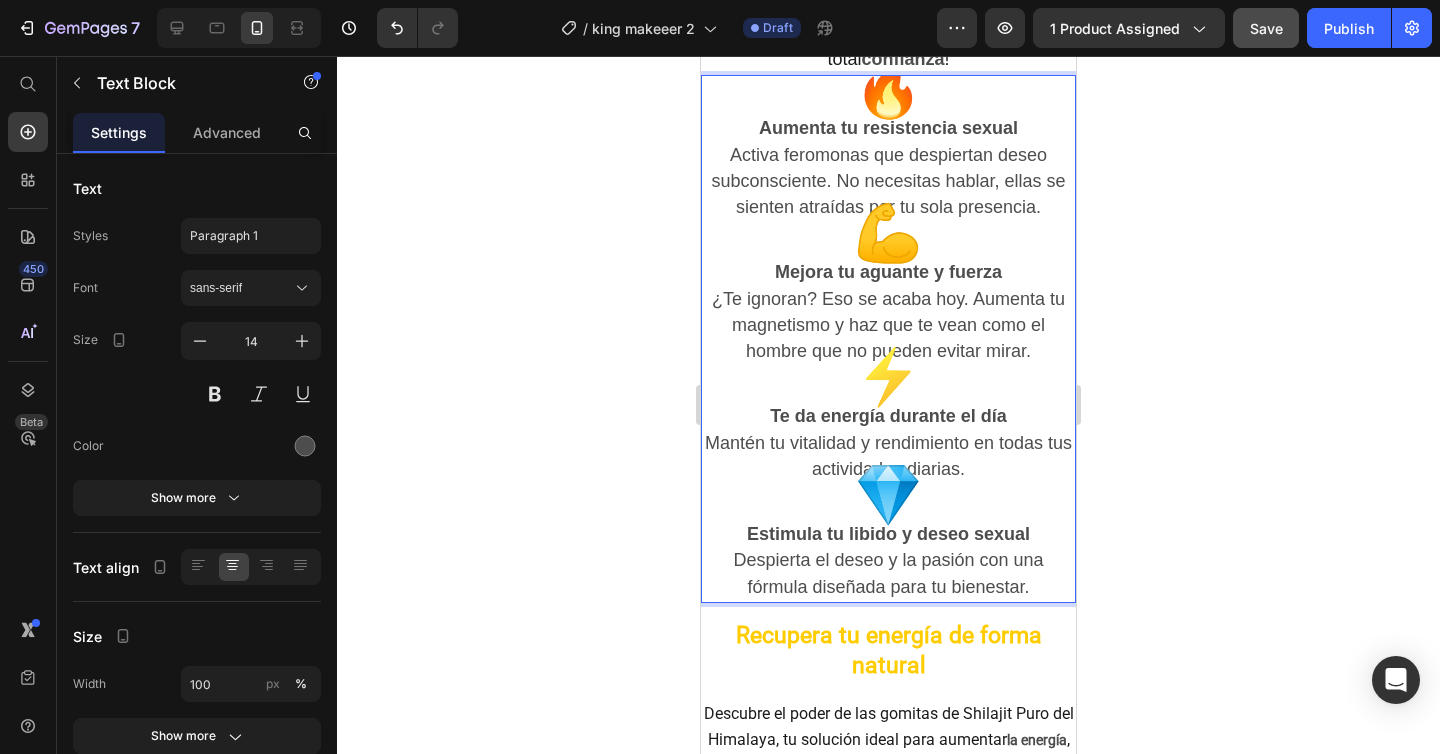 click on "Mantén tu vitalidad y rendimiento en todas tus actividades diarias." at bounding box center (888, 457) 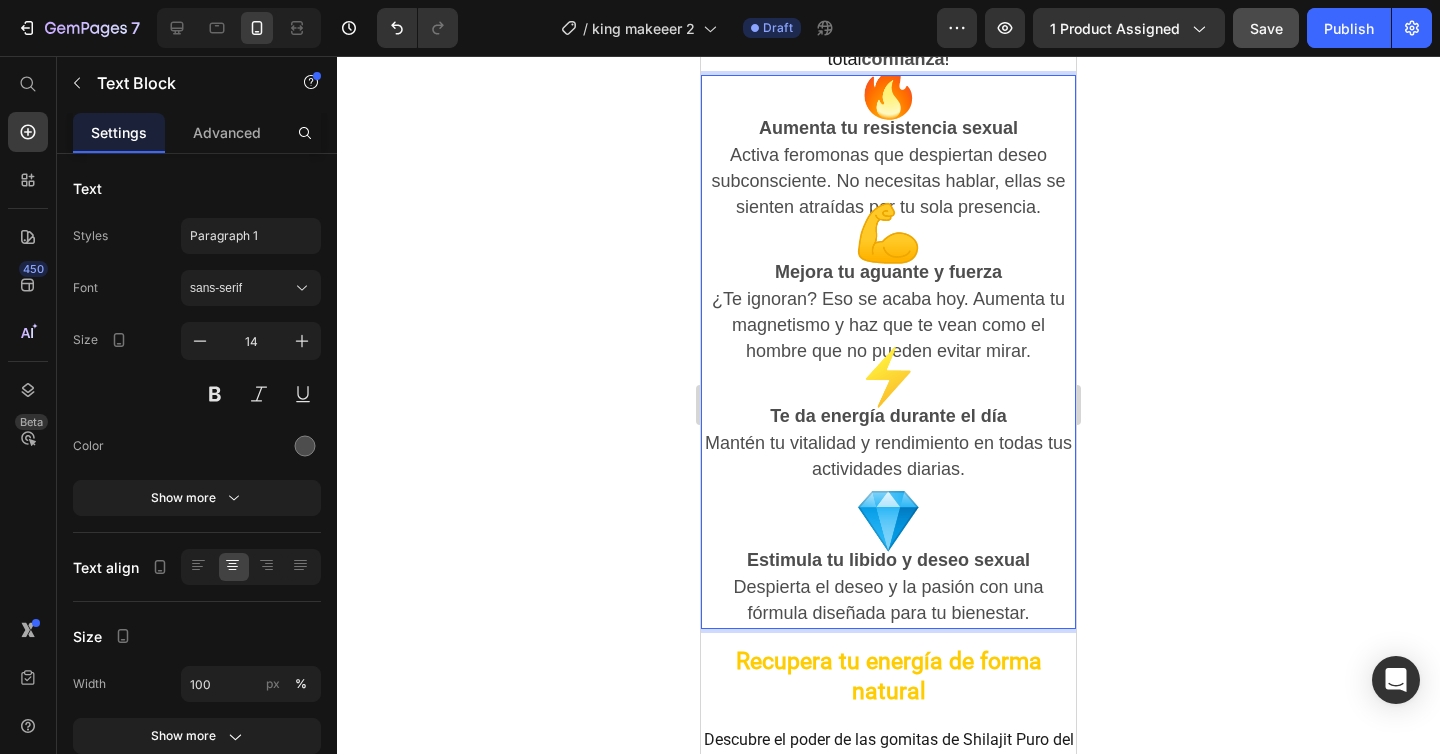 click on "¿Te ignoran? Eso se acaba hoy. Aumenta tu magnetismo y haz que te vean como el hombre que no pueden evitar mirar." at bounding box center [888, 326] 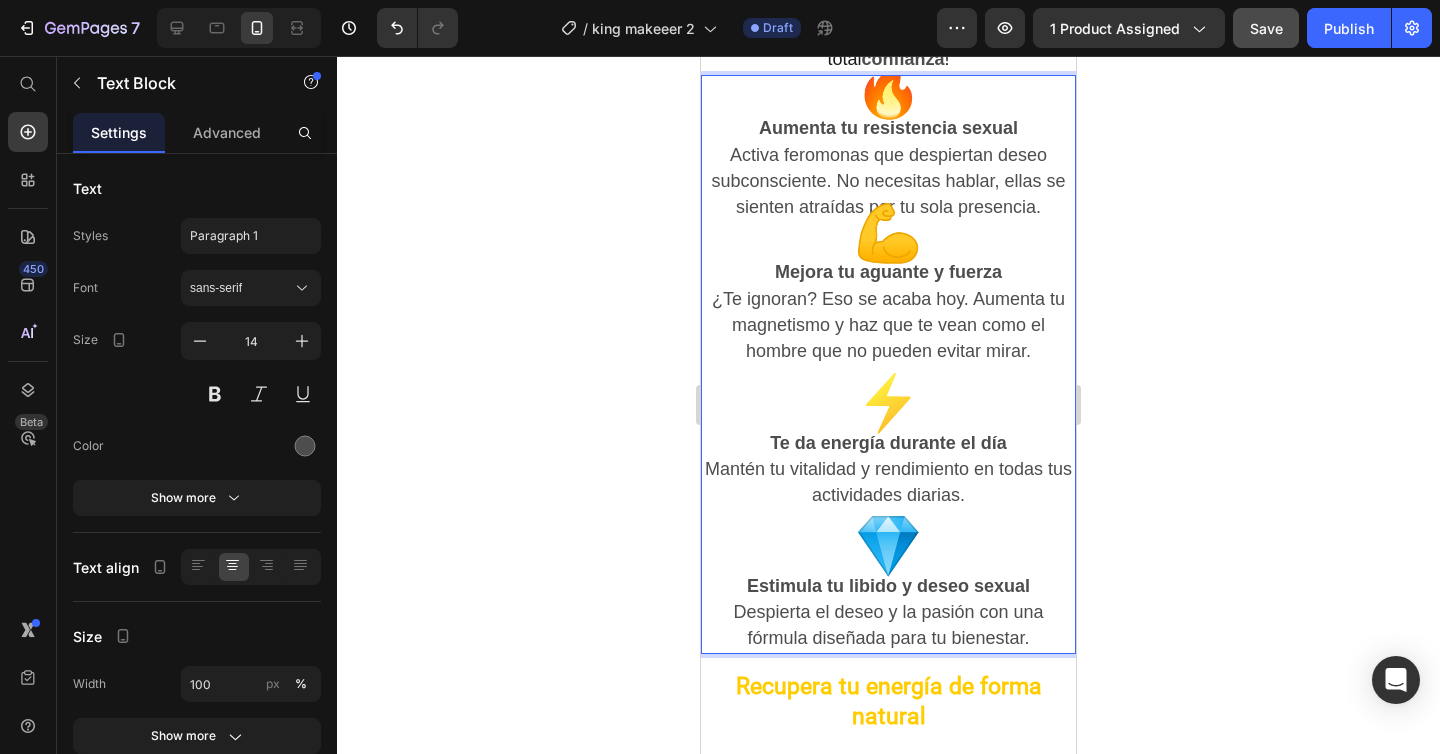 click on "Activa feromonas que despiertan deseo subconsciente. No necesitas hablar, ellas se sienten atraídas por tu sola presencia." at bounding box center [888, 182] 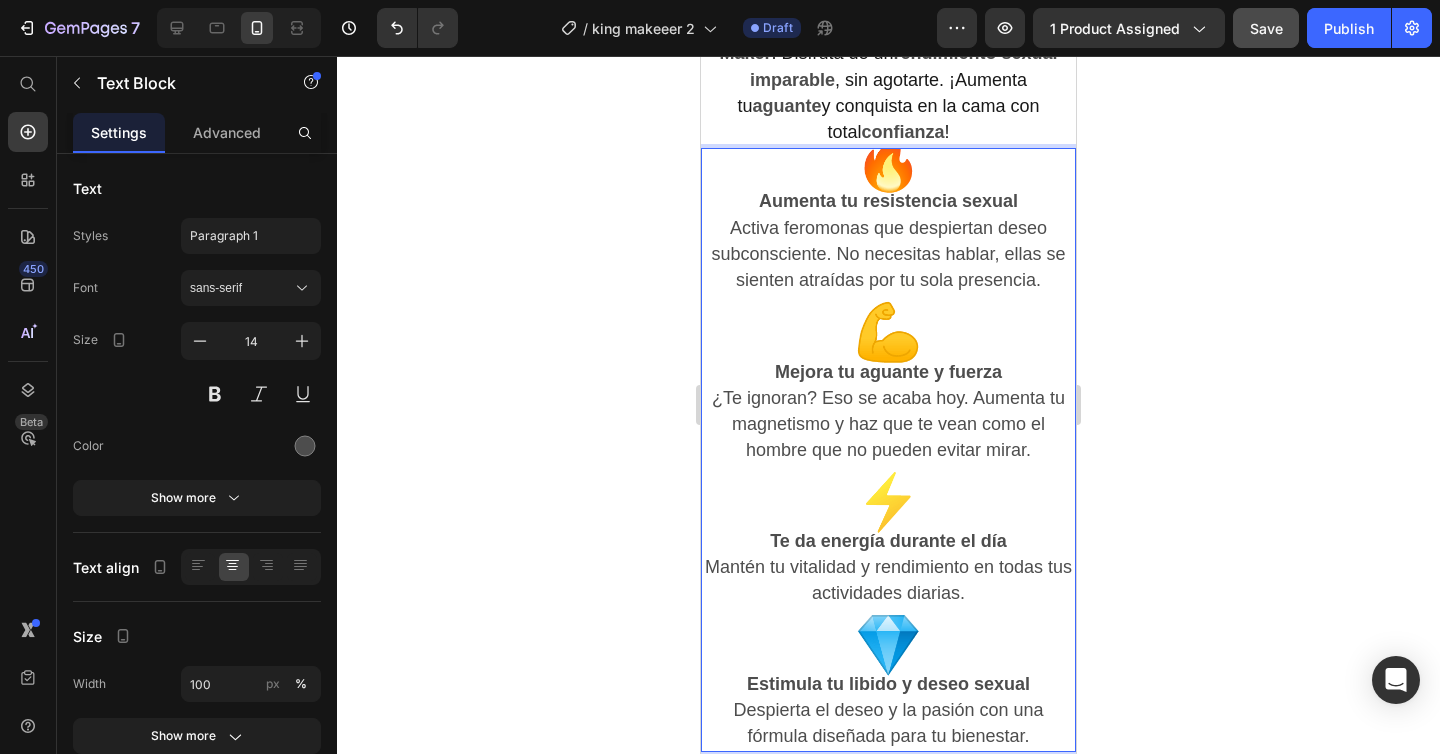 scroll, scrollTop: 2314, scrollLeft: 0, axis: vertical 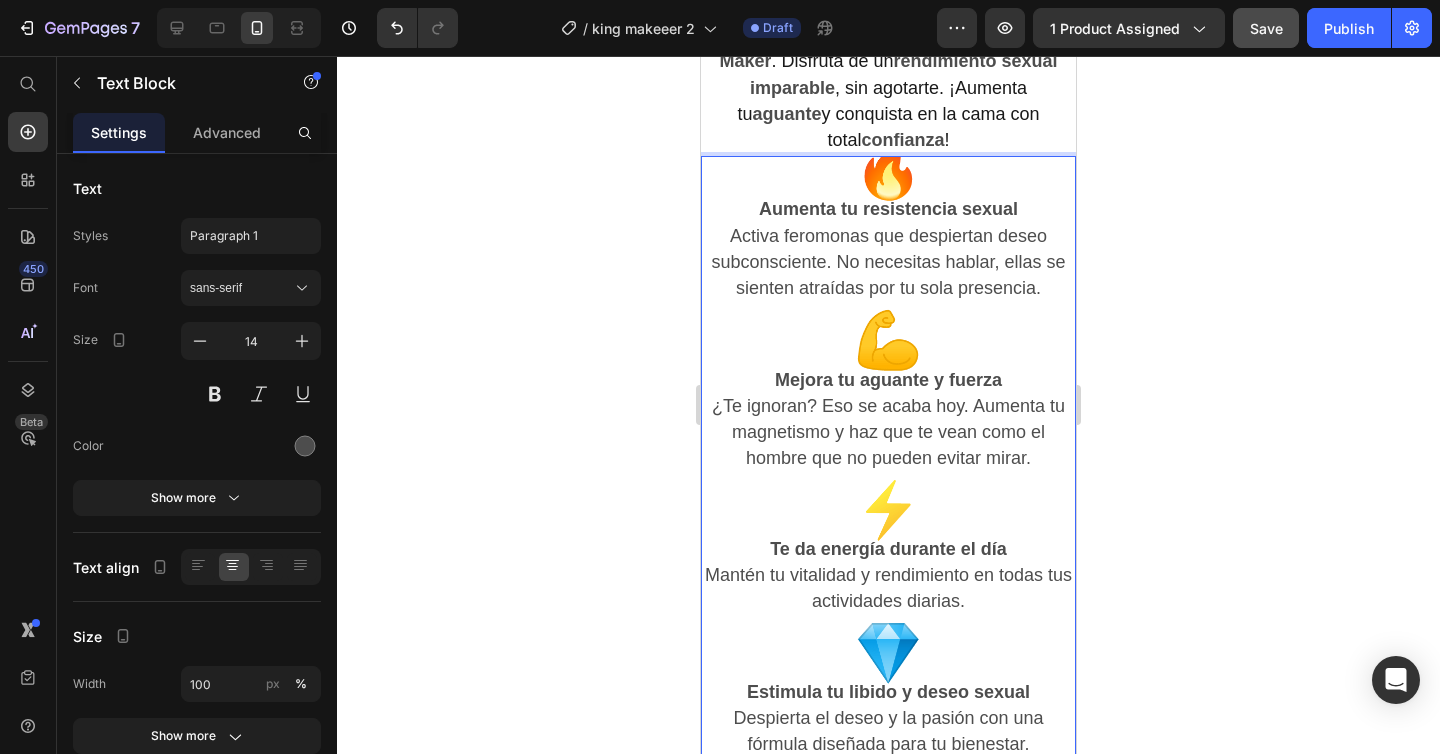 click on "🔥" at bounding box center [888, 177] 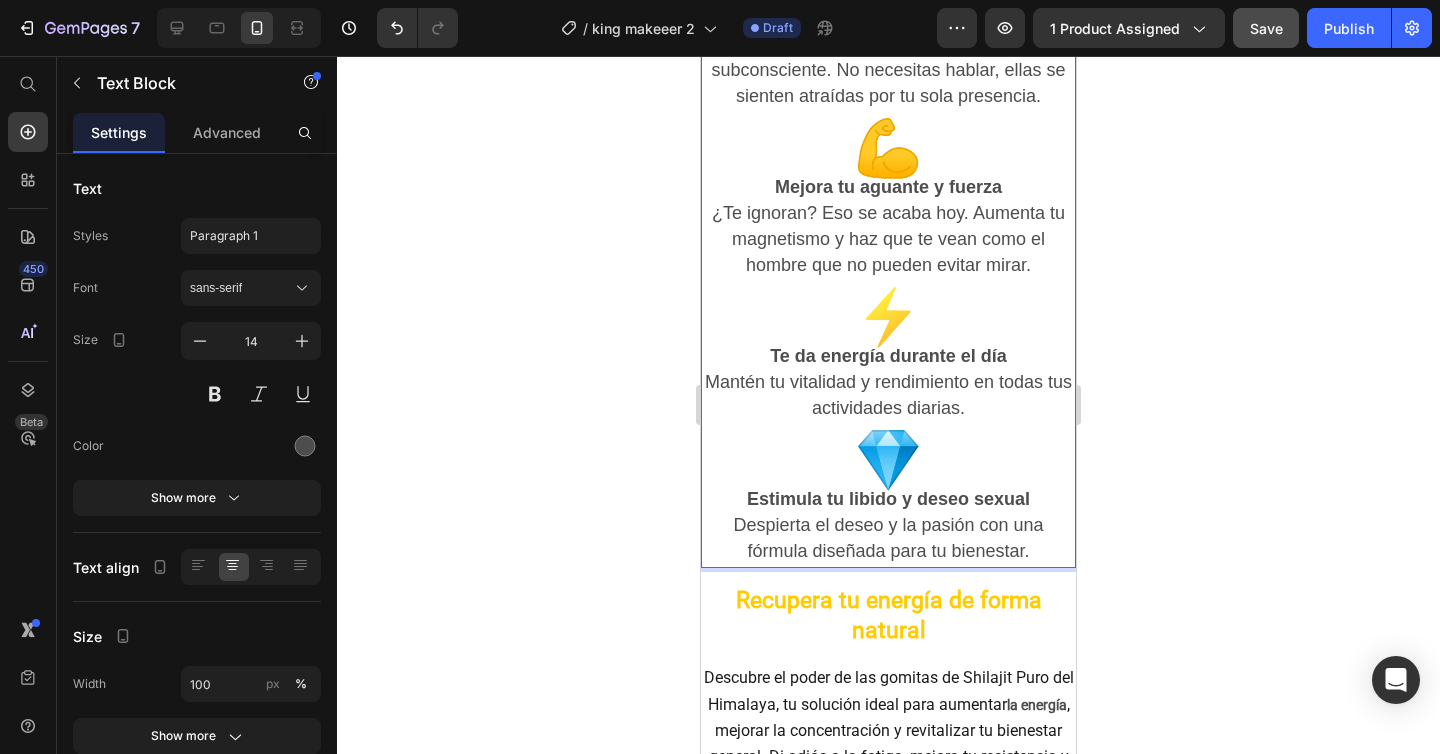 scroll, scrollTop: 2530, scrollLeft: 0, axis: vertical 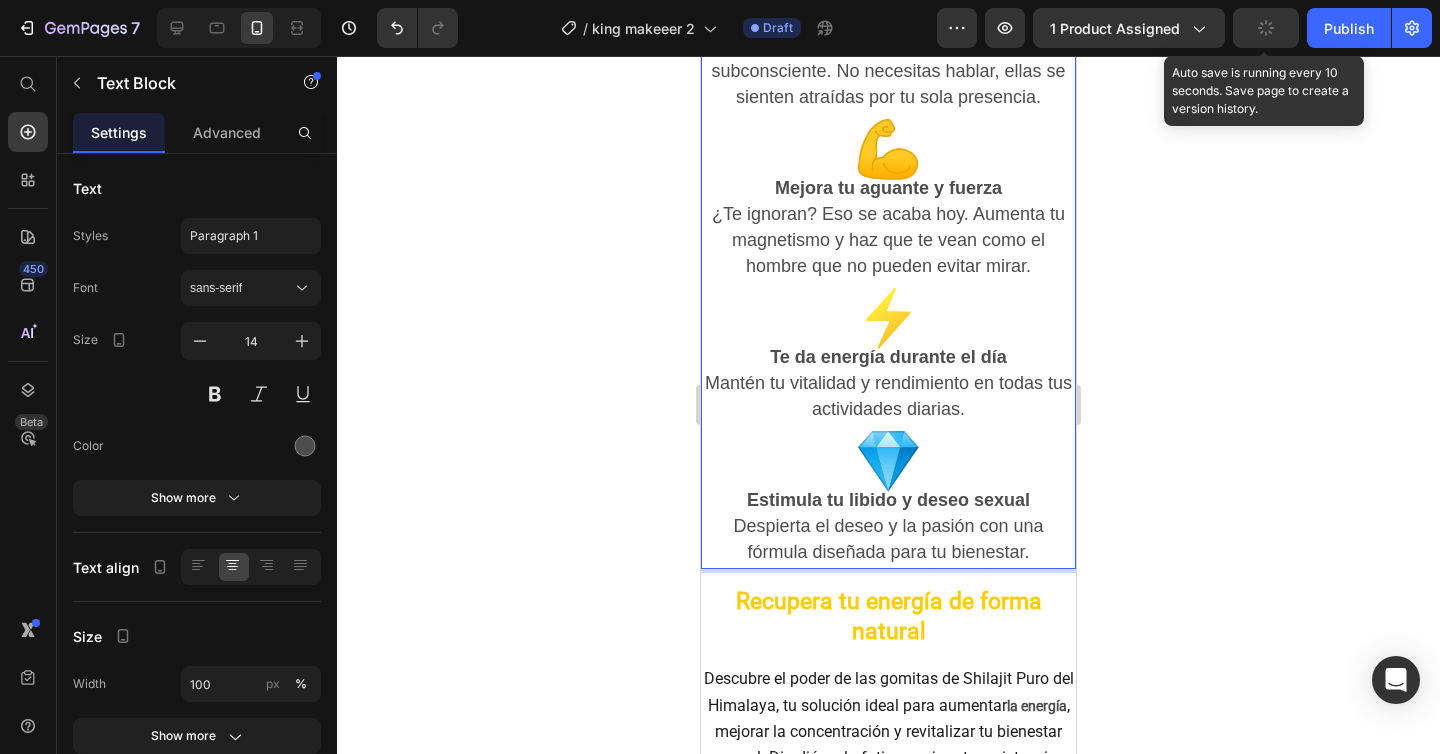click 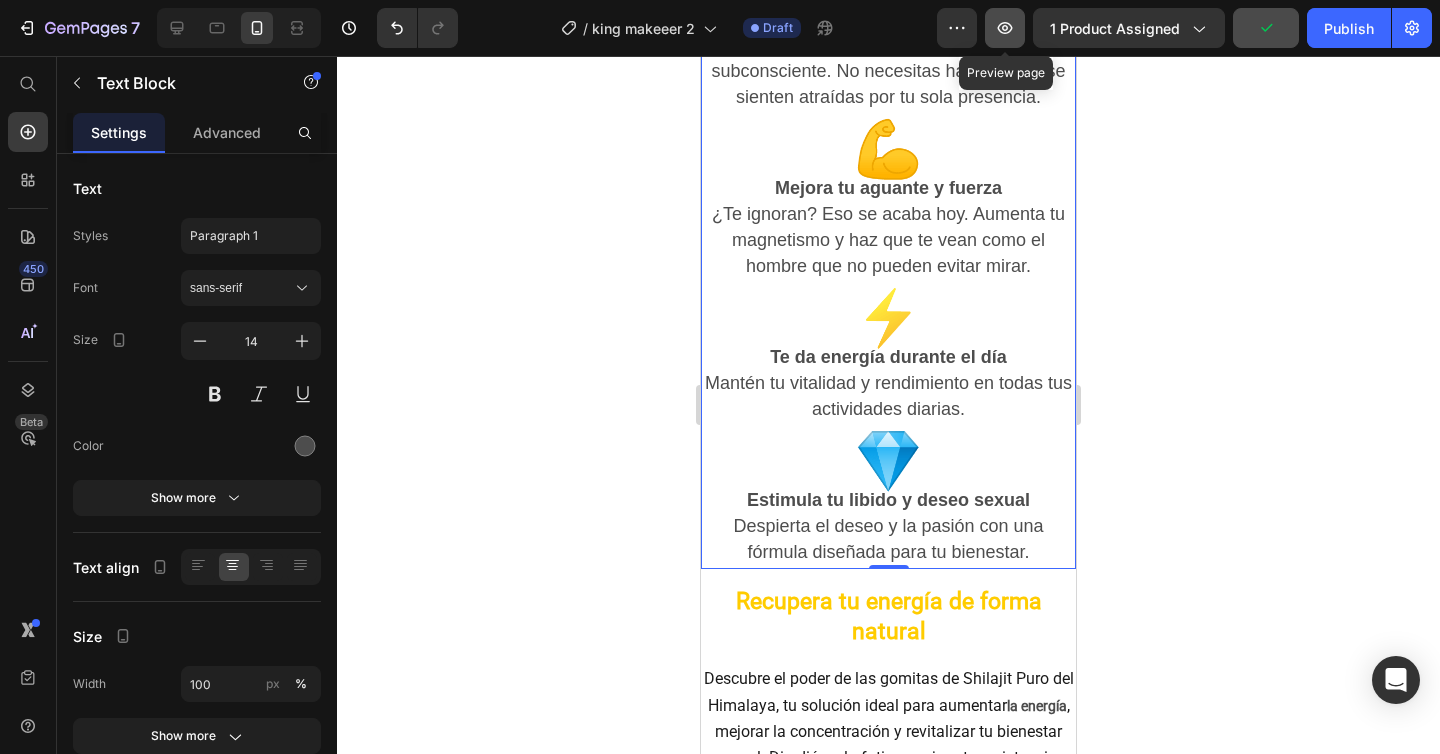 click 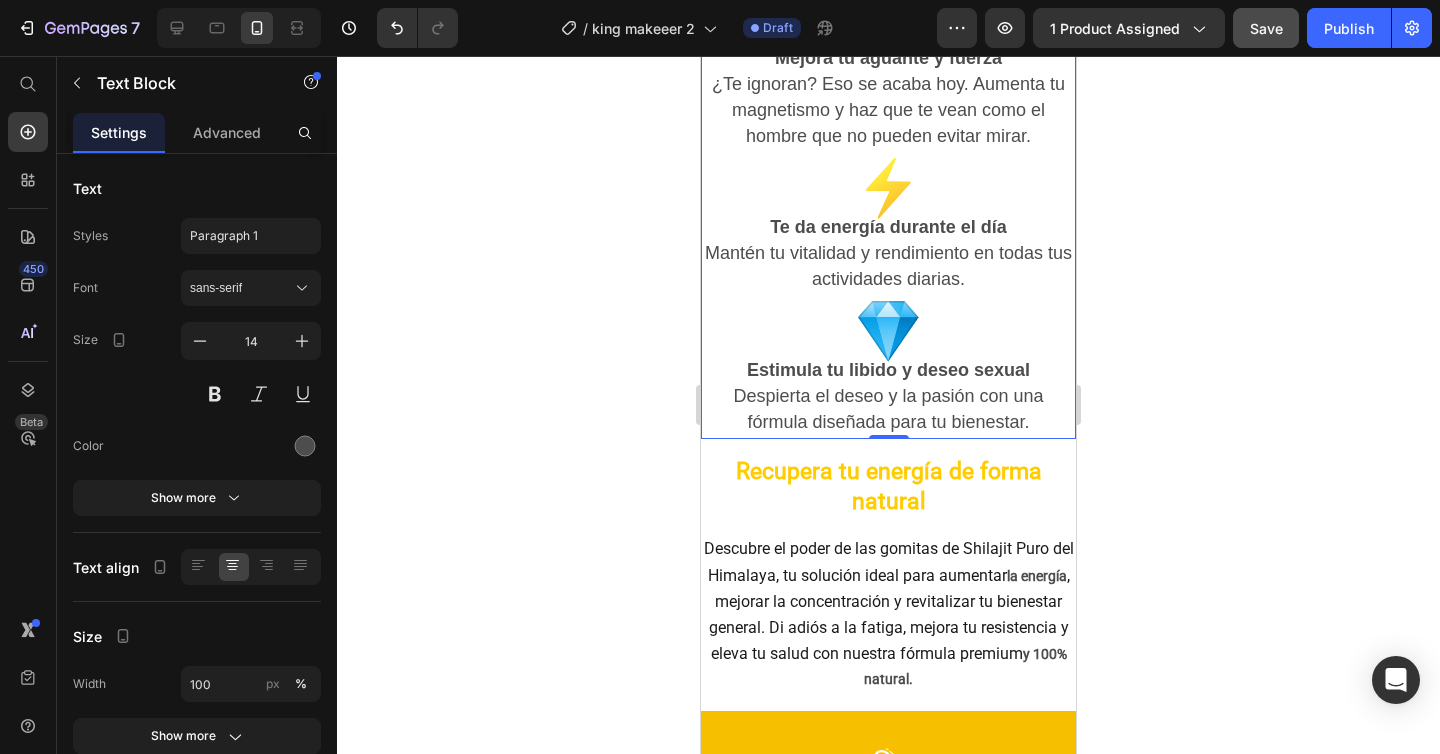 scroll, scrollTop: 2688, scrollLeft: 0, axis: vertical 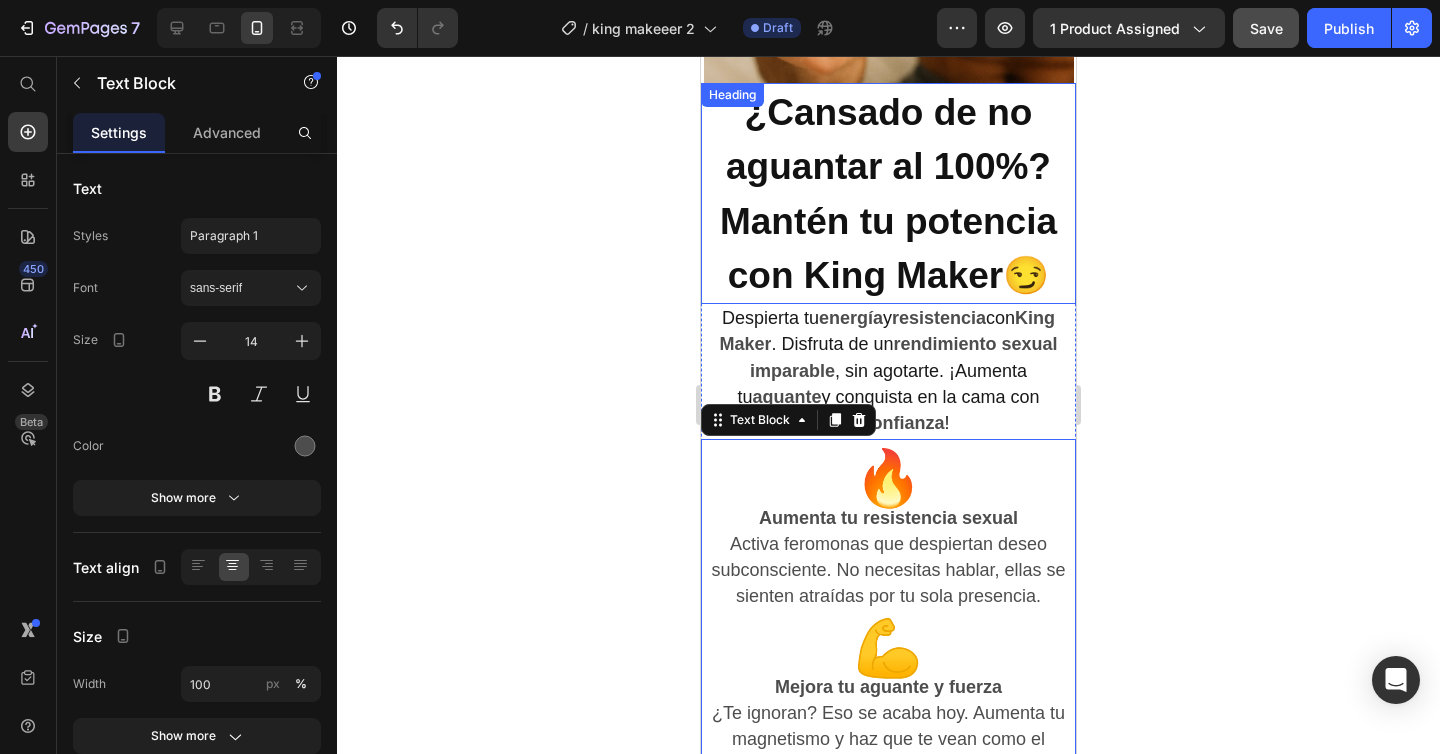 click on "¿Cansado de no aguantar al 100%? Mantén tu potencia con King Maker😏" at bounding box center [888, 194] 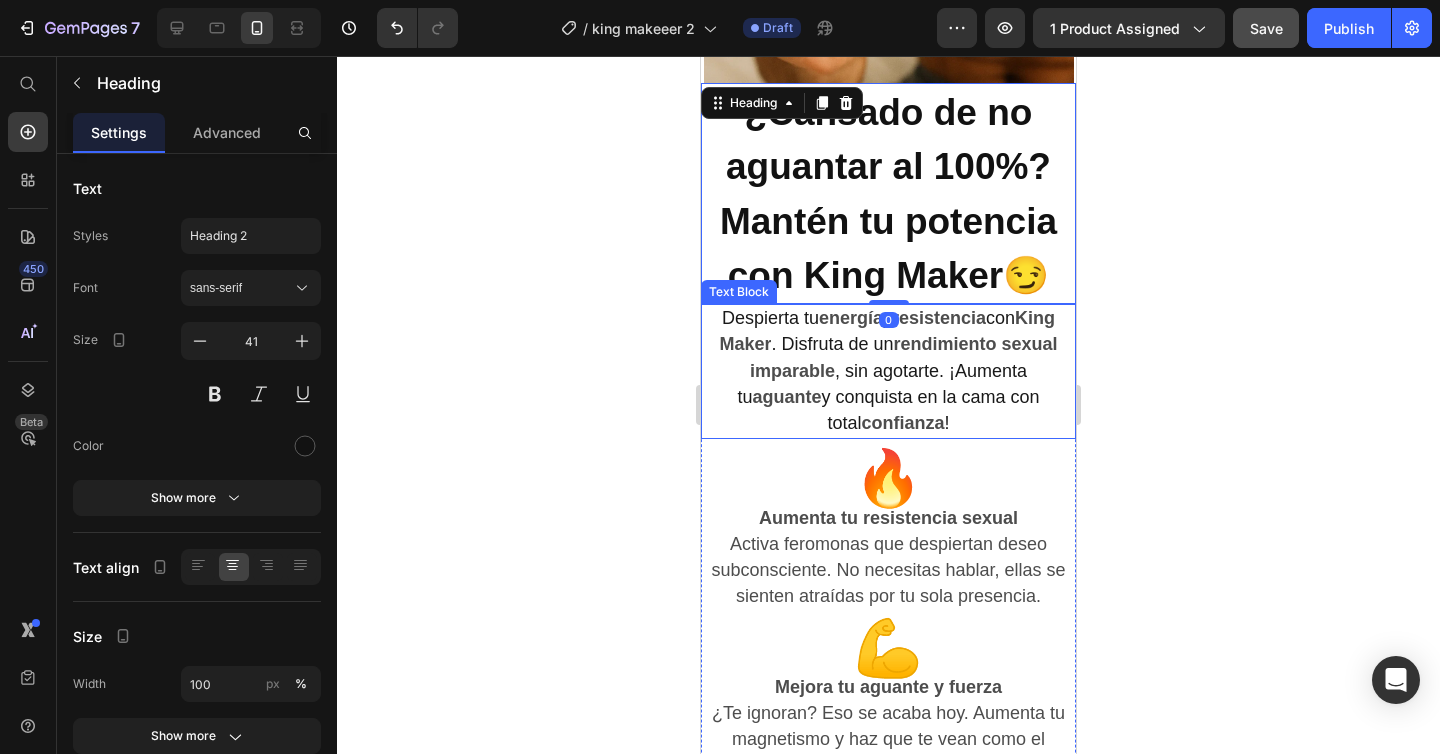 click on "rendimiento sexual imparable" at bounding box center (904, 357) 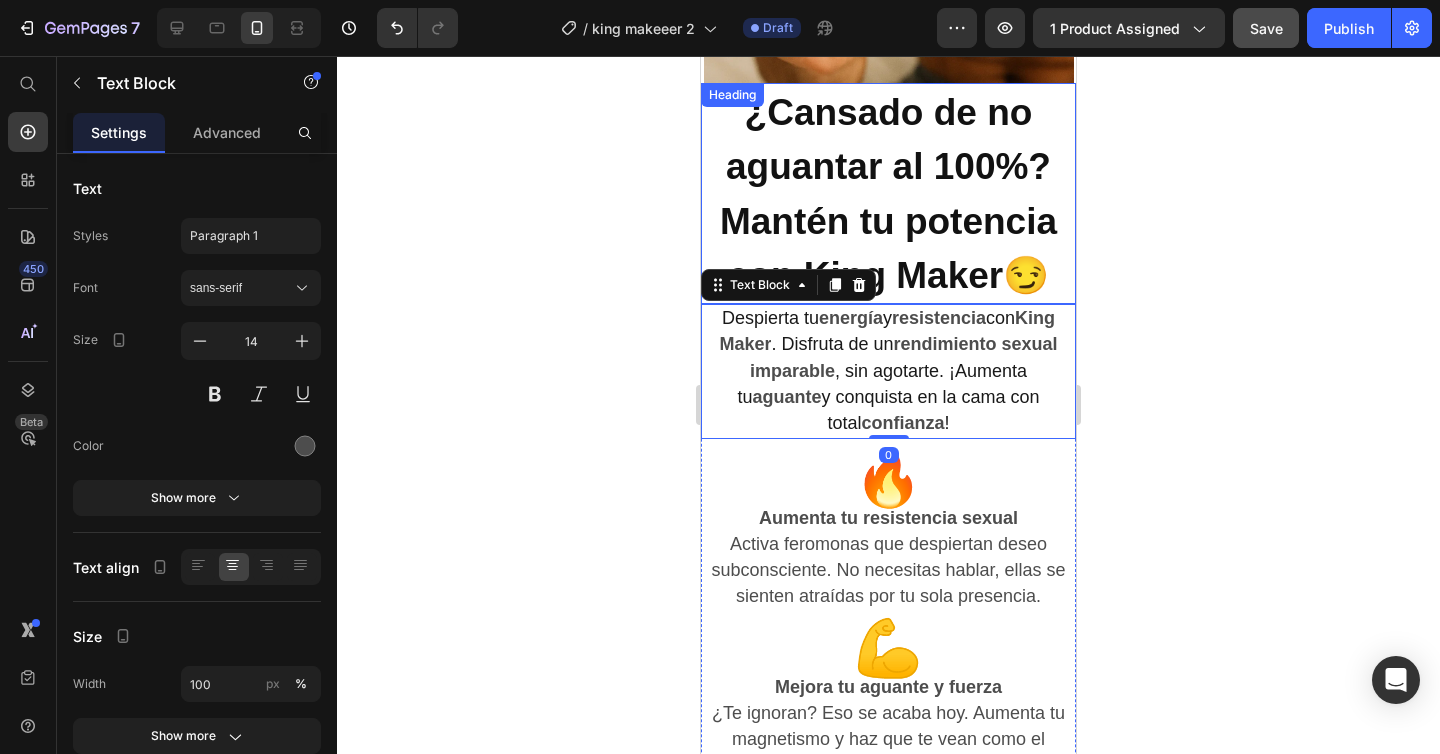 click on "¿Cansado de no aguantar al 100%? Mantén tu potencia con King Maker😏" at bounding box center [888, 194] 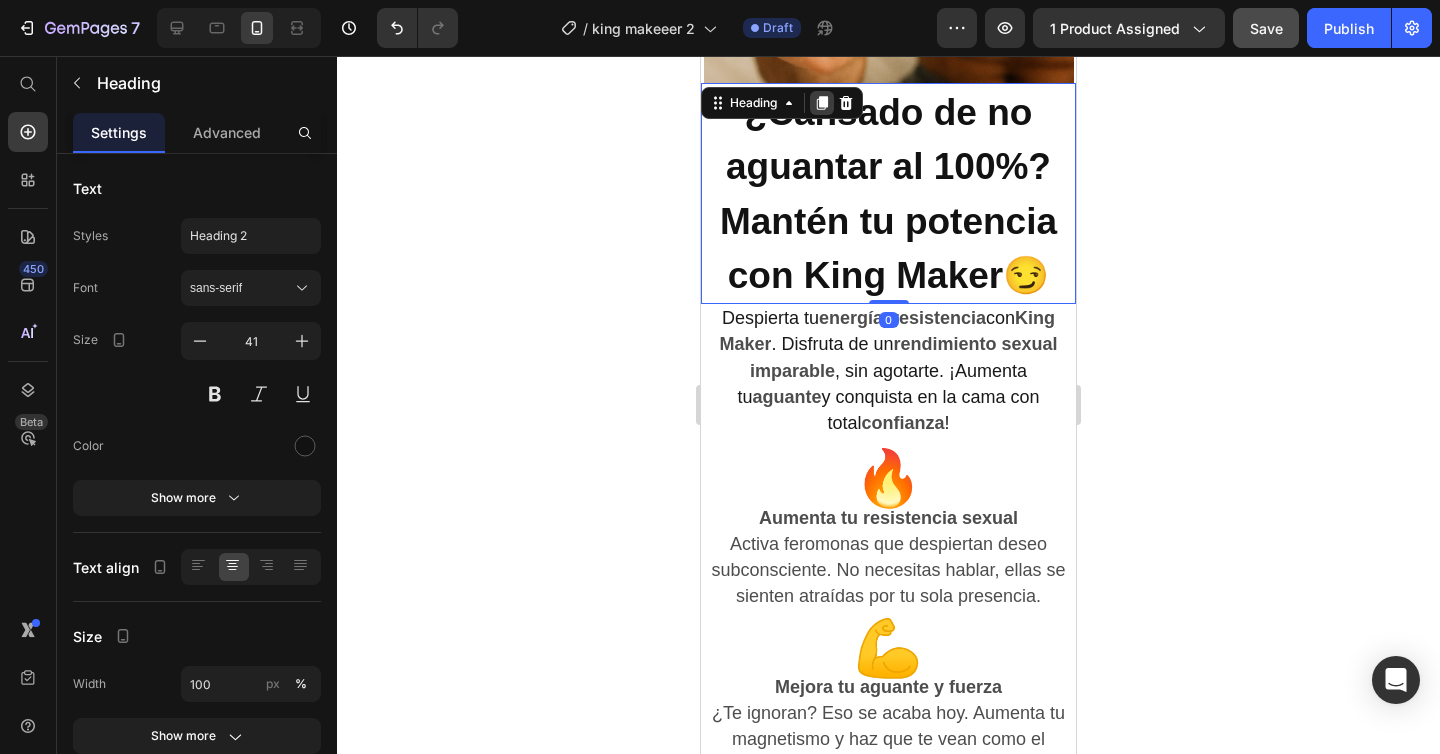 click 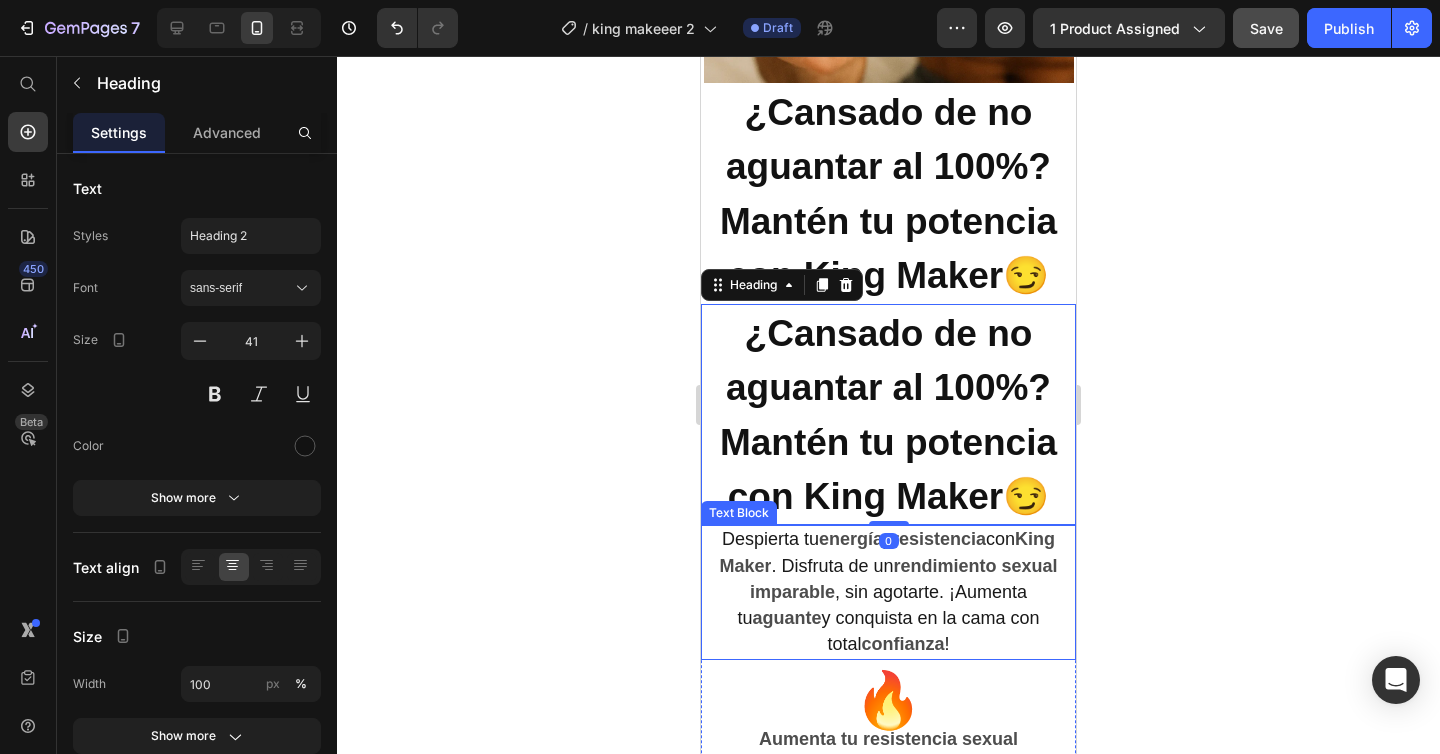 click on "rendimiento sexual imparable" at bounding box center (904, 579) 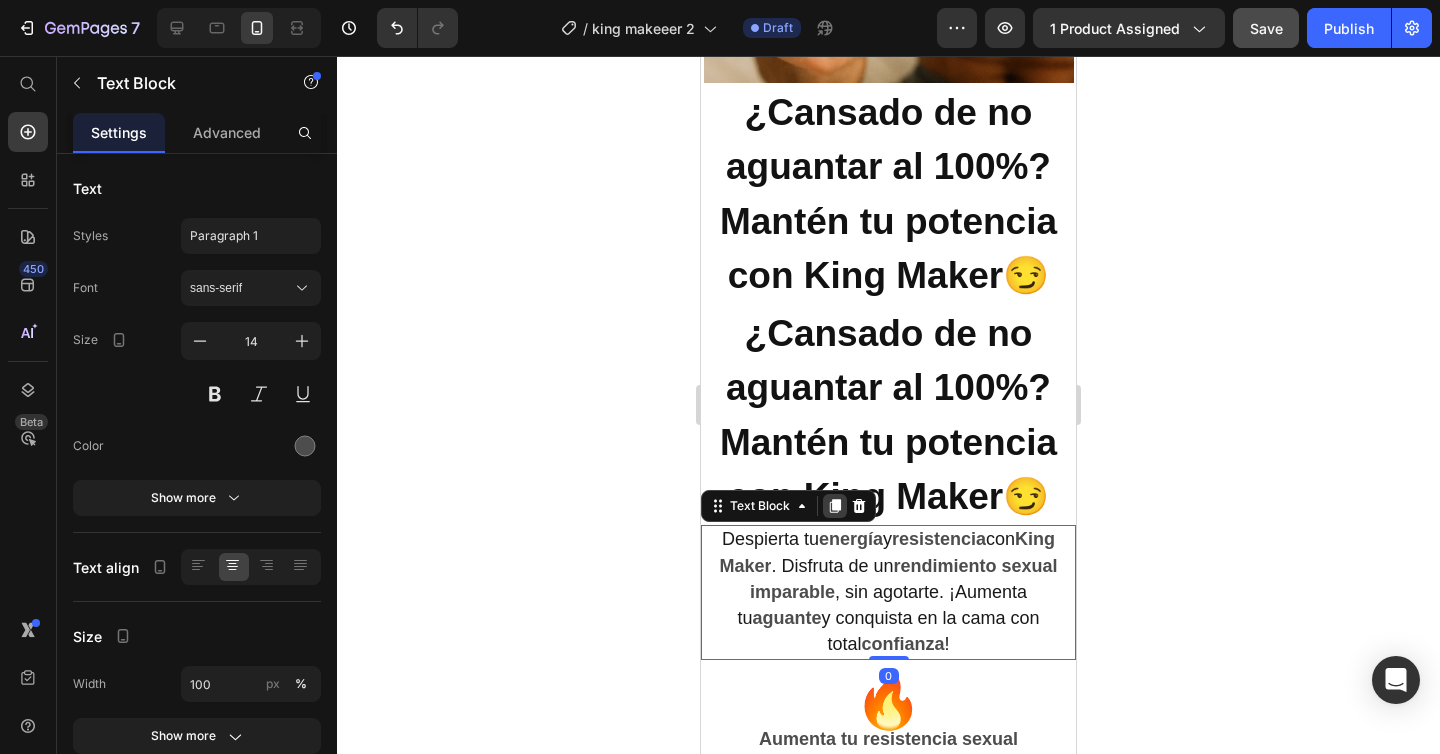 click 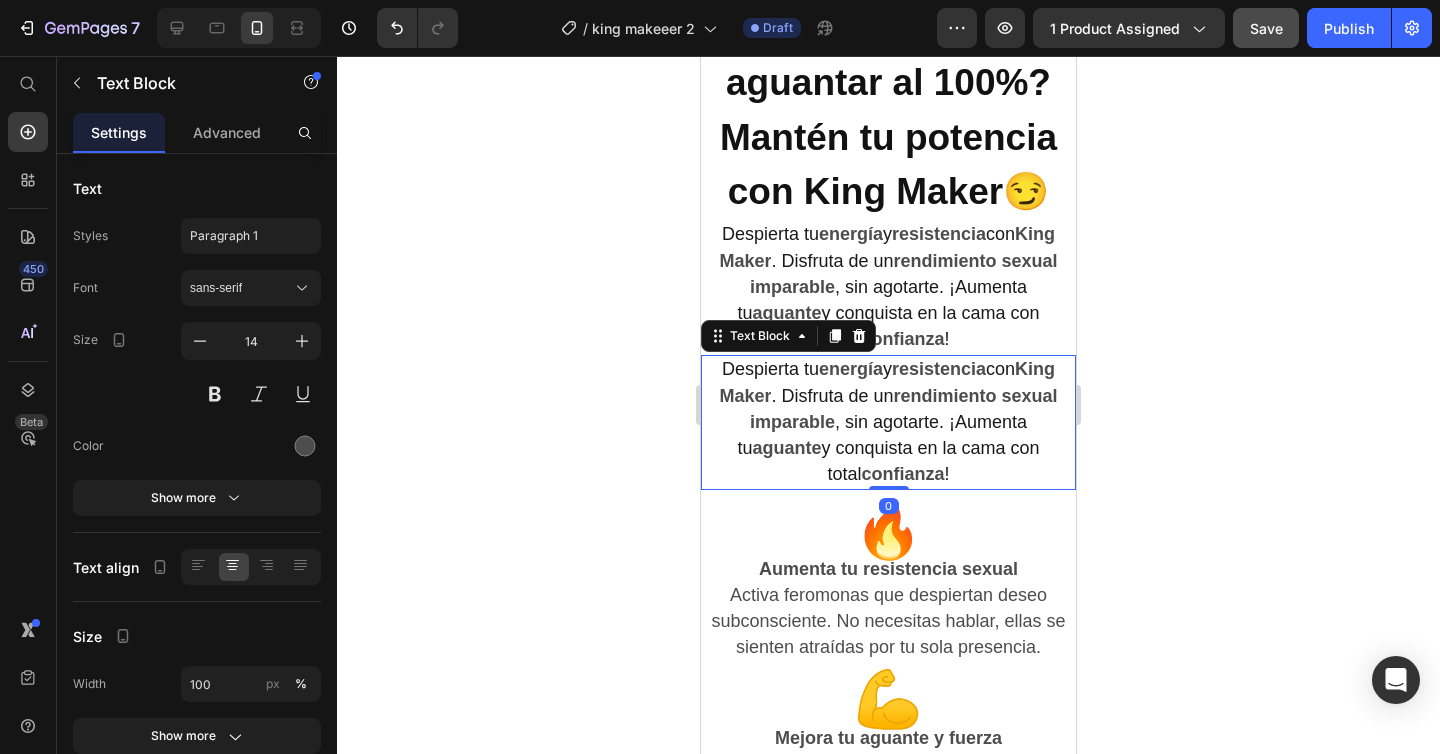 scroll, scrollTop: 2249, scrollLeft: 0, axis: vertical 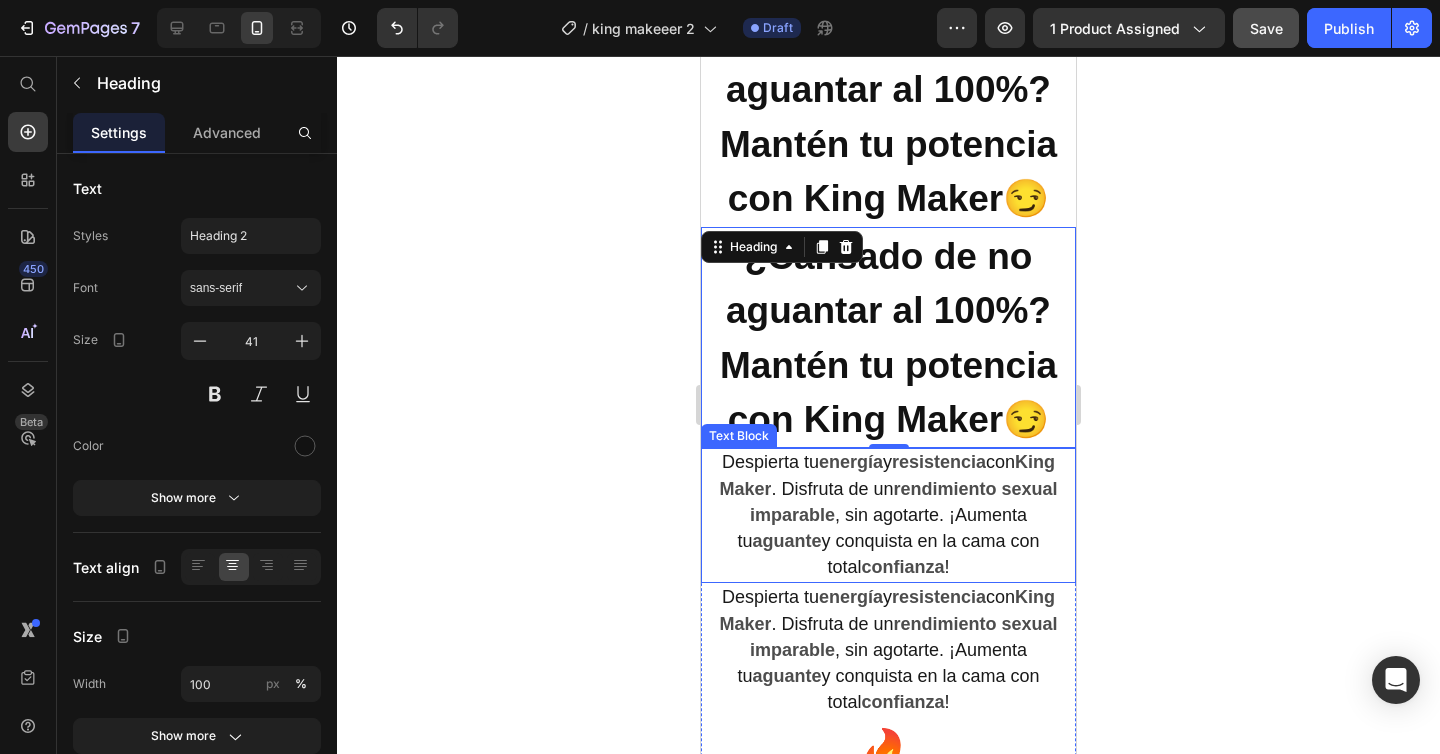 click on "Despierta tu  energía  y  resistencia  con  King Maker . Disfruta de un  rendimiento sexual imparable , sin agotarte. ¡Aumenta tu  aguante  y conquista en la cama con total  confianza !" at bounding box center [888, 515] 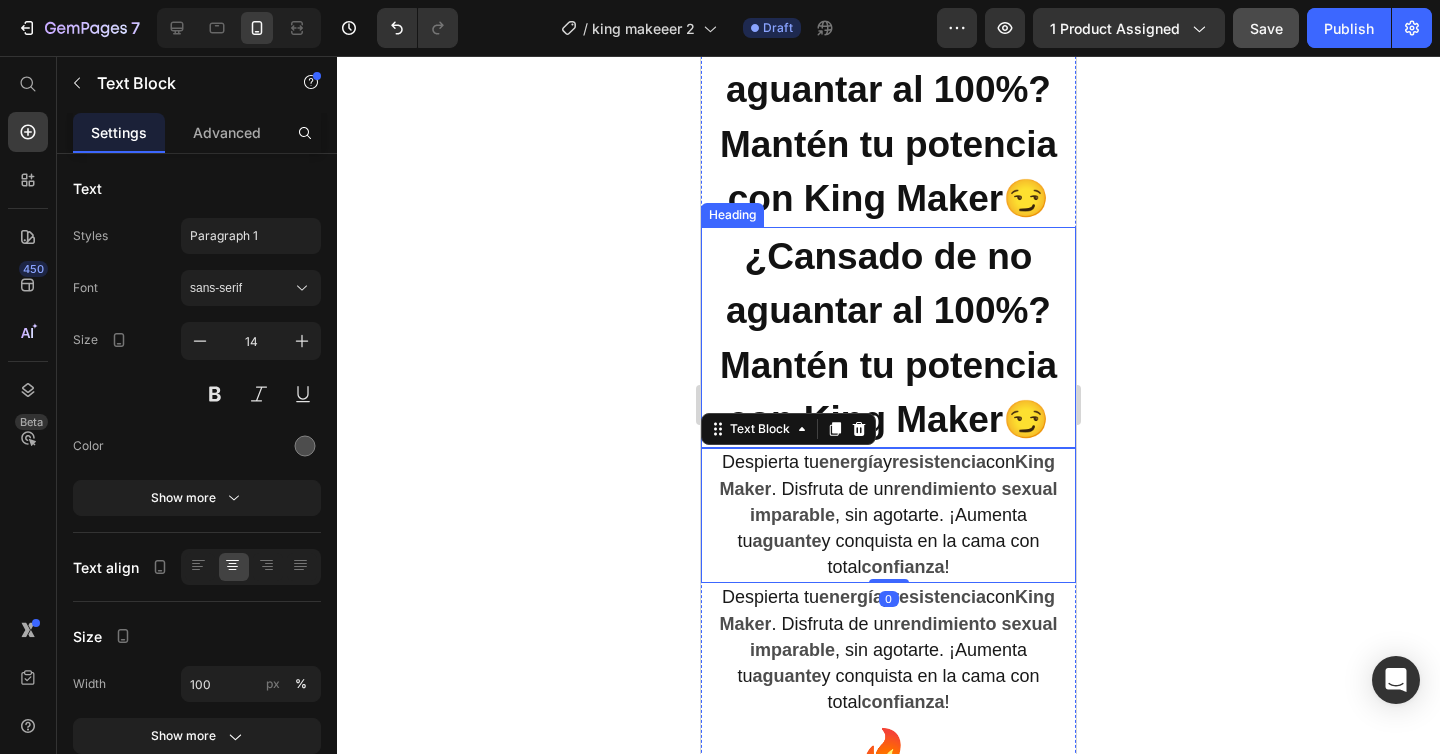 click on "¿Cansado de no aguantar al 100%? Mantén tu potencia con King Maker😏" at bounding box center (888, 338) 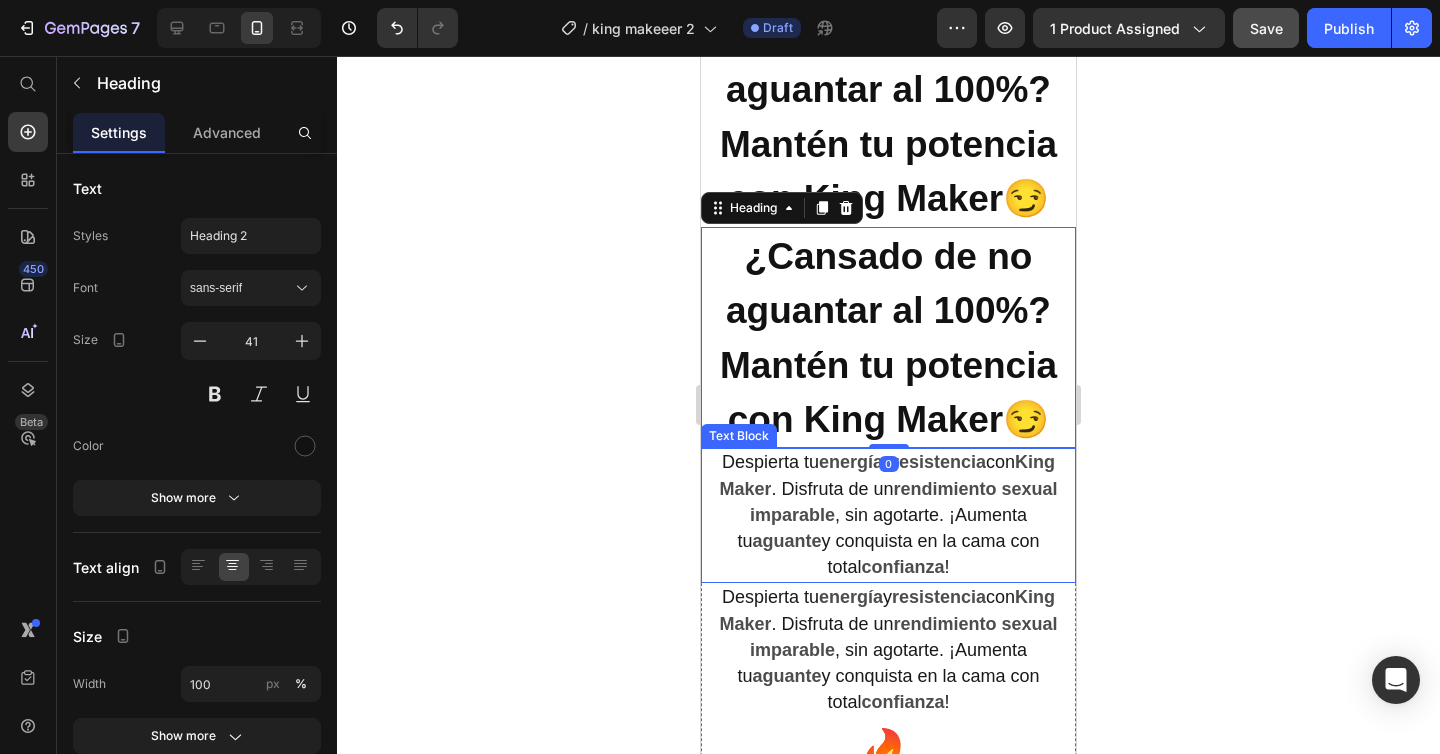 click on "y conquista en la cama con total" at bounding box center [930, 554] 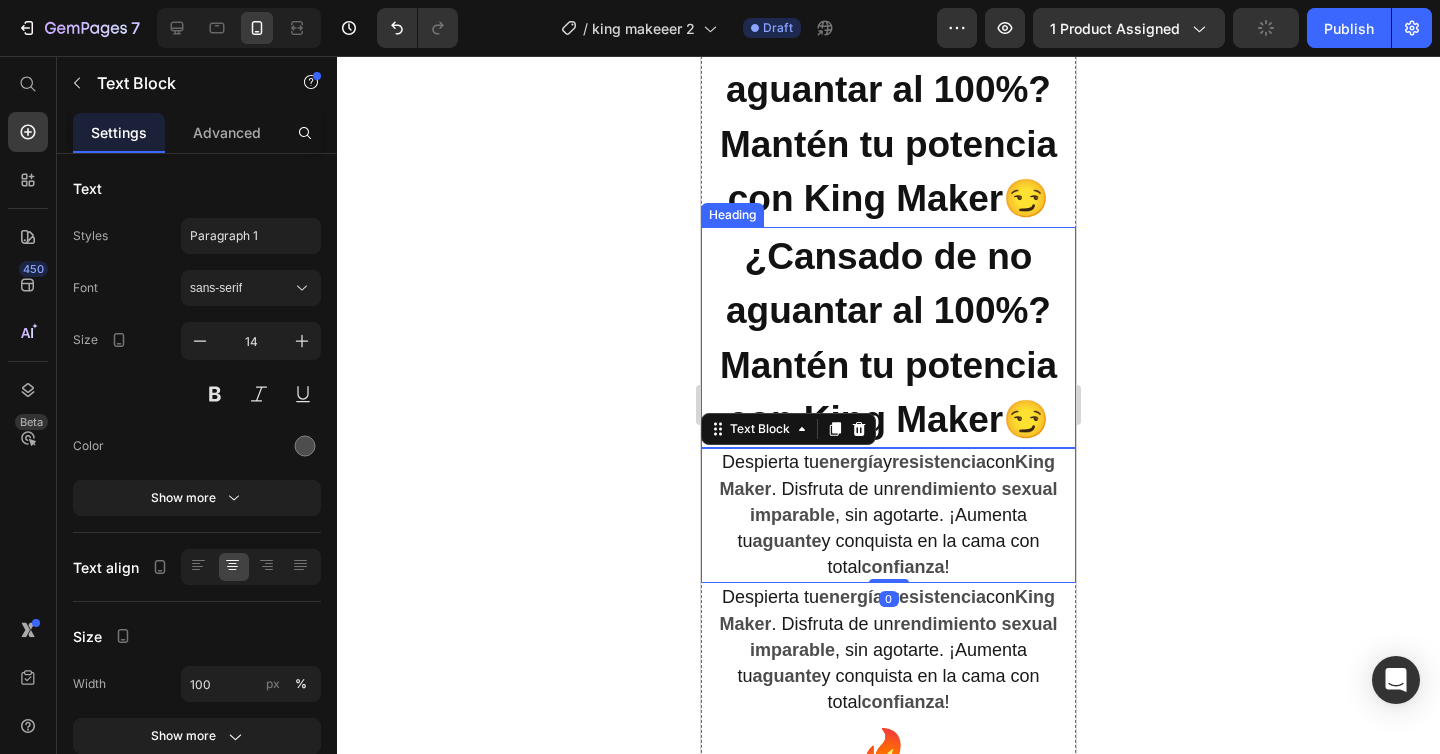 click on "¿Cansado de no aguantar al 100%? Mantén tu potencia con King Maker😏" at bounding box center [888, 338] 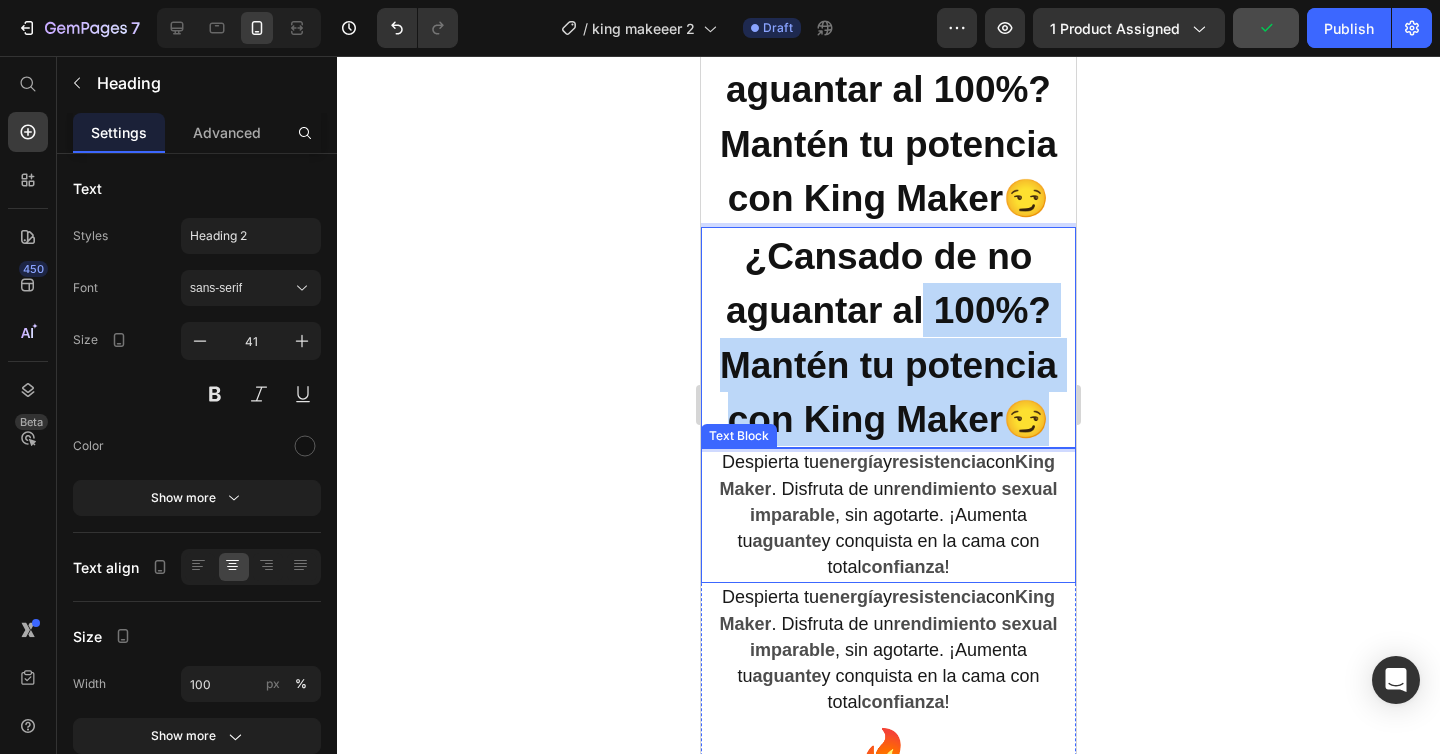 drag, startPoint x: 923, startPoint y: 315, endPoint x: 932, endPoint y: 496, distance: 181.22362 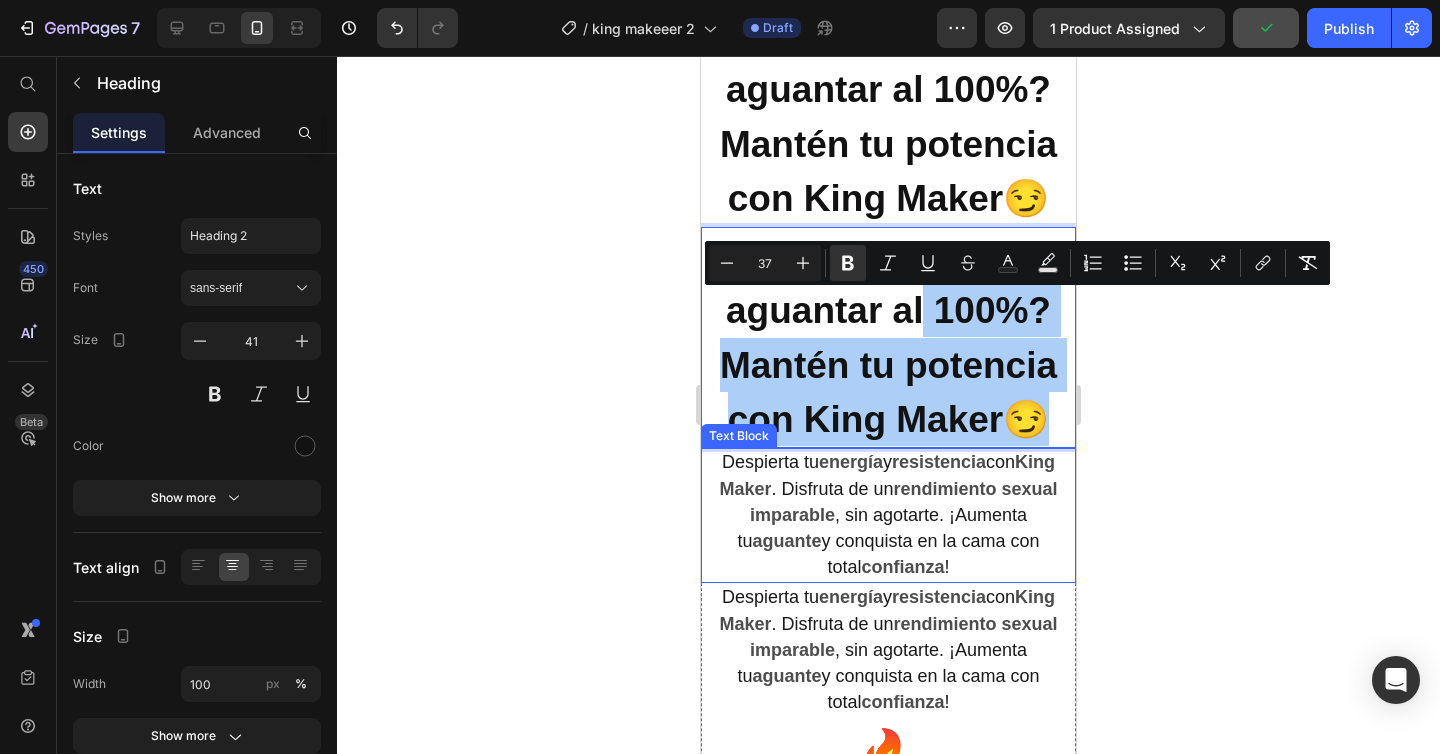 click 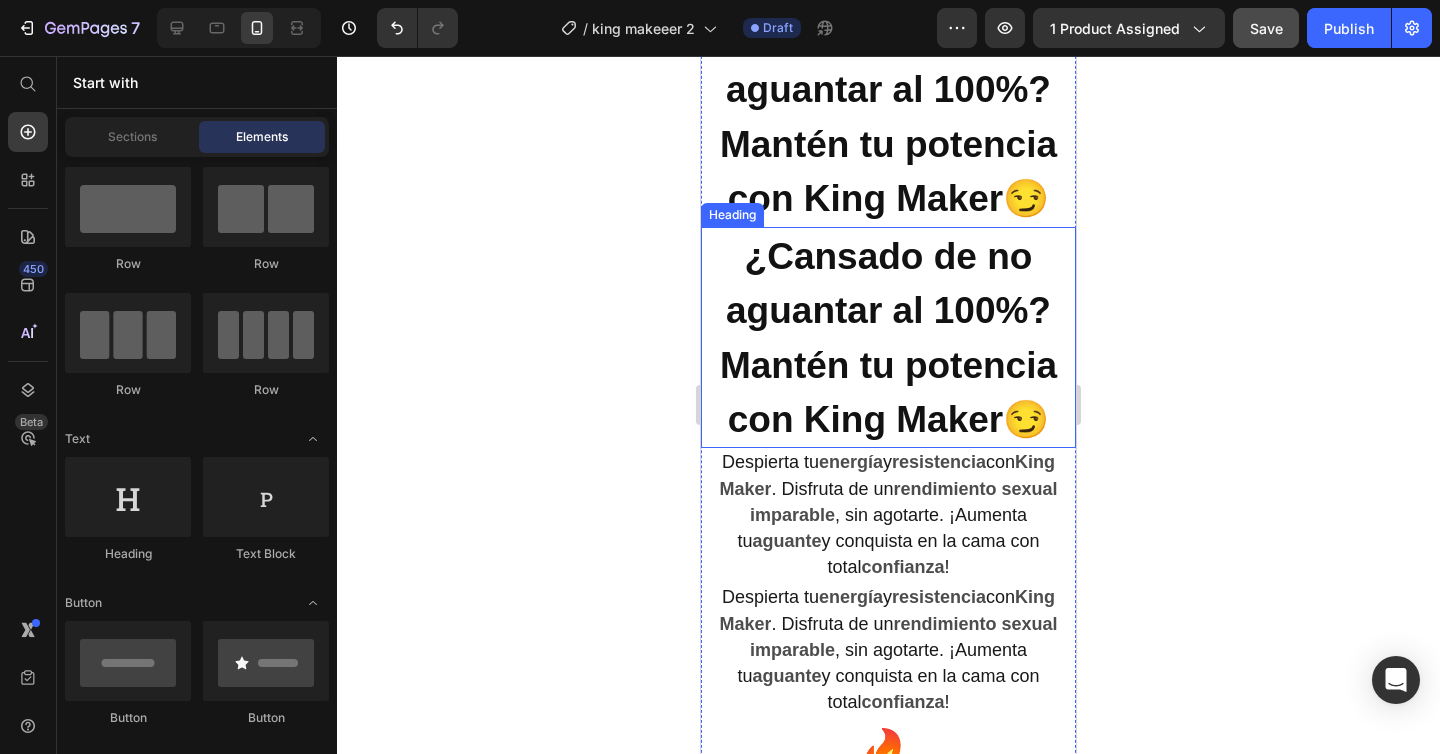 click on "¿Cansado de no aguantar al 100%? Mantén tu potencia con King Maker😏" at bounding box center [888, 338] 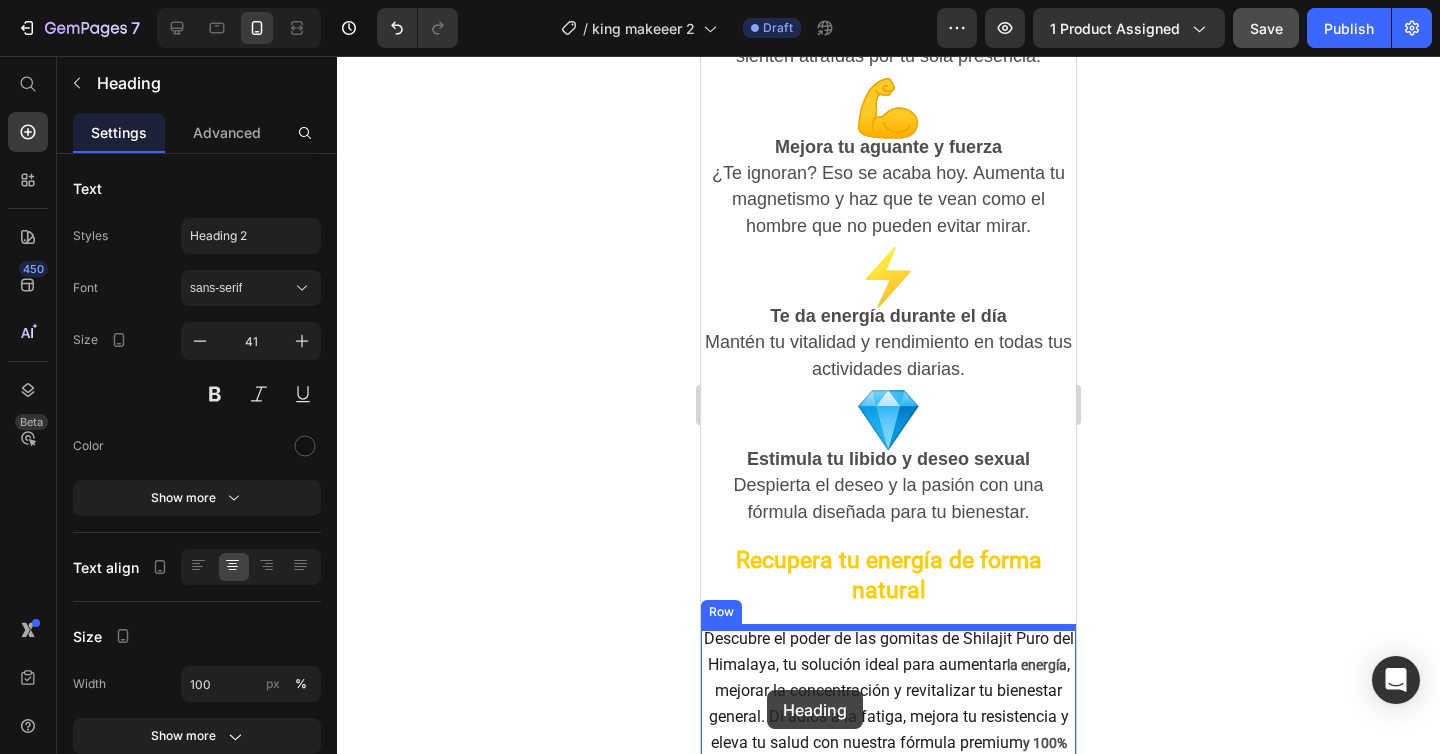scroll, scrollTop: 2953, scrollLeft: 0, axis: vertical 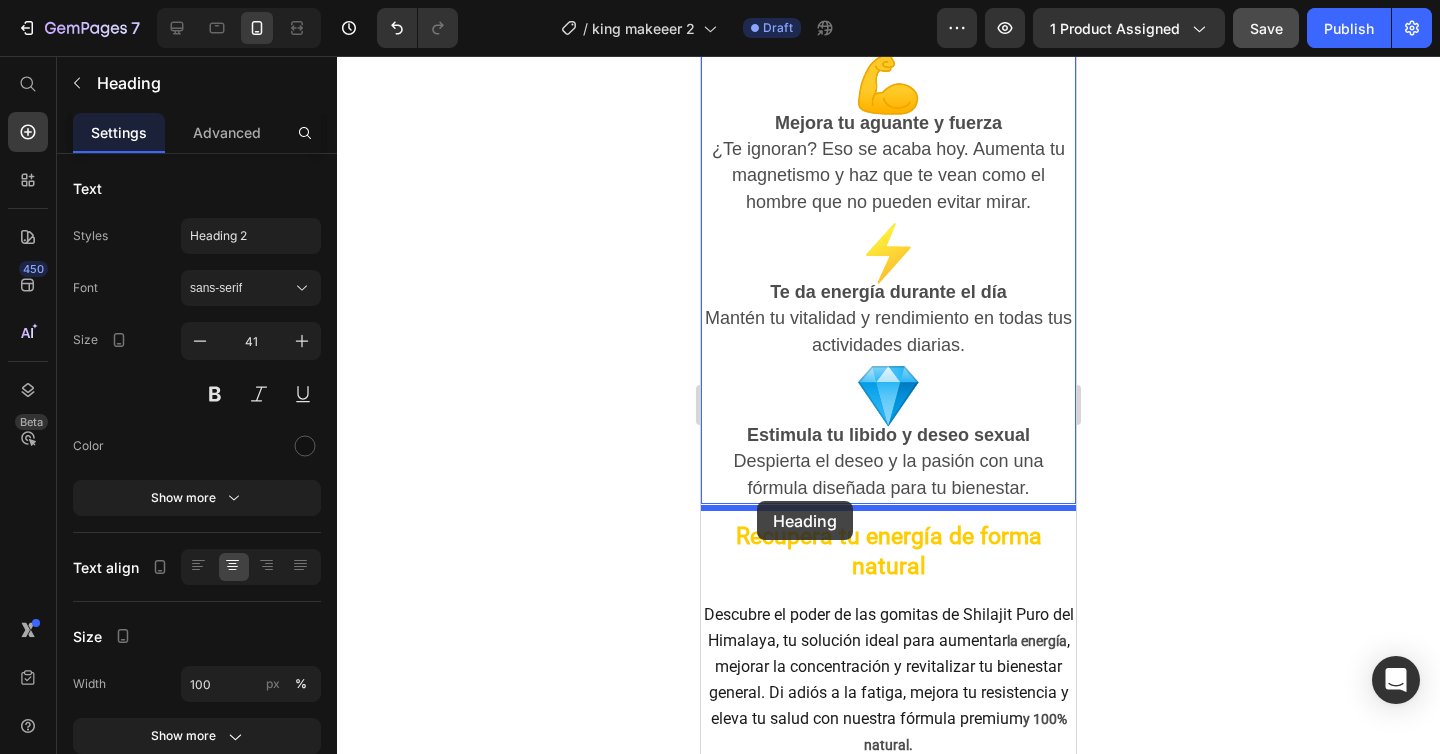 drag, startPoint x: 724, startPoint y: 215, endPoint x: 757, endPoint y: 501, distance: 287.89755 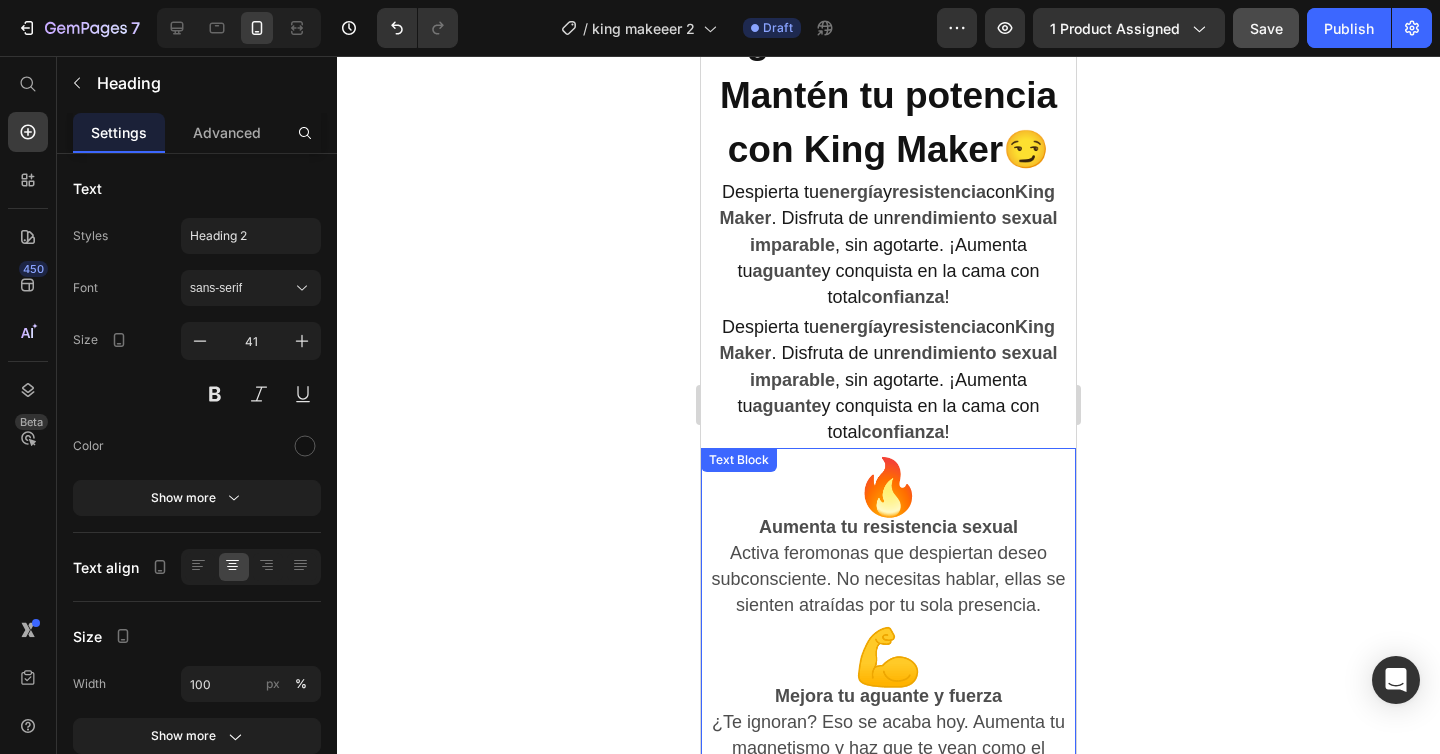 scroll, scrollTop: 2154, scrollLeft: 0, axis: vertical 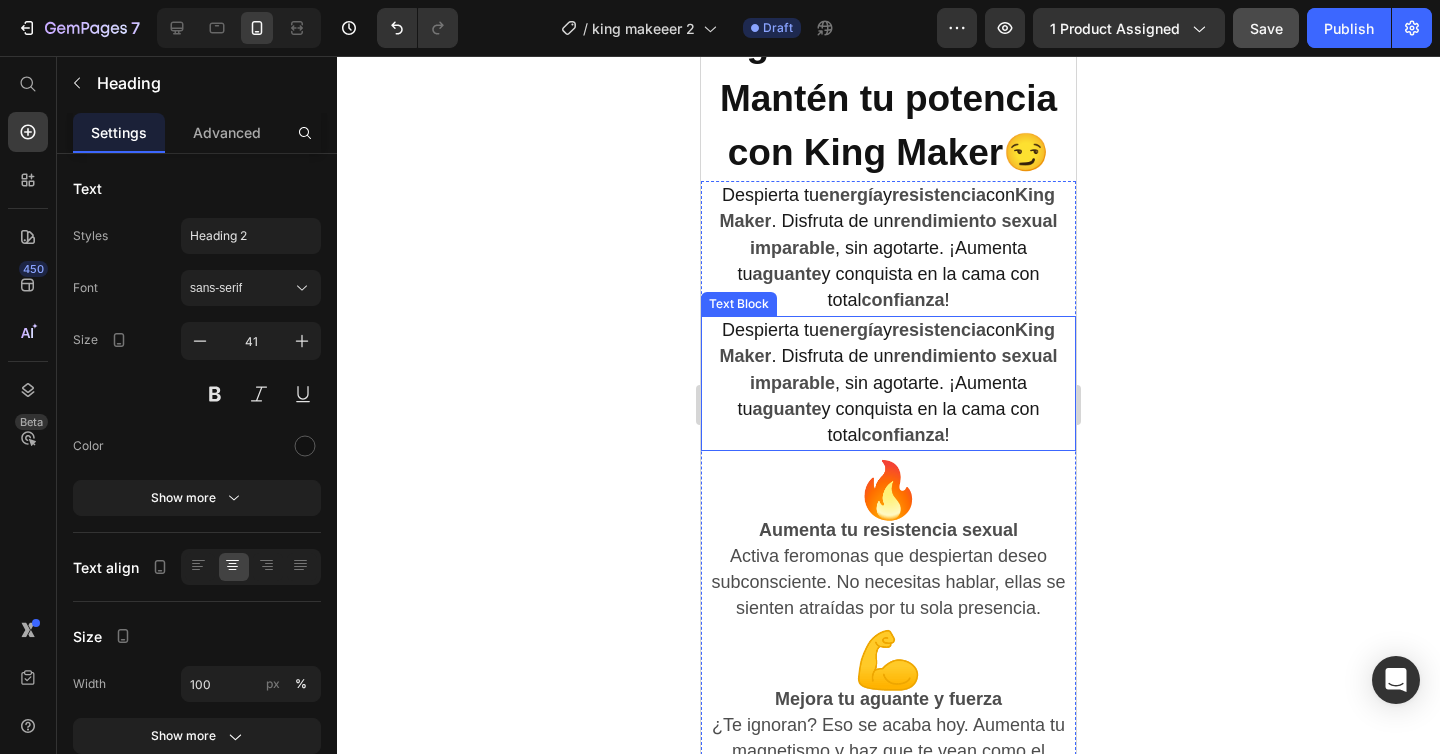 click on ". Disfruta de un" at bounding box center [832, 356] 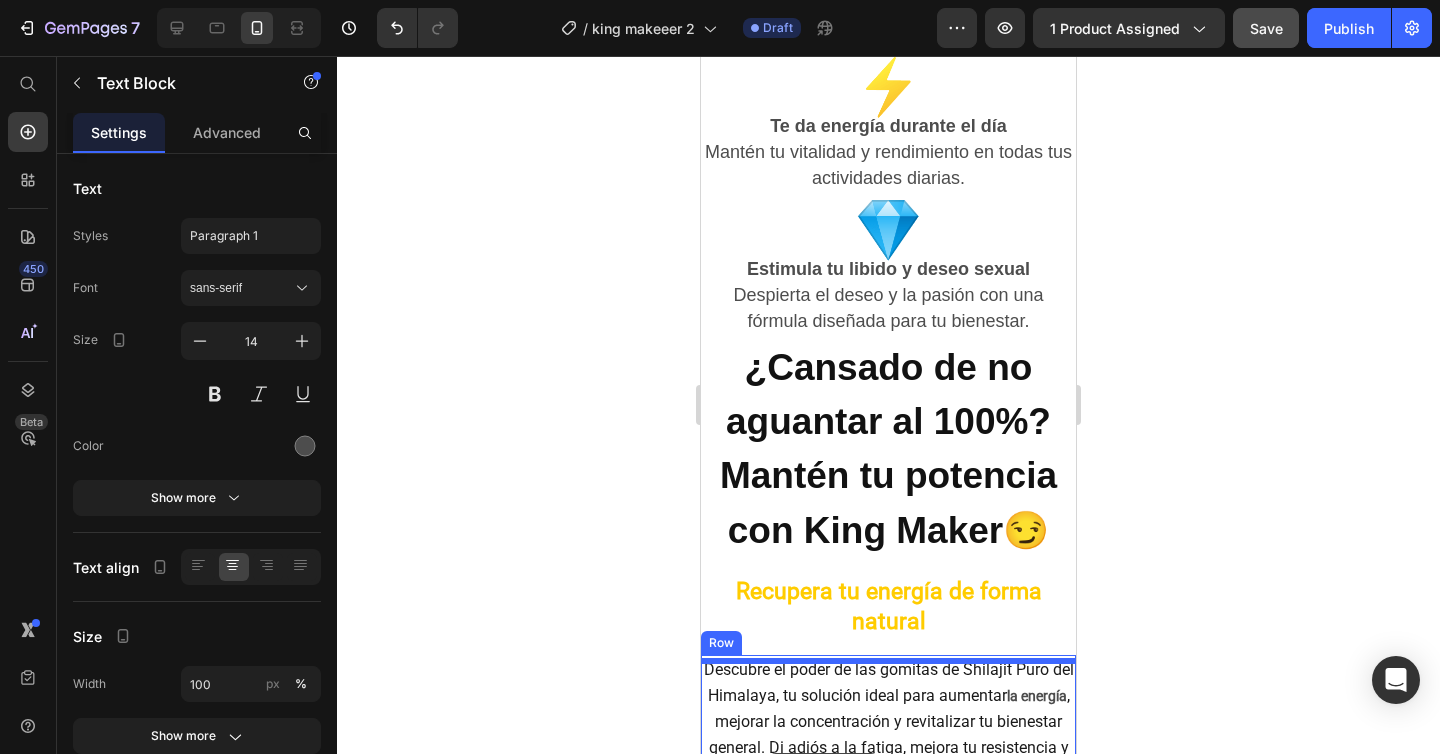 scroll, scrollTop: 2930, scrollLeft: 0, axis: vertical 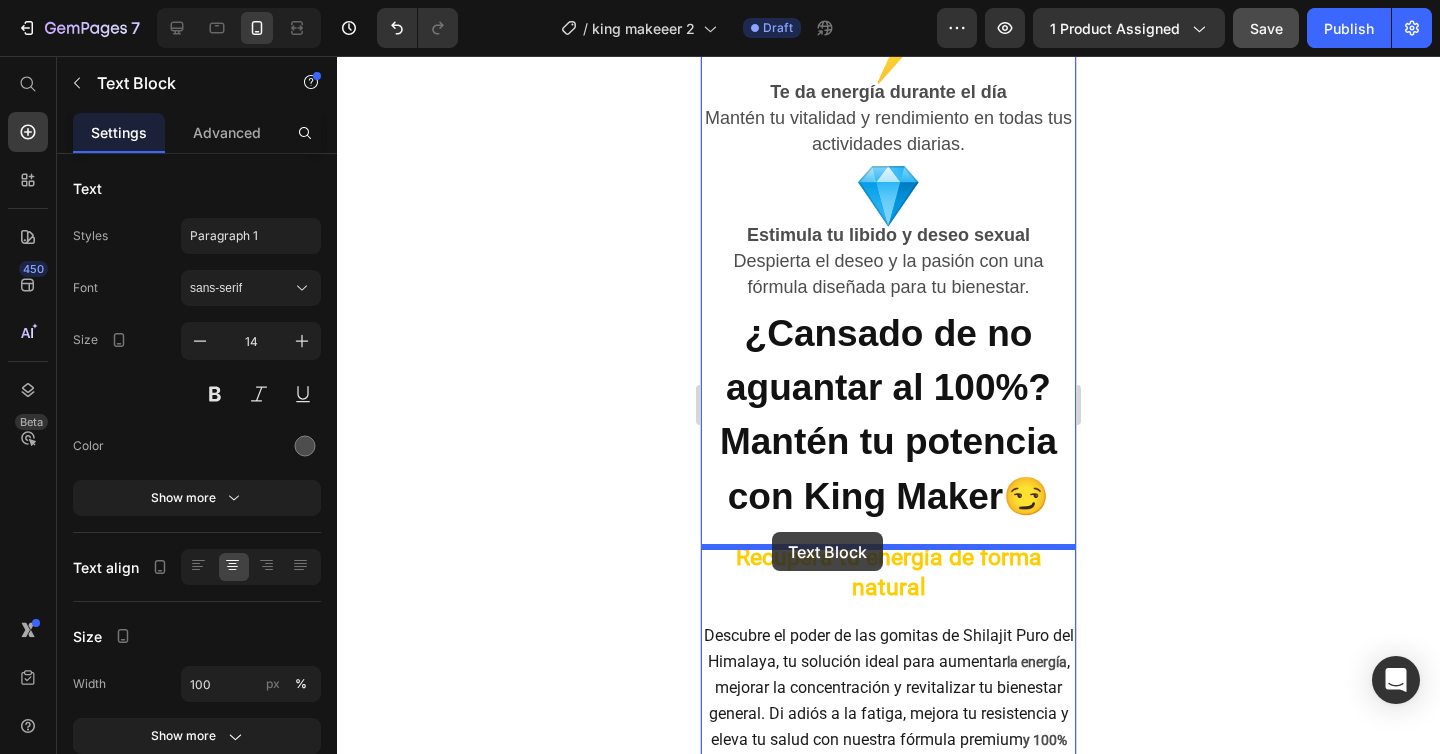 drag, startPoint x: 719, startPoint y: 304, endPoint x: 771, endPoint y: 532, distance: 233.85466 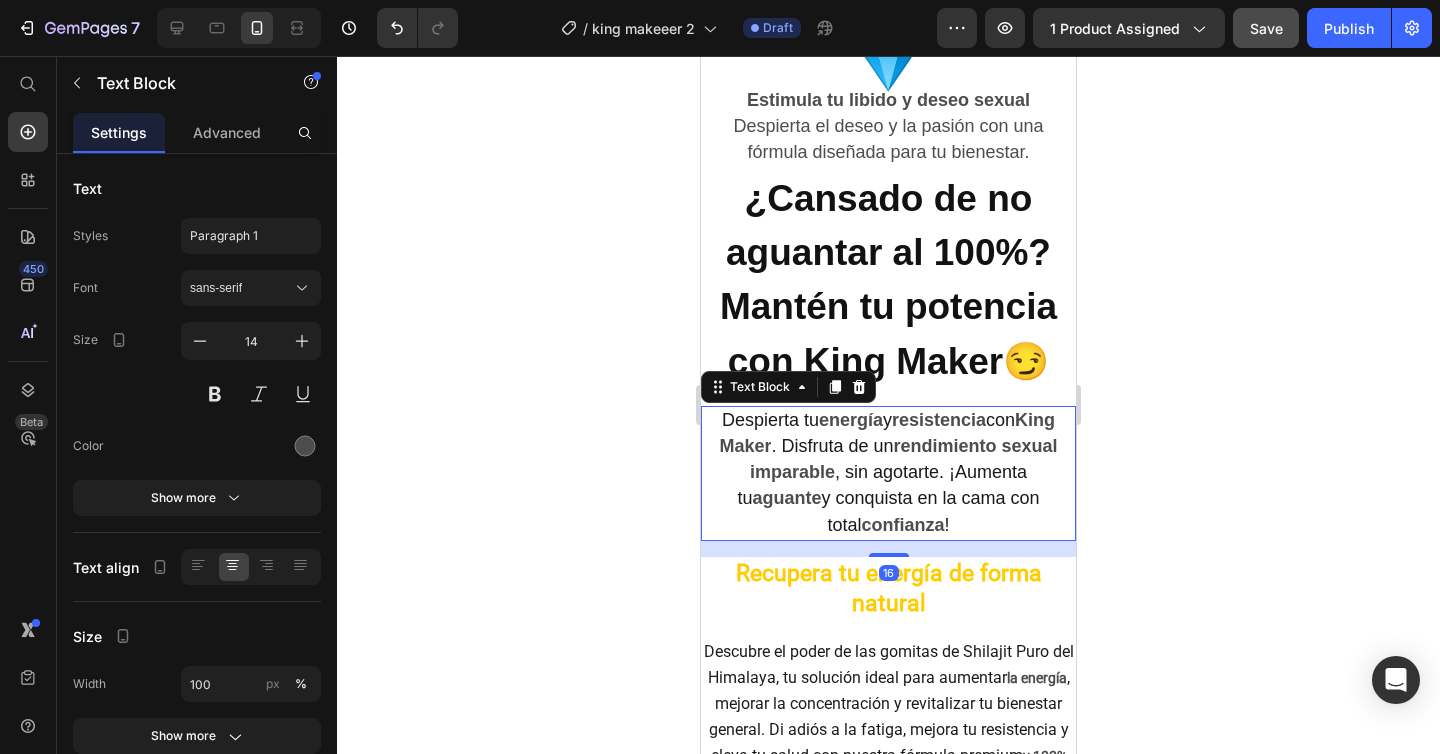 scroll, scrollTop: 2795, scrollLeft: 0, axis: vertical 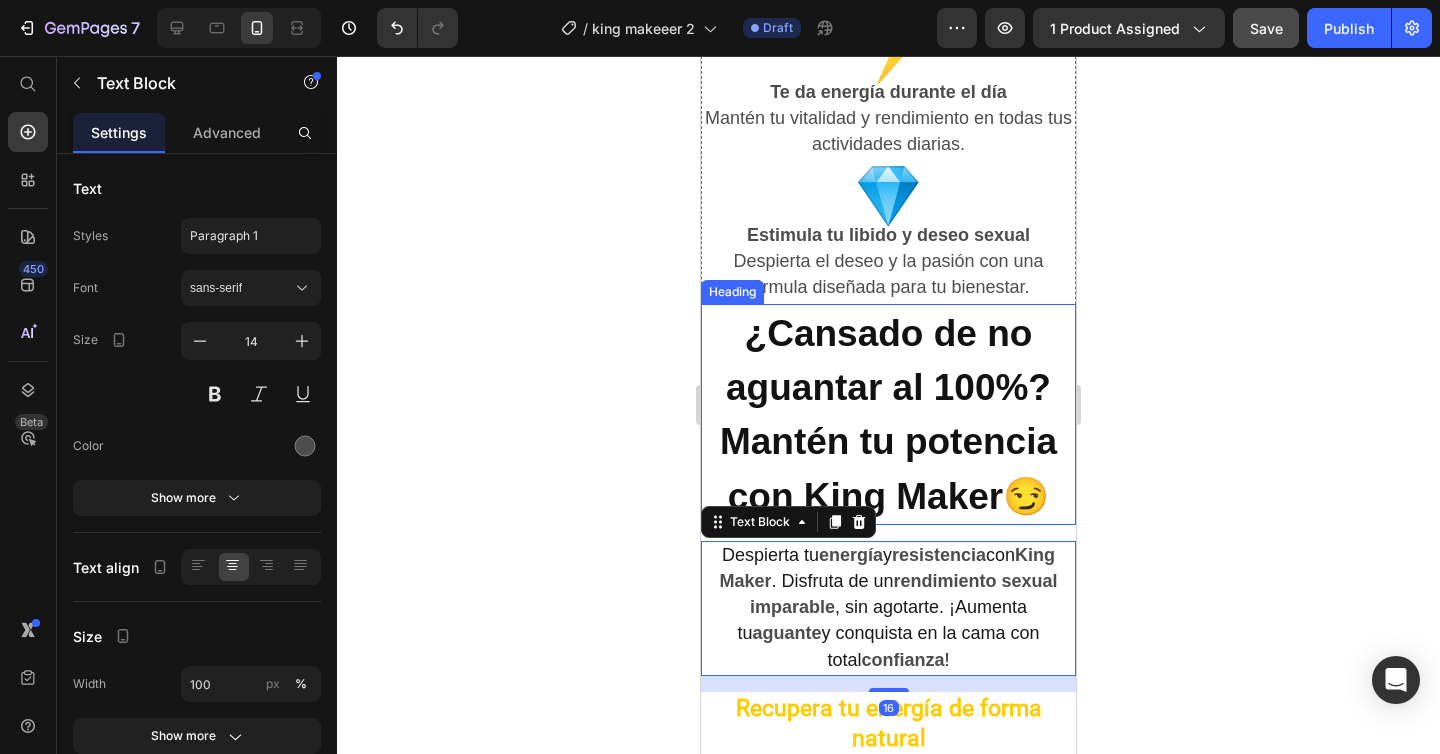 click on "¿Cansado de no aguantar al 100%? Mantén tu potencia con King Maker😏" at bounding box center [888, 415] 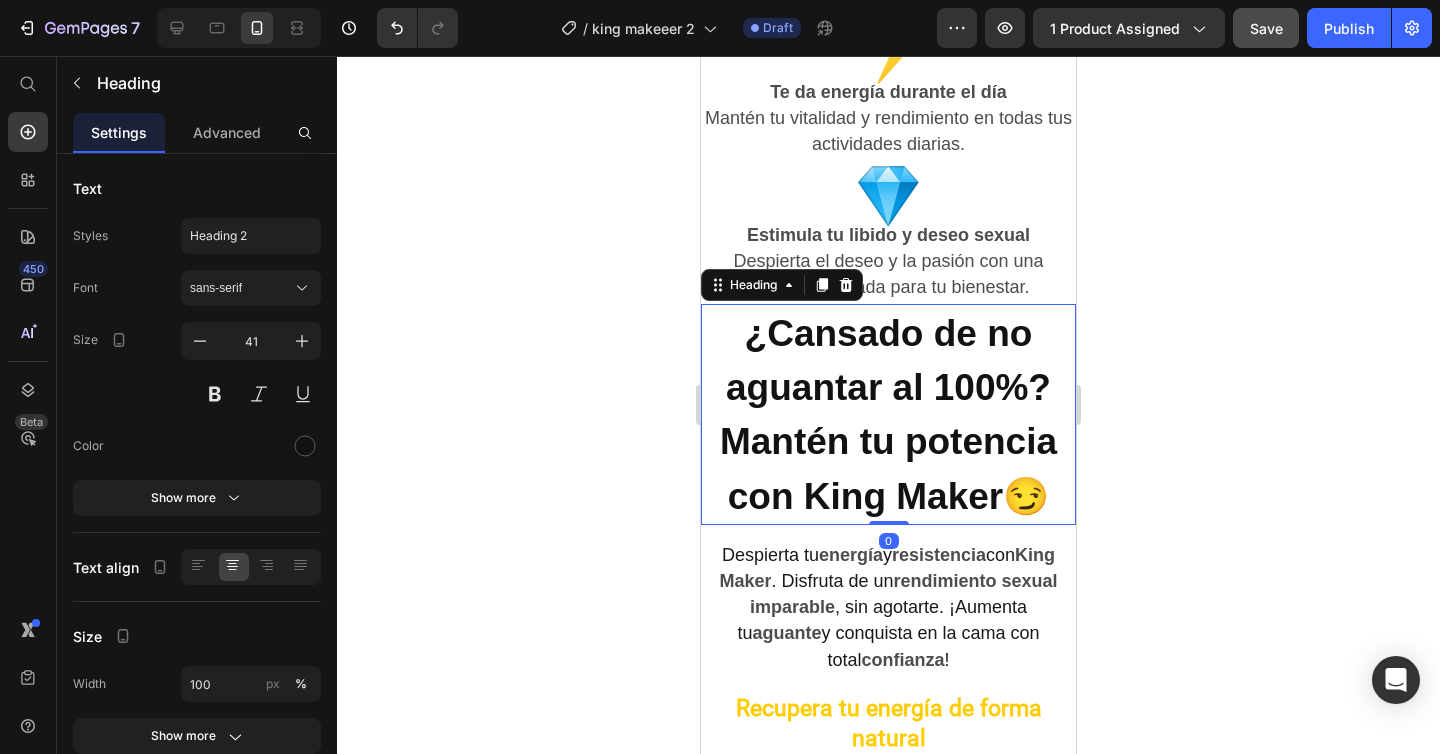 click on "¿Cansado de no aguantar al 100%? Mantén tu potencia con King Maker😏" at bounding box center [888, 415] 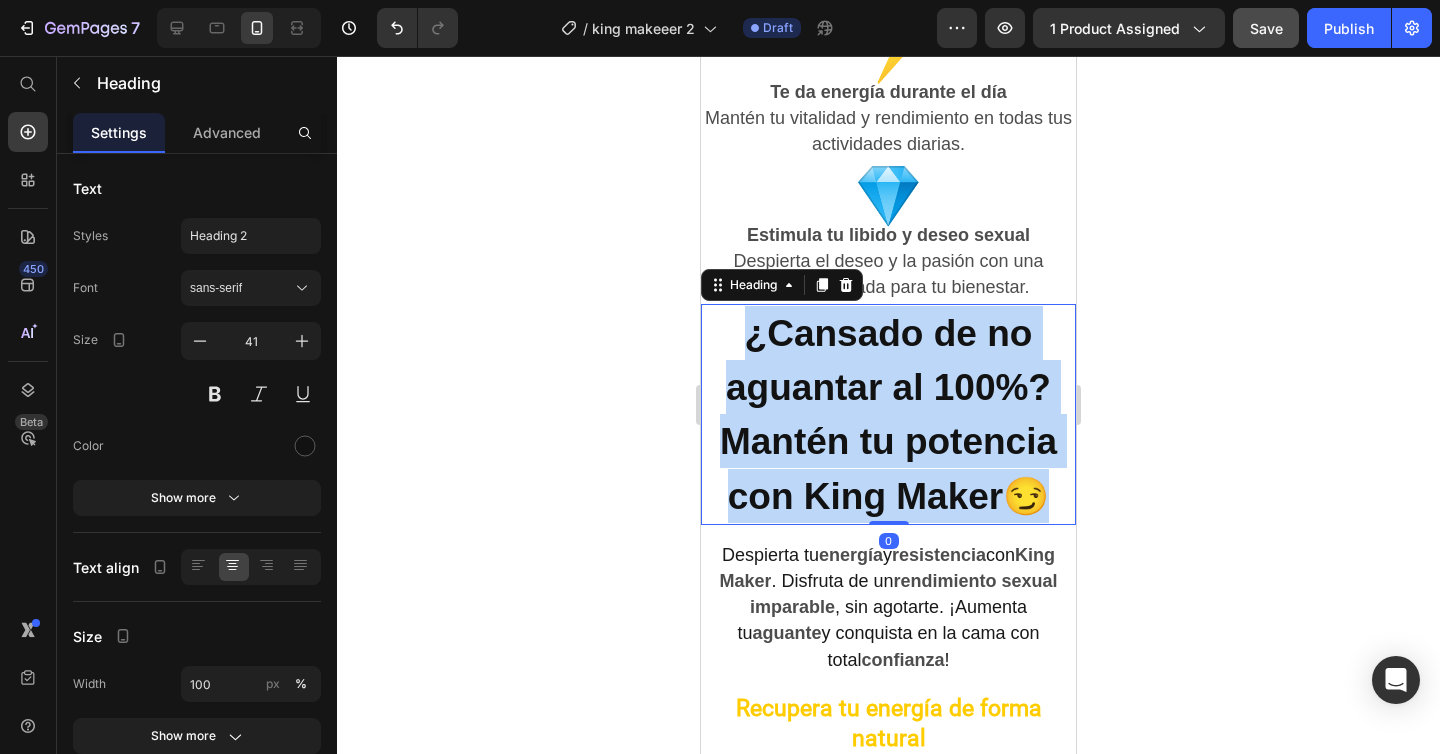 click on "¿Cansado de no aguantar al 100%? Mantén tu potencia con King Maker😏" at bounding box center (888, 415) 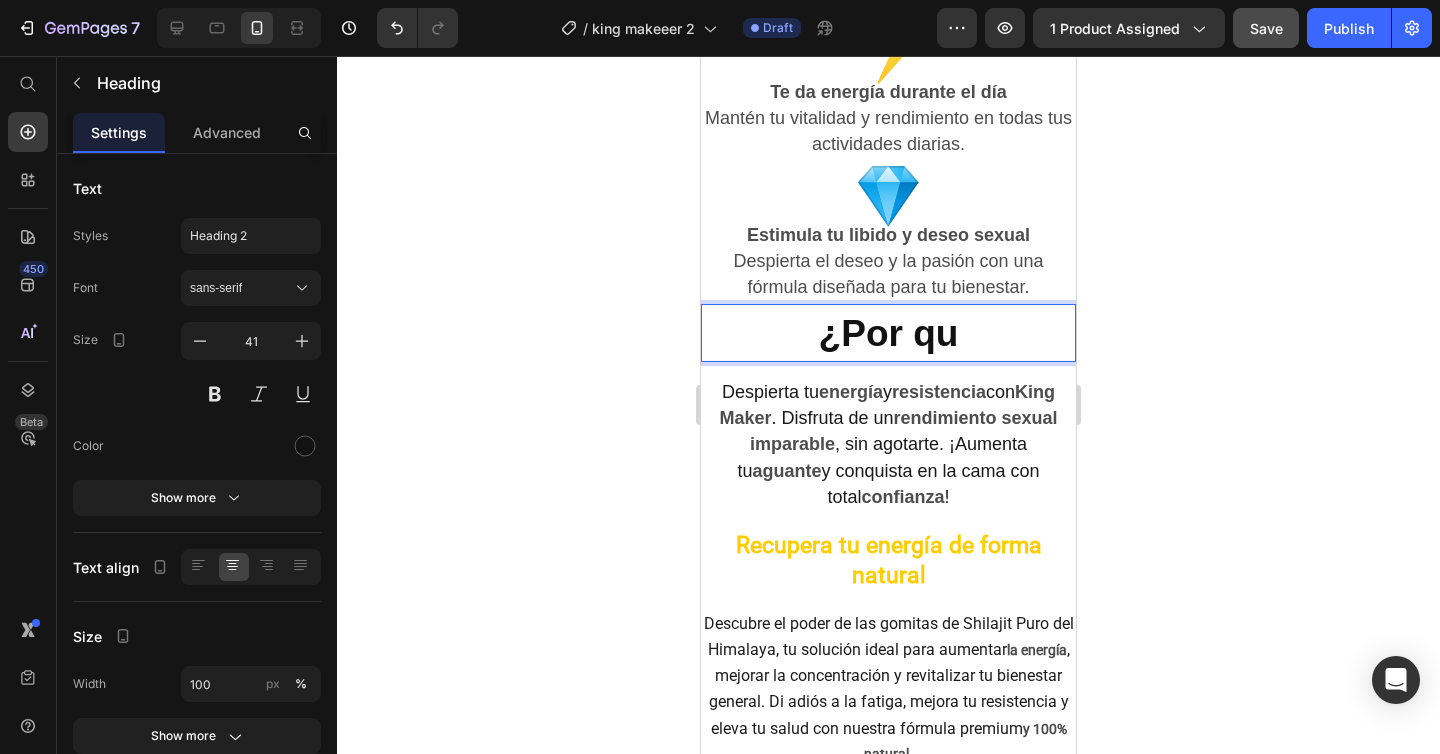 type 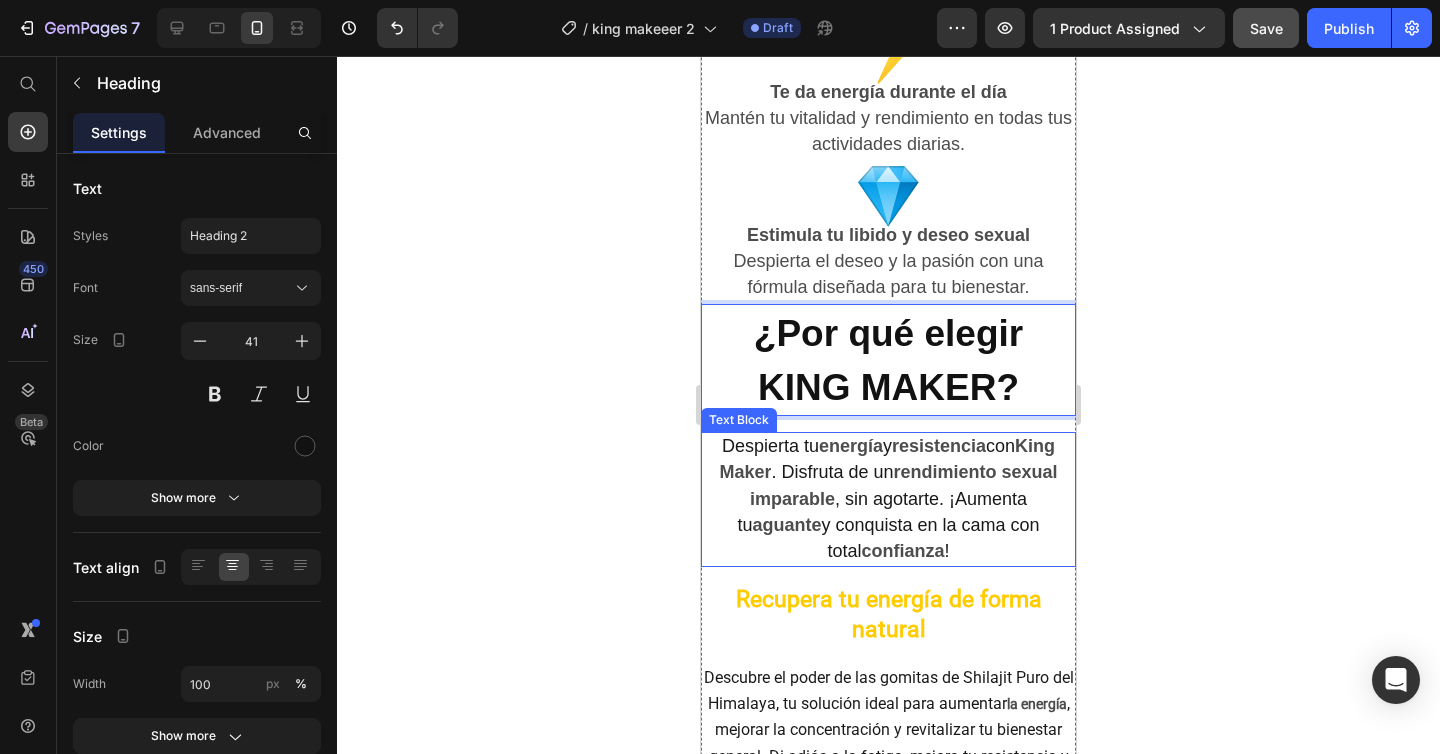 click on ", sin agotarte. ¡Aumenta tu" at bounding box center [882, 512] 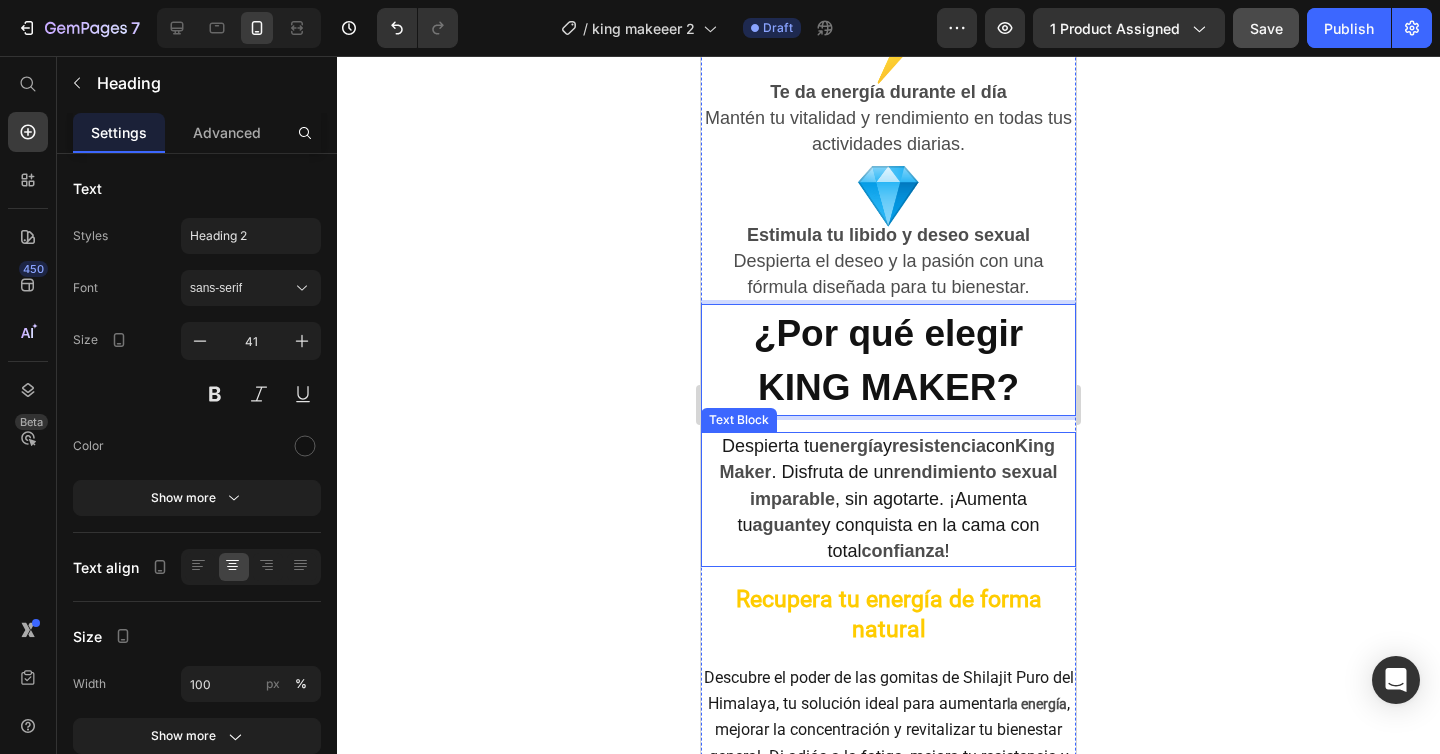 click on ", sin agotarte. ¡Aumenta tu" at bounding box center (882, 512) 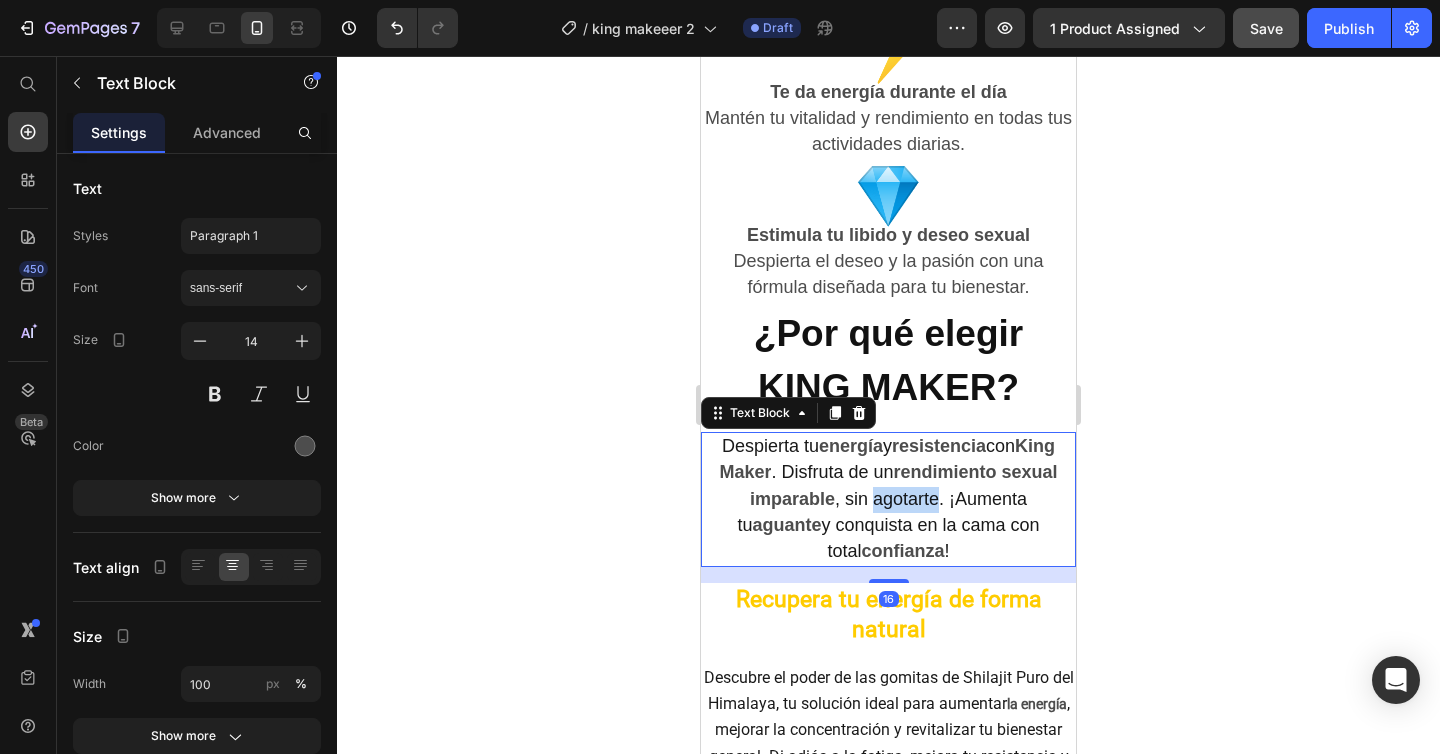 click on ", sin agotarte. ¡Aumenta tu" at bounding box center (882, 512) 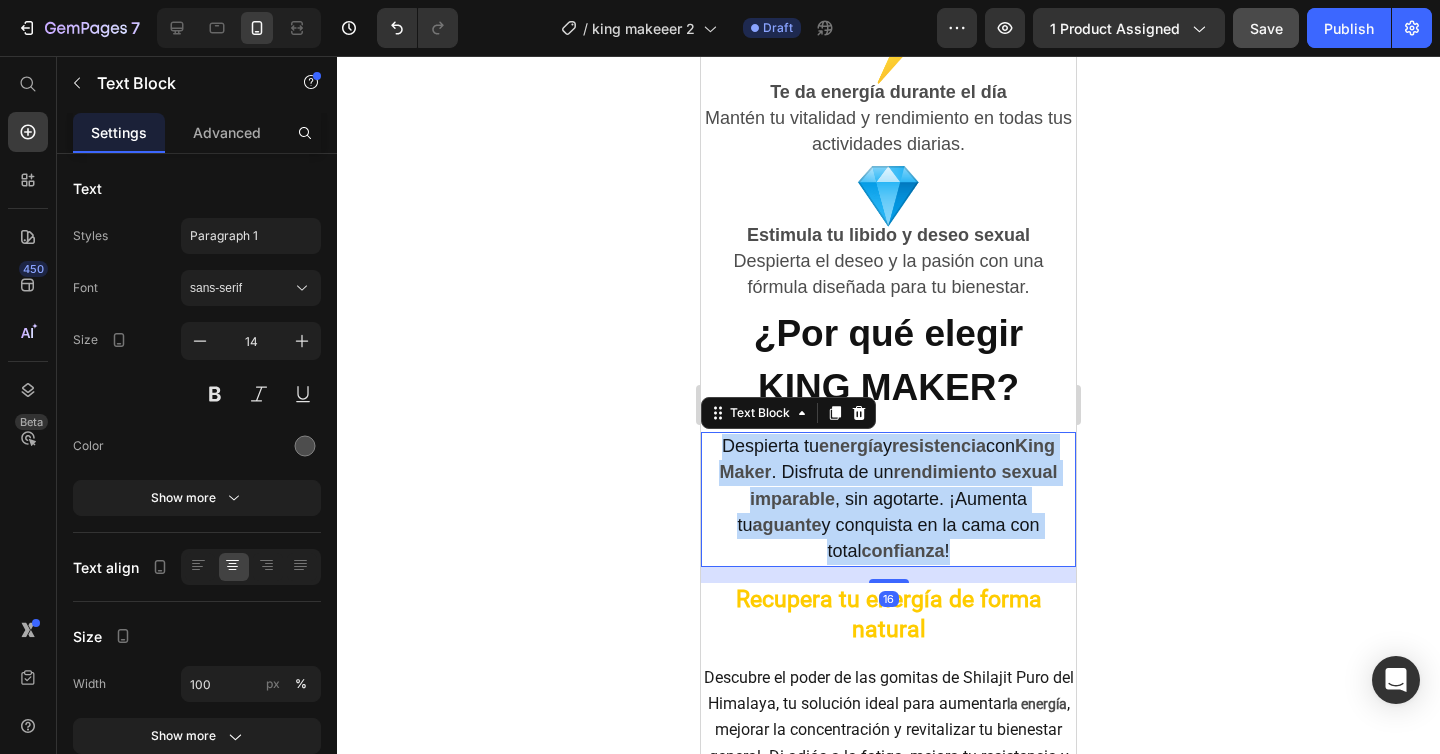 click on ", sin agotarte. ¡Aumenta tu" at bounding box center (882, 512) 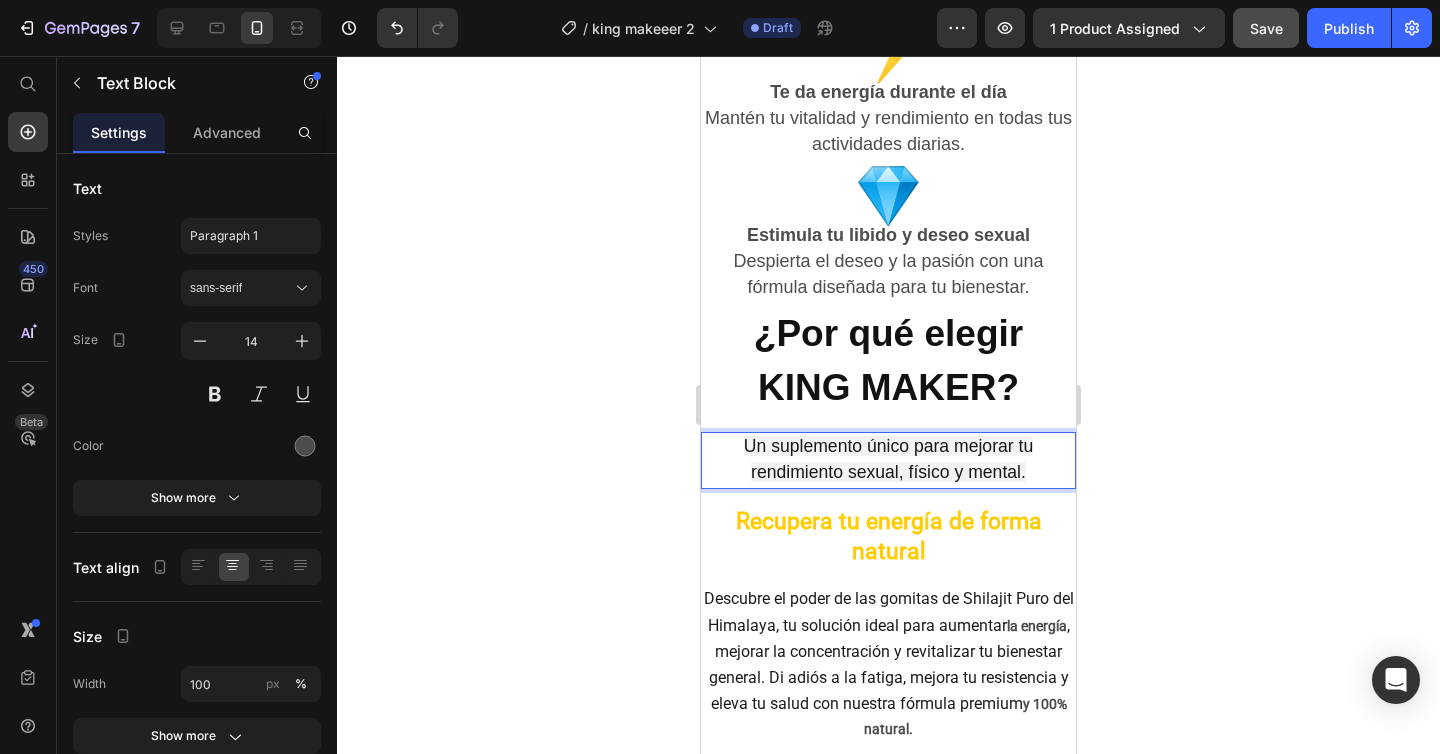 click 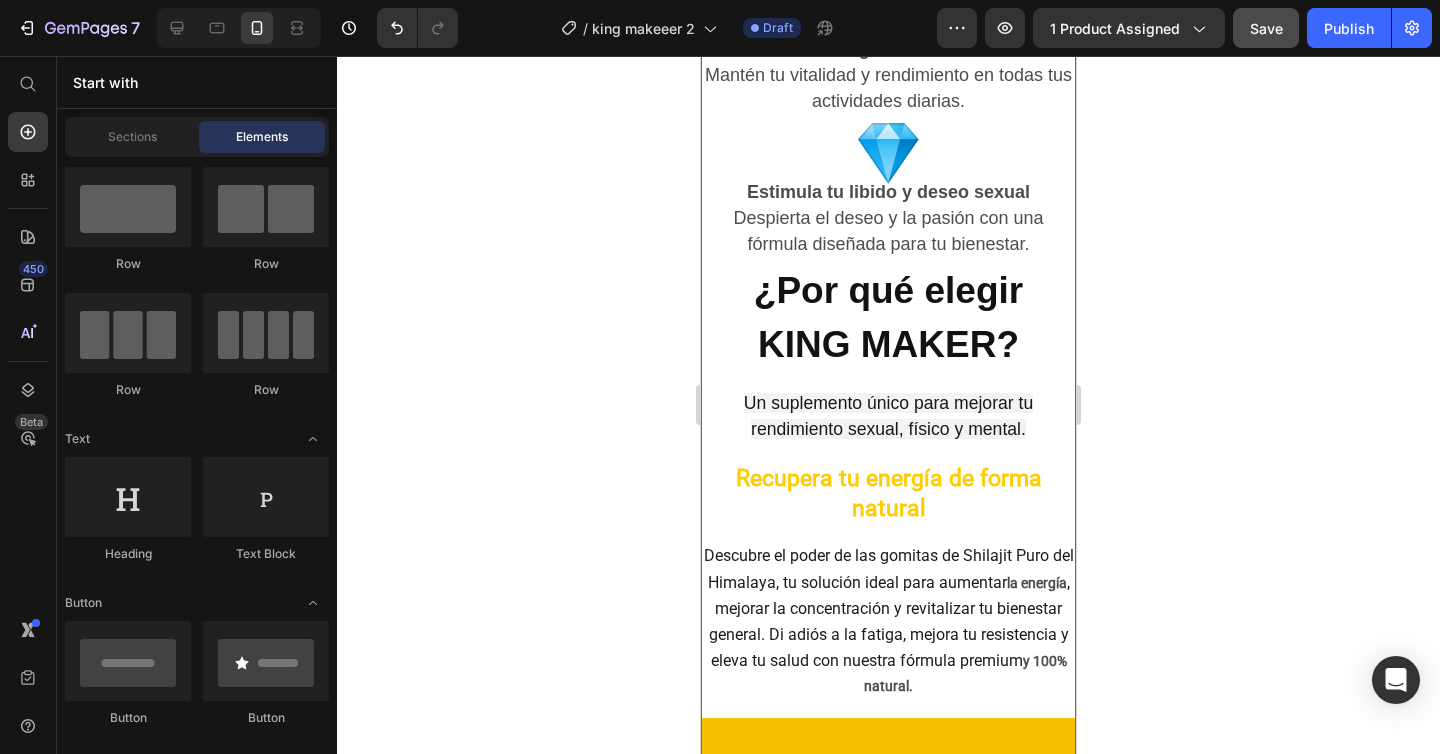 scroll, scrollTop: 2839, scrollLeft: 0, axis: vertical 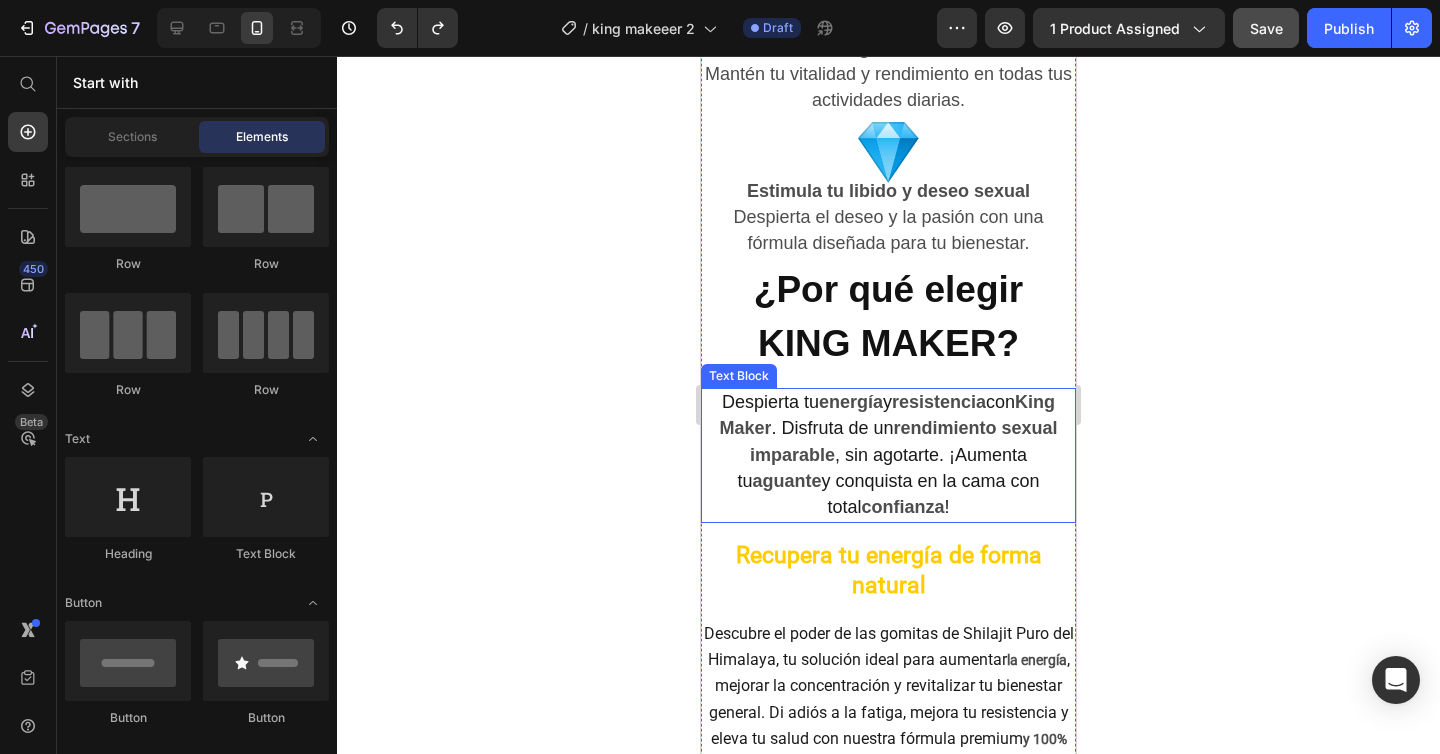 click on ", sin agotarte. ¡Aumenta tu" at bounding box center [882, 468] 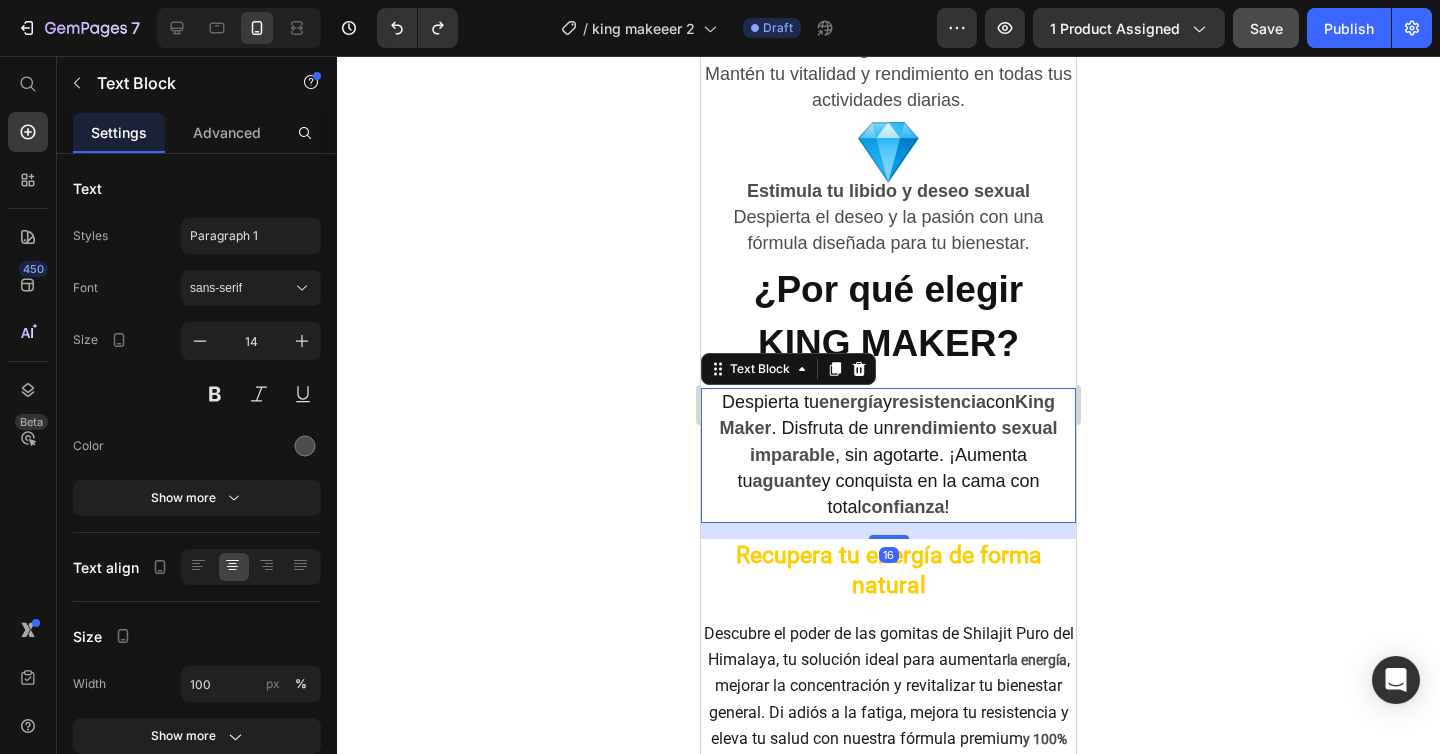 click on ", sin agotarte. ¡Aumenta tu" at bounding box center (882, 468) 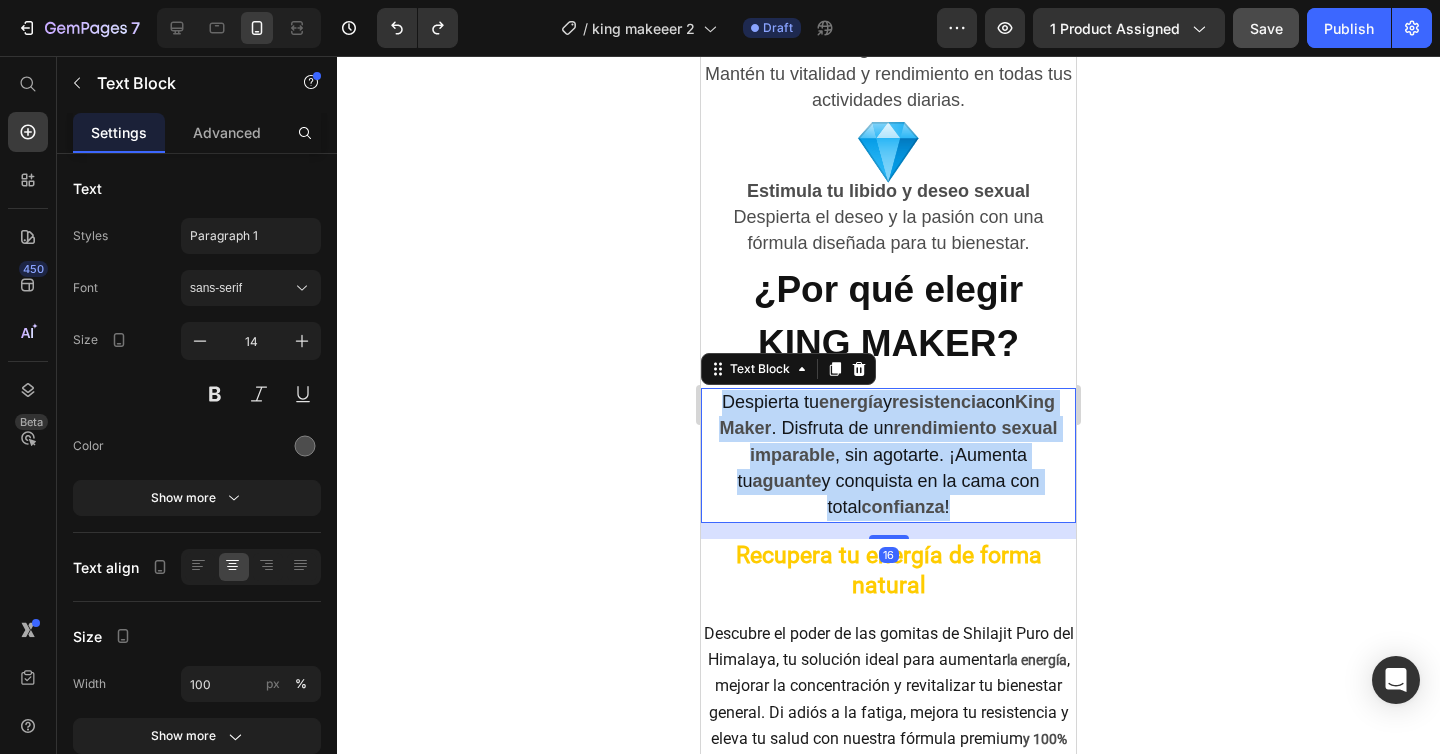 click on ", sin agotarte. ¡Aumenta tu" at bounding box center (882, 468) 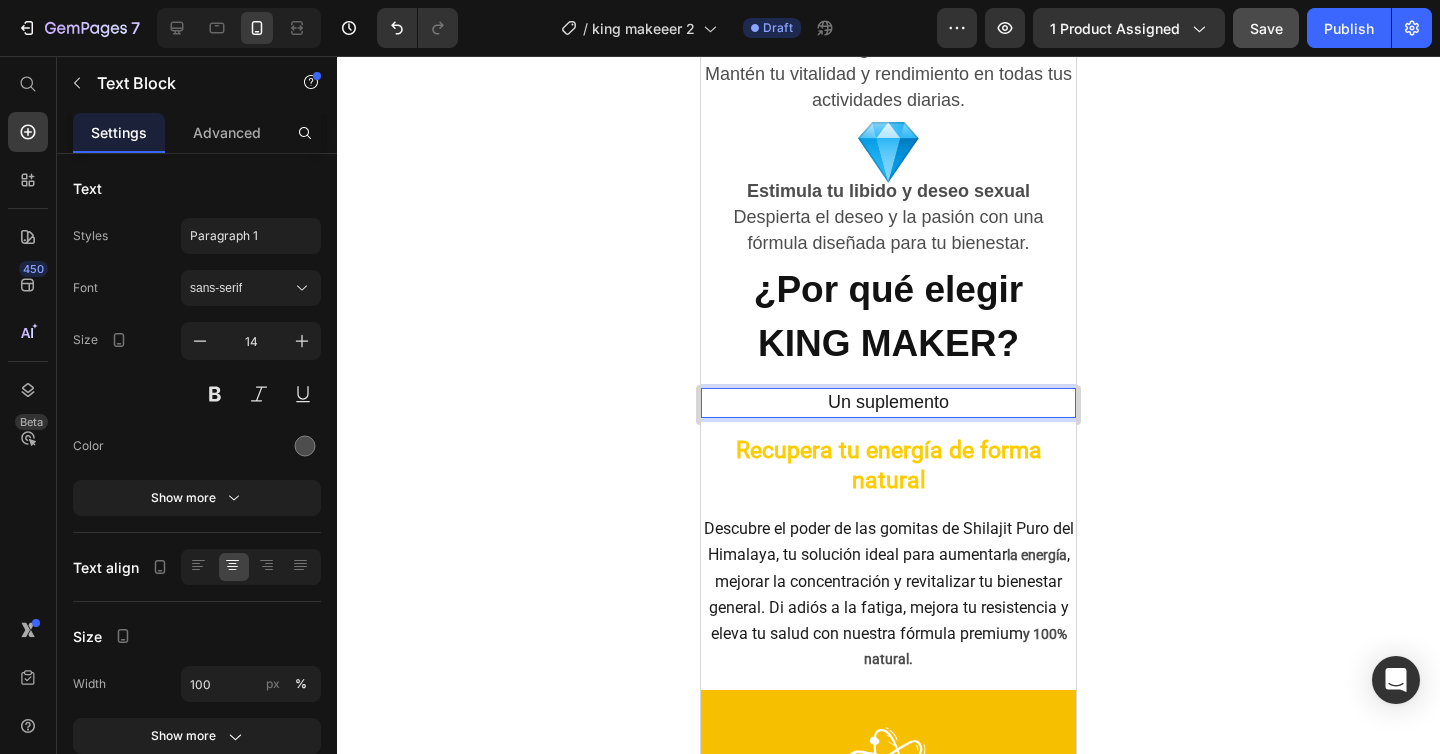 type 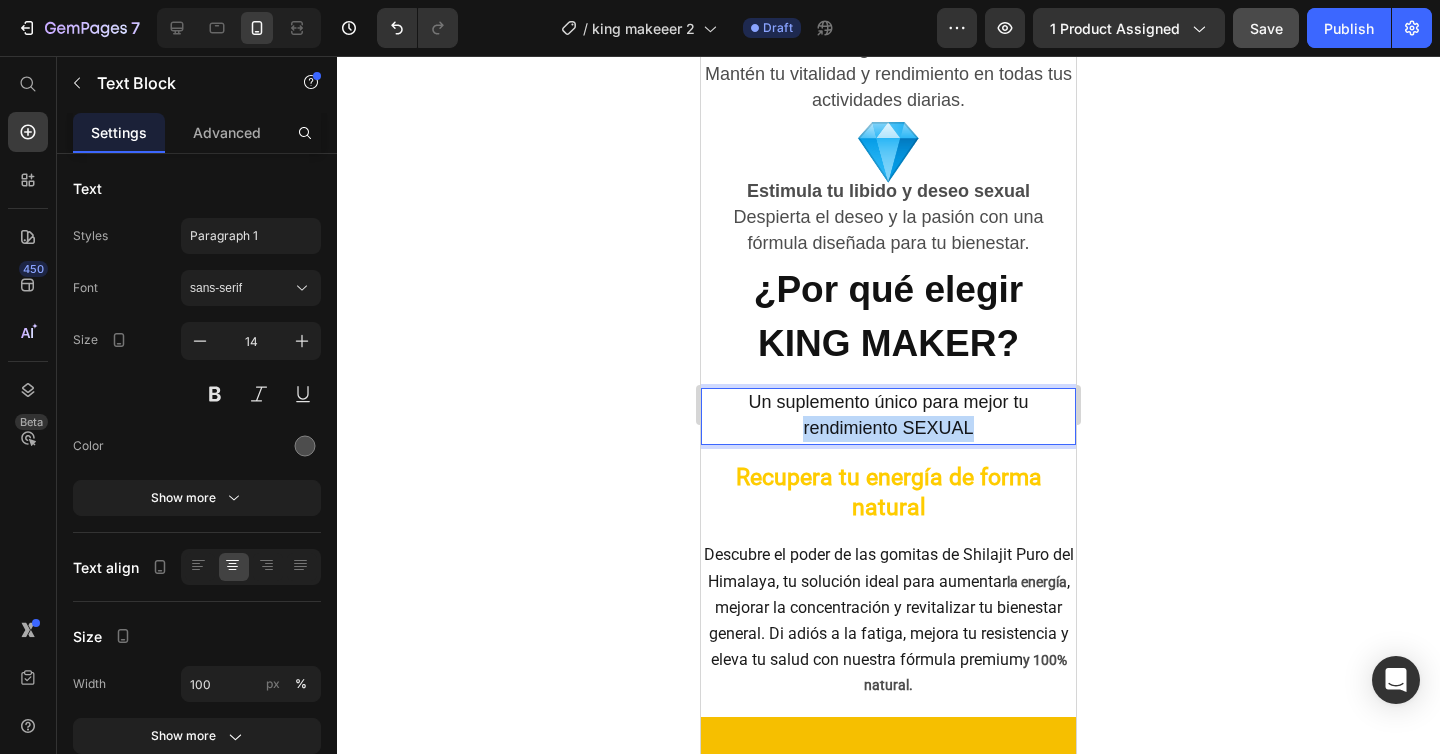 drag, startPoint x: 989, startPoint y: 438, endPoint x: 804, endPoint y: 438, distance: 185 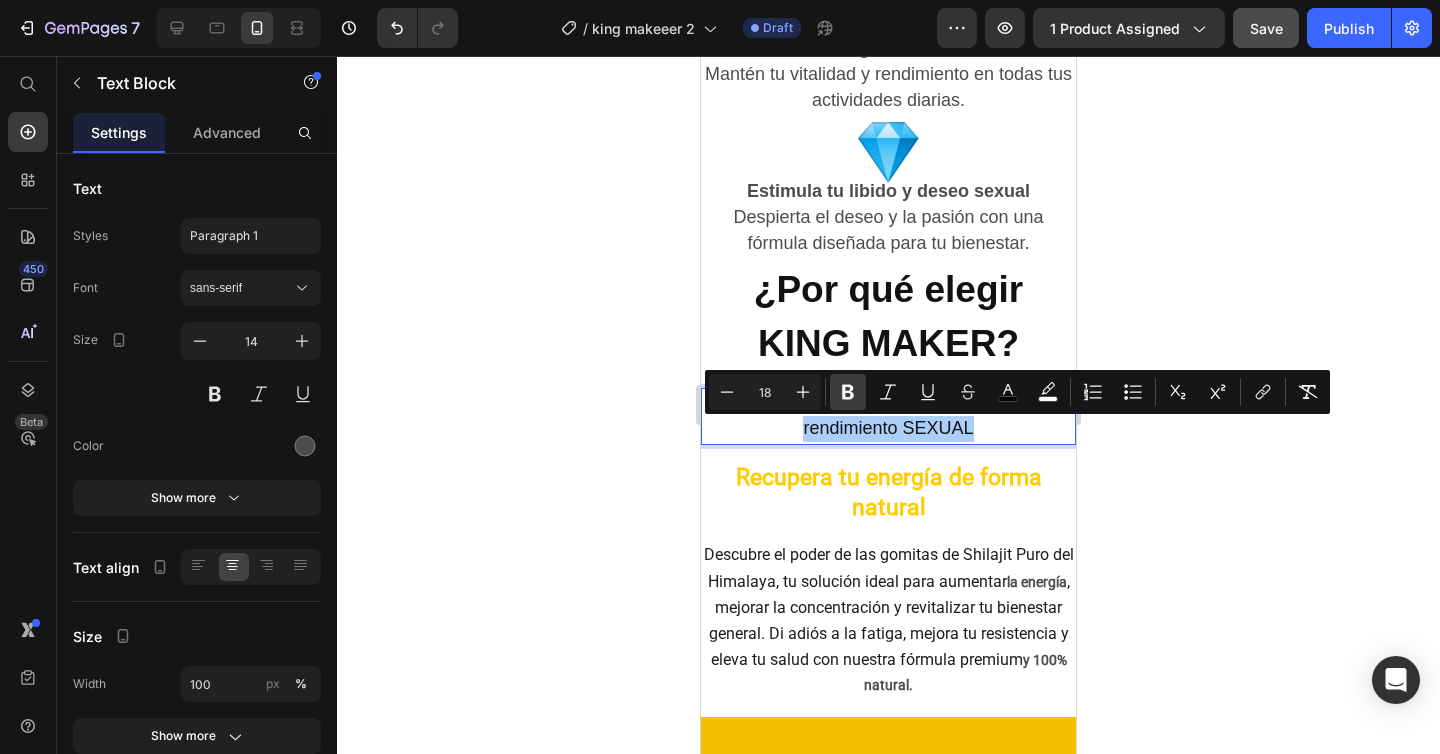 click on "Bold" at bounding box center (848, 392) 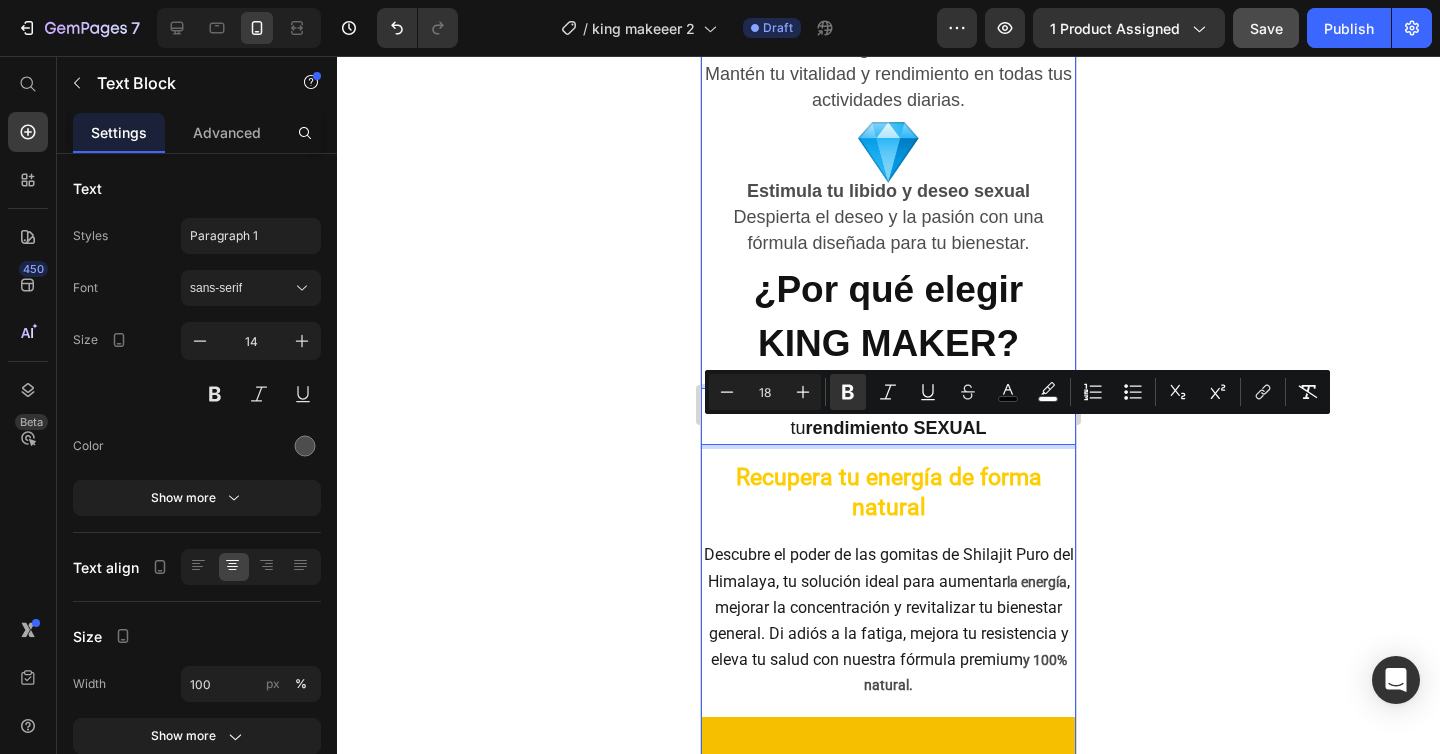click on "Un suplemento único para mejor tu  rendimiento SEXUAL" at bounding box center (888, 416) 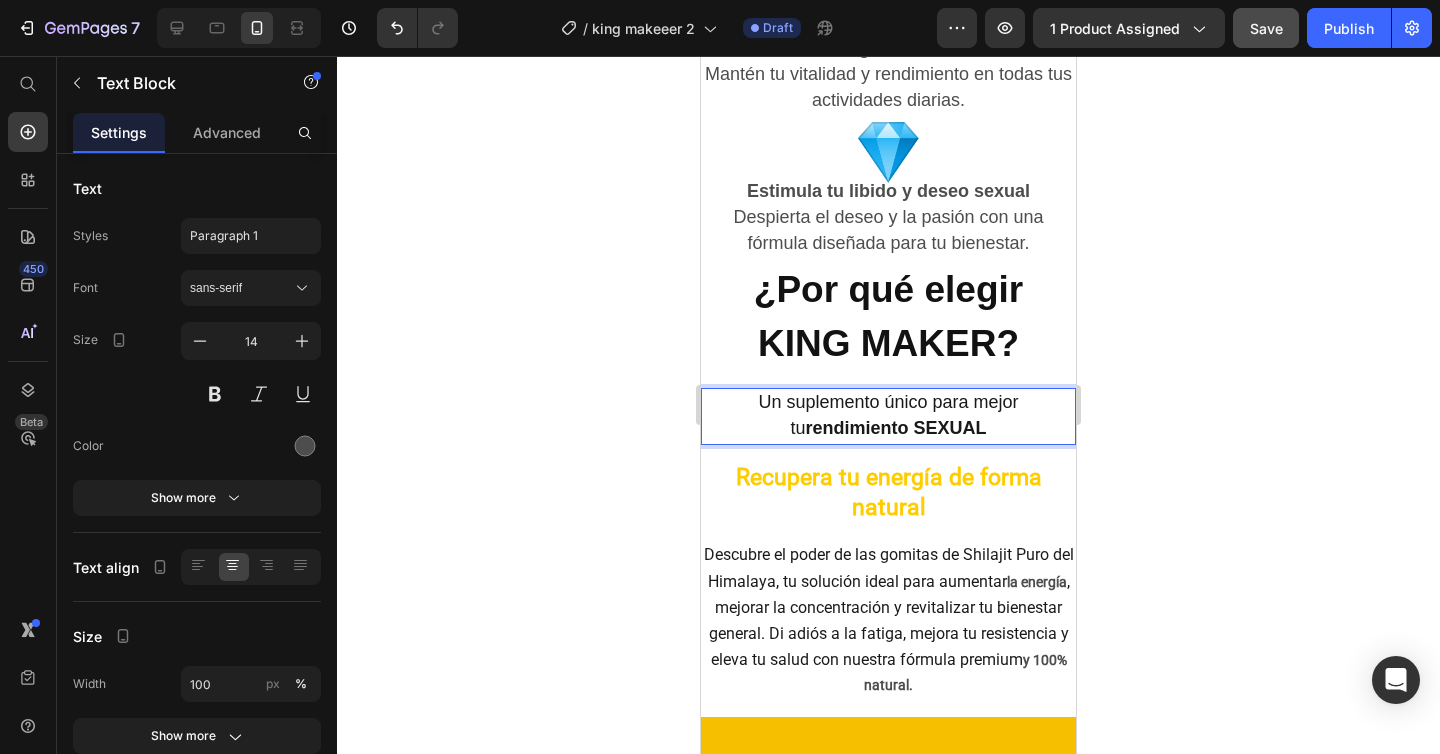 click 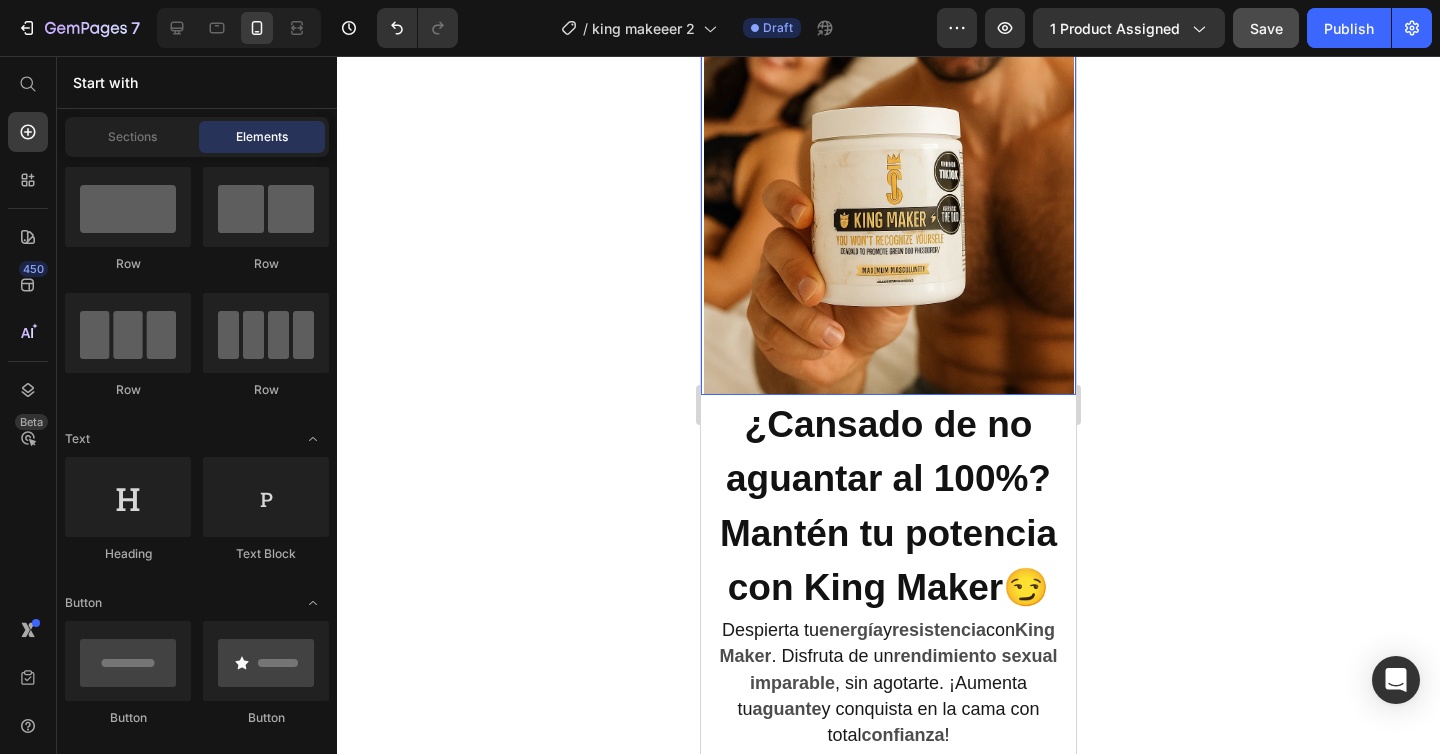 click at bounding box center [888, 117] 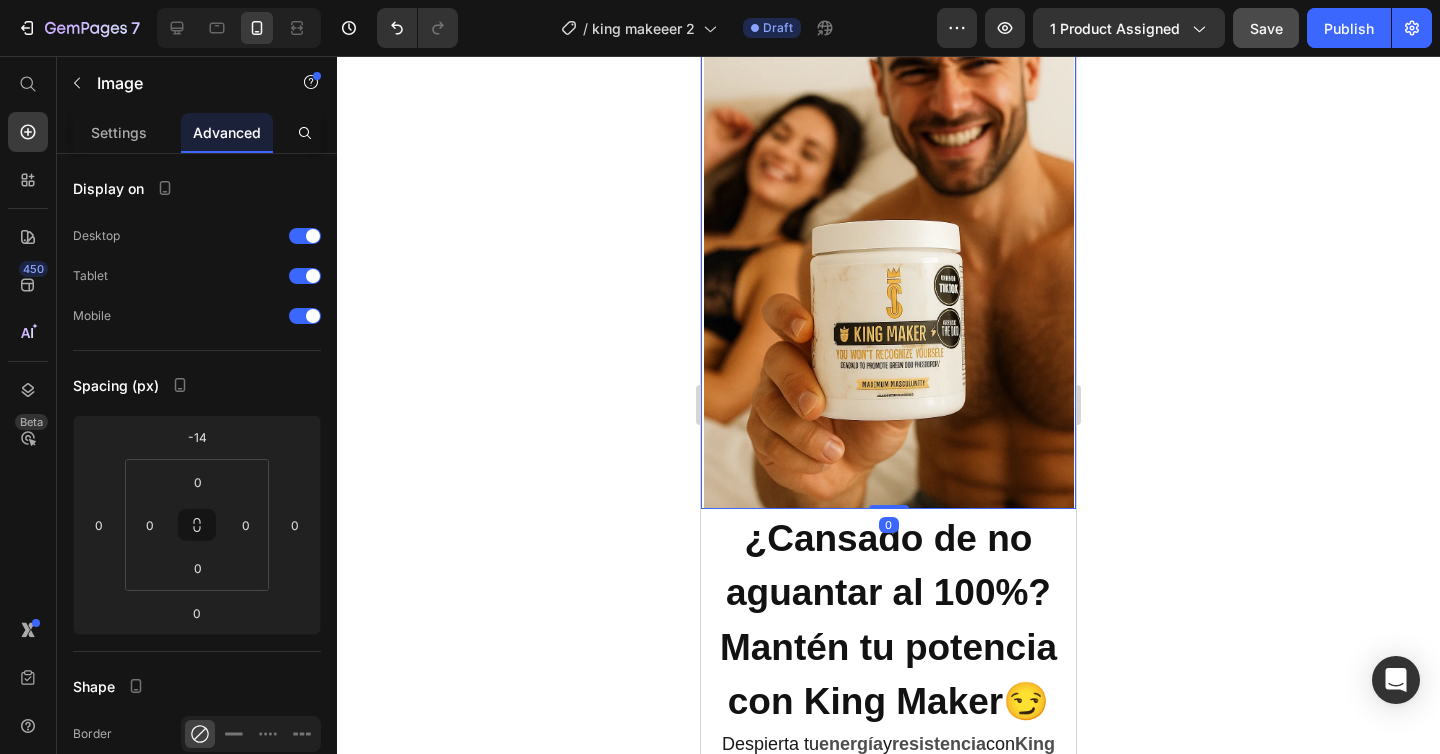 scroll, scrollTop: 1328, scrollLeft: 0, axis: vertical 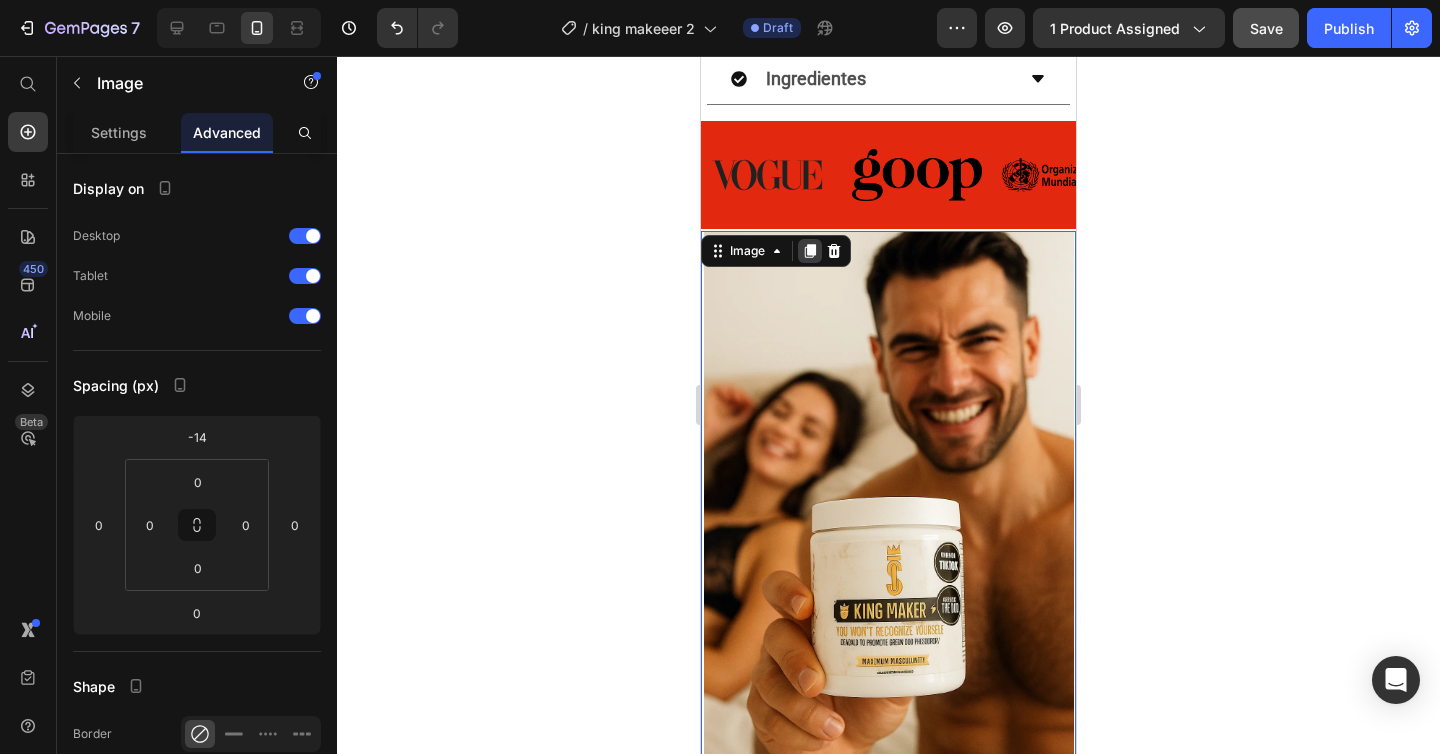 click 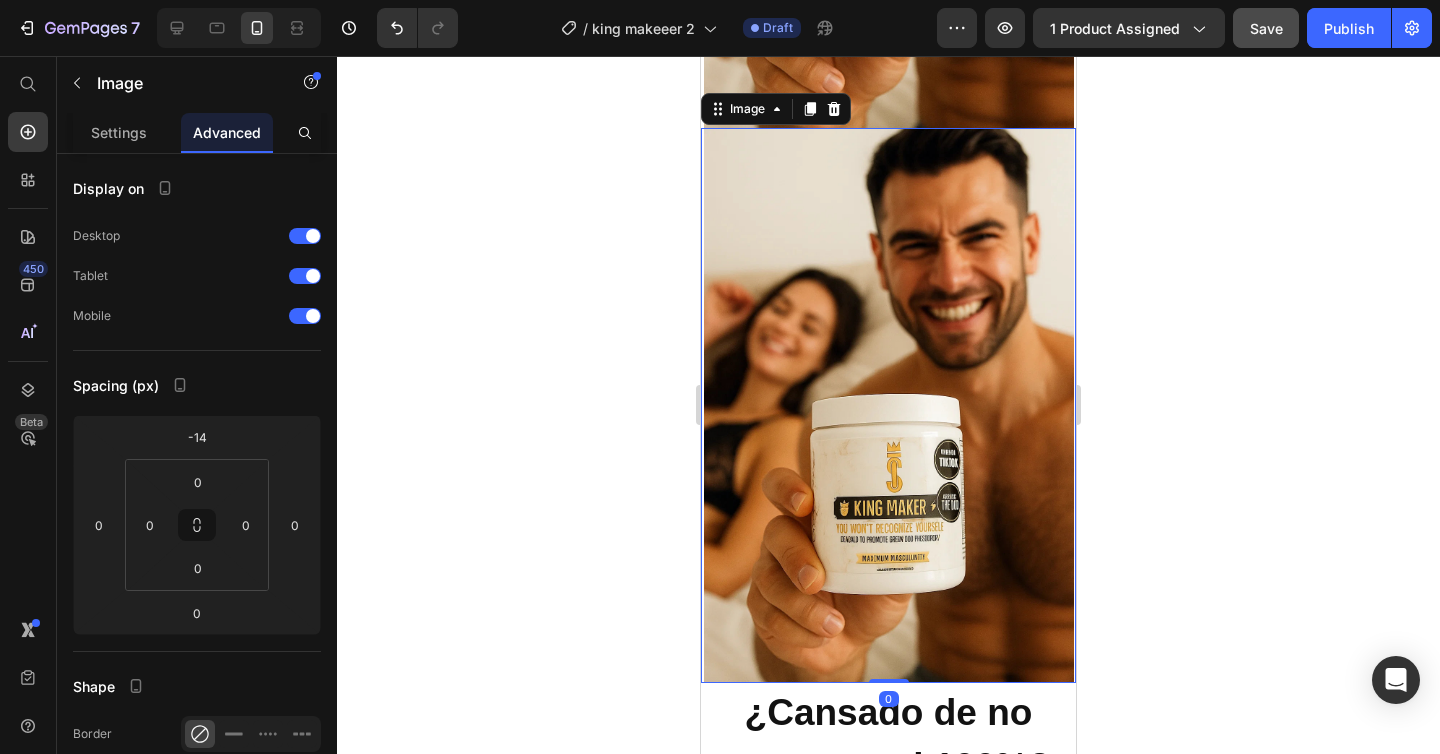 scroll, scrollTop: 1976, scrollLeft: 0, axis: vertical 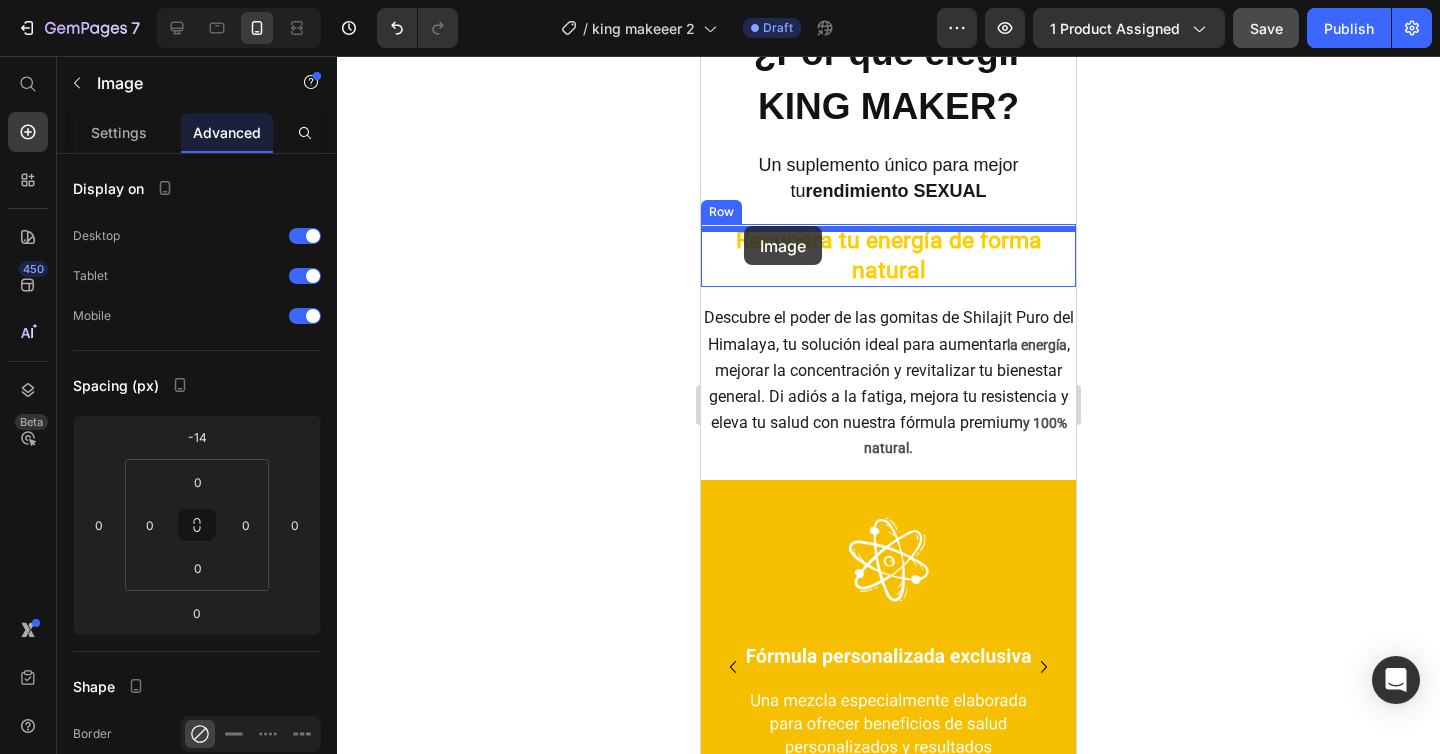 drag, startPoint x: 719, startPoint y: 114, endPoint x: 744, endPoint y: 227, distance: 115.73245 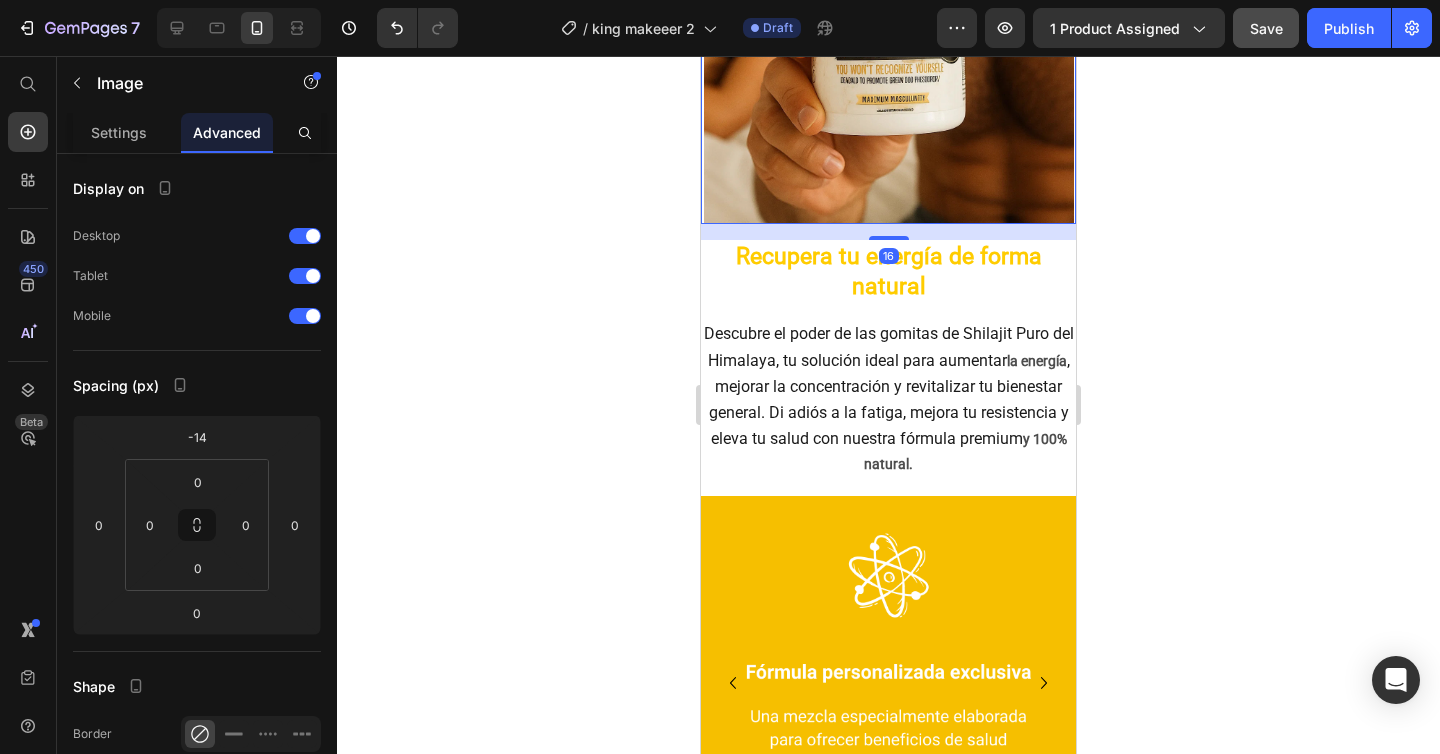 scroll, scrollTop: 3076, scrollLeft: 0, axis: vertical 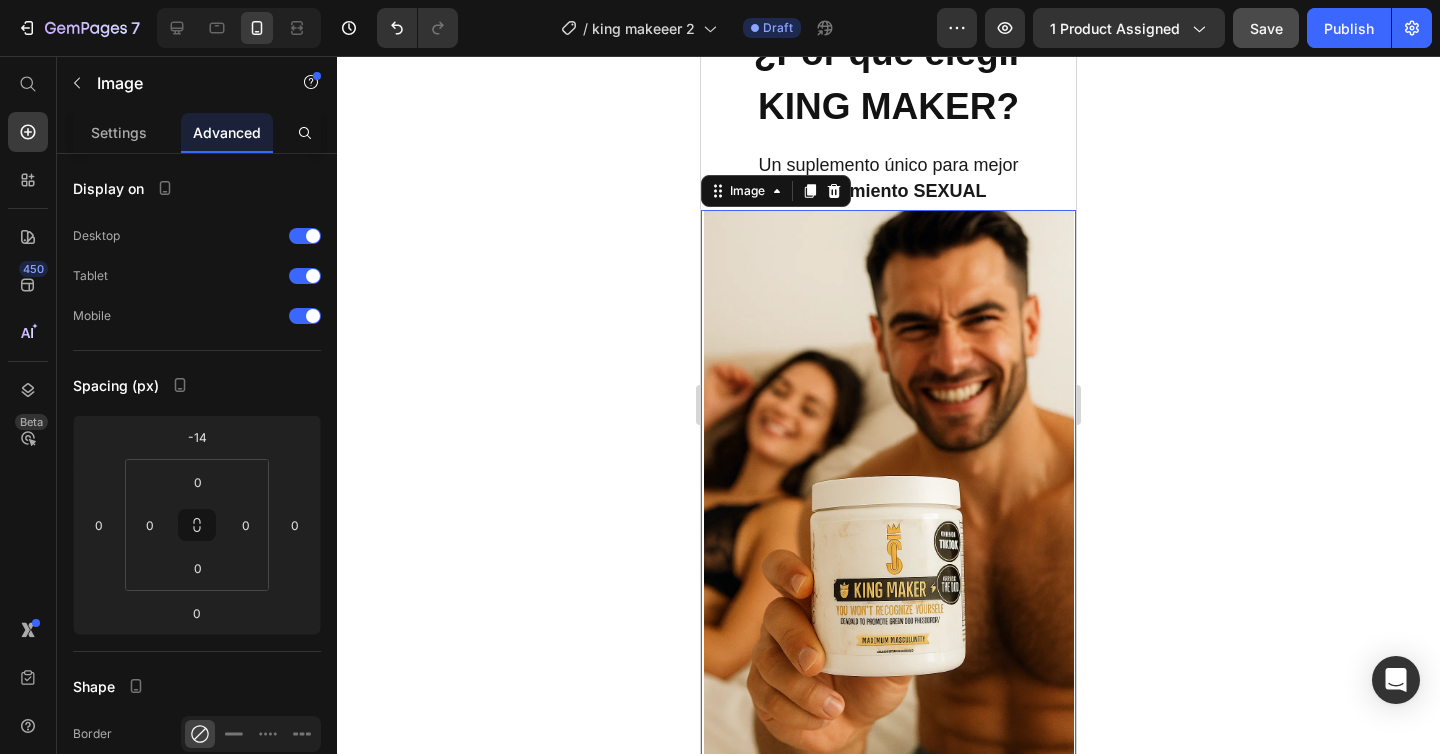 click at bounding box center (888, 487) 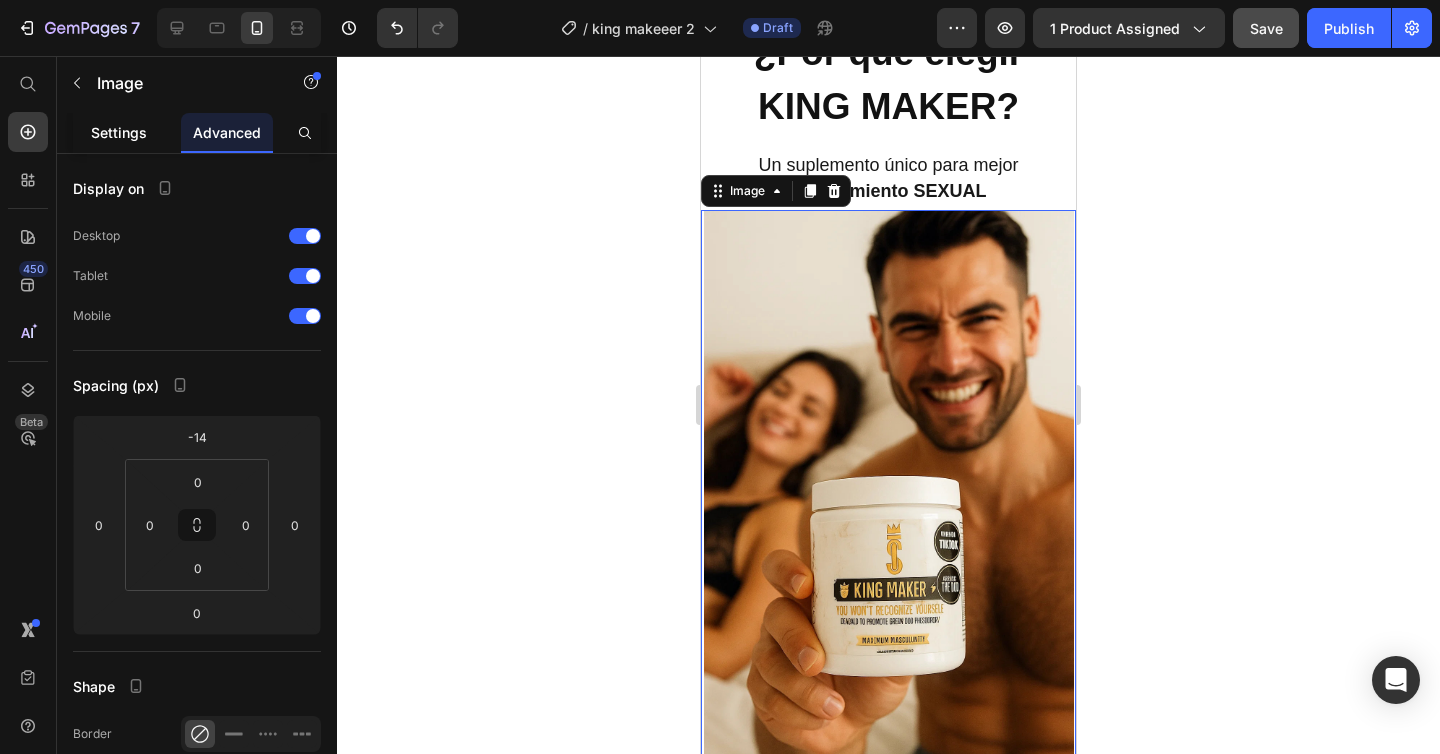 click on "Settings" 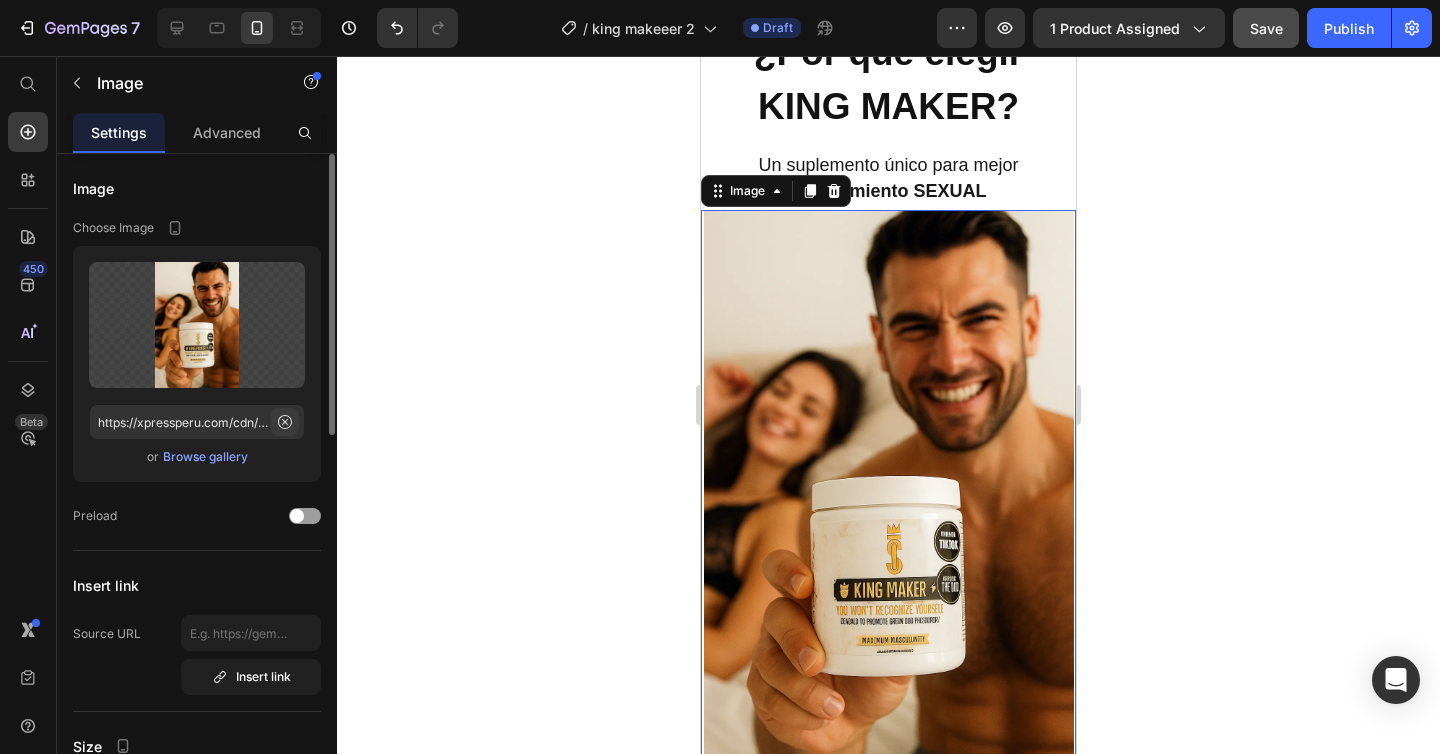 click 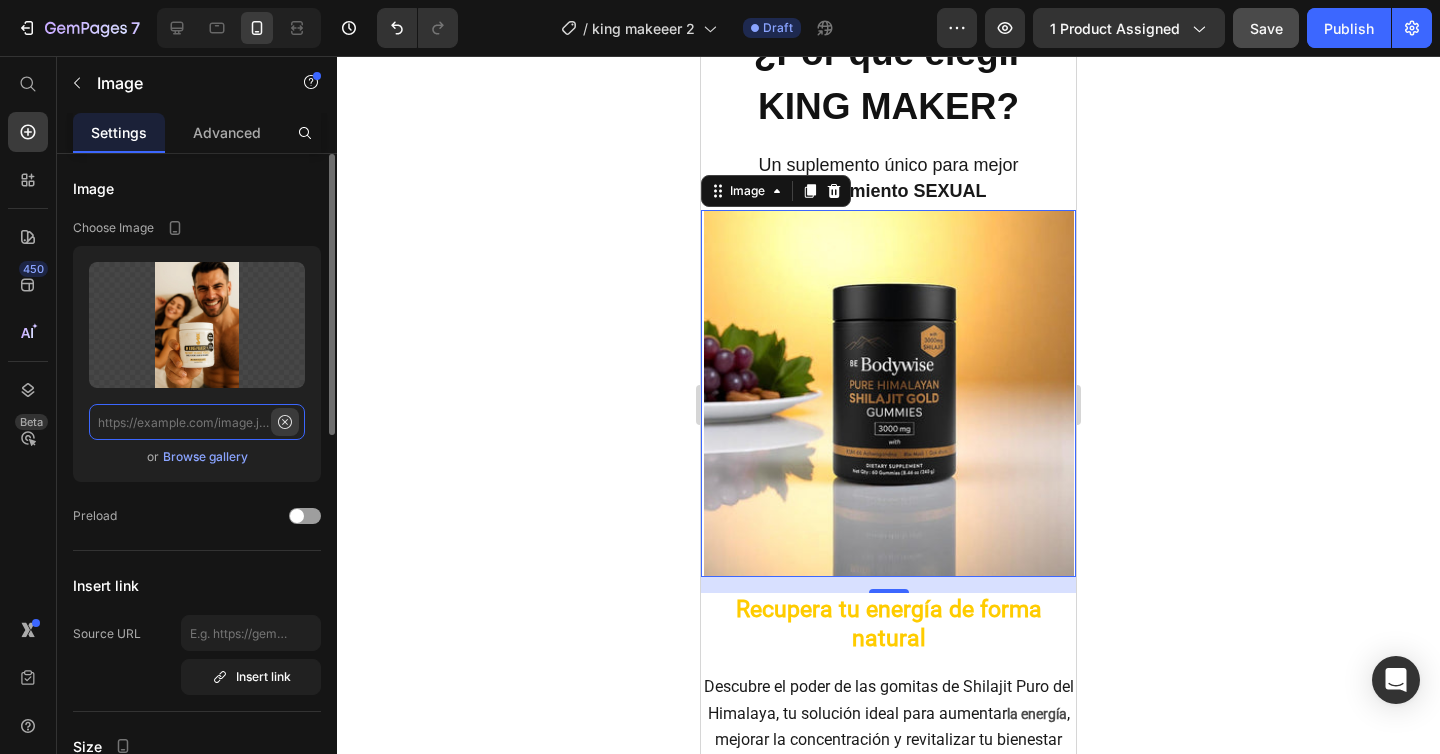 scroll, scrollTop: 0, scrollLeft: 0, axis: both 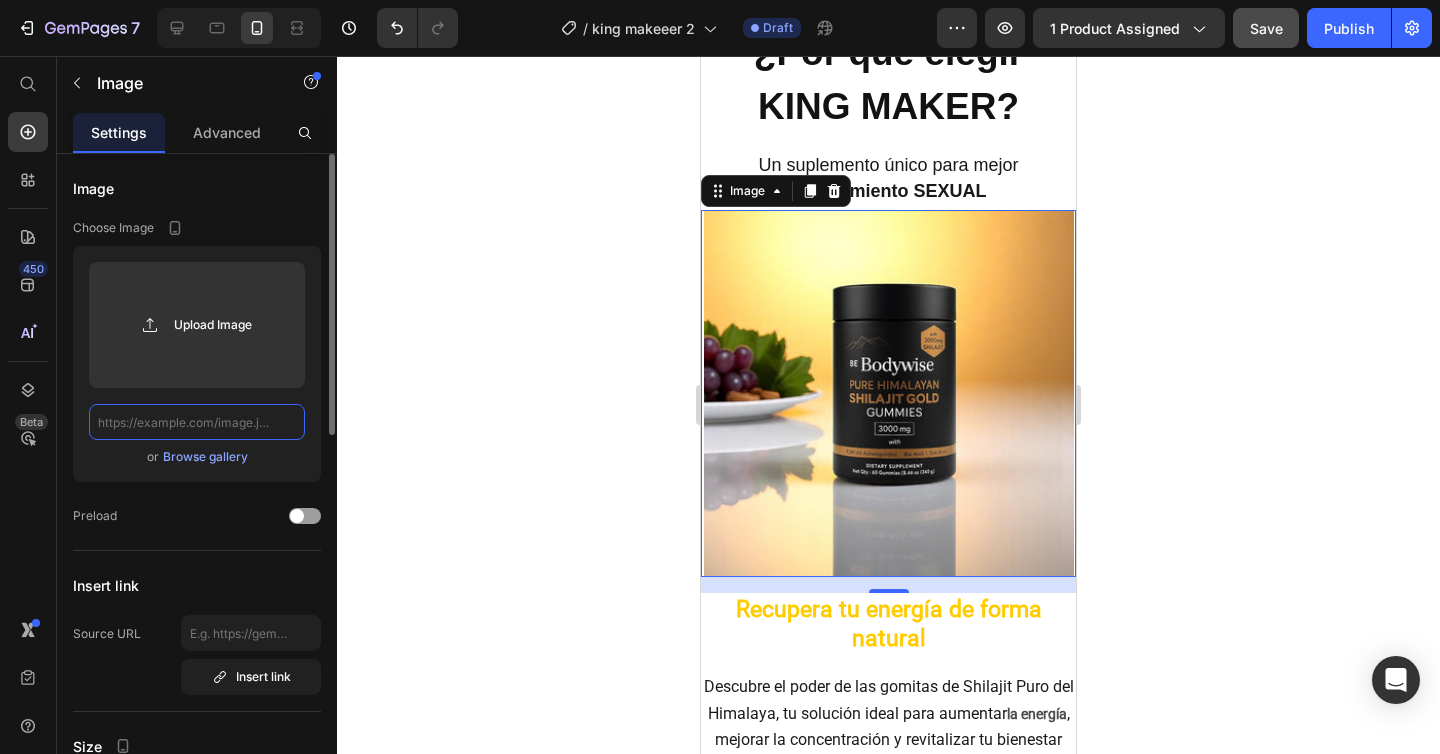 click 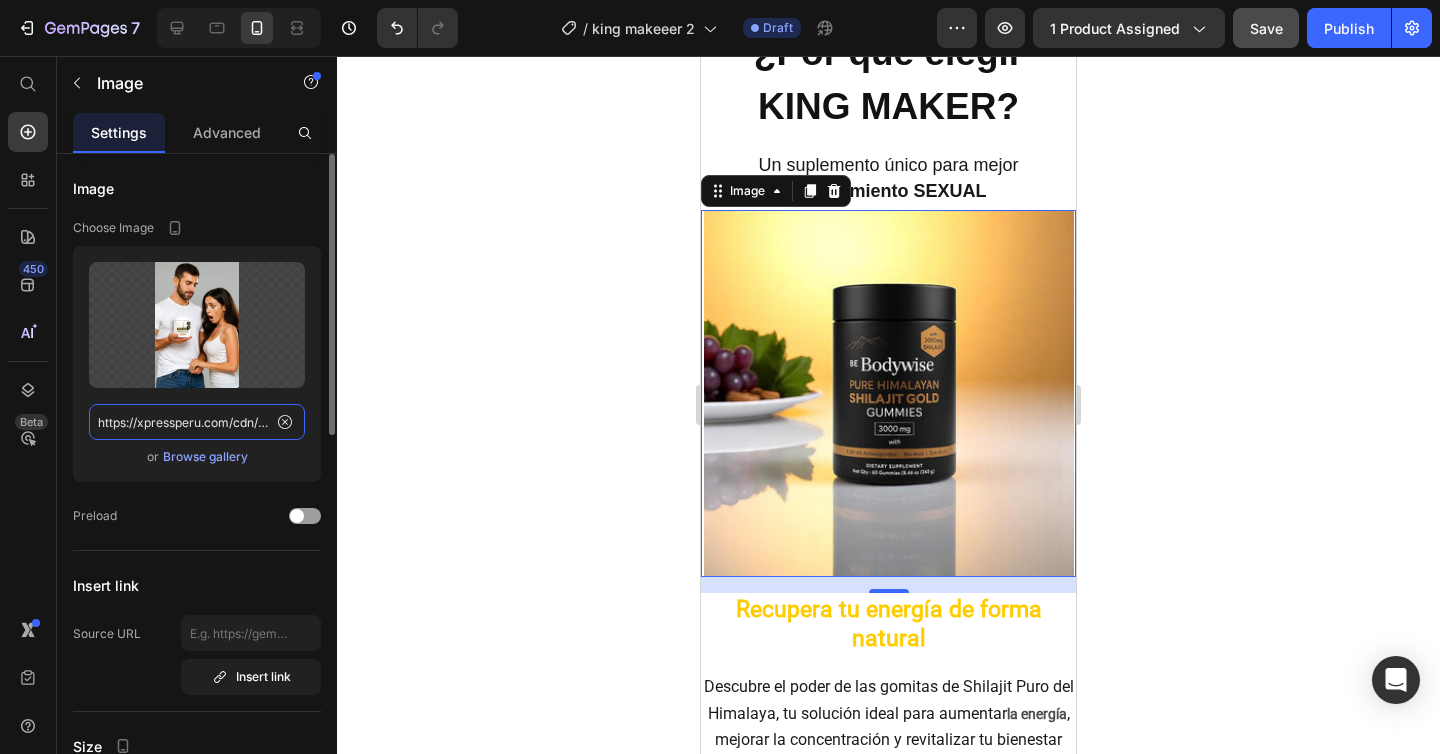 scroll, scrollTop: 0, scrollLeft: 290, axis: horizontal 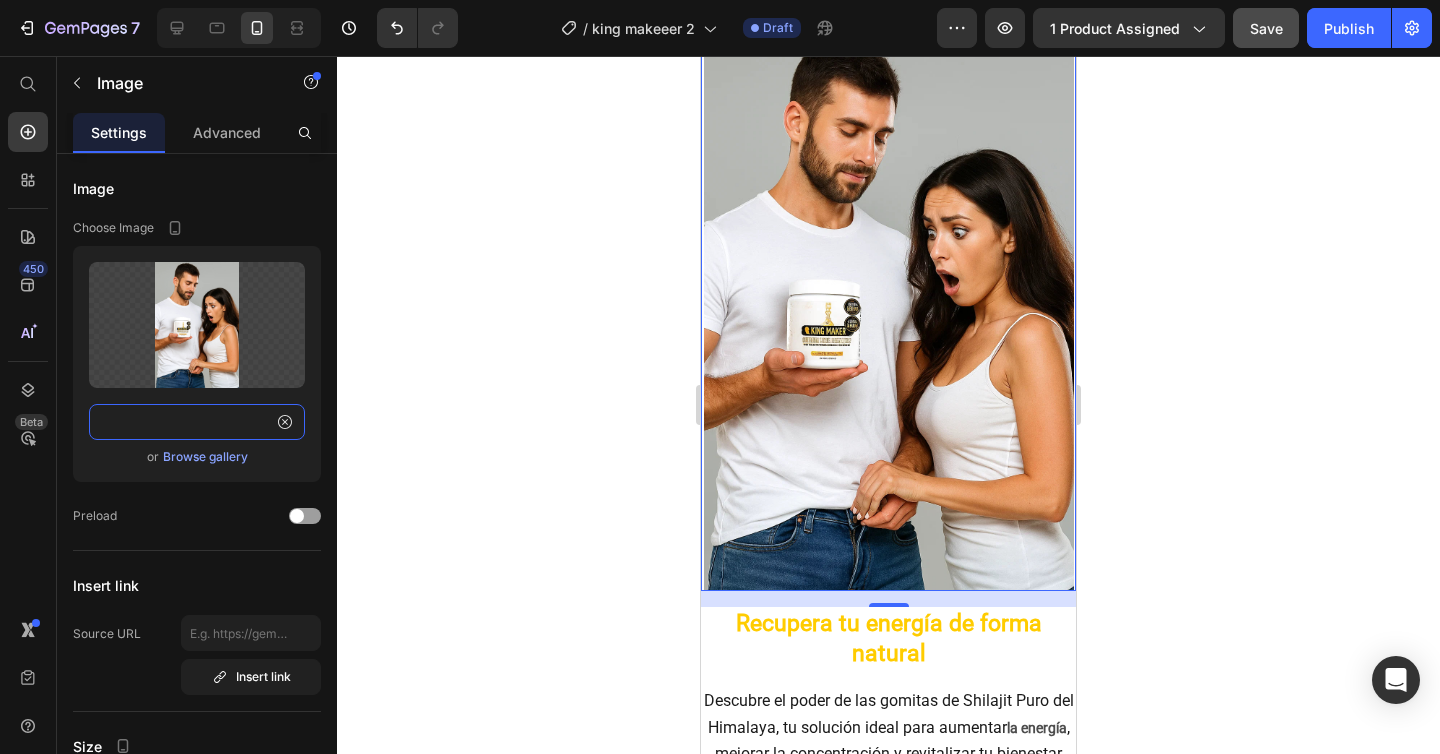 type on "https://xpressperu.com/cdn/shop/files/45edmd.webp?v=1750917007&width=1500" 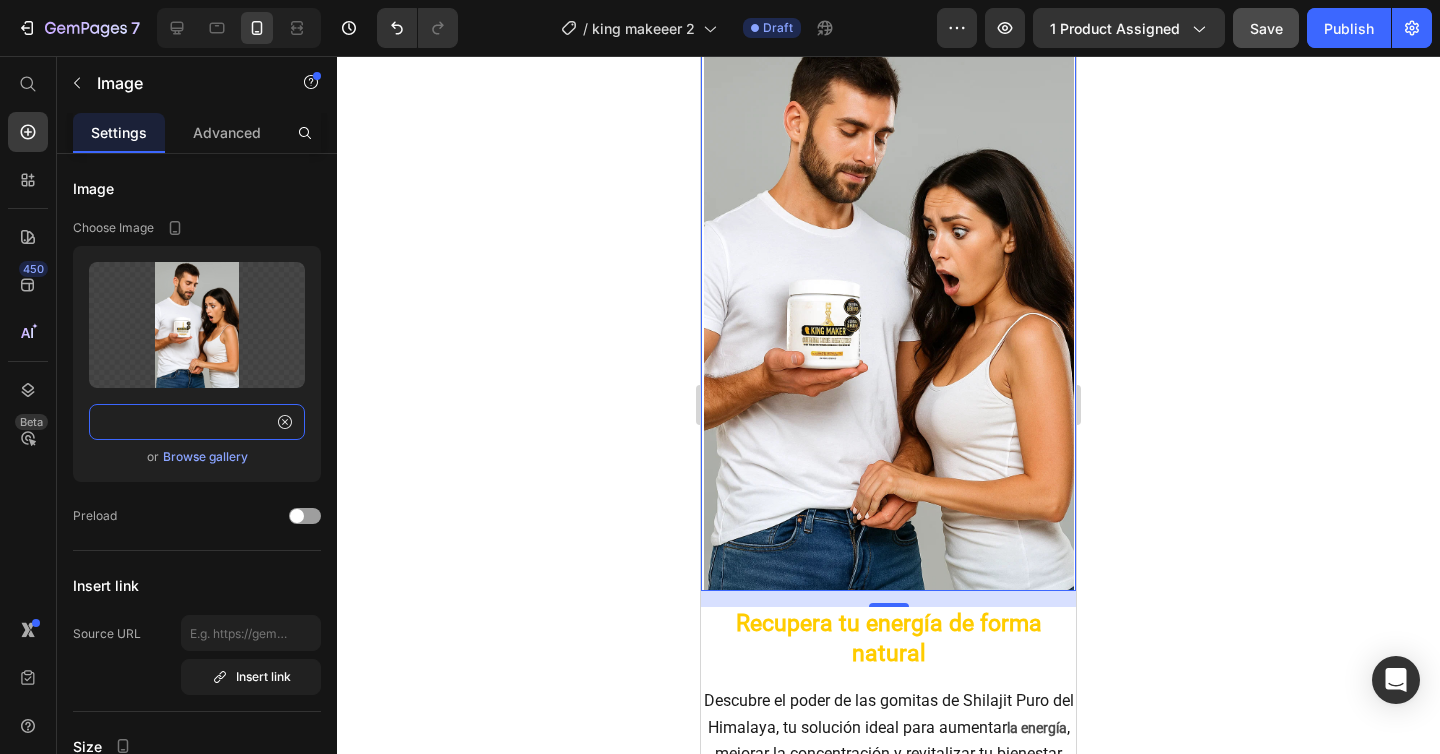 scroll, scrollTop: 0, scrollLeft: 0, axis: both 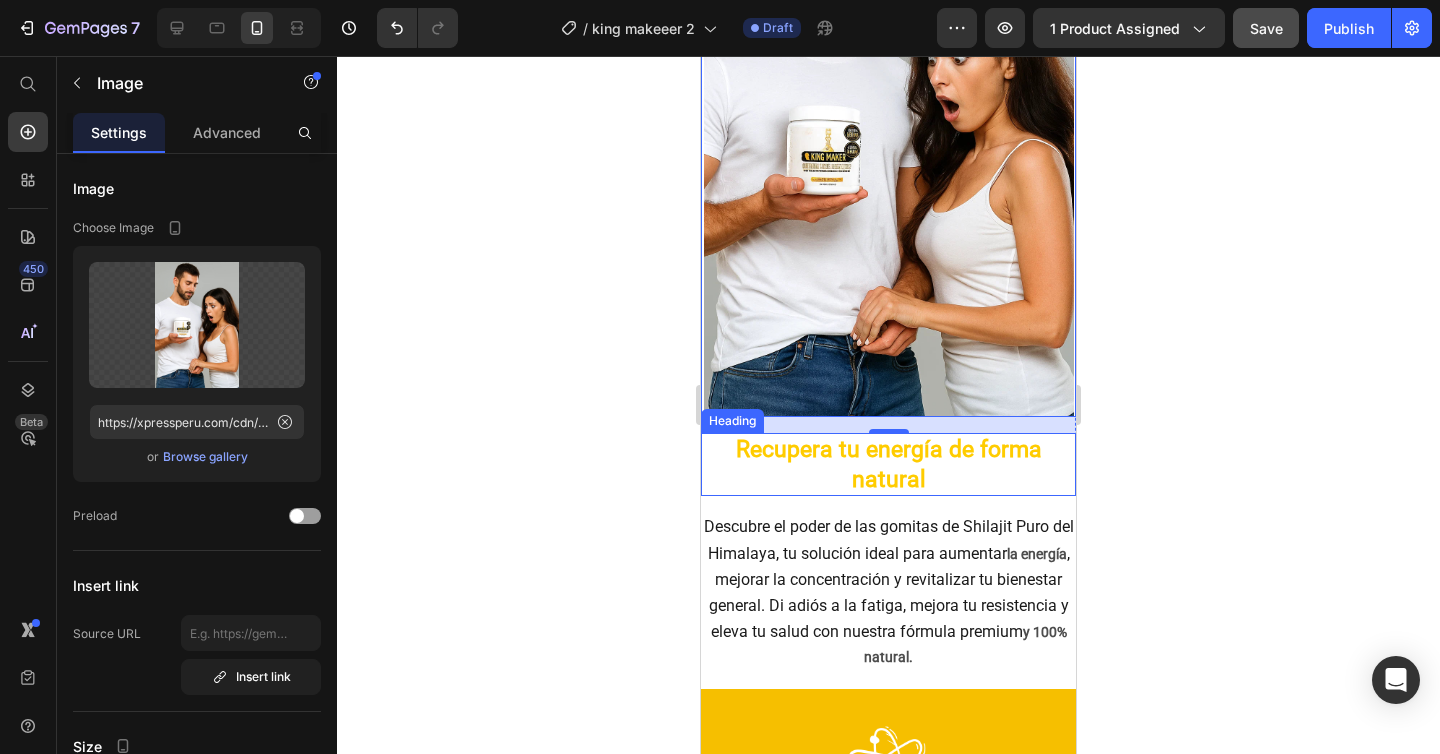 click on "Recupera tu energía de forma natural" at bounding box center [888, 465] 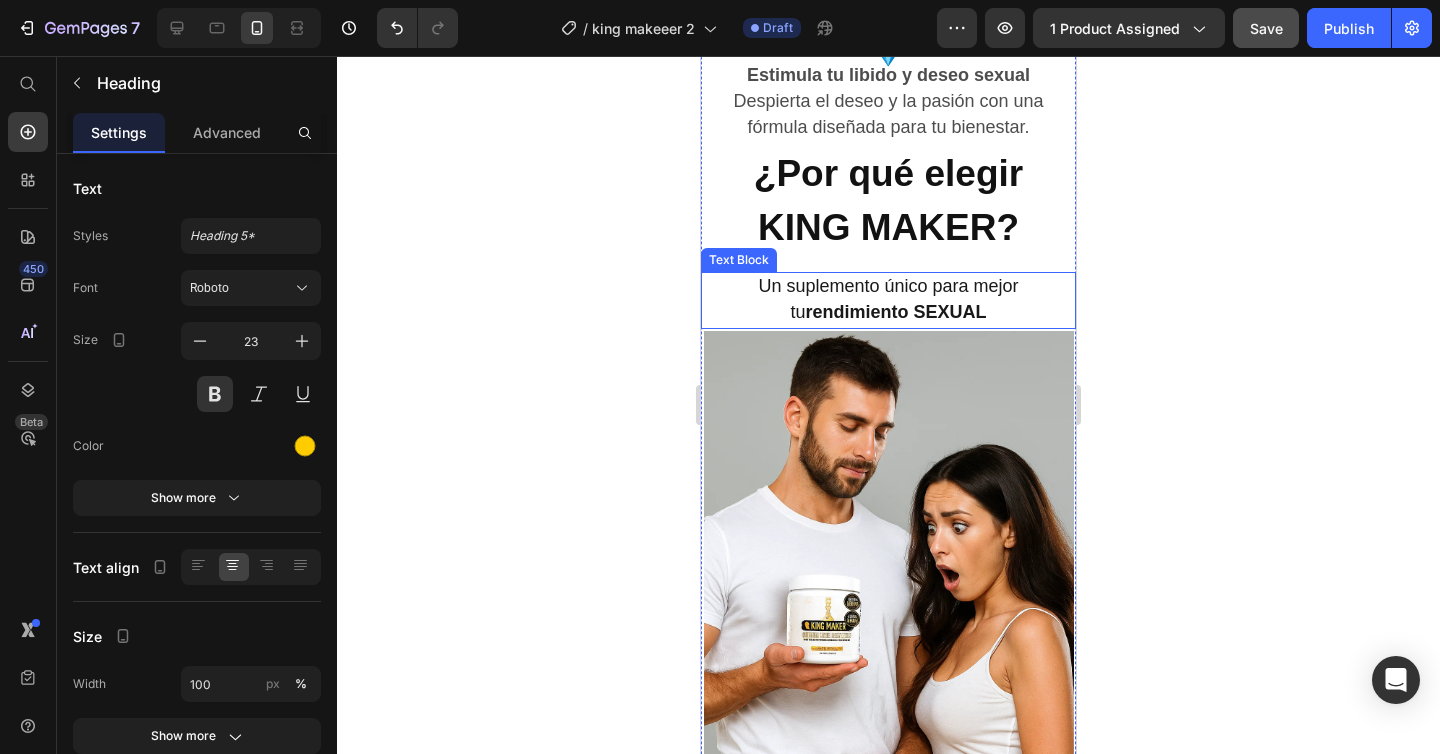 scroll, scrollTop: 2927, scrollLeft: 0, axis: vertical 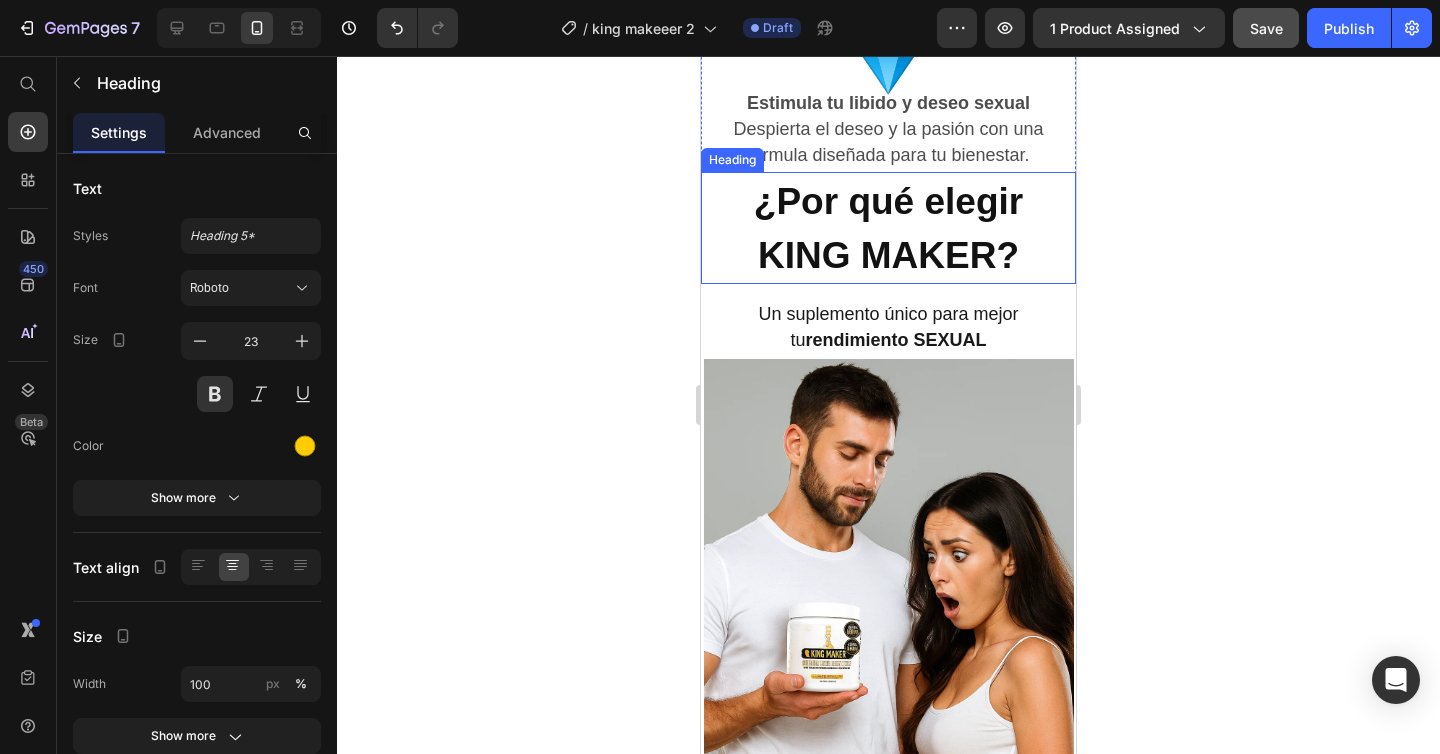 click on "¿Por qué elegir KING MAKER?" at bounding box center [888, 228] 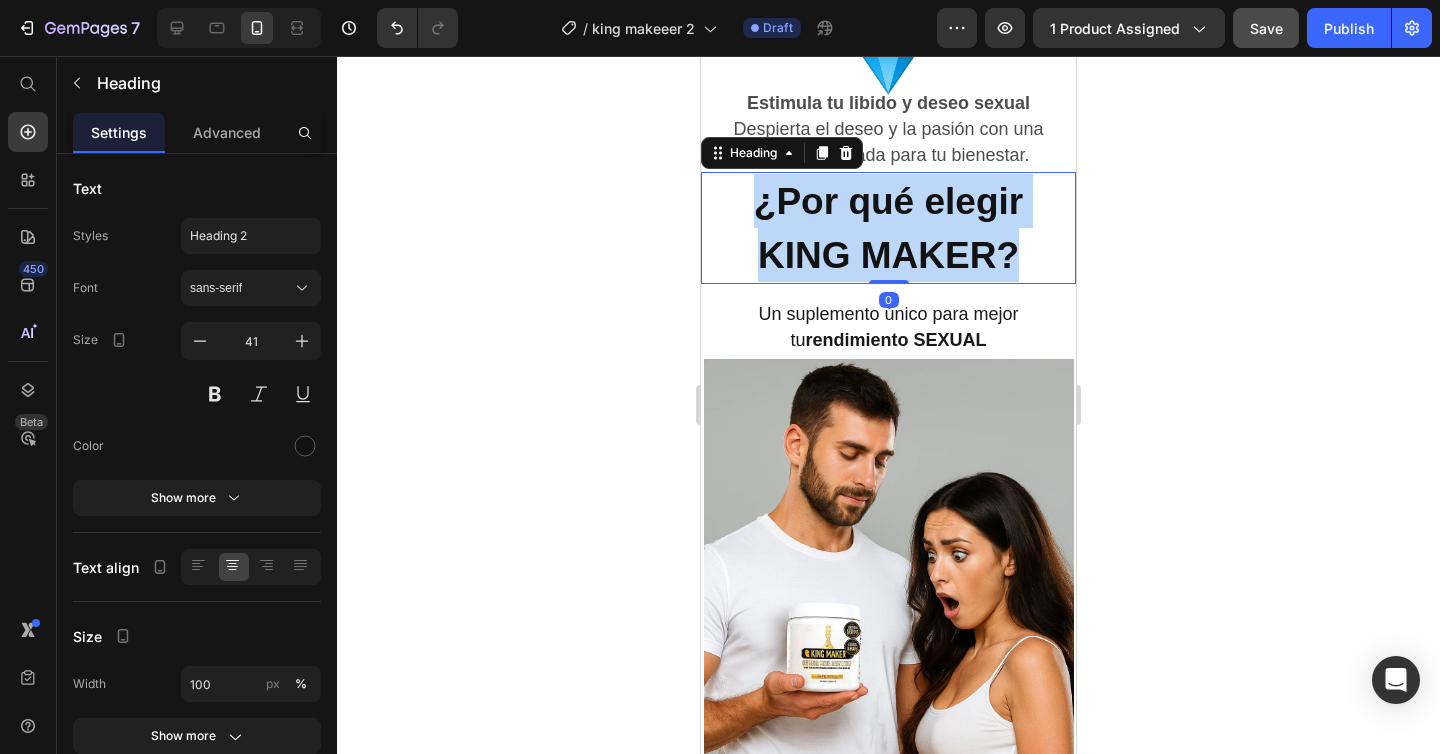 click on "¿Por qué elegir KING MAKER?" at bounding box center [888, 228] 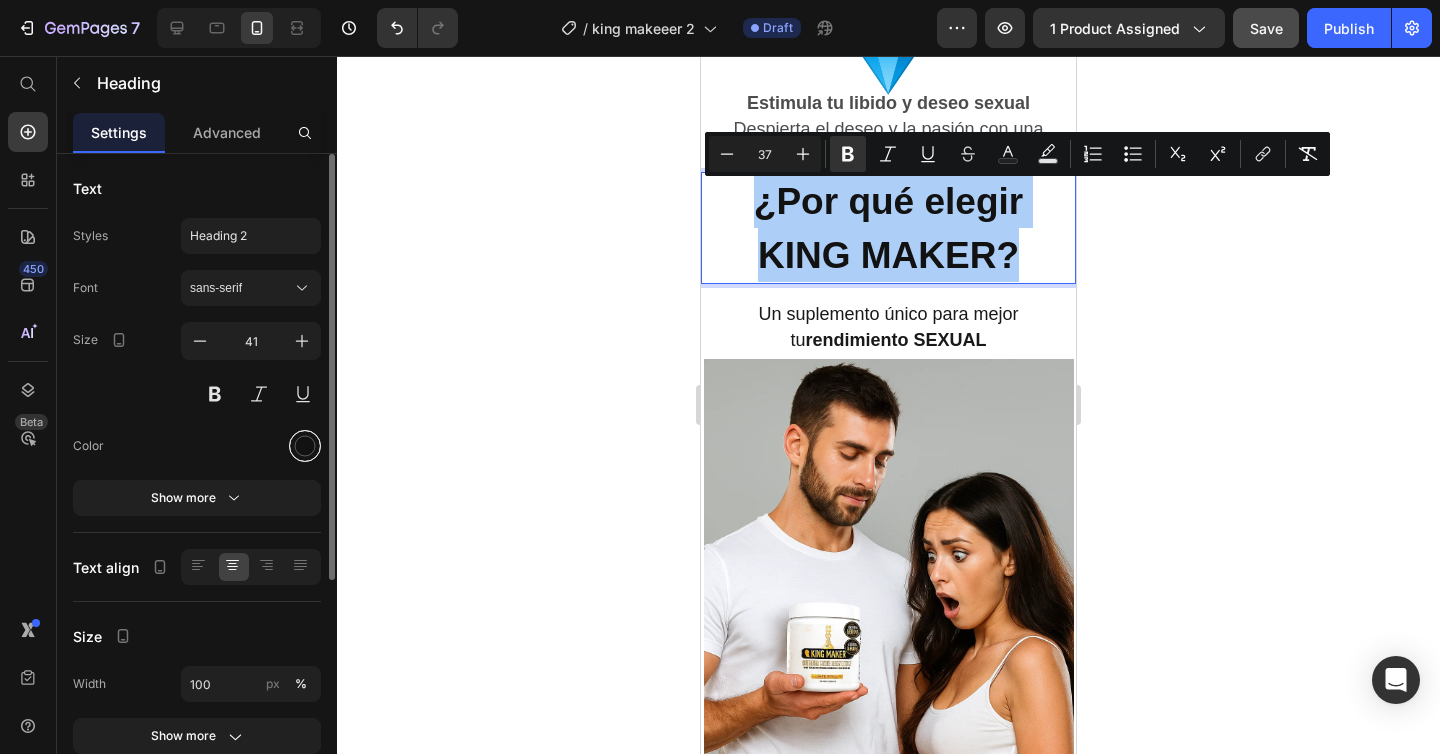 click at bounding box center [305, 446] 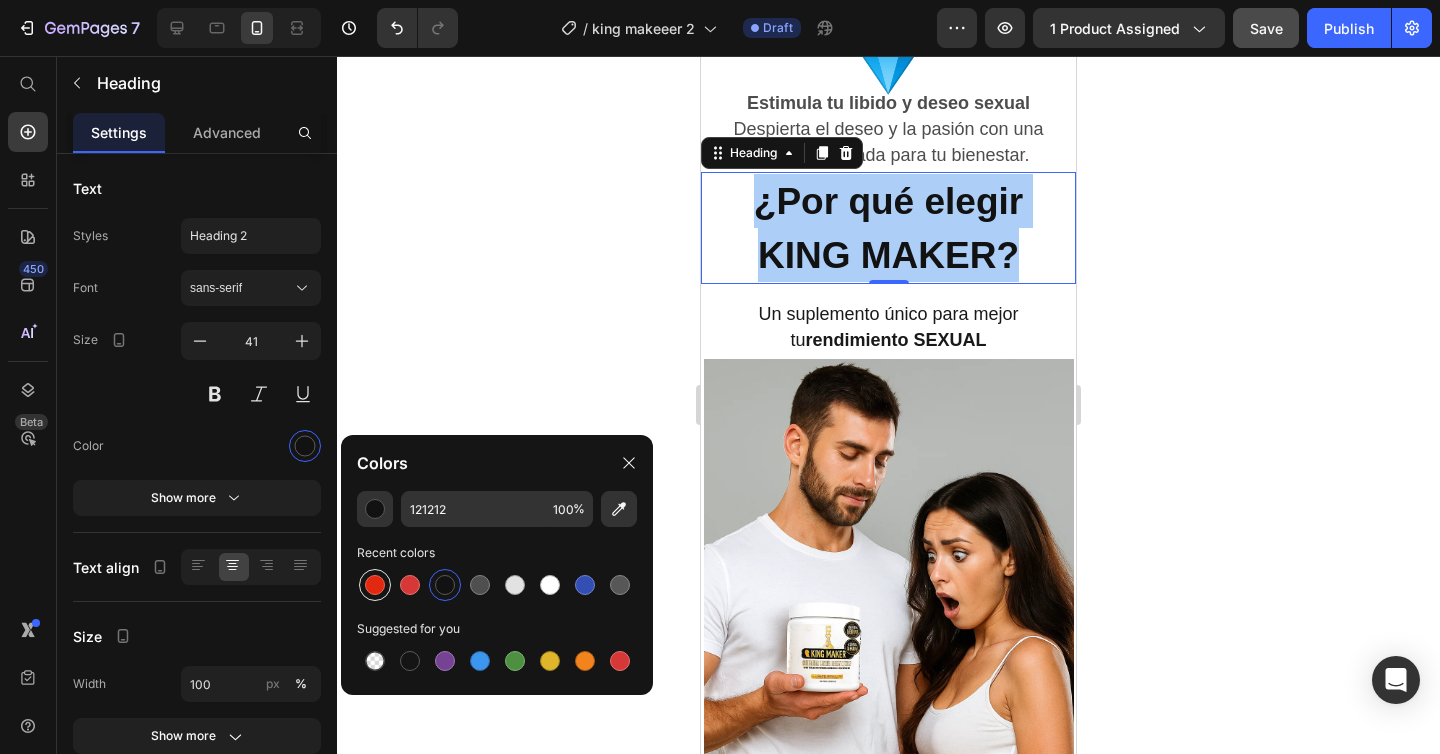 click at bounding box center [375, 585] 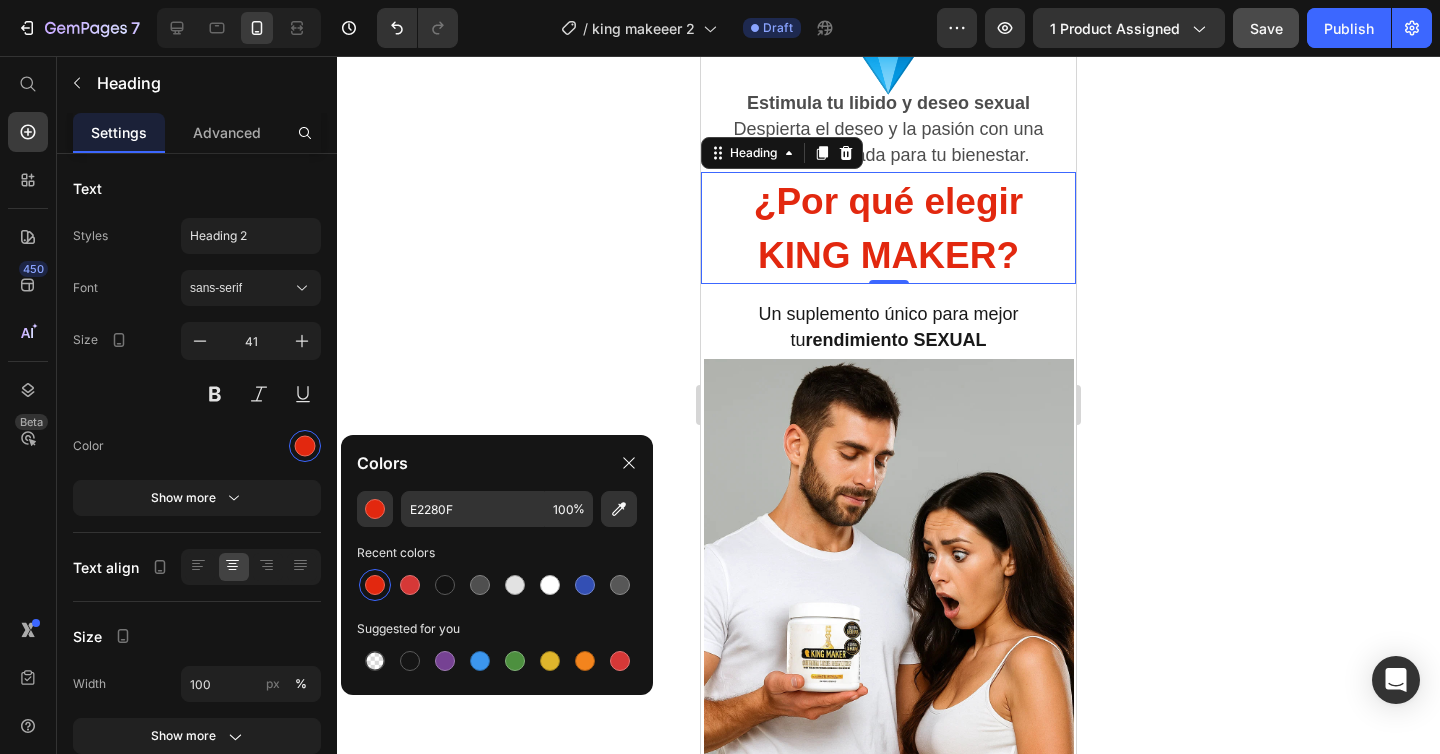 click 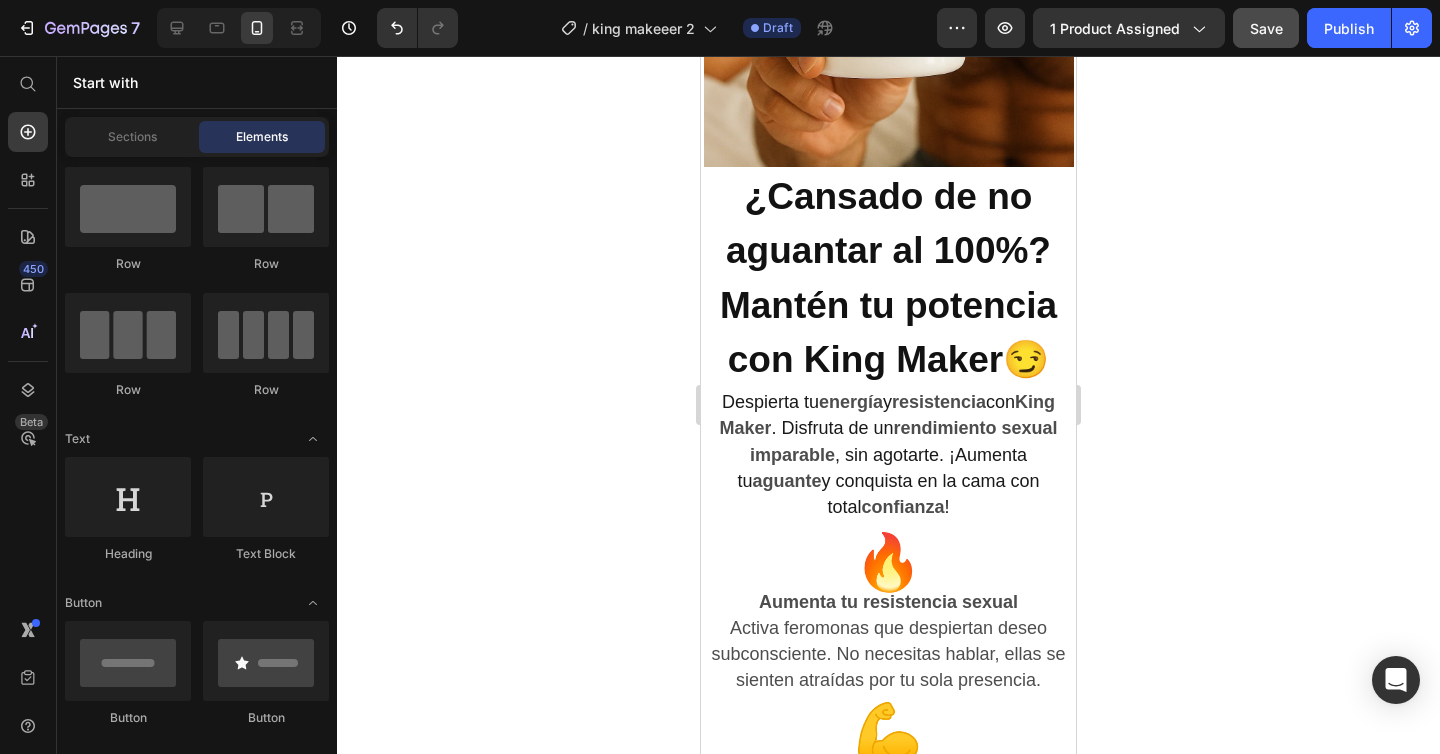 scroll, scrollTop: 1892, scrollLeft: 0, axis: vertical 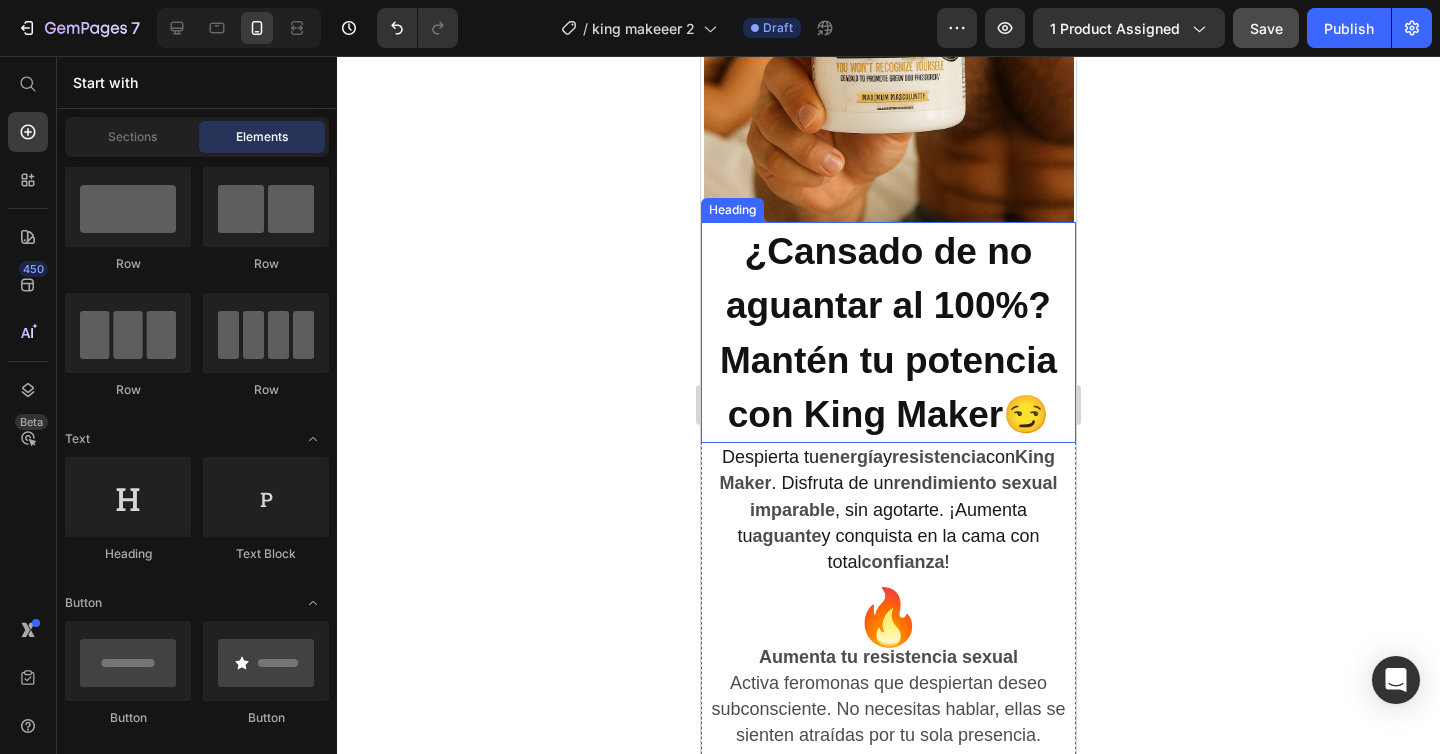 click on "¿Cansado de no aguantar al 100%? Mantén tu potencia con King Maker😏" at bounding box center [888, 333] 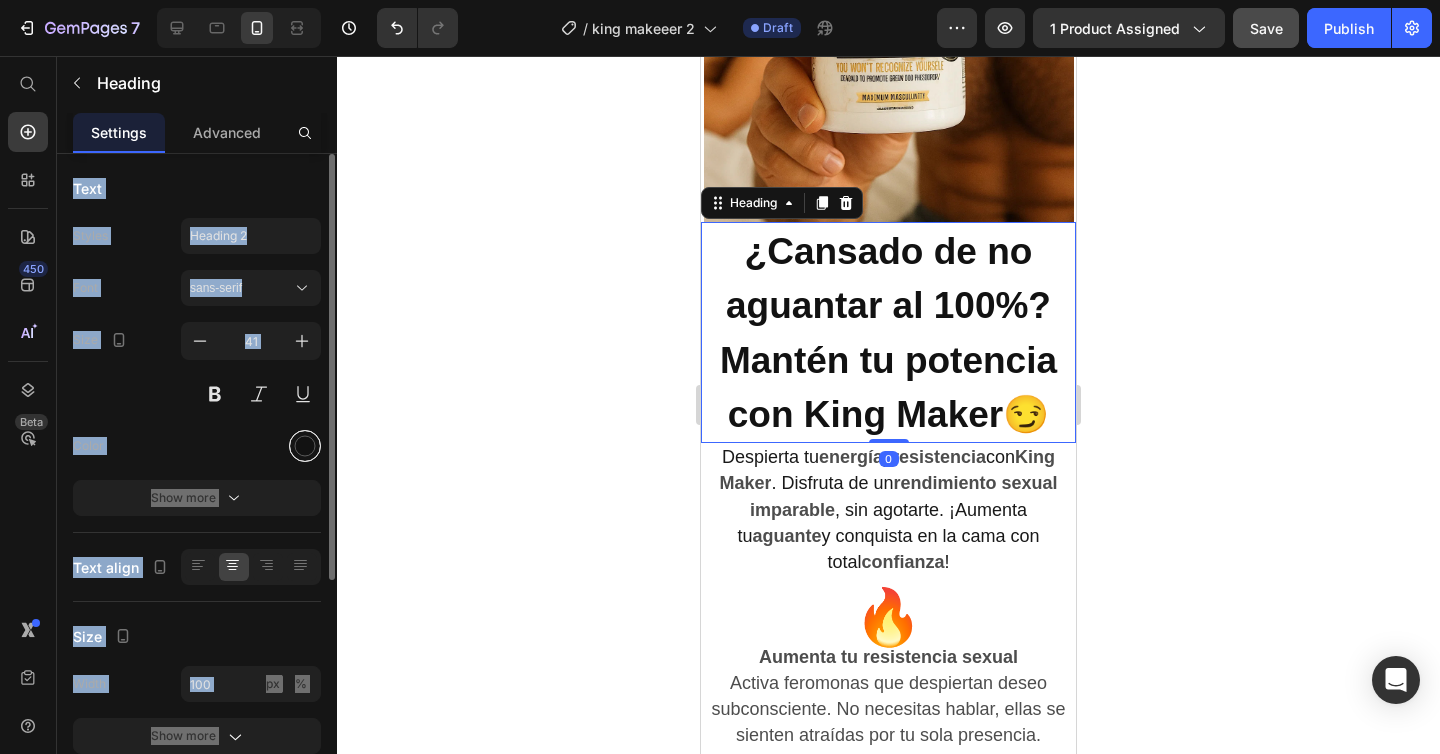 click at bounding box center [305, 446] 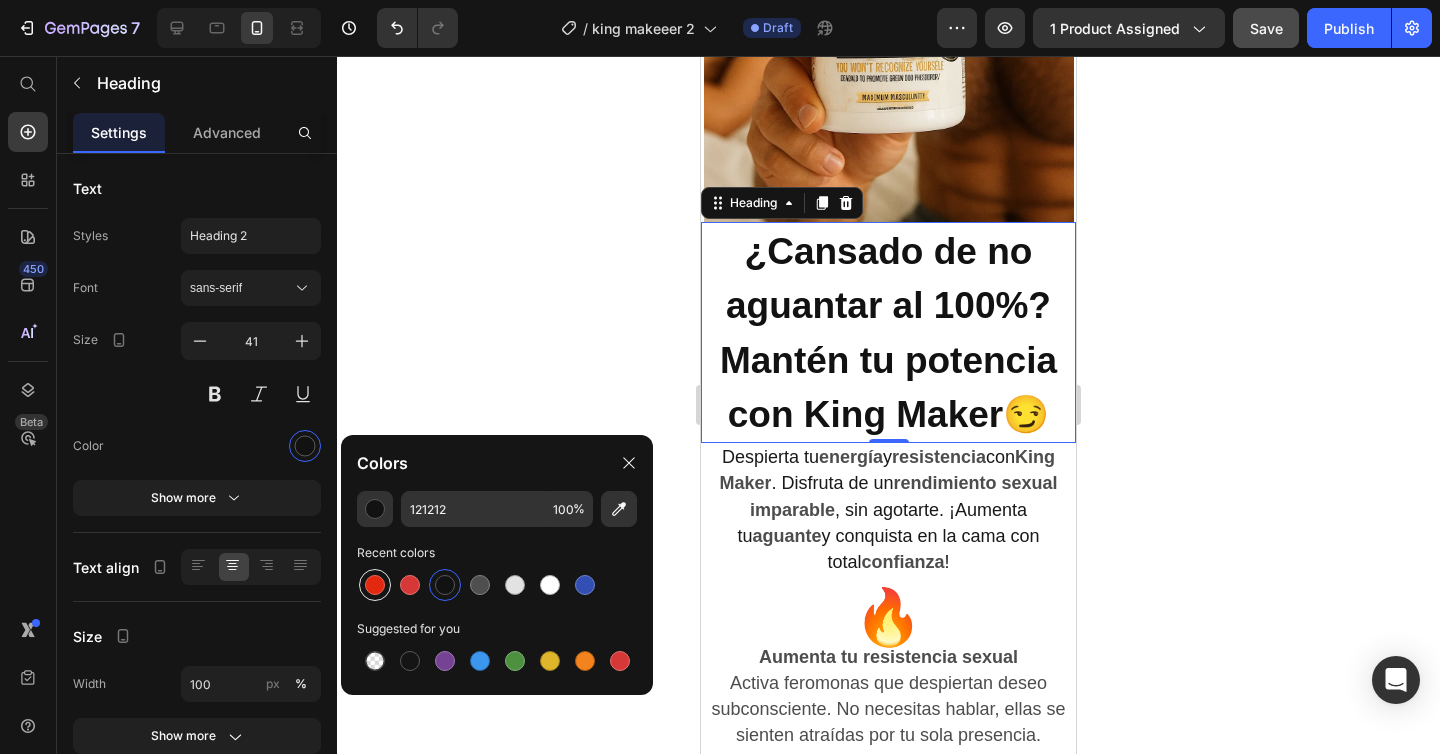 click at bounding box center [375, 585] 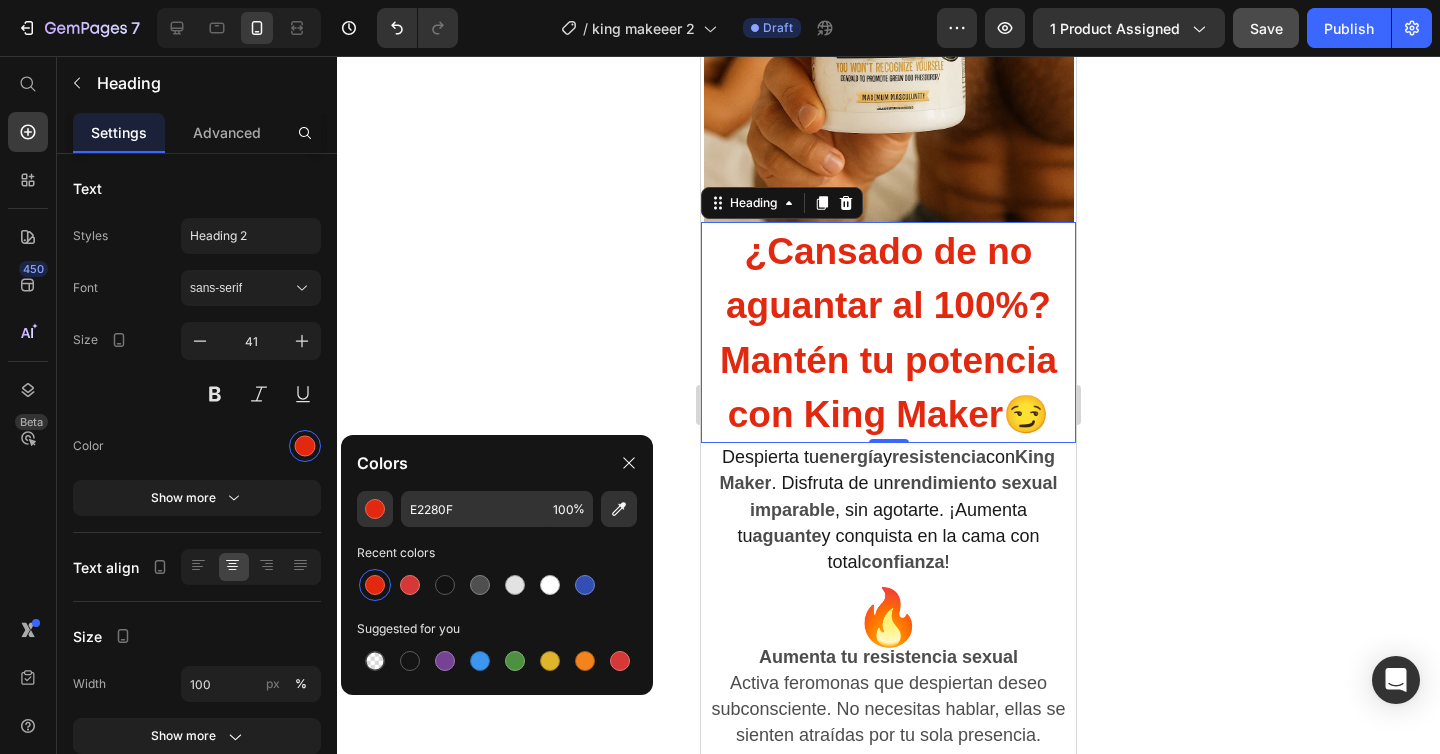 click 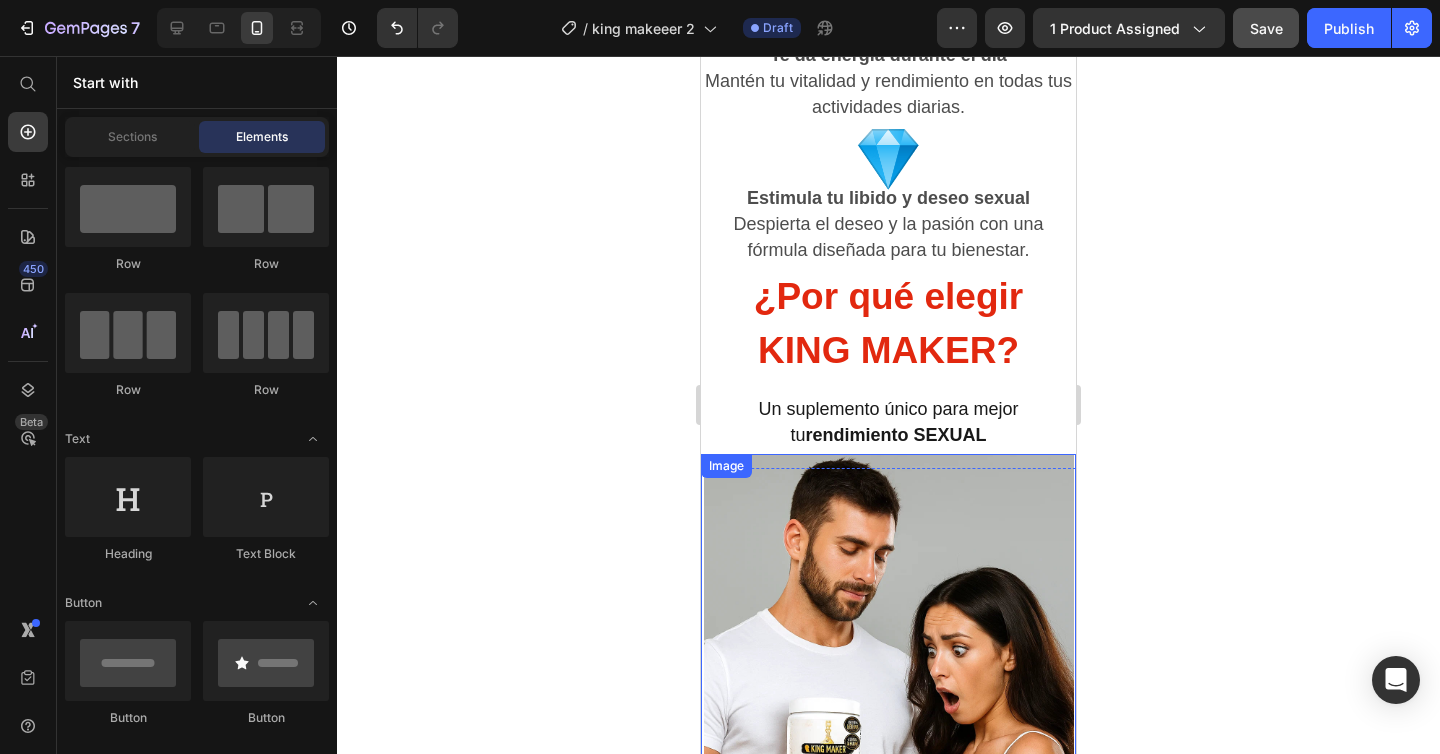 scroll, scrollTop: 2862, scrollLeft: 0, axis: vertical 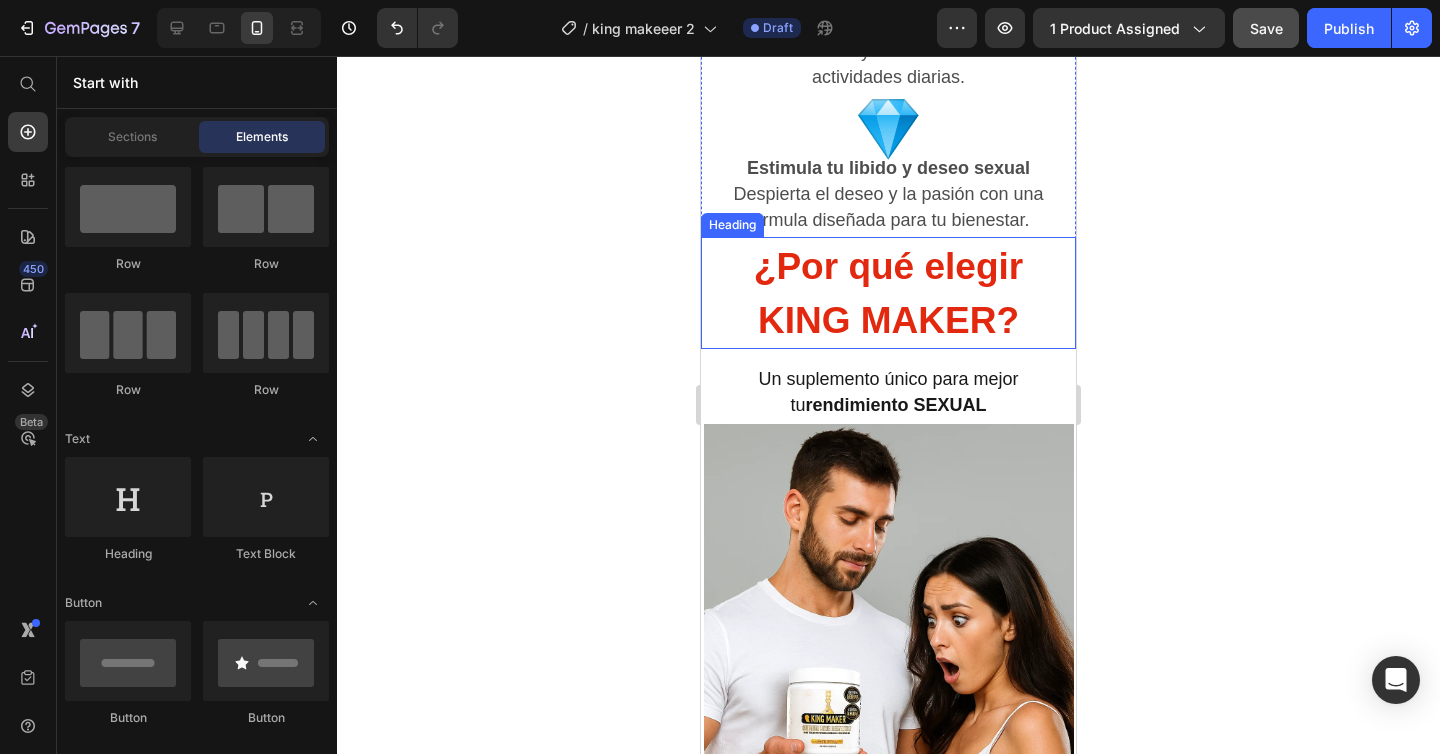 click on "¿Por qué elegir KING MAKER?" at bounding box center [888, 293] 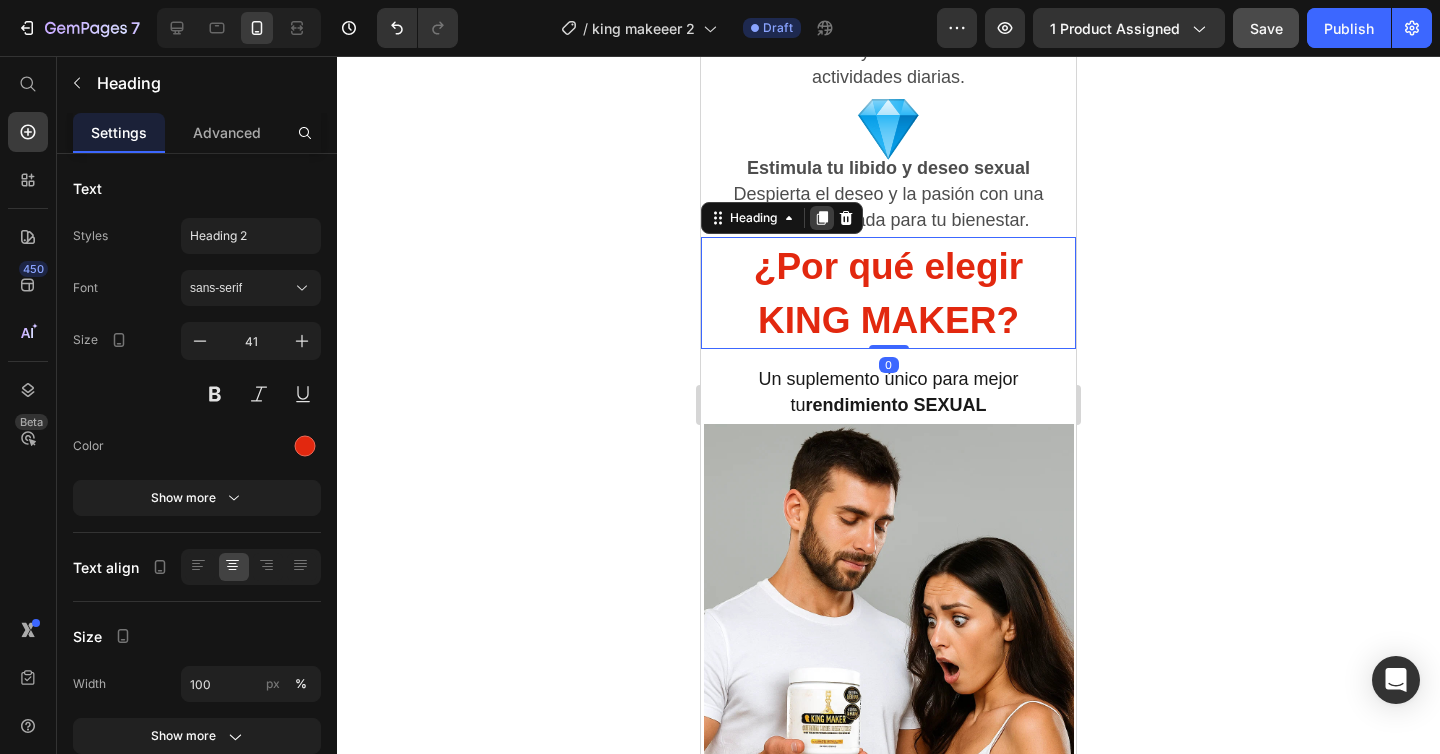 click 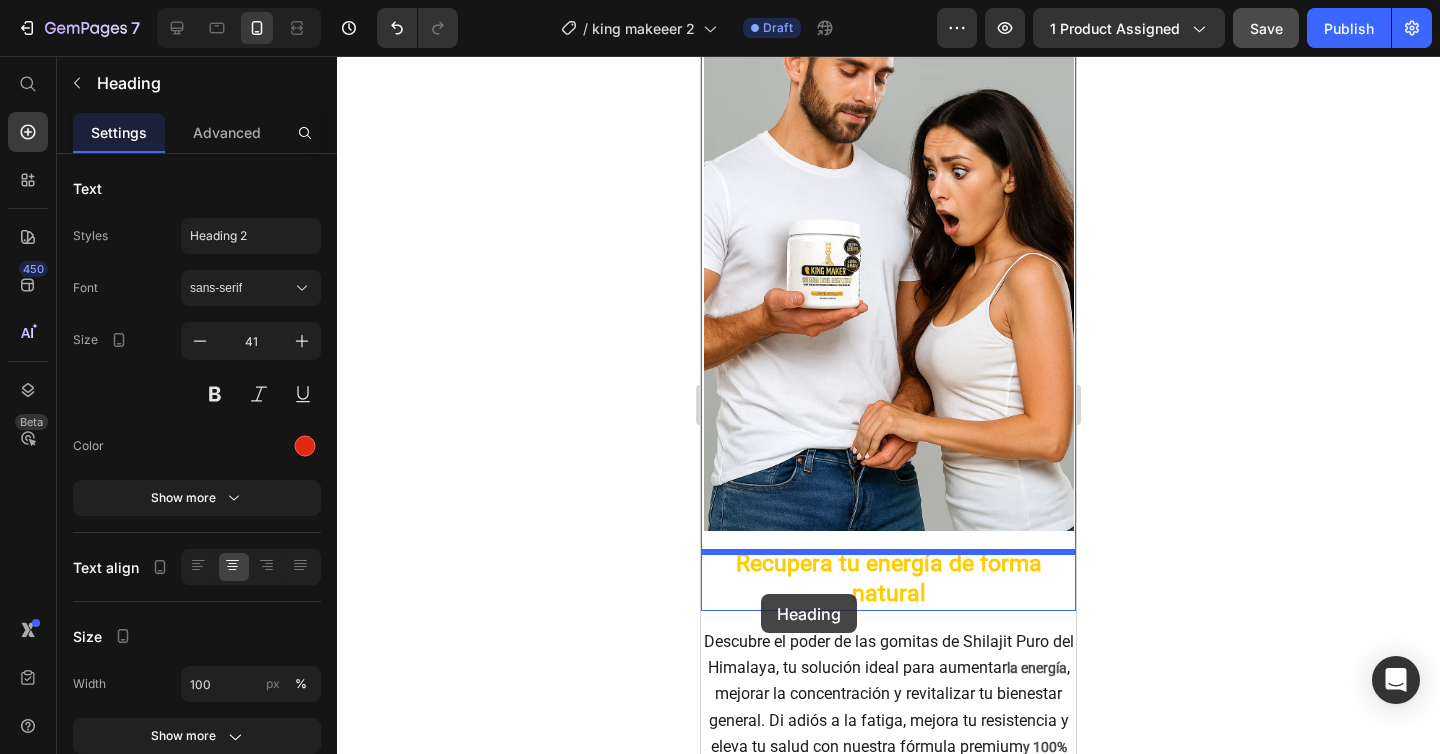 scroll, scrollTop: 3427, scrollLeft: 0, axis: vertical 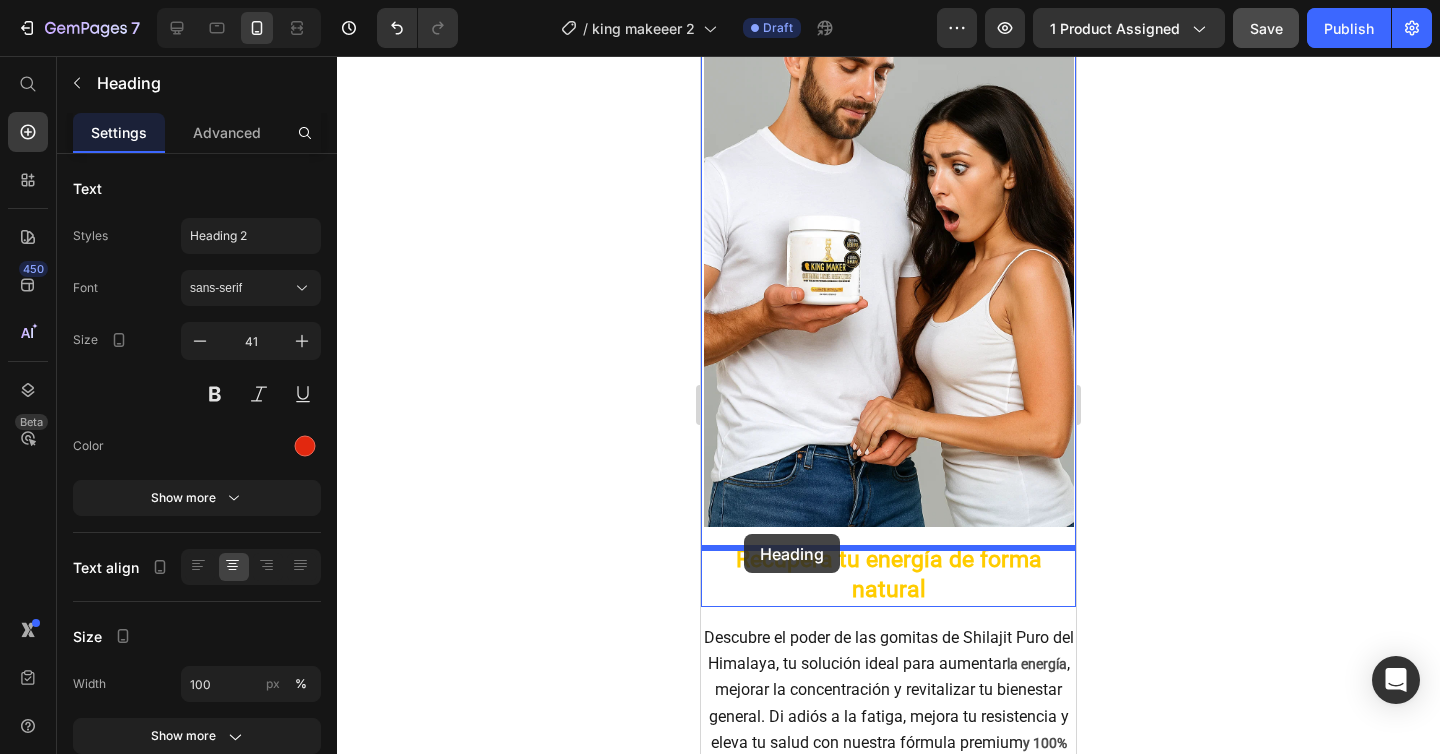 drag, startPoint x: 719, startPoint y: 336, endPoint x: 744, endPoint y: 535, distance: 200.56421 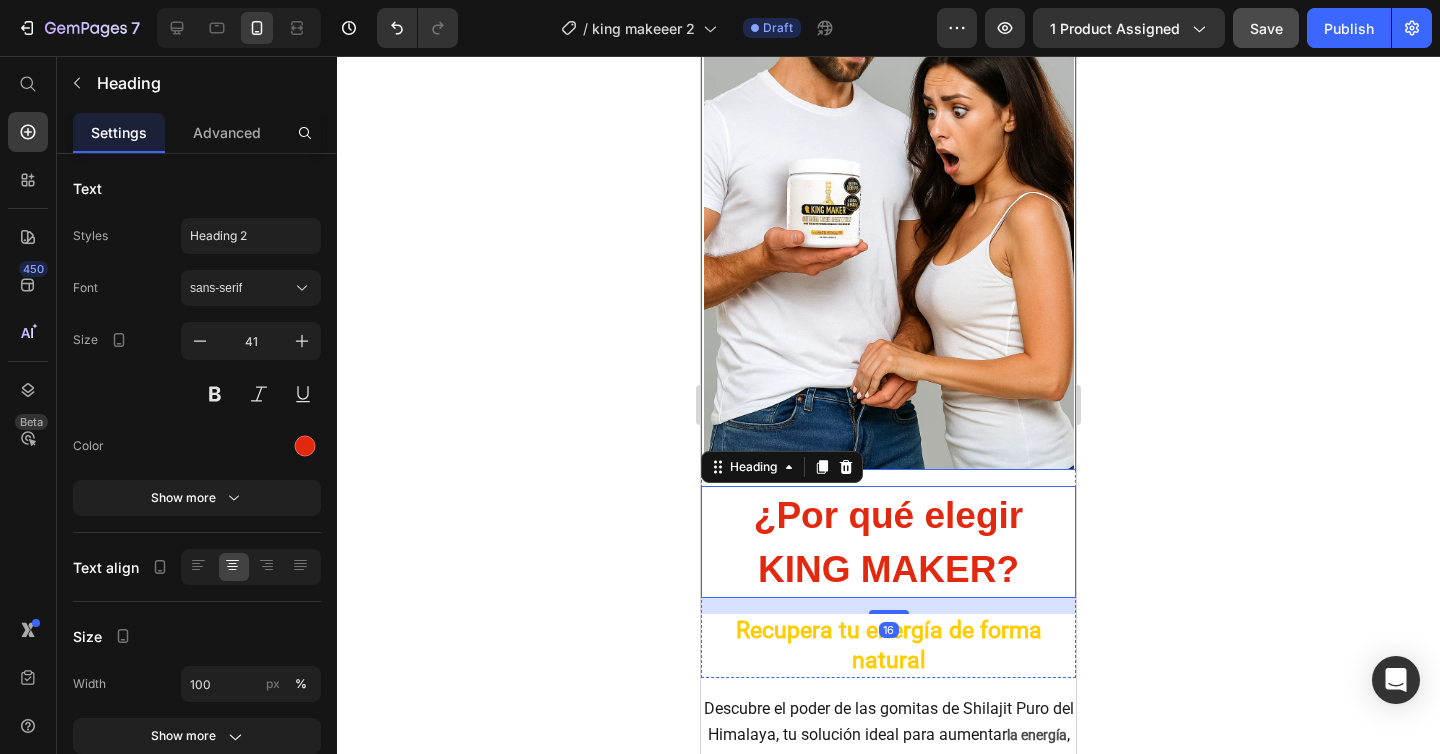 scroll, scrollTop: 3407, scrollLeft: 0, axis: vertical 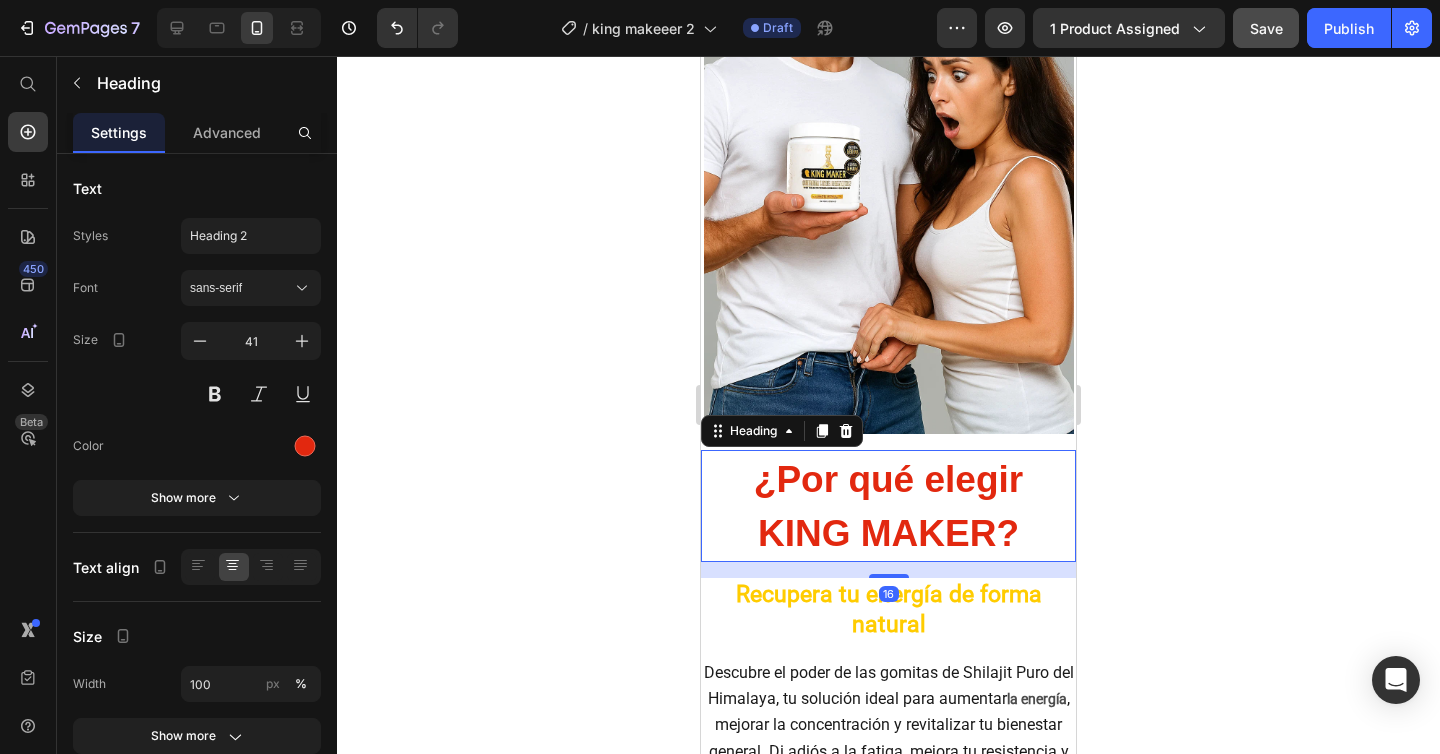 click on "¿Por qué elegir KING MAKER?" at bounding box center (888, 506) 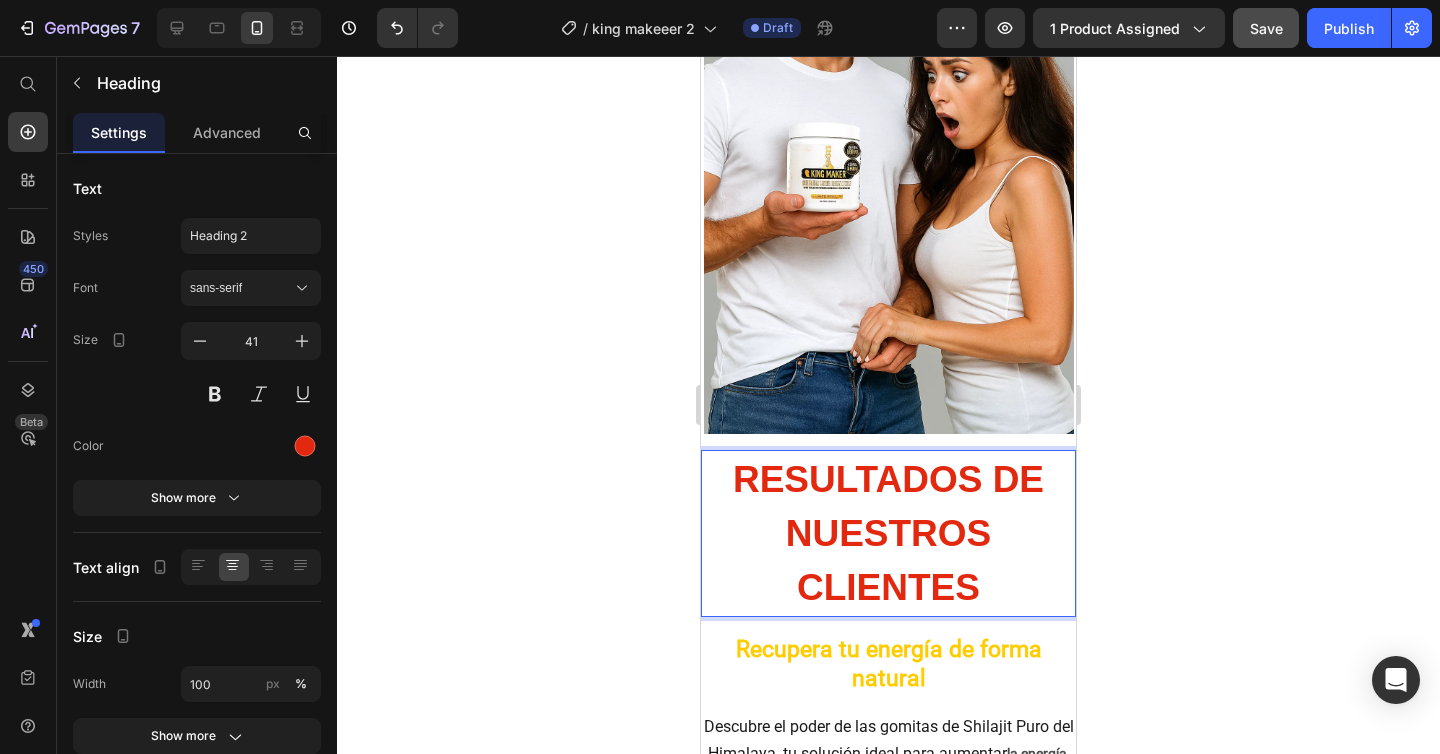 click 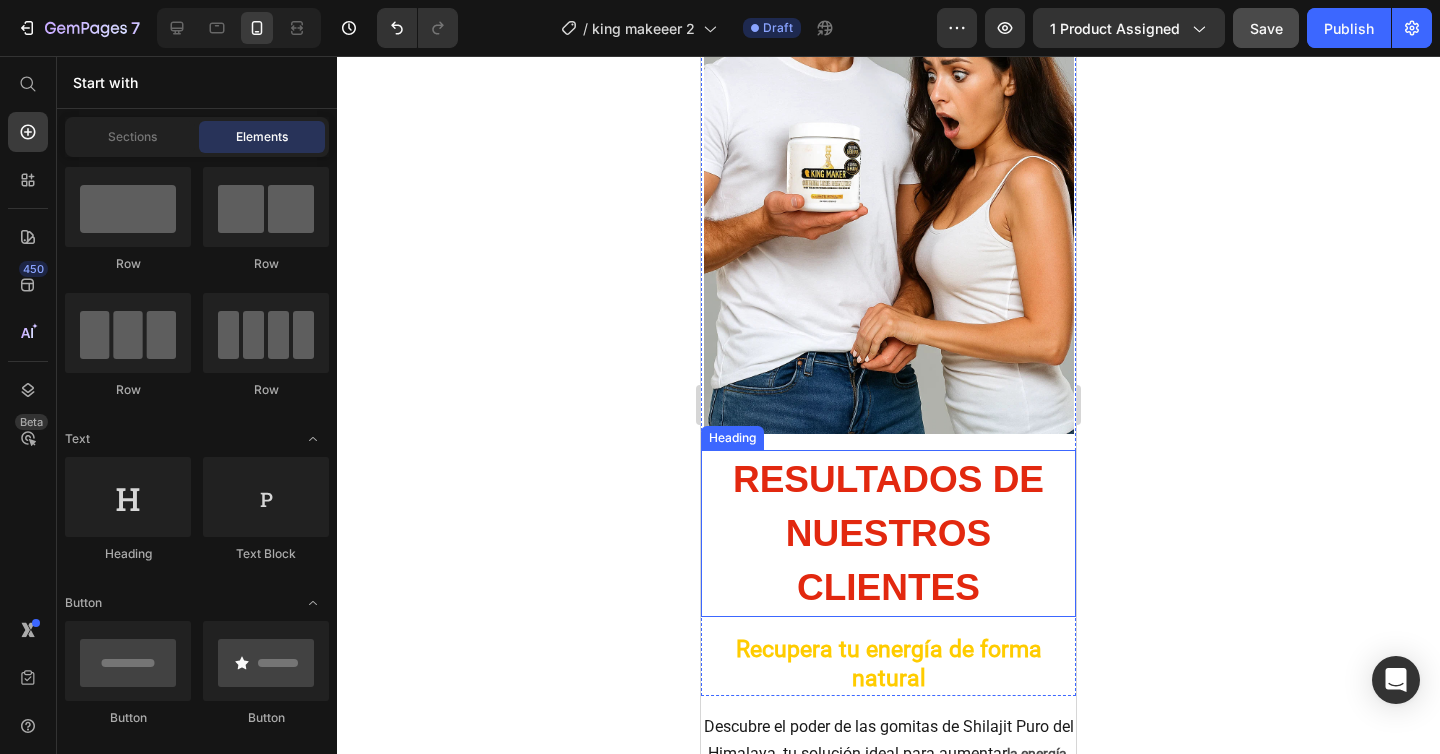 click on "⁠⁠⁠⁠⁠⁠⁠ RESULTADOS DE NUESTROS CLIENTES" at bounding box center (888, 533) 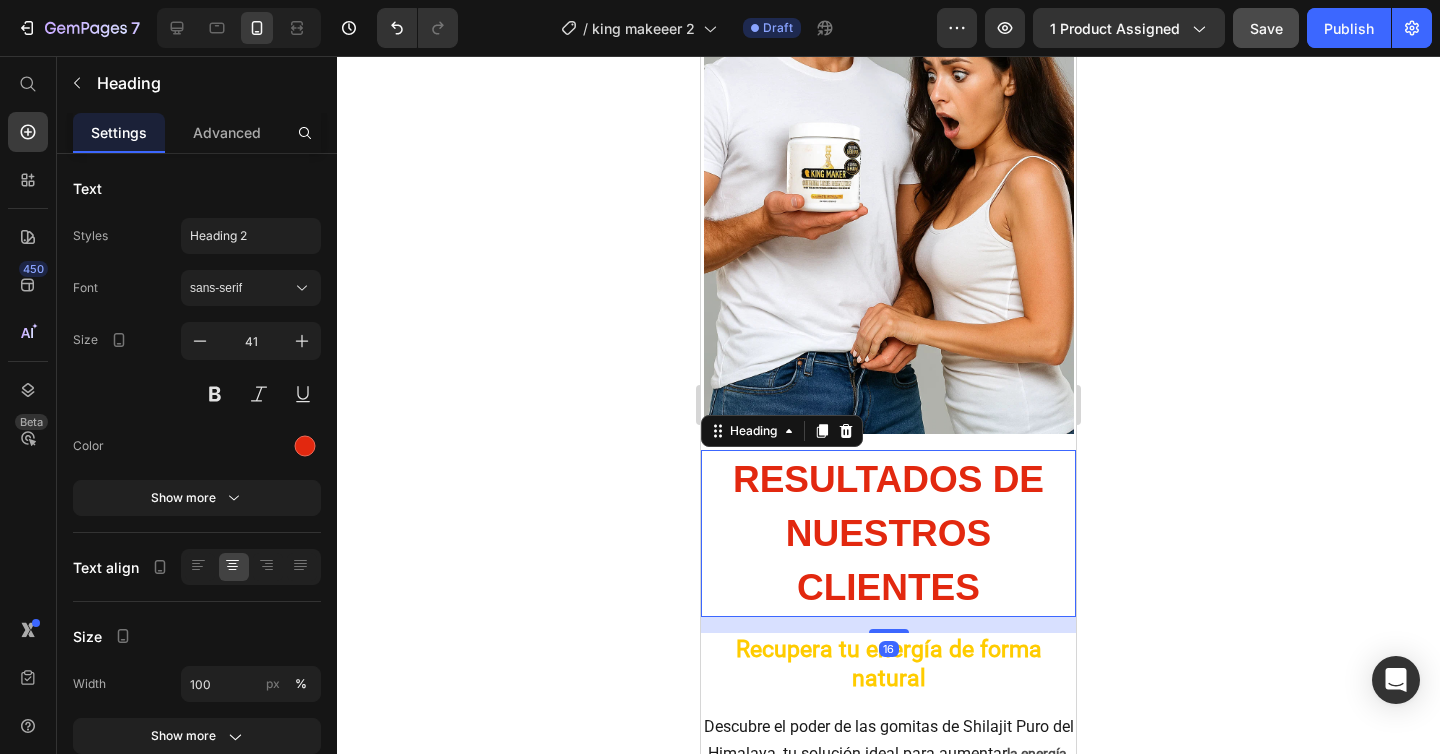 click on "RESULTADOS DE NUESTROS CLIENTES" at bounding box center [888, 534] 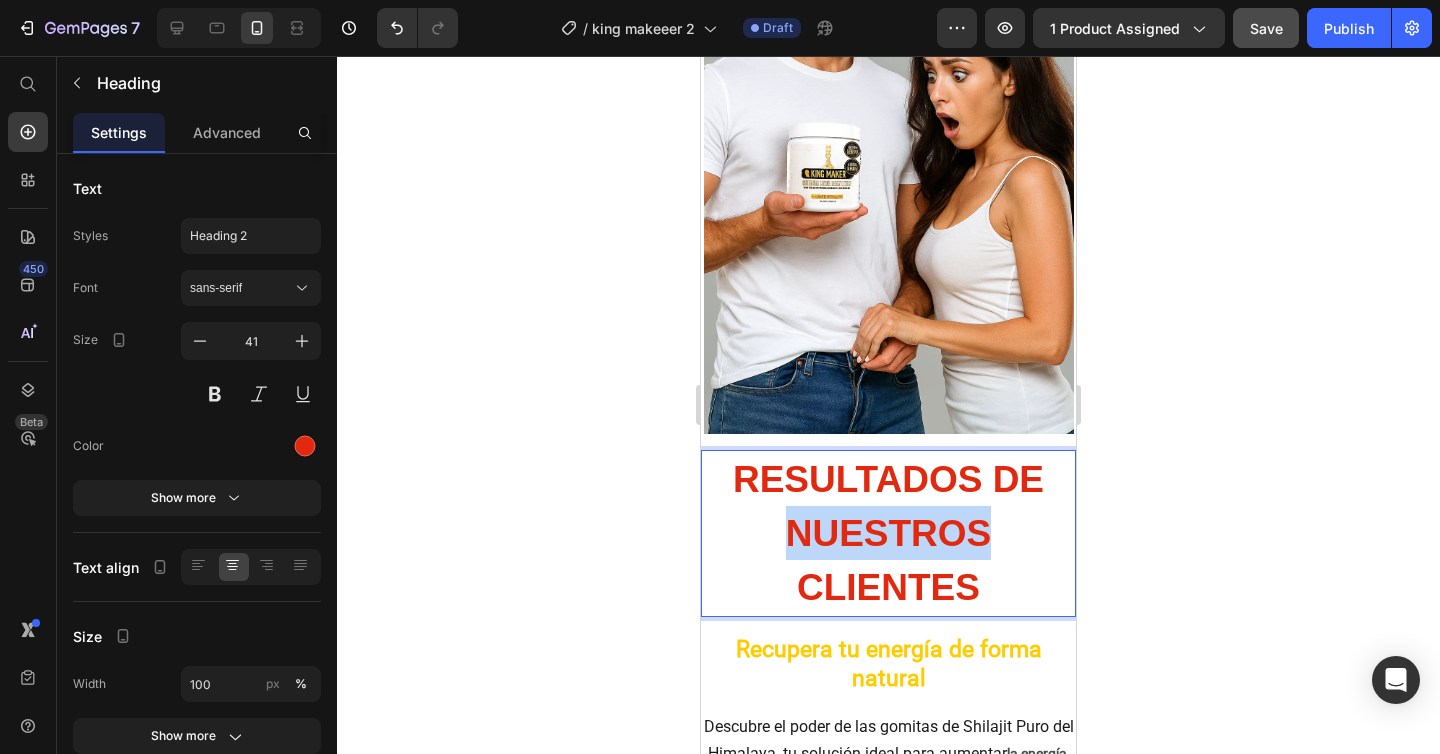 click on "RESULTADOS DE NUESTROS CLIENTES" at bounding box center (888, 534) 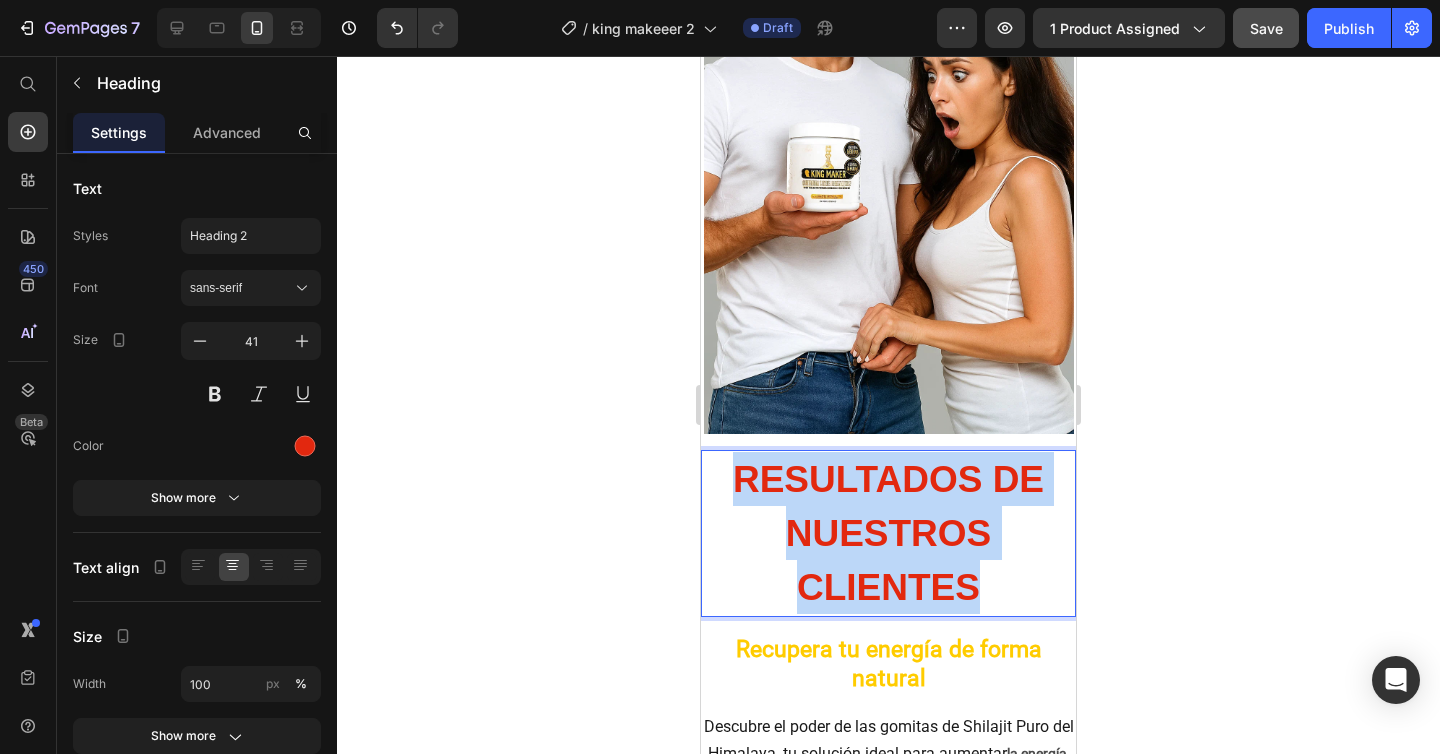 click on "RESULTADOS DE NUESTROS CLIENTES" at bounding box center (888, 534) 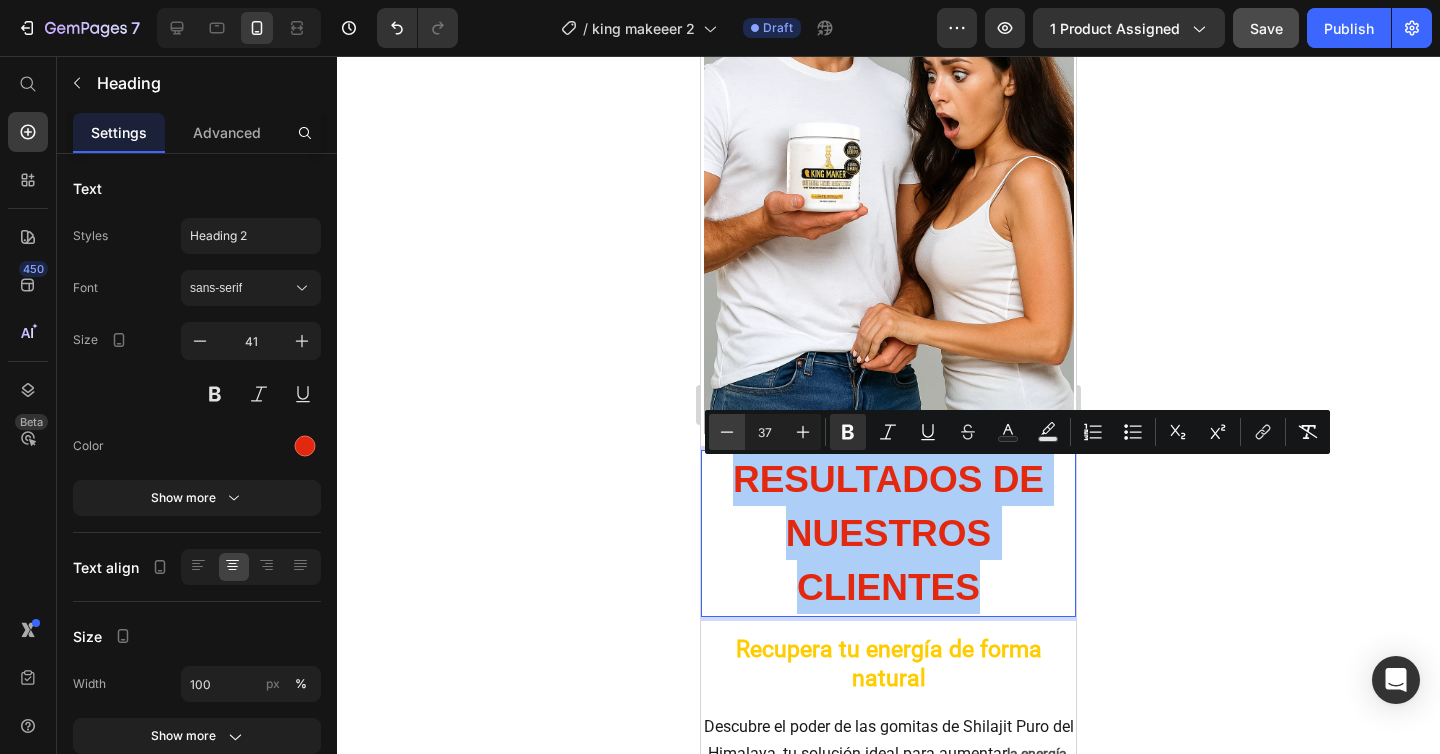 click 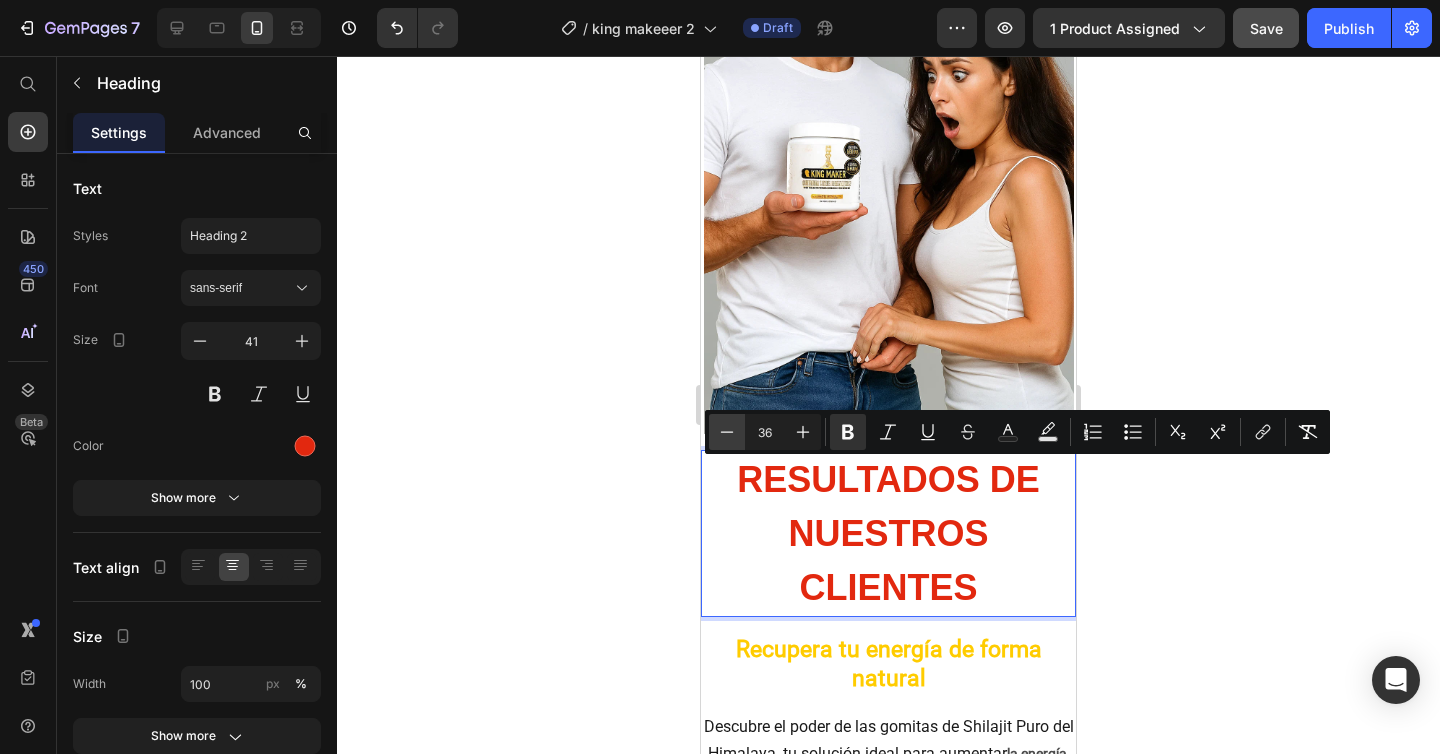 click 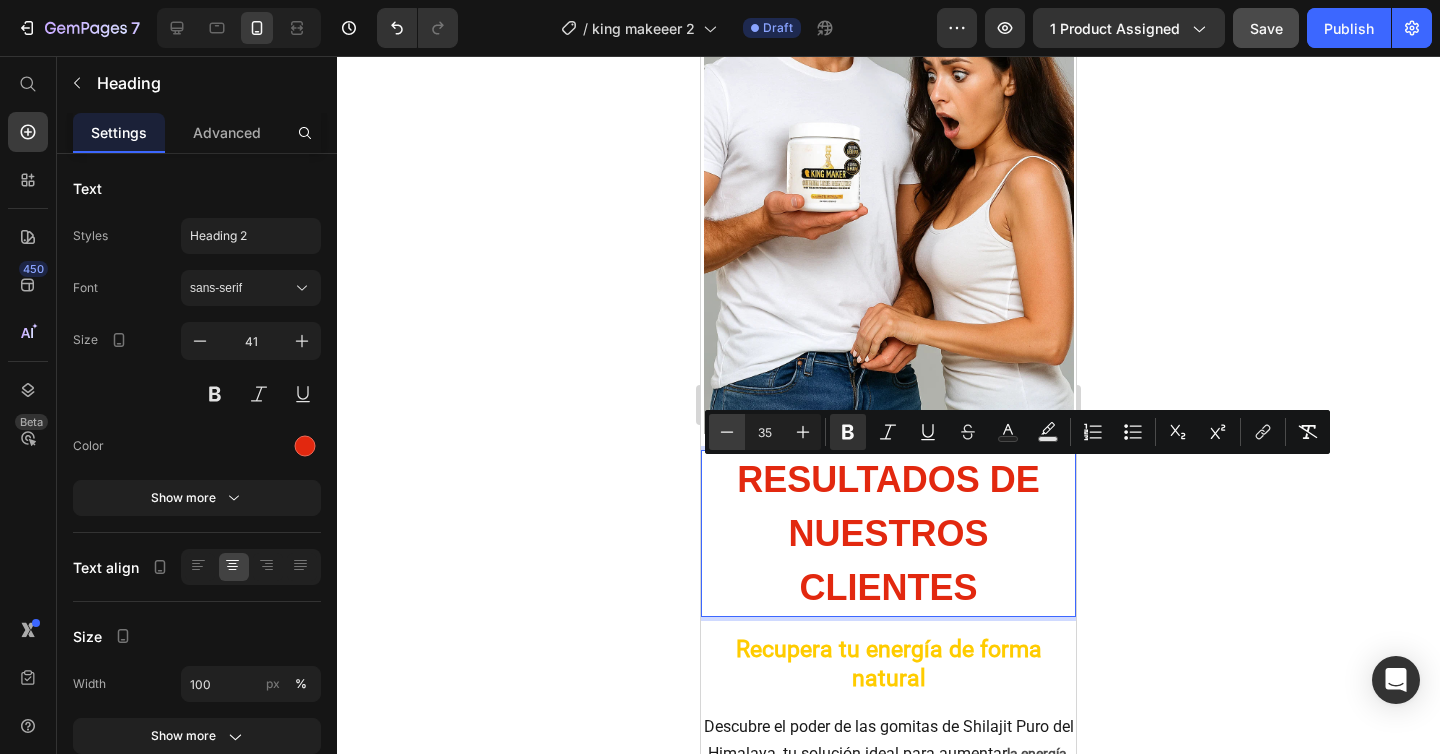 click 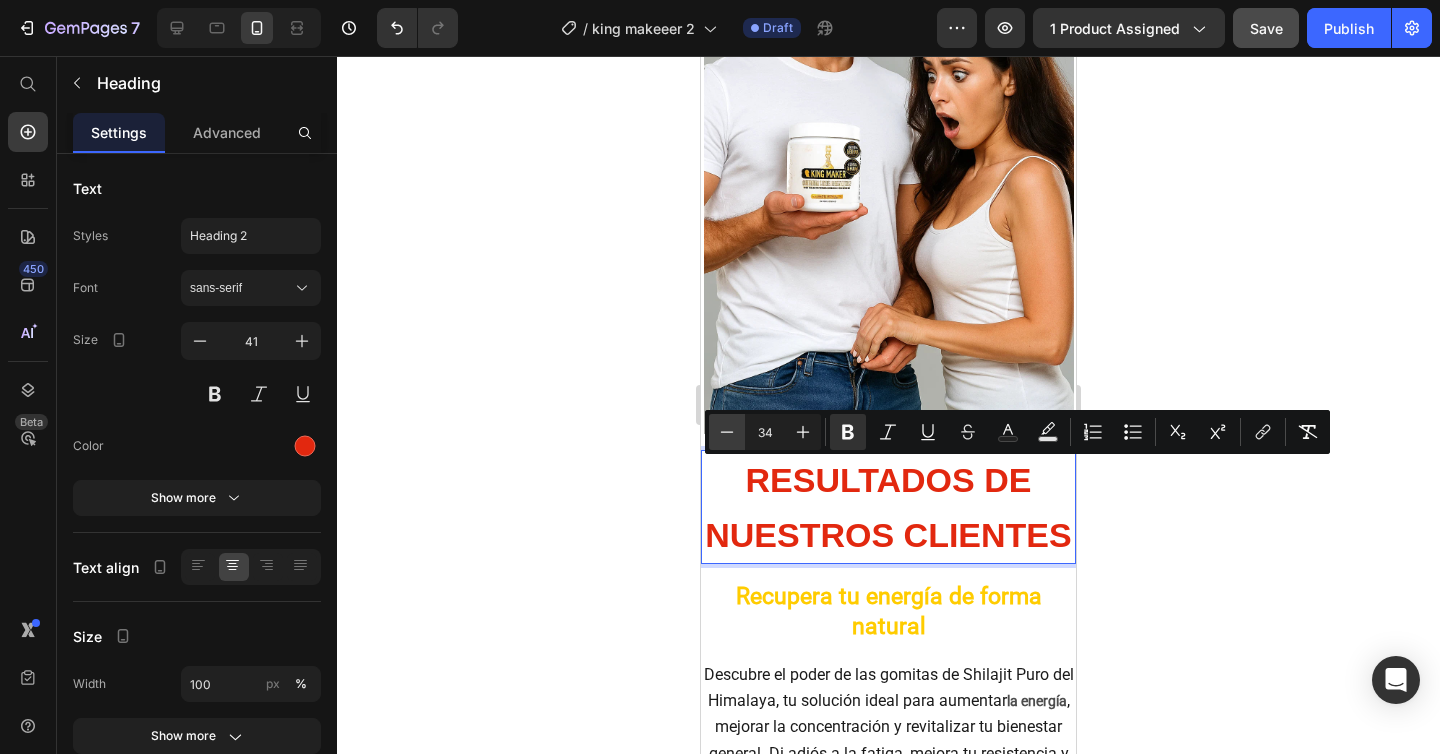 click 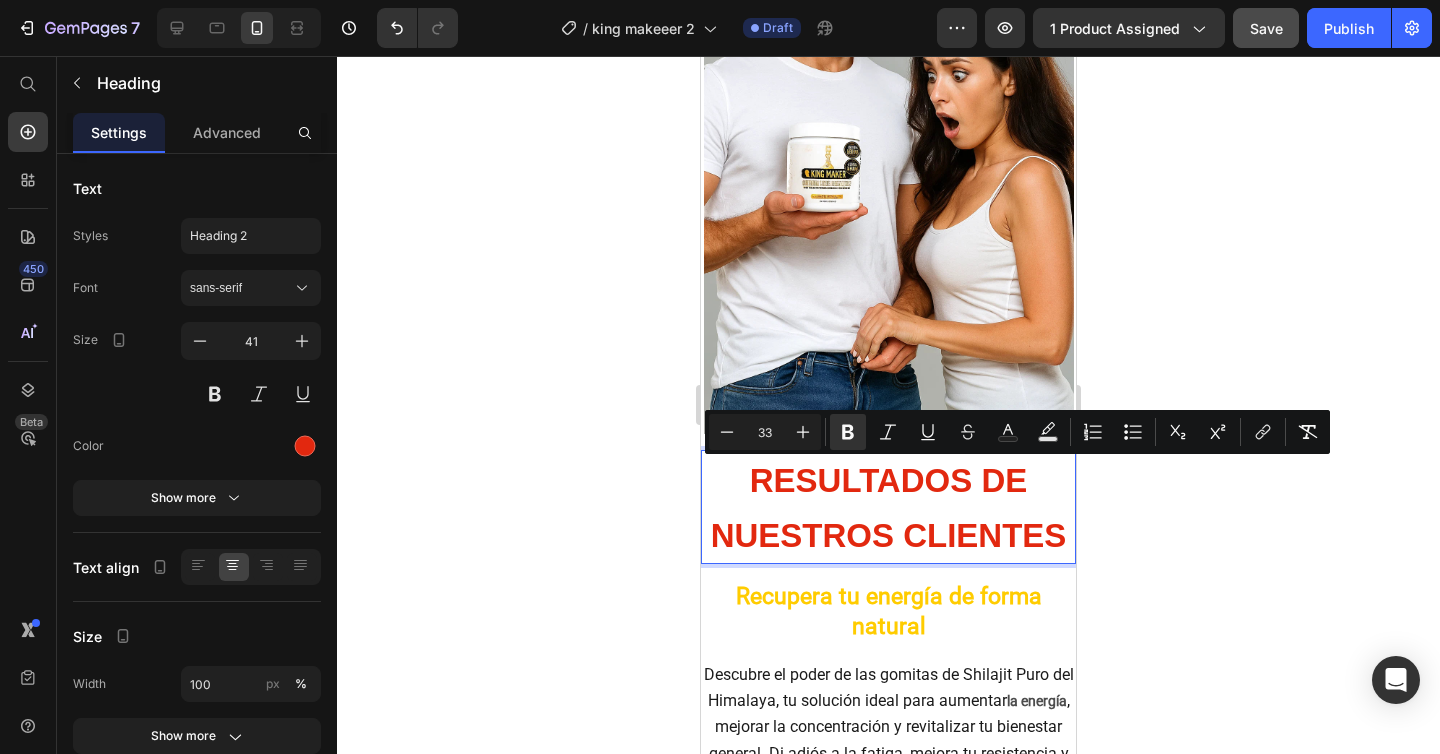 click 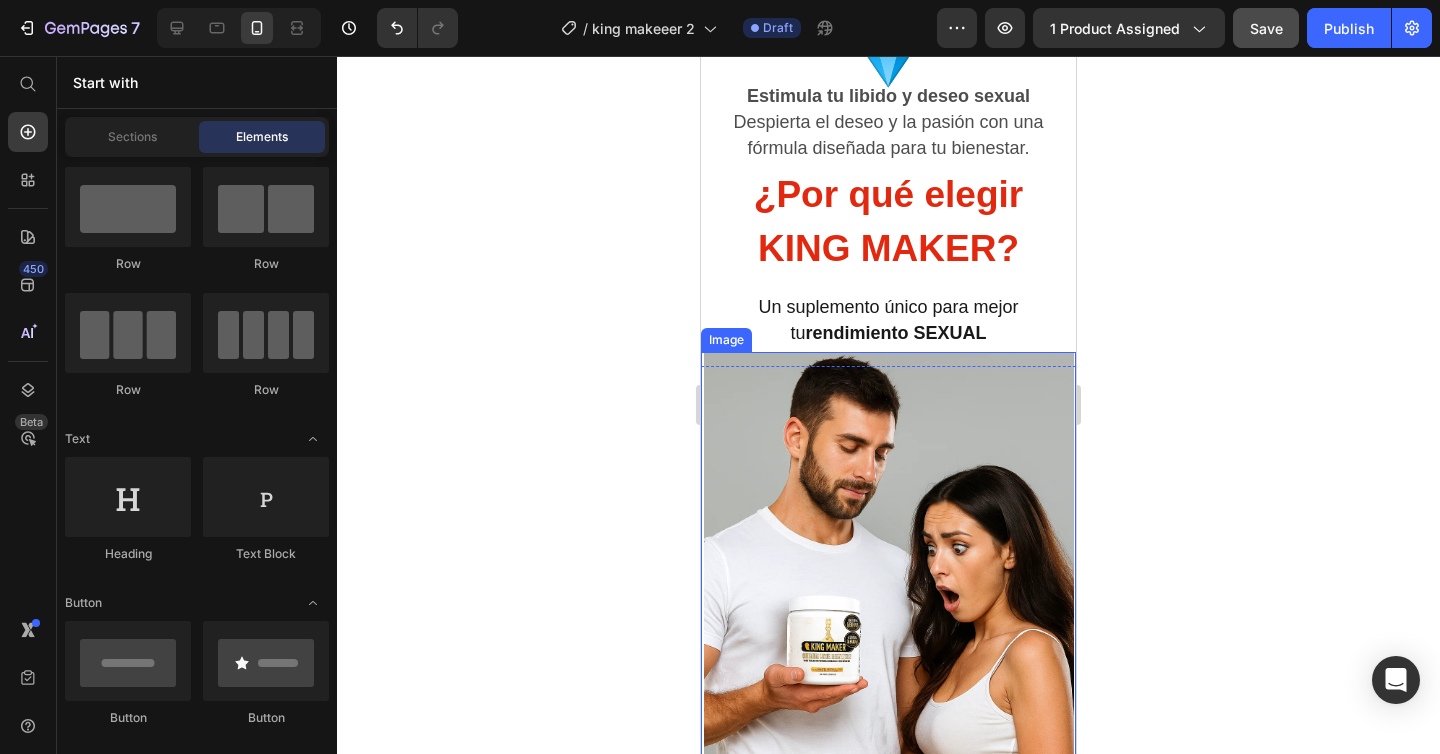 scroll, scrollTop: 2950, scrollLeft: 0, axis: vertical 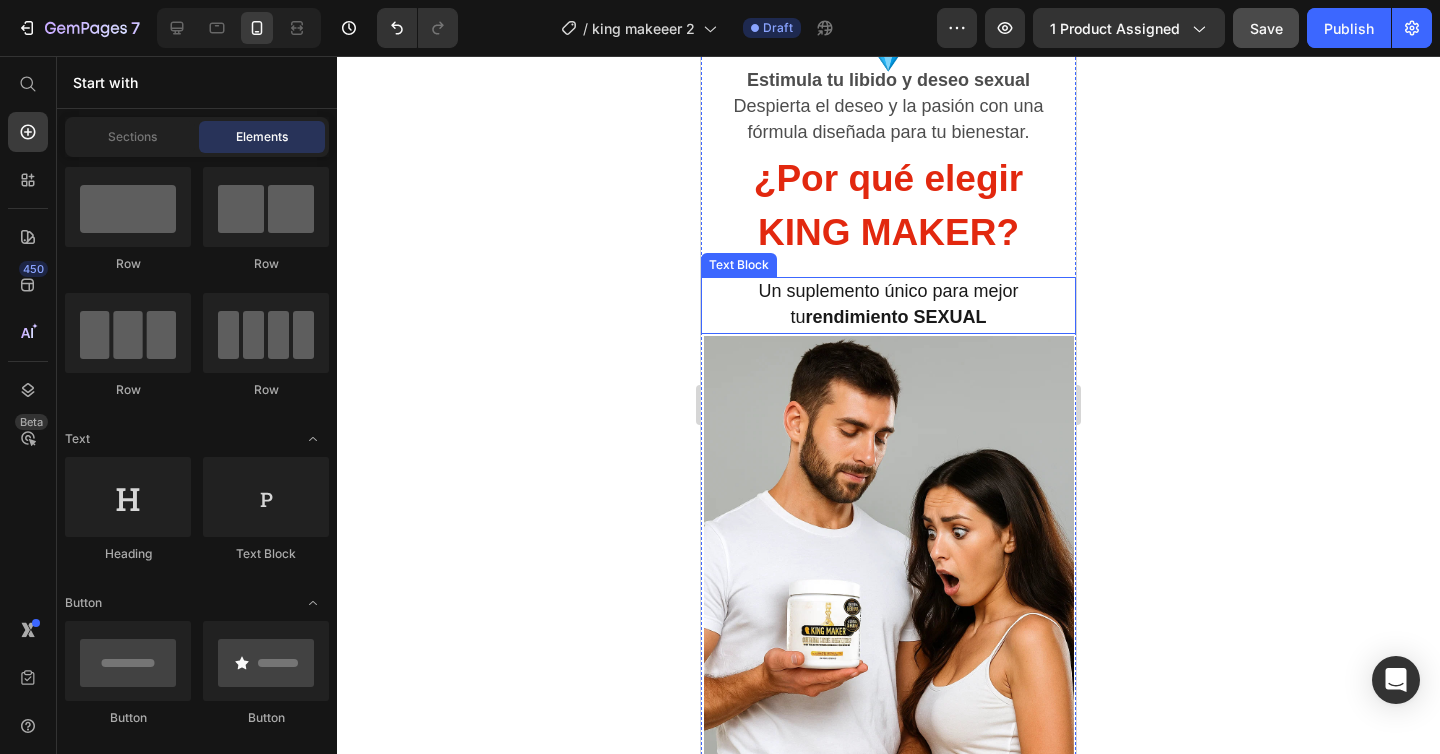click on "Un suplemento único para mejor tu  rendimiento SEXUAL" at bounding box center [888, 305] 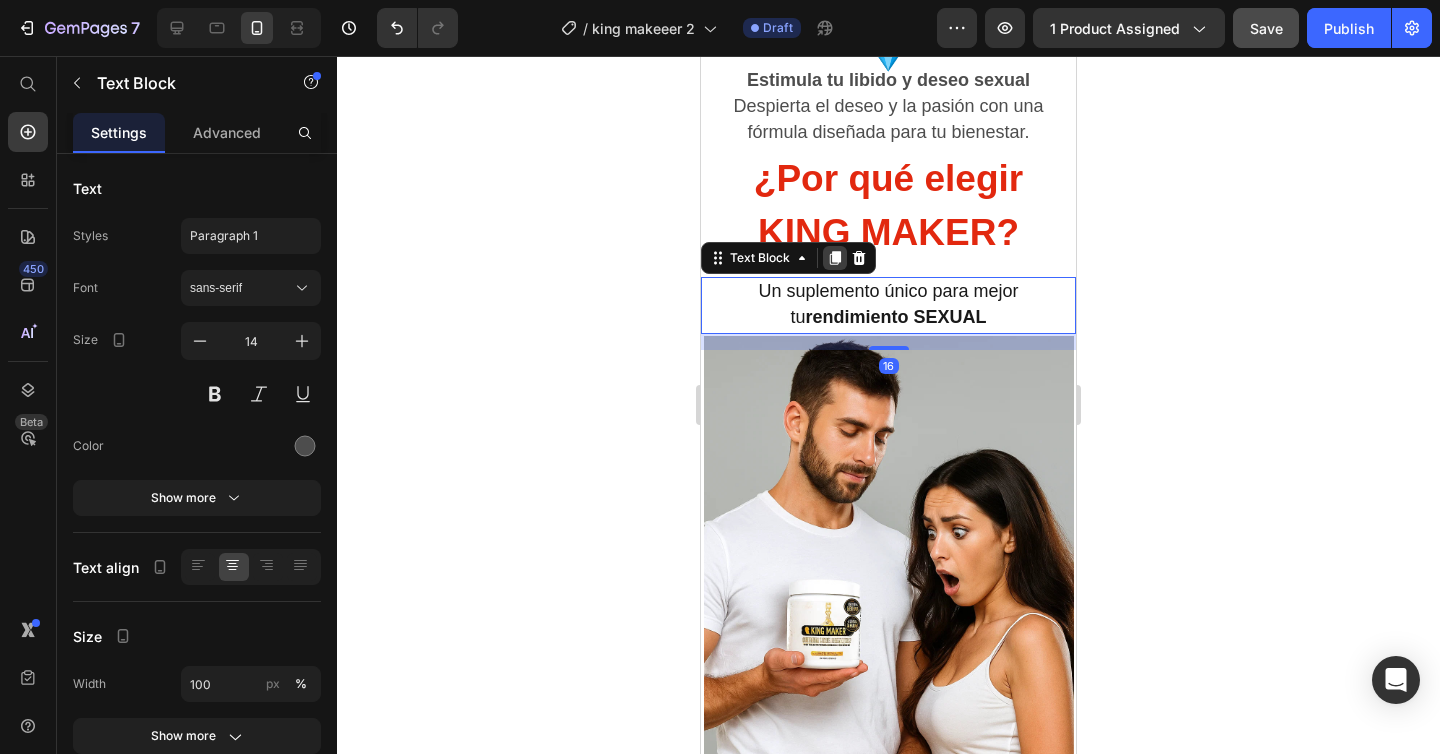 click 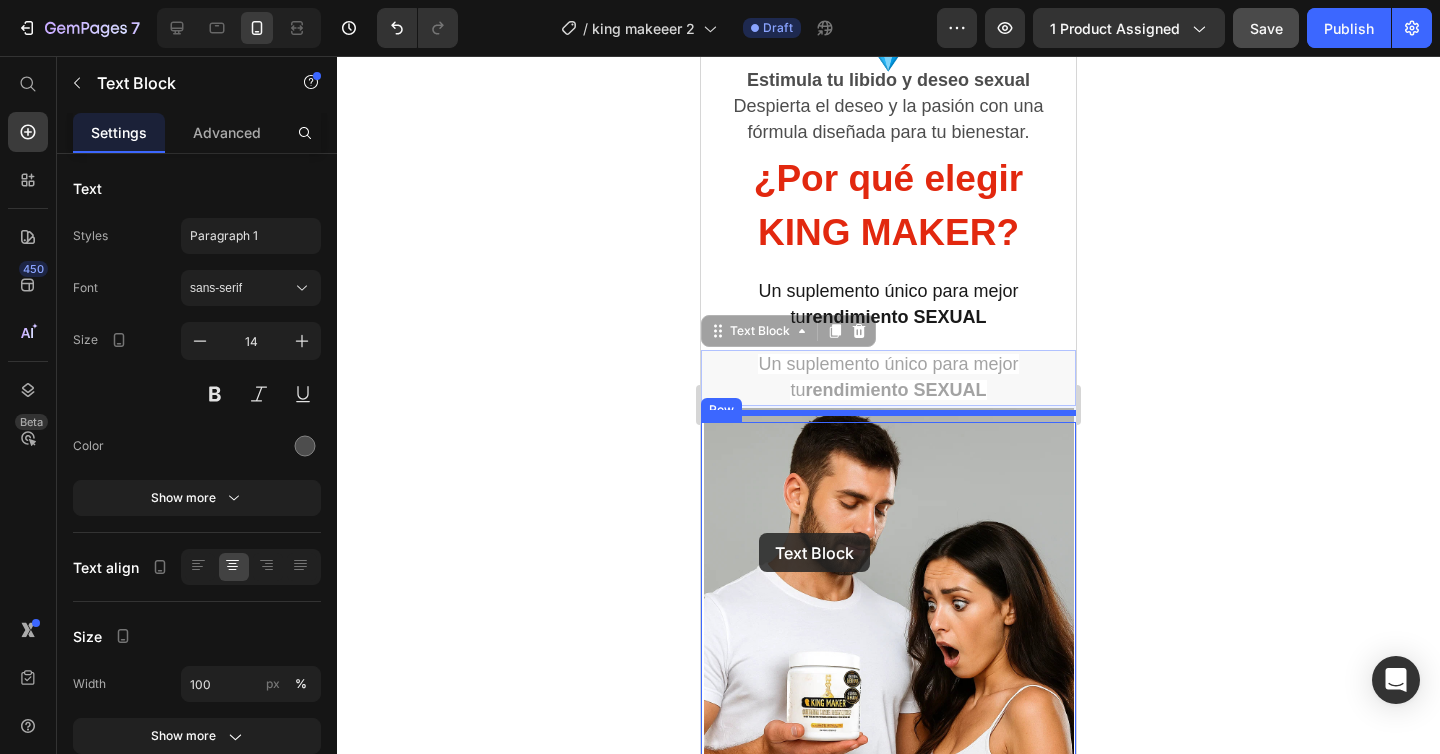 drag, startPoint x: 726, startPoint y: 338, endPoint x: 754, endPoint y: 527, distance: 191.06282 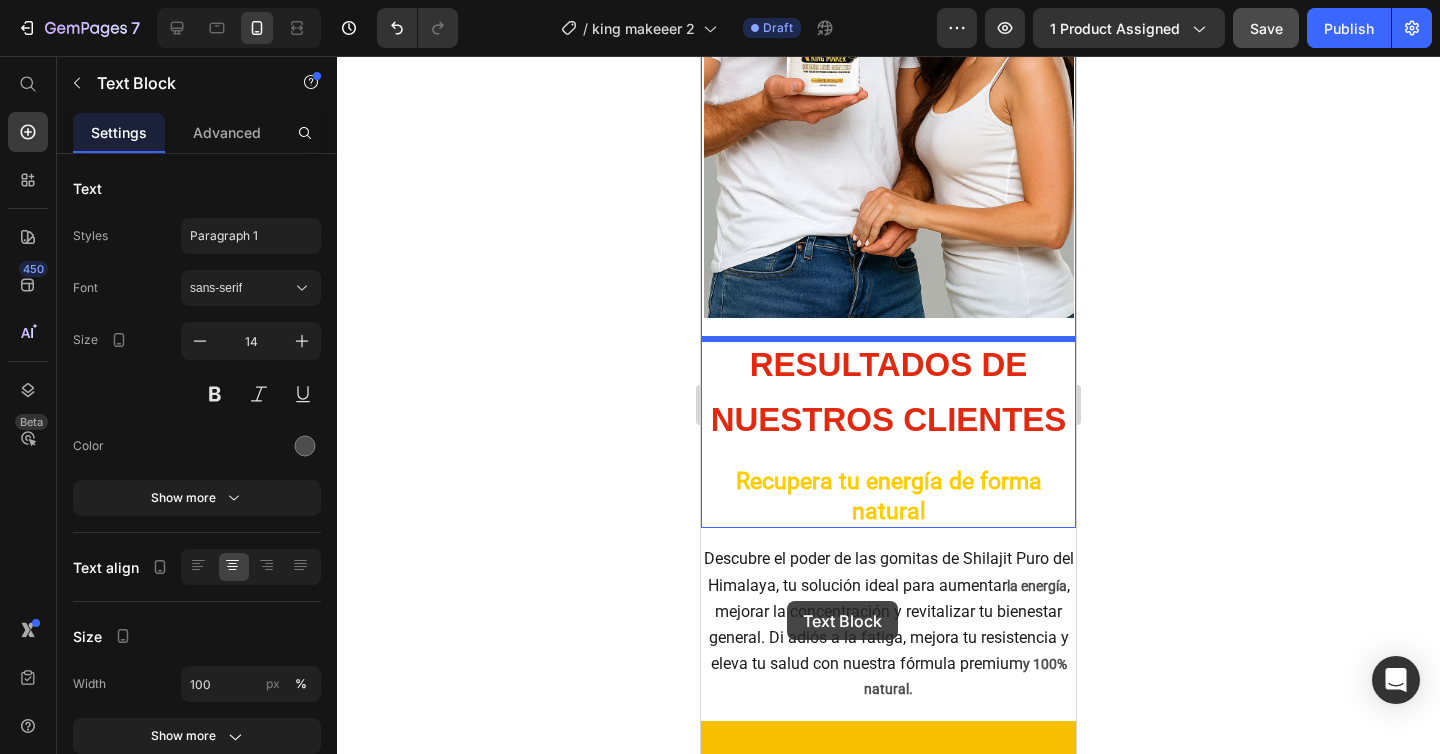 scroll, scrollTop: 3604, scrollLeft: 0, axis: vertical 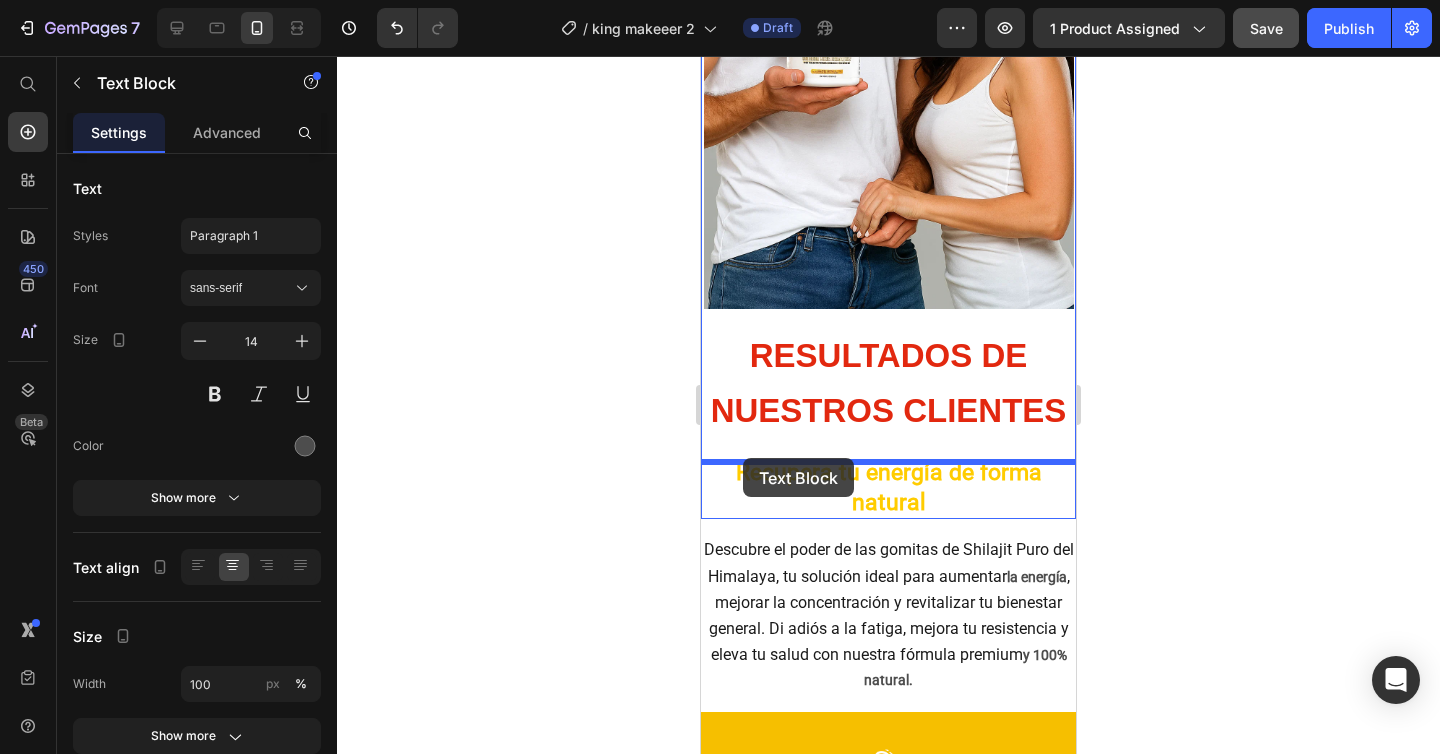 drag, startPoint x: 718, startPoint y: 337, endPoint x: 743, endPoint y: 458, distance: 123.55566 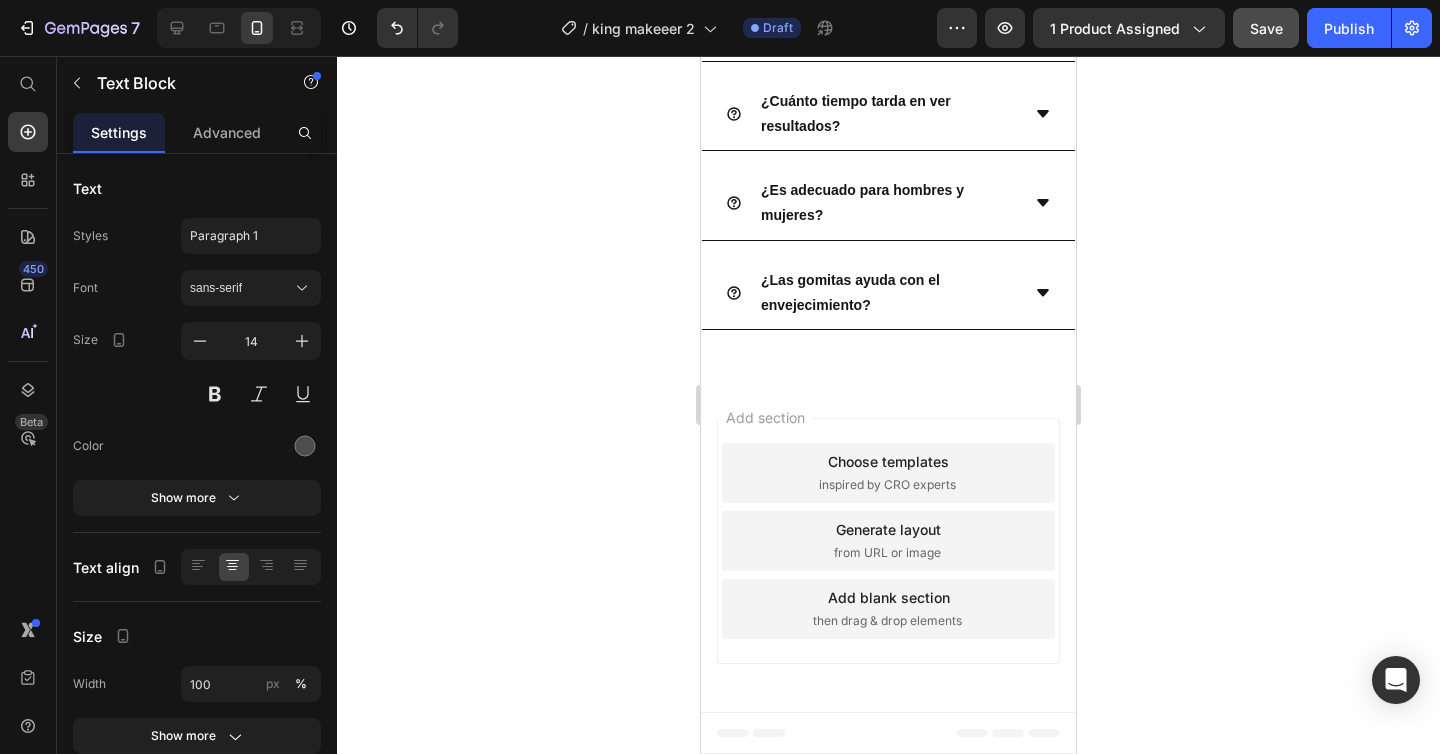 scroll, scrollTop: 5879, scrollLeft: 0, axis: vertical 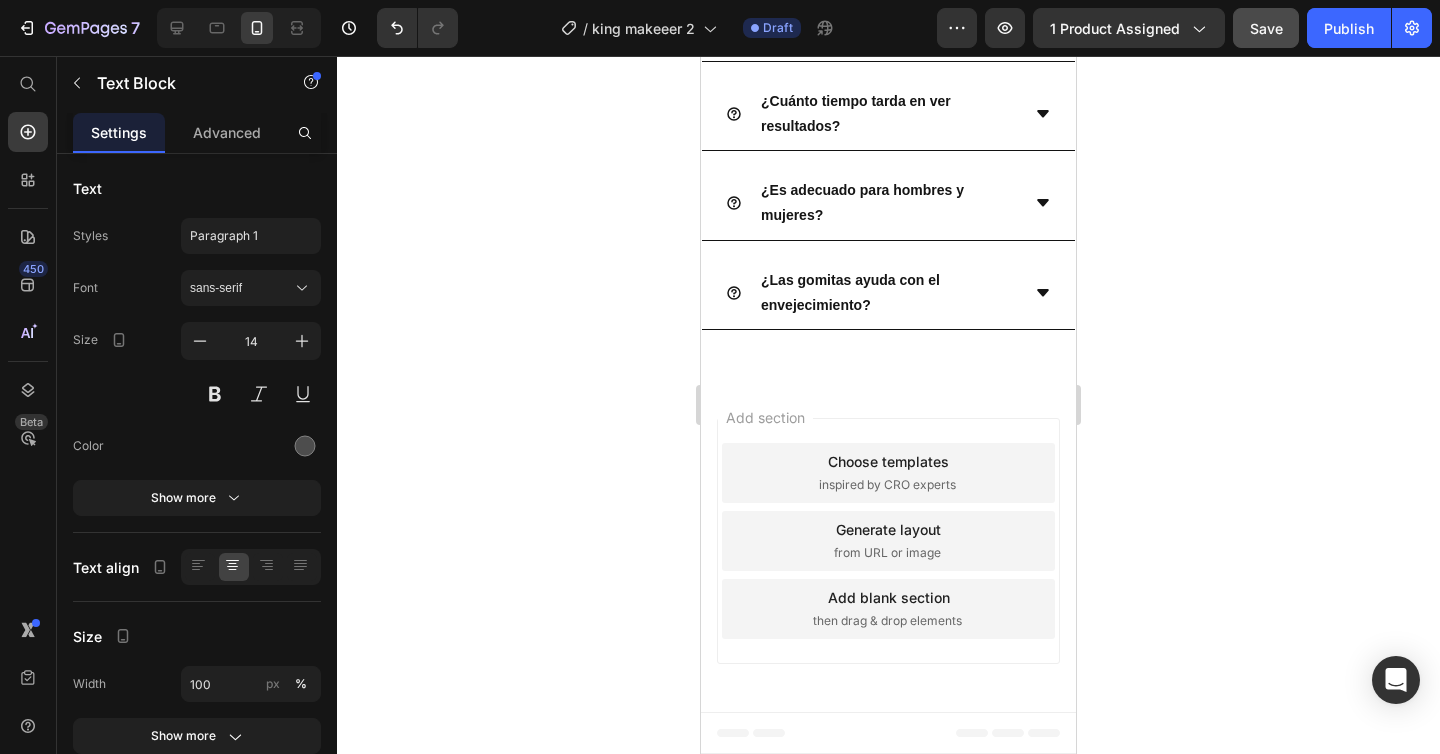 click at bounding box center [888, -259] 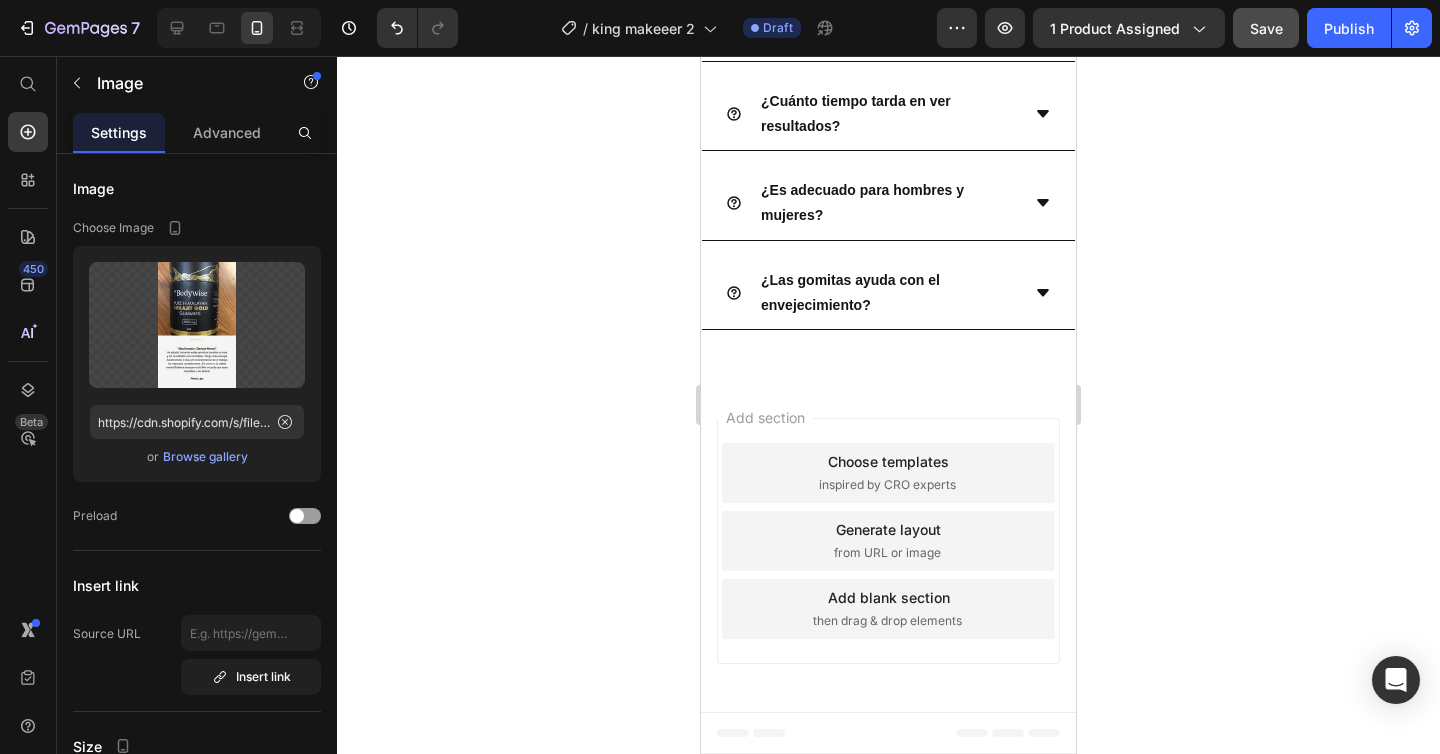 click 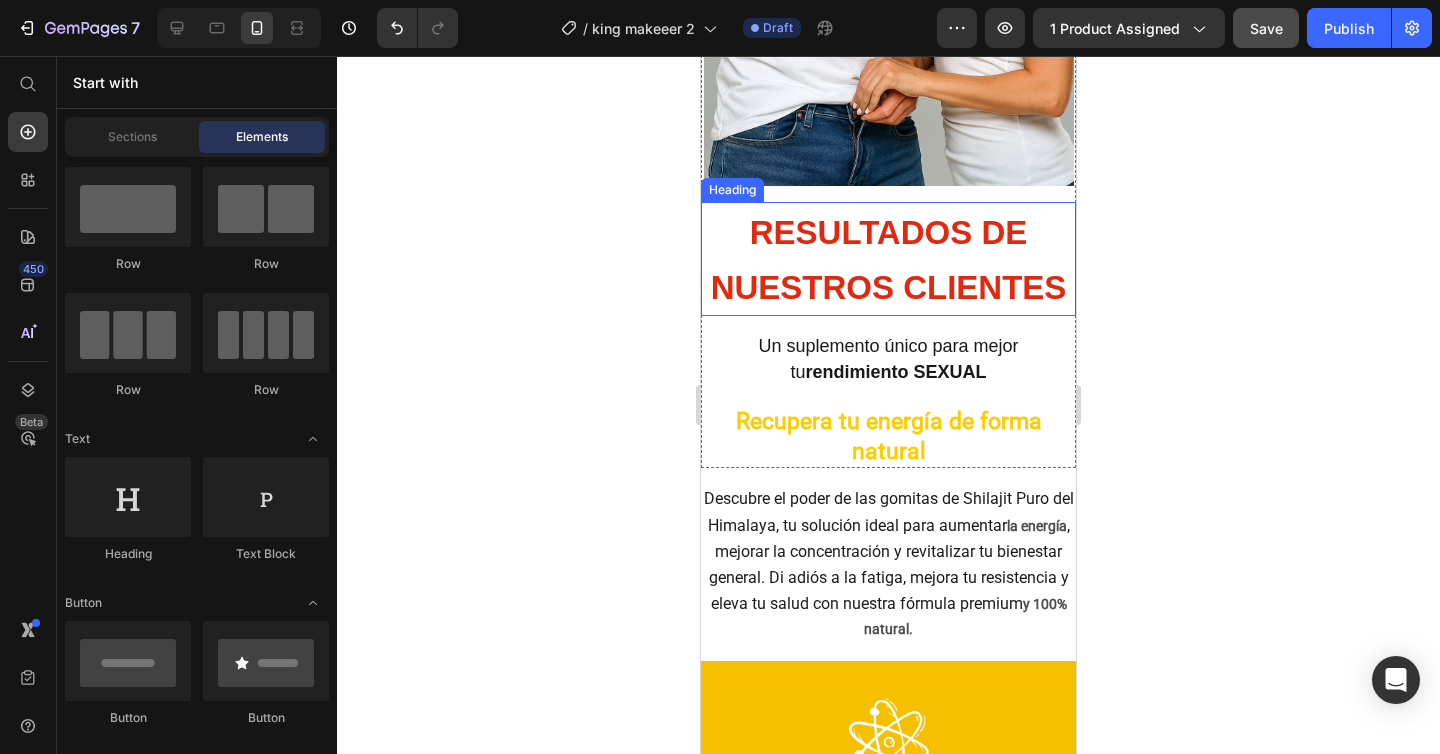 scroll, scrollTop: 3630, scrollLeft: 0, axis: vertical 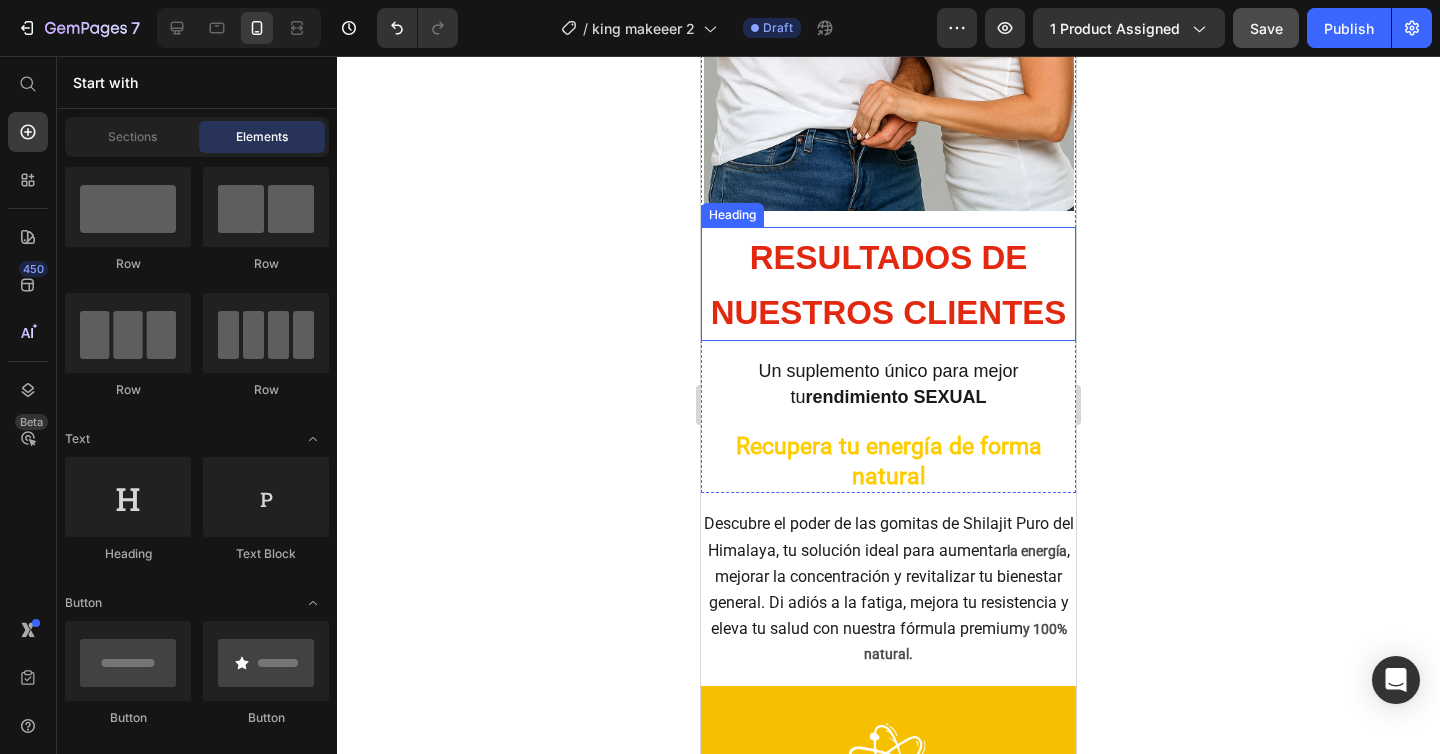 click on "RESULTADOS DE NUESTROS CLIENTES" at bounding box center (889, 285) 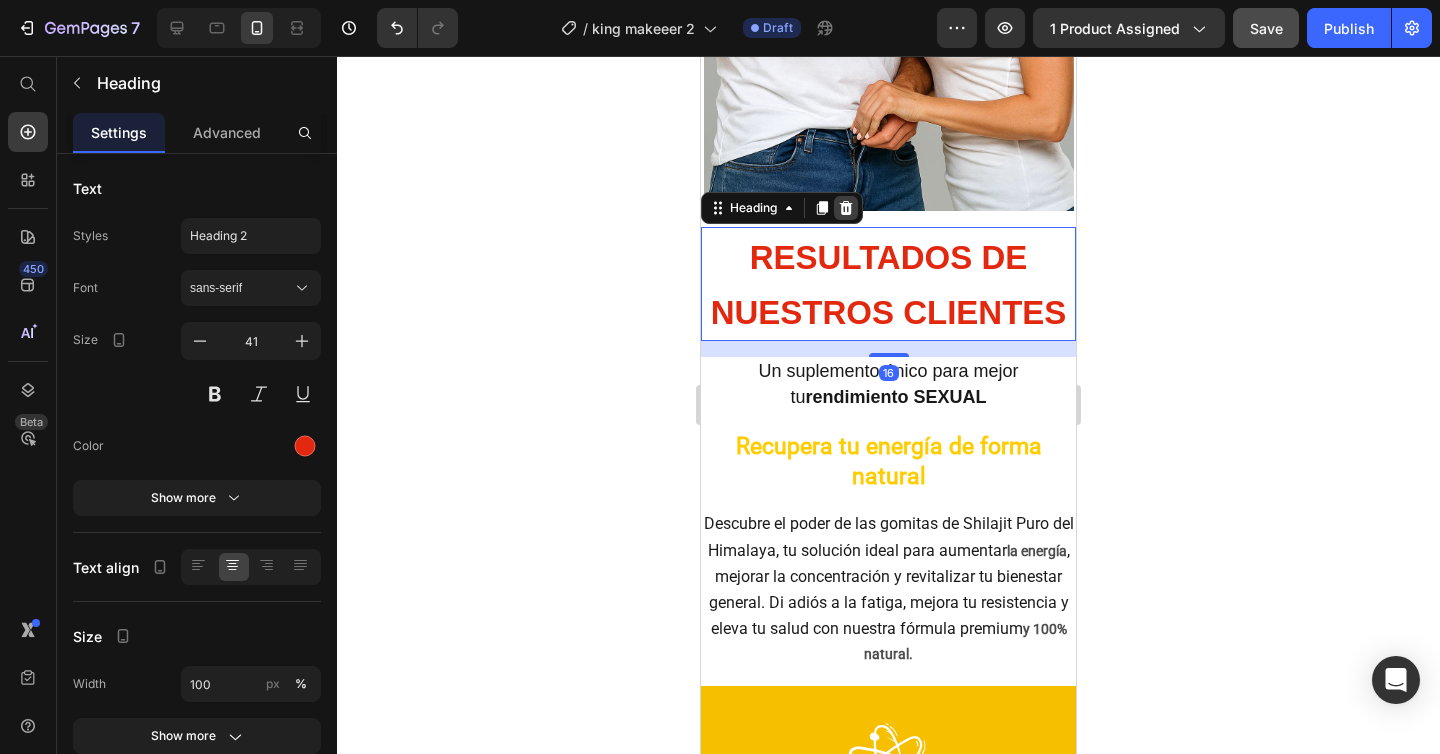 click 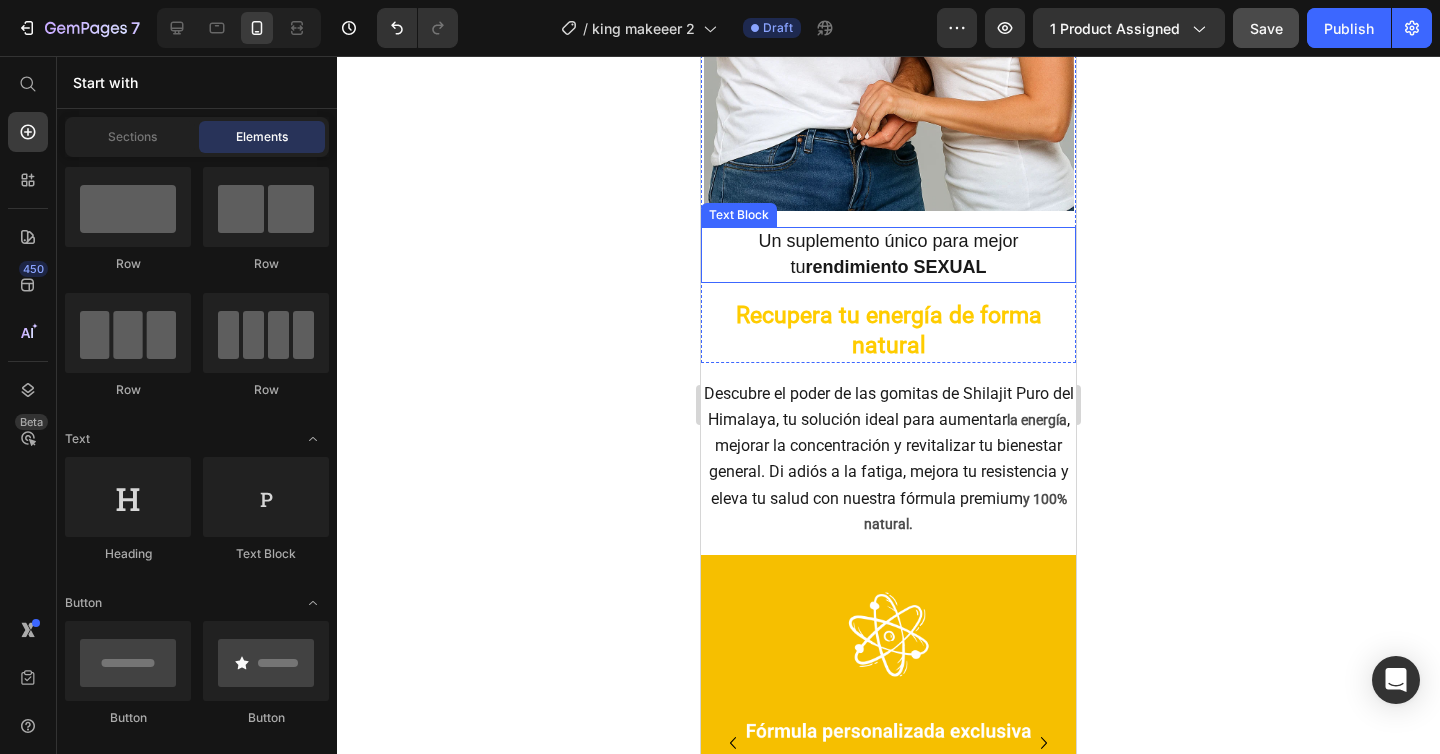 click on "rendimiento SEXUAL" at bounding box center [895, 267] 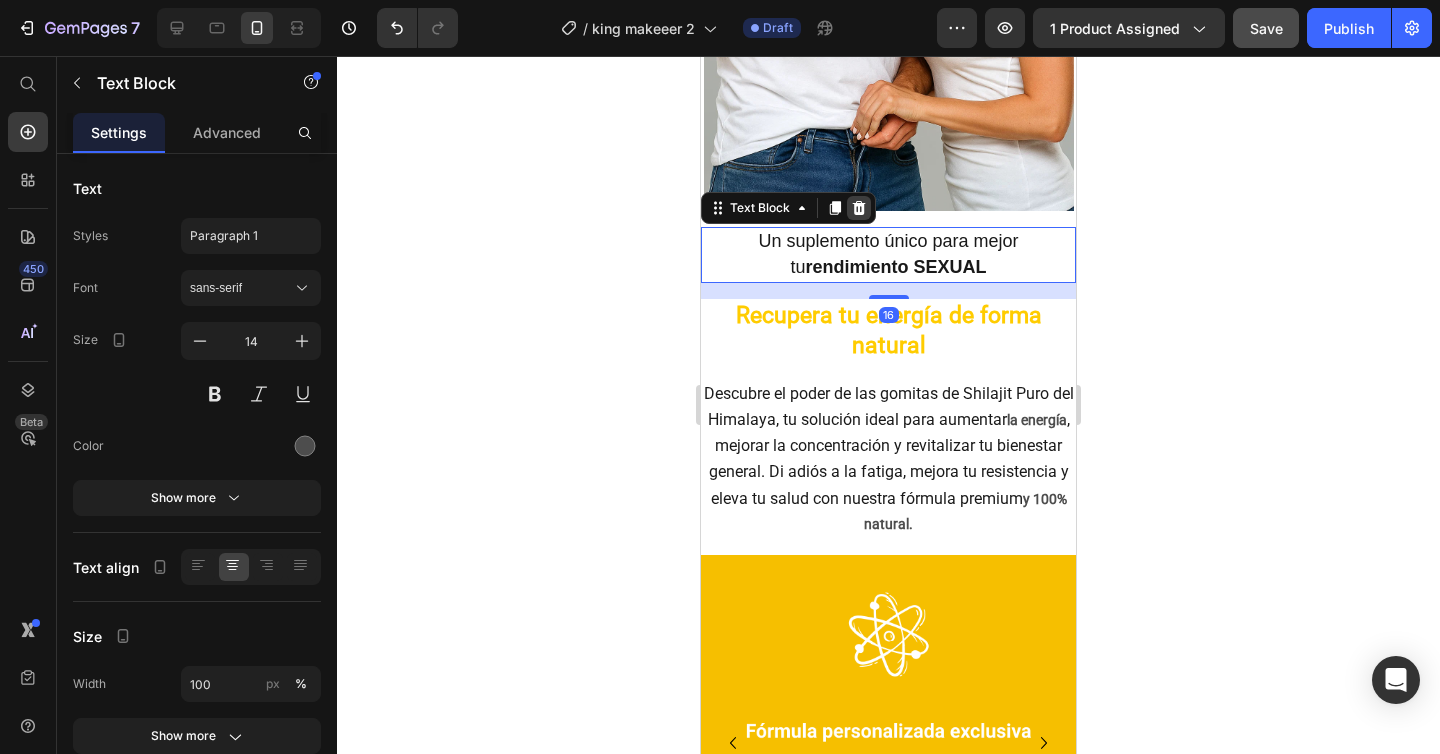 click at bounding box center [859, 208] 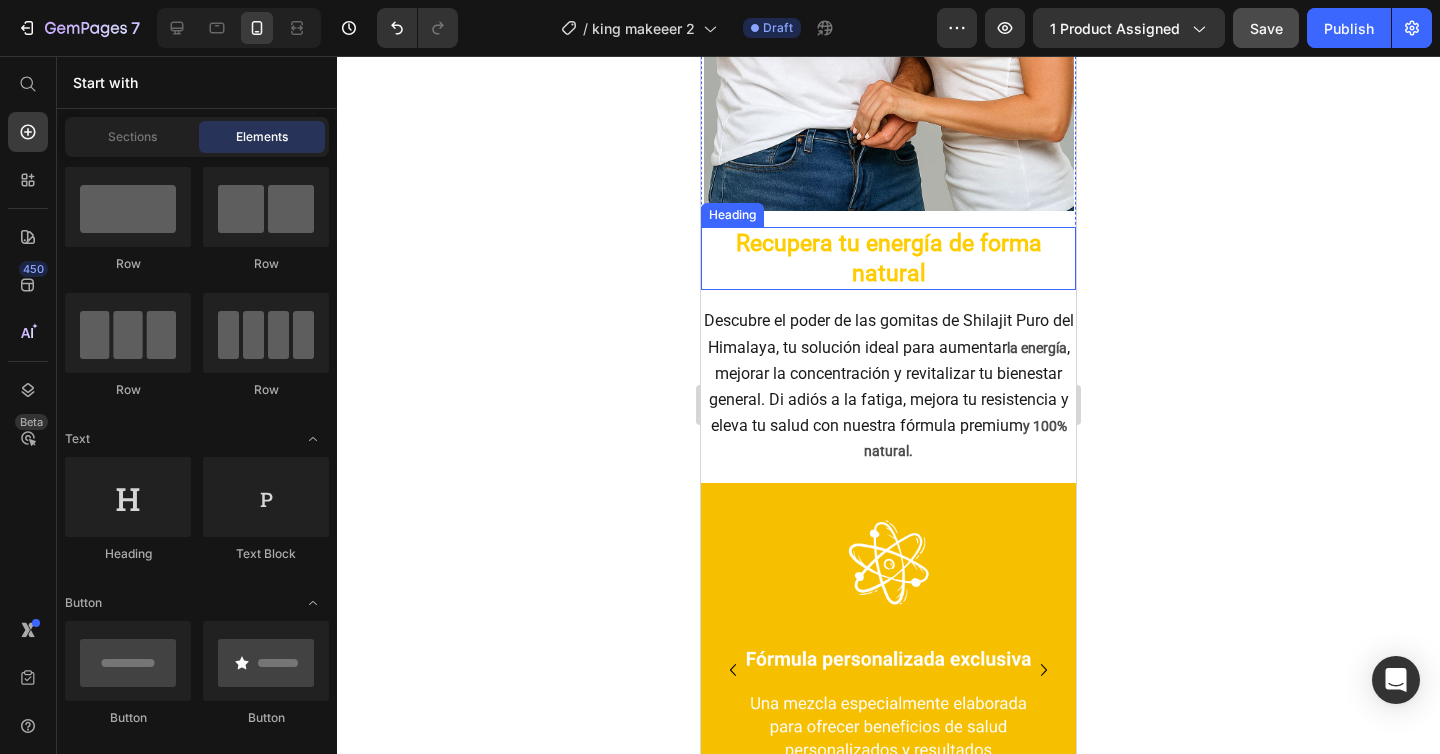 click on "Recupera tu energía de forma natural" at bounding box center [888, 259] 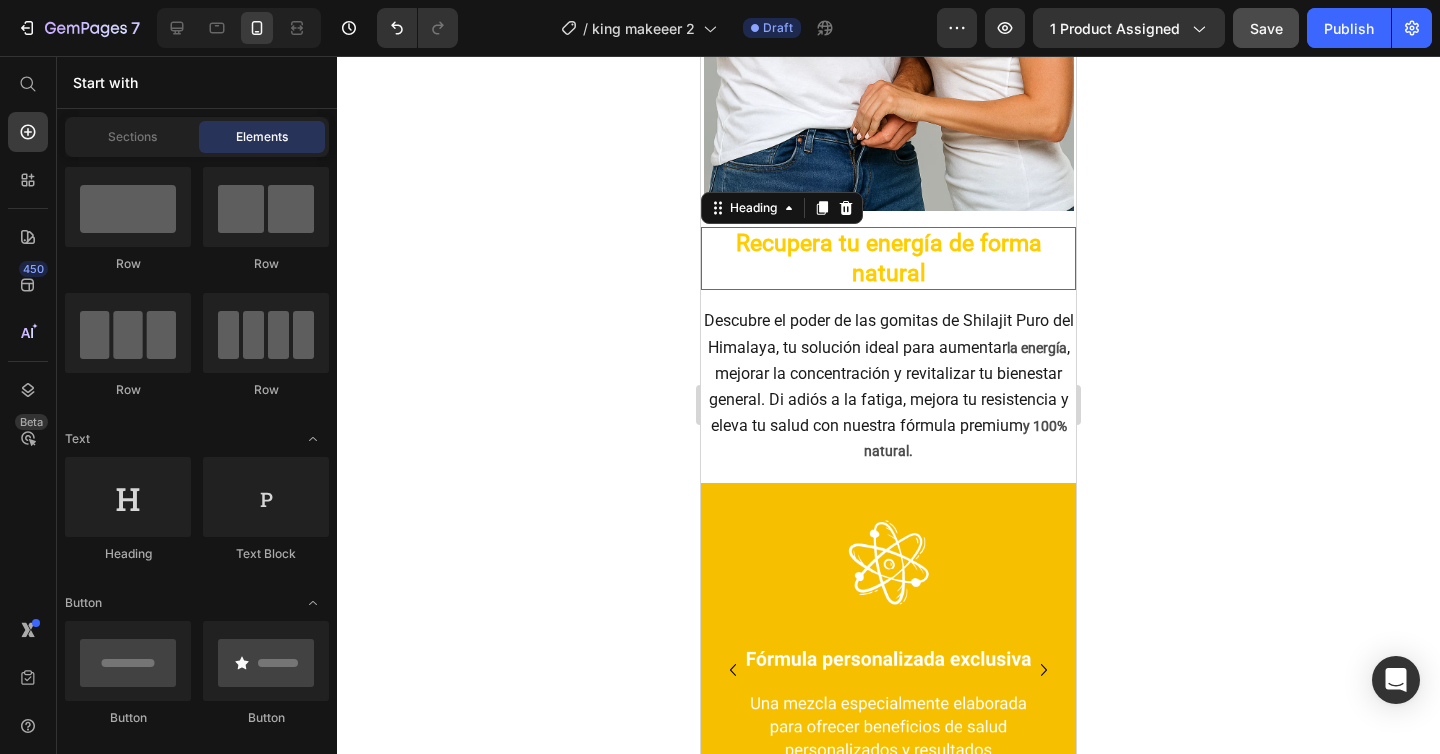click on "Recupera tu energía de forma natural" at bounding box center [888, 259] 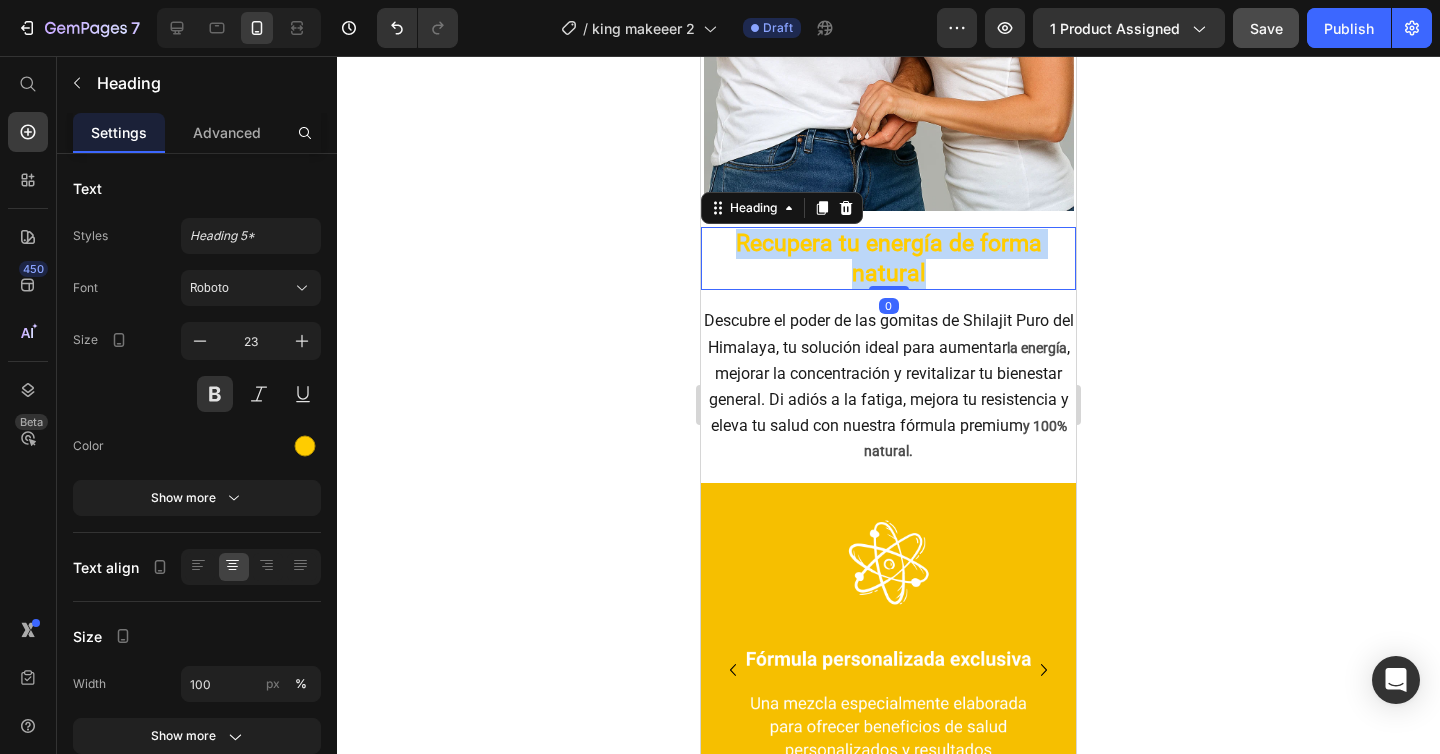 click on "Recupera tu energía de forma natural" at bounding box center (888, 259) 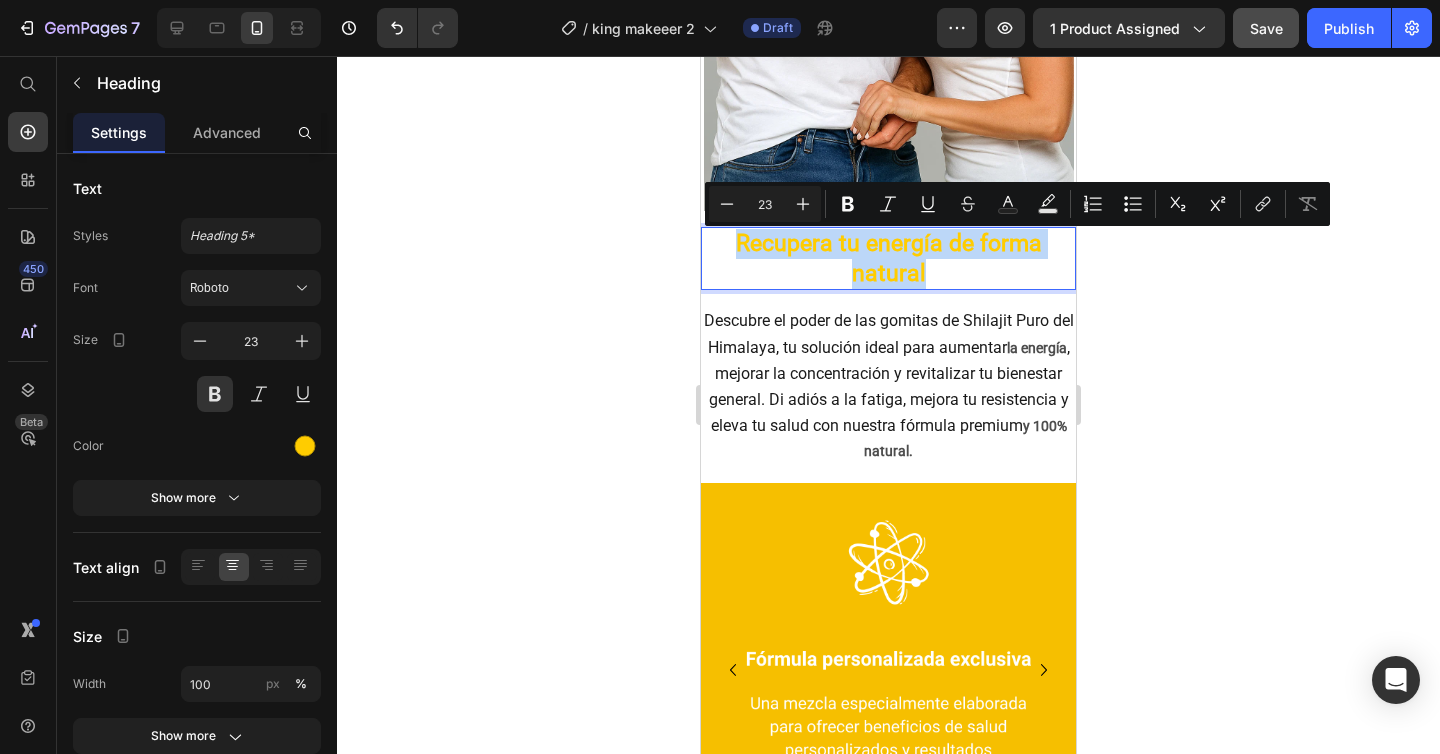 click on "Recupera tu energía de forma natural" at bounding box center [888, 259] 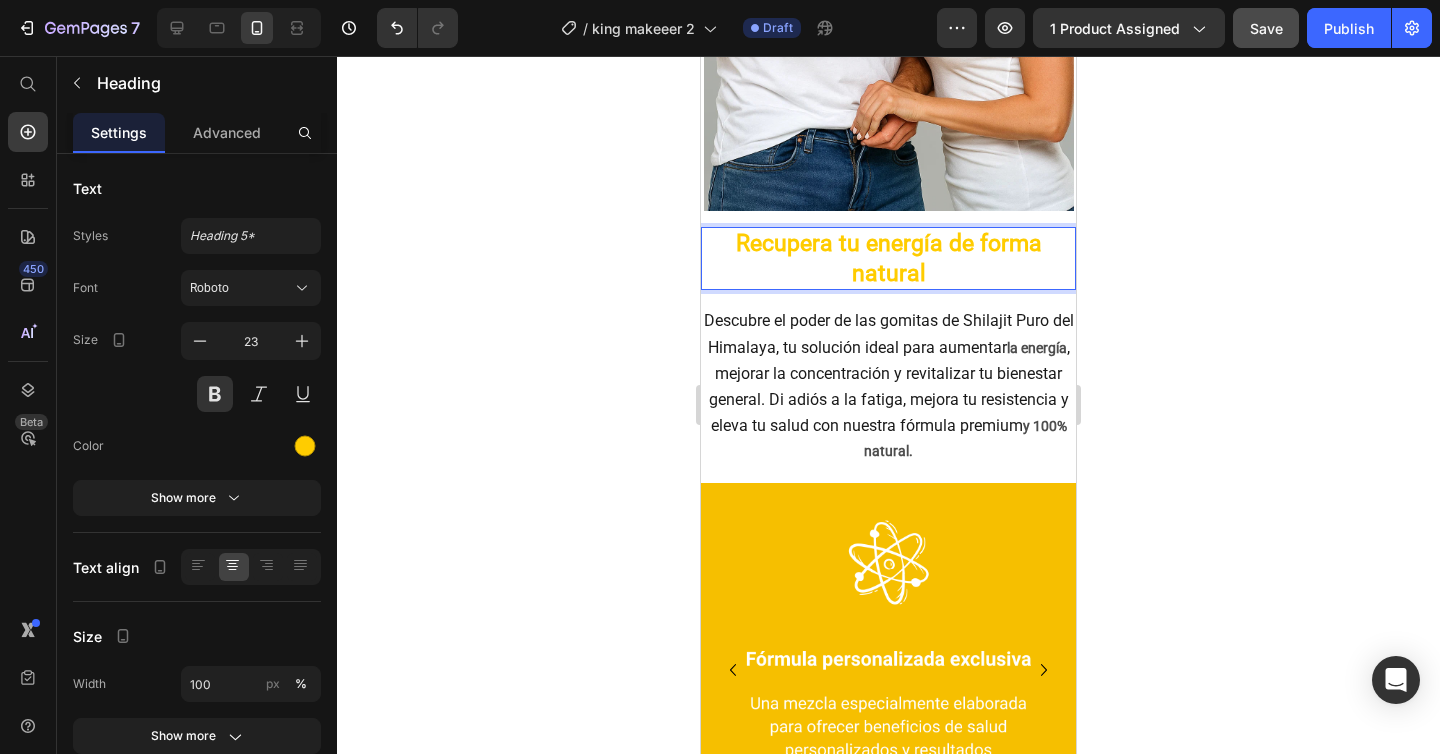 click on "Recupera tu energía de forma natural" at bounding box center [888, 259] 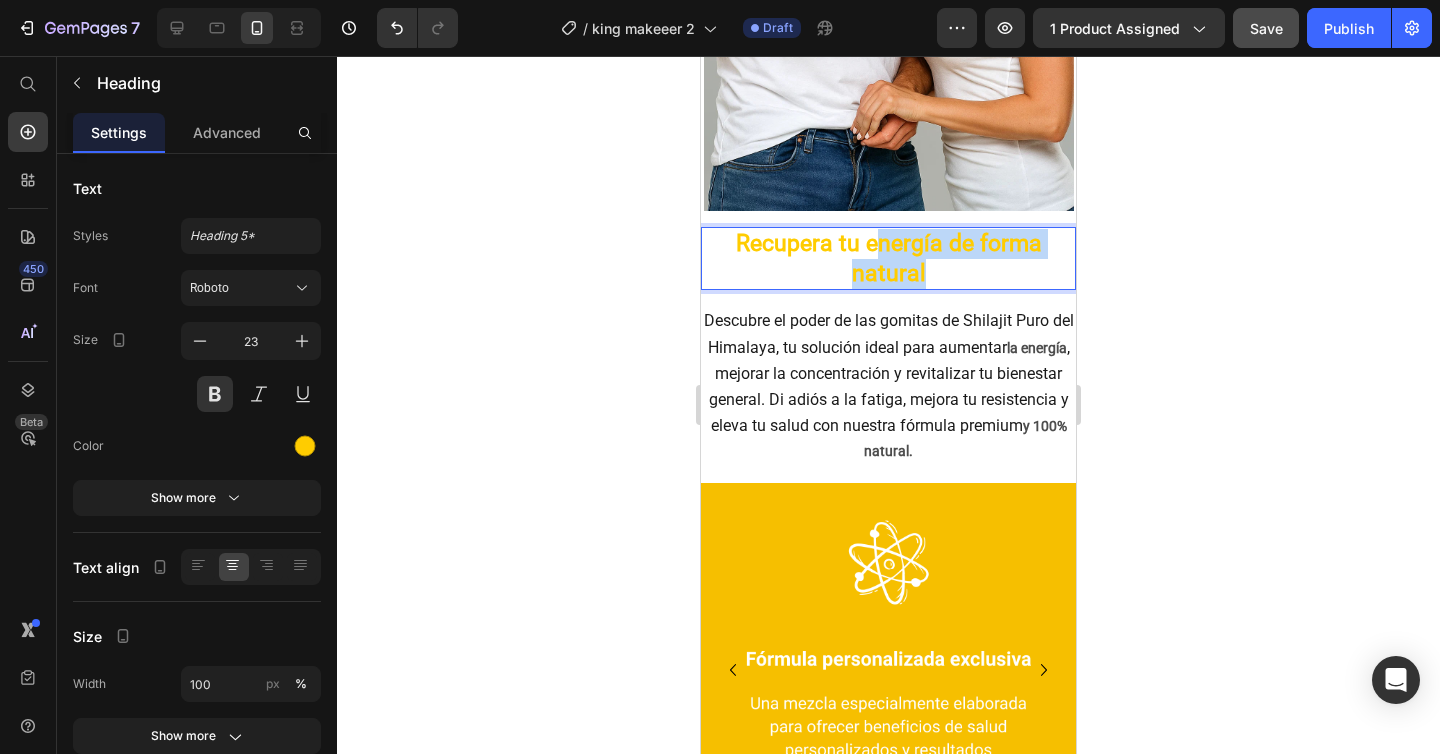 drag, startPoint x: 945, startPoint y: 278, endPoint x: 877, endPoint y: 253, distance: 72.44998 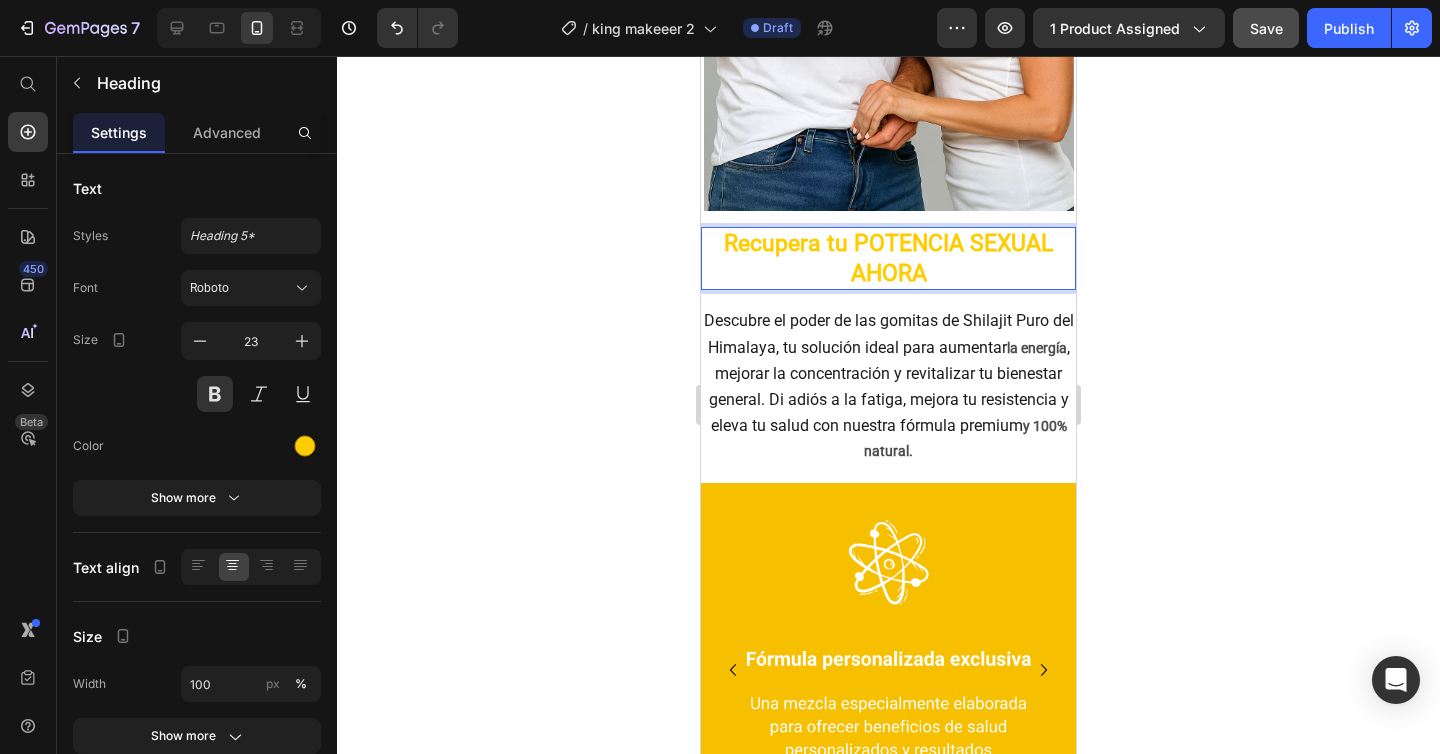 click on "Recupera tu POTENCIA SEXUAL AHORA" at bounding box center (888, 259) 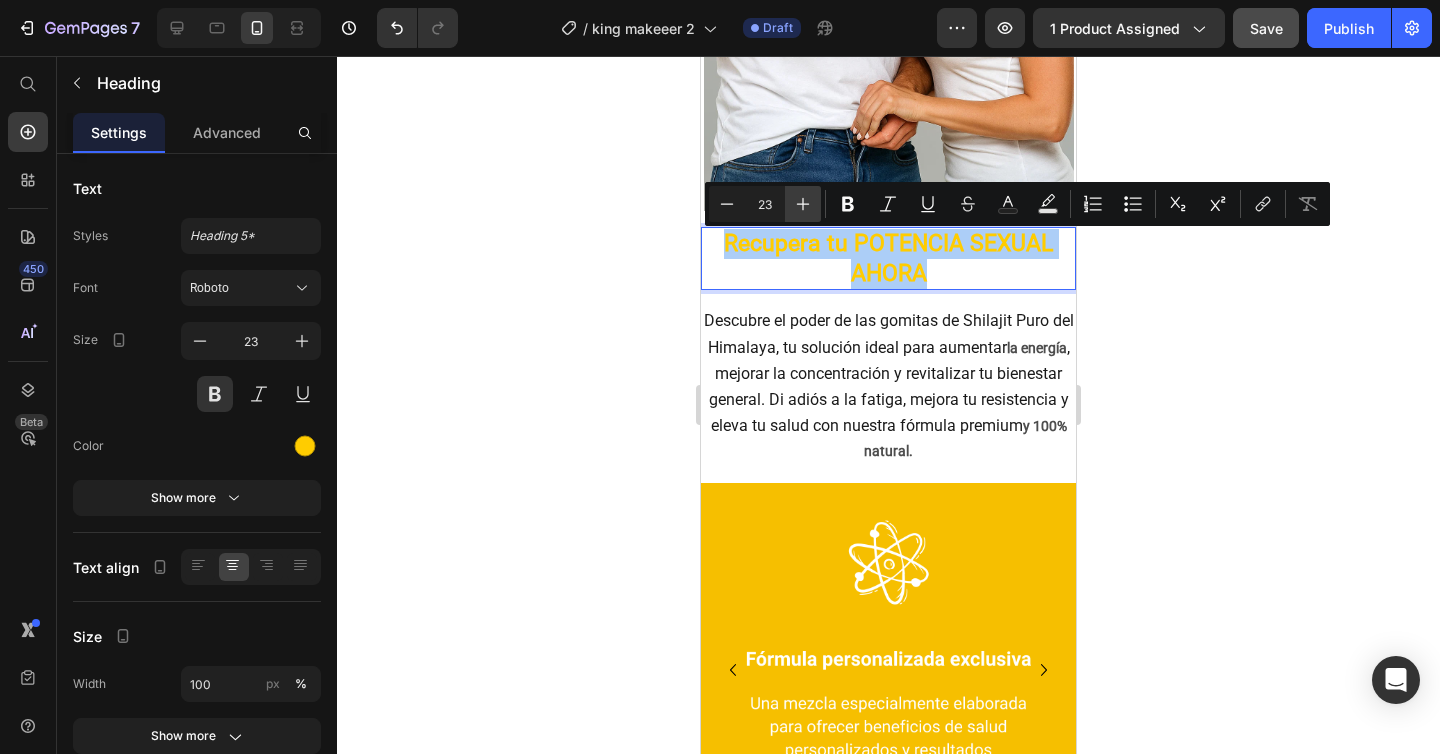 click 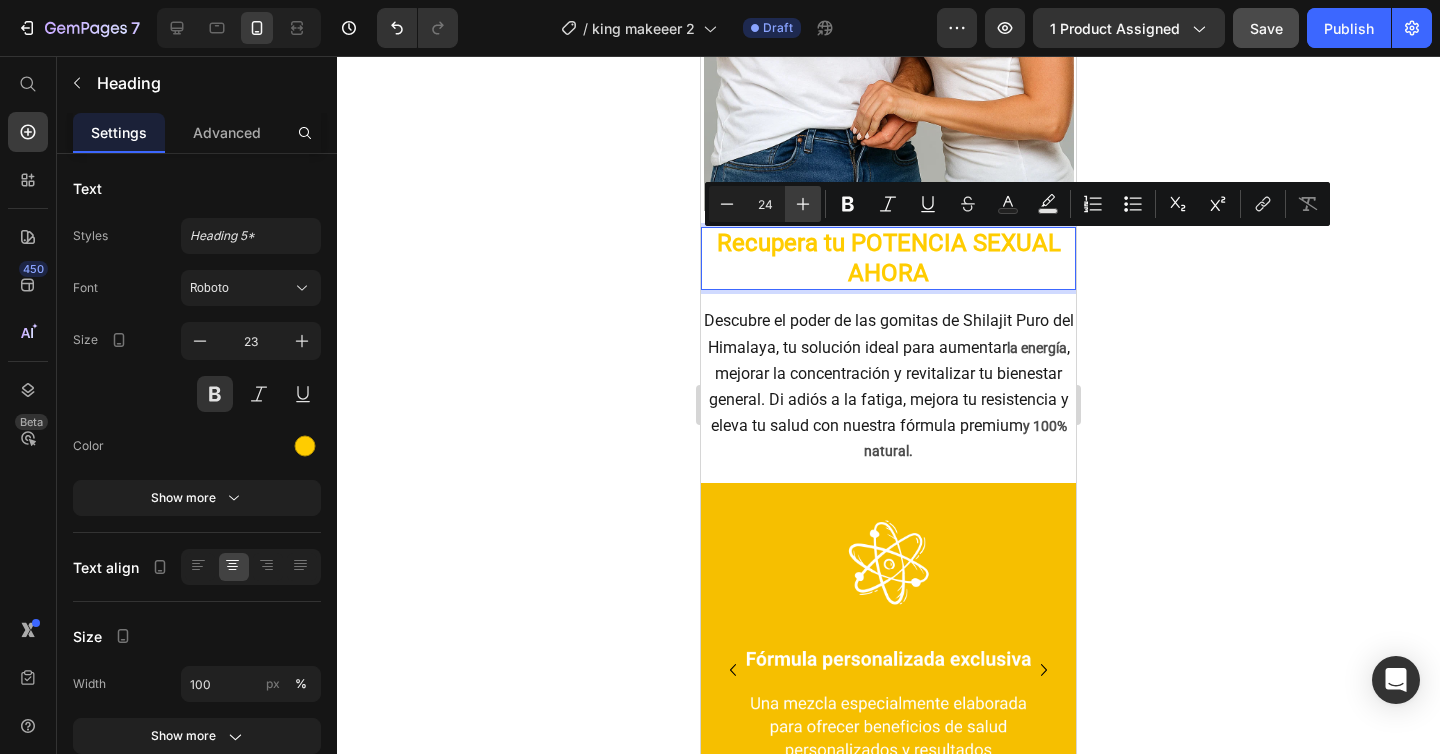 click 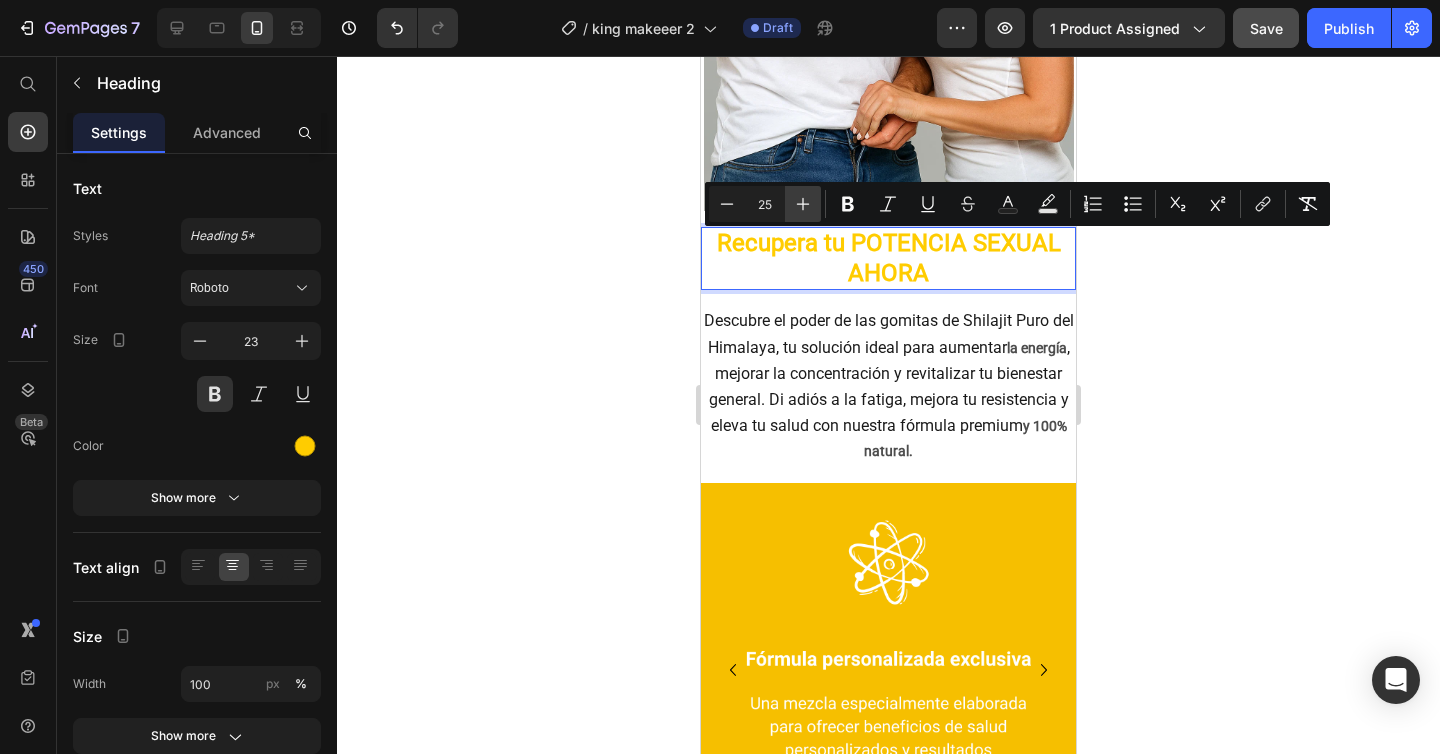 click 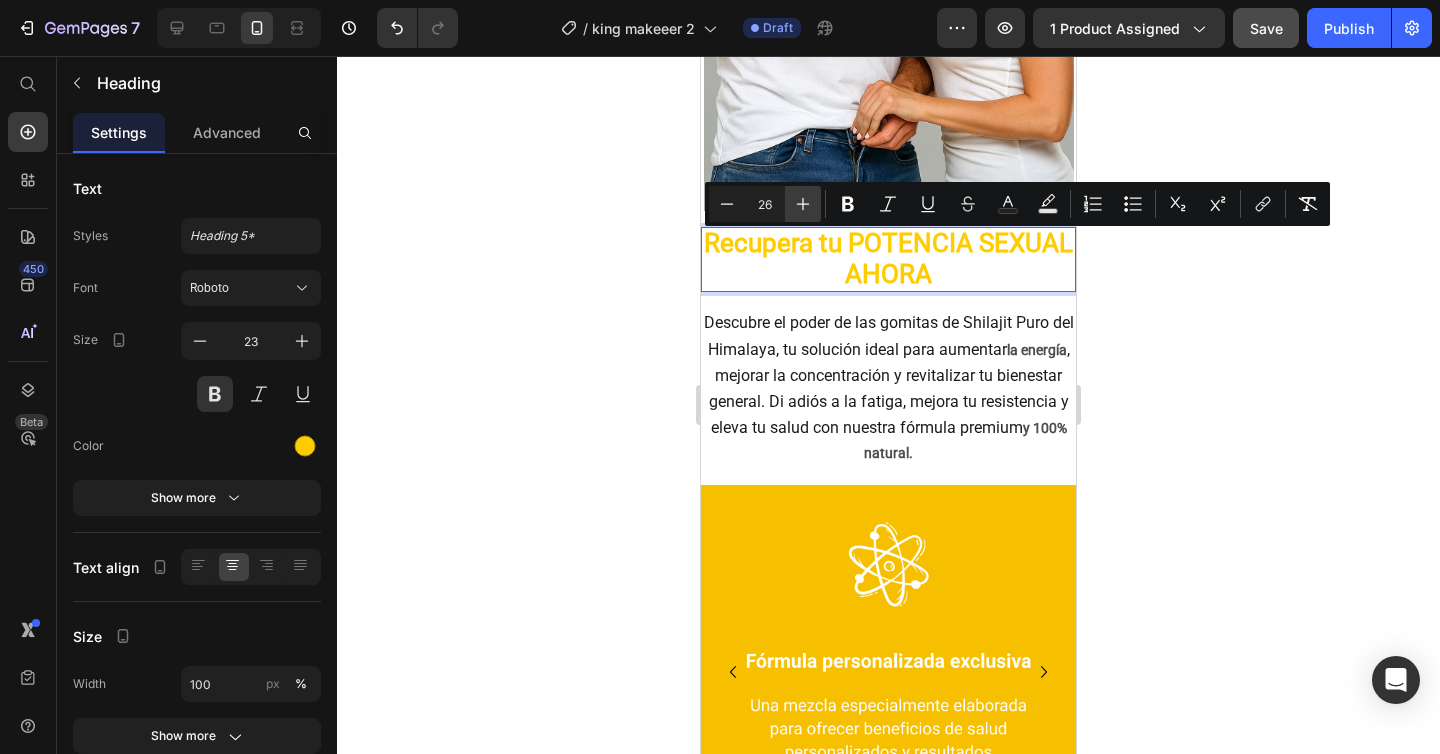 click 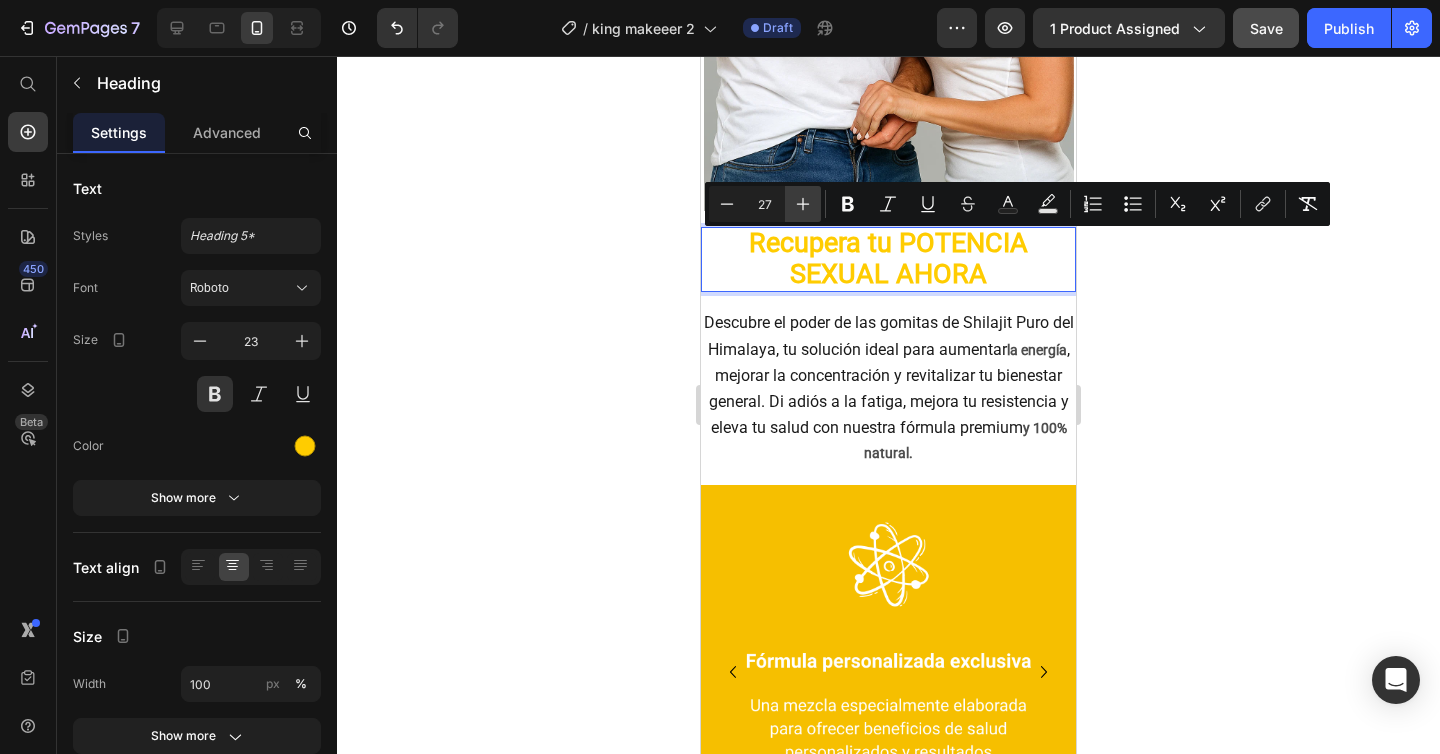 click 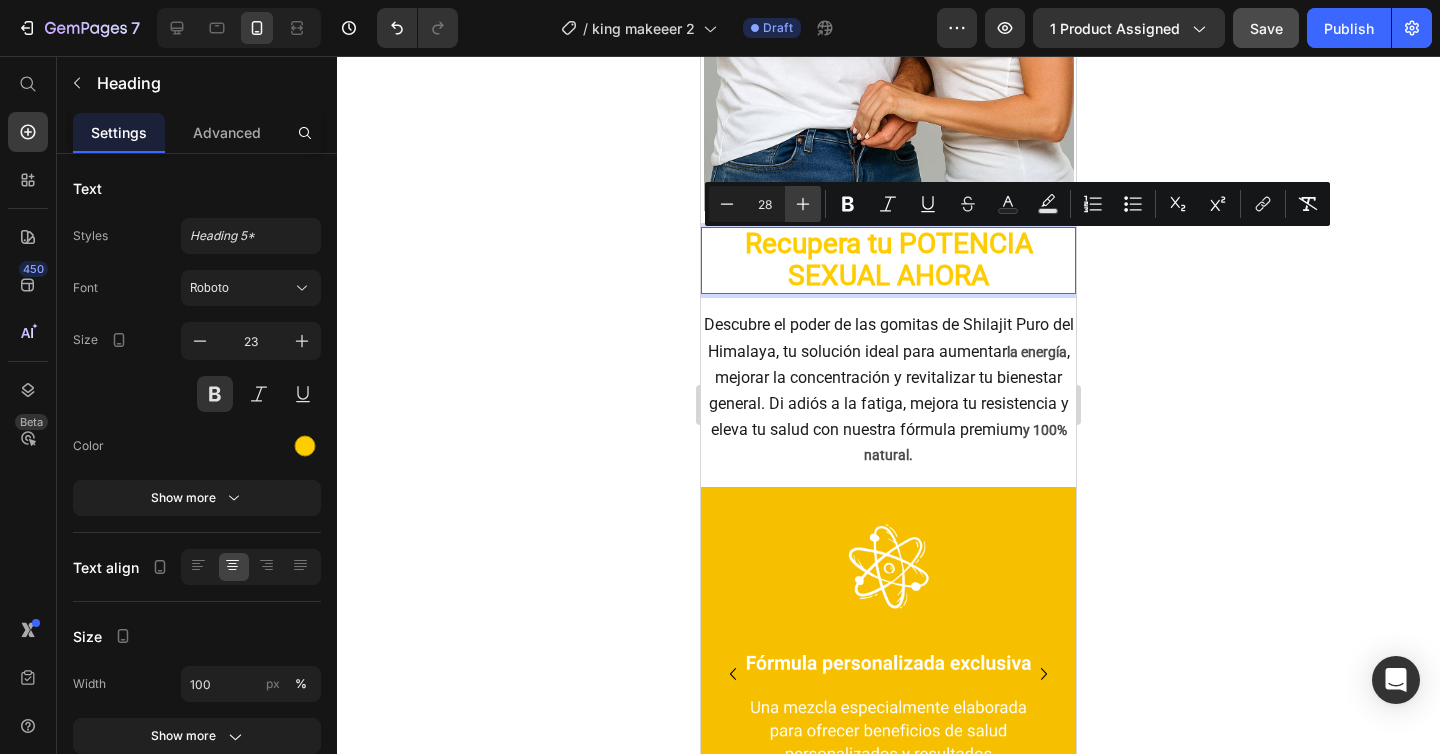 click 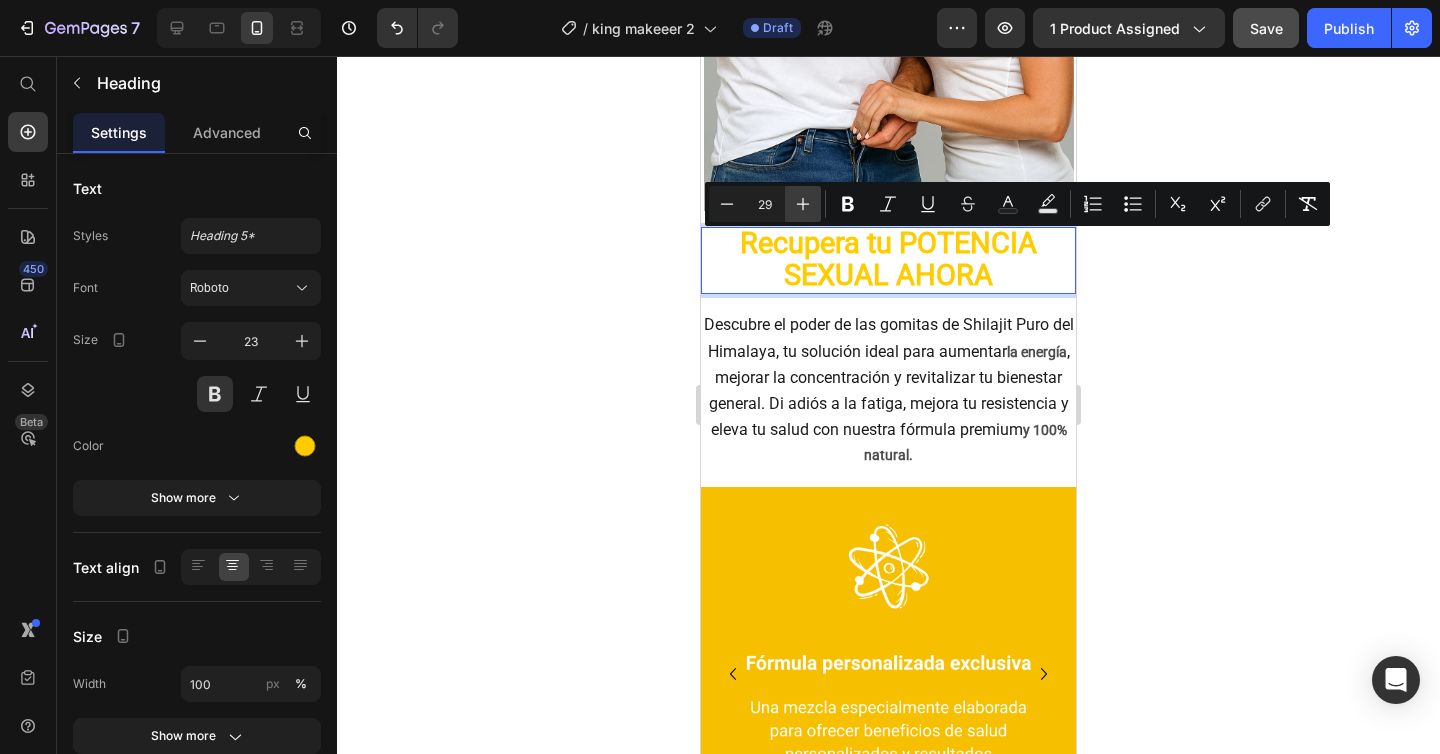 click 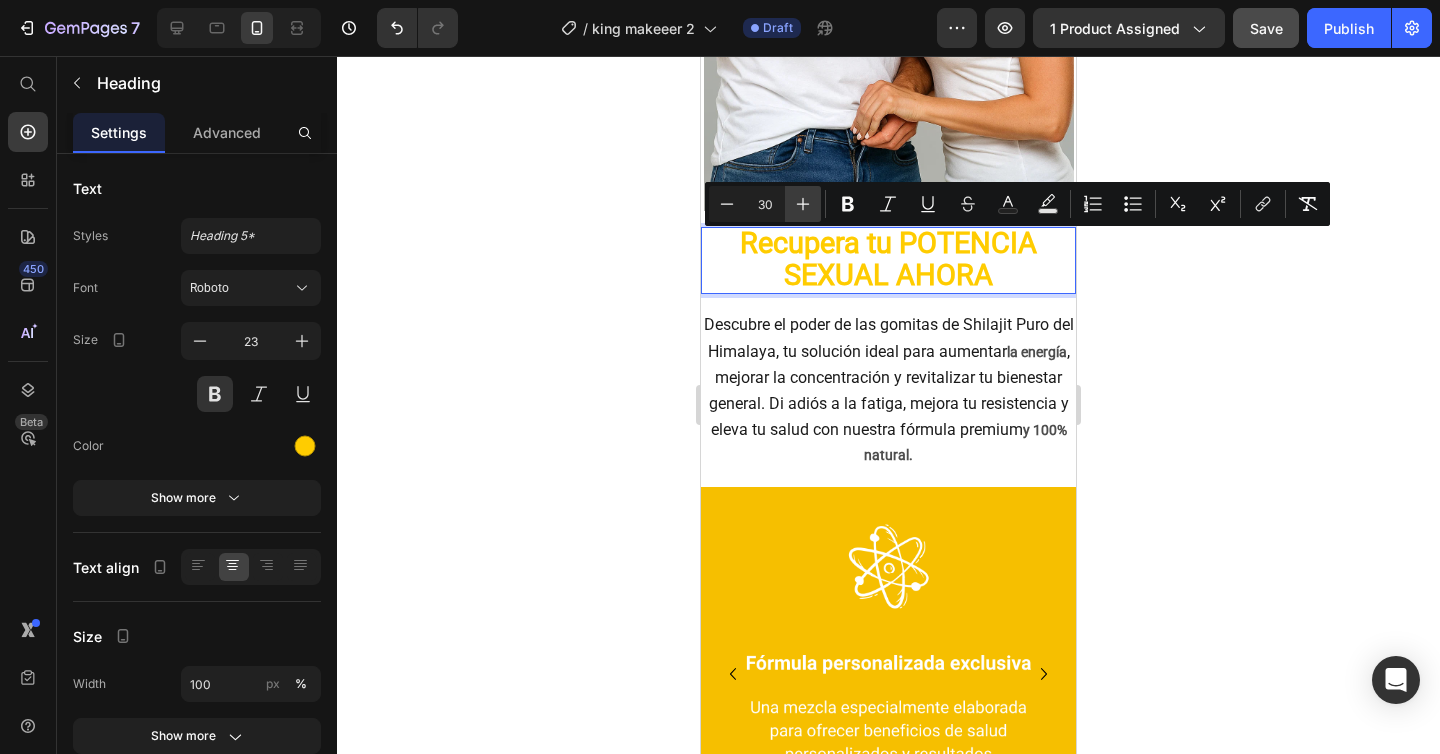 click 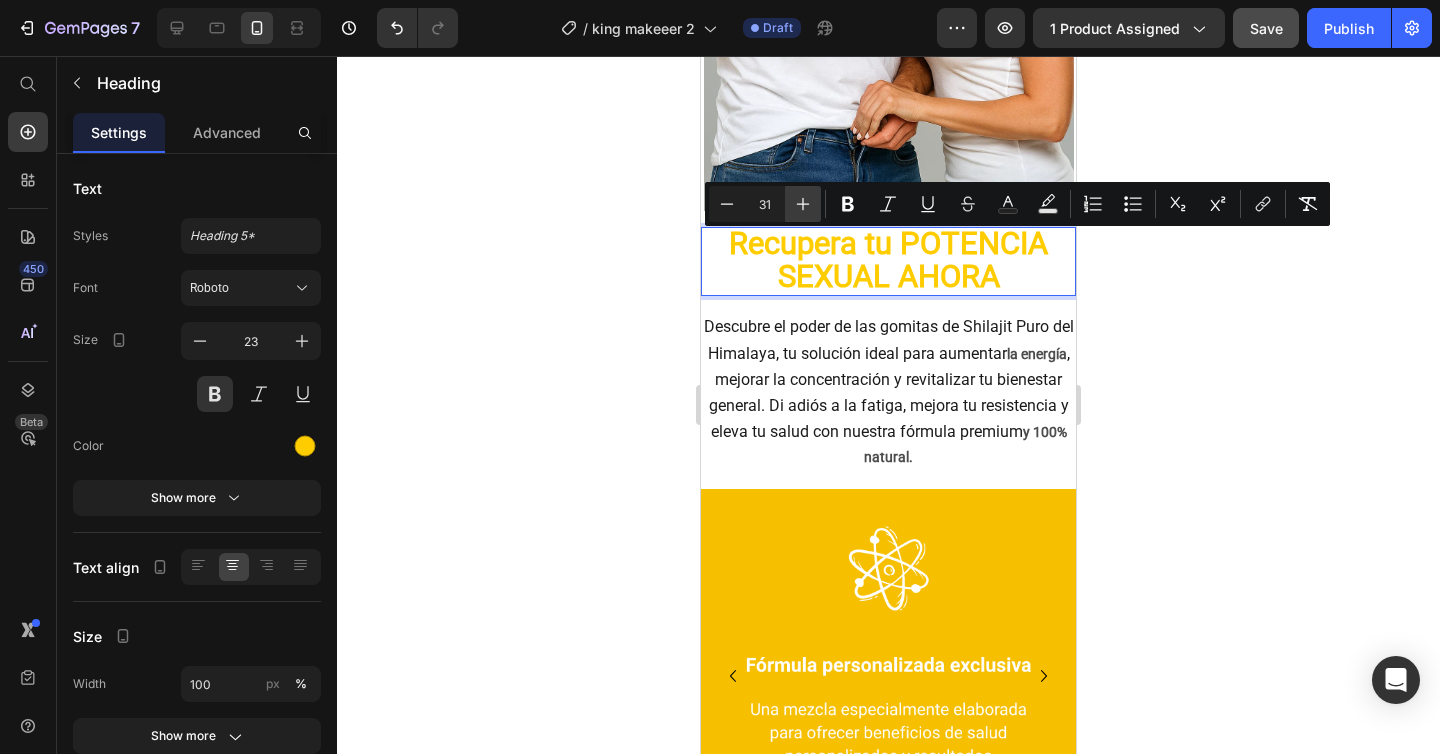 click 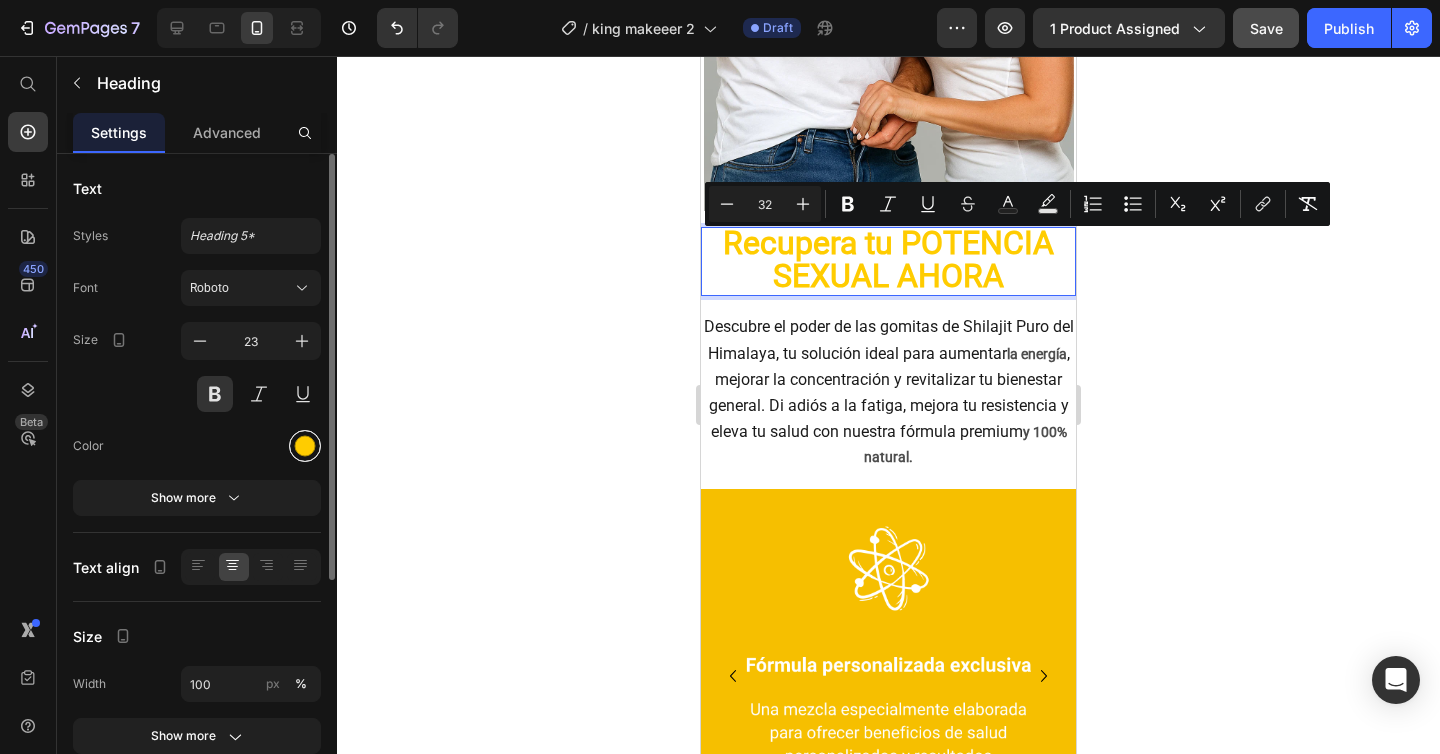 click at bounding box center [305, 446] 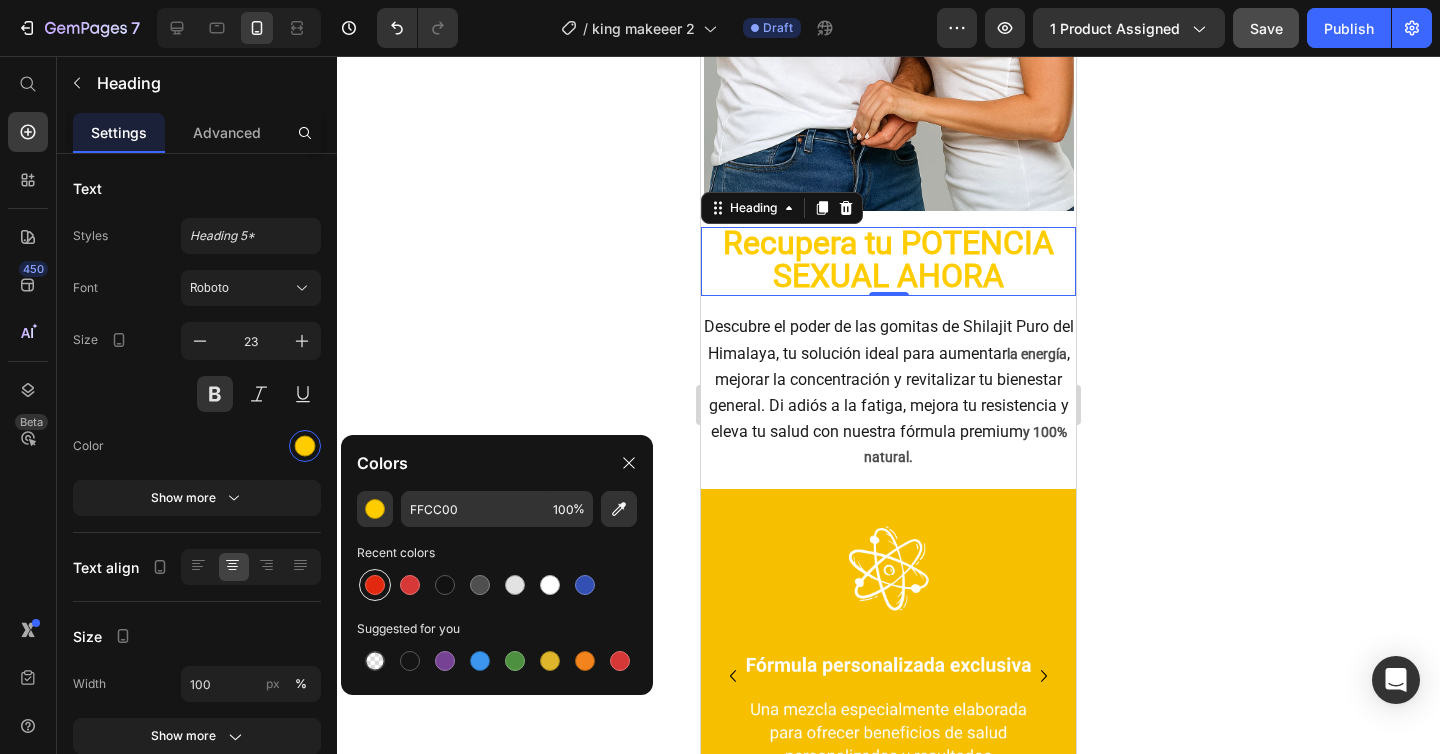click at bounding box center [375, 585] 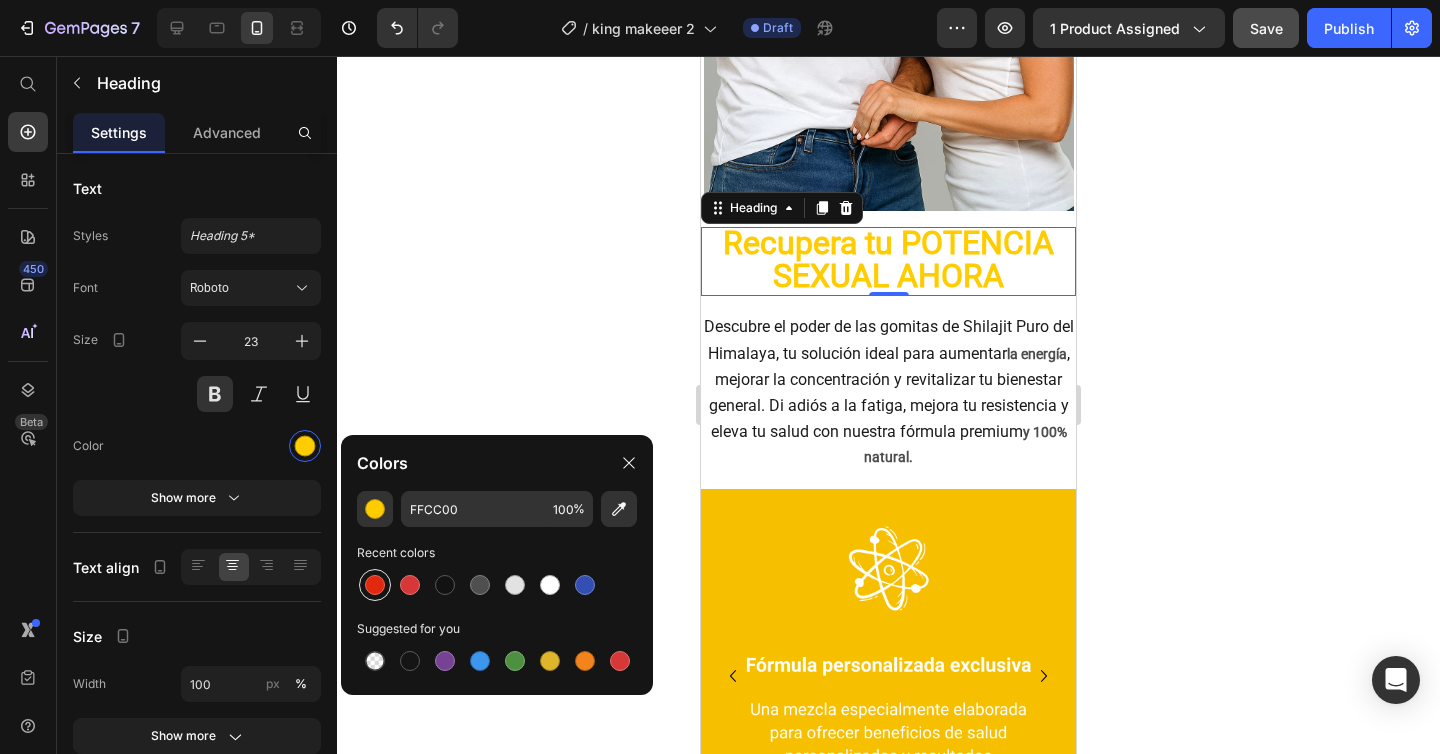 type on "E2280F" 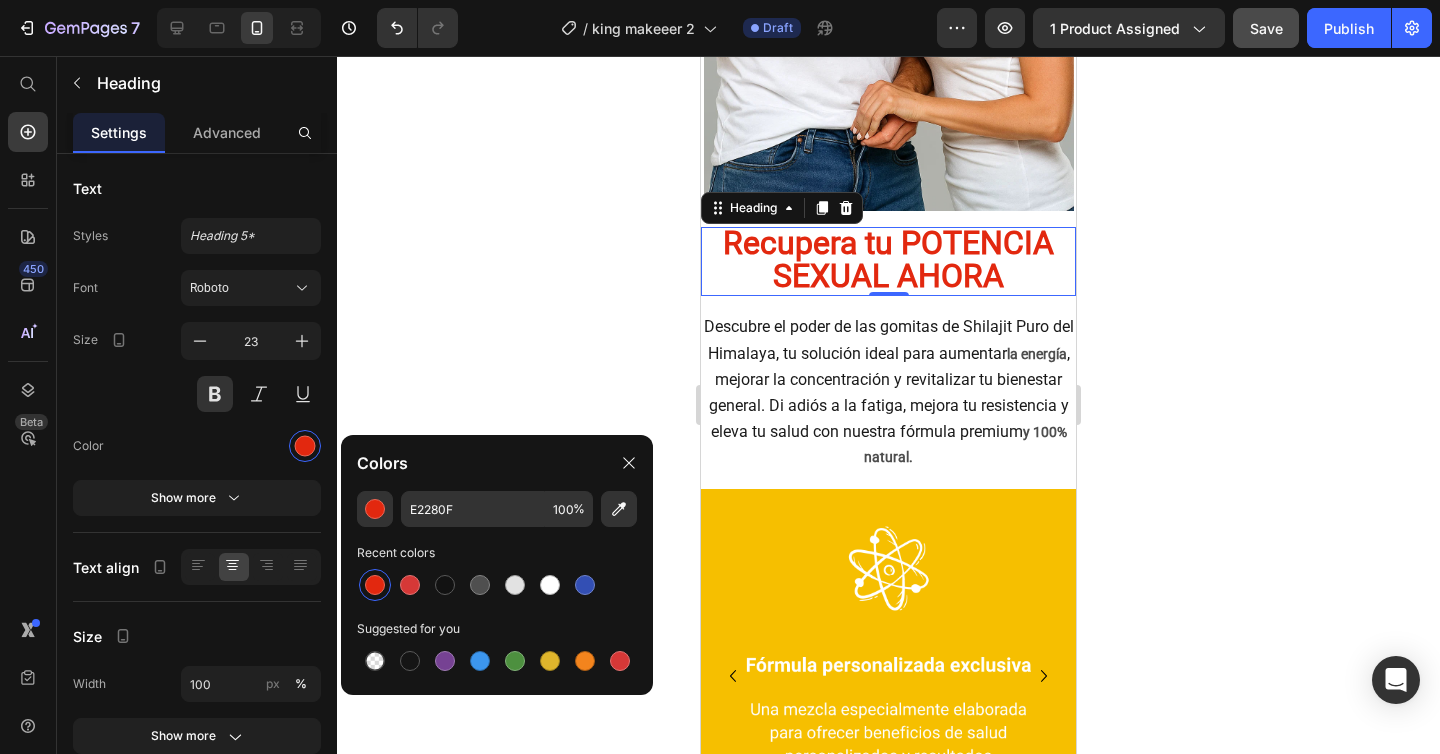 click 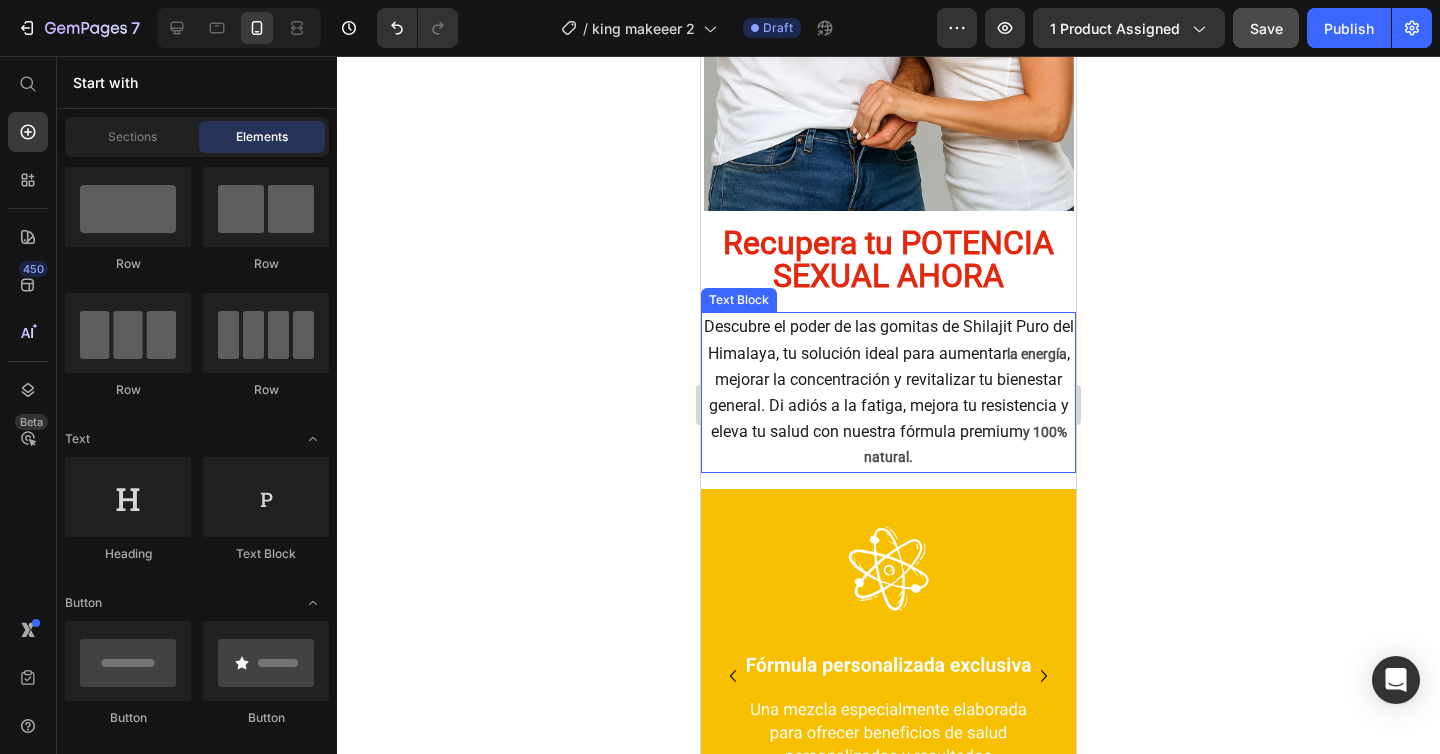 click on ", mejorar la concentración y revitalizar tu bienestar general. Di adiós a la fatiga, mejora tu resistencia y eleva tu salud con nuestra fórmula premium" at bounding box center (889, 393) 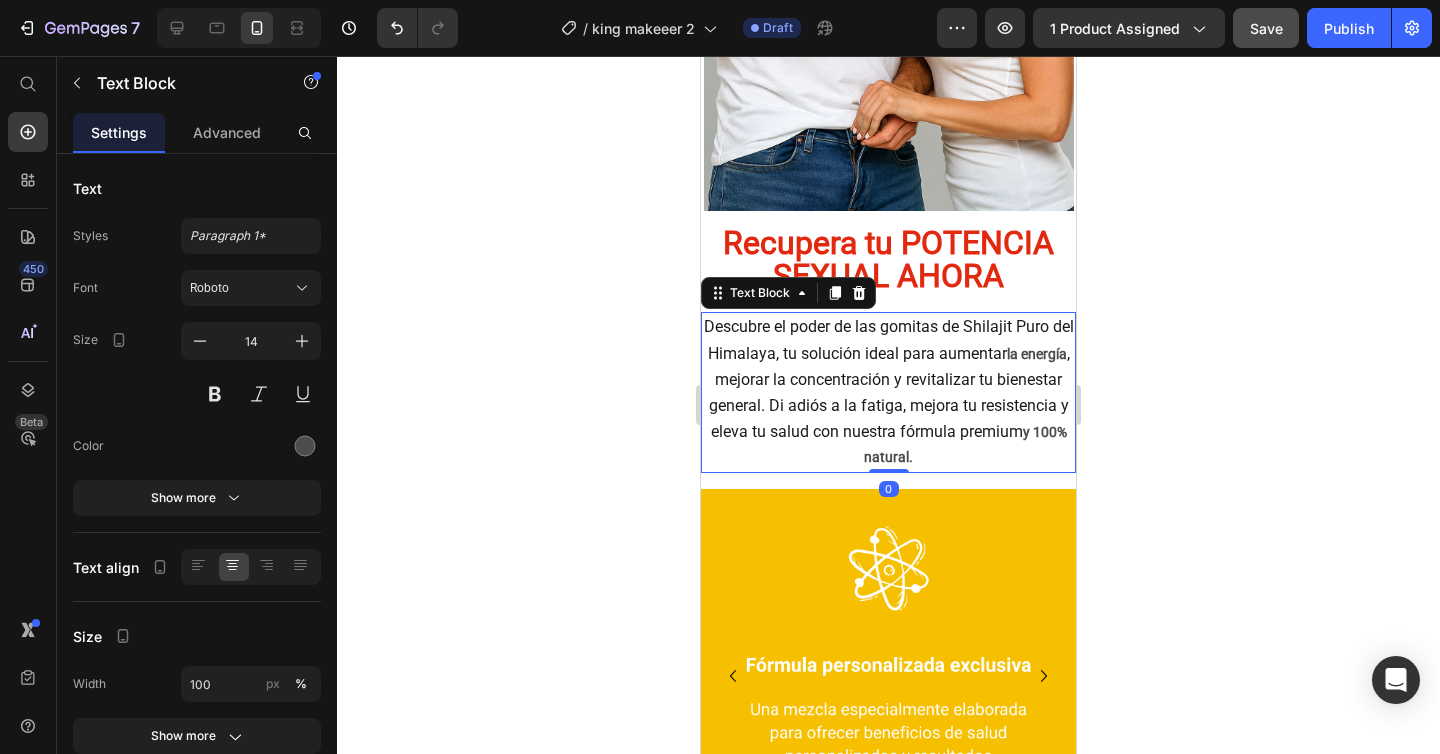 click on ", mejorar la concentración y revitalizar tu bienestar general. Di adiós a la fatiga, mejora tu resistencia y eleva tu salud con nuestra fórmula premium" at bounding box center (889, 393) 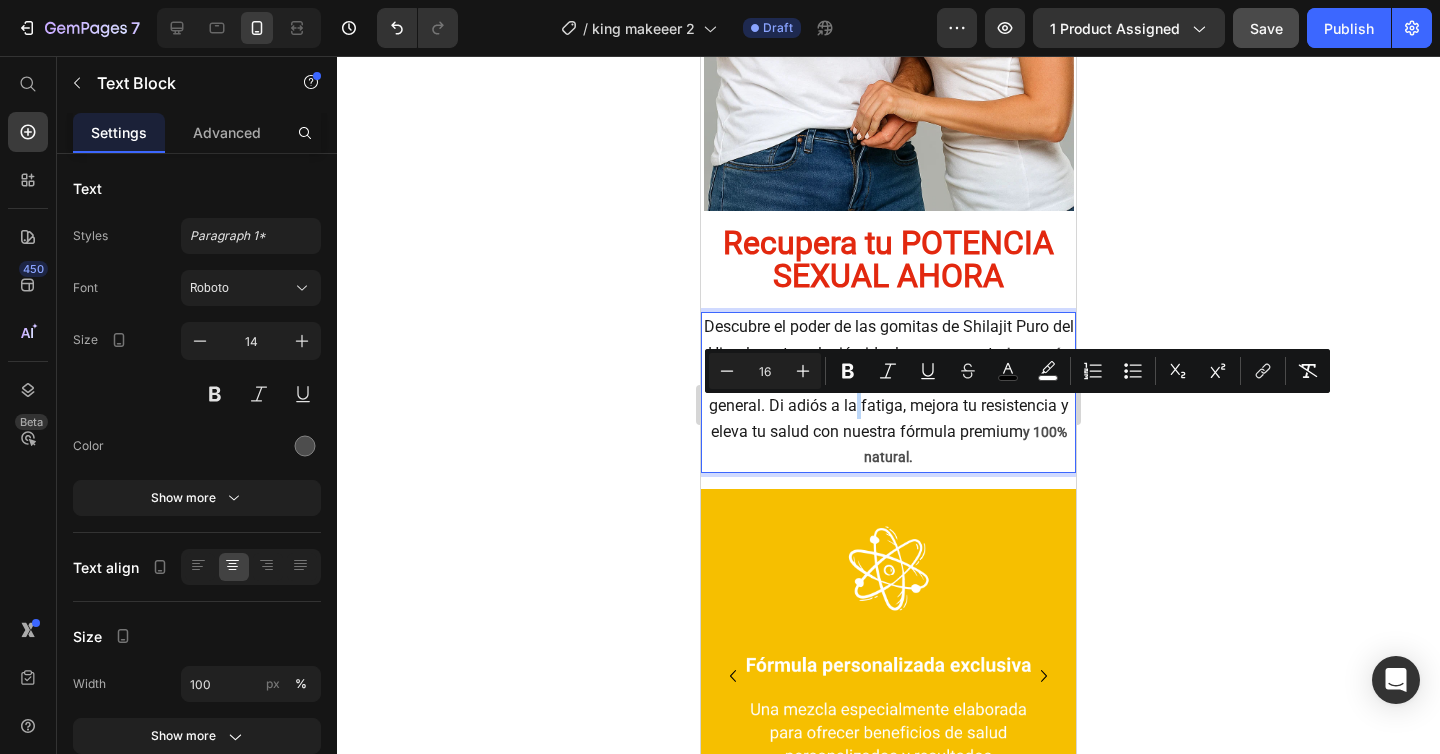 click on "Descubre el poder de las gomitas de Shilajit Puro del Himalaya, tu solución ideal para aumentar  la energía , mejorar la concentración y revitalizar tu bienestar general. Di adiós a la fatiga, mejora tu resistencia y eleva tu salud con nuestra fórmula premium  y 100% natural." at bounding box center (888, 392) 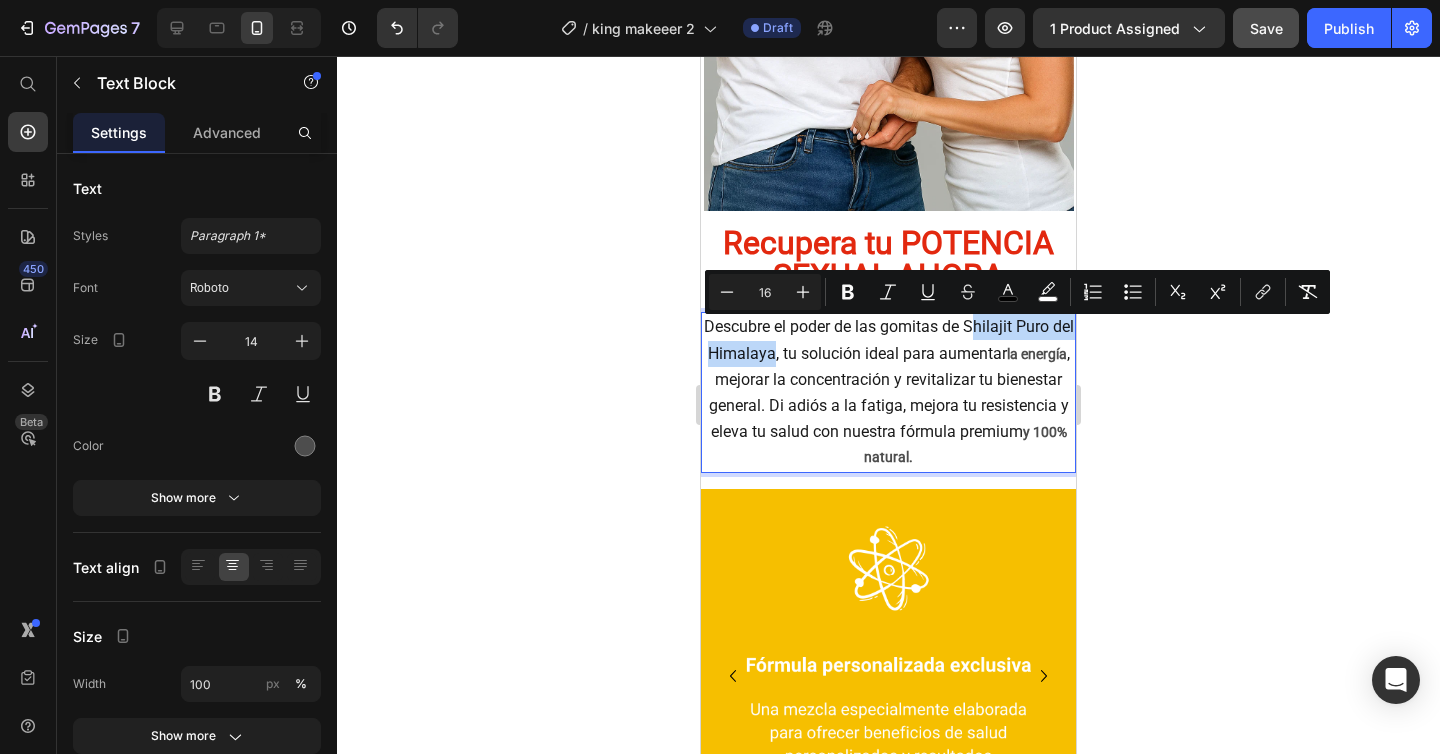 drag, startPoint x: 813, startPoint y: 362, endPoint x: 985, endPoint y: 341, distance: 173.27724 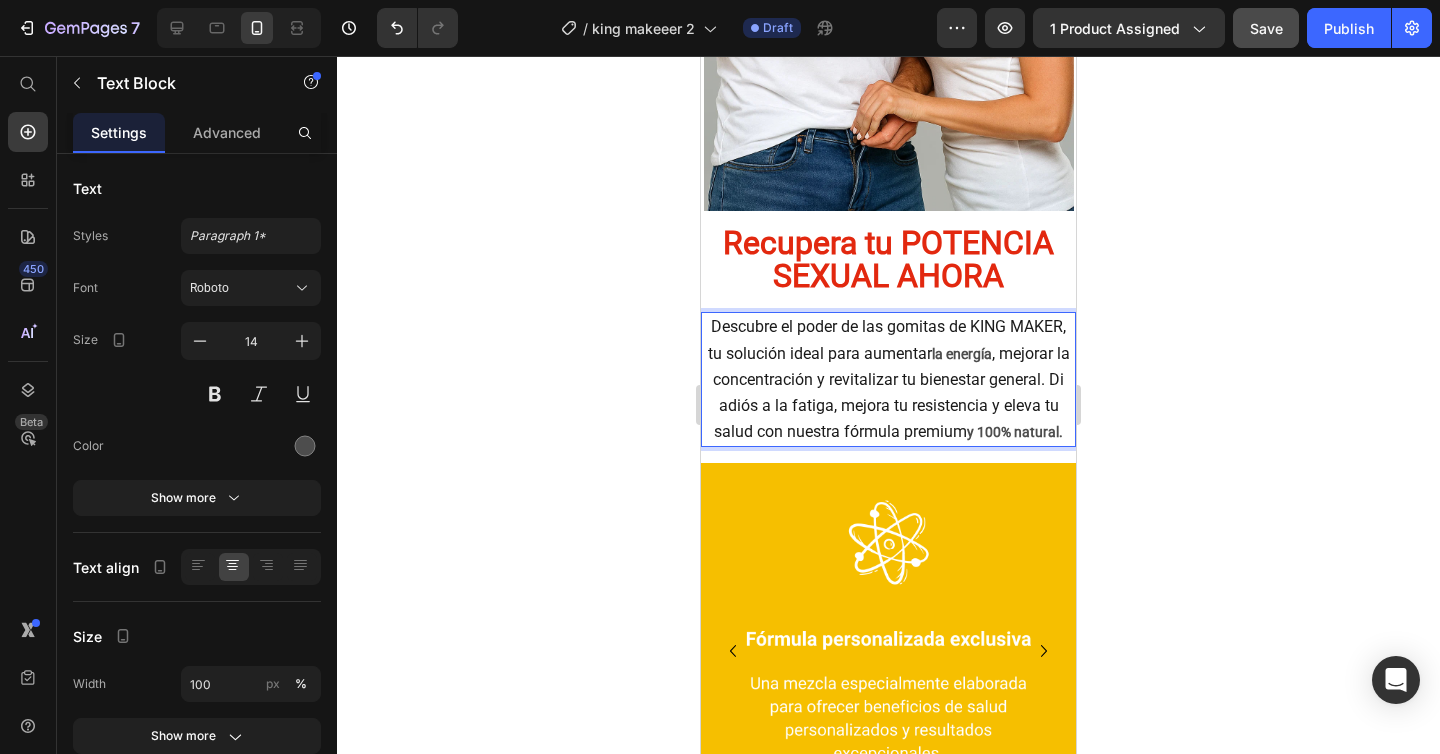 click 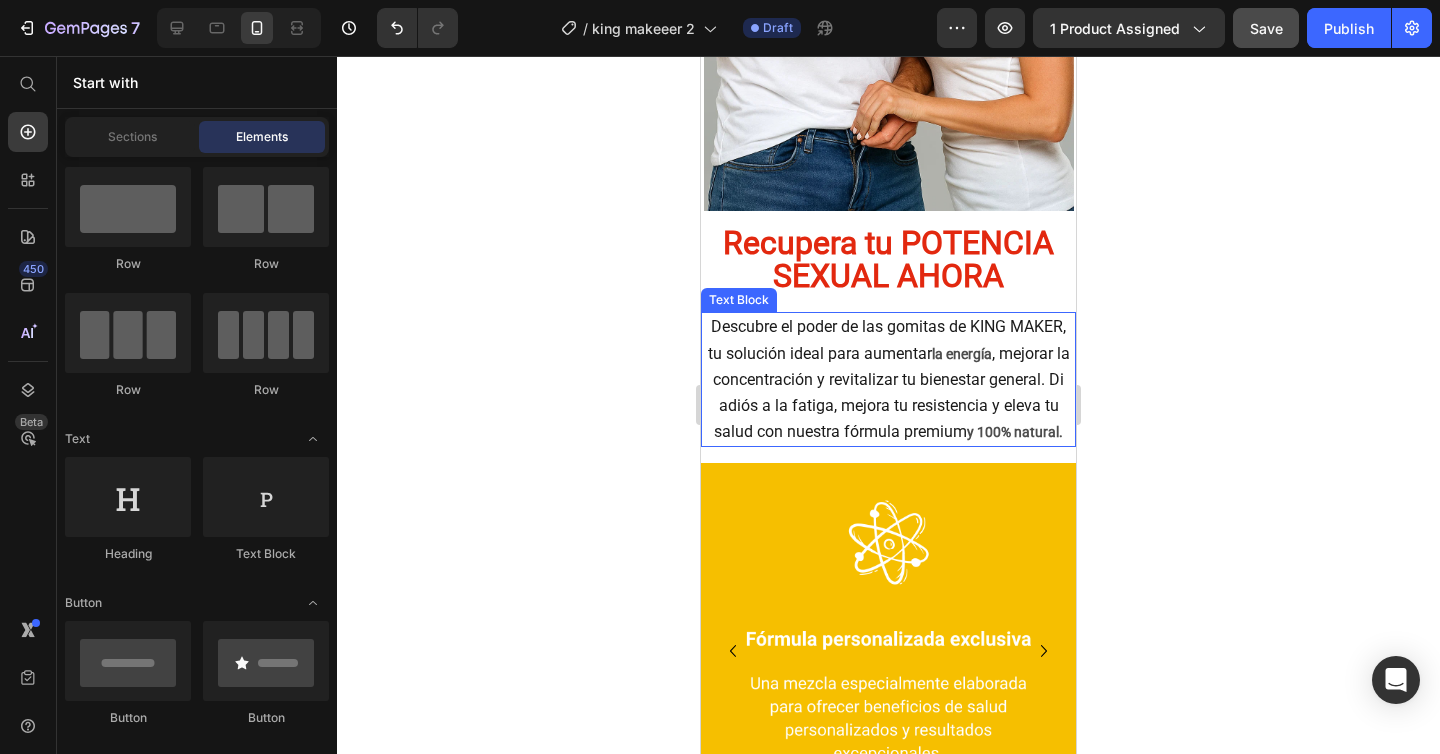 click on "Descubre el poder de las gomitas de KING MAKER, tu solución ideal para aumentar  la energía , mejorar la concentración y revitalizar tu bienestar general. Di adiós a la fatiga, mejora tu resistencia y eleva tu salud con nuestra fórmula premium  y 100% natural." at bounding box center (888, 379) 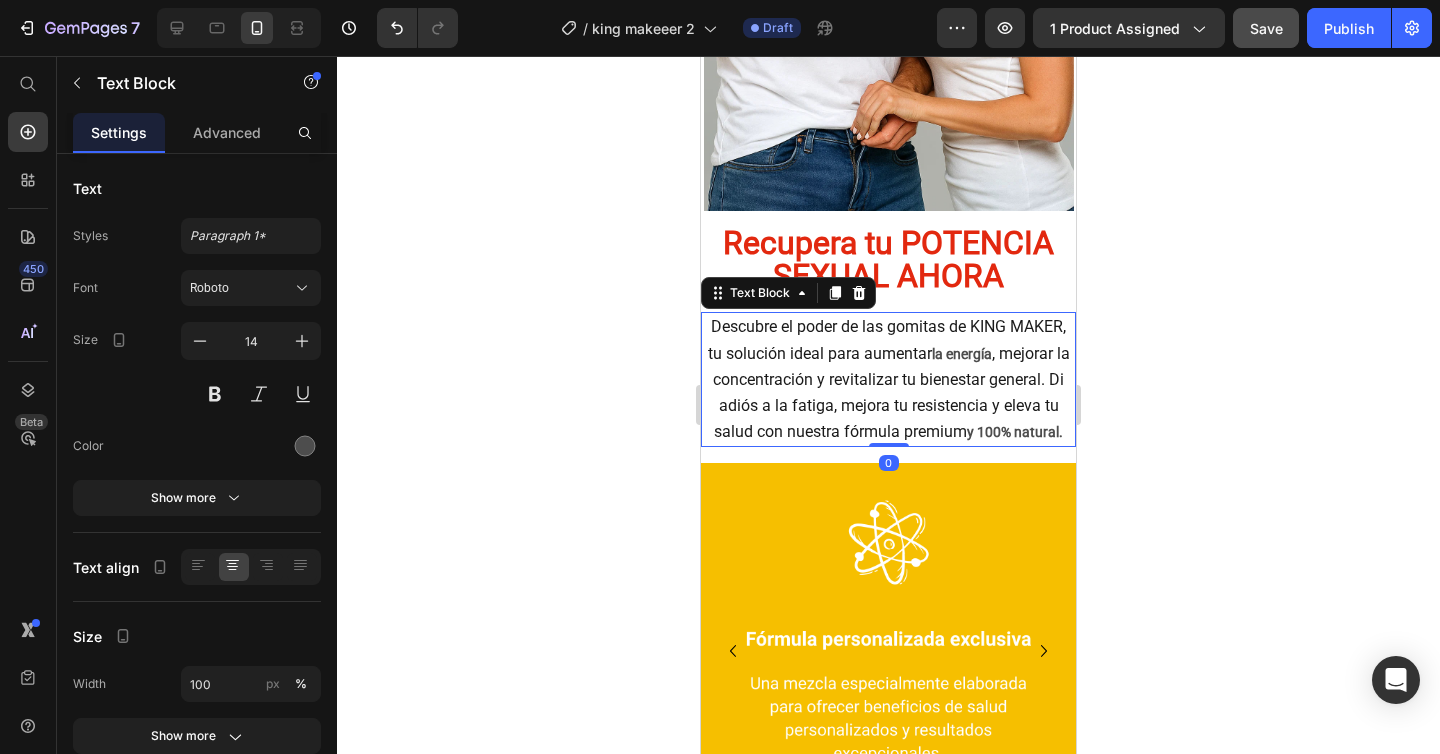 click on "Descubre el poder de las gomitas de KING MAKER, tu solución ideal para aumentar" at bounding box center [887, 339] 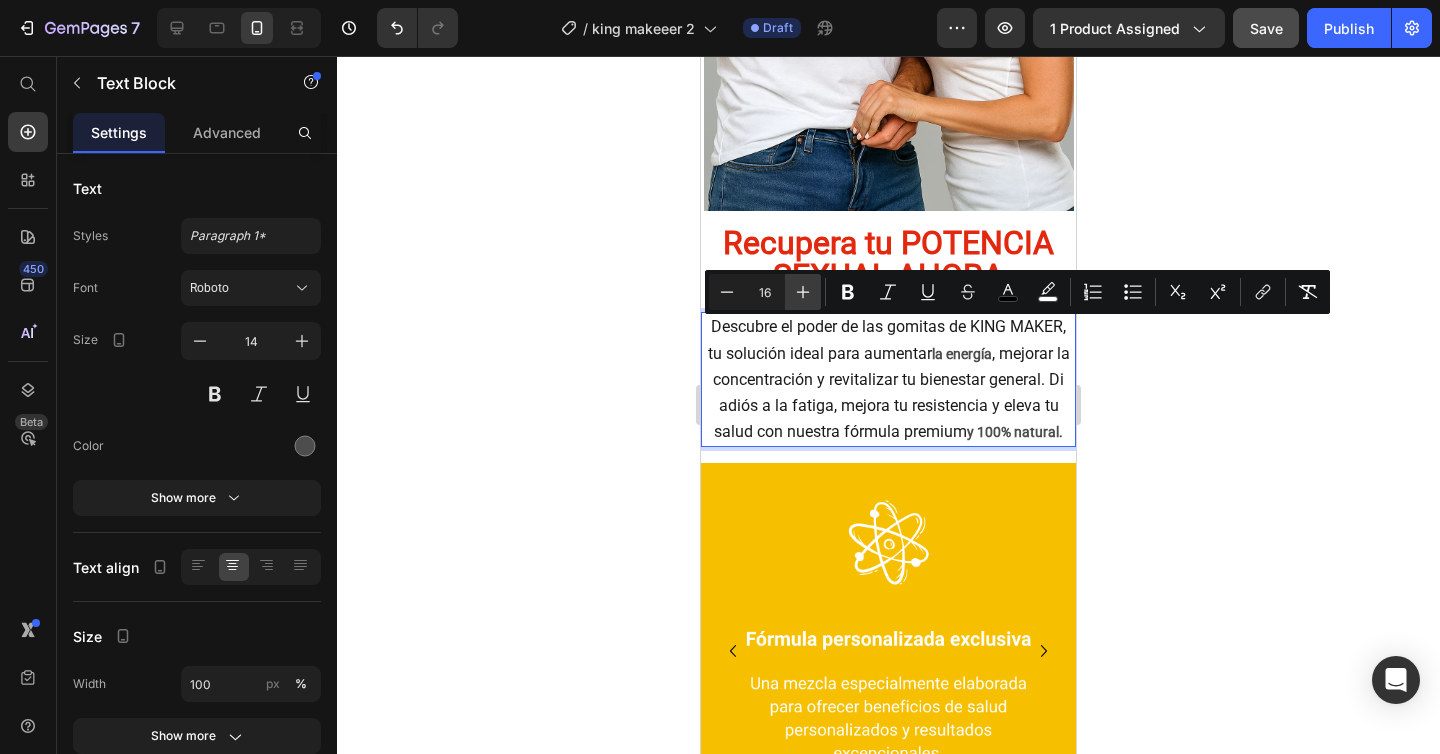 click 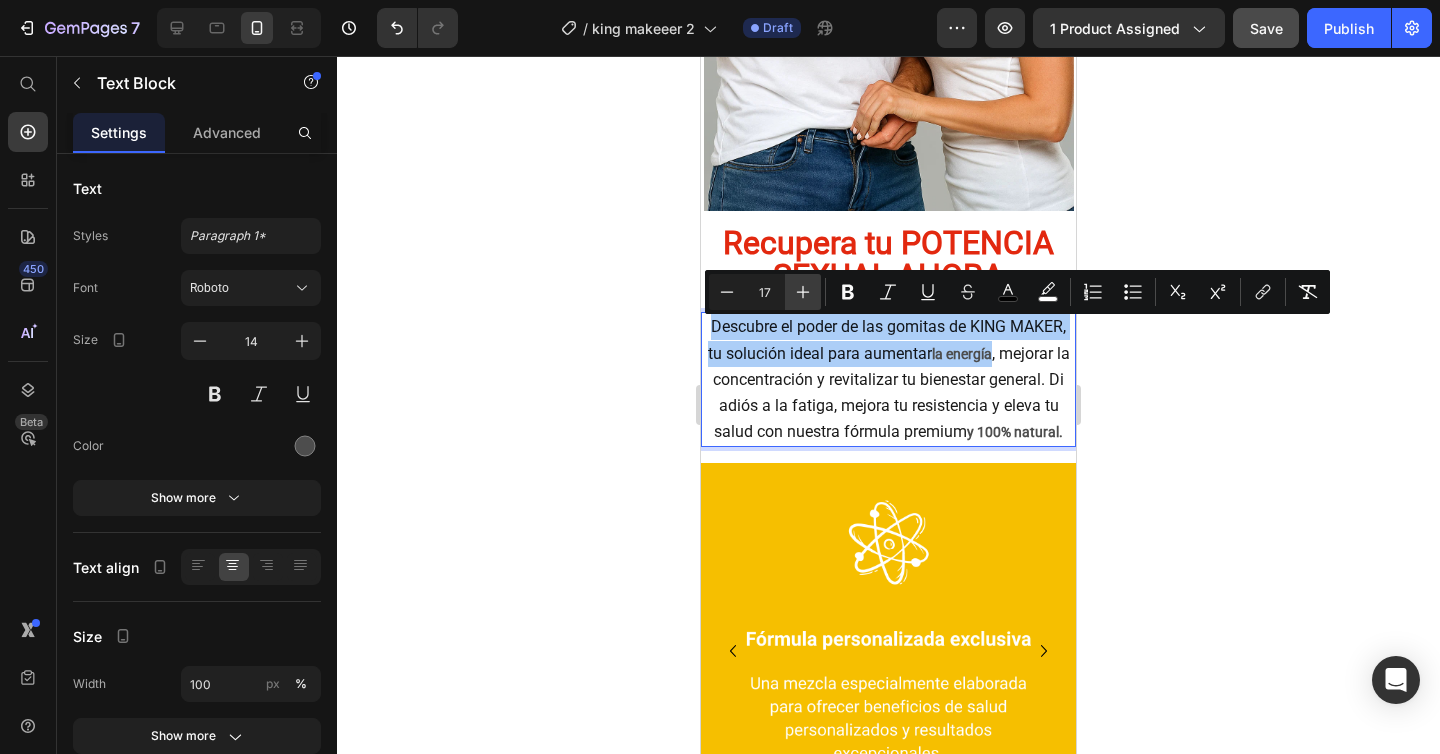 click 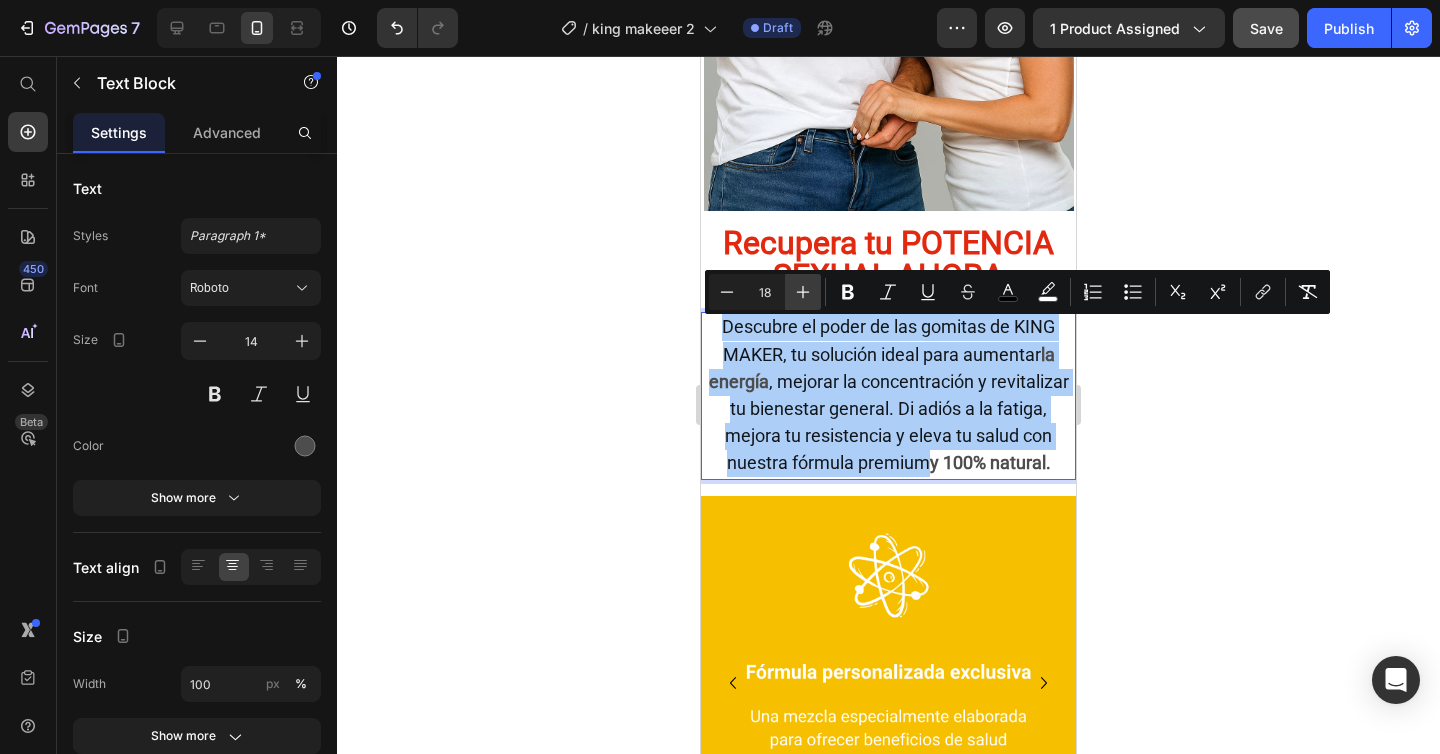 click 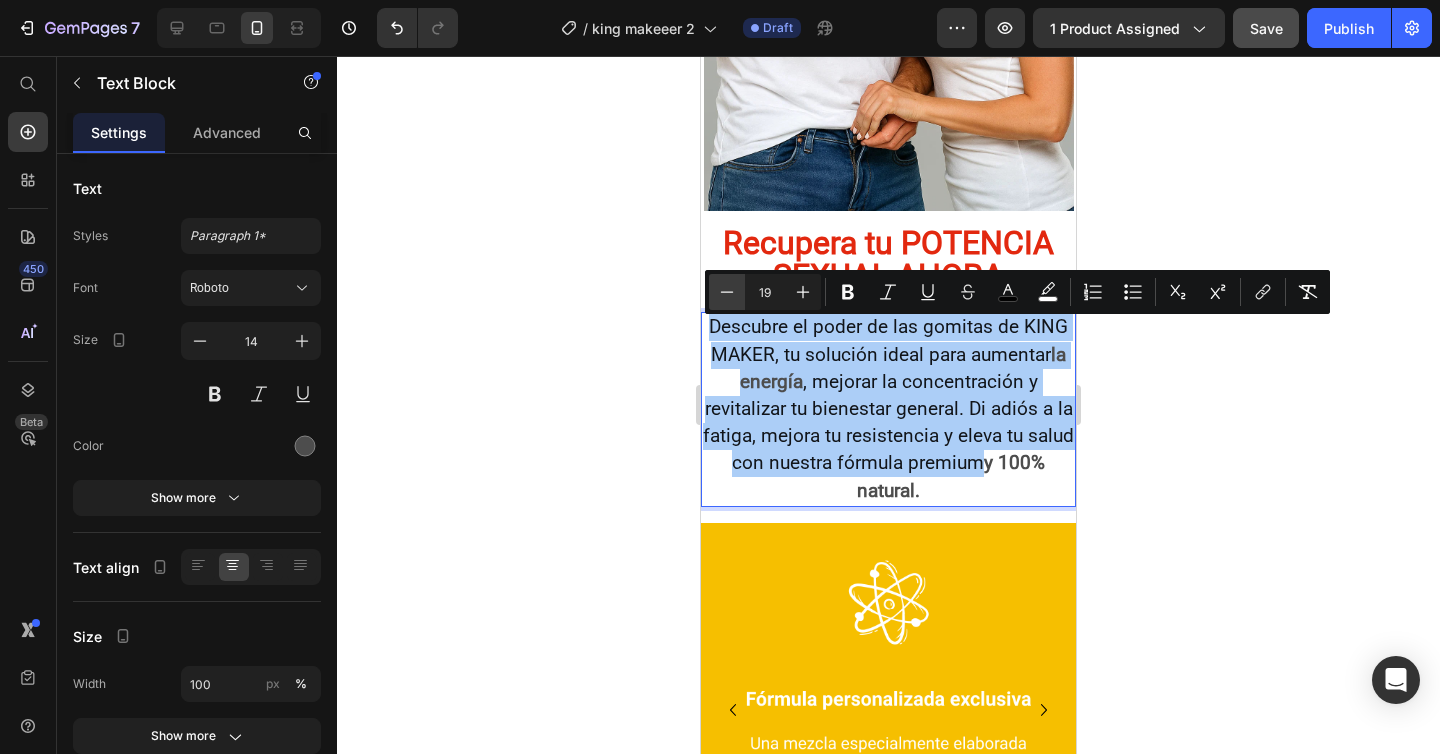 click 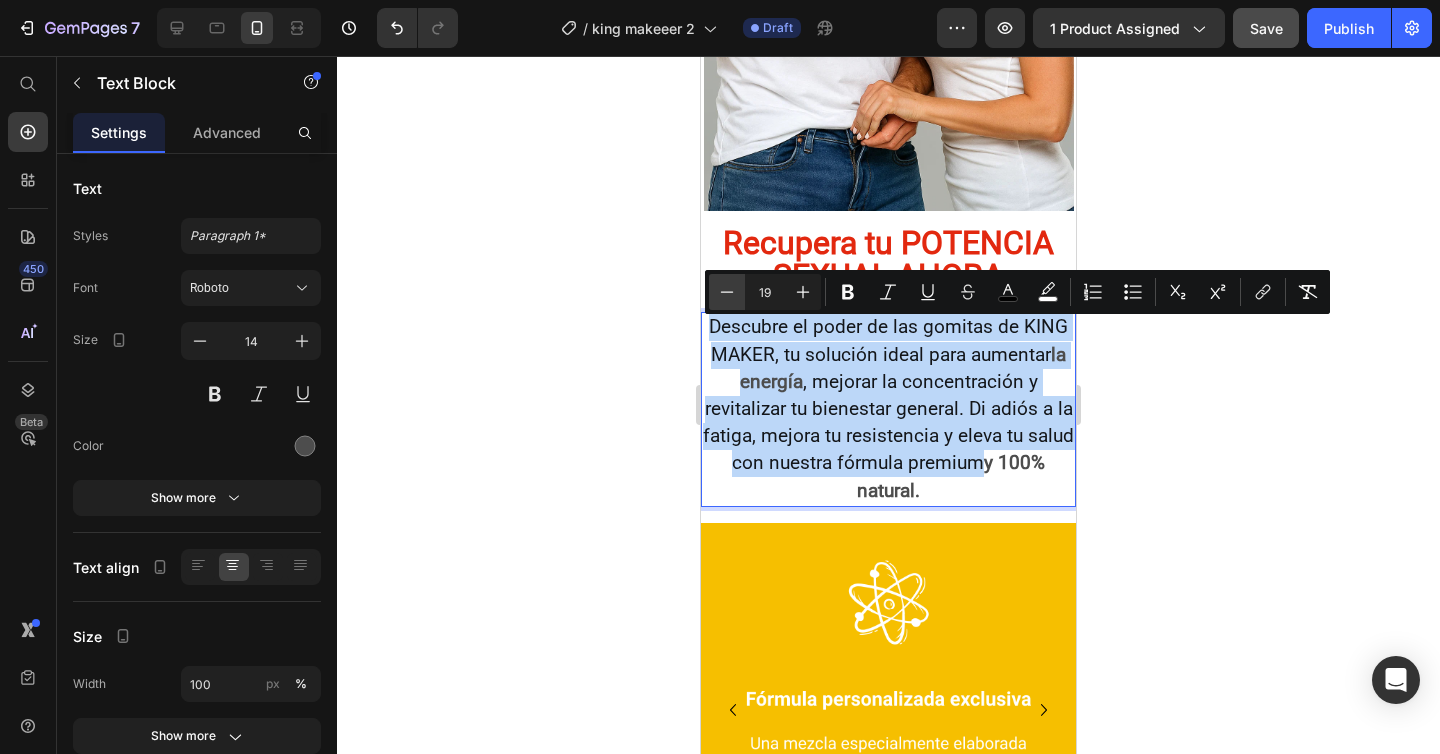 type on "18" 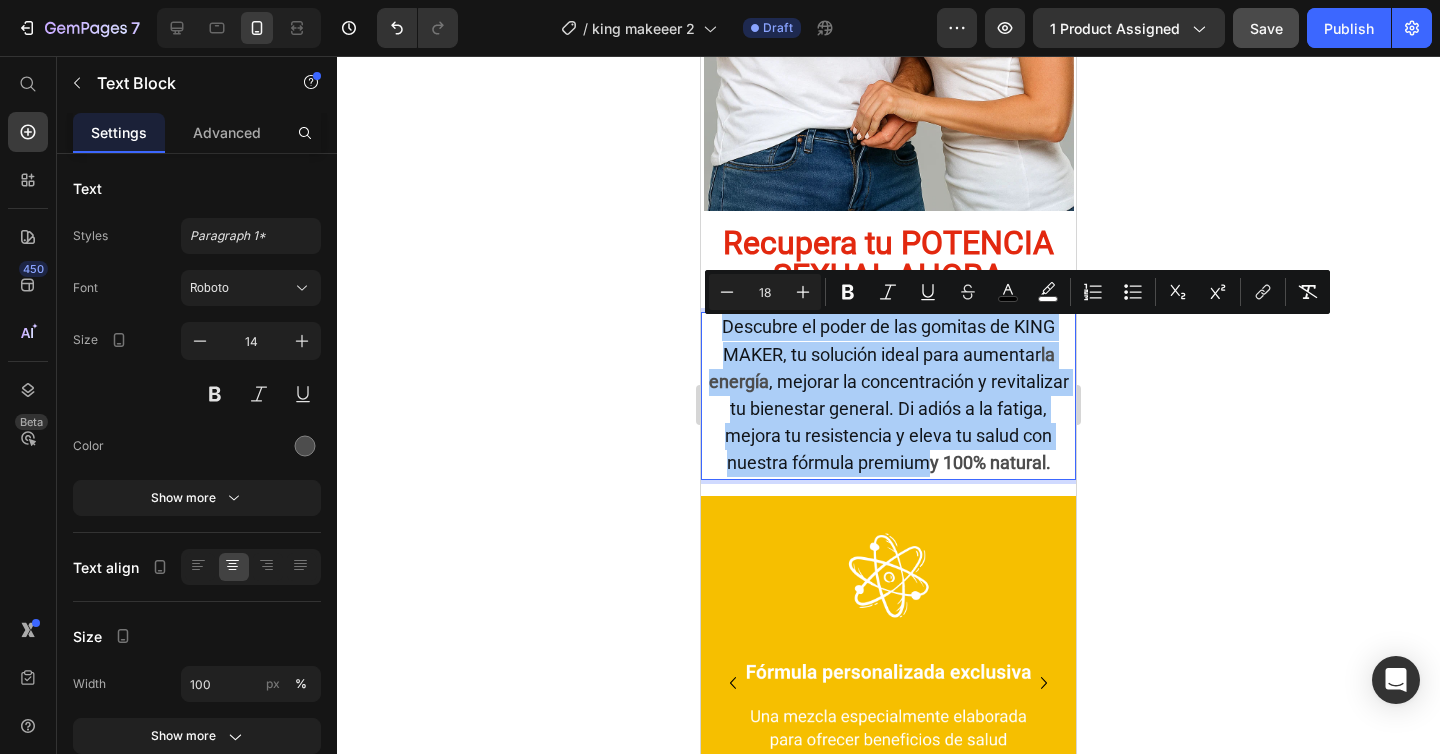 click 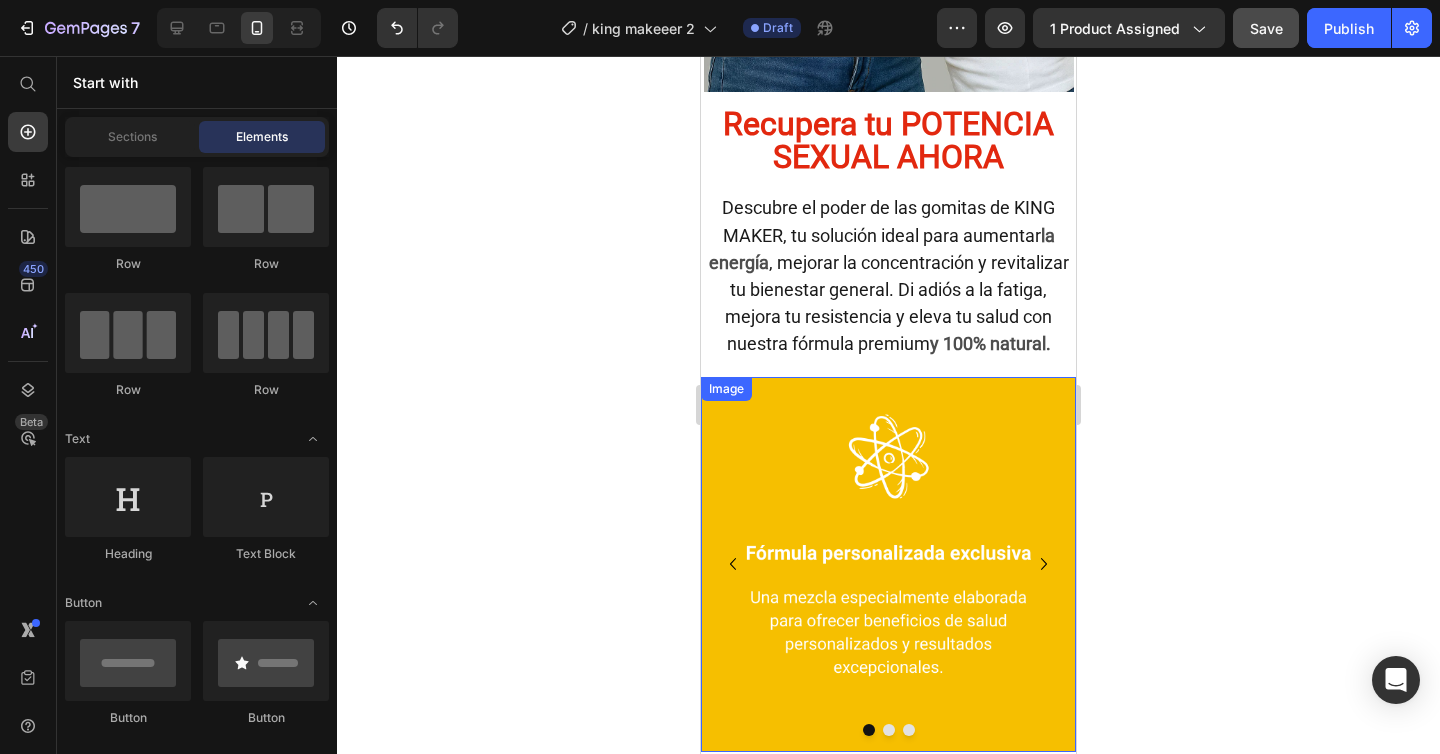 scroll, scrollTop: 3774, scrollLeft: 0, axis: vertical 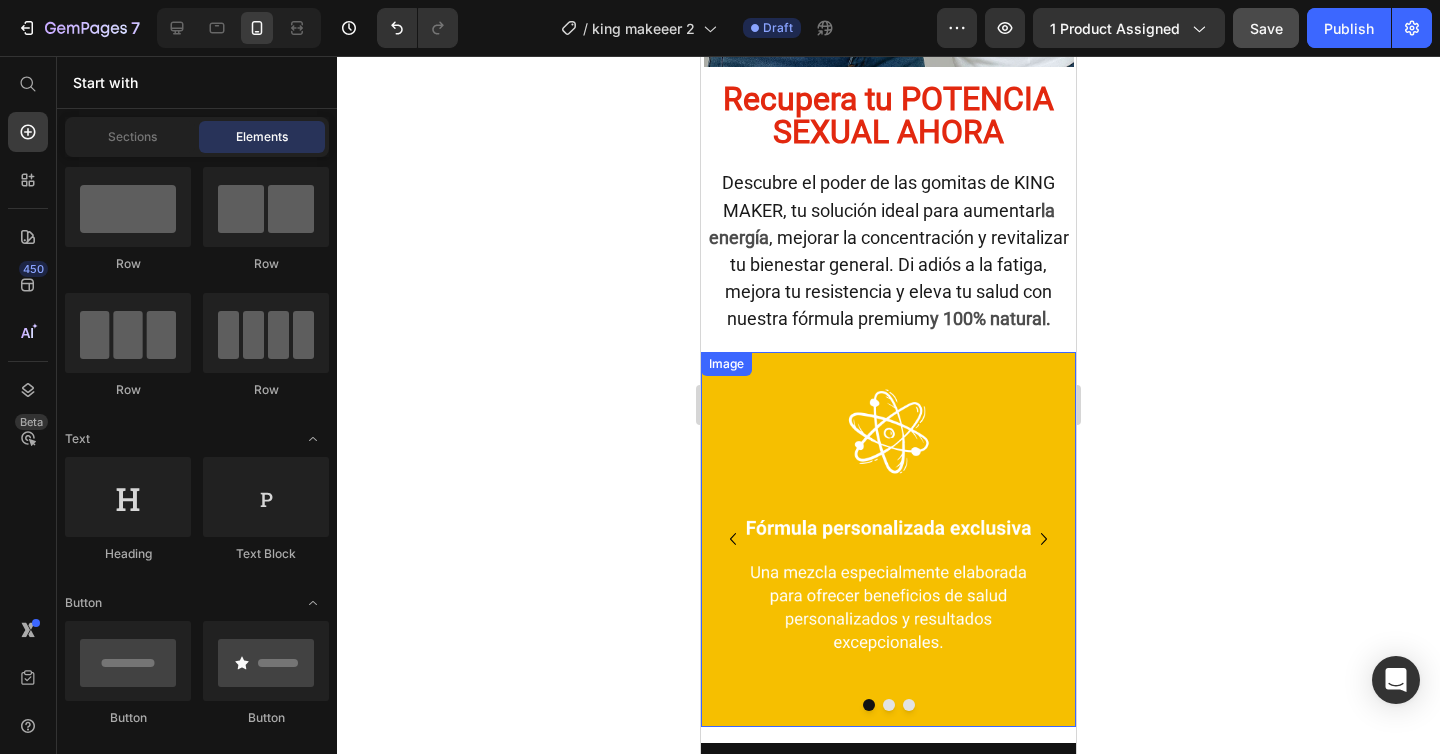 click at bounding box center [888, 539] 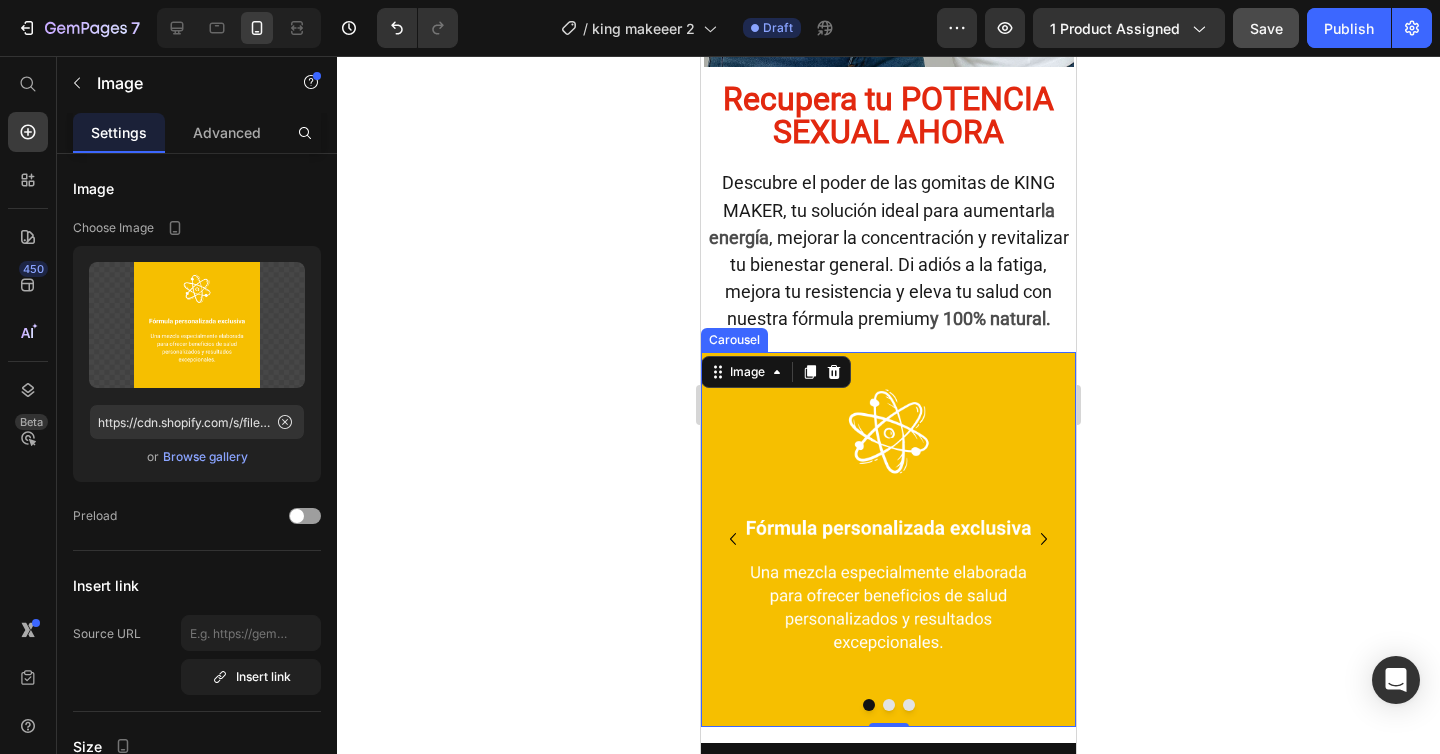 click 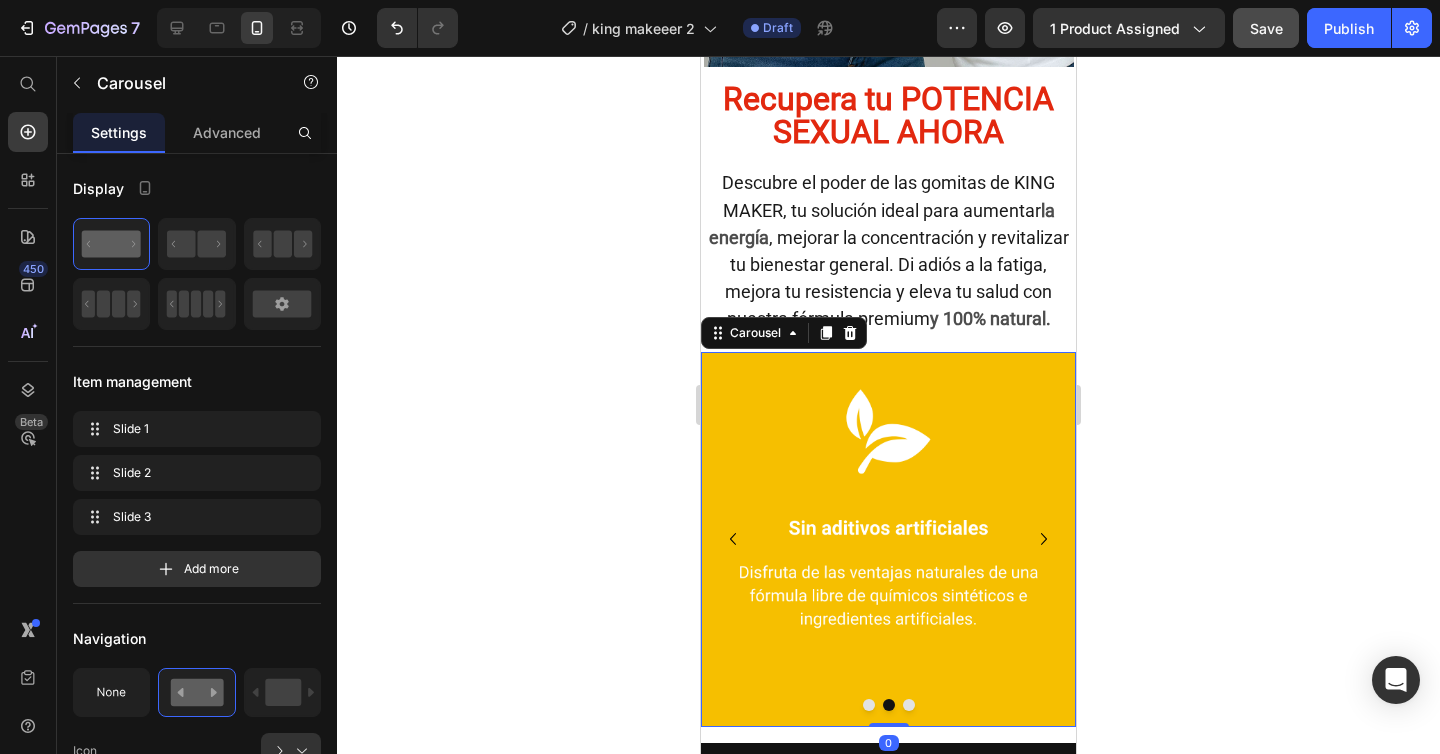 click 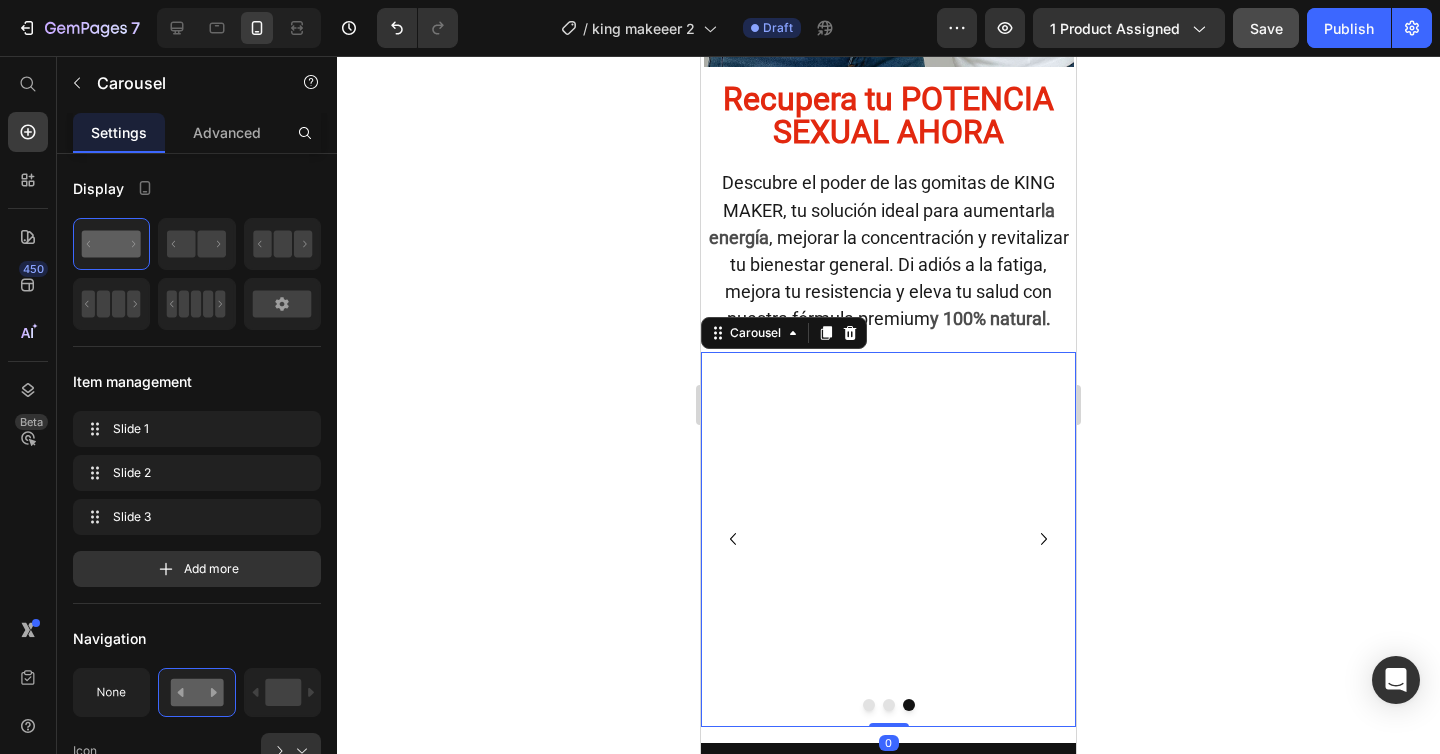 click 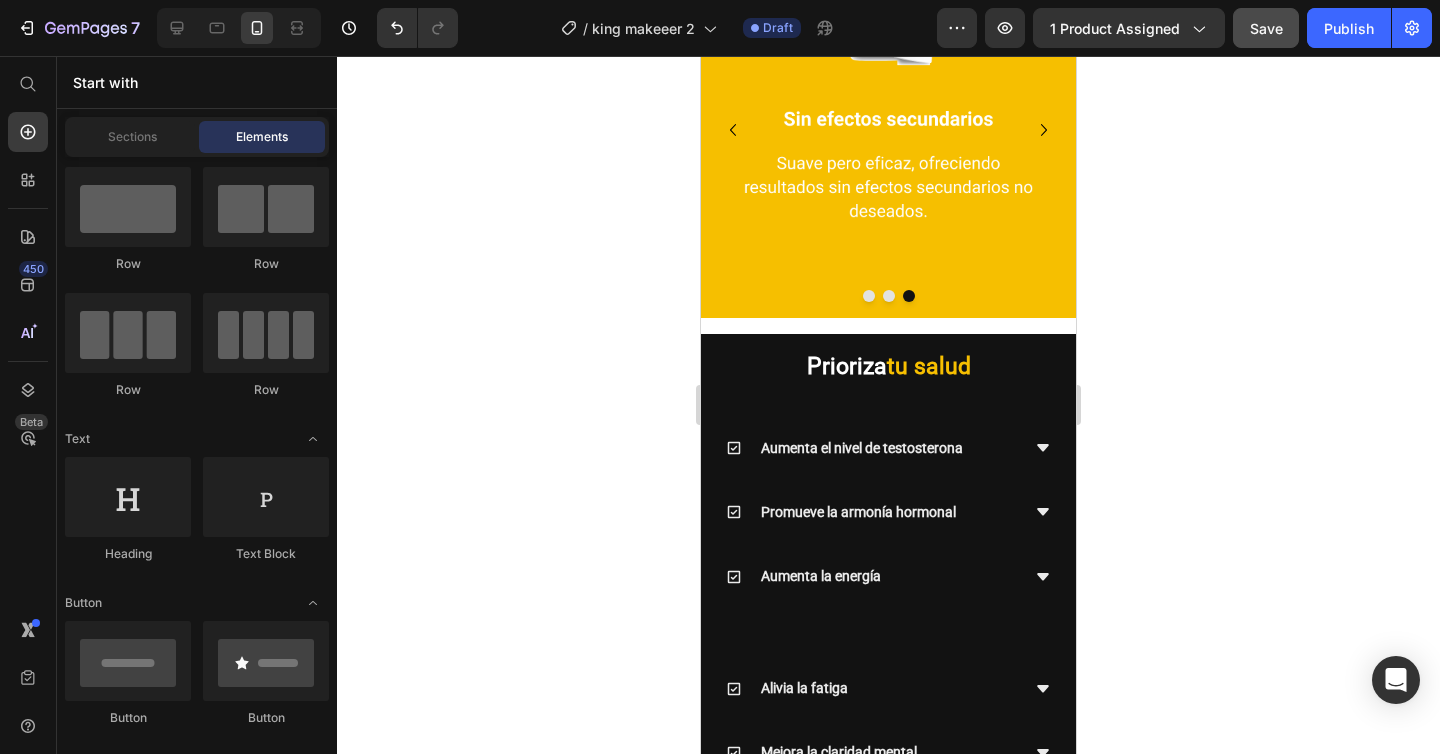 scroll, scrollTop: 4197, scrollLeft: 0, axis: vertical 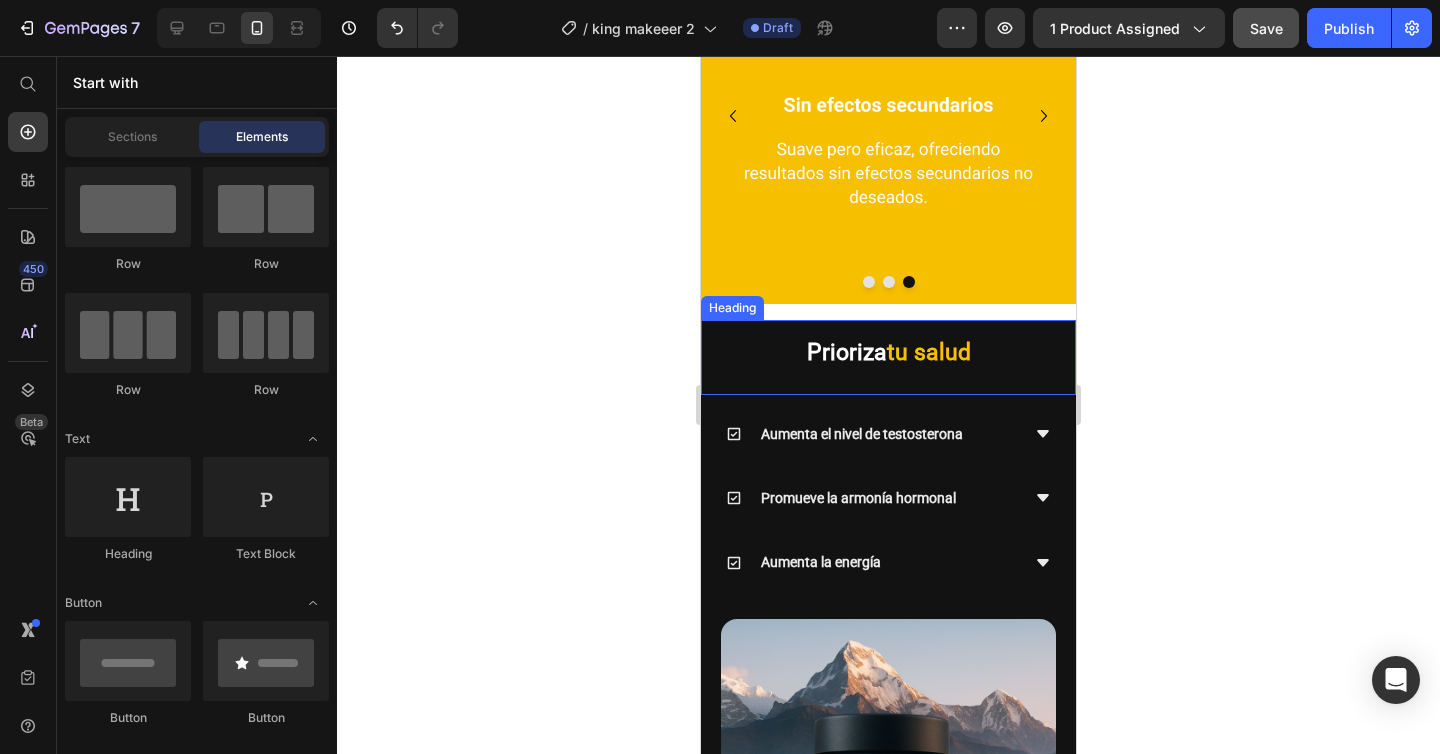 click on "tu salud" at bounding box center (929, 352) 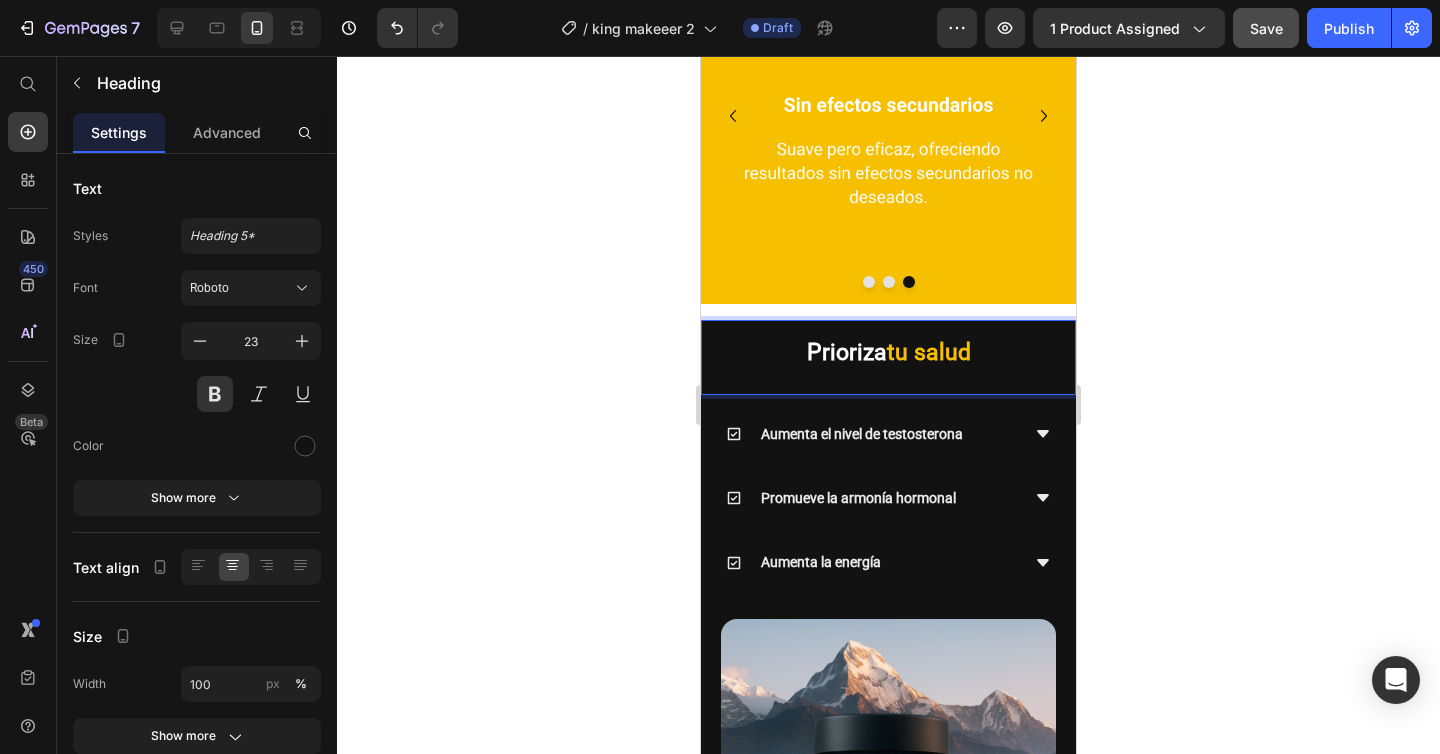 click on "Prioriza  tu salud" at bounding box center (888, 353) 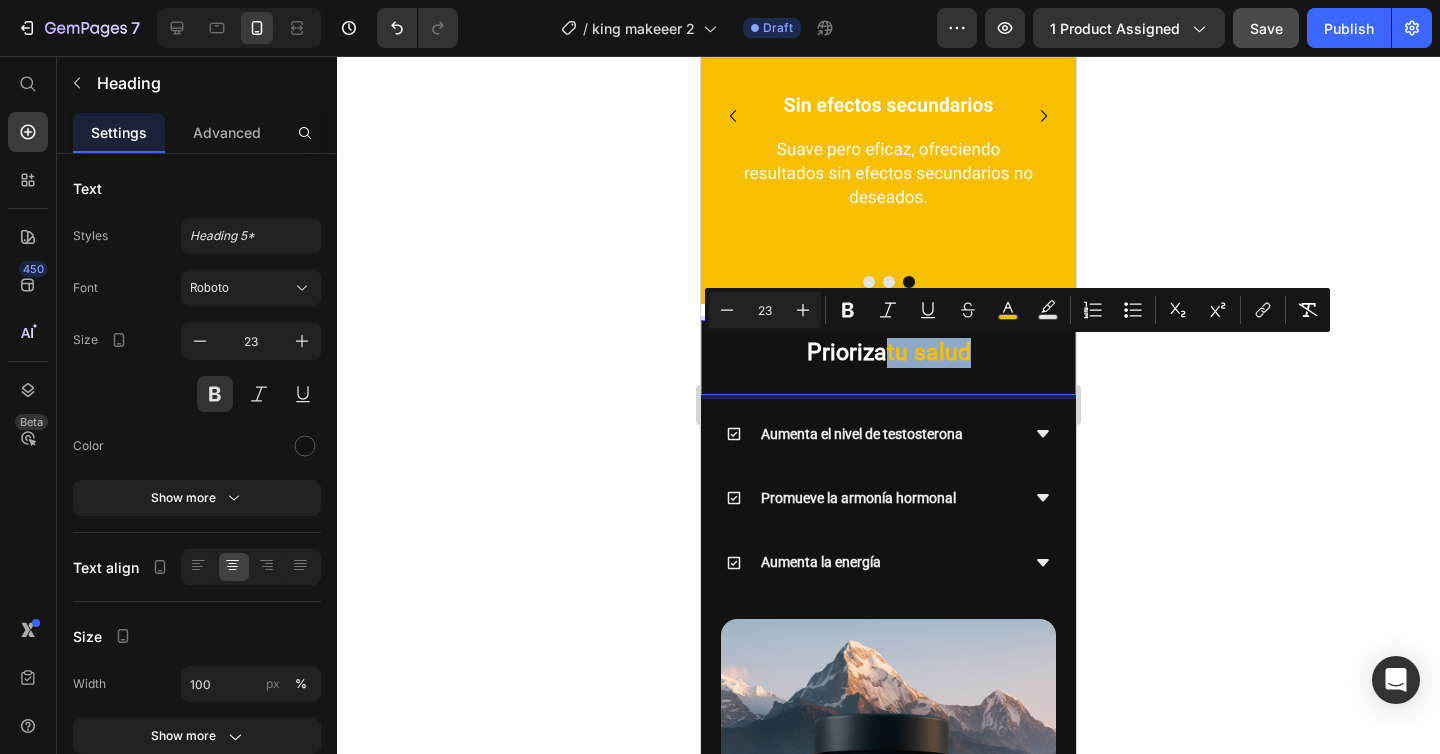 drag, startPoint x: 980, startPoint y: 358, endPoint x: 892, endPoint y: 367, distance: 88.45903 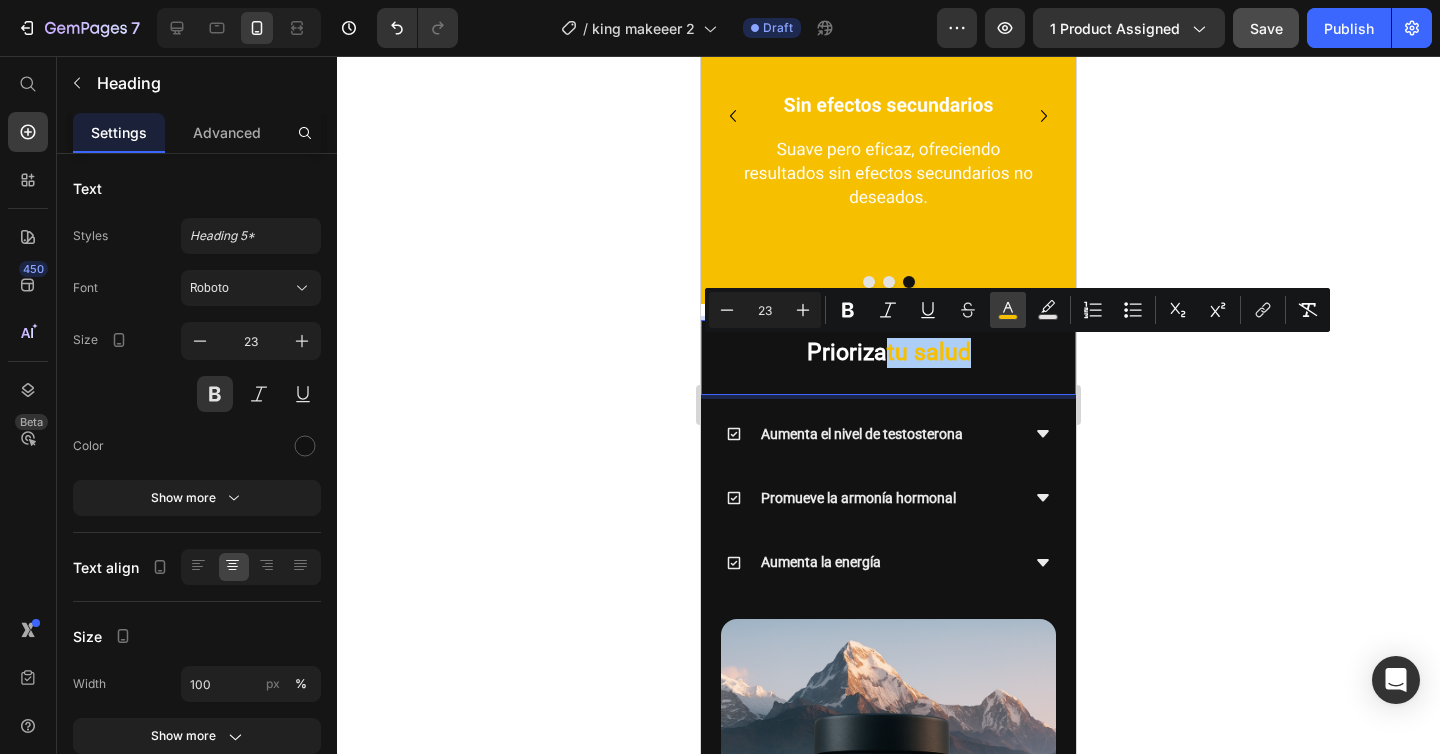 click 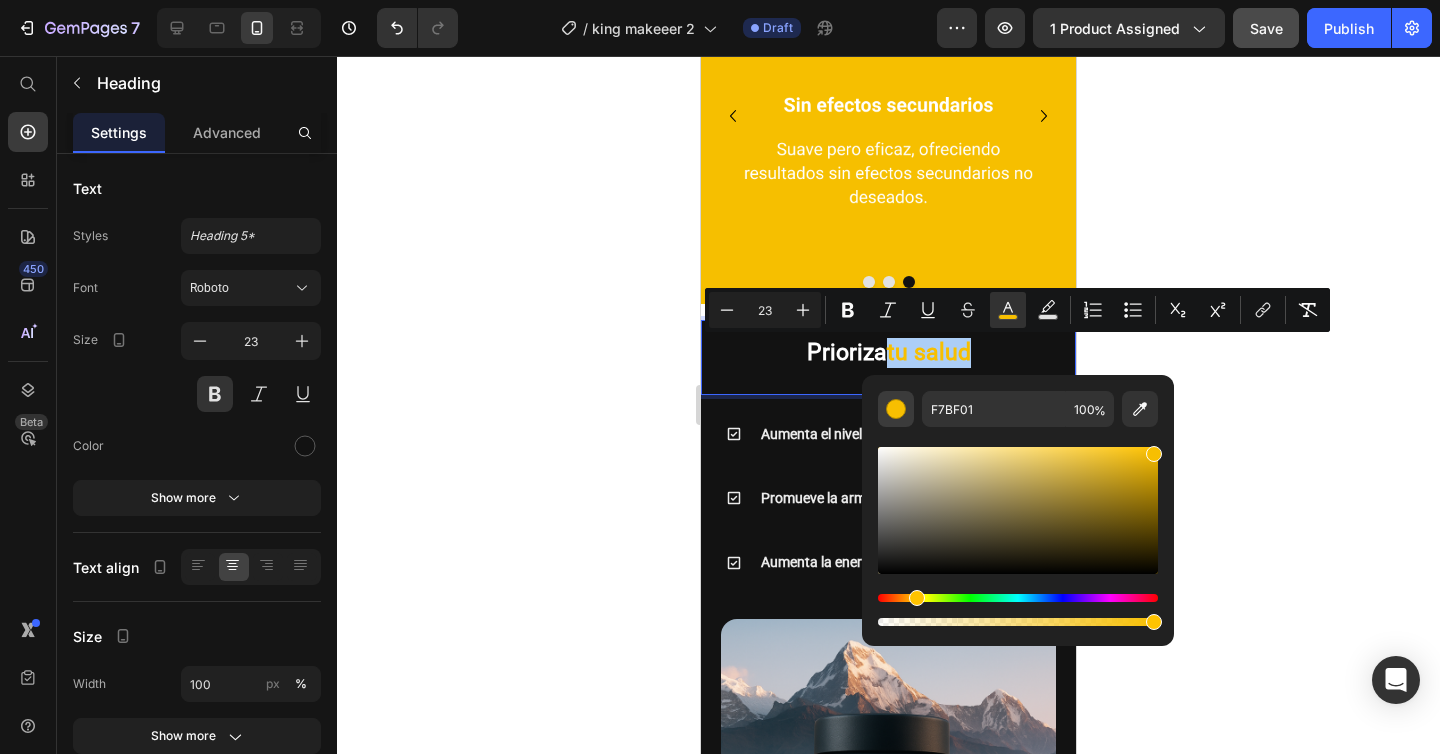 click at bounding box center [896, 409] 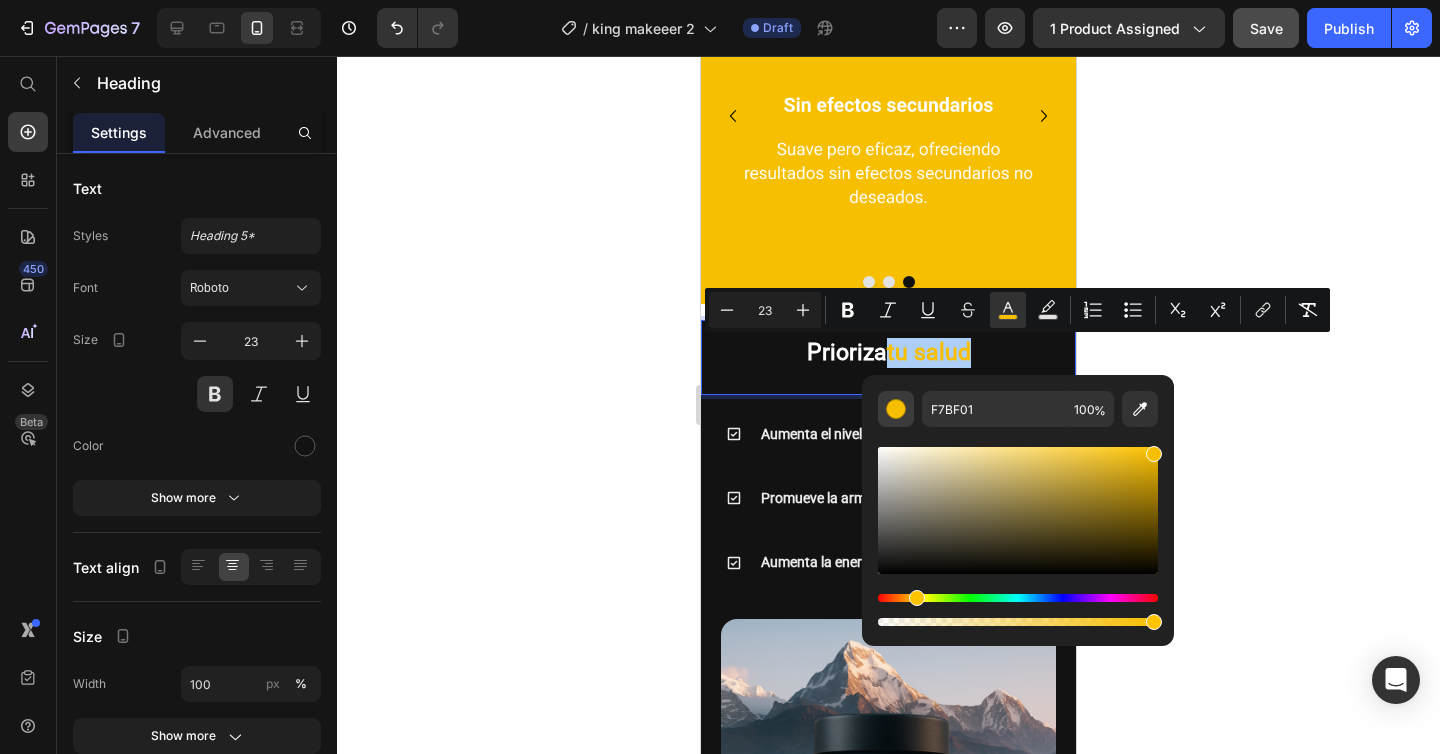 click at bounding box center (896, 409) 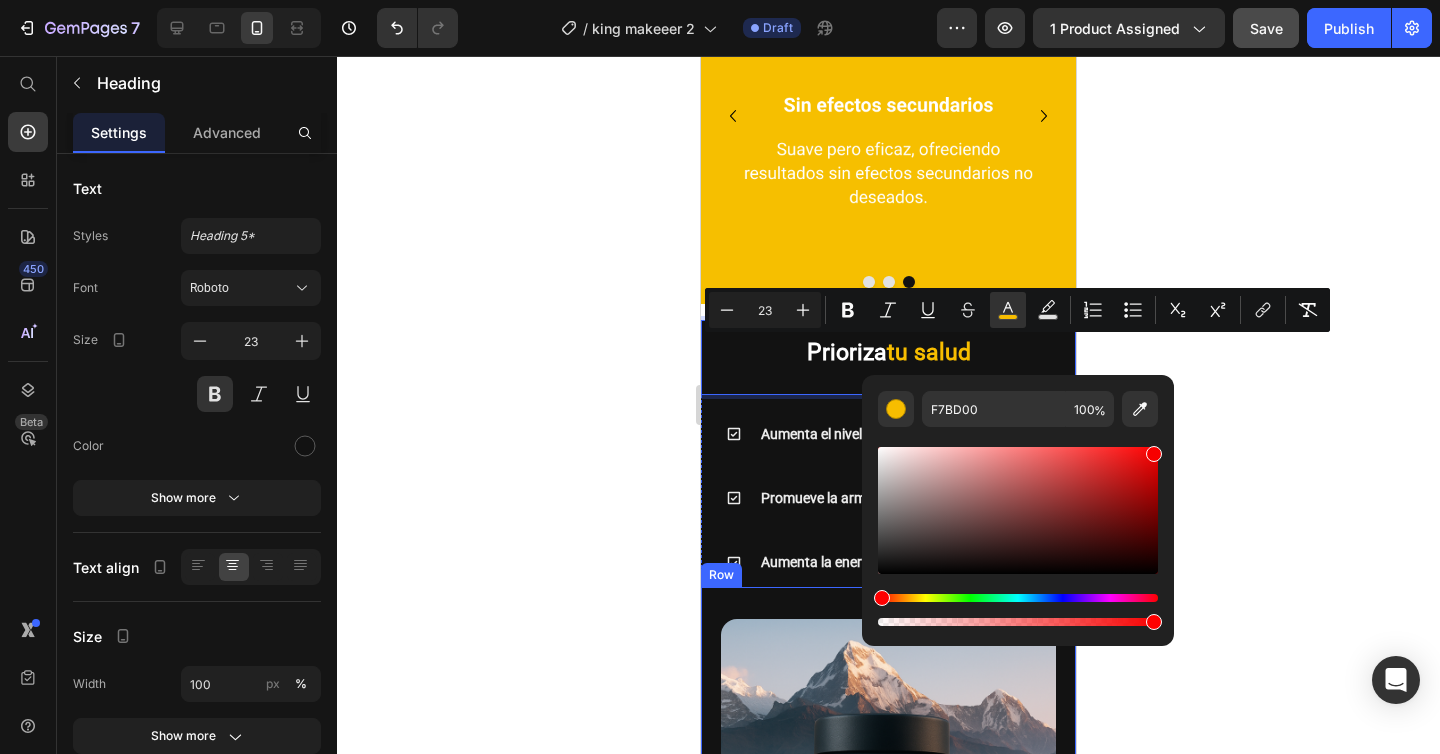 drag, startPoint x: 1615, startPoint y: 660, endPoint x: 860, endPoint y: 604, distance: 757.074 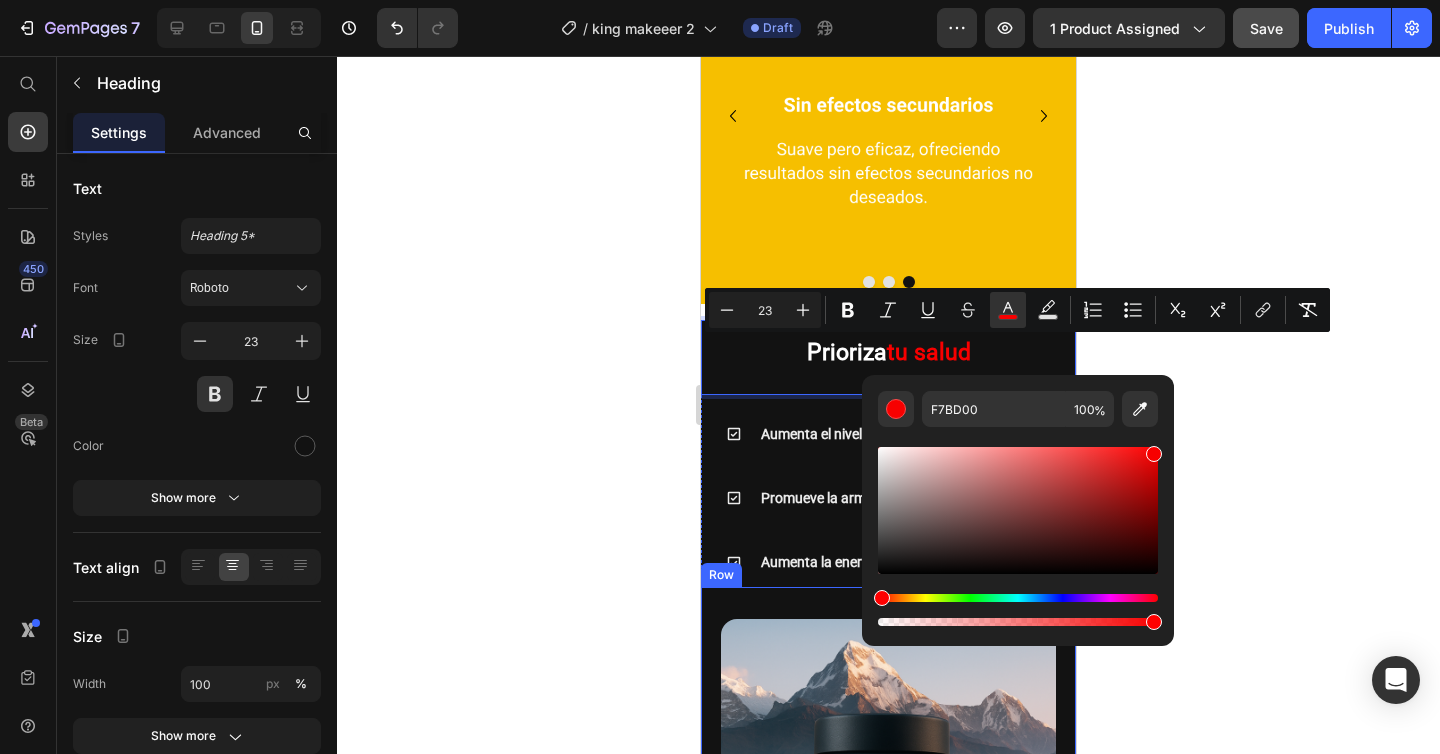 type on "F70000" 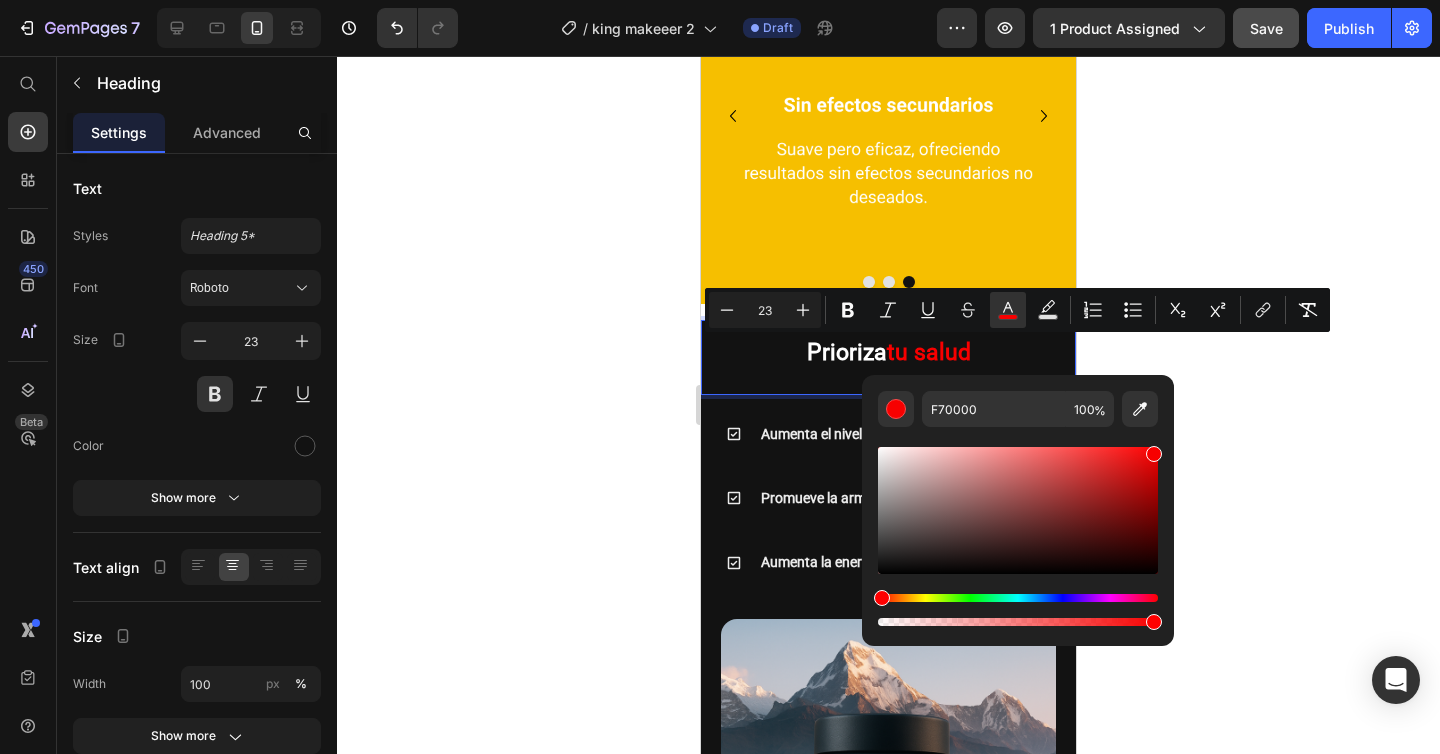 click on "Prioriza  tu salud" at bounding box center (888, 353) 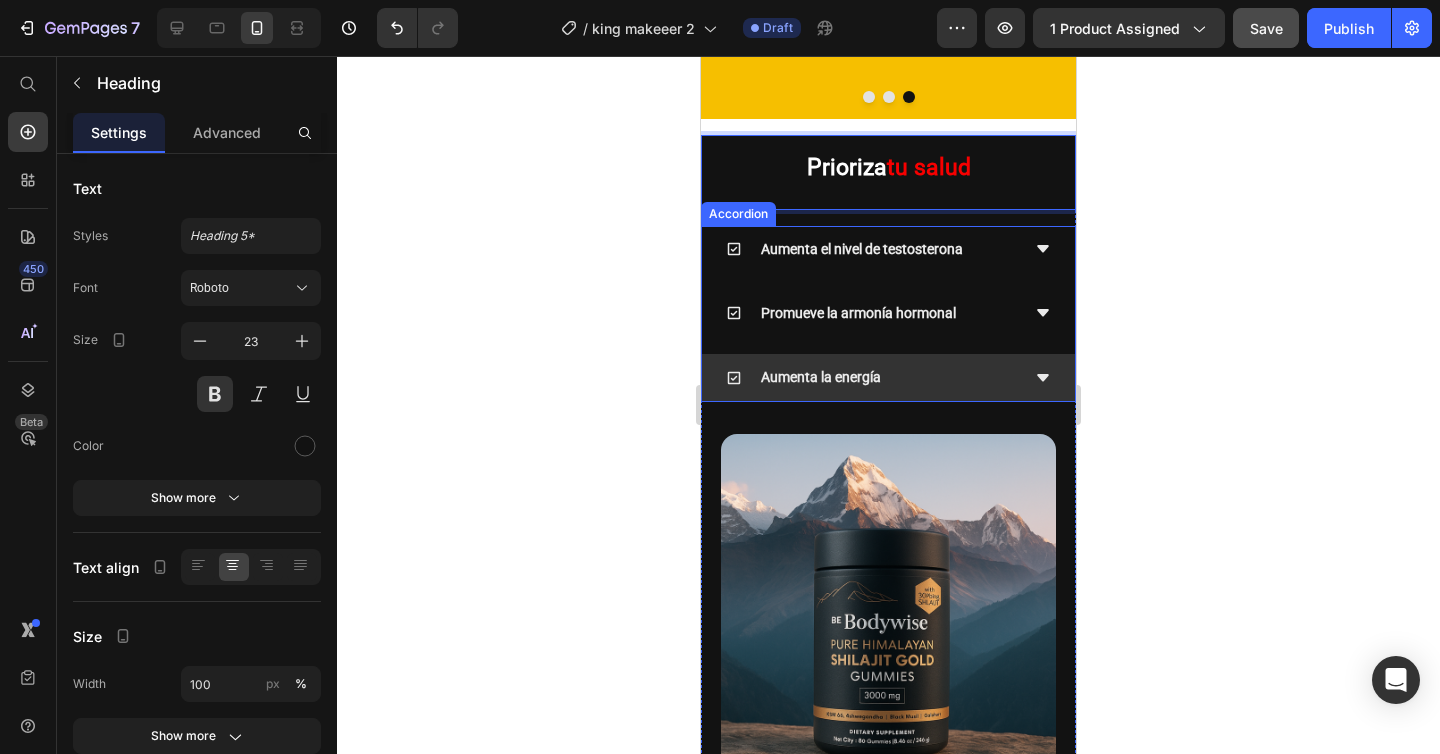 scroll, scrollTop: 4392, scrollLeft: 0, axis: vertical 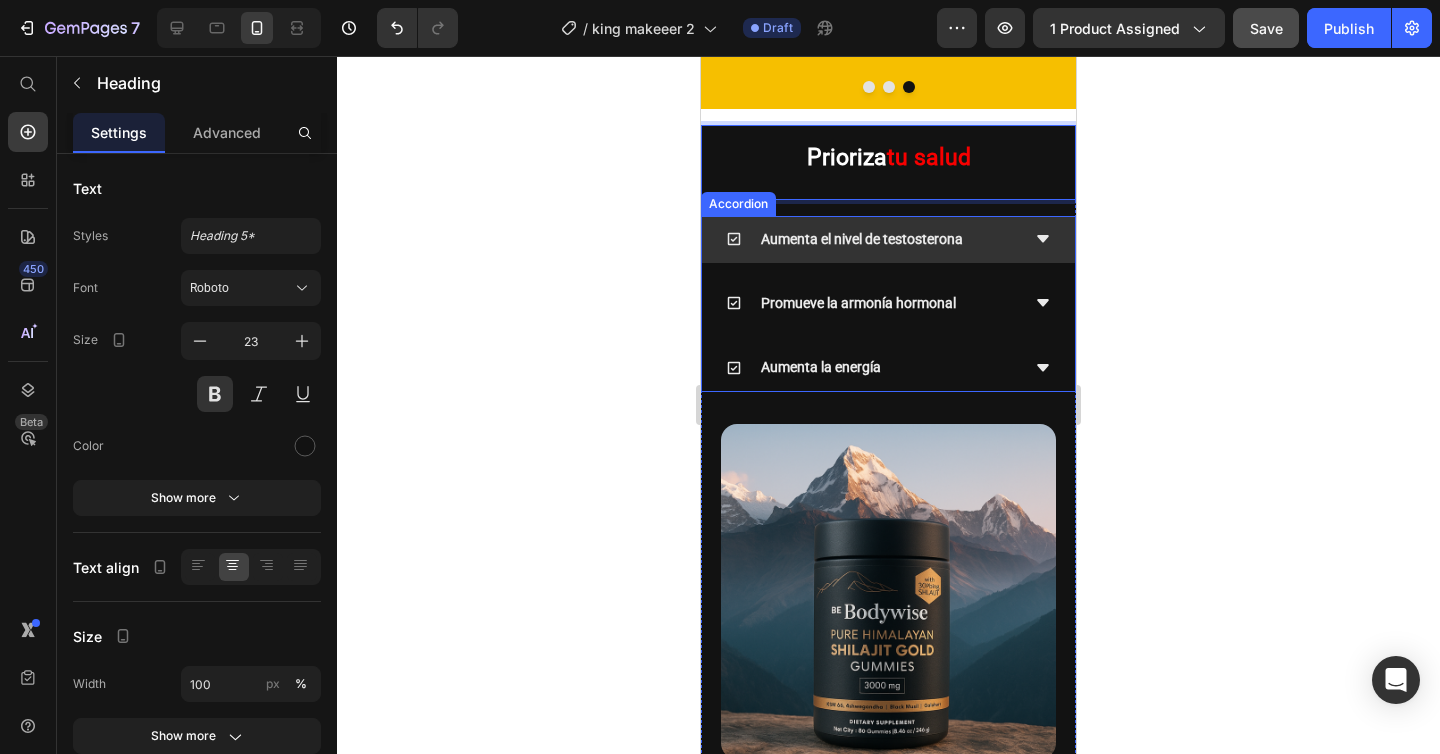 click on "Aumenta el nivel de testosterona" at bounding box center (888, 240) 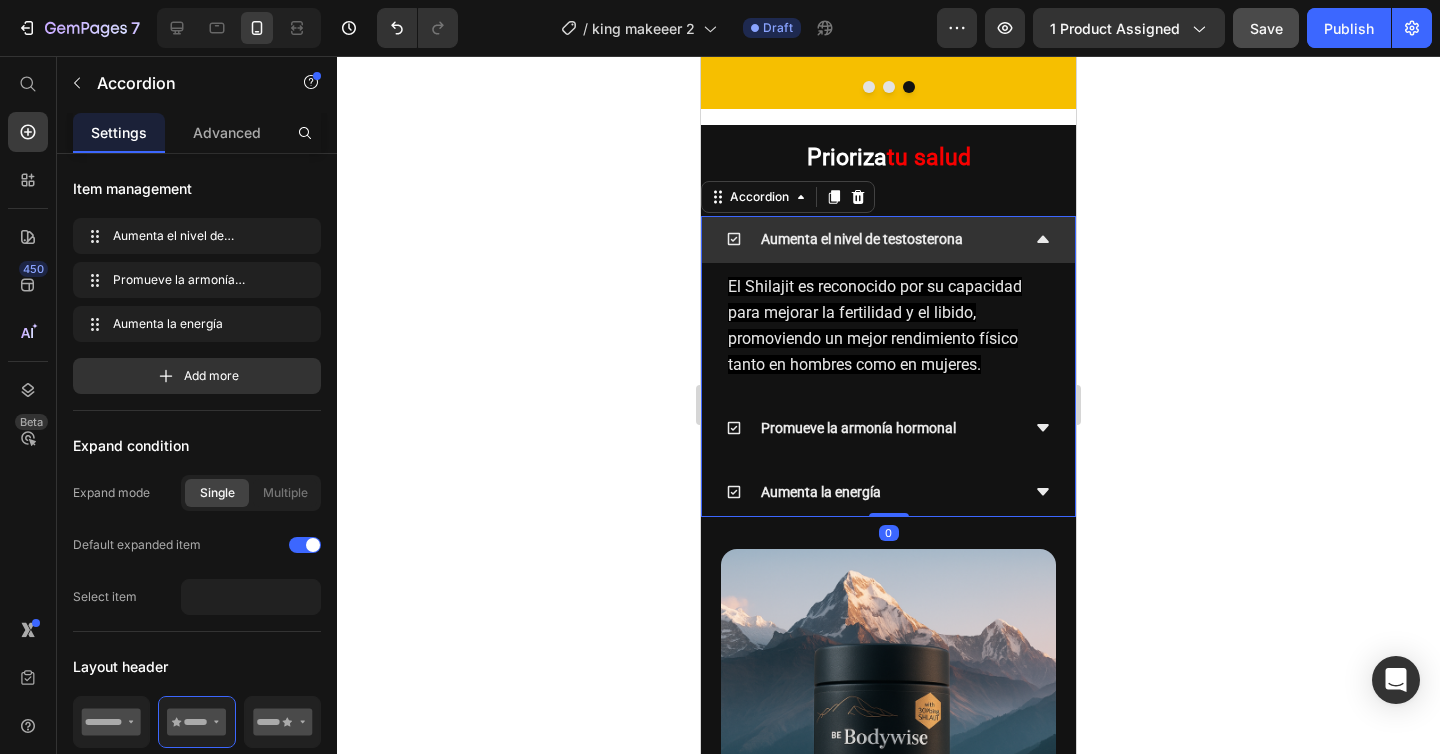 click on "Aumenta el nivel de testosterona" at bounding box center [888, 240] 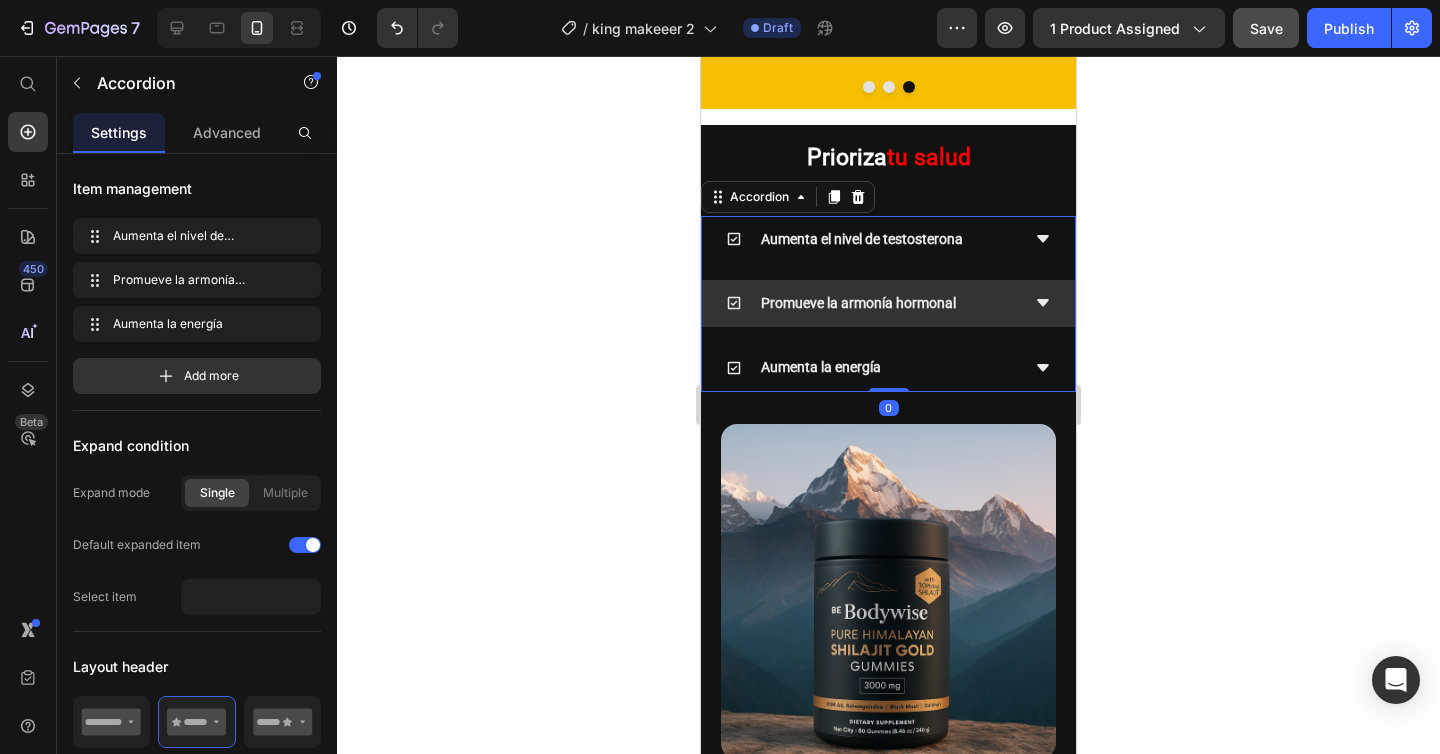 click 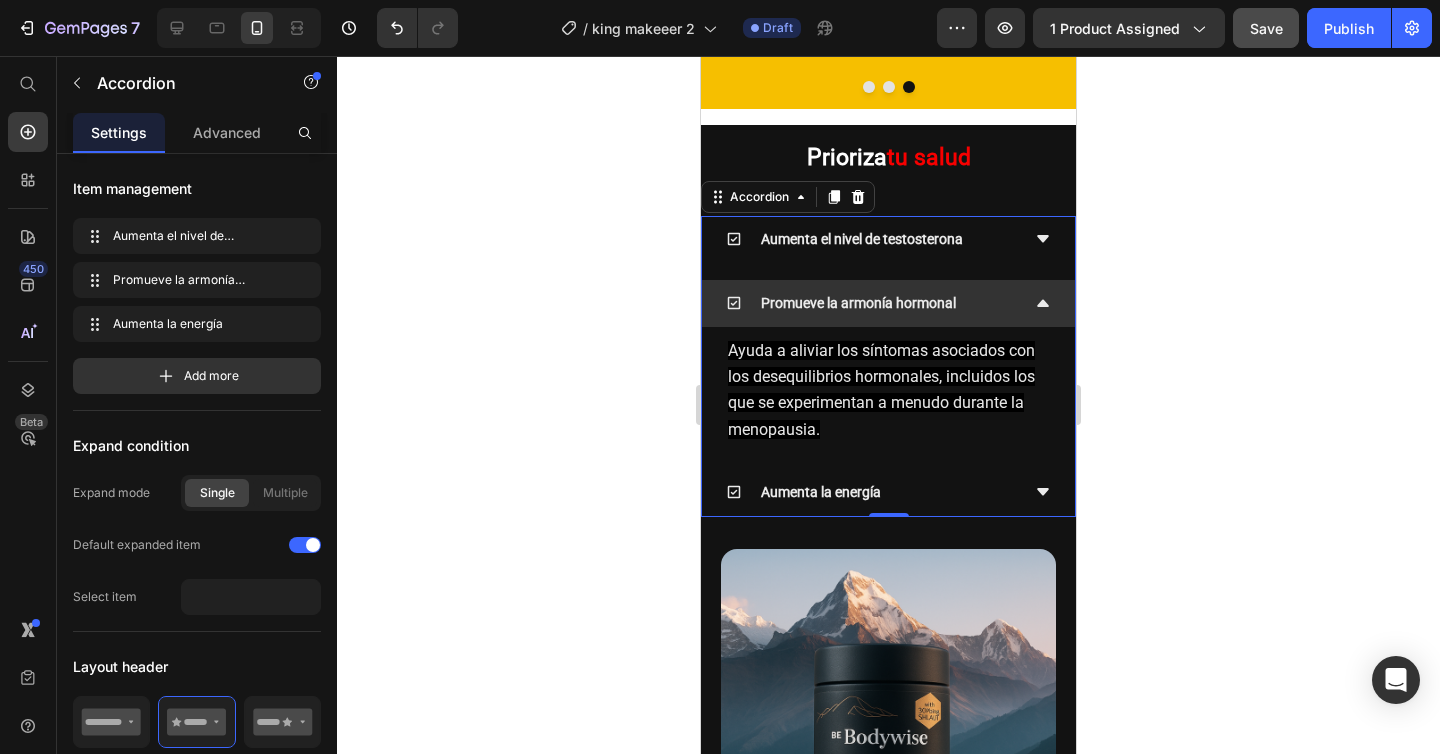 click 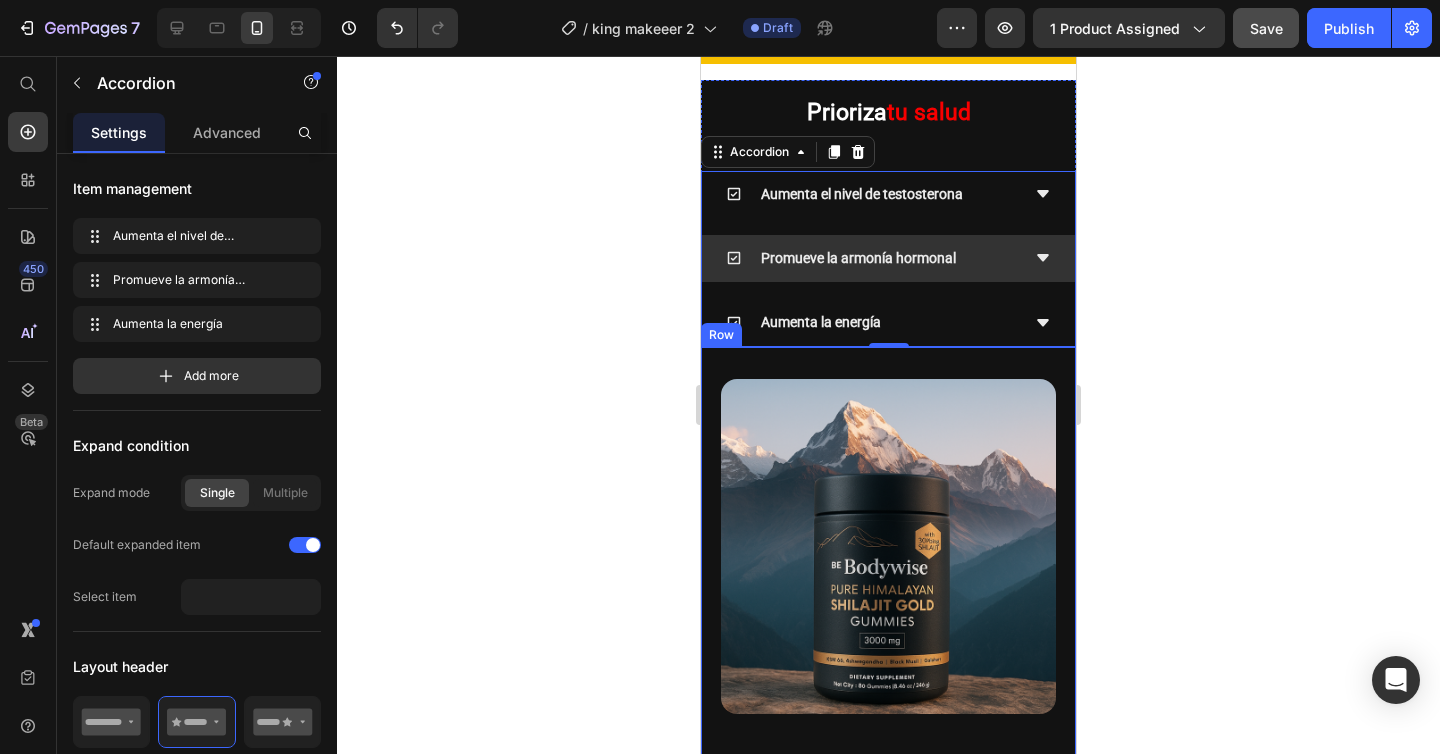 scroll, scrollTop: 4534, scrollLeft: 0, axis: vertical 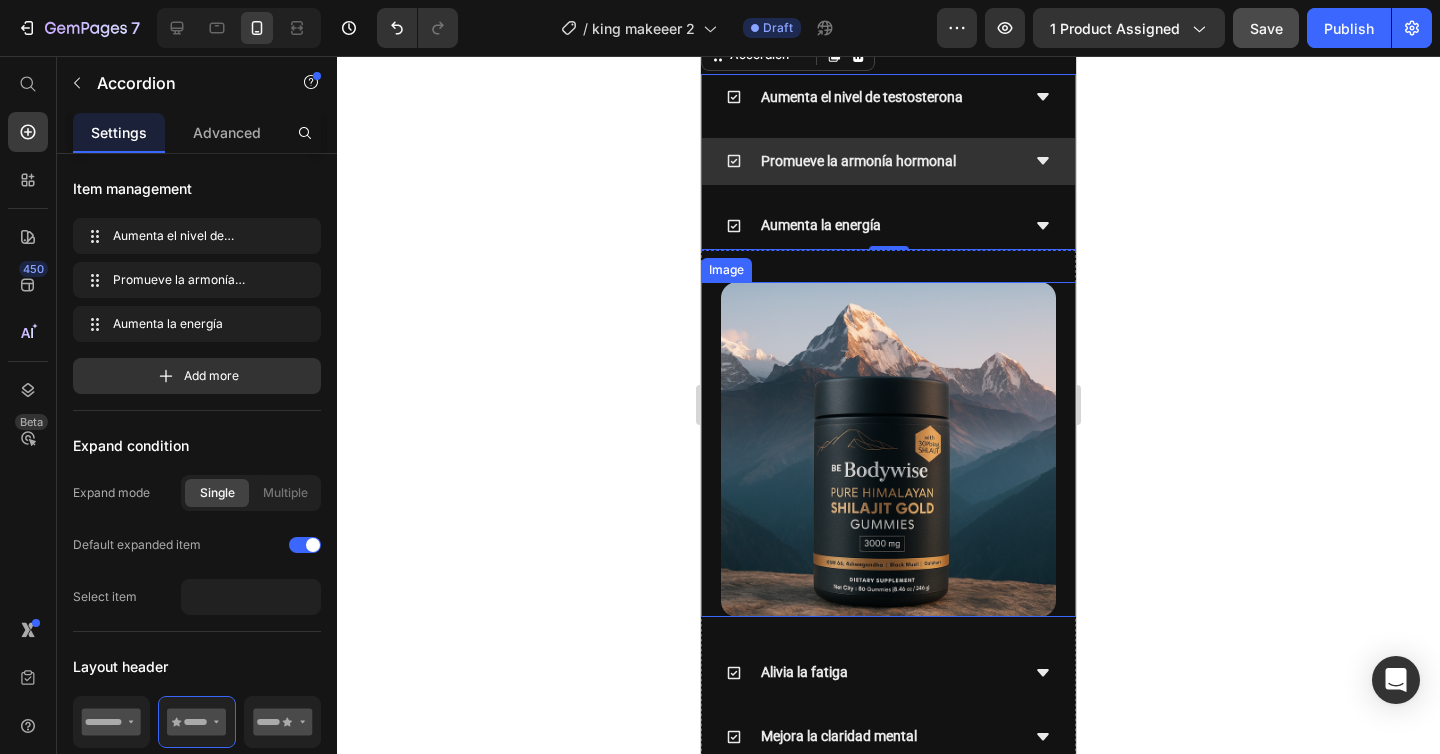 click at bounding box center [888, 449] 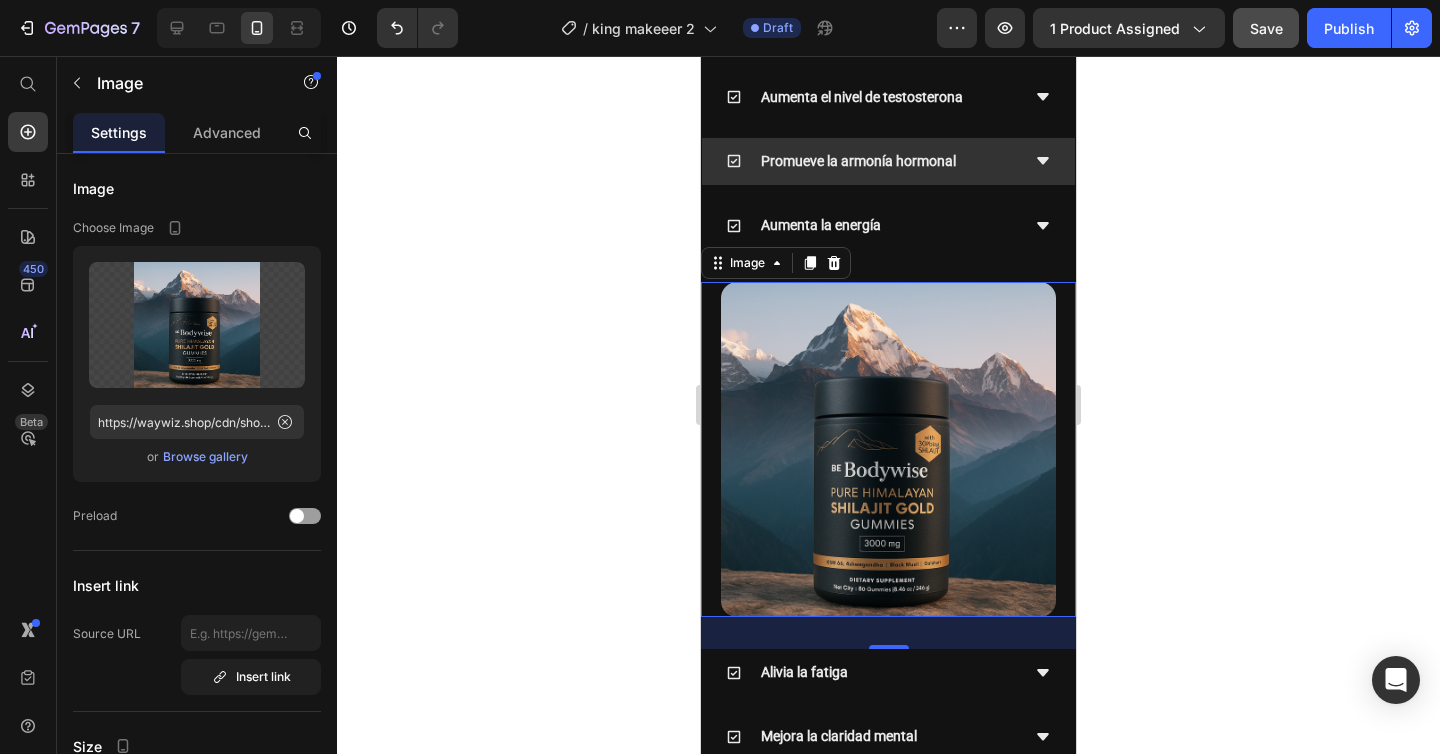 click at bounding box center [888, 449] 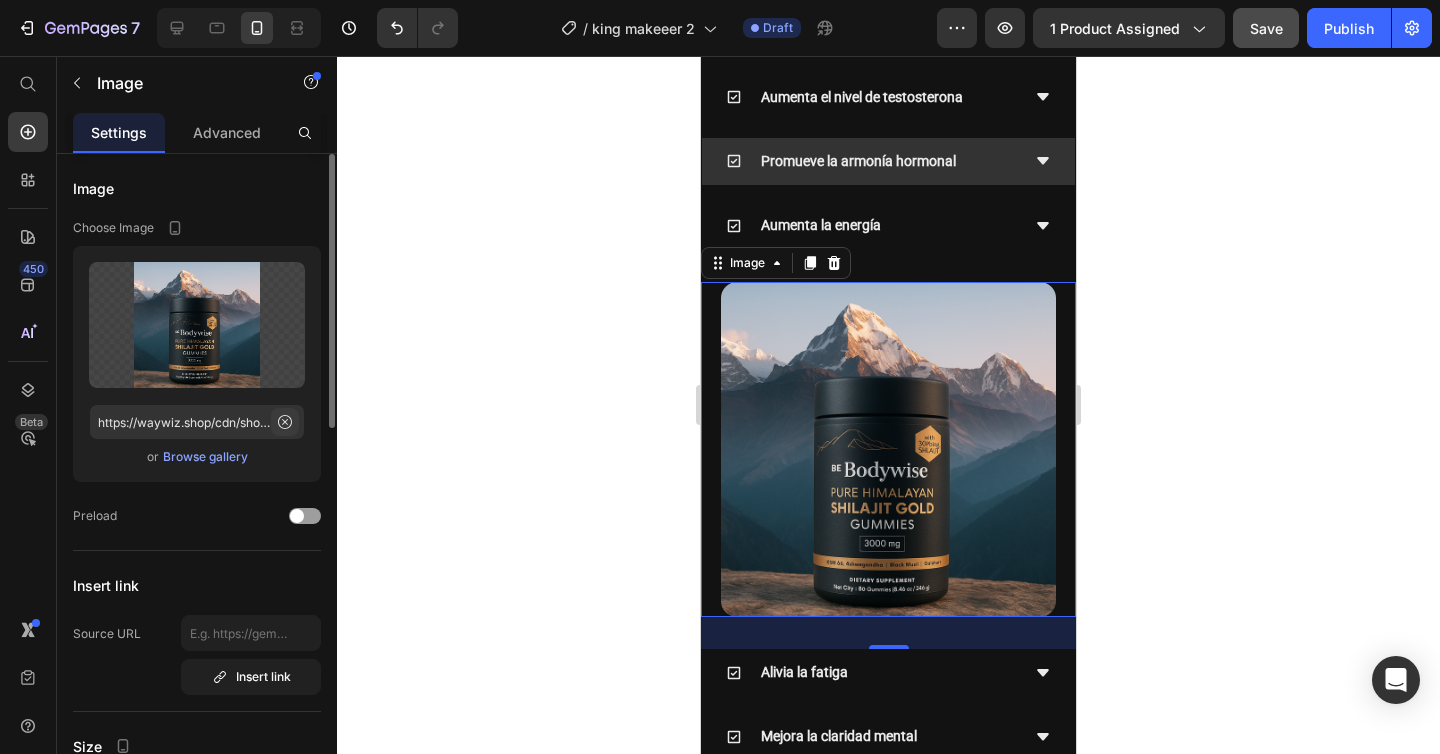 click 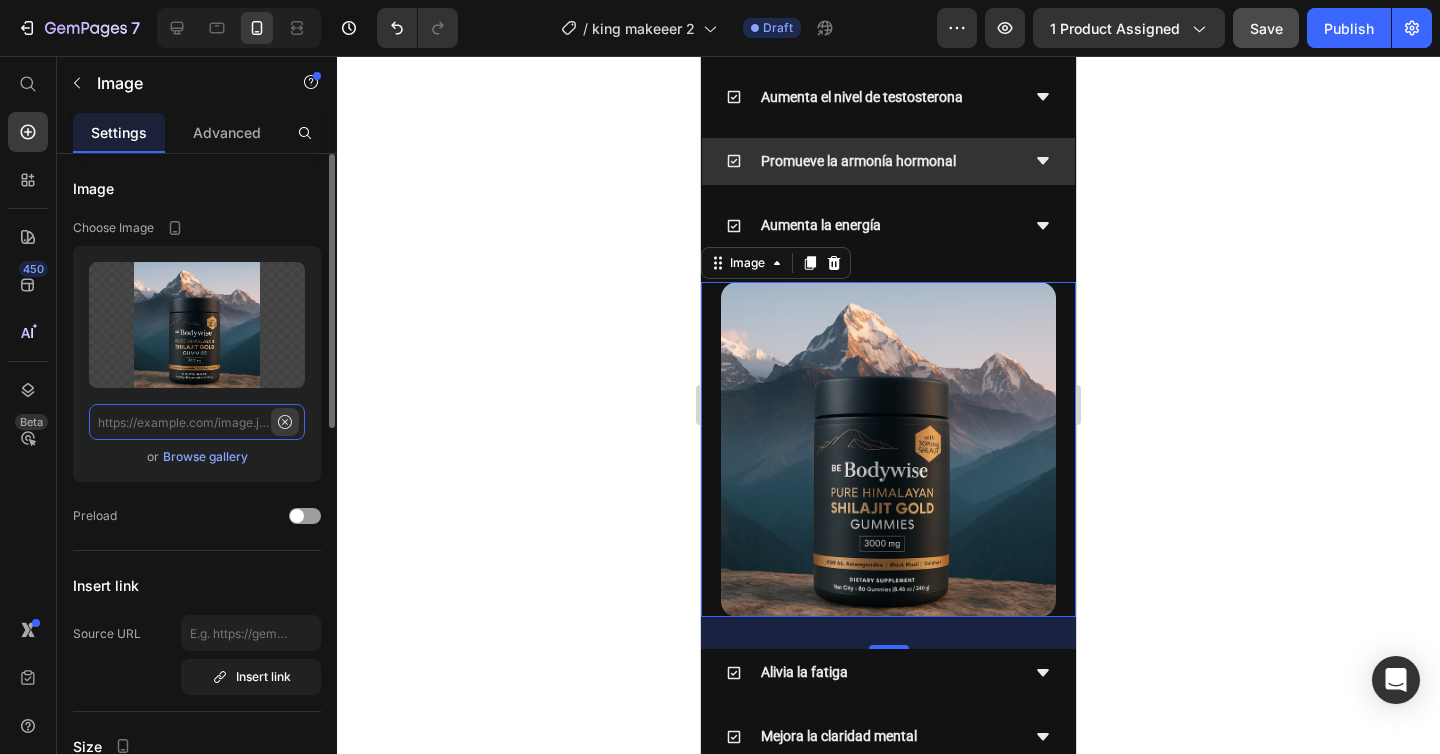 scroll, scrollTop: 0, scrollLeft: 0, axis: both 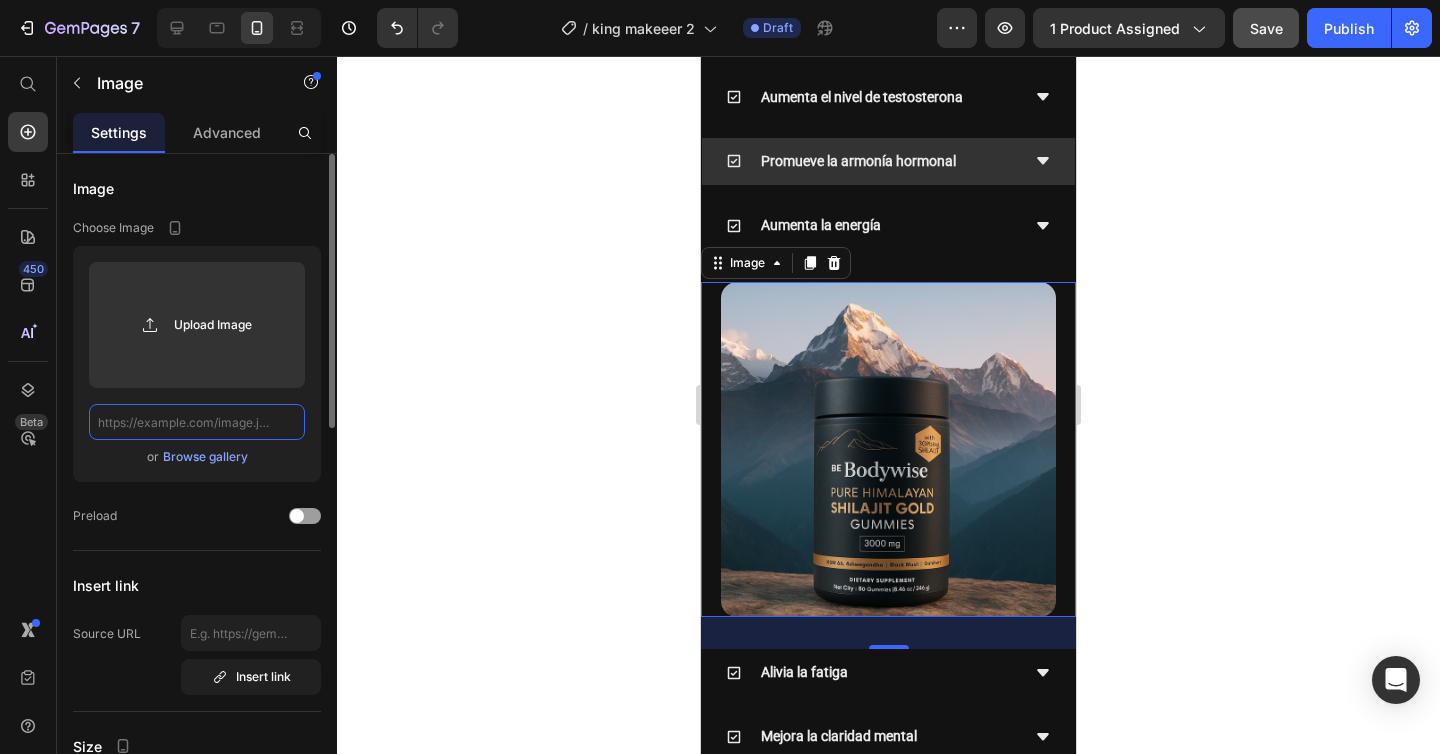 click 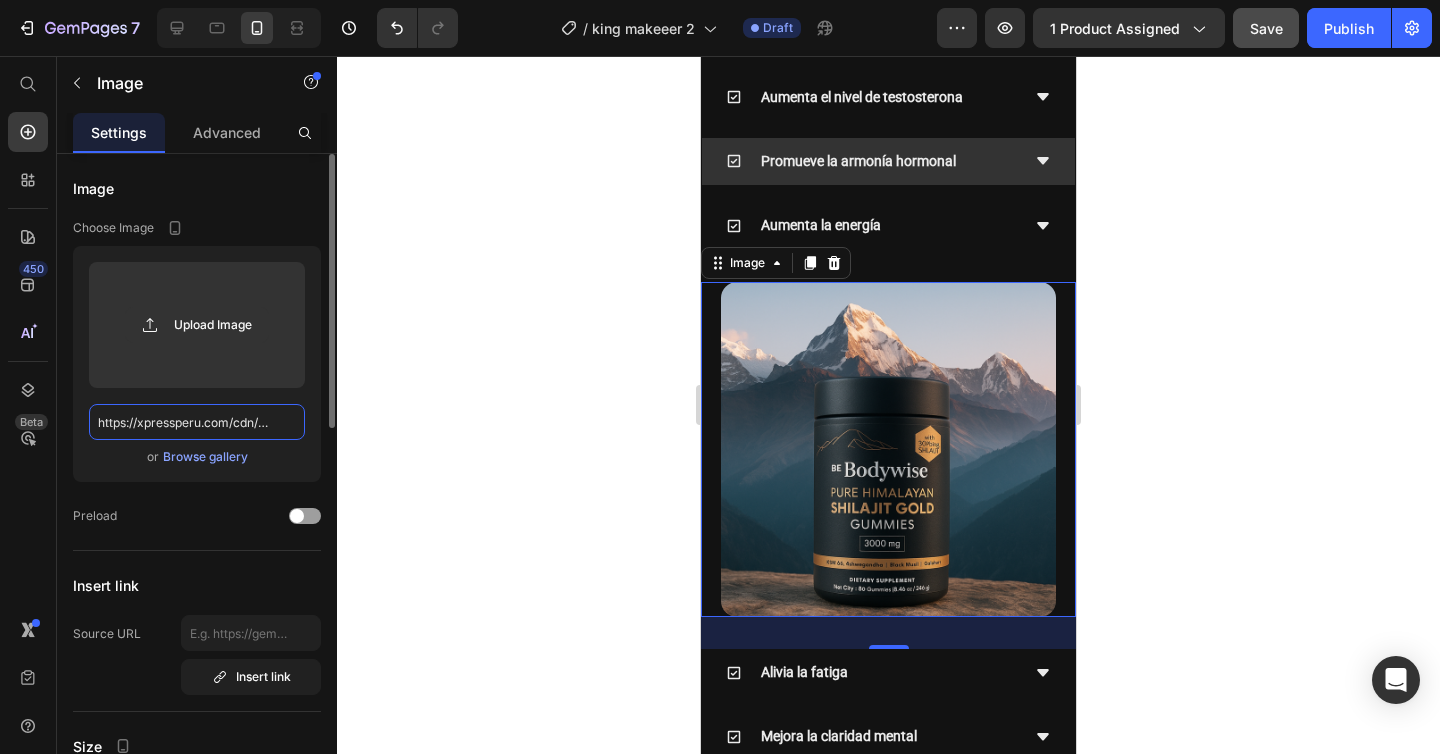 scroll, scrollTop: 0, scrollLeft: 293, axis: horizontal 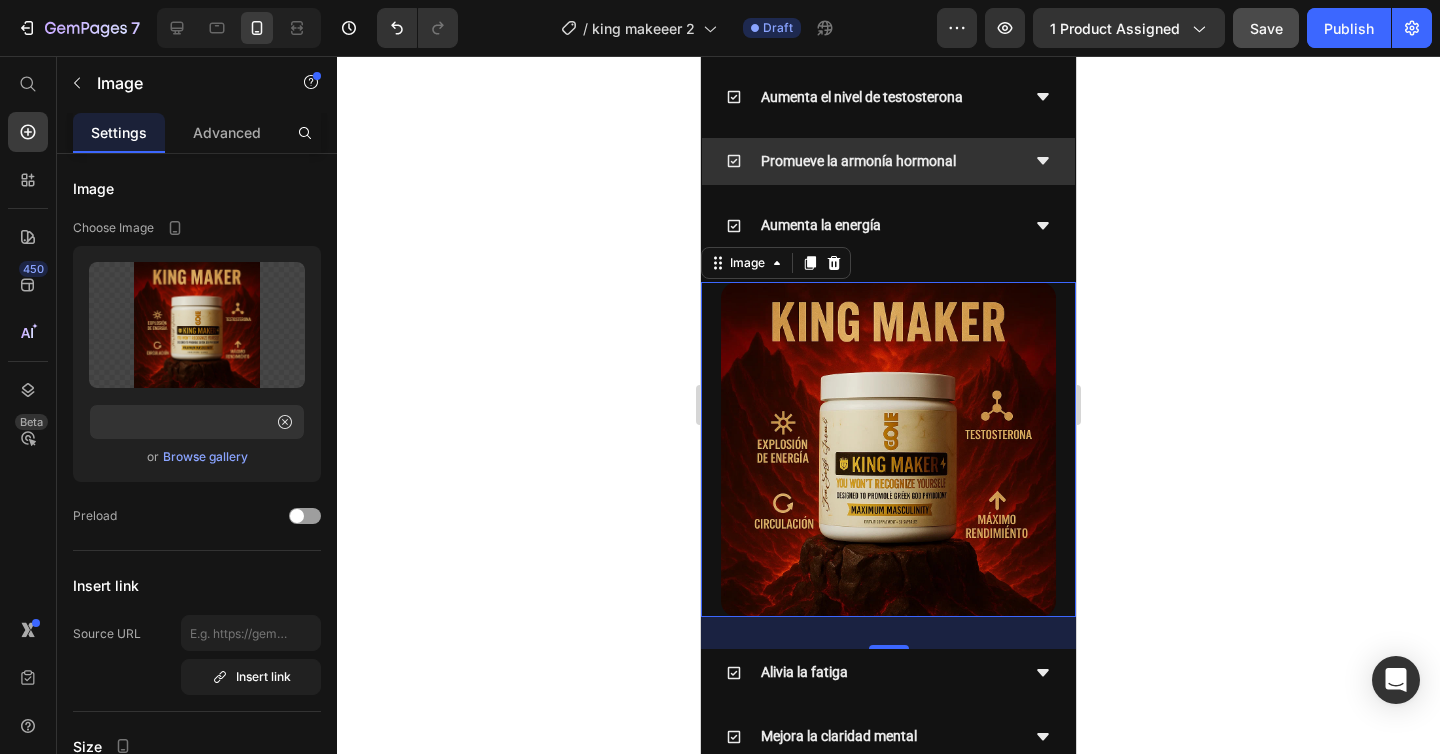 click 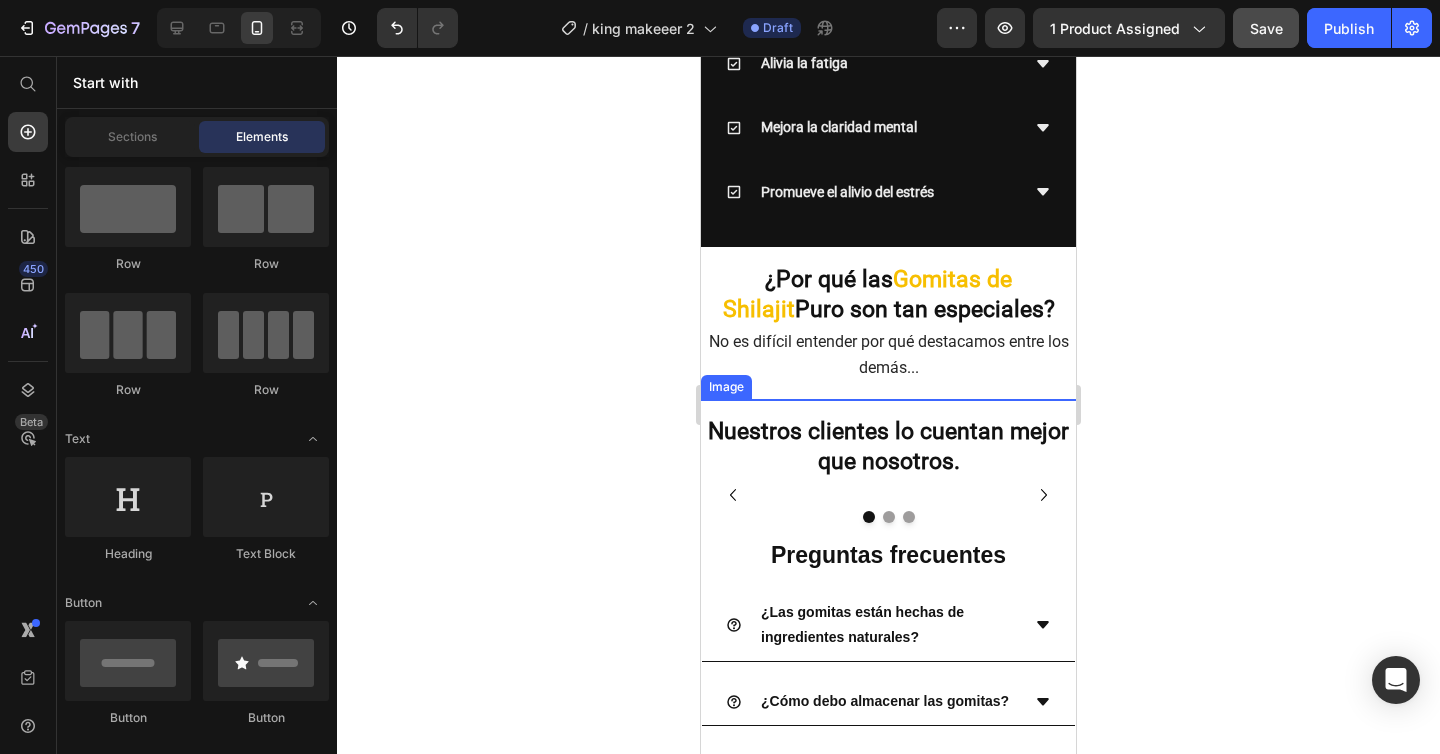 scroll, scrollTop: 5230, scrollLeft: 0, axis: vertical 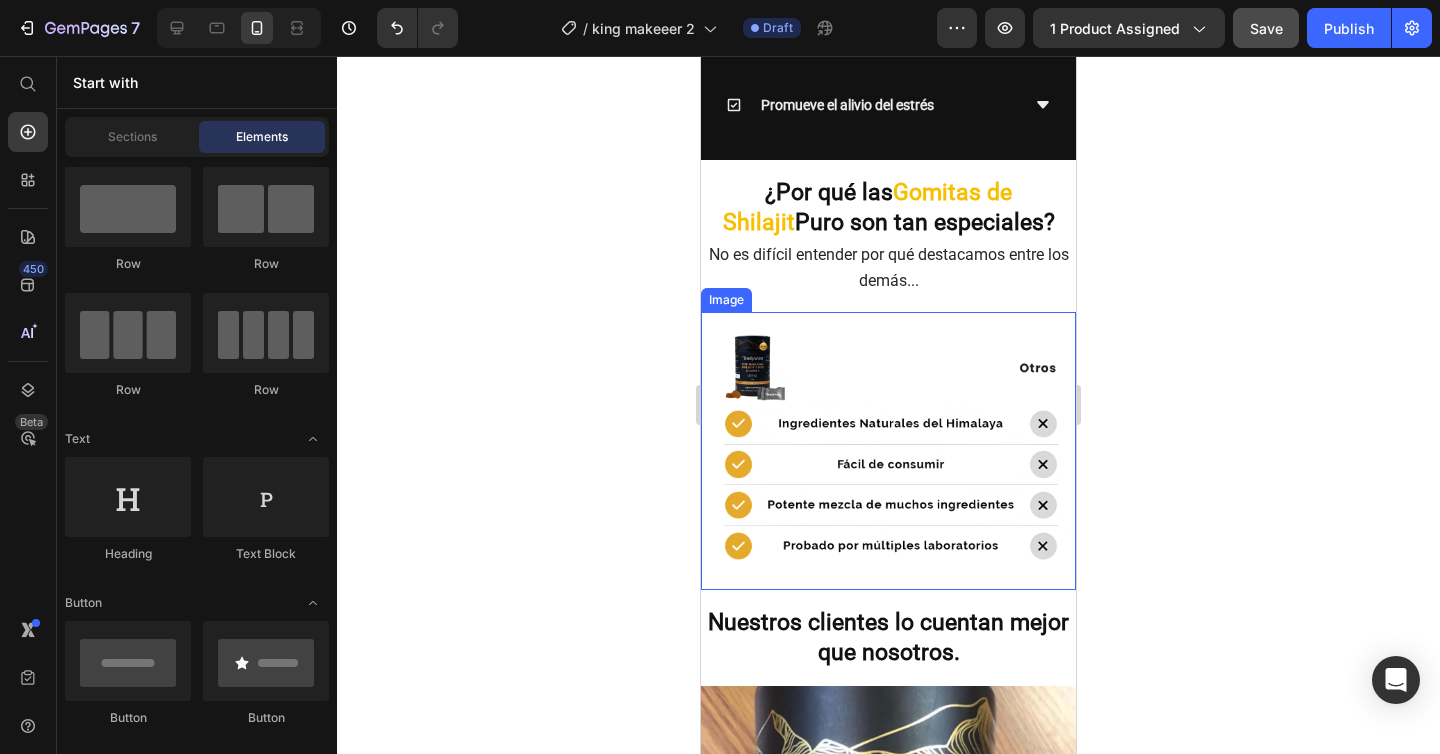 click at bounding box center [888, 451] 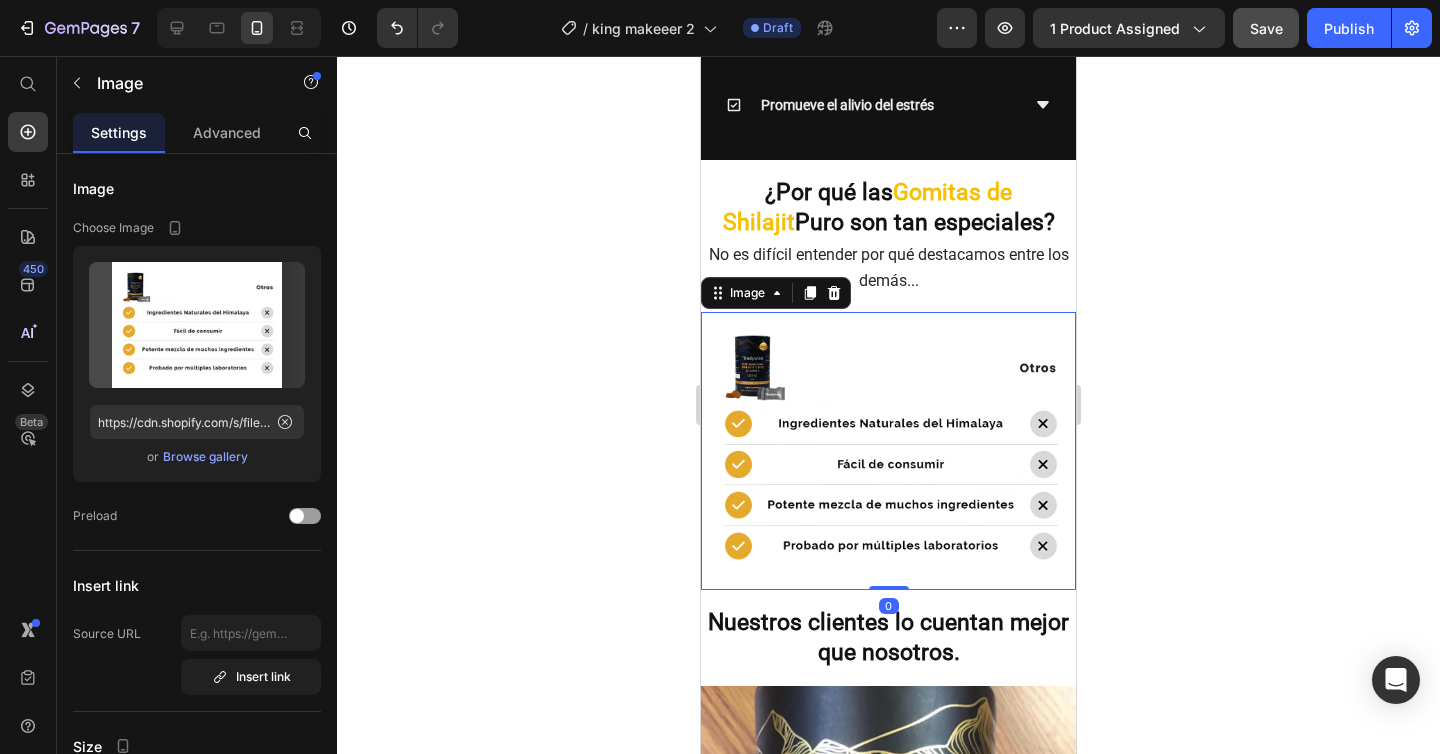 scroll, scrollTop: 5144, scrollLeft: 0, axis: vertical 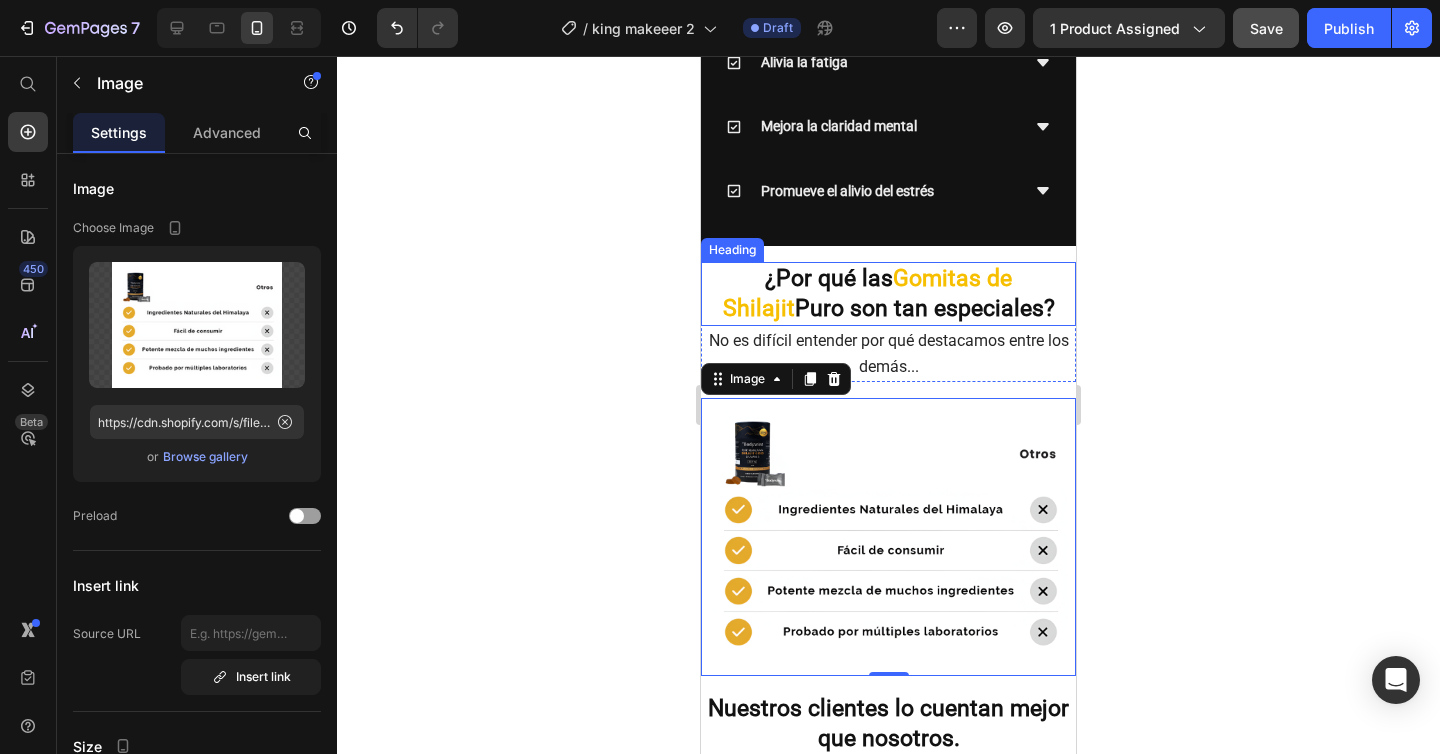 click on "Puro son tan especiales?" at bounding box center (925, 308) 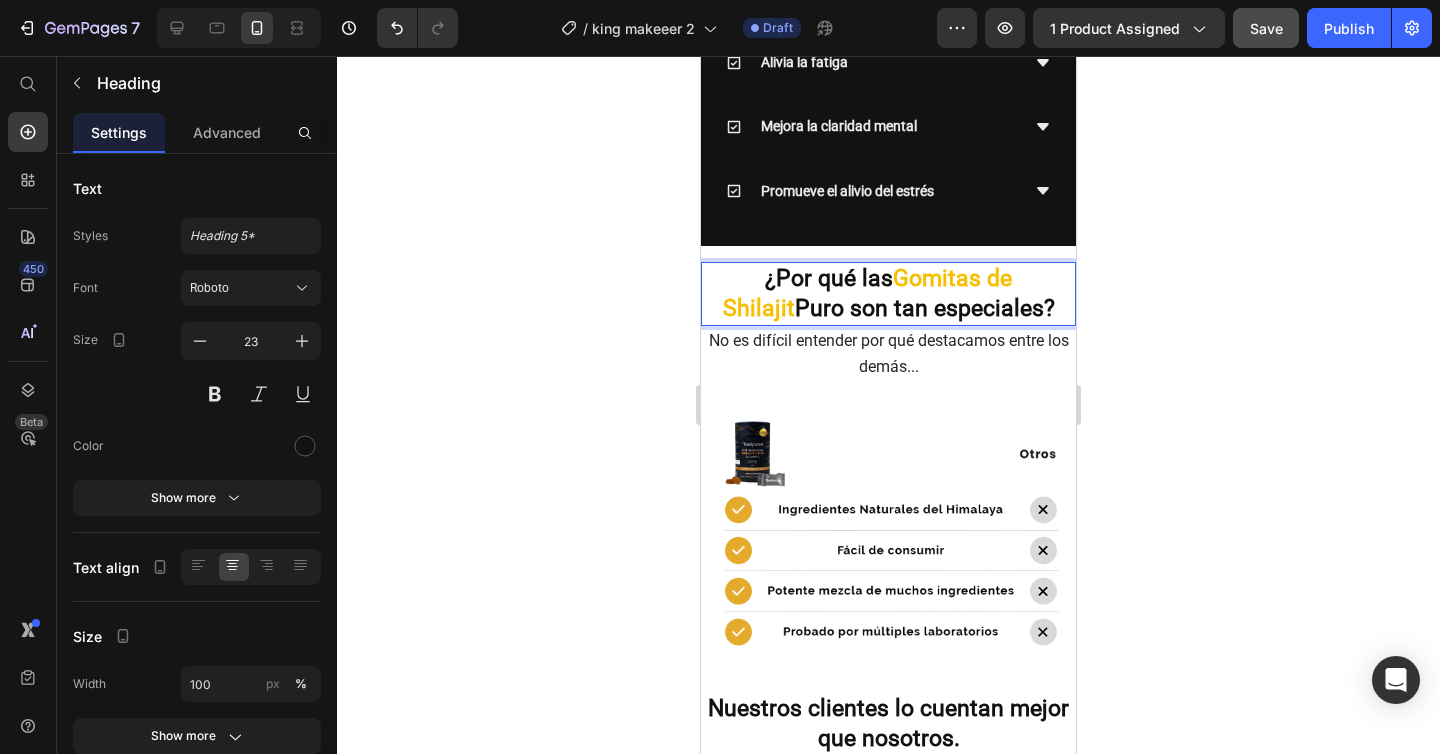click on "Gomitas de Shilajit" at bounding box center (868, 293) 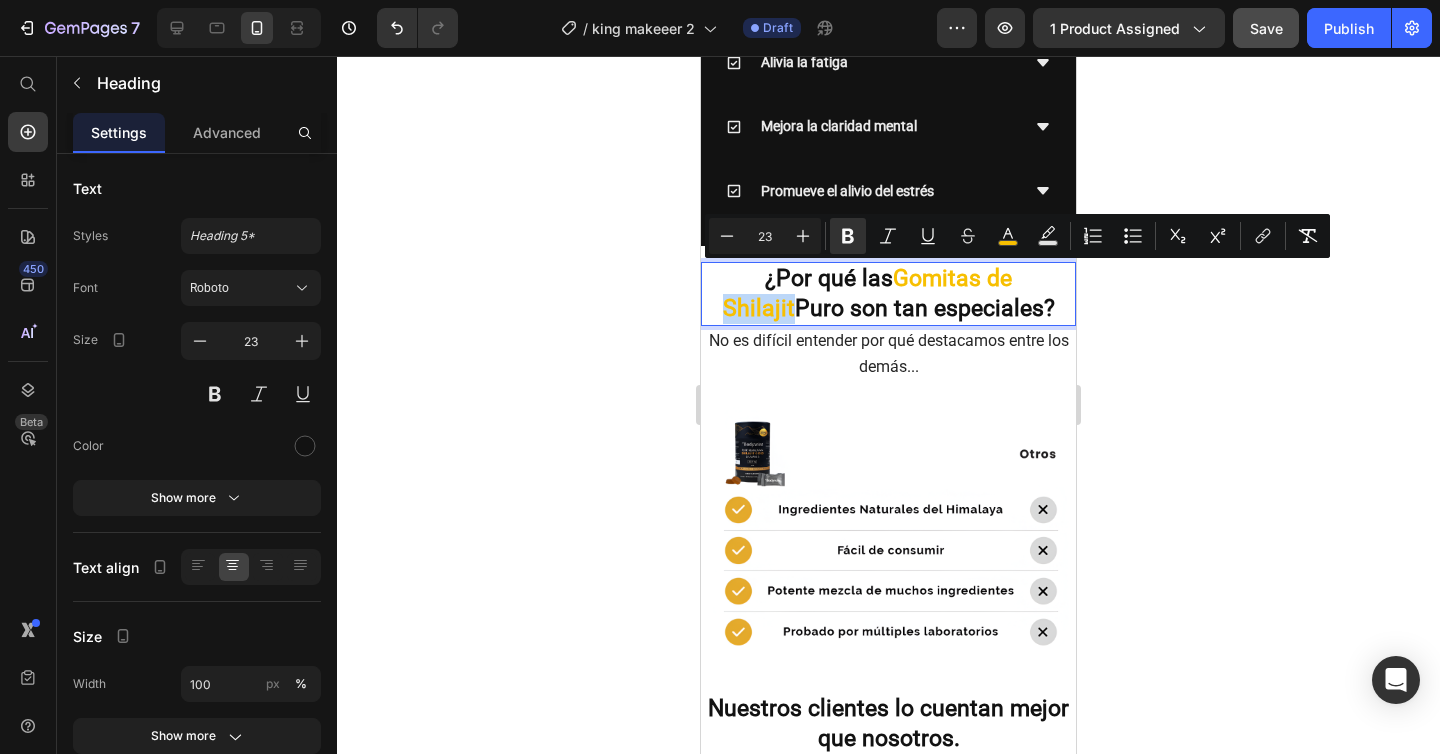 click on "¿Por qué las  Gomitas de Shilajit  Puro son tan especiales?" at bounding box center (888, 294) 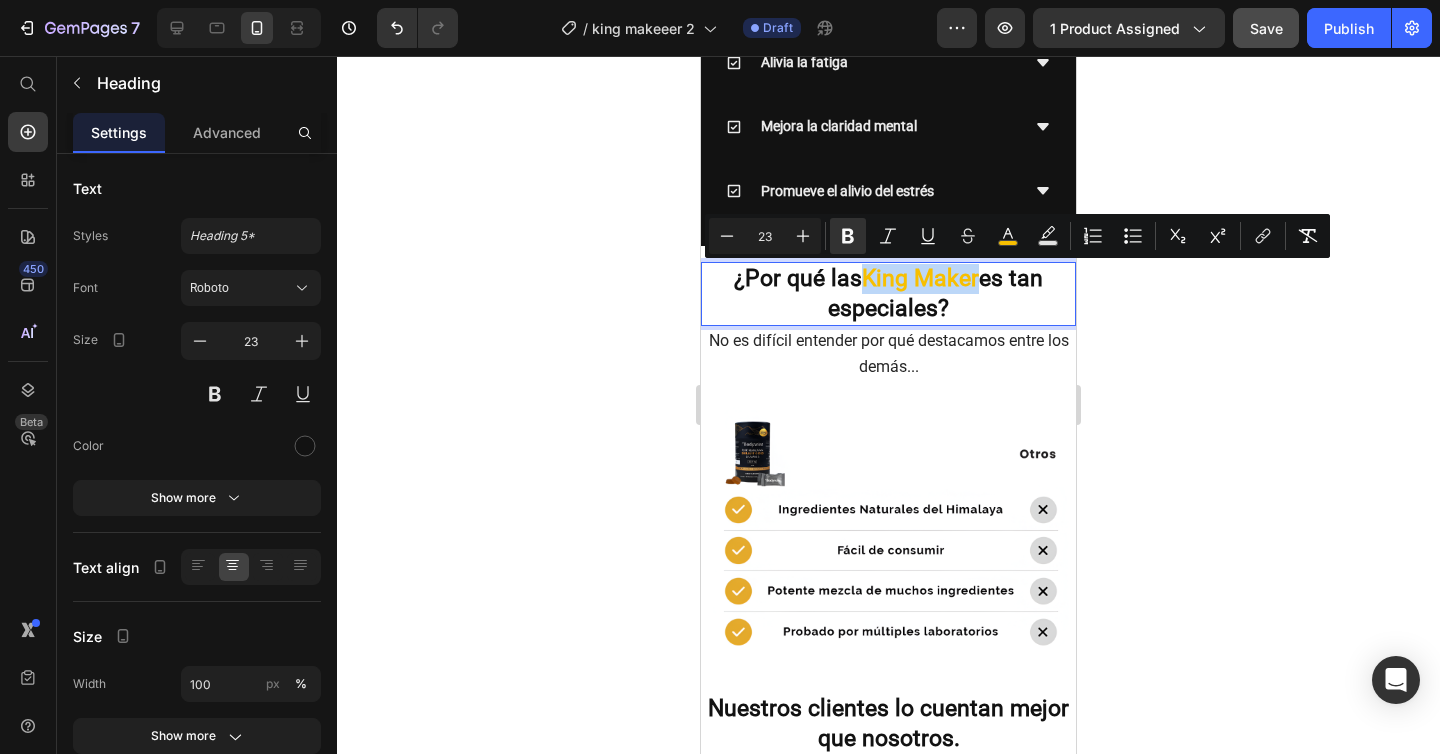 drag, startPoint x: 978, startPoint y: 288, endPoint x: 867, endPoint y: 291, distance: 111.040535 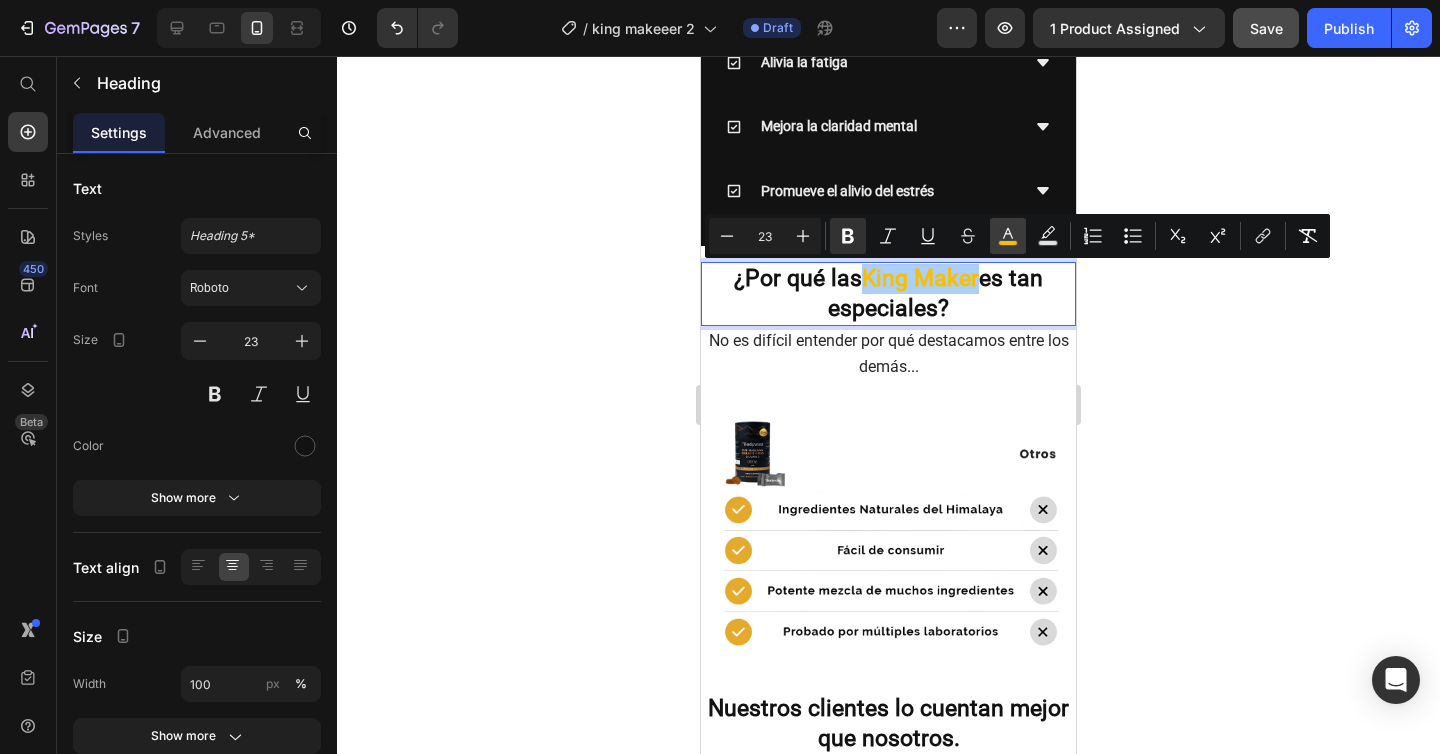 click 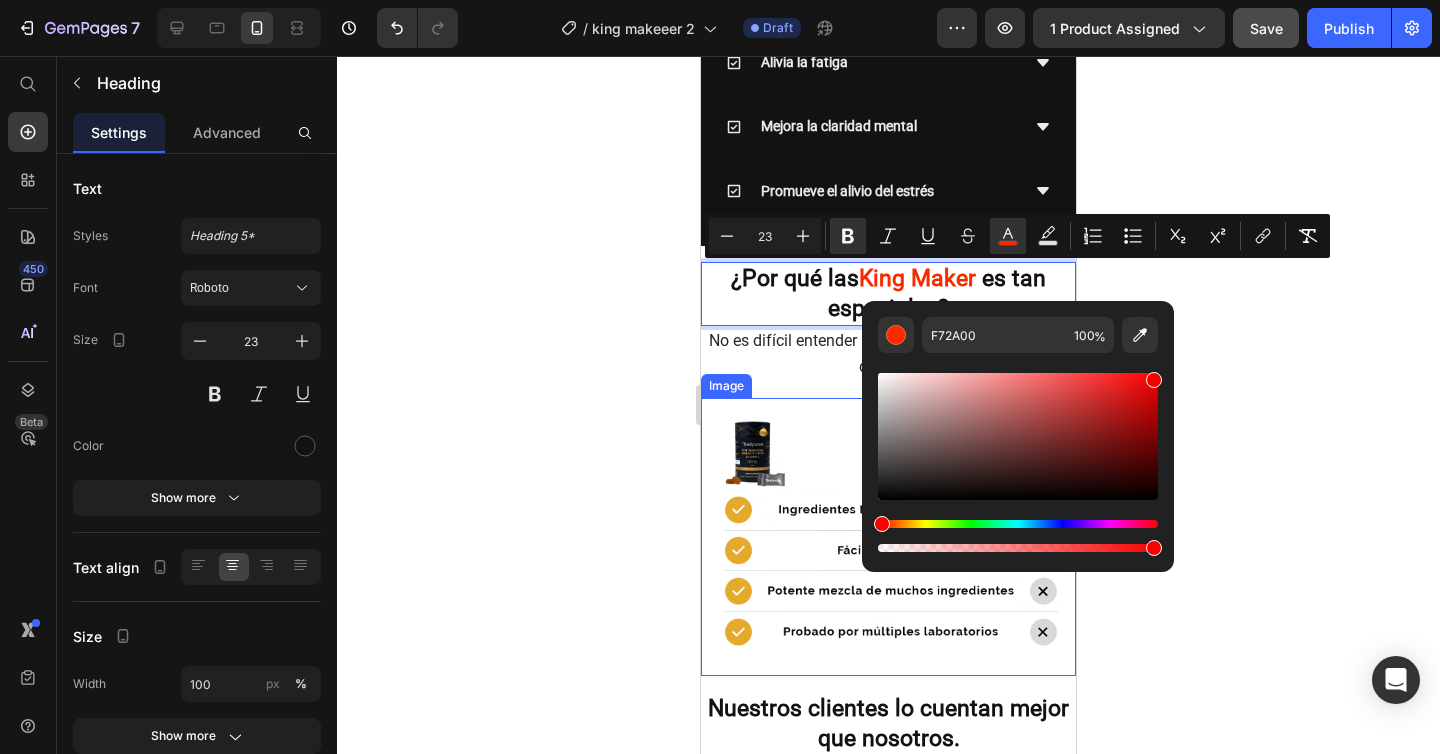 type on "F70000" 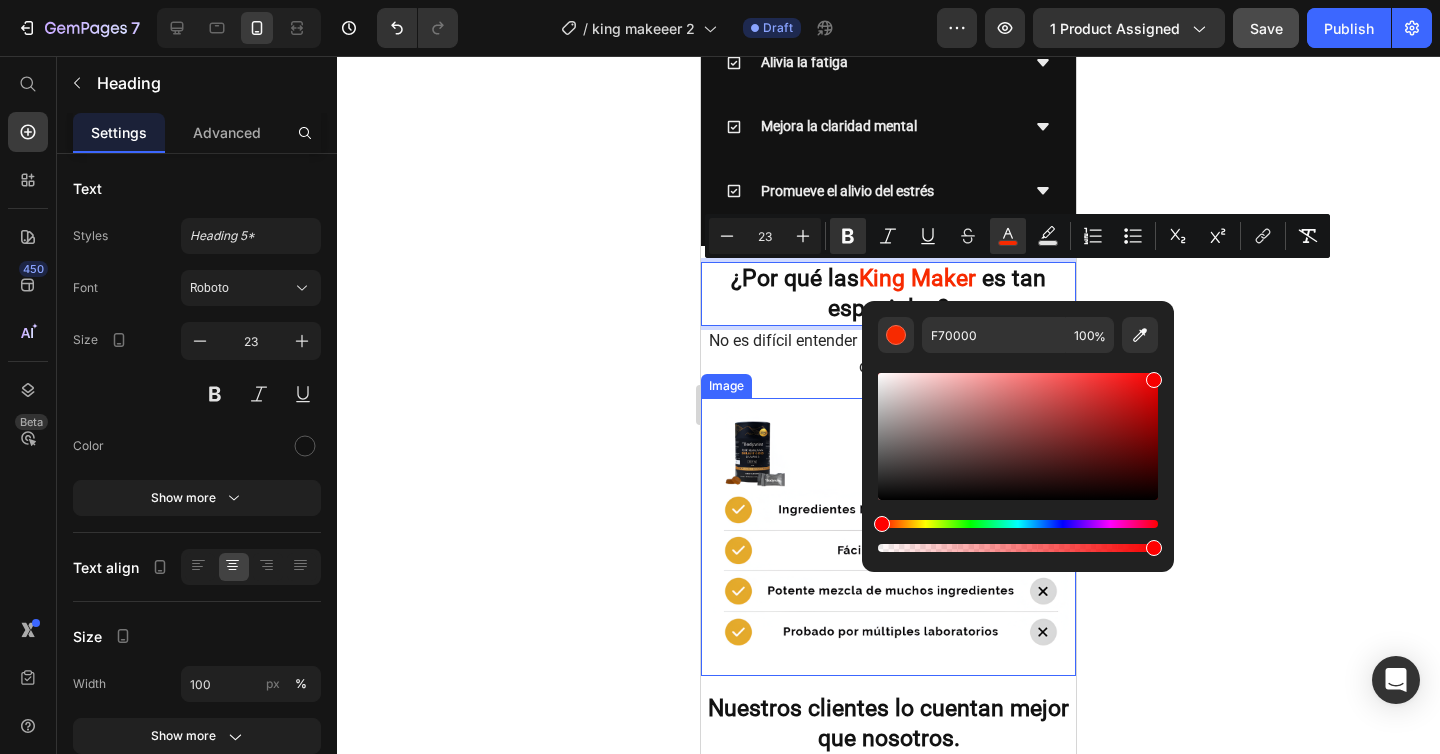 drag, startPoint x: 1587, startPoint y: 581, endPoint x: 859, endPoint y: 528, distance: 729.9267 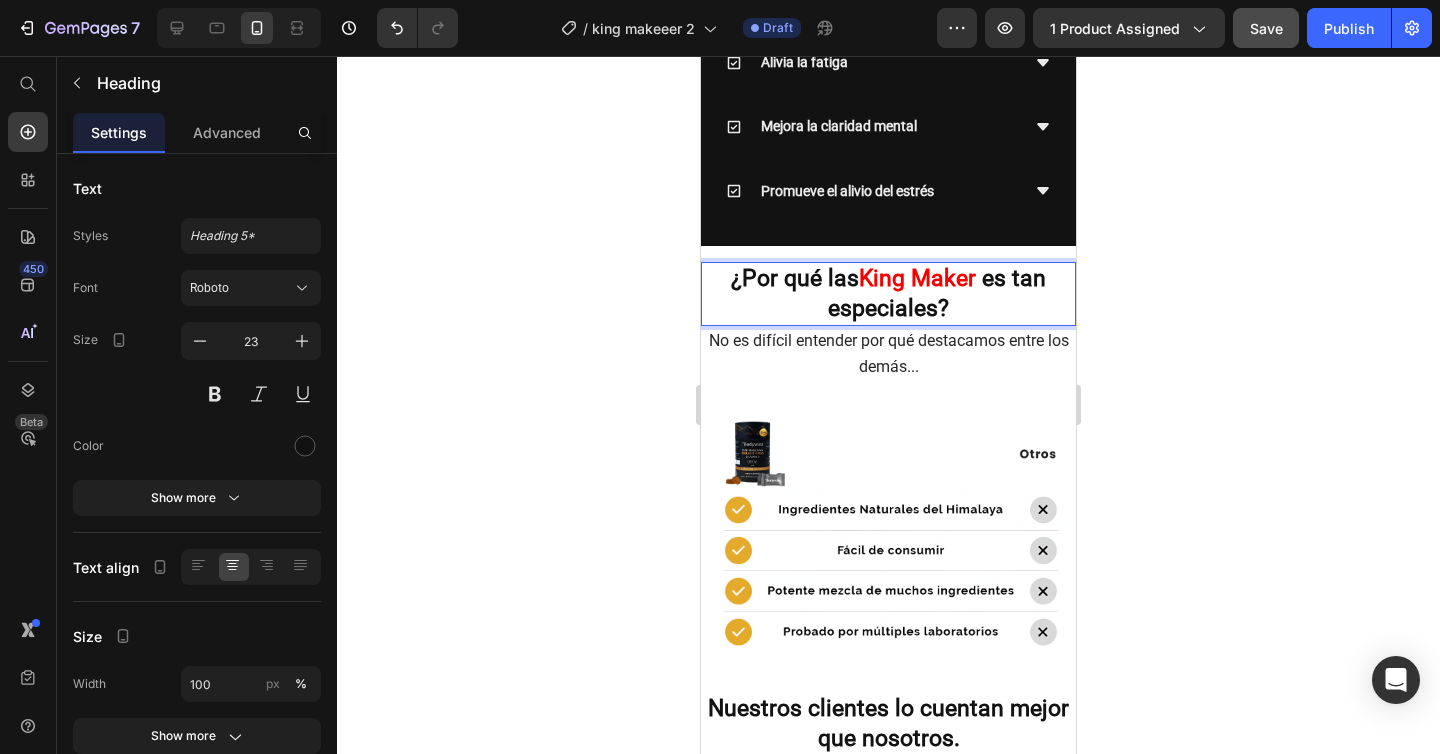 click 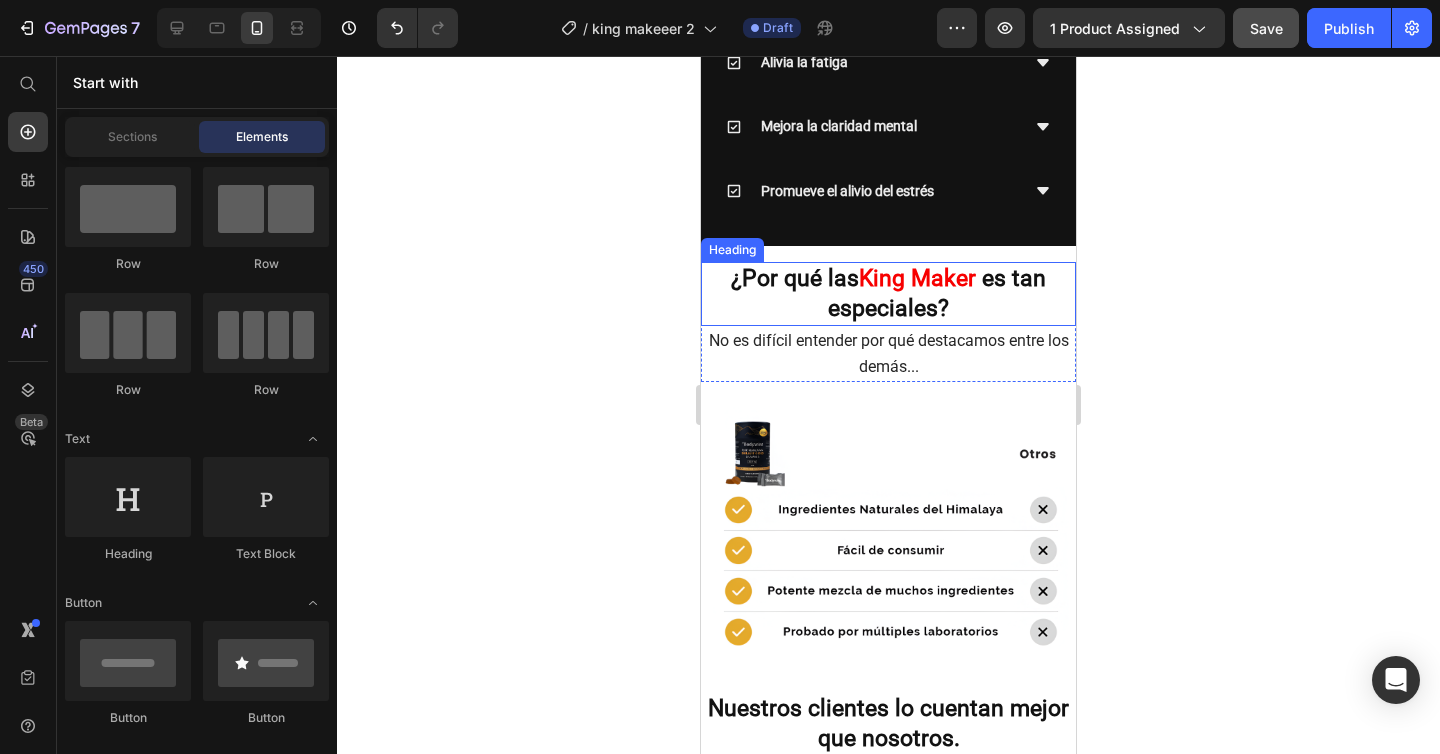 click on "es tan especiales?" at bounding box center [937, 293] 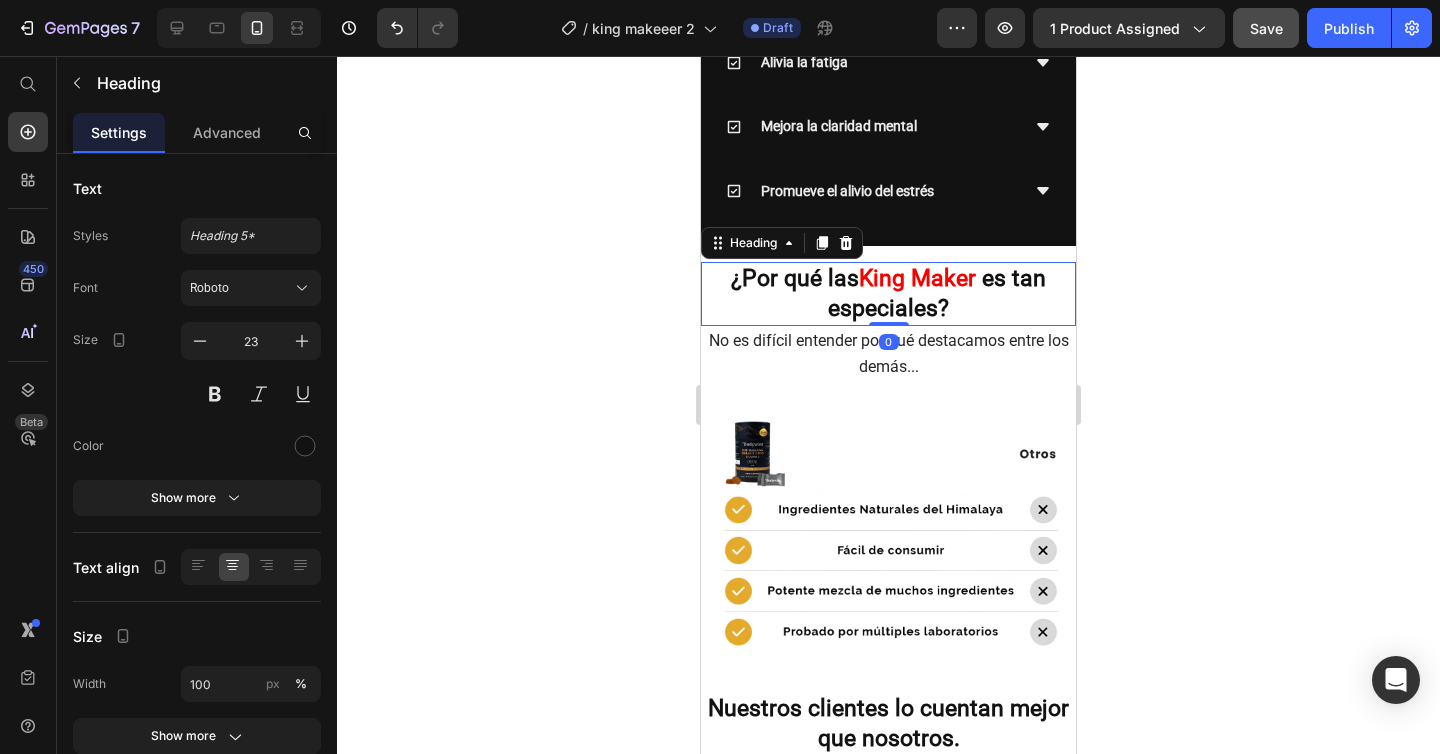 click on "es tan especiales?" at bounding box center [937, 293] 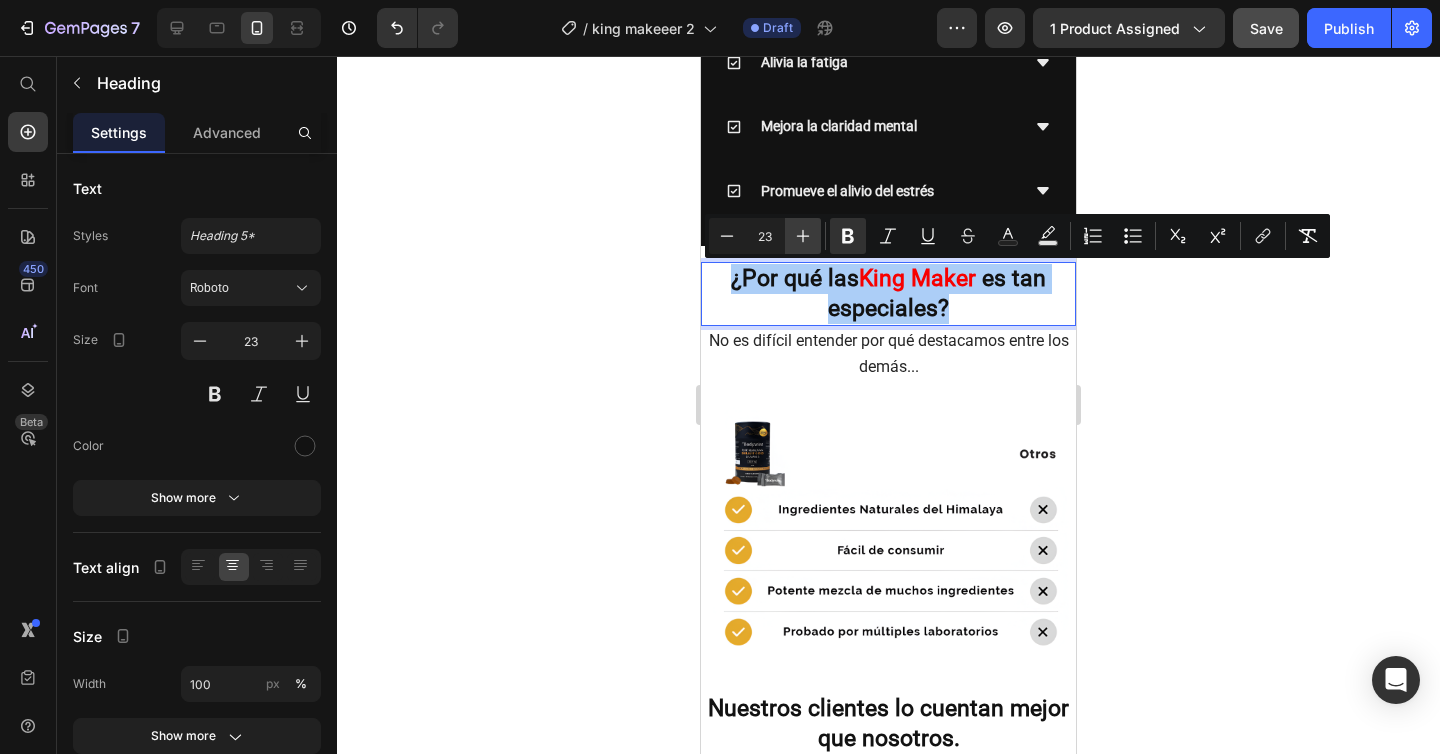 click 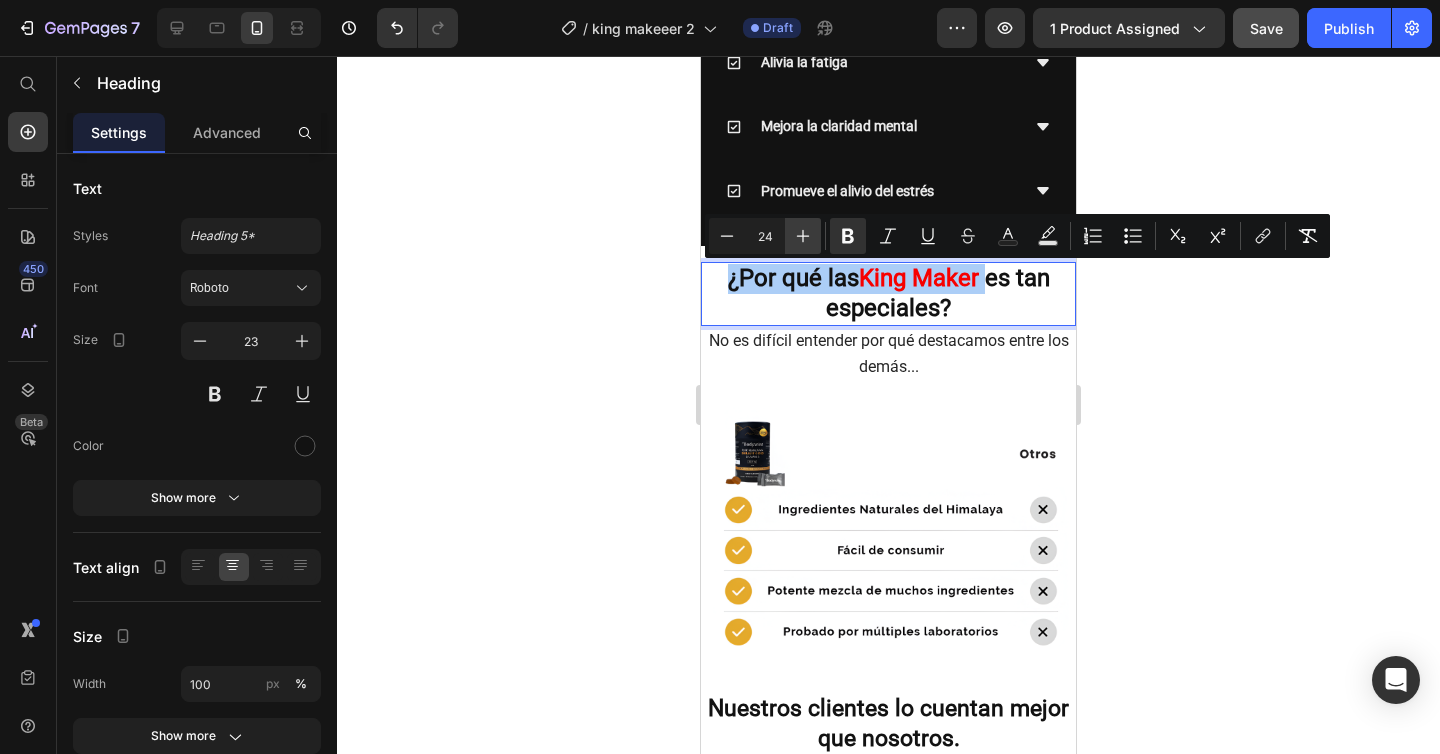 click 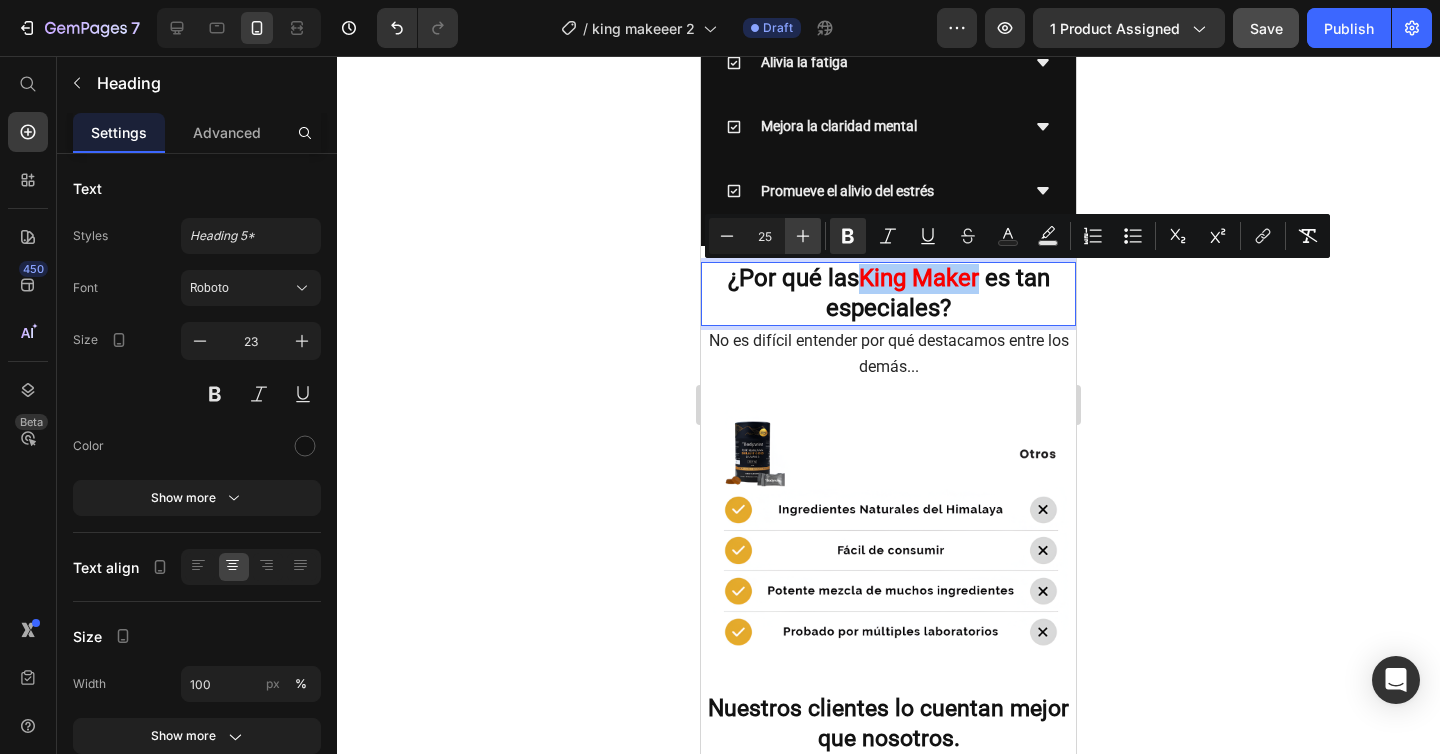 click 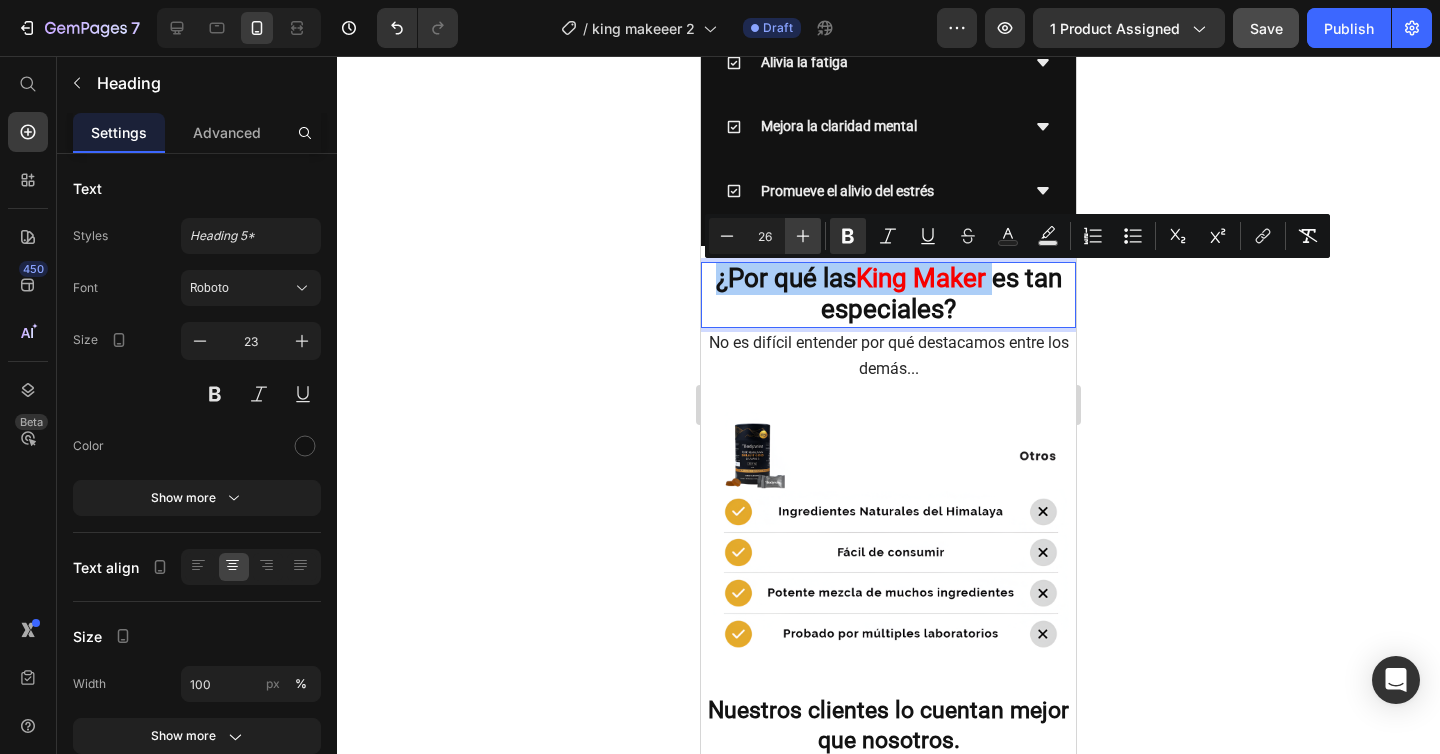 click 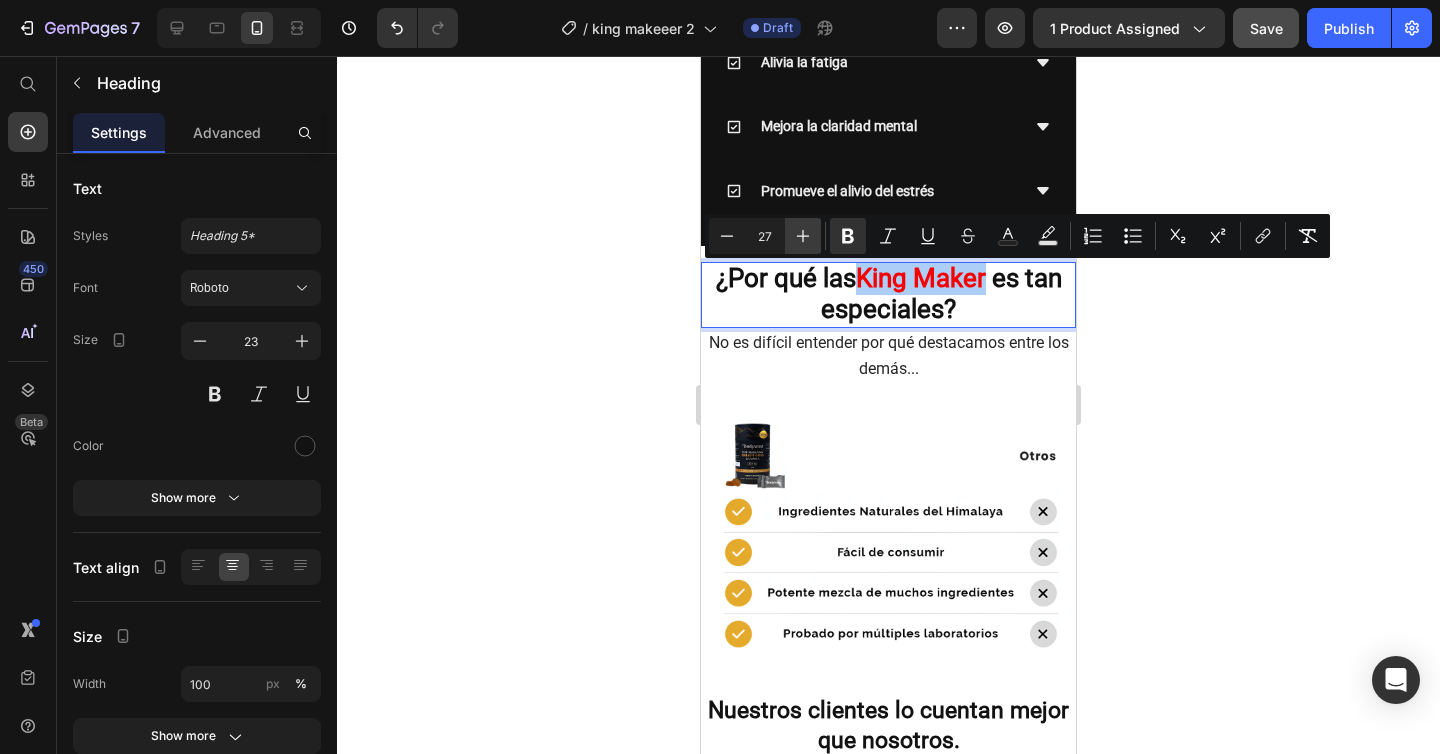 click 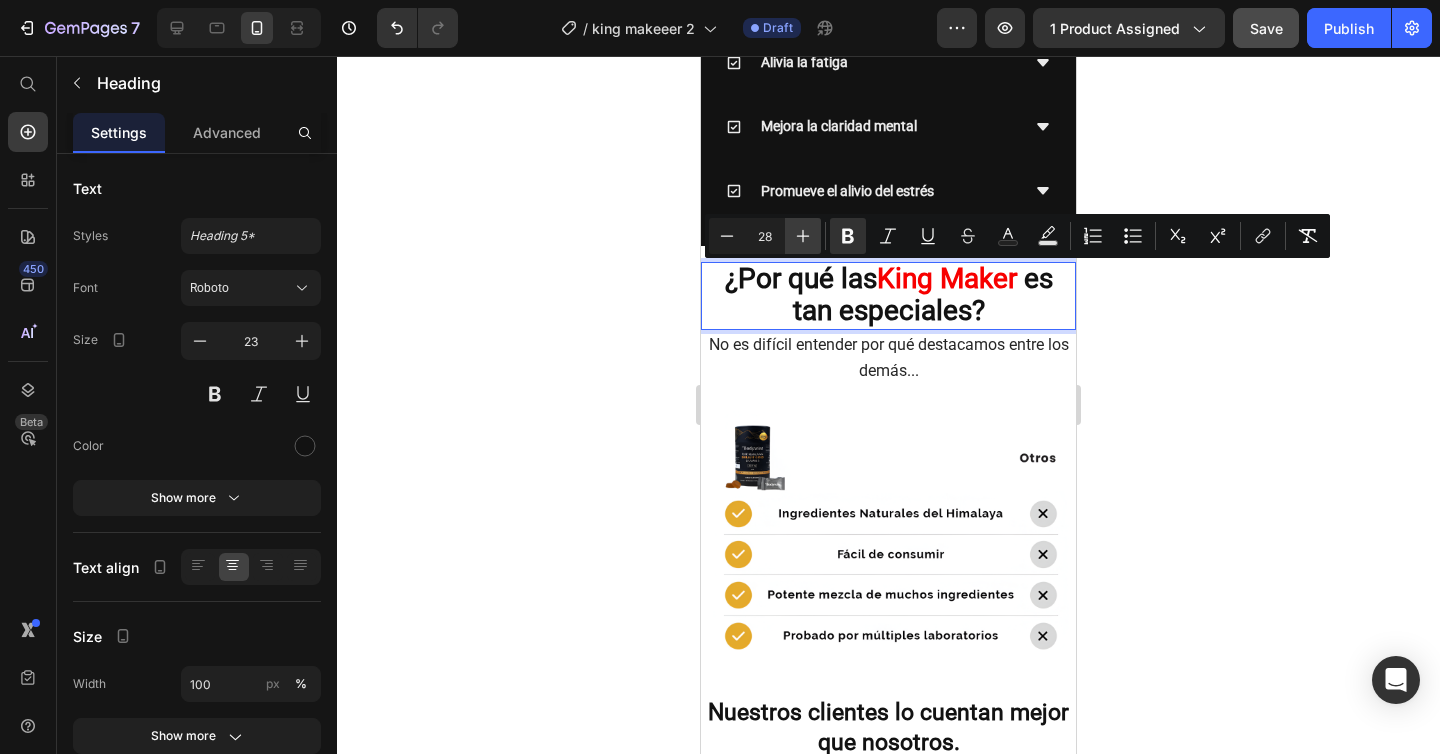 click 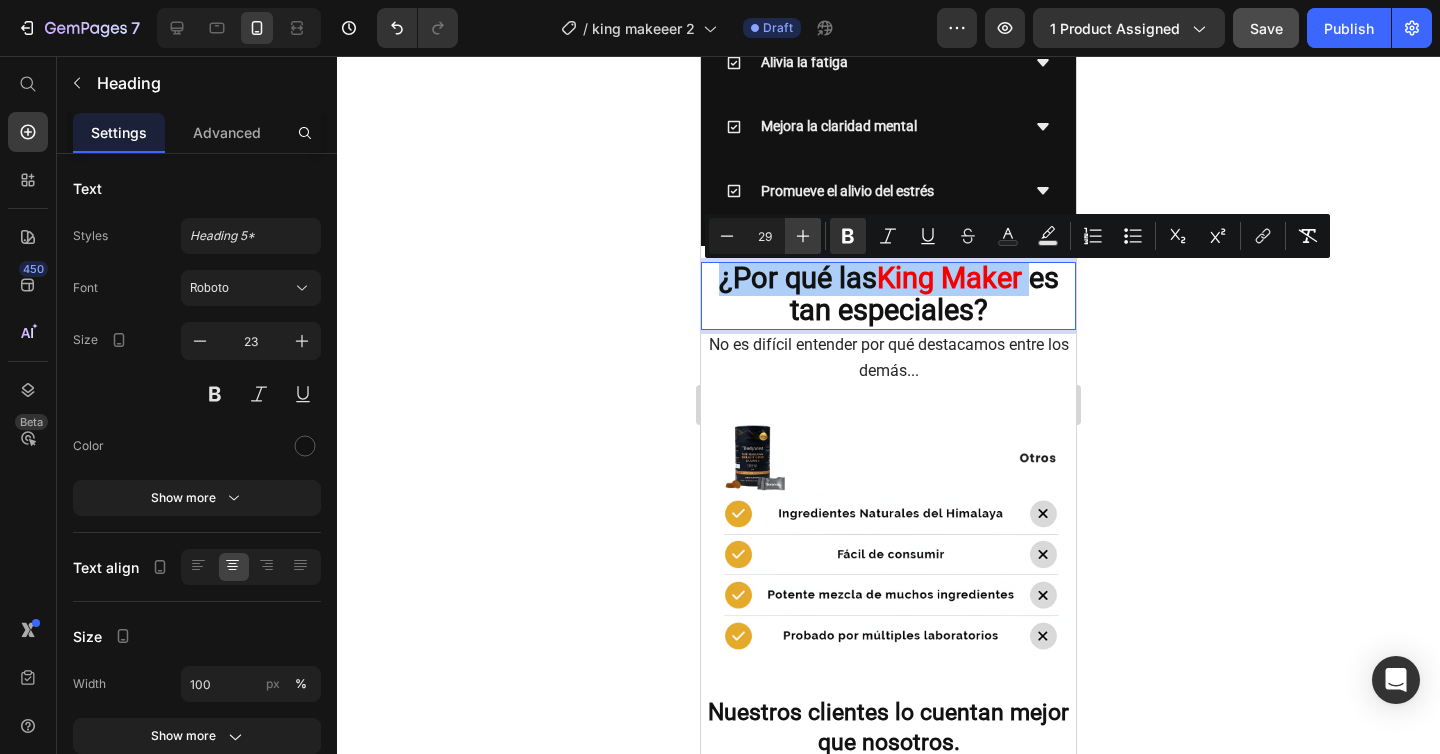 click 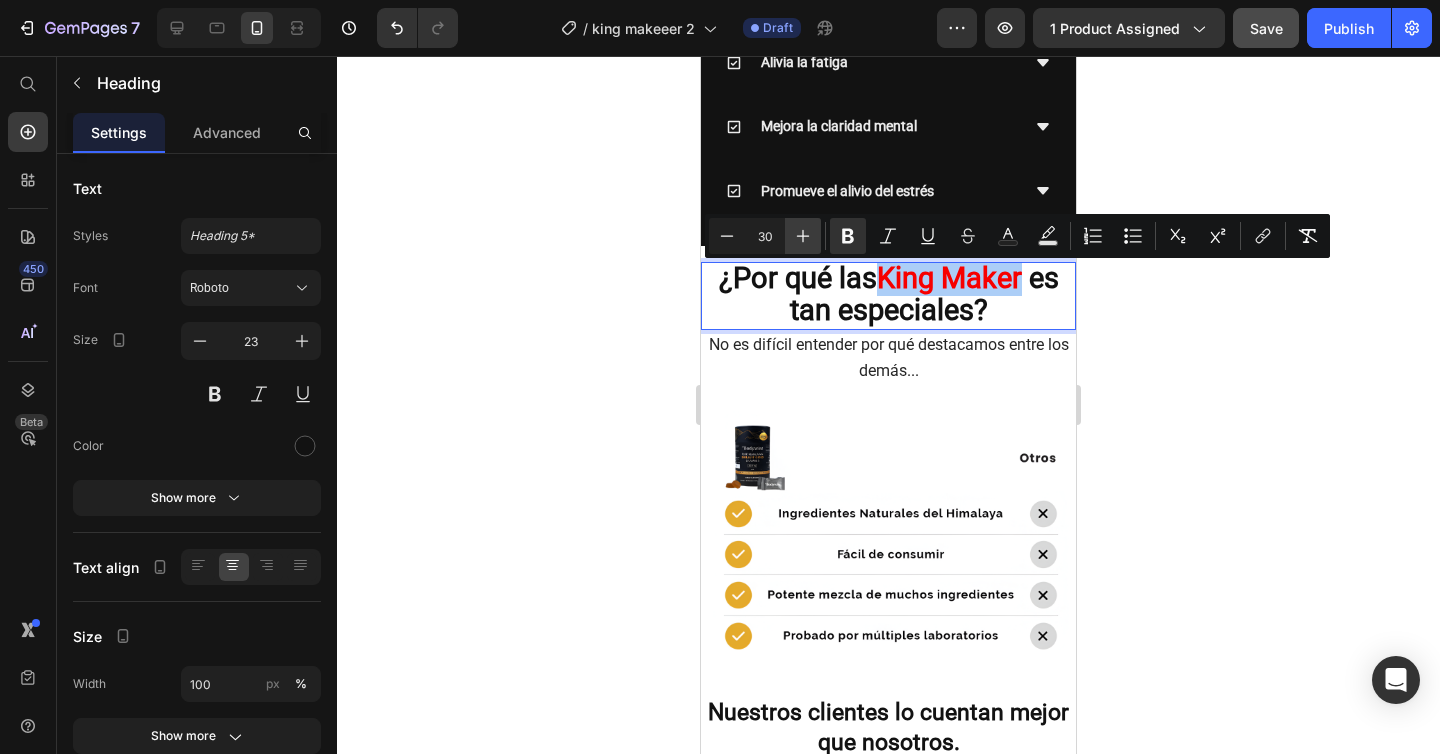 click 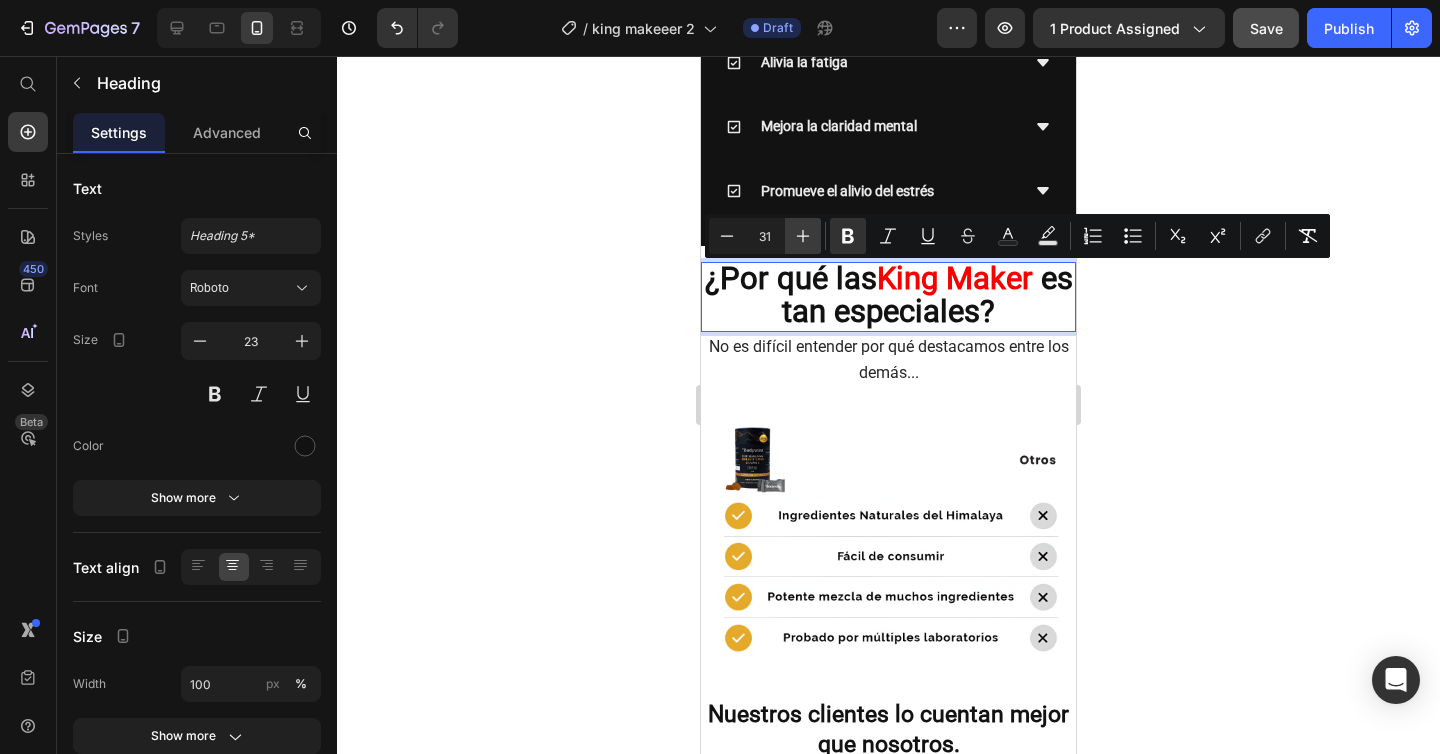 click 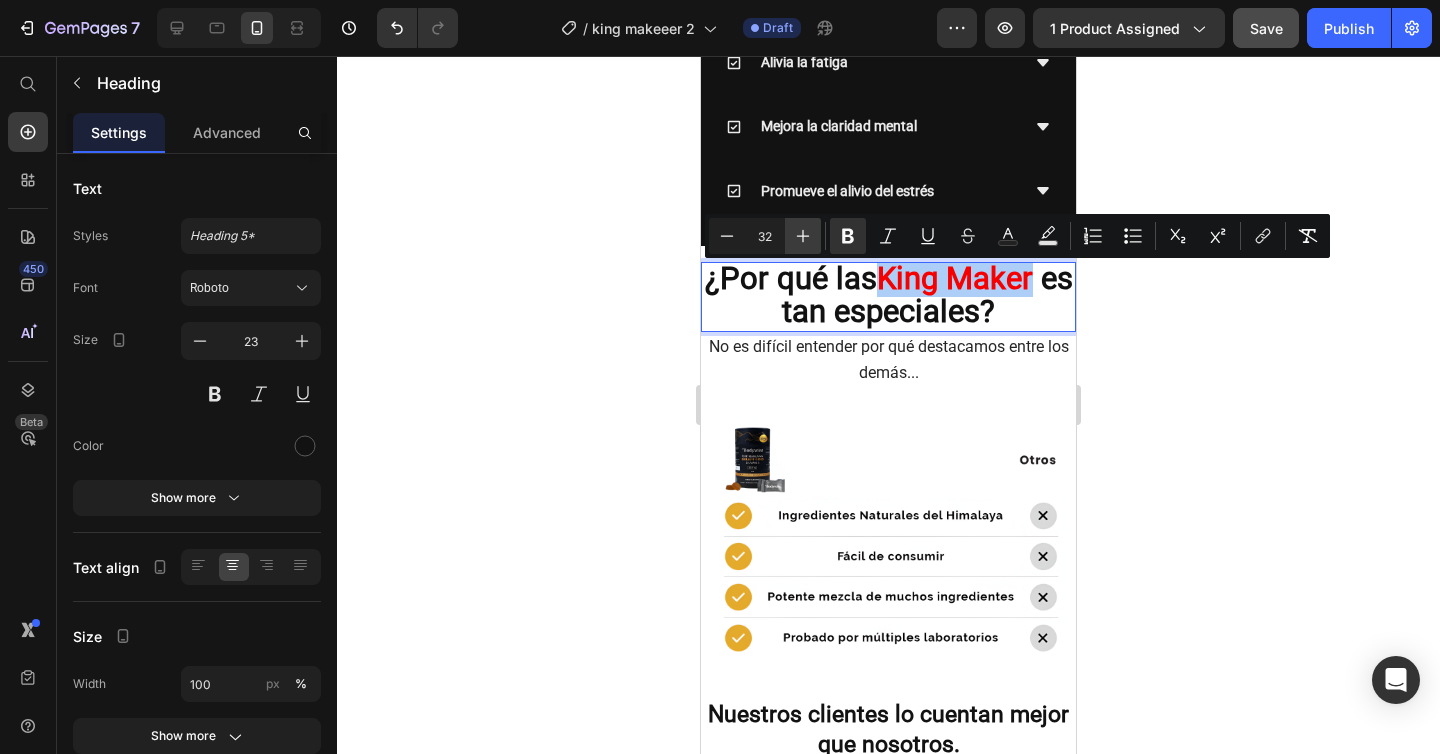 click 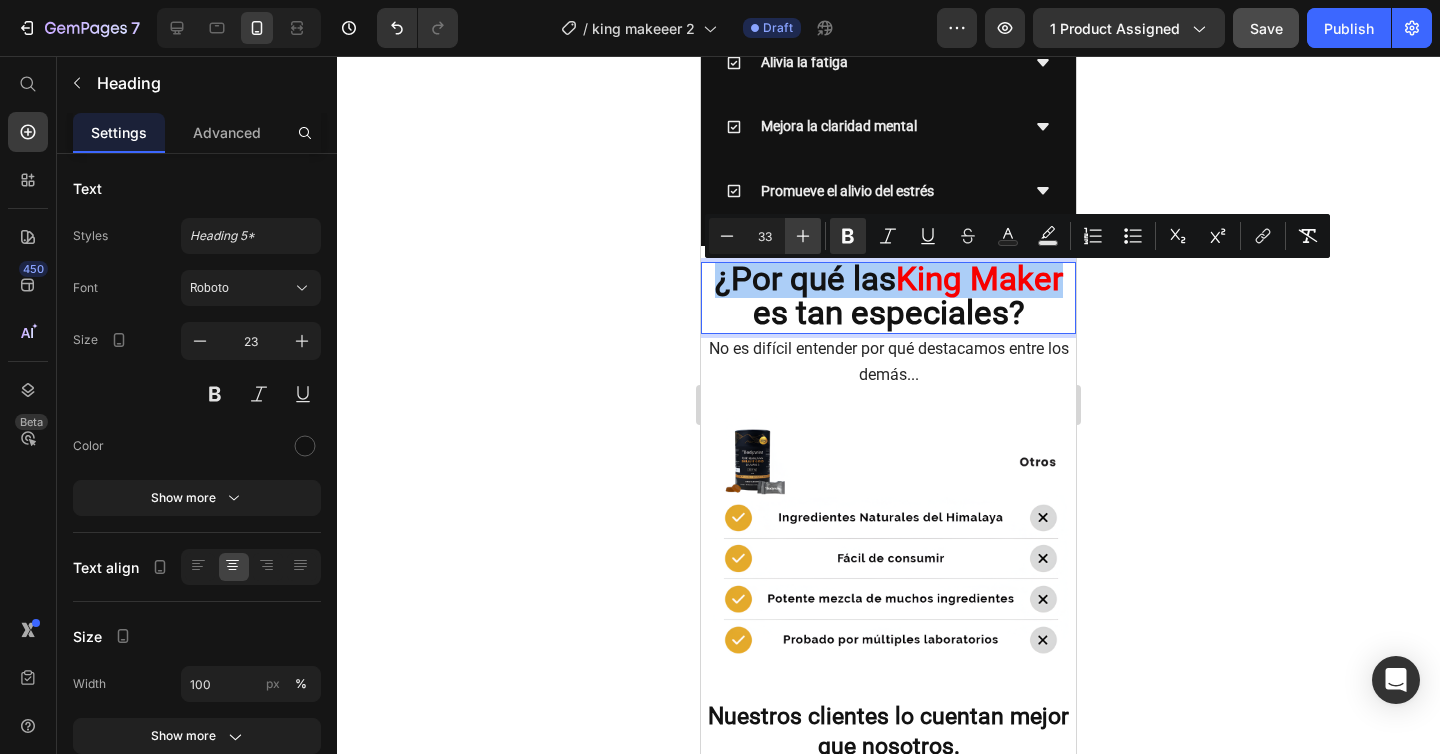 click 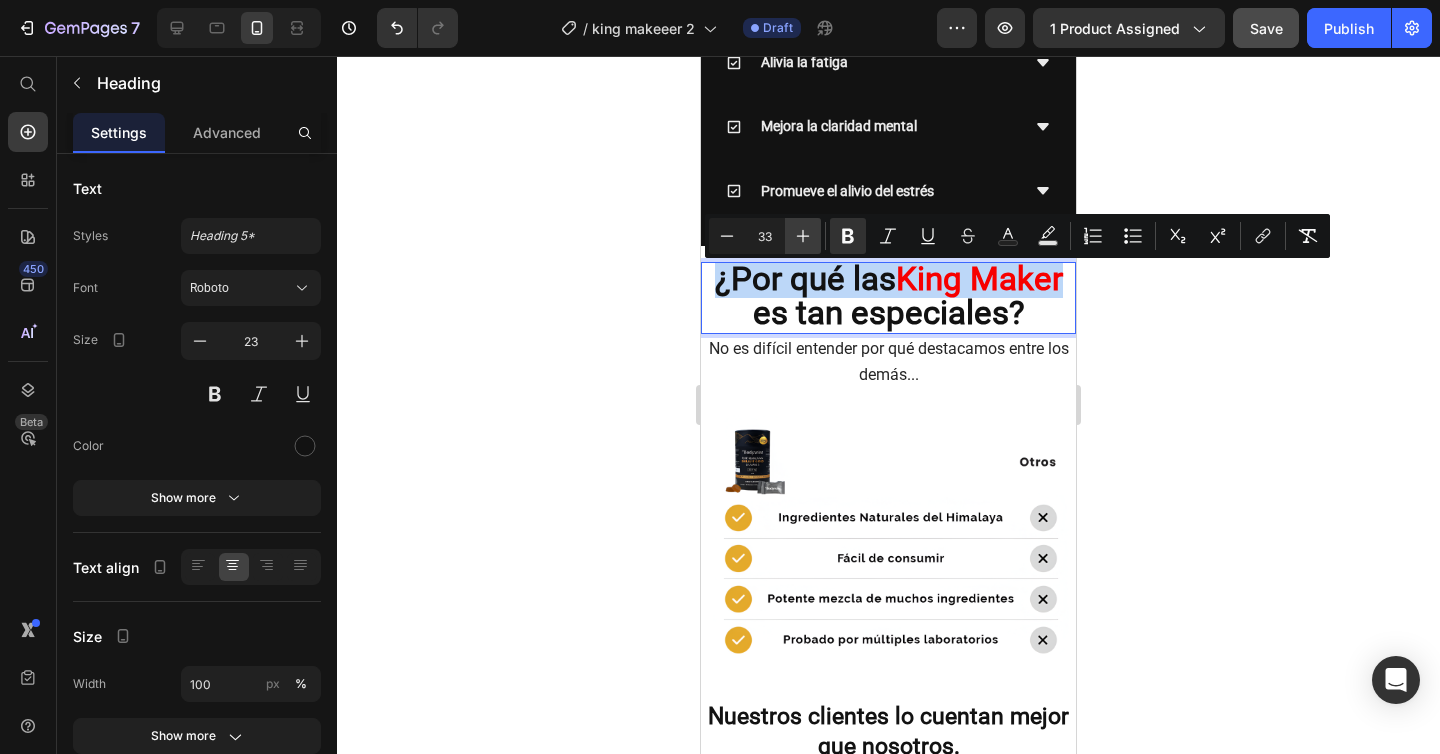 type on "34" 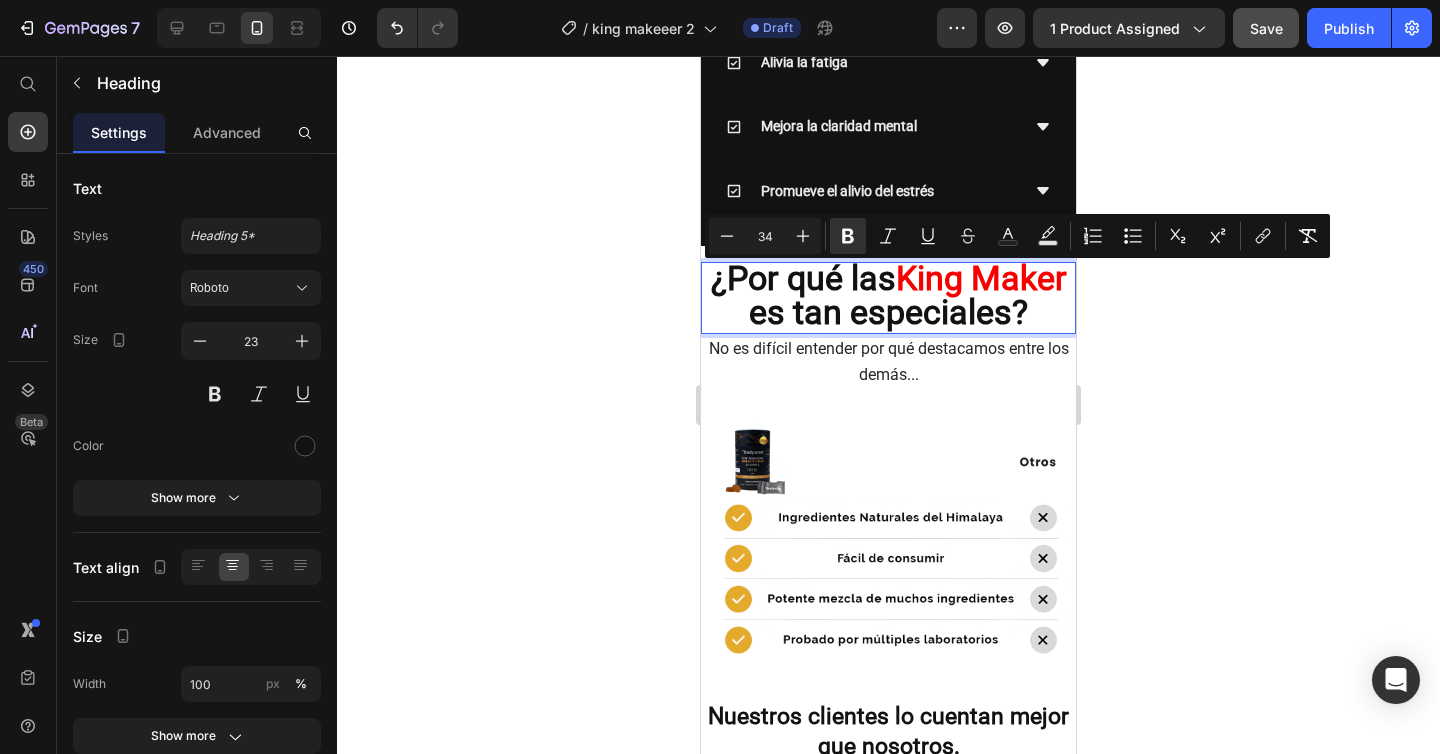 click on "¿Por qué las" at bounding box center (803, 278) 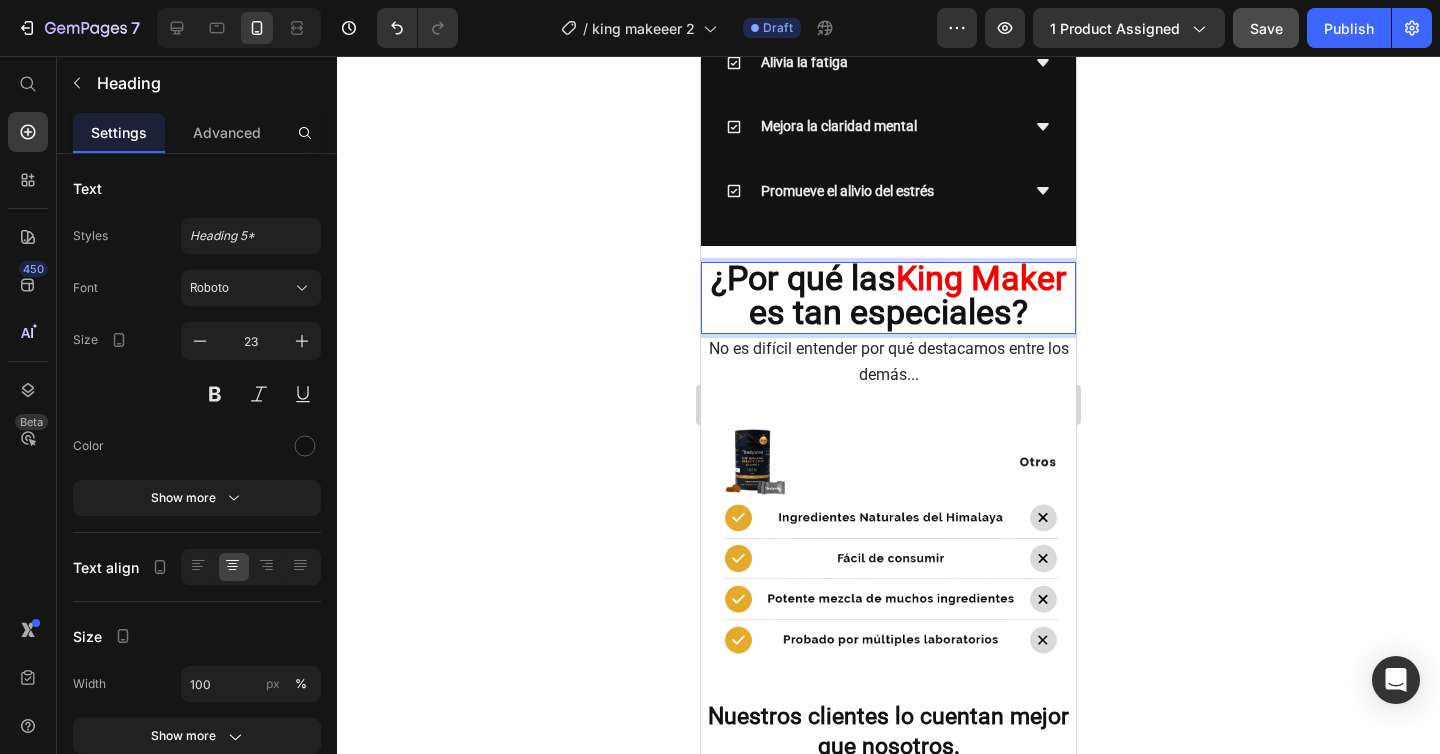click on "¿Por qué las" at bounding box center (803, 278) 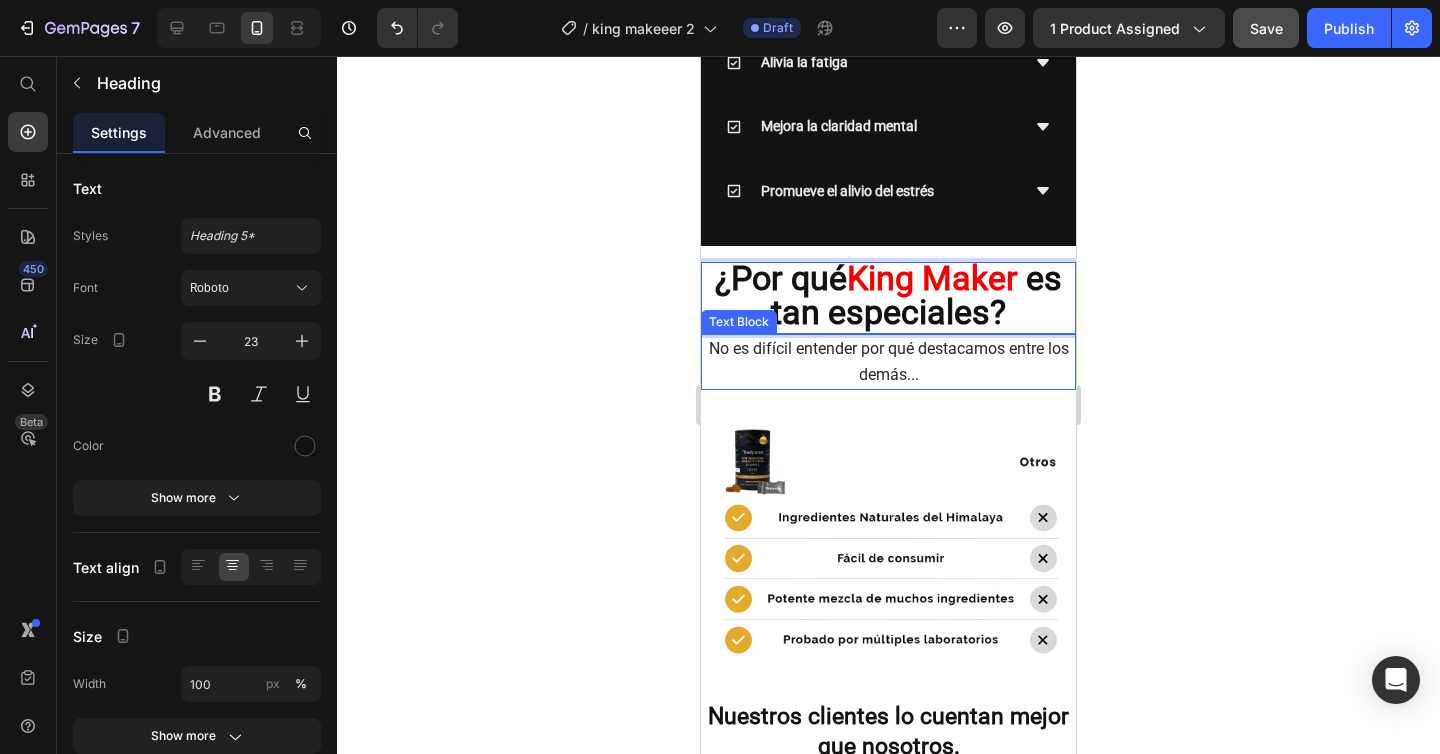 click on "No es difícil entender por qué destacamos entre los demás..." at bounding box center [889, 361] 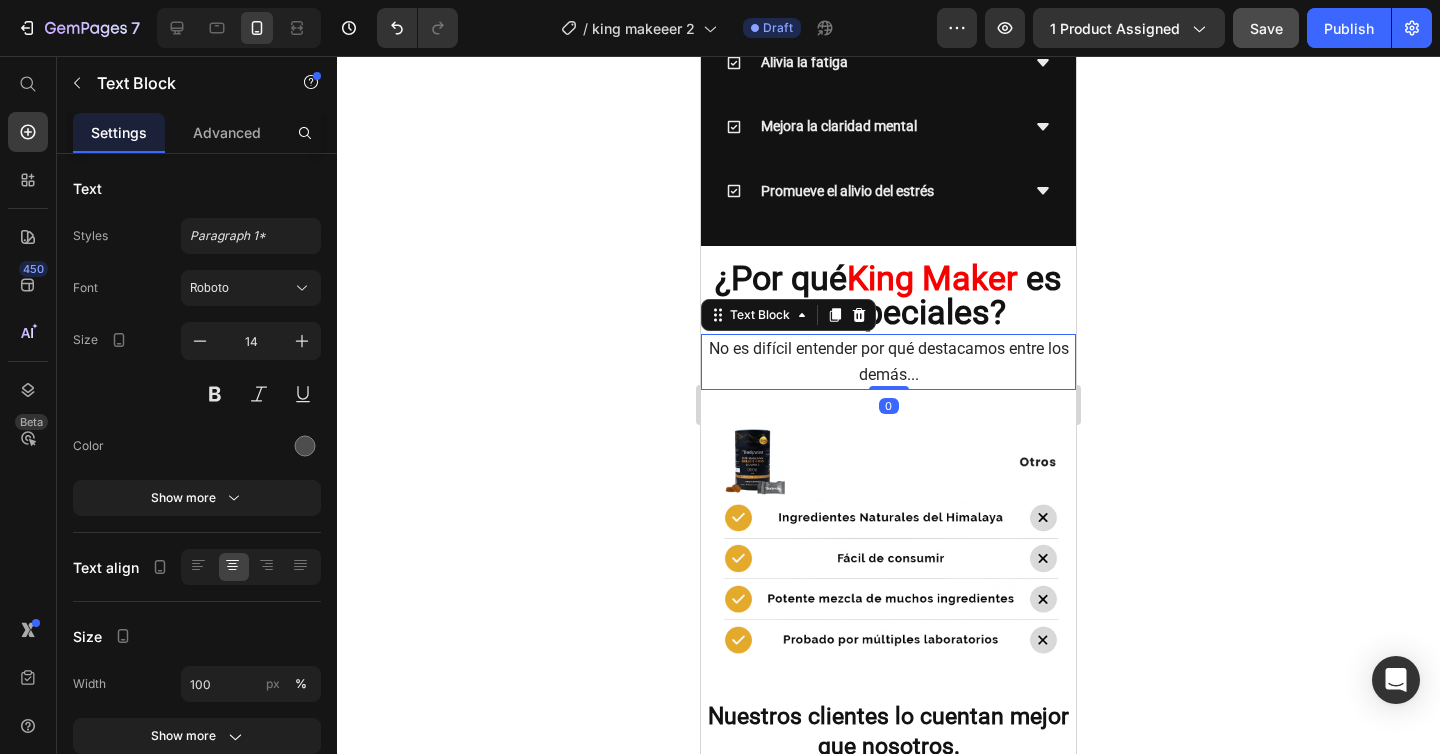 click on "No es difícil entender por qué destacamos entre los demás..." at bounding box center (889, 361) 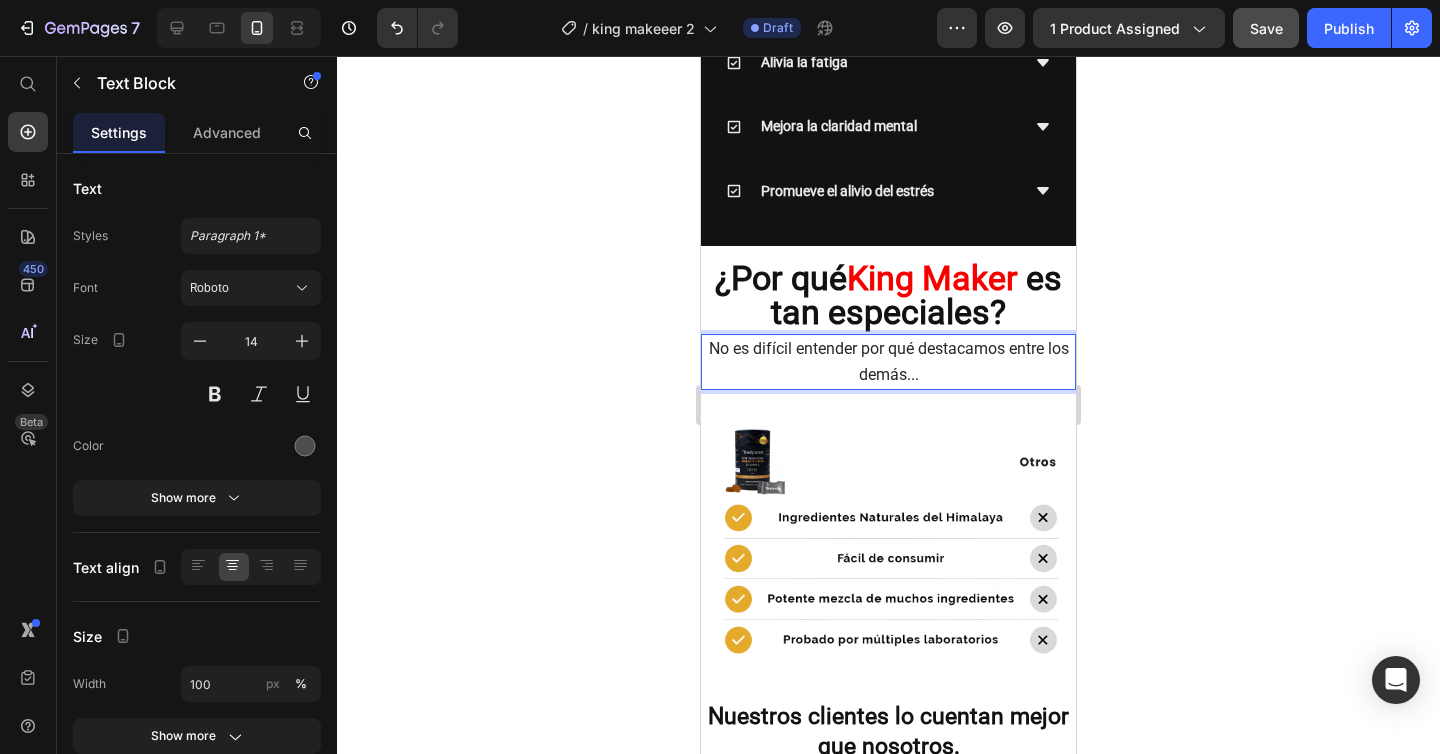 click on "No es difícil entender por qué destacamos entre los demás..." at bounding box center (889, 361) 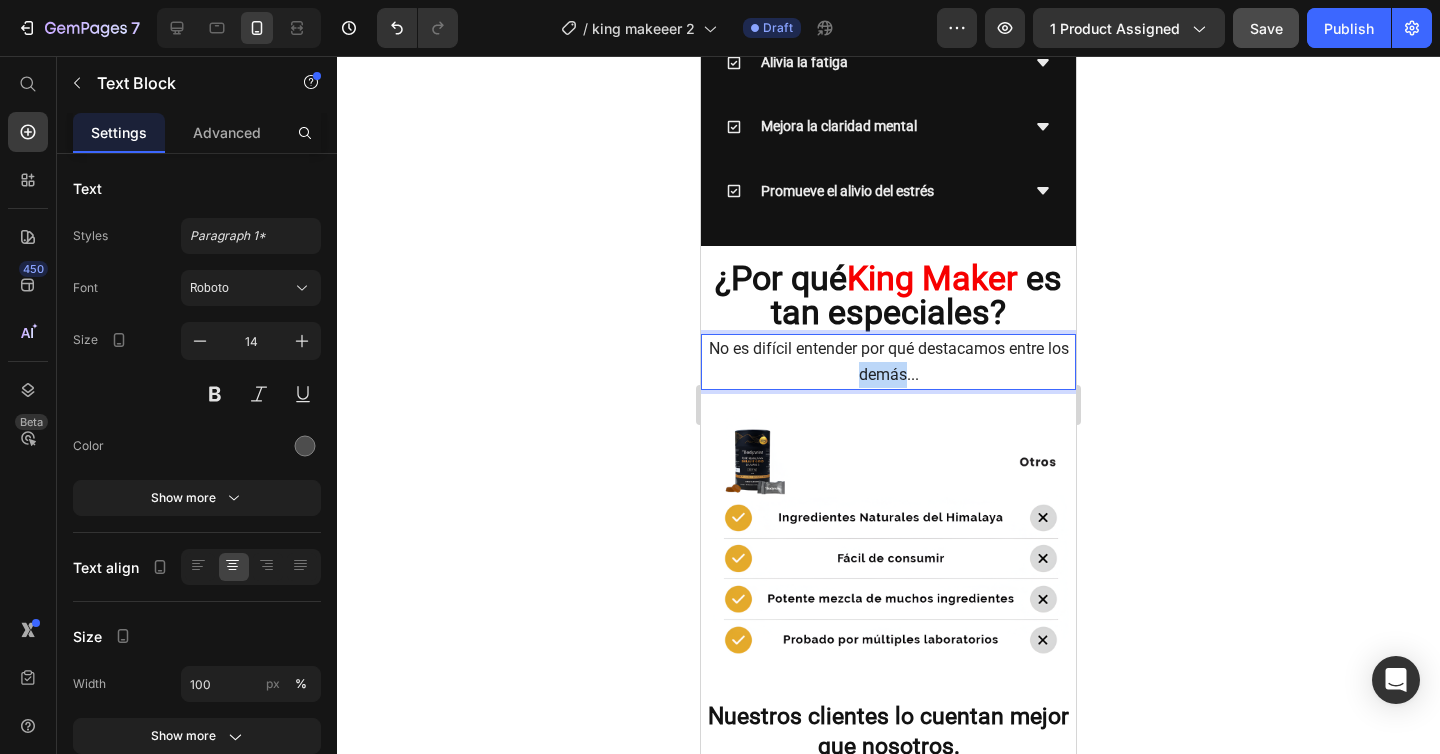 click on "No es difícil entender por qué destacamos entre los demás..." at bounding box center [889, 361] 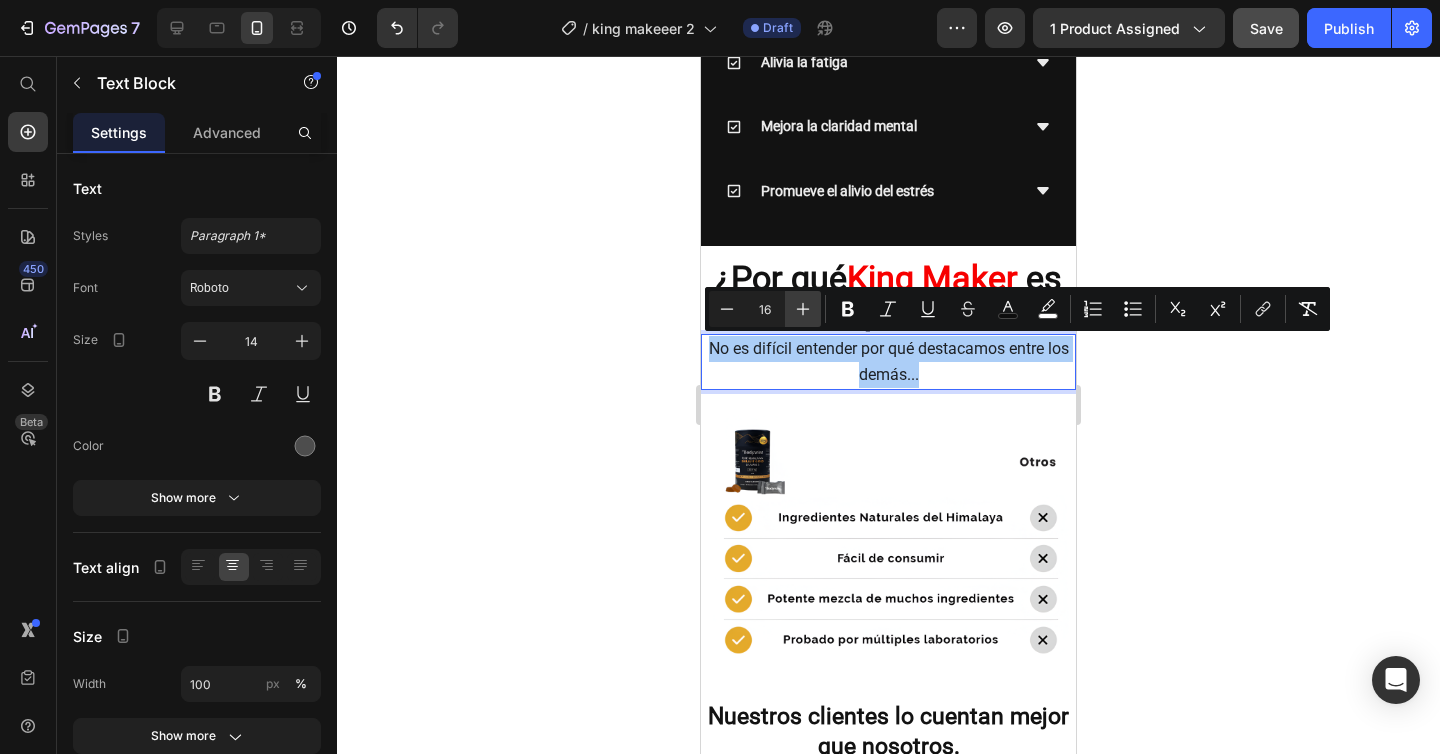 click on "Plus" at bounding box center [803, 309] 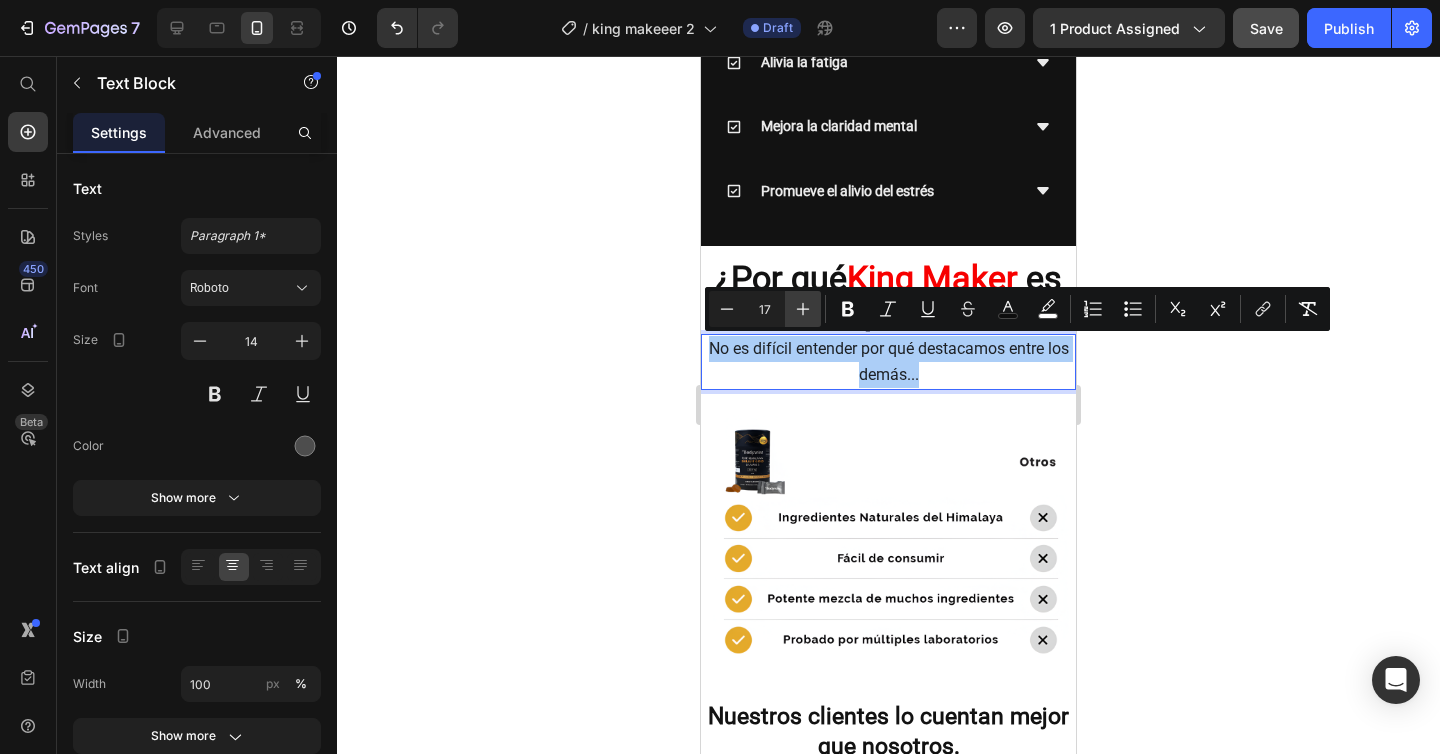 click on "Plus" at bounding box center (803, 309) 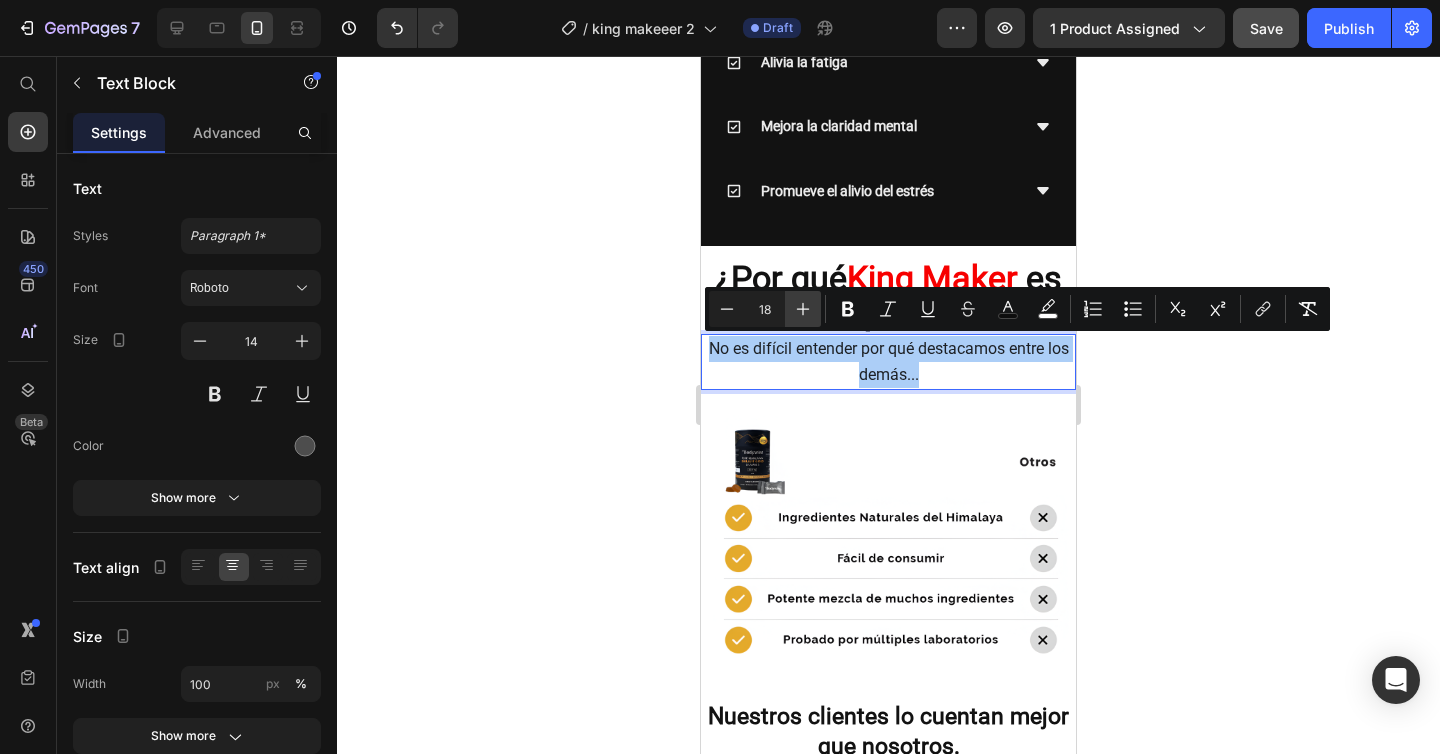 click on "Plus" at bounding box center (803, 309) 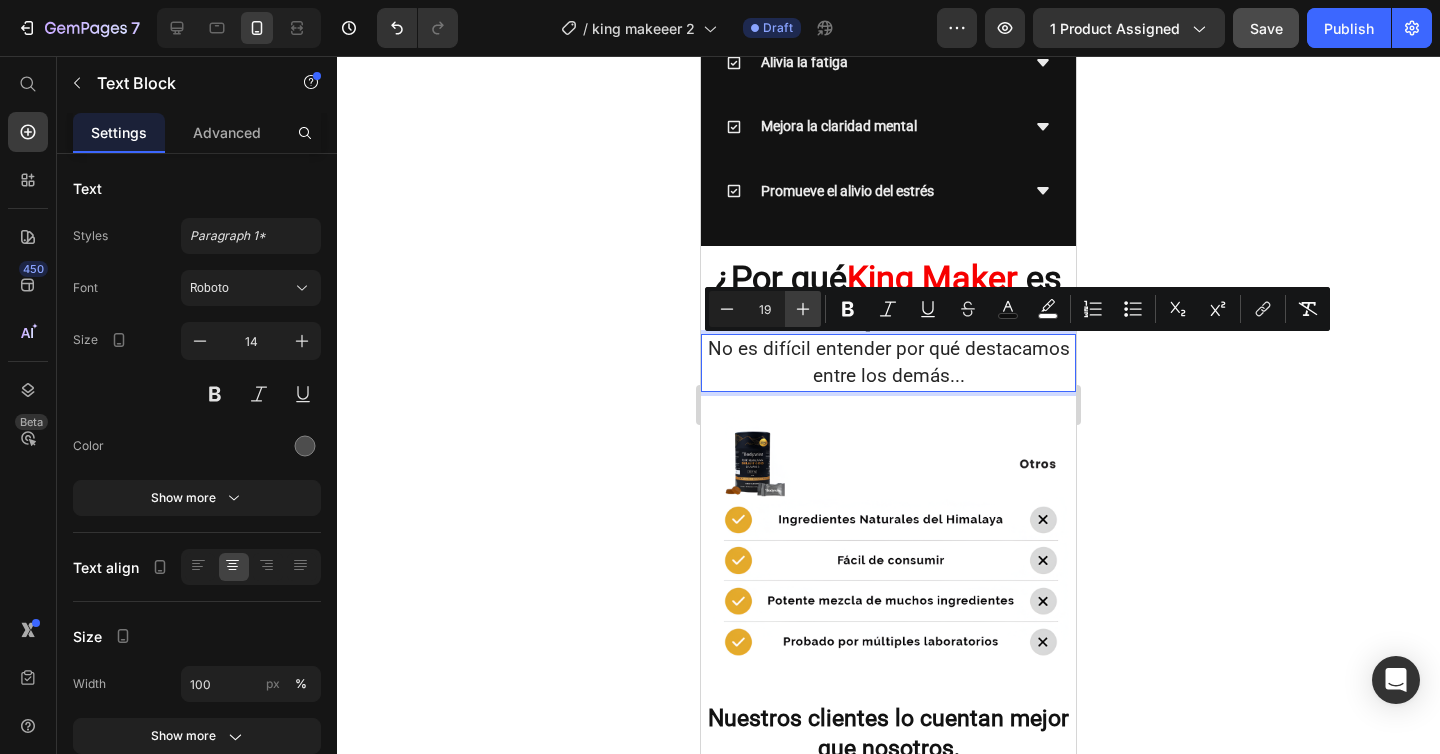 click on "Plus" at bounding box center (803, 309) 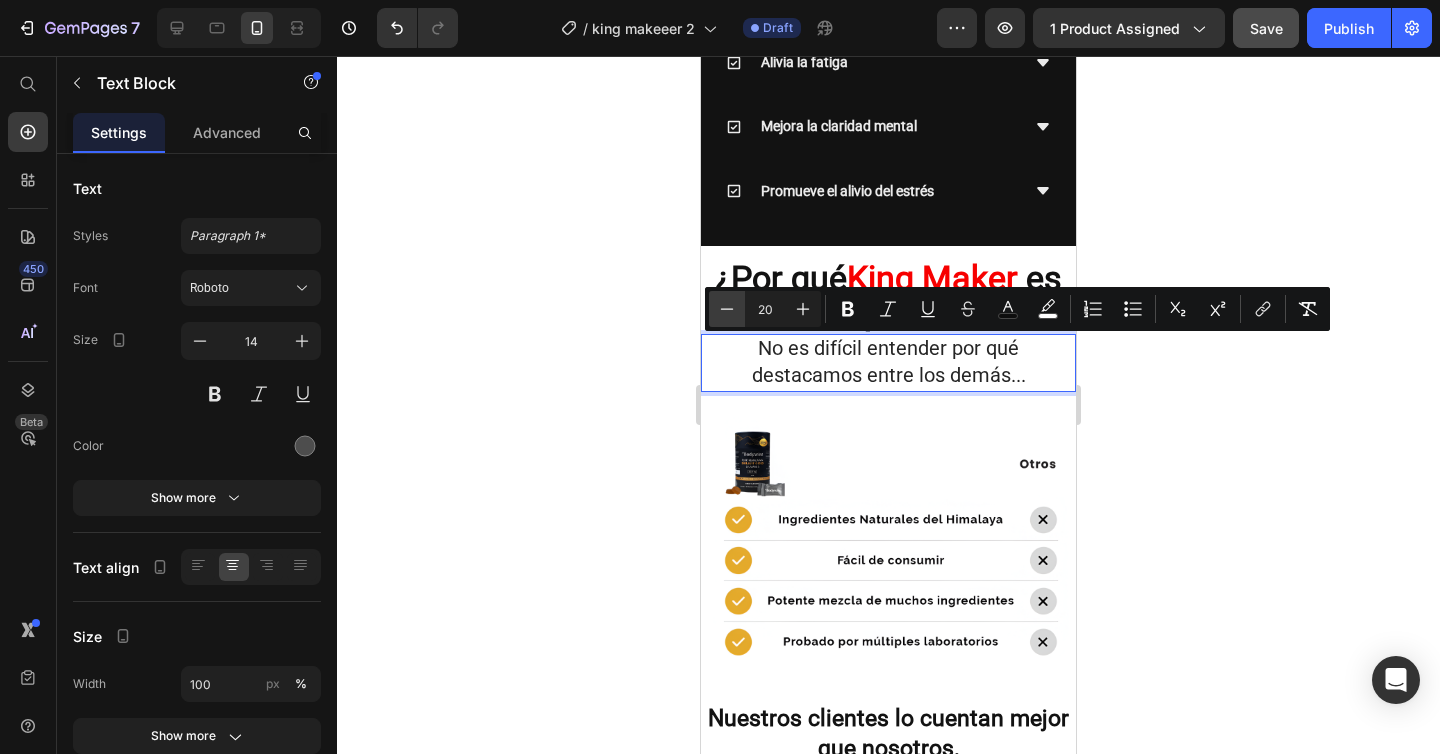click 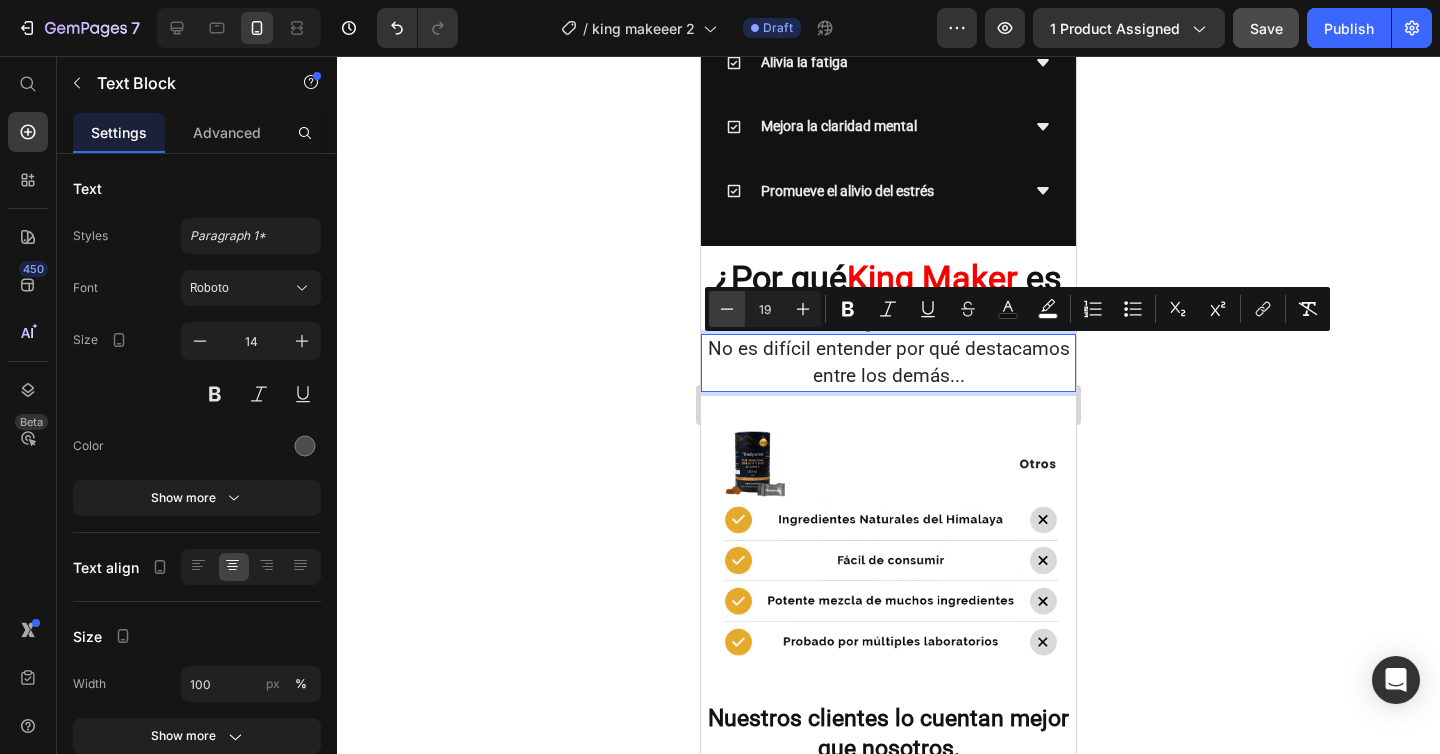 click 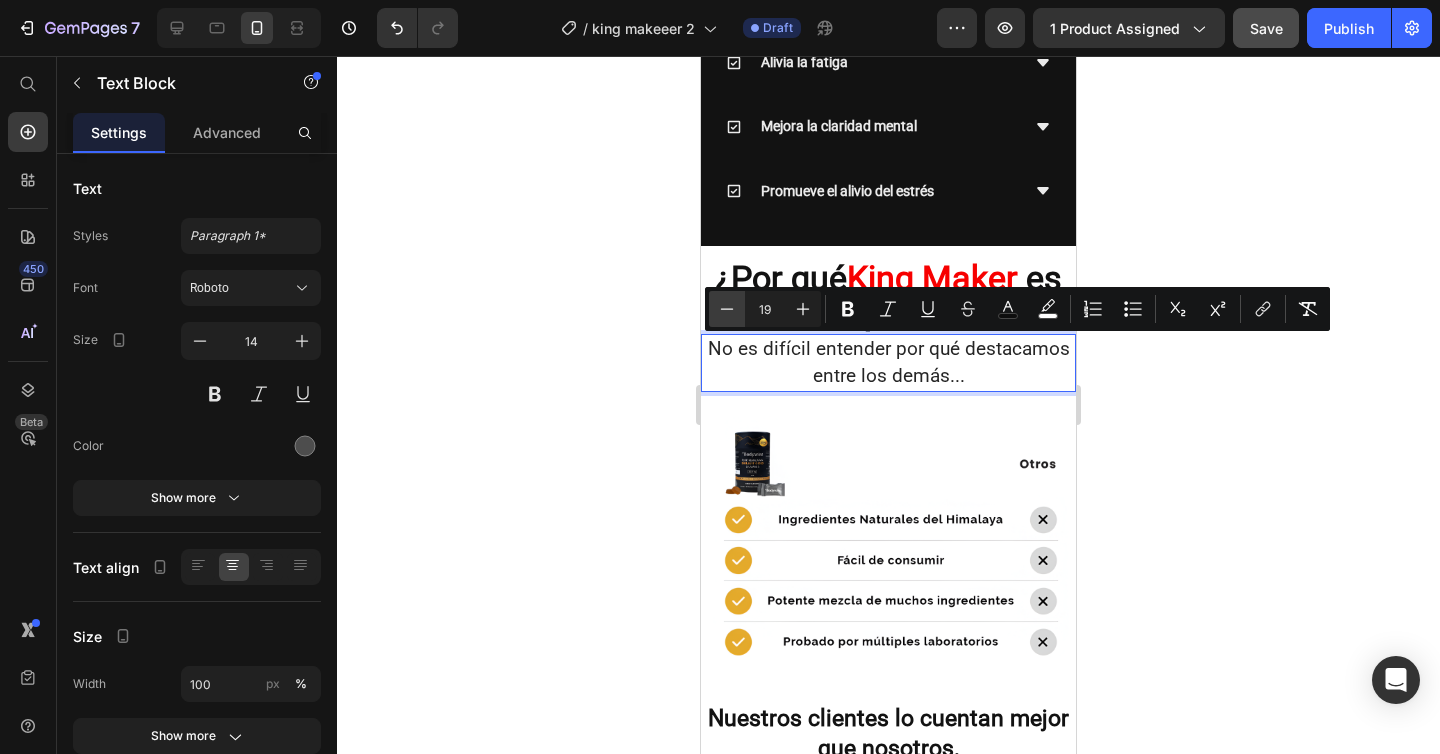 type on "18" 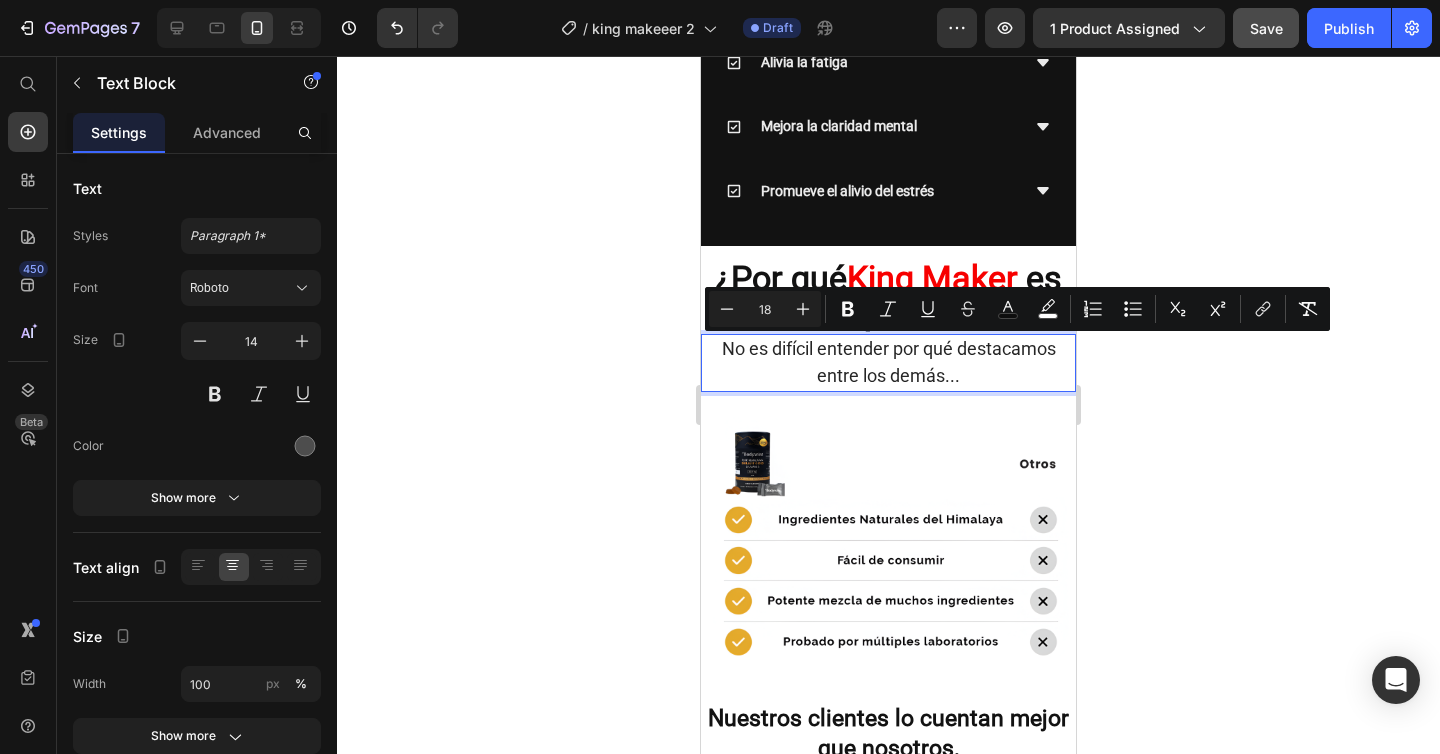 click 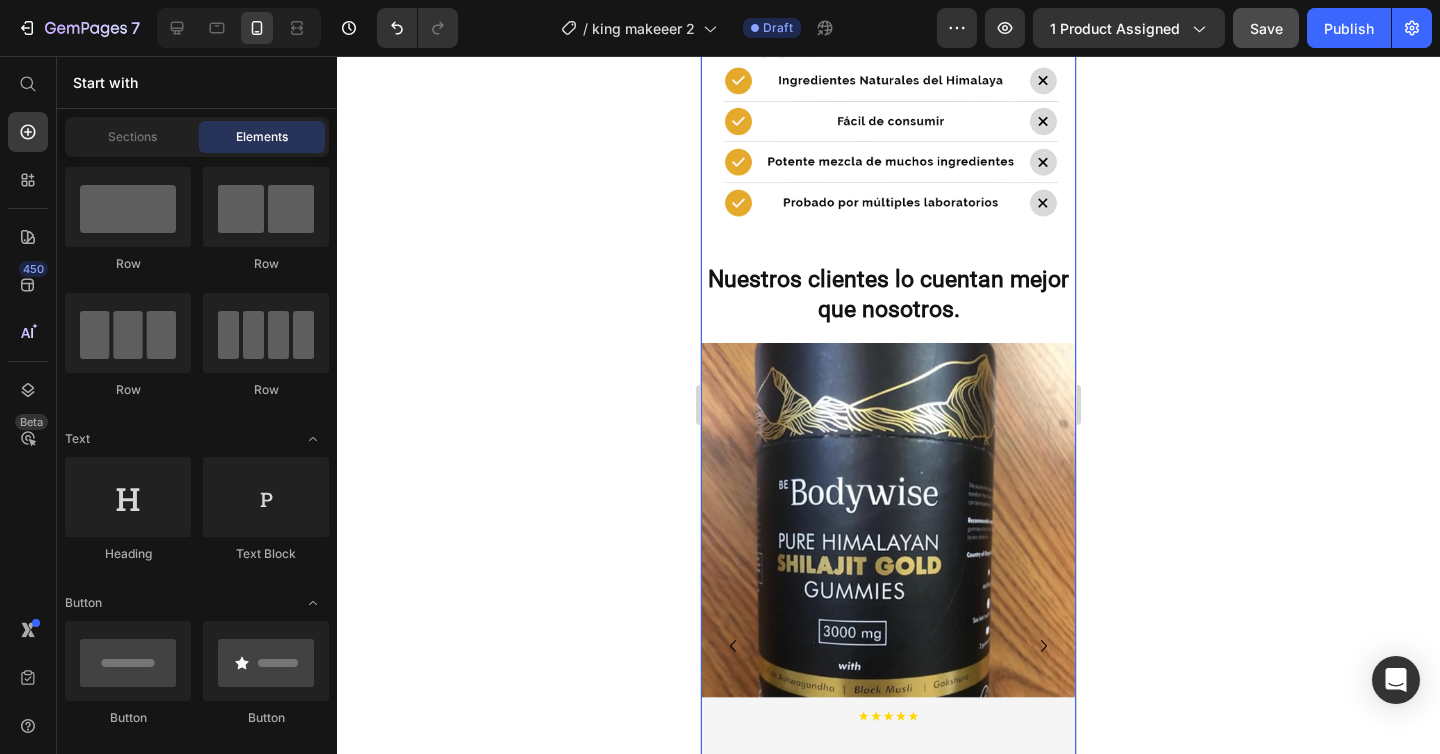 scroll, scrollTop: 5597, scrollLeft: 0, axis: vertical 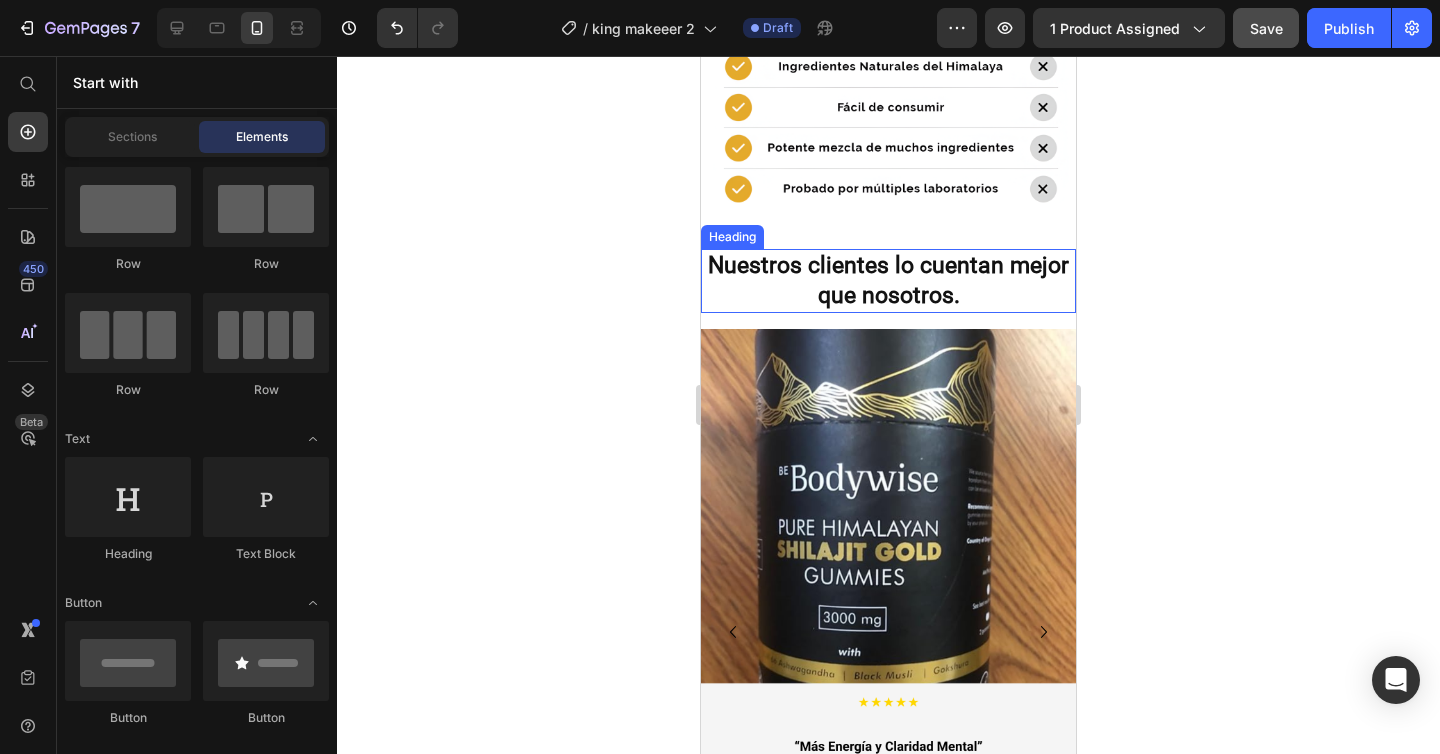 click on "Nuestros clientes lo cuentan mejor que nosotros." at bounding box center (888, 280) 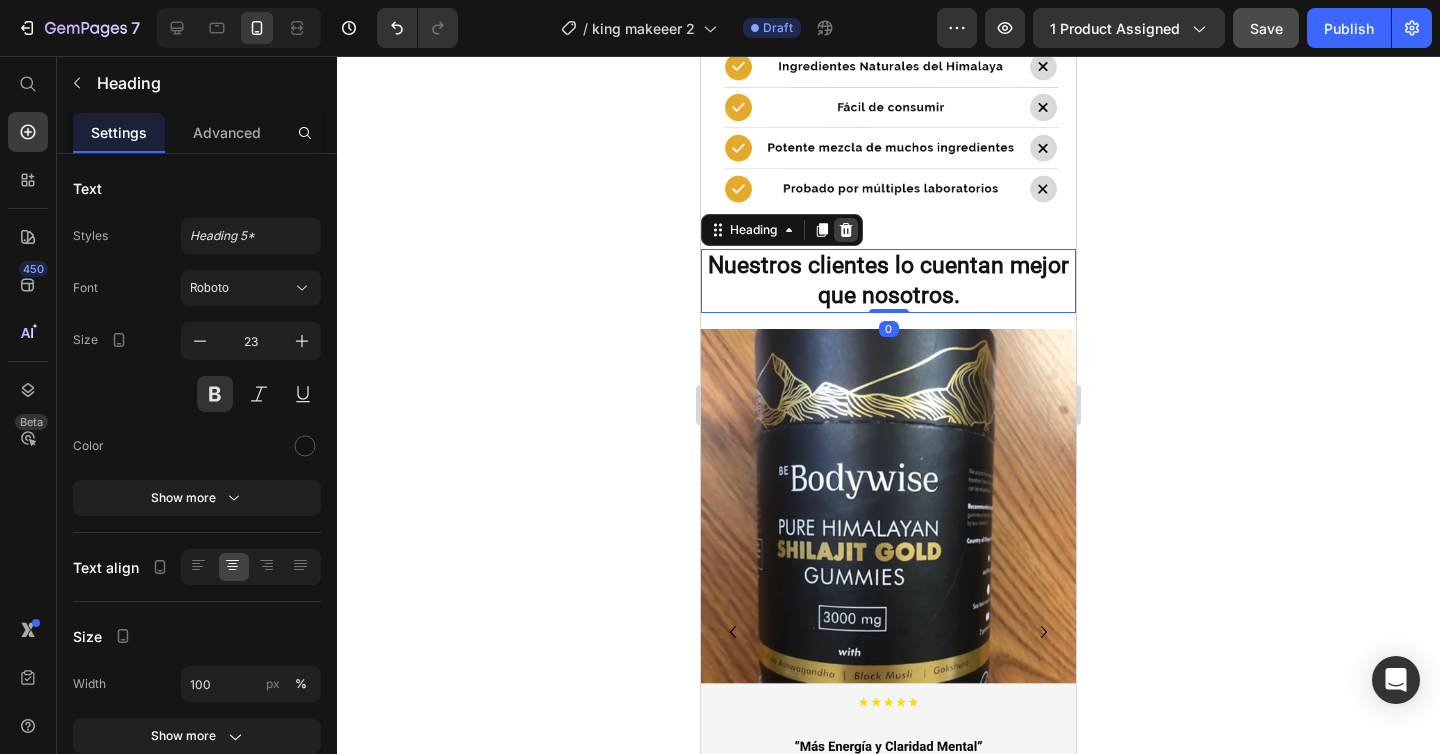 click 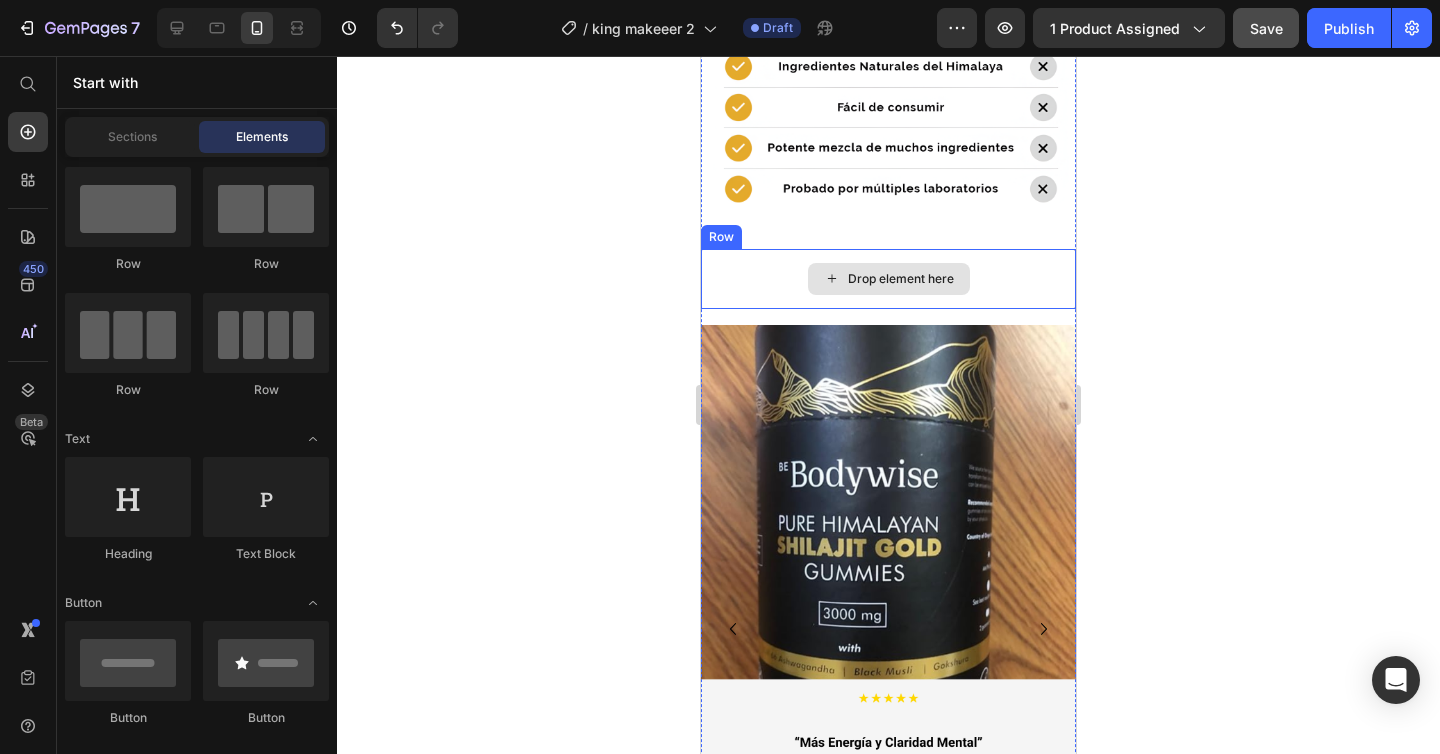 click on "Drop element here" at bounding box center (888, 279) 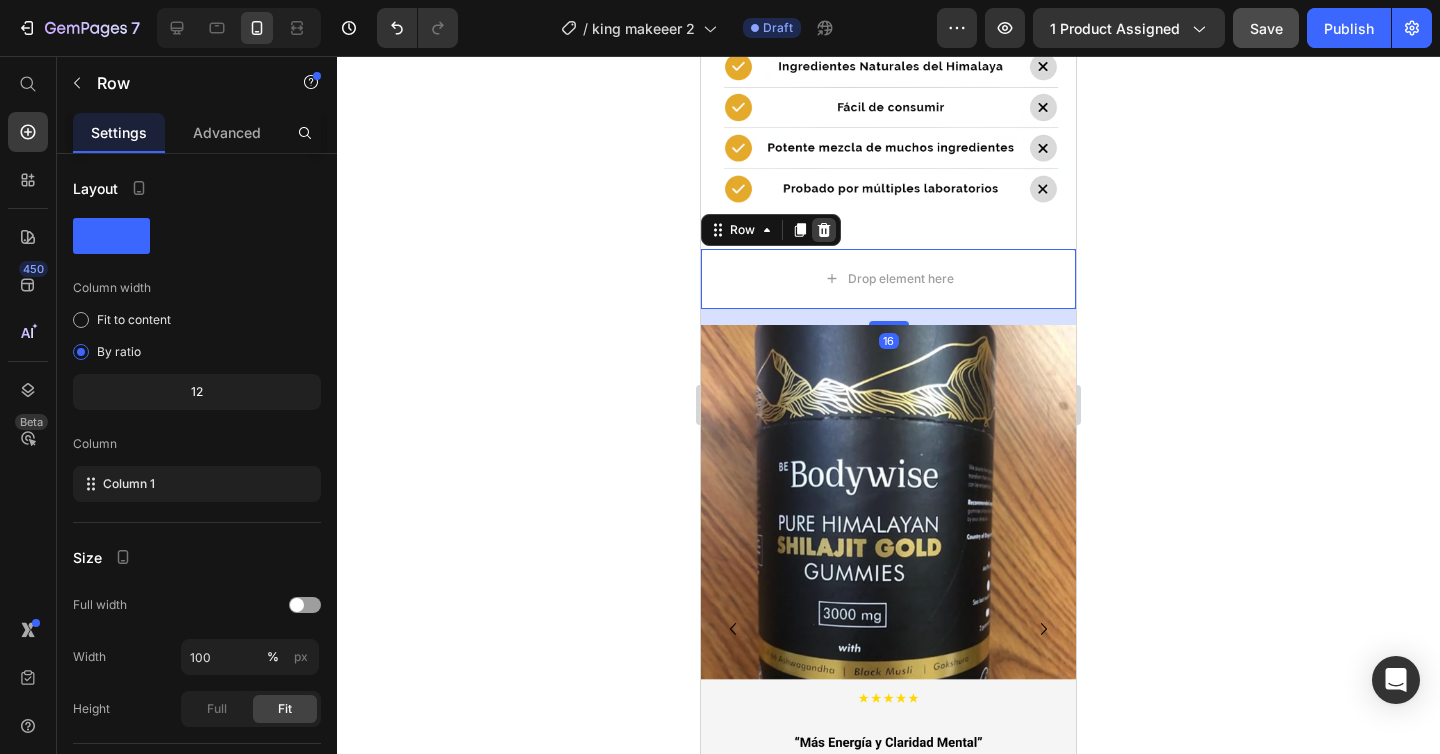 click 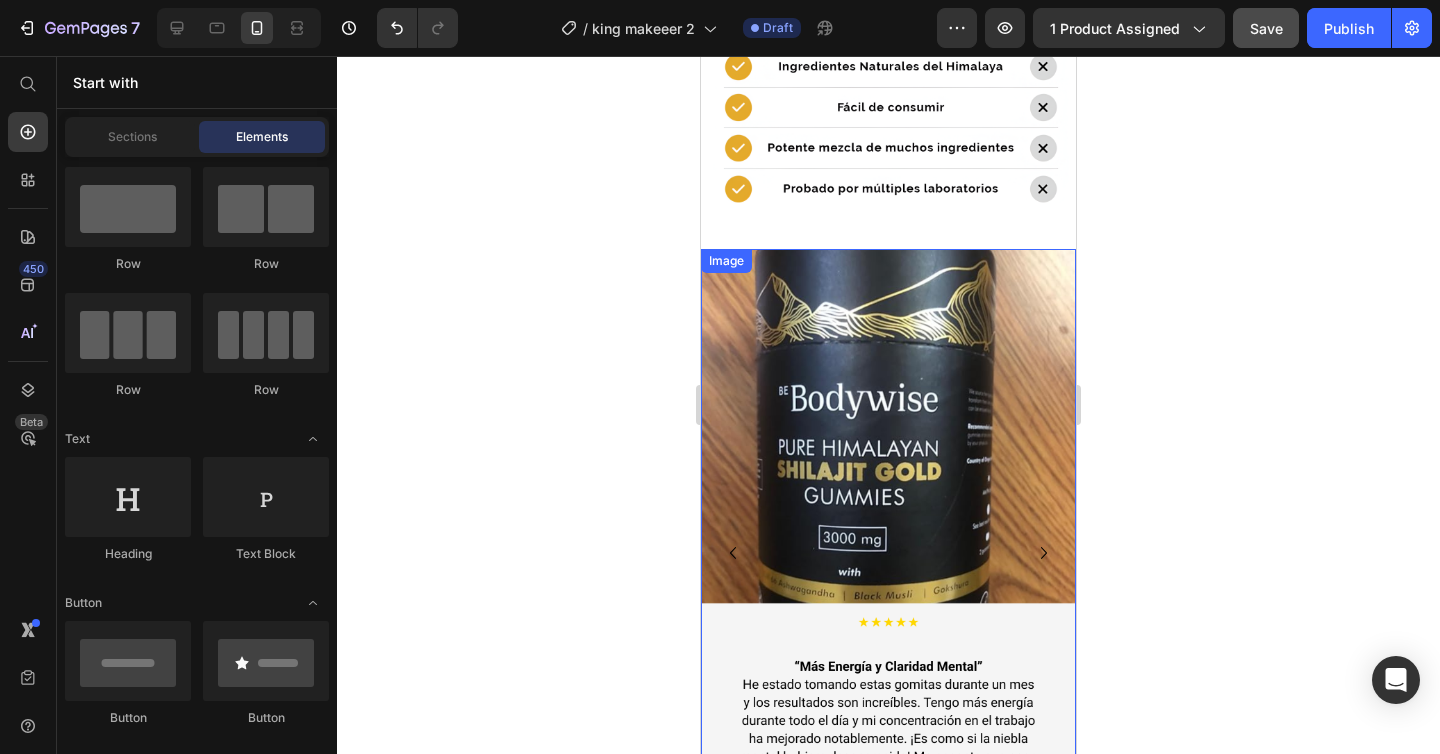 click at bounding box center (888, 553) 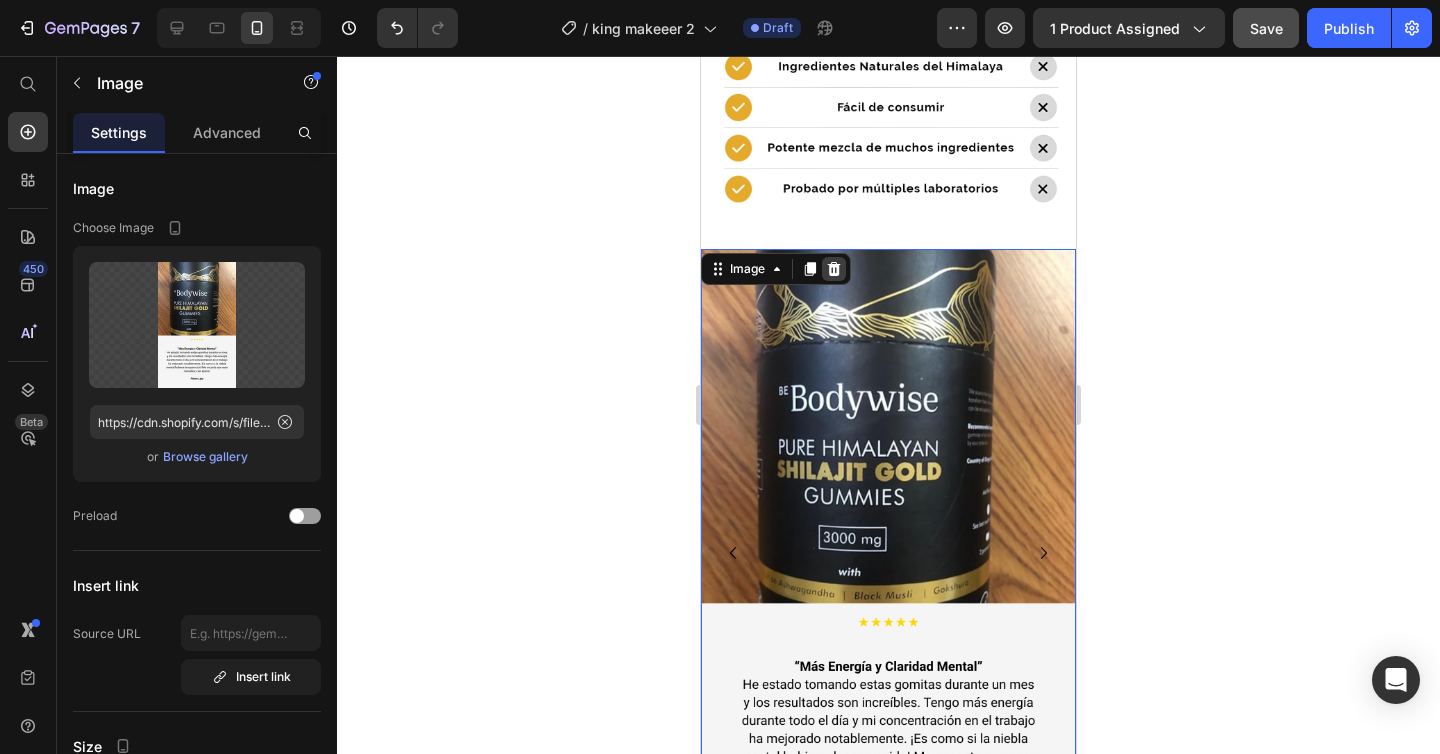 click 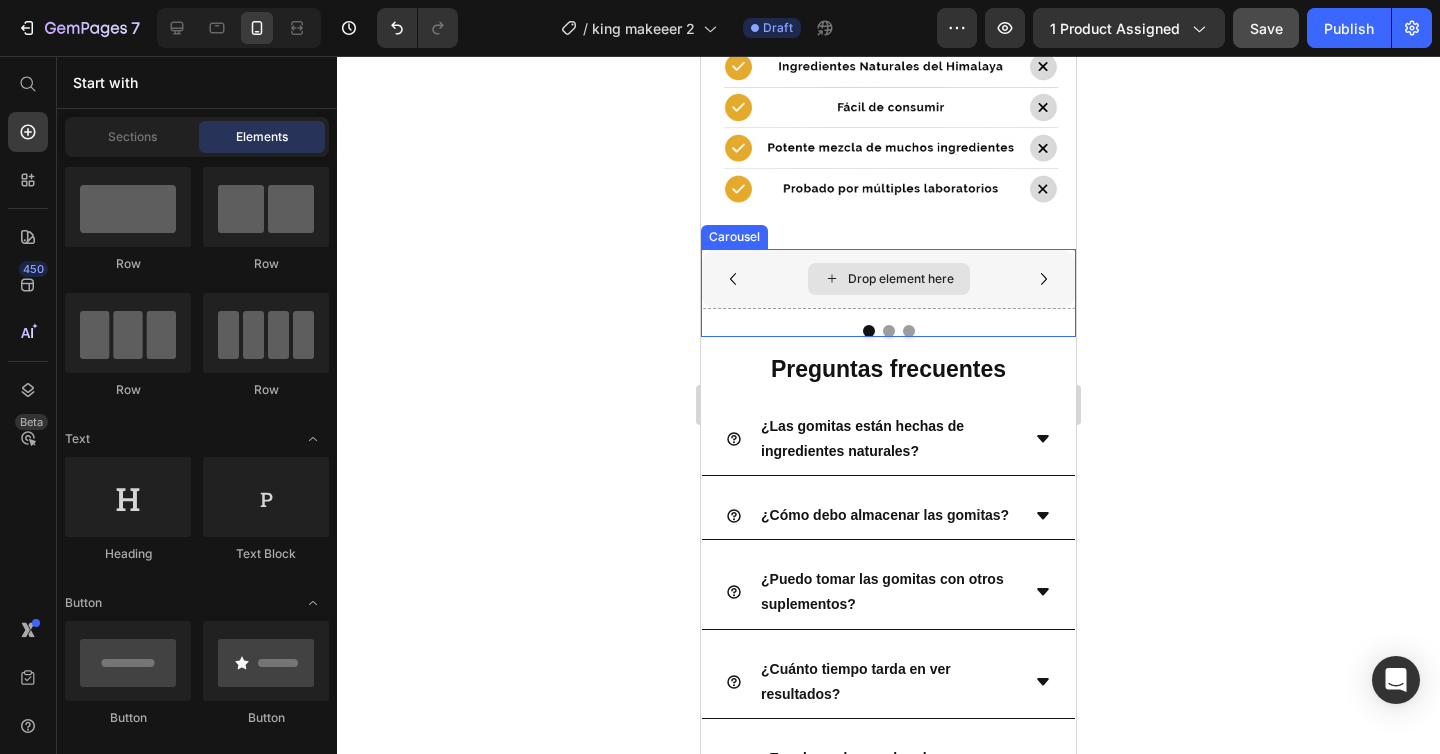 click on "Drop element here" at bounding box center (888, 279) 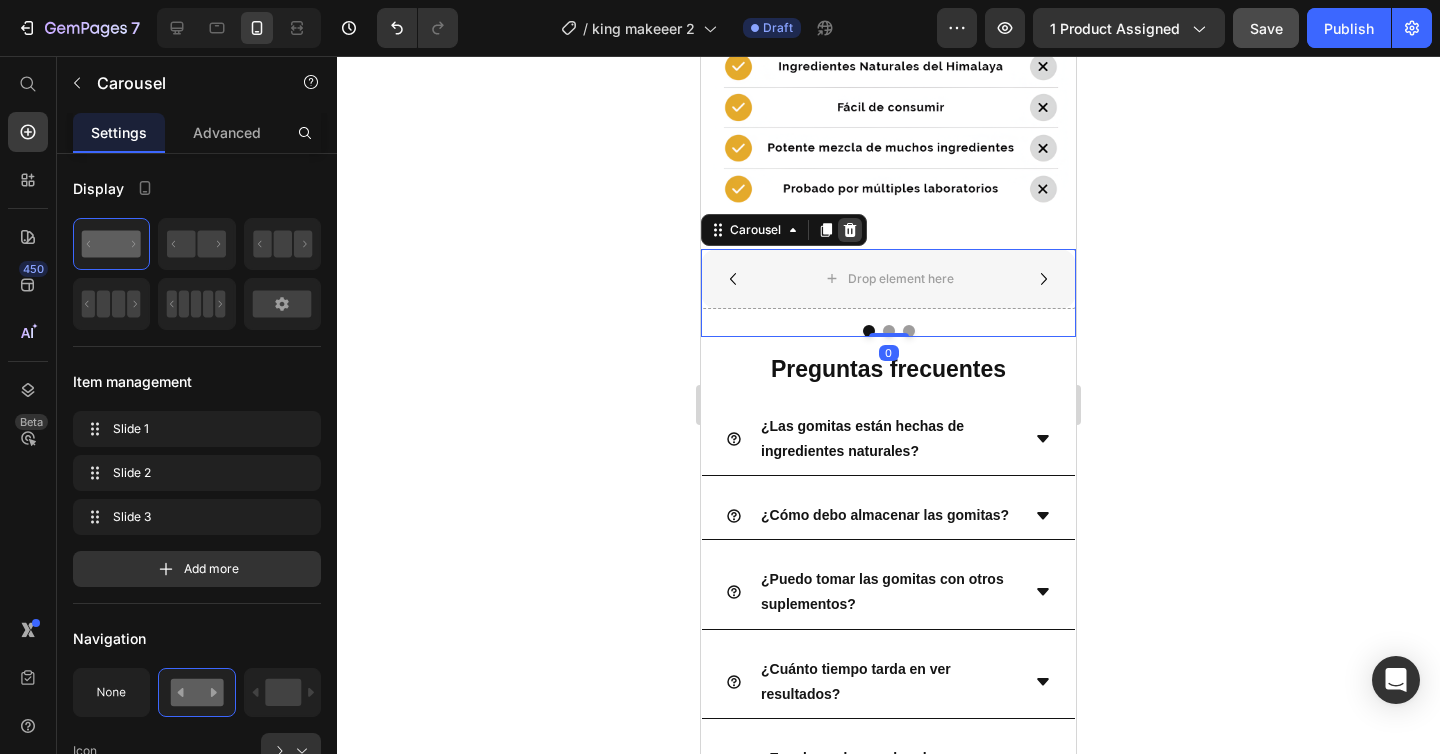click 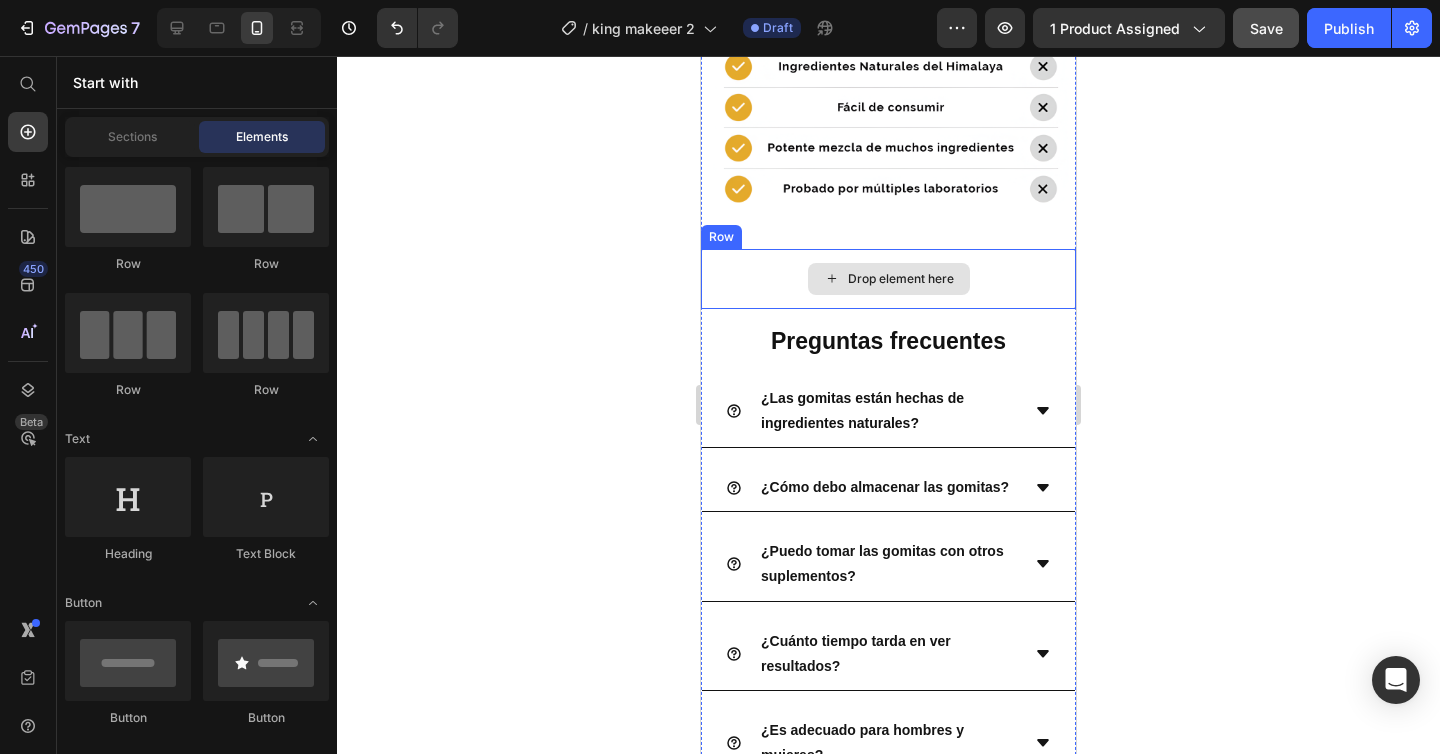 click on "Drop element here" at bounding box center [888, 279] 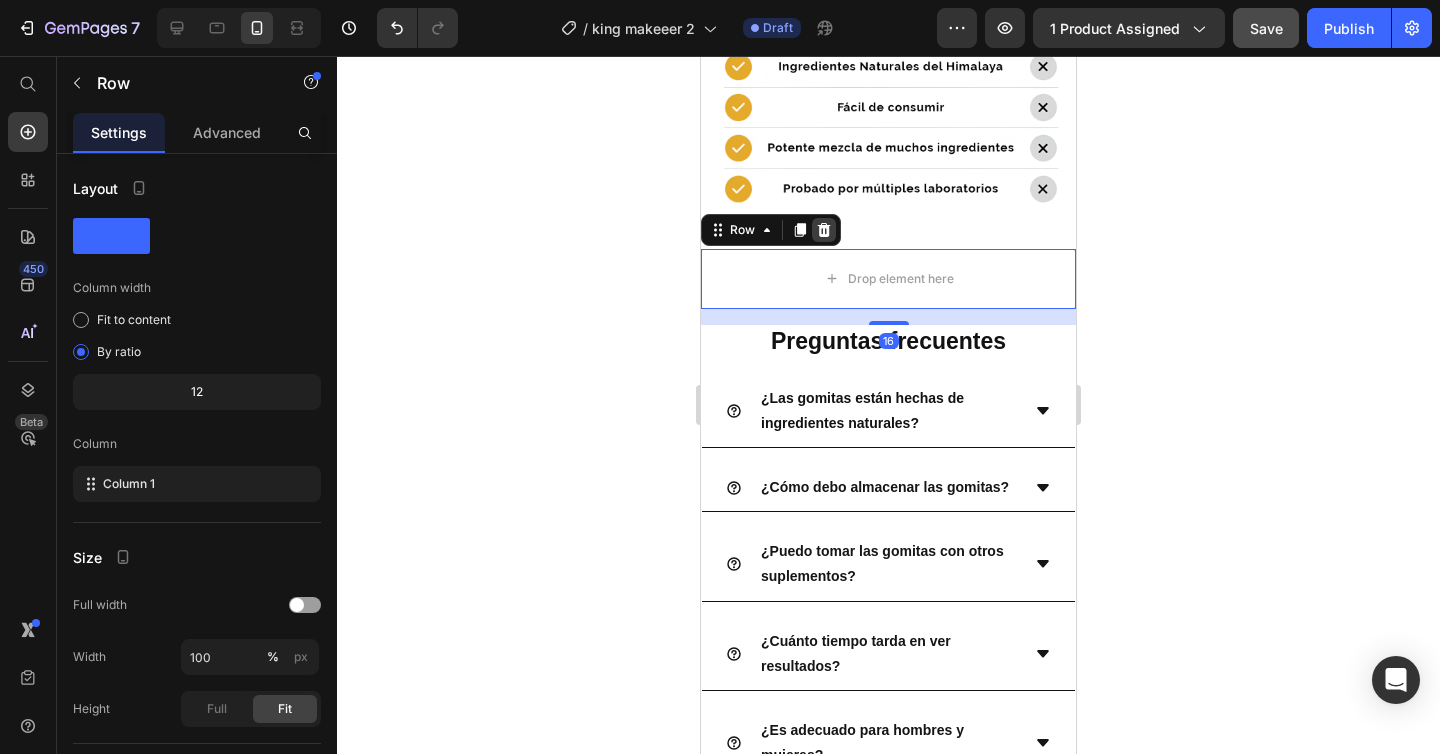 click 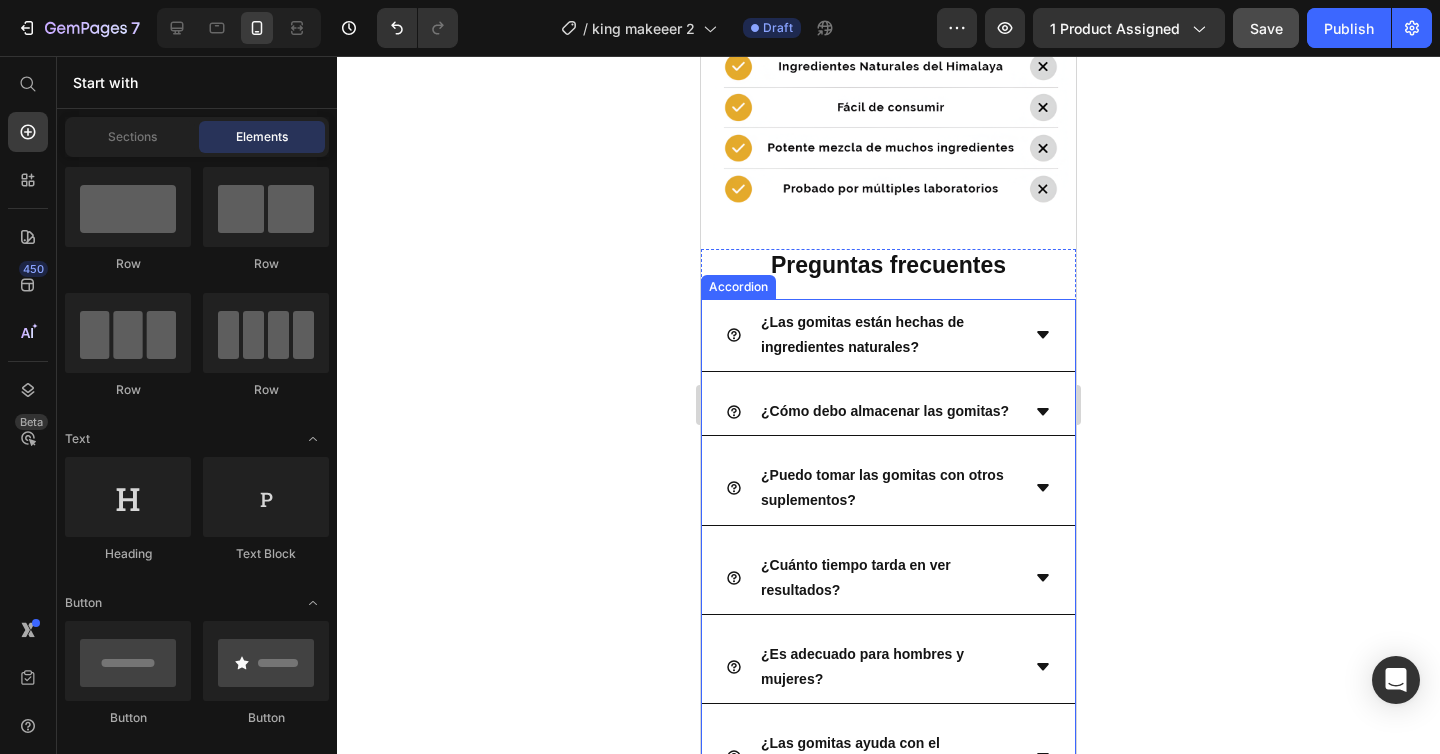 scroll, scrollTop: 5688, scrollLeft: 0, axis: vertical 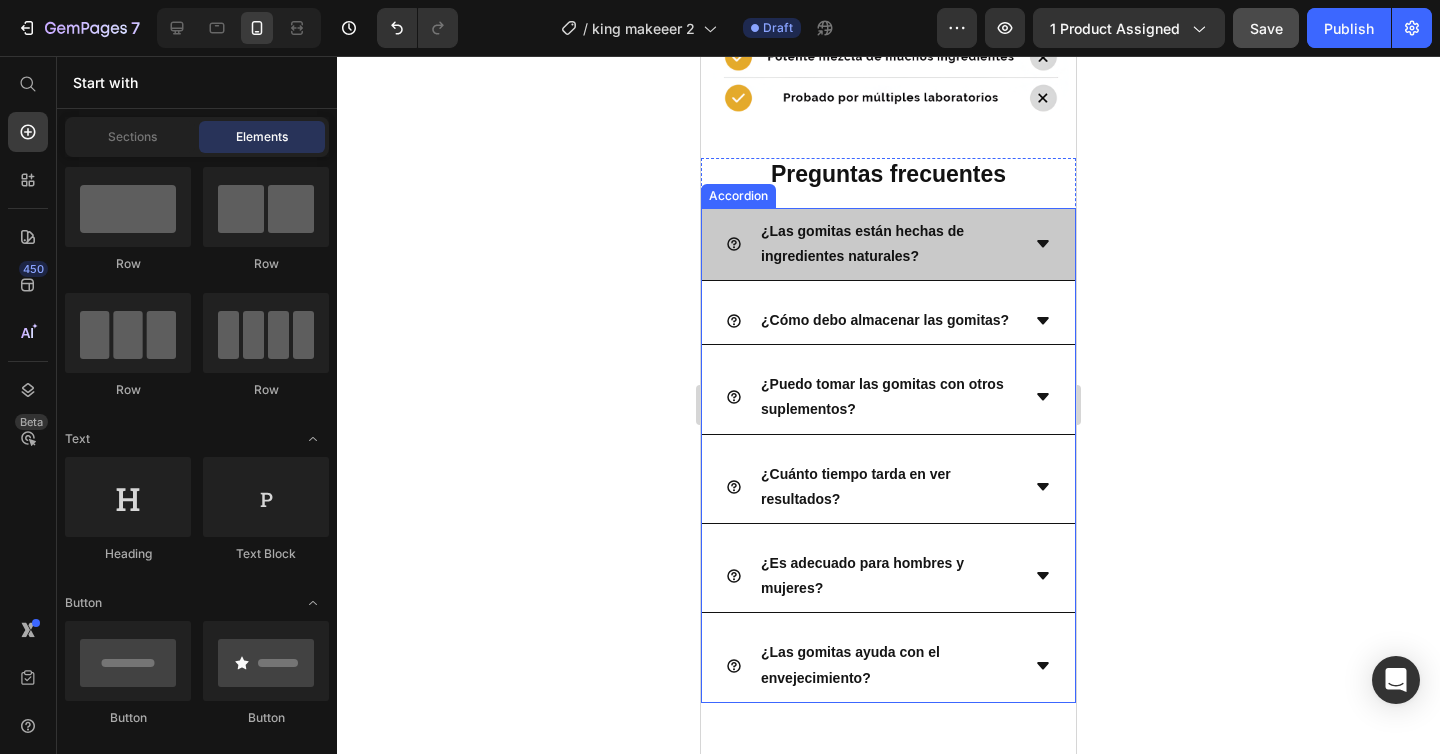 click on "¿Las gomitas están hechas de ingredientes naturales?" at bounding box center (862, 243) 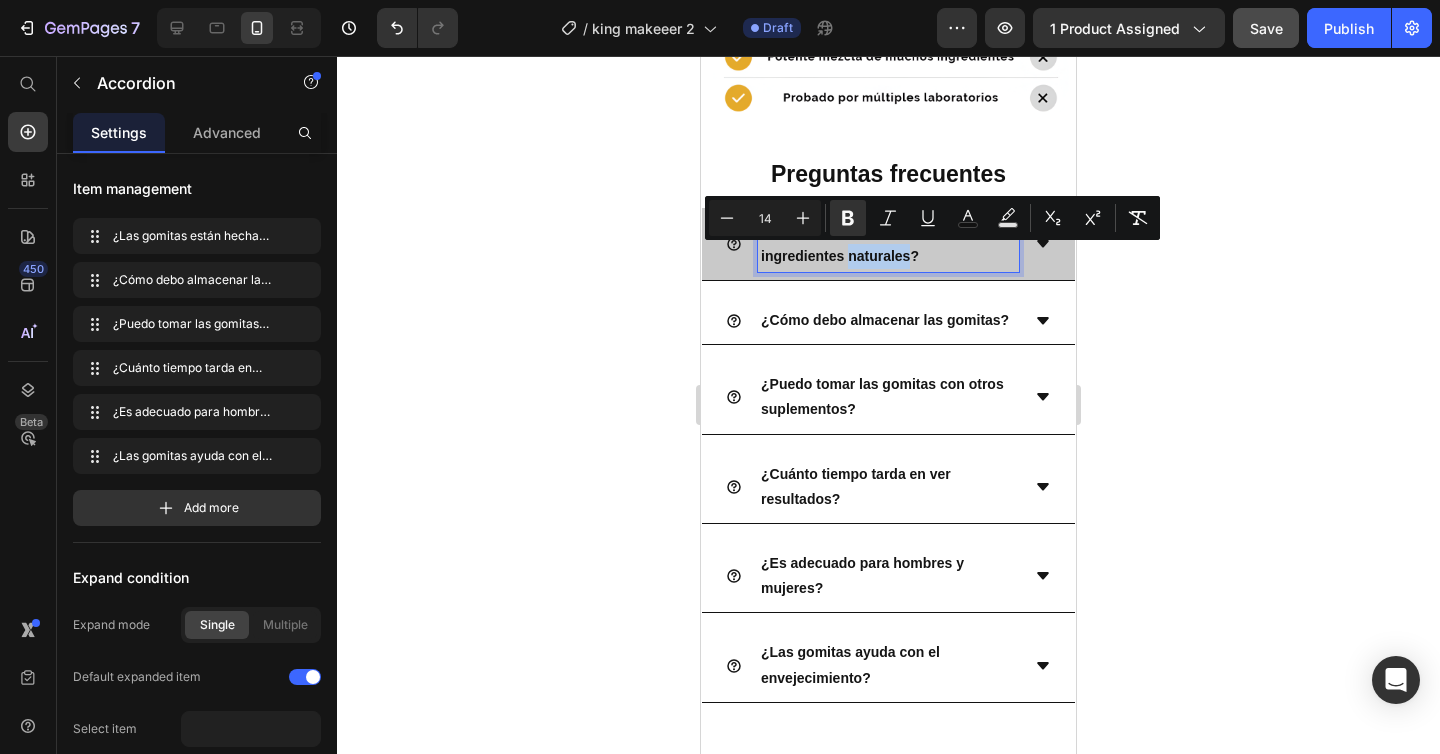 click on "¿Las gomitas están hechas de ingredientes naturales?" at bounding box center [888, 244] 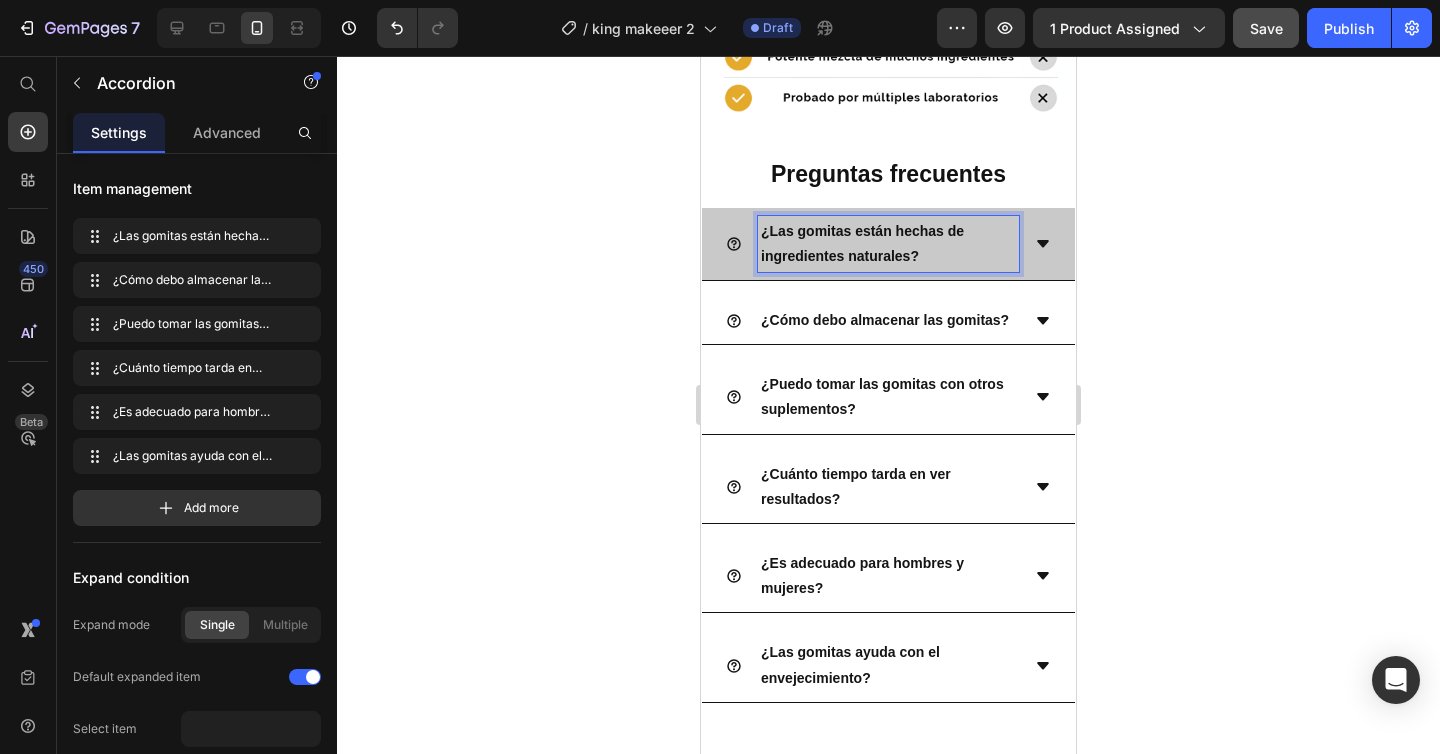 click on "¿Las gomitas están hechas de ingredientes naturales?" at bounding box center (862, 243) 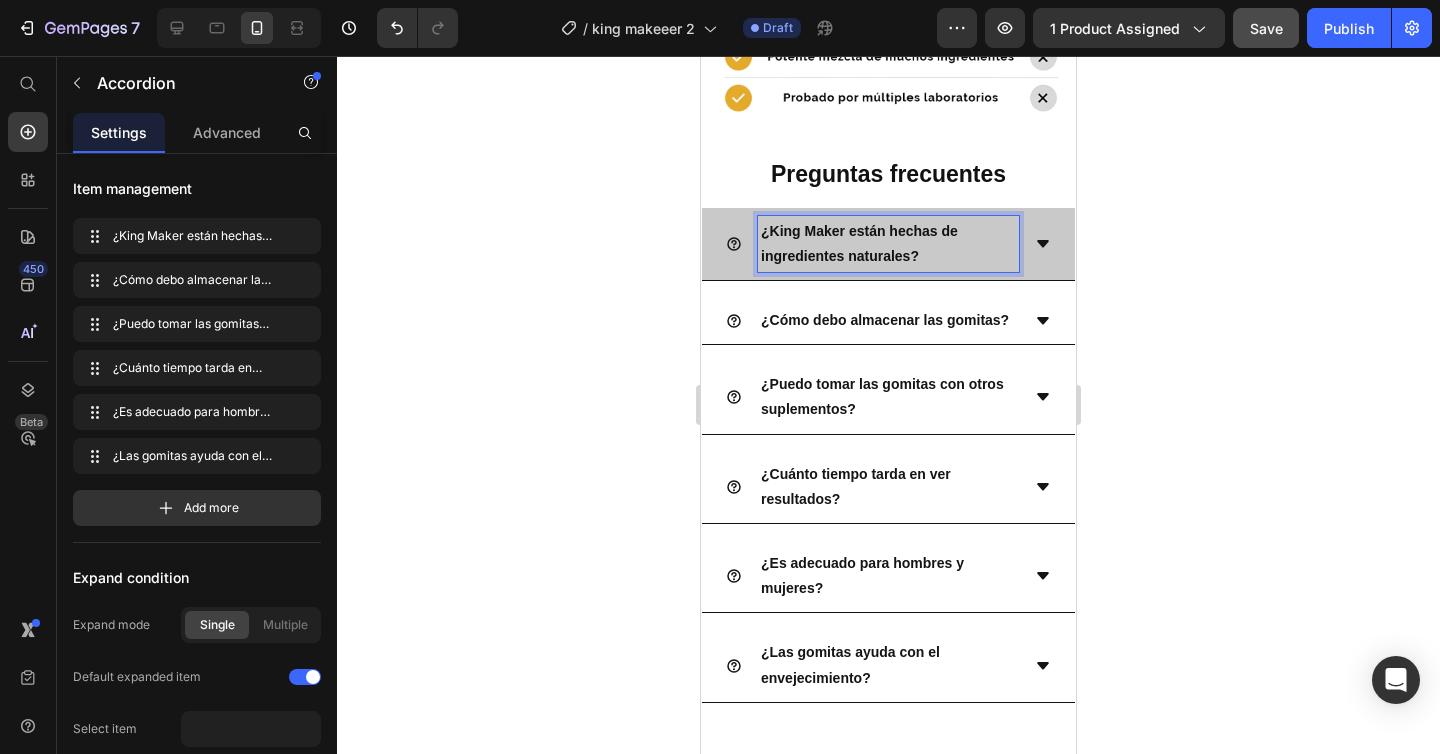 click on "¿King Maker están hechas de ingredientes naturales?" at bounding box center (859, 243) 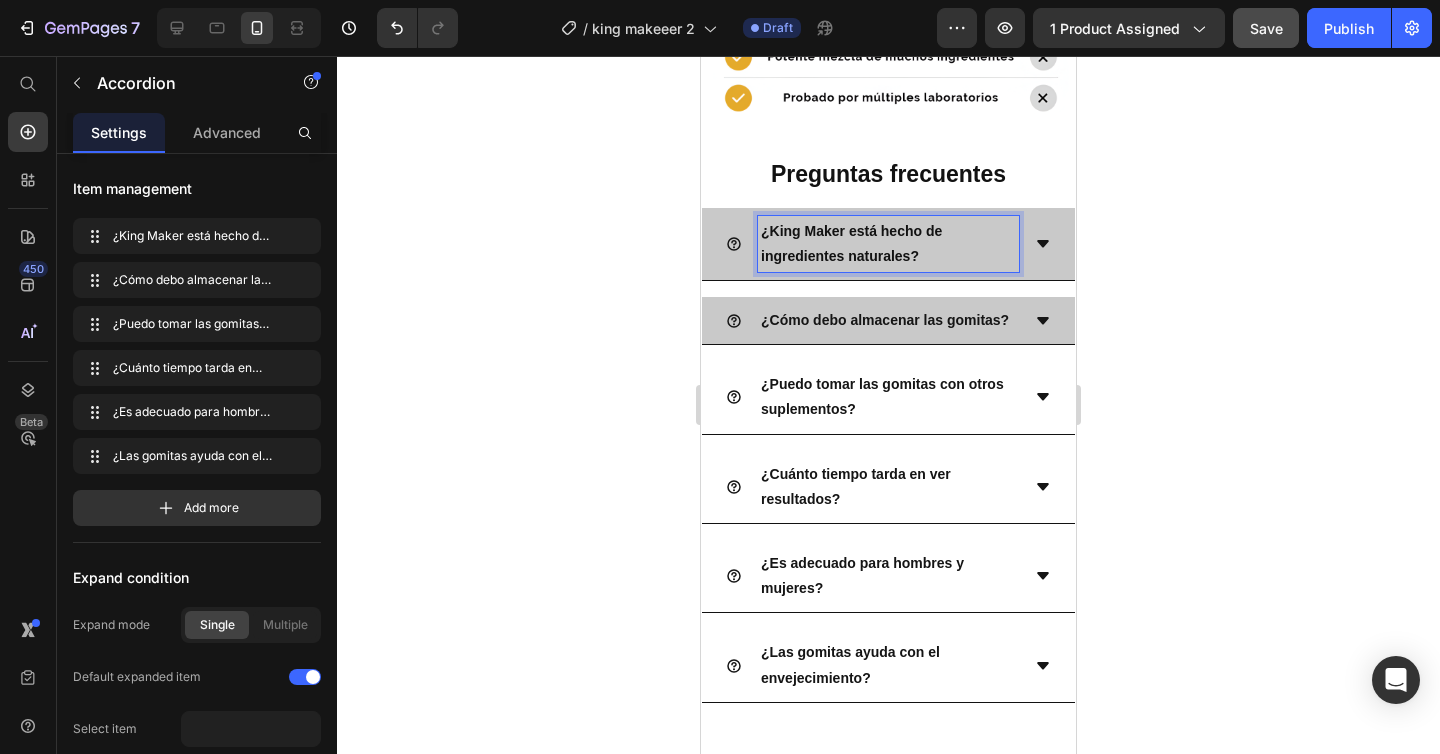 click on "¿Cómo debo almacenar las gomitas?" at bounding box center (872, 320) 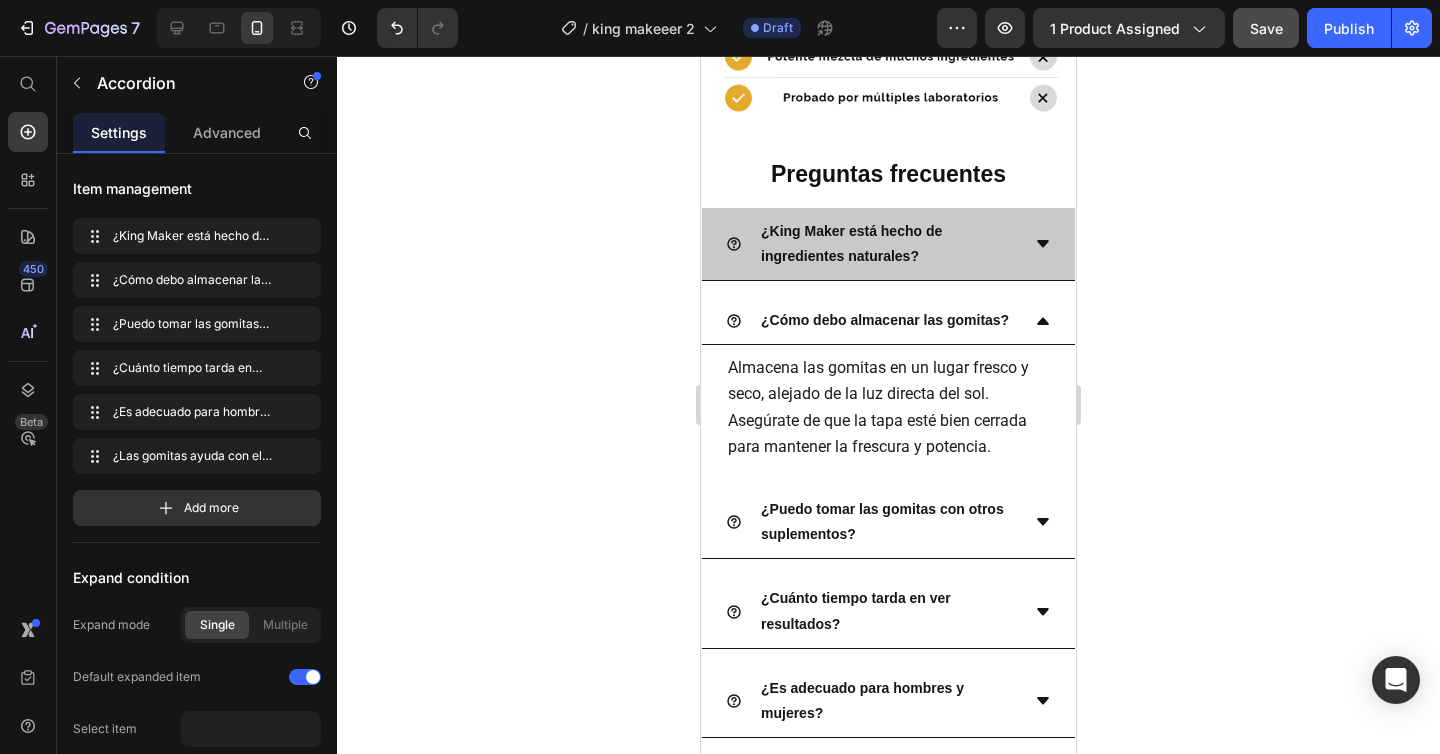 click on "¿Cómo debo almacenar las gomitas?" at bounding box center [872, 320] 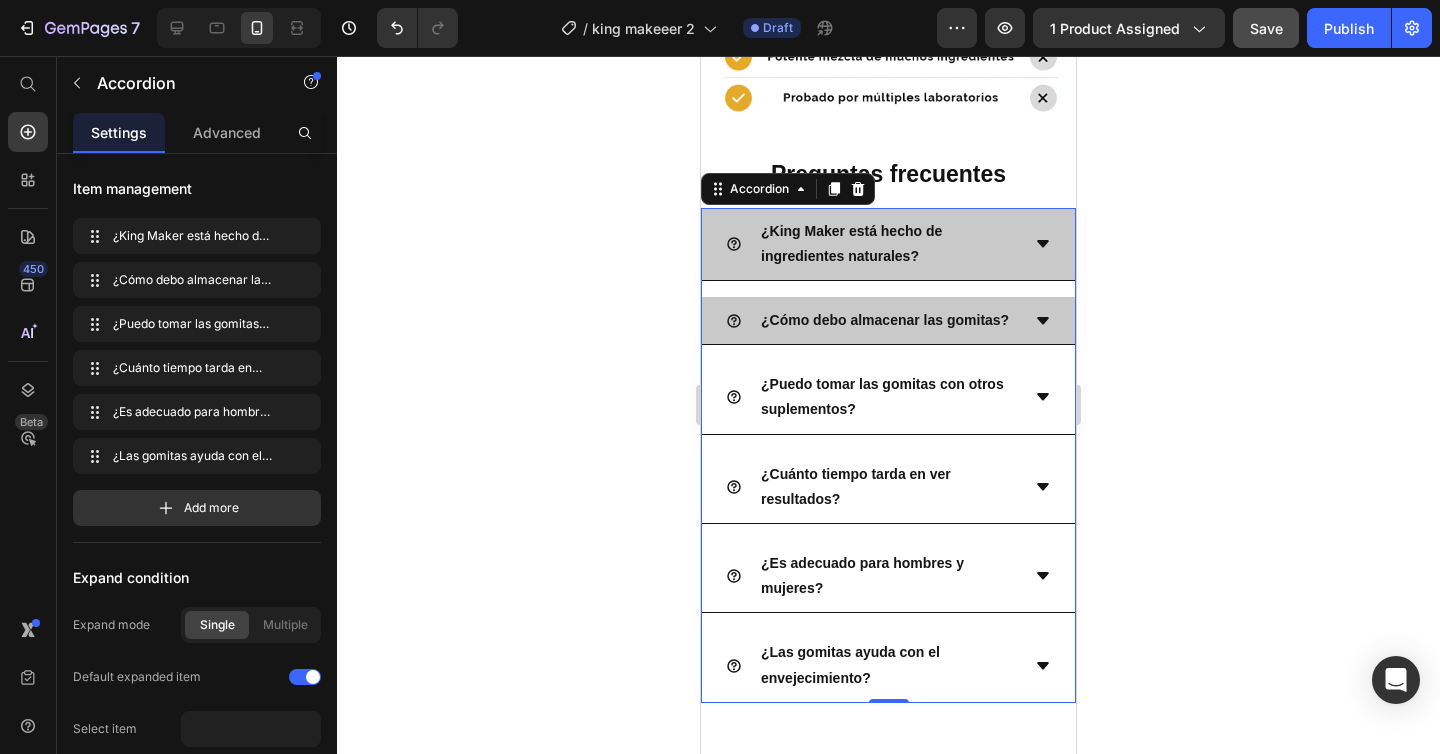 click on "¿Cómo debo almacenar las gomitas?" at bounding box center (885, 320) 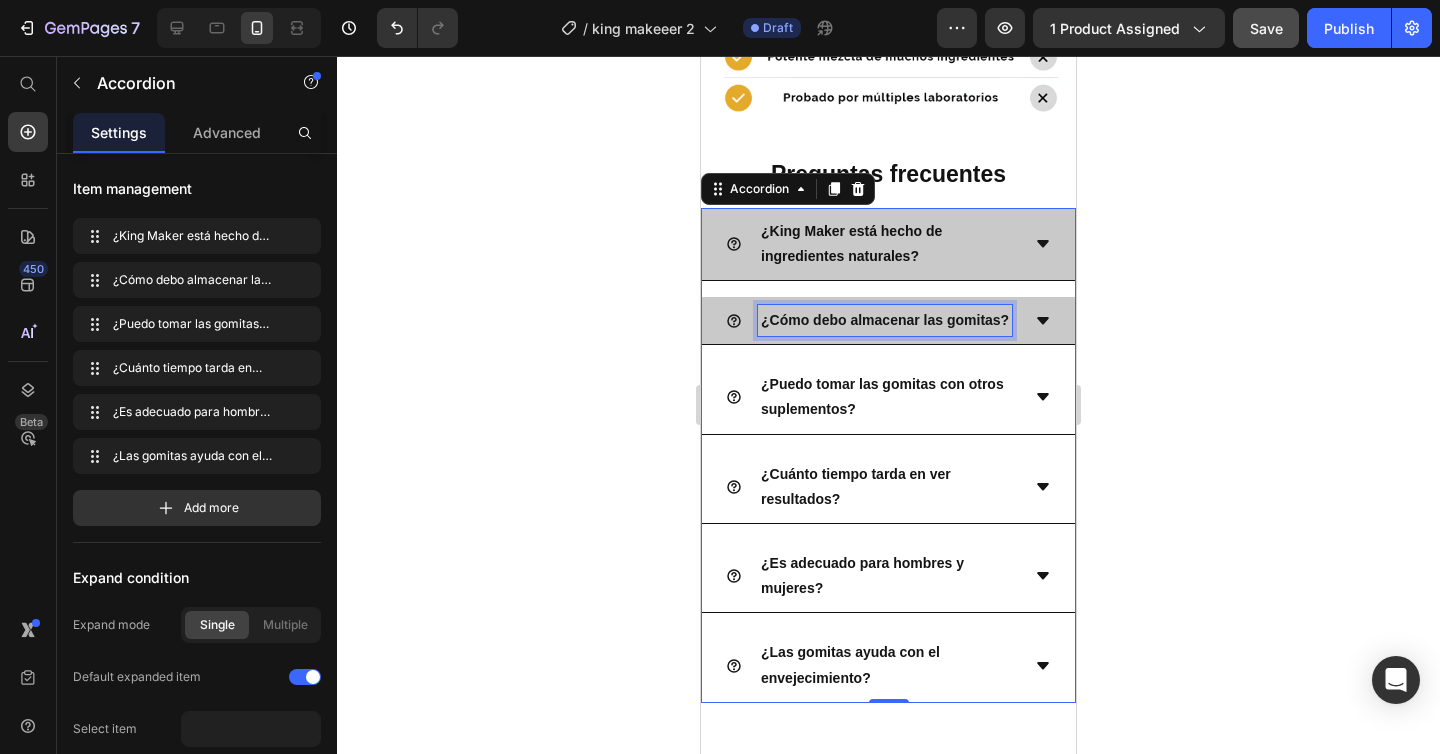 click on "¿Cómo debo almacenar las gomitas?" at bounding box center (885, 320) 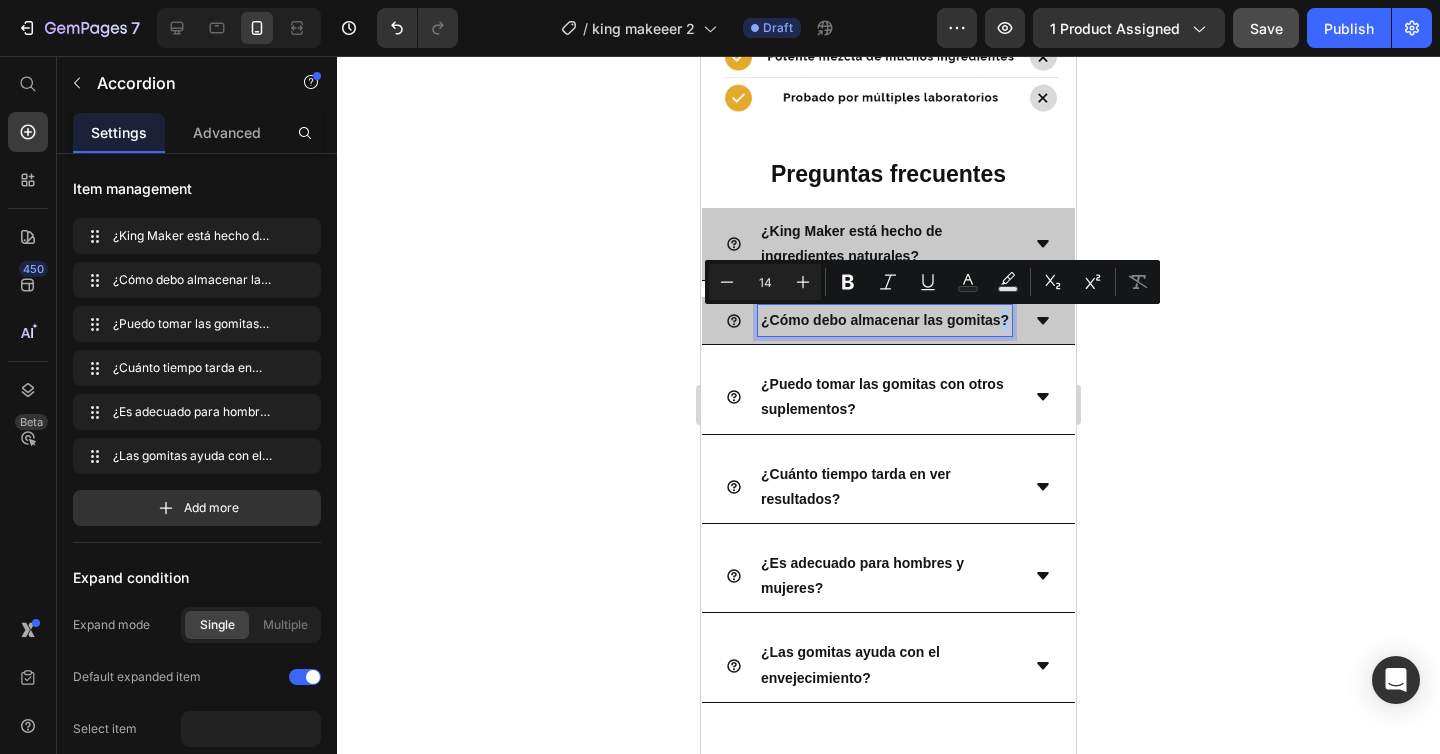 click on "¿Cómo debo almacenar las gomitas?" at bounding box center (885, 320) 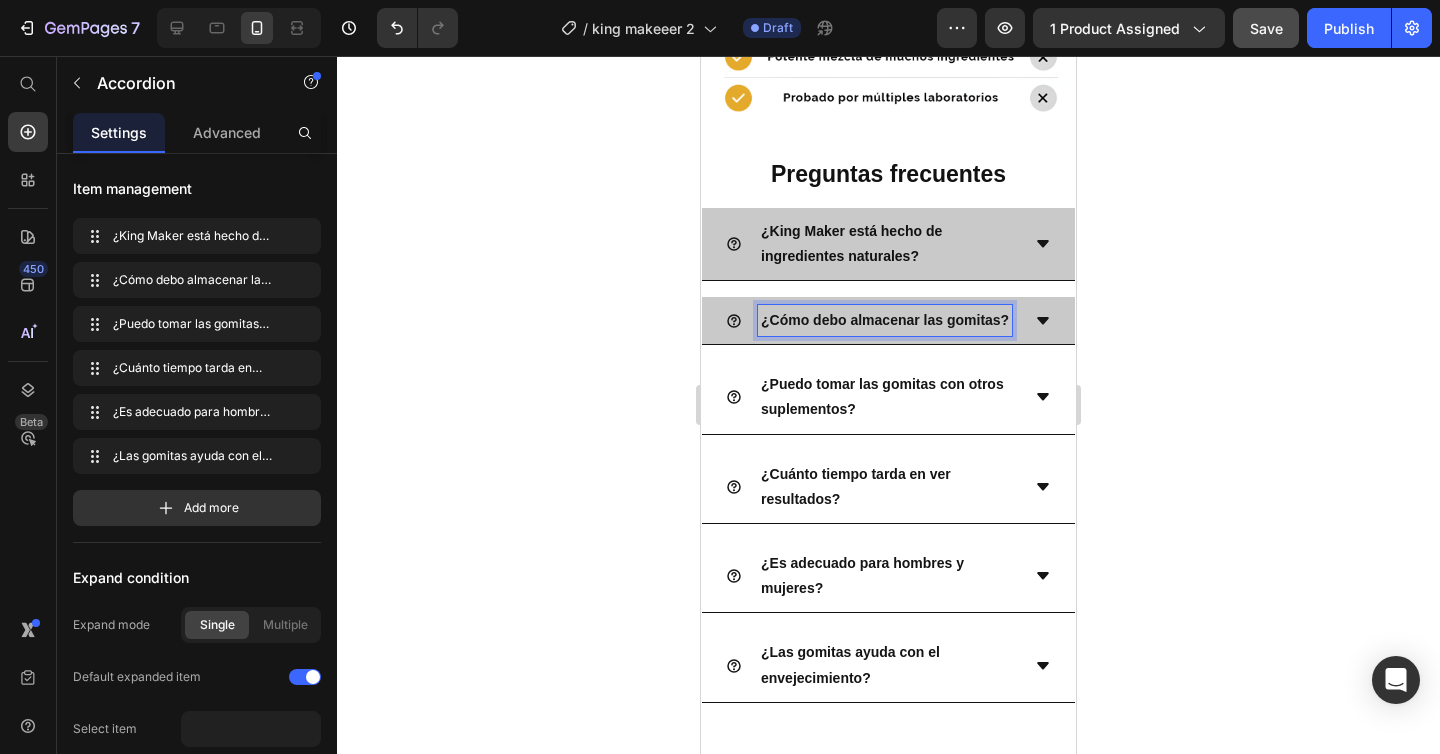 click on "¿Cómo debo almacenar las gomitas?" at bounding box center (885, 320) 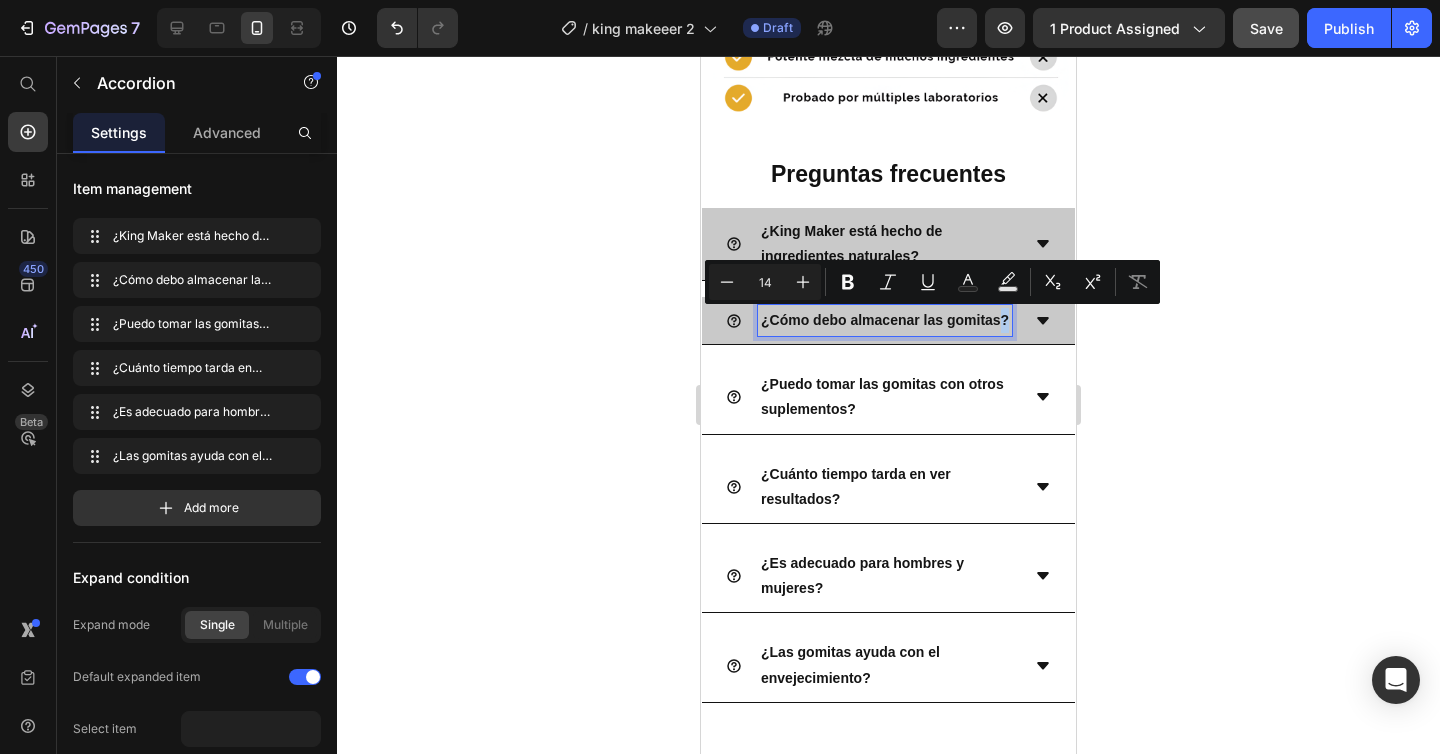 click on "¿Cómo debo almacenar las gomitas?" at bounding box center [885, 320] 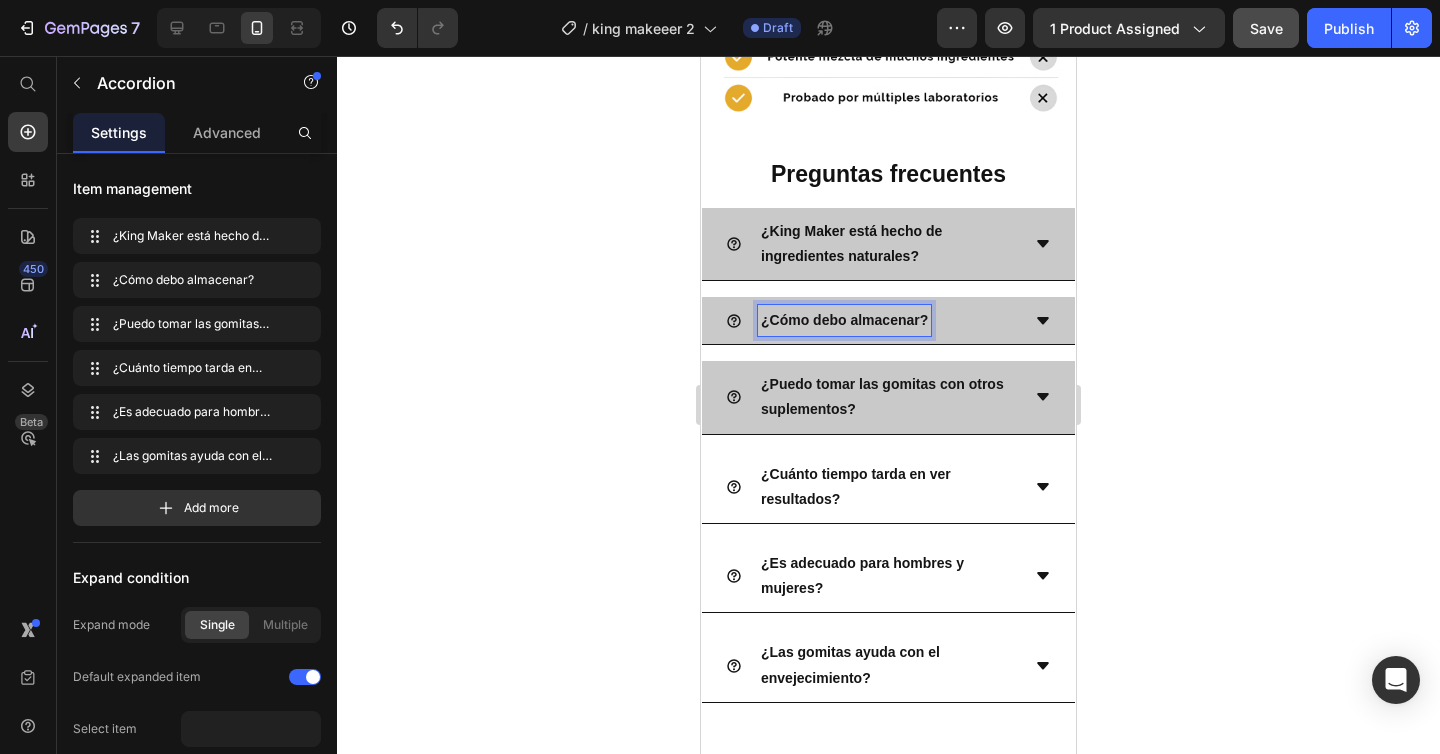 click on "¿Puedo tomar las gomitas con otros suplementos?" at bounding box center (888, 397) 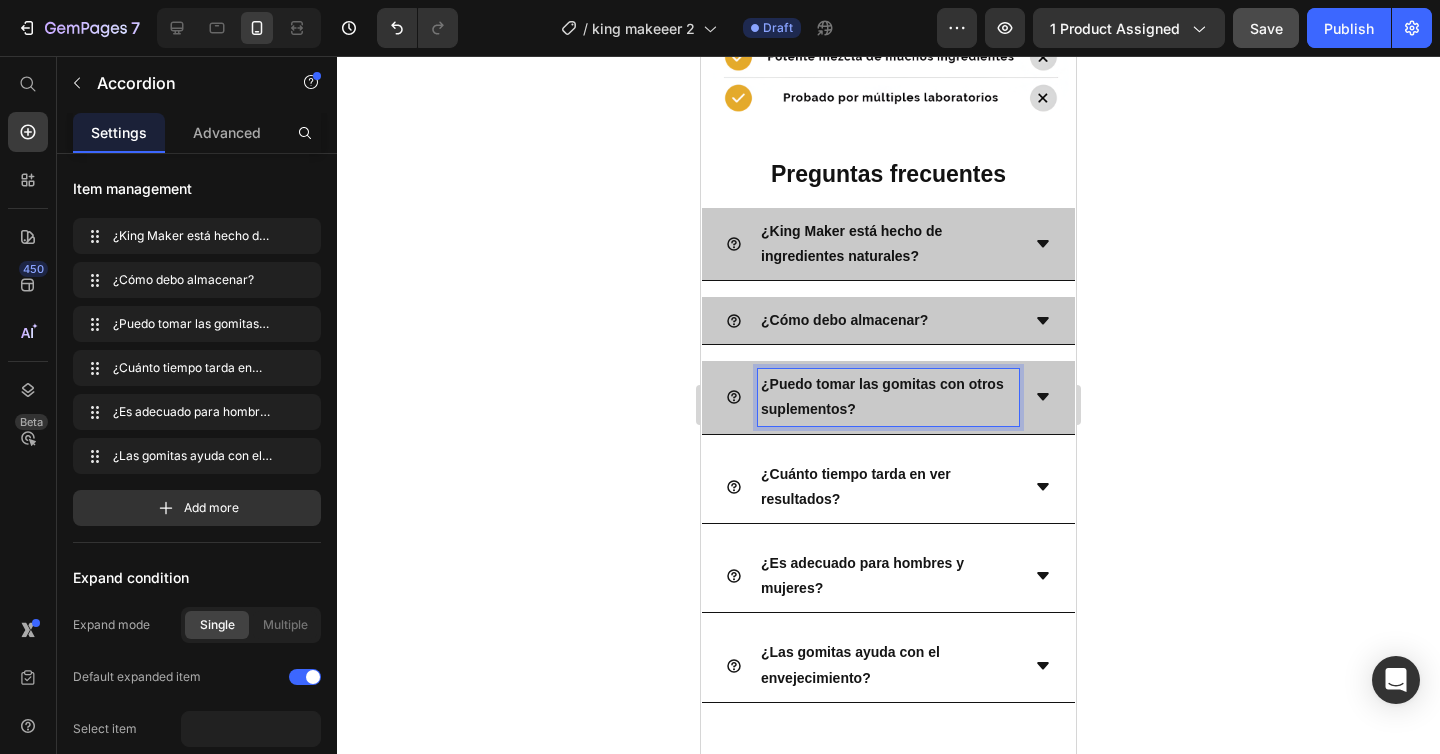 click on "¿Puedo tomar las gomitas con otros suplementos?" at bounding box center (888, 397) 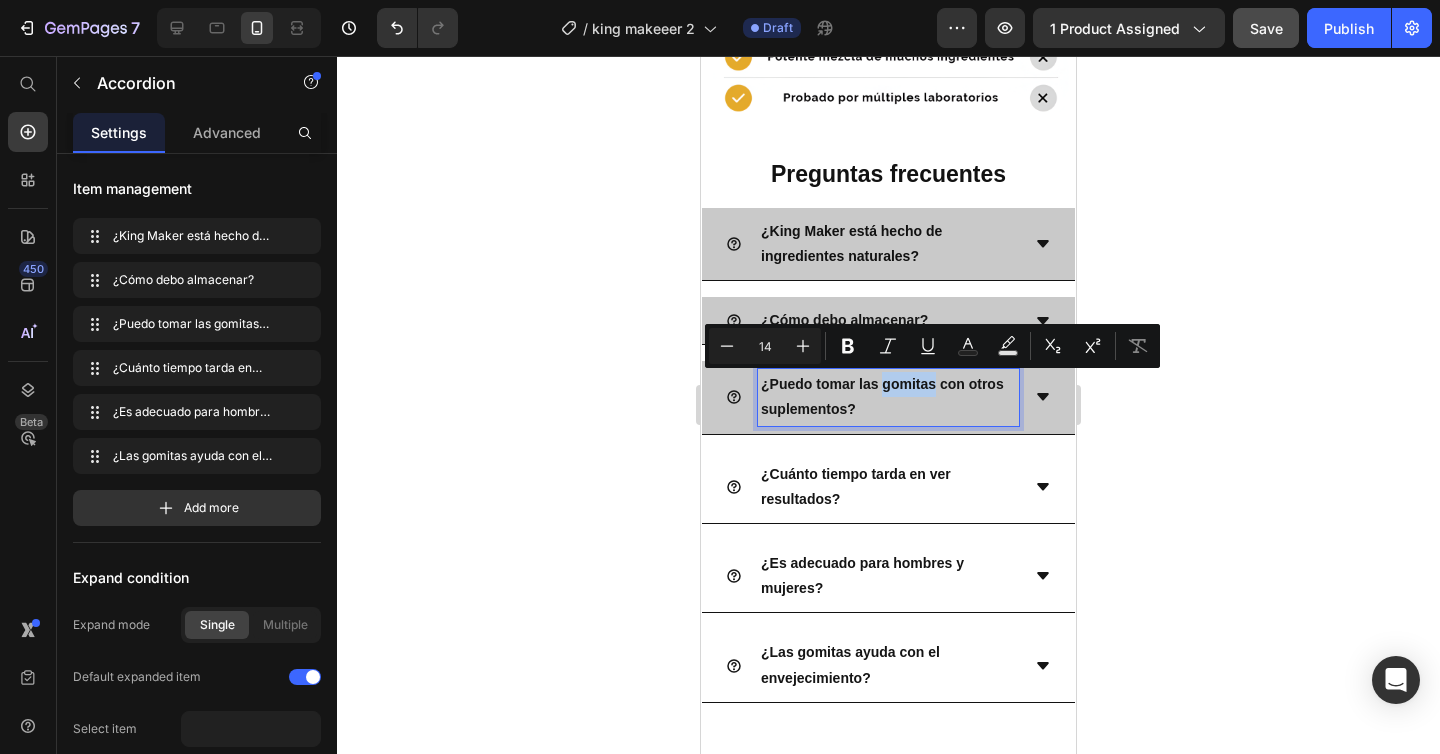 click on "¿Puedo tomar las gomitas con otros suplementos?" at bounding box center [888, 397] 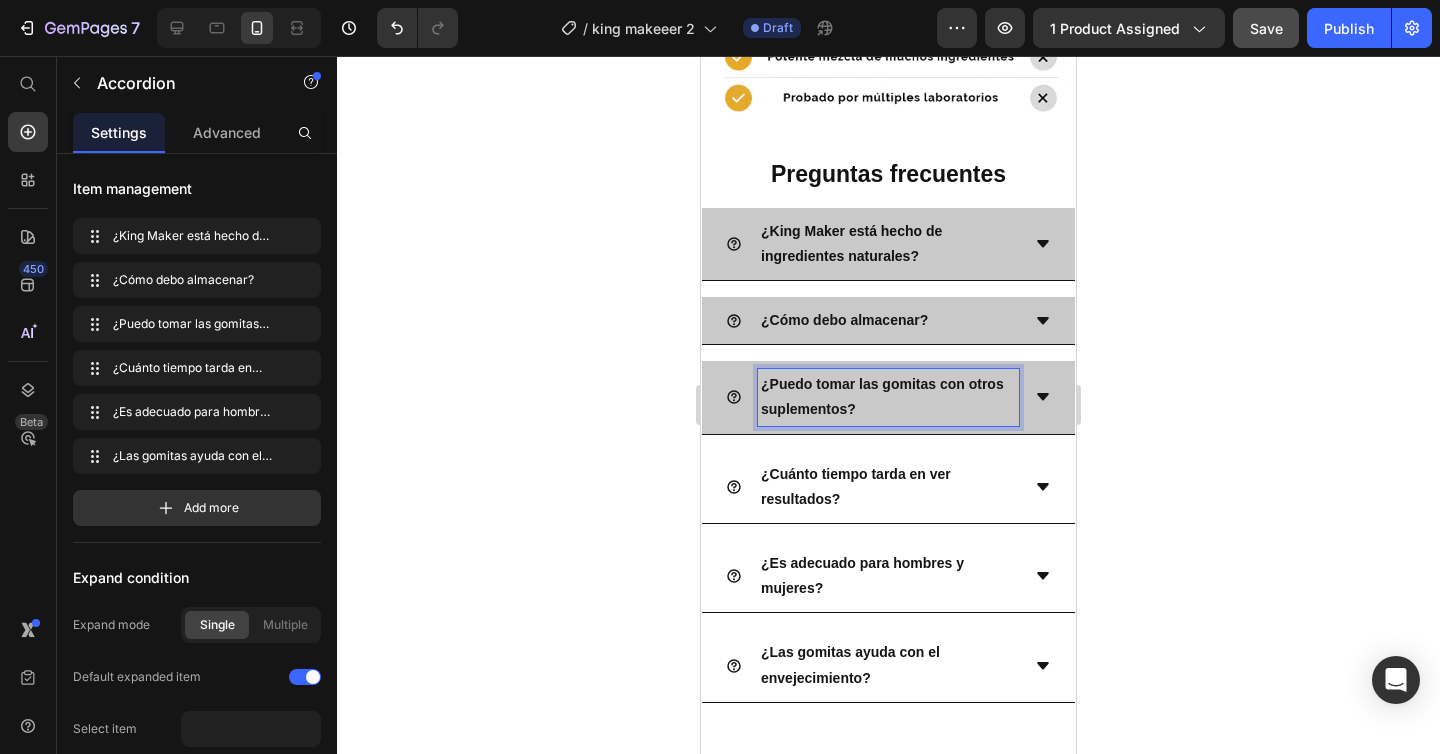 click on "¿Puedo tomar las gomitas con otros suplementos?" at bounding box center [888, 397] 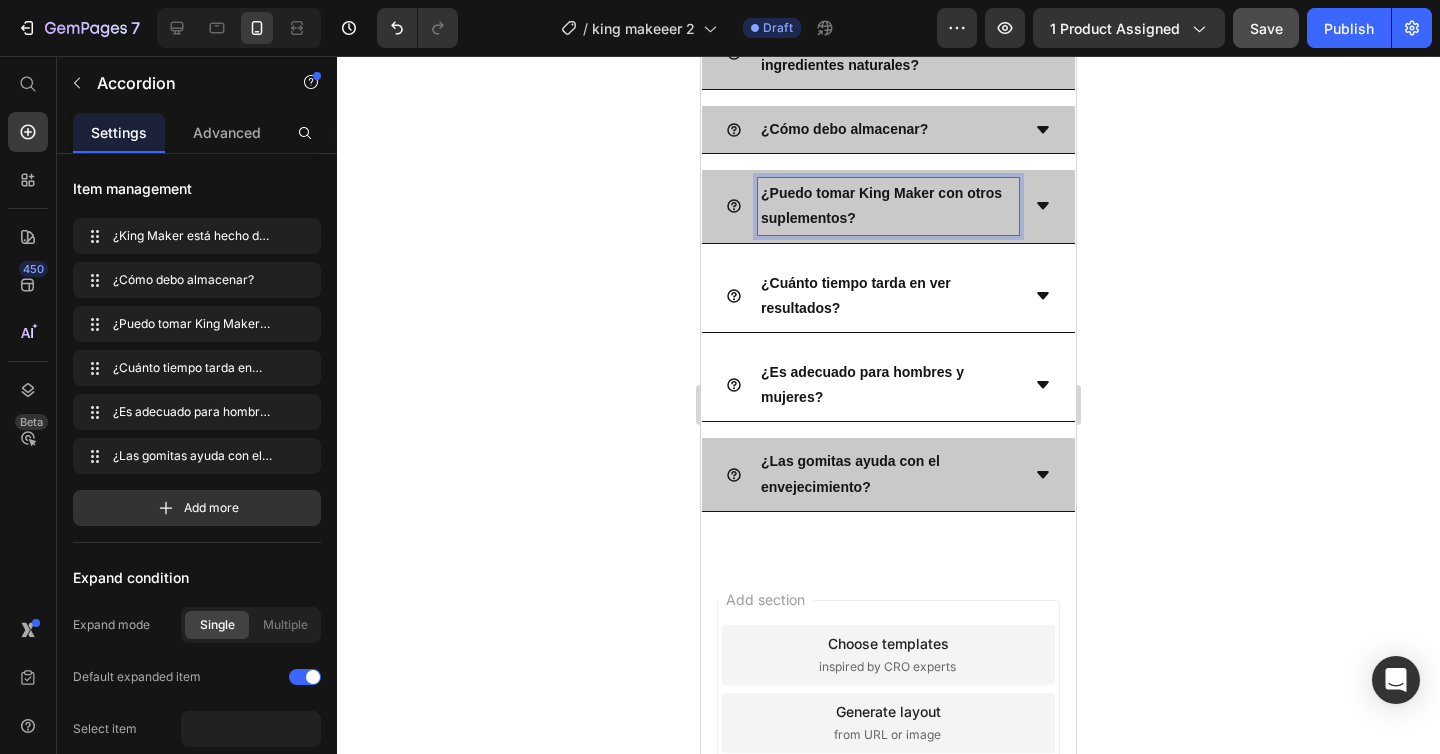 scroll, scrollTop: 5896, scrollLeft: 0, axis: vertical 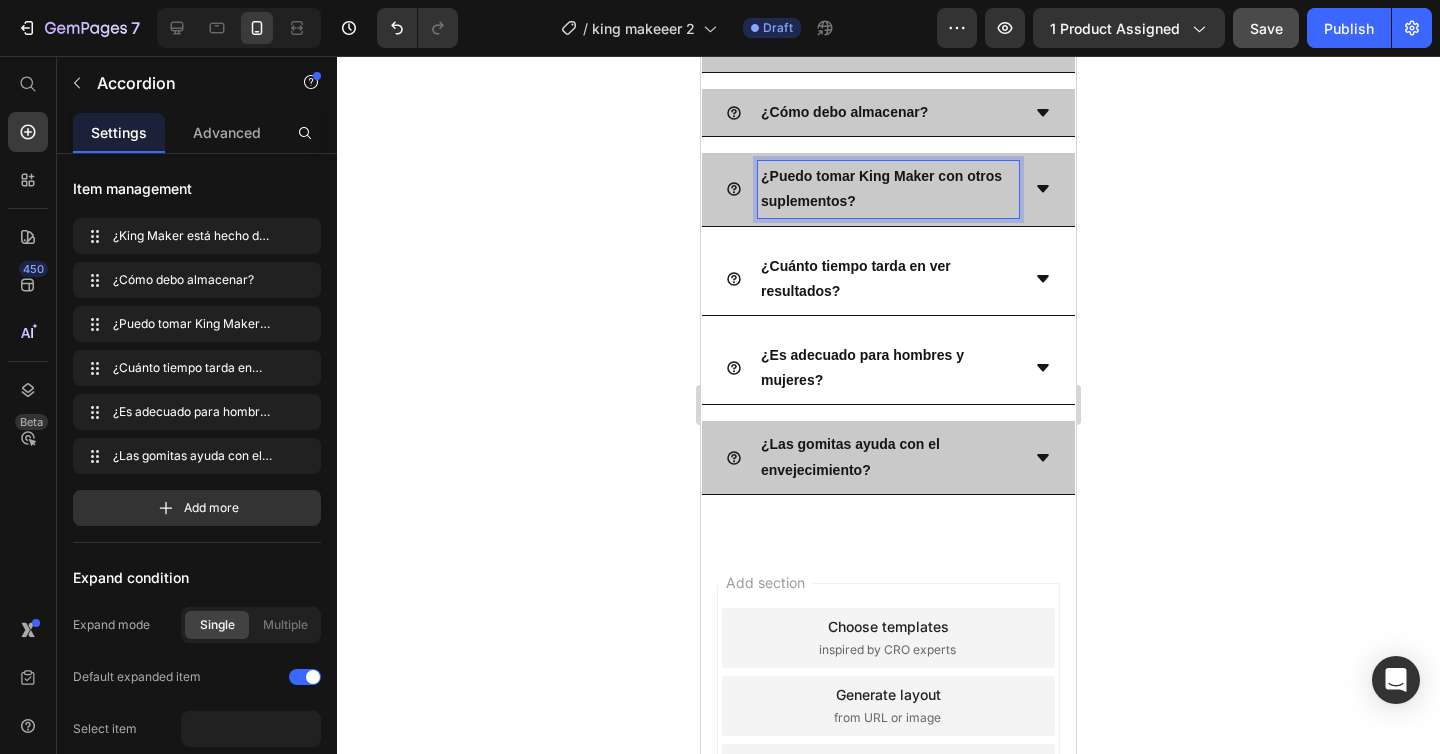 click on "¿Las gomitas ayuda con el envejecimiento?" at bounding box center [888, 457] 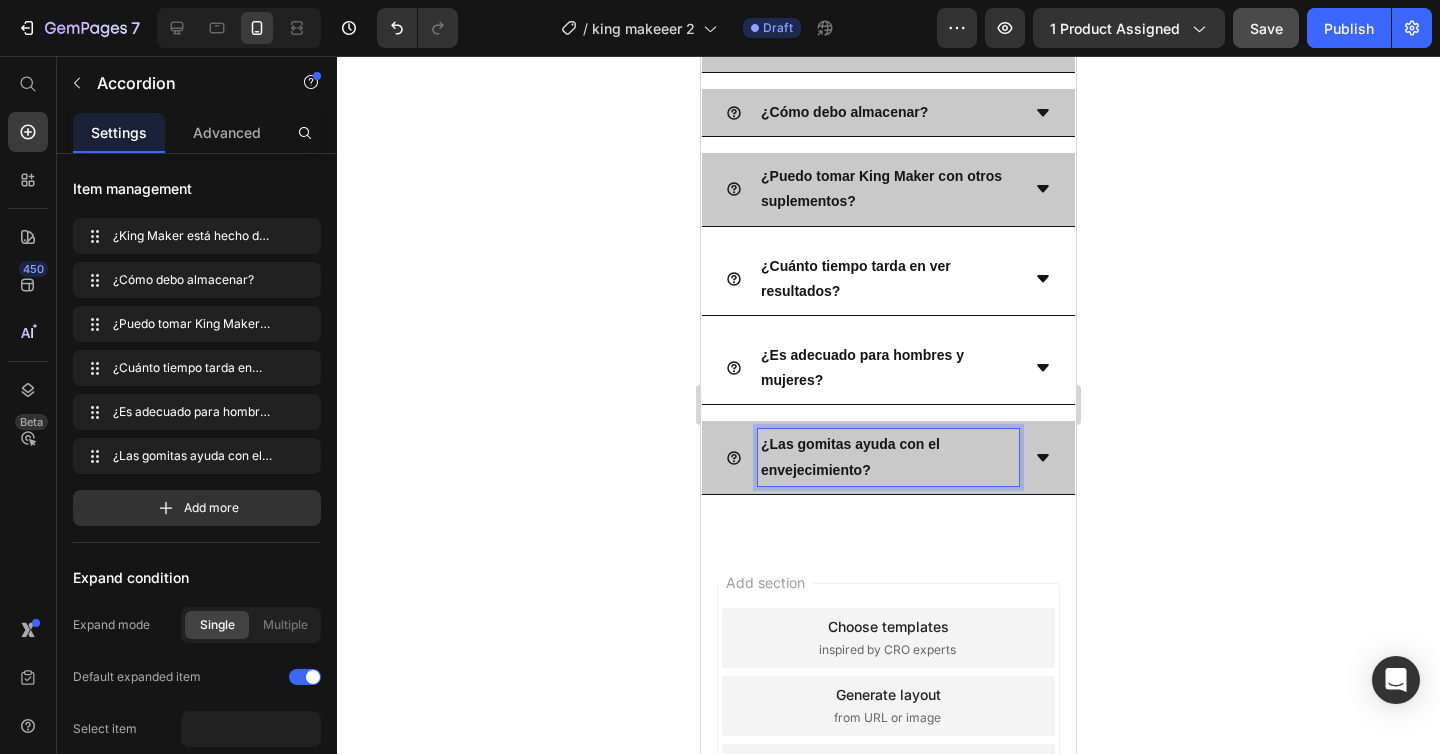 click on "¿Las gomitas ayuda con el envejecimiento?" at bounding box center [888, 457] 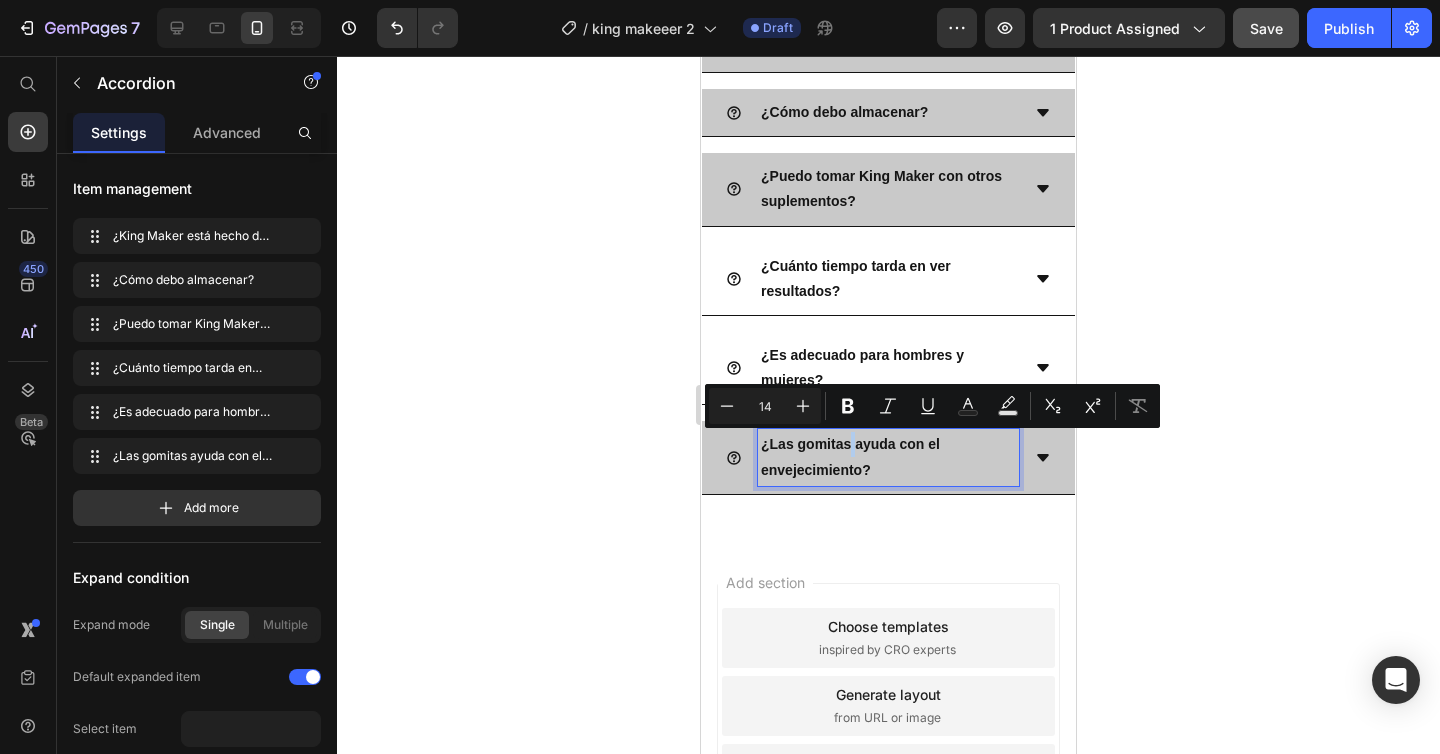 click on "¿Las gomitas ayuda con el envejecimiento?" at bounding box center (888, 457) 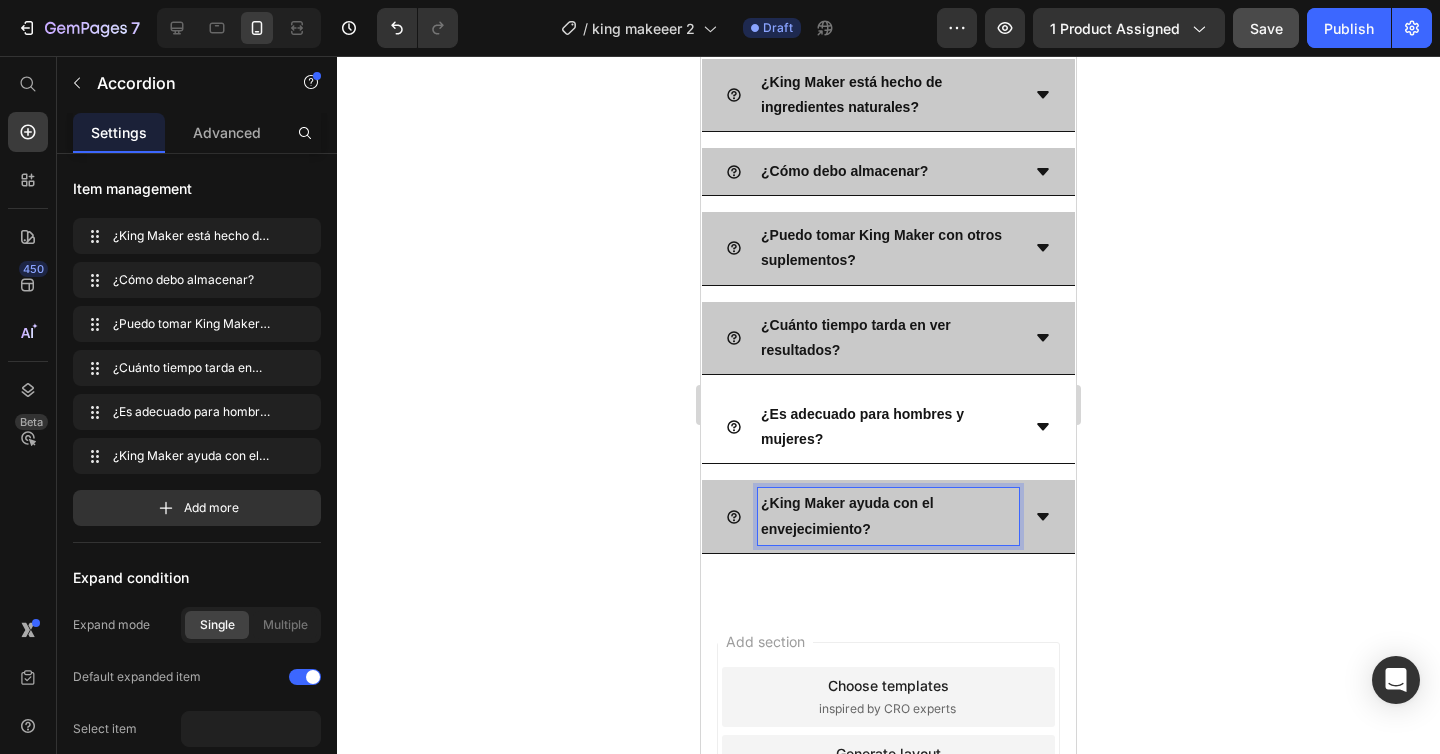 scroll, scrollTop: 5730, scrollLeft: 0, axis: vertical 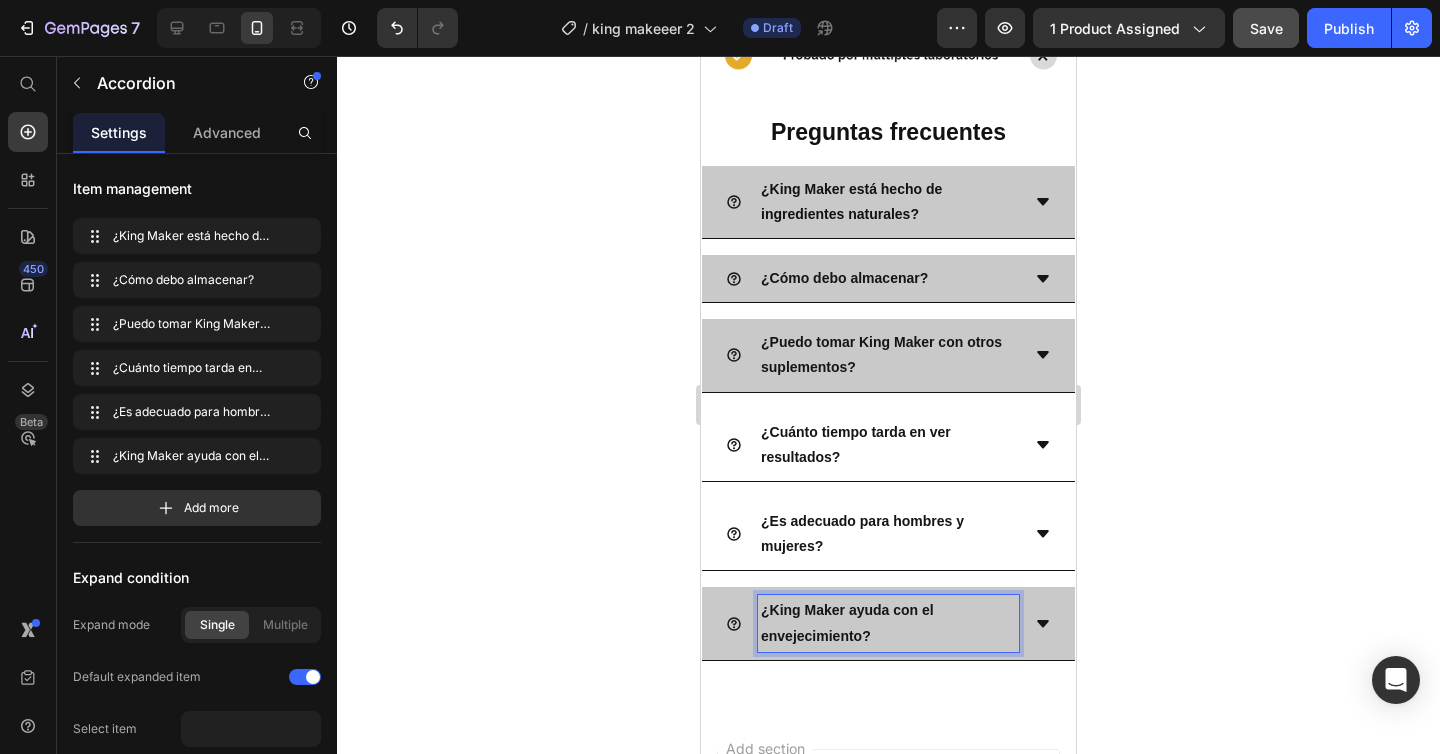 click on "¿King Maker está hecho de ingredientes naturales?" at bounding box center [851, 201] 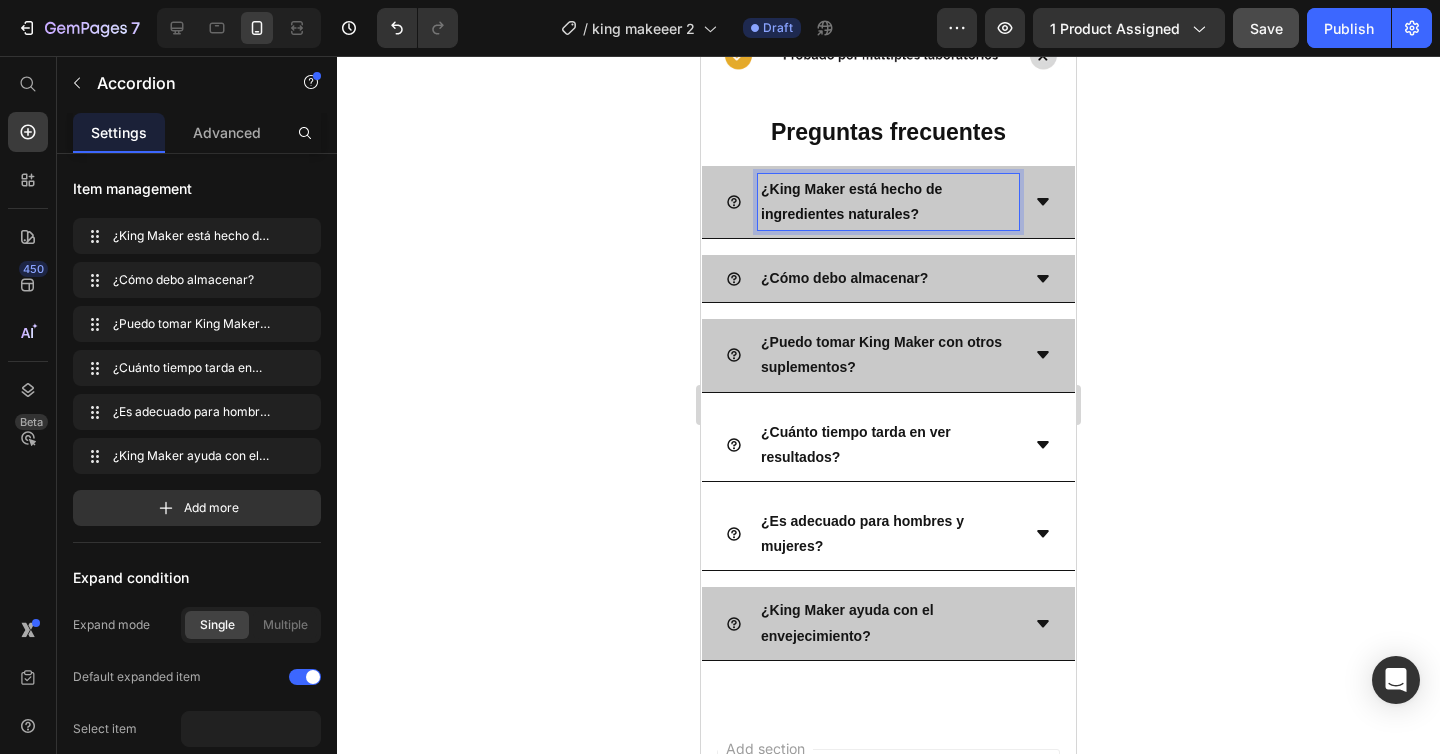 click on "¿King Maker está hecho de ingredientes naturales?" at bounding box center [851, 201] 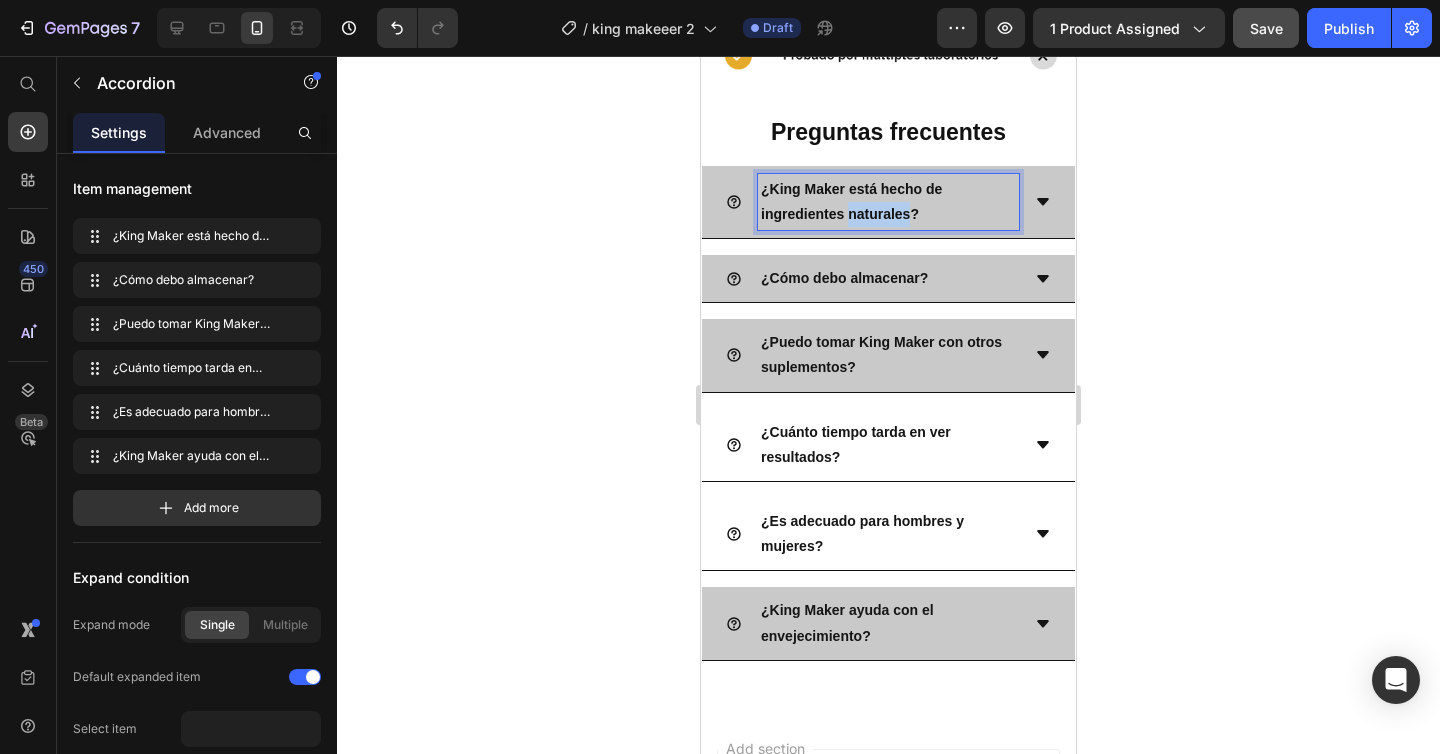 click on "¿King Maker está hecho de ingredientes naturales?" at bounding box center [851, 201] 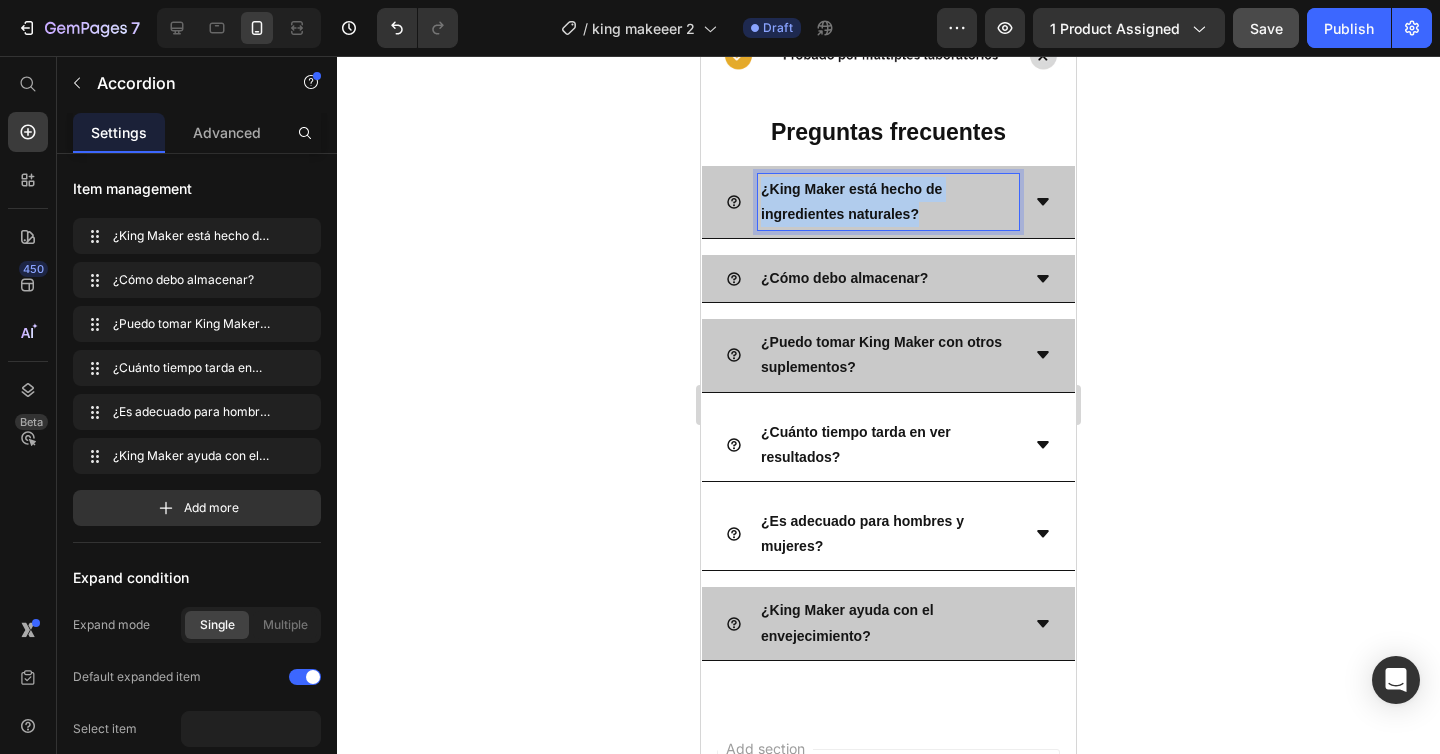 click on "¿King Maker está hecho de ingredientes naturales?" at bounding box center (851, 201) 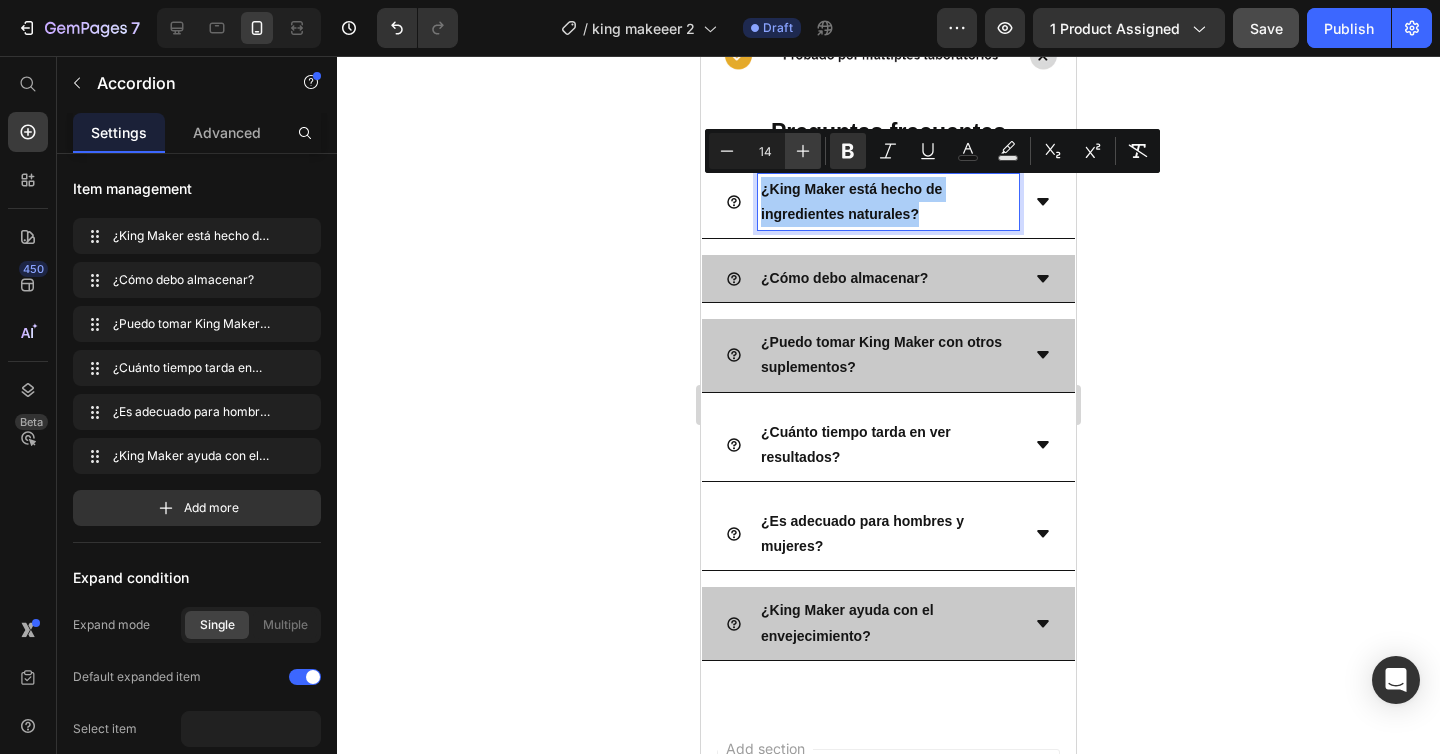 click 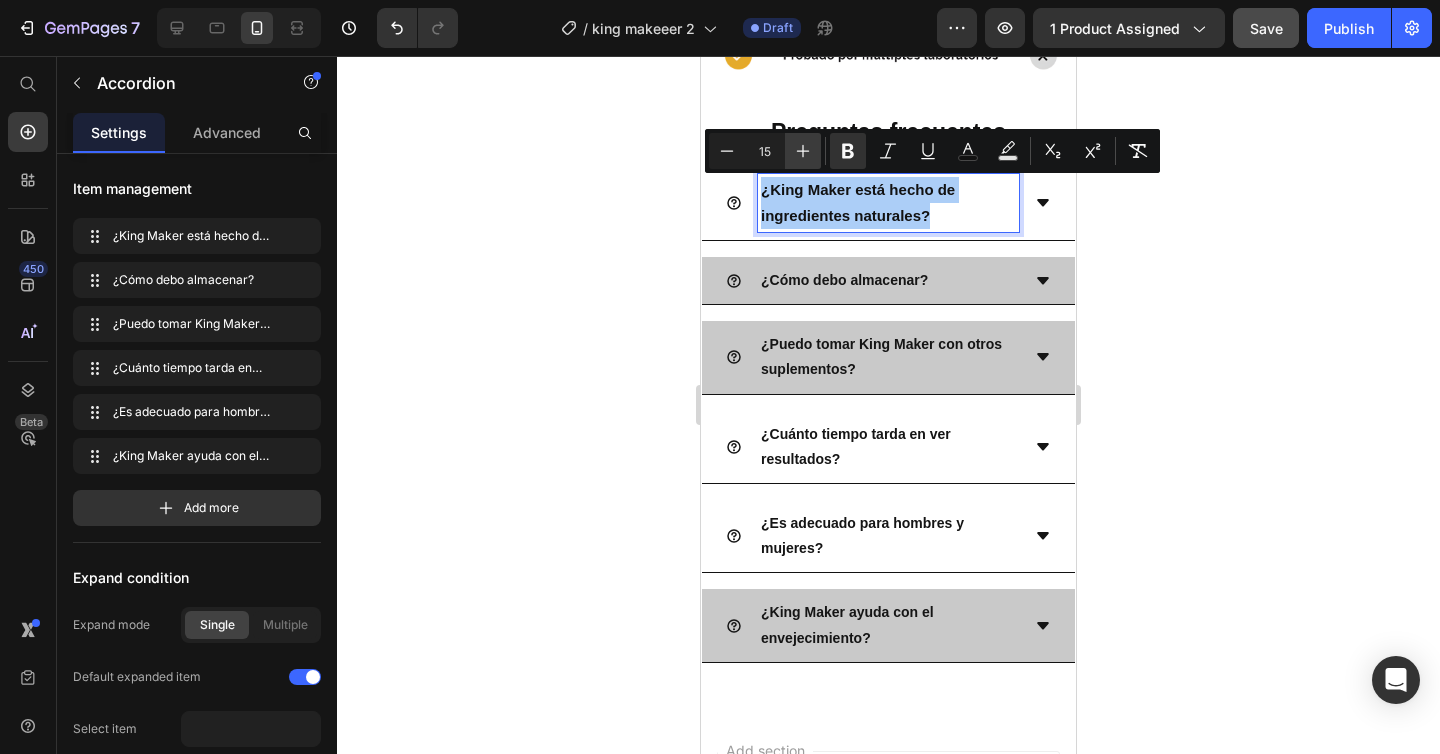click 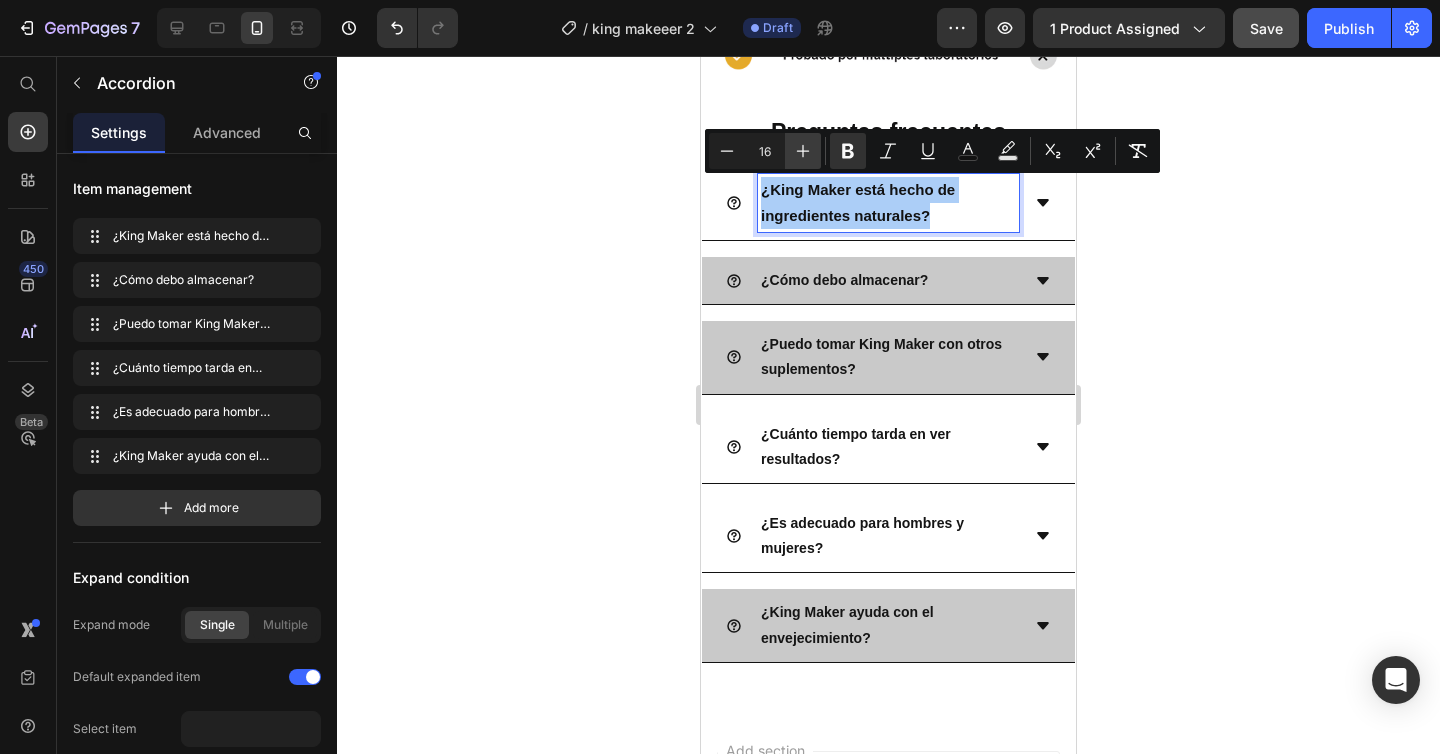click 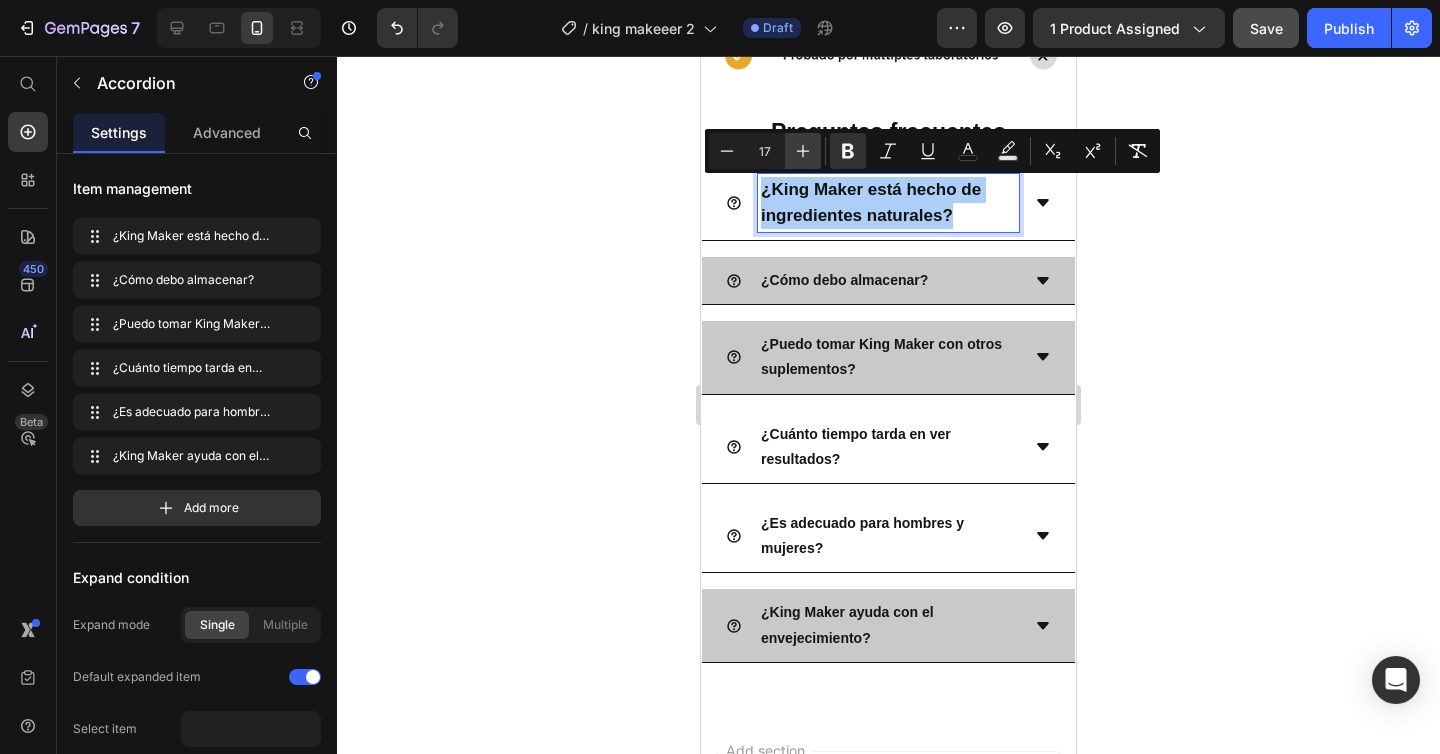 click 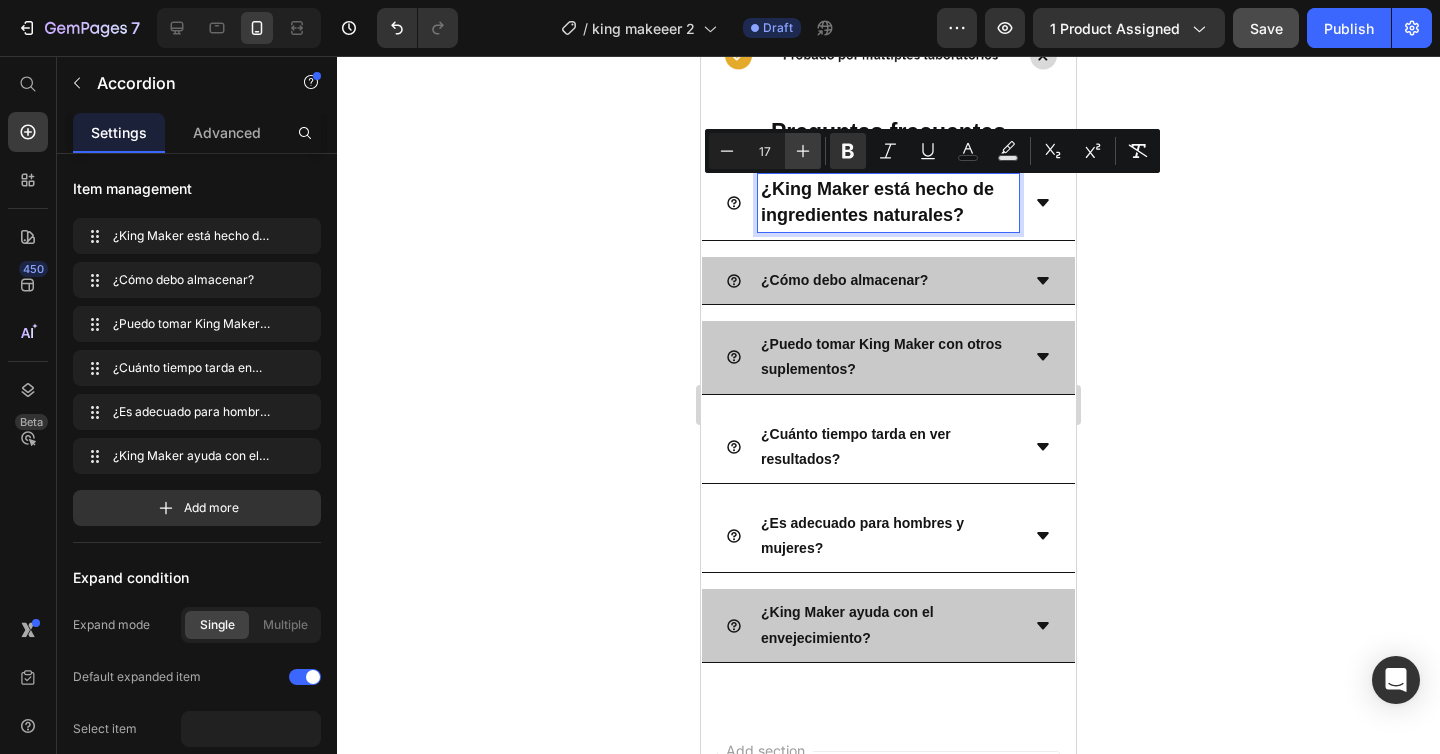 type on "18" 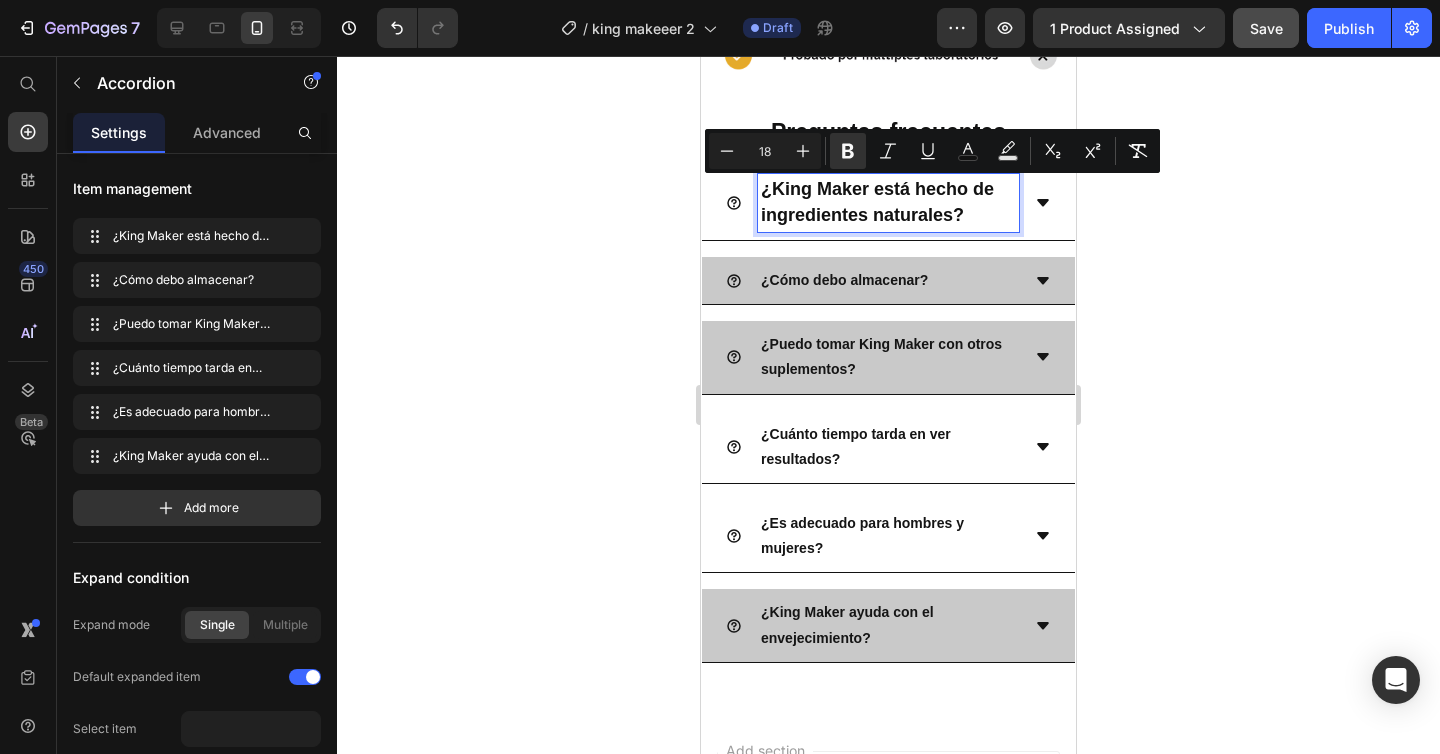 click on "¿Cómo debo almacenar?" at bounding box center [844, 280] 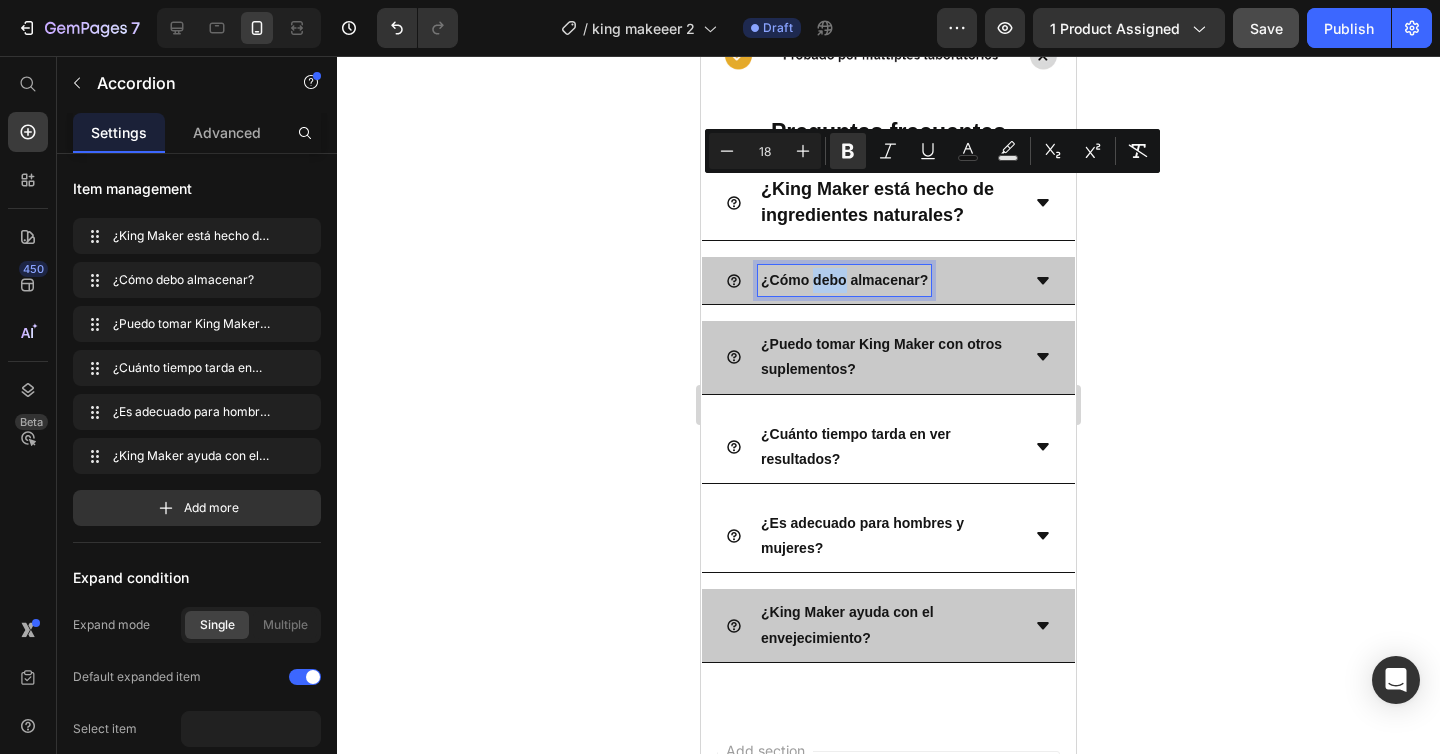 click on "¿Cómo debo almacenar?" at bounding box center [844, 280] 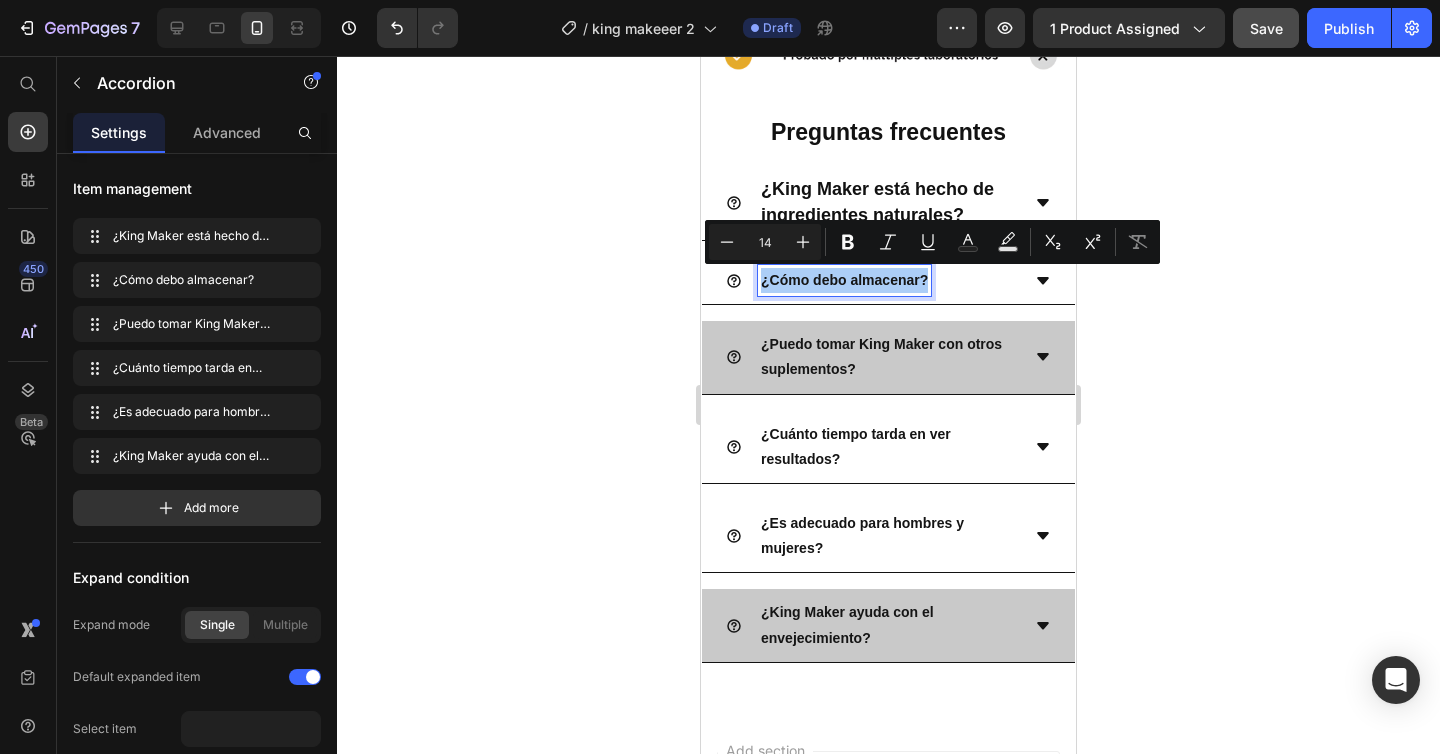 click on "14" at bounding box center (765, 242) 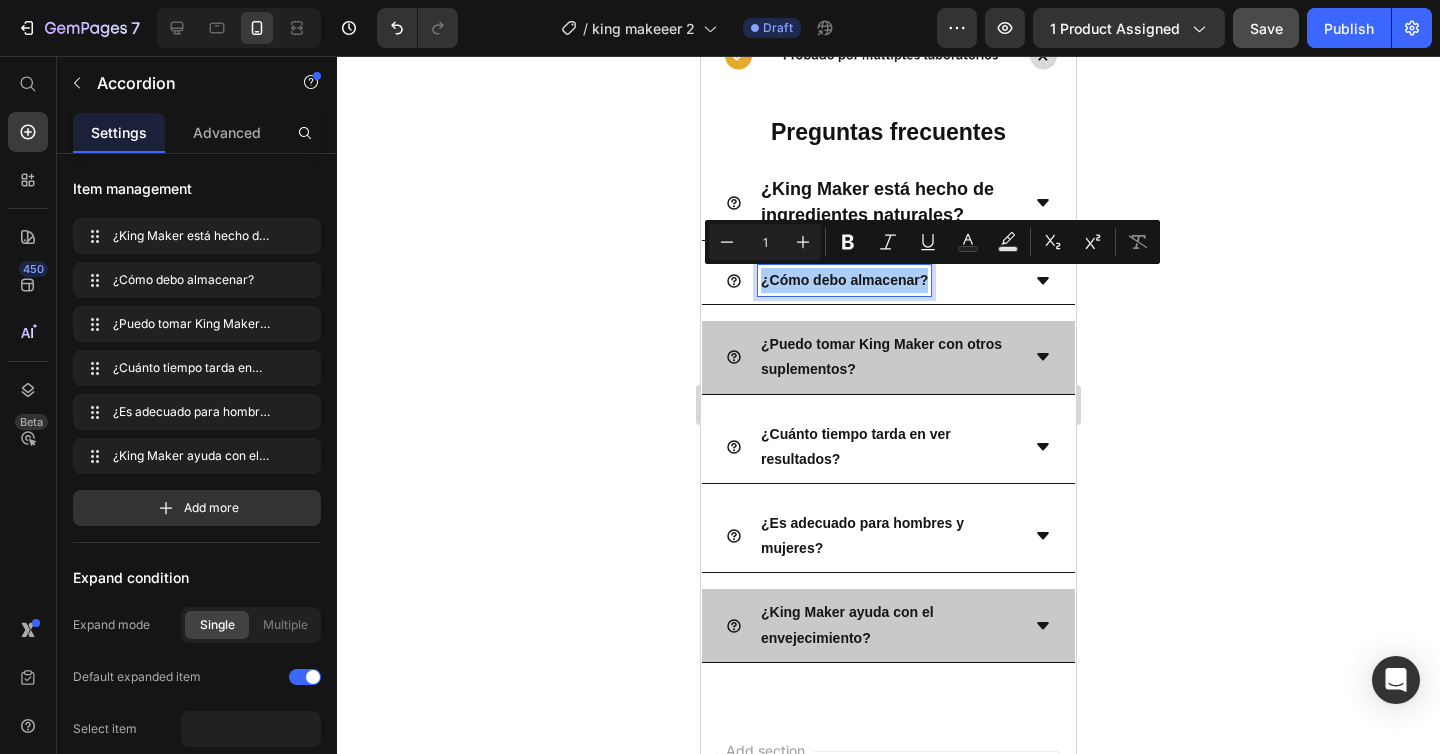 type on "1" 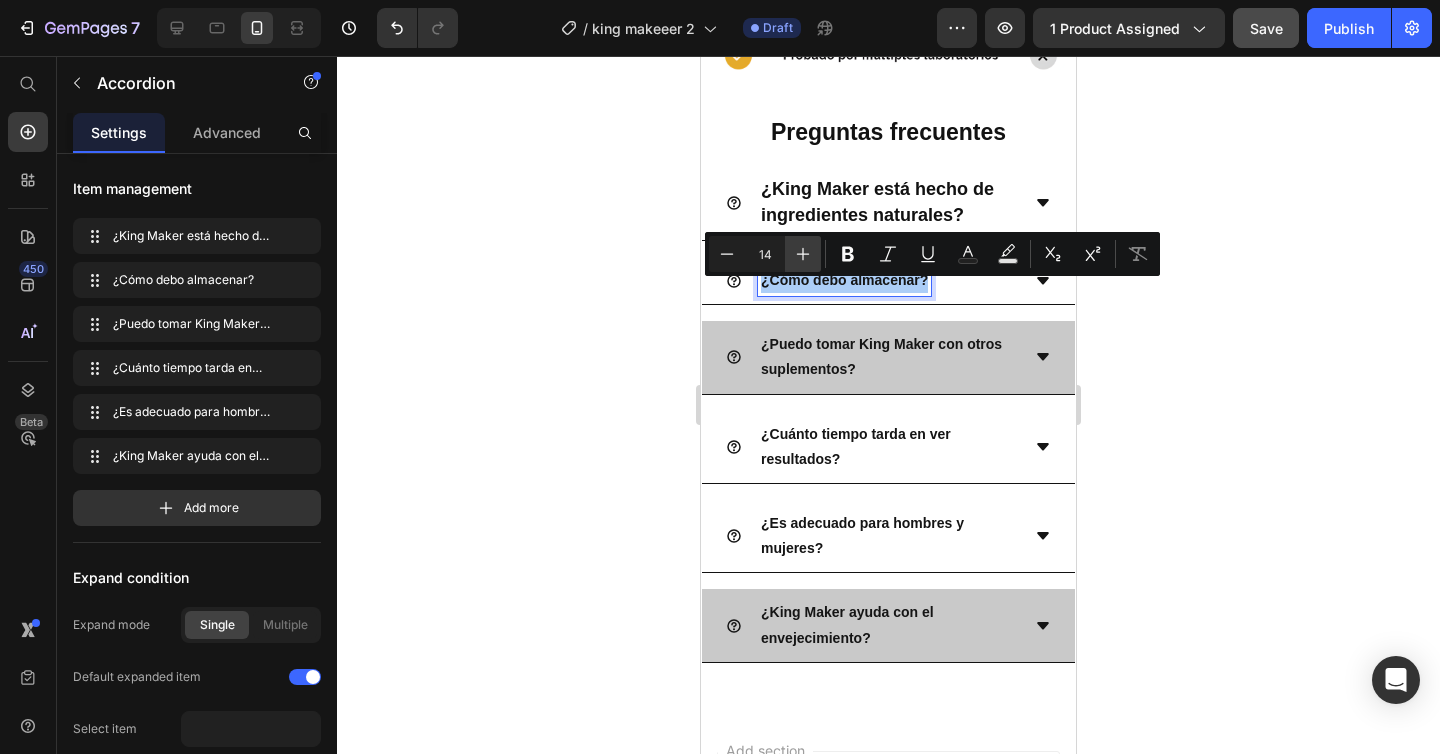 click 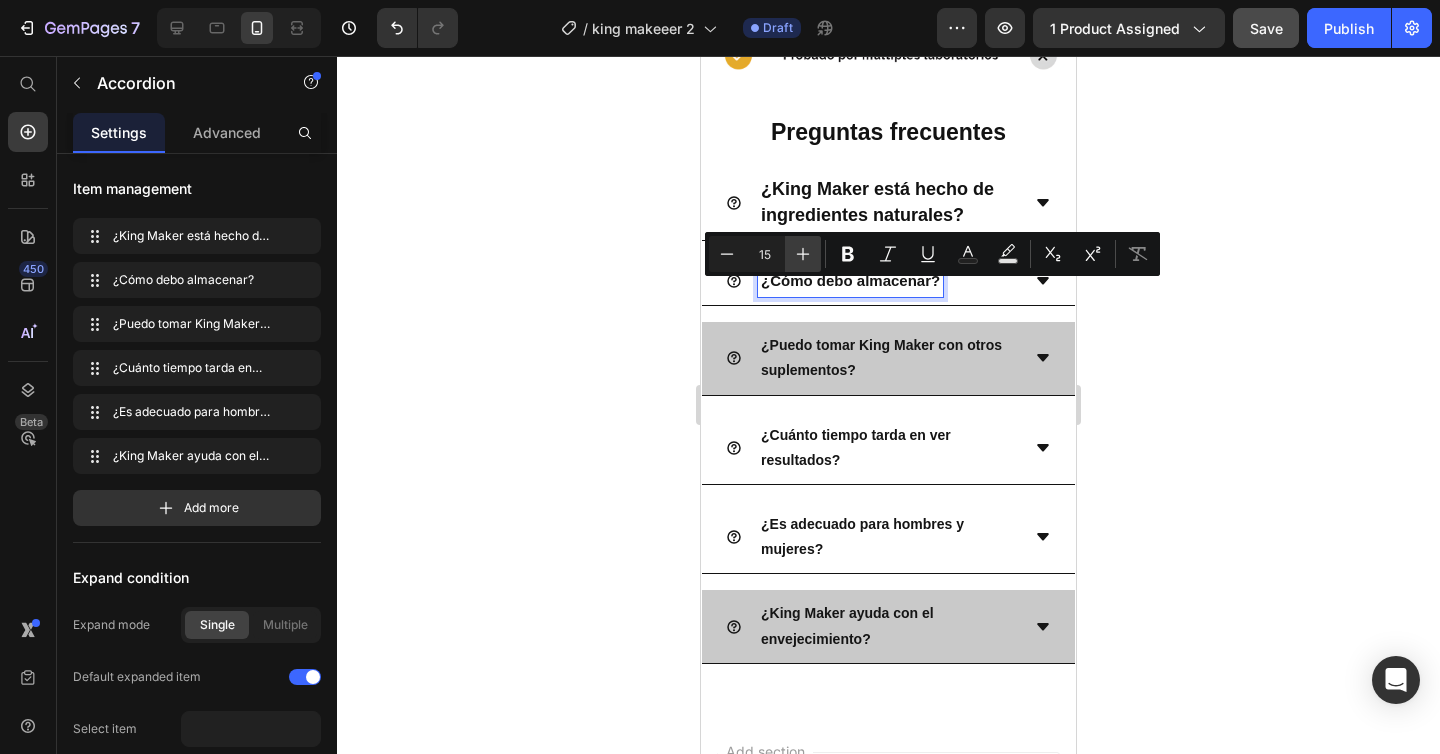 click 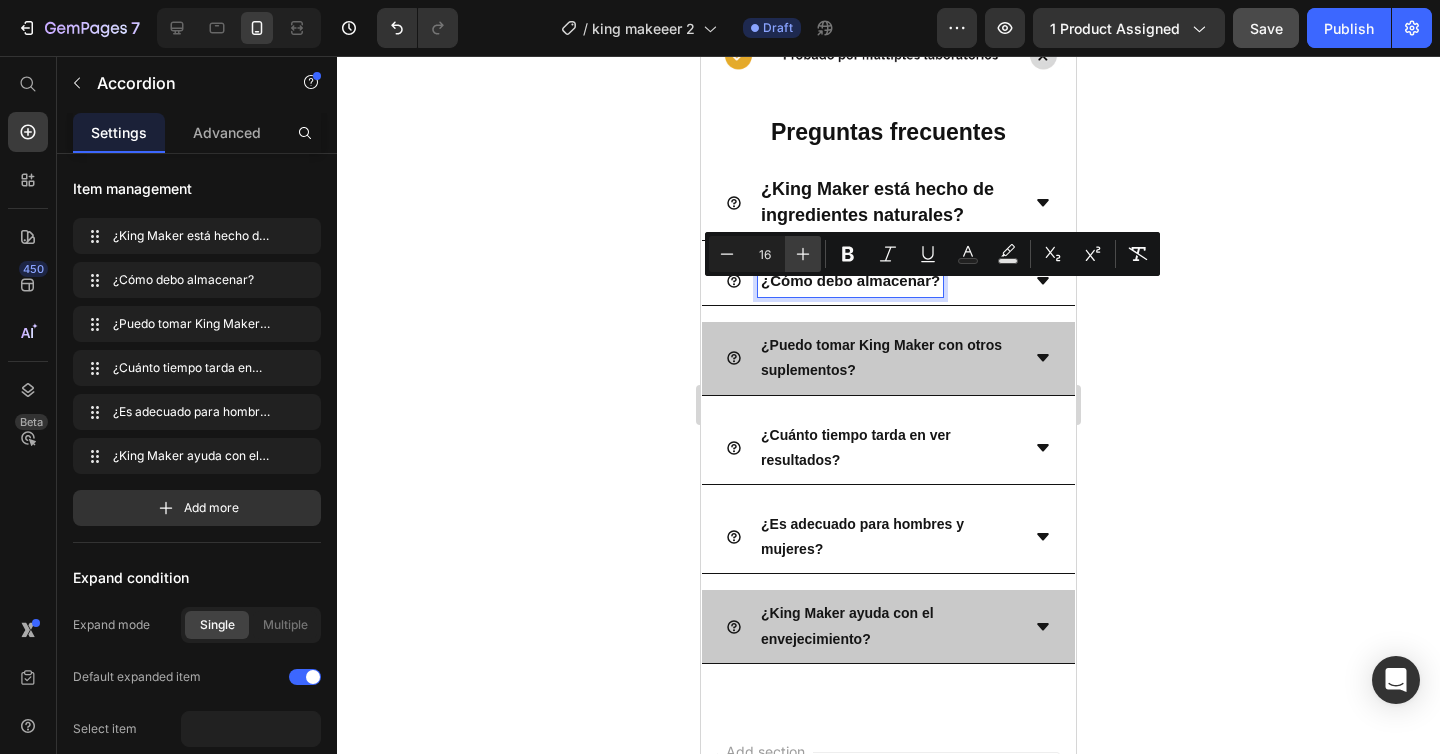 click 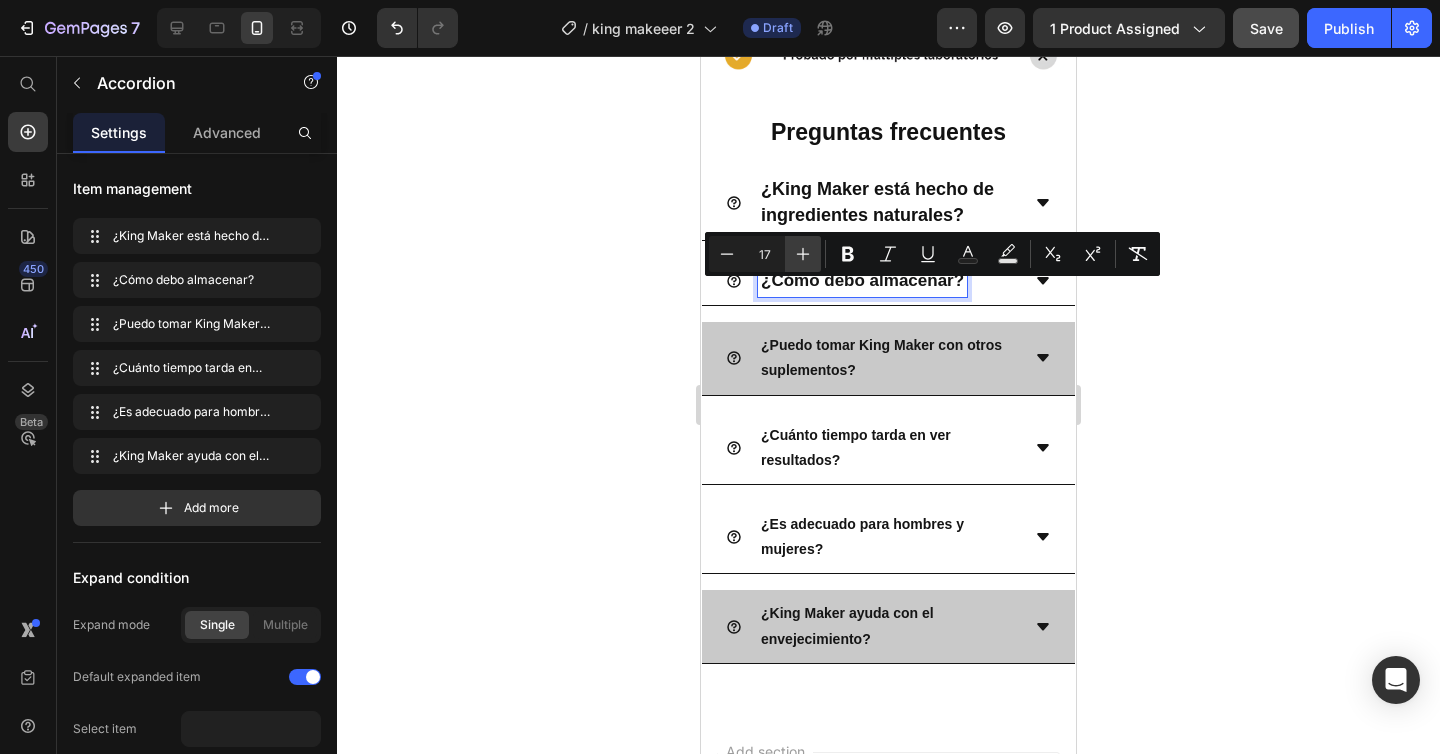click 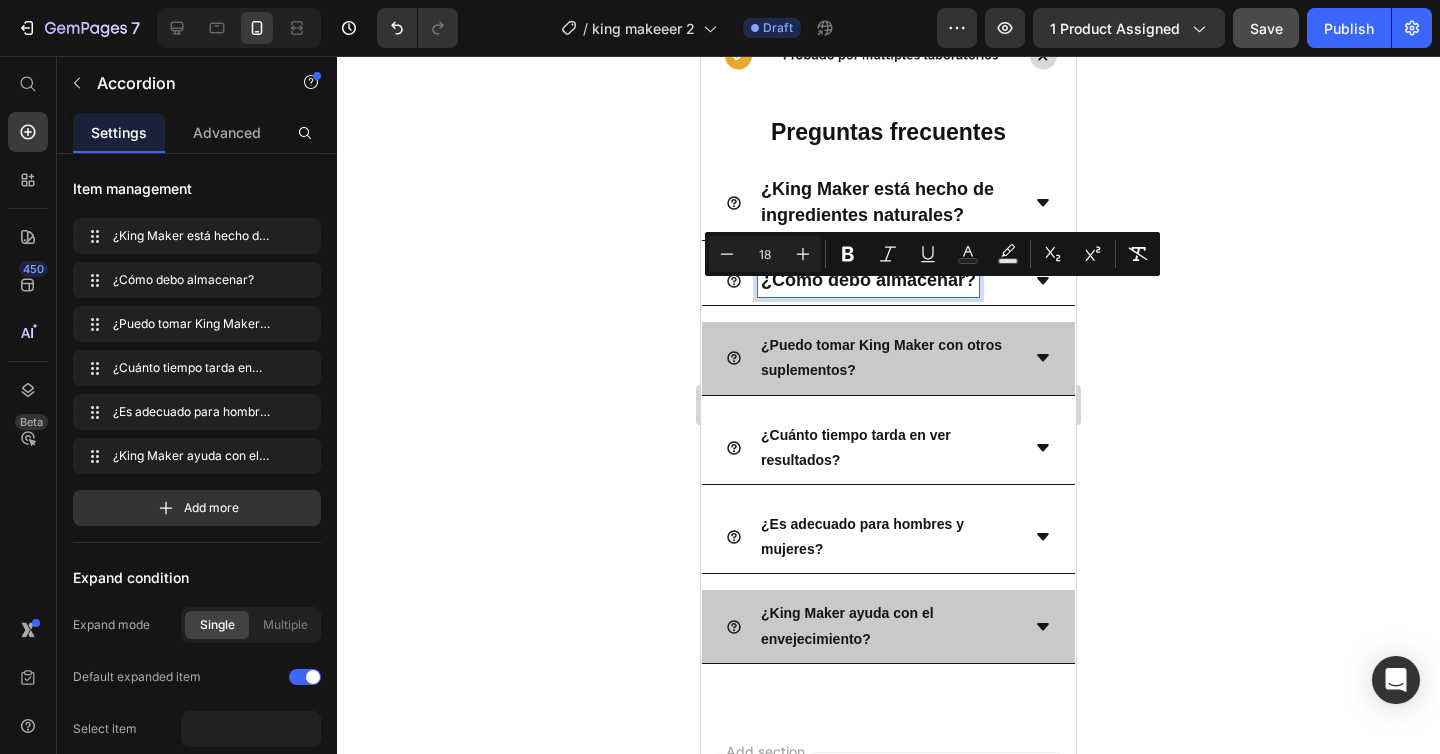 click on "¿Puedo tomar King Maker con otros suplementos?" at bounding box center [888, 358] 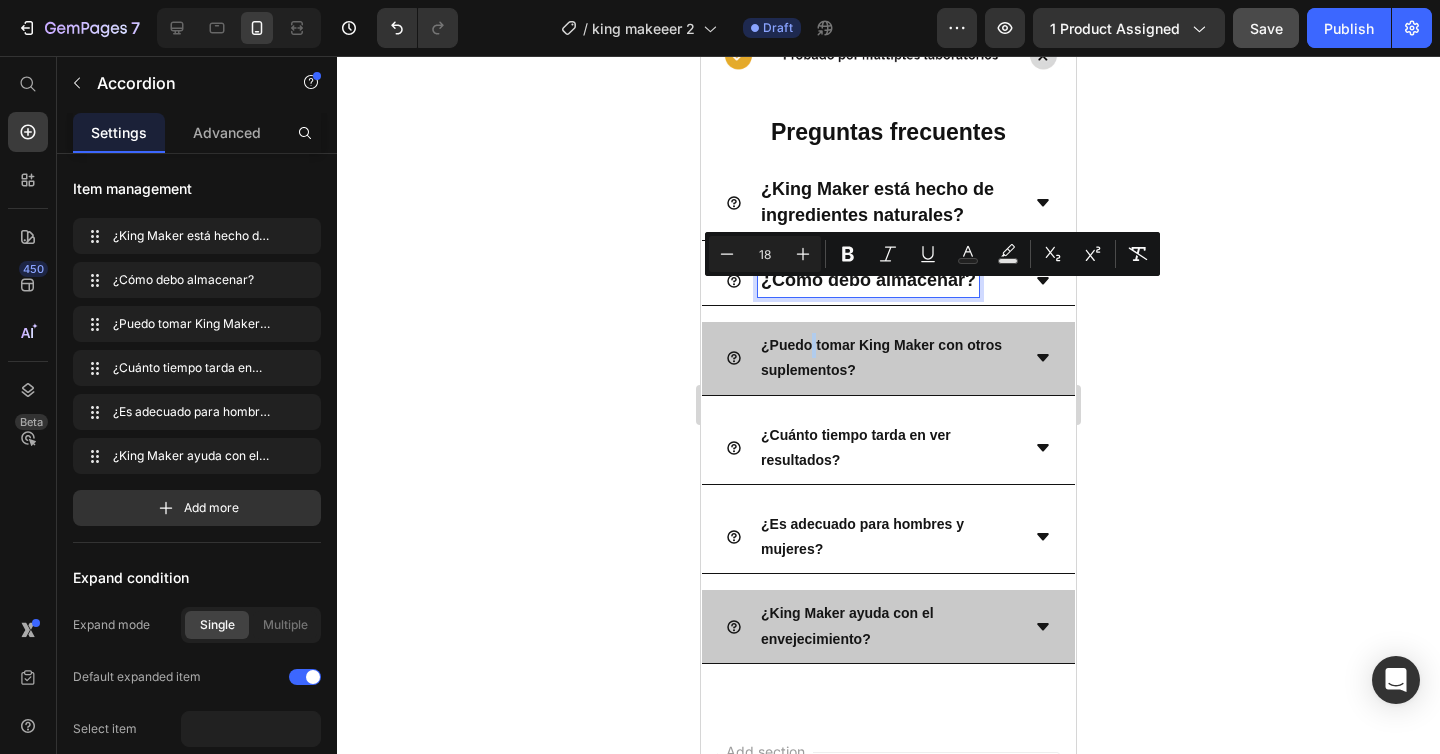 click on "¿Puedo tomar King Maker con otros suplementos?" at bounding box center [888, 358] 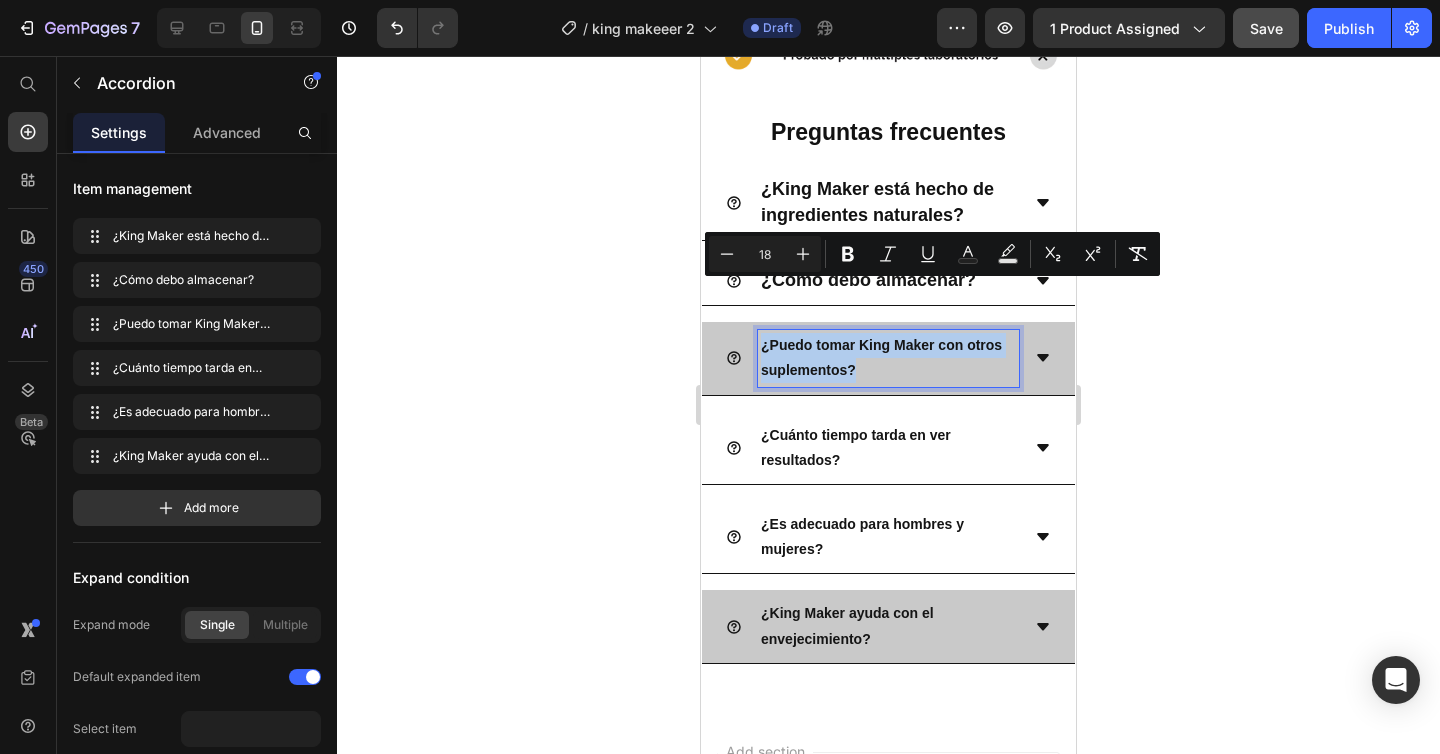 click on "¿Puedo tomar King Maker con otros suplementos?" at bounding box center (888, 358) 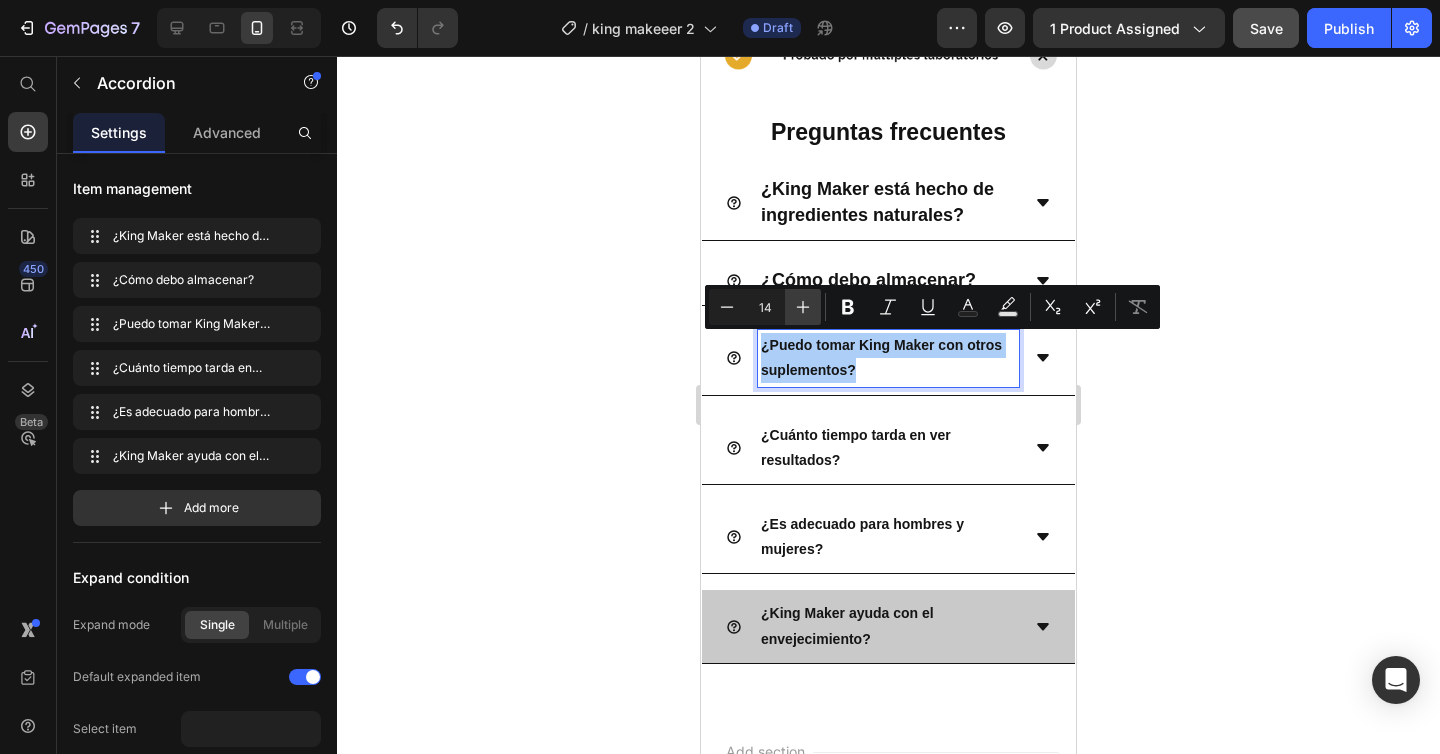 click 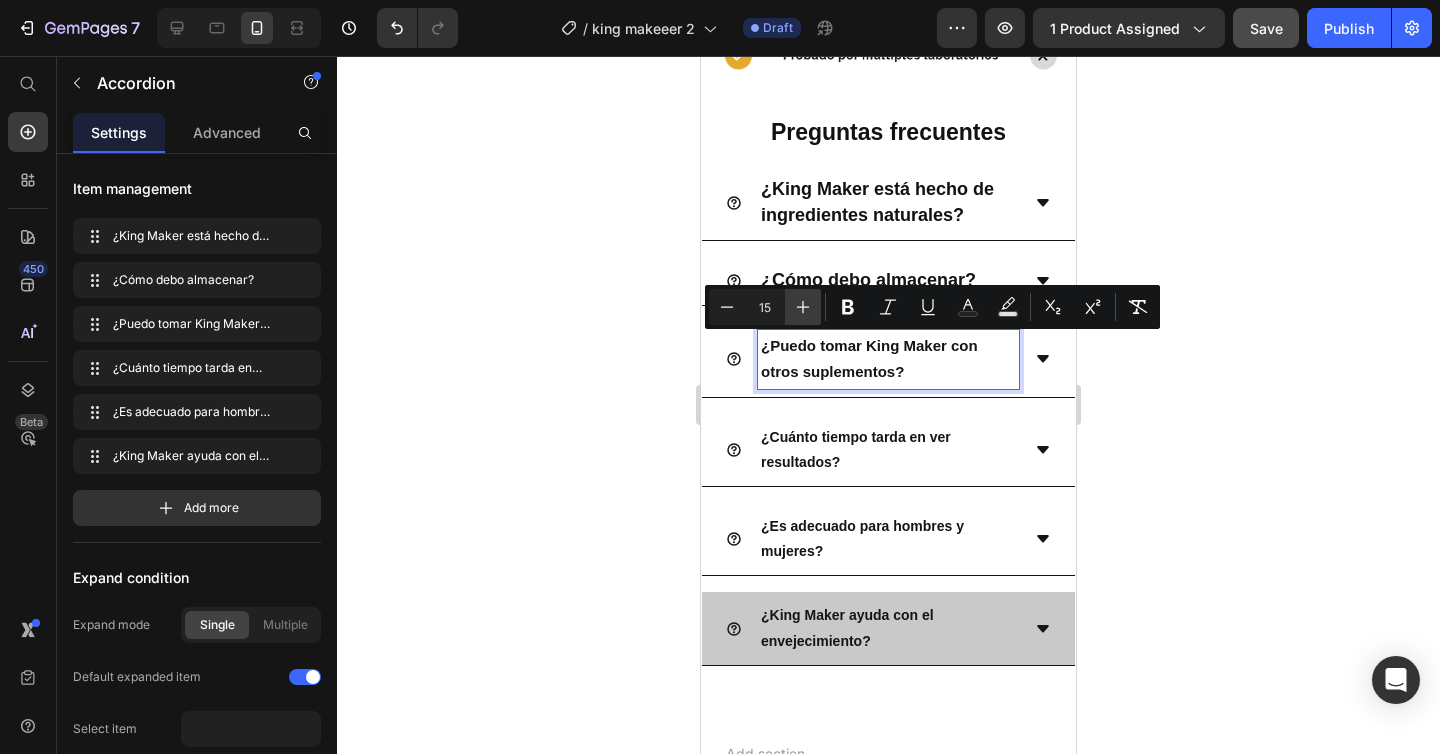 click 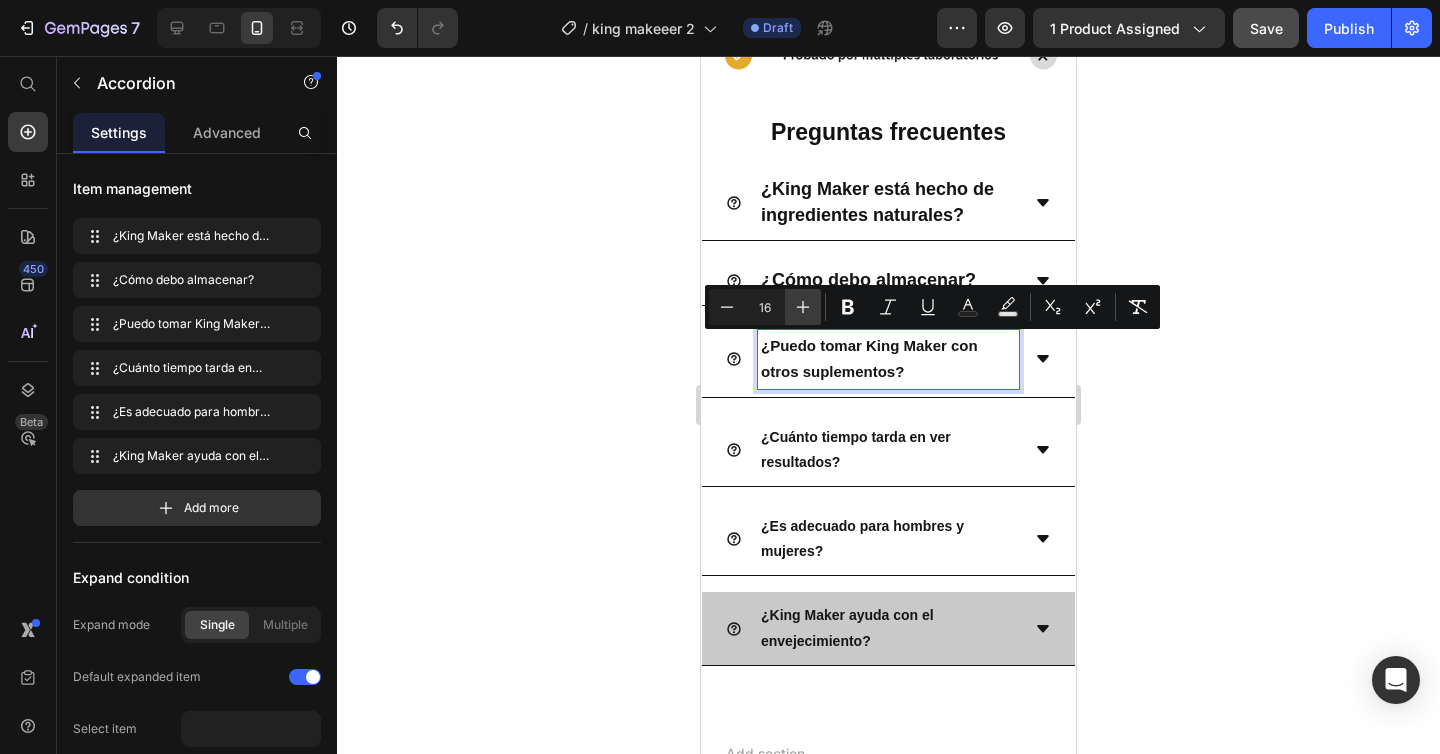 click 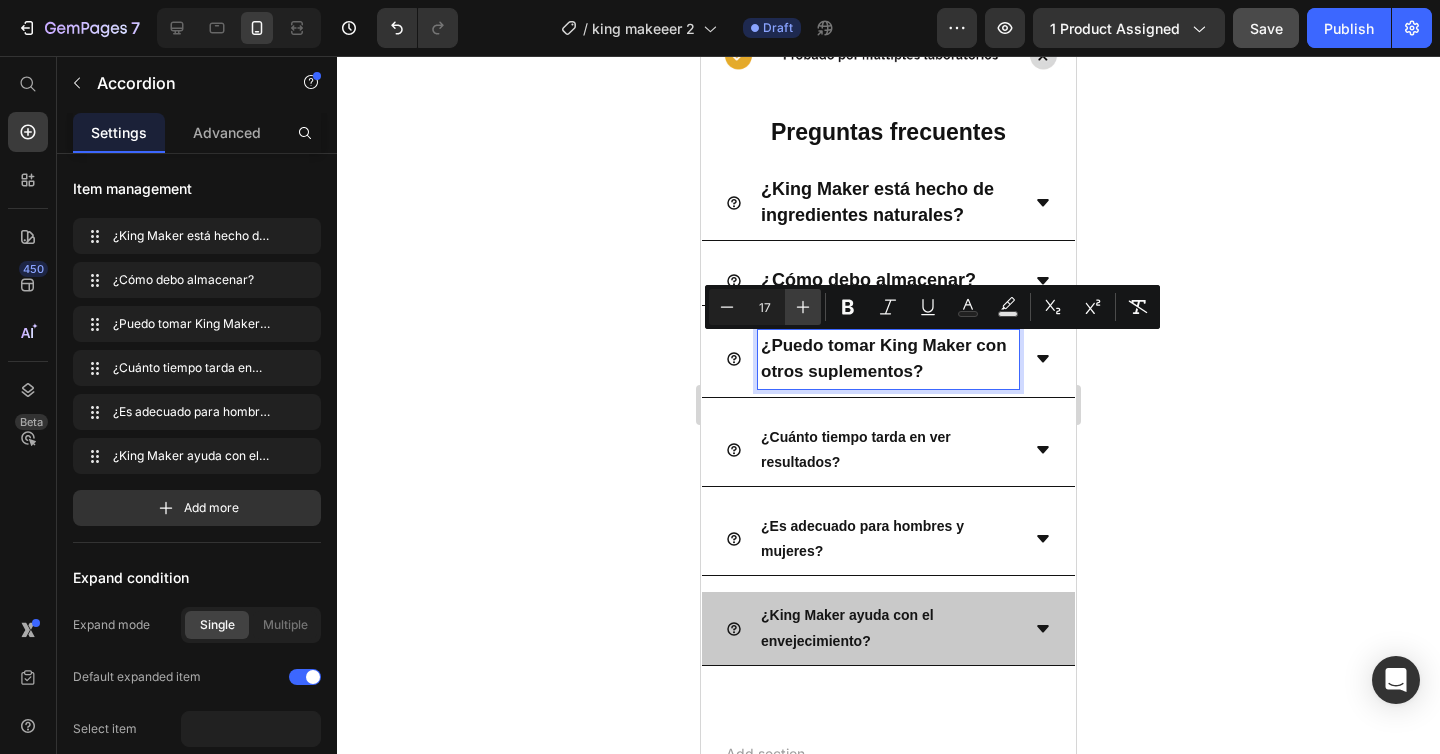 click 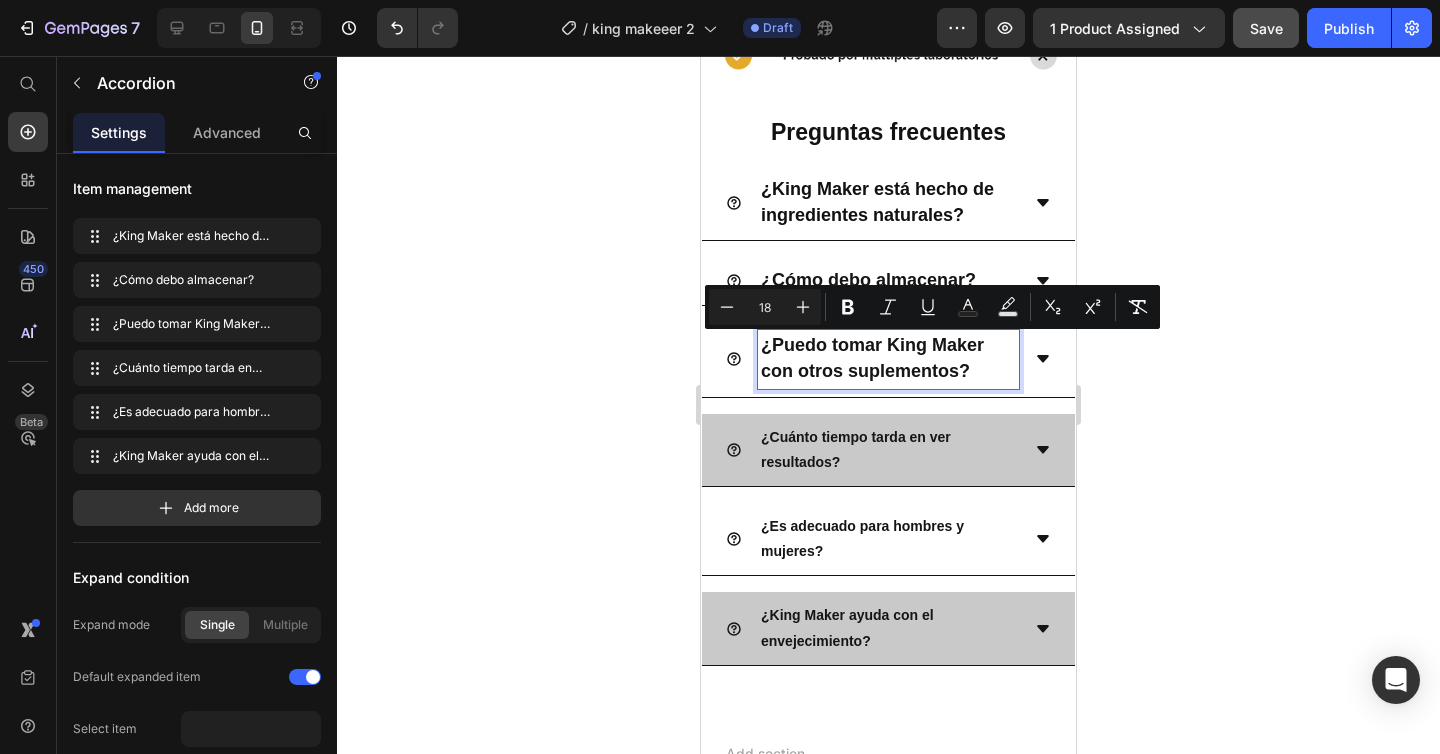 click on "¿Cuánto tiempo tarda en ver resultados?" at bounding box center (888, 450) 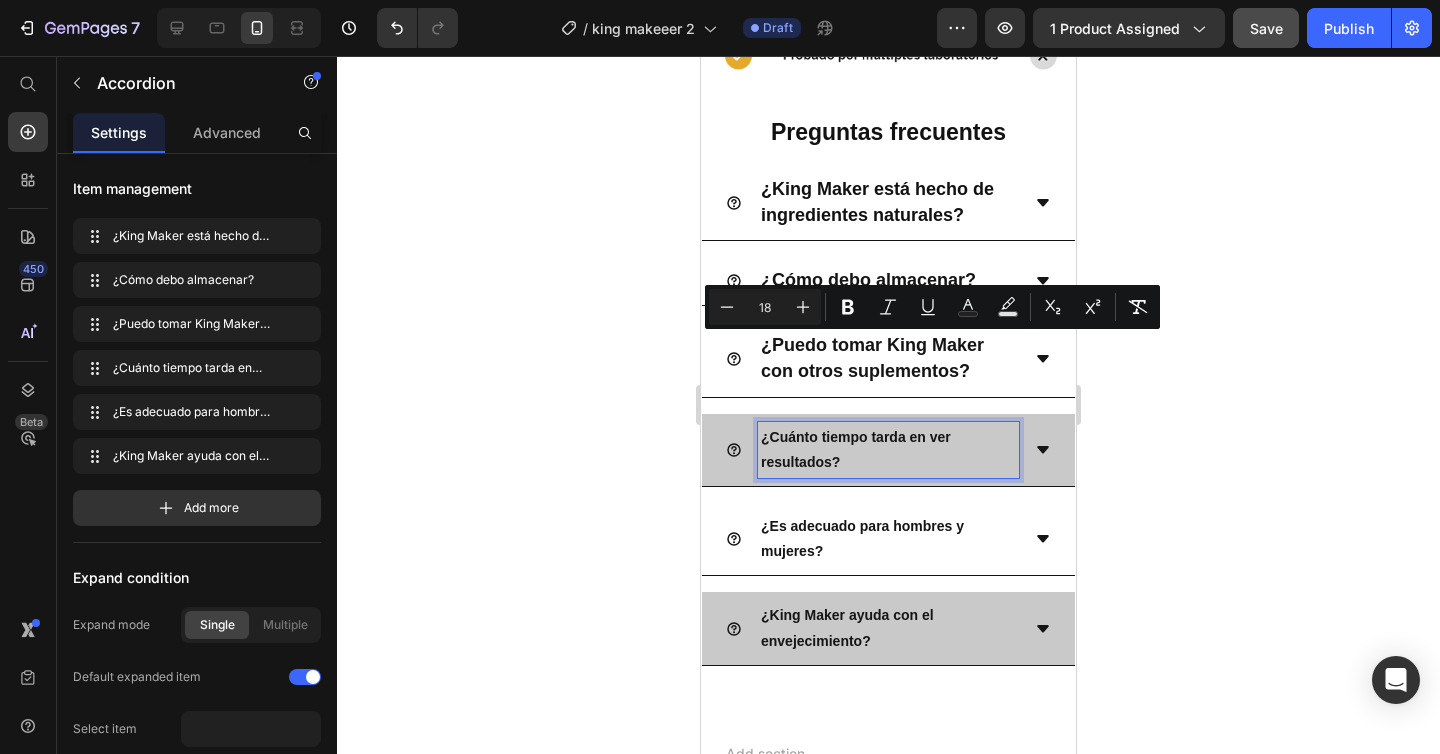 click on "¿Cuánto tiempo tarda en ver resultados?" at bounding box center [888, 450] 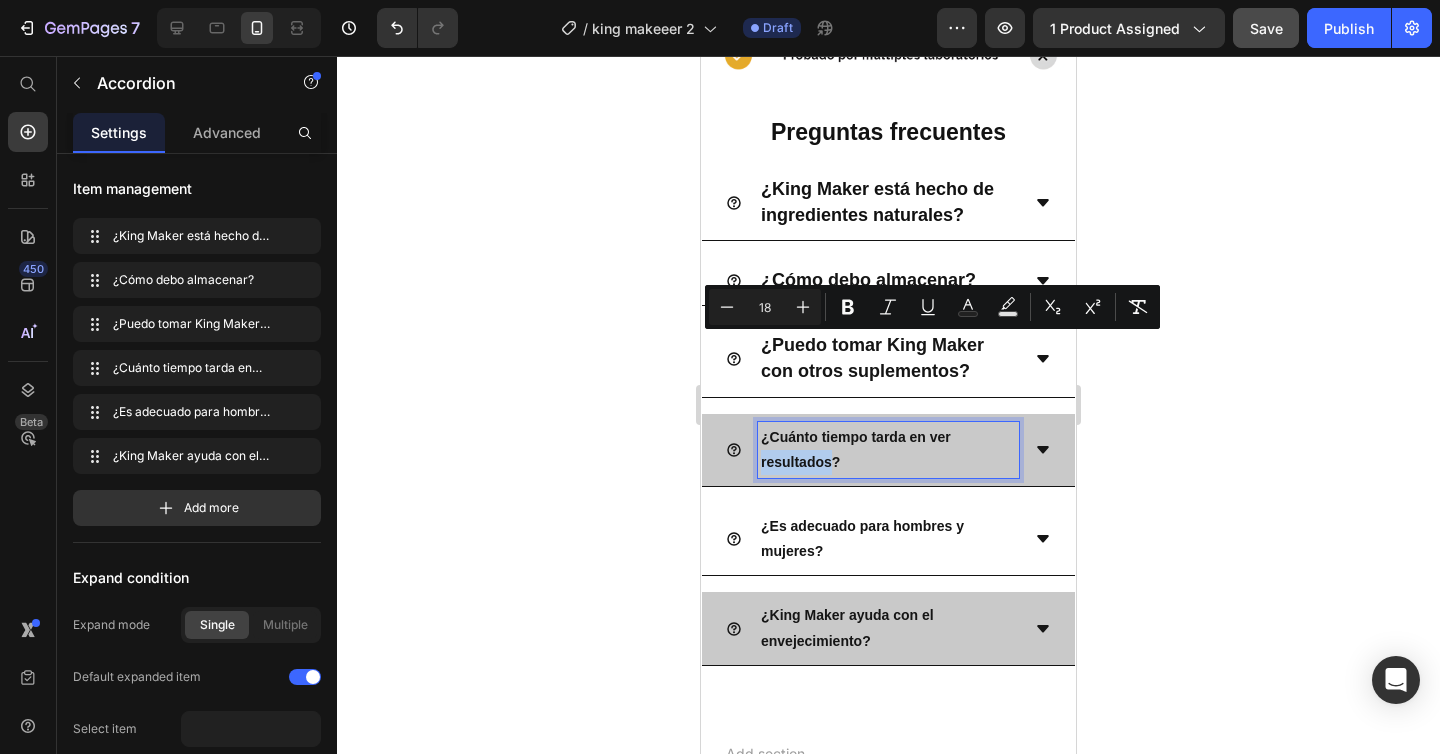 click on "¿Cuánto tiempo tarda en ver resultados?" at bounding box center [888, 450] 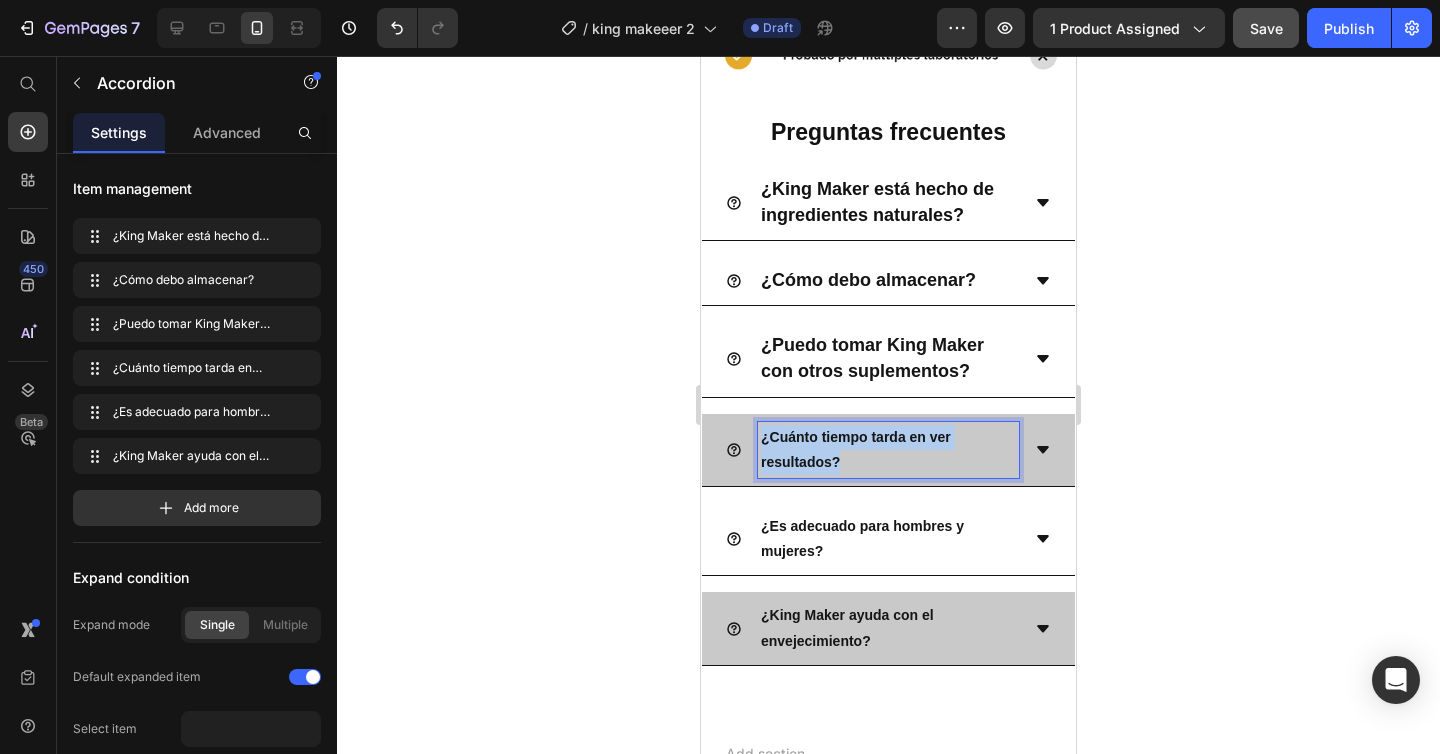 click on "¿Cuánto tiempo tarda en ver resultados?" at bounding box center [888, 450] 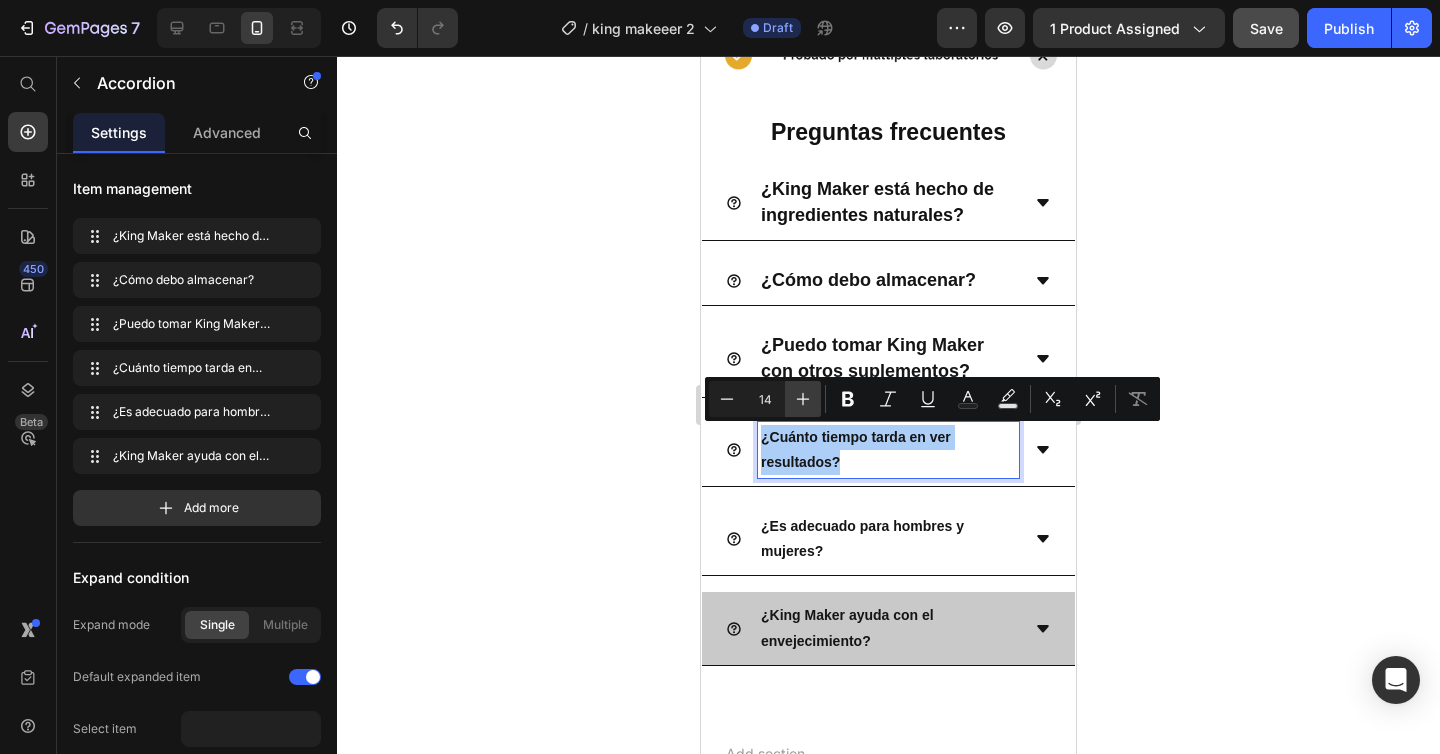 click on "Plus" at bounding box center [803, 399] 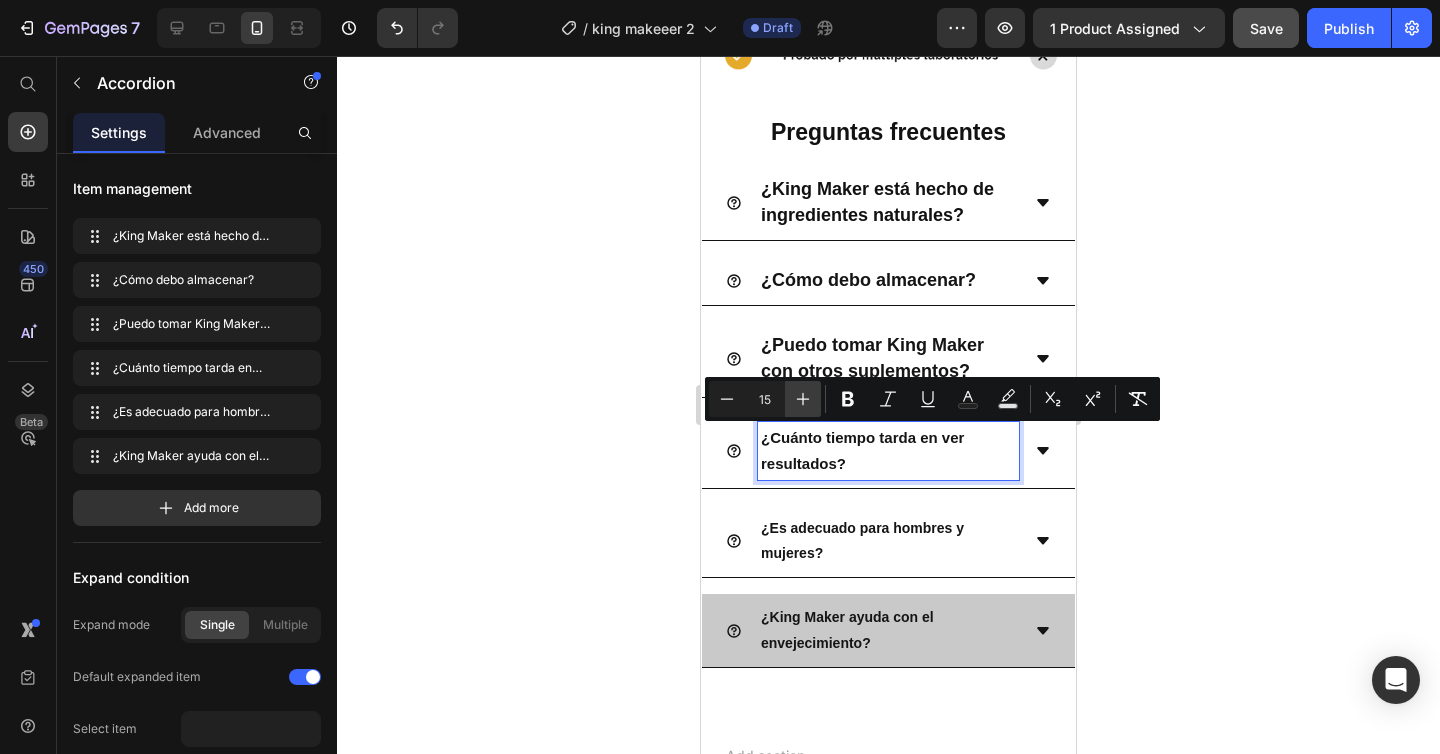 click on "Plus" at bounding box center [803, 399] 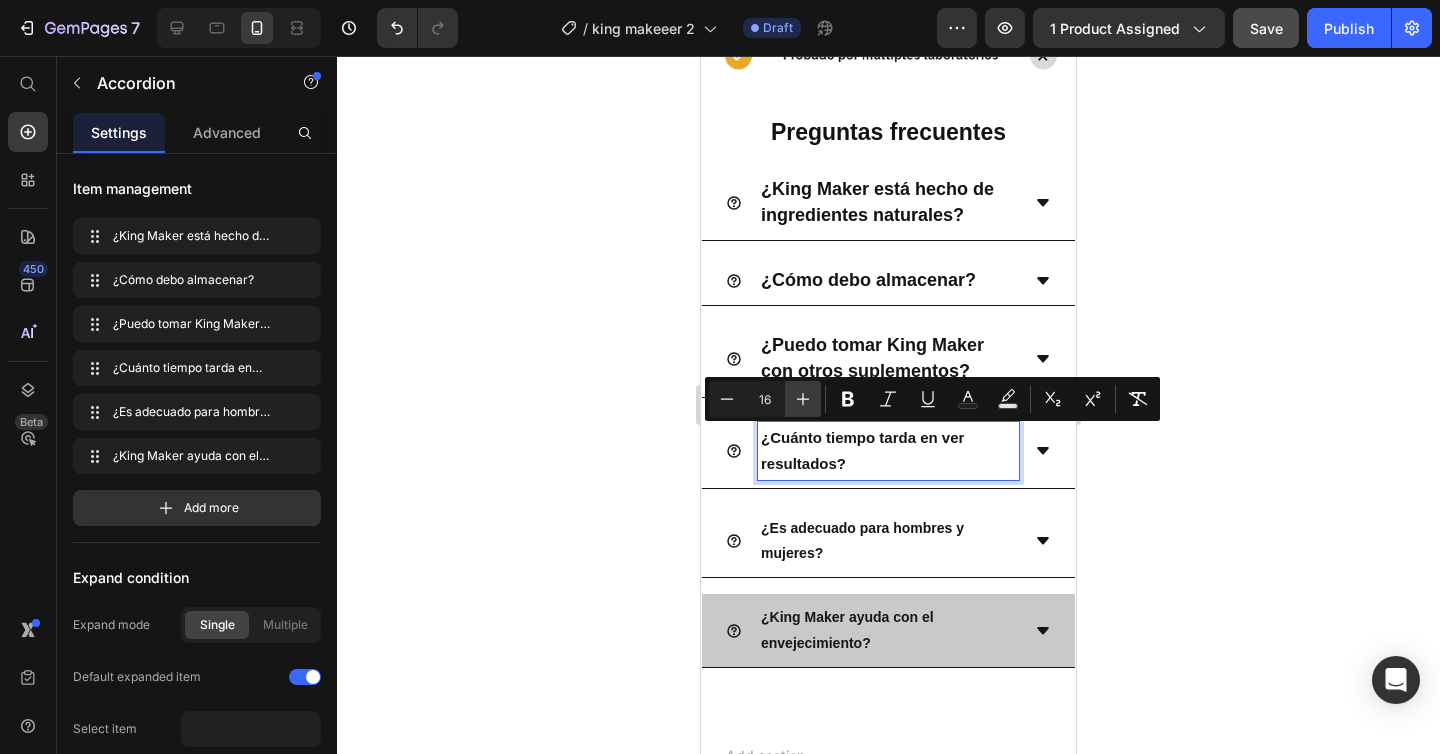 click on "Plus" at bounding box center (803, 399) 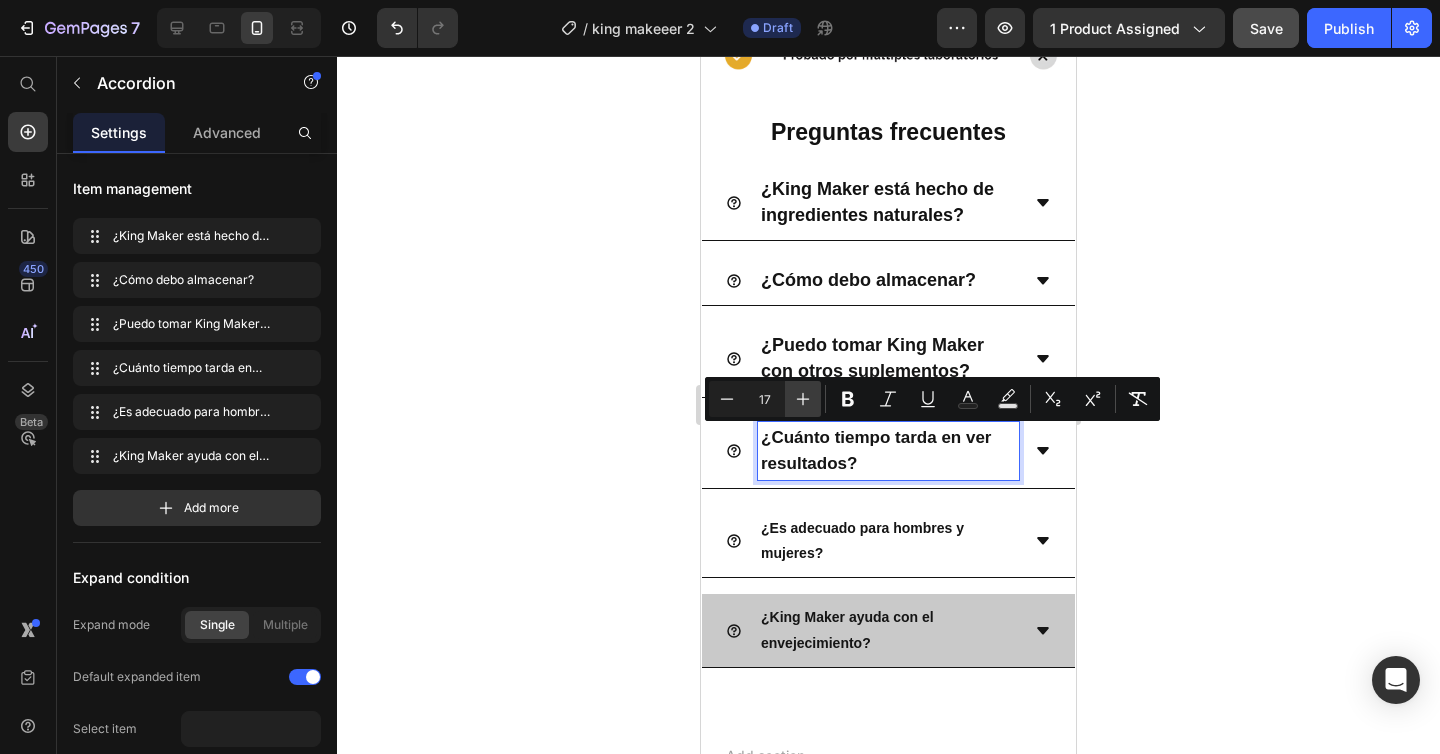 click on "Plus" at bounding box center [803, 399] 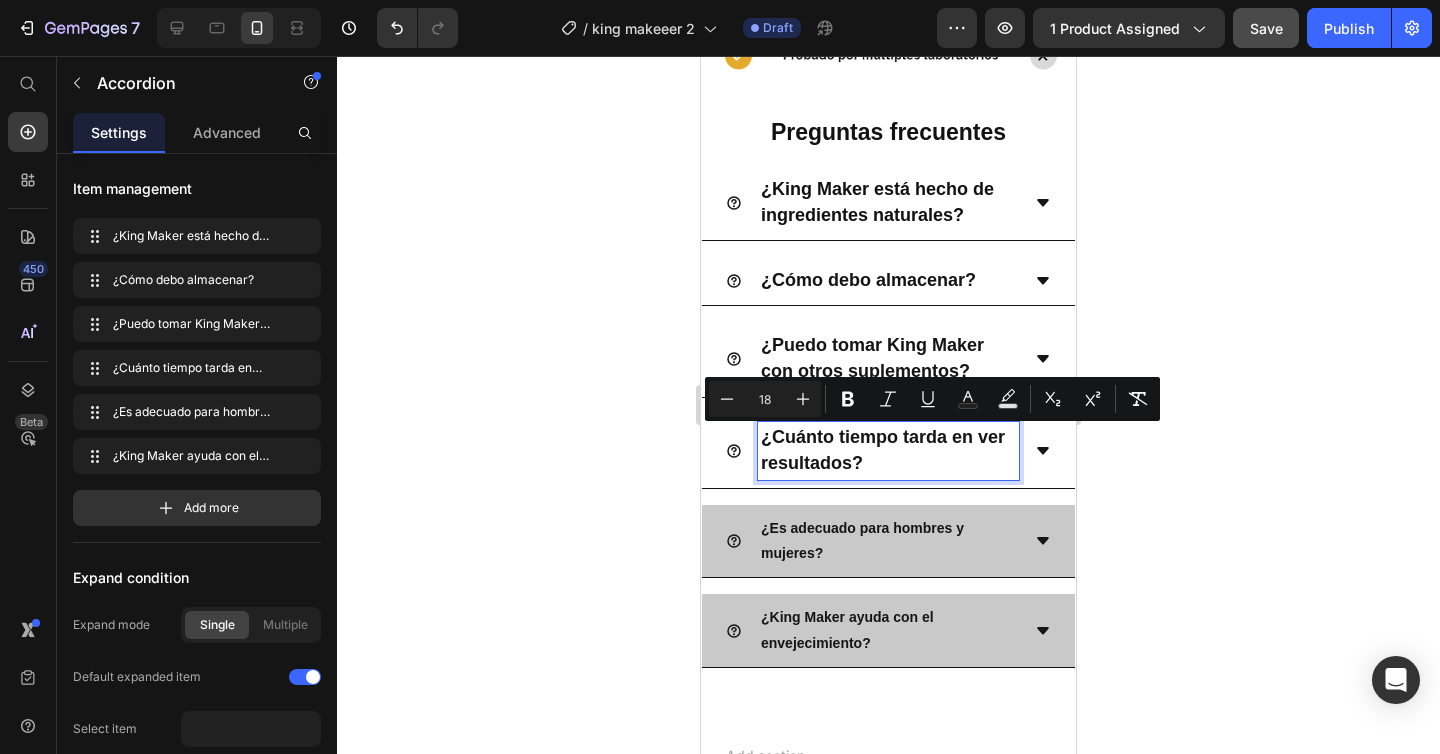 click on "¿Es adecuado para hombres y mujeres?" at bounding box center [888, 541] 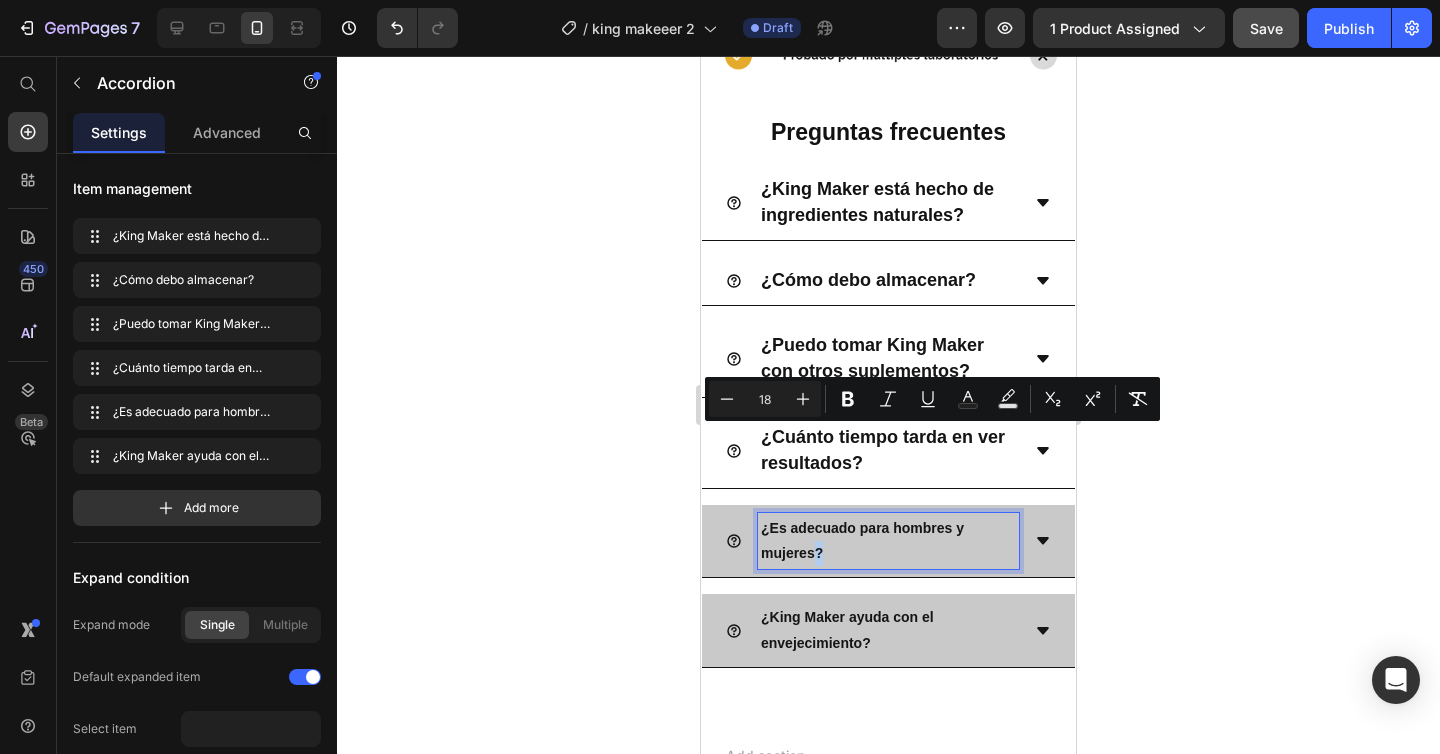 click on "¿Es adecuado para hombres y mujeres?" at bounding box center (888, 541) 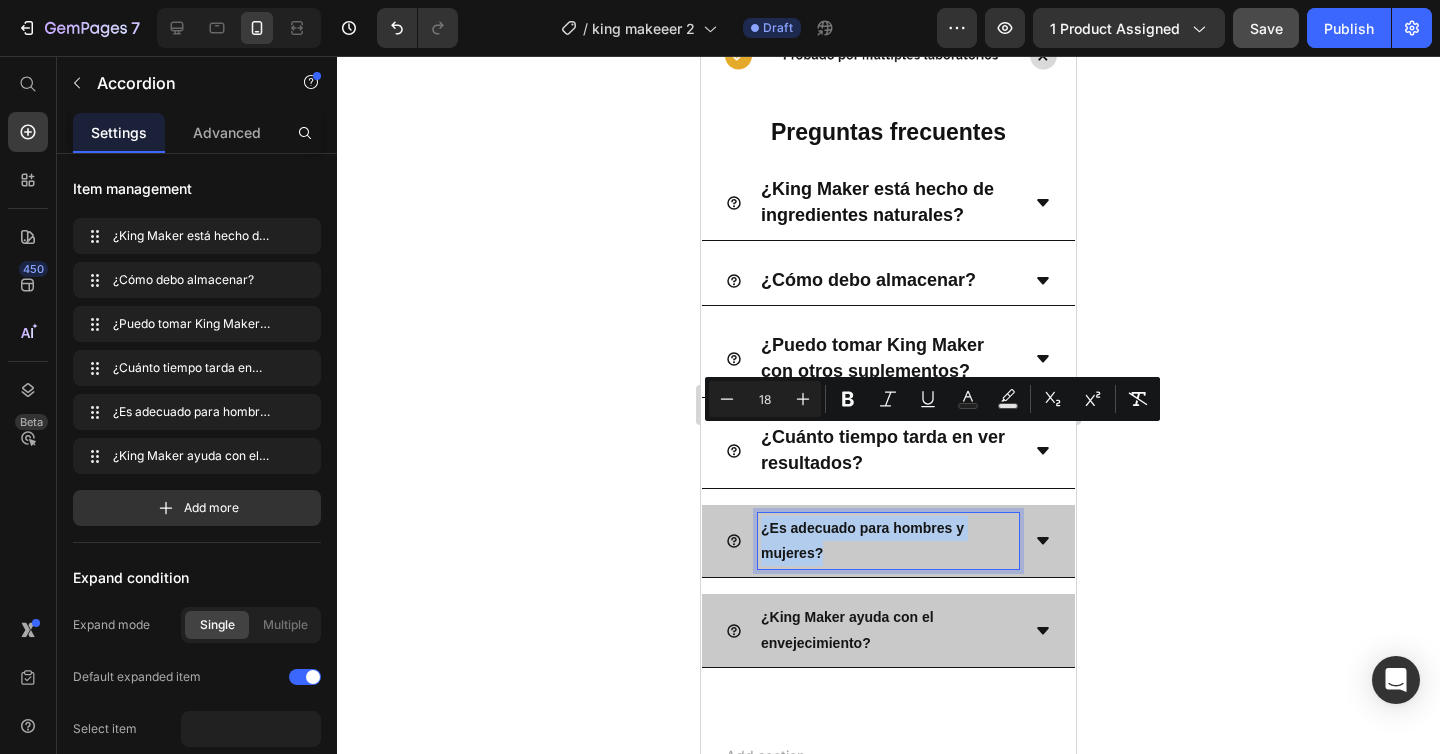 click on "¿Es adecuado para hombres y mujeres?" at bounding box center [888, 541] 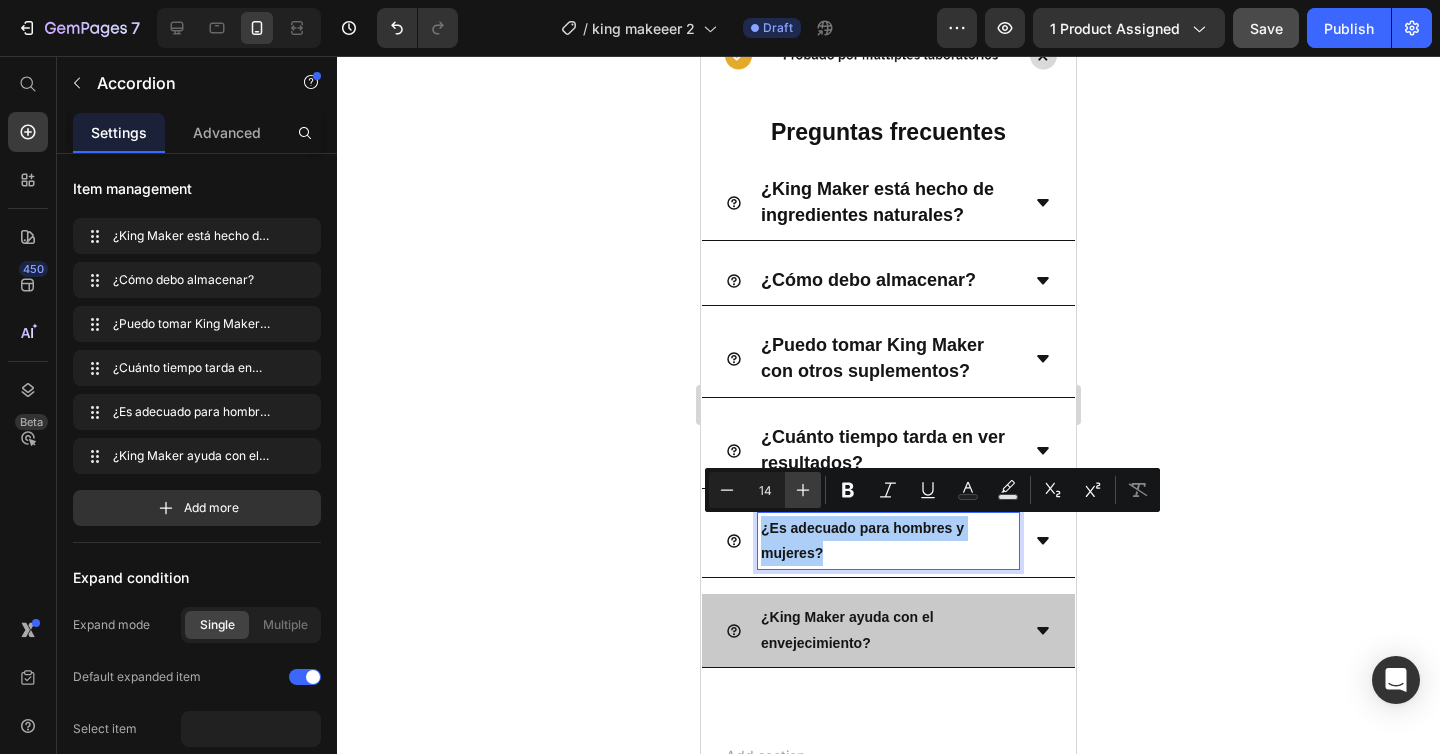 click 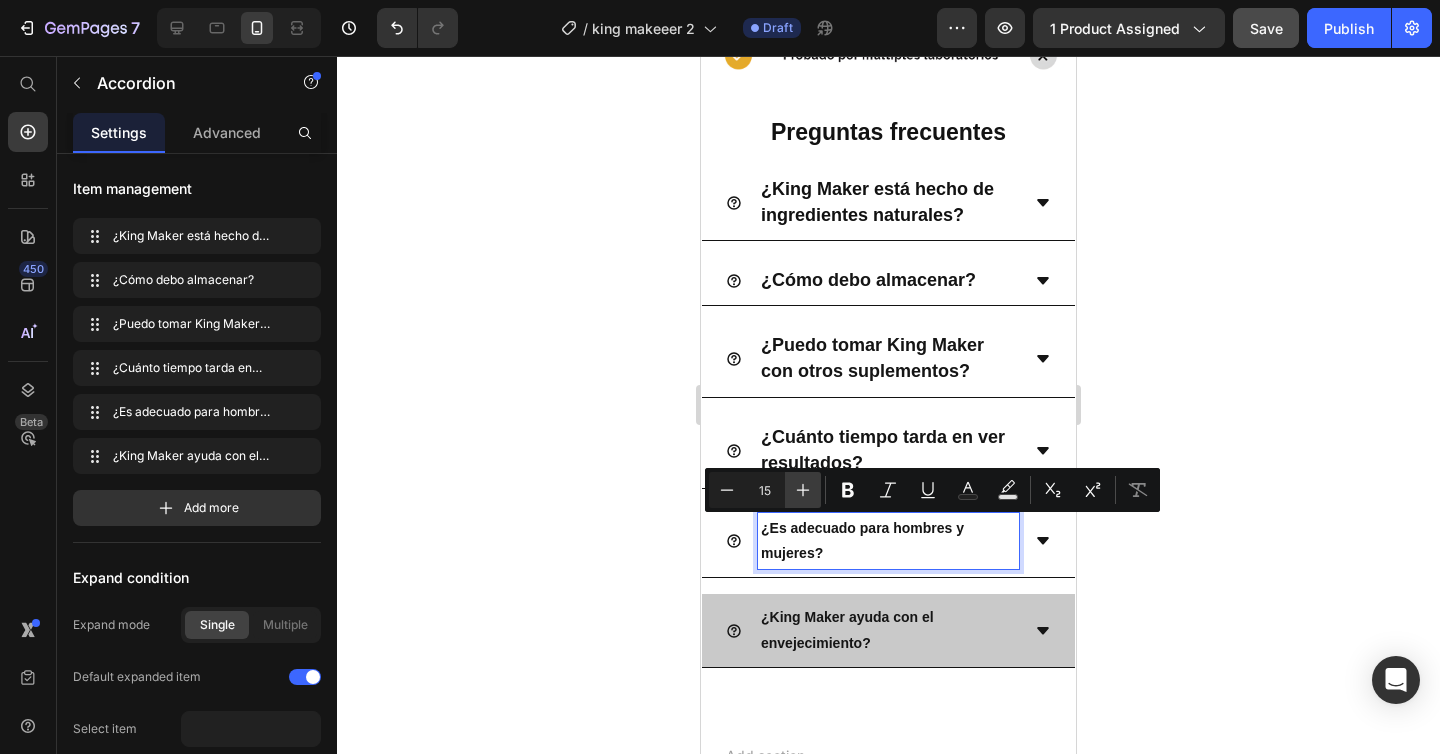 click 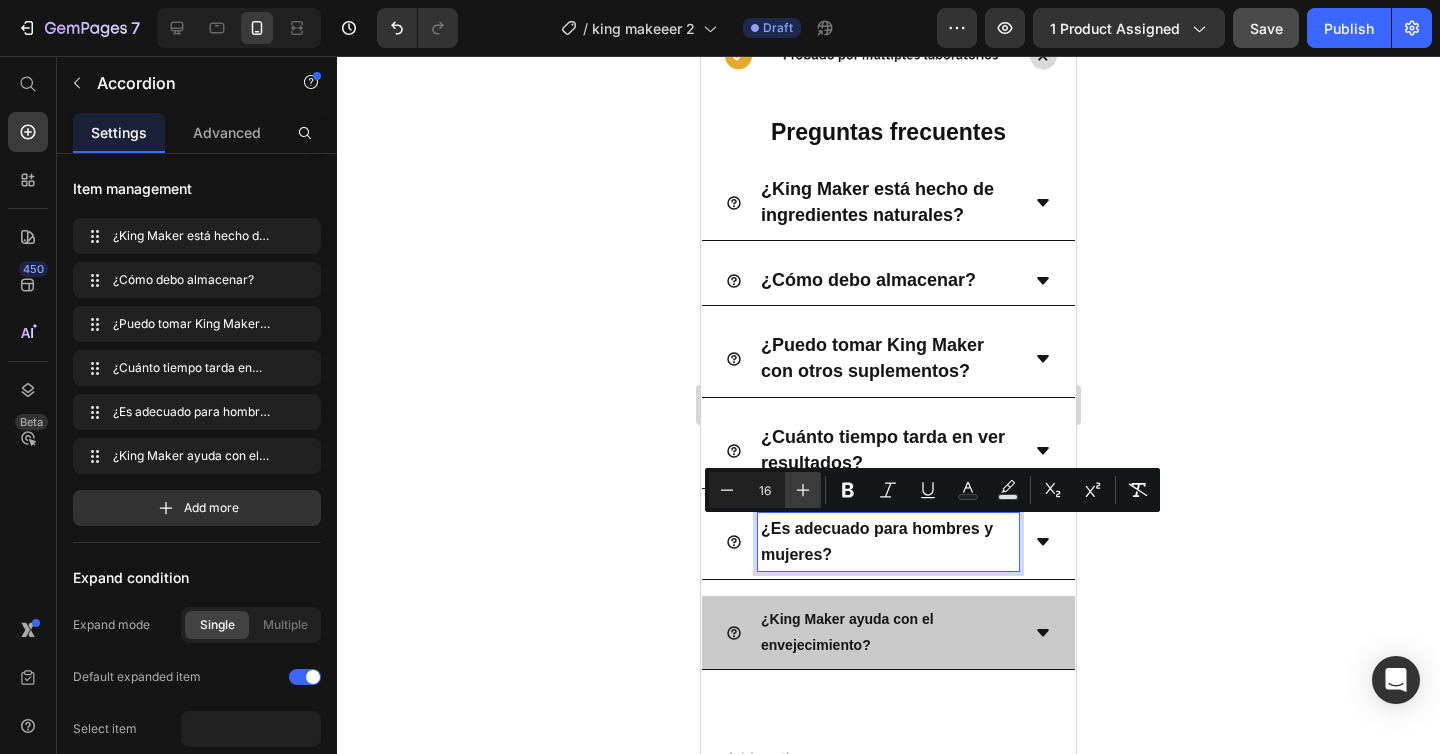 click 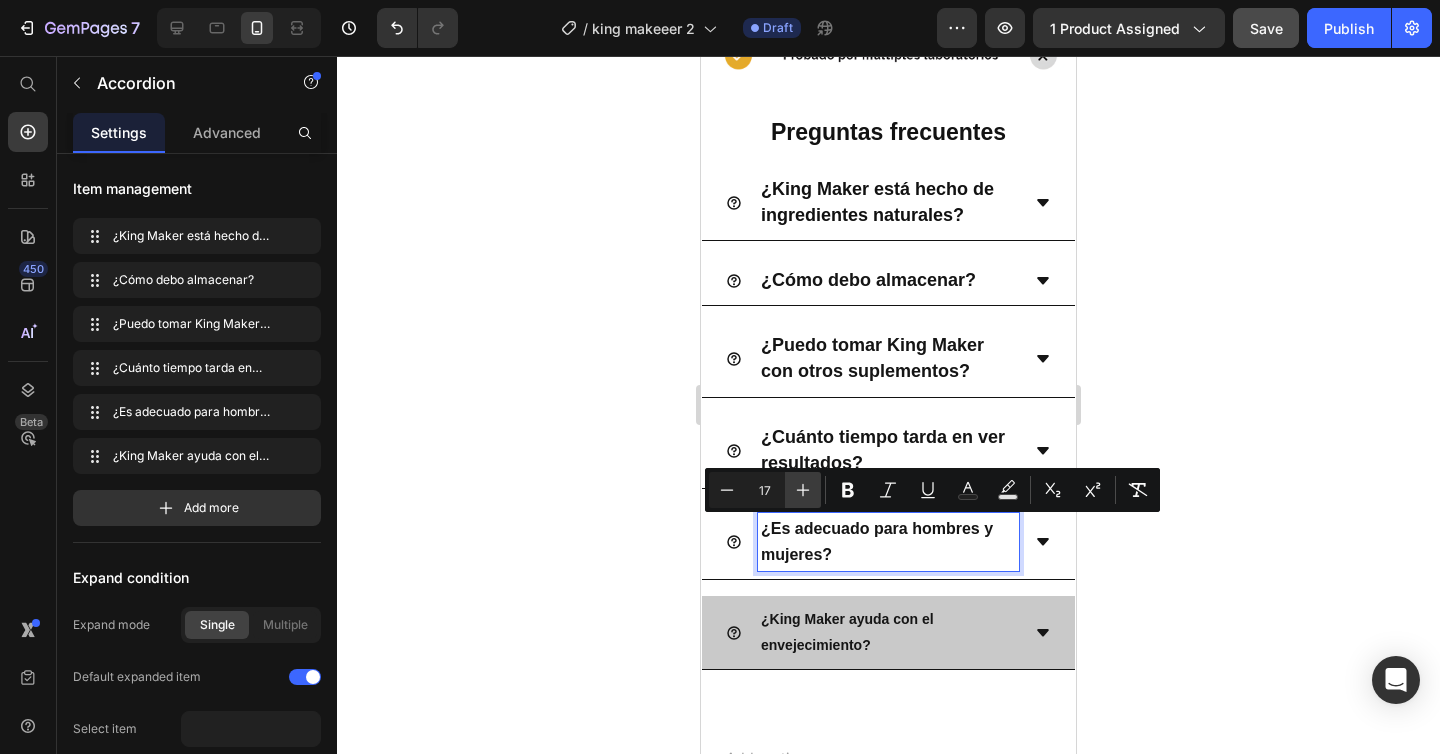 click 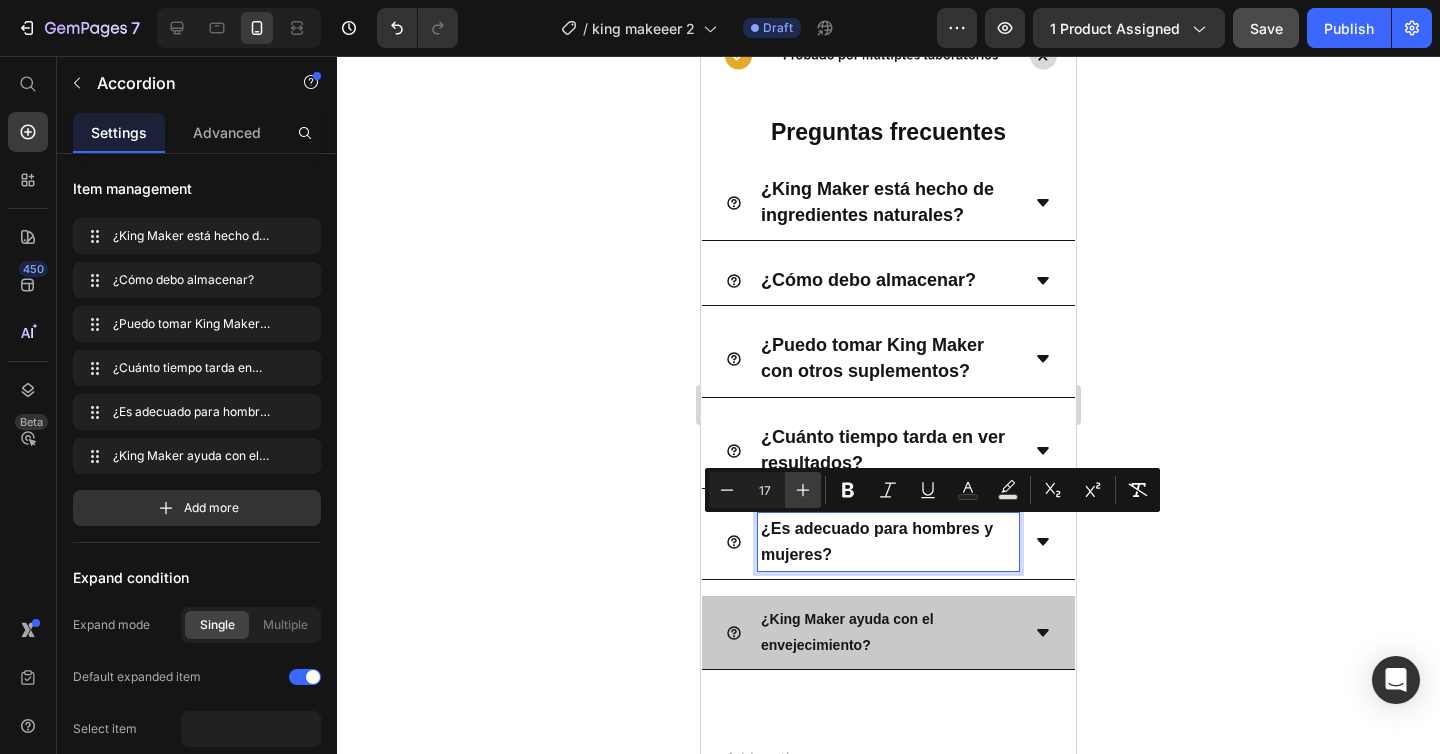 type on "18" 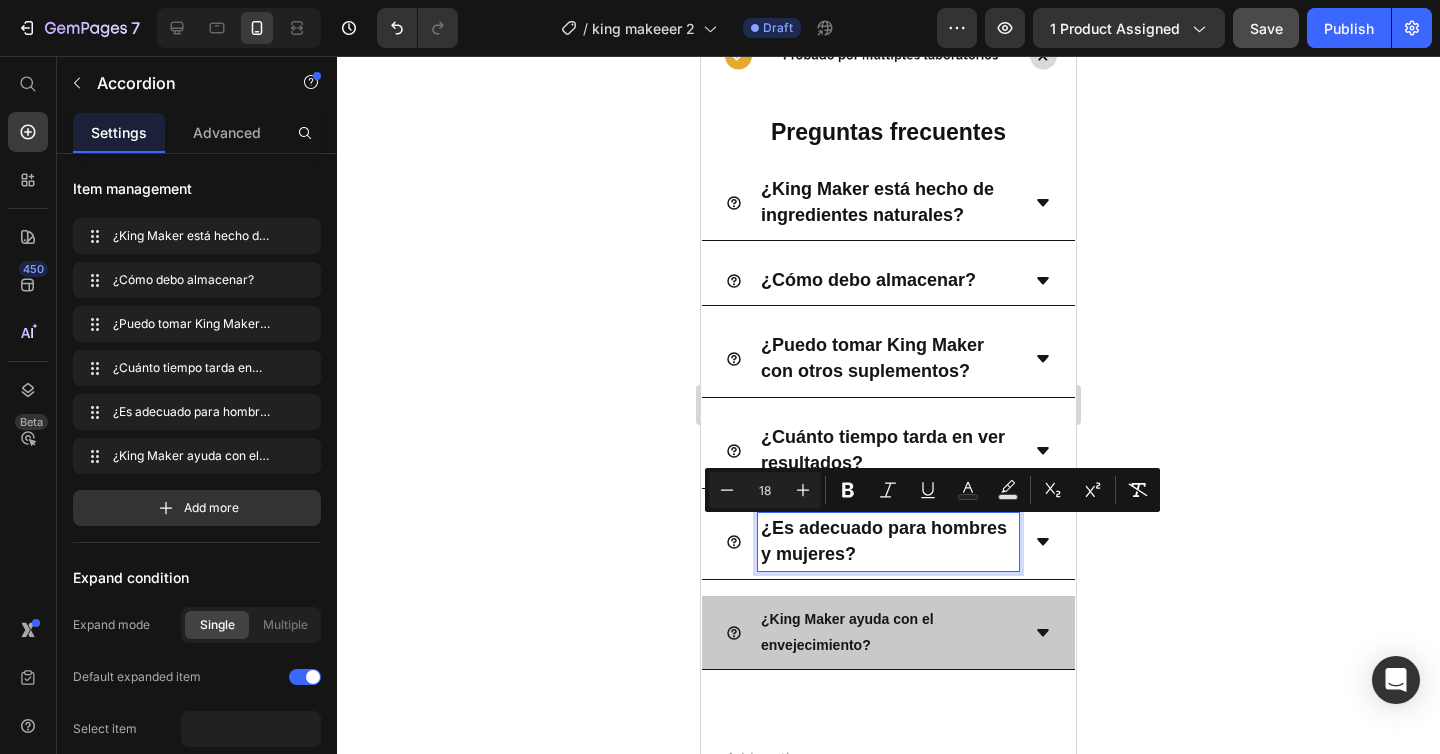 click on "¿King Maker ayuda con el envejecimiento?" at bounding box center [888, 632] 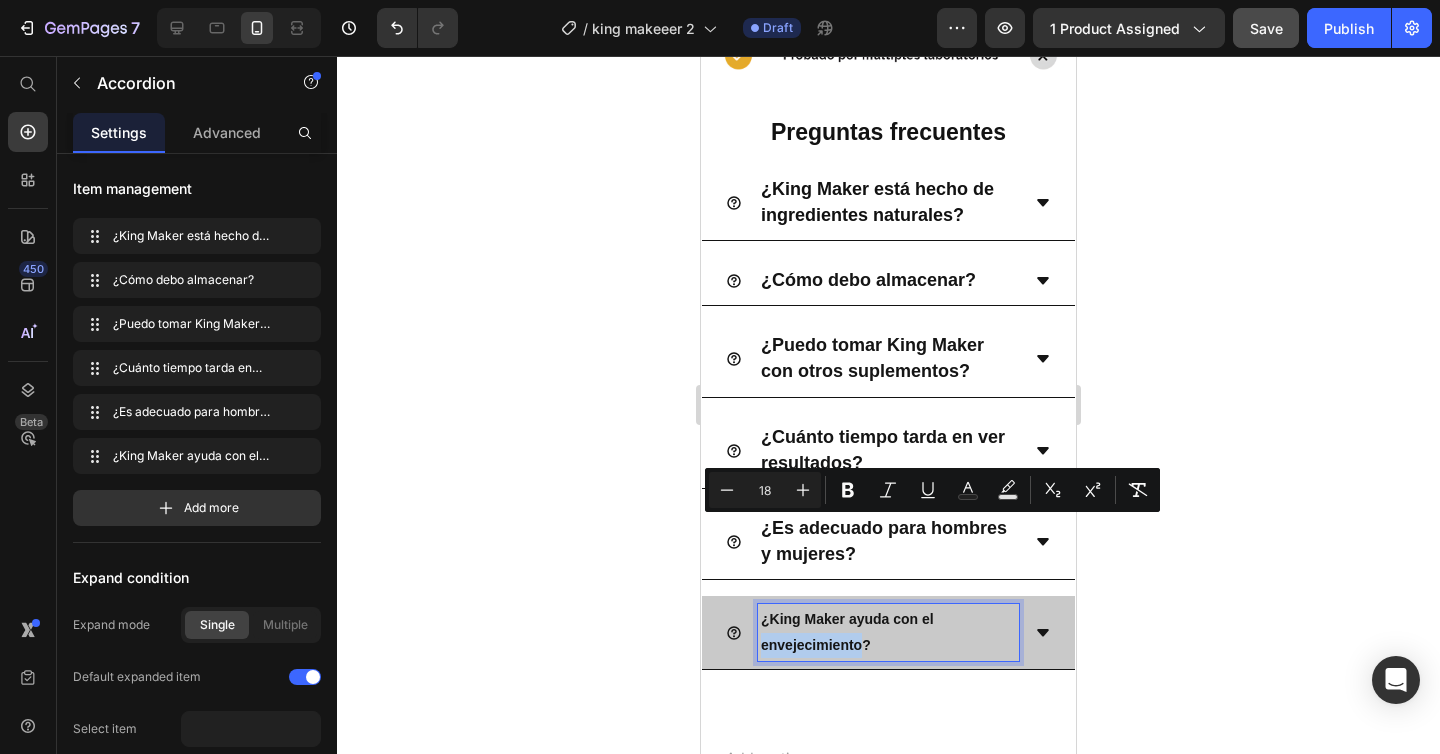 click on "¿King Maker ayuda con el envejecimiento?" at bounding box center (888, 632) 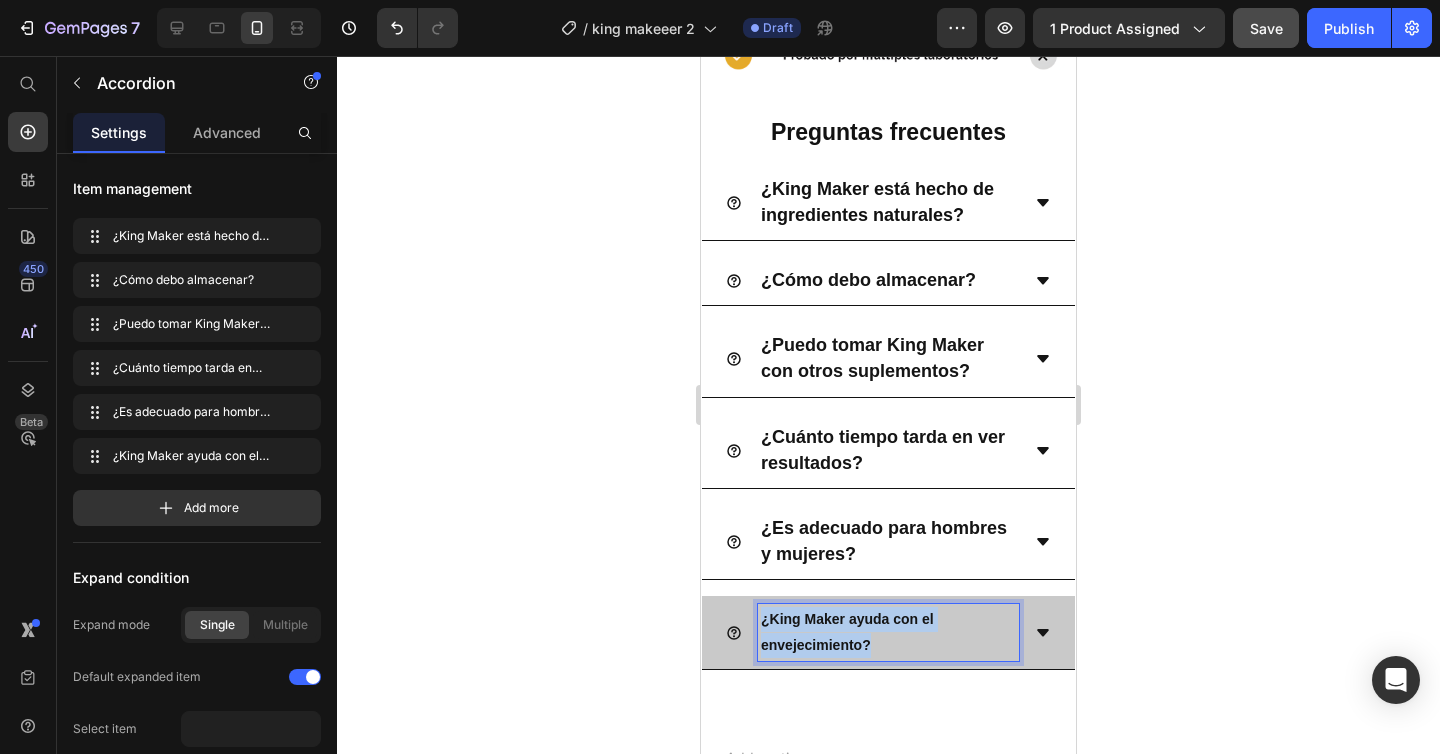 click on "¿King Maker ayuda con el envejecimiento?" at bounding box center [888, 632] 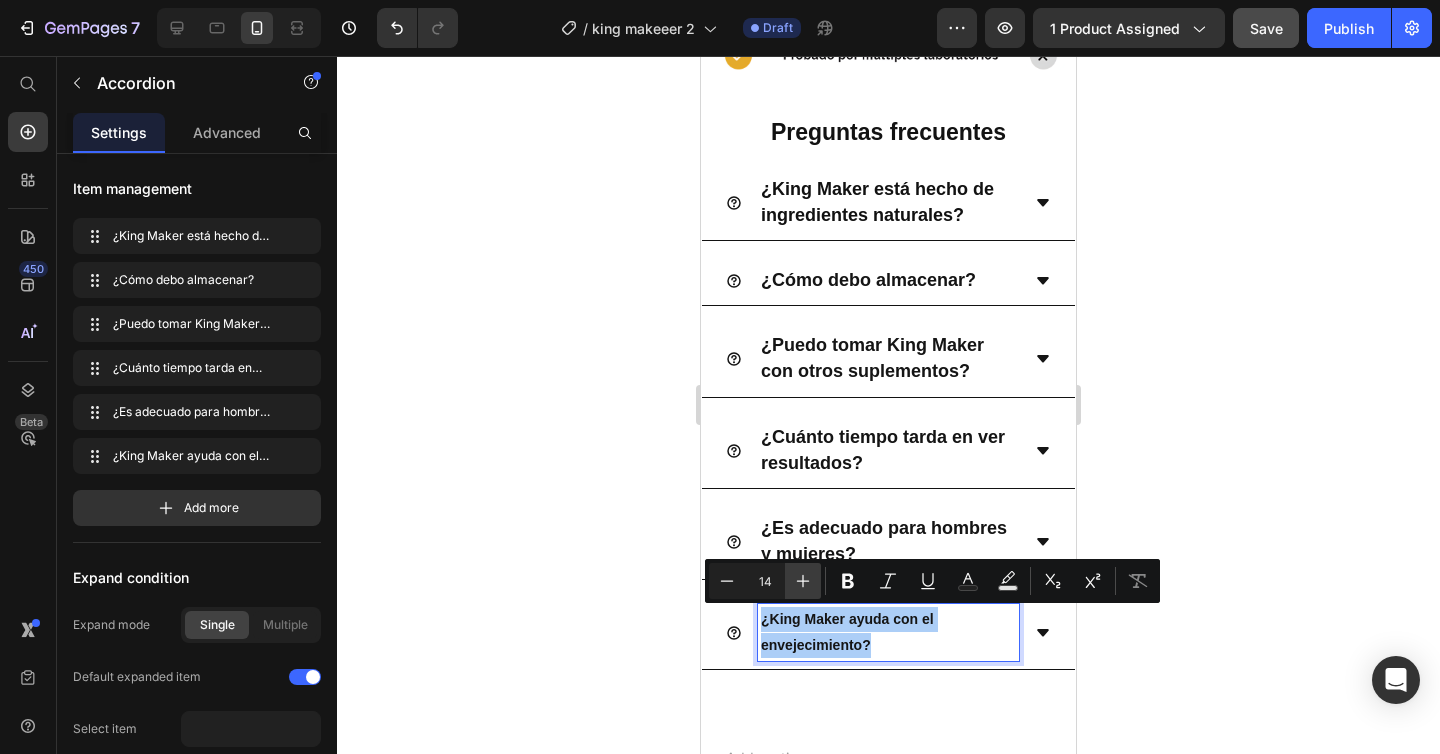 click on "Plus" at bounding box center (803, 581) 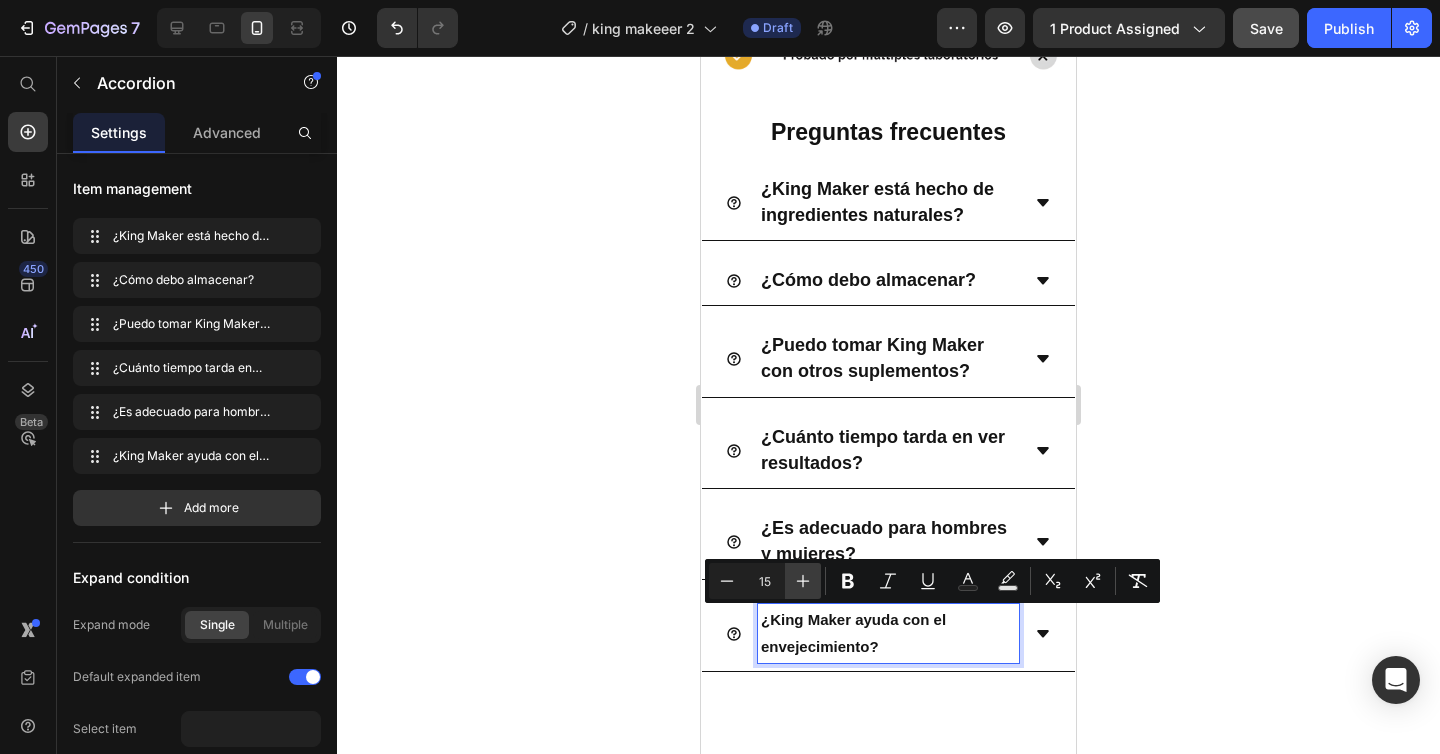 click on "Plus" at bounding box center (803, 581) 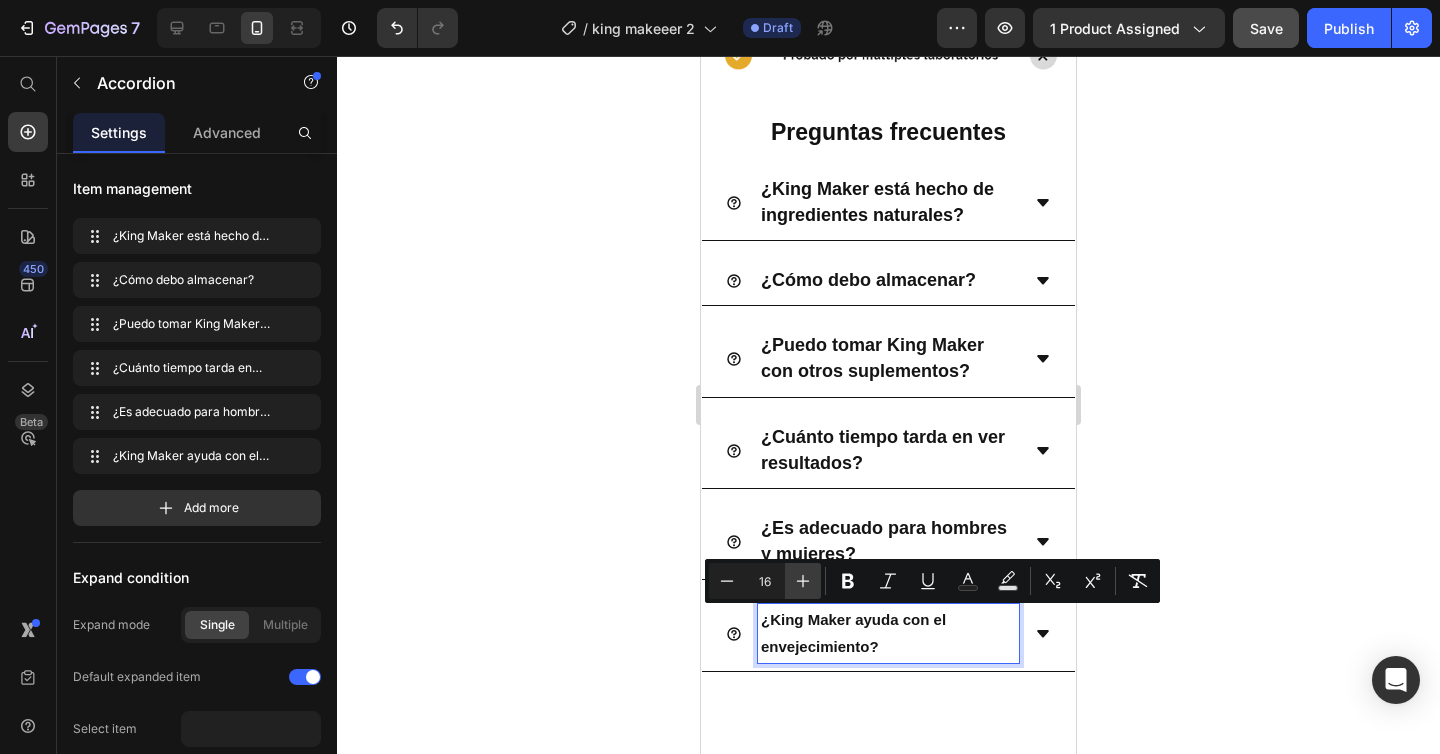 click on "Plus" at bounding box center [803, 581] 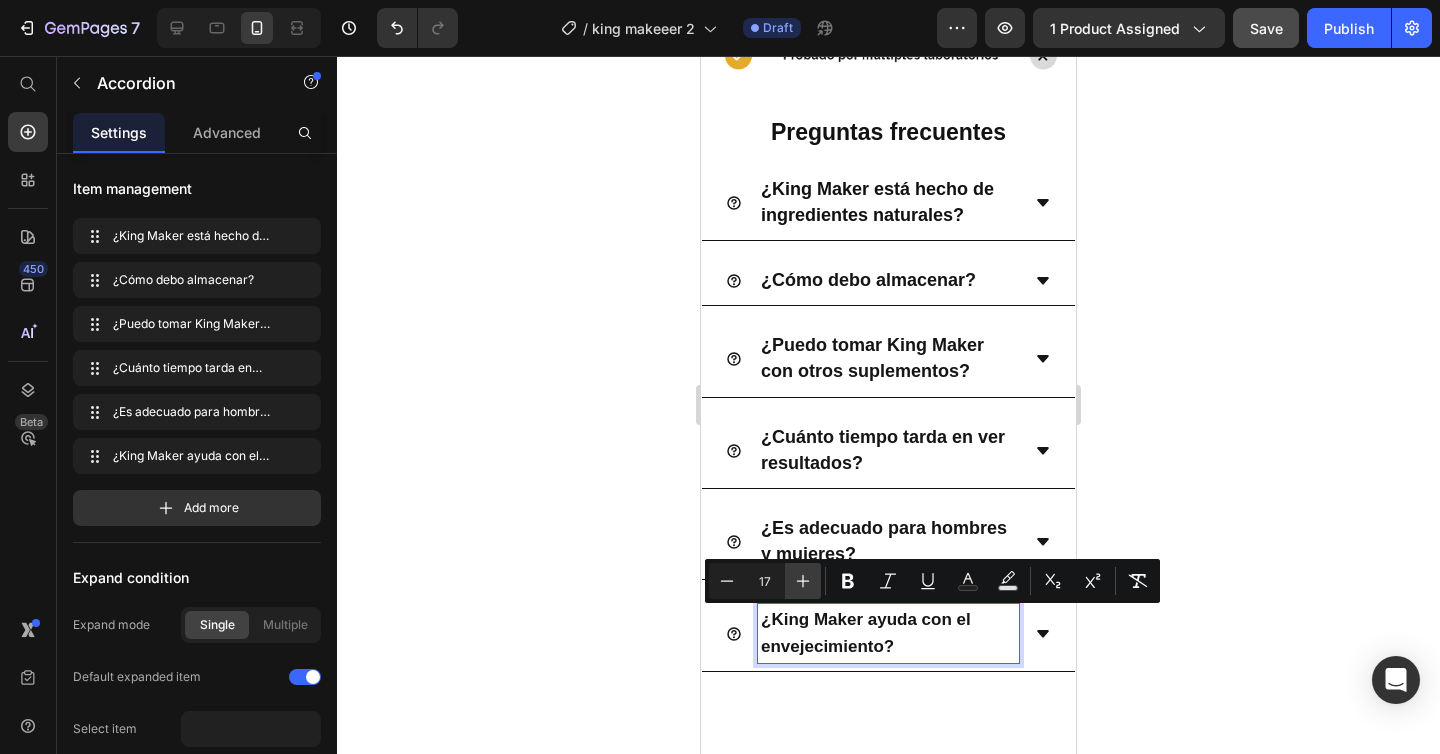 click on "Plus" at bounding box center [803, 581] 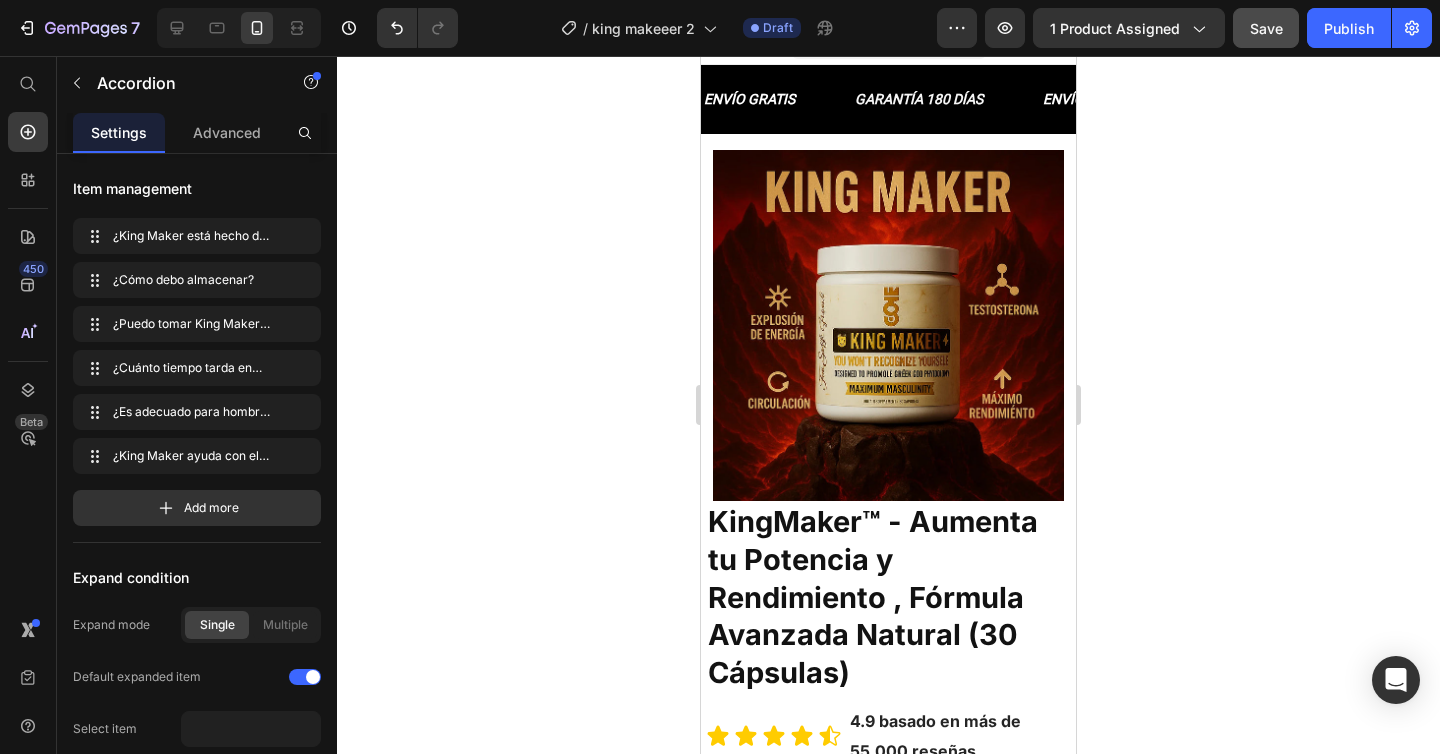 scroll, scrollTop: 0, scrollLeft: 0, axis: both 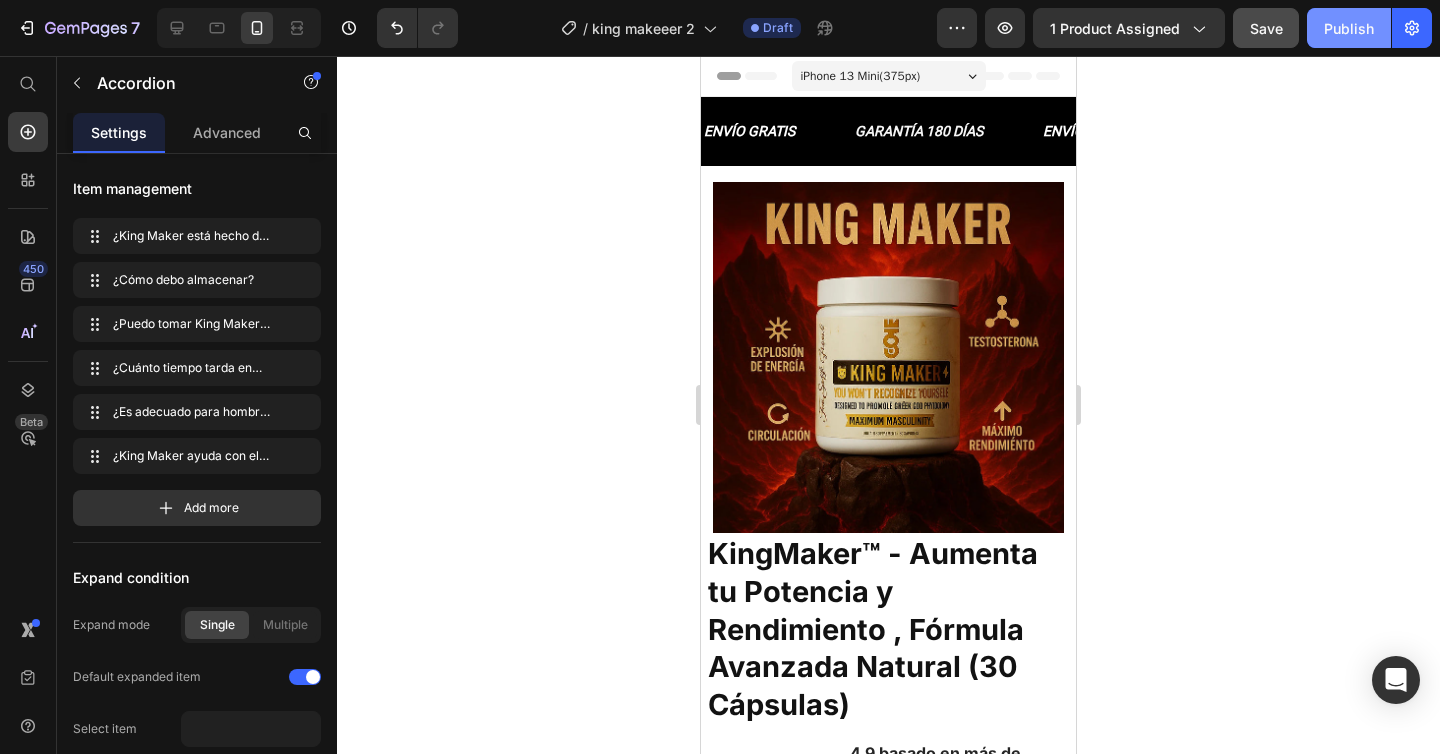 click on "Publish" at bounding box center (1349, 28) 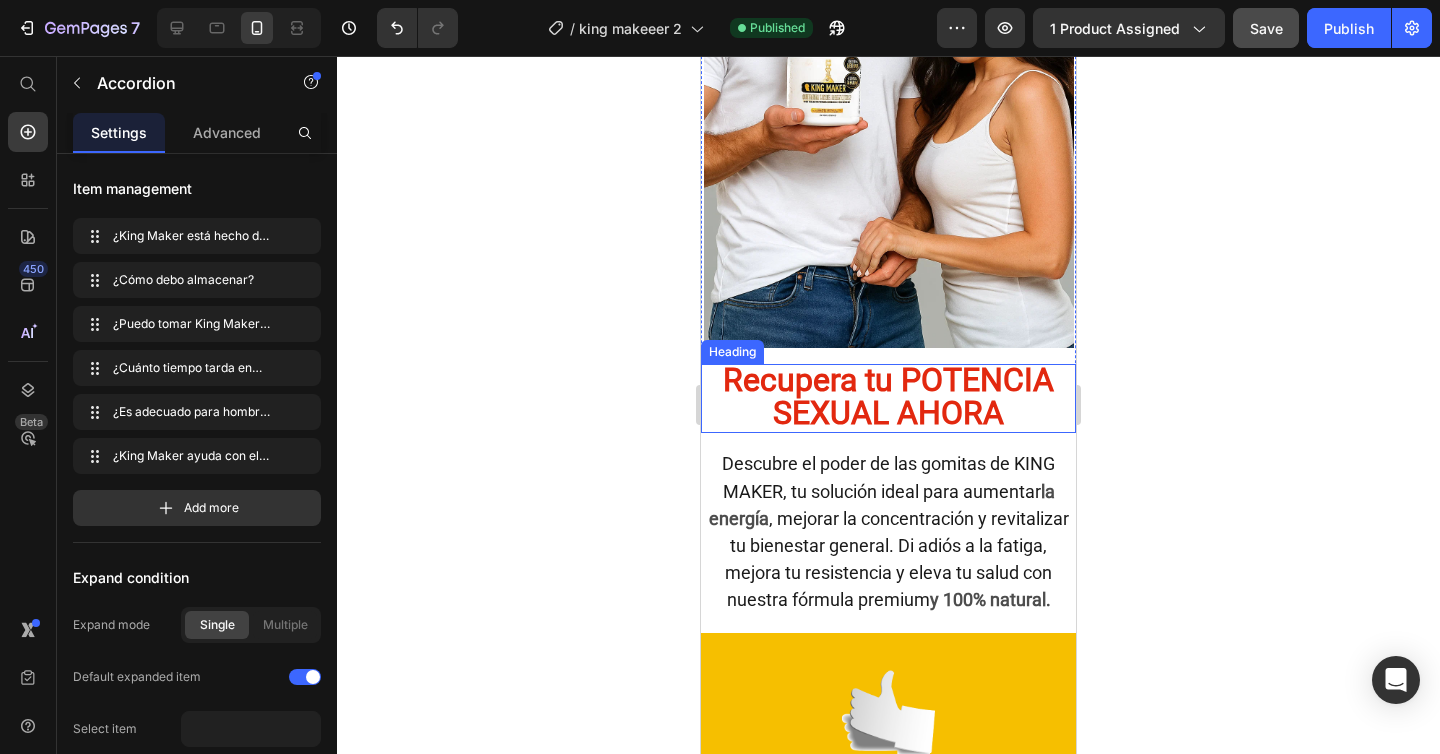 scroll, scrollTop: 3574, scrollLeft: 0, axis: vertical 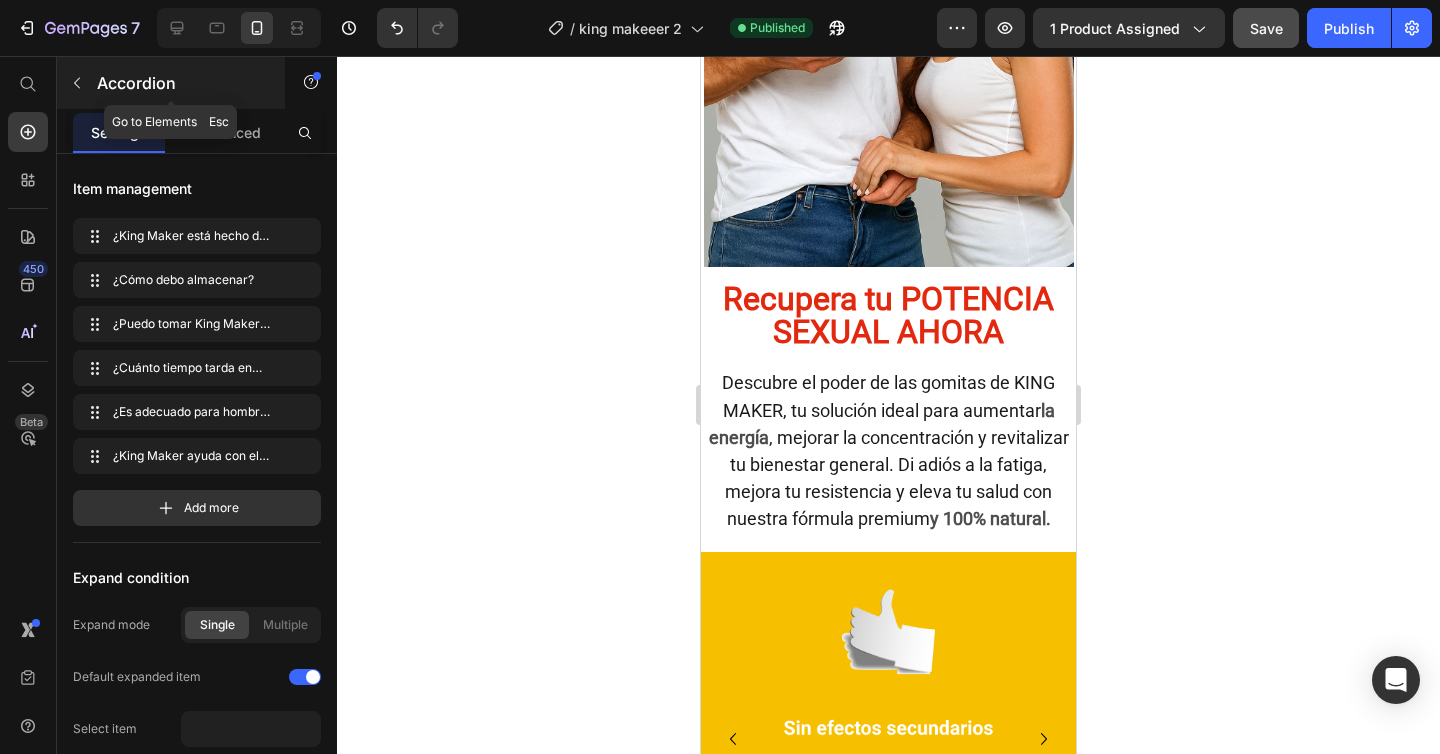 click 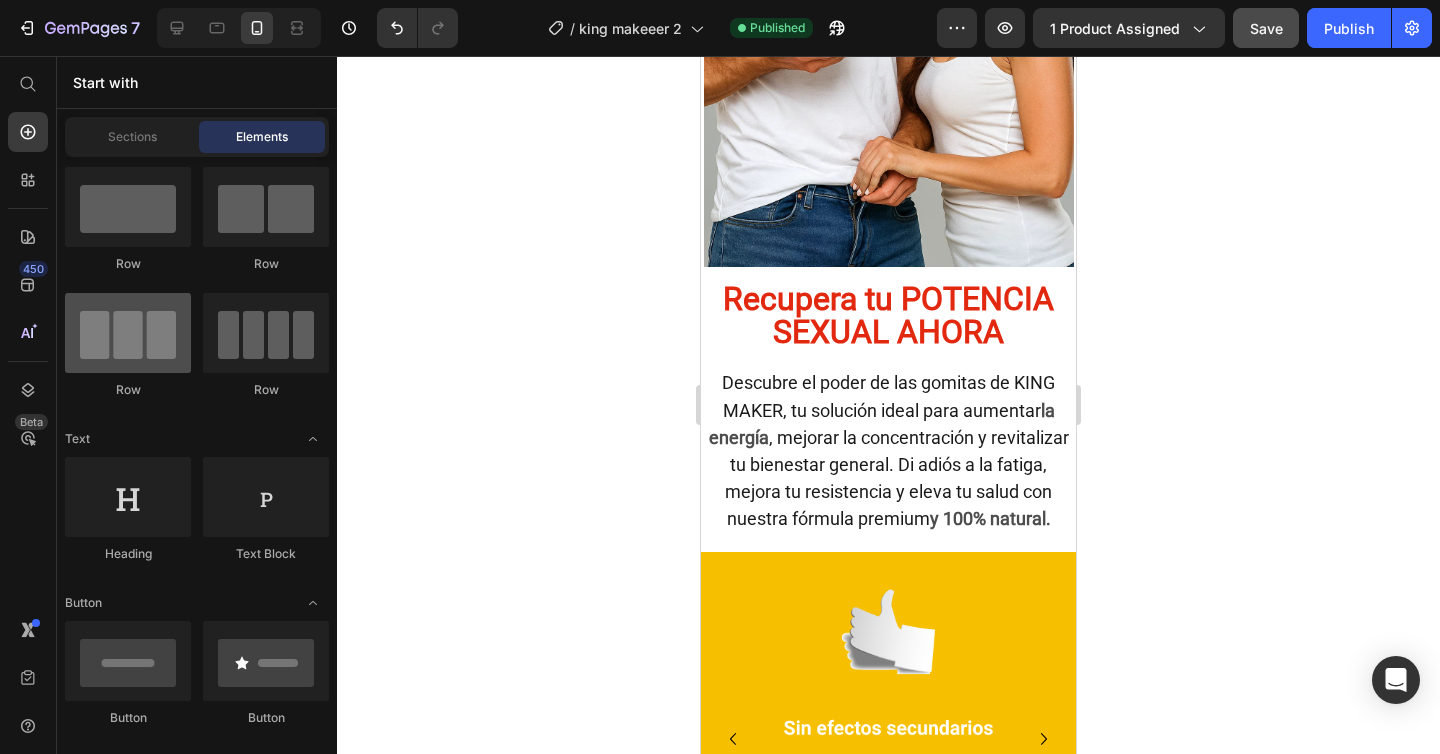 scroll, scrollTop: 0, scrollLeft: 0, axis: both 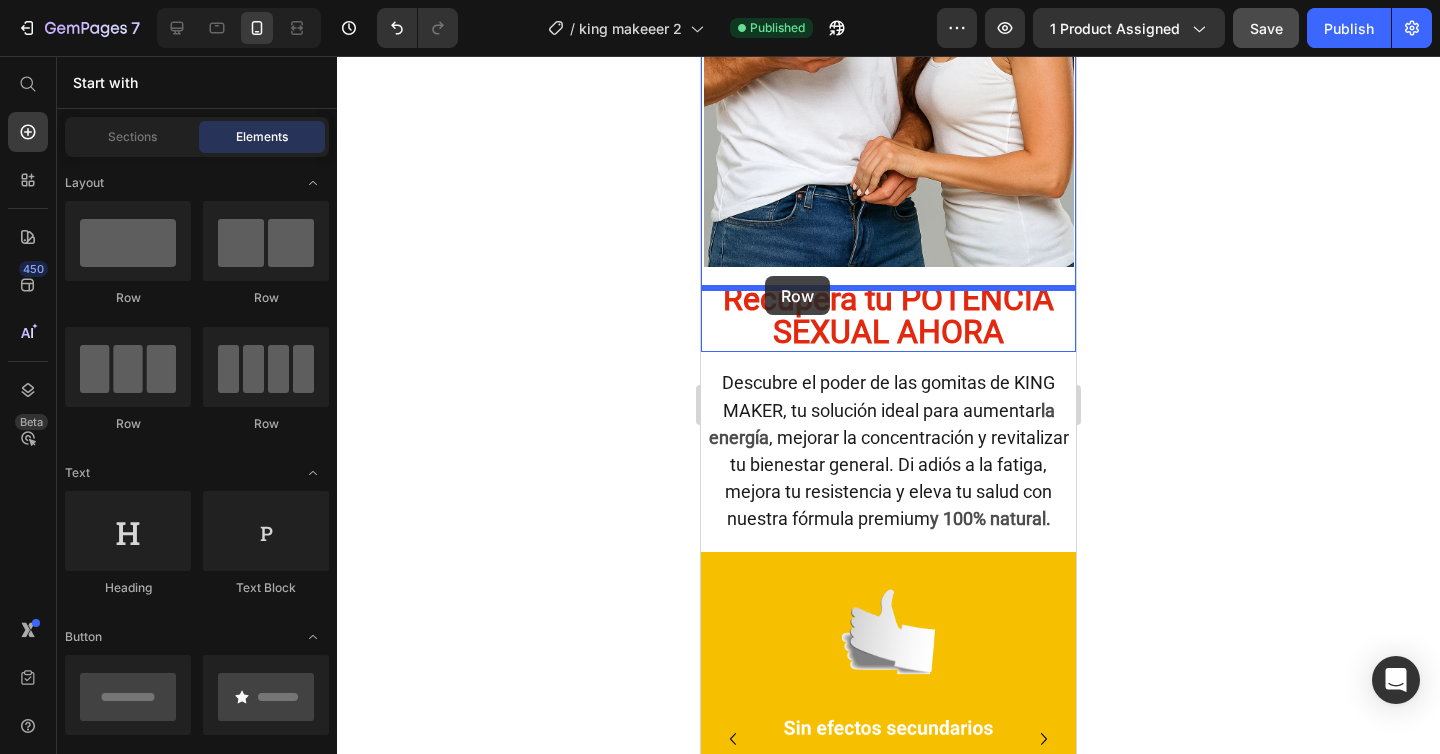 drag, startPoint x: 837, startPoint y: 304, endPoint x: 765, endPoint y: 276, distance: 77.25283 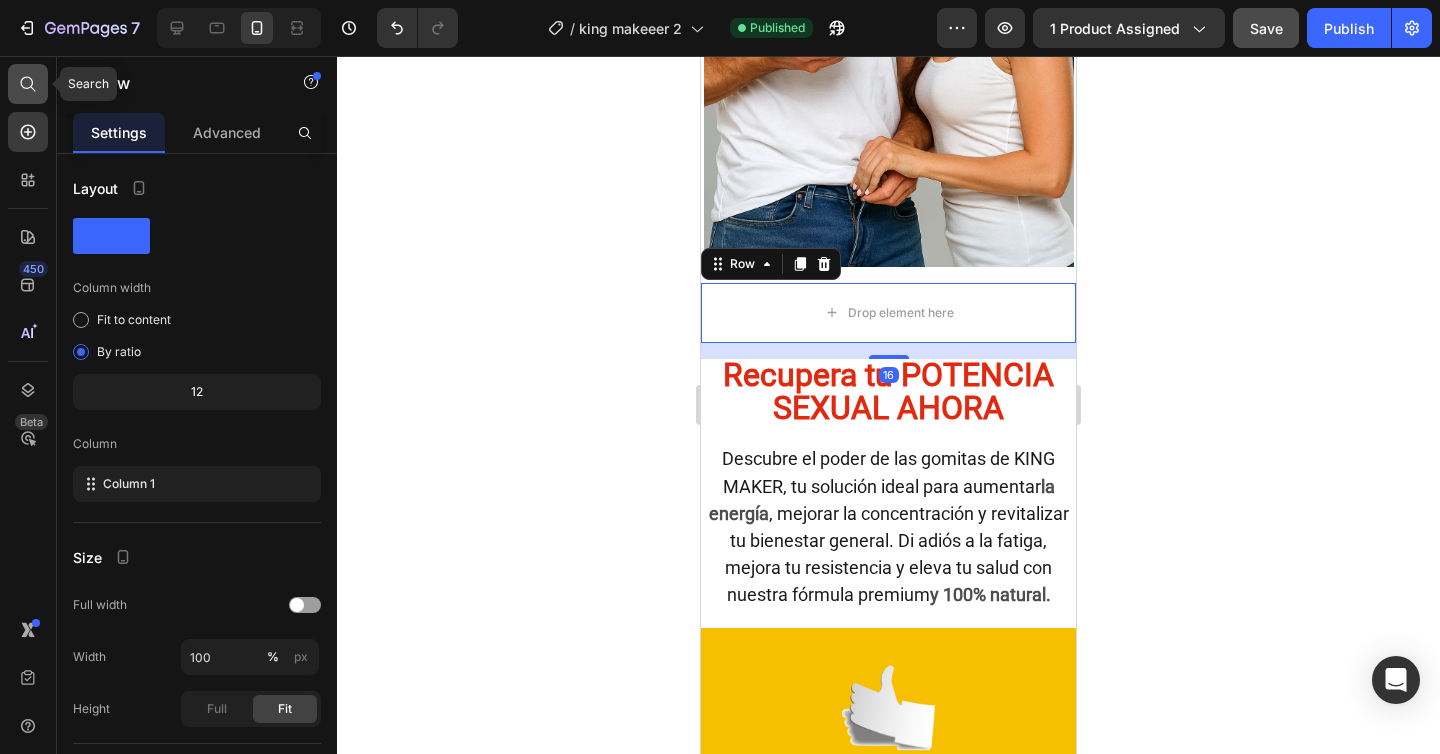click 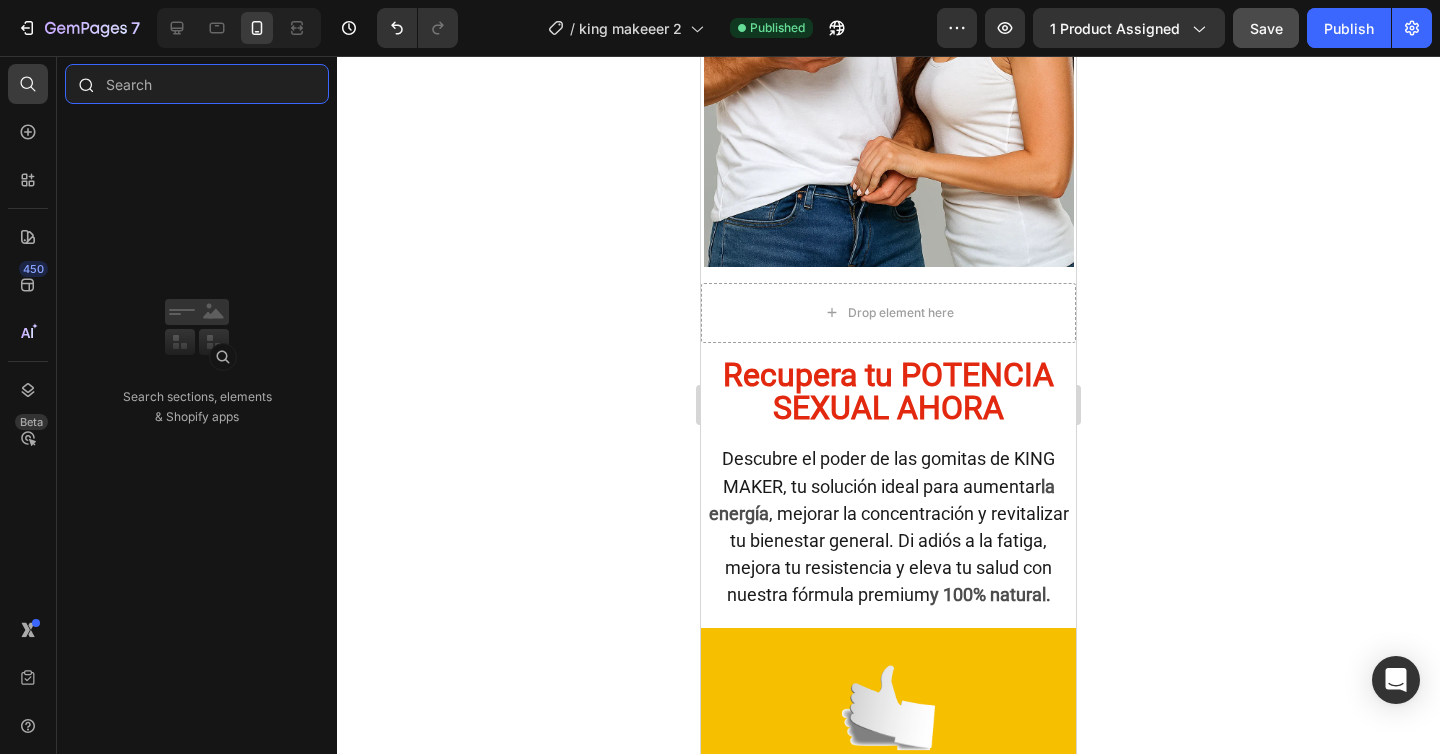 click at bounding box center [197, 84] 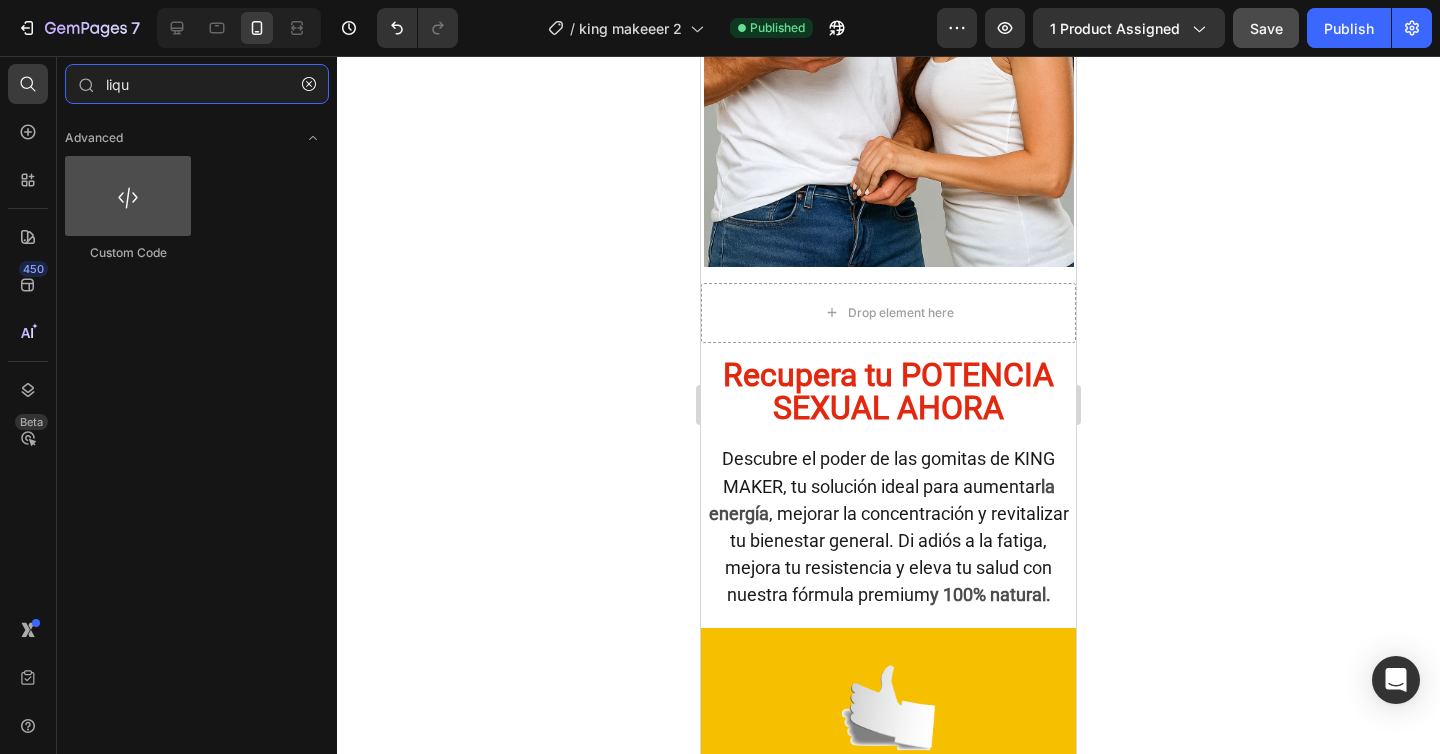 type on "liqu" 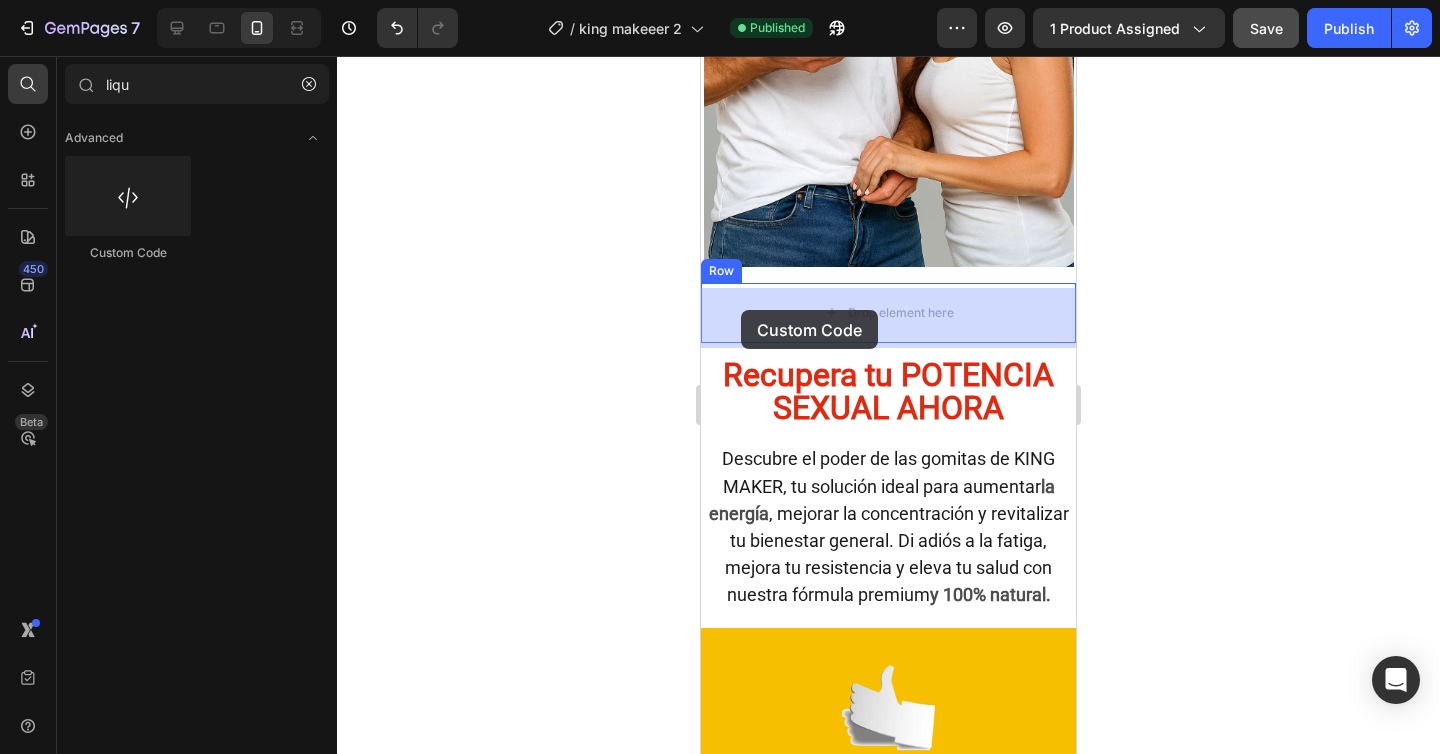 drag, startPoint x: 835, startPoint y: 254, endPoint x: 741, endPoint y: 310, distance: 109.41663 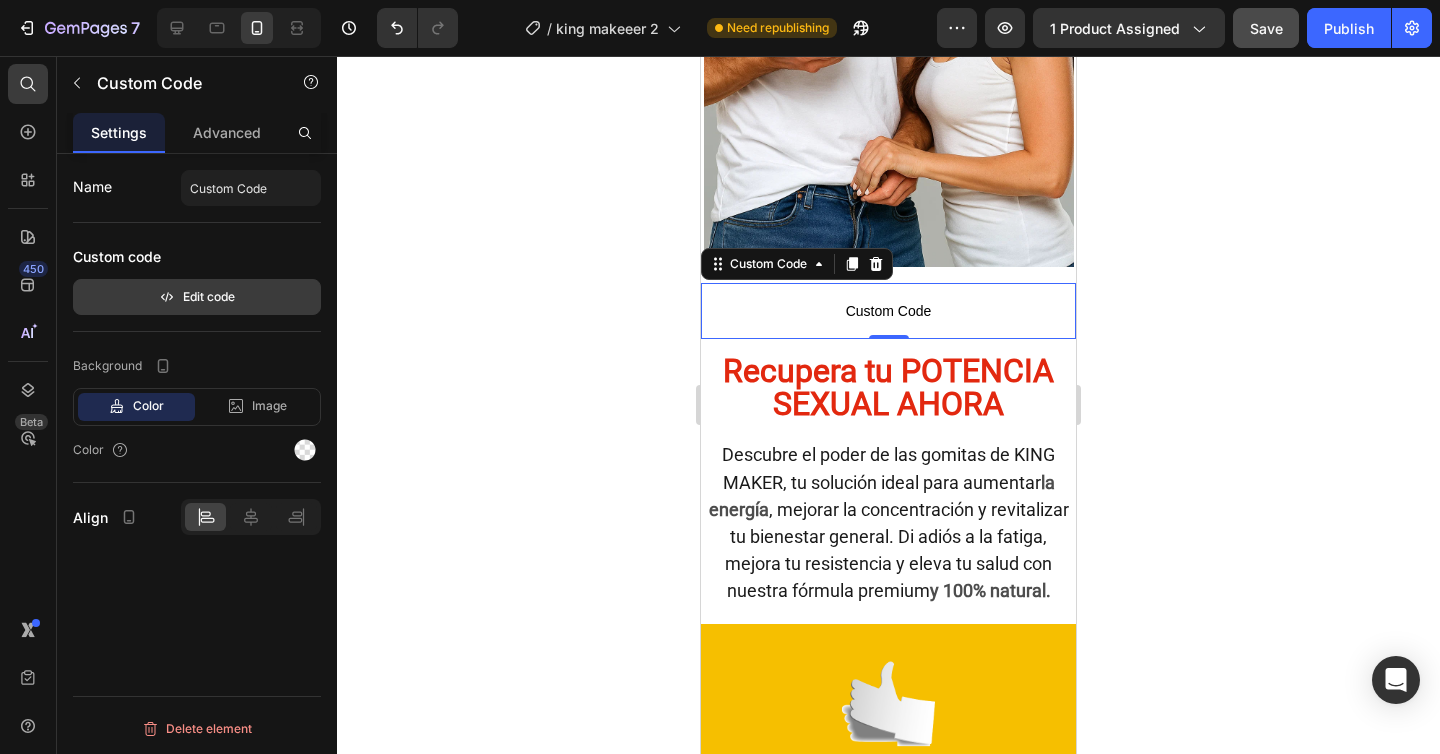 click on "Edit code" at bounding box center (197, 297) 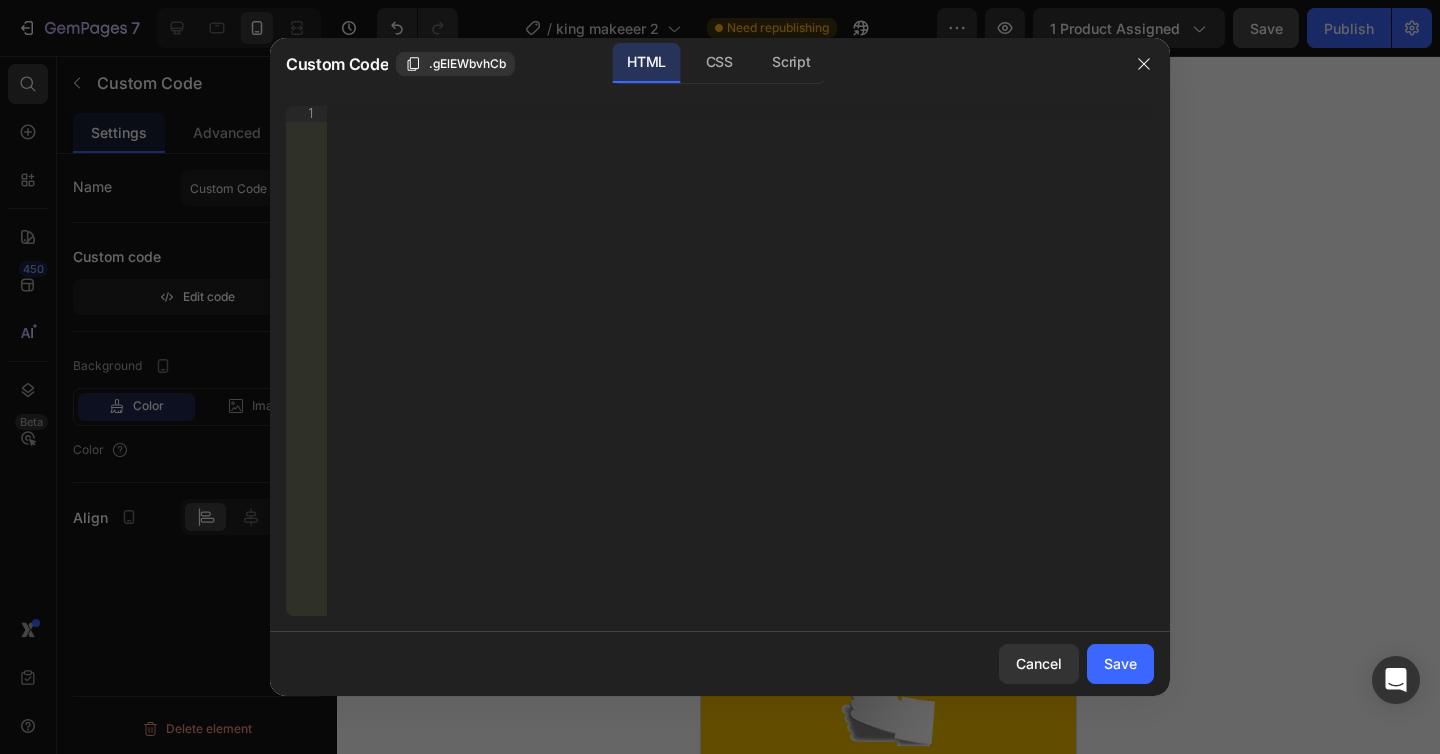 type 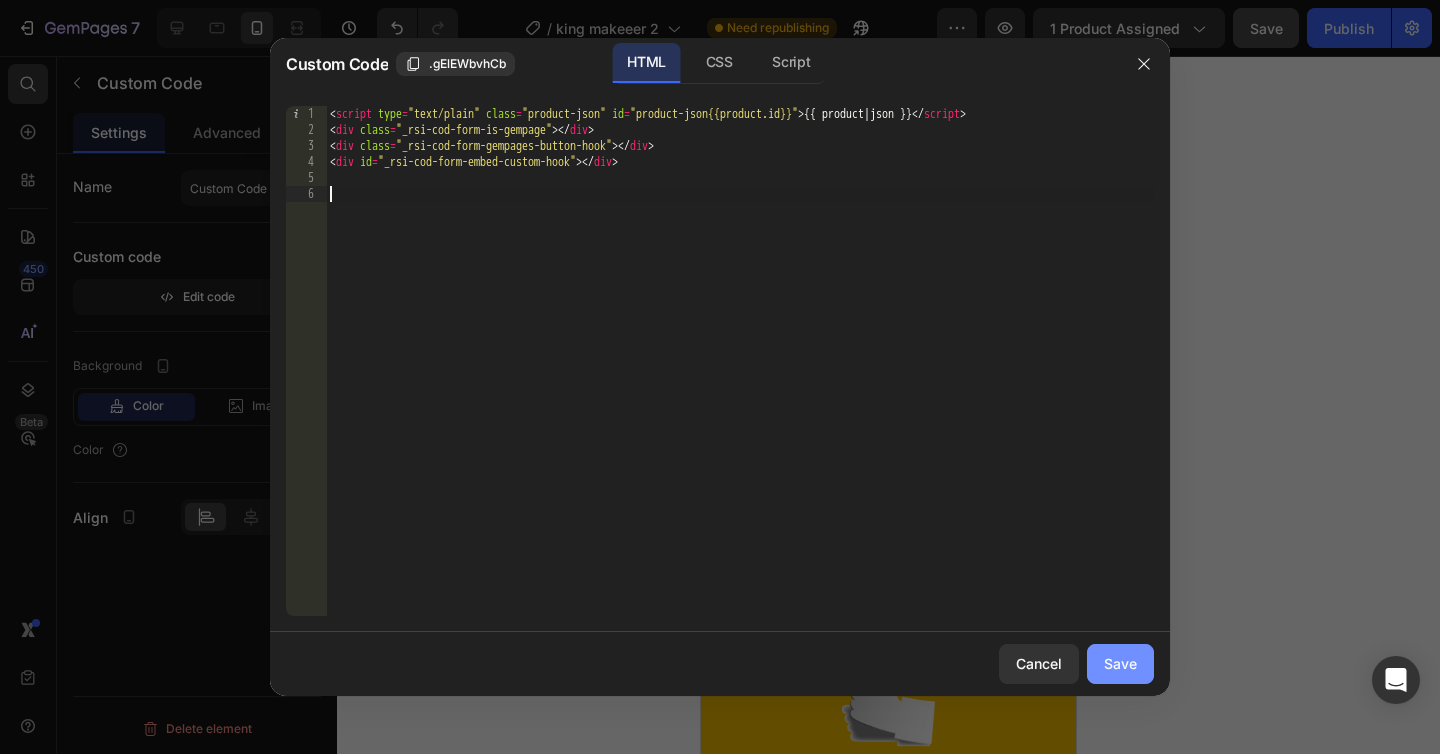 click on "Save" at bounding box center (1120, 663) 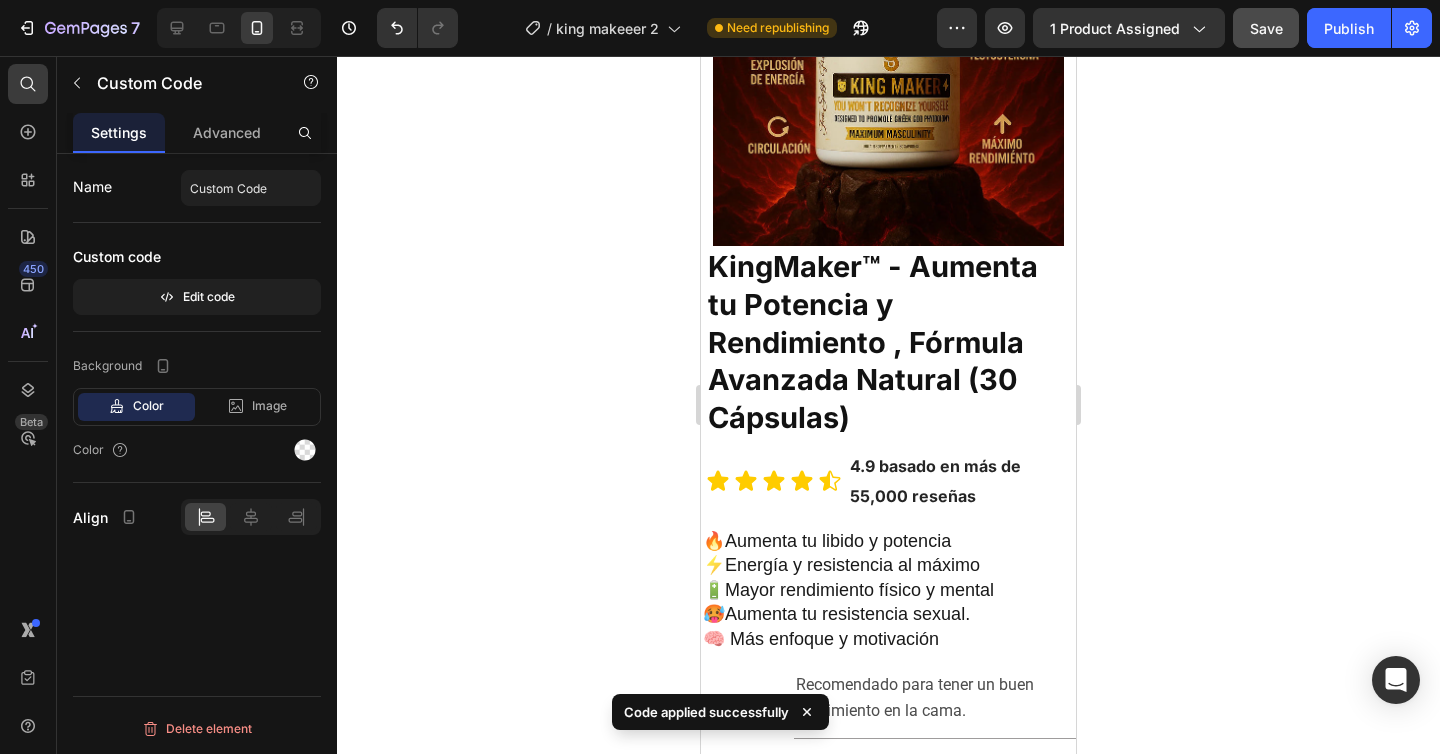 scroll, scrollTop: 32, scrollLeft: 0, axis: vertical 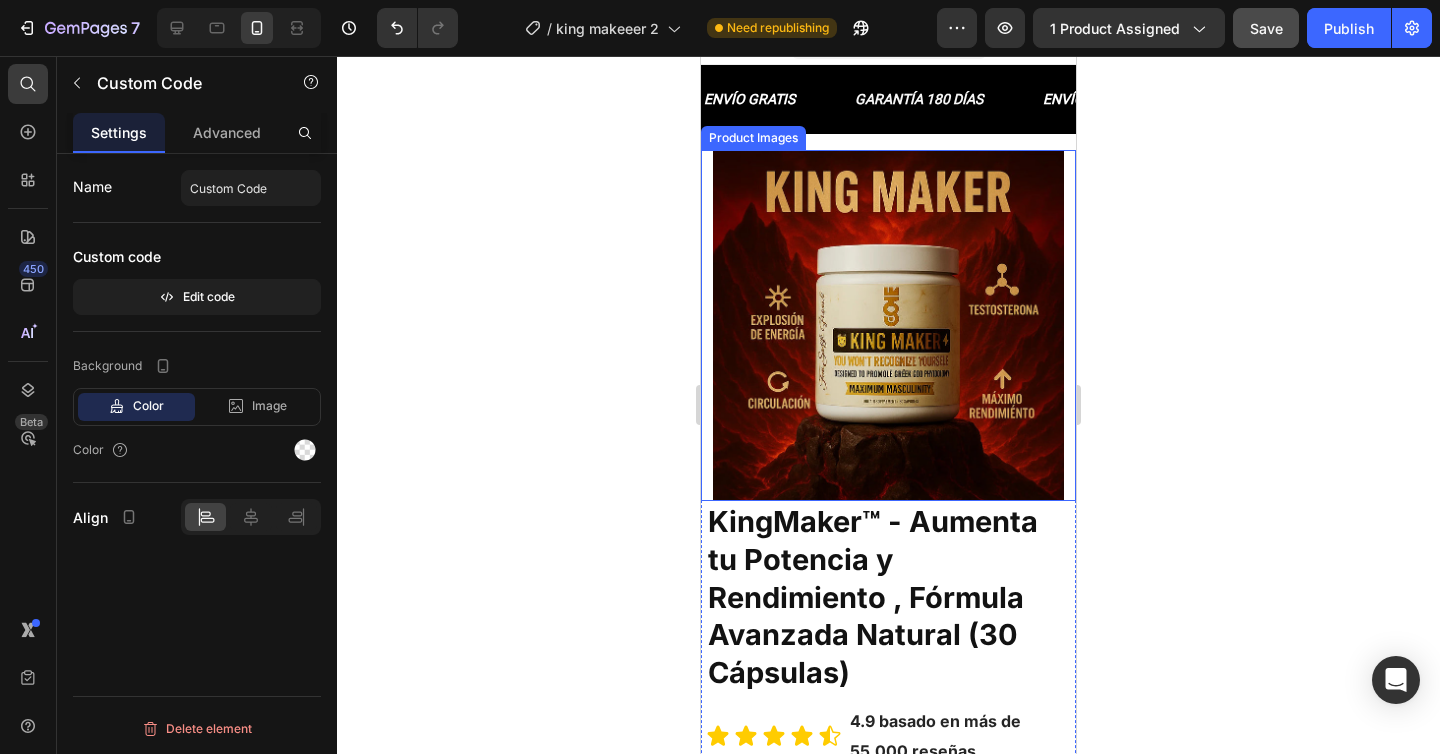 click on "Product Images" at bounding box center [888, 325] 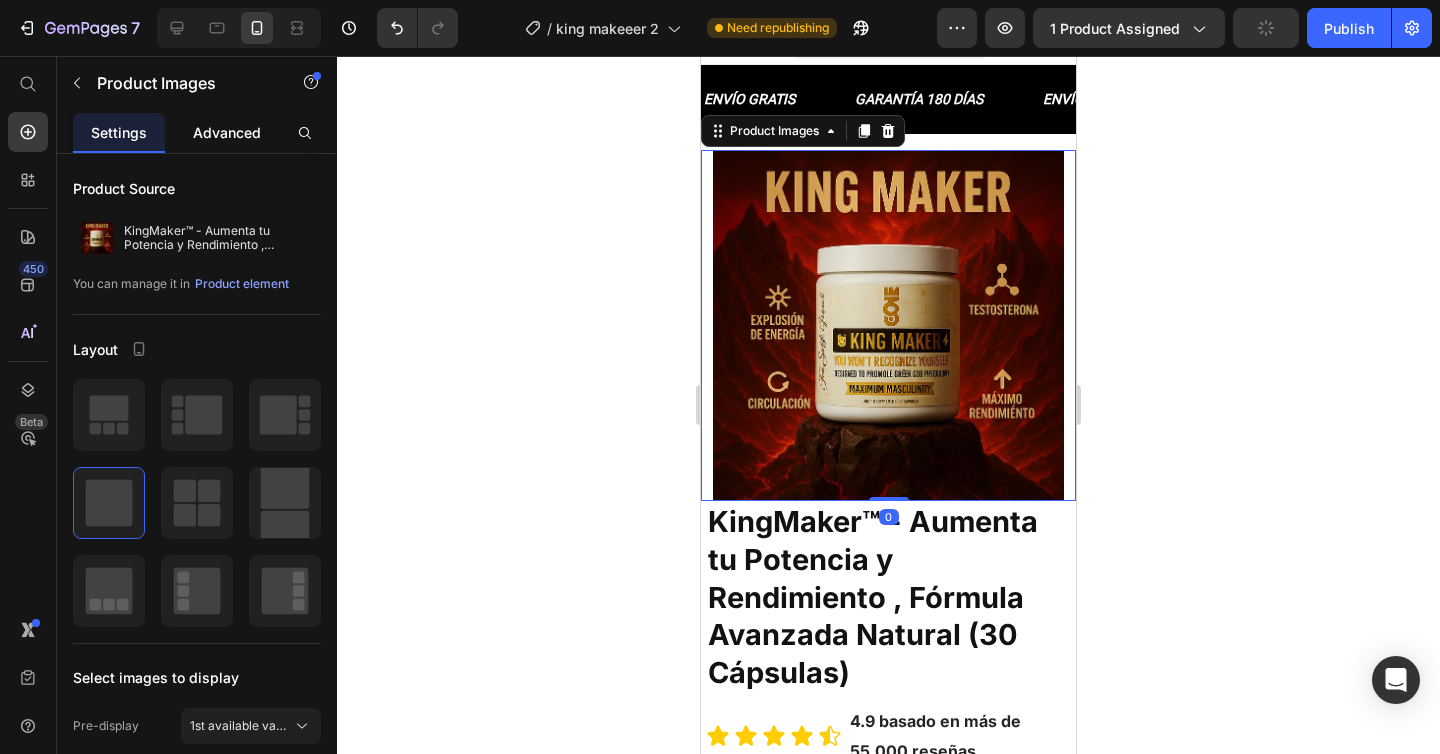 click on "Advanced" at bounding box center [227, 132] 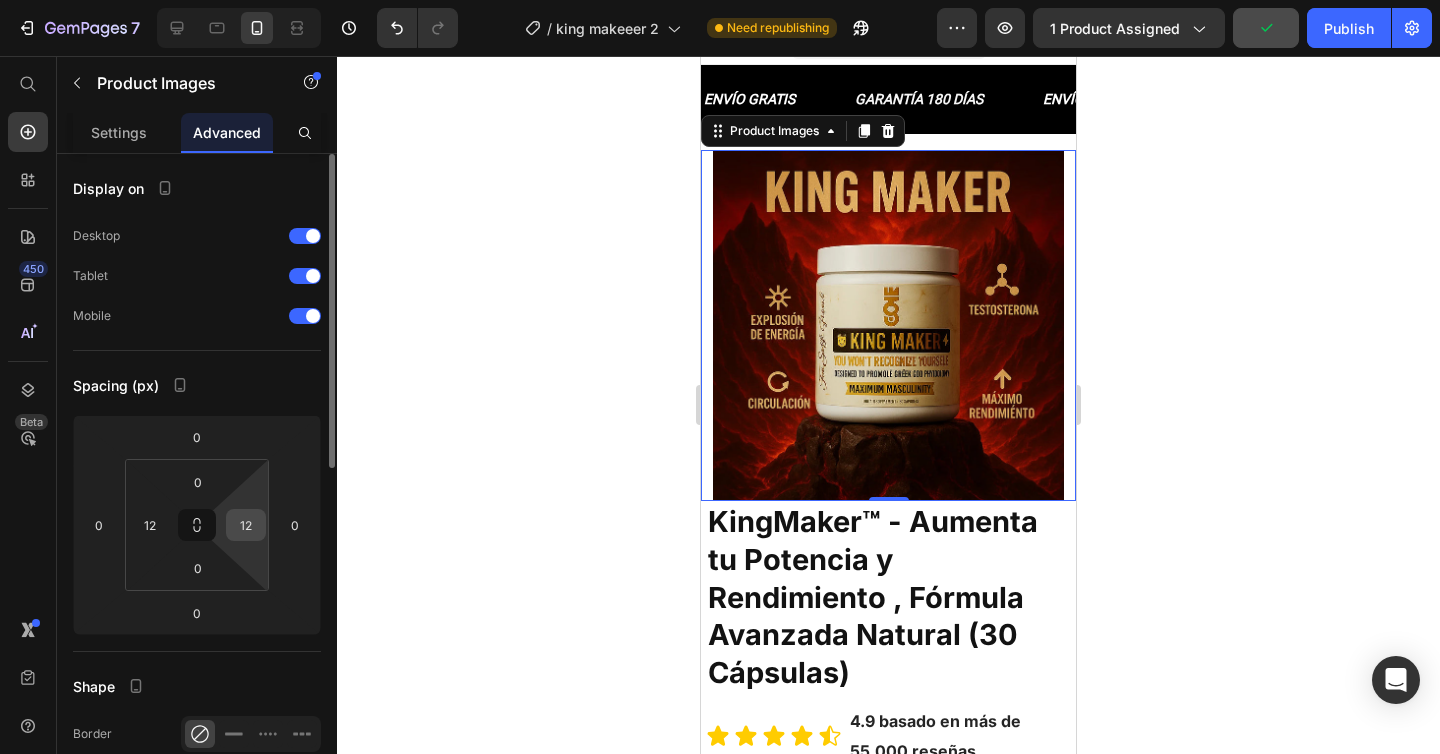 click on "12" at bounding box center [246, 525] 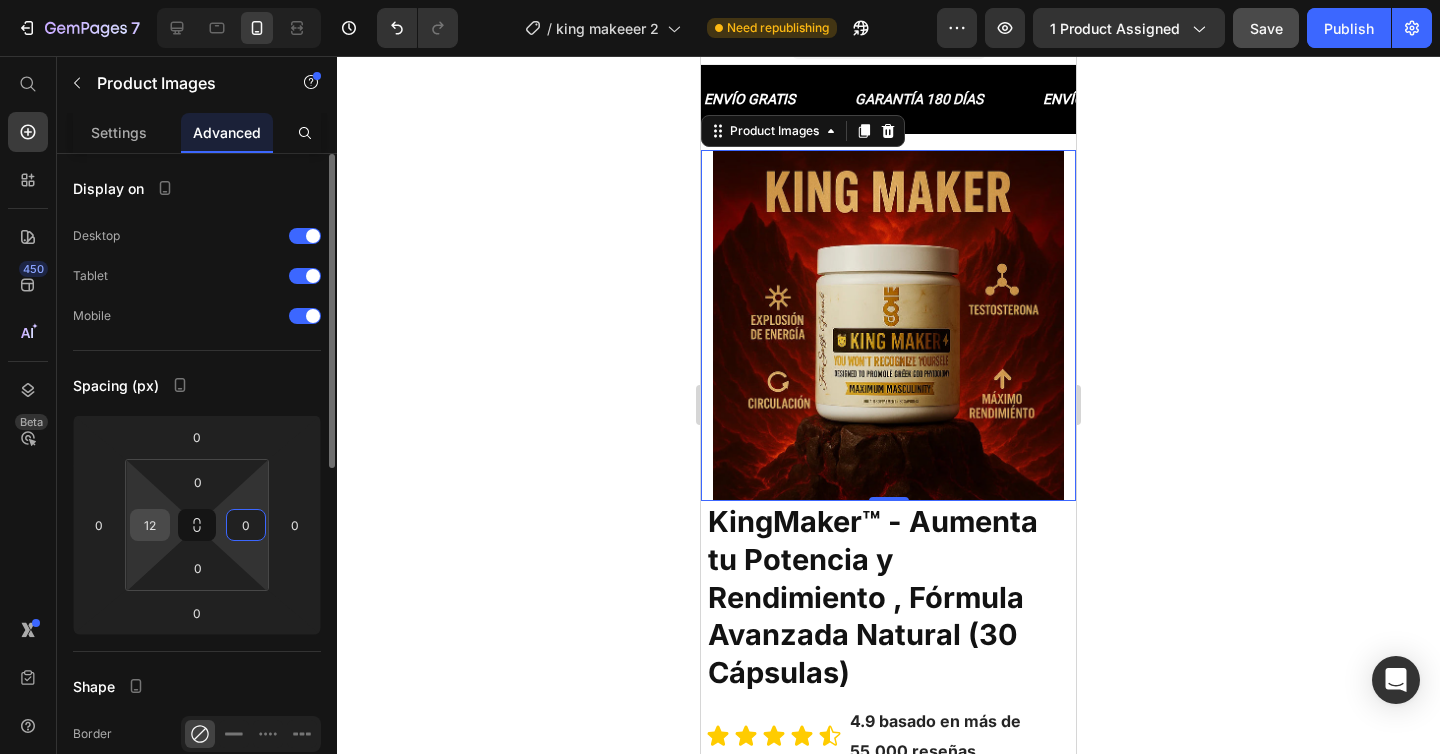 type on "0" 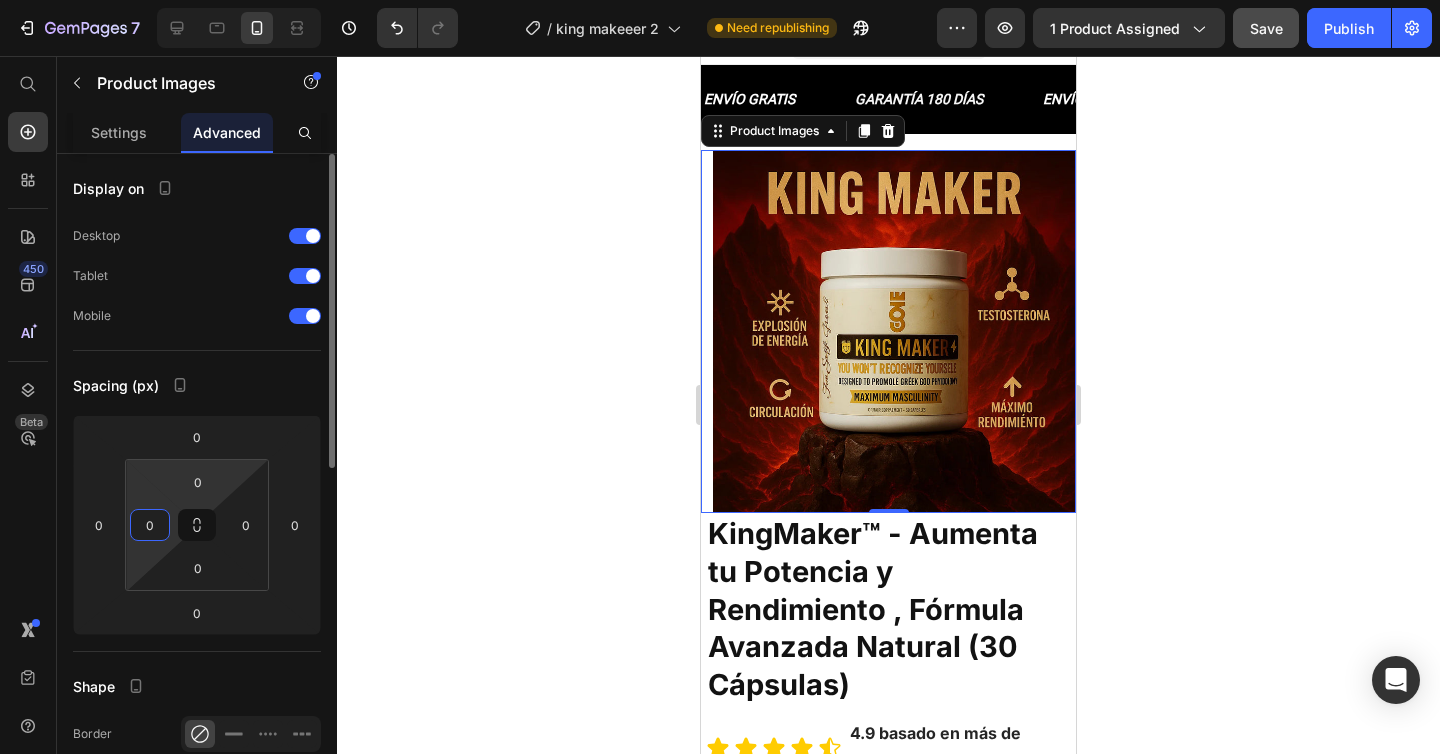 type on "0" 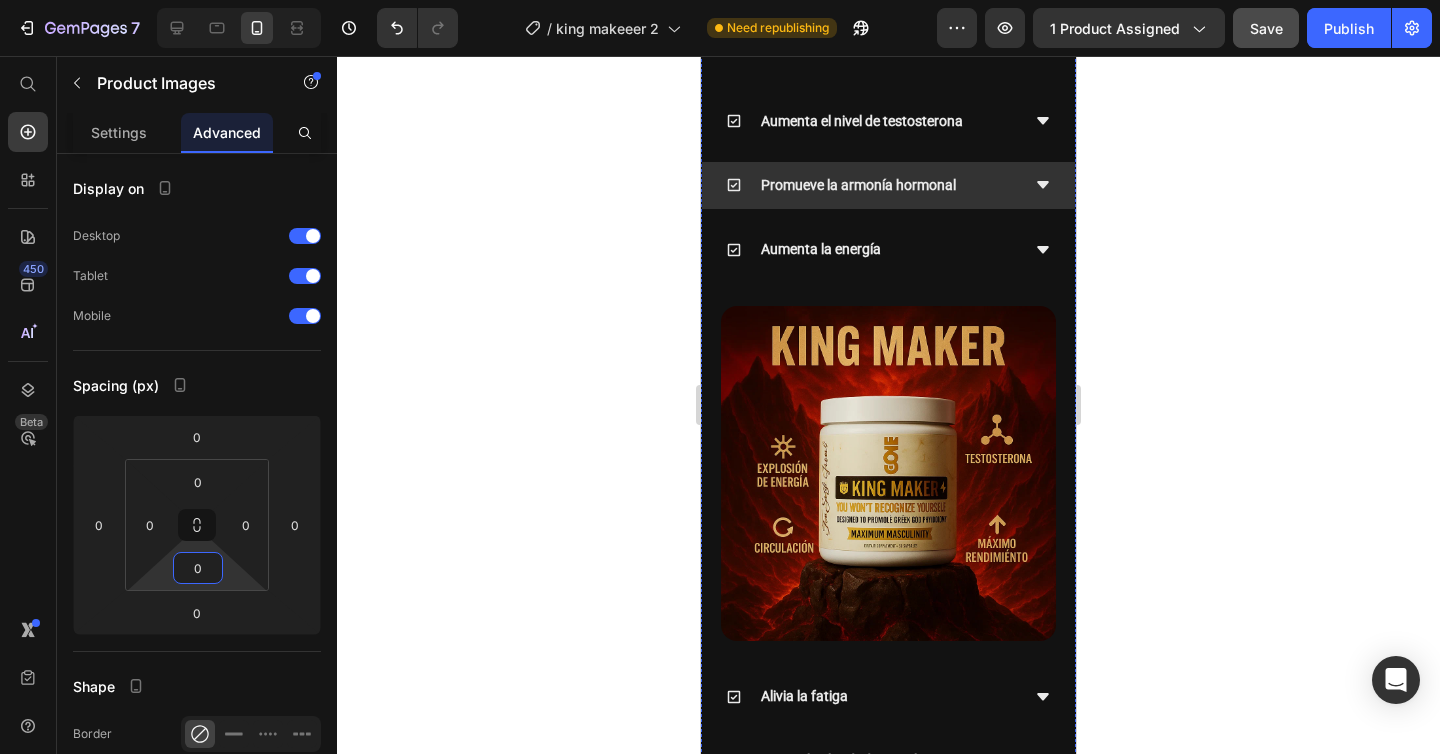 scroll, scrollTop: 4615, scrollLeft: 0, axis: vertical 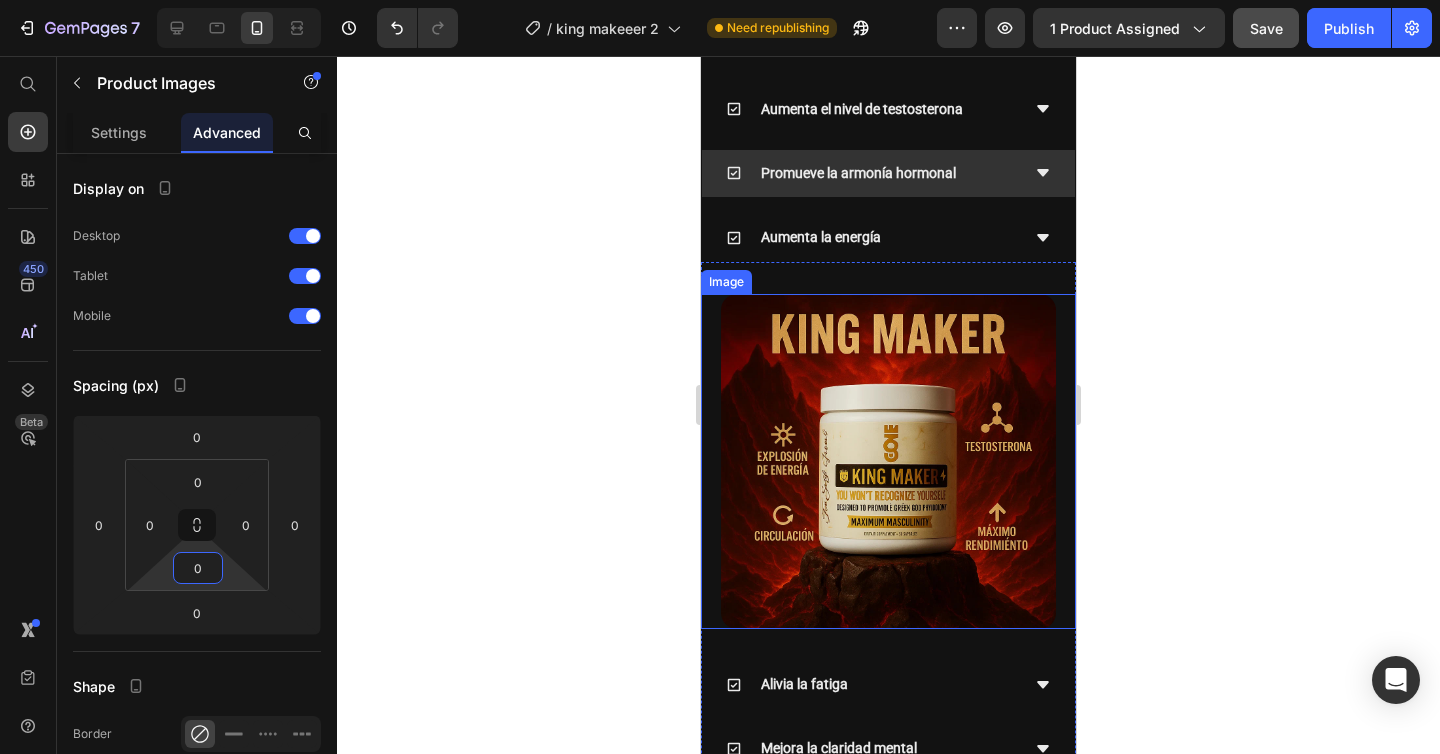 click at bounding box center [888, 461] 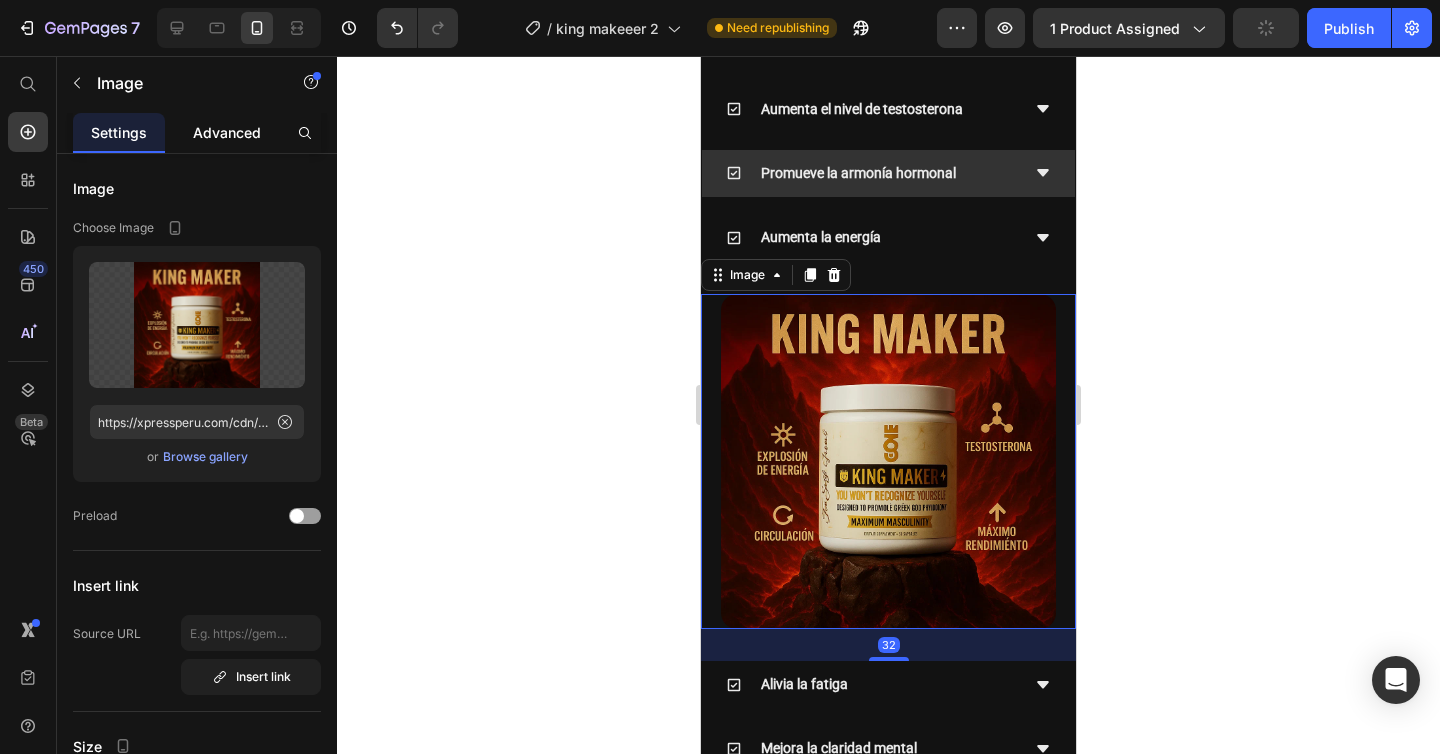 click on "Advanced" 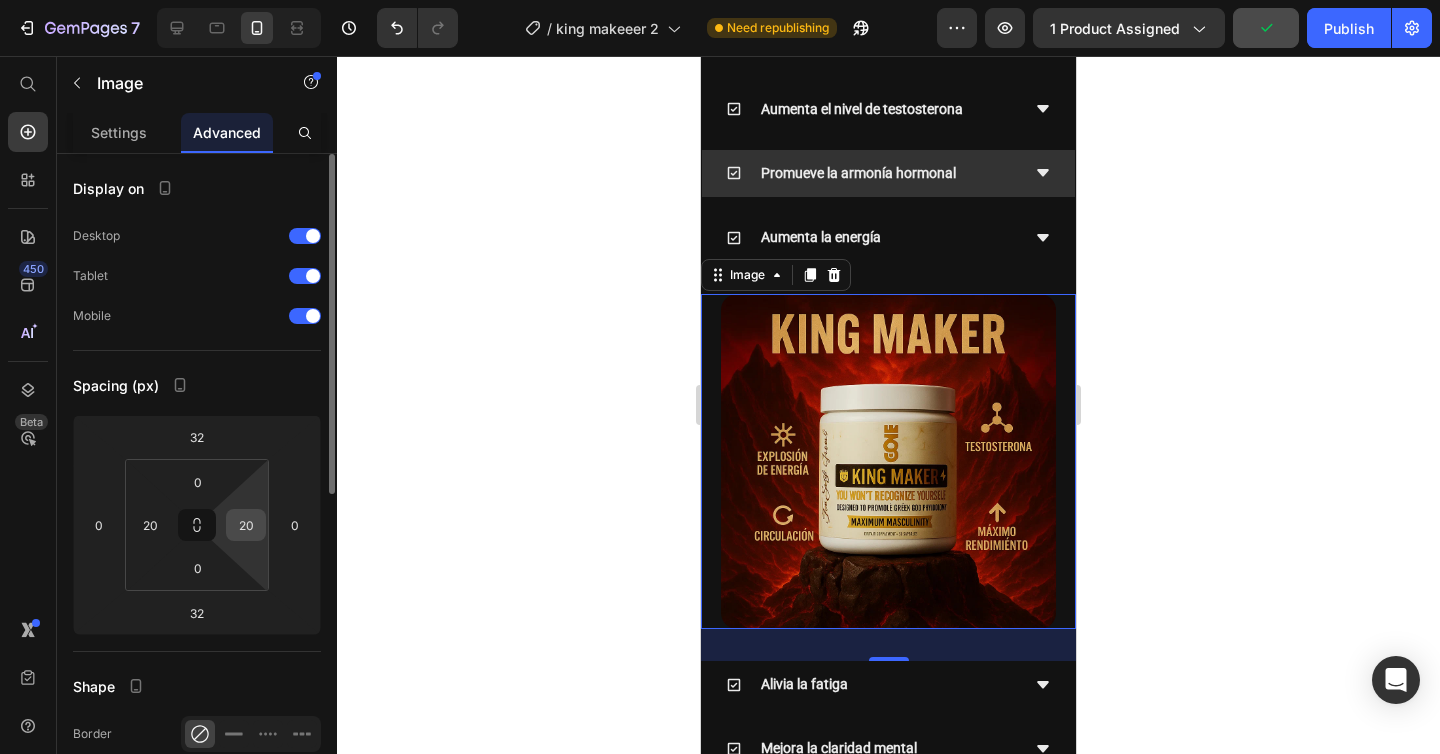 click on "20" at bounding box center [246, 525] 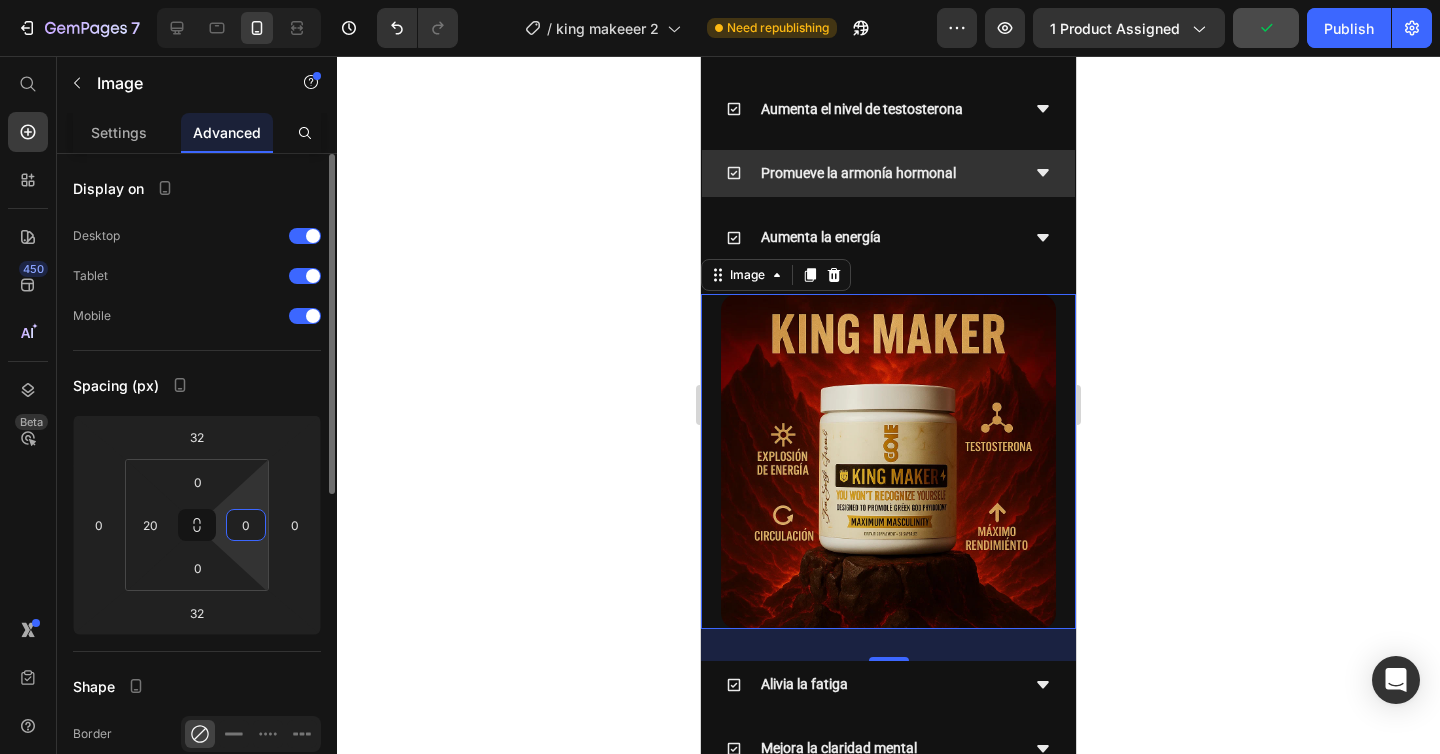 type on "0" 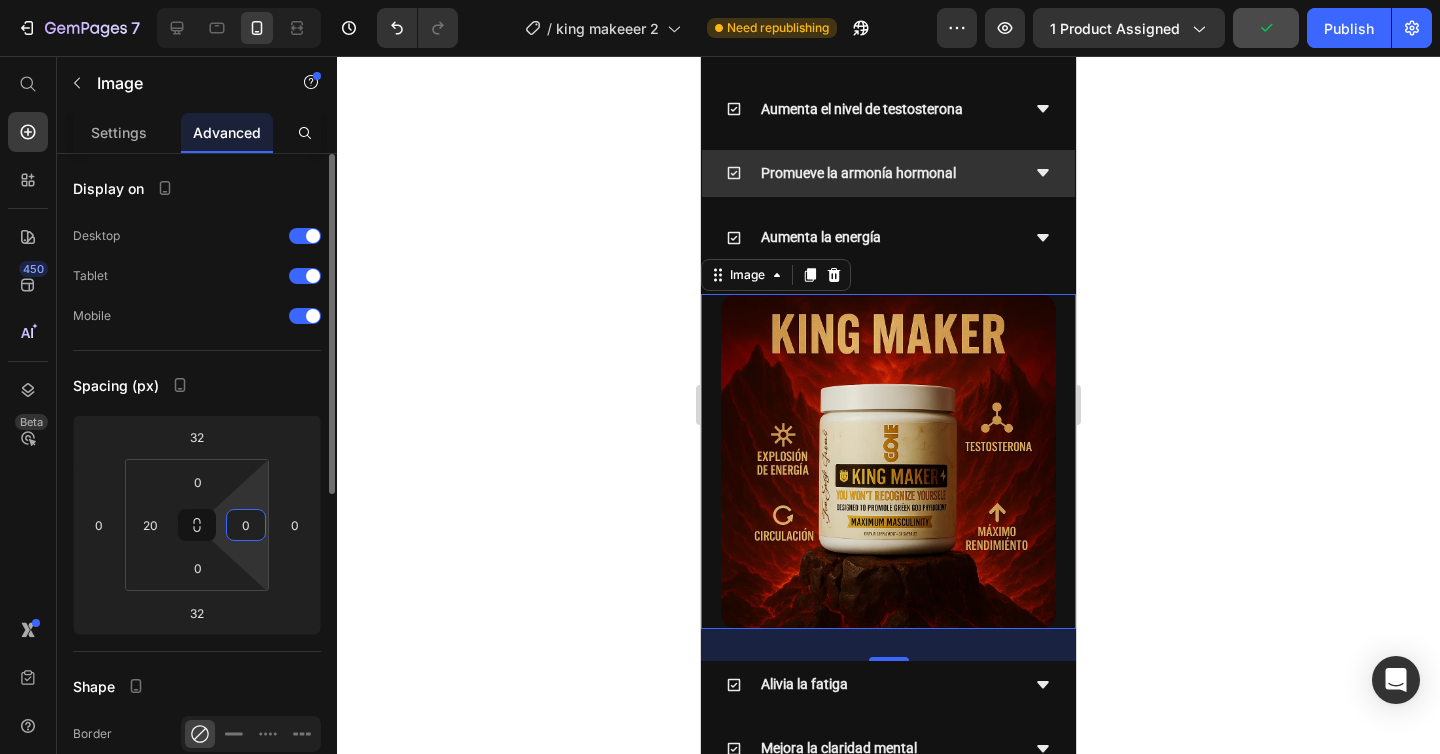 type 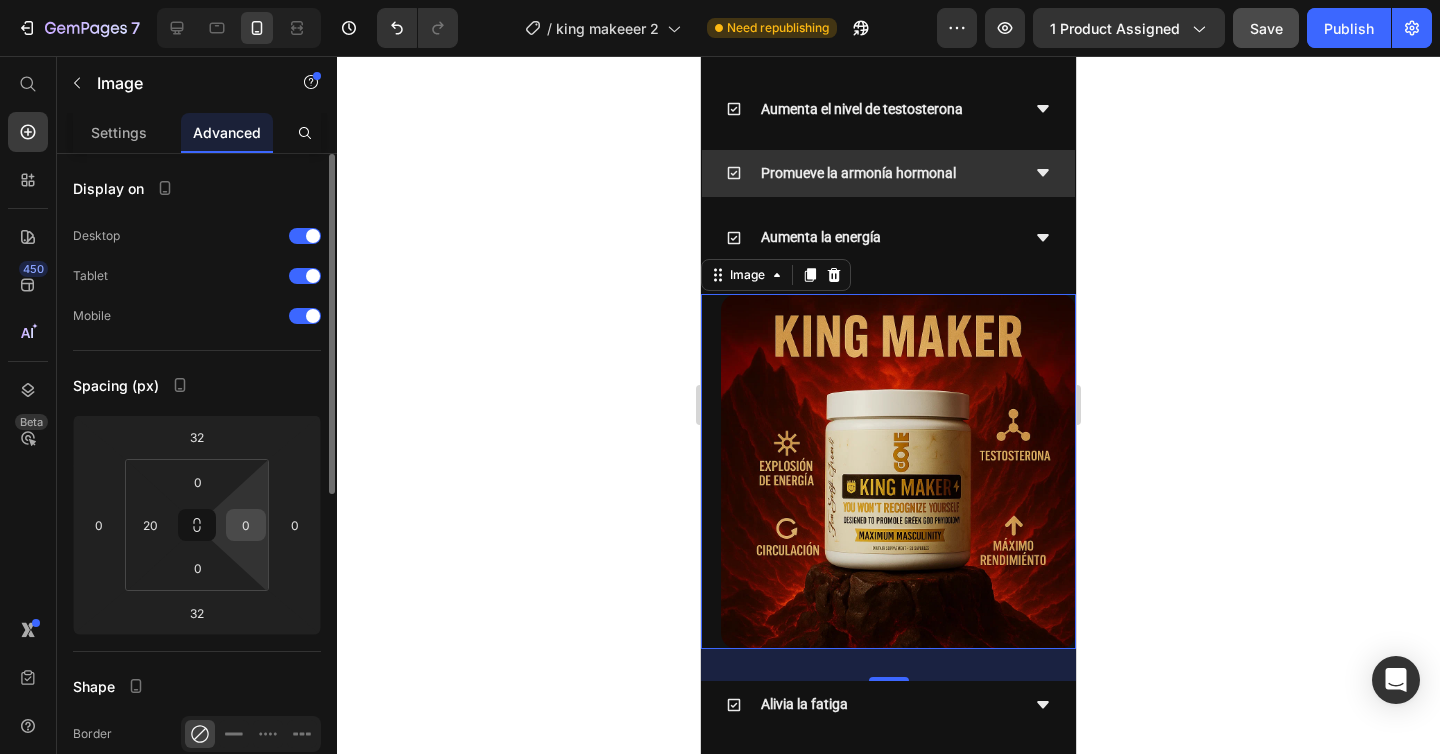 type 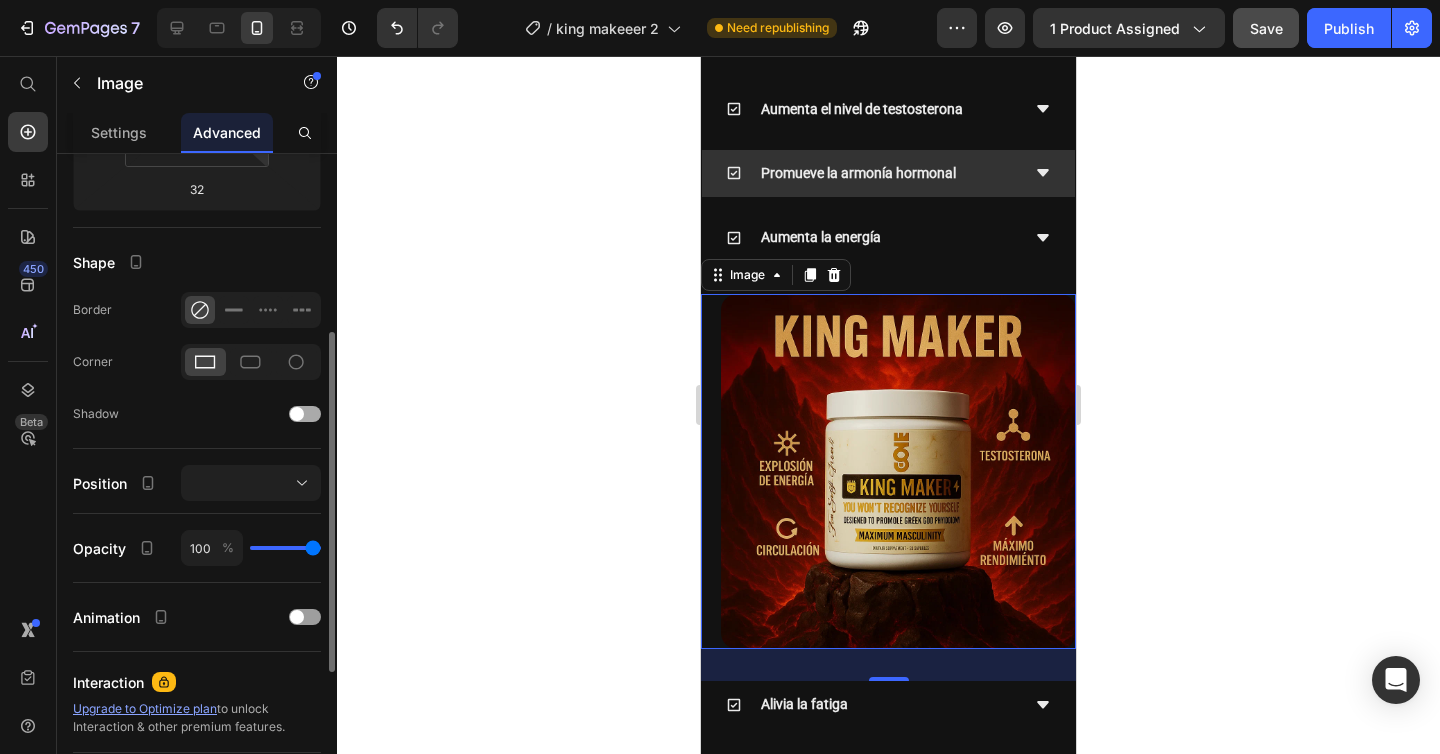 scroll, scrollTop: 0, scrollLeft: 0, axis: both 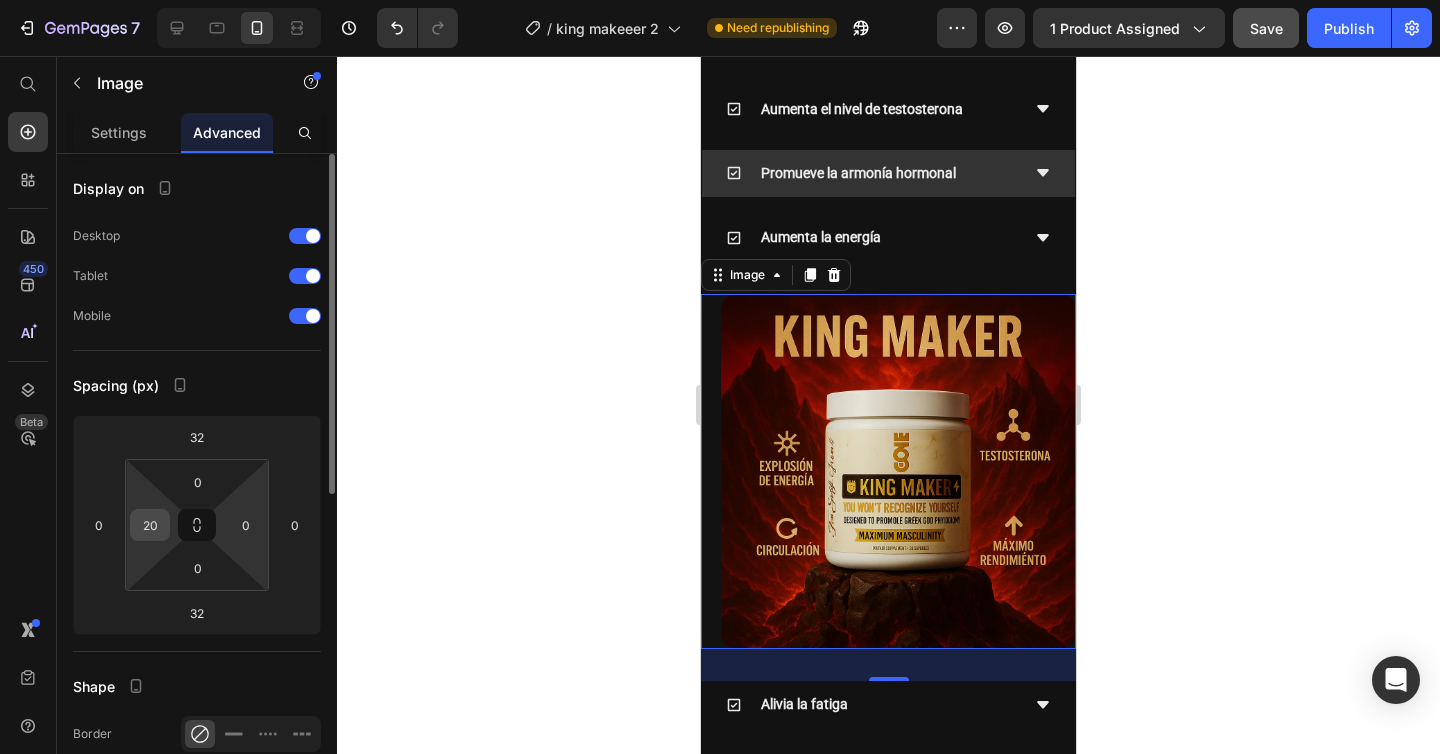 click on "20" at bounding box center [150, 525] 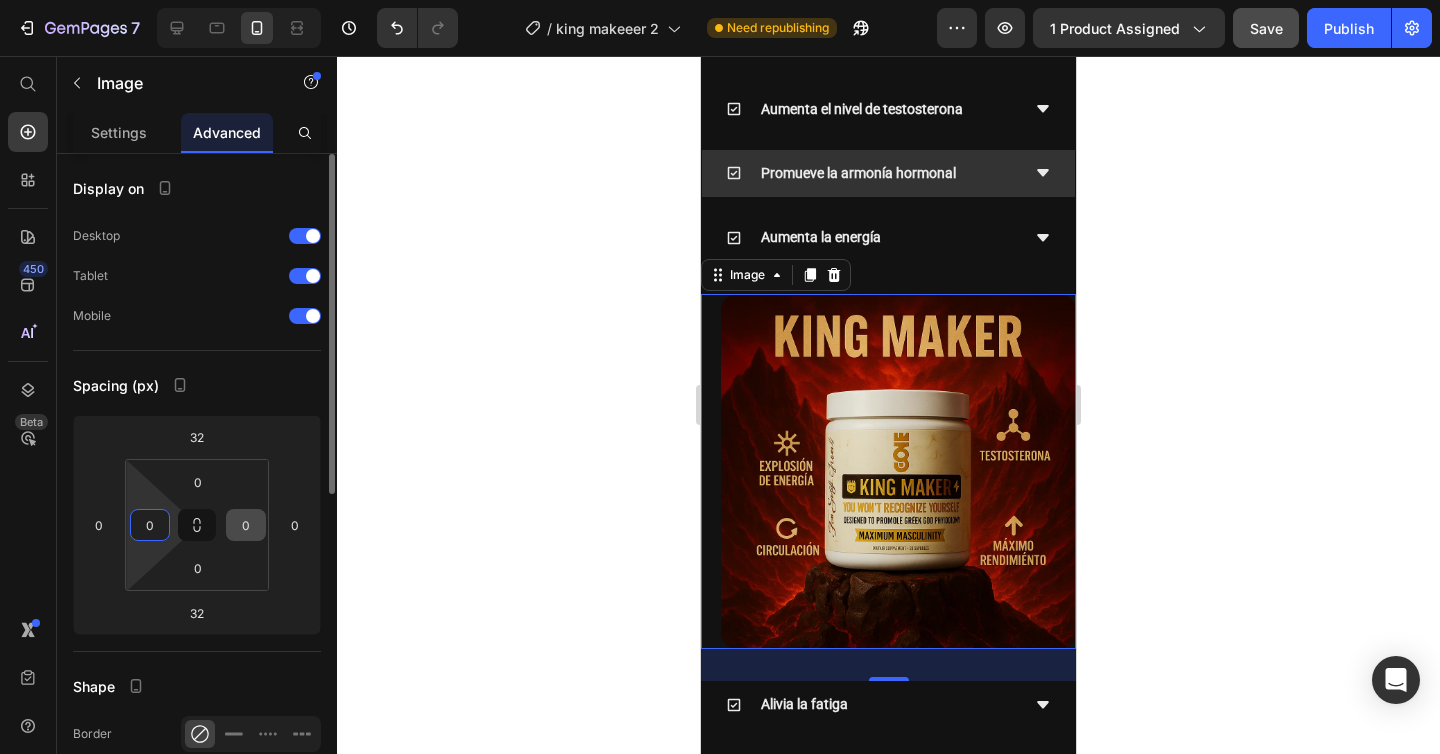 type on "0" 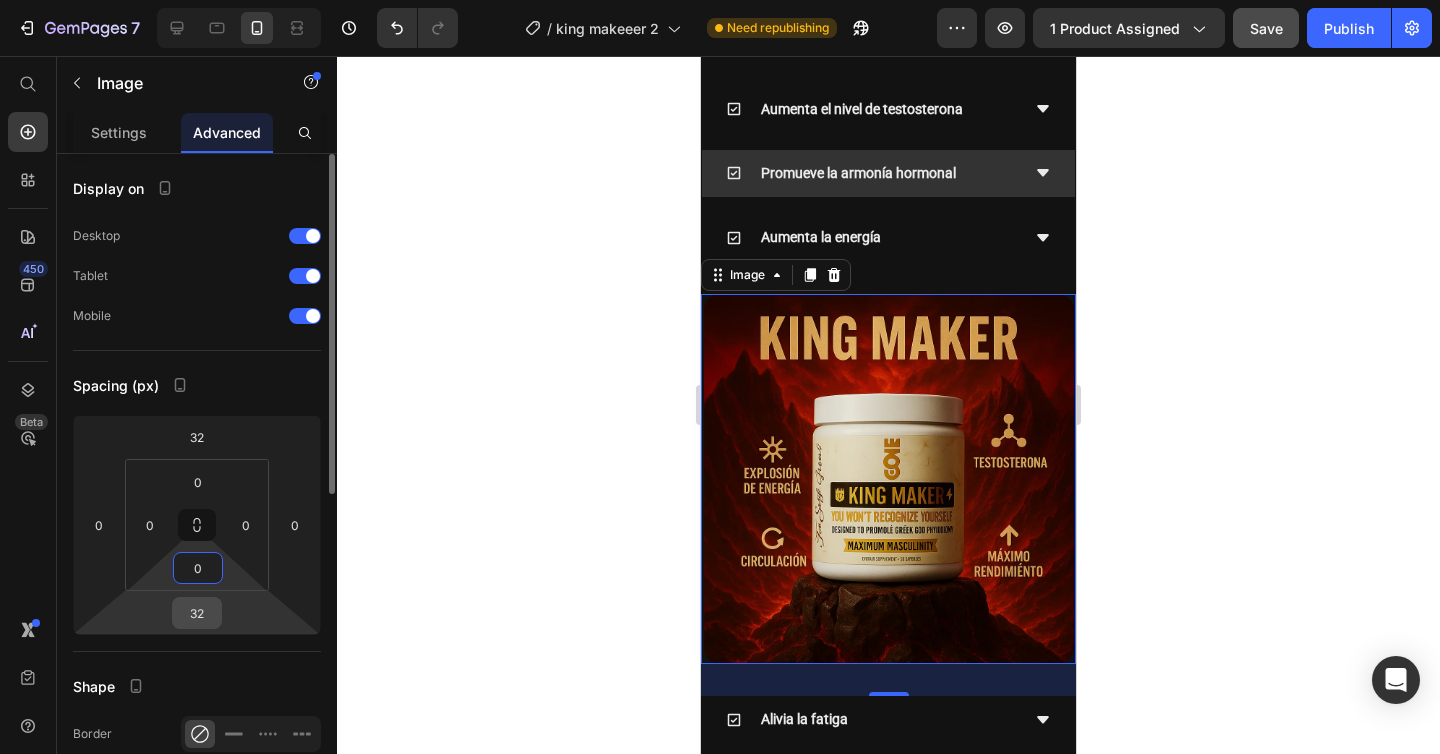 click on "32" at bounding box center [197, 613] 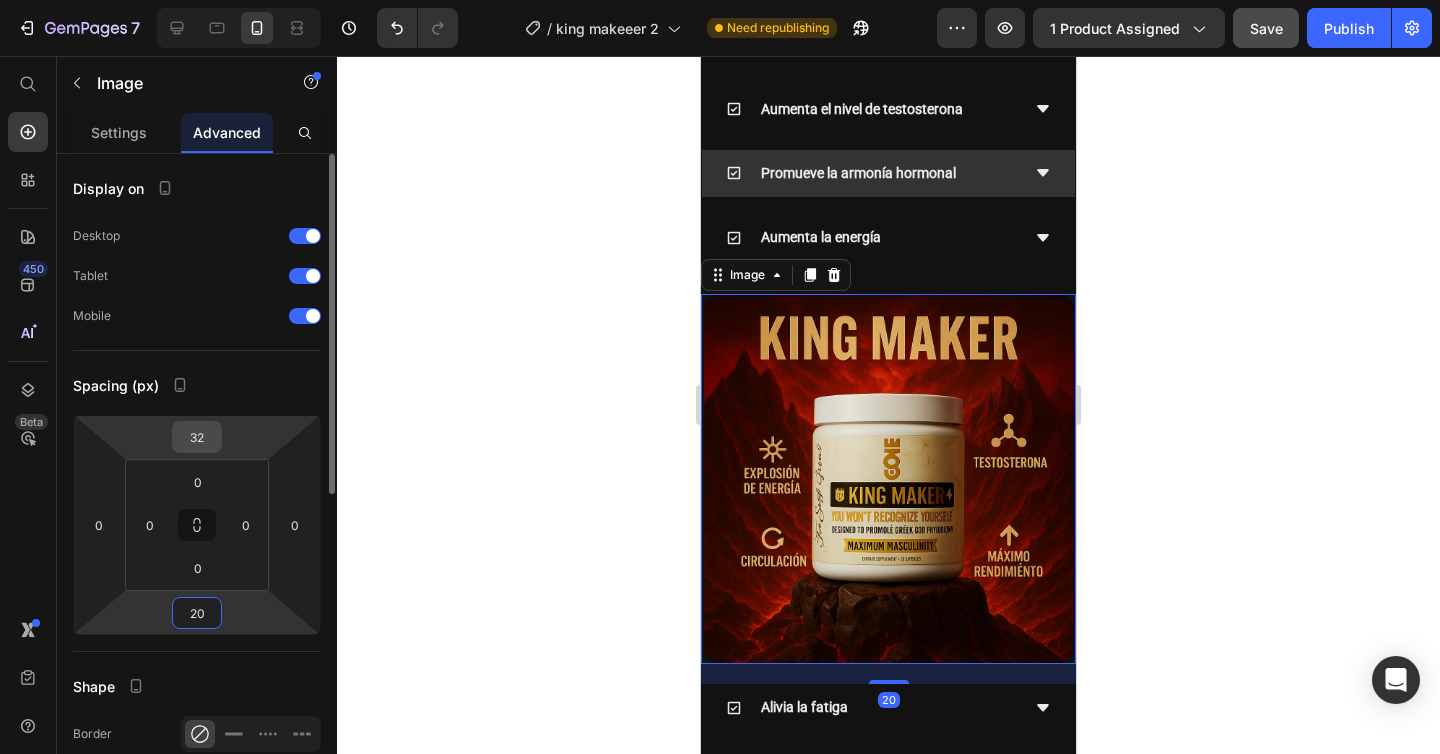 type on "20" 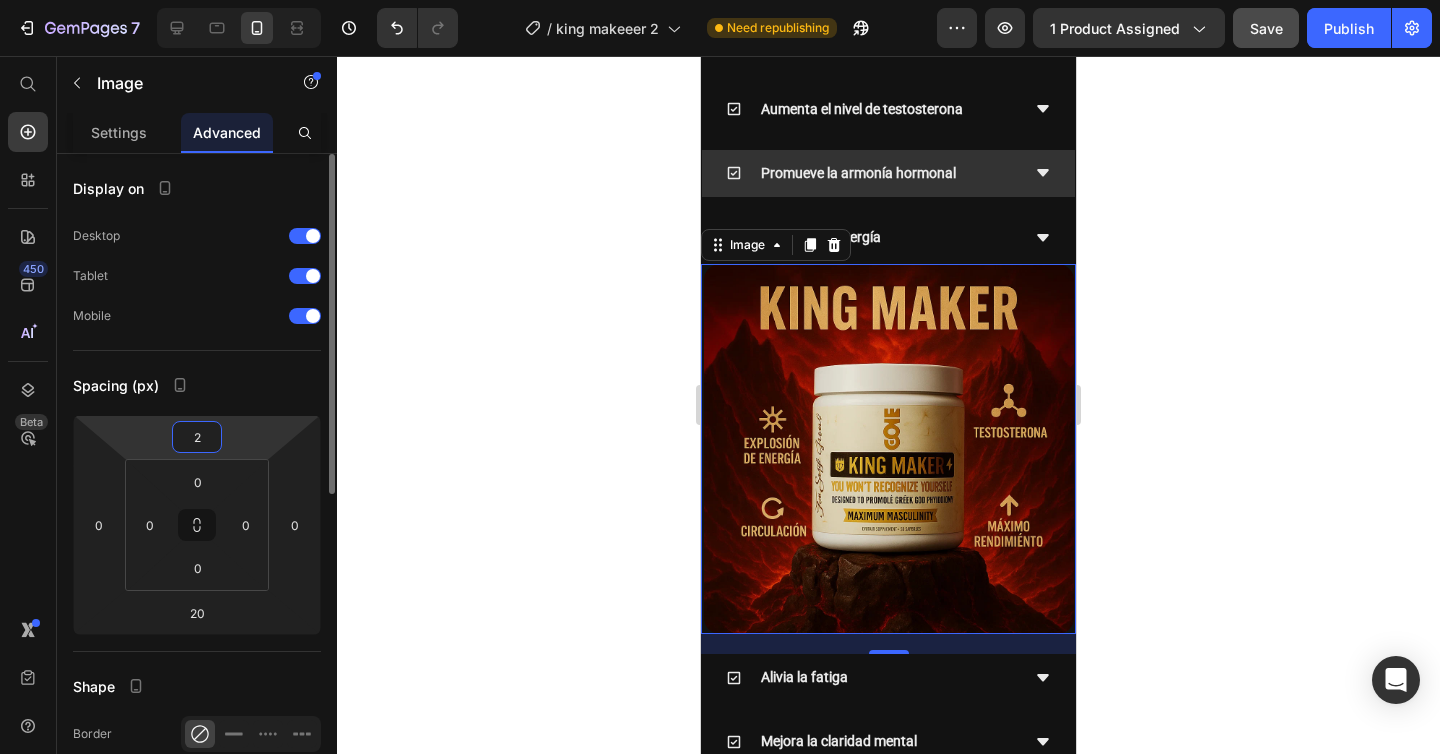type on "20" 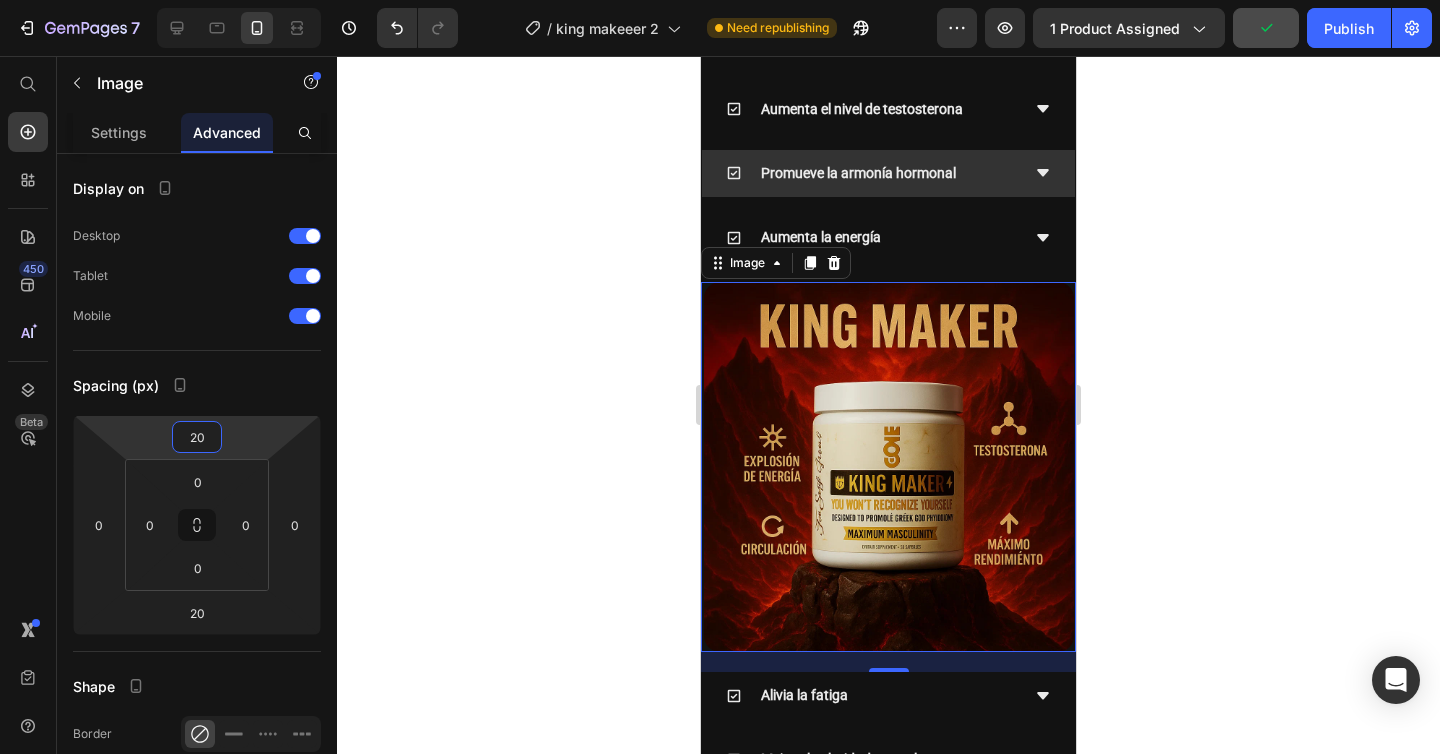 click 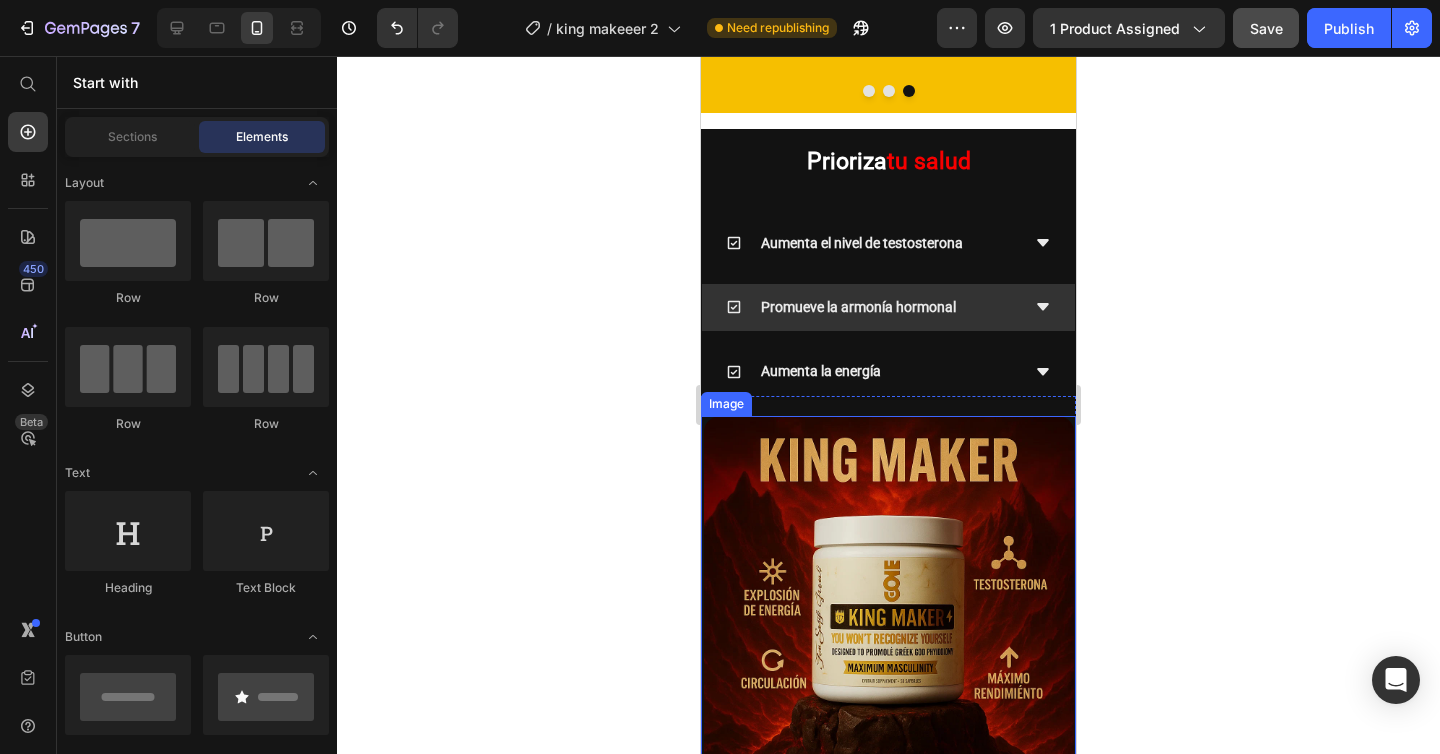 scroll, scrollTop: 4193, scrollLeft: 0, axis: vertical 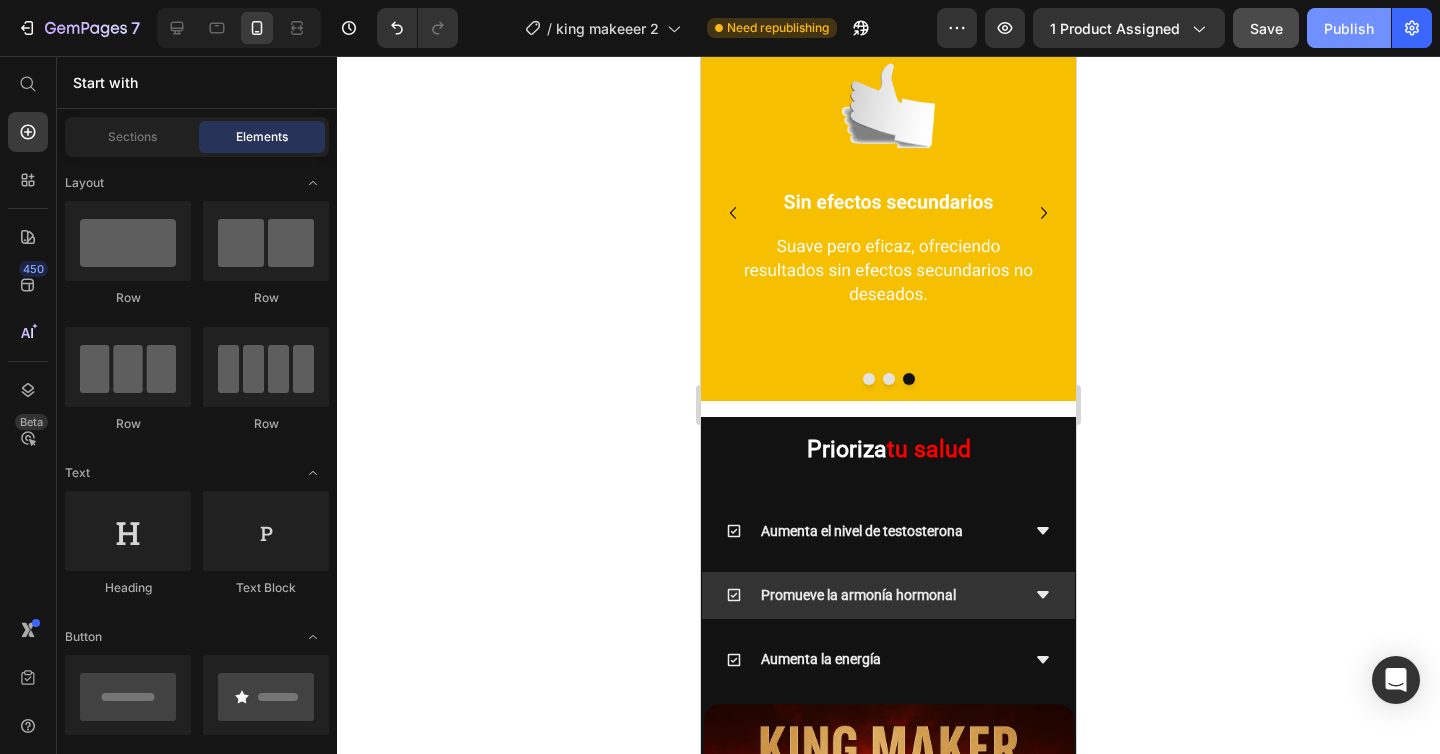 click on "Publish" 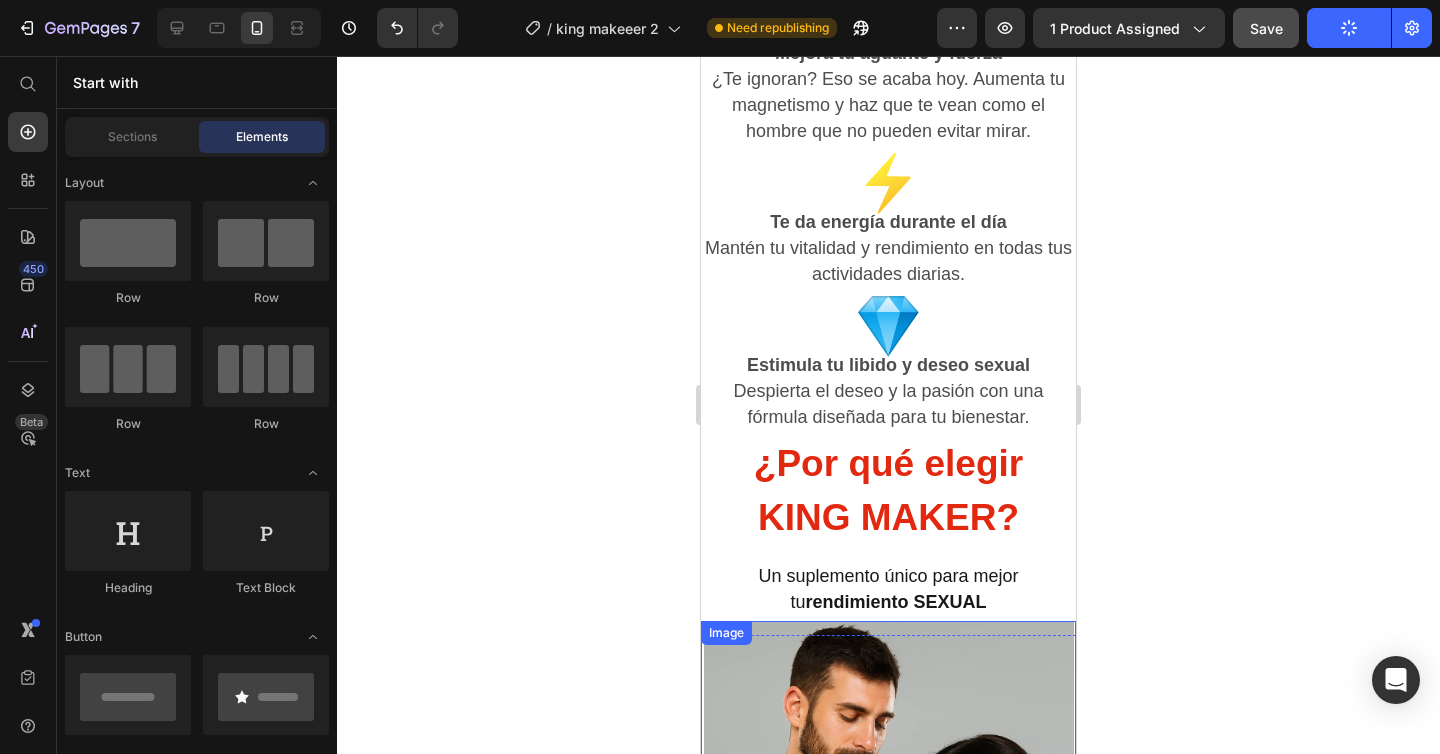 scroll, scrollTop: 2631, scrollLeft: 0, axis: vertical 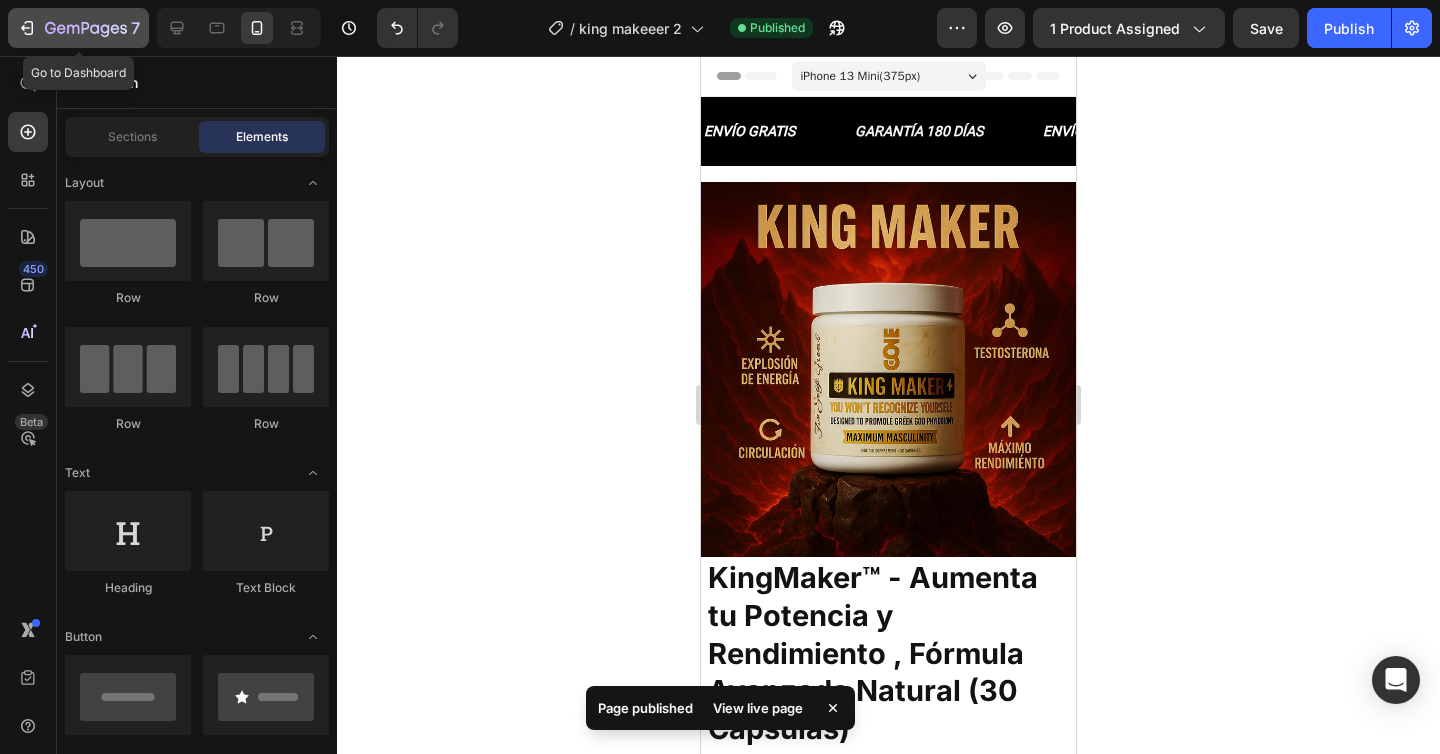 click 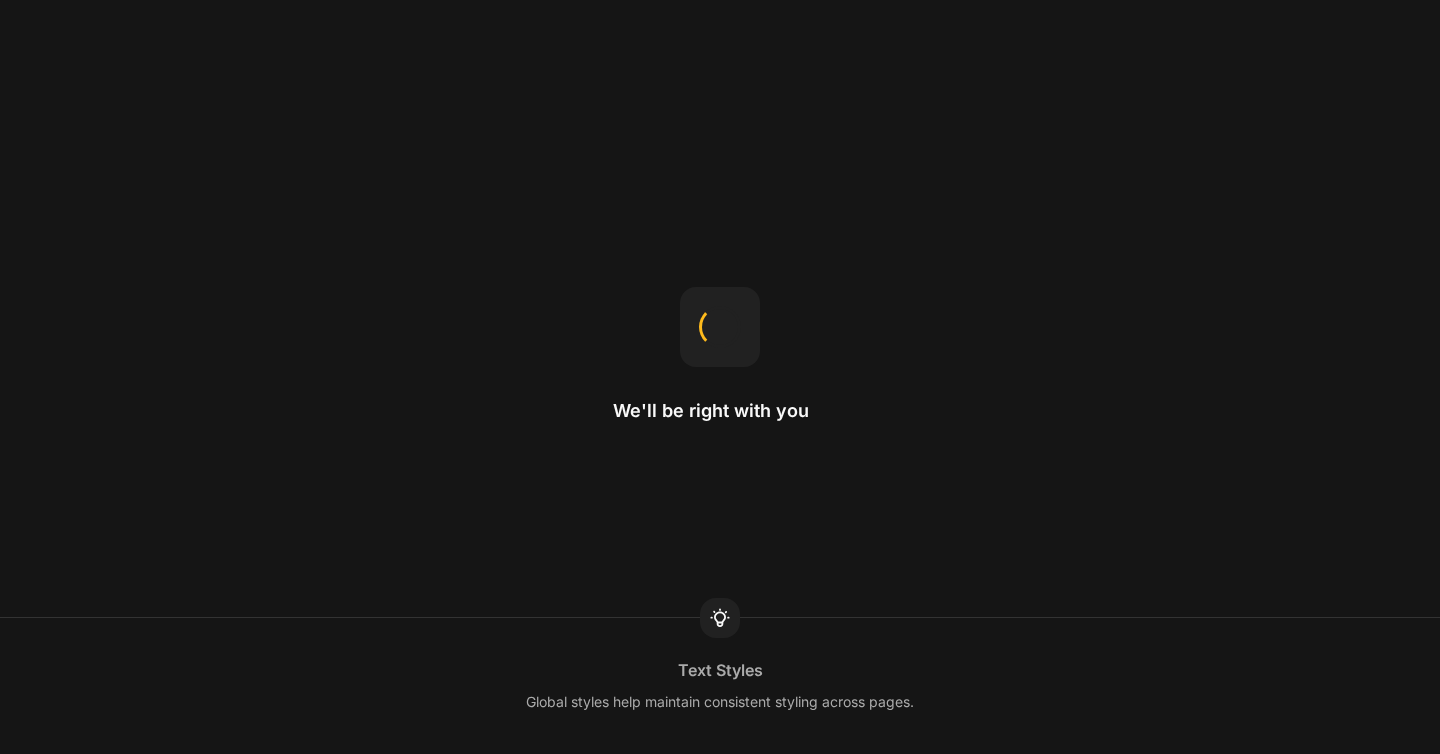 scroll, scrollTop: 0, scrollLeft: 0, axis: both 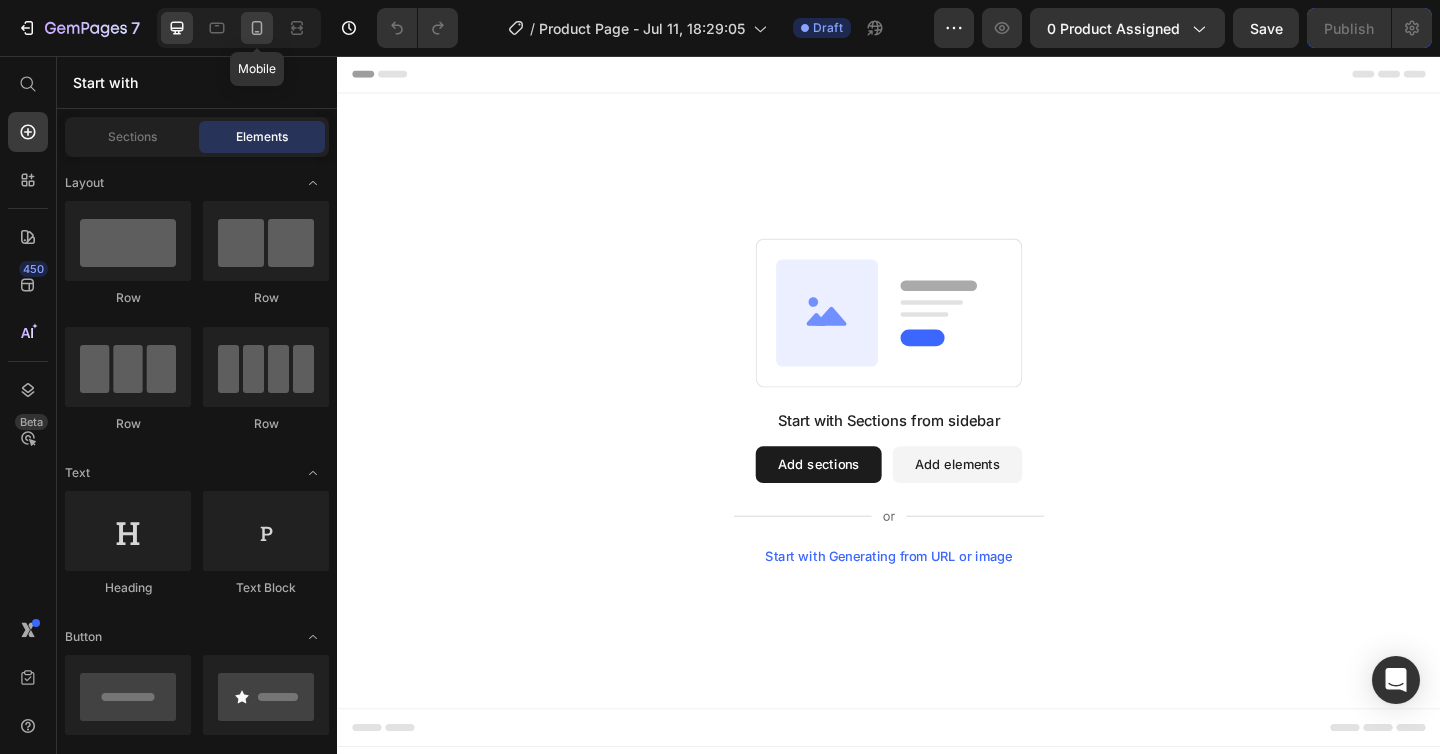 click 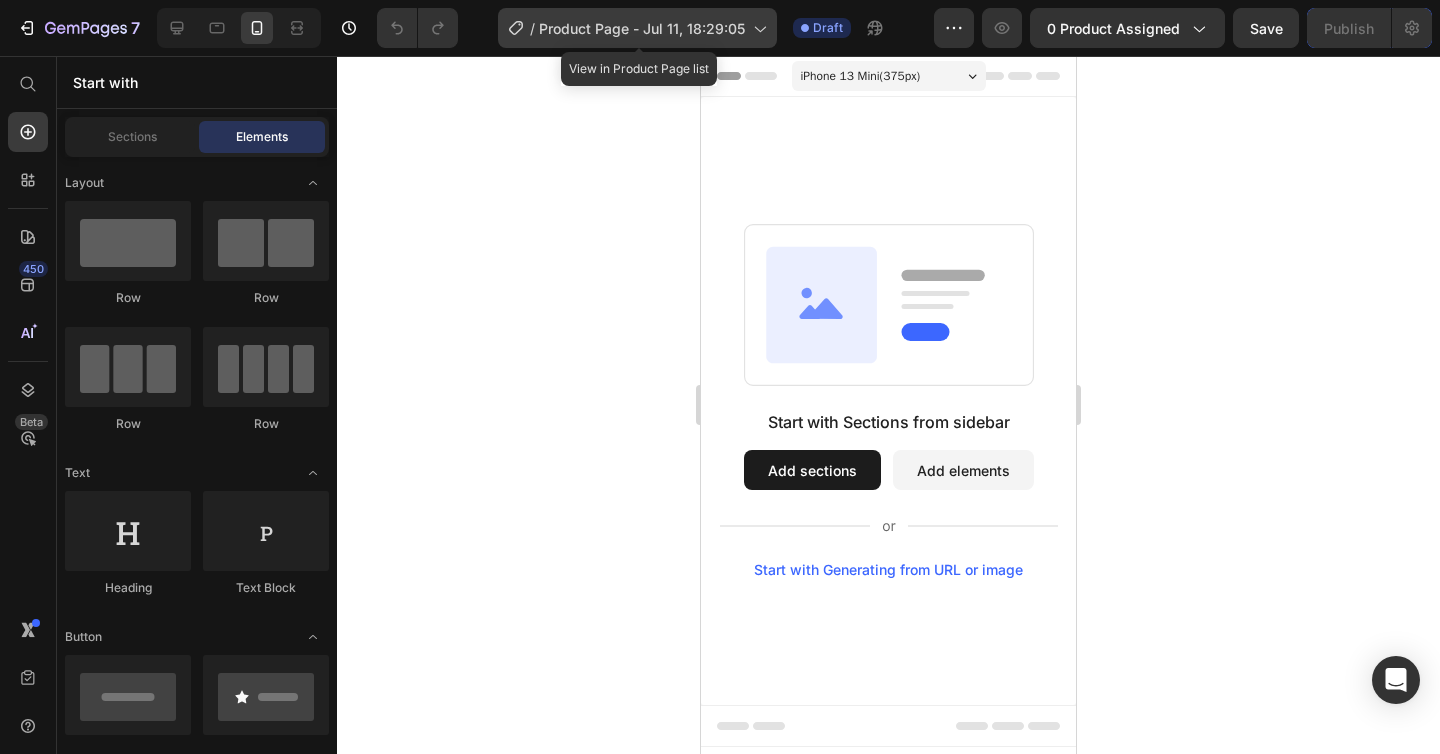 click on "Product Page - Jul 11, 18:29:05" at bounding box center [642, 28] 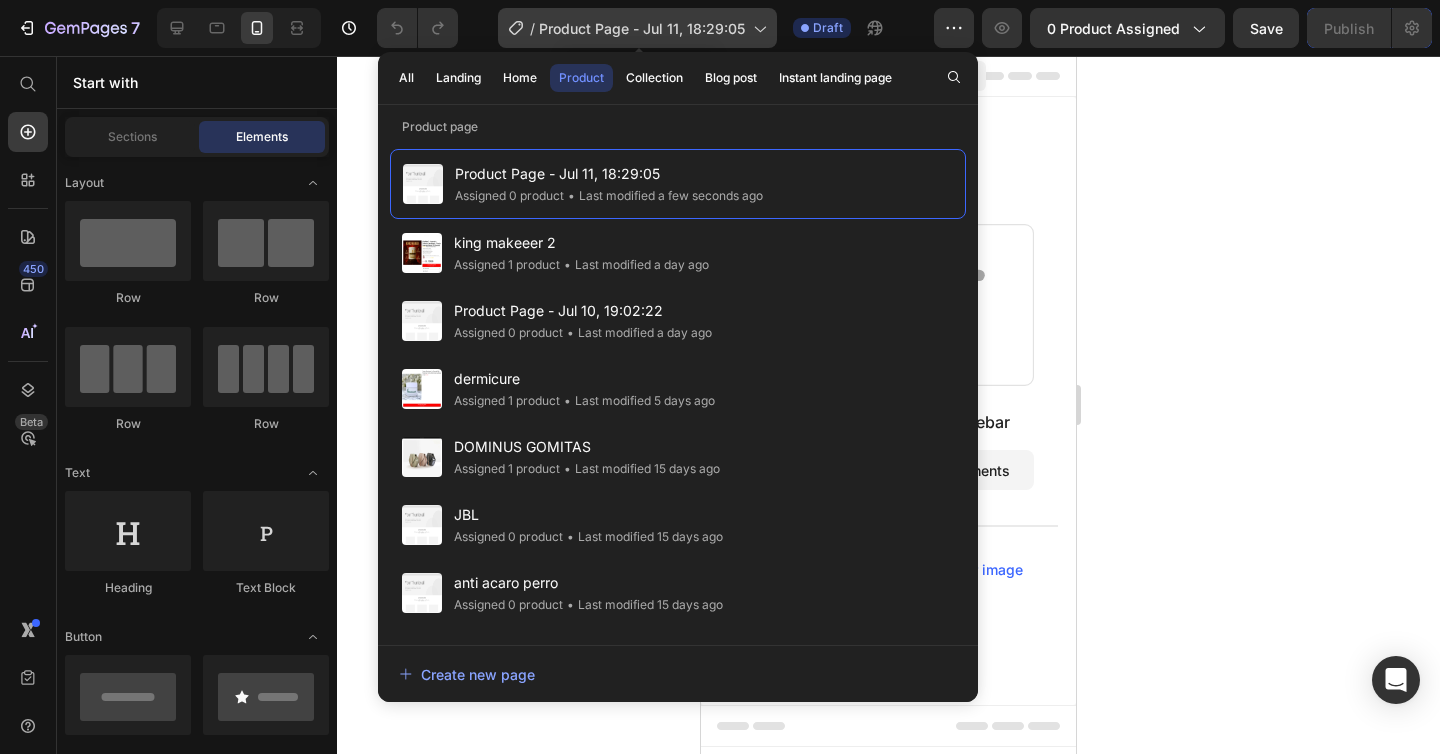 click on "Product Page - Jul 11, 18:29:05" at bounding box center (642, 28) 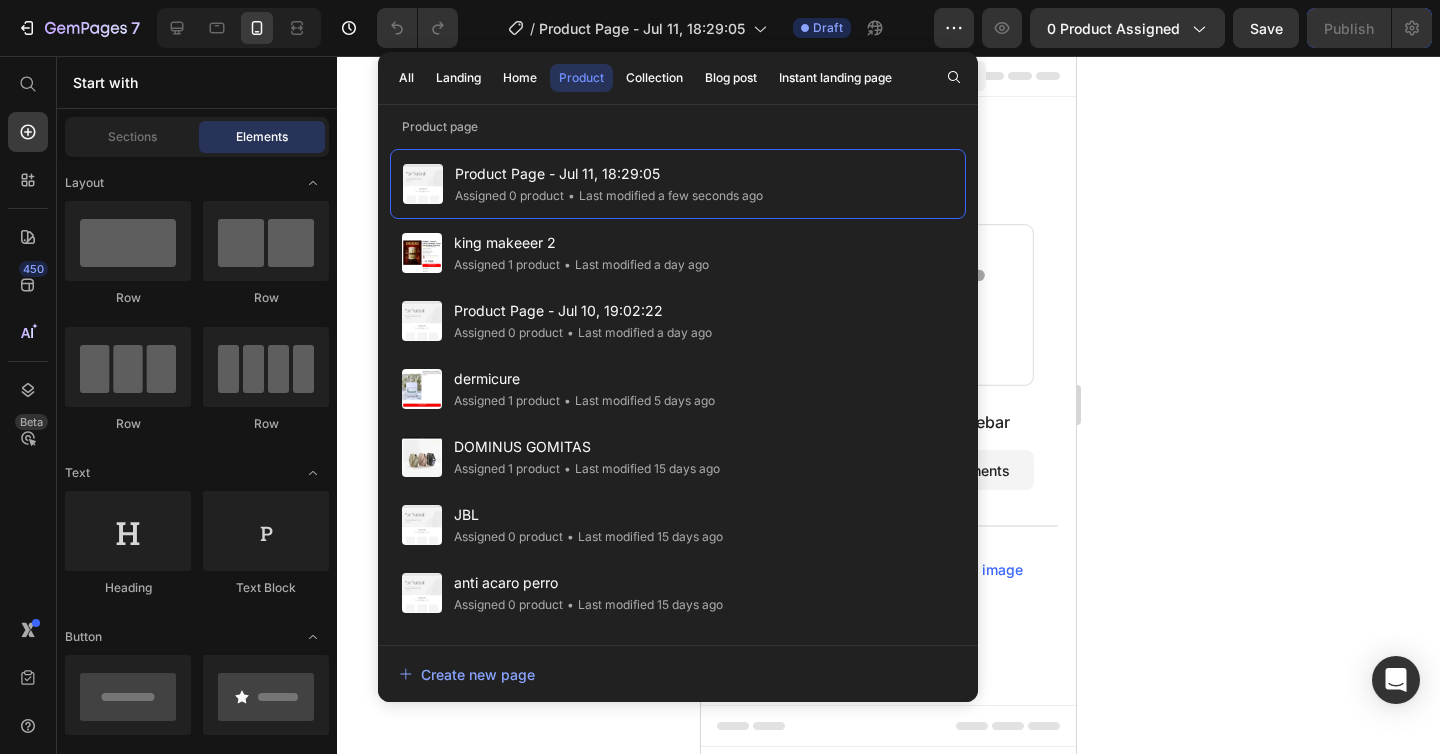 click 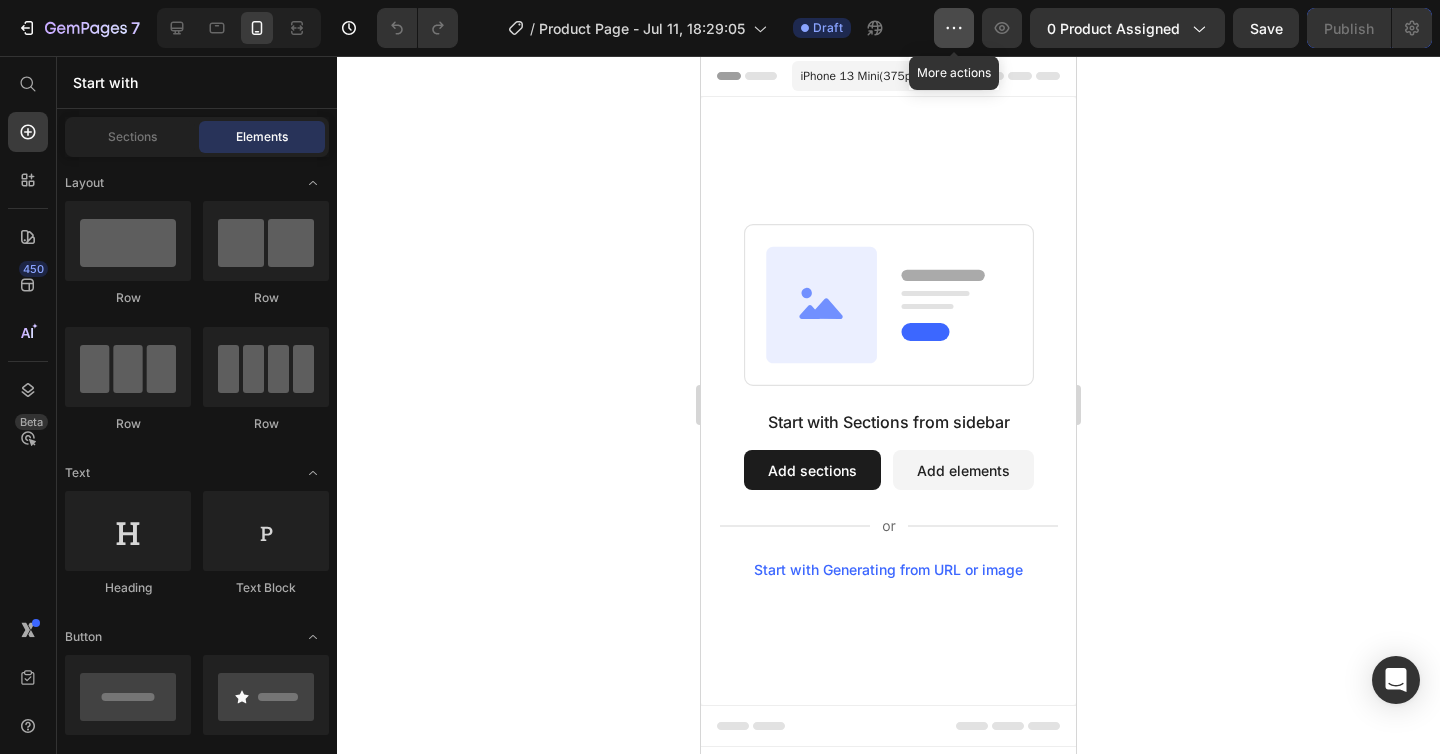 click 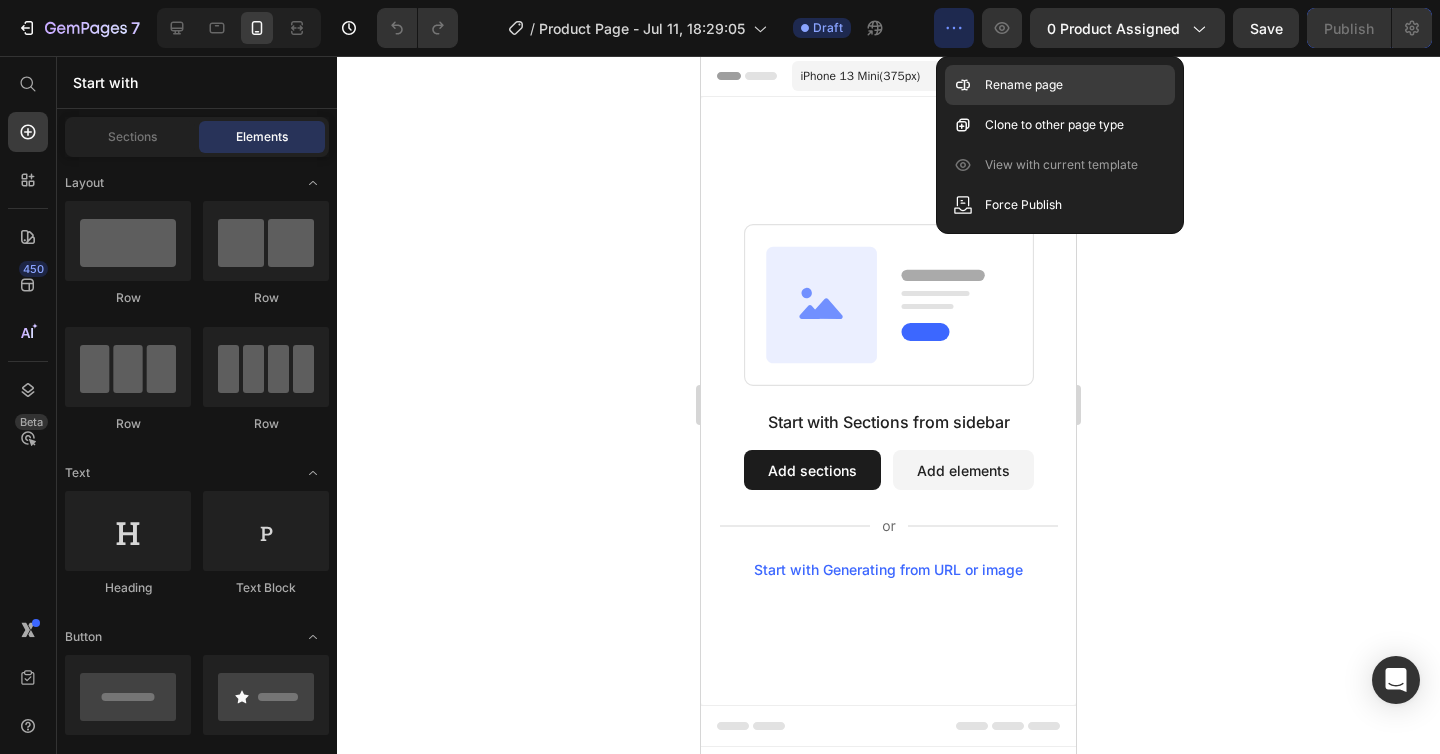 click on "Rename page" at bounding box center [1024, 85] 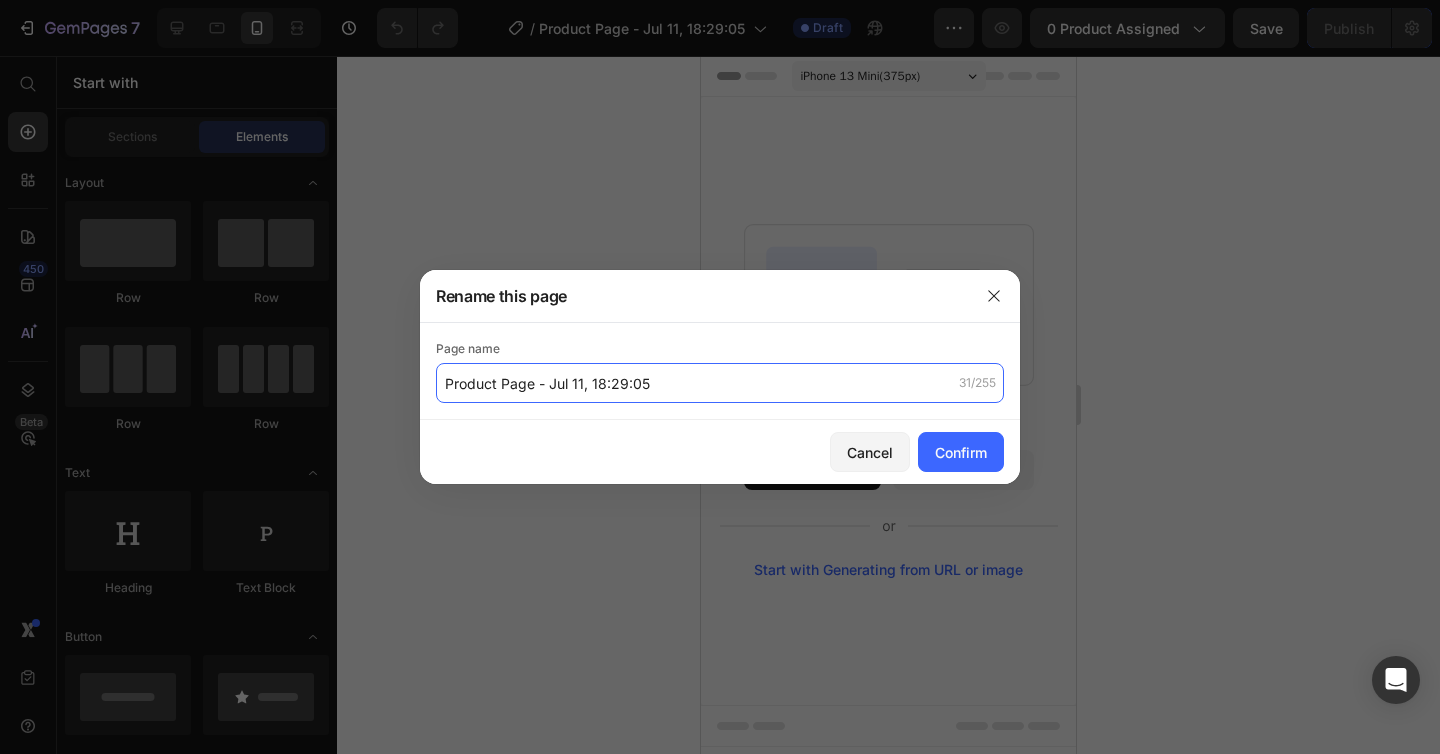 click on "Product Page - Jul 11, 18:29:05" 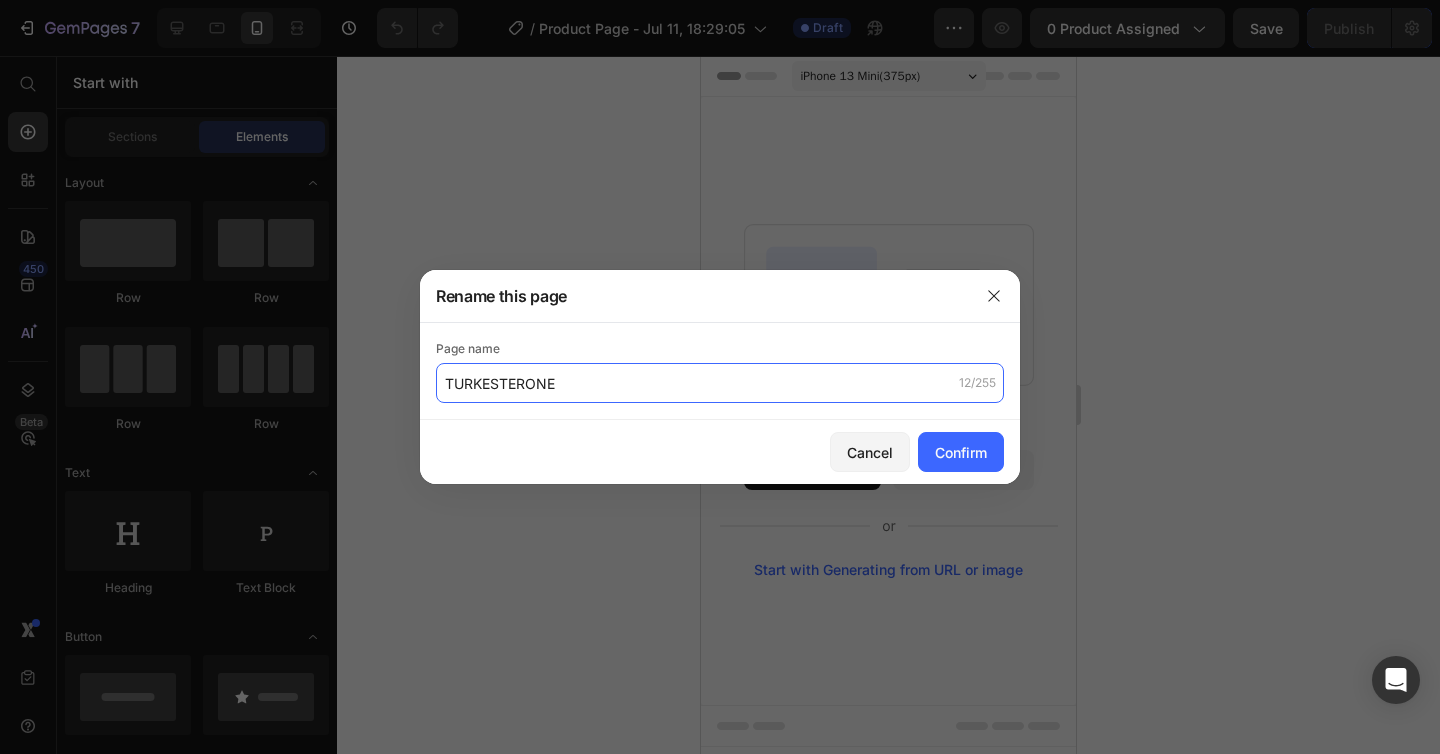 type on "TURKESTERONE" 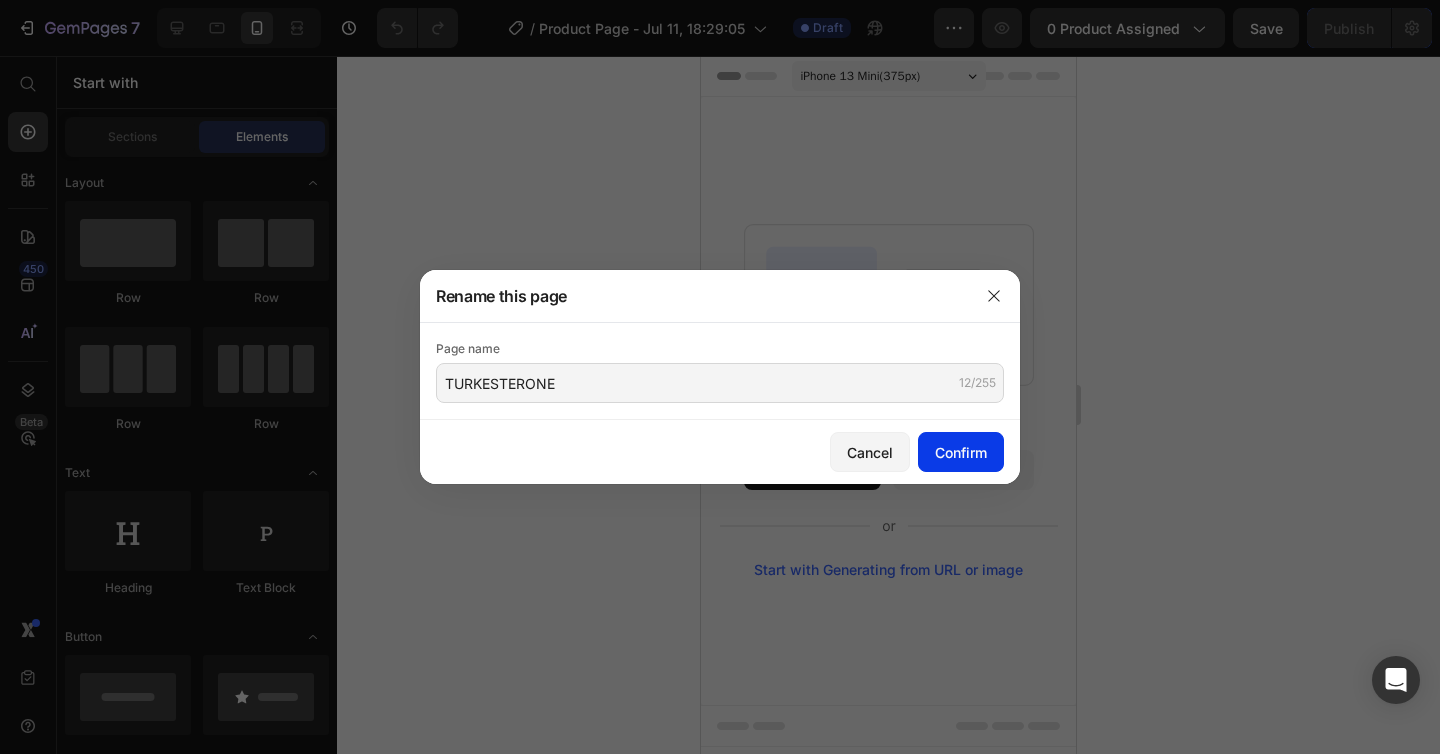 click on "Confirm" 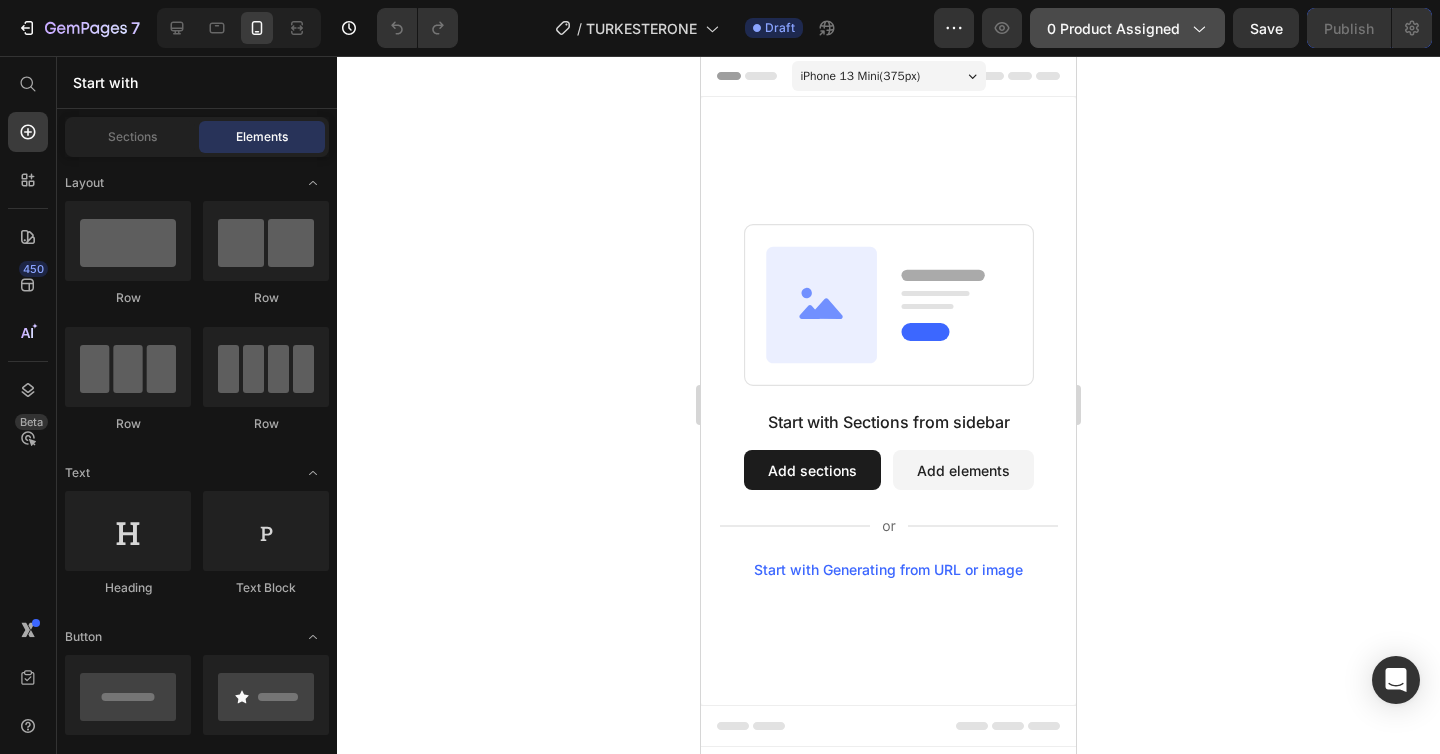click on "0 product assigned" at bounding box center (1127, 28) 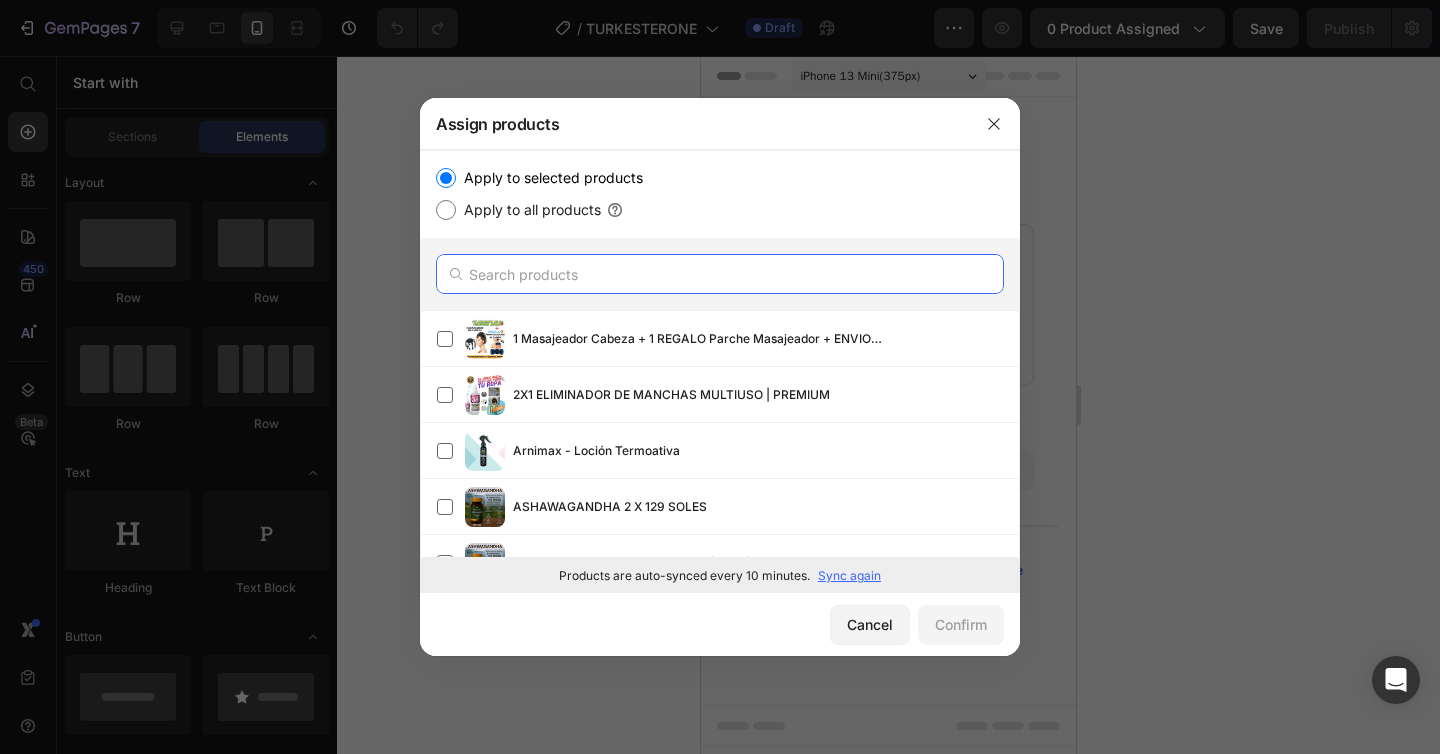 click at bounding box center [720, 274] 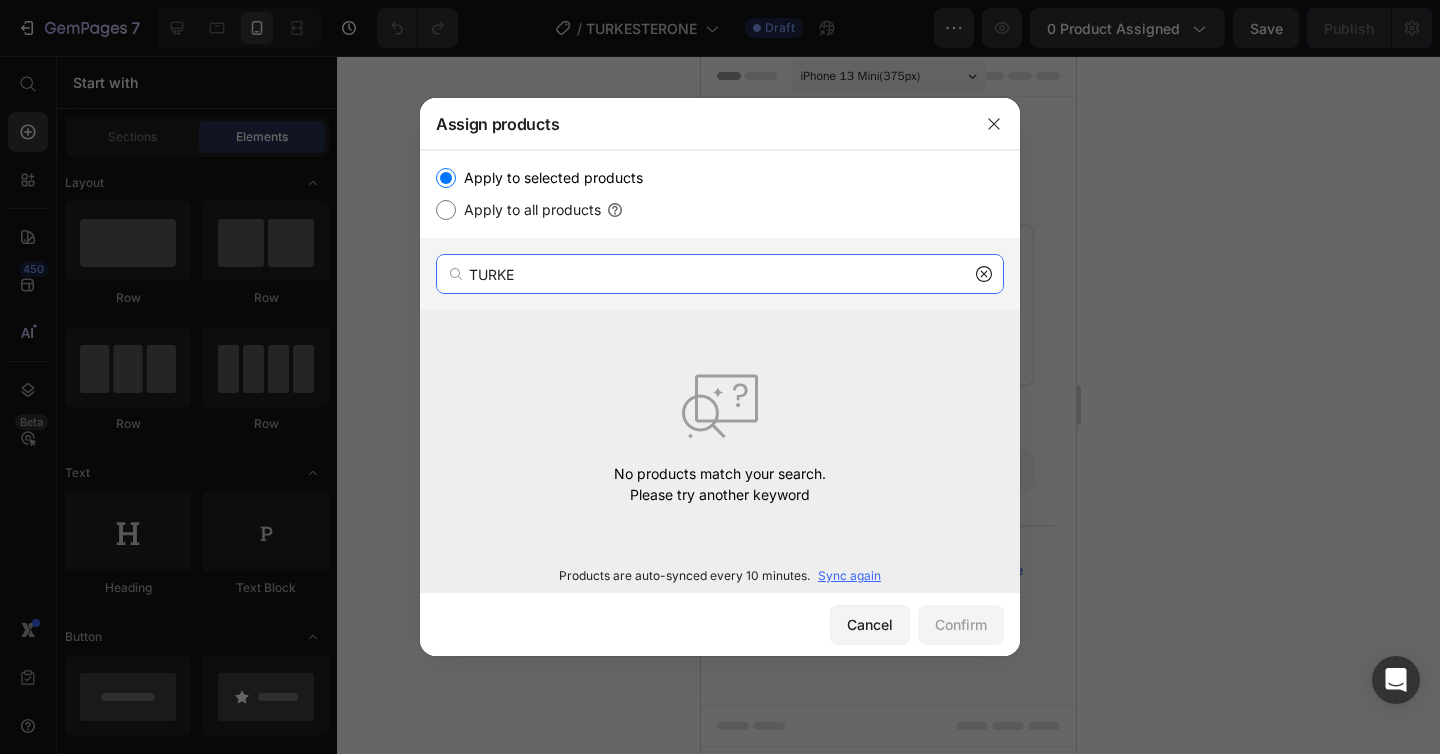 type on "TURKE" 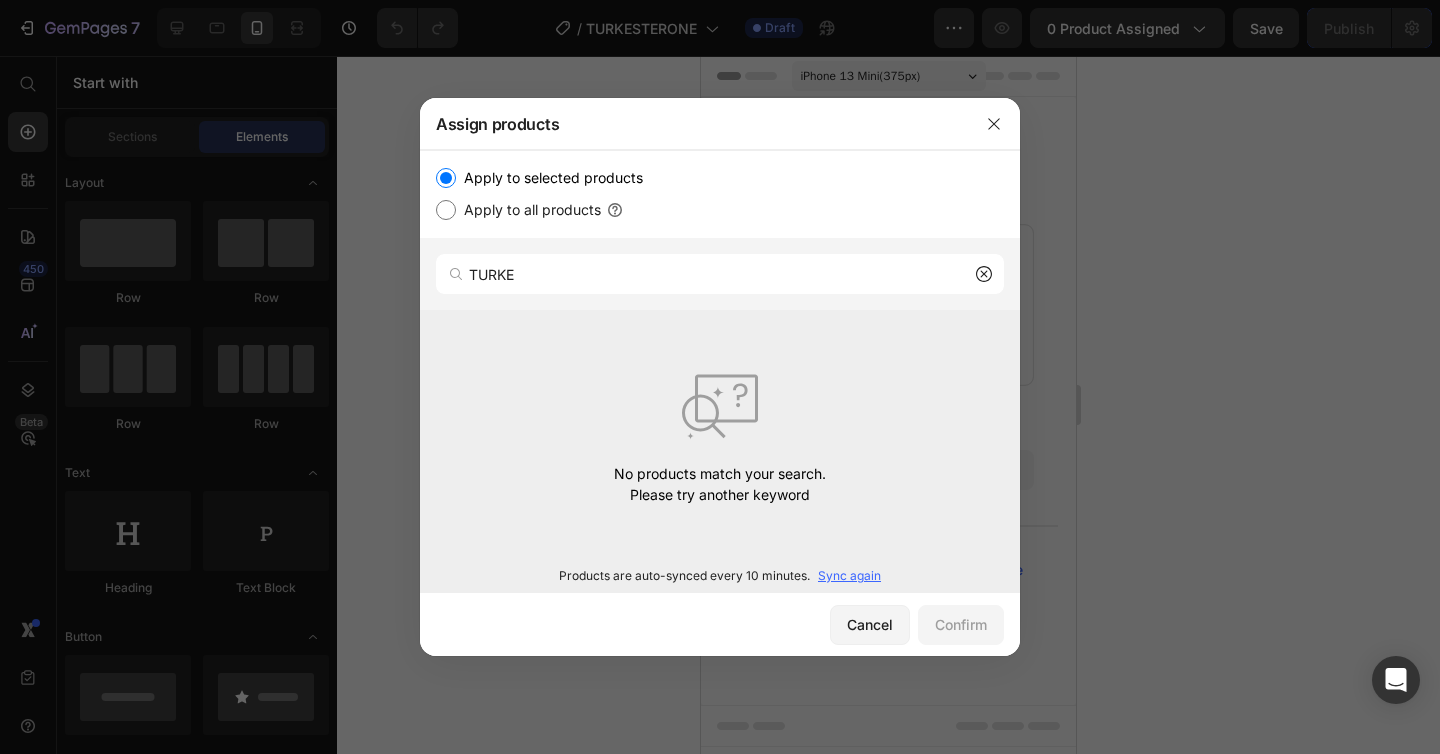 click on "Sync again" at bounding box center (849, 576) 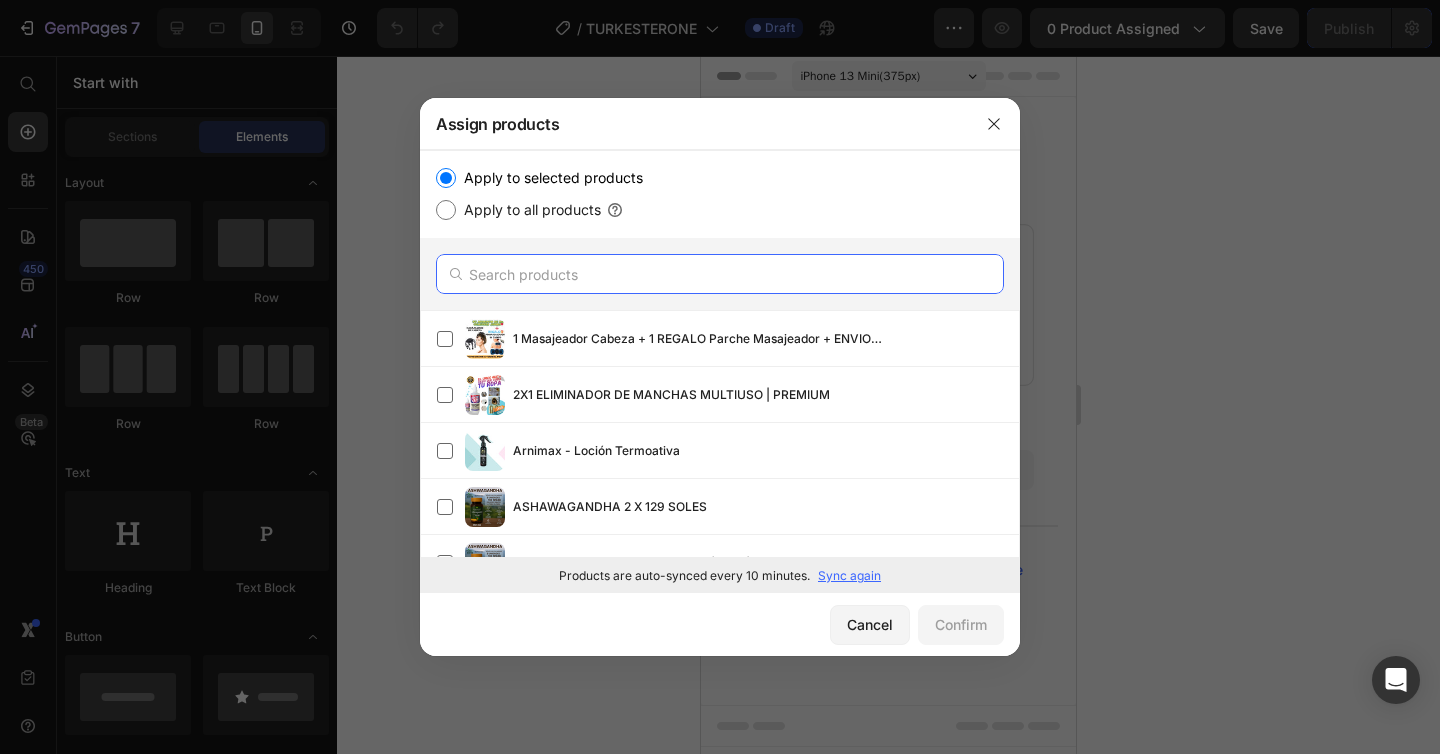 click at bounding box center (720, 274) 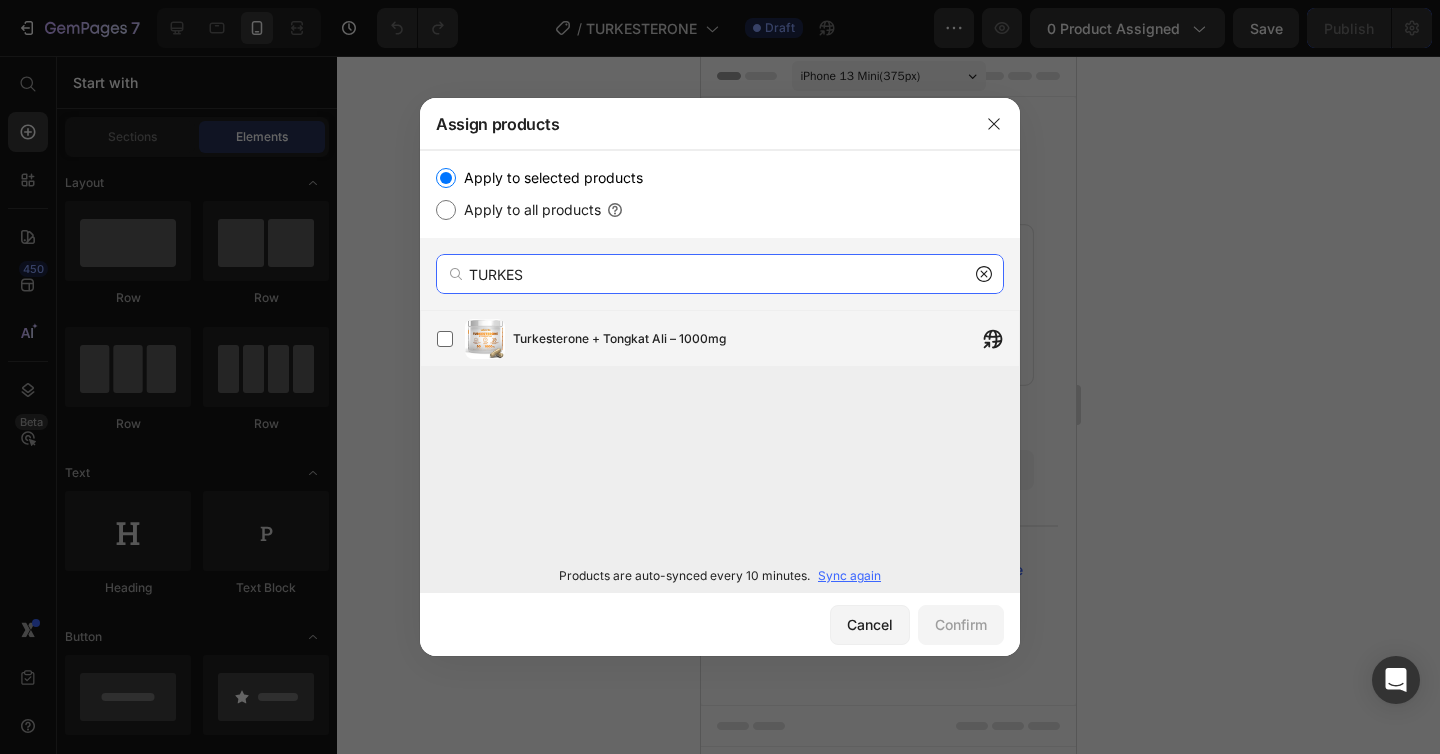 type on "TURKES" 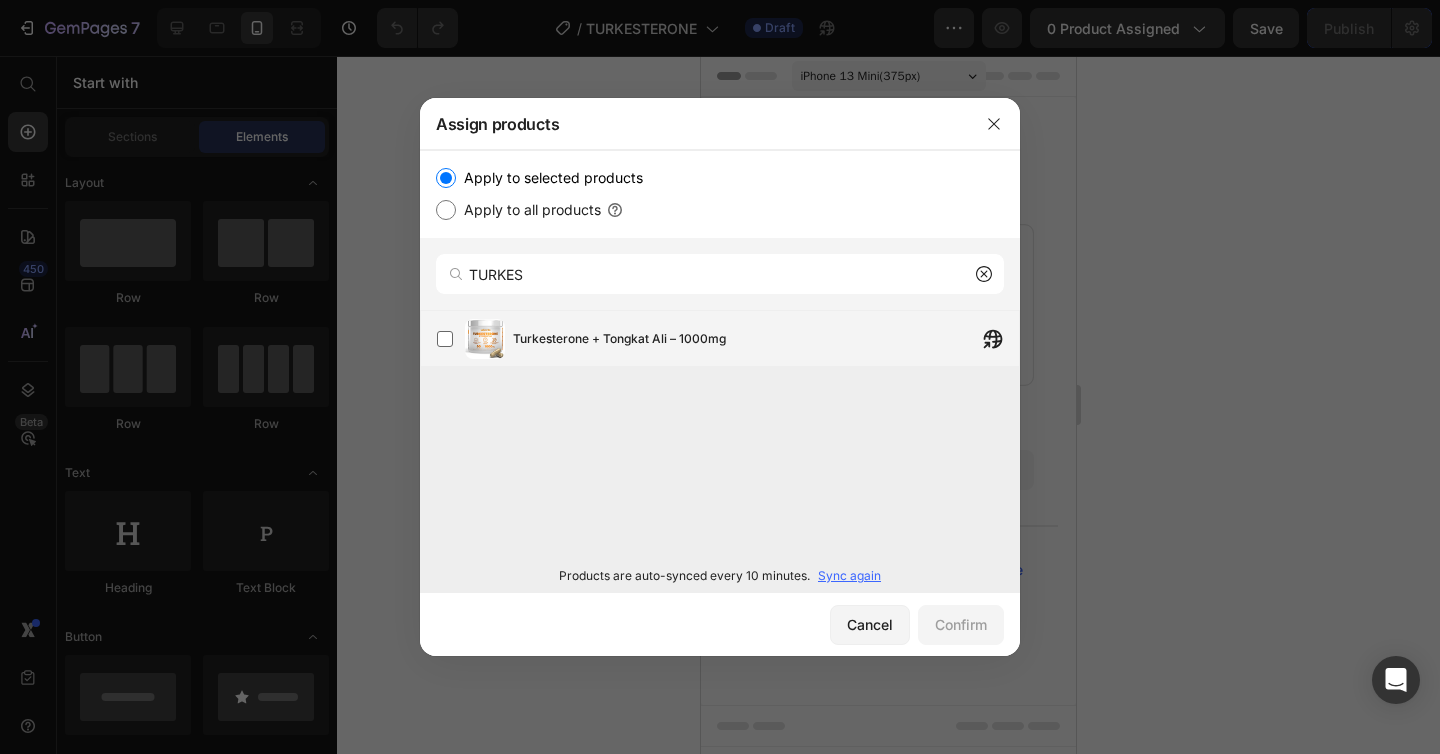 click on "Turkesterone + Tongkat Ali – 1000mg" at bounding box center [728, 339] 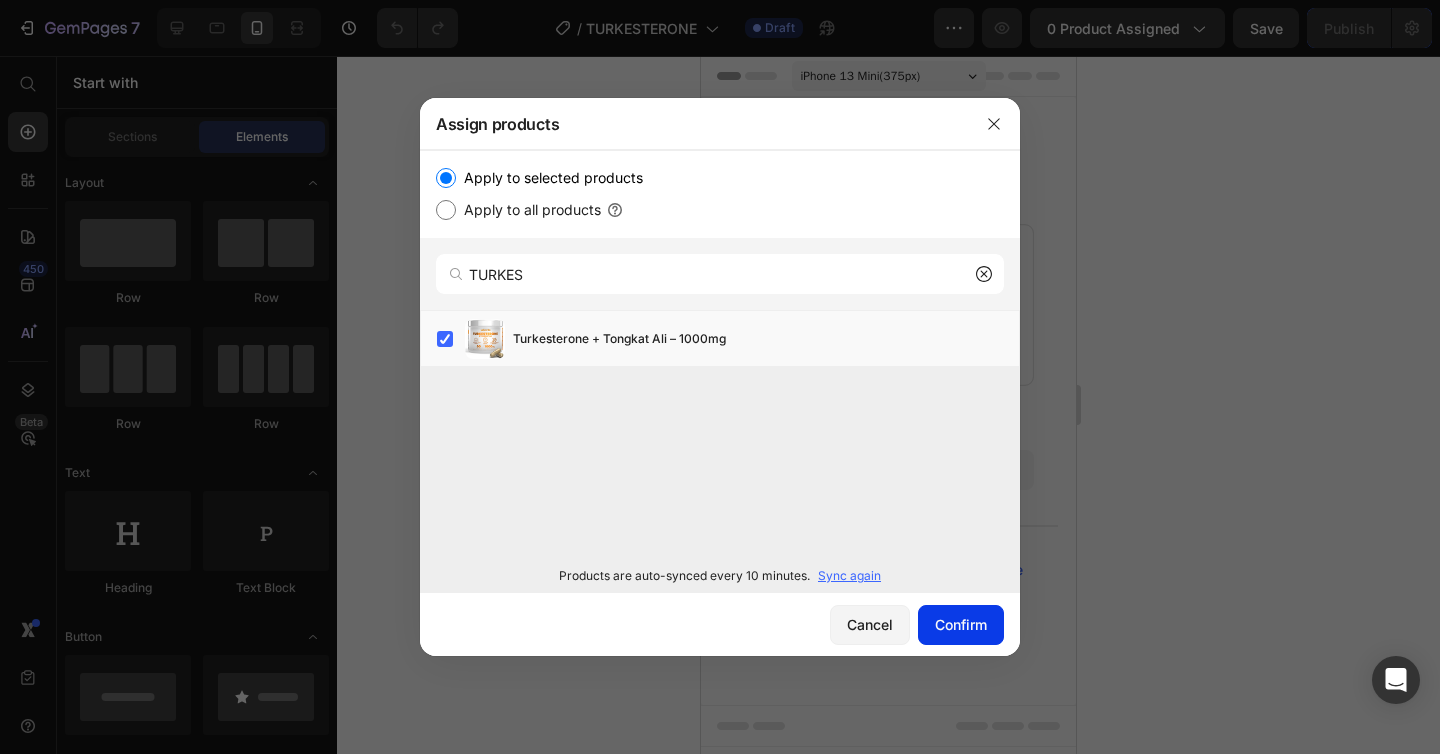 click on "Confirm" at bounding box center [961, 624] 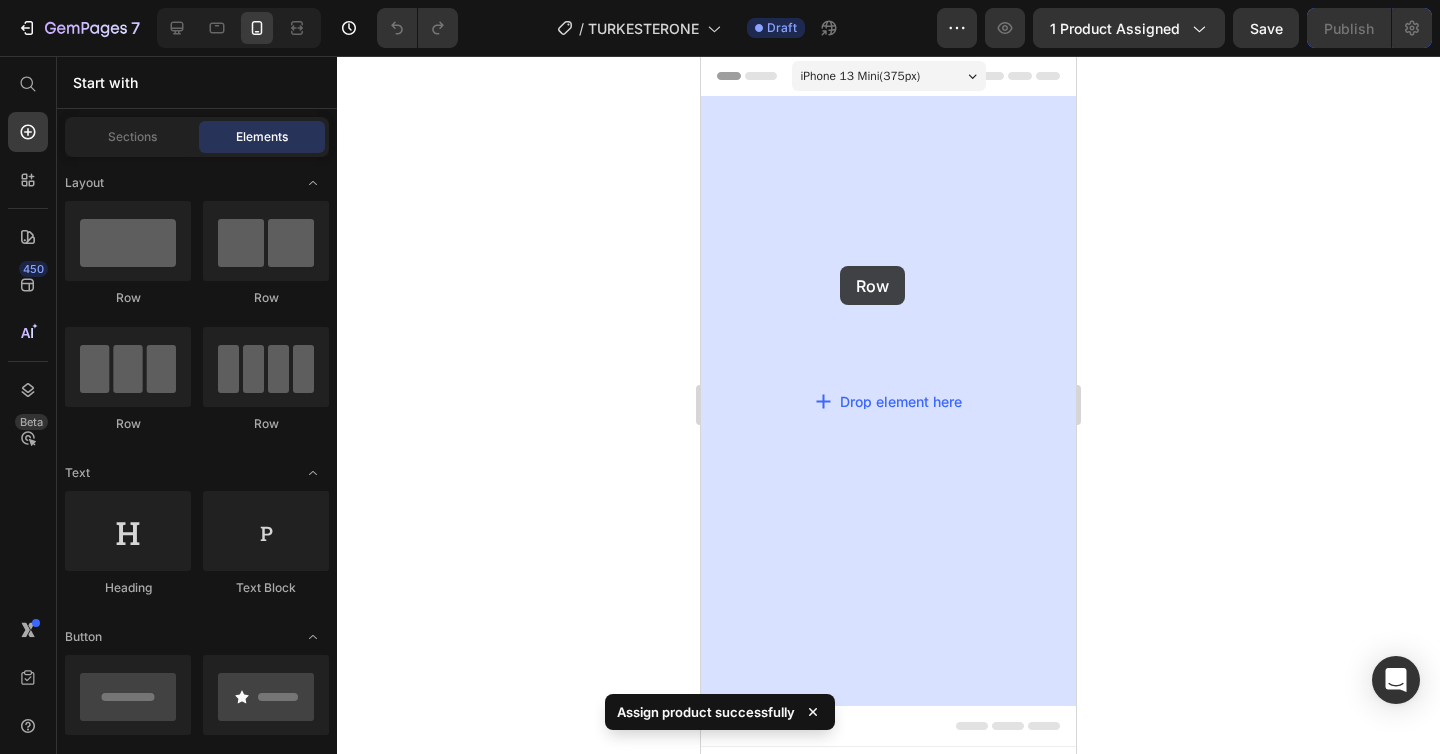 drag, startPoint x: 838, startPoint y: 320, endPoint x: 842, endPoint y: 272, distance: 48.166378 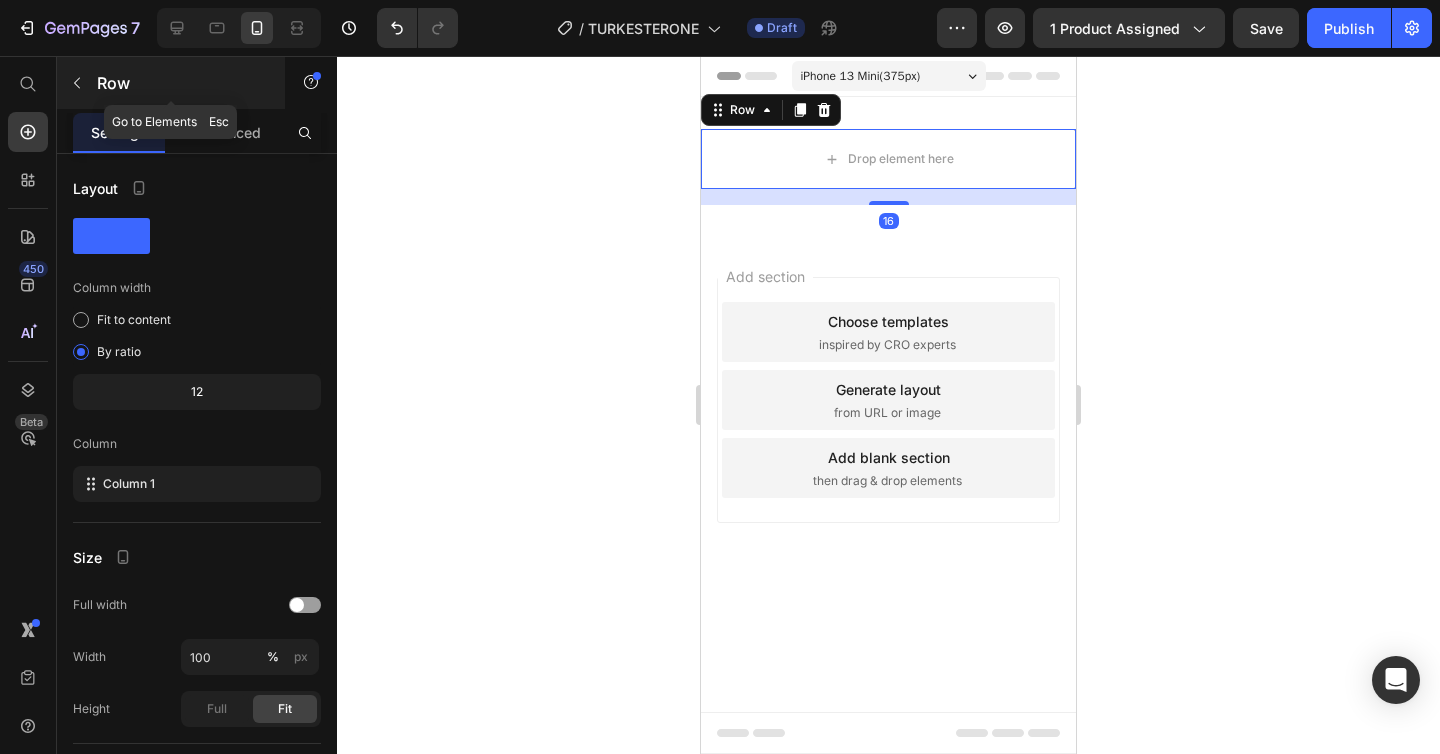 click 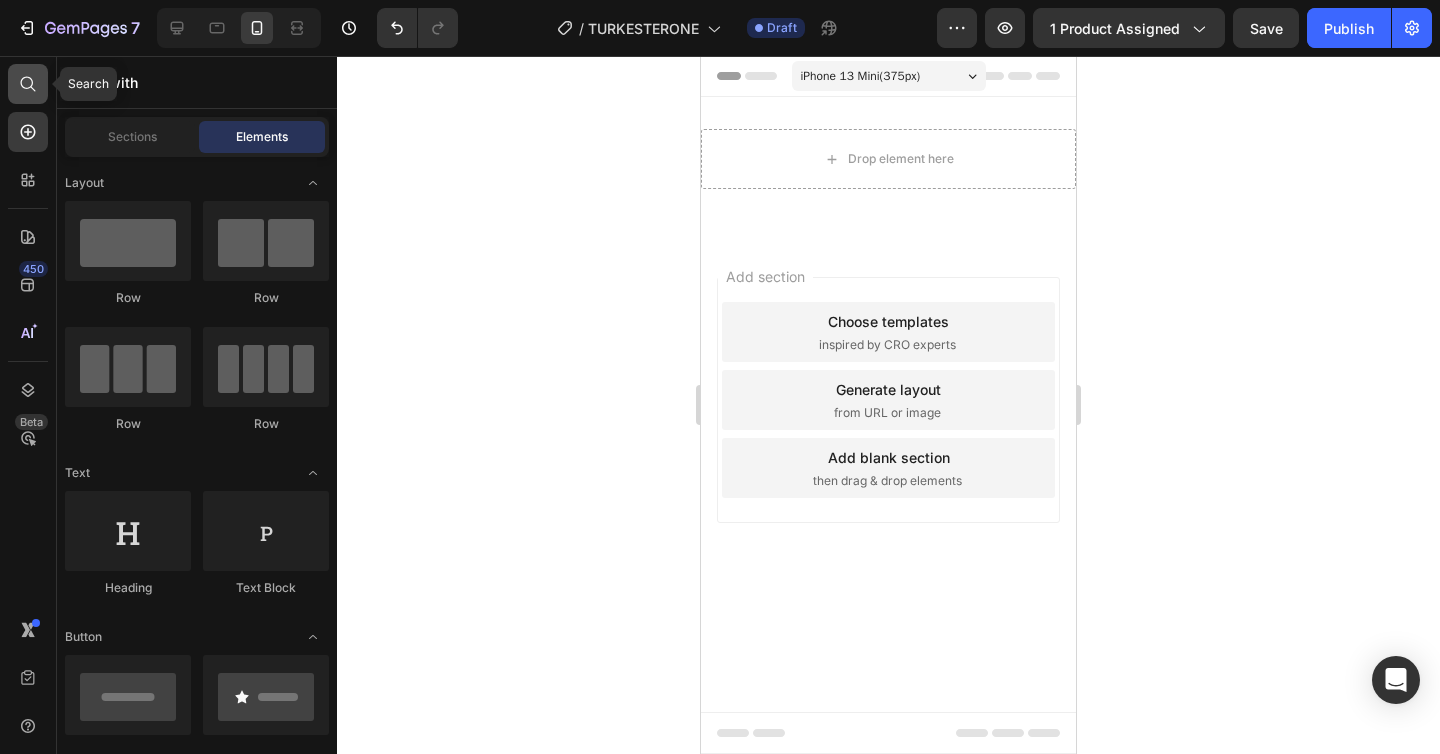 click 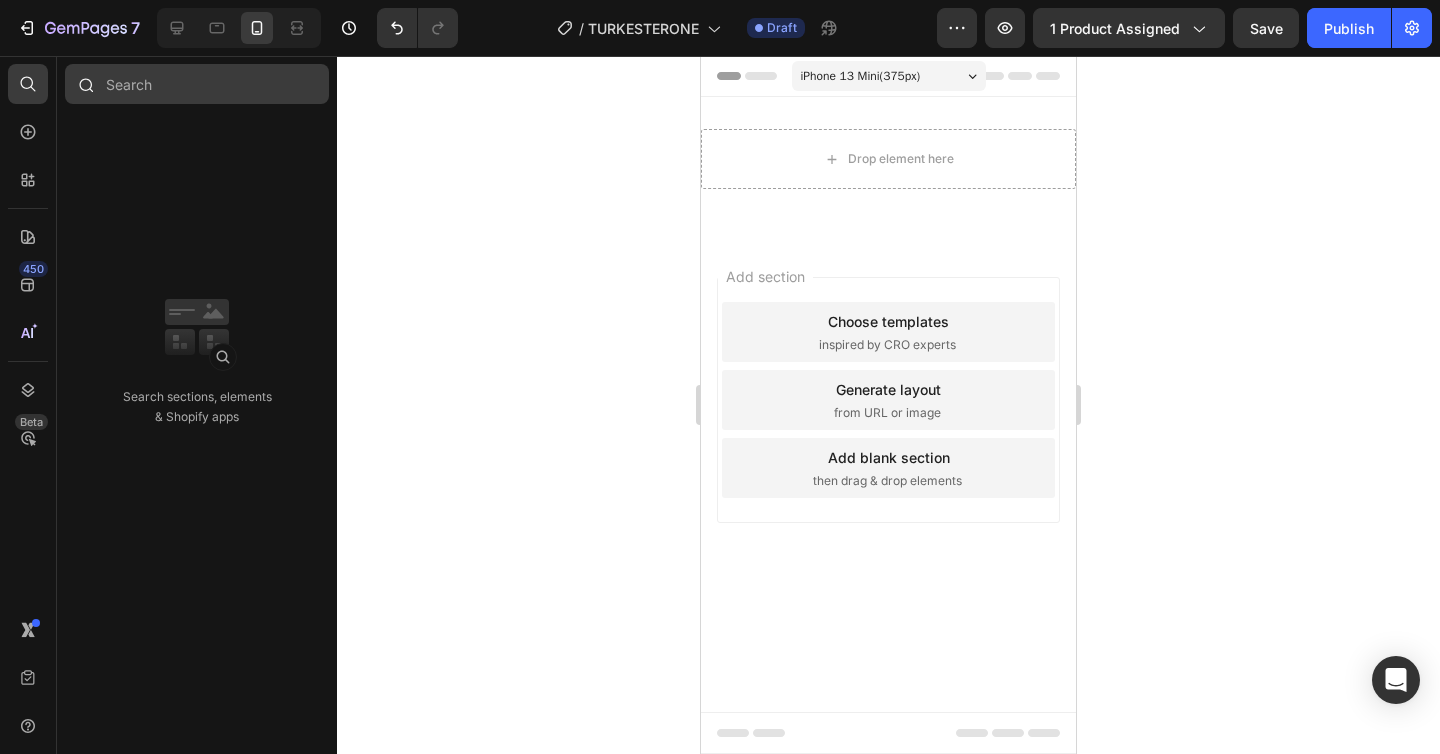 click at bounding box center [197, 84] 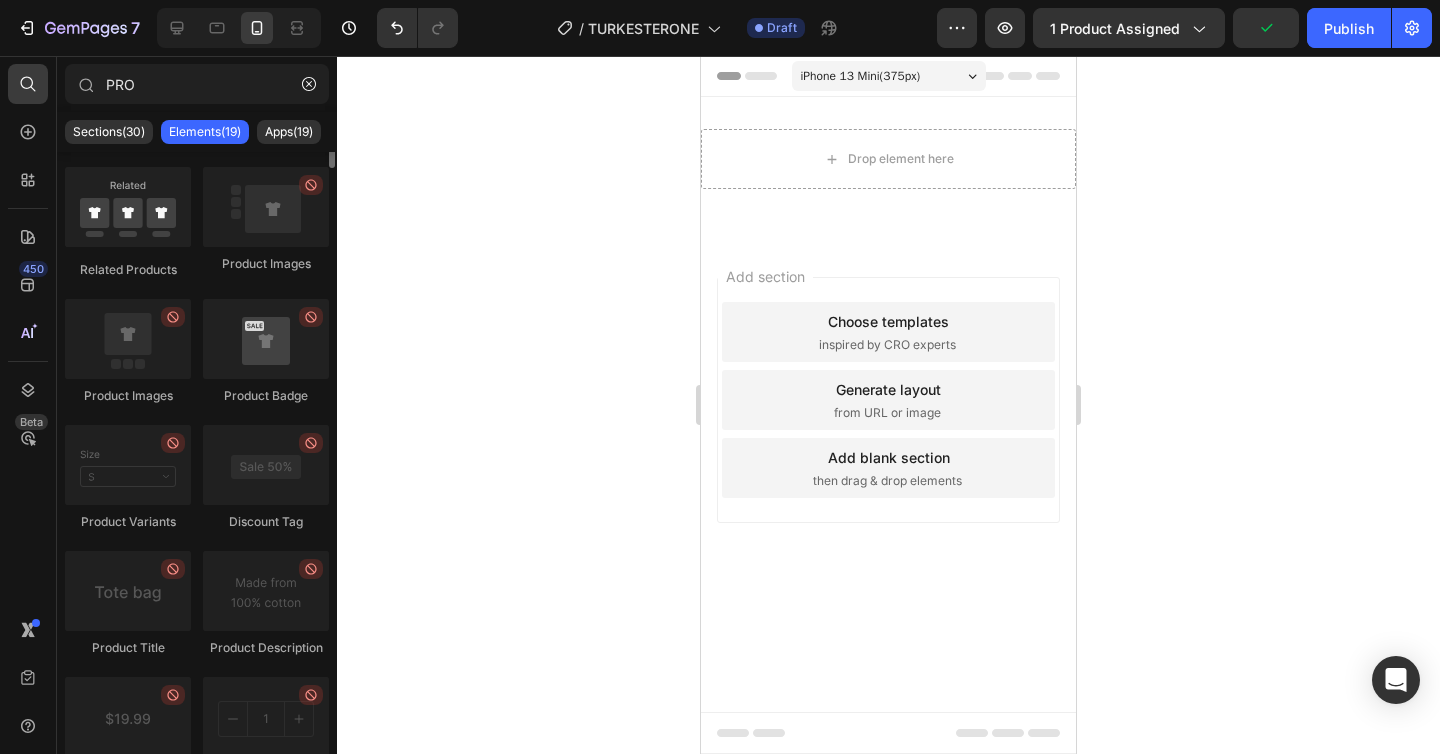 scroll, scrollTop: 0, scrollLeft: 0, axis: both 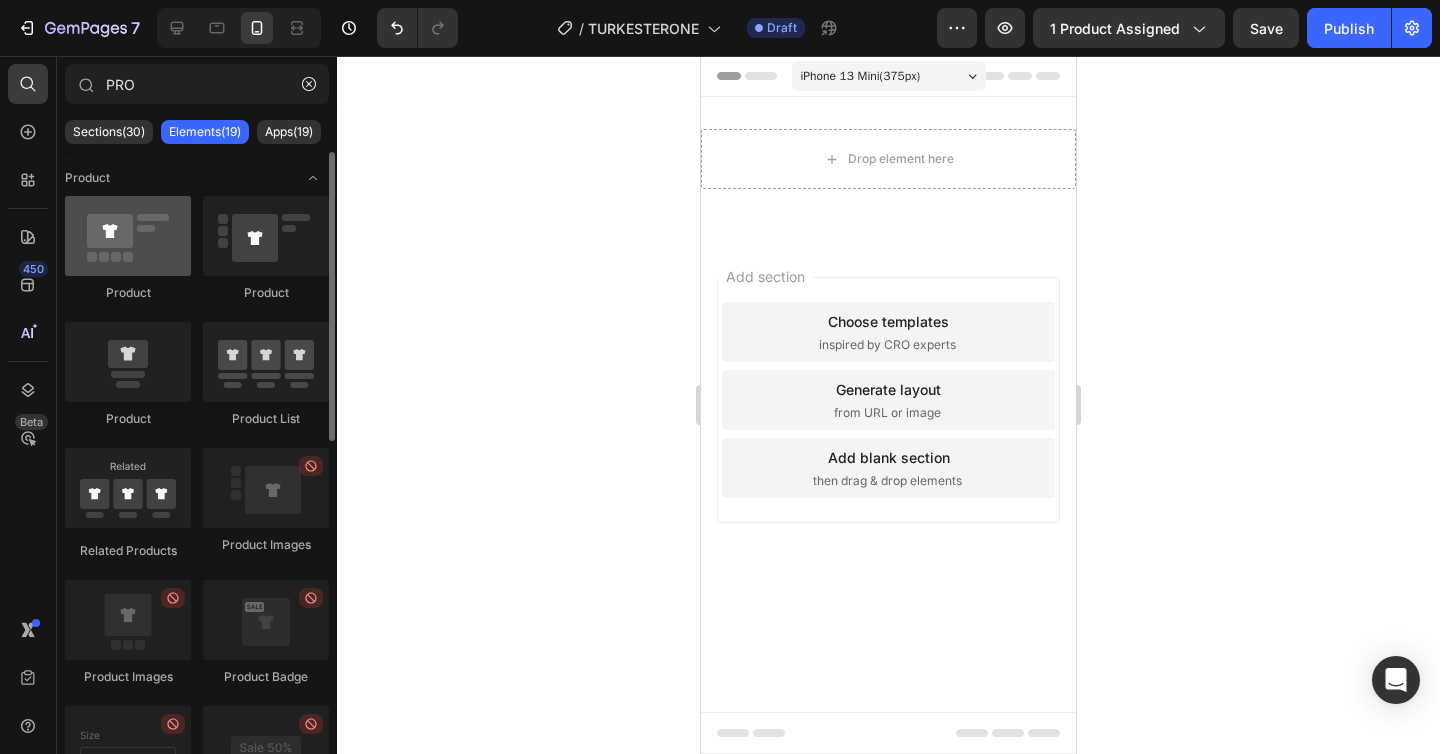 type on "PRO" 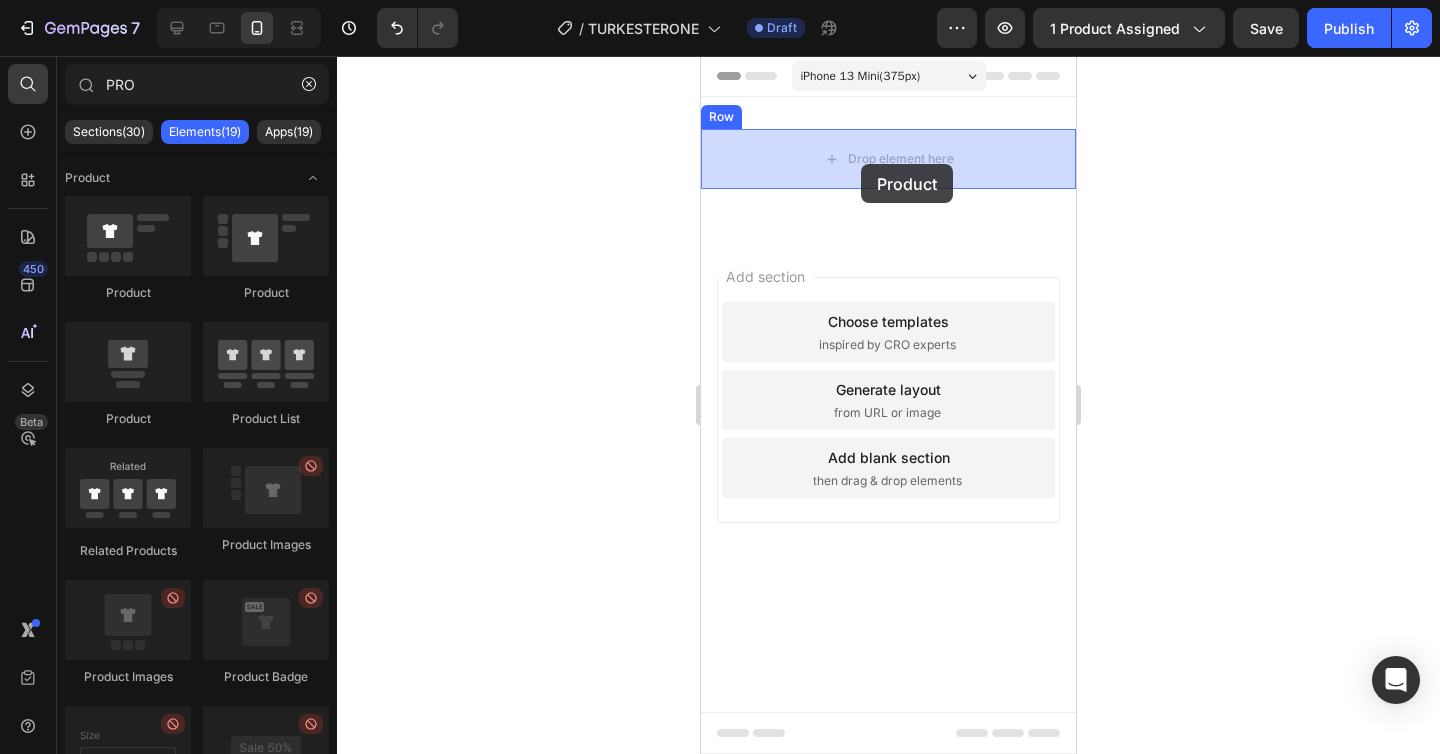 drag, startPoint x: 828, startPoint y: 300, endPoint x: 861, endPoint y: 164, distance: 139.94641 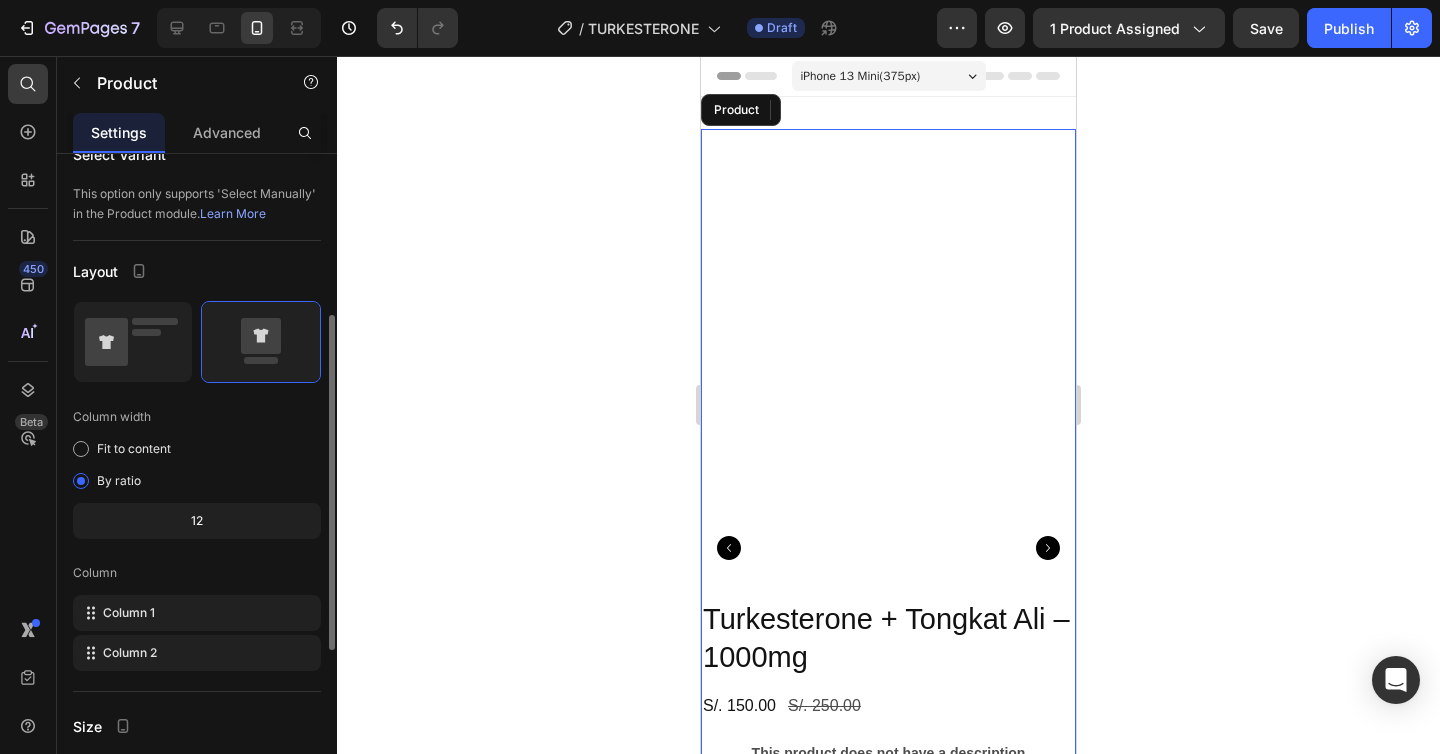 scroll, scrollTop: 420, scrollLeft: 0, axis: vertical 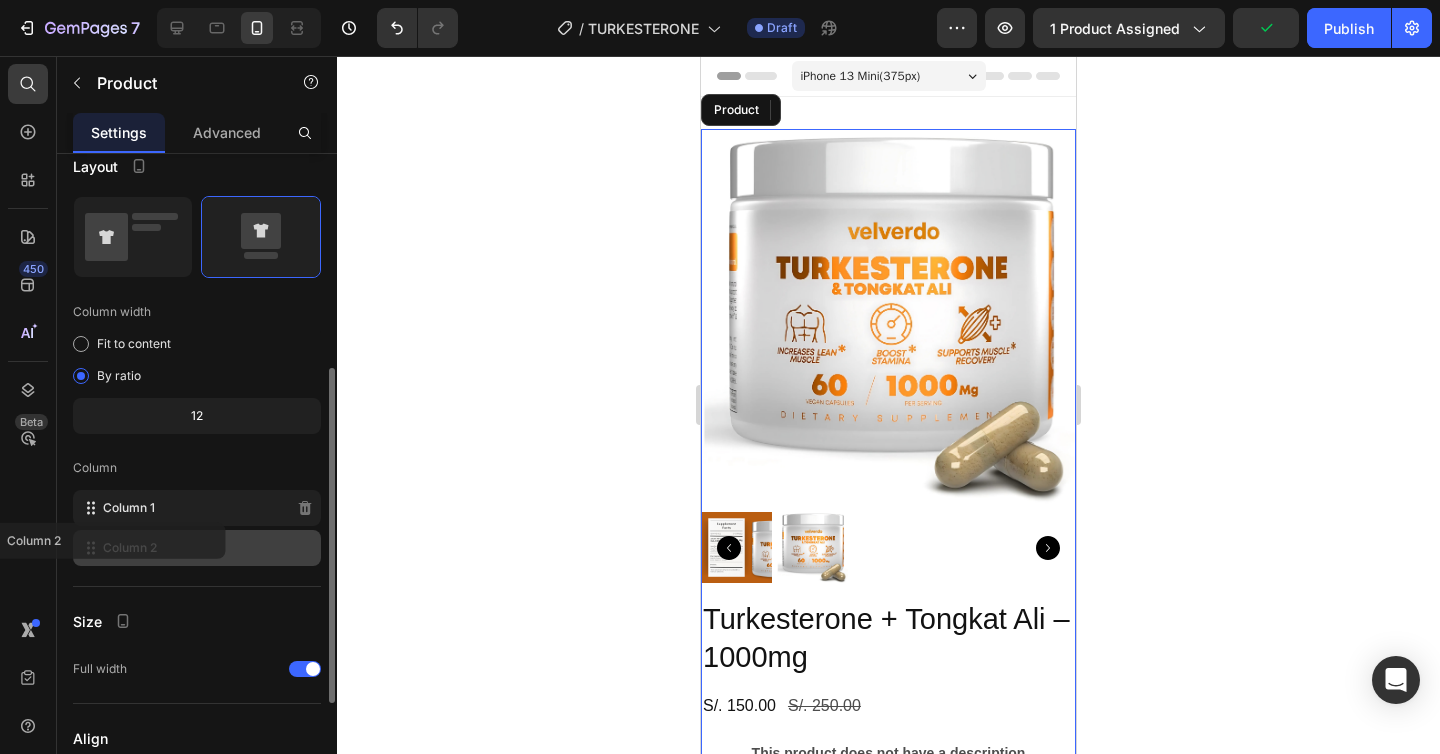 type 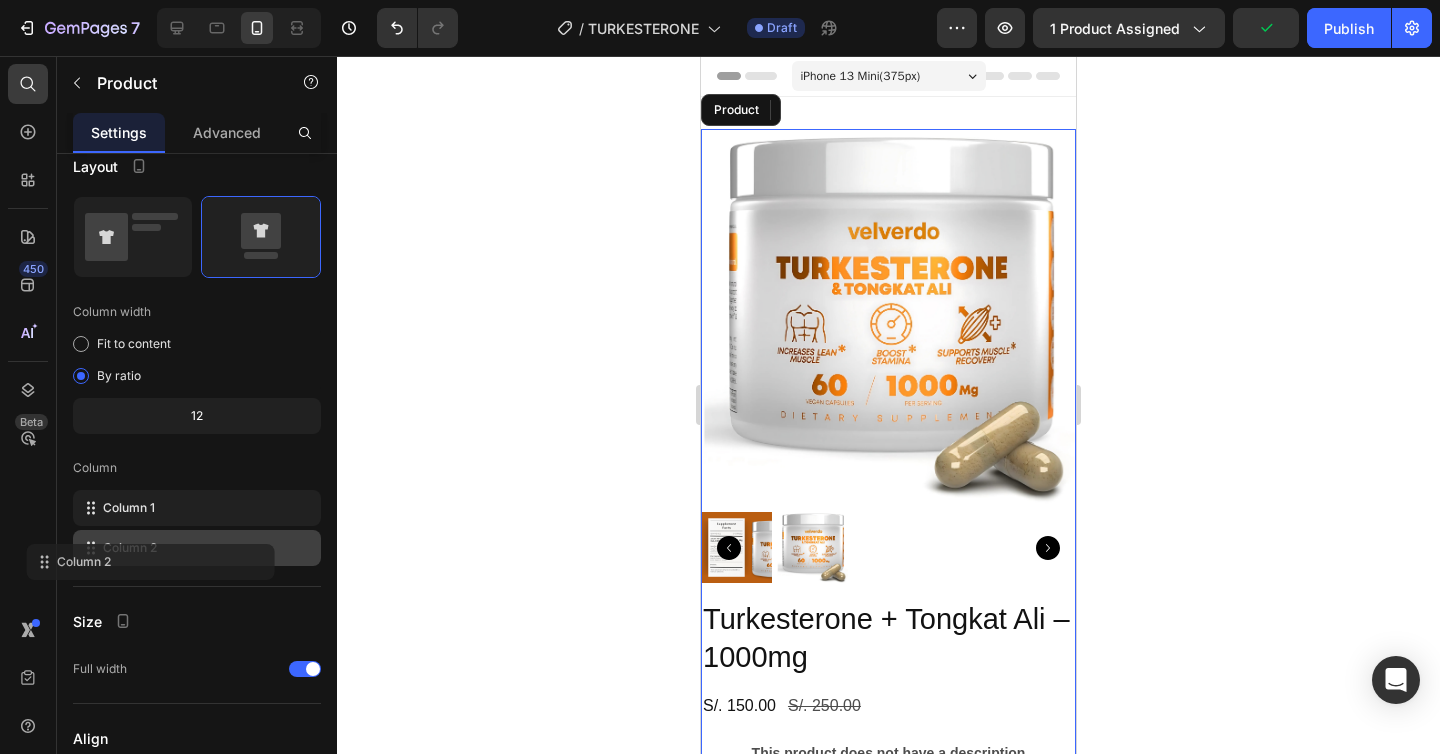click on "Column 2" 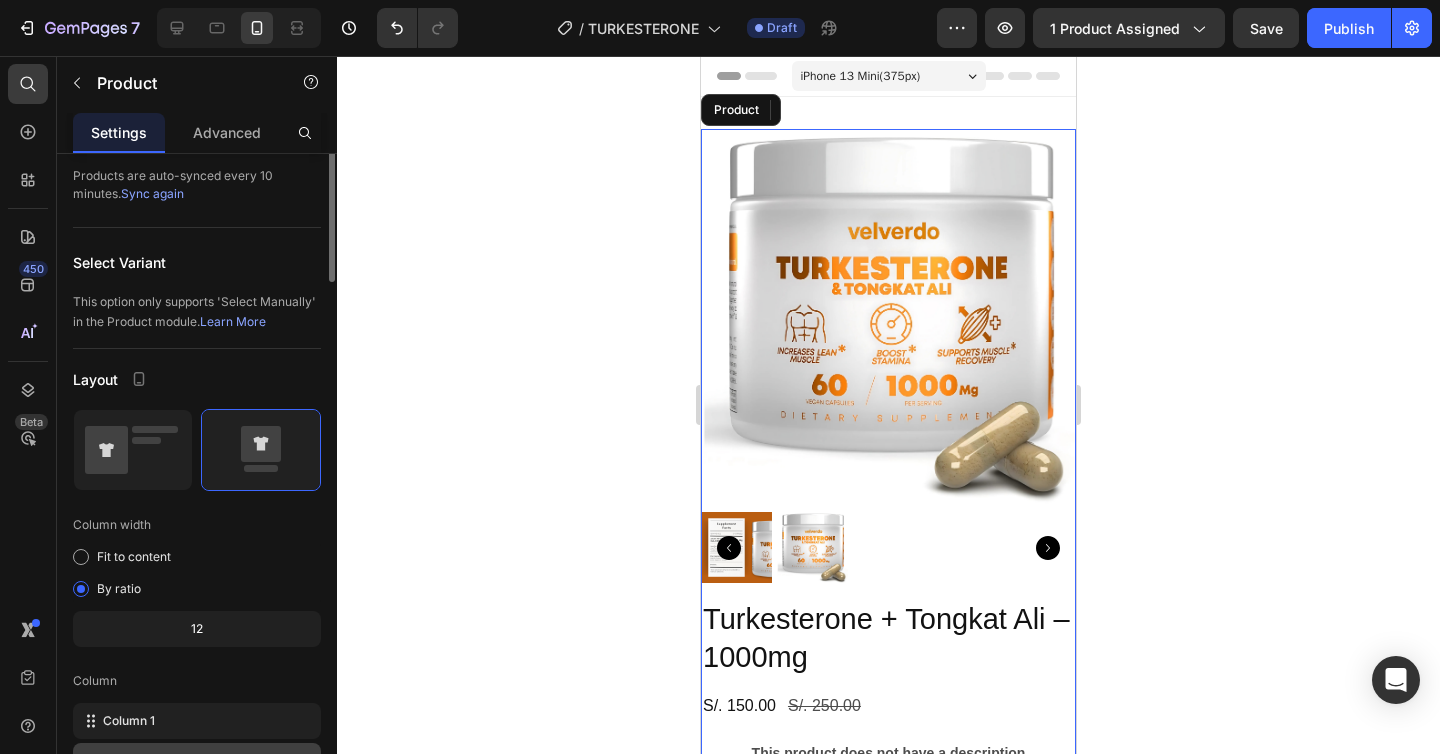 scroll, scrollTop: 0, scrollLeft: 0, axis: both 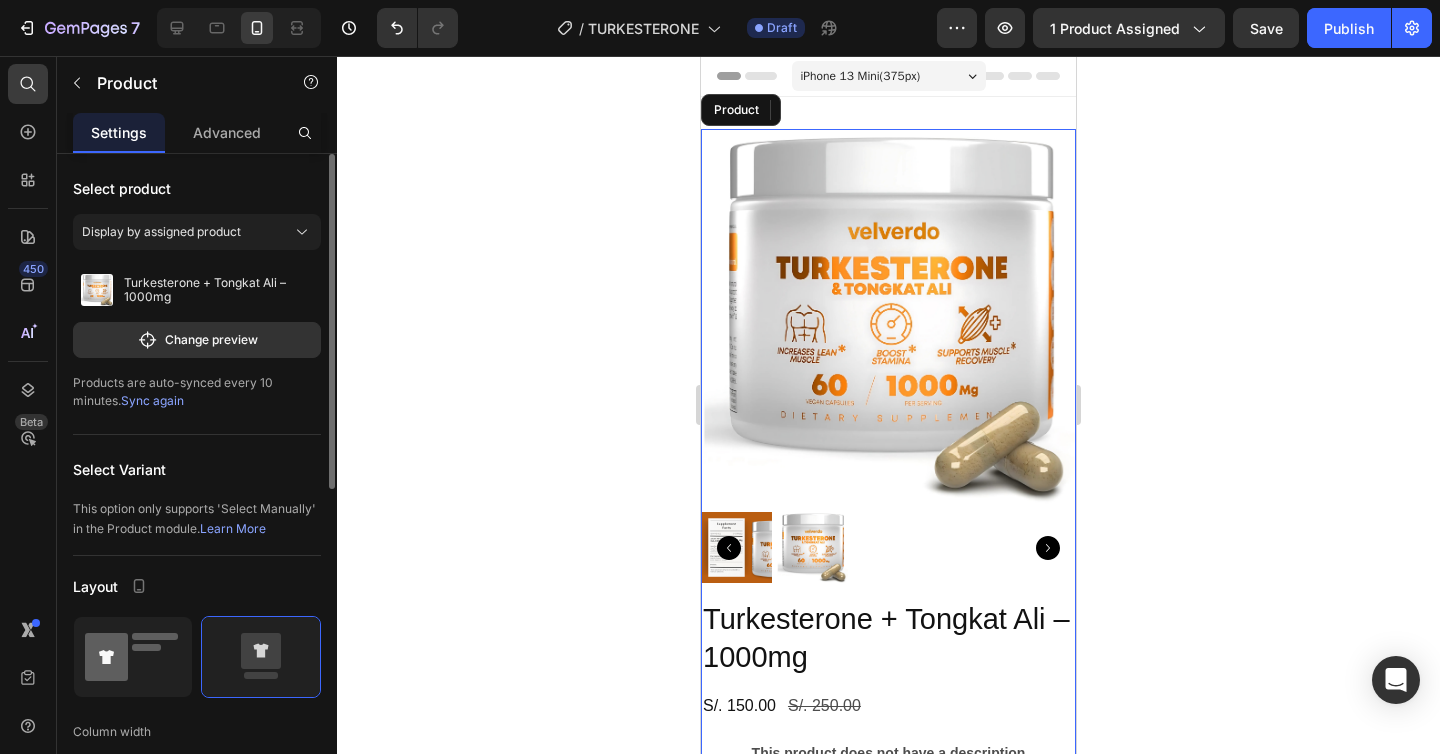 click 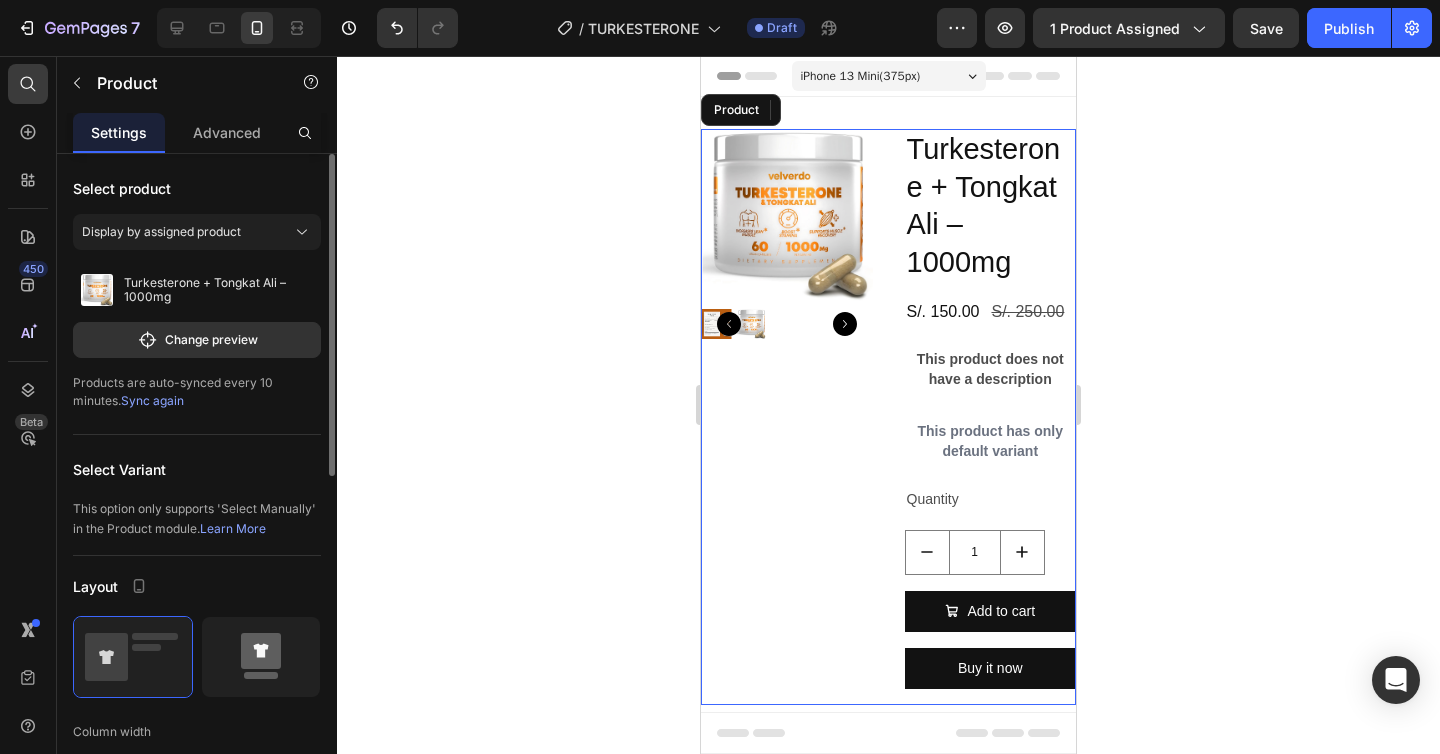 click 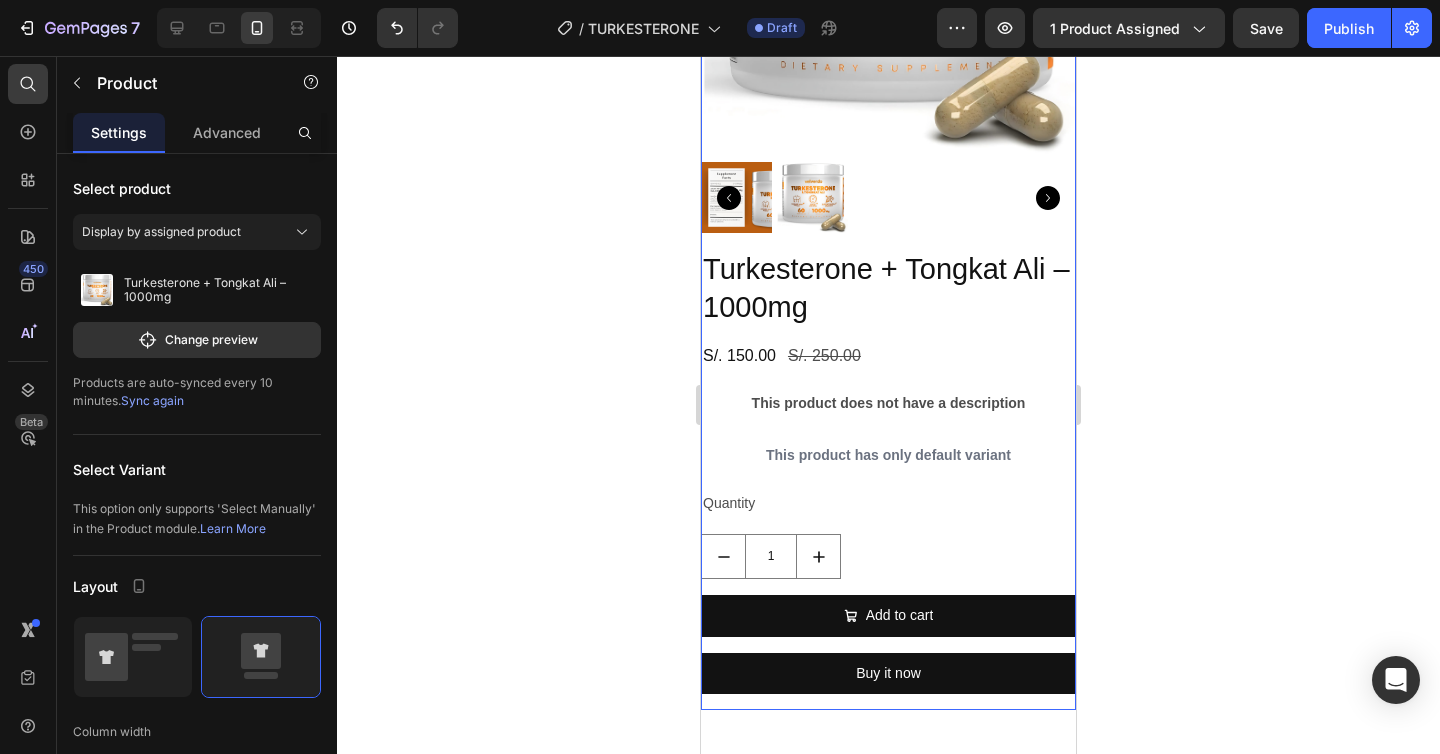 scroll, scrollTop: 0, scrollLeft: 0, axis: both 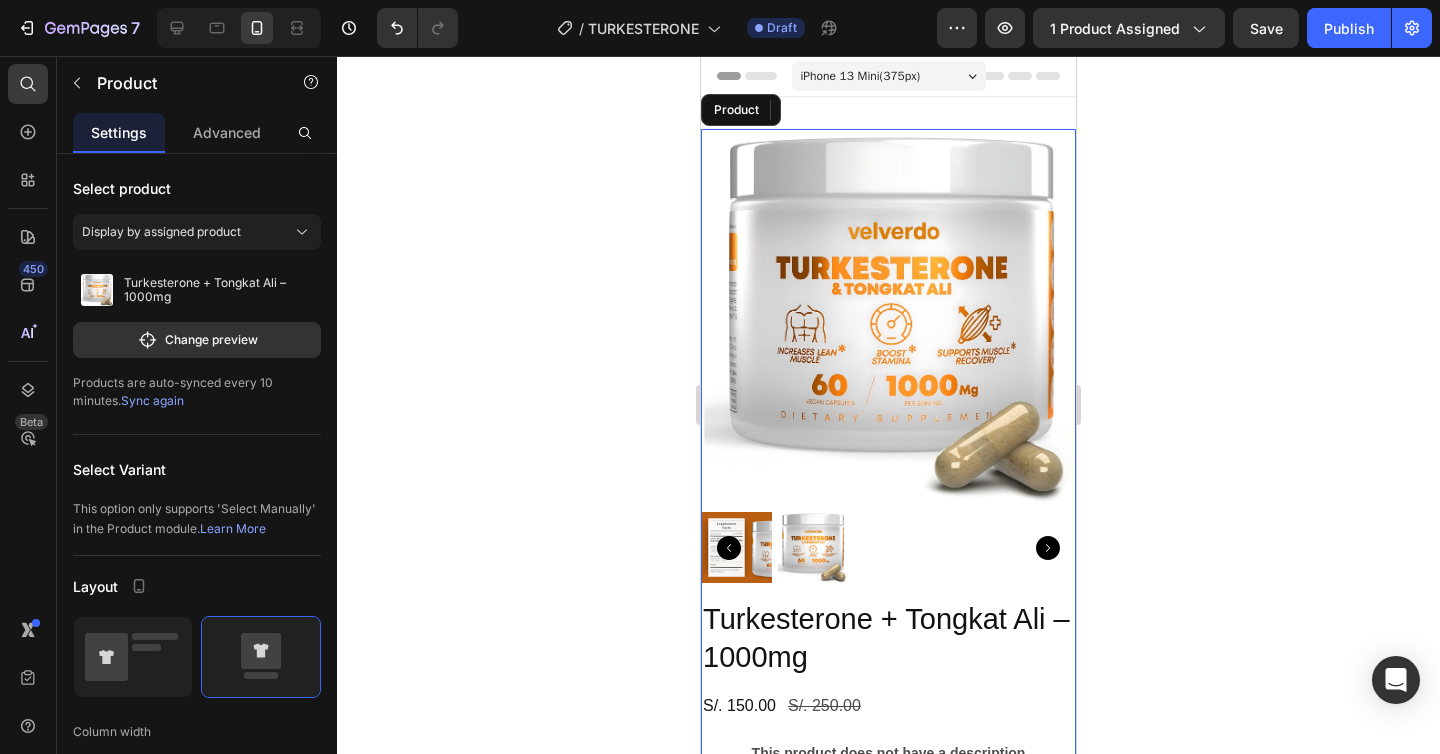 click 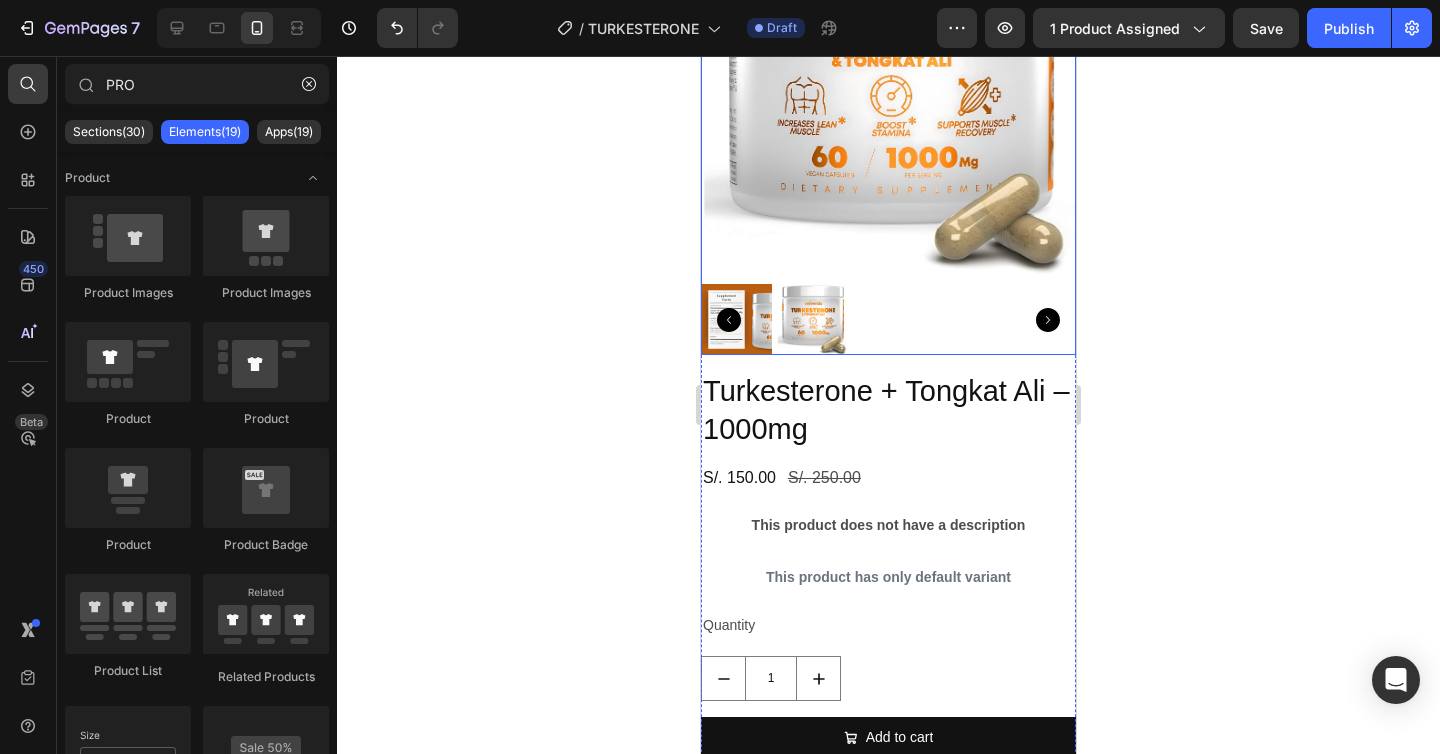 scroll, scrollTop: 286, scrollLeft: 0, axis: vertical 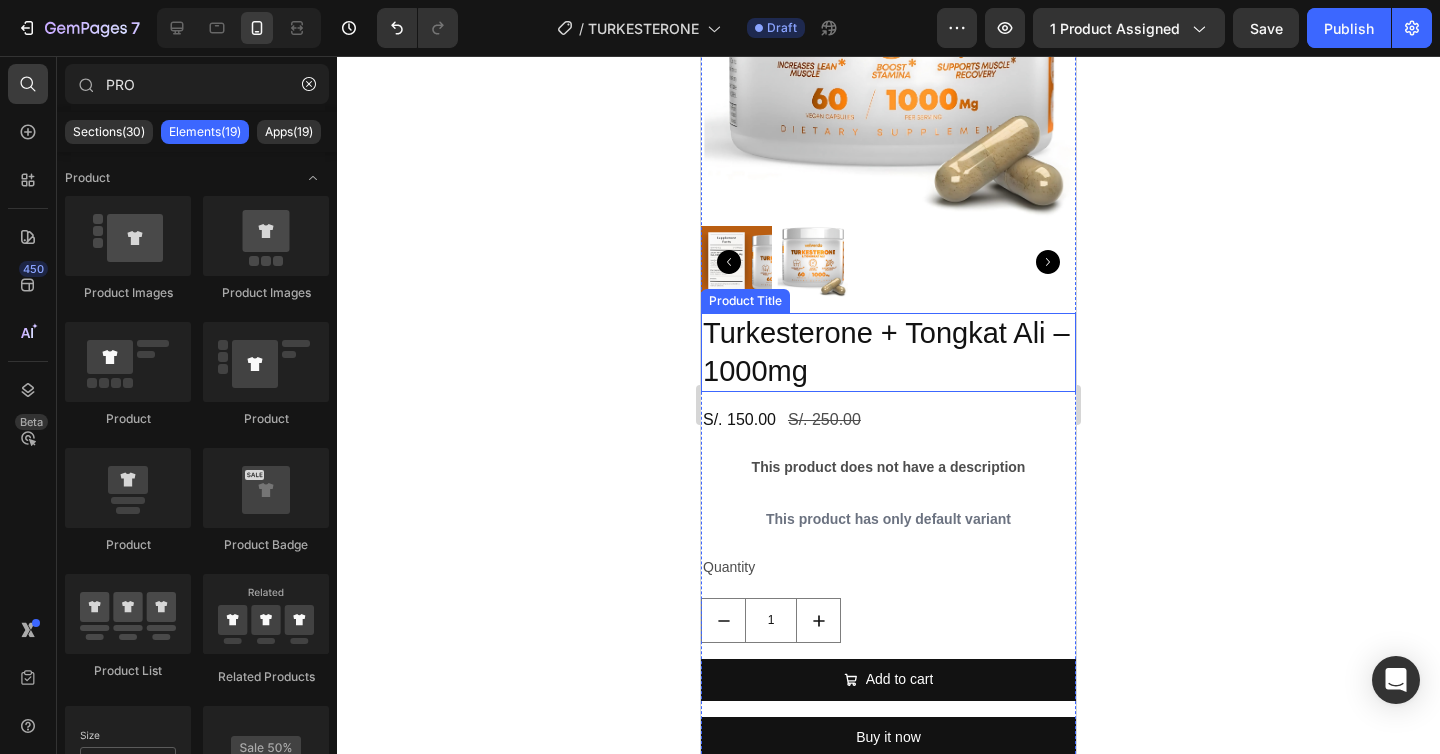 click on "Turkesterone + Tongkat Ali – 1000mg" at bounding box center (888, 352) 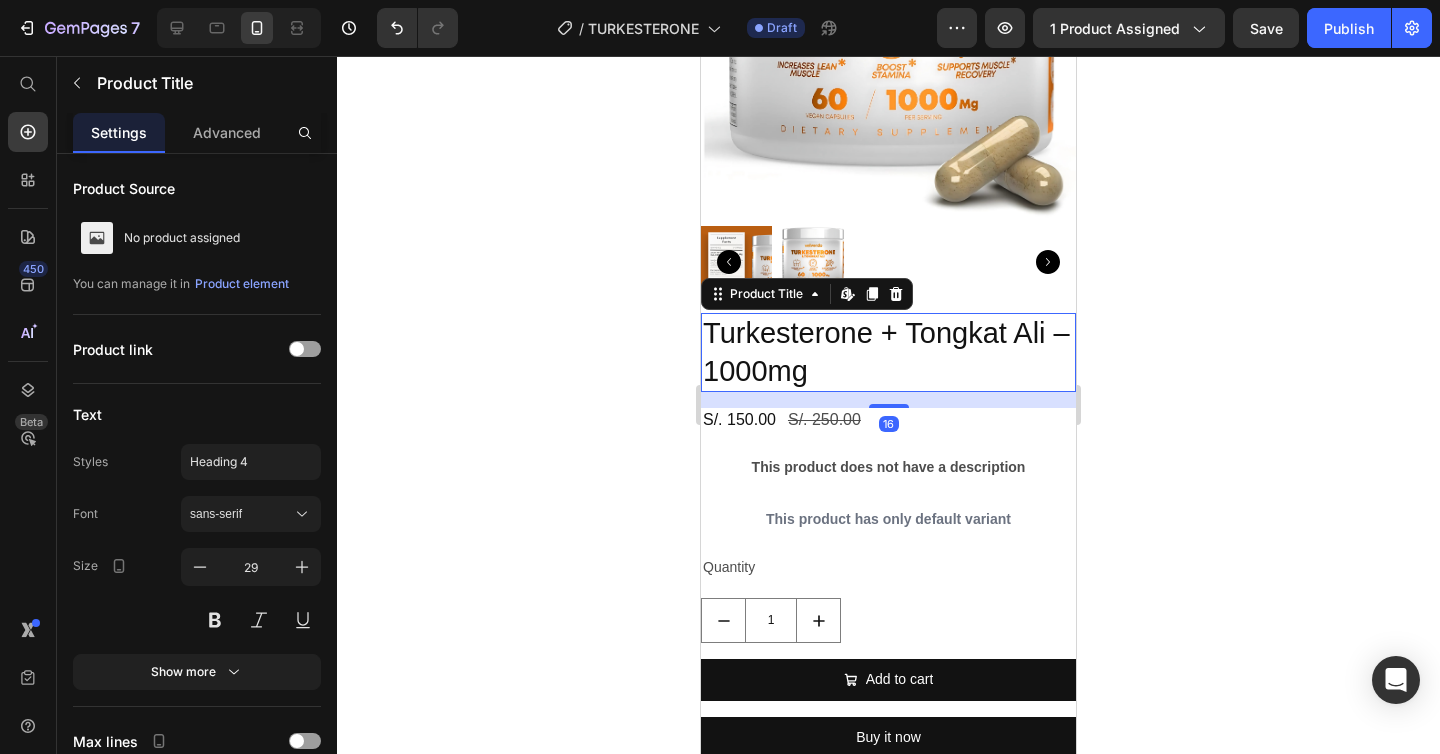 click on "Turkesterone + Tongkat Ali – 1000mg" at bounding box center [888, 352] 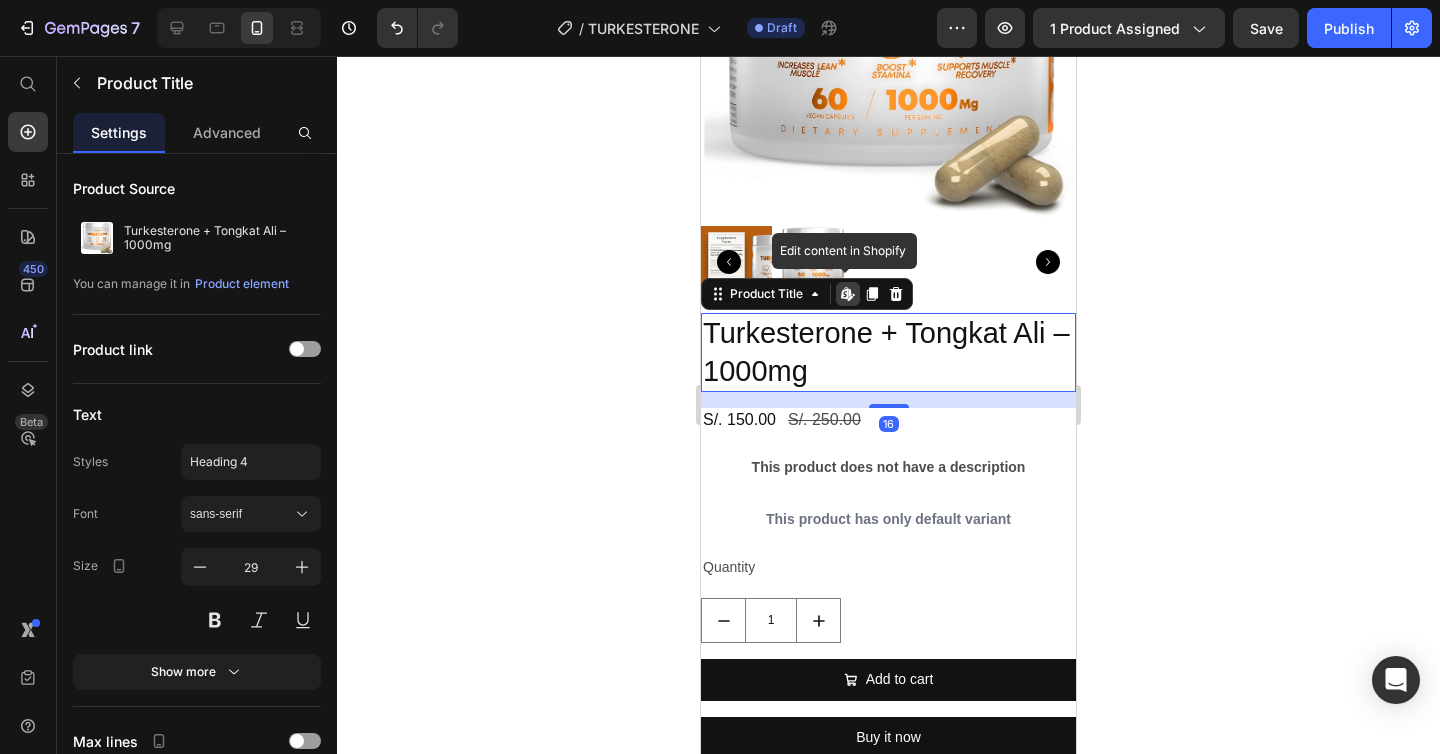 click on "Turkesterone + Tongkat Ali – 1000mg" at bounding box center [888, 352] 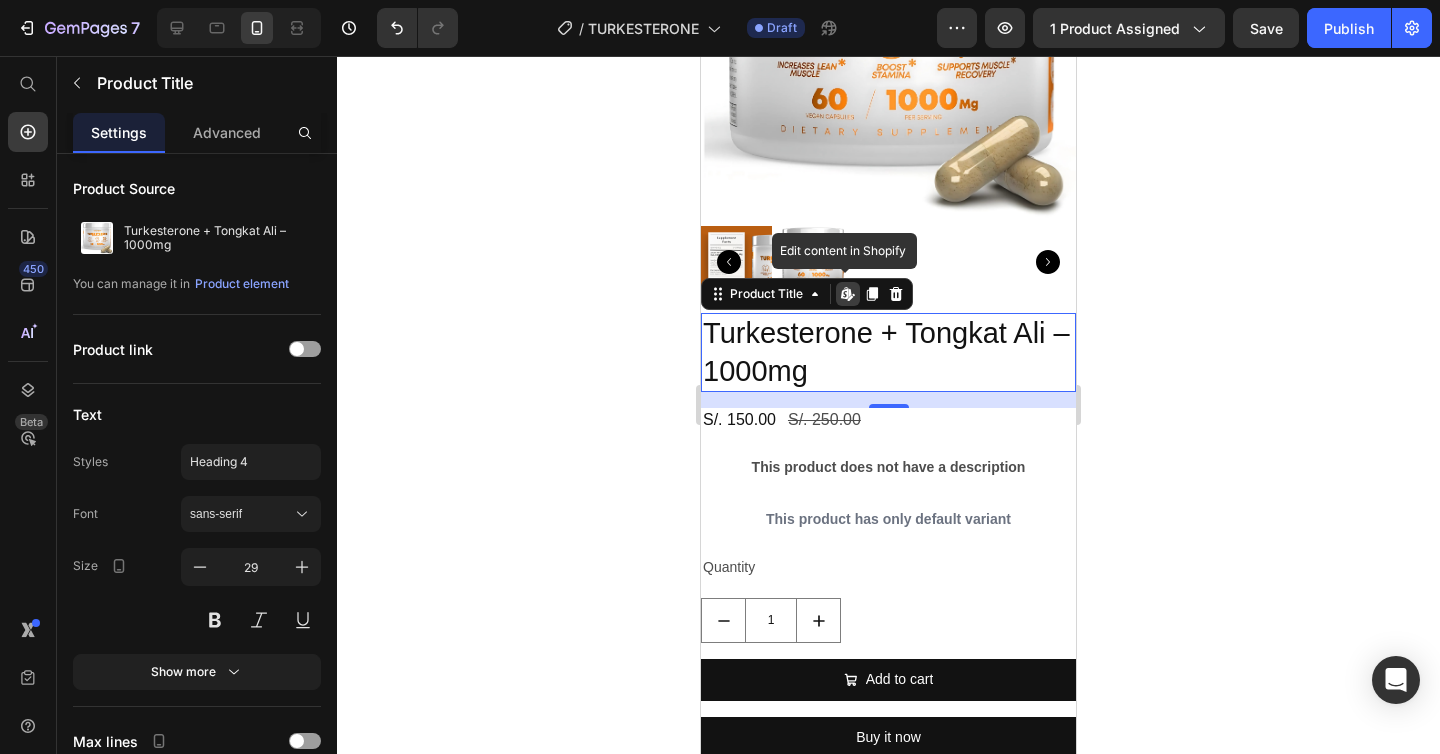 click on "Turkesterone + Tongkat Ali – 1000mg" at bounding box center (888, 352) 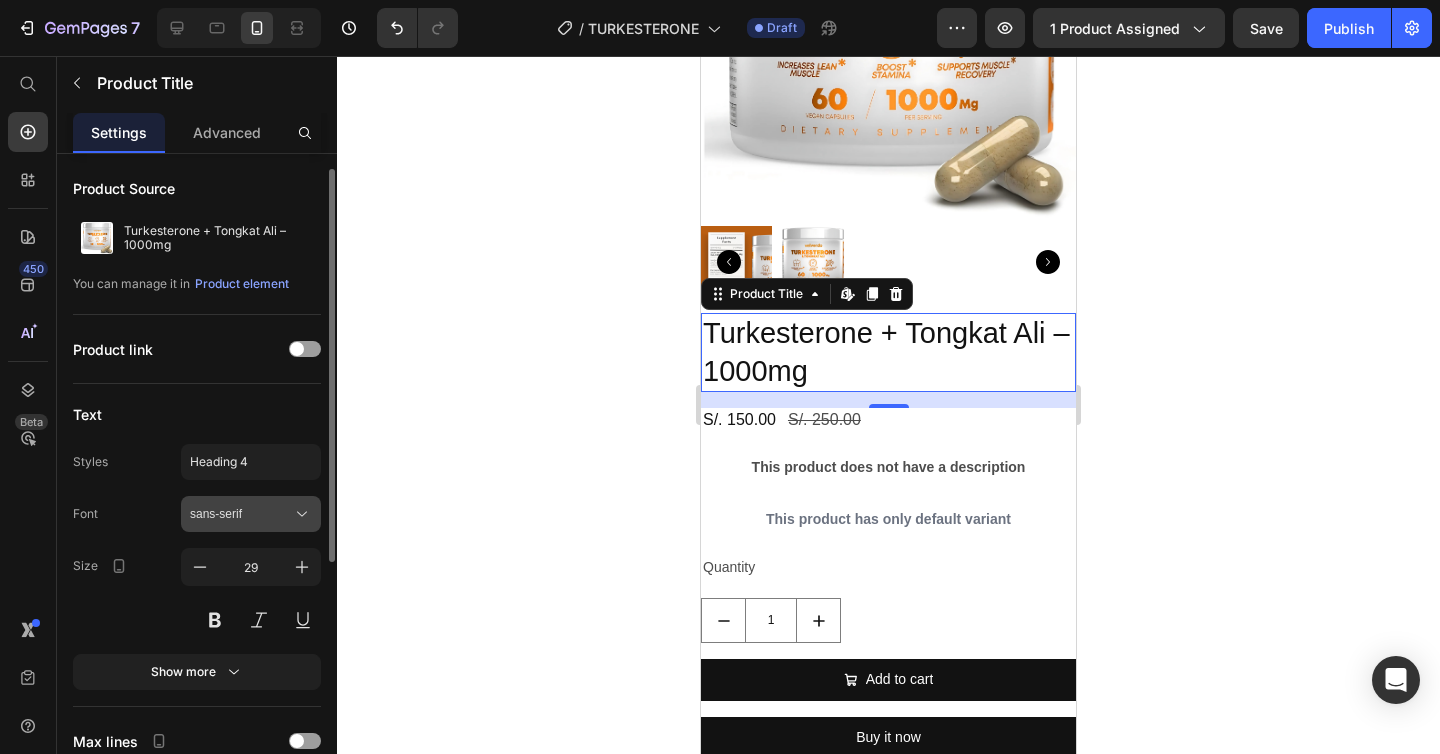 scroll, scrollTop: 20, scrollLeft: 0, axis: vertical 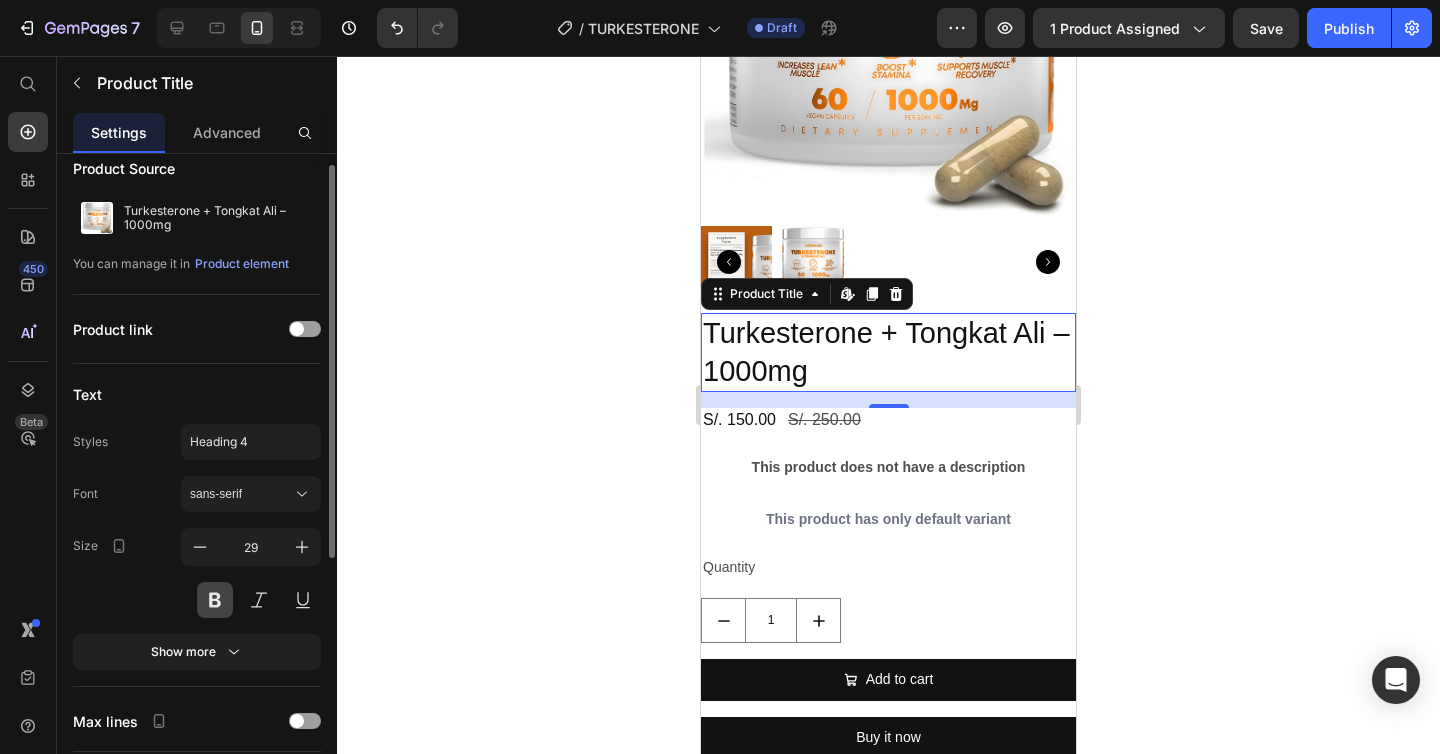 click at bounding box center [215, 600] 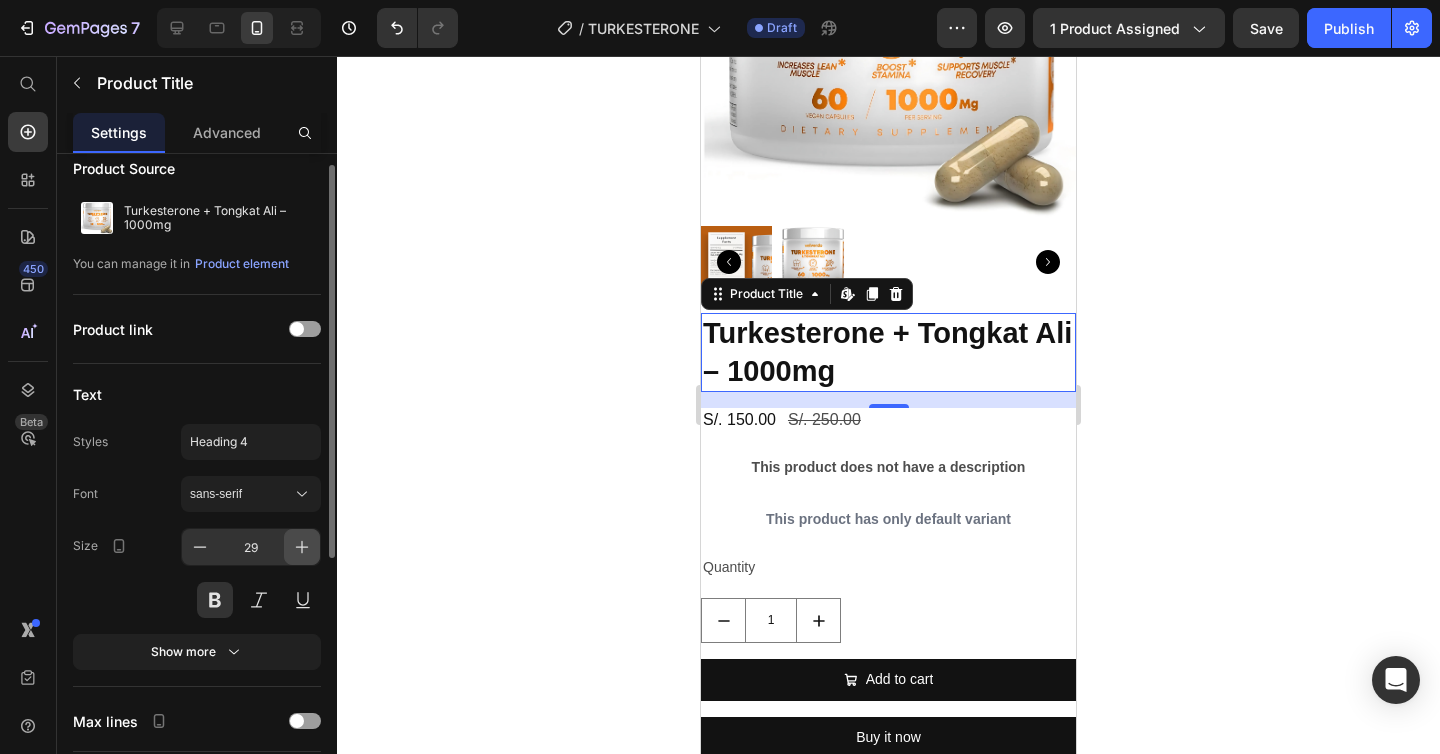 click at bounding box center (302, 547) 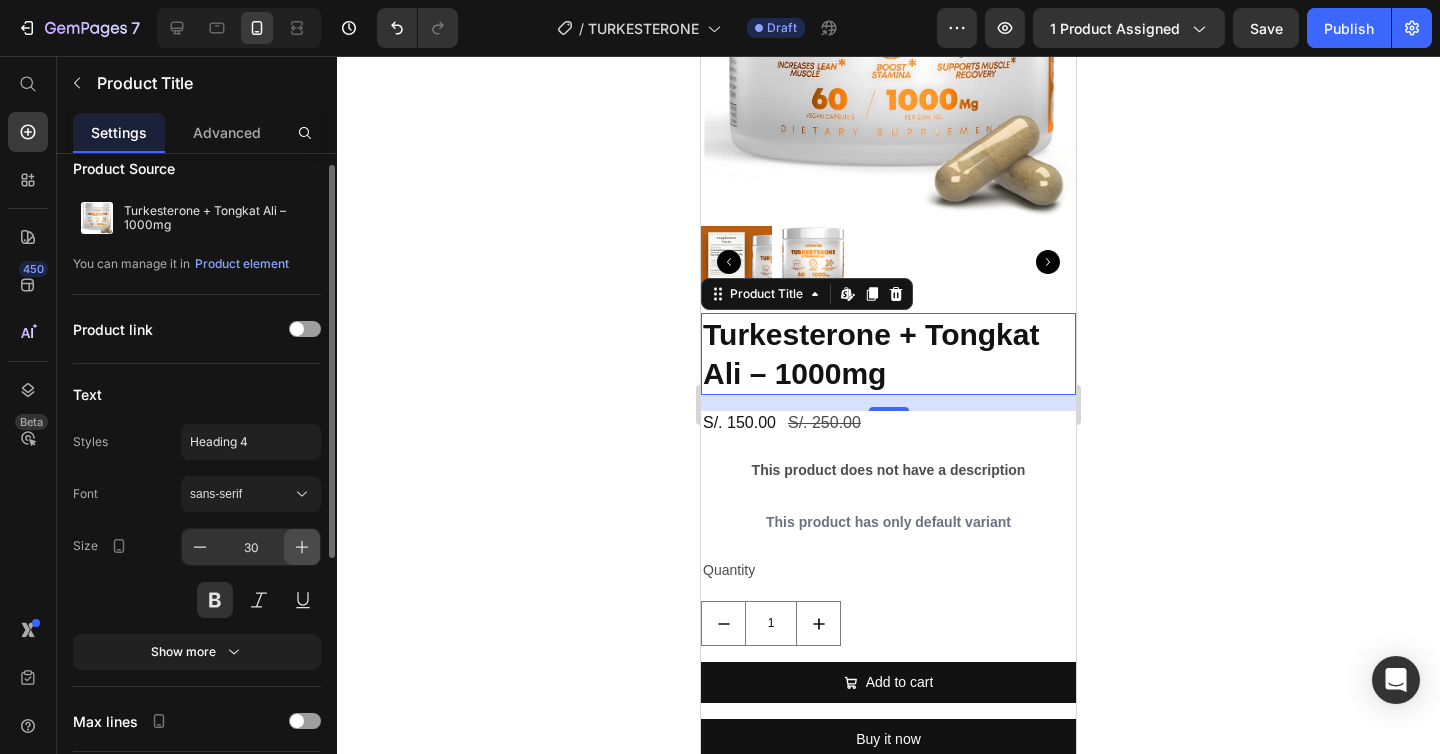 click 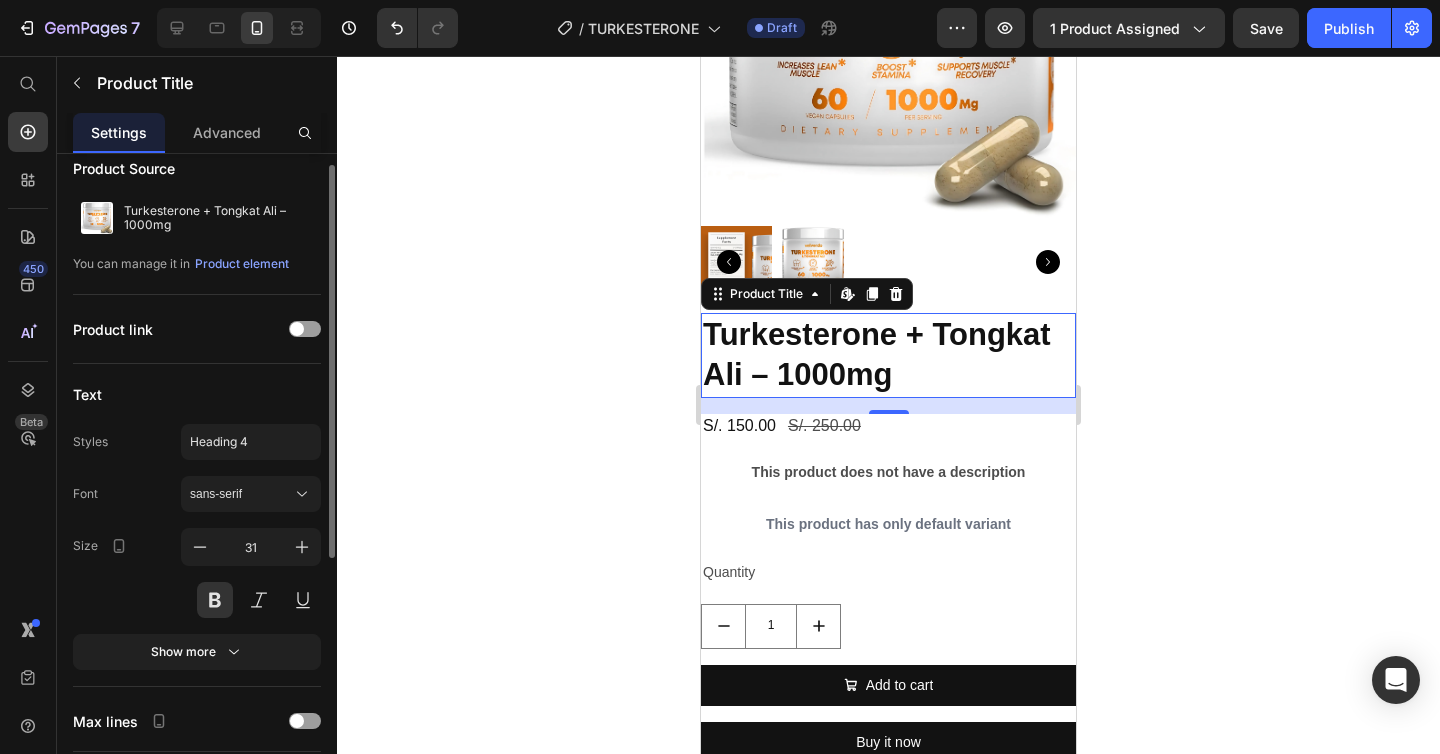 scroll, scrollTop: 0, scrollLeft: 0, axis: both 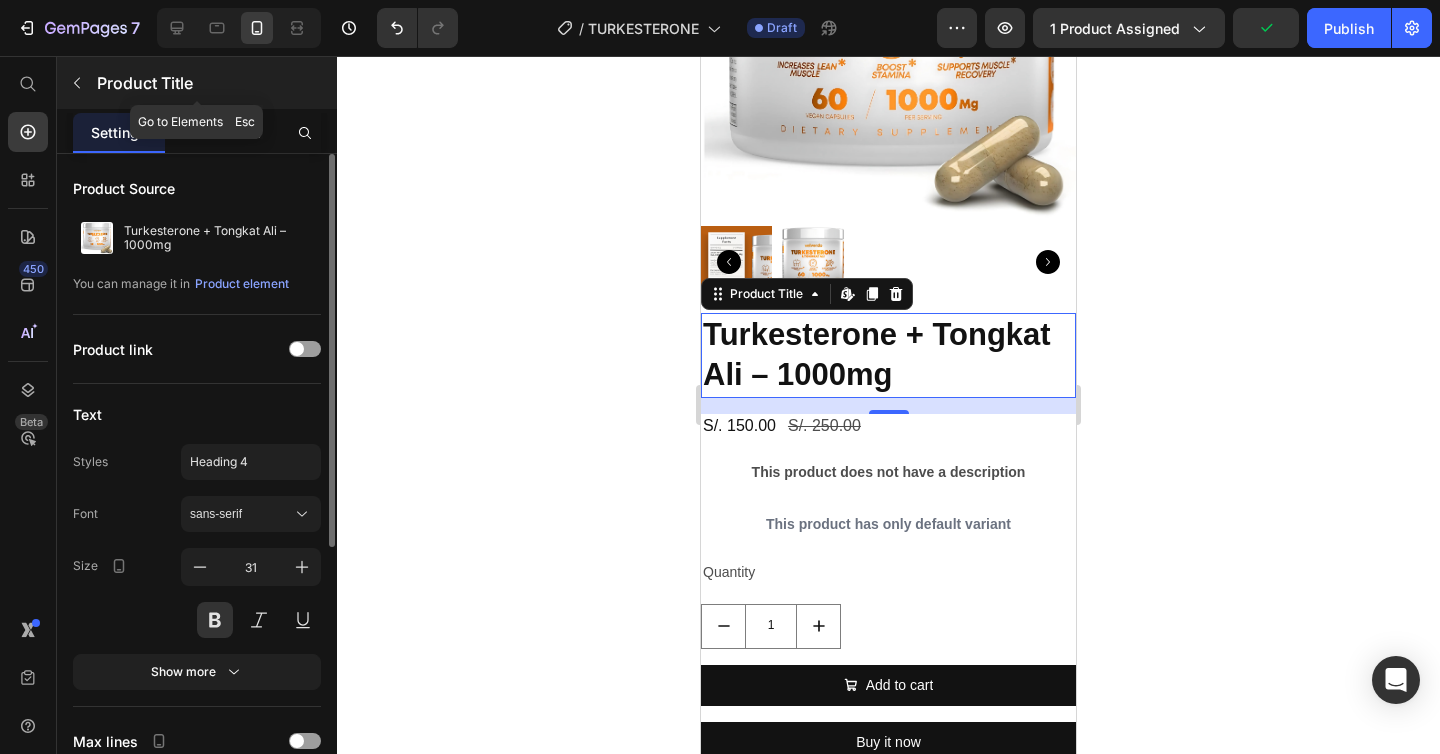 click 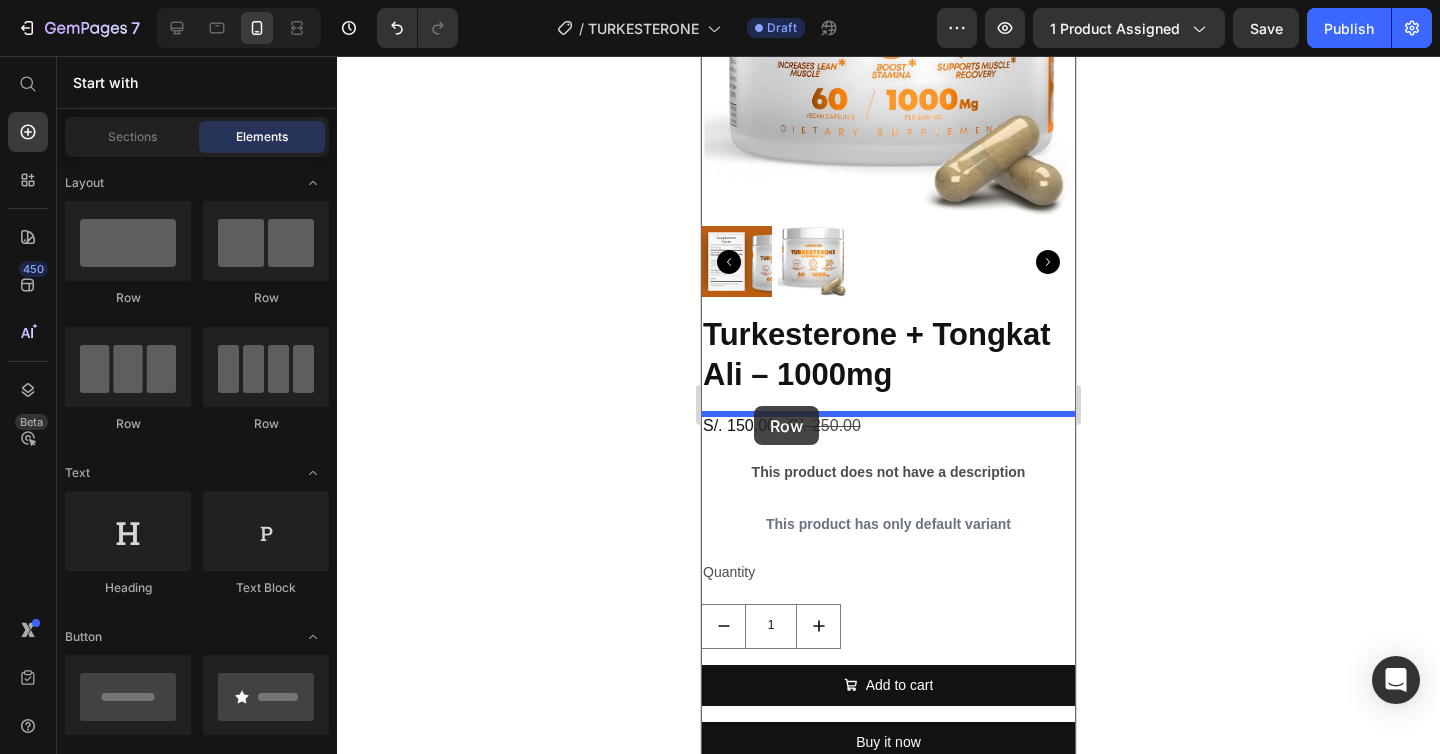 drag, startPoint x: 833, startPoint y: 283, endPoint x: 754, endPoint y: 406, distance: 146.18481 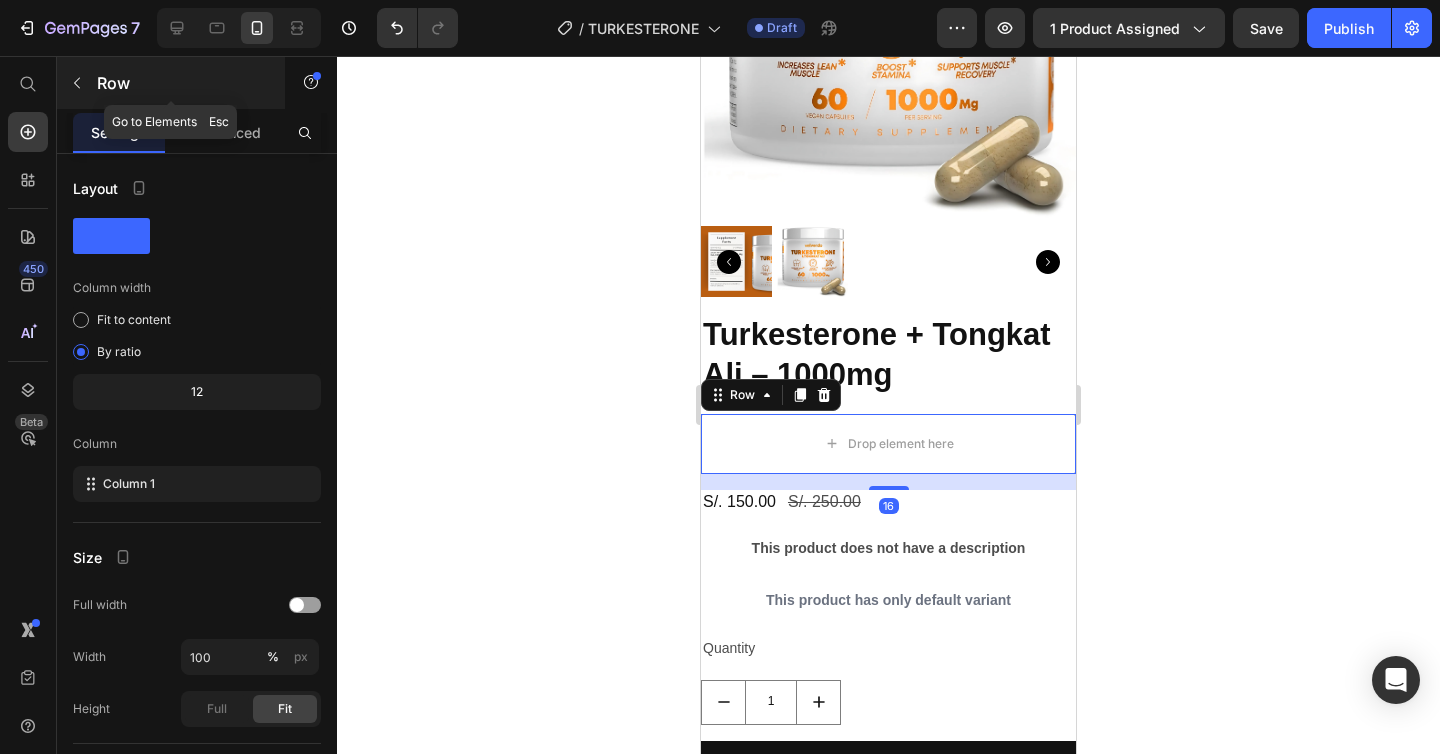 click at bounding box center [77, 83] 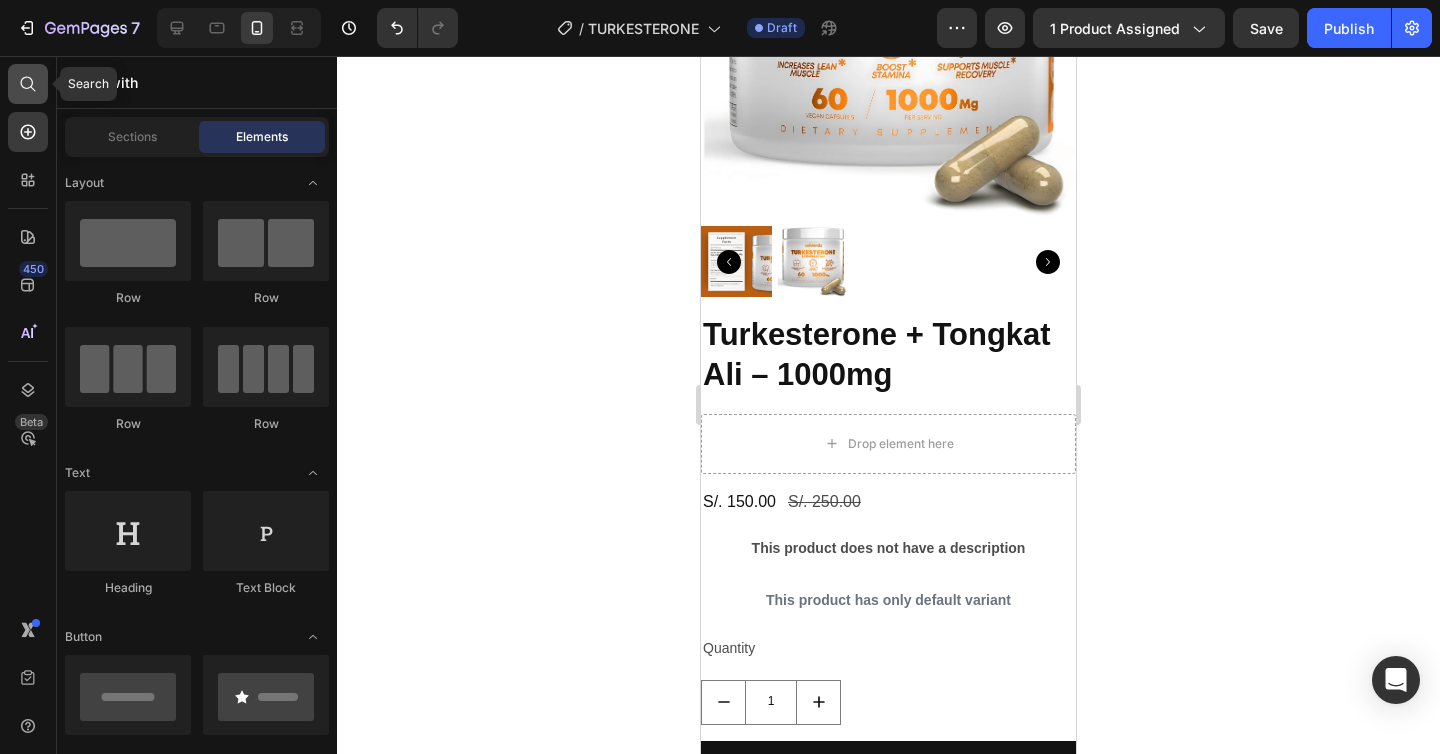 click 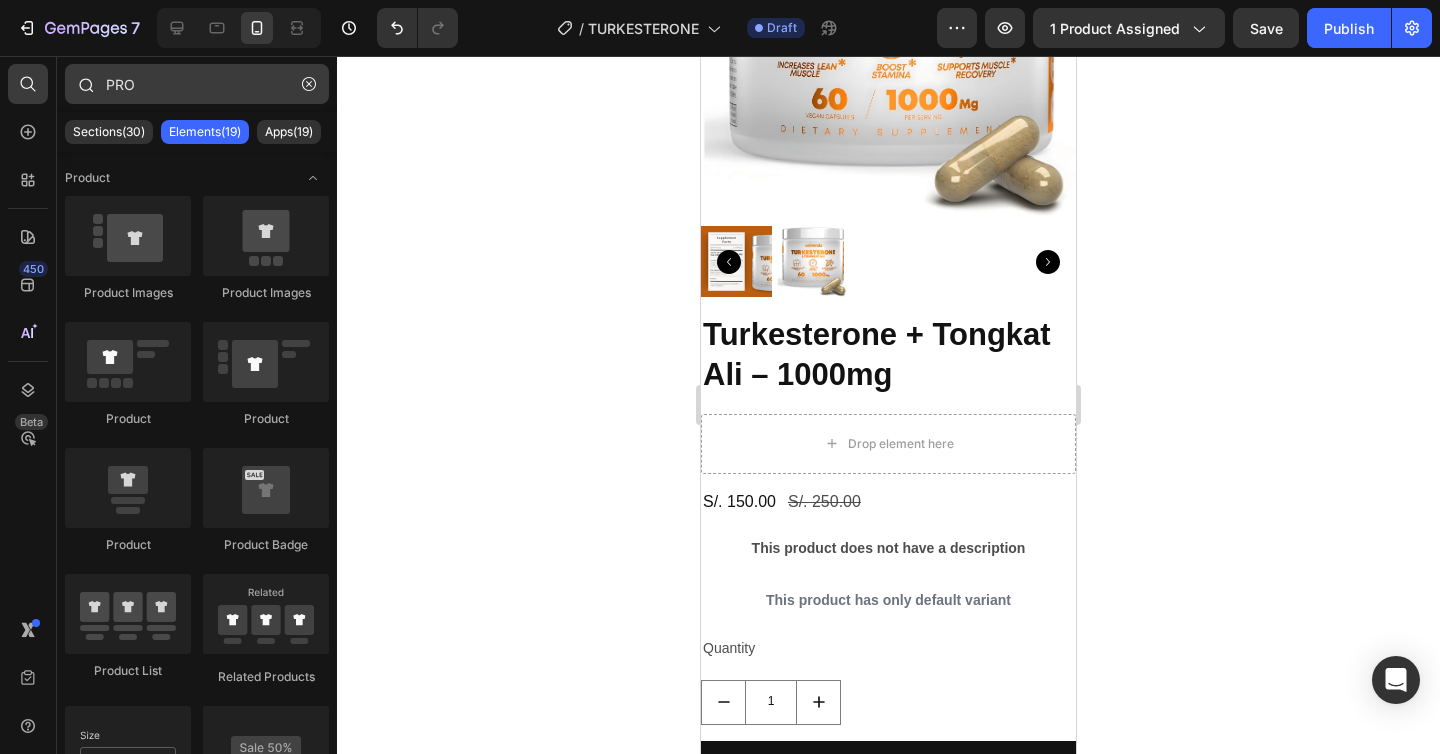 click on "PRO" at bounding box center (197, 84) 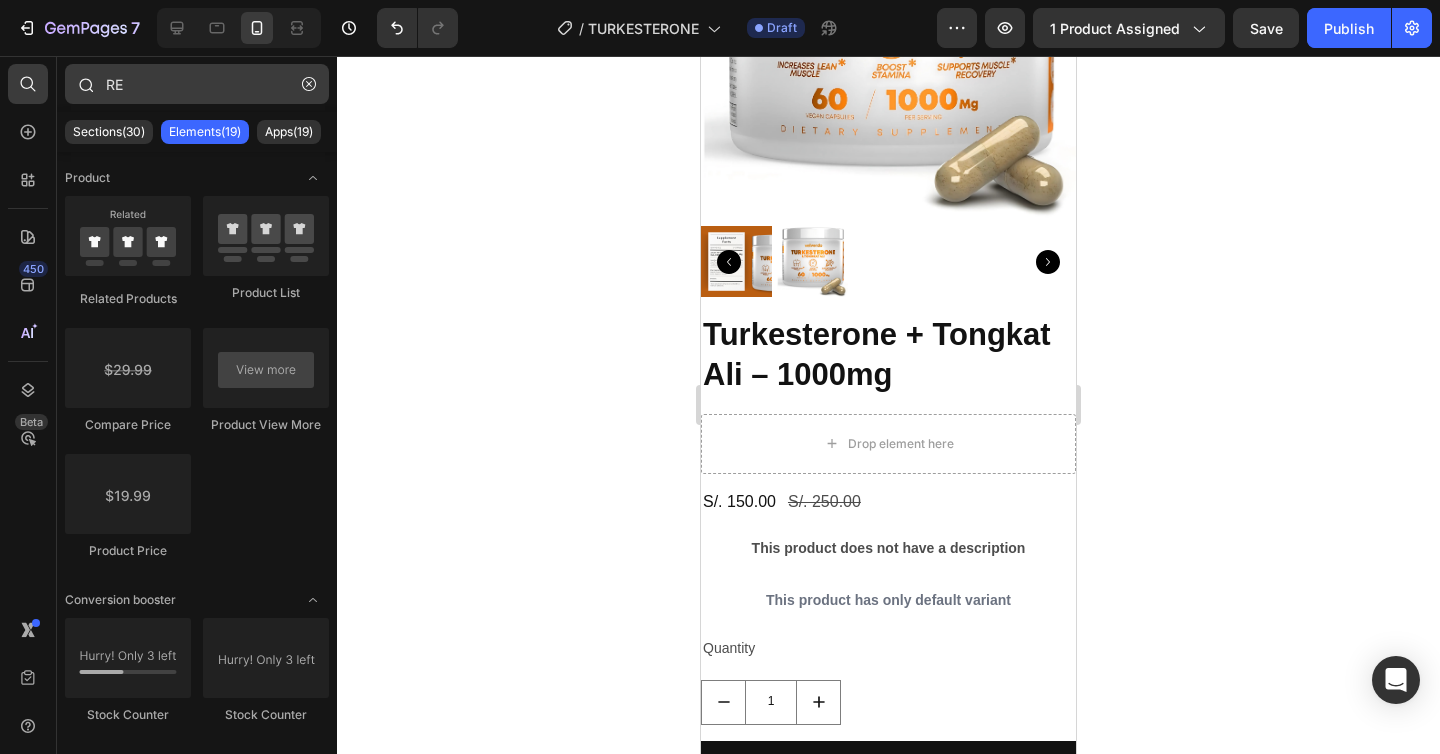 type on "R" 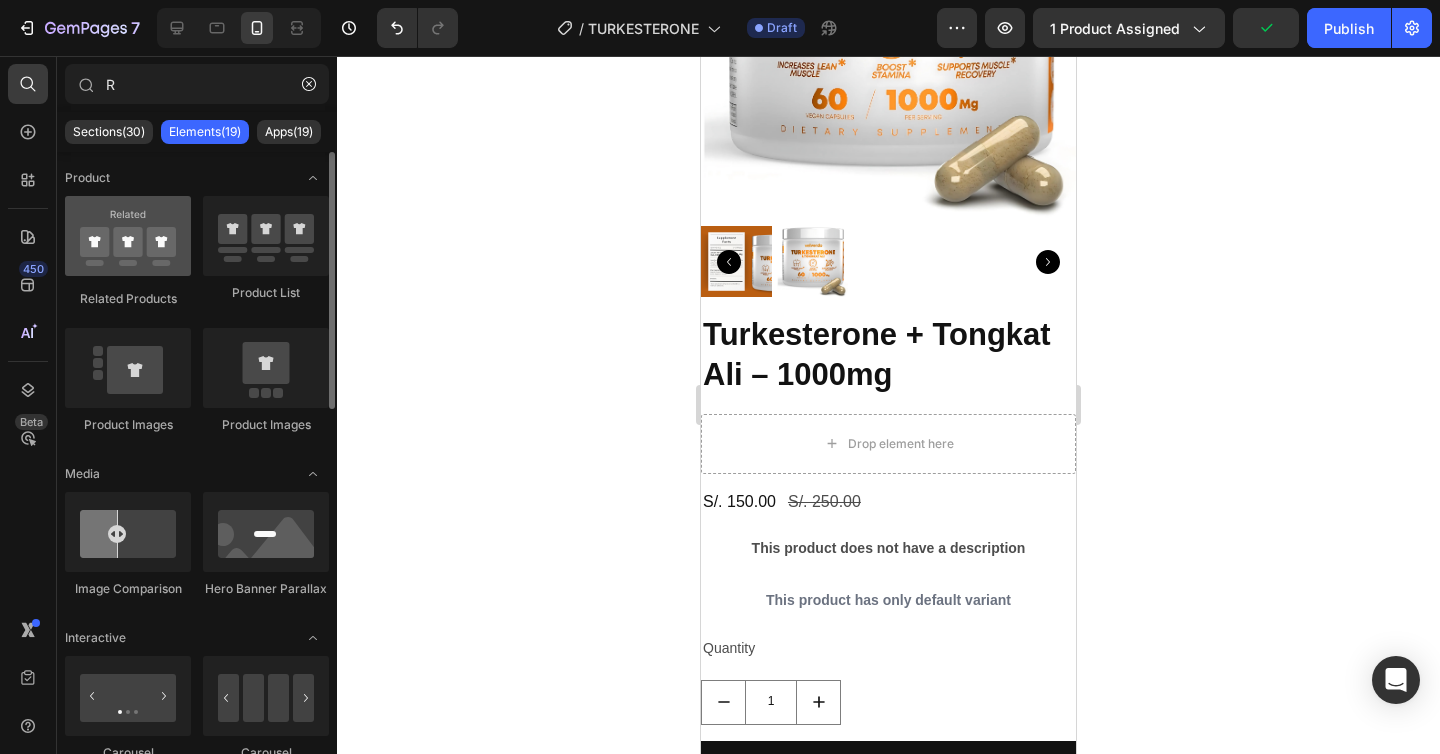 type 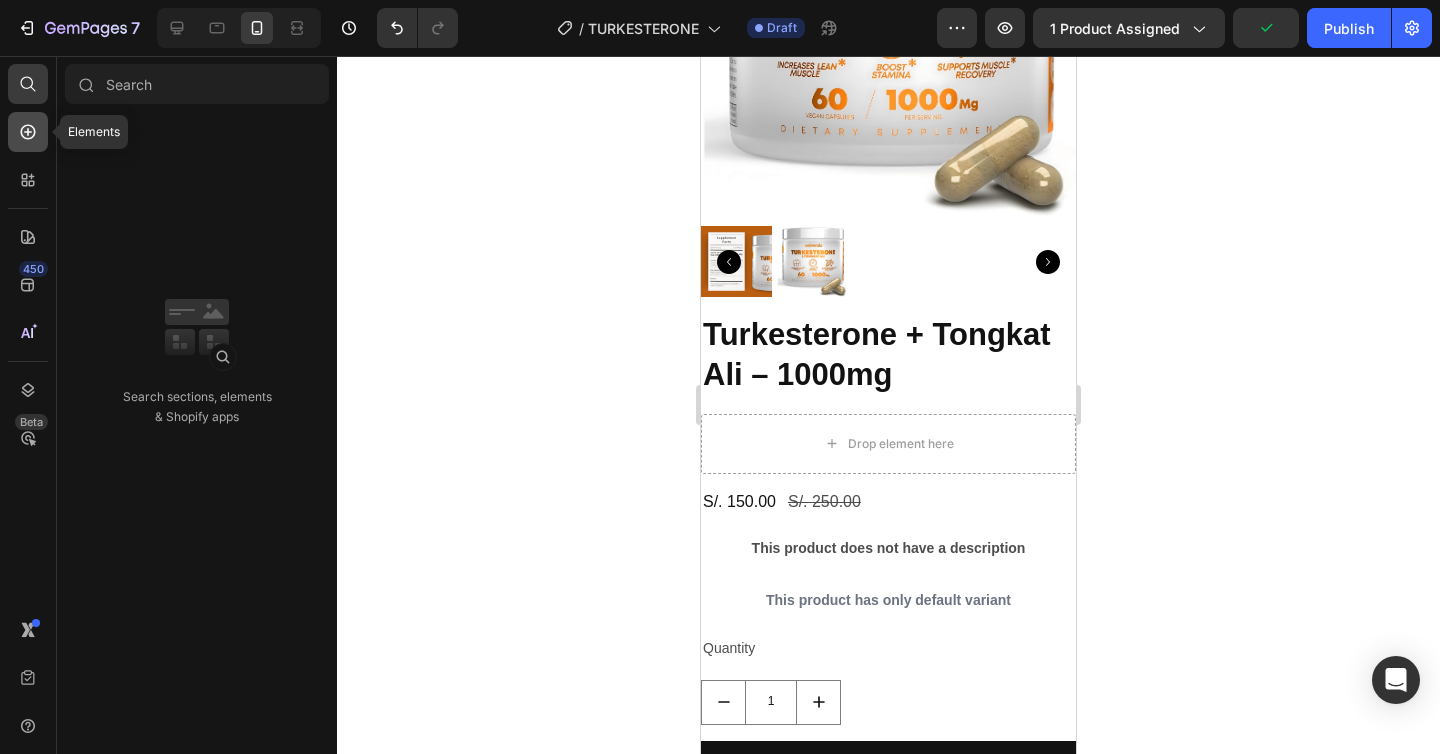 click 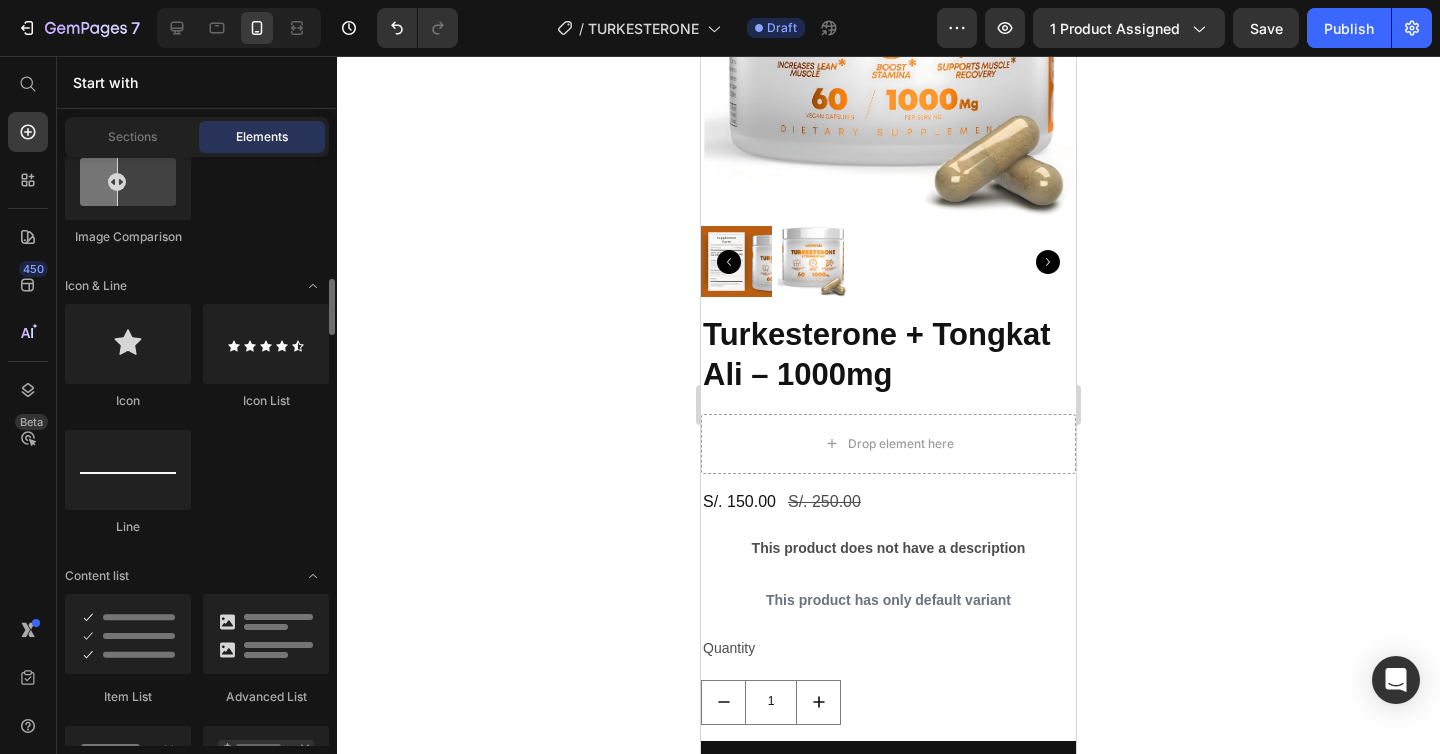 scroll, scrollTop: 1307, scrollLeft: 0, axis: vertical 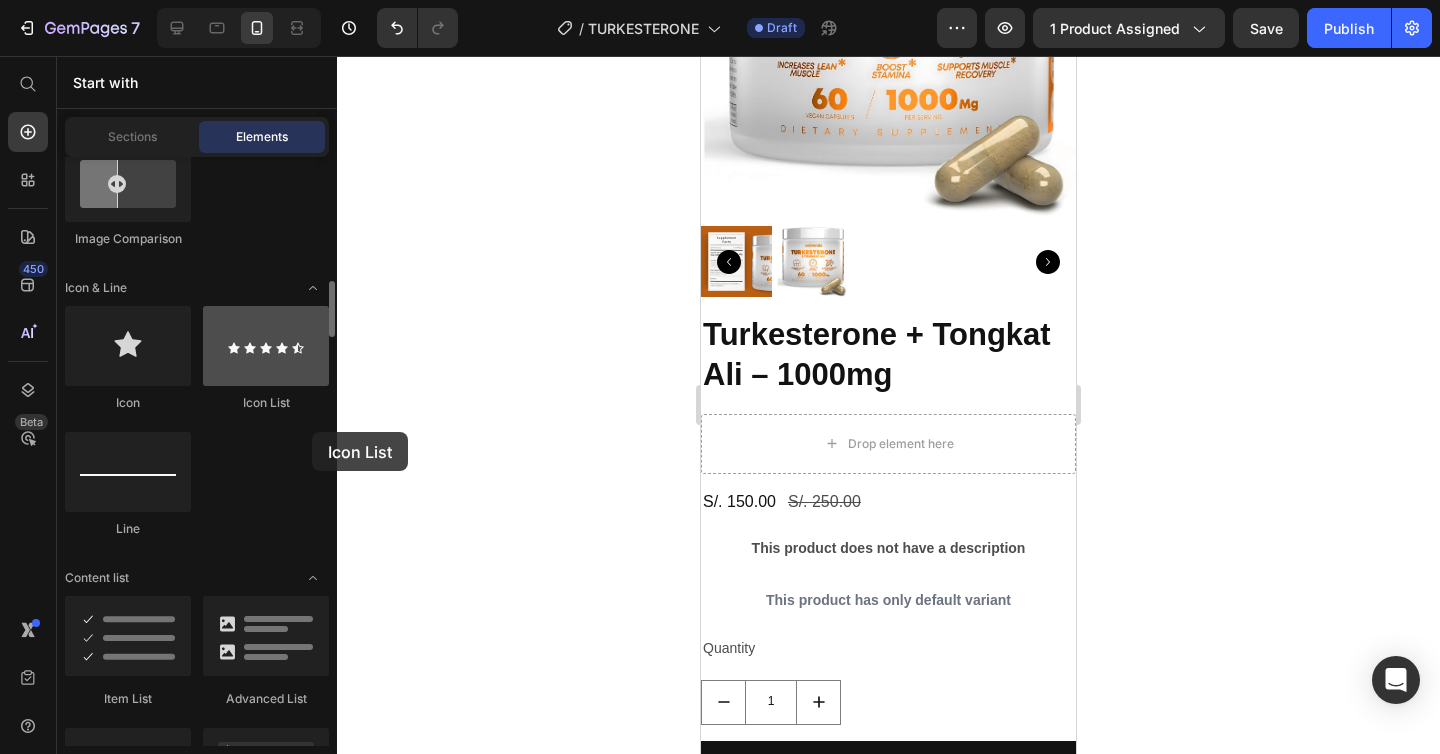 drag, startPoint x: 256, startPoint y: 362, endPoint x: 256, endPoint y: 385, distance: 23 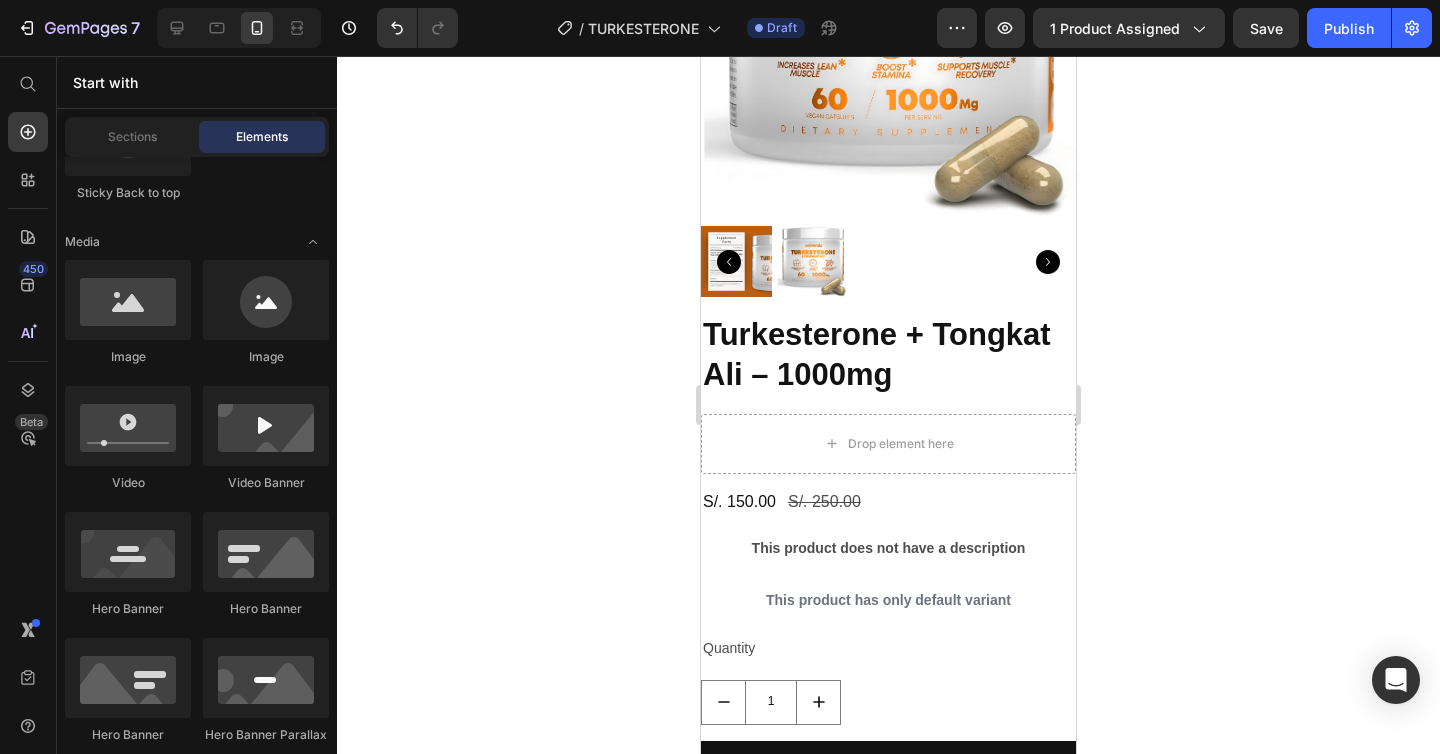 scroll, scrollTop: 0, scrollLeft: 0, axis: both 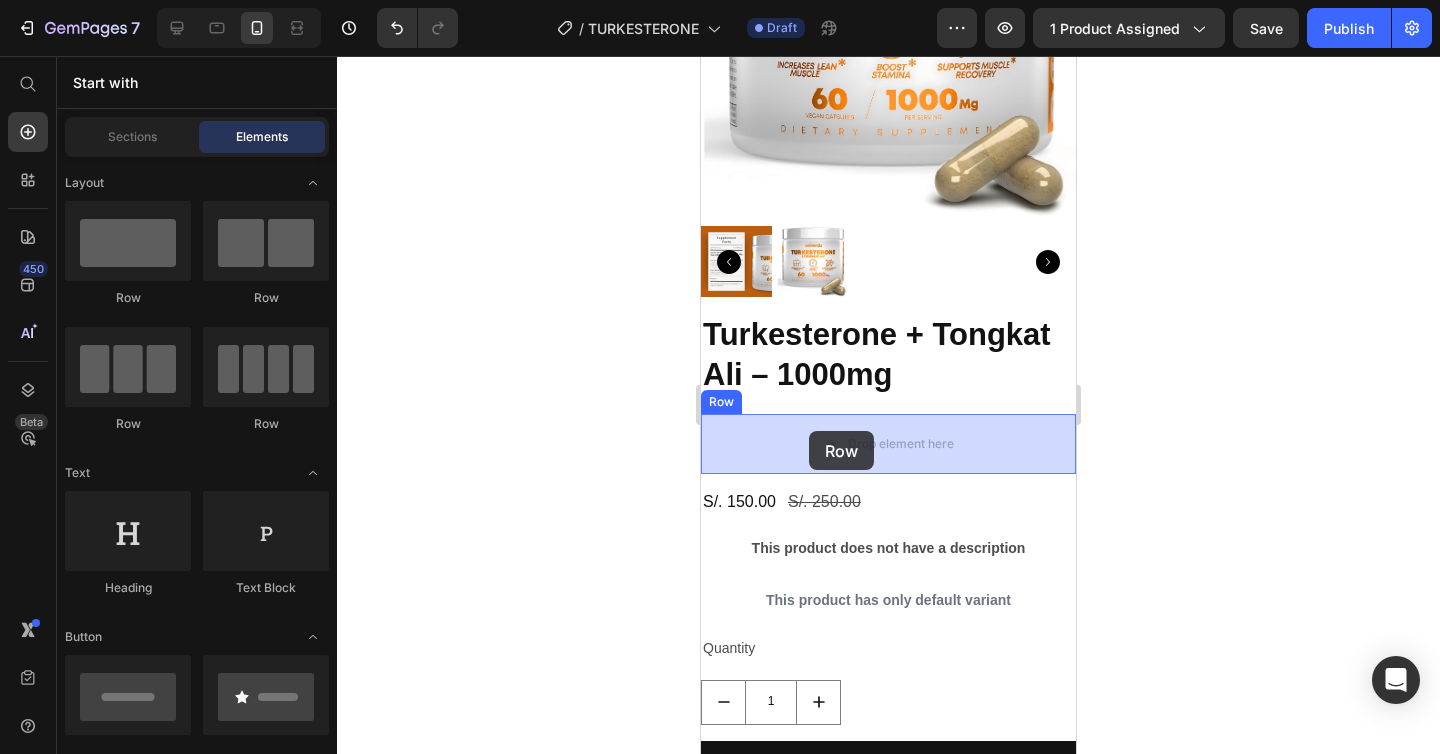 drag, startPoint x: 961, startPoint y: 321, endPoint x: 809, endPoint y: 431, distance: 187.62729 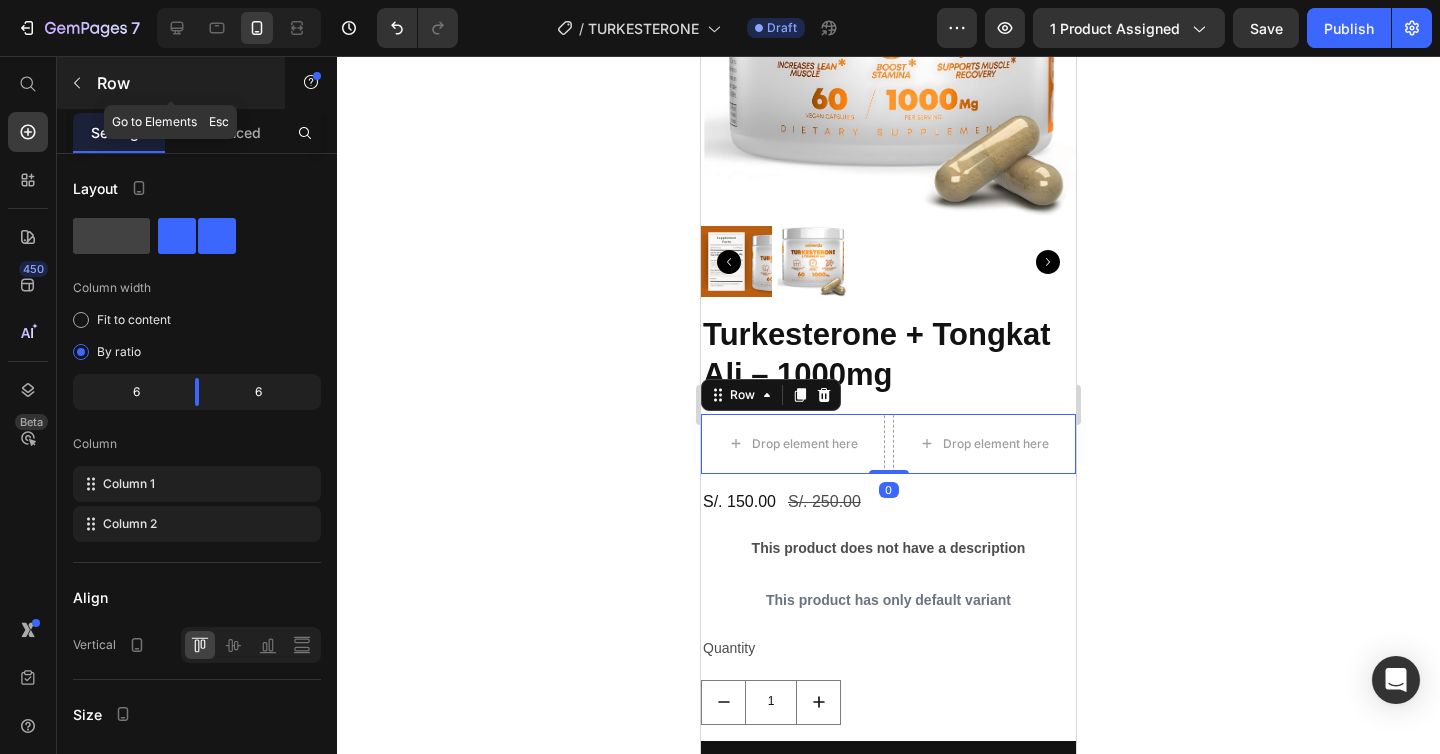 click at bounding box center (77, 83) 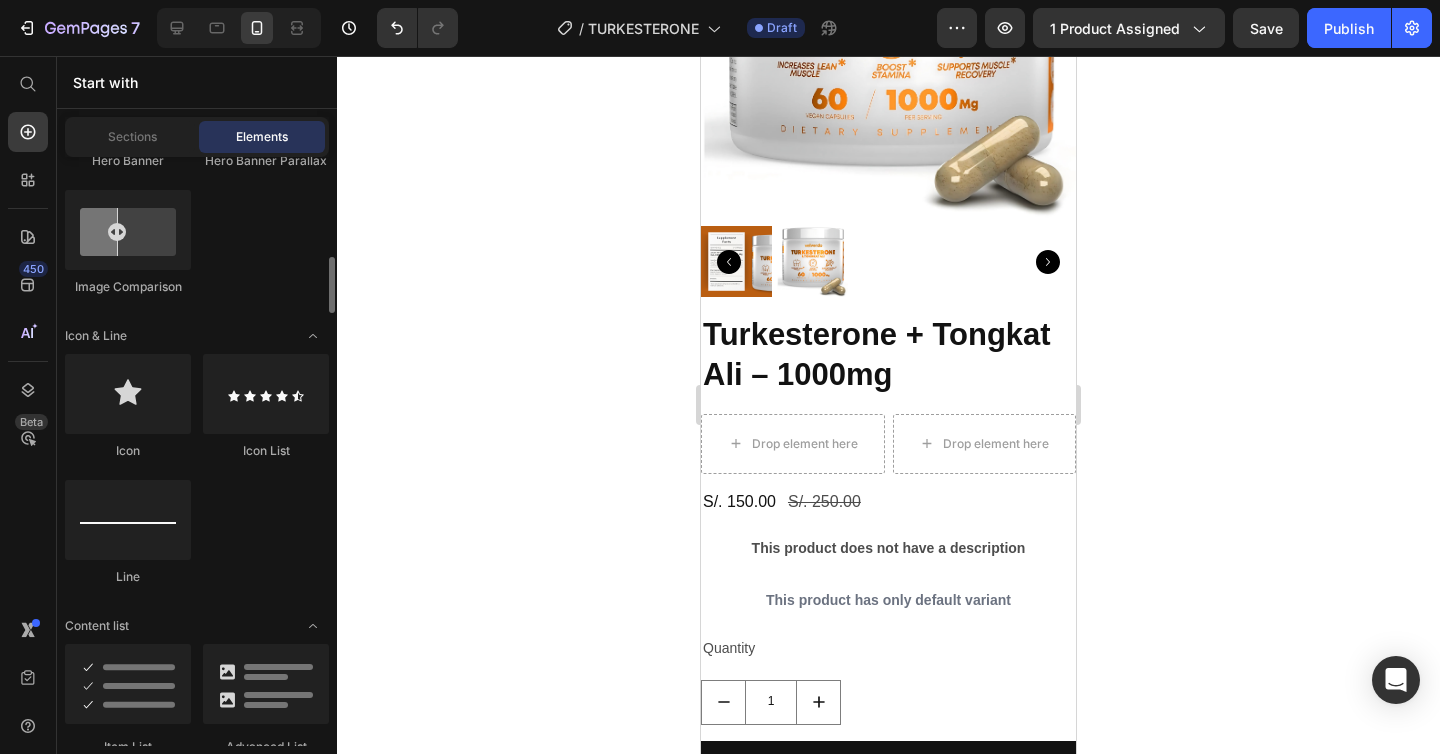 scroll, scrollTop: 1278, scrollLeft: 0, axis: vertical 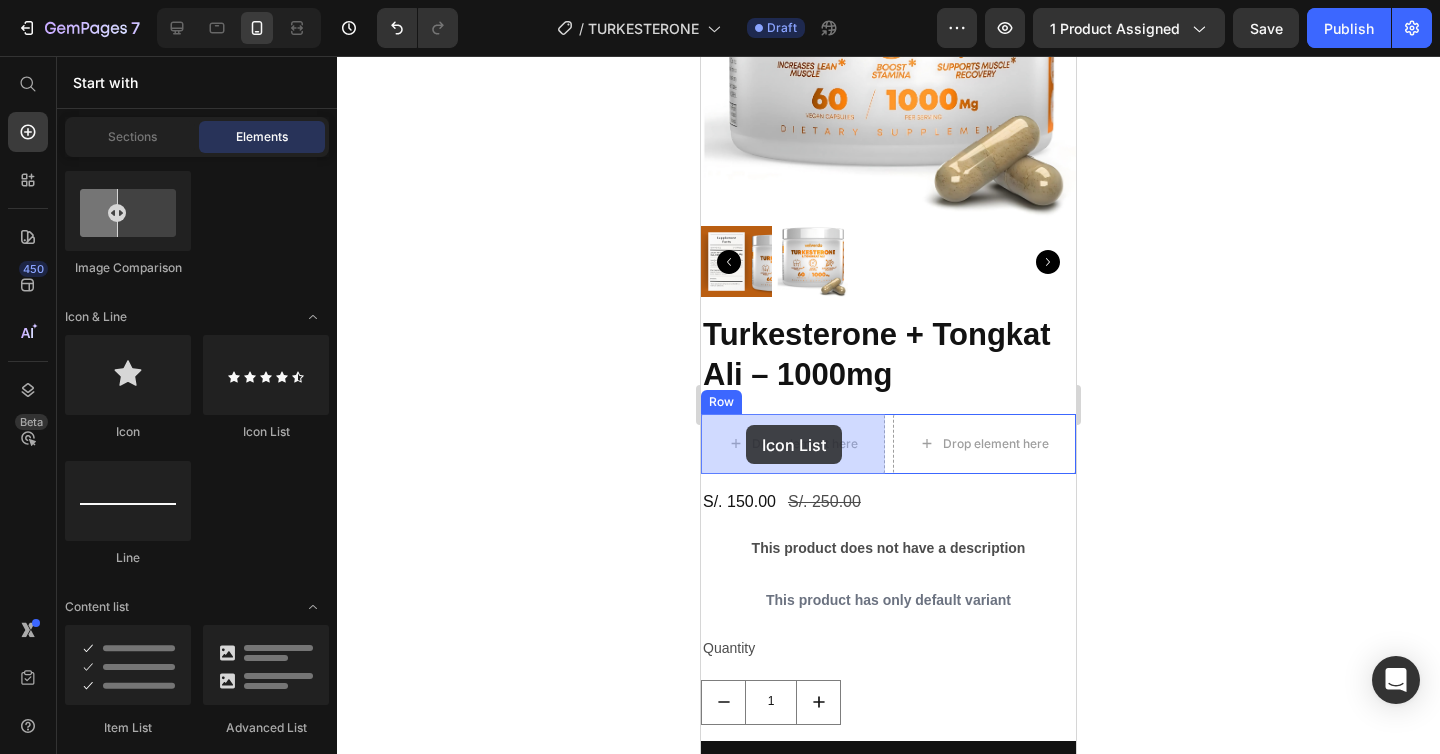 drag, startPoint x: 966, startPoint y: 454, endPoint x: 747, endPoint y: 425, distance: 220.91174 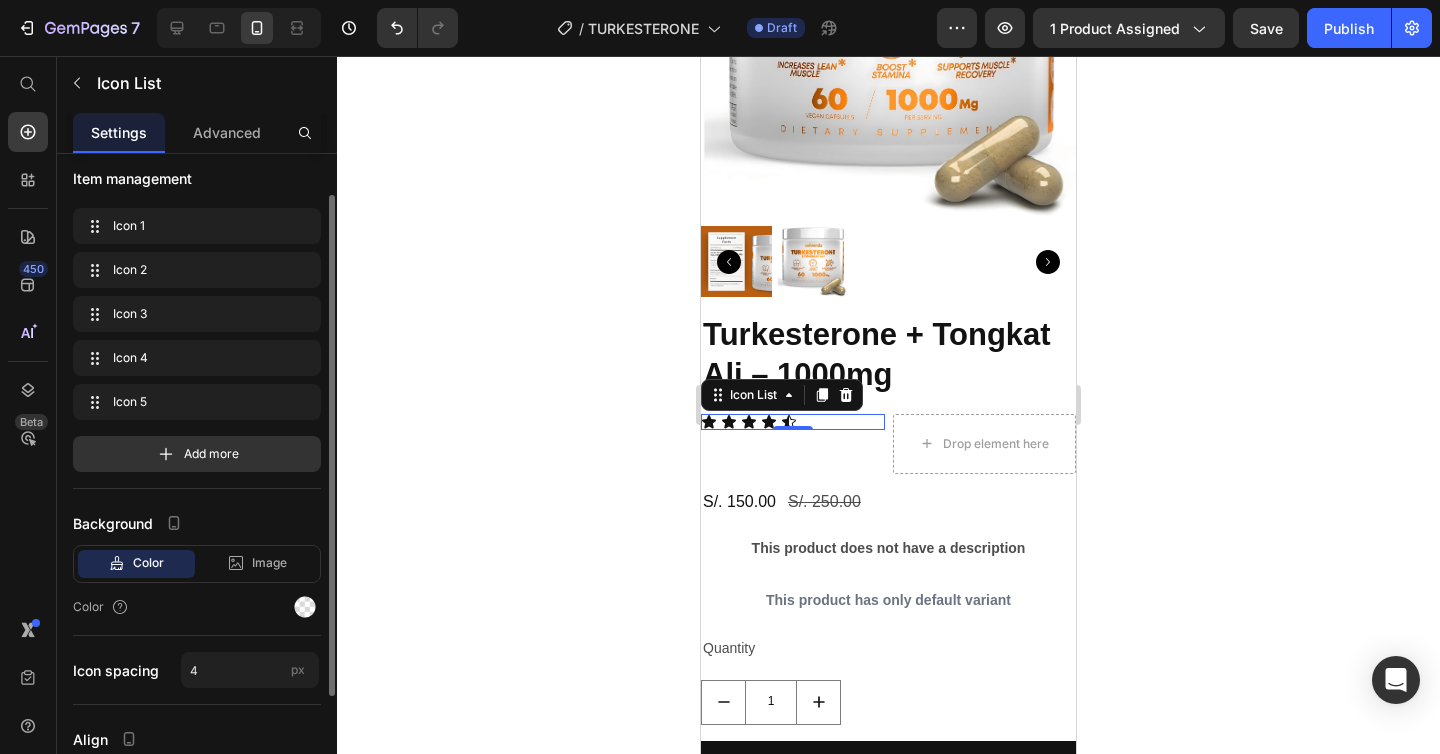 scroll, scrollTop: 0, scrollLeft: 0, axis: both 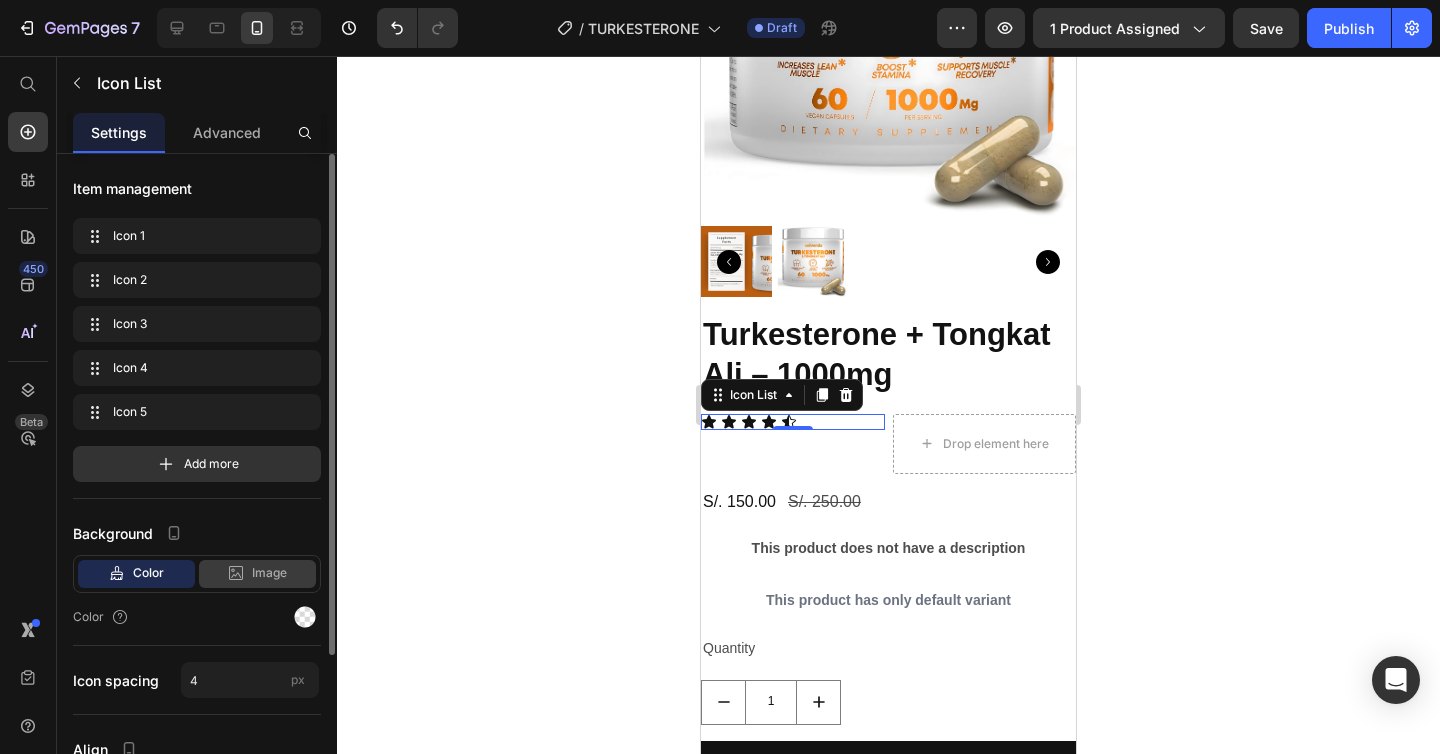 click on "Image" 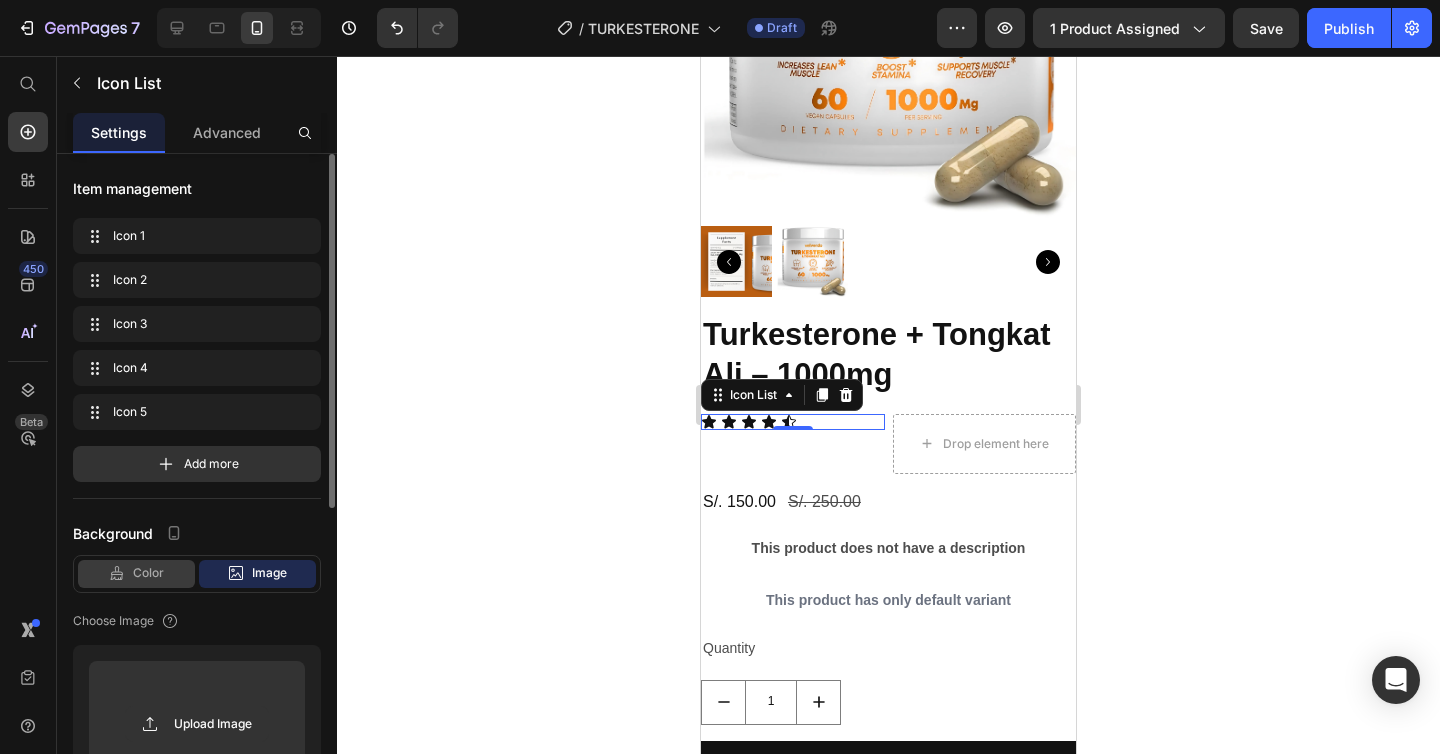 click on "Color" at bounding box center [148, 573] 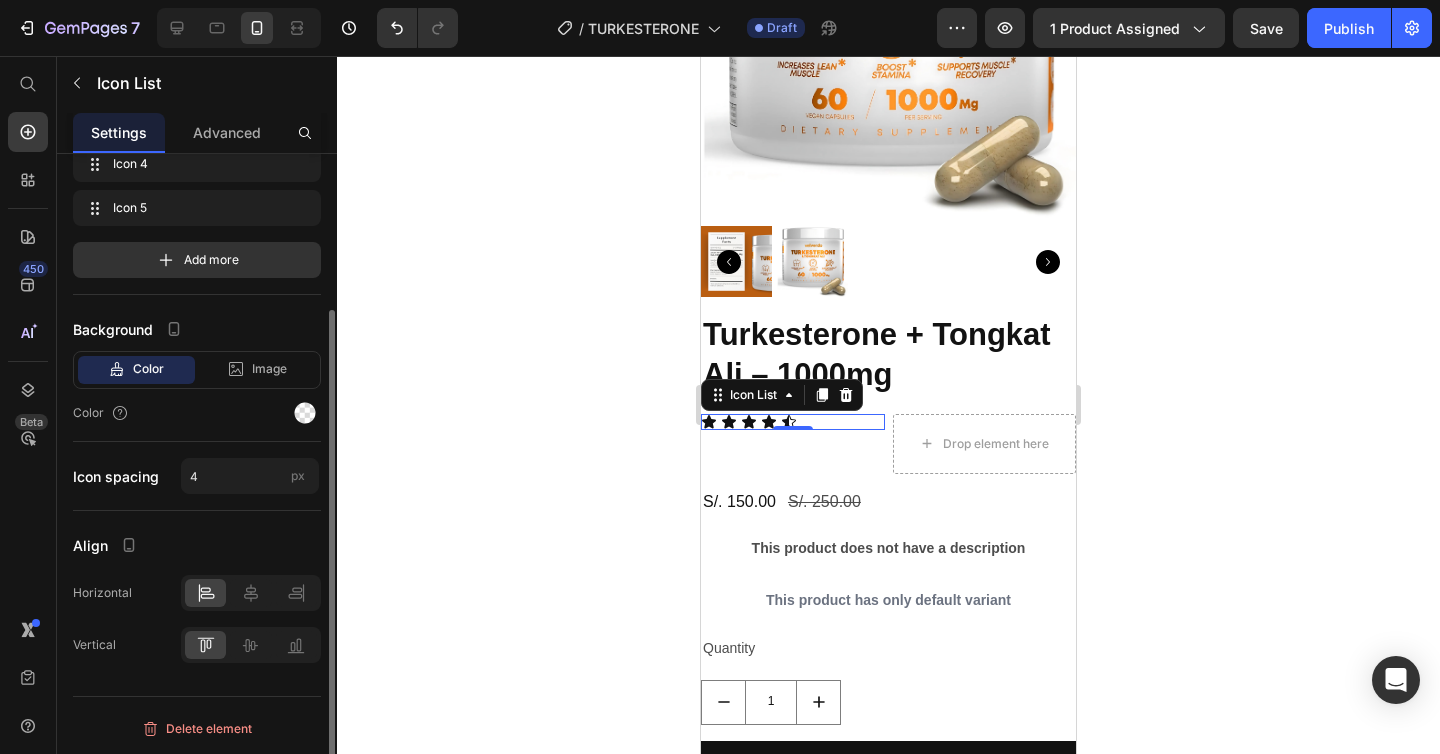scroll, scrollTop: 0, scrollLeft: 0, axis: both 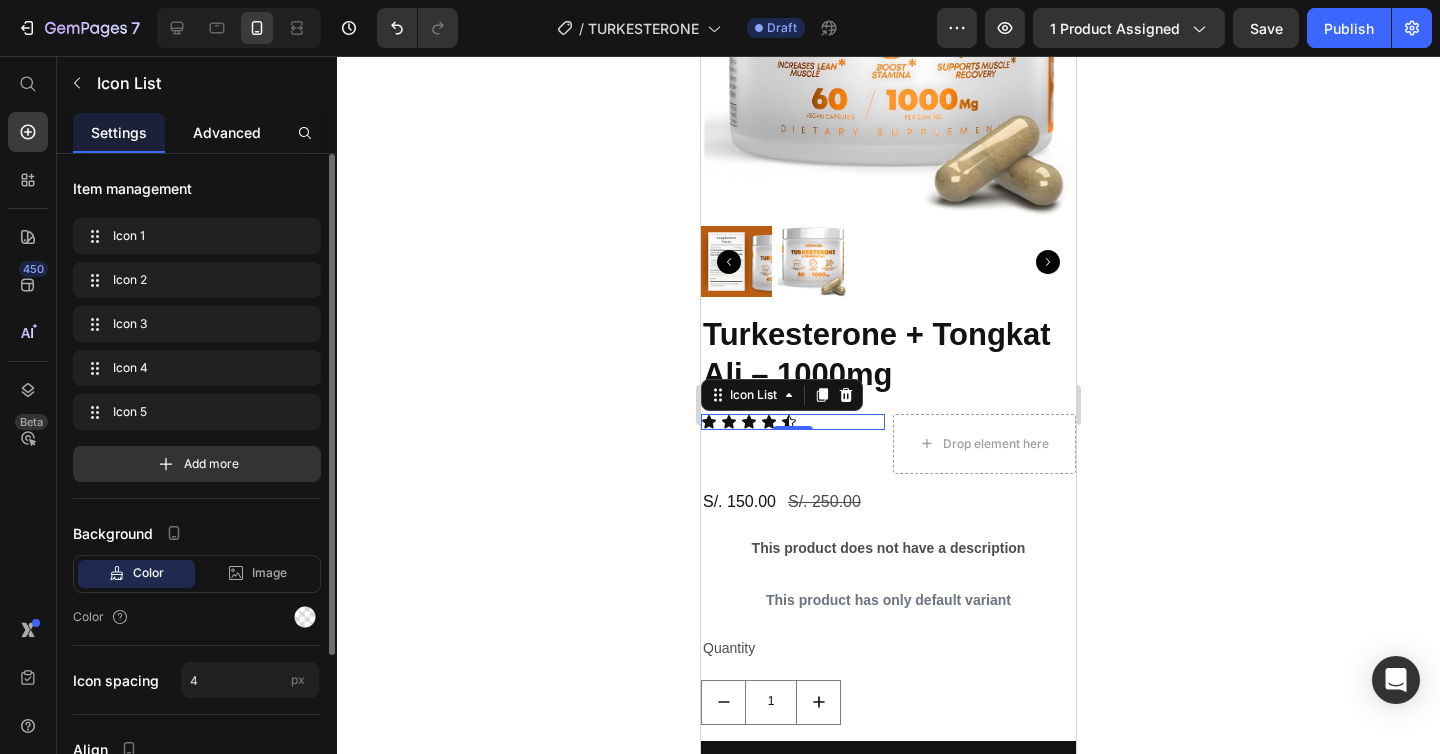 click on "Advanced" at bounding box center [227, 132] 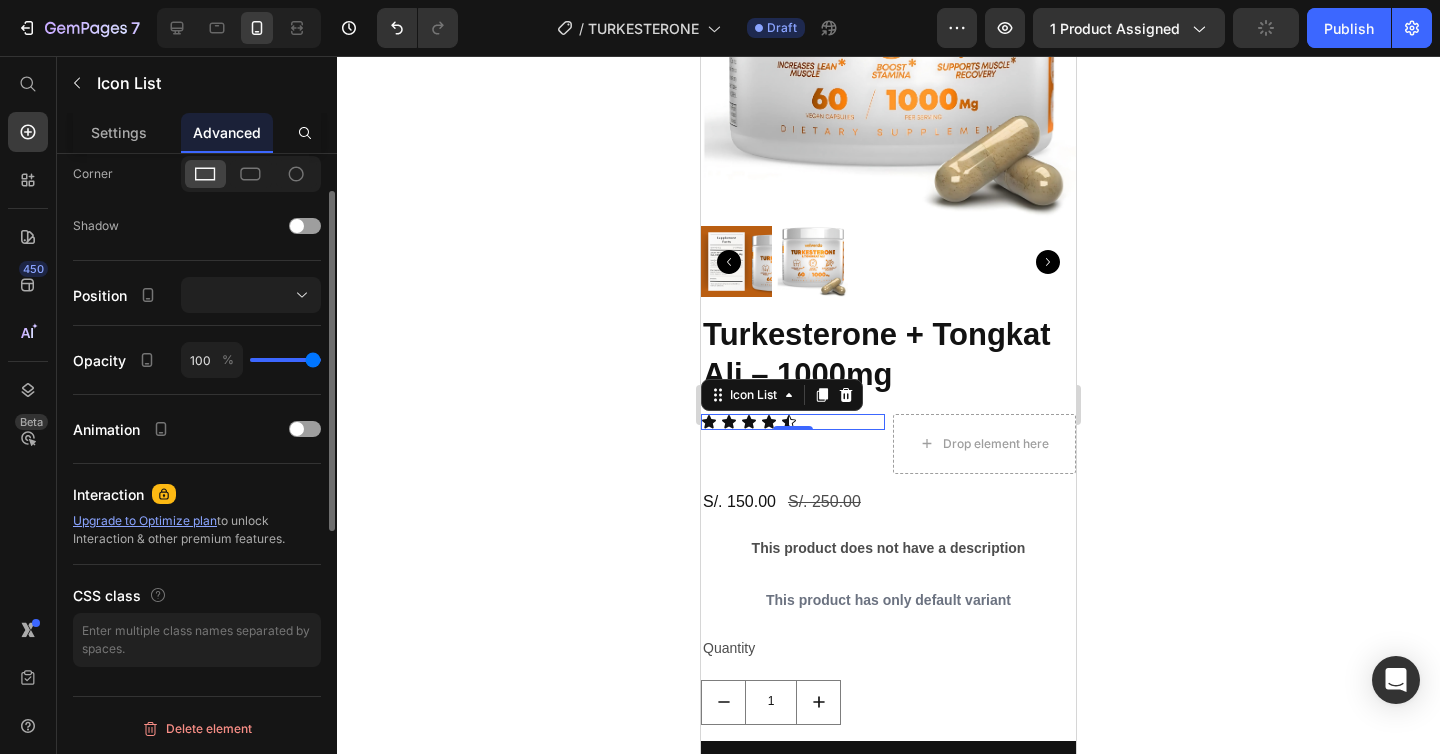 scroll, scrollTop: 0, scrollLeft: 0, axis: both 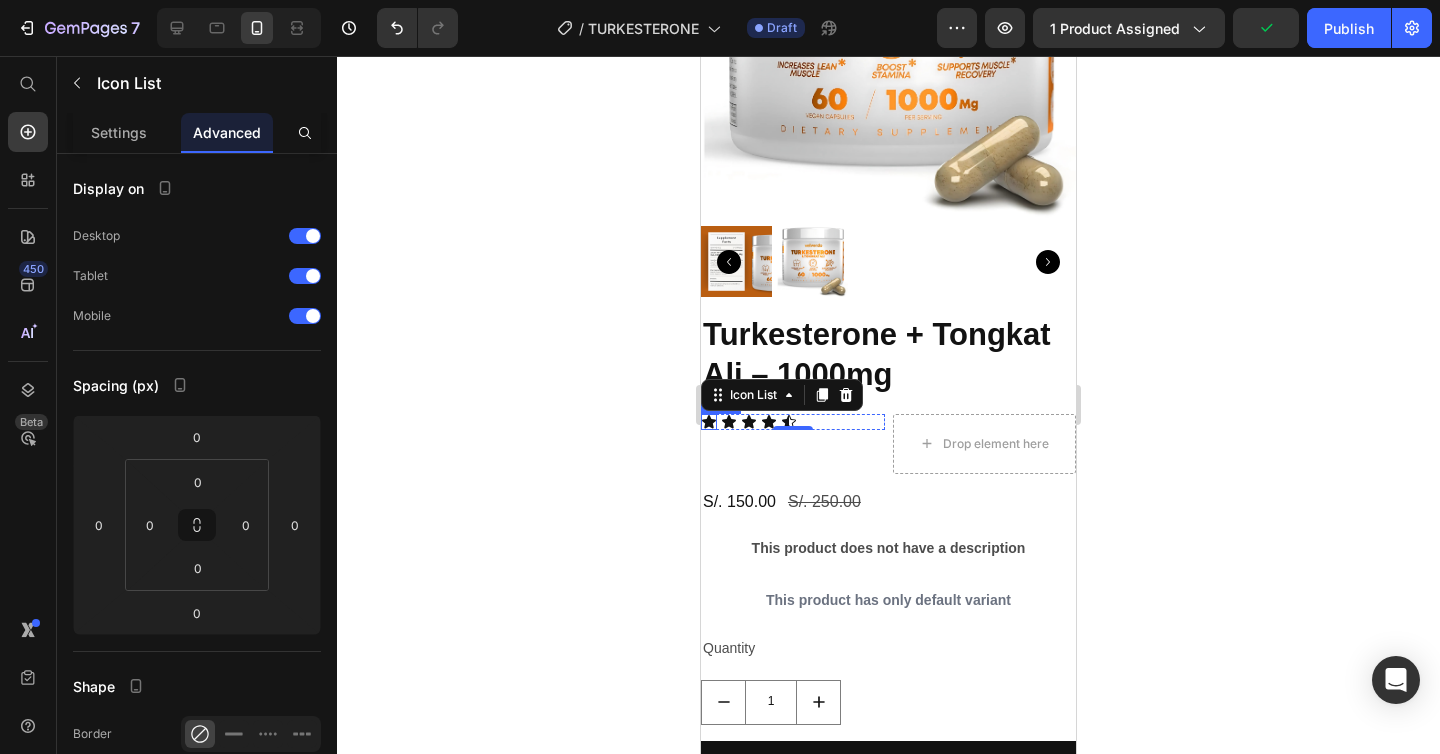 click 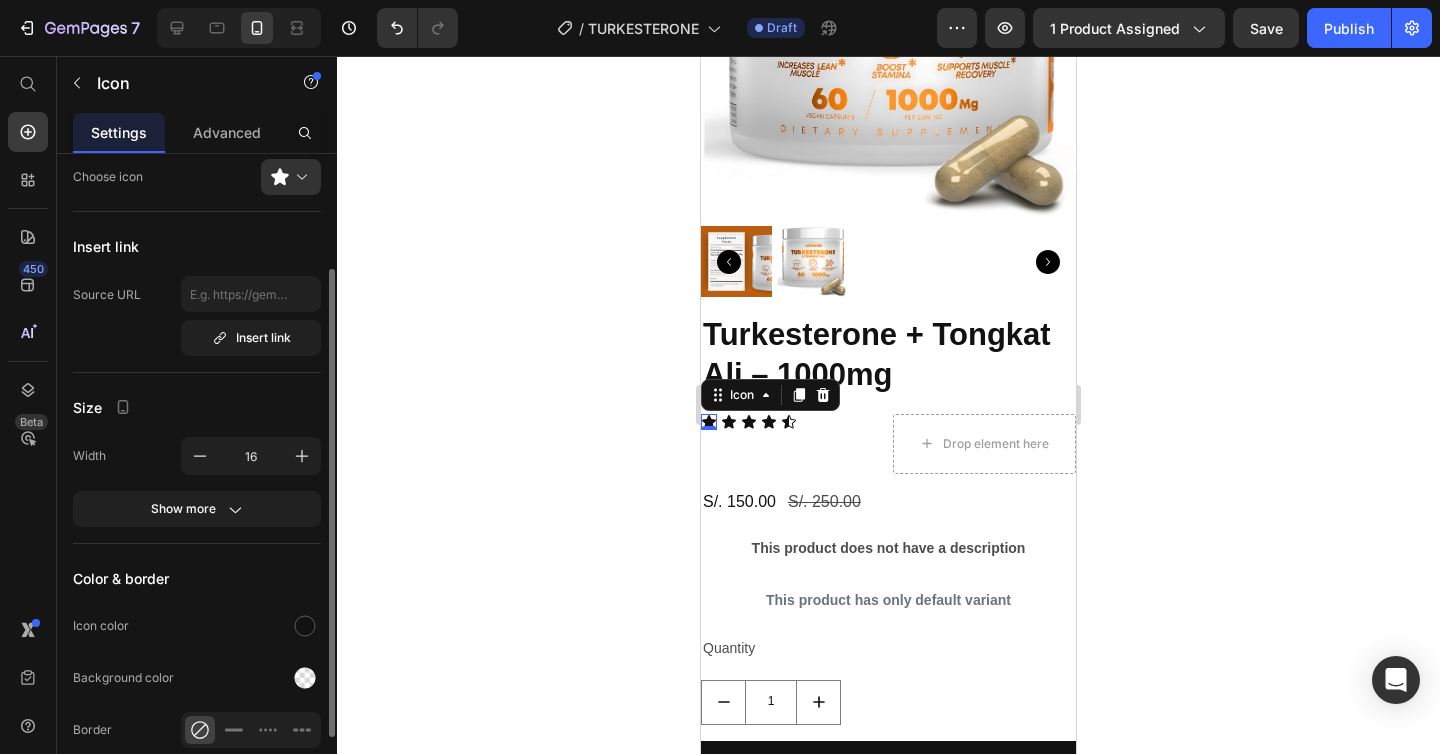 scroll, scrollTop: 149, scrollLeft: 0, axis: vertical 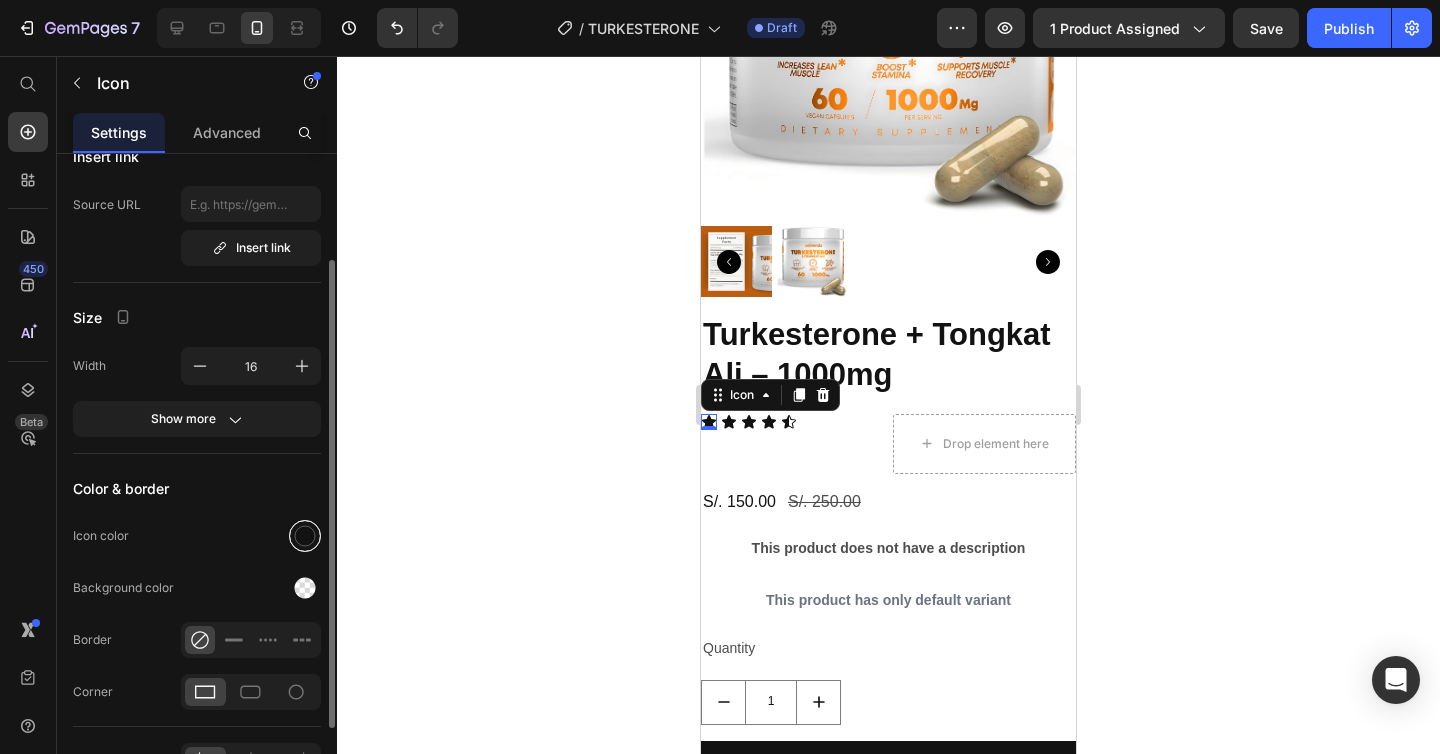 click at bounding box center [305, 536] 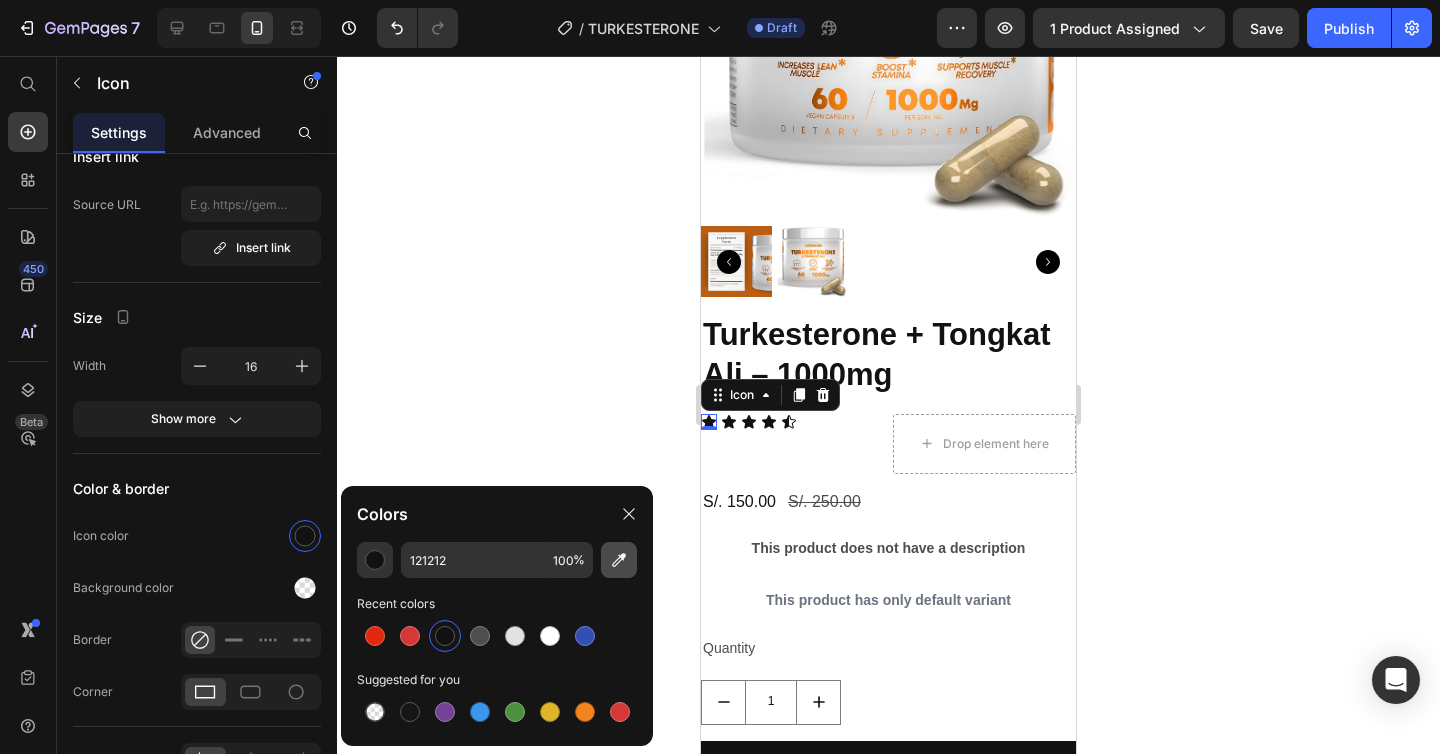 click 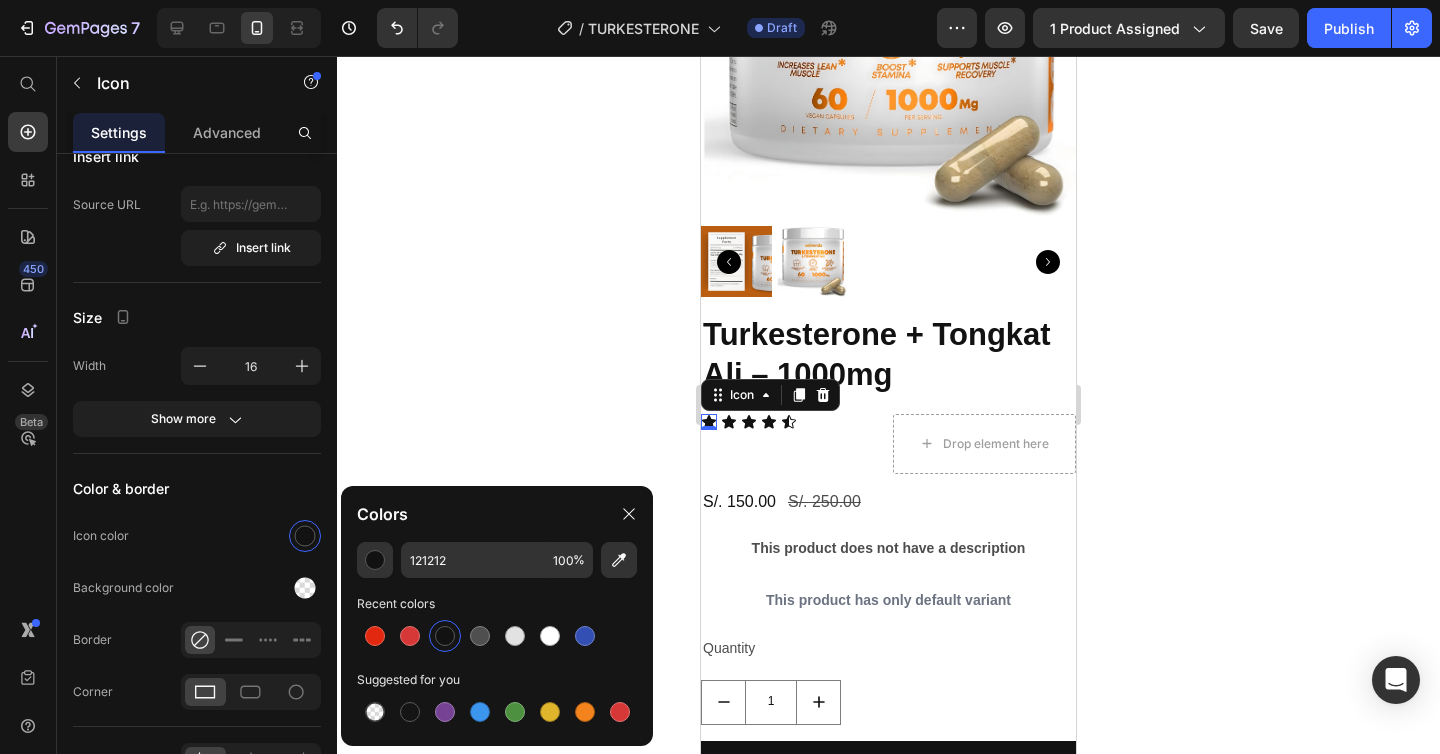 type on "E65C1A" 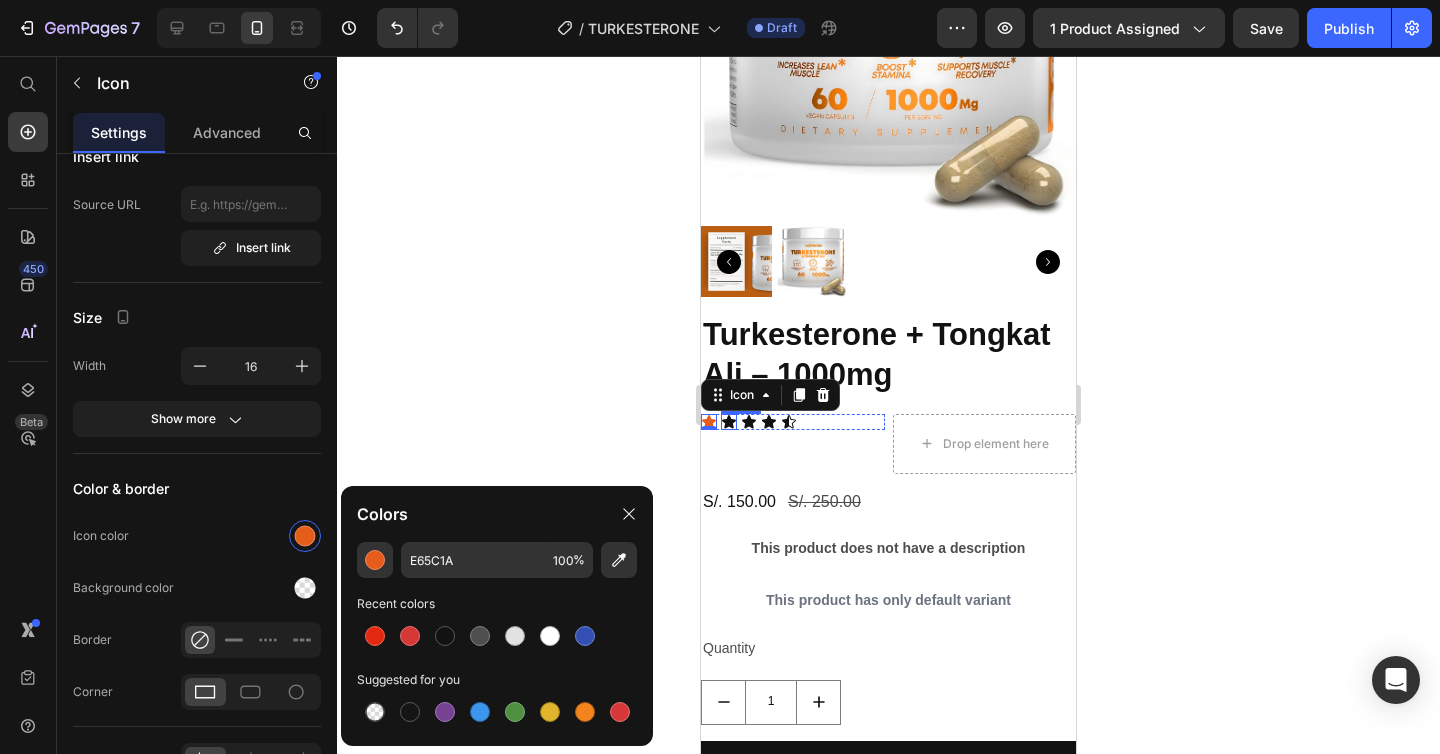 click 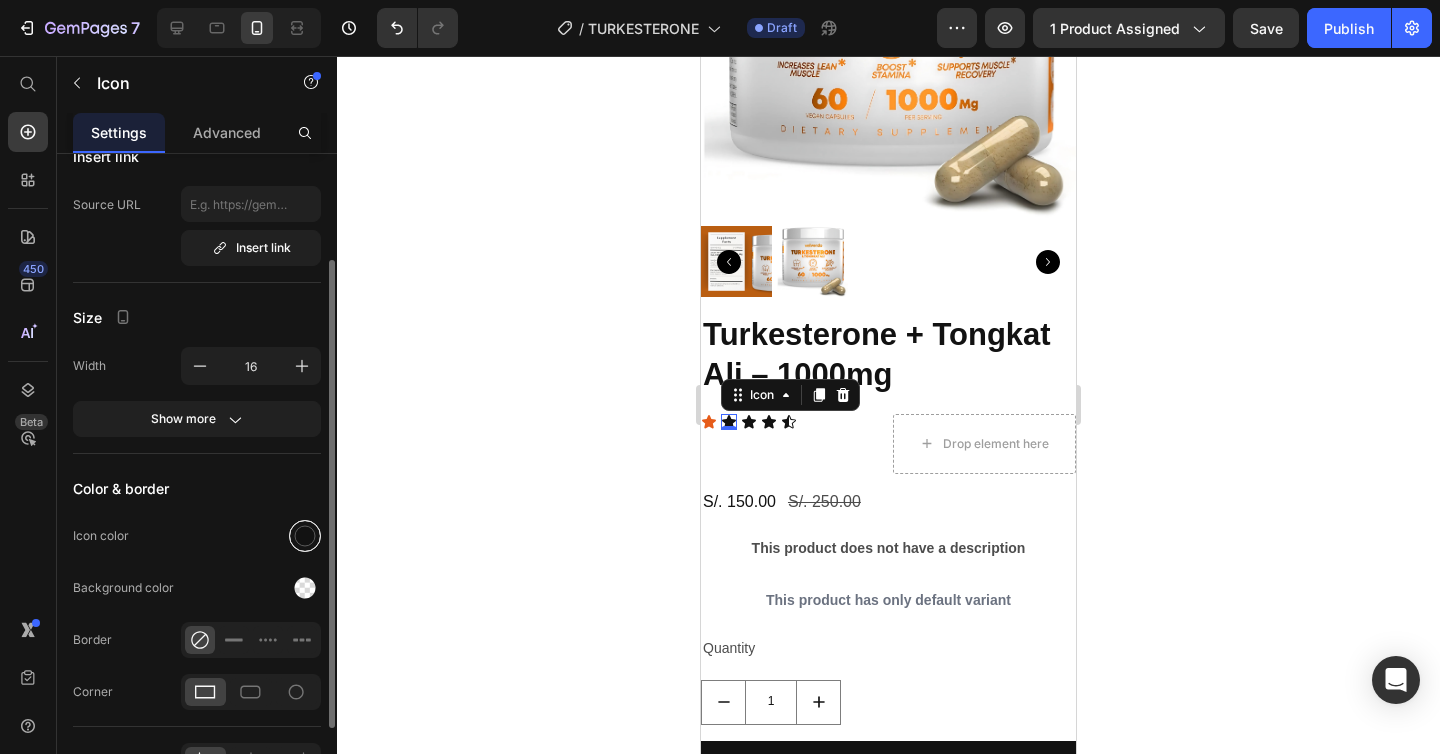 click at bounding box center (305, 536) 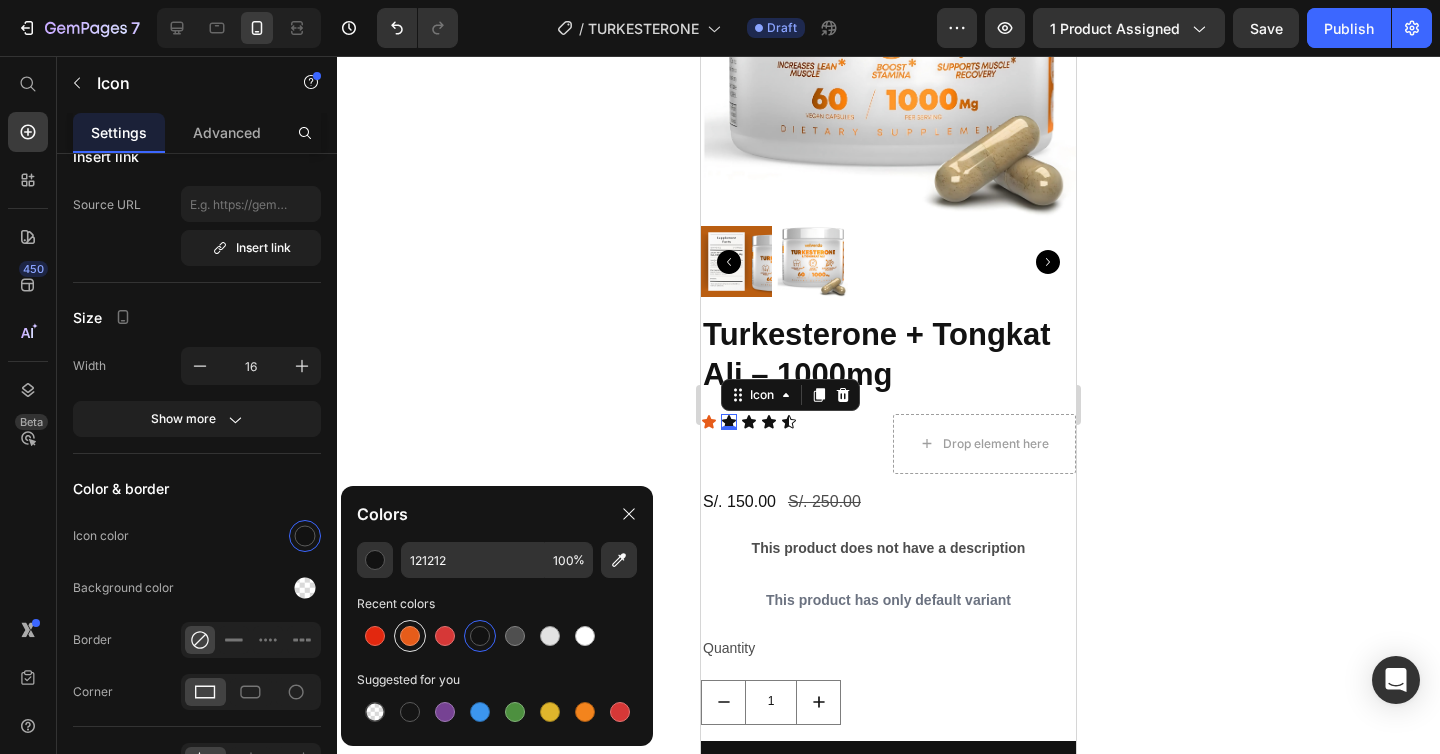 click at bounding box center (410, 636) 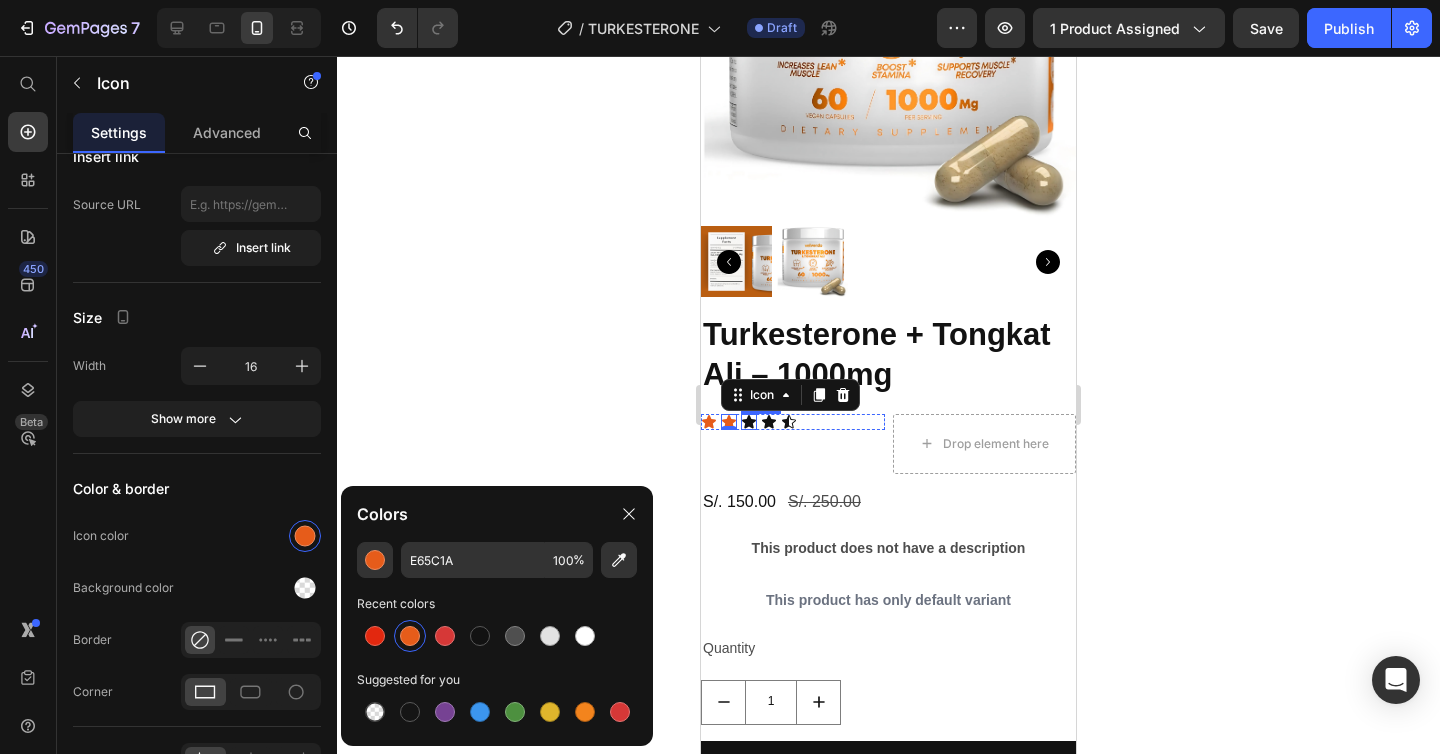 click 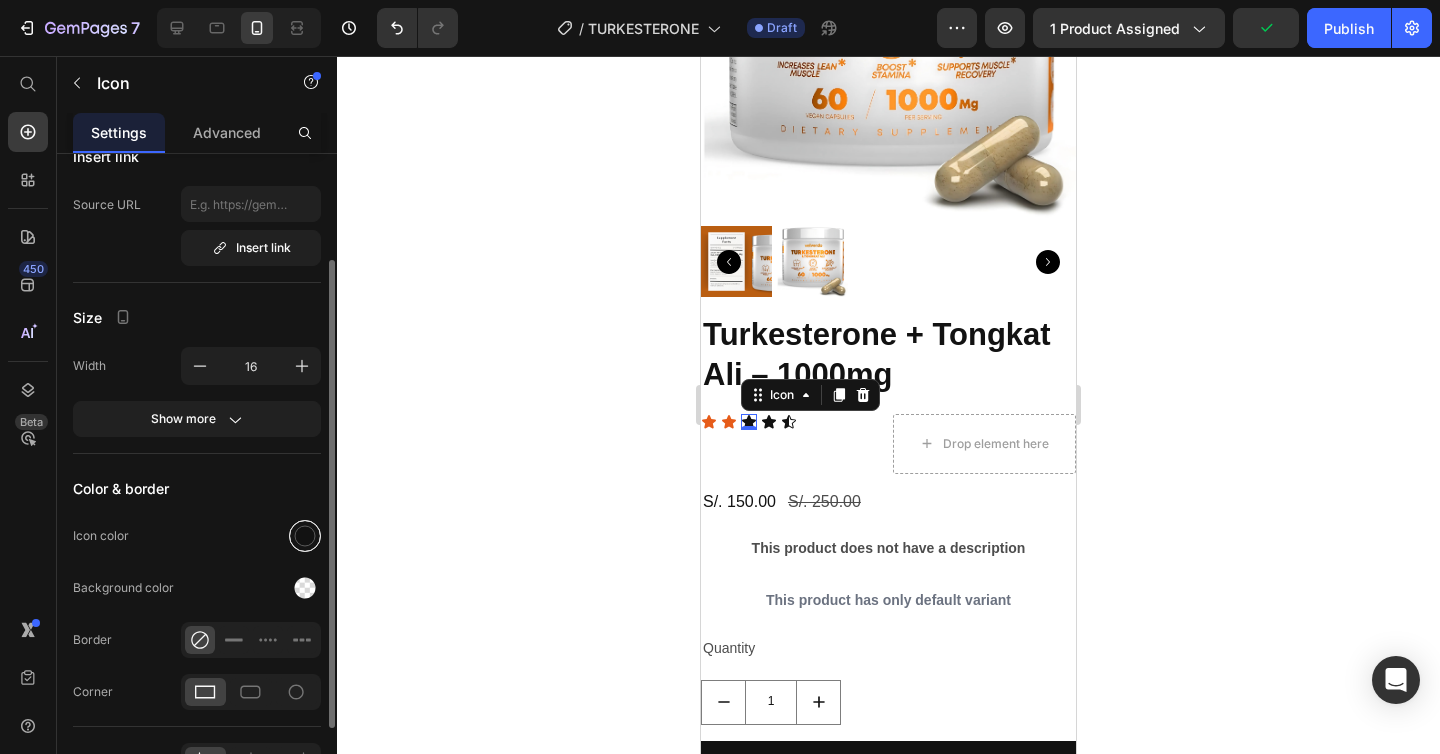 click at bounding box center (305, 536) 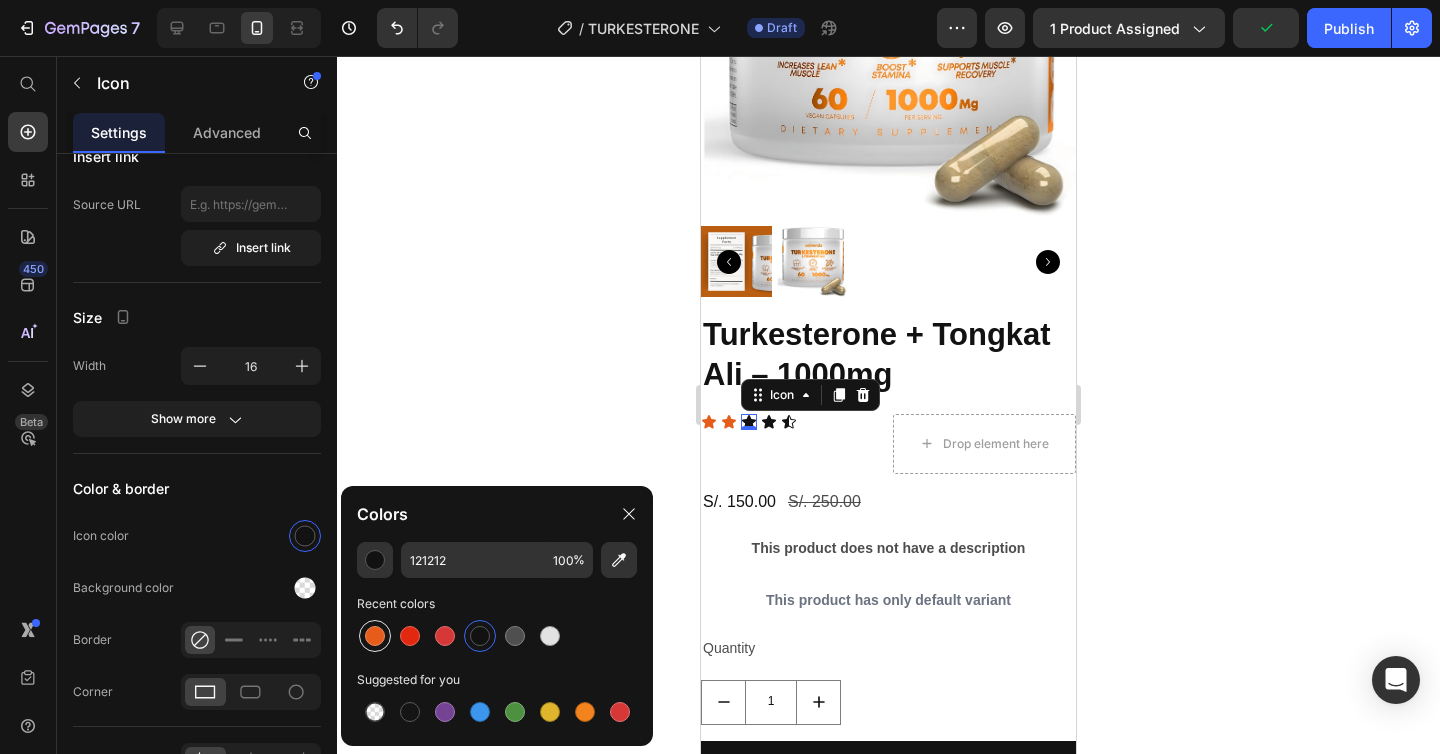 click at bounding box center (375, 636) 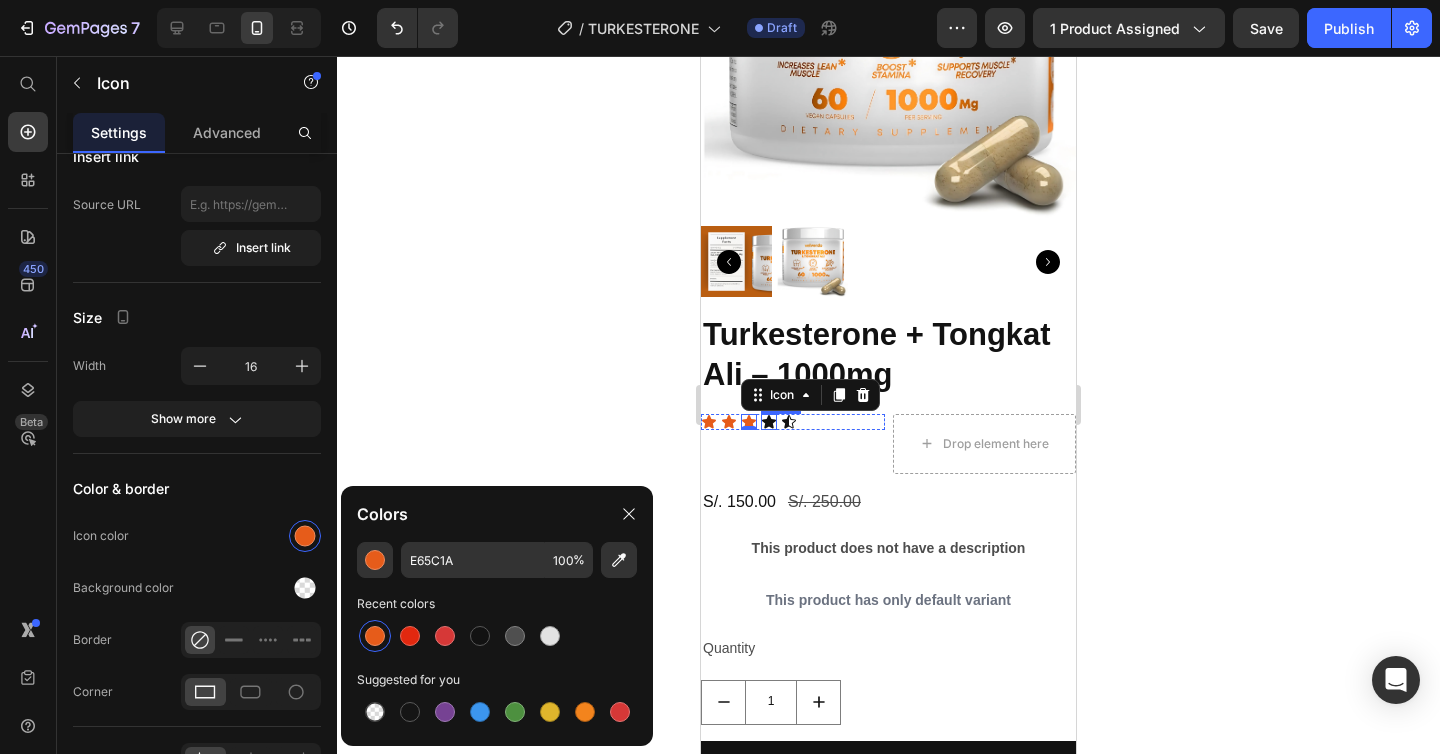 click 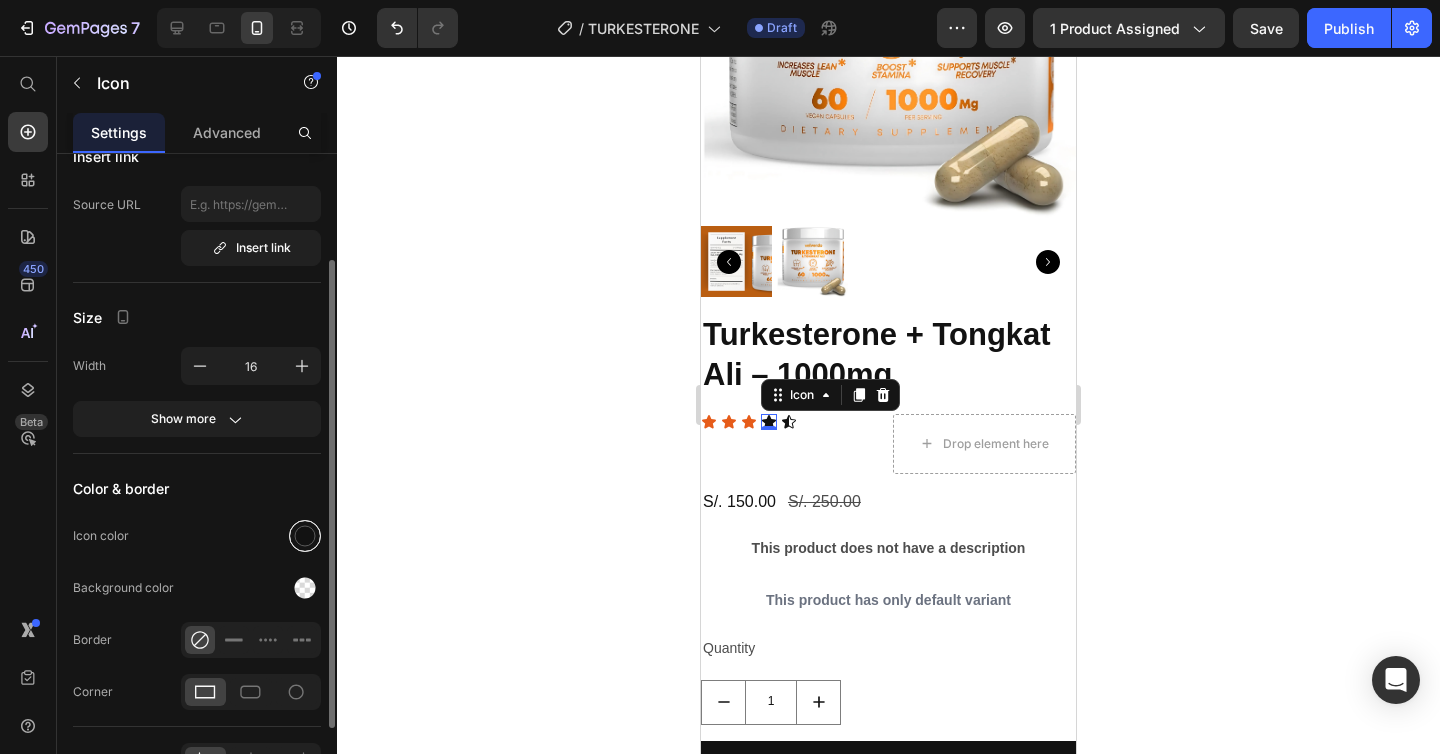 click at bounding box center (305, 536) 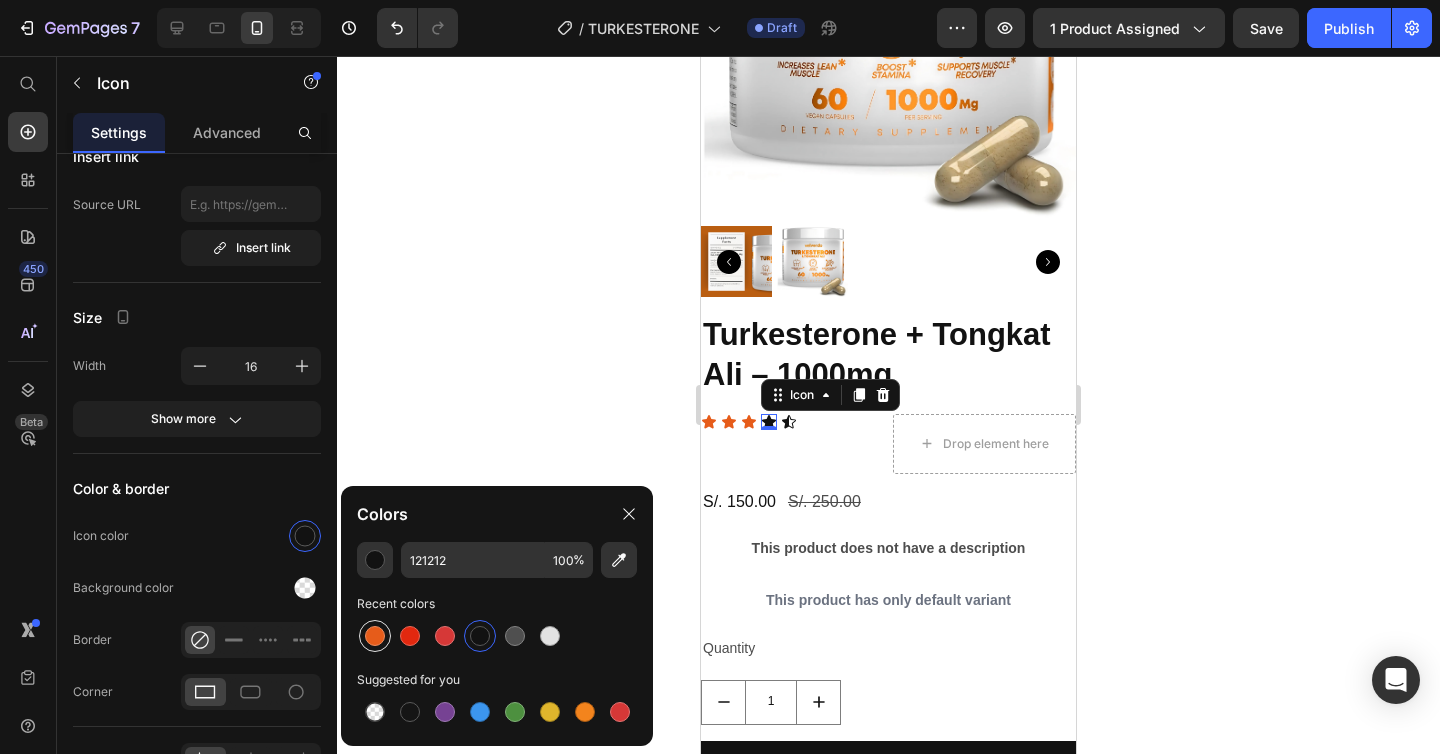 click at bounding box center (375, 636) 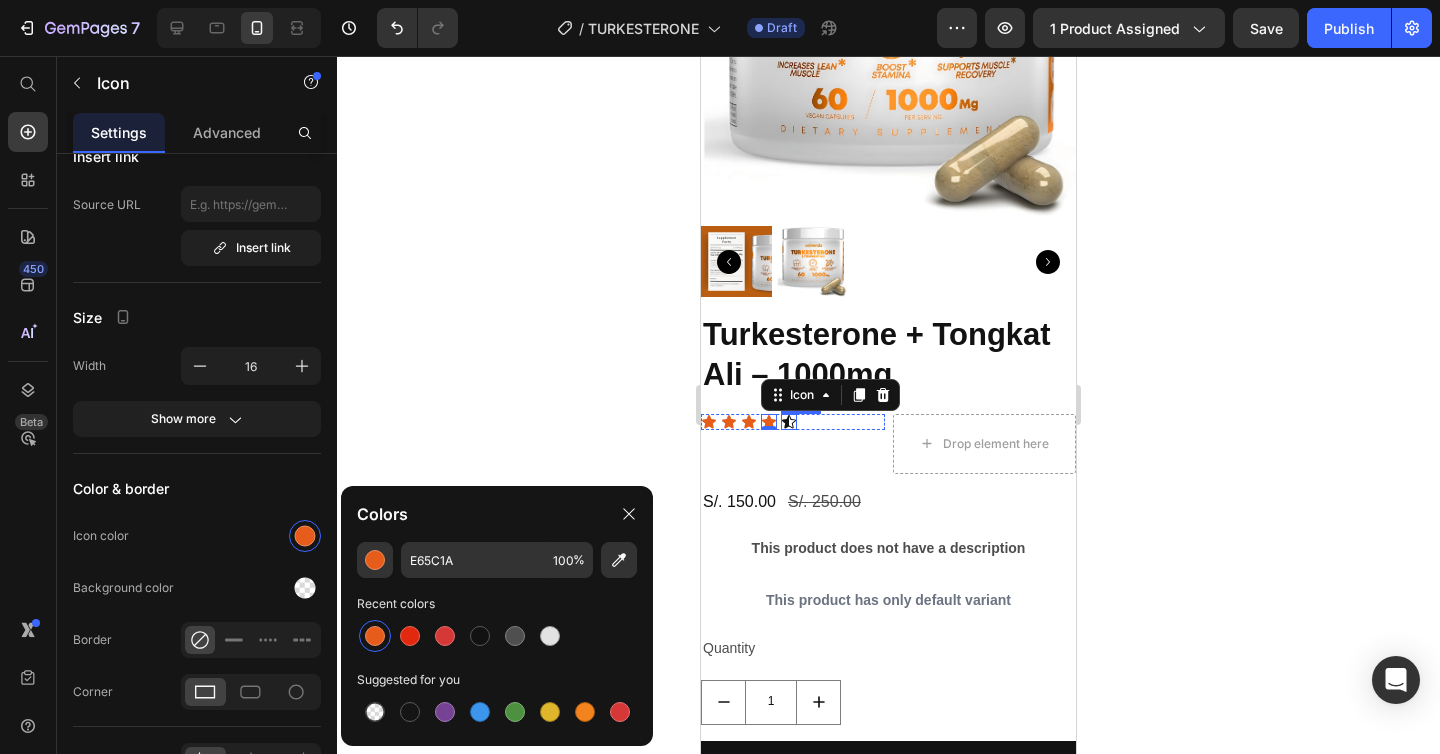 click 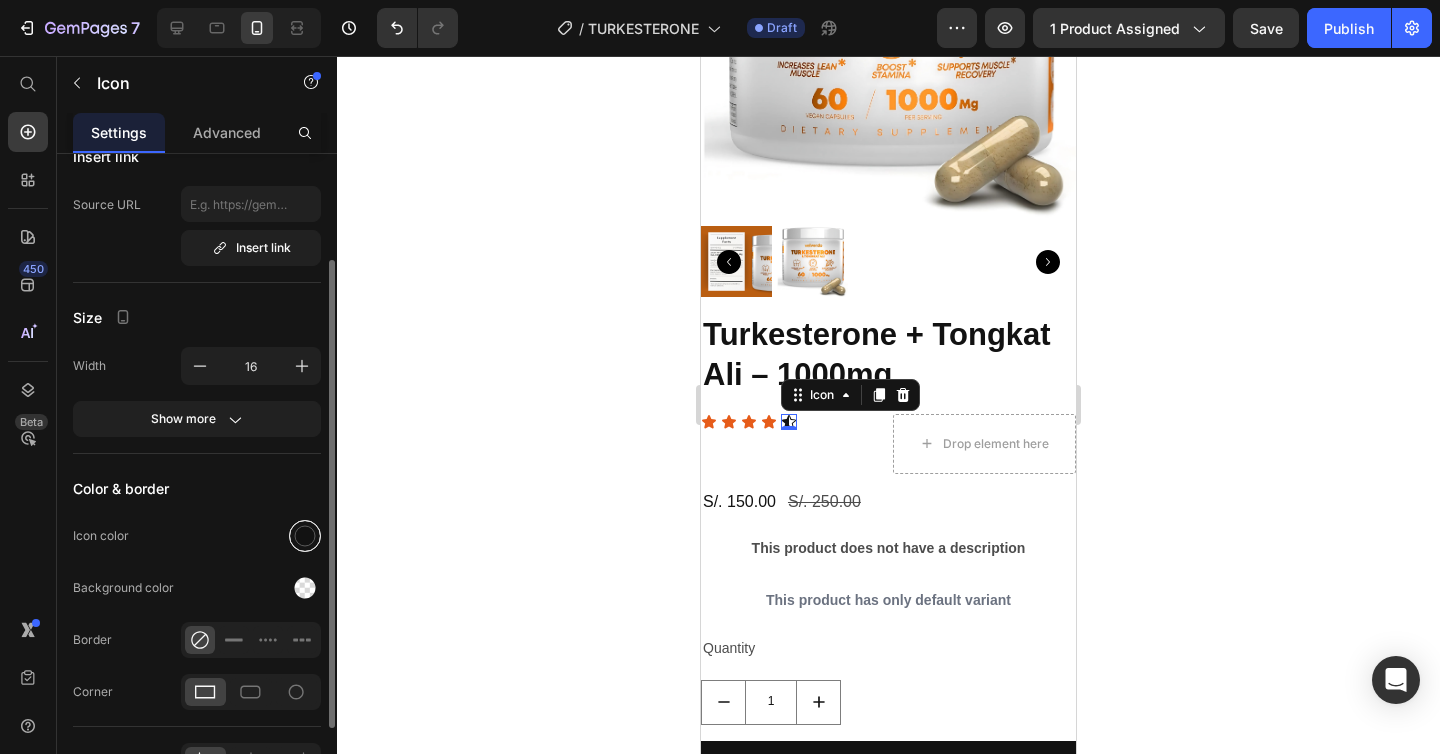 click at bounding box center [305, 536] 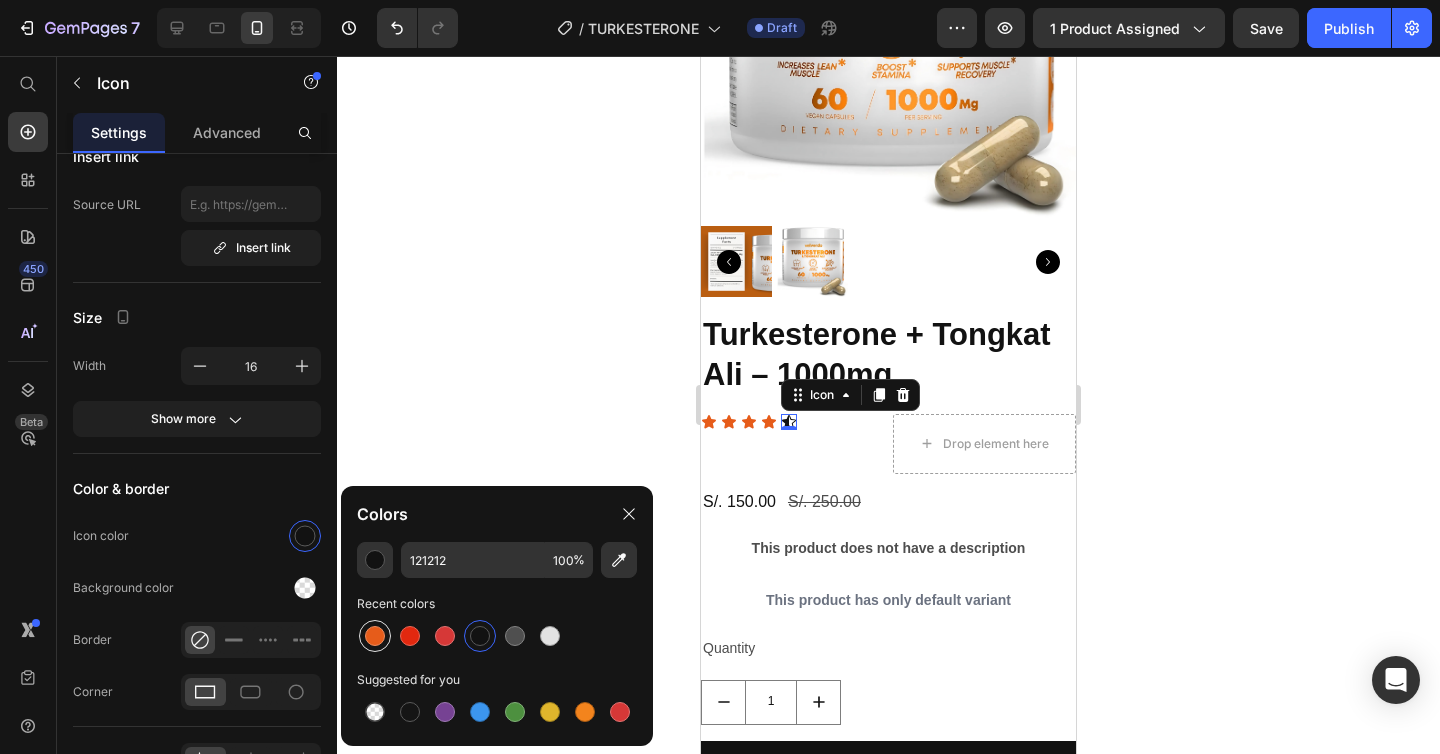 click at bounding box center [375, 636] 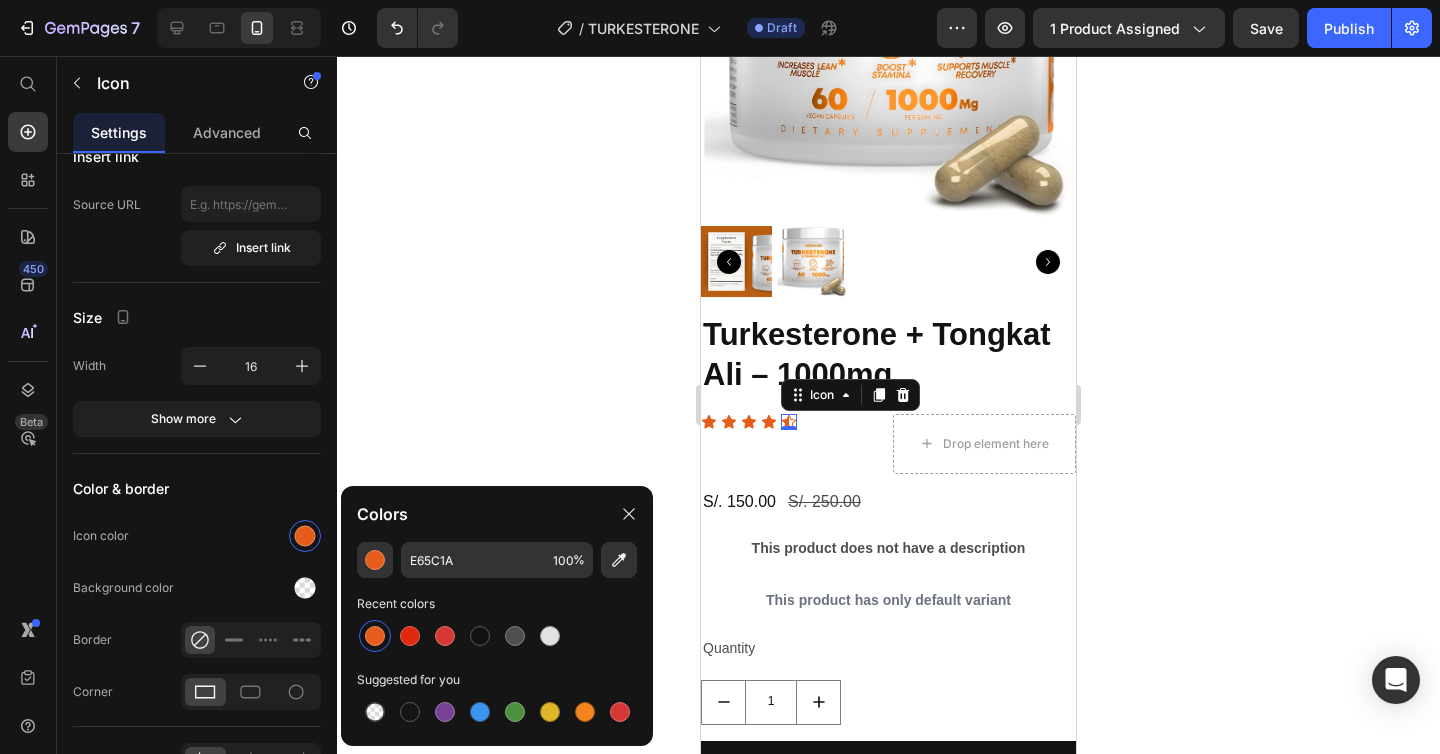 click 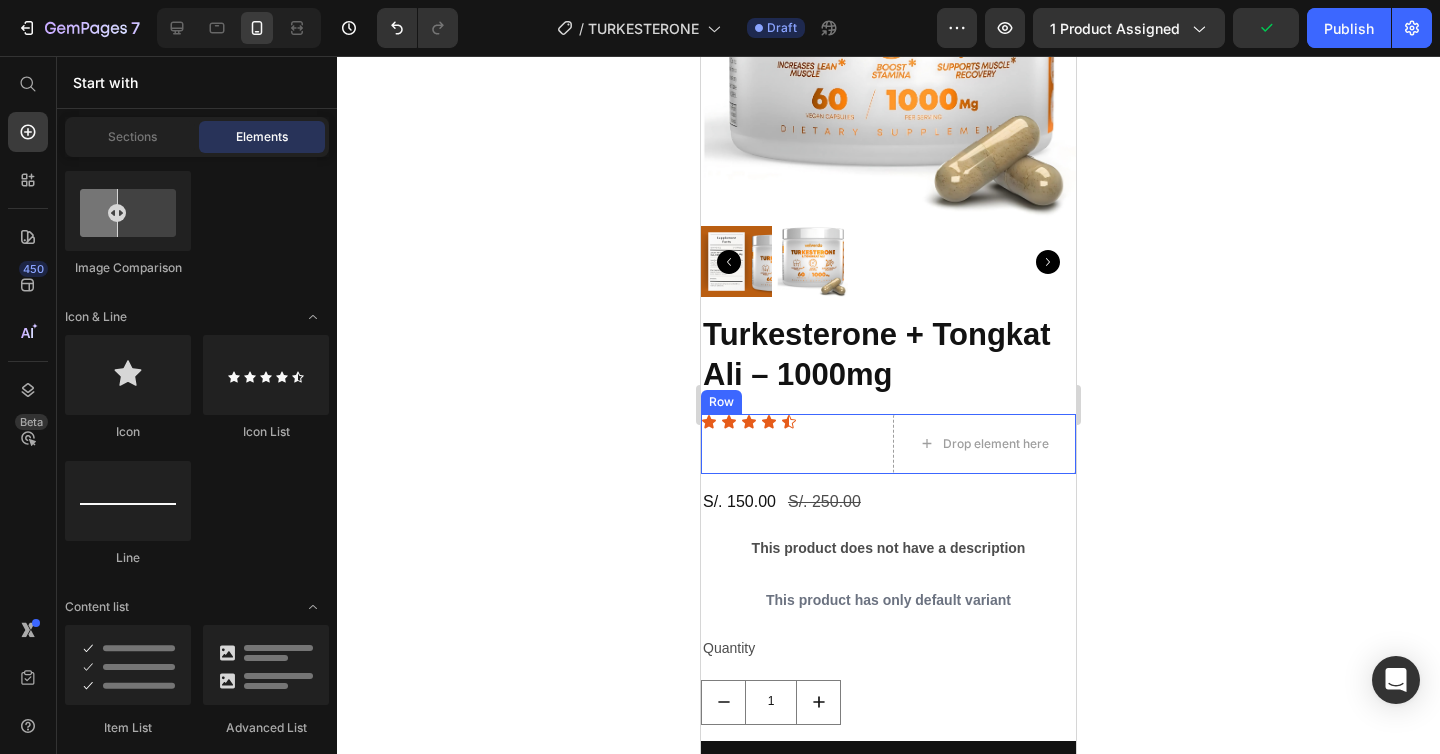 click 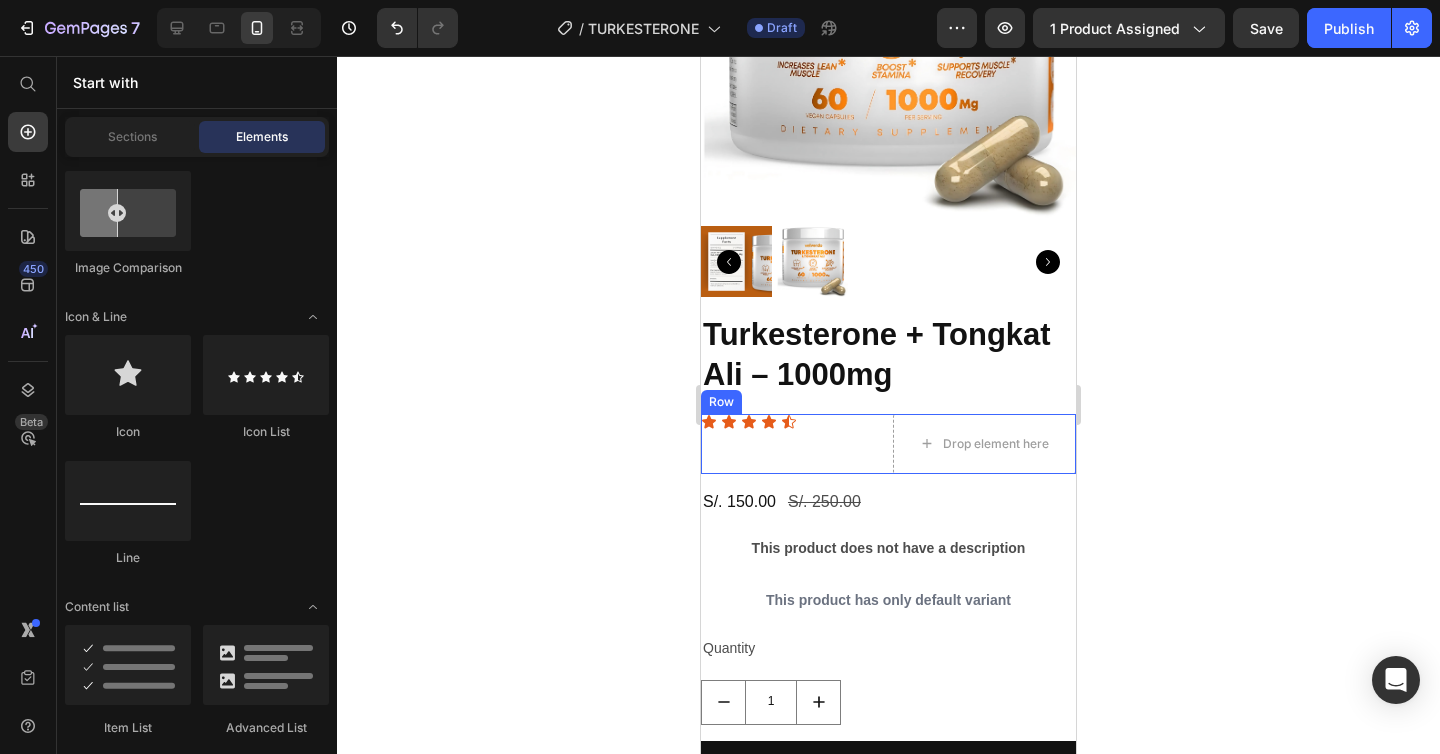 click 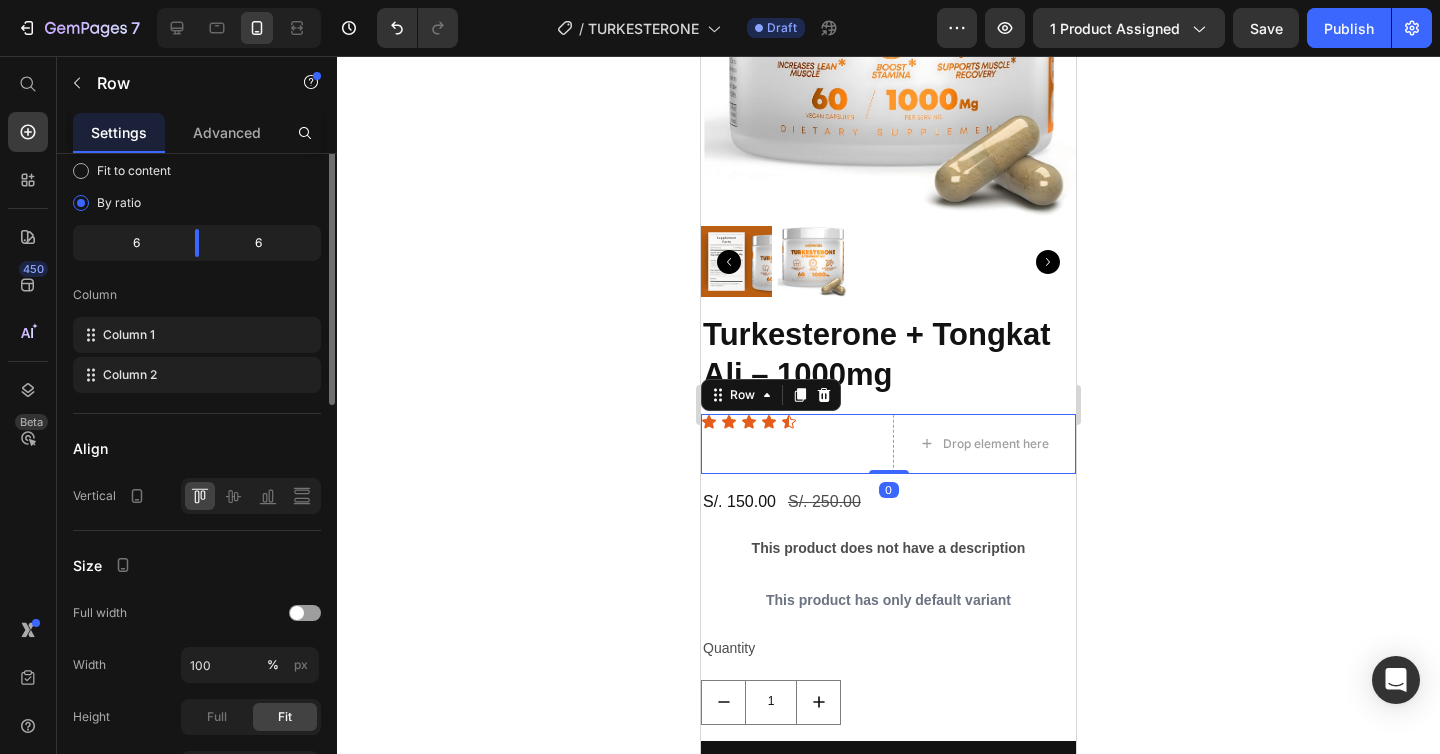 scroll, scrollTop: 0, scrollLeft: 0, axis: both 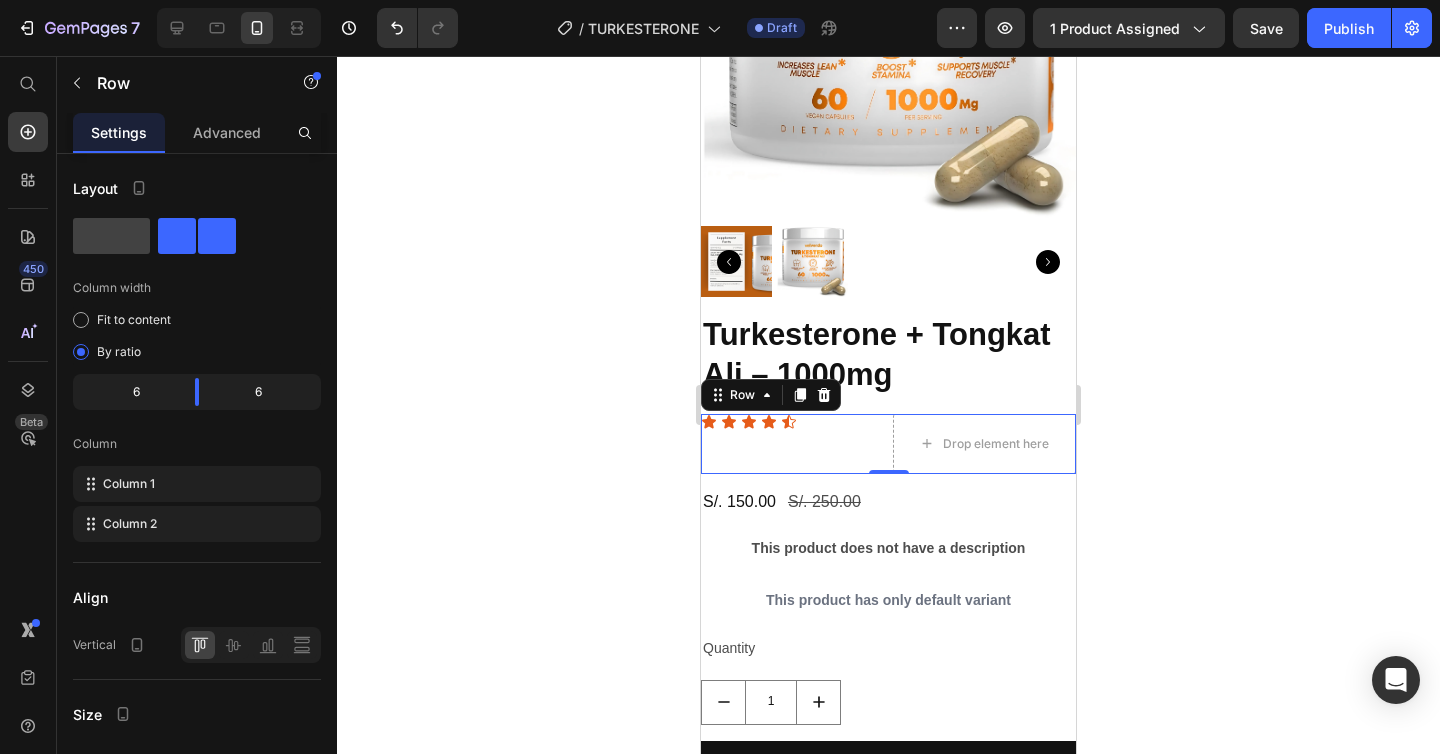 click on "Icon Icon Icon Icon Icon Icon List" at bounding box center [793, 444] 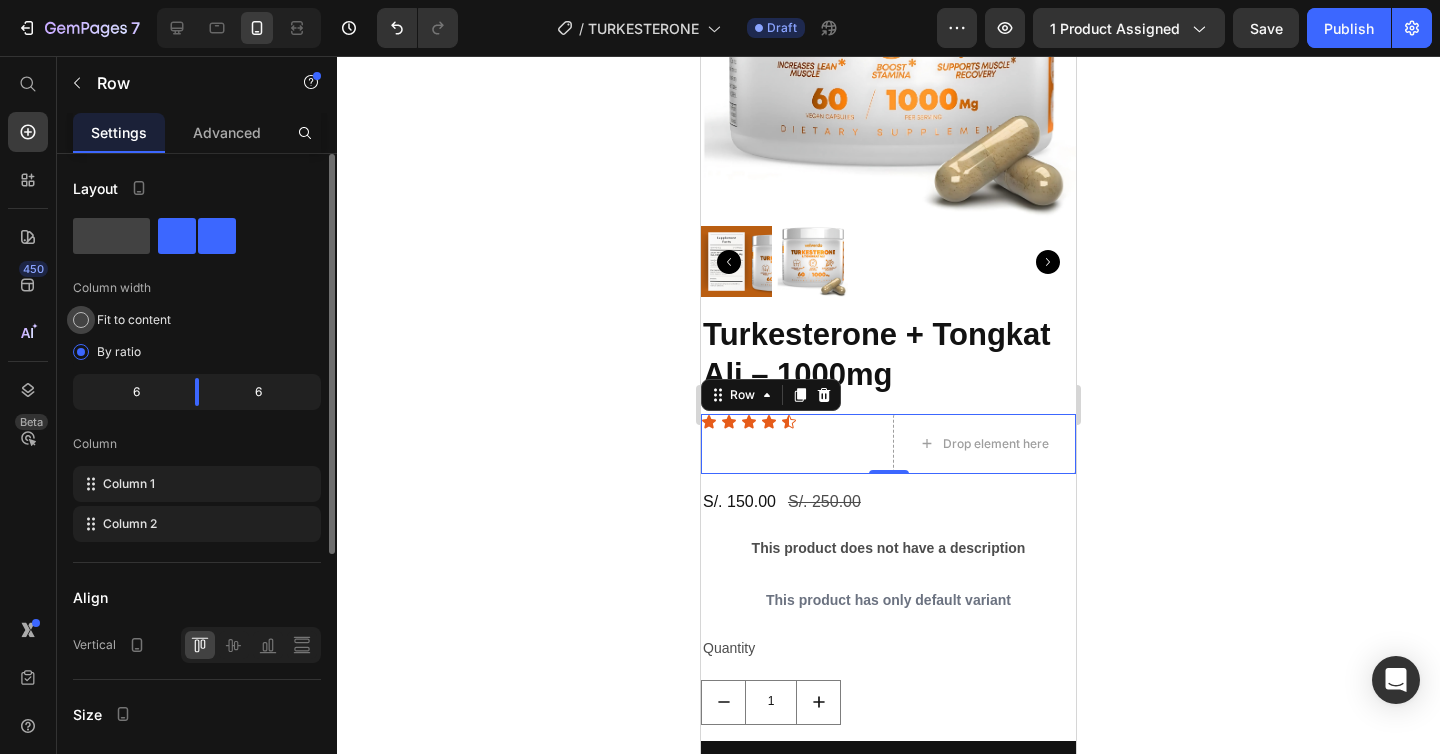 click on "Fit to content" at bounding box center (134, 320) 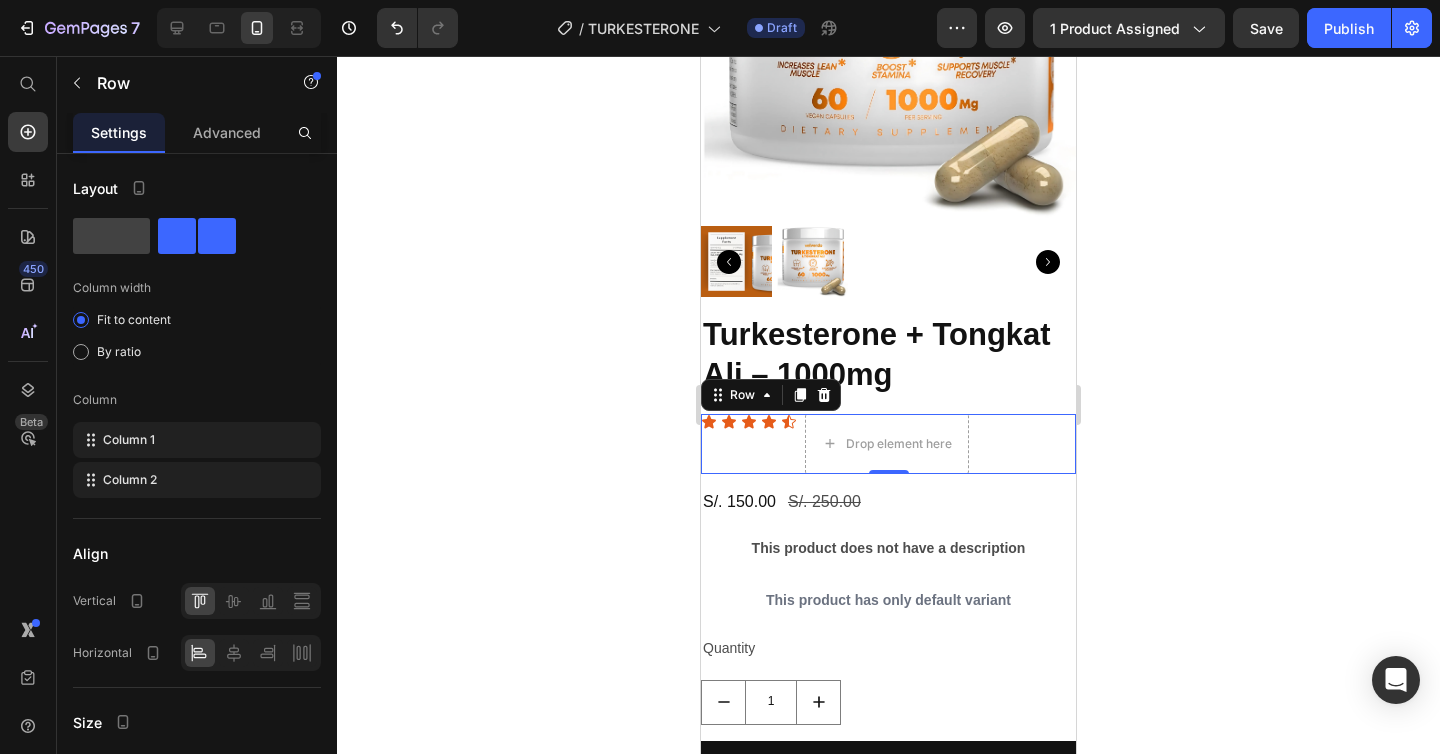 click on "Icon Icon Icon Icon Icon Icon List" at bounding box center (749, 444) 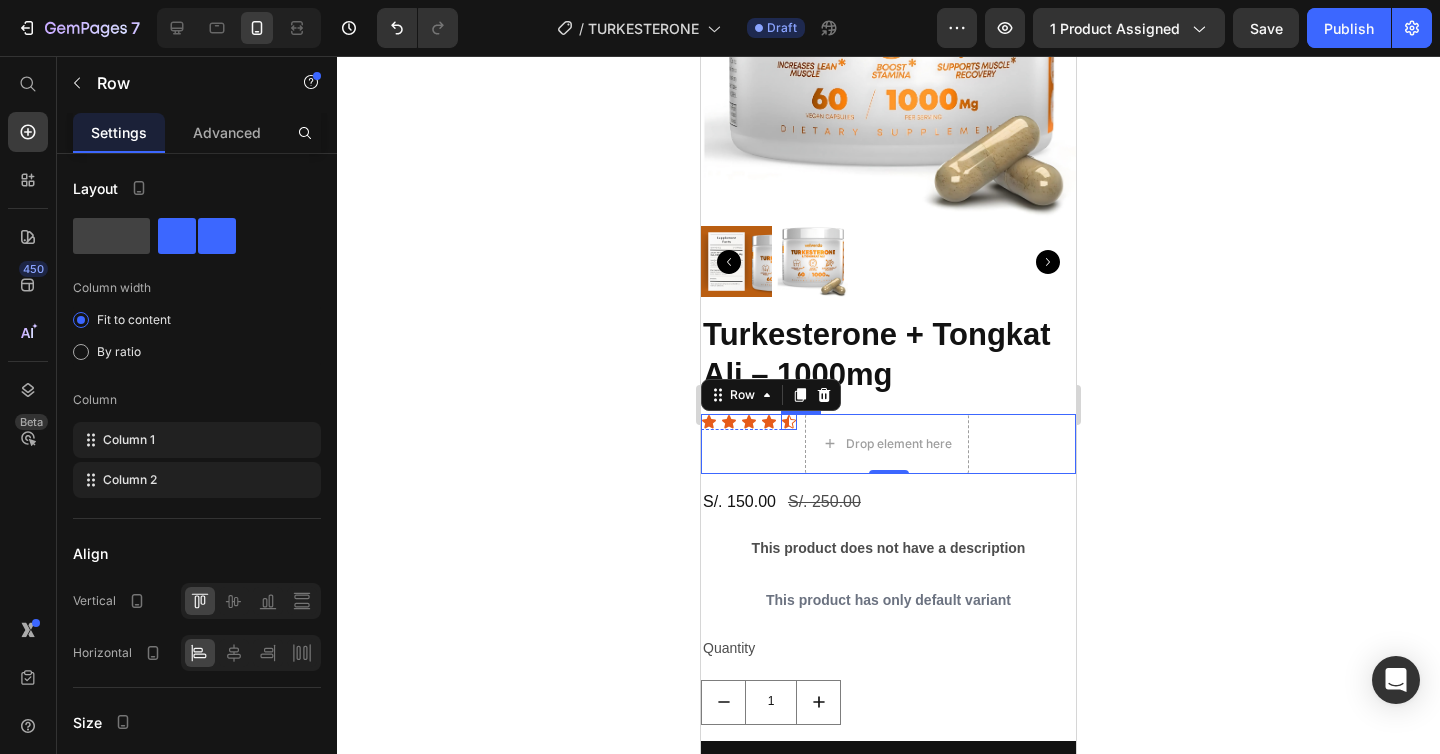 click 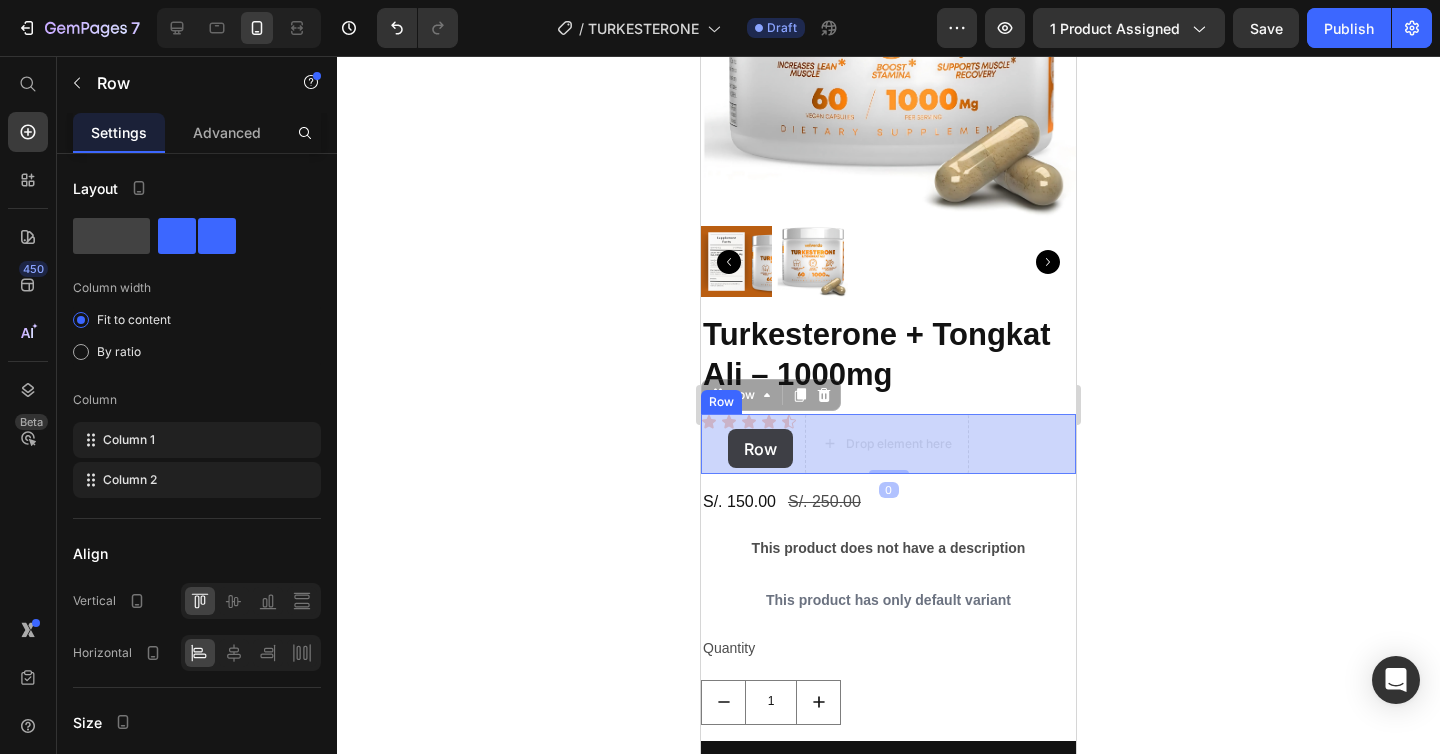 drag, startPoint x: 786, startPoint y: 443, endPoint x: 728, endPoint y: 429, distance: 59.665737 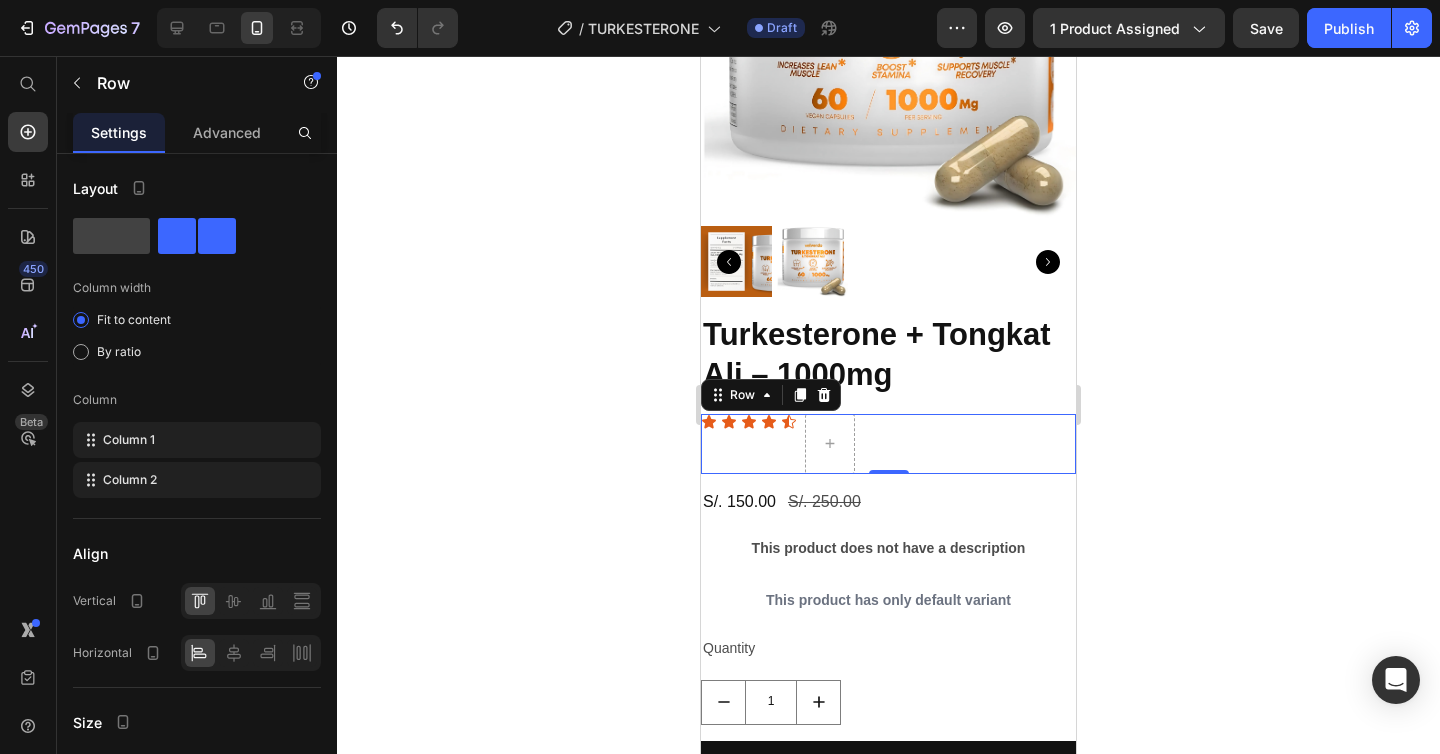 click on "Icon Icon Icon Icon Icon Icon List" at bounding box center (749, 444) 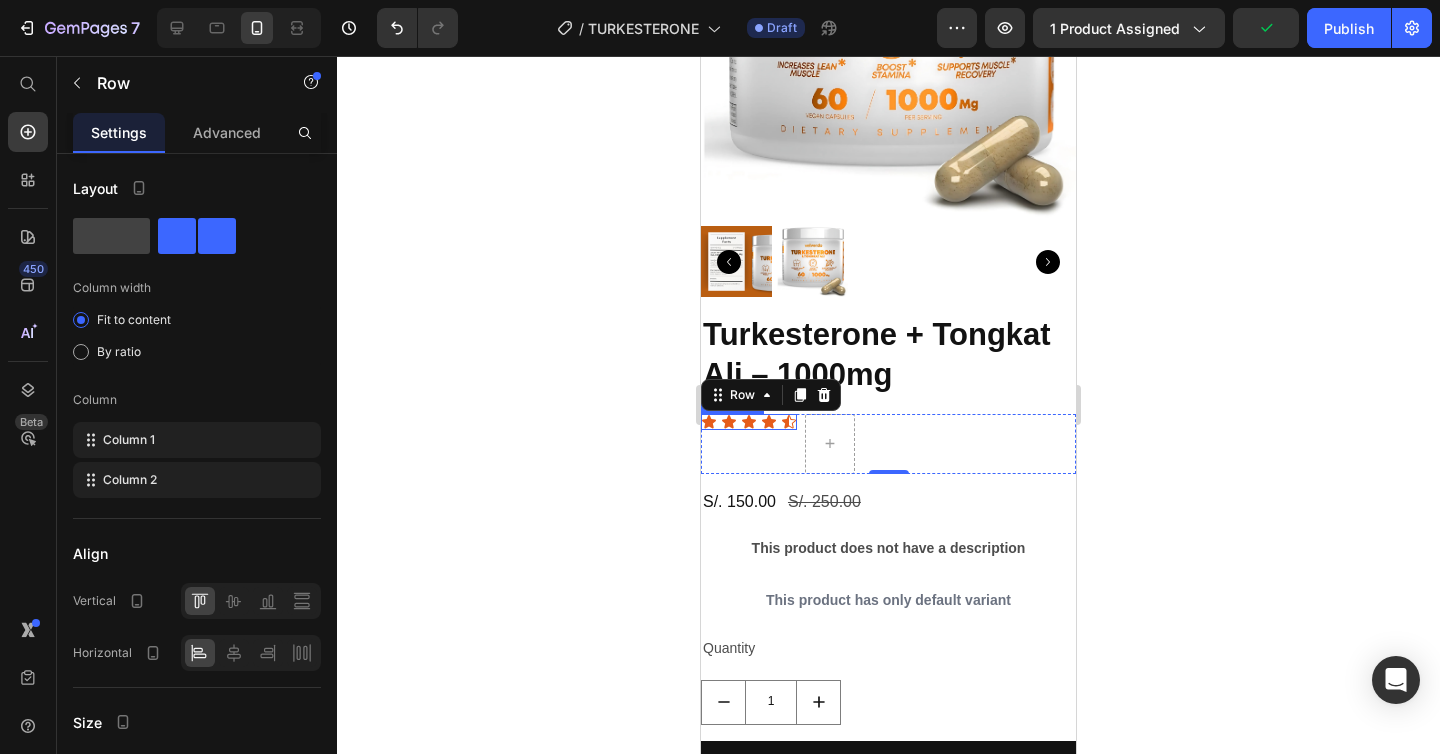 click on "Icon Icon Icon Icon Icon" at bounding box center [749, 422] 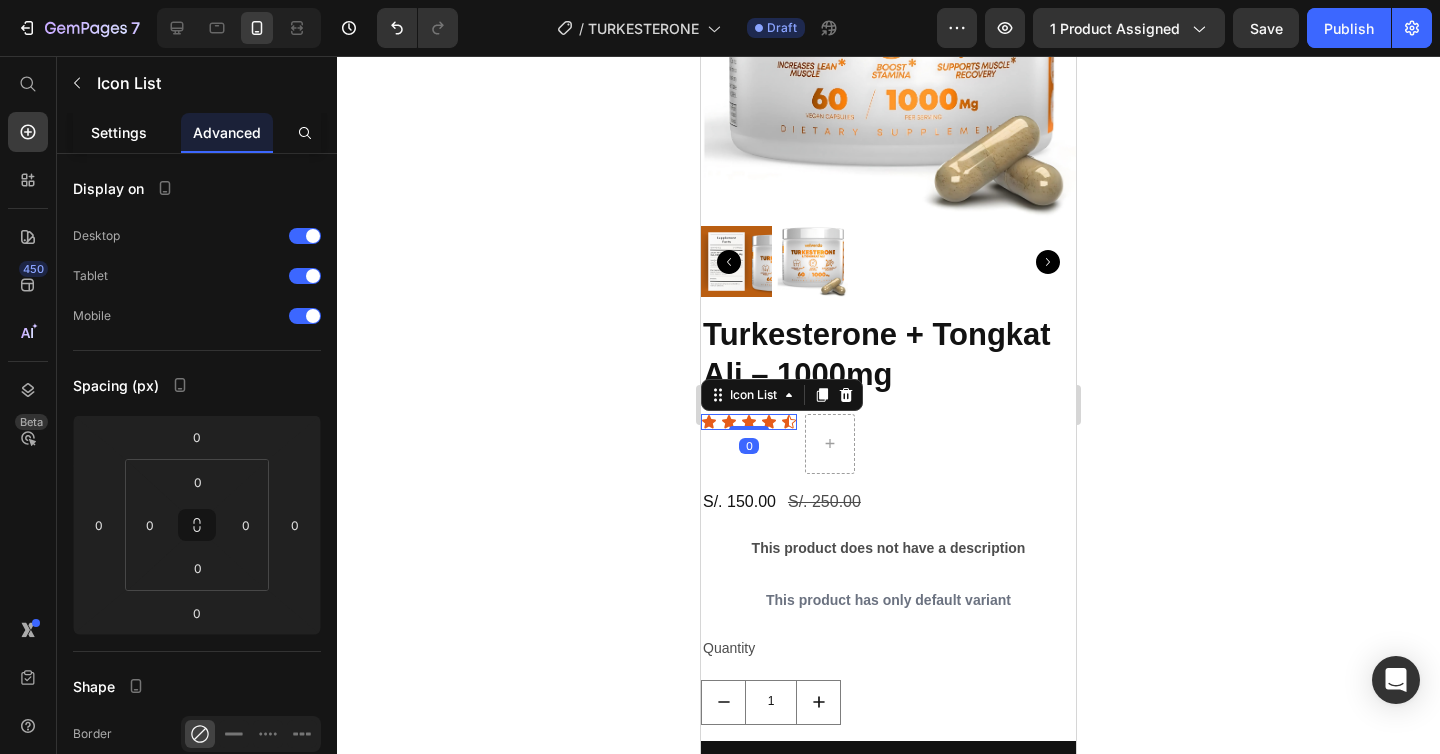 click on "Settings" 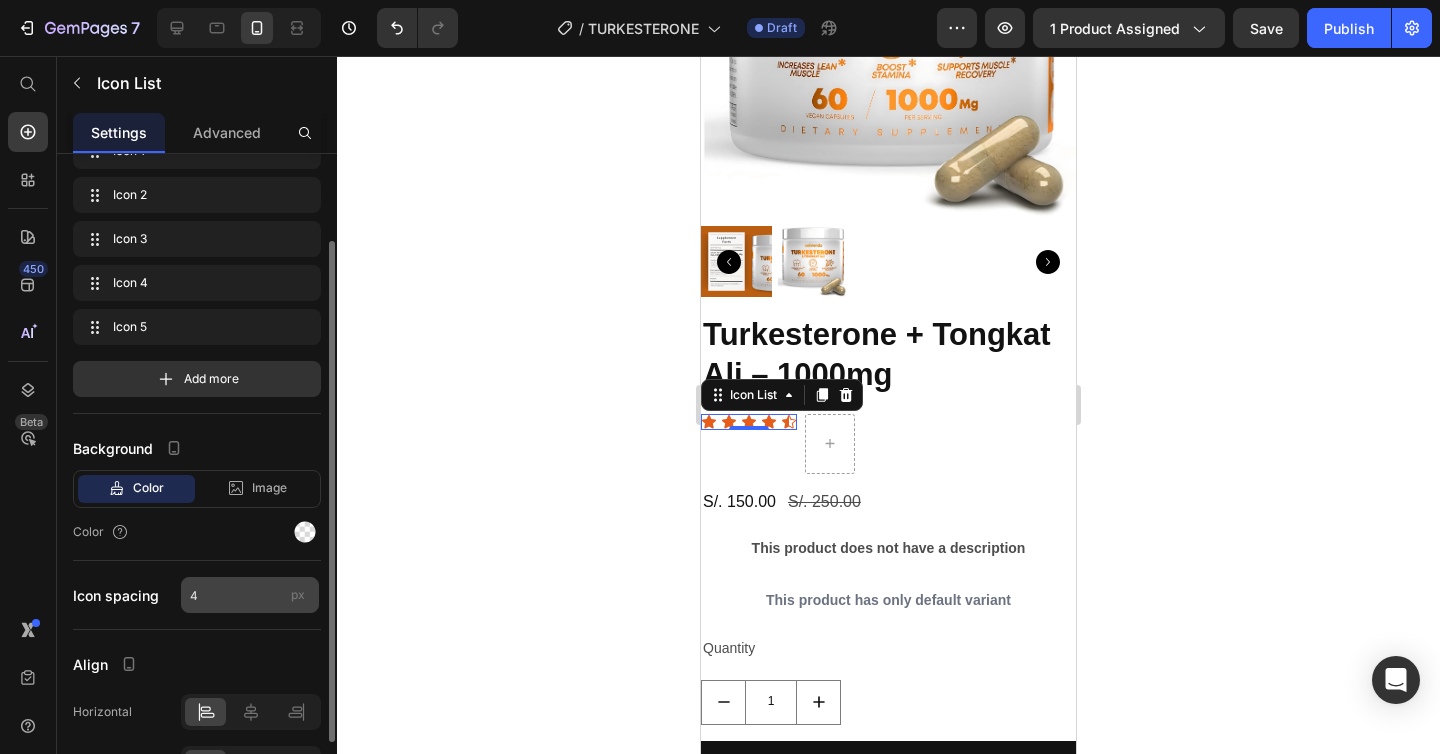 scroll, scrollTop: 0, scrollLeft: 0, axis: both 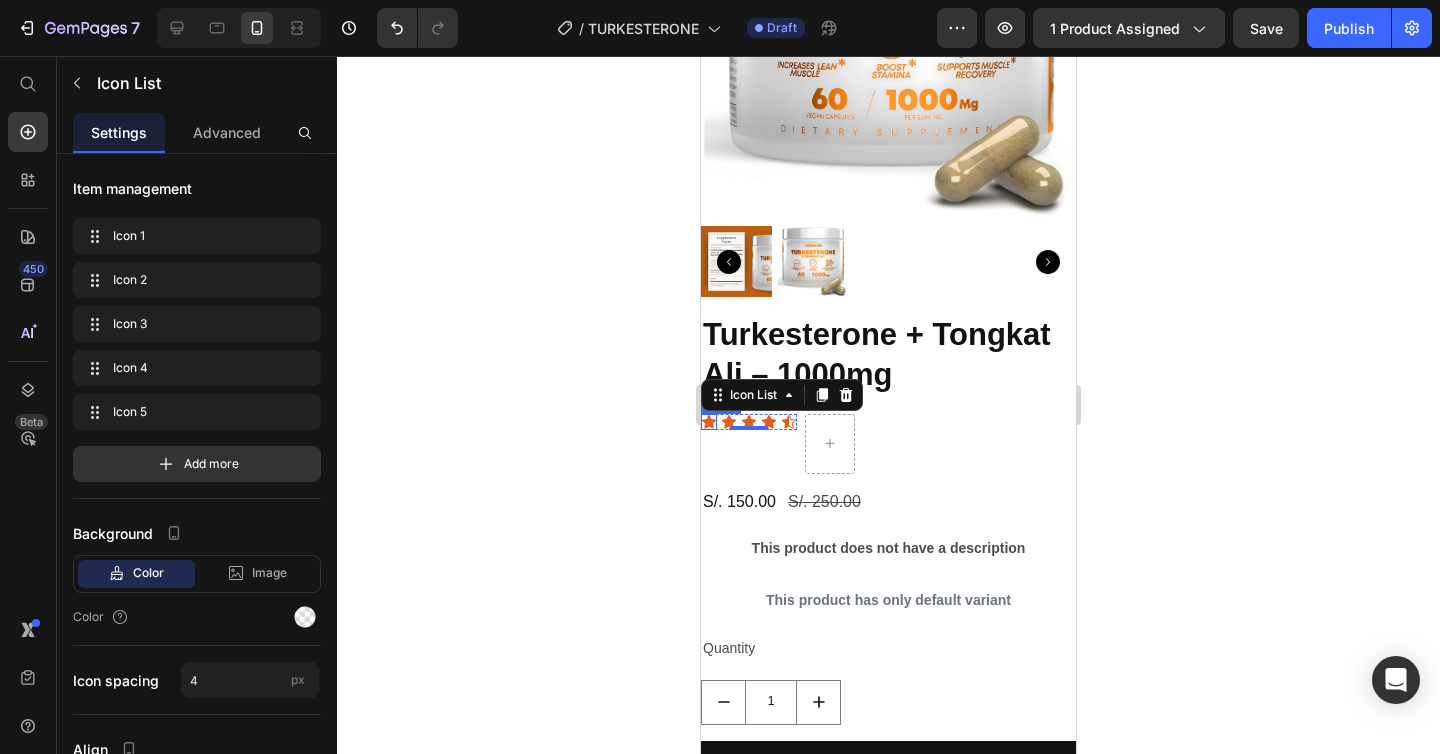 click 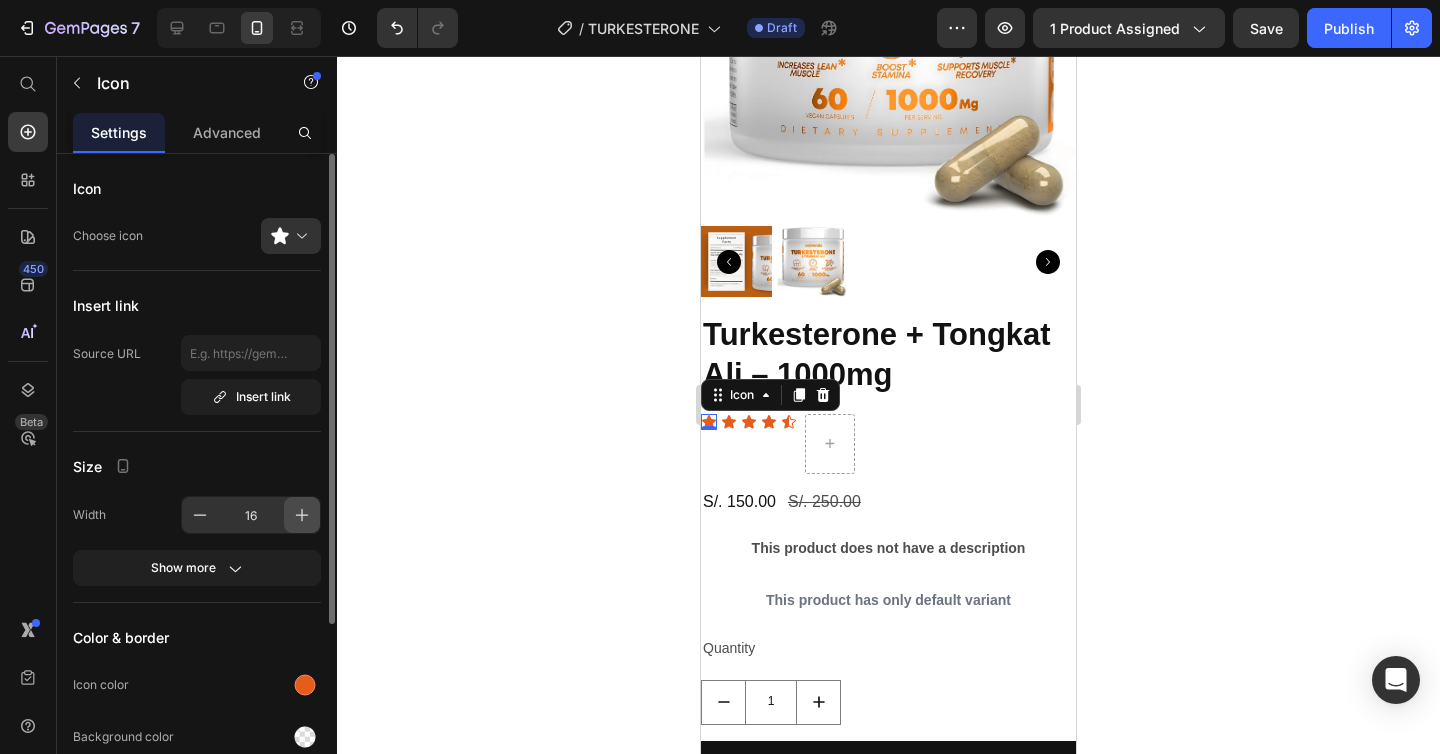 click 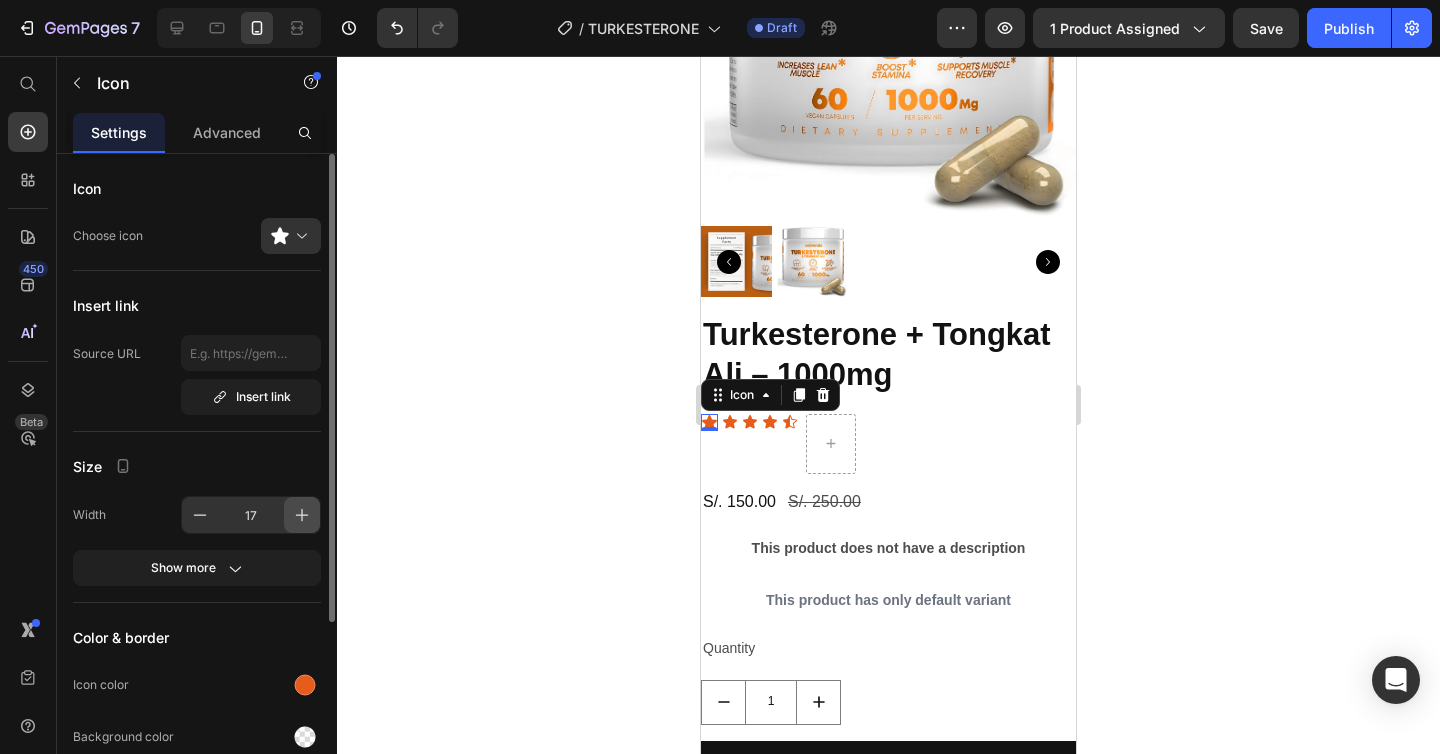 click 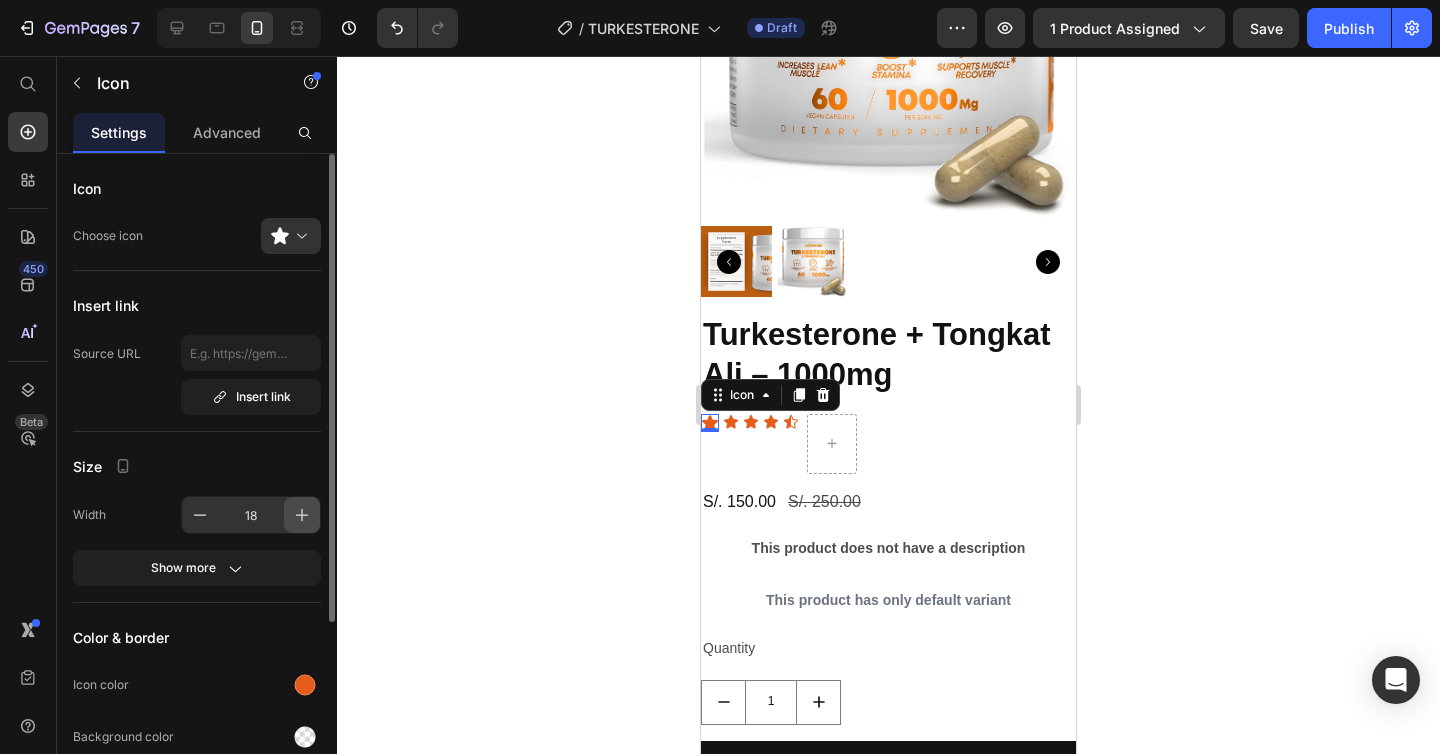 click 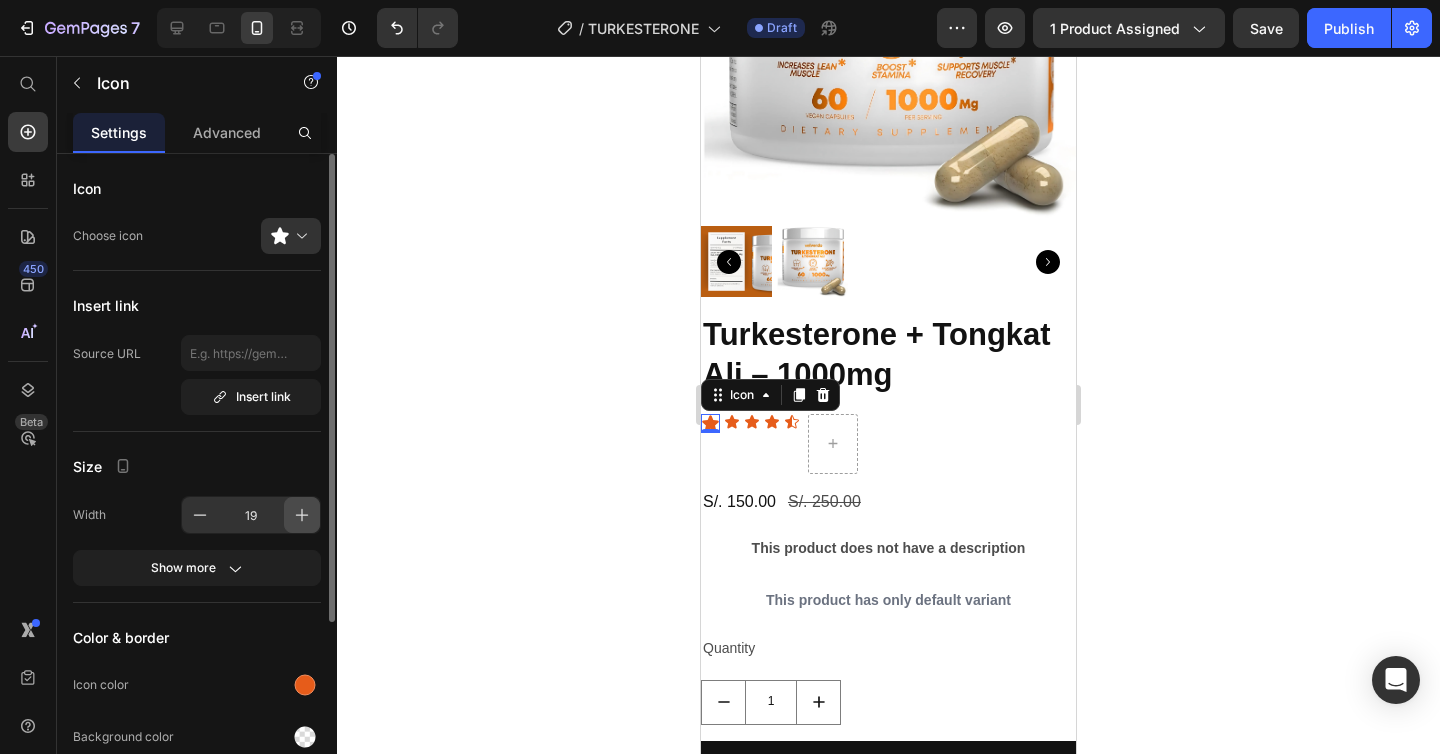 click 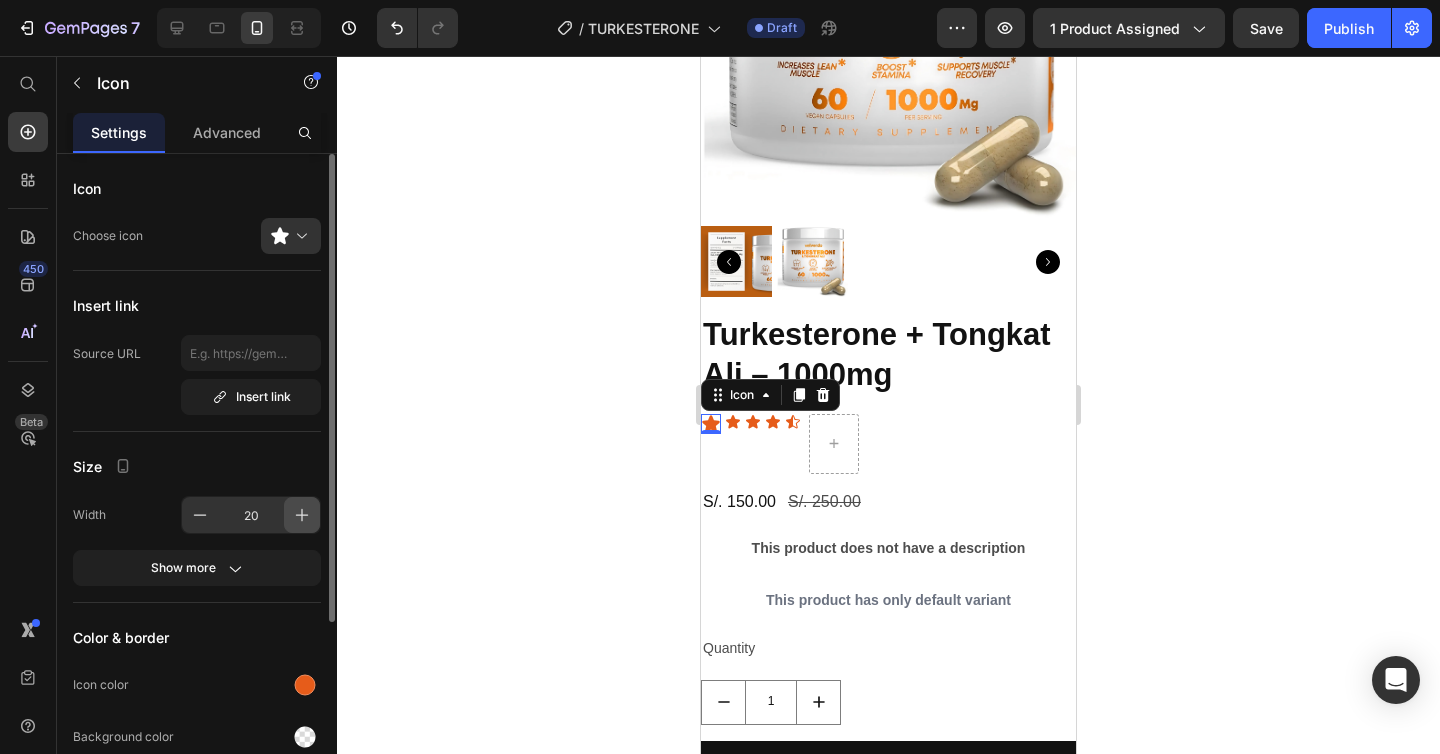 click 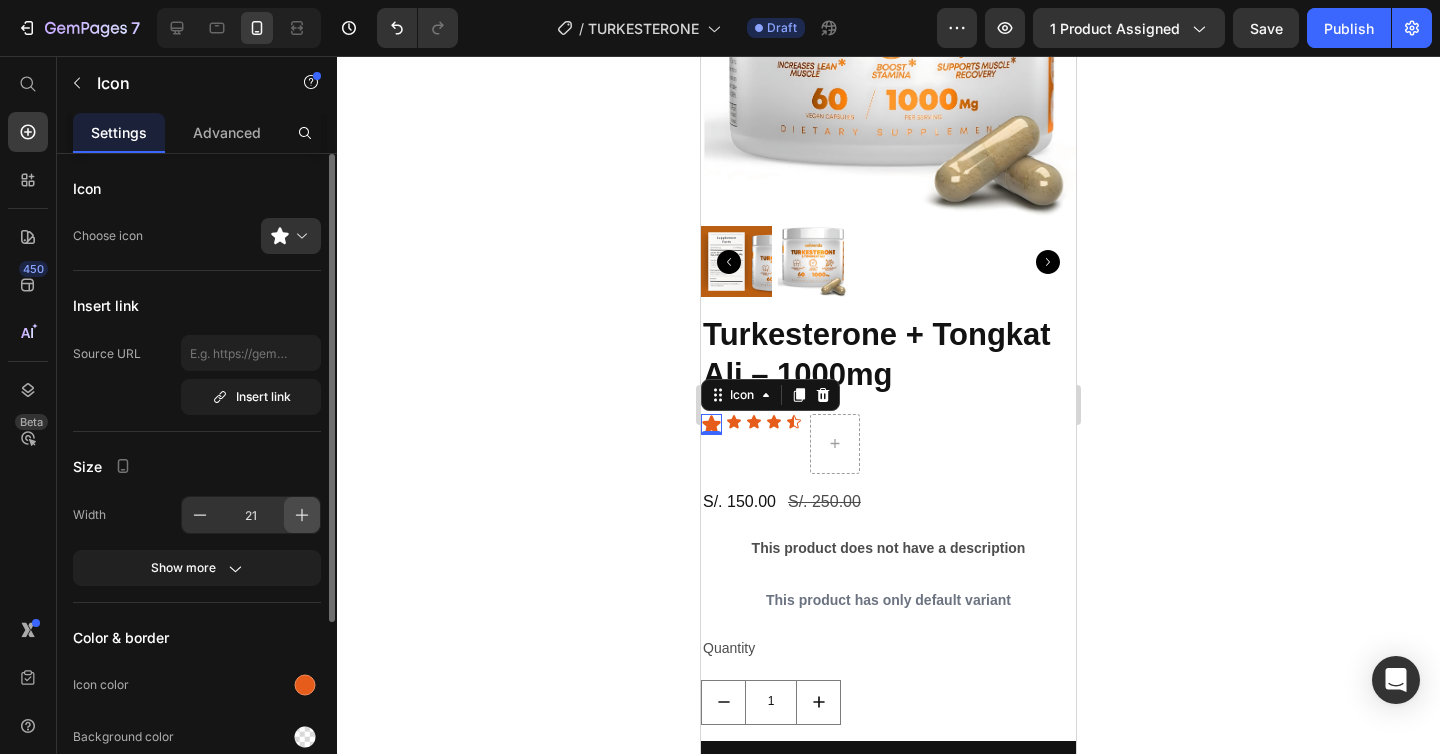 click 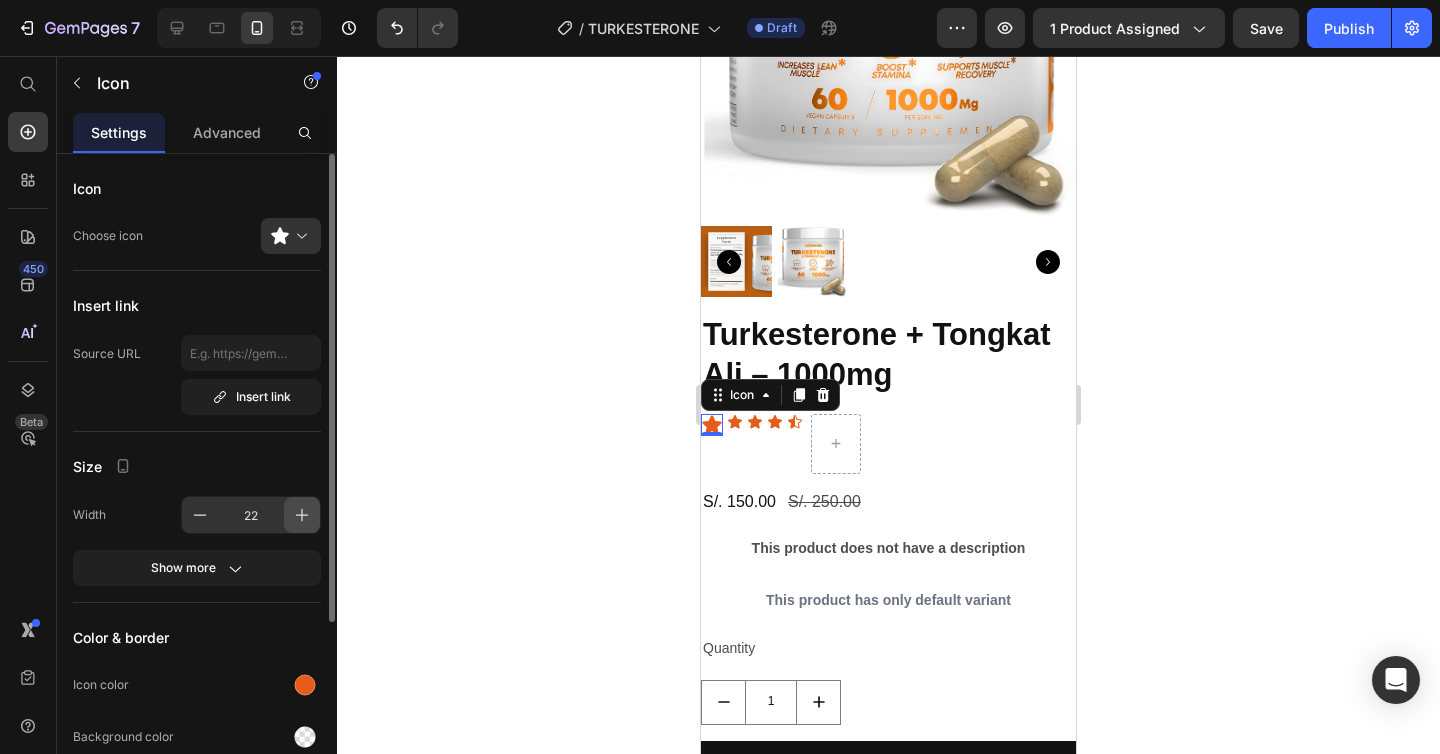 click 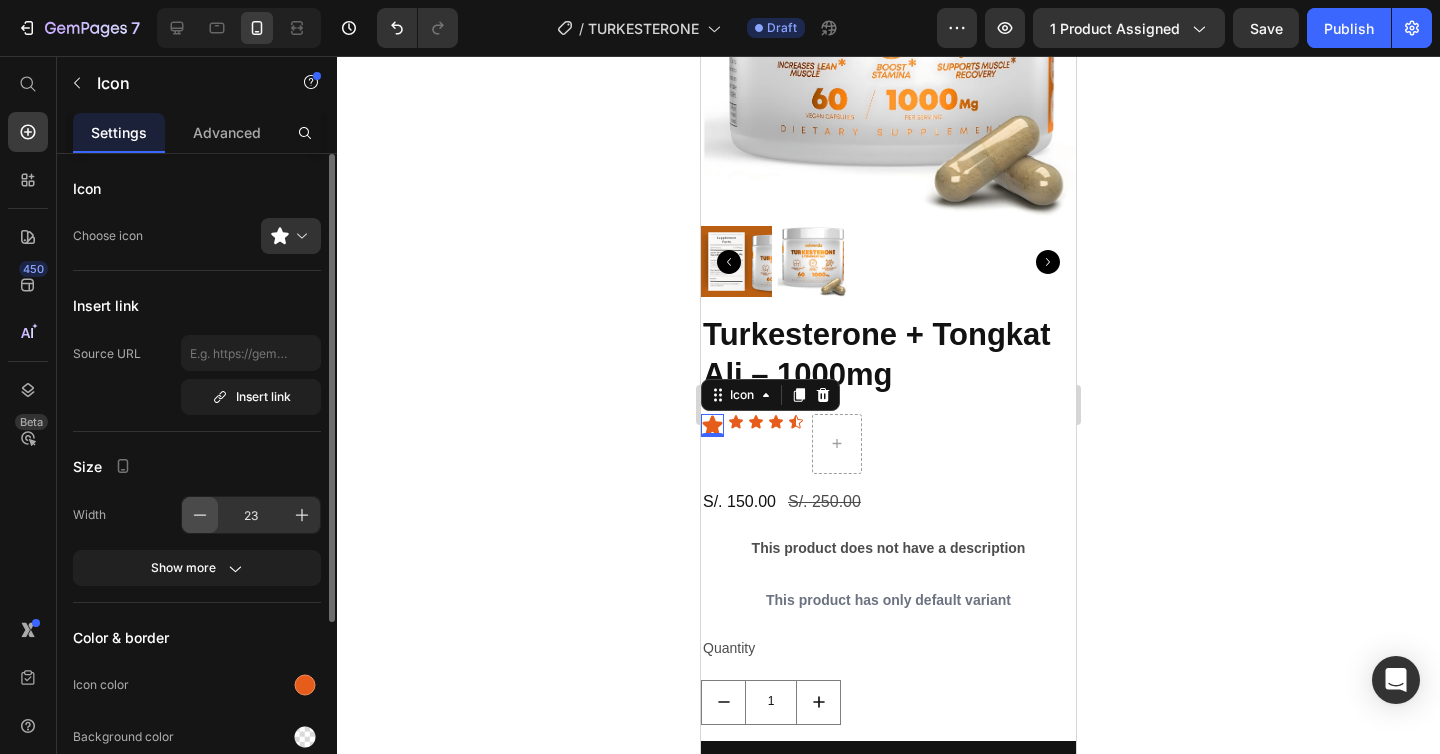 click 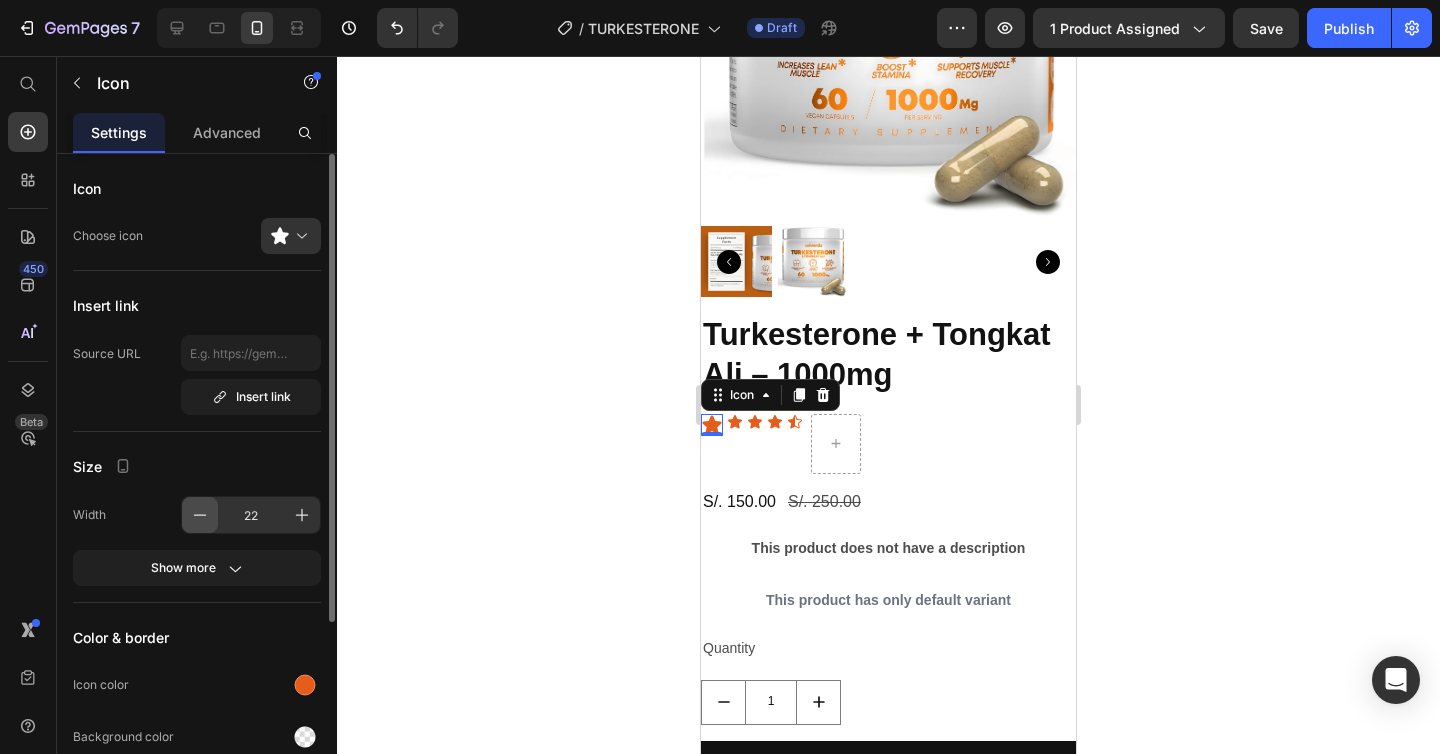 click 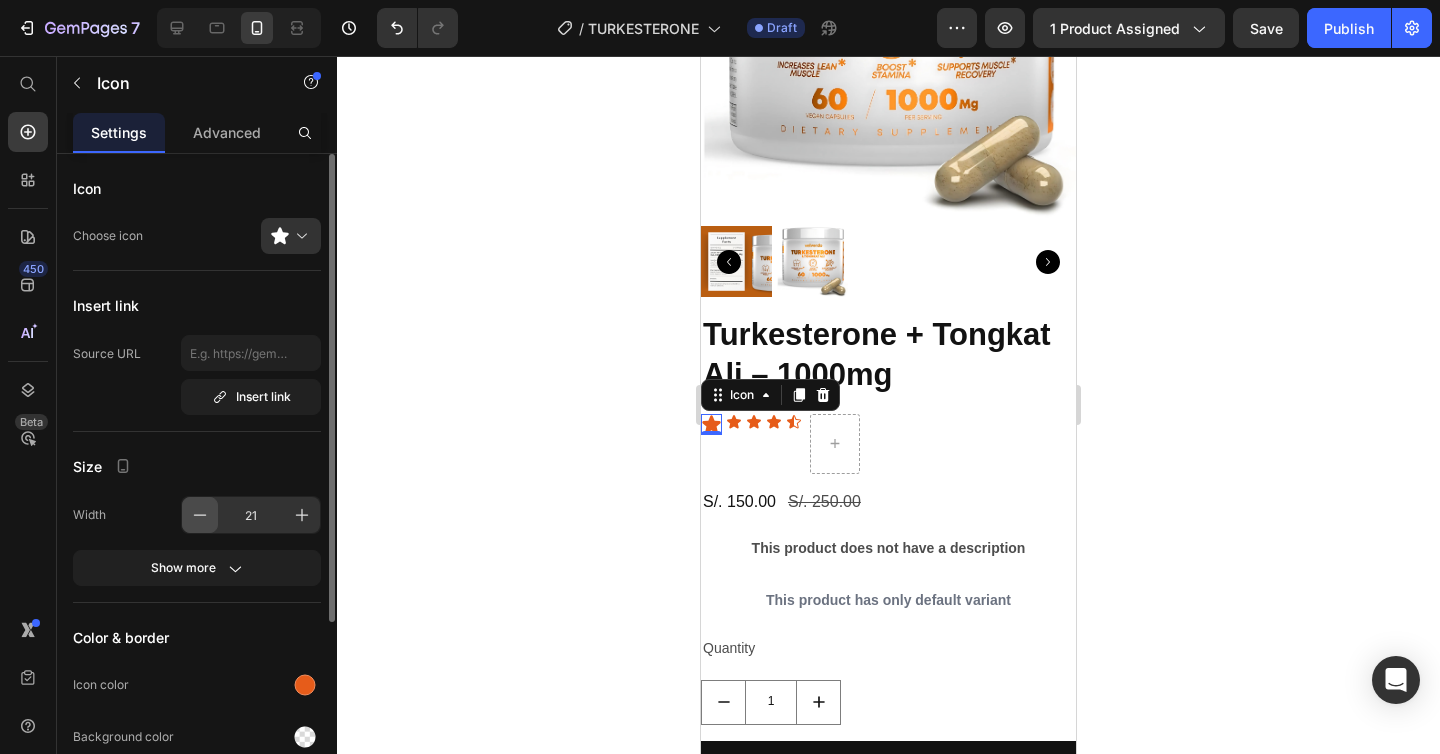 click 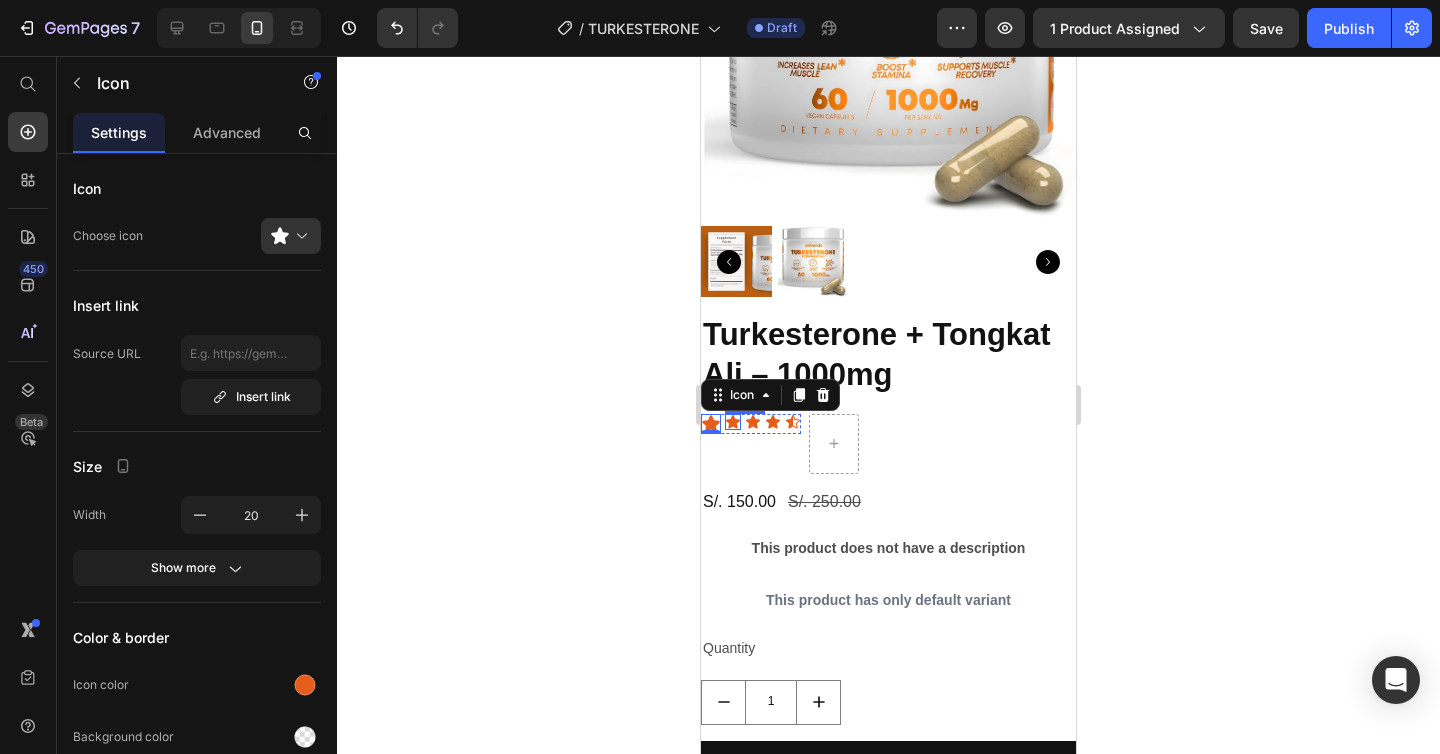 click 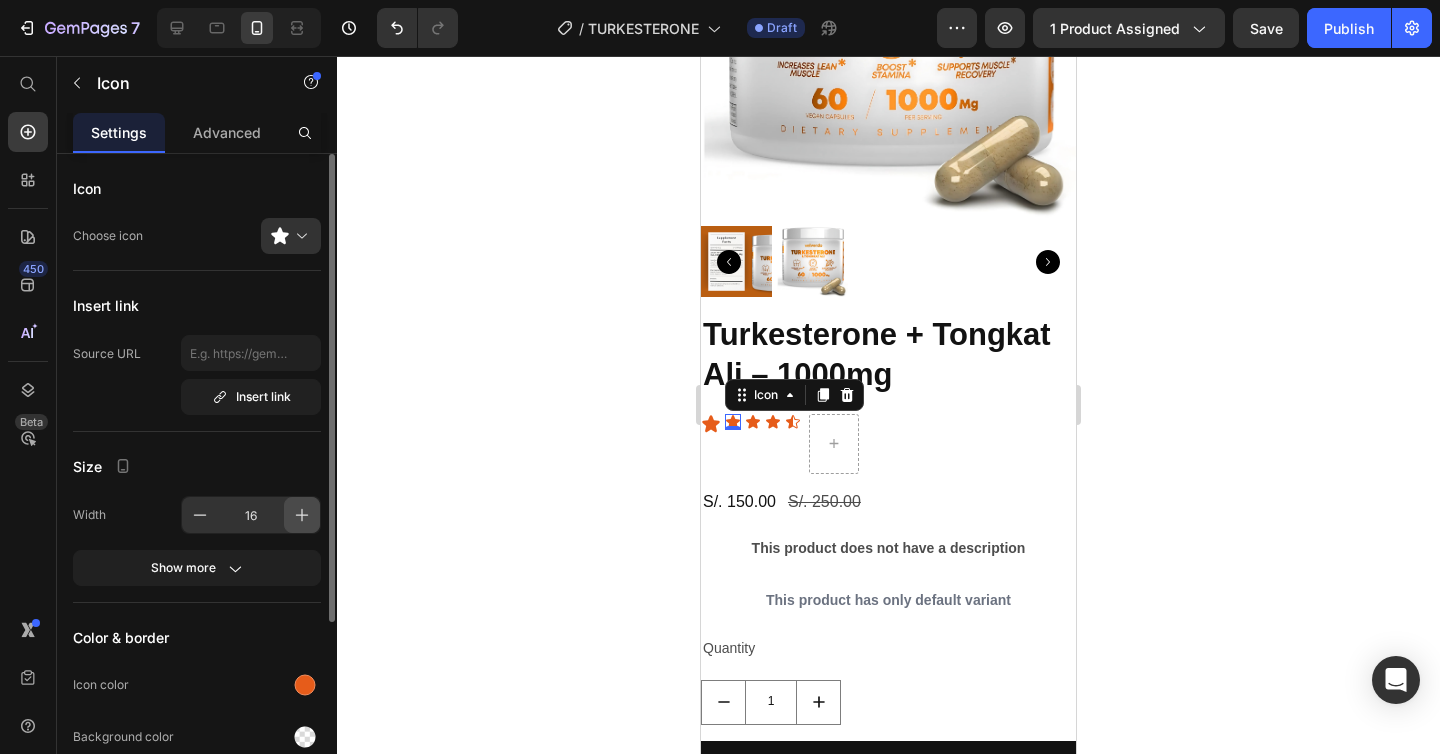 click at bounding box center [302, 515] 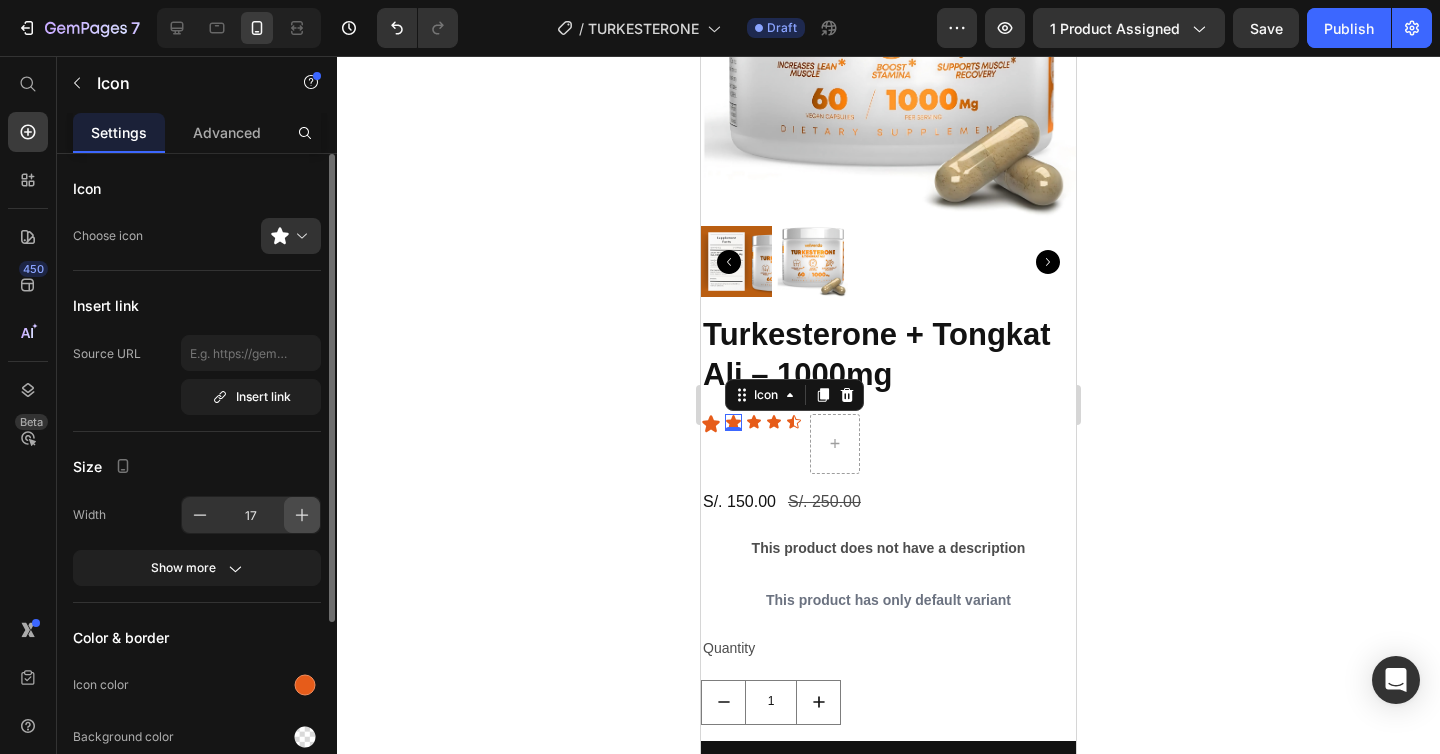 click at bounding box center [302, 515] 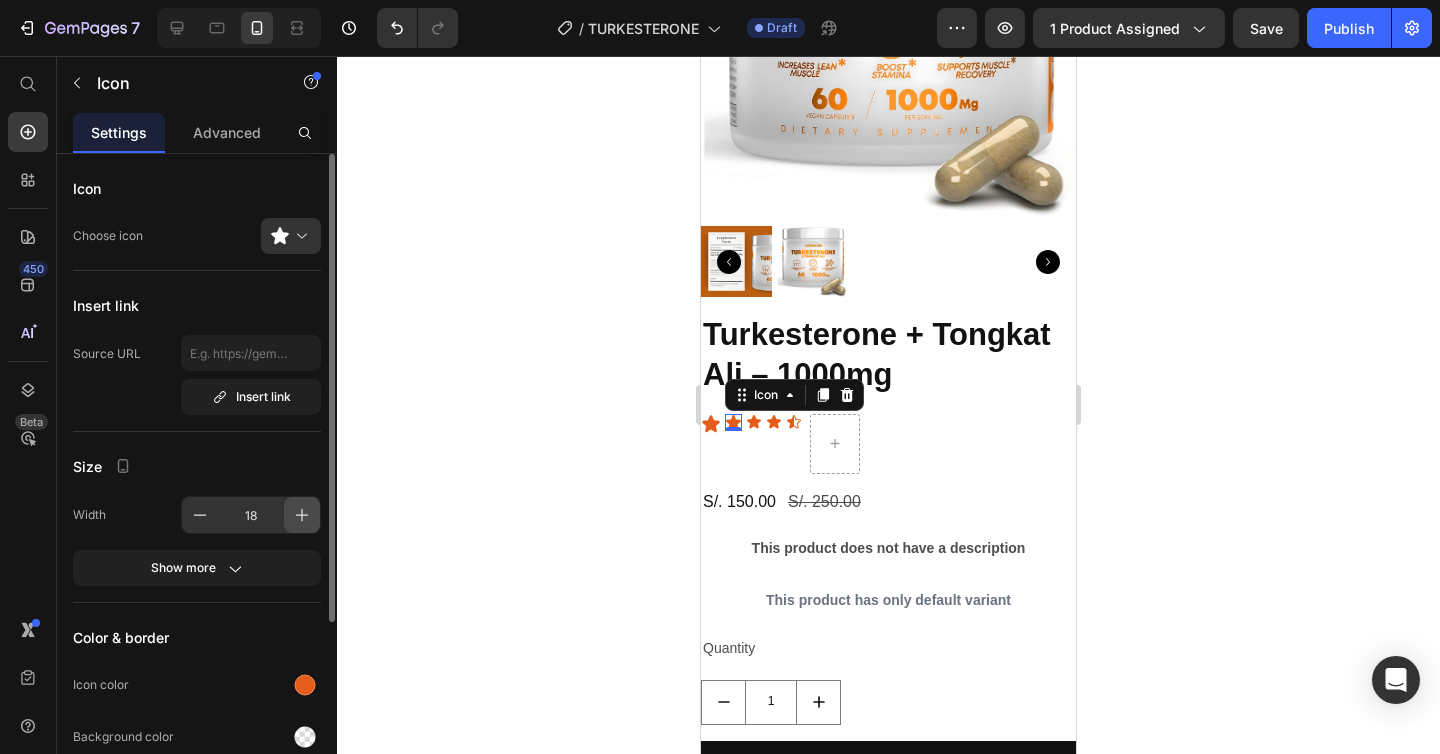 click at bounding box center [302, 515] 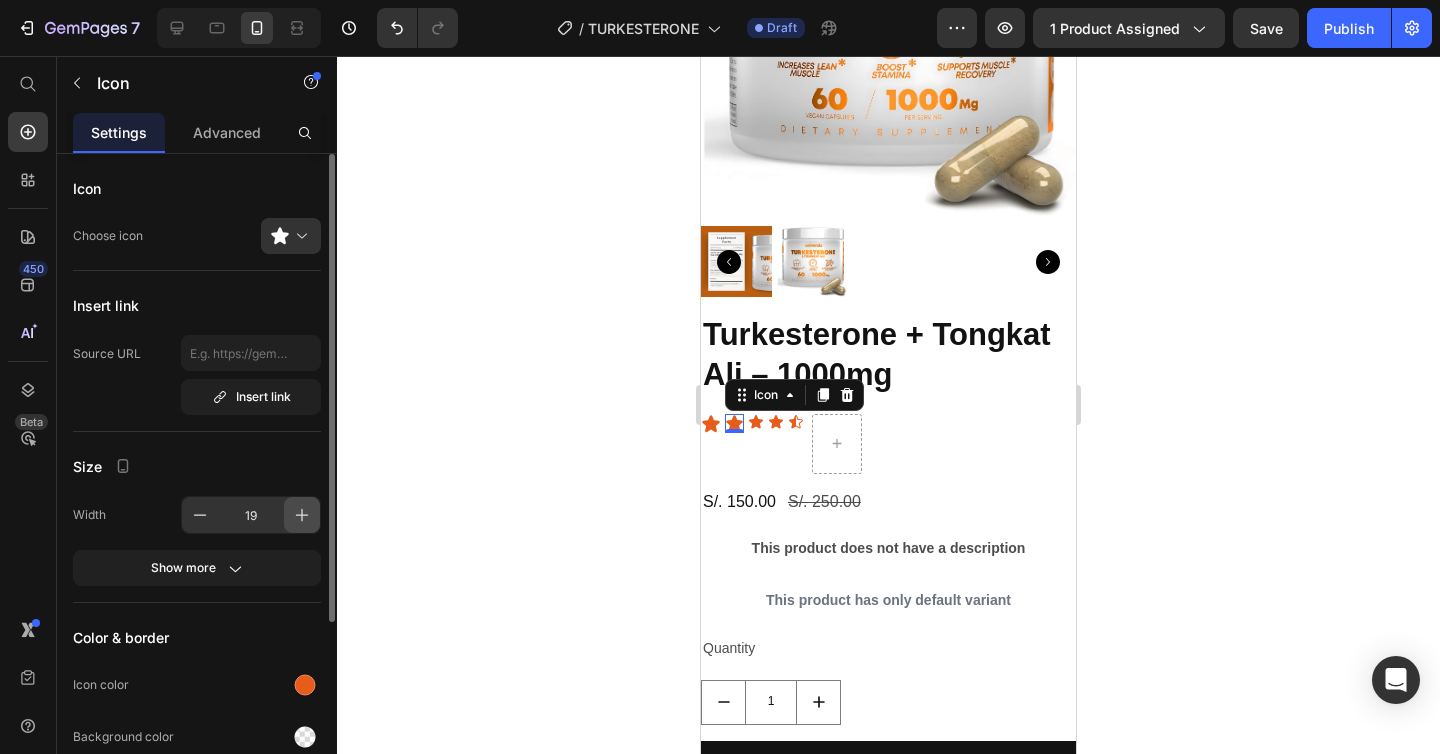 click at bounding box center [302, 515] 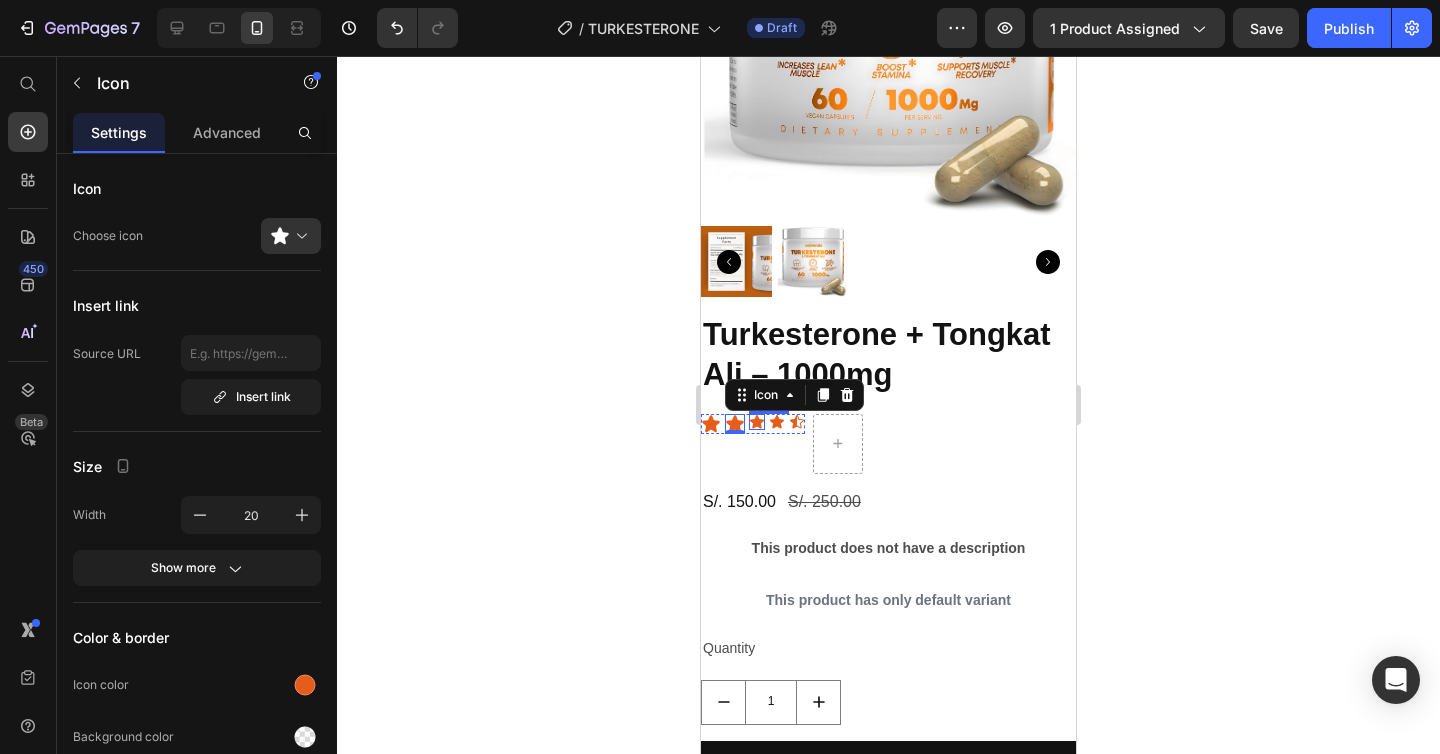 click 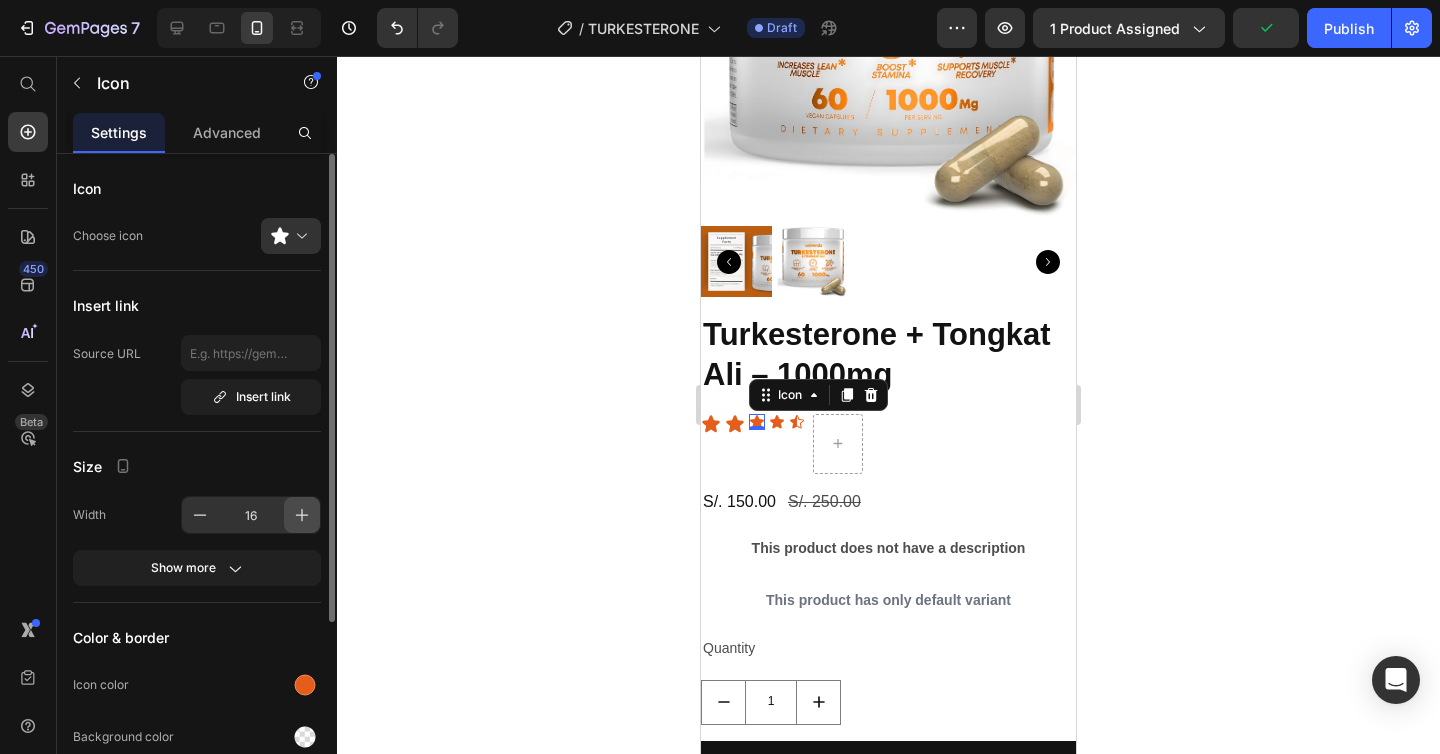 click 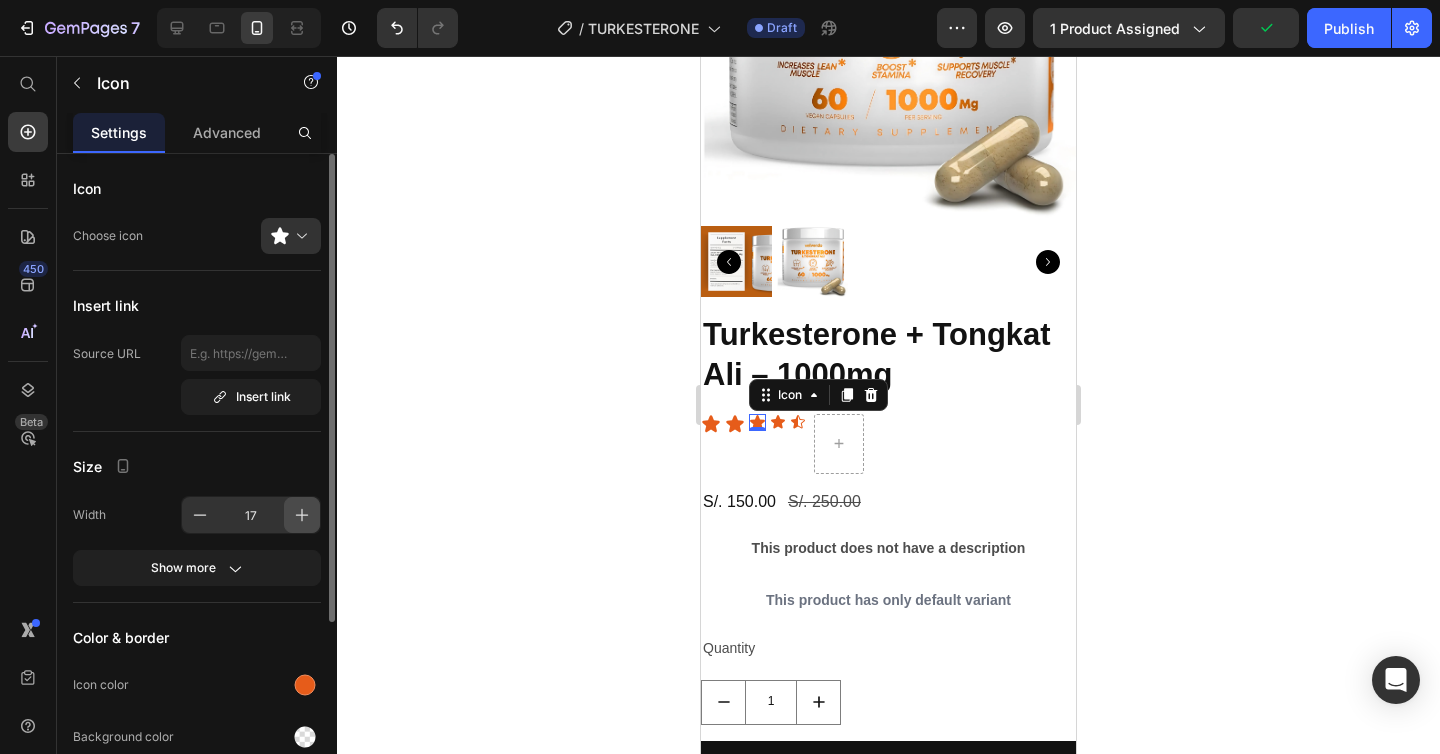 click 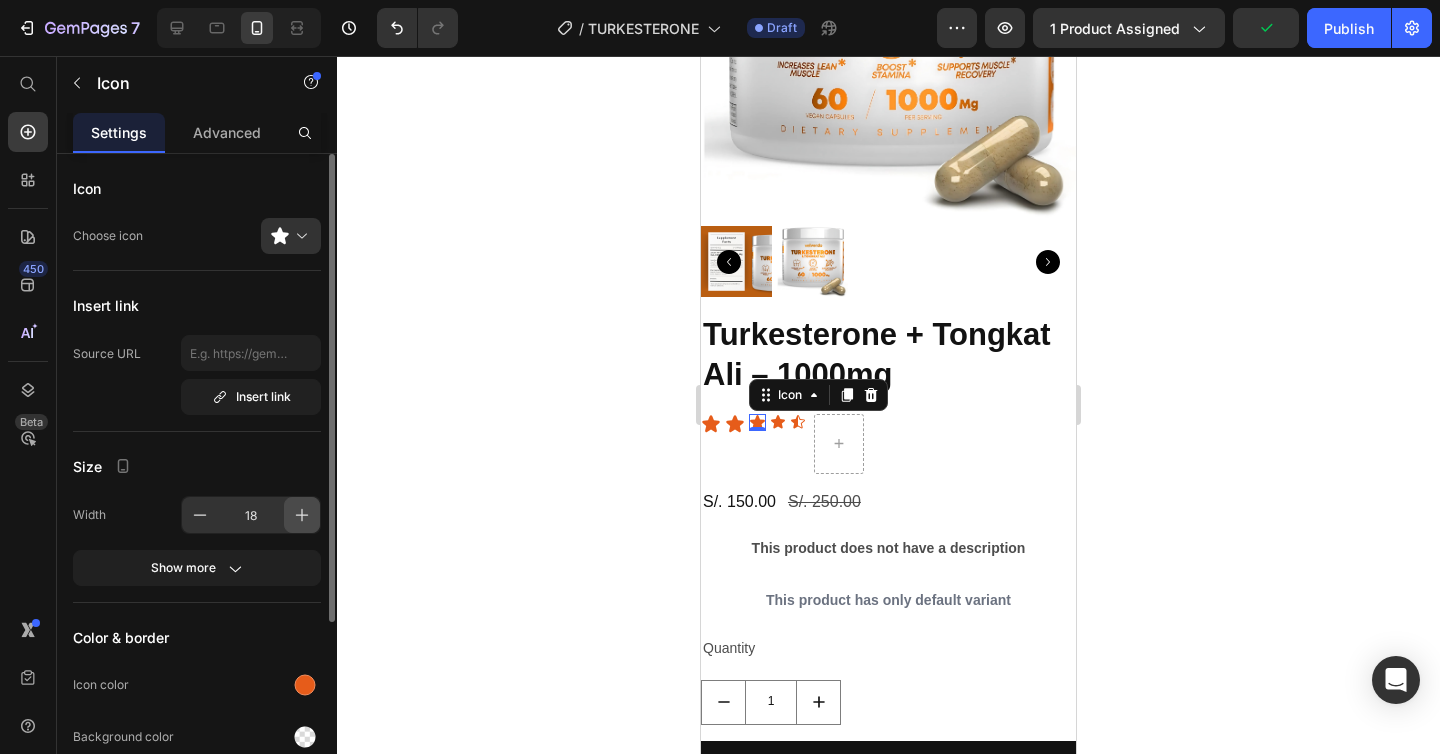 click 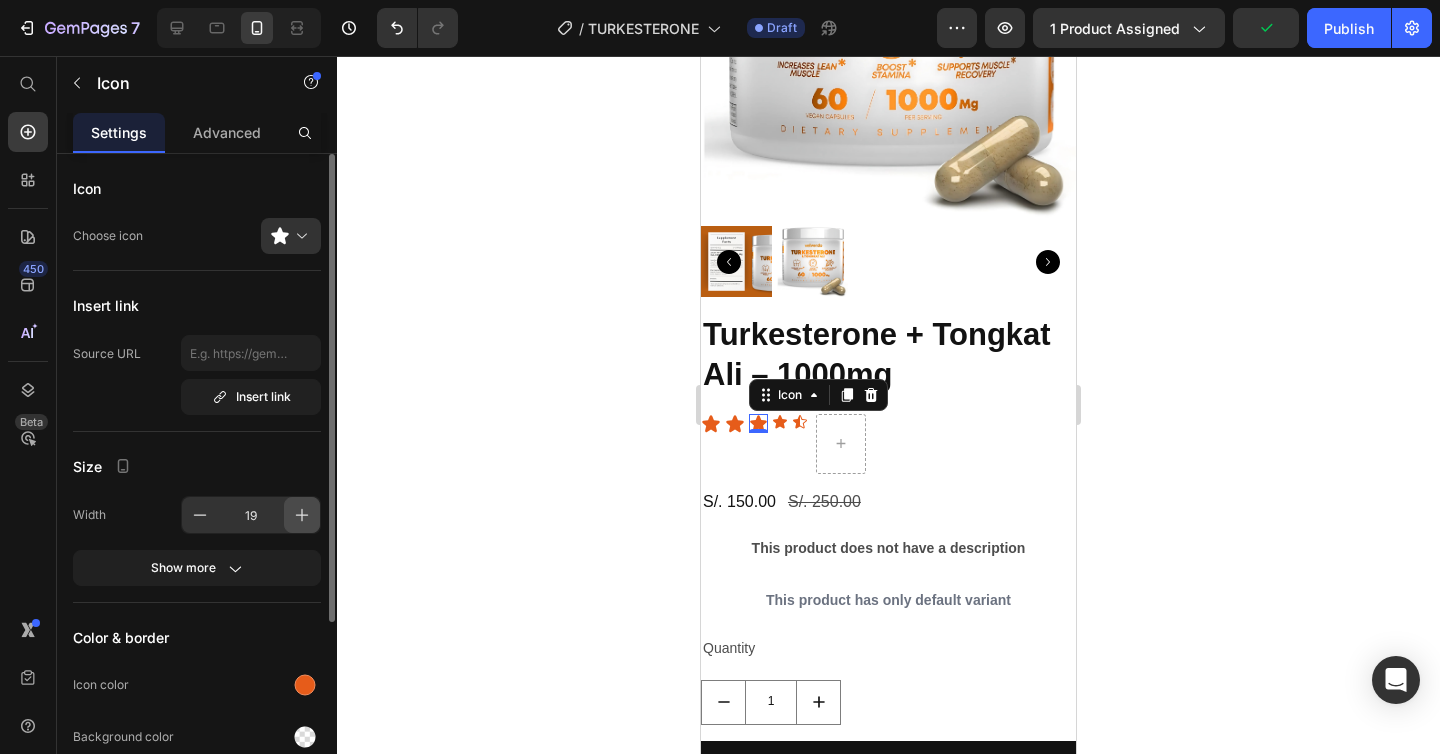click 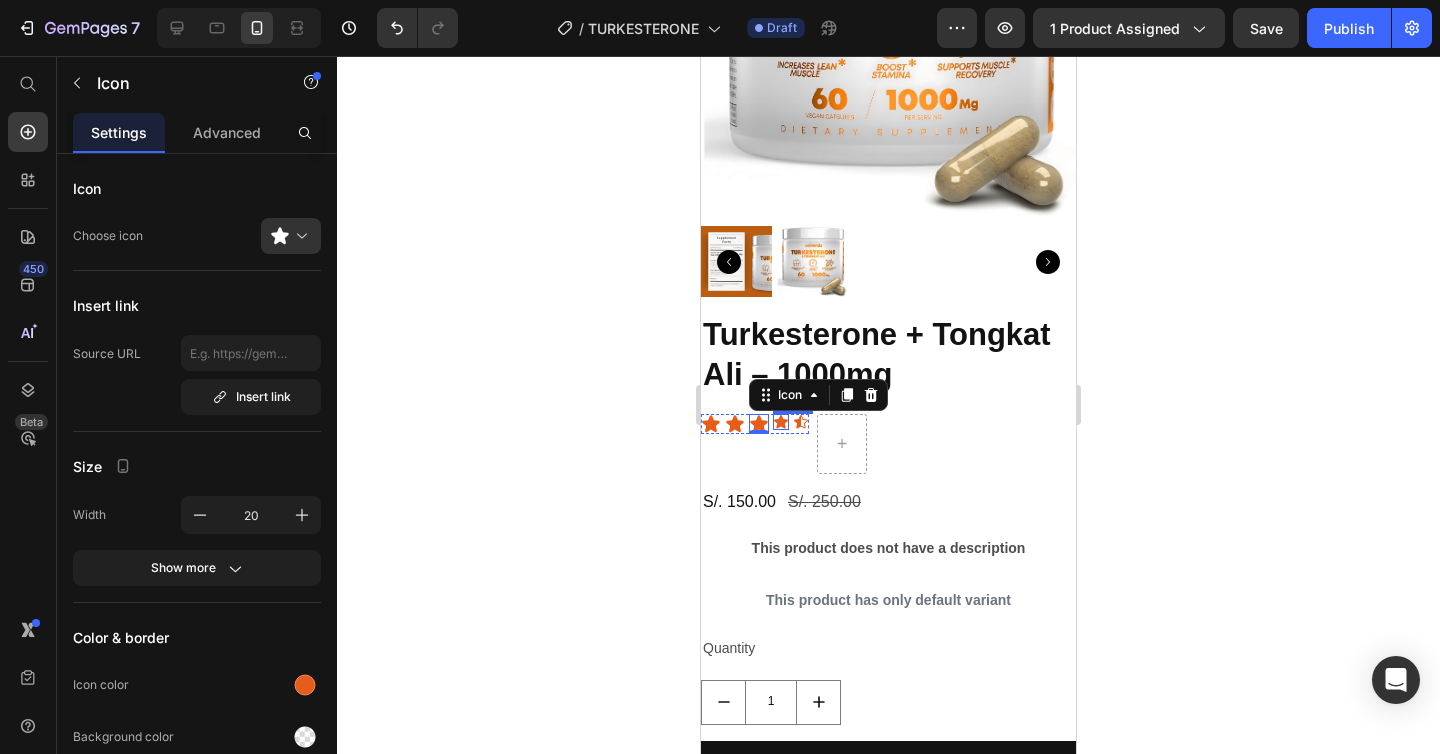 click 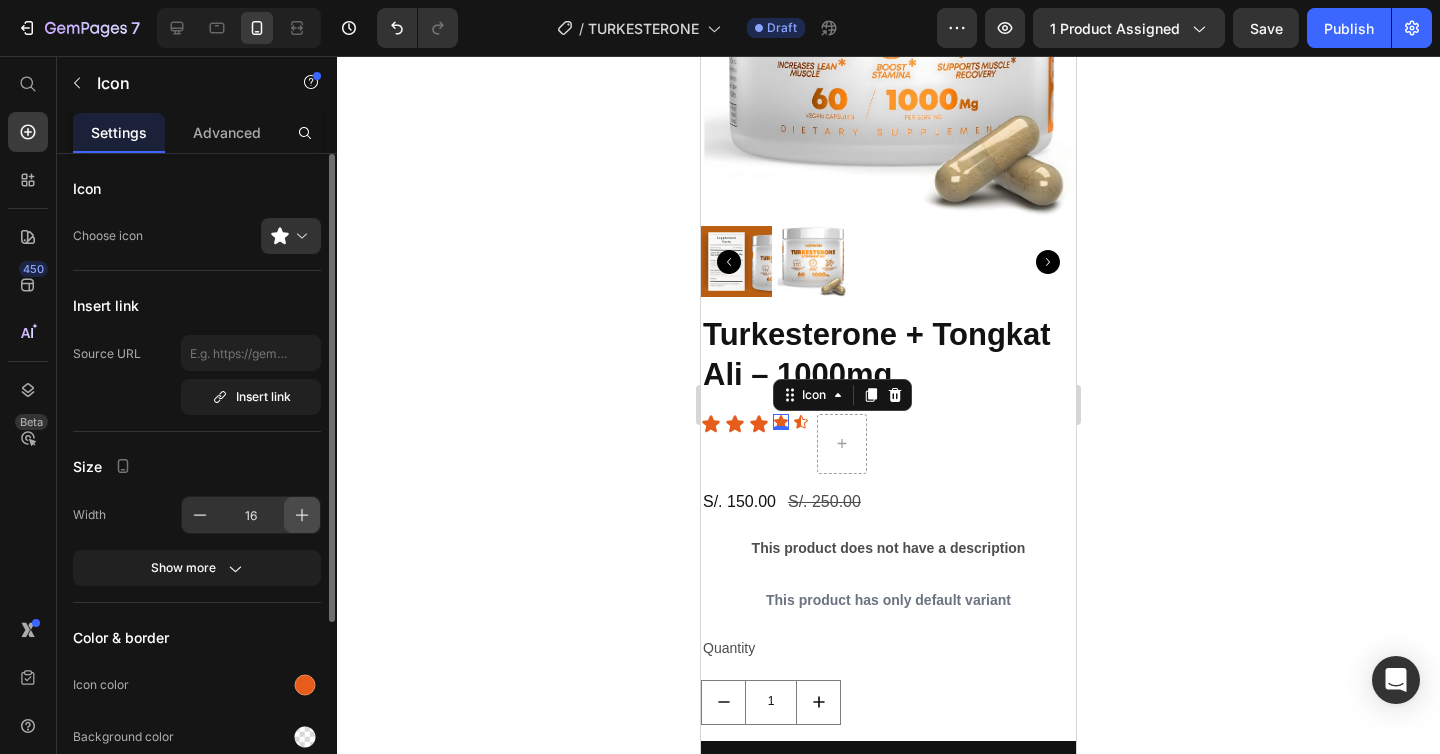 click at bounding box center [302, 515] 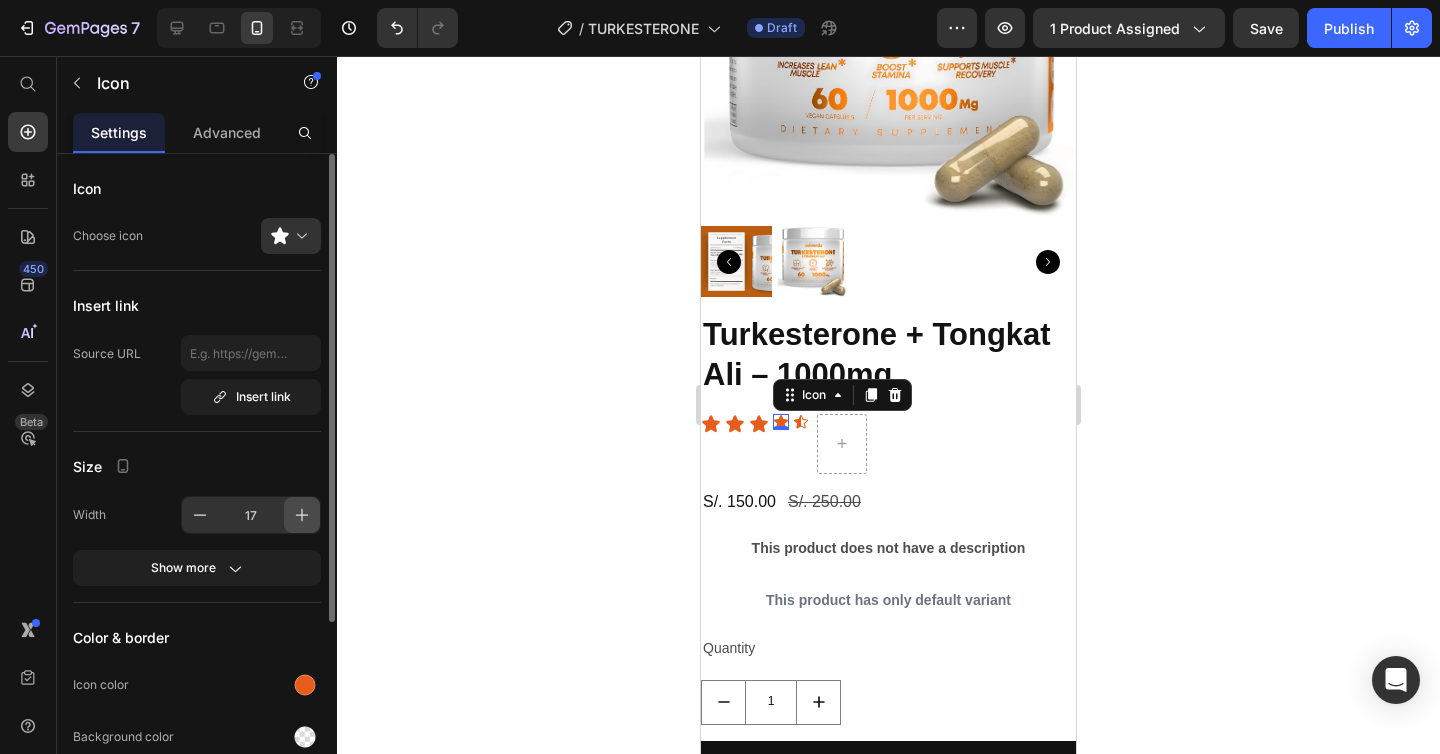 click at bounding box center (302, 515) 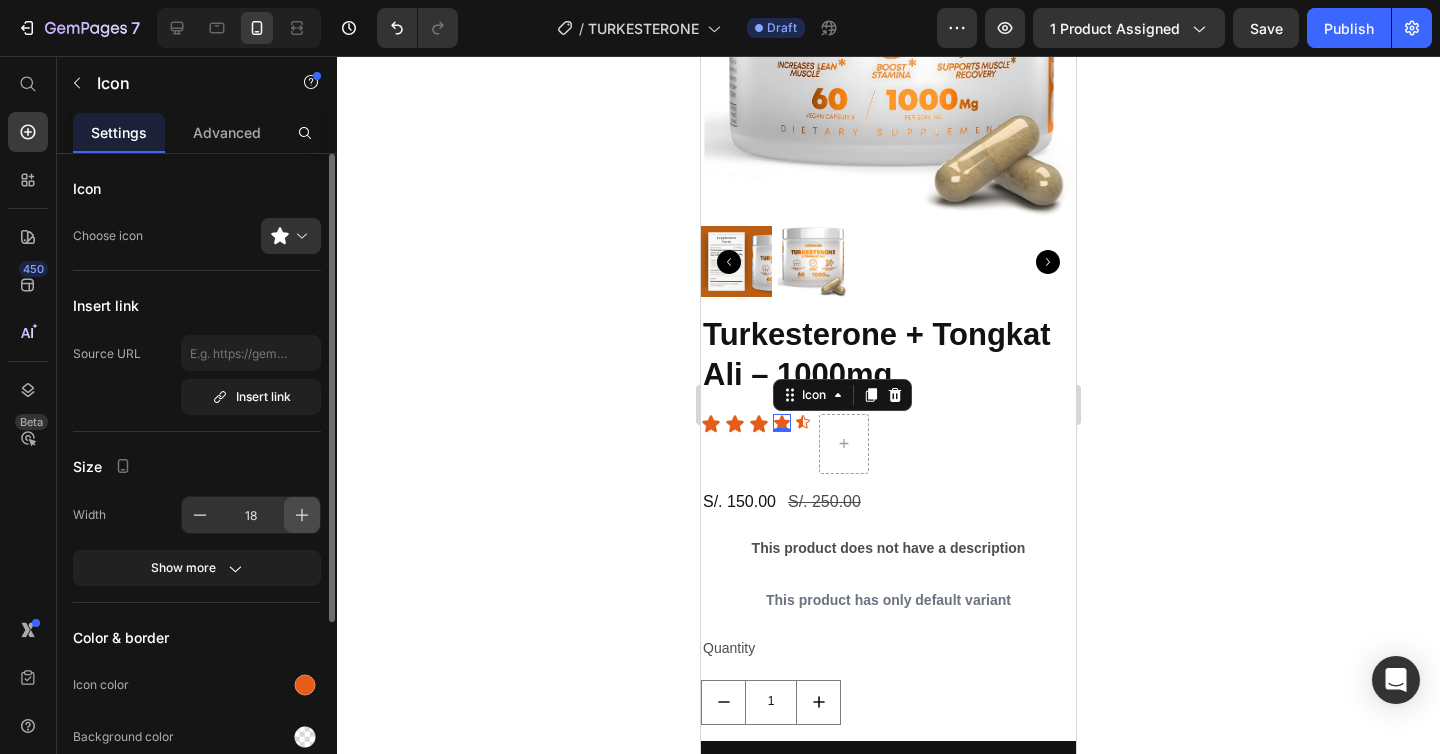 click at bounding box center (302, 515) 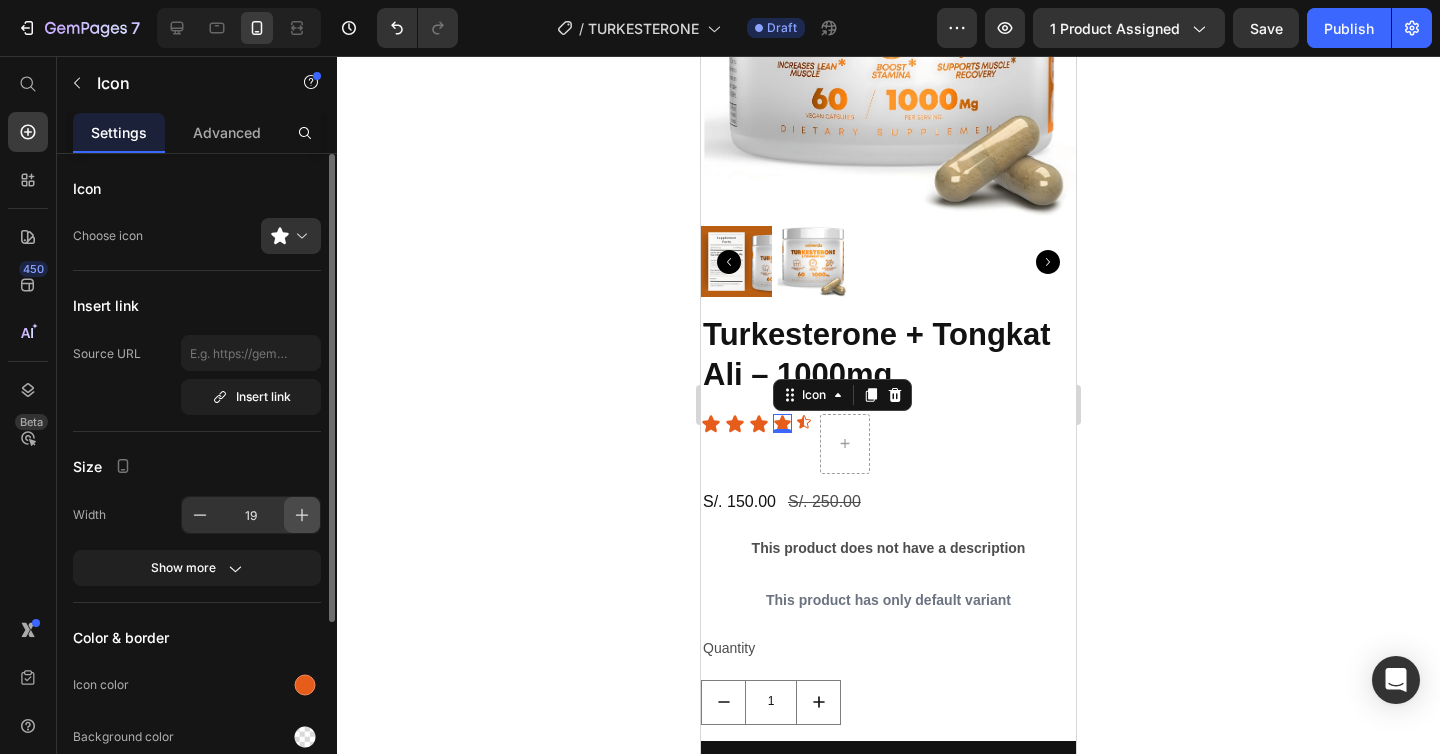 click at bounding box center [302, 515] 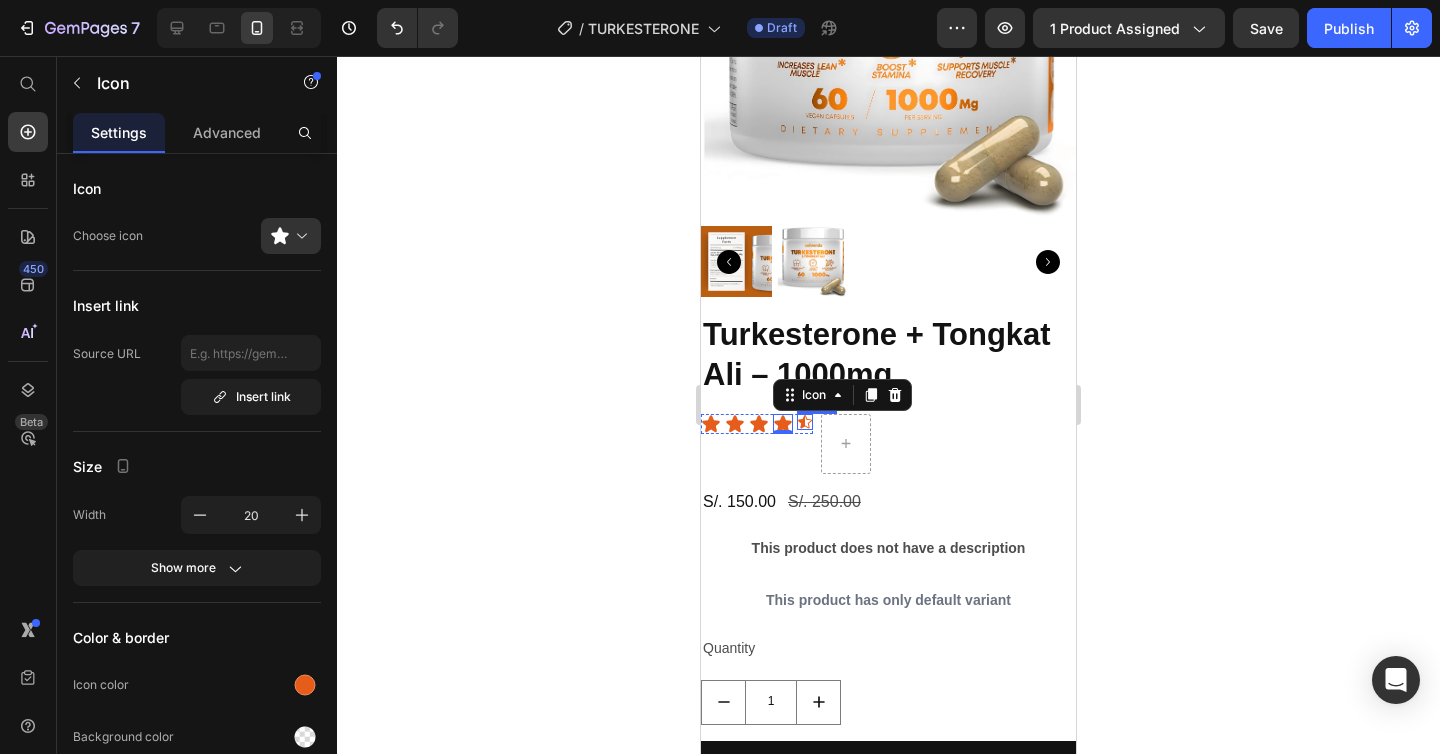 click 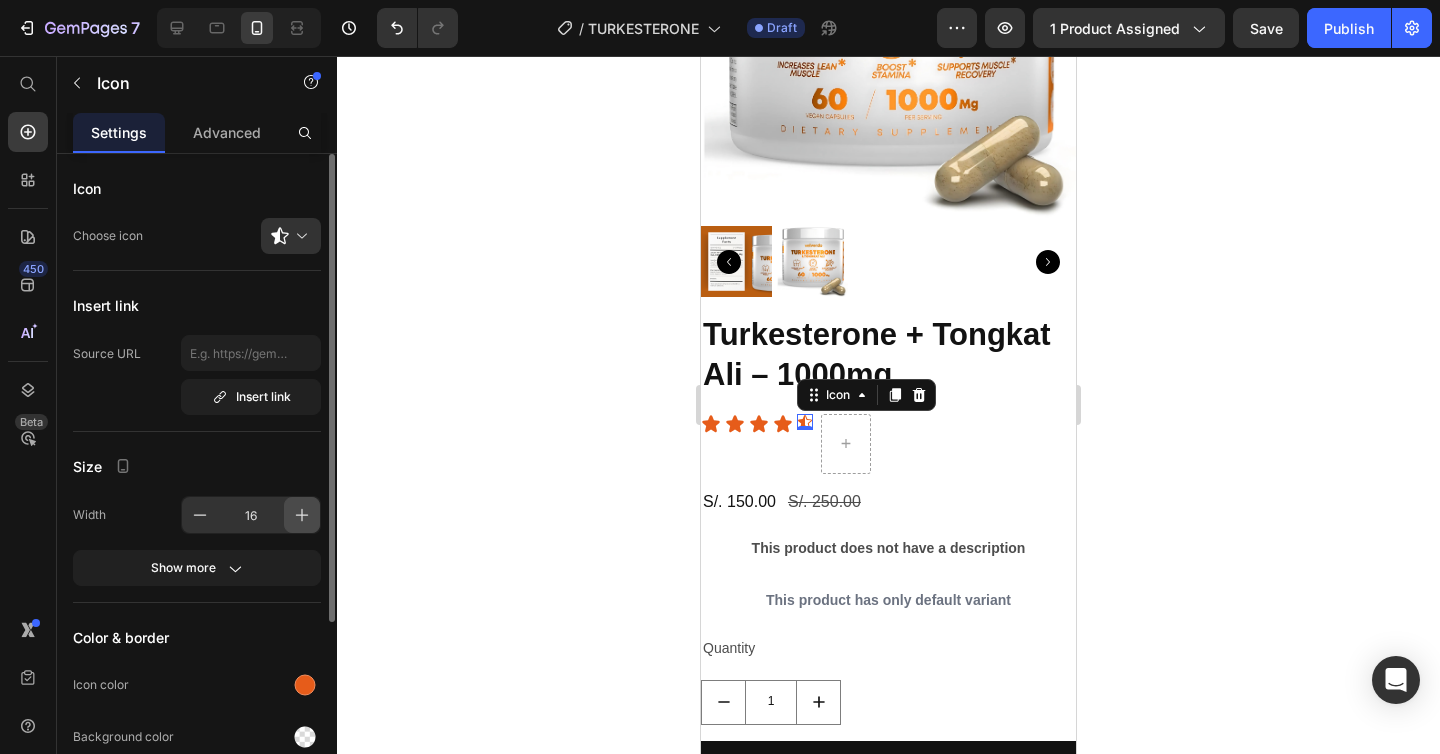 click 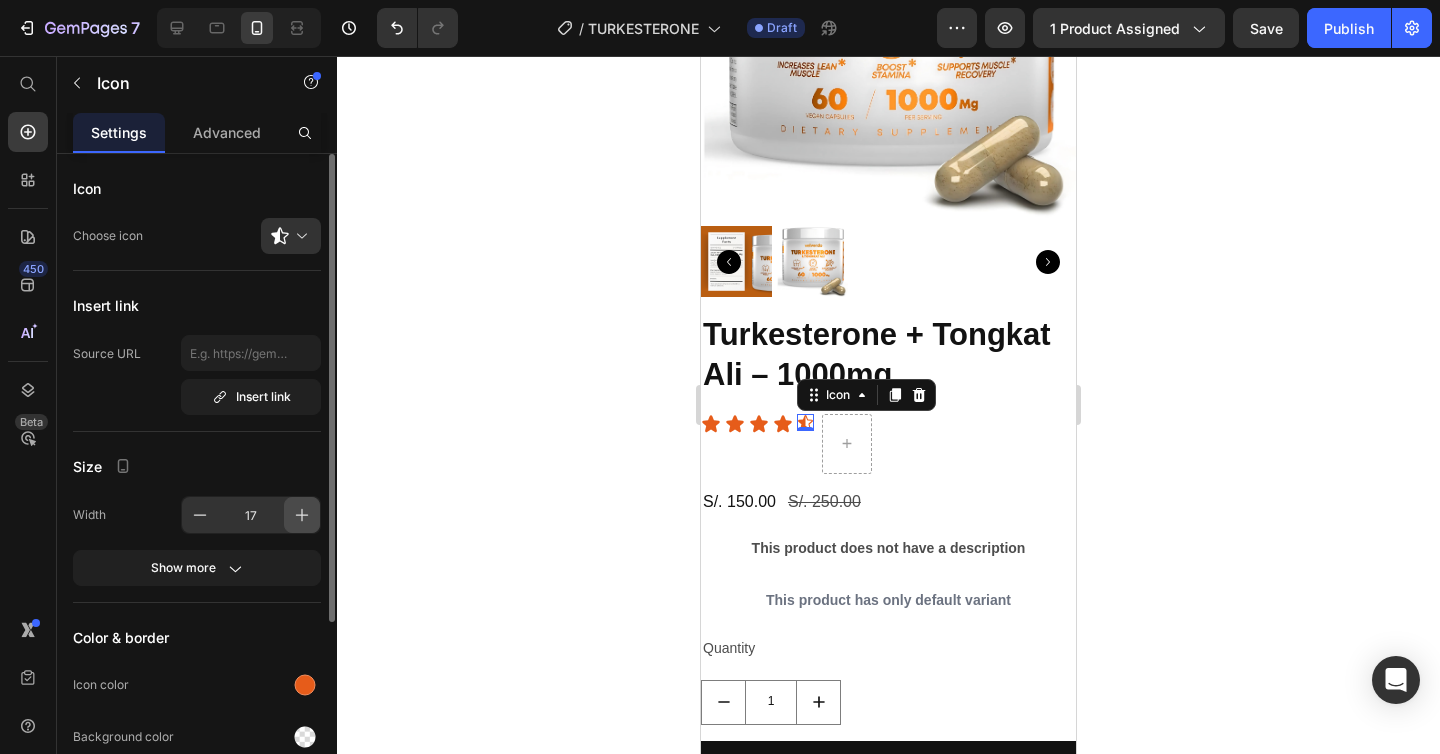 click 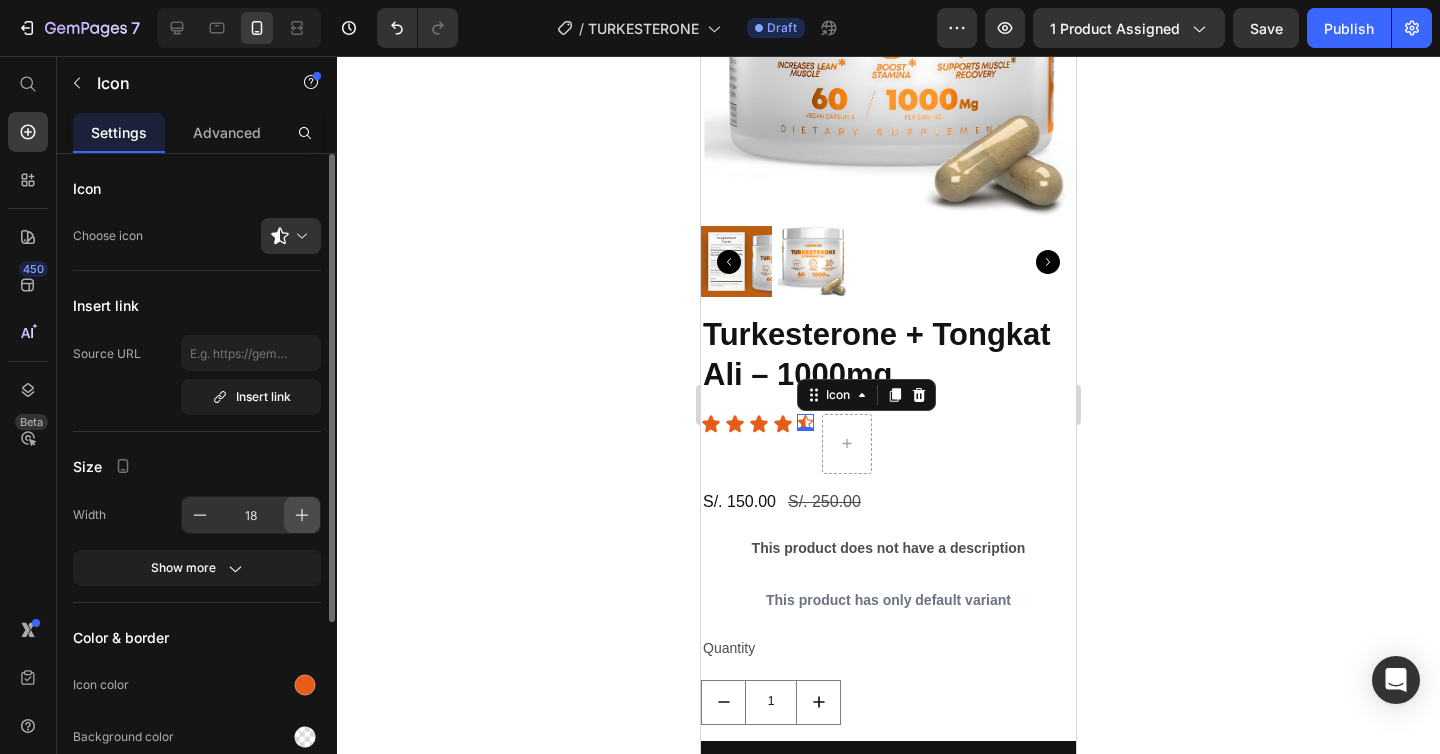 click 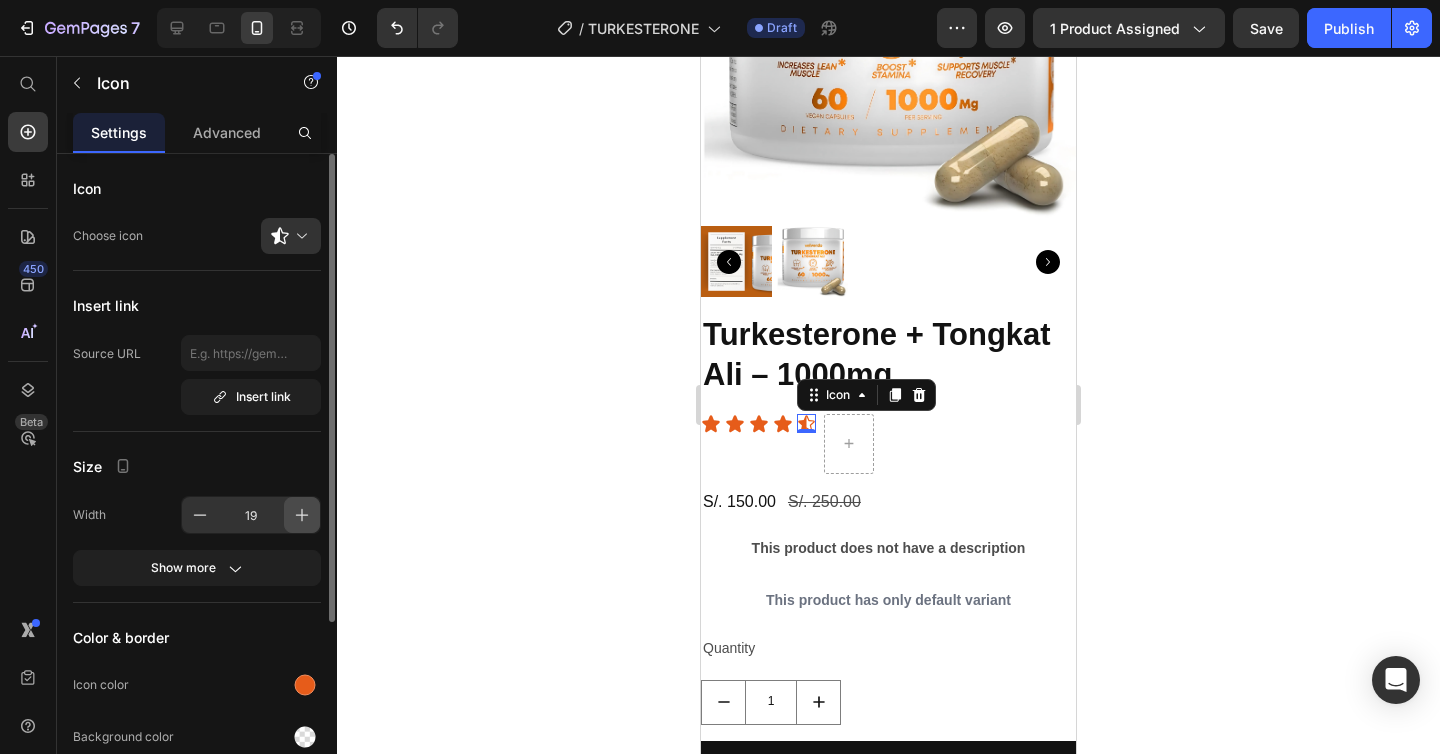 click 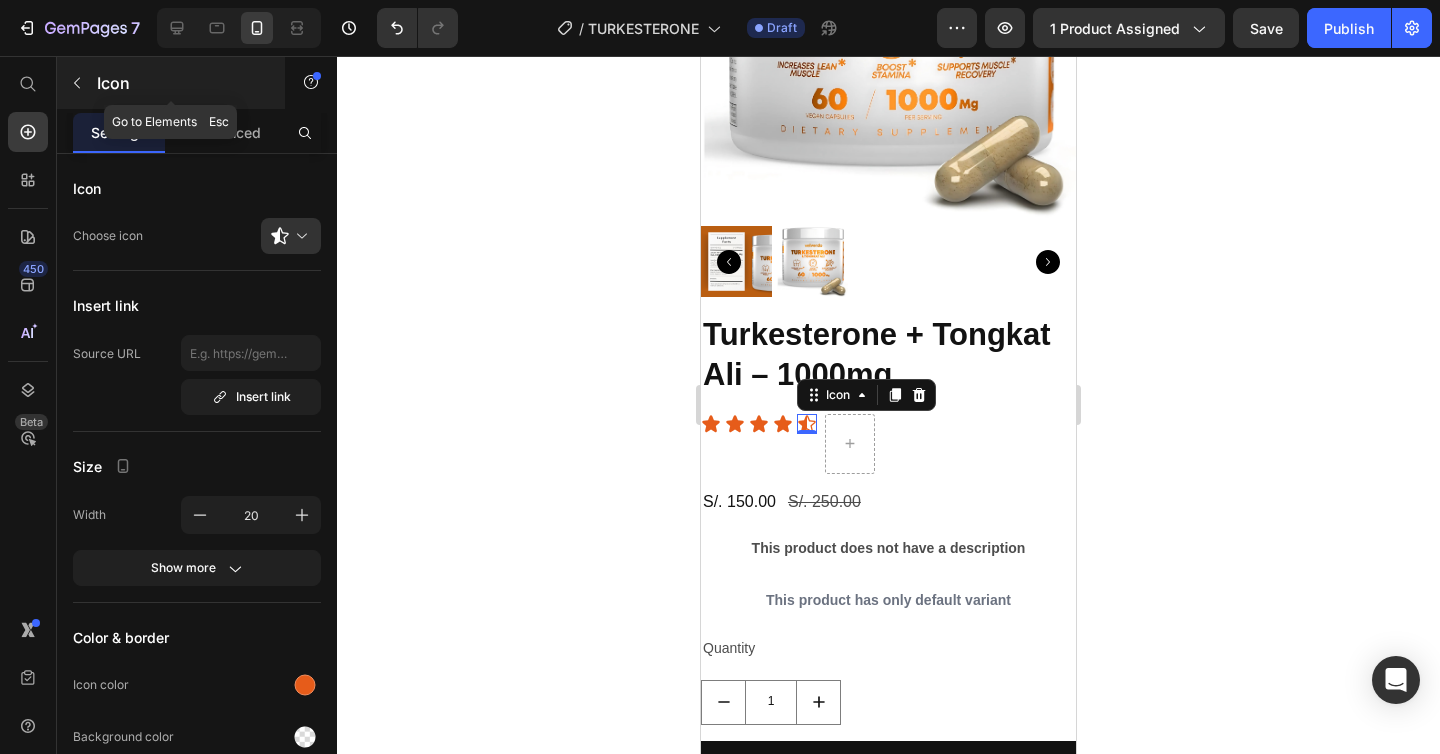 click 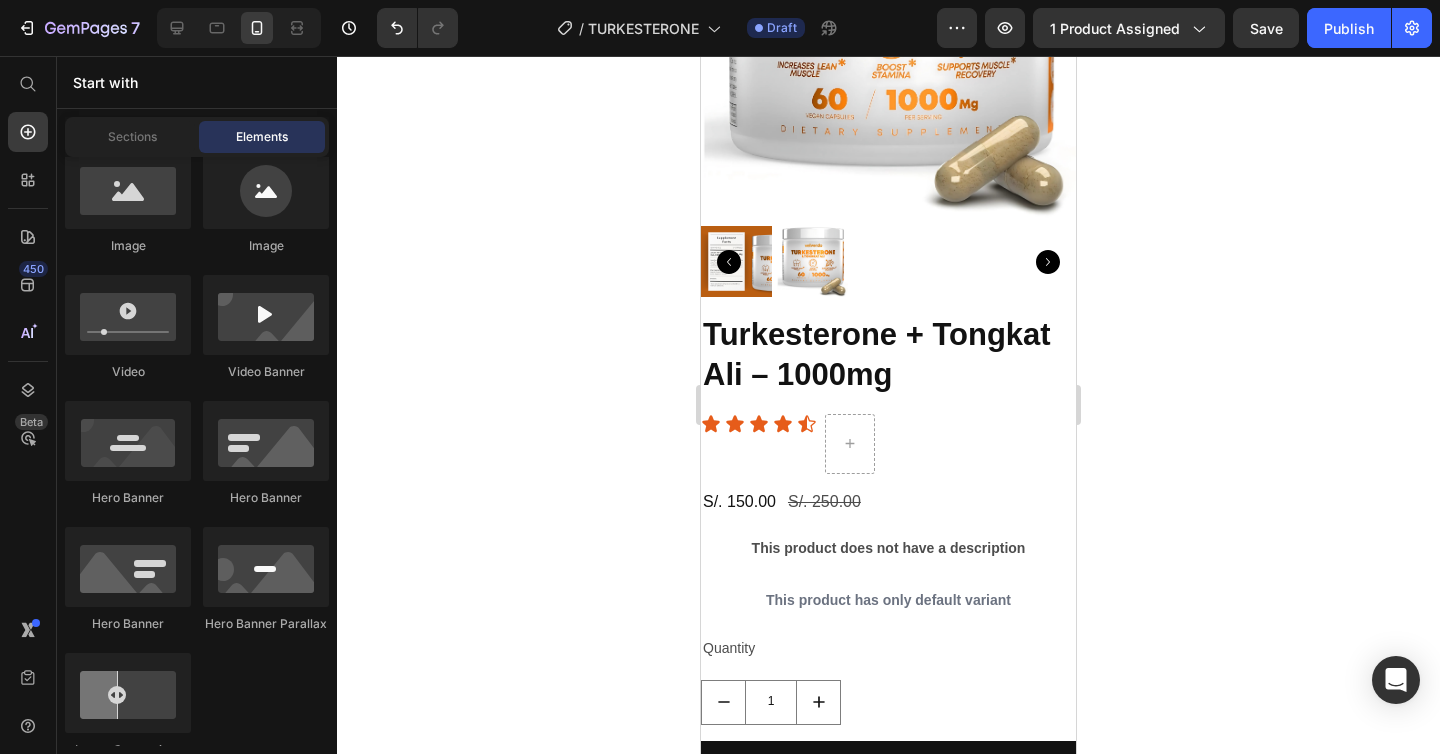 scroll, scrollTop: 0, scrollLeft: 0, axis: both 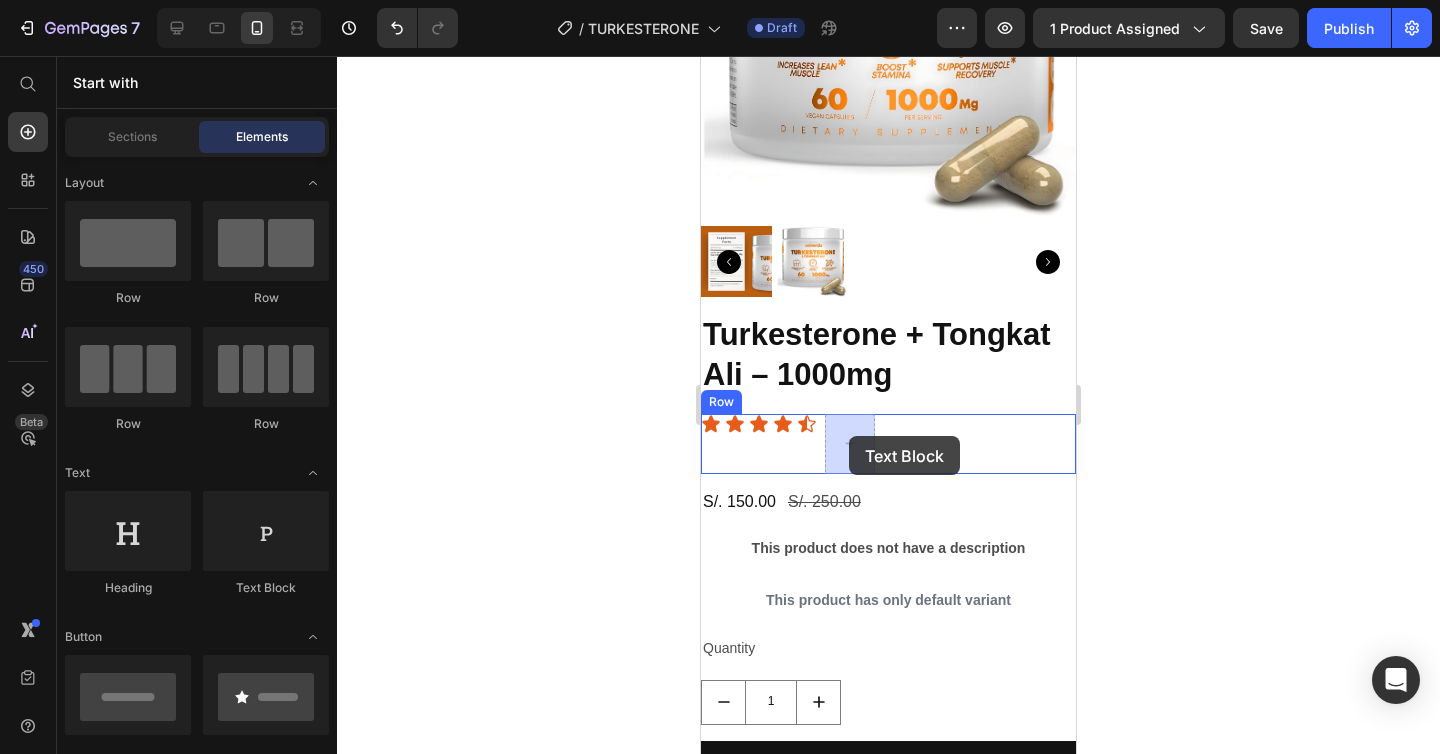 drag, startPoint x: 968, startPoint y: 592, endPoint x: 853, endPoint y: 442, distance: 189.01057 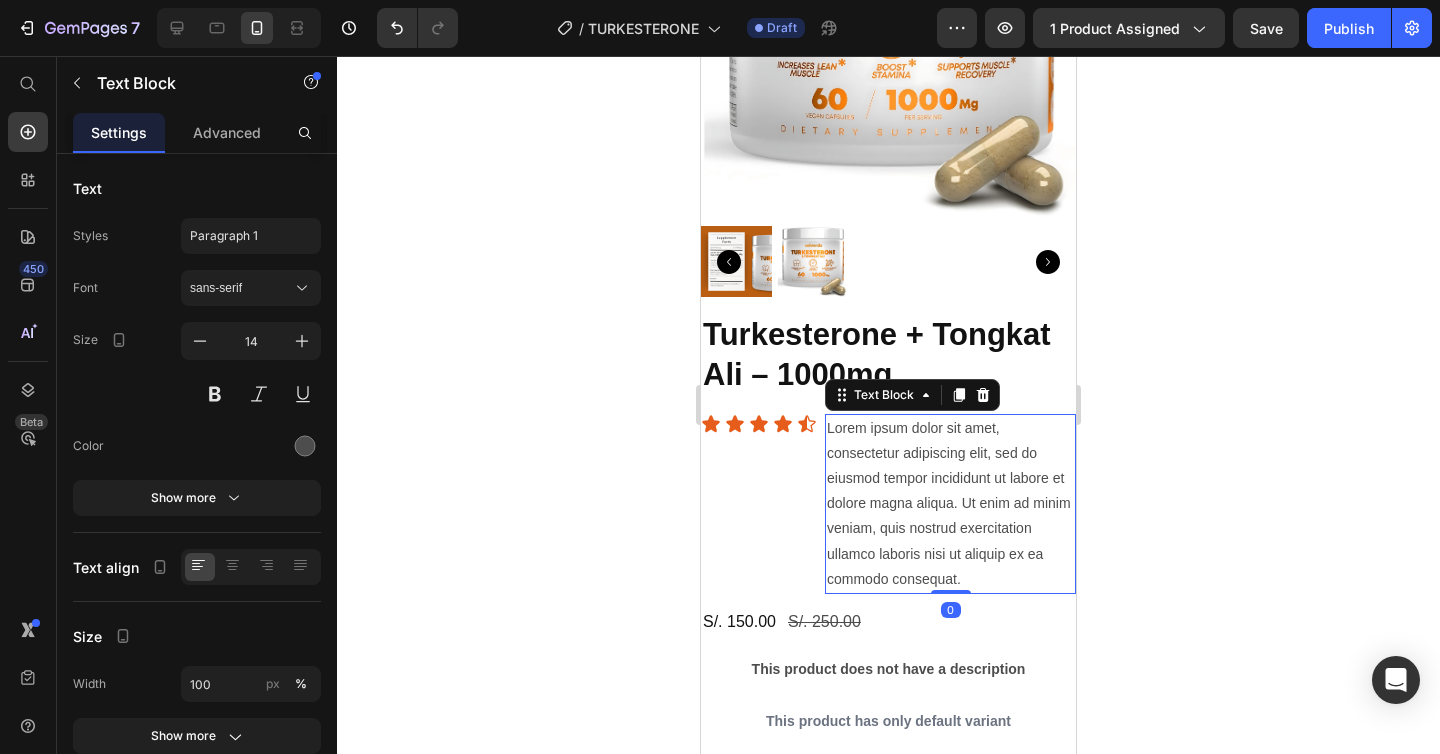click on "Lorem ipsum dolor sit amet, consectetur adipiscing elit, sed do eiusmod tempor incididunt ut labore et dolore magna aliqua. Ut enim ad minim veniam, quis nostrud exercitation ullamco laboris nisi ut aliquip ex ea commodo consequat." at bounding box center (950, 504) 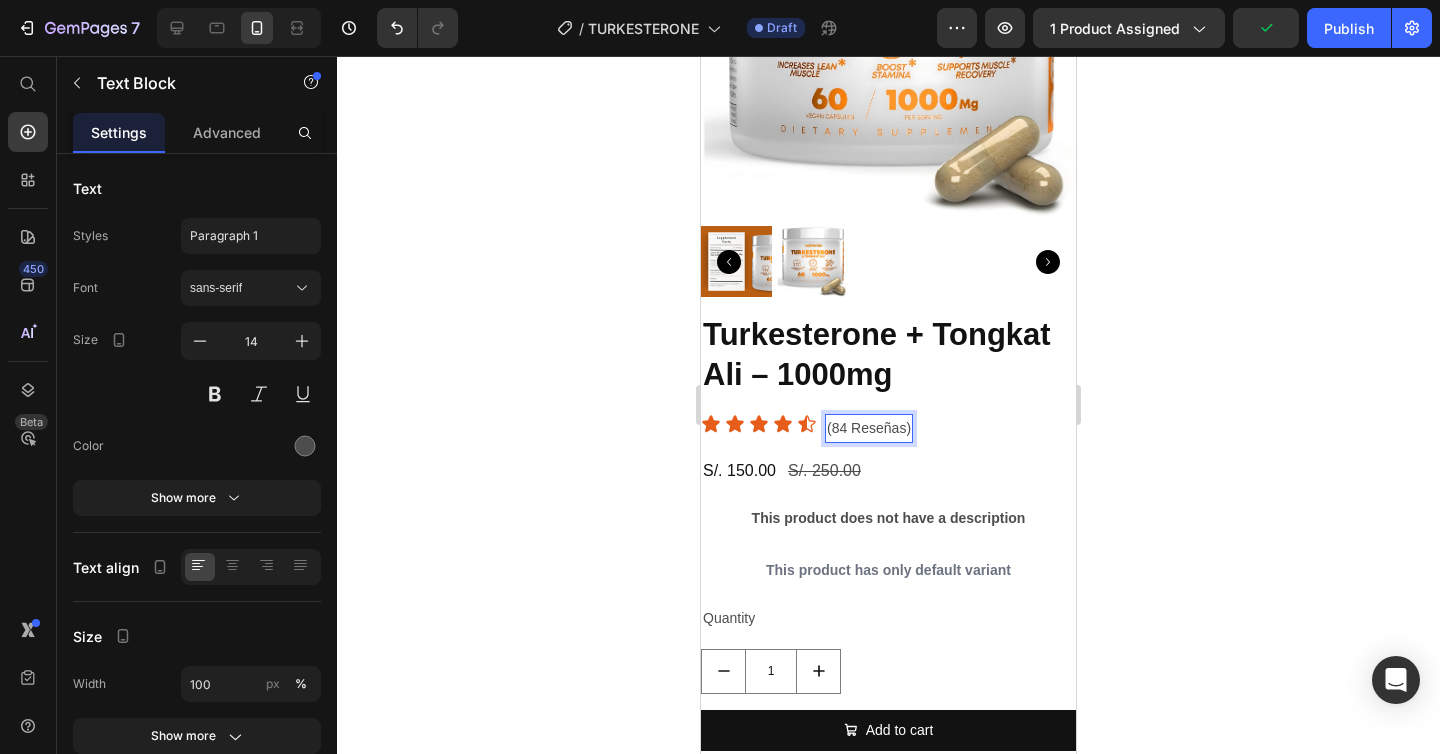 click 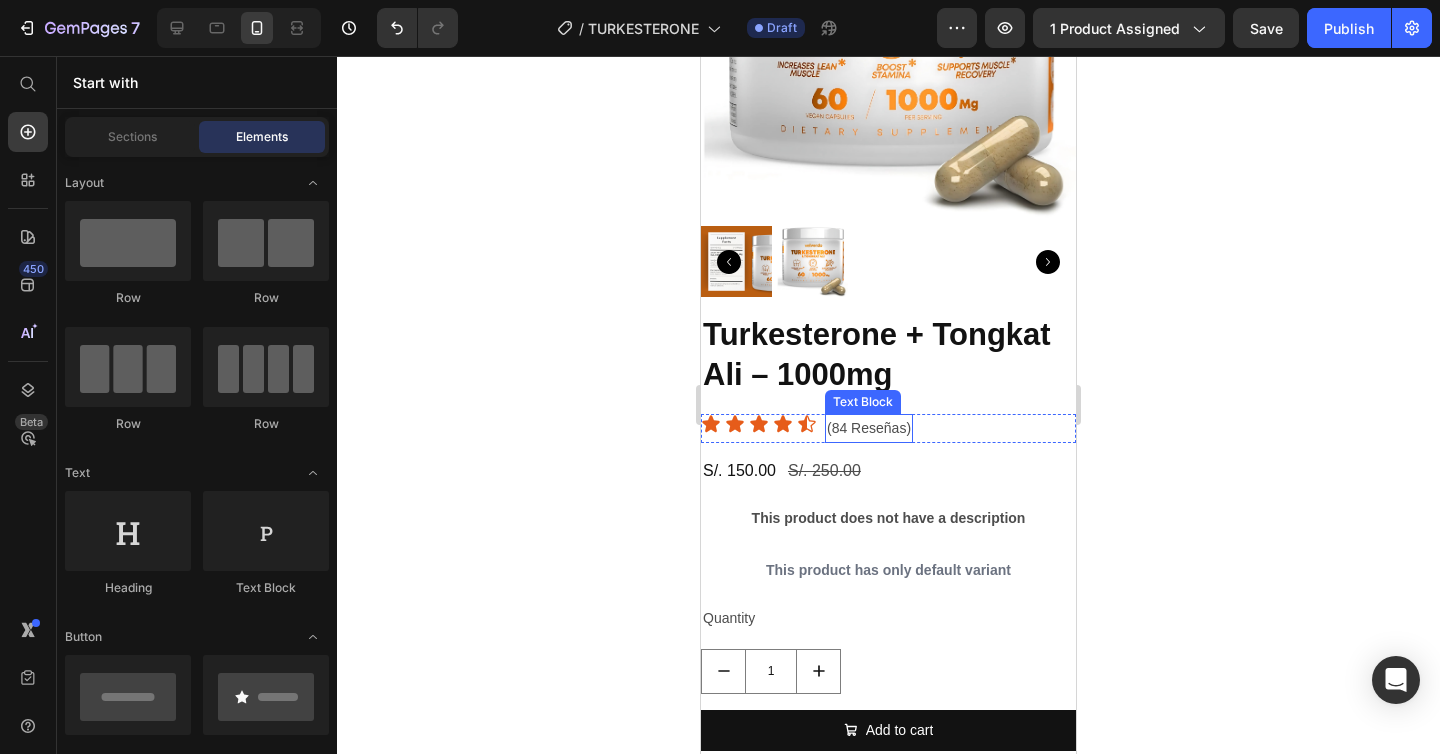 click on "(84 Reseñas)" at bounding box center (869, 428) 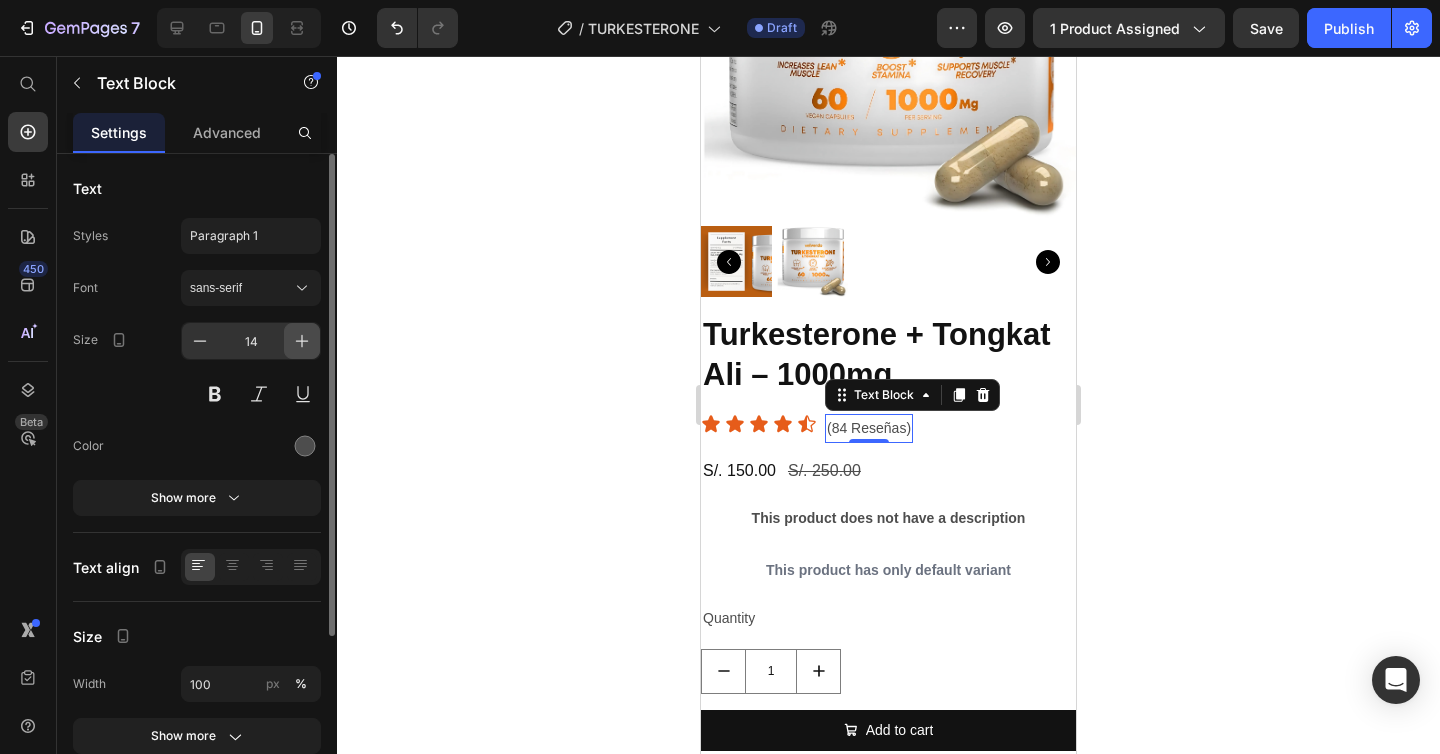 click 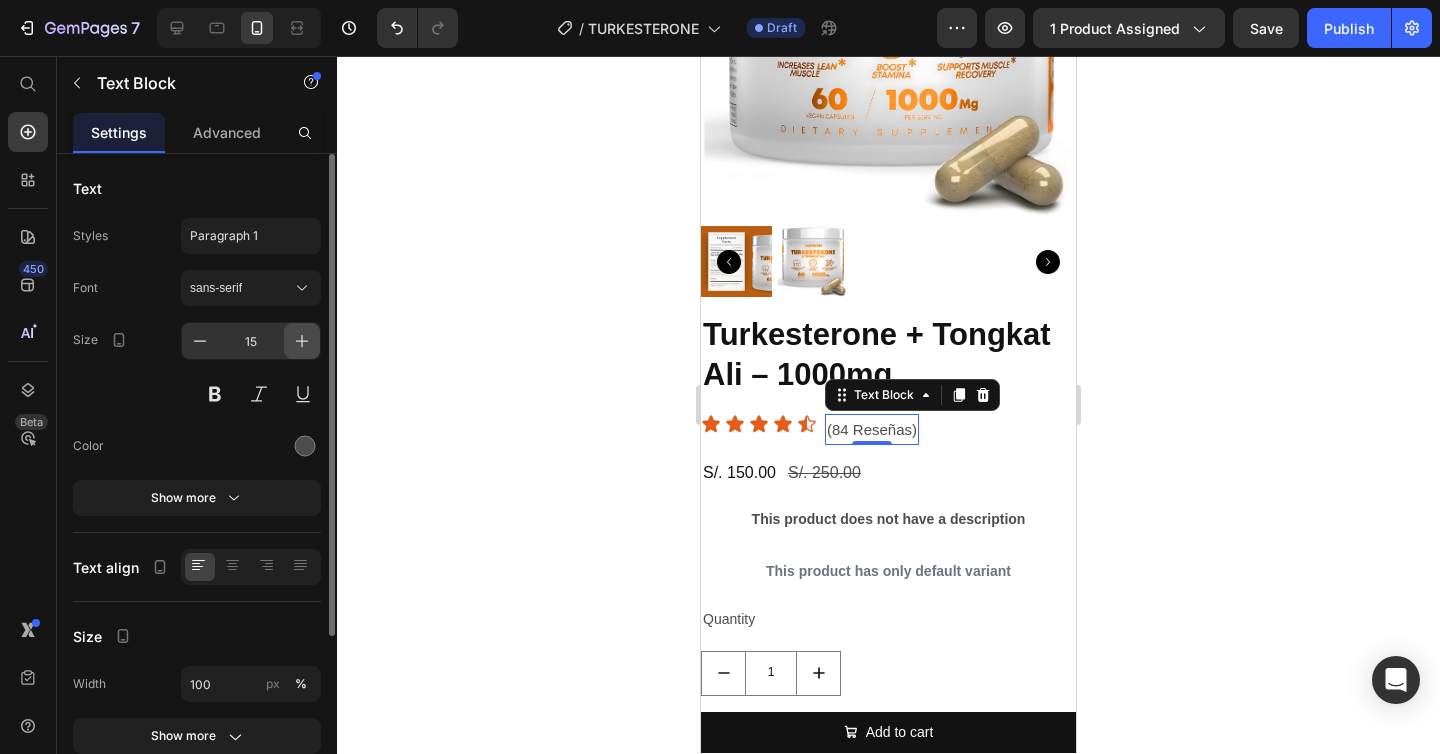 click 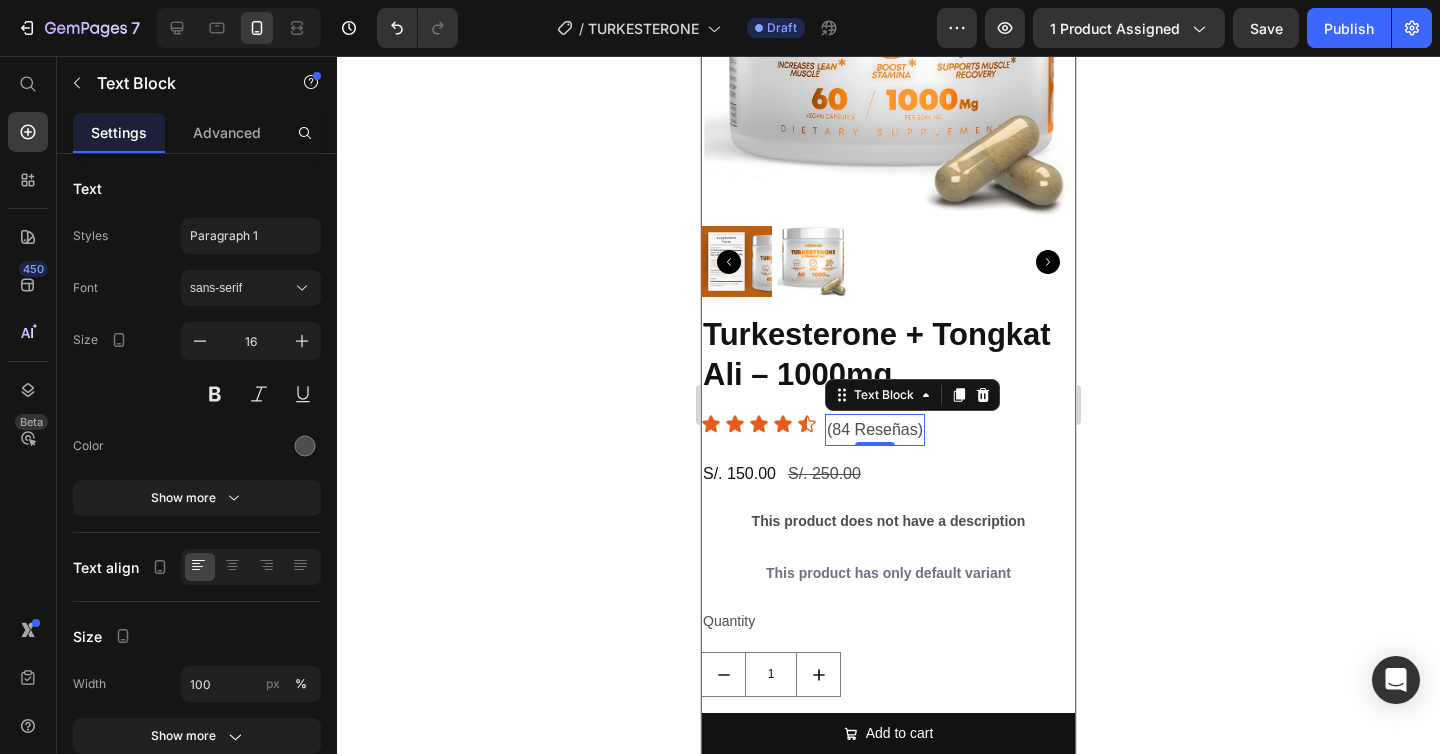 click on "Turkesterone + Tongkat Ali – 1000mg Product Title Icon Icon Icon Icon Icon Icon List (84 Reseñas) Text Block   0 Row Row S/. 150.00 Product Price S/. 250.00 Product Price Row This product does not have a description Product Description This product has only default variant Product Variants & Swatches Quantity Text Block 1 Product Quantity
Add to cart Add to Cart Buy it now Dynamic Checkout" at bounding box center (888, 570) 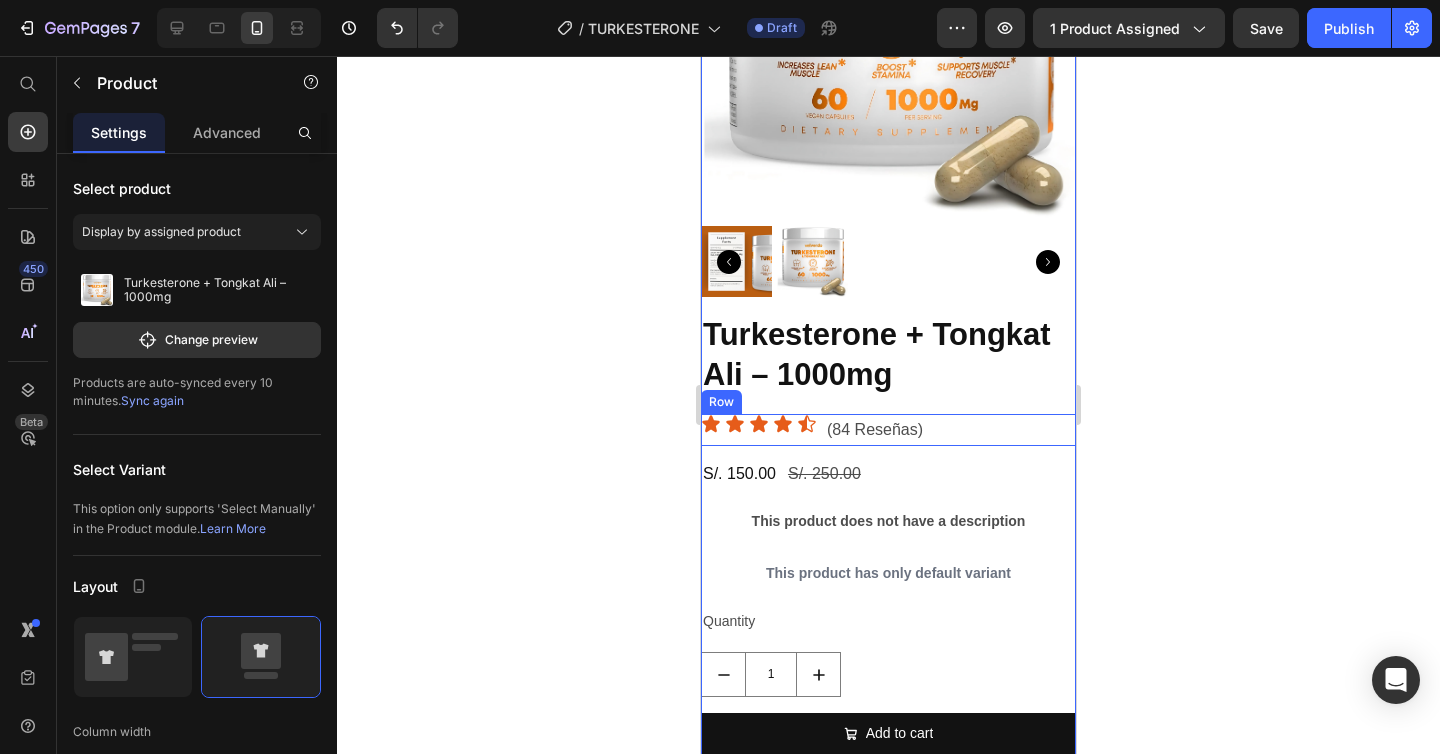 click on "Icon Icon Icon Icon Icon Icon List" at bounding box center [759, 430] 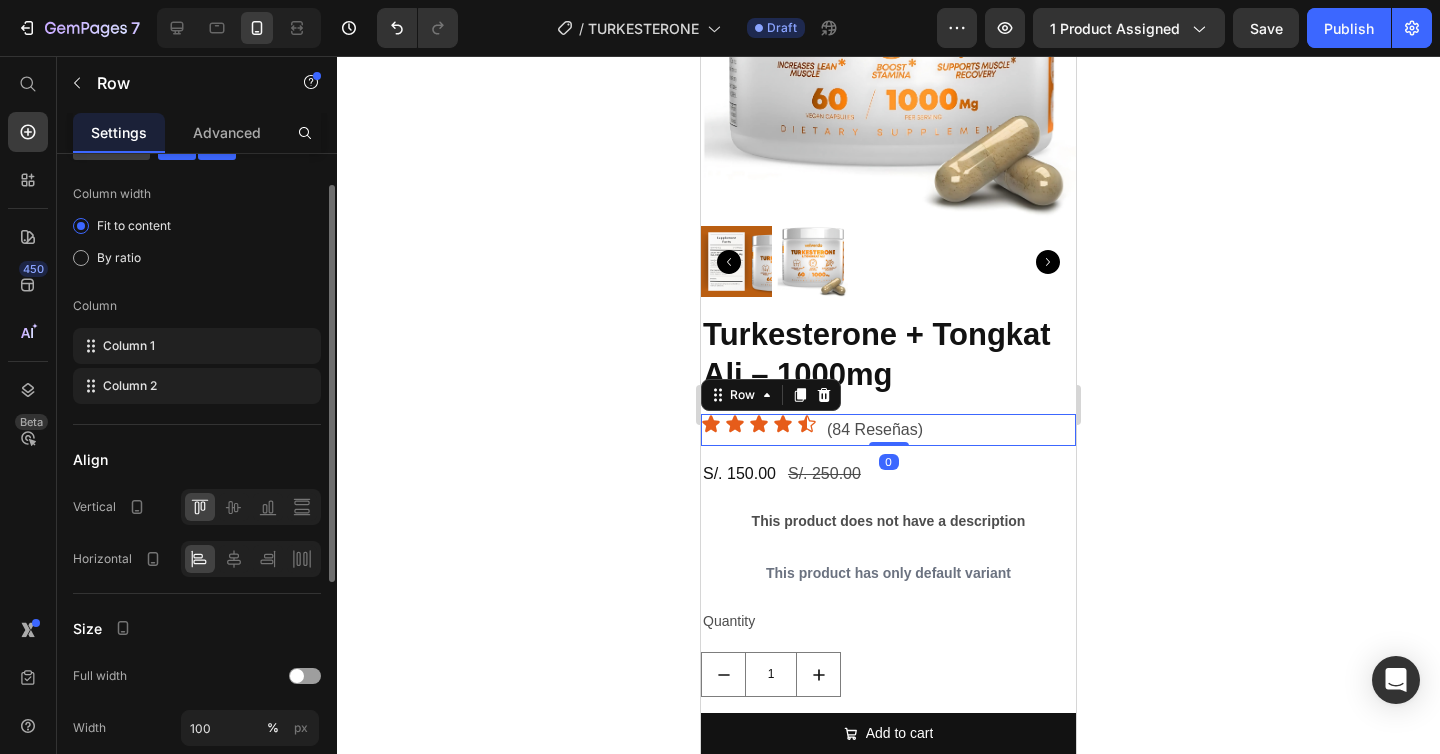 scroll, scrollTop: 102, scrollLeft: 0, axis: vertical 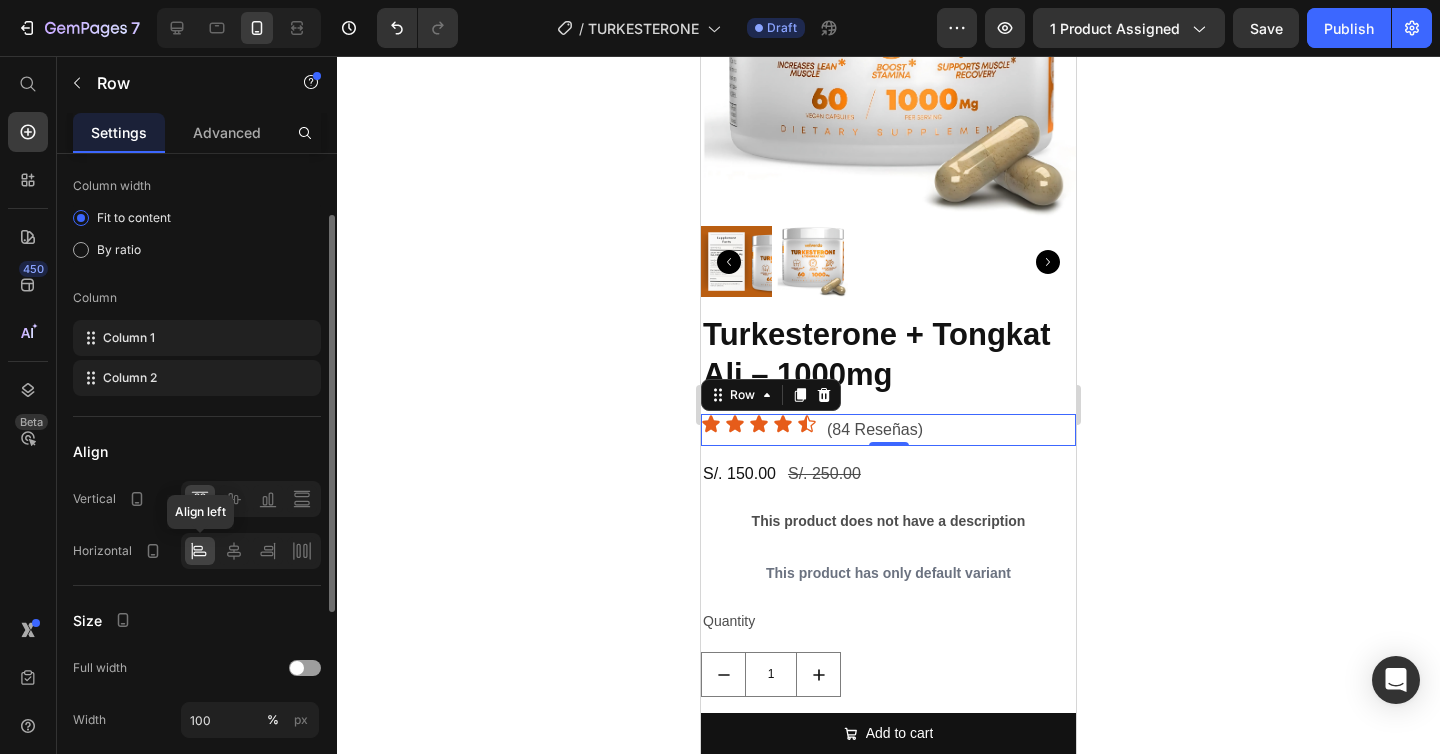 click 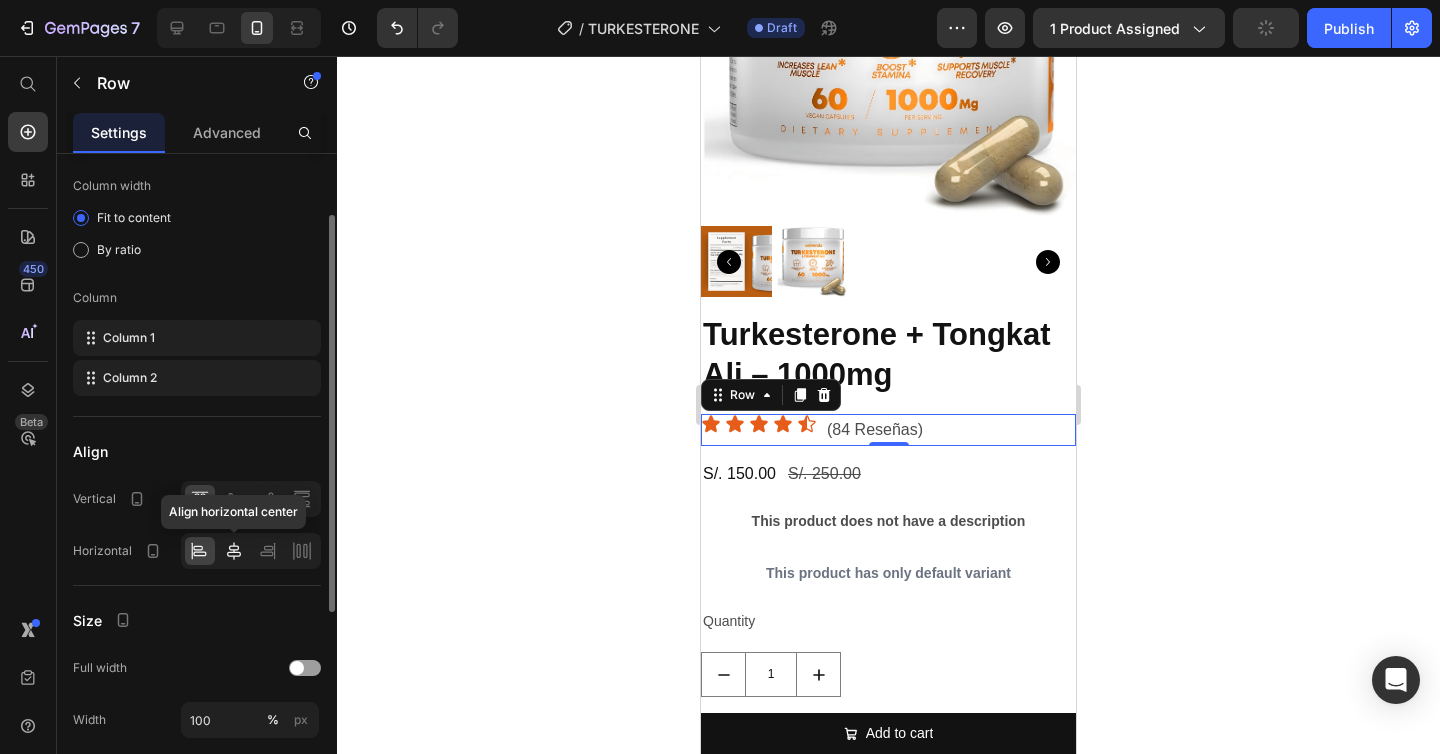 click 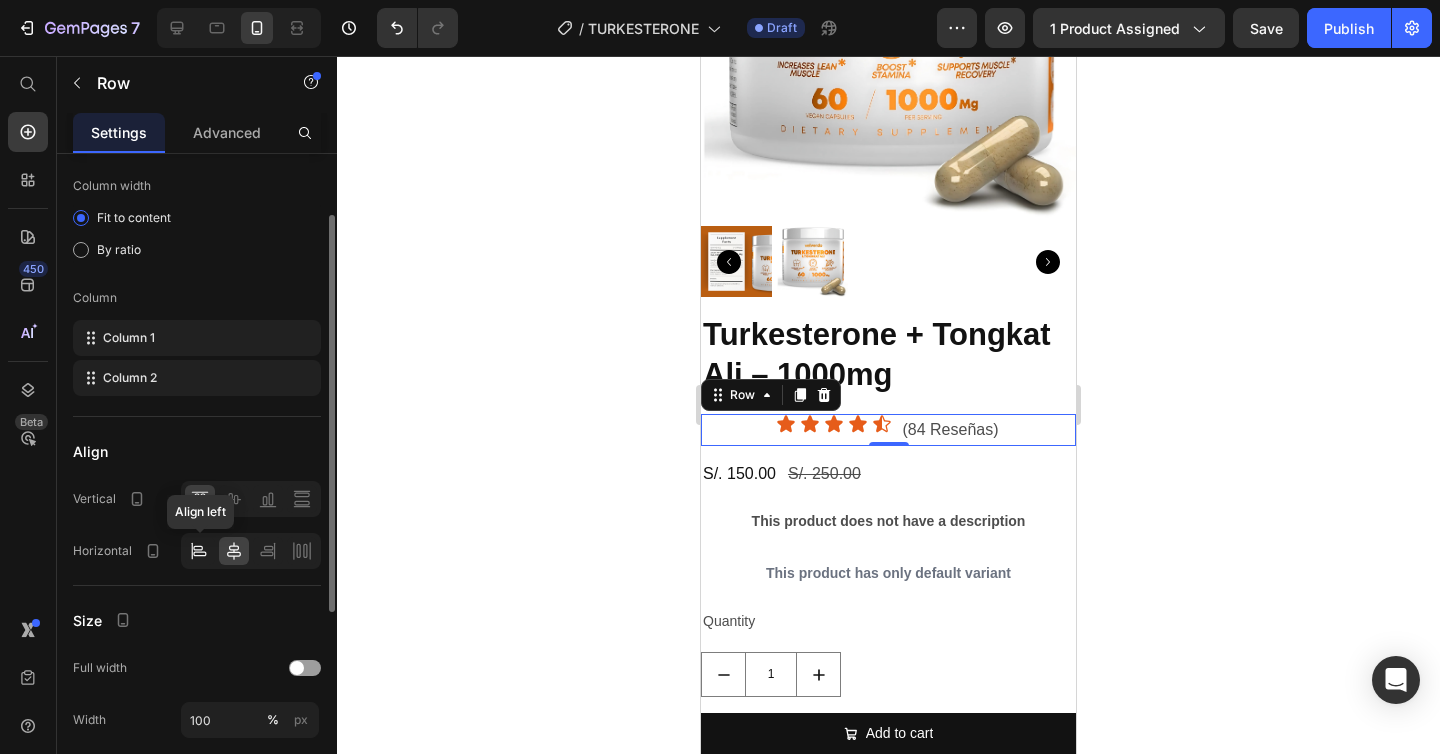 click 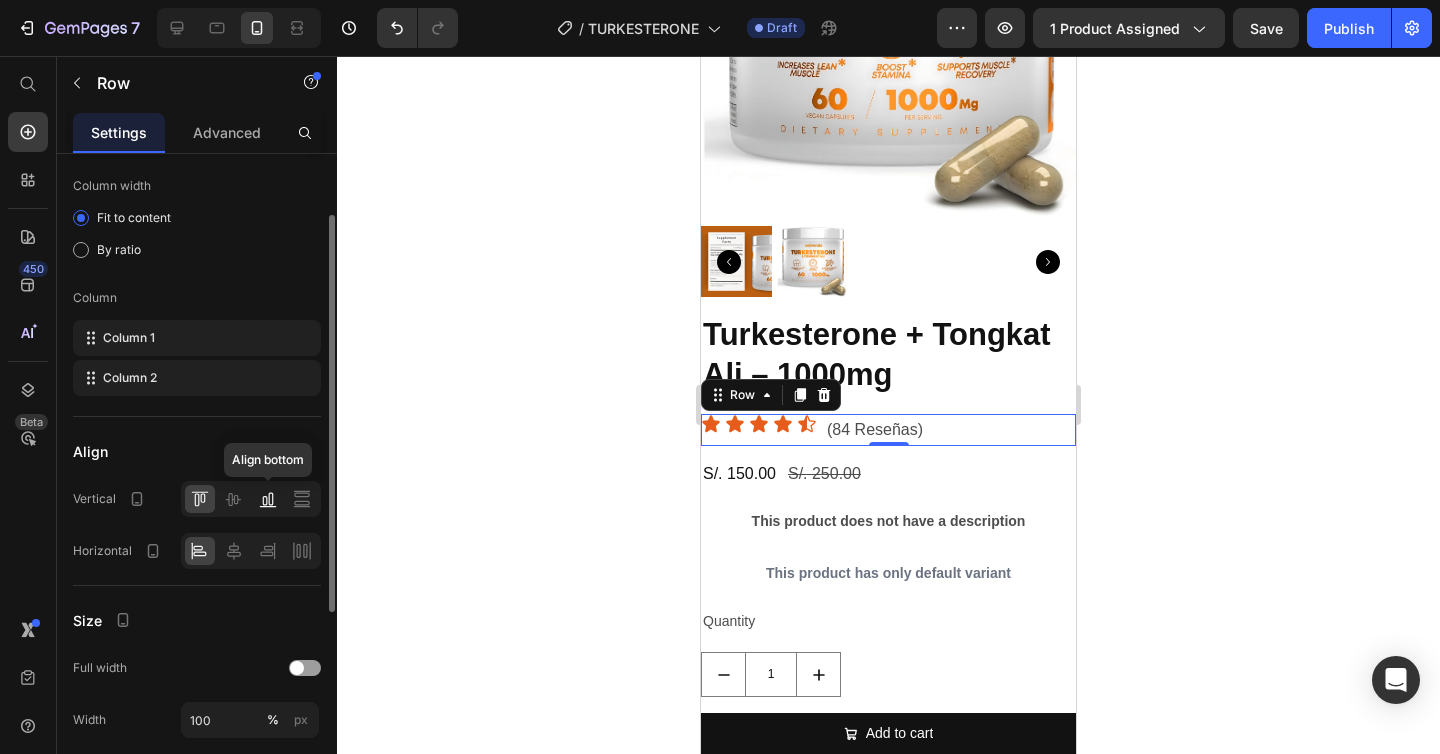 click 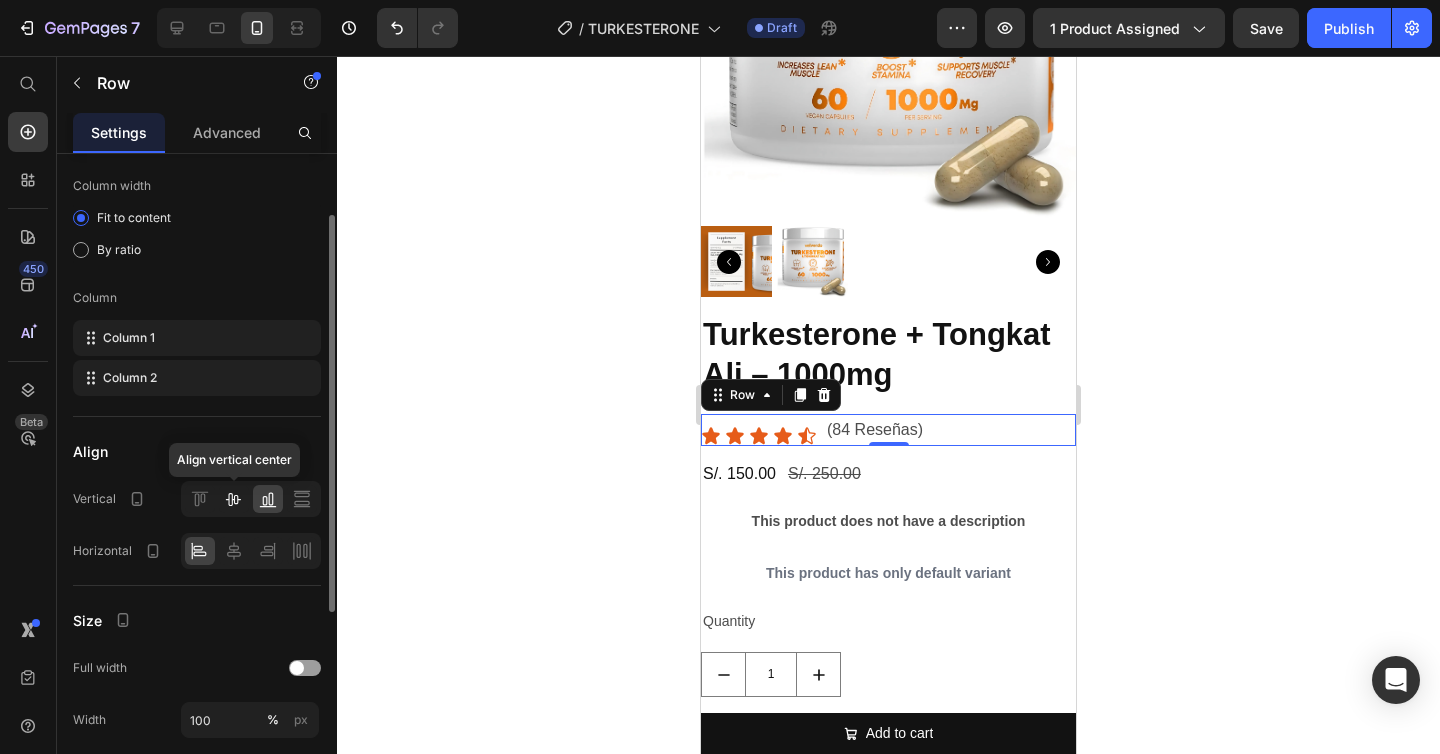click 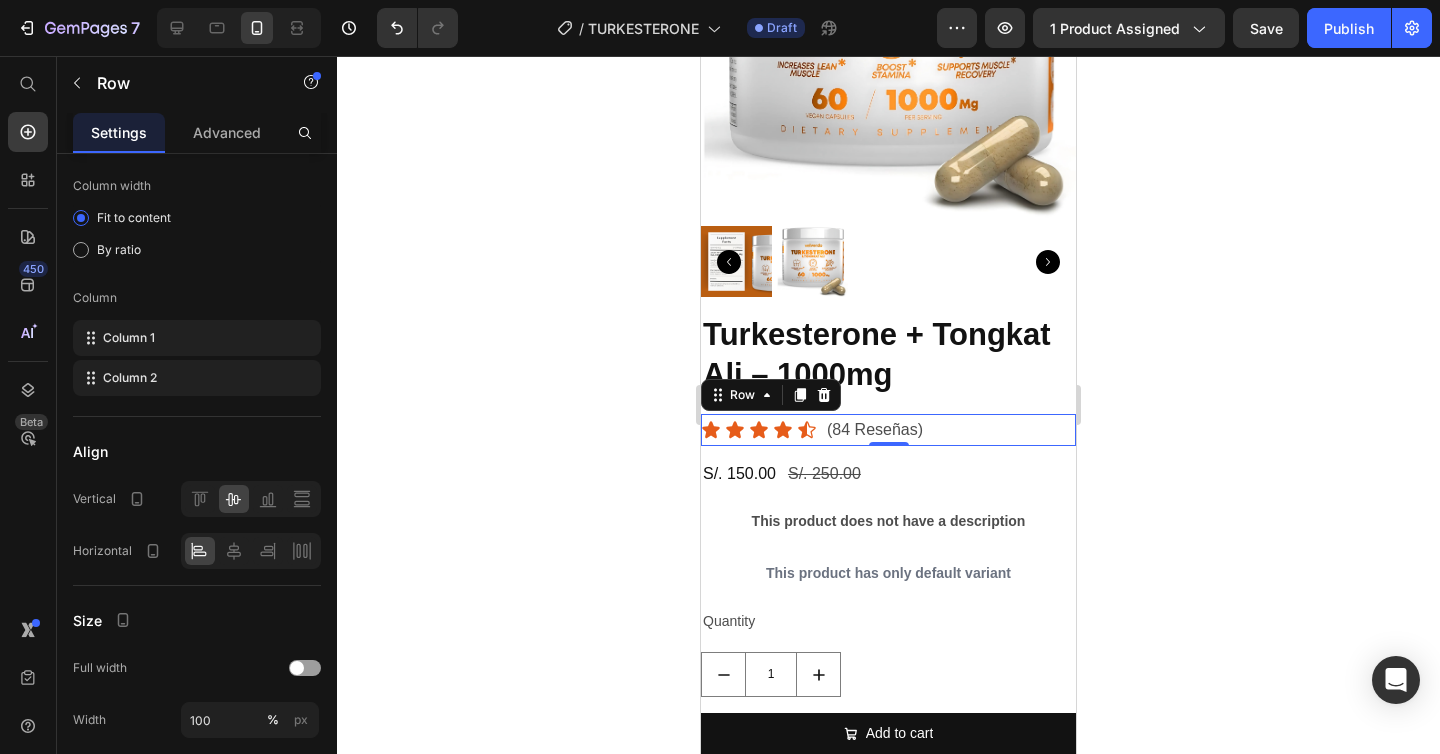 click 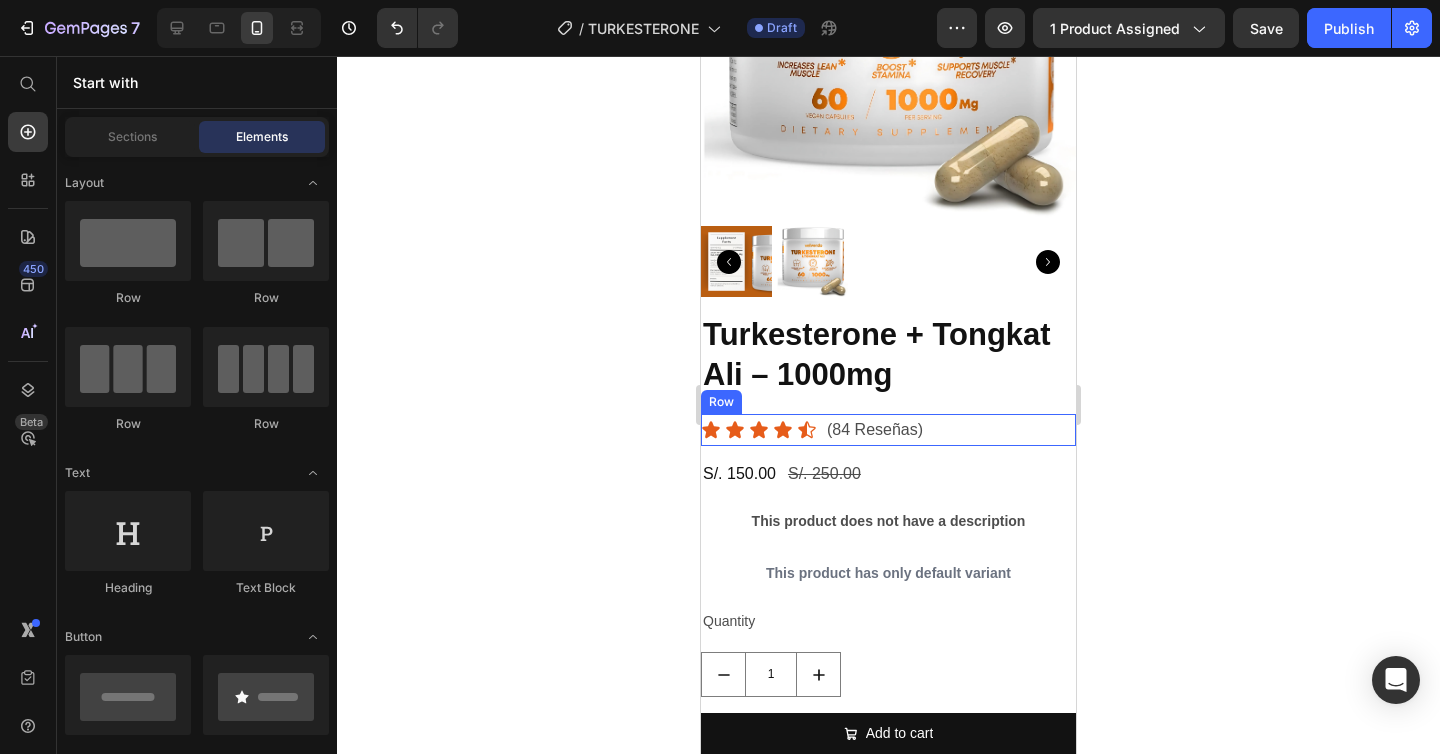 click on "Icon Icon Icon Icon Icon Icon List (84 Reseñas) Text Block Row" at bounding box center [888, 430] 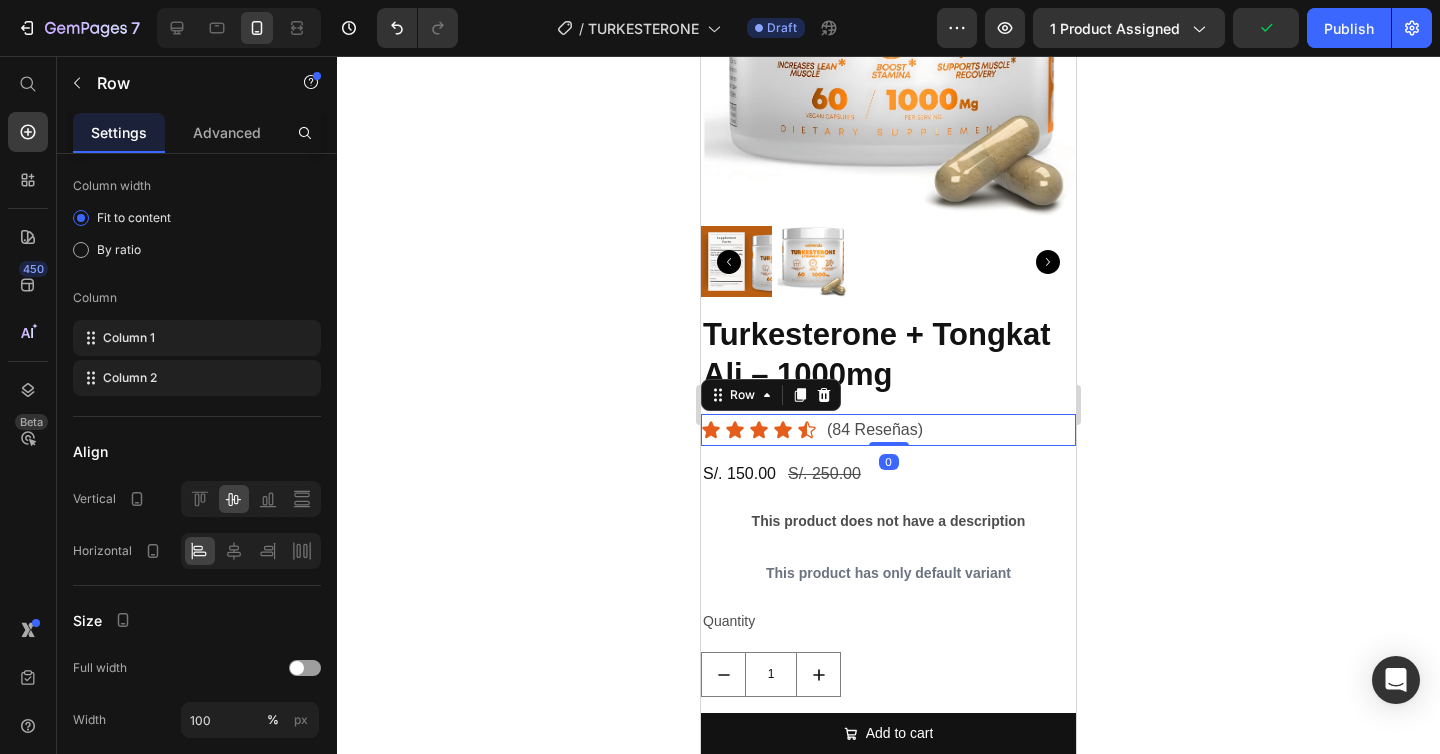 click 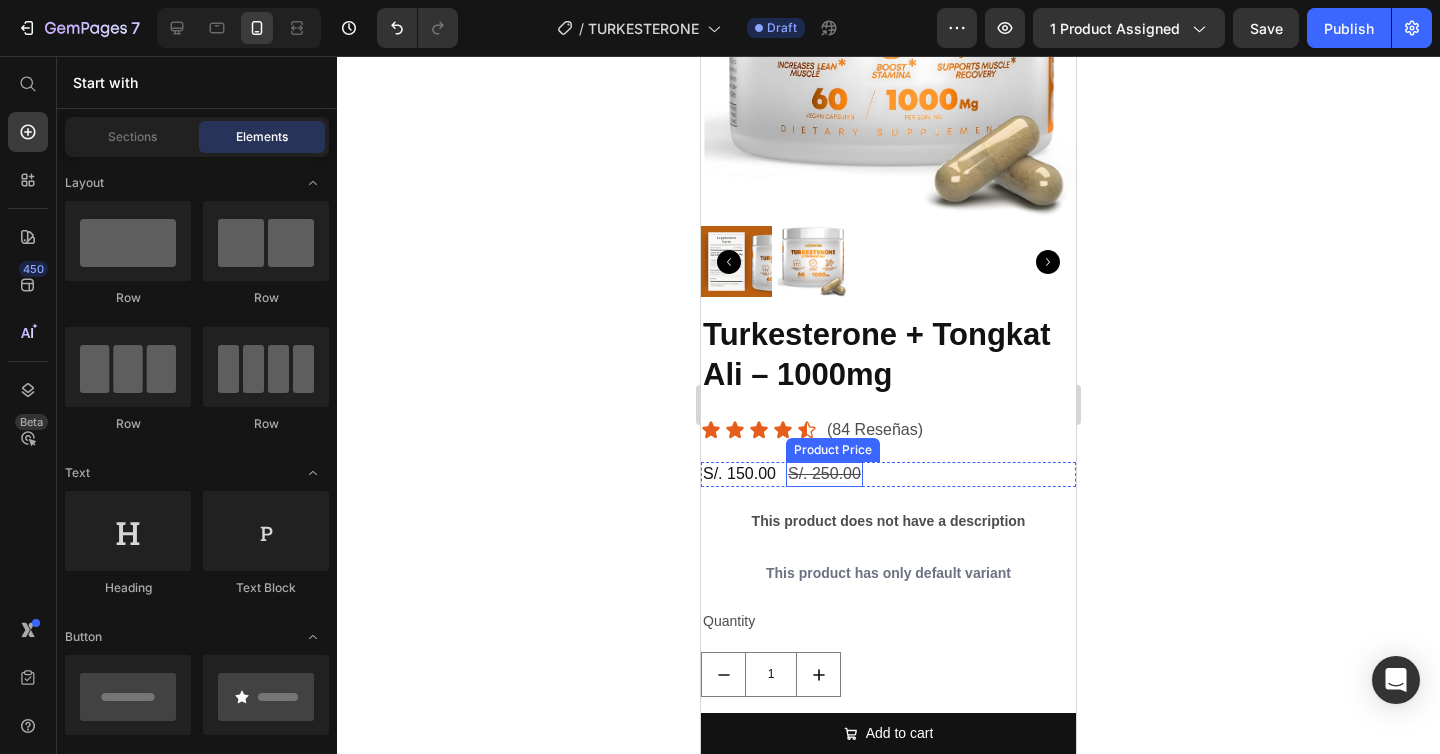 click on "S/. 250.00" at bounding box center (824, 474) 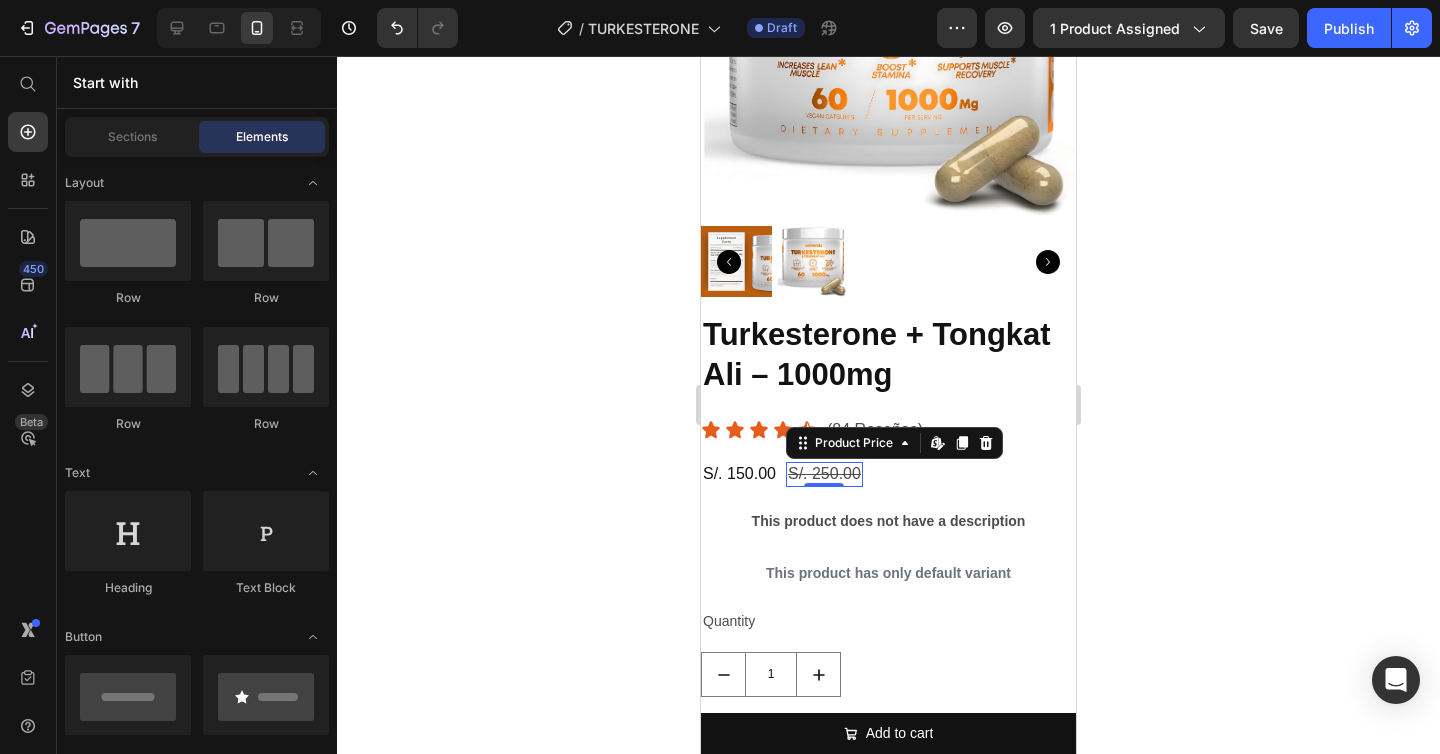 scroll, scrollTop: 0, scrollLeft: 0, axis: both 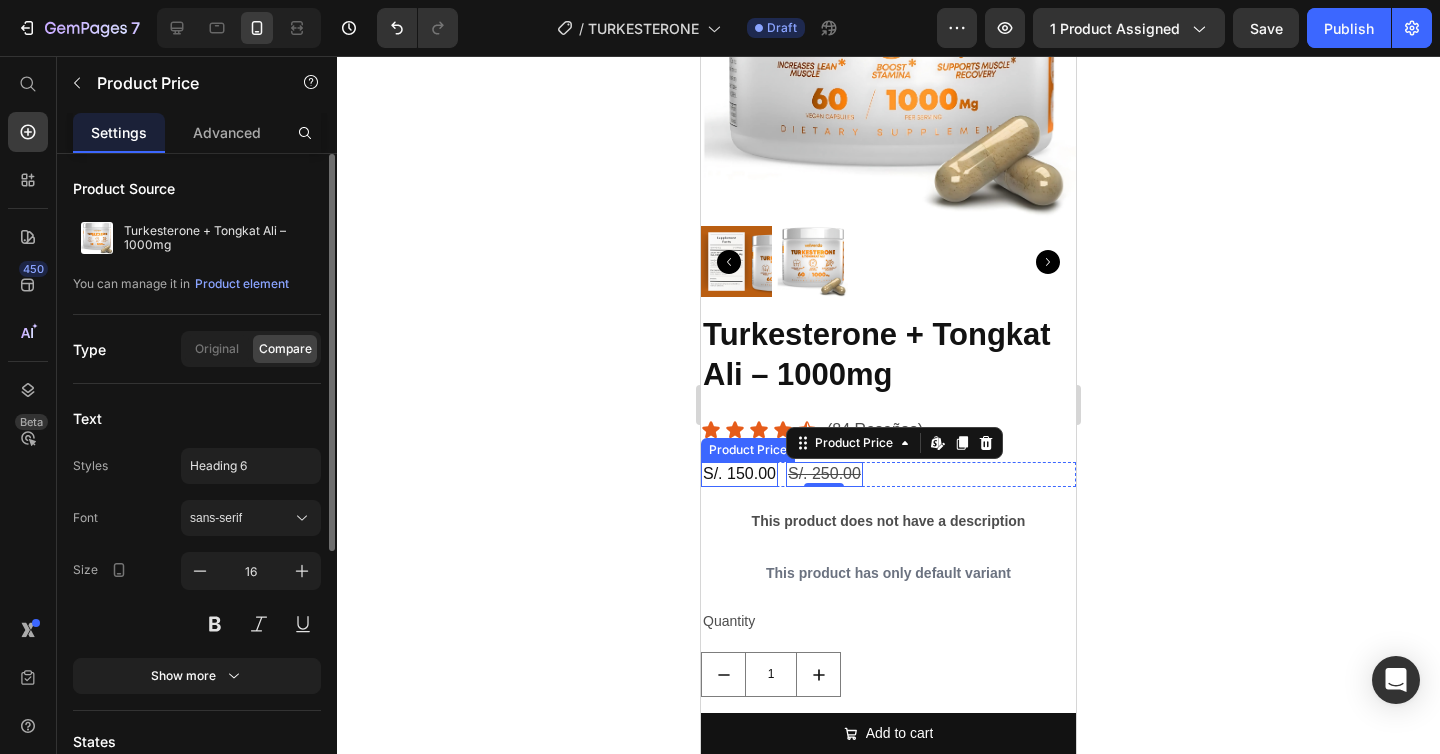 click on "S/. 150.00" at bounding box center (739, 474) 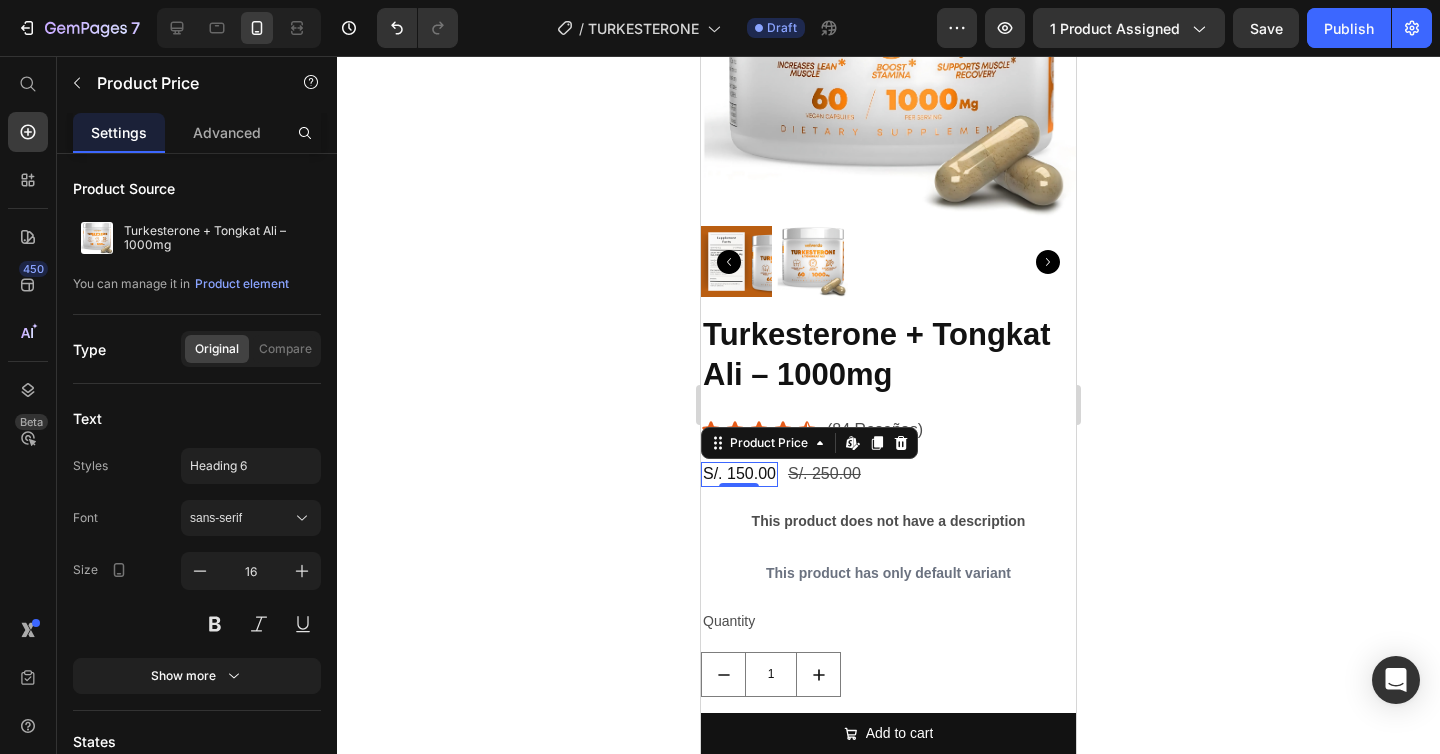 click on "S/. 150.00" at bounding box center [739, 474] 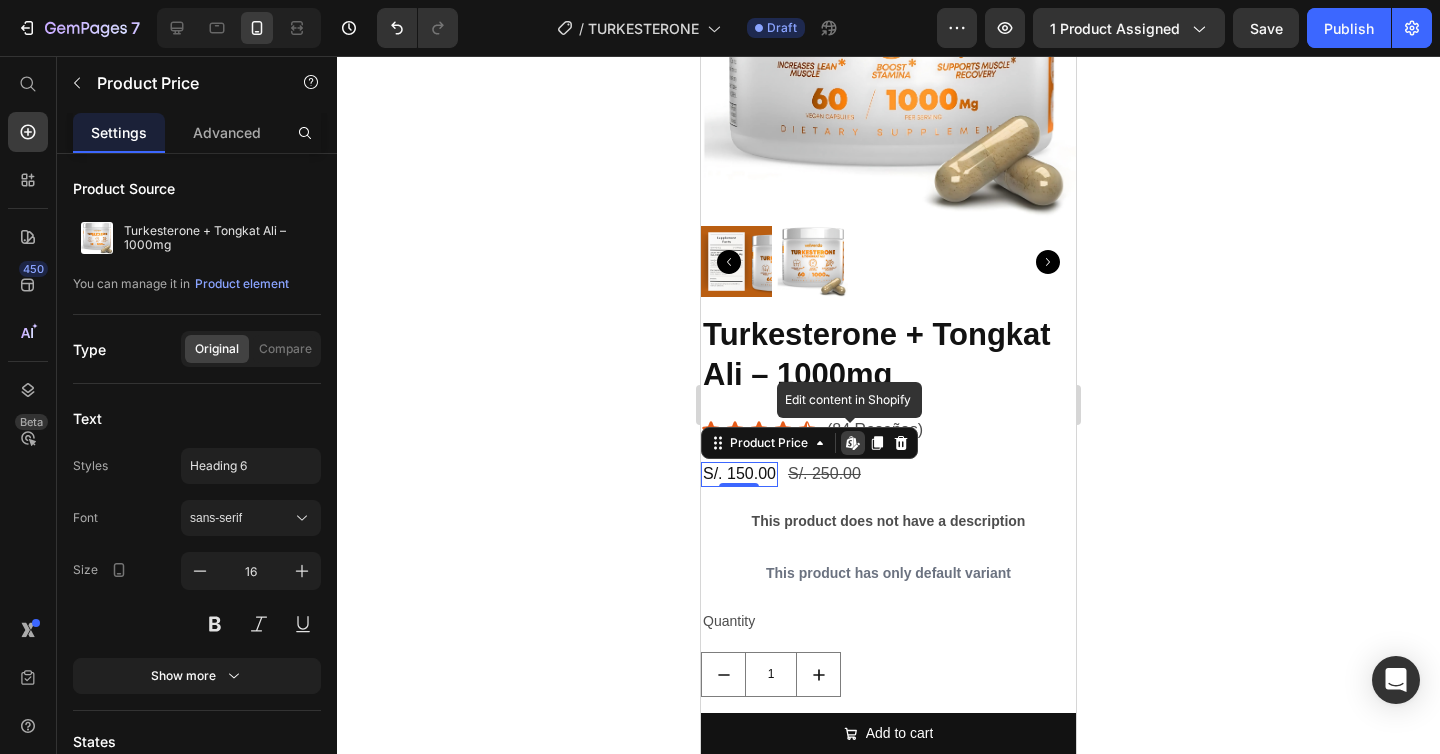 click on "S/. 150.00" at bounding box center [739, 474] 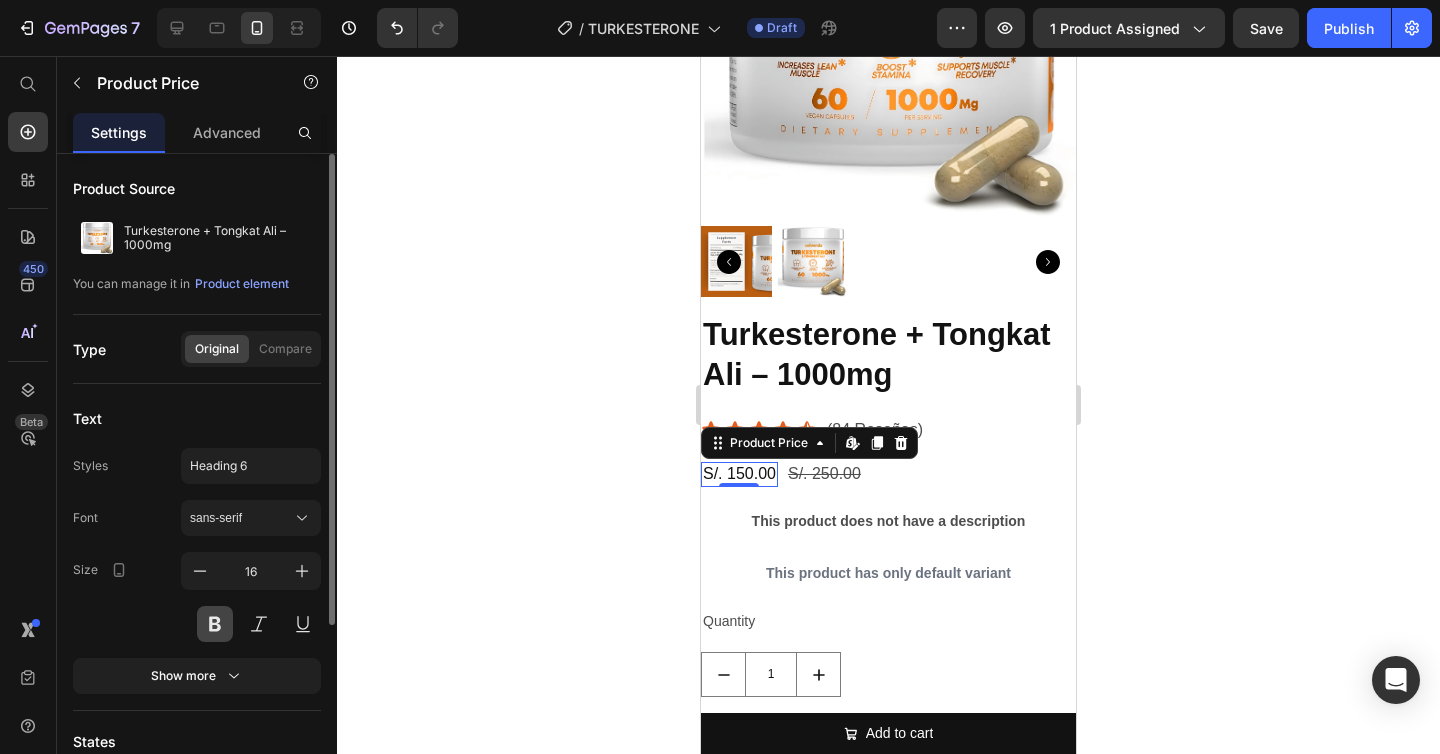 click at bounding box center [215, 624] 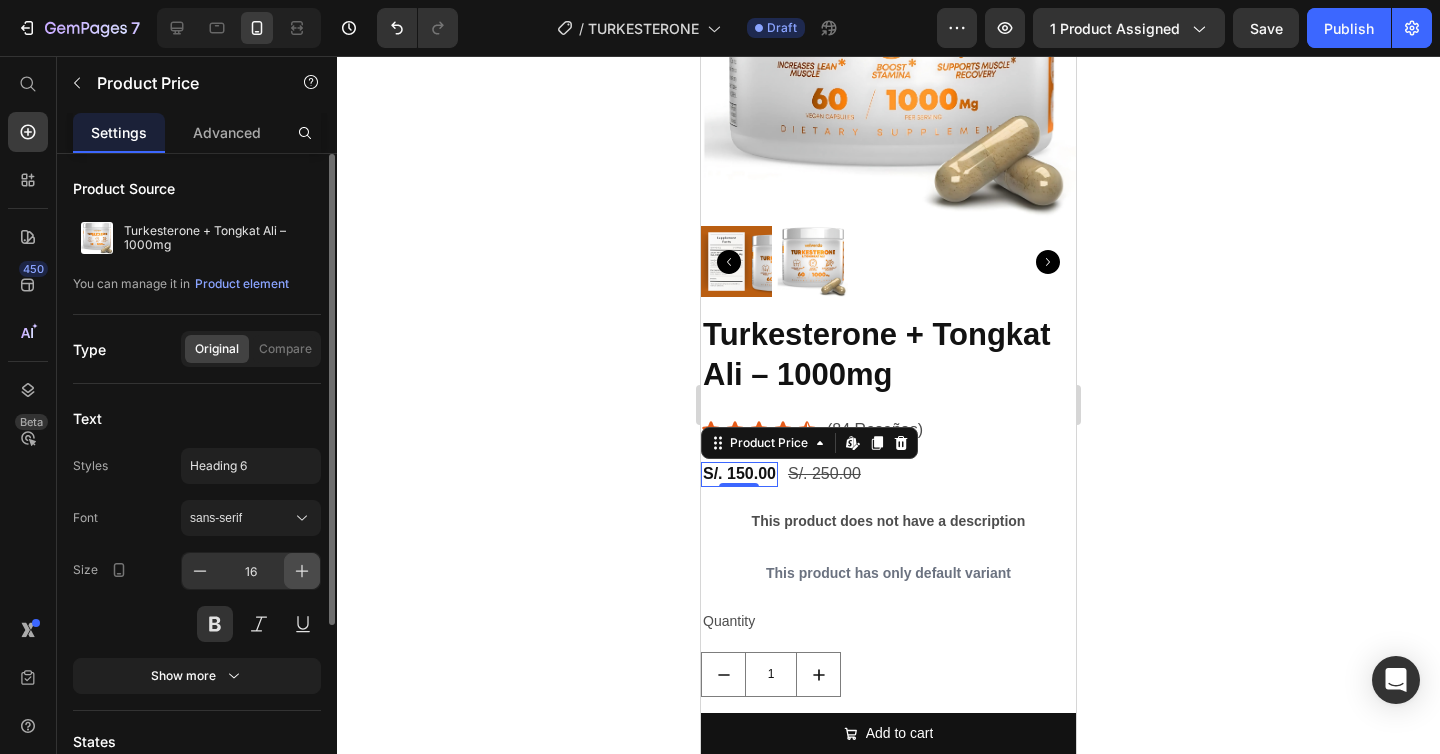 click 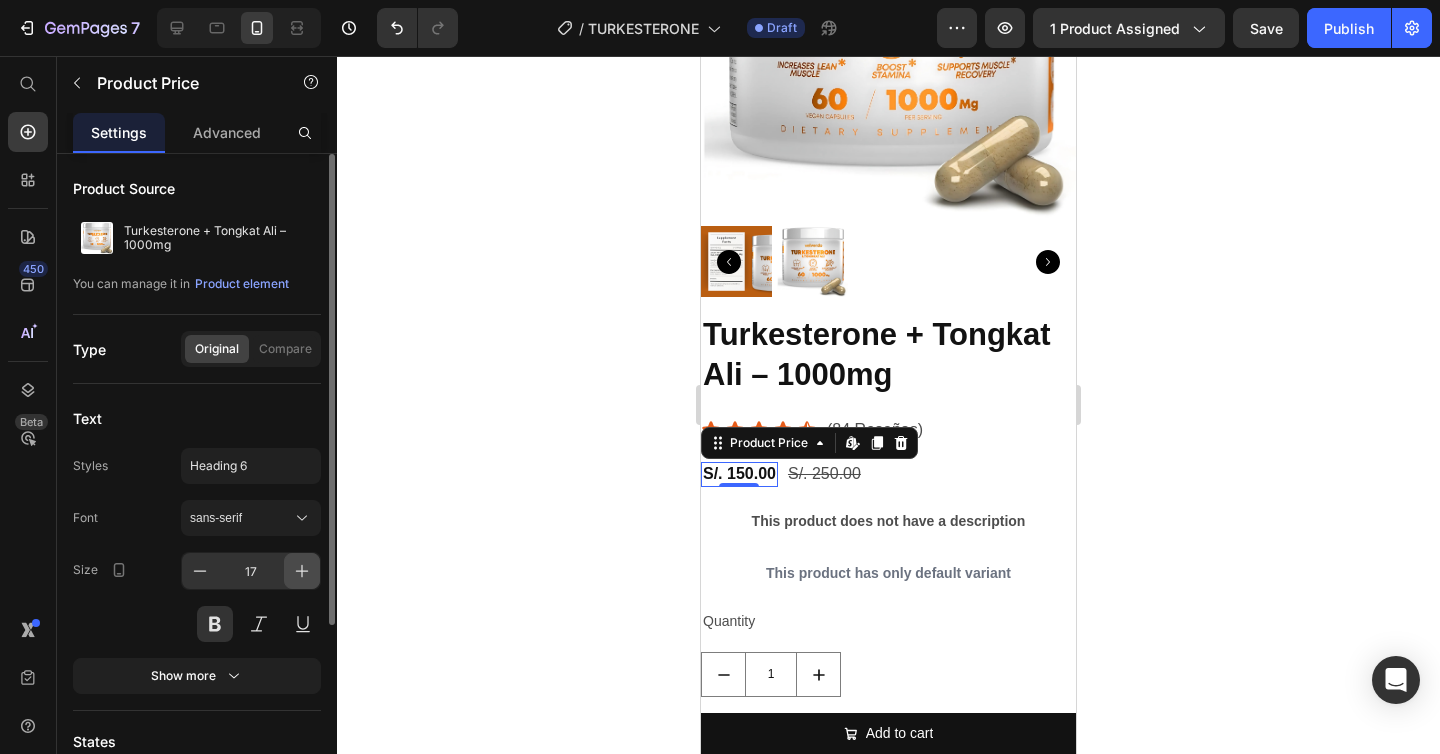 click 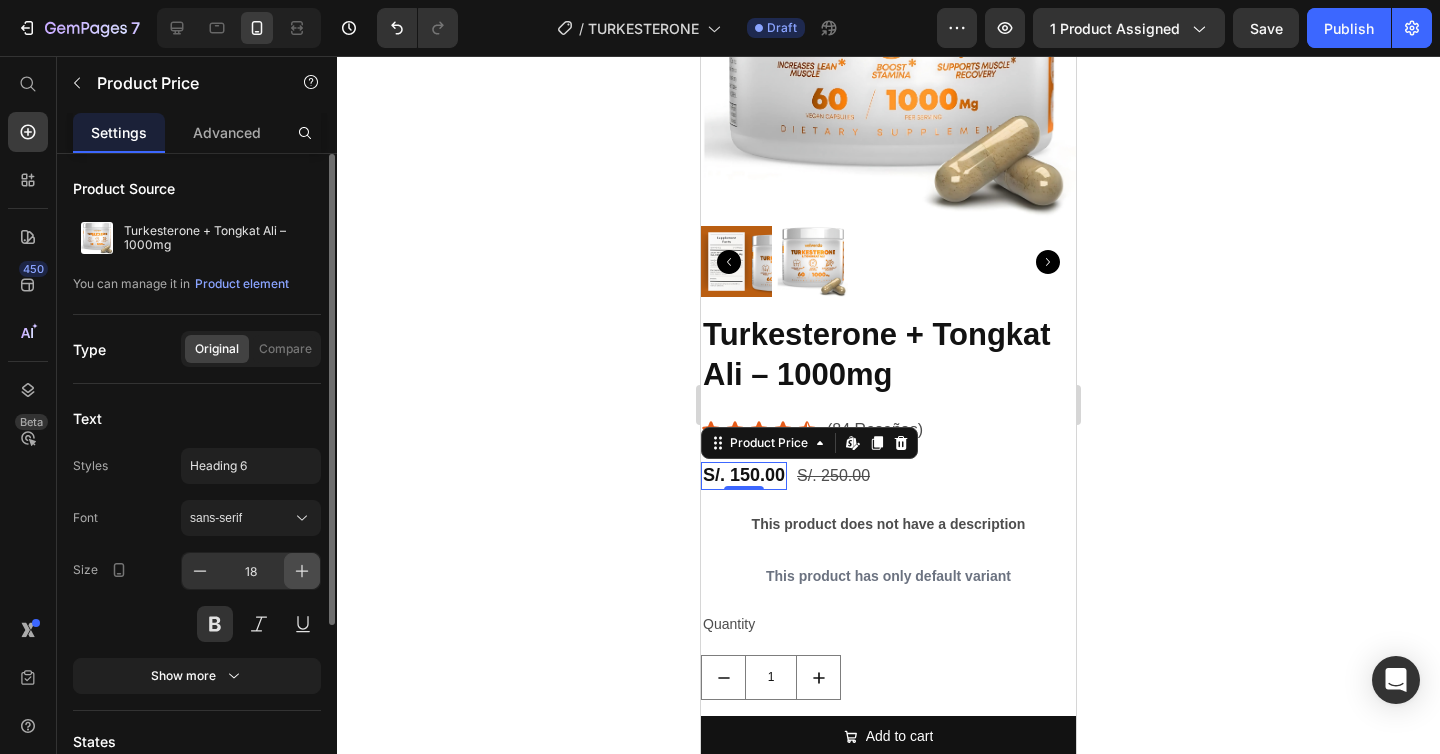 click 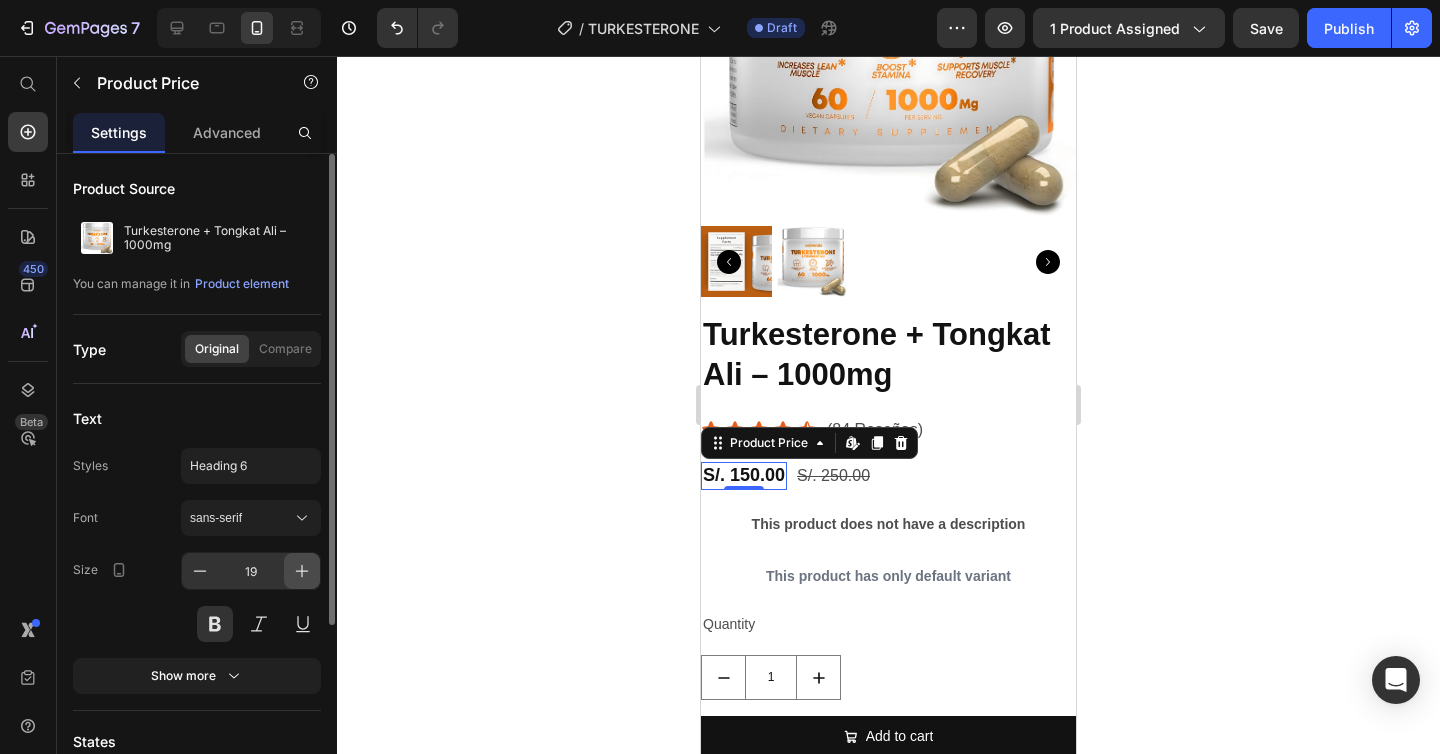 click 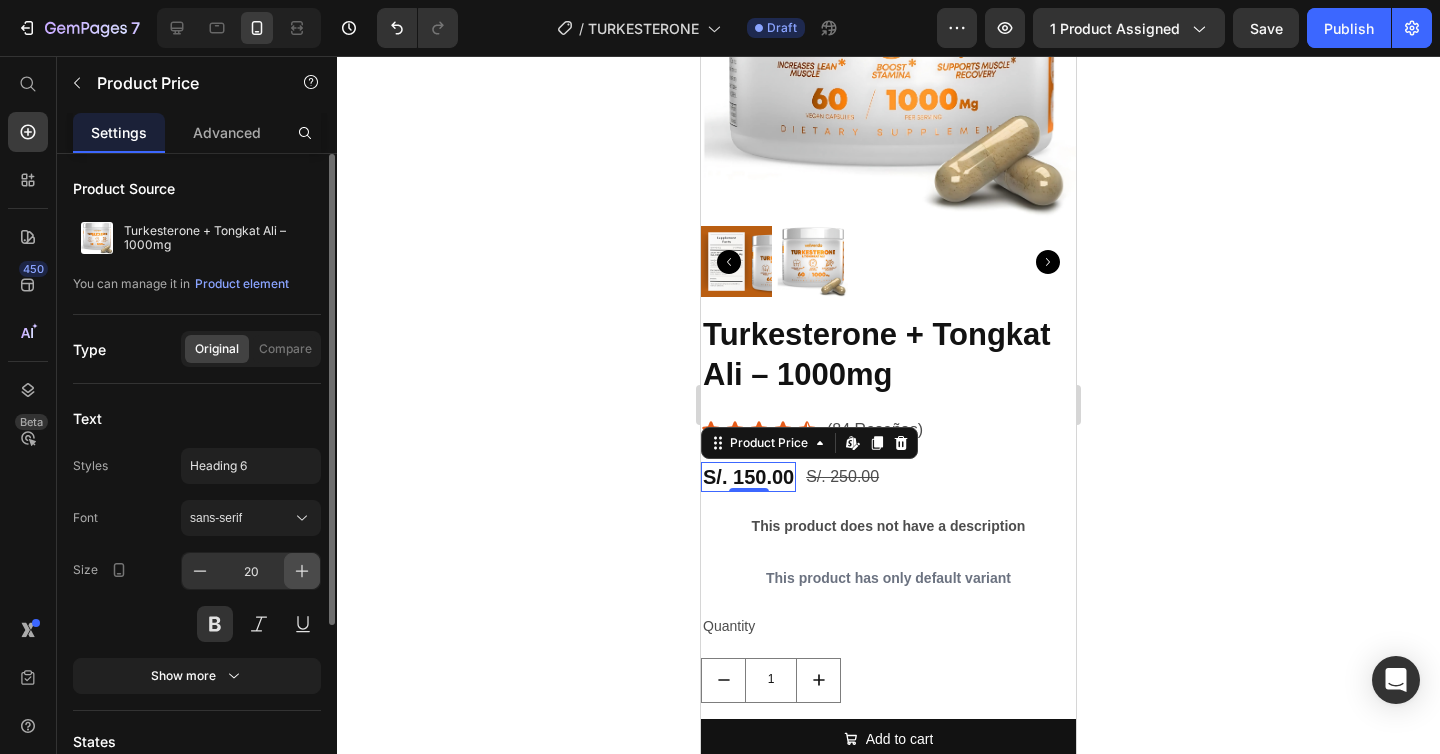 click 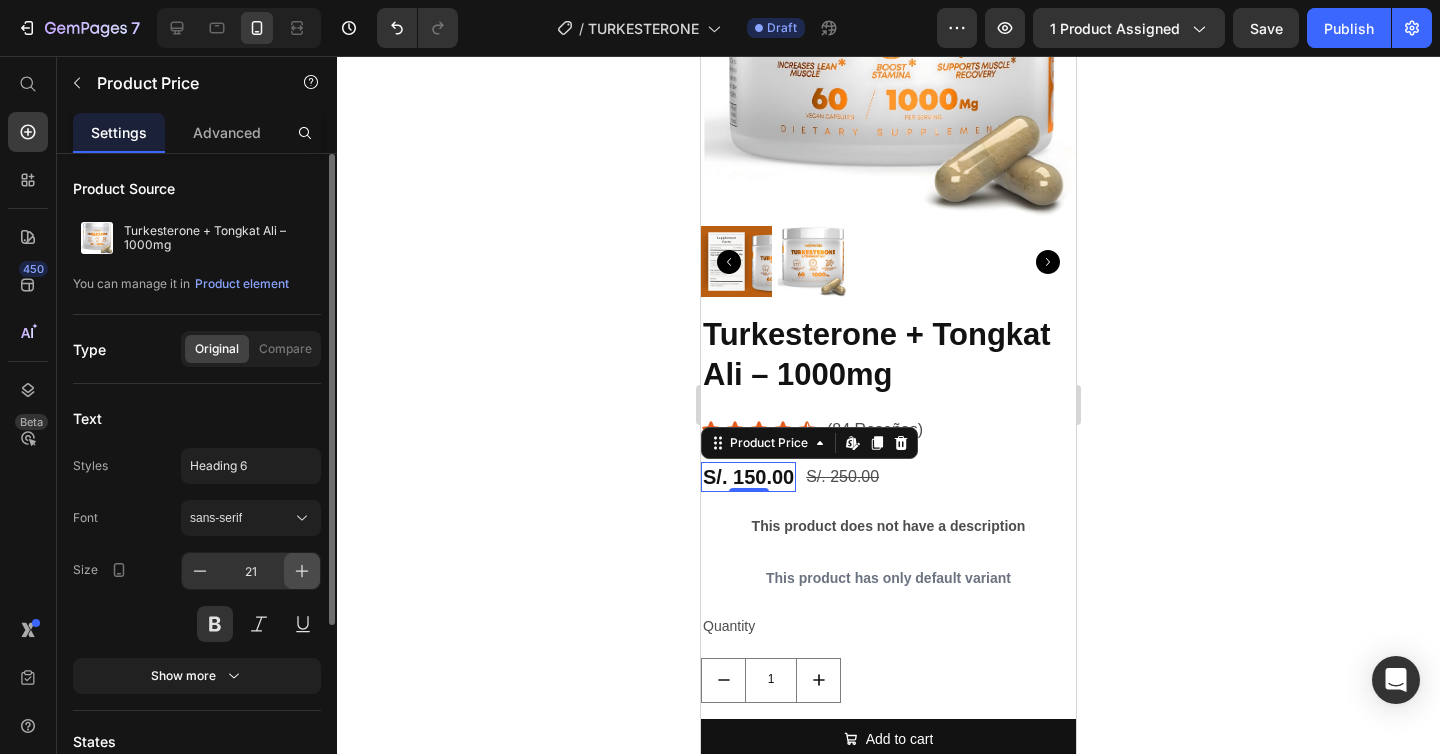 click 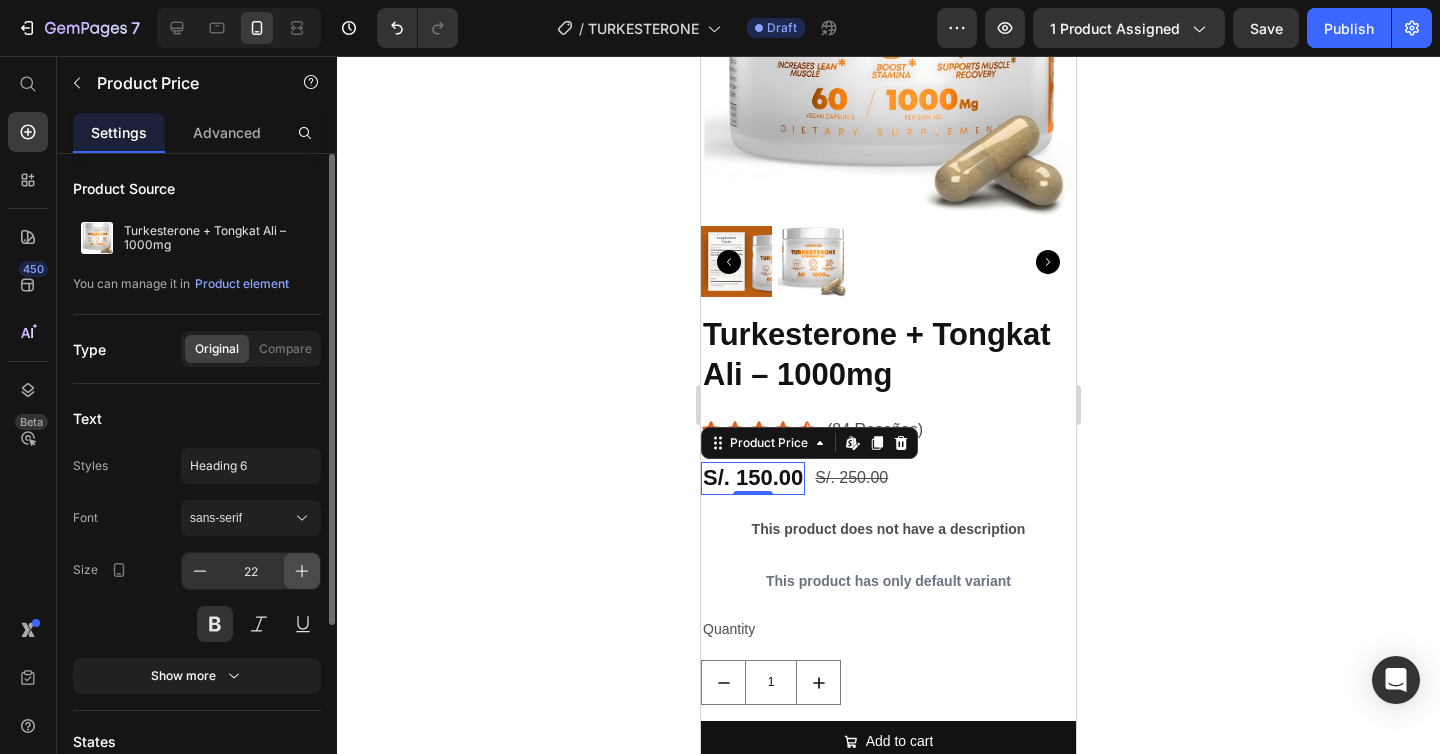click 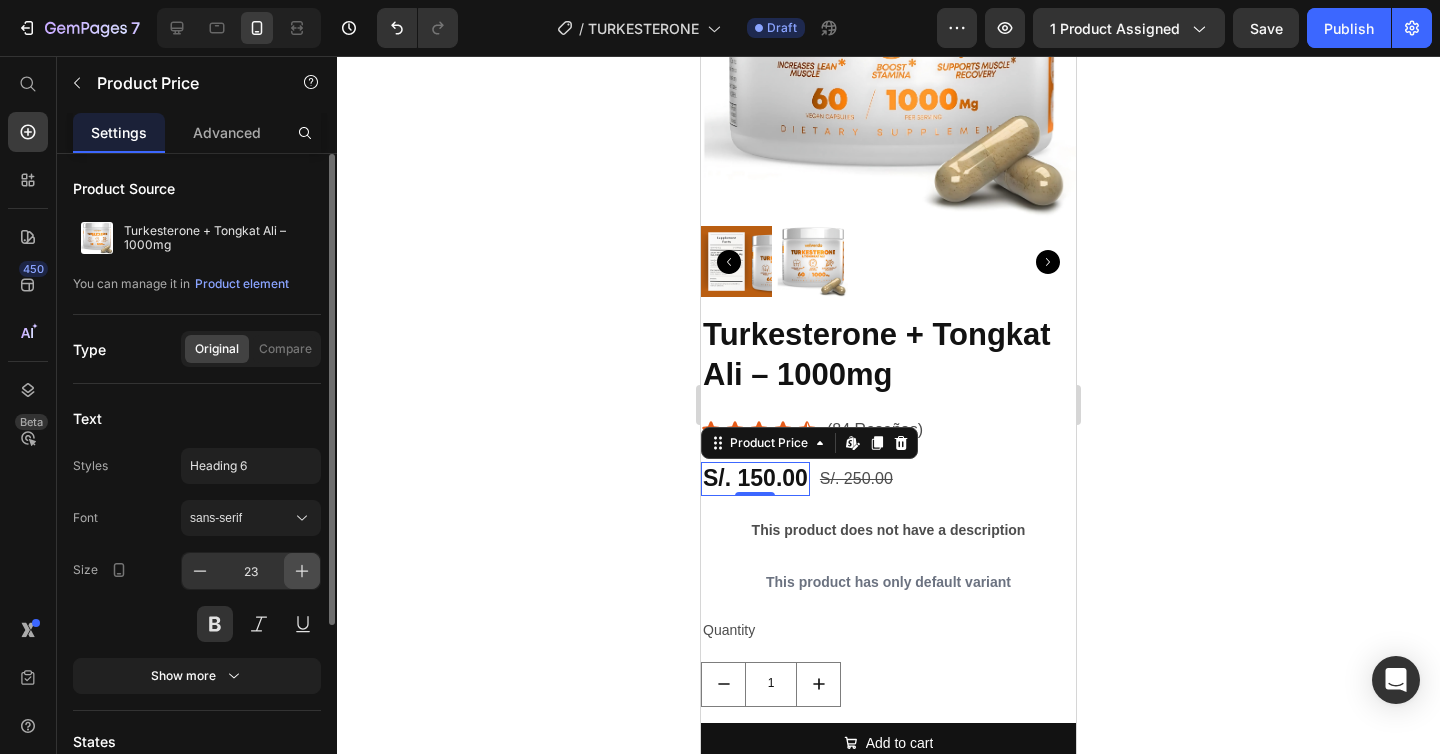 click 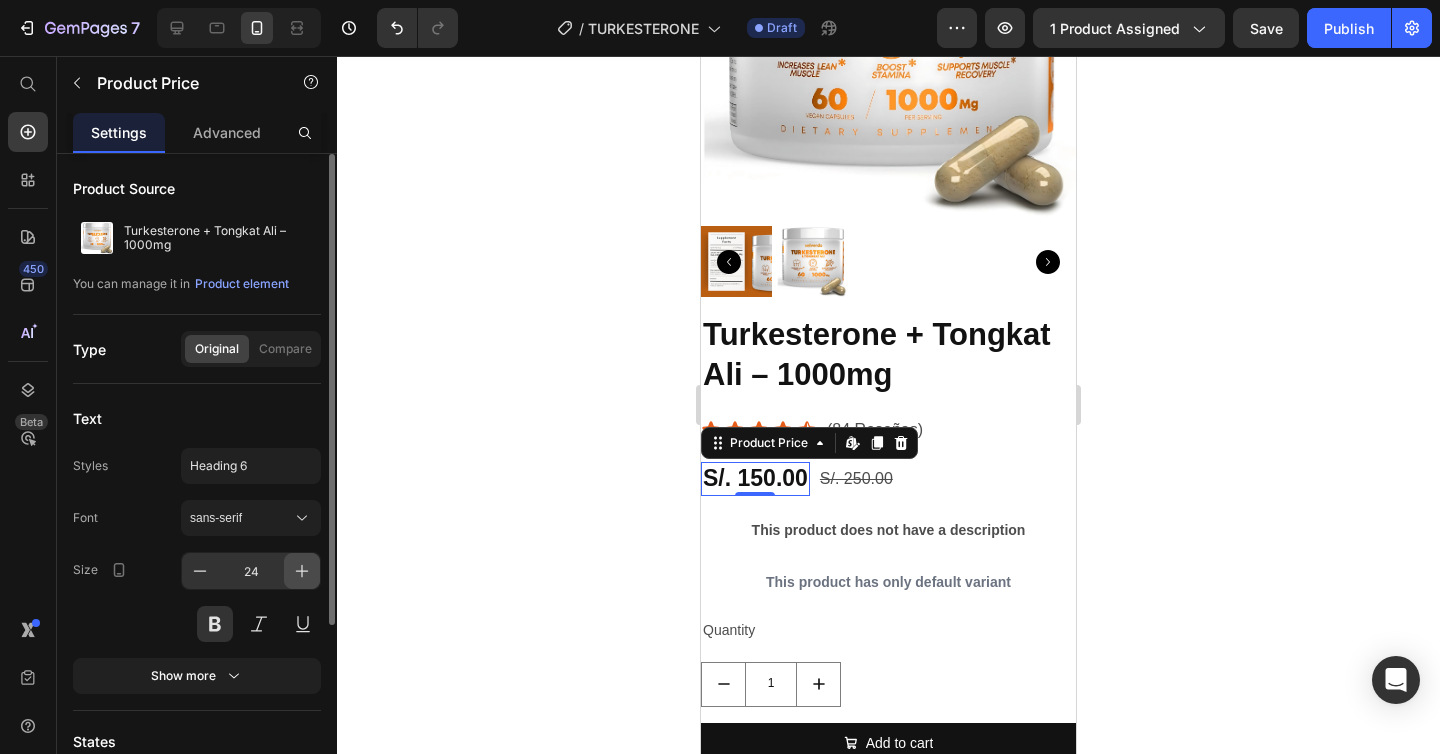 click 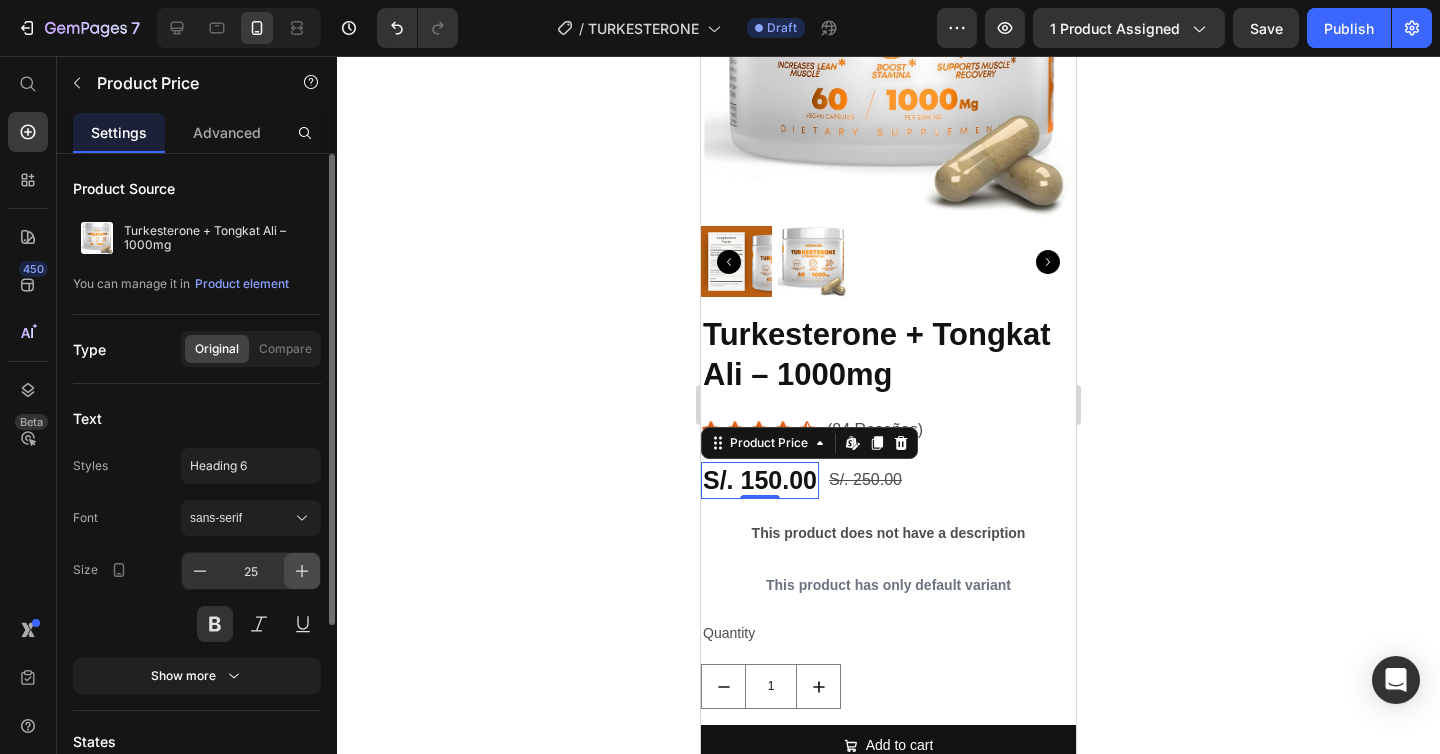 click 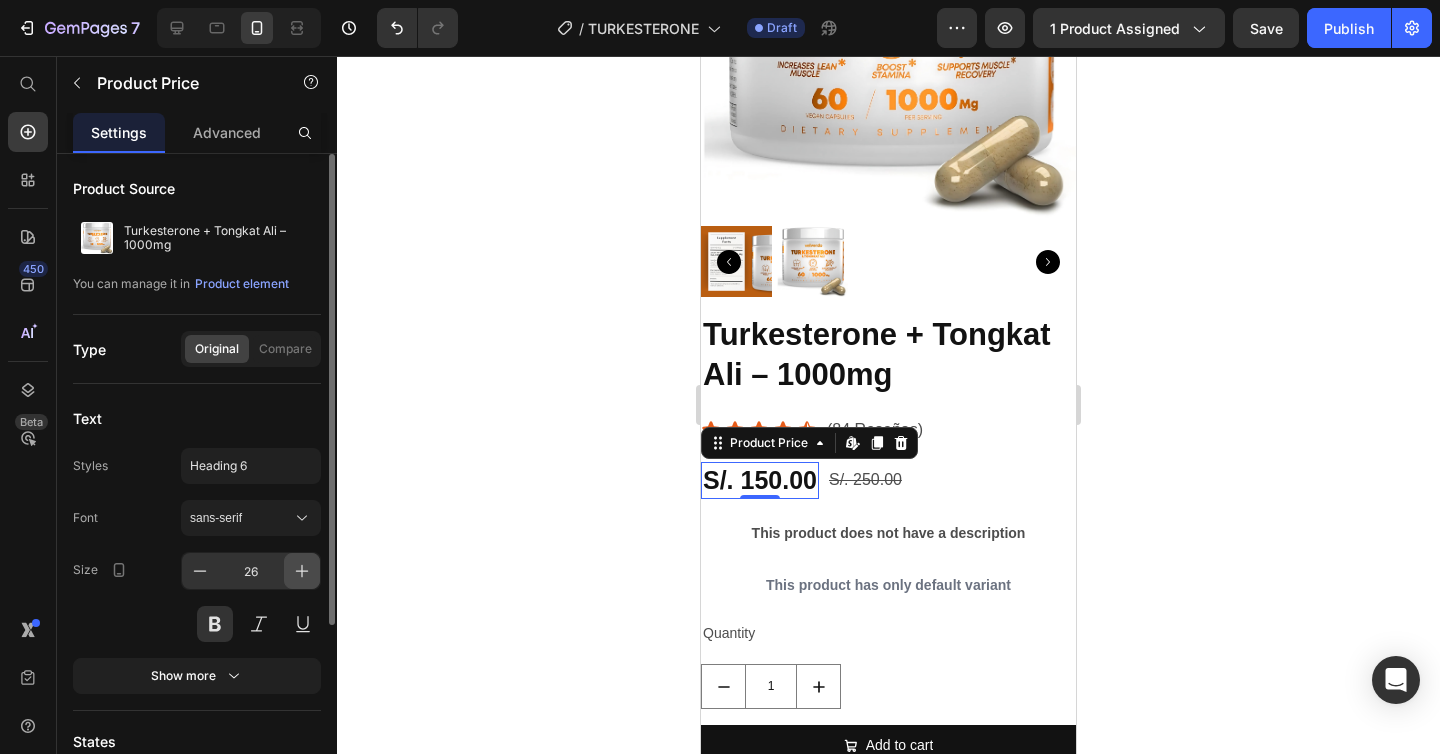 click 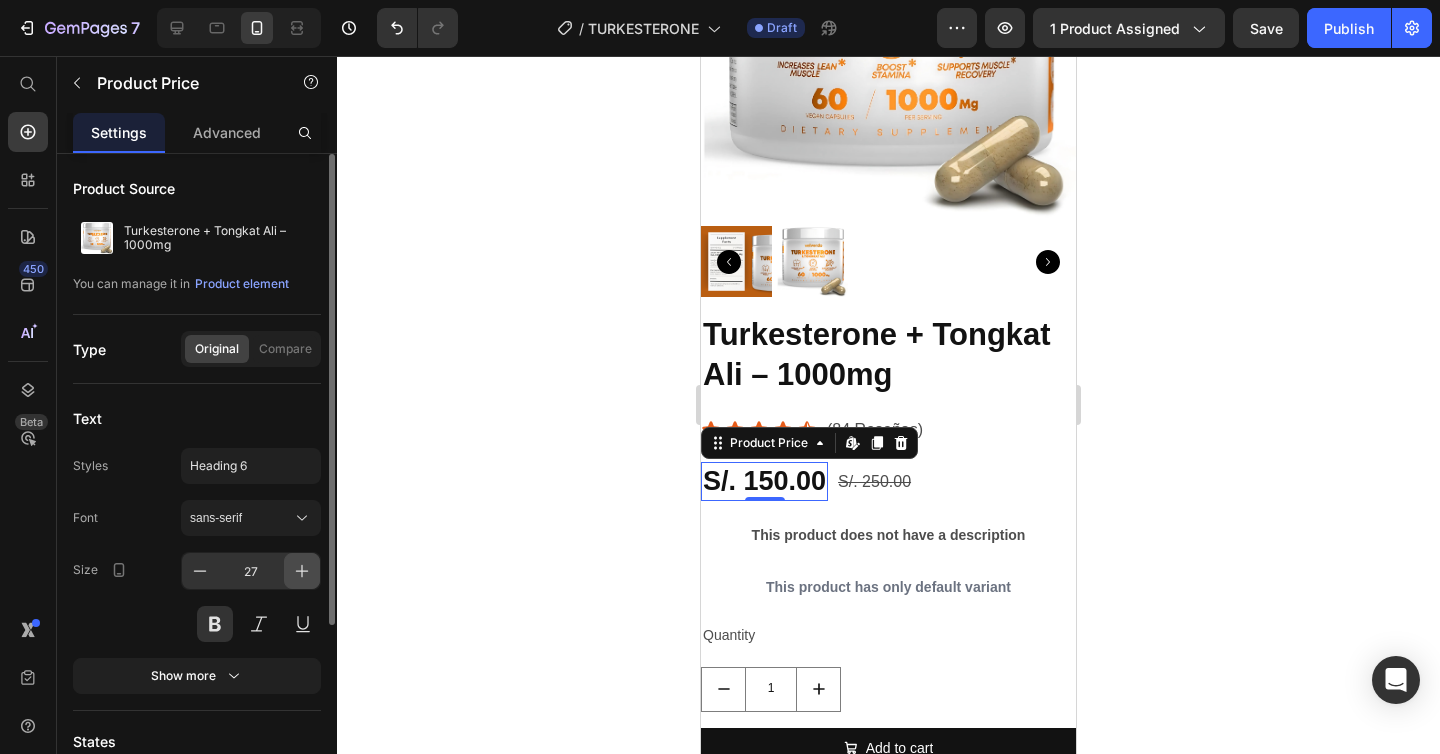 click 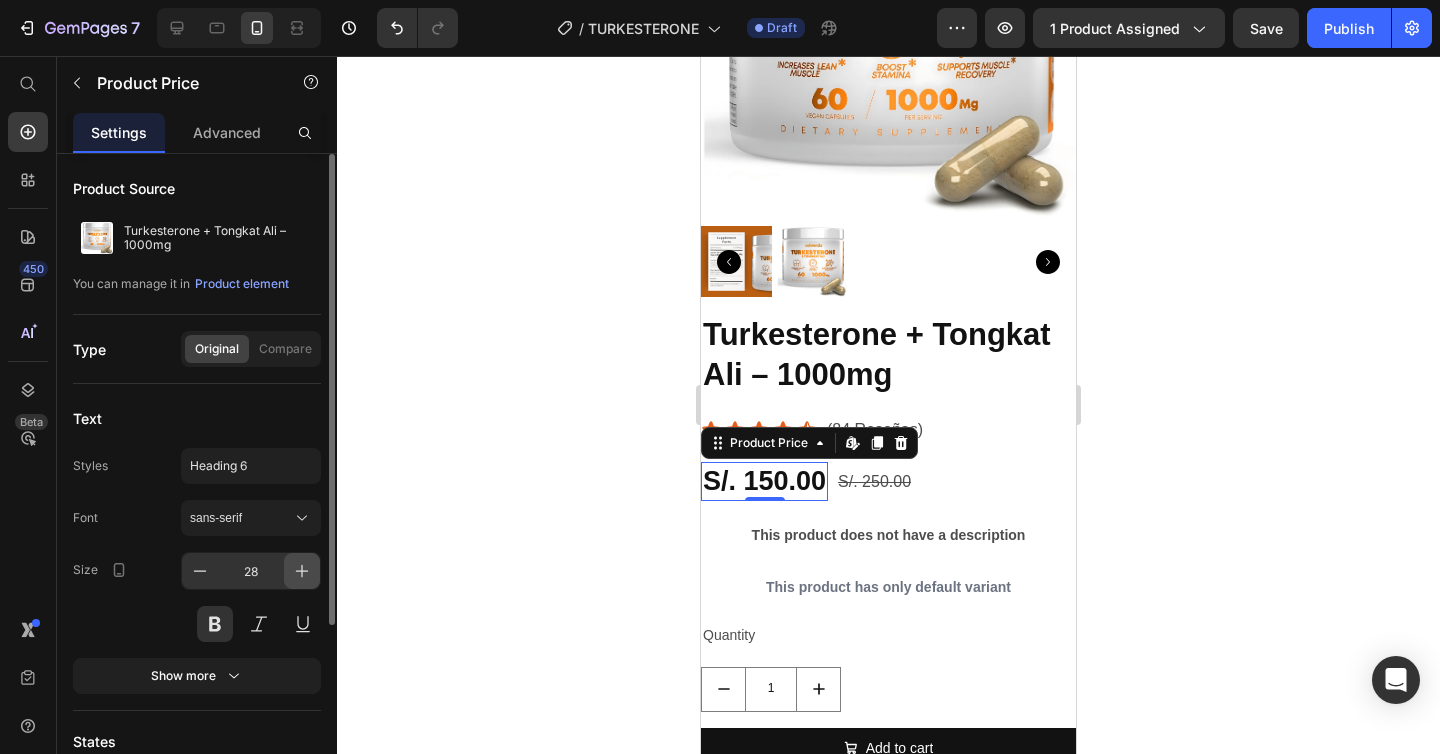 click 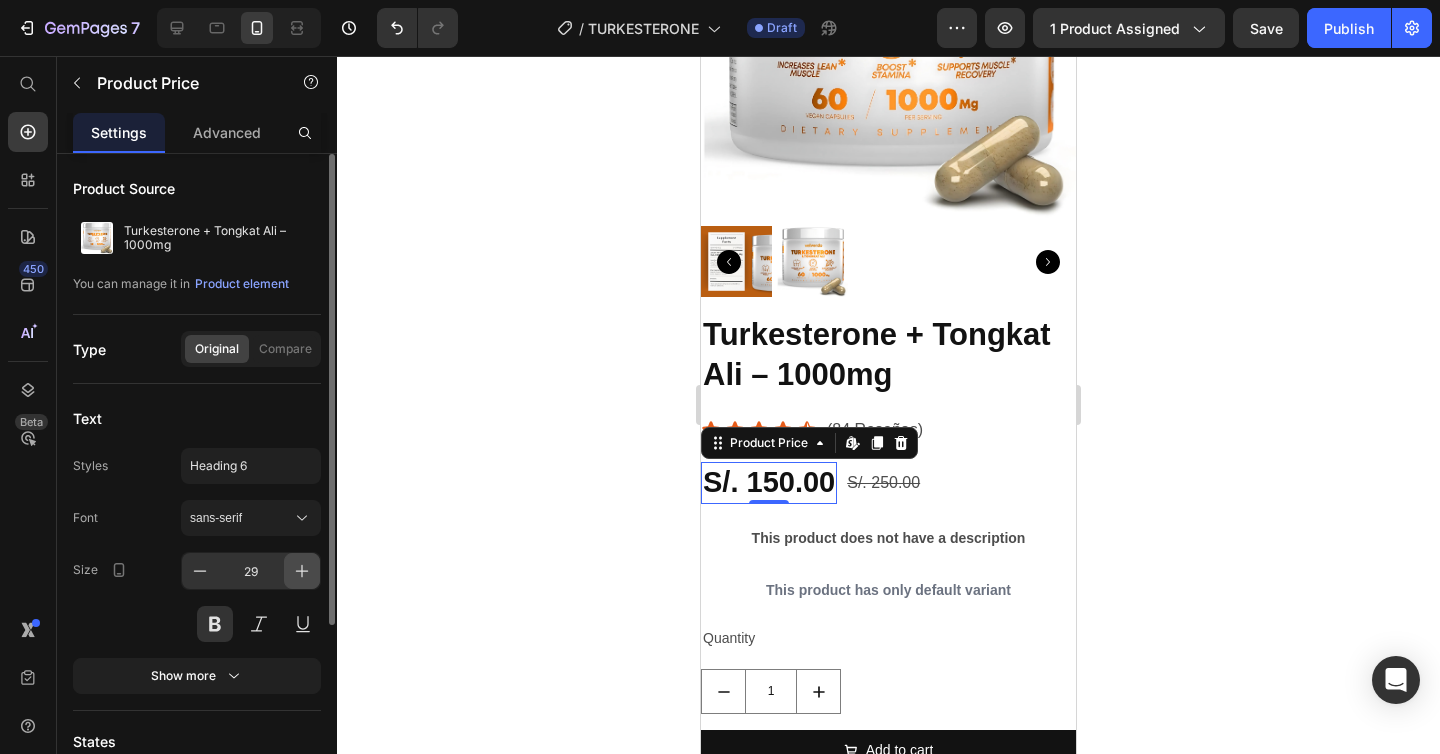 click 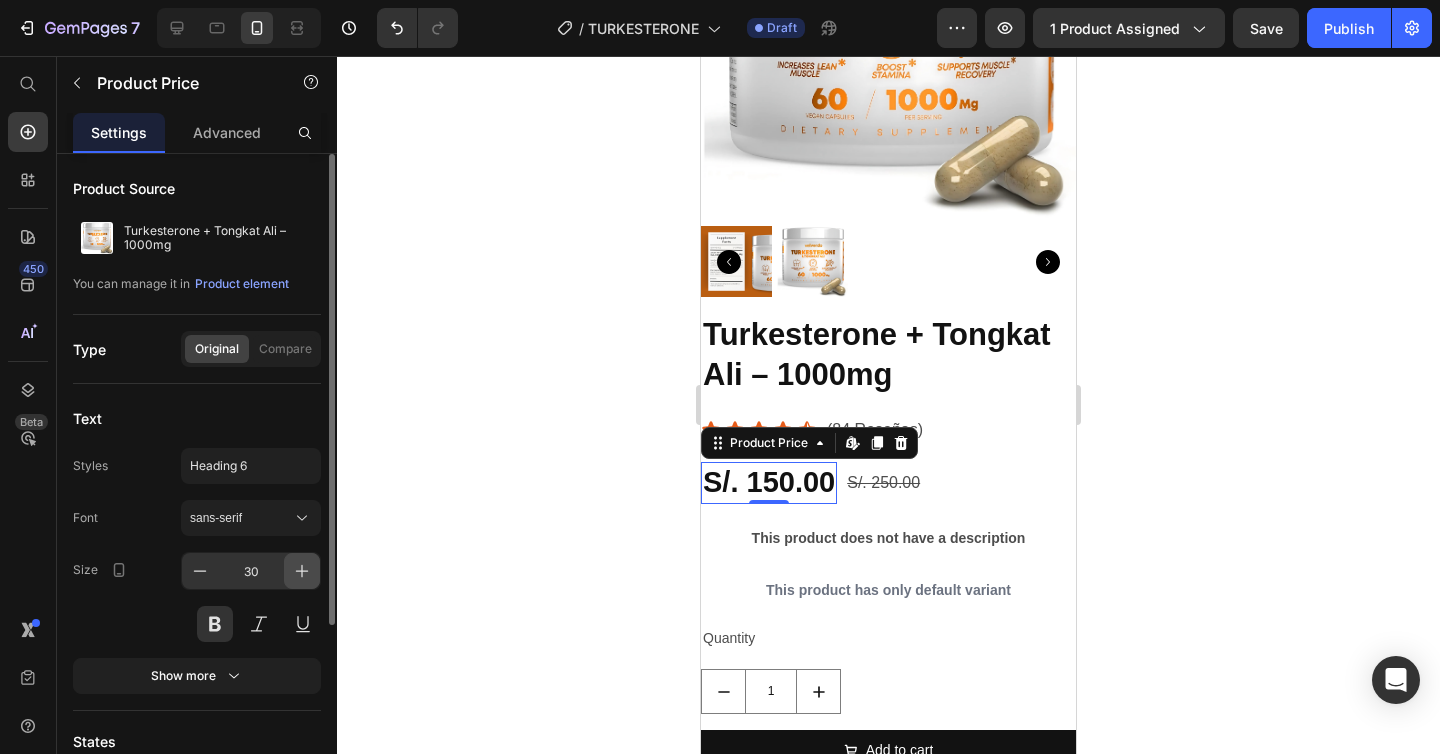 click 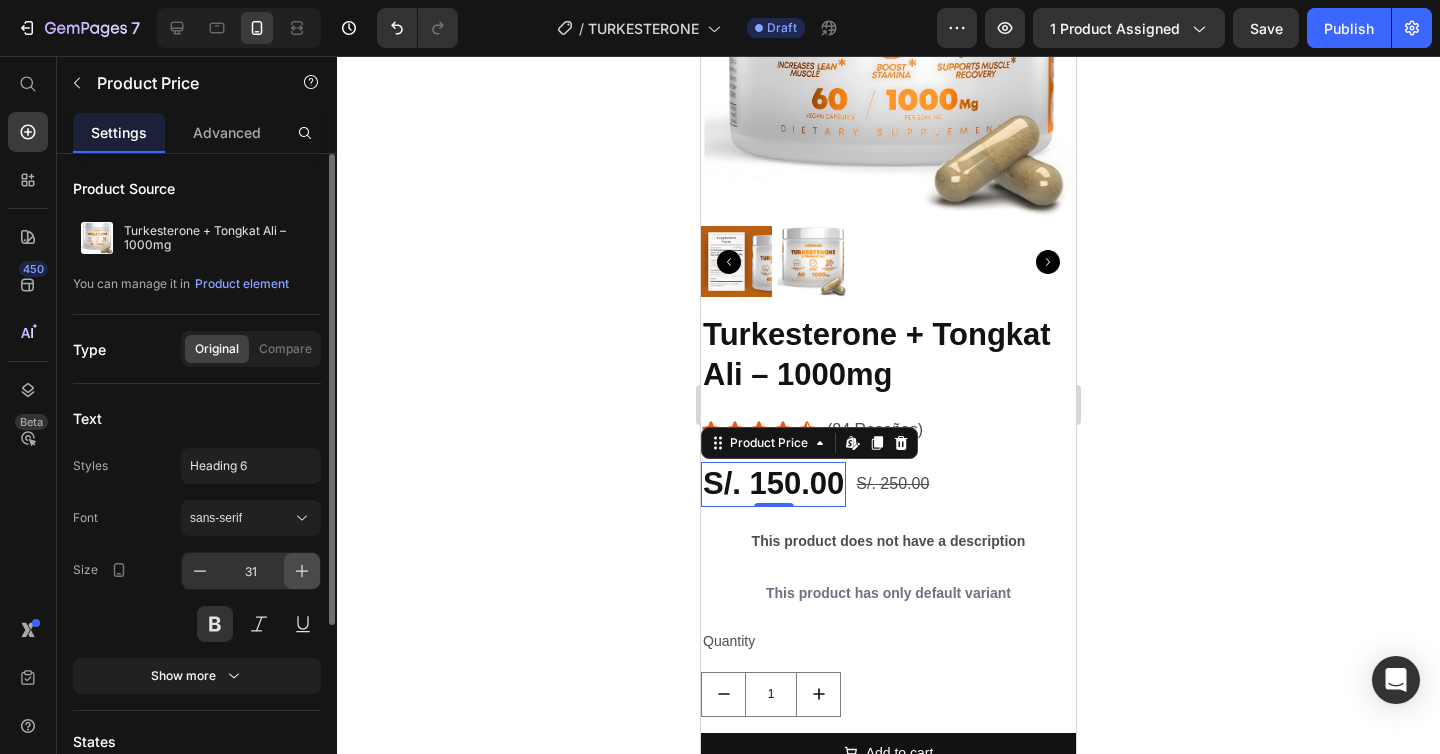click 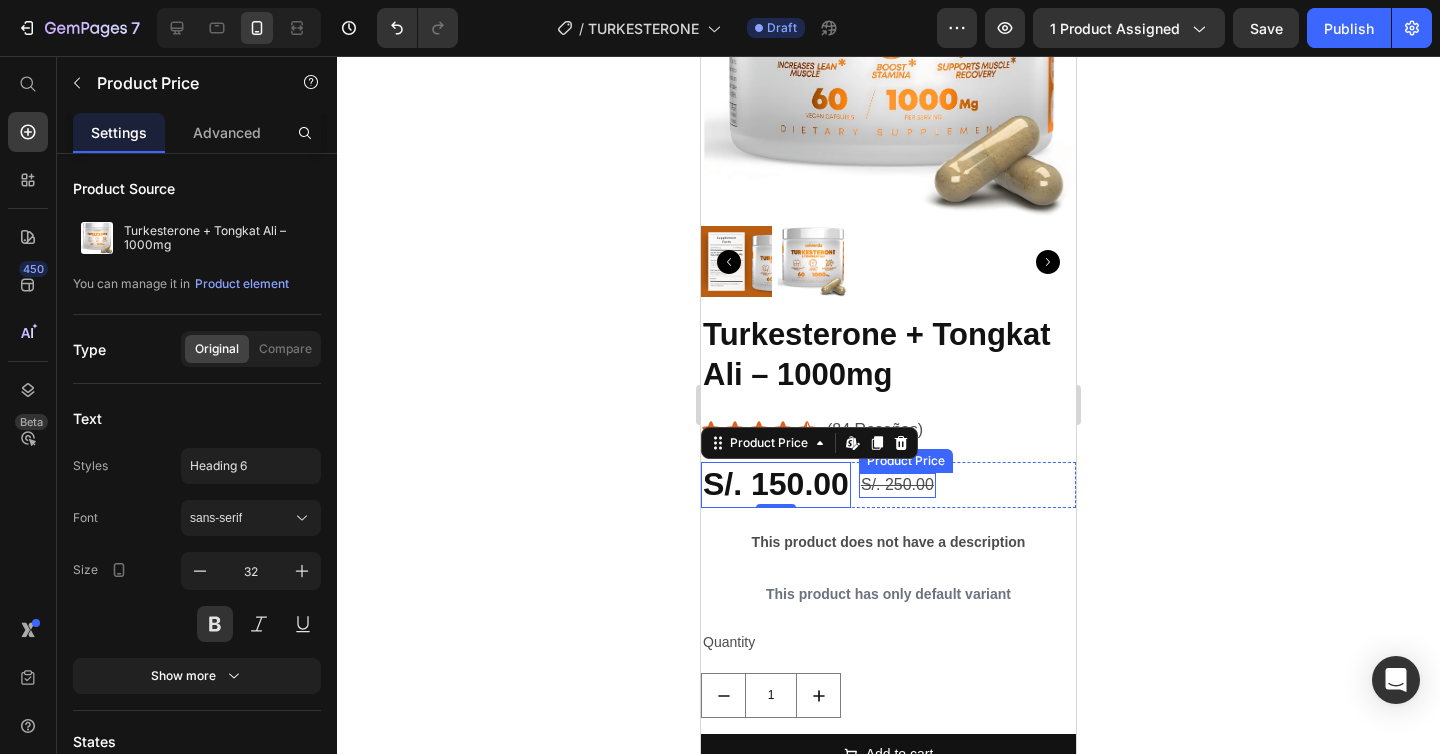 click on "S/. 250.00" at bounding box center [897, 485] 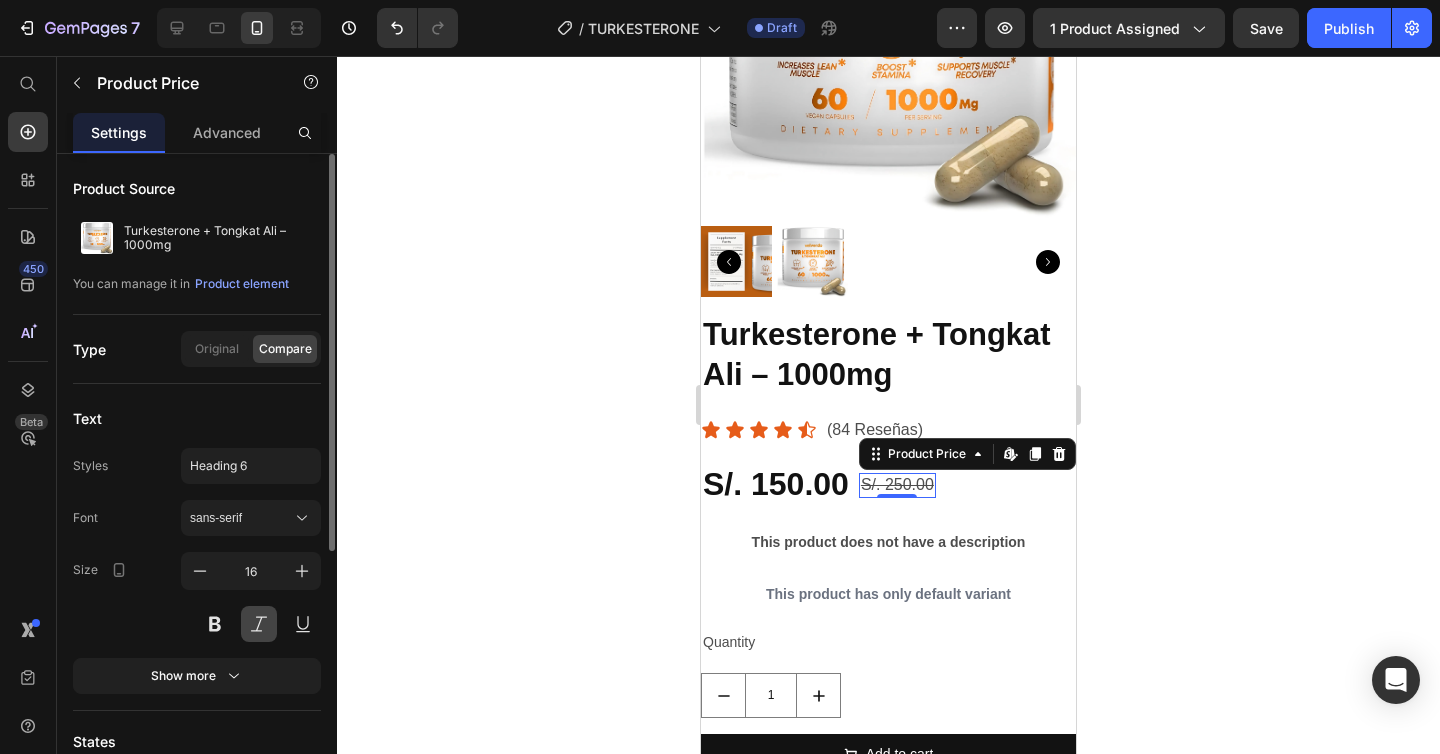 click at bounding box center (259, 624) 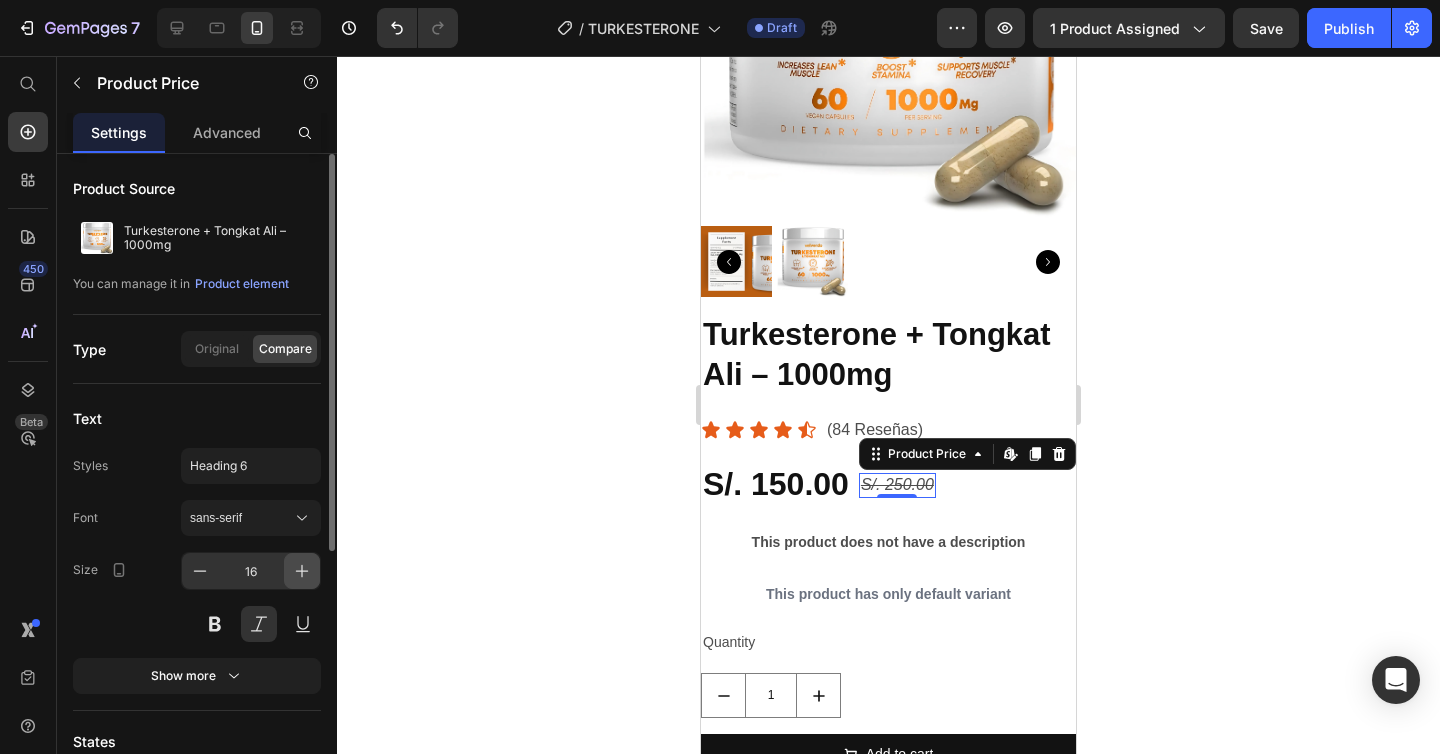 click 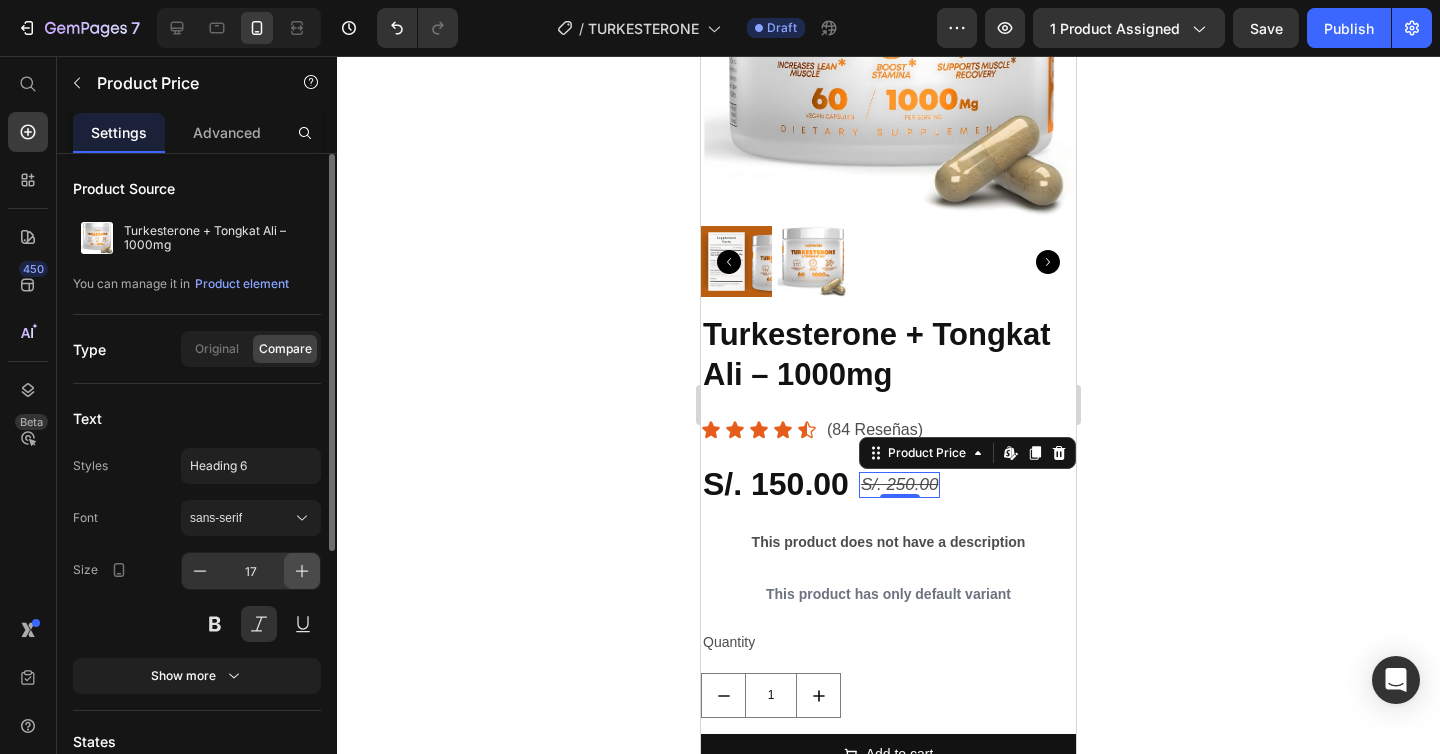 click 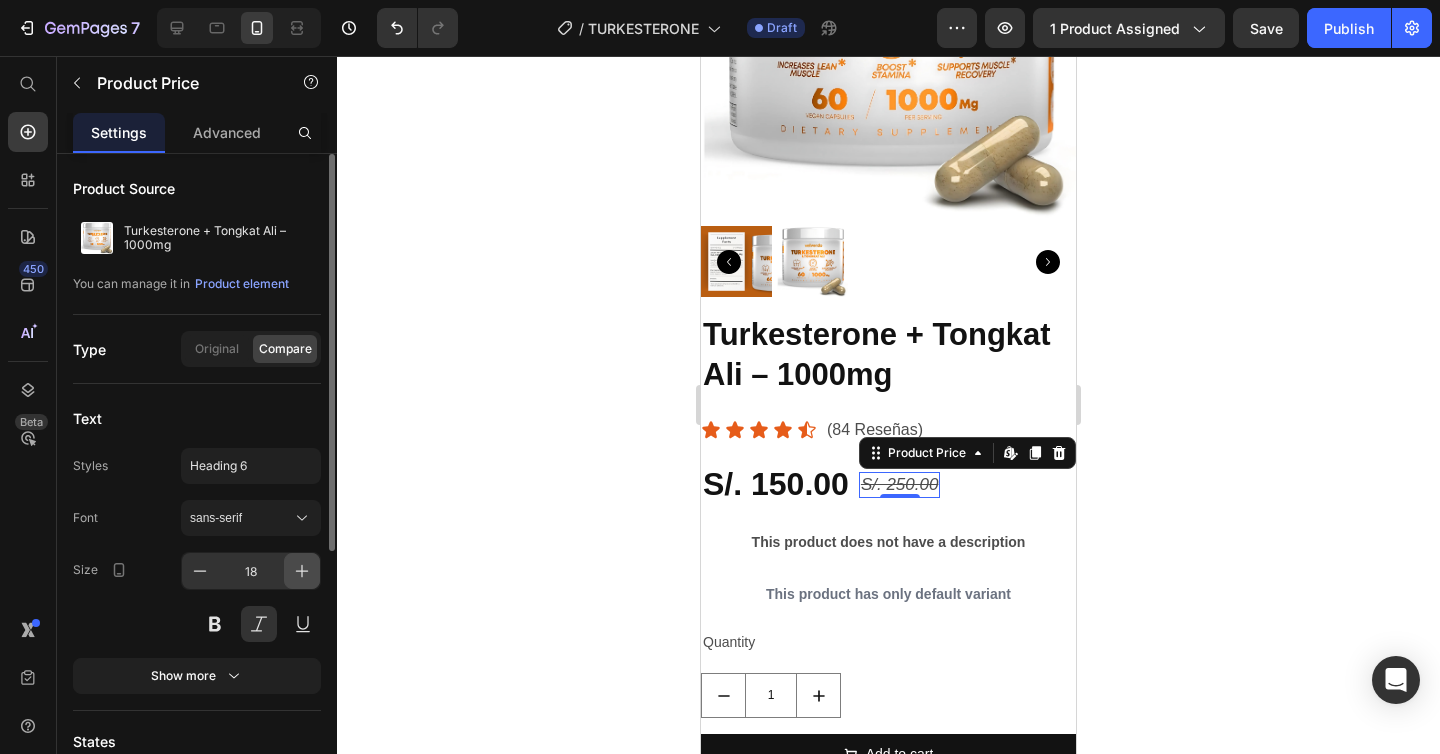 click 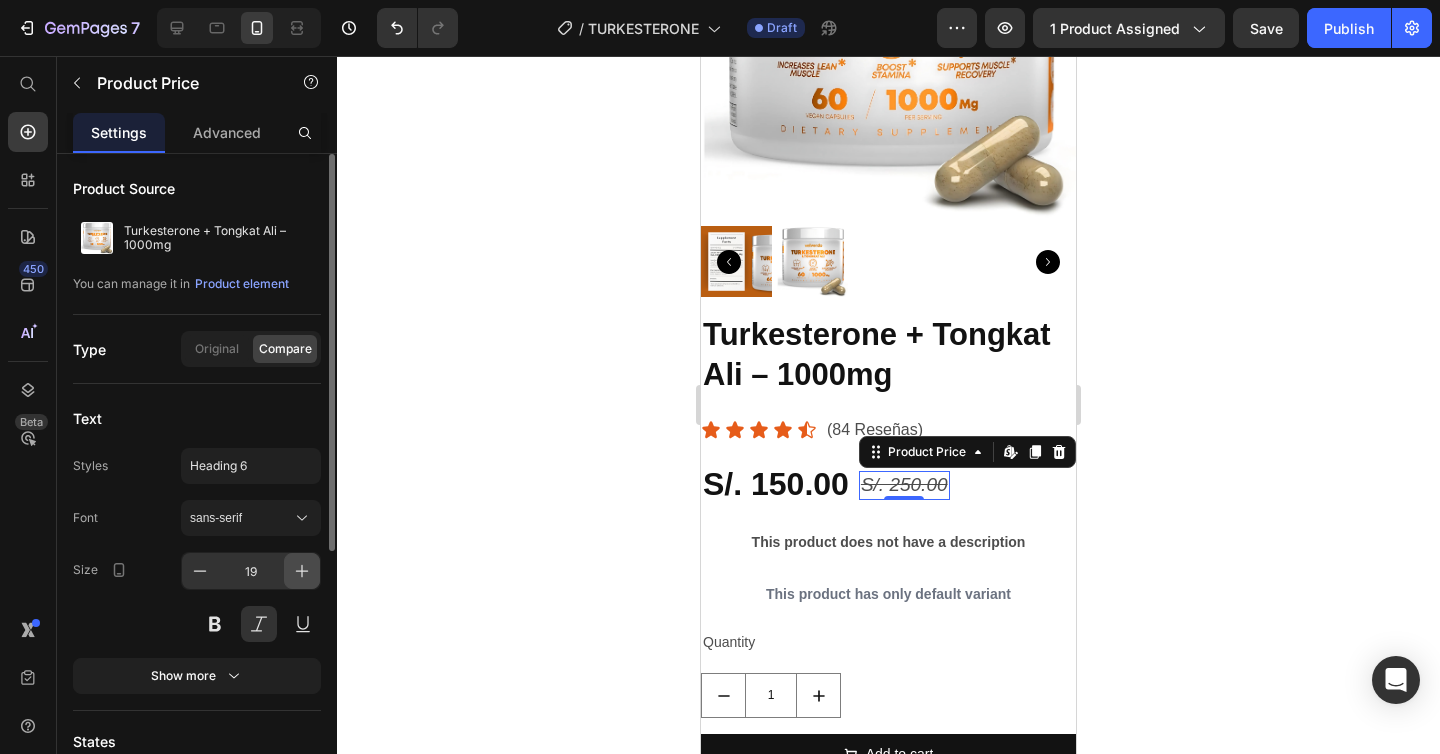 click 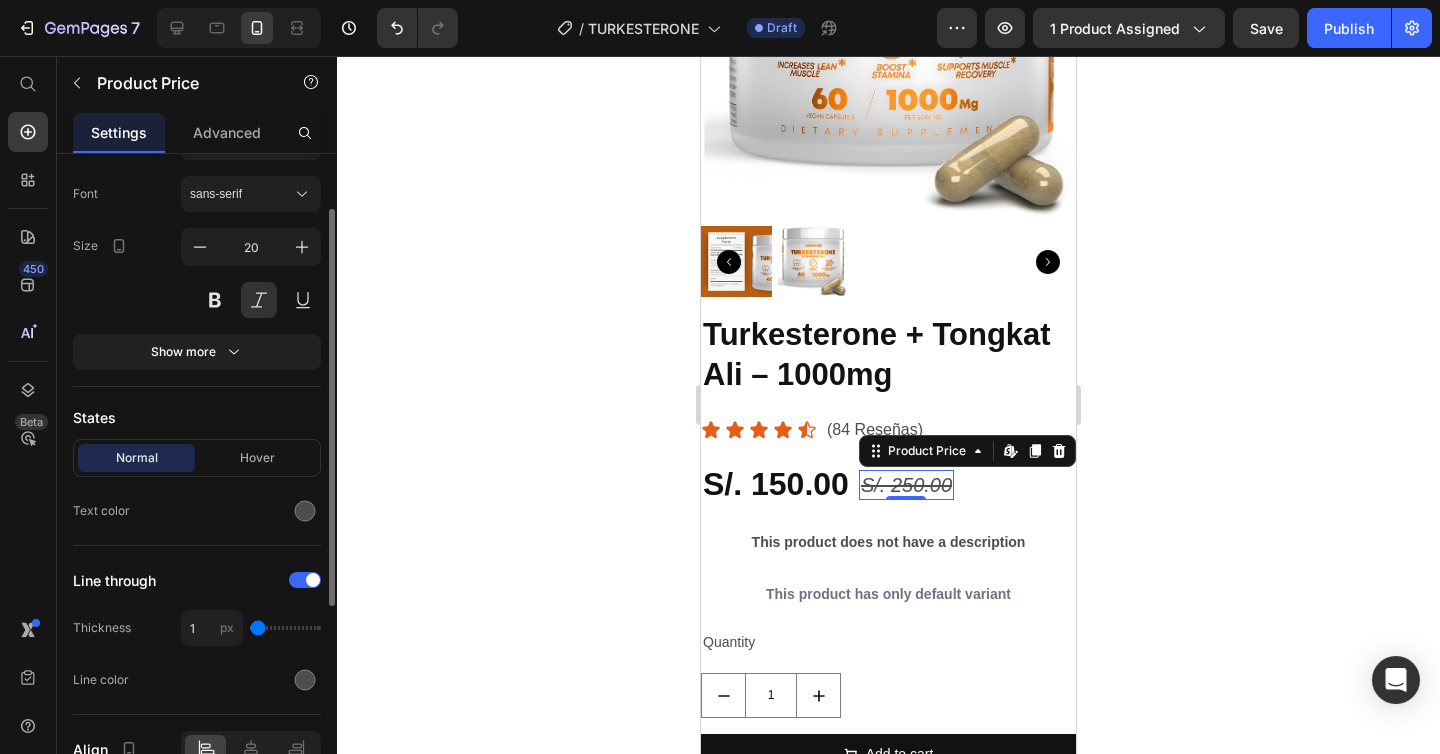 scroll, scrollTop: 341, scrollLeft: 0, axis: vertical 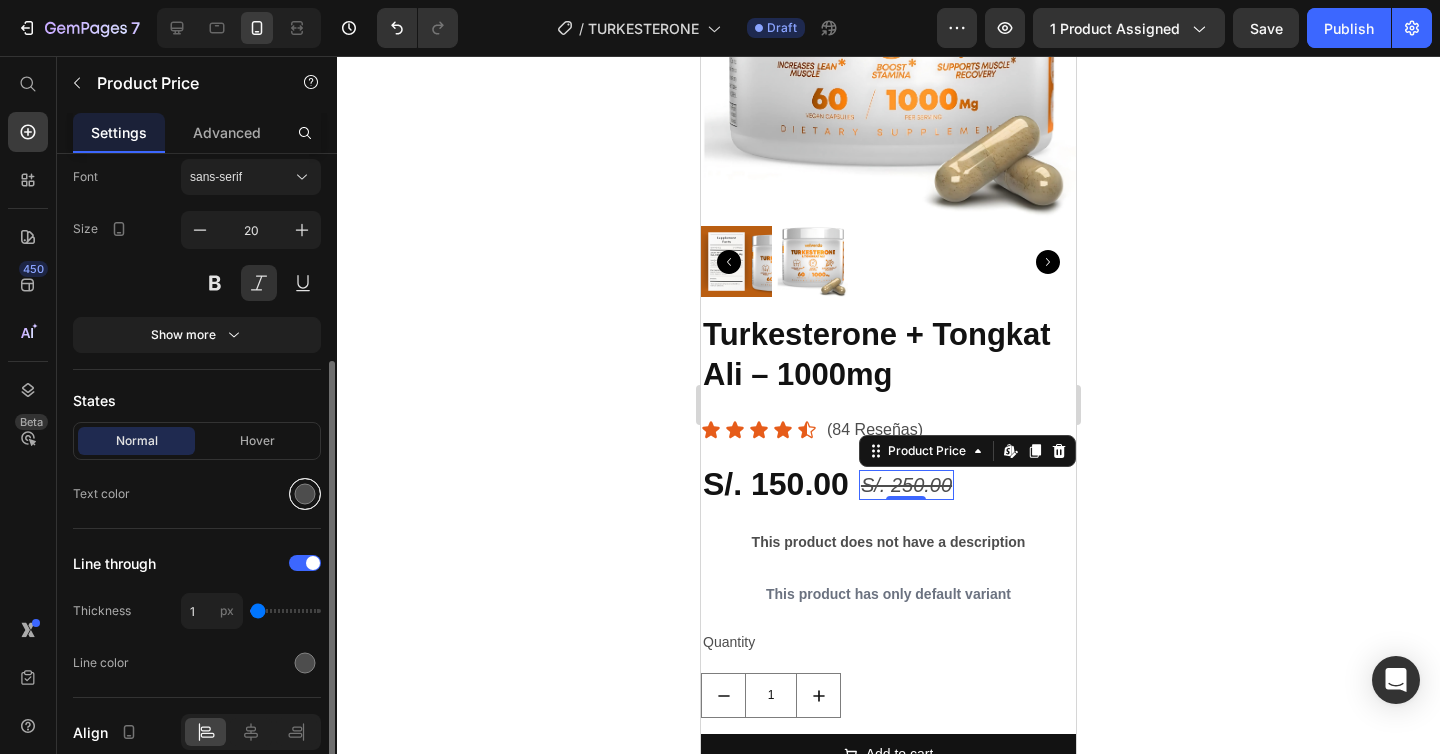 click at bounding box center (305, 494) 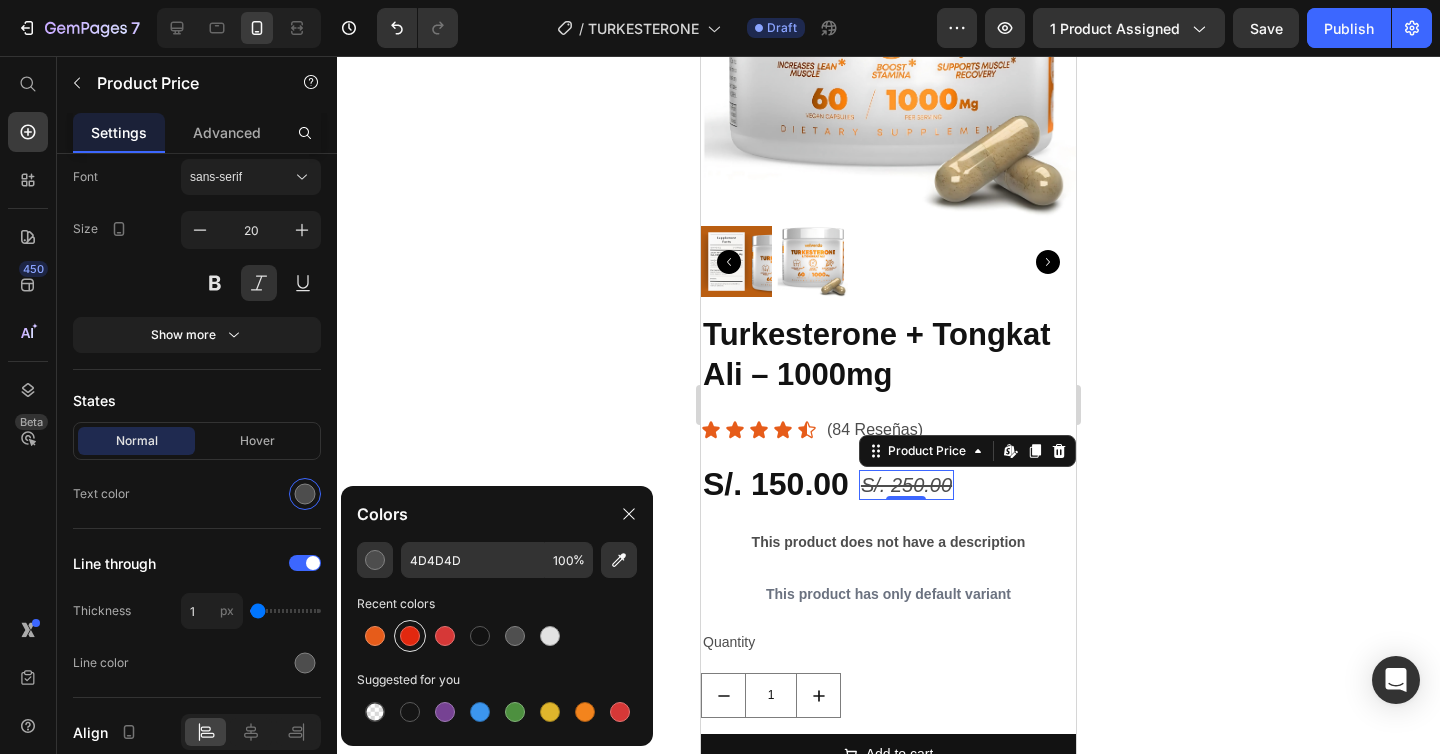 click at bounding box center (410, 636) 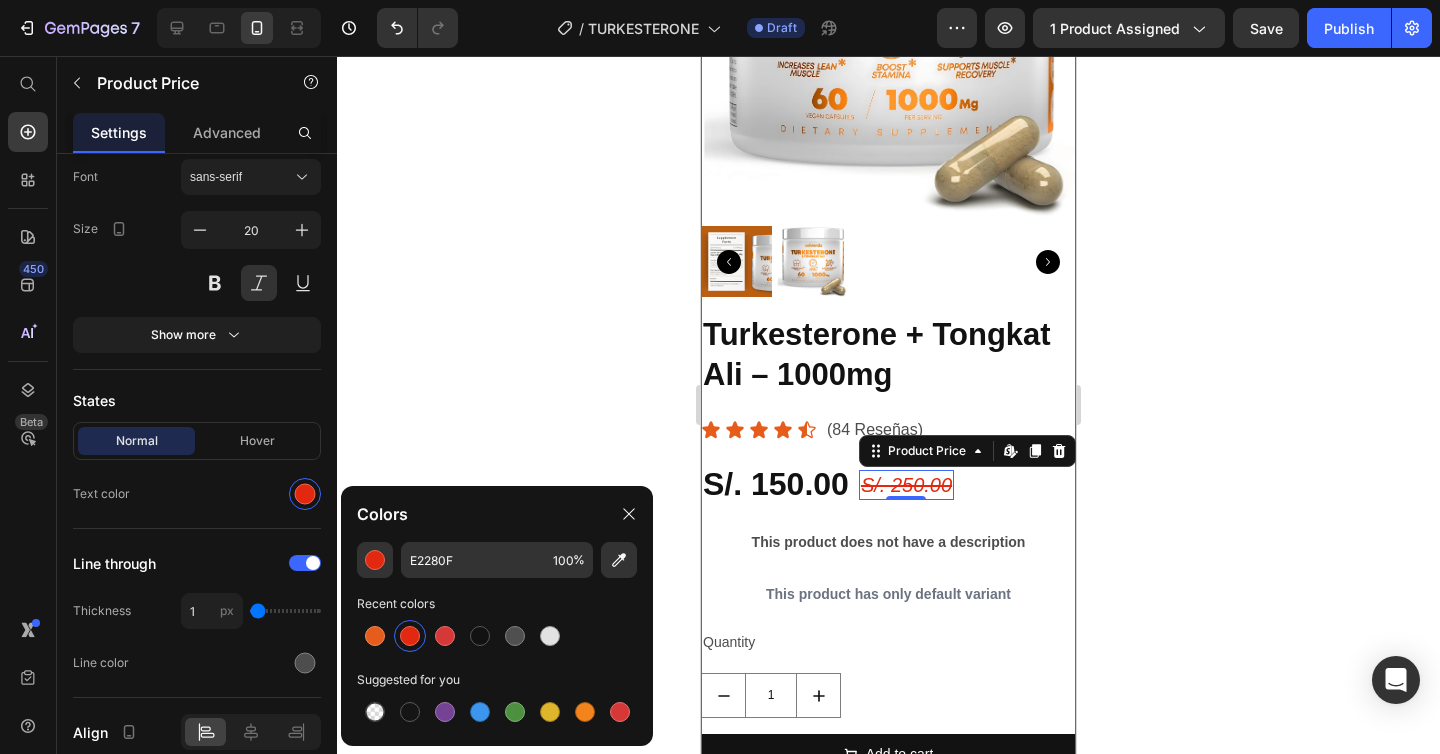 type on "4D4D4D" 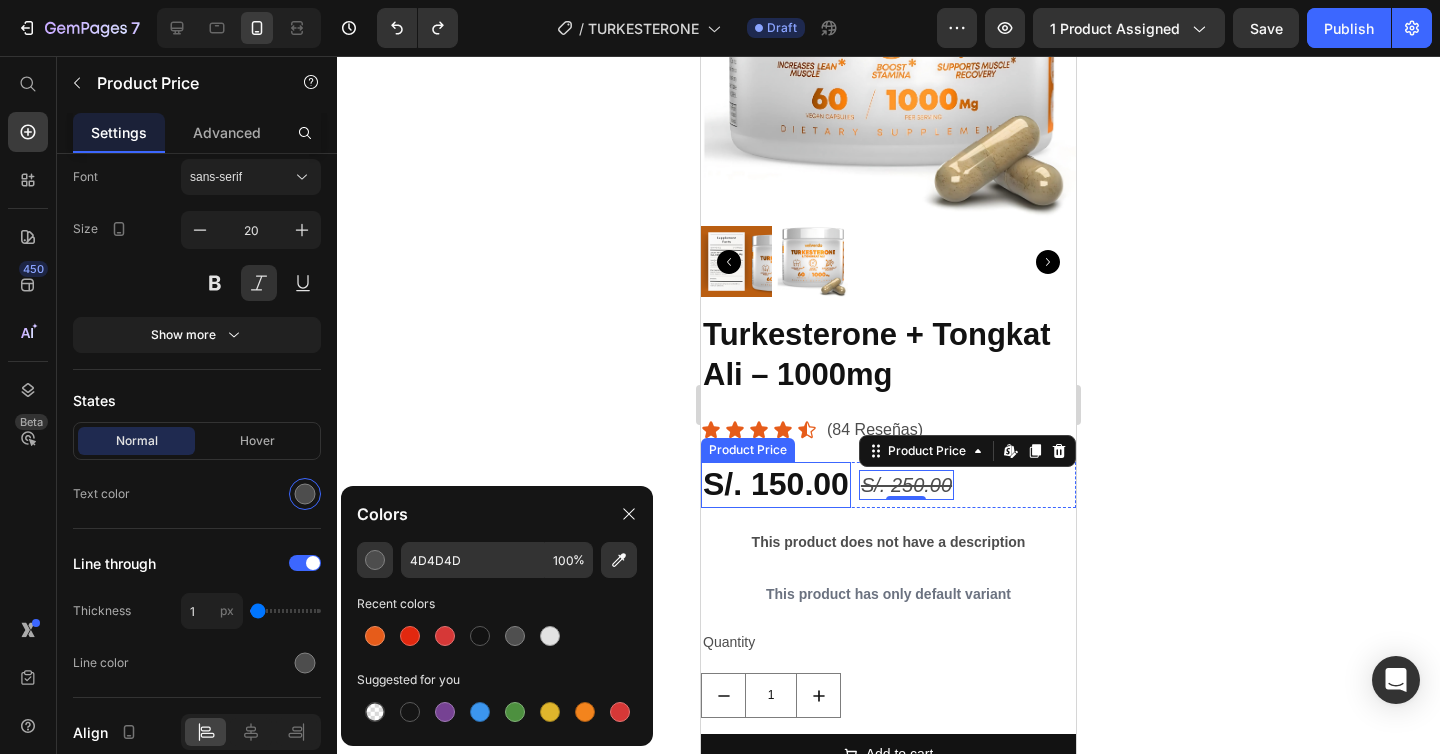 click on "S/. 150.00" at bounding box center [776, 485] 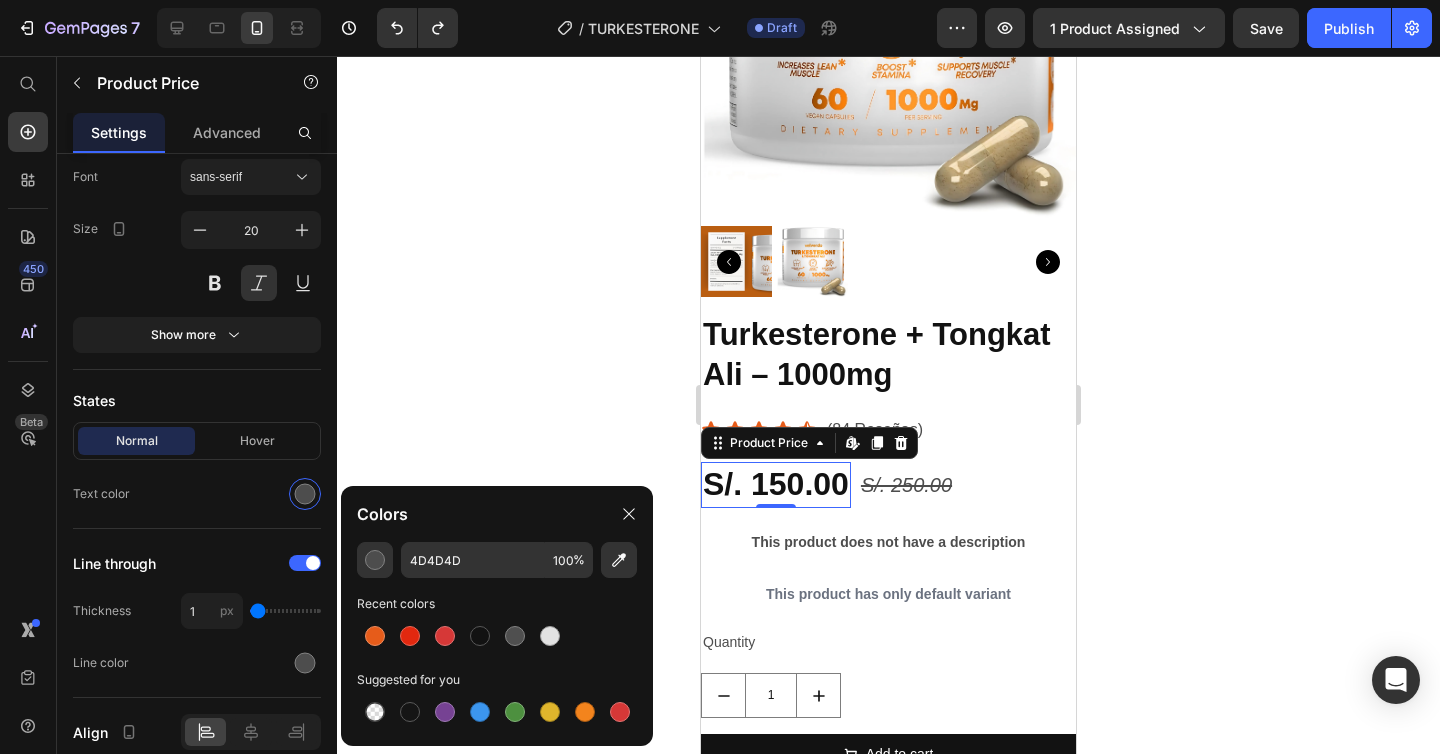 scroll, scrollTop: 259, scrollLeft: 0, axis: vertical 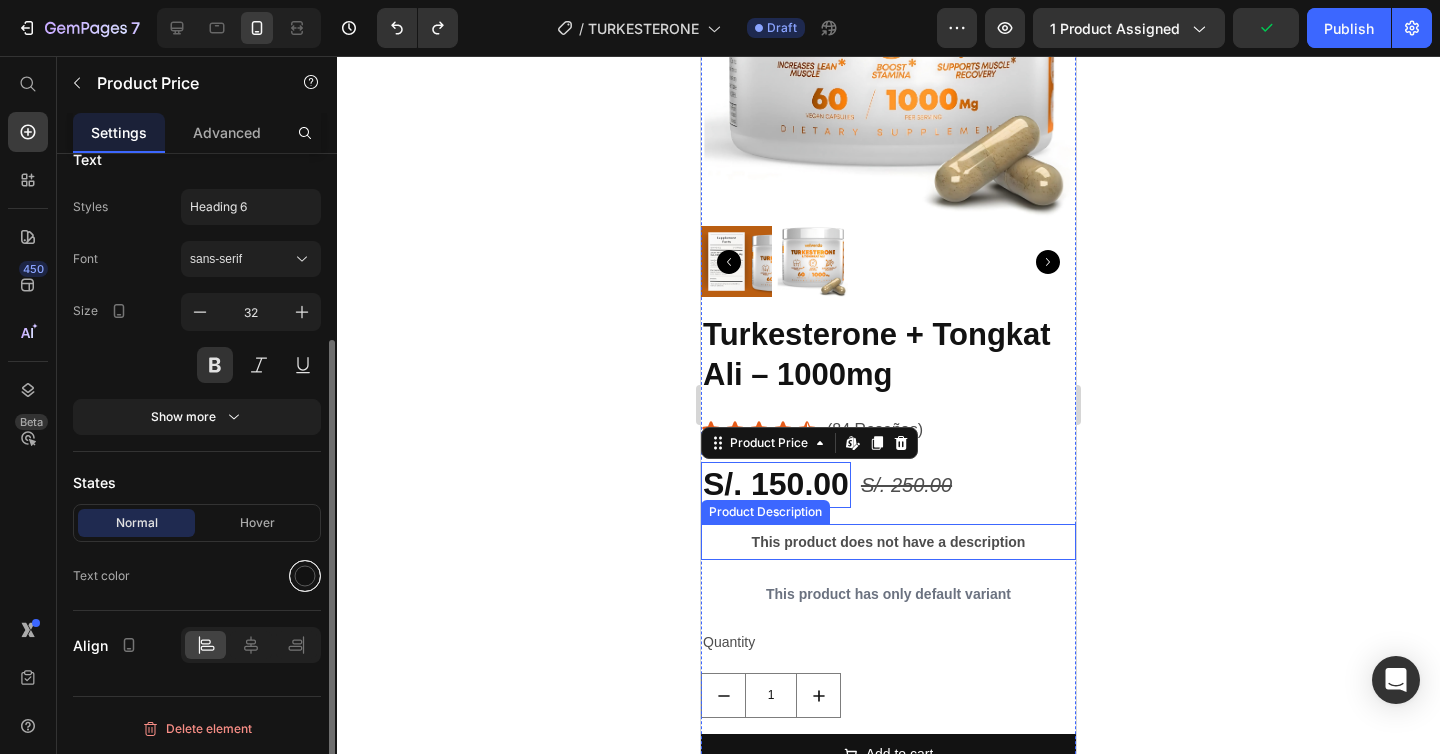 click at bounding box center [305, 576] 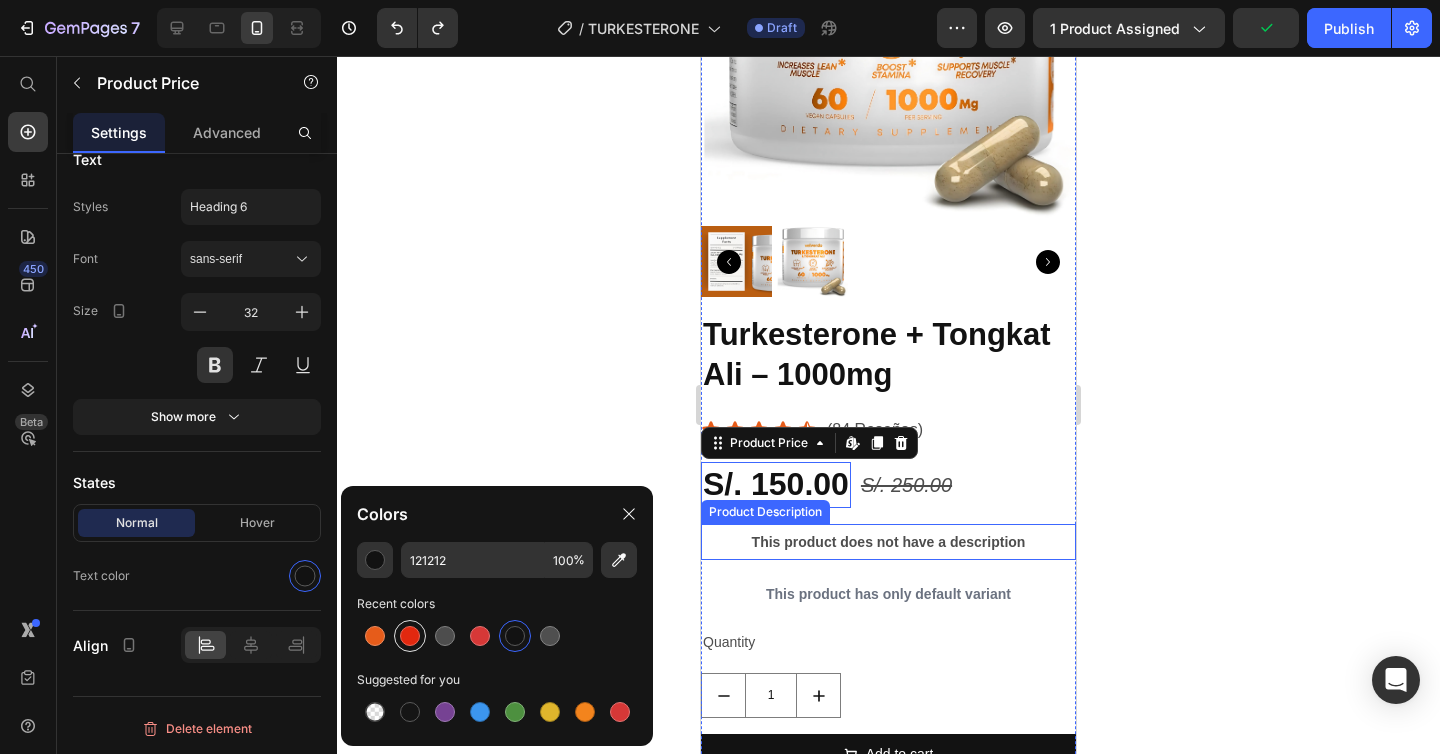 click at bounding box center [410, 636] 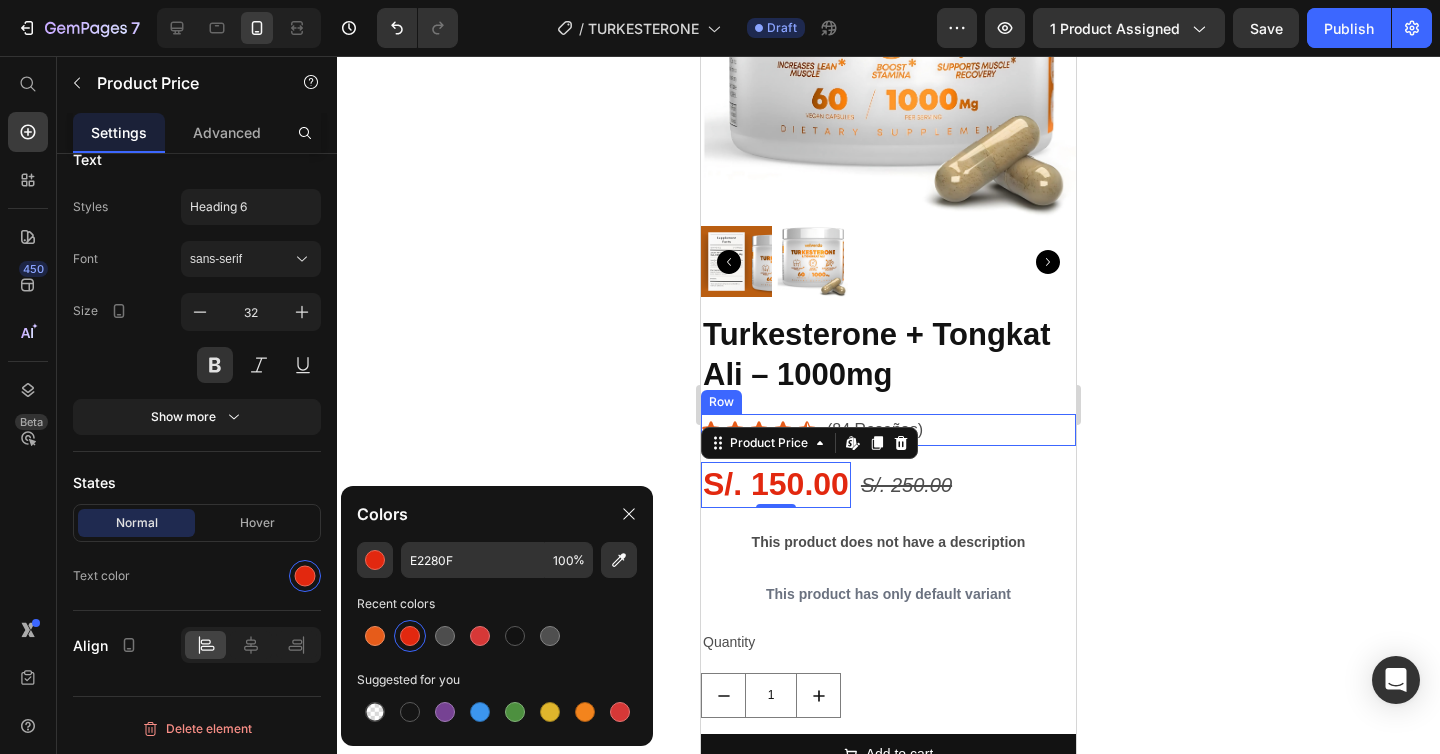 click 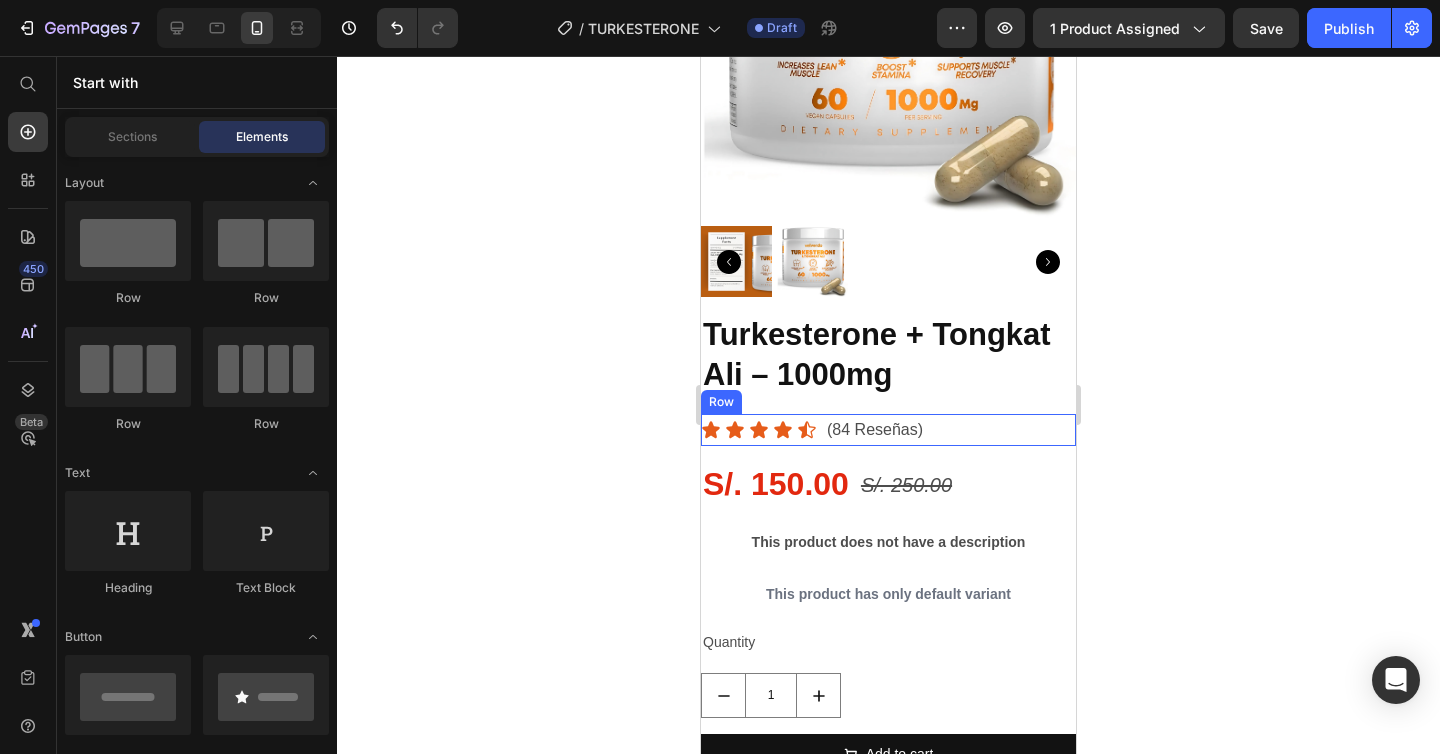 click 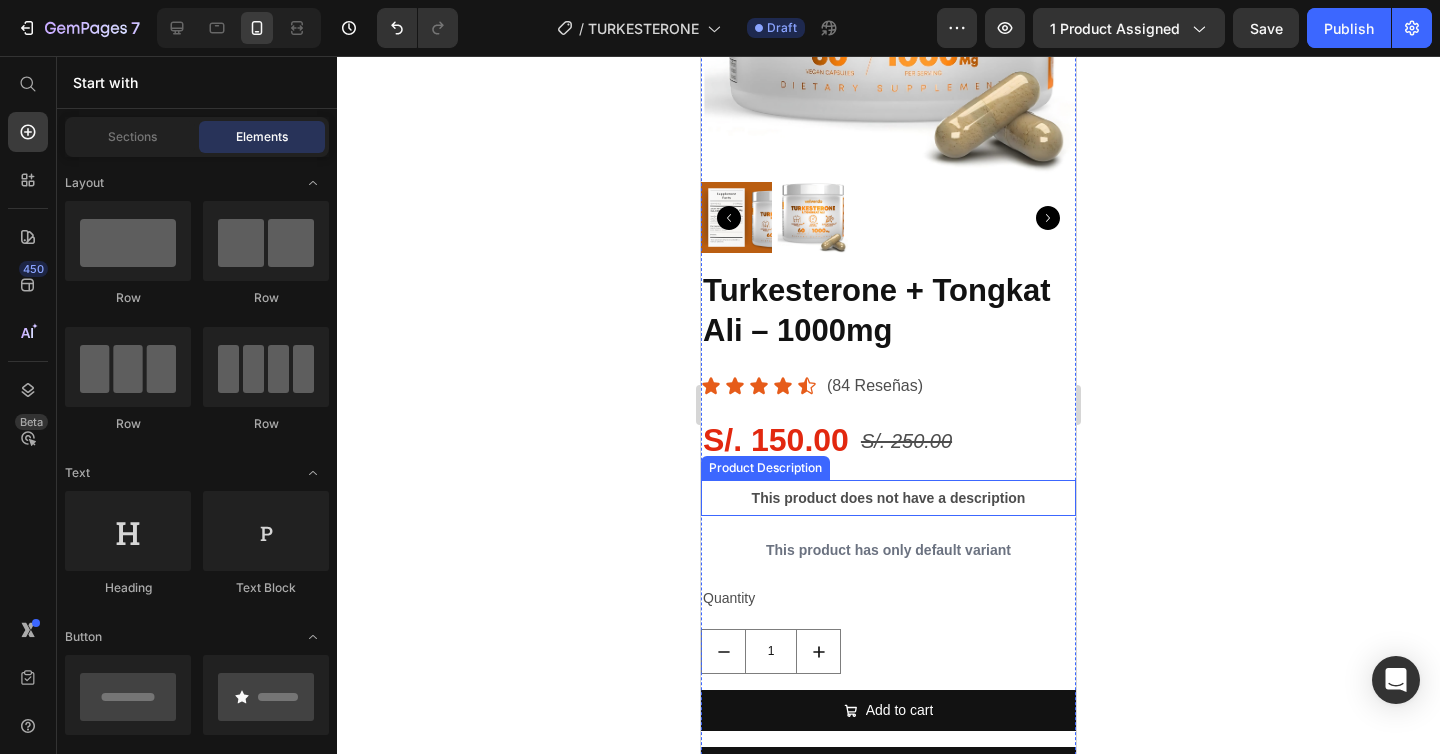 scroll, scrollTop: 336, scrollLeft: 0, axis: vertical 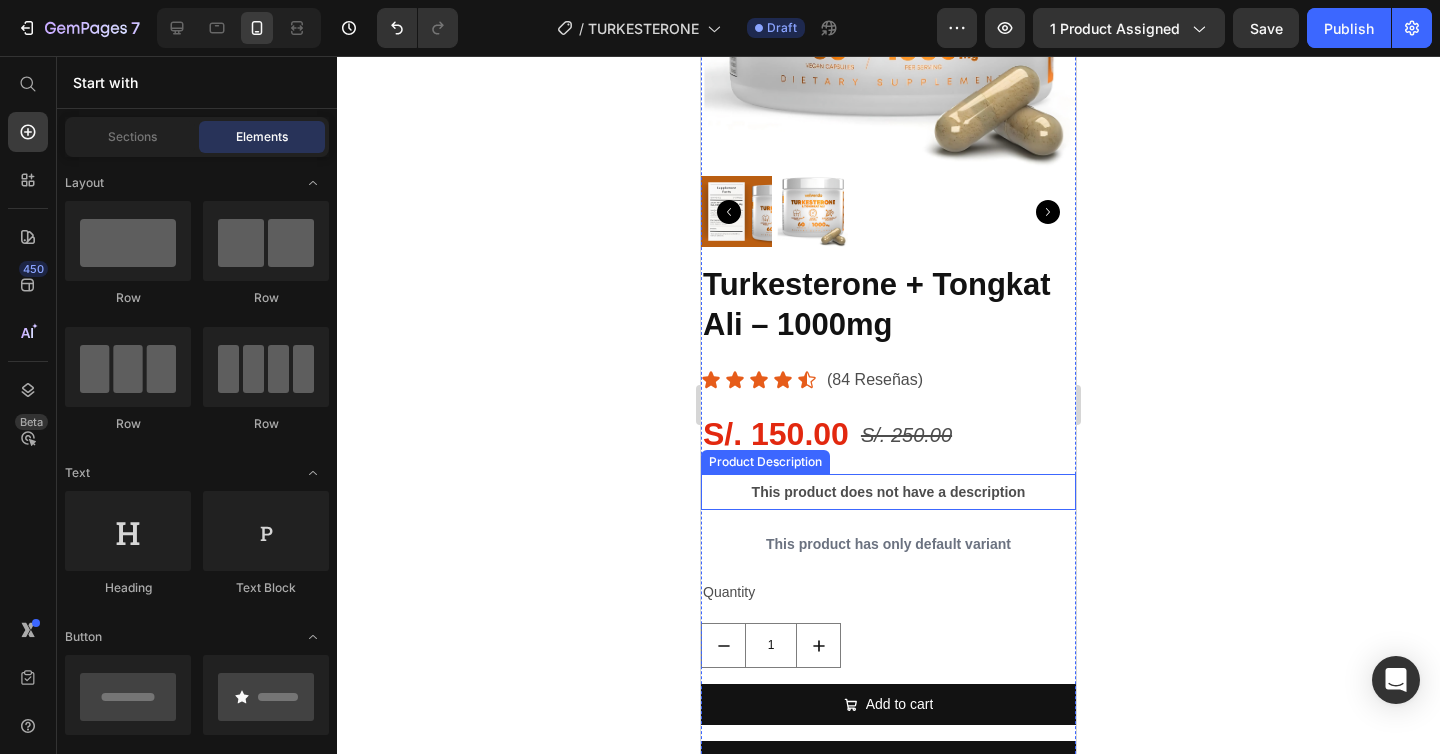 click on "This product does not have a description" at bounding box center [888, 492] 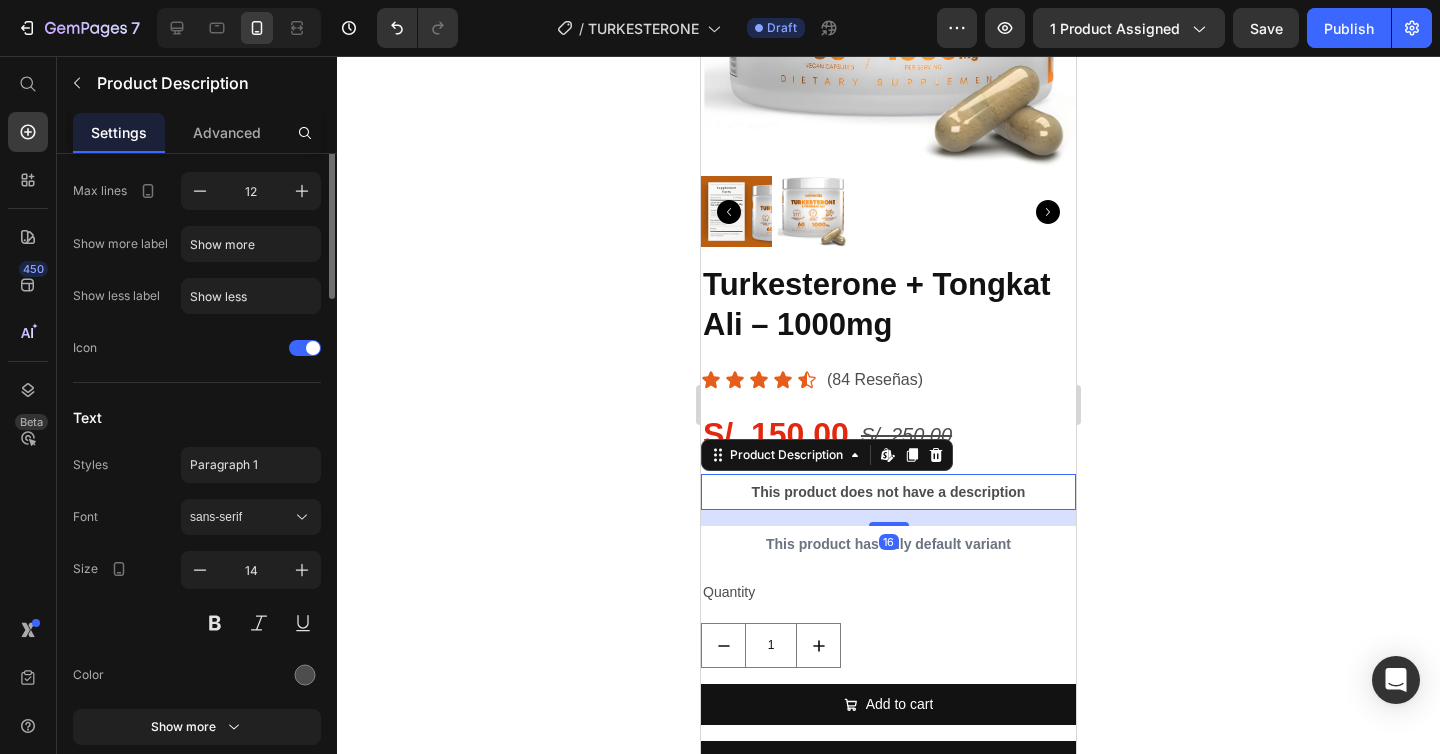 scroll, scrollTop: 0, scrollLeft: 0, axis: both 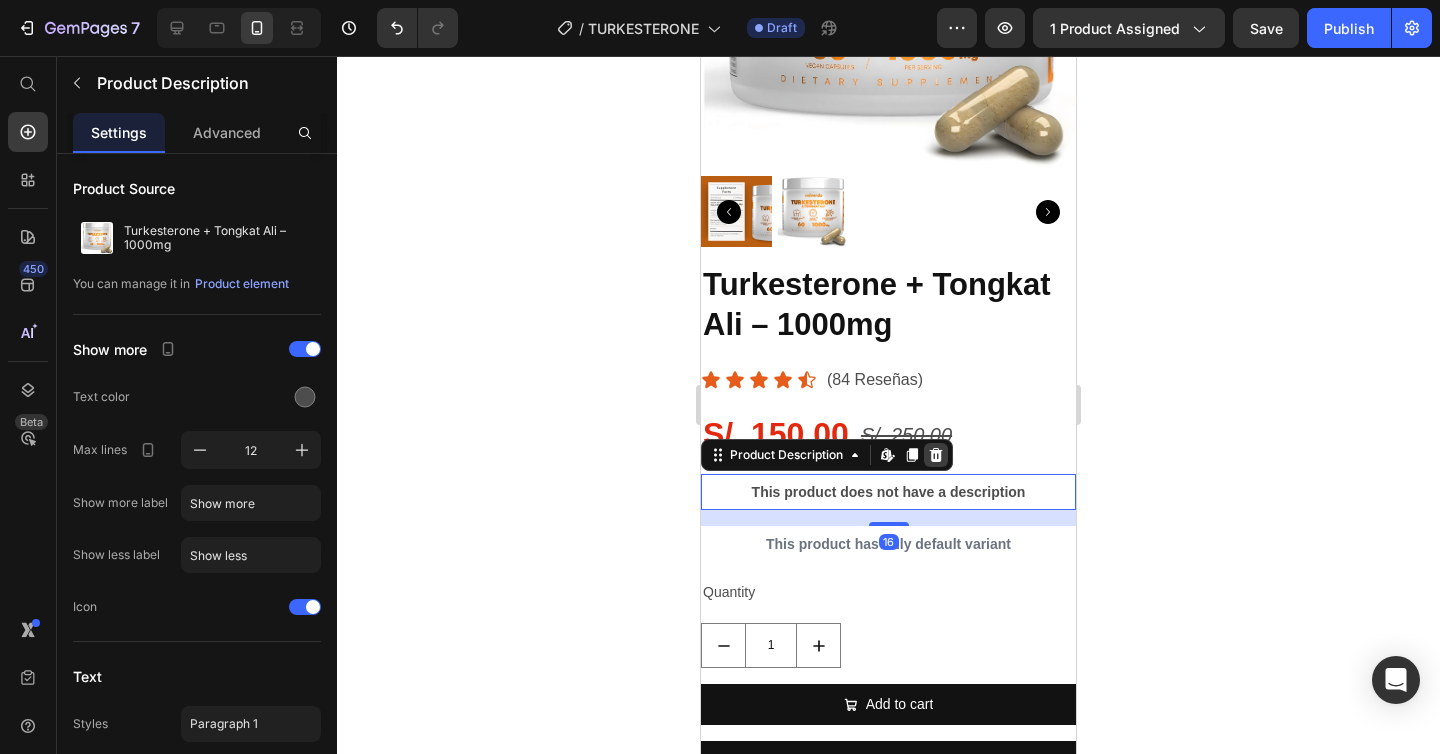 click 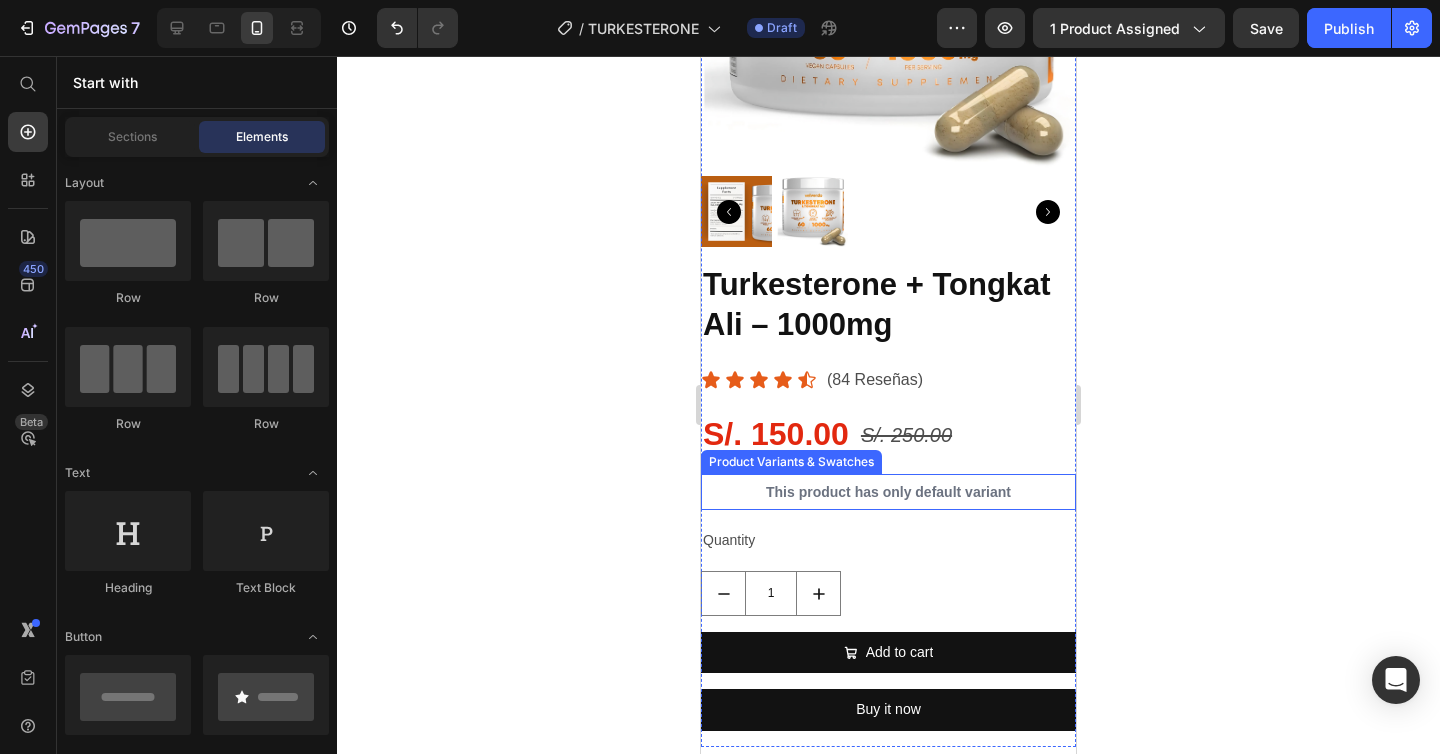 click on "This product has only default variant" at bounding box center [888, 492] 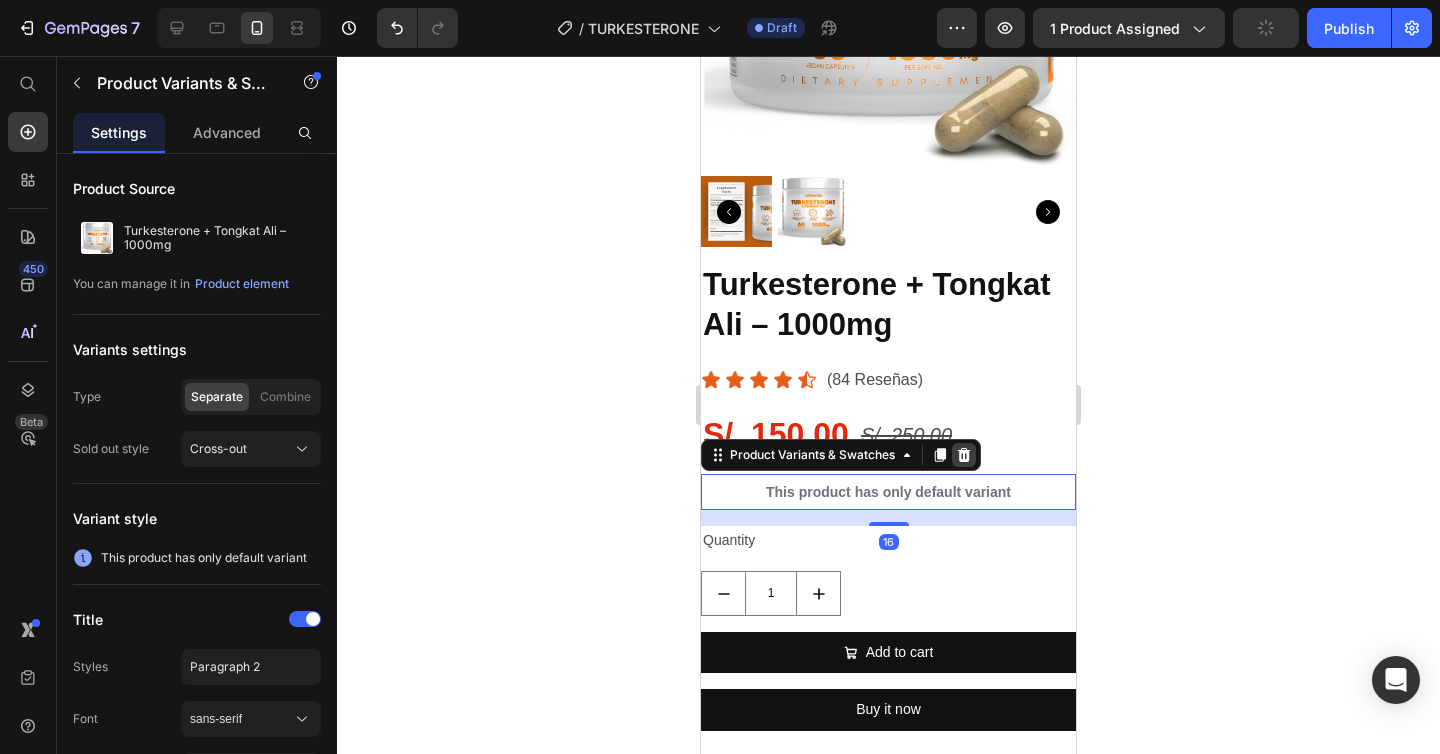 click 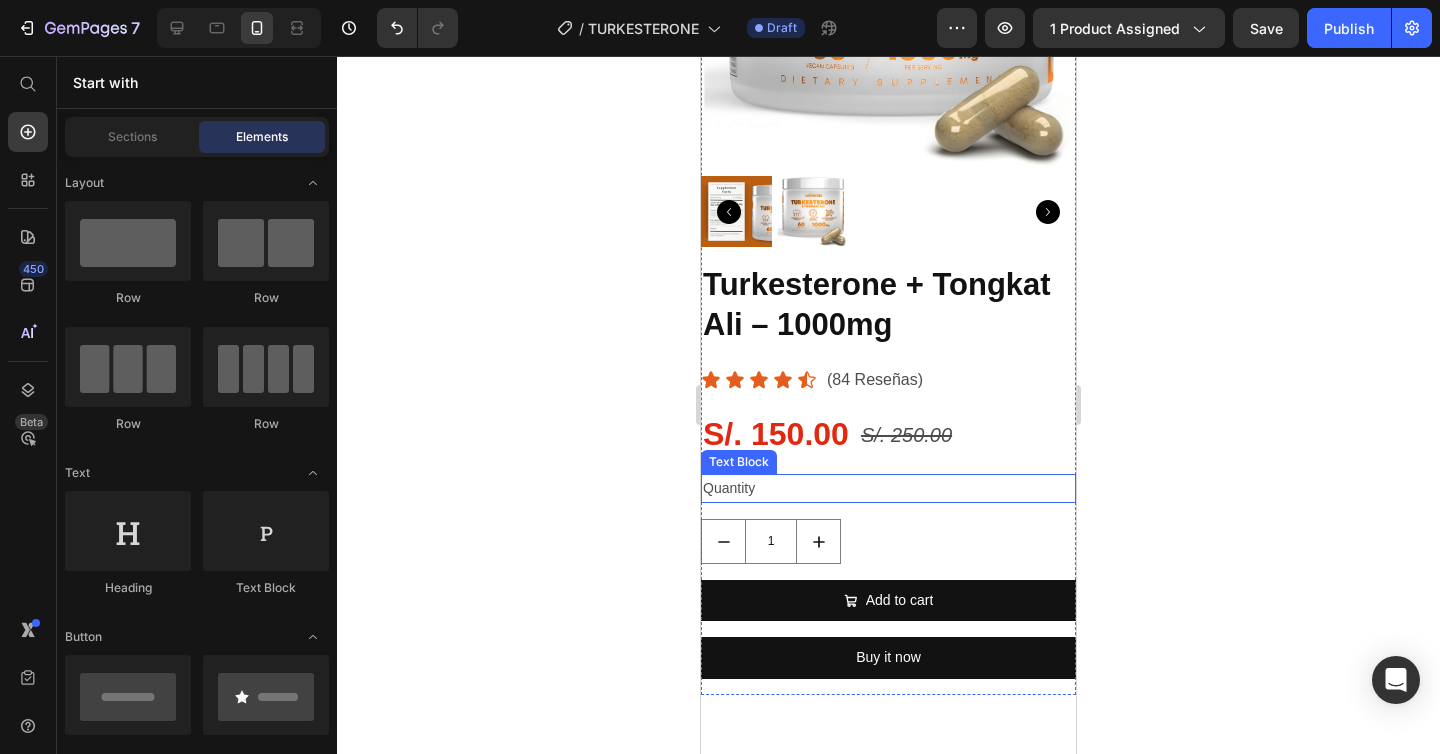 click on "Quantity" at bounding box center (888, 488) 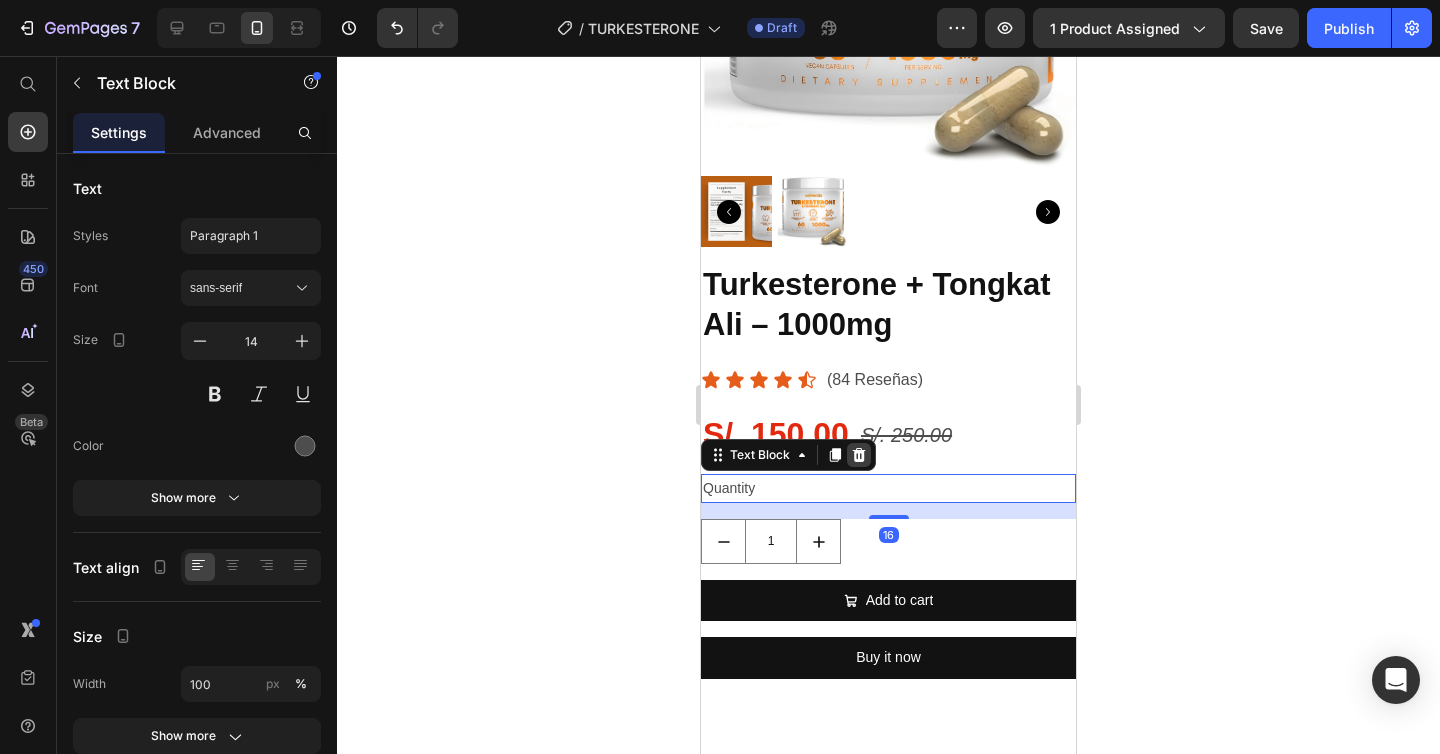 click 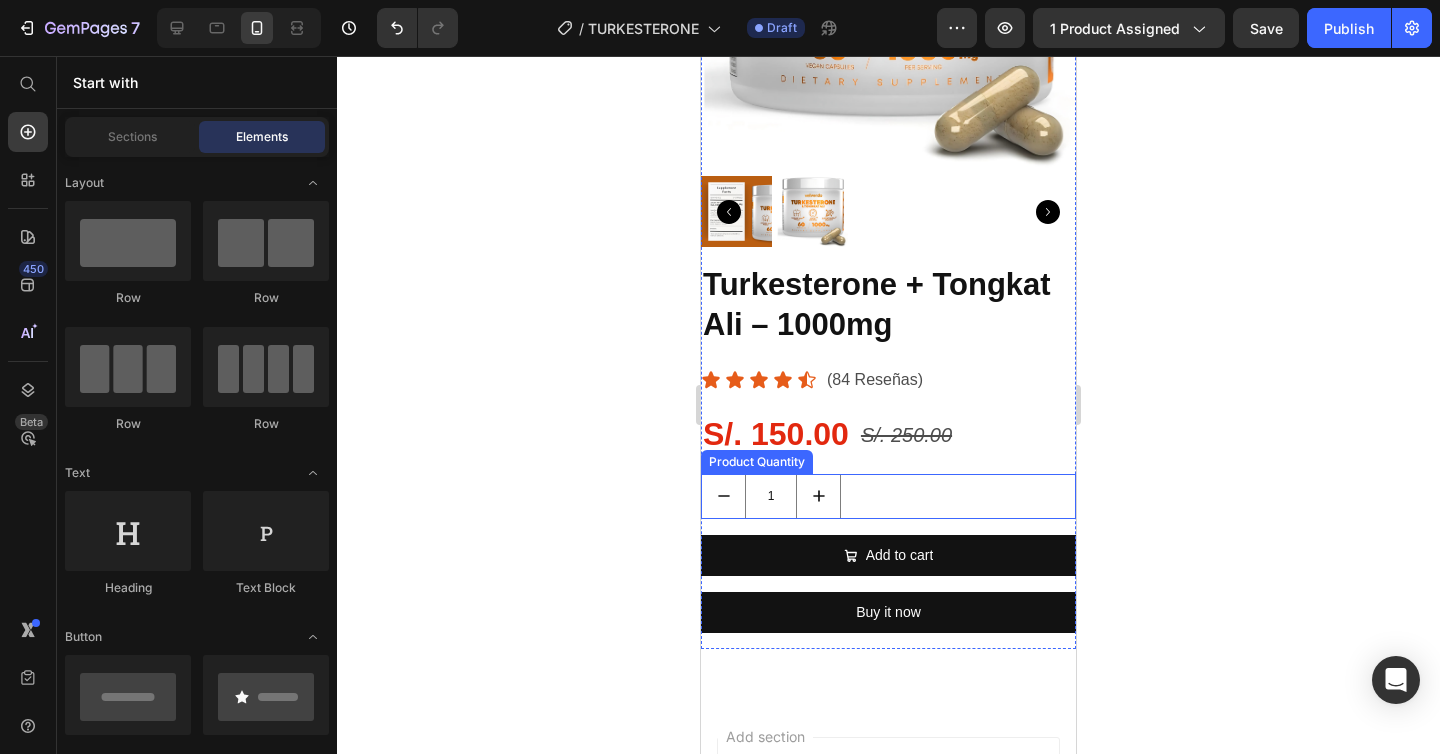 click on "1" at bounding box center (888, 496) 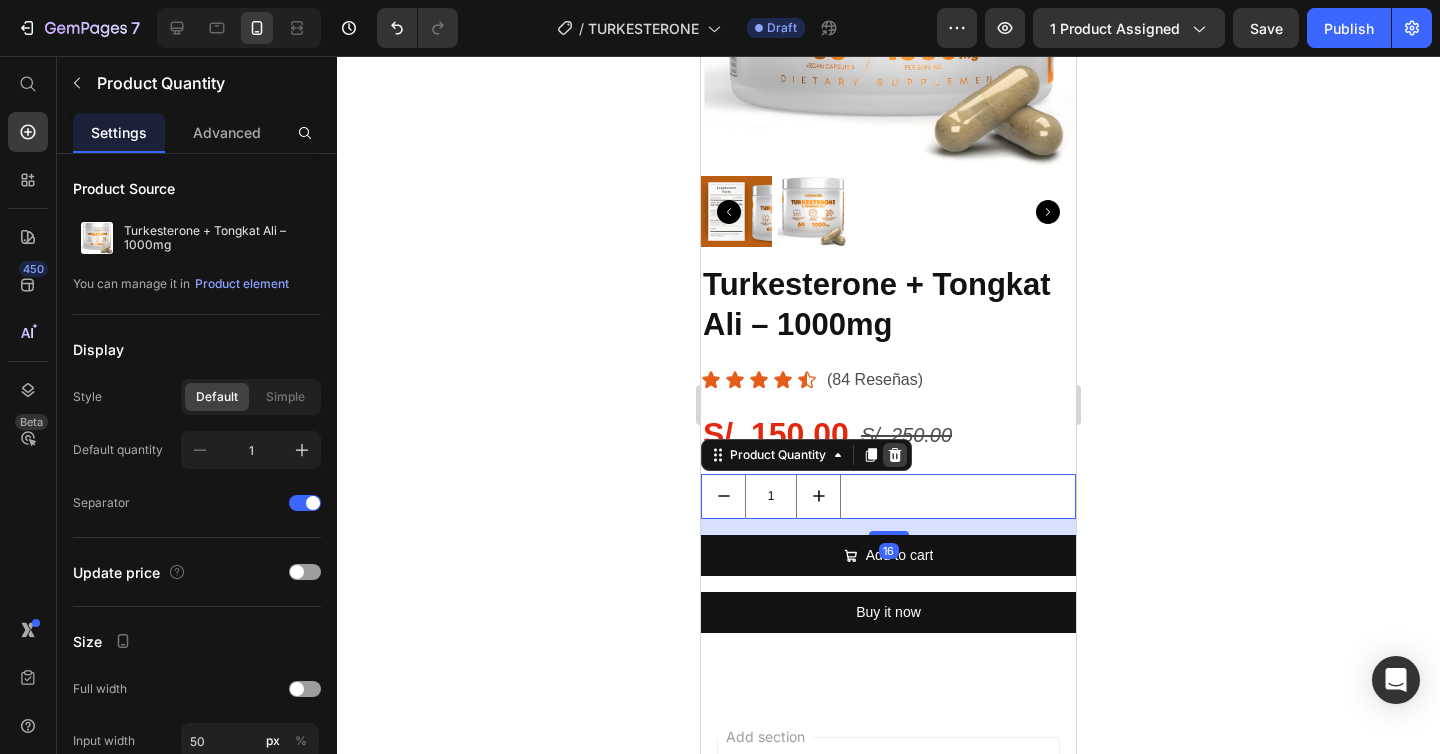 click 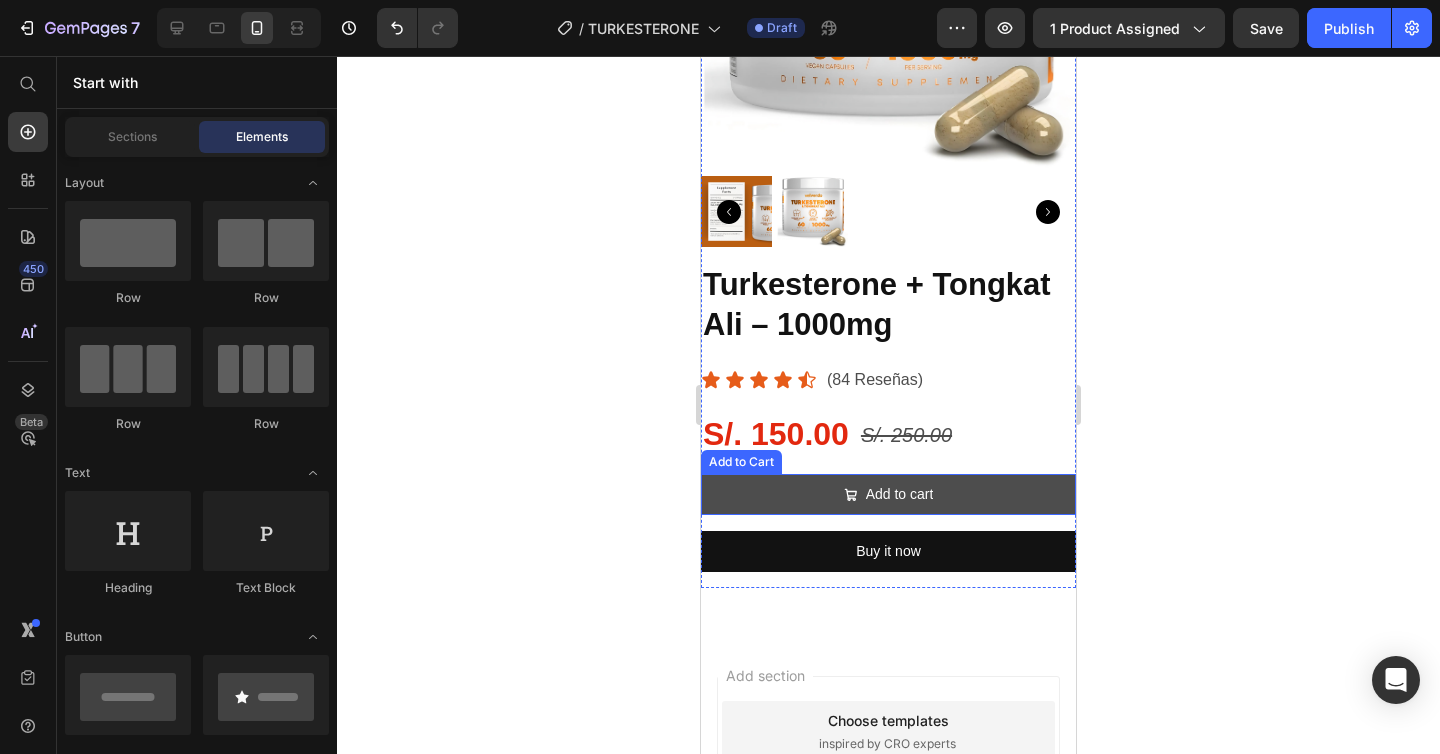 click on "Add to cart" at bounding box center [888, 494] 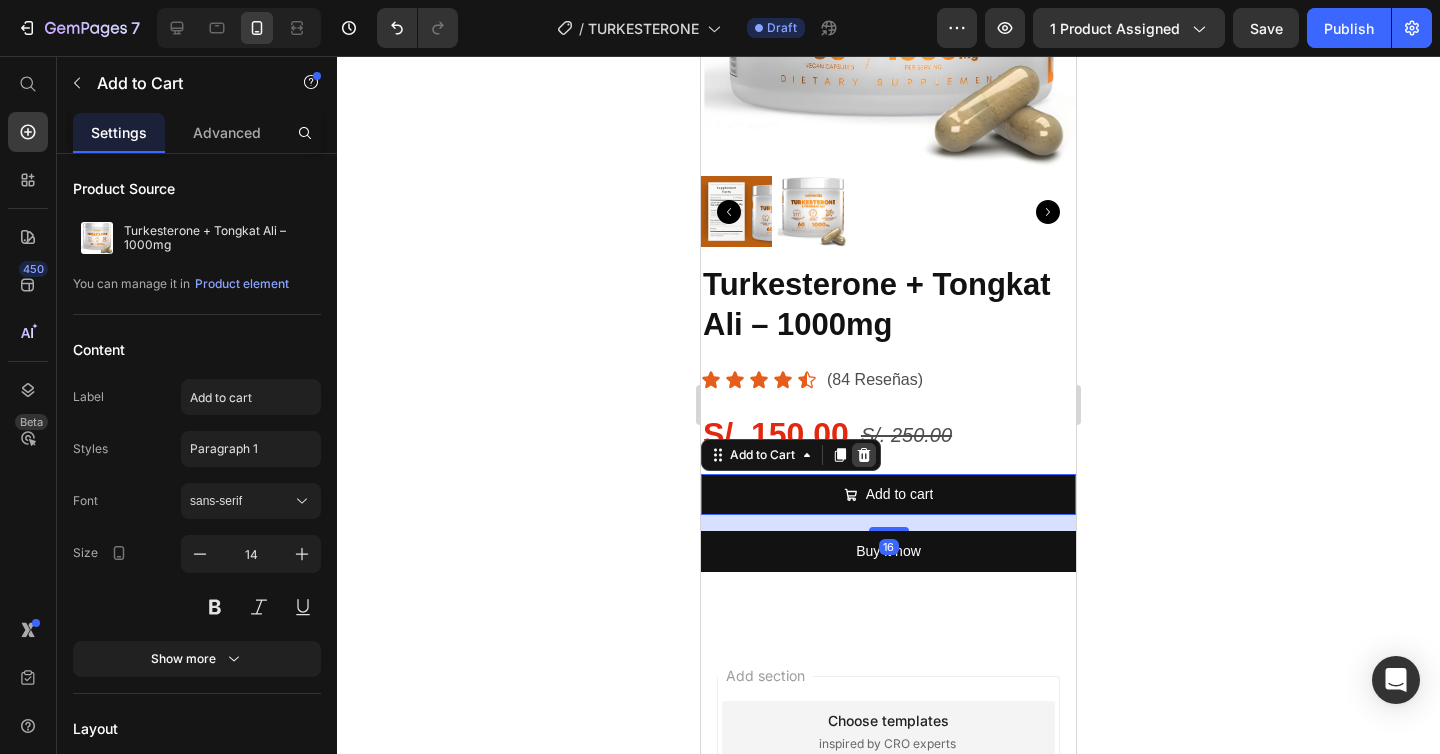 click 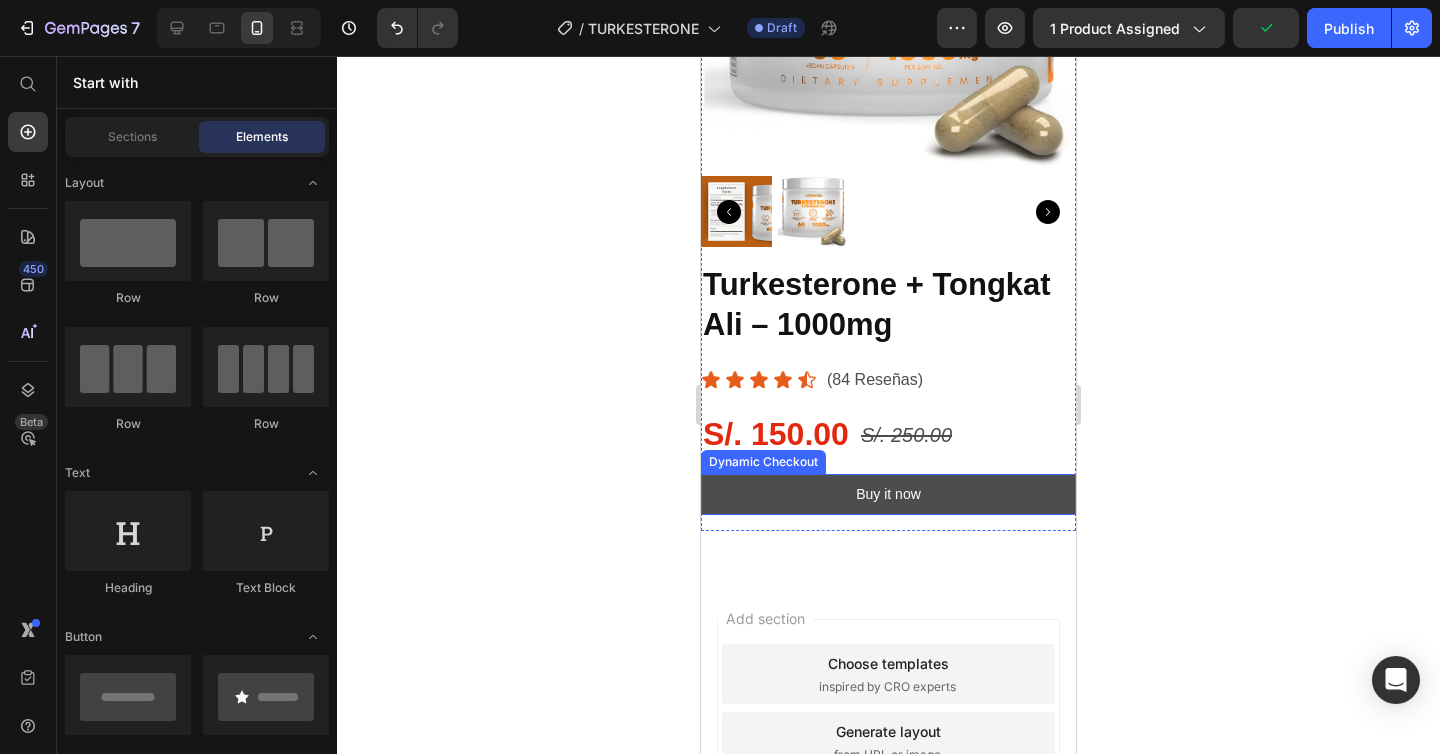 click on "Buy it now" at bounding box center [888, 494] 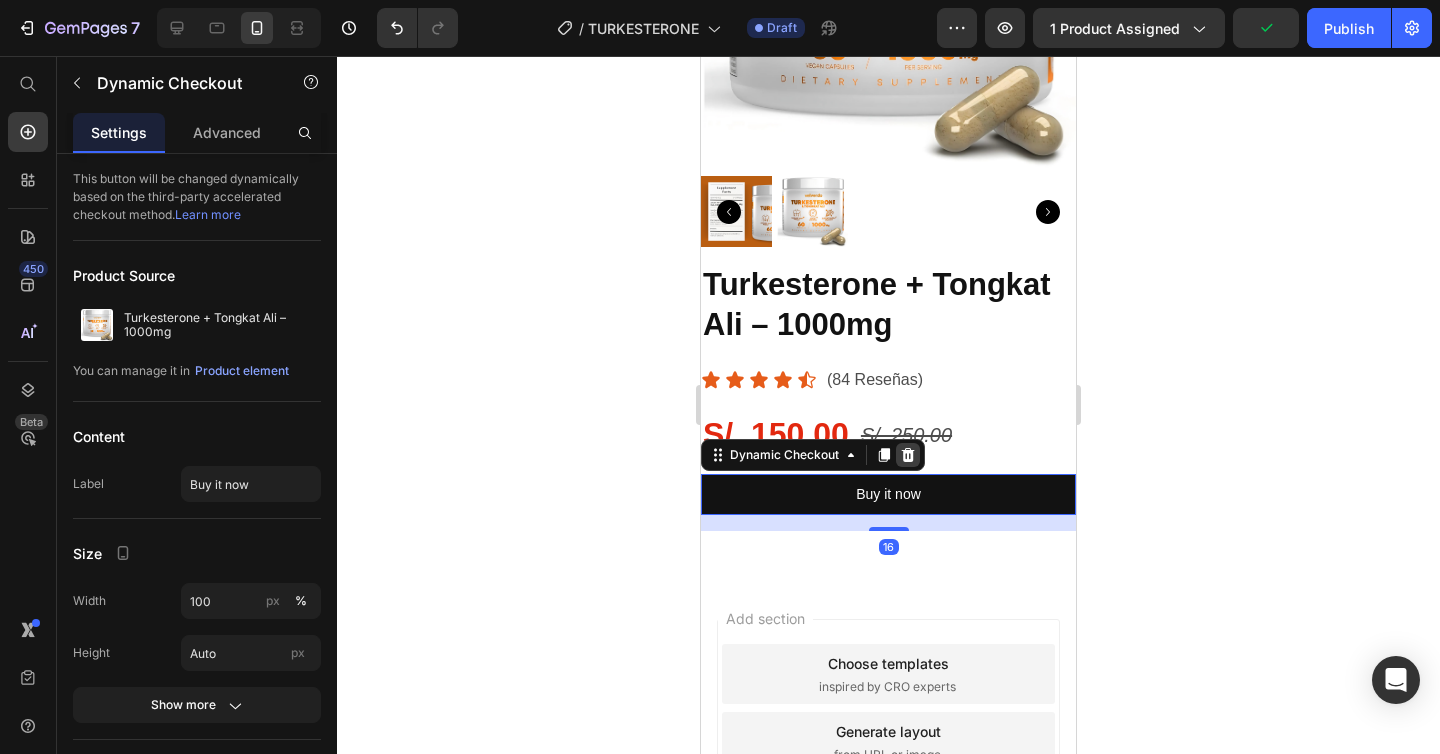 click at bounding box center [908, 455] 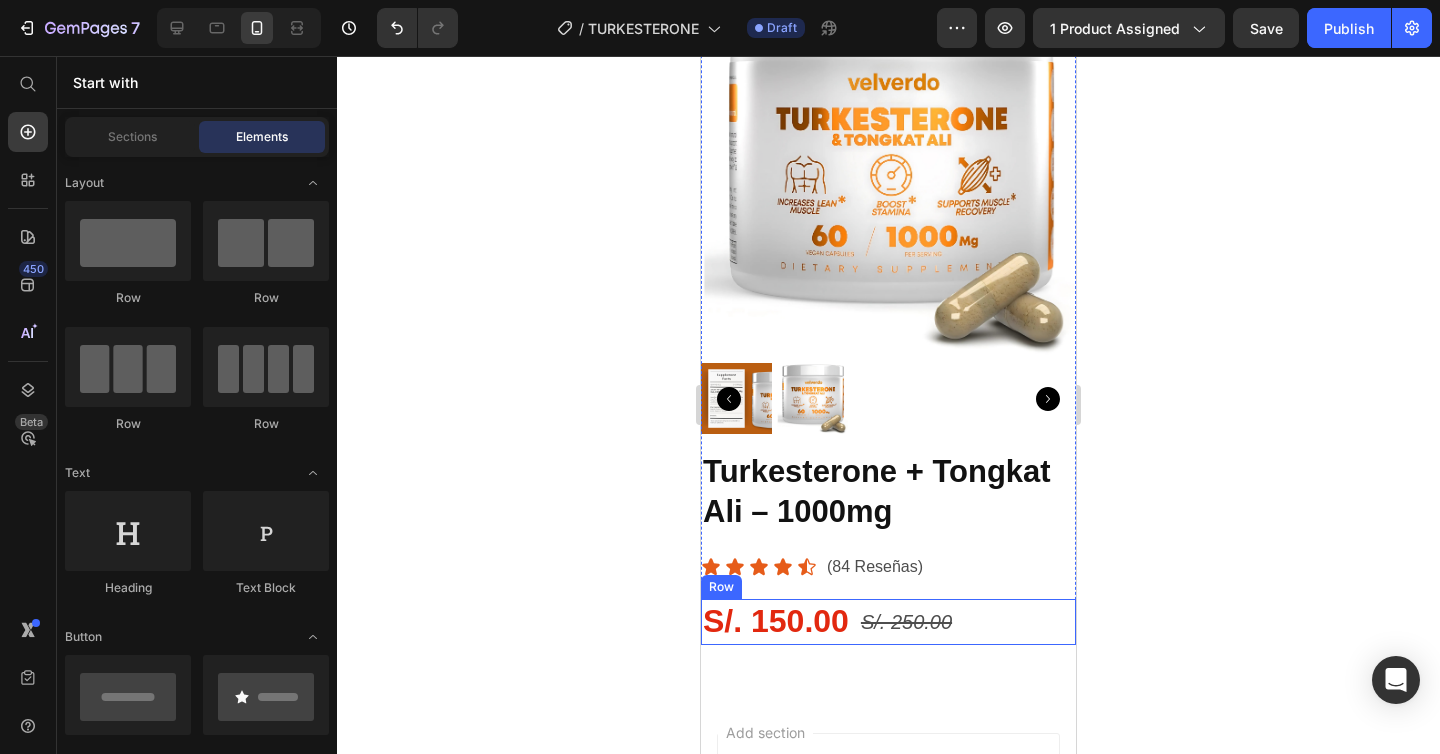scroll, scrollTop: 161, scrollLeft: 0, axis: vertical 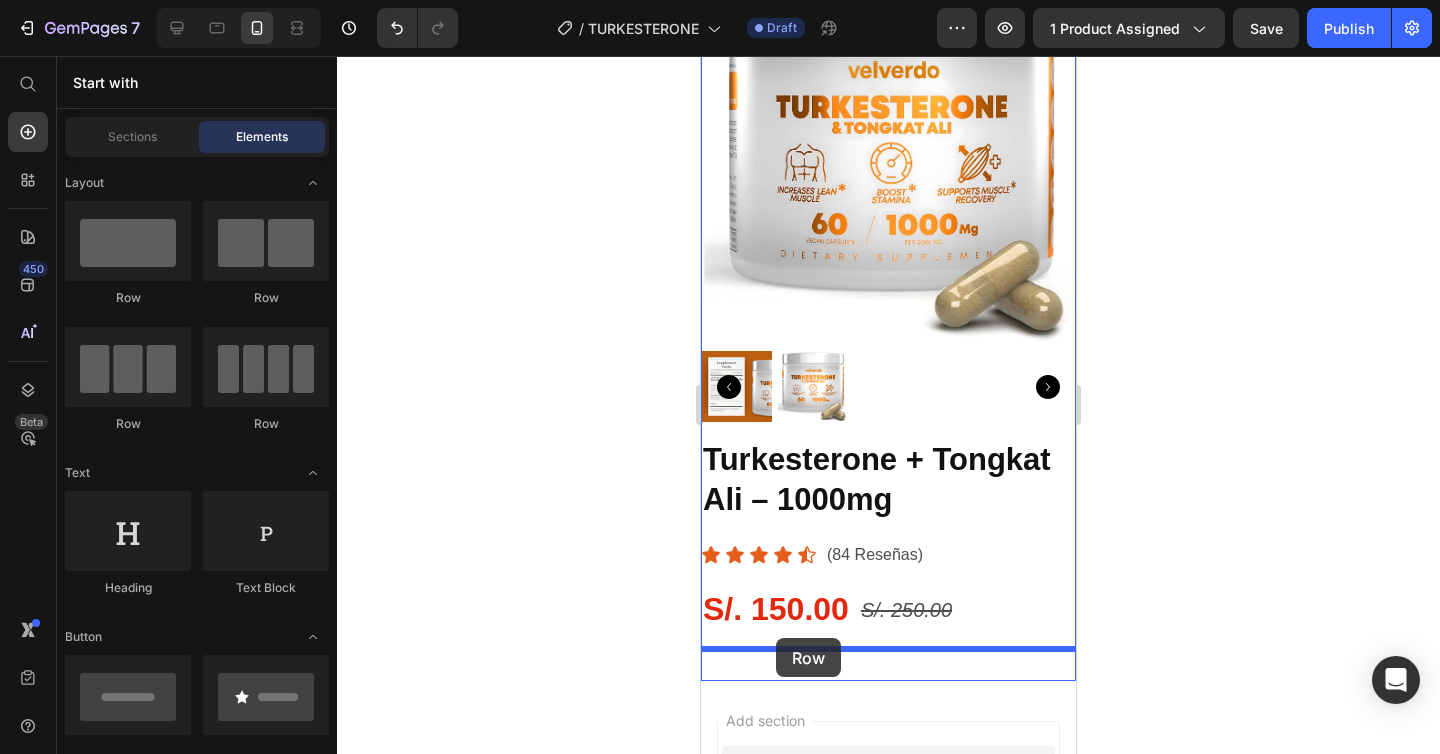 drag, startPoint x: 809, startPoint y: 306, endPoint x: 776, endPoint y: 638, distance: 333.63602 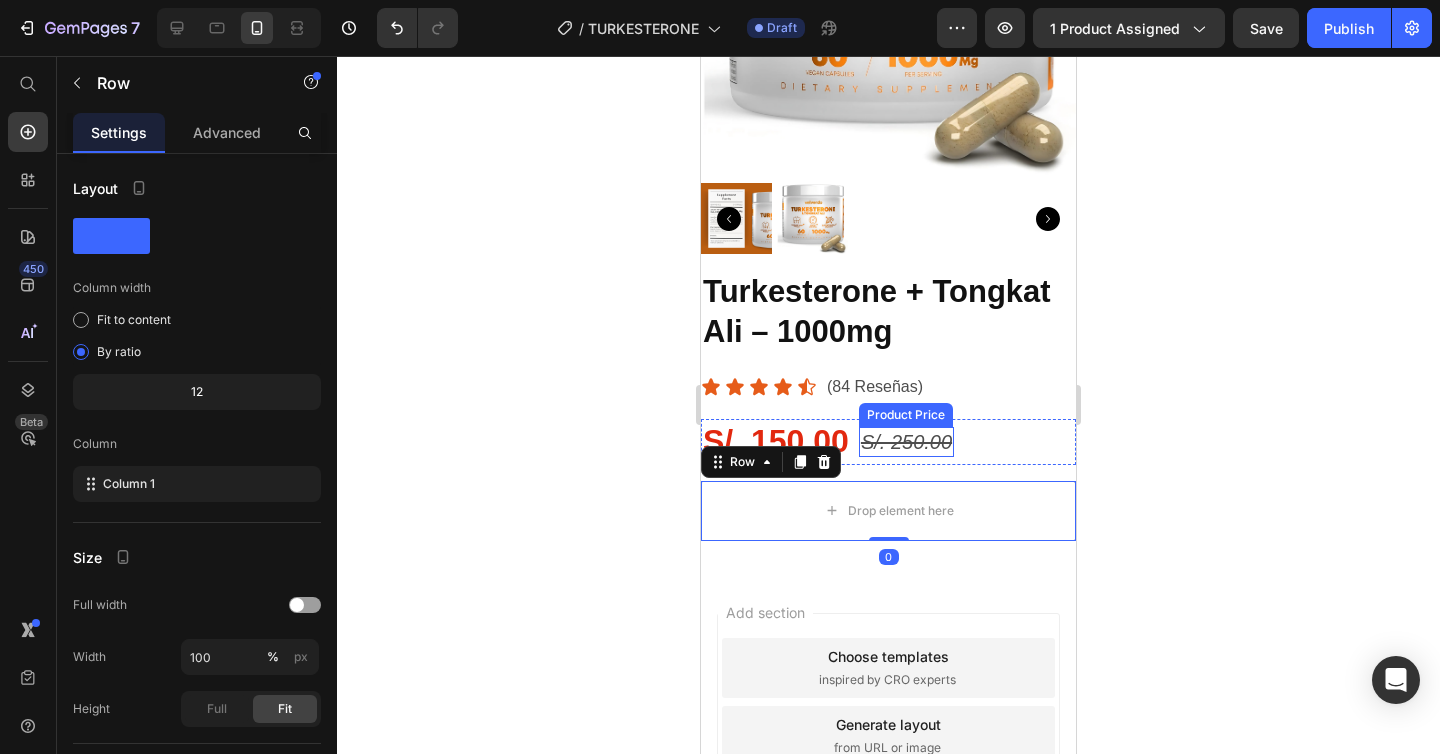scroll, scrollTop: 377, scrollLeft: 0, axis: vertical 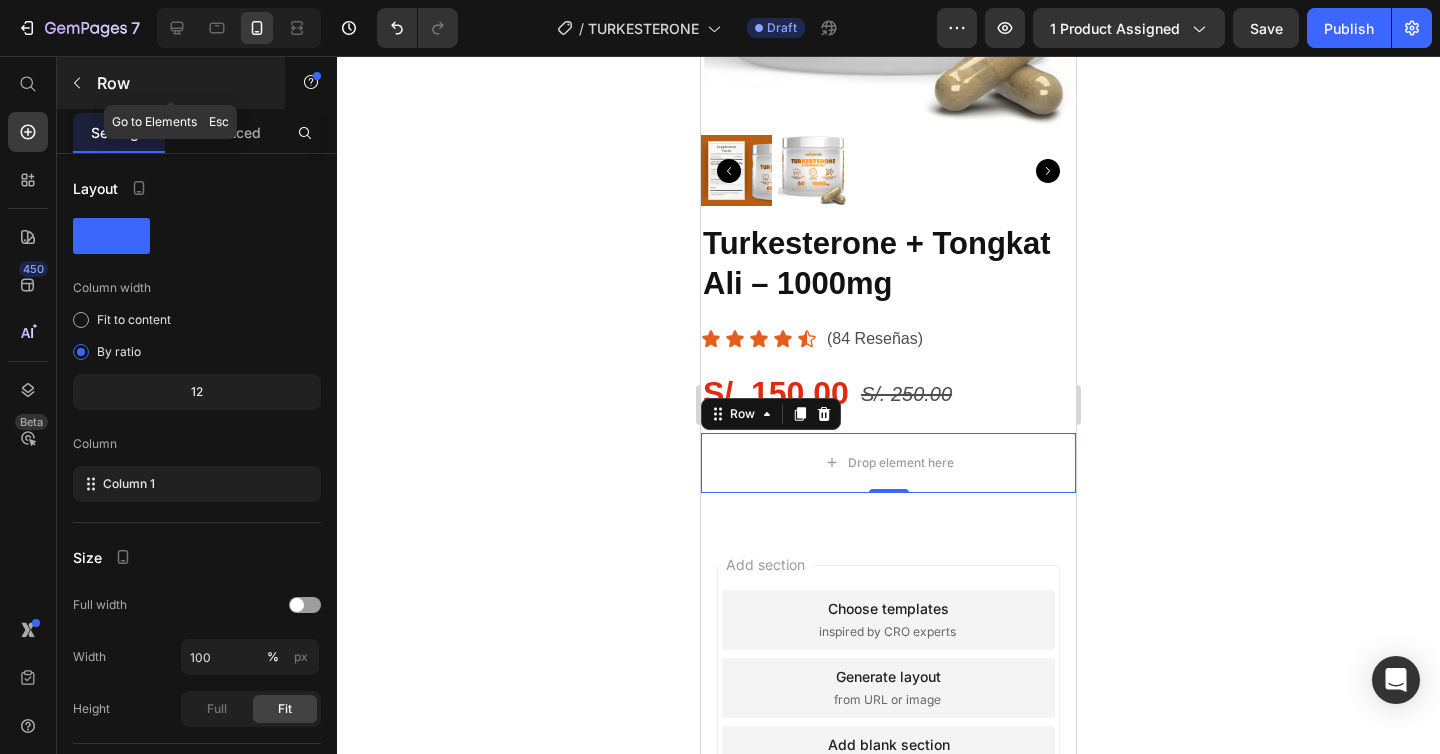 click 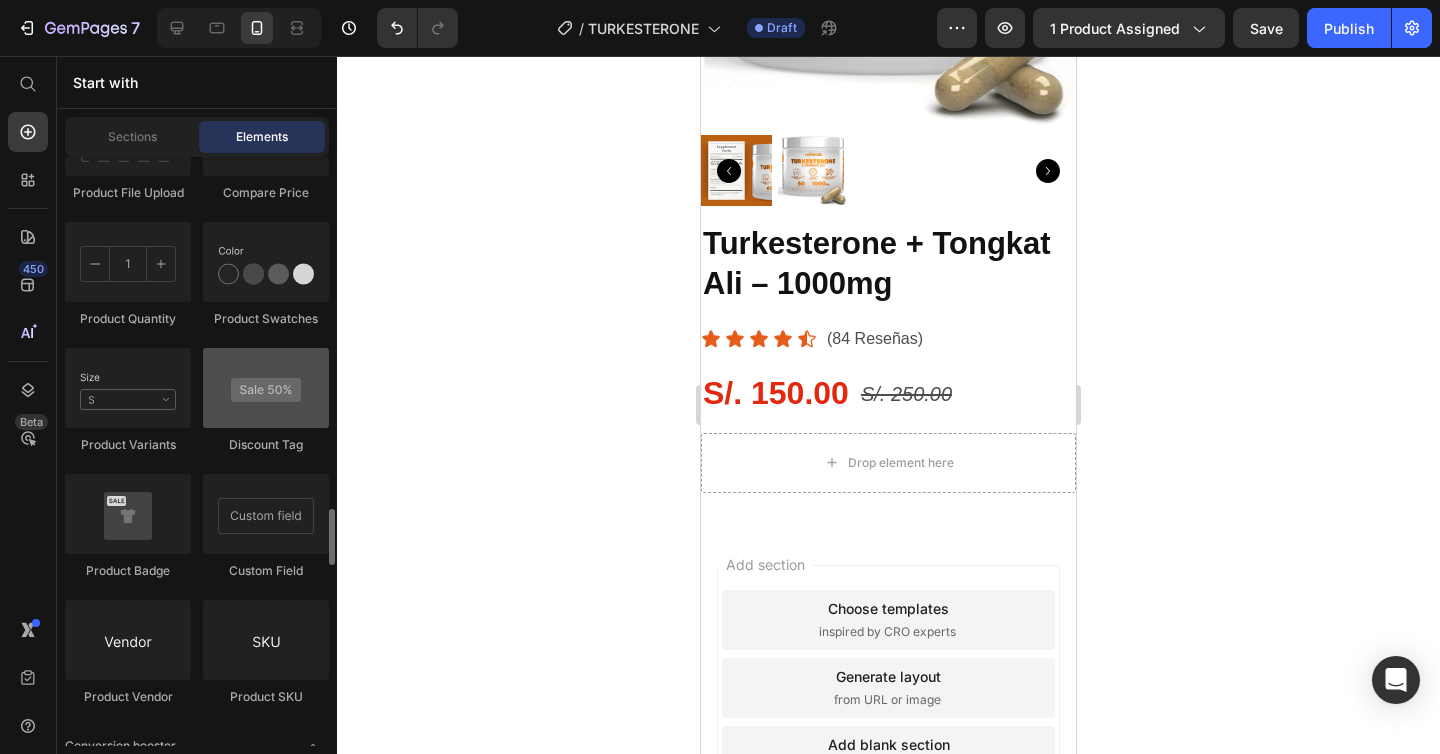 scroll, scrollTop: 3668, scrollLeft: 0, axis: vertical 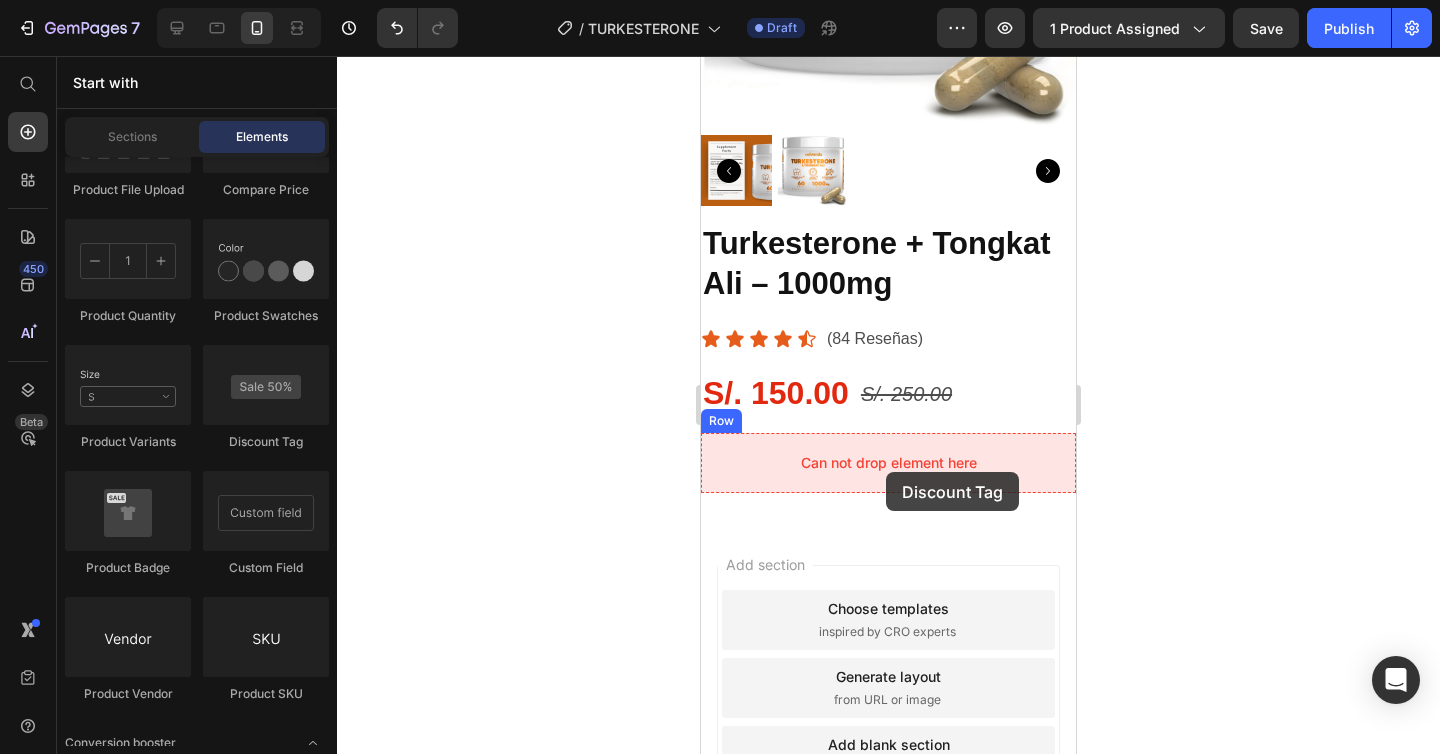 drag, startPoint x: 969, startPoint y: 466, endPoint x: 886, endPoint y: 469, distance: 83.0542 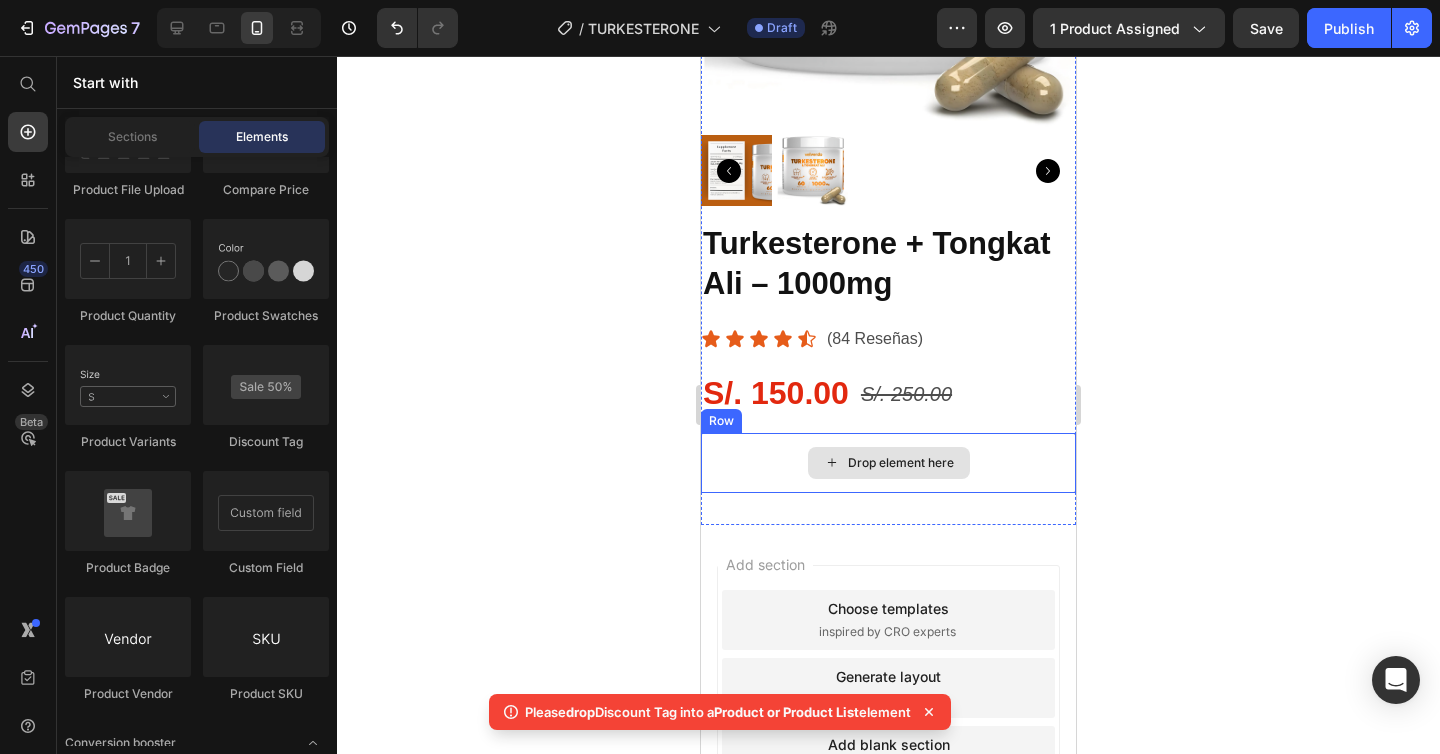 click on "Drop element here" at bounding box center [901, 463] 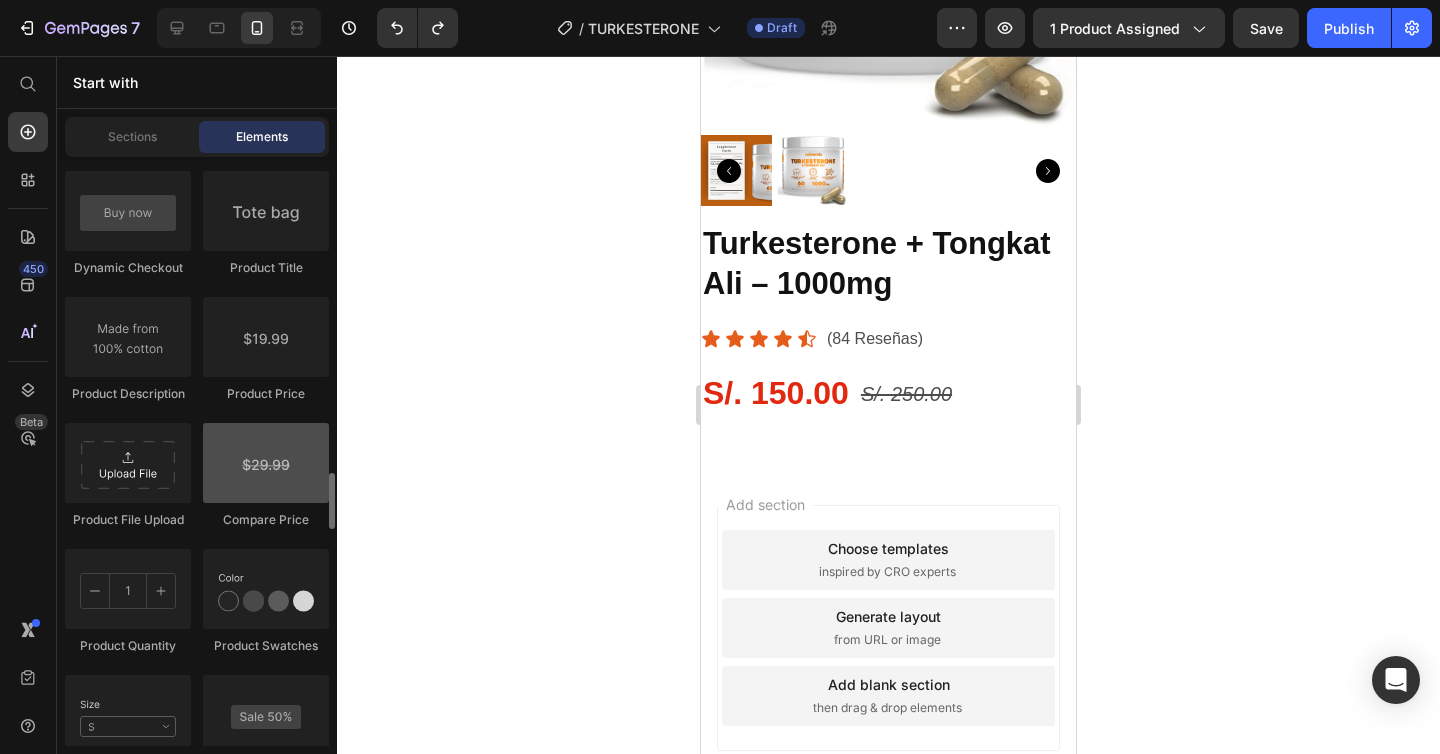 scroll, scrollTop: 0, scrollLeft: 0, axis: both 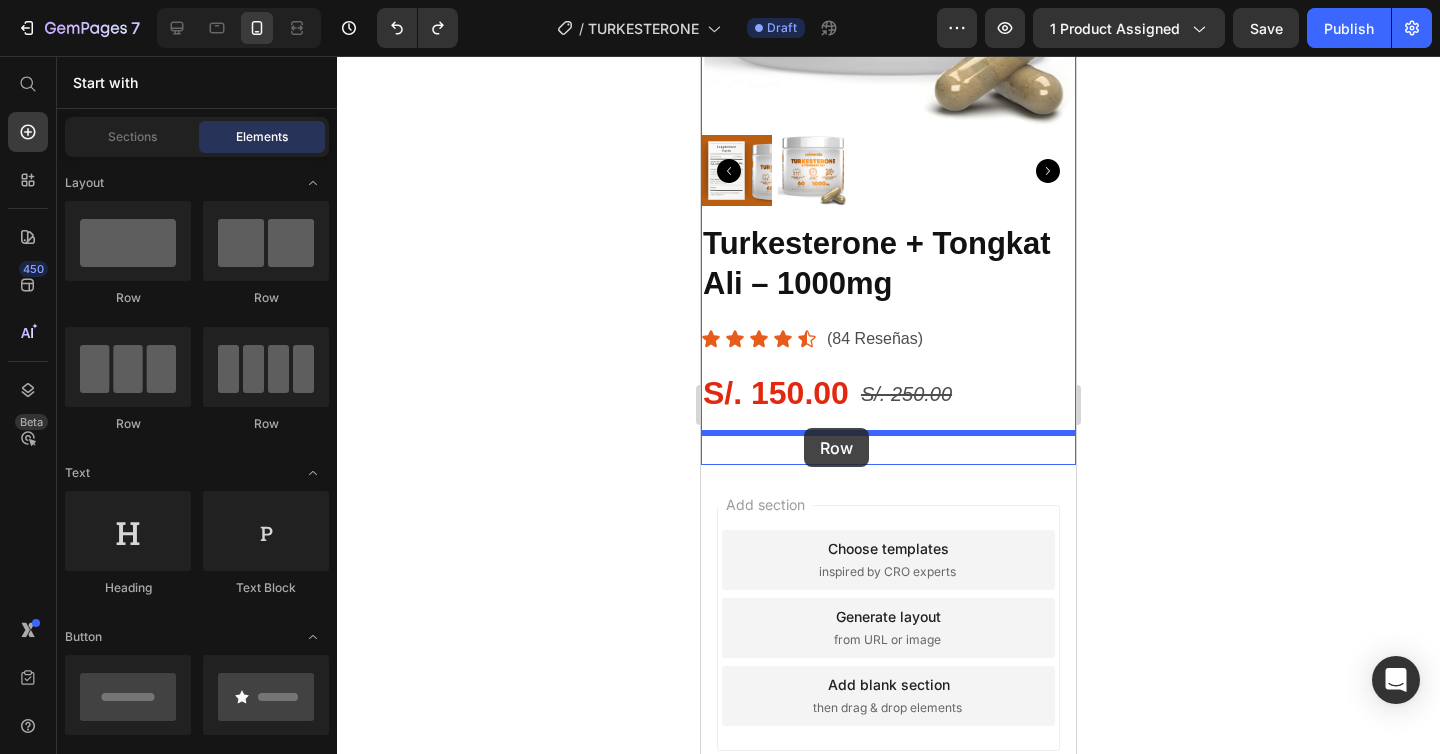 drag, startPoint x: 798, startPoint y: 301, endPoint x: 804, endPoint y: 428, distance: 127.141655 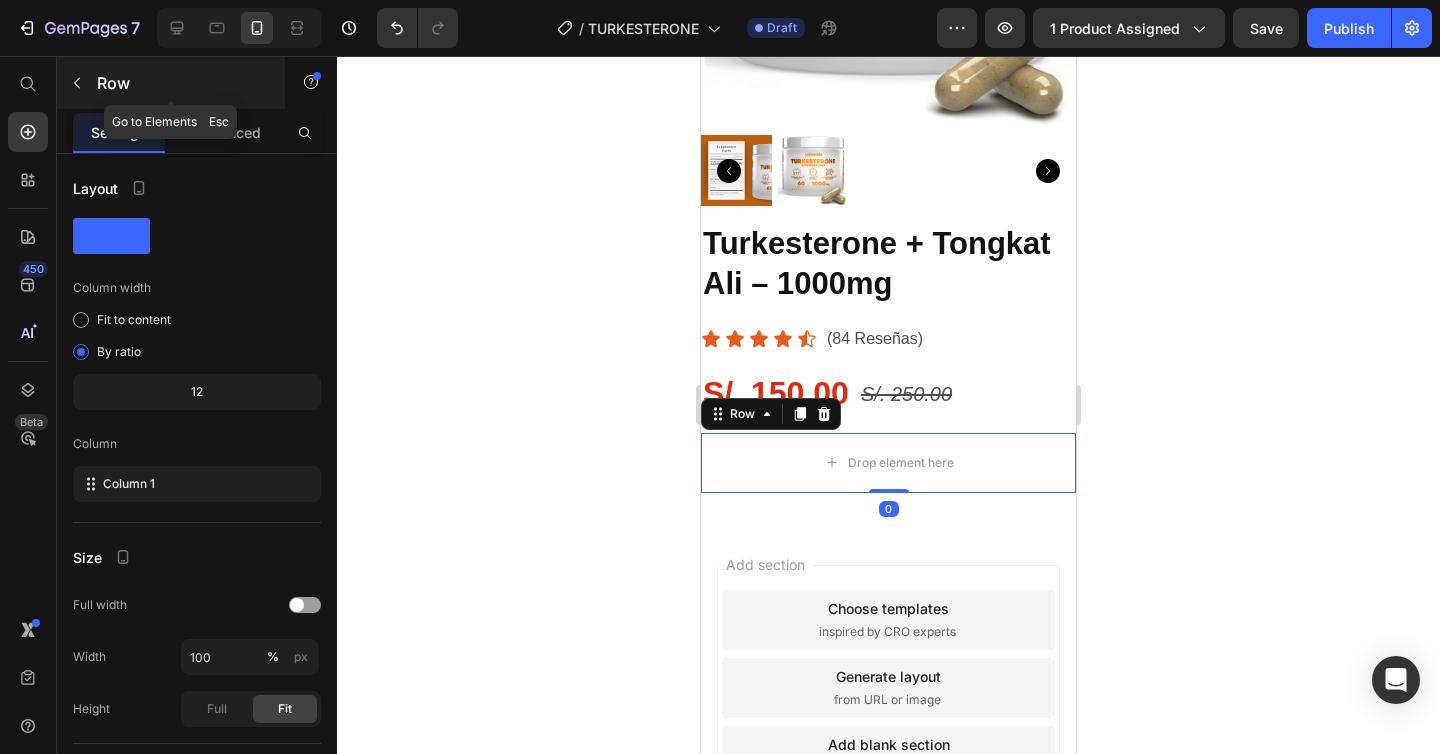 click 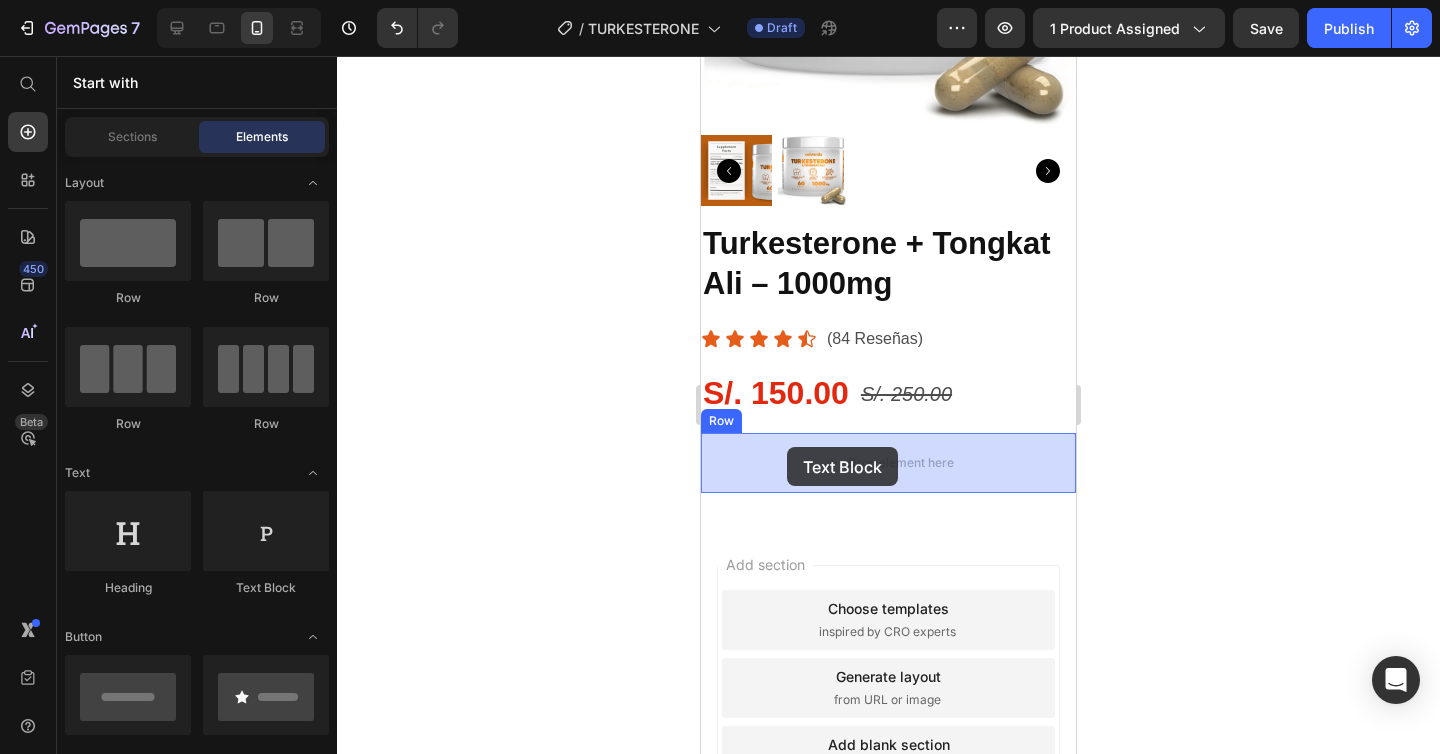 drag, startPoint x: 960, startPoint y: 621, endPoint x: 787, endPoint y: 447, distance: 245.36707 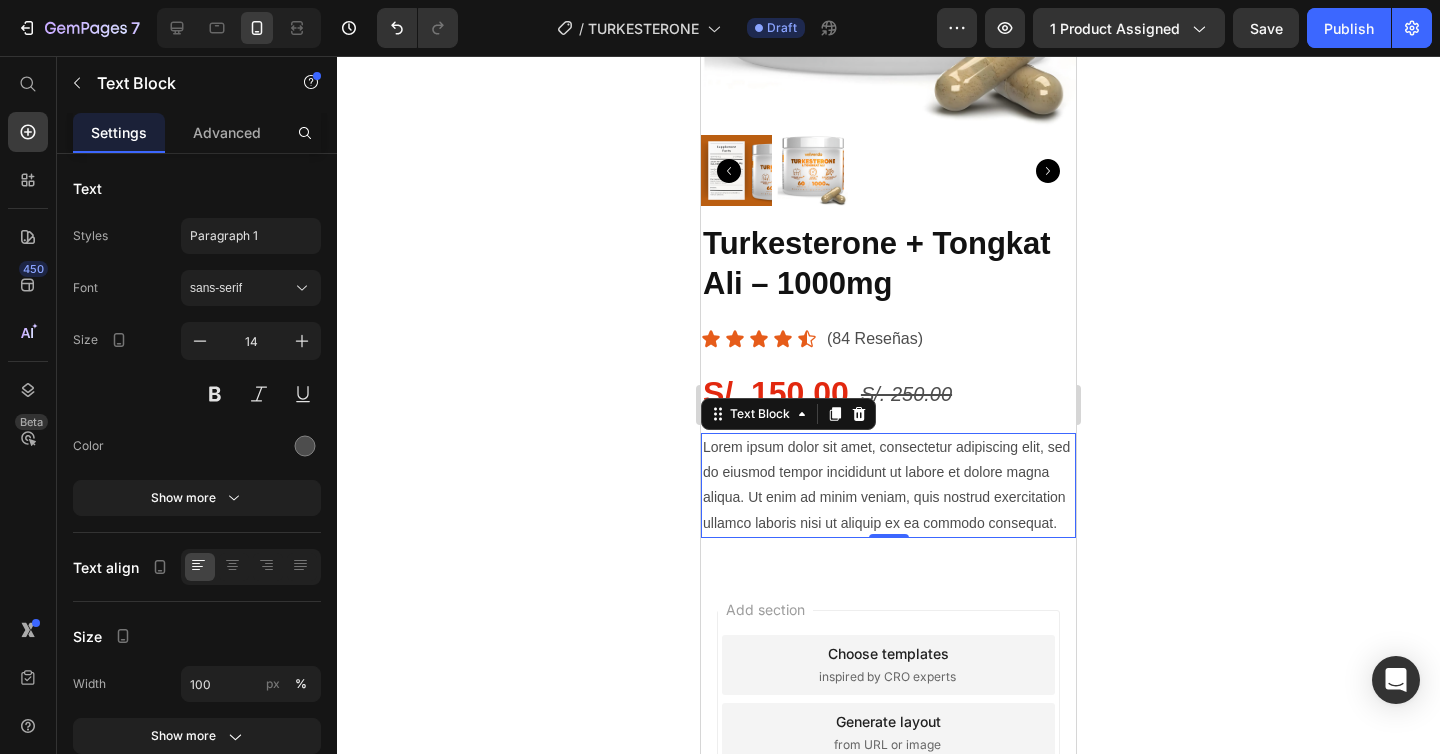 click on "Lorem ipsum dolor sit amet, consectetur adipiscing elit, sed do eiusmod tempor incididunt ut labore et dolore magna aliqua. Ut enim ad minim veniam, quis nostrud exercitation ullamco laboris nisi ut aliquip ex ea commodo consequat." at bounding box center (888, 485) 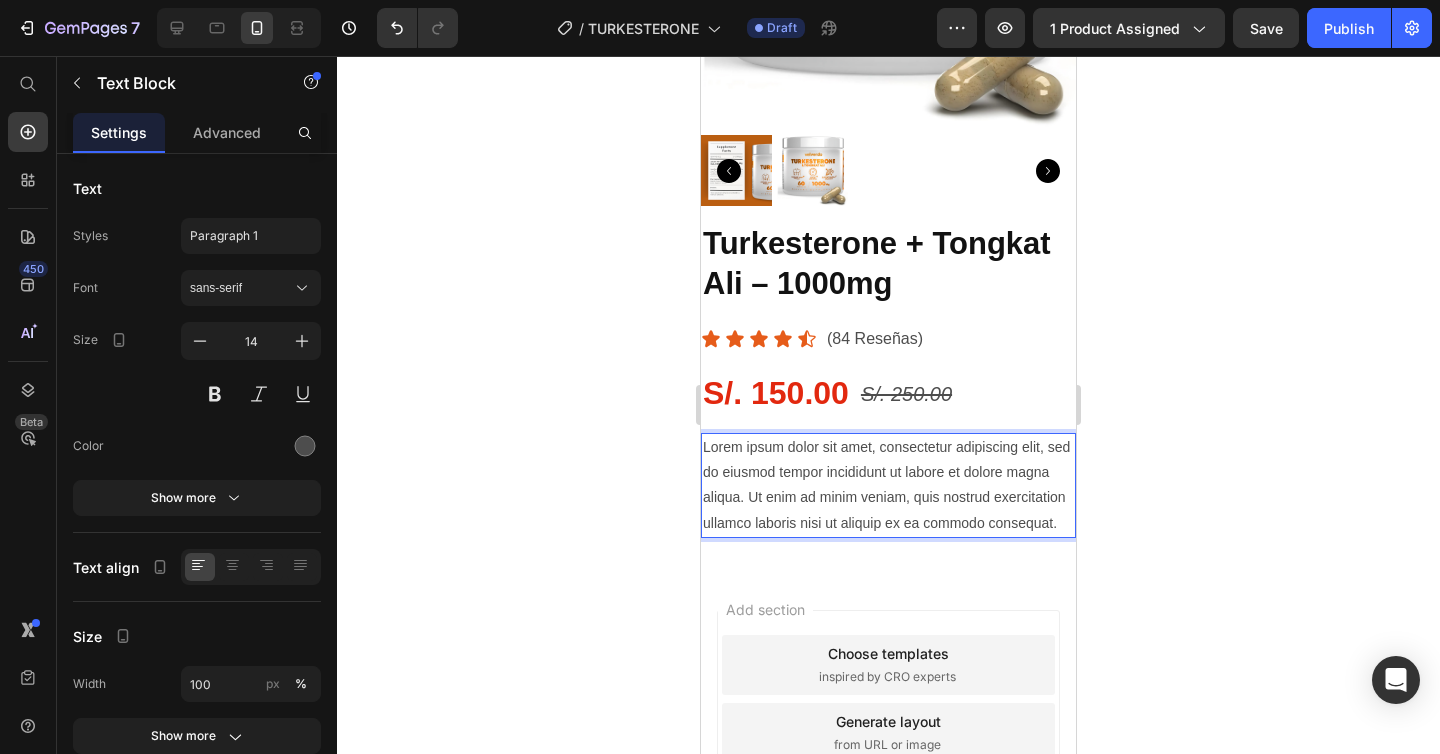 click on "Lorem ipsum dolor sit amet, consectetur adipiscing elit, sed do eiusmod tempor incididunt ut labore et dolore magna aliqua. Ut enim ad minim veniam, quis nostrud exercitation ullamco laboris nisi ut aliquip ex ea commodo consequat." at bounding box center [888, 485] 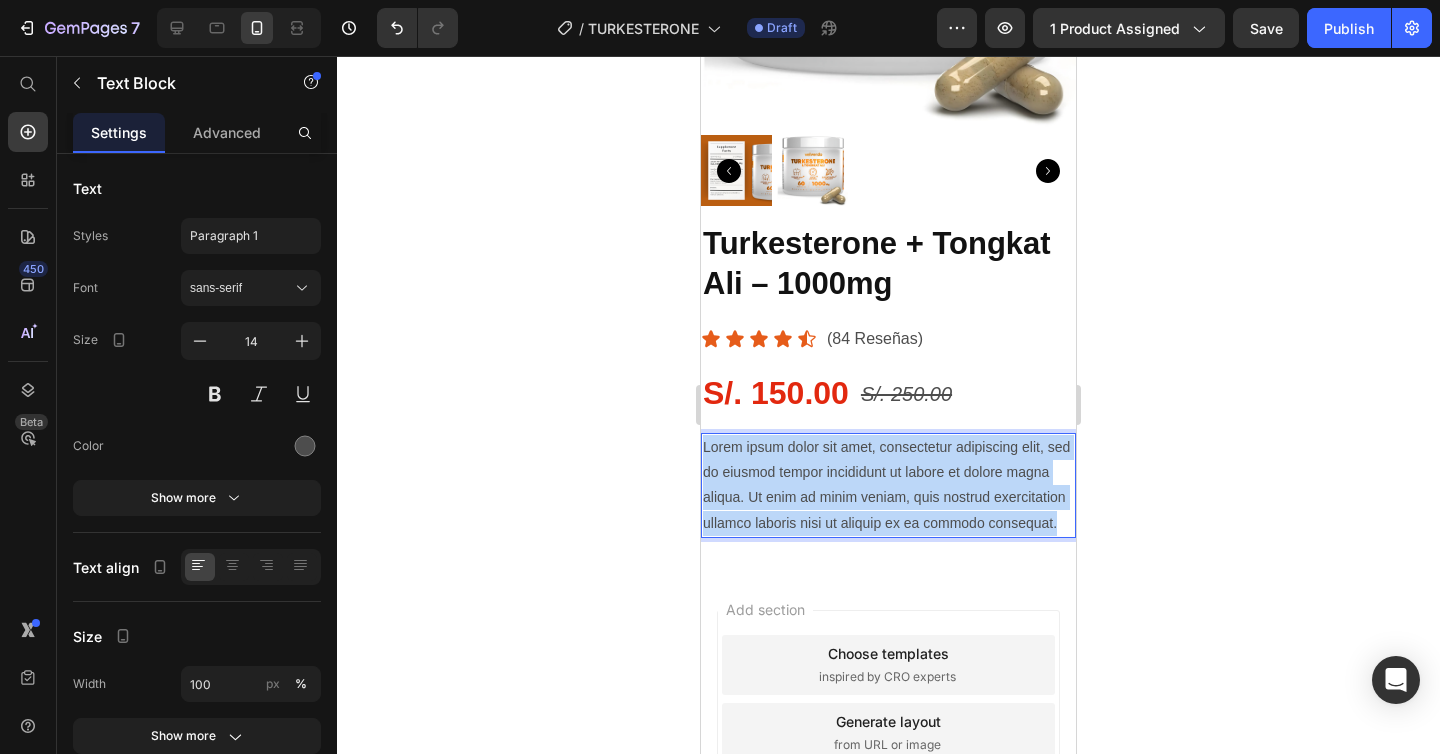 click on "Lorem ipsum dolor sit amet, consectetur adipiscing elit, sed do eiusmod tempor incididunt ut labore et dolore magna aliqua. Ut enim ad minim veniam, quis nostrud exercitation ullamco laboris nisi ut aliquip ex ea commodo consequat." at bounding box center (888, 485) 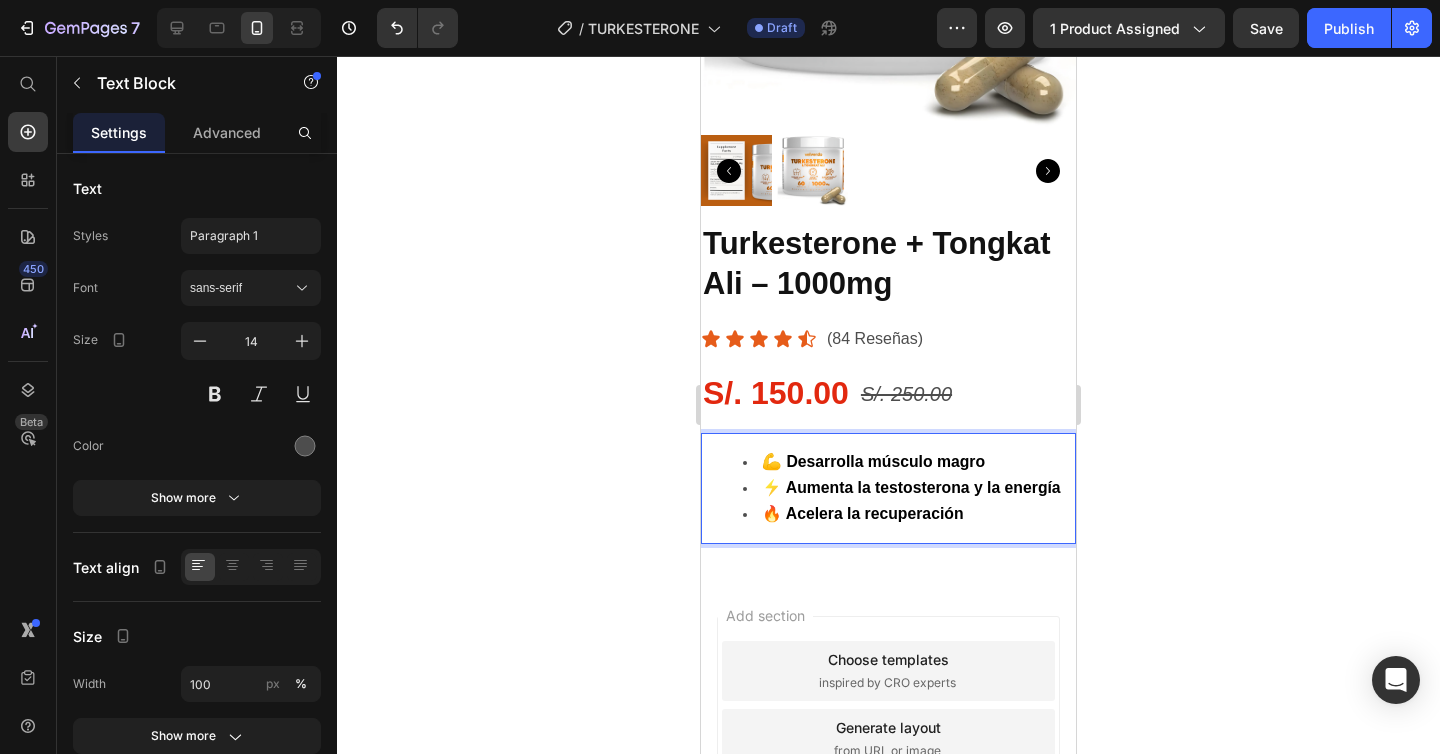 click 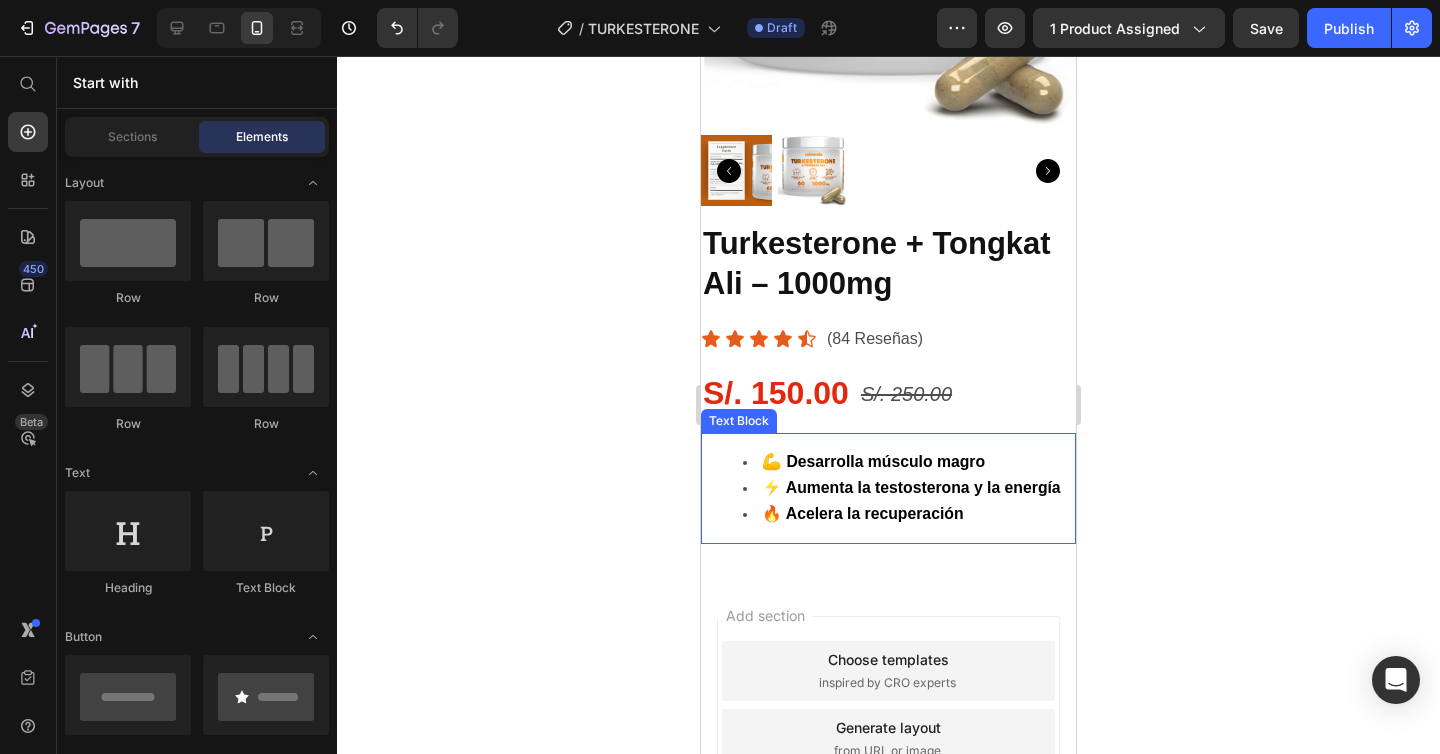 click on "🔥 Acelera la recuperación" at bounding box center [908, 514] 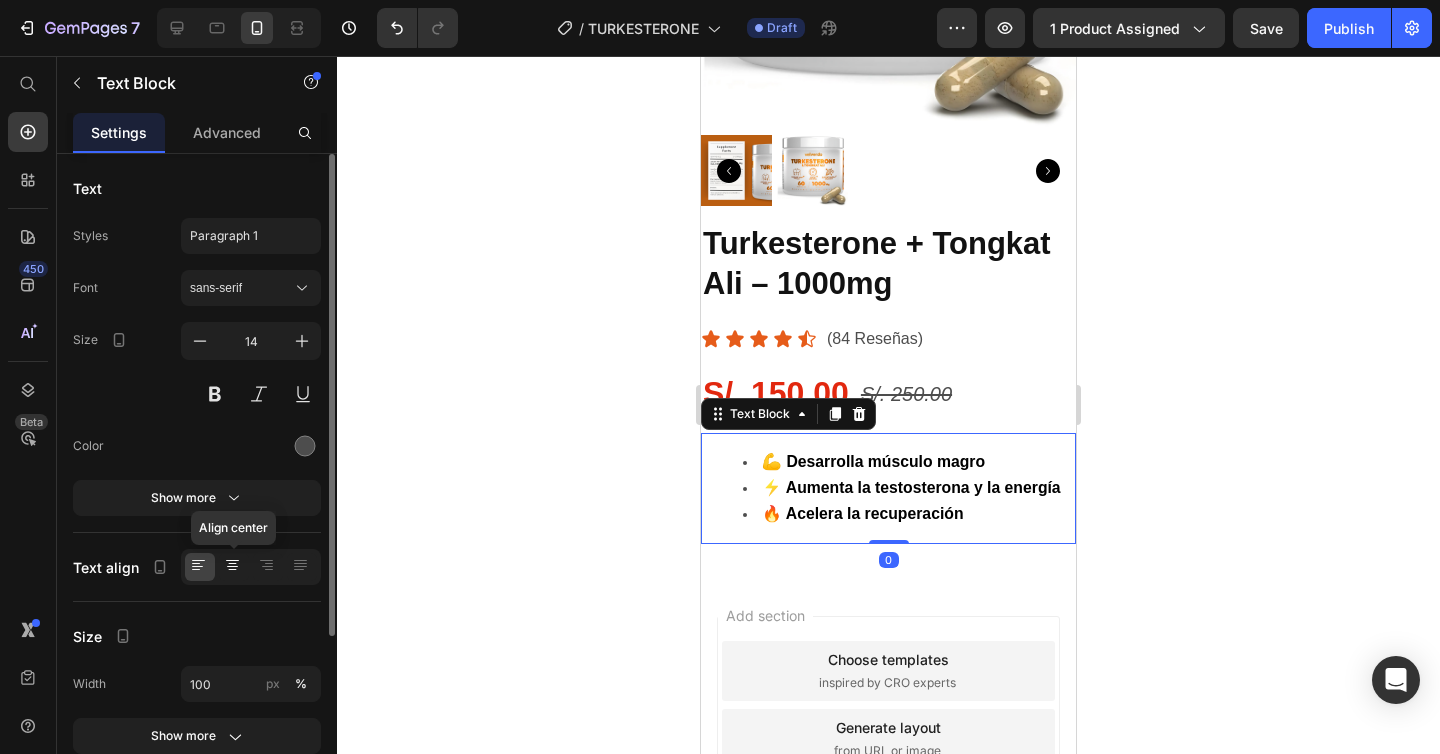 click 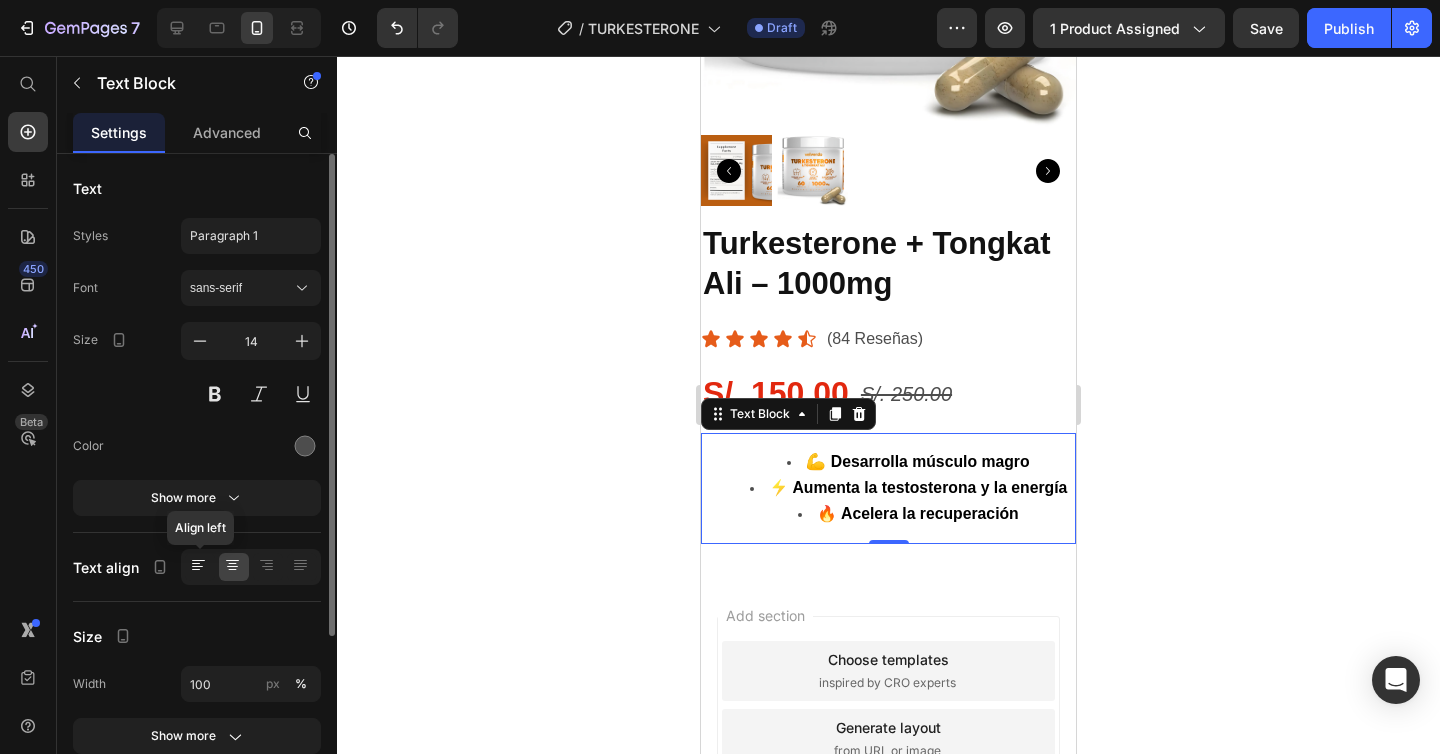 click 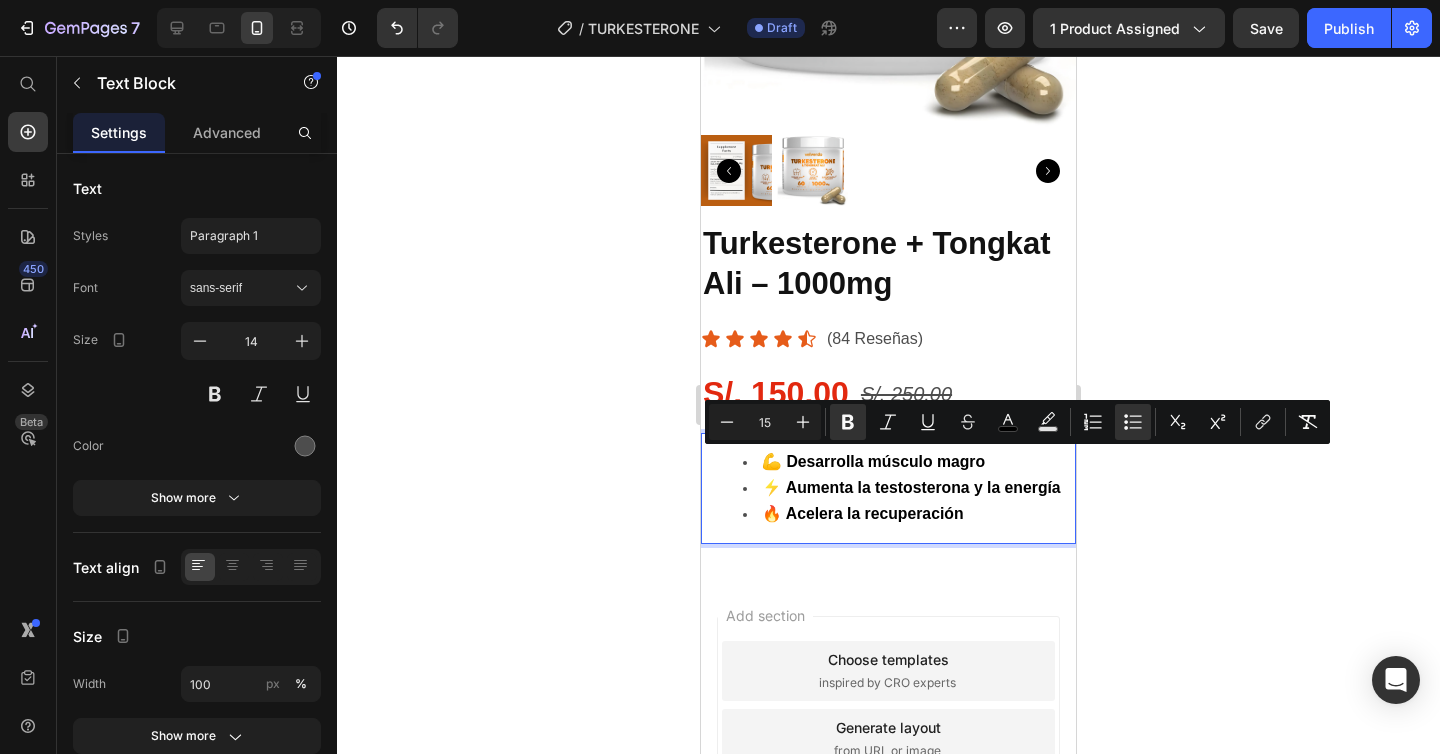 click on "Settings Advanced" at bounding box center [197, 133] 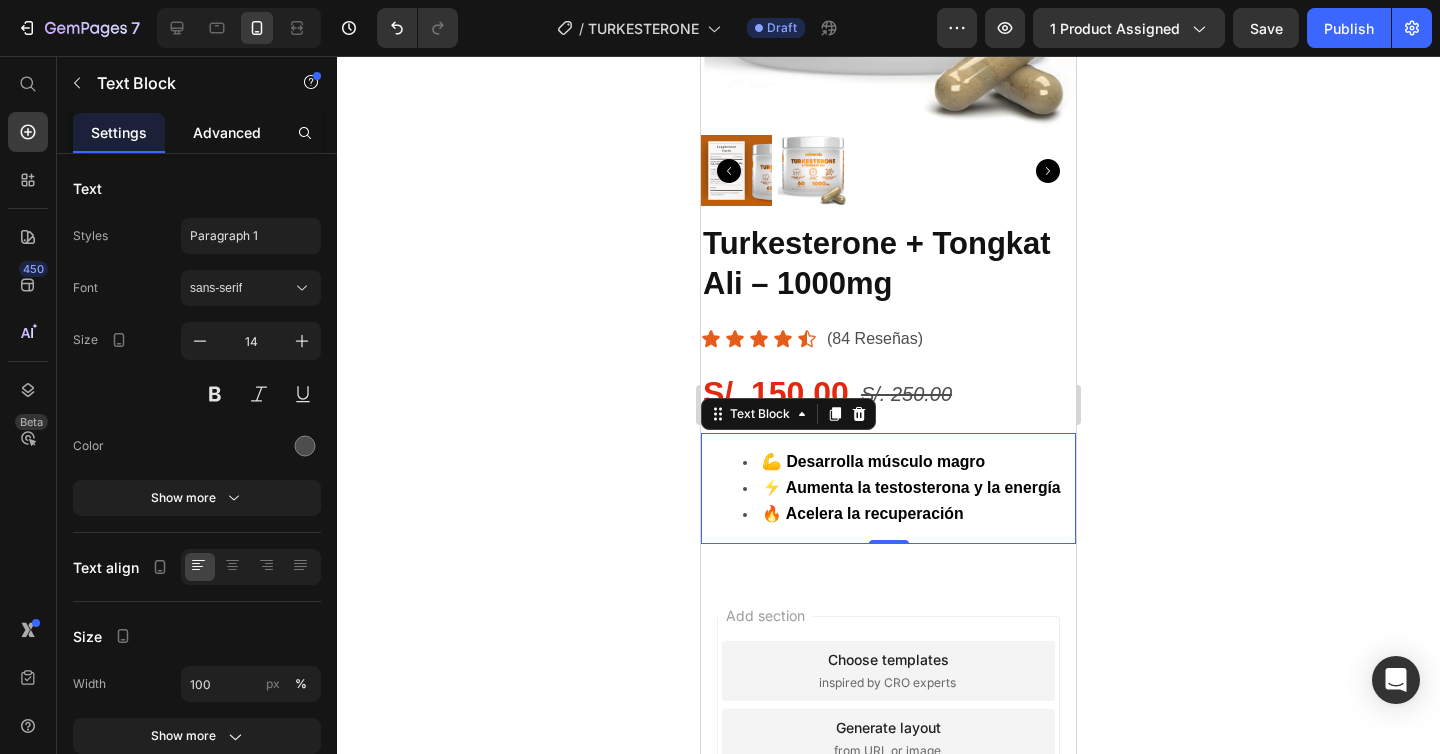 click on "Advanced" at bounding box center (227, 132) 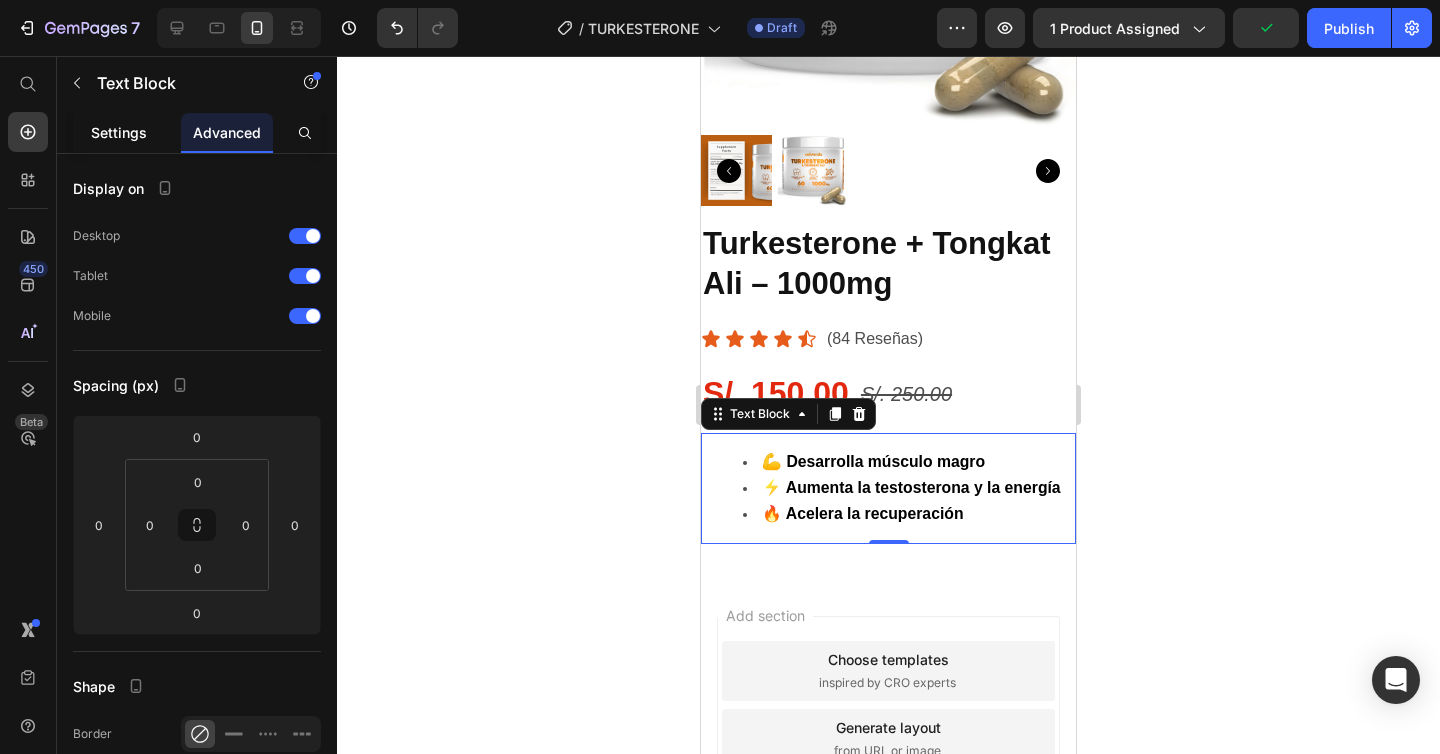 click on "Settings" 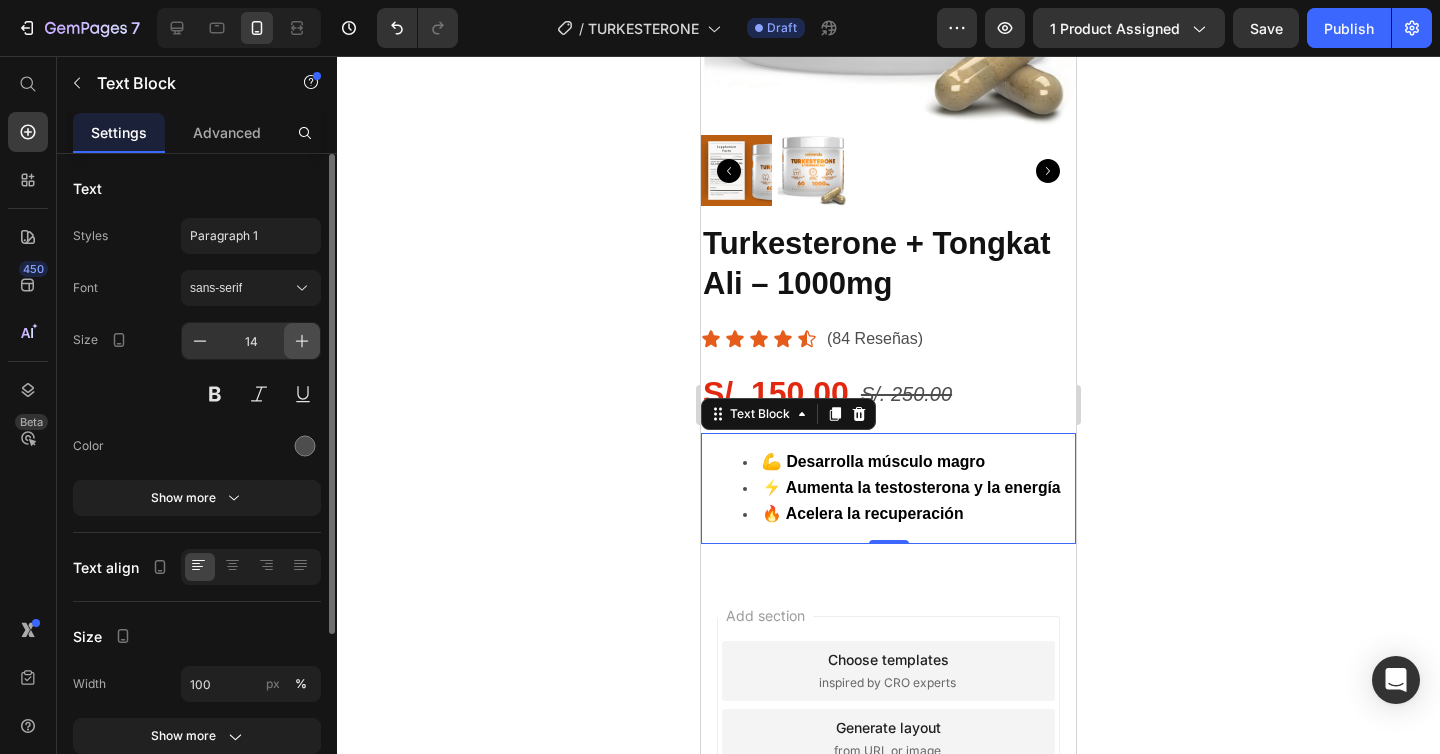 click 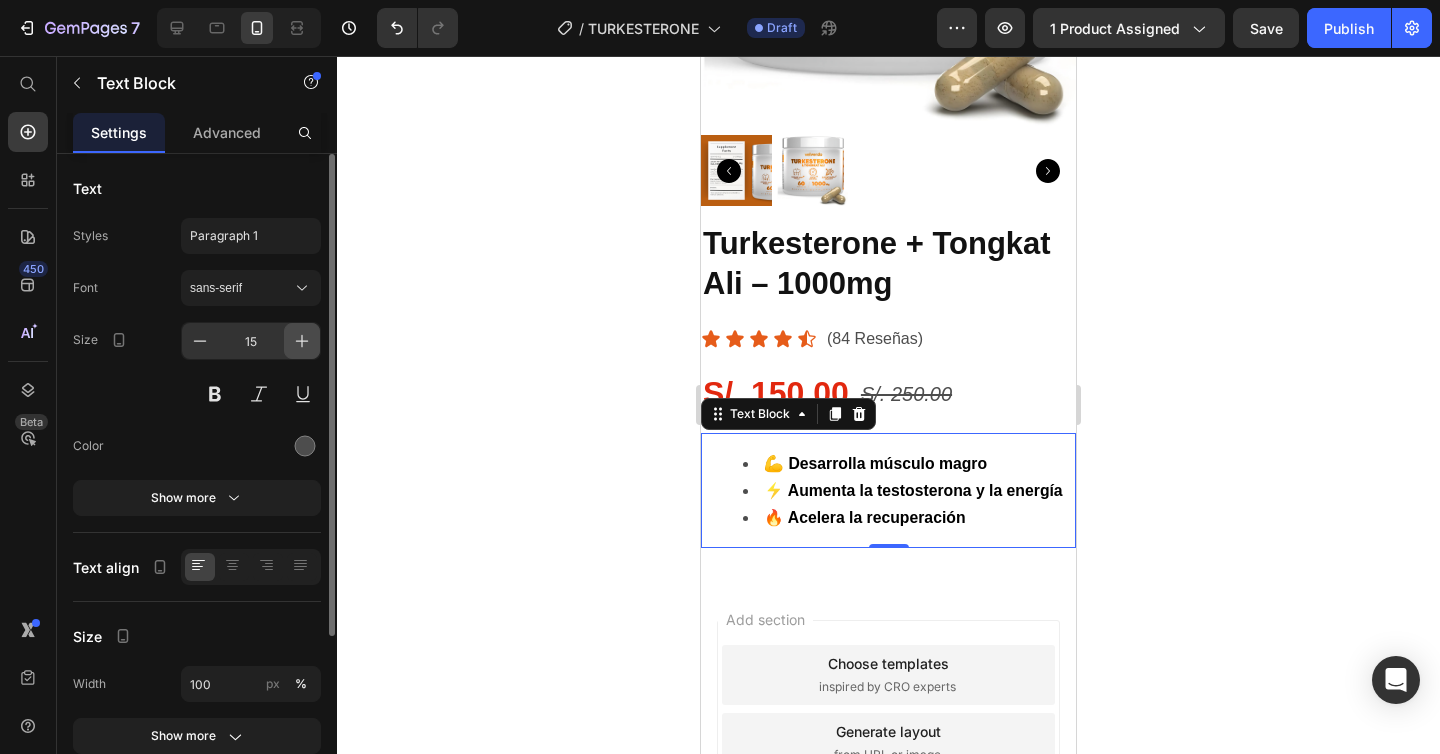 type 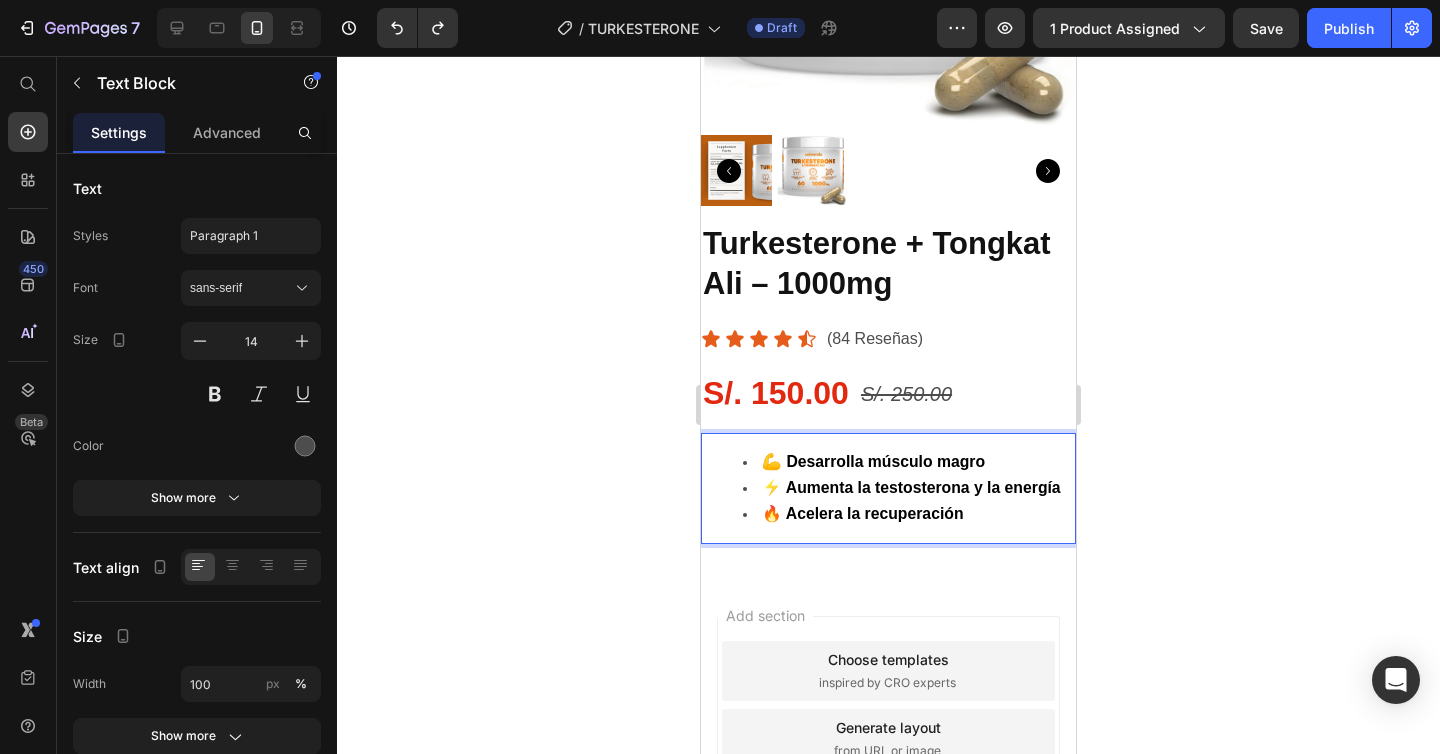 click on "🔥 Acelera la recuperación" at bounding box center [863, 513] 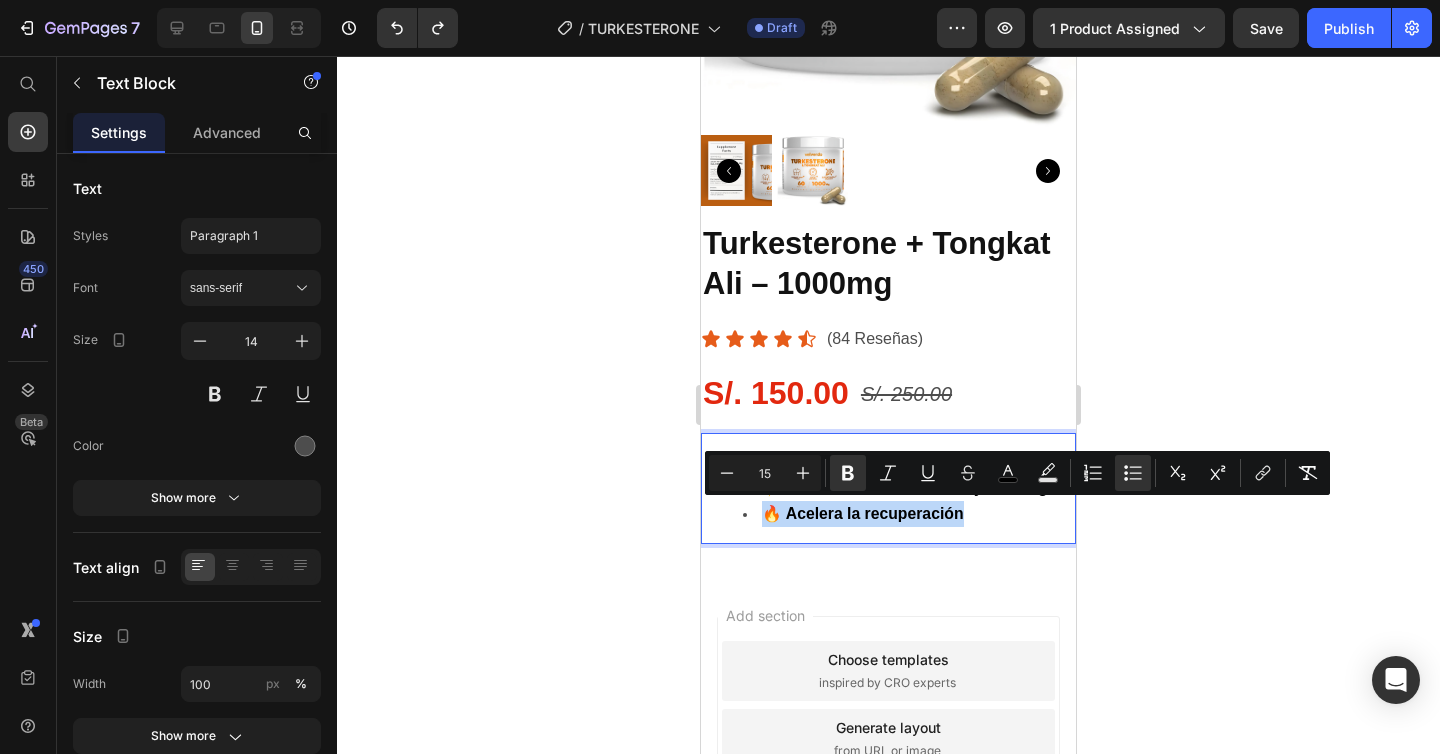 click on "🔥 Acelera la recuperación" at bounding box center [908, 514] 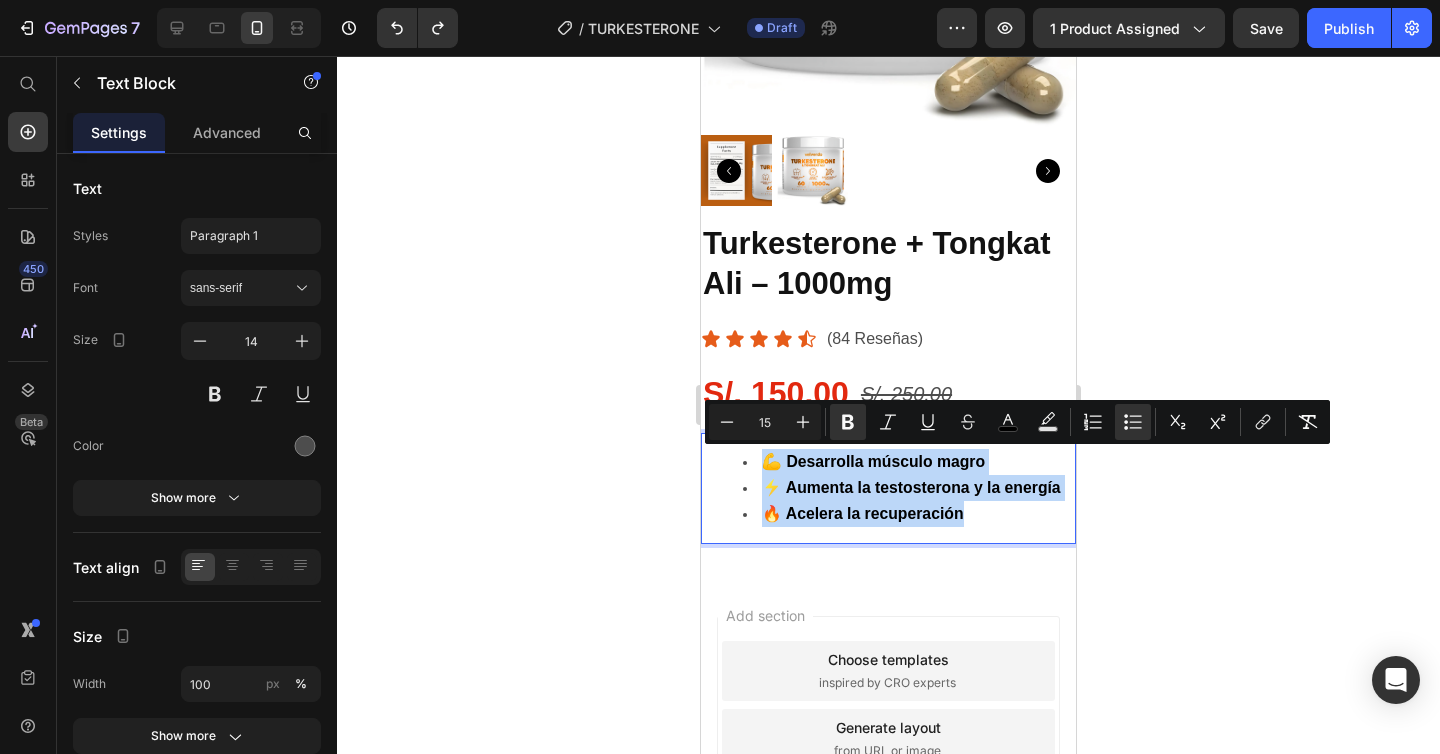 drag, startPoint x: 966, startPoint y: 512, endPoint x: 759, endPoint y: 463, distance: 212.72047 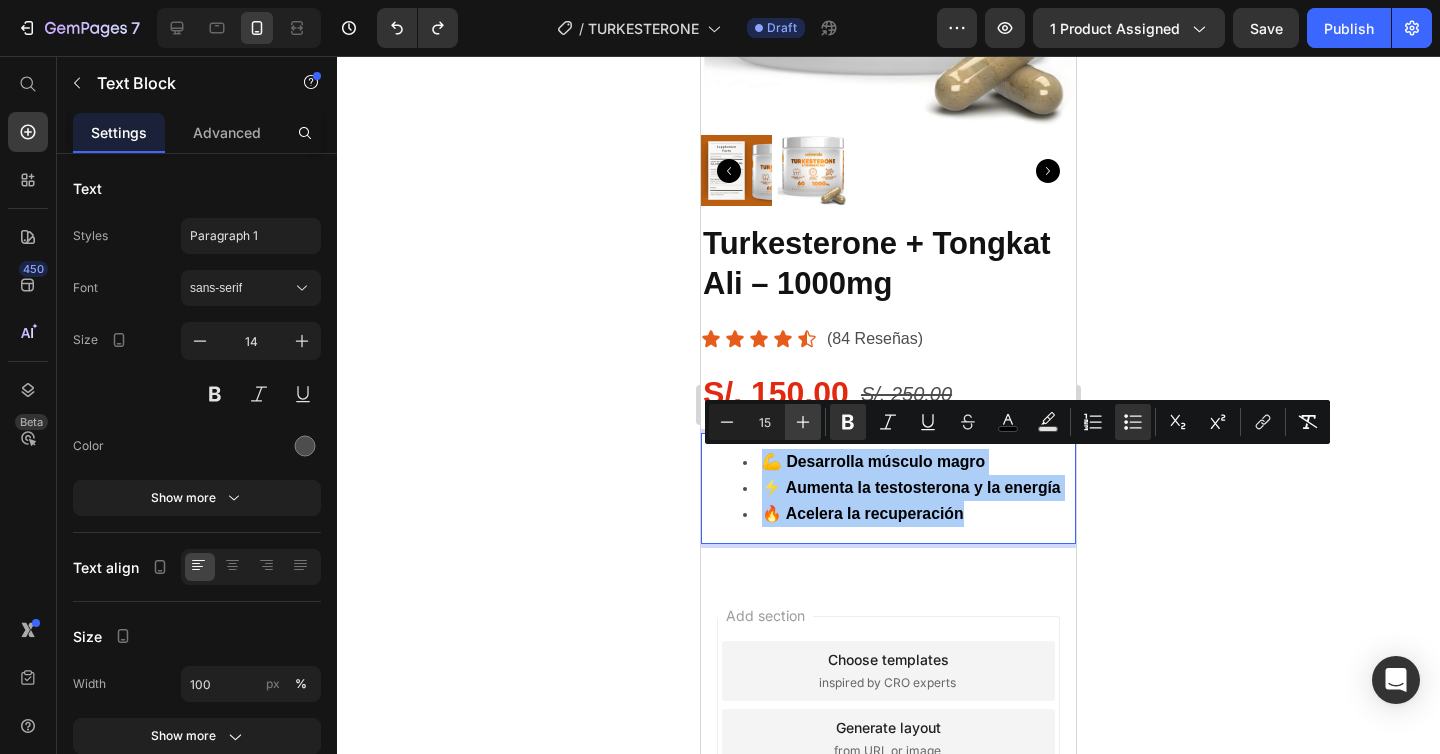 click on "Plus" at bounding box center [803, 422] 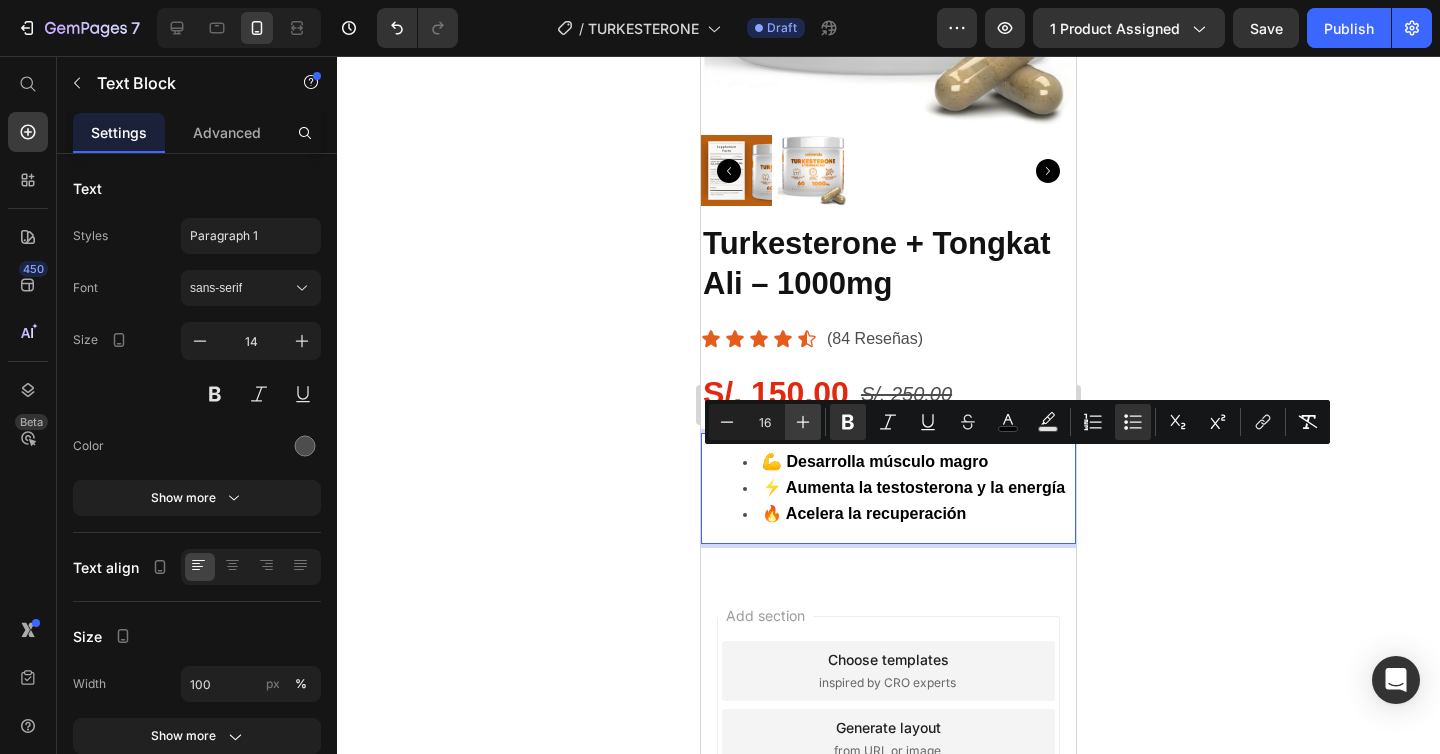 click on "Plus" at bounding box center [803, 422] 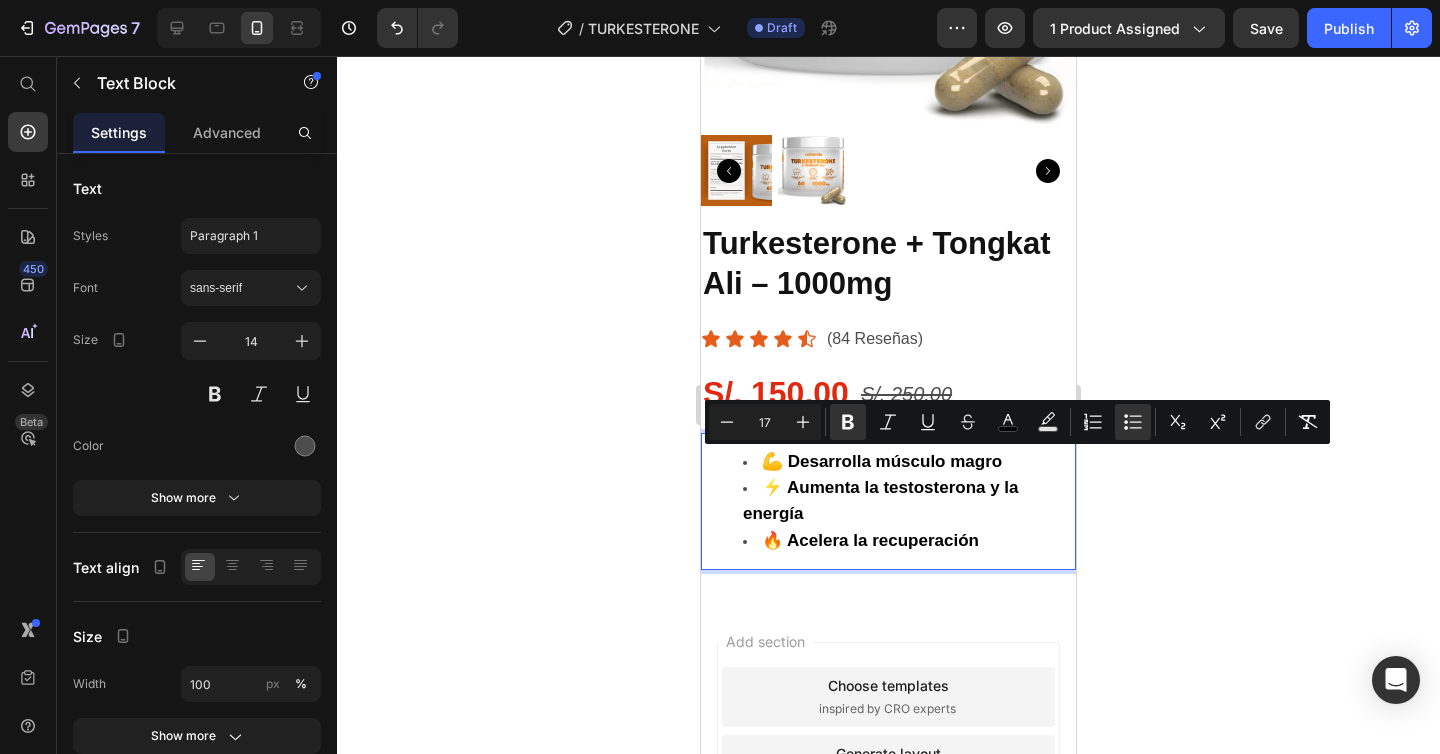 click on "💪 Desarrolla músculo magro" at bounding box center [908, 462] 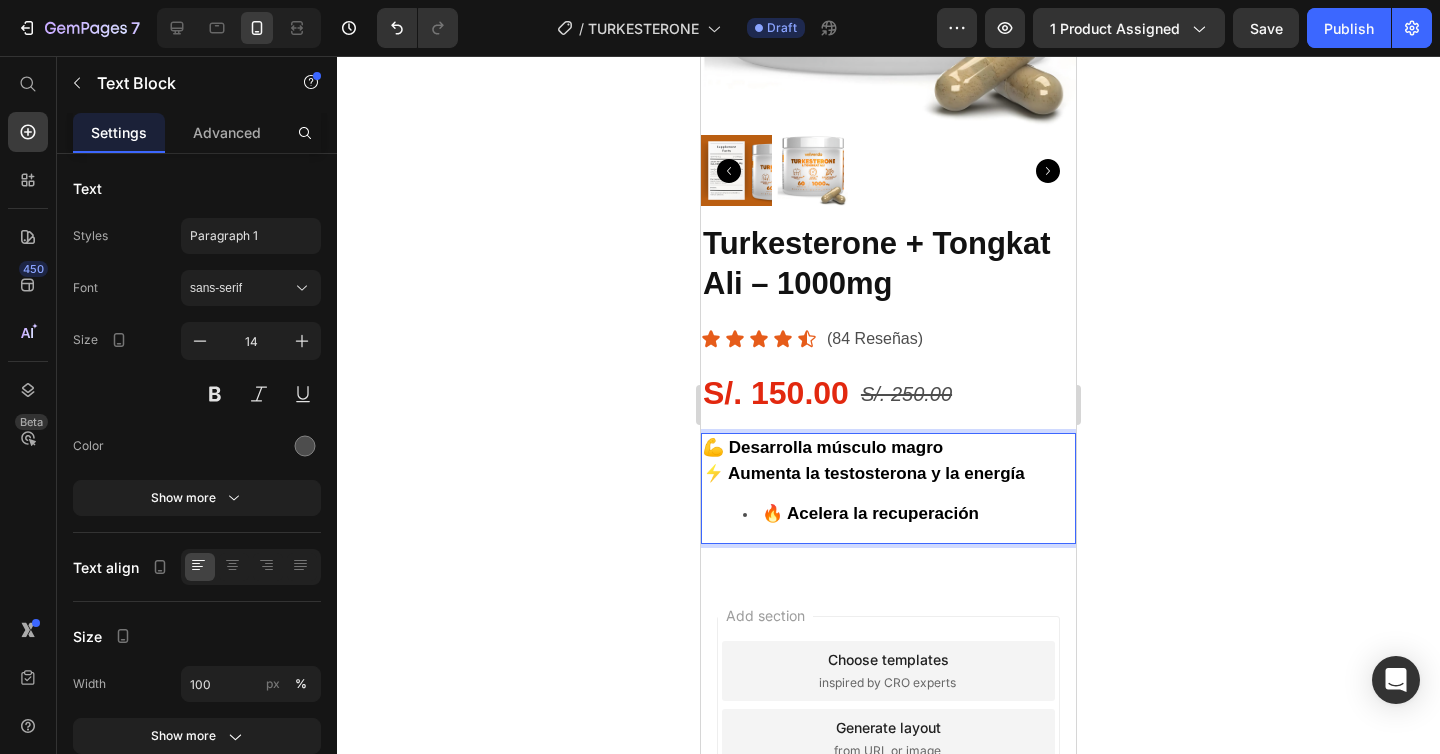 click on "🔥 Acelera la recuperación" at bounding box center (908, 514) 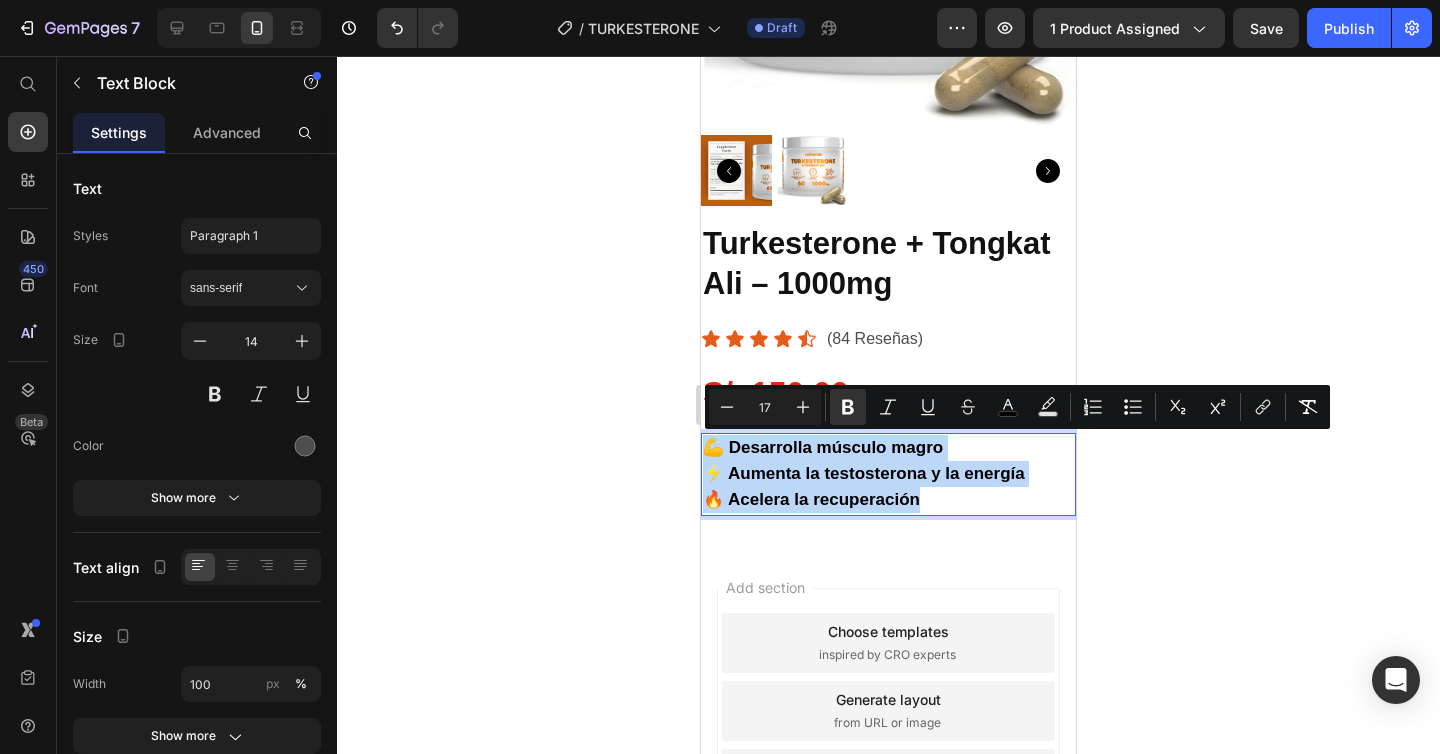 drag, startPoint x: 929, startPoint y: 498, endPoint x: 700, endPoint y: 446, distance: 234.82973 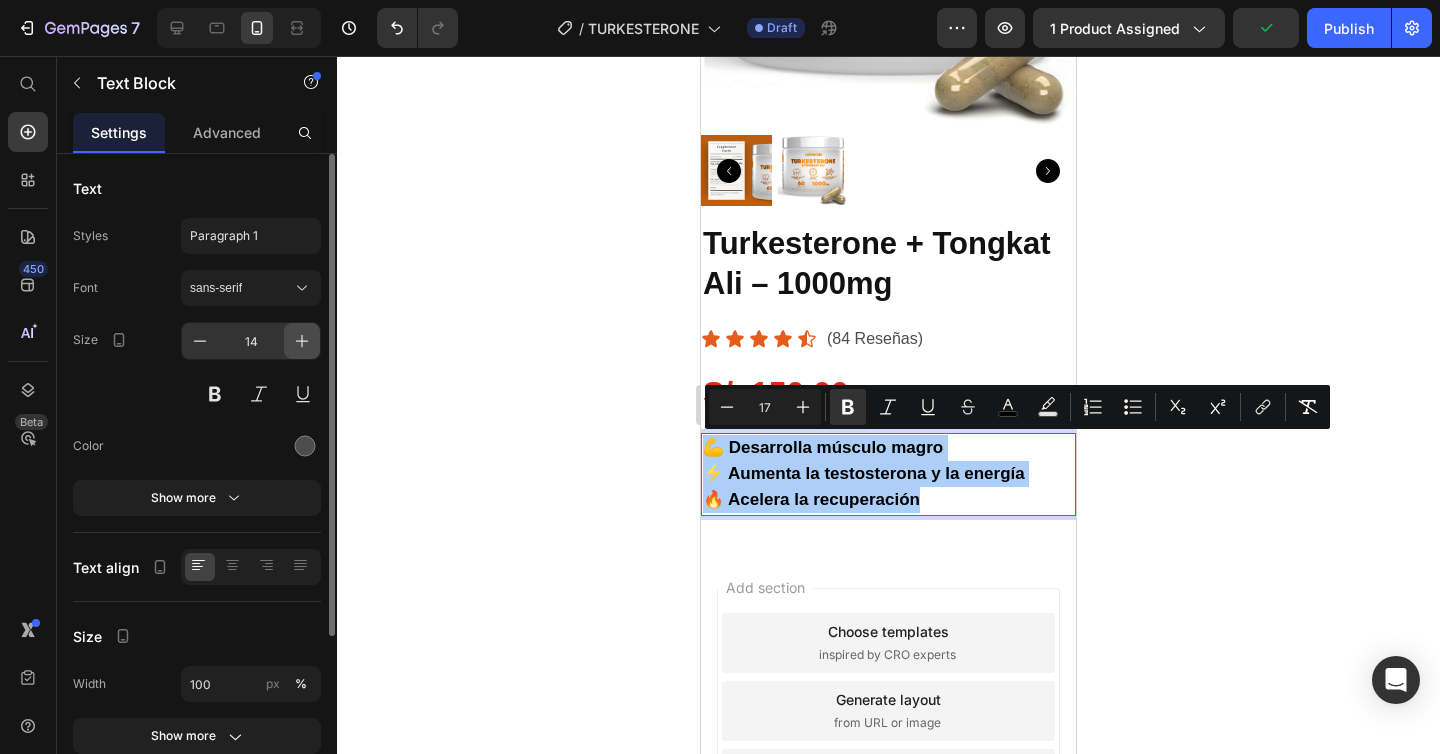 click 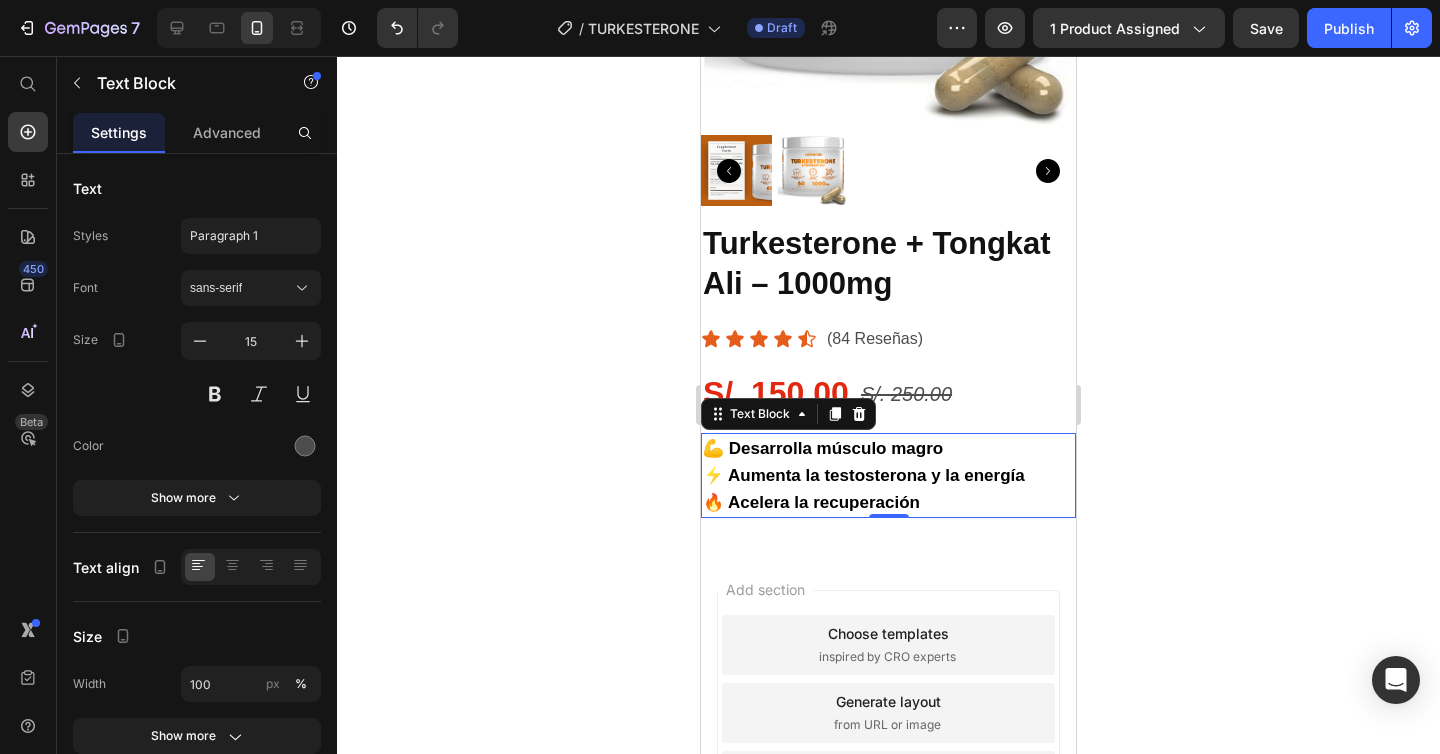 click 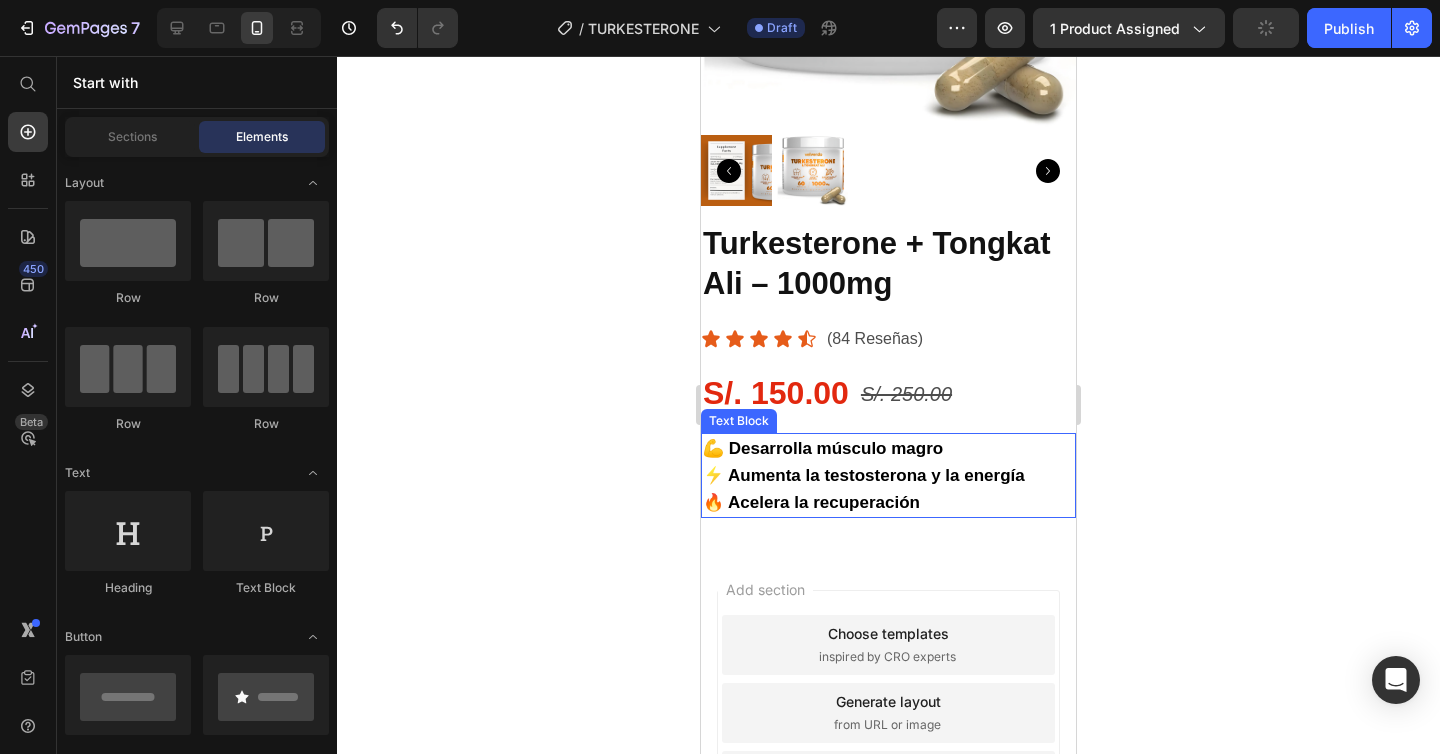 click on "💪 Desarrolla músculo magro" at bounding box center [888, 448] 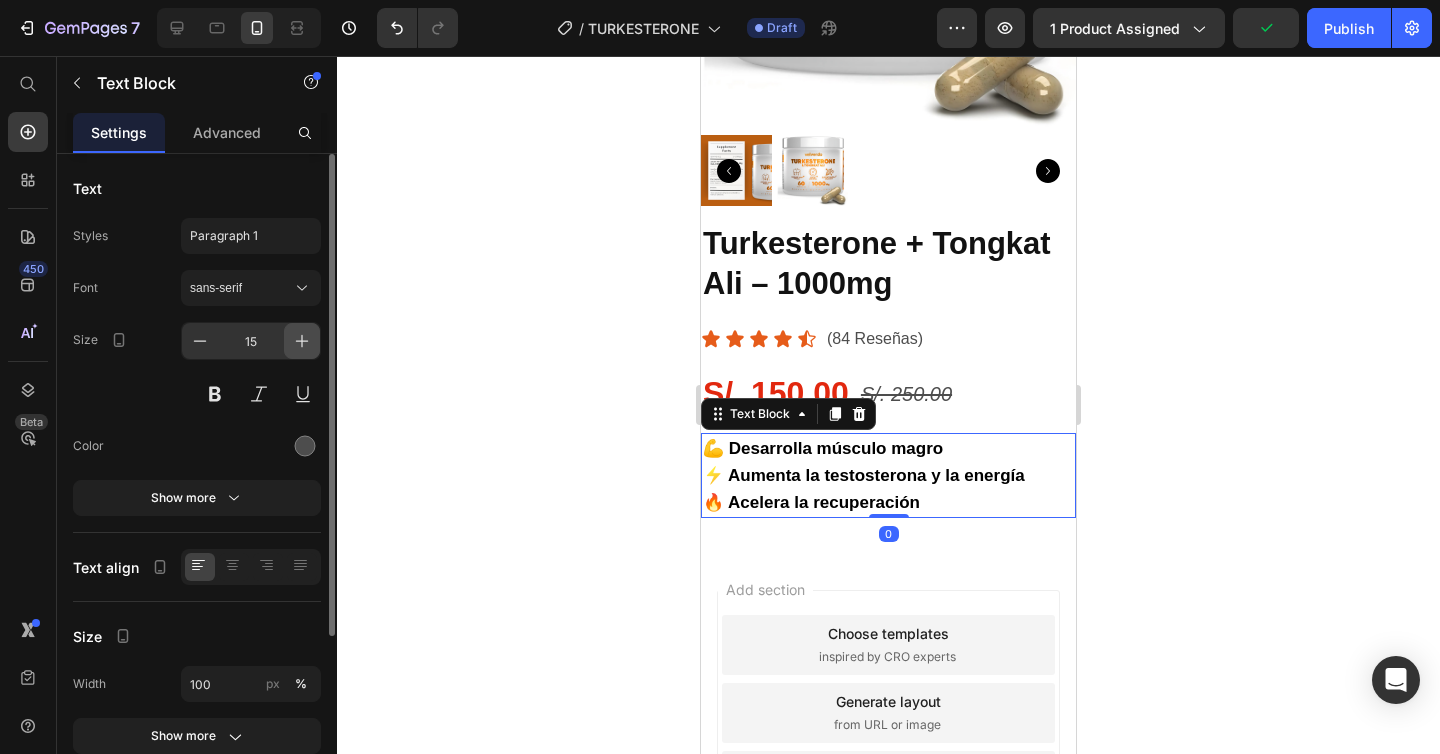 click 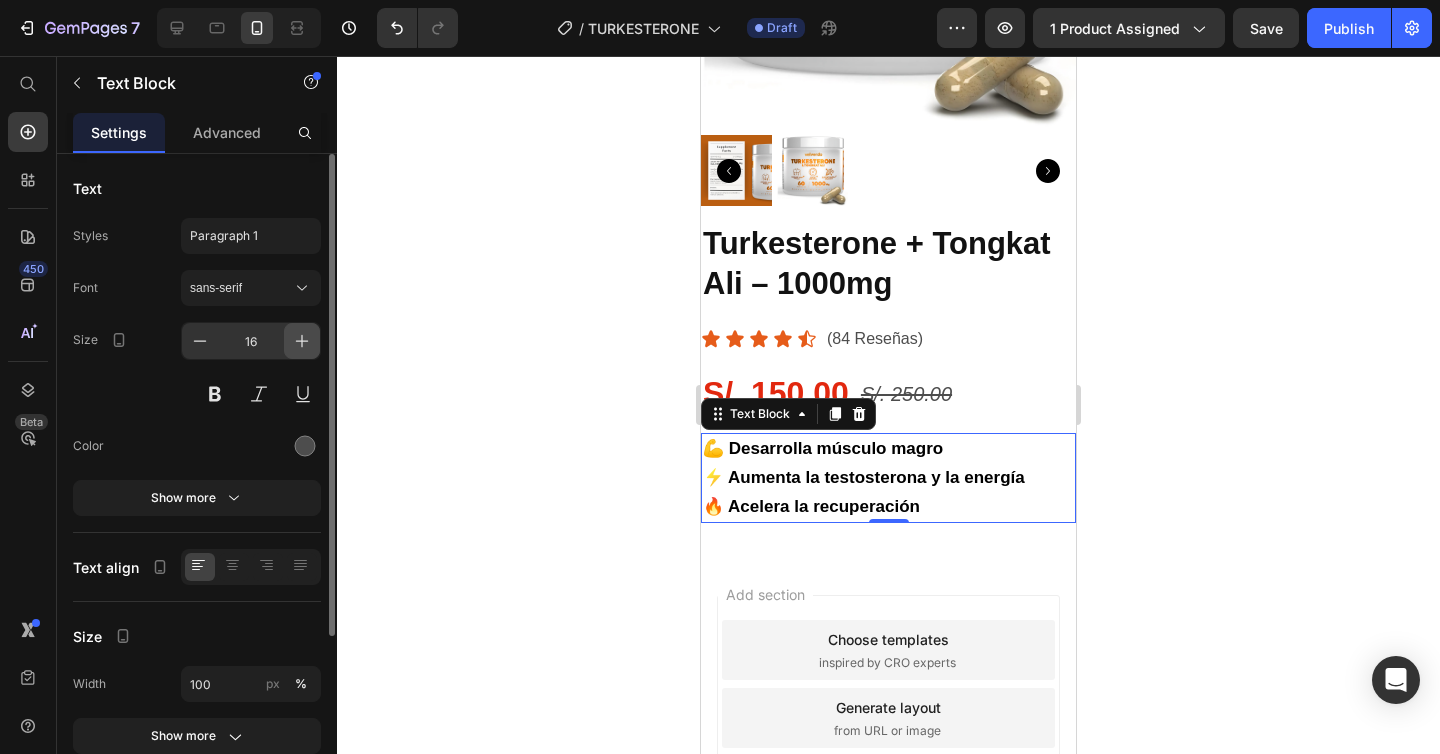 click 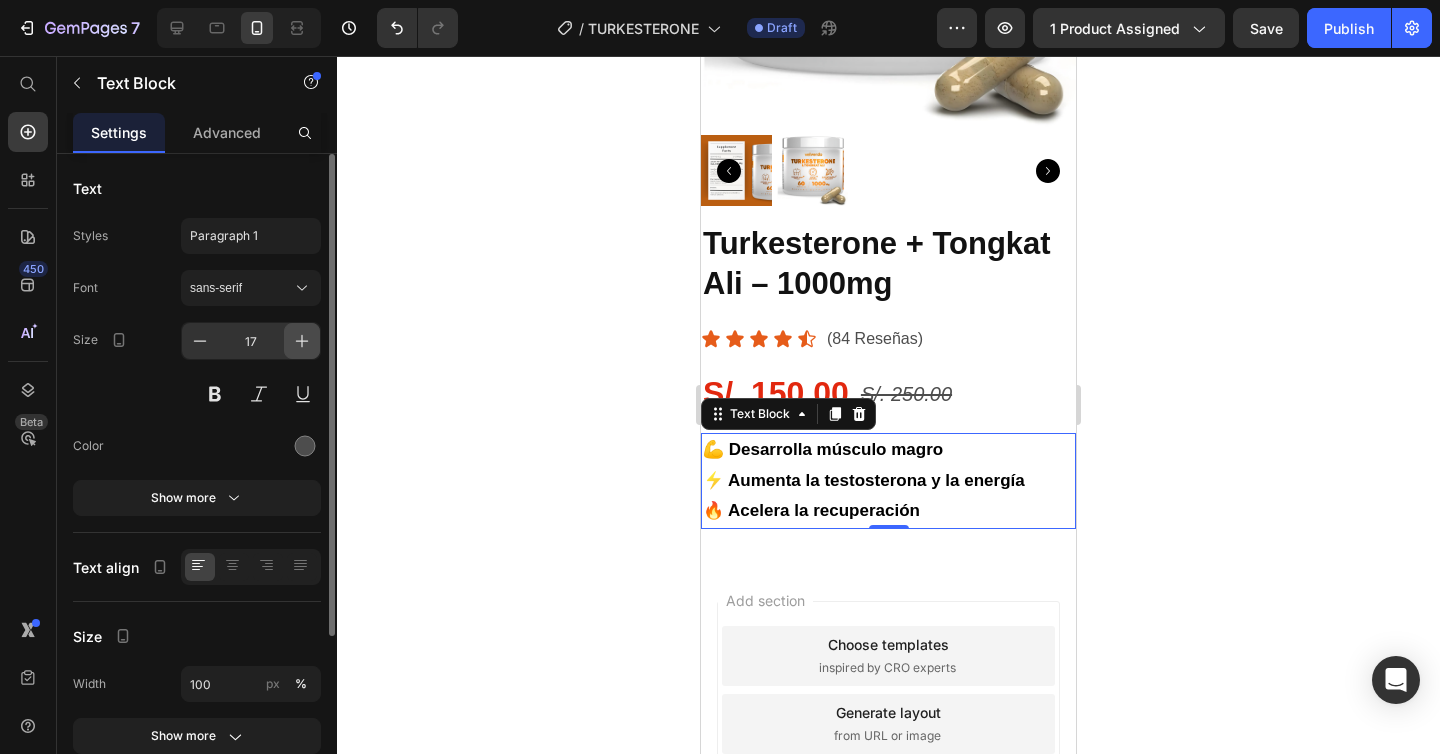 click 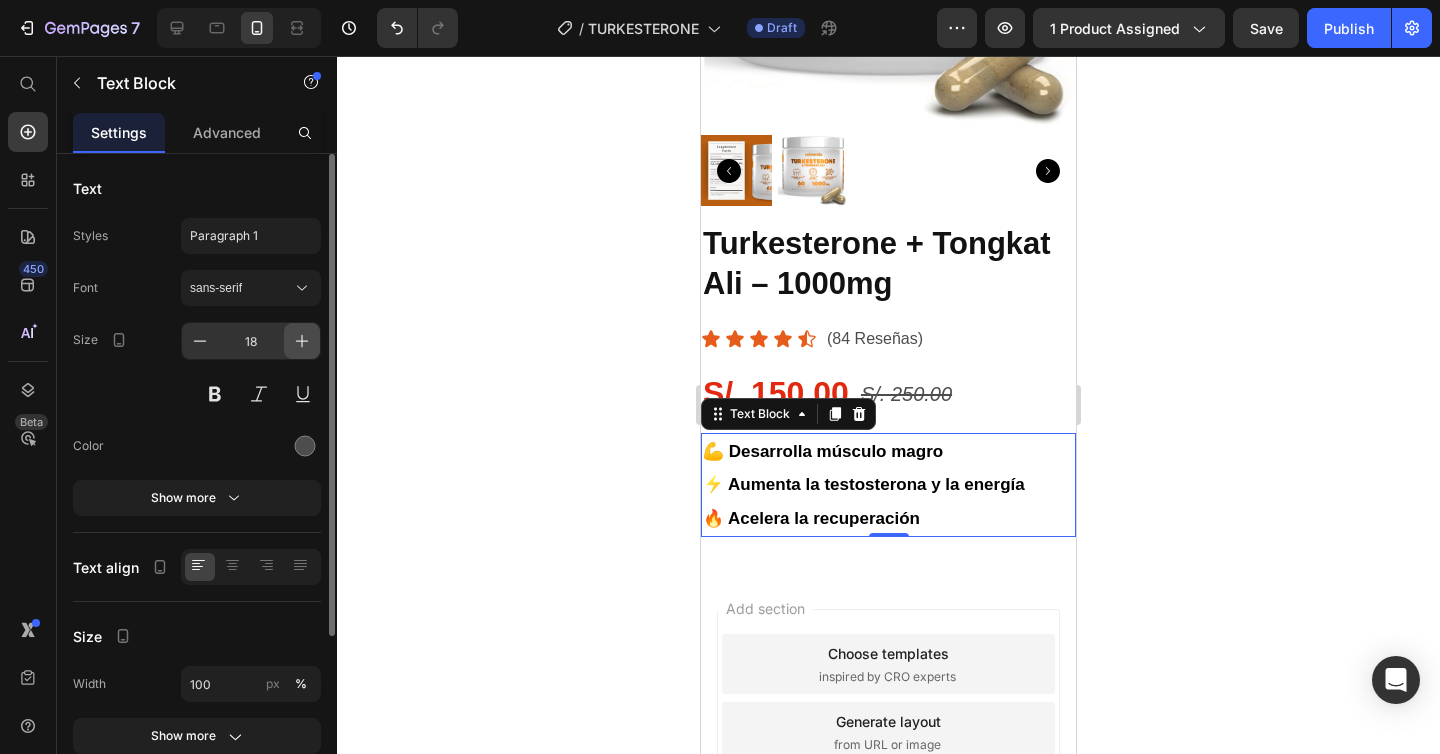 click 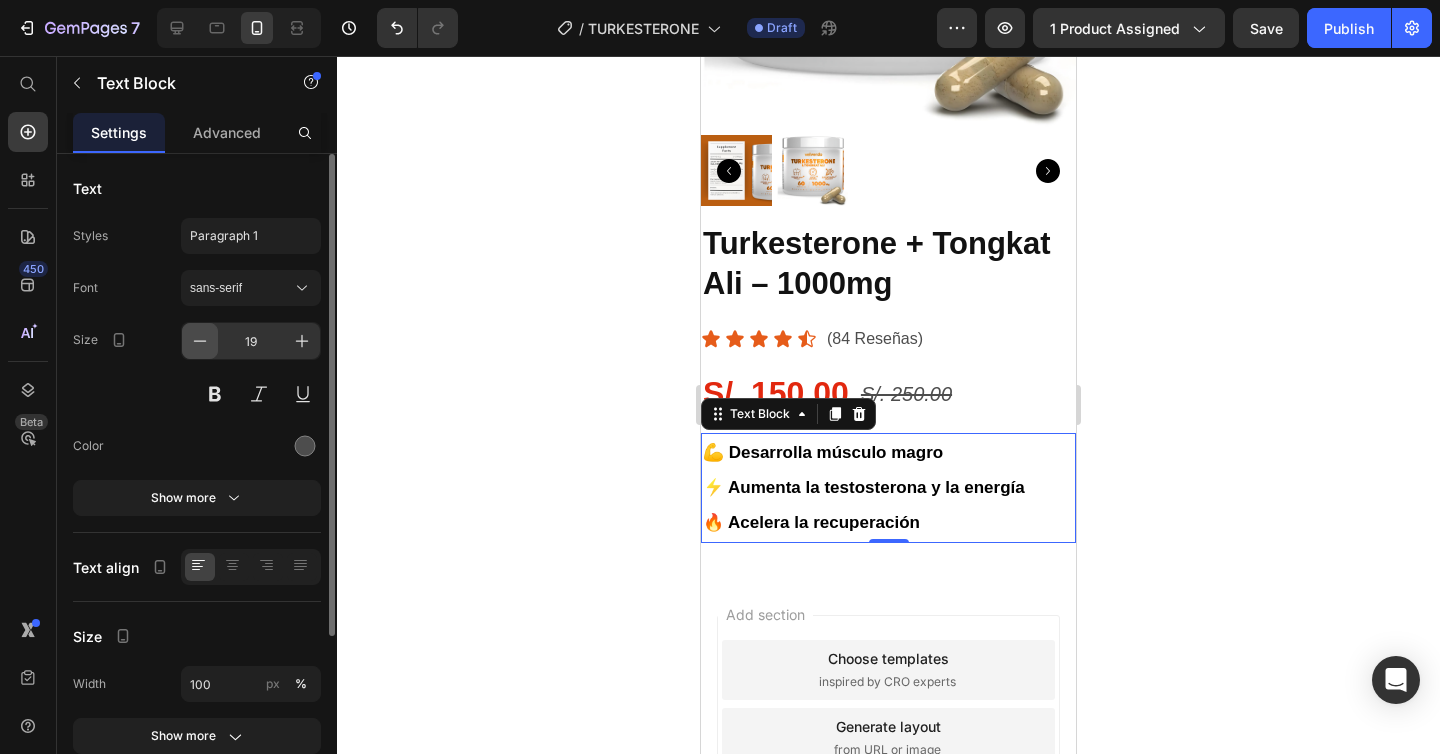 click at bounding box center (200, 341) 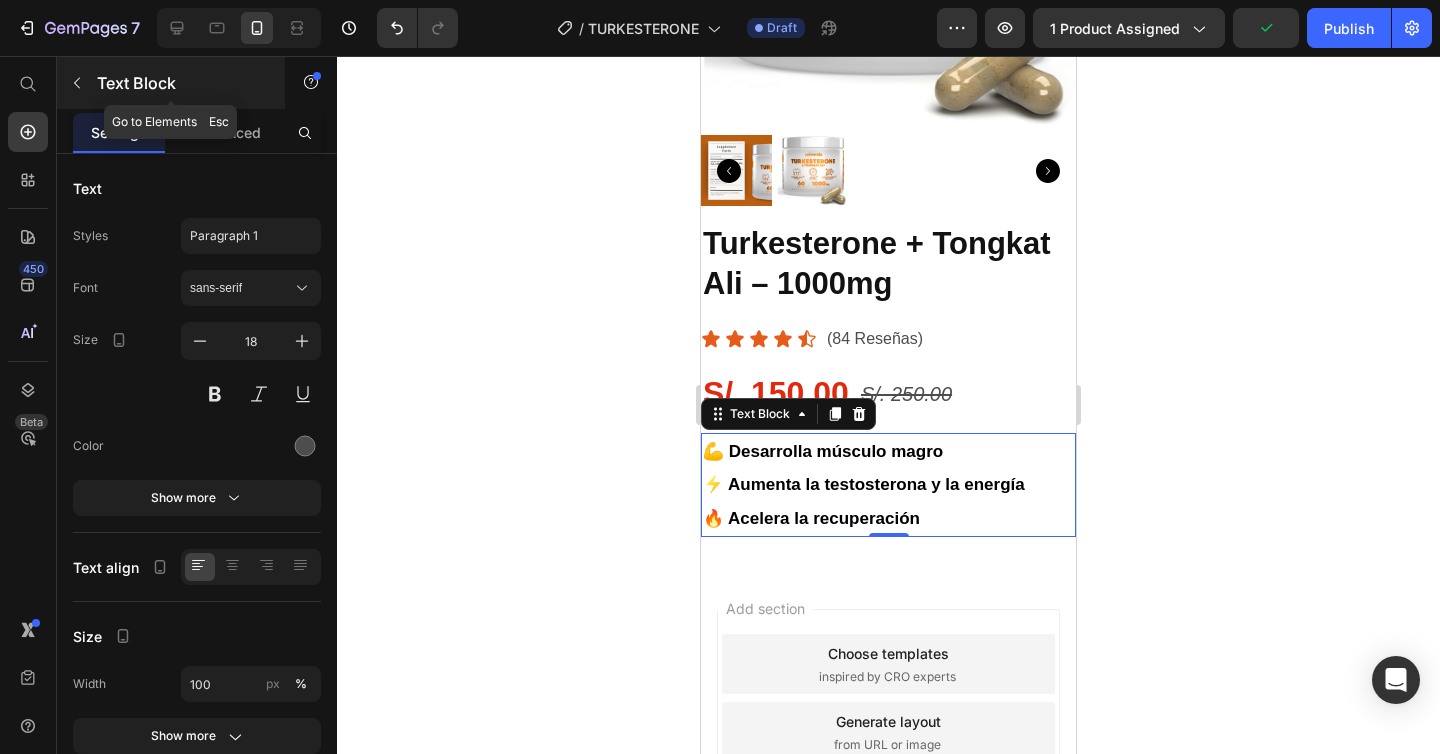 click at bounding box center [77, 83] 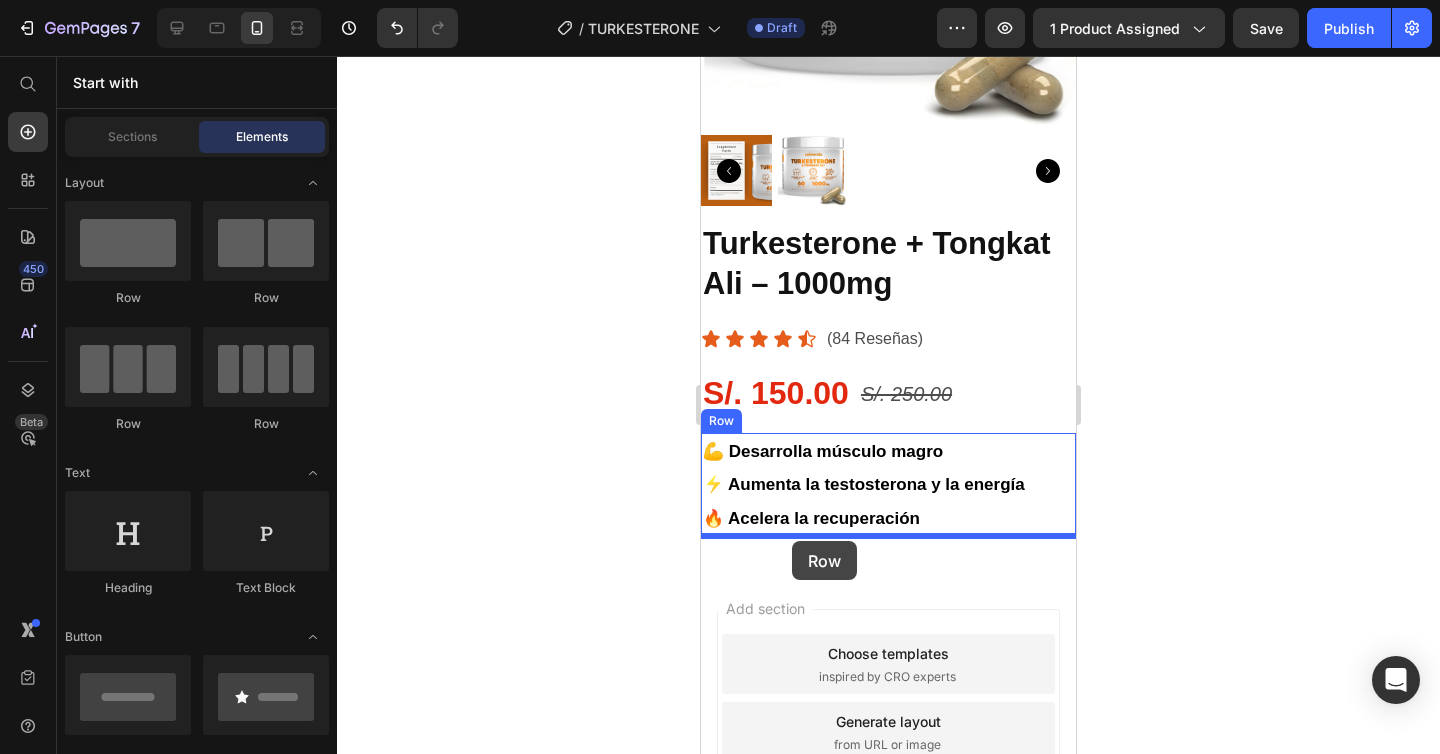 drag, startPoint x: 828, startPoint y: 325, endPoint x: 792, endPoint y: 541, distance: 218.97945 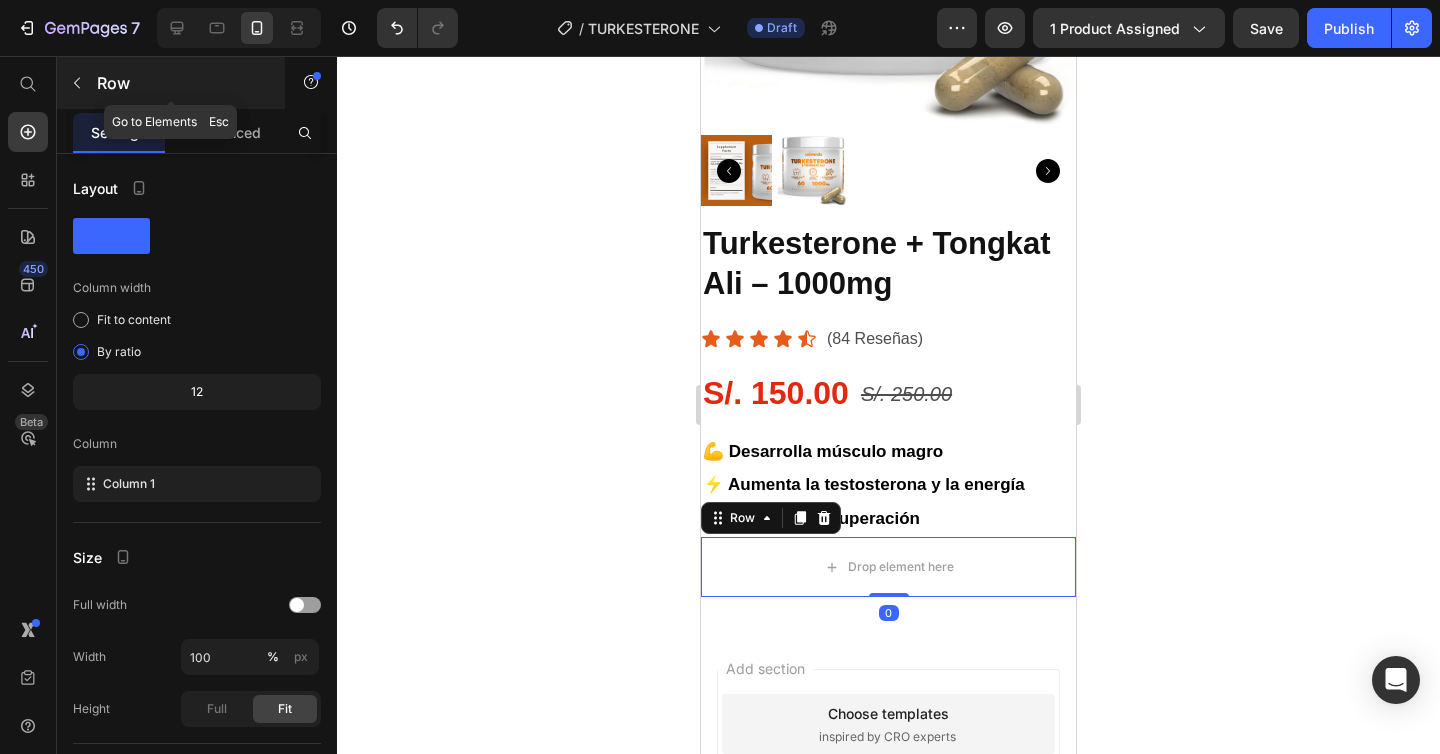 click 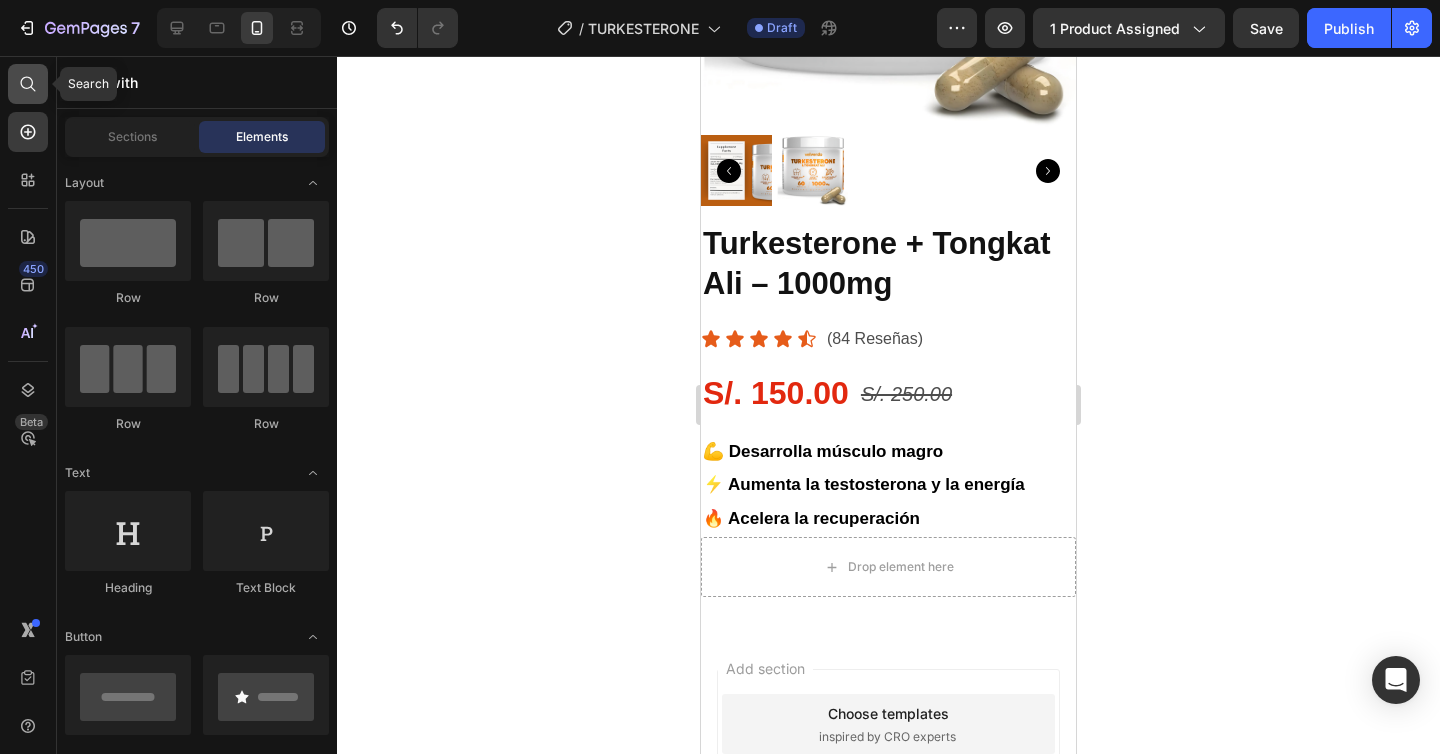 click 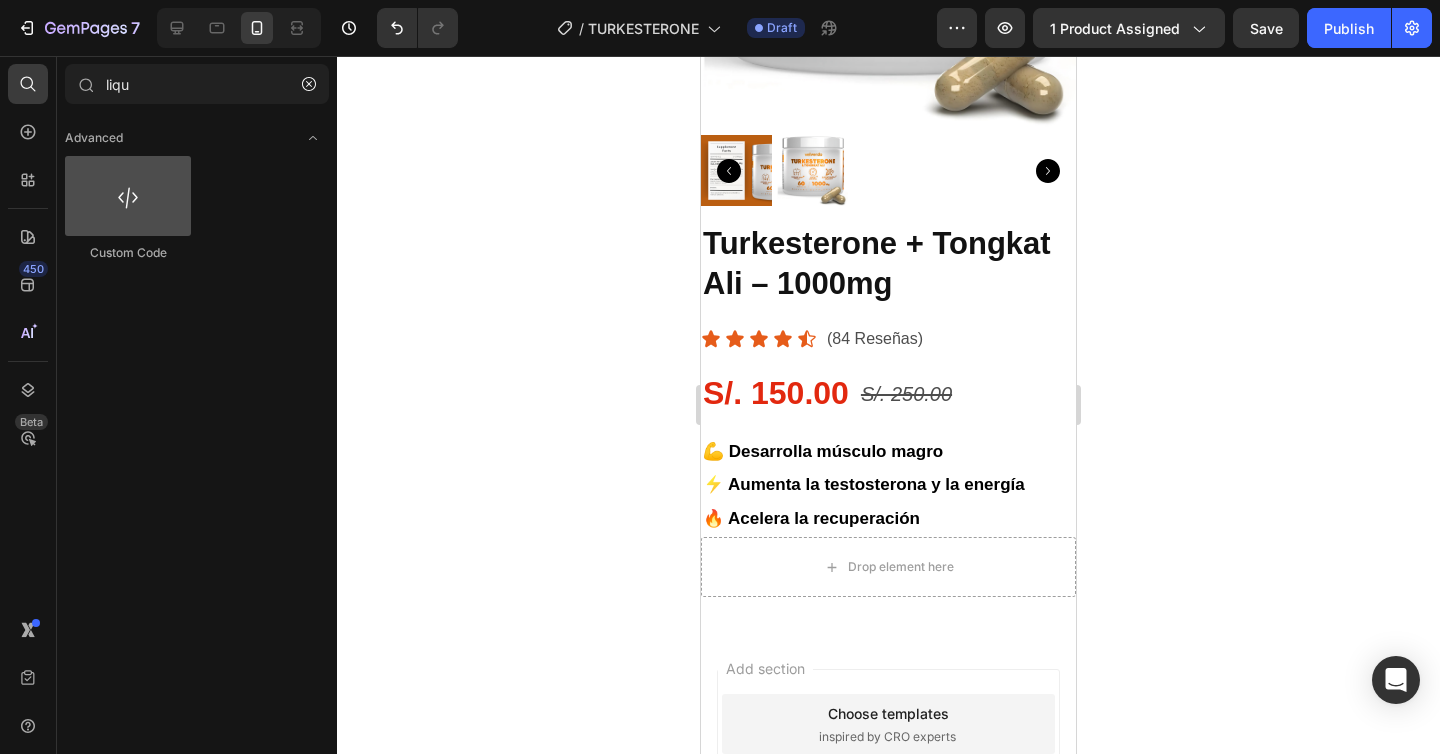 type on "liqu" 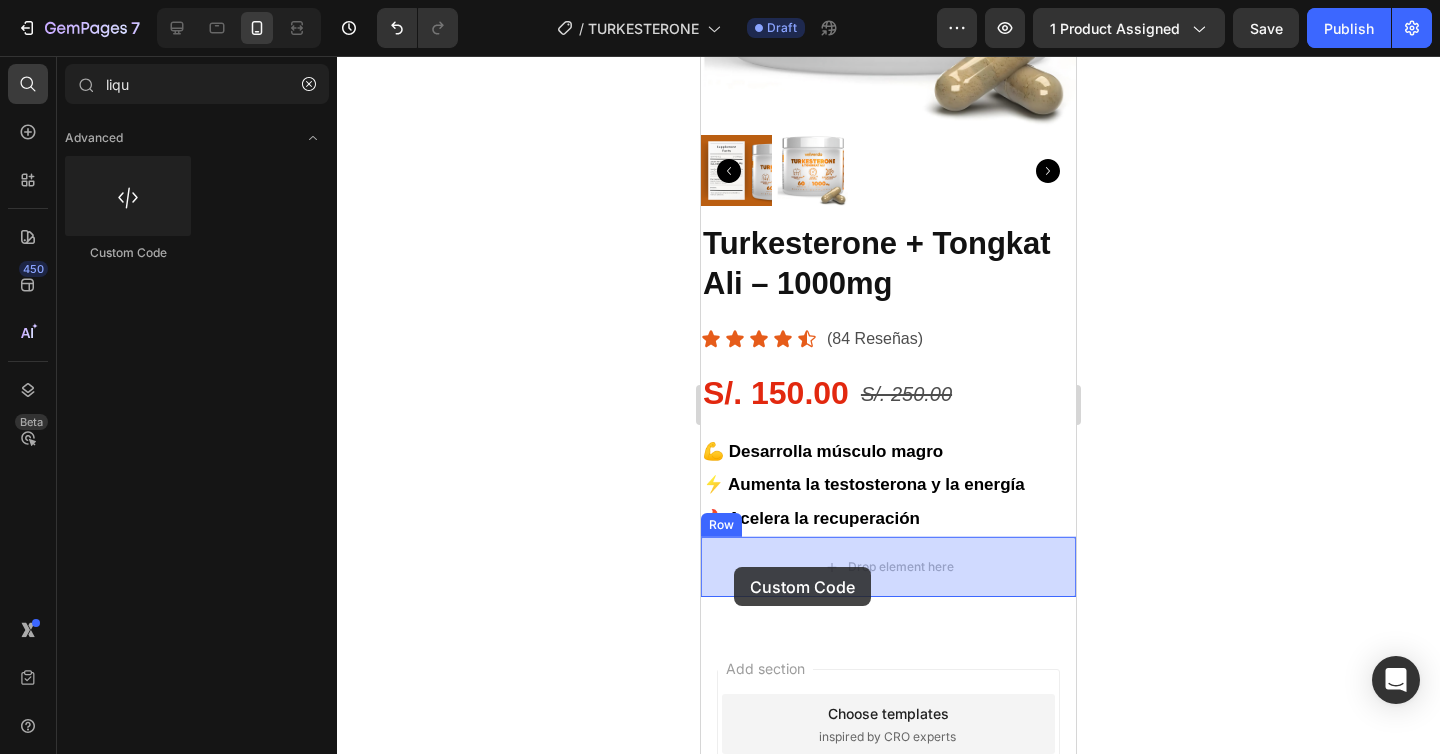 drag, startPoint x: 832, startPoint y: 268, endPoint x: 734, endPoint y: 567, distance: 314.6506 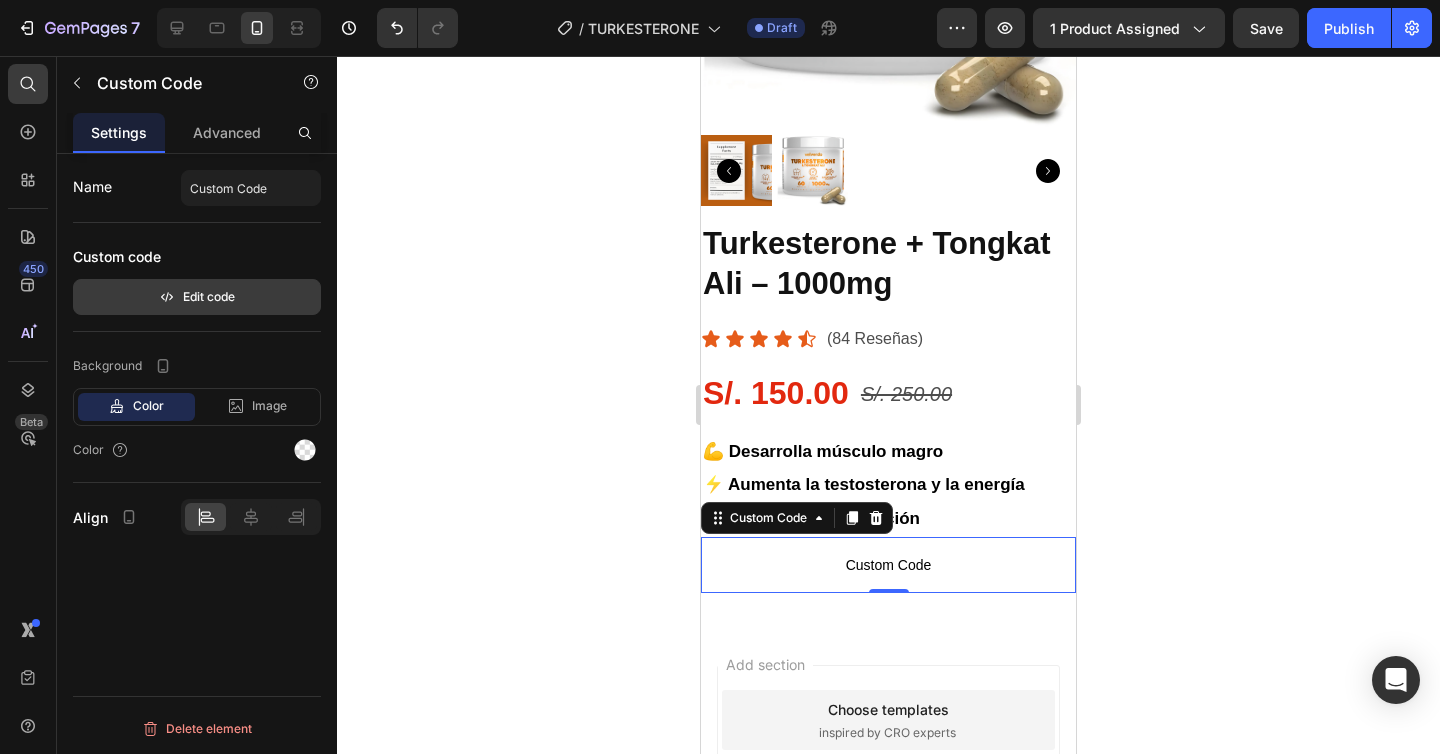 click on "Edit code" at bounding box center [197, 297] 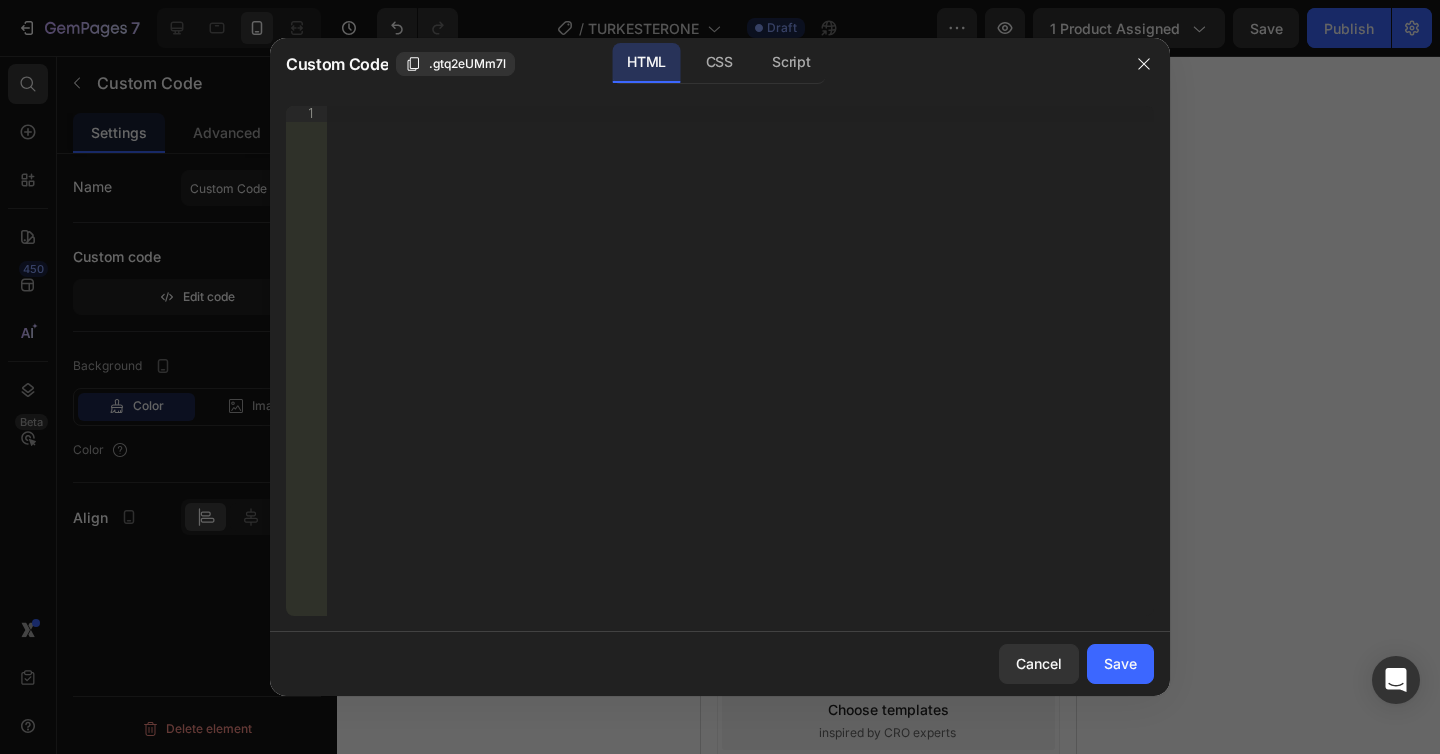 type 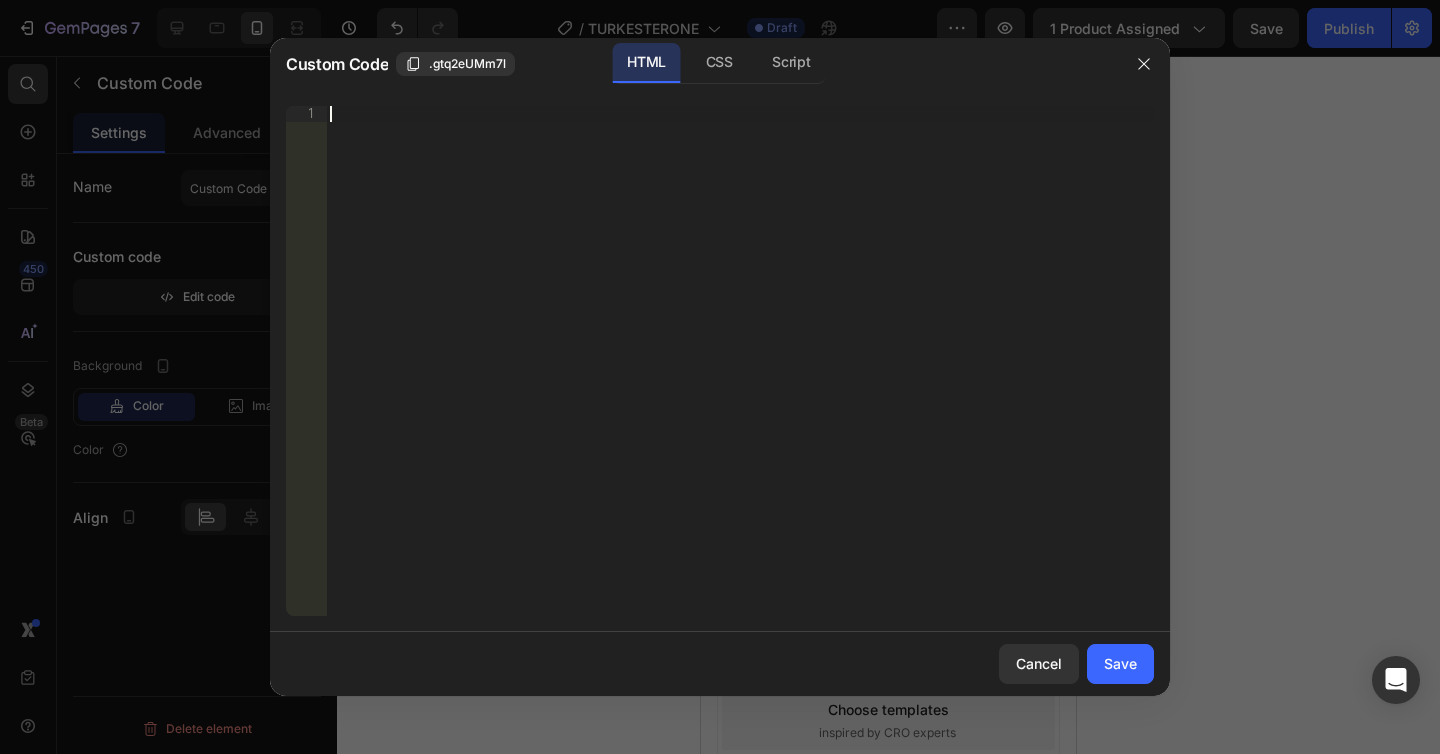 click on "Insert the 3rd-party installation code, HTML code, or Liquid code to display custom content." at bounding box center (740, 377) 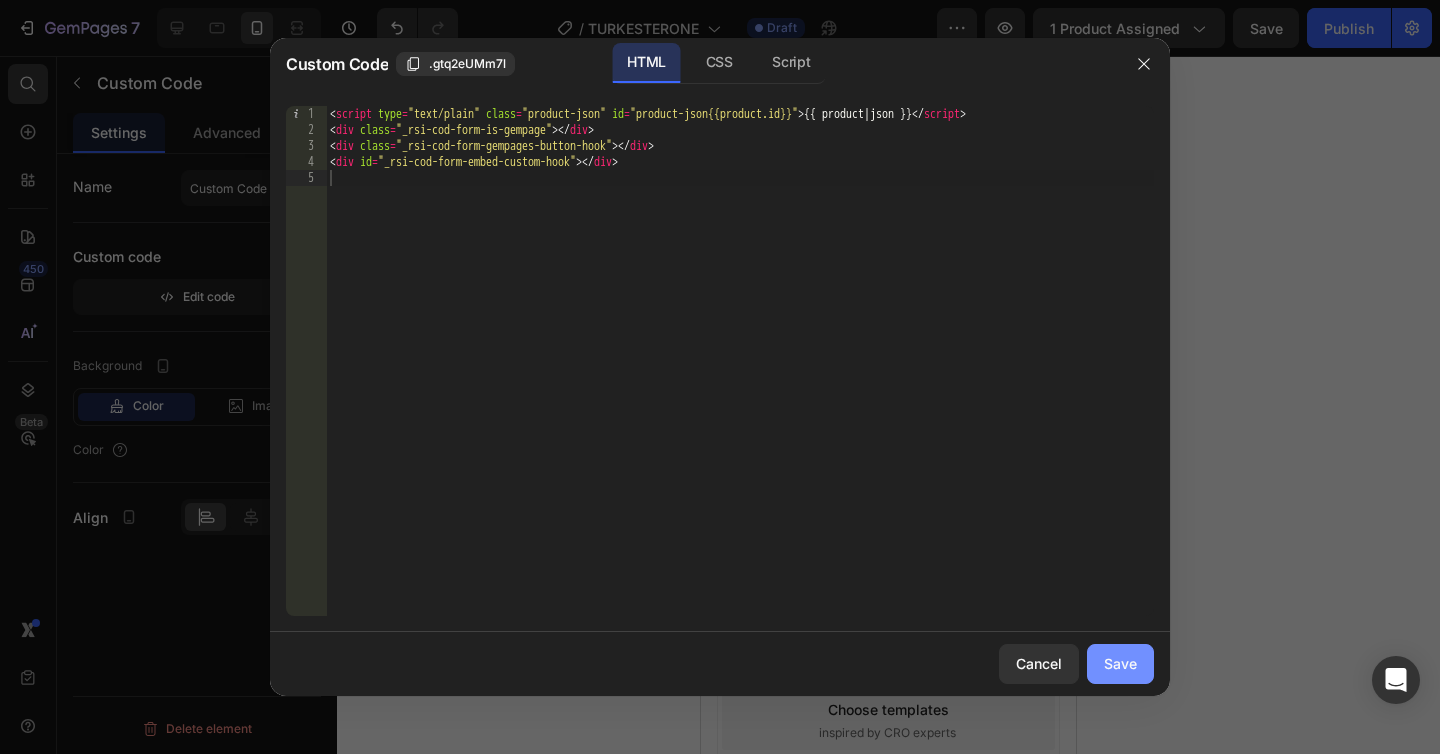 click on "Save" 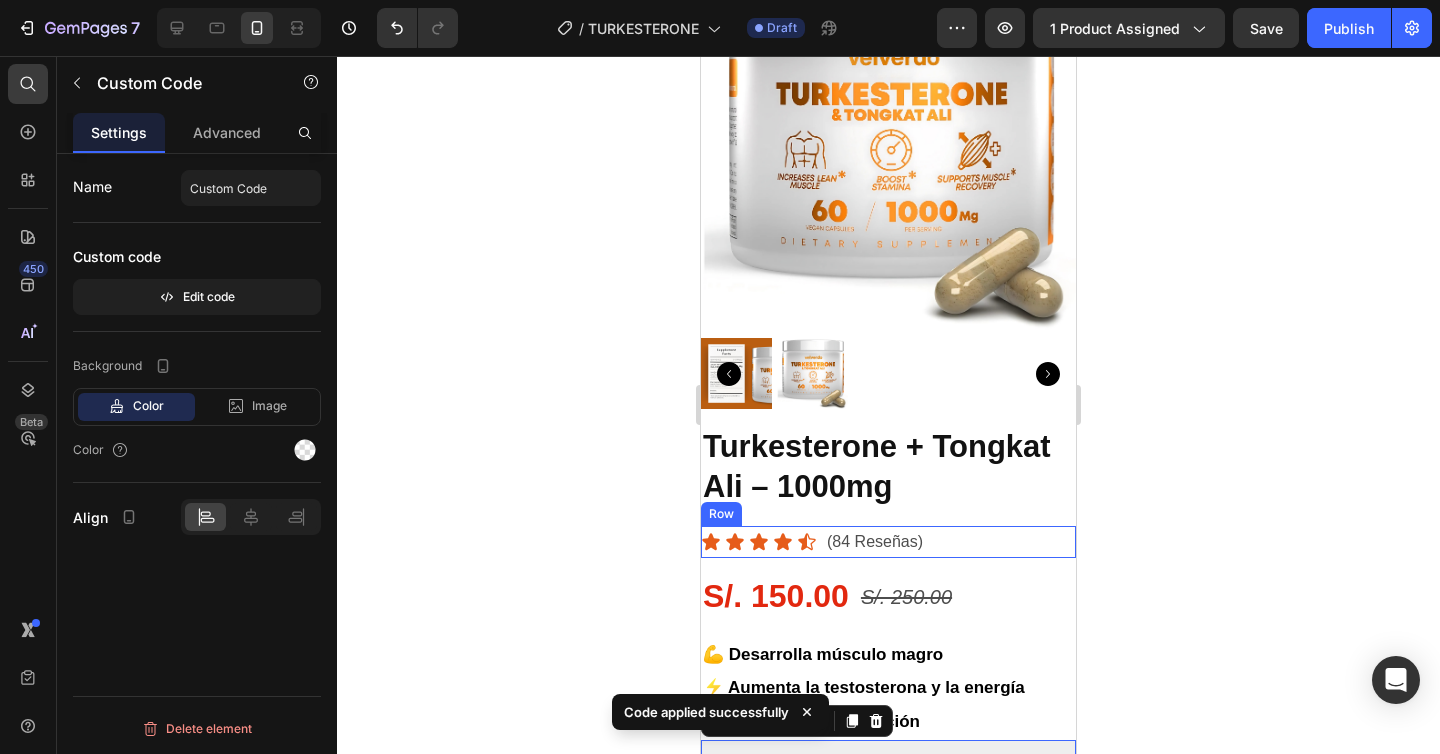 scroll, scrollTop: 0, scrollLeft: 0, axis: both 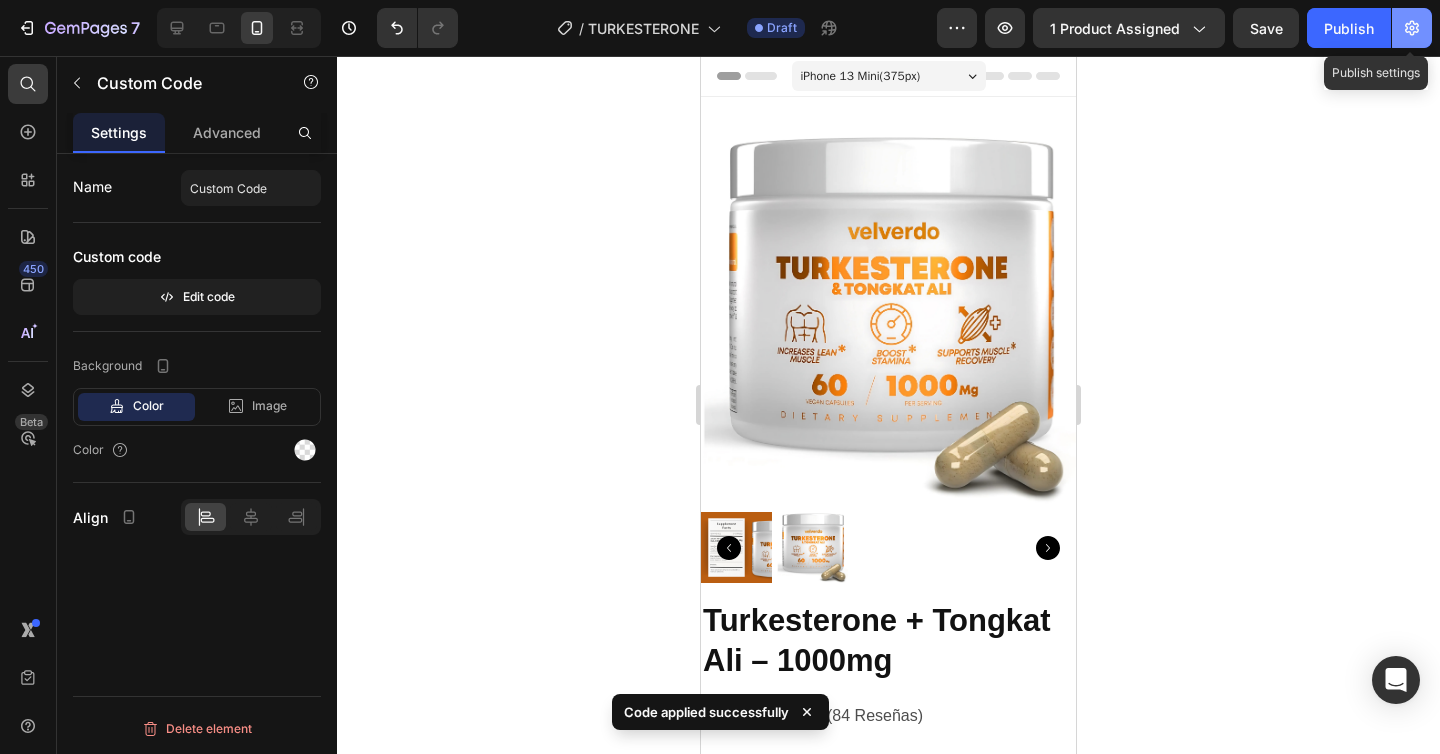 click 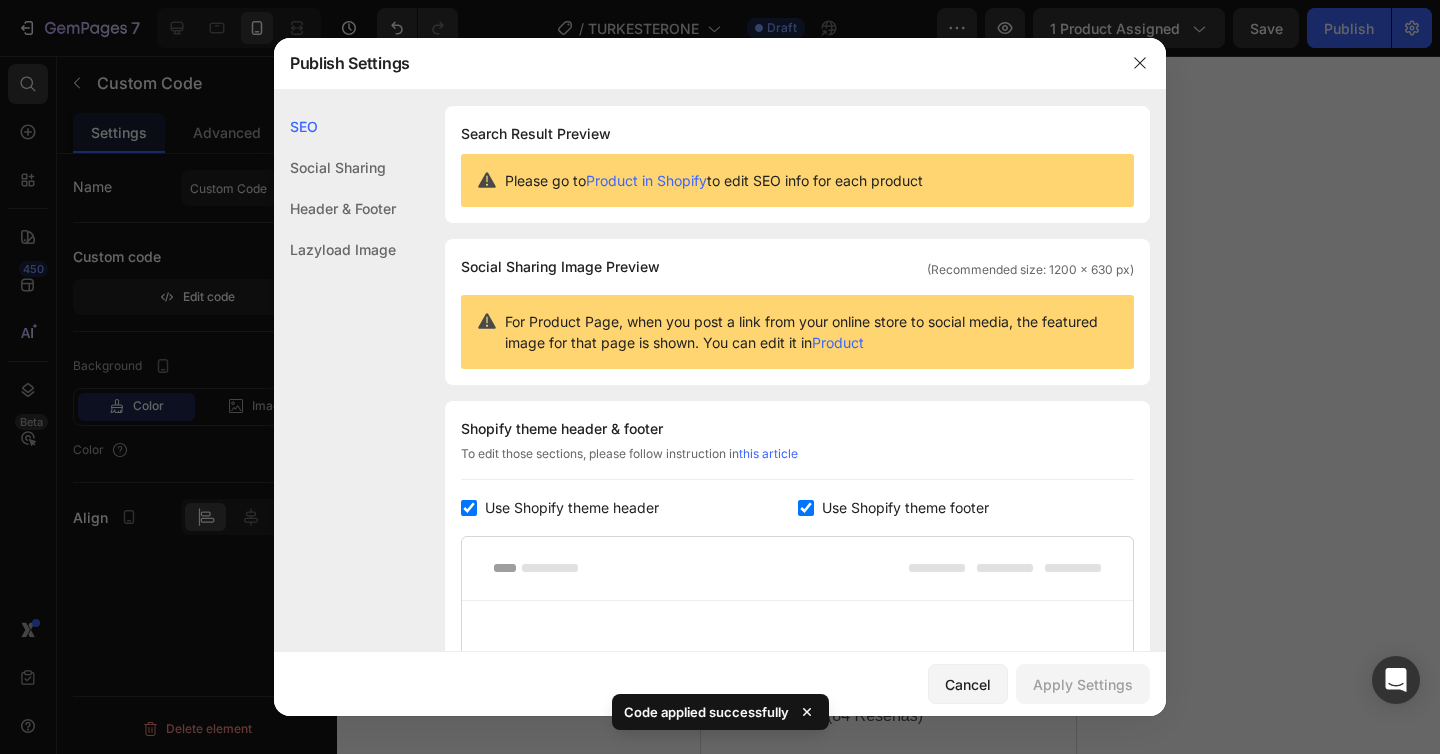 click on "Shopify theme header & footer  To edit those sections, please follow instruction in  this article Use Shopify theme header Use Shopify theme footer GemPages Design" 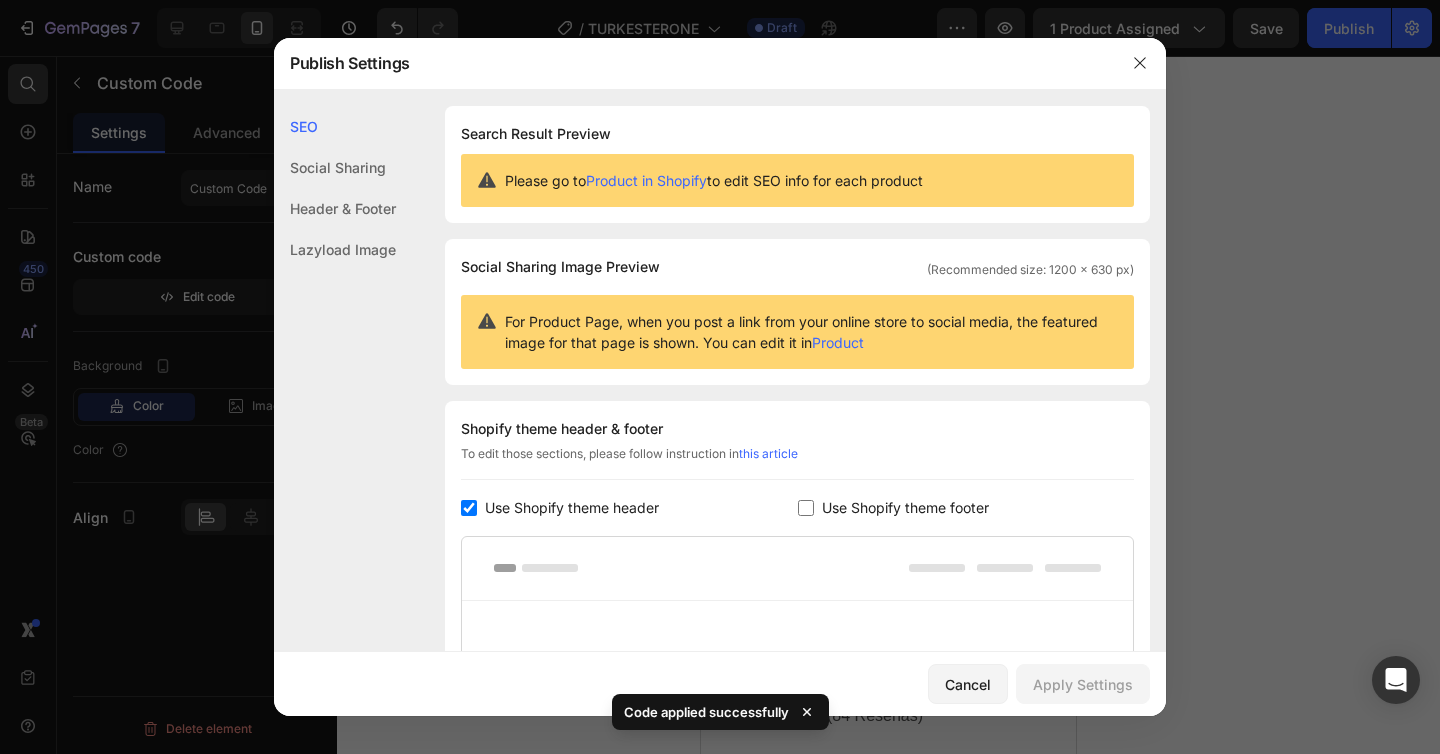 checkbox on "false" 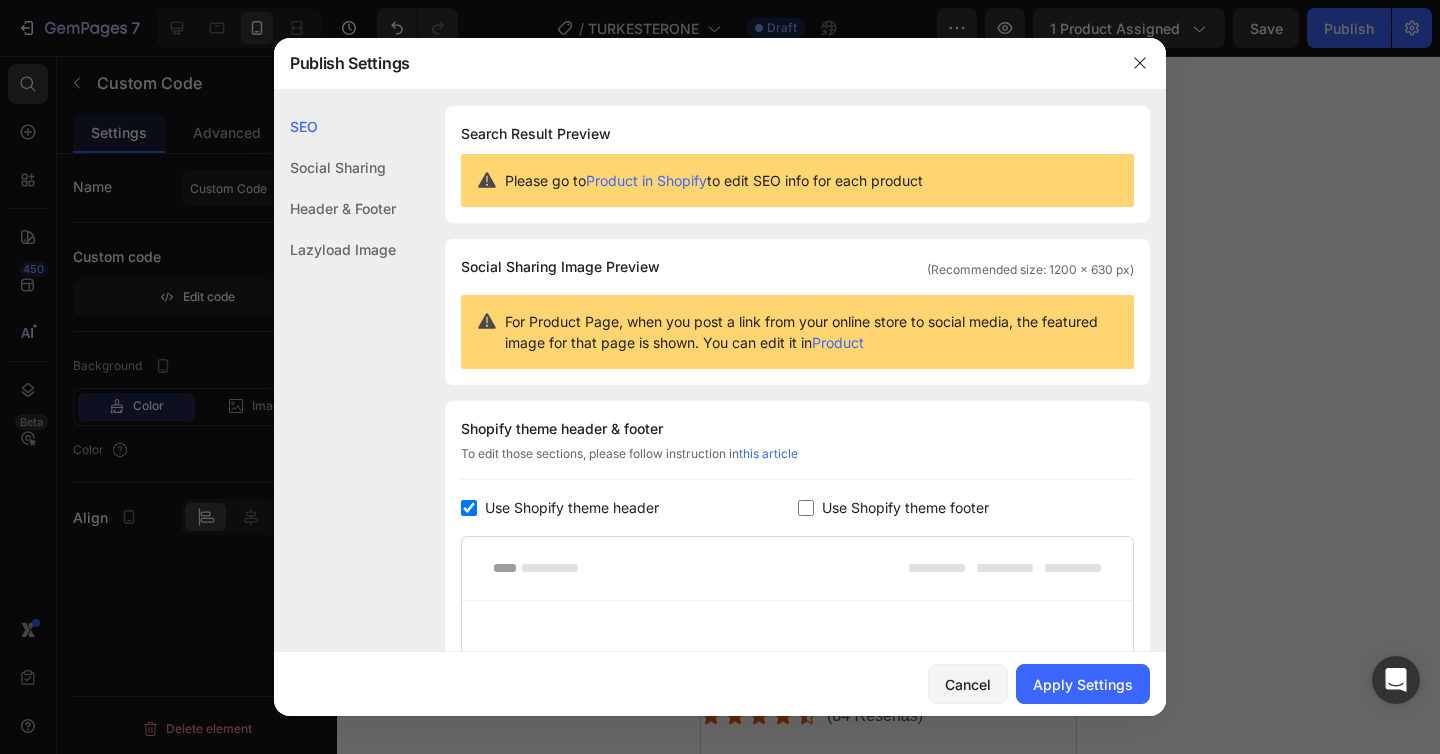 click on "Use Shopify theme header" at bounding box center [572, 508] 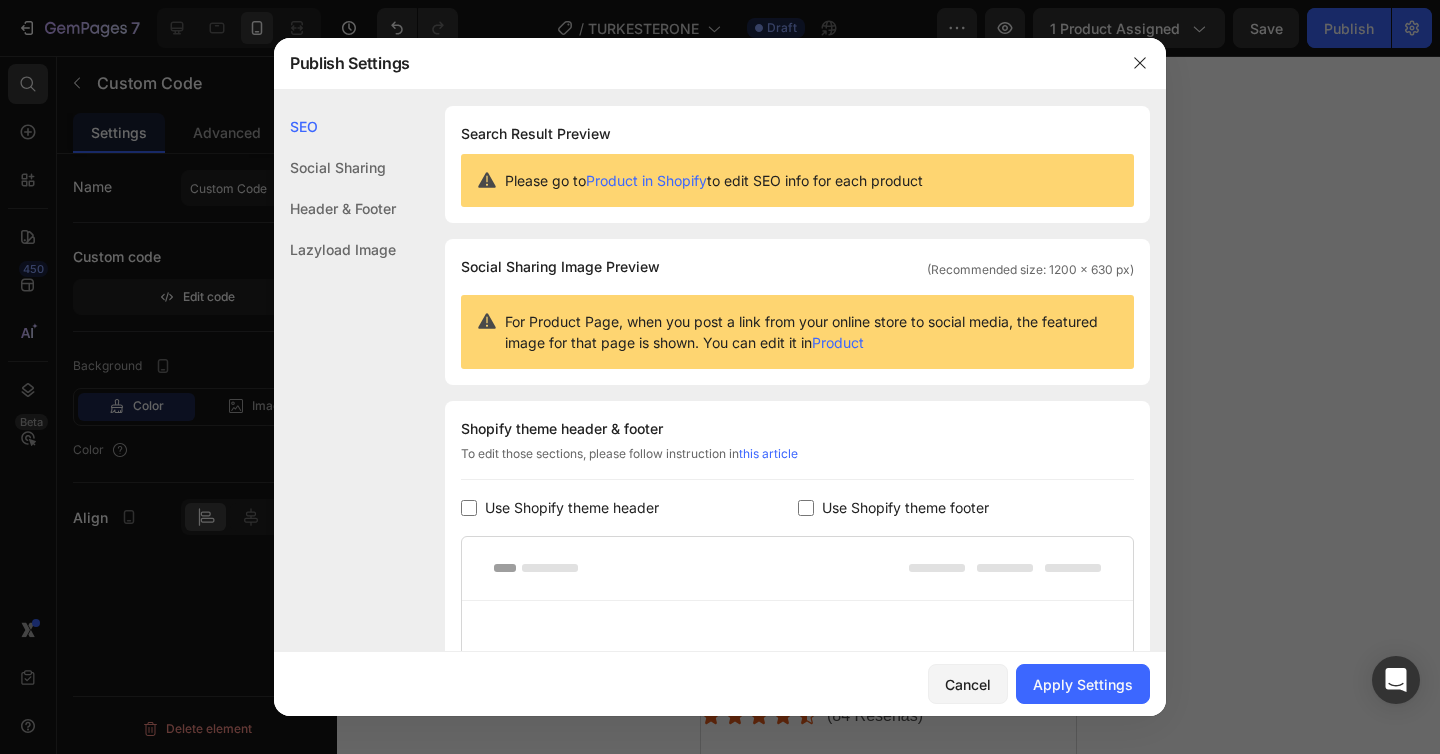 checkbox on "false" 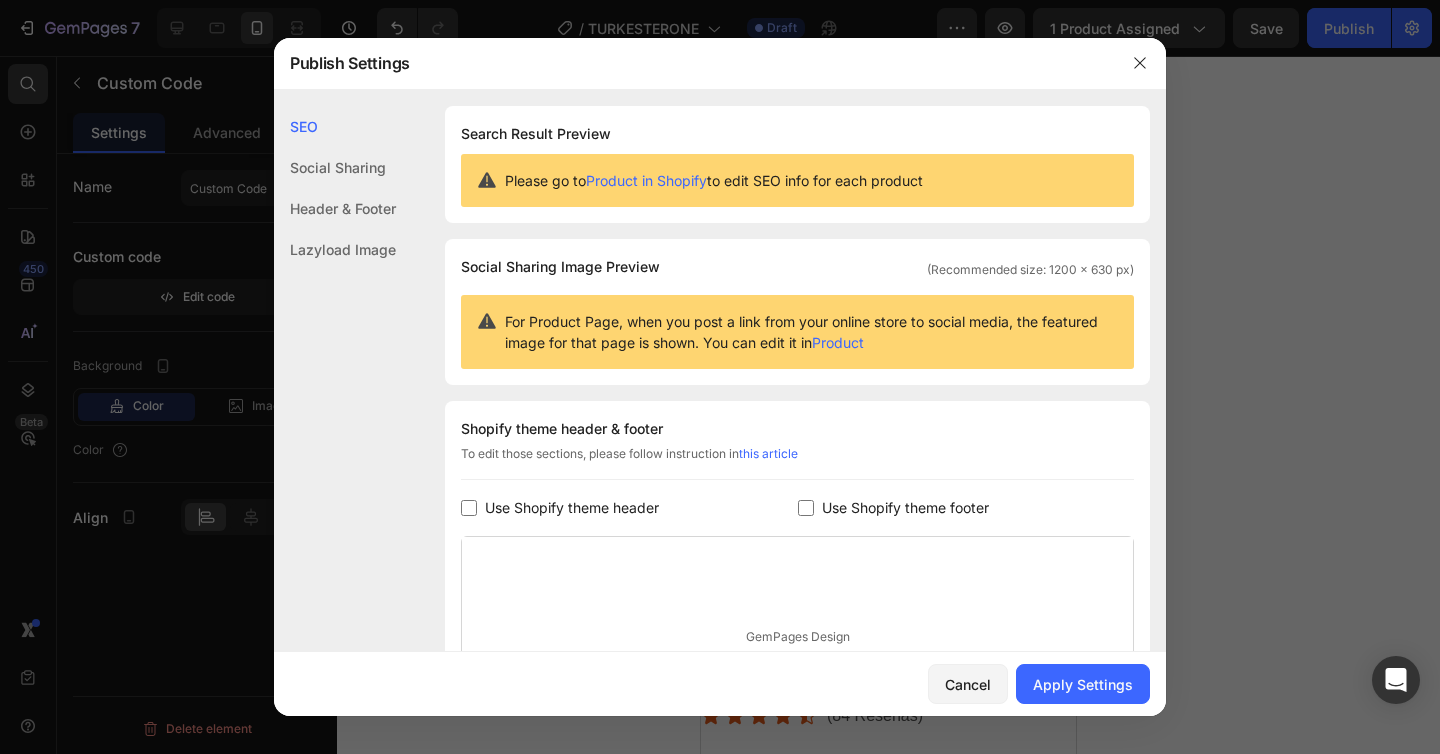 scroll, scrollTop: 250, scrollLeft: 0, axis: vertical 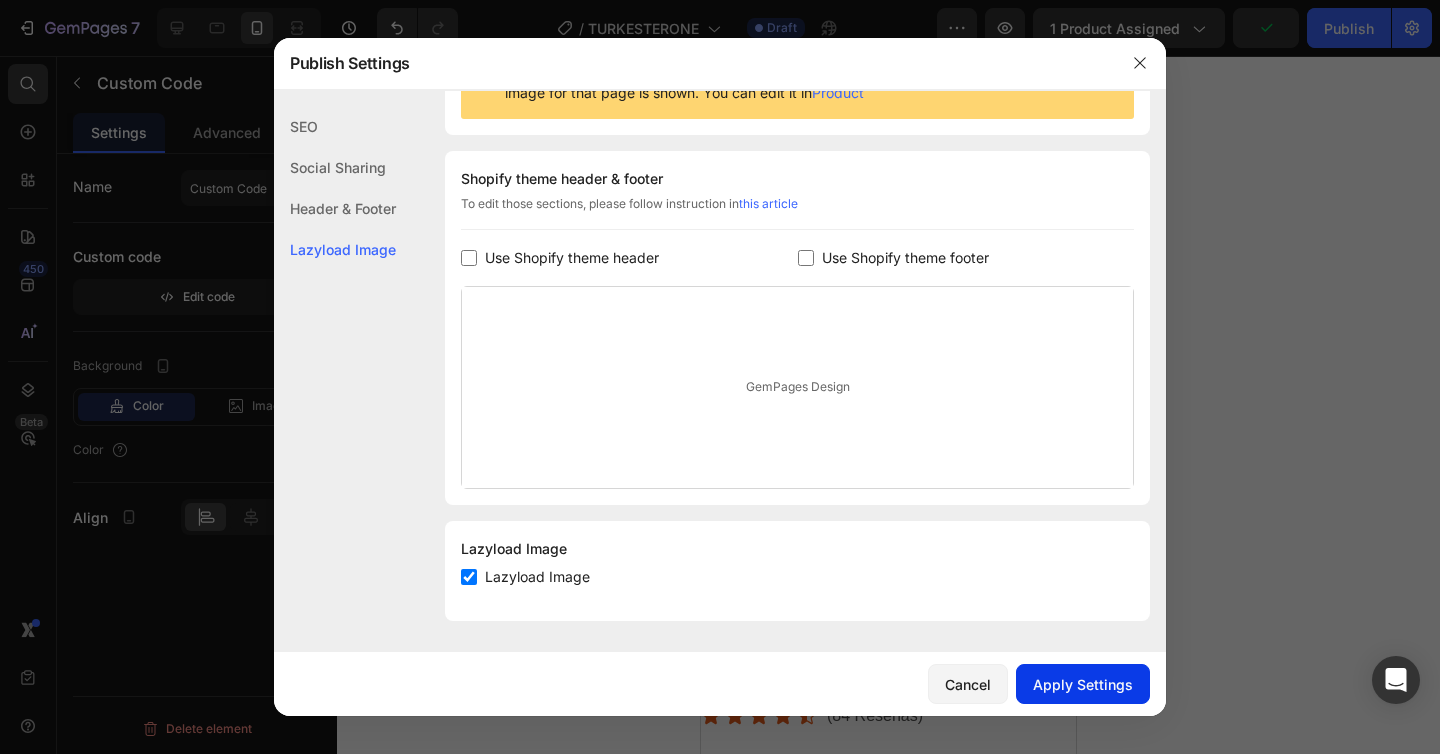 click on "Apply Settings" 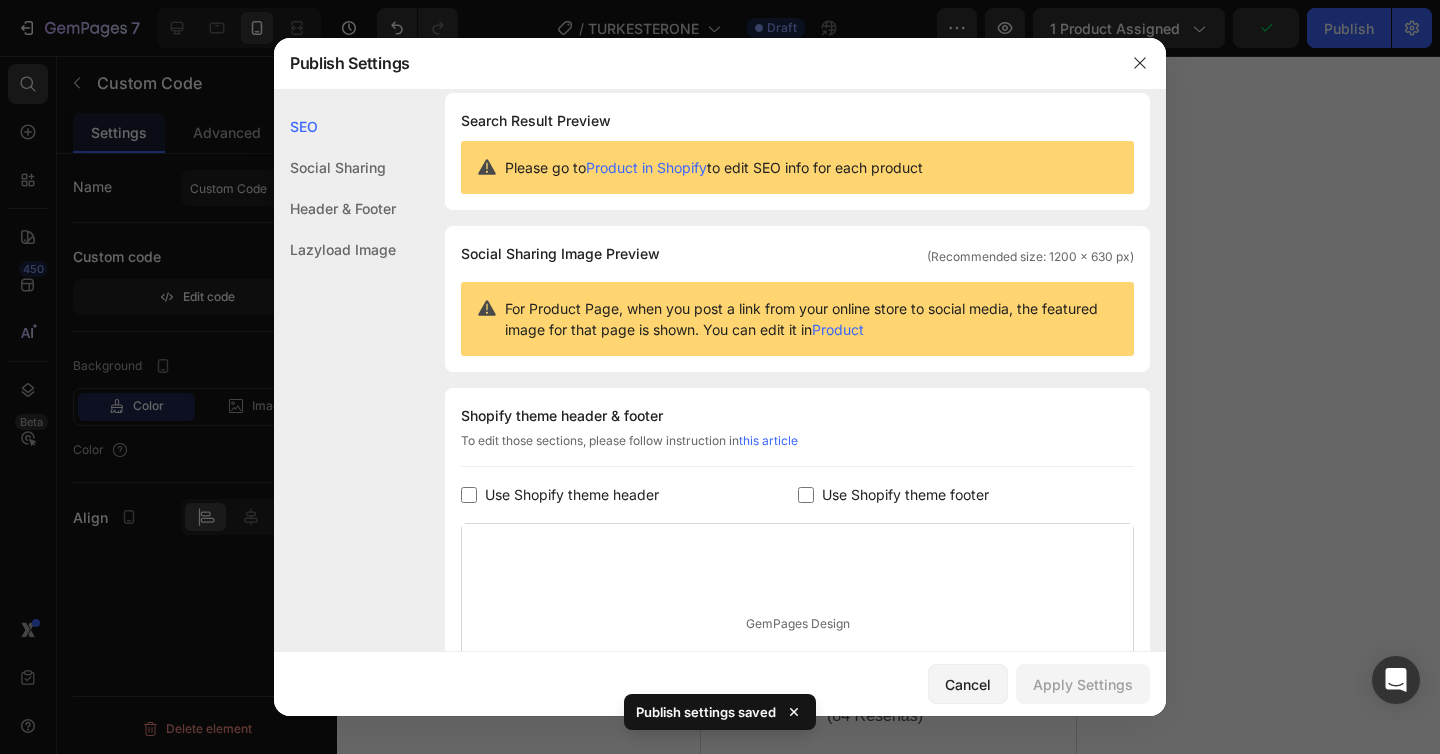 scroll, scrollTop: 0, scrollLeft: 0, axis: both 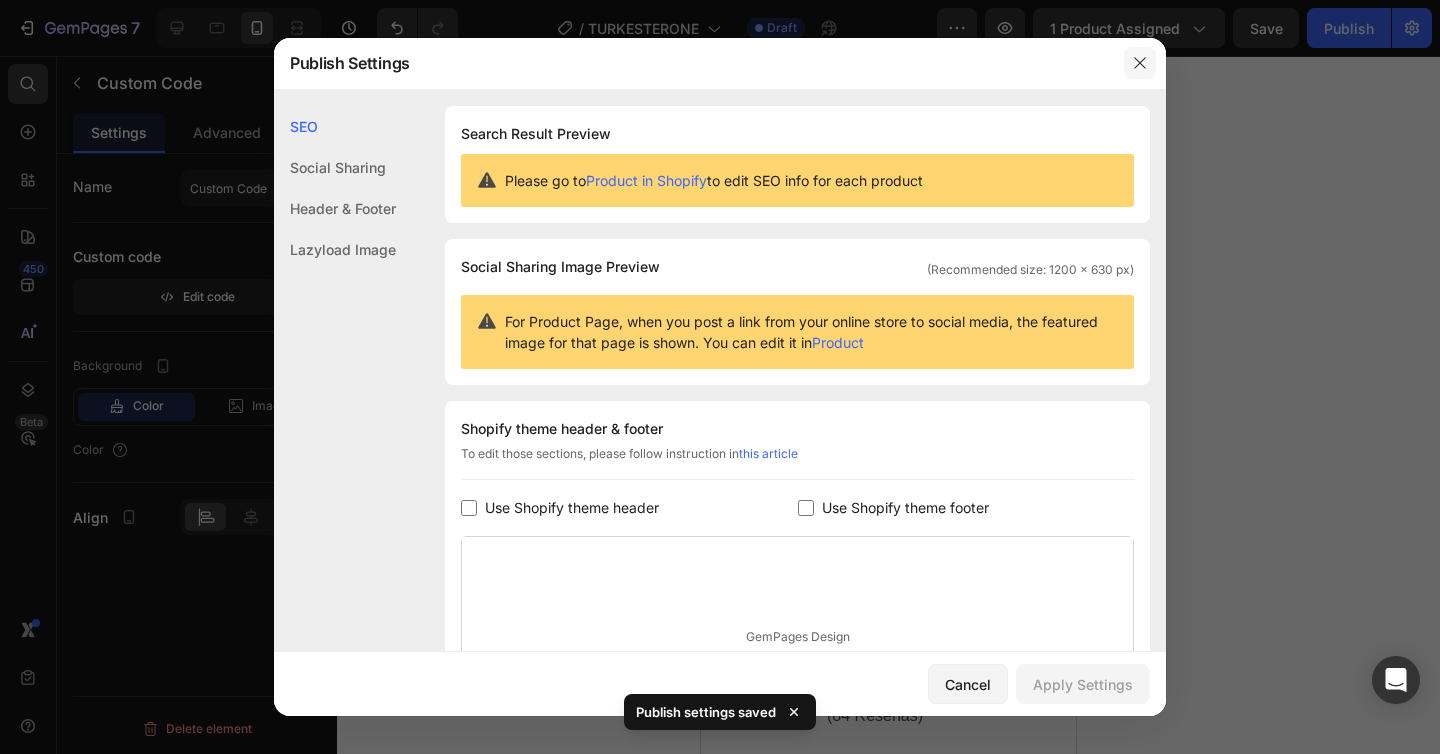 click at bounding box center [1140, 63] 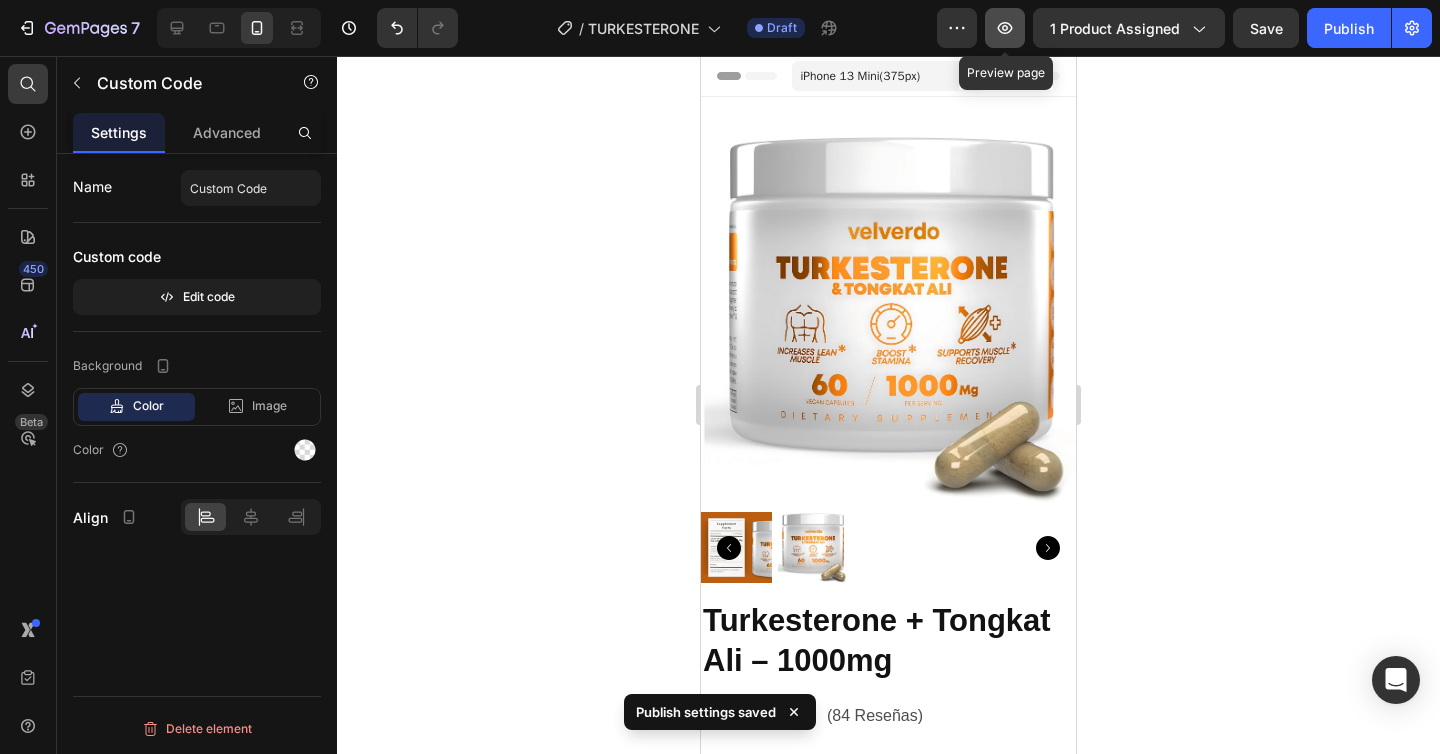 click 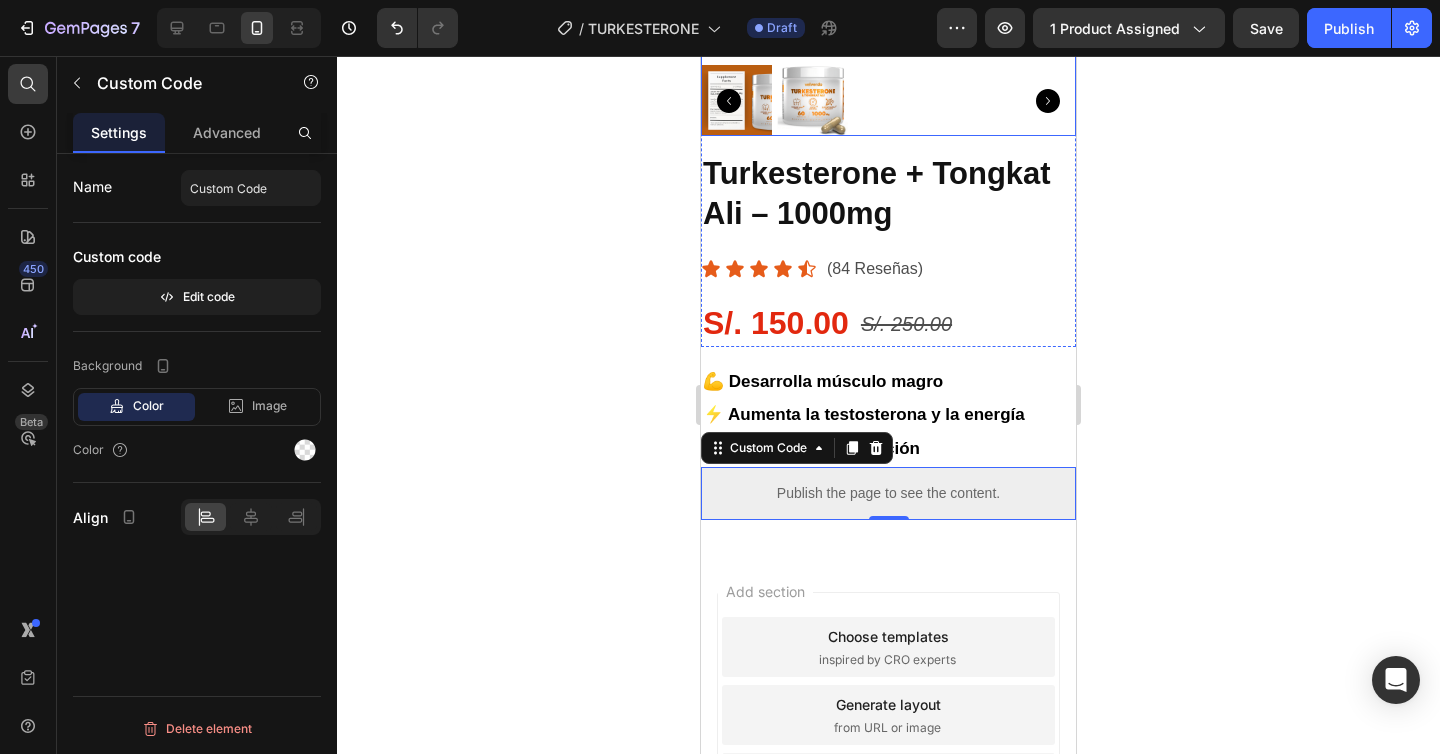 scroll, scrollTop: 619, scrollLeft: 0, axis: vertical 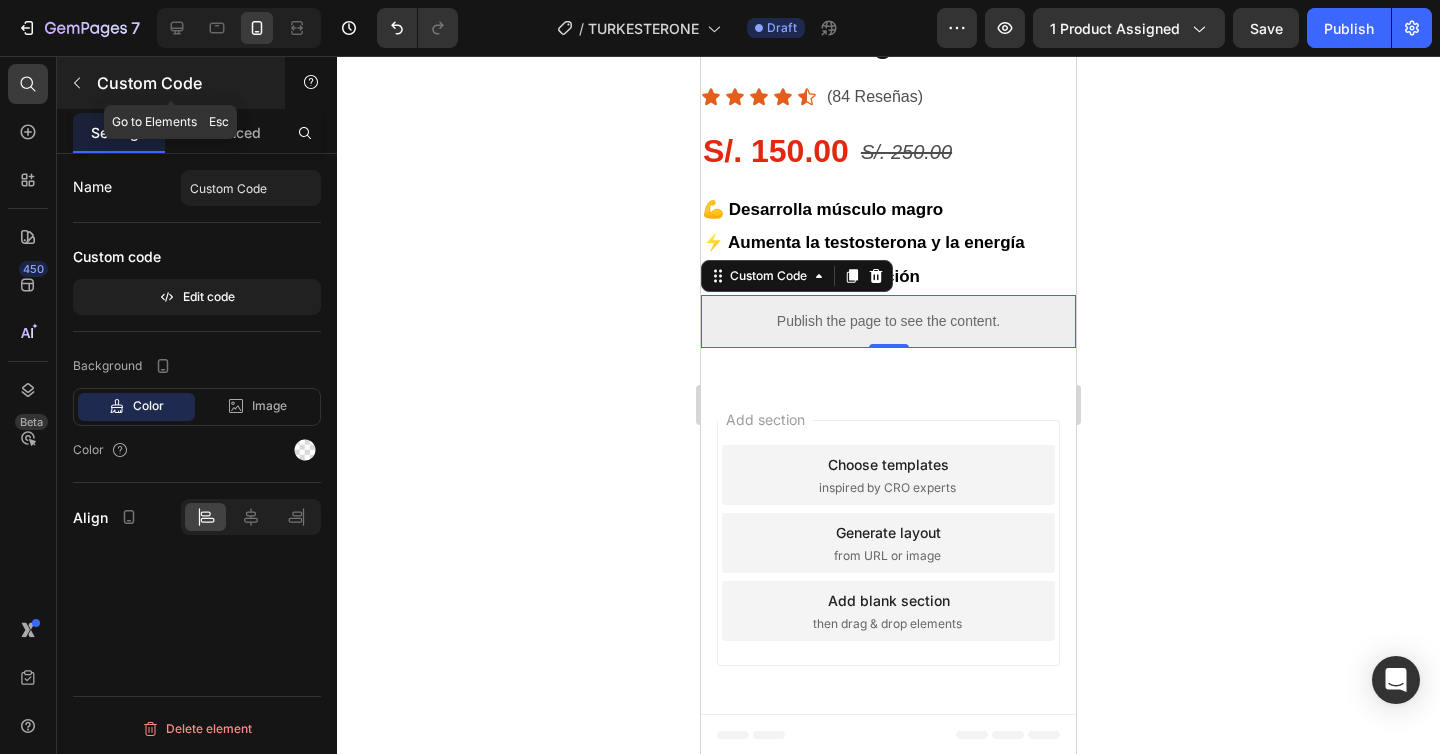 click 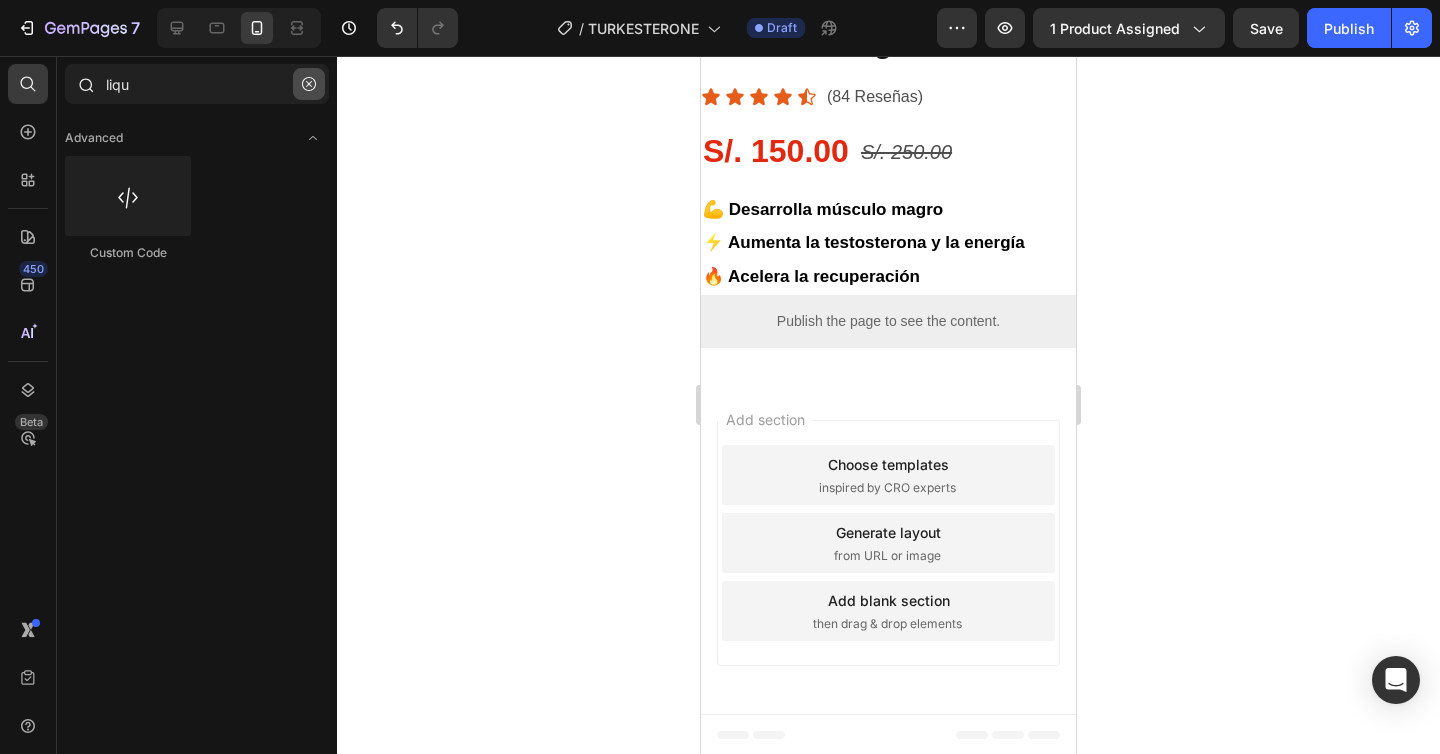 click 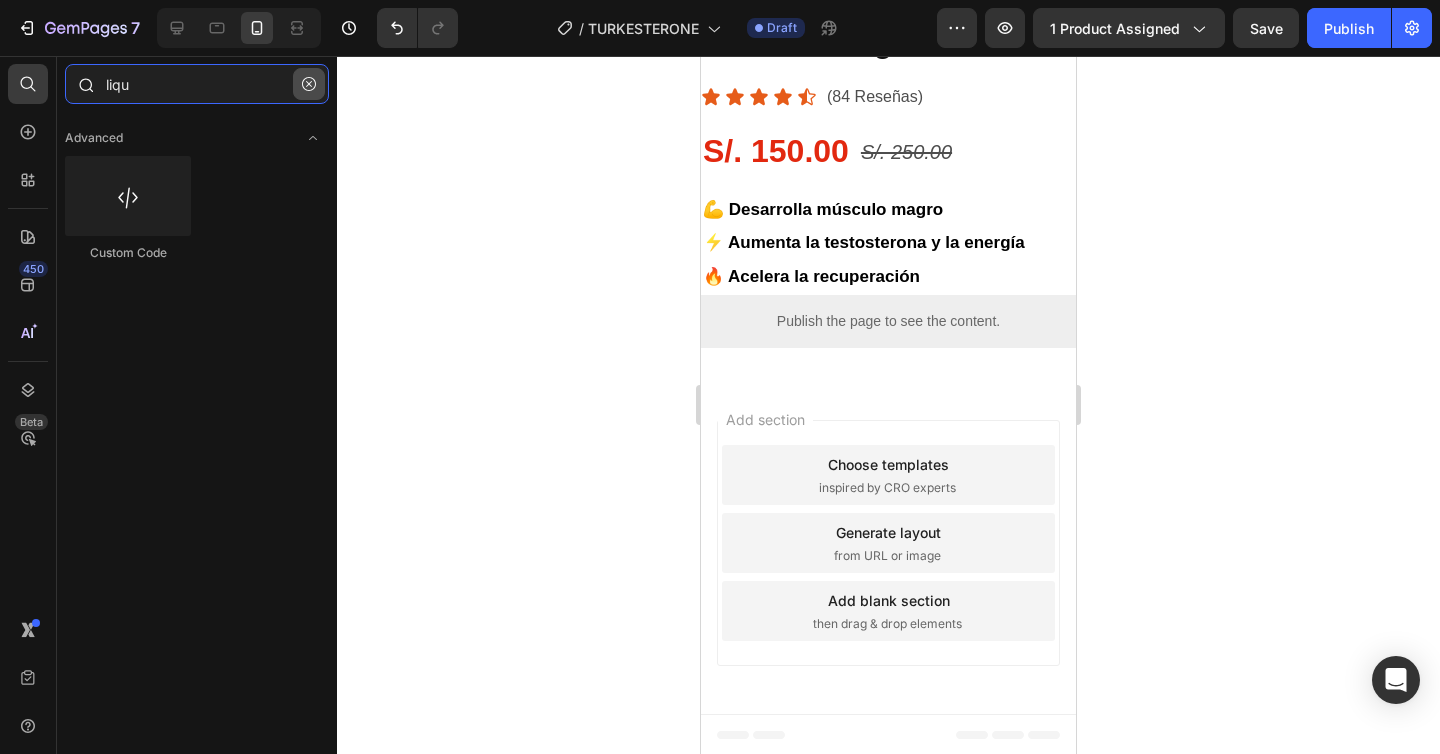 type 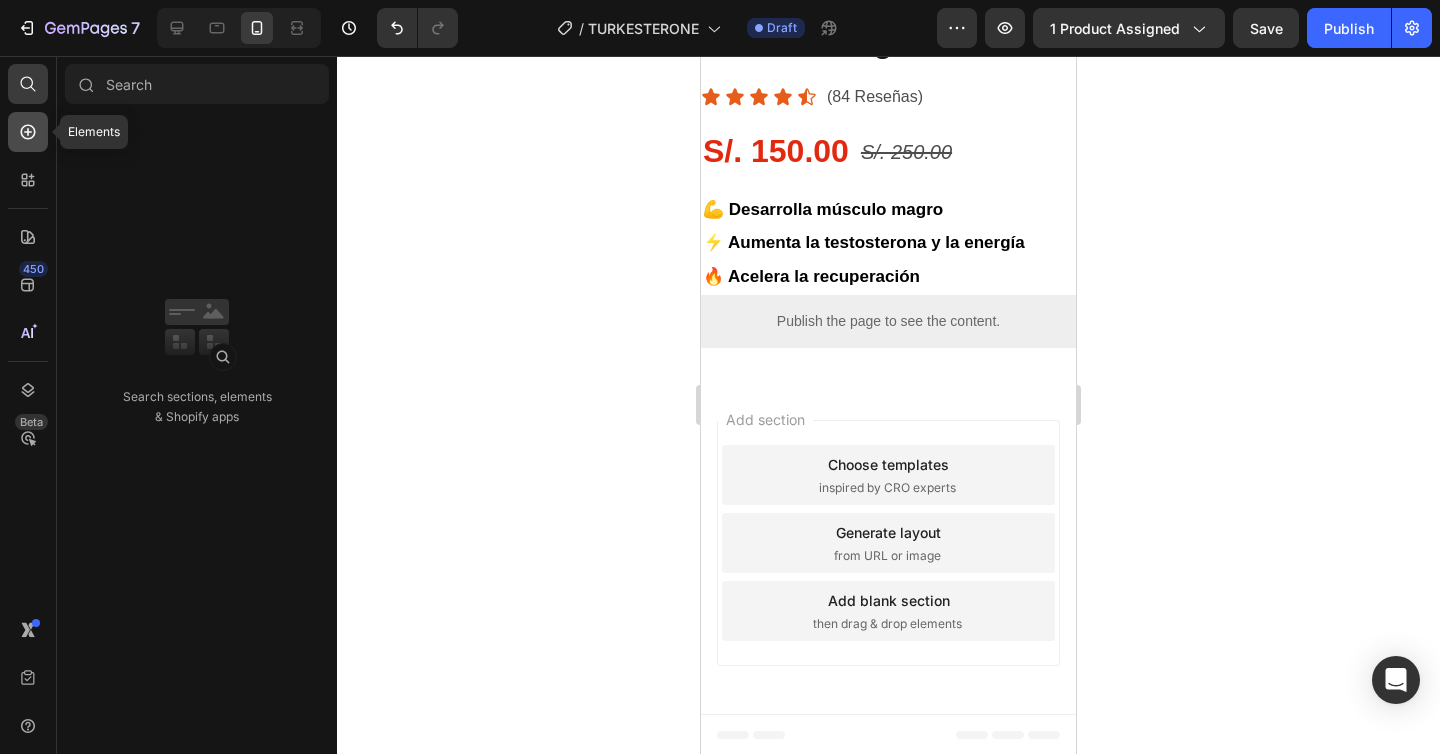 click 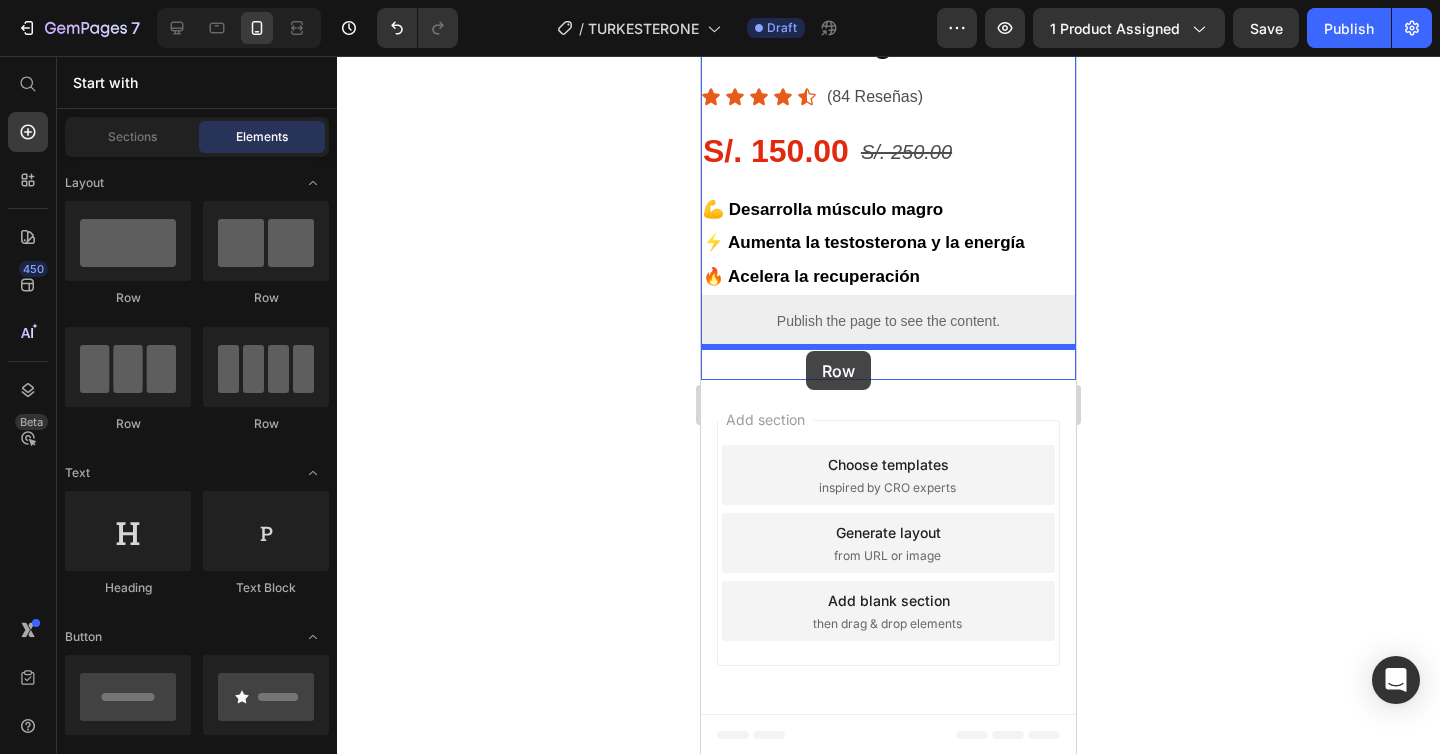 drag, startPoint x: 853, startPoint y: 310, endPoint x: 807, endPoint y: 354, distance: 63.655323 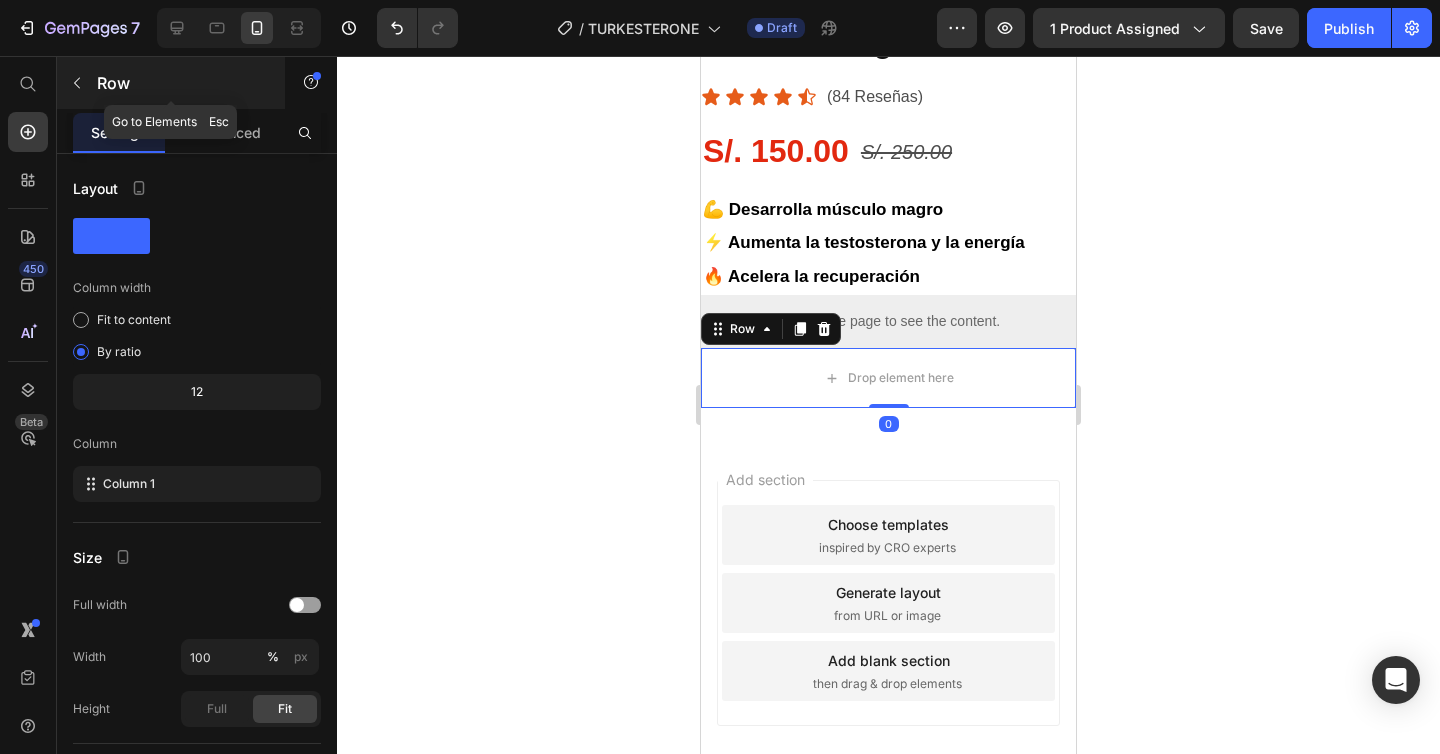 click at bounding box center (77, 83) 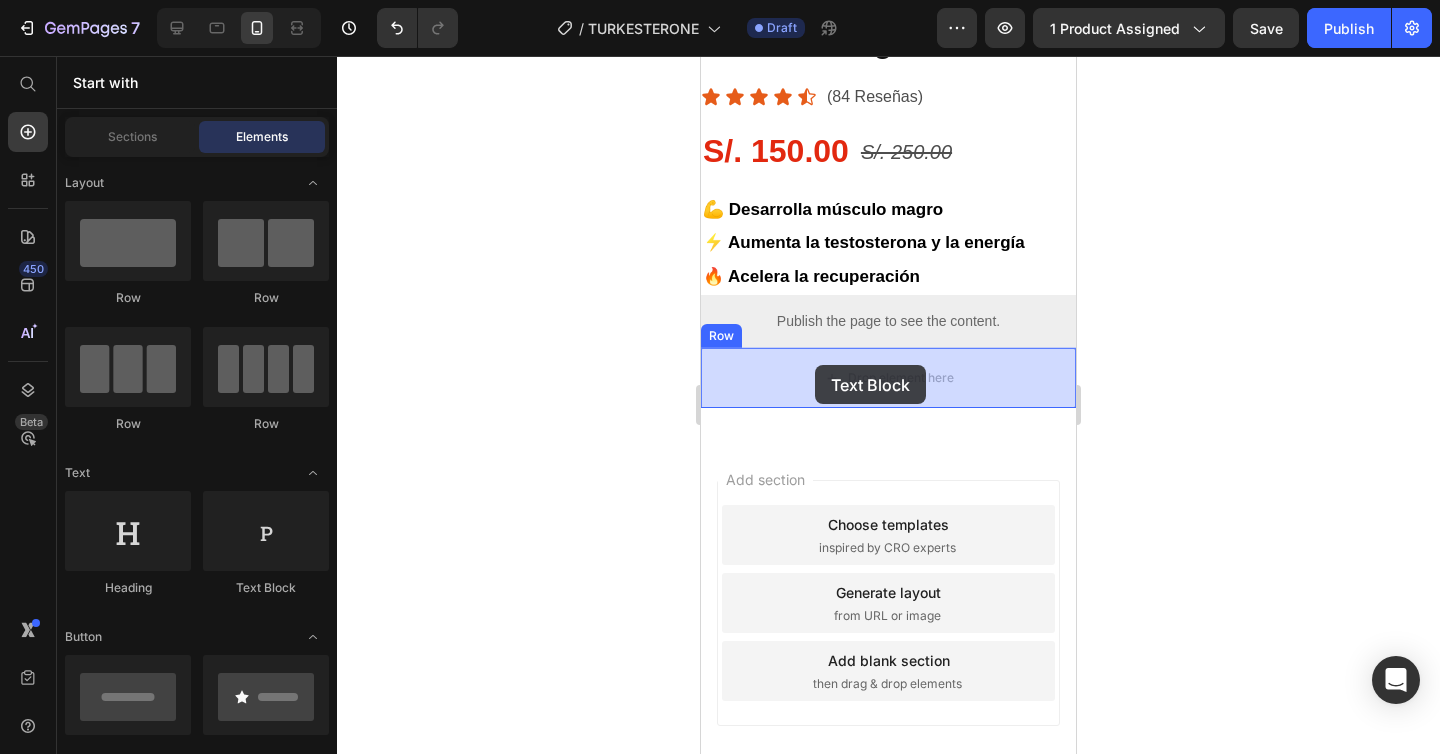 drag, startPoint x: 976, startPoint y: 565, endPoint x: 815, endPoint y: 365, distance: 256.75085 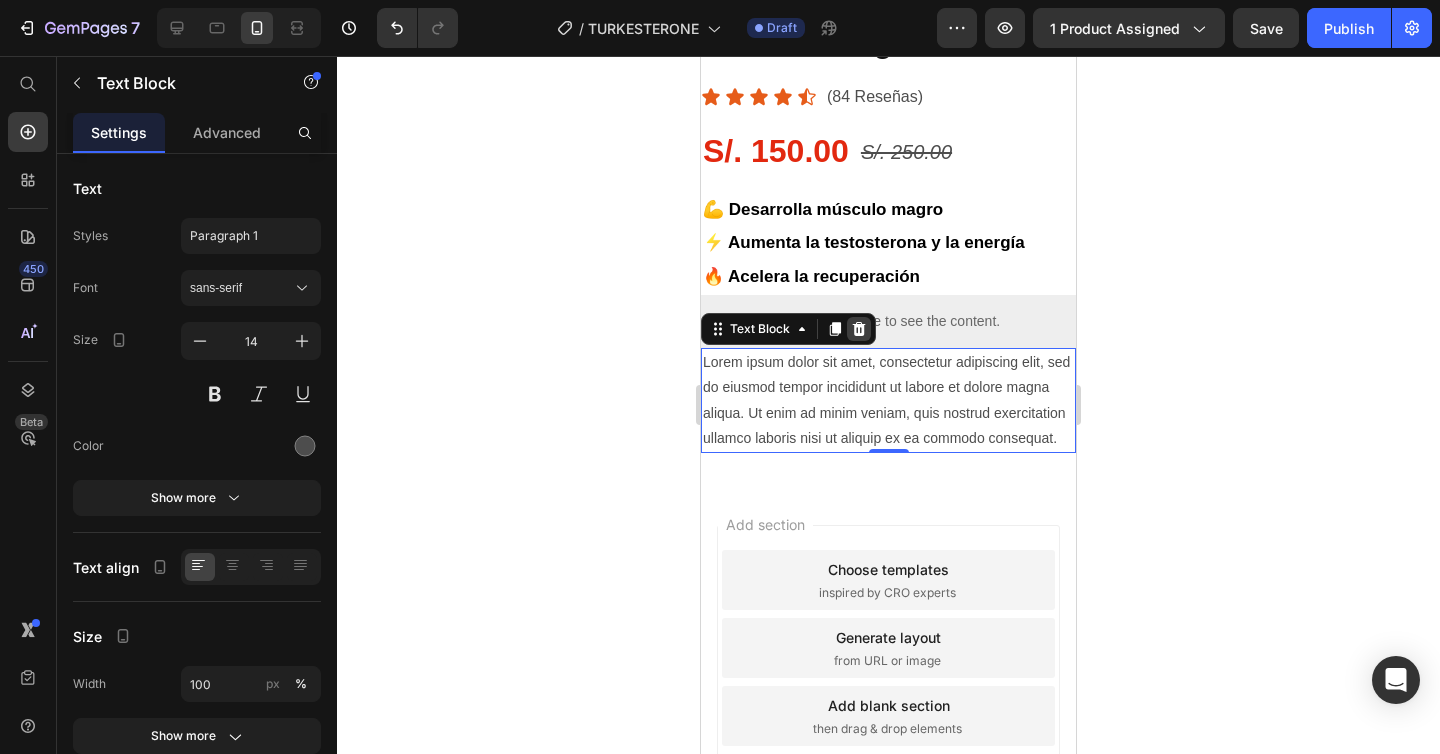 click at bounding box center (859, 329) 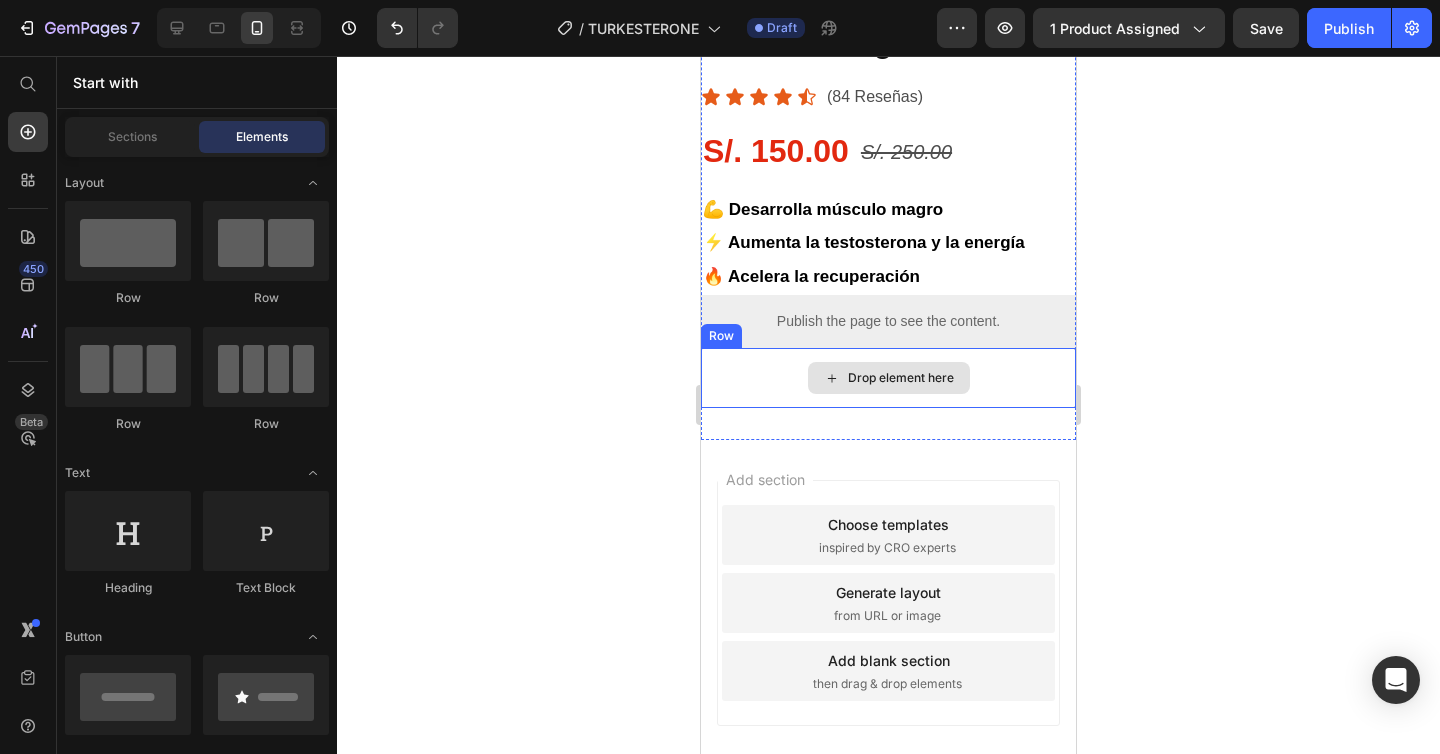 click on "Drop element here" at bounding box center [888, 378] 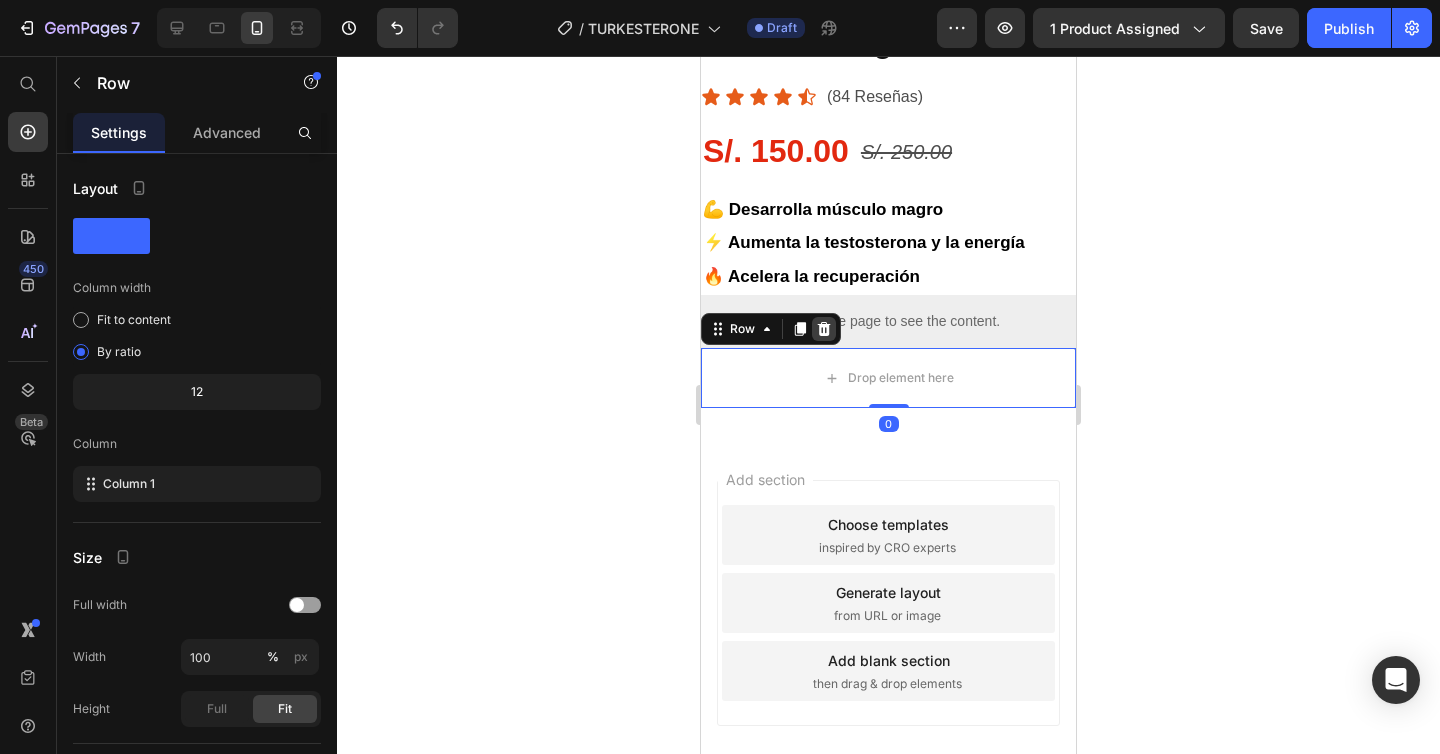 click 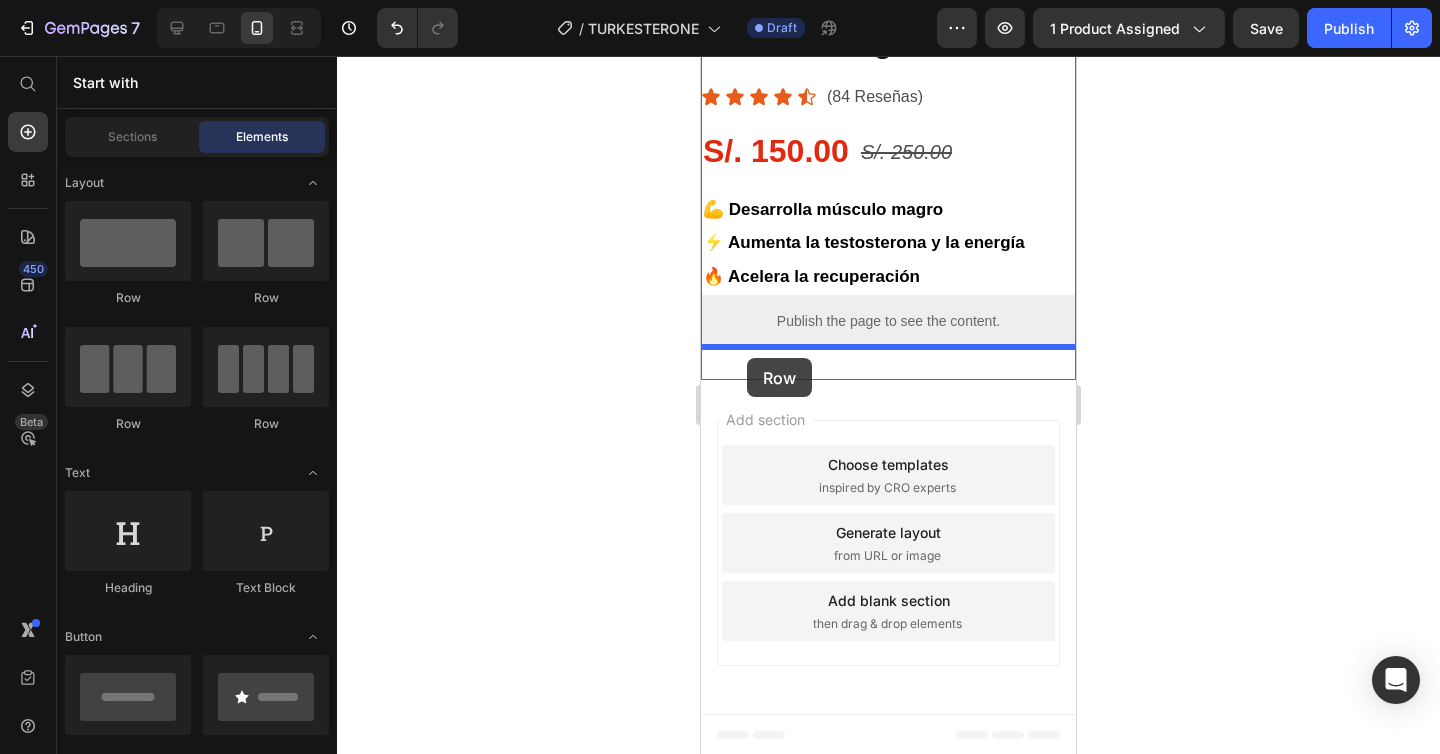 drag, startPoint x: 839, startPoint y: 333, endPoint x: 747, endPoint y: 358, distance: 95.33625 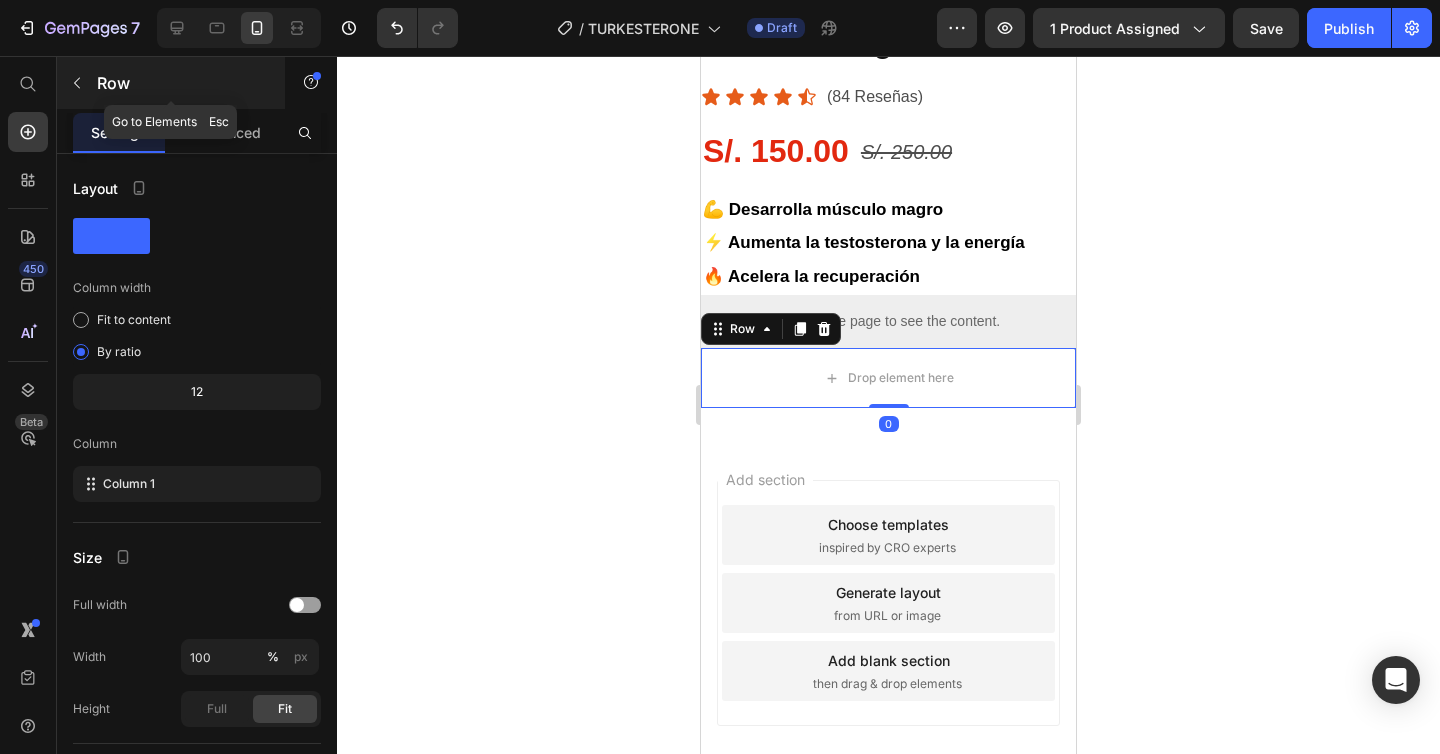 click at bounding box center [77, 83] 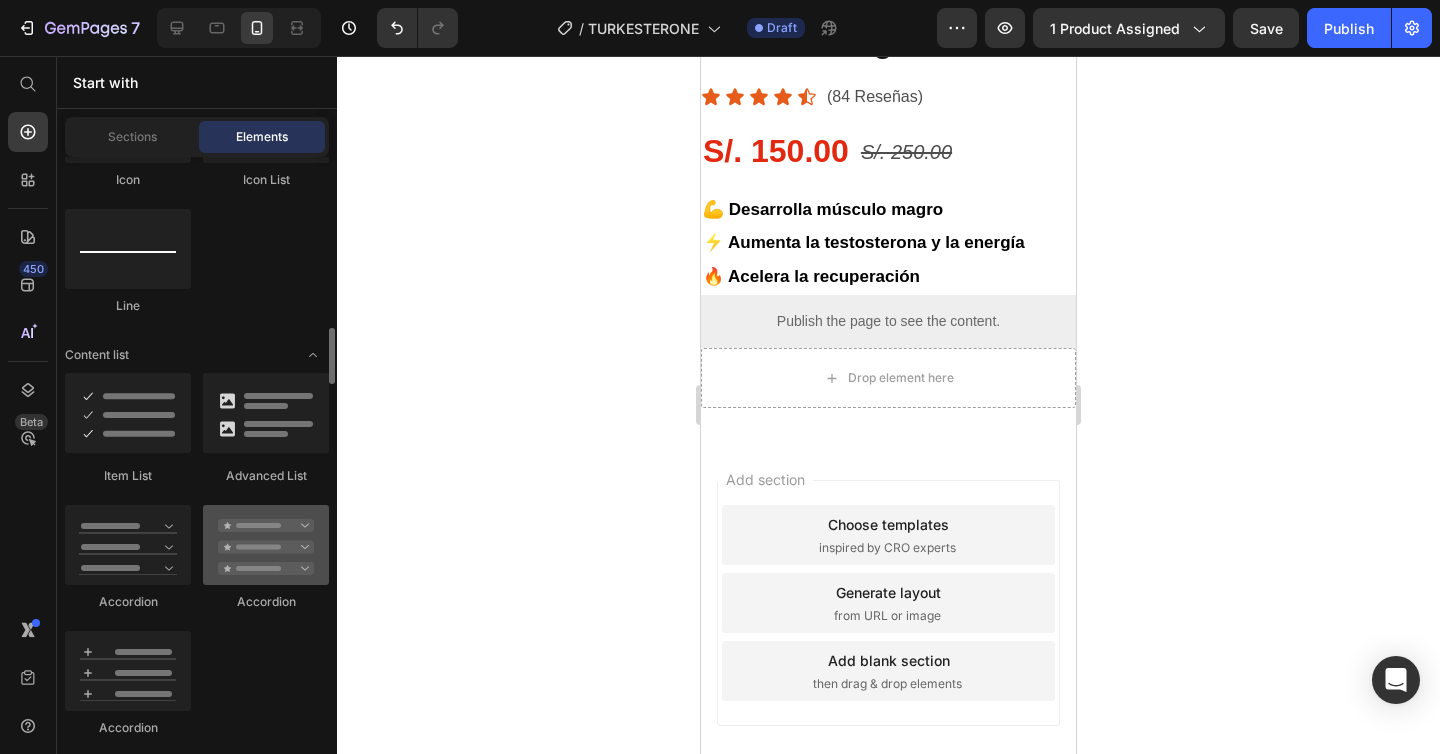 scroll, scrollTop: 1600, scrollLeft: 0, axis: vertical 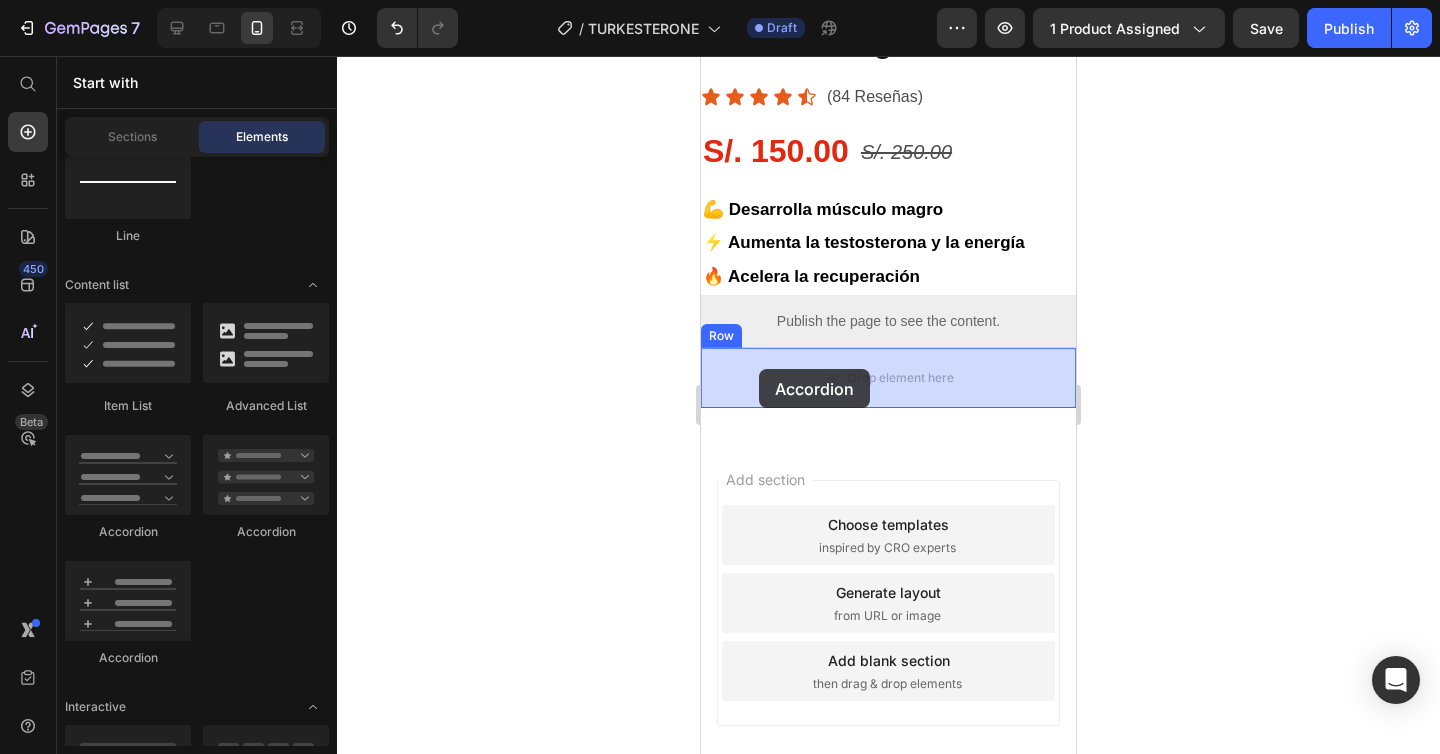 drag, startPoint x: 964, startPoint y: 543, endPoint x: 759, endPoint y: 369, distance: 268.88846 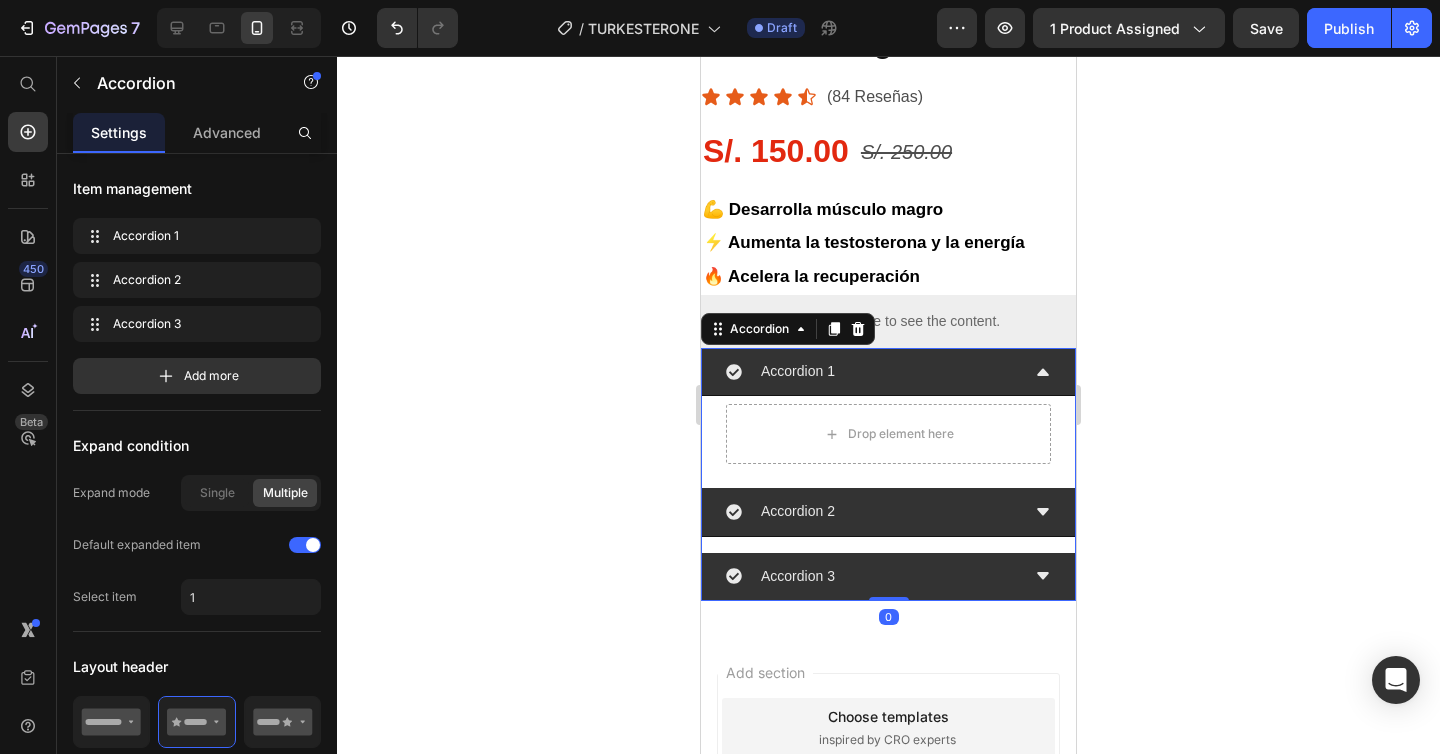 click 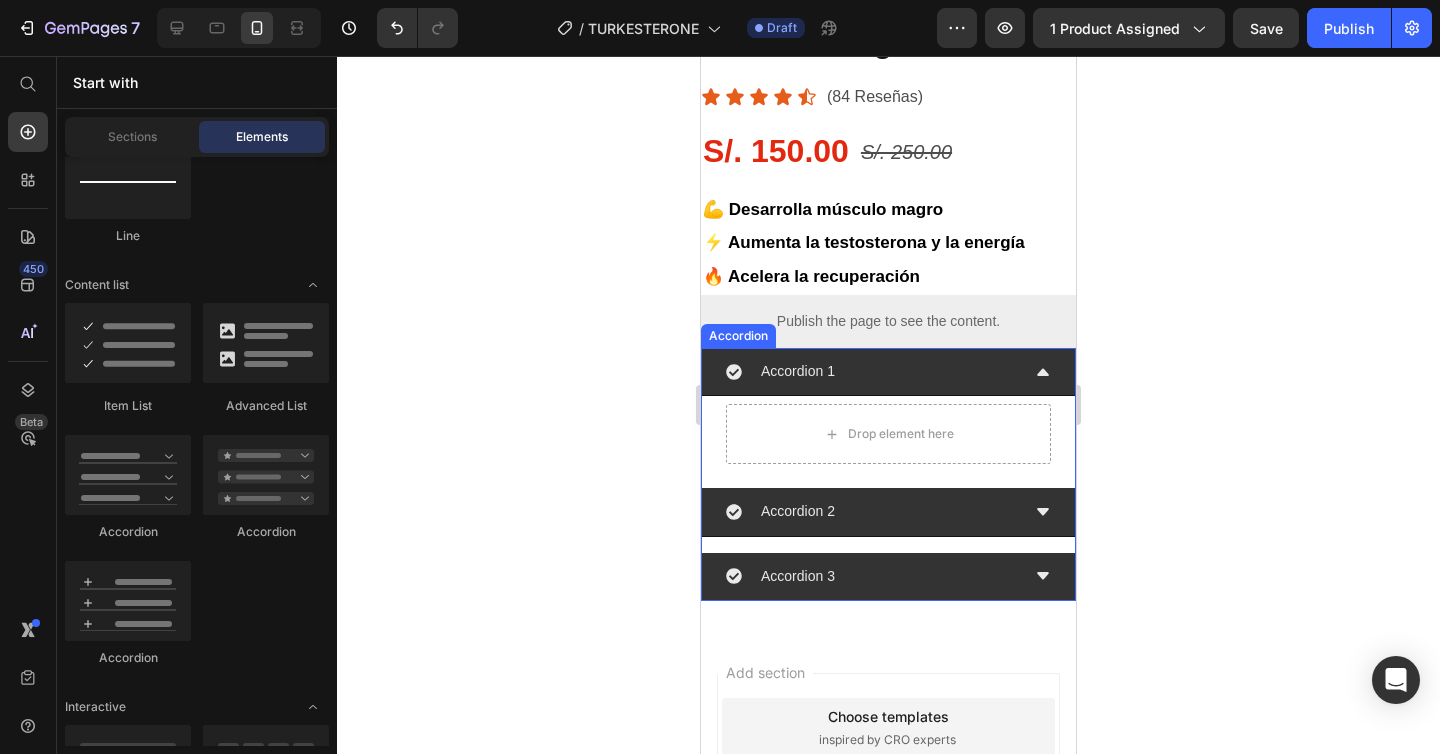click on "Accordion 1" at bounding box center (872, 371) 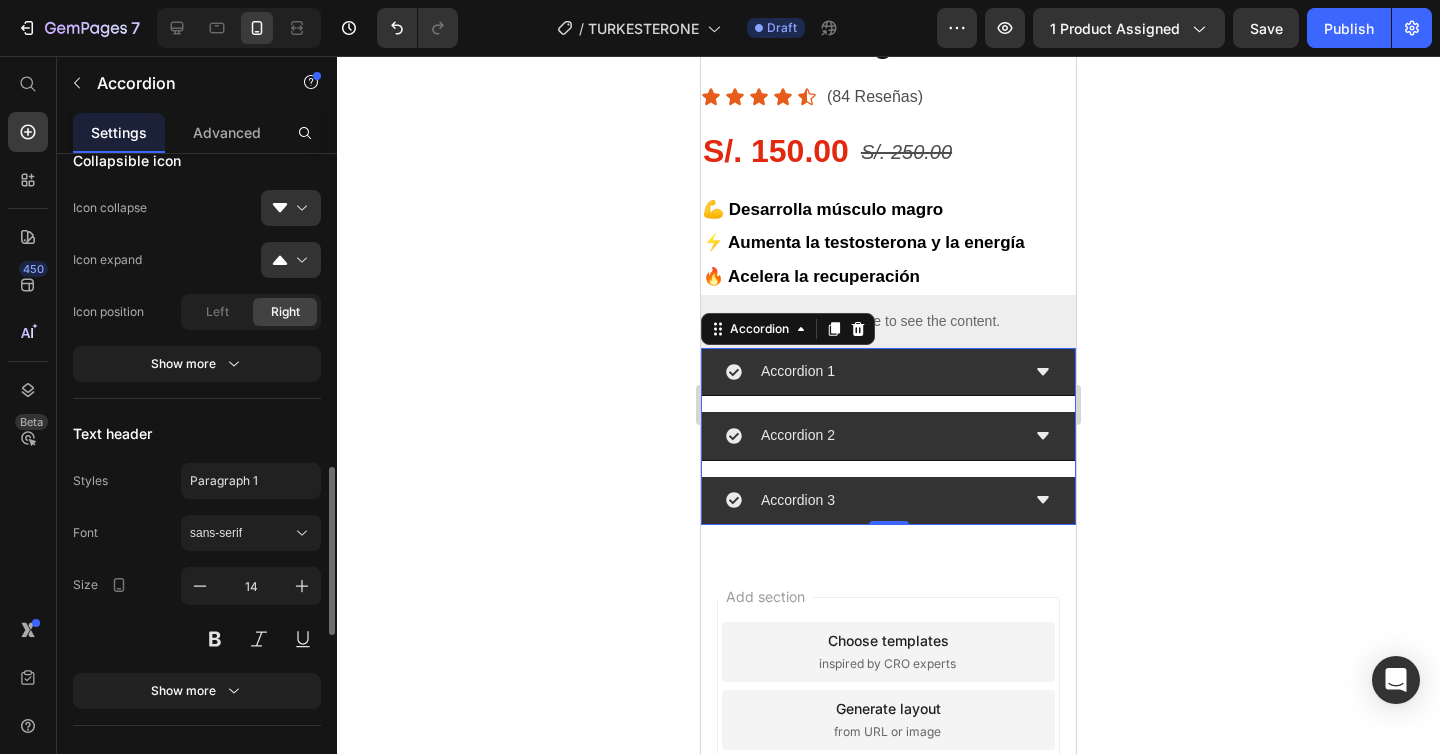 scroll, scrollTop: 1064, scrollLeft: 0, axis: vertical 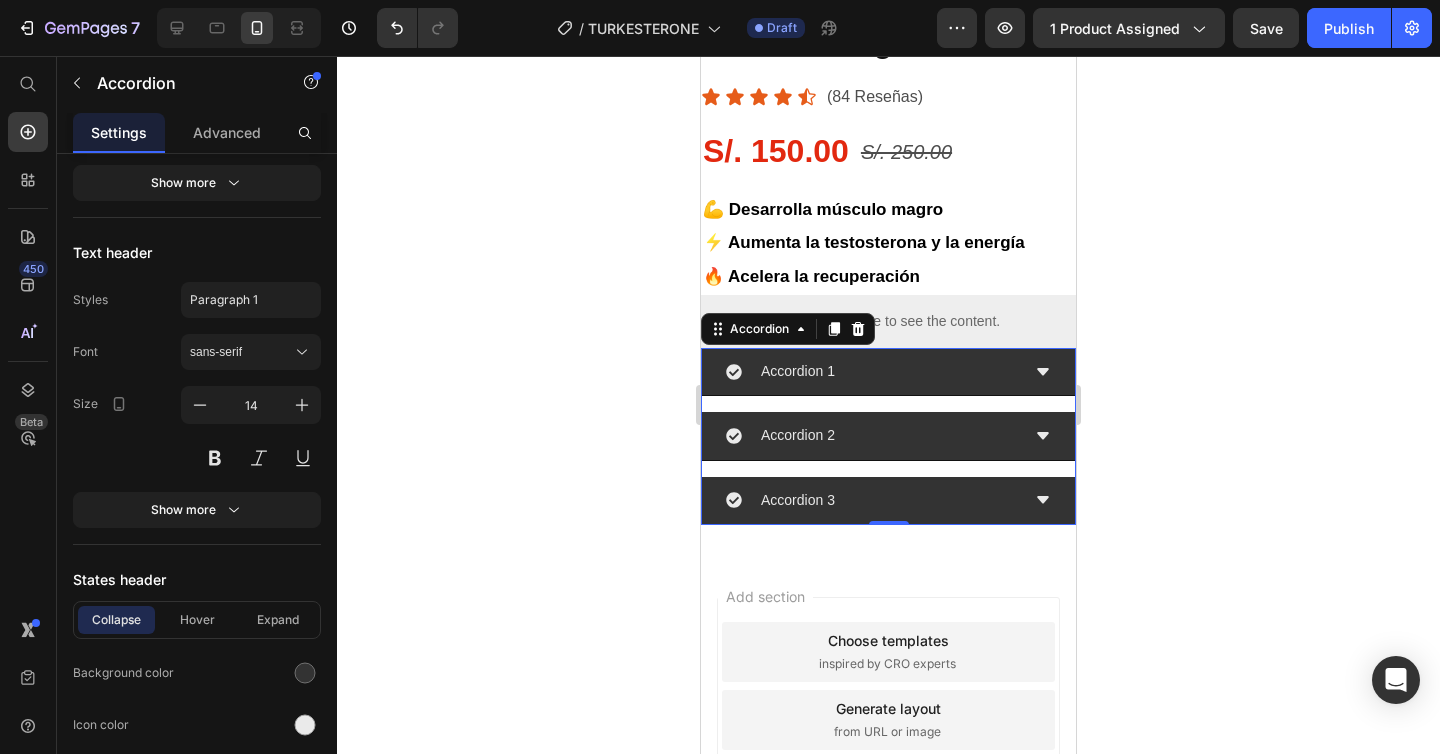 click on "Accordion 1" at bounding box center (872, 371) 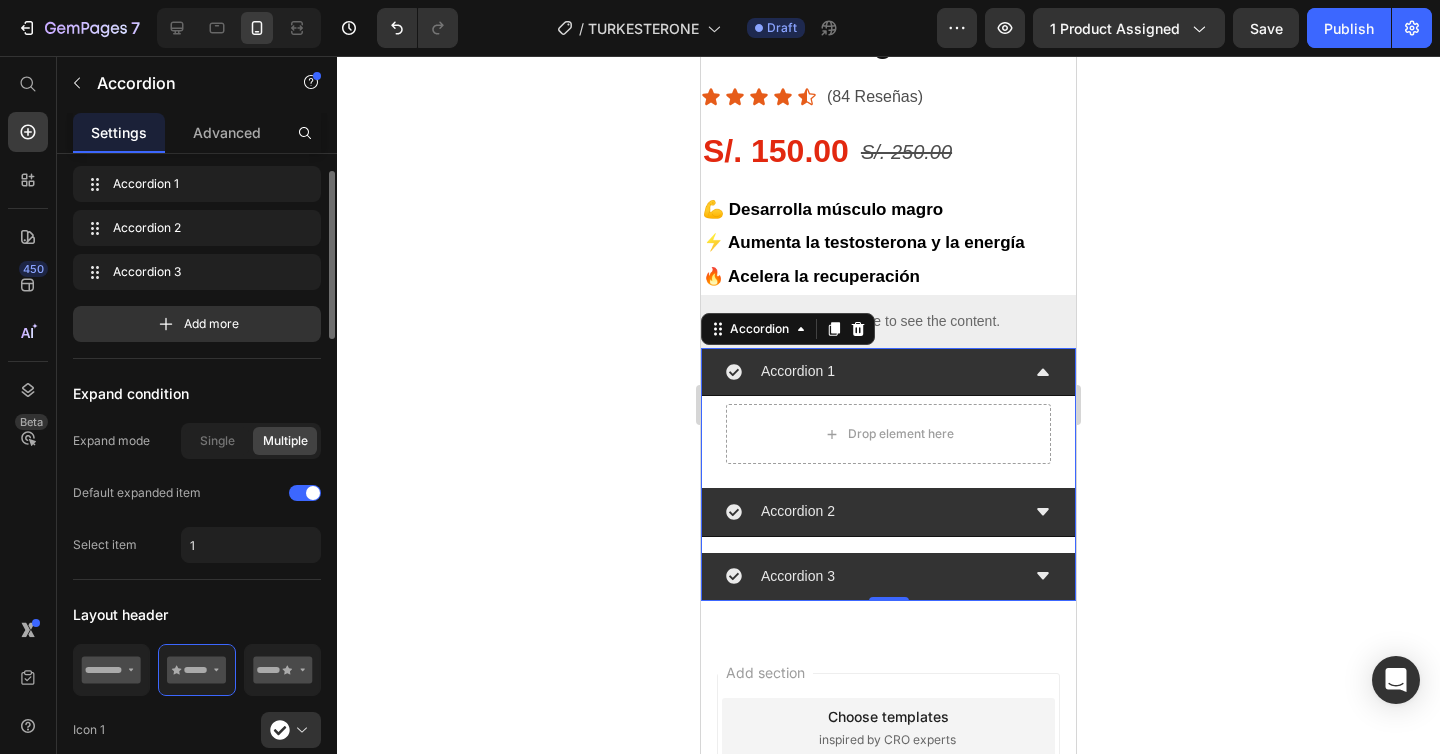 scroll, scrollTop: 55, scrollLeft: 0, axis: vertical 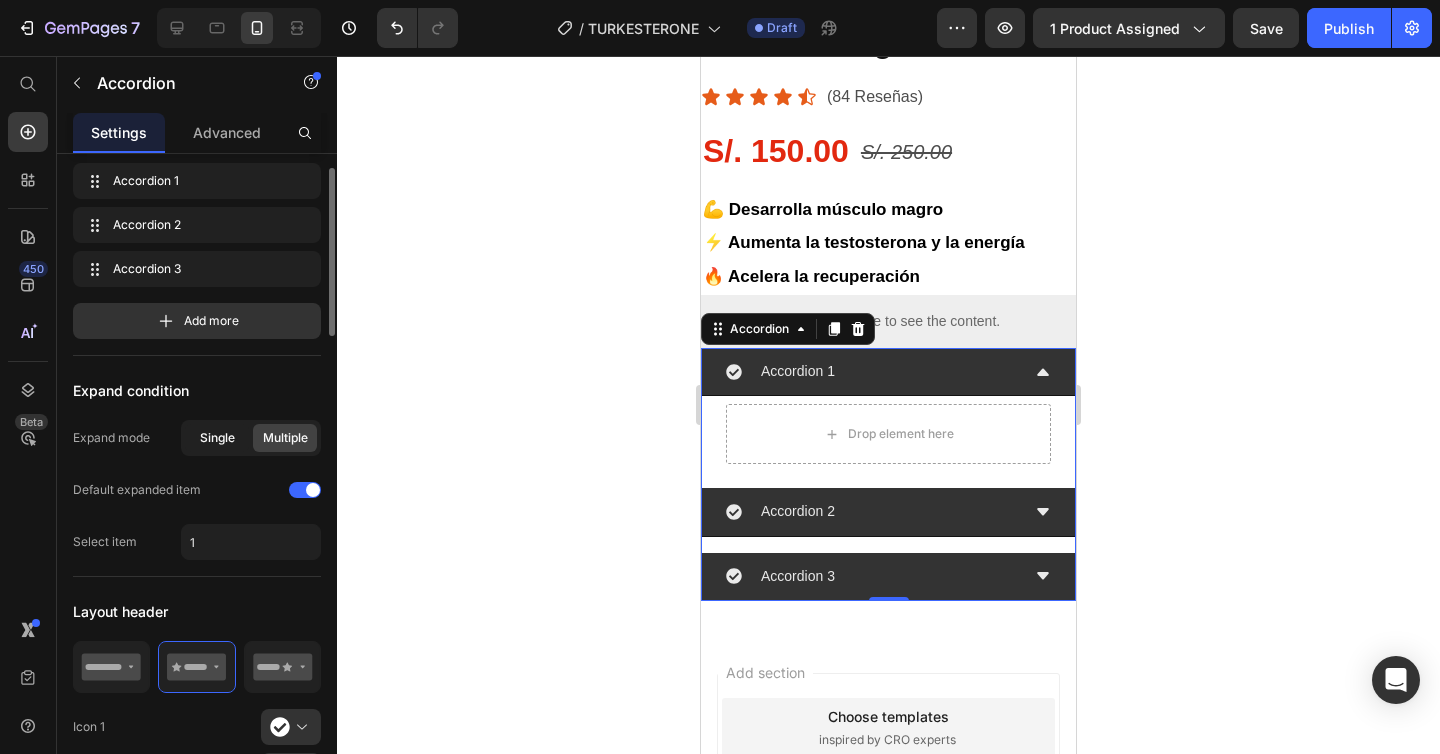 click on "Single" 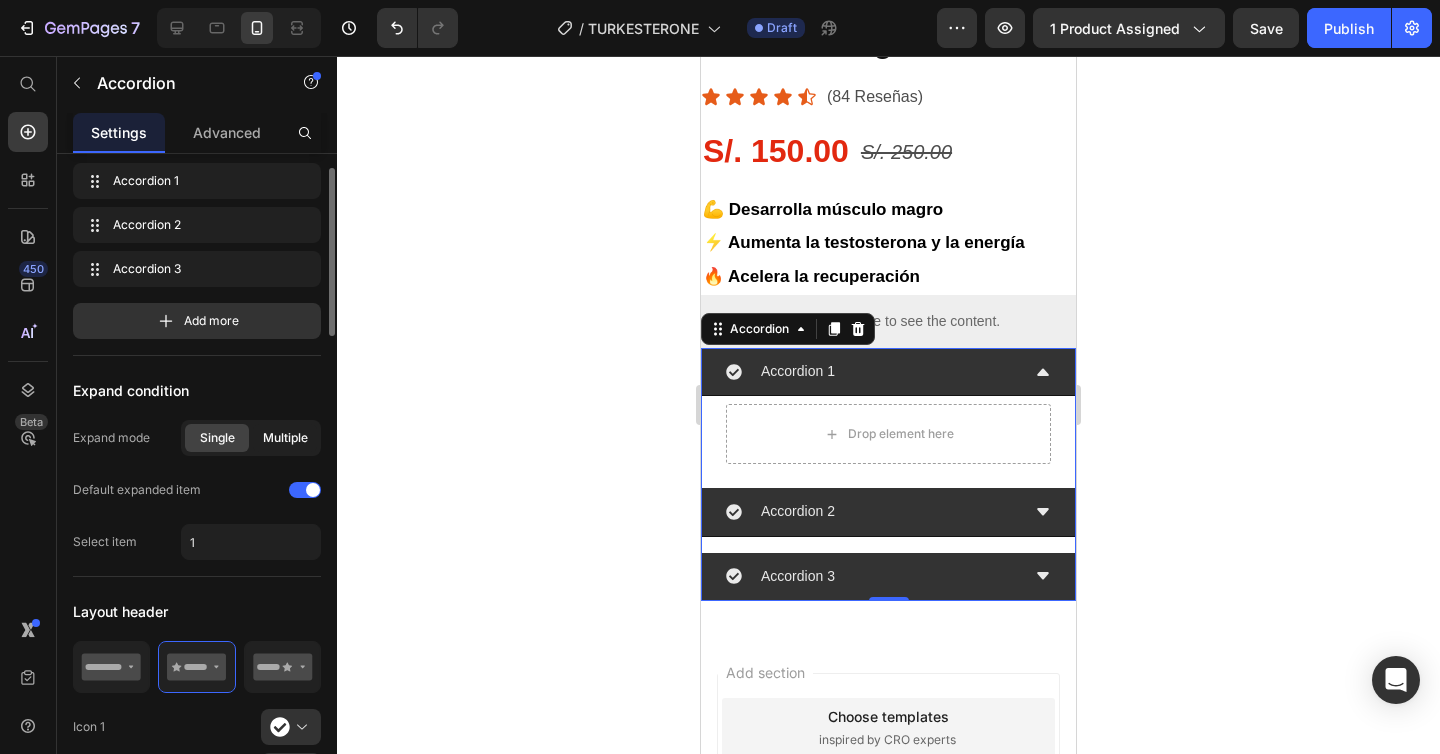 click on "Multiple" 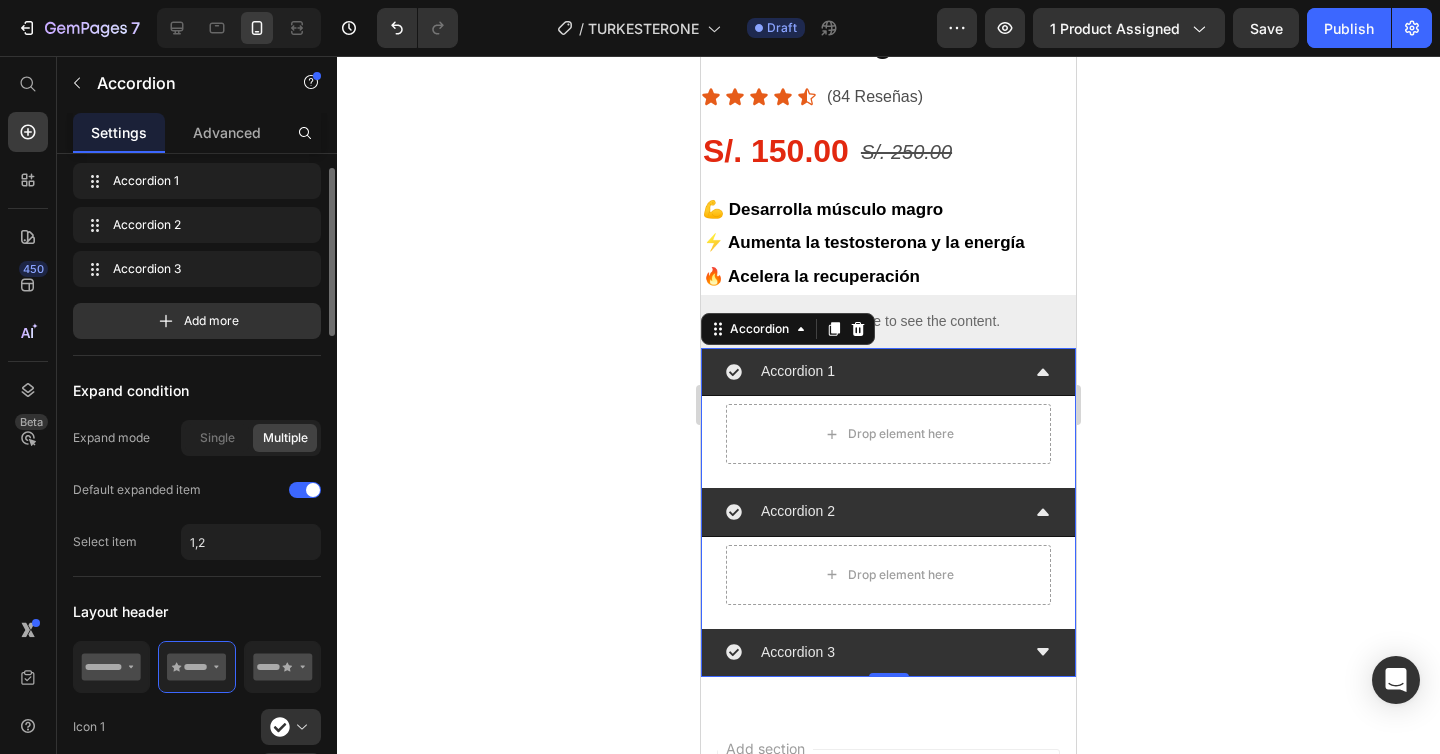 click on "Single Multiple" 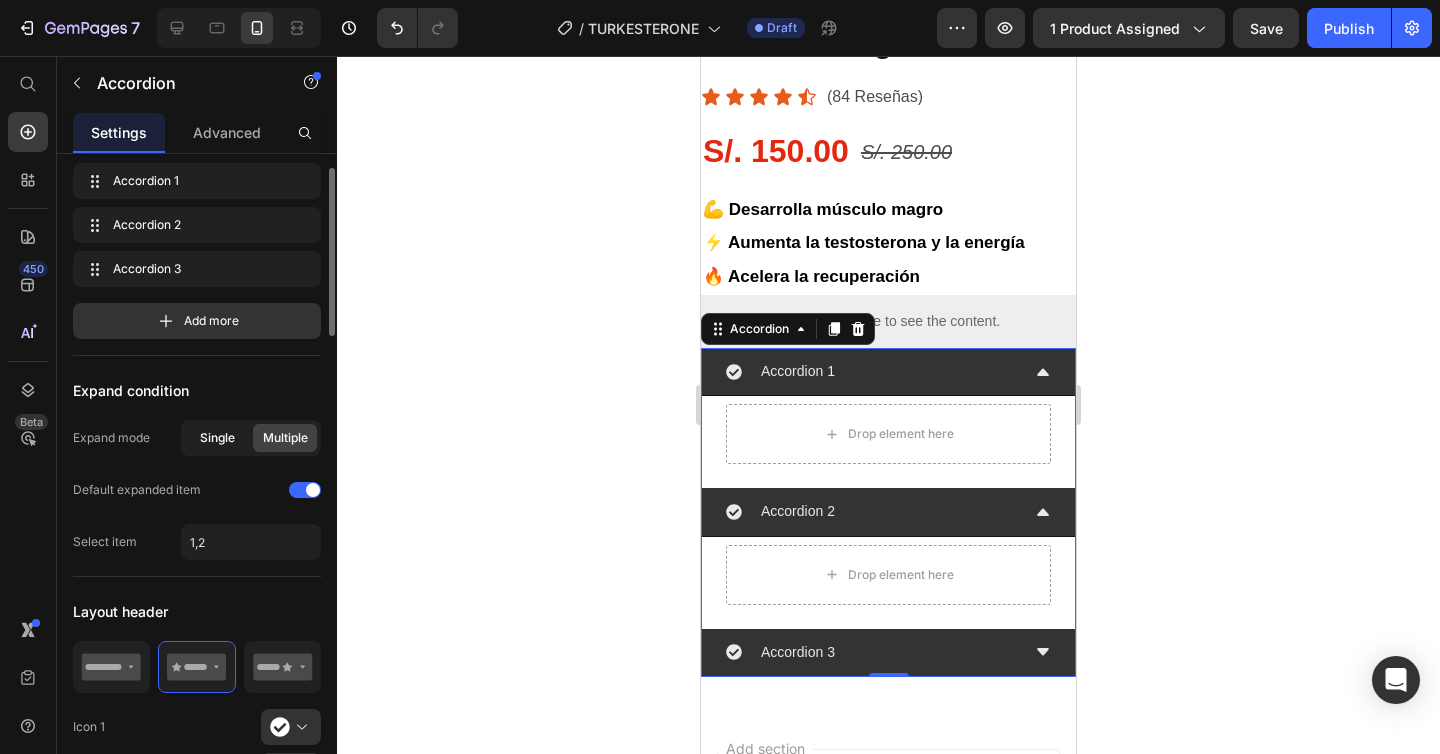 click on "Single" 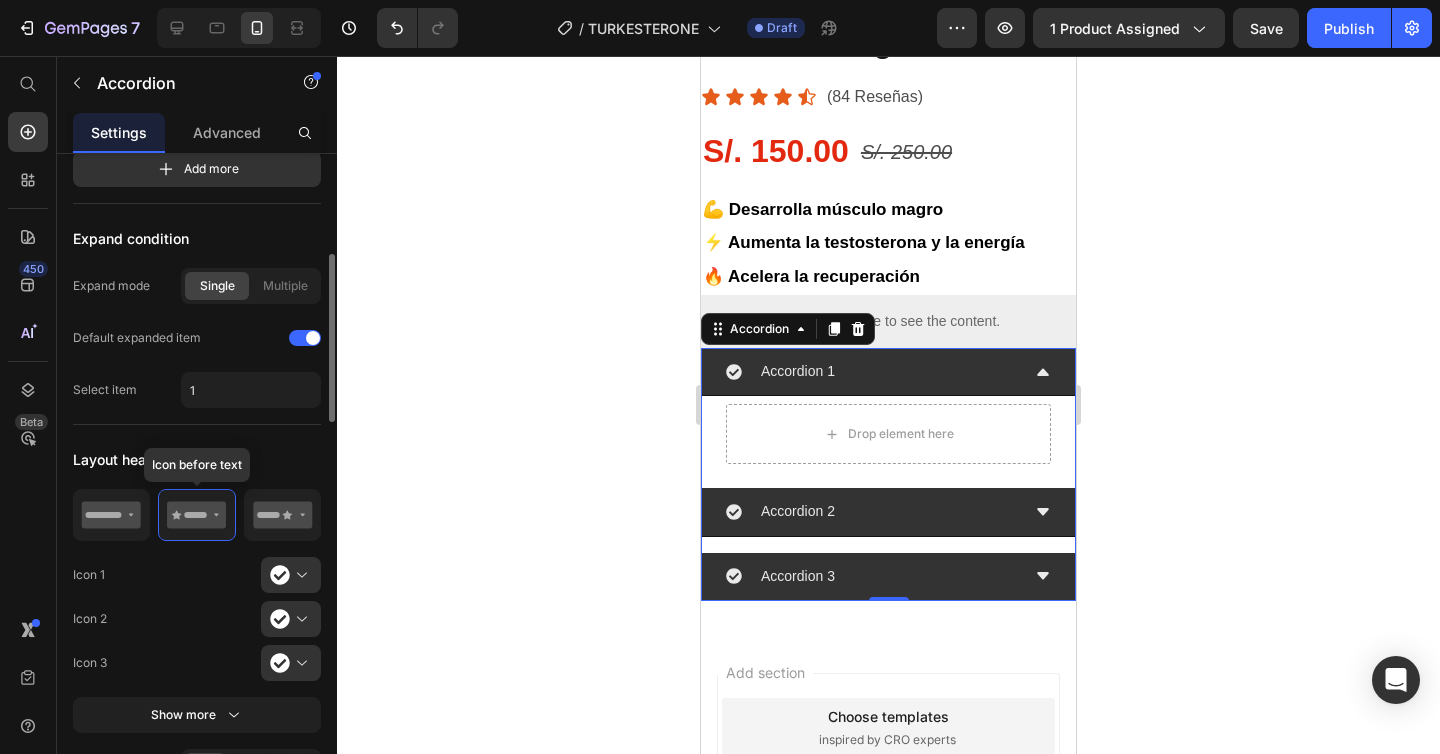 scroll, scrollTop: 312, scrollLeft: 0, axis: vertical 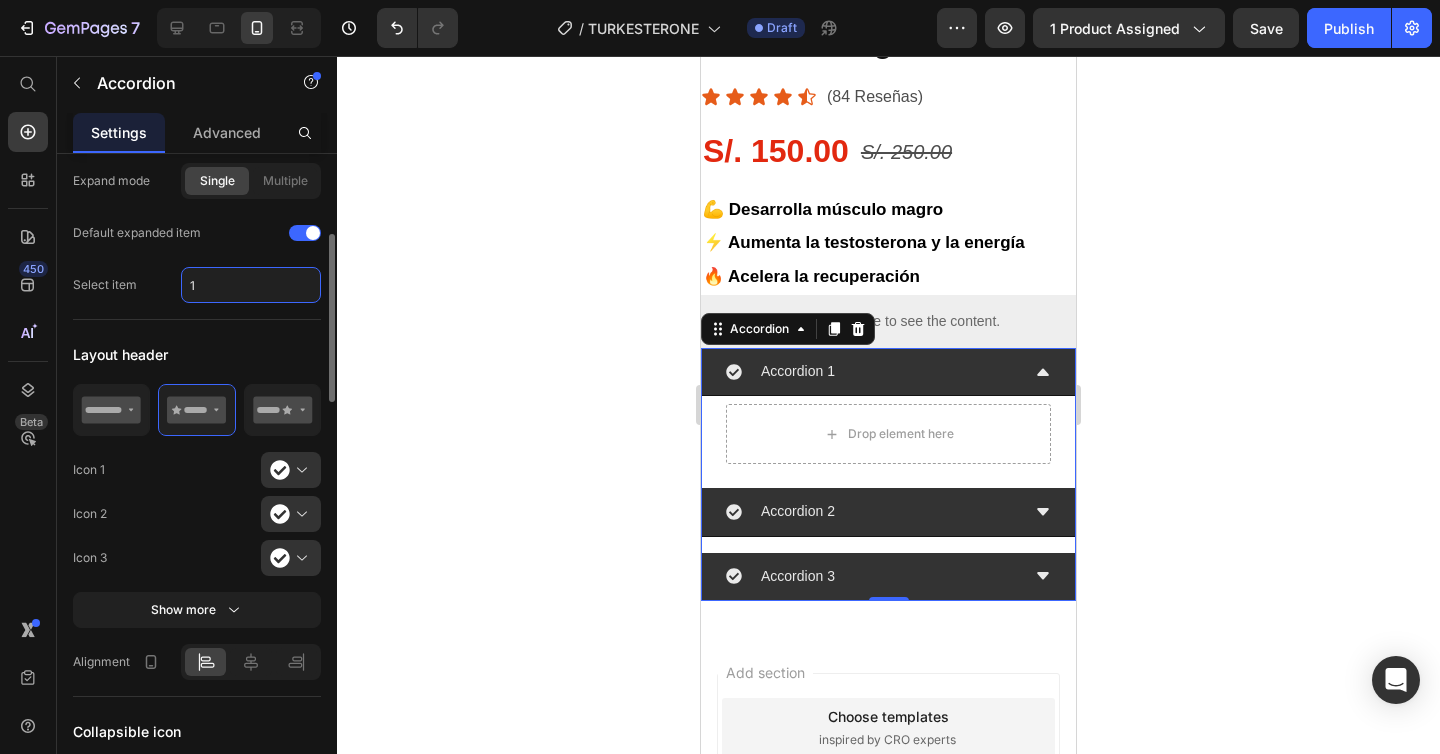click on "1" 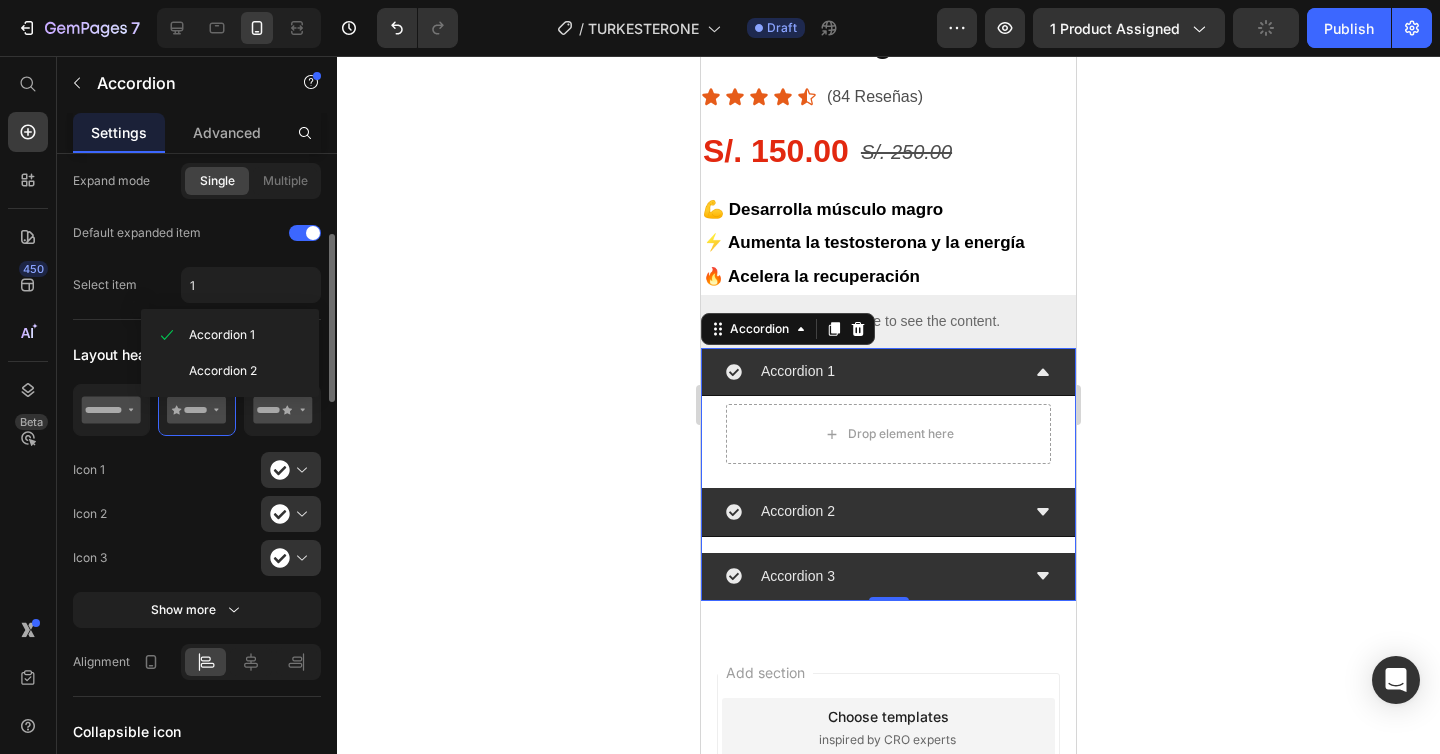 click on "Expand condition Expand mode Single Multiple Default expanded item Select item 1" 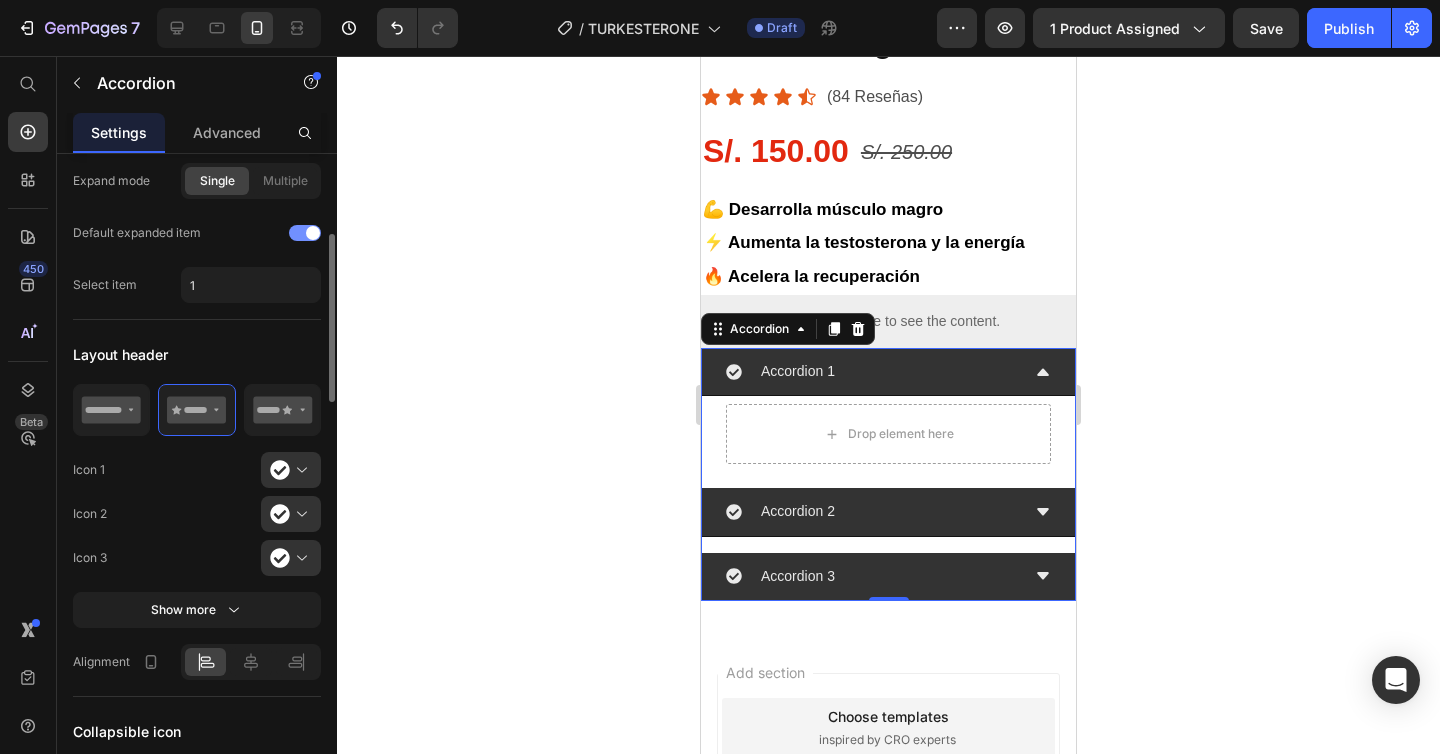 click at bounding box center [305, 233] 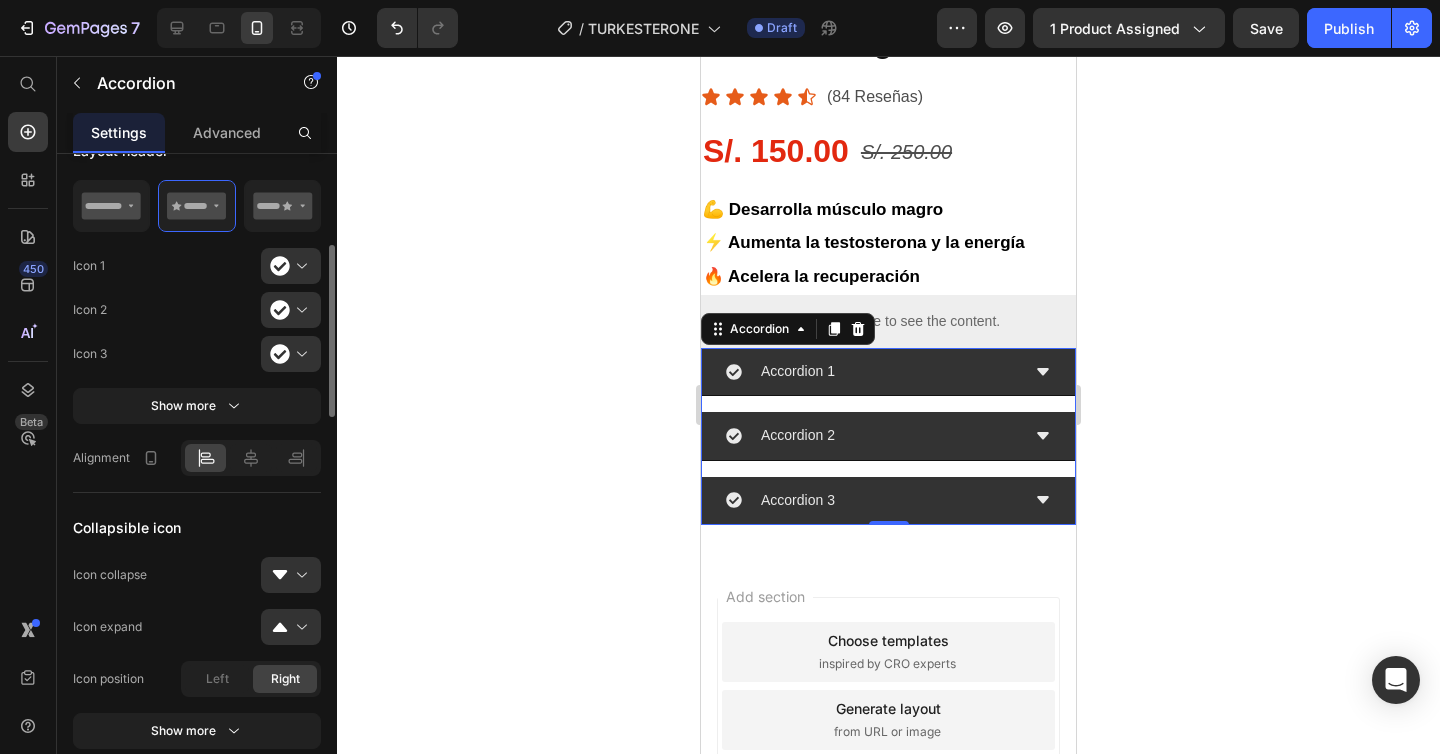 scroll, scrollTop: 479, scrollLeft: 0, axis: vertical 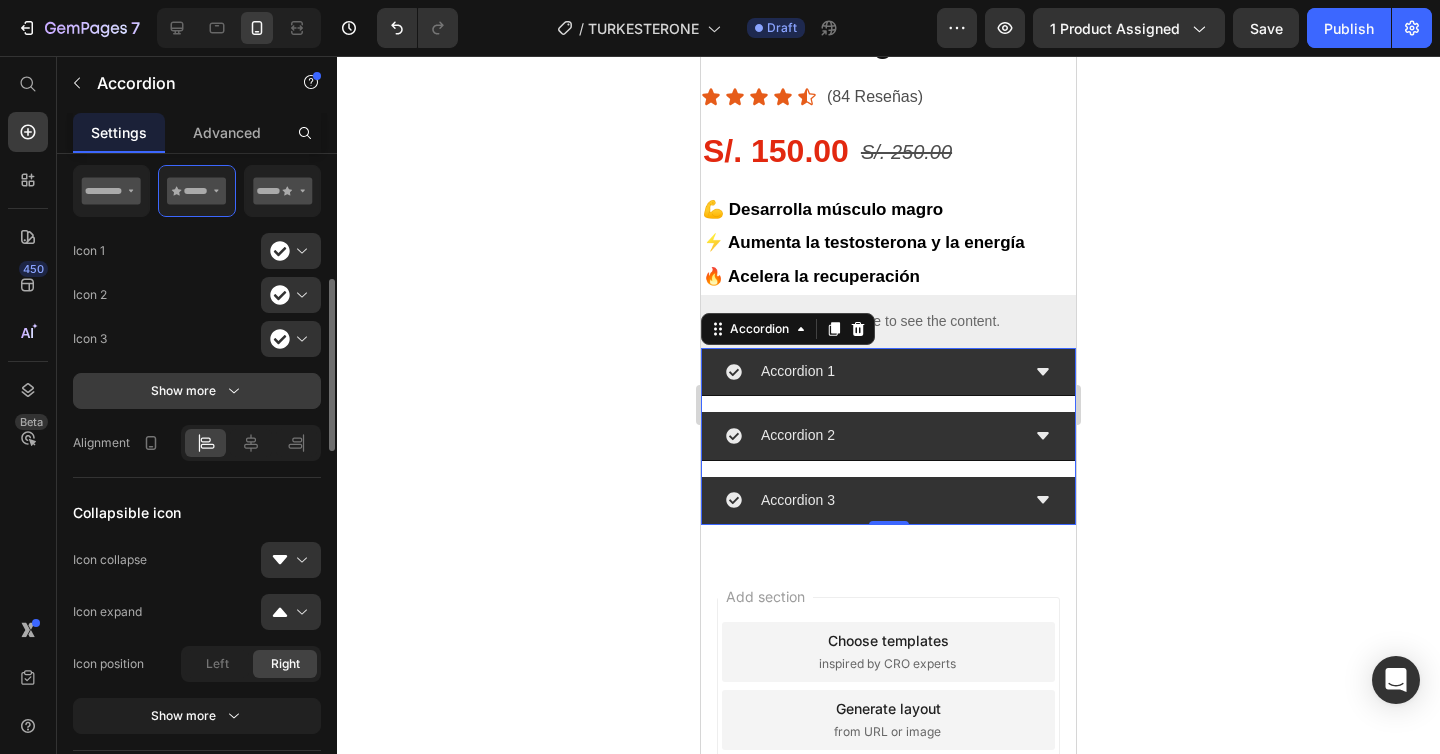 click 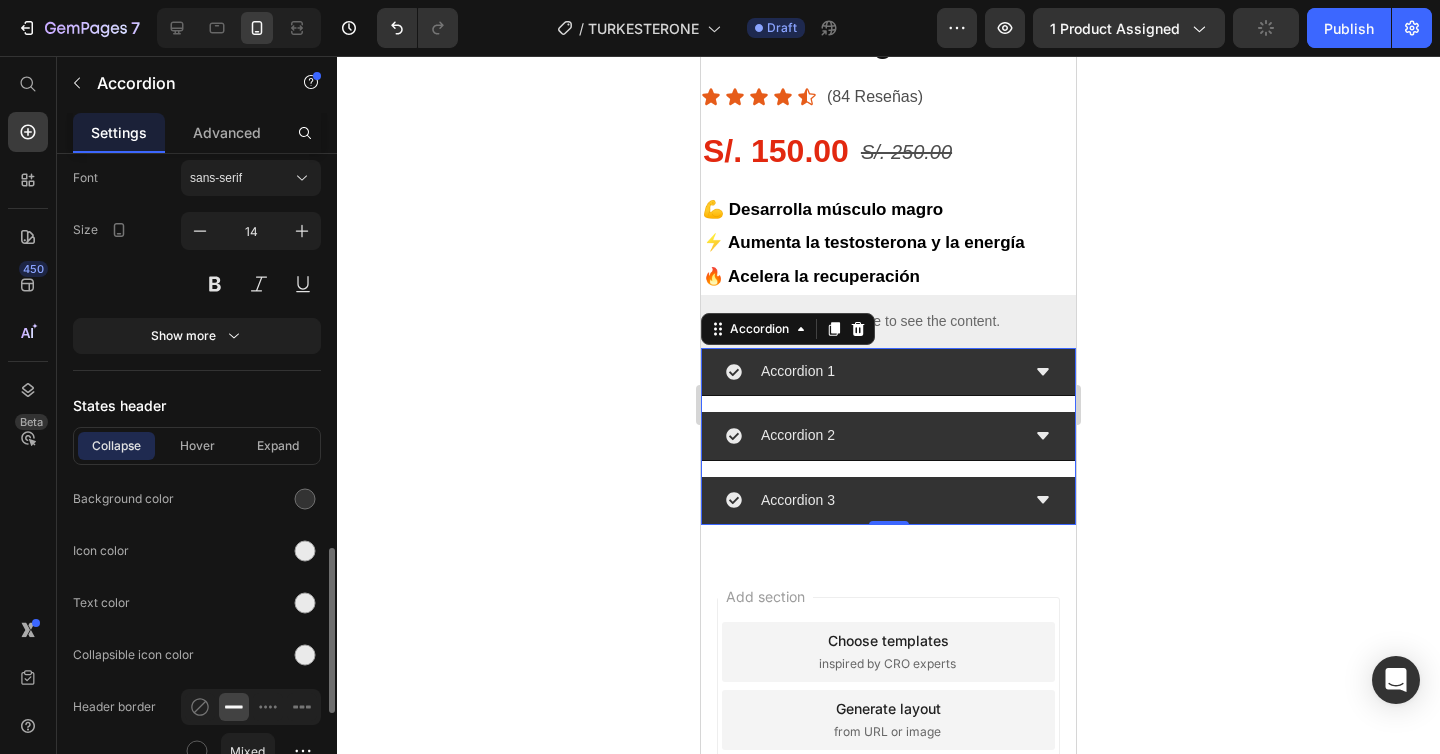 scroll, scrollTop: 1408, scrollLeft: 0, axis: vertical 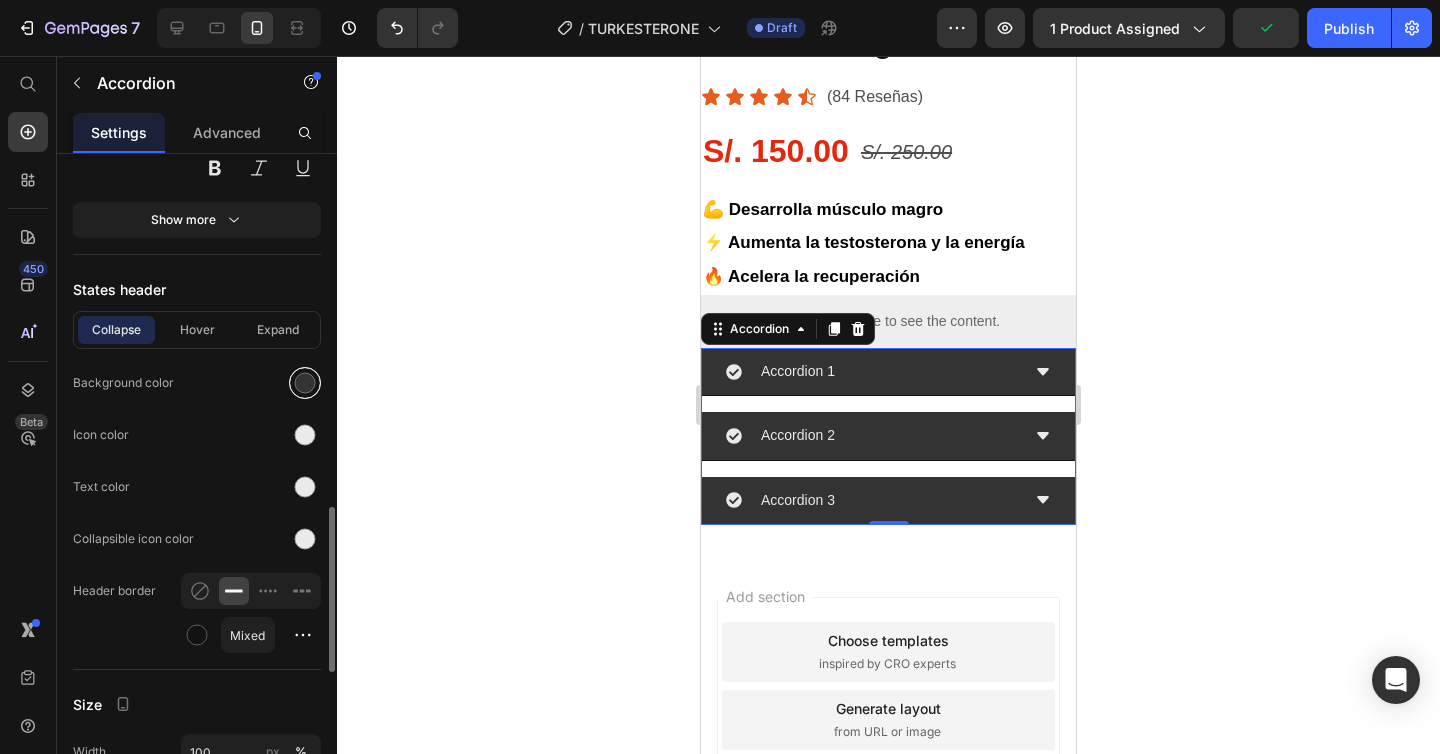 click at bounding box center (305, 383) 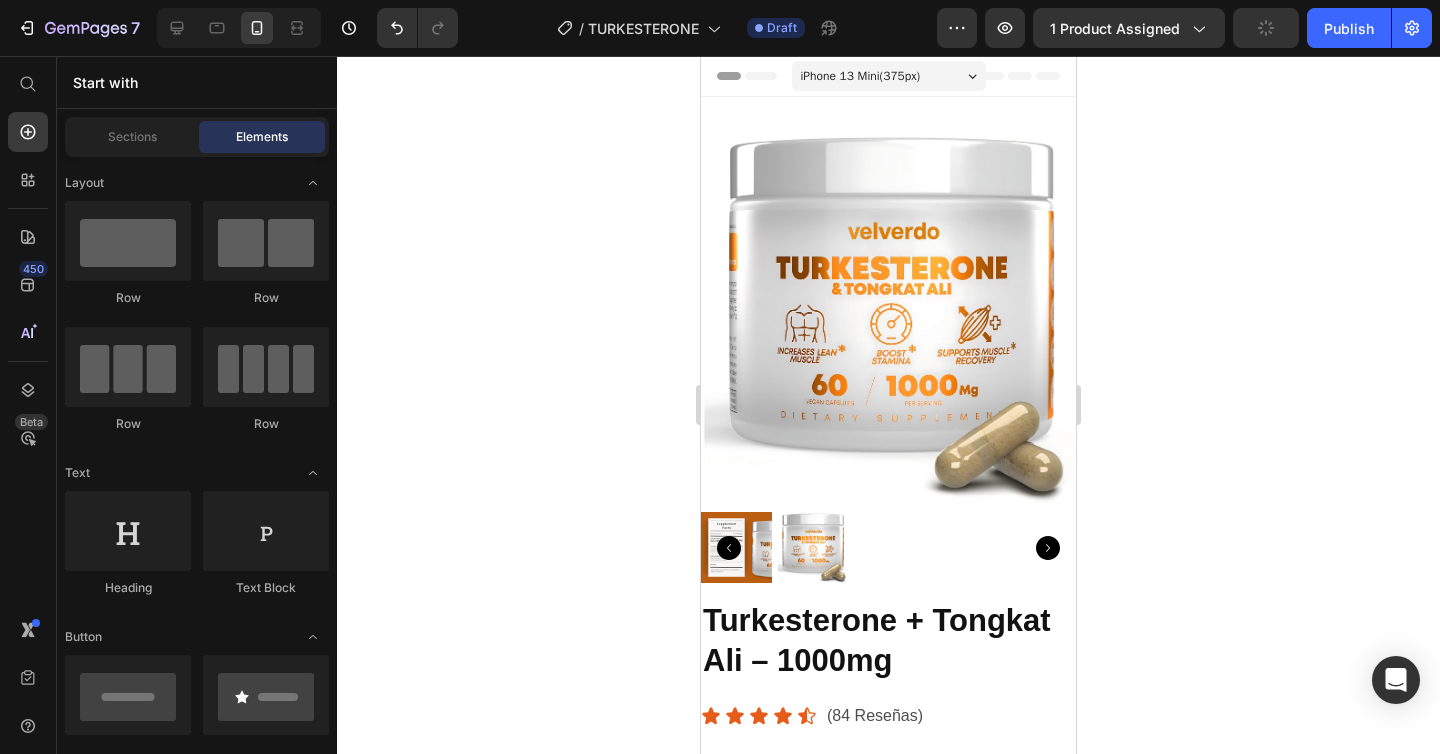 scroll, scrollTop: 0, scrollLeft: 0, axis: both 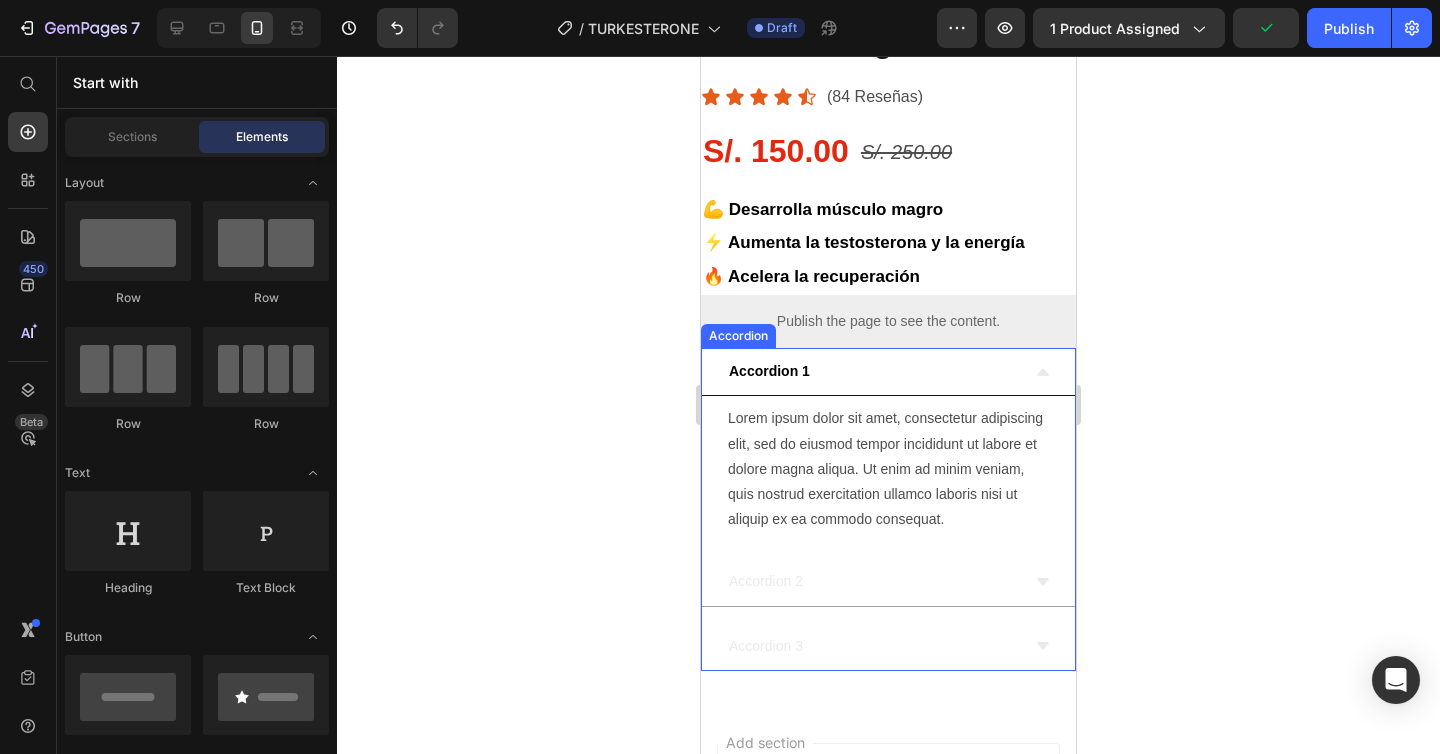 click on "Accordion 1" at bounding box center [769, 371] 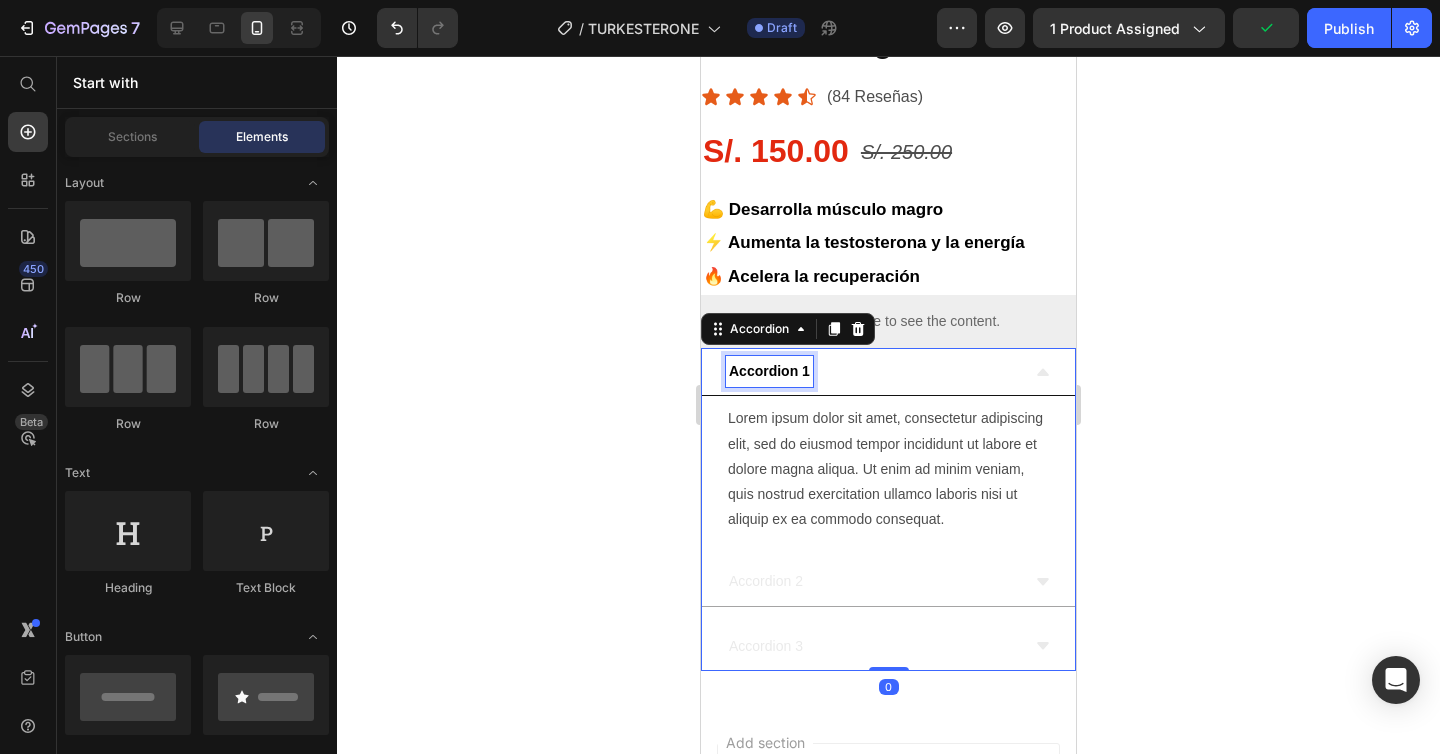 click on "Accordion 1" at bounding box center [769, 371] 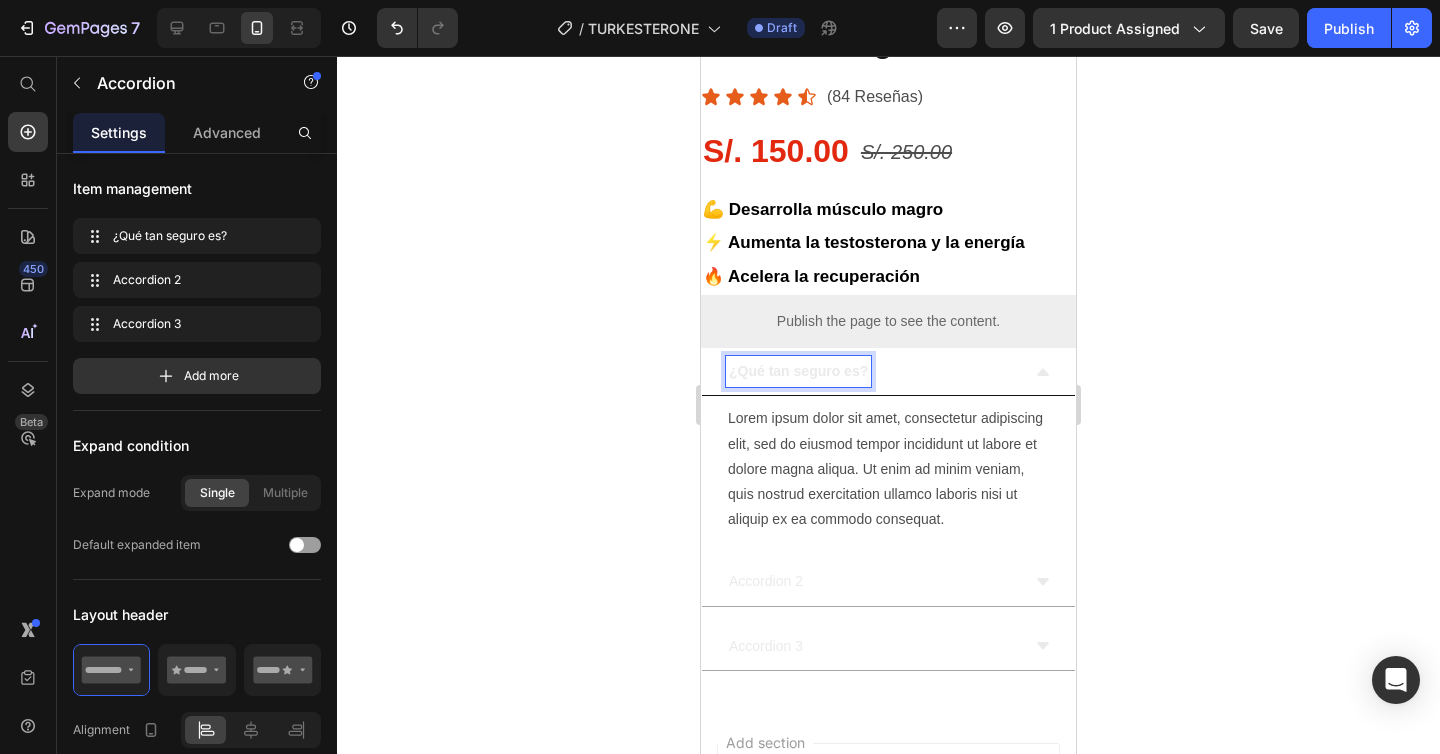 click 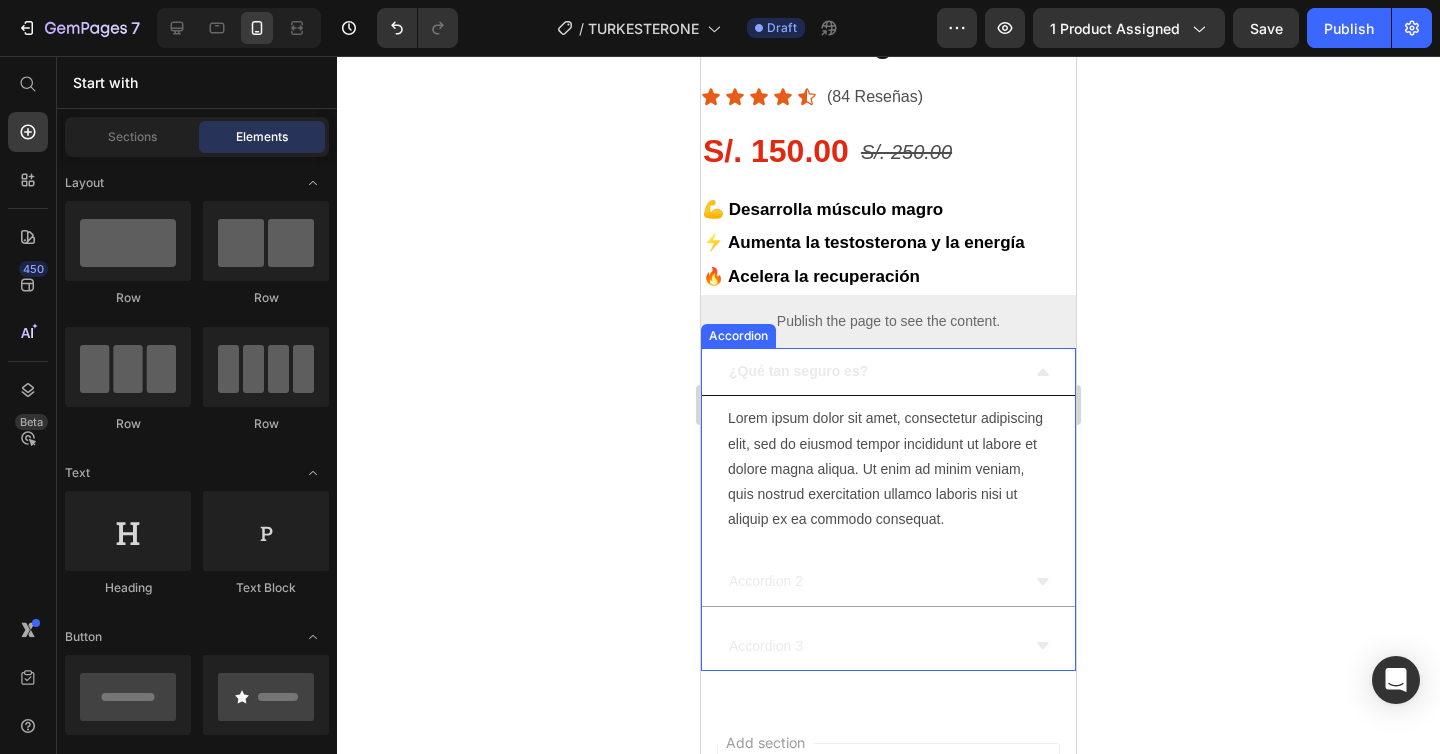 click on "¿Qué tan seguro es?" at bounding box center [798, 371] 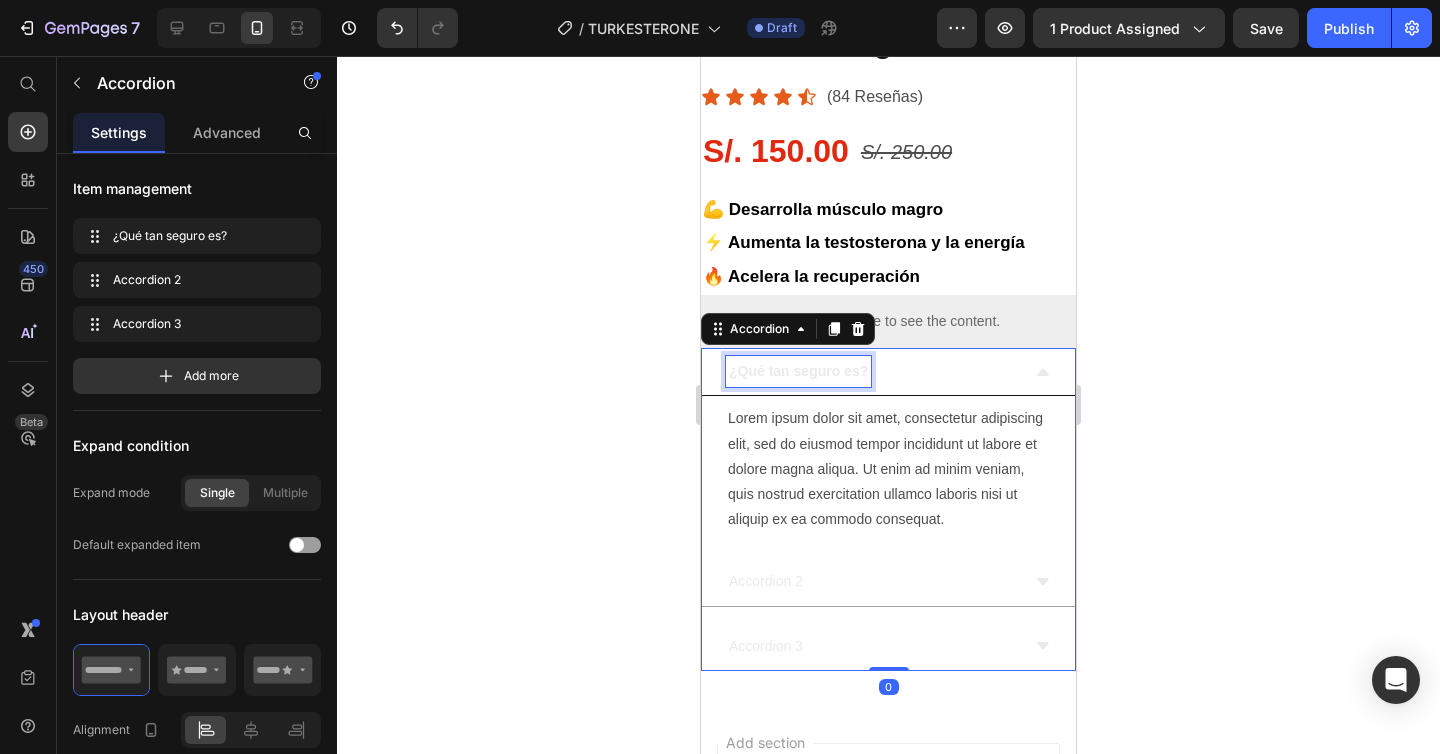 click on "¿Qué tan seguro es?" at bounding box center [798, 371] 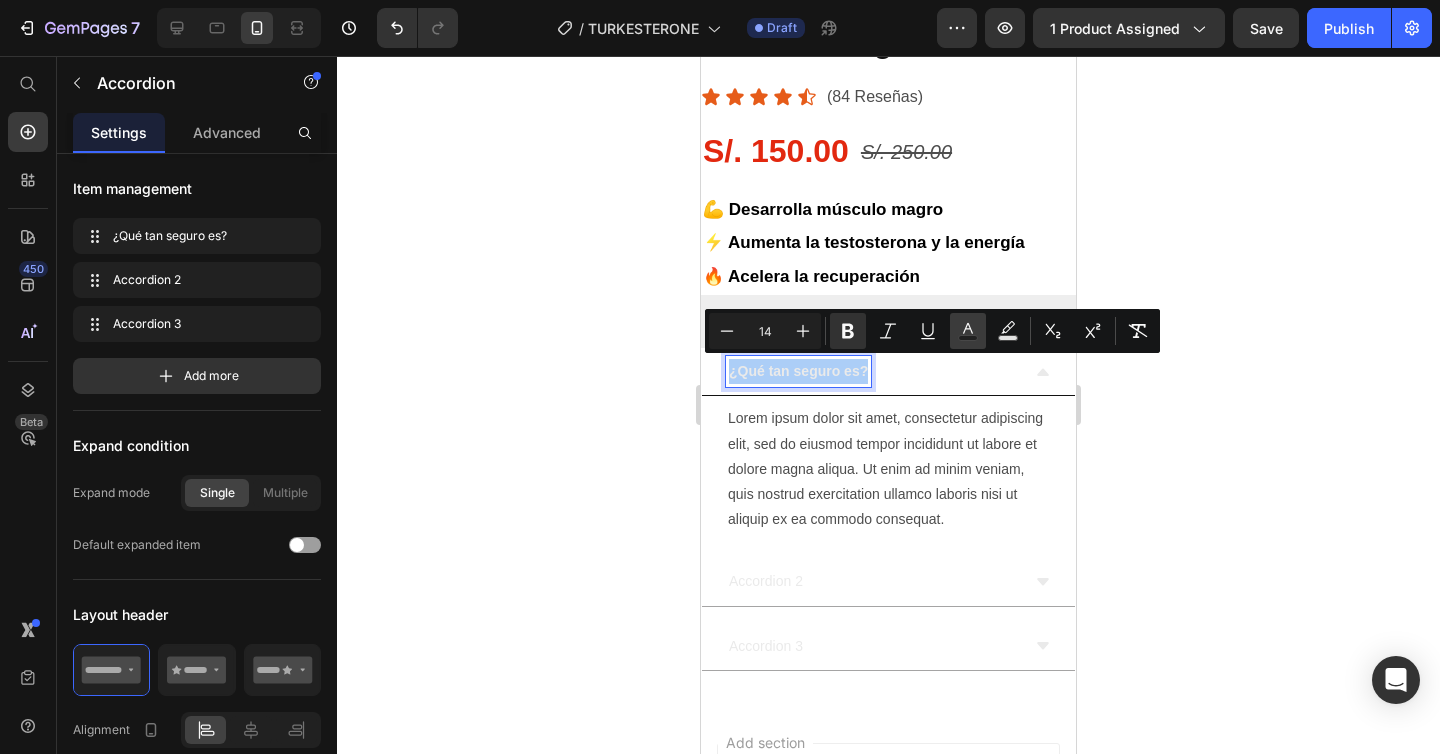 click 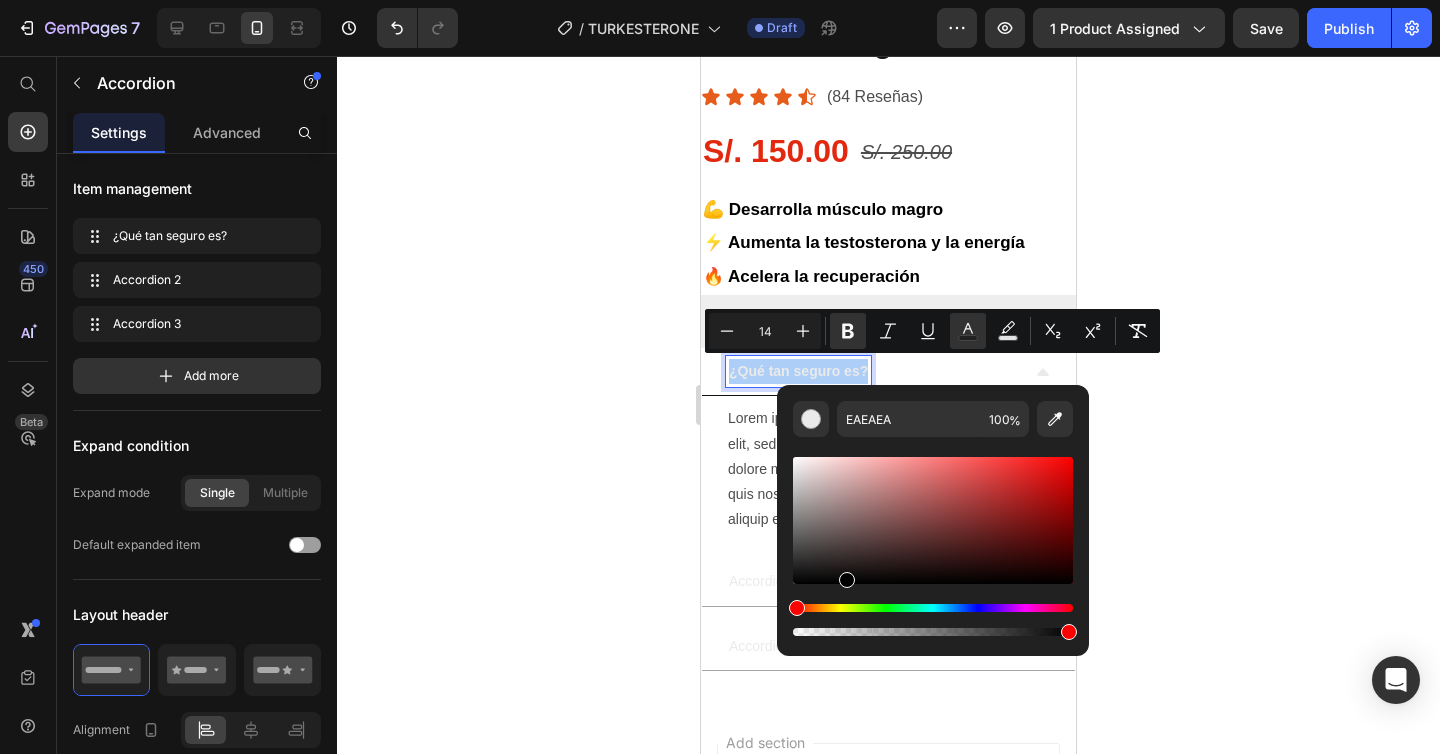 drag, startPoint x: 861, startPoint y: 520, endPoint x: 843, endPoint y: 614, distance: 95.707886 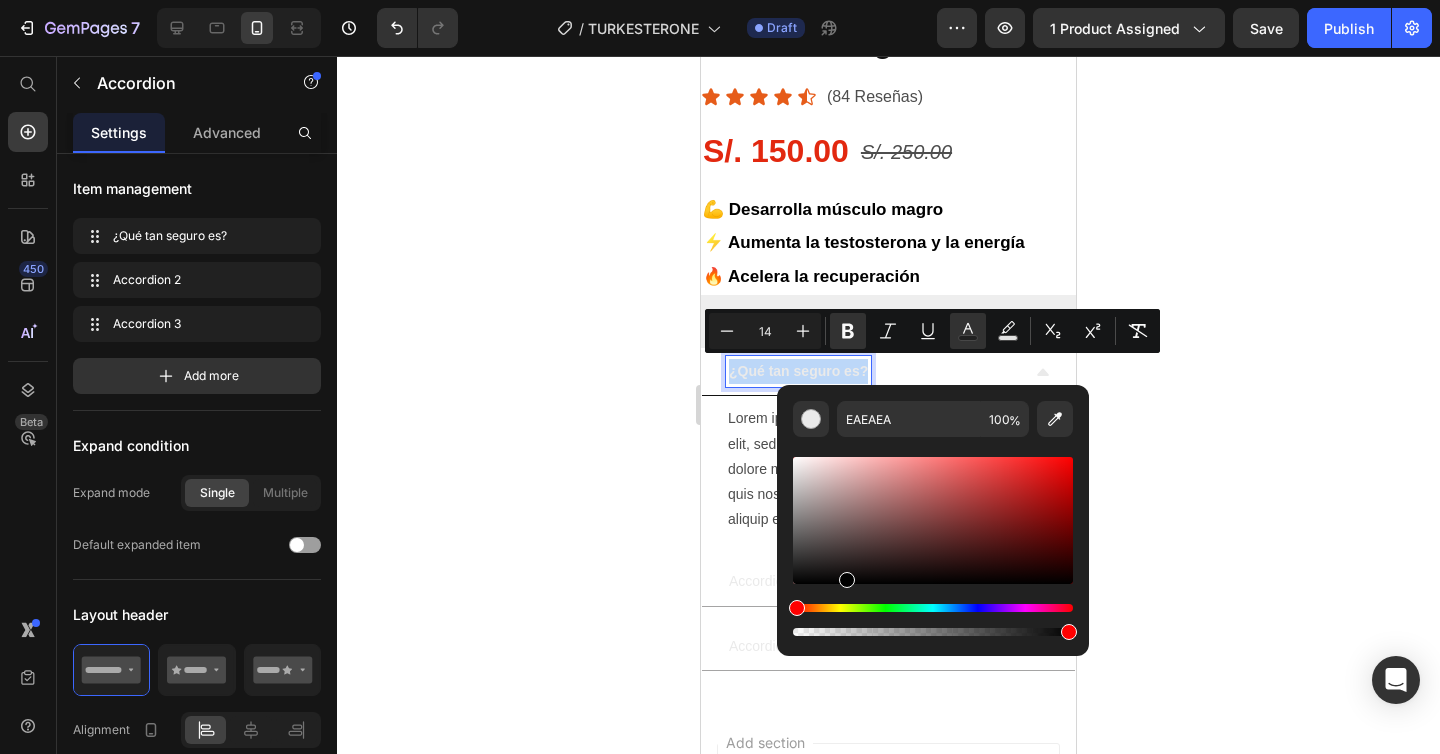 type on "000000" 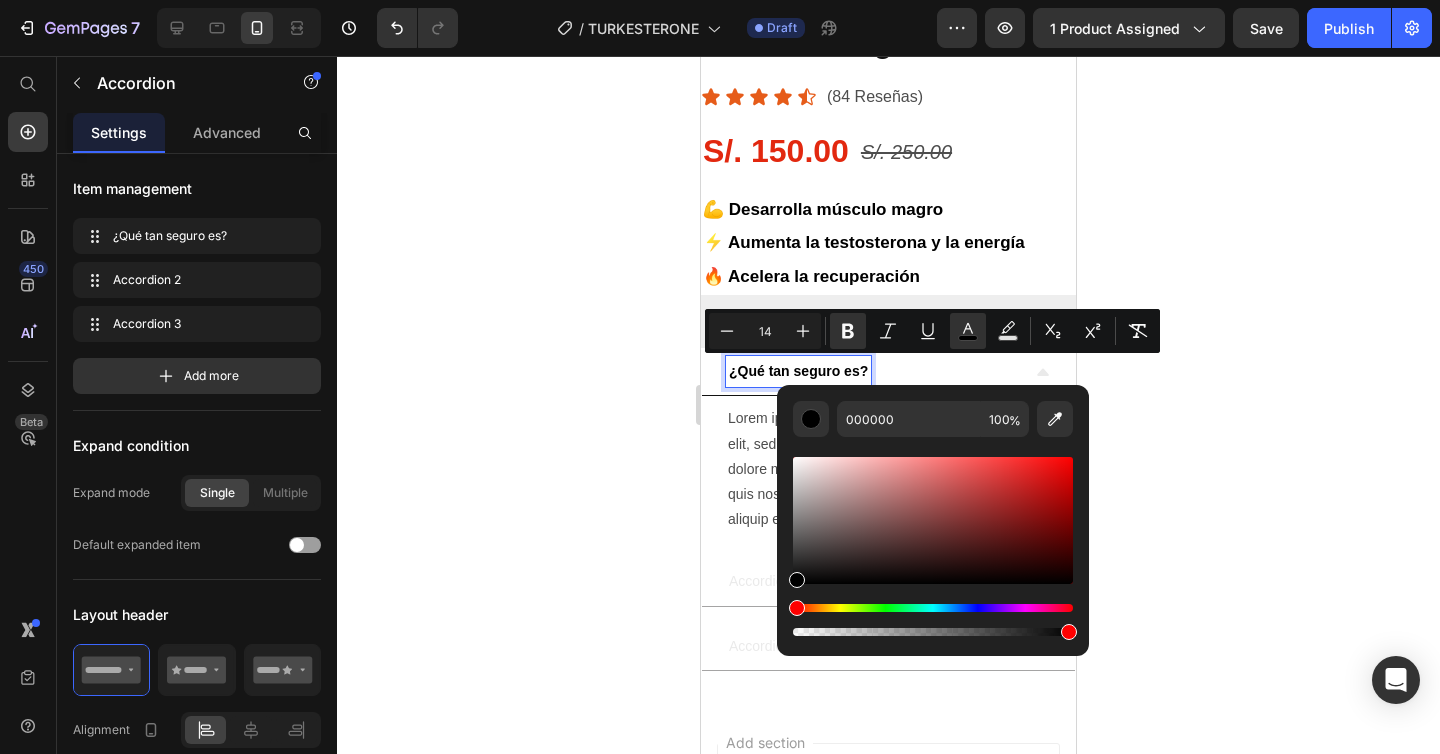 click 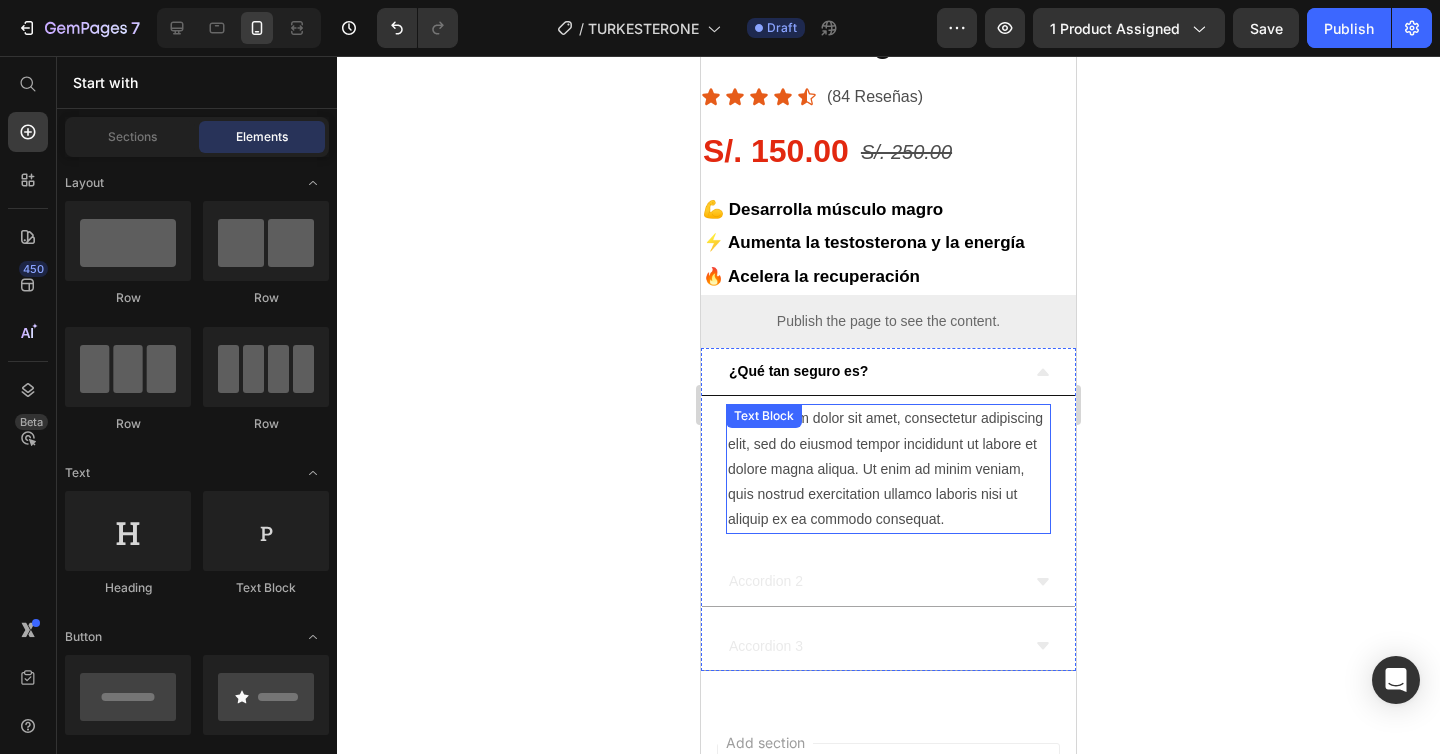 click on "Lorem ipsum dolor sit amet, consectetur adipiscing elit, sed do eiusmod tempor incididunt ut labore et dolore magna aliqua. Ut enim ad minim veniam, quis nostrud exercitation ullamco laboris nisi ut aliquip ex ea commodo consequat." at bounding box center (888, 469) 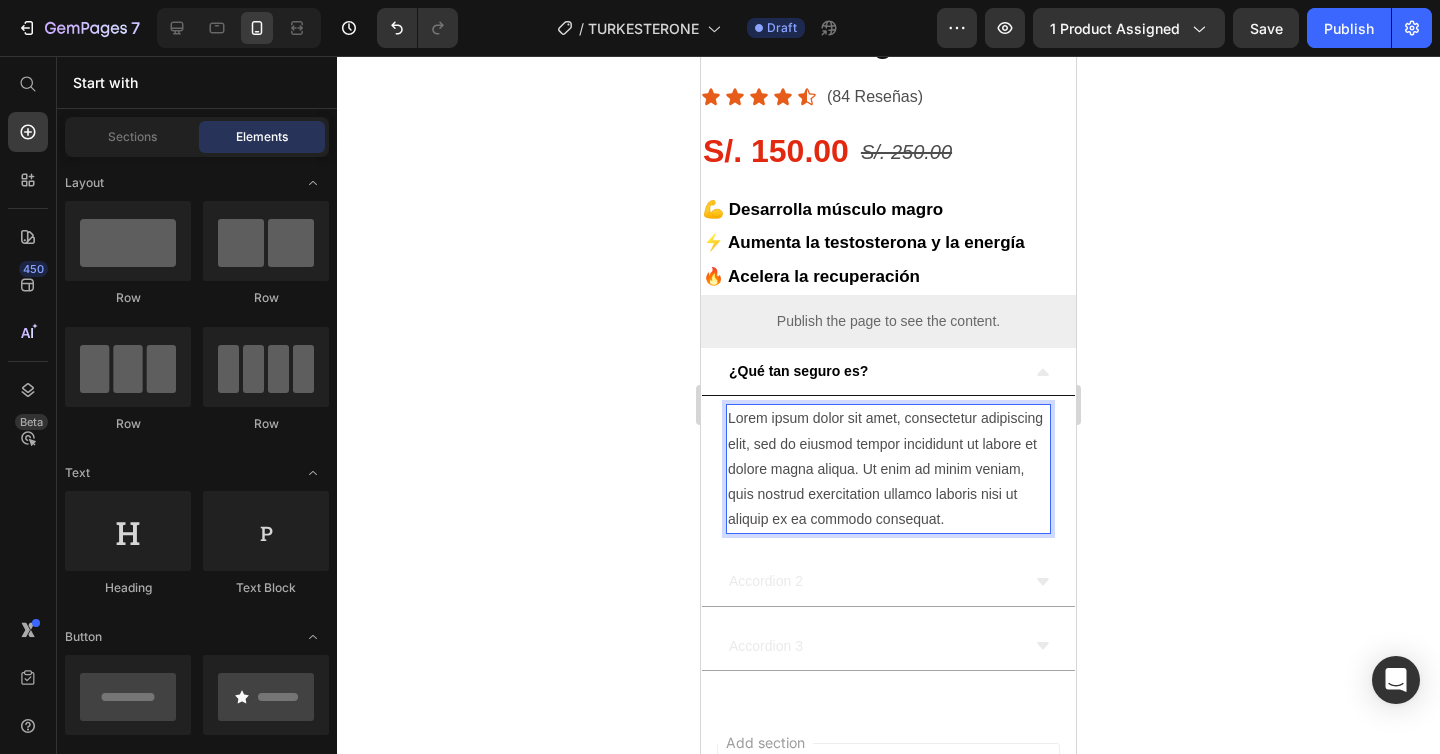 click on "Lorem ipsum dolor sit amet, consectetur adipiscing elit, sed do eiusmod tempor incididunt ut labore et dolore magna aliqua. Ut enim ad minim veniam, quis nostrud exercitation ullamco laboris nisi ut aliquip ex ea commodo consequat." at bounding box center [888, 469] 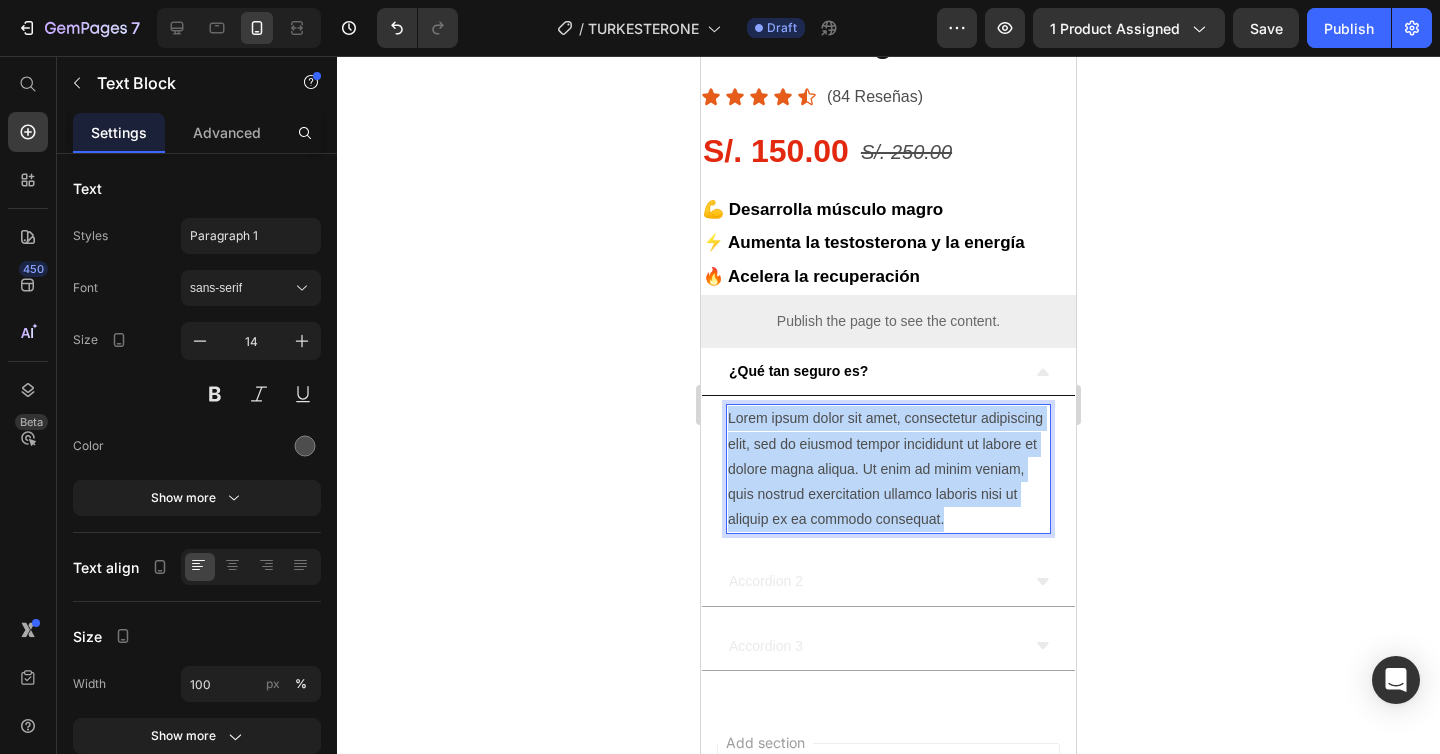 click on "Lorem ipsum dolor sit amet, consectetur adipiscing elit, sed do eiusmod tempor incididunt ut labore et dolore magna aliqua. Ut enim ad minim veniam, quis nostrud exercitation ullamco laboris nisi ut aliquip ex ea commodo consequat." at bounding box center (888, 469) 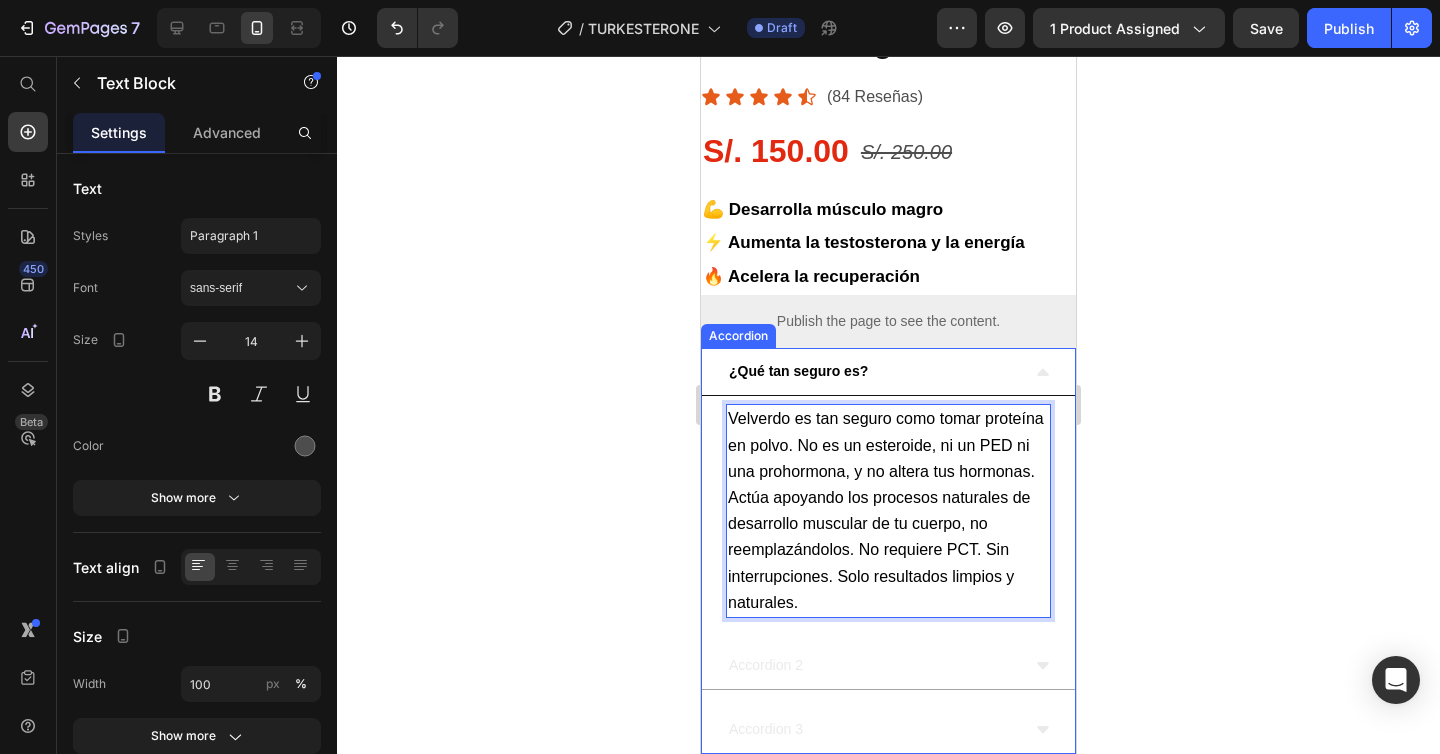 click 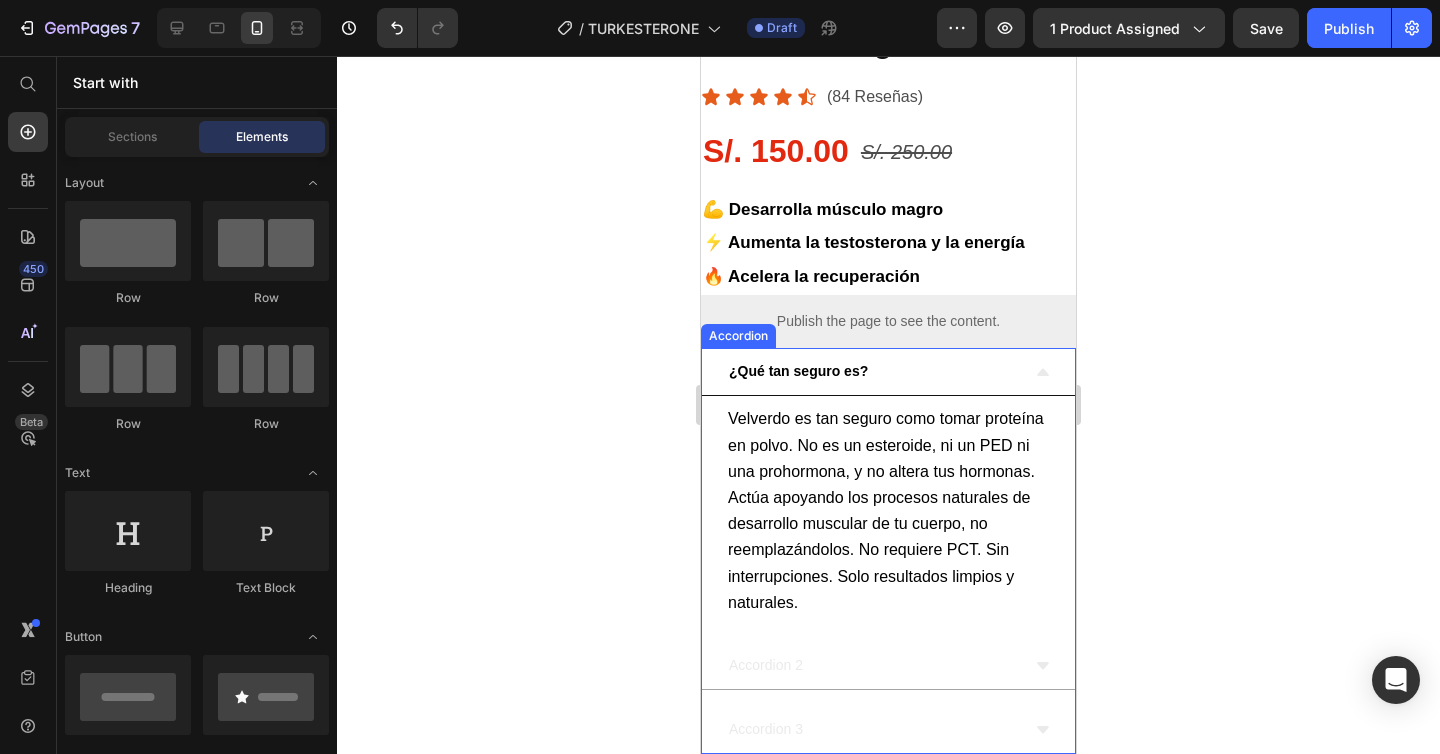 click on "¿Qué tan seguro es?" at bounding box center (798, 371) 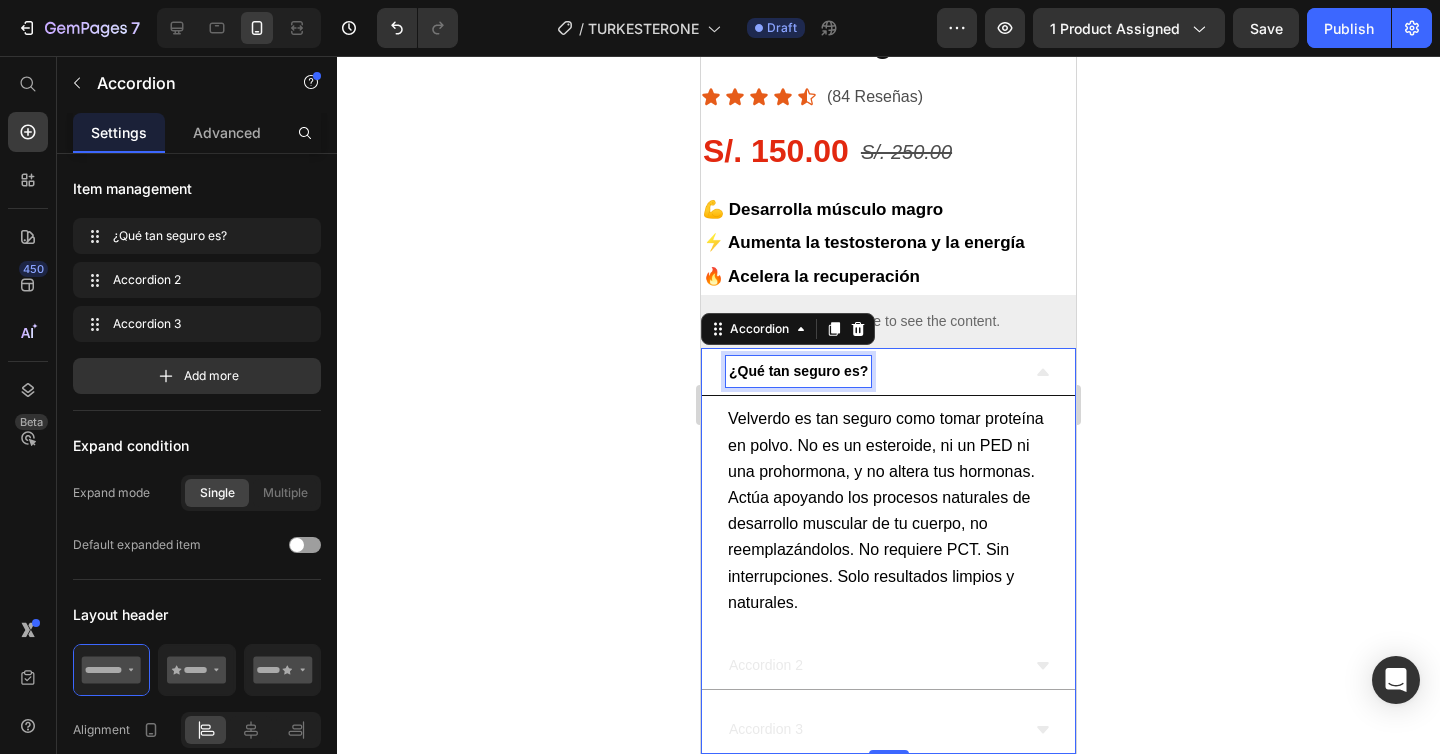 click on "¿Qué tan seguro es?" at bounding box center [798, 371] 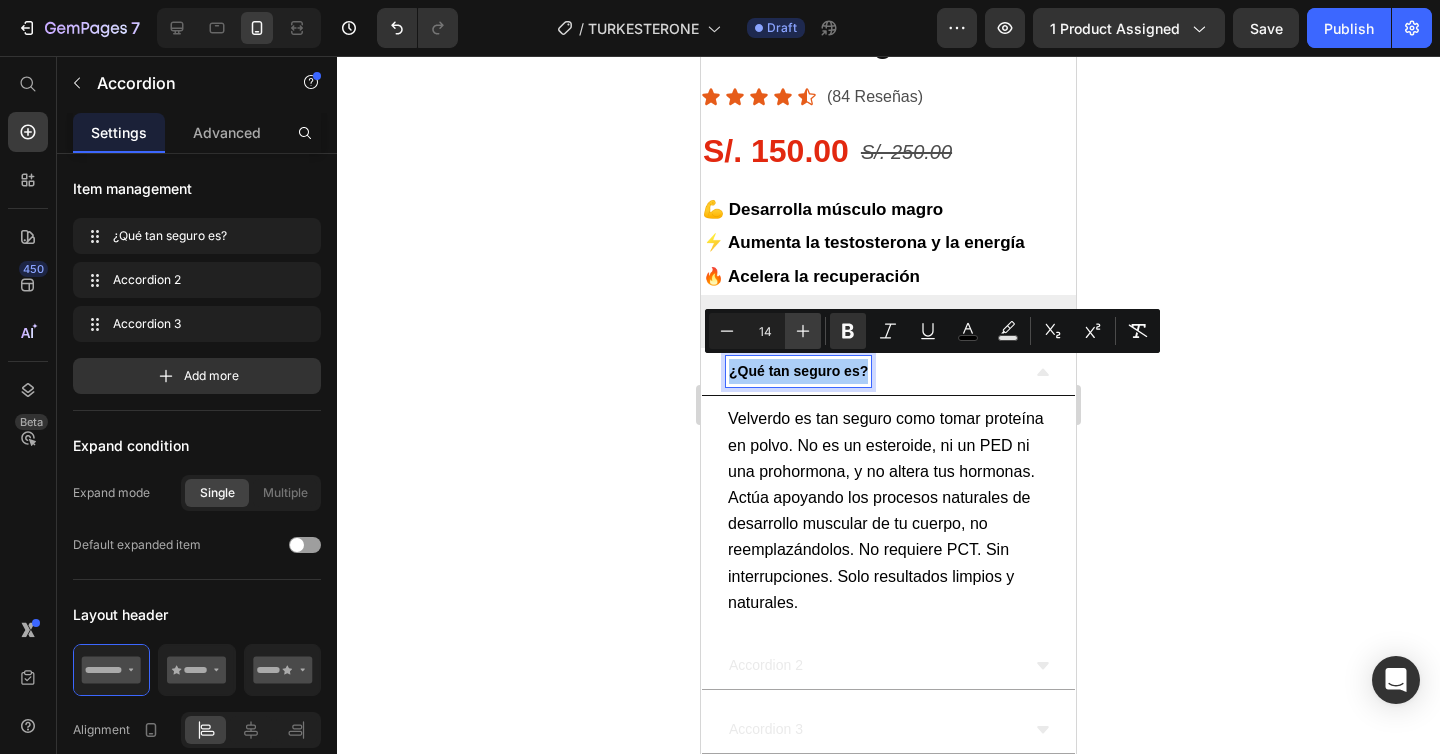 click on "Plus" at bounding box center [803, 331] 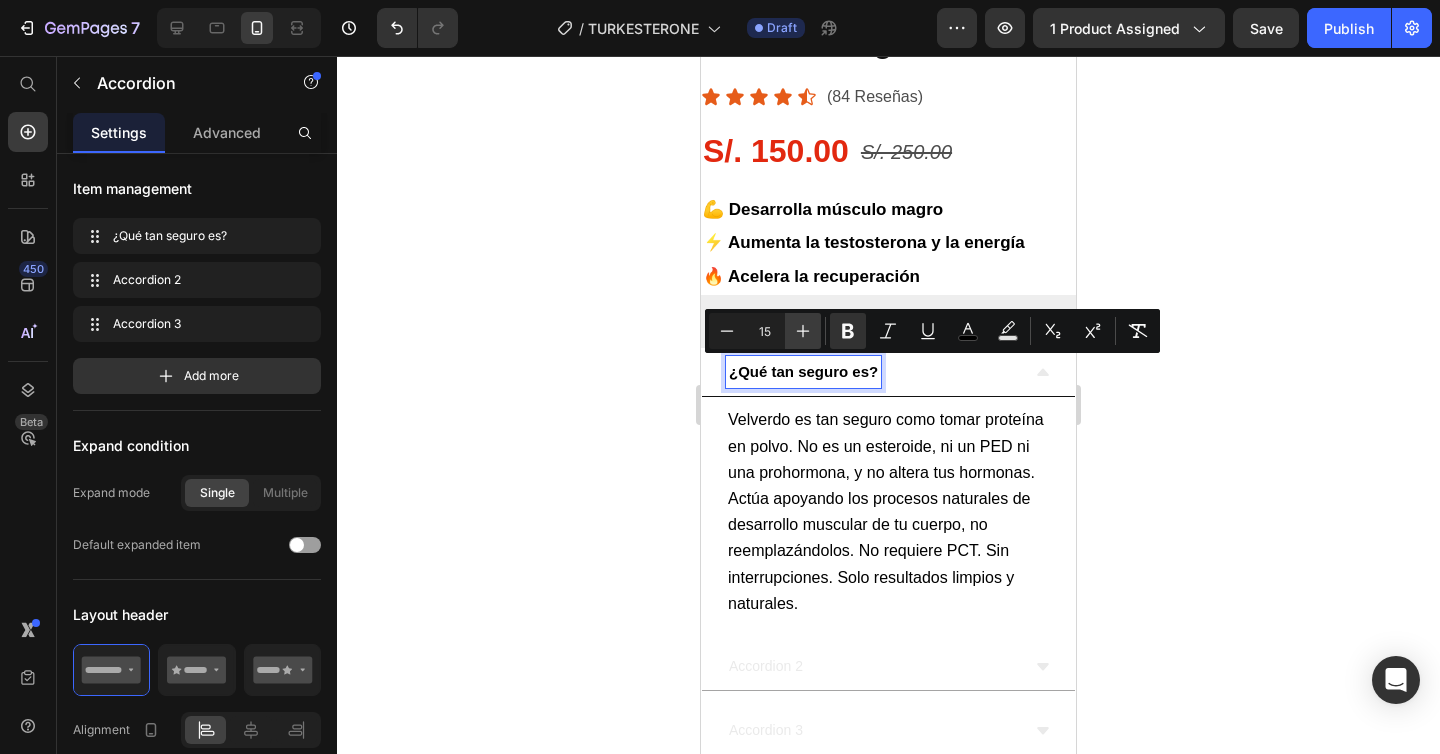 click on "Plus" at bounding box center (803, 331) 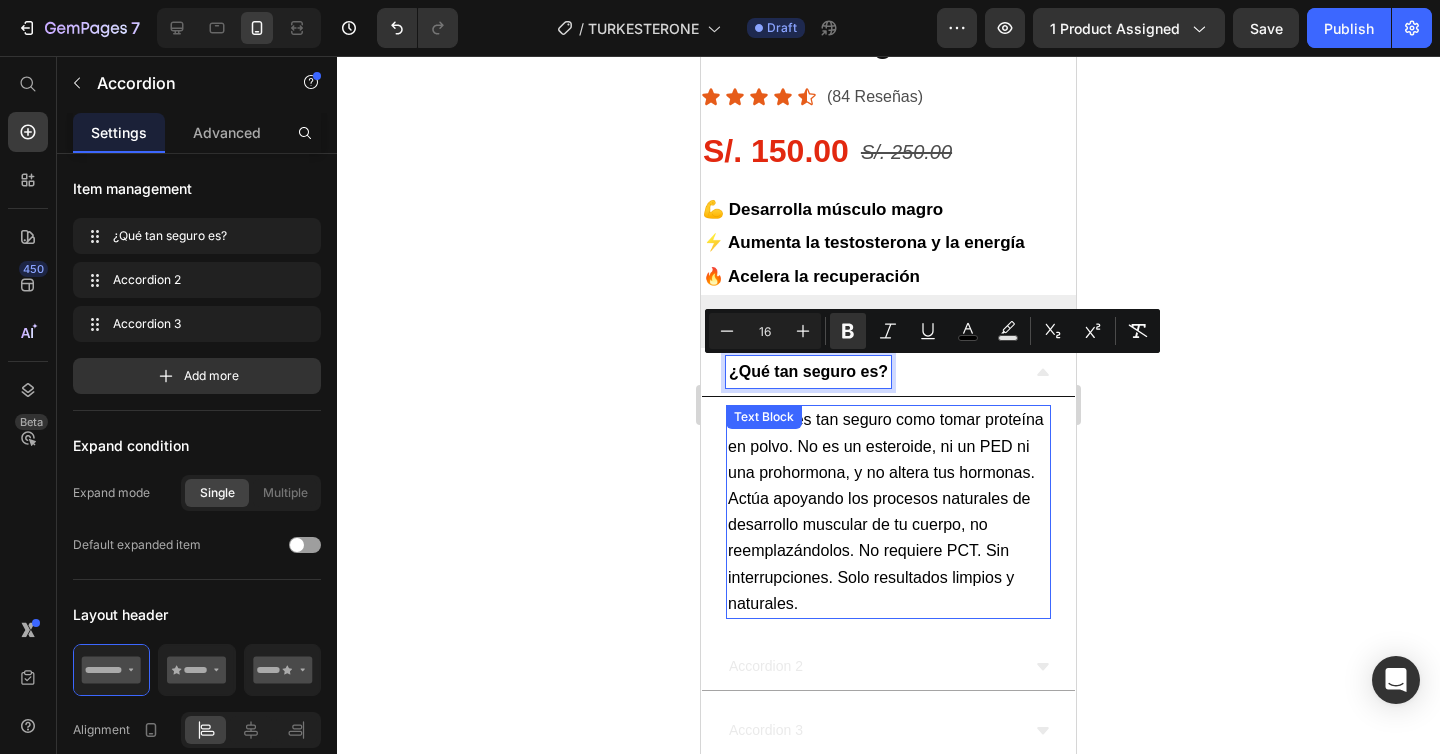 click on "Velverdo es tan seguro como tomar proteína en polvo. No es un esteroide, ni un PED ni una prohormona, y no altera tus hormonas. Actúa apoyando los procesos naturales de desarrollo muscular de tu cuerpo, no reemplazándolos. No requiere PCT. Sin interrupciones. Solo resultados limpios y naturales." at bounding box center [886, 511] 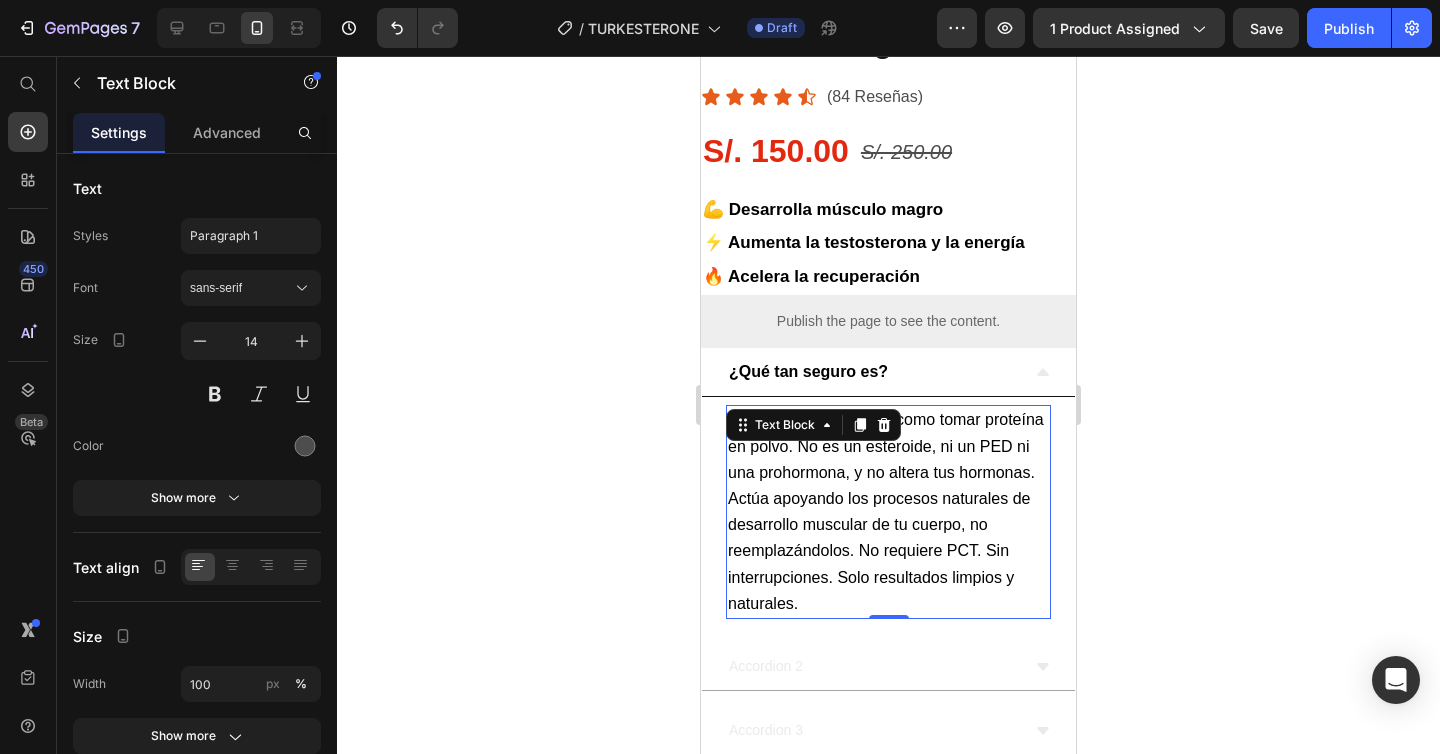 click on "Velverdo es tan seguro como tomar proteína en polvo. No es un esteroide, ni un PED ni una prohormona, y no altera tus hormonas. Actúa apoyando los procesos naturales de desarrollo muscular de tu cuerpo, no reemplazándolos. No requiere PCT. Sin interrupciones. Solo resultados limpios y naturales." at bounding box center (886, 511) 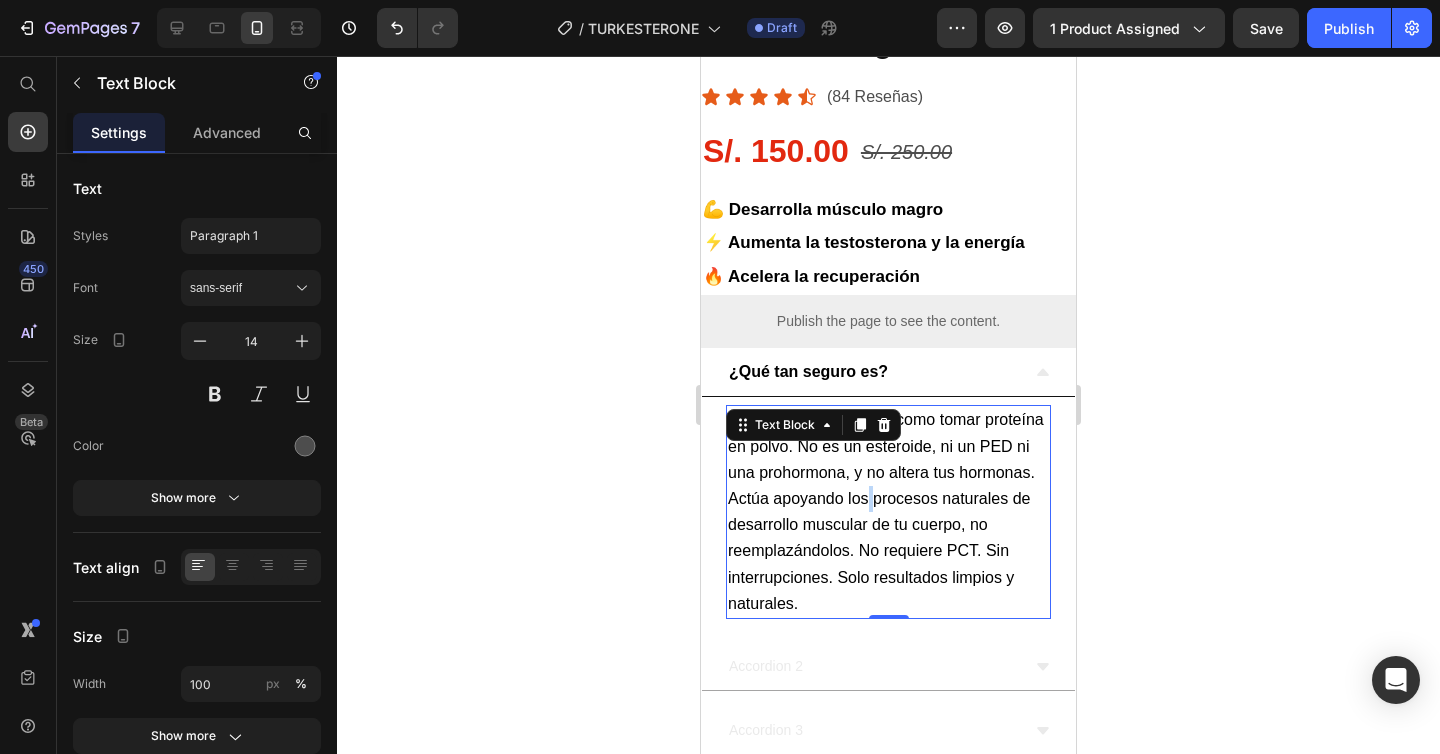 click on "Velverdo es tan seguro como tomar proteína en polvo. No es un esteroide, ni un PED ni una prohormona, y no altera tus hormonas. Actúa apoyando los procesos naturales de desarrollo muscular de tu cuerpo, no reemplazándolos. No requiere PCT. Sin interrupciones. Solo resultados limpios y naturales." at bounding box center [886, 511] 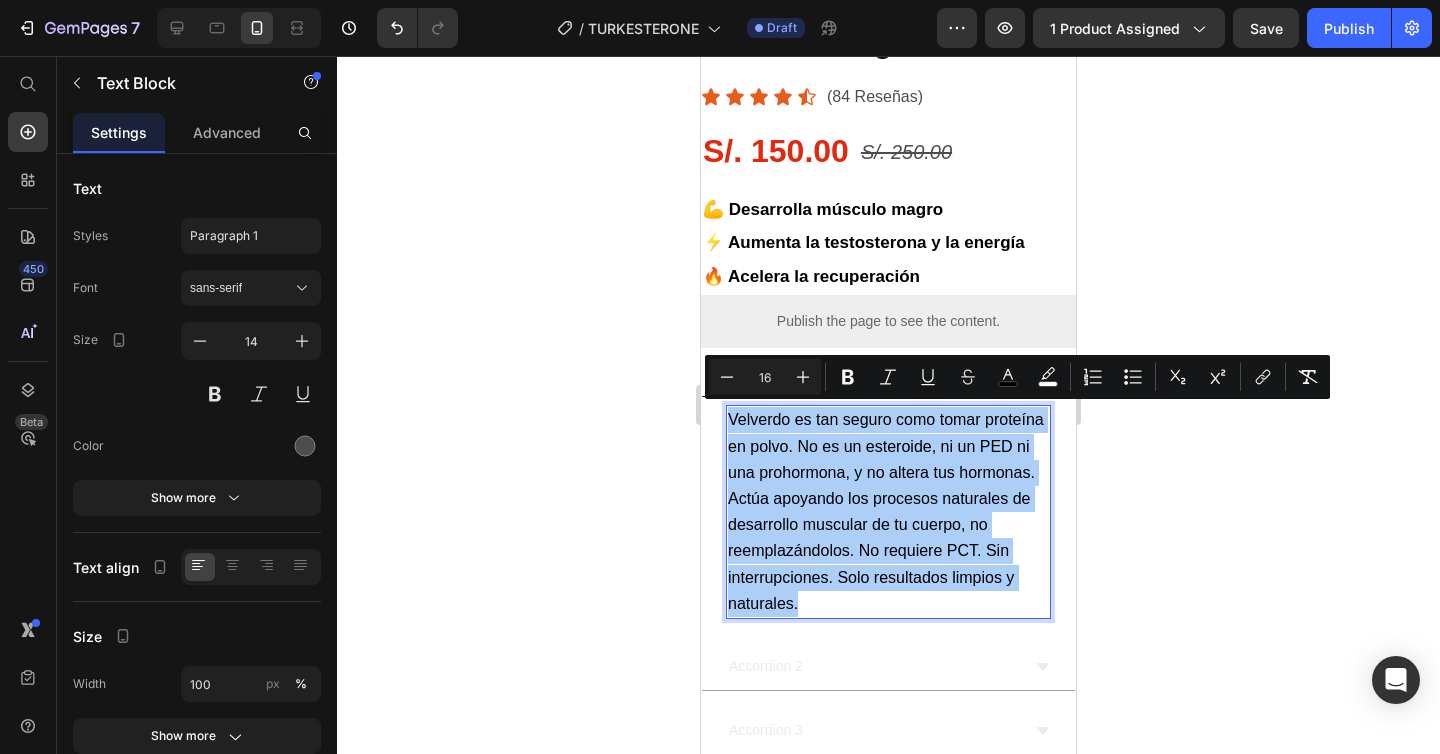 click 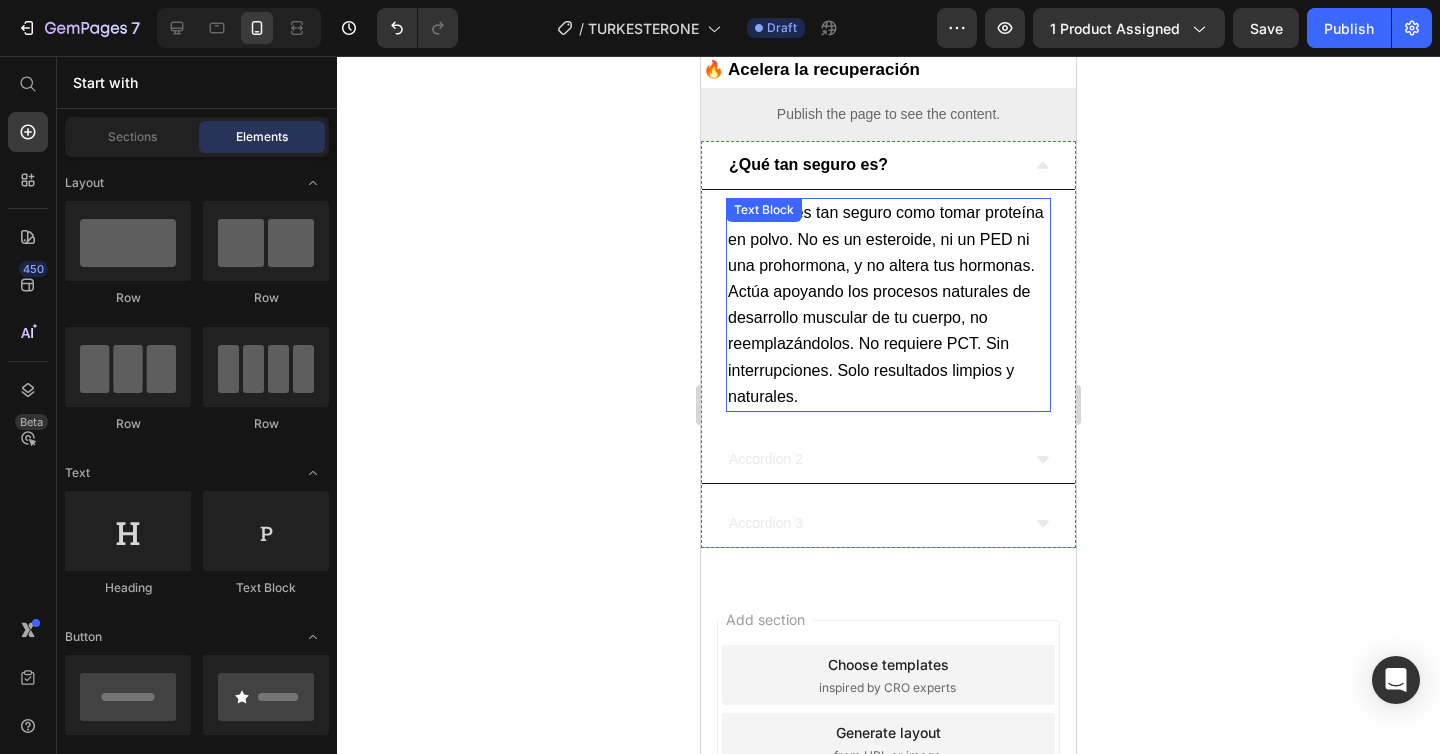 scroll, scrollTop: 840, scrollLeft: 0, axis: vertical 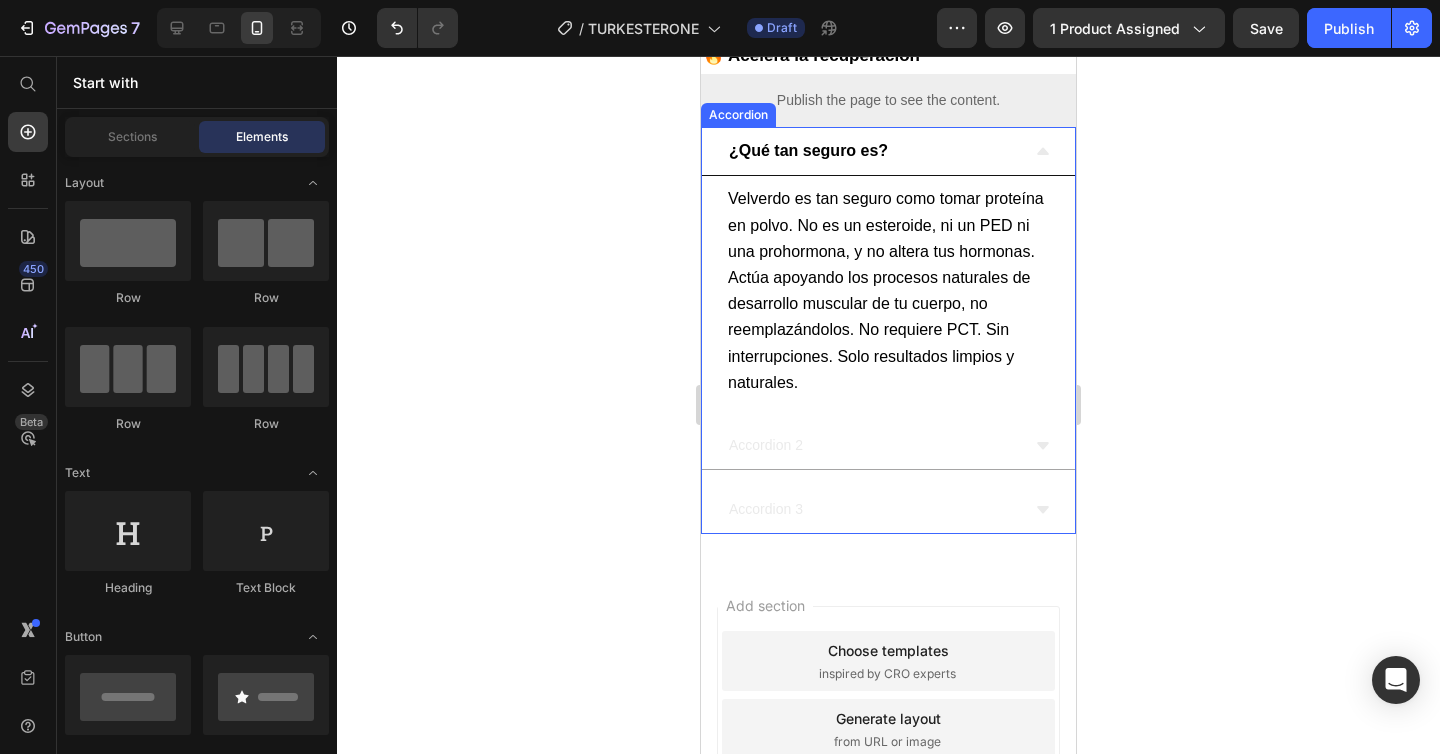 click on "¿Qué tan seguro es?" at bounding box center [888, 151] 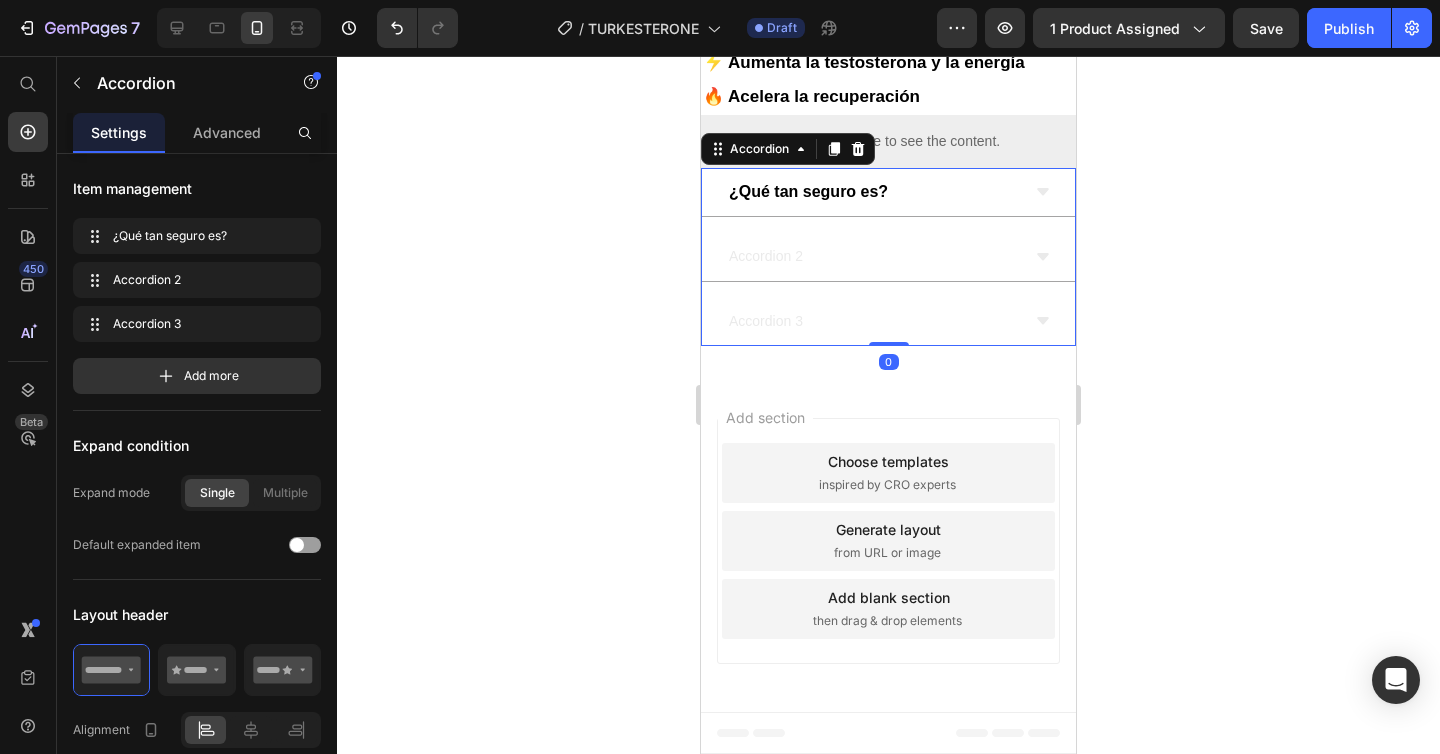 click on "Accordion" at bounding box center [788, 149] 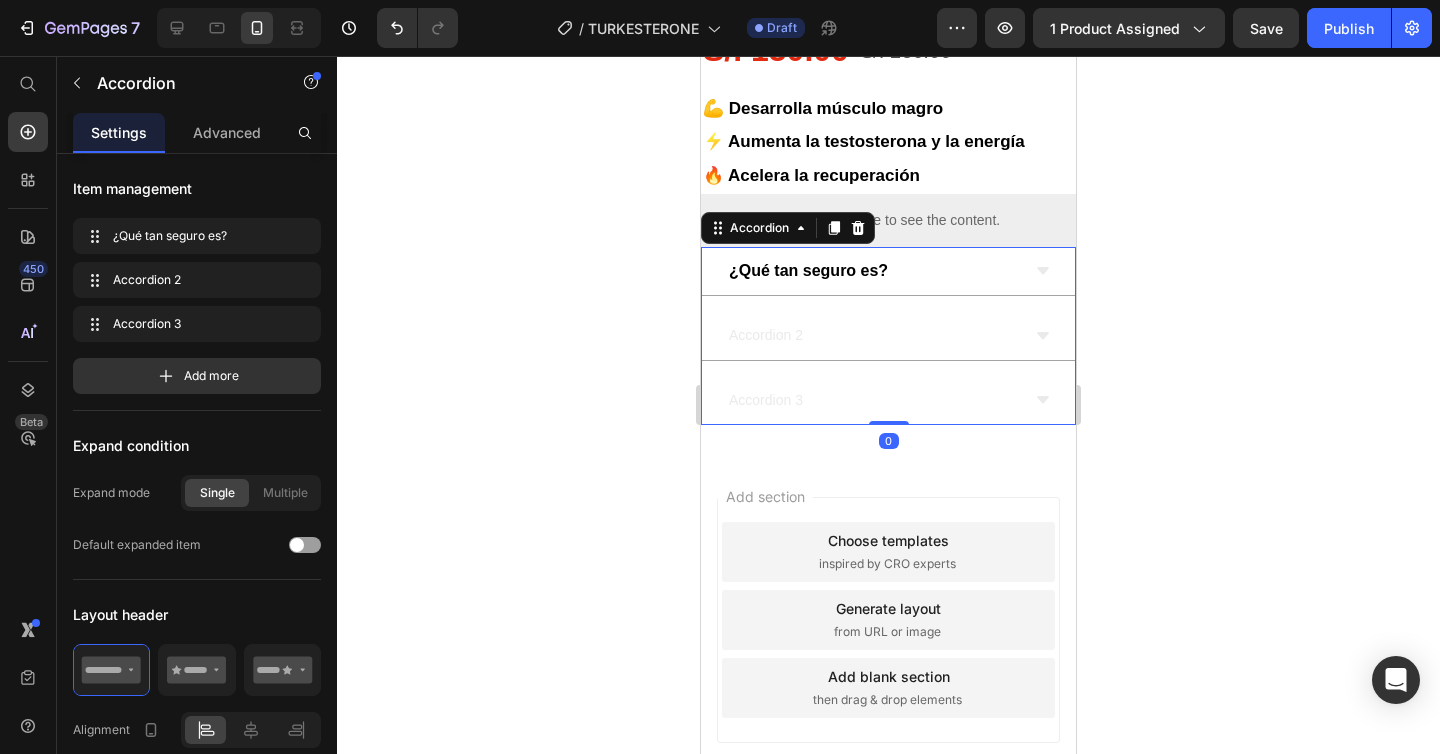 click 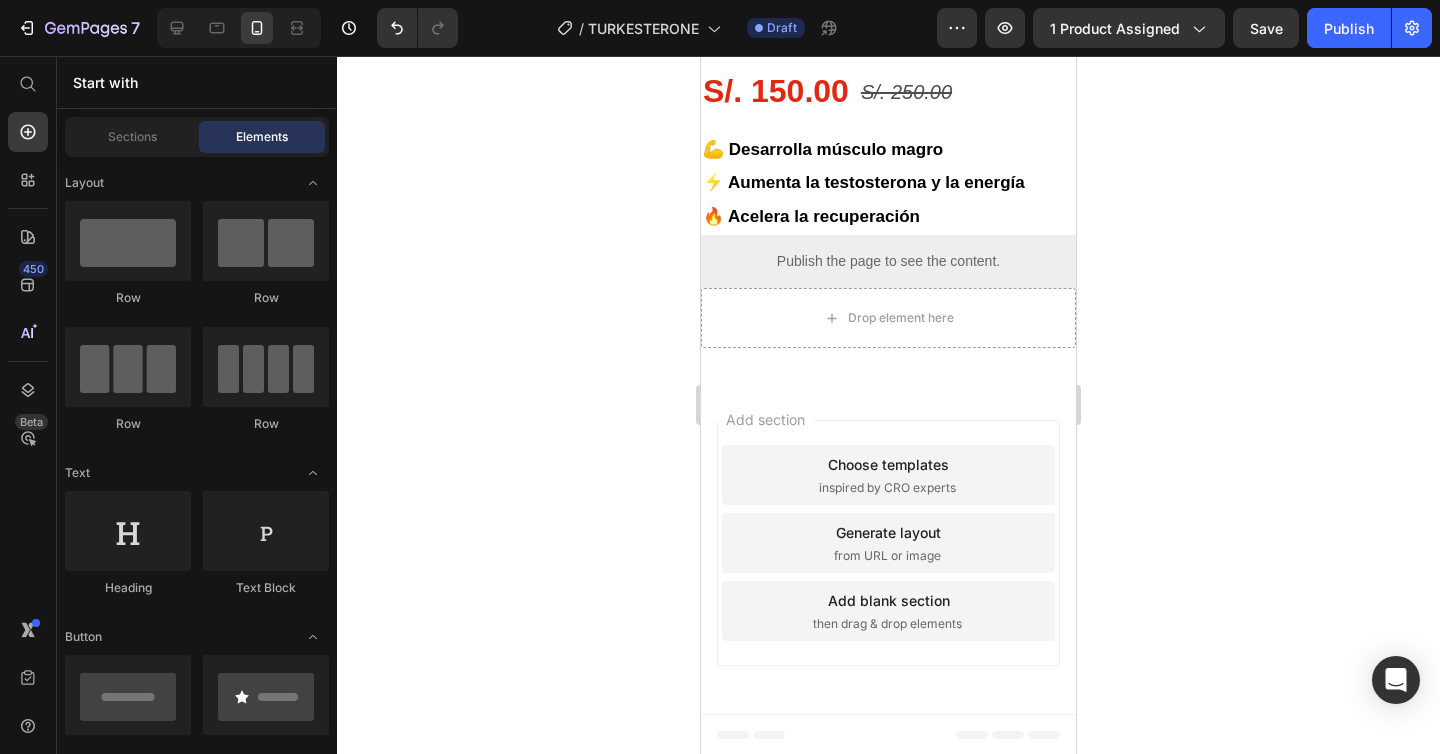 click on "💪 Desarrolla músculo magro" at bounding box center (823, 149) 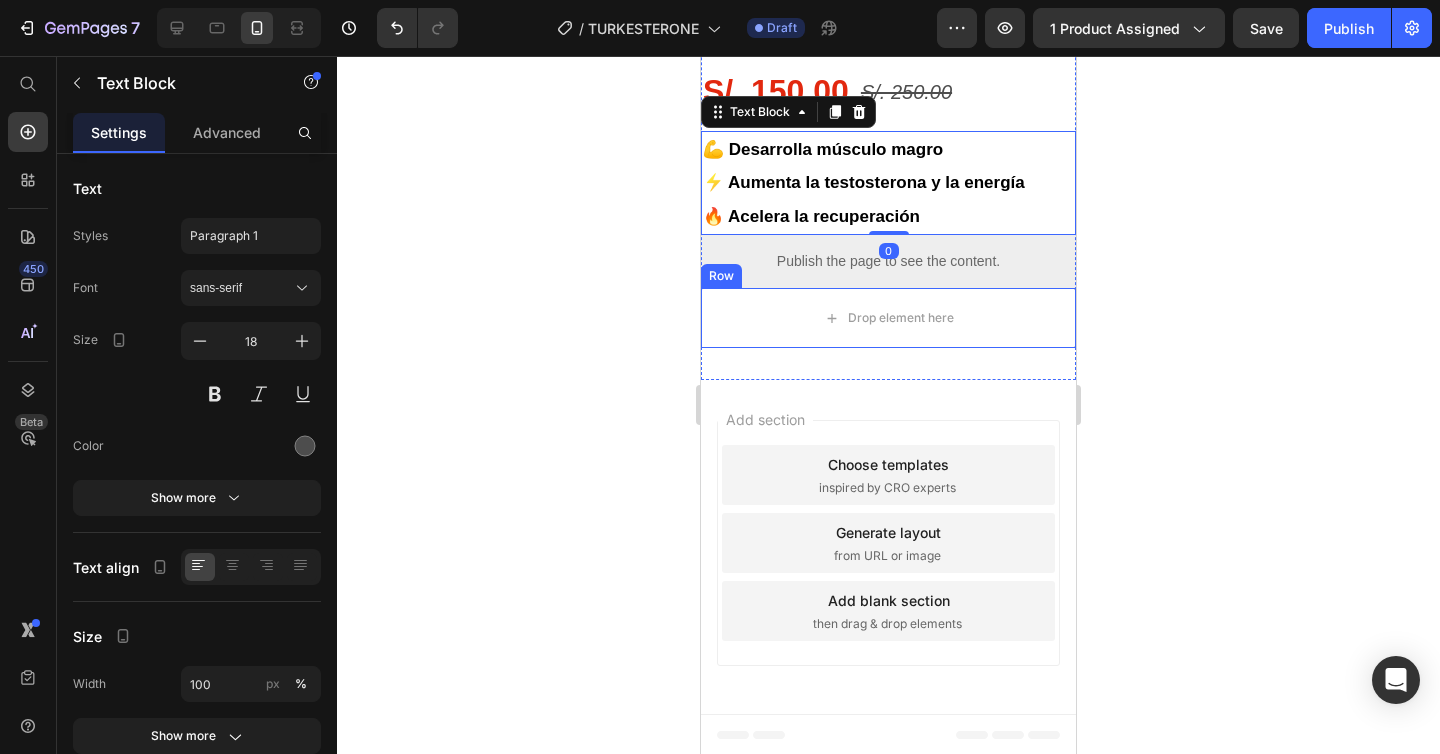click 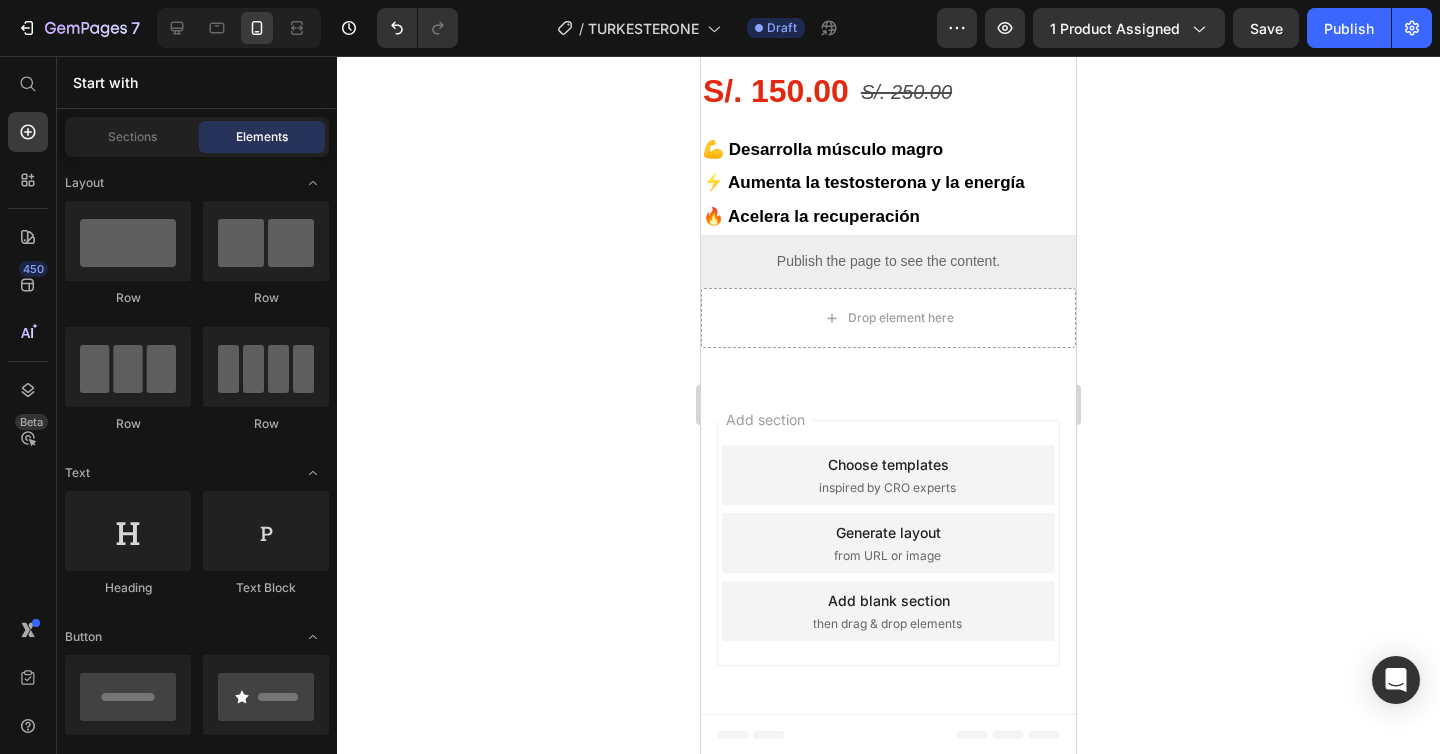 click on "Add section Choose templates inspired by CRO experts Generate layout from URL or image Add blank section then drag & drop elements" at bounding box center (888, 543) 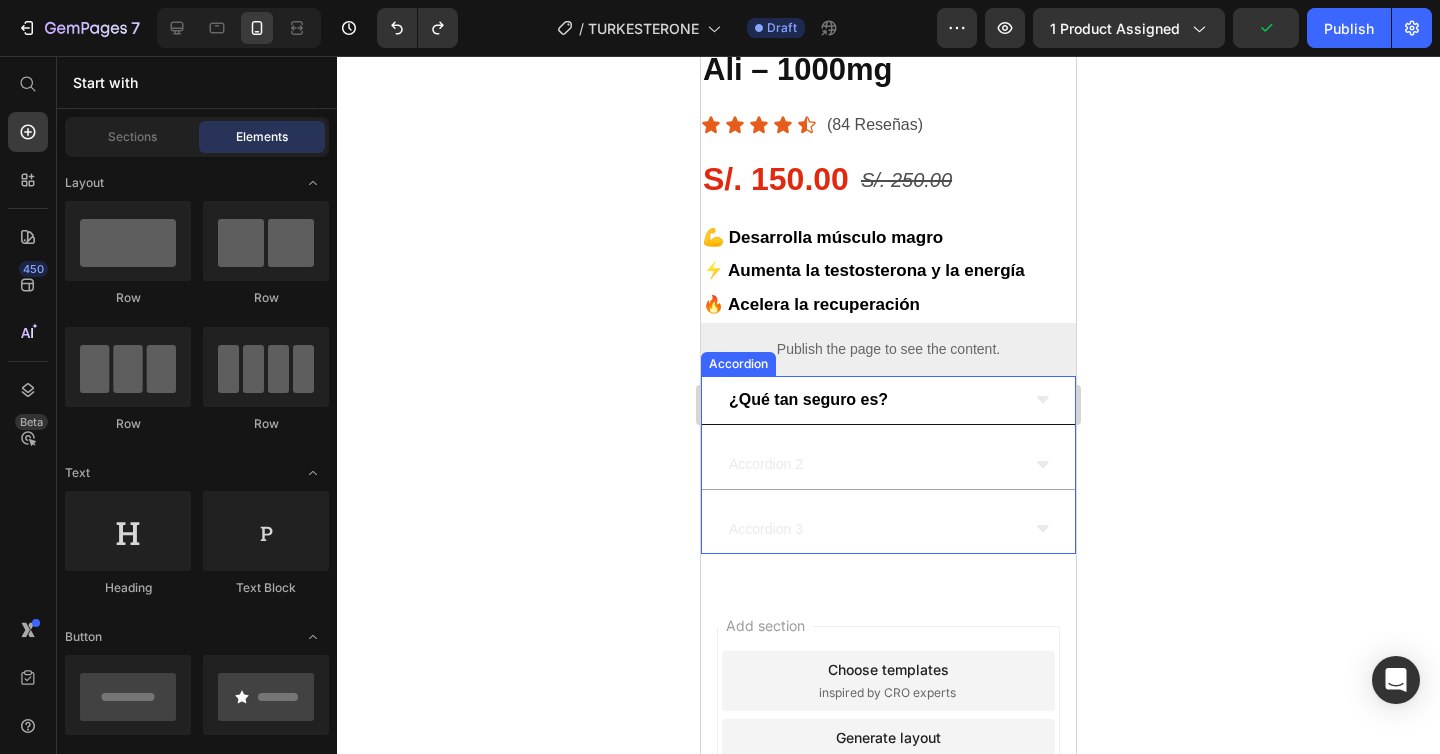 click on "¿Qué tan seguro es?" at bounding box center (872, 400) 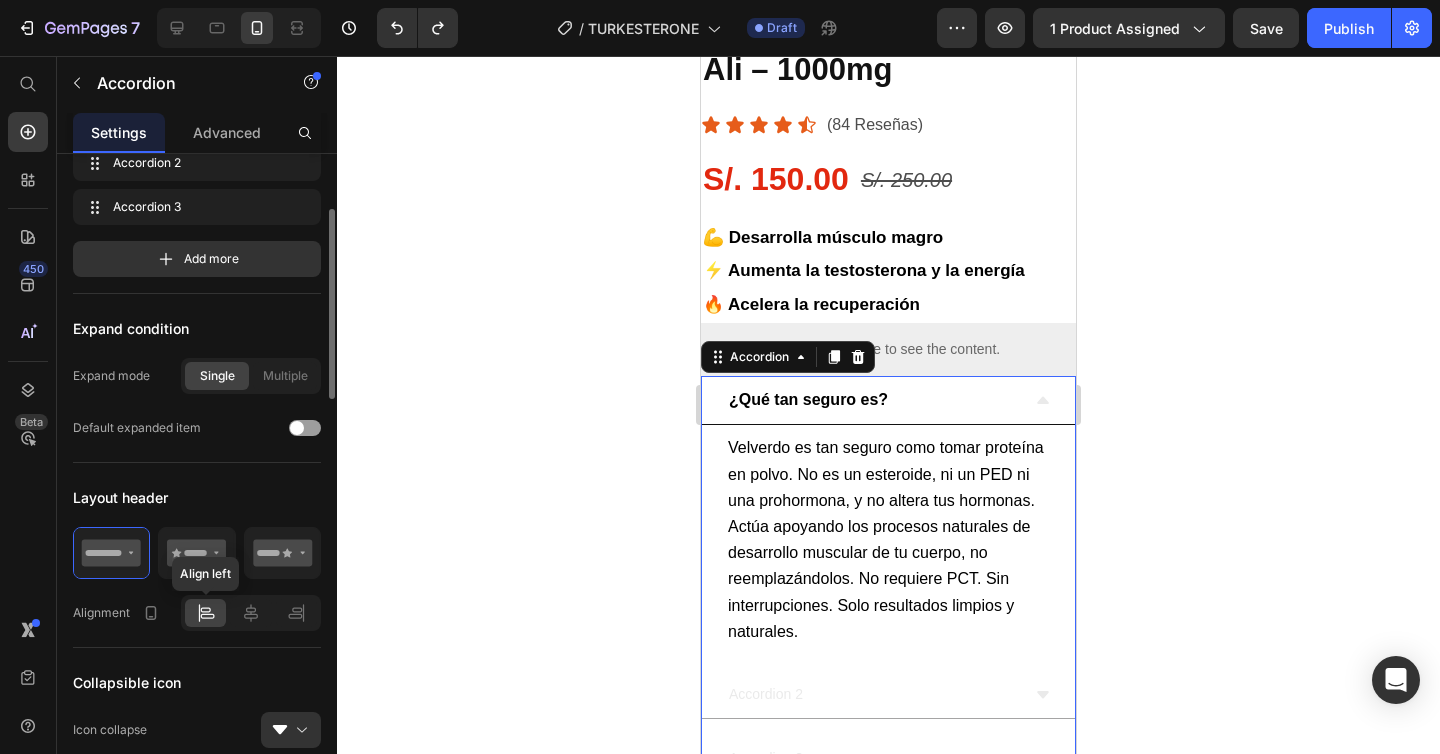 scroll, scrollTop: 155, scrollLeft: 0, axis: vertical 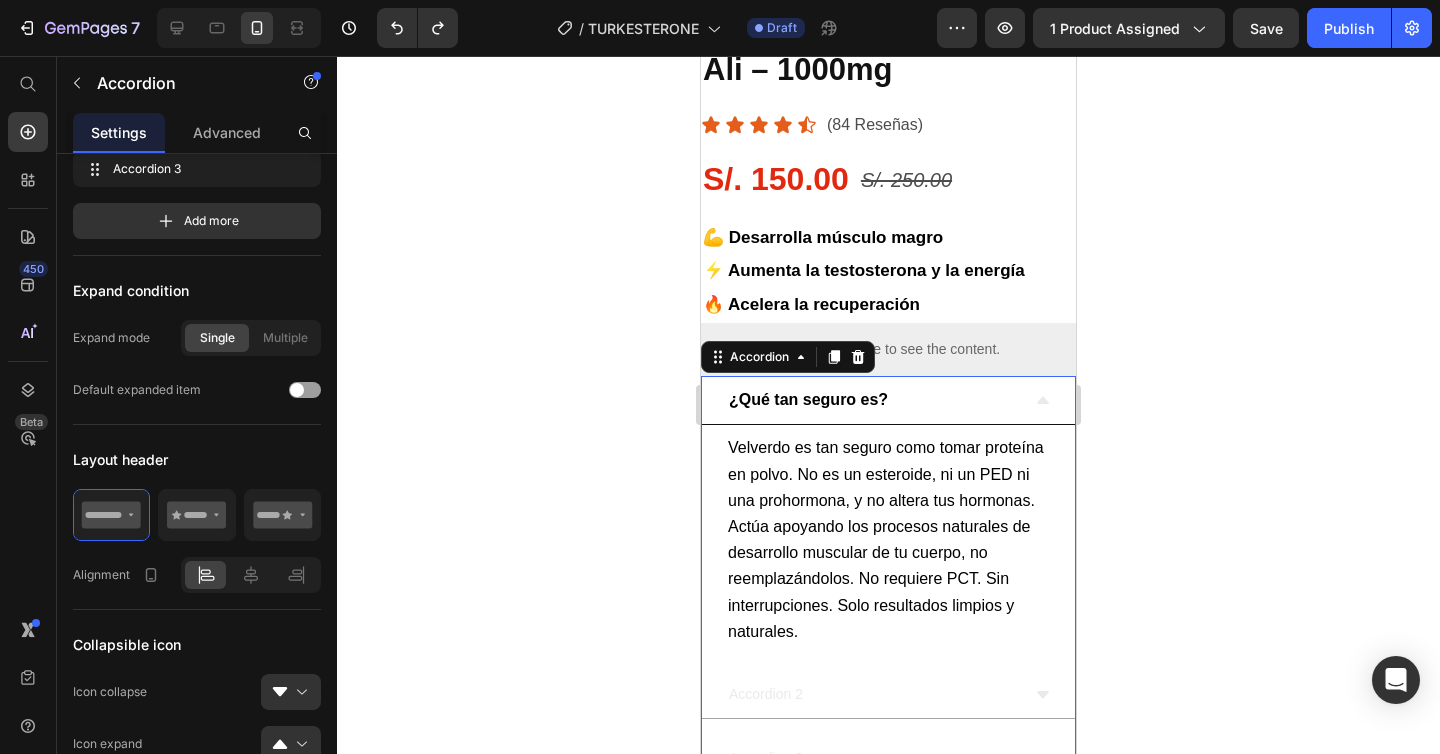 click on "¿Qué tan seguro es?" at bounding box center (808, 399) 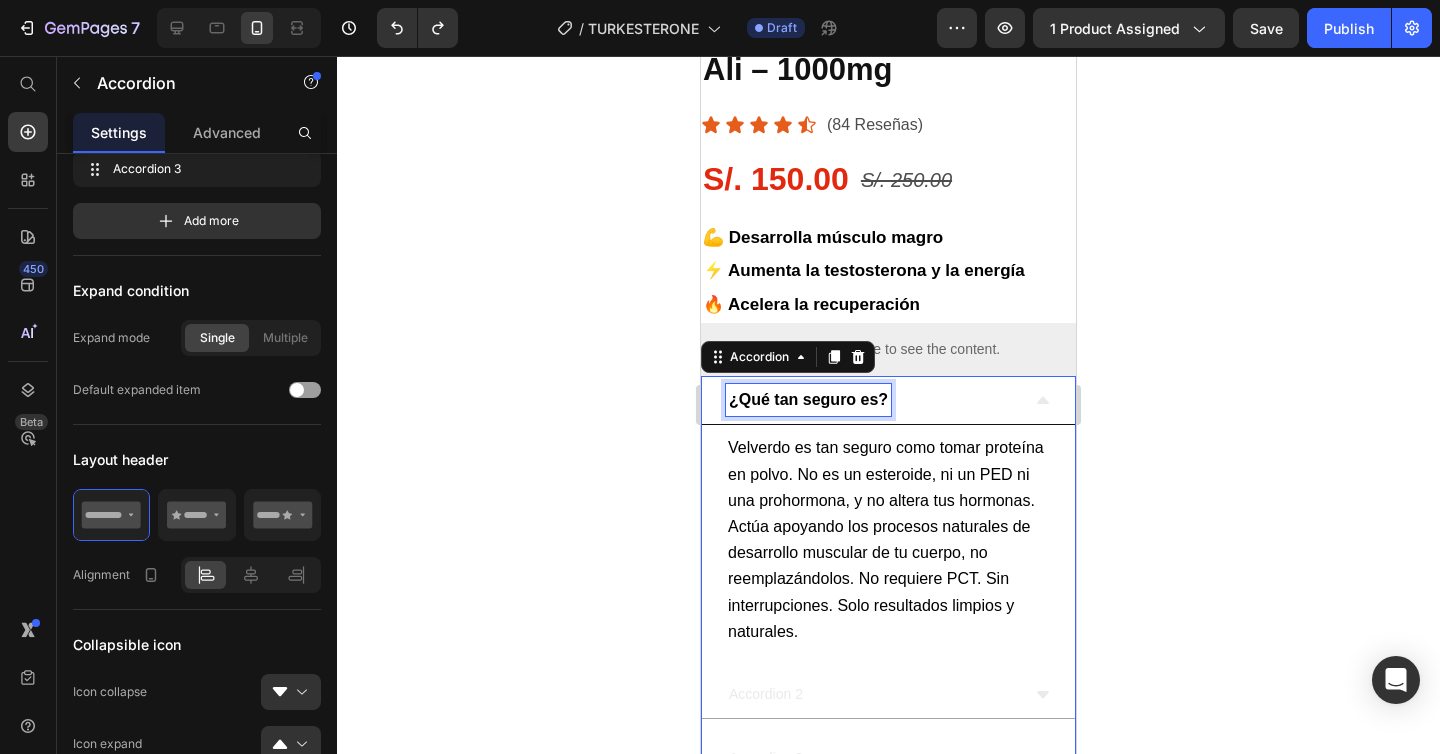 click on "¿Qué tan seguro es?" at bounding box center [808, 399] 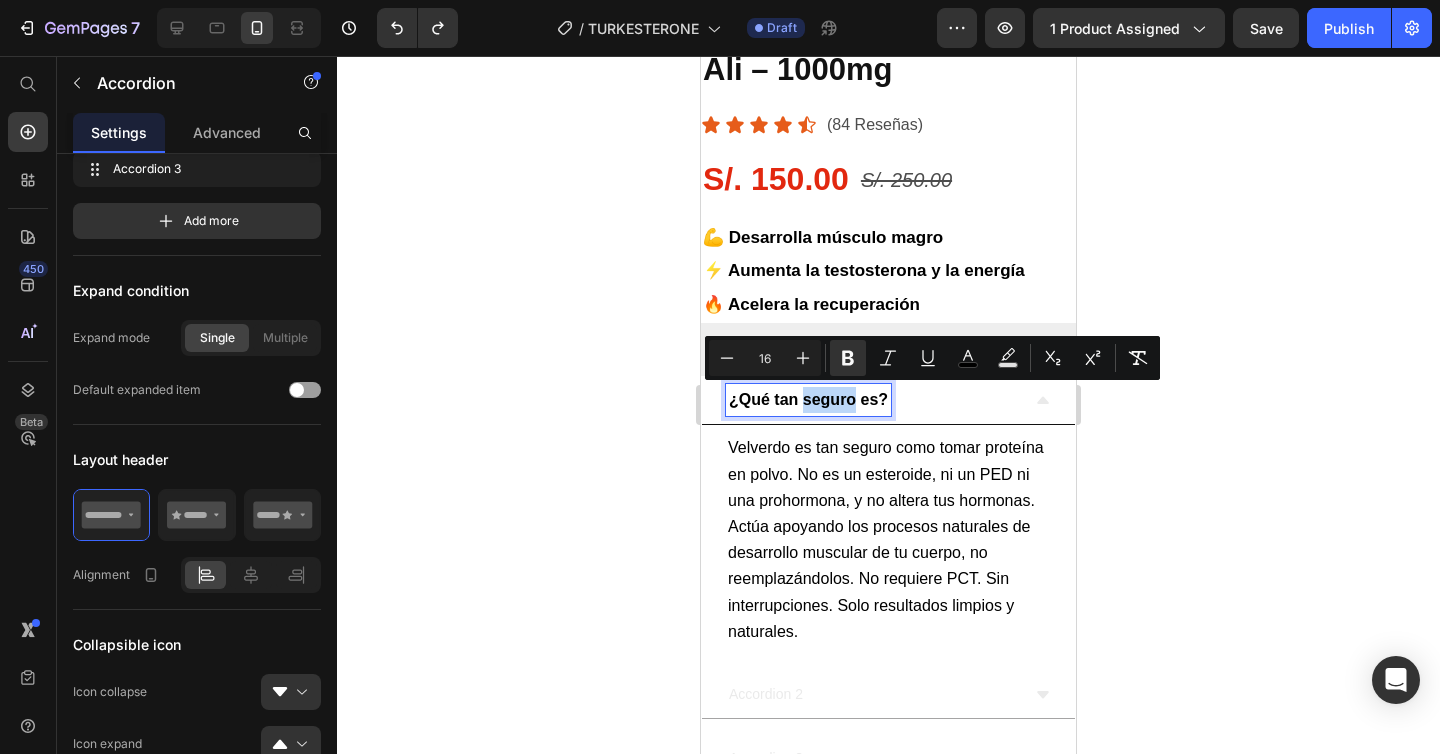 click on "¿Qué tan seguro es?" at bounding box center (808, 399) 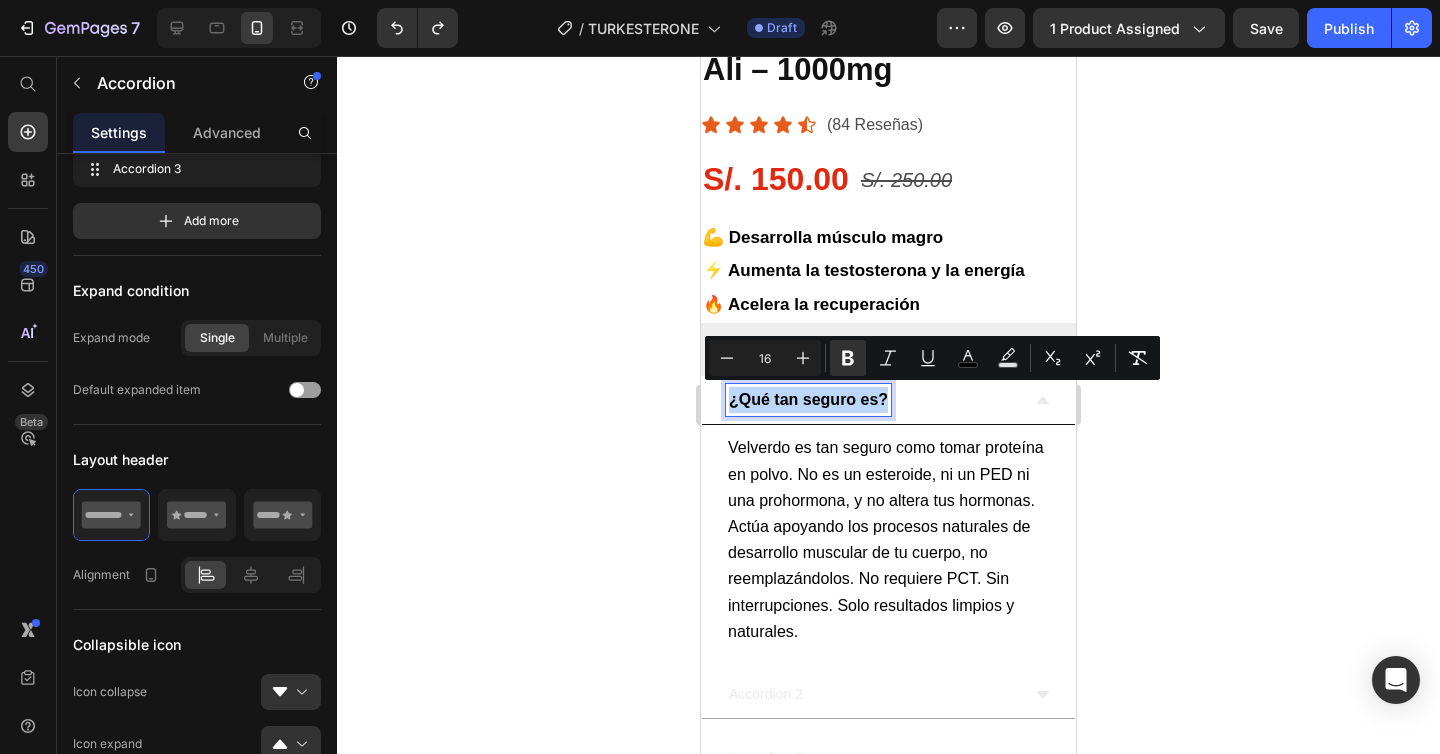 click on "¿Qué tan seguro es?" at bounding box center (808, 399) 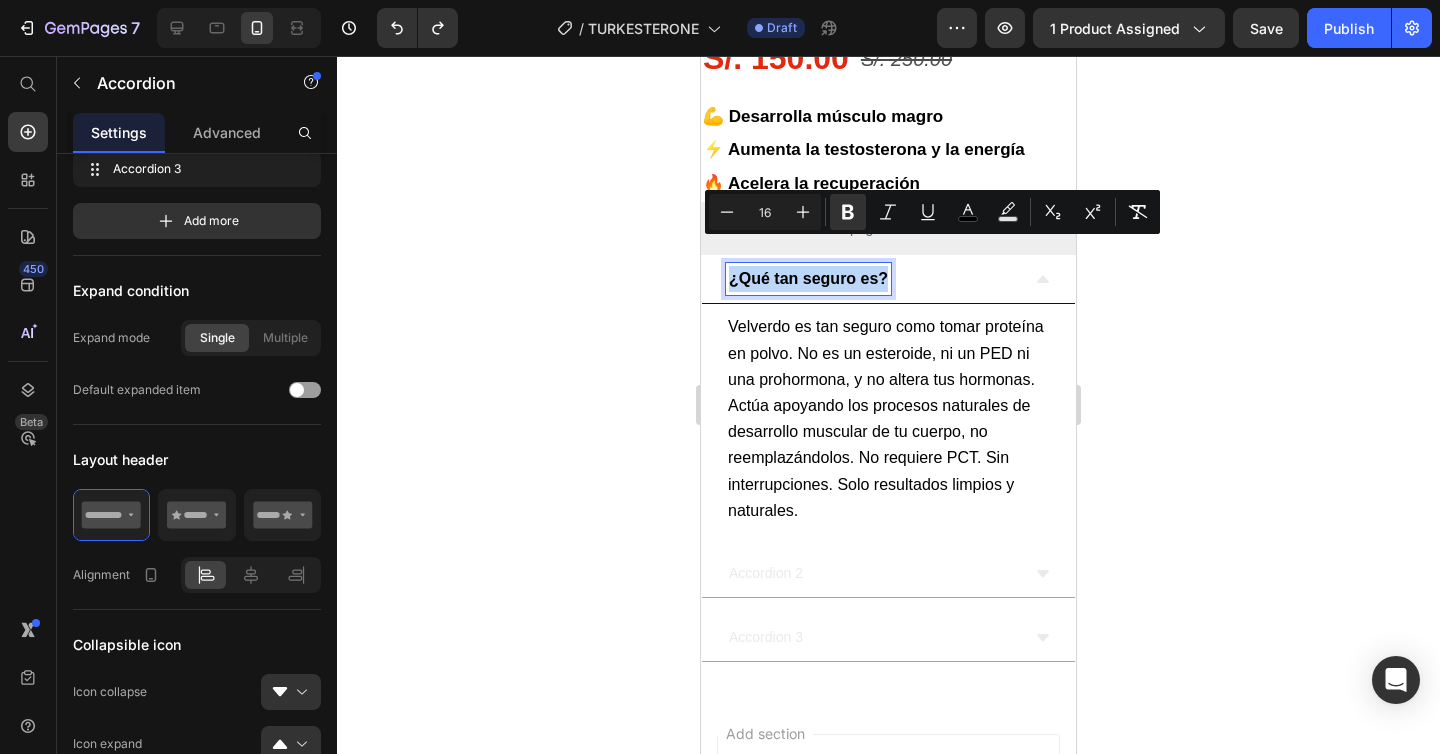 scroll, scrollTop: 738, scrollLeft: 0, axis: vertical 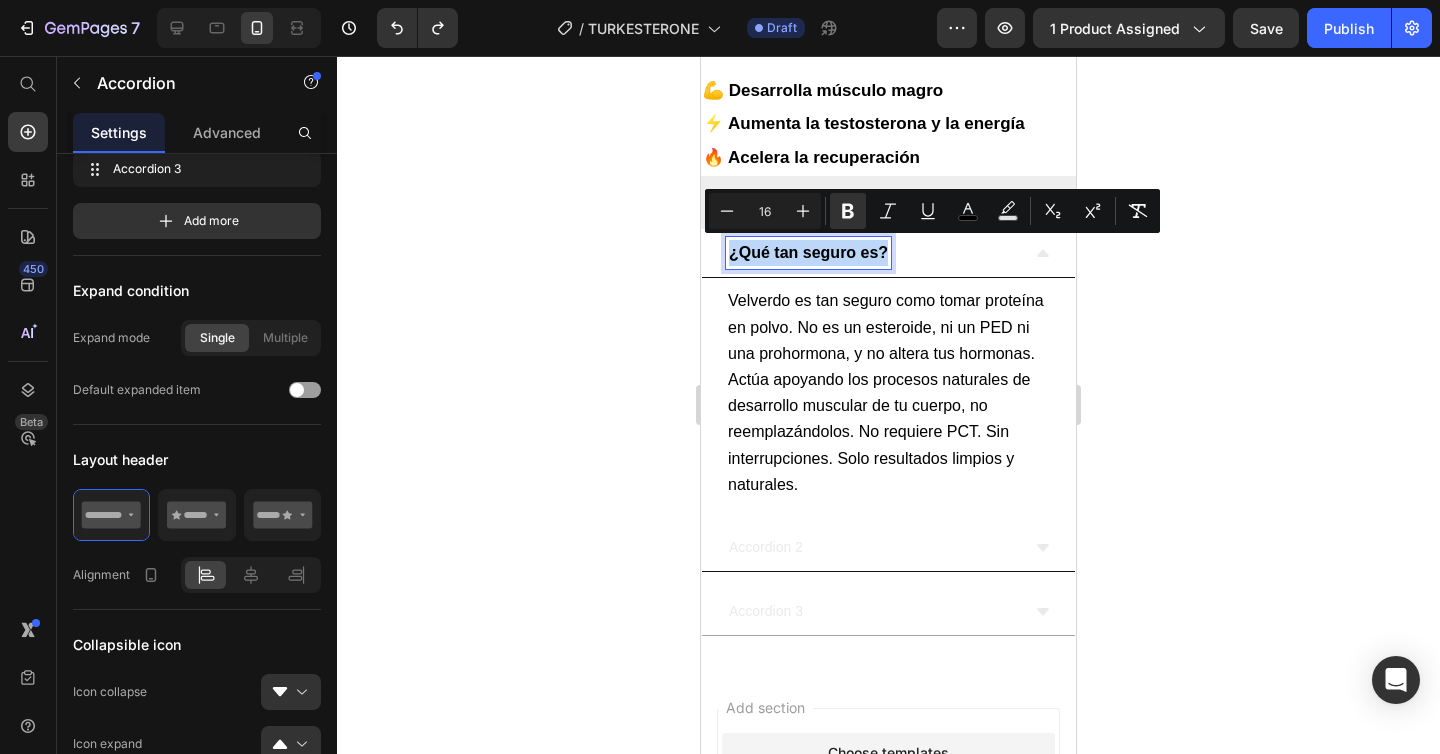 click on "Accordion 2" at bounding box center [766, 547] 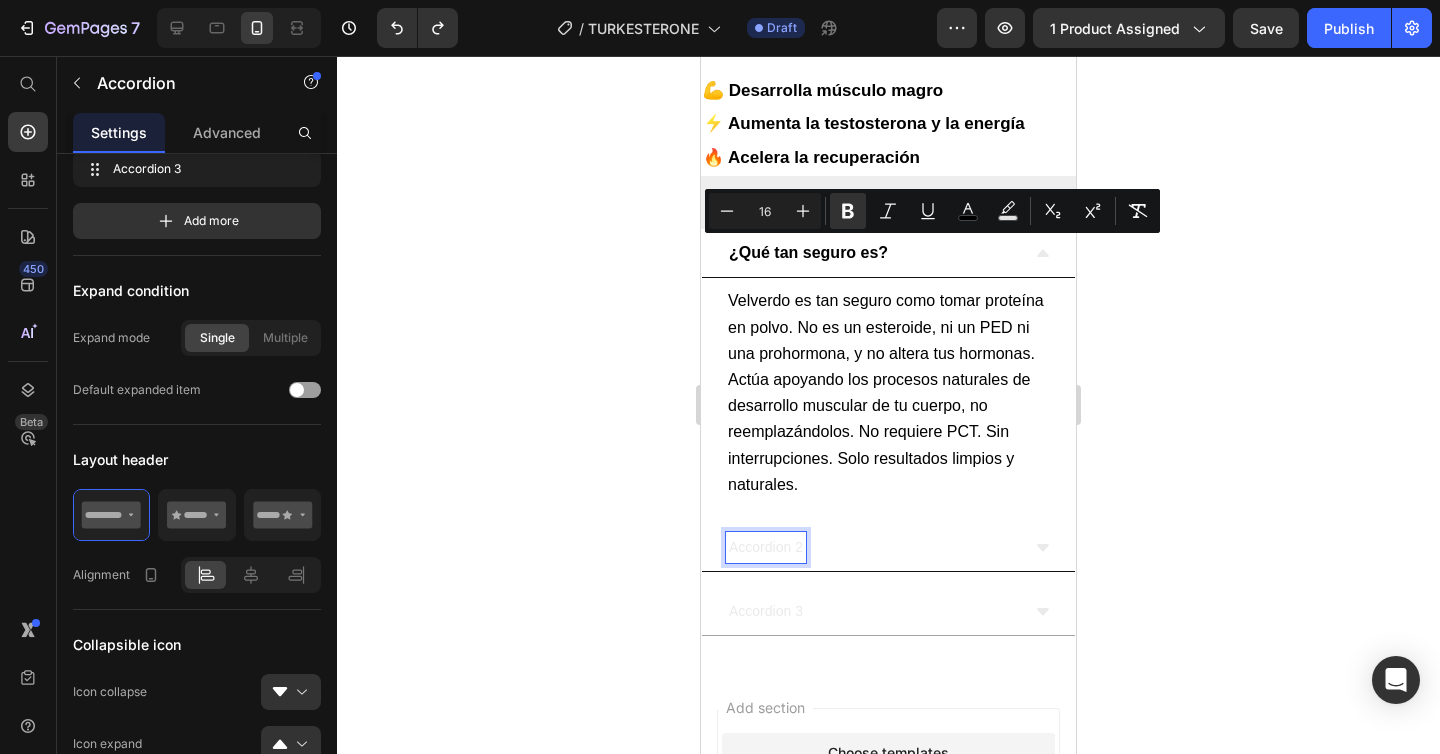 click on "Accordion 2" at bounding box center (766, 547) 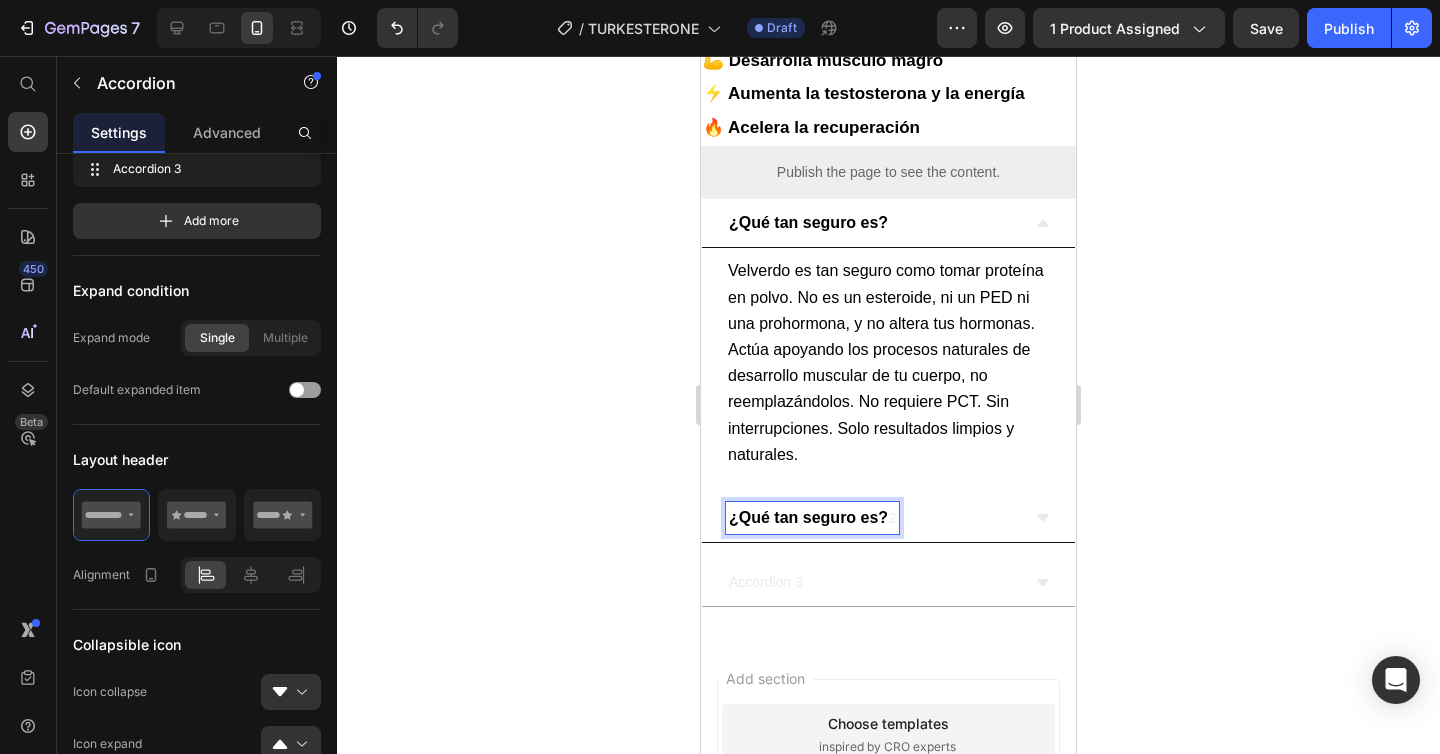 scroll, scrollTop: 769, scrollLeft: 0, axis: vertical 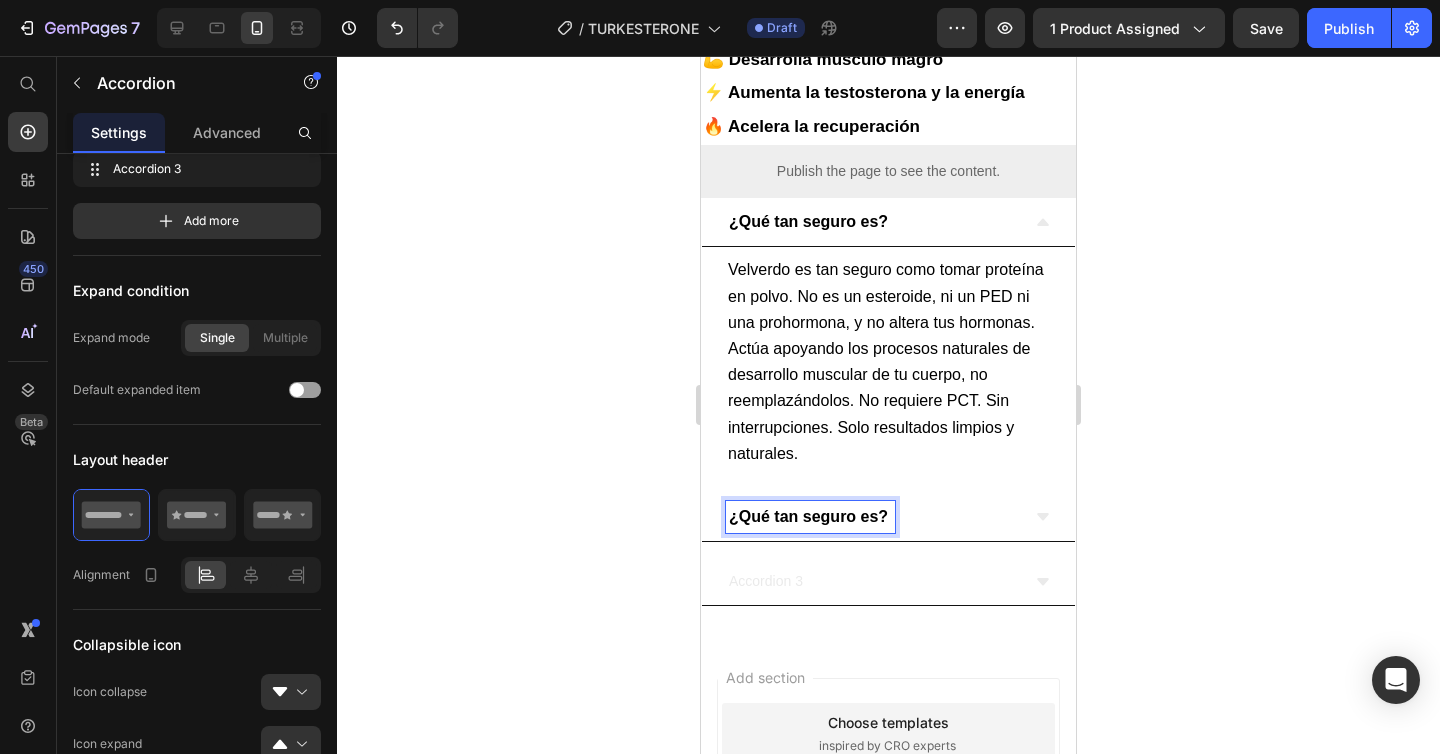 click on "Accordion 3" at bounding box center (766, 581) 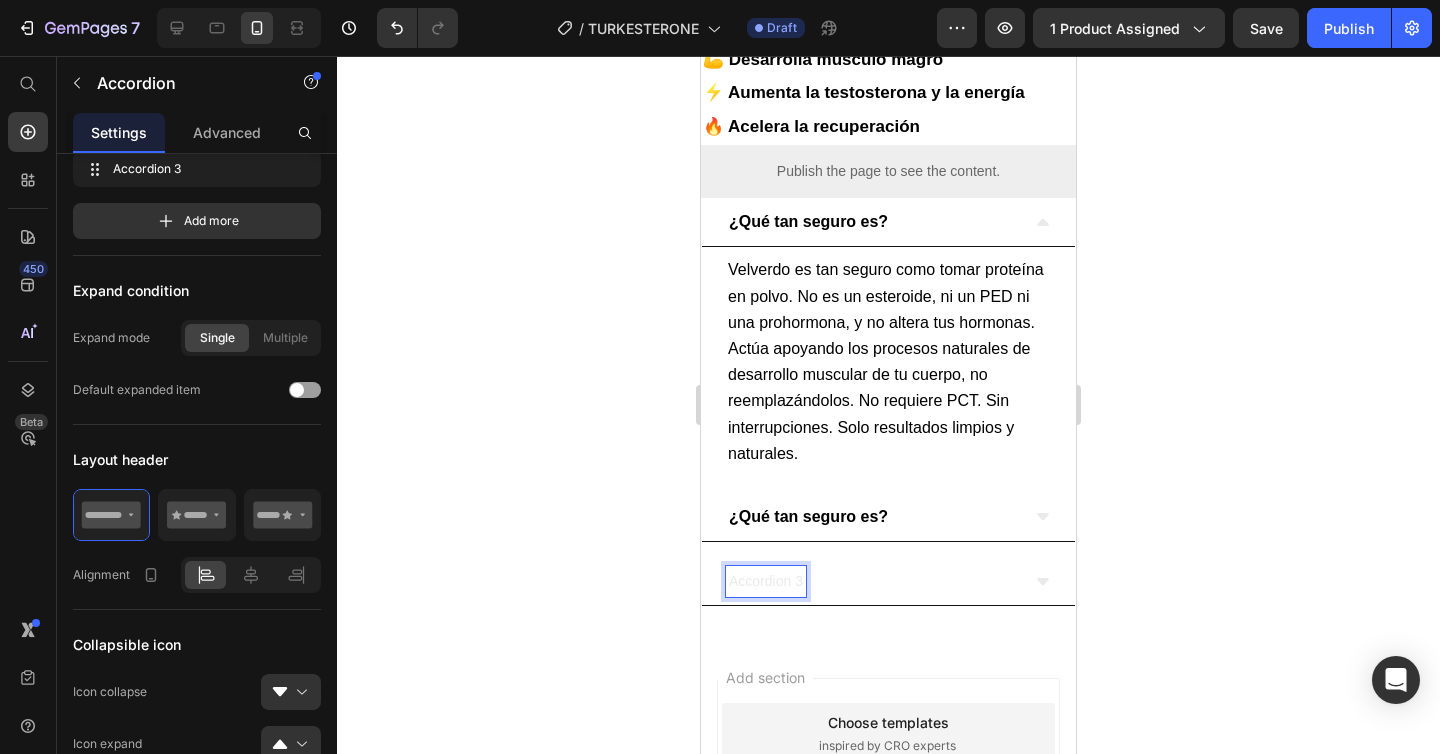 click on "Accordion 3" at bounding box center [766, 581] 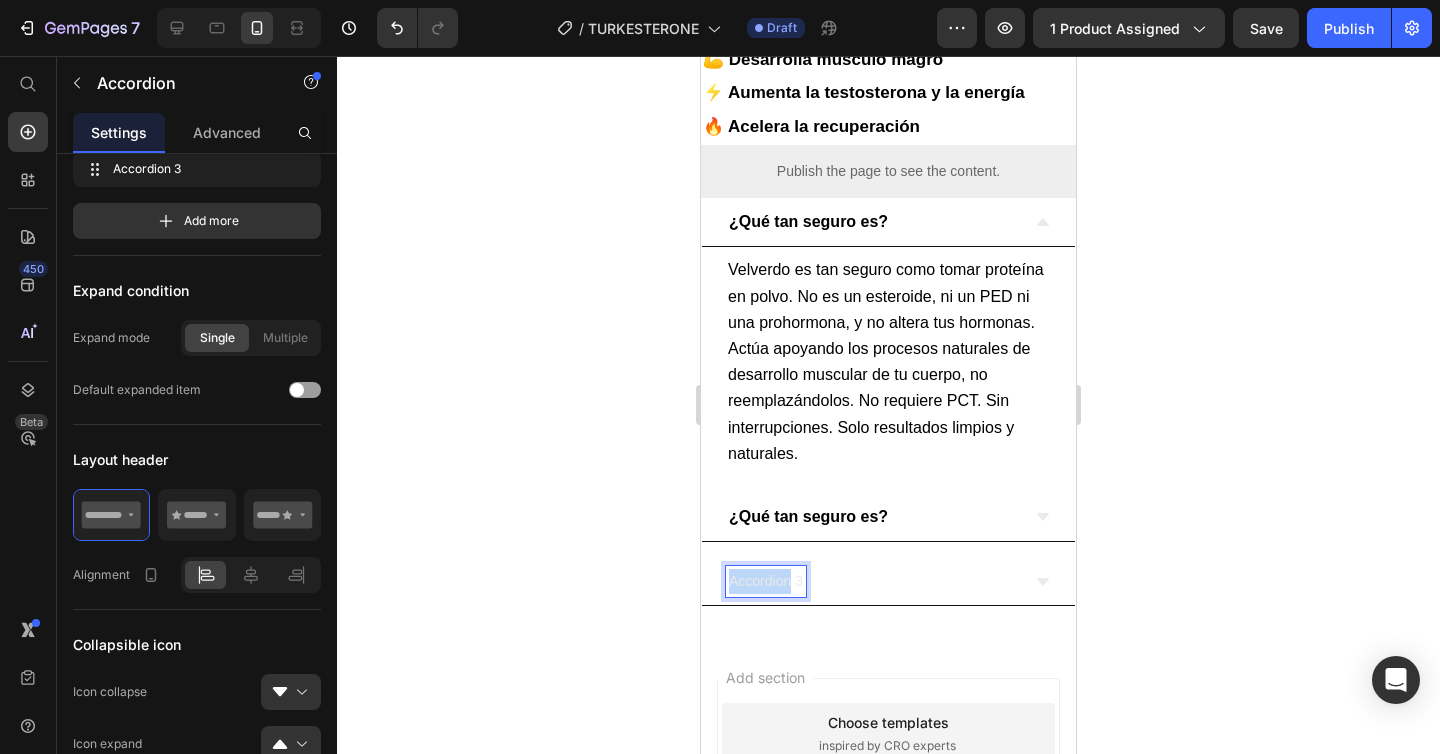 click on "Accordion 3" at bounding box center [766, 581] 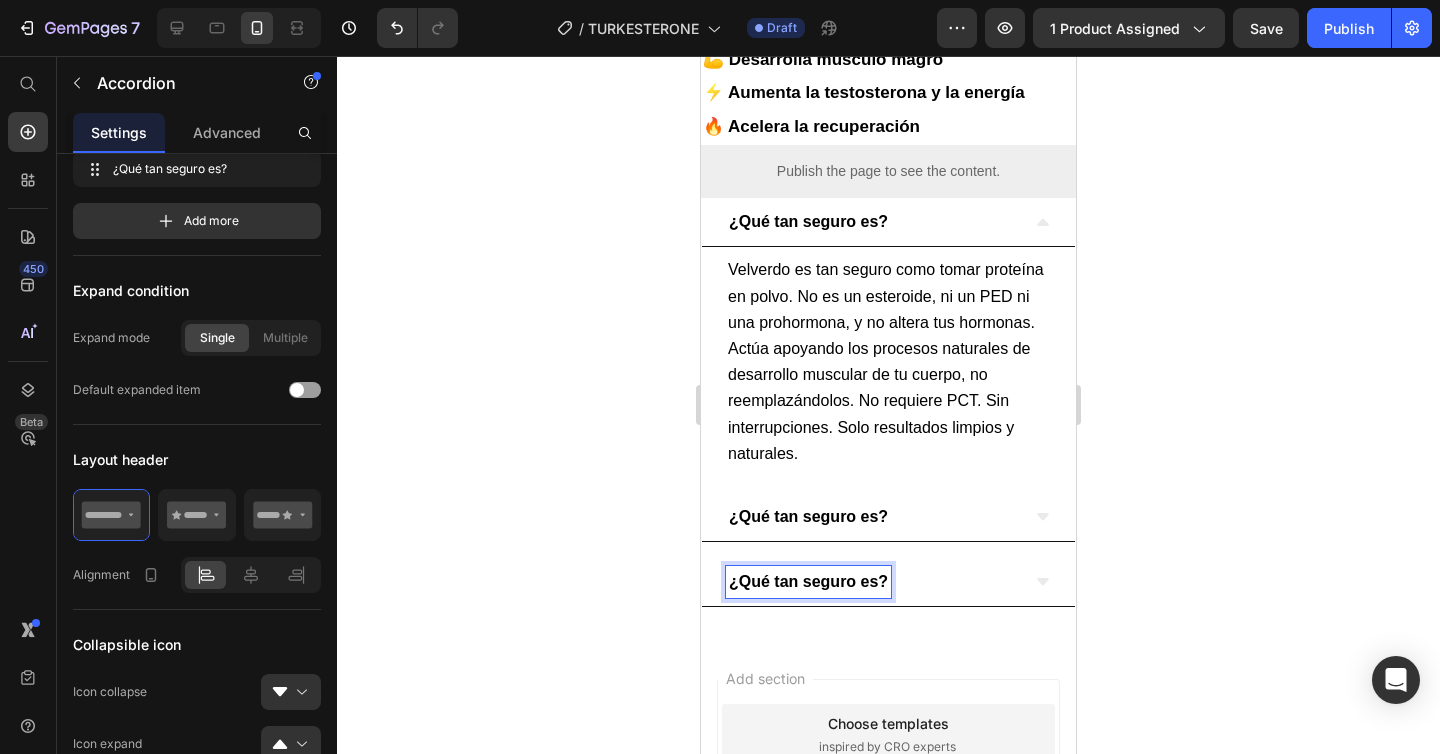 click 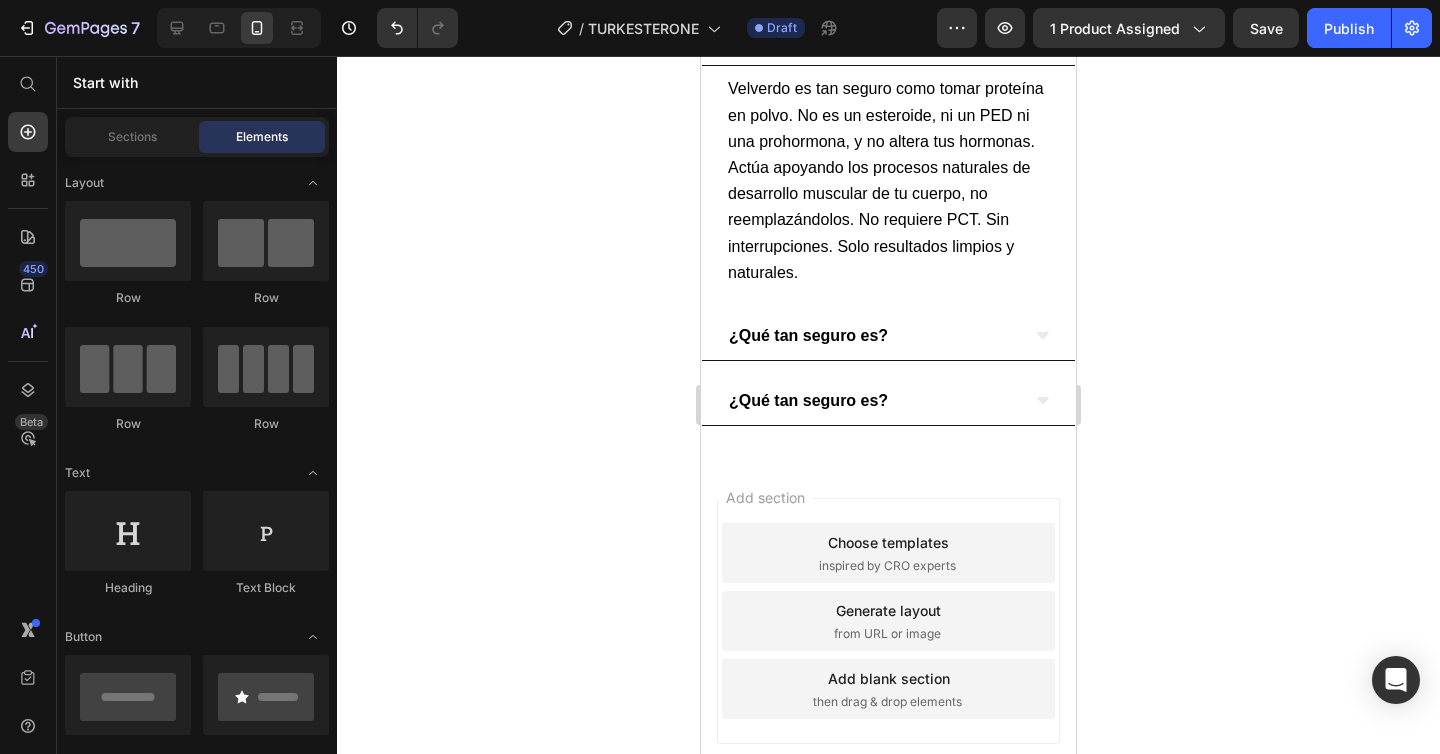 scroll, scrollTop: 965, scrollLeft: 0, axis: vertical 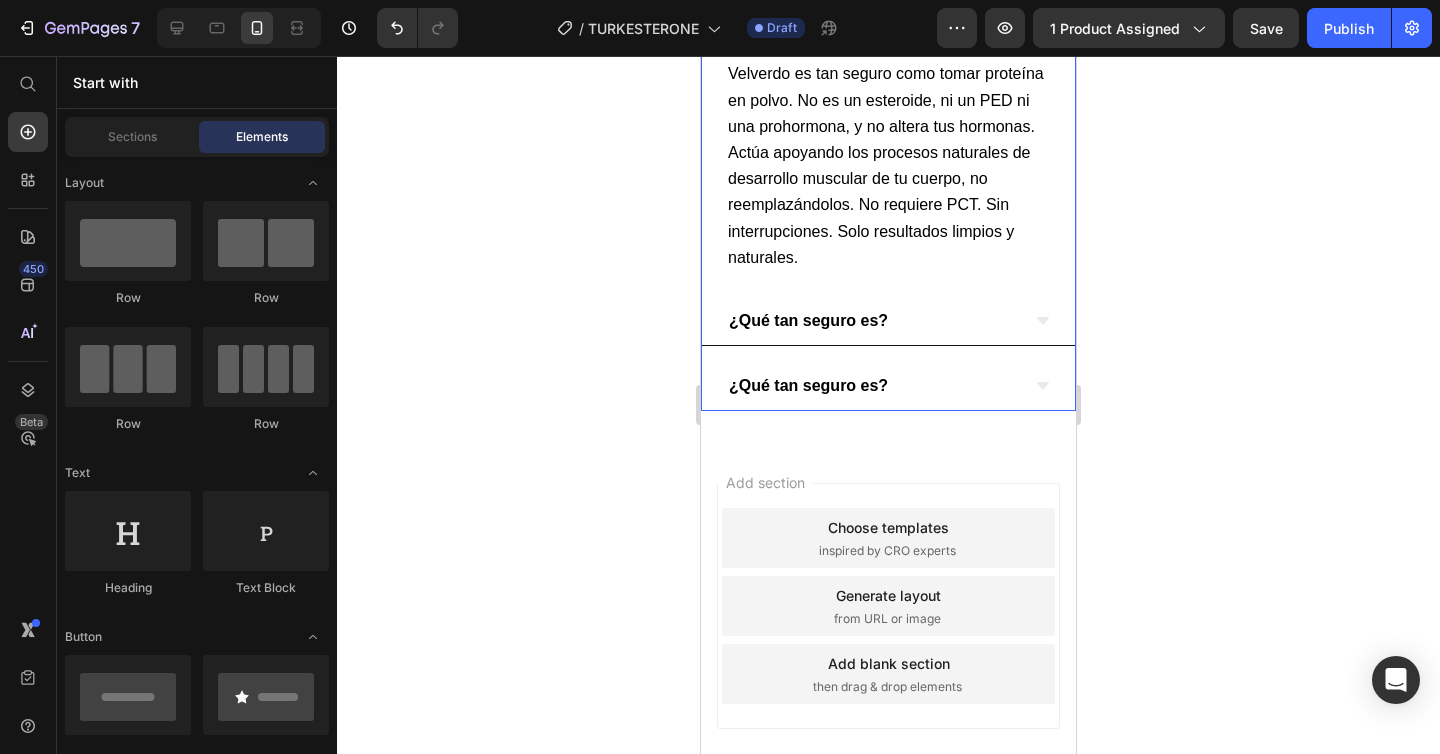 click on "¿Qué tan seguro es?" at bounding box center (888, 321) 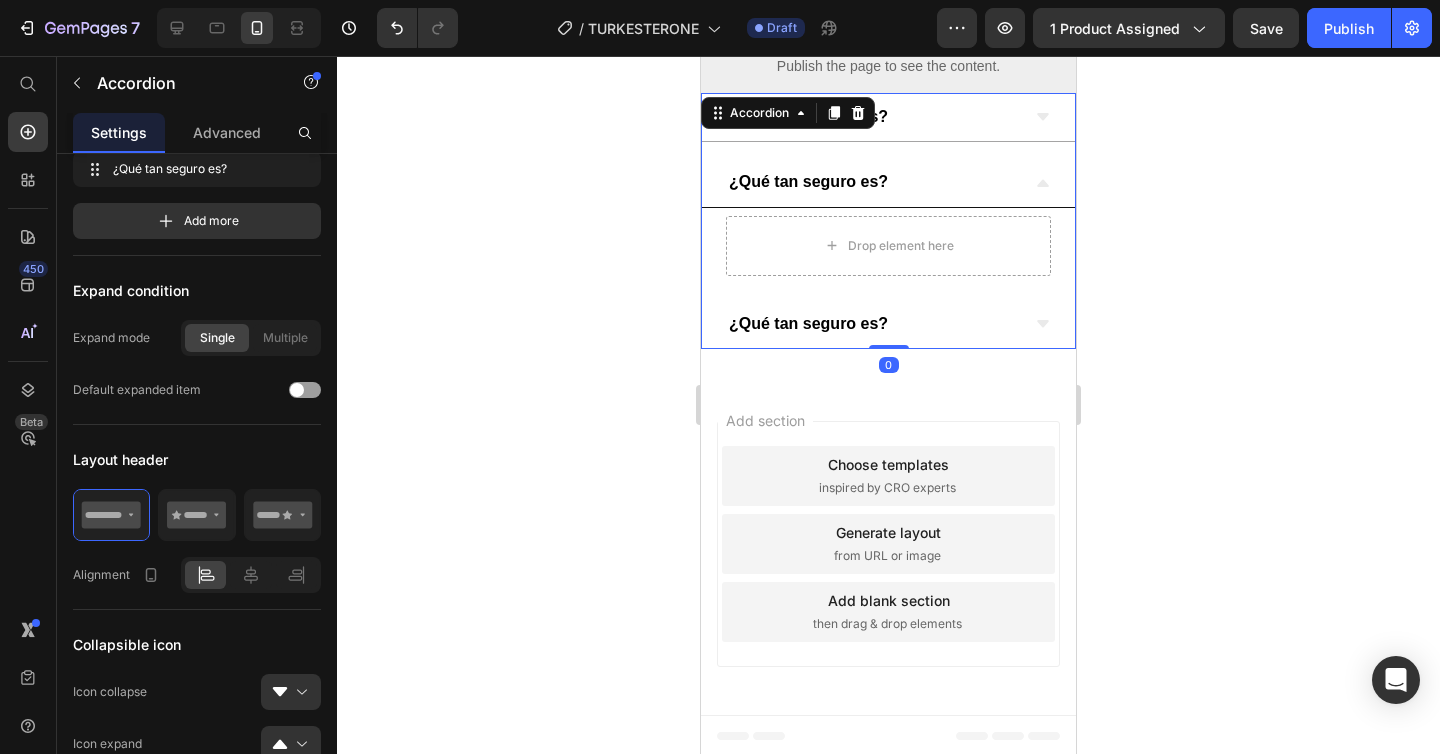 scroll, scrollTop: 665, scrollLeft: 0, axis: vertical 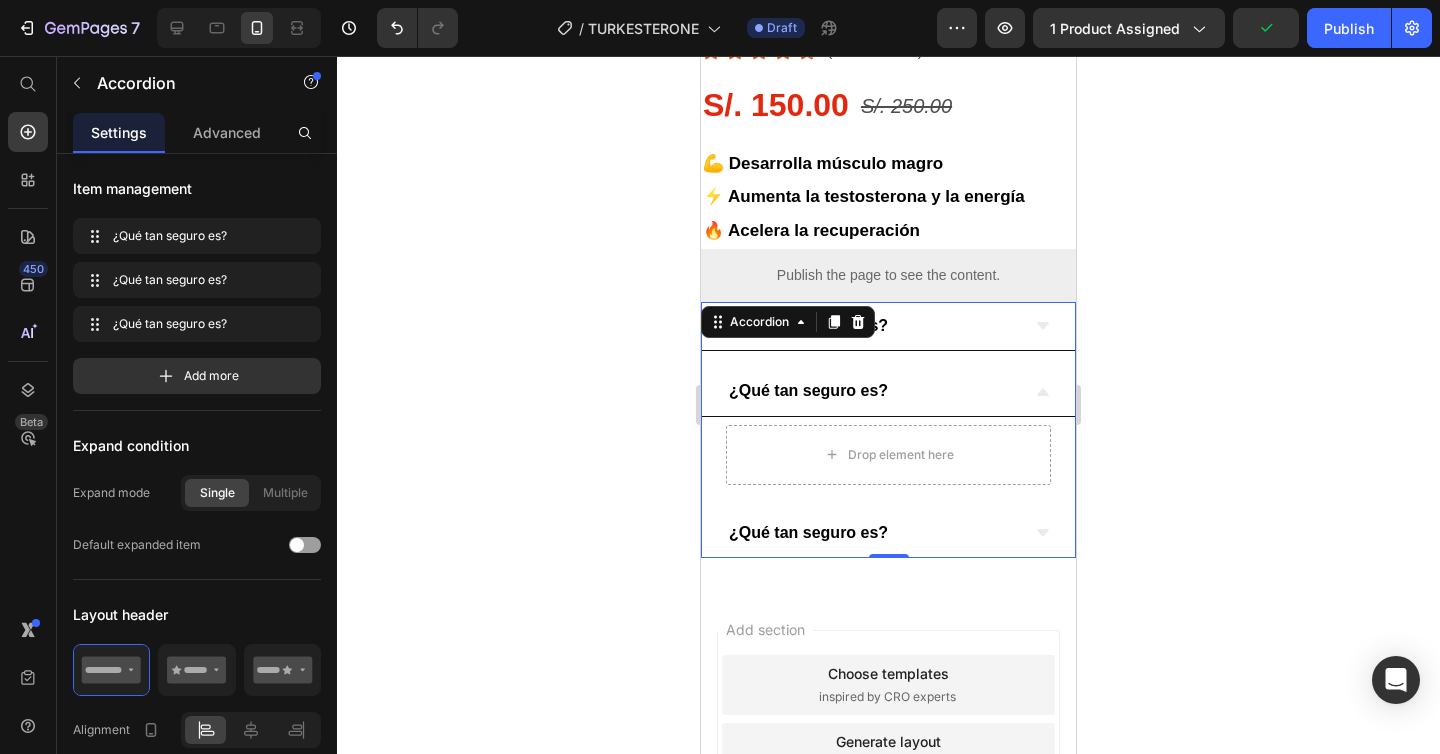 click on "¿Qué tan seguro es?" at bounding box center [888, 326] 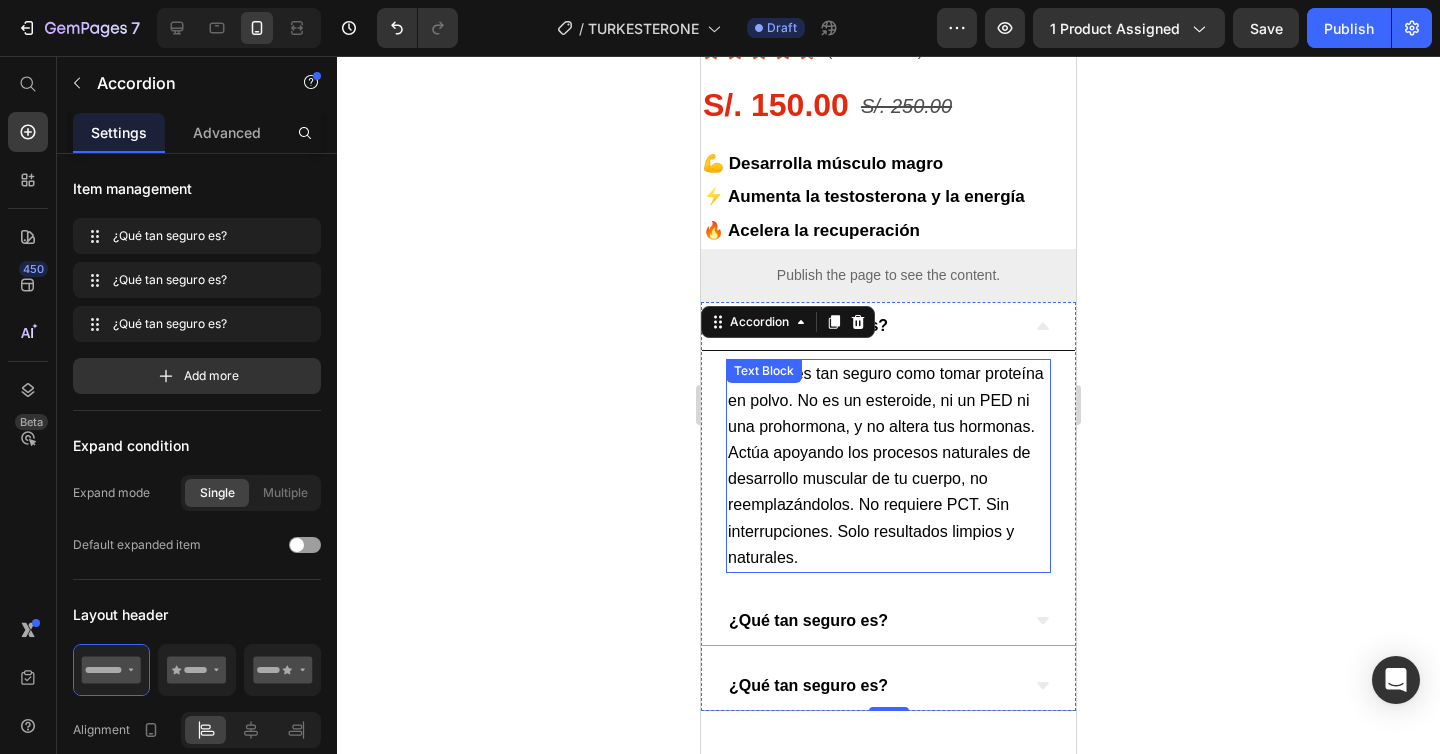 click on "Velverdo es tan seguro como tomar proteína en polvo. No es un esteroide, ni un PED ni una prohormona, y no altera tus hormonas. Actúa apoyando los procesos naturales de desarrollo muscular de tu cuerpo, no reemplazándolos. No requiere PCT. Sin interrupciones. Solo resultados limpios y naturales." at bounding box center (886, 465) 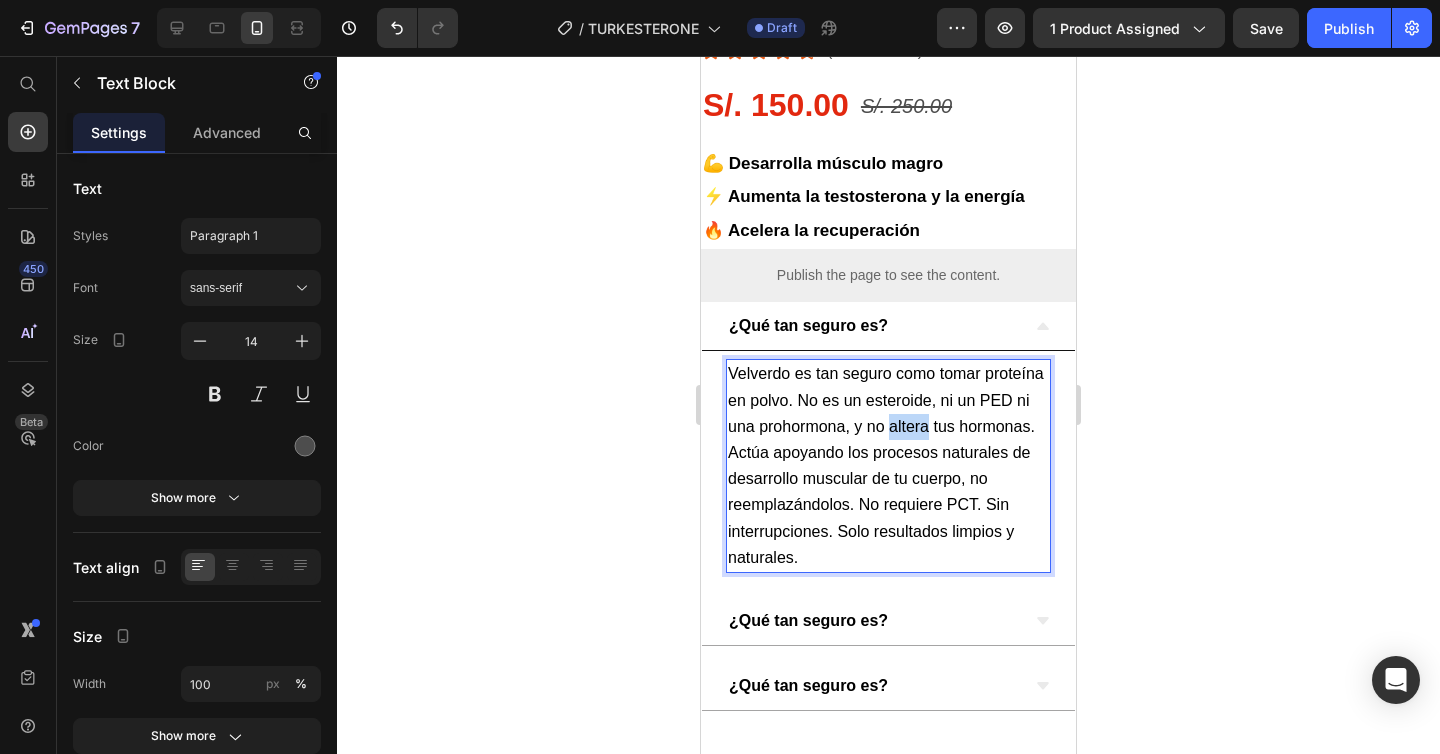 click on "Velverdo es tan seguro como tomar proteína en polvo. No es un esteroide, ni un PED ni una prohormona, y no altera tus hormonas. Actúa apoyando los procesos naturales de desarrollo muscular de tu cuerpo, no reemplazándolos. No requiere PCT. Sin interrupciones. Solo resultados limpios y naturales." at bounding box center (886, 465) 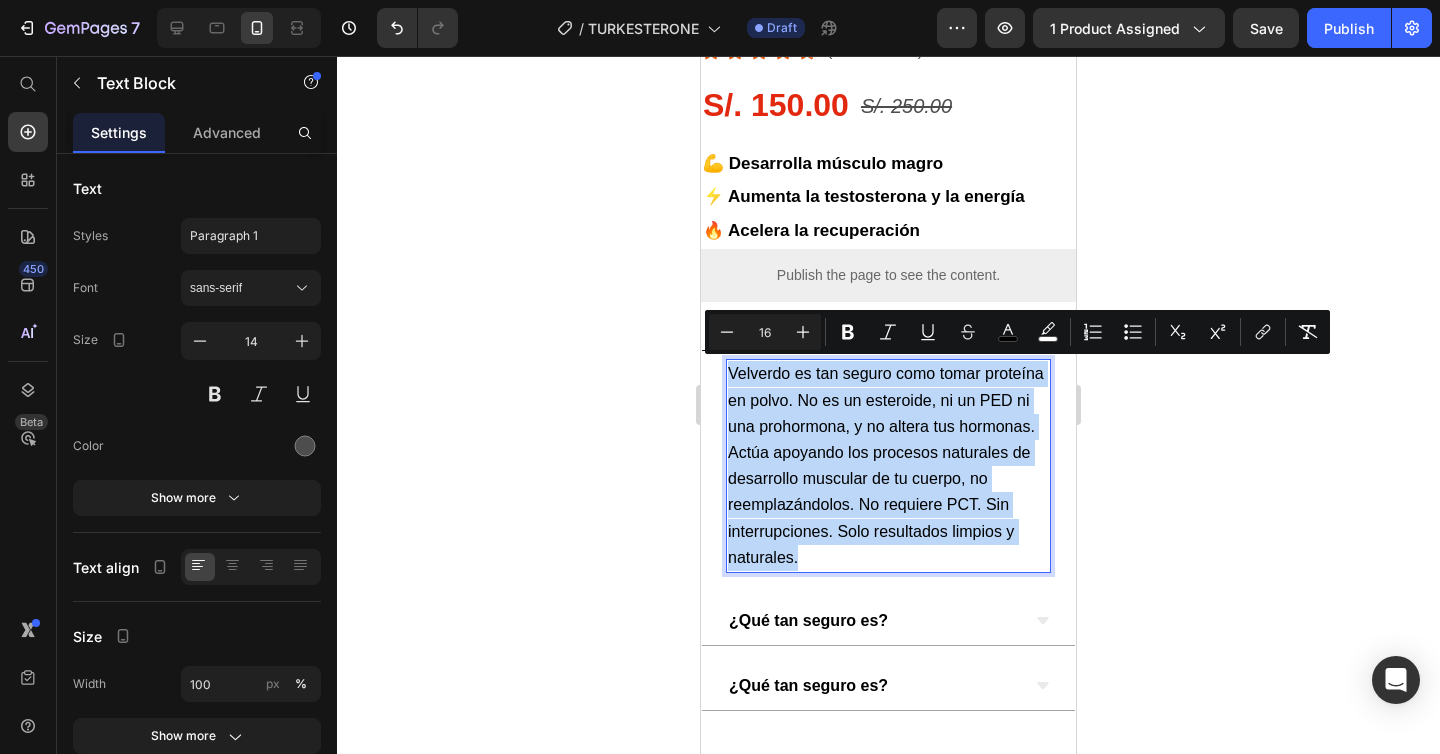 copy on "Velverdo es tan seguro como tomar proteína en polvo. No es un esteroide, ni un PED ni una prohormona, y no altera tus hormonas. Actúa apoyando los procesos naturales de desarrollo muscular de tu cuerpo, no reemplazándolos. No requiere PCT. Sin interrupciones. Solo resultados limpios y naturales." 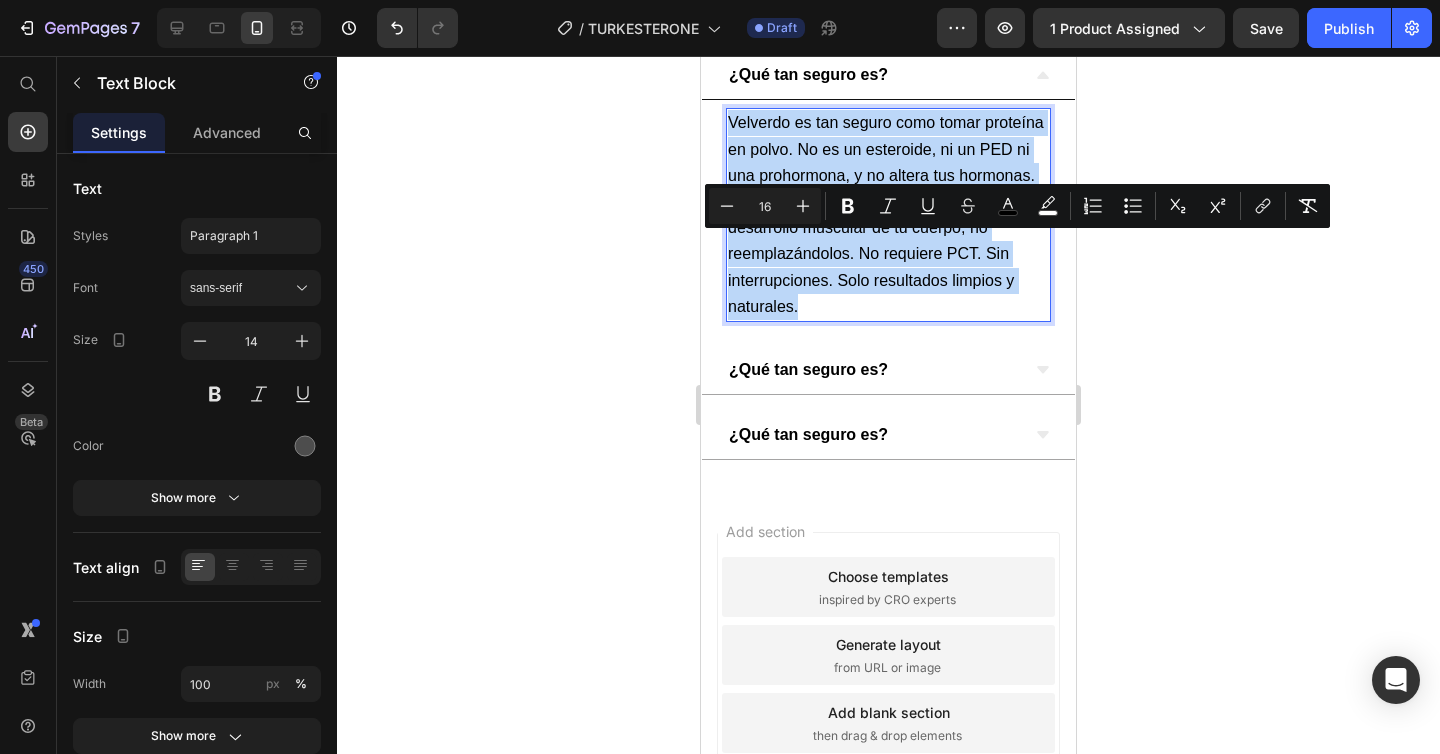 scroll, scrollTop: 939, scrollLeft: 0, axis: vertical 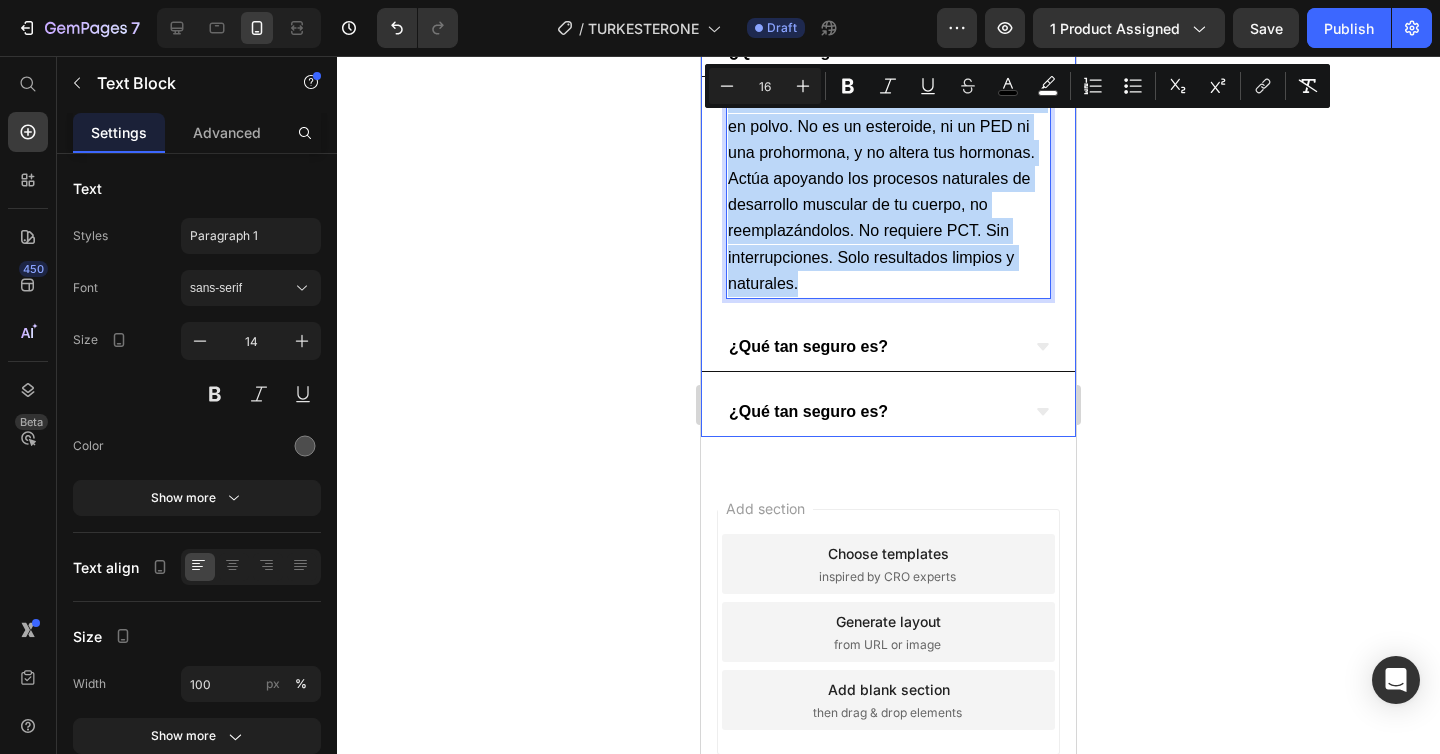 click 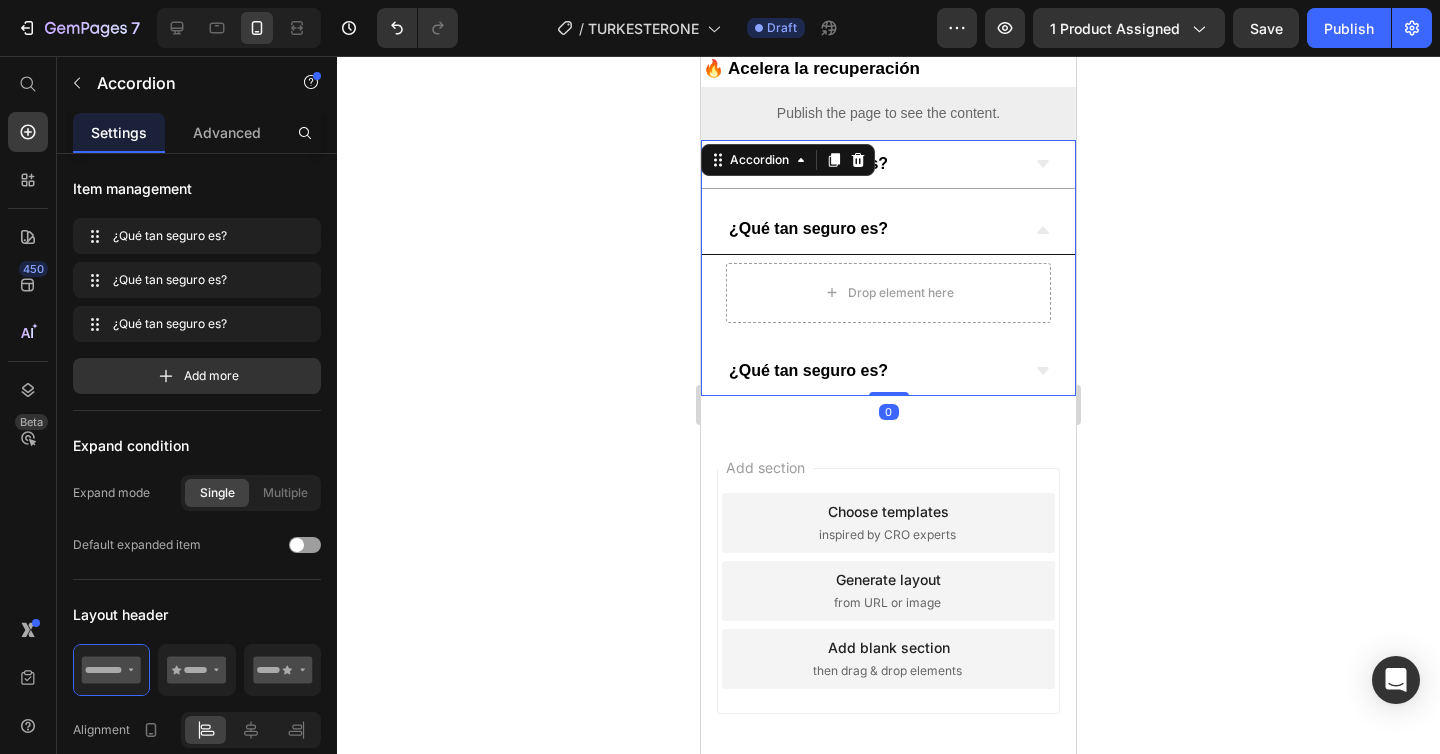 scroll, scrollTop: 785, scrollLeft: 0, axis: vertical 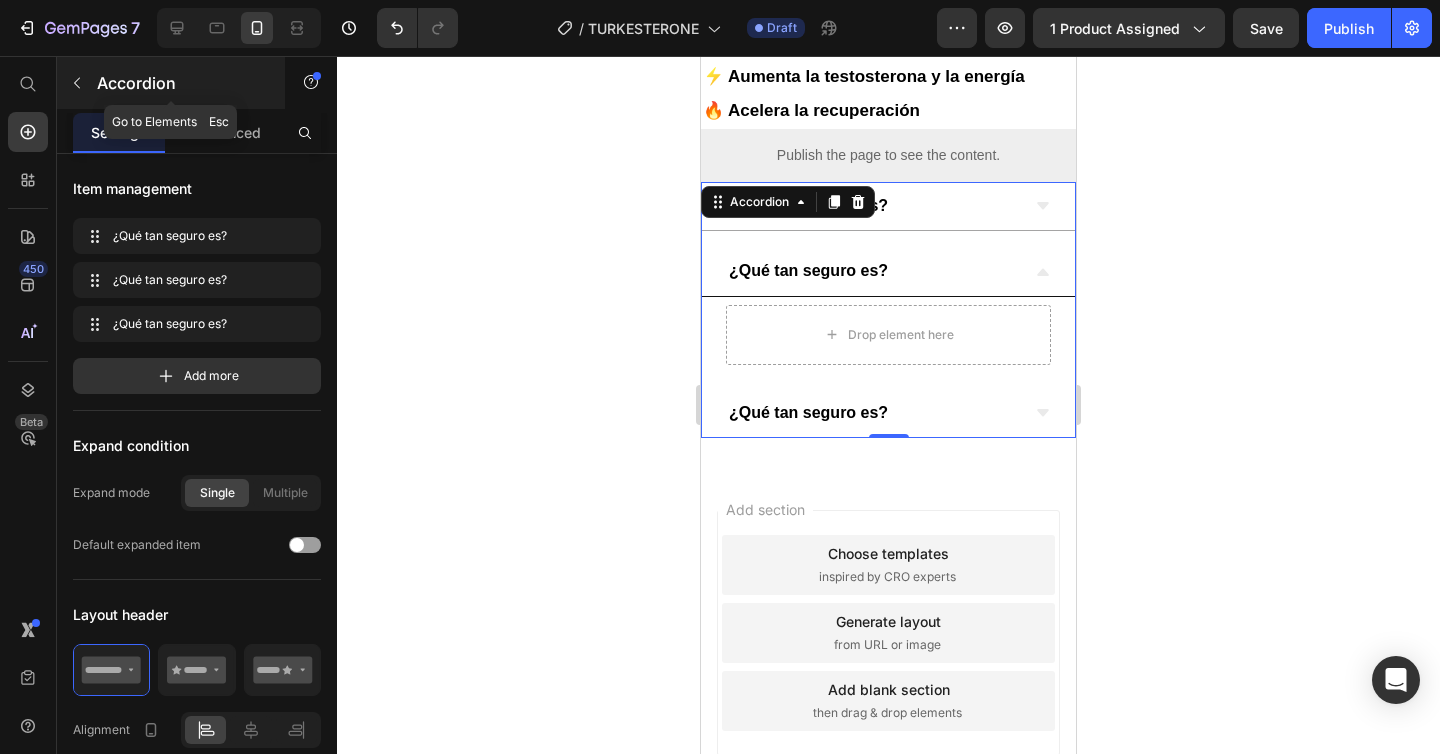click at bounding box center [77, 83] 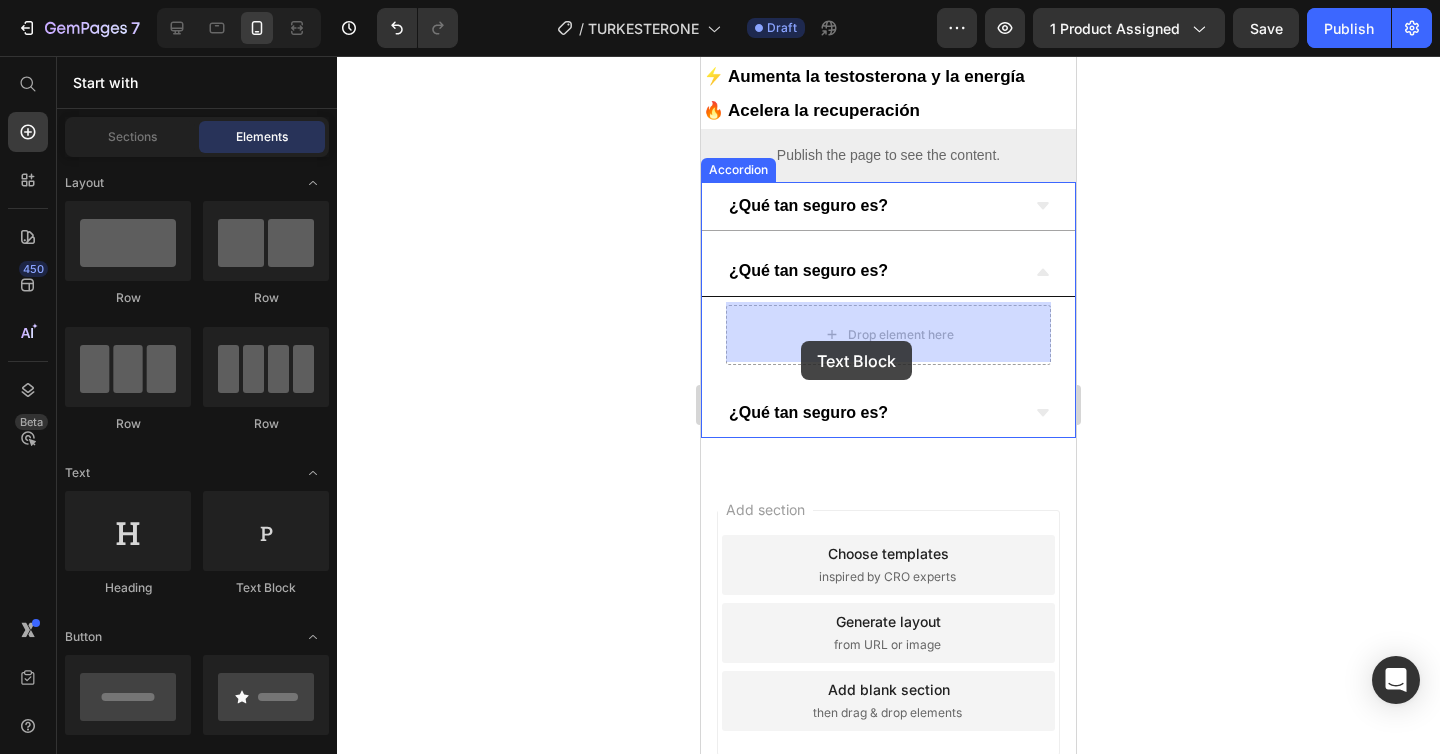 drag, startPoint x: 970, startPoint y: 609, endPoint x: 810, endPoint y: 357, distance: 298.50293 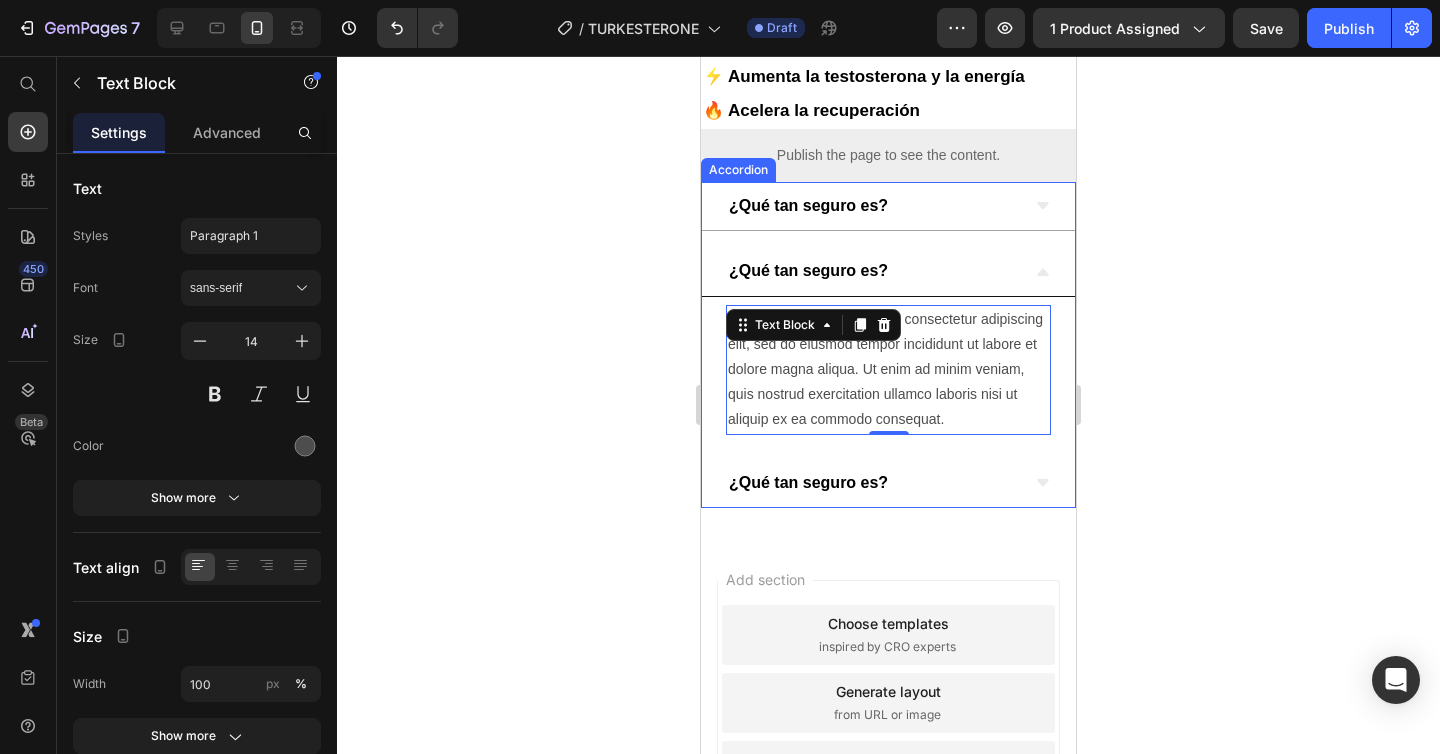 click on "¿Qué tan seguro es?" at bounding box center [888, 483] 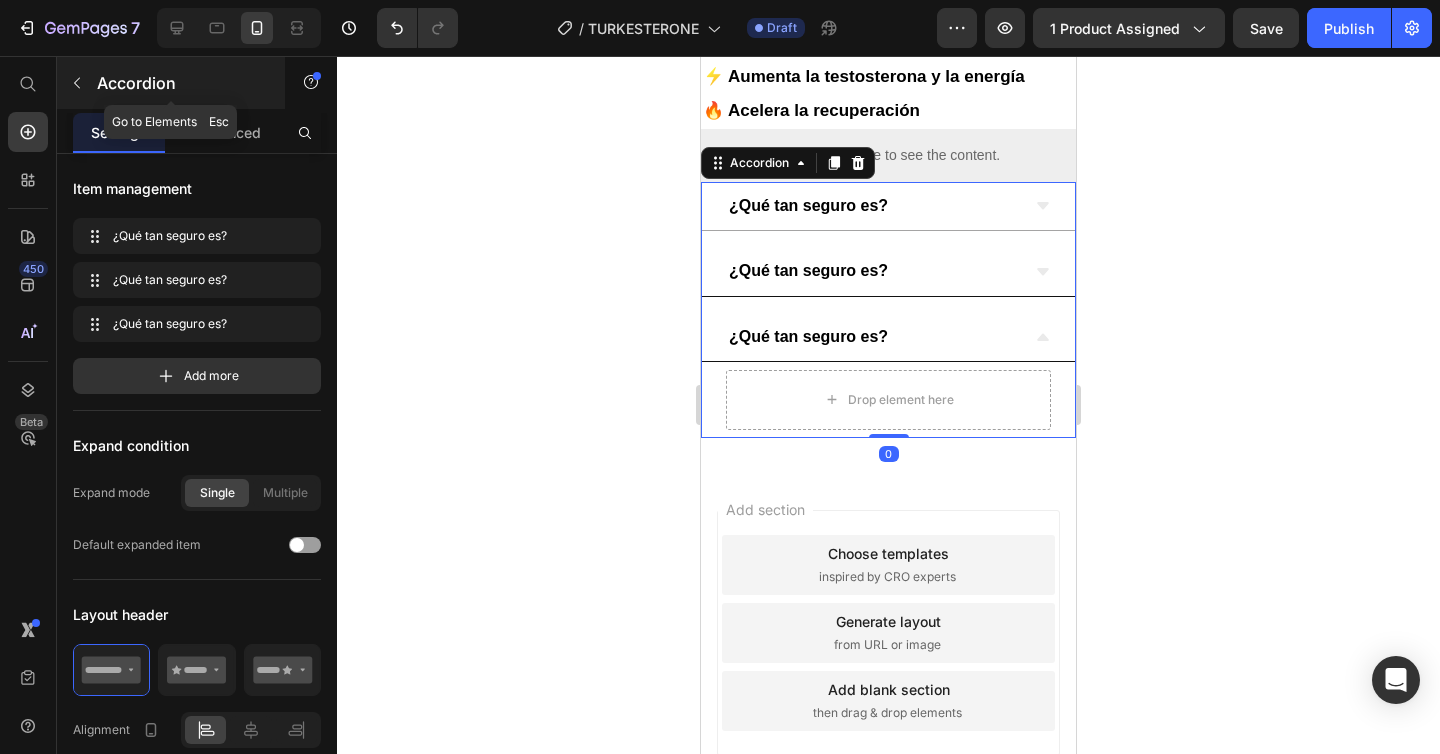 click 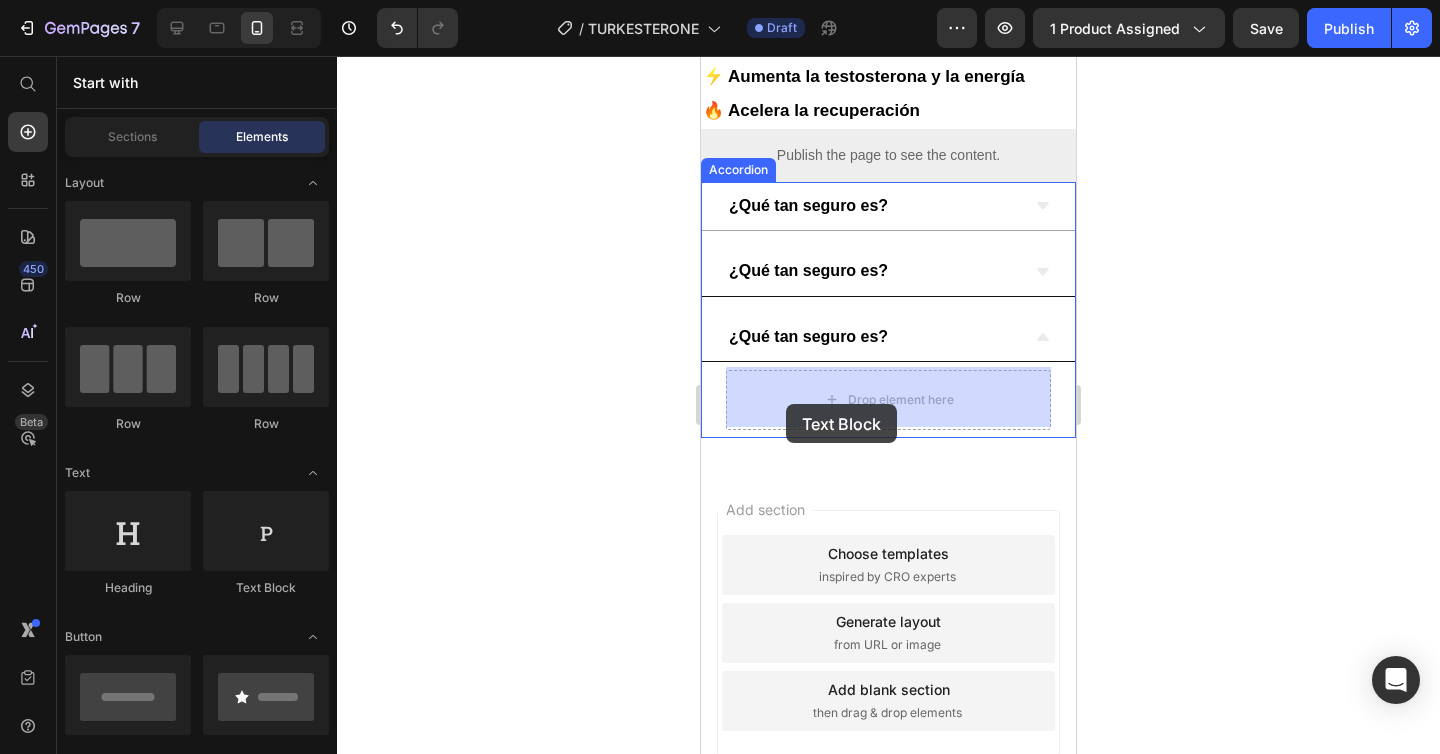 drag, startPoint x: 971, startPoint y: 588, endPoint x: 789, endPoint y: 402, distance: 260.23065 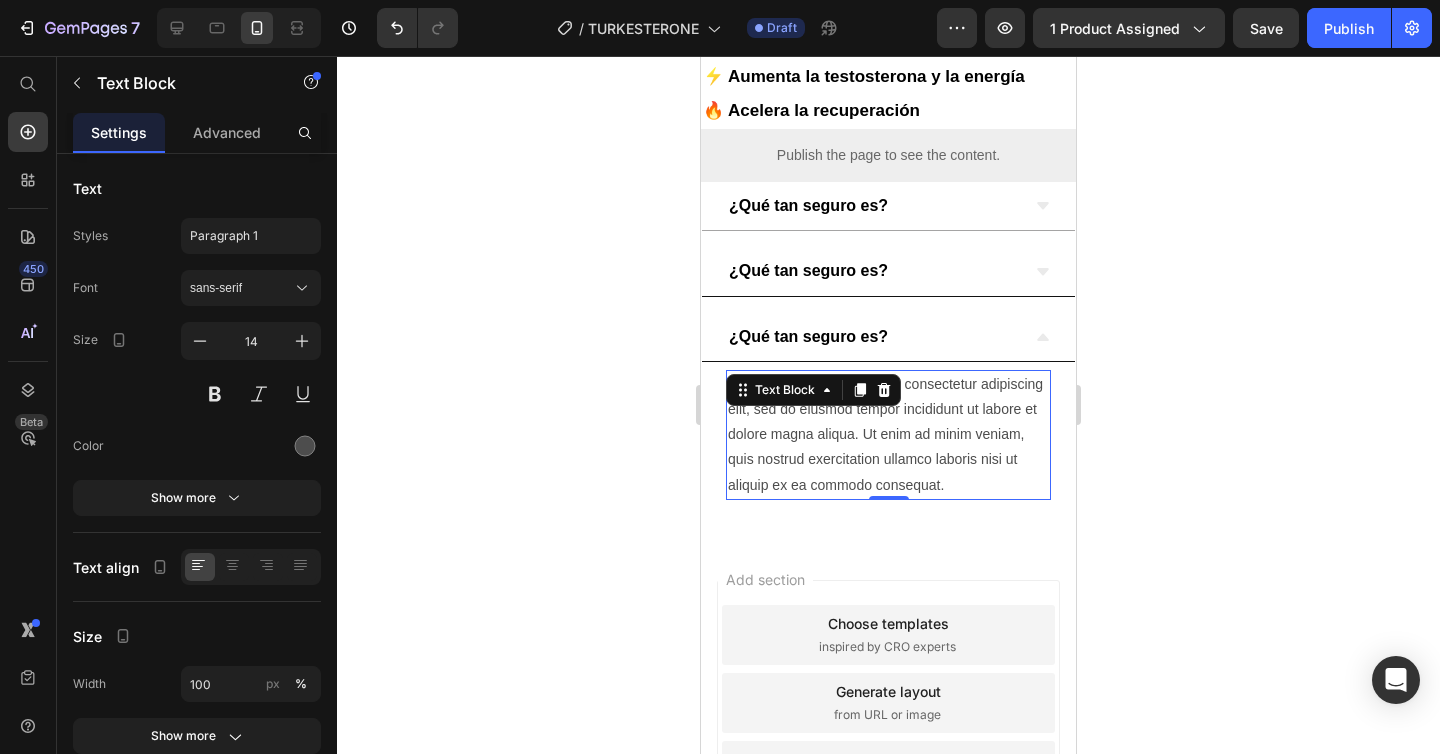 drag, startPoint x: 1117, startPoint y: 383, endPoint x: 286, endPoint y: 299, distance: 835.2347 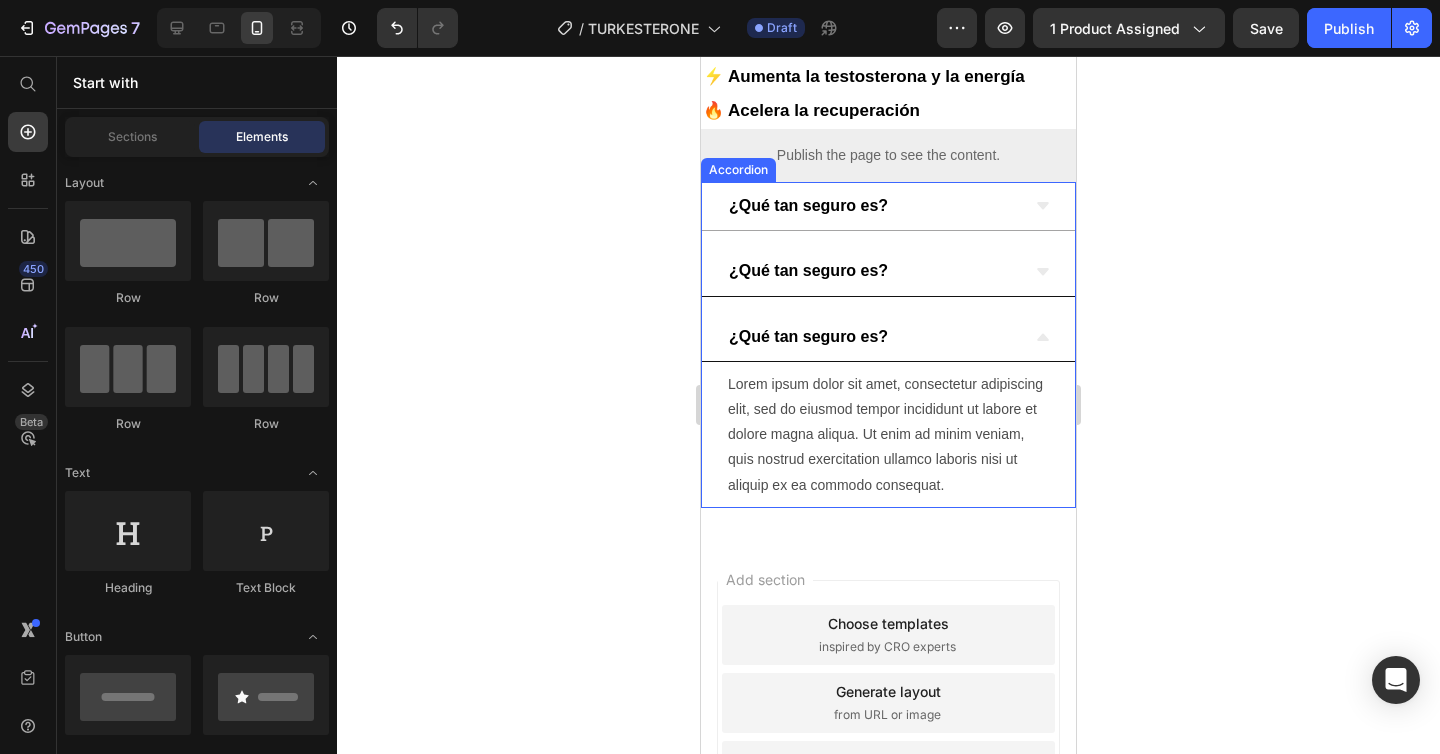 click on "¿Qué tan seguro es?" at bounding box center [872, 337] 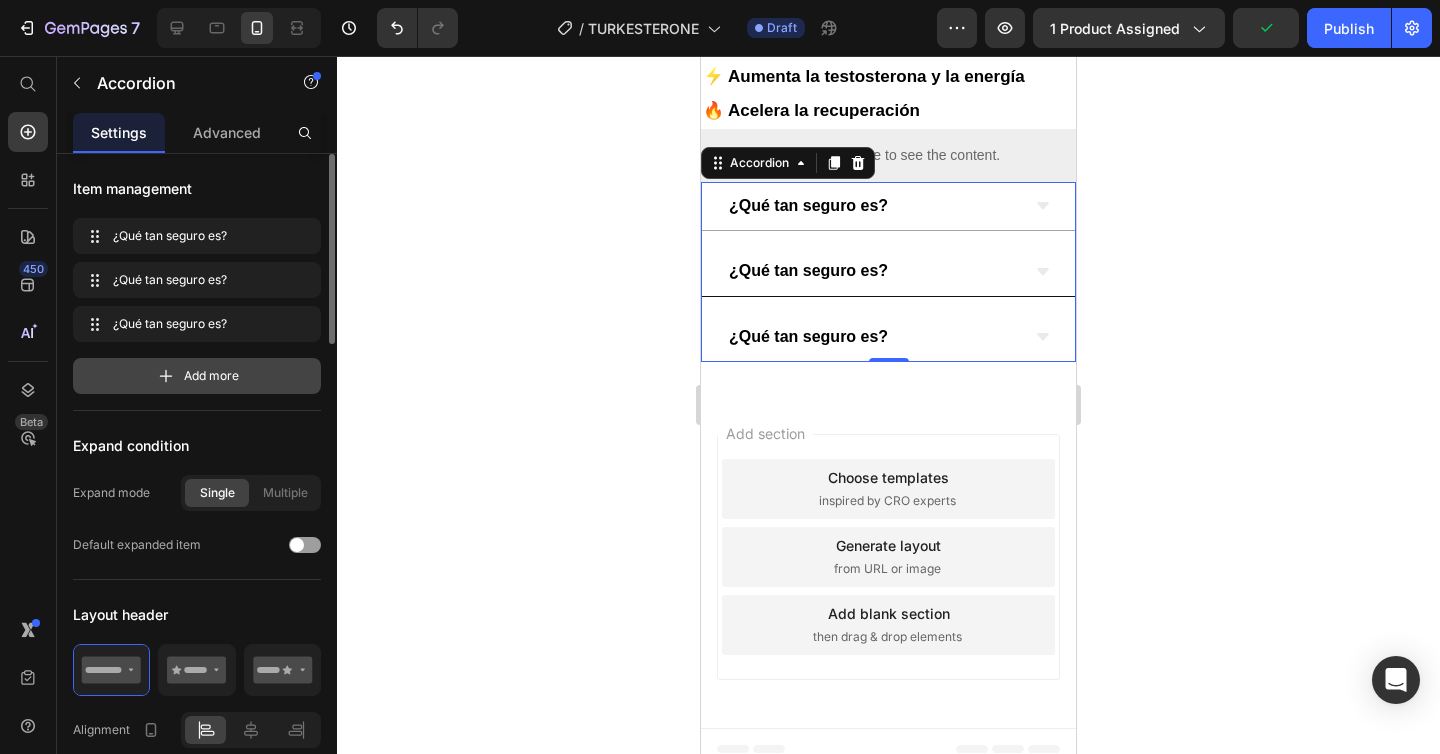 click on "Add more" at bounding box center [197, 376] 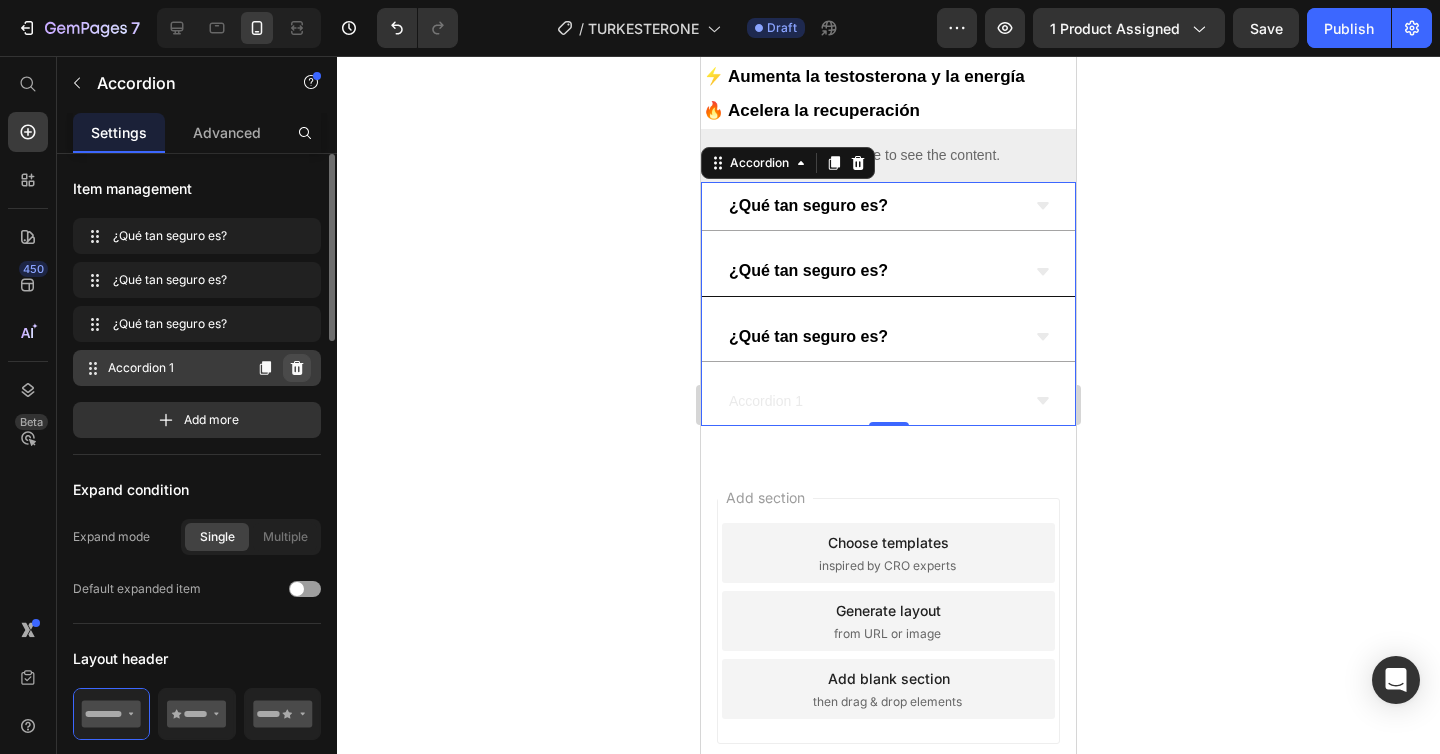 click 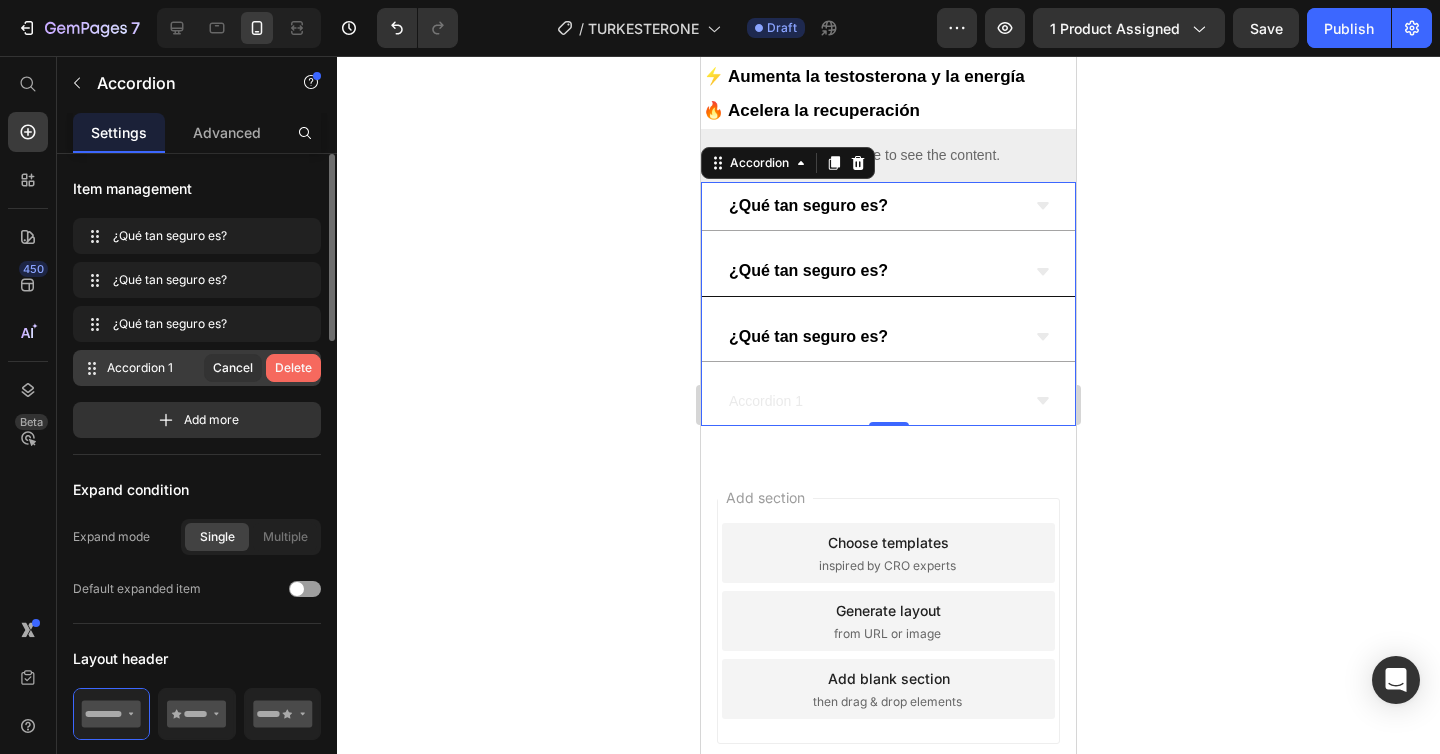click on "Delete" at bounding box center [293, 368] 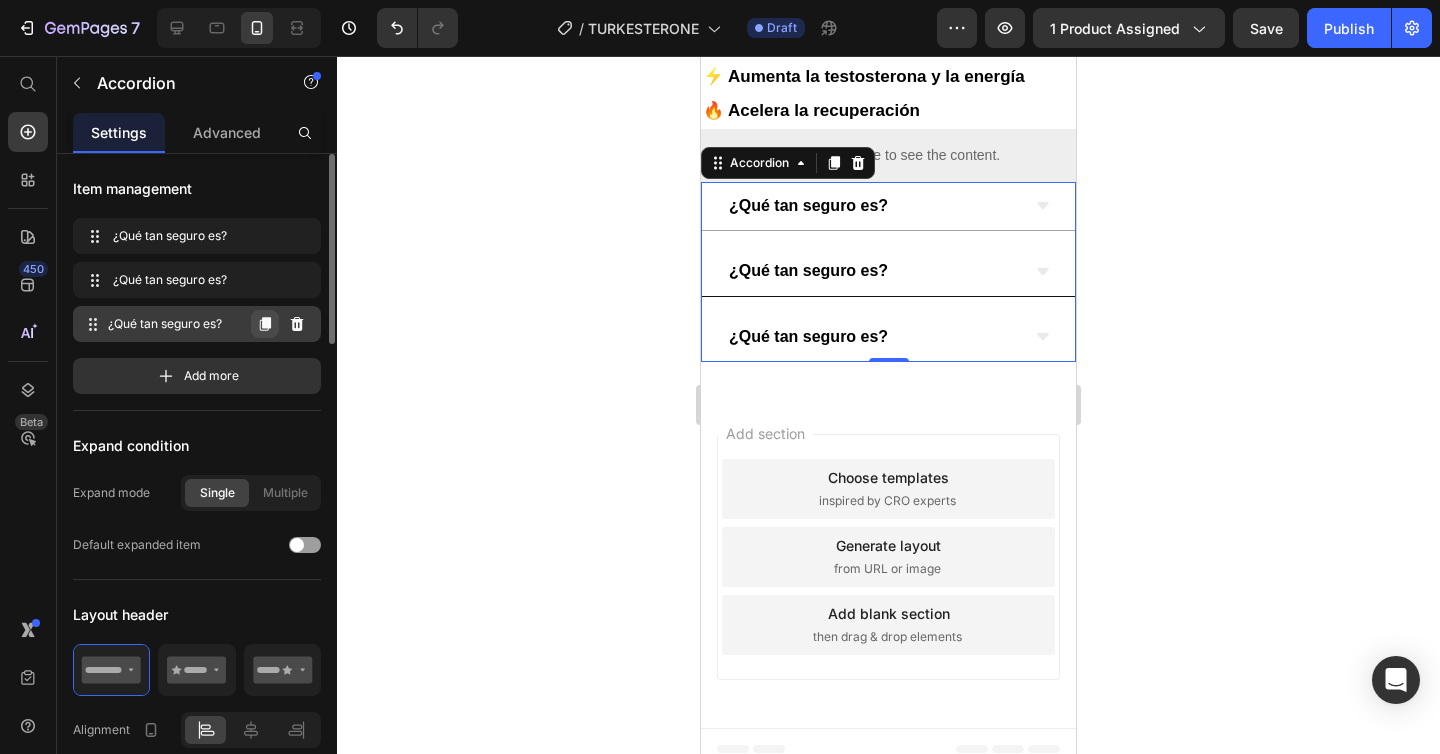 click 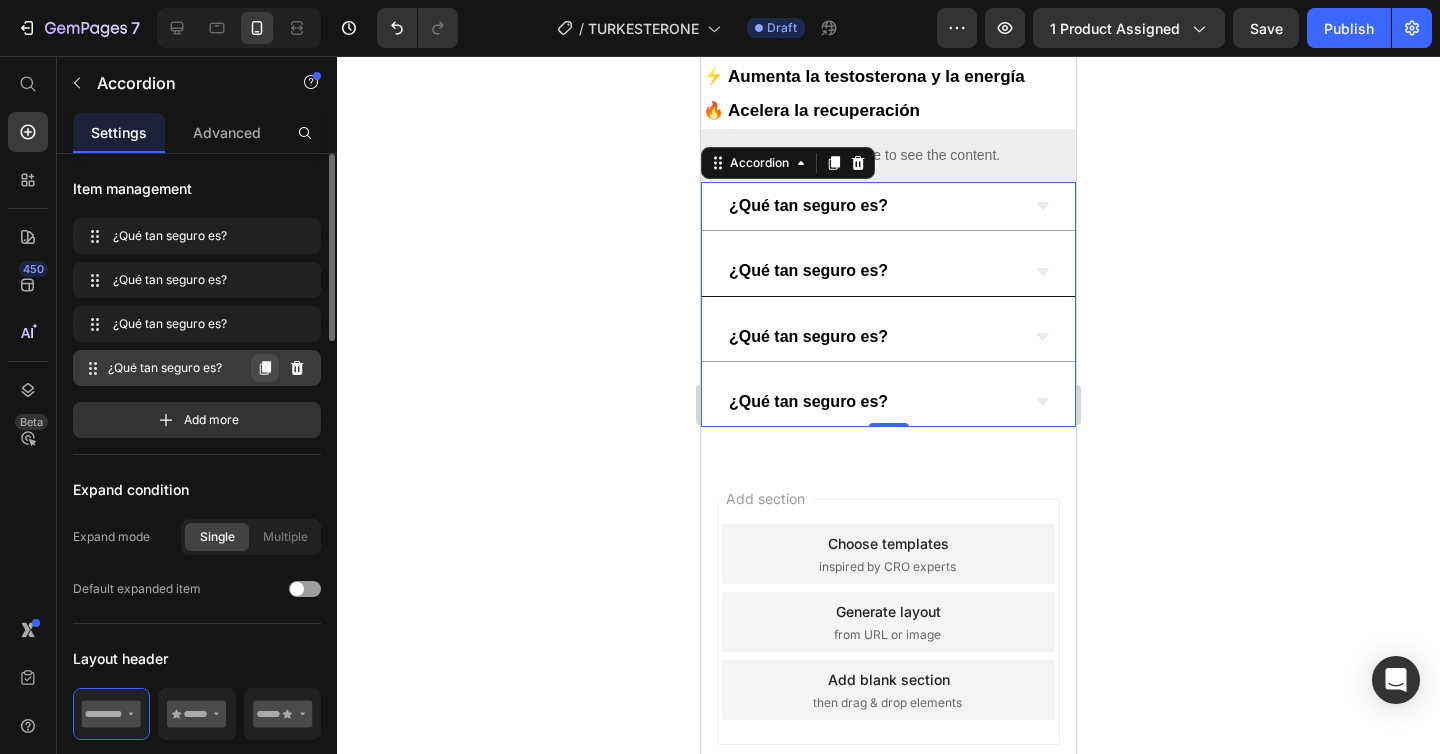 click 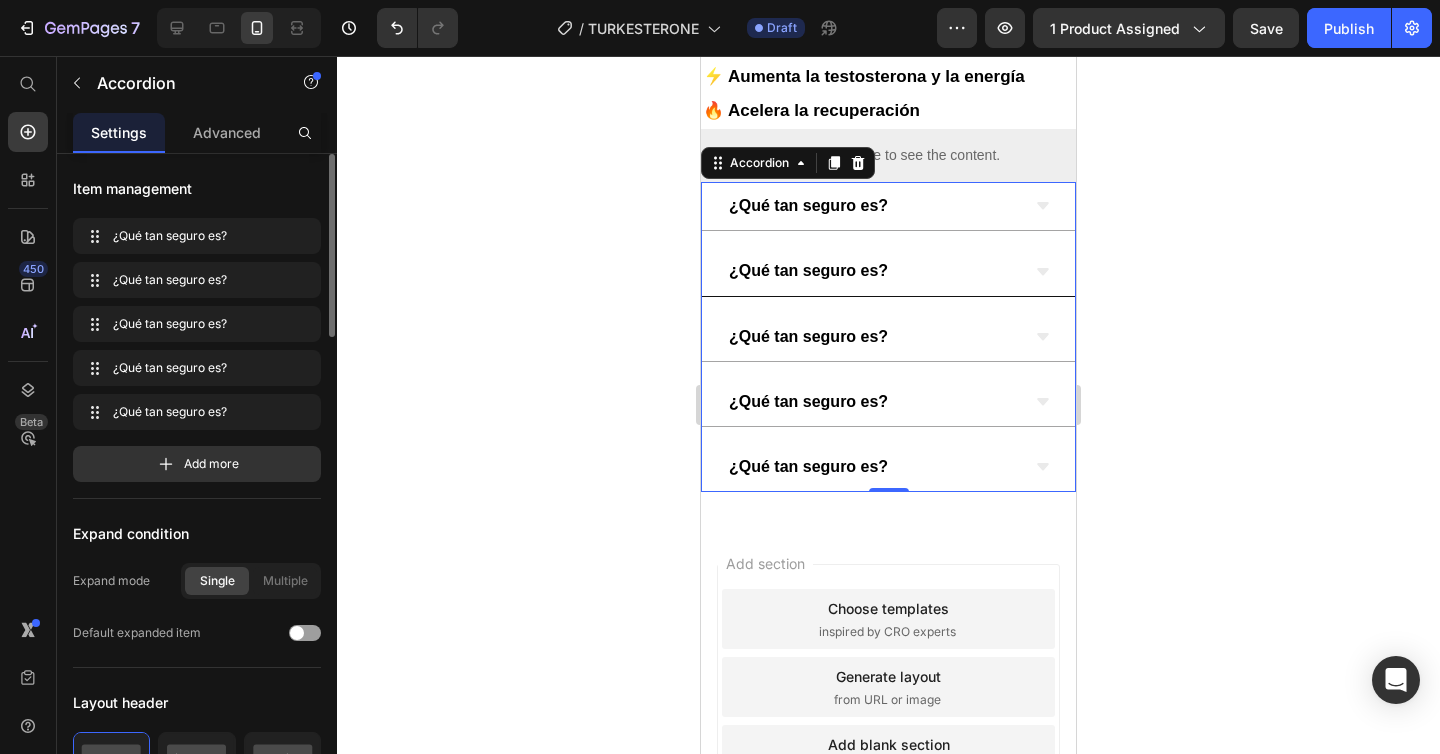 scroll, scrollTop: 777, scrollLeft: 0, axis: vertical 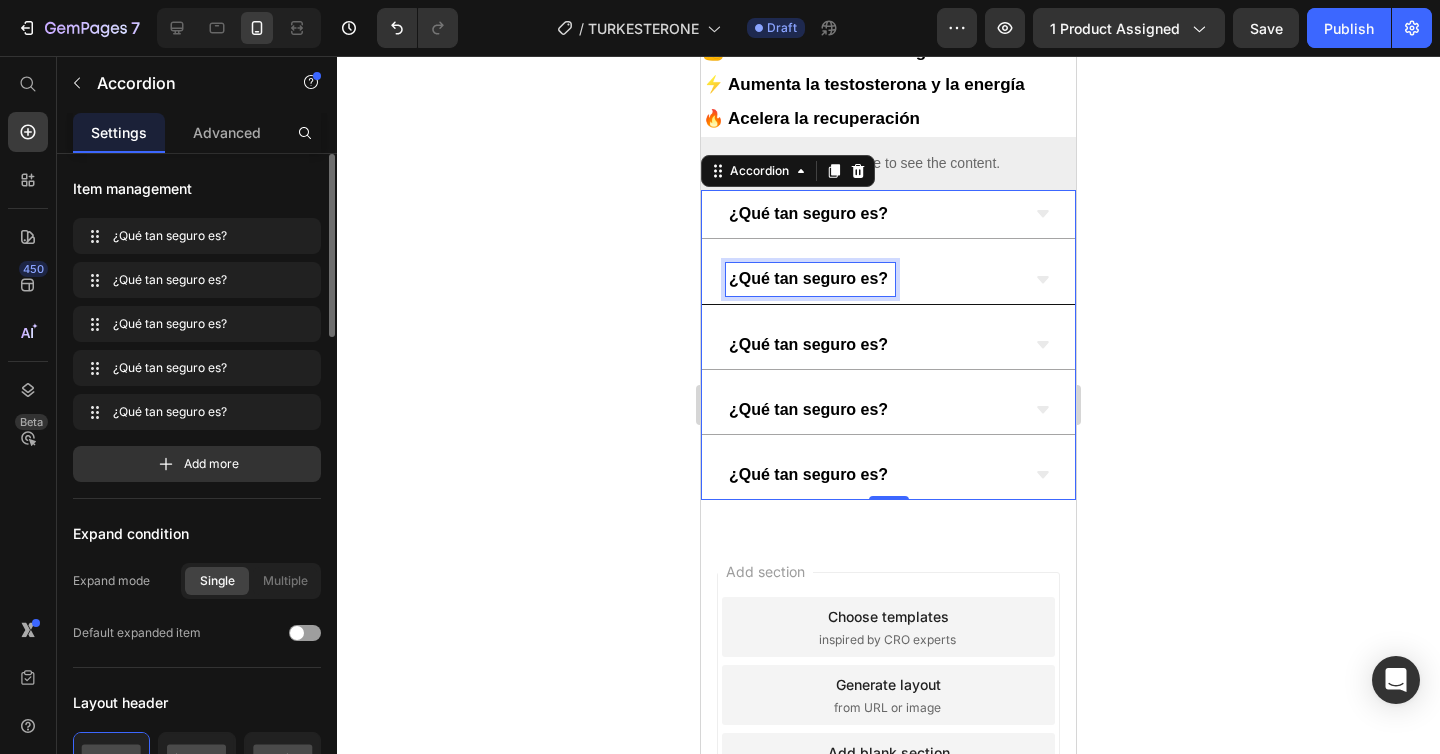 click on "¿Qué tan seguro es?" at bounding box center [808, 278] 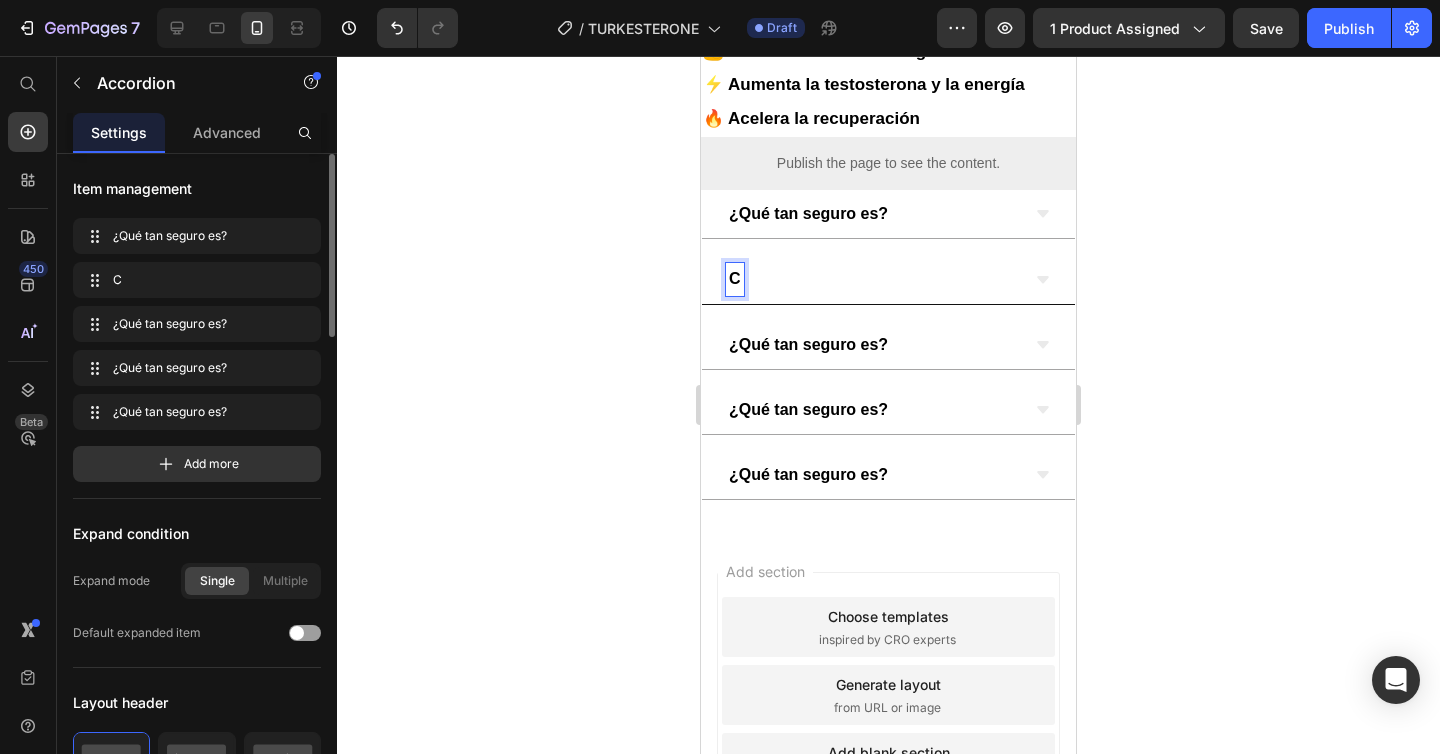 type 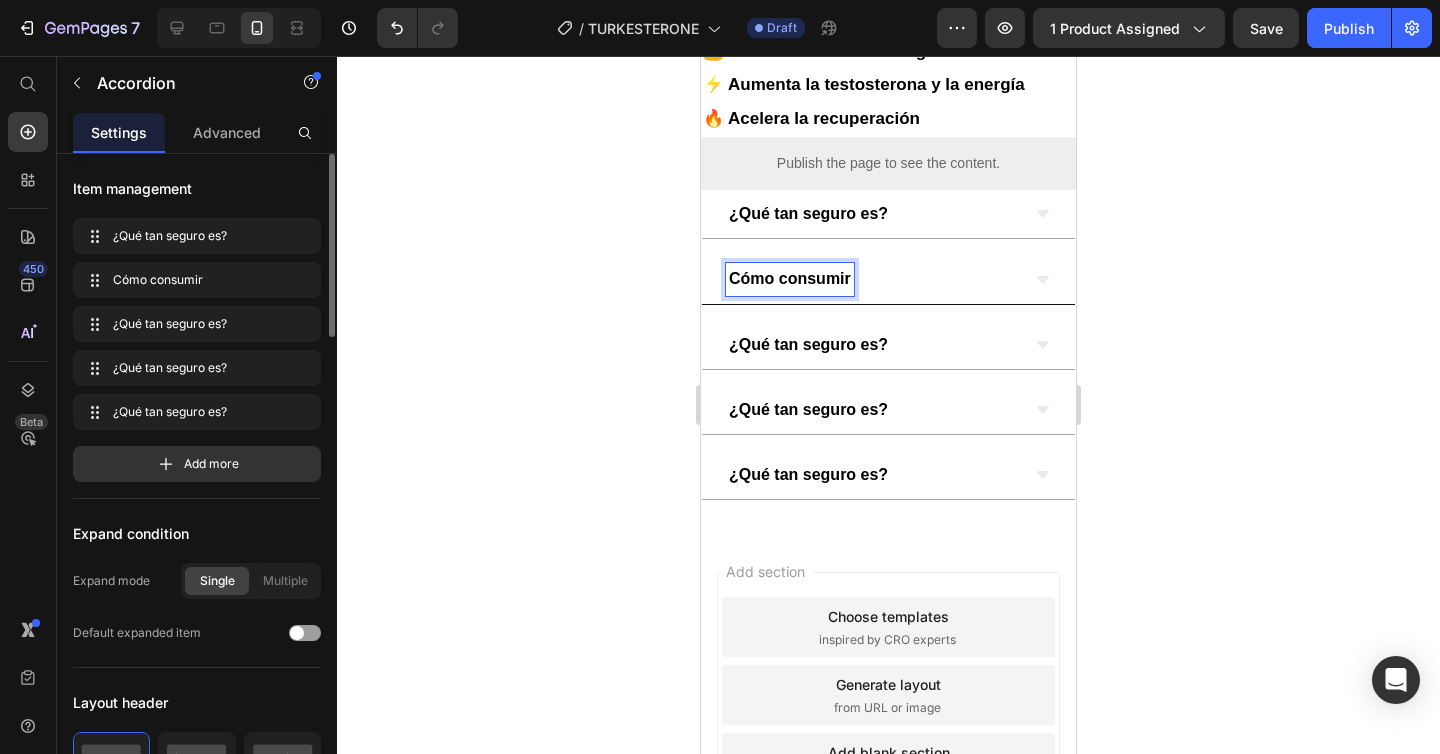 click 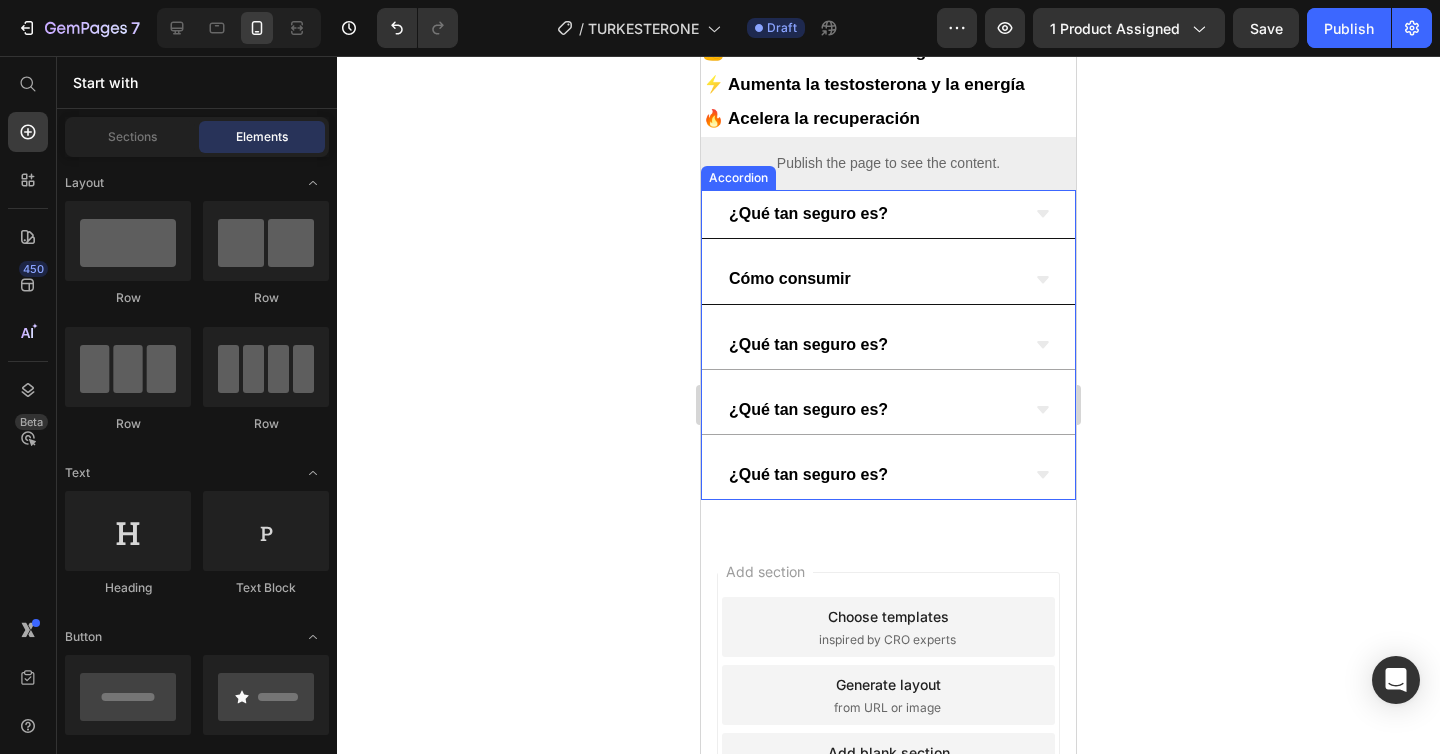 click on "¿Qué tan seguro es?" at bounding box center [888, 214] 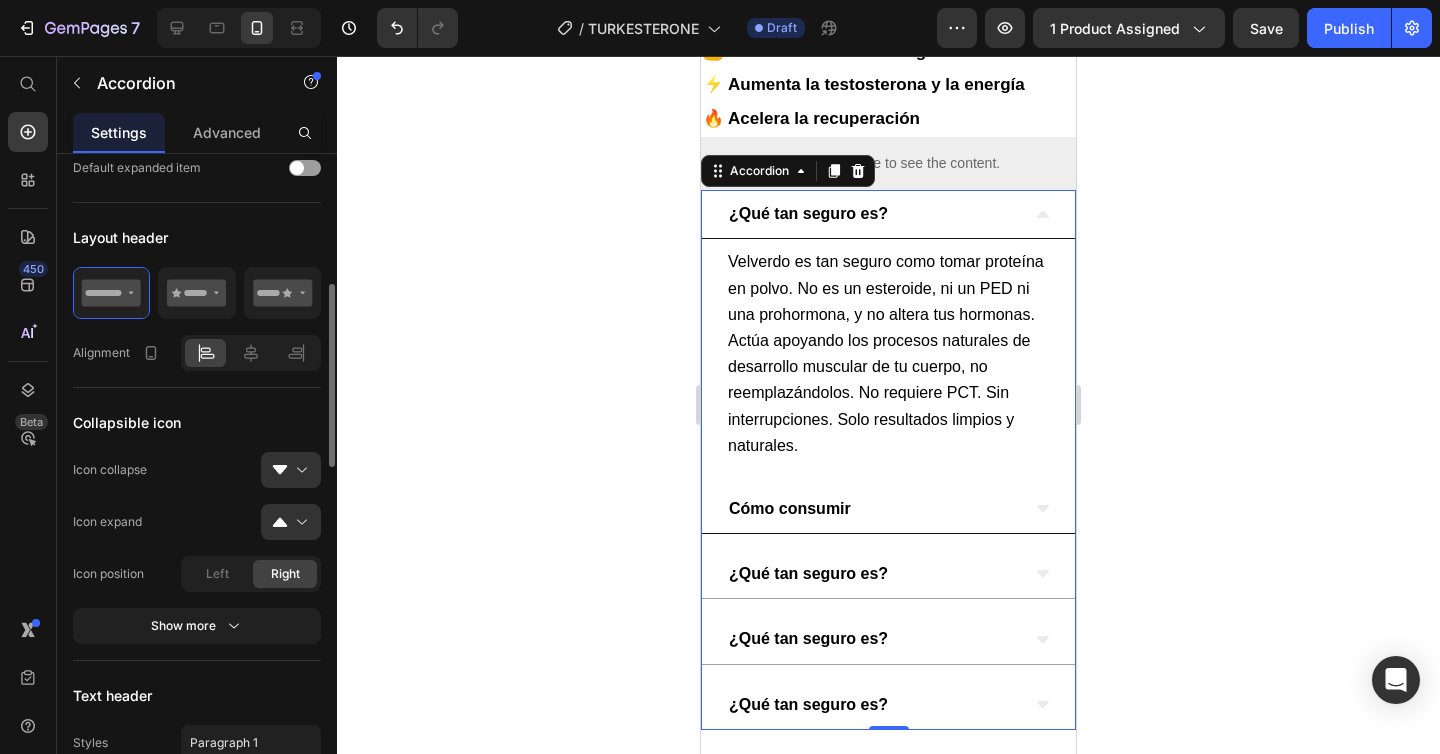 scroll, scrollTop: 550, scrollLeft: 0, axis: vertical 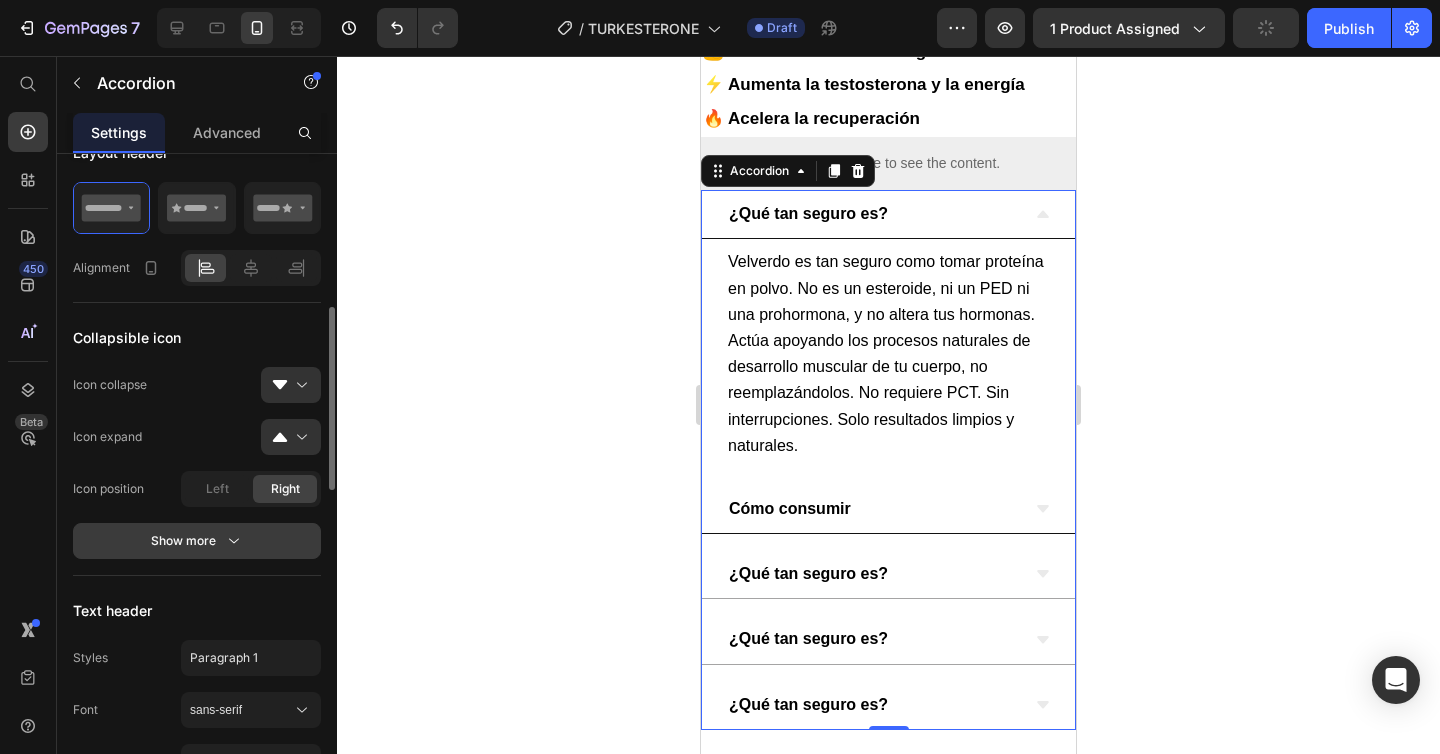 click 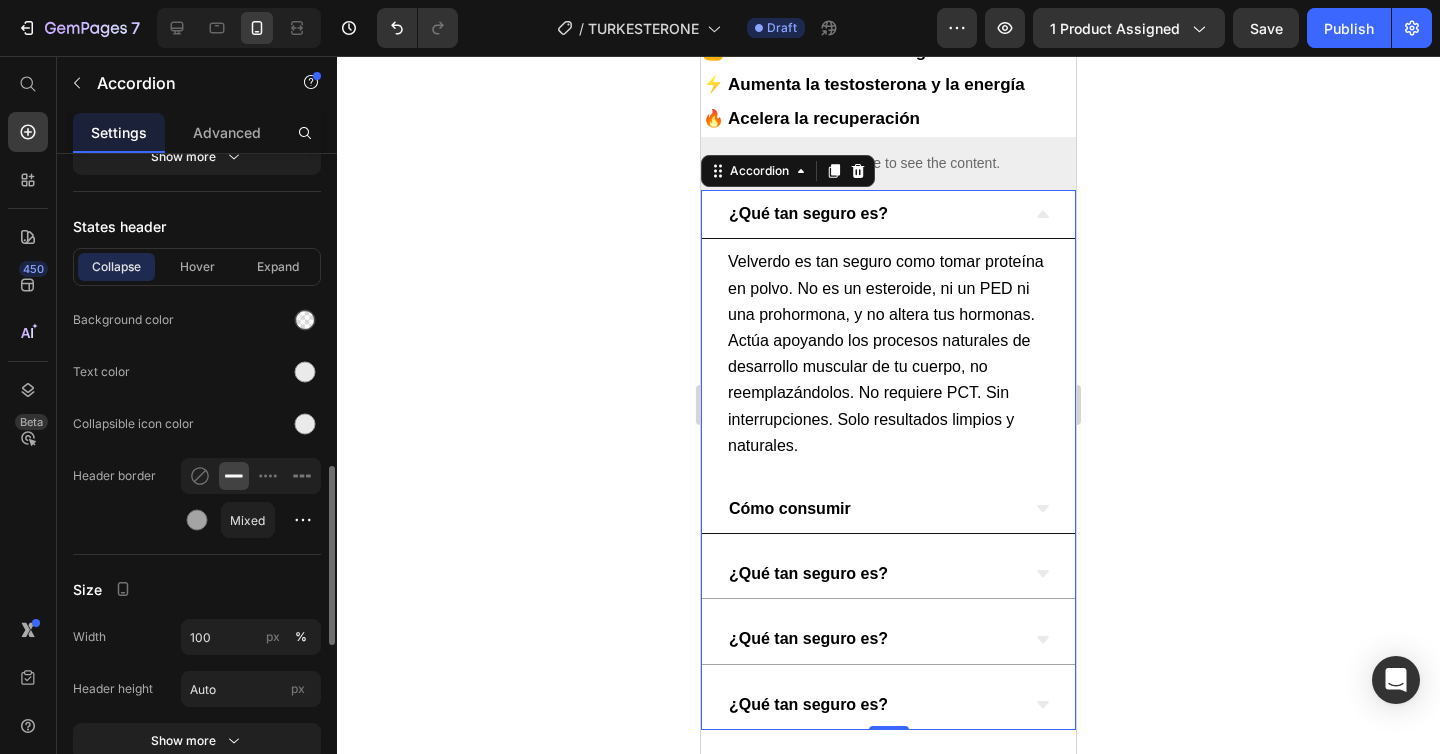scroll, scrollTop: 1278, scrollLeft: 0, axis: vertical 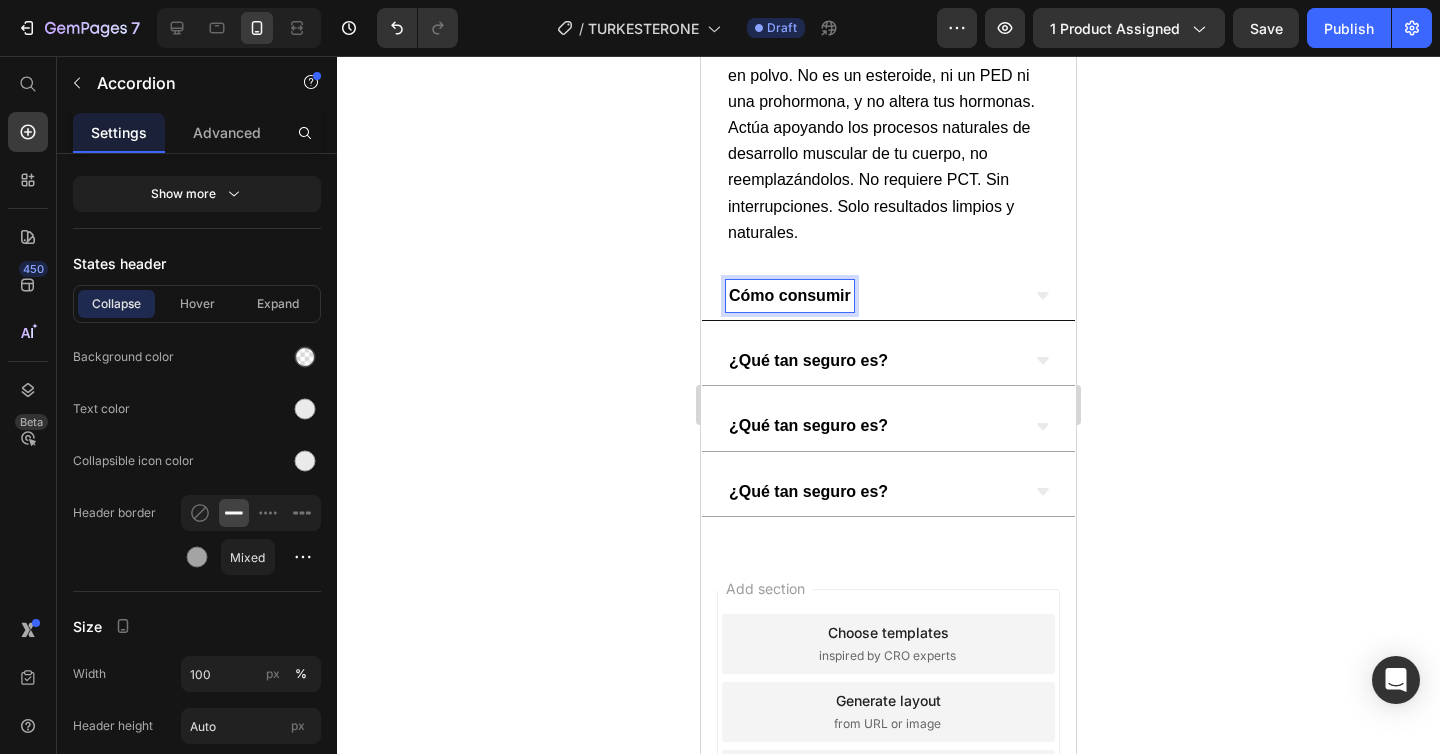 click on "Cómo consumir" at bounding box center [872, 296] 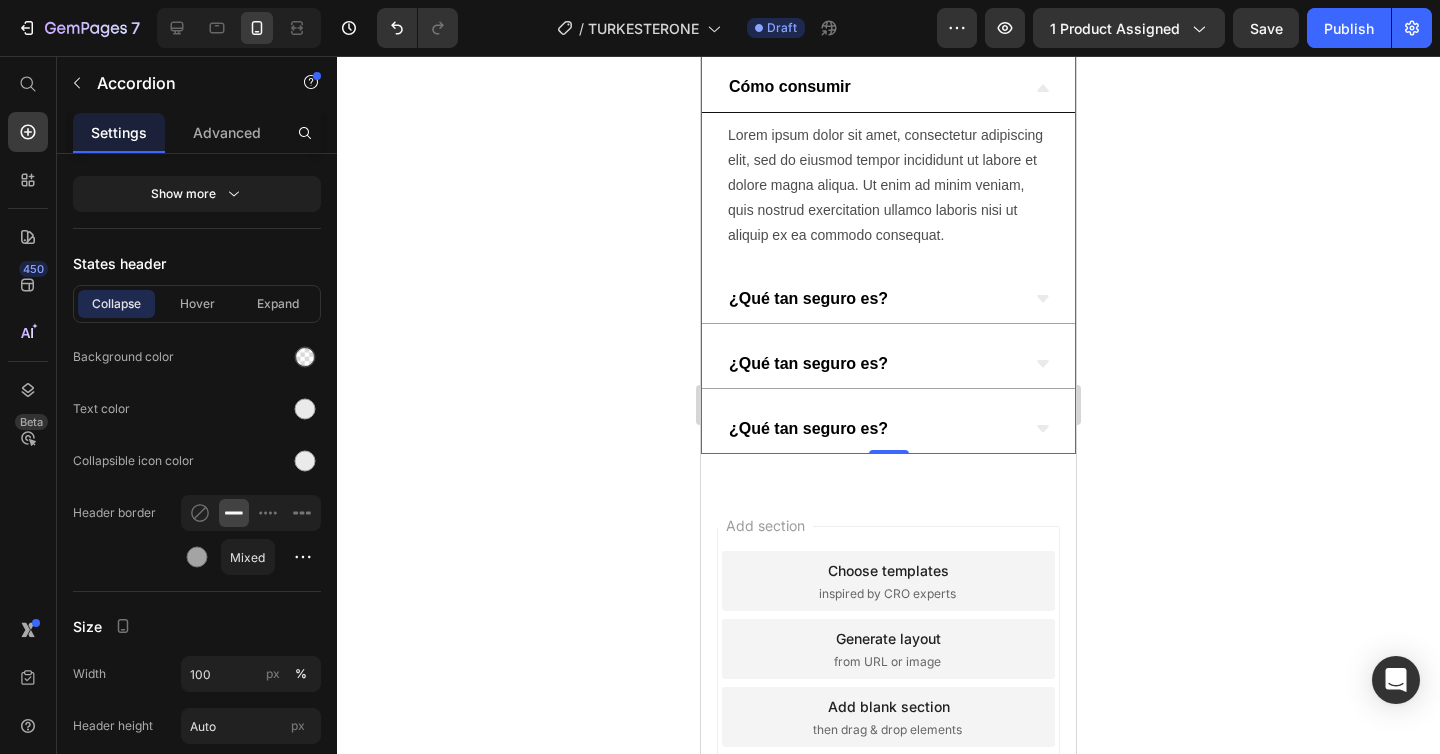 scroll, scrollTop: 968, scrollLeft: 0, axis: vertical 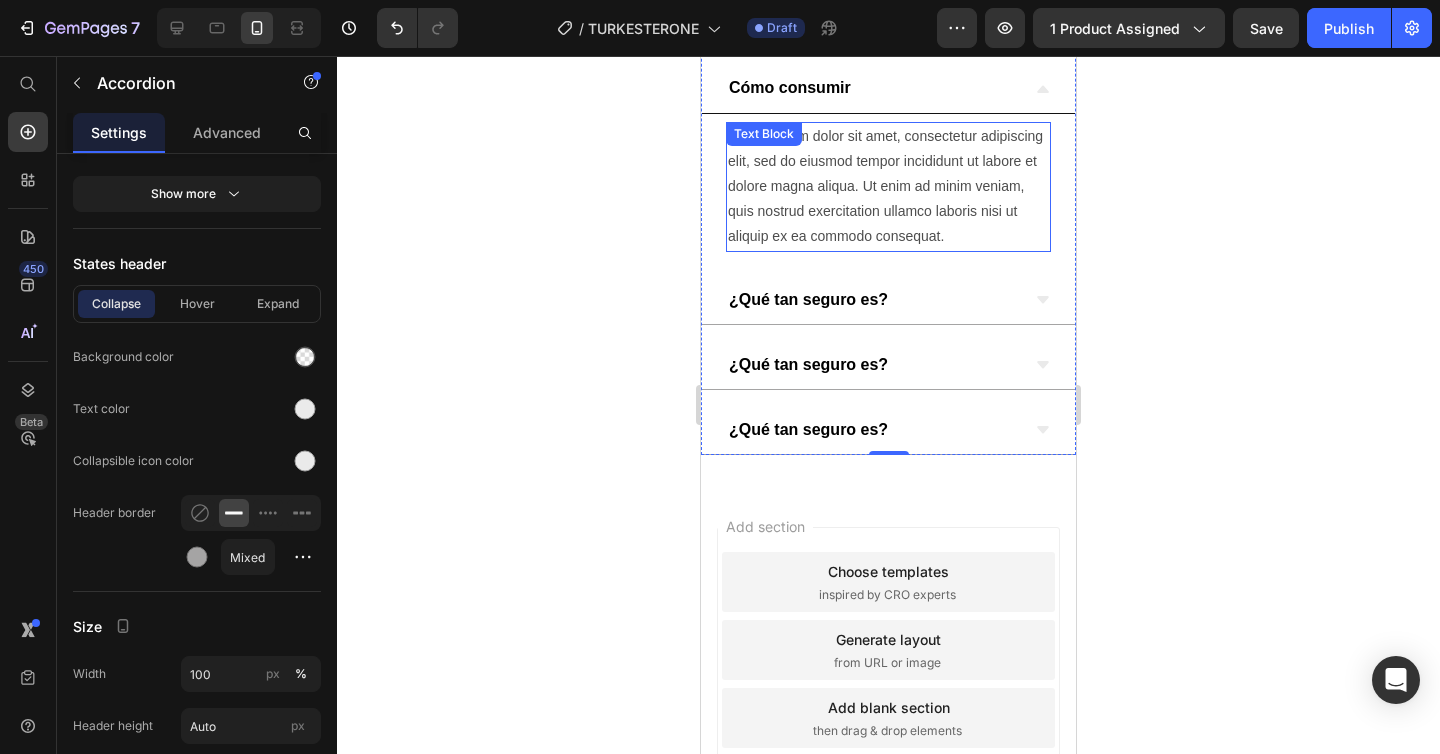 click on "Lorem ipsum dolor sit amet, consectetur adipiscing elit, sed do eiusmod tempor incididunt ut labore et dolore magna aliqua. Ut enim ad minim veniam, quis nostrud exercitation ullamco laboris nisi ut aliquip ex ea commodo consequat." at bounding box center (888, 187) 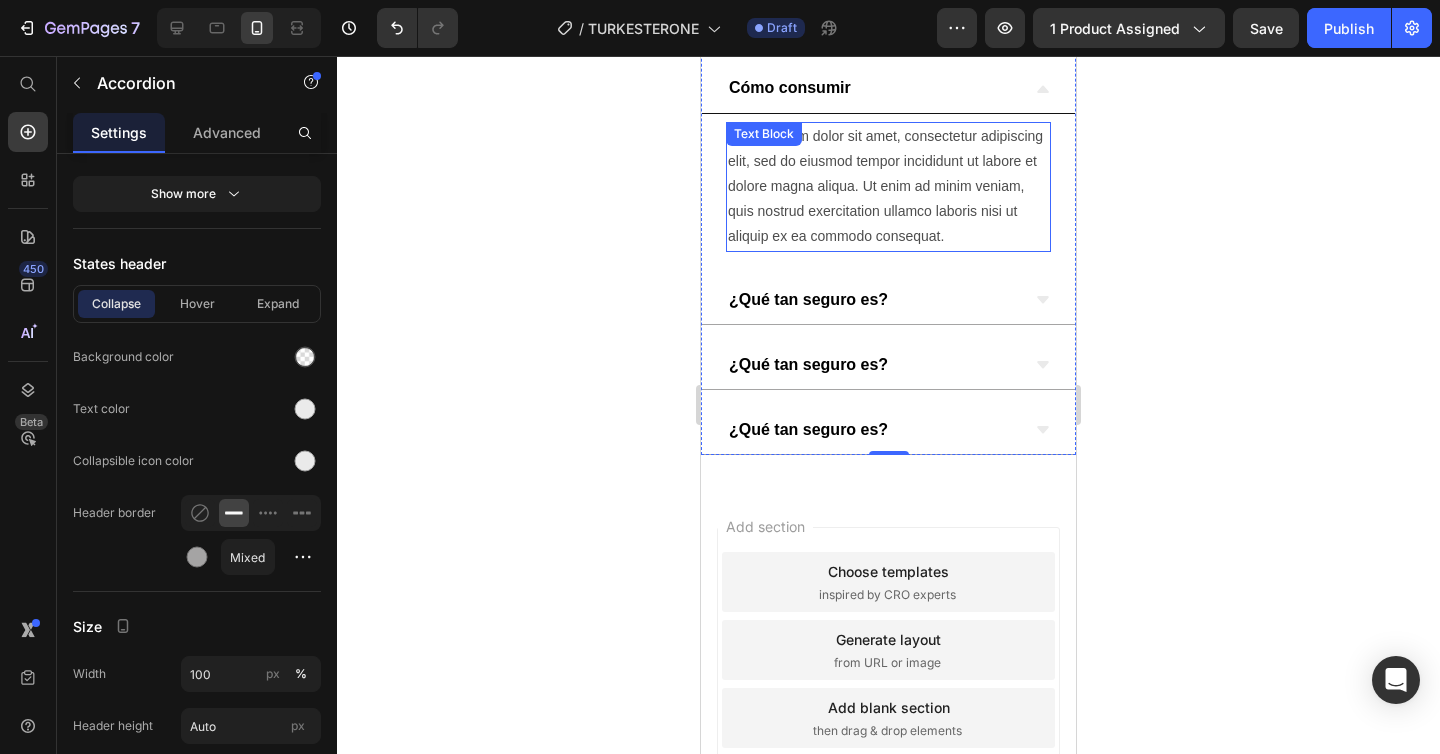 click on "Lorem ipsum dolor sit amet, consectetur adipiscing elit, sed do eiusmod tempor incididunt ut labore et dolore magna aliqua. Ut enim ad minim veniam, quis nostrud exercitation ullamco laboris nisi ut aliquip ex ea commodo consequat." at bounding box center (888, 187) 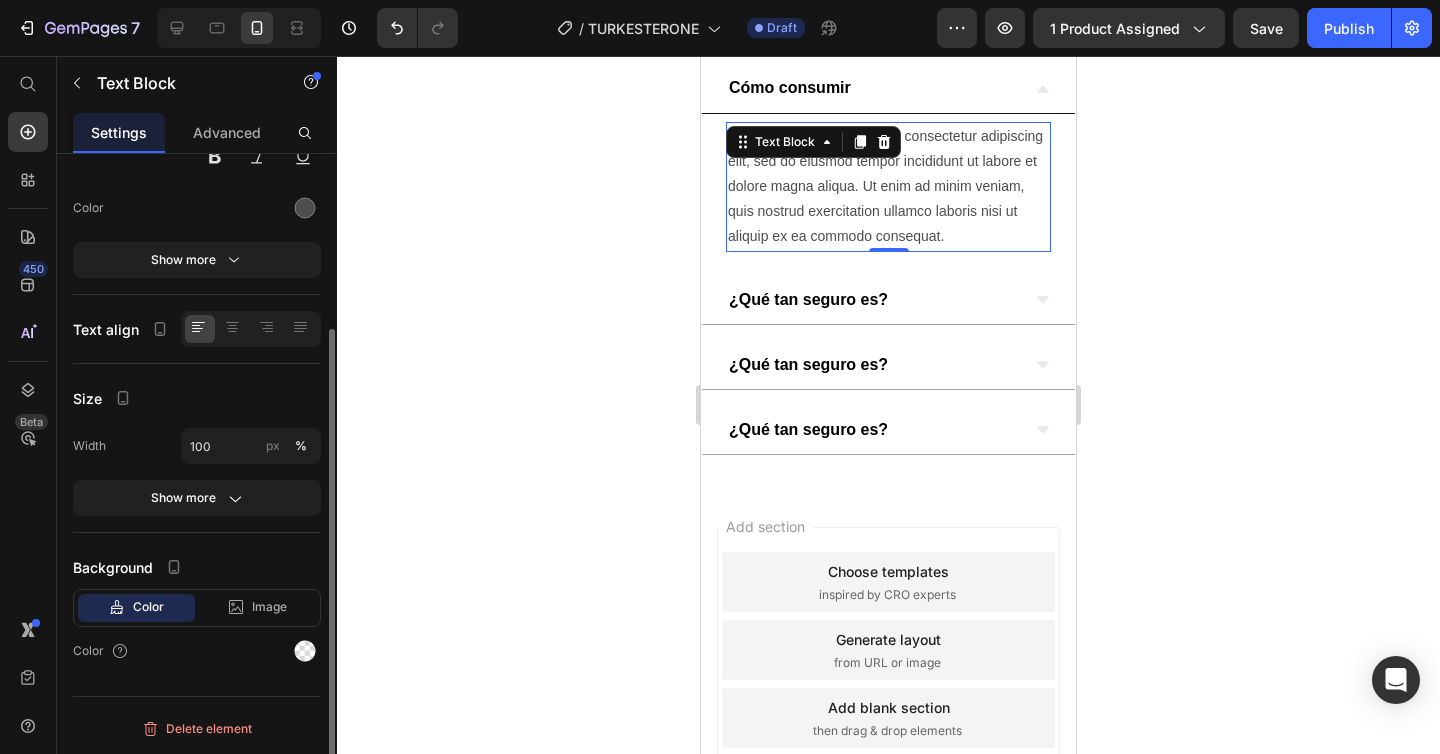 scroll, scrollTop: 0, scrollLeft: 0, axis: both 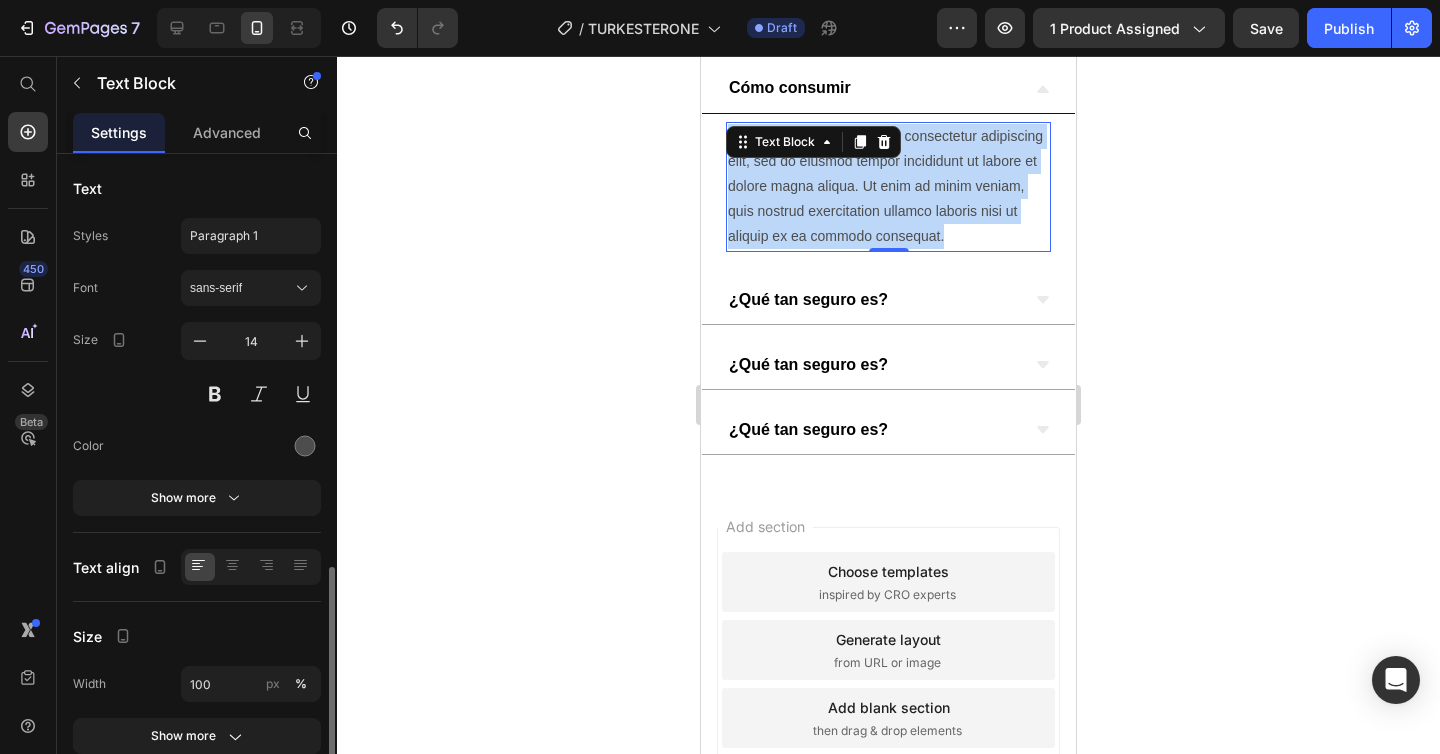 click on "Lorem ipsum dolor sit amet, consectetur adipiscing elit, sed do eiusmod tempor incididunt ut labore et dolore magna aliqua. Ut enim ad minim veniam, quis nostrud exercitation ullamco laboris nisi ut aliquip ex ea commodo consequat." at bounding box center (888, 187) 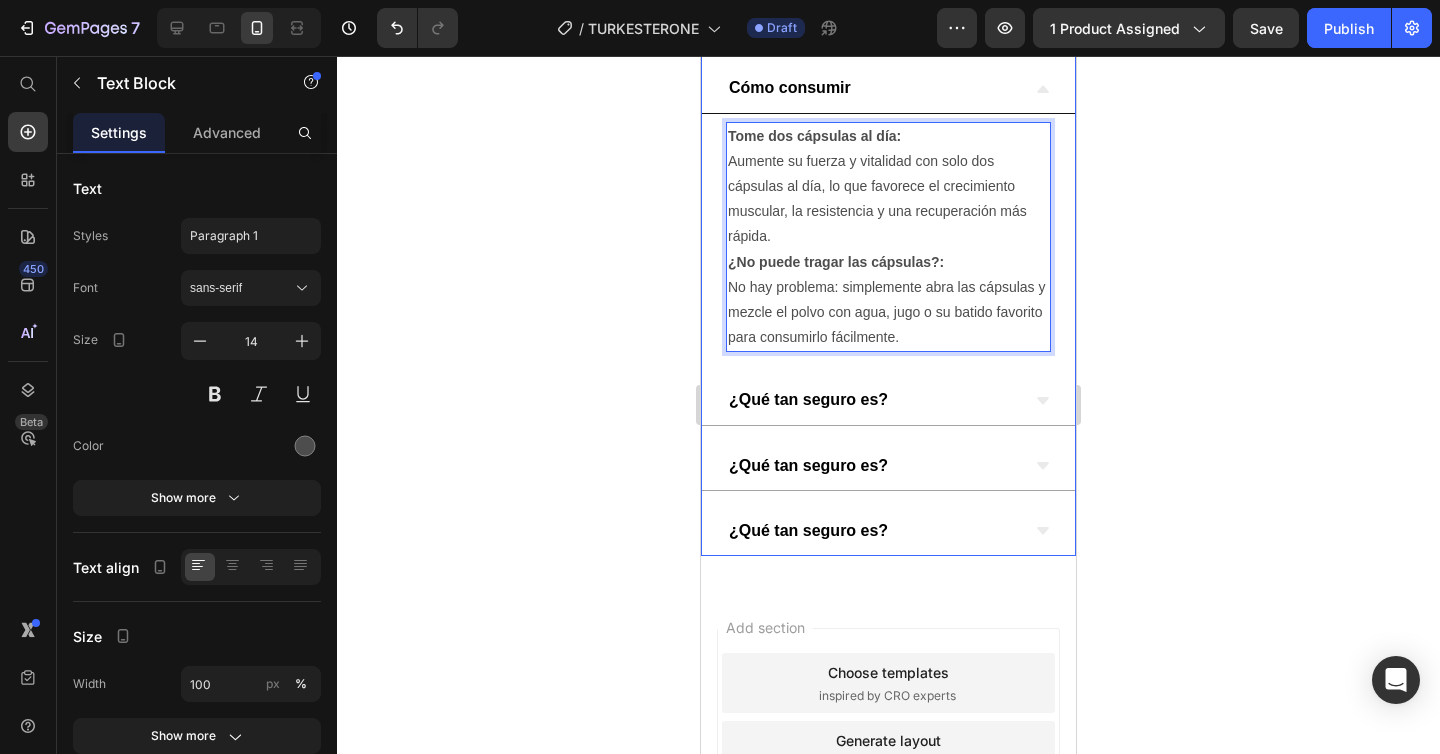 scroll, scrollTop: 860, scrollLeft: 0, axis: vertical 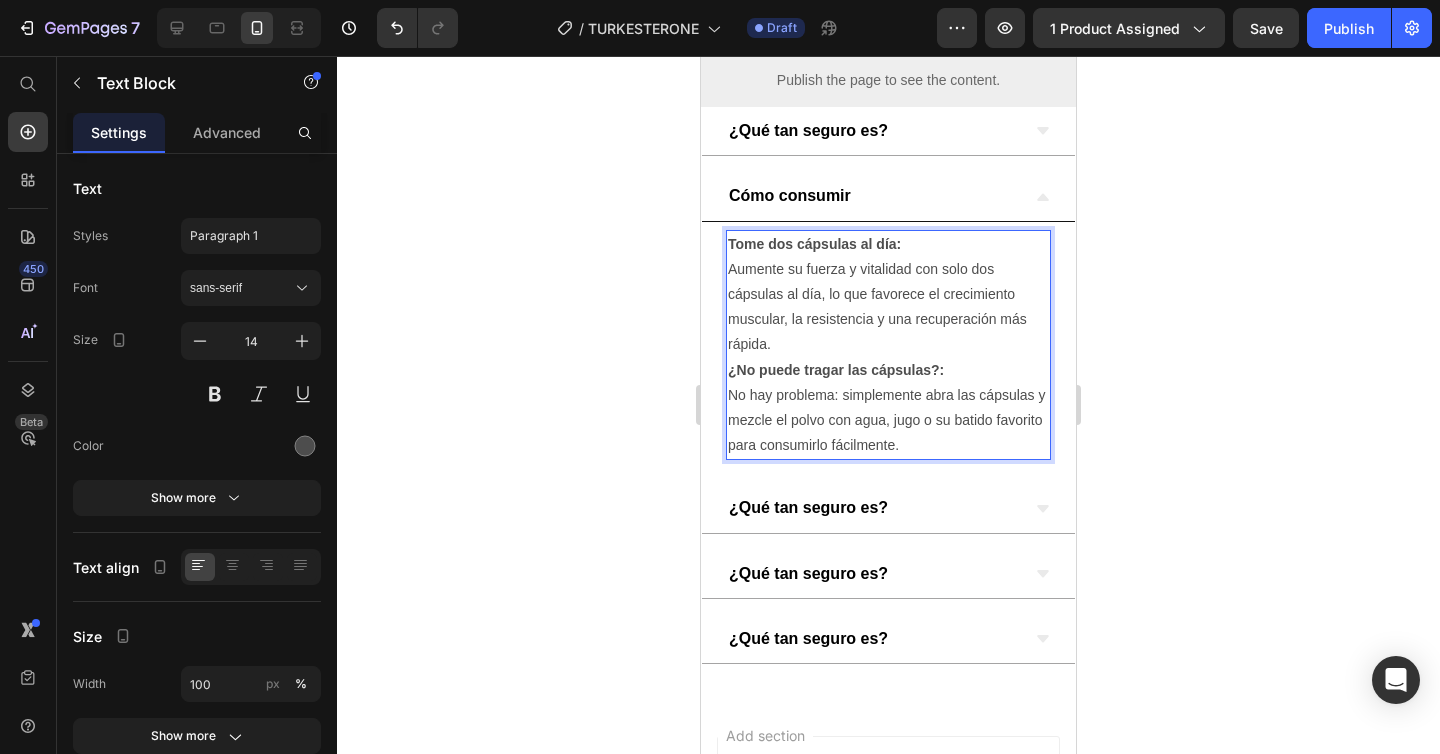 click on "Tome dos cápsulas al día: Aumente su fuerza y vitalidad con solo dos cápsulas al día, lo que favorece el crecimiento muscular, la resistencia y una recuperación más rápida." at bounding box center (888, 295) 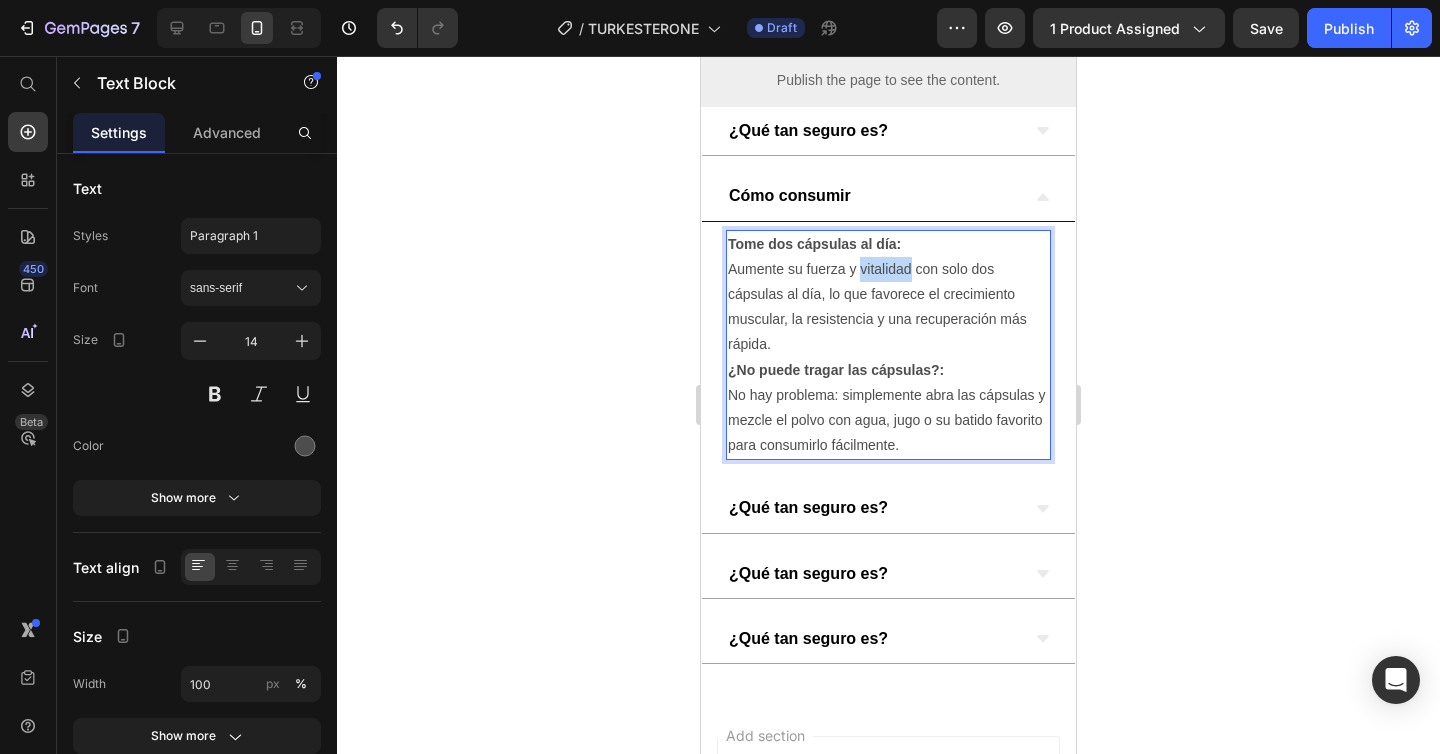 click on "Tome dos cápsulas al día: Aumente su fuerza y vitalidad con solo dos cápsulas al día, lo que favorece el crecimiento muscular, la resistencia y una recuperación más rápida." at bounding box center [888, 295] 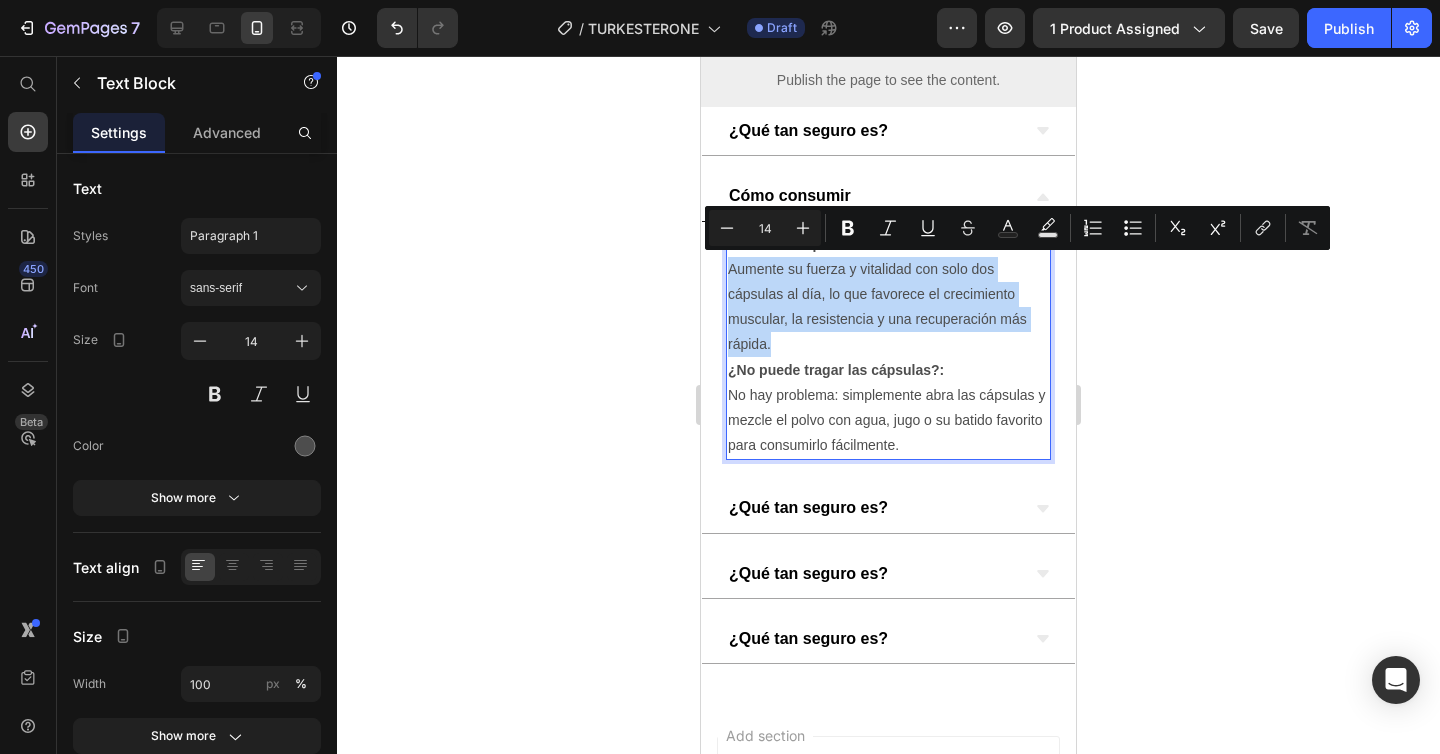 click on "Tome dos cápsulas al día: Aumente su fuerza y vitalidad con solo dos cápsulas al día, lo que favorece el crecimiento muscular, la resistencia y una recuperación más rápida." at bounding box center (888, 295) 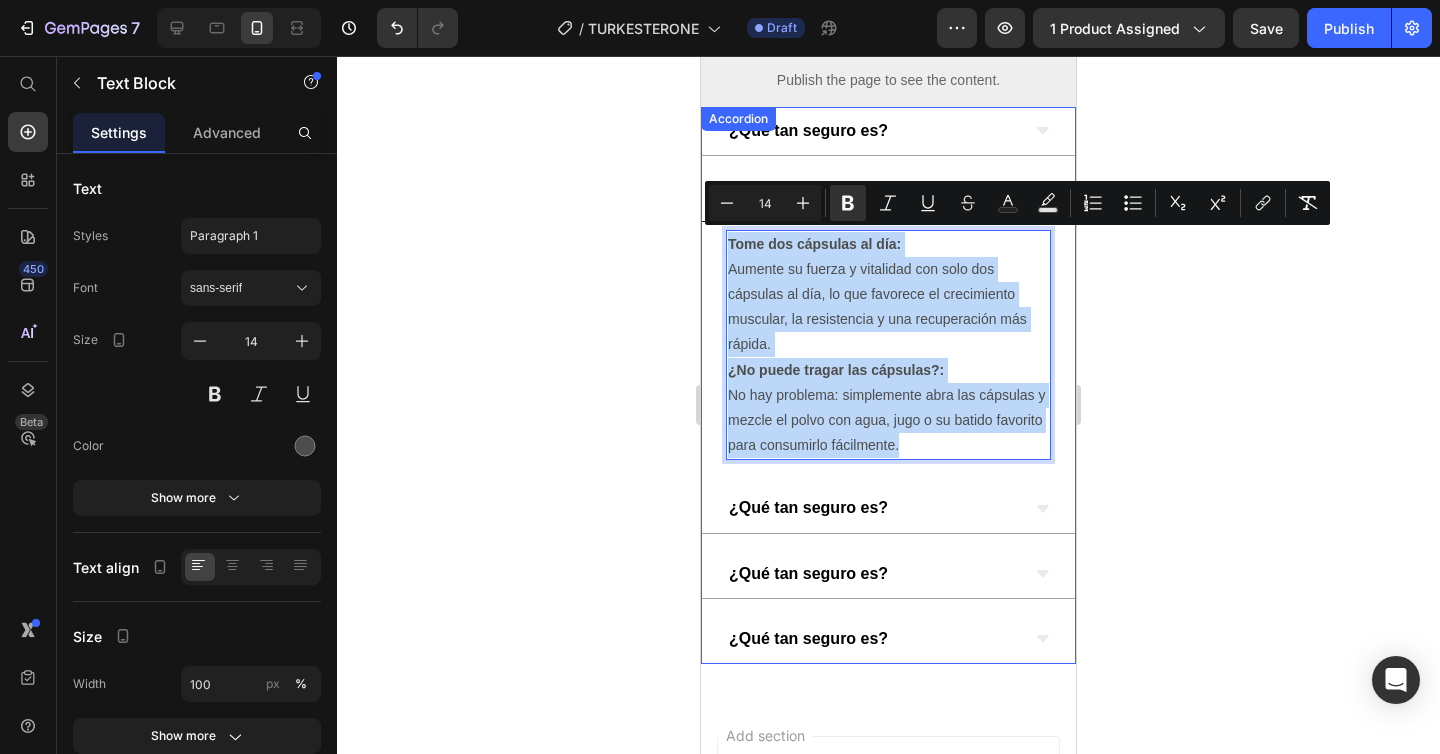 drag, startPoint x: 918, startPoint y: 445, endPoint x: 707, endPoint y: 237, distance: 296.28534 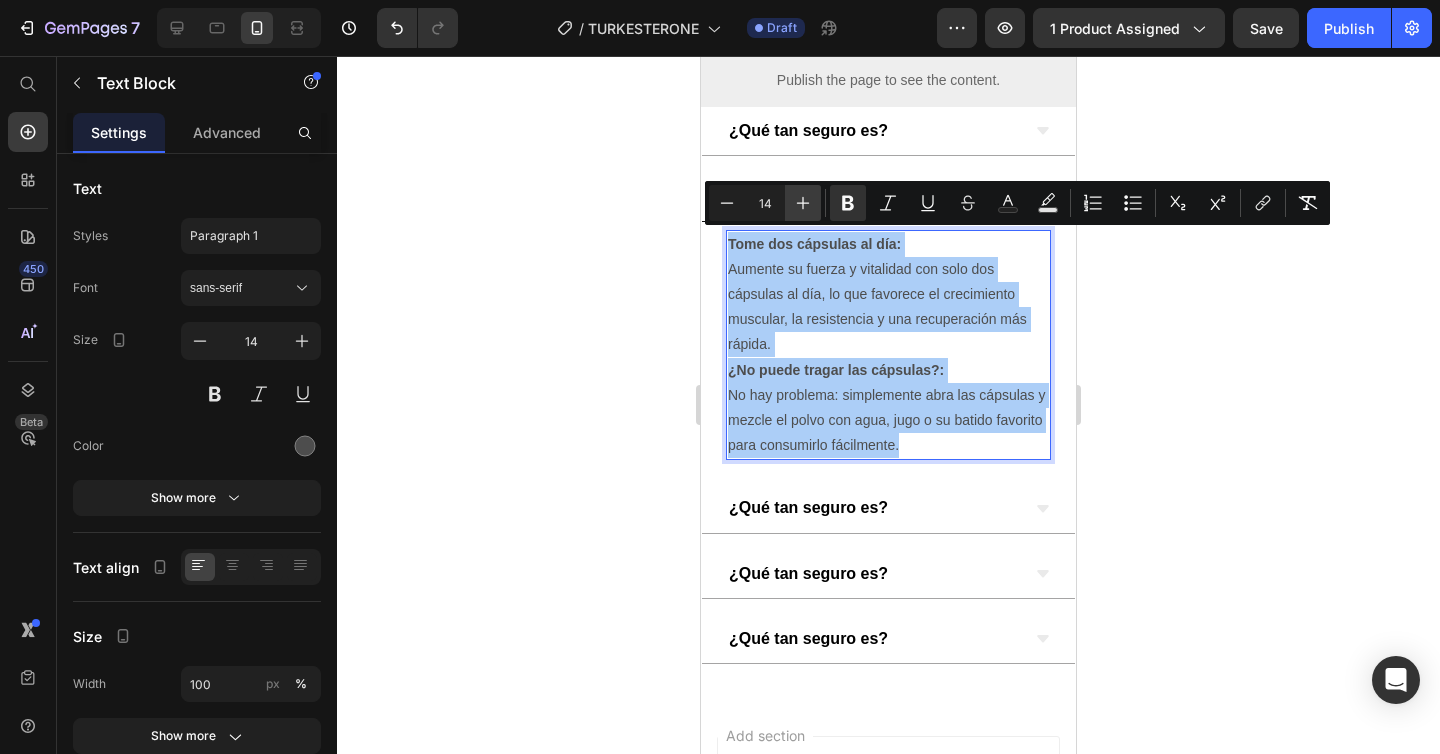 click on "Plus" at bounding box center [803, 203] 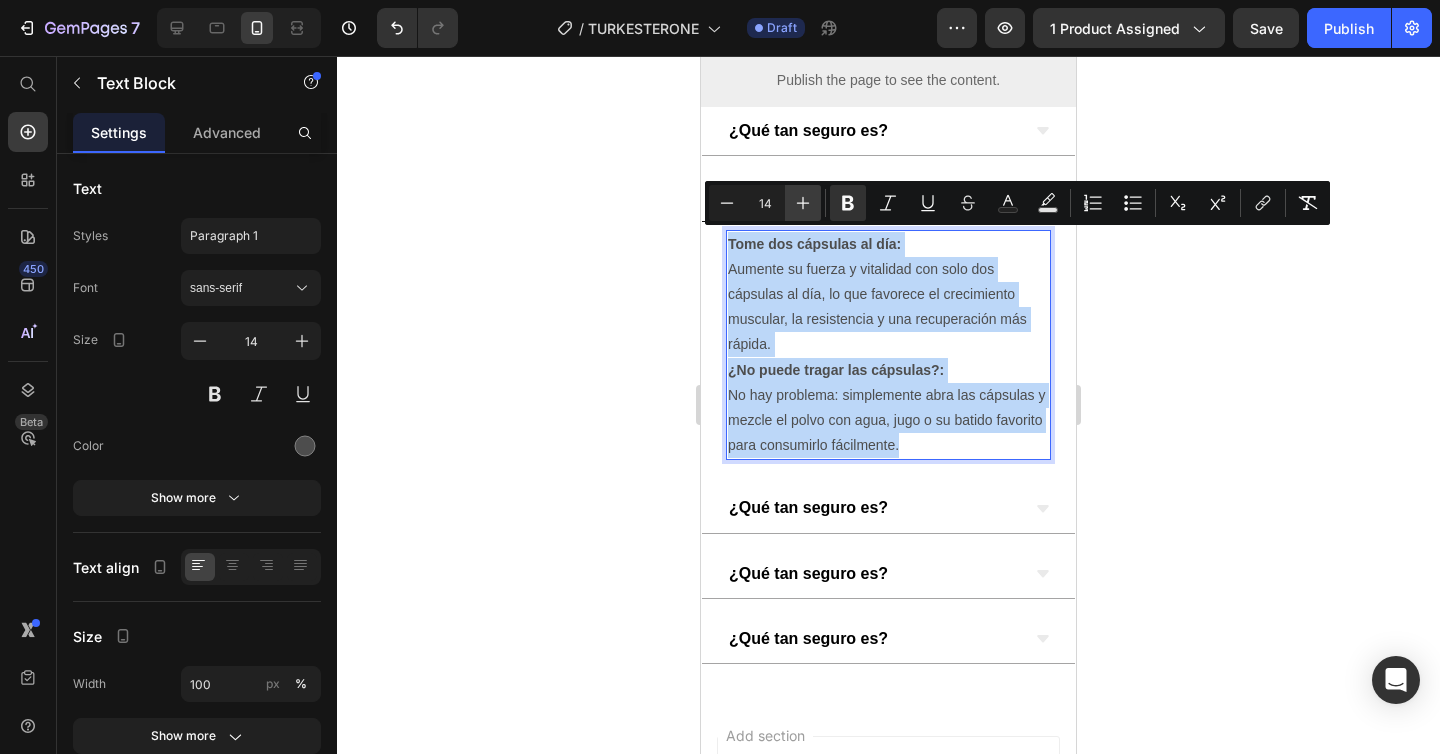 type on "15" 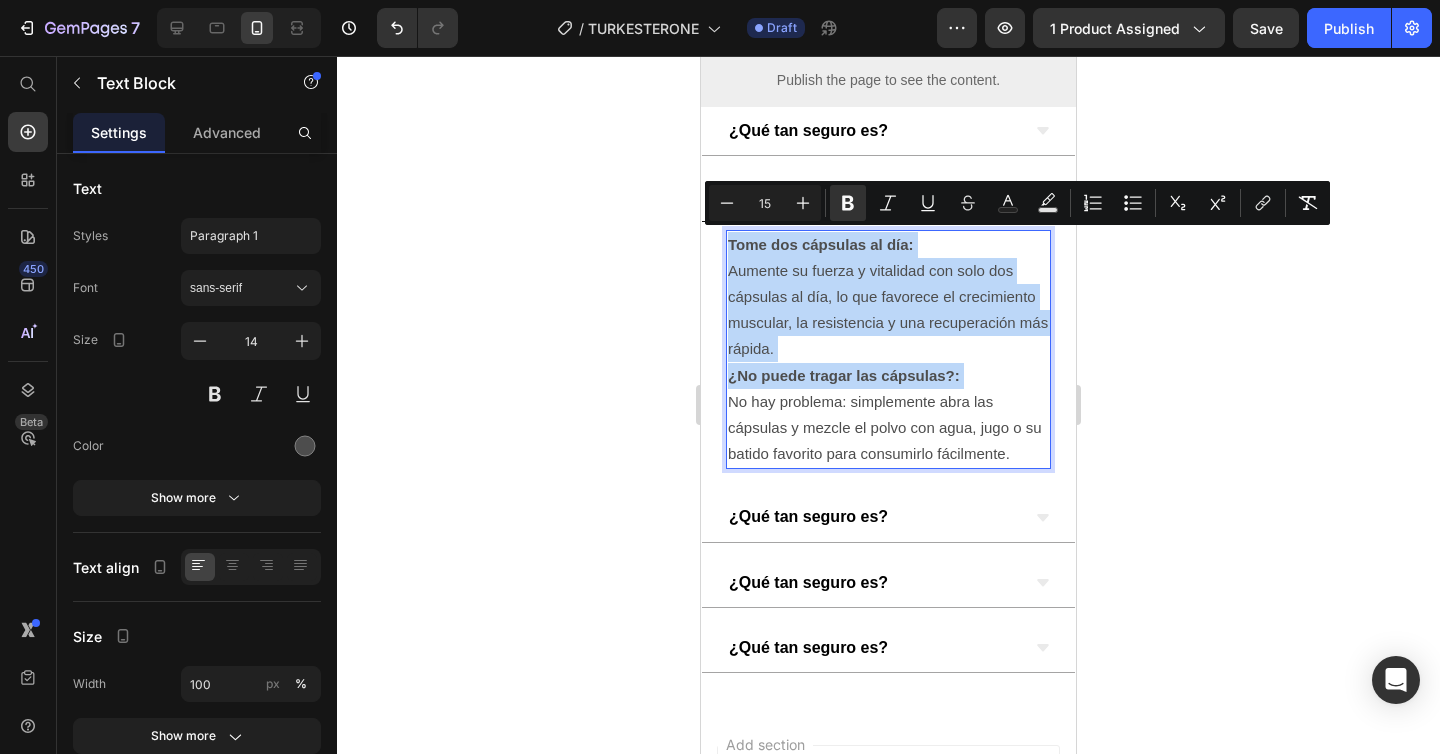 click on "¿No puede tragar las cápsulas?:" at bounding box center (844, 375) 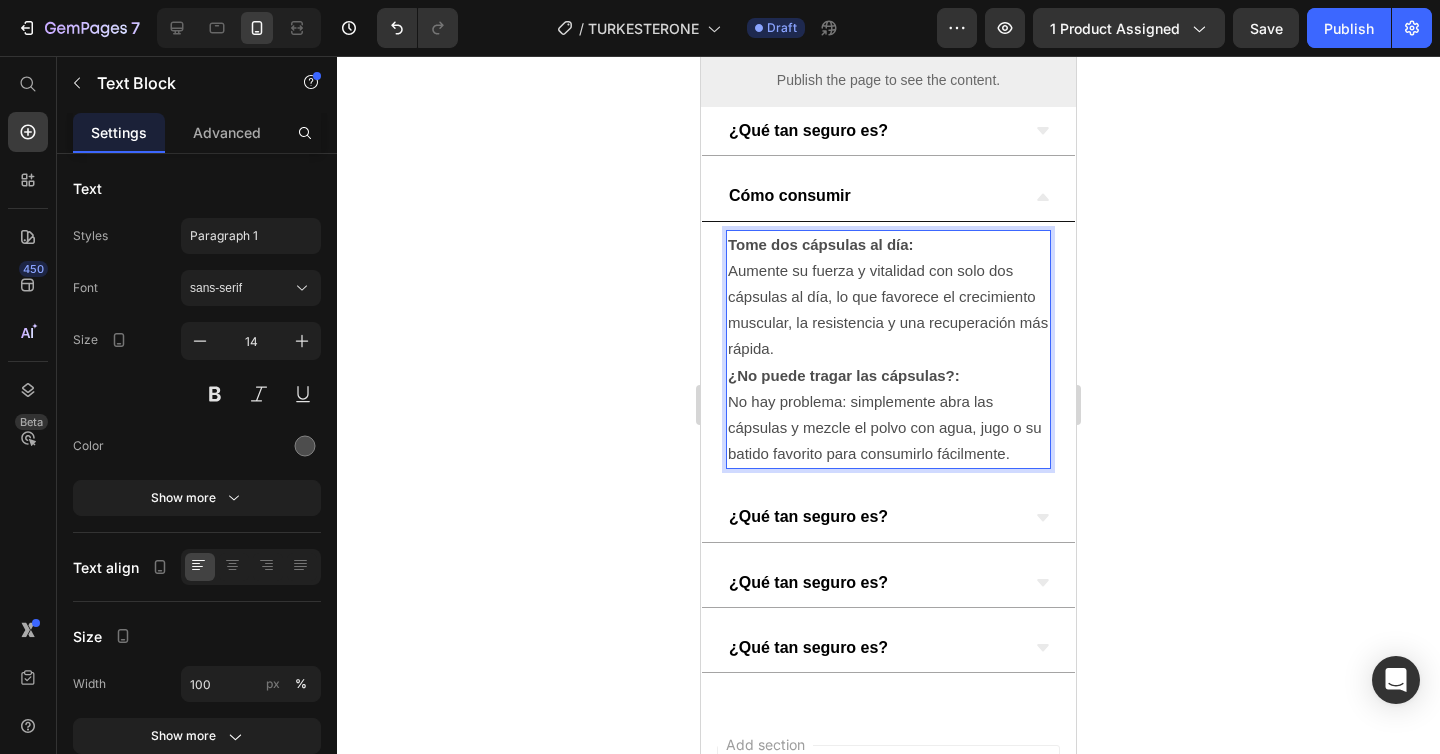 scroll, scrollTop: 711, scrollLeft: 0, axis: vertical 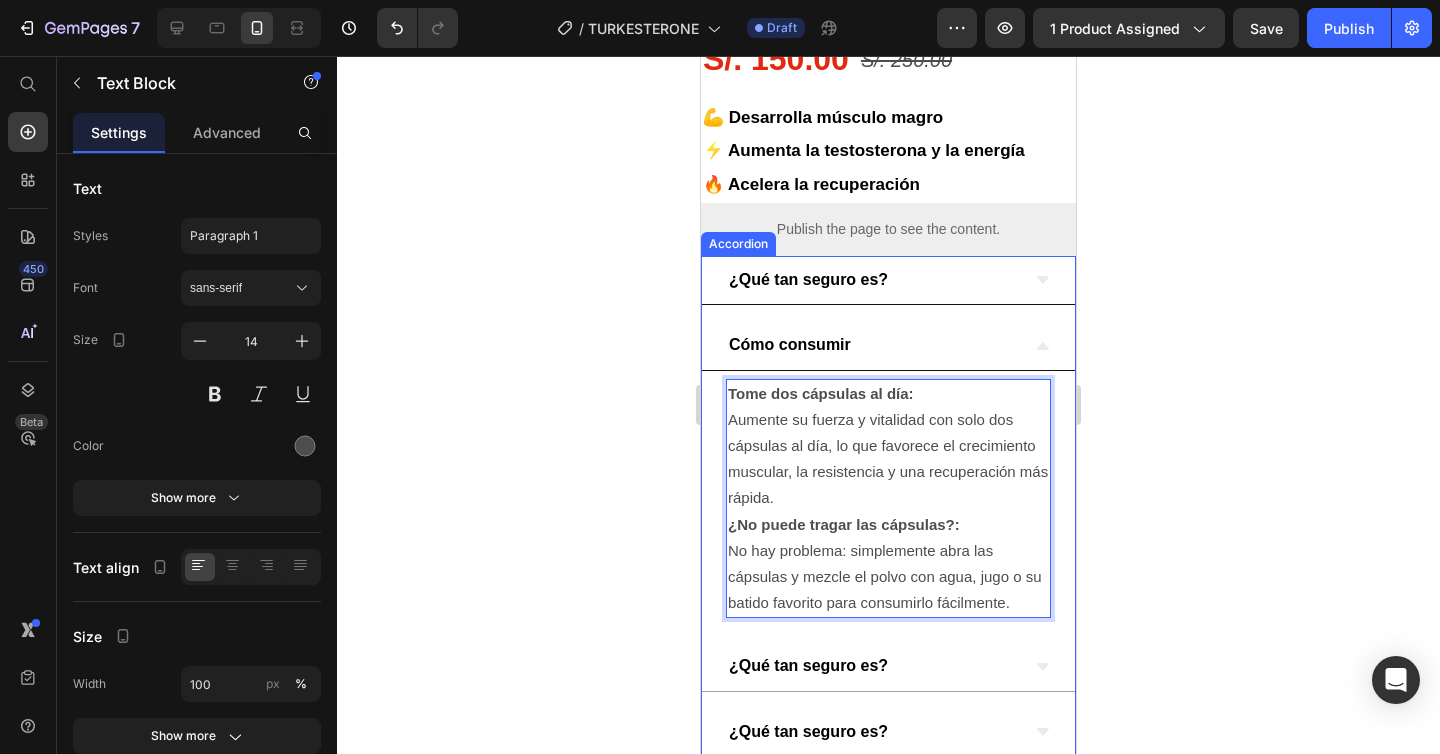 click on "¿Qué tan seguro es?" at bounding box center [888, 280] 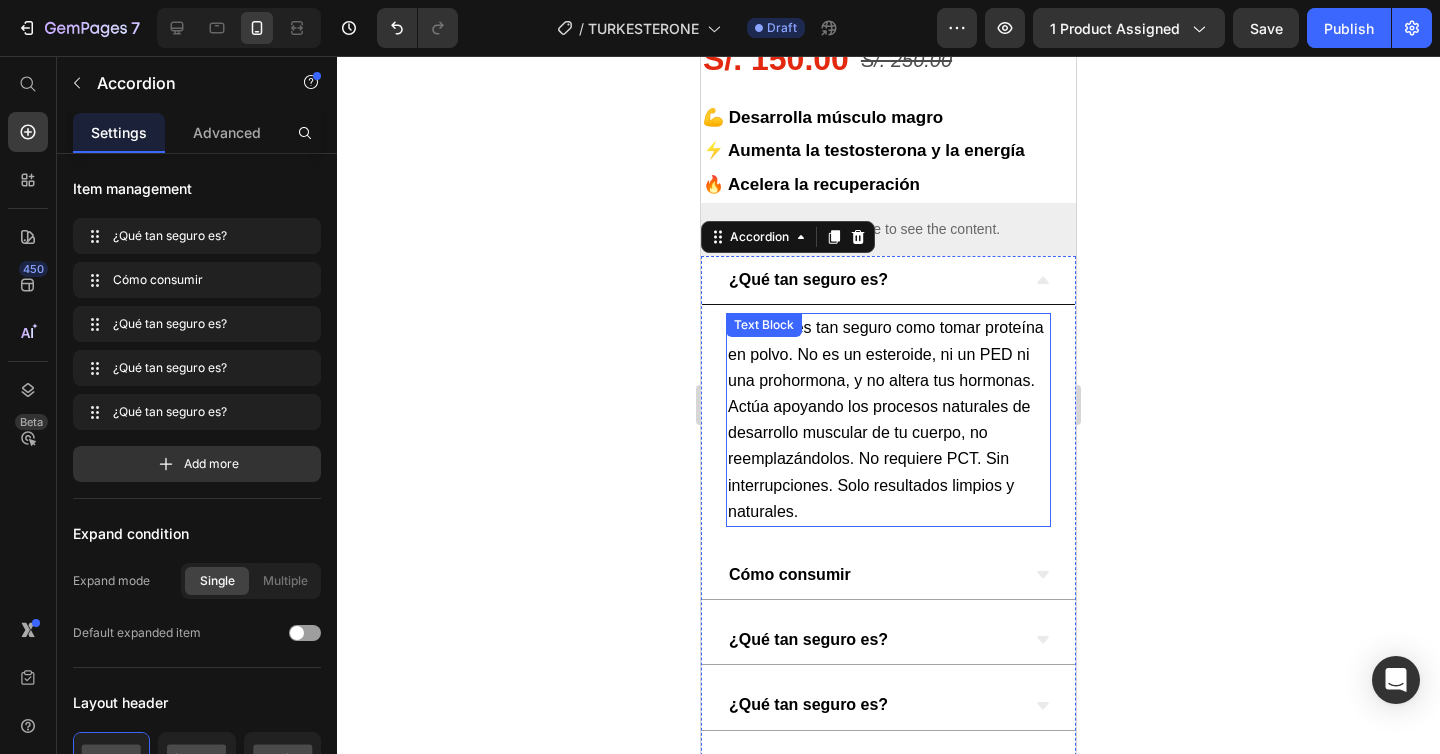 click on "Velverdo es tan seguro como tomar proteína en polvo. No es un esteroide, ni un PED ni una prohormona, y no altera tus hormonas. Actúa apoyando los procesos naturales de desarrollo muscular de tu cuerpo, no reemplazándolos. No requiere PCT. Sin interrupciones. Solo resultados limpios y naturales." at bounding box center (886, 419) 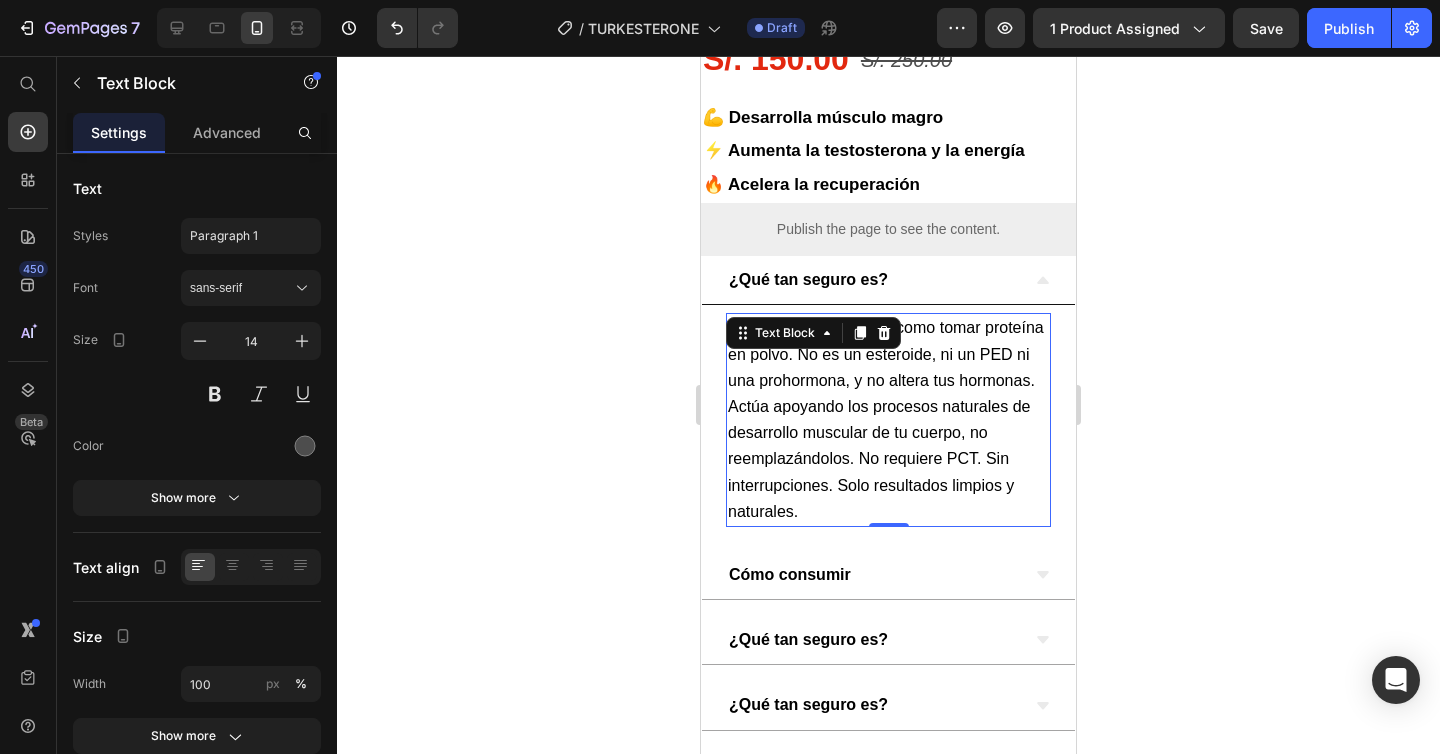click on "Velverdo es tan seguro como tomar proteína en polvo. No es un esteroide, ni un PED ni una prohormona, y no altera tus hormonas. Actúa apoyando los procesos naturales de desarrollo muscular de tu cuerpo, no reemplazándolos. No requiere PCT. Sin interrupciones. Solo resultados limpios y naturales." at bounding box center (886, 419) 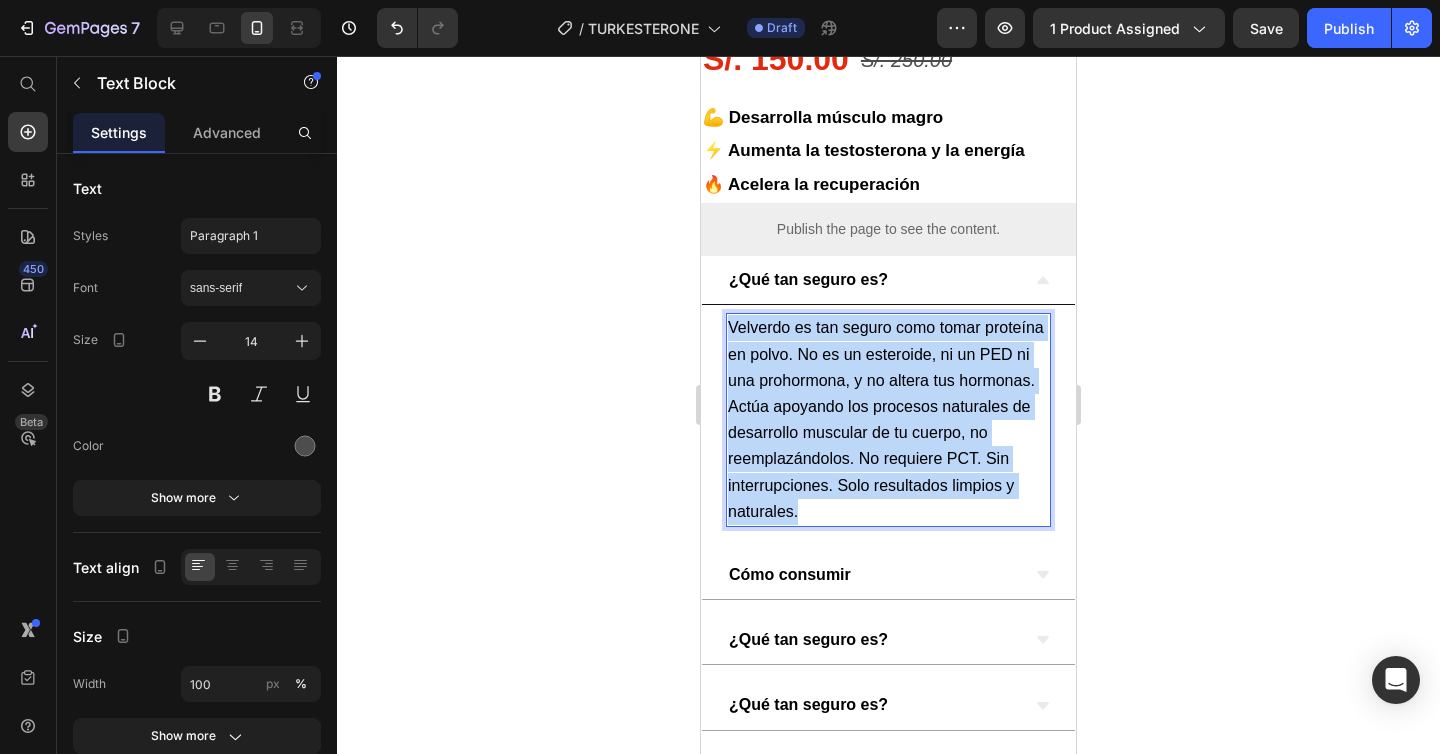 click on "Velverdo es tan seguro como tomar proteína en polvo. No es un esteroide, ni un PED ni una prohormona, y no altera tus hormonas. Actúa apoyando los procesos naturales de desarrollo muscular de tu cuerpo, no reemplazándolos. No requiere PCT. Sin interrupciones. Solo resultados limpios y naturales." at bounding box center (886, 419) 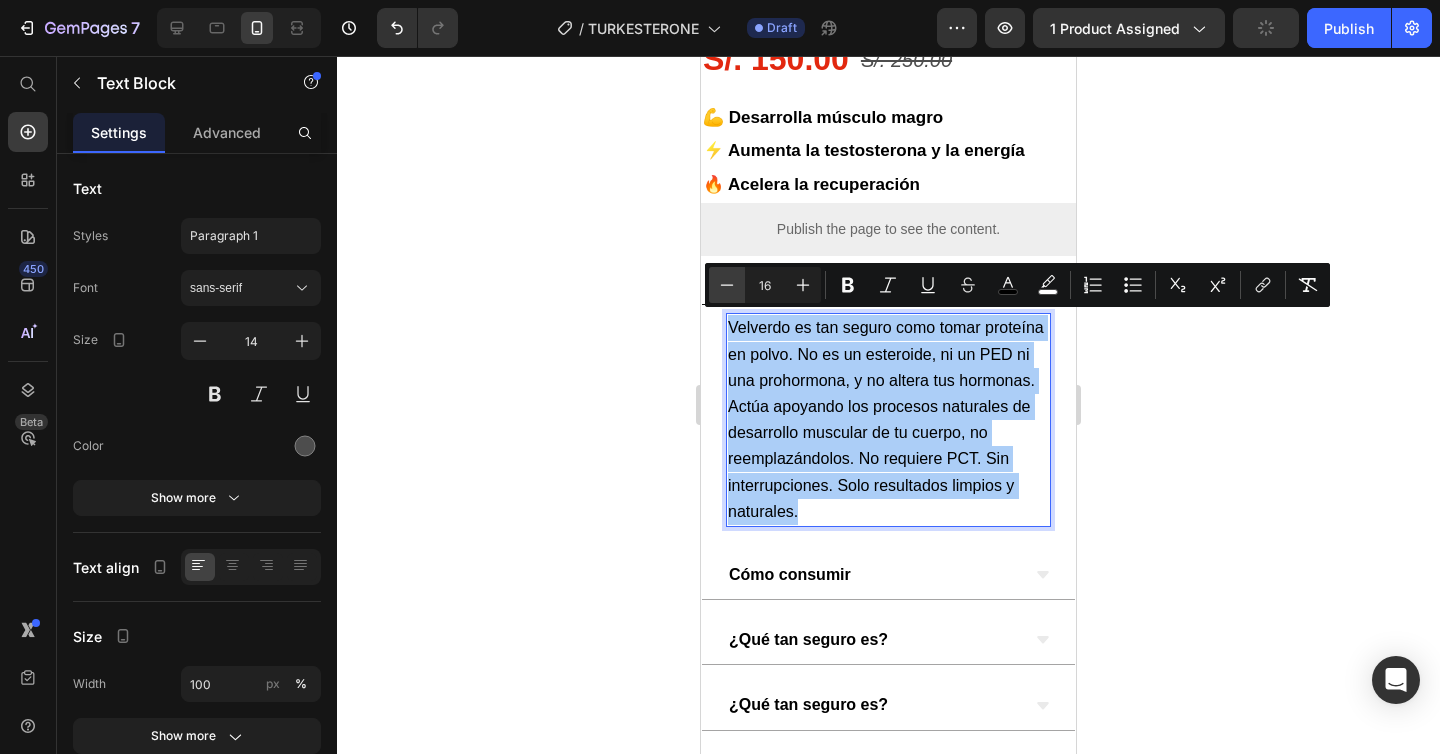 click 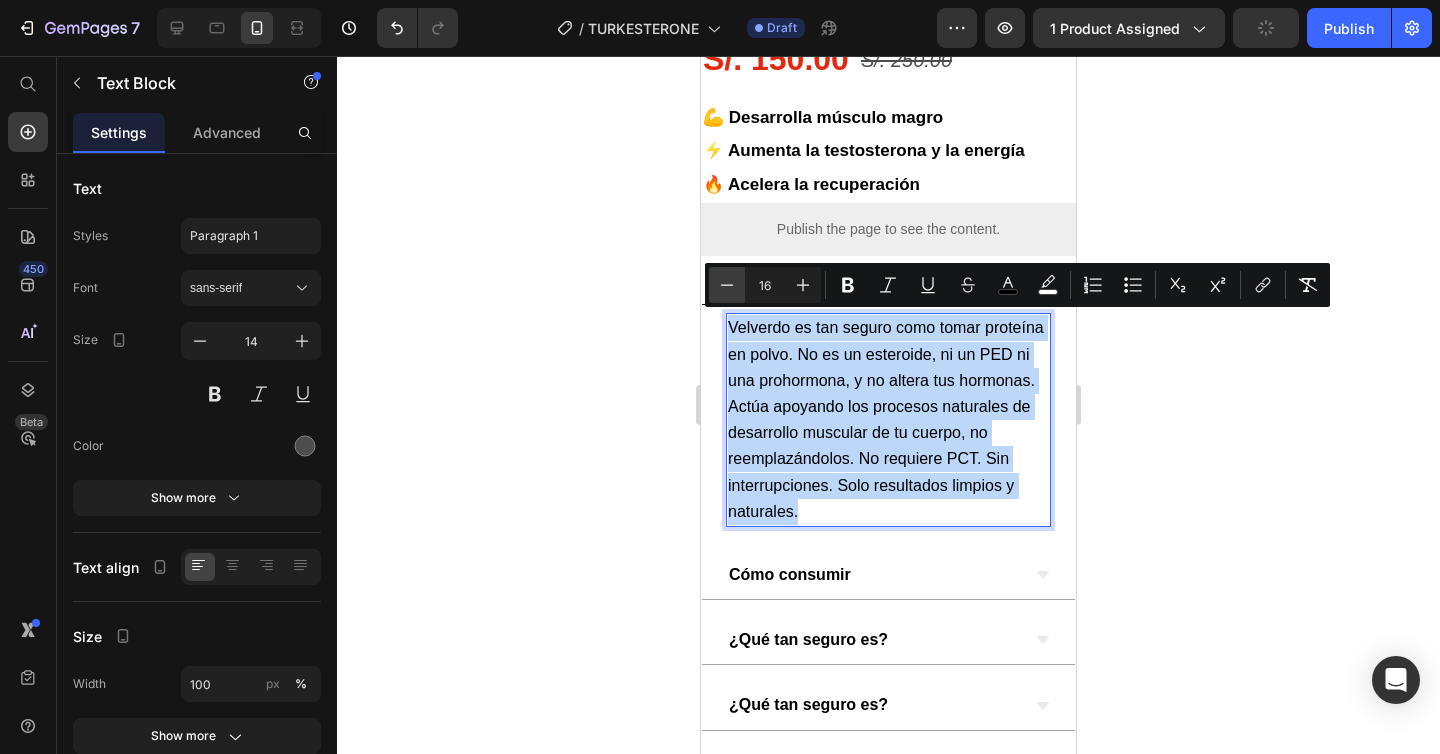 type on "15" 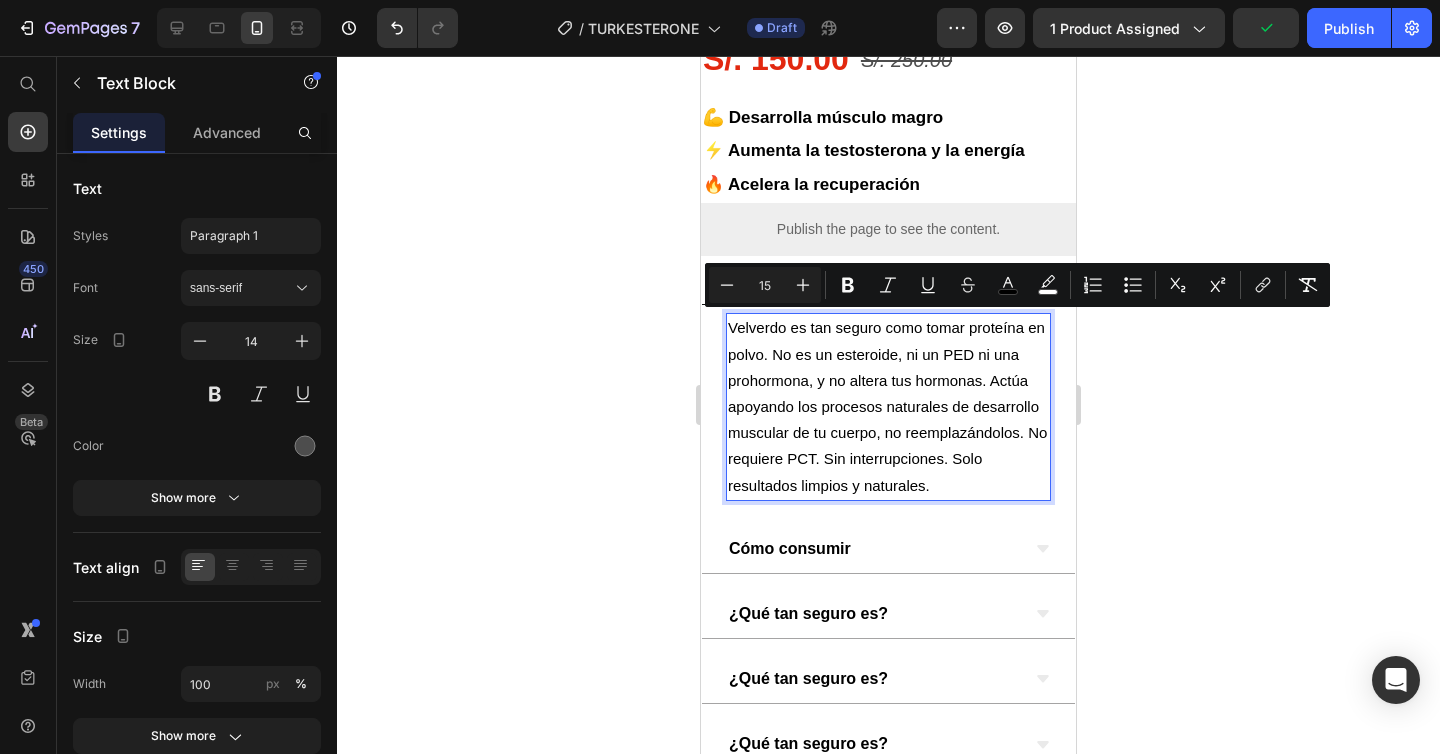 click on "Velverdo es tan seguro como tomar proteína en polvo. No es un esteroide, ni un PED ni una prohormona, y no altera tus hormonas. Actúa apoyando los procesos naturales de desarrollo muscular de tu cuerpo, no reemplazándolos. No requiere PCT. Sin interrupciones. Solo resultados limpios y naturales." at bounding box center (887, 406) 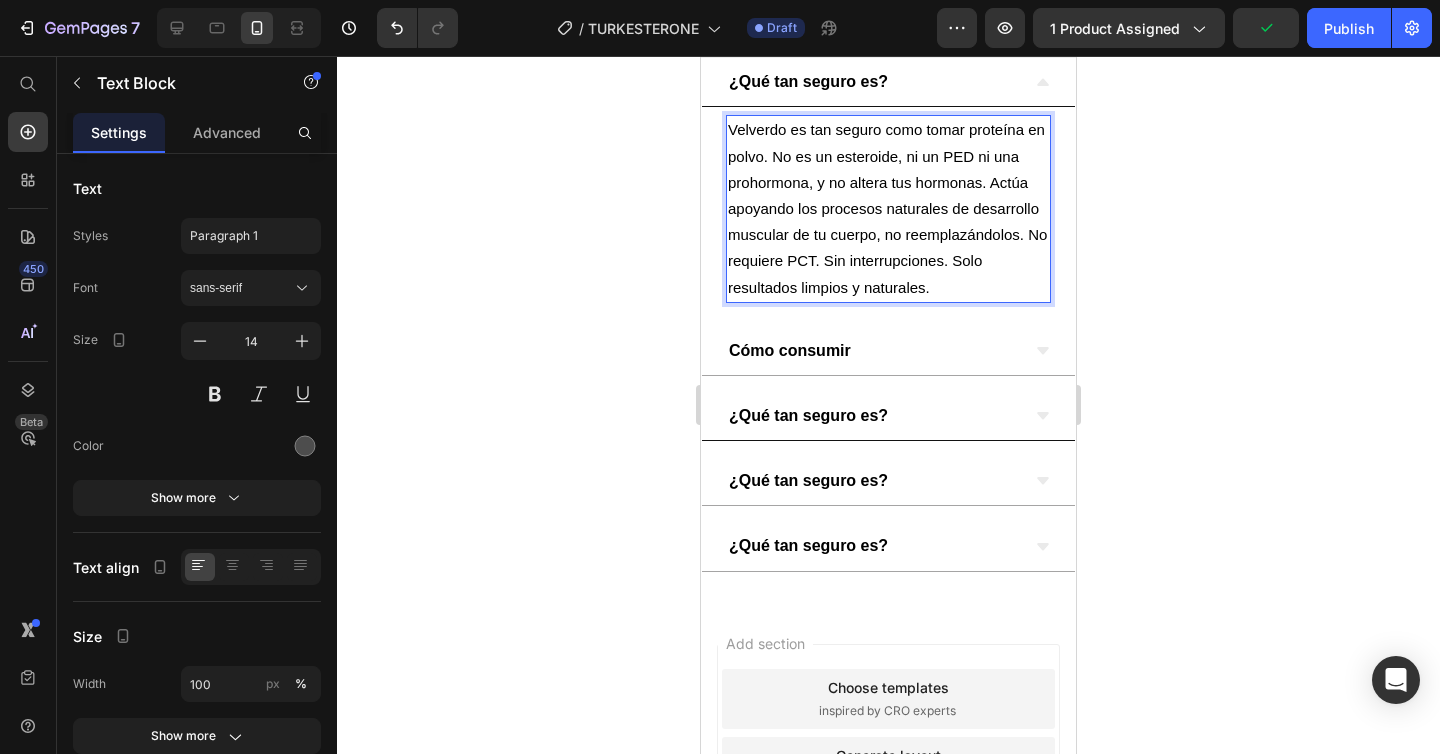 scroll, scrollTop: 939, scrollLeft: 0, axis: vertical 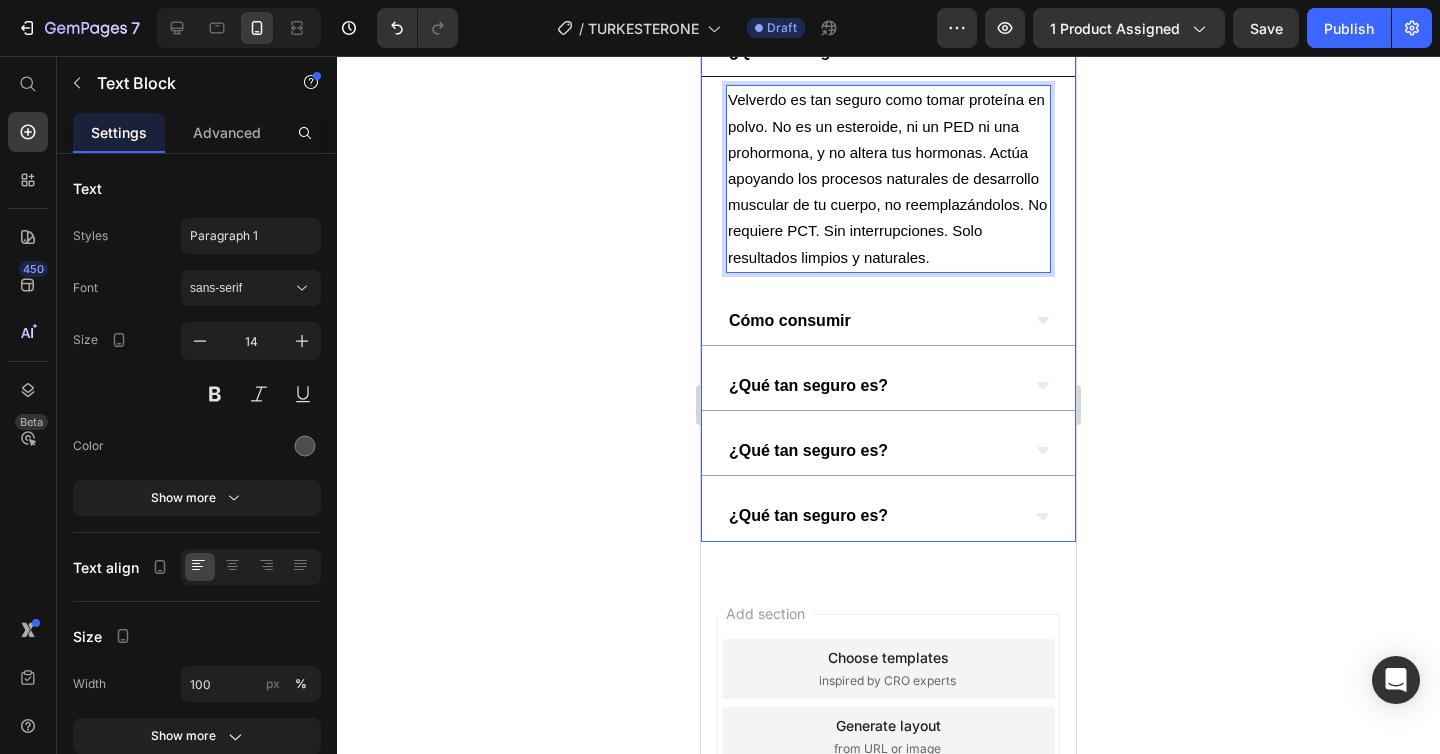 click on "¿Qué tan seguro es?" at bounding box center [808, 385] 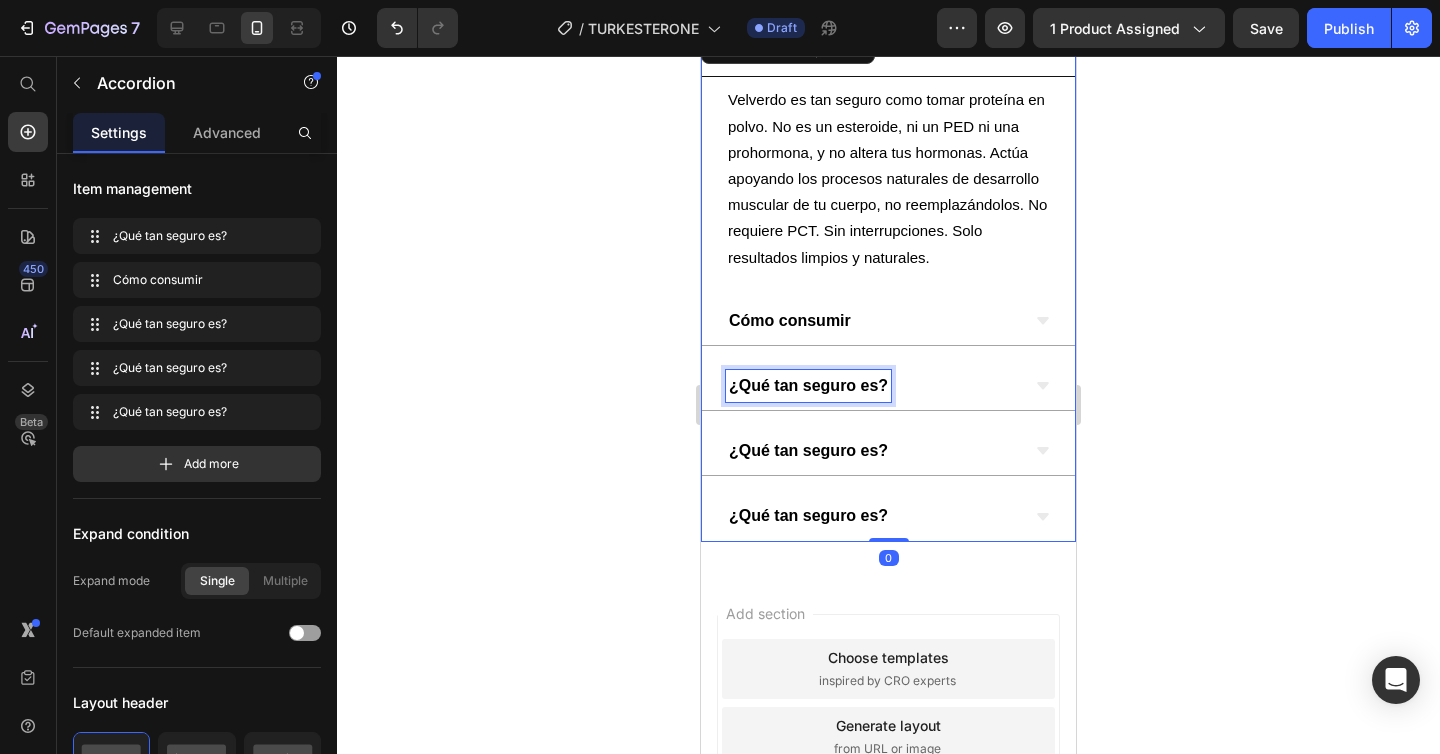 click on "¿Qué tan seguro es?" at bounding box center [808, 385] 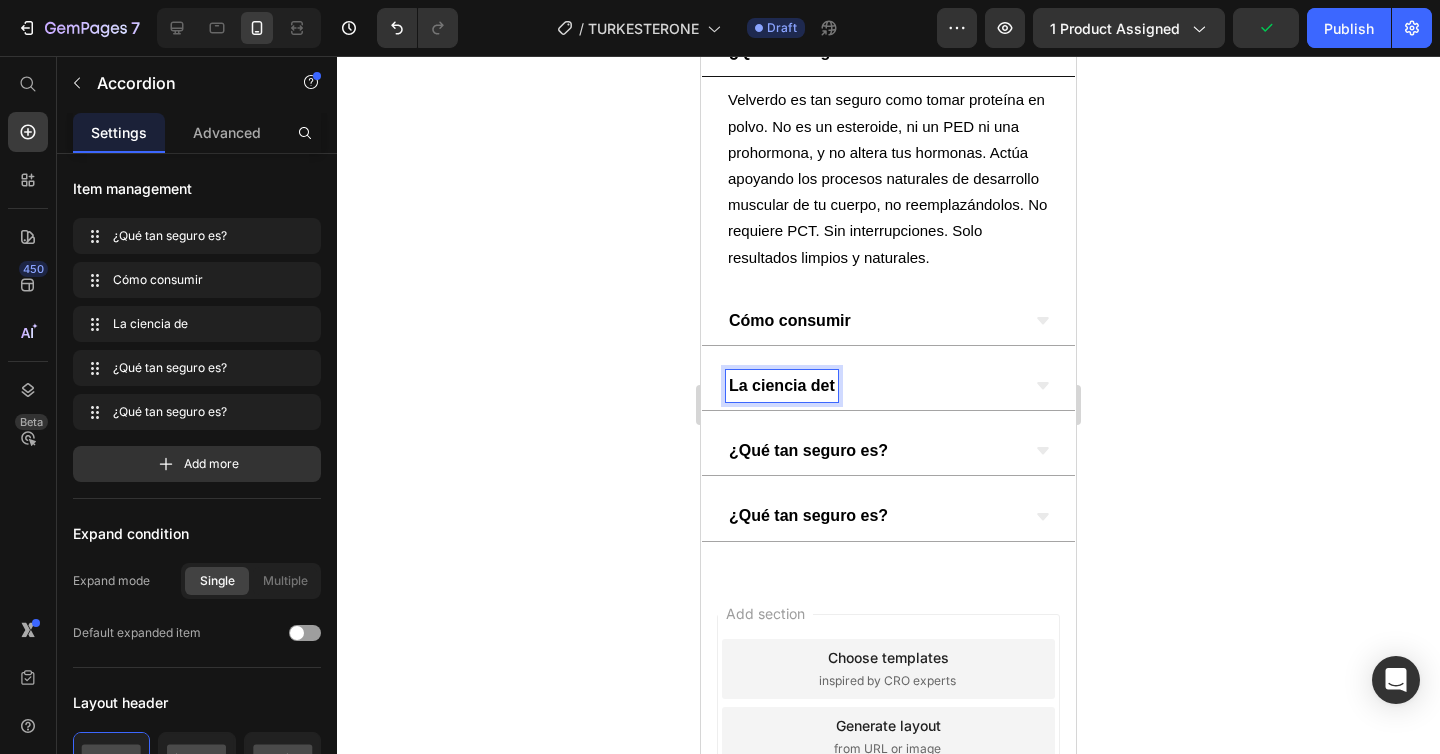 type 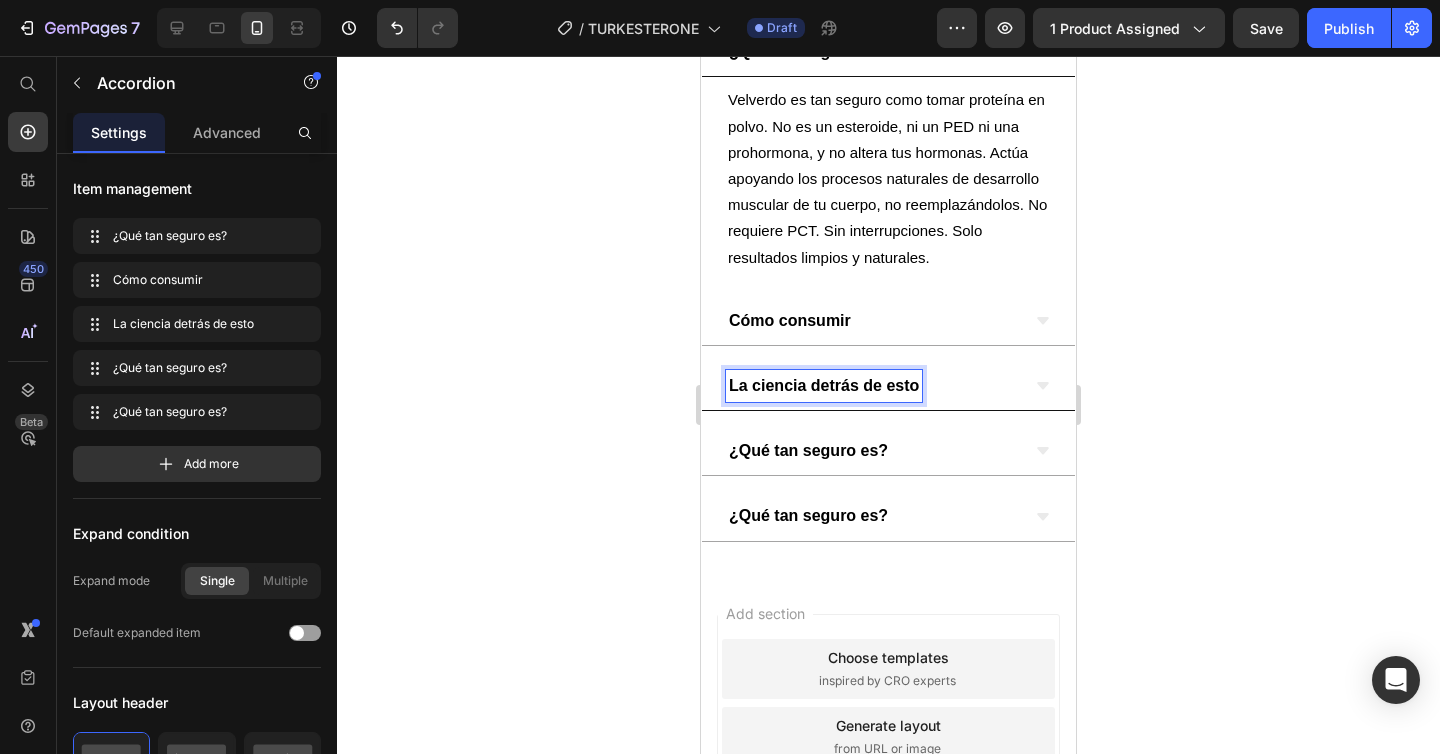 click on "La ciencia detrás de esto" at bounding box center (872, 386) 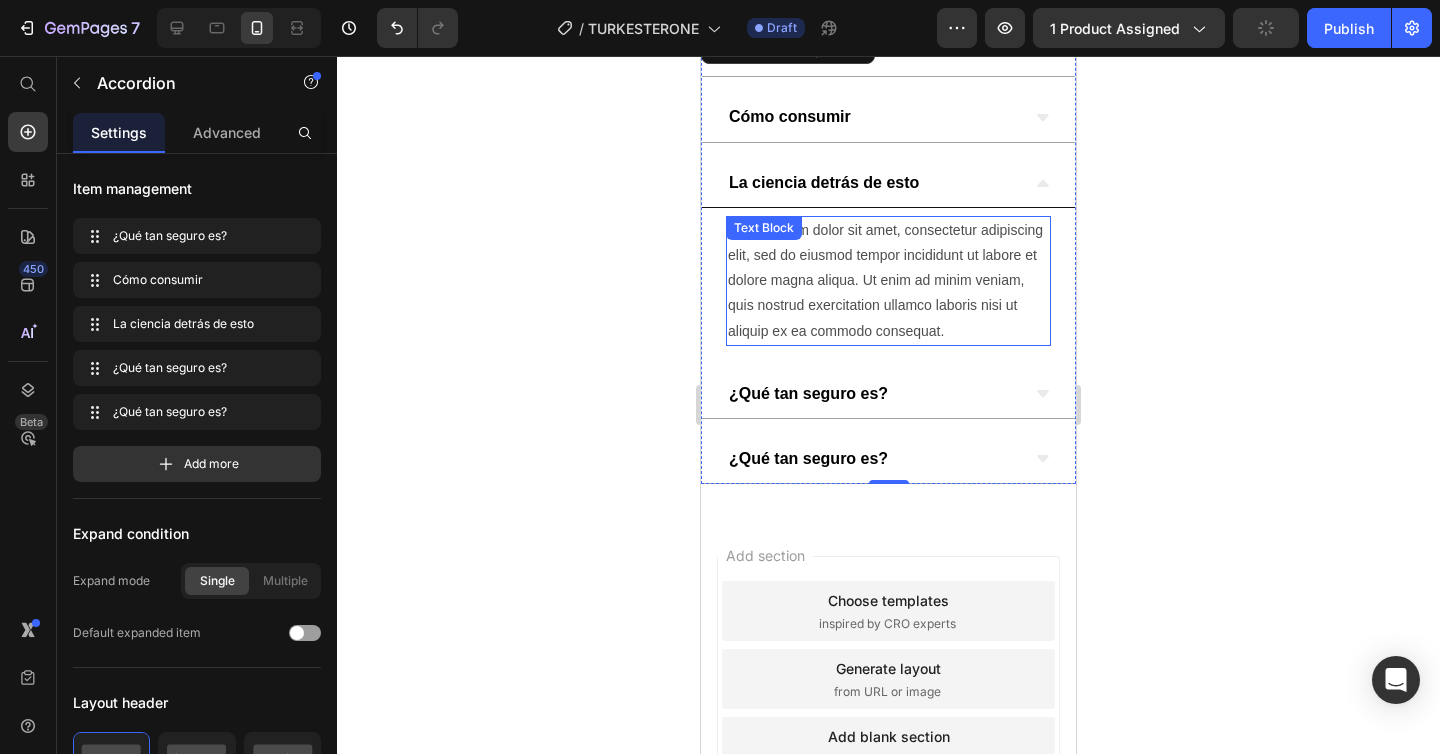 click on "Lorem ipsum dolor sit amet, consectetur adipiscing elit, sed do eiusmod tempor incididunt ut labore et dolore magna aliqua. Ut enim ad minim veniam, quis nostrud exercitation ullamco laboris nisi ut aliquip ex ea commodo consequat." at bounding box center (888, 281) 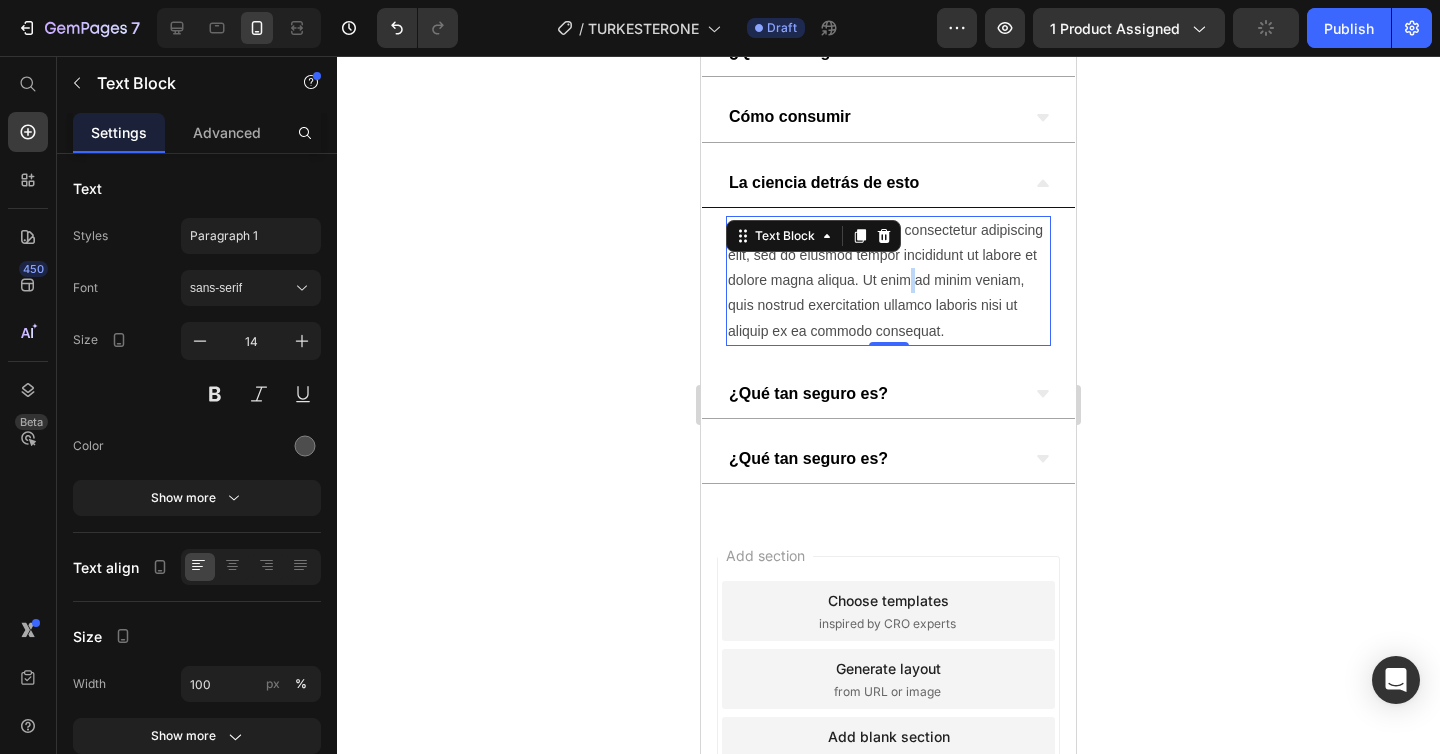 click on "Lorem ipsum dolor sit amet, consectetur adipiscing elit, sed do eiusmod tempor incididunt ut labore et dolore magna aliqua. Ut enim ad minim veniam, quis nostrud exercitation ullamco laboris nisi ut aliquip ex ea commodo consequat." at bounding box center (888, 281) 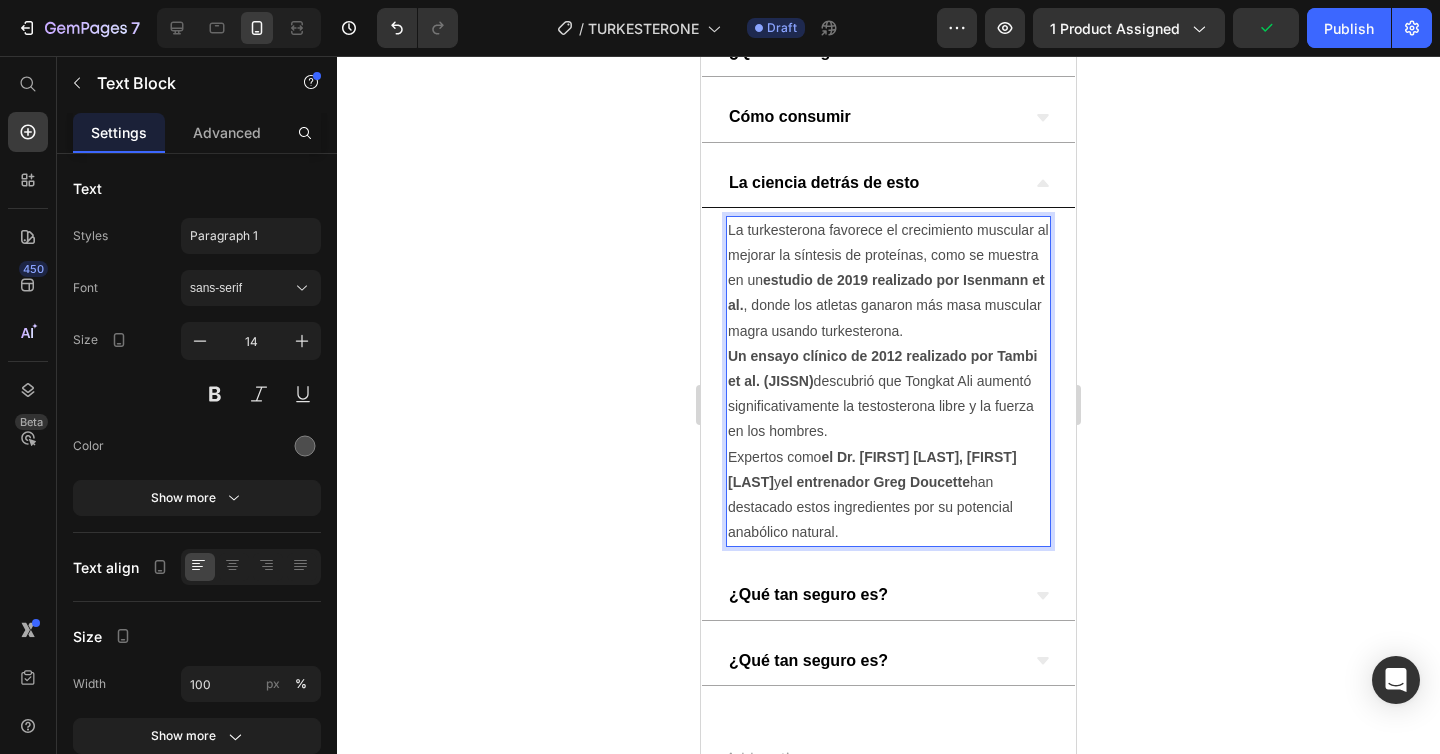 click on "La turkesterona favorece el crecimiento muscular al mejorar la síntesis de proteínas, como se muestra en un  estudio de 2019 realizado por Isenmann et al.  , donde los atletas ganaron más masa muscular magra usando turkesterona." at bounding box center (888, 281) 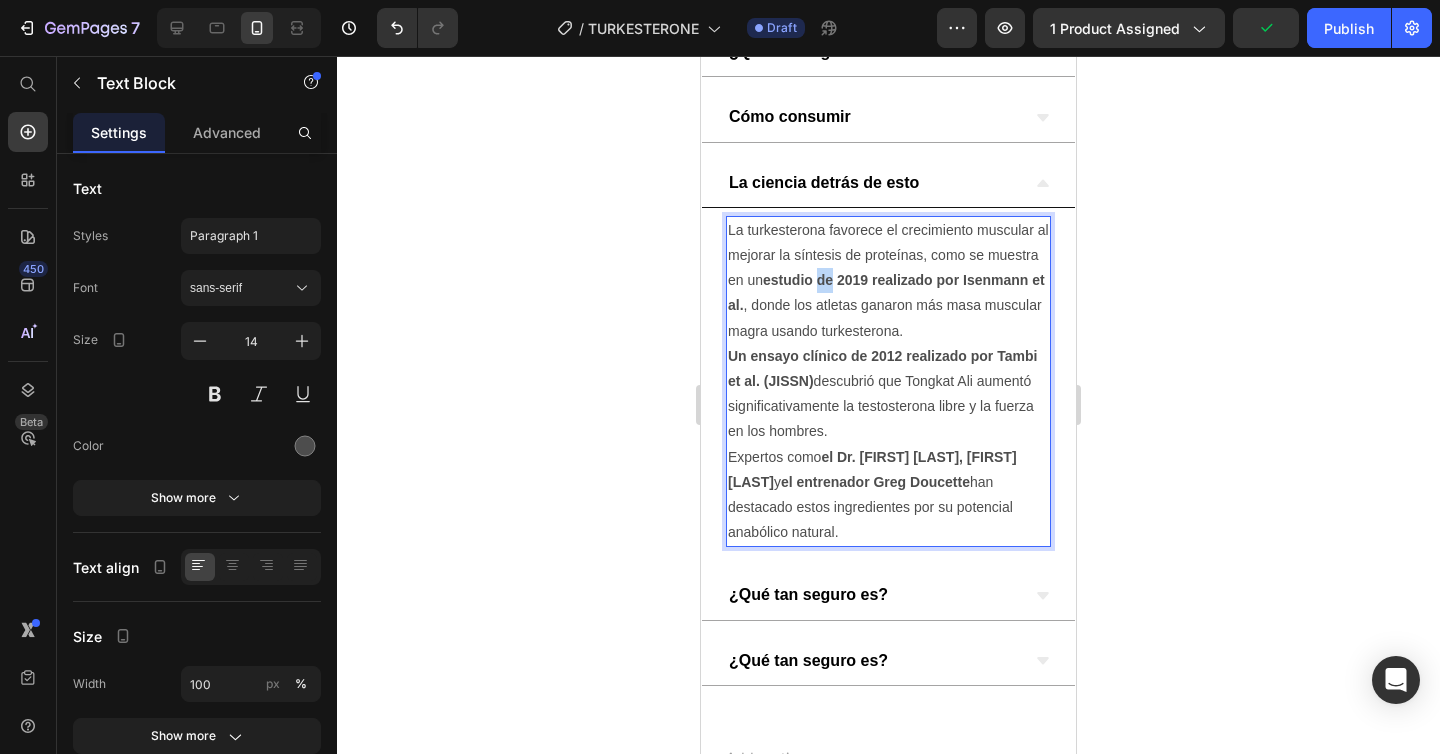 click on "La turkesterona favorece el crecimiento muscular al mejorar la síntesis de proteínas, como se muestra en un  estudio de 2019 realizado por Isenmann et al.  , donde los atletas ganaron más masa muscular magra usando turkesterona." at bounding box center [888, 281] 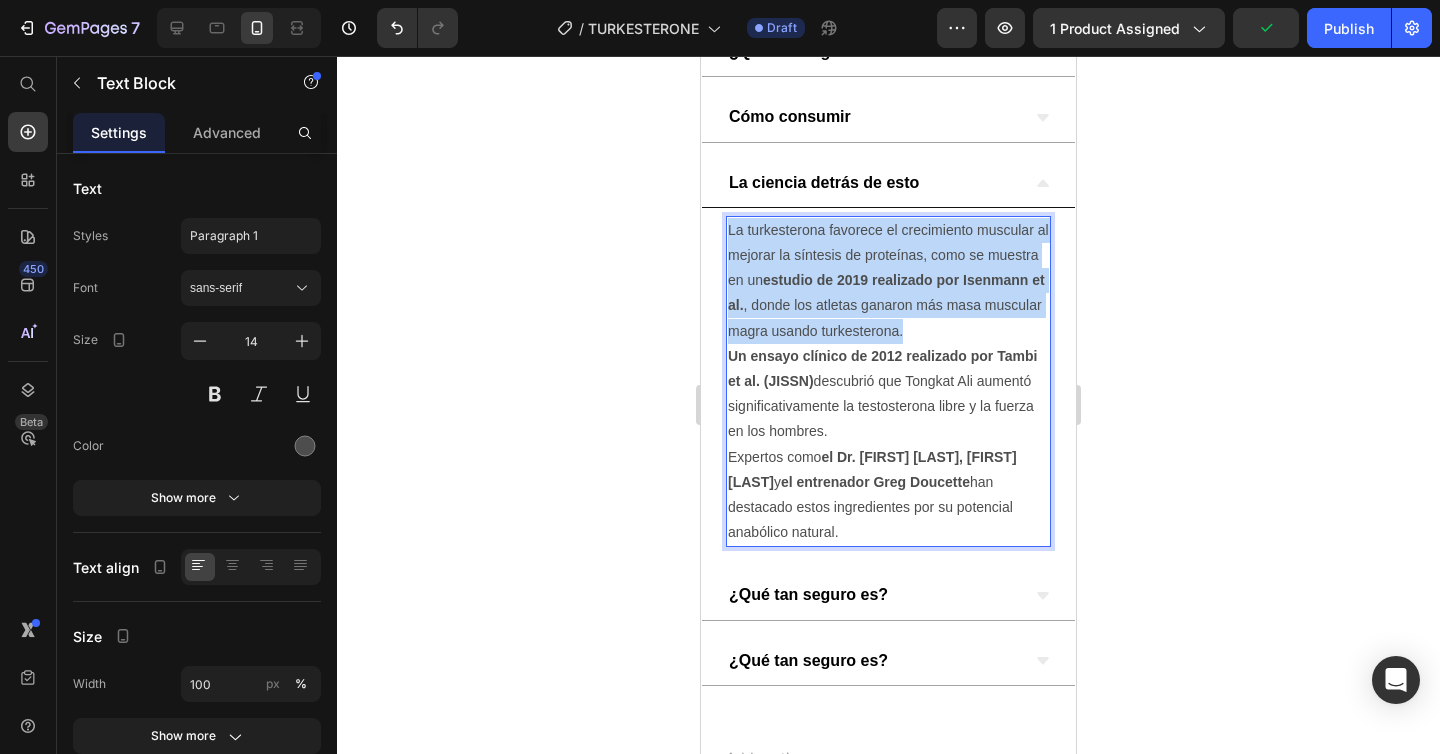 click on "La turkesterona favorece el crecimiento muscular al mejorar la síntesis de proteínas, como se muestra en un  estudio de 2019 realizado por Isenmann et al.  , donde los atletas ganaron más masa muscular magra usando turkesterona." at bounding box center [888, 281] 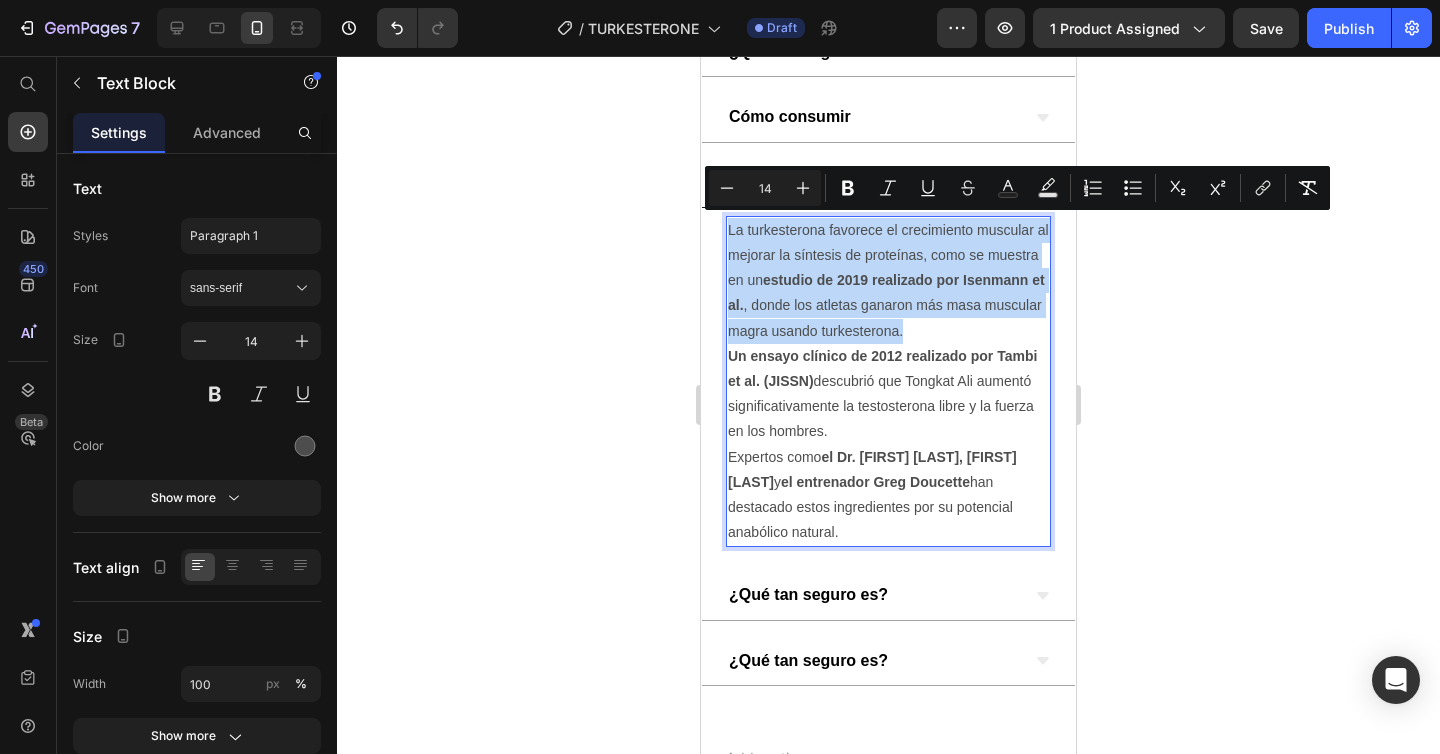 click on "Expertos como  el Dr. Andrew Huberman, Chris Bumstead  y  el entrenador Greg Doucette  han destacado estos ingredientes por su potencial anabólico natural." at bounding box center (888, 495) 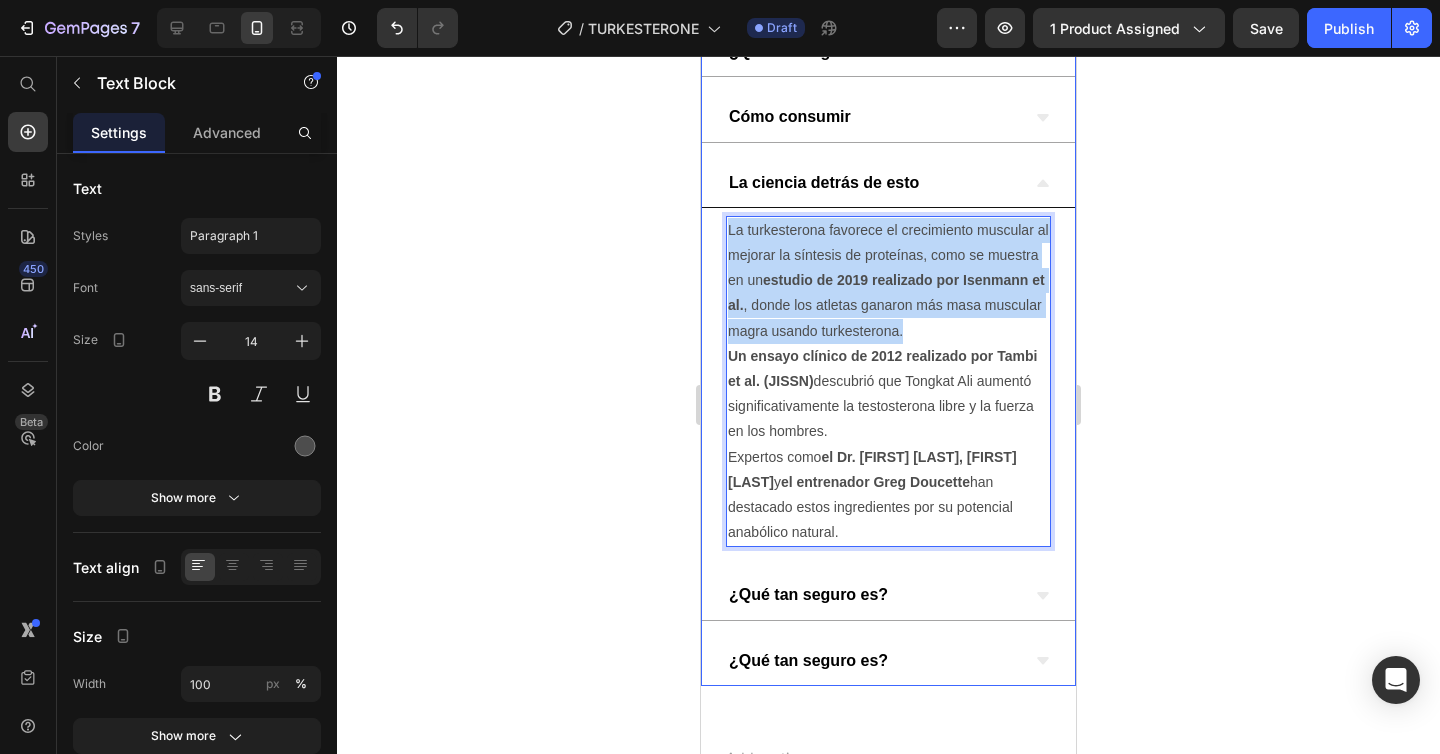 drag, startPoint x: 867, startPoint y: 523, endPoint x: 712, endPoint y: 220, distance: 340.34393 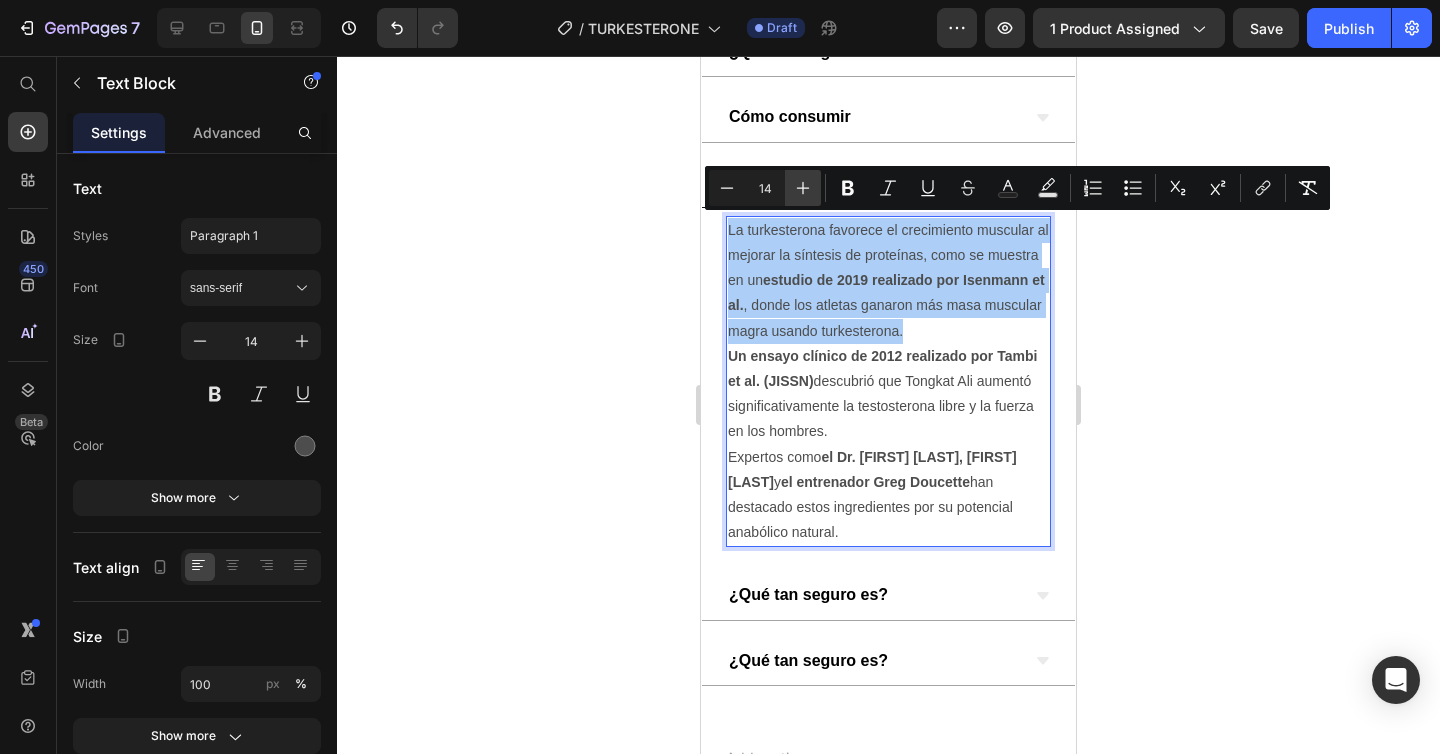 click 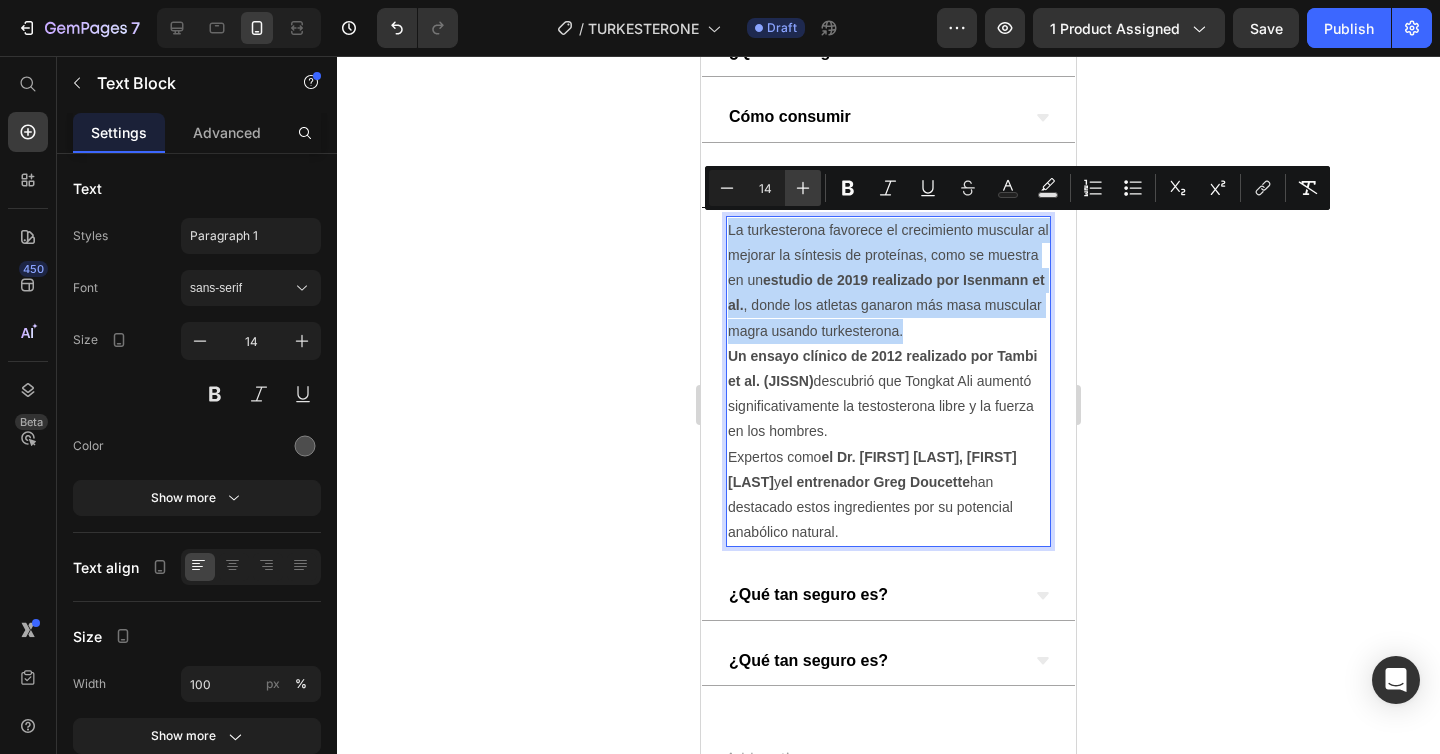type on "15" 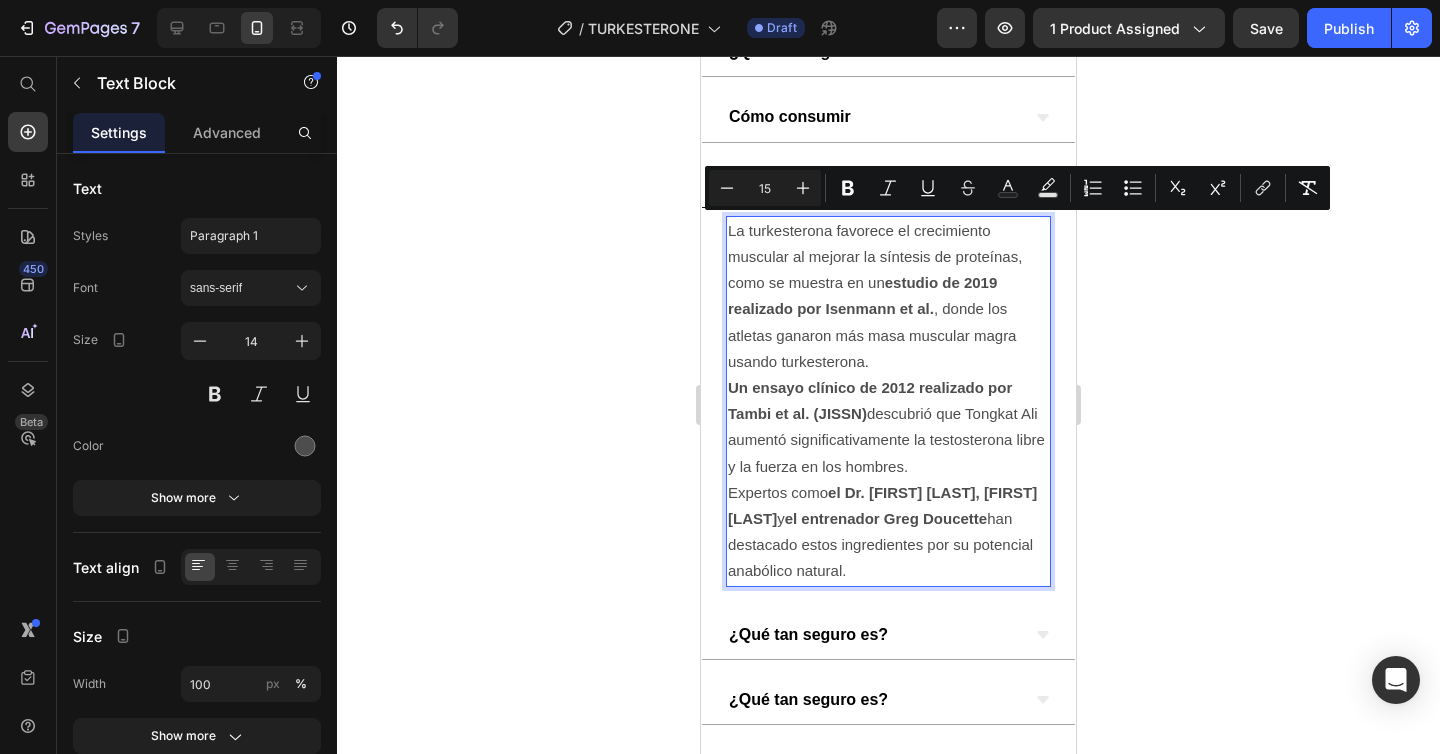 click on "La turkesterona favorece el crecimiento muscular al mejorar la síntesis de proteínas, como se muestra en un  estudio de 2019 realizado por Isenmann et al.  , donde los atletas ganaron más masa muscular magra usando turkesterona." at bounding box center [888, 296] 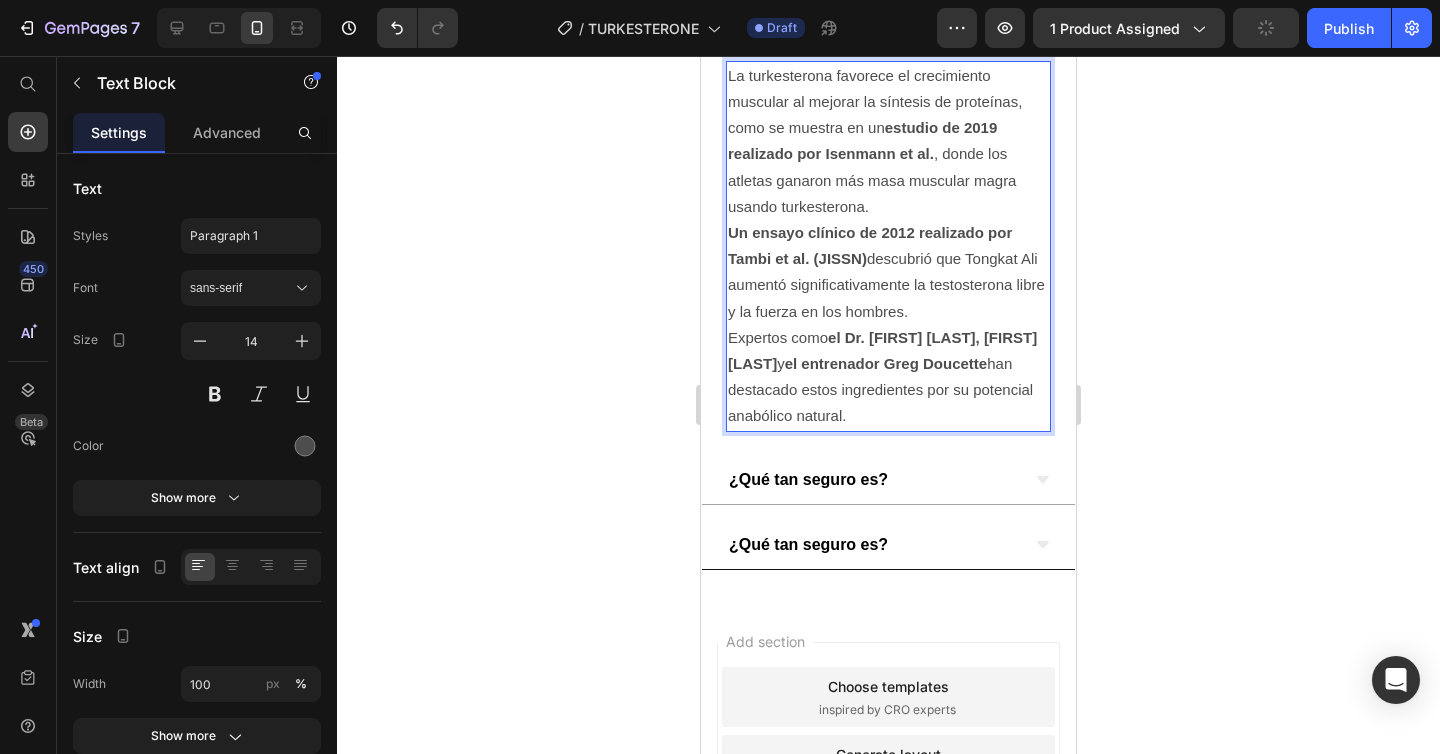 scroll, scrollTop: 1203, scrollLeft: 0, axis: vertical 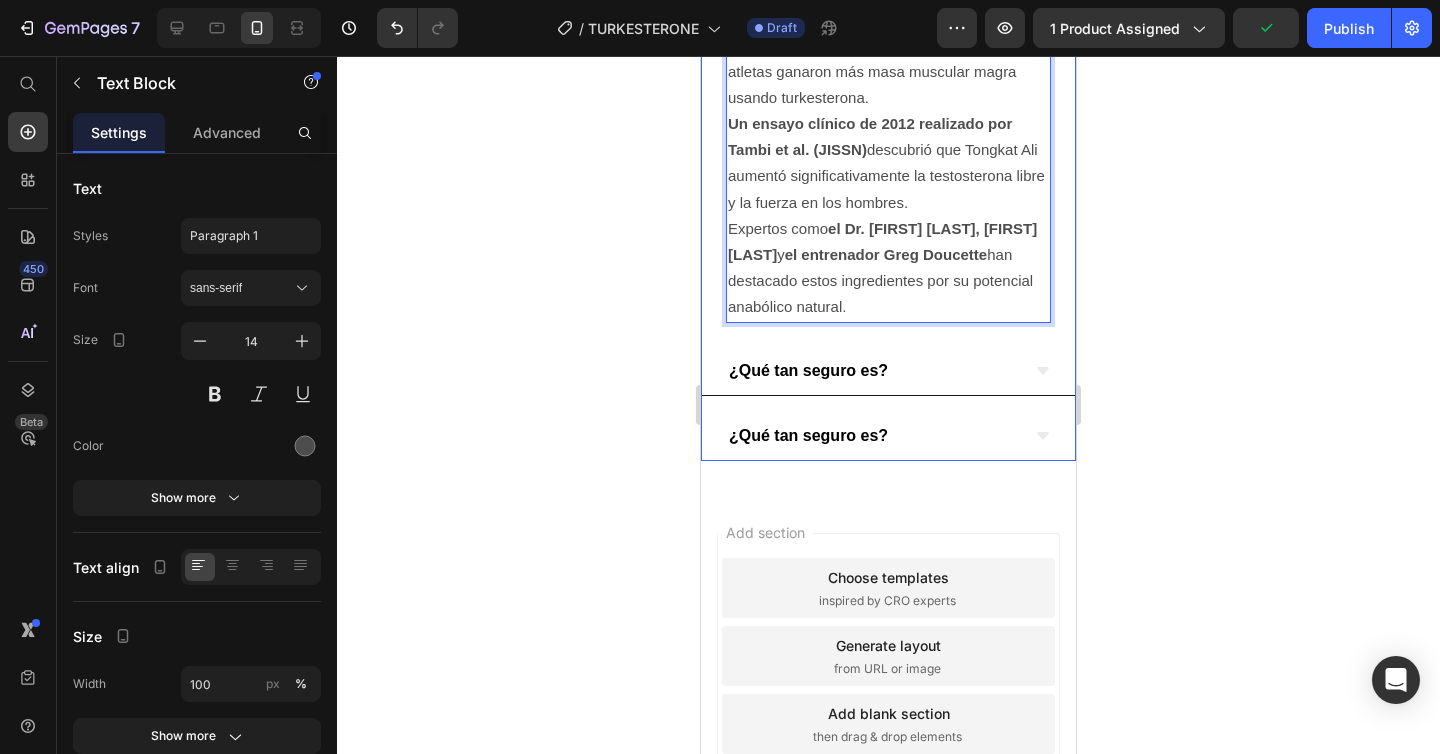 click on "¿Qué tan seguro es?" at bounding box center (808, 370) 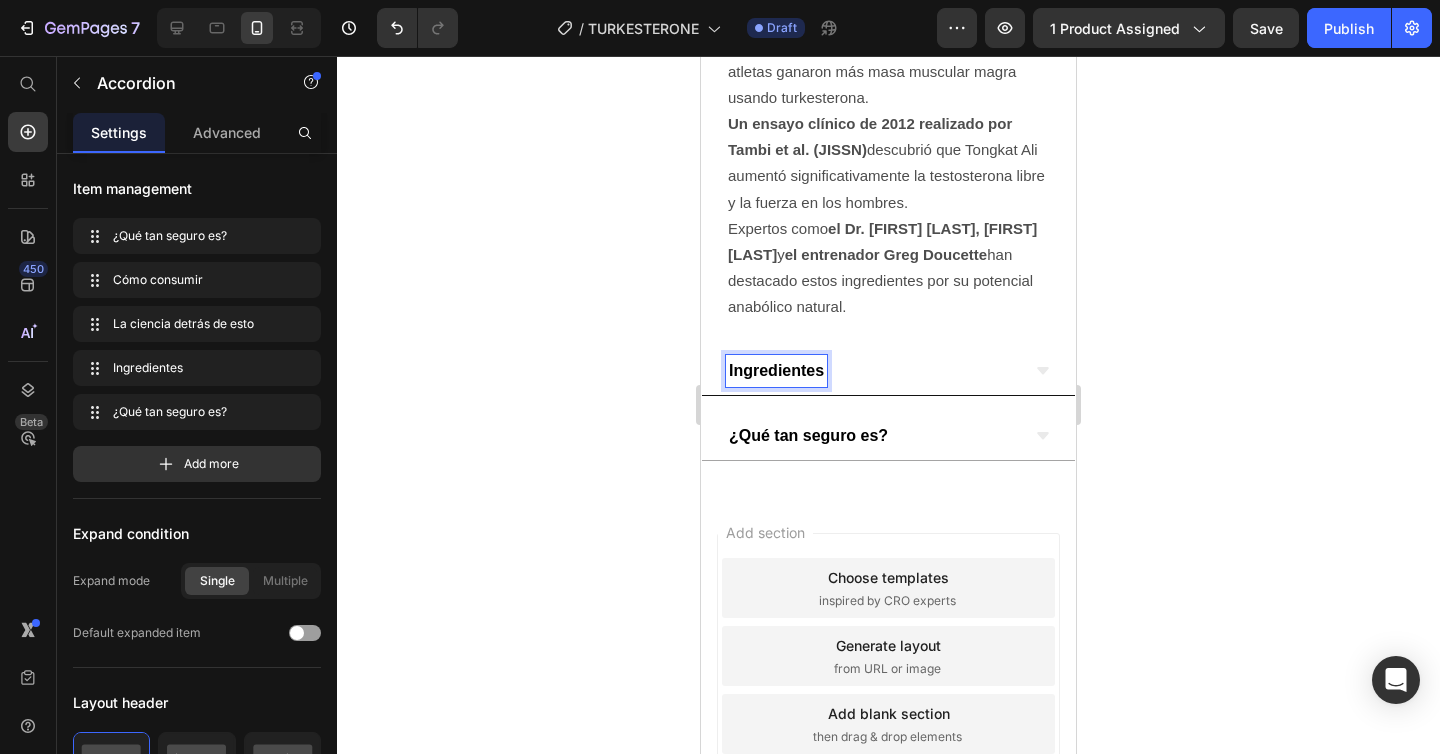 click on "Ingredientes" at bounding box center [872, 371] 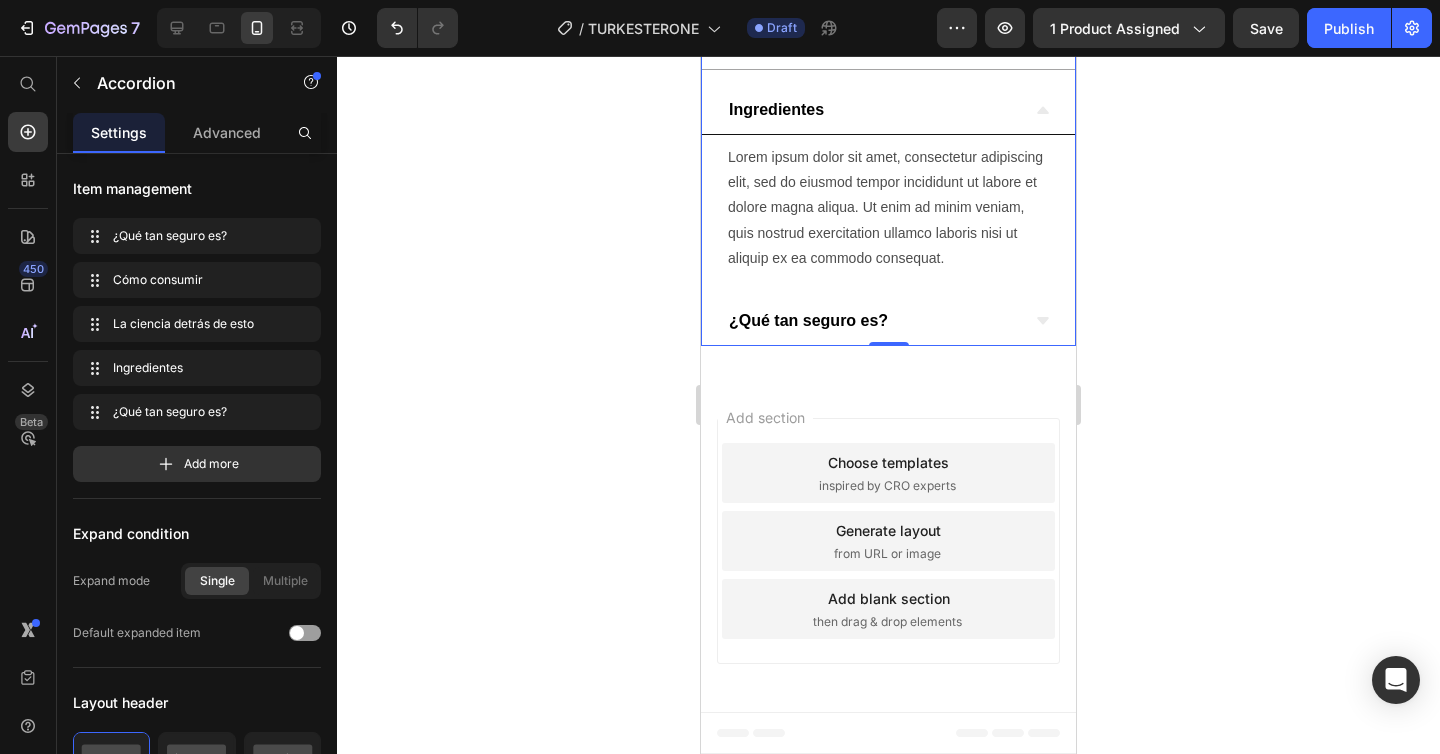 scroll, scrollTop: 1073, scrollLeft: 0, axis: vertical 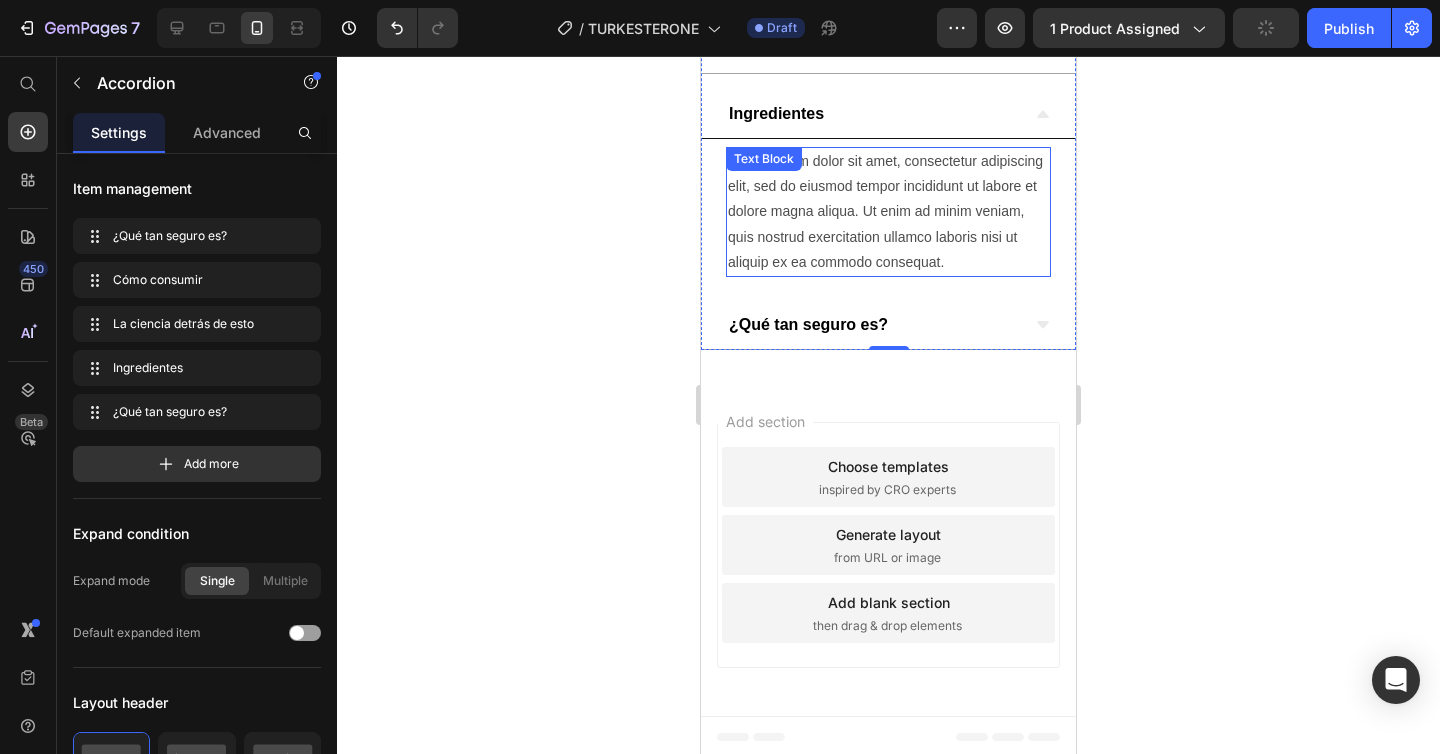 click on "Lorem ipsum dolor sit amet, consectetur adipiscing elit, sed do eiusmod tempor incididunt ut labore et dolore magna aliqua. Ut enim ad minim veniam, quis nostrud exercitation ullamco laboris nisi ut aliquip ex ea commodo consequat." at bounding box center [888, 212] 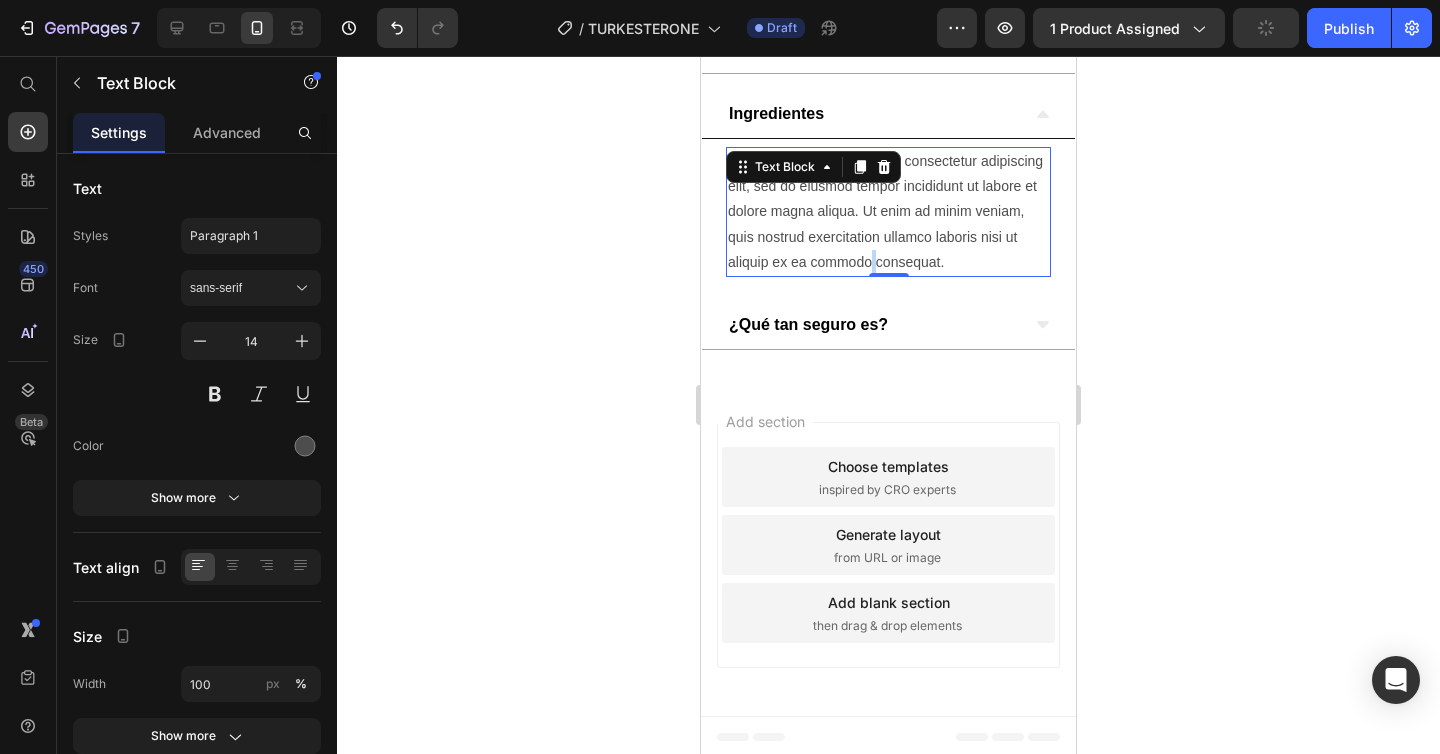 click on "Lorem ipsum dolor sit amet, consectetur adipiscing elit, sed do eiusmod tempor incididunt ut labore et dolore magna aliqua. Ut enim ad minim veniam, quis nostrud exercitation ullamco laboris nisi ut aliquip ex ea commodo consequat." at bounding box center [888, 212] 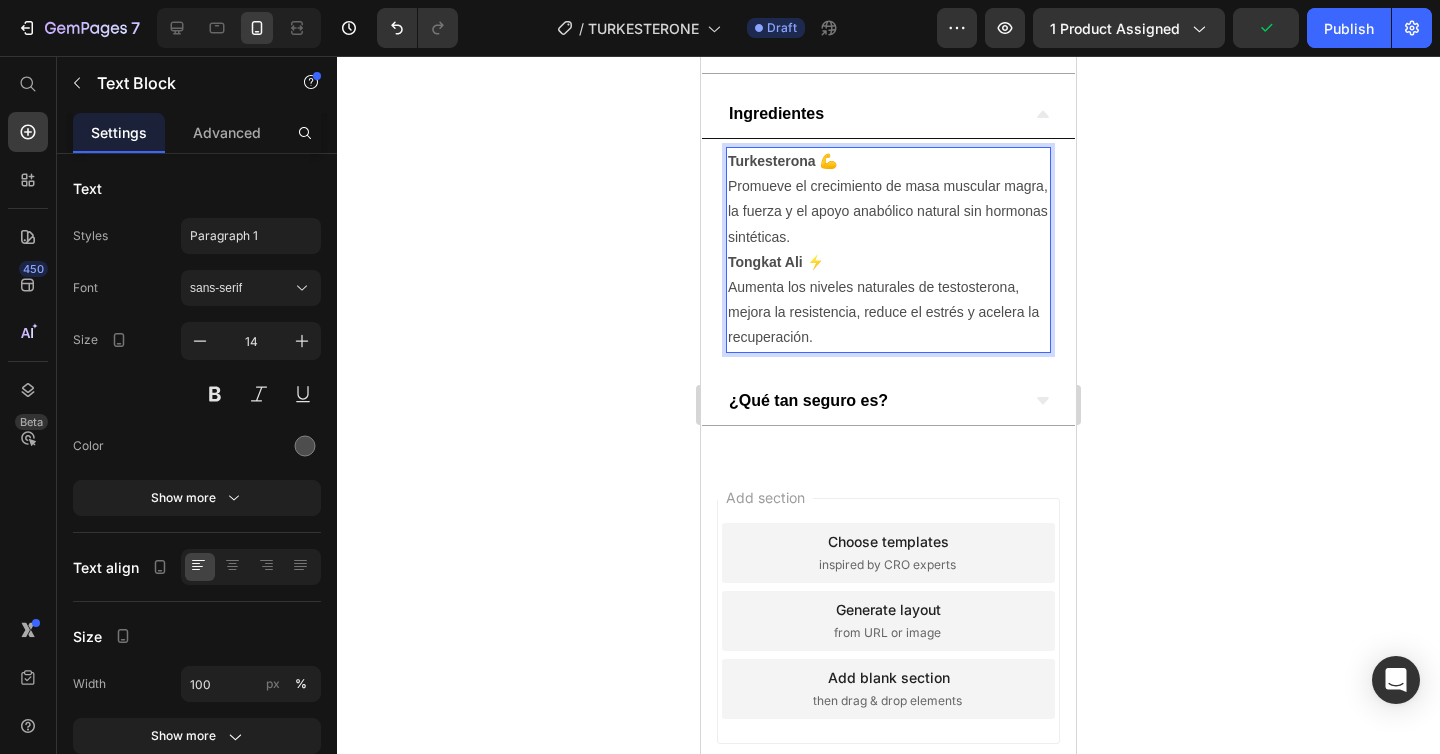 click on "Tongkat Ali ⚡ Aumenta los niveles naturales de testosterona, mejora la resistencia, reduce el estrés y acelera la recuperación." at bounding box center (888, 300) 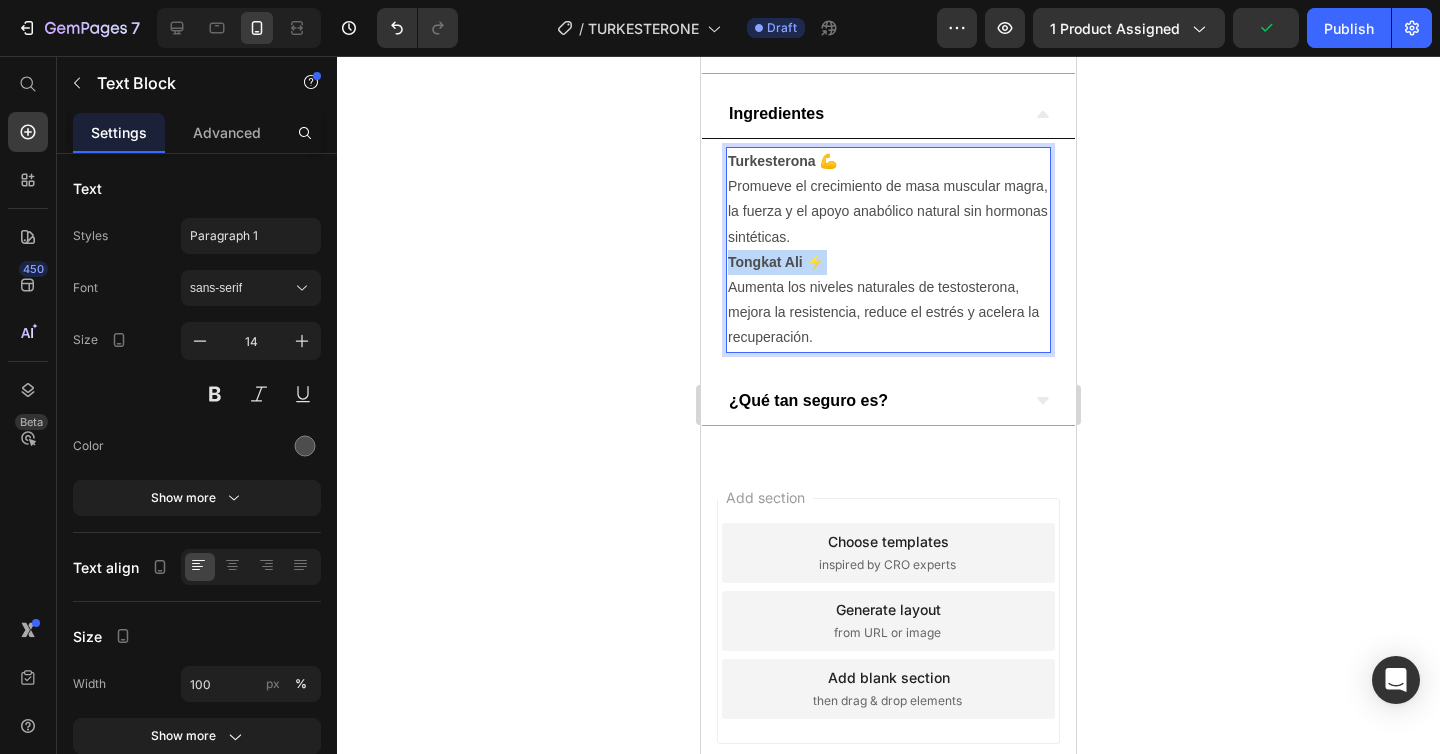 click on "Tongkat Ali ⚡ Aumenta los niveles naturales de testosterona, mejora la resistencia, reduce el estrés y acelera la recuperación." at bounding box center [888, 300] 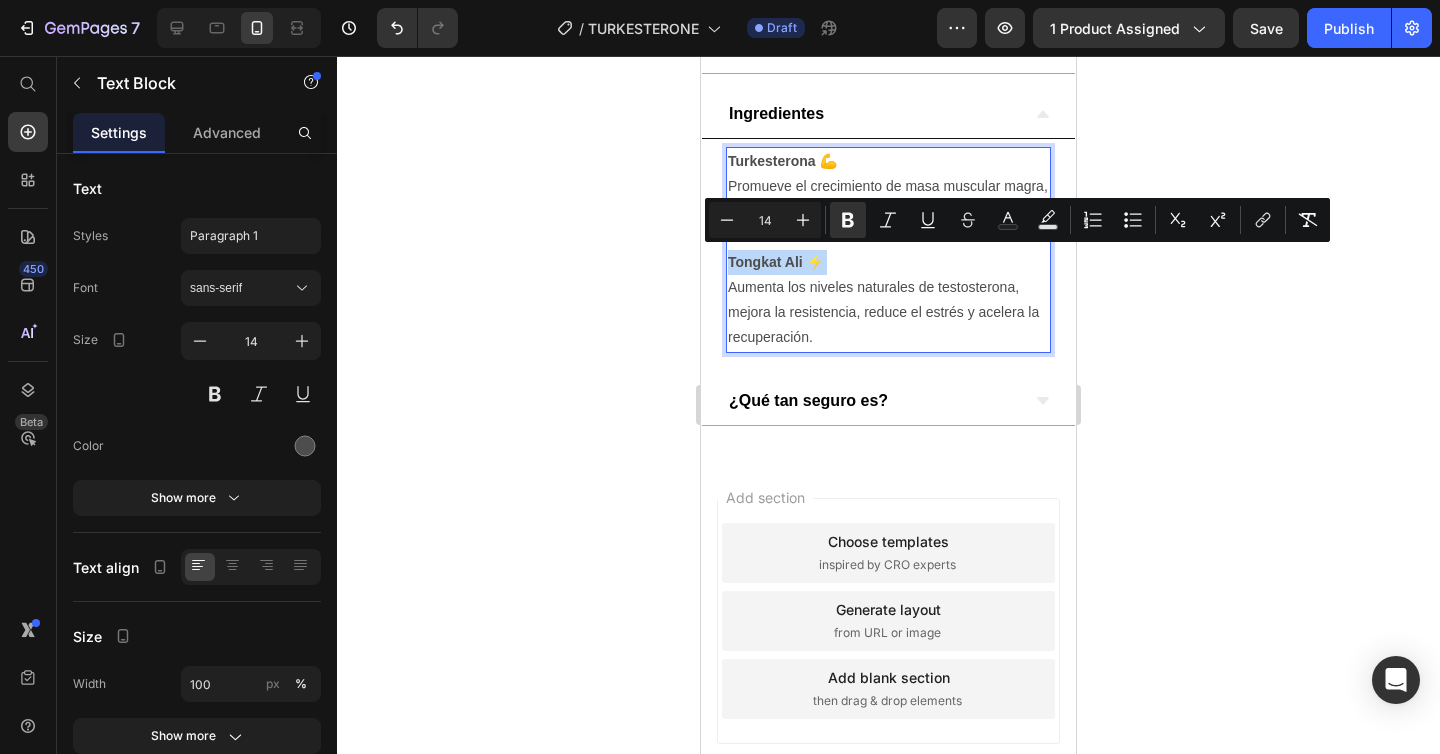 click on "Tongkat Ali ⚡ Aumenta los niveles naturales de testosterona, mejora la resistencia, reduce el estrés y acelera la recuperación." at bounding box center (888, 300) 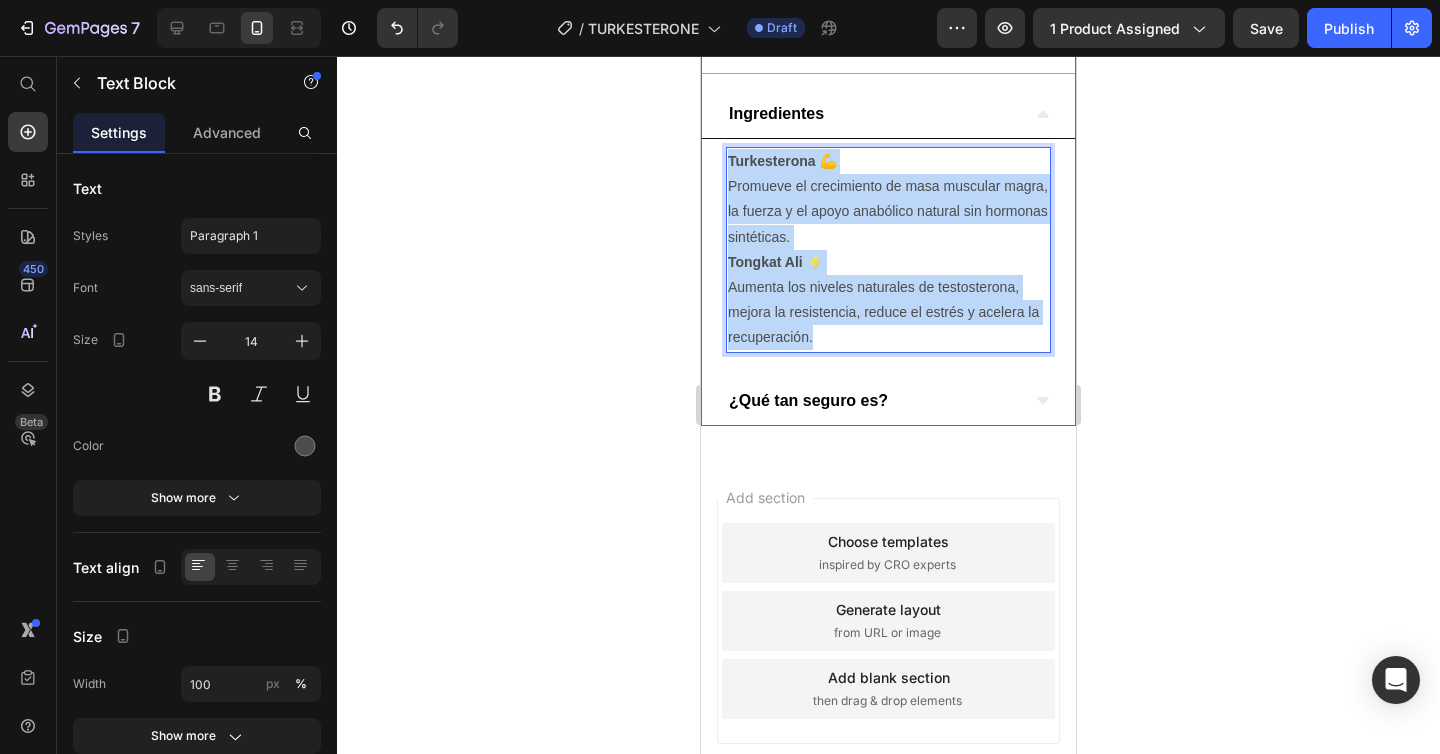 drag, startPoint x: 839, startPoint y: 341, endPoint x: 715, endPoint y: 167, distance: 213.66328 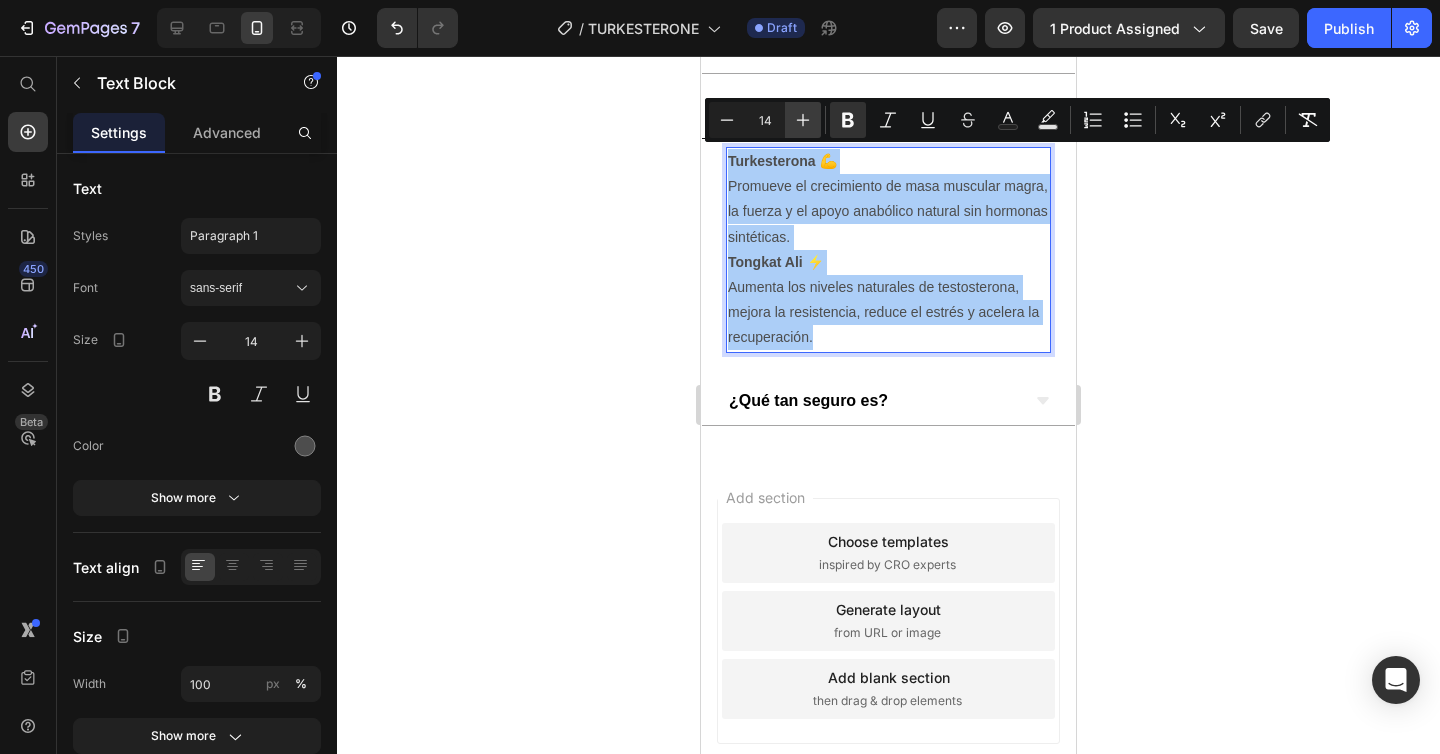 click on "Plus" at bounding box center (803, 120) 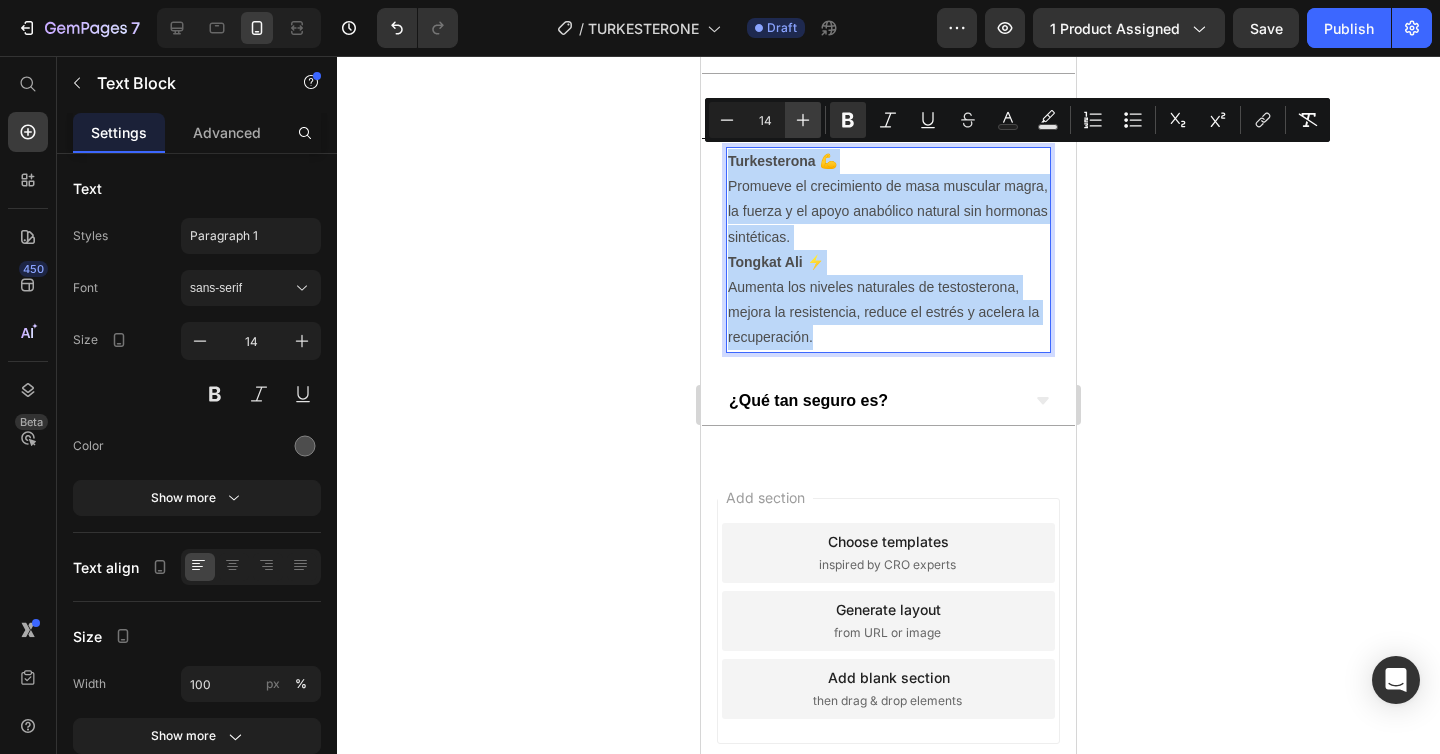 type on "15" 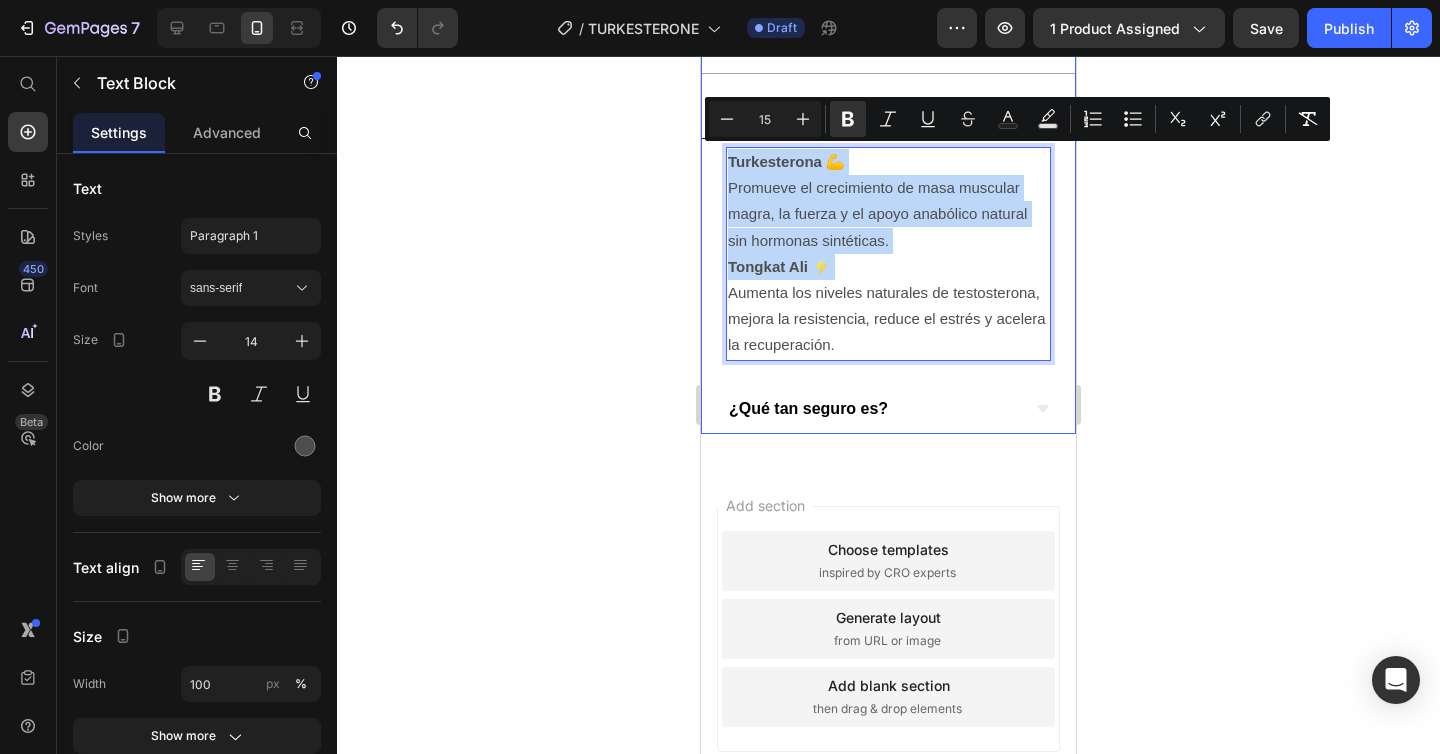 click on "¿Qué tan seguro es?" at bounding box center (808, 408) 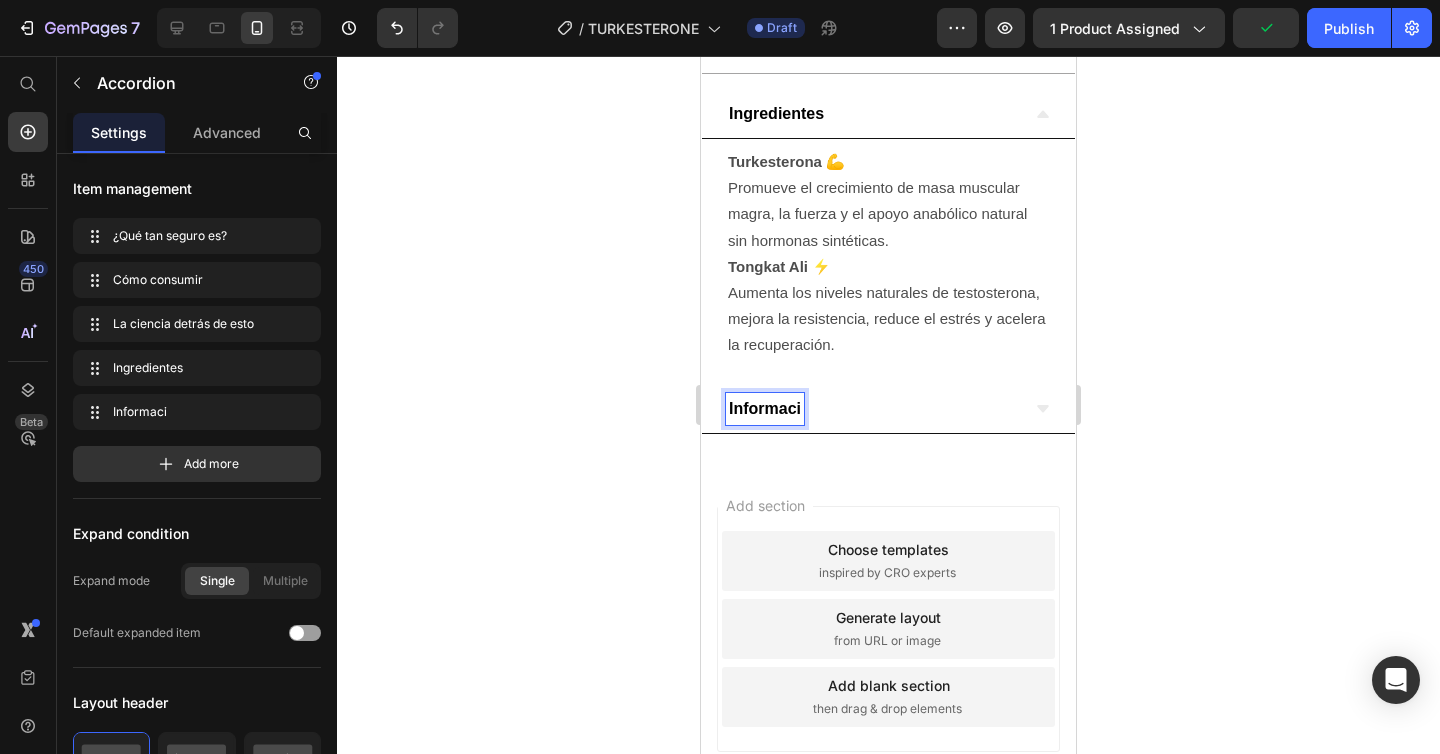 type 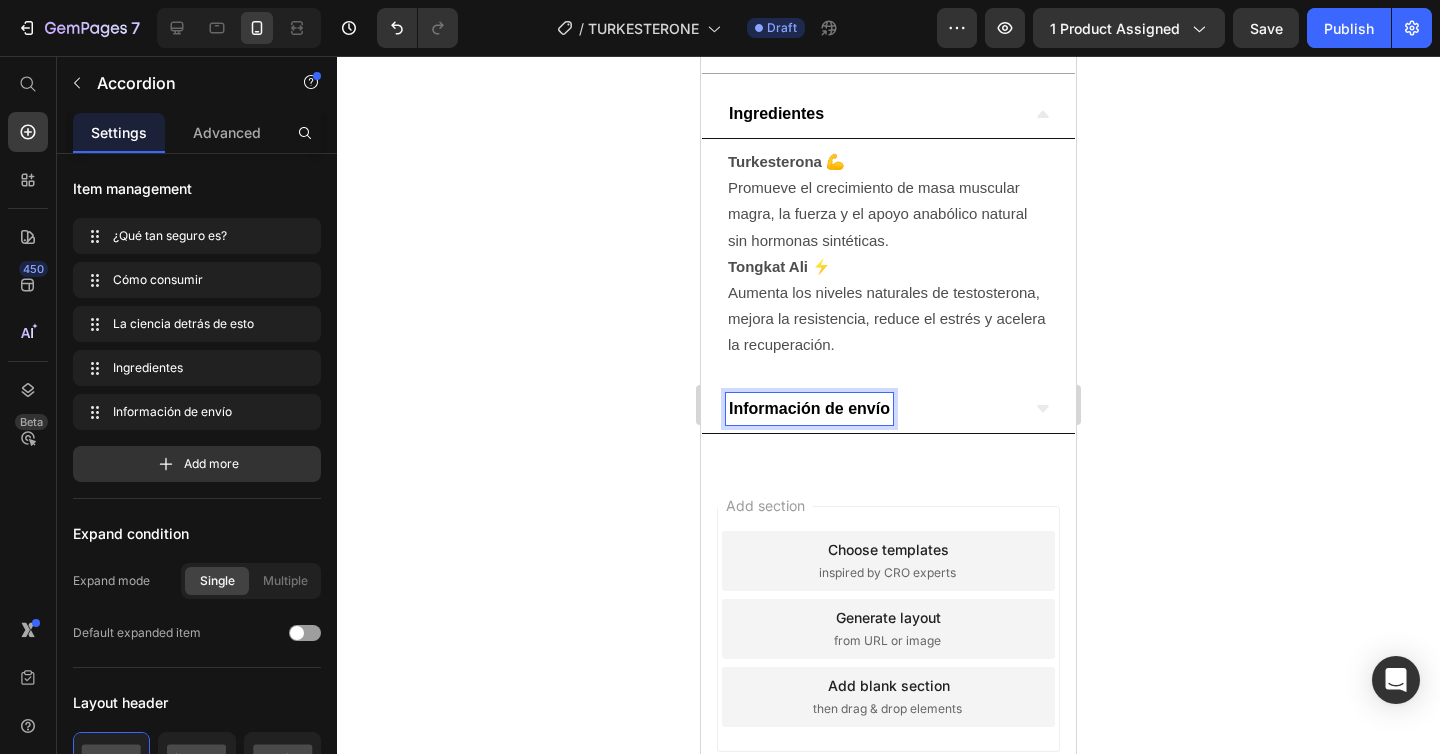 click on "Información de envío" at bounding box center [888, 409] 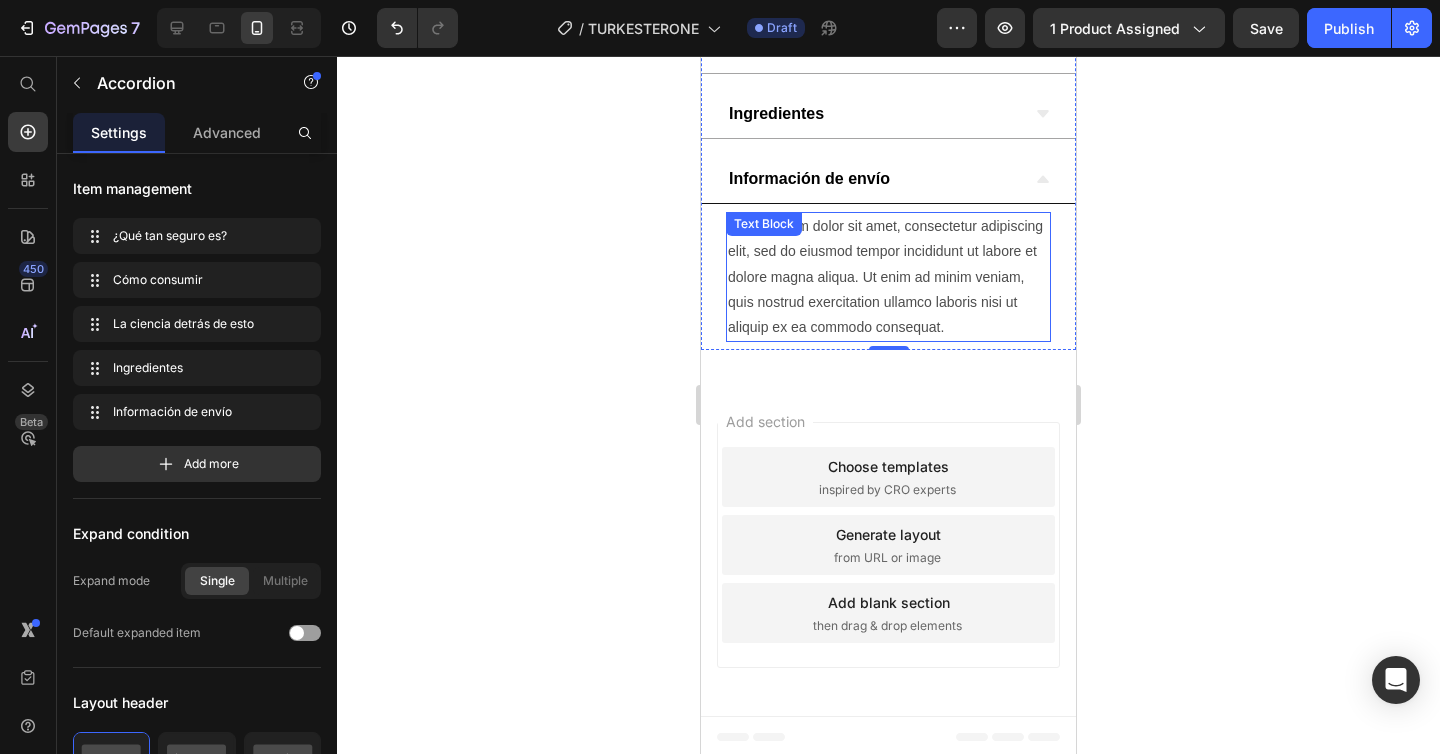 click on "Lorem ipsum dolor sit amet, consectetur adipiscing elit, sed do eiusmod tempor incididunt ut labore et dolore magna aliqua. Ut enim ad minim veniam, quis nostrud exercitation ullamco laboris nisi ut aliquip ex ea commodo consequat." at bounding box center (888, 277) 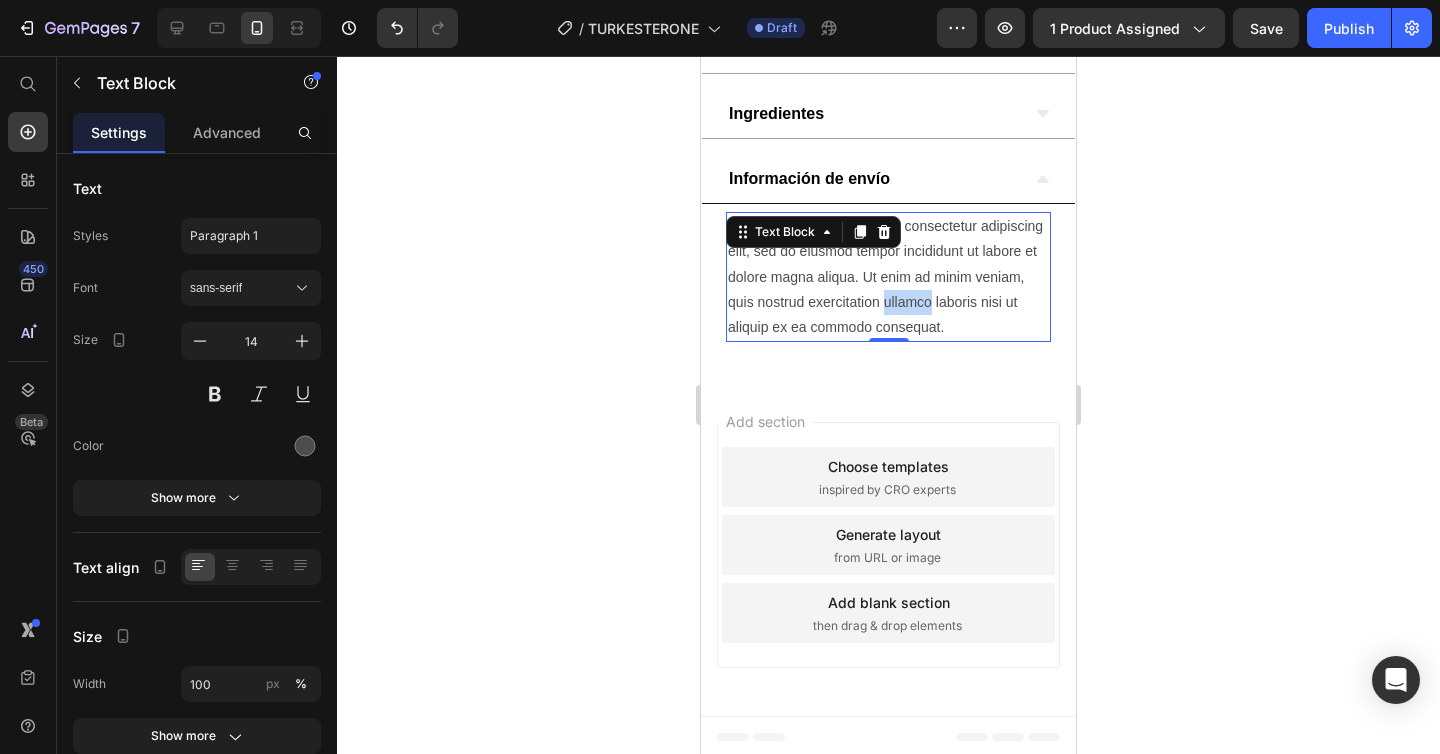 click on "Lorem ipsum dolor sit amet, consectetur adipiscing elit, sed do eiusmod tempor incididunt ut labore et dolore magna aliqua. Ut enim ad minim veniam, quis nostrud exercitation ullamco laboris nisi ut aliquip ex ea commodo consequat." at bounding box center (888, 277) 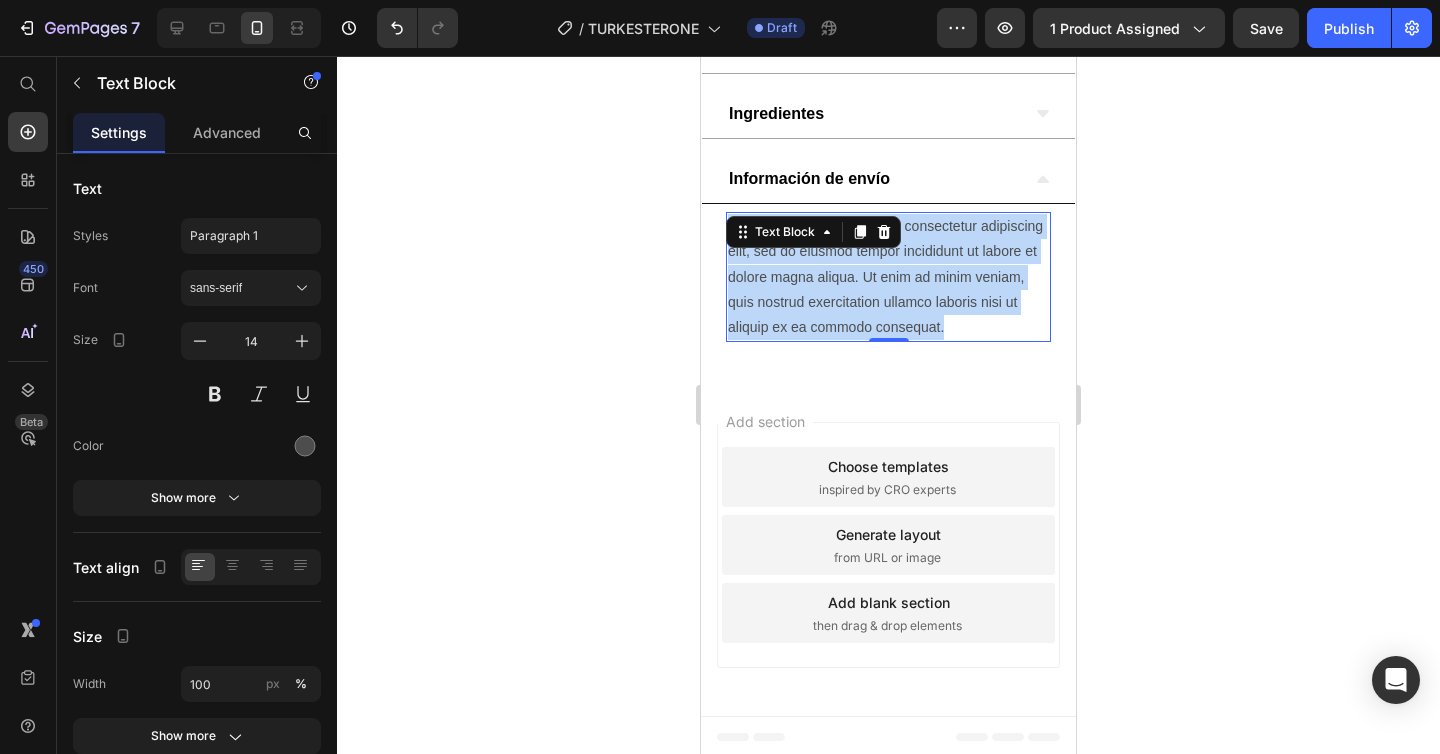 click on "Lorem ipsum dolor sit amet, consectetur adipiscing elit, sed do eiusmod tempor incididunt ut labore et dolore magna aliqua. Ut enim ad minim veniam, quis nostrud exercitation ullamco laboris nisi ut aliquip ex ea commodo consequat." at bounding box center (888, 277) 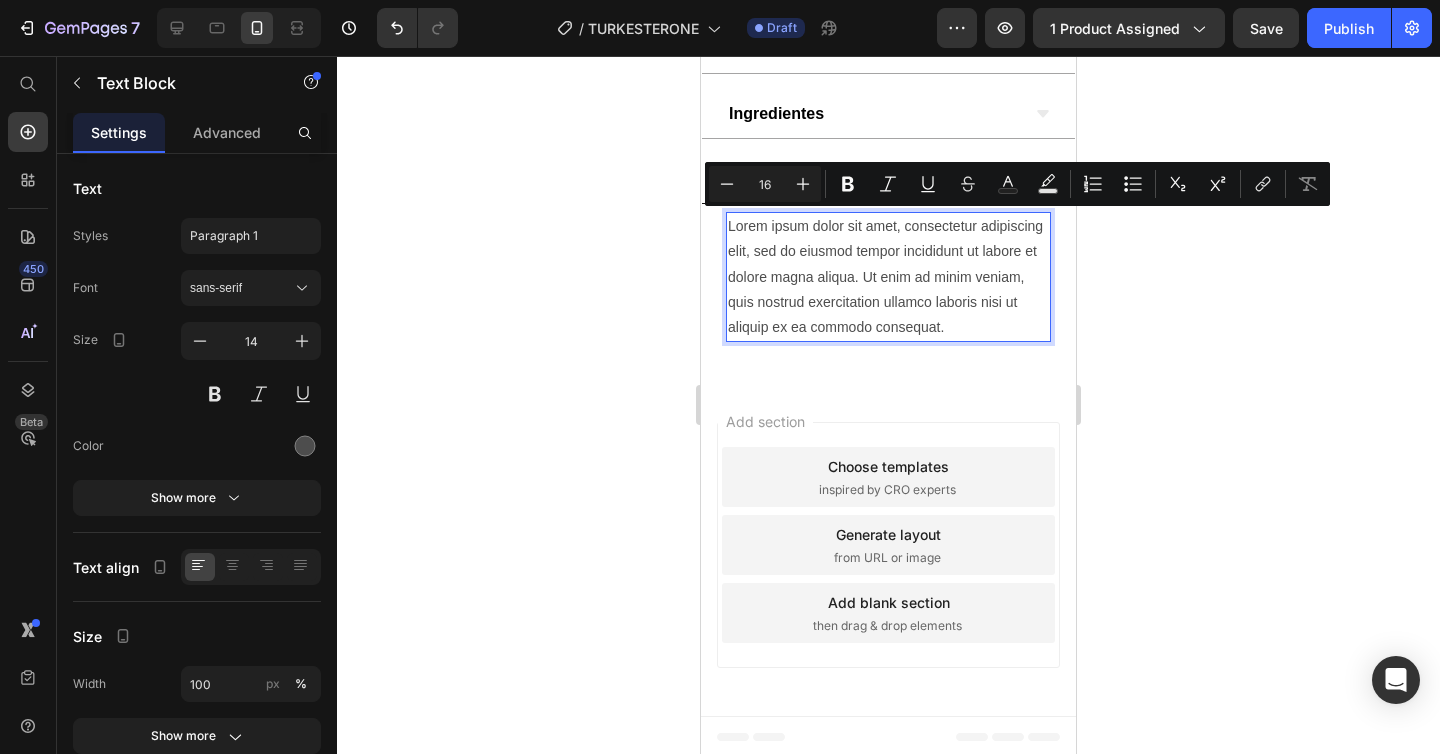 scroll, scrollTop: 1024, scrollLeft: 0, axis: vertical 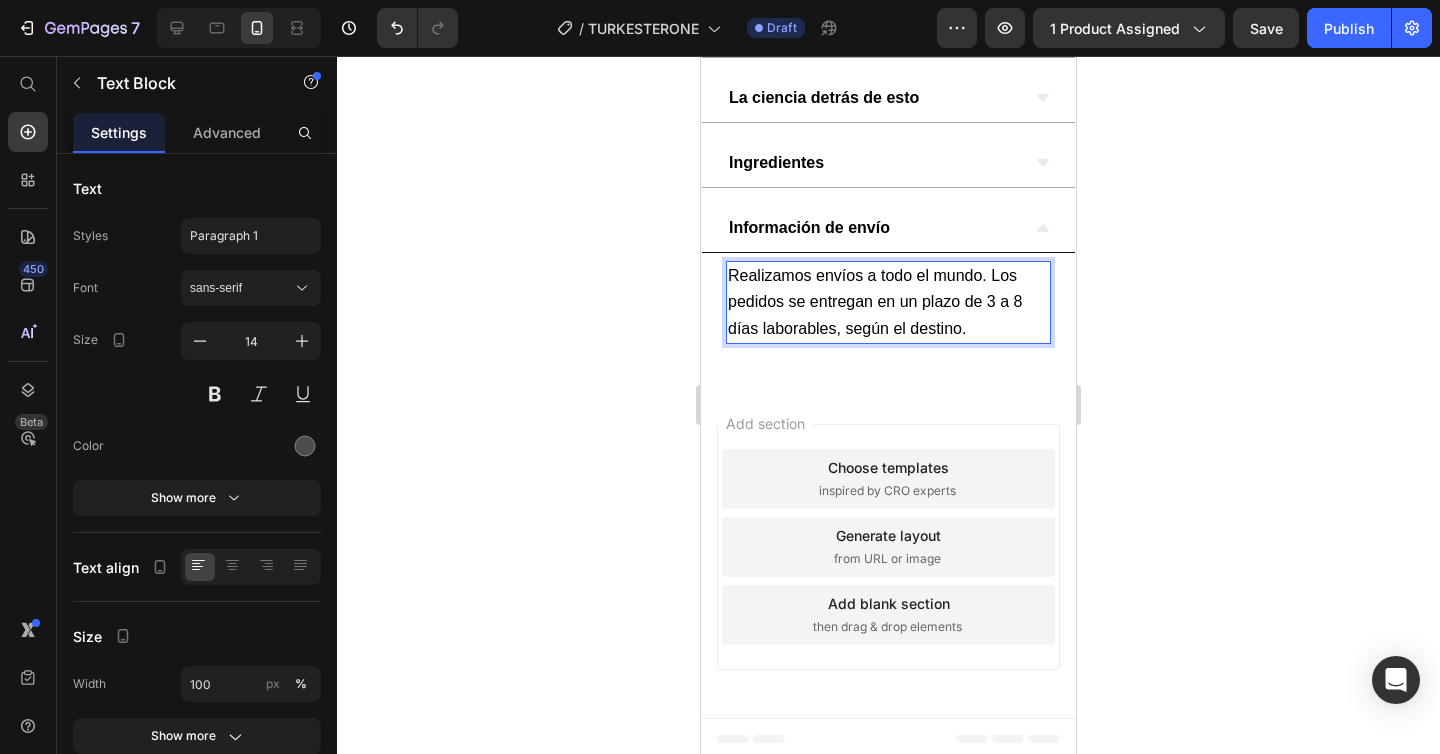 click on "Realizamos envíos a todo el mundo. Los pedidos se entregan en un plazo de 3 a 8 días laborables, según el destino." at bounding box center [875, 301] 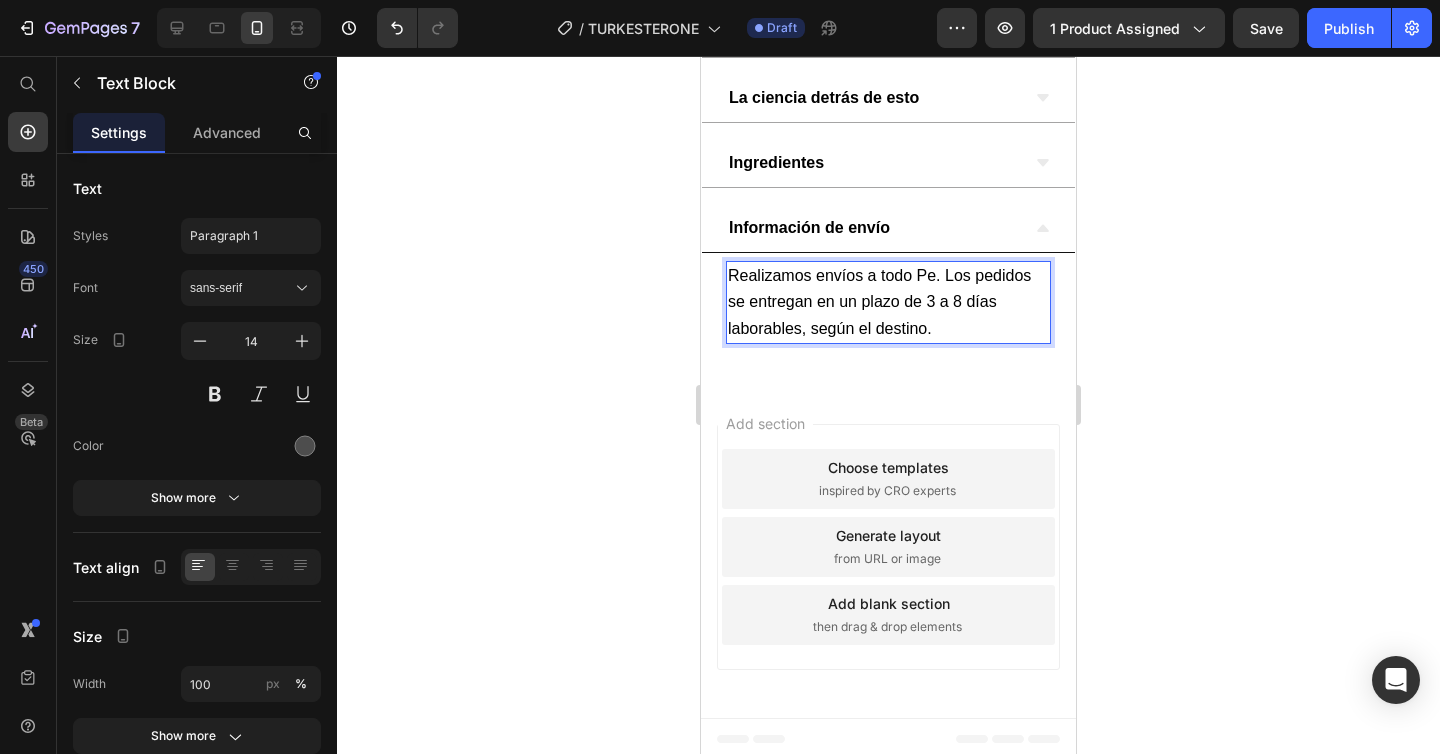type 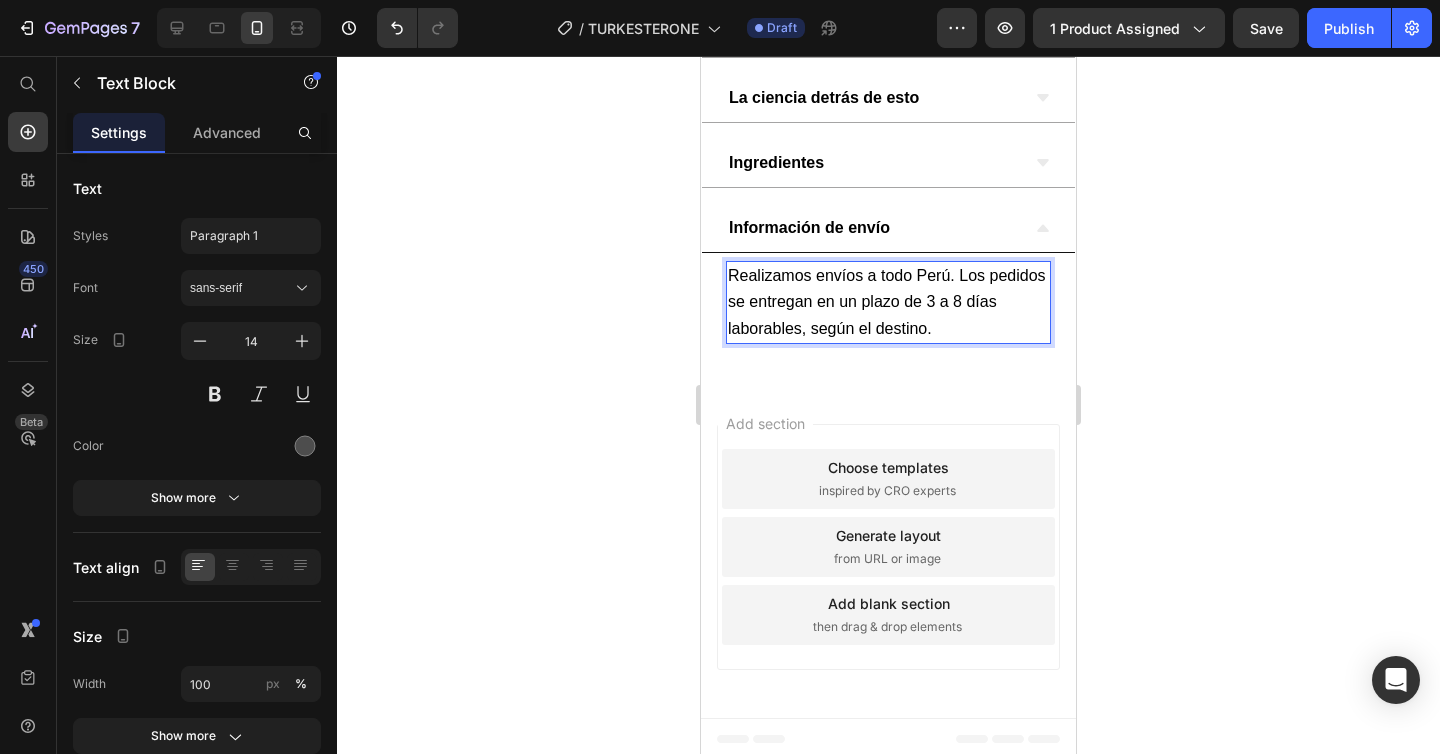 click on "Realizamos envíos a todo Perú. Los pedidos se entregan en un plazo de 3 a 8 días laborables, según el destino." at bounding box center [888, 302] 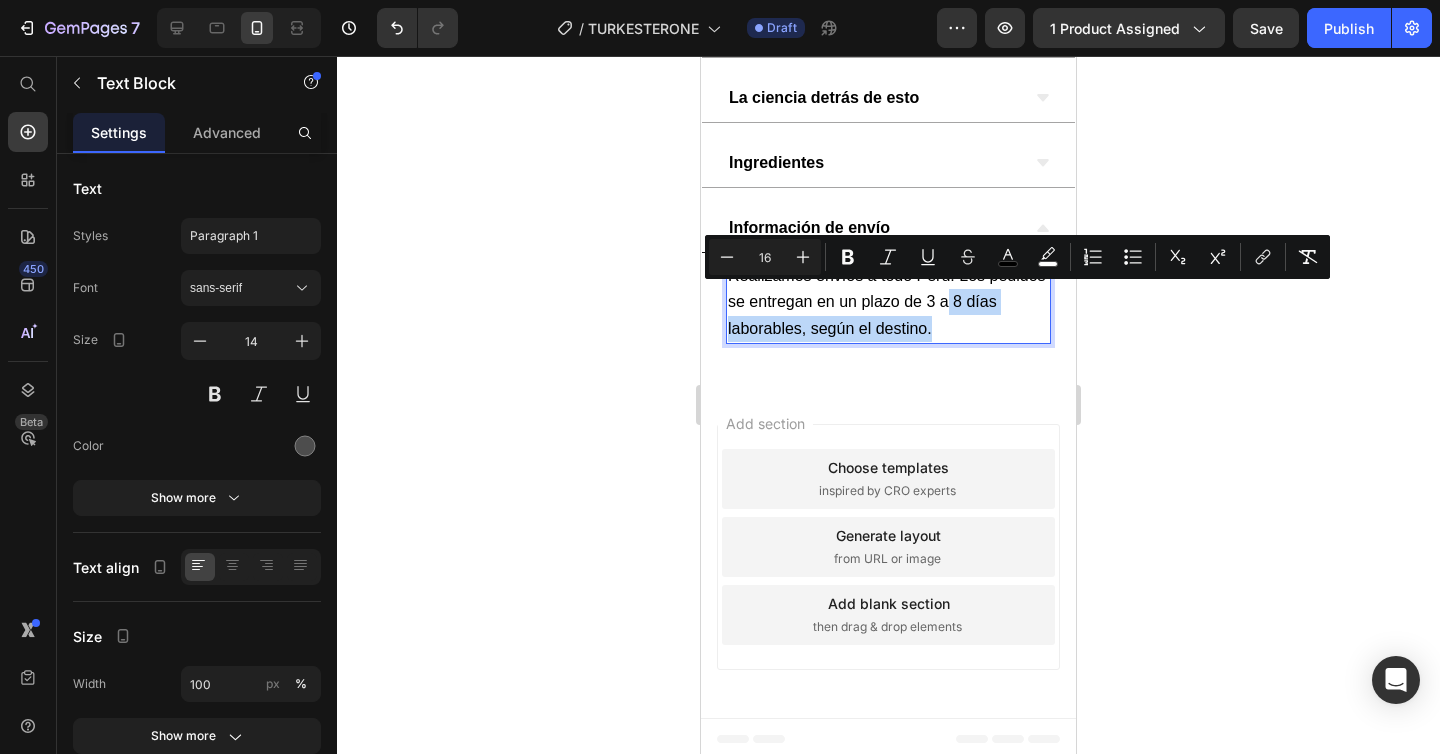 drag, startPoint x: 944, startPoint y: 326, endPoint x: 948, endPoint y: 299, distance: 27.294687 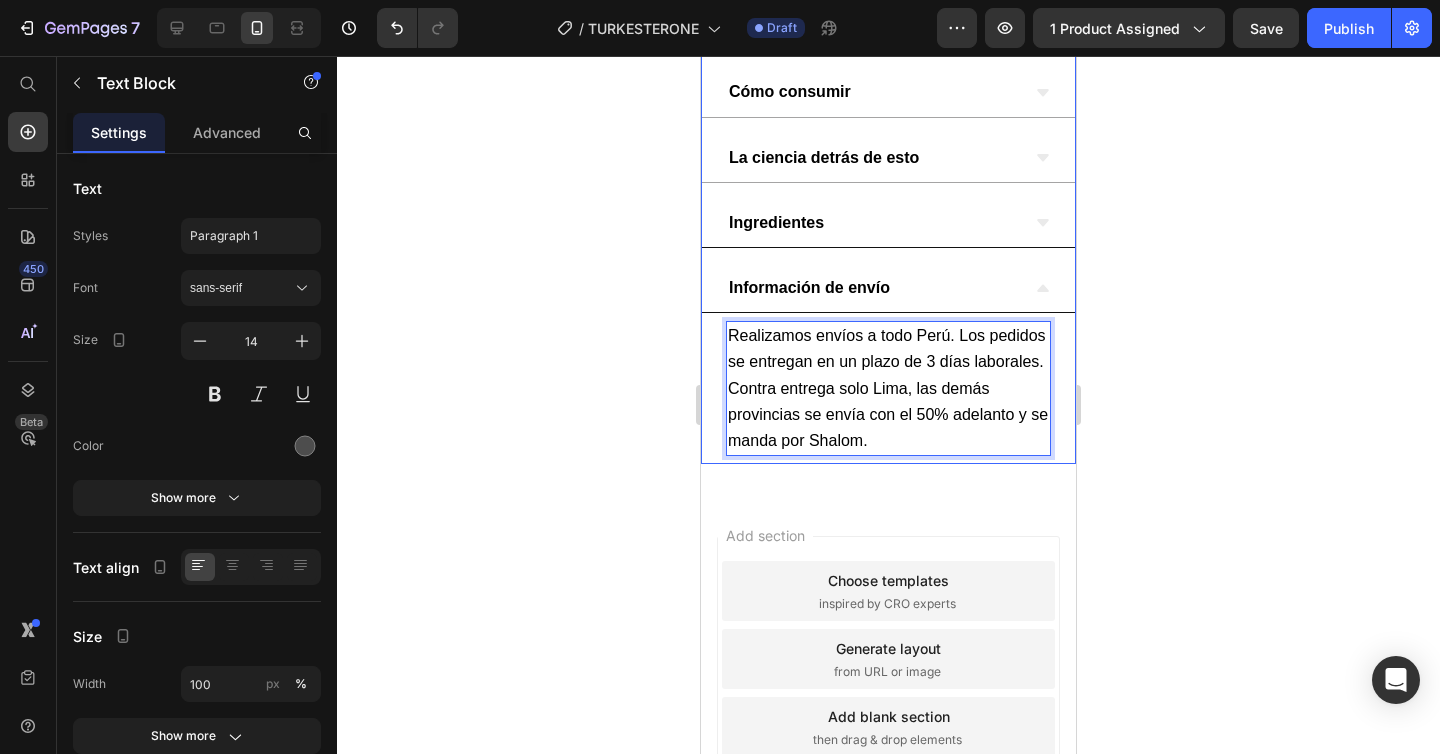 scroll, scrollTop: 919, scrollLeft: 0, axis: vertical 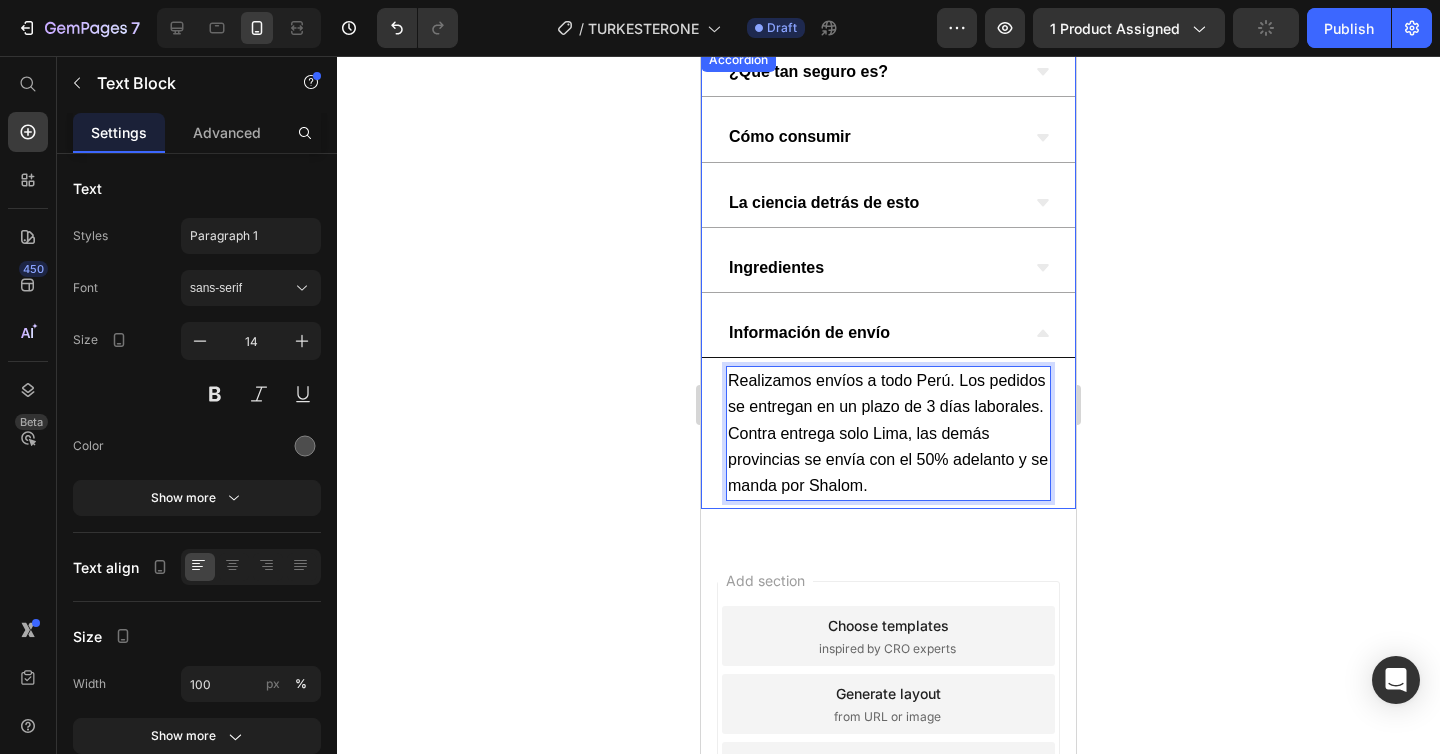 click 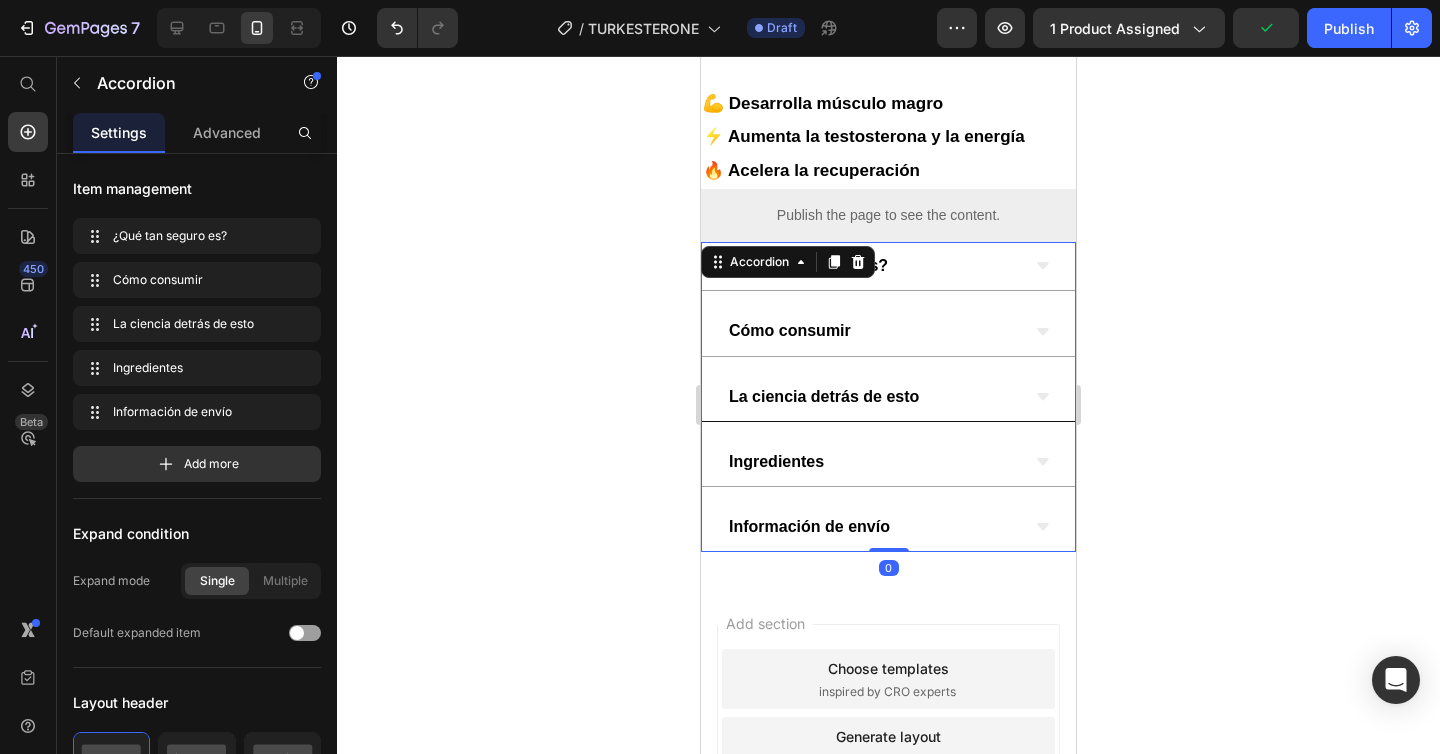 scroll, scrollTop: 687, scrollLeft: 0, axis: vertical 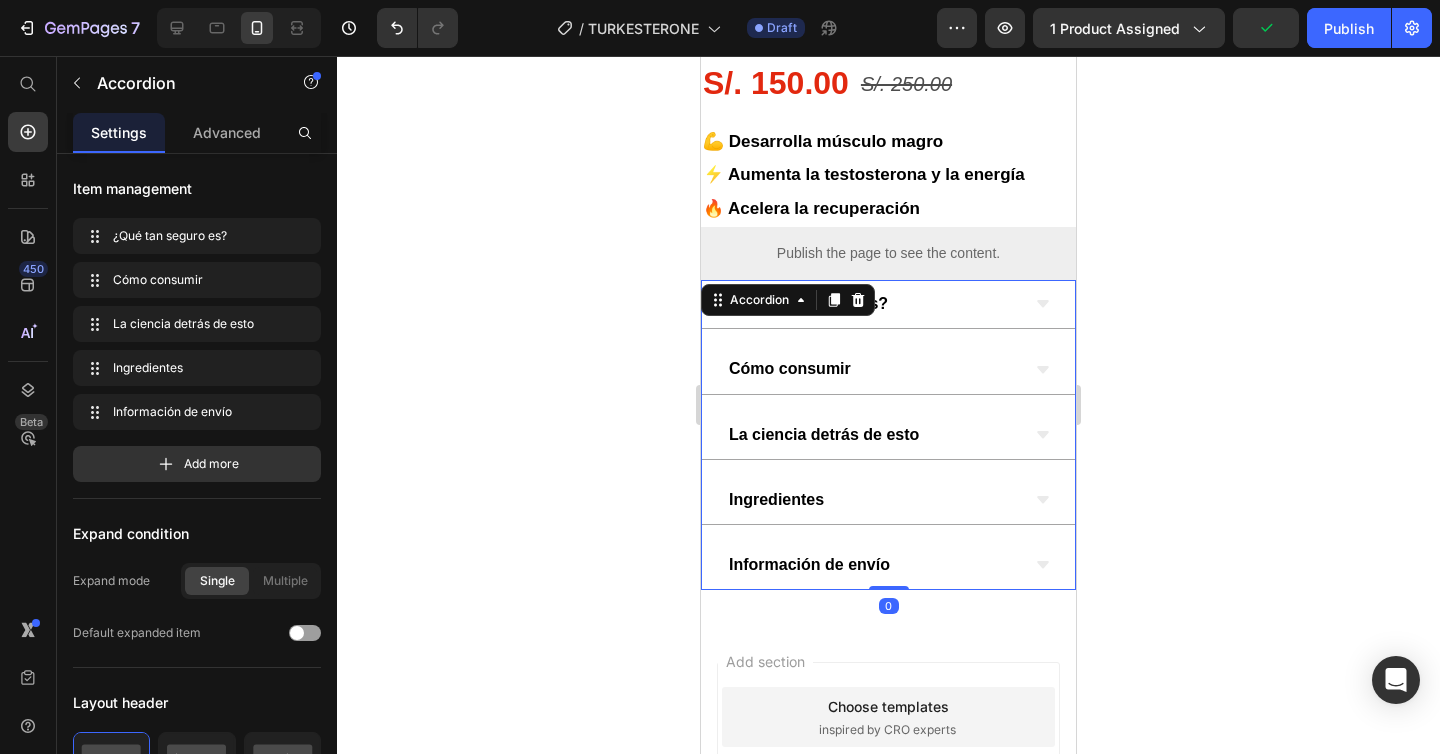 click 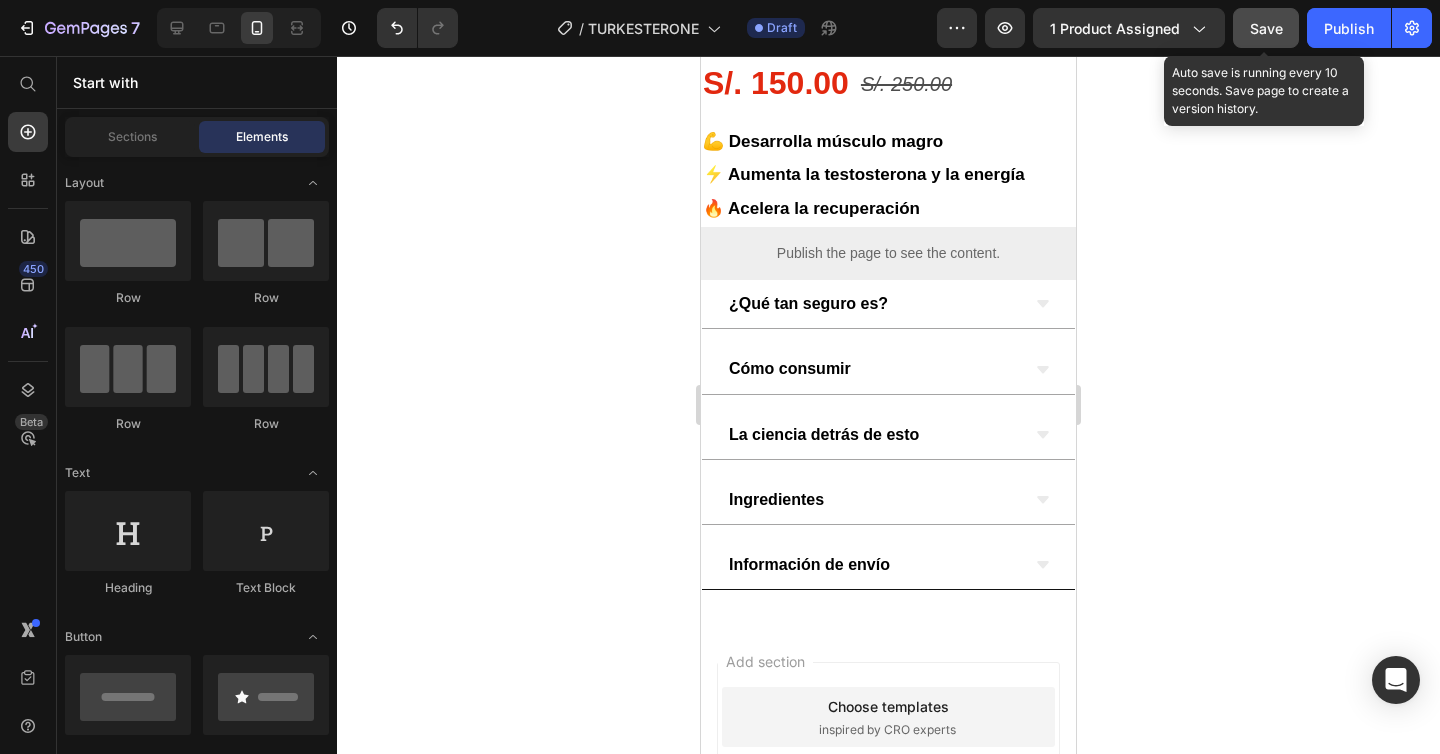 click on "Save" 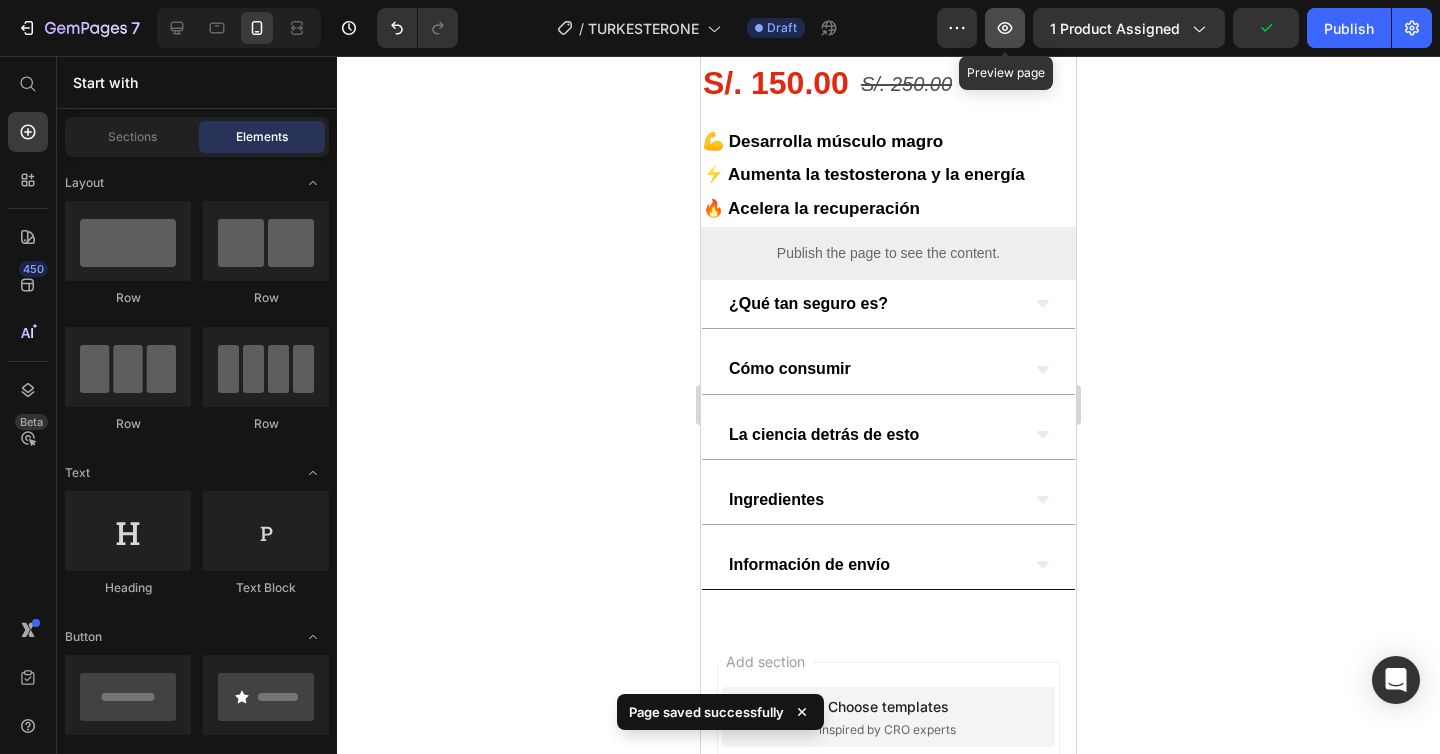 click 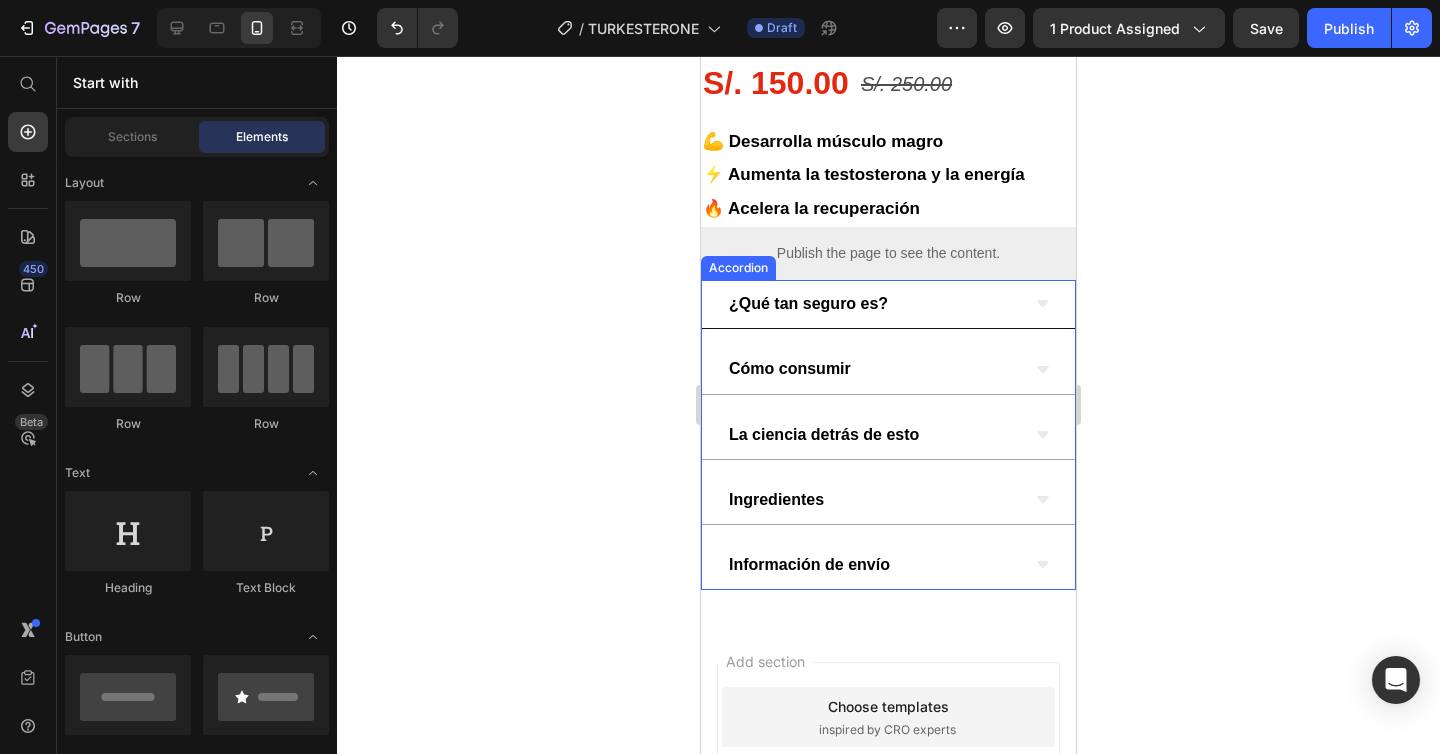 click on "¿Qué tan seguro es?" at bounding box center (872, 304) 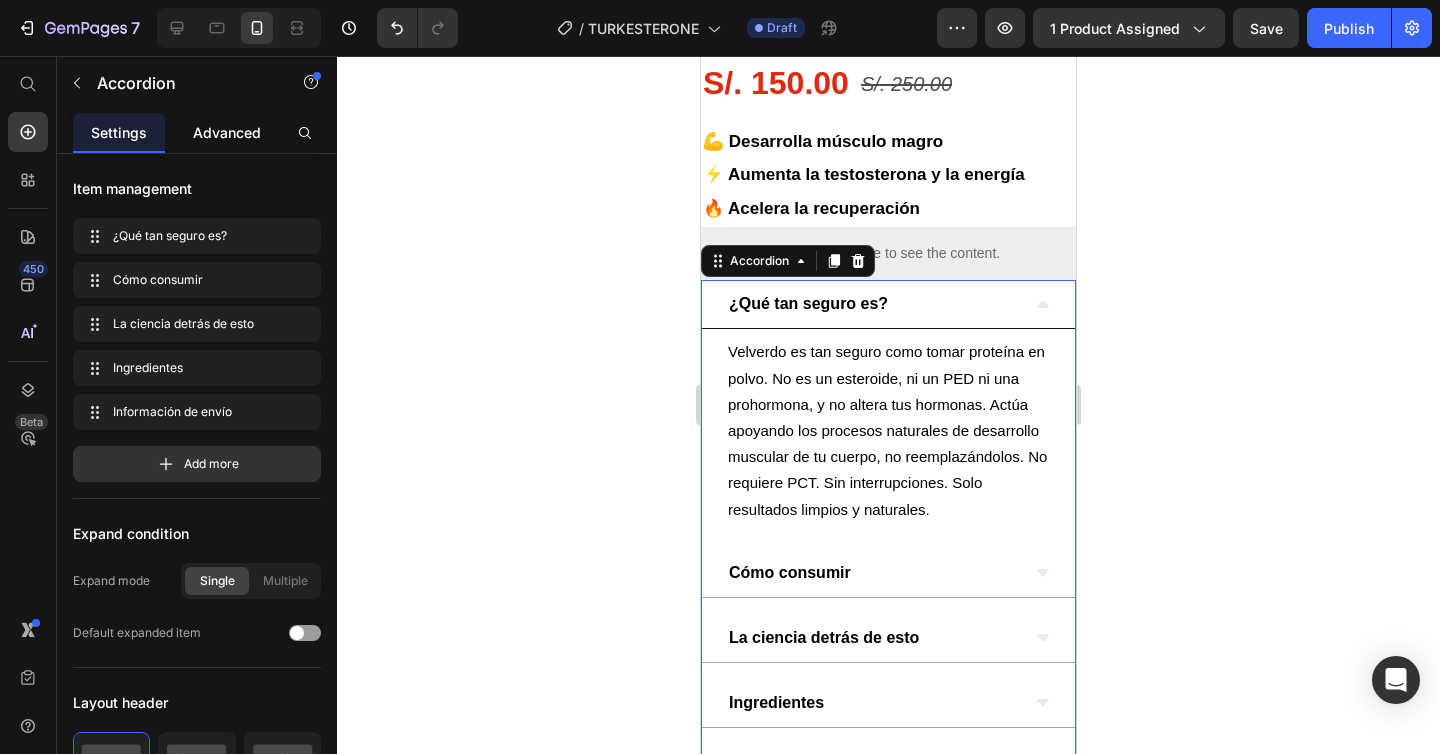click on "Advanced" at bounding box center [227, 132] 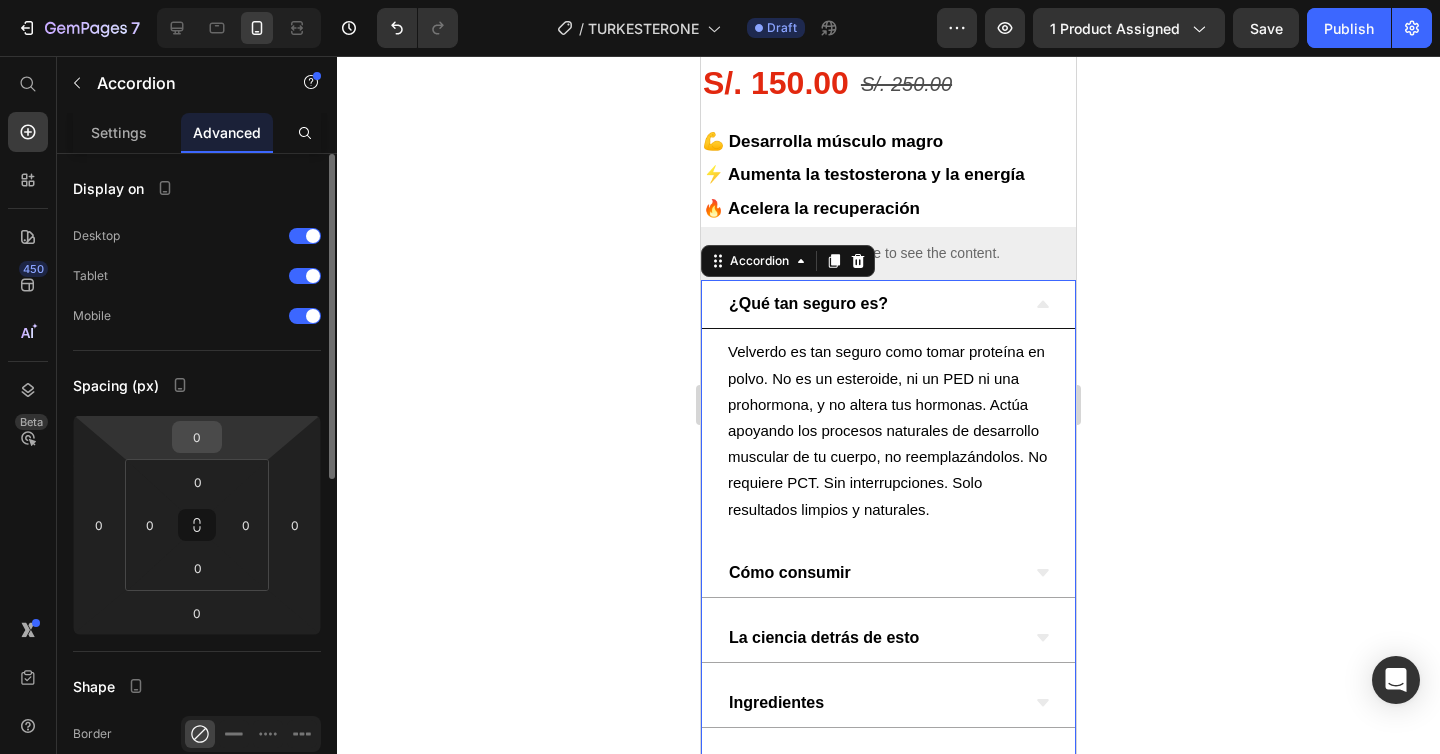 click on "0" at bounding box center [197, 437] 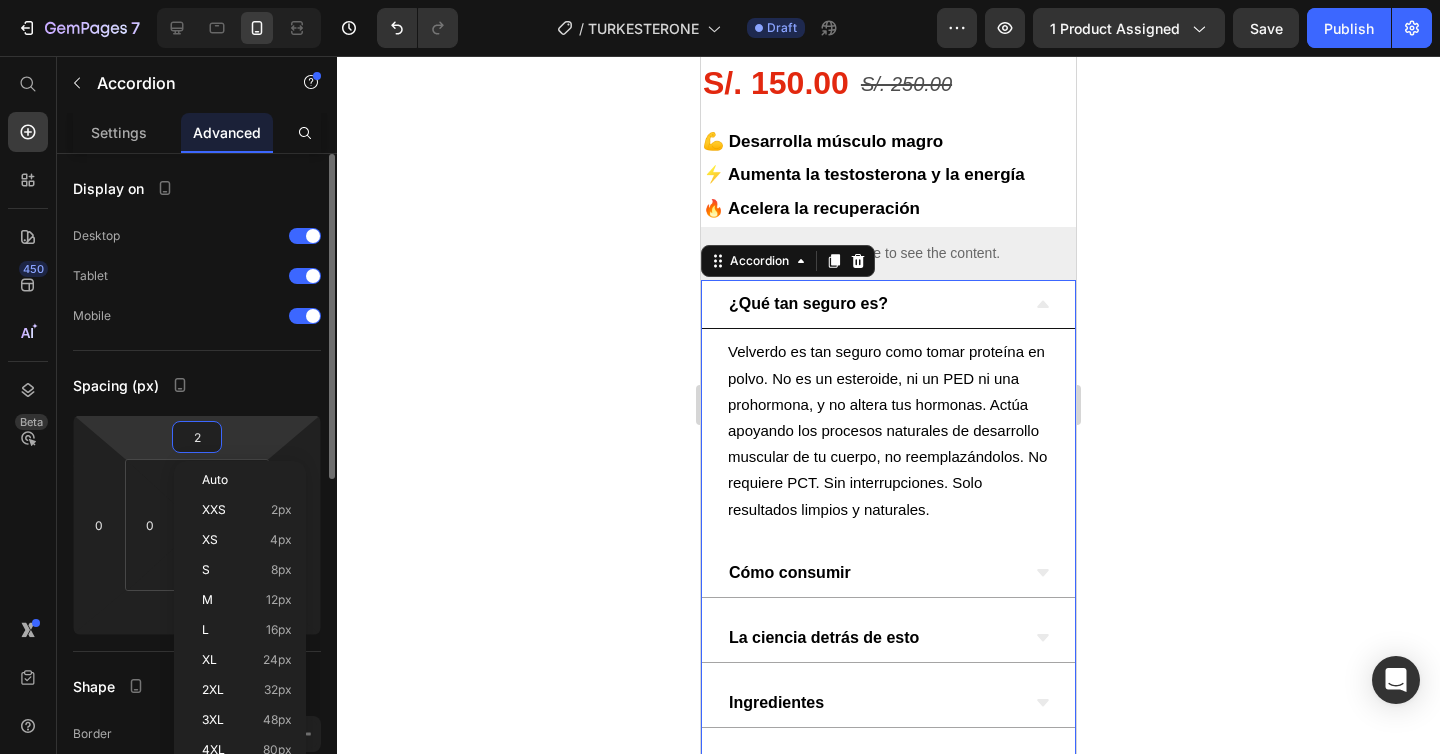 type on "20" 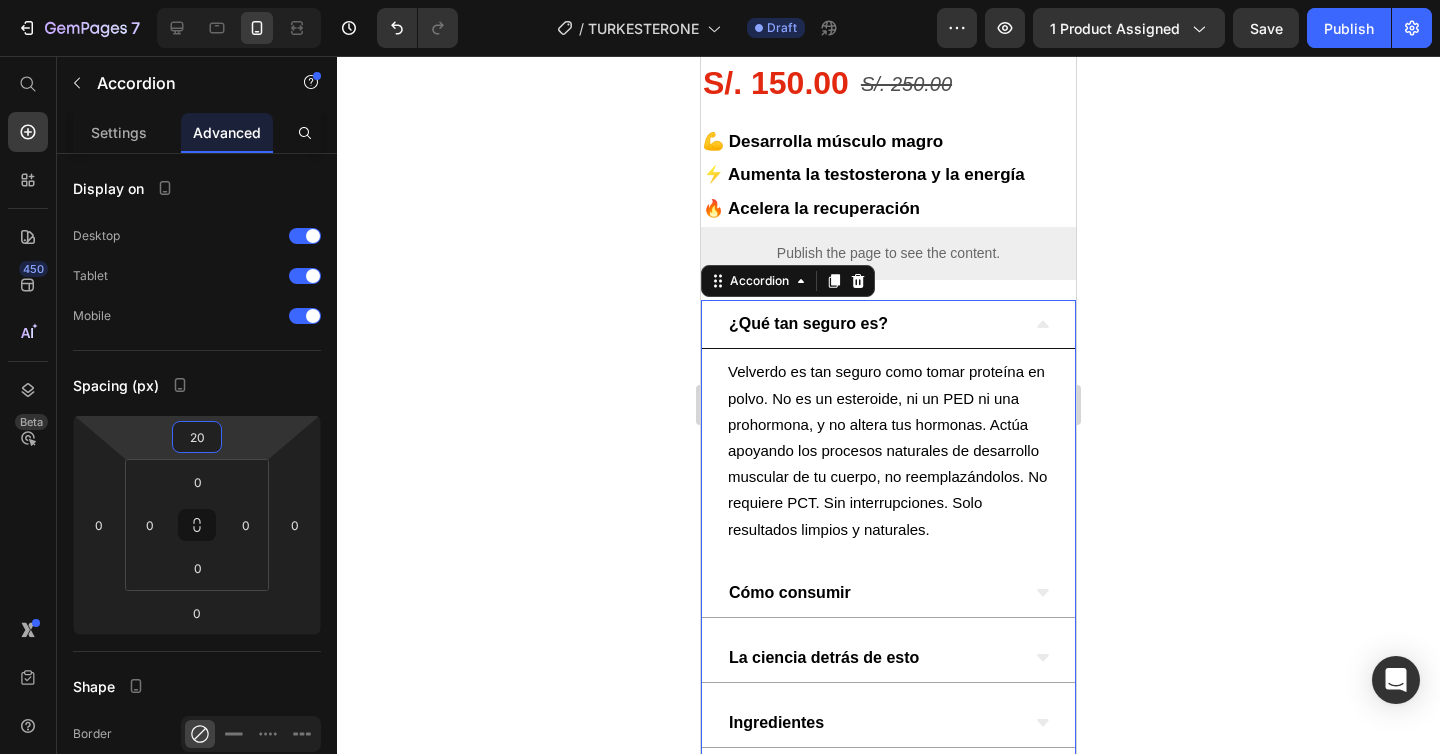 click 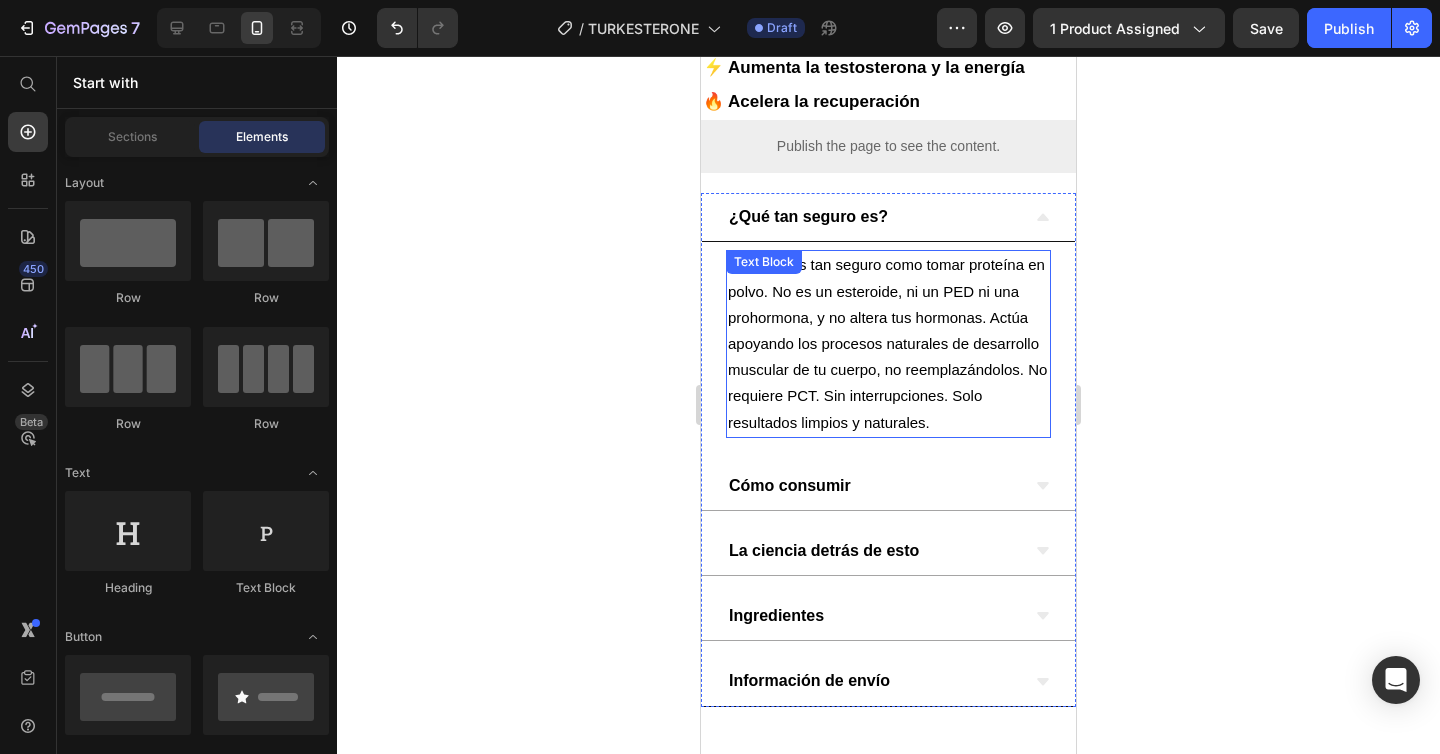 scroll, scrollTop: 811, scrollLeft: 0, axis: vertical 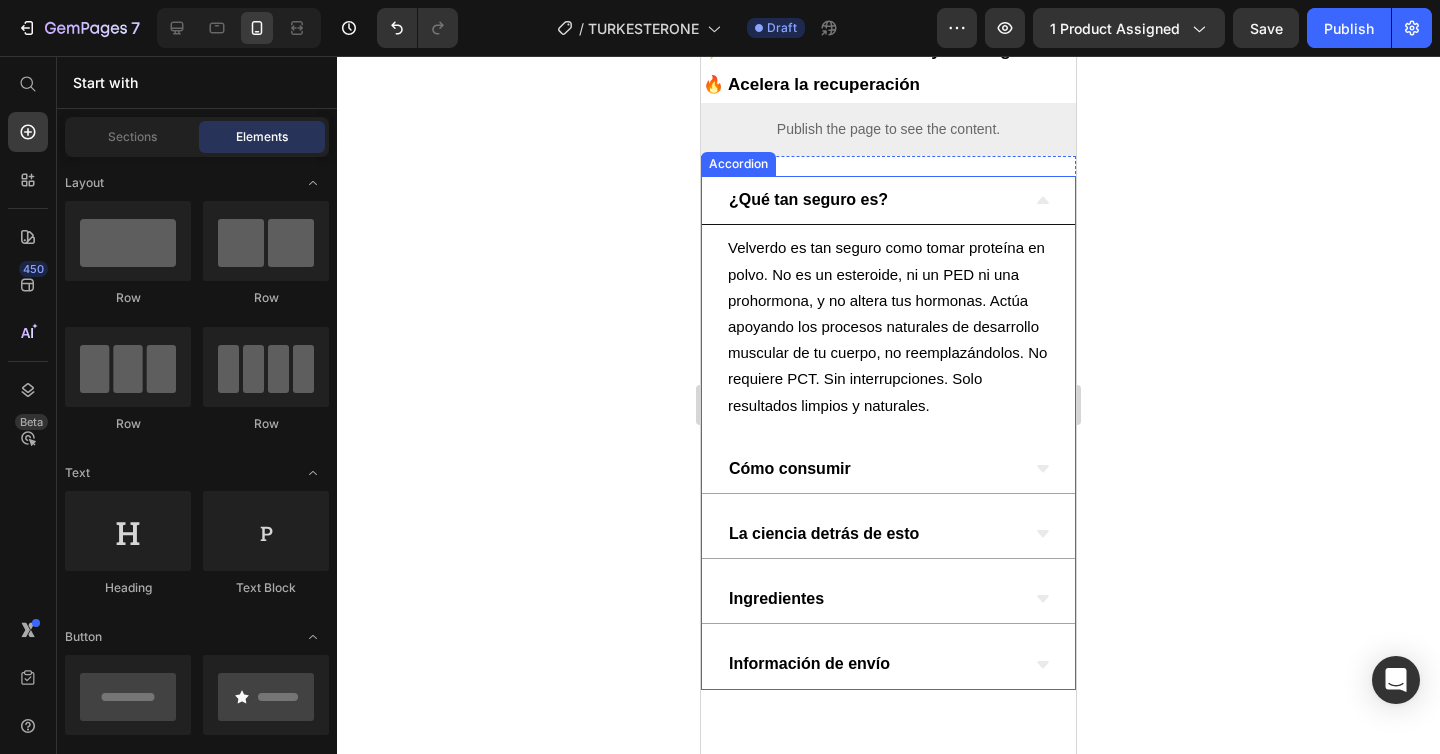click 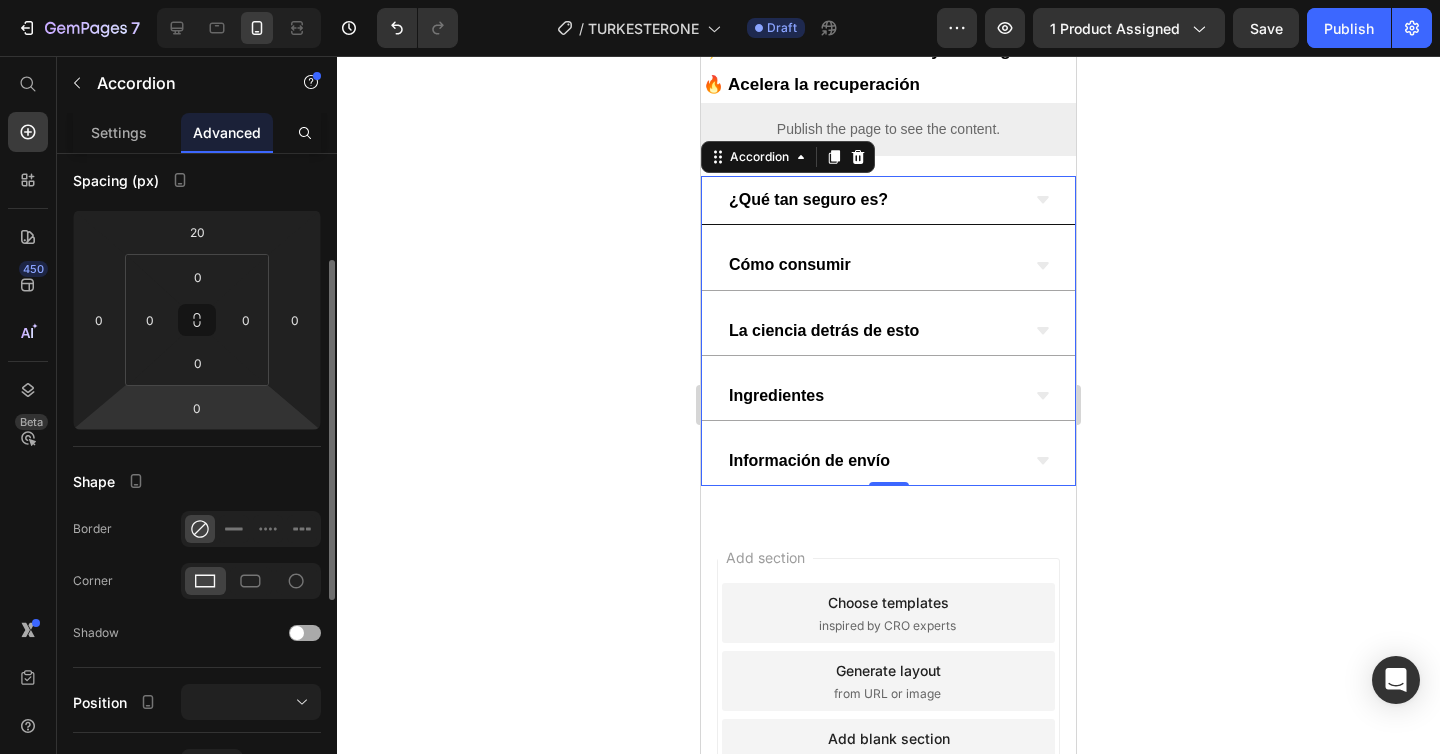 scroll, scrollTop: 0, scrollLeft: 0, axis: both 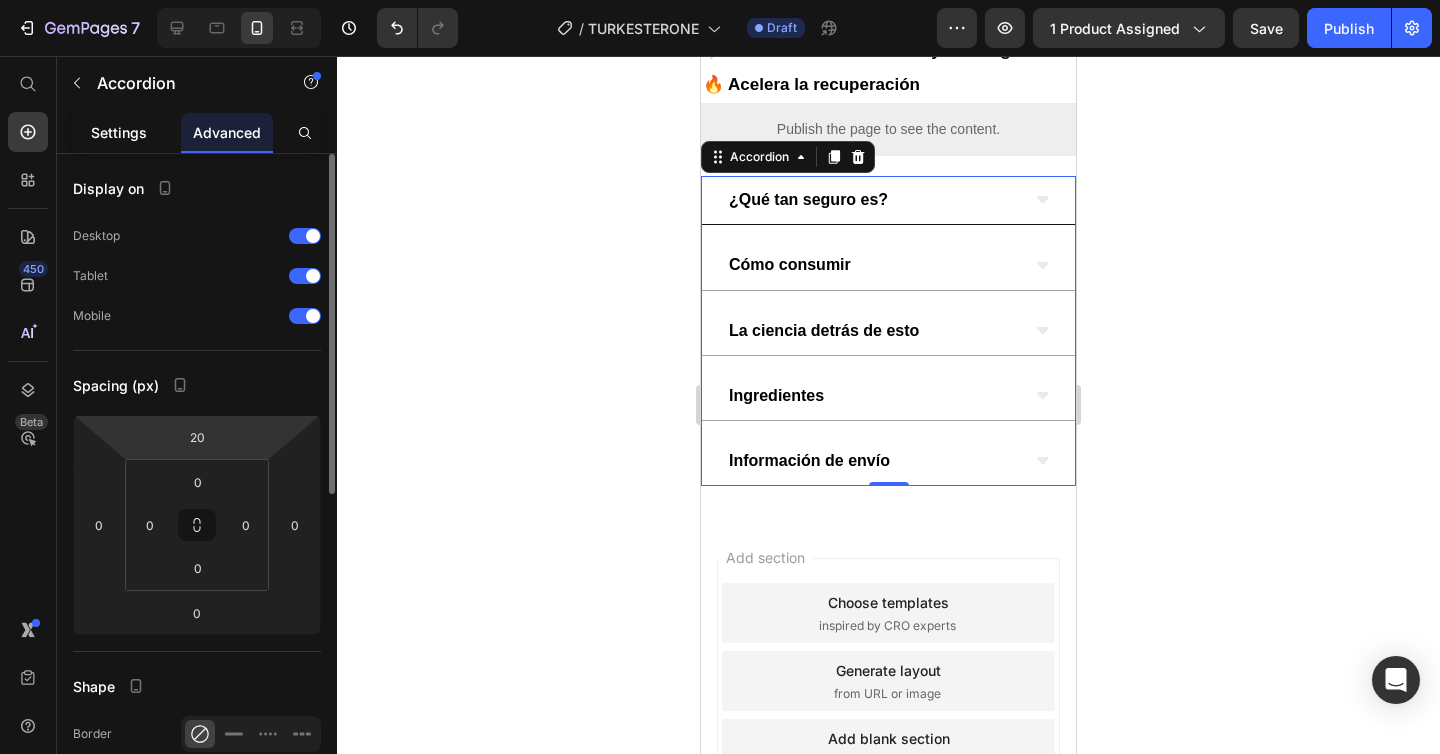click on "Settings" 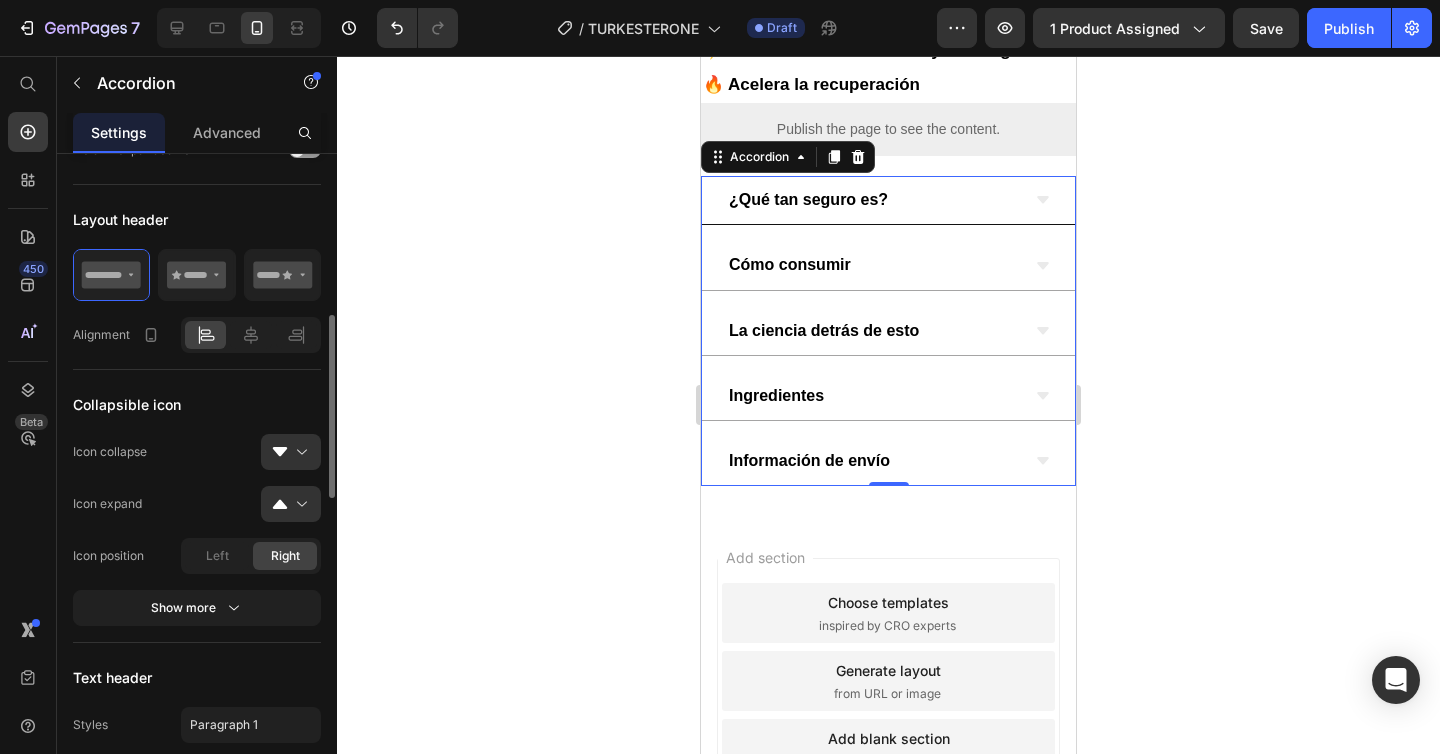 scroll, scrollTop: 504, scrollLeft: 0, axis: vertical 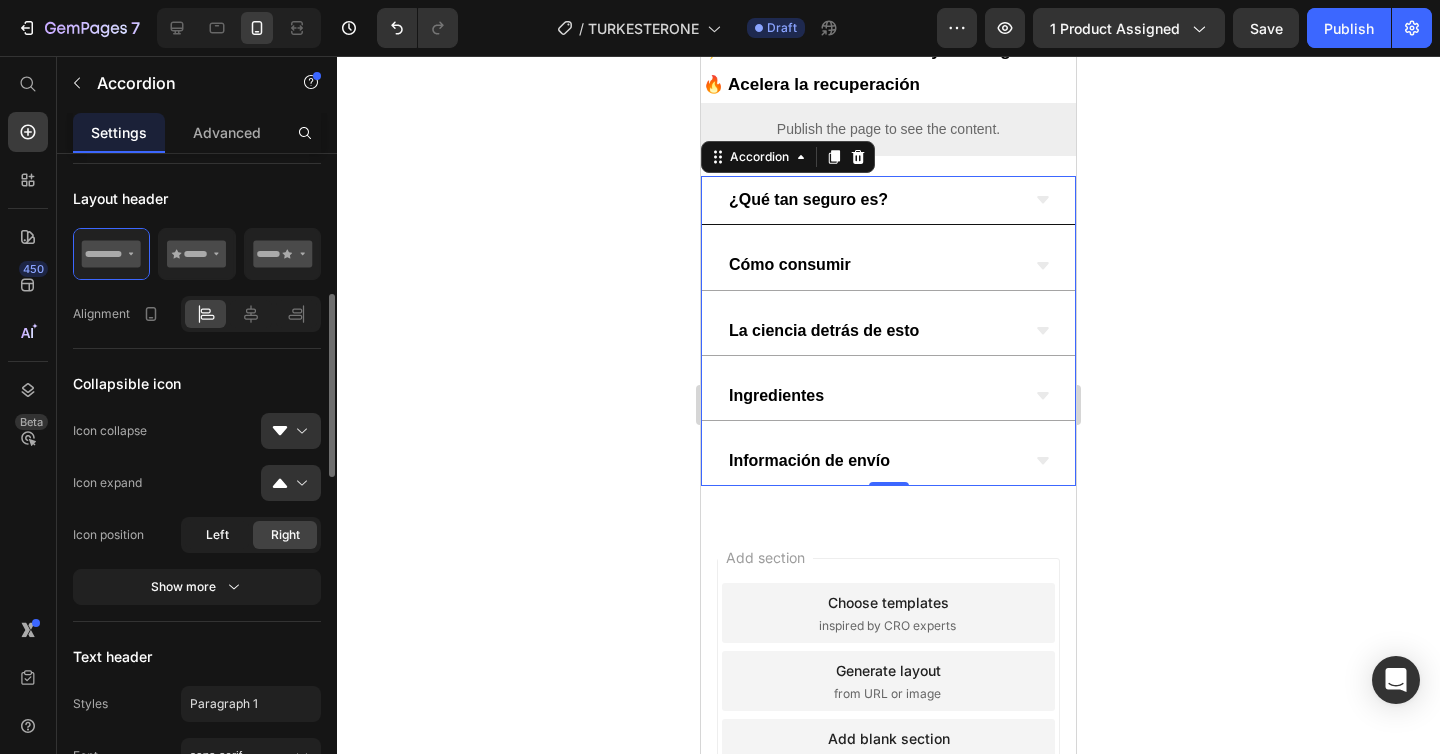 click on "Left" 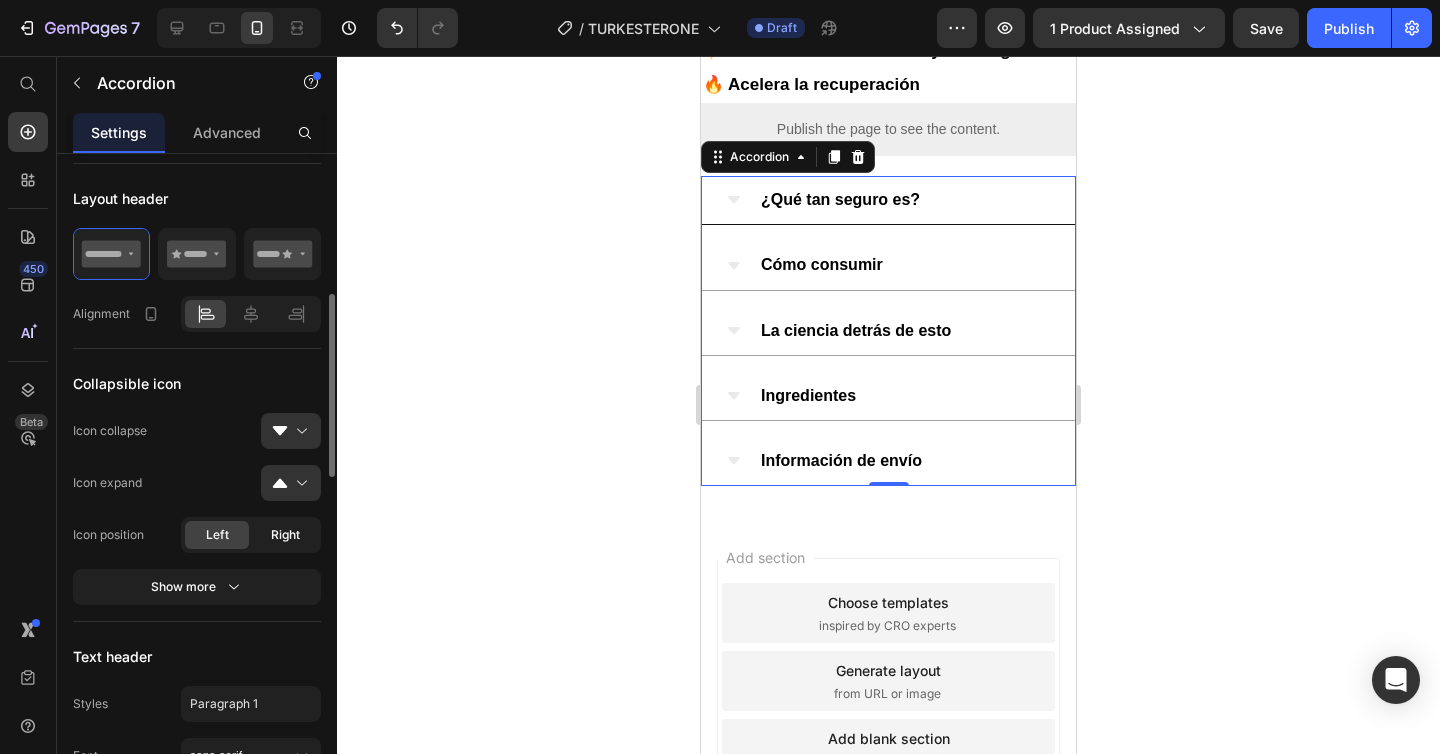 click on "Right" 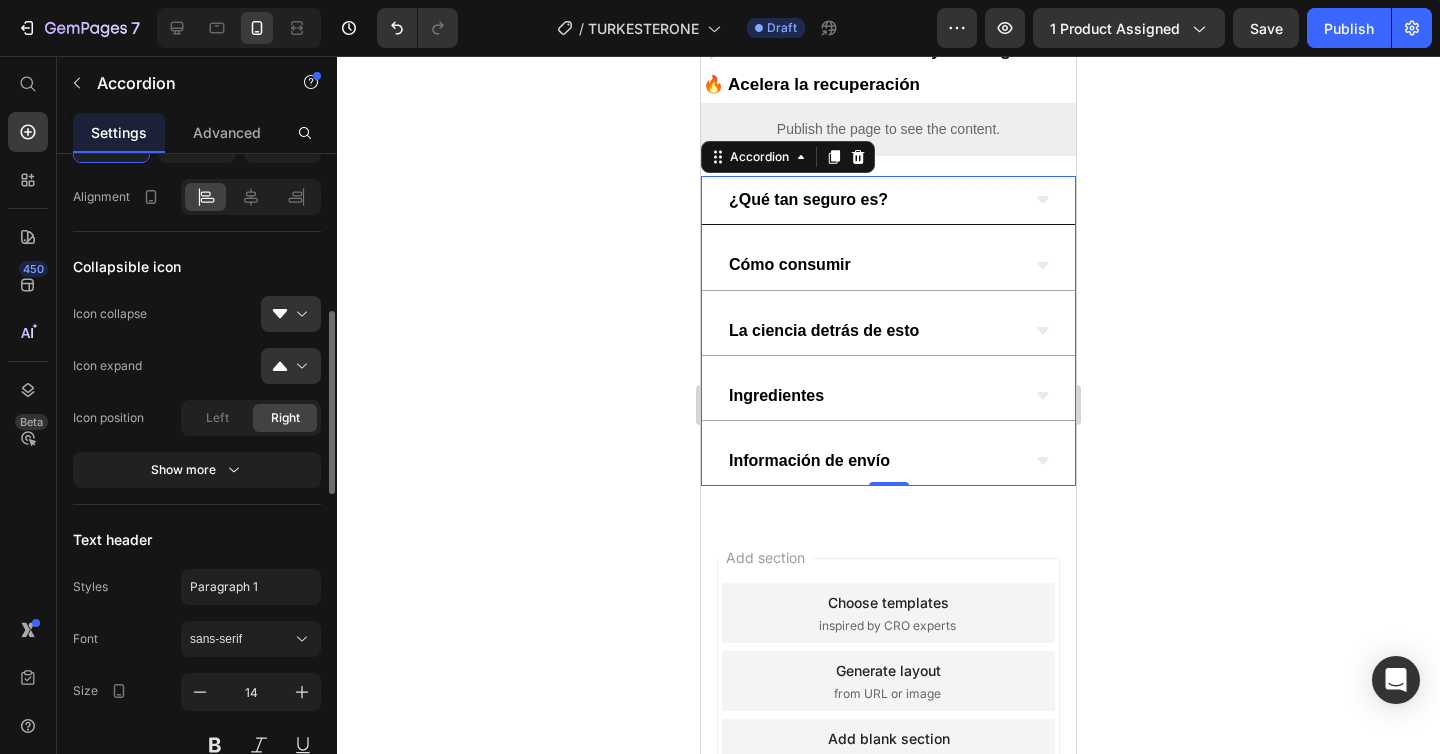 scroll, scrollTop: 652, scrollLeft: 0, axis: vertical 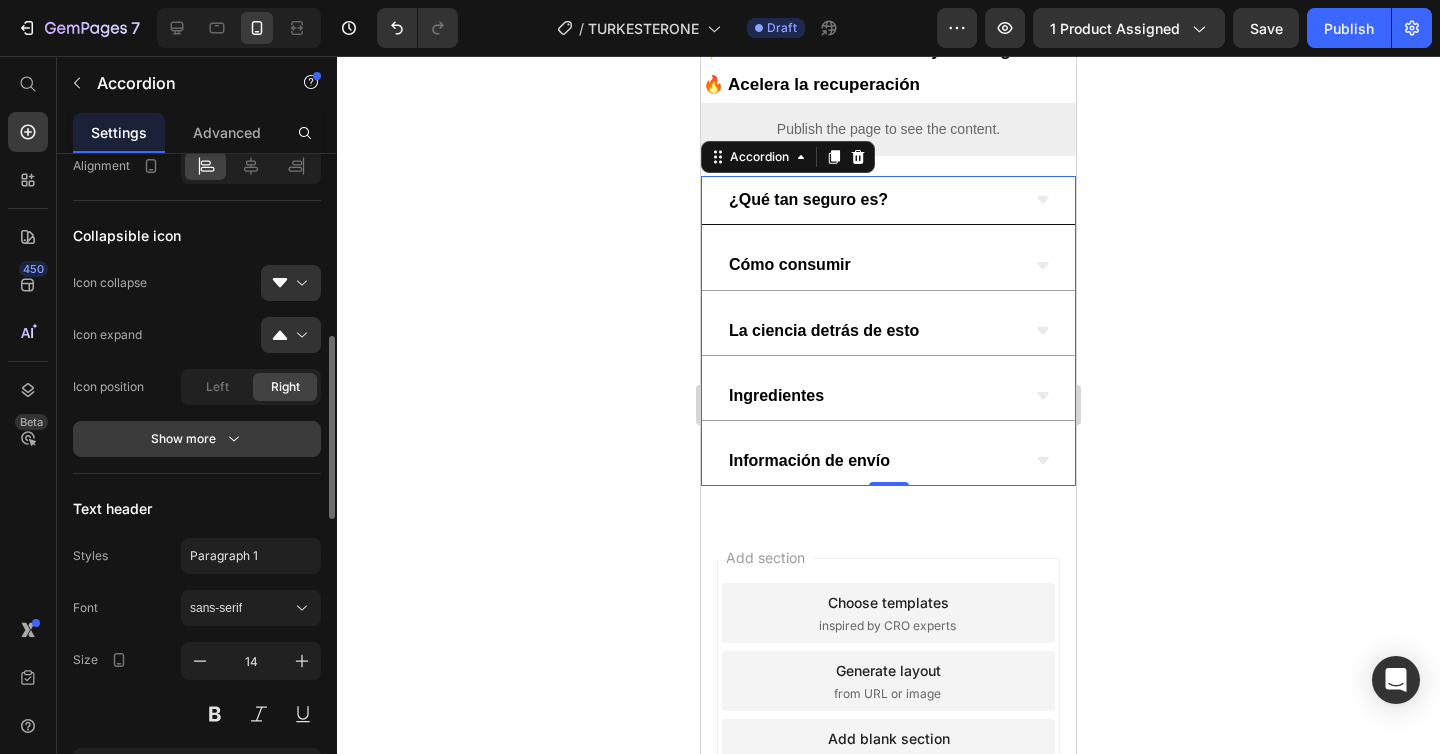 click on "Show more" at bounding box center [197, 439] 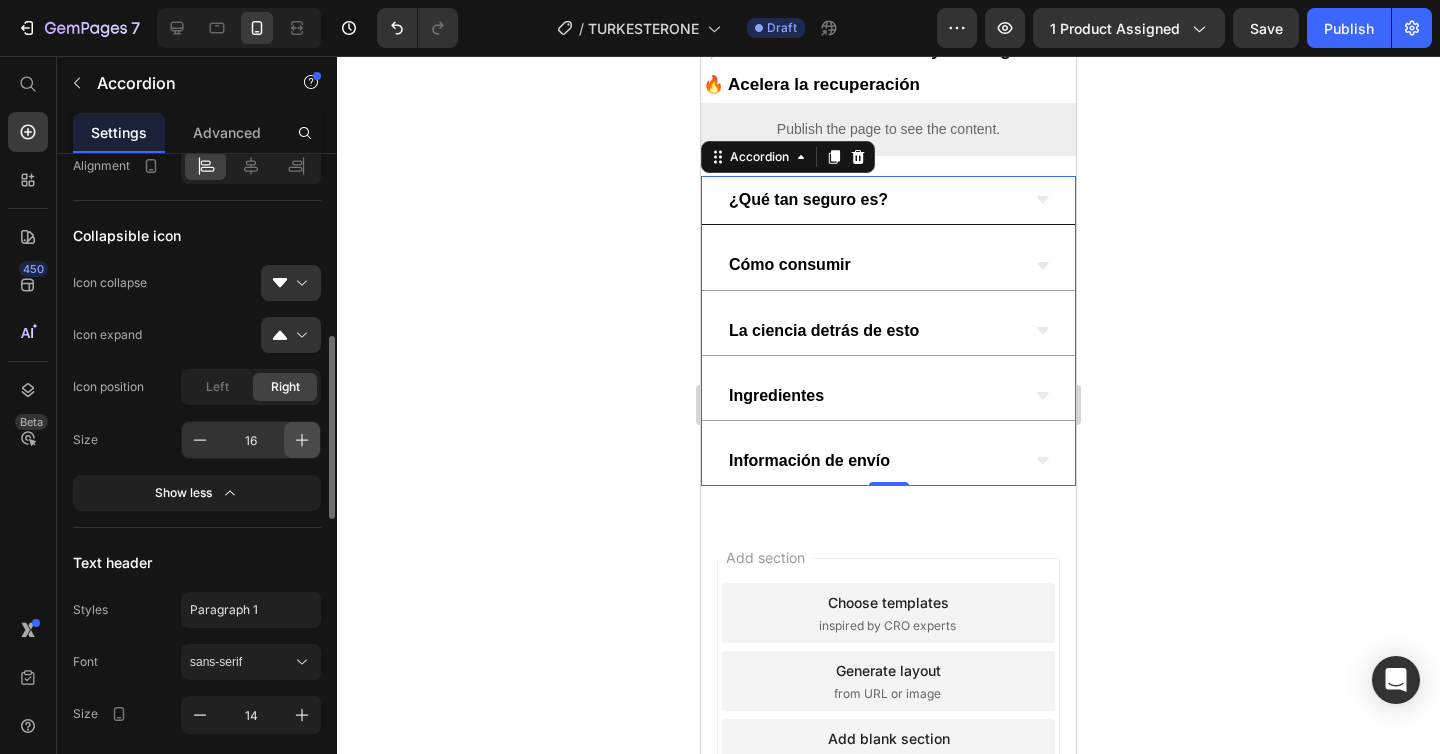 click 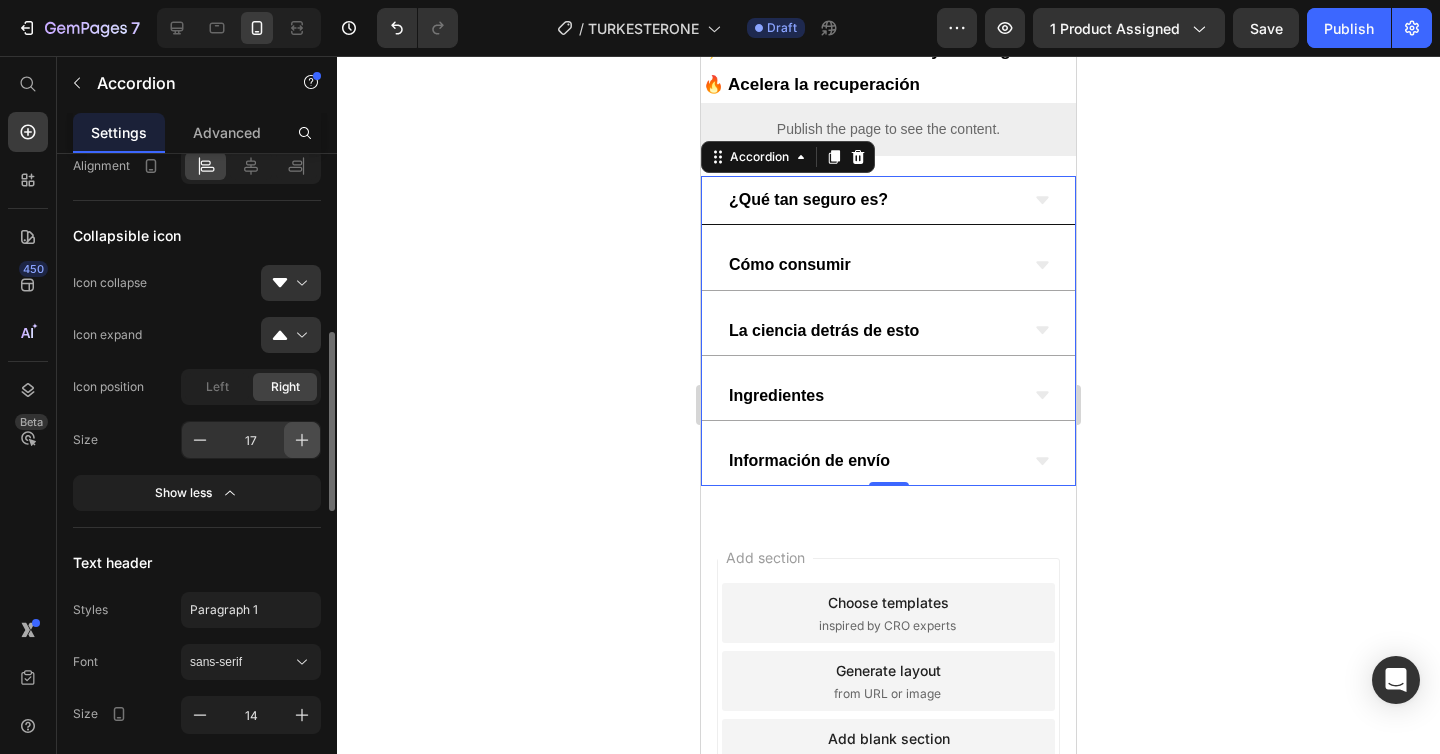 click 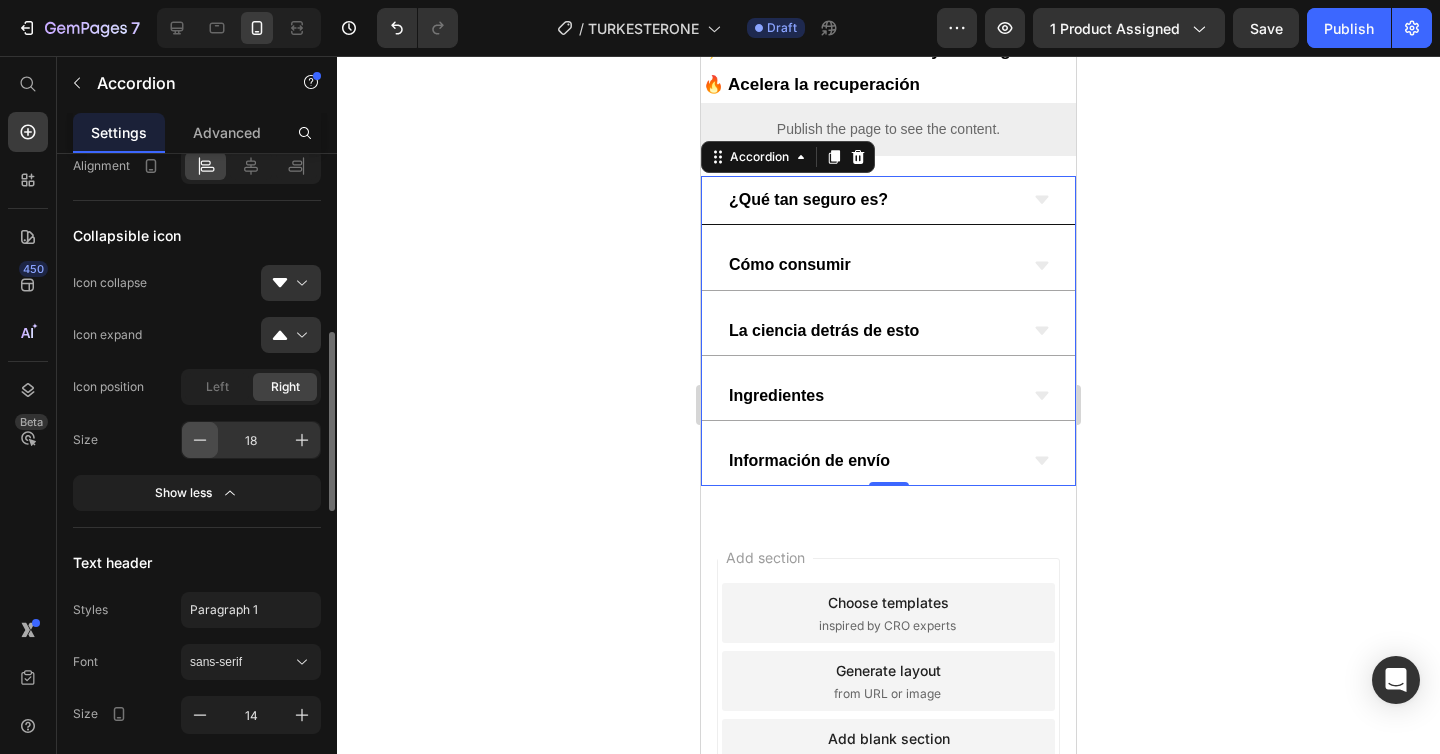 click 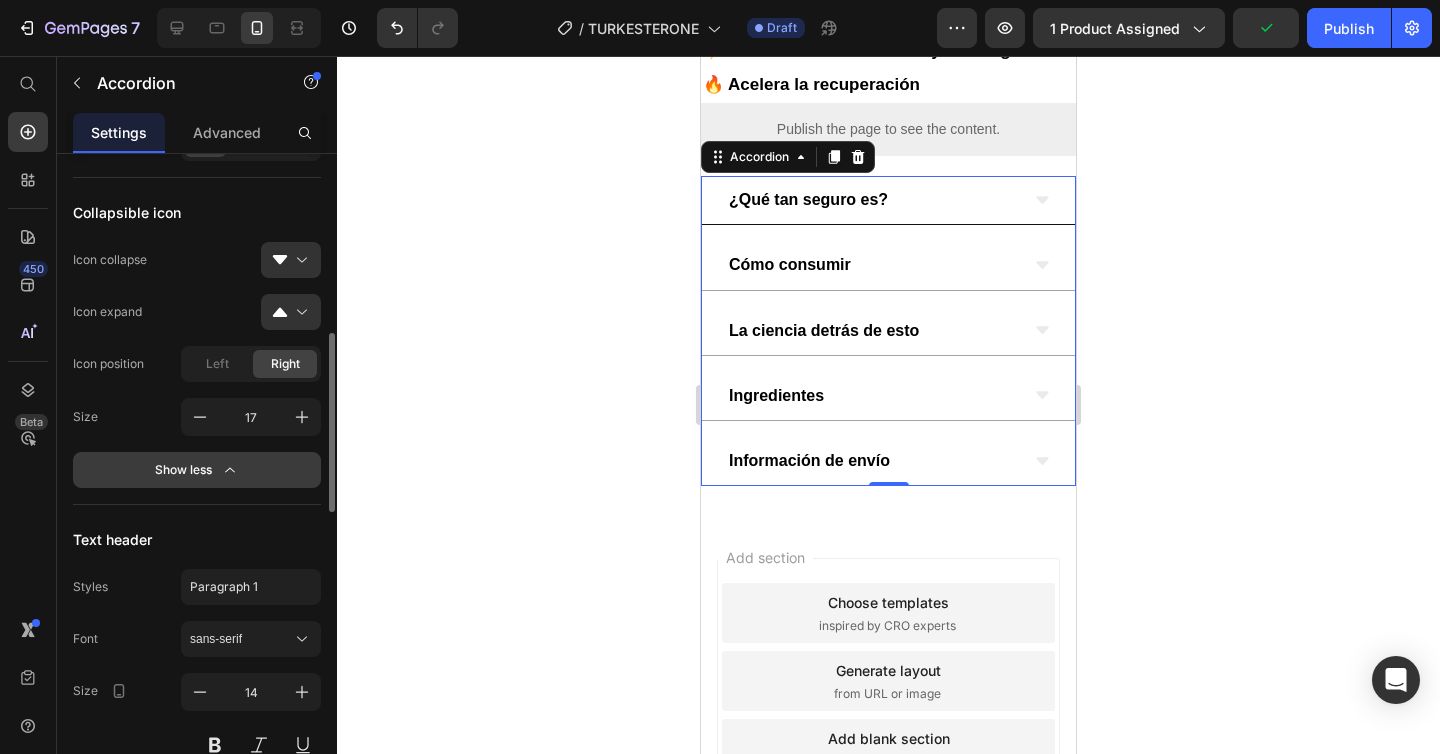 scroll, scrollTop: 680, scrollLeft: 0, axis: vertical 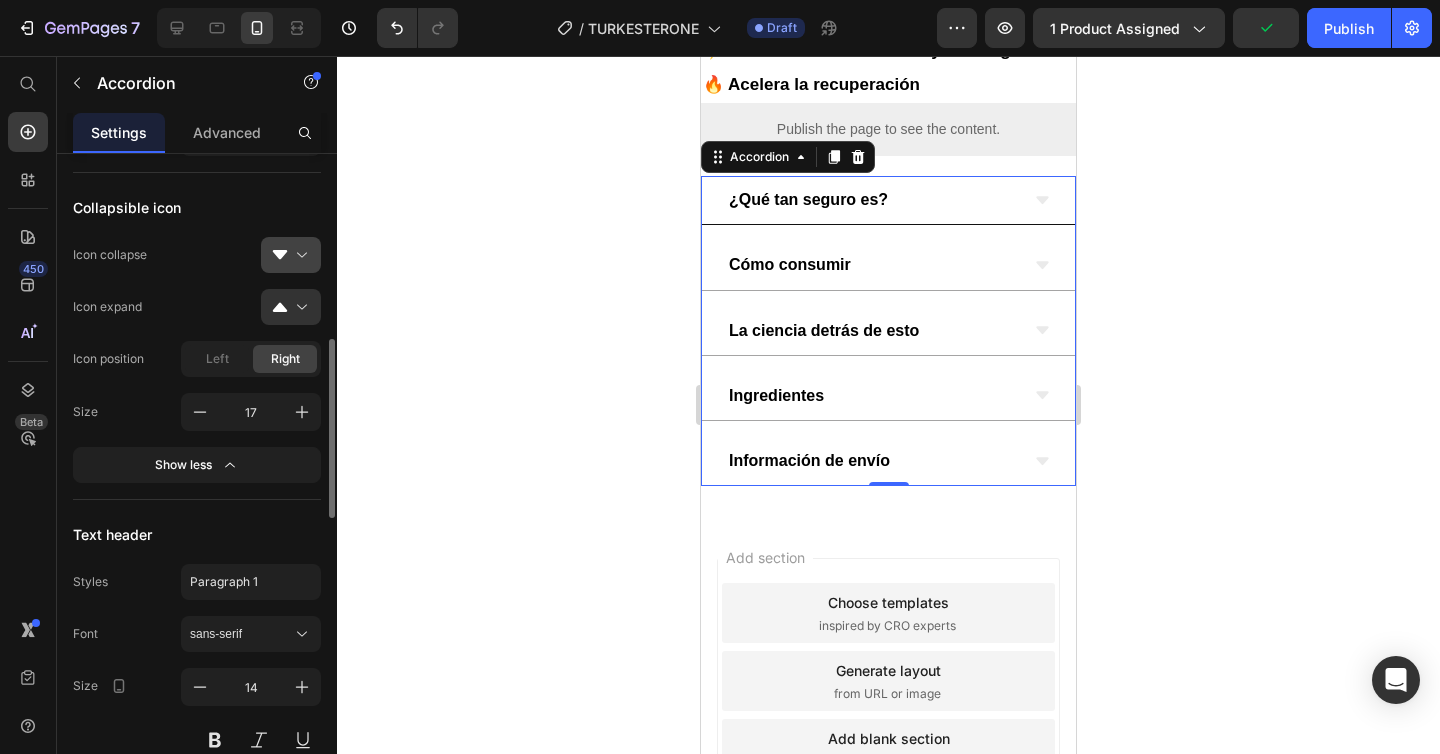 click at bounding box center [299, 255] 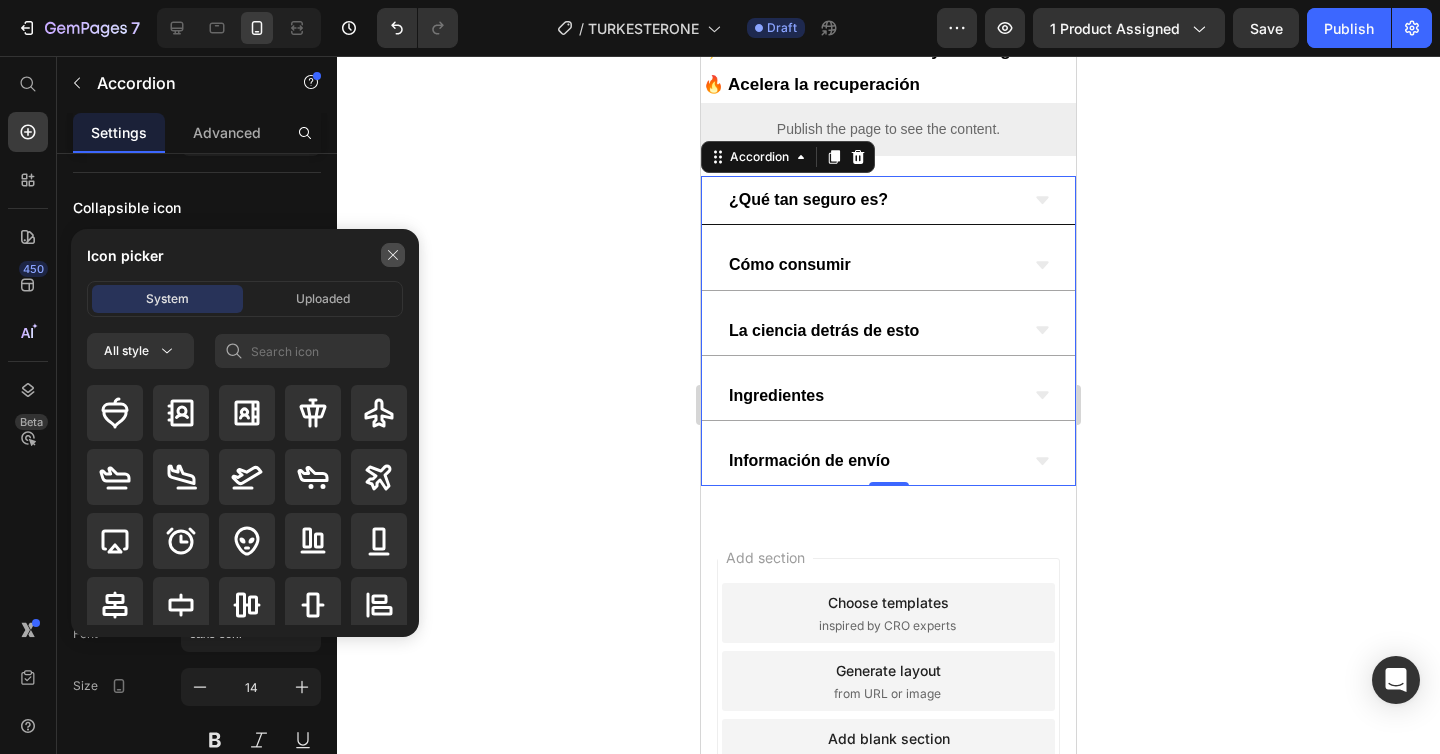 click at bounding box center (393, 255) 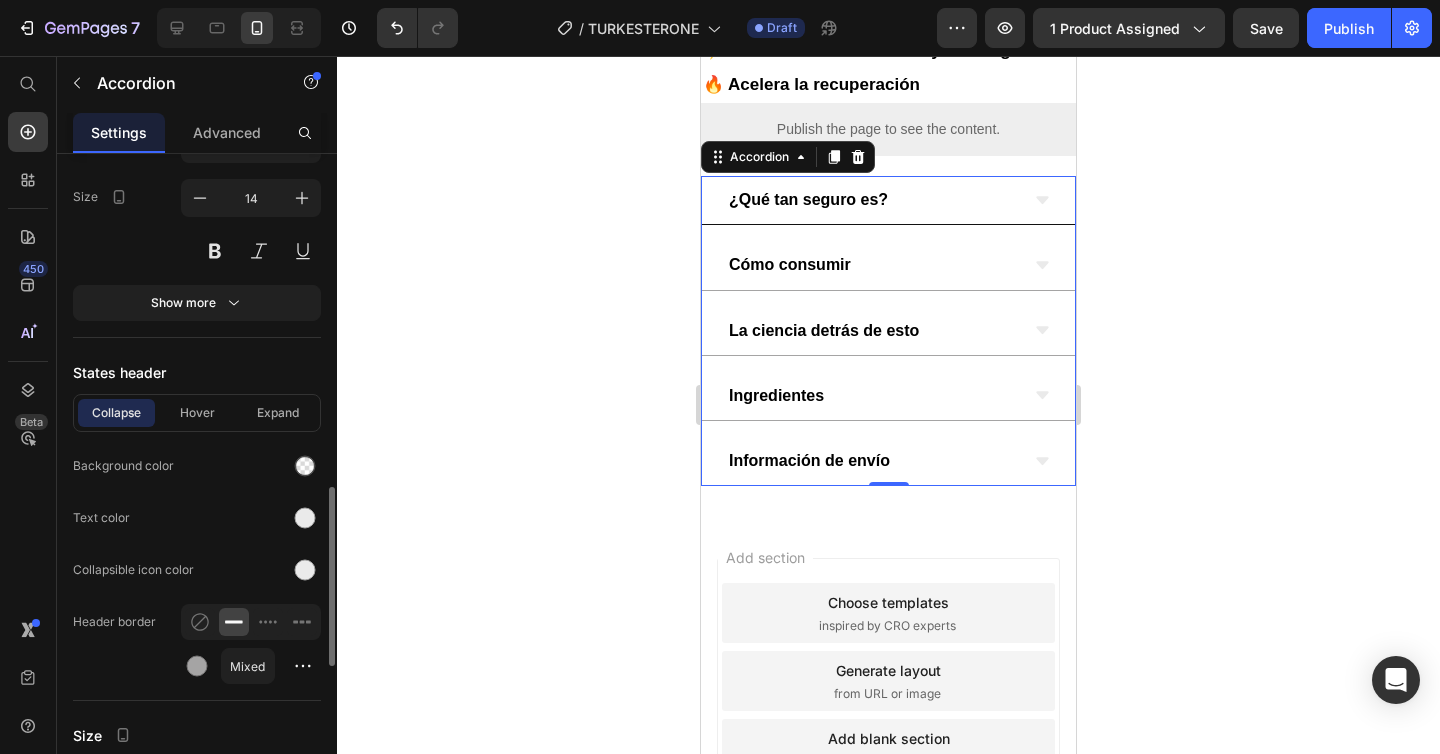 scroll, scrollTop: 1180, scrollLeft: 0, axis: vertical 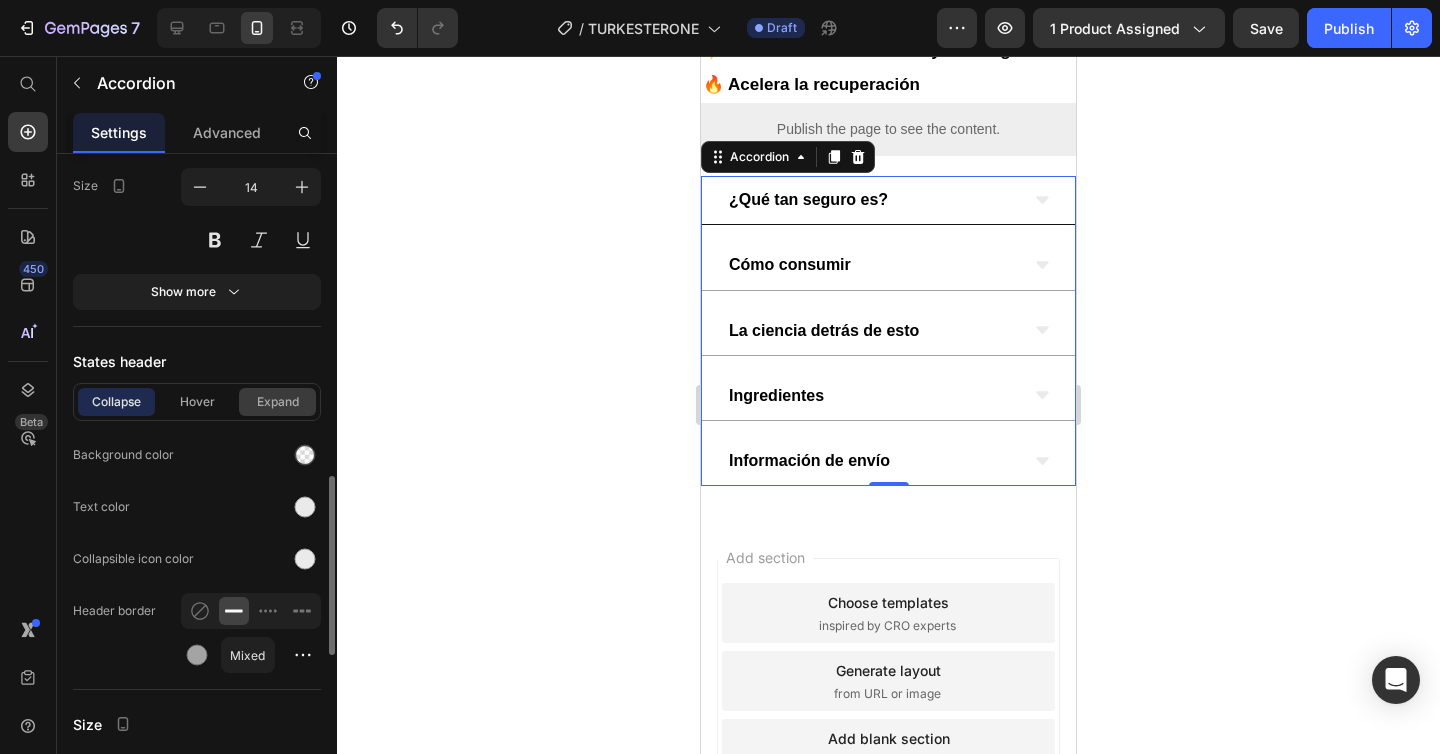 click on "Expand" at bounding box center (277, 402) 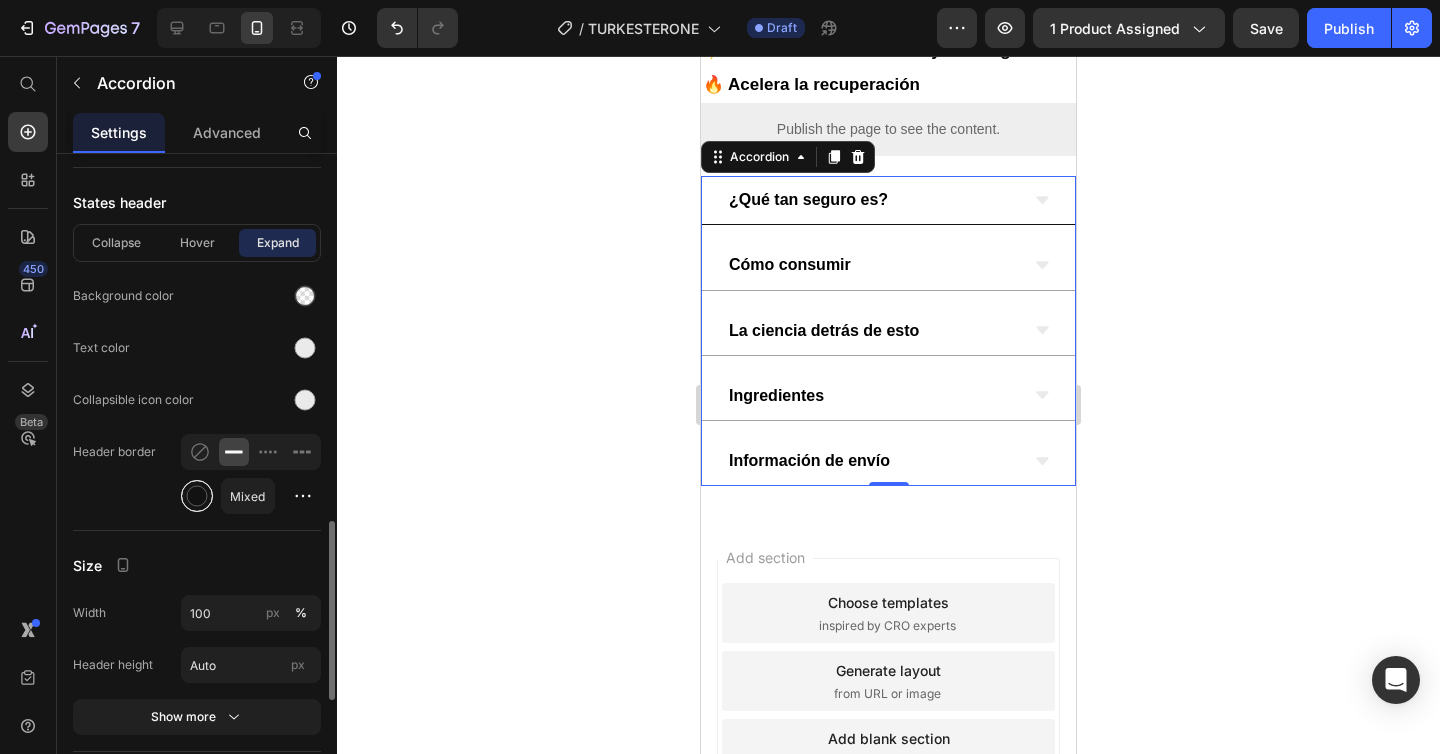 scroll, scrollTop: 1340, scrollLeft: 0, axis: vertical 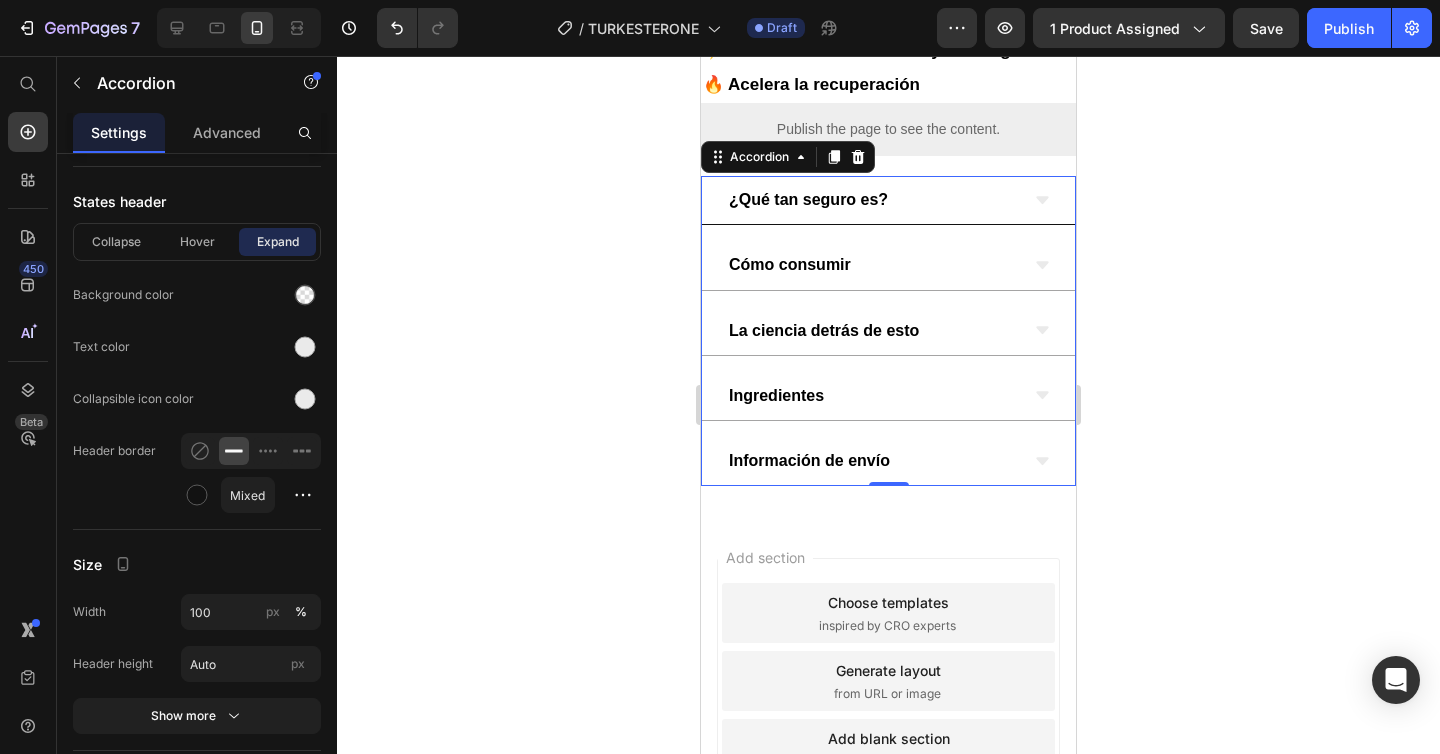 click 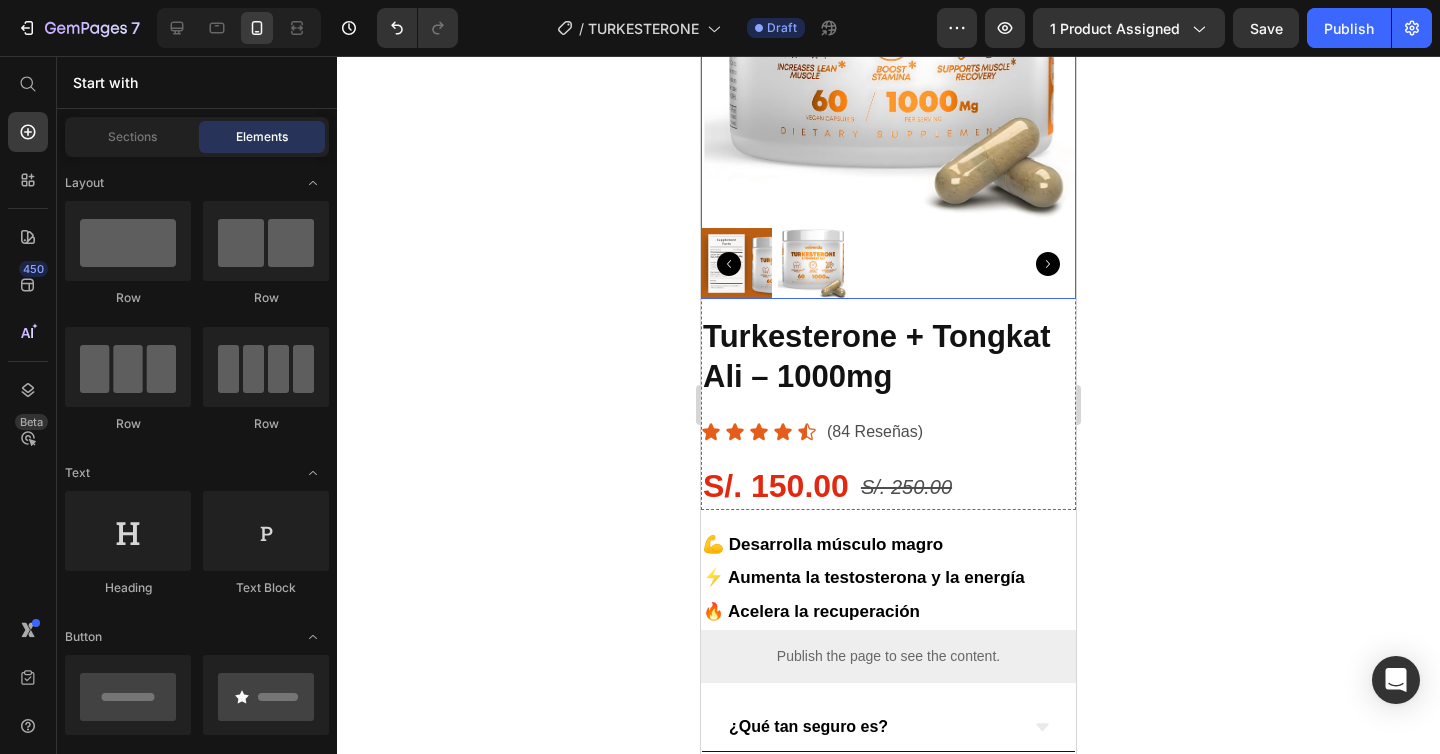 scroll, scrollTop: 340, scrollLeft: 0, axis: vertical 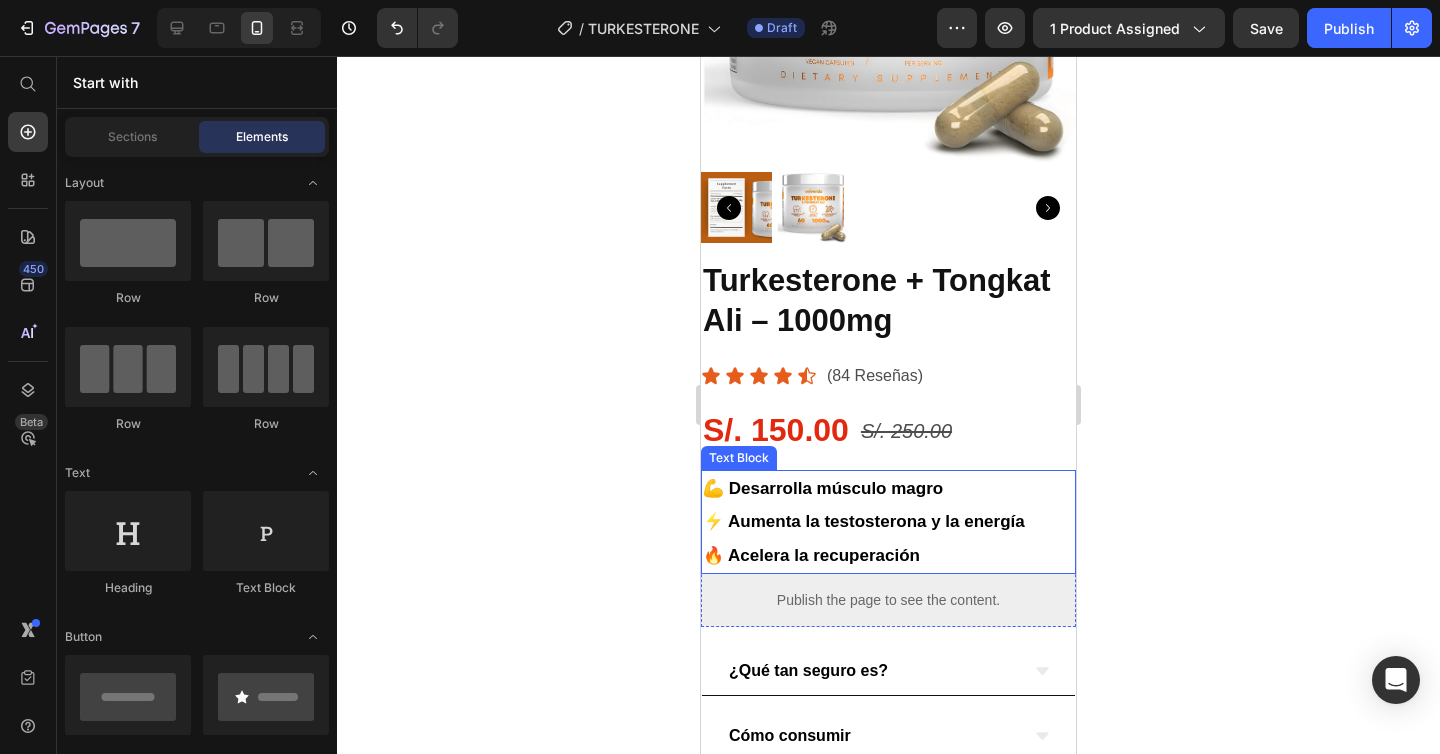 click on "💪 Desarrolla músculo magro" at bounding box center [888, 488] 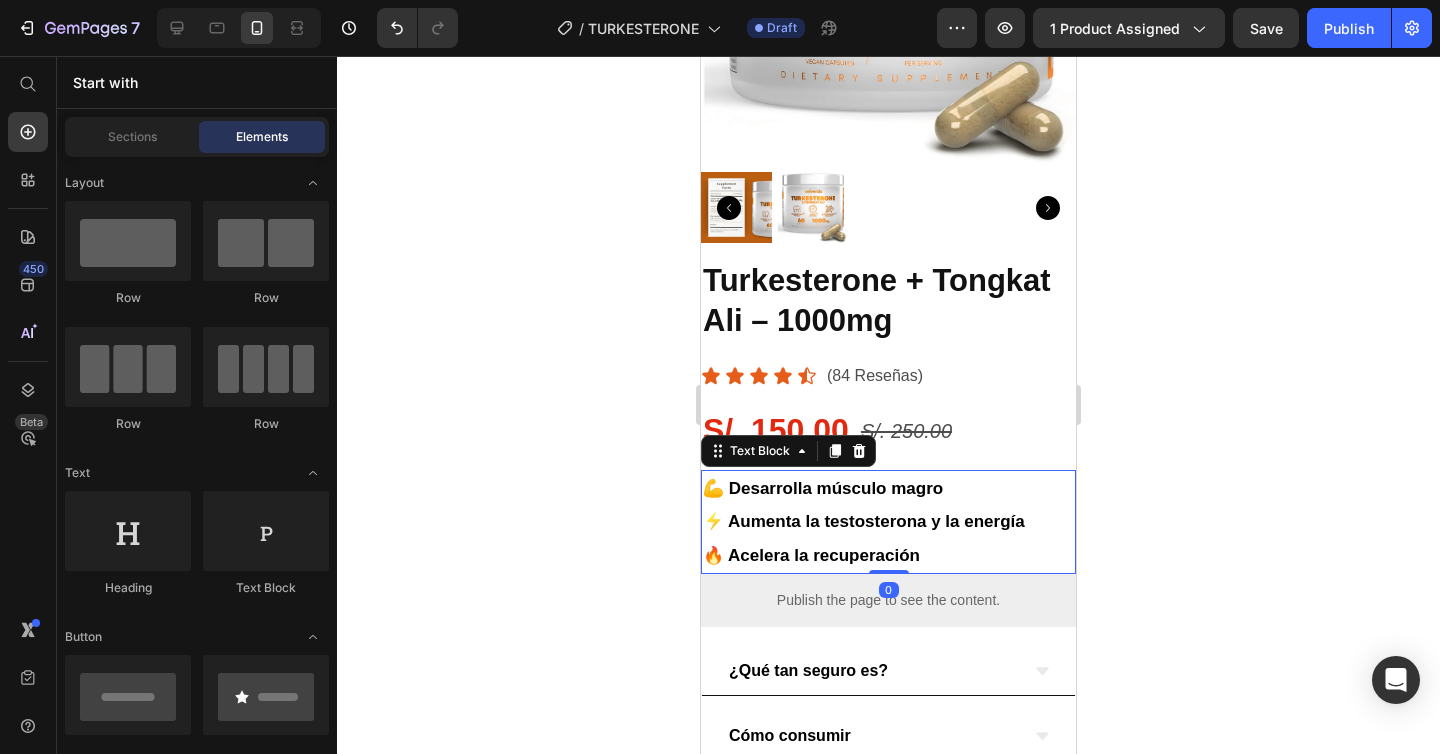 scroll, scrollTop: 0, scrollLeft: 0, axis: both 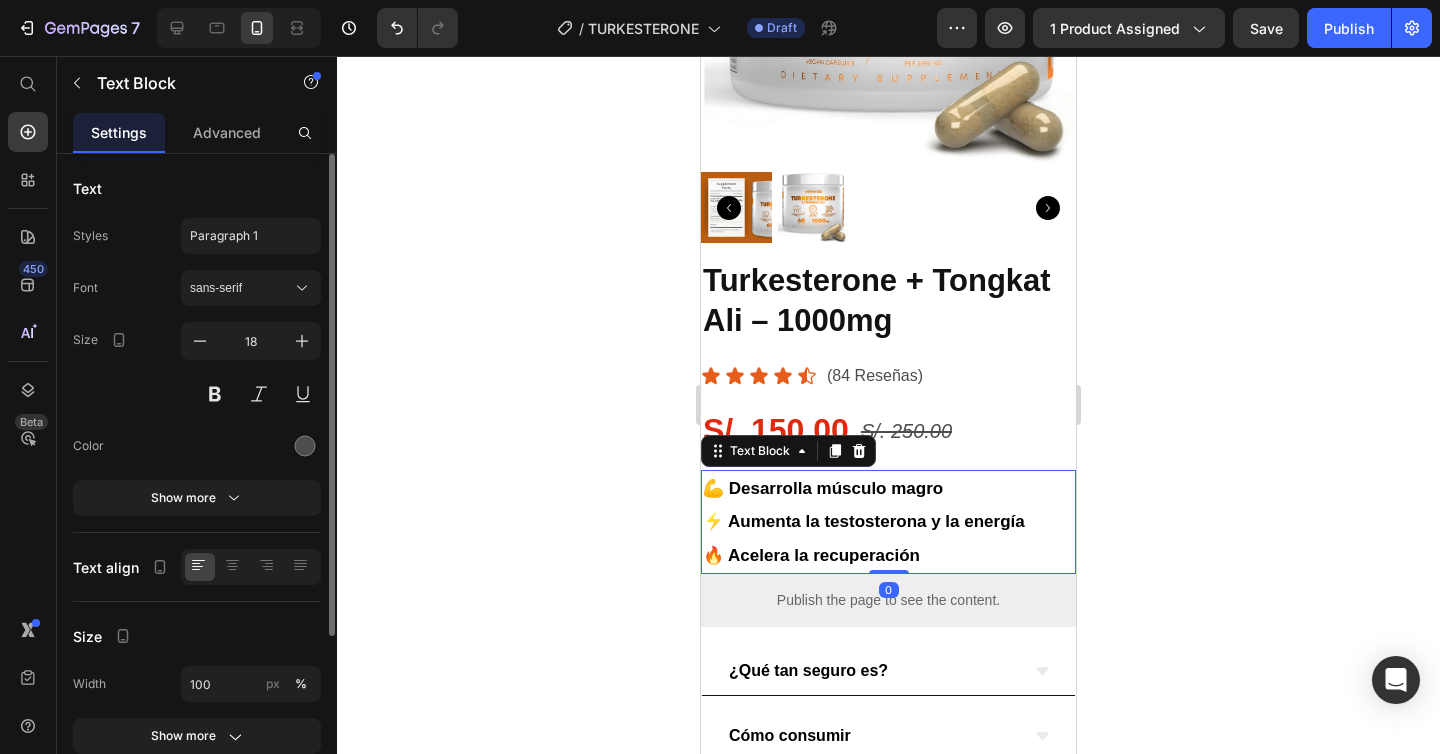 click on "💪 Desarrolla músculo magro" at bounding box center [888, 488] 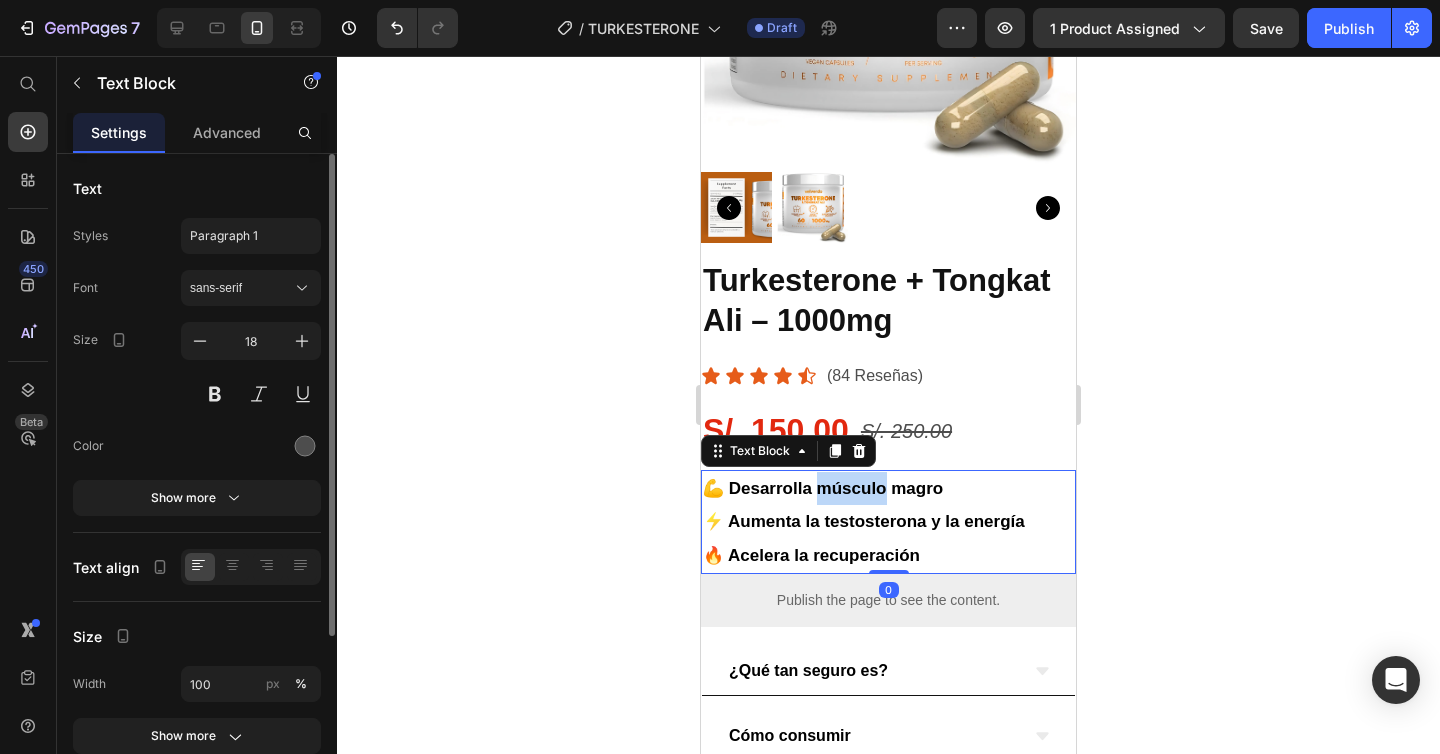 click on "💪 Desarrolla músculo magro" at bounding box center (888, 488) 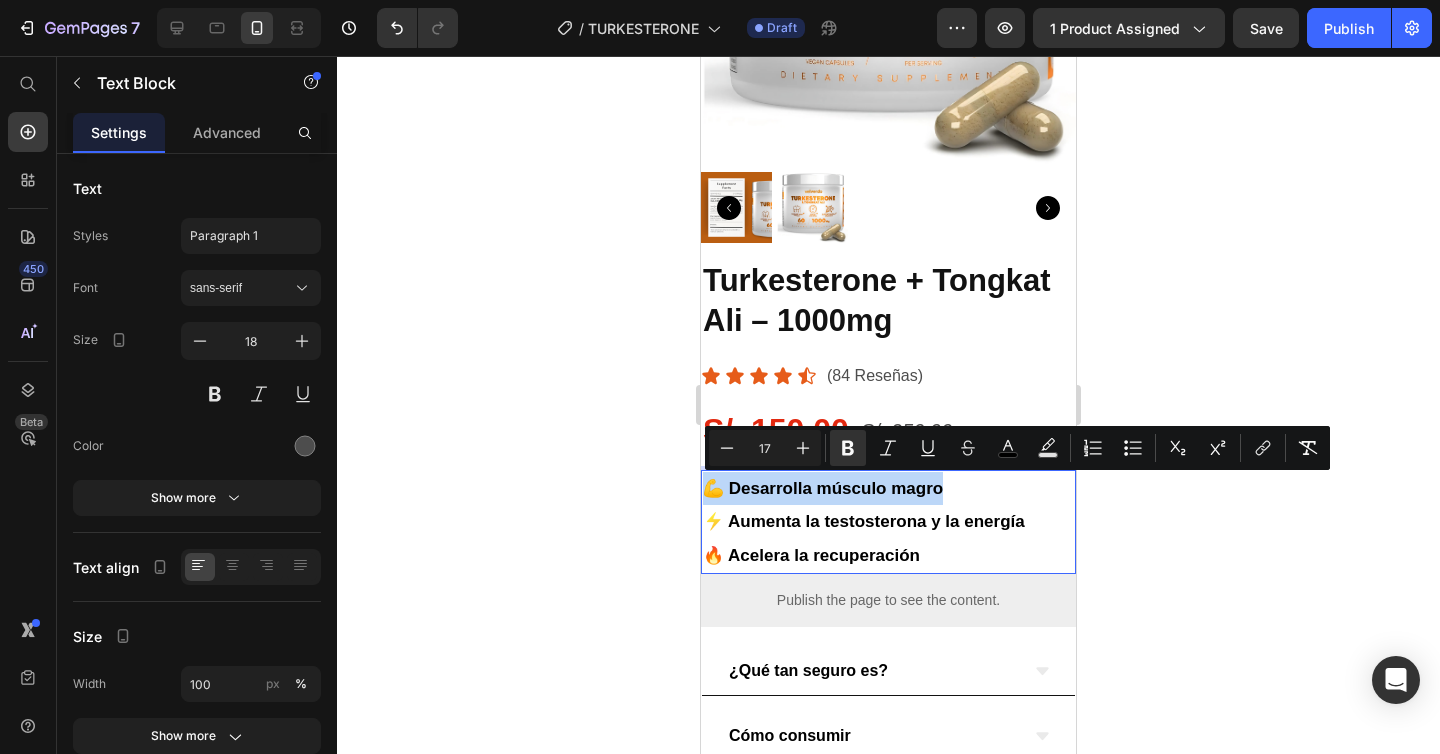 click on "💪 Desarrolla músculo magro" at bounding box center (823, 488) 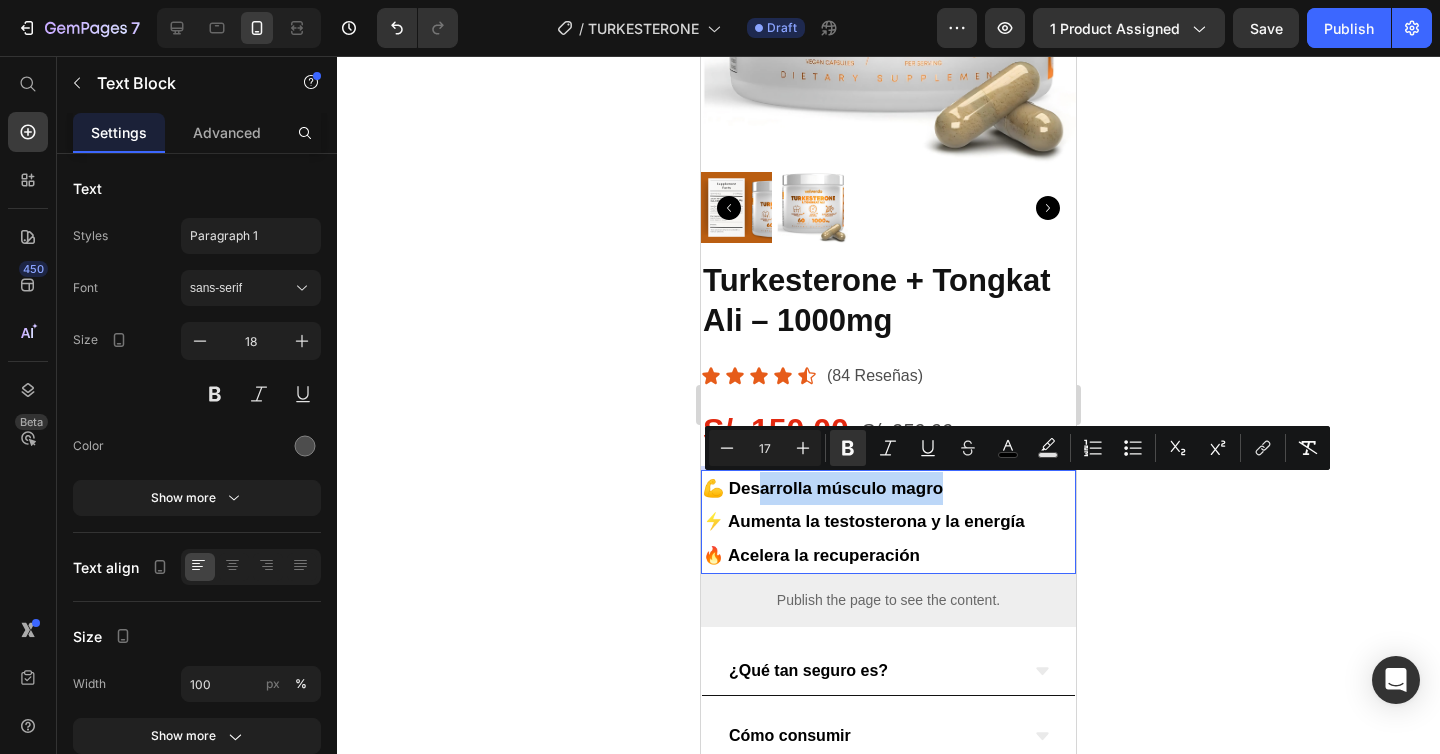 drag, startPoint x: 944, startPoint y: 487, endPoint x: 760, endPoint y: 503, distance: 184.69434 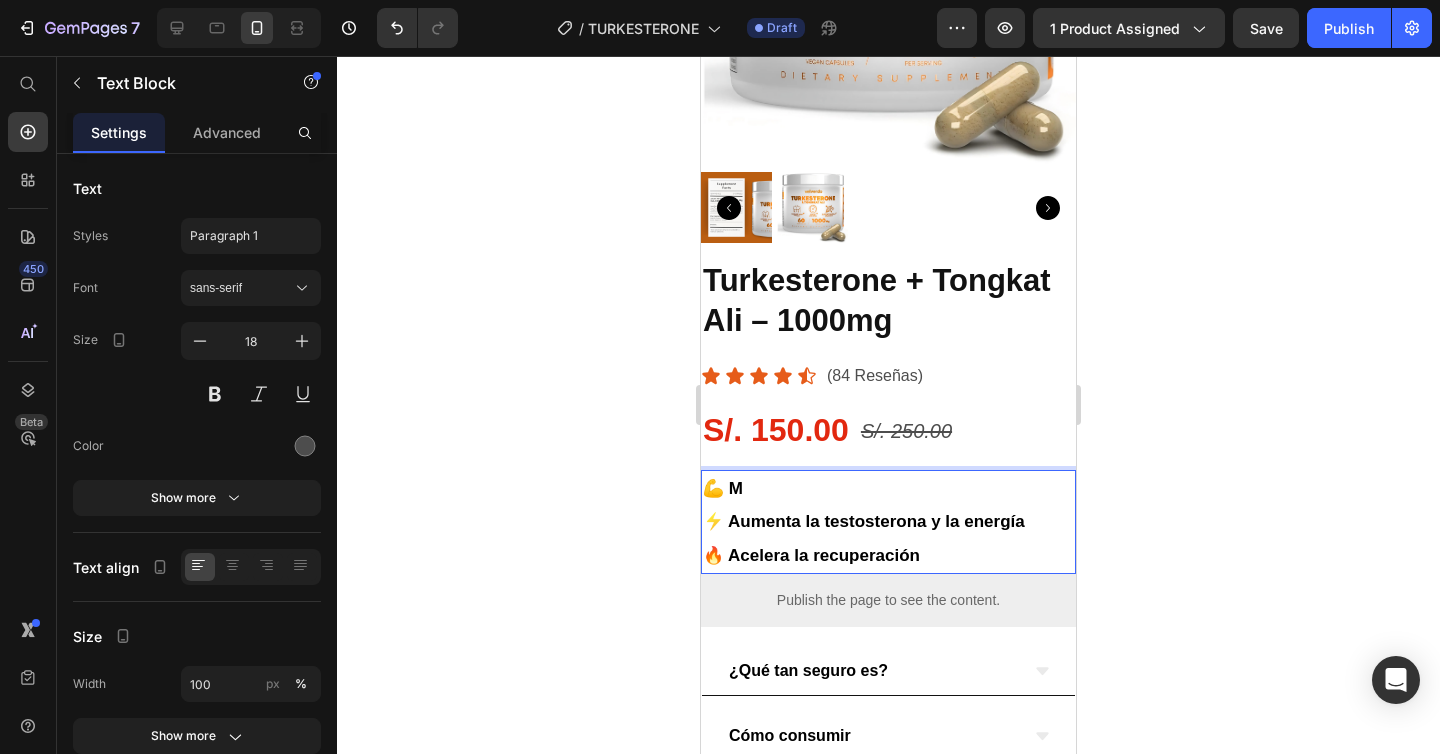 type 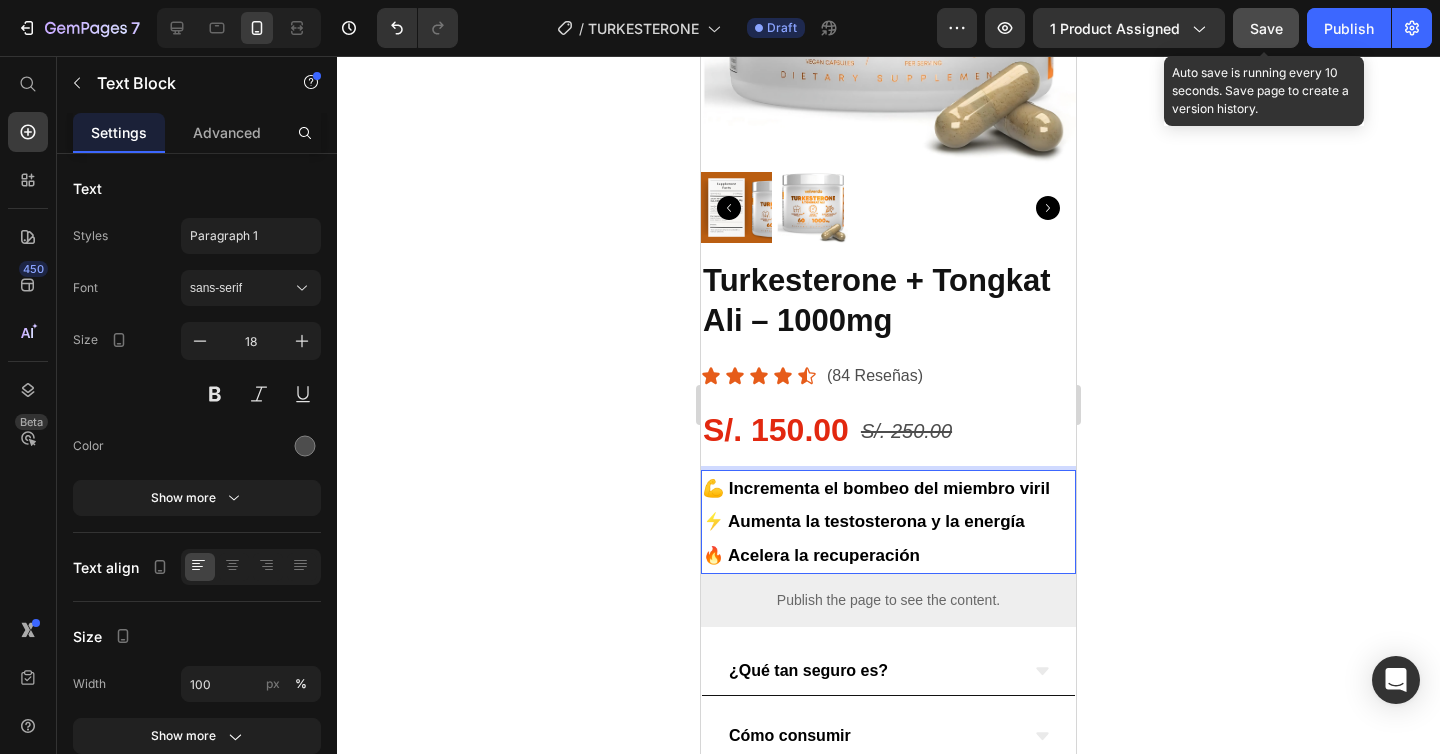 click on "Save" at bounding box center (1266, 28) 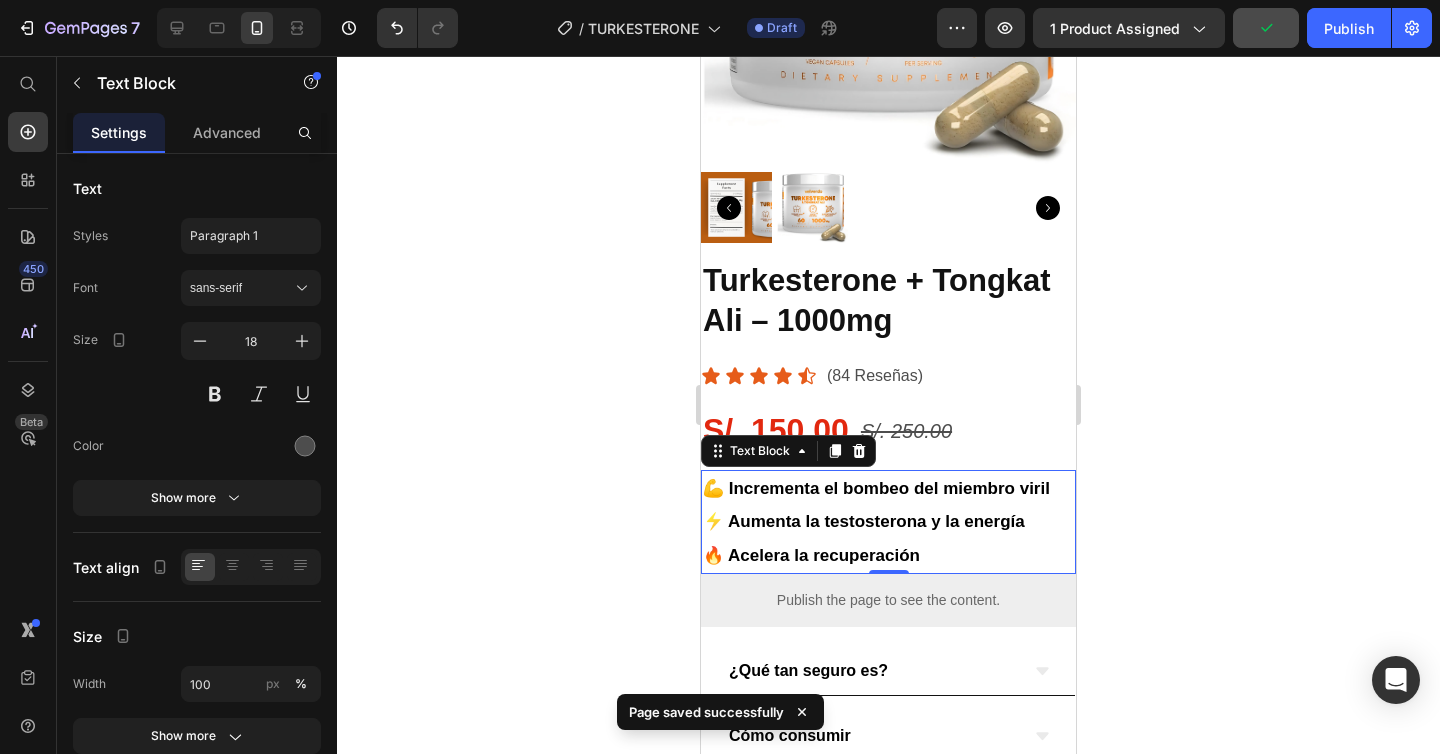 scroll, scrollTop: 947, scrollLeft: 0, axis: vertical 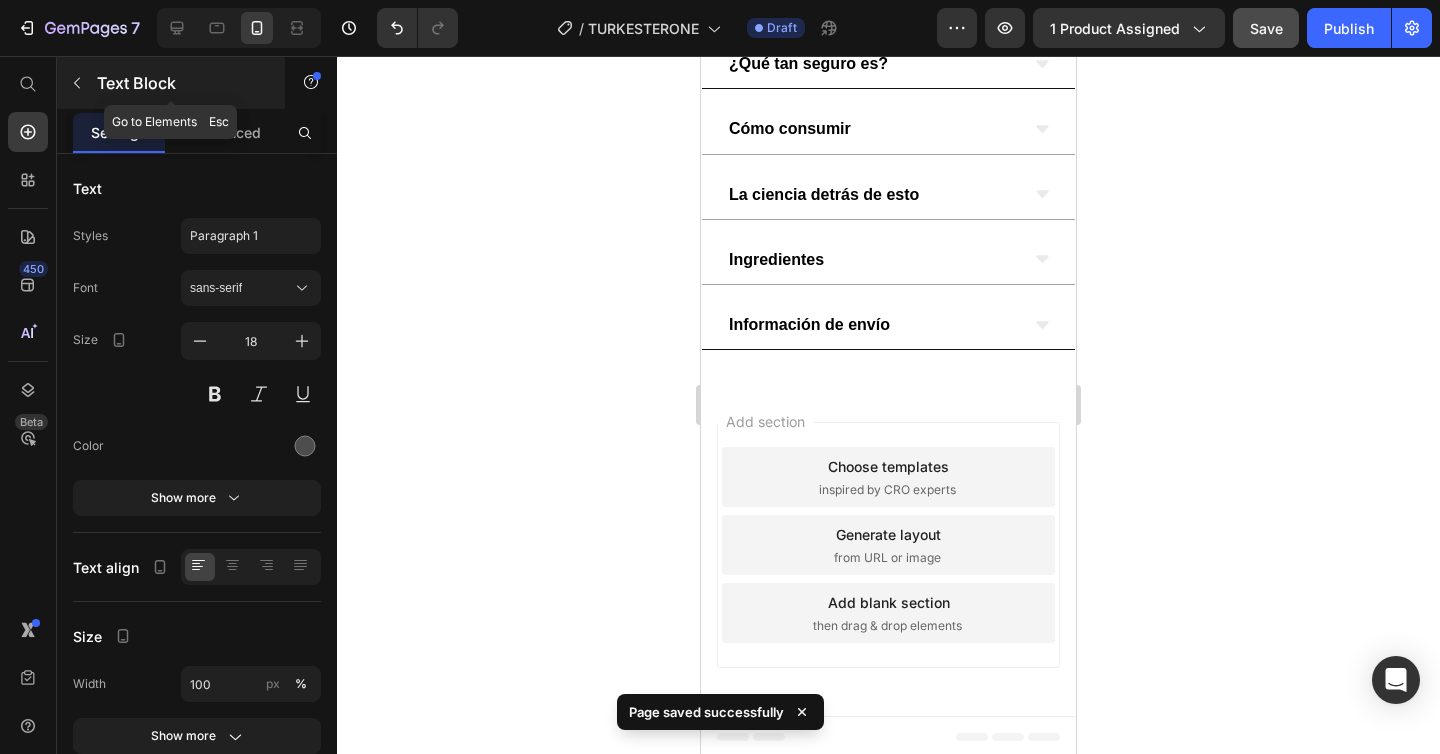 click at bounding box center (77, 83) 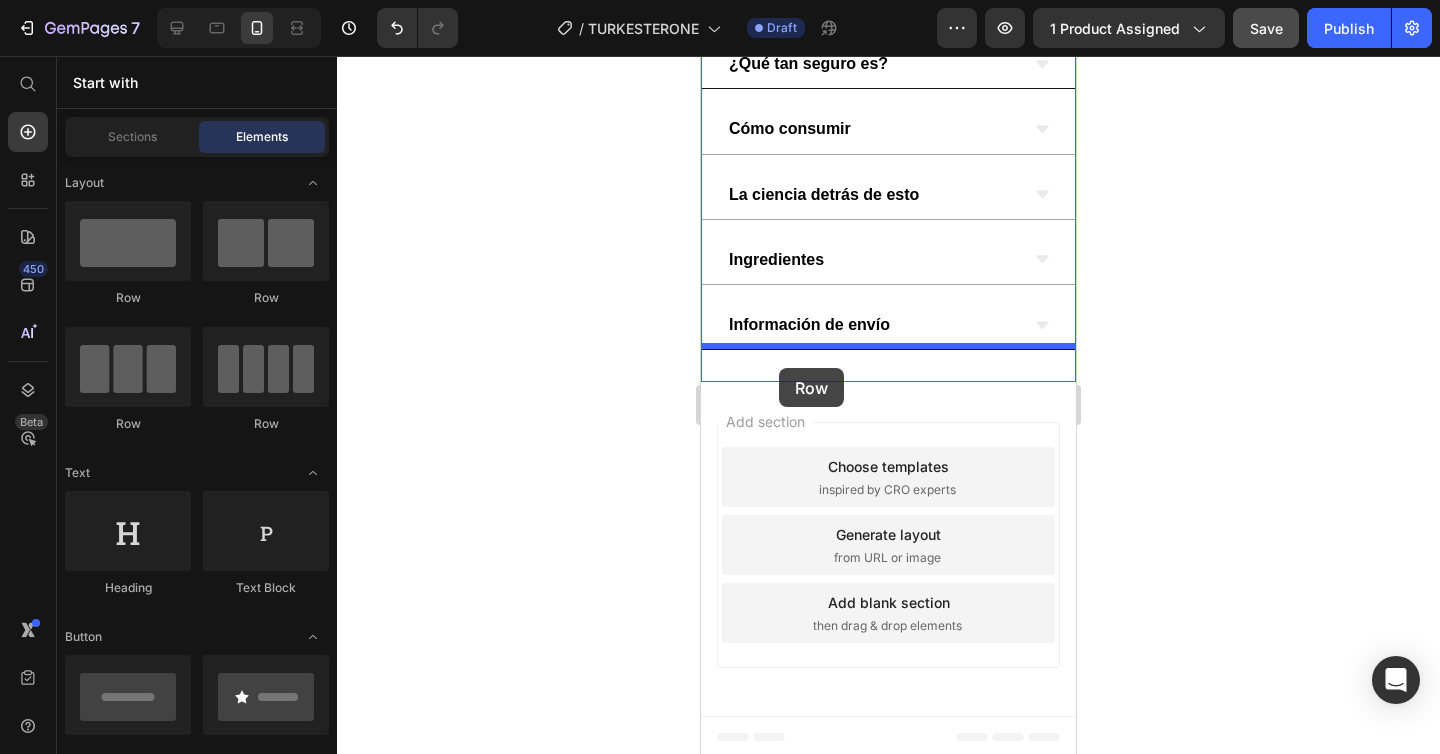 drag, startPoint x: 835, startPoint y: 318, endPoint x: 779, endPoint y: 368, distance: 75.073296 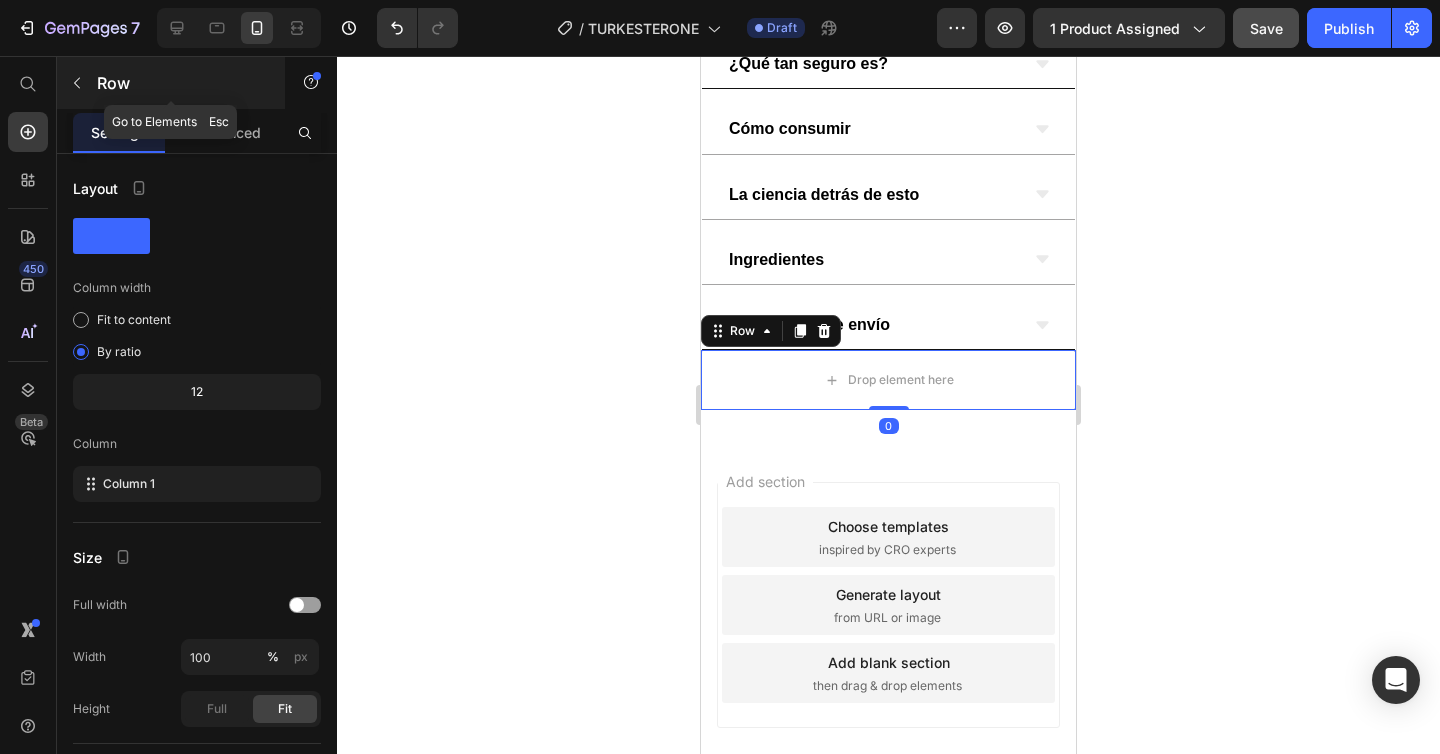 click on "Row" at bounding box center (171, 83) 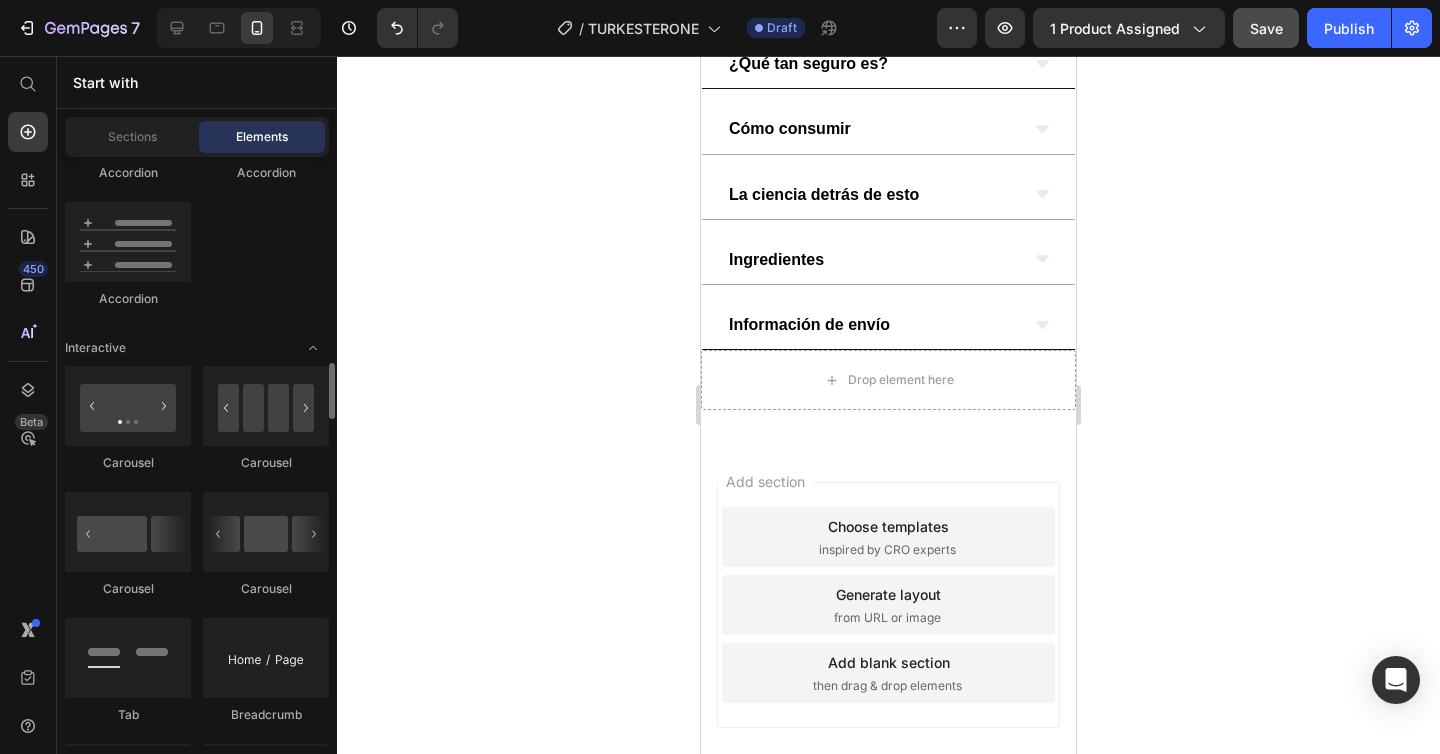 scroll, scrollTop: 1978, scrollLeft: 0, axis: vertical 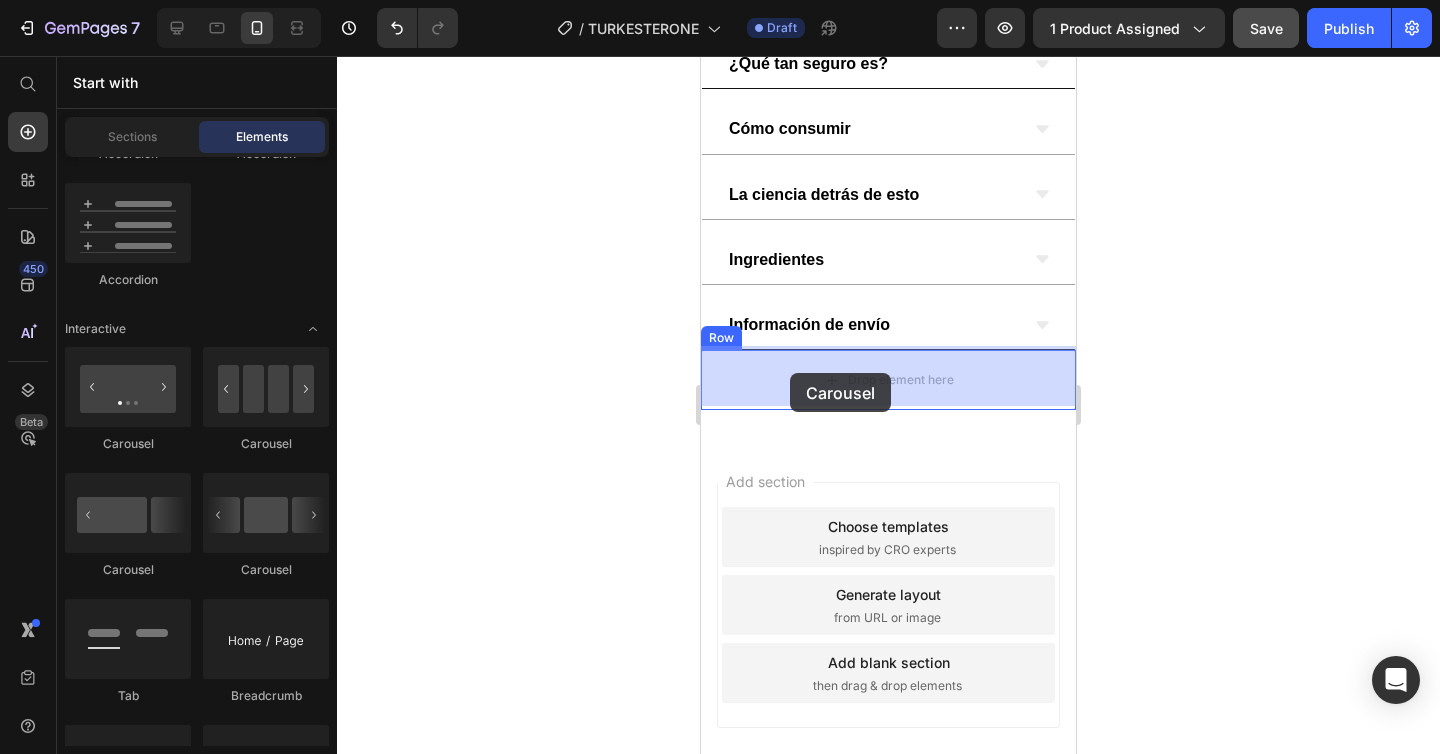 drag, startPoint x: 937, startPoint y: 578, endPoint x: 791, endPoint y: 374, distance: 250.86252 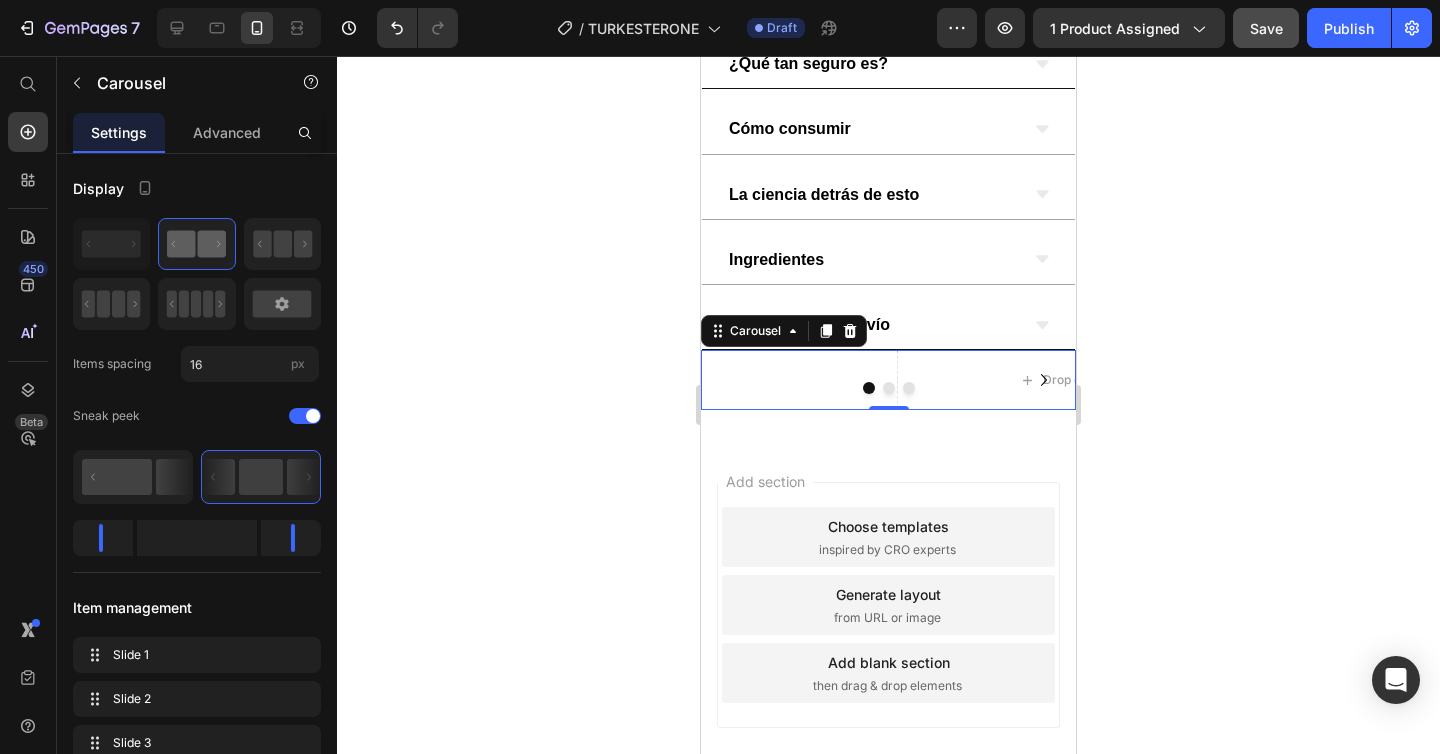 click on "Drop element here
Drop element here
Drop element here" at bounding box center (888, 380) 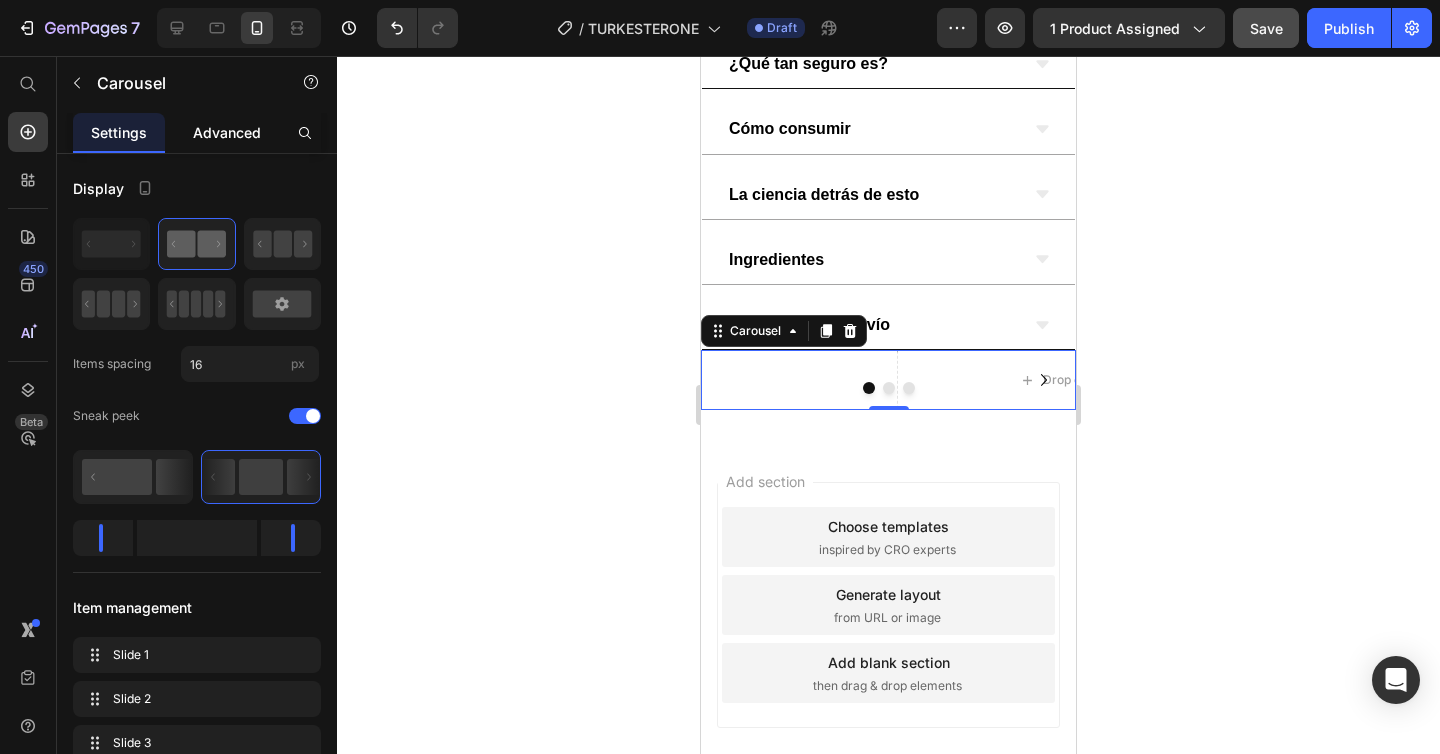 click on "Advanced" 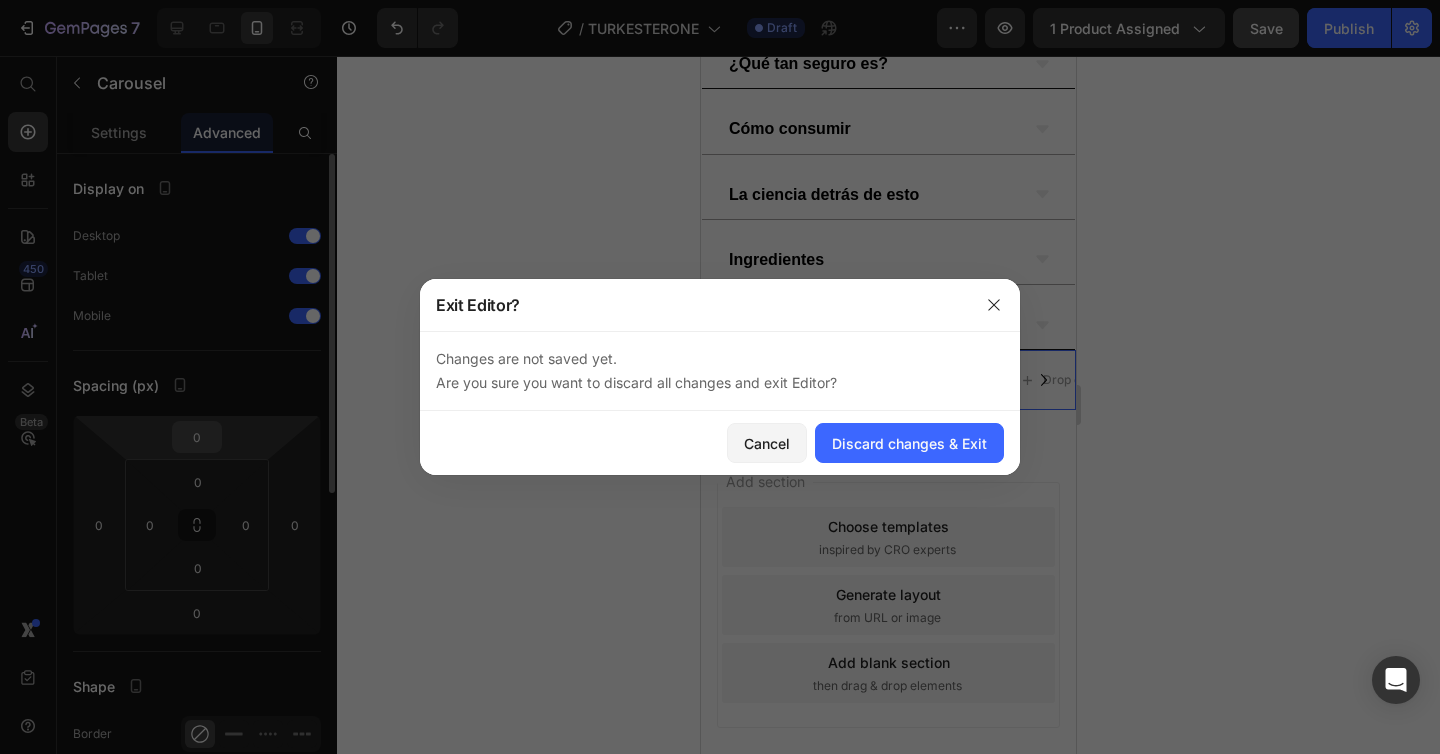click at bounding box center (720, 377) 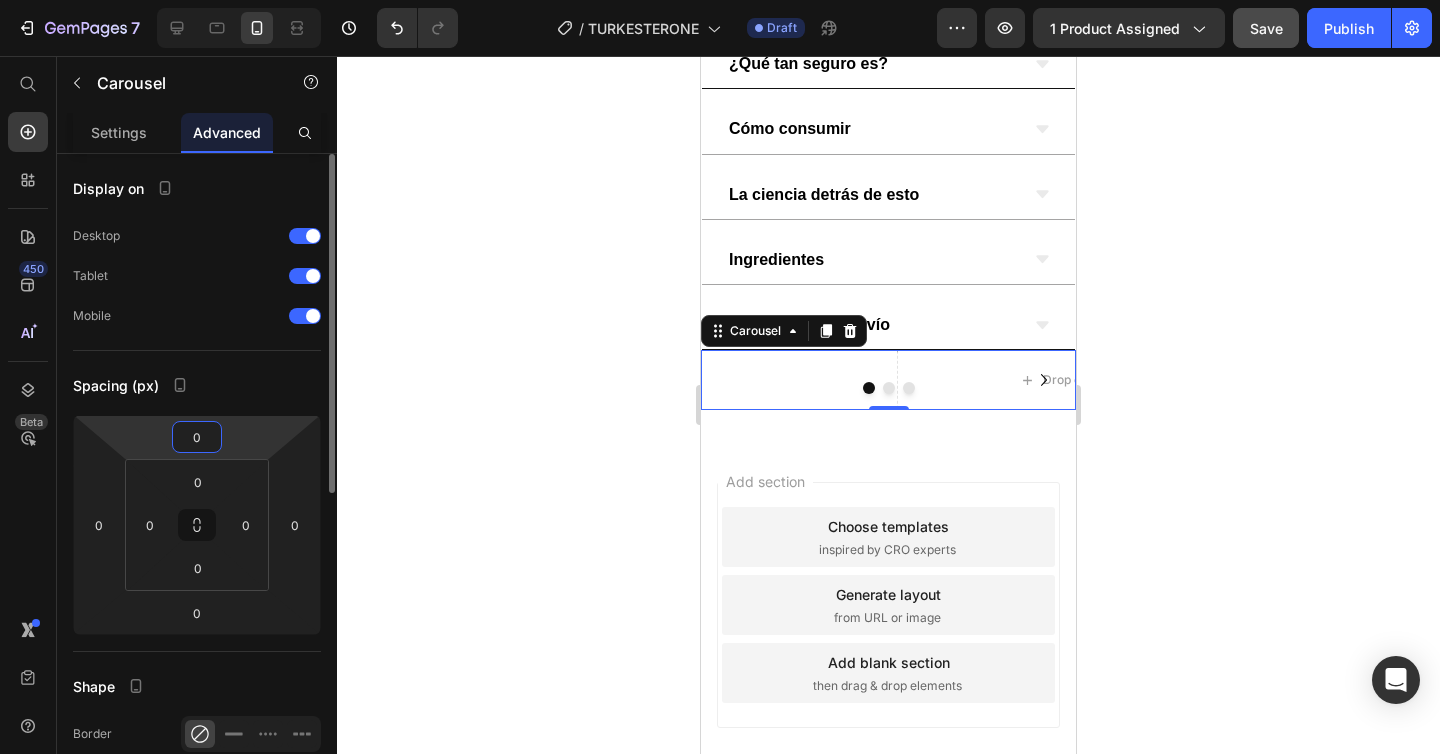 click on "0" at bounding box center [197, 437] 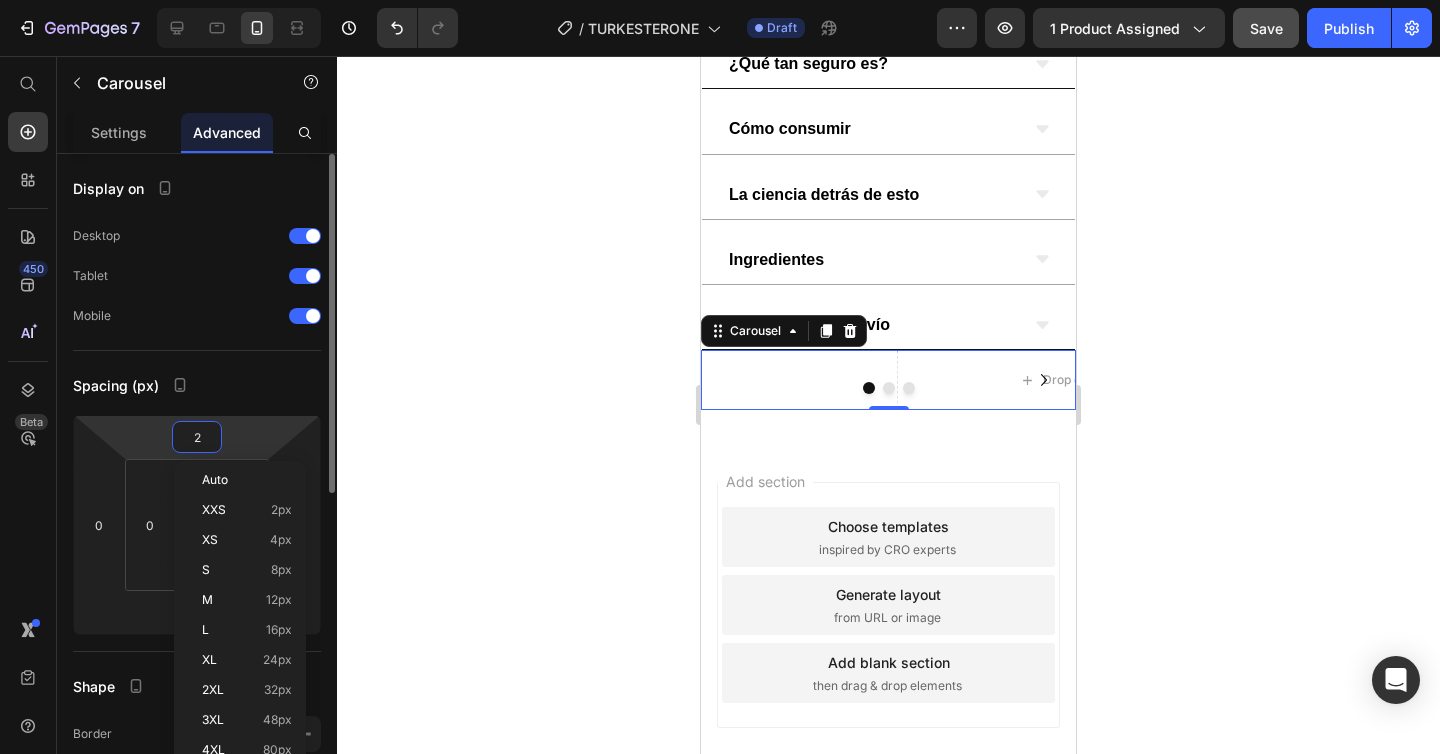 type on "20" 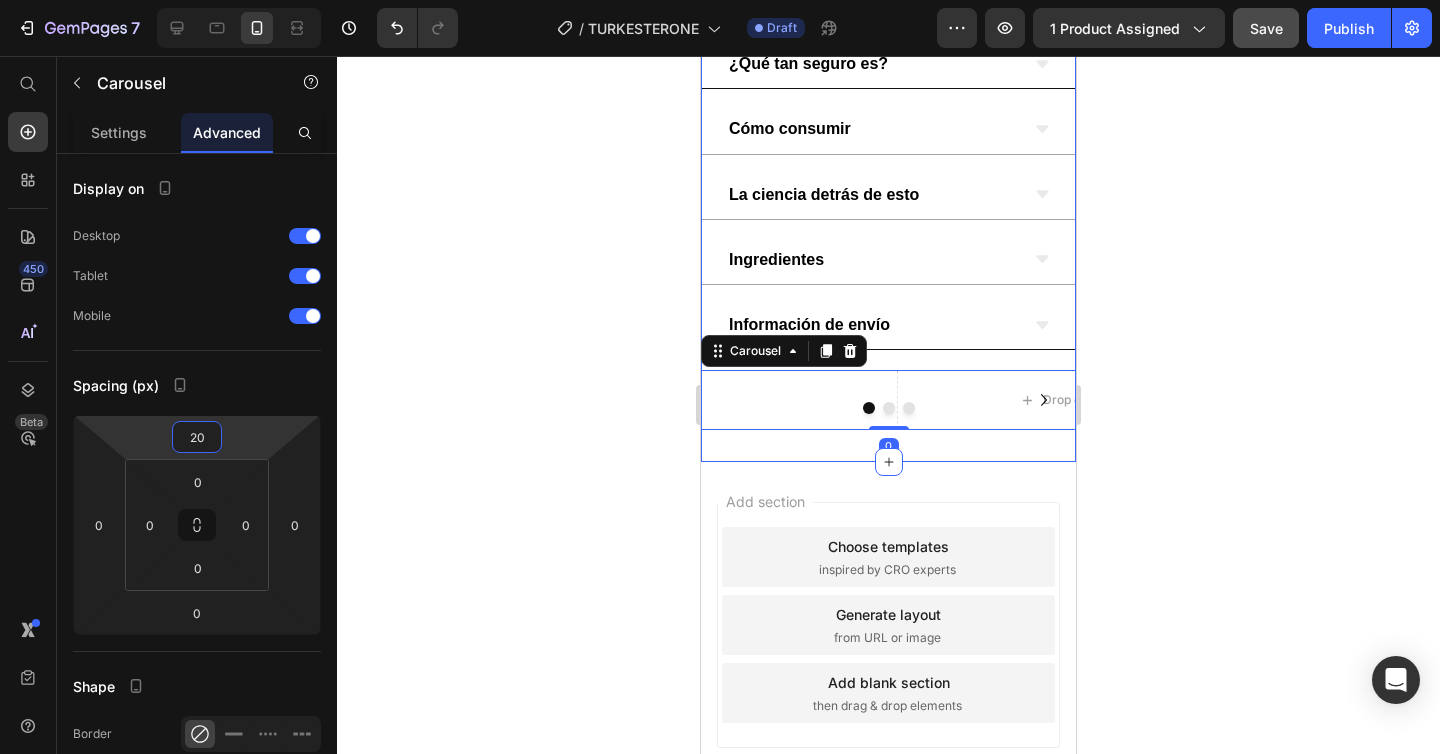 click on "Product Images Turkesterone + Tongkat Ali – 1000mg Product Title Icon Icon Icon Icon Icon Icon List (84 Reseñas) Text Block Row Row S/. 150.00 Product Price S/. 250.00 Product Price Row Product Row 💪 Incrementa el bombeo del miembro viril ⚡ Aumenta la testosterona y la energía 🔥 Acelera la recuperación Text Block
Publish the page to see the content.
Custom Code Row Row
¿Qué tan seguro es?
Cómo consumir
La ciencia detrás de esto
Ingredientes
Información de envío Accordion Row
Drop element here
Drop element here
Drop element here
Carousel   0 Row Section 1" at bounding box center (888, -194) 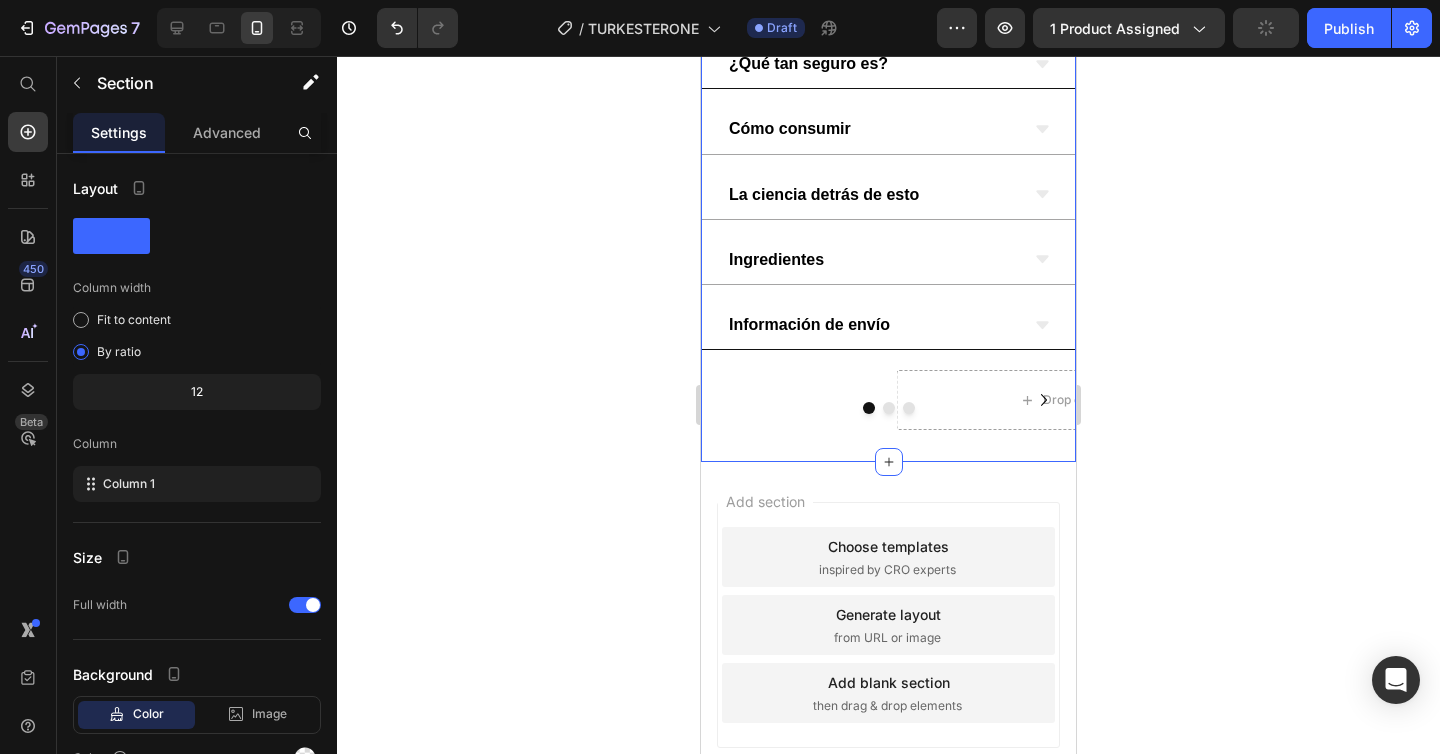click 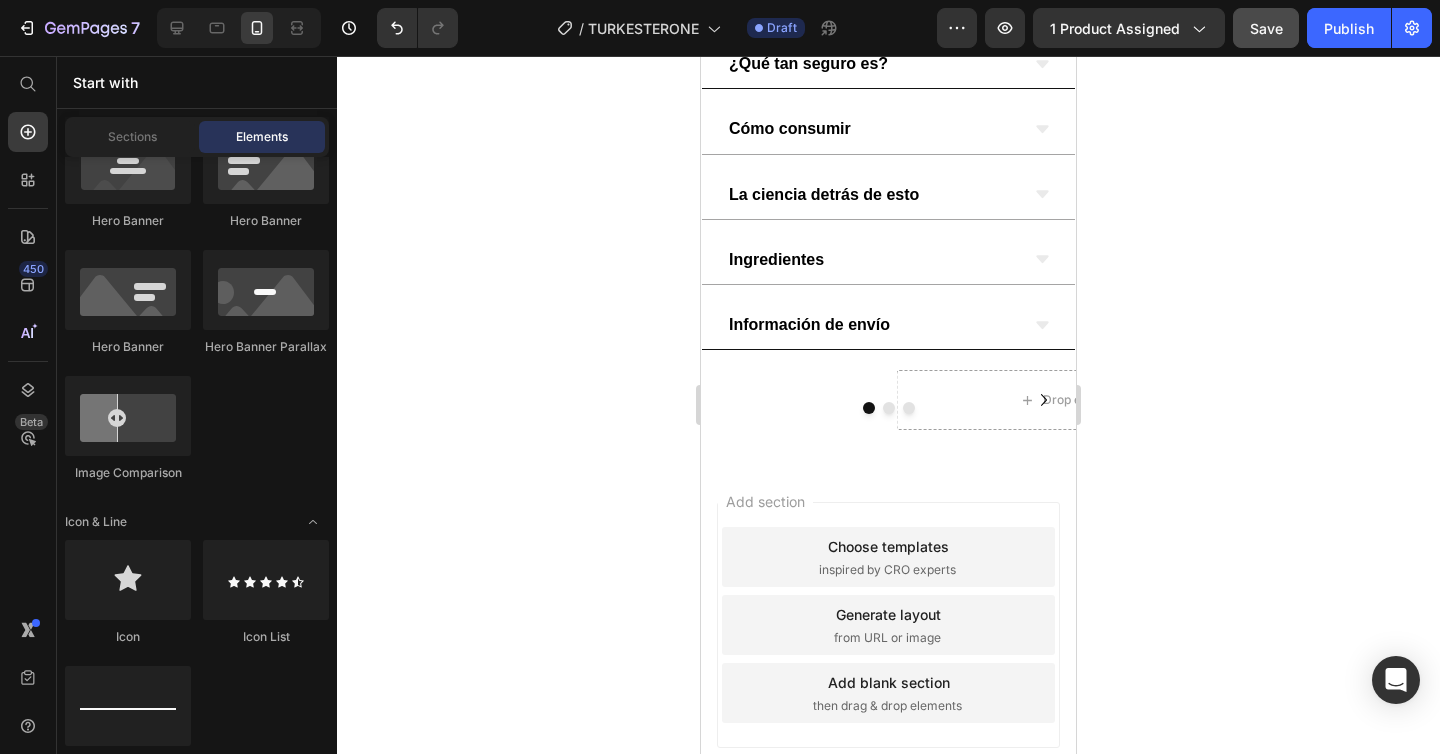 scroll, scrollTop: 0, scrollLeft: 0, axis: both 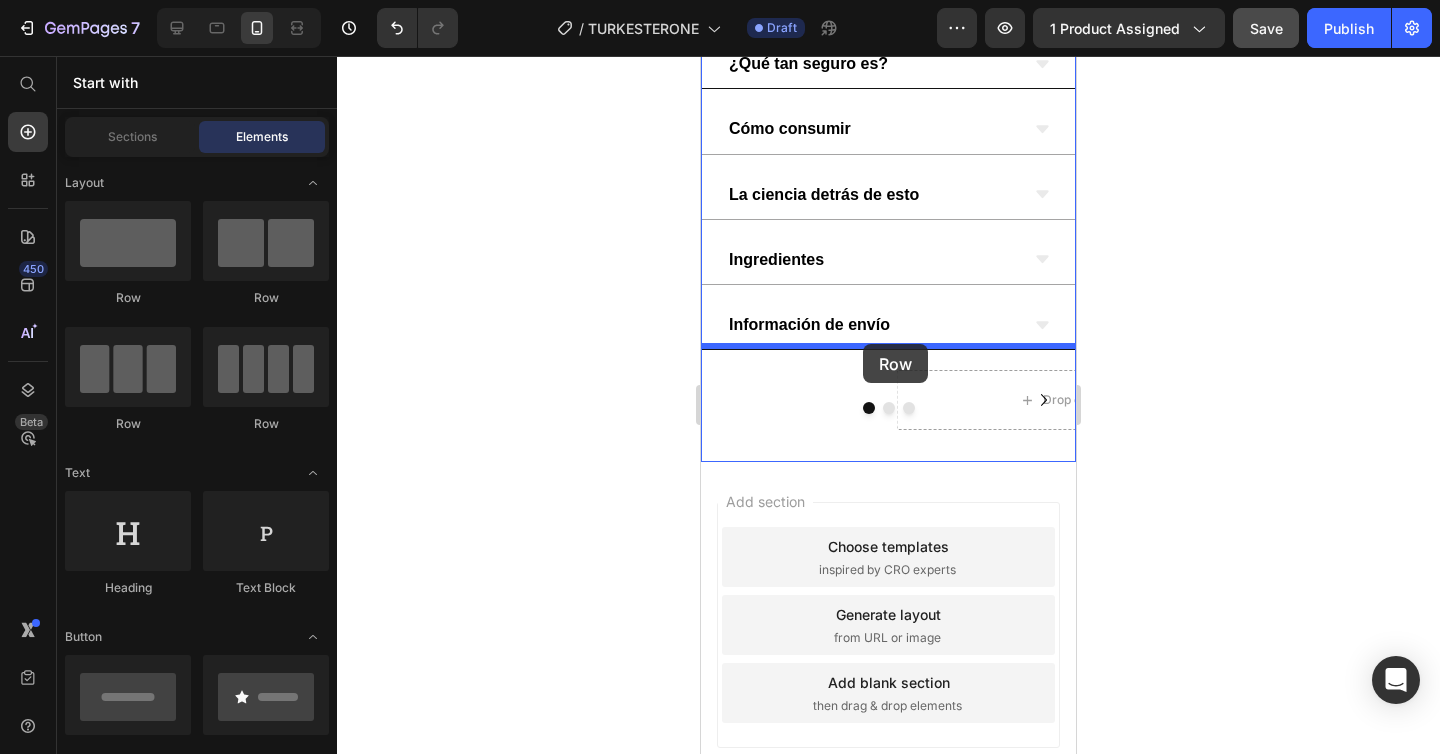 drag, startPoint x: 840, startPoint y: 304, endPoint x: 863, endPoint y: 344, distance: 46.141087 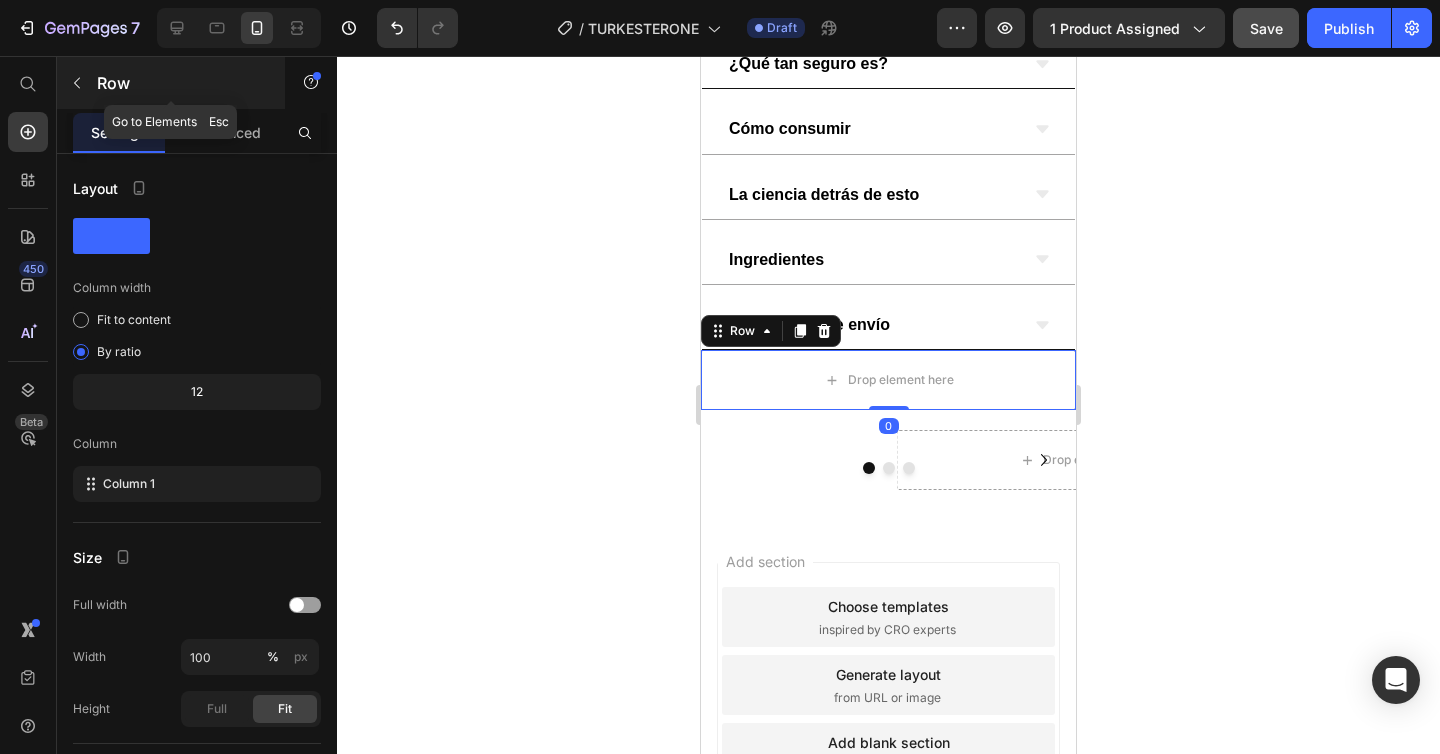 click at bounding box center (77, 83) 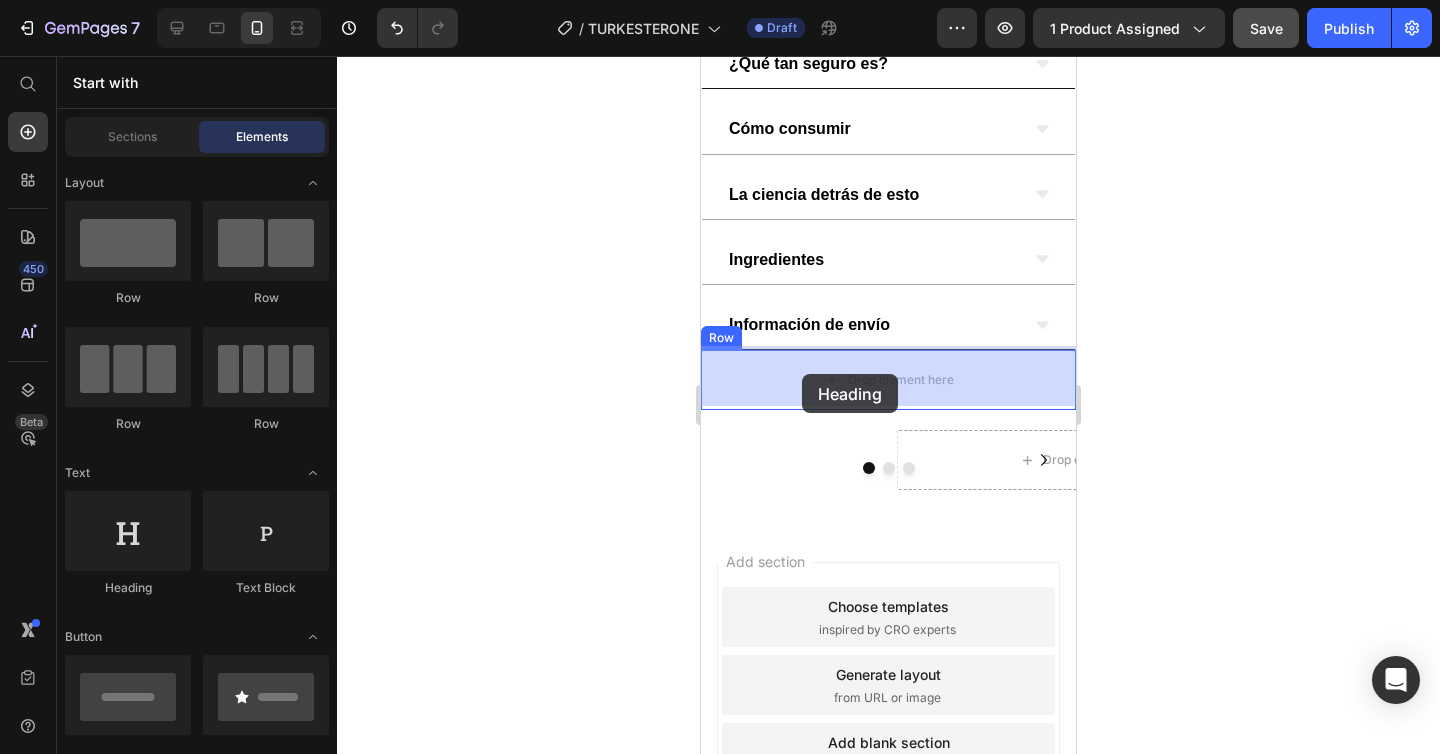 drag, startPoint x: 842, startPoint y: 608, endPoint x: 802, endPoint y: 374, distance: 237.39418 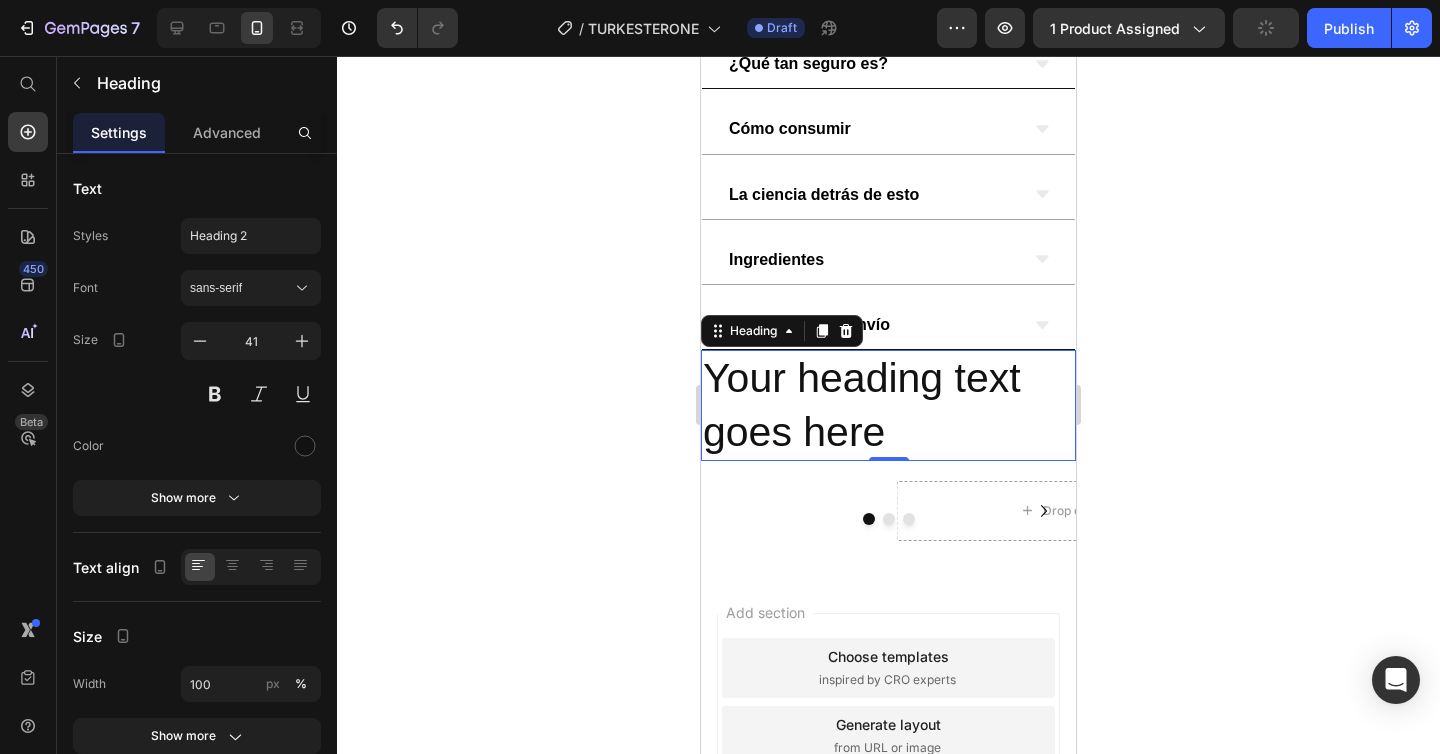 click on "Your heading text goes here" at bounding box center (888, 405) 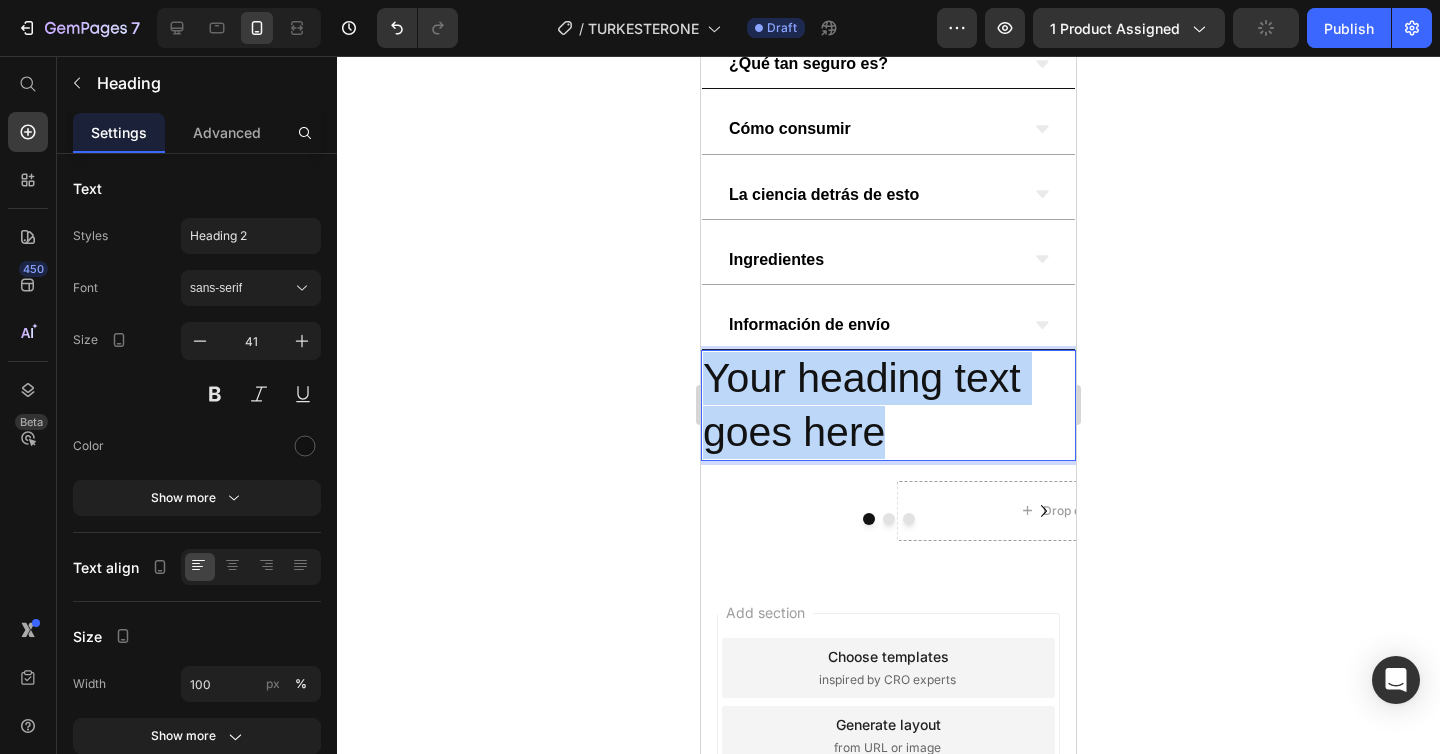 click on "Your heading text goes here" at bounding box center (888, 405) 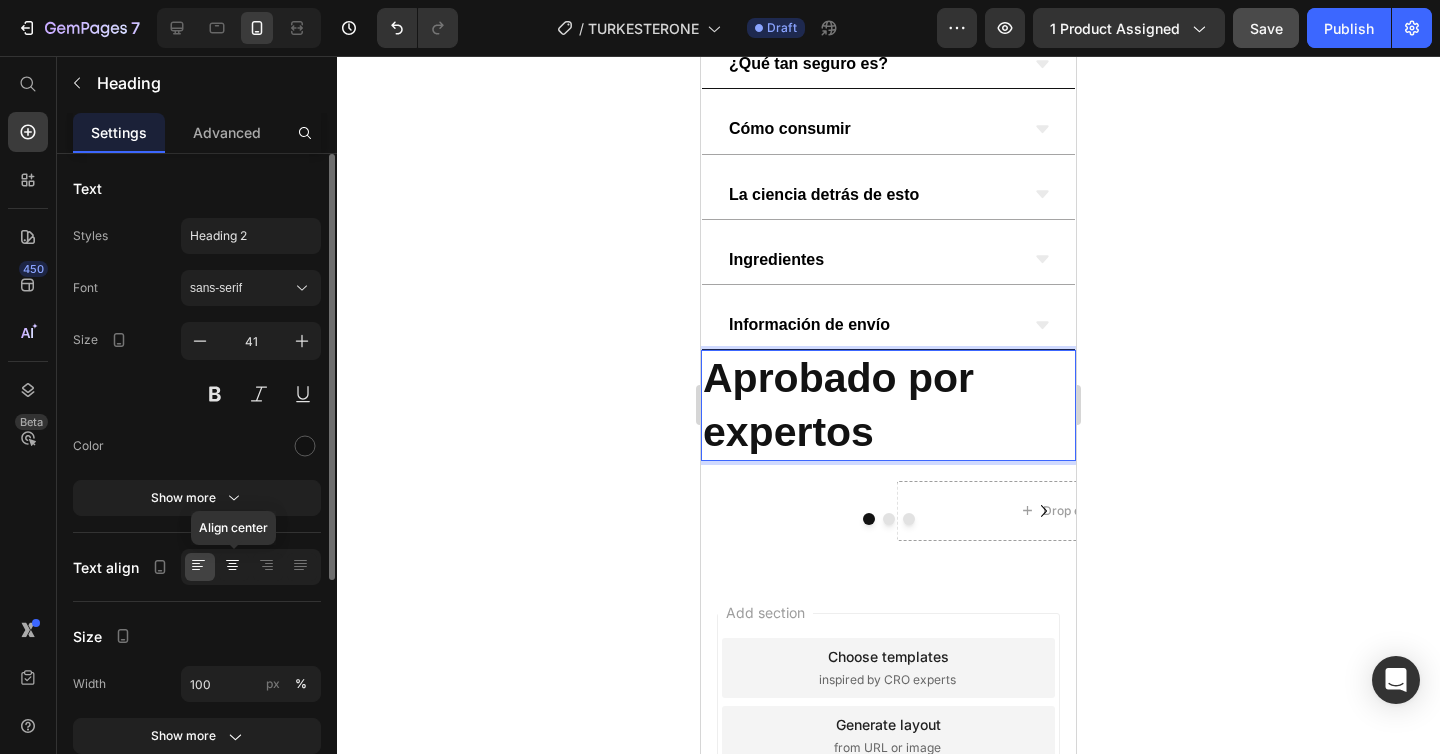 click 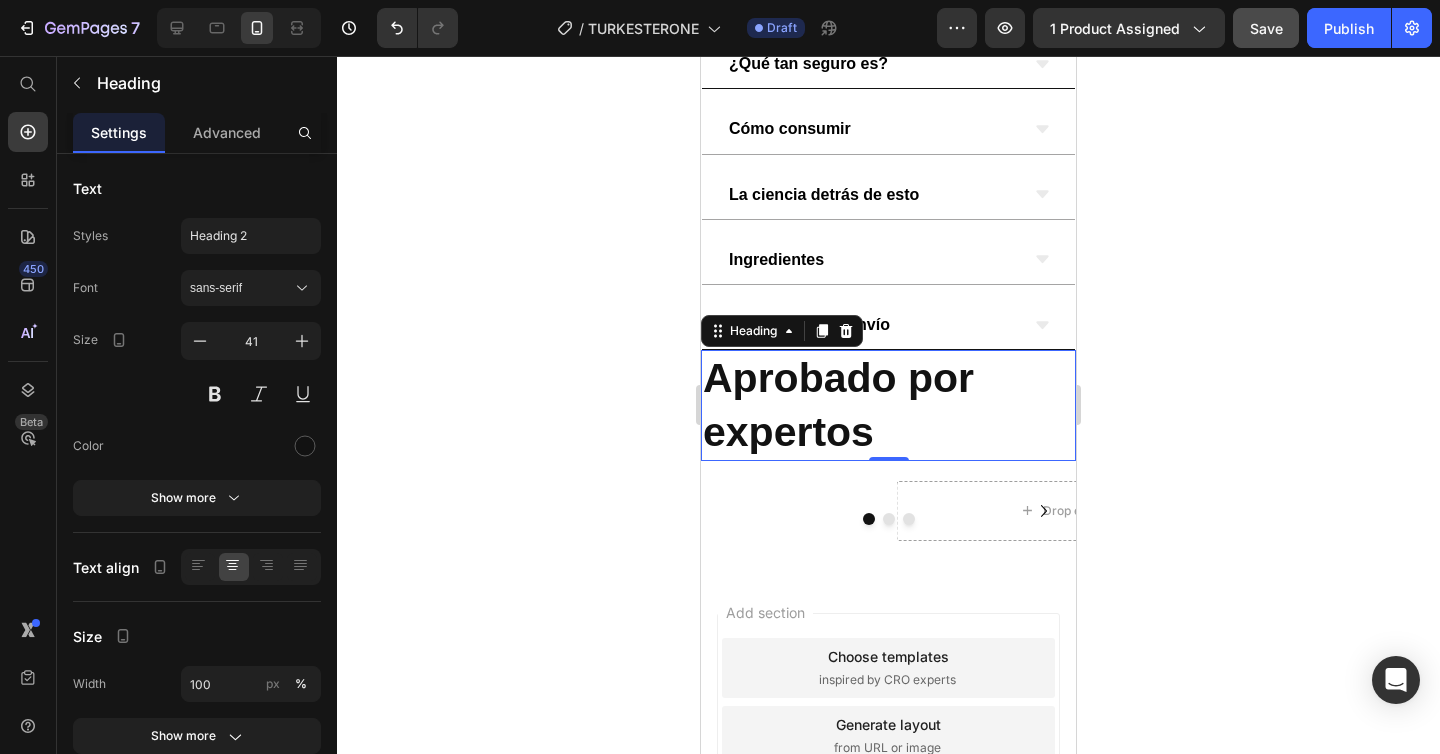 click 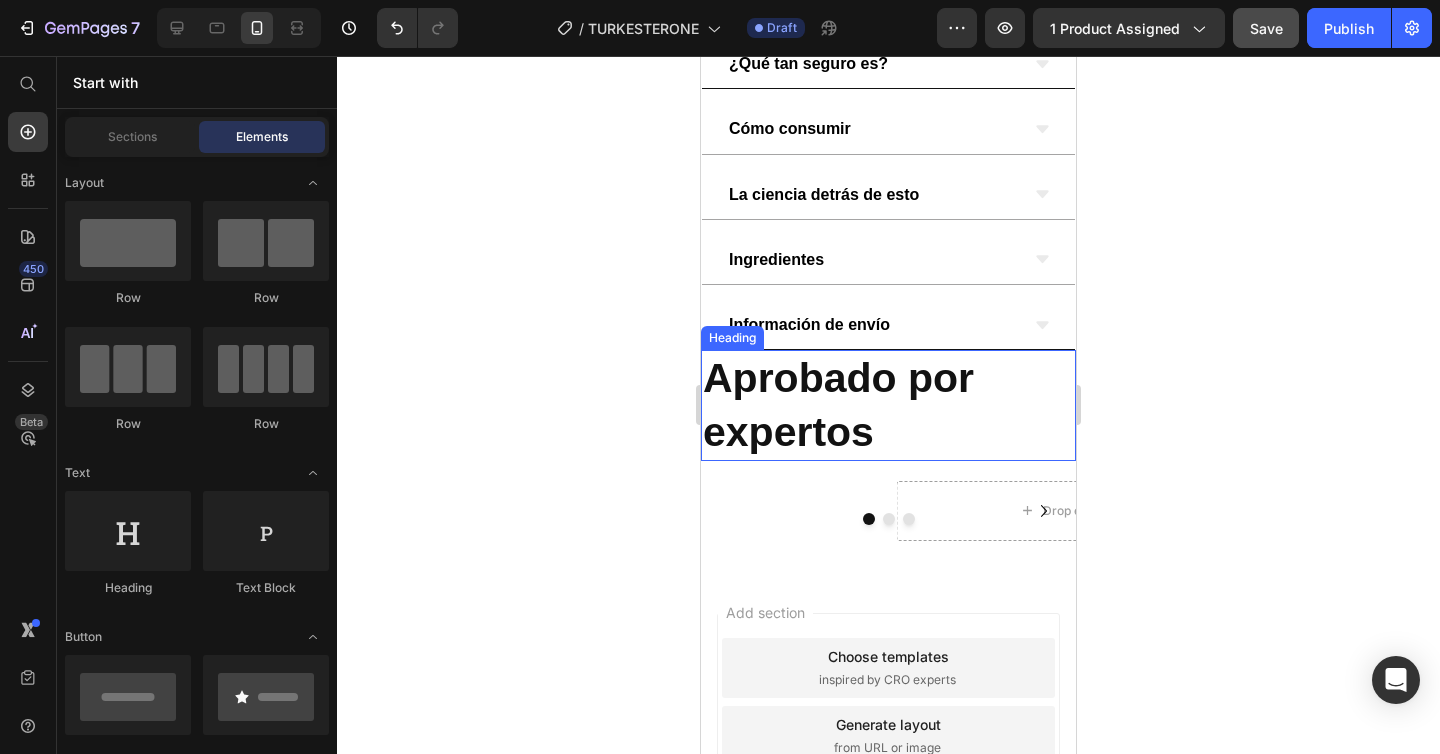 click on "⁠⁠⁠⁠⁠⁠⁠ Aprobado por expertos" at bounding box center (888, 405) 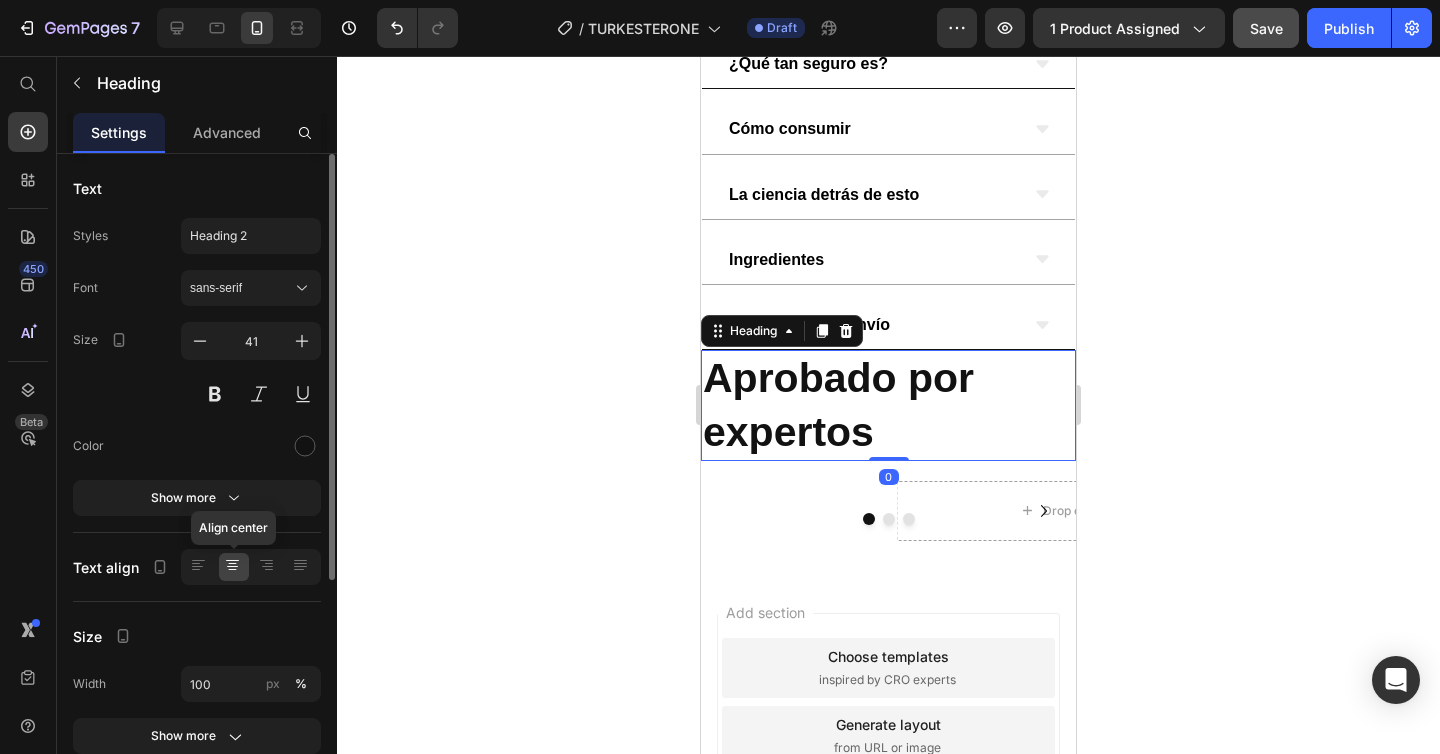 click 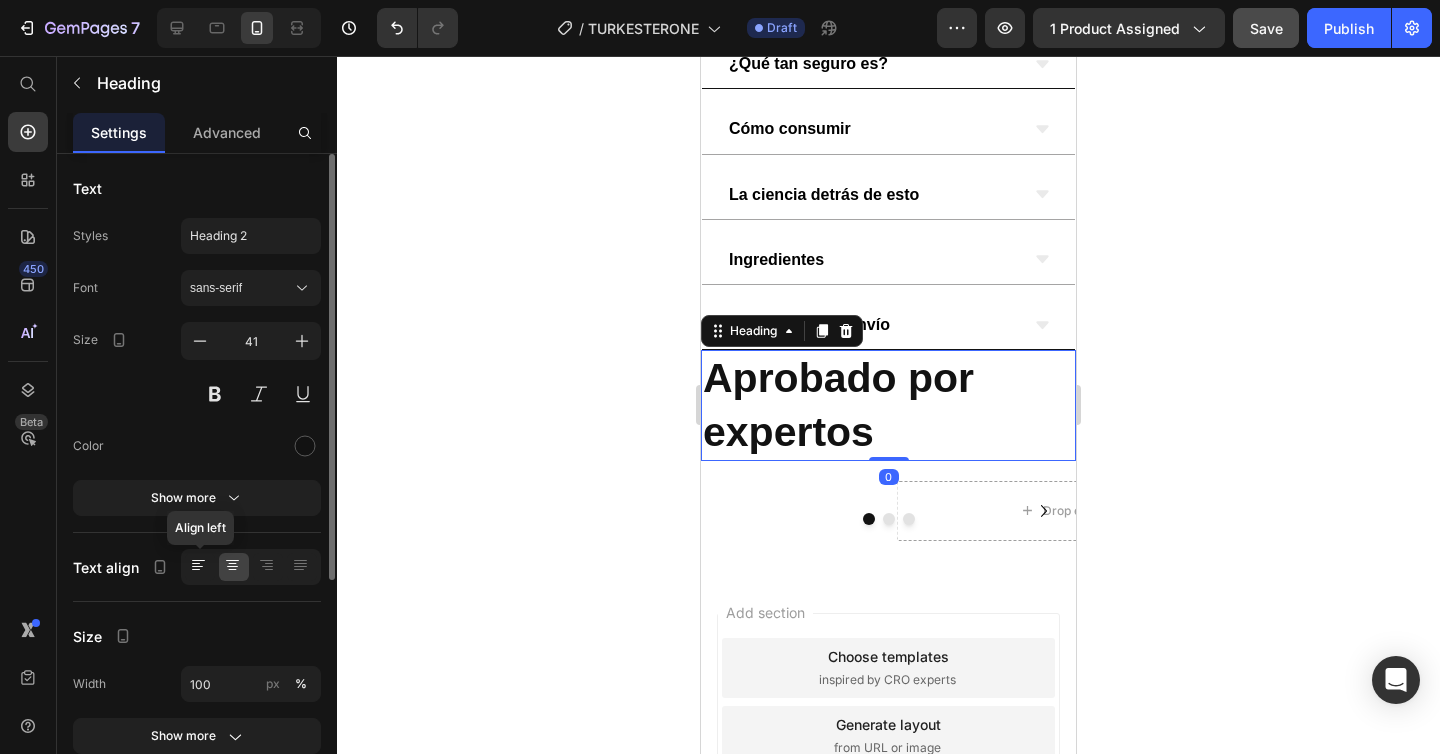 click 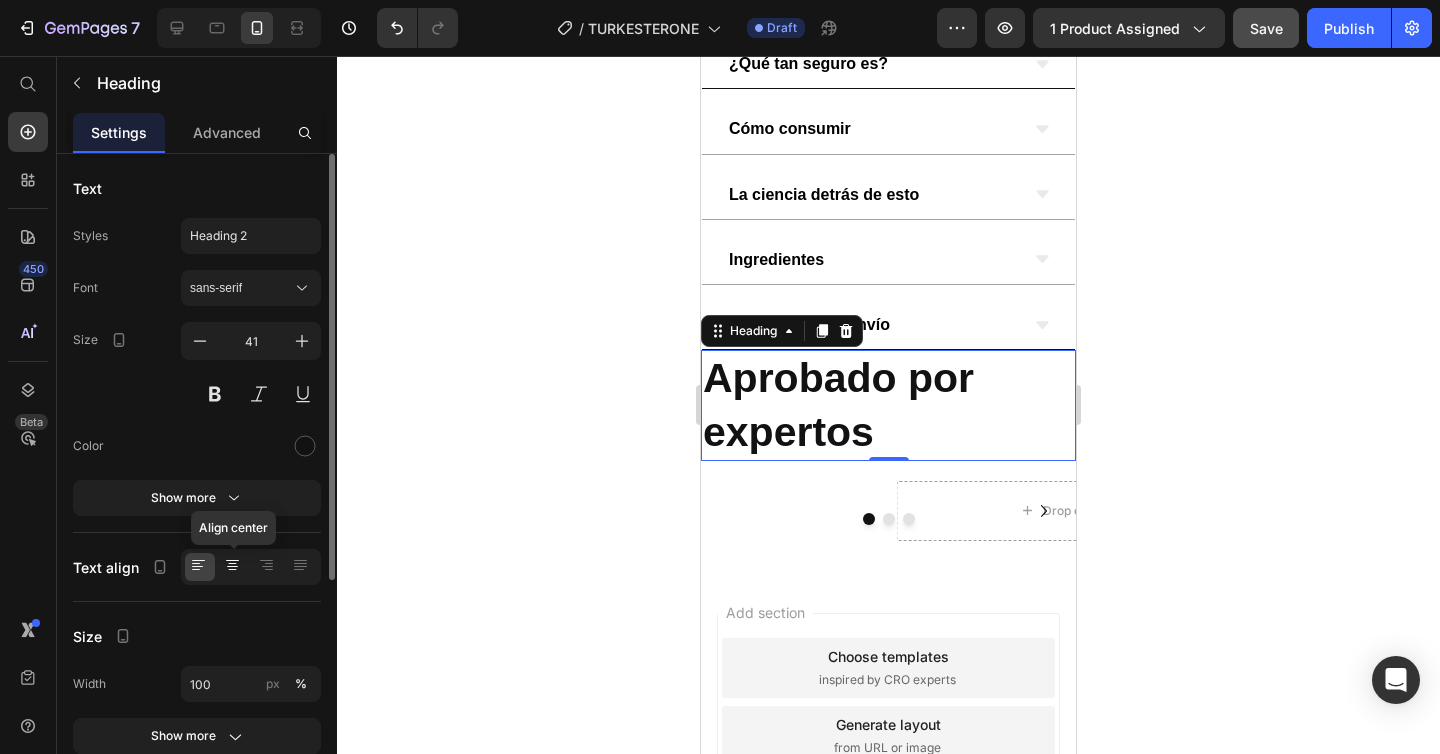 click 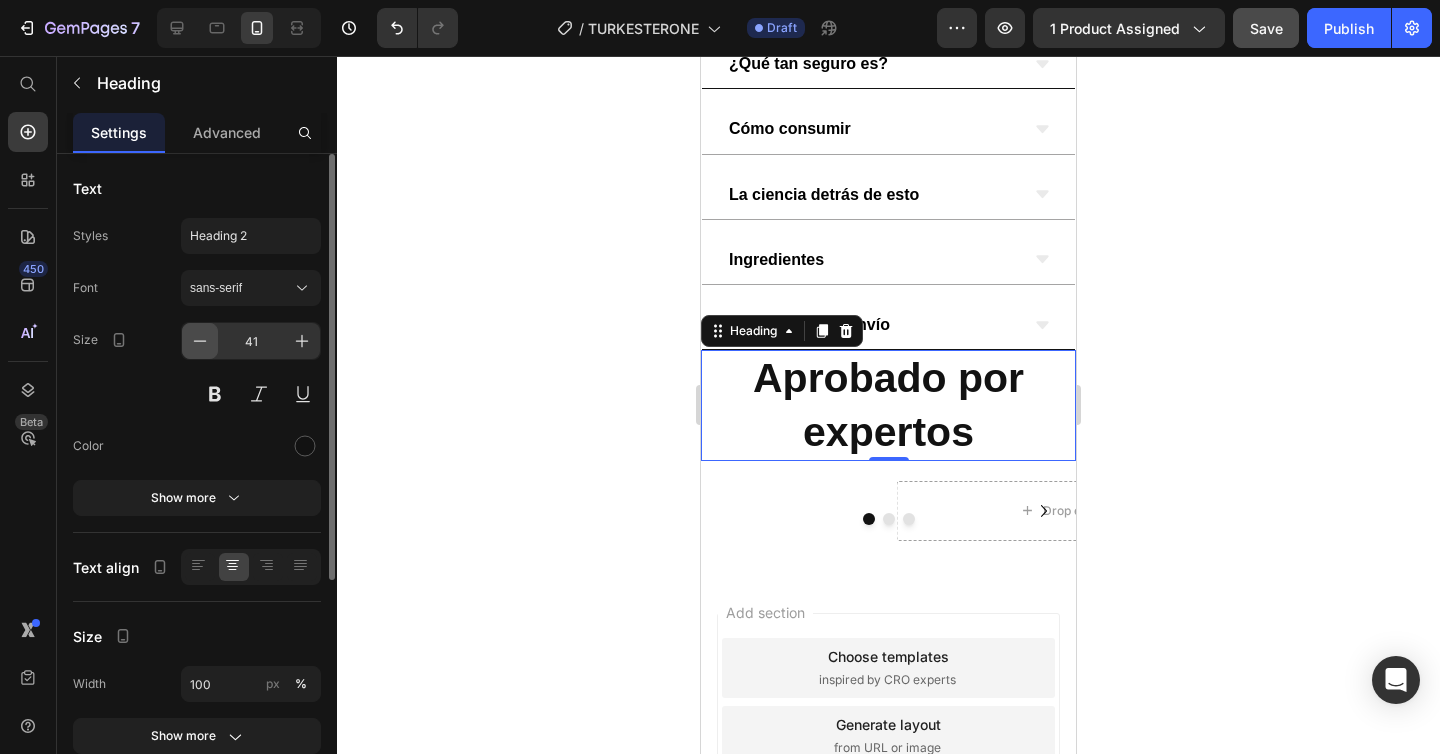 click at bounding box center [200, 341] 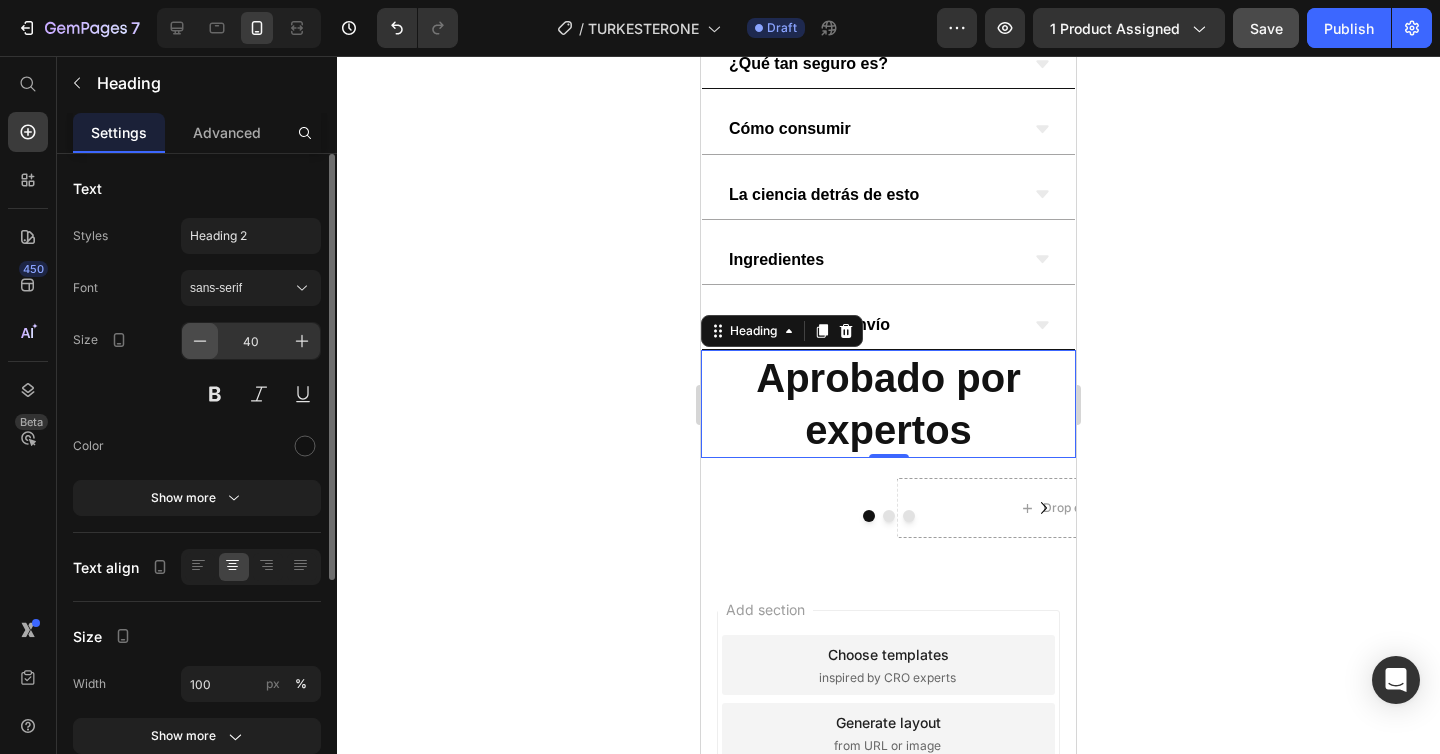 click at bounding box center (200, 341) 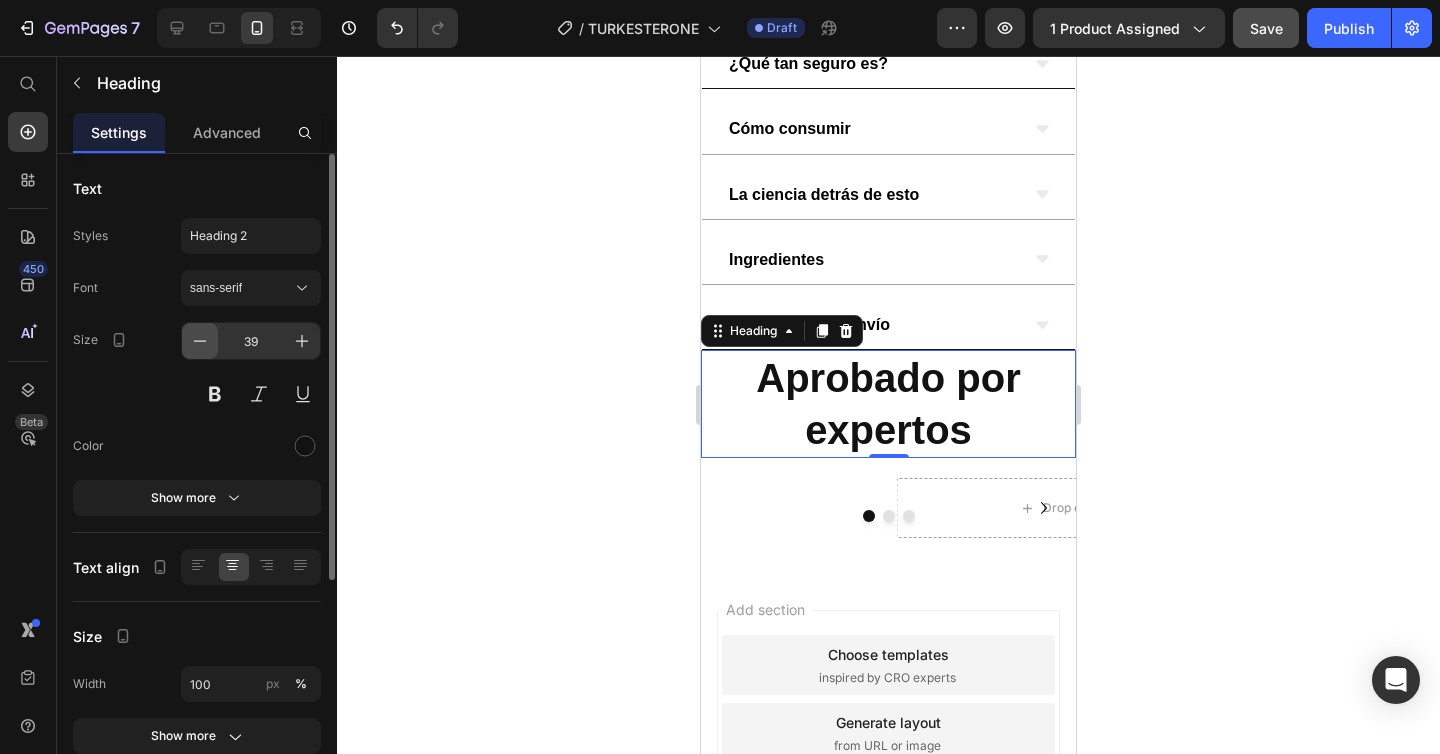 click at bounding box center (200, 341) 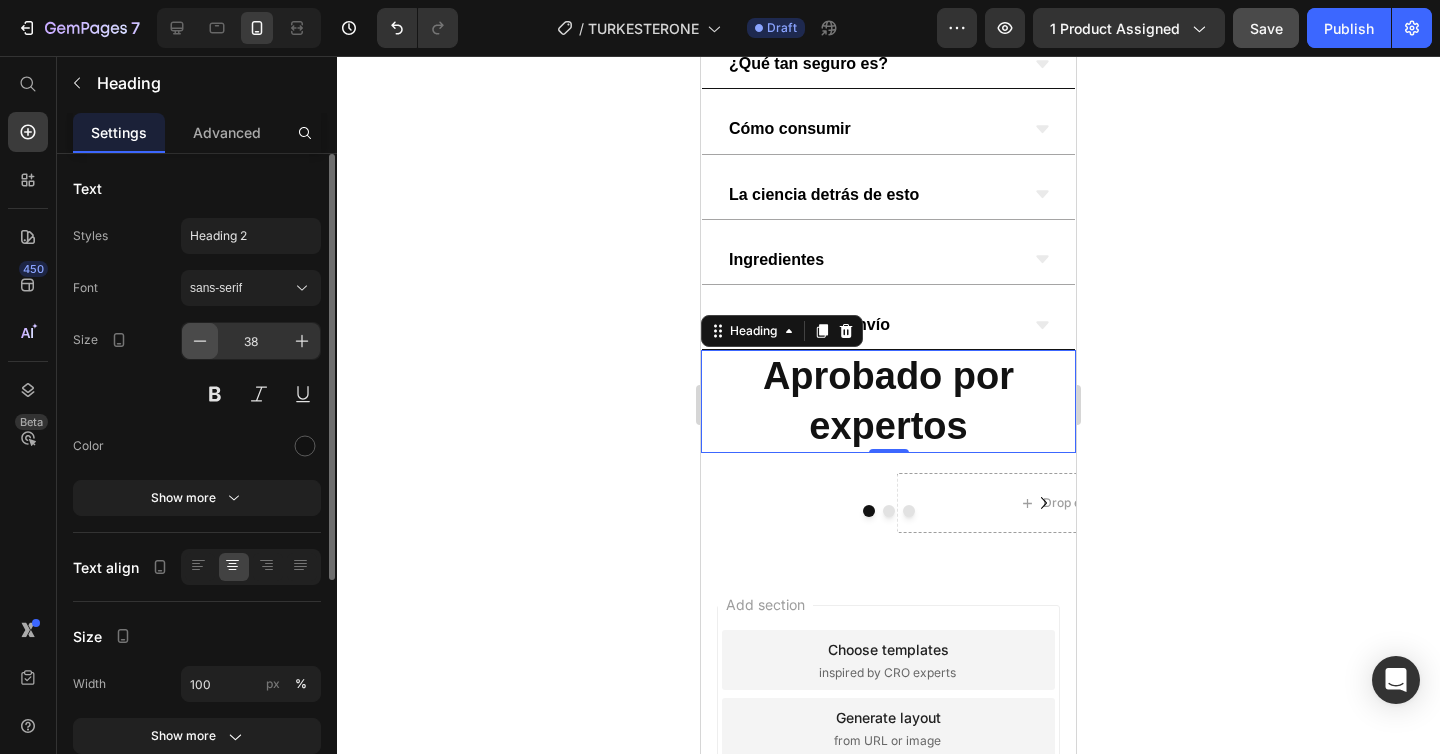 click at bounding box center [200, 341] 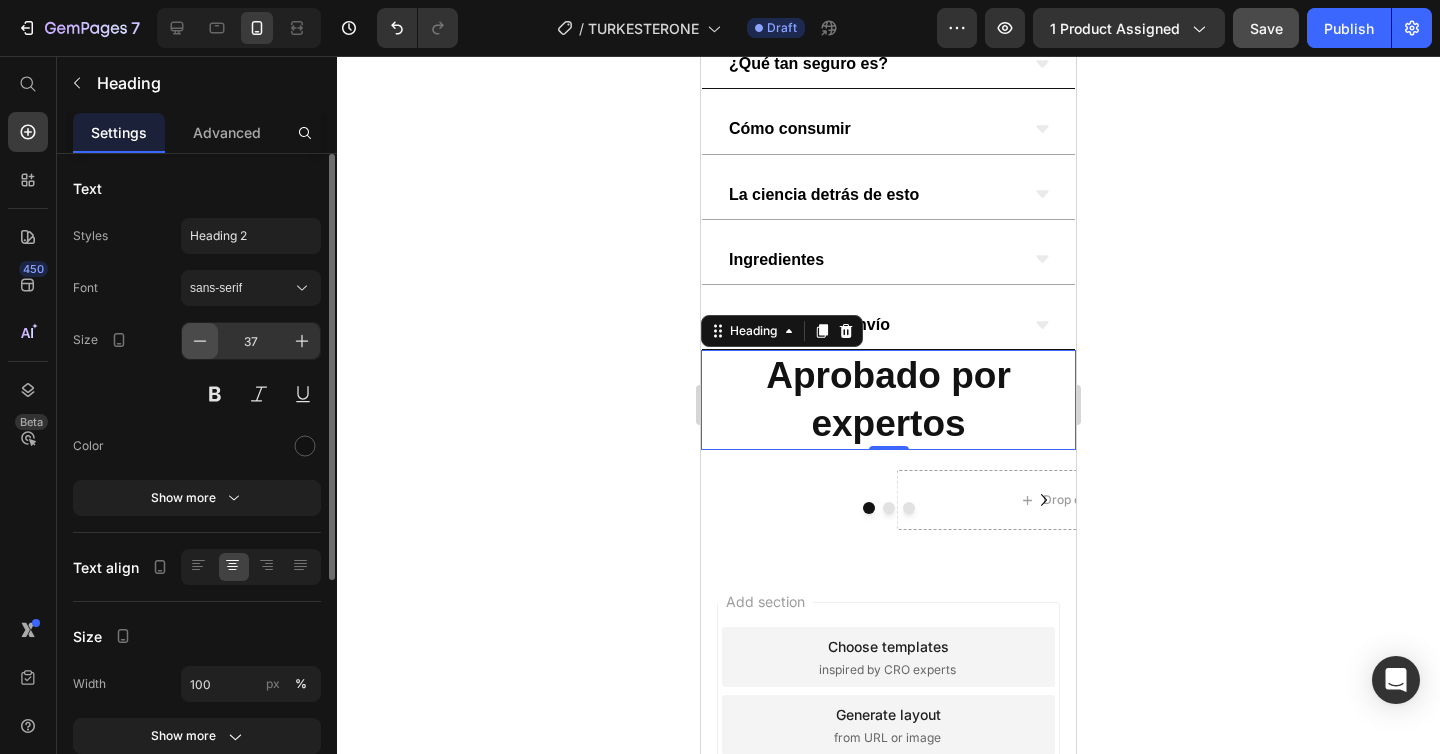 click at bounding box center [200, 341] 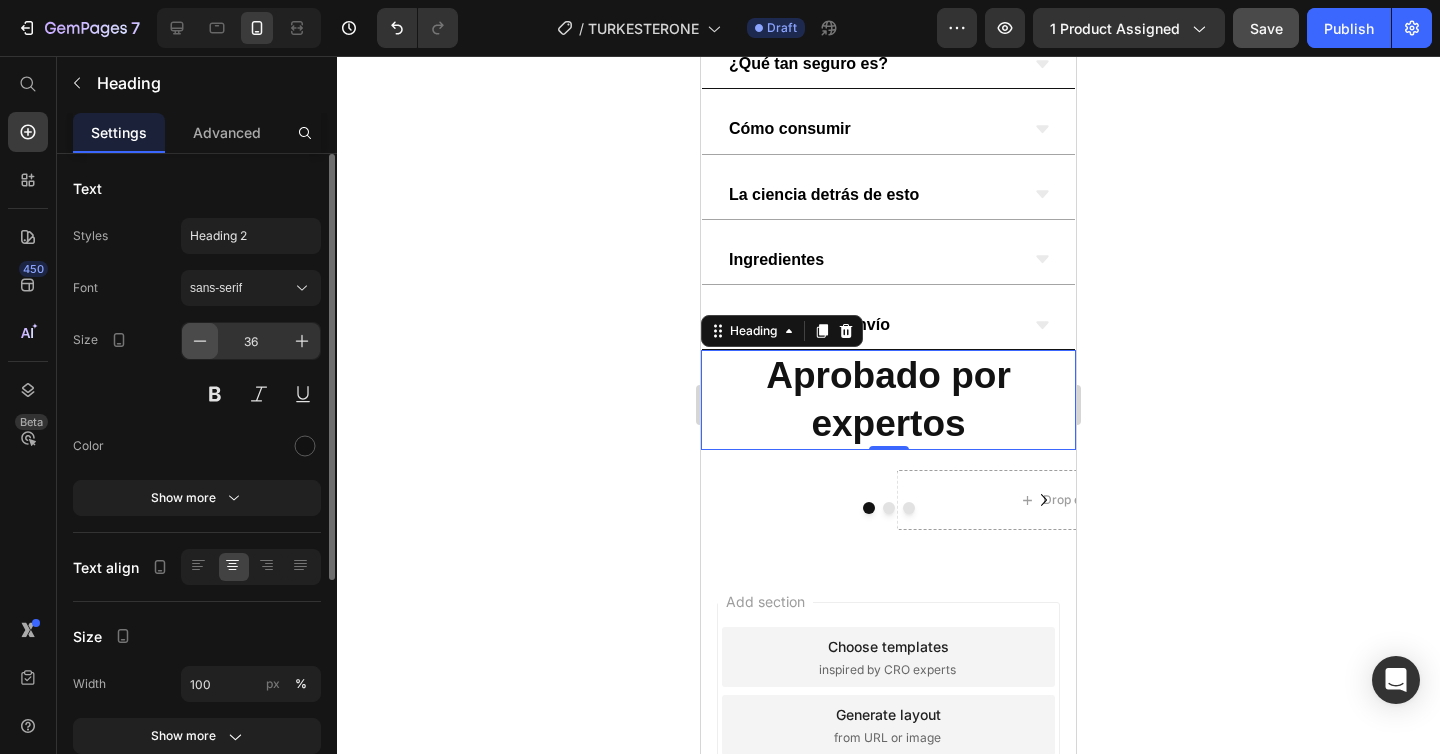 click at bounding box center [200, 341] 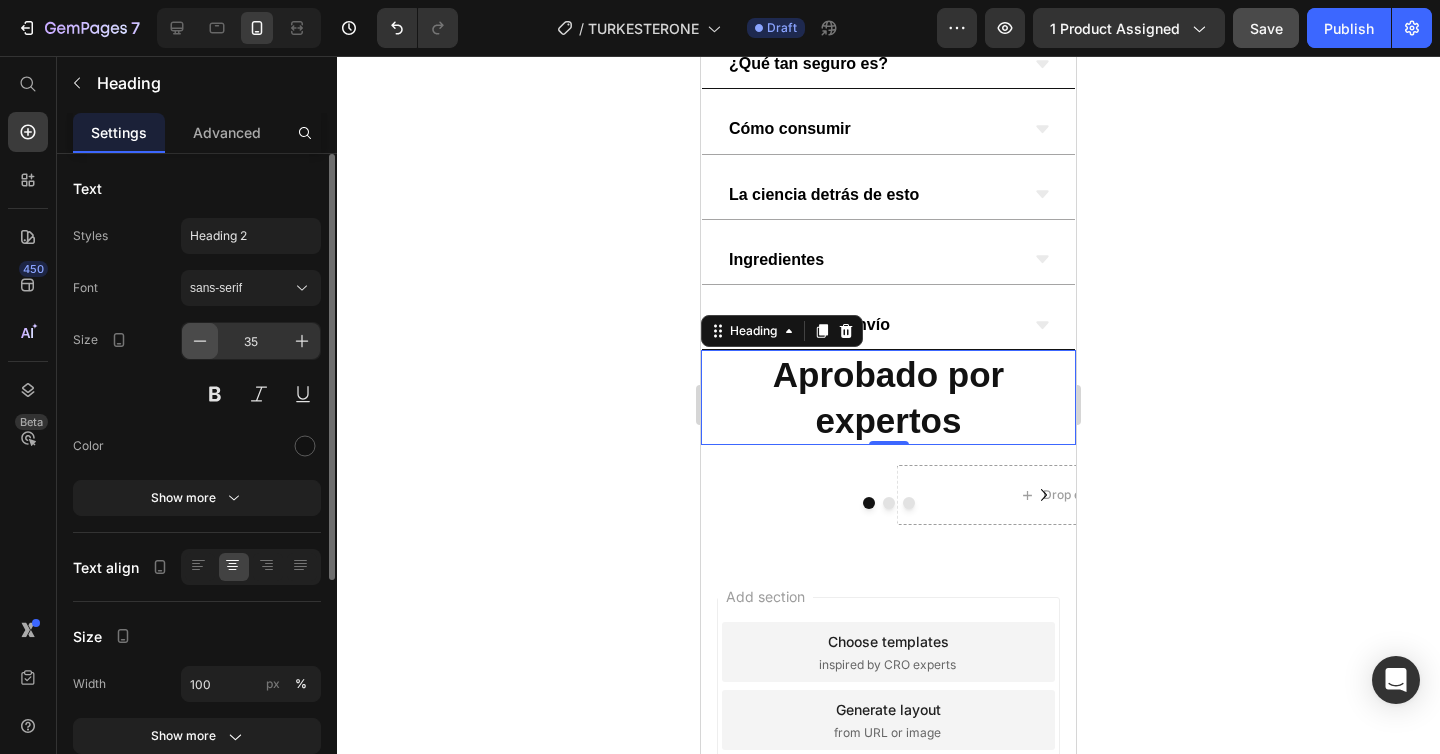 click at bounding box center (200, 341) 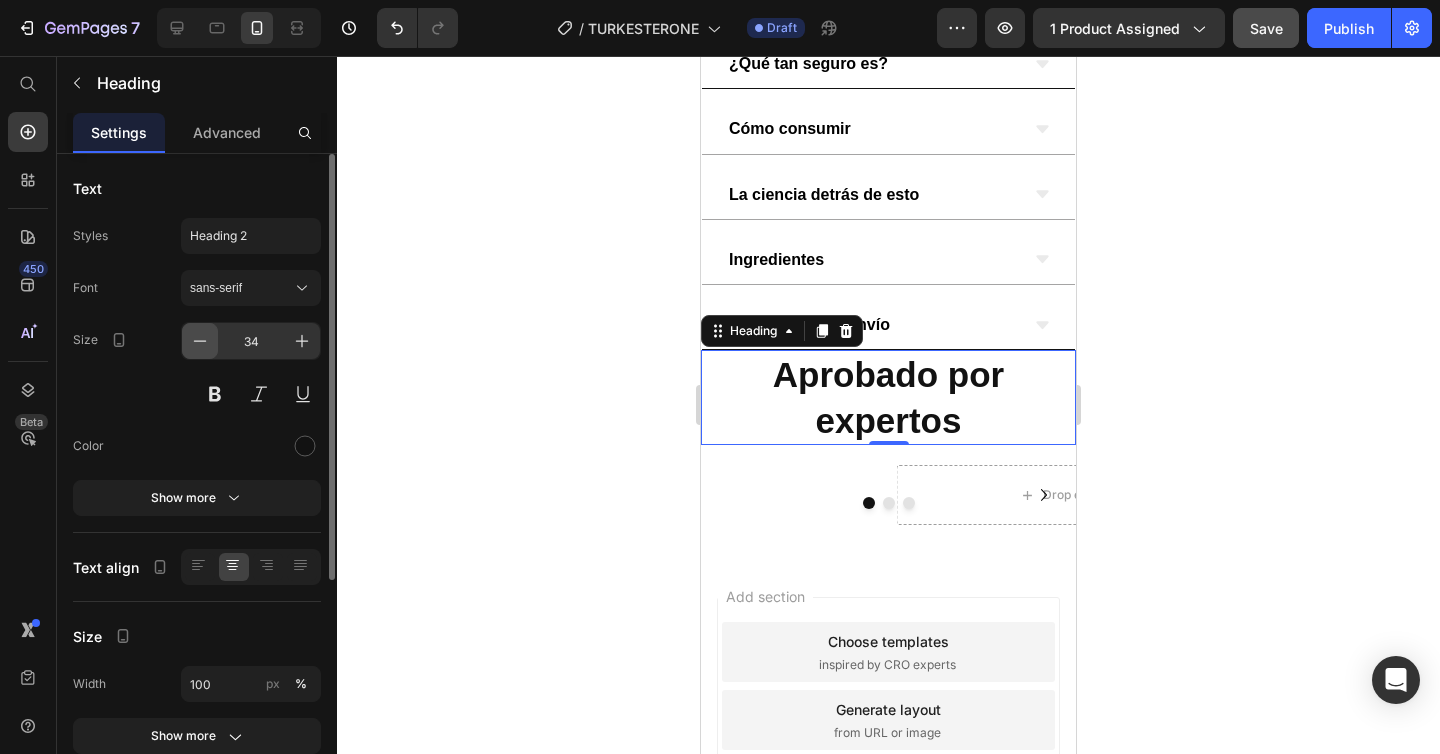 click at bounding box center [200, 341] 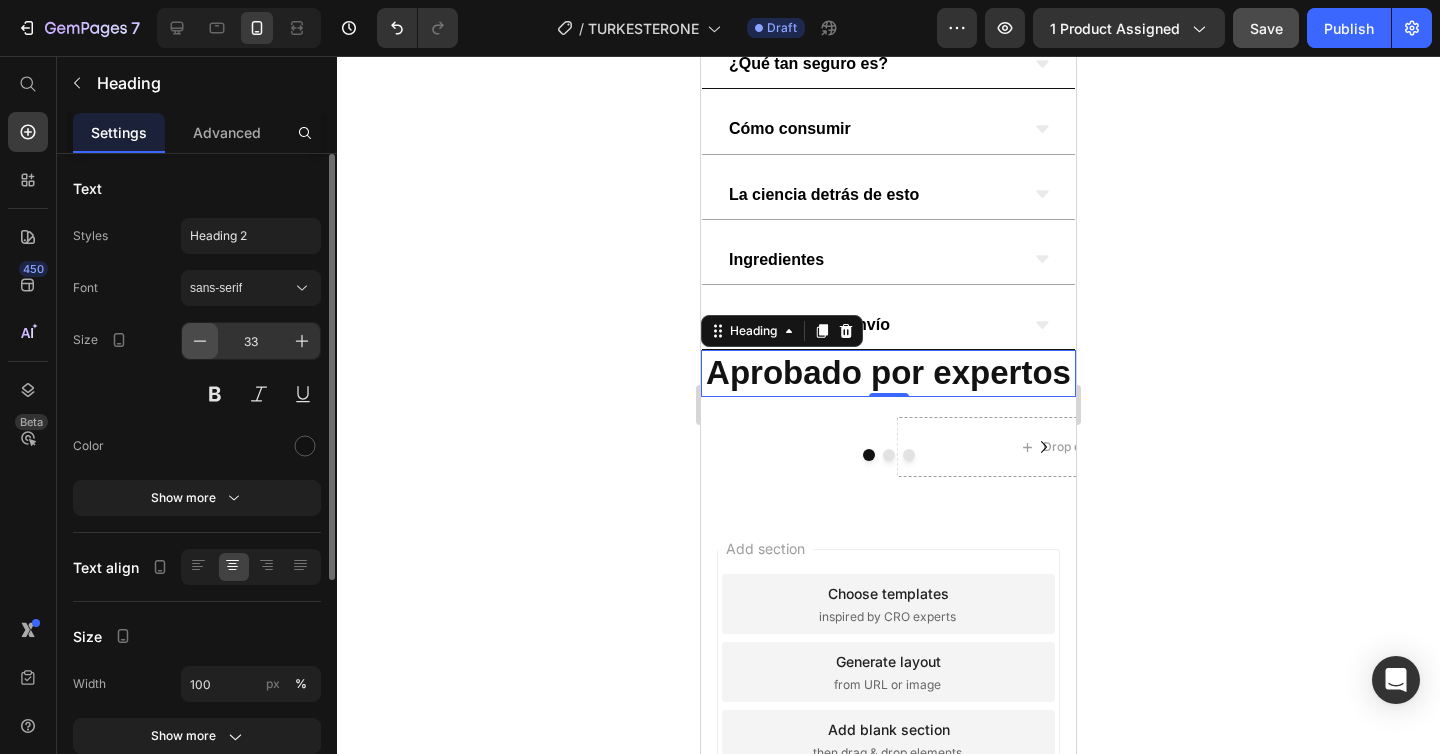 click at bounding box center [200, 341] 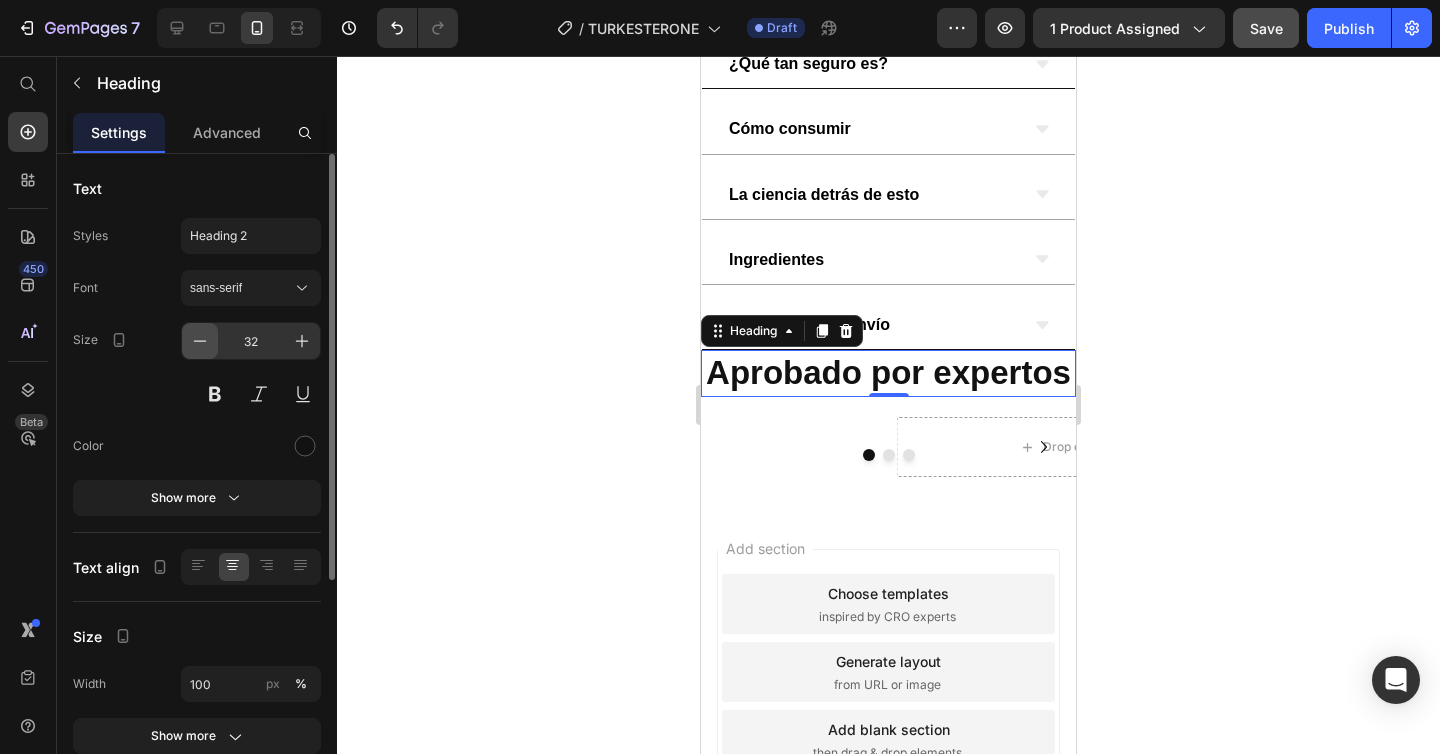 click at bounding box center [200, 341] 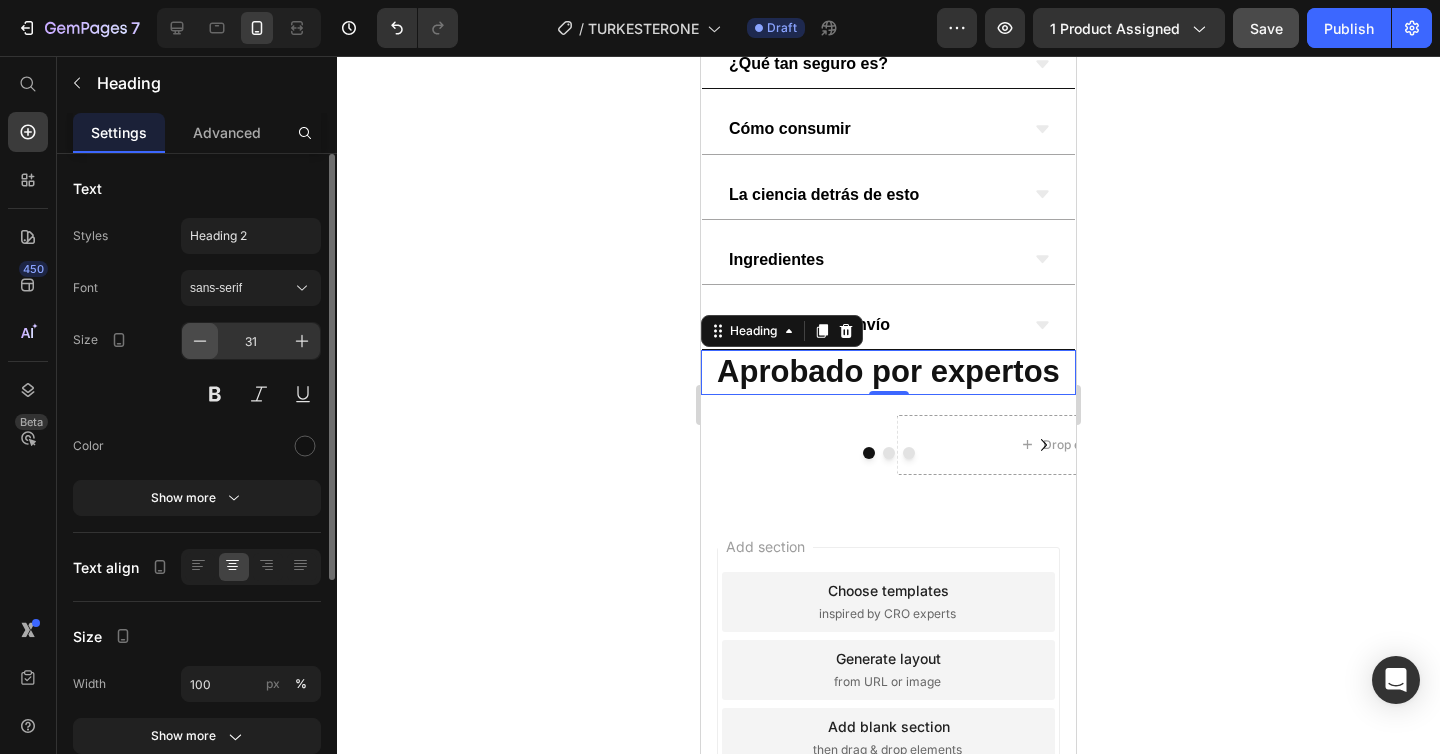 click at bounding box center (200, 341) 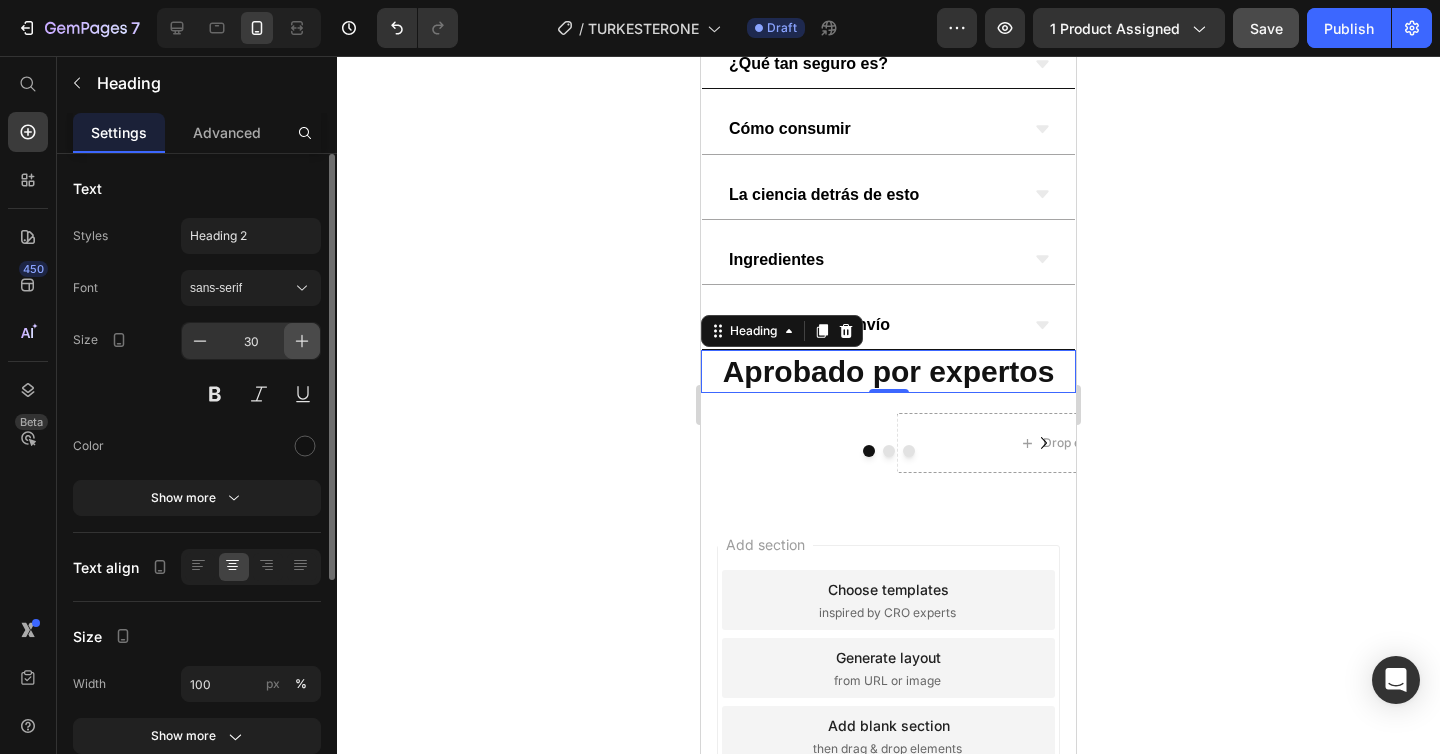 click at bounding box center (302, 341) 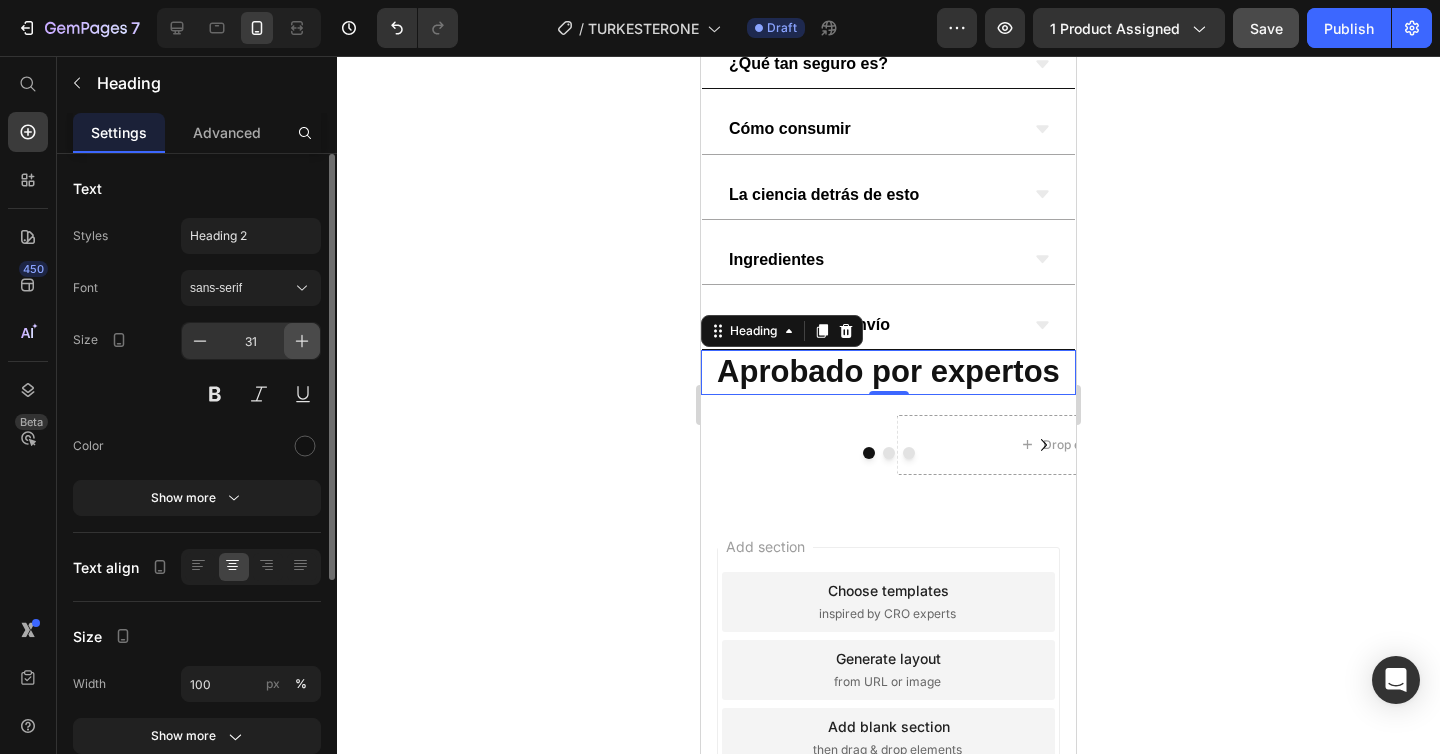 click at bounding box center (302, 341) 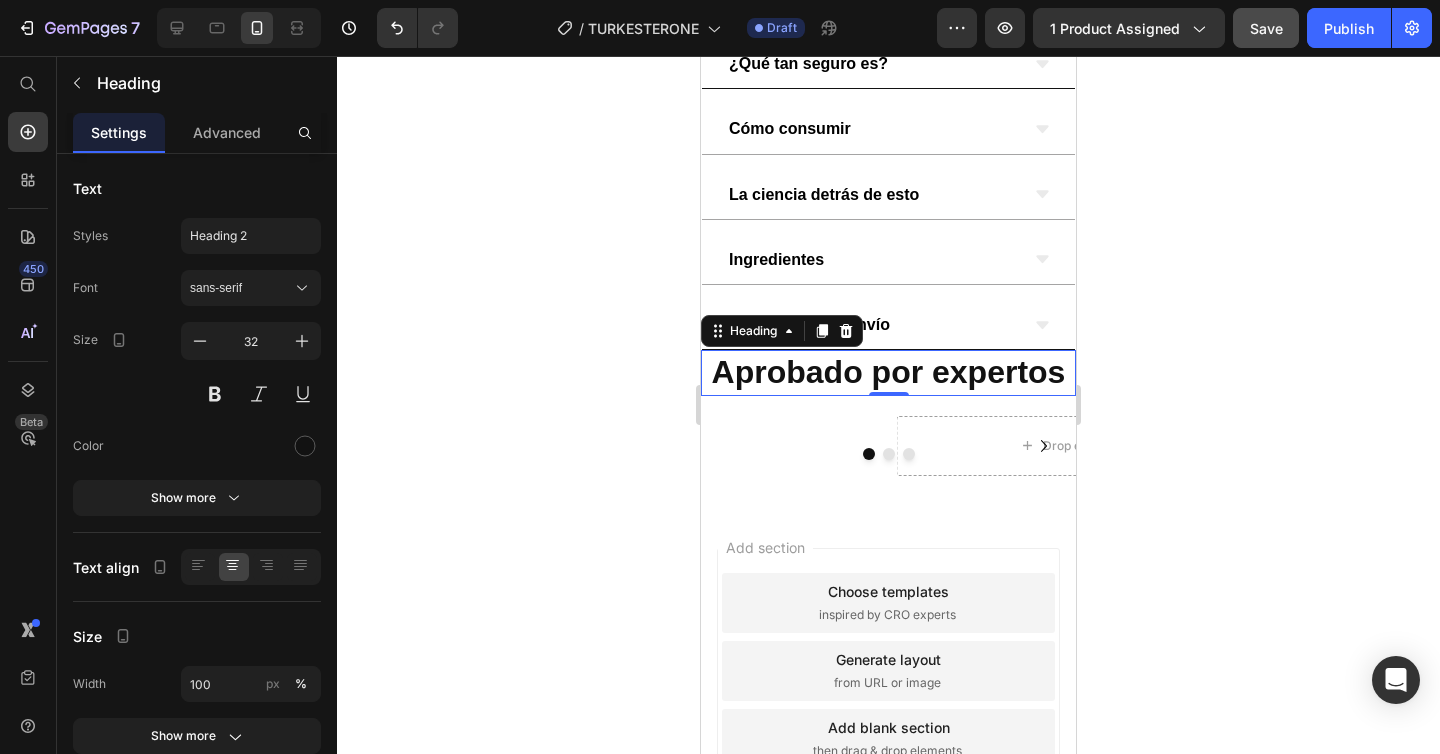 click 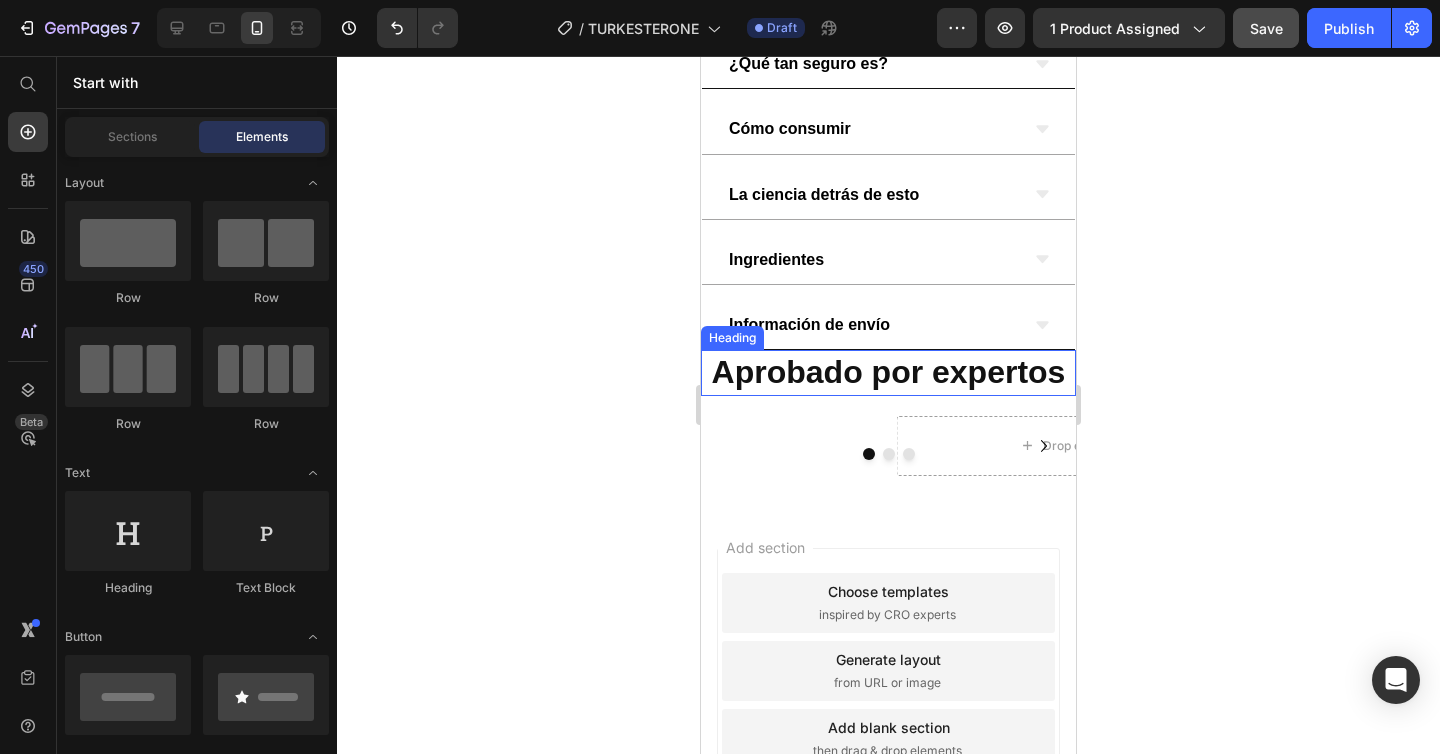 click on "Aprobado por expertos" at bounding box center [889, 372] 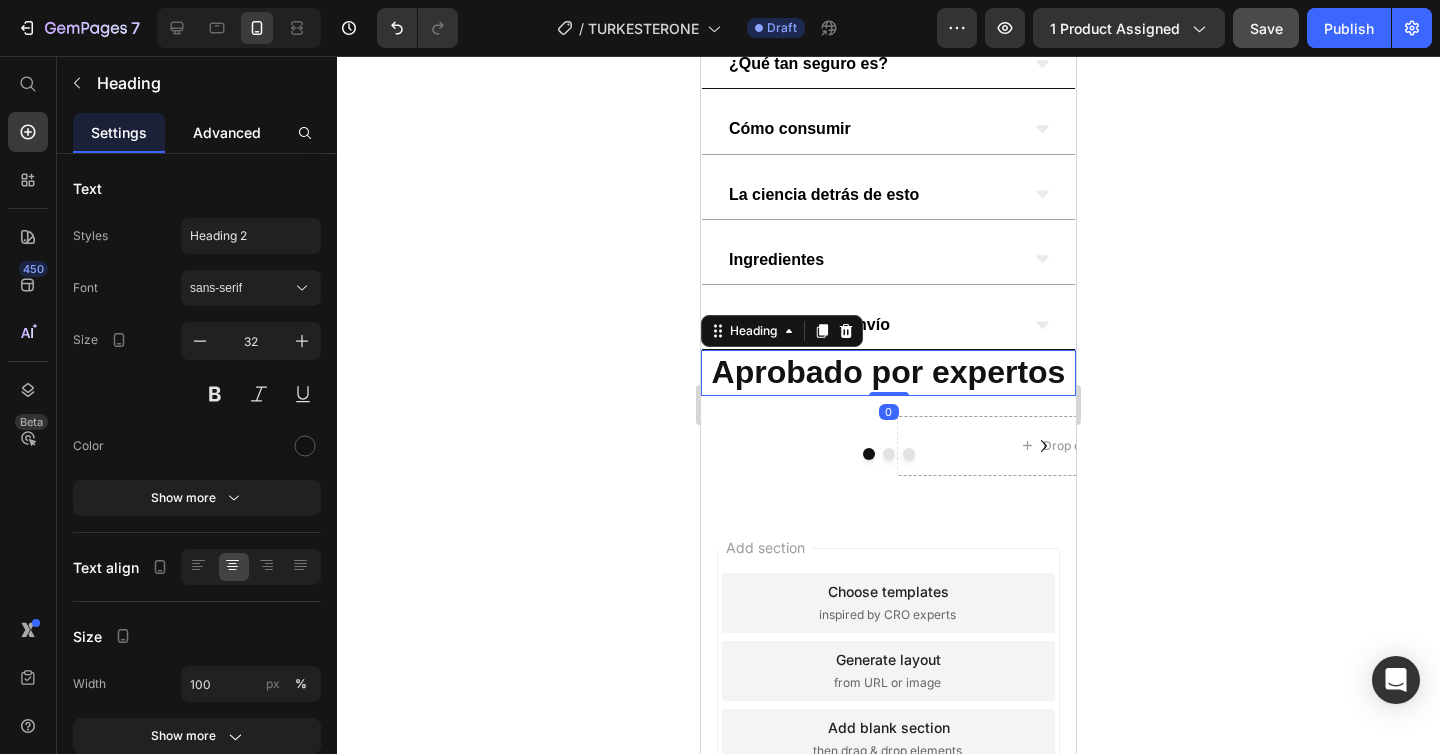 click on "Advanced" at bounding box center [227, 132] 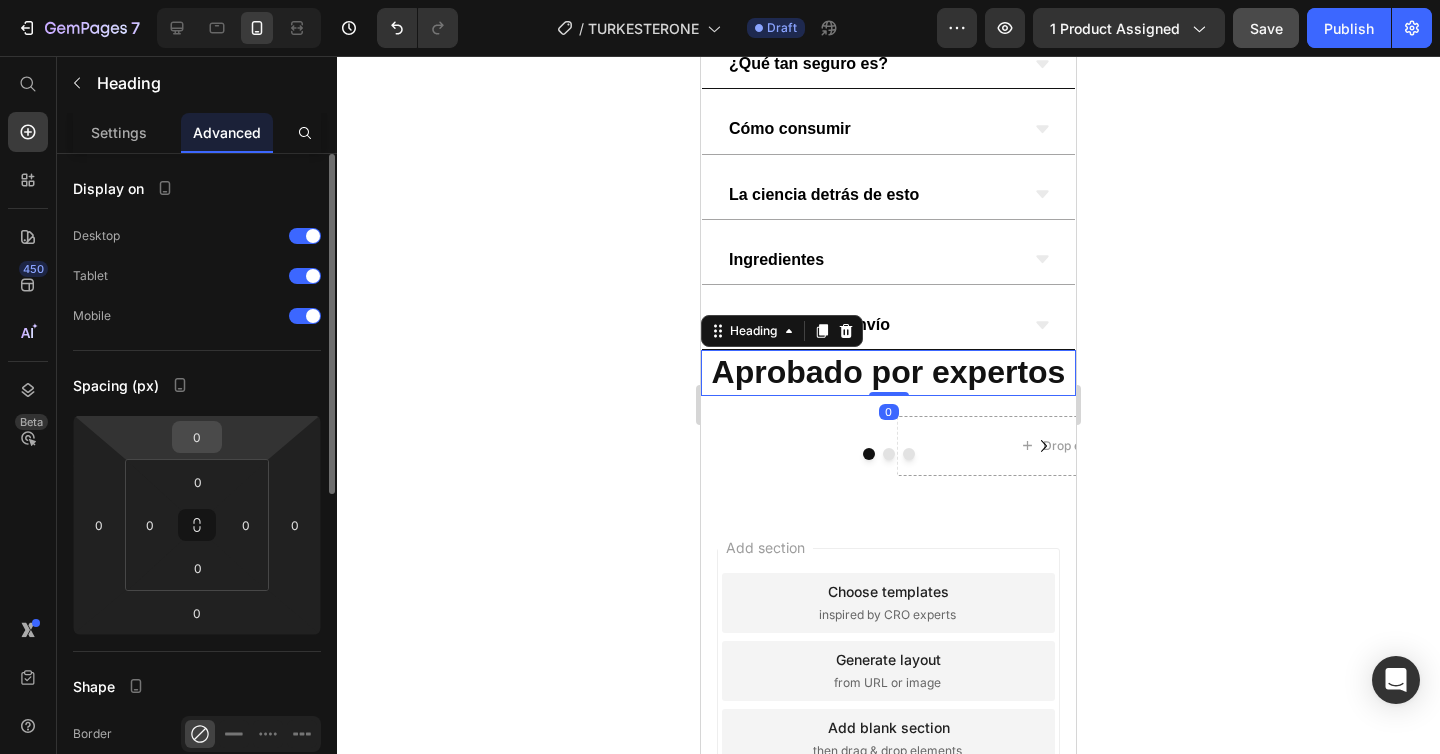 click on "0" at bounding box center (197, 437) 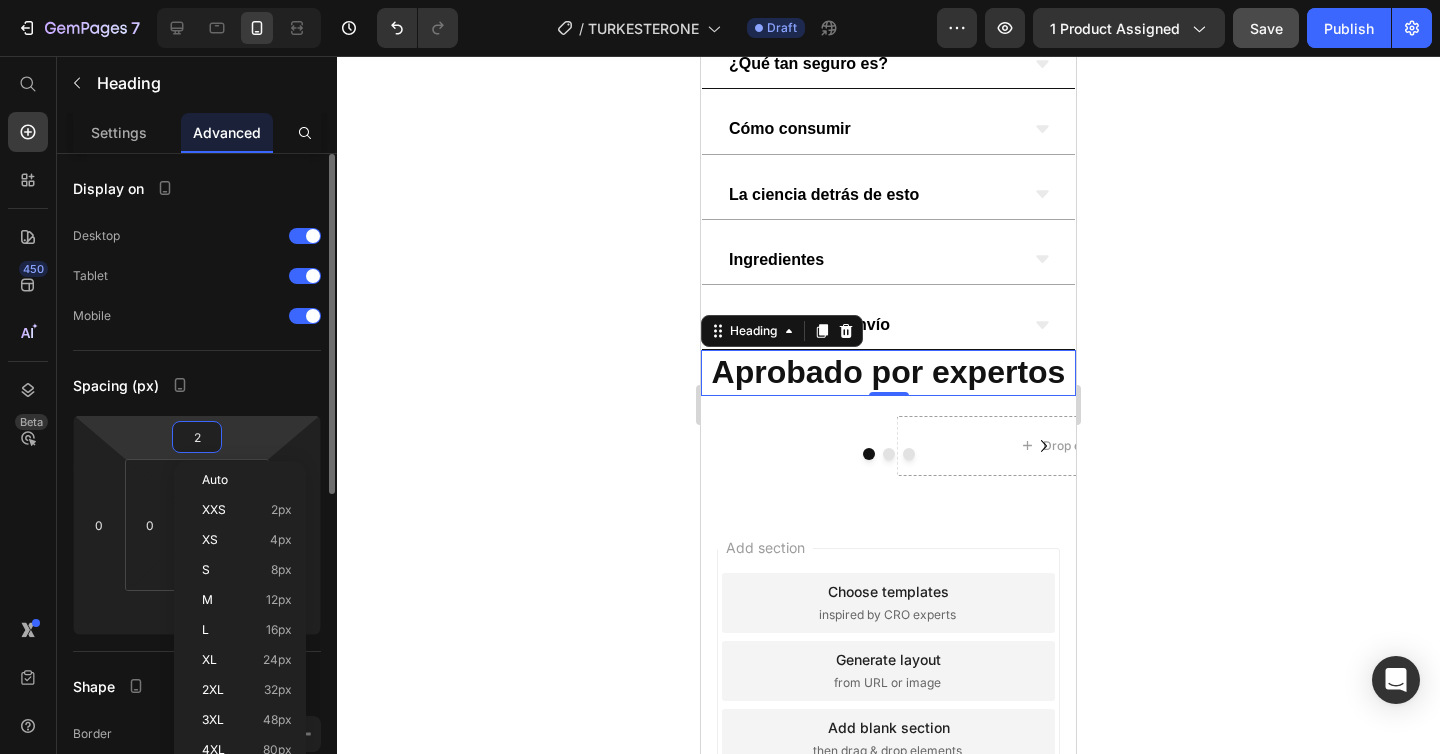 type on "20" 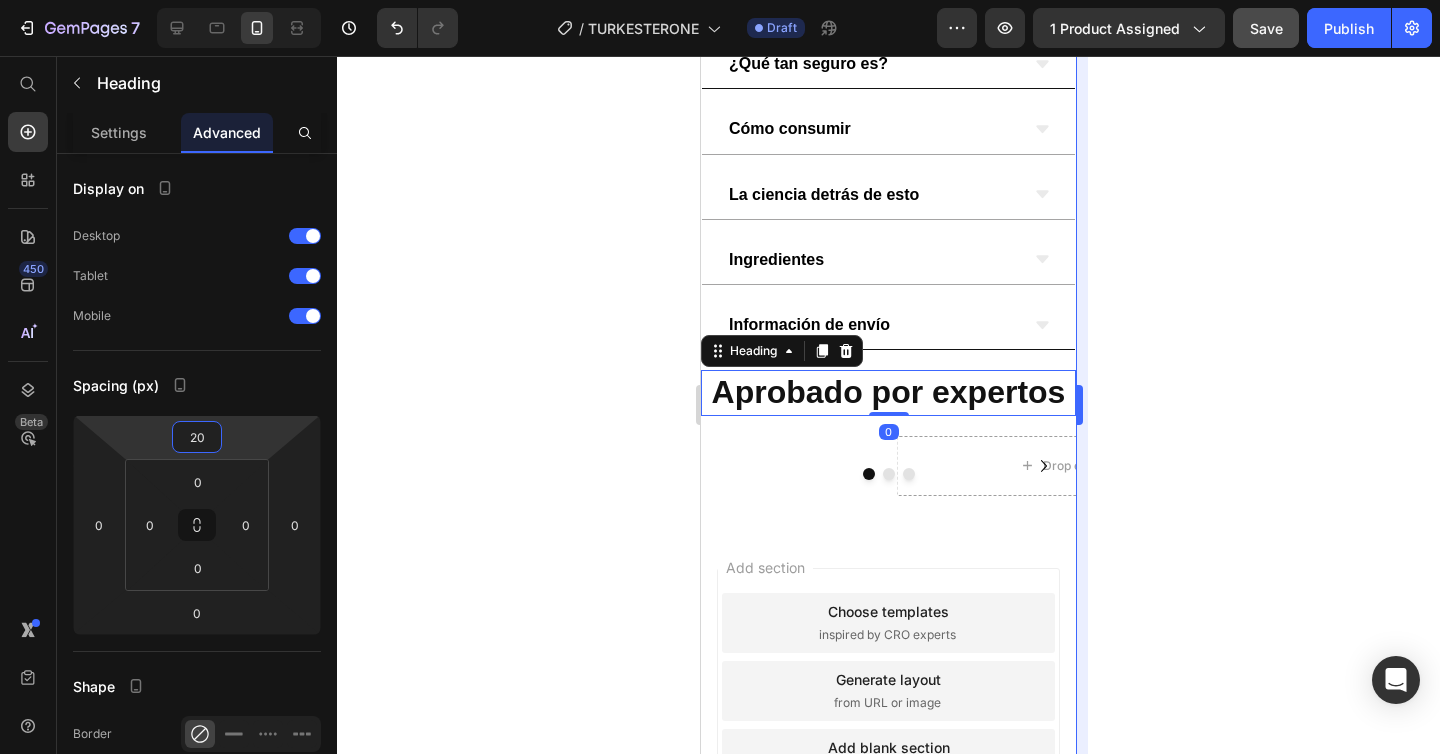 click 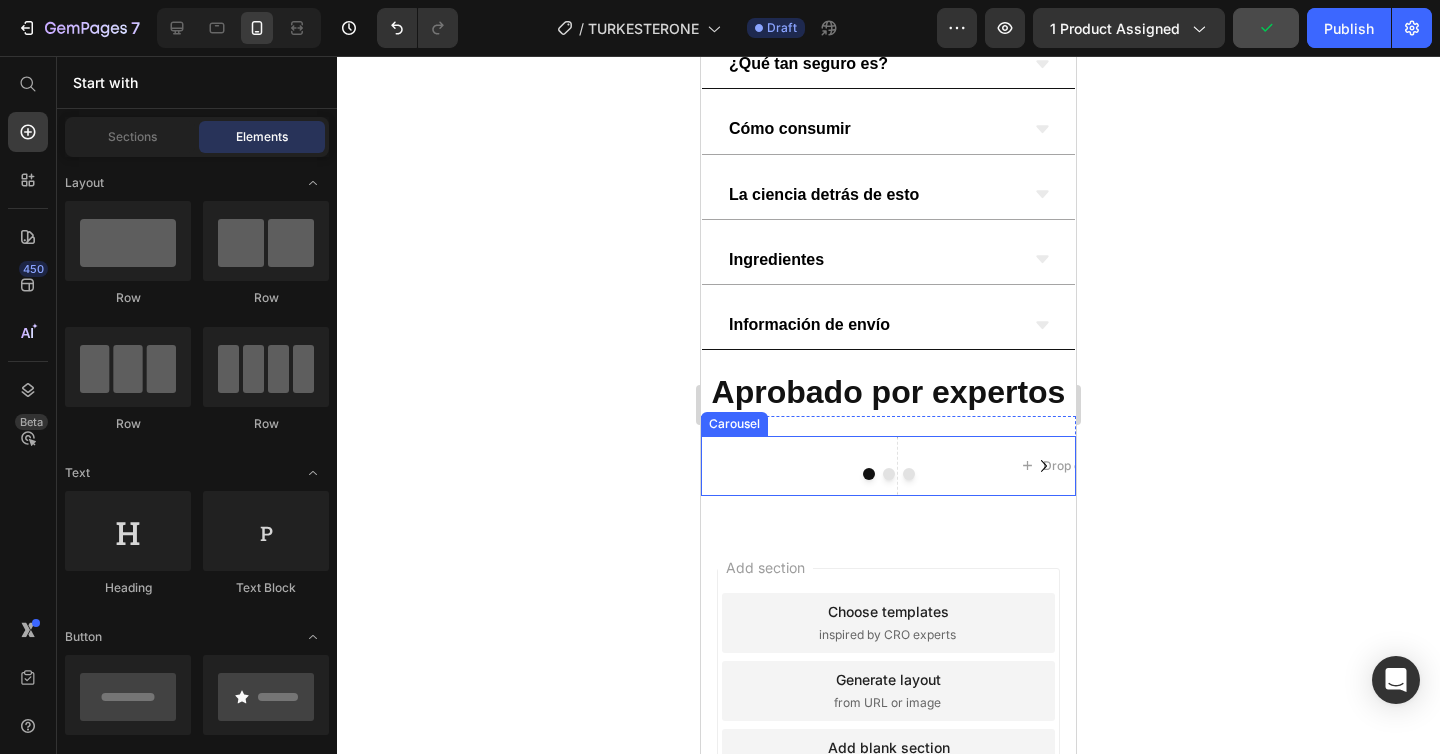 click at bounding box center [869, 474] 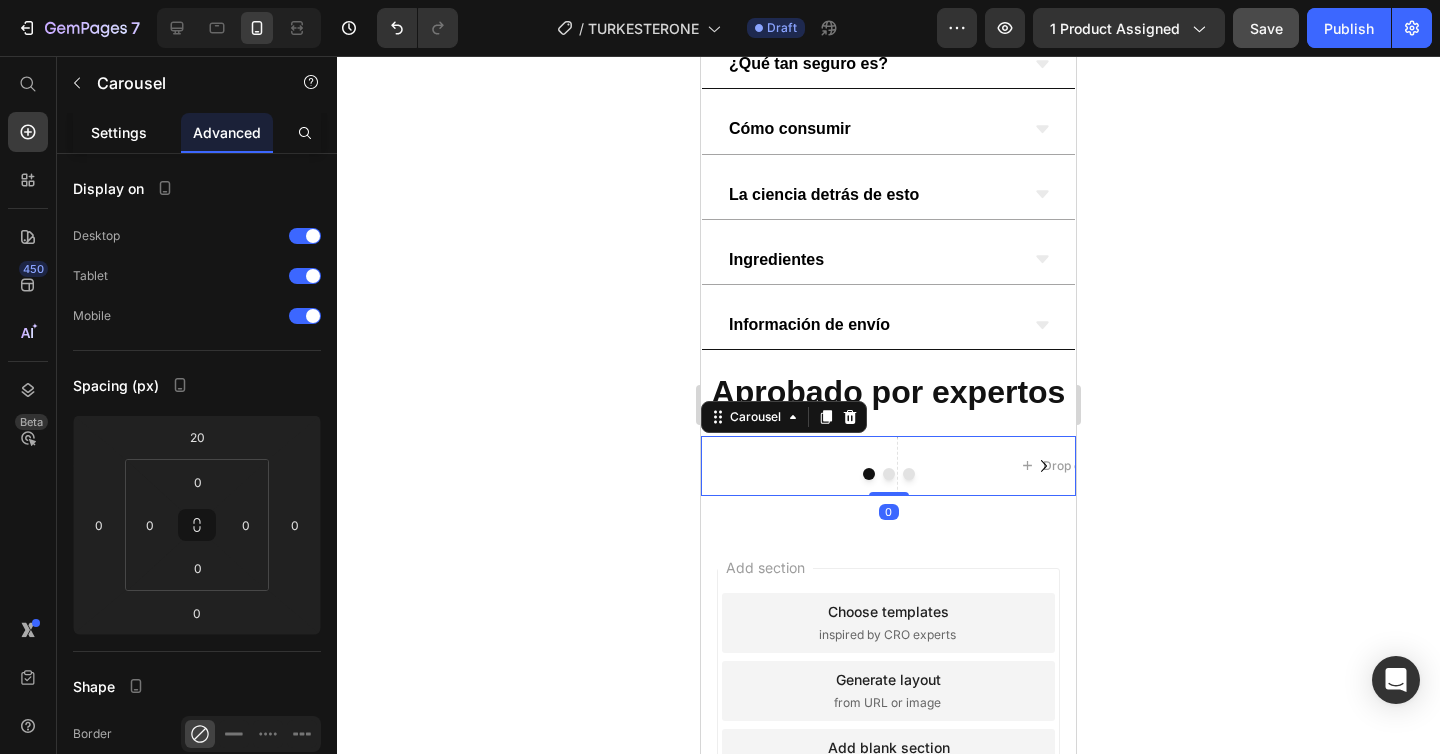click on "Settings" at bounding box center [119, 132] 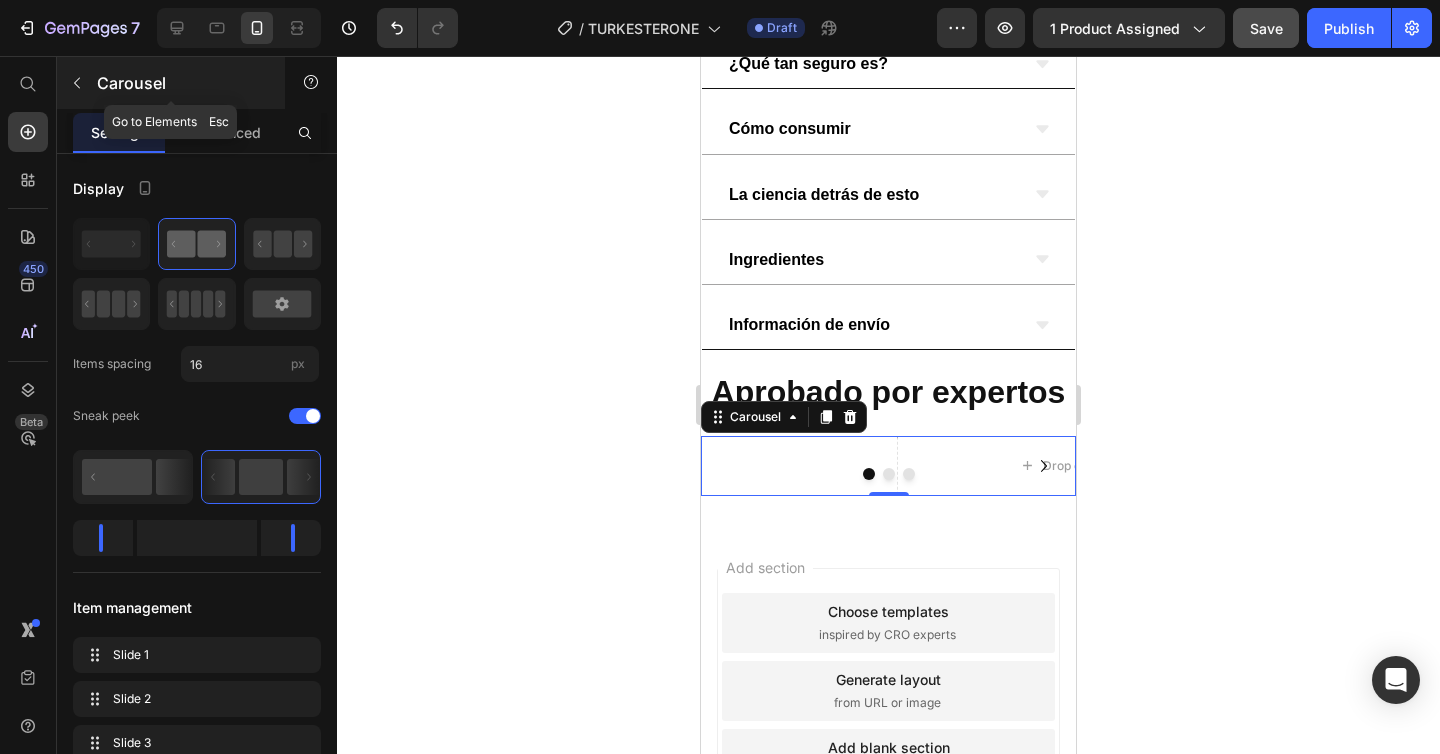 click 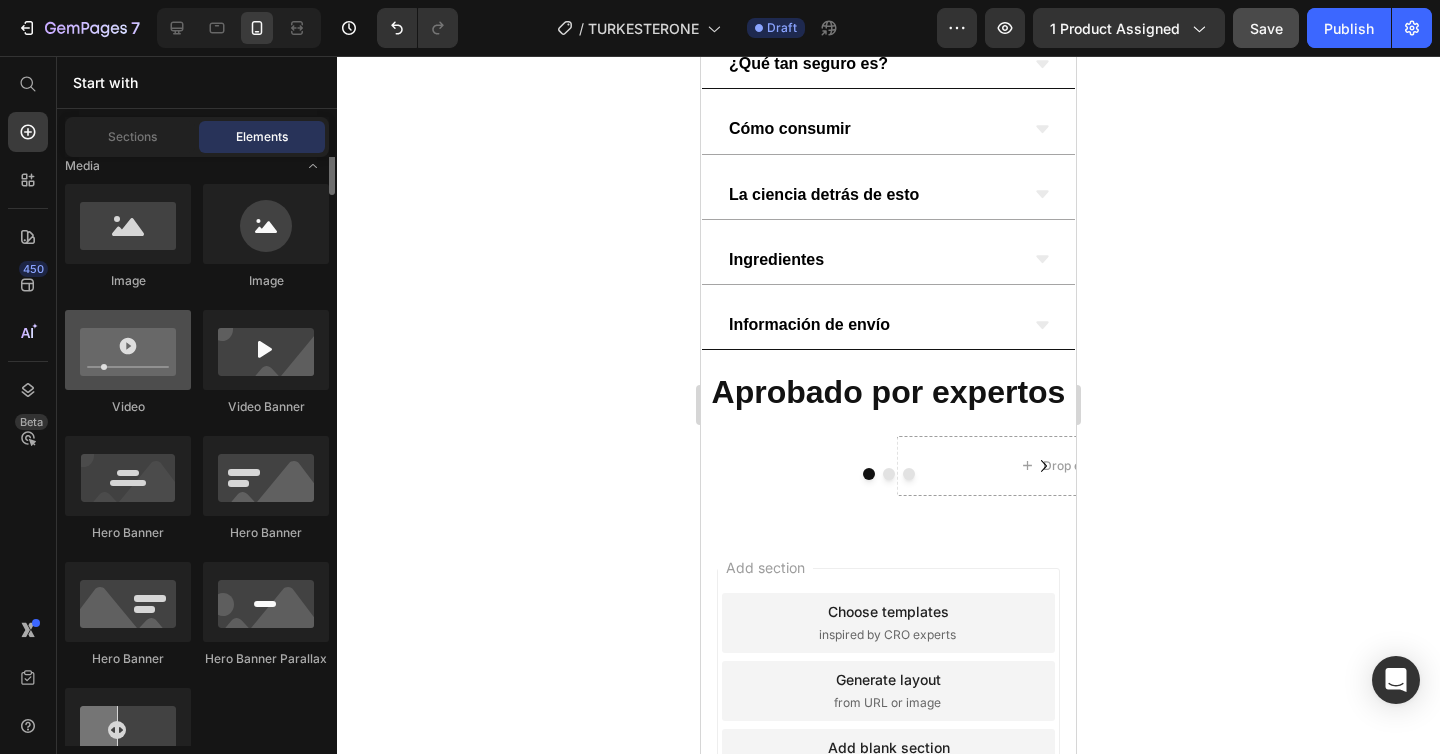scroll, scrollTop: 810, scrollLeft: 0, axis: vertical 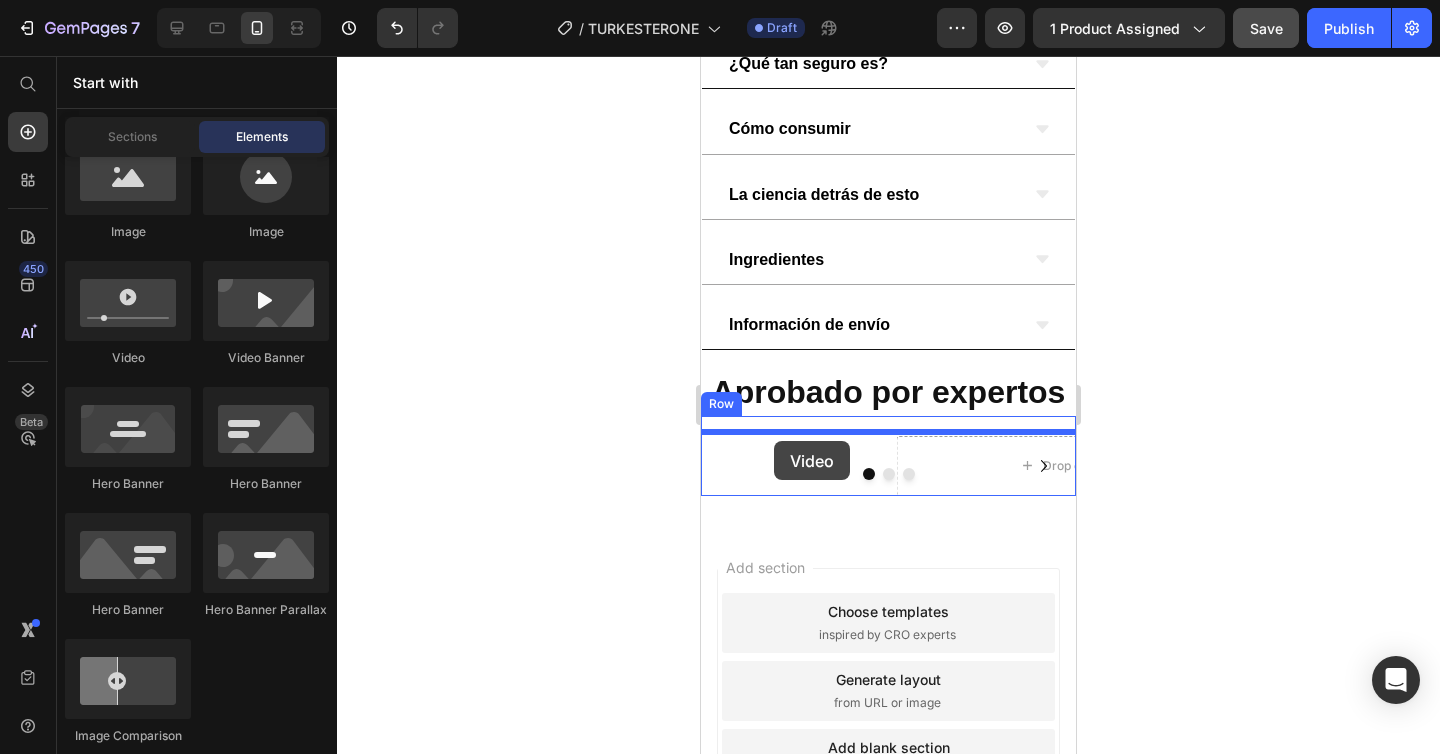 drag, startPoint x: 831, startPoint y: 375, endPoint x: 774, endPoint y: 441, distance: 87.20665 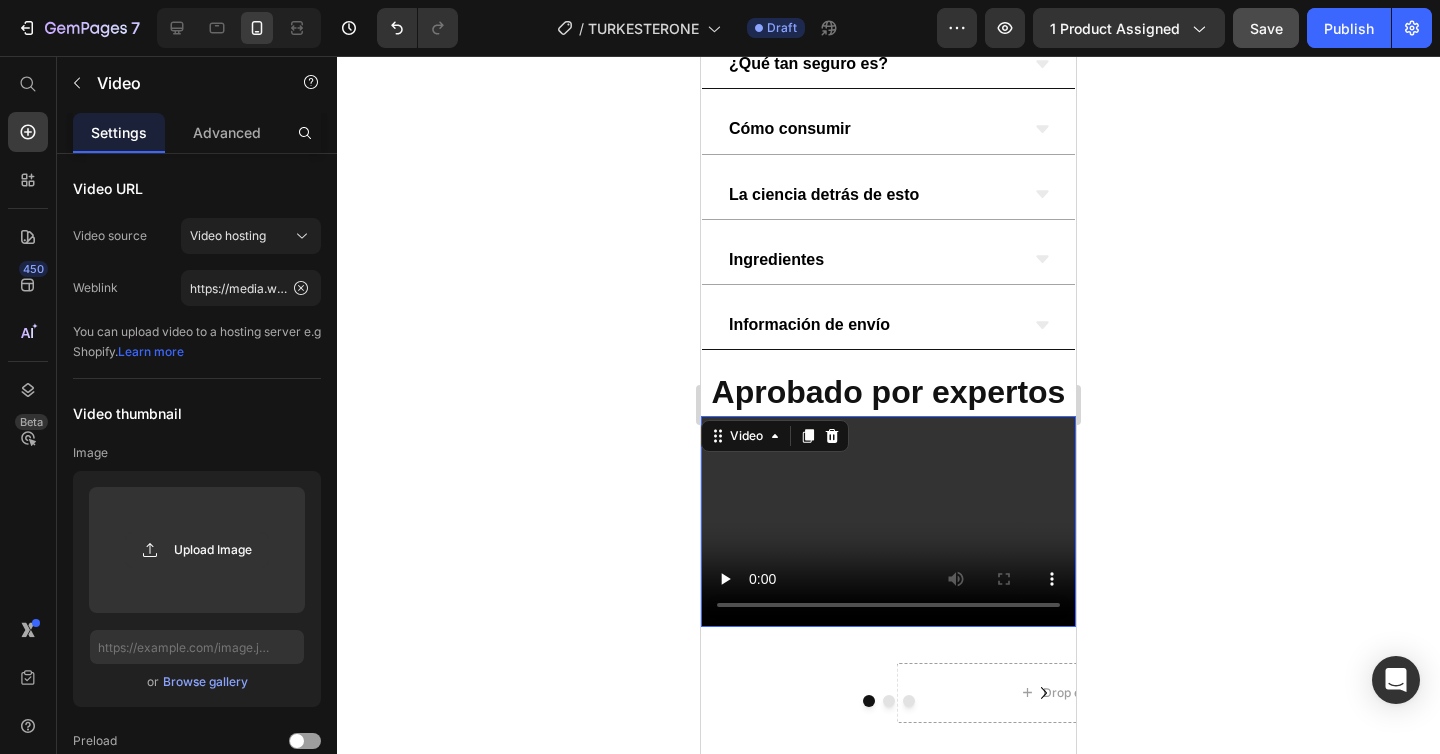 type 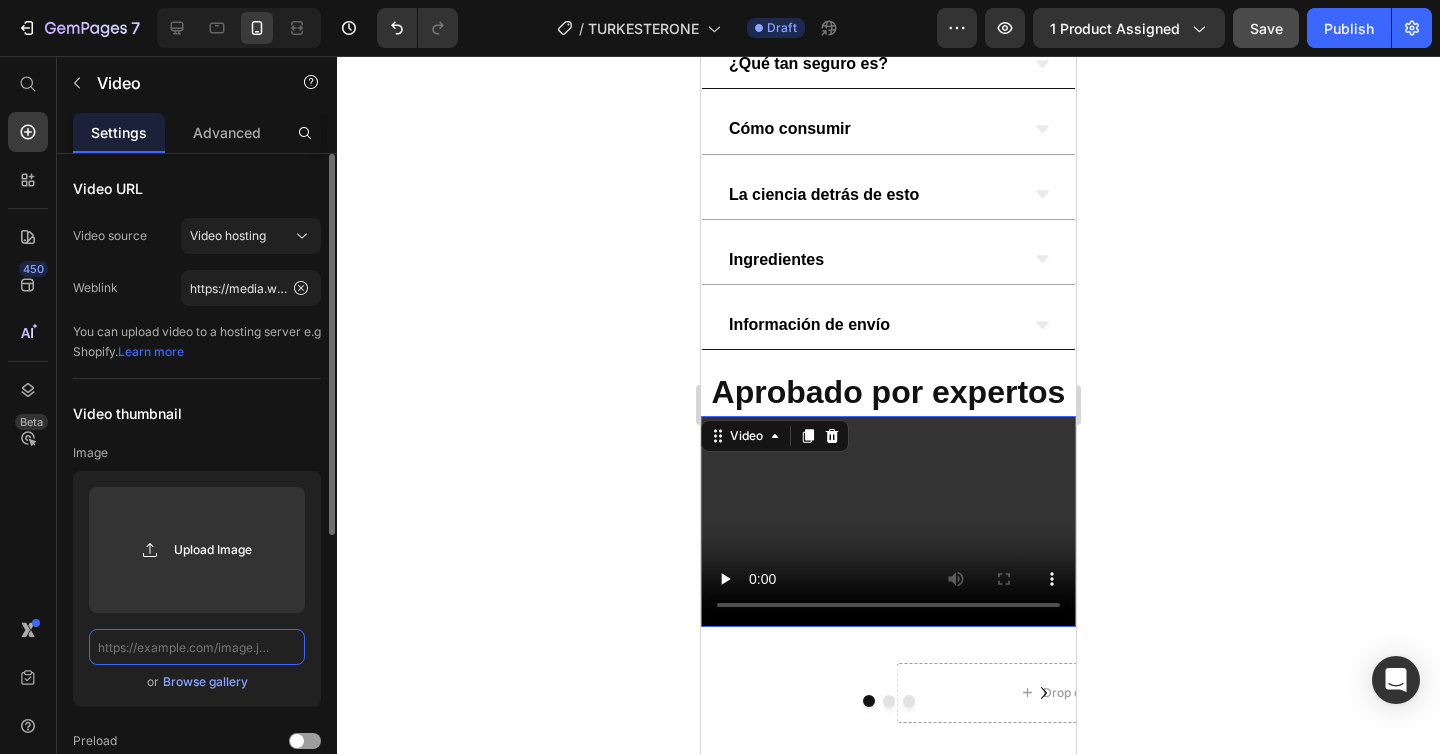 click 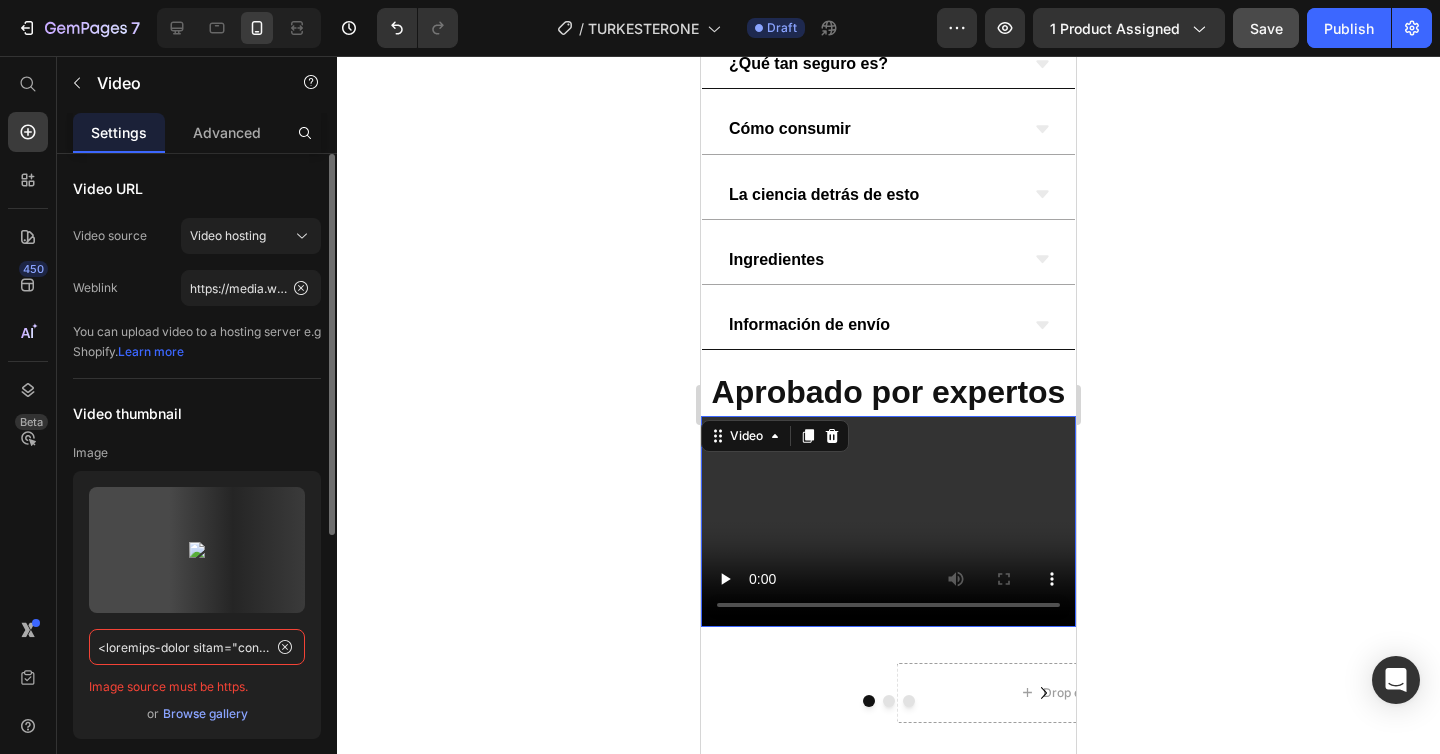 scroll, scrollTop: 0, scrollLeft: 7123, axis: horizontal 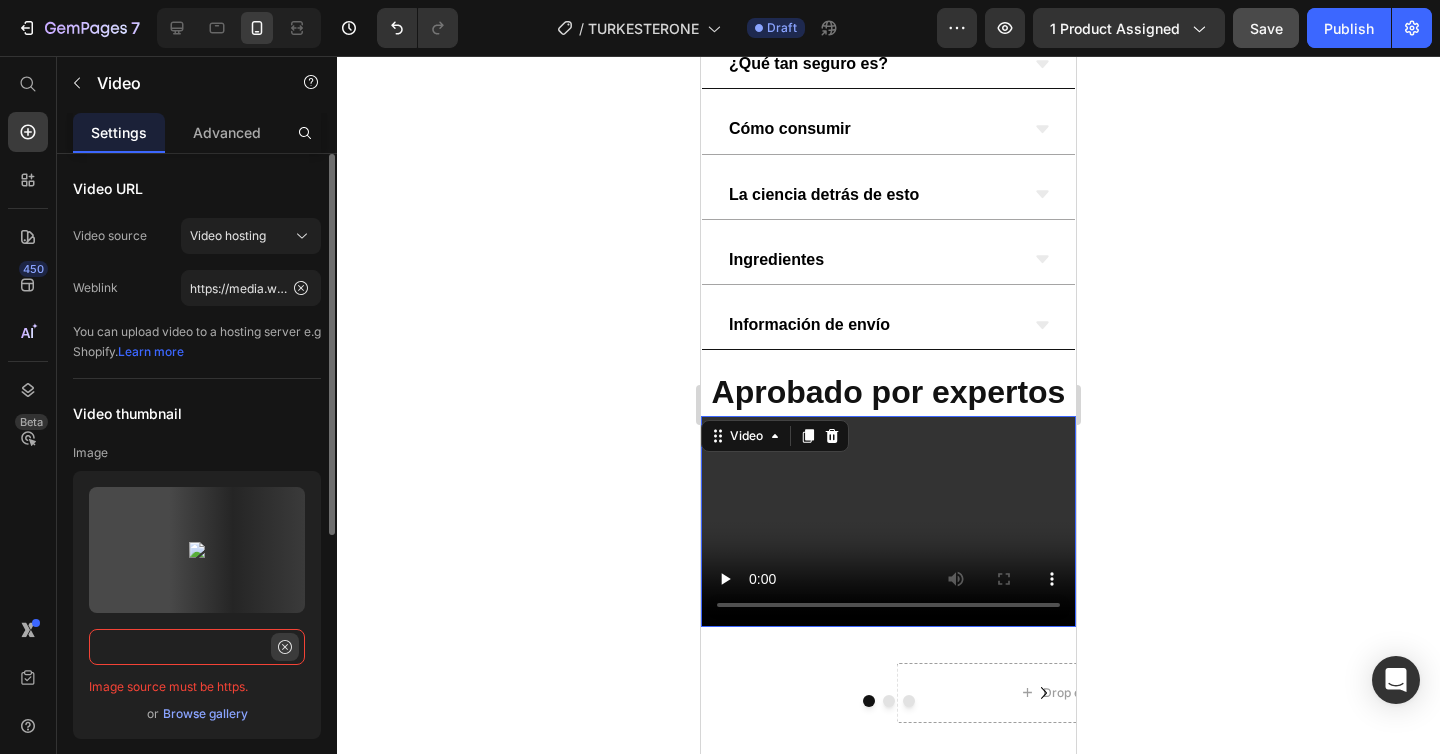 type on "<internal-video class="internal-video" data-autoplay="false">                                          <video width="100%" height="auto" preload="metadata" poster="//velverdo.com/cdn/shop/files/preview_images/0c07d5374340474d876f9dc75e302ea4.thumbnail.0000000000.jpg?v=1745843899" playsinline="" disablepictureinpicture="">                                                                                                                           <source src="//velverdo.com/cdn/shop/videos/c/vp/0c07d5374340474d876f9dc75e302ea4/0c07d5374340474d876f9dc75e302ea4.HD-720p-1.6Mbps-46682399.mp4?v=0" type="video/mp4">                                                                     </video>                                            <button class="internal-video__play" tabindex="0">                         <div class="play-button color-accent-1"><svg xmlns="http://www.w3.org/2000/svg" aria-hidden="true" focusable="false" class="icon icon-play" fill="none" viewBox="0 0 10 14">   <path fill-rule="evenodd" clip-rule="e..." 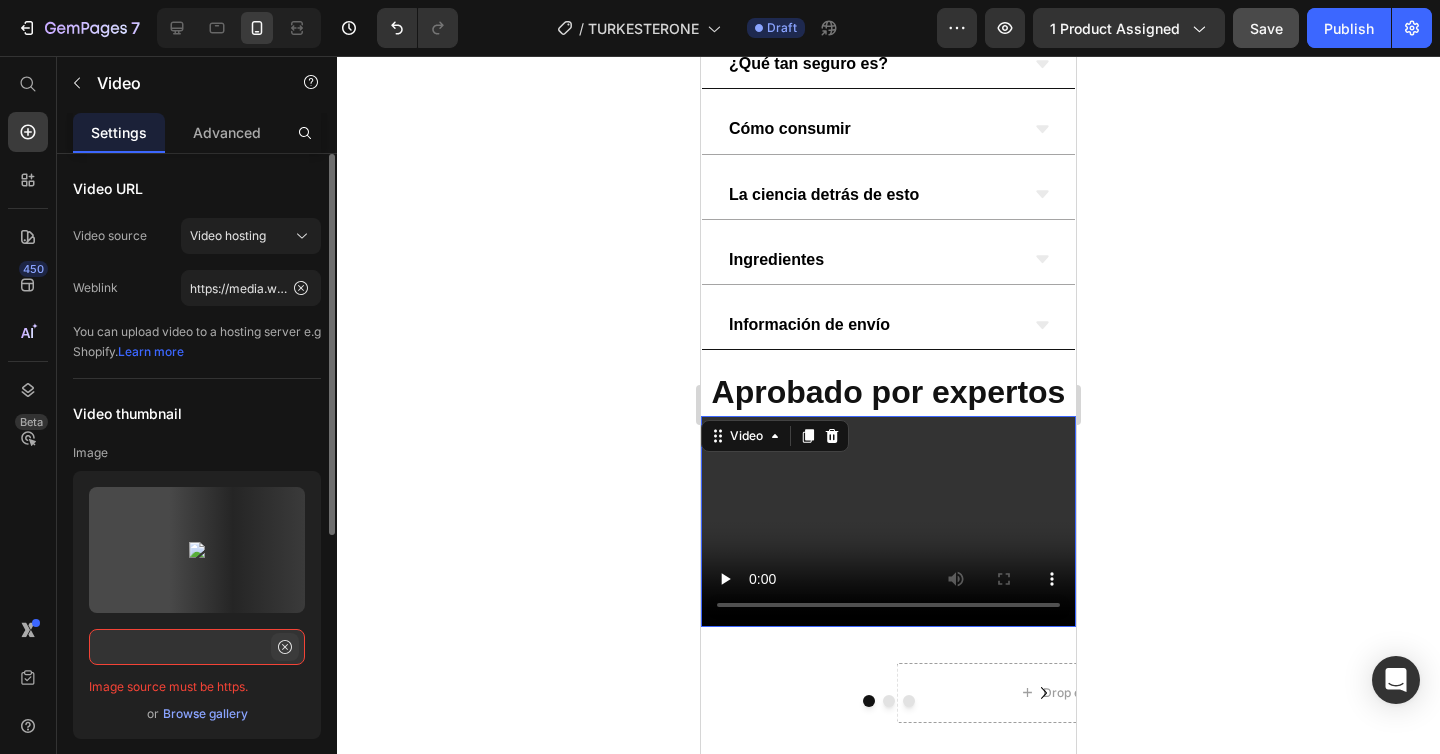 click 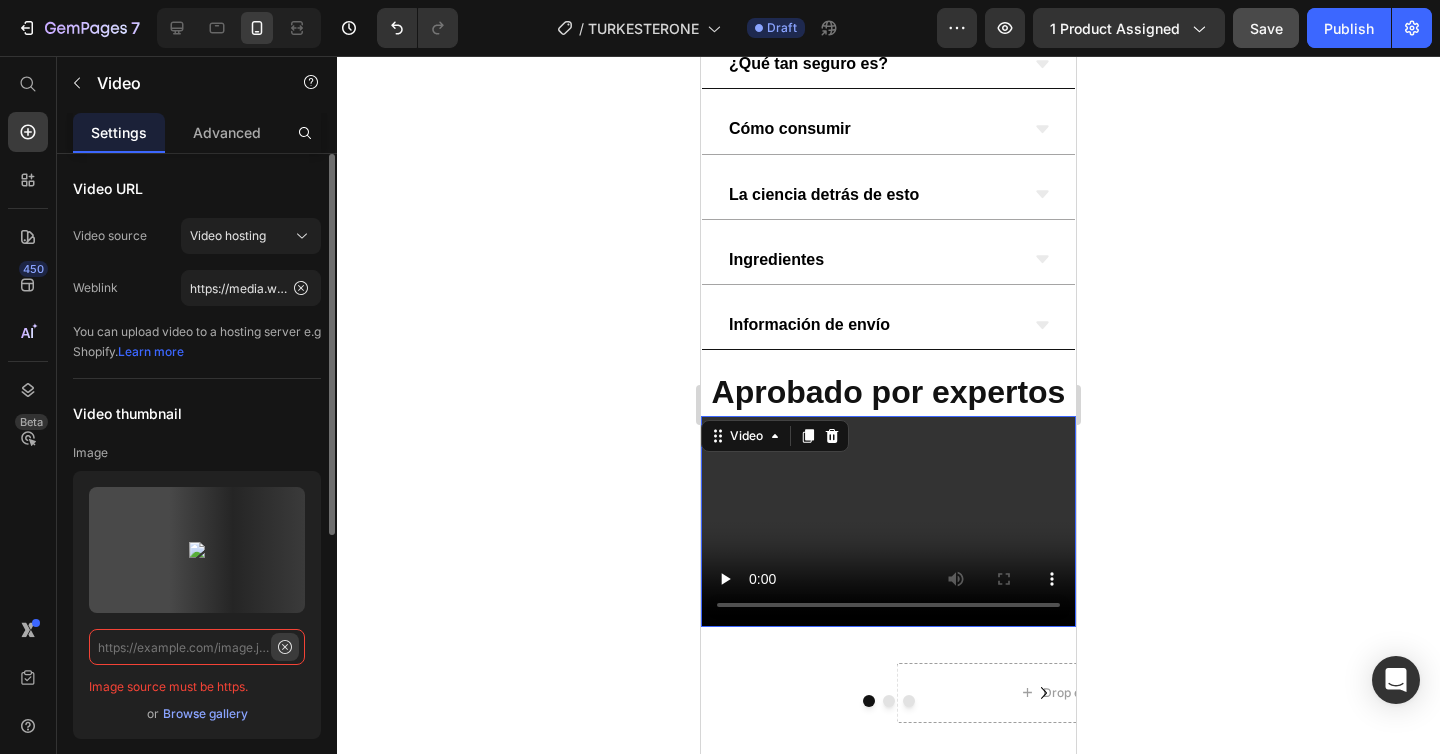 scroll, scrollTop: 0, scrollLeft: 0, axis: both 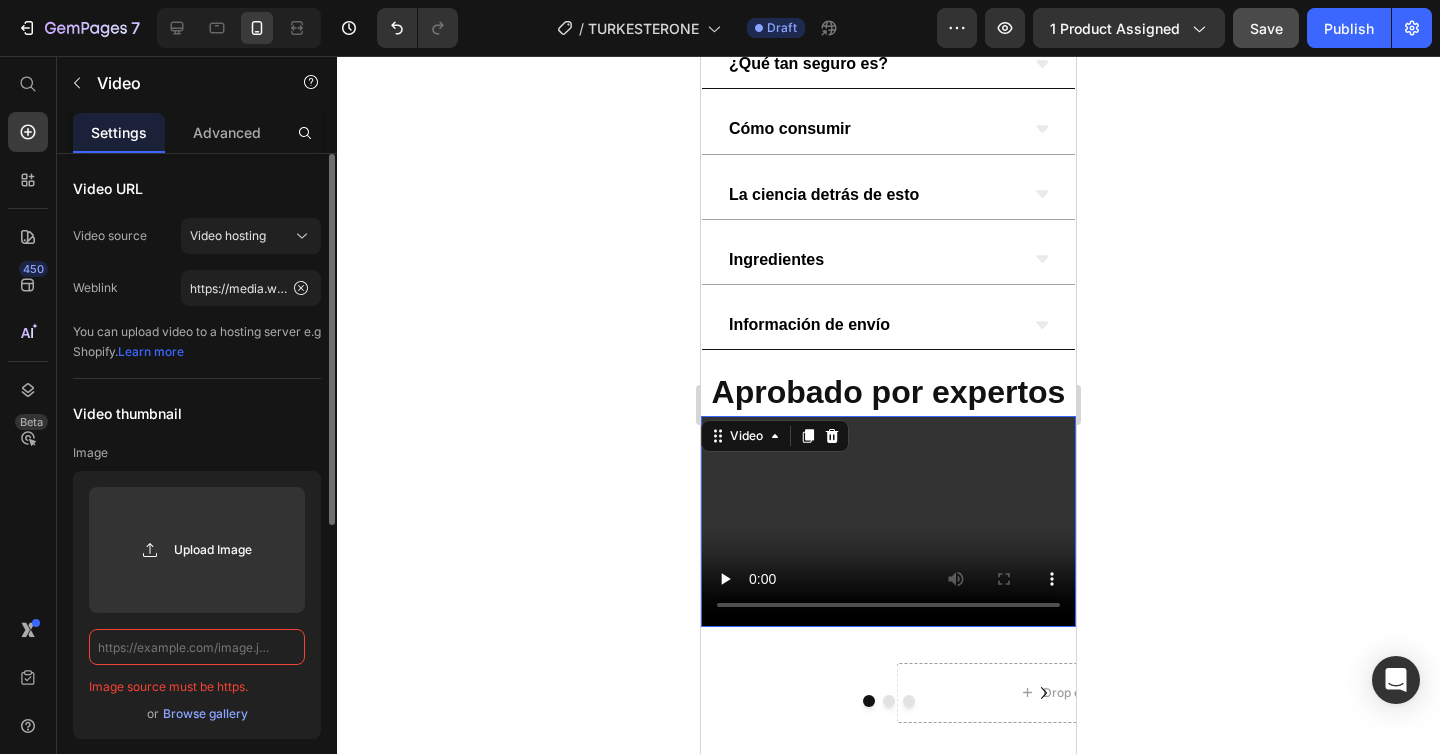 paste on "<internal-video class="internal-video" data-autoplay="false">                                          <video width="100%" height="auto" preload="metadata" poster="//velverdo.com/cdn/shop/files/preview_images/0c07d5374340474d876f9dc75e302ea4.thumbnail.0000000000.jpg?v=1745843899" playsinline="" disablepictureinpicture="">                                                                                                                           <source src="//velverdo.com/cdn/shop/videos/c/vp/0c07d5374340474d876f9dc75e302ea4/0c07d5374340474d876f9dc75e302ea4.HD-720p-1.6Mbps-46682399.mp4?v=0" type="video/mp4">                                                                     </video>                                            <button class="internal-video__play" tabindex="0">                         <div class="play-button color-accent-1"><svg xmlns="http://www.w3.org/2000/svg" aria-hidden="true" focusable="false" class="icon icon-play" fill="none" viewBox="0 0 10 14">   <path fill-rule="evenodd" clip-rule="e..." 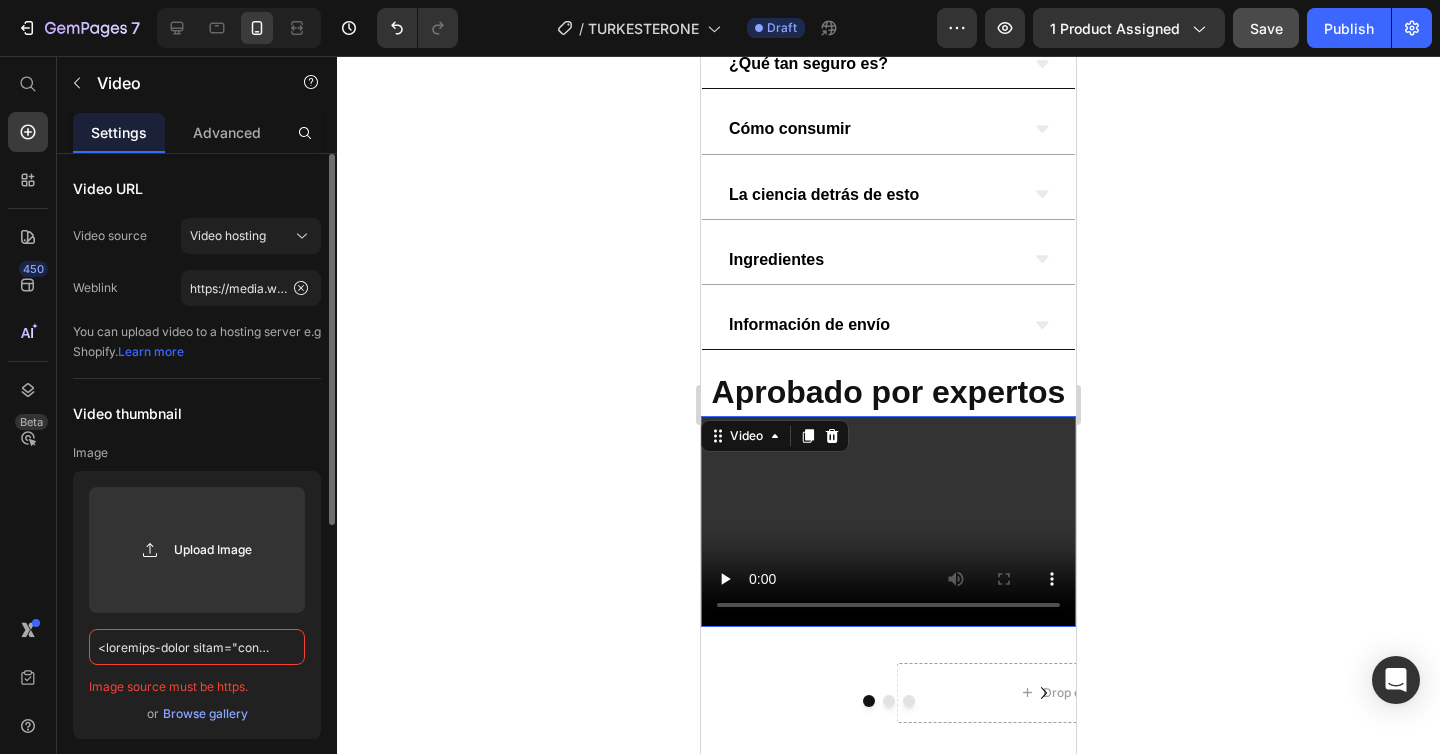 scroll, scrollTop: 0, scrollLeft: 7123, axis: horizontal 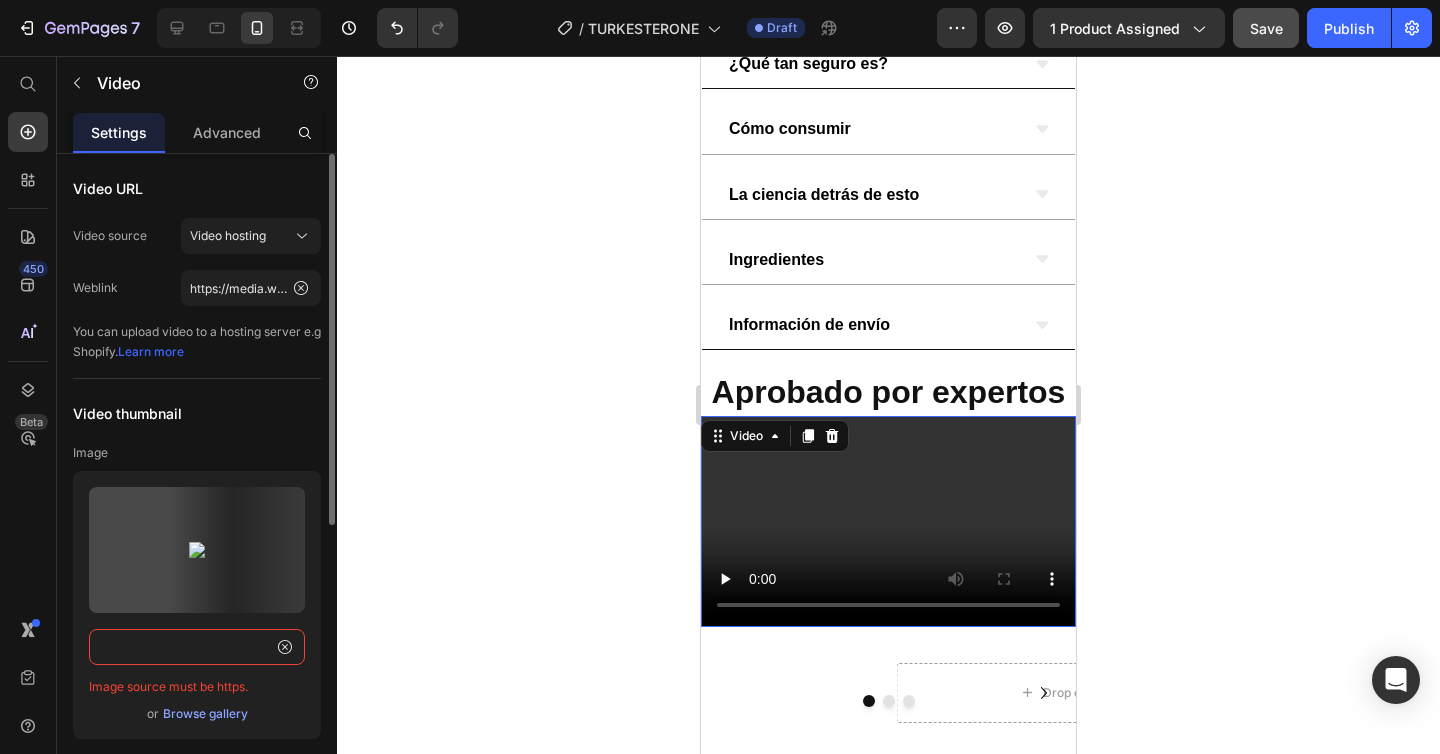 type on "<internal-video class="internal-video" data-autoplay="false">                                          <video width="100%" height="auto" preload="metadata" poster="//velverdo.com/cdn/shop/files/preview_images/0c07d5374340474d876f9dc75e302ea4.thumbnail.0000000000.jpg?v=1745843899" playsinline="" disablepictureinpicture="">                                                                                                                           <source src="//velverdo.com/cdn/shop/videos/c/vp/0c07d5374340474d876f9dc75e302ea4/0c07d5374340474d876f9dc75e302ea4.HD-720p-1.6Mbps-46682399.mp4?v=0" type="video/mp4">                                                                     </video>                                            <button class="internal-video__play" tabindex="0">                         <div class="play-button color-accent-1"><svg xmlns="http://www.w3.org/2000/svg" aria-hidden="true" focusable="false" class="icon icon-play" fill="none" viewBox="0 0 10 14">   <path fill-rule="evenodd" clip-rule="e..." 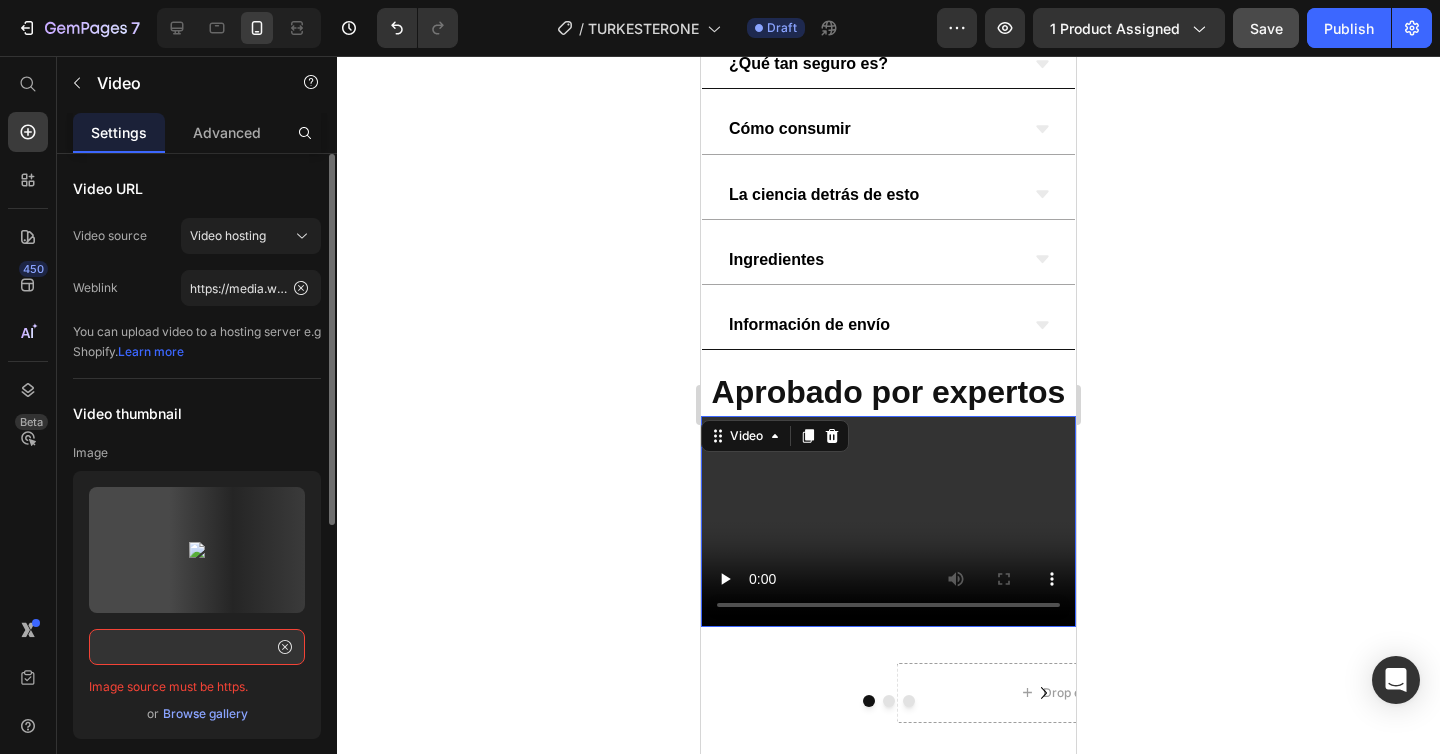 click 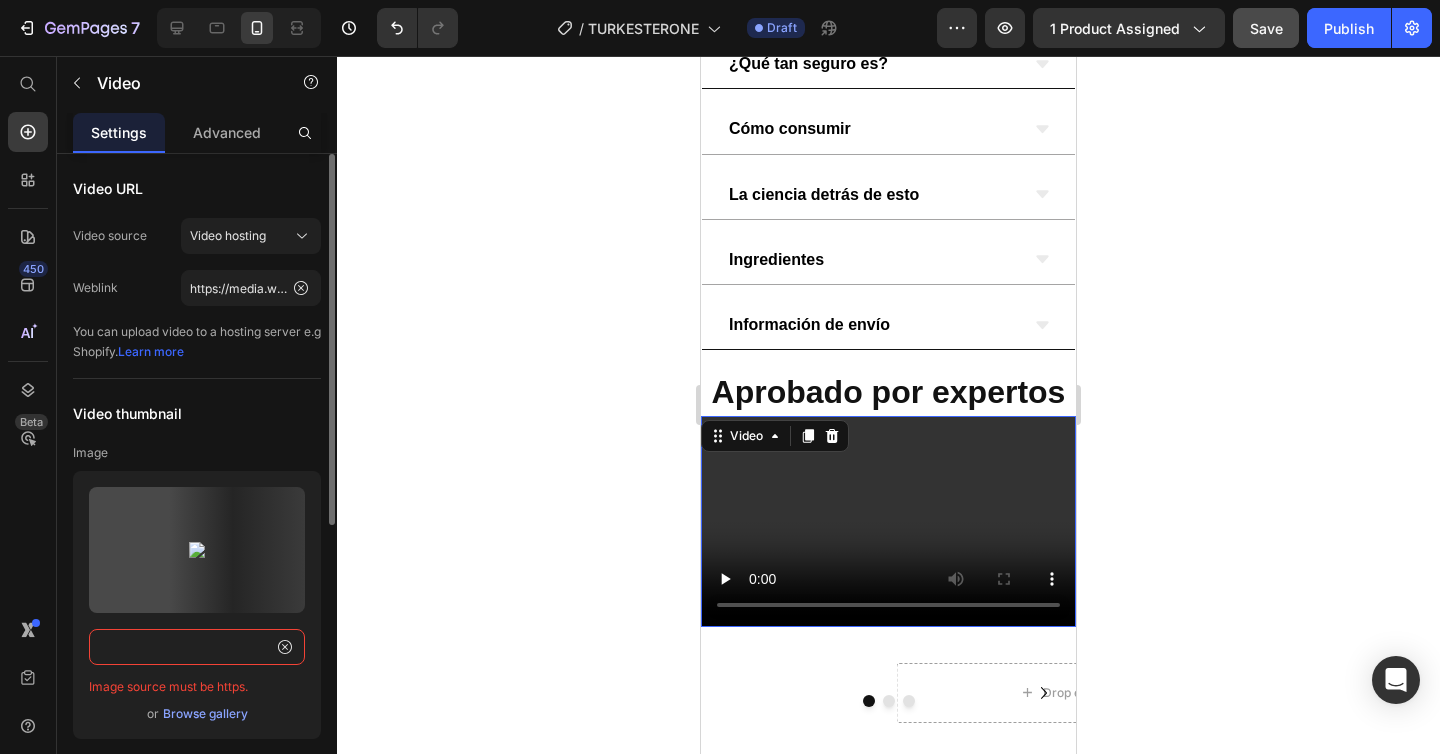type 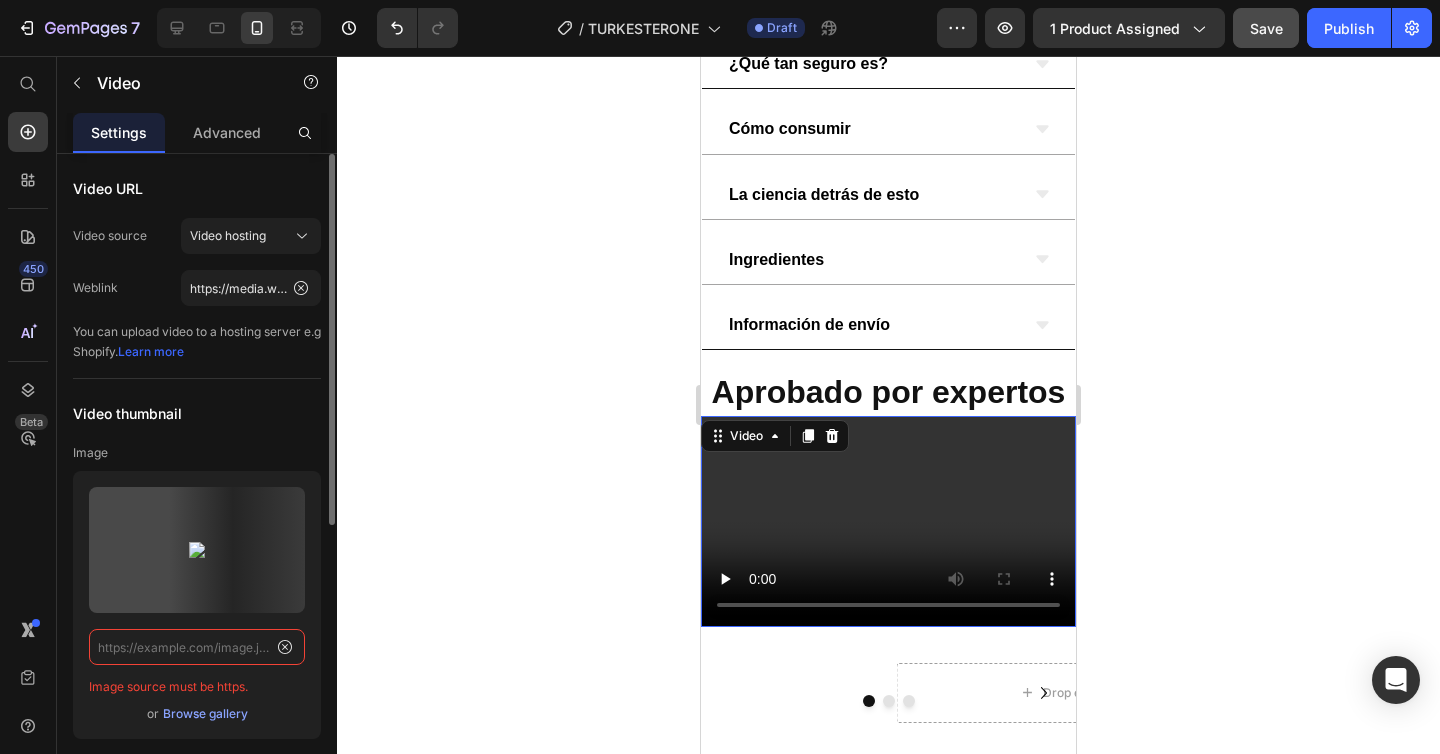 scroll, scrollTop: 0, scrollLeft: 0, axis: both 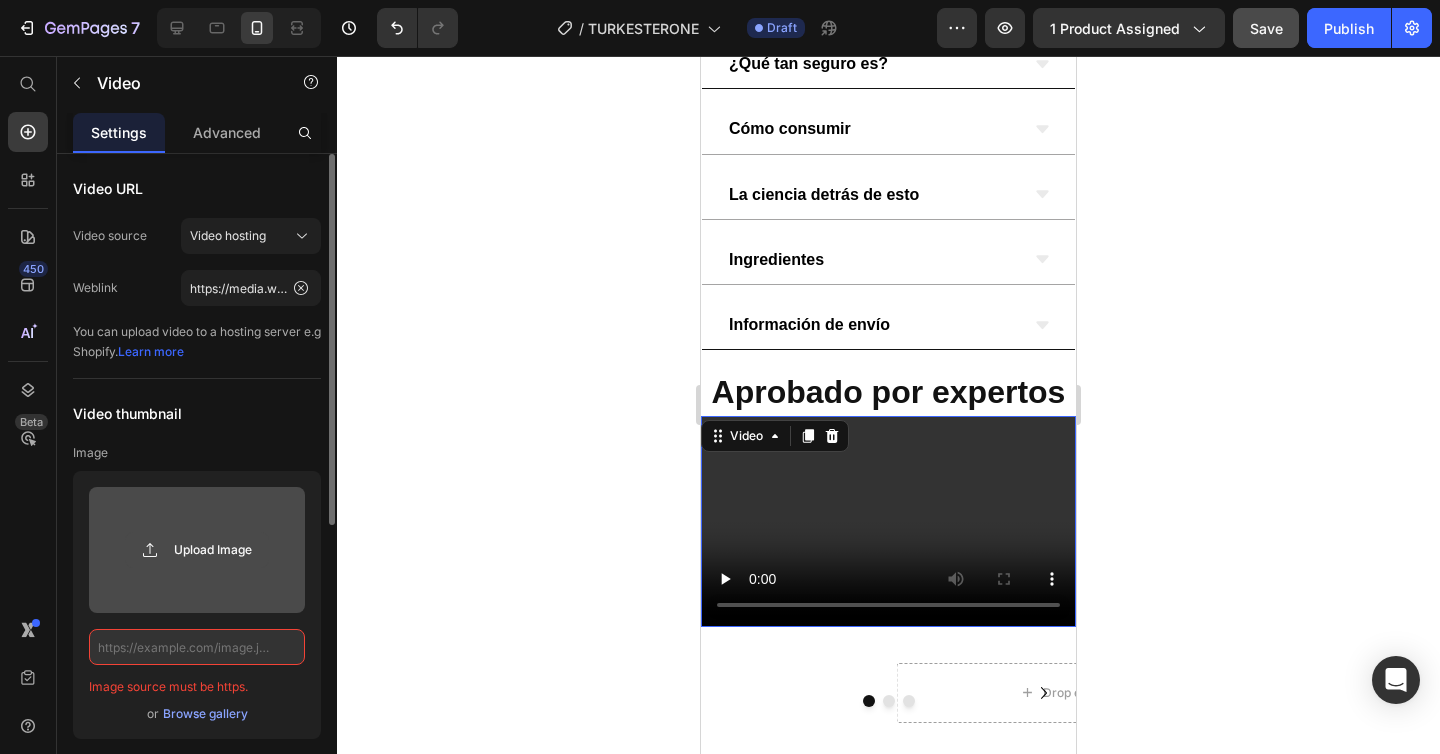 click 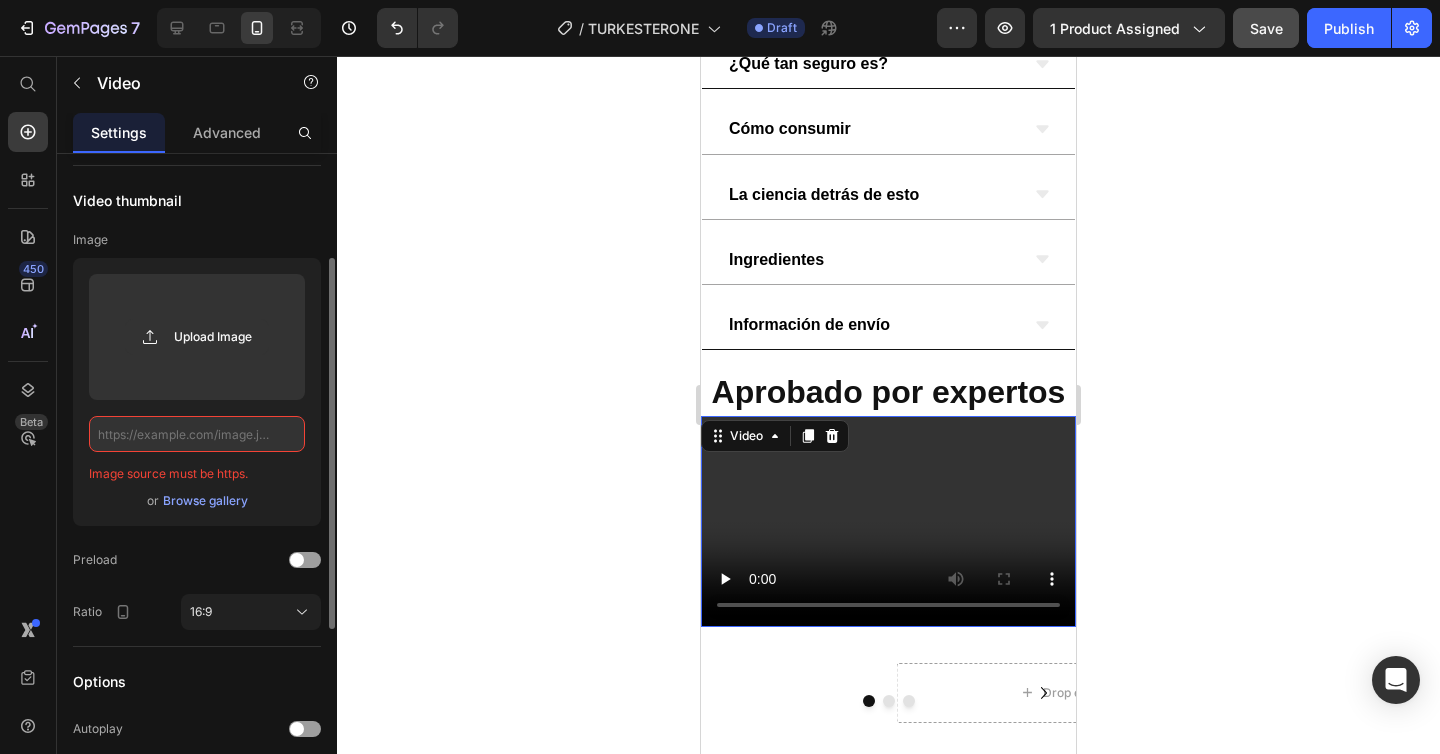scroll, scrollTop: 199, scrollLeft: 0, axis: vertical 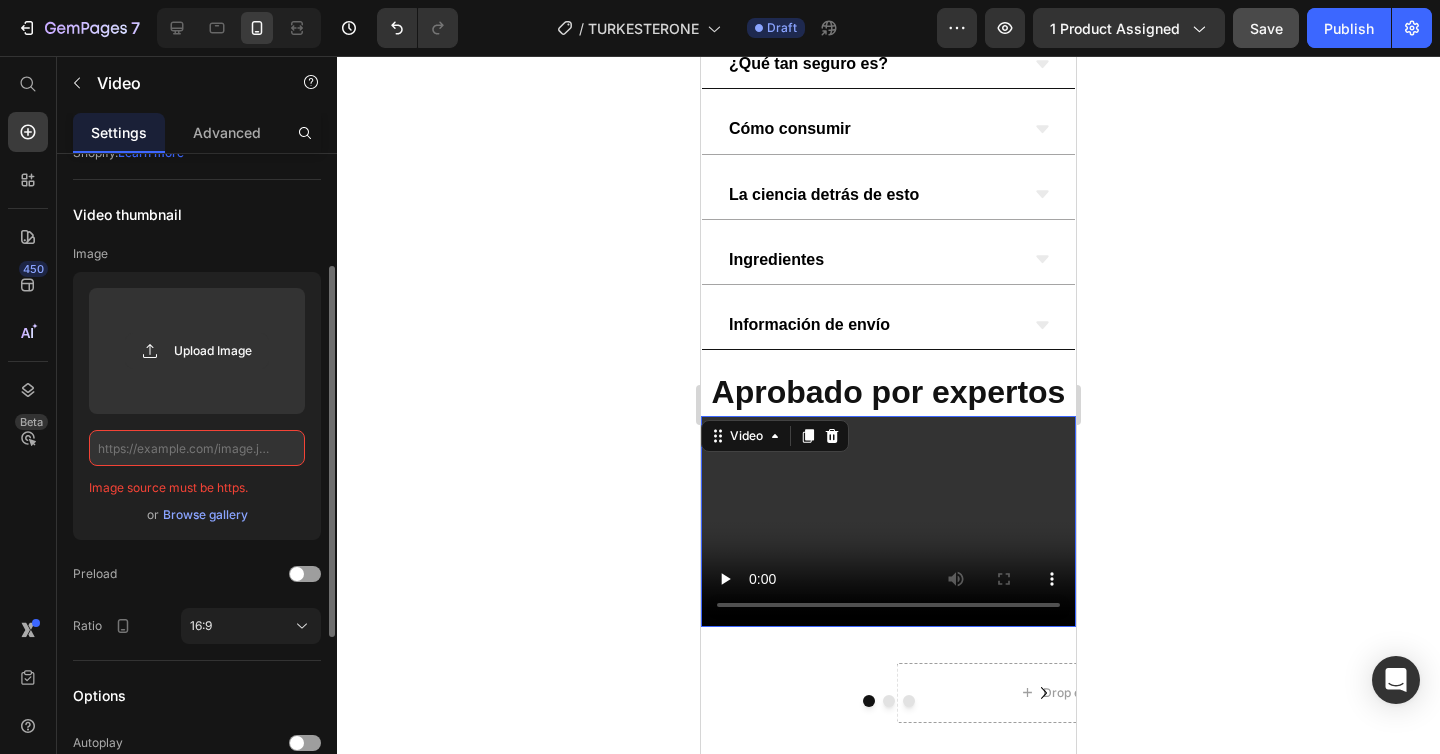 click on "Browse gallery" at bounding box center [205, 515] 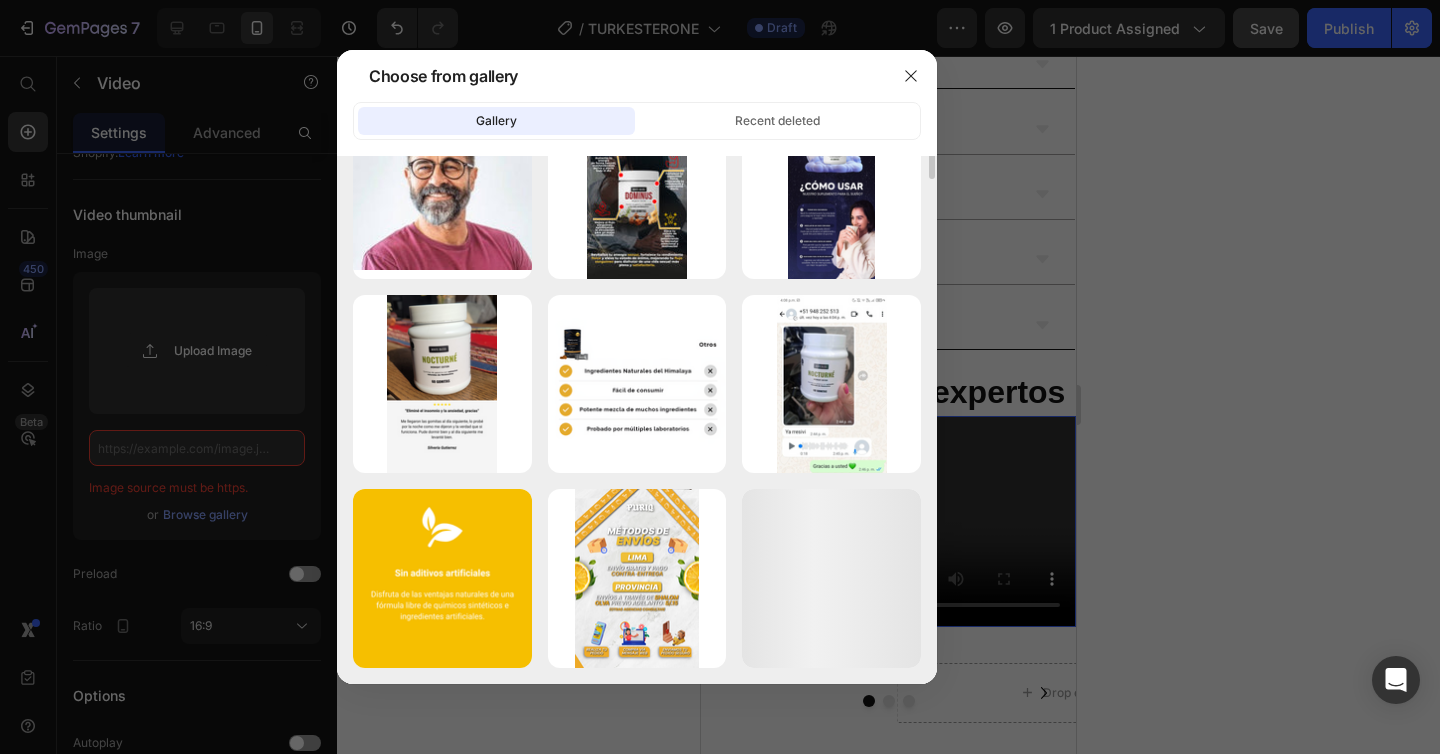 scroll, scrollTop: 0, scrollLeft: 0, axis: both 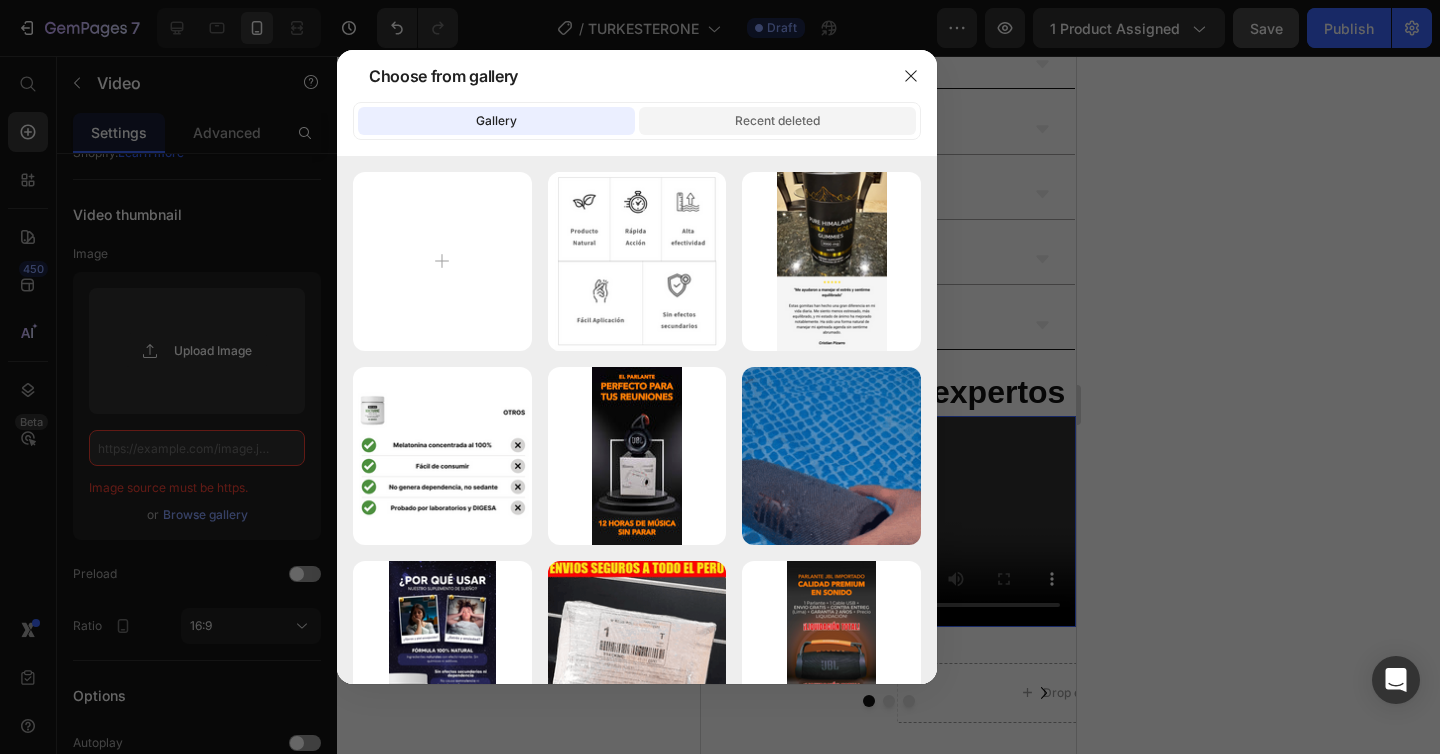 click on "Recent deleted" 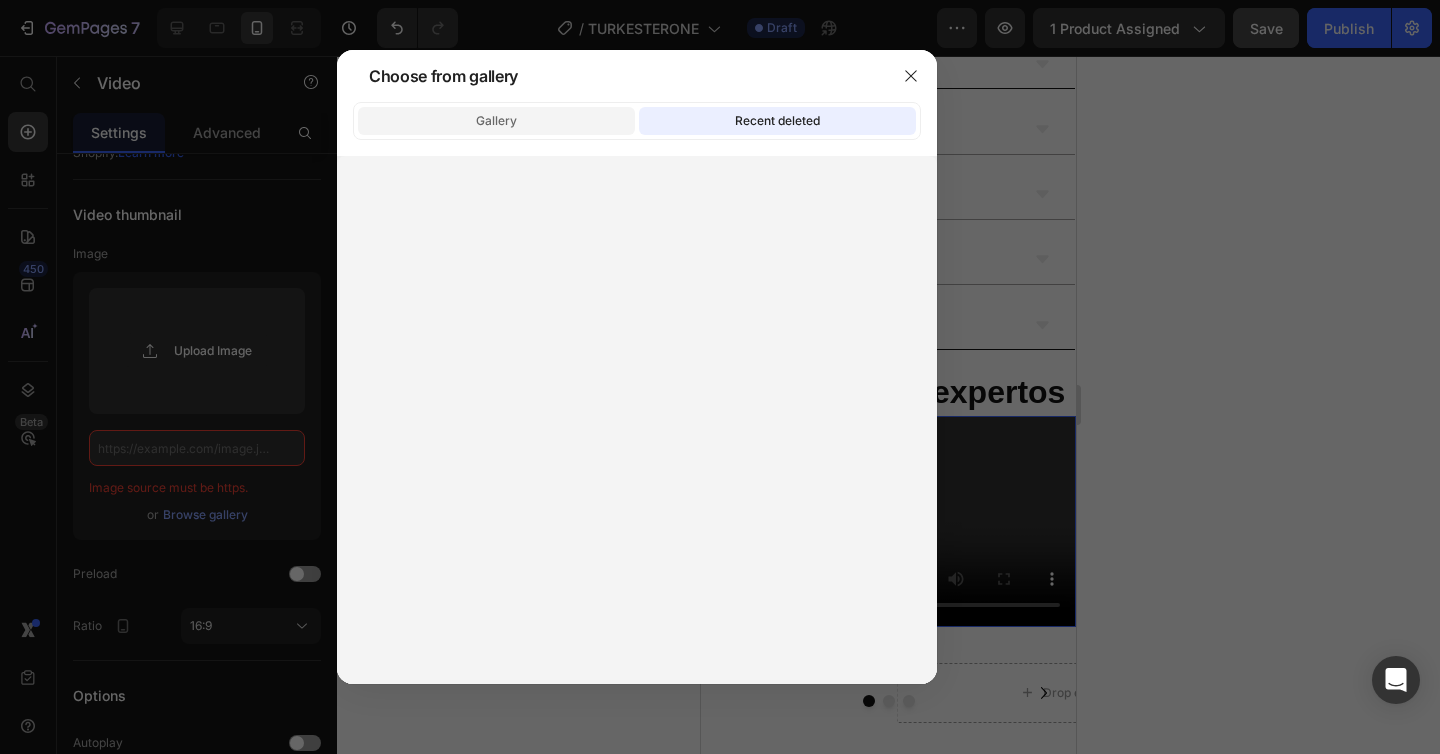 click on "Gallery" 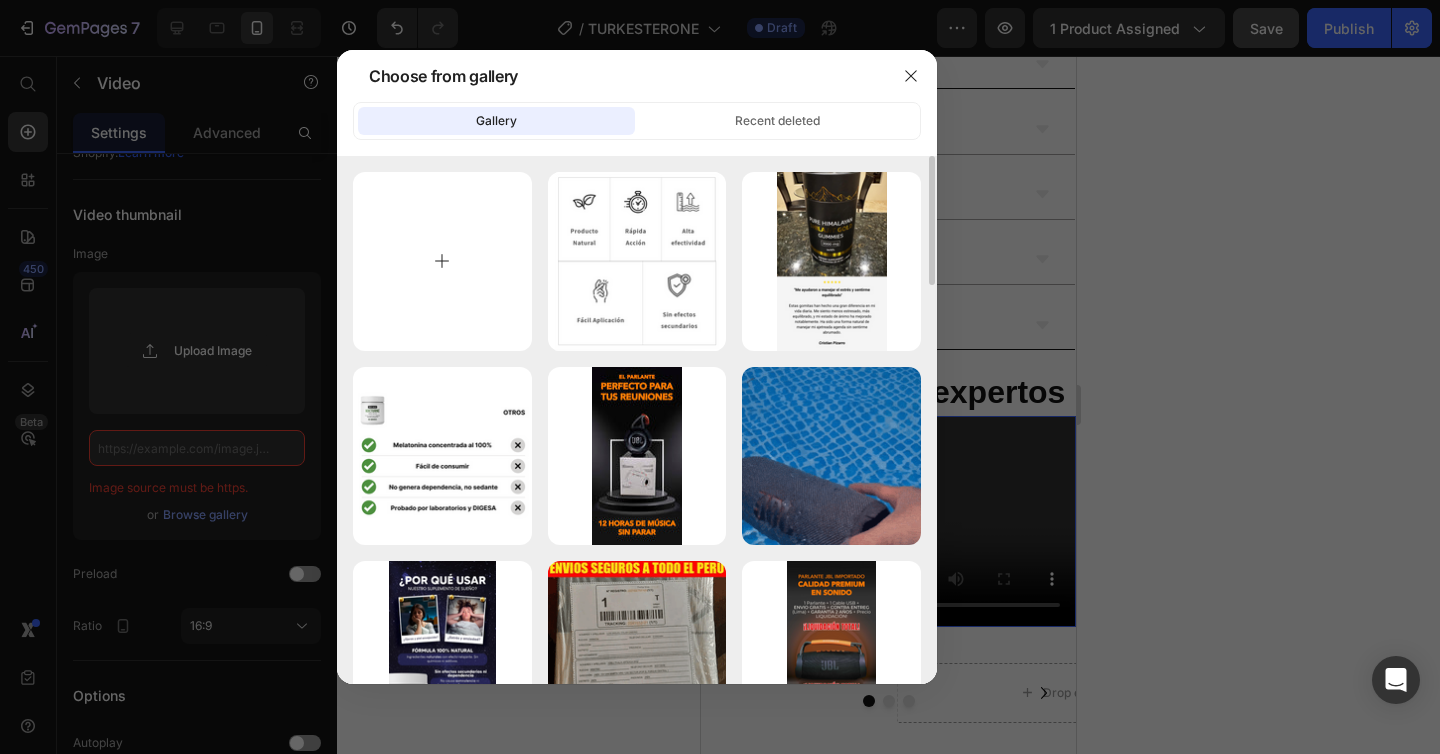click at bounding box center [442, 261] 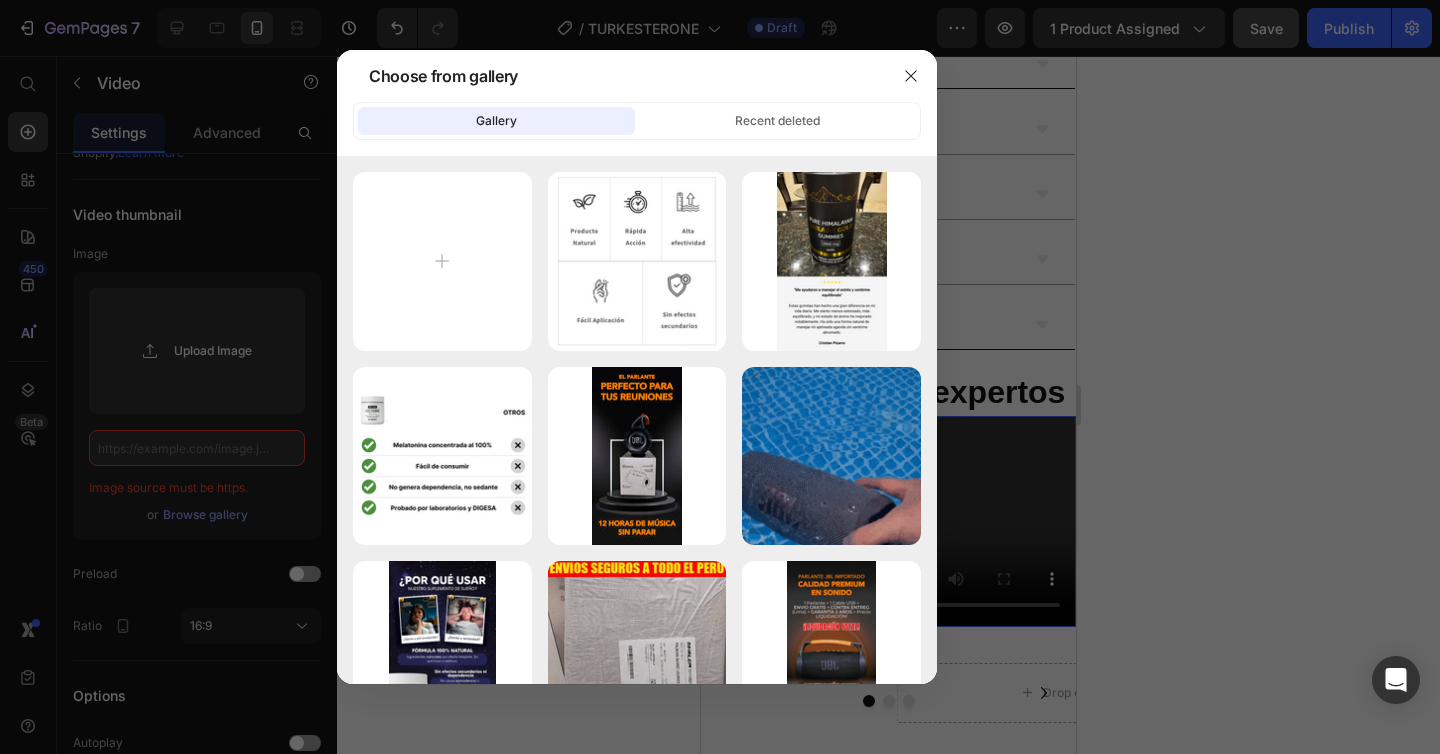 click 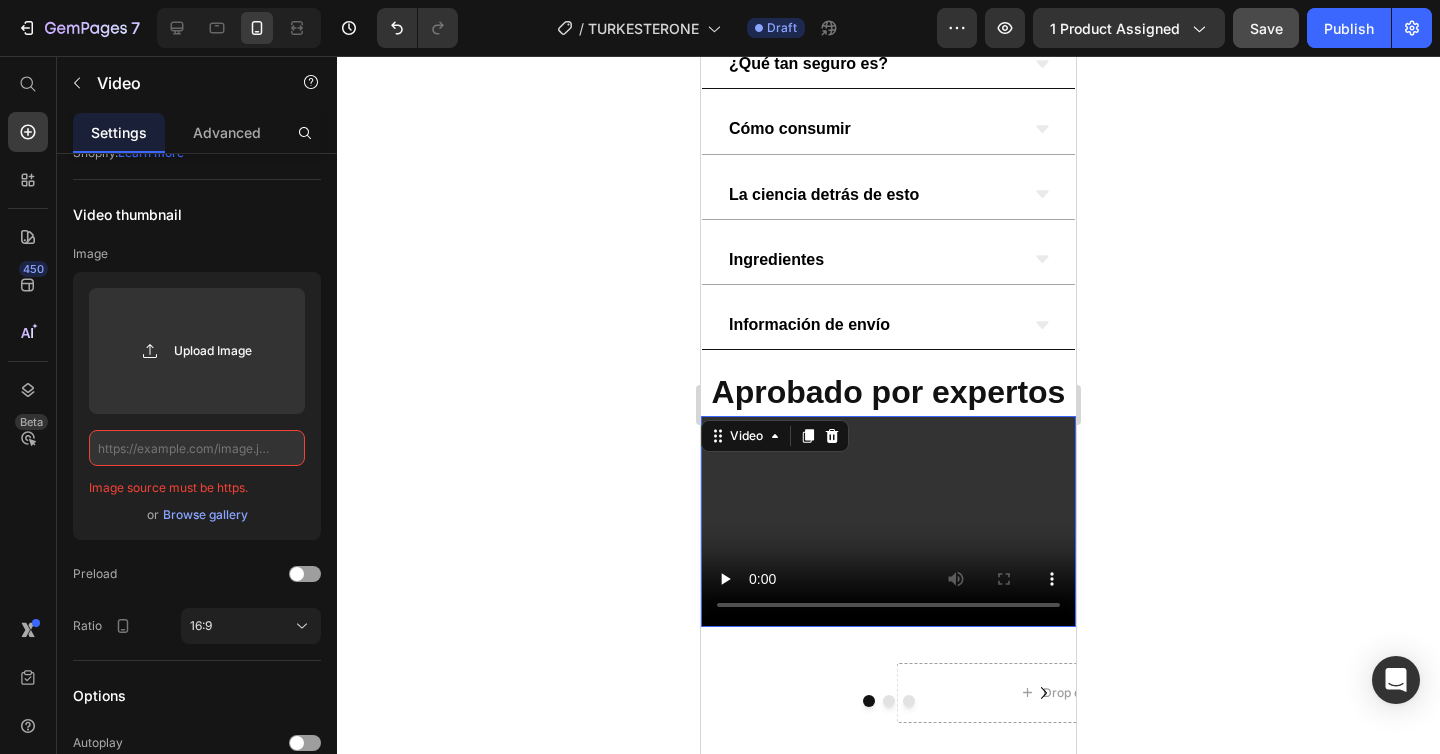 click at bounding box center (888, 521) 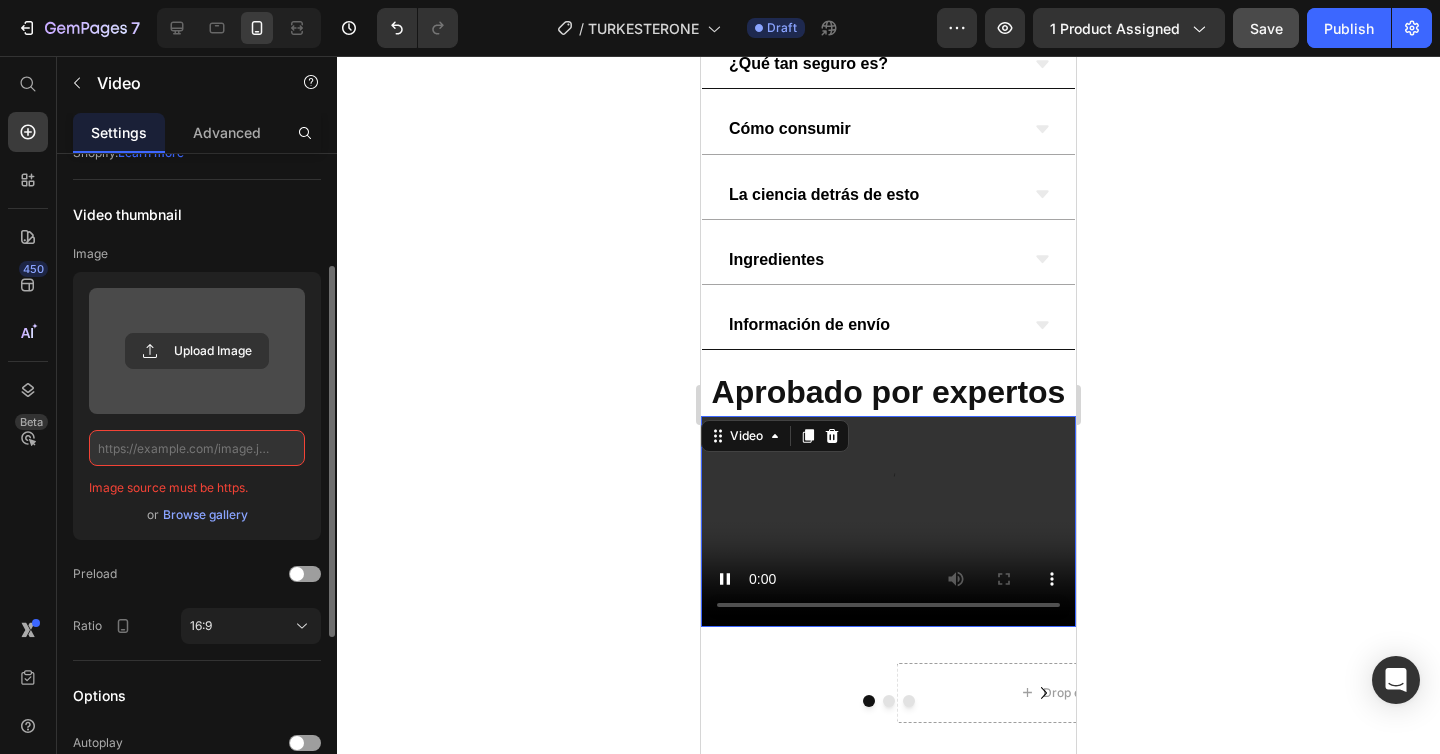 scroll, scrollTop: 0, scrollLeft: 0, axis: both 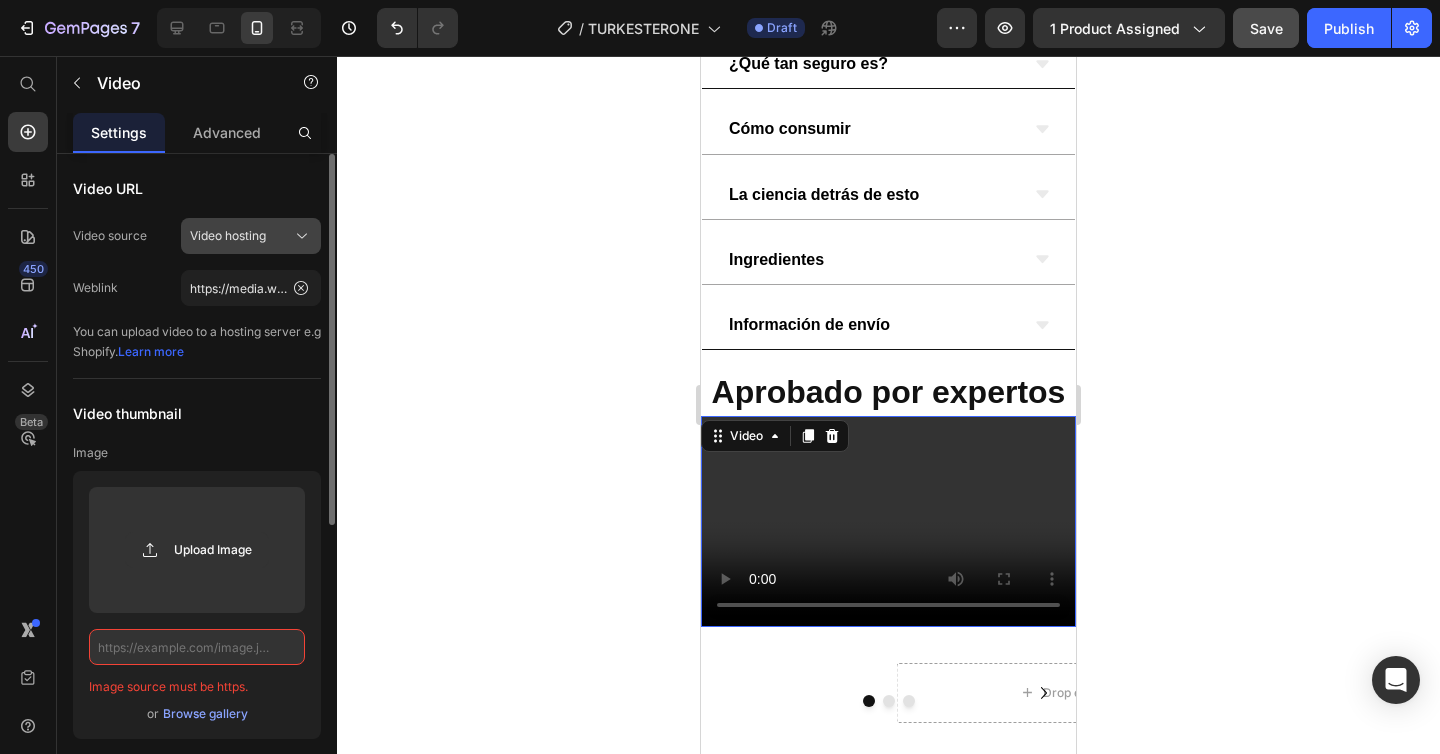 click on "Video hosting" 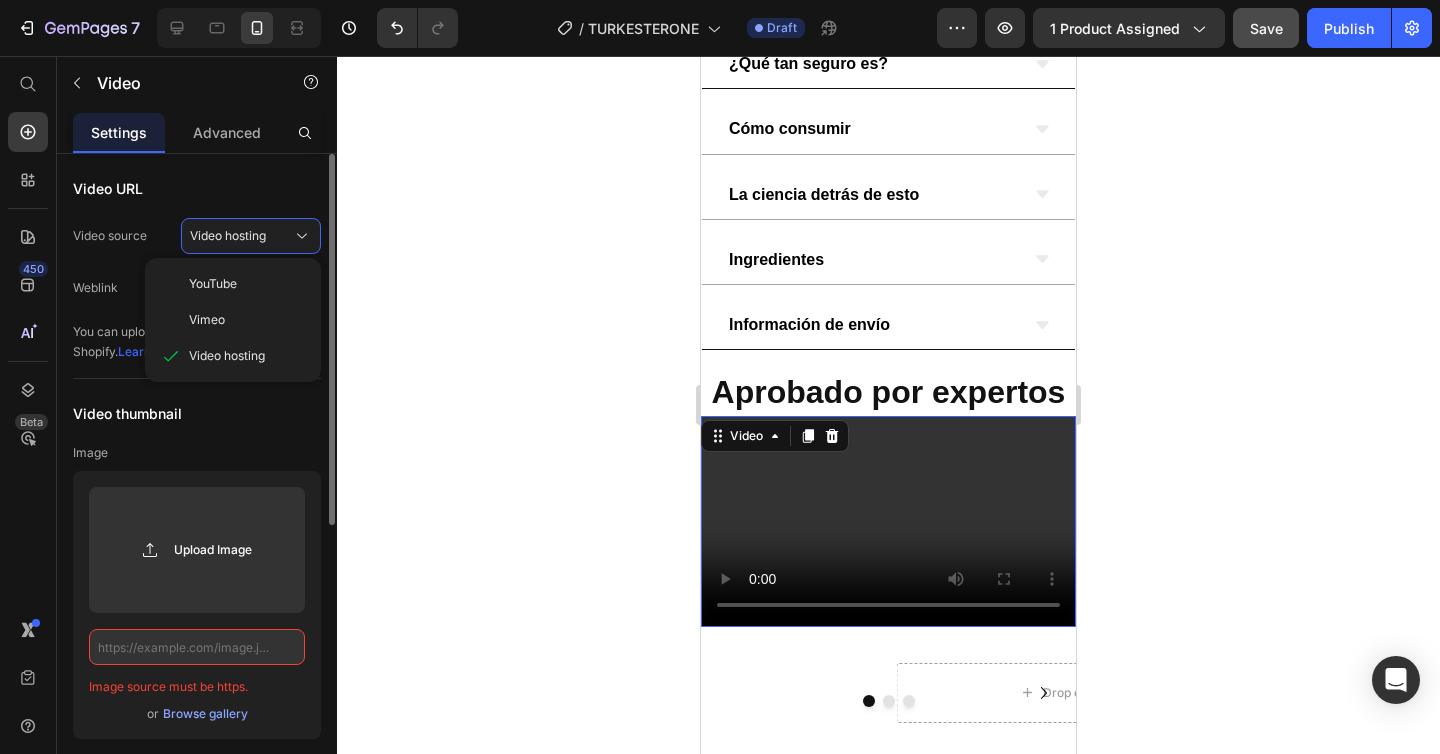 click on "Video thumbnail" at bounding box center (197, 413) 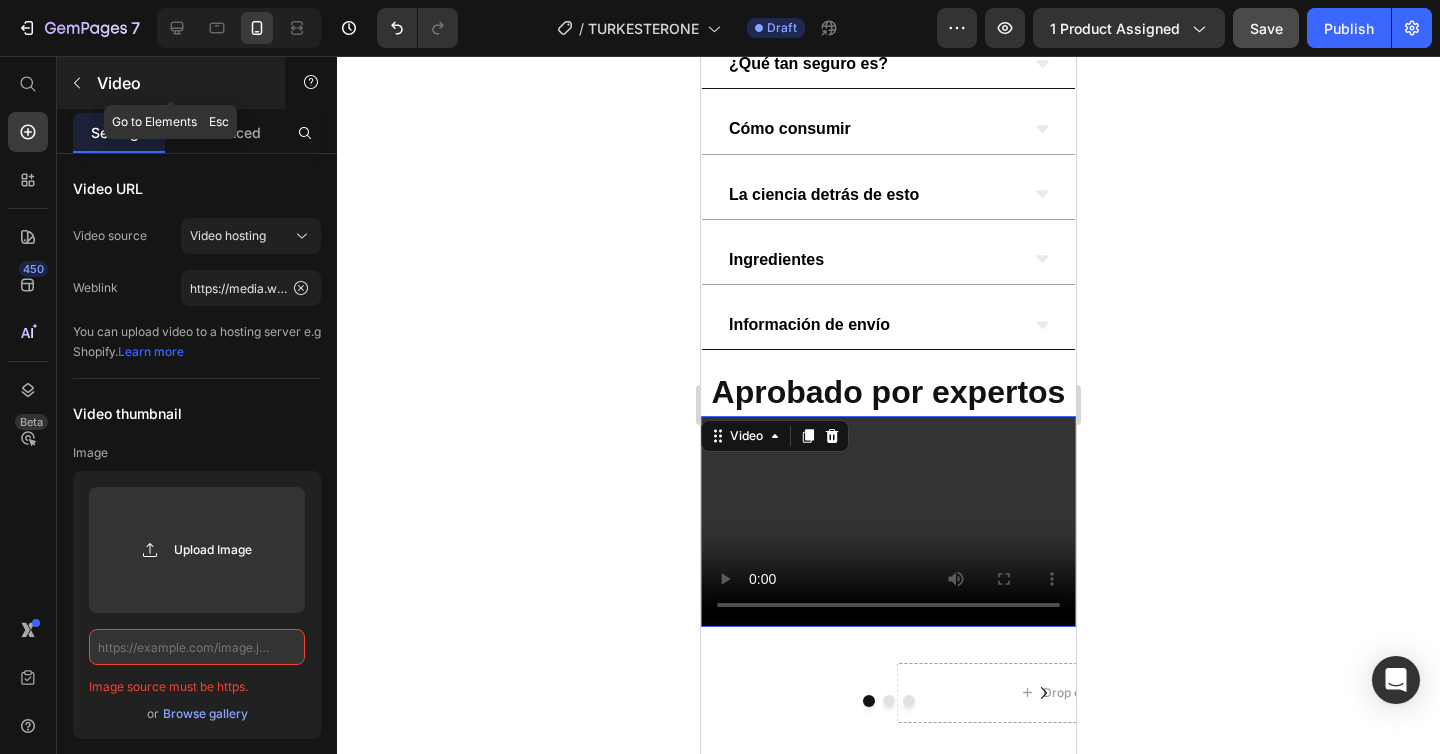 click at bounding box center [77, 83] 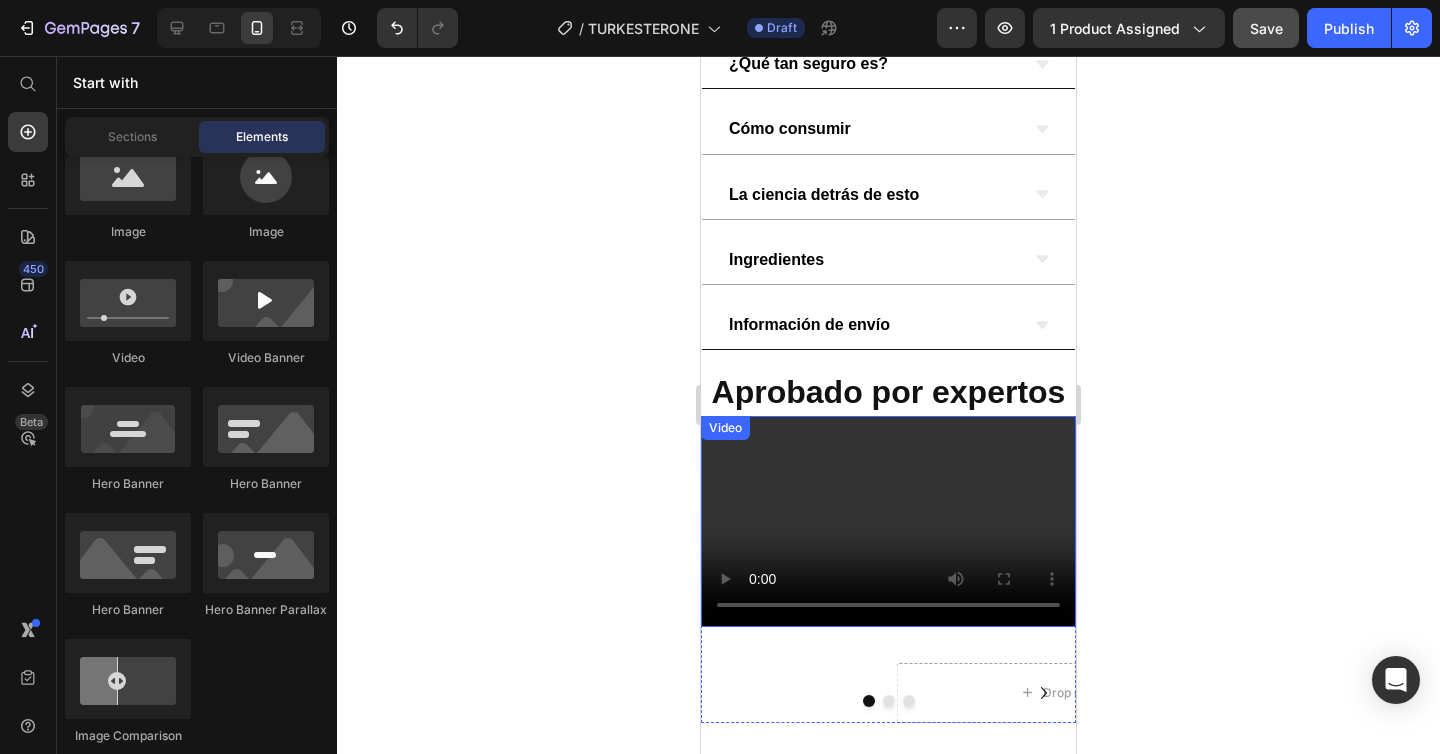 click at bounding box center (888, 521) 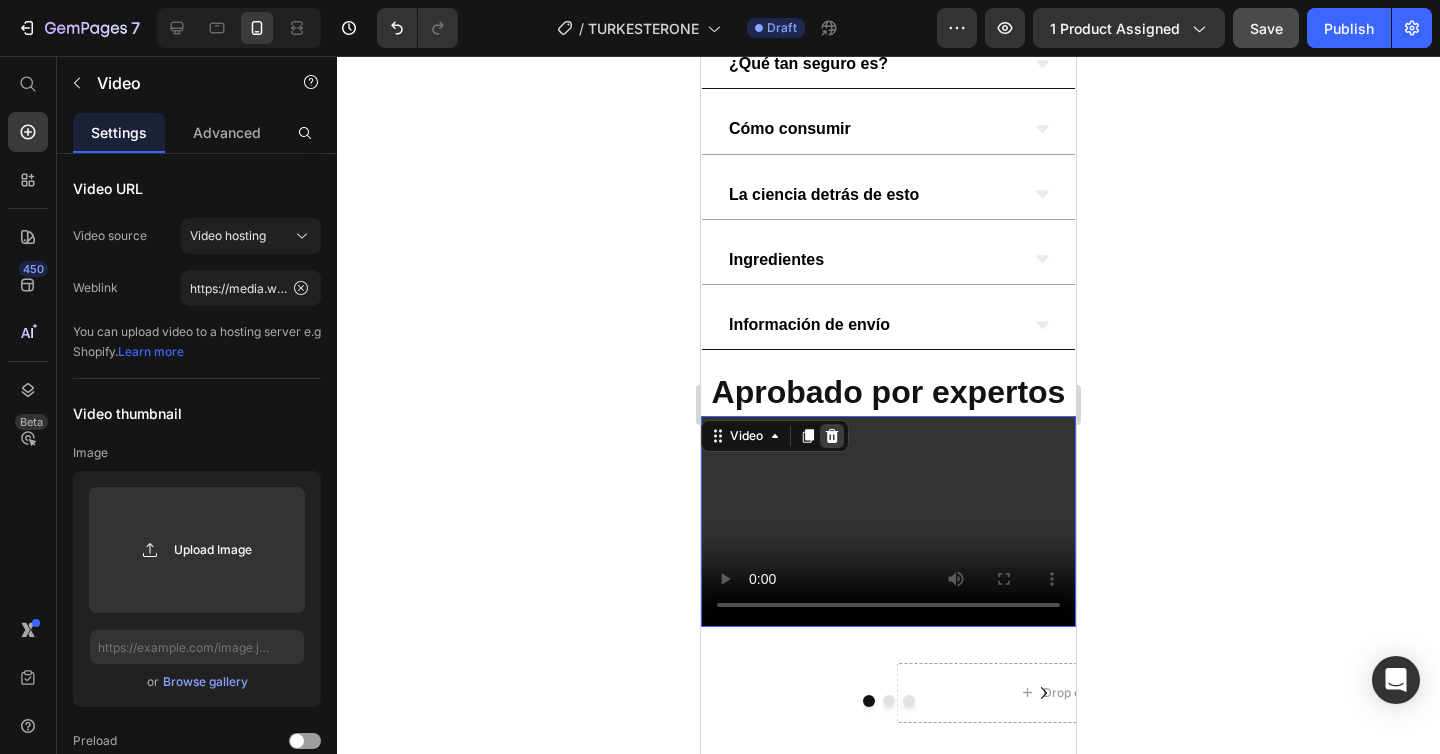 click at bounding box center [832, 436] 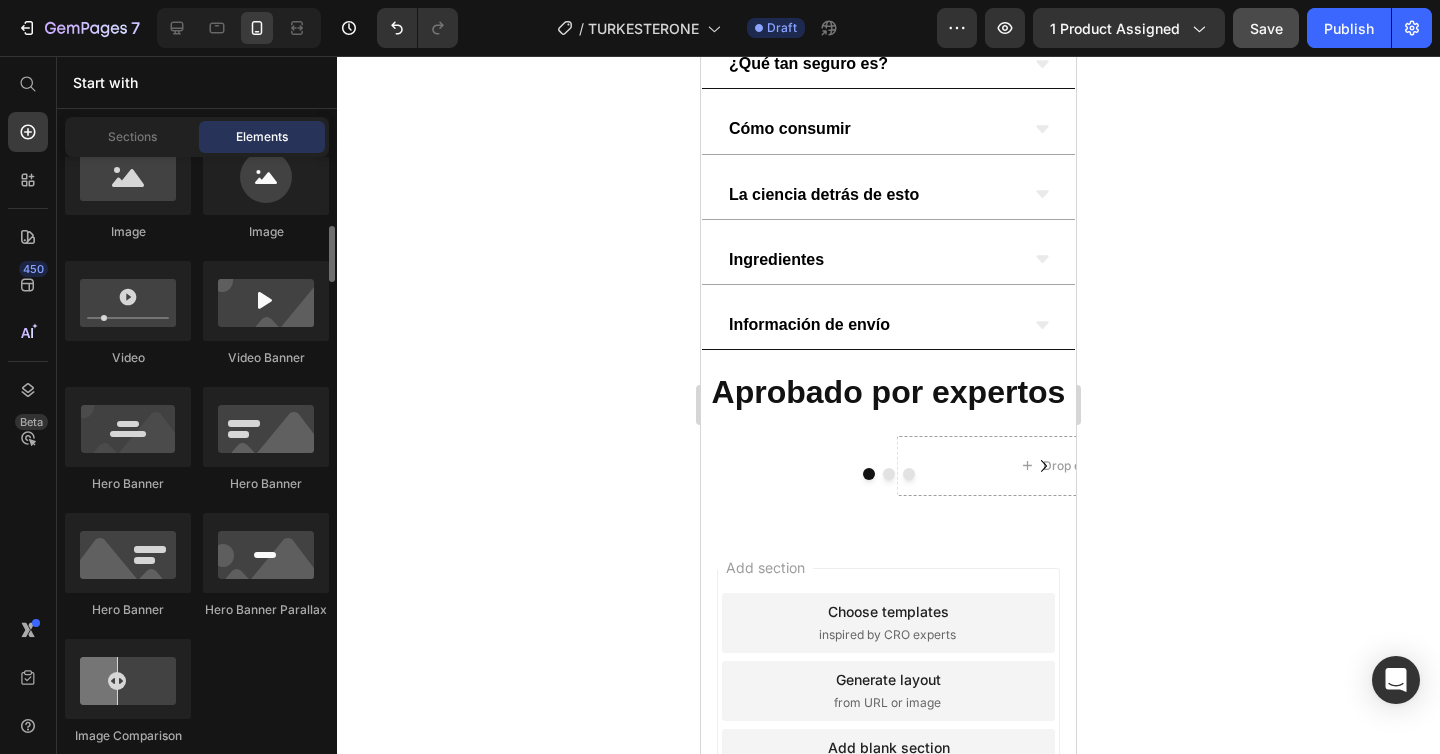 scroll, scrollTop: 774, scrollLeft: 0, axis: vertical 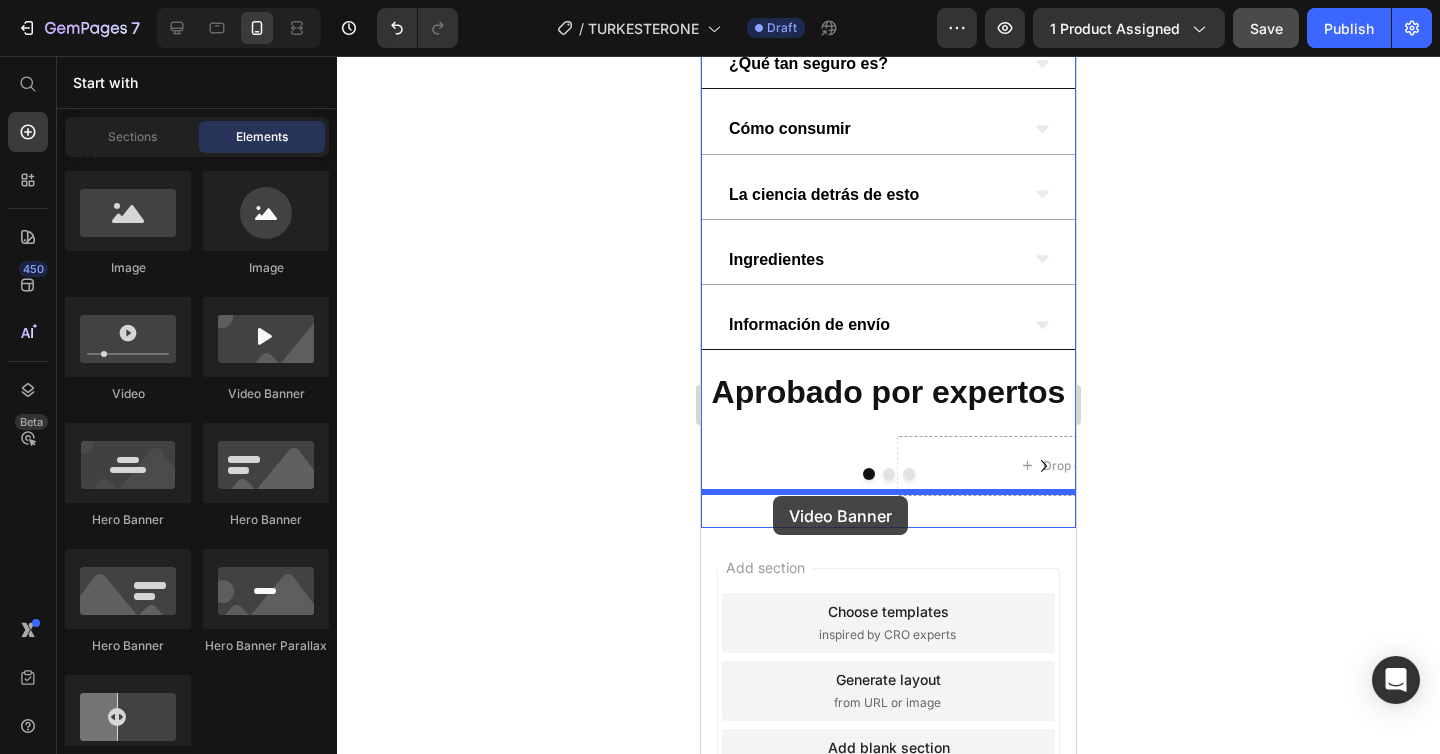drag, startPoint x: 964, startPoint y: 402, endPoint x: 773, endPoint y: 496, distance: 212.8779 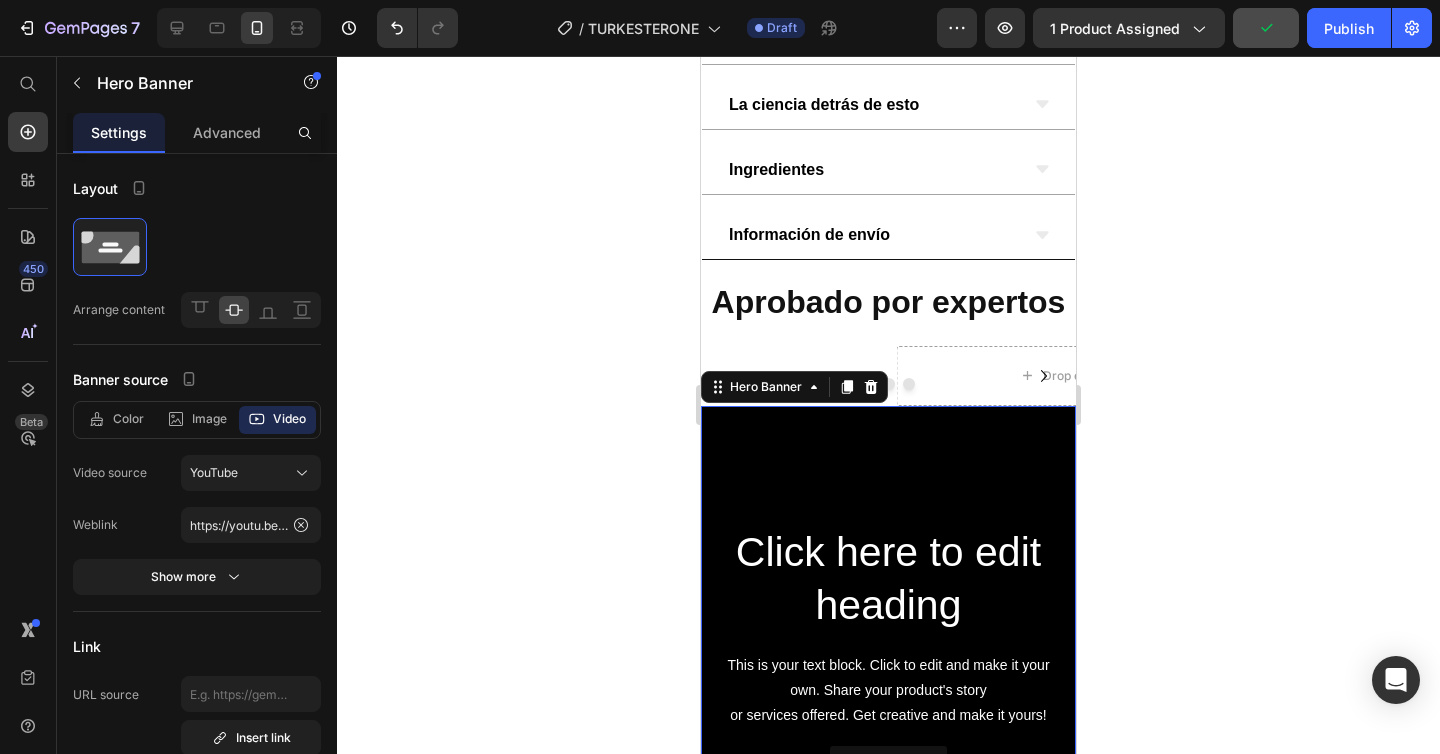 scroll, scrollTop: 1080, scrollLeft: 0, axis: vertical 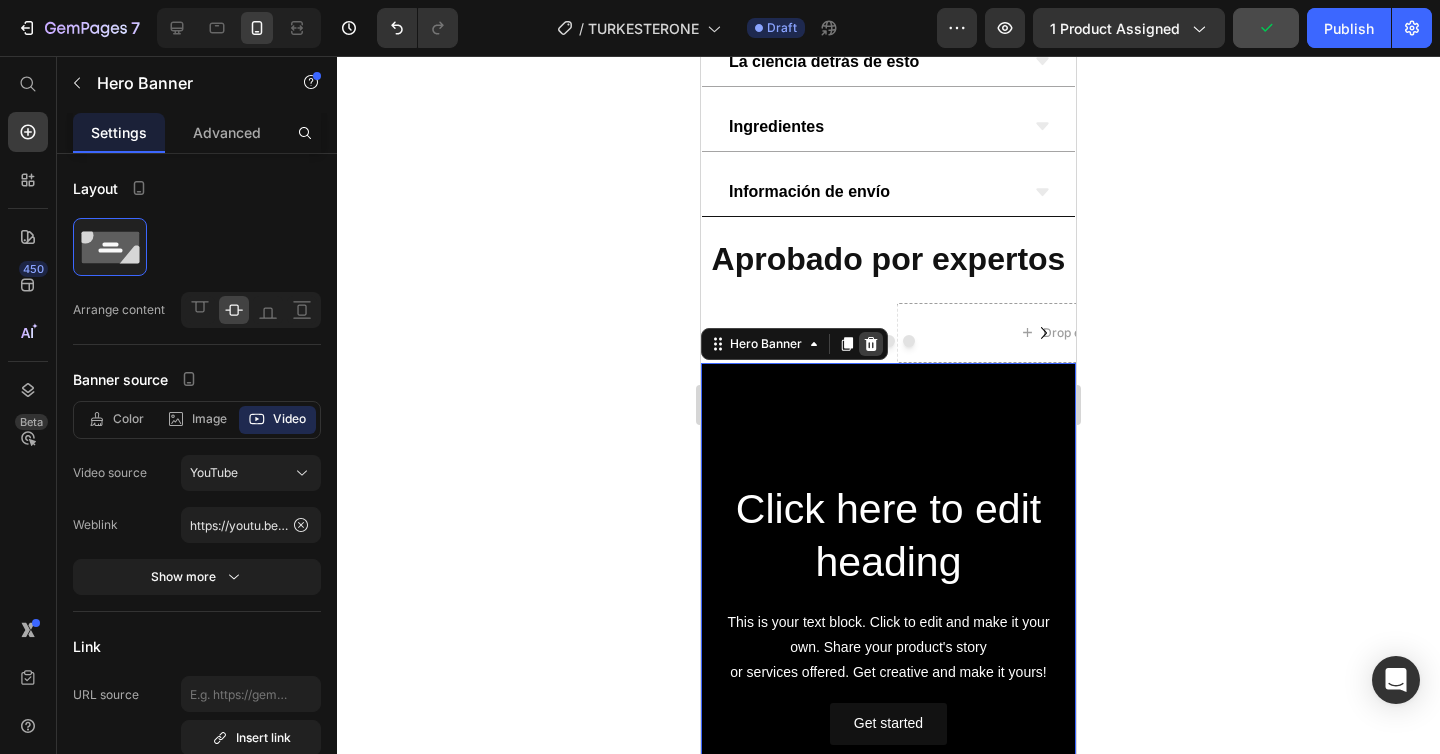 click 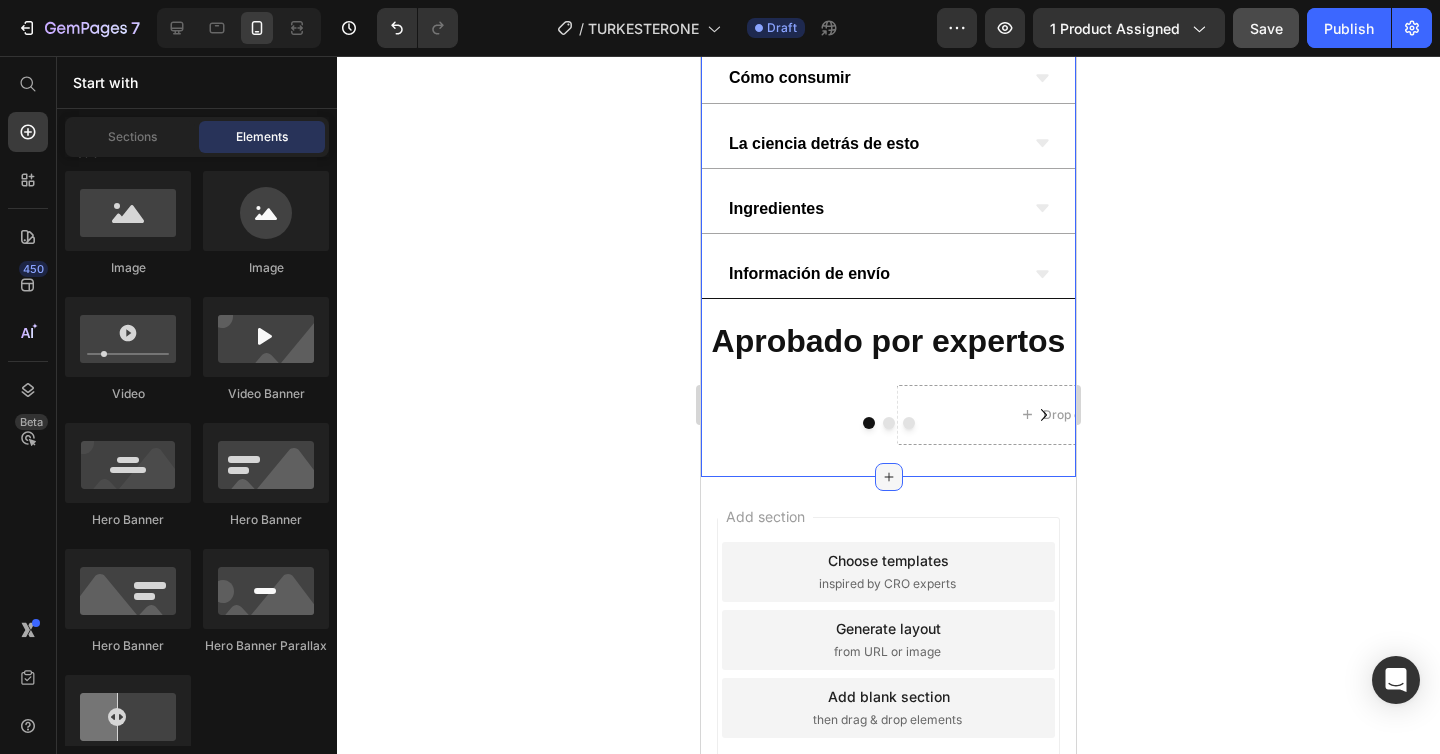 scroll, scrollTop: 920, scrollLeft: 0, axis: vertical 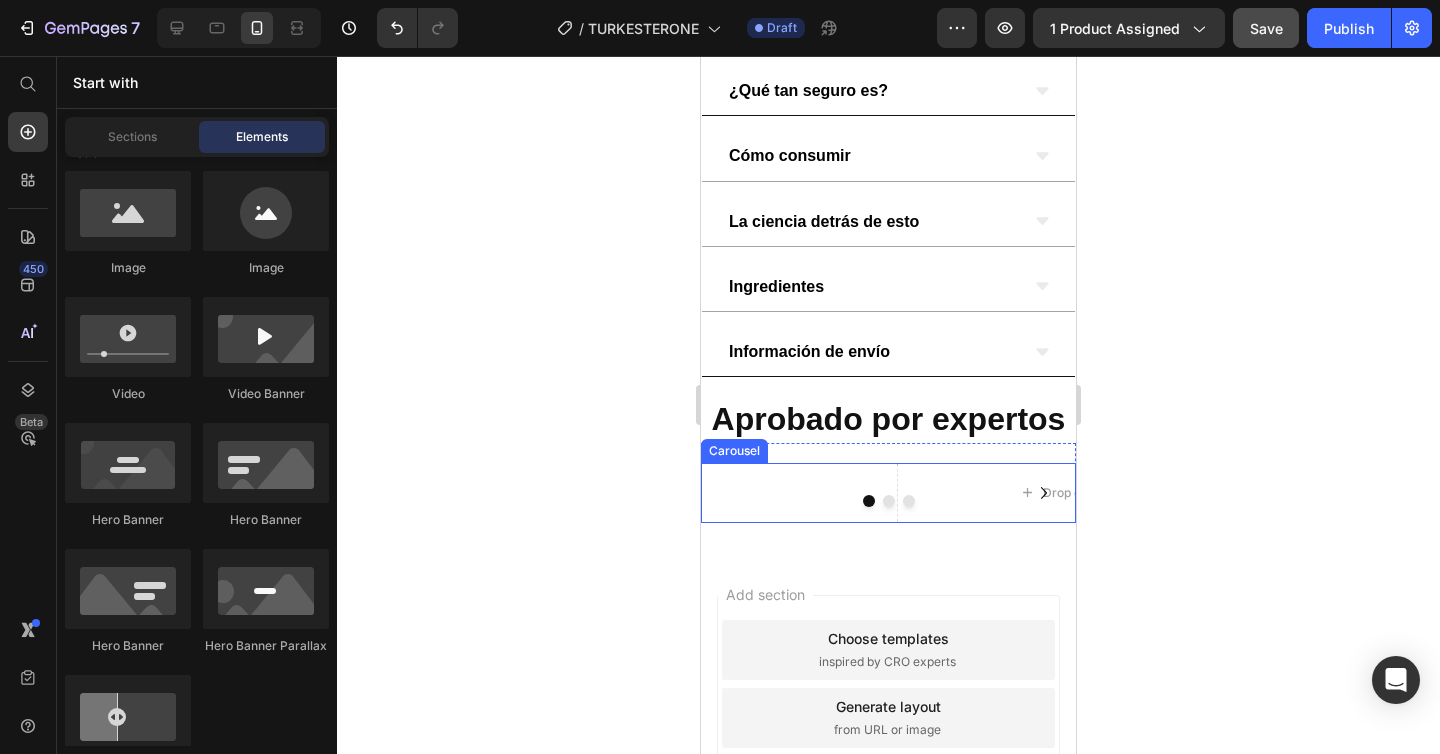click on "Drop element here
Drop element here
Drop element here" at bounding box center (888, 493) 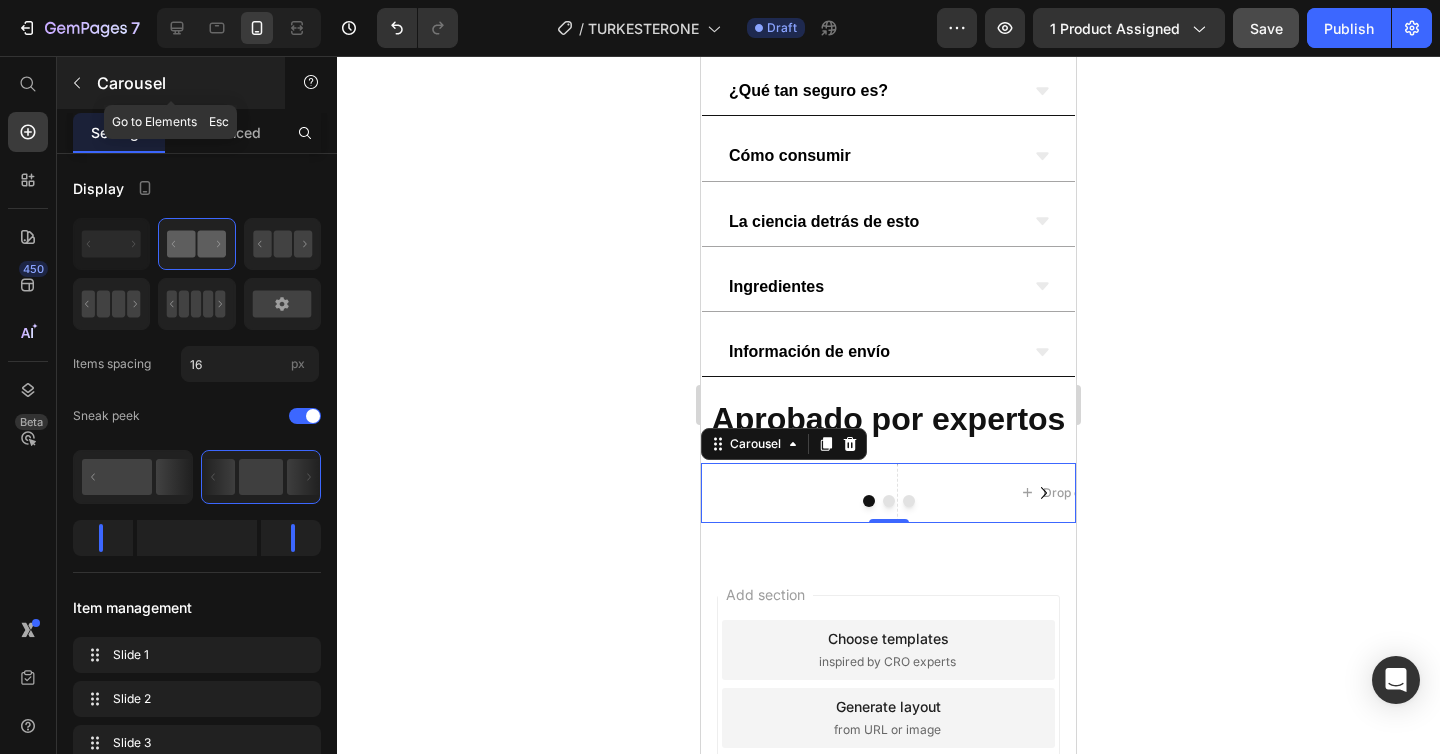 click at bounding box center [77, 83] 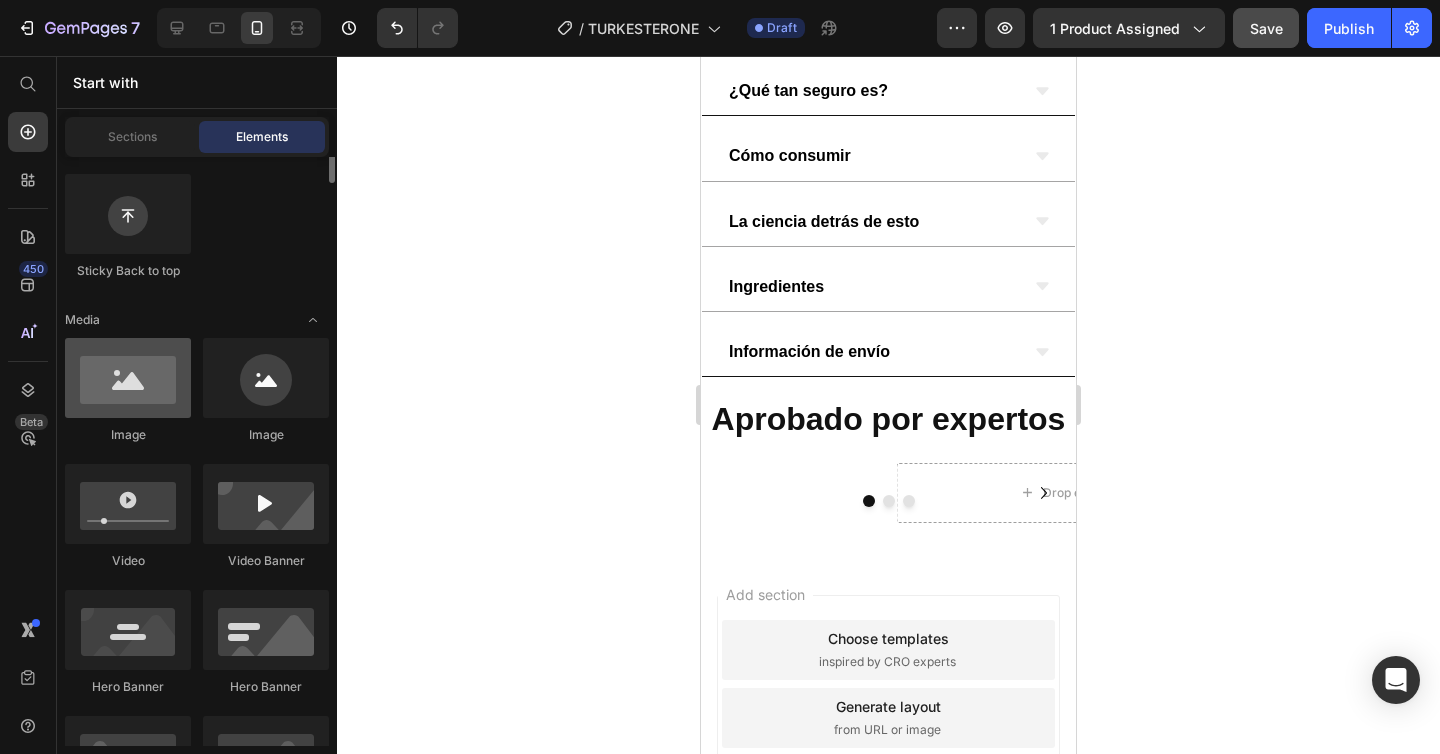 scroll, scrollTop: 645, scrollLeft: 0, axis: vertical 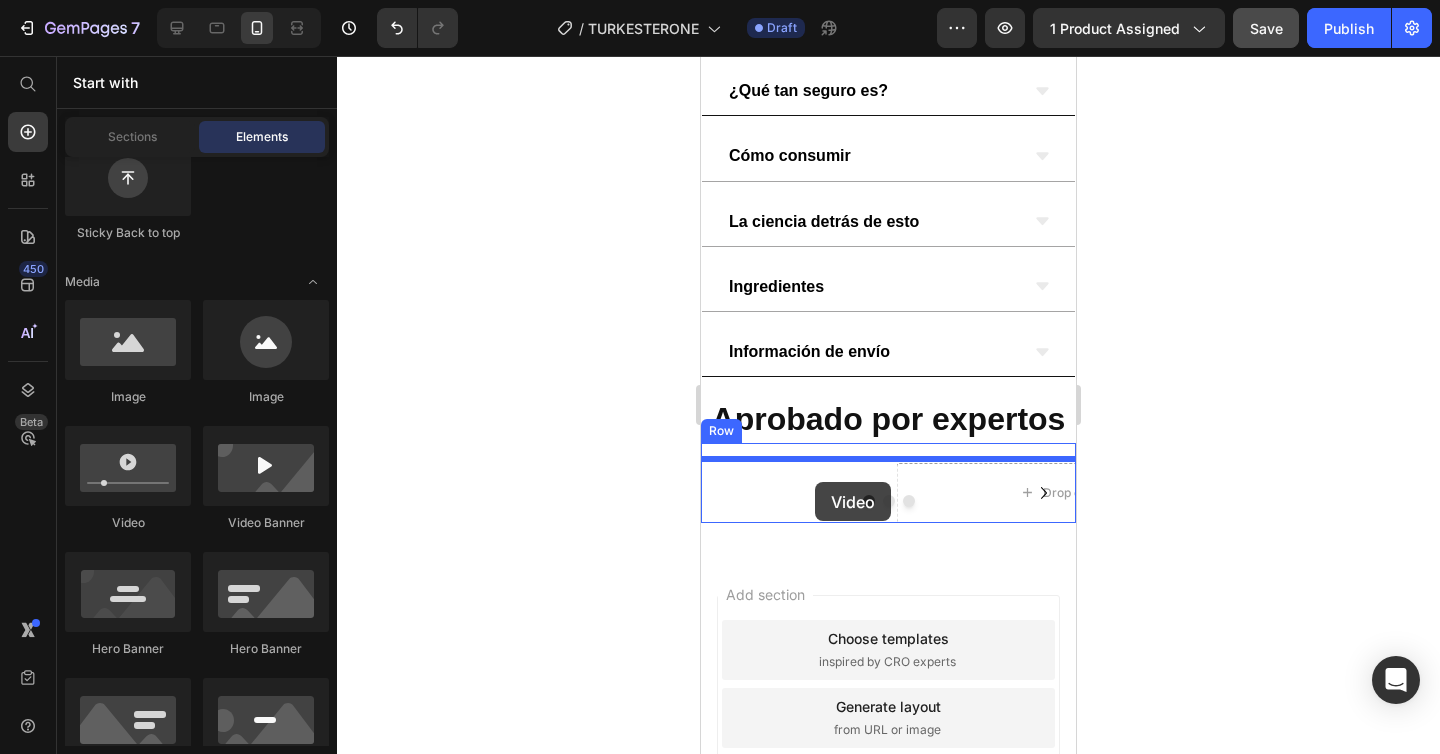 drag, startPoint x: 829, startPoint y: 524, endPoint x: 815, endPoint y: 482, distance: 44.27189 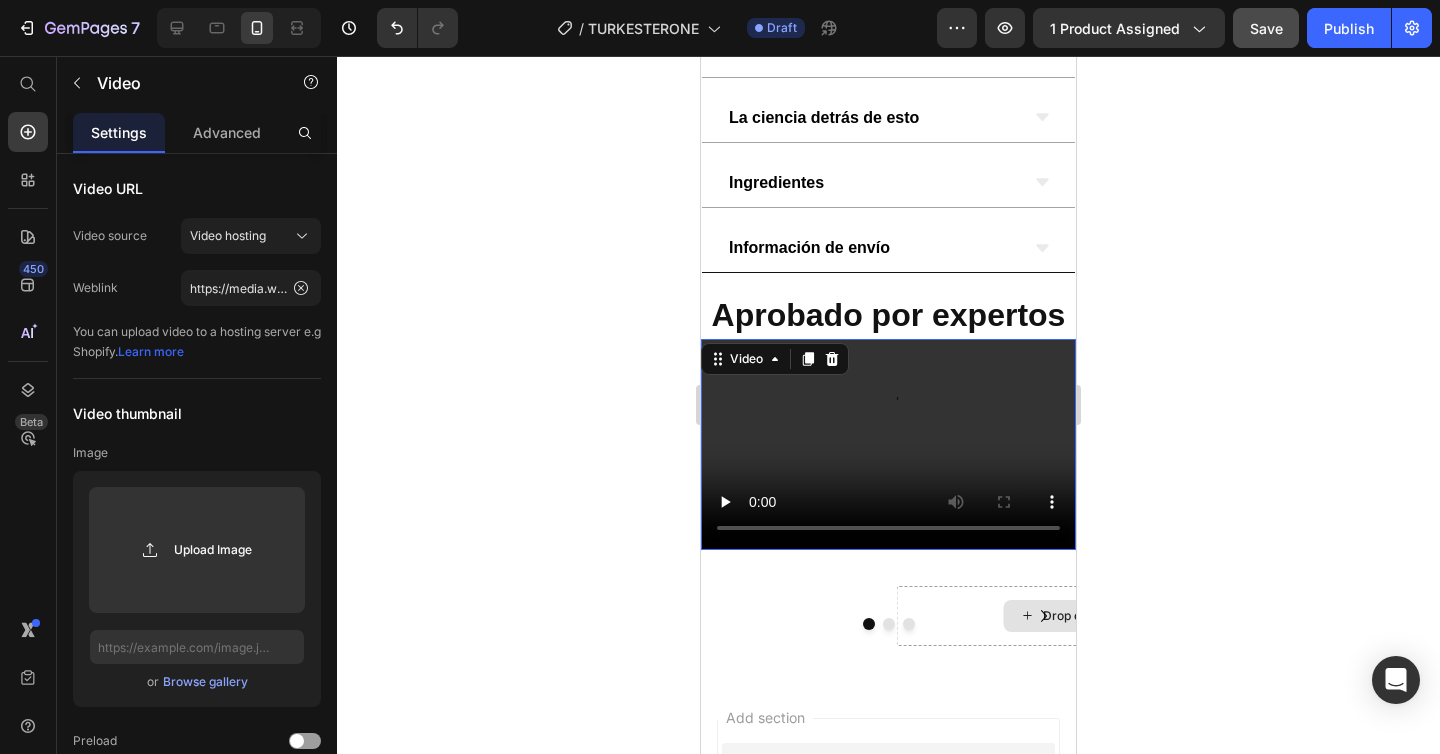 scroll, scrollTop: 1098, scrollLeft: 0, axis: vertical 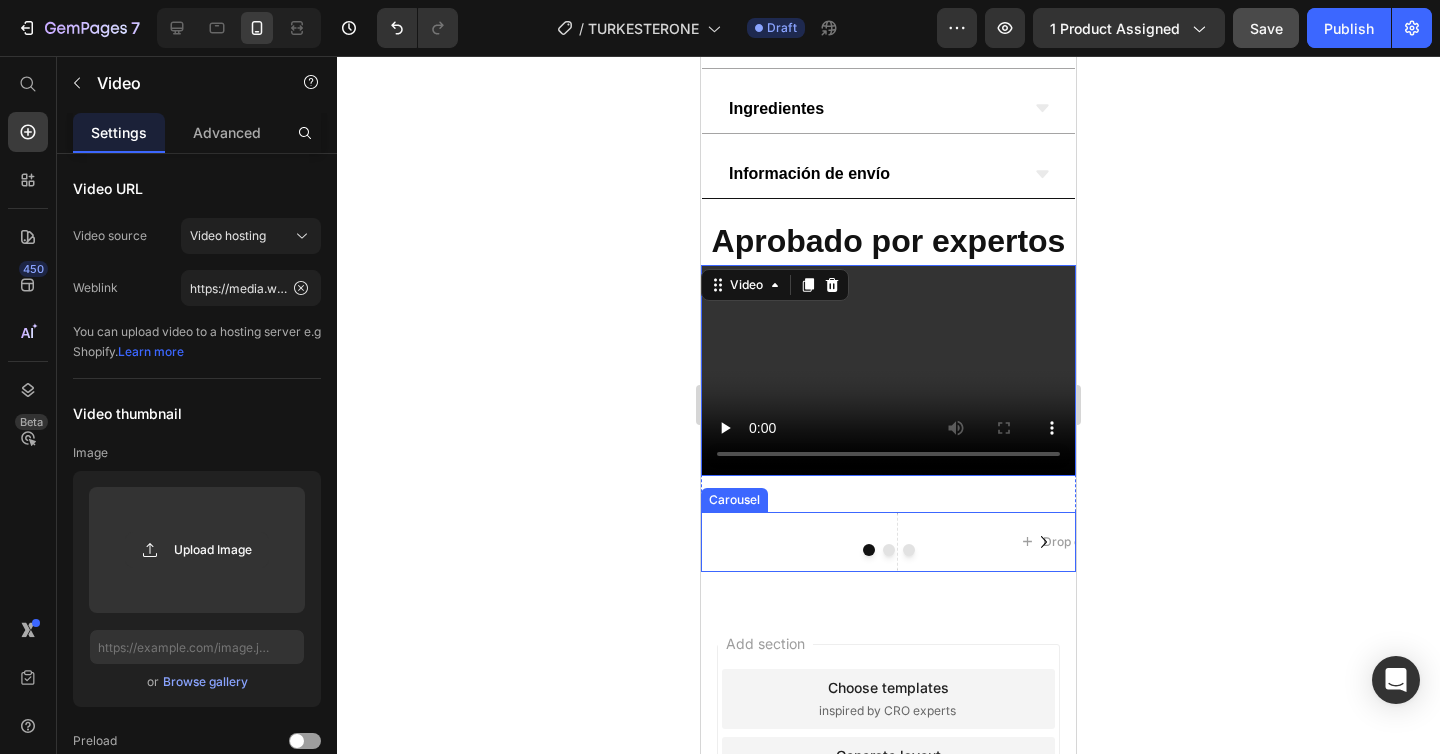 click at bounding box center [889, 550] 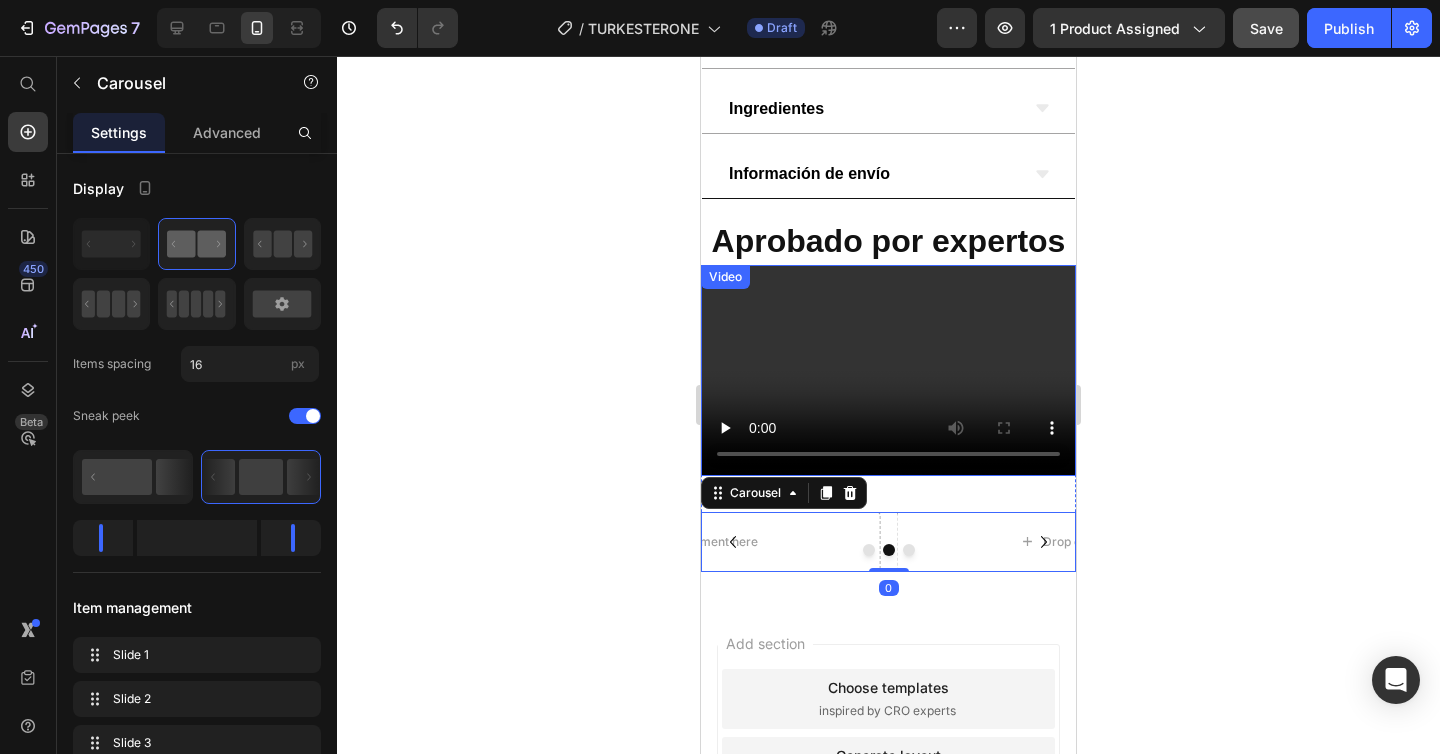 type 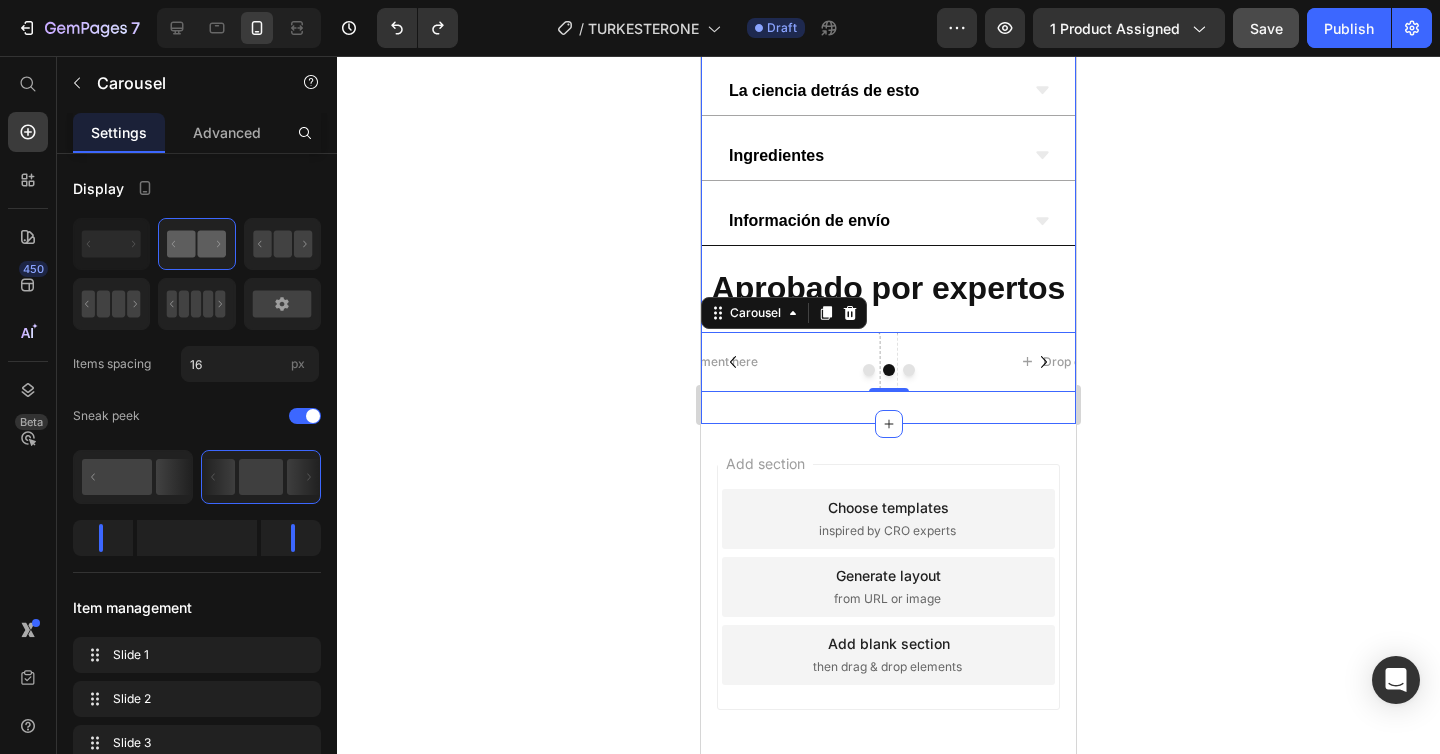 scroll, scrollTop: 1046, scrollLeft: 0, axis: vertical 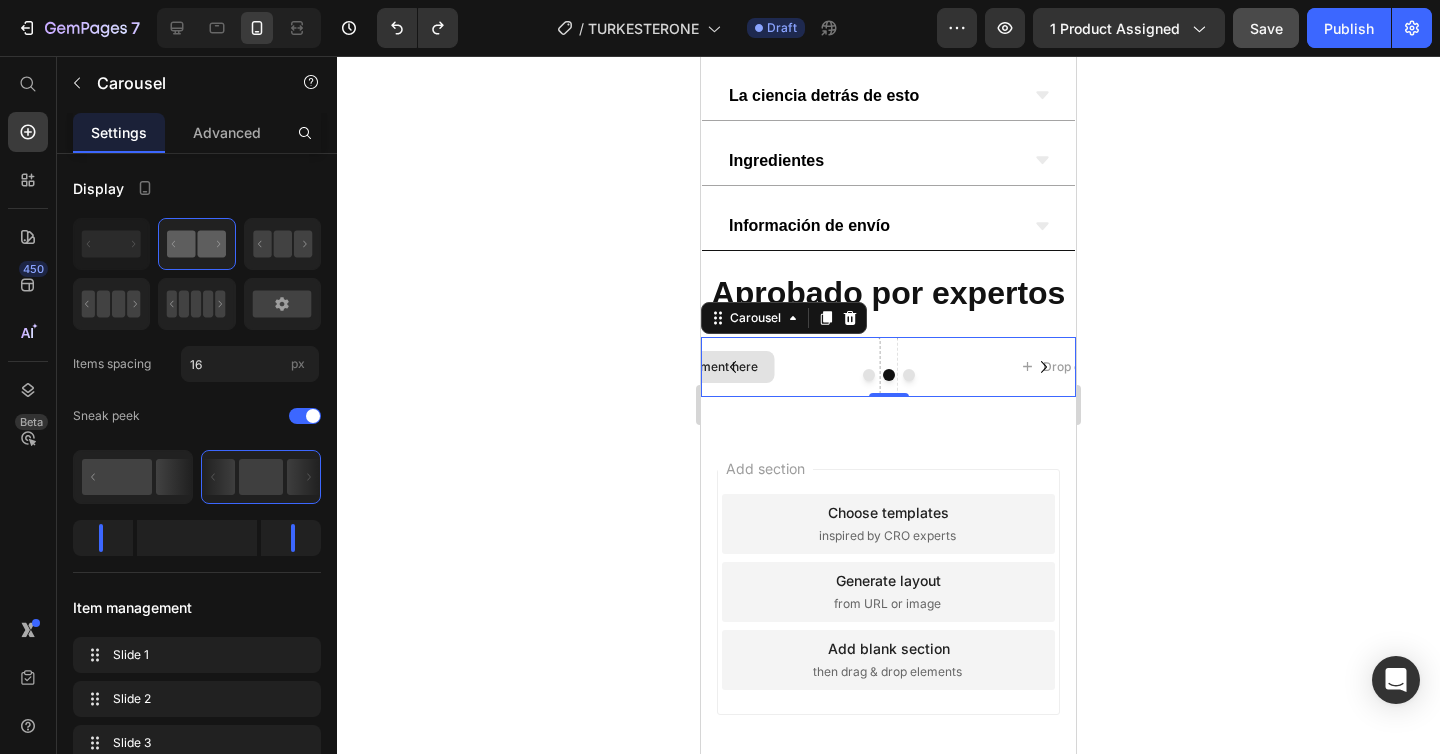click on "Drop element here" at bounding box center (693, 367) 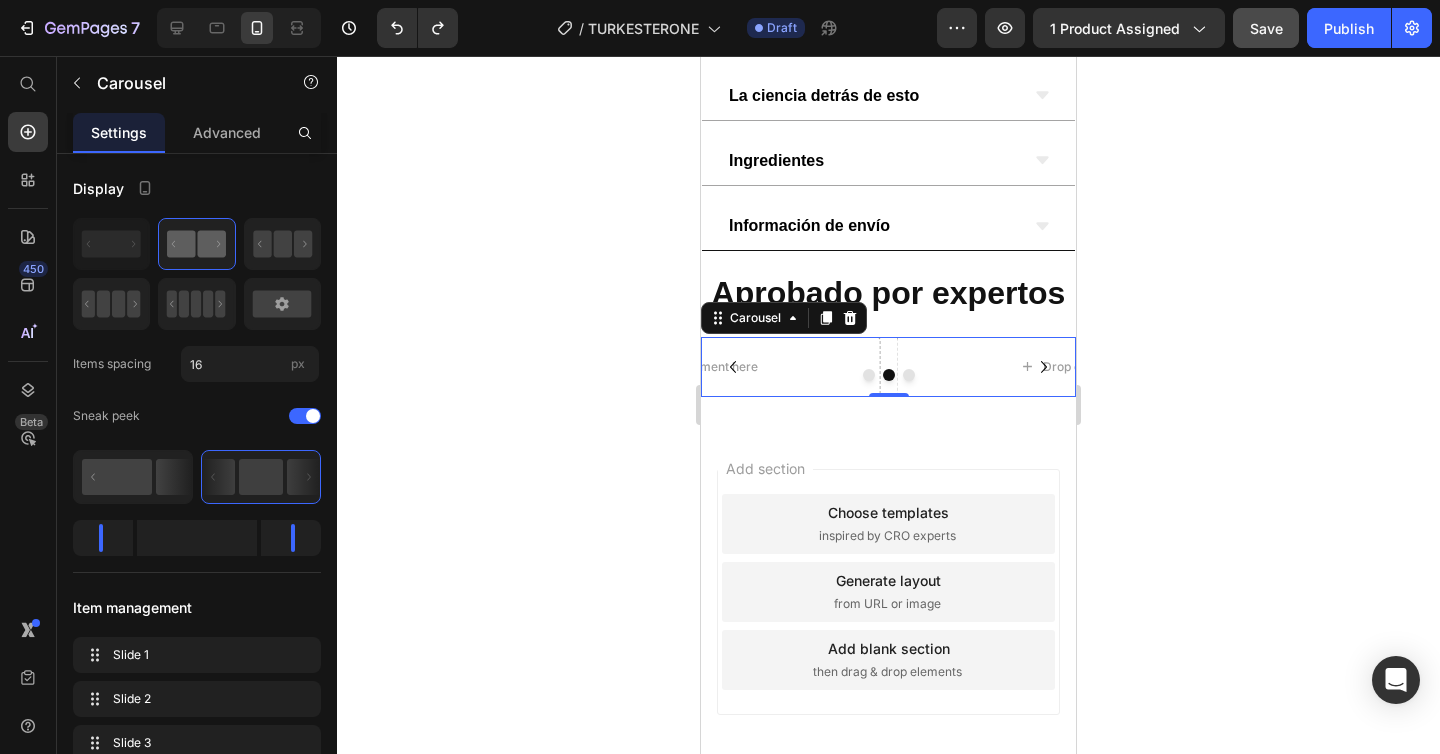 click at bounding box center [888, 375] 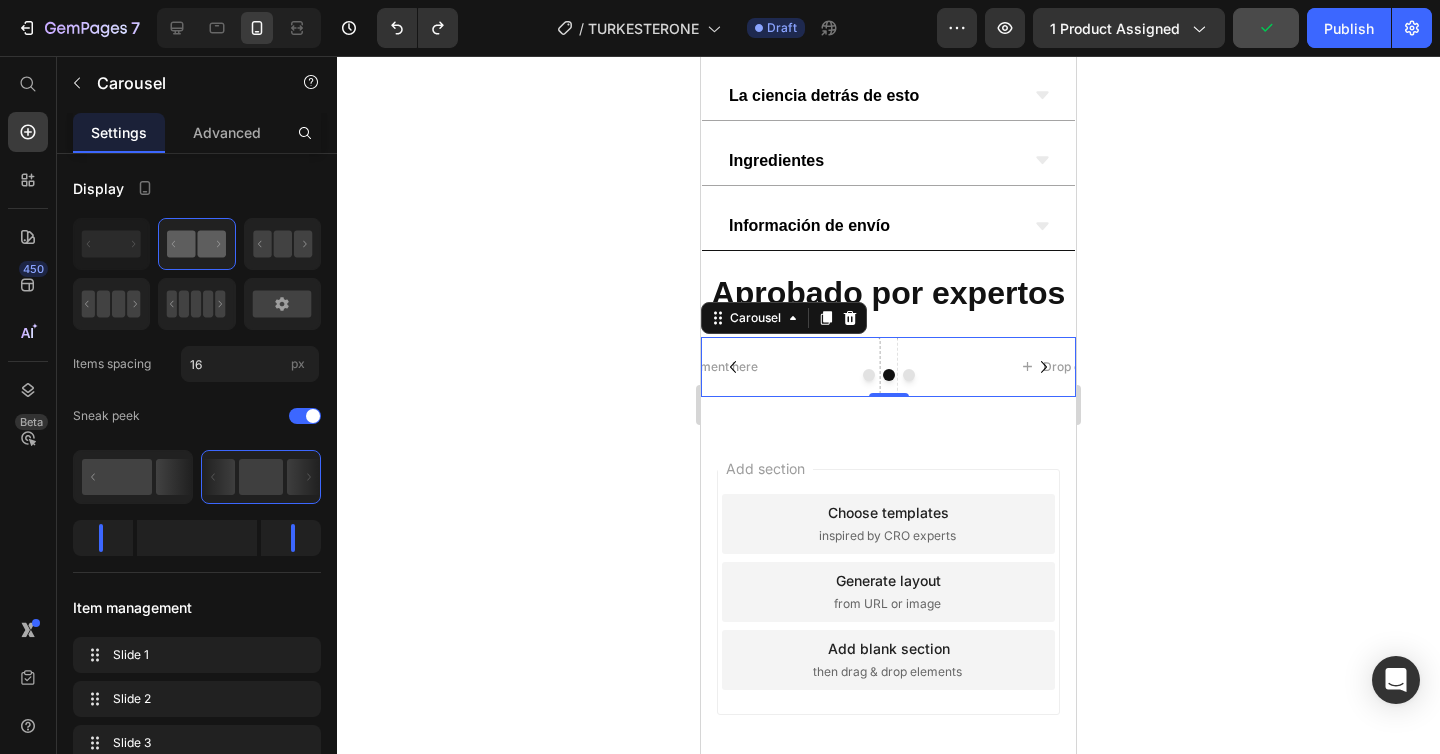 click at bounding box center [869, 375] 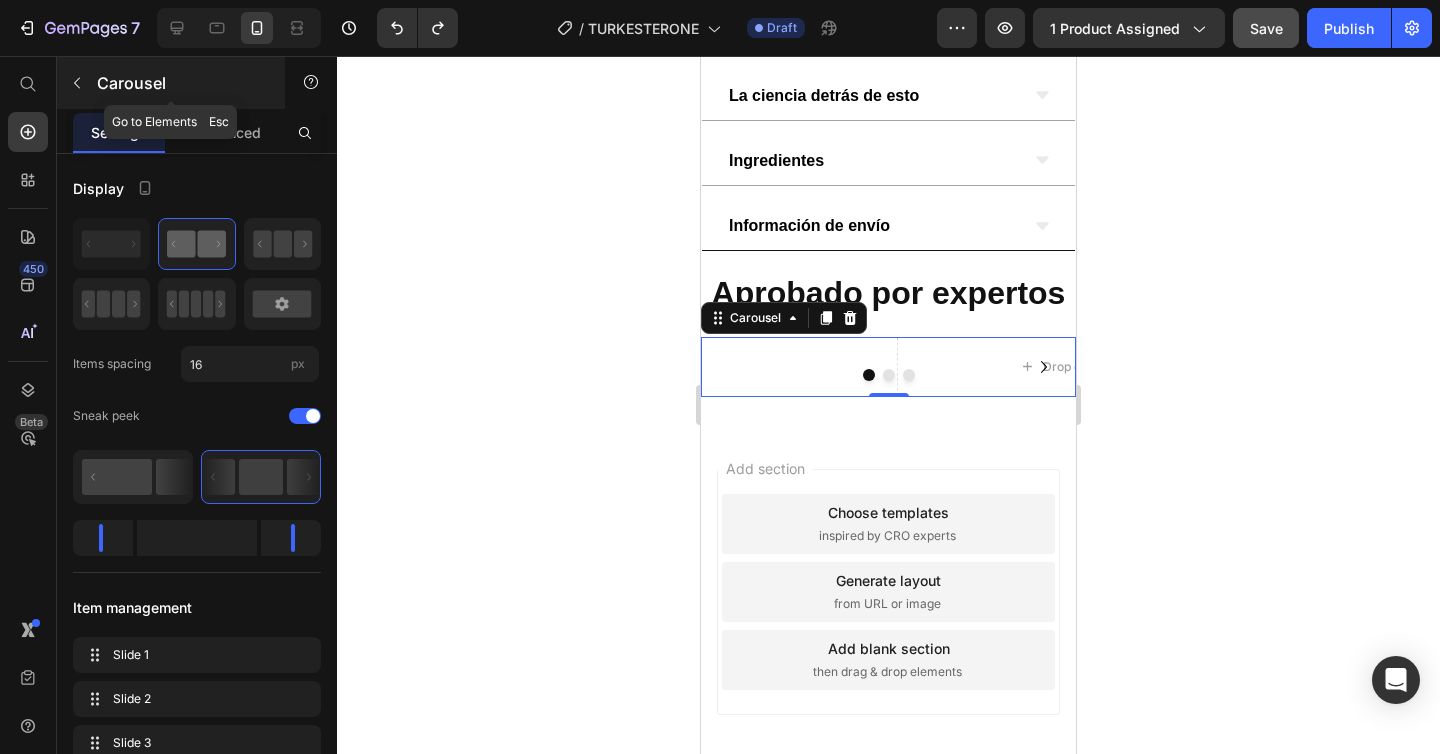 click 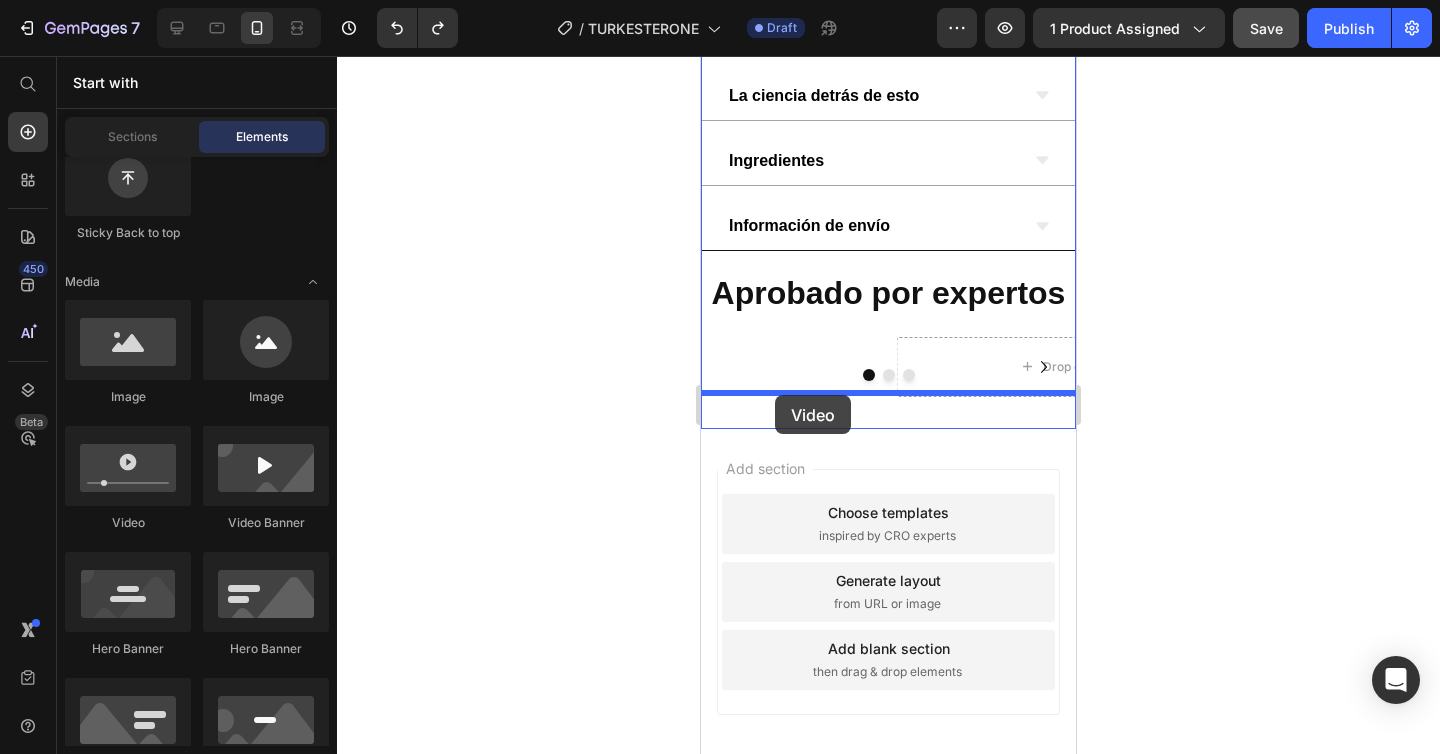 drag, startPoint x: 843, startPoint y: 535, endPoint x: 775, endPoint y: 395, distance: 155.64061 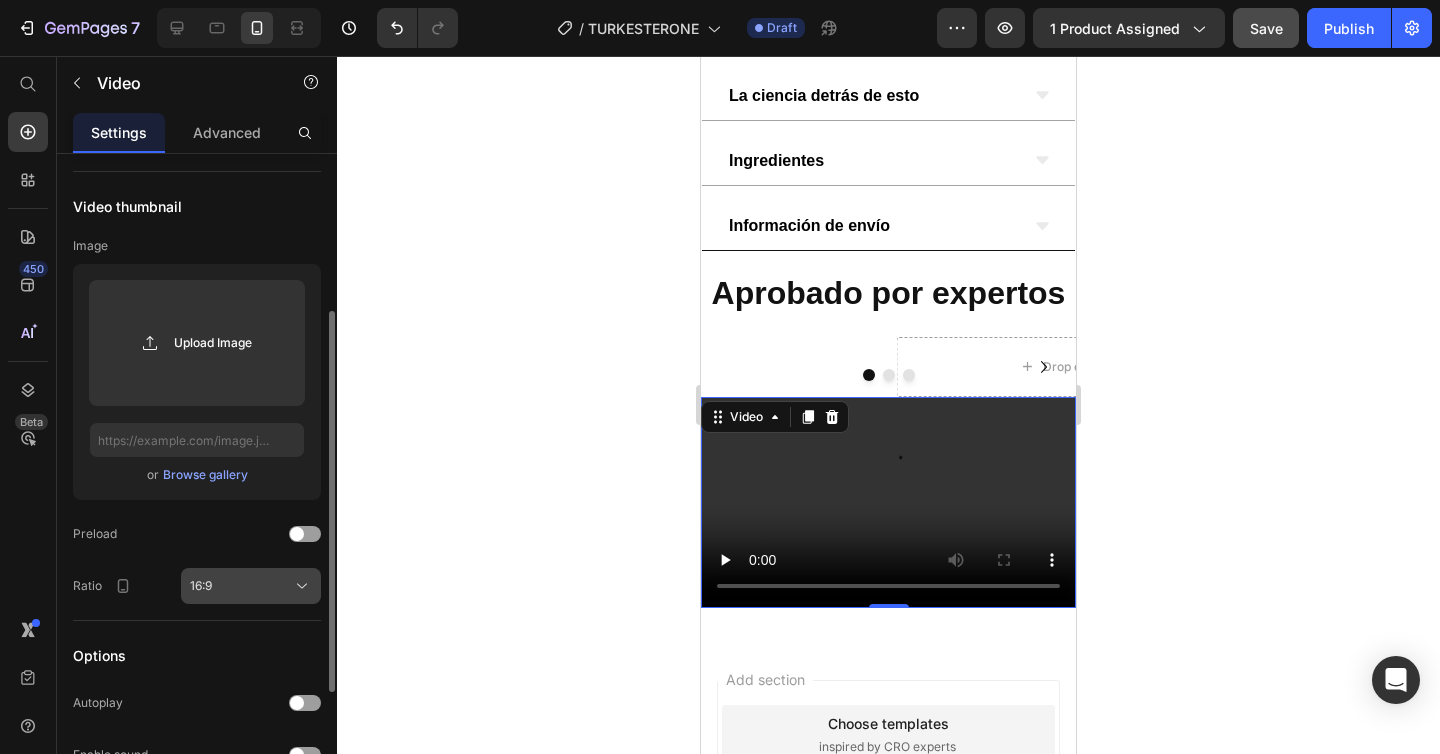 scroll, scrollTop: 230, scrollLeft: 0, axis: vertical 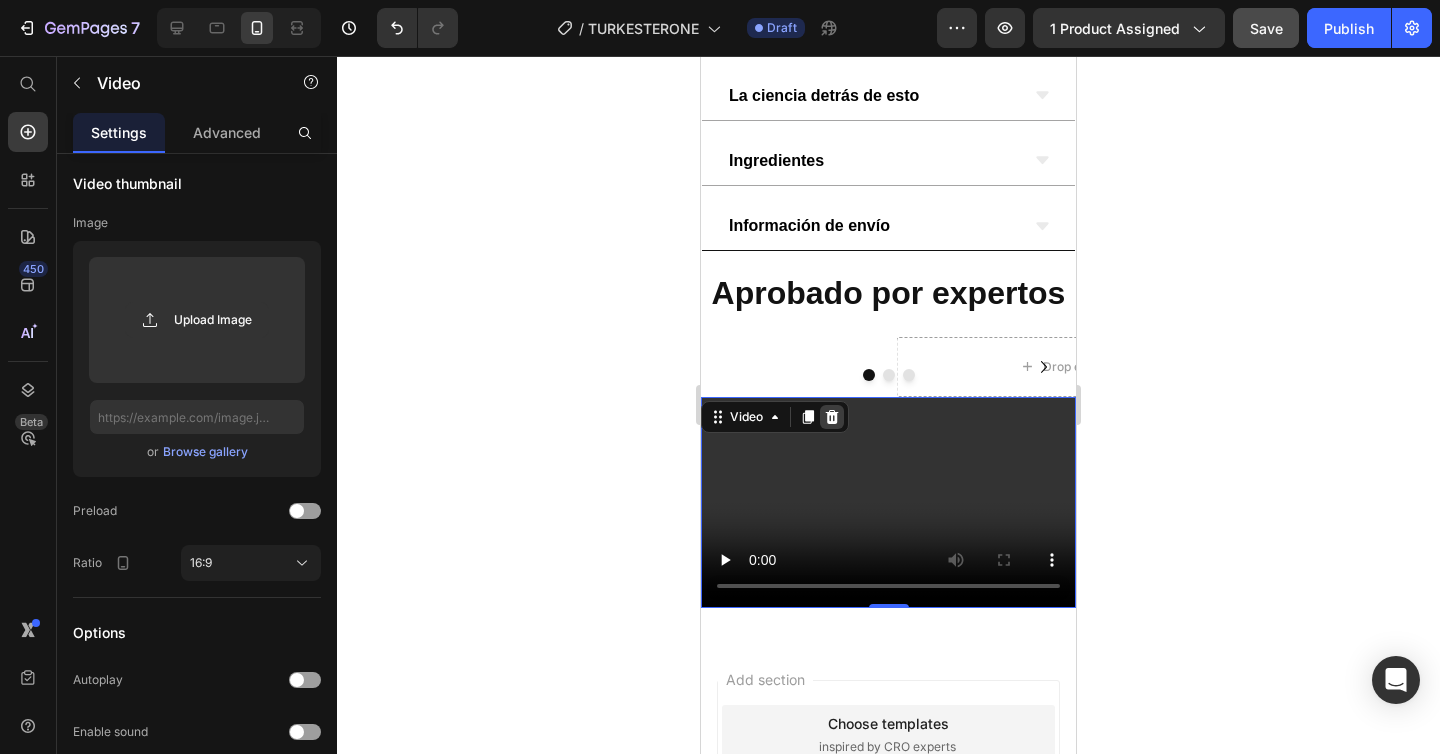 click at bounding box center [832, 417] 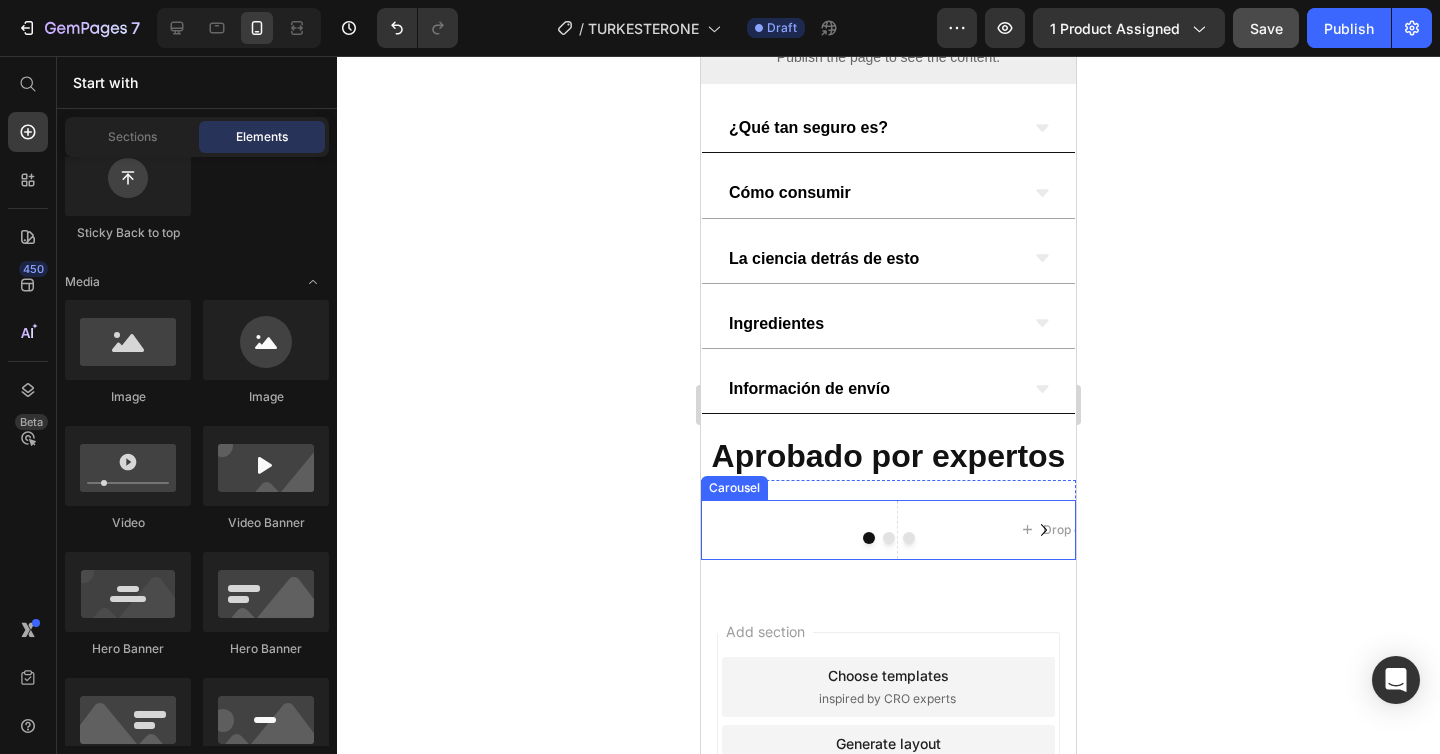 scroll, scrollTop: 1023, scrollLeft: 0, axis: vertical 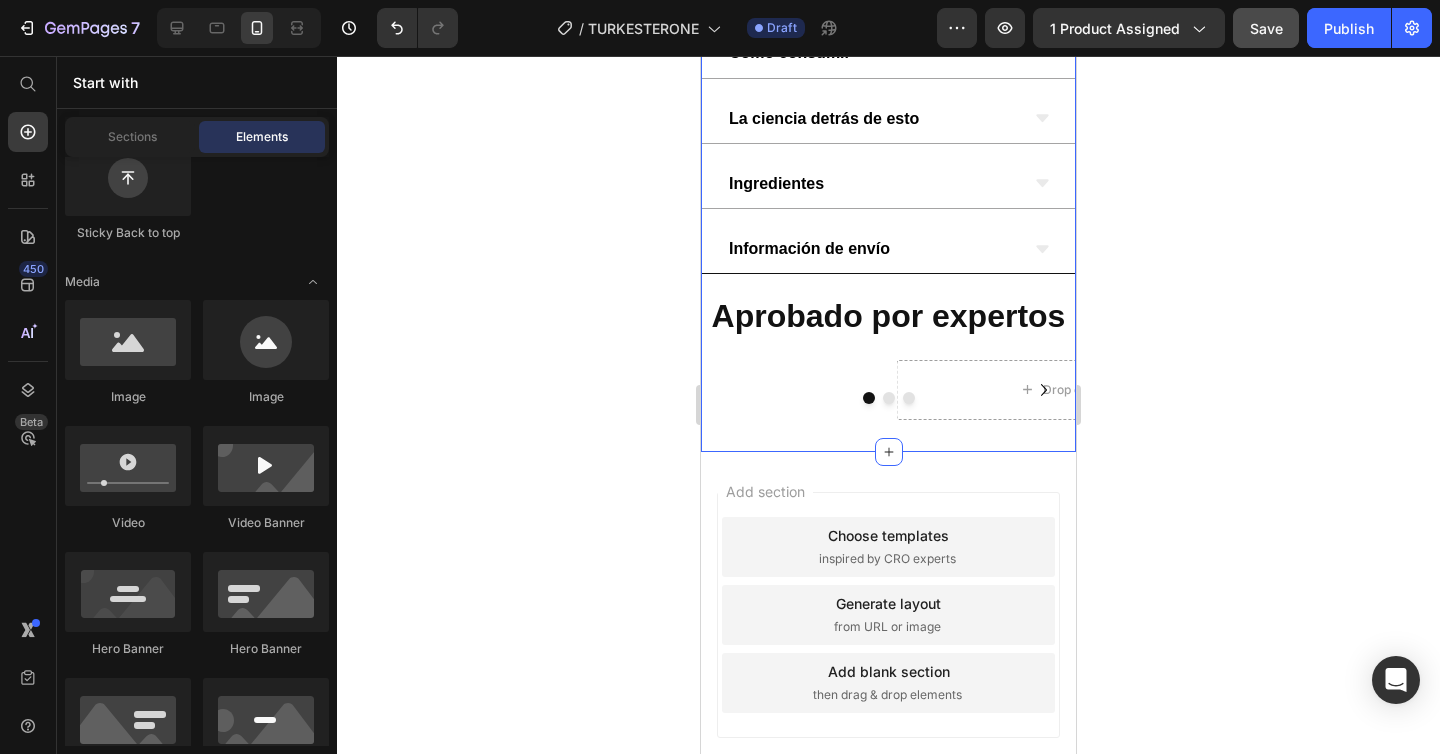 click on "Product Images Turkesterone + Tongkat Ali – 1000mg Product Title Icon Icon Icon Icon Icon Icon List (84 Reseñas) Text Block Row Row S/. 150.00 Product Price S/. 250.00 Product Price Row Product Row 💪 Incrementa el bombeo del miembro viril ⚡ Aumenta la testosterona y la energía 🔥 Acelera la recuperación Text Block
Publish the page to see the content.
Custom Code Row Row
¿Qué tan seguro es?
Cómo consumir
La ciencia detrás de esto
Ingredientes
Información de envío Accordion Row ⁠⁠⁠⁠⁠⁠⁠ Aprobado por expertos Heading Row
Drop element here
Drop element here
Drop element here
Carousel Row Section 1" at bounding box center [888, -237] 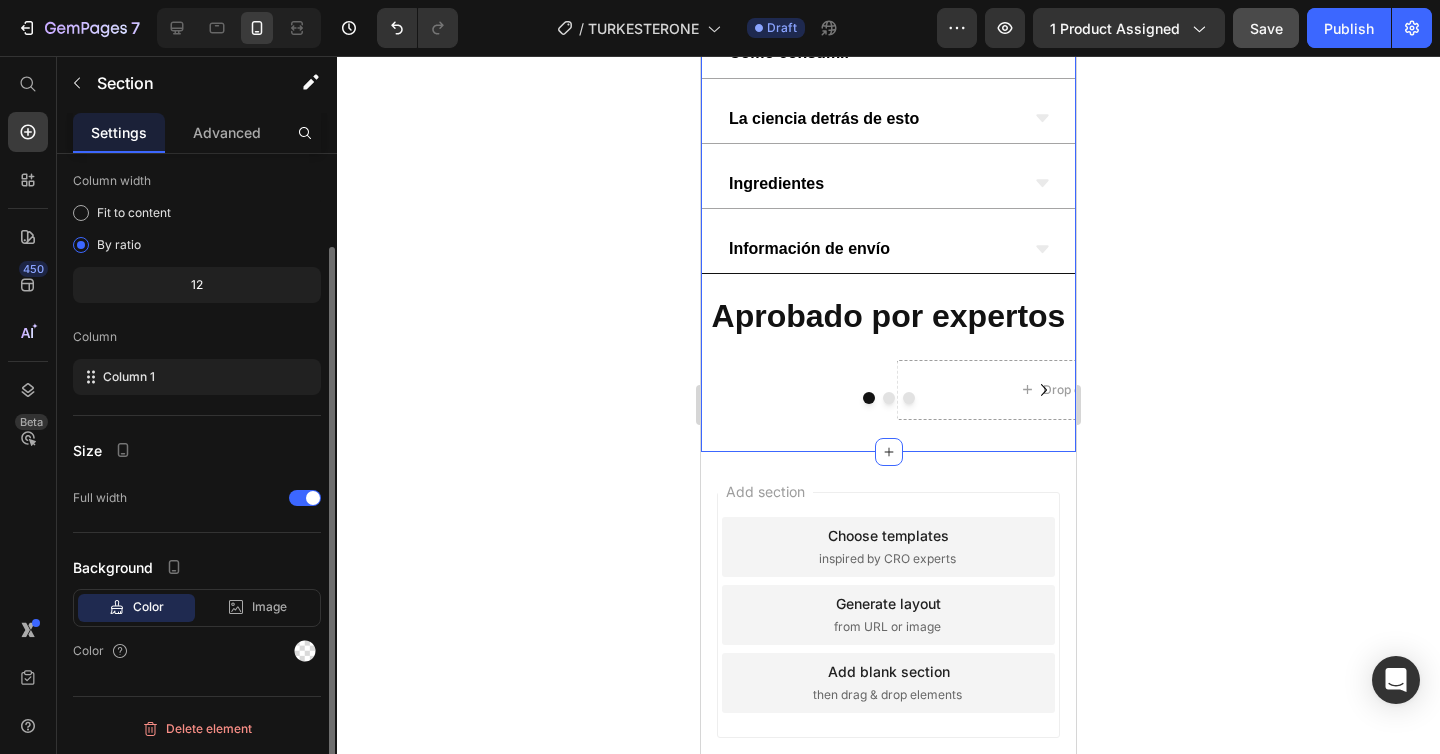 scroll, scrollTop: 0, scrollLeft: 0, axis: both 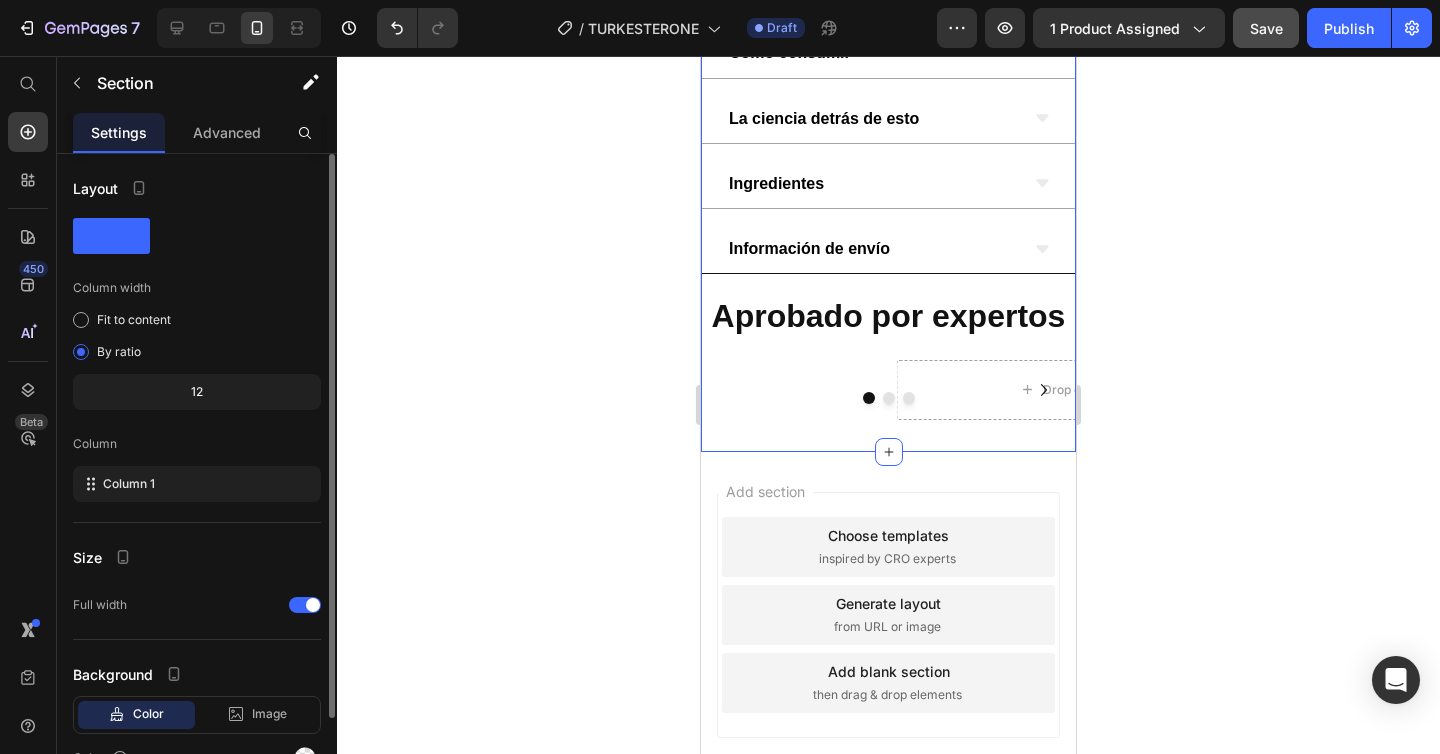 click on "Product Images Turkesterone + Tongkat Ali – 1000mg Product Title Icon Icon Icon Icon Icon Icon List (84 Reseñas) Text Block Row Row S/. 150.00 Product Price S/. 250.00 Product Price Row Product Row 💪 Incrementa el bombeo del miembro viril ⚡ Aumenta la testosterona y la energía 🔥 Acelera la recuperación Text Block
Publish the page to see the content.
Custom Code Row Row
¿Qué tan seguro es?
Cómo consumir
La ciencia detrás de esto
Ingredientes
Información de envío Accordion Row ⁠⁠⁠⁠⁠⁠⁠ Aprobado por expertos Heading Row
Drop element here
Drop element here
Drop element here
Carousel Row Section 1" at bounding box center (888, -237) 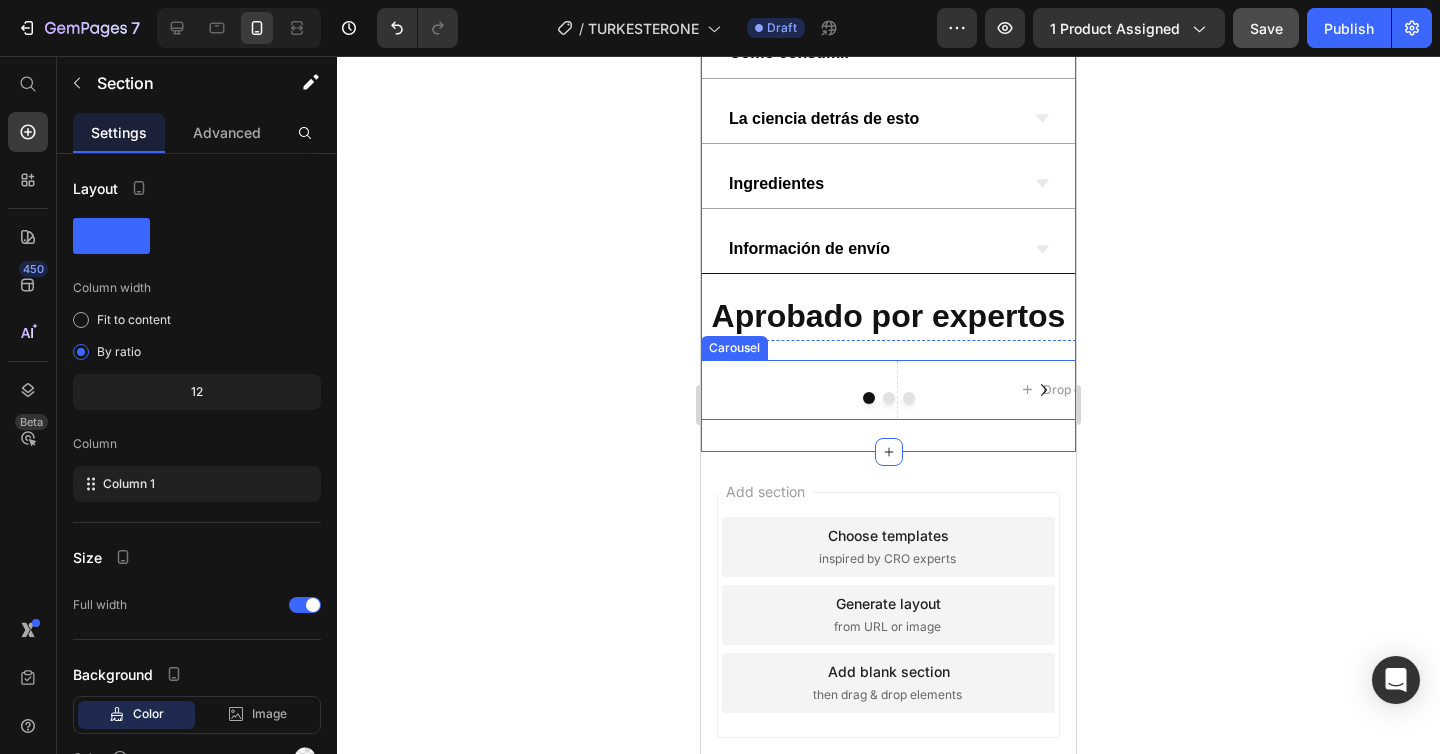click on "Drop element here
Drop element here
Drop element here" at bounding box center [888, 390] 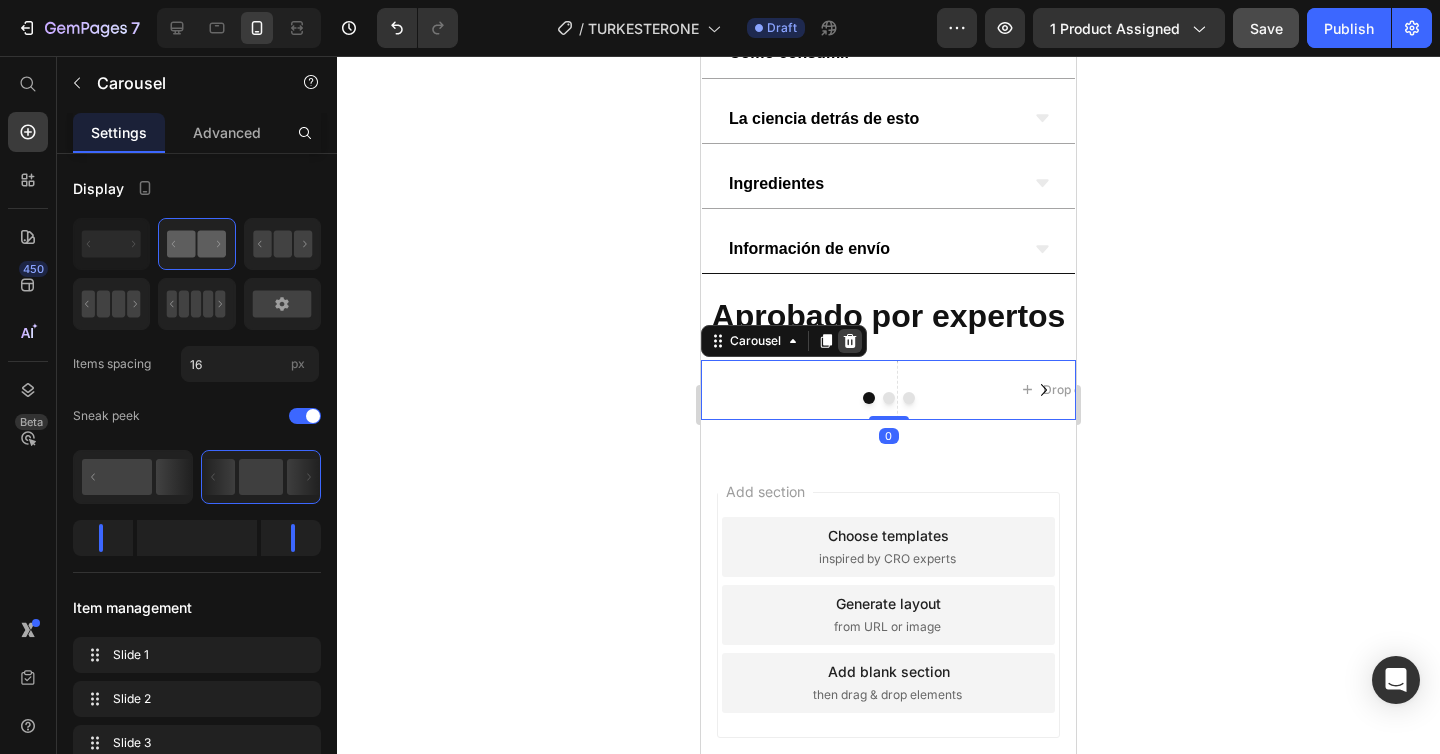 click at bounding box center [850, 341] 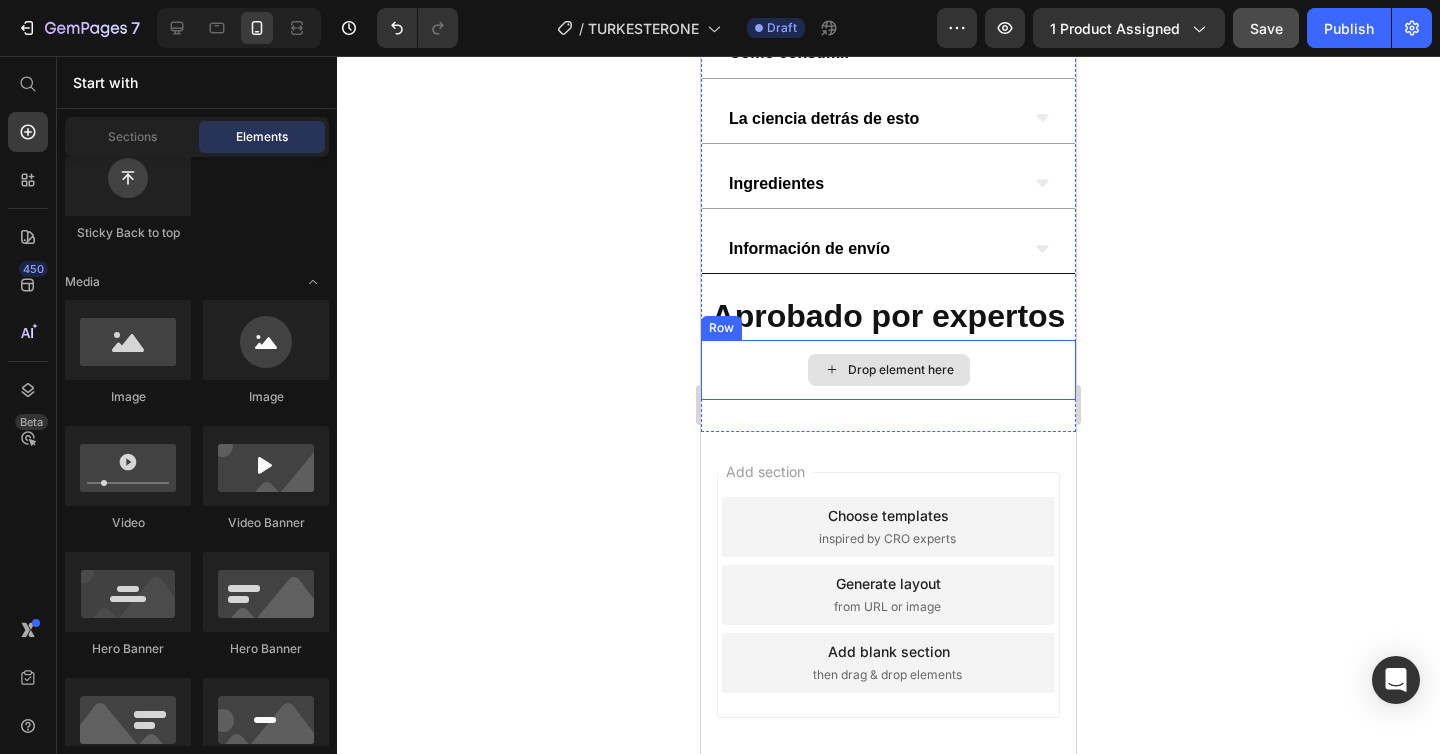 click on "Drop element here" at bounding box center [888, 370] 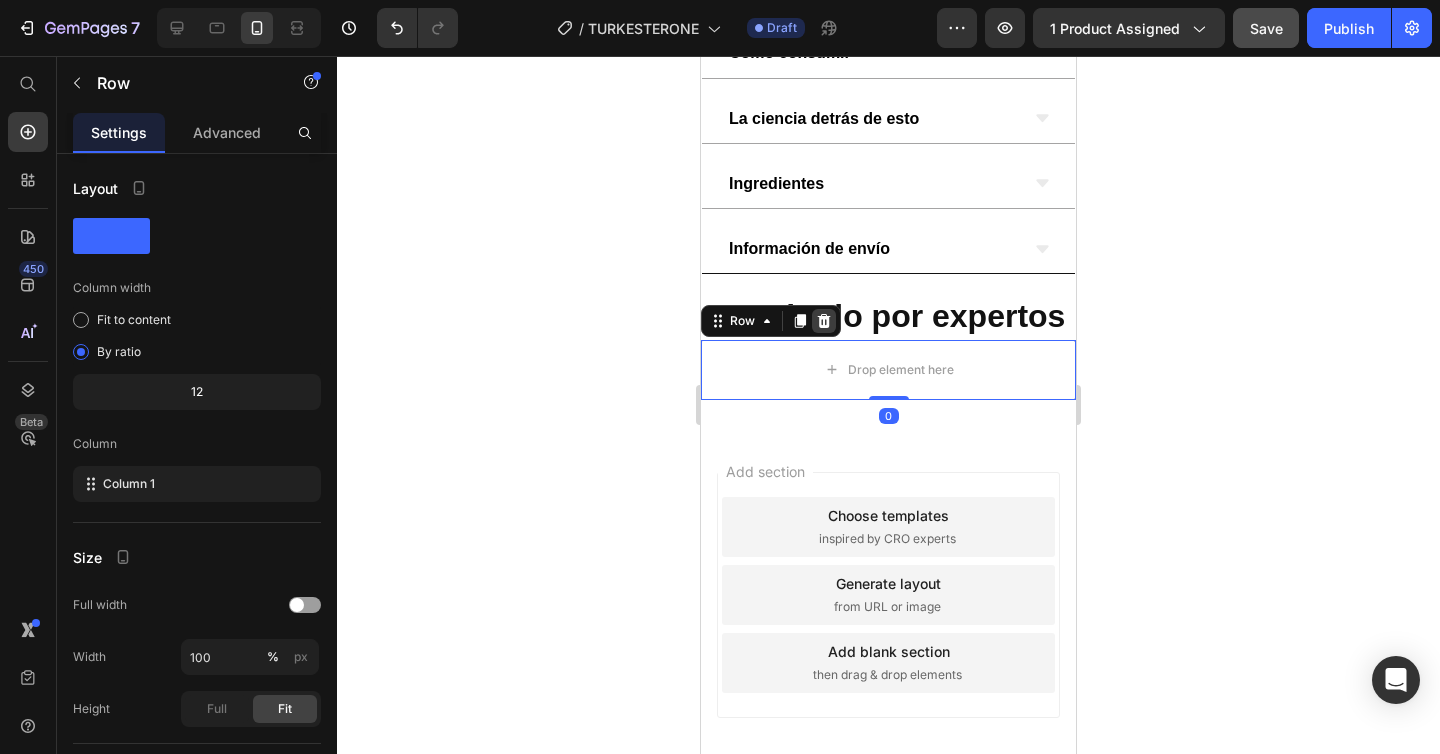 click 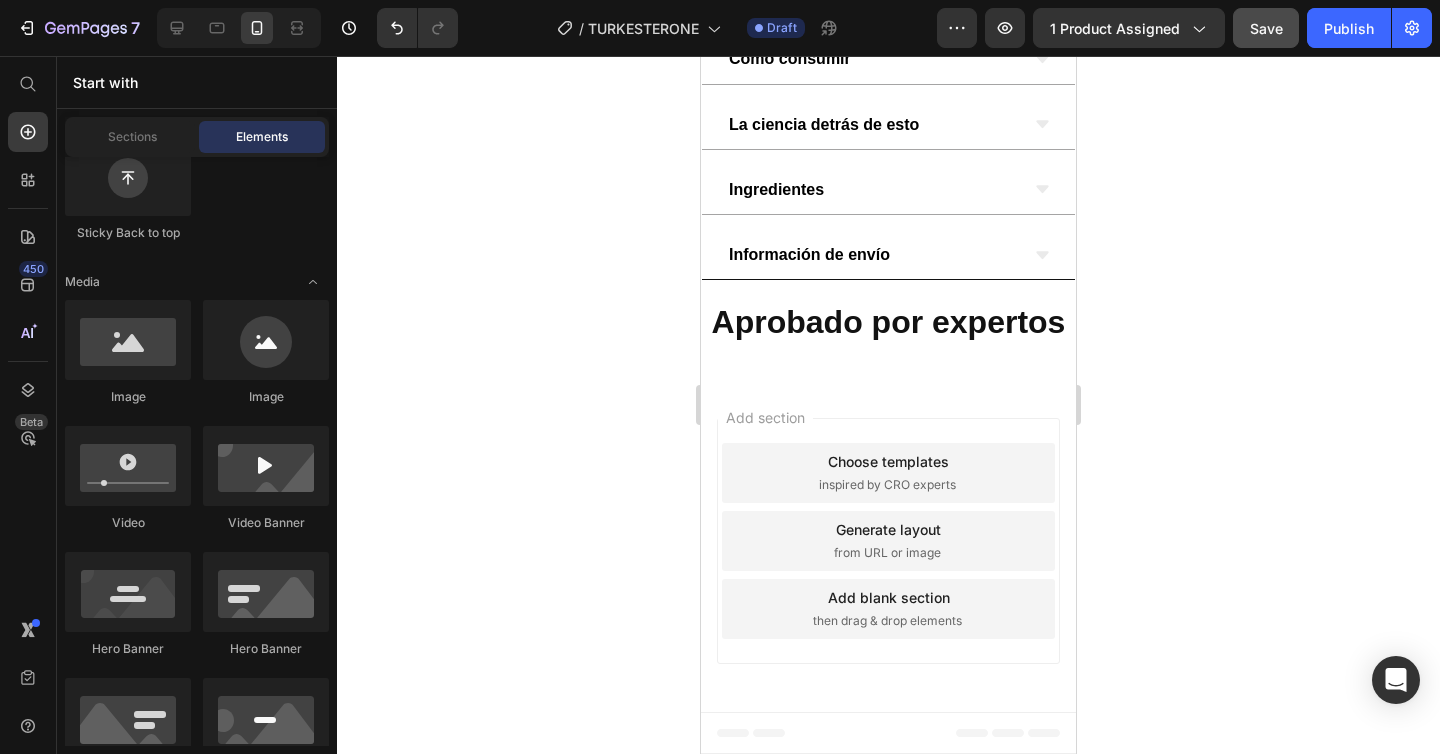 scroll, scrollTop: 1013, scrollLeft: 0, axis: vertical 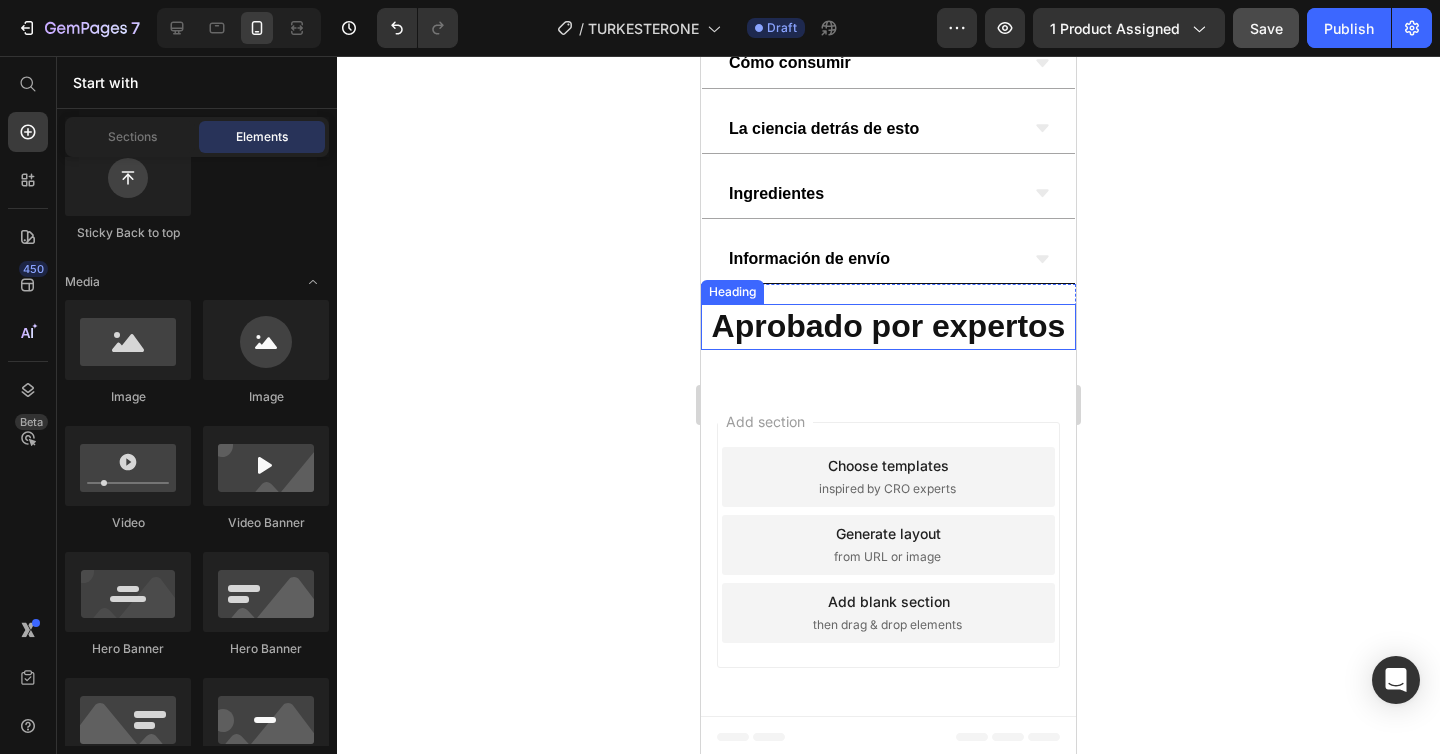 click on "Aprobado por expertos" at bounding box center [889, 326] 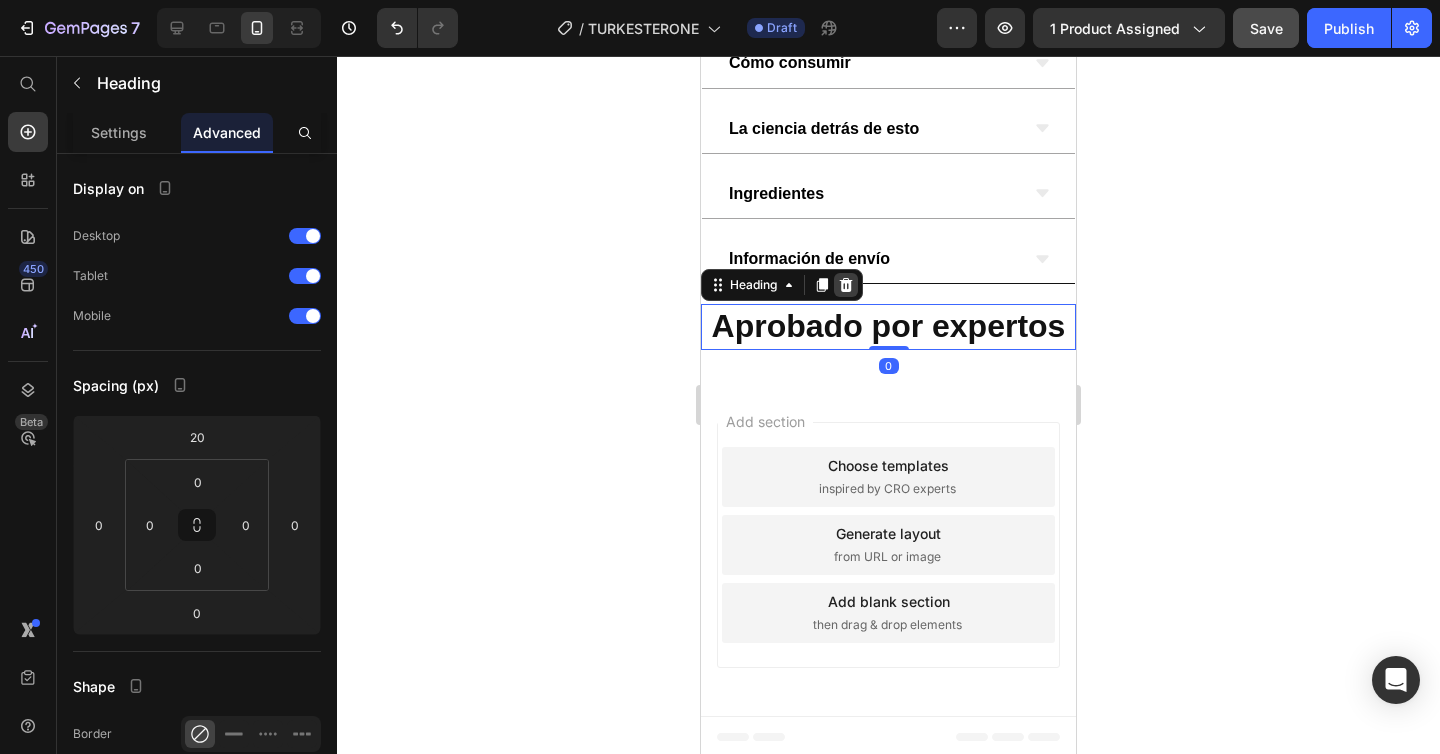 click at bounding box center (846, 285) 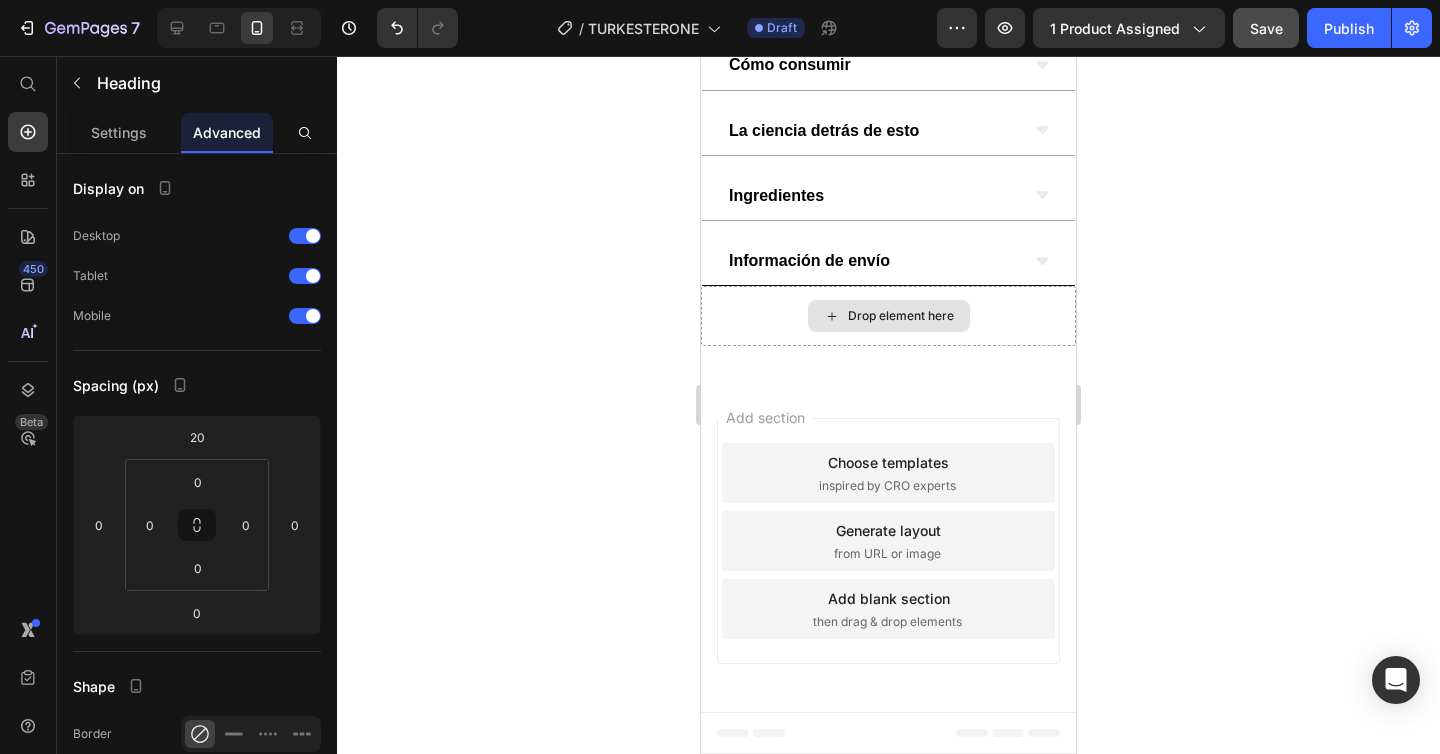 scroll, scrollTop: 1007, scrollLeft: 0, axis: vertical 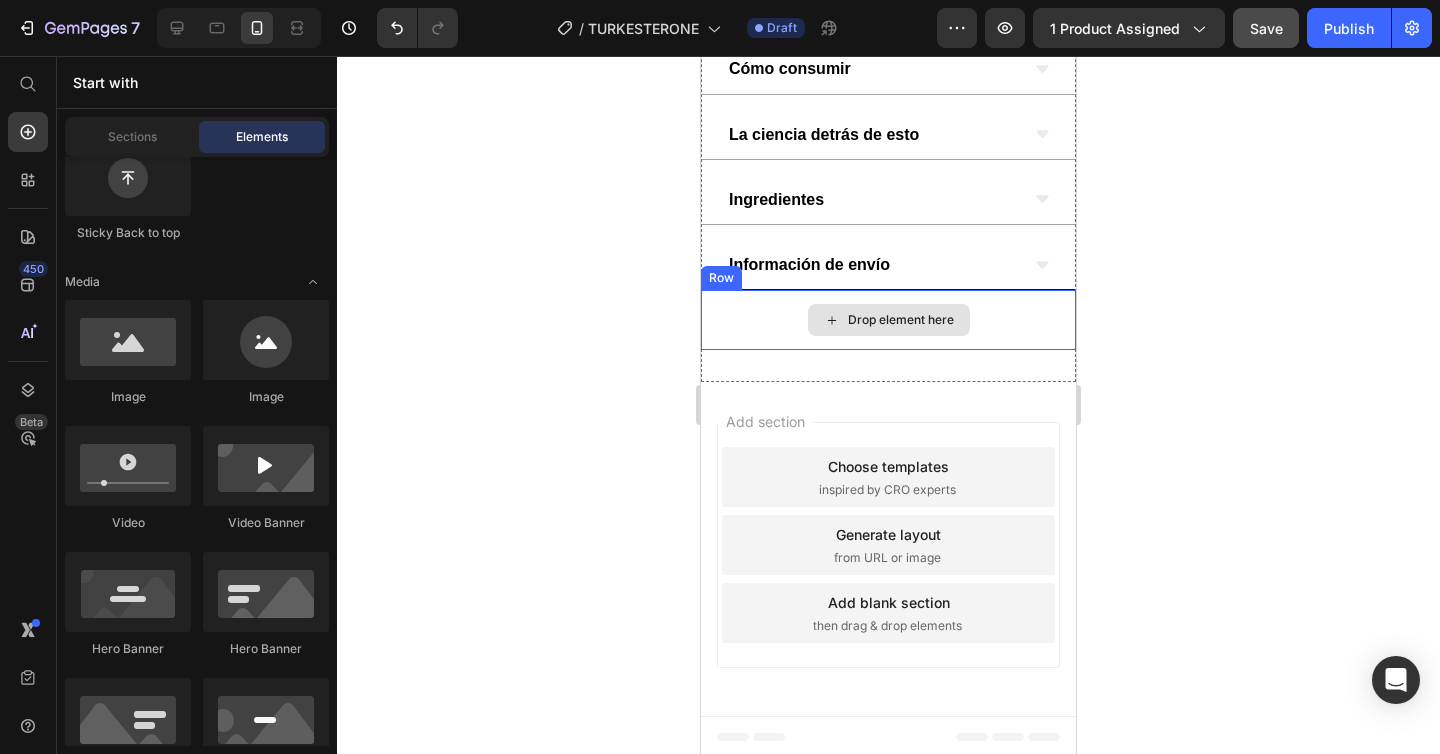 click on "Drop element here" at bounding box center [888, 320] 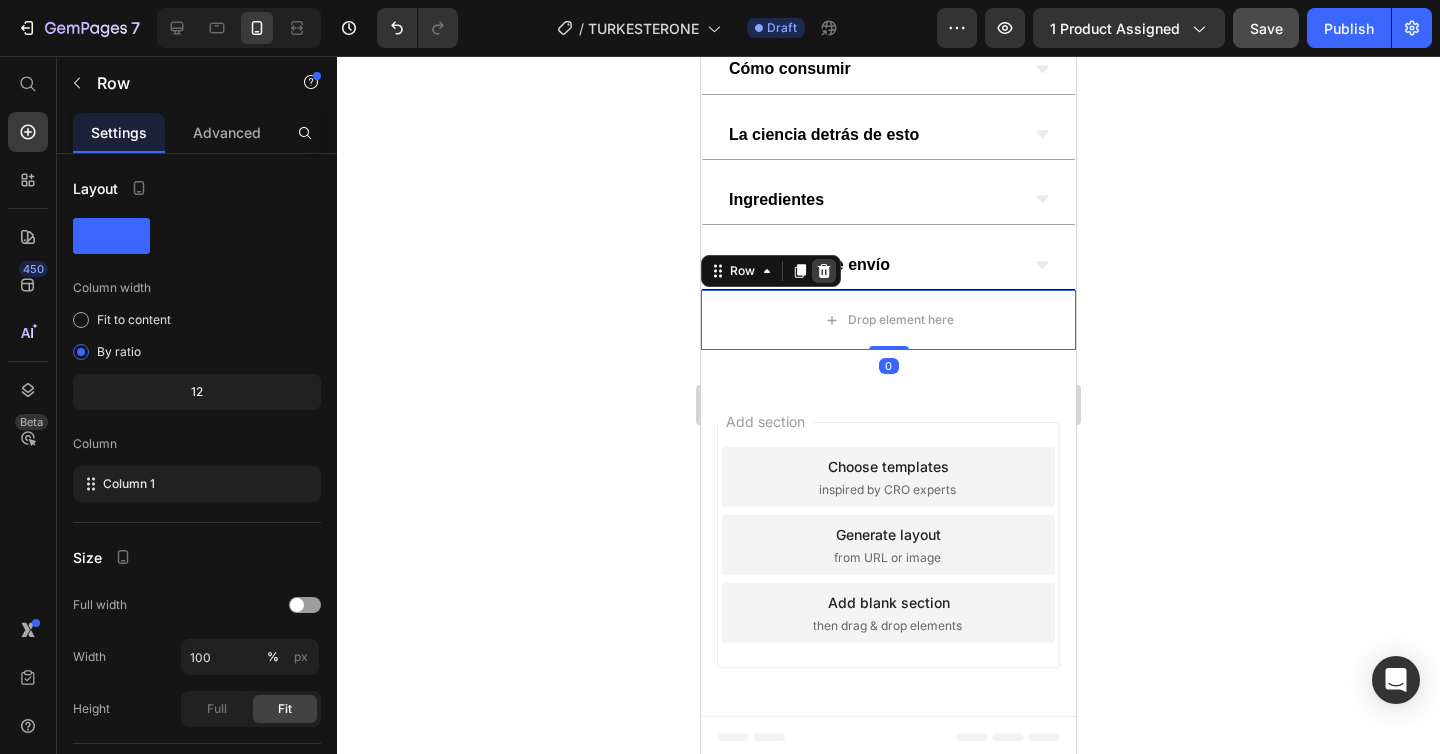 click 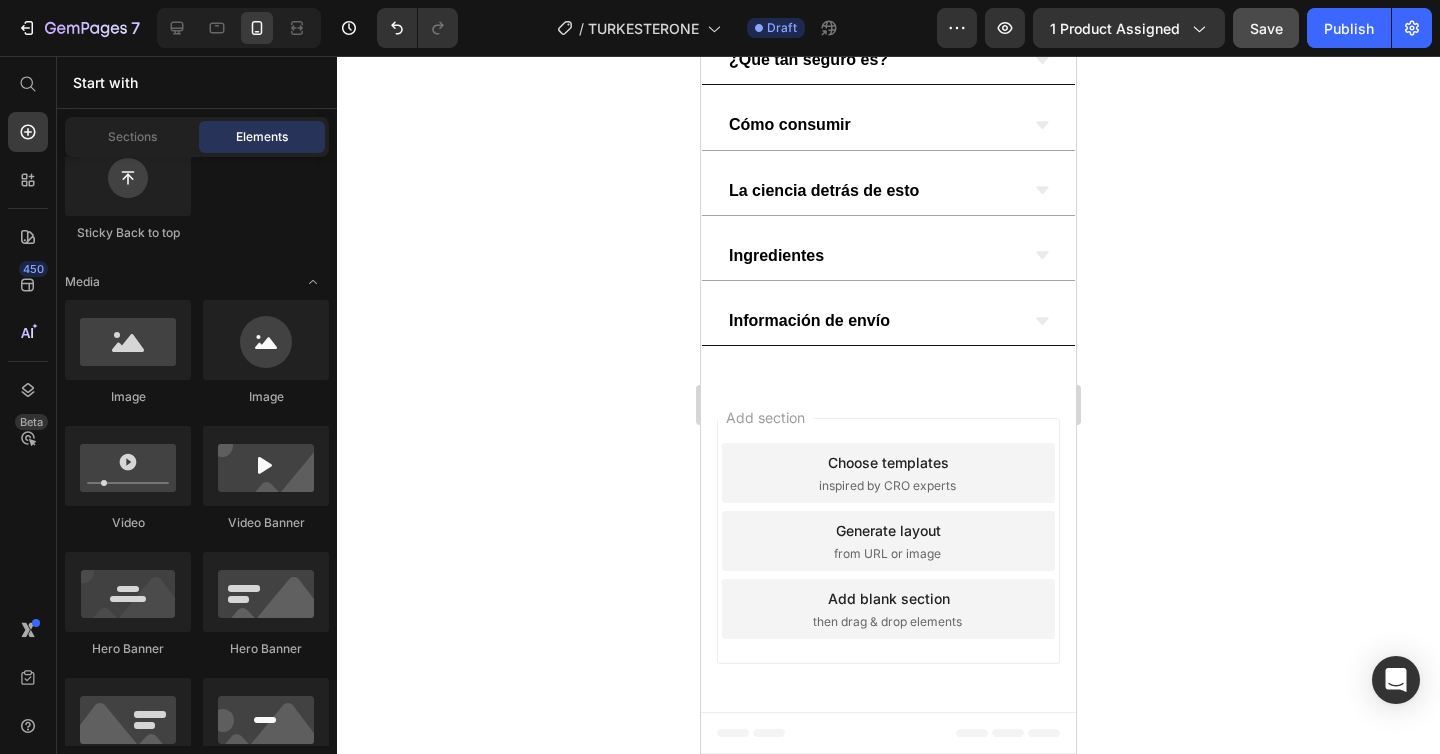 scroll, scrollTop: 947, scrollLeft: 0, axis: vertical 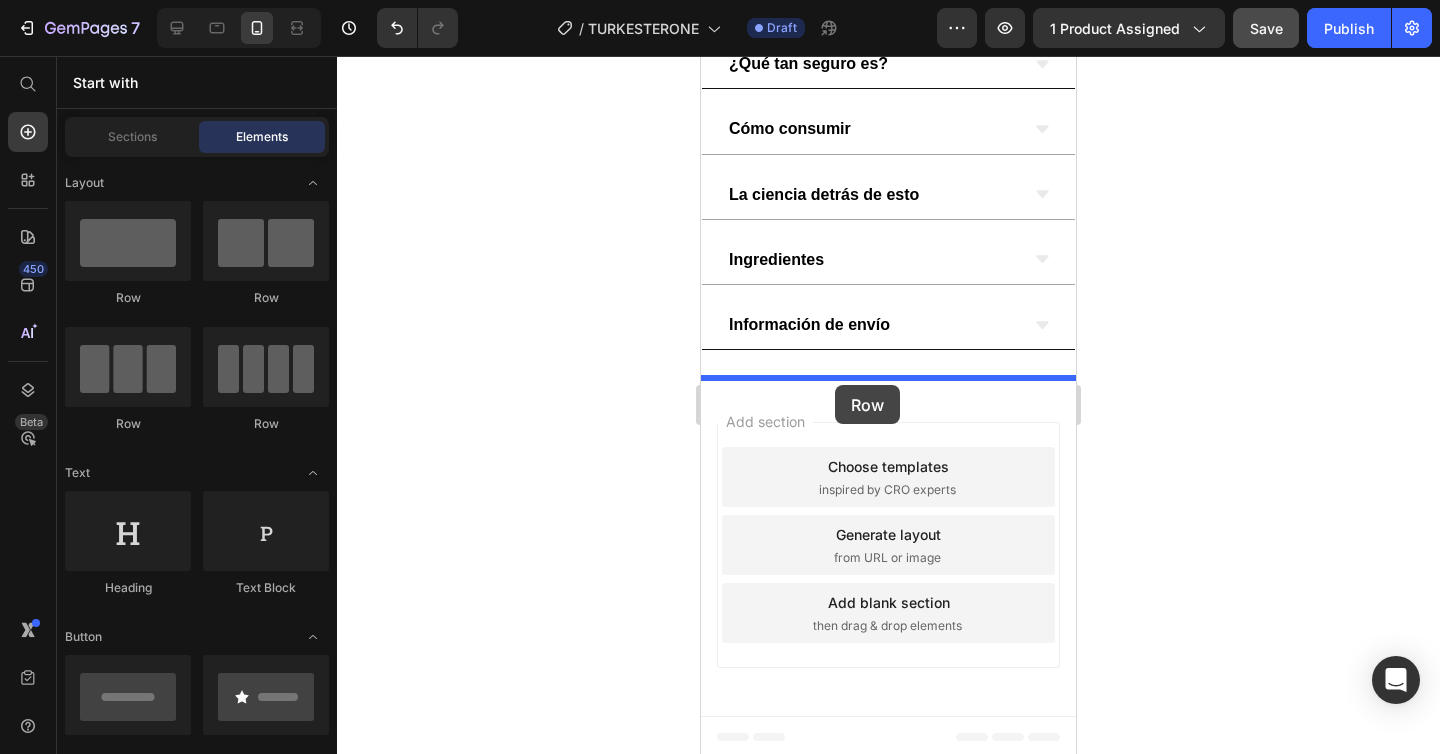 drag, startPoint x: 854, startPoint y: 315, endPoint x: 835, endPoint y: 385, distance: 72.53275 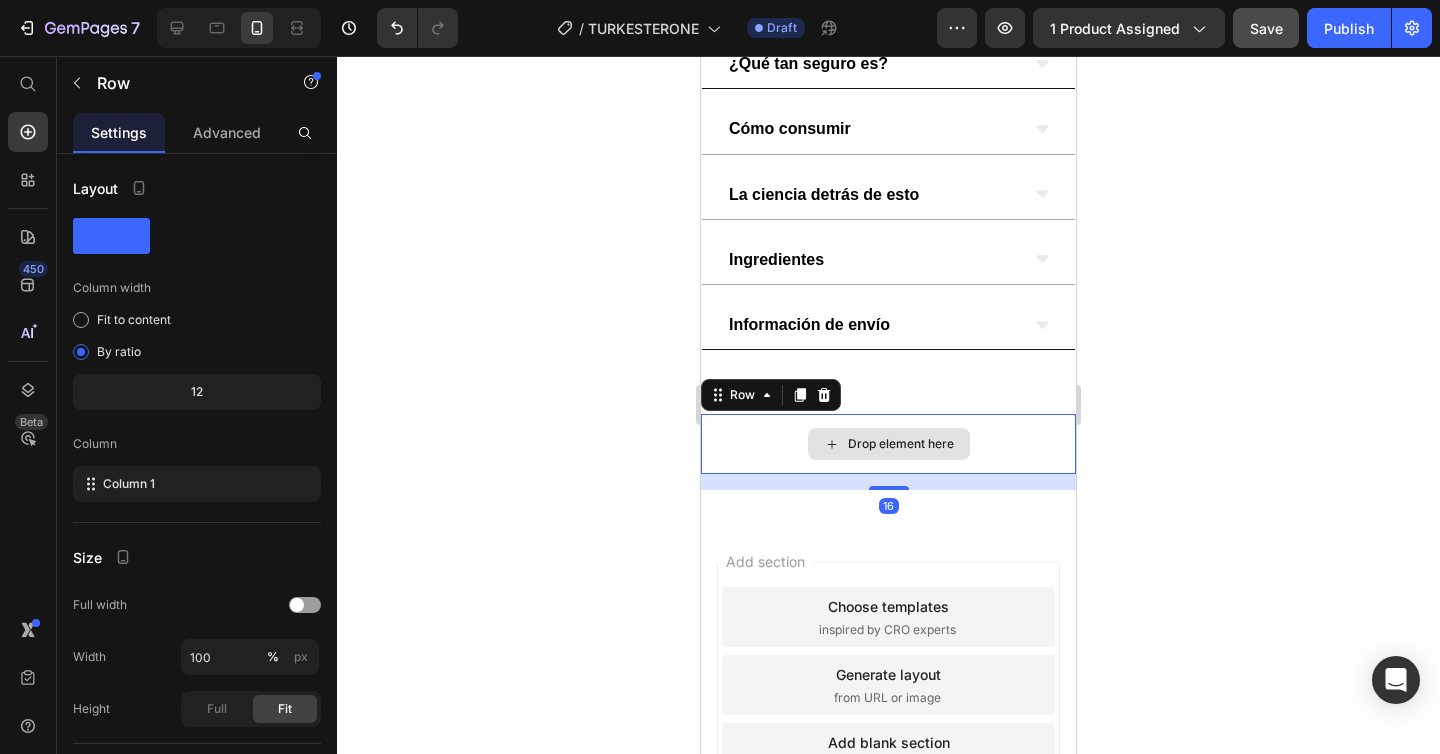 scroll, scrollTop: 1023, scrollLeft: 0, axis: vertical 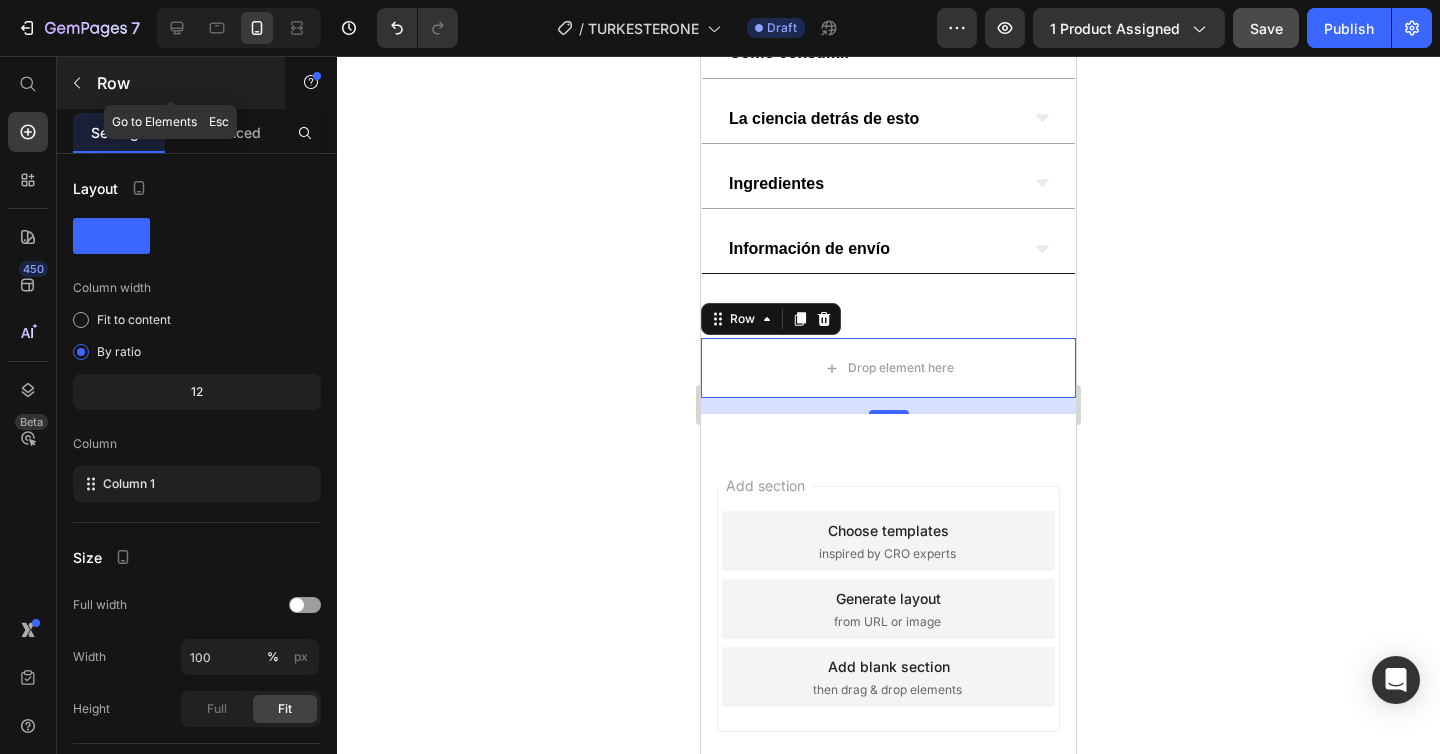 click at bounding box center [77, 83] 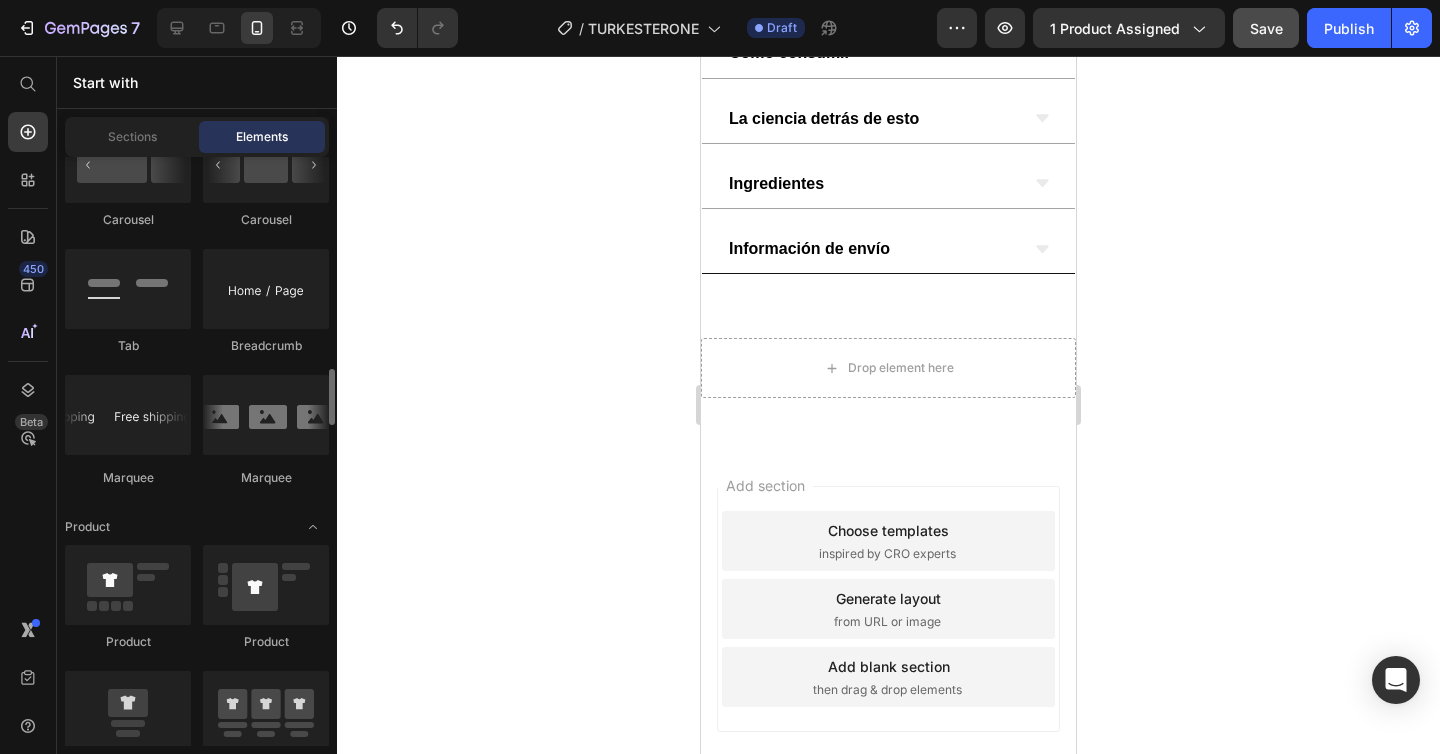 scroll, scrollTop: 2360, scrollLeft: 0, axis: vertical 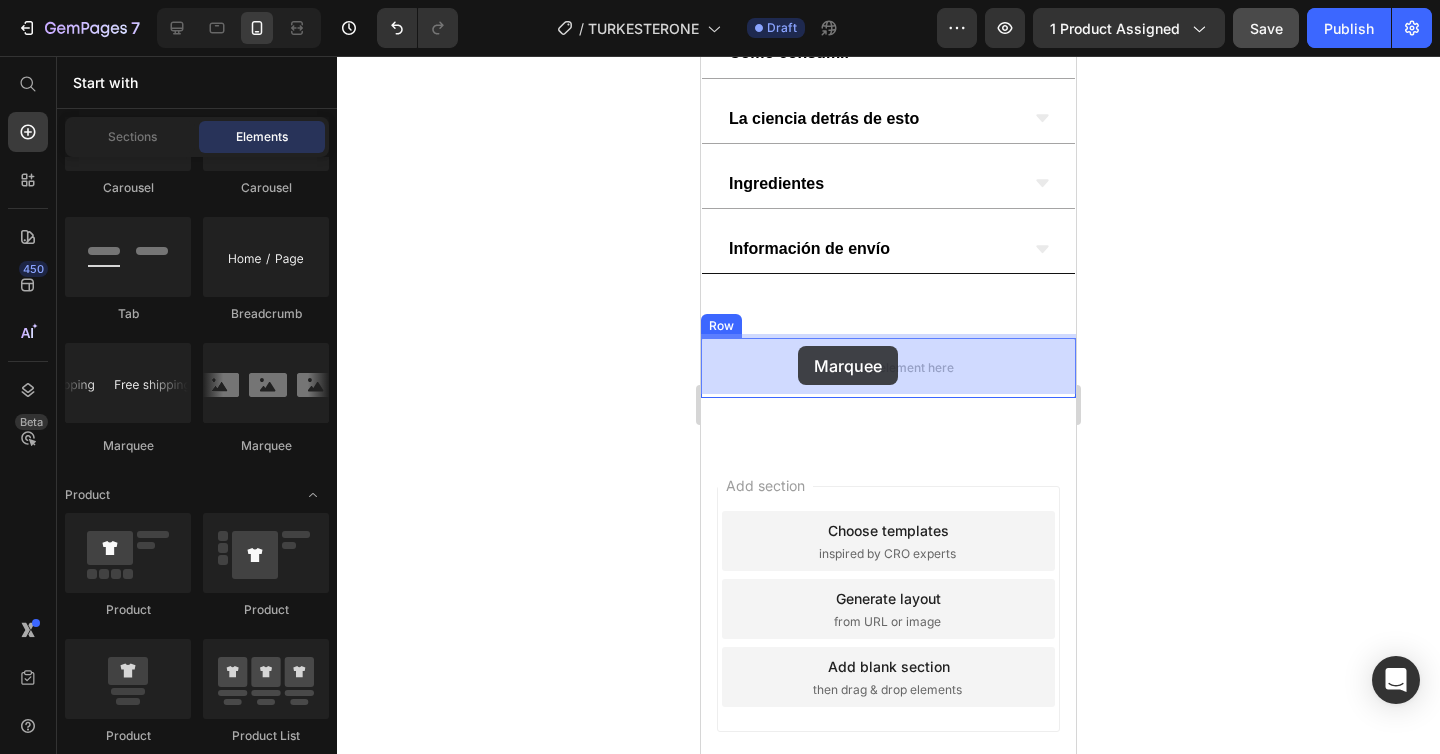 drag, startPoint x: 956, startPoint y: 459, endPoint x: 798, endPoint y: 346, distance: 194.24983 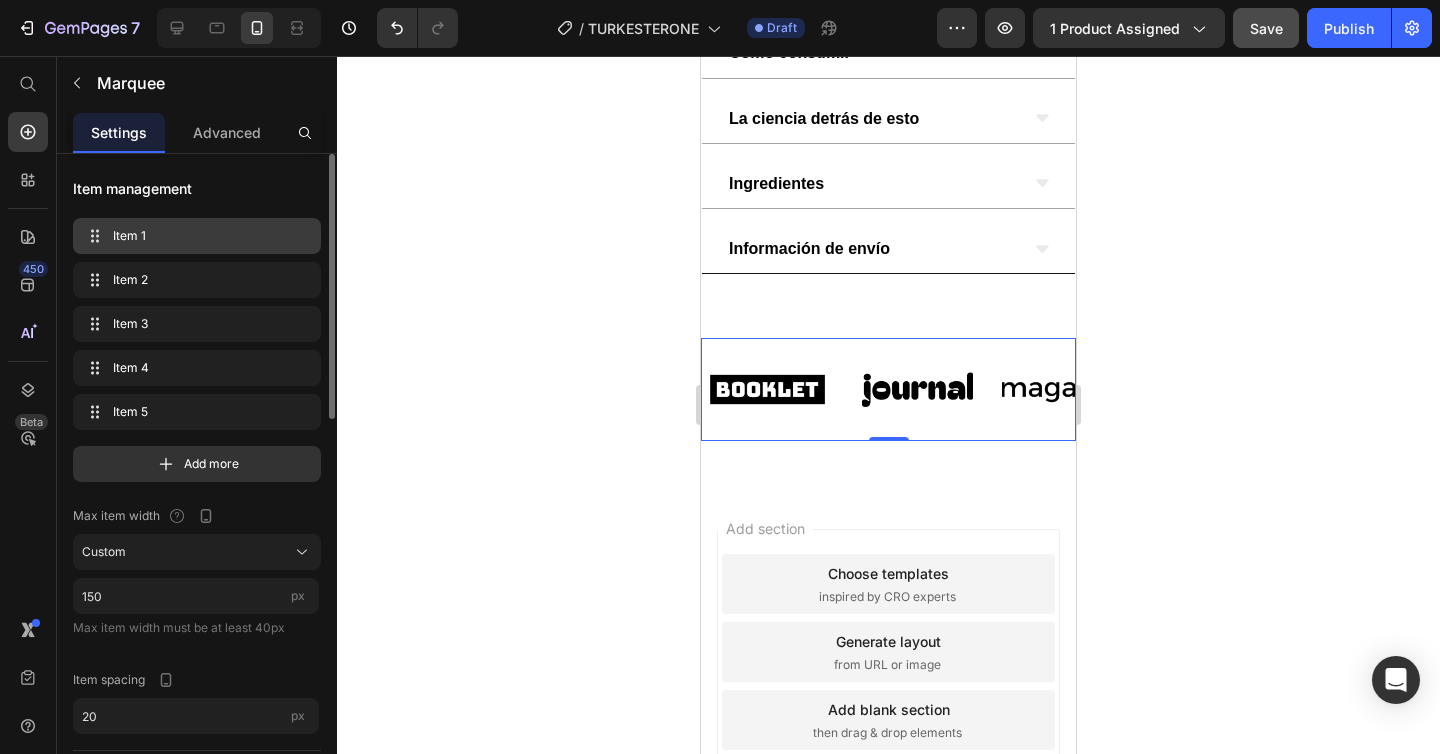 click on "Item 1" at bounding box center (193, 236) 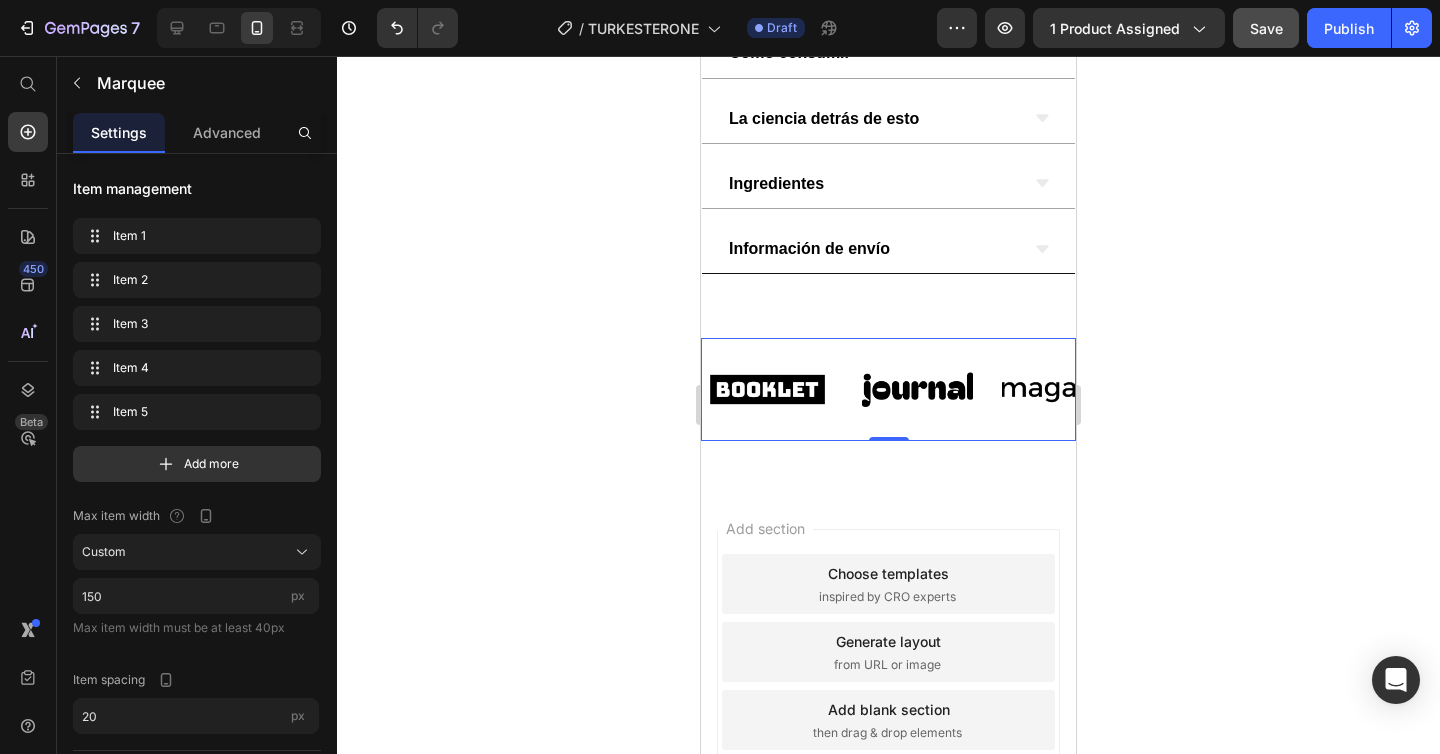 click at bounding box center [767, 389] 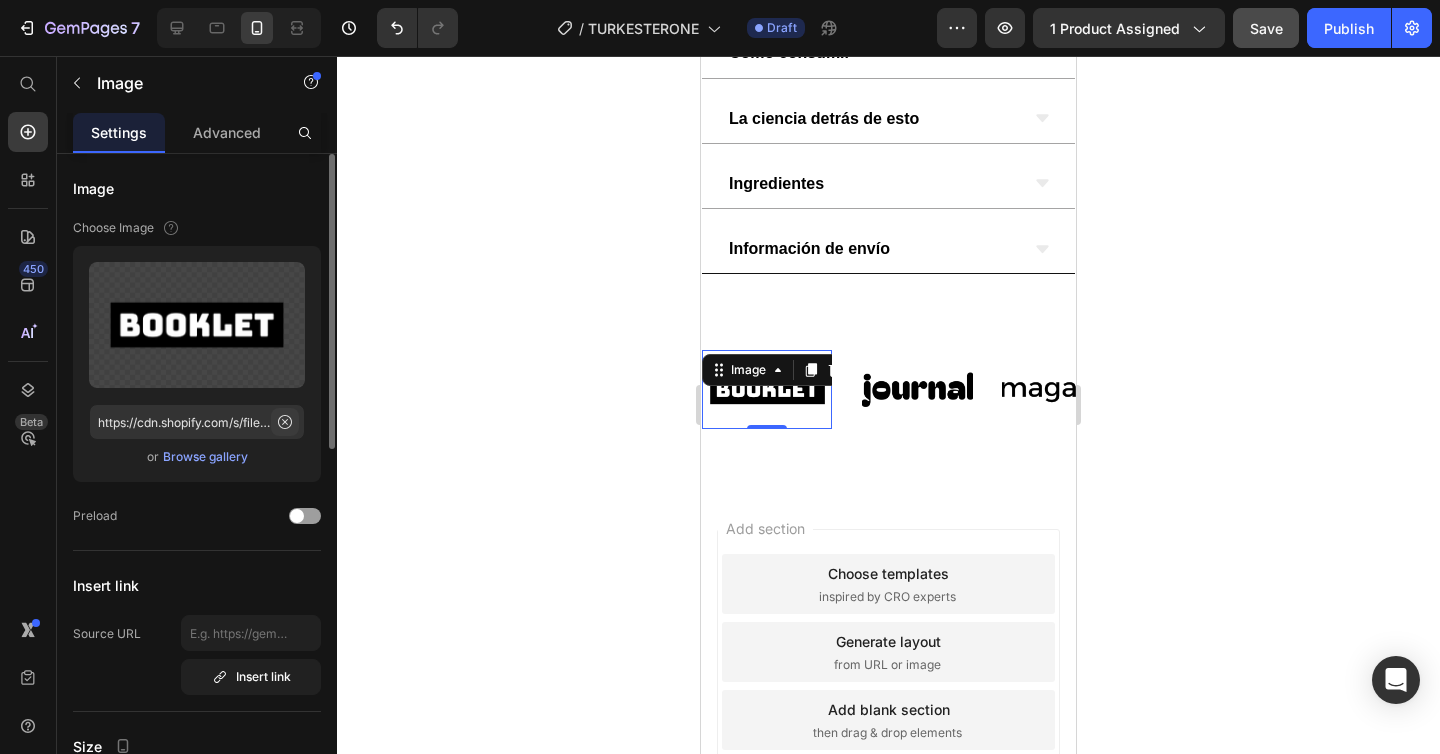 click 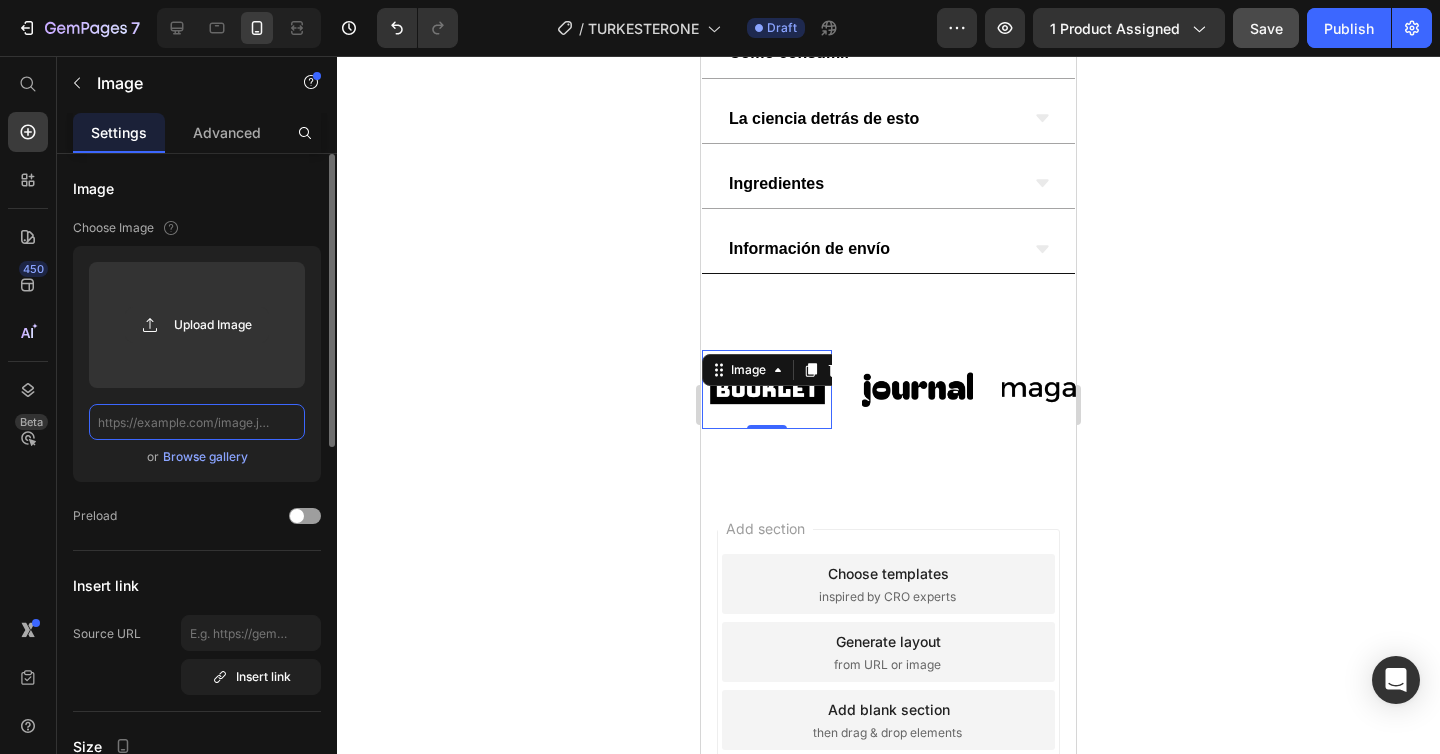scroll, scrollTop: 0, scrollLeft: 0, axis: both 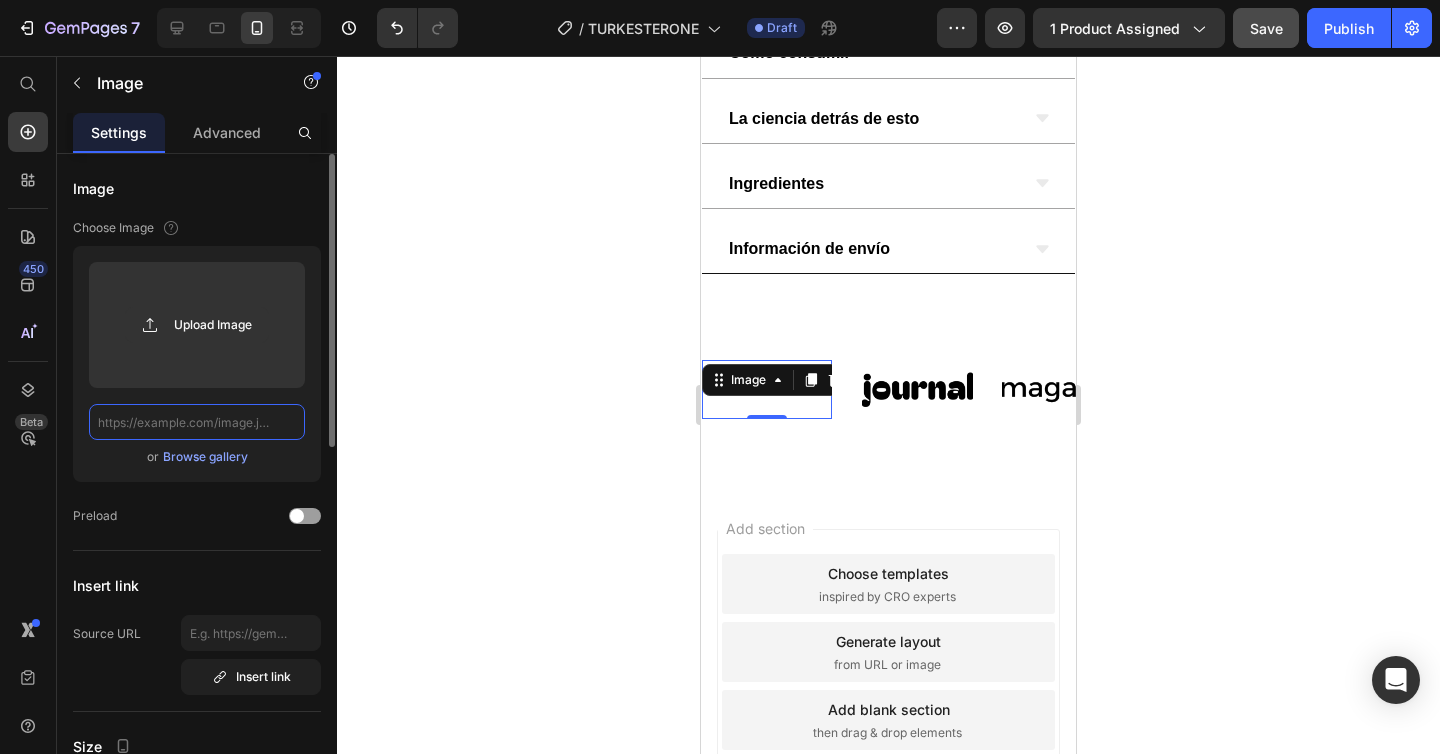 type on "https://cdn.shopify.com/s/files/1/0703/5214/2562/files/gempages_518090459516502570-fd204759-bd9d-4564-9e30-3ff2facb72de.png" 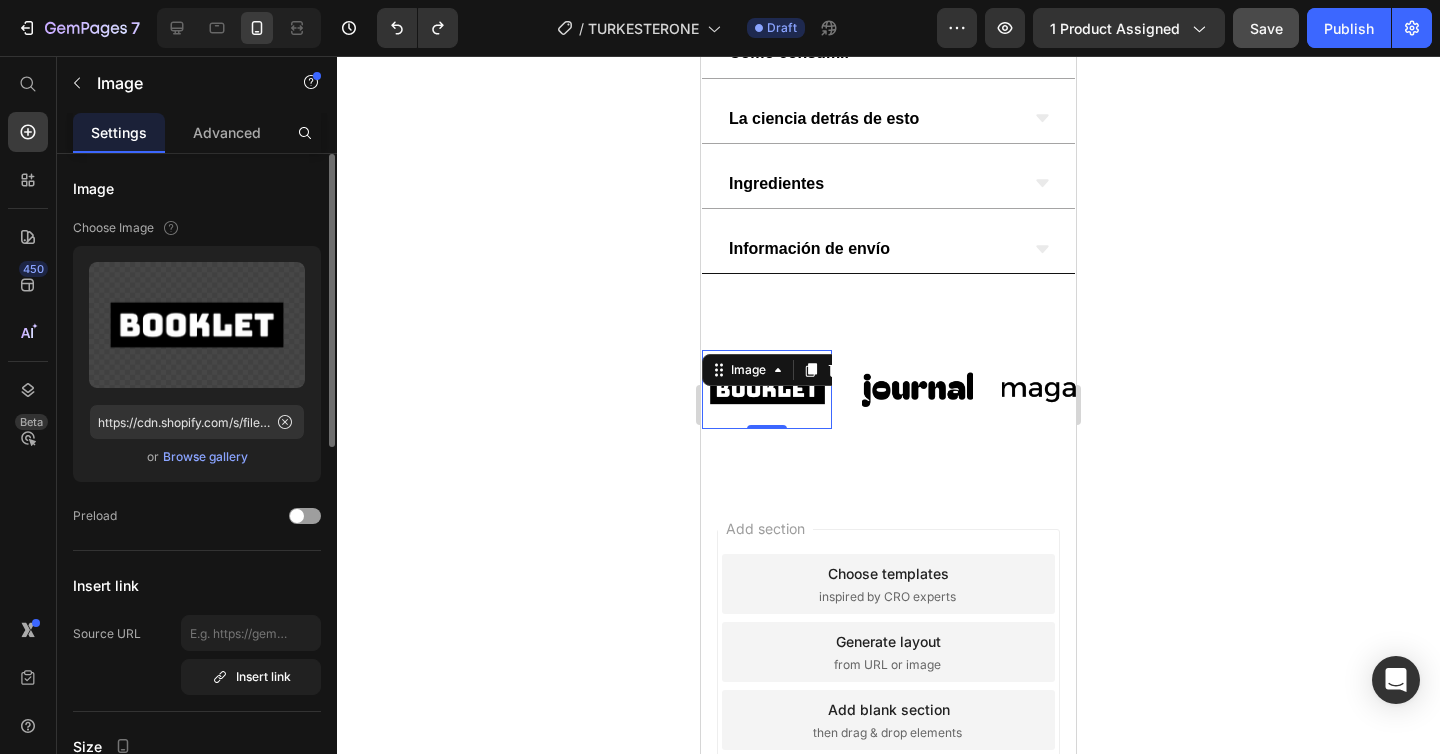 click at bounding box center [917, 389] 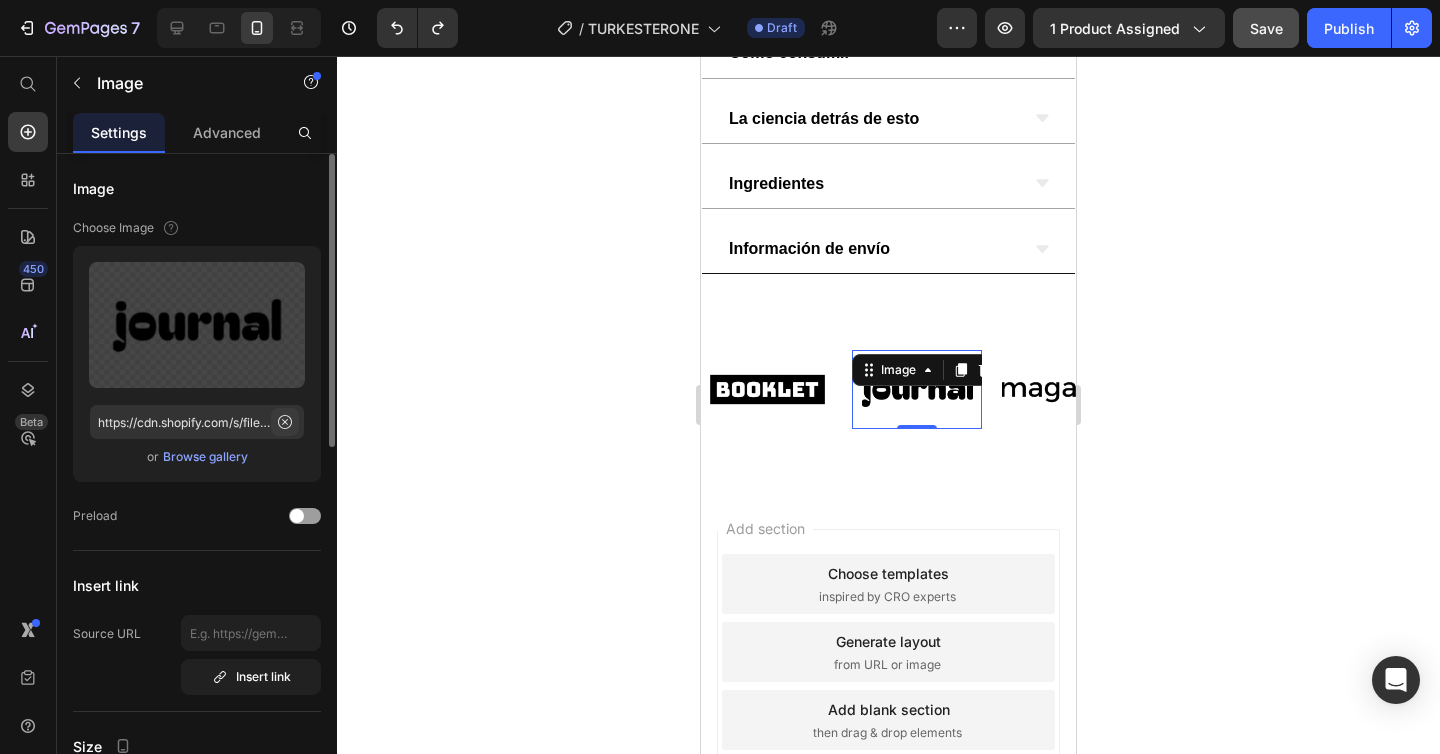 click 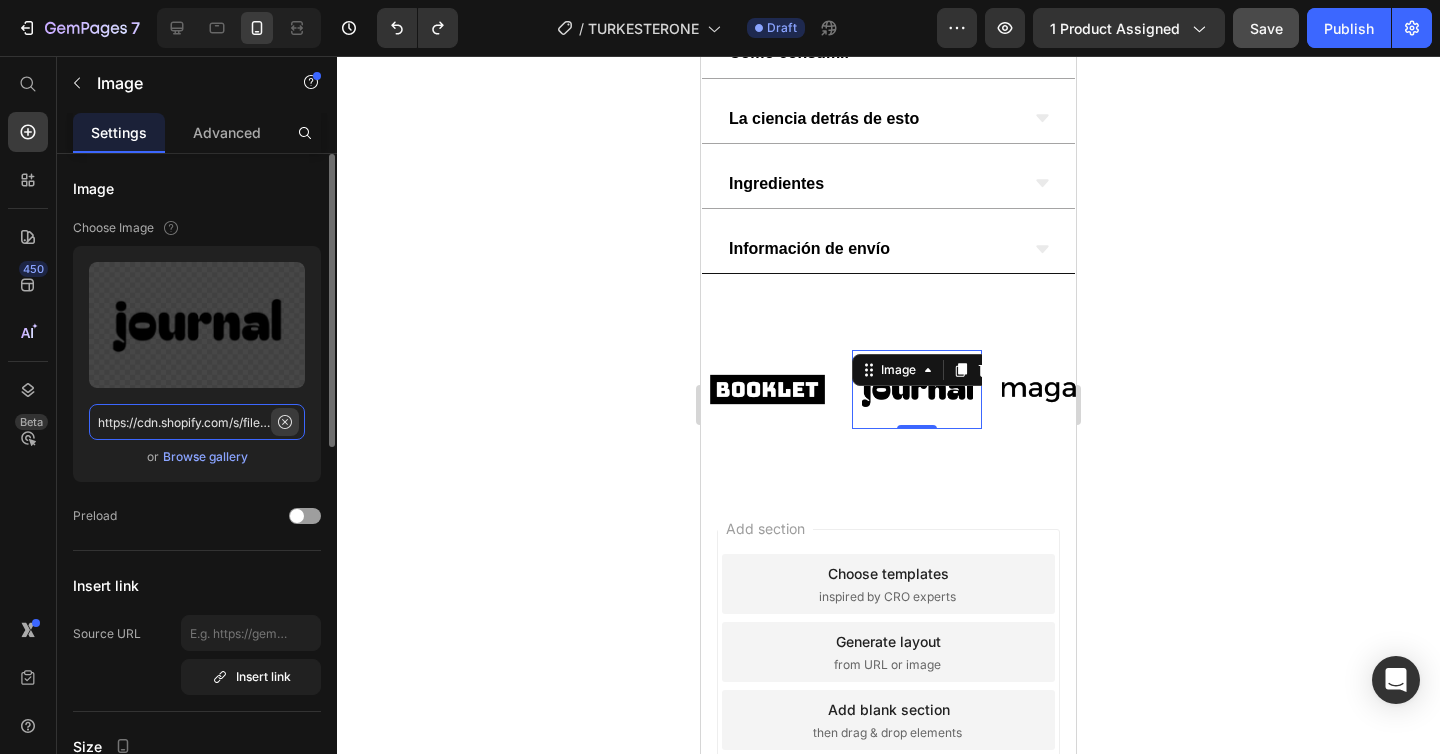 type 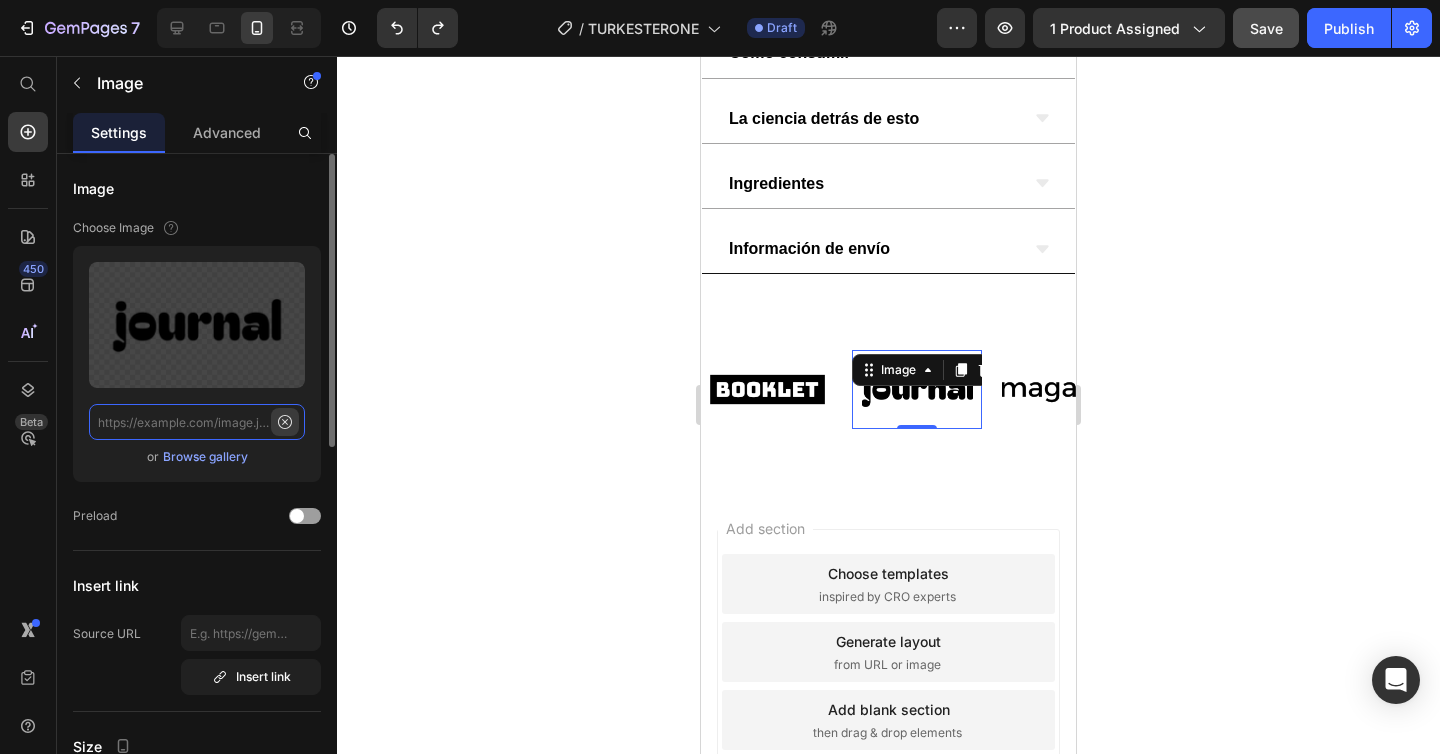 scroll, scrollTop: 0, scrollLeft: 0, axis: both 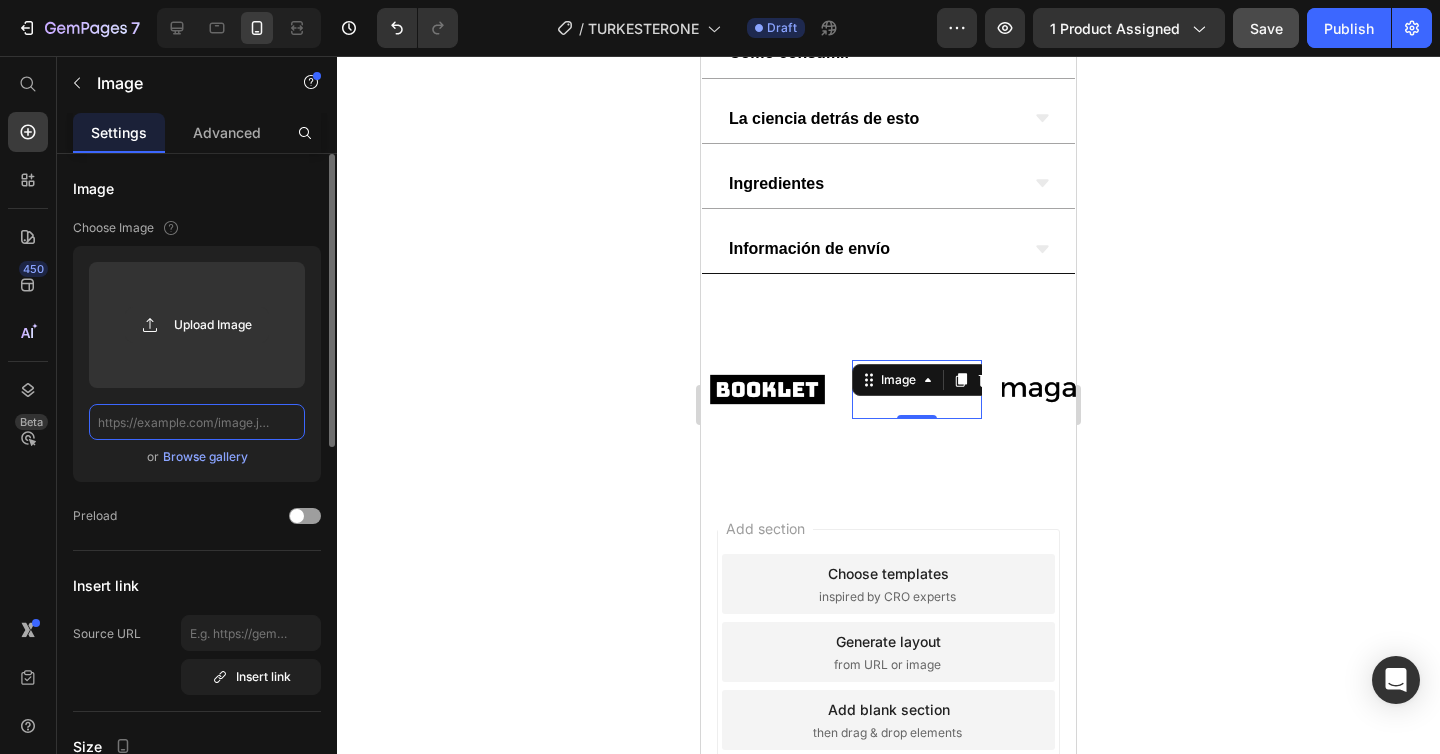click 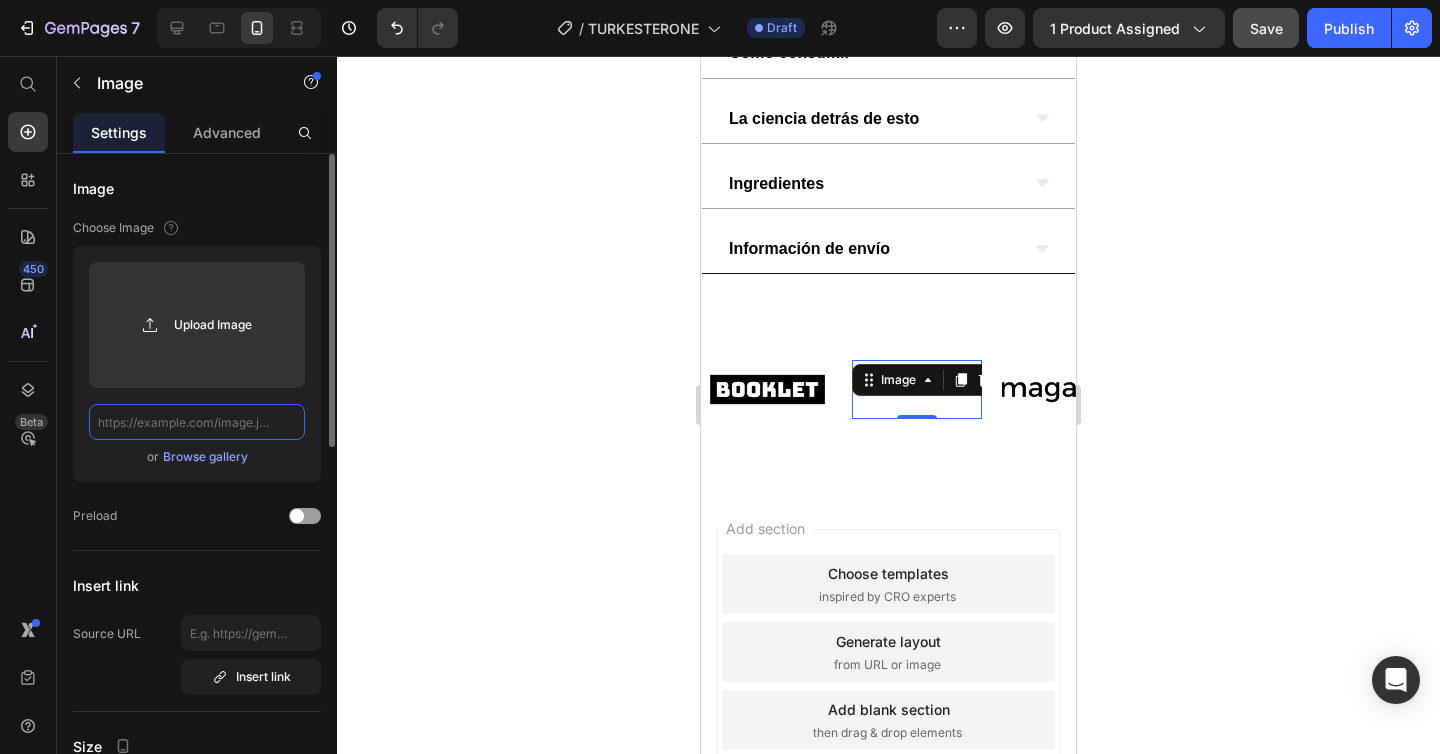 click 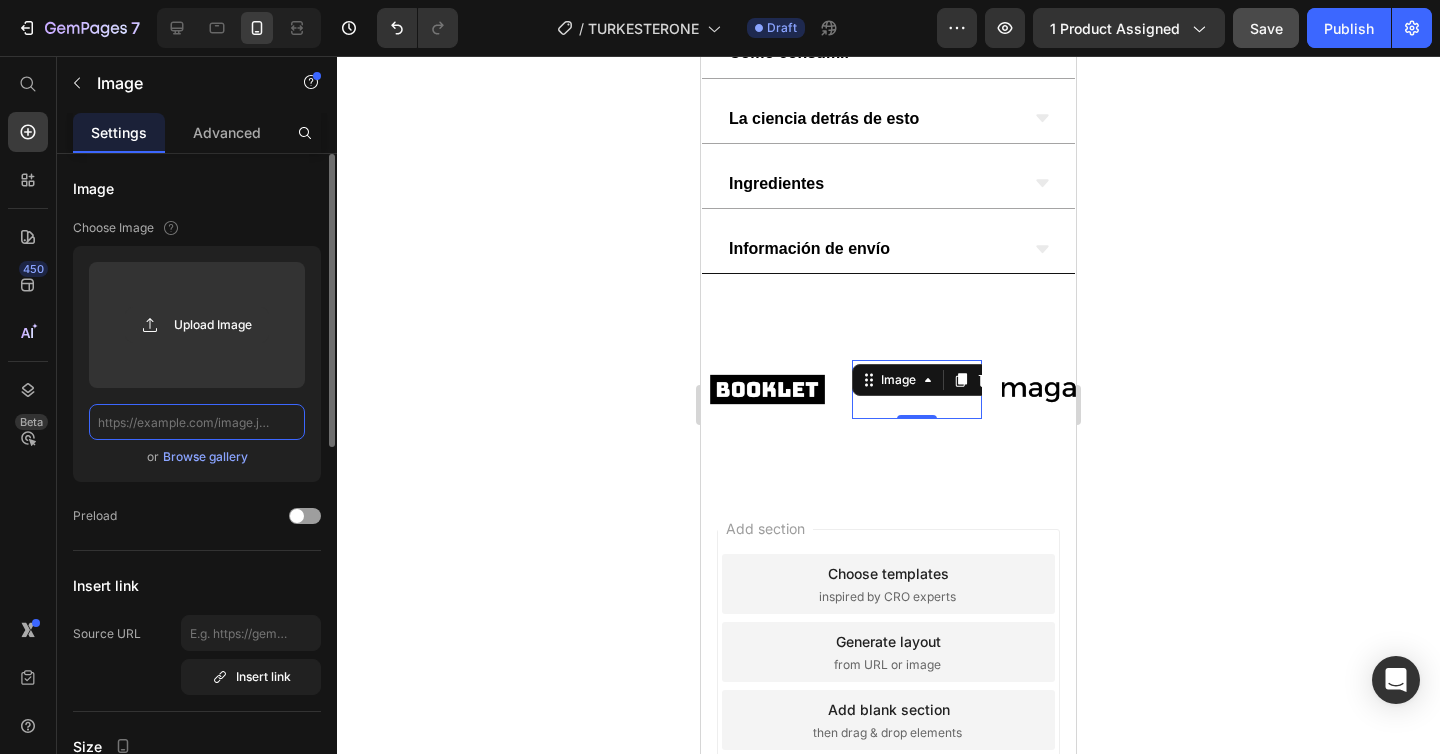 click 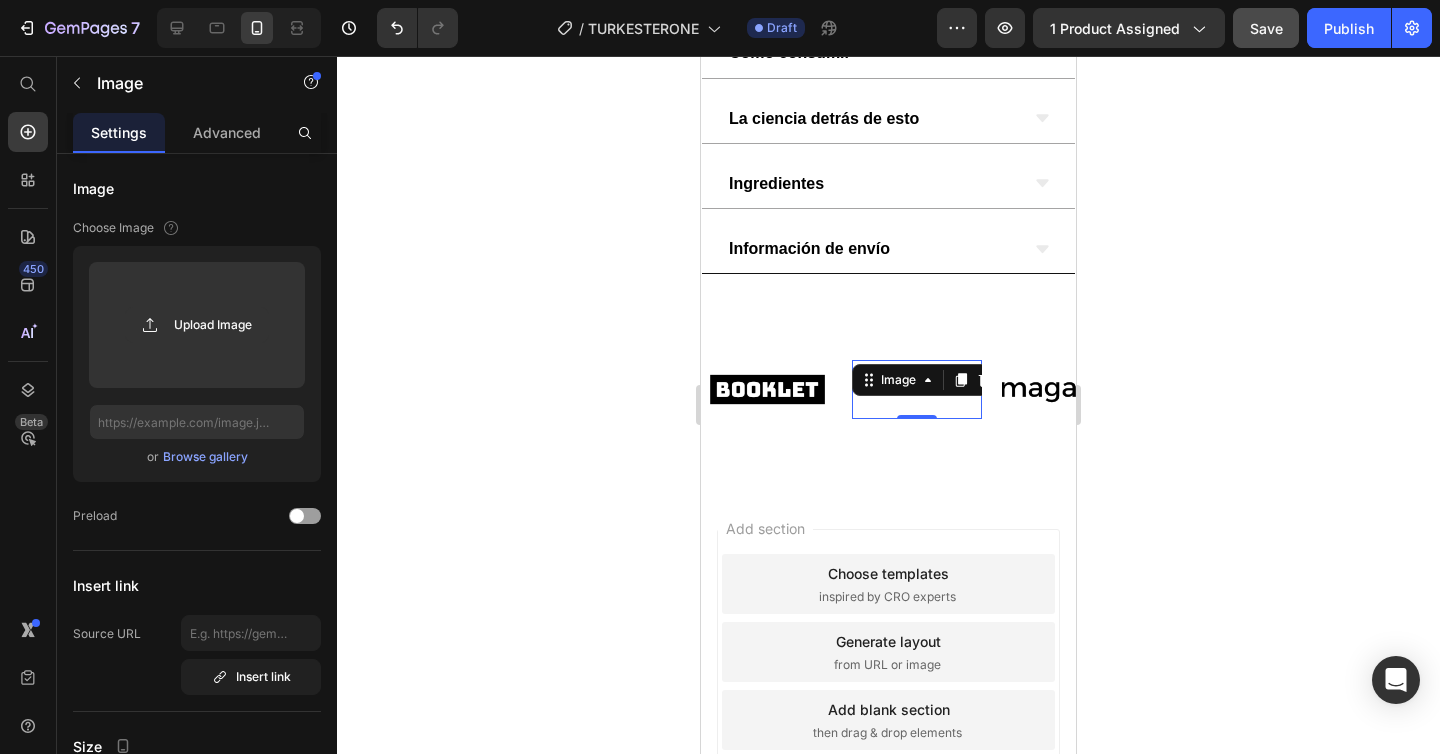 click 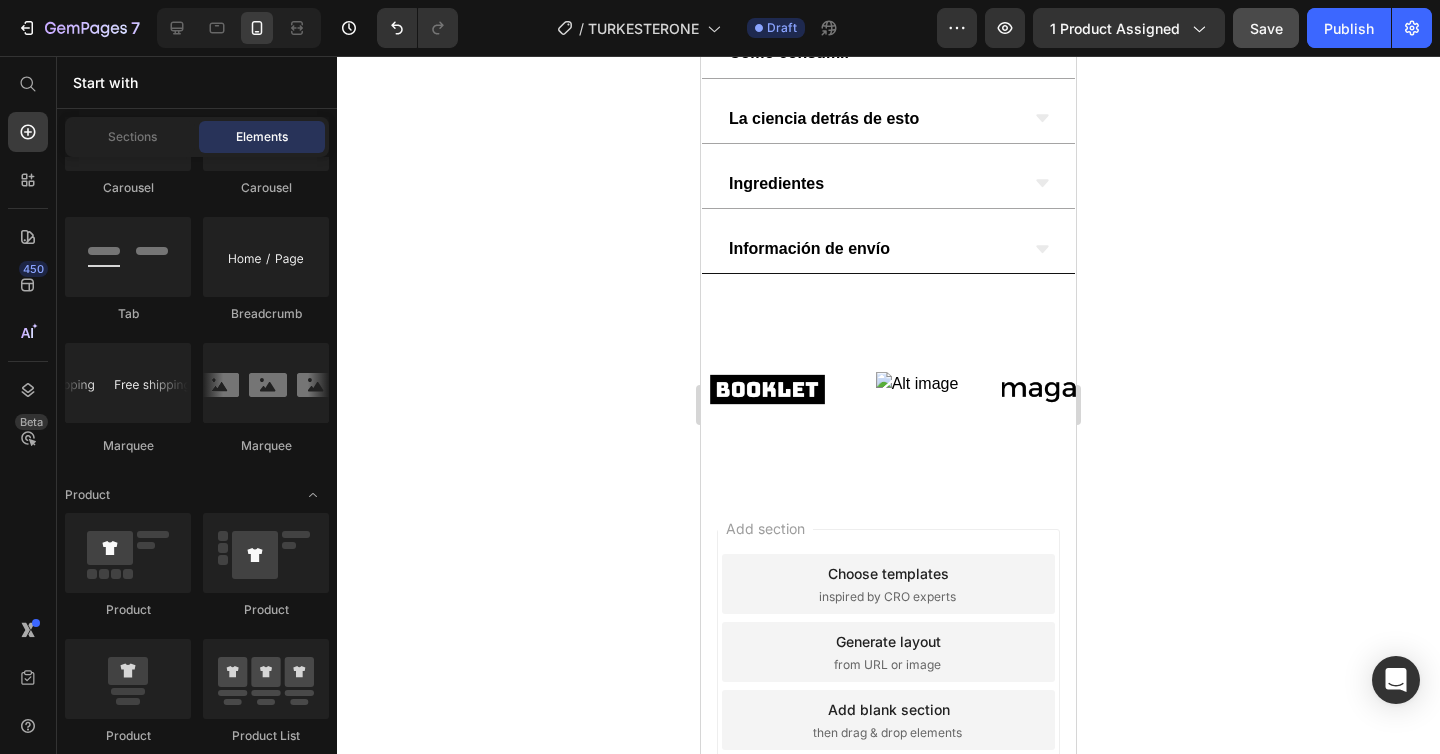 click at bounding box center [917, 389] 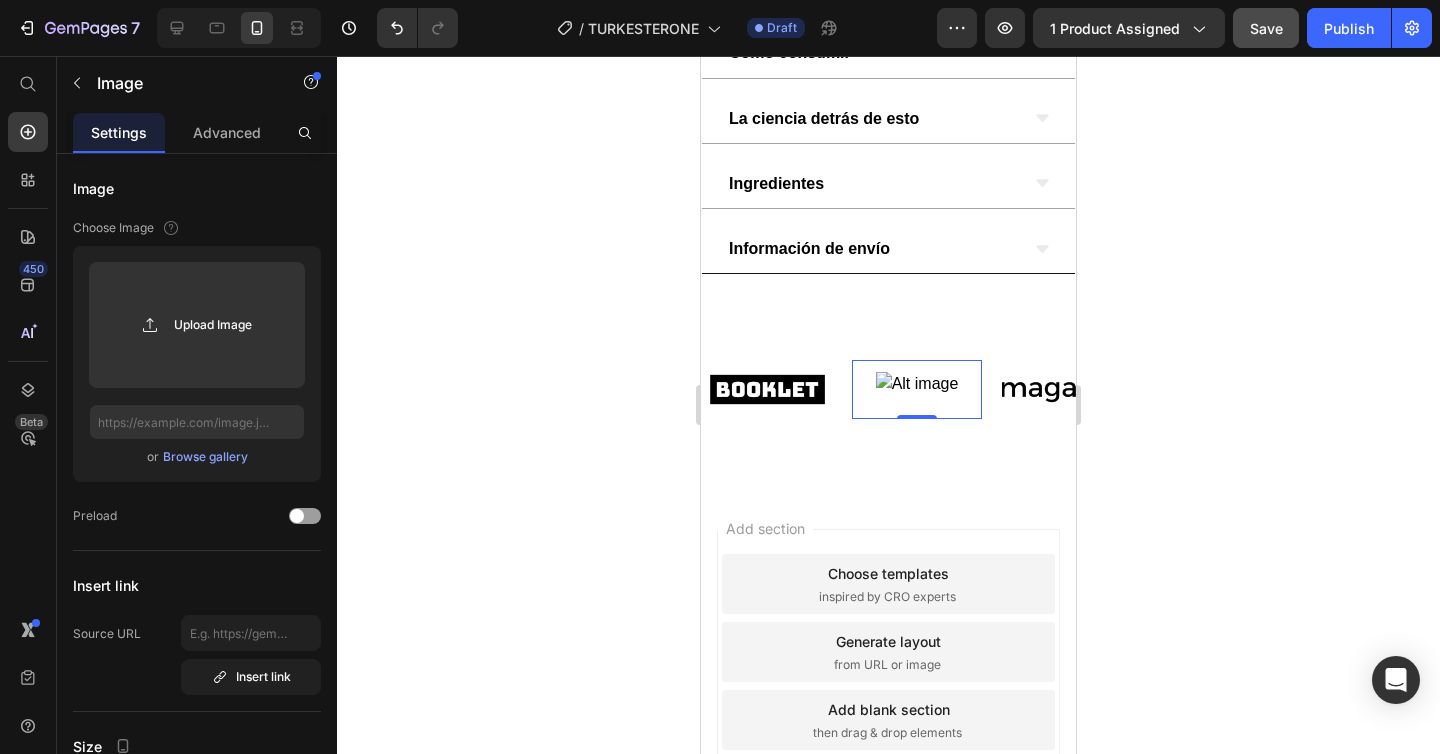 click at bounding box center [767, 389] 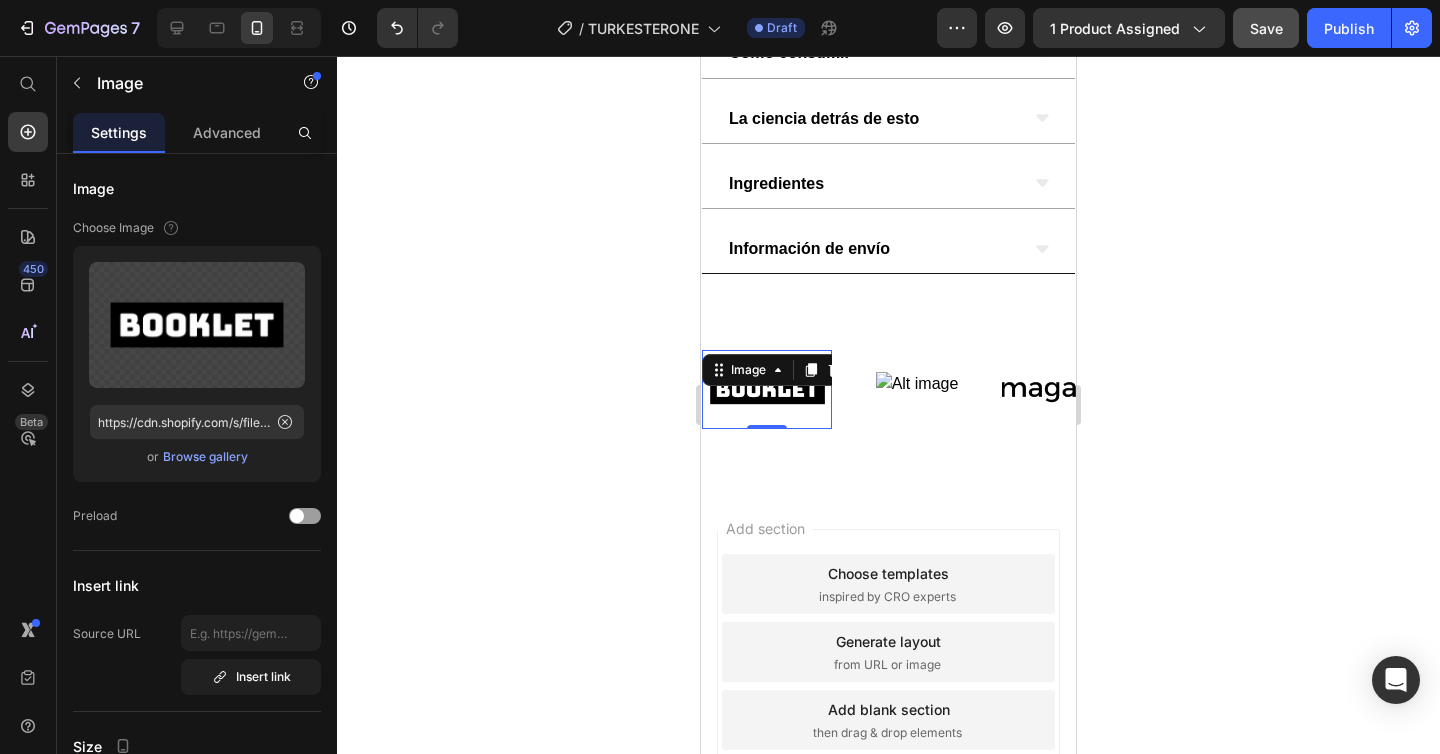 click at bounding box center [917, 389] 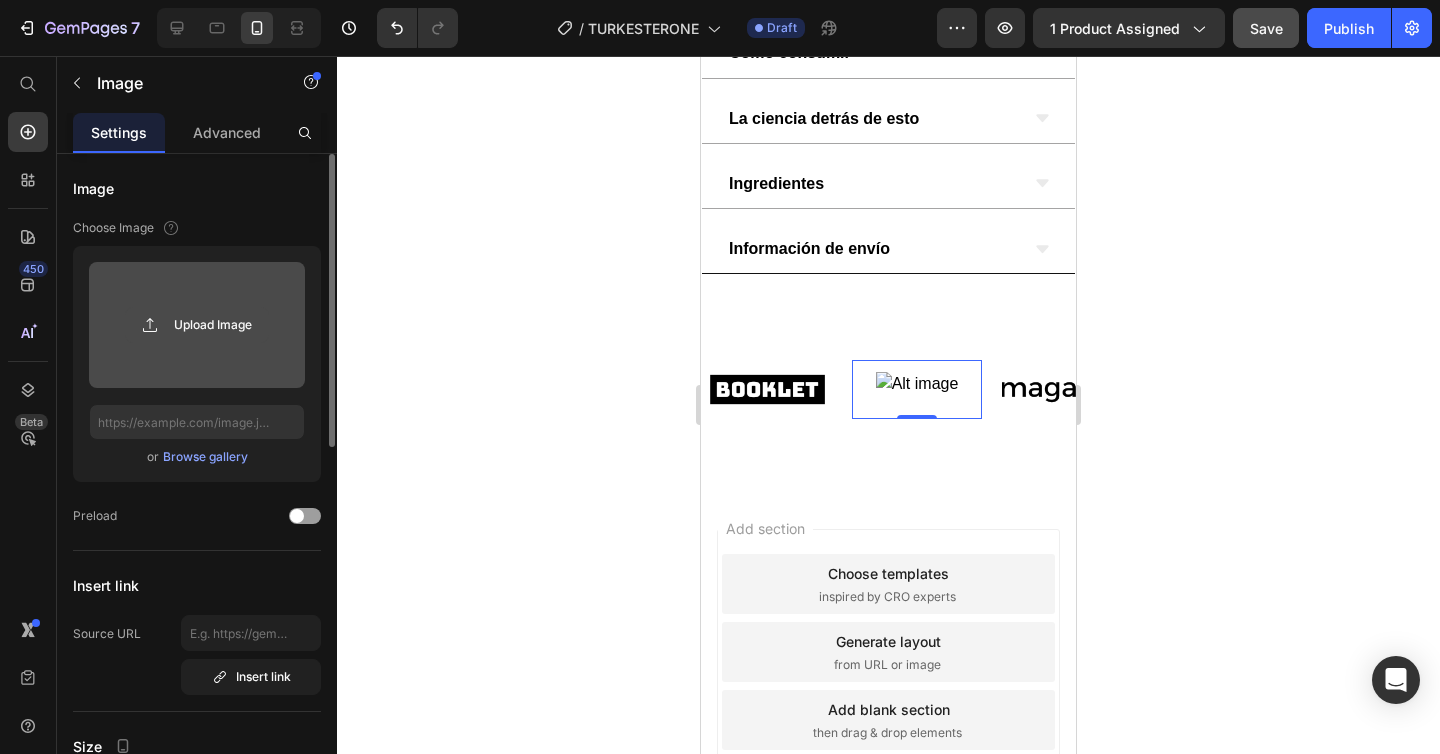 click 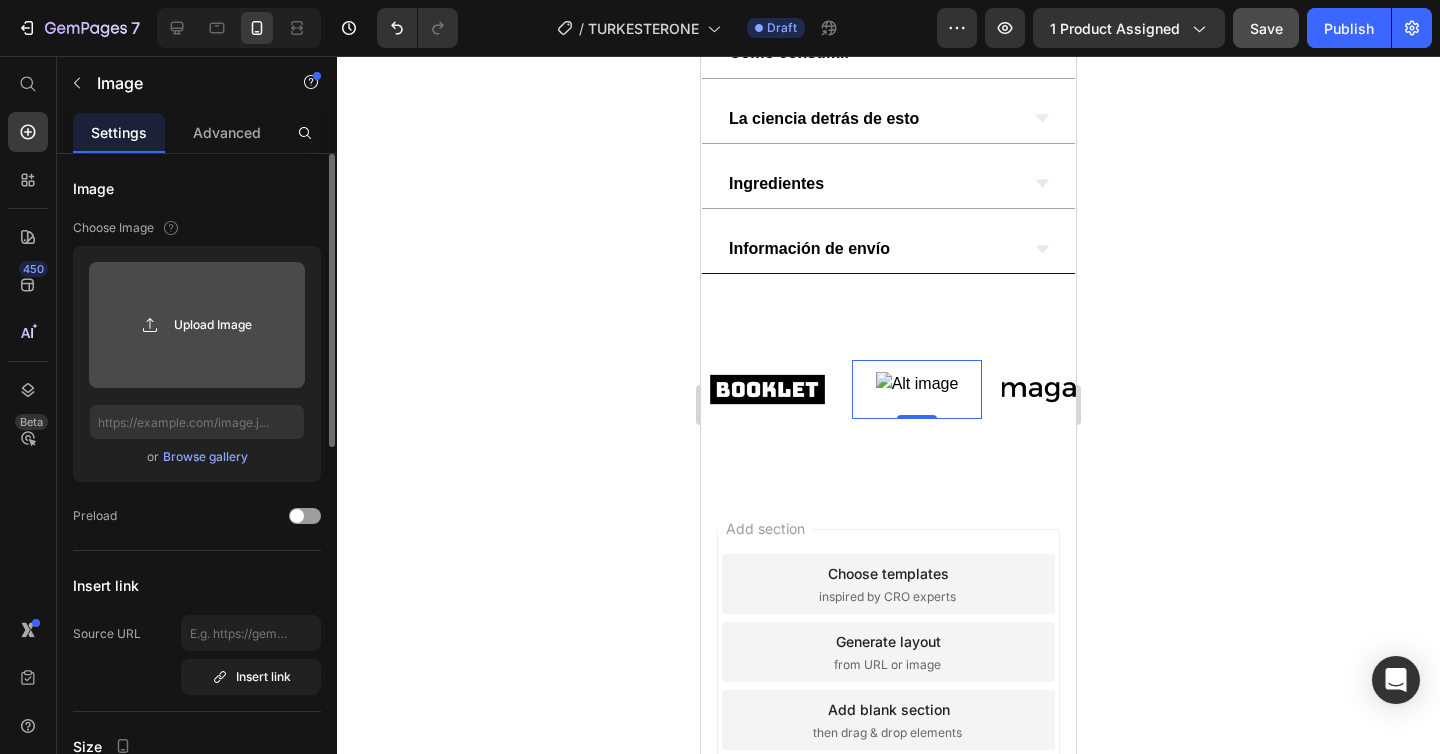 click 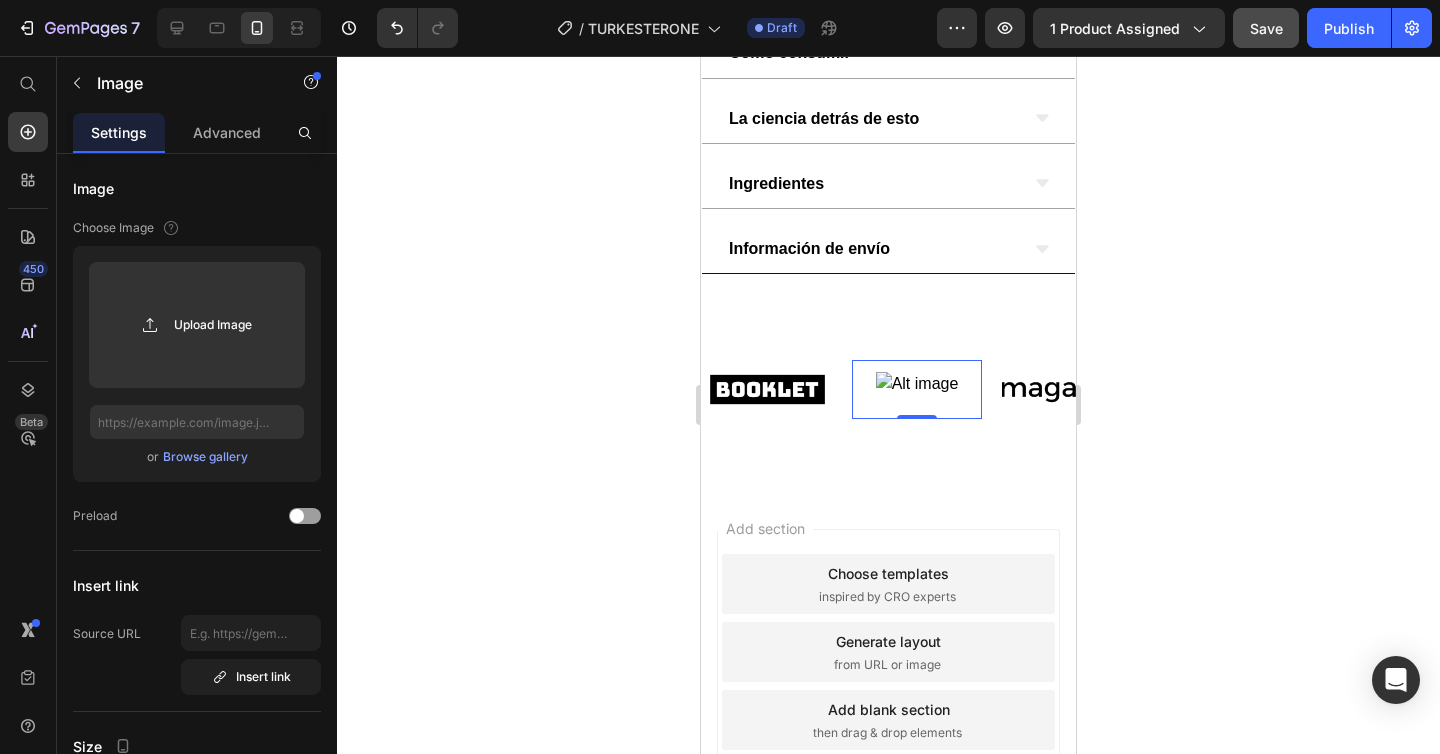 click at bounding box center (767, 389) 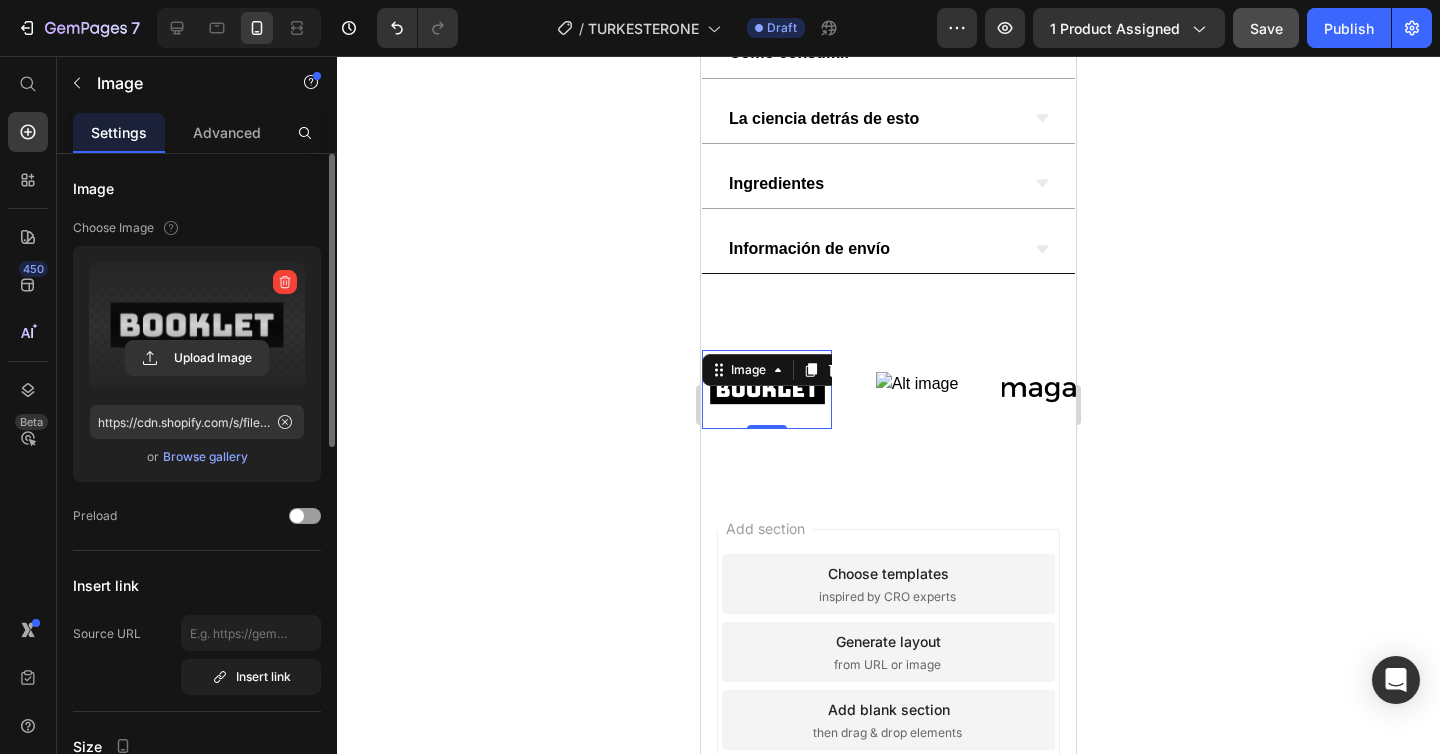 click at bounding box center [197, 325] 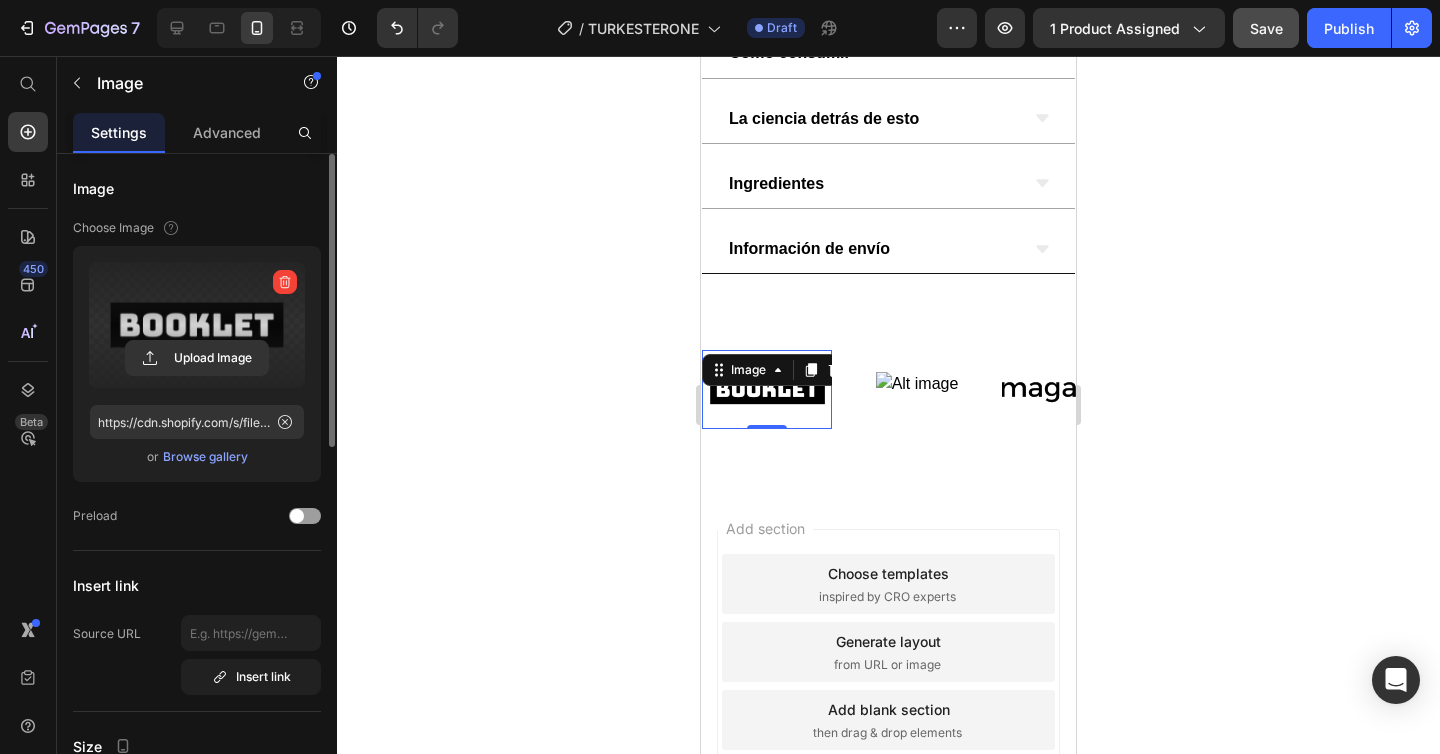 click 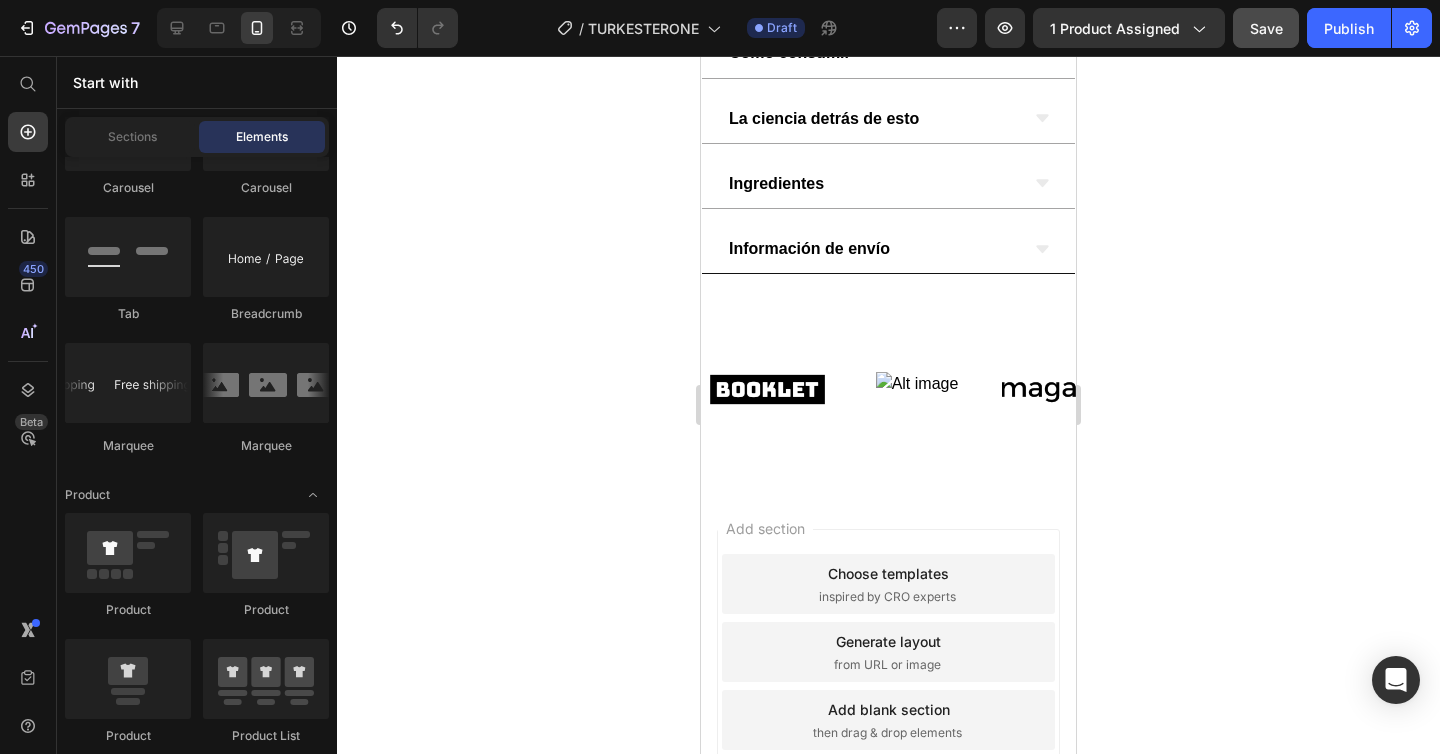 click on "Image" at bounding box center (767, 389) 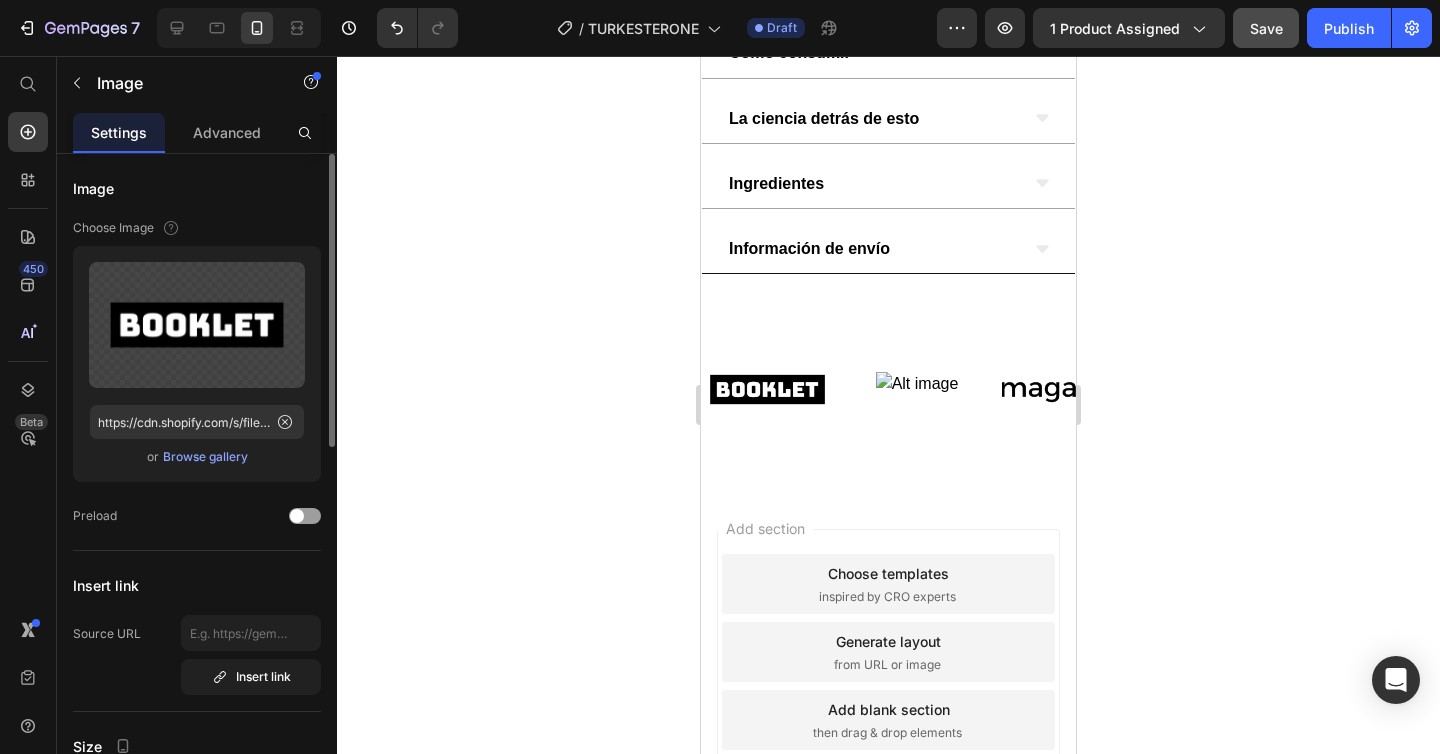 click on "Image" at bounding box center [728, 338] 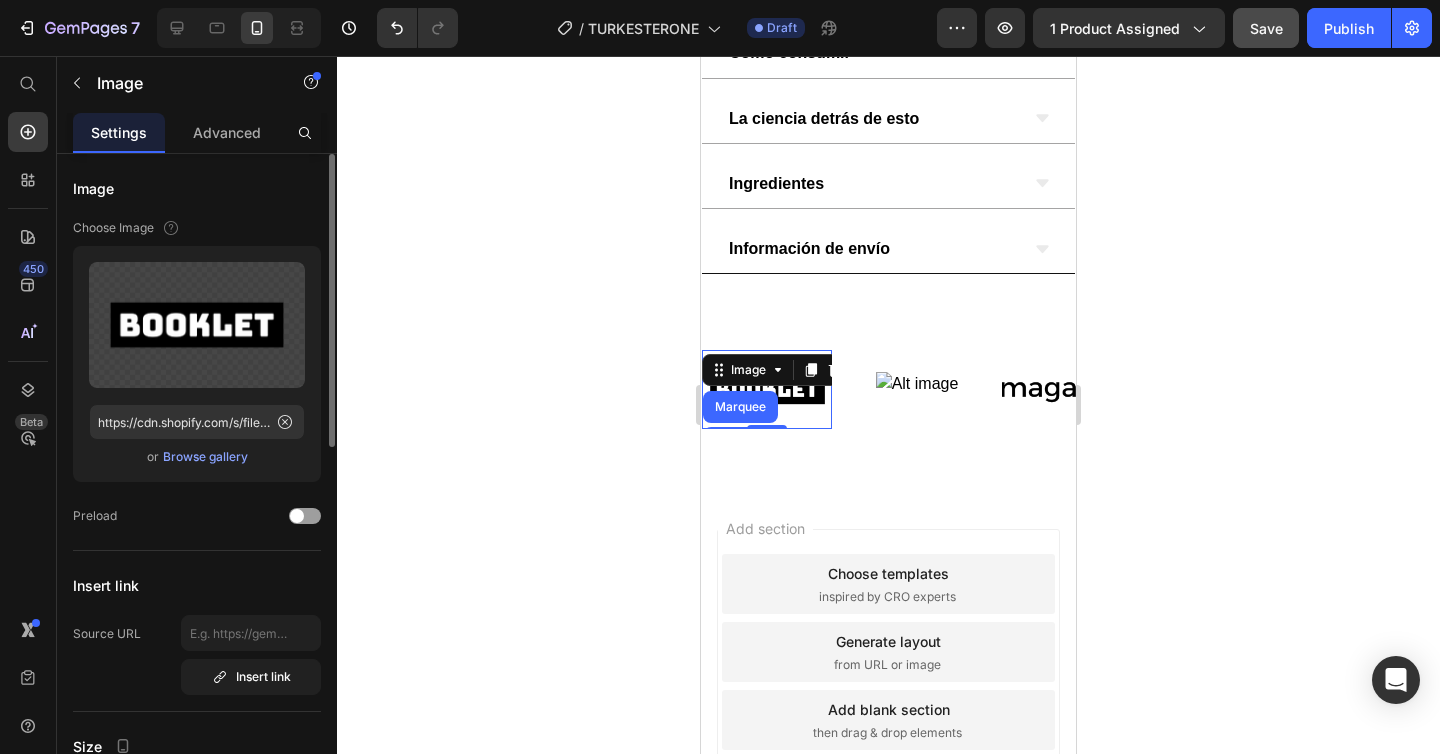 click on "Image Marquee Row 1 col Section   0" at bounding box center (777, 389) 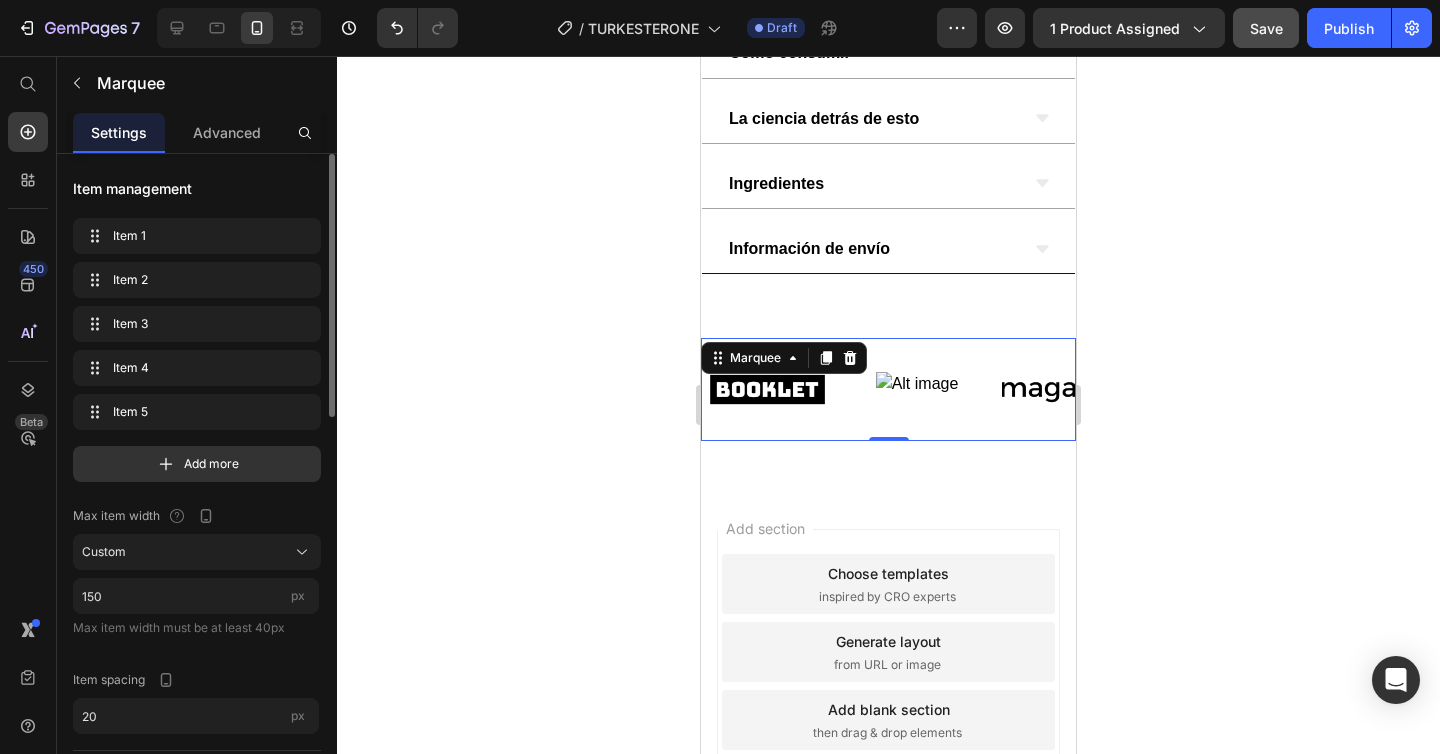 click at bounding box center (767, 389) 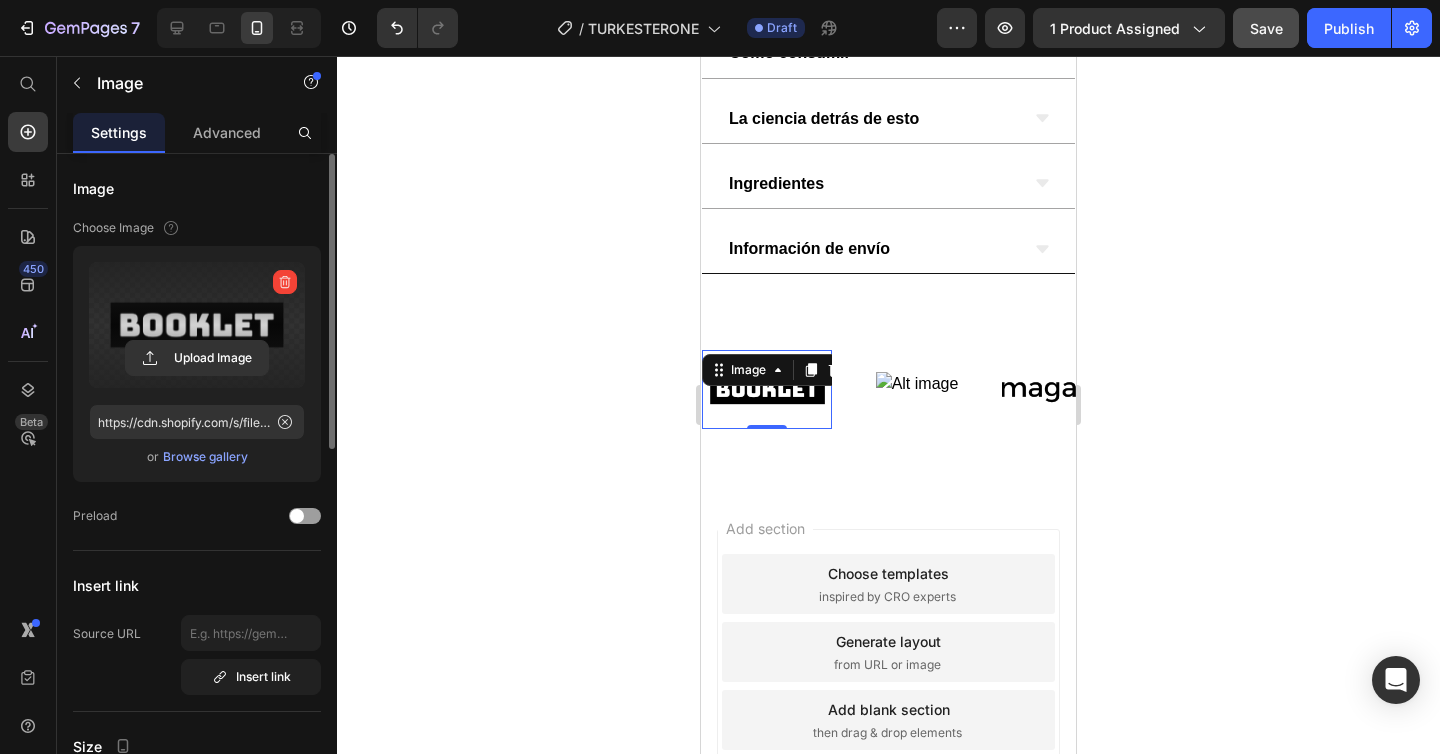 click 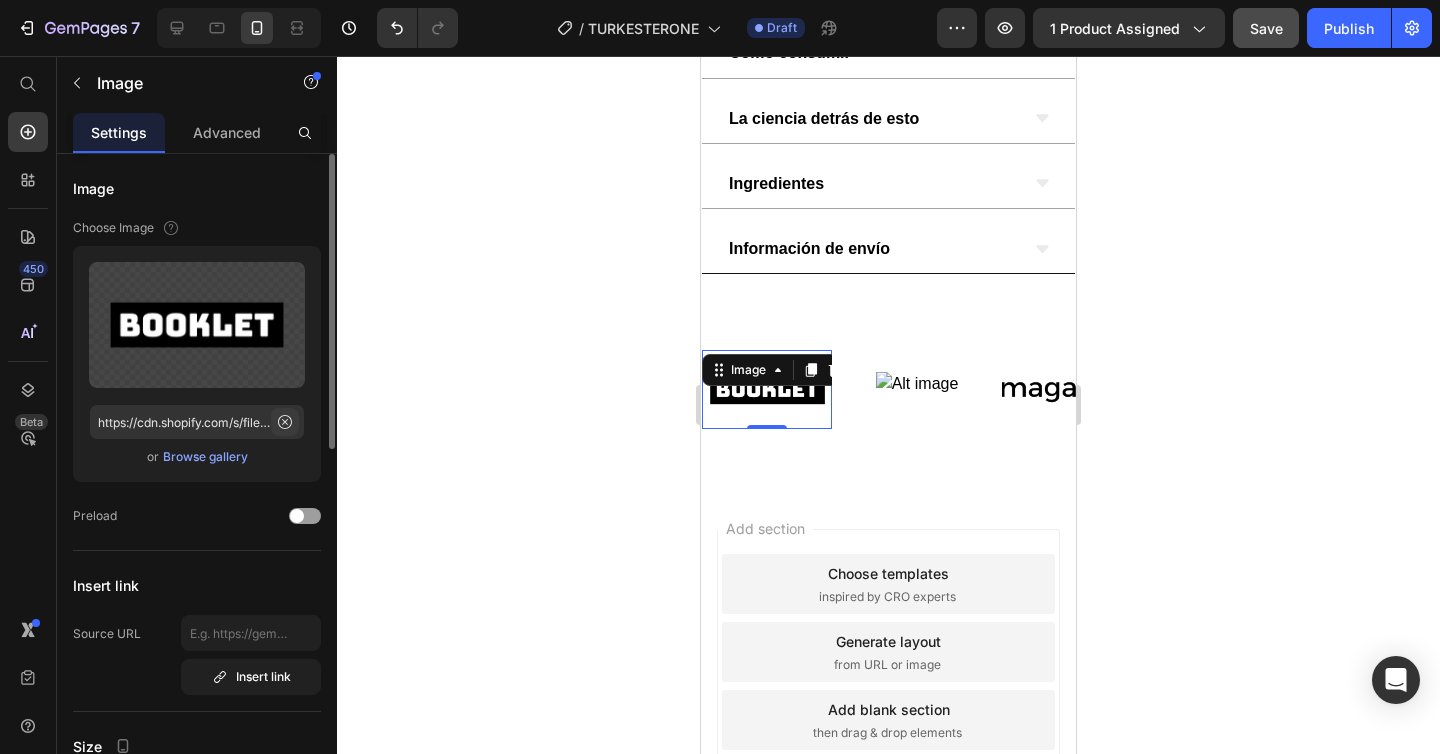 click 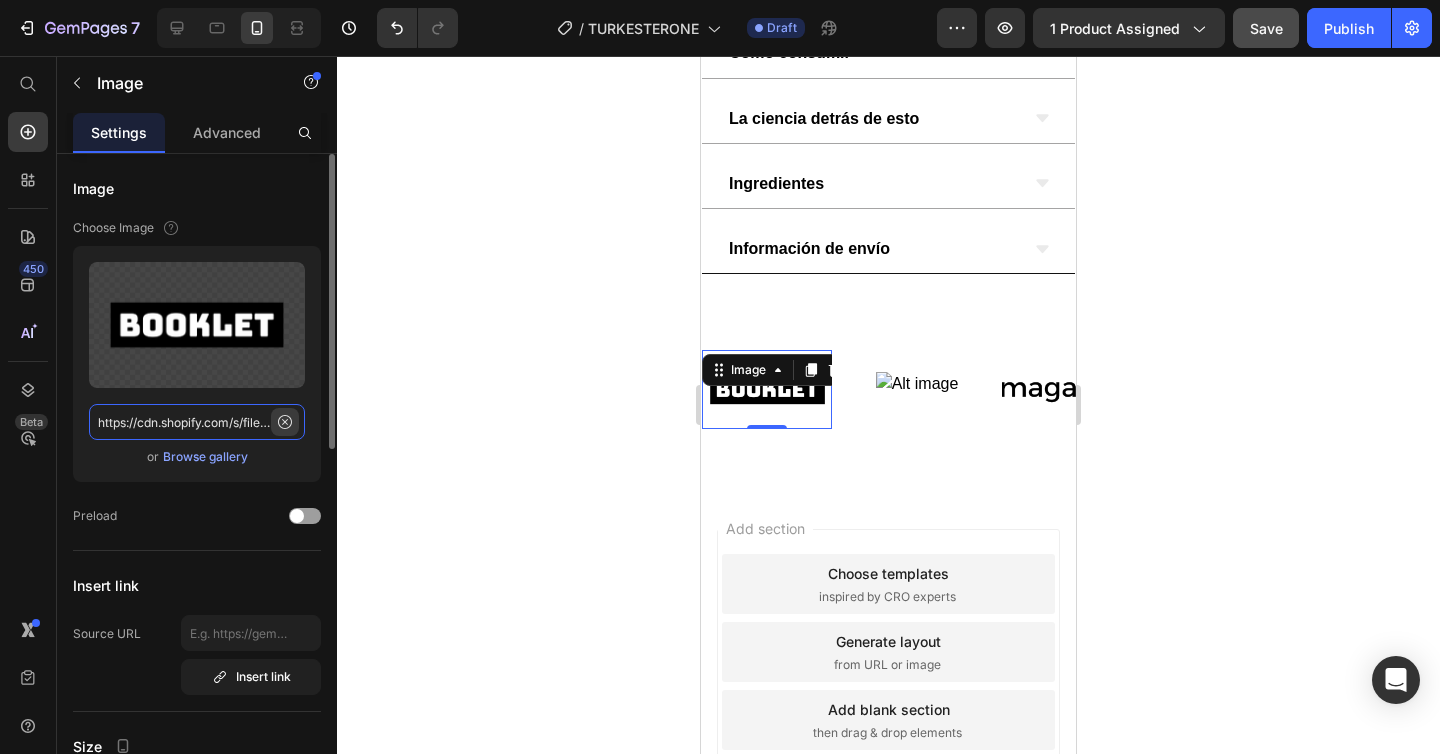 type 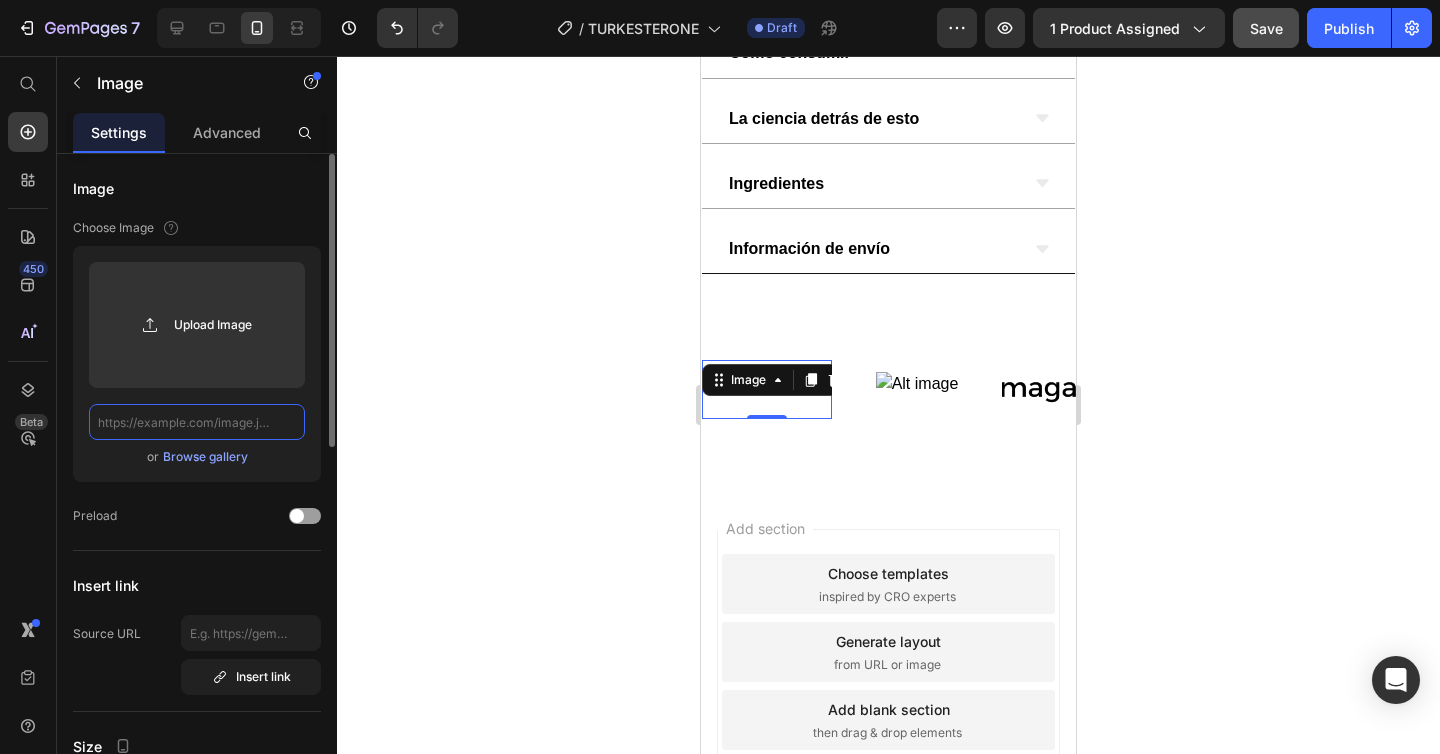 scroll, scrollTop: 0, scrollLeft: 0, axis: both 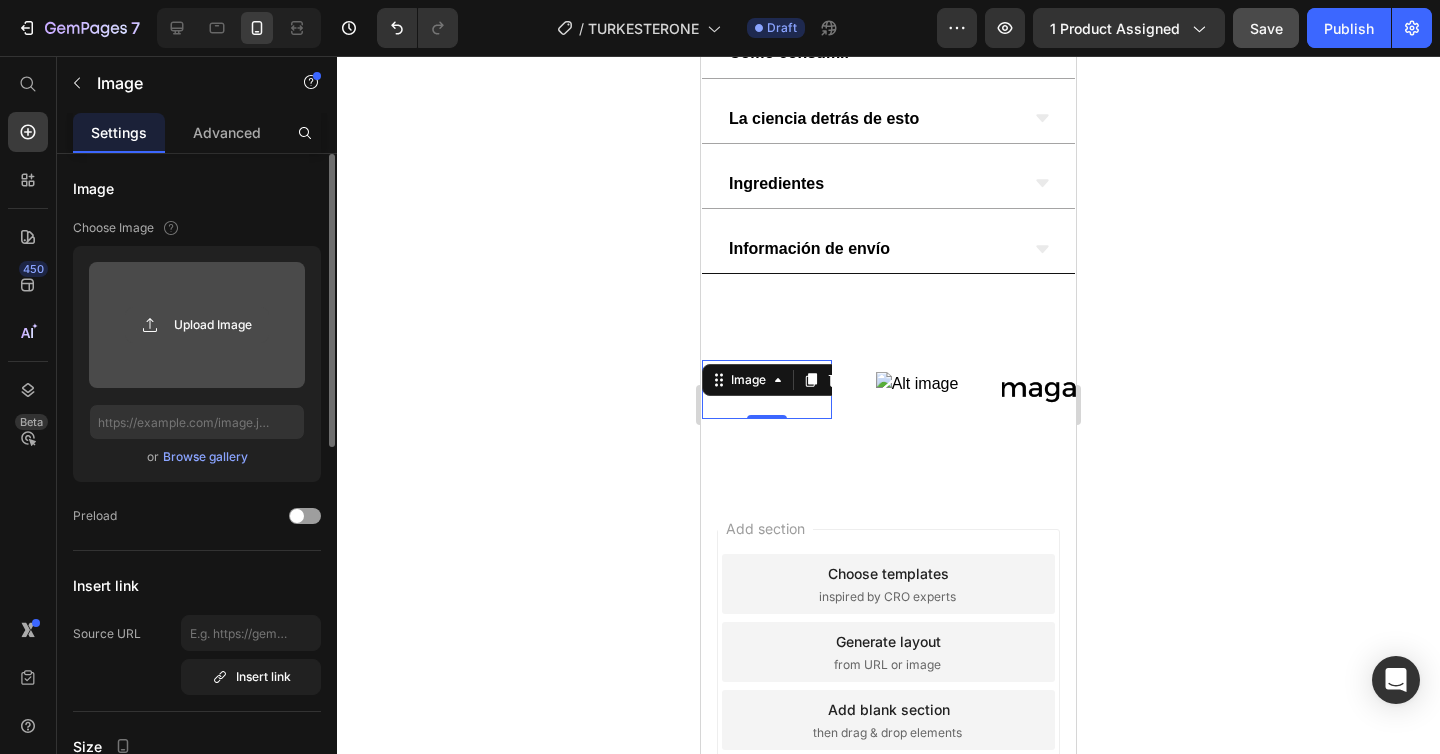 click 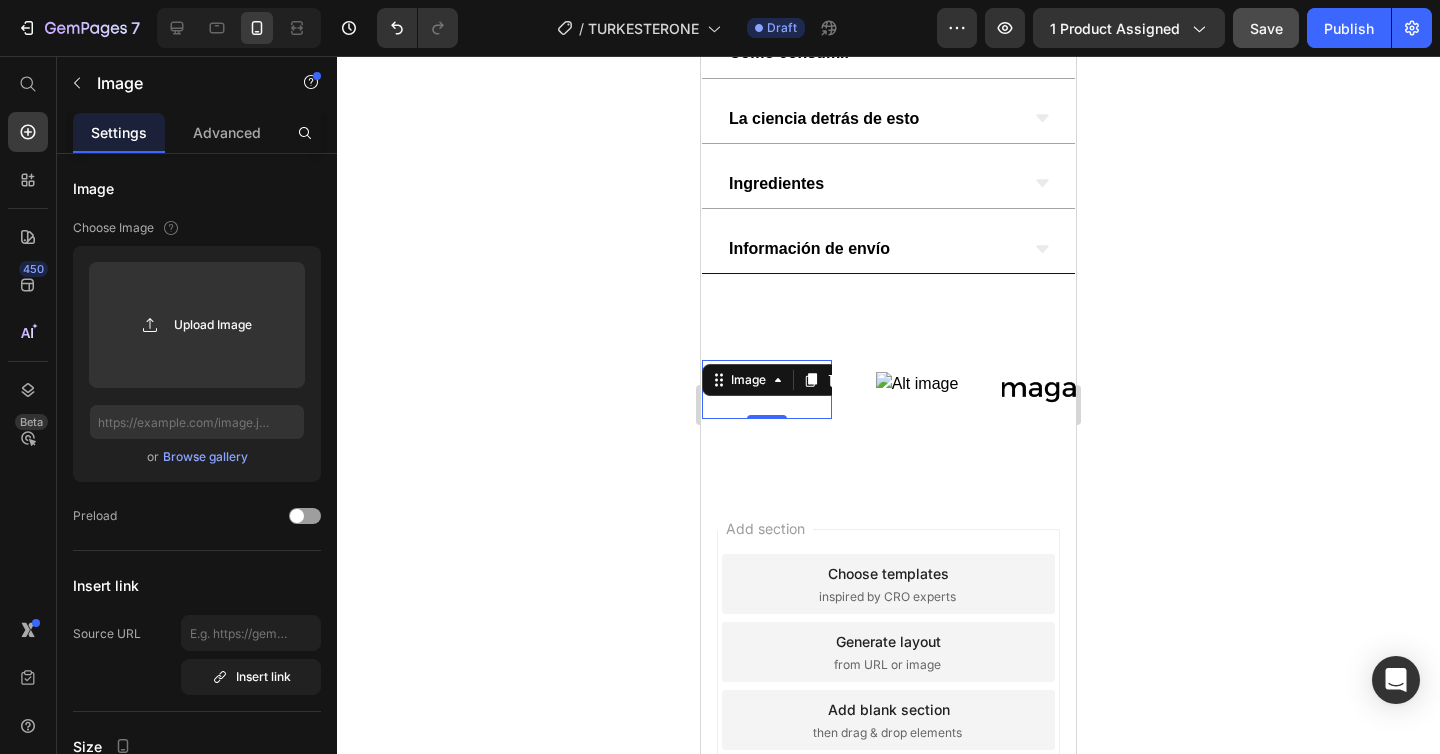 click on "Save" at bounding box center [1266, 28] 